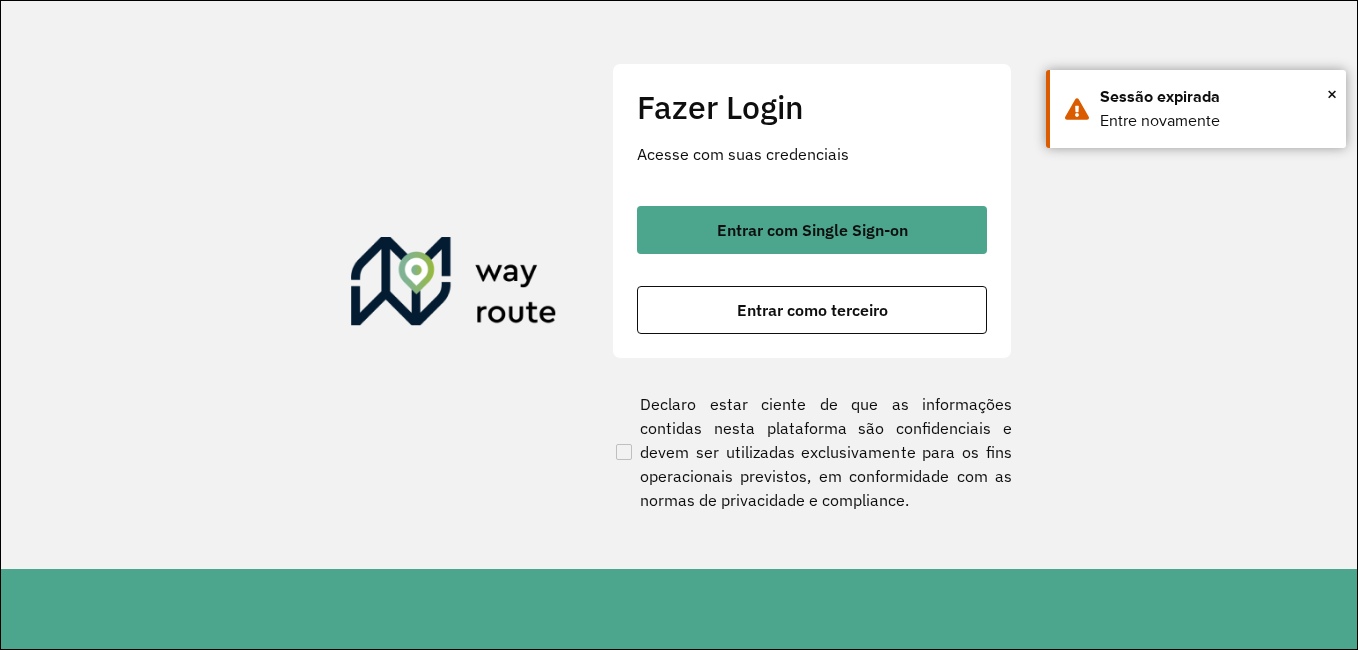 scroll, scrollTop: 0, scrollLeft: 0, axis: both 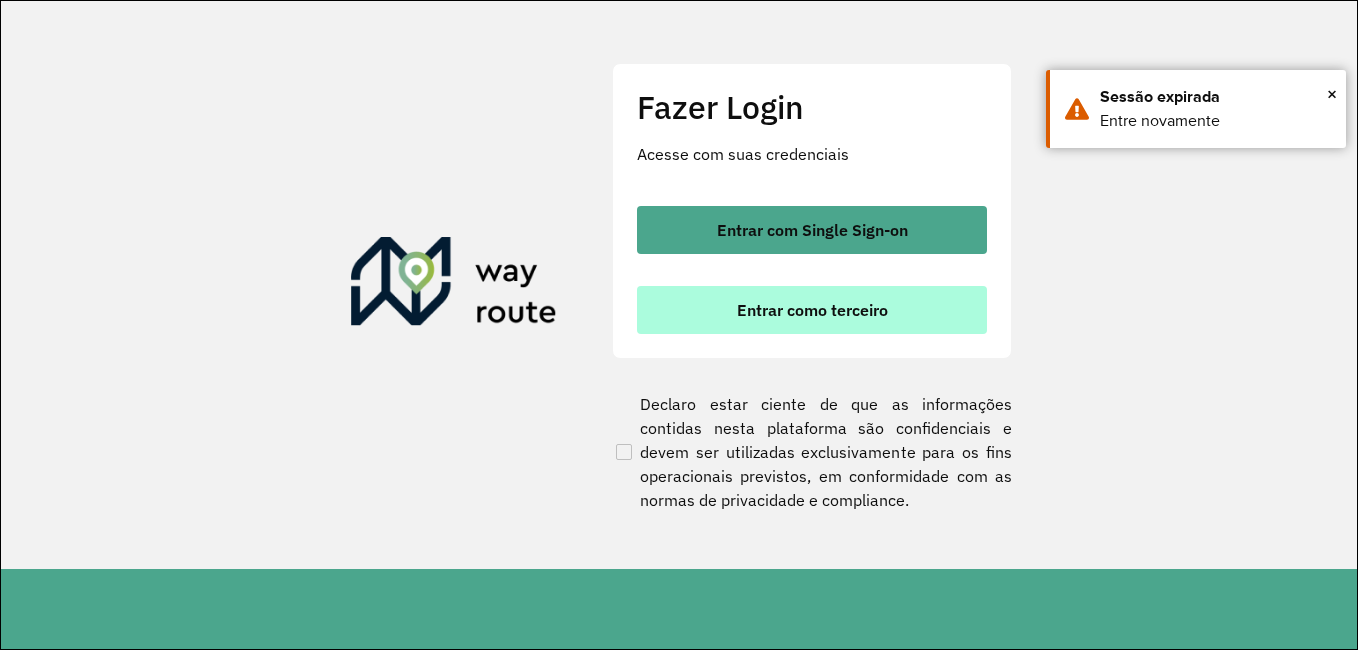 click on "Entrar como terceiro" at bounding box center [812, 310] 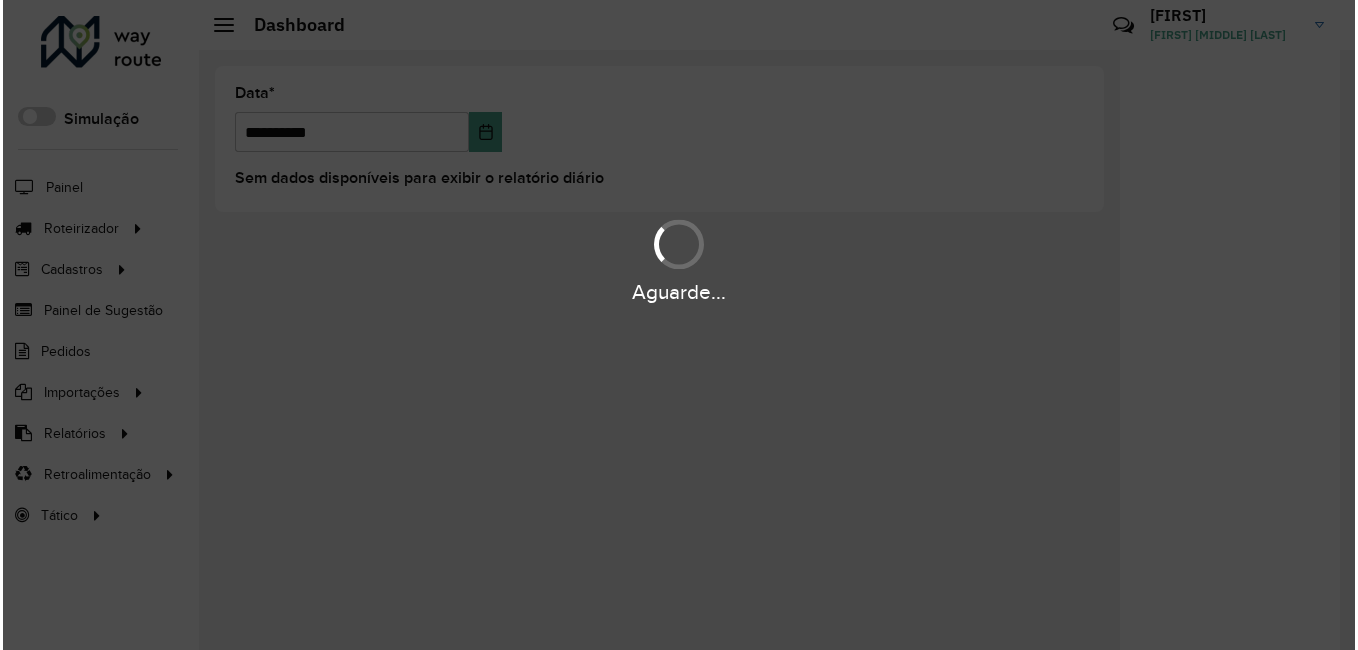 scroll, scrollTop: 0, scrollLeft: 0, axis: both 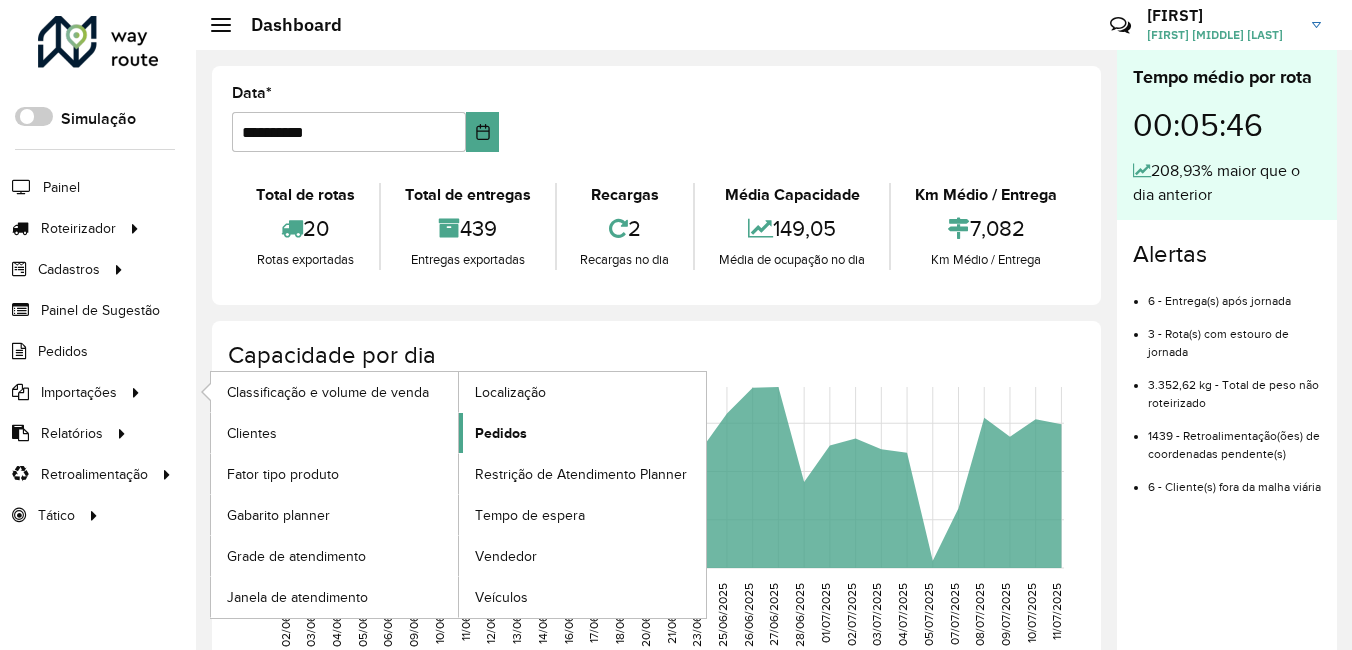 click on "Pedidos" 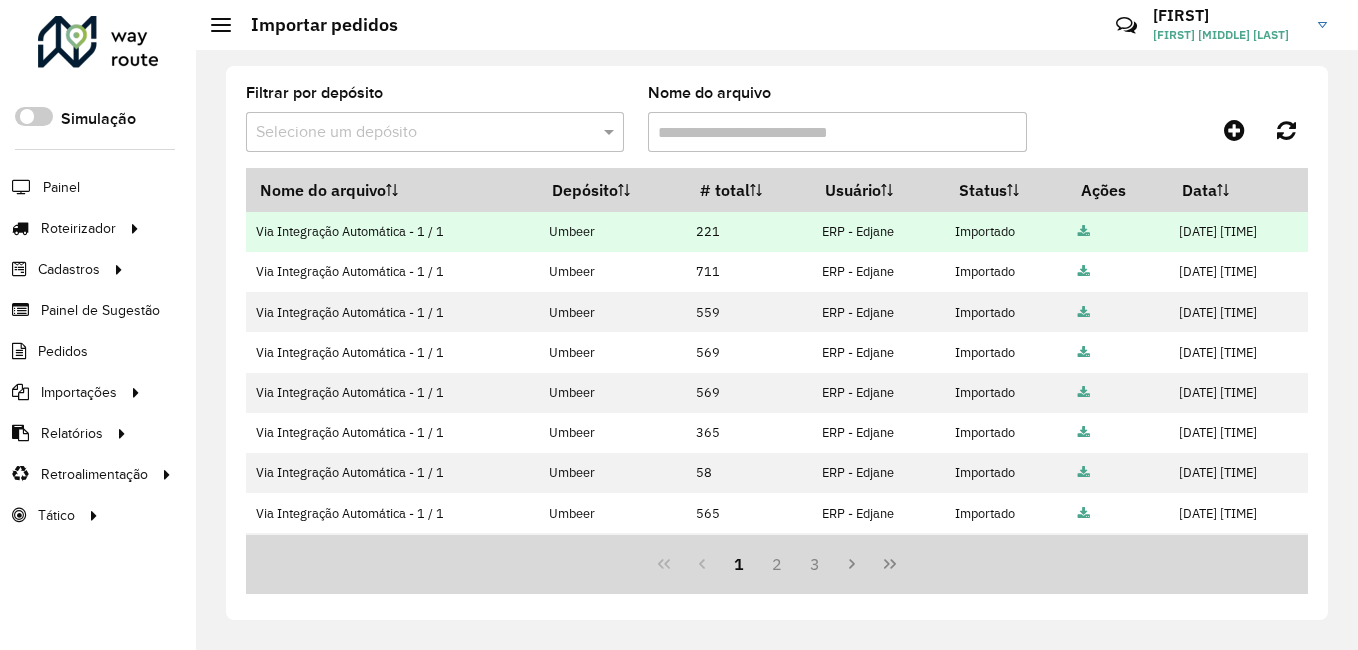 click on "Importado" at bounding box center (1006, 232) 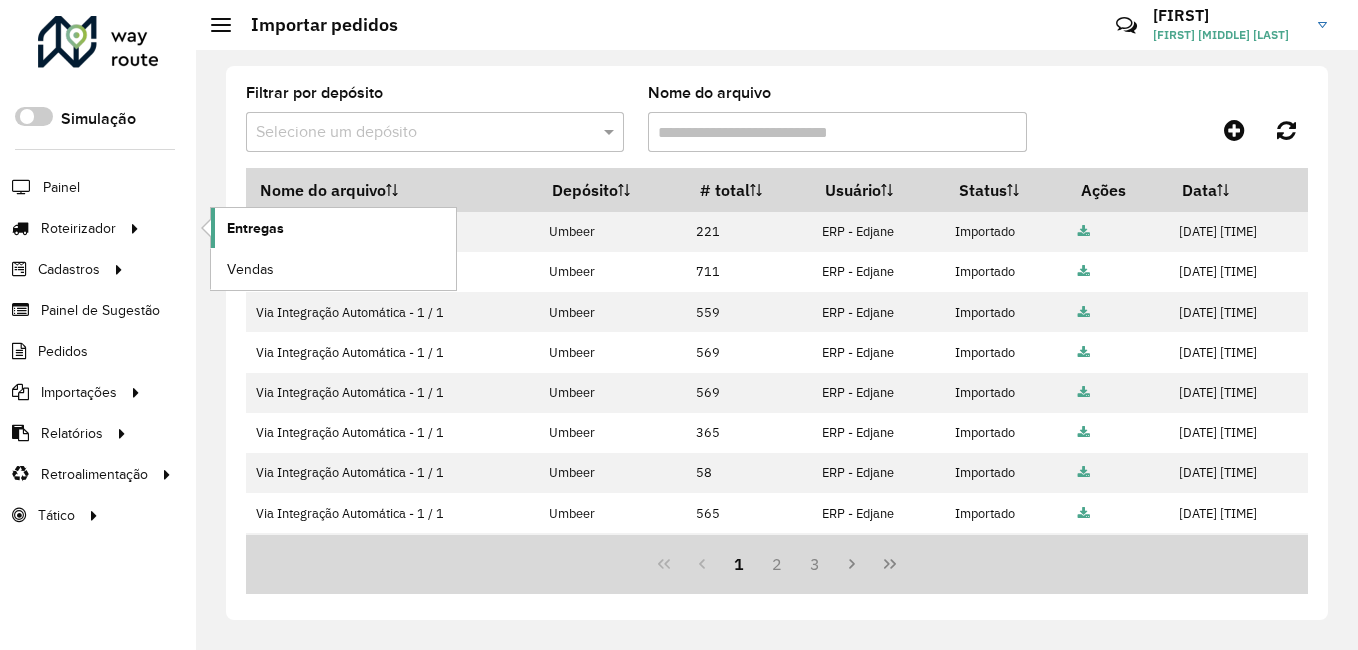 click on "Entregas" 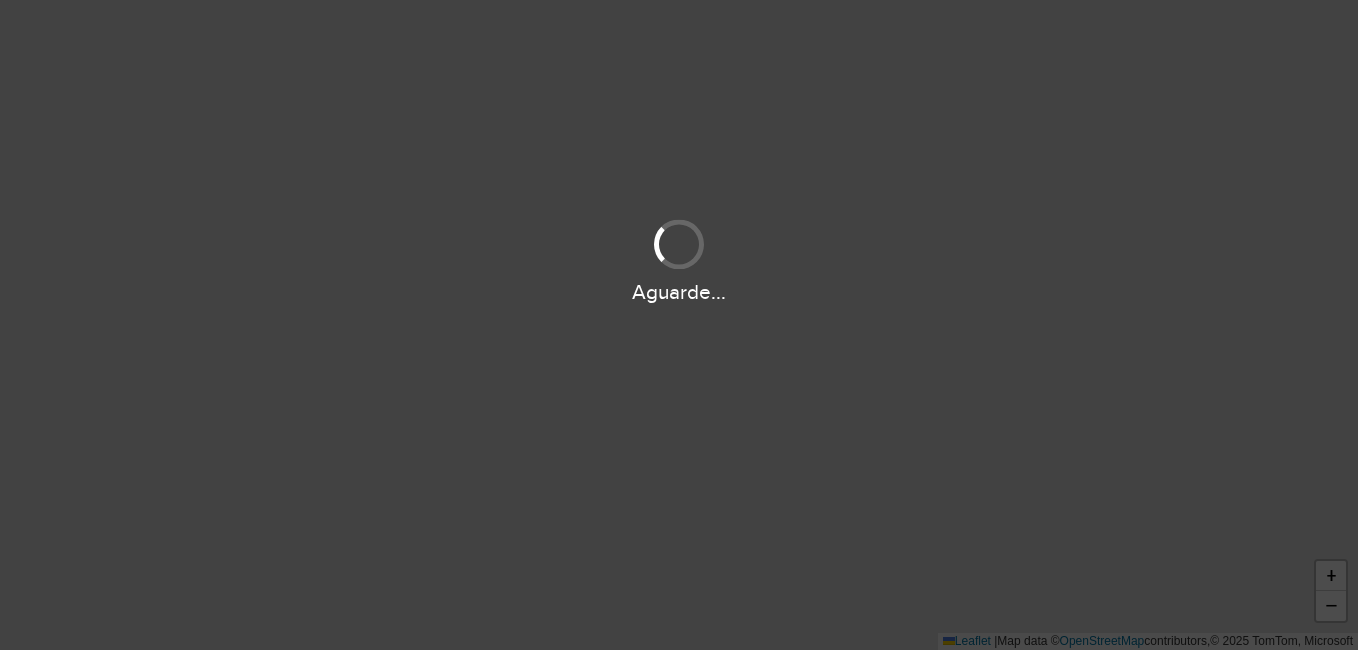 scroll, scrollTop: 0, scrollLeft: 0, axis: both 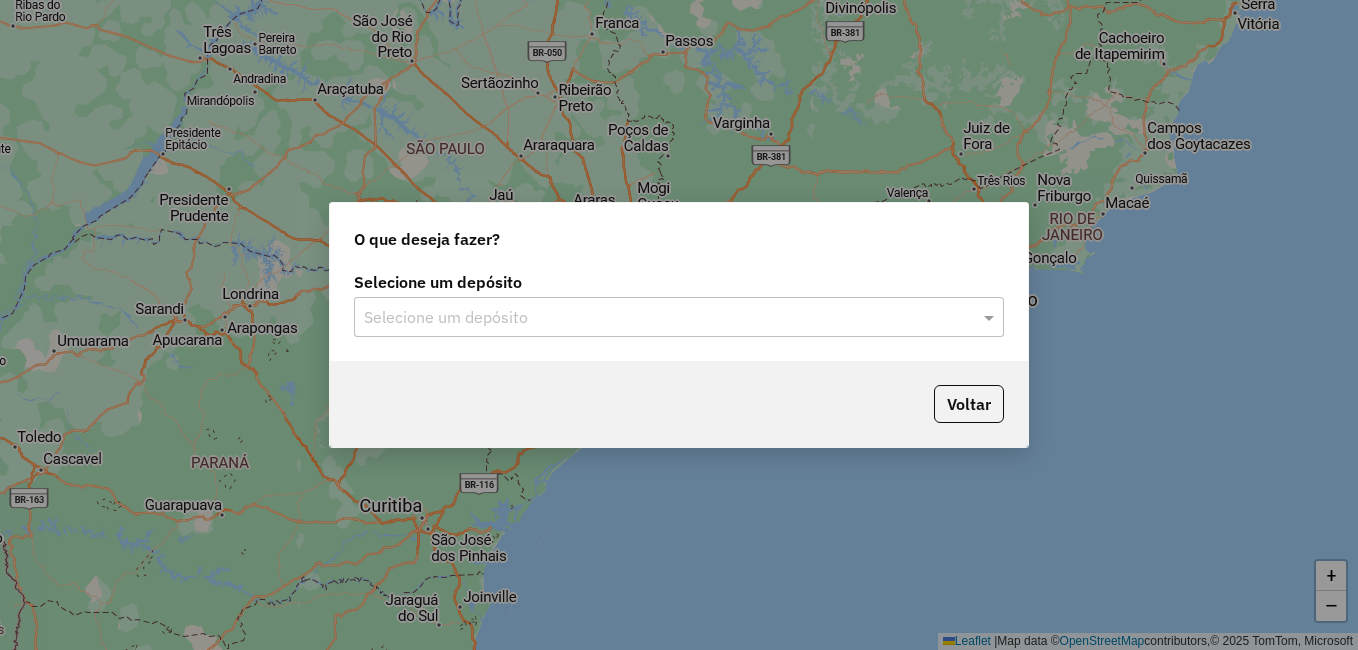 click 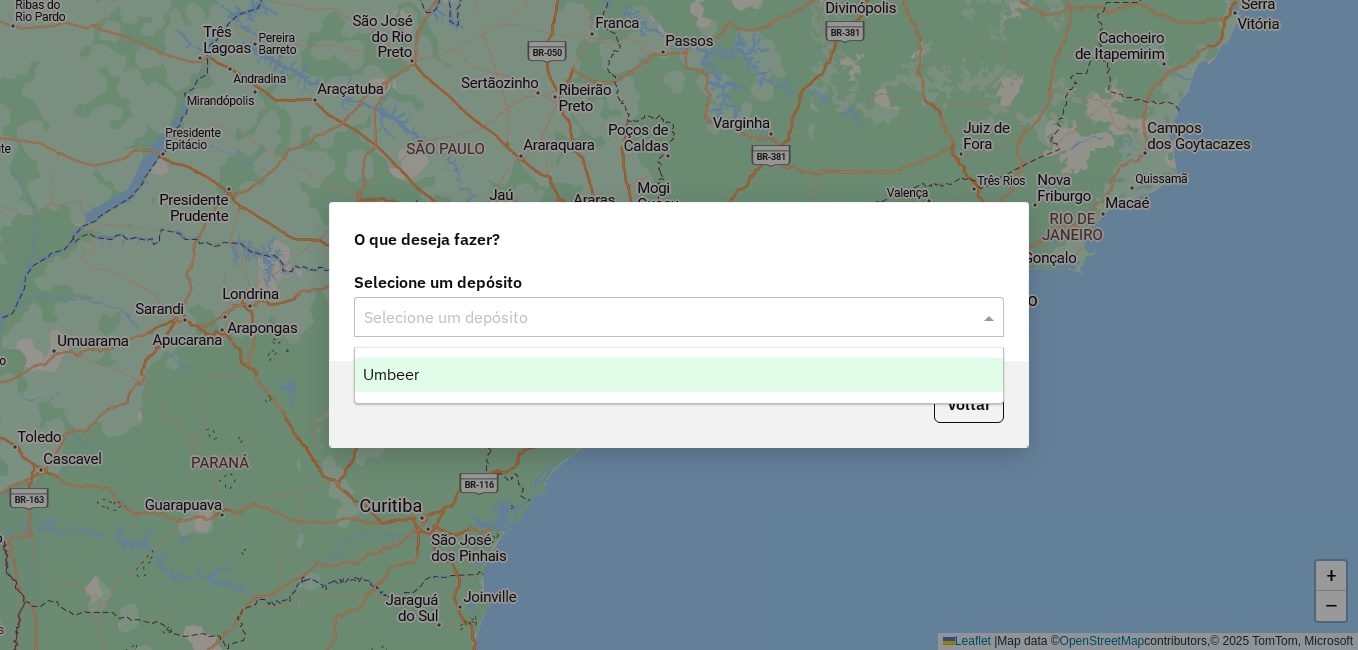 click on "Umbeer" at bounding box center (679, 375) 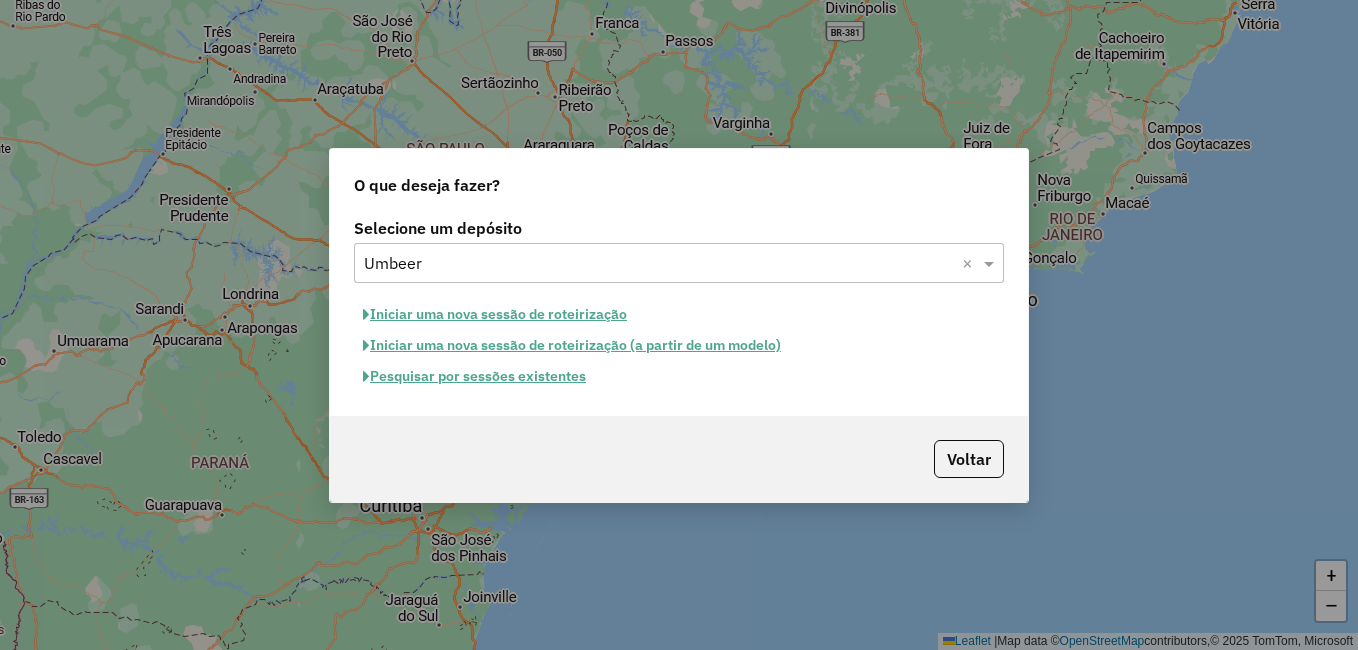 click on "Iniciar uma nova sessão de roteirização" 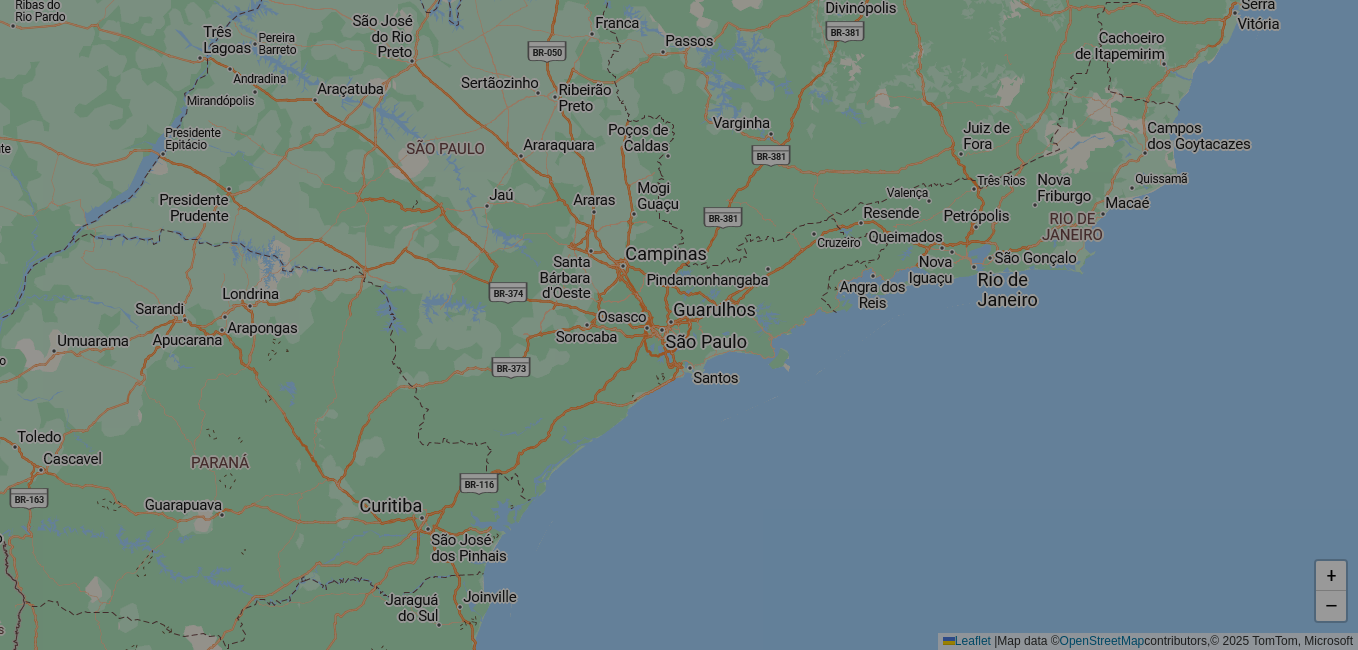 select on "*" 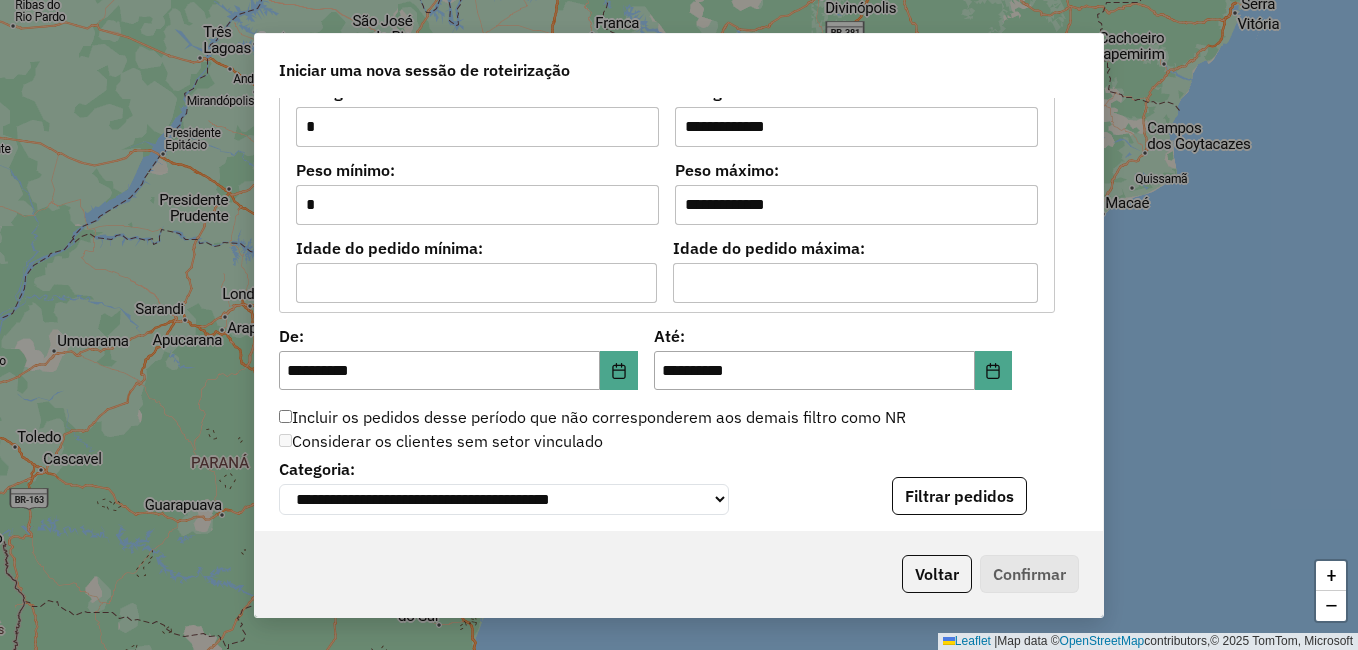 scroll, scrollTop: 1702, scrollLeft: 0, axis: vertical 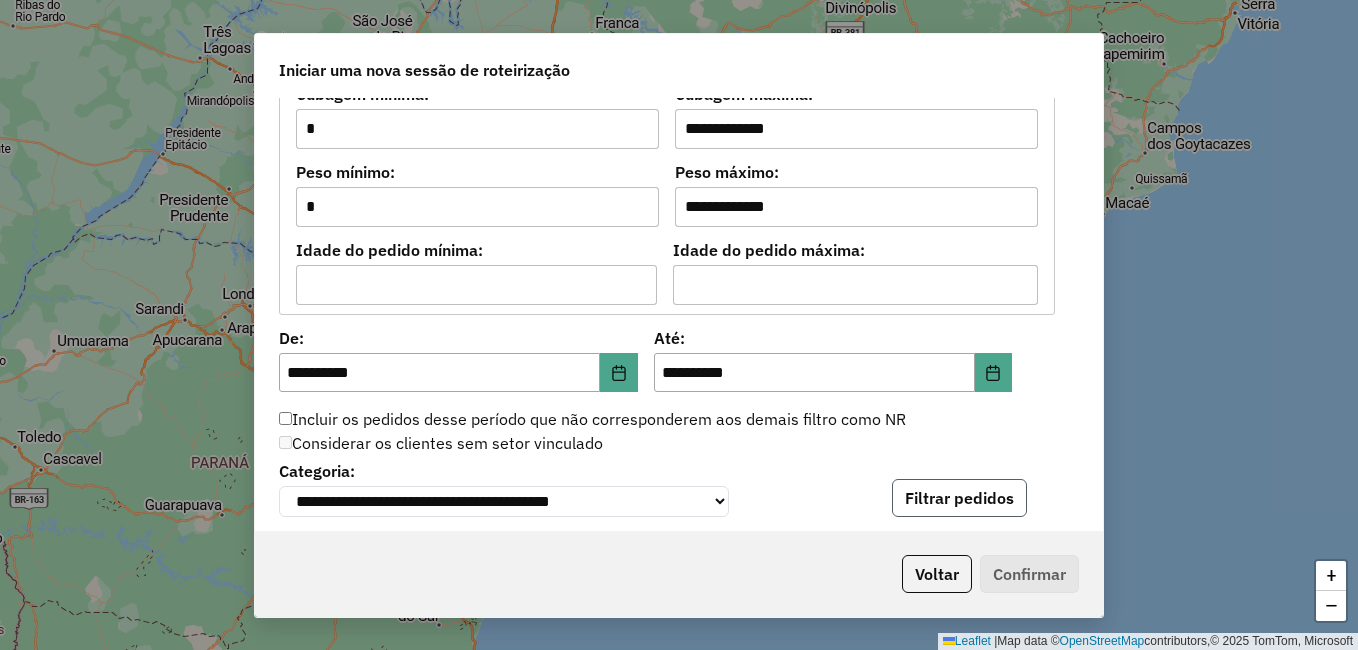 click on "Filtrar pedidos" 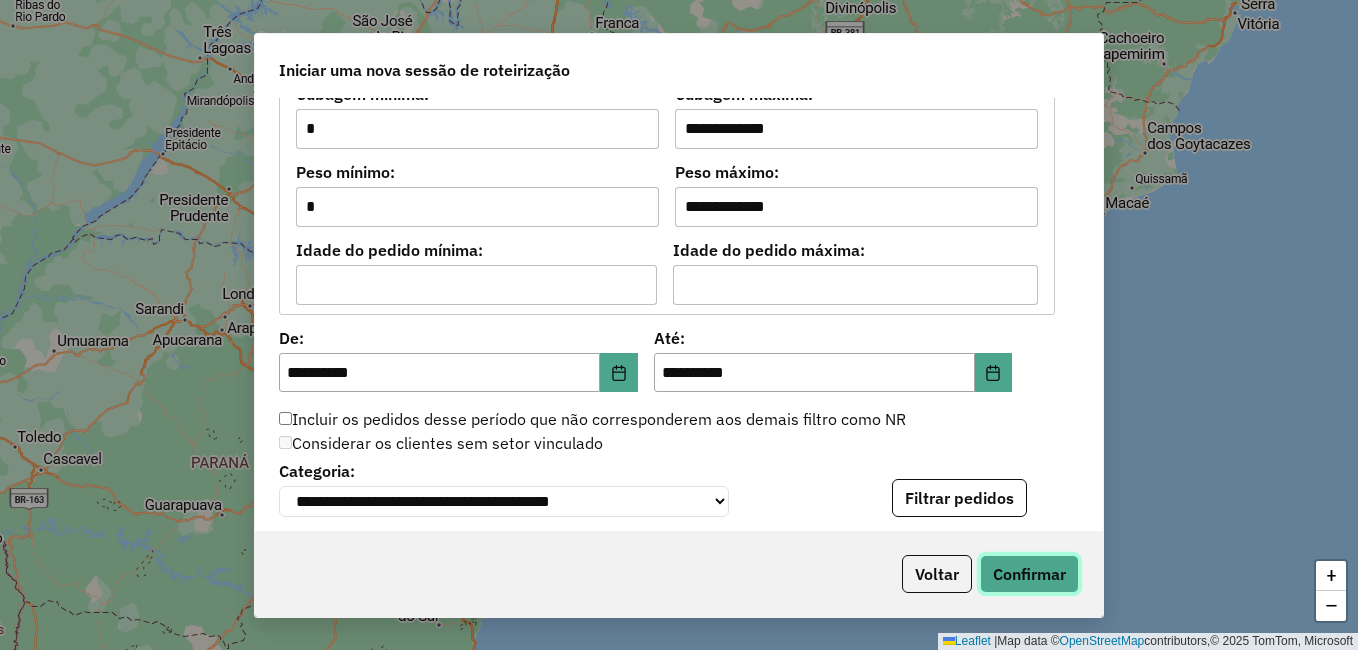 click on "Confirmar" 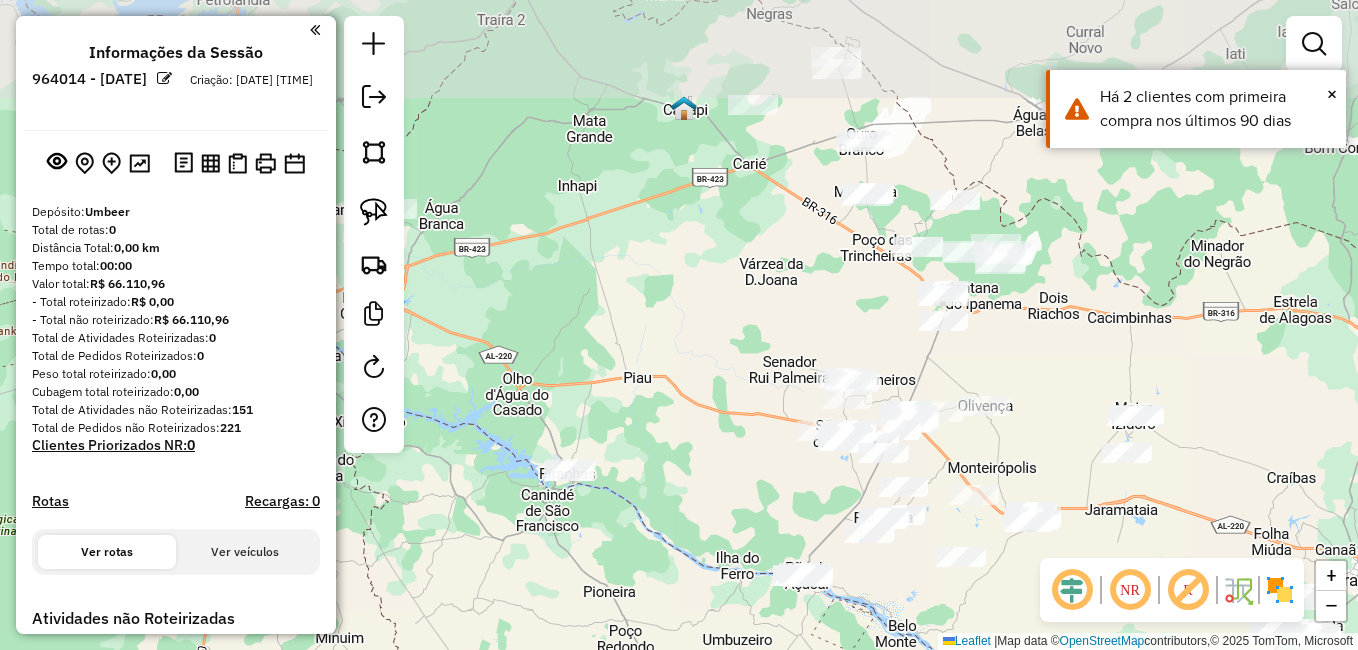 drag, startPoint x: 573, startPoint y: 401, endPoint x: 739, endPoint y: 511, distance: 199.13814 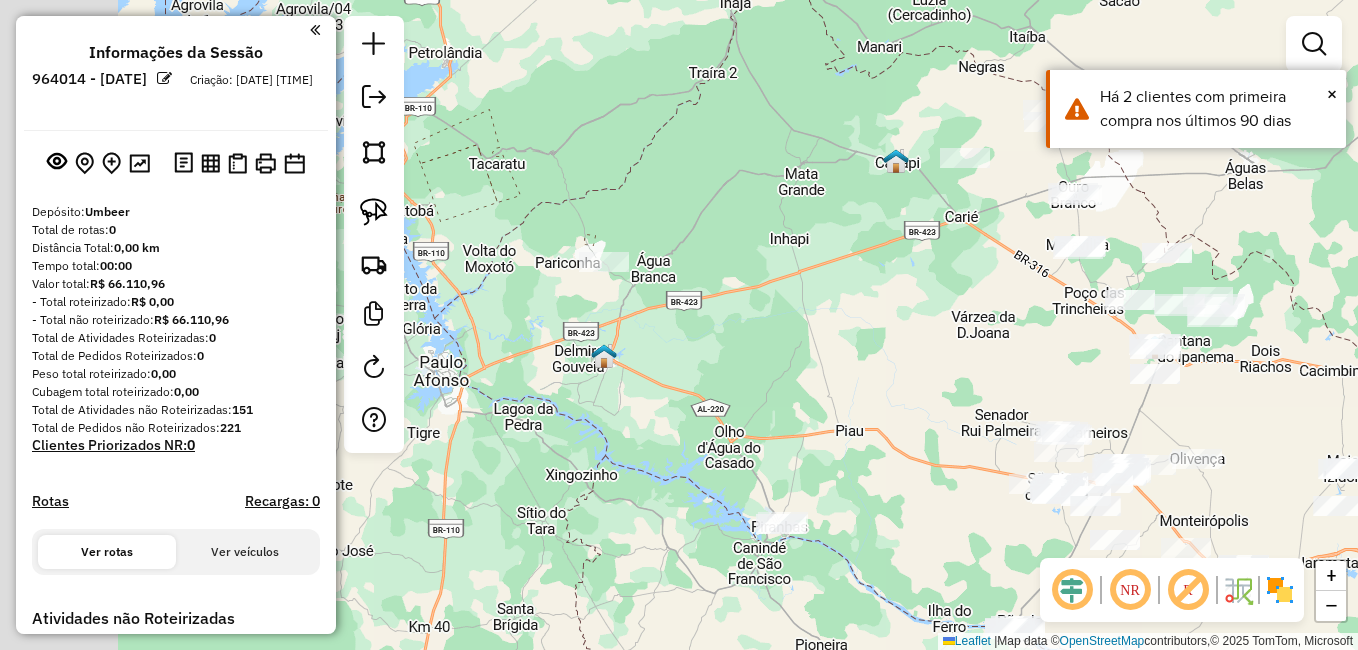 drag, startPoint x: 640, startPoint y: 353, endPoint x: 867, endPoint y: 409, distance: 233.80548 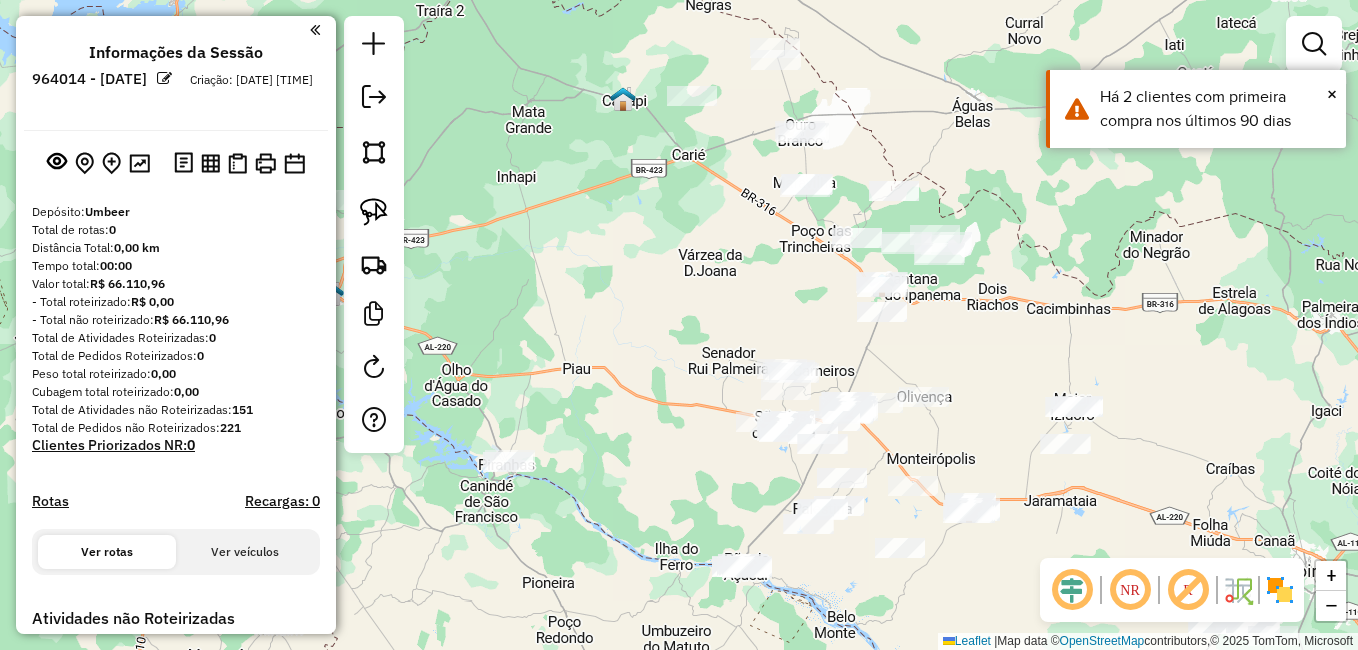 drag, startPoint x: 894, startPoint y: 368, endPoint x: 761, endPoint y: 329, distance: 138.60014 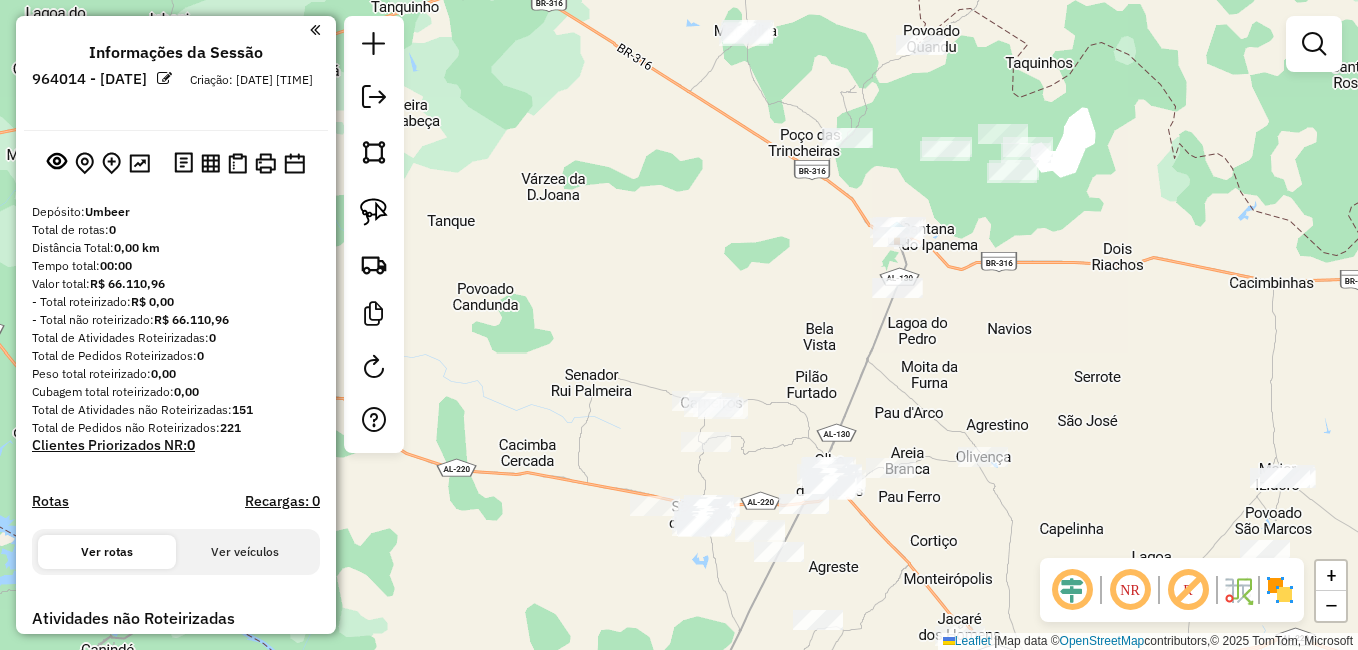 drag, startPoint x: 861, startPoint y: 410, endPoint x: 963, endPoint y: 240, distance: 198.25237 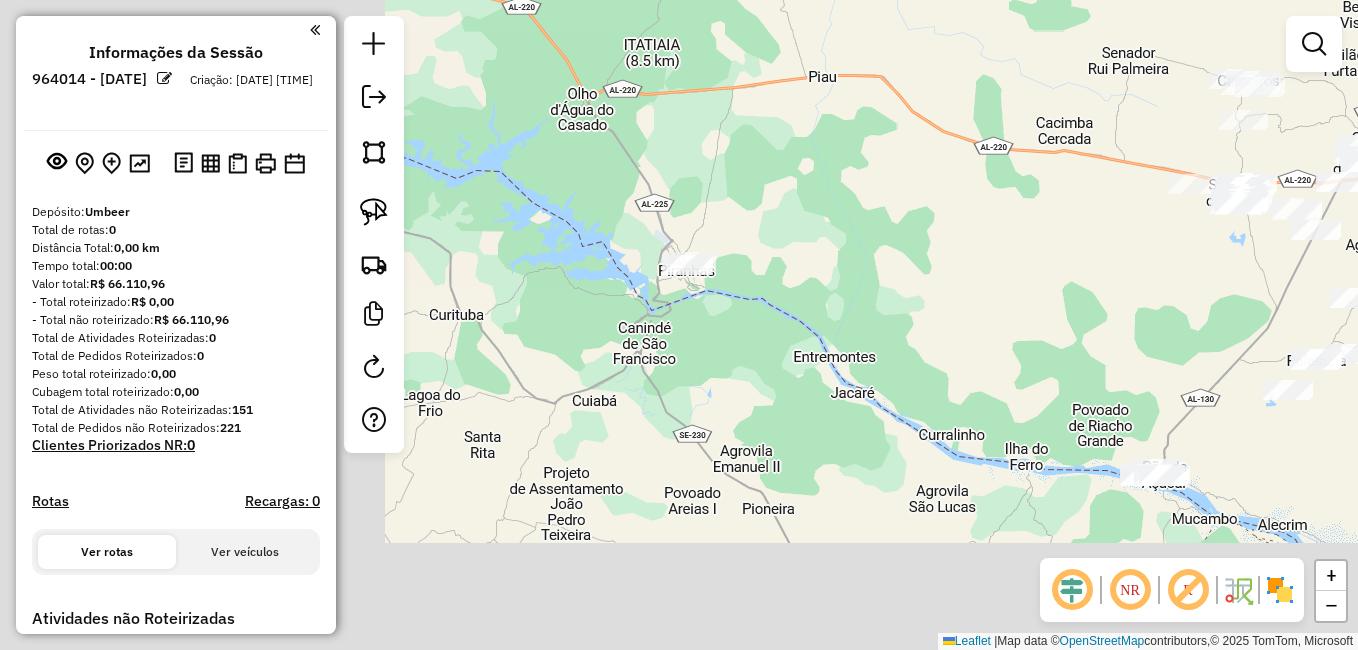 drag, startPoint x: 632, startPoint y: 426, endPoint x: 1053, endPoint y: 265, distance: 450.73495 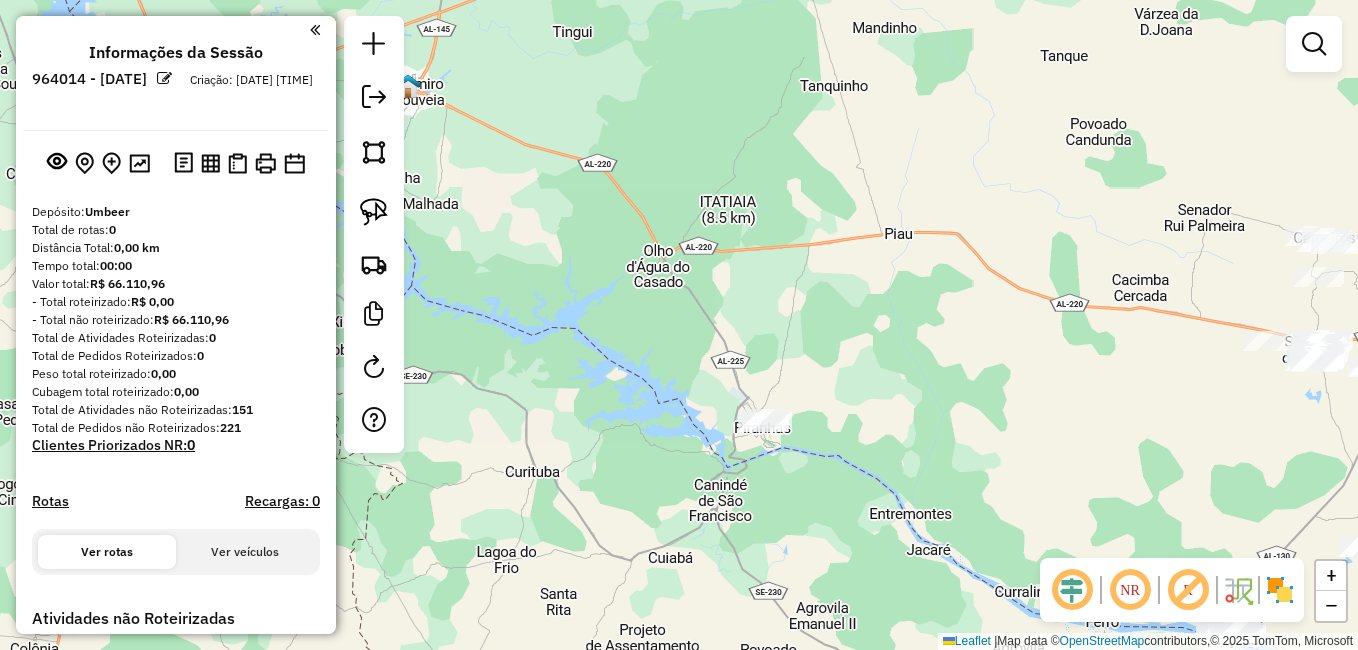 drag, startPoint x: 792, startPoint y: 322, endPoint x: 866, endPoint y: 495, distance: 188.16217 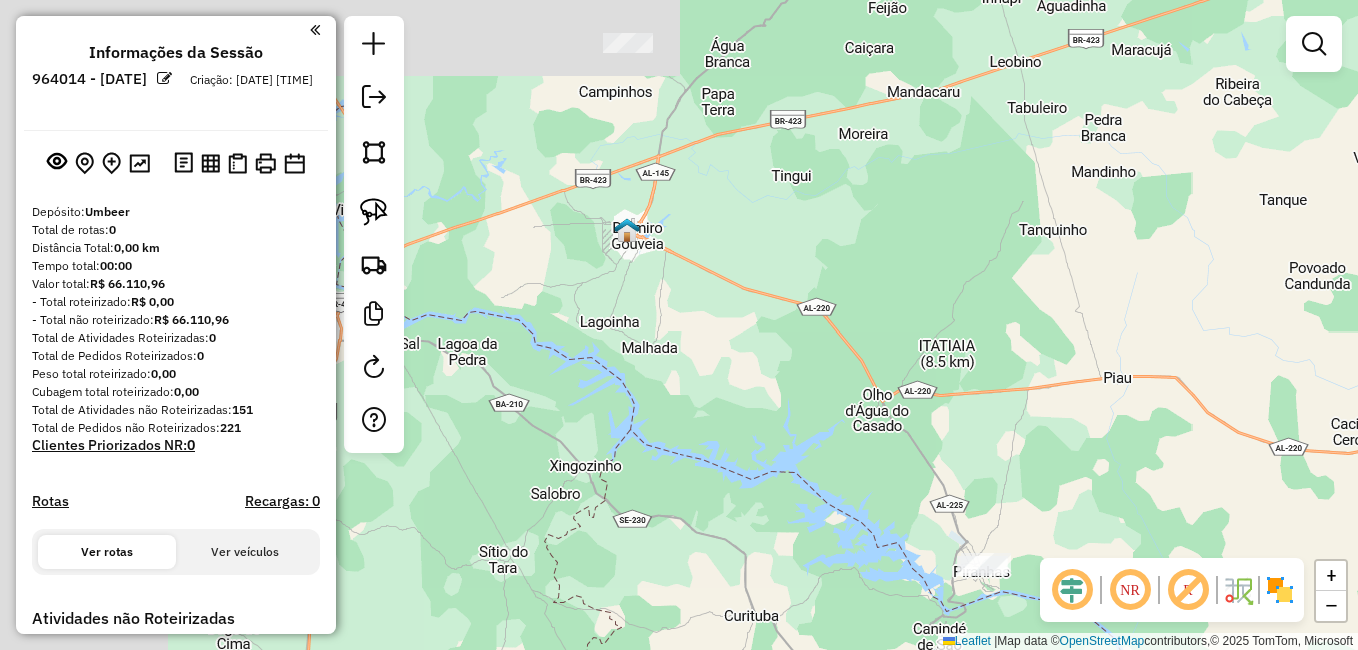 drag, startPoint x: 654, startPoint y: 292, endPoint x: 905, endPoint y: 443, distance: 292.91977 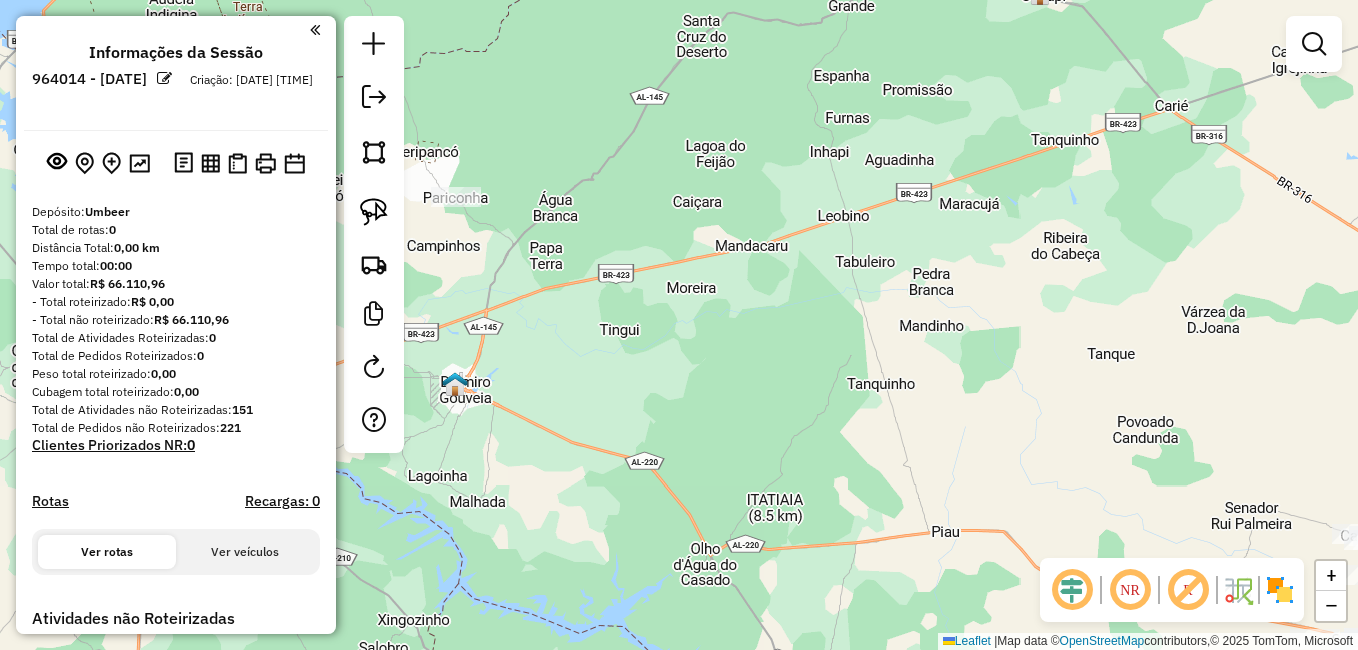 drag, startPoint x: 895, startPoint y: 235, endPoint x: 505, endPoint y: 219, distance: 390.32806 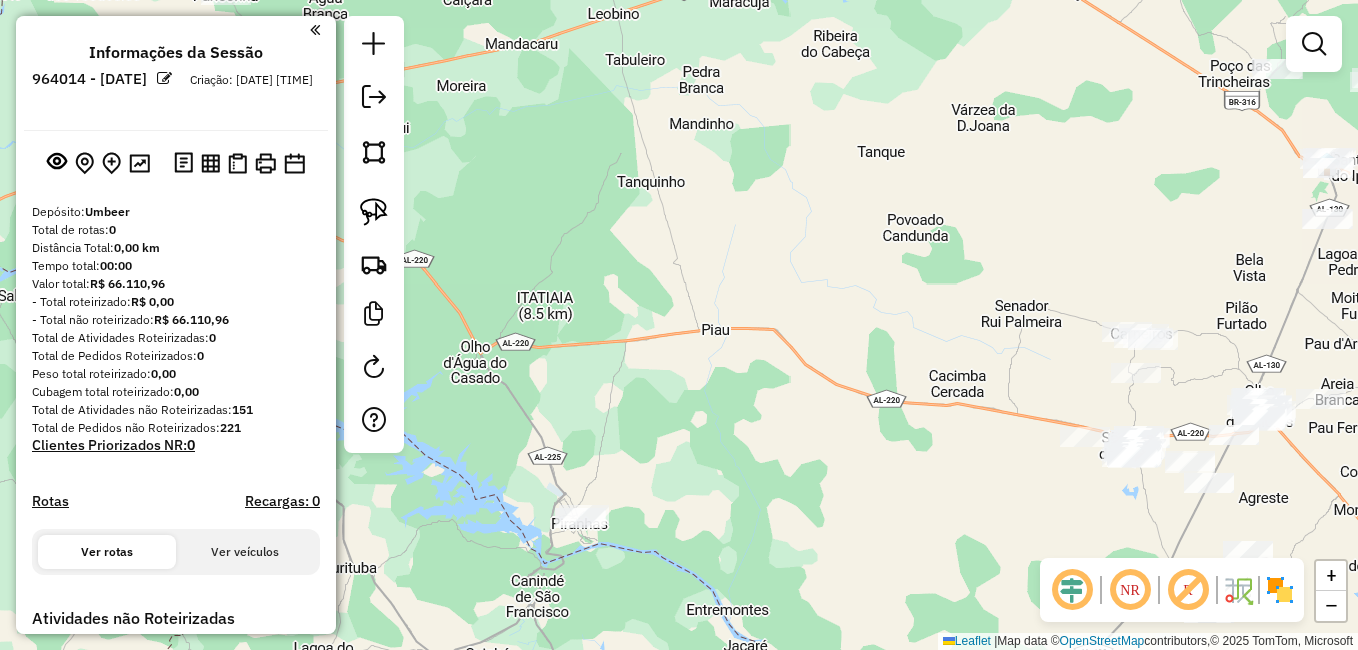 drag, startPoint x: 803, startPoint y: 496, endPoint x: 569, endPoint y: 223, distance: 359.56223 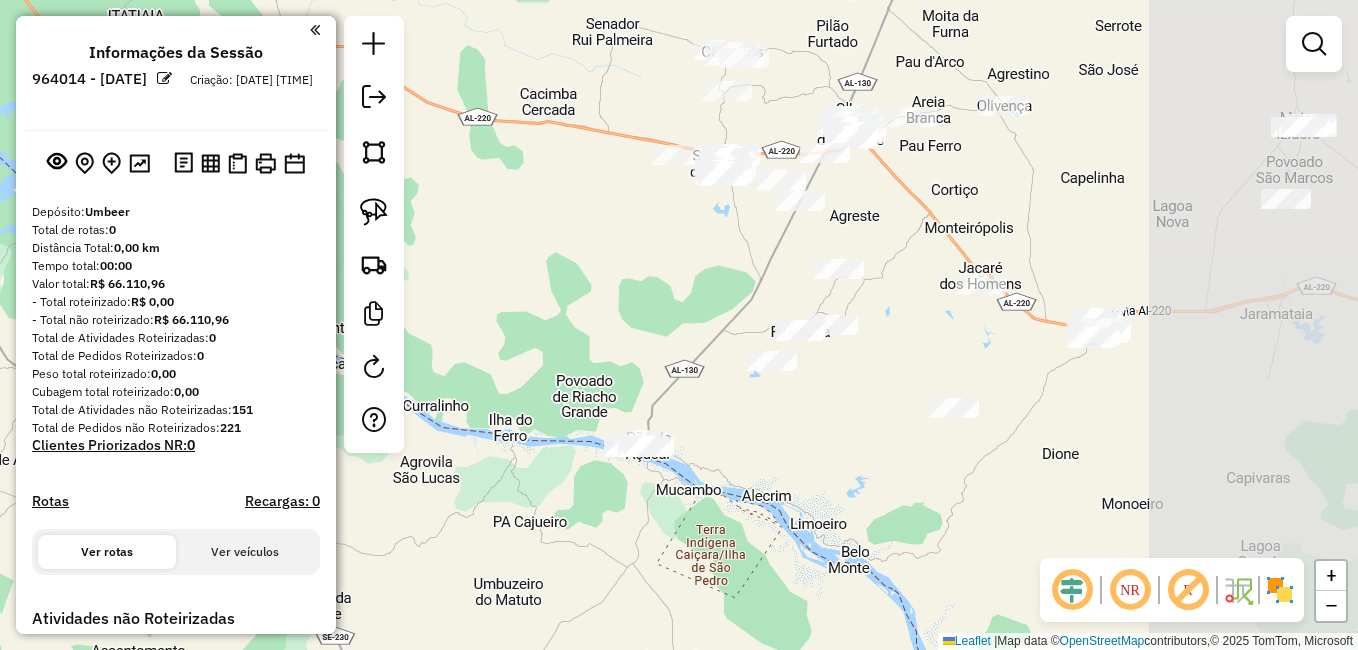 drag, startPoint x: 629, startPoint y: 345, endPoint x: 509, endPoint y: 302, distance: 127.471565 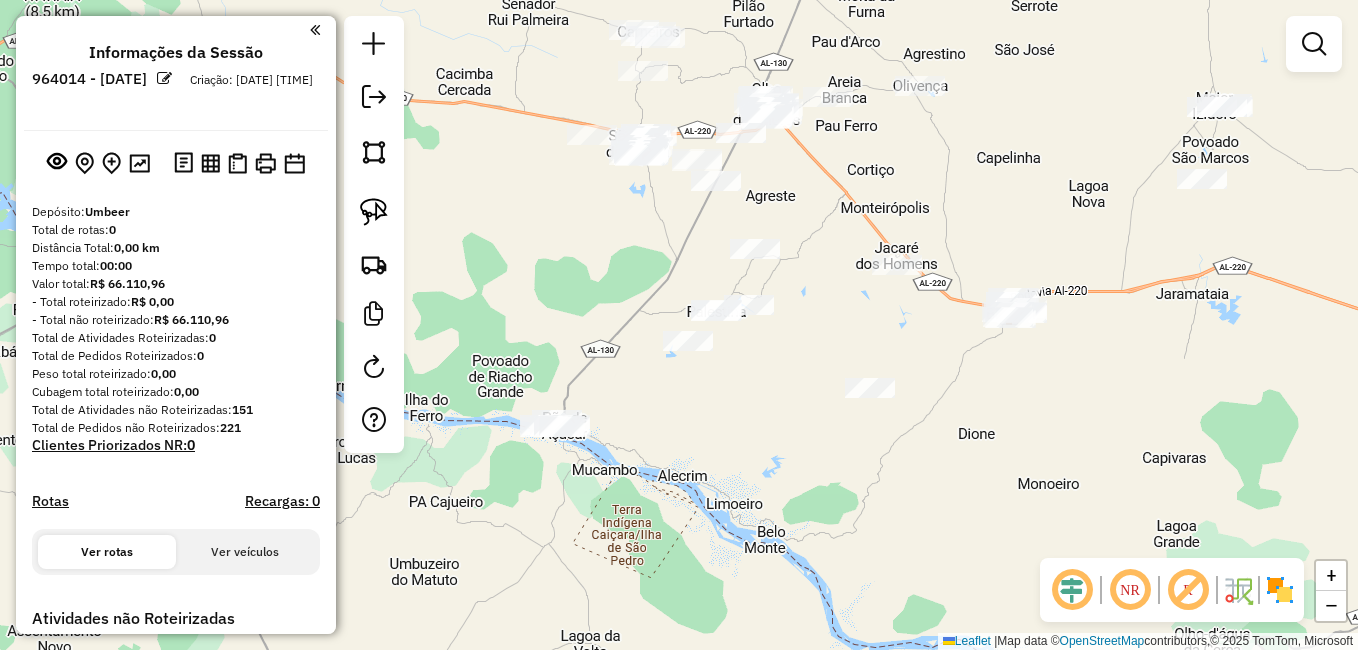 drag, startPoint x: 894, startPoint y: 460, endPoint x: 805, endPoint y: 512, distance: 103.077644 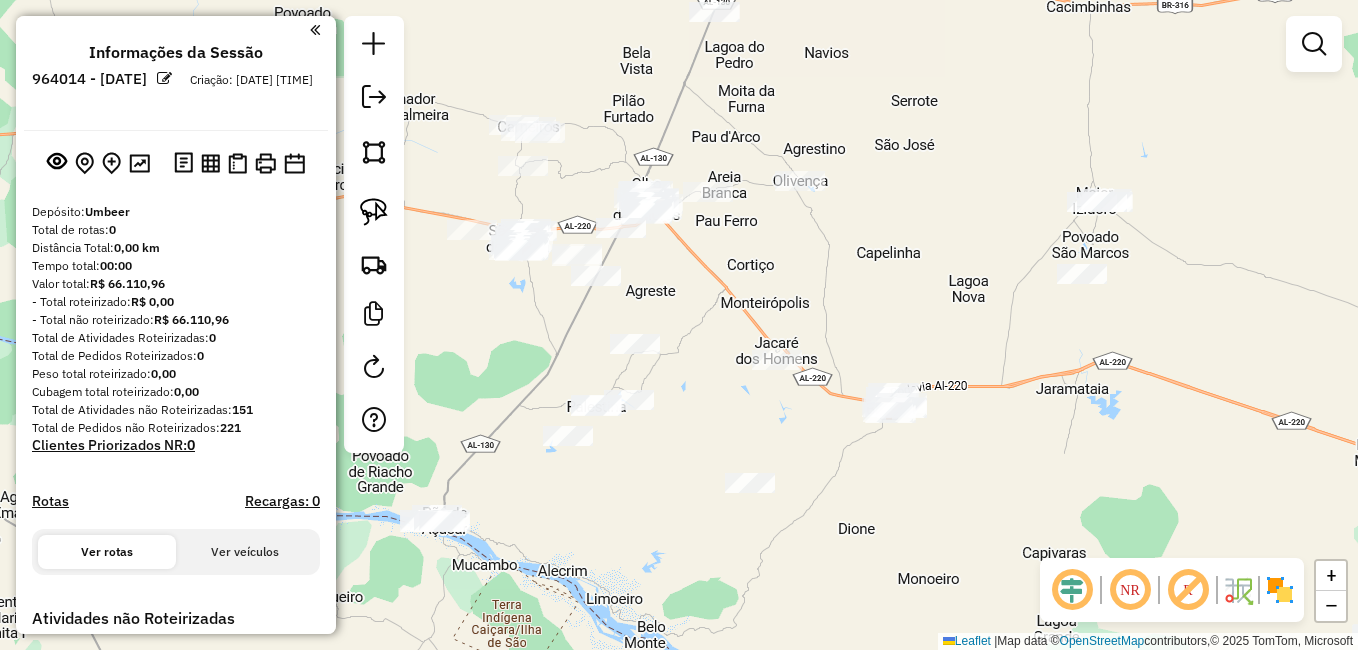 drag, startPoint x: 952, startPoint y: 259, endPoint x: 921, endPoint y: 318, distance: 66.64833 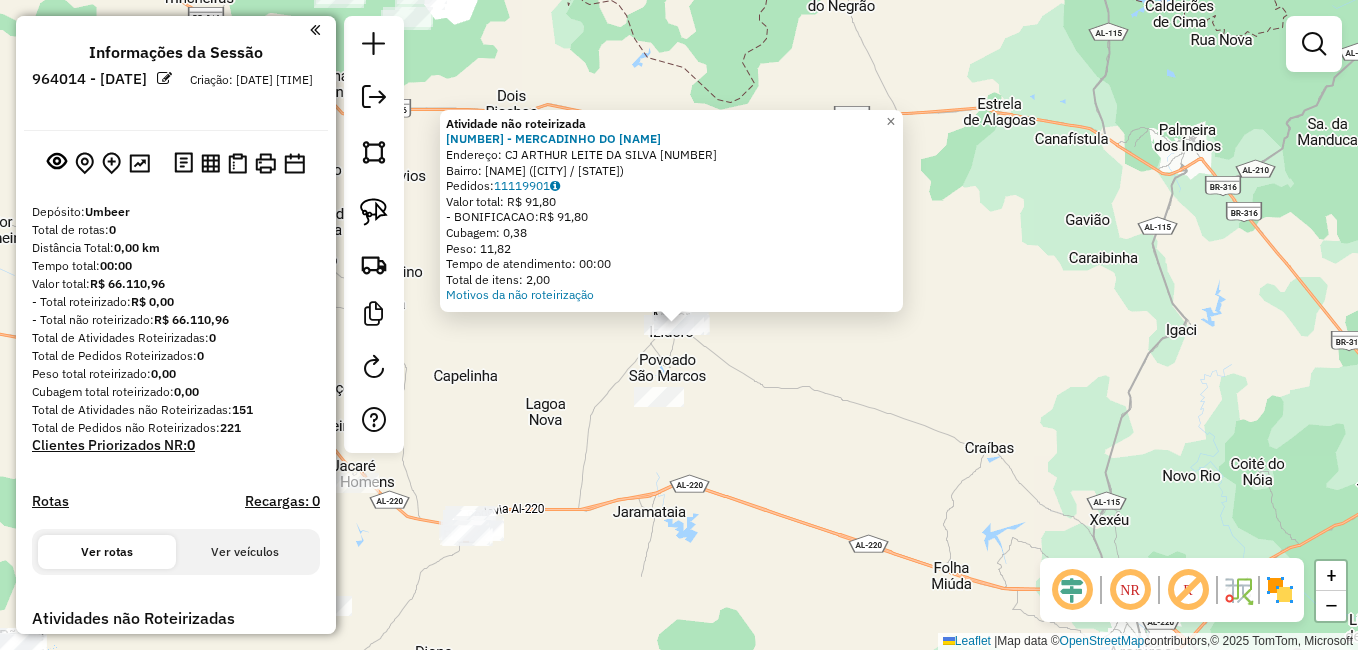 click on "[MERCHANT_NAME]  Endereço:  [STREET_NAME] [NUMBER]   Bairro: [NEIGHBORHOOD] ([CITY] / [STATE])   Pedidos:  [ORDER_ID]   Valor total: [CURRENCY][AMOUNT]   -BONIFICACAO:  [CURRENCY][AMOUNT]   Cubagem: [CUBAGE]   Peso: [WEIGHT]   Tempo de atendimento: [TIME]   Total de itens: [ITEMS]  Motivos da não roteirização × Janela de atendimento Grade de atendimento Capacidade Transportadoras Veículos Cliente Pedidos  Rotas Selecione os dias de semana para filtrar as janelas de atendimento  Seg   Ter   Qua   Qui   Sex   Sáb   Dom  Informe o período da janela de atendimento: De: Até:  Filtrar exatamente a janela do cliente  Considerar janela de atendimento padrão  Selecione os dias de semana para filtrar as grades de atendimento  Seg   Ter   Qua   Qui   Sex   Sáb   Dom   Considerar clientes sem dia de atendimento cadastrado  Clientes fora do dia de atendimento selecionado Filtrar as atividades entre os valores definidos abaixo:  Peso mínimo:   Peso máximo:   Cubagem mínima:   De:   Até:  De:" 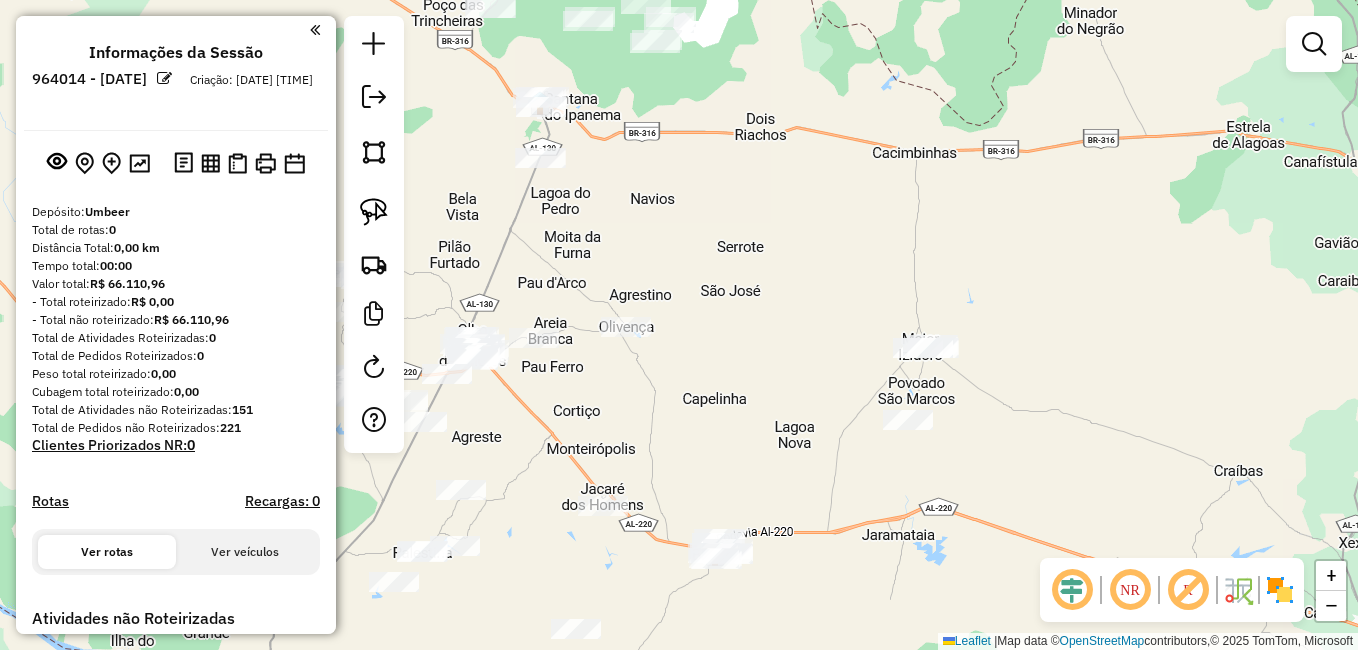 drag, startPoint x: 595, startPoint y: 387, endPoint x: 992, endPoint y: 463, distance: 404.2091 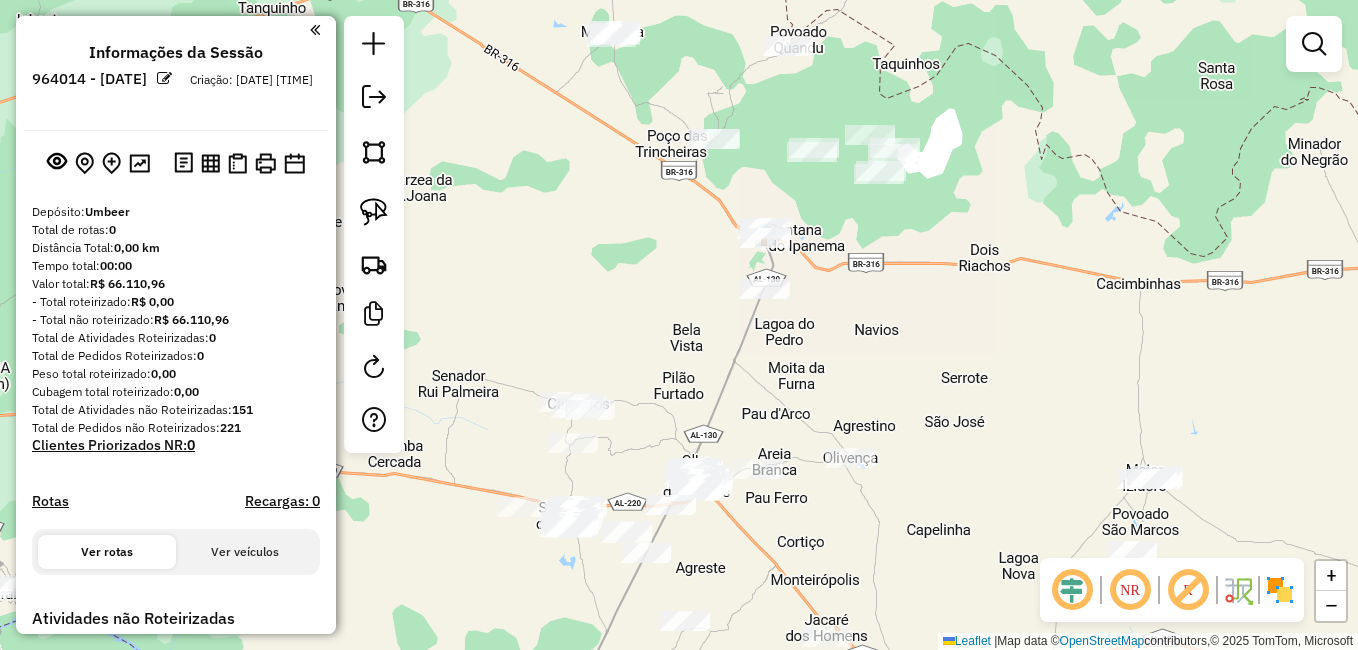 drag, startPoint x: 758, startPoint y: 318, endPoint x: 786, endPoint y: 317, distance: 28.01785 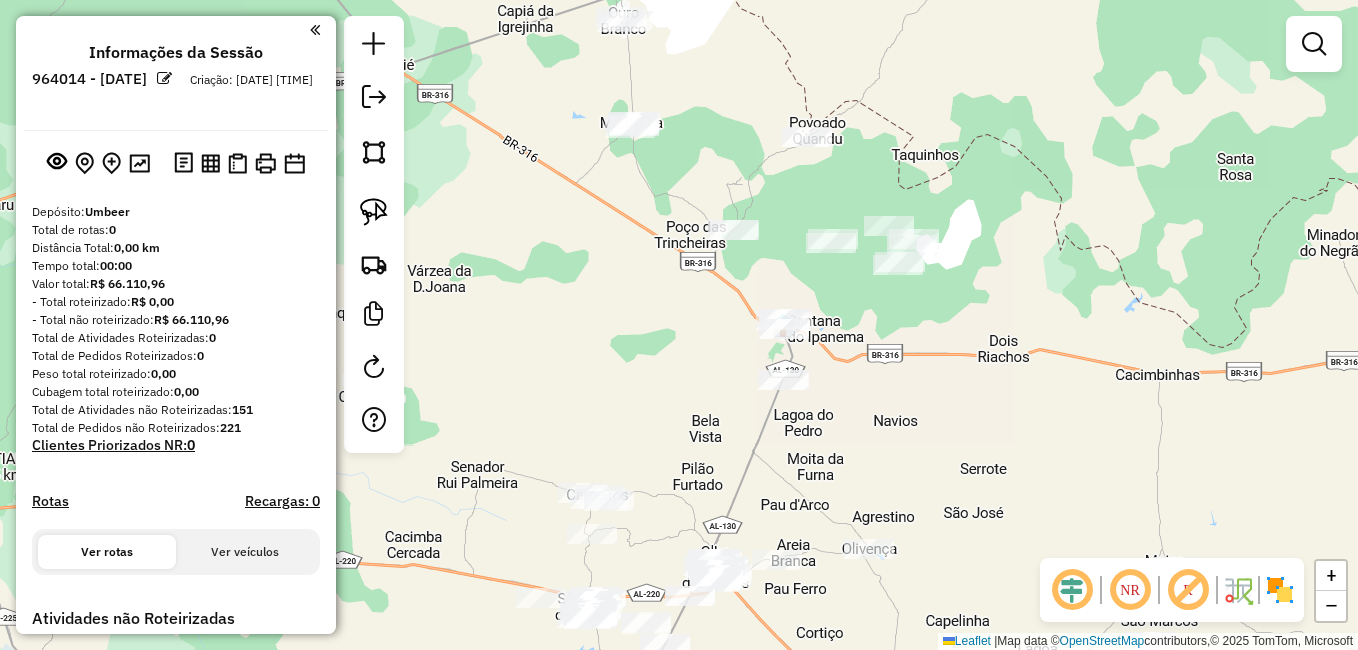 drag, startPoint x: 752, startPoint y: 122, endPoint x: 764, endPoint y: 197, distance: 75.95393 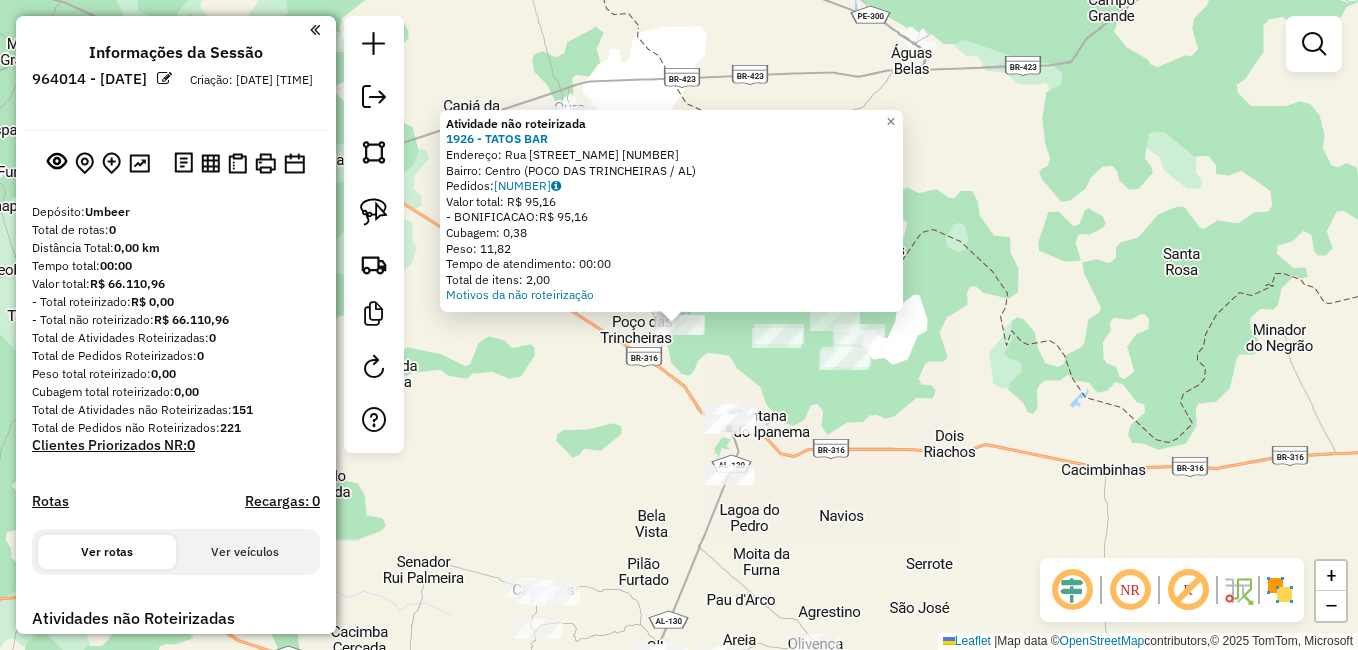 click on "Atividade não roteirizada 1926 - TATOS BAR  Endereço:  Rua Sao Sebastiao 436   Bairro: Centro ([CIDADE] / [ESTADO])   Pedidos:  11119835   Valor total: R$ 95,16   -BONIFICACAO:  R$ 95,16   Cubagem: 0,38   Peso: 11,82   Tempo de atendimento: 00:00   Total de itens: 2,00  Motivos da não roteirização × Janela de atendimento Grade de atendimento Capacidade Transportadoras Veículos Cliente Pedidos  Rotas Selecione os dias de semana para filtrar as janelas de atendimento  Seg   Ter   Qua   Qui   Sex   Sáb   Dom  Informe o período da janela de atendimento: De: Até:  Filtrar exatamente a janela do cliente  Considerar janela de atendimento padrão  Selecione os dias de semana para filtrar as grades de atendimento  Seg   Ter   Qua   Qui   Sex   Sáb   Dom   Considerar clientes sem dia de atendimento cadastrado  Clientes fora do dia de atendimento selecionado Filtrar as atividades entre os valores definidos abaixo:  Peso mínimo:   Peso máximo:   Cubagem mínima:   Cubagem máxima:   De:   Até:  De:" 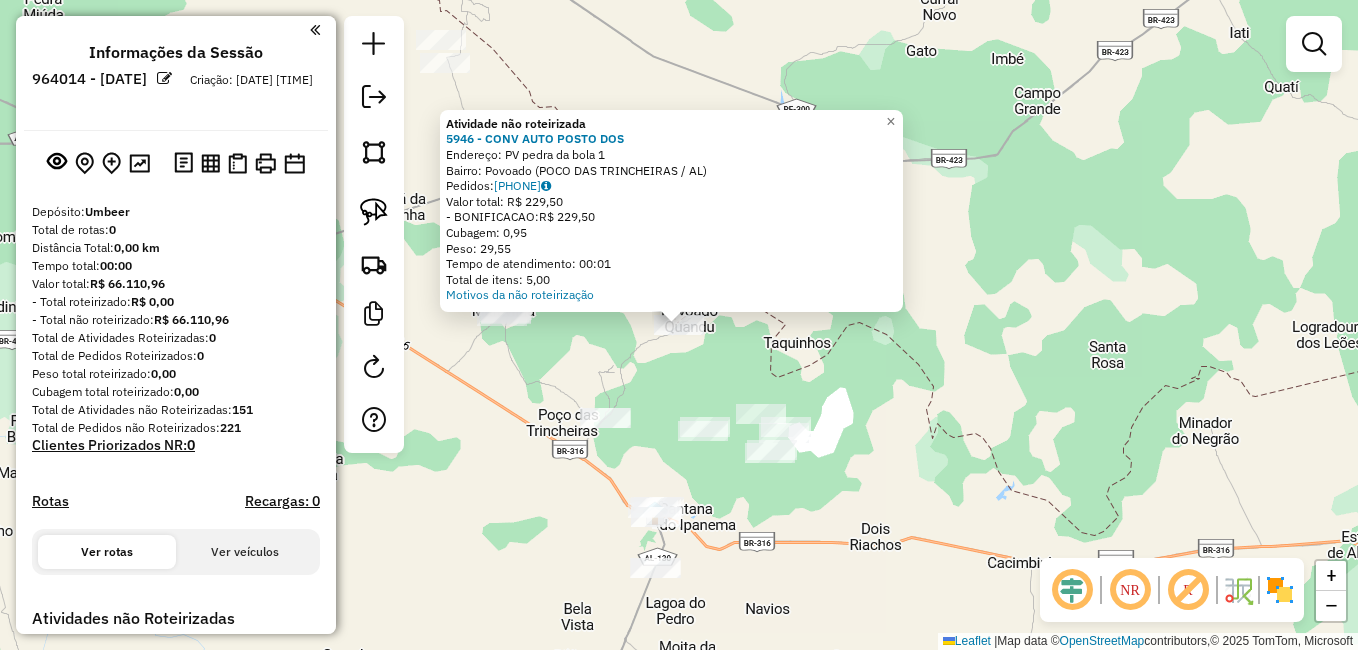 click on "Atividade não roteirizada 5946 - CONV AUTO POSTO DOS  Endereço:  PV pedra da bola 1   Bairro: Povoado ([CITY] / [STATE])   Pedidos:  11119837   Valor total: R$ 229,50   - BONIFICACAO:  R$ 229,50   Cubagem: 0,95   Peso: 29,55   Tempo de atendimento: 00:01   Total de itens: 5,00  Motivos da não roteirização × Janela de atendimento Grade de atendimento Capacidade Transportadoras Veículos Cliente Pedidos  Rotas Selecione os dias de semana para filtrar as janelas de atendimento  Seg   Ter   Qua   Qui   Sex   Sáb   Dom  Informe o período da janela de atendimento: De: Até:  Filtrar exatamente a janela do cliente  Considerar janela de atendimento padrão  Selecione os dias de semana para filtrar as grades de atendimento  Seg   Ter   Qua   Qui   Sex   Sáb   Dom   Considerar clientes sem dia de atendimento cadastrado  Clientes fora do dia de atendimento selecionado Filtrar as atividades entre os valores definidos abaixo:  Peso mínimo:   Peso máximo:   Cubagem mínima:   Cubagem máxima:   De:  De:" 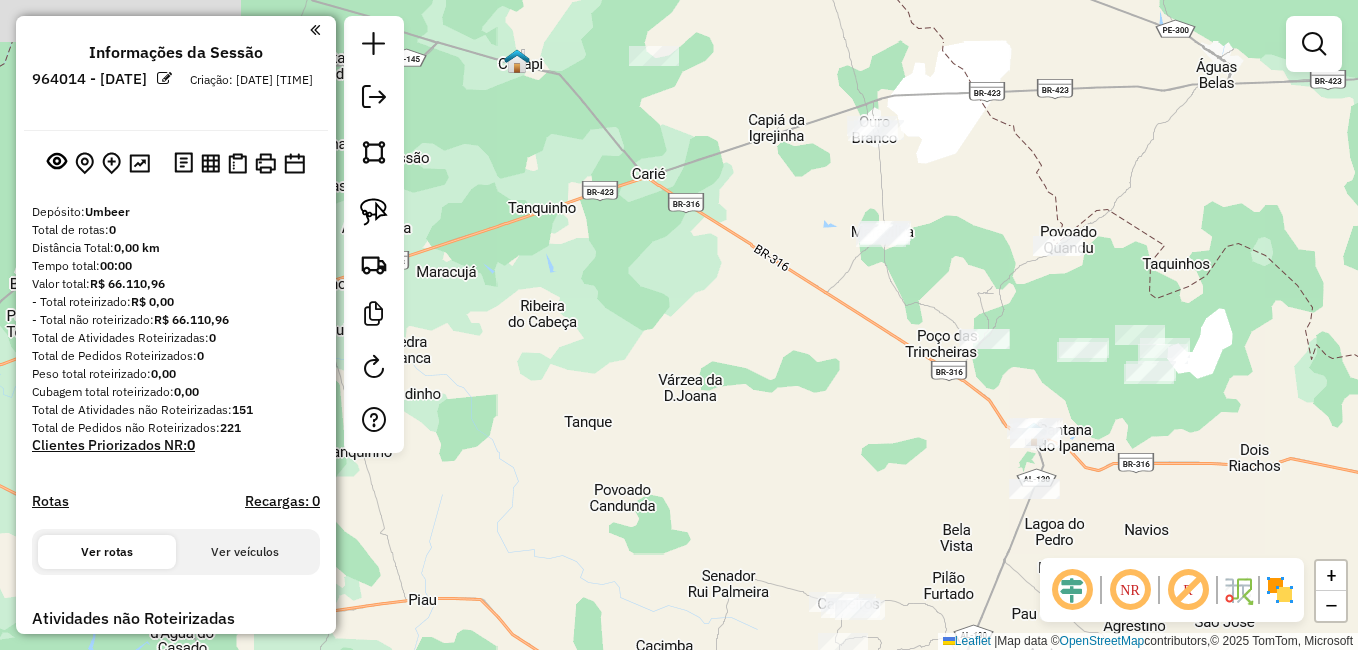 drag, startPoint x: 505, startPoint y: 395, endPoint x: 884, endPoint y: 260, distance: 402.32574 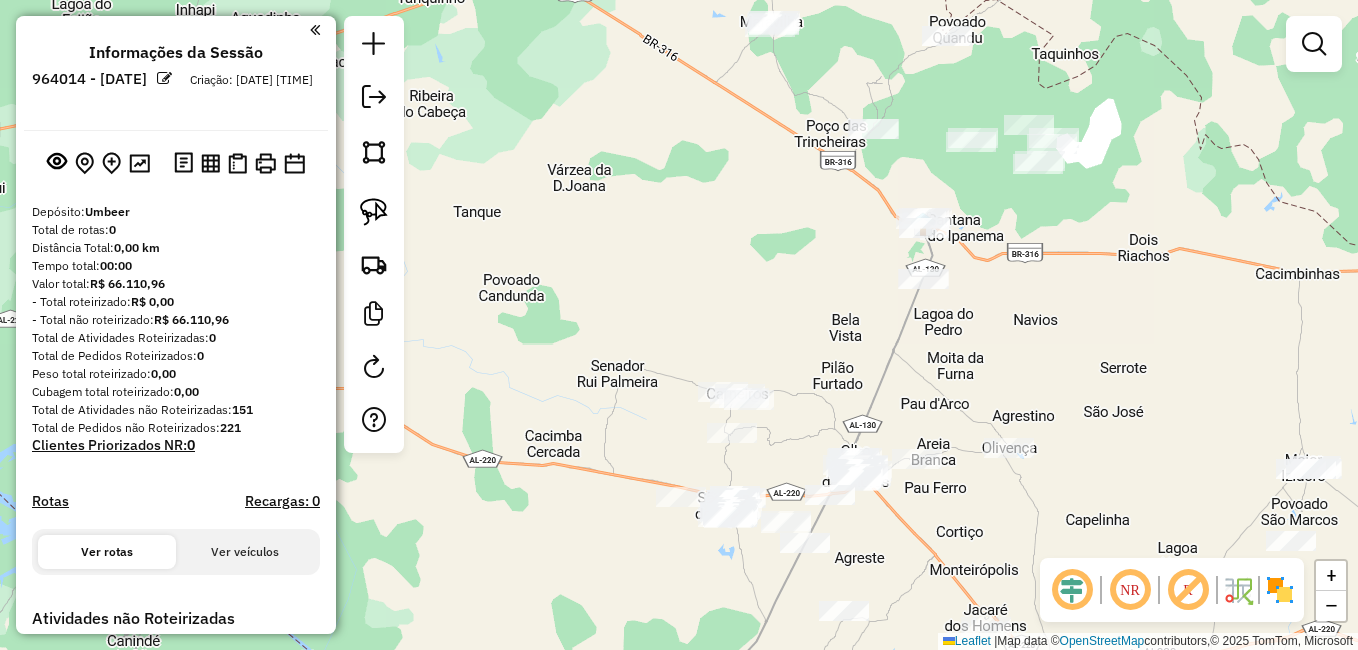 drag, startPoint x: 907, startPoint y: 477, endPoint x: 736, endPoint y: 222, distance: 307.02768 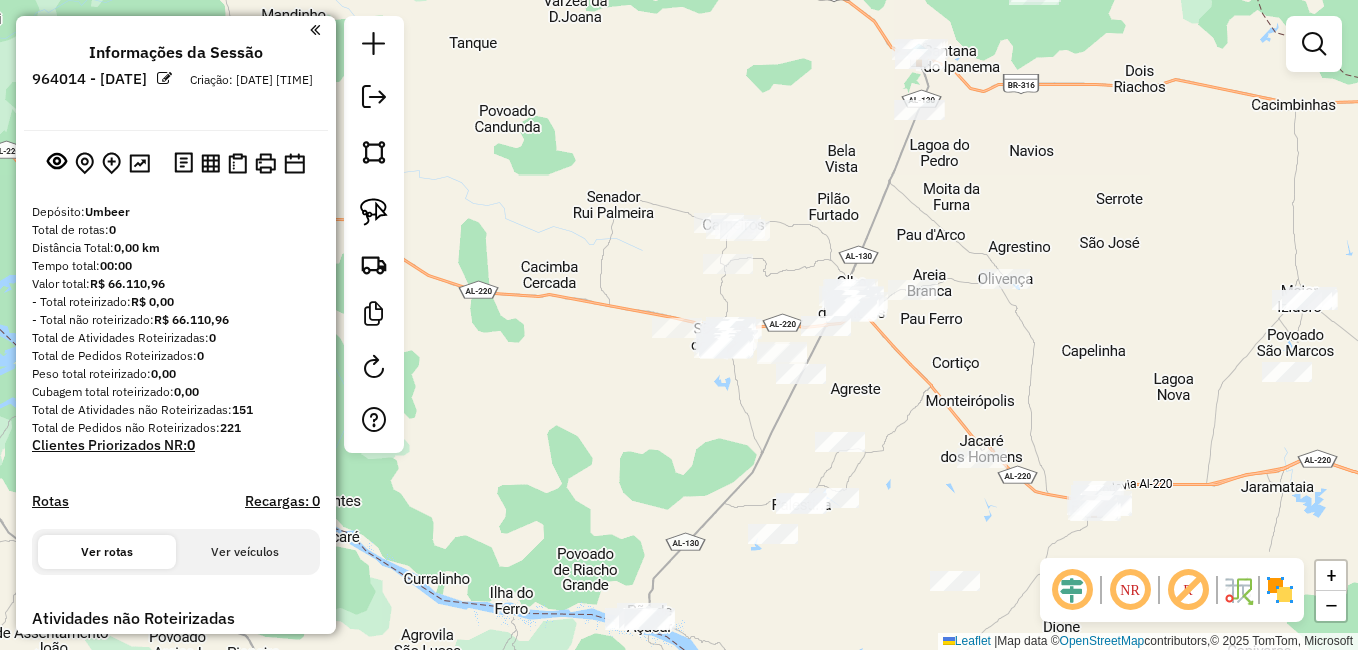 drag, startPoint x: 875, startPoint y: 420, endPoint x: 896, endPoint y: 392, distance: 35 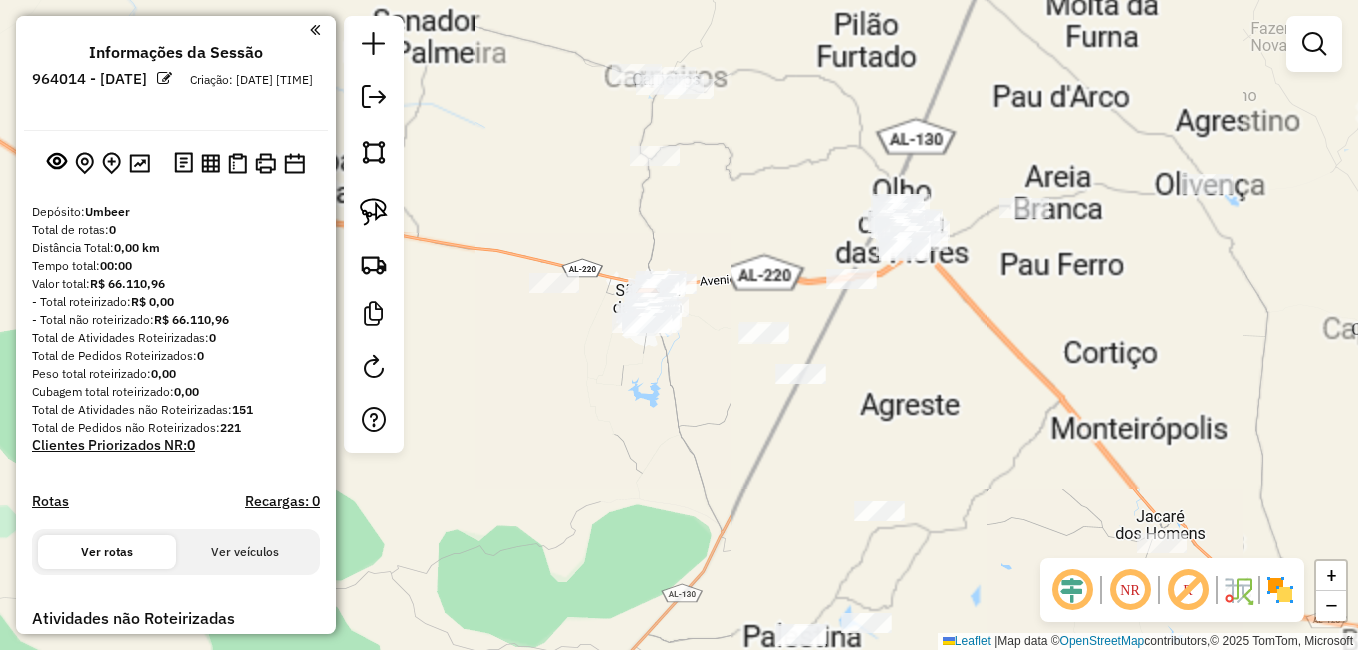 drag, startPoint x: 798, startPoint y: 368, endPoint x: 841, endPoint y: 363, distance: 43.289722 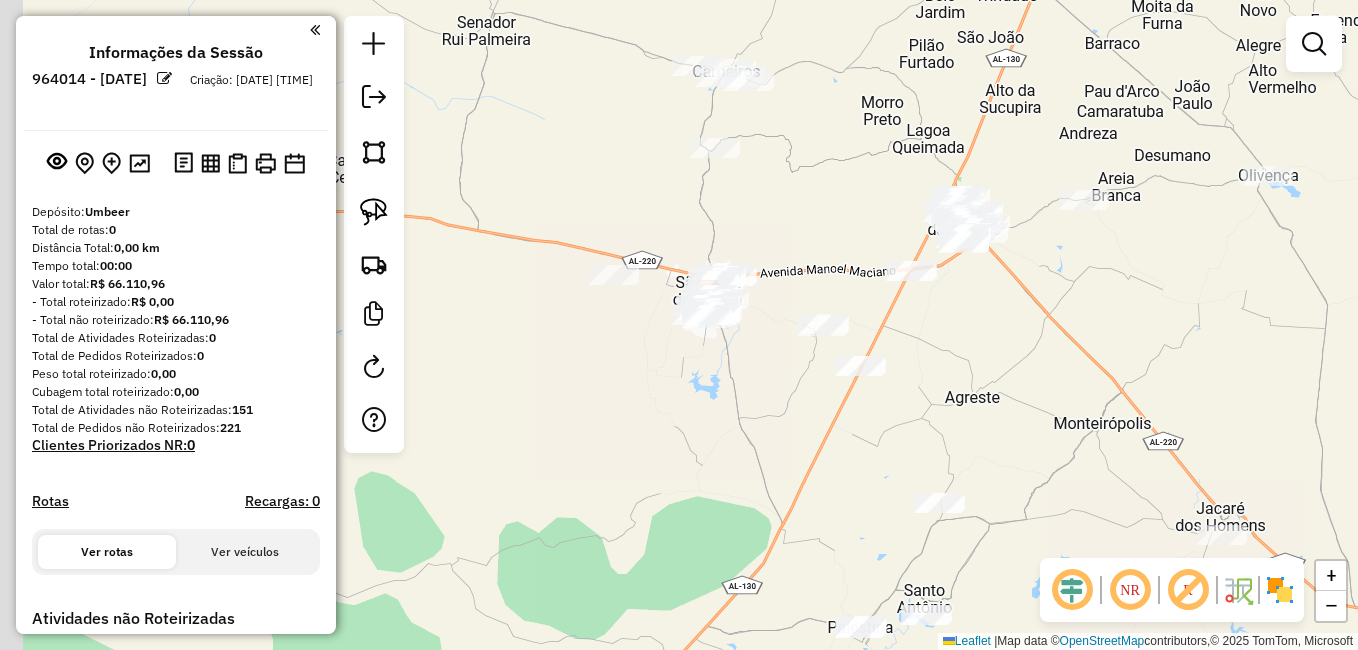 drag, startPoint x: 723, startPoint y: 258, endPoint x: 787, endPoint y: 250, distance: 64.49806 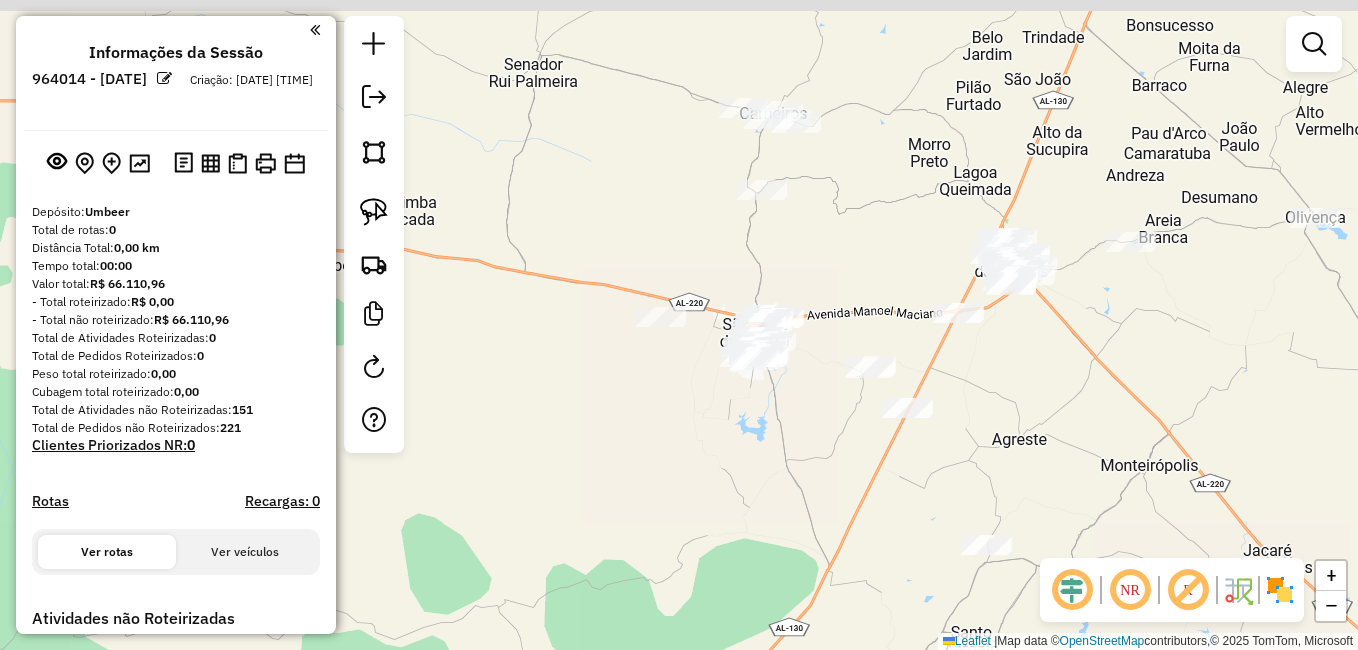 drag, startPoint x: 718, startPoint y: 392, endPoint x: 762, endPoint y: 435, distance: 61.522354 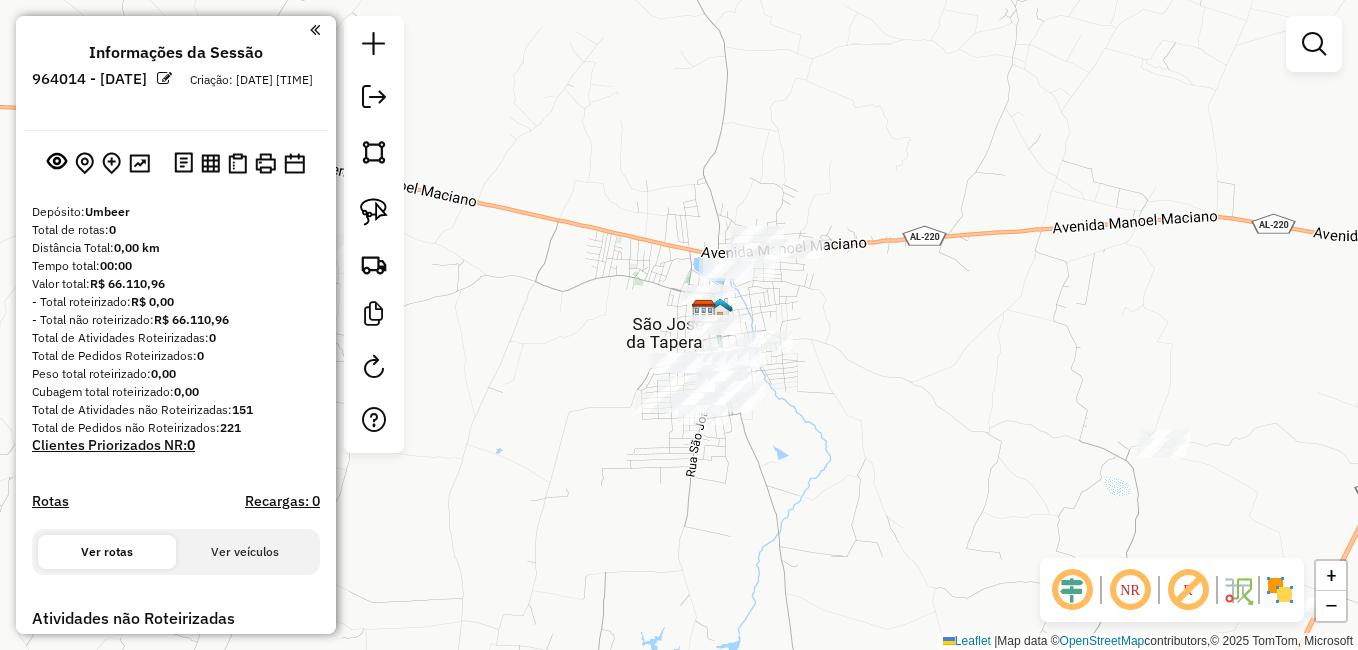 drag, startPoint x: 951, startPoint y: 325, endPoint x: 820, endPoint y: 303, distance: 132.83449 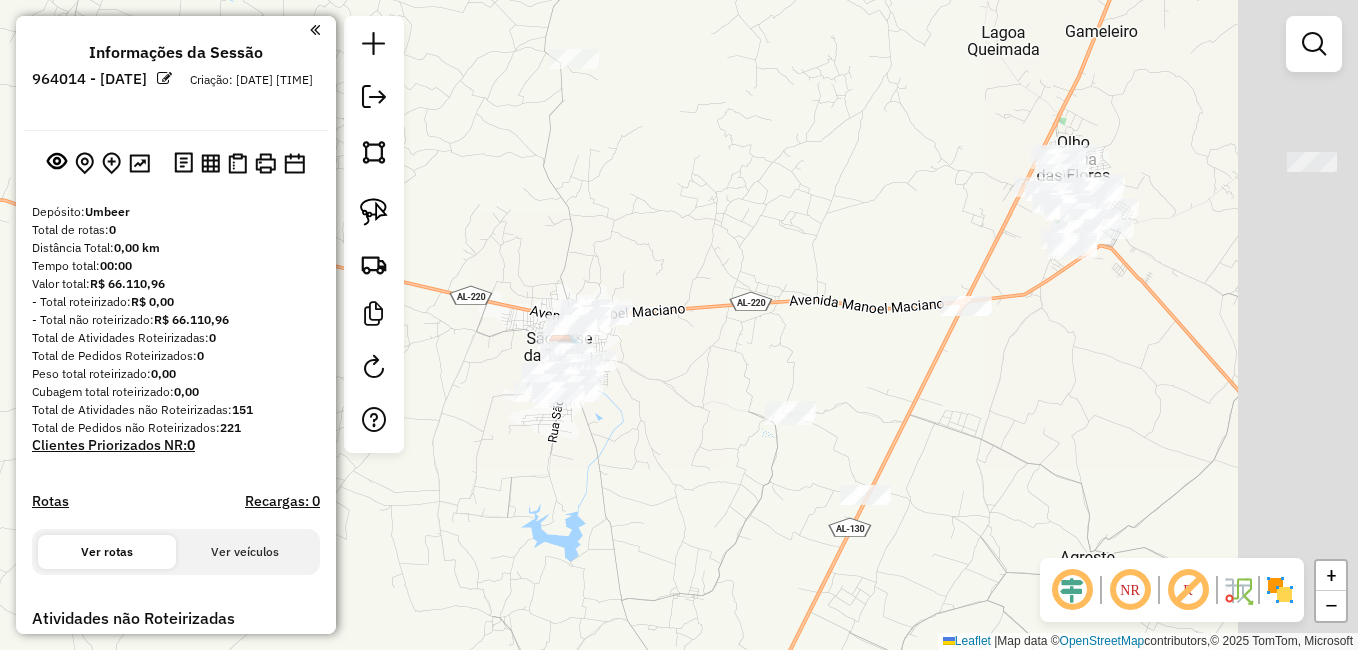 drag, startPoint x: 934, startPoint y: 308, endPoint x: 714, endPoint y: 373, distance: 229.4014 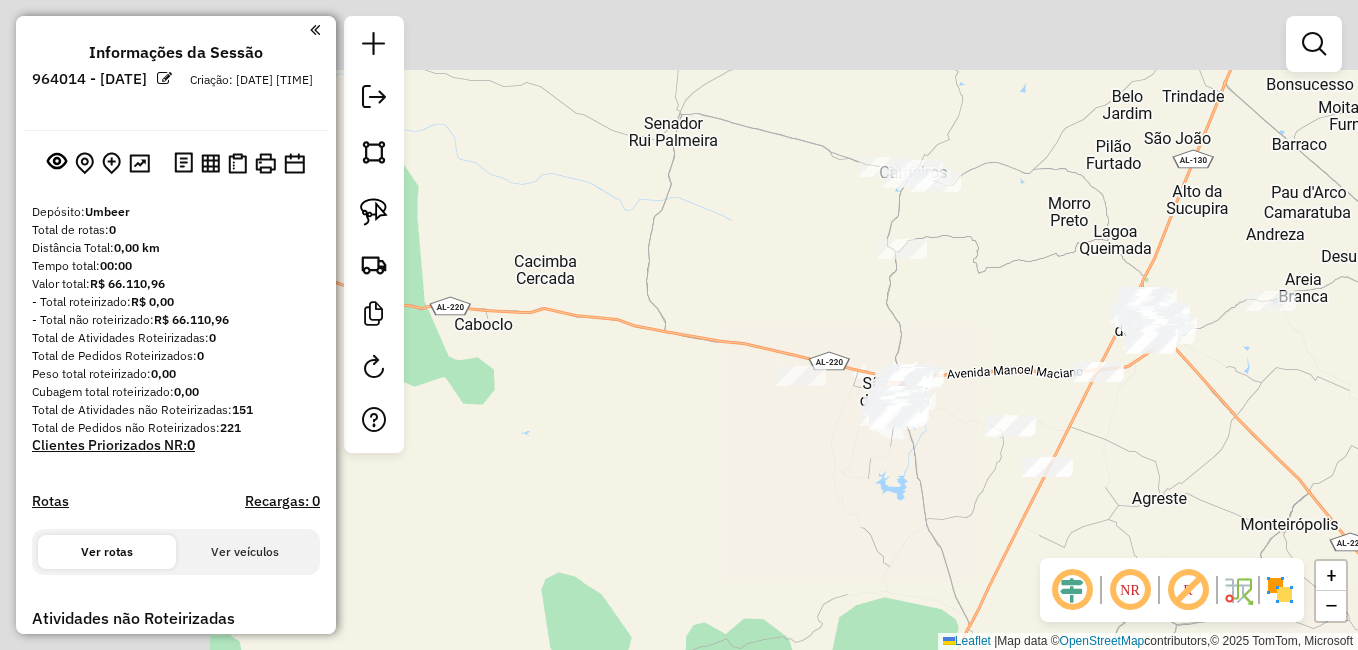 drag, startPoint x: 697, startPoint y: 211, endPoint x: 957, endPoint y: 344, distance: 292.04282 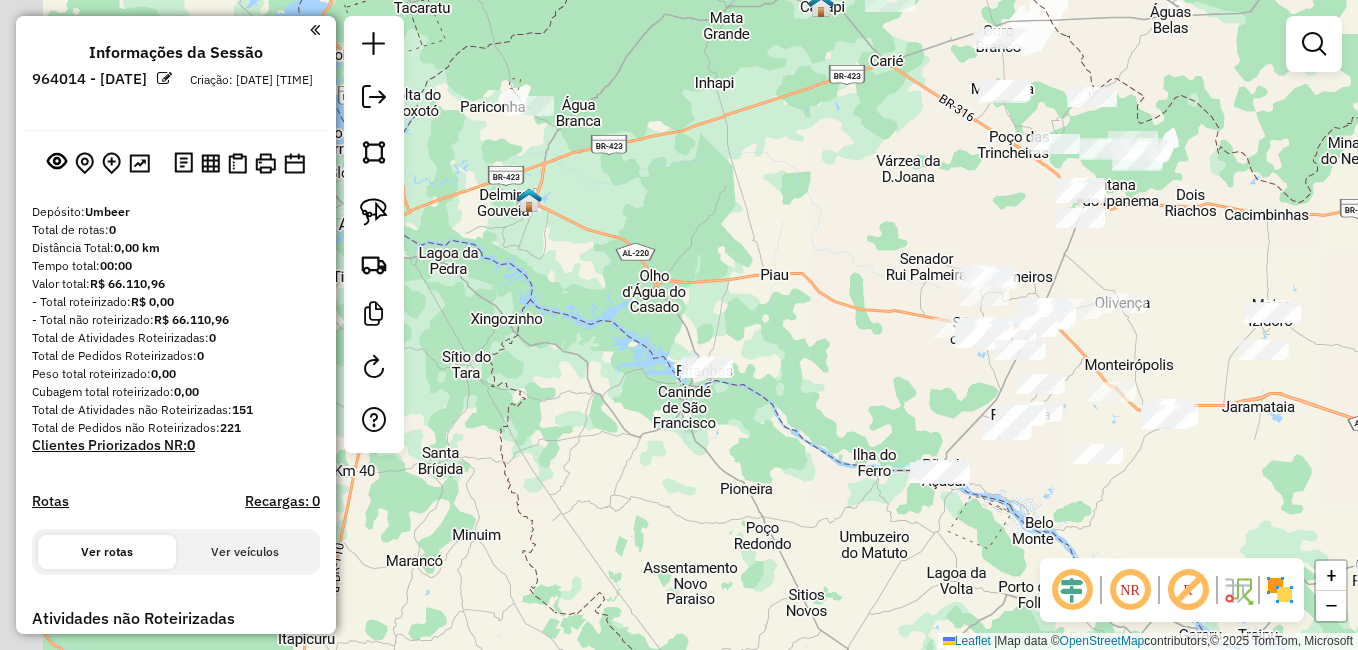 drag, startPoint x: 687, startPoint y: 368, endPoint x: 850, endPoint y: 375, distance: 163.15024 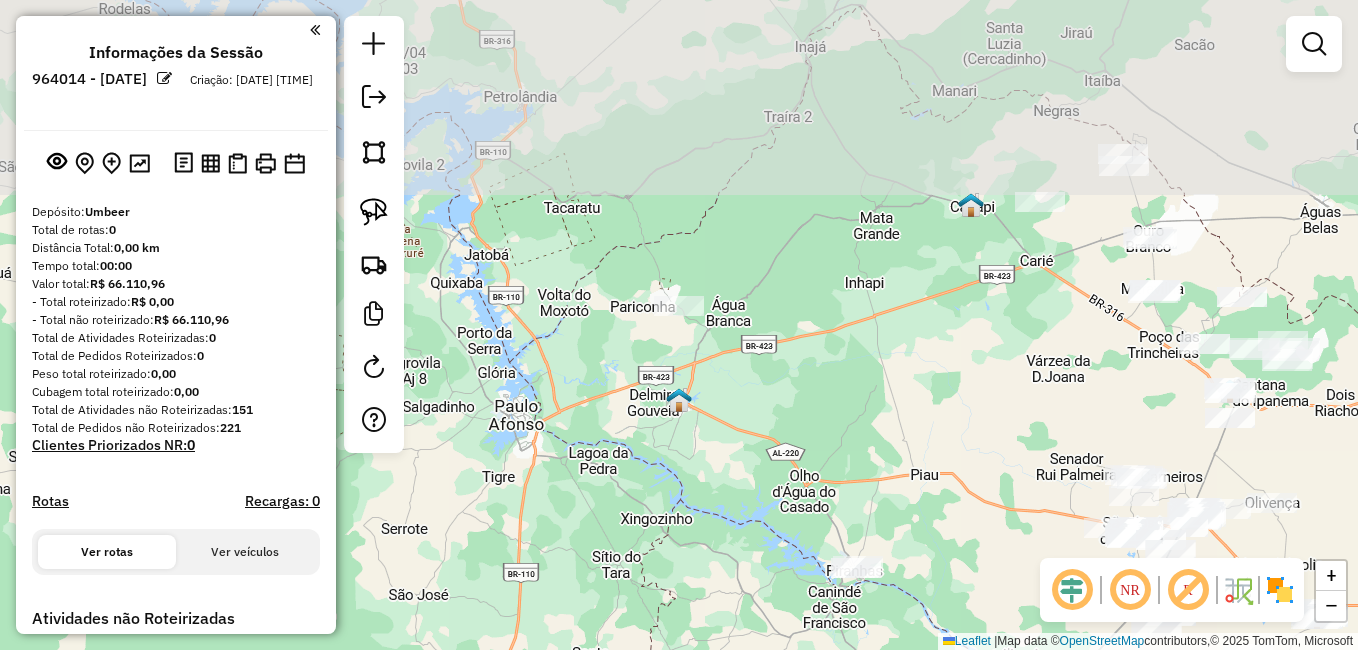 drag, startPoint x: 720, startPoint y: 378, endPoint x: 776, endPoint y: 488, distance: 123.4342 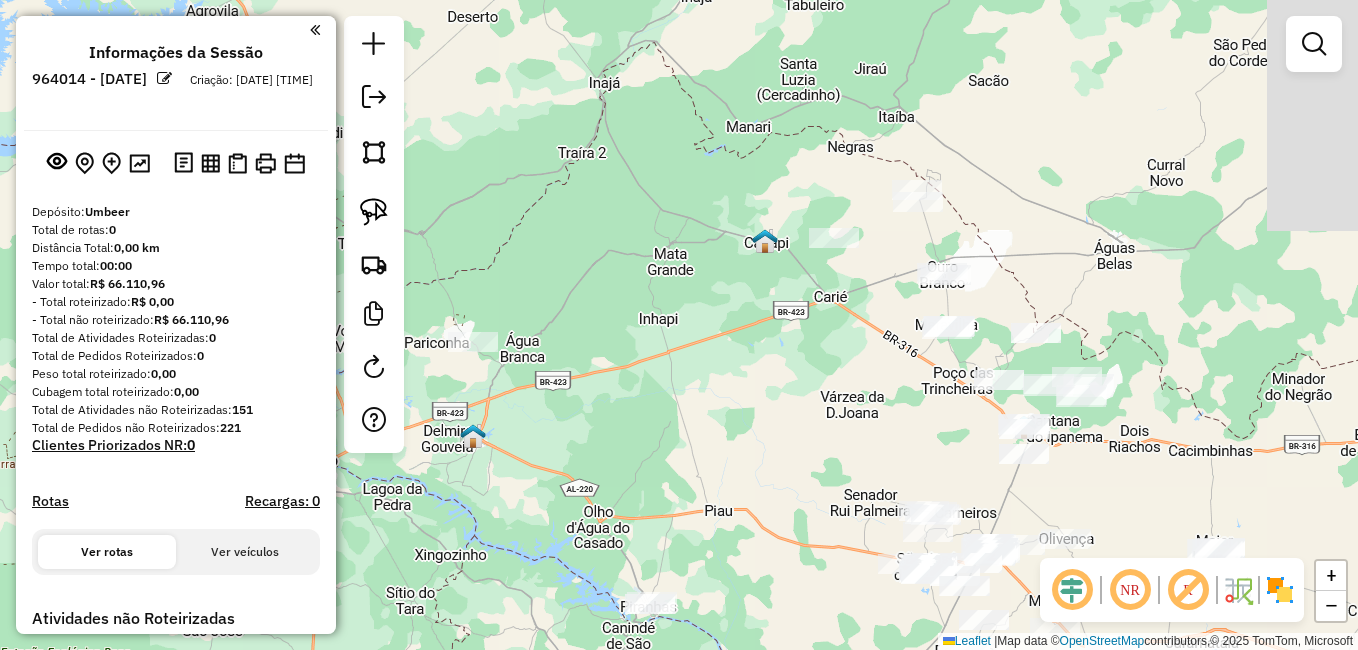 drag, startPoint x: 1011, startPoint y: 401, endPoint x: 682, endPoint y: 430, distance: 330.27563 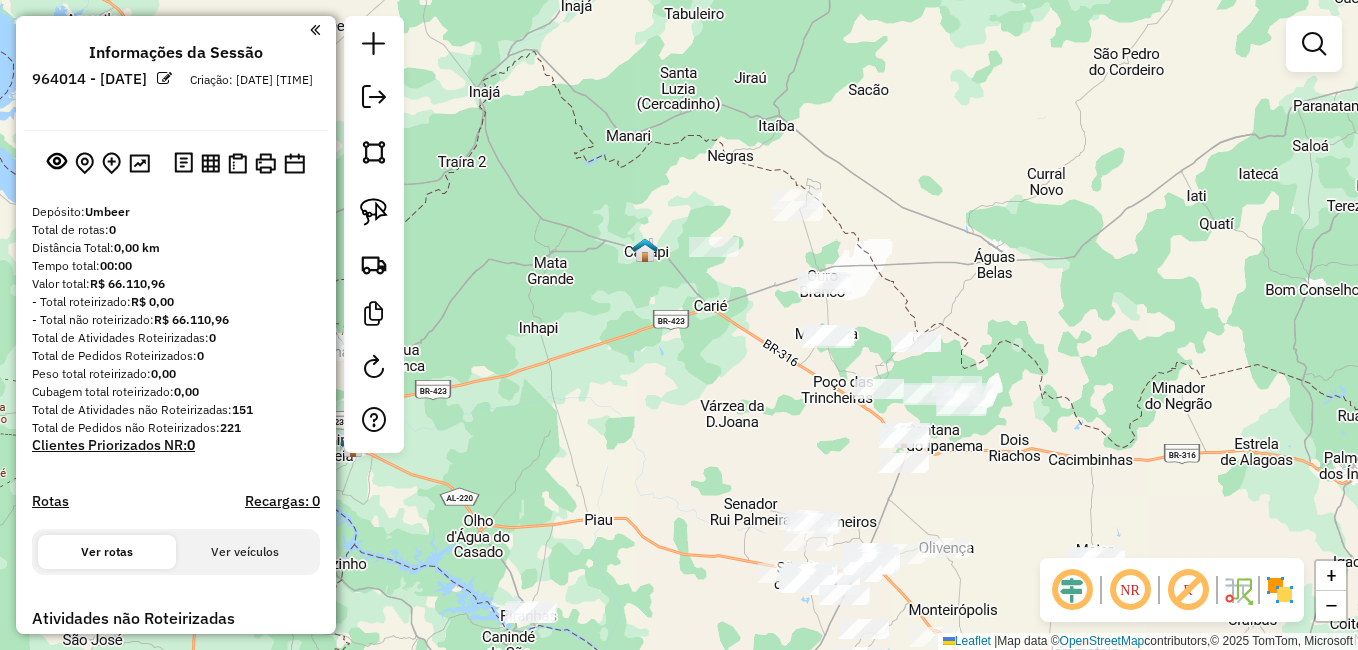 drag, startPoint x: 801, startPoint y: 460, endPoint x: 681, endPoint y: 372, distance: 148.80861 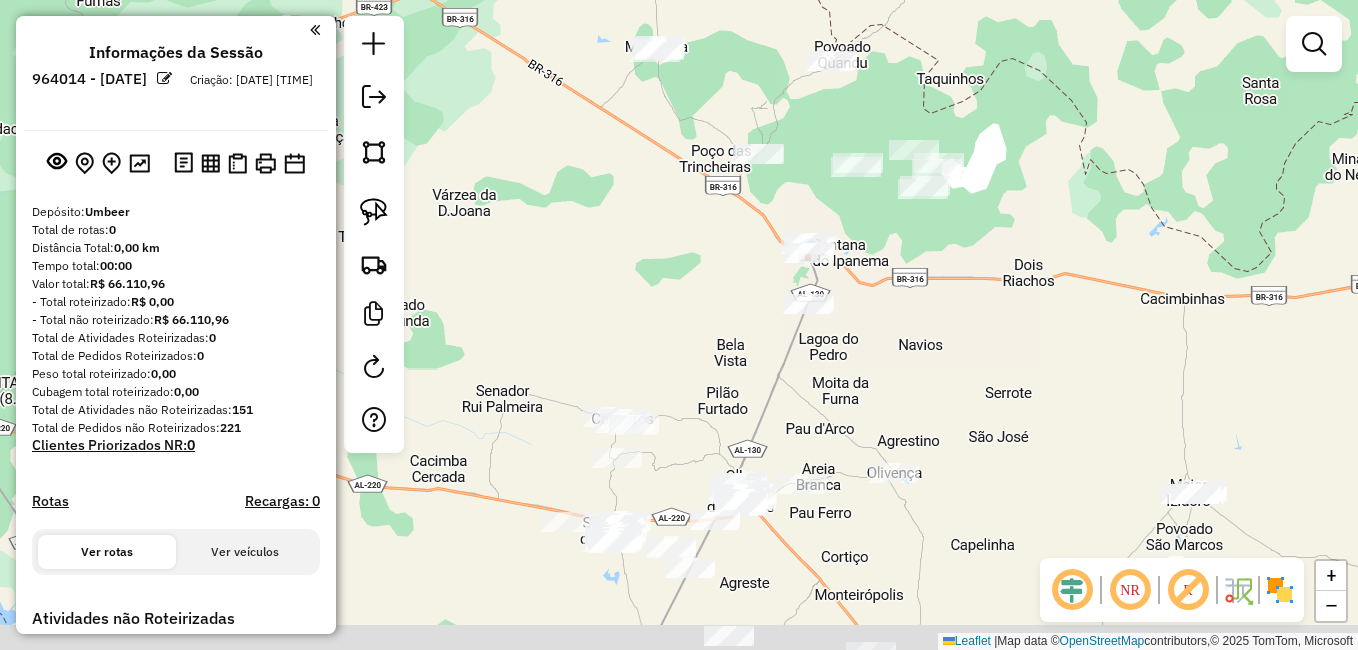 drag, startPoint x: 776, startPoint y: 424, endPoint x: 751, endPoint y: 359, distance: 69.641945 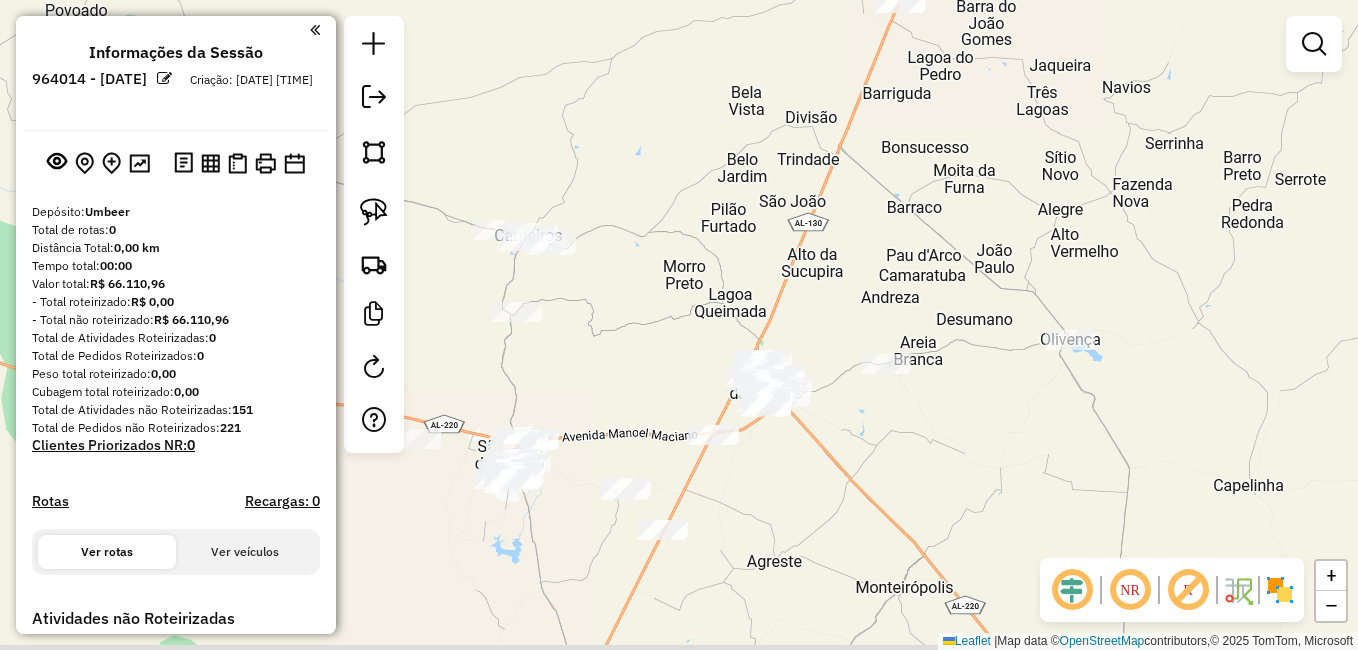 drag, startPoint x: 681, startPoint y: 498, endPoint x: 755, endPoint y: 492, distance: 74.24284 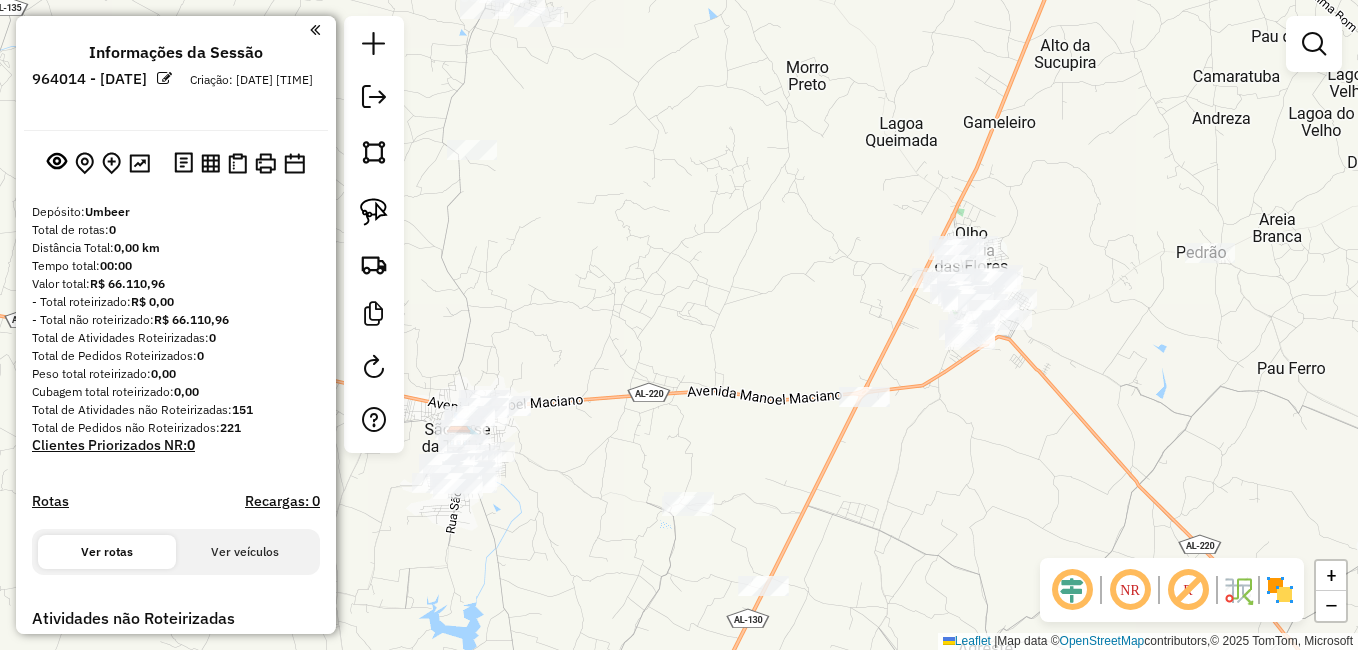 drag 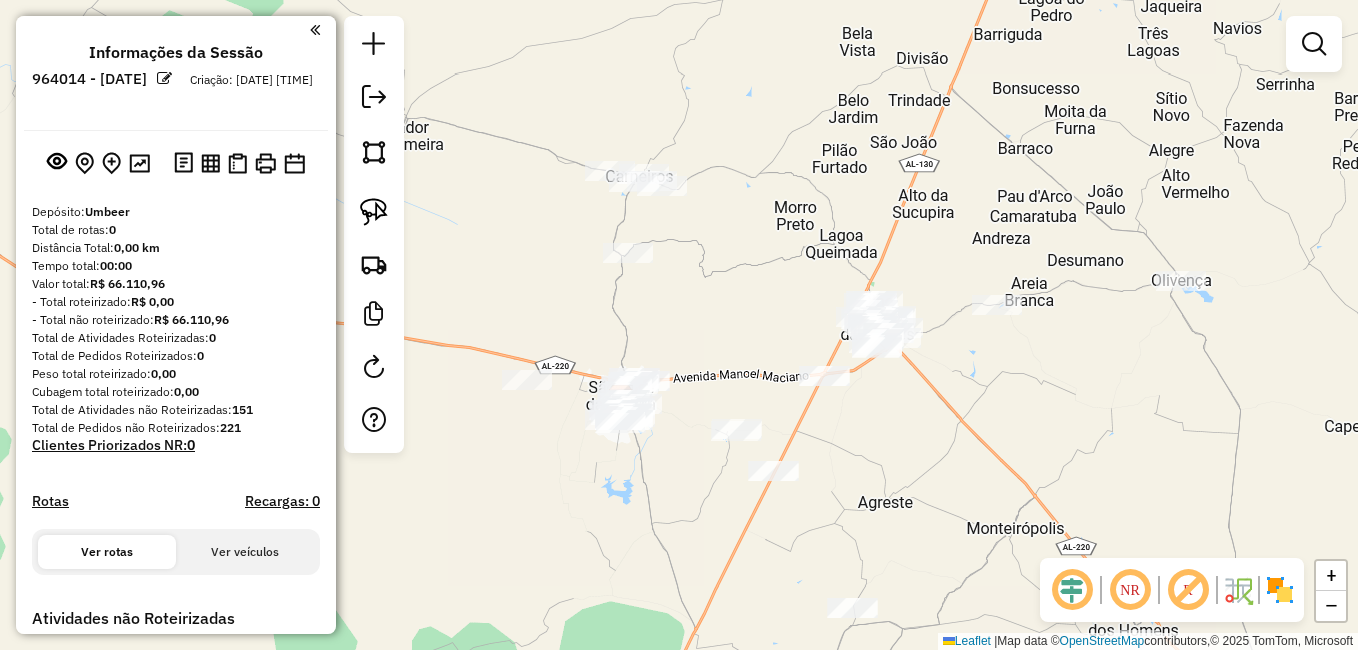 click on "Janela de atendimento Grade de atendimento Capacidade Transportadoras Veículos Cliente Pedidos  Rotas Selecione os dias de semana para filtrar as janelas de atendimento  Seg   Ter   Qua   Qui   Sex   Sáb   Dom  Informe o período da janela de atendimento: De: Até:  Filtrar exatamente a janela do cliente  Considerar janela de atendimento padrão  Selecione os dias de semana para filtrar as grades de atendimento  Seg   Ter   Qua   Qui   Sex   Sáb   Dom   Considerar clientes sem dia de atendimento cadastrado  Clientes fora do dia de atendimento selecionado Filtrar as atividades entre os valores definidos abaixo:  Peso mínimo:   Peso máximo:   Cubagem mínima:   Cubagem máxima:   De:   Até:  Filtrar as atividades entre o tempo de atendimento definido abaixo:  De:   Até:   Considerar capacidade total dos clientes não roteirizados Transportadora: Selecione um ou mais itens Tipo de veículo: Selecione um ou mais itens Veículo: Selecione um ou mais itens Motorista: Selecione um ou mais itens Nome: Rótulo:" 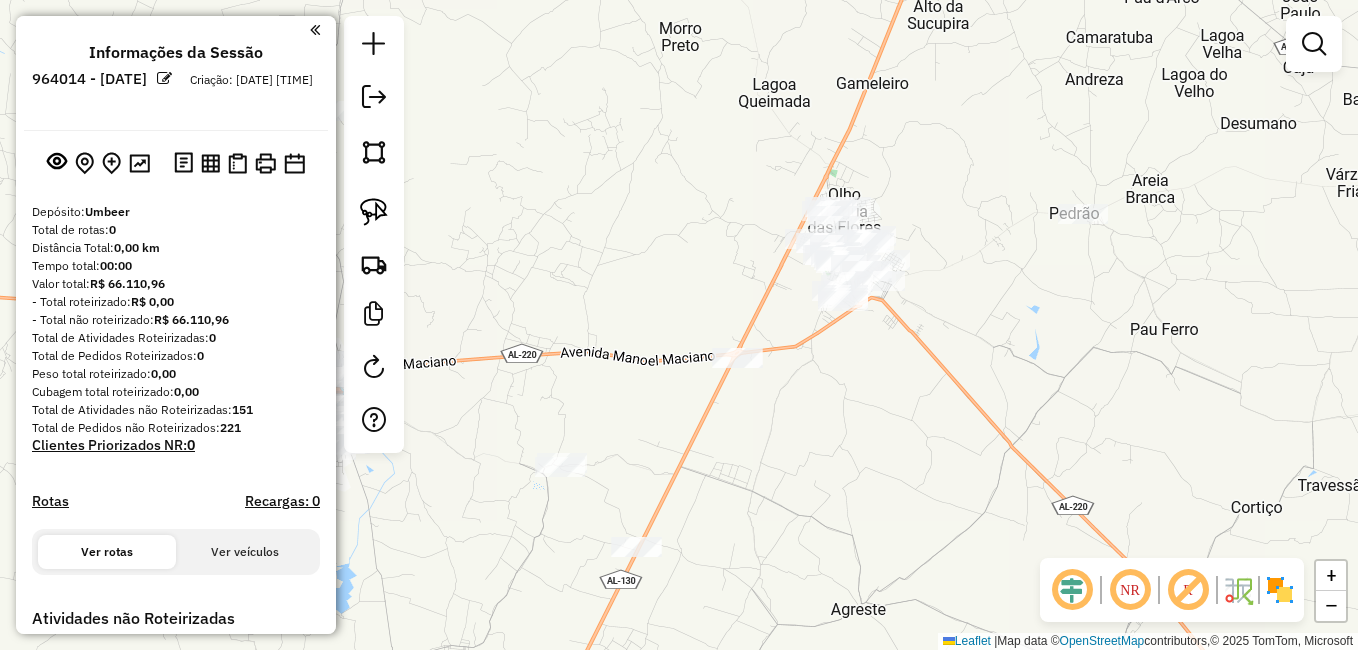 drag, startPoint x: 645, startPoint y: 339, endPoint x: 782, endPoint y: 358, distance: 138.31125 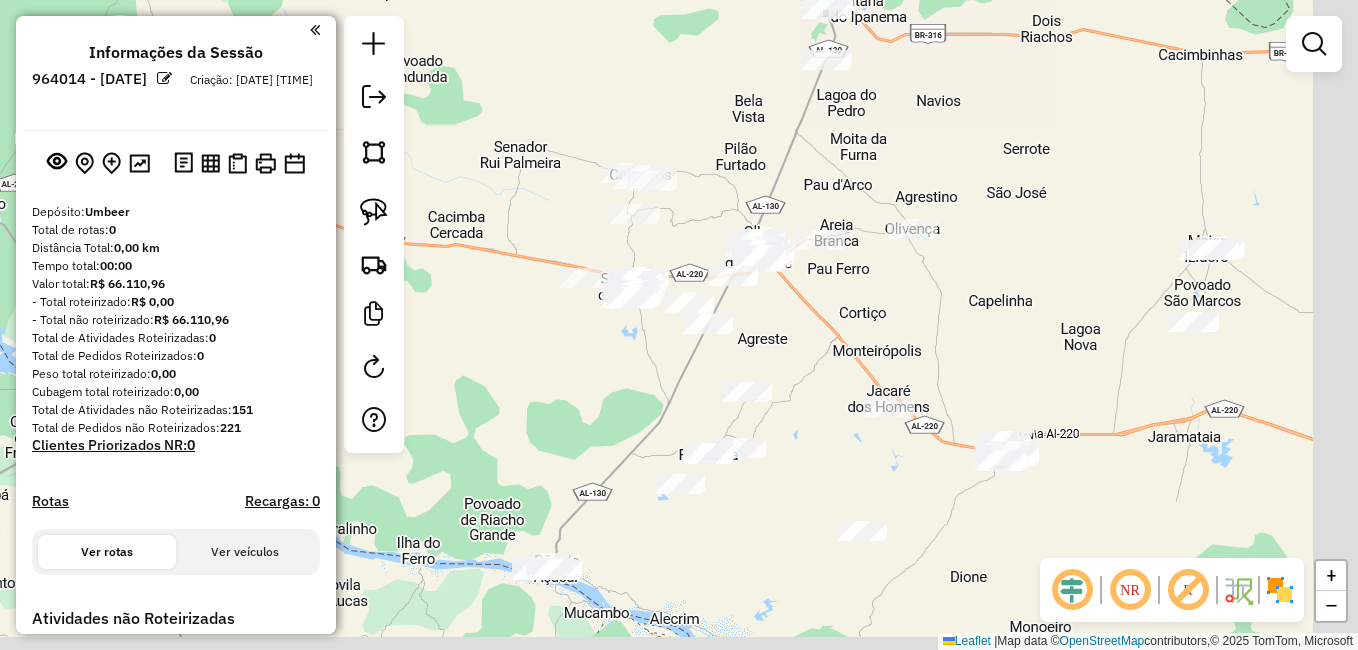 drag, startPoint x: 932, startPoint y: 481, endPoint x: 710, endPoint y: 269, distance: 306.9658 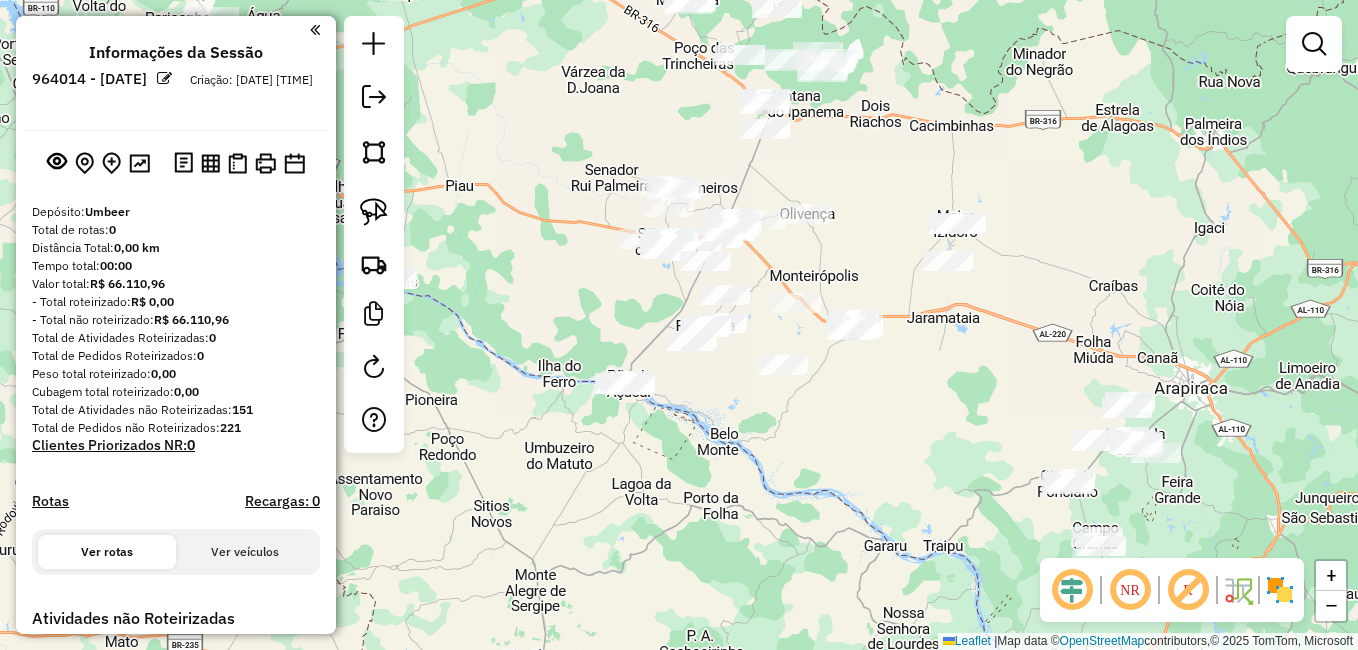 drag, startPoint x: 972, startPoint y: 421, endPoint x: 787, endPoint y: 342, distance: 201.16162 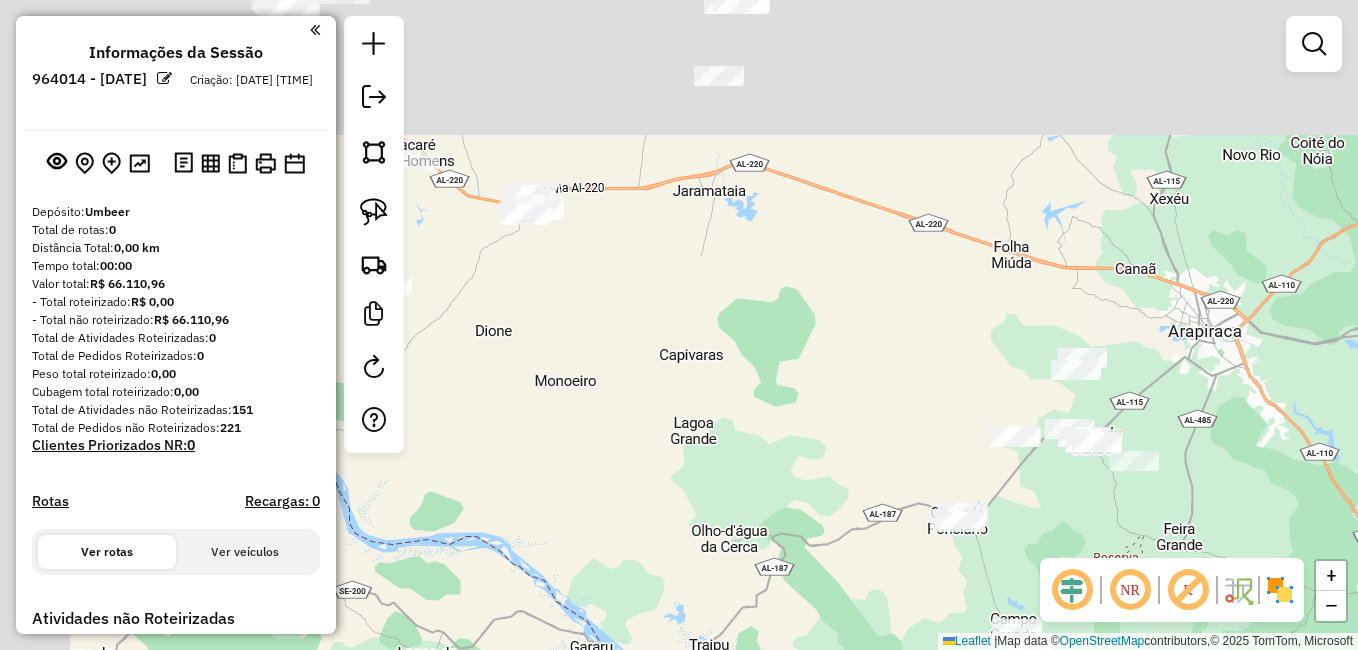 drag, startPoint x: 683, startPoint y: 221, endPoint x: 903, endPoint y: 433, distance: 305.5225 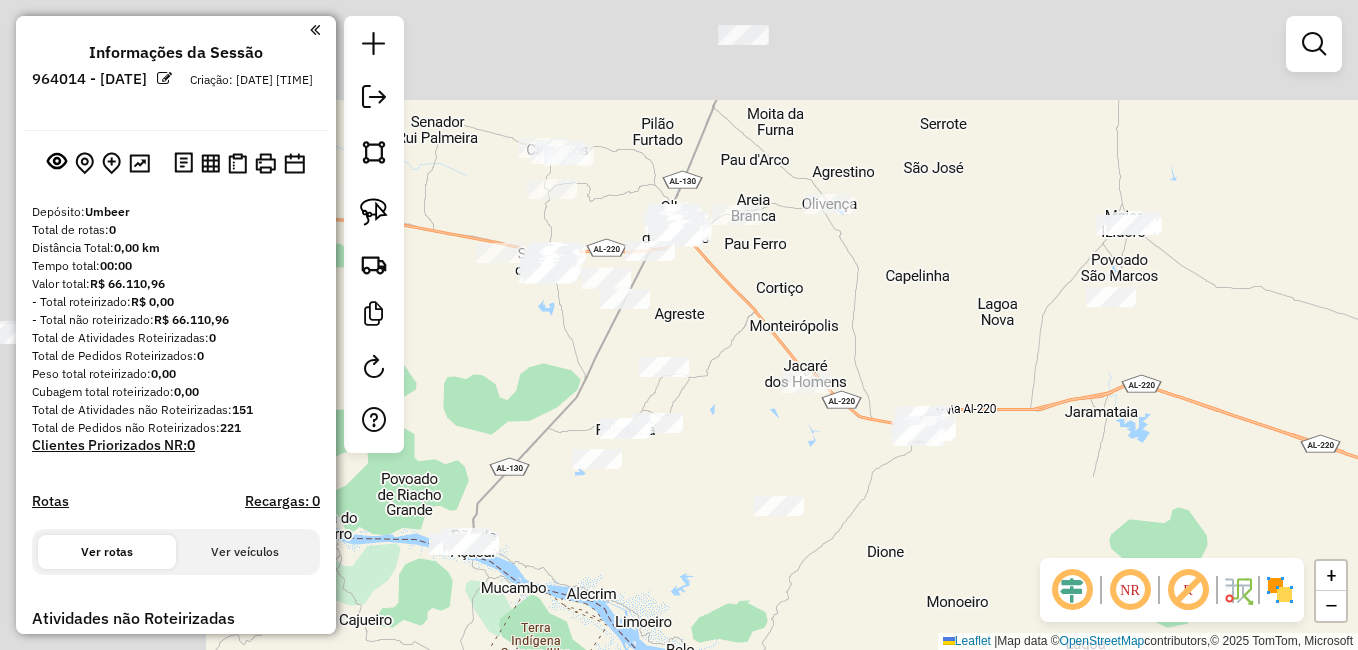 drag, startPoint x: 626, startPoint y: 402, endPoint x: 935, endPoint y: 562, distance: 347.96695 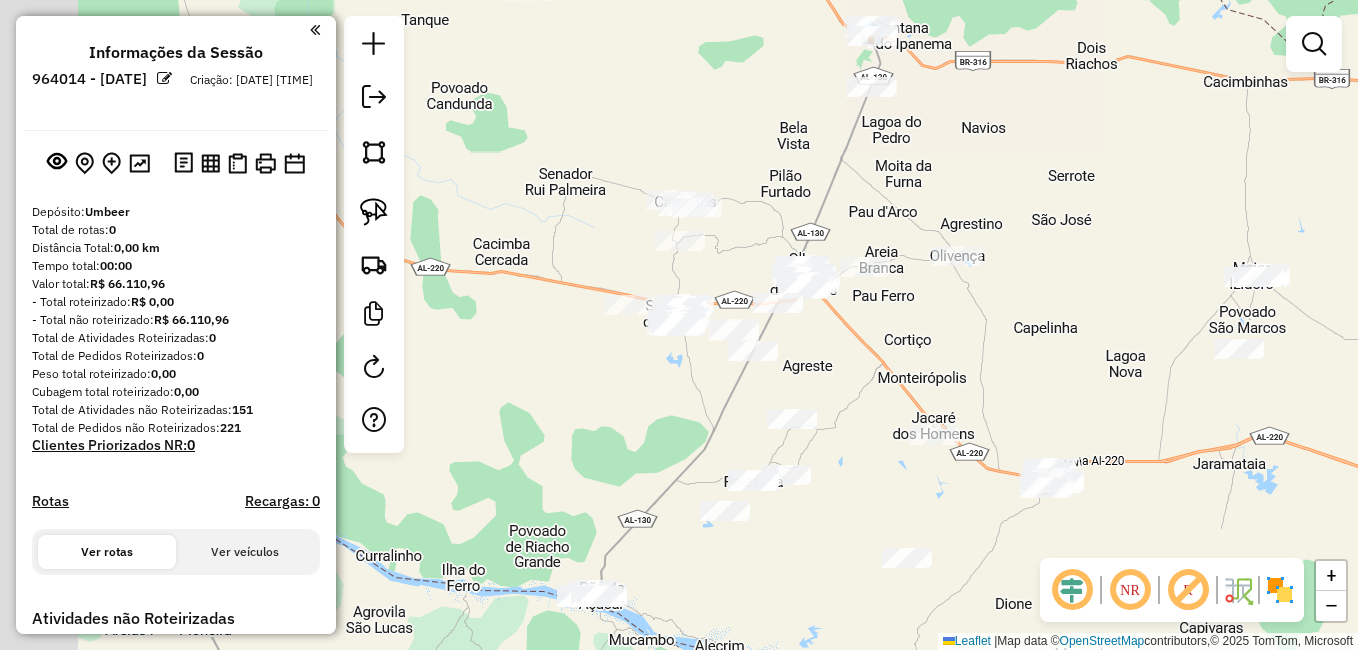 drag, startPoint x: 847, startPoint y: 341, endPoint x: 904, endPoint y: 370, distance: 63.953106 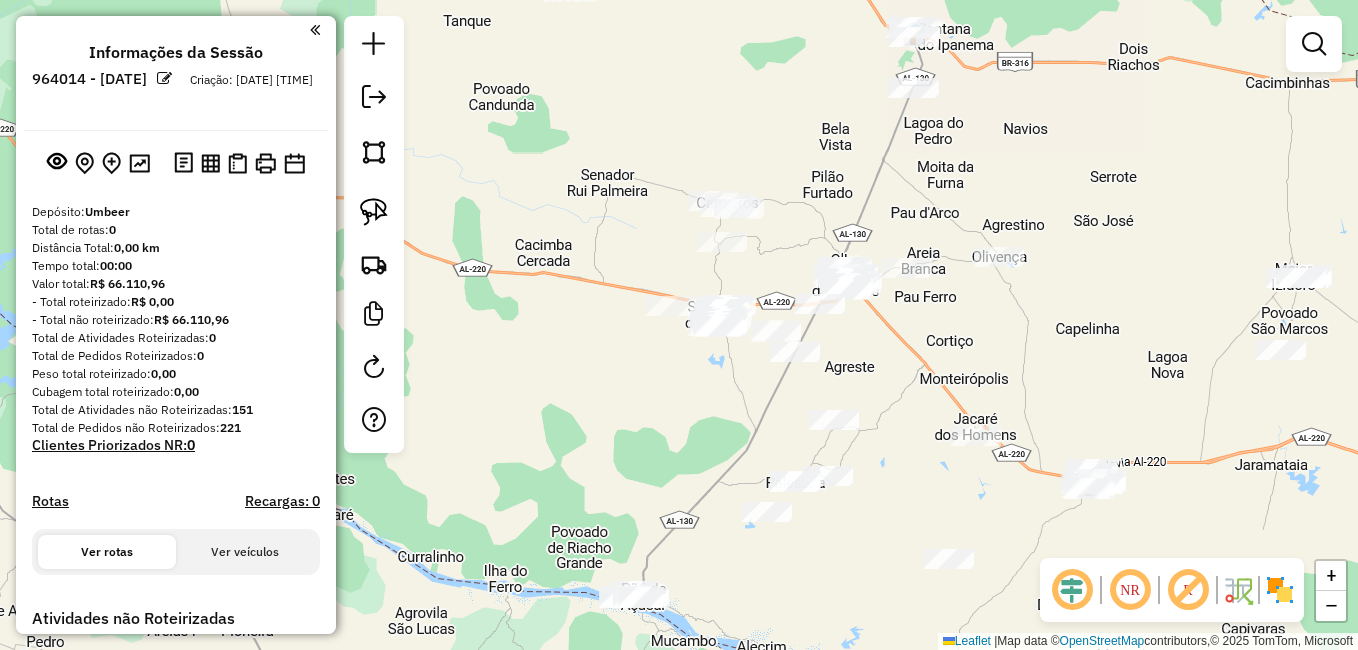 drag, startPoint x: 730, startPoint y: 406, endPoint x: 796, endPoint y: 432, distance: 70.93659 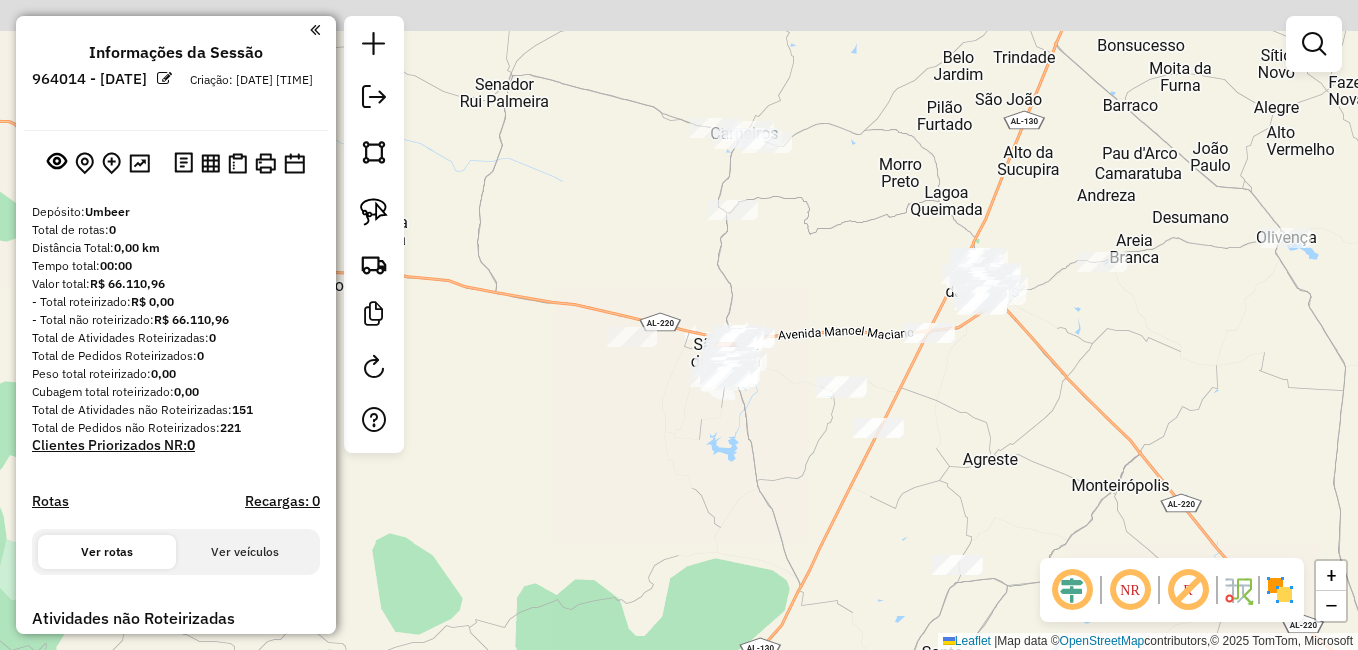 drag, startPoint x: 713, startPoint y: 342, endPoint x: 757, endPoint y: 467, distance: 132.51793 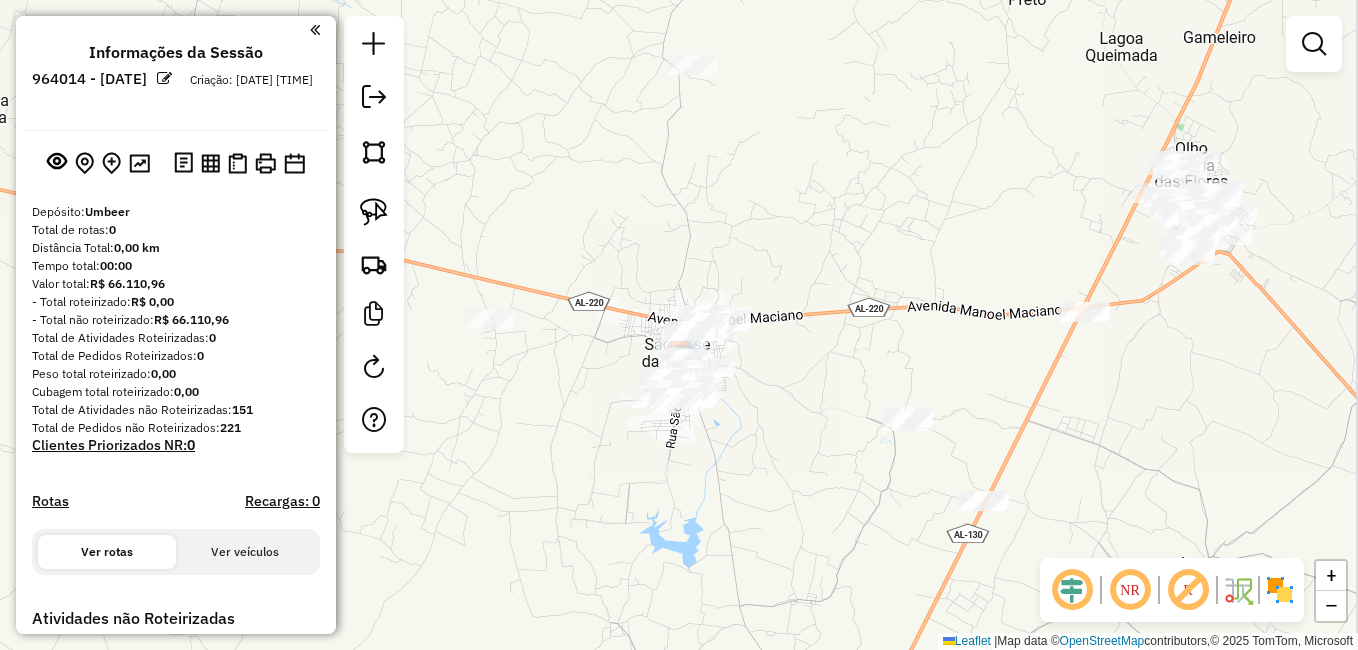 drag, startPoint x: 1025, startPoint y: 313, endPoint x: 833, endPoint y: 340, distance: 193.88914 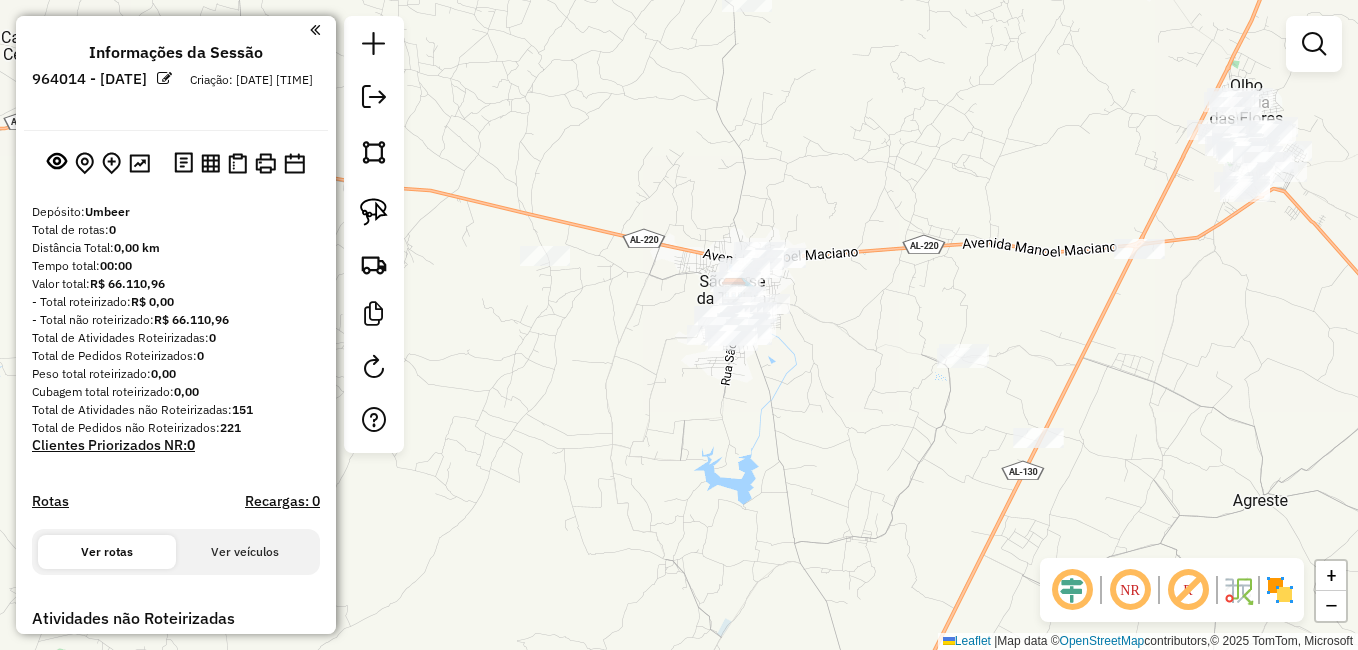 drag, startPoint x: 703, startPoint y: 386, endPoint x: 847, endPoint y: 304, distance: 165.71059 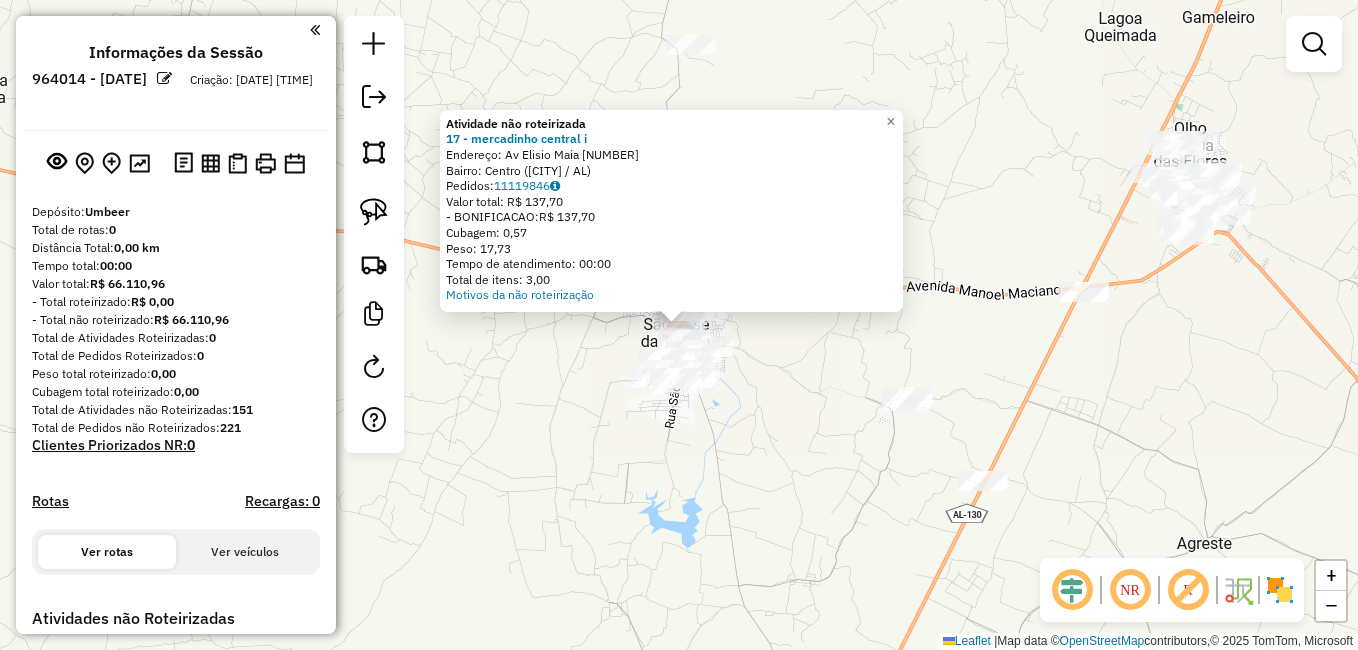 click on "Atividade não roteirizada 17 - mercadinho central i  Endereço:  Av Elisio Maia 10   Bairro: Centro (SAO JOSE DA TAPERA / AL)   Pedidos:  11119846   Valor total: R$ 137,70   - BONIFICACAO:  R$ 137,70   Cubagem: 0,57   Peso: 17,73   Tempo de atendimento: 00:00   Total de itens: 3,00  Motivos da não roteirização × Janela de atendimento Grade de atendimento Capacidade Transportadoras Veículos Cliente Pedidos  Rotas Selecione os dias de semana para filtrar as janelas de atendimento  Seg   Ter   Qua   Qui   Sex   Sáb   Dom  Informe o período da janela de atendimento: De: Até:  Filtrar exatamente a janela do cliente  Considerar janela de atendimento padrão  Selecione os dias de semana para filtrar as grades de atendimento  Seg   Ter   Qua   Qui   Sex   Sáb   Dom   Considerar clientes sem dia de atendimento cadastrado  Clientes fora do dia de atendimento selecionado Filtrar as atividades entre os valores definidos abaixo:  Peso mínimo:   Peso máximo:   Cubagem mínima:   Cubagem máxima:   De:   Até:" 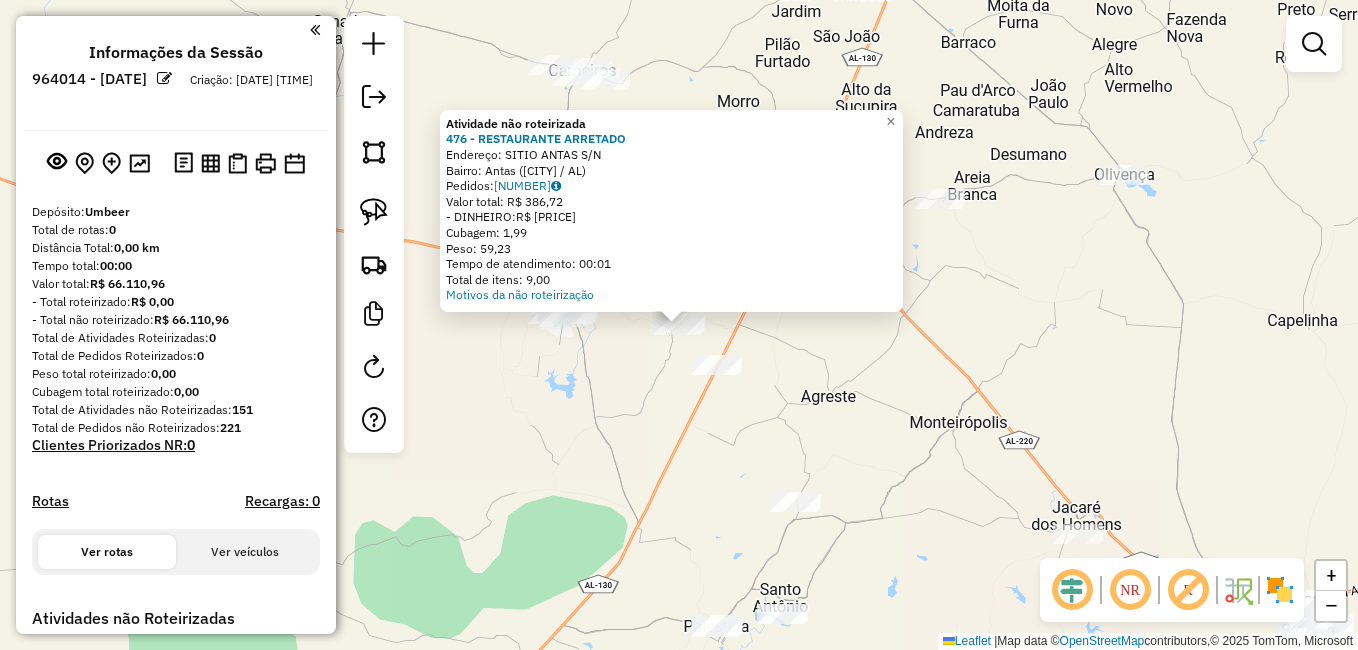 click on "Atividade não roteirizada 476 - RESTAURANTE ARRETADO  Endereço:  SITIO ANTAS S/N   Bairro: Antas (SAO JOSE DA TAPERA / AL)   Pedidos:  11119795   Valor total: R$ 386,72   - DINHEIRO:  R$ 386,72   Cubagem: 1,99   Peso: 59,23   Tempo de atendimento: 00:01   Total de itens: 9,00  Motivos da não roteirização × Janela de atendimento Grade de atendimento Capacidade Transportadoras Veículos Cliente Pedidos  Rotas Selecione os dias de semana para filtrar as janelas de atendimento  Seg   Ter   Qua   Qui   Sex   Sáb   Dom  Informe o período da janela de atendimento: De: Até:  Filtrar exatamente a janela do cliente  Considerar janela de atendimento padrão  Selecione os dias de semana para filtrar as grades de atendimento  Seg   Ter   Qua   Qui   Sex   Sáb   Dom   Considerar clientes sem dia de atendimento cadastrado  Clientes fora do dia de atendimento selecionado Filtrar as atividades entre os valores definidos abaixo:  Peso mínimo:   Peso máximo:   Cubagem mínima:   Cubagem máxima:   De:   Até:   De:" 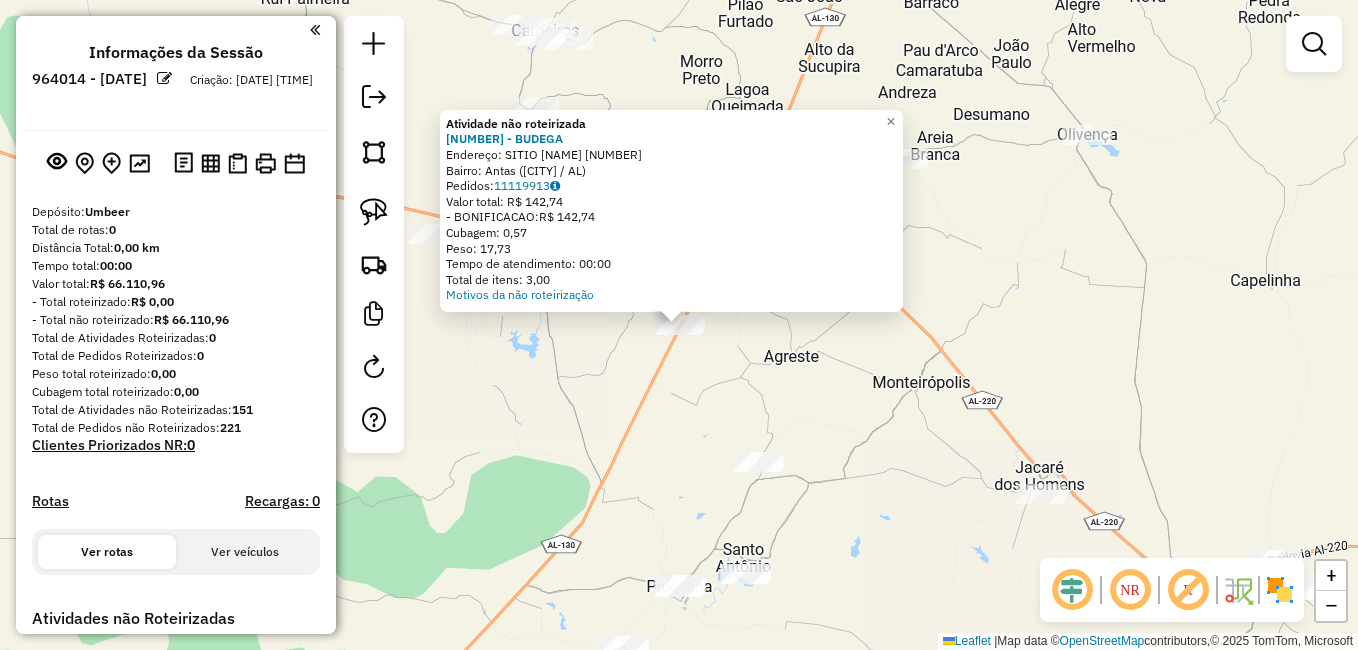 click on "Atividade não roteirizada 496 - BUDEGA  Endereço:  SITIO ANTAS 10   Bairro: Antas (SAO JOSE DA TAPERA / AL)   Pedidos:  11119913   Valor total: R$ 142,74   - BONIFICACAO:  R$ 142,74   Cubagem: 0,57   Peso: 17,73   Tempo de atendimento: 00:00   Total de itens: 3,00  Motivos da não roteirização × Janela de atendimento Grade de atendimento Capacidade Transportadoras Veículos Cliente Pedidos  Rotas Selecione os dias de semana para filtrar as janelas de atendimento  Seg   Ter   Qua   Qui   Sex   Sáb   Dom  Informe o período da janela de atendimento: De: Até:  Filtrar exatamente a janela do cliente  Considerar janela de atendimento padrão  Selecione os dias de semana para filtrar as grades de atendimento  Seg   Ter   Qua   Qui   Sex   Sáb   Dom   Considerar clientes sem dia de atendimento cadastrado  Clientes fora do dia de atendimento selecionado Filtrar as atividades entre os valores definidos abaixo:  Peso mínimo:   Peso máximo:   Cubagem mínima:   Cubagem máxima:   De:   Até:   De:   Até:  De:" 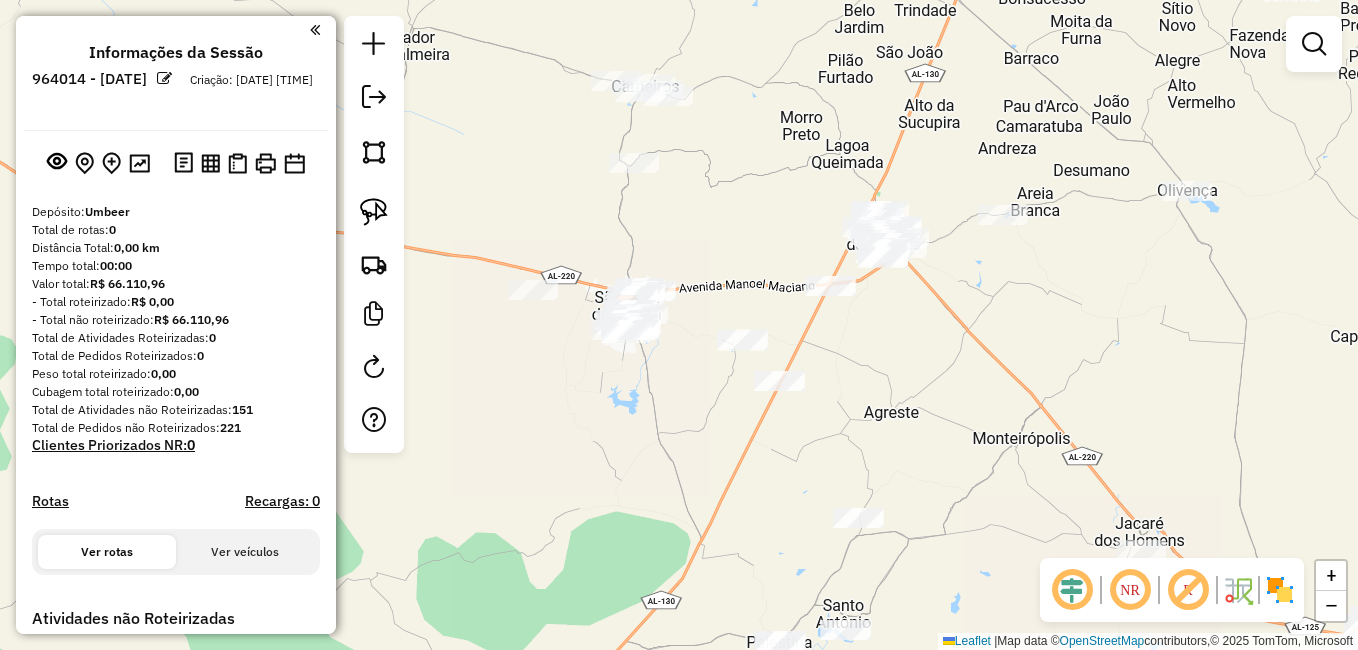 drag, startPoint x: 664, startPoint y: 436, endPoint x: 833, endPoint y: 453, distance: 169.85287 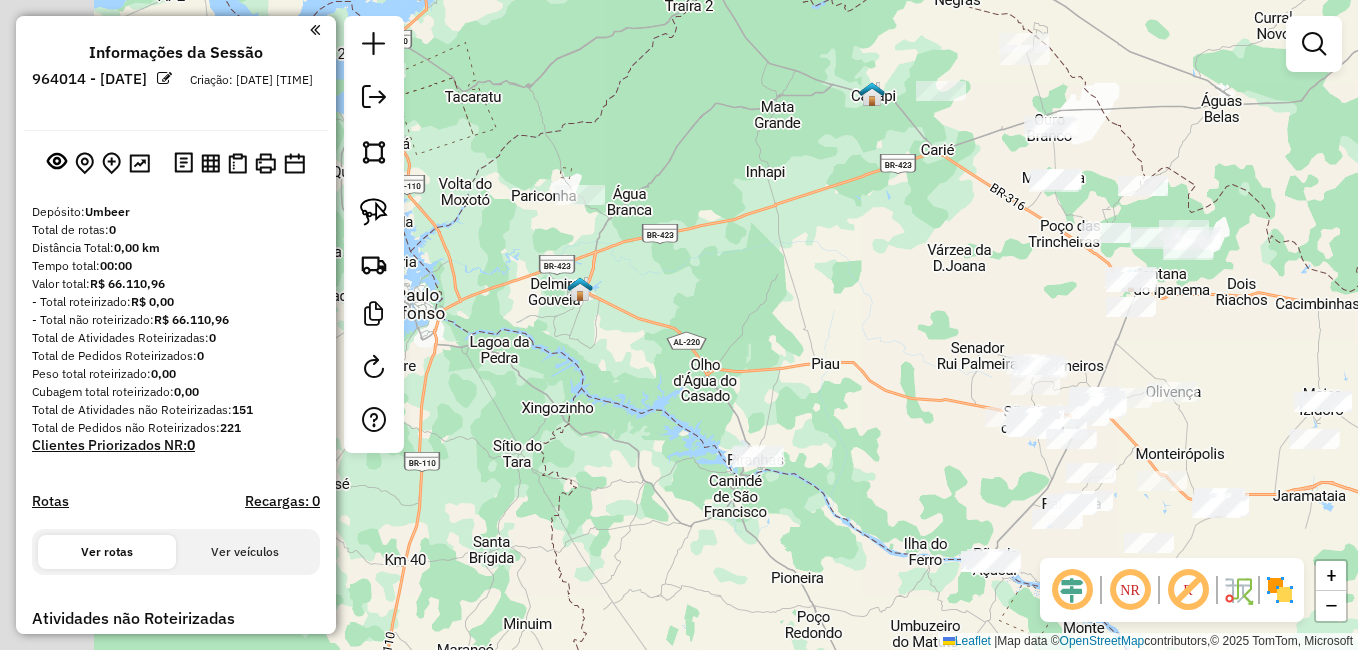 drag, startPoint x: 606, startPoint y: 266, endPoint x: 797, endPoint y: 180, distance: 209.46837 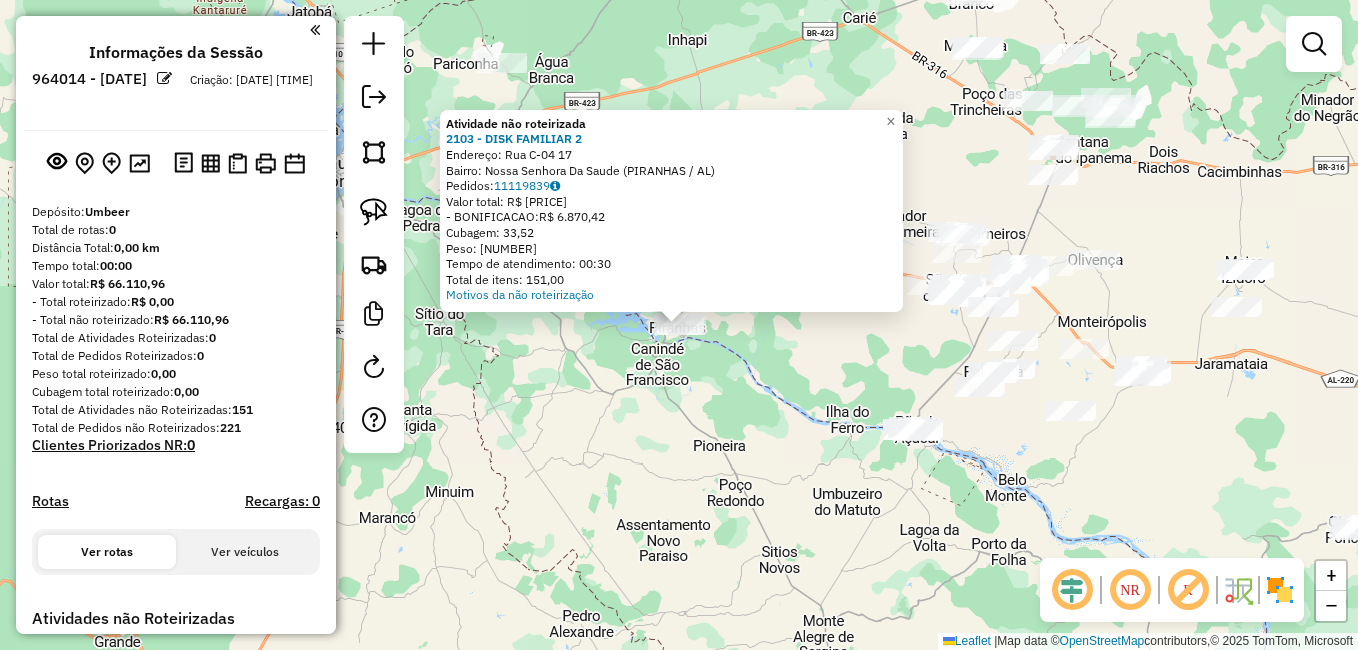 click on "Atividade não roteirizada 2103 - DISK FAMILIAR 2  Endereço:  Rua C-04 17   Bairro: Nossa Senhora Da Saude (PIRANHAS / AL)   Pedidos:  11119839   Valor total: R$ 6.870,42   - BONIFICACAO:  R$ 6.870,42   Cubagem: 33,52   Peso: 1.039,20   Tempo de atendimento: 00:30   Total de itens: 151,00  Motivos da não roteirização × Janela de atendimento Grade de atendimento Capacidade Transportadoras Veículos Cliente Pedidos  Rotas Selecione os dias de semana para filtrar as janelas de atendimento  Seg   Ter   Qua   Qui   Sex   Sáb   Dom  Informe o período da janela de atendimento: De: Até:  Filtrar exatamente a janela do cliente  Considerar janela de atendimento padrão  Selecione os dias de semana para filtrar as grades de atendimento  Seg   Ter   Qua   Qui   Sex   Sáb   Dom   Considerar clientes sem dia de atendimento cadastrado  Clientes fora do dia de atendimento selecionado Filtrar as atividades entre os valores definidos abaixo:  Peso mínimo:   Peso máximo:   Cubagem mínima:   Cubagem máxima:   De:  +" 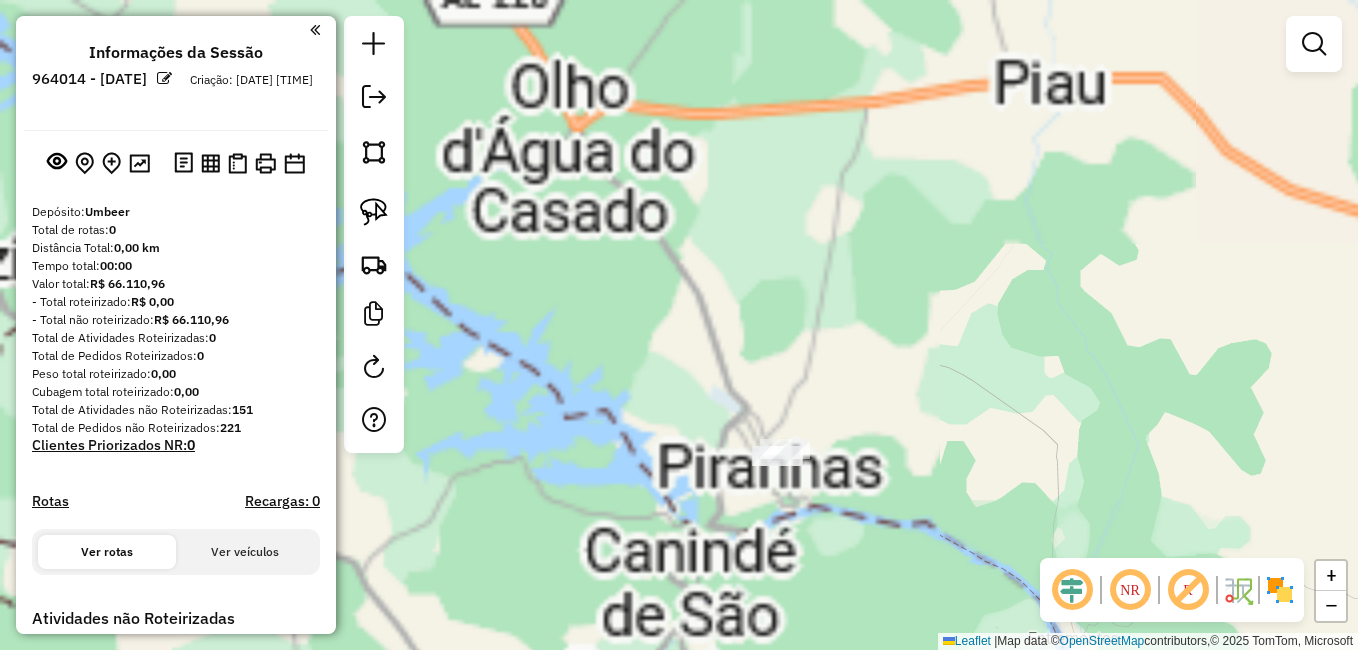 drag, startPoint x: 691, startPoint y: 276, endPoint x: 704, endPoint y: 631, distance: 355.23795 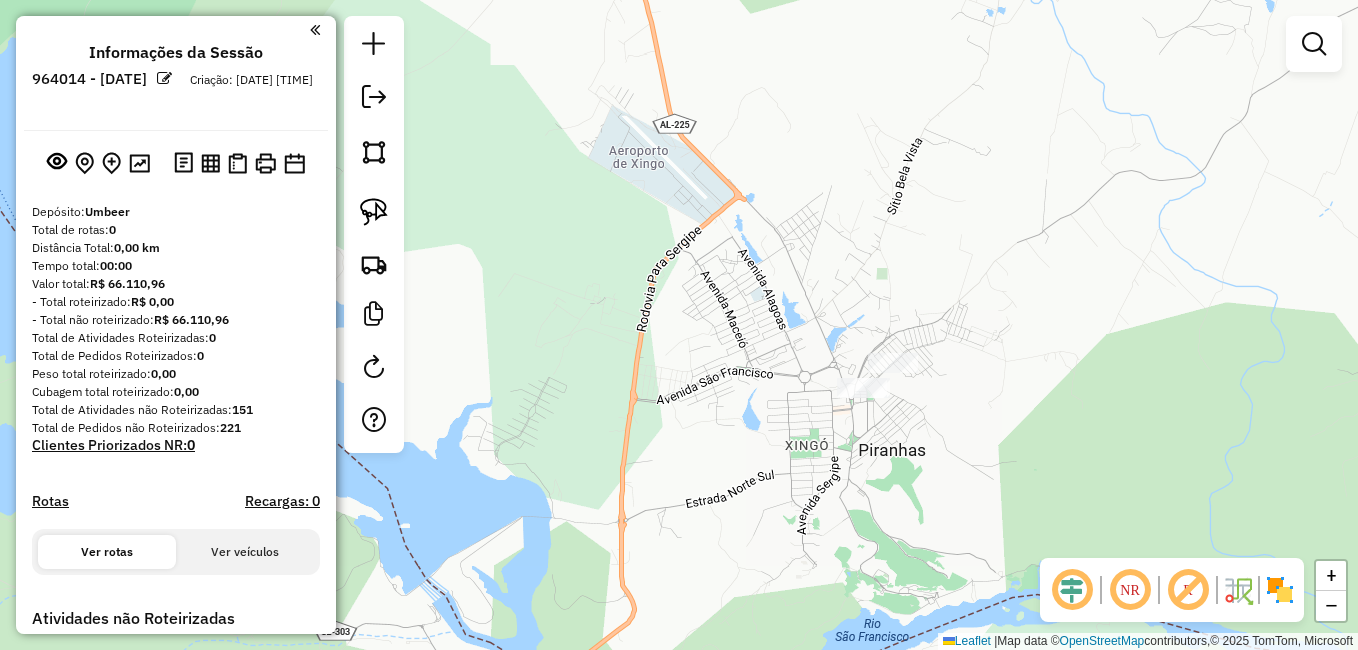 click 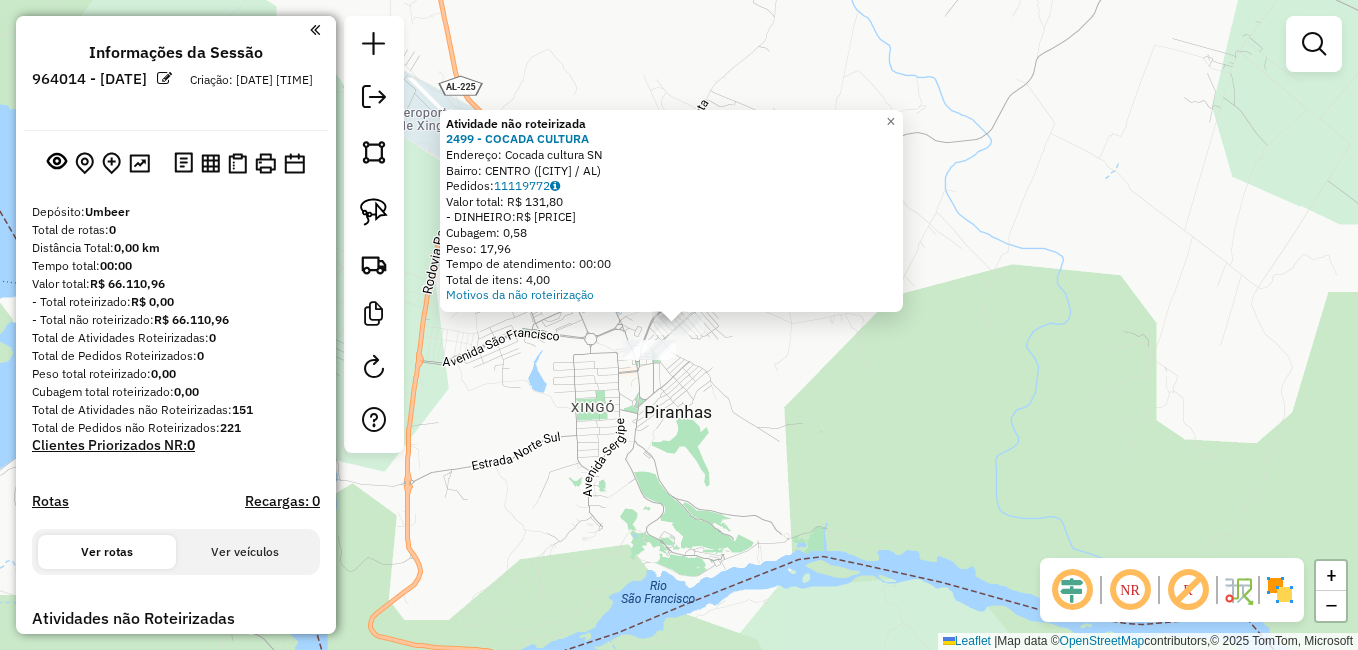 click on "Atividade não roteirizada 2499 - COCADA CULTURA  Endereço:  Cocada cultura SN   Bairro: CENTRO (MARECHAL DEODORO / AL)   Pedidos:  11119772   Valor total: R$ 131,80   - DINHEIRO:  R$ 131,80   Cubagem: 0,58   Peso: 17,96   Tempo de atendimento: 00:00   Total de itens: 4,00  Motivos da não roteirização × Janela de atendimento Grade de atendimento Capacidade Transportadoras Veículos Cliente Pedidos  Rotas Selecione os dias de semana para filtrar as janelas de atendimento  Seg   Ter   Qua   Qui   Sex   Sáb   Dom  Informe o período da janela de atendimento: De: Até:  Filtrar exatamente a janela do cliente  Considerar janela de atendimento padrão  Selecione os dias de semana para filtrar as grades de atendimento  Seg   Ter   Qua   Qui   Sex   Sáb   Dom   Considerar clientes sem dia de atendimento cadastrado  Clientes fora do dia de atendimento selecionado Filtrar as atividades entre os valores definidos abaixo:  Peso mínimo:   Peso máximo:   Cubagem mínima:   Cubagem máxima:   De:   Até:   De:  De:" 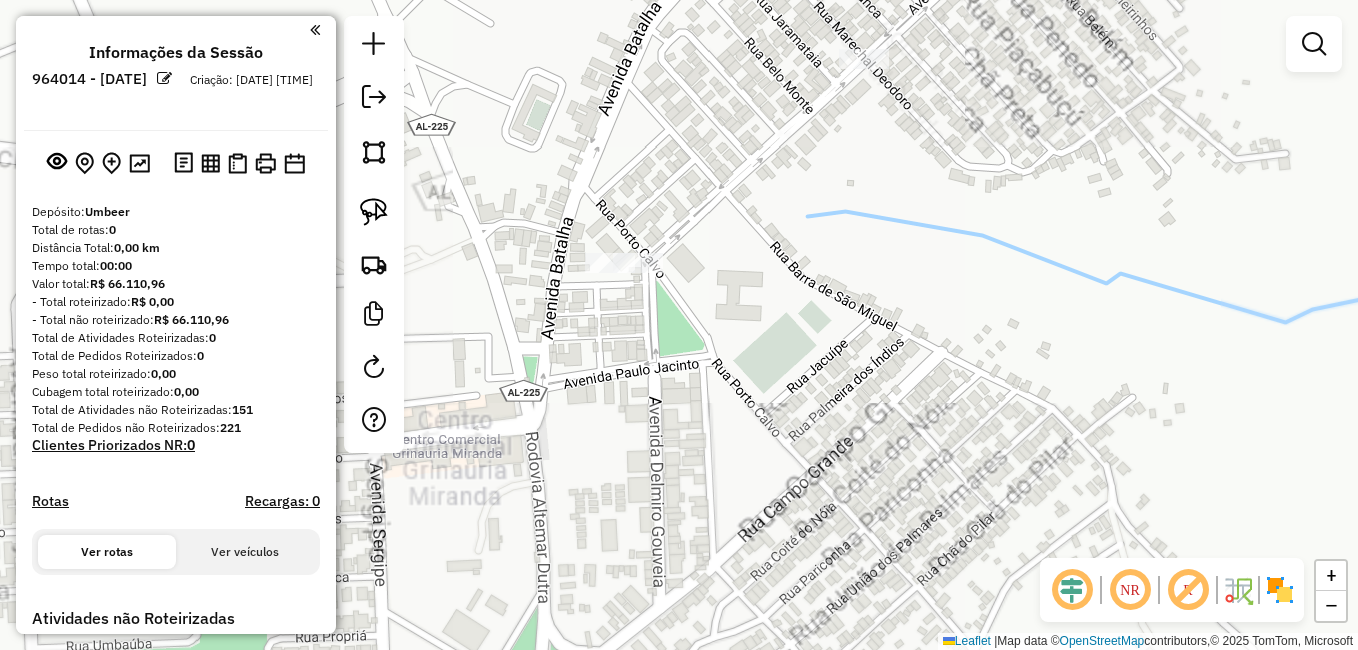 drag, startPoint x: 680, startPoint y: 317, endPoint x: 685, endPoint y: 384, distance: 67.18631 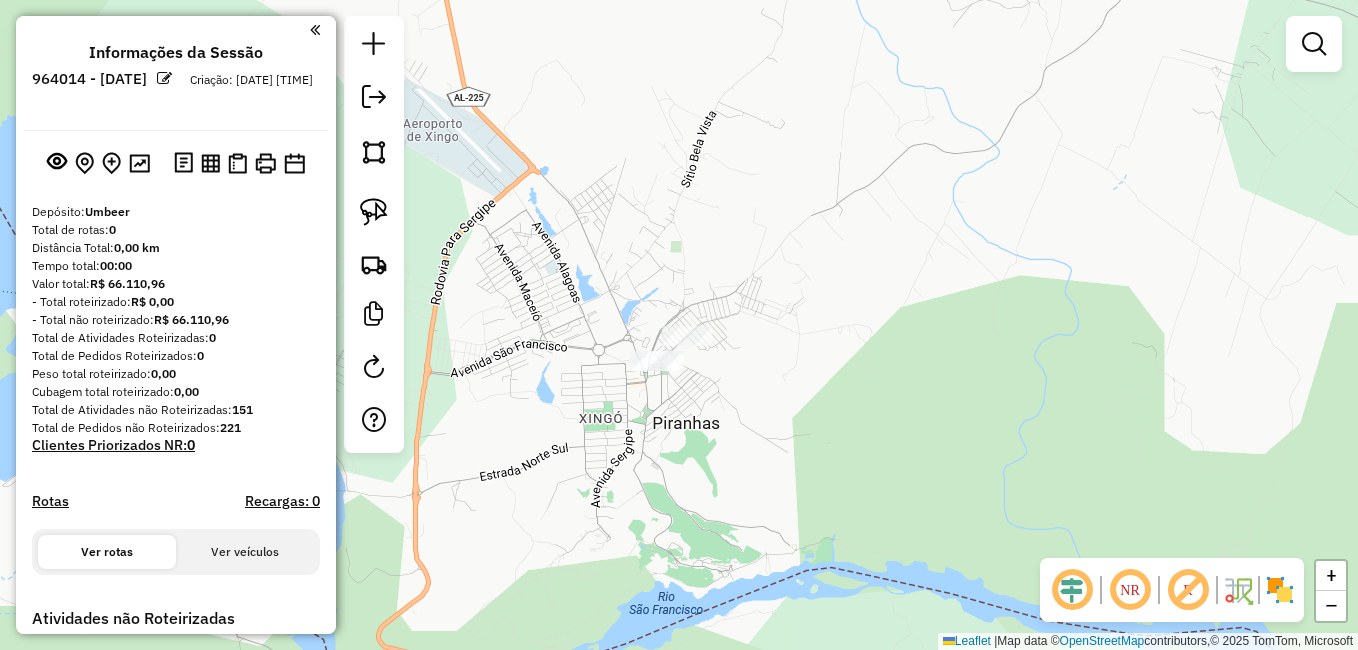 drag, startPoint x: 875, startPoint y: 399, endPoint x: 777, endPoint y: 384, distance: 99.14131 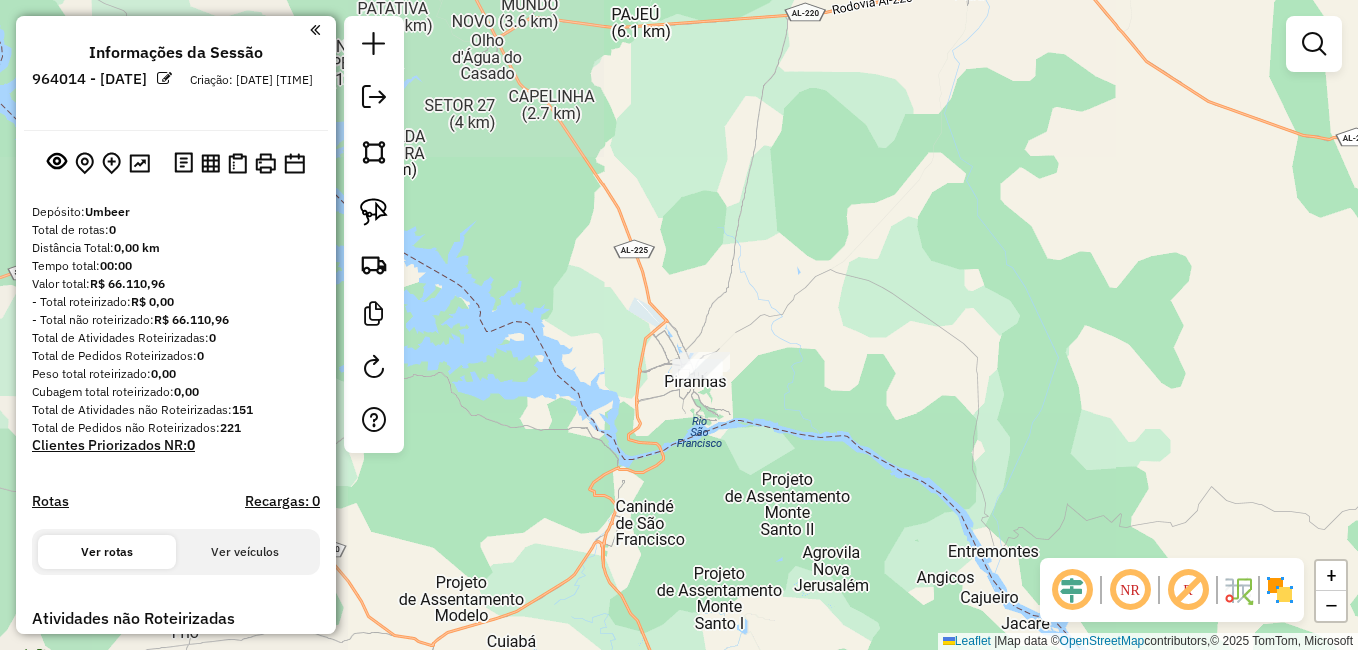 drag, startPoint x: 900, startPoint y: 323, endPoint x: 640, endPoint y: 318, distance: 260.04807 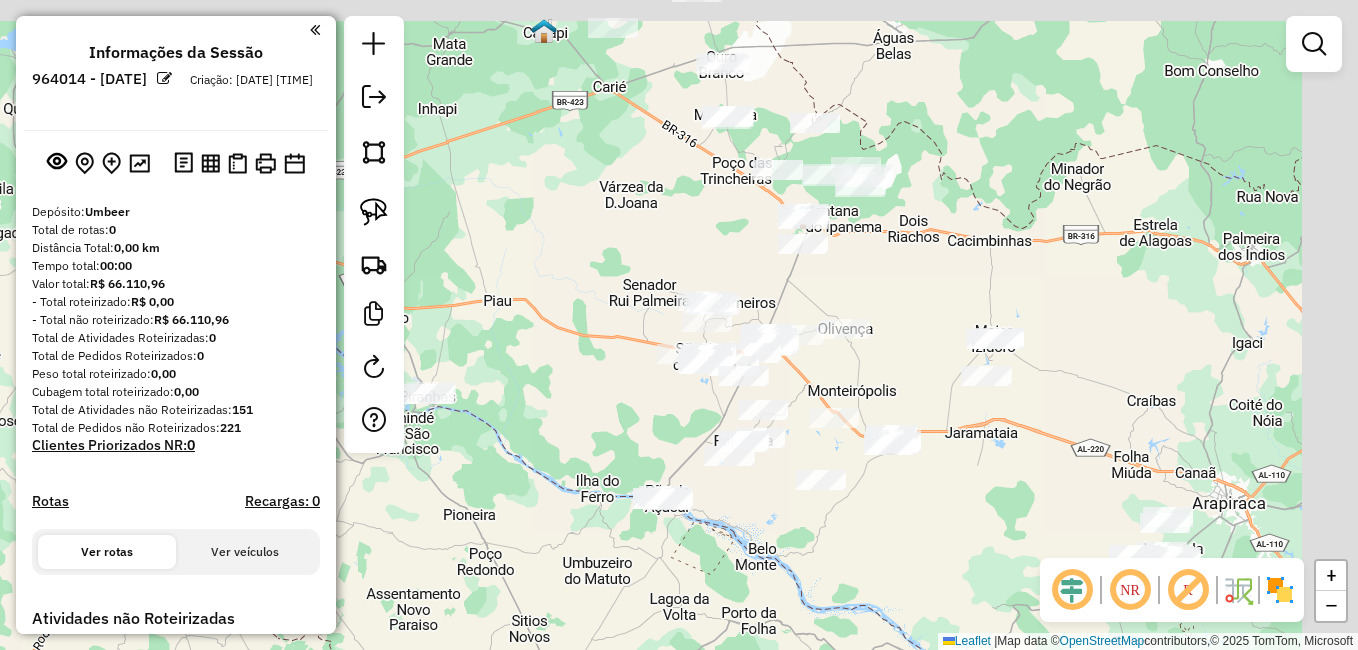 drag, startPoint x: 808, startPoint y: 353, endPoint x: 630, endPoint y: 422, distance: 190.90573 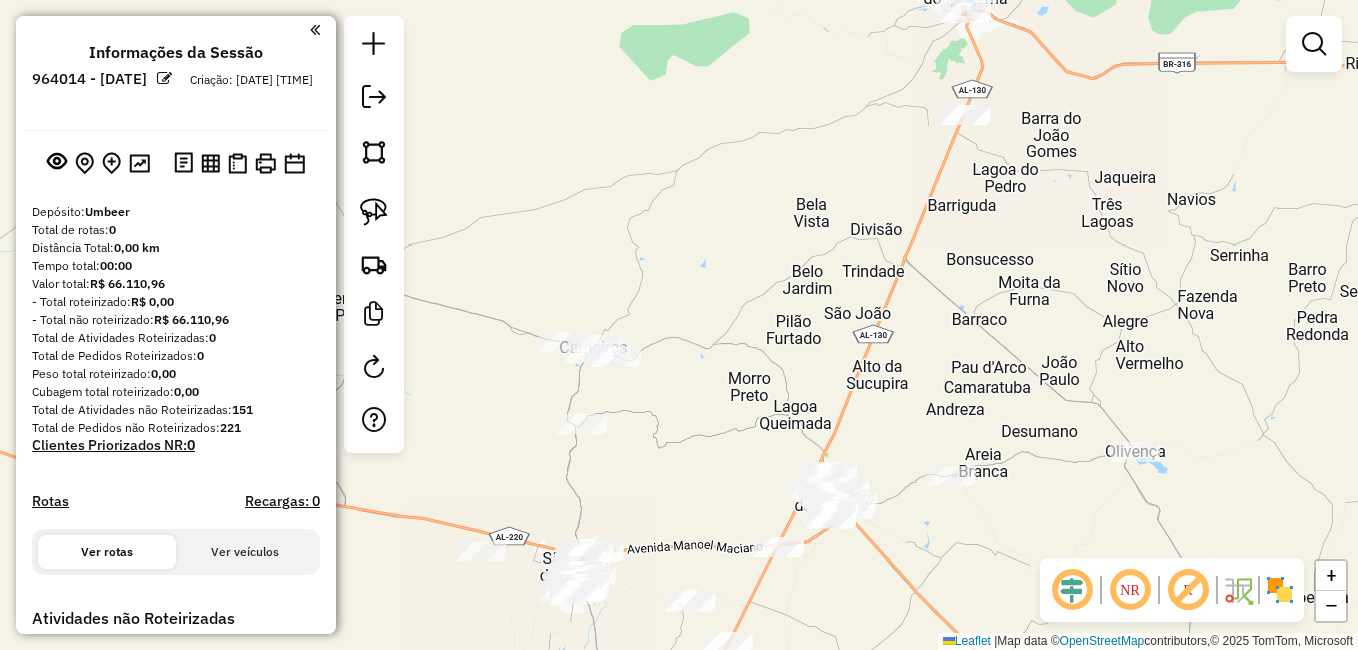drag, startPoint x: 867, startPoint y: 352, endPoint x: 781, endPoint y: 581, distance: 244.61603 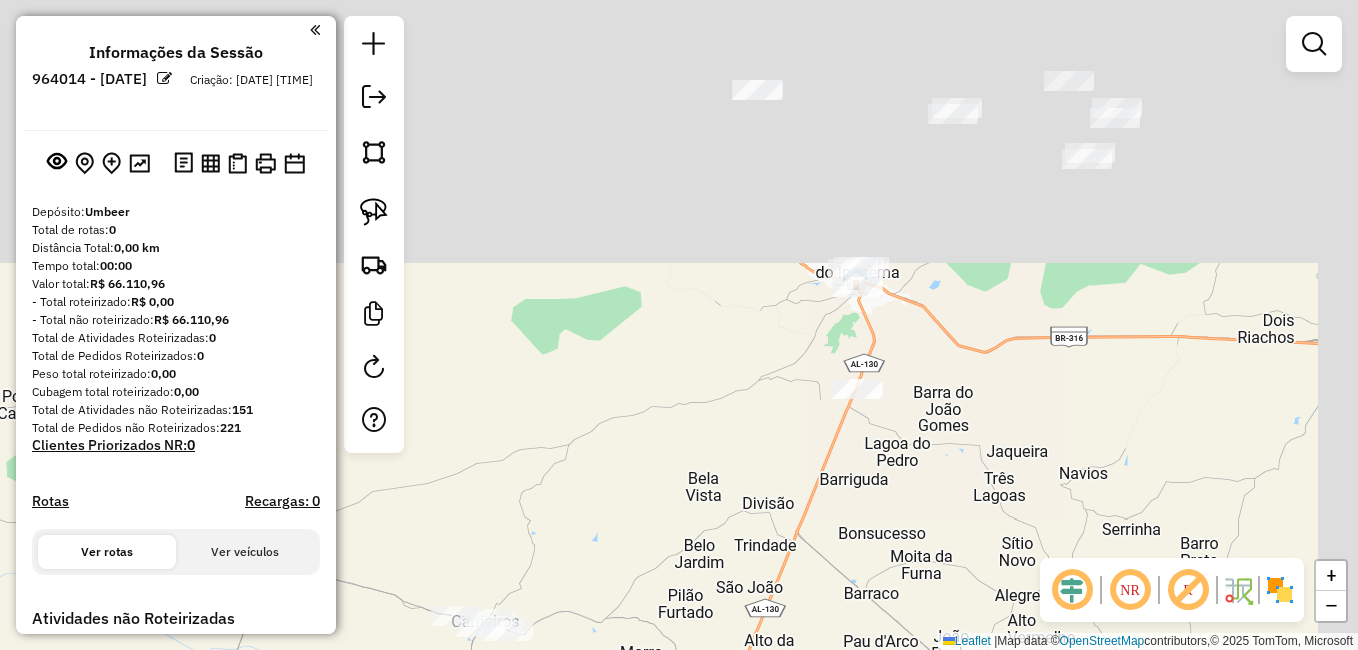 drag, startPoint x: 863, startPoint y: 250, endPoint x: 754, endPoint y: 595, distance: 361.80936 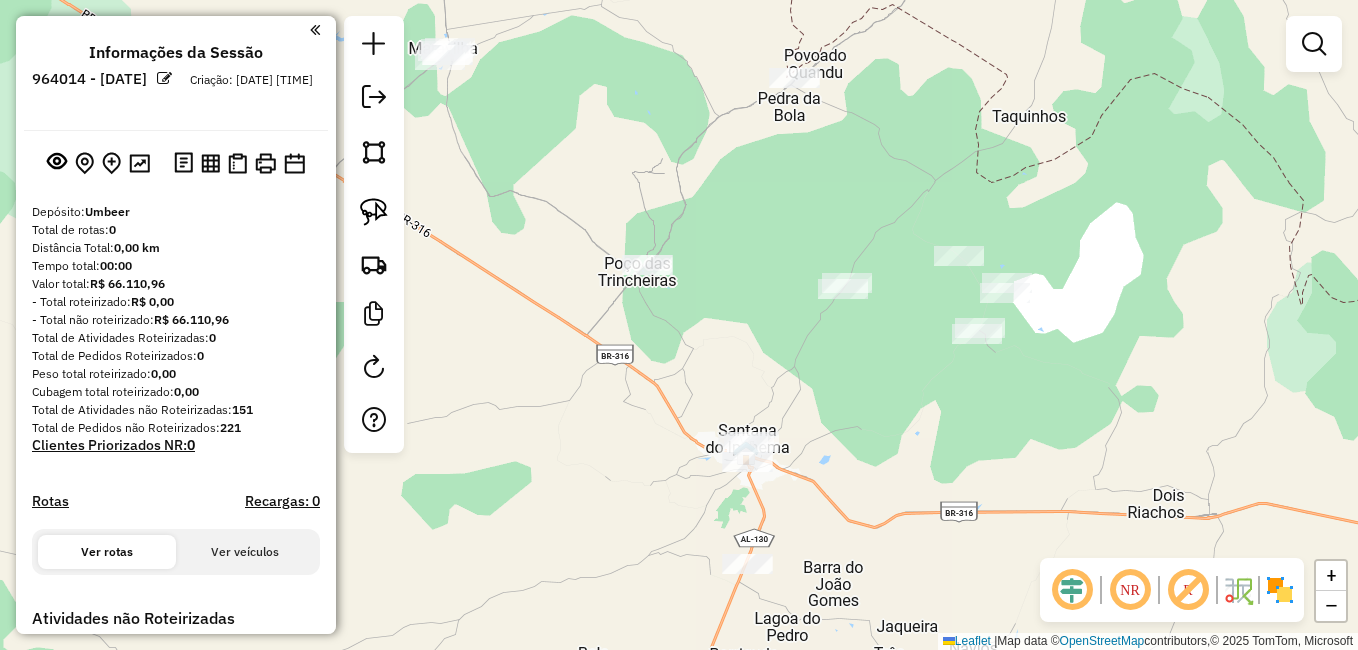 drag, startPoint x: 937, startPoint y: 411, endPoint x: 827, endPoint y: 514, distance: 150.69505 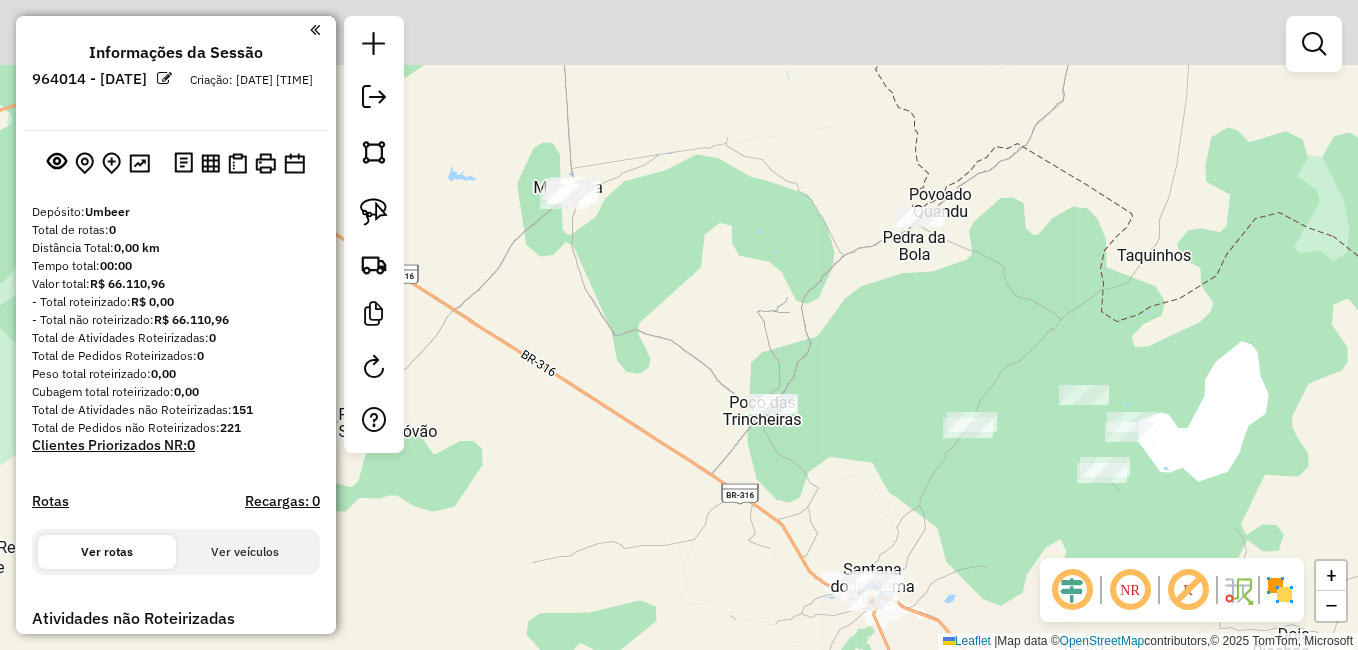 click on "Janela de atendimento Grade de atendimento Capacidade Transportadoras Veículos Cliente Pedidos  Rotas Selecione os dias de semana para filtrar as janelas de atendimento  Seg   Ter   Qua   Qui   Sex   Sáb   Dom  Informe o período da janela de atendimento: De: Até:  Filtrar exatamente a janela do cliente  Considerar janela de atendimento padrão  Selecione os dias de semana para filtrar as grades de atendimento  Seg   Ter   Qua   Qui   Sex   Sáb   Dom   Considerar clientes sem dia de atendimento cadastrado  Clientes fora do dia de atendimento selecionado Filtrar as atividades entre os valores definidos abaixo:  Peso mínimo:   Peso máximo:   Cubagem mínima:   Cubagem máxima:   De:   Até:  Filtrar as atividades entre o tempo de atendimento definido abaixo:  De:   Até:   Considerar capacidade total dos clientes não roteirizados Transportadora: Selecione um ou mais itens Tipo de veículo: Selecione um ou mais itens Veículo: Selecione um ou mais itens Motorista: Selecione um ou mais itens Nome: Rótulo:" 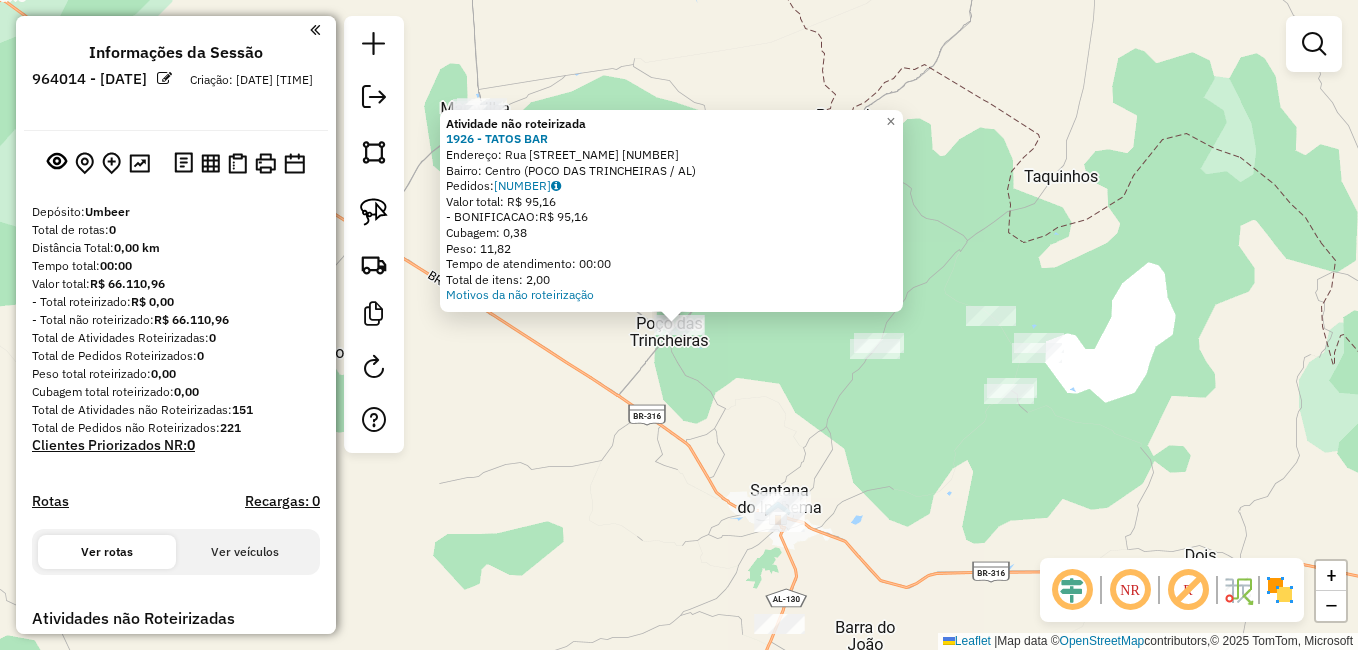 click on "Atividade não roteirizada 1926 - TATOS BAR  Endereço:  Rua Sao Sebastiao 436   Bairro: Centro (POCO DAS TRINCHEIRAS / AL)   Pedidos:  11119835   Valor total: R$ 95,16   - BONIFICACAO:  R$ 95,16   Cubagem: 0,38   Peso: 11,82   Tempo de atendimento: 00:00   Total de itens: 2,00  Motivos da não roteirização × Janela de atendimento Grade de atendimento Capacidade Transportadoras Veículos Cliente Pedidos  Rotas Selecione os dias de semana para filtrar as janelas de atendimento  Seg   Ter   Qua   Qui   Sex   Sáb   Dom  Informe o período da janela de atendimento: De: Até:  Filtrar exatamente a janela do cliente  Considerar janela de atendimento padrão  Selecione os dias de semana para filtrar as grades de atendimento  Seg   Ter   Qua   Qui   Sex   Sáb   Dom   Considerar clientes sem dia de atendimento cadastrado  Clientes fora do dia de atendimento selecionado Filtrar as atividades entre os valores definidos abaixo:  Peso mínimo:   Peso máximo:   Cubagem mínima:   Cubagem máxima:   De:   Até:   De:" 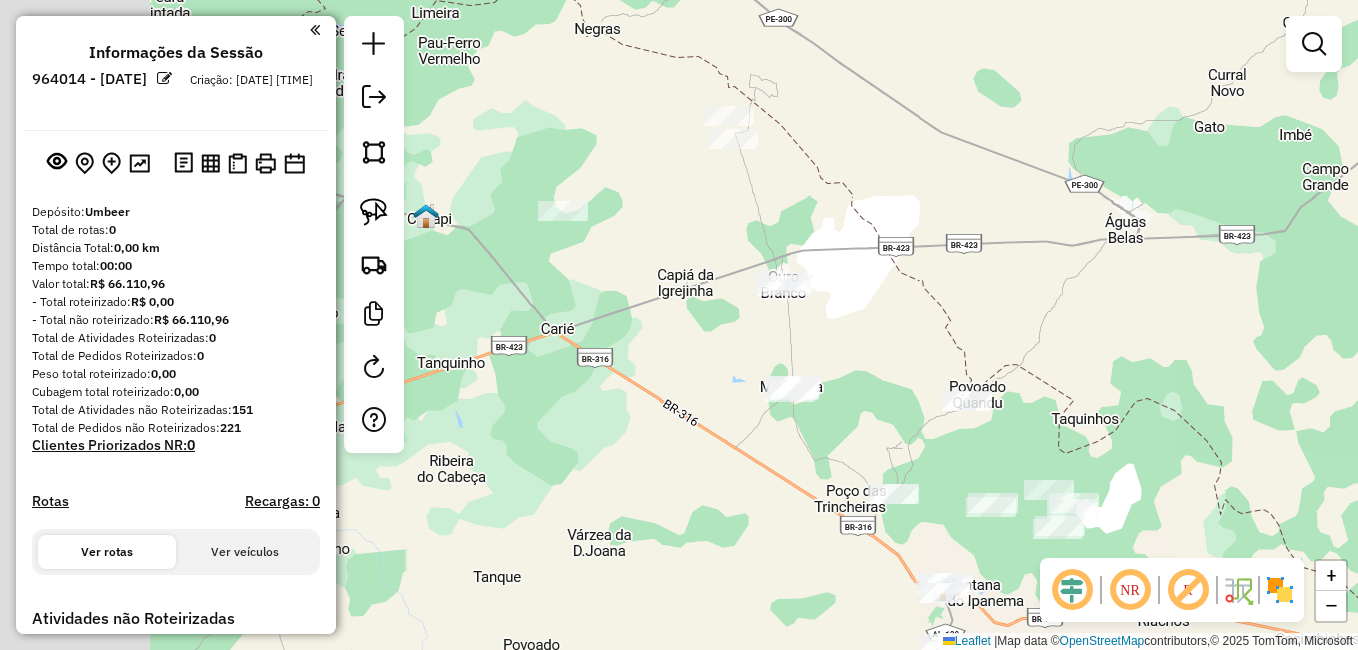 drag, startPoint x: 600, startPoint y: 452, endPoint x: 760, endPoint y: 591, distance: 211.94576 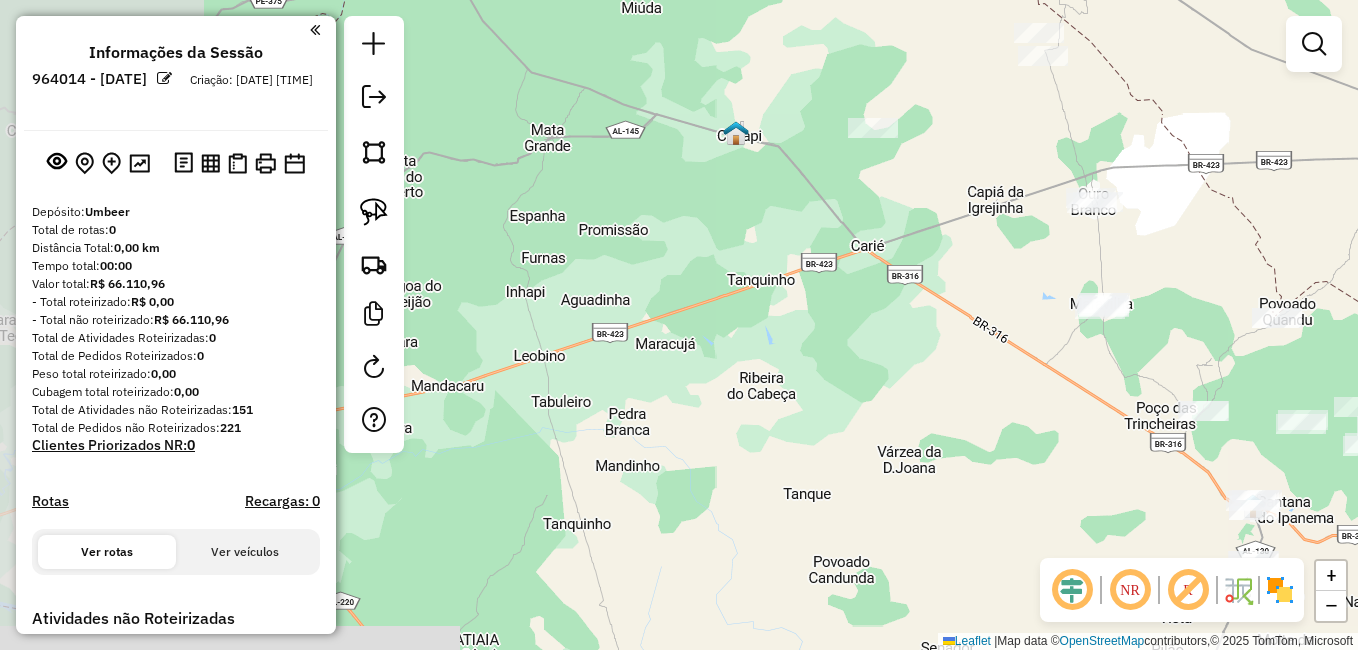 drag, startPoint x: 640, startPoint y: 522, endPoint x: 816, endPoint y: 381, distance: 225.51497 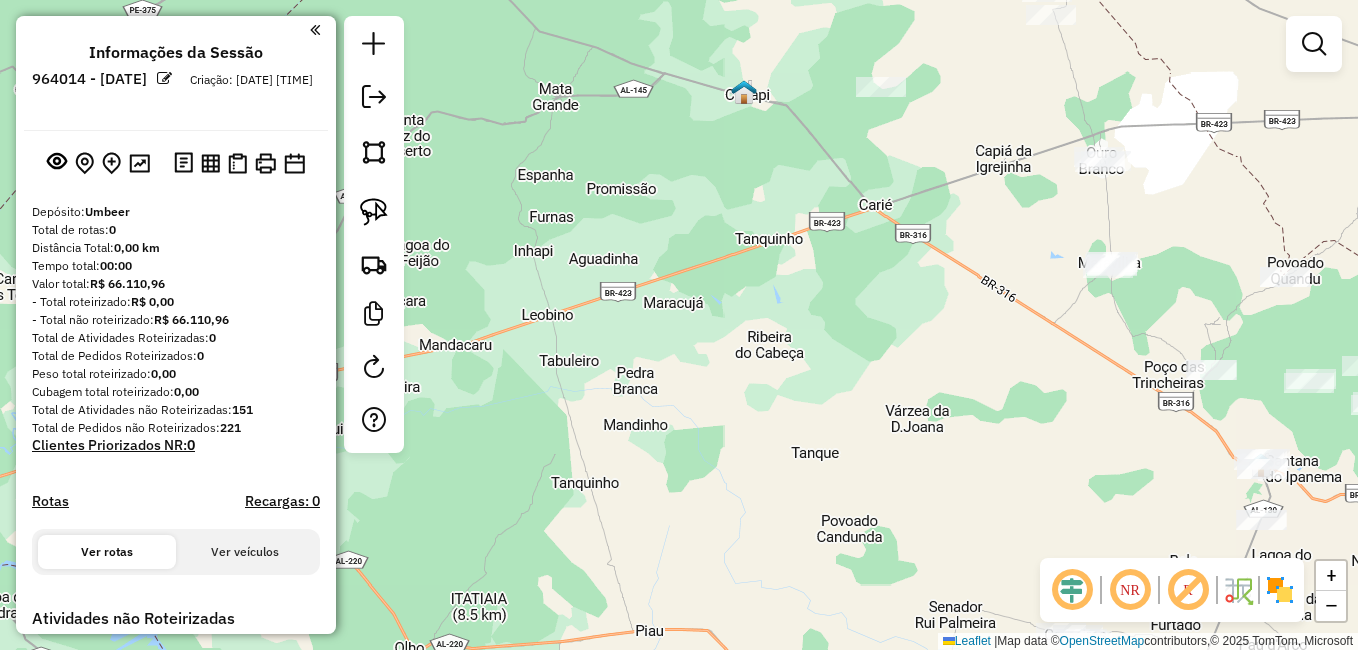 drag, startPoint x: 583, startPoint y: 455, endPoint x: 779, endPoint y: 559, distance: 221.88286 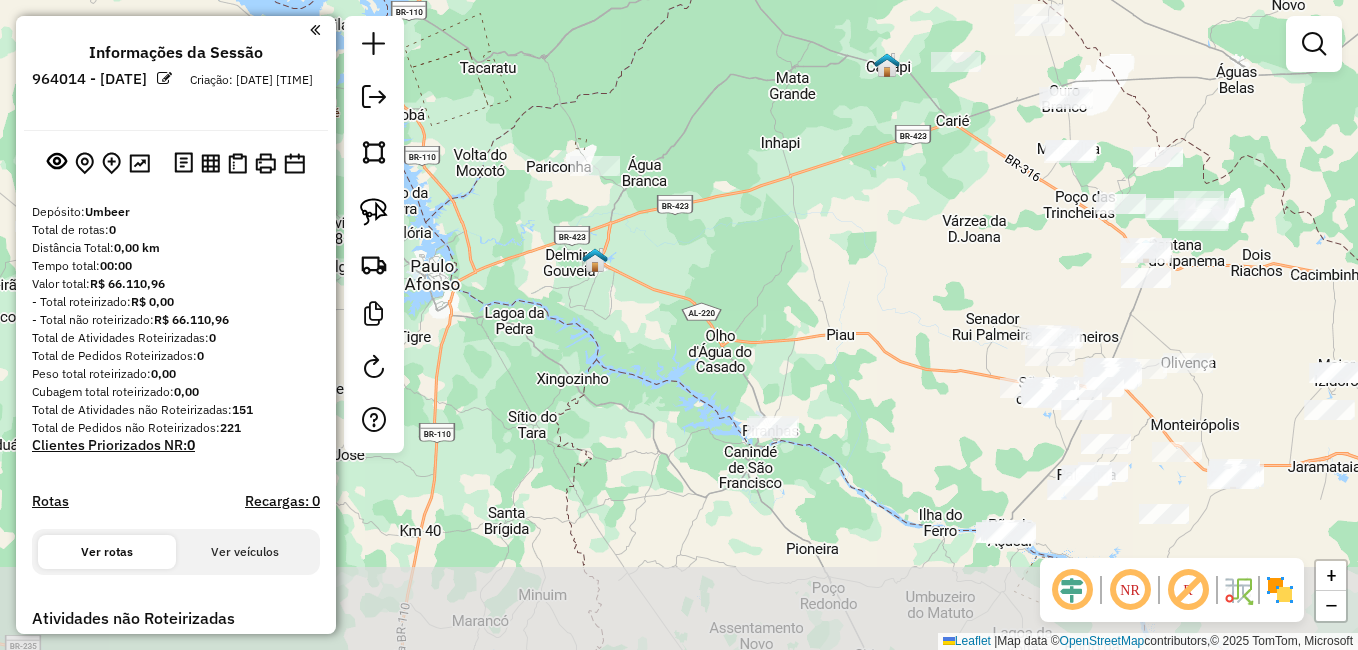 drag, startPoint x: 672, startPoint y: 497, endPoint x: 673, endPoint y: 247, distance: 250.002 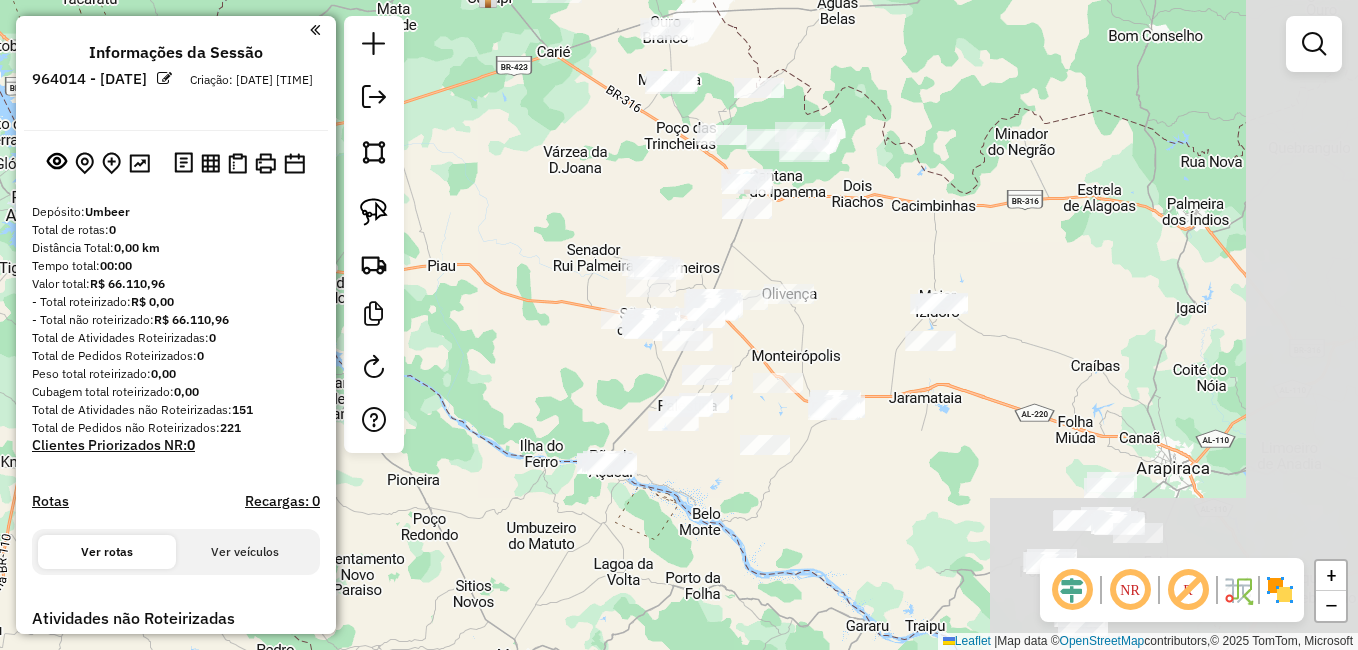 drag, startPoint x: 916, startPoint y: 372, endPoint x: 526, endPoint y: 310, distance: 394.89746 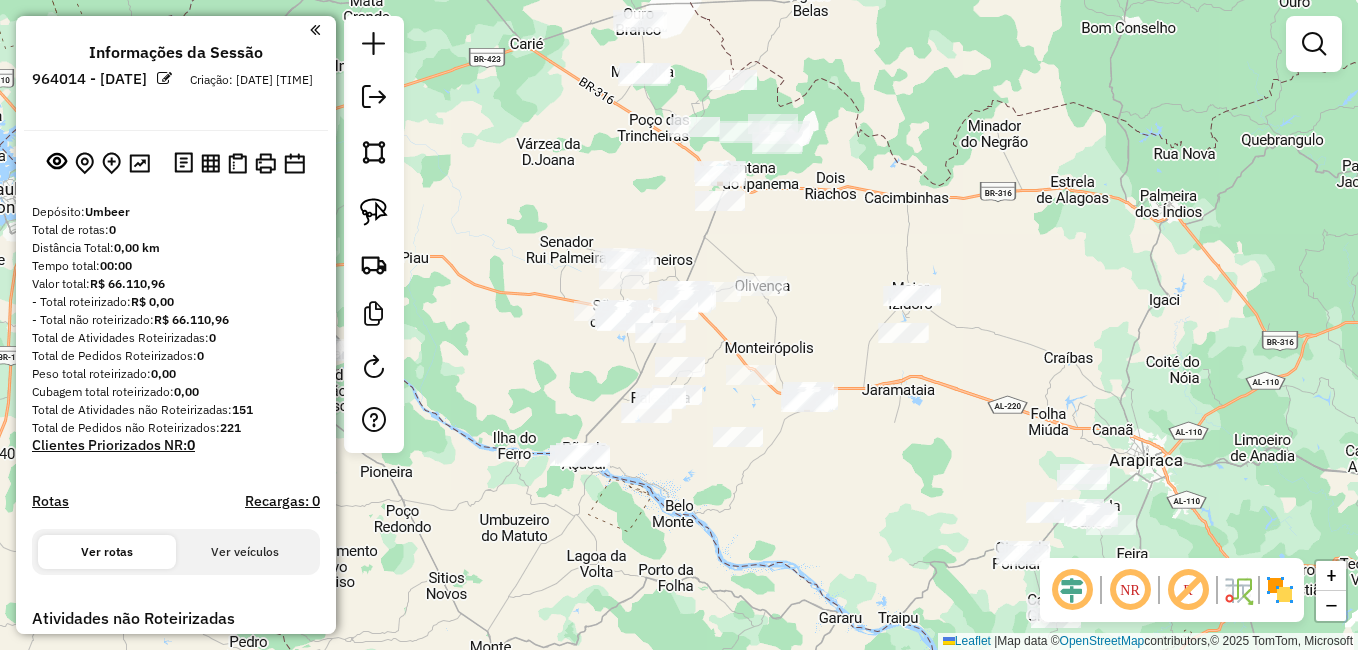 drag, startPoint x: 896, startPoint y: 504, endPoint x: 757, endPoint y: 427, distance: 158.90248 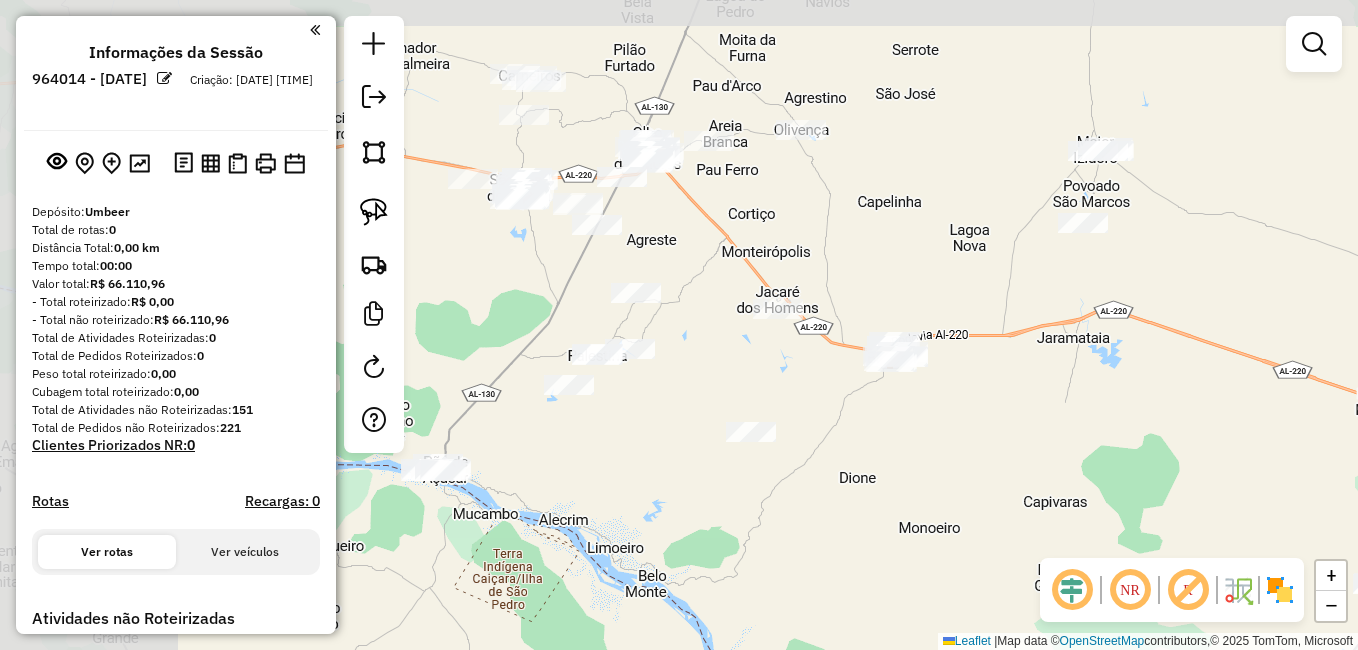 drag, startPoint x: 593, startPoint y: 316, endPoint x: 789, endPoint y: 449, distance: 236.86494 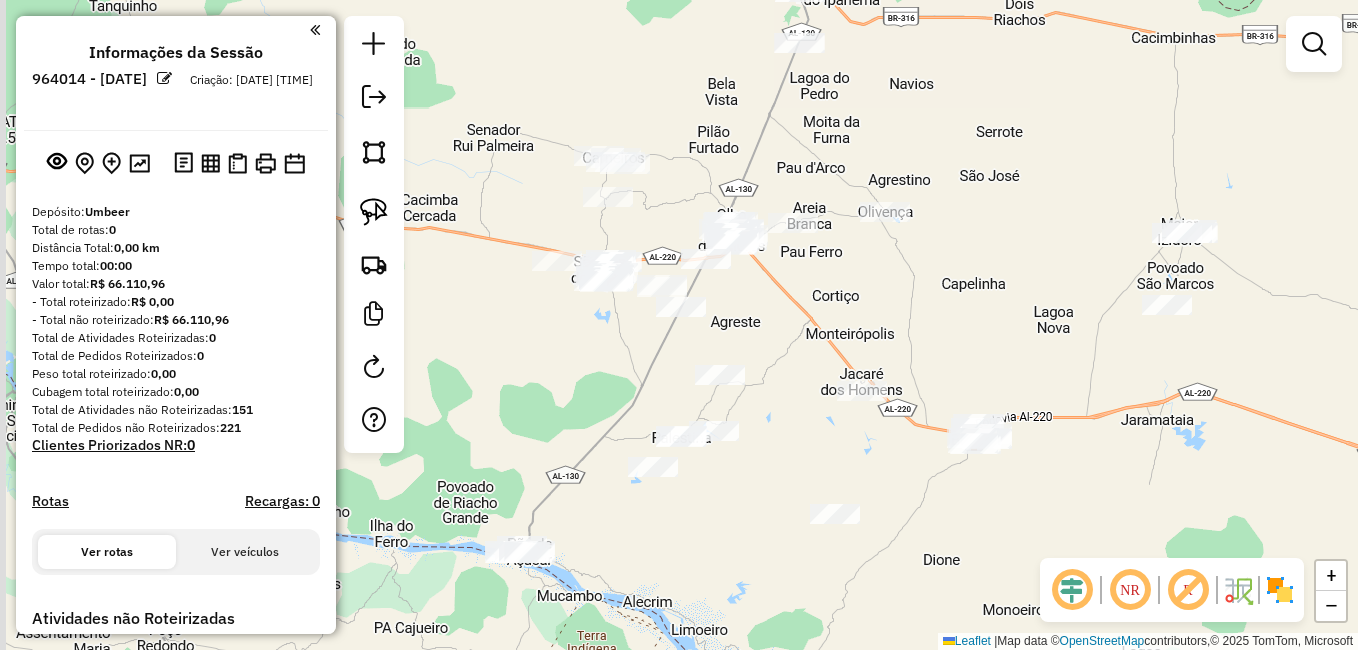 drag, startPoint x: 568, startPoint y: 289, endPoint x: 637, endPoint y: 354, distance: 94.79452 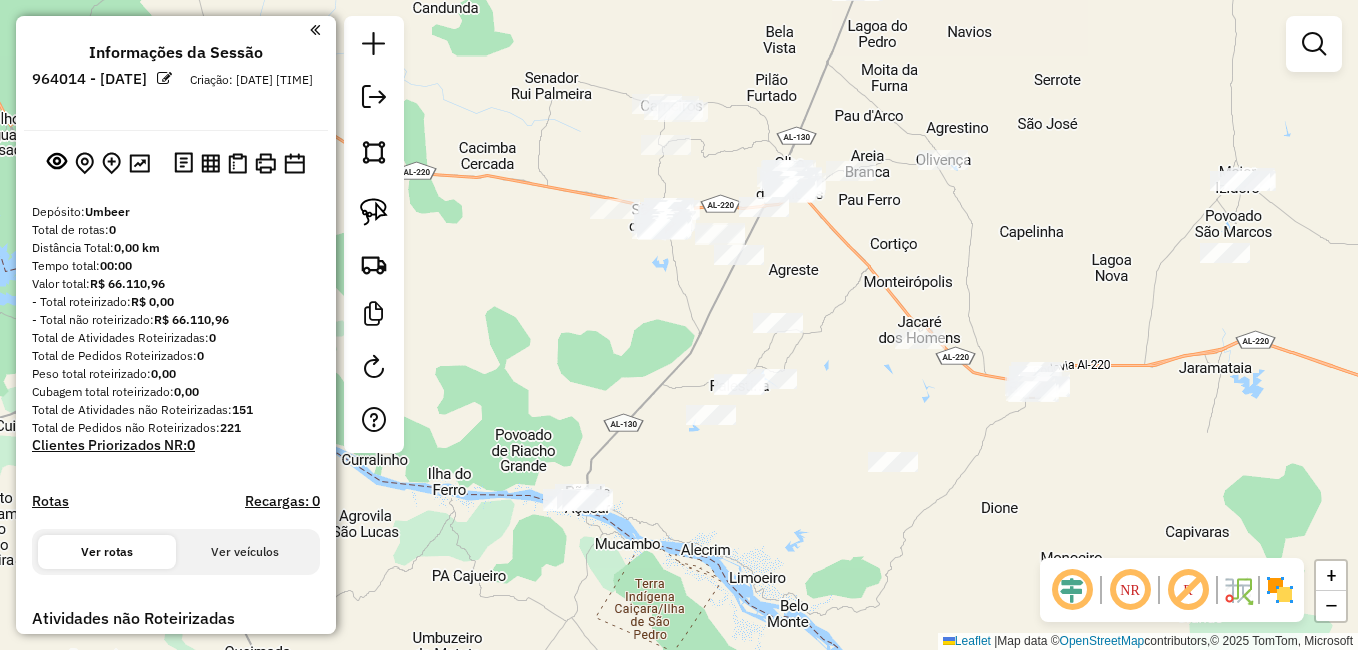 drag, startPoint x: 585, startPoint y: 400, endPoint x: 673, endPoint y: 305, distance: 129.49518 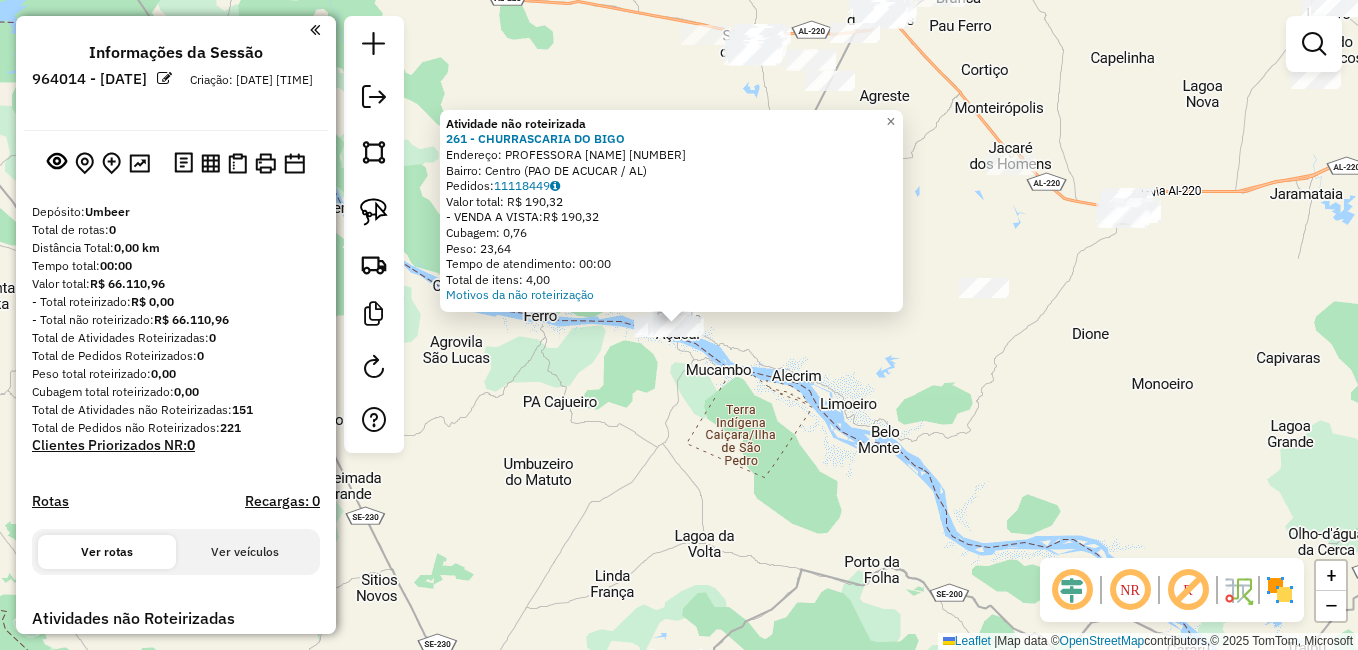click on "Atividade não roteirizada 261 - CHURRASCARIA DO BIGO  Endereço:  PROFESSORA ROSALIA S BEZERRA 464   Bairro: Centro (PAO DE ACUCAR / AL)   Pedidos:  11118449   Valor total: R$ 190,32   - VENDA A VISTA:  R$ 190,32   Cubagem: 0,76   Peso: 23,64   Tempo de atendimento: 00:00   Total de itens: 4,00  Motivos da não roteirização × Janela de atendimento Grade de atendimento Capacidade Transportadoras Veículos Cliente Pedidos  Rotas Selecione os dias de semana para filtrar as janelas de atendimento  Seg   Ter   Qua   Qui   Sex   Sáb   Dom  Informe o período da janela de atendimento: De: Até:  Filtrar exatamente a janela do cliente  Considerar janela de atendimento padrão  Selecione os dias de semana para filtrar as grades de atendimento  Seg   Ter   Qua   Qui   Sex   Sáb   Dom   Considerar clientes sem dia de atendimento cadastrado  Clientes fora do dia de atendimento selecionado Filtrar as atividades entre os valores definidos abaixo:  Peso mínimo:   Peso máximo:   Cubagem mínima:   Cubagem máxima:  +" 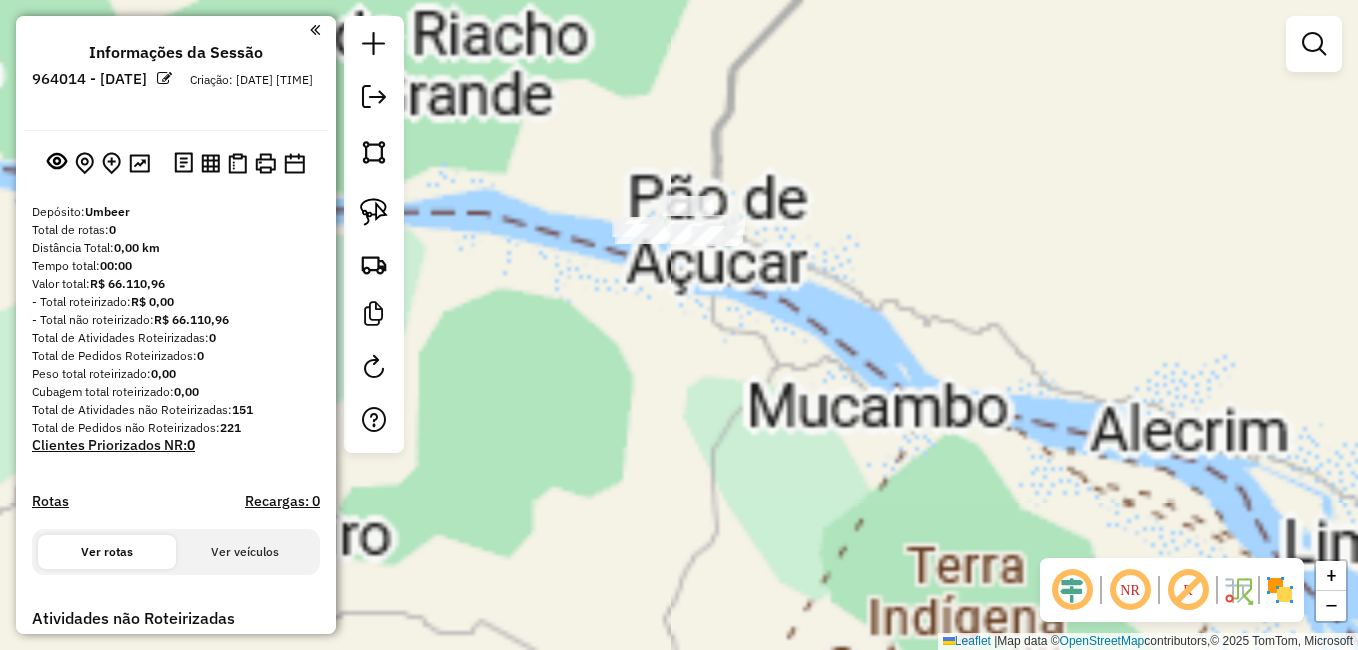 drag, startPoint x: 717, startPoint y: 386, endPoint x: 668, endPoint y: 544, distance: 165.42369 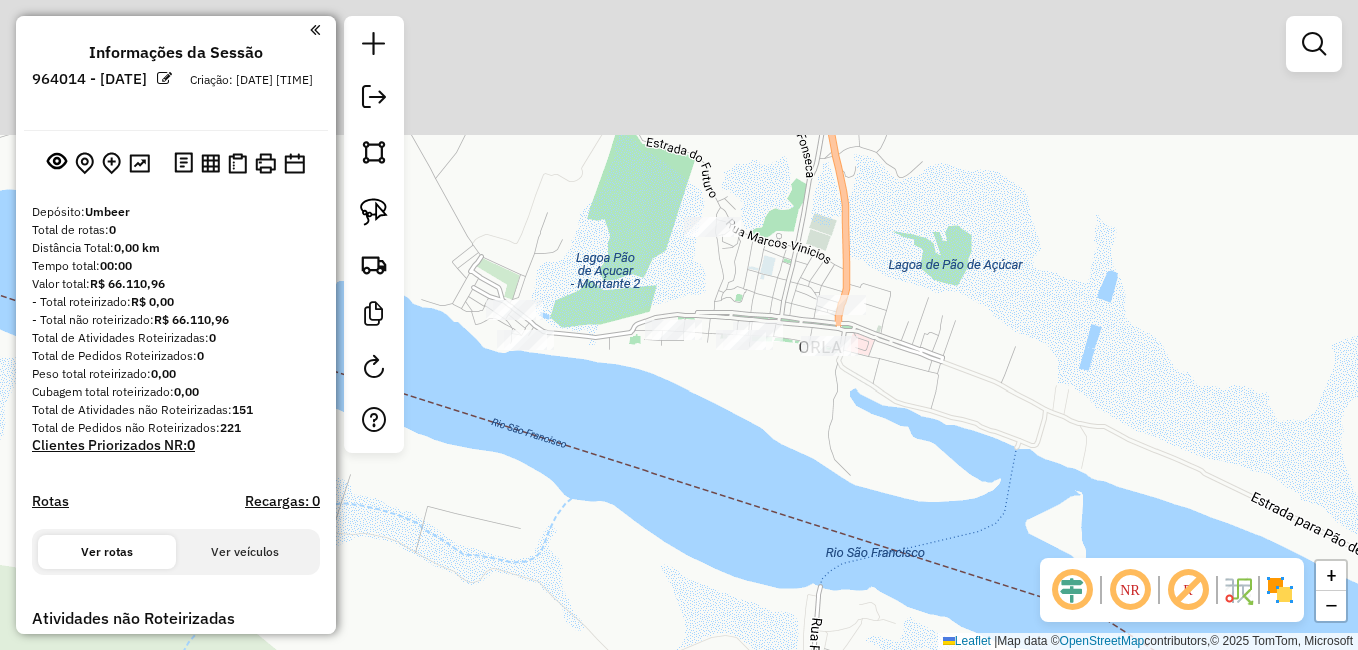drag, startPoint x: 682, startPoint y: 326, endPoint x: 765, endPoint y: 607, distance: 293.0017 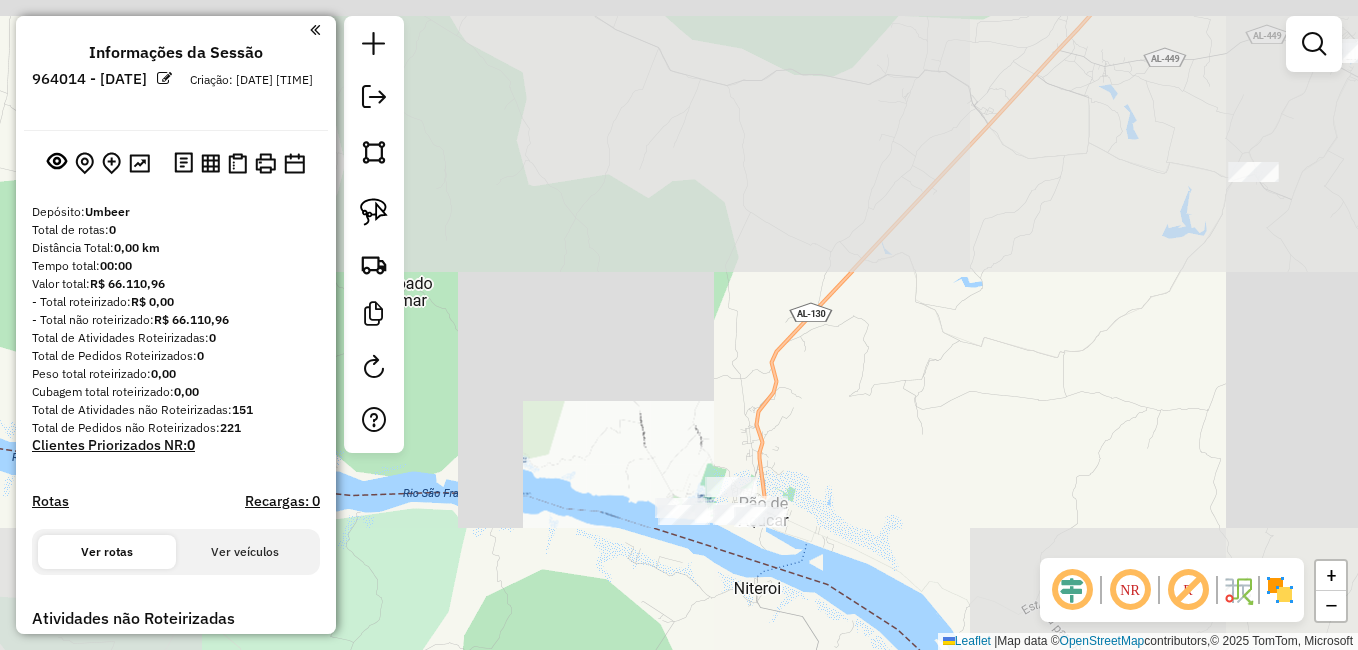 drag, startPoint x: 679, startPoint y: 255, endPoint x: 710, endPoint y: 357, distance: 106.60675 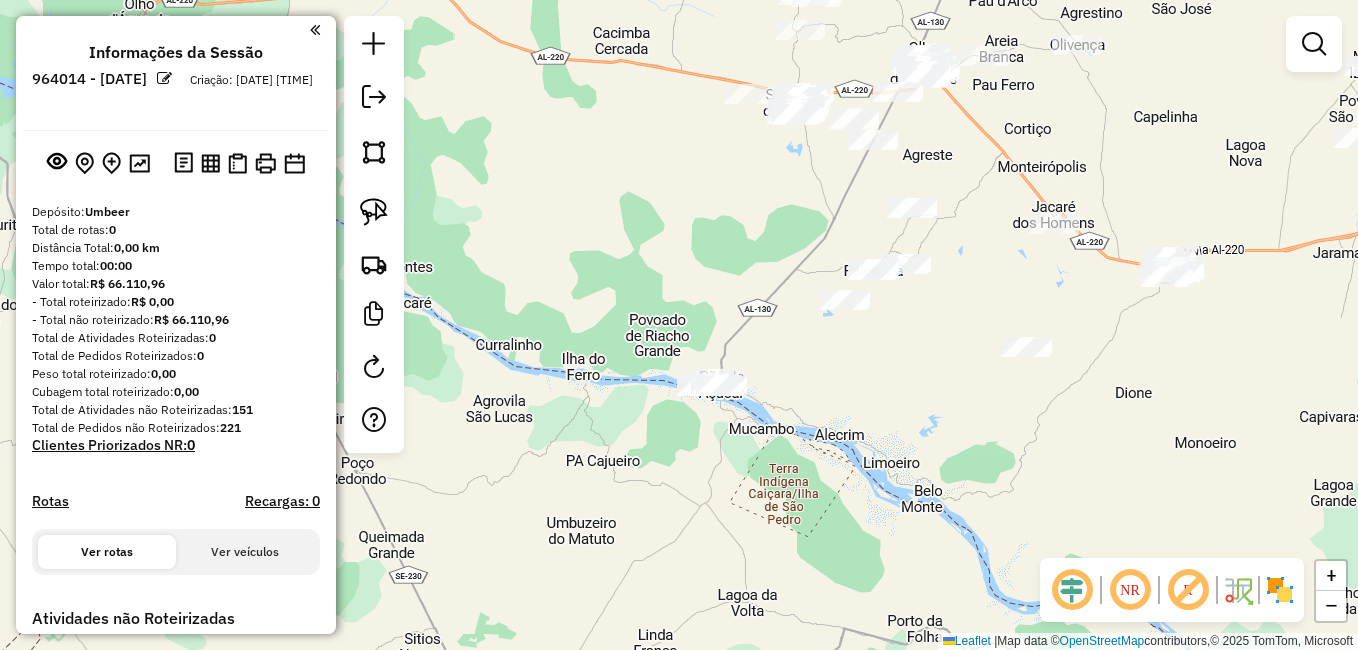 drag, startPoint x: 690, startPoint y: 268, endPoint x: 801, endPoint y: 439, distance: 203.8676 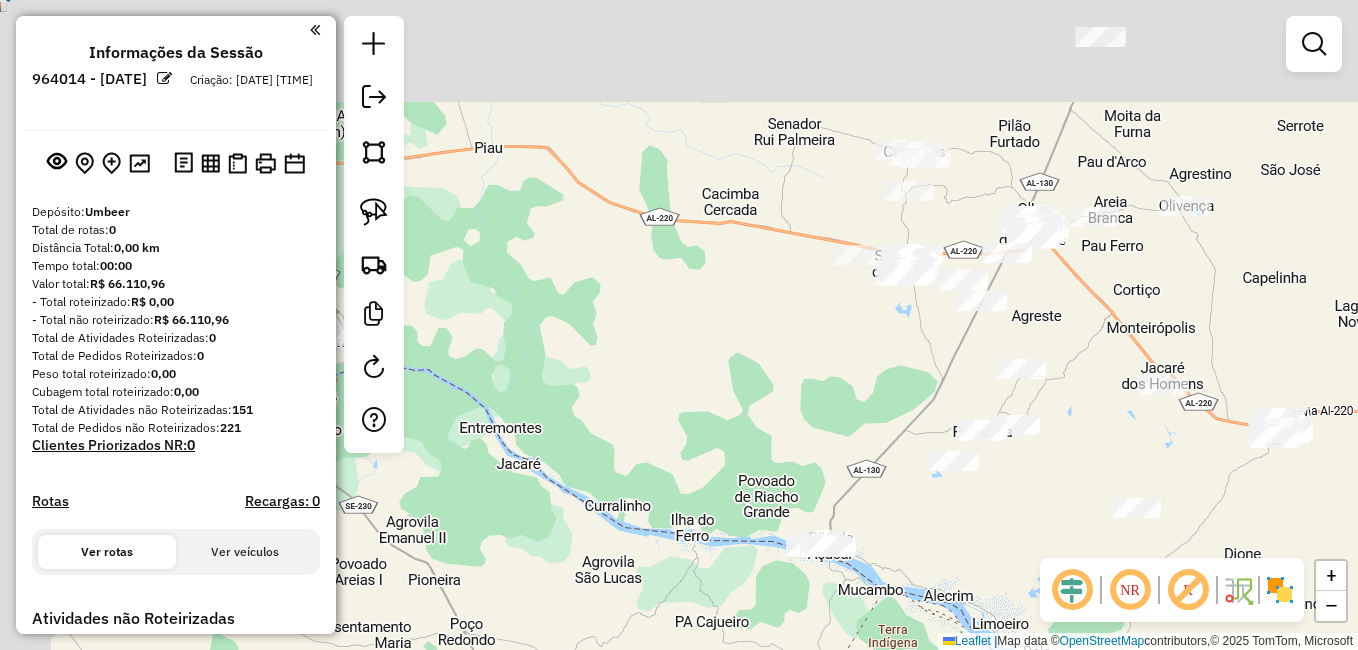 drag, startPoint x: 801, startPoint y: 439, endPoint x: 830, endPoint y: 446, distance: 29.832869 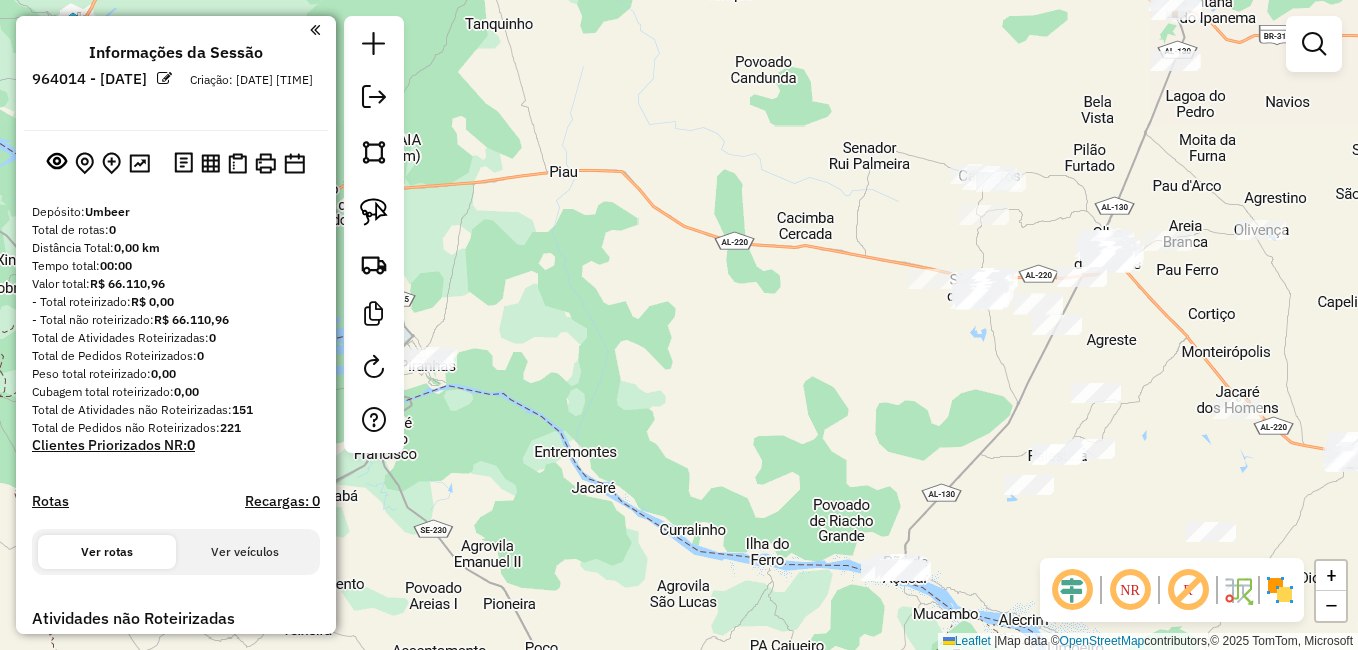 drag, startPoint x: 642, startPoint y: 356, endPoint x: 1009, endPoint y: 486, distance: 389.34433 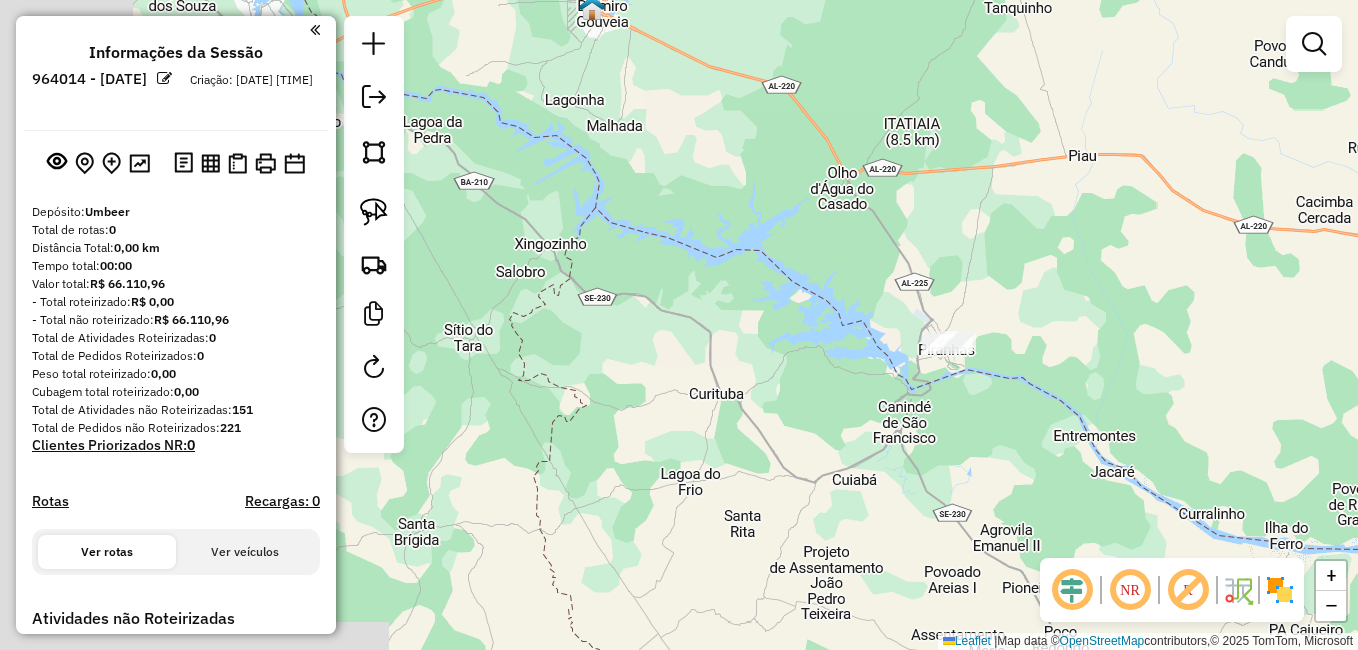 drag, startPoint x: 699, startPoint y: 420, endPoint x: 868, endPoint y: 250, distance: 239.71024 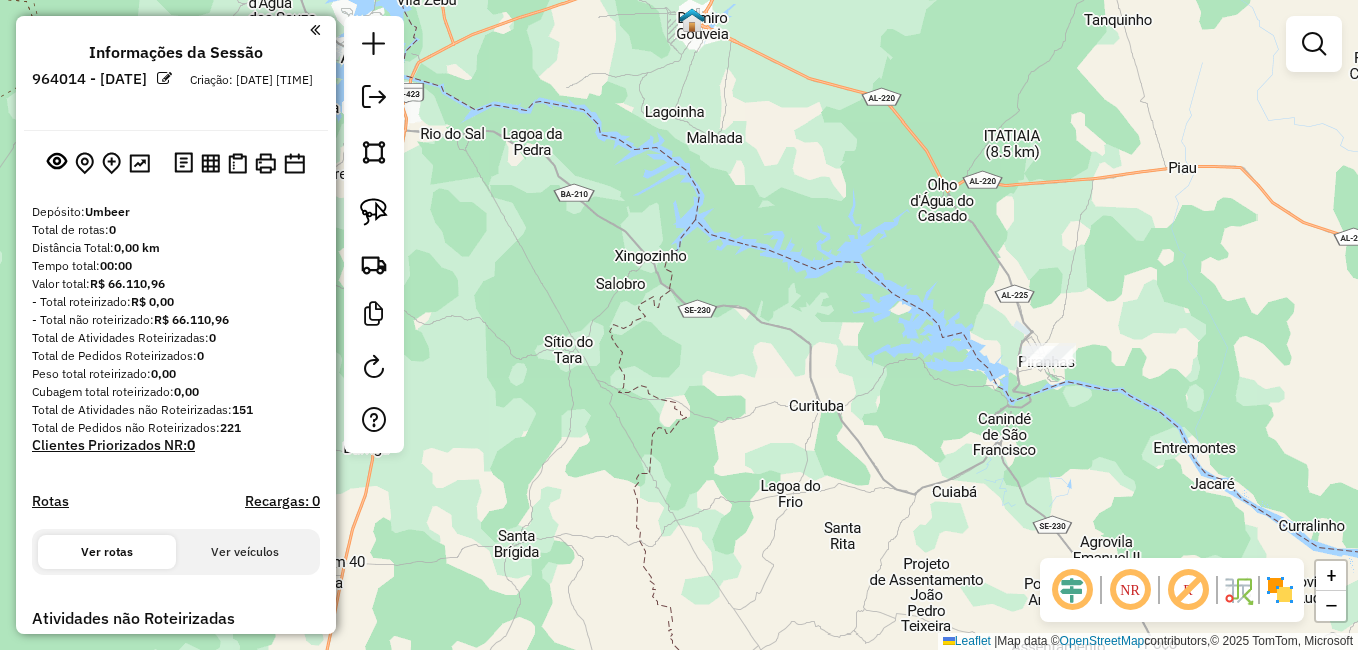 drag, startPoint x: 644, startPoint y: 310, endPoint x: 819, endPoint y: 414, distance: 203.57063 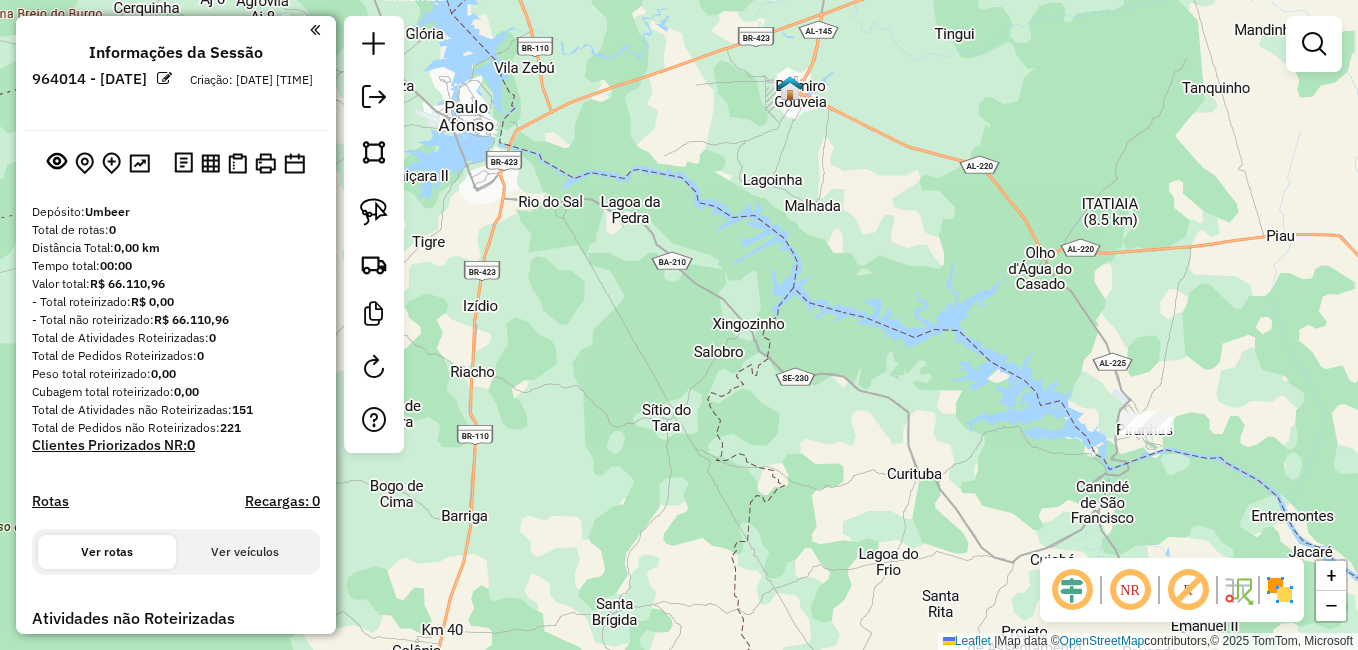 drag, startPoint x: 968, startPoint y: 366, endPoint x: 823, endPoint y: 348, distance: 146.11298 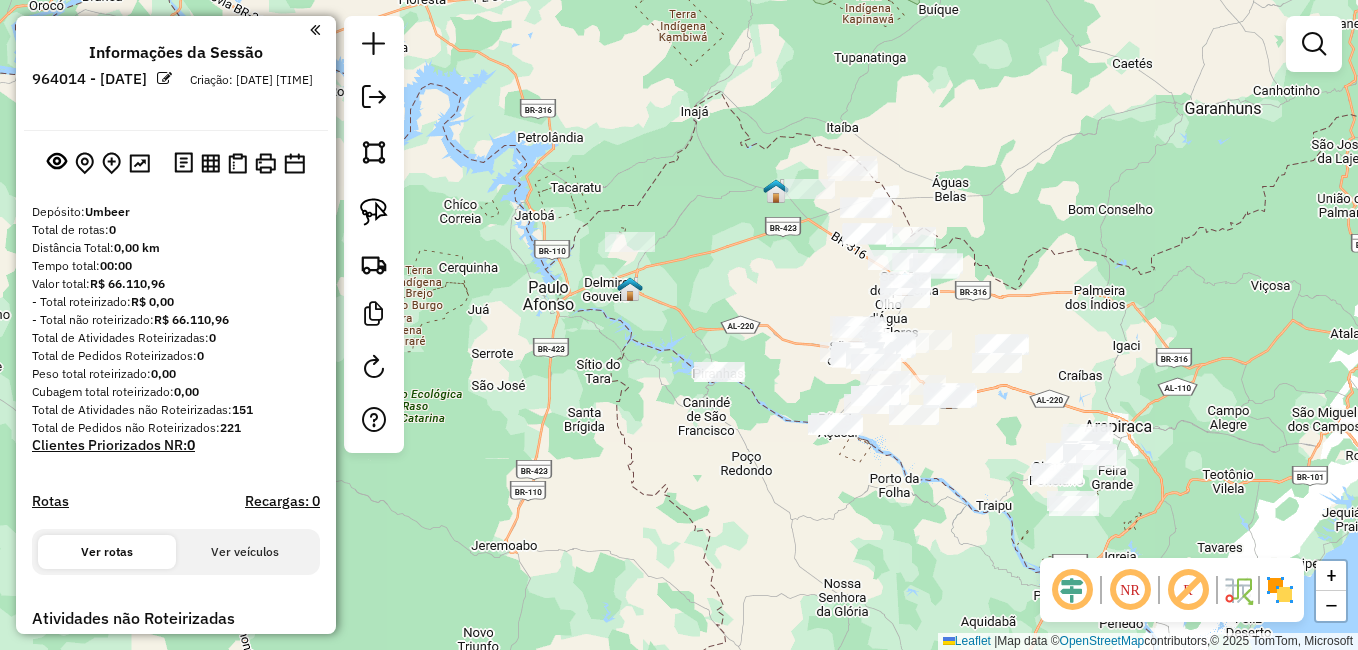 drag, startPoint x: 872, startPoint y: 458, endPoint x: 737, endPoint y: 465, distance: 135.18137 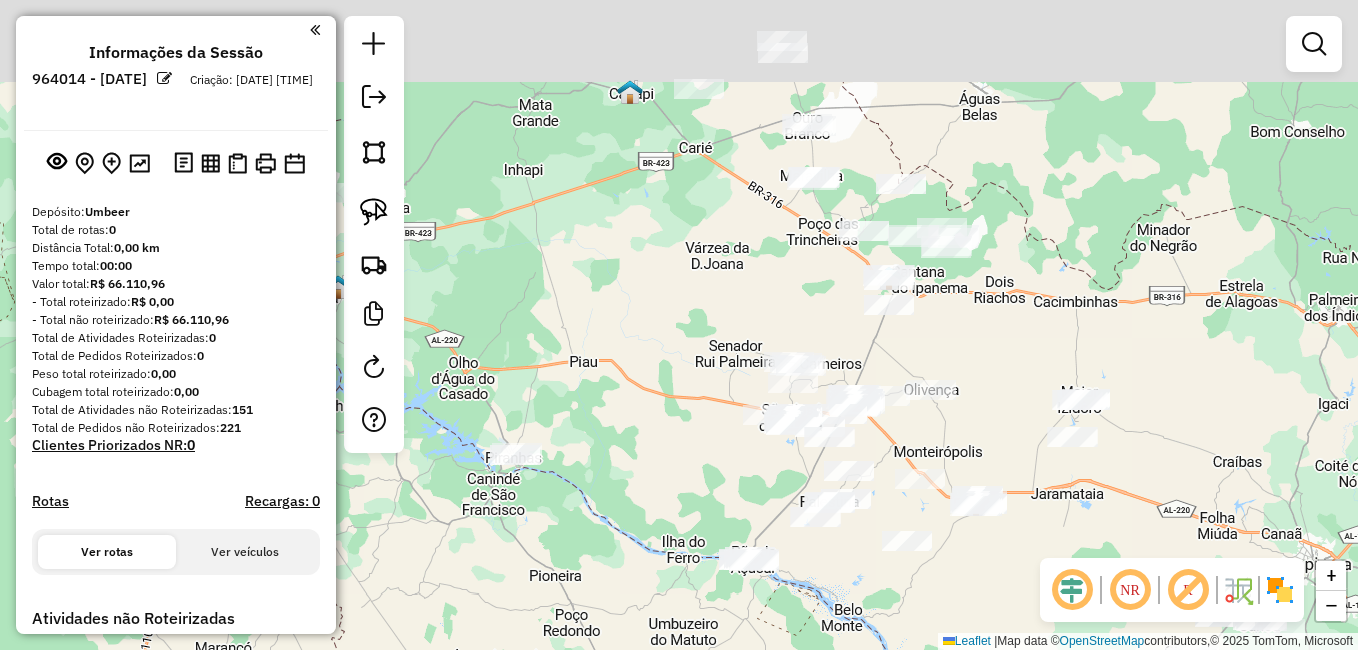 drag, startPoint x: 732, startPoint y: 293, endPoint x: 637, endPoint y: 454, distance: 186.93849 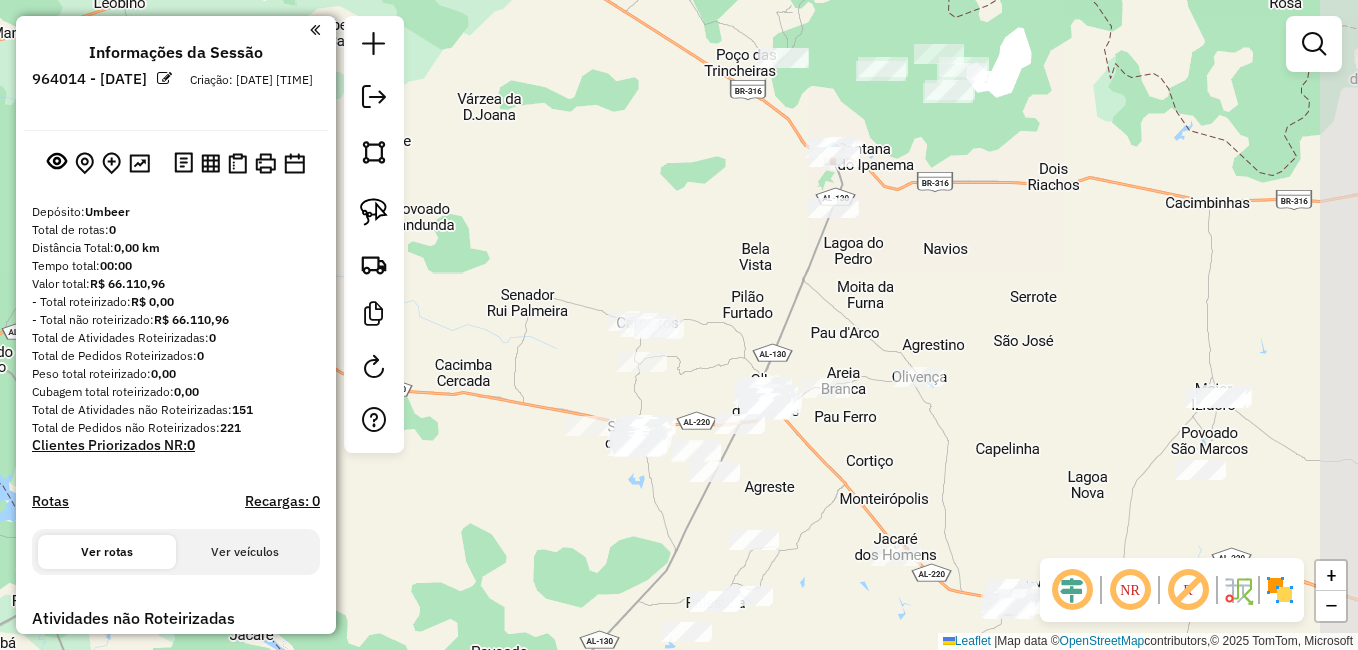 drag, startPoint x: 957, startPoint y: 360, endPoint x: 750, endPoint y: 277, distance: 223.02017 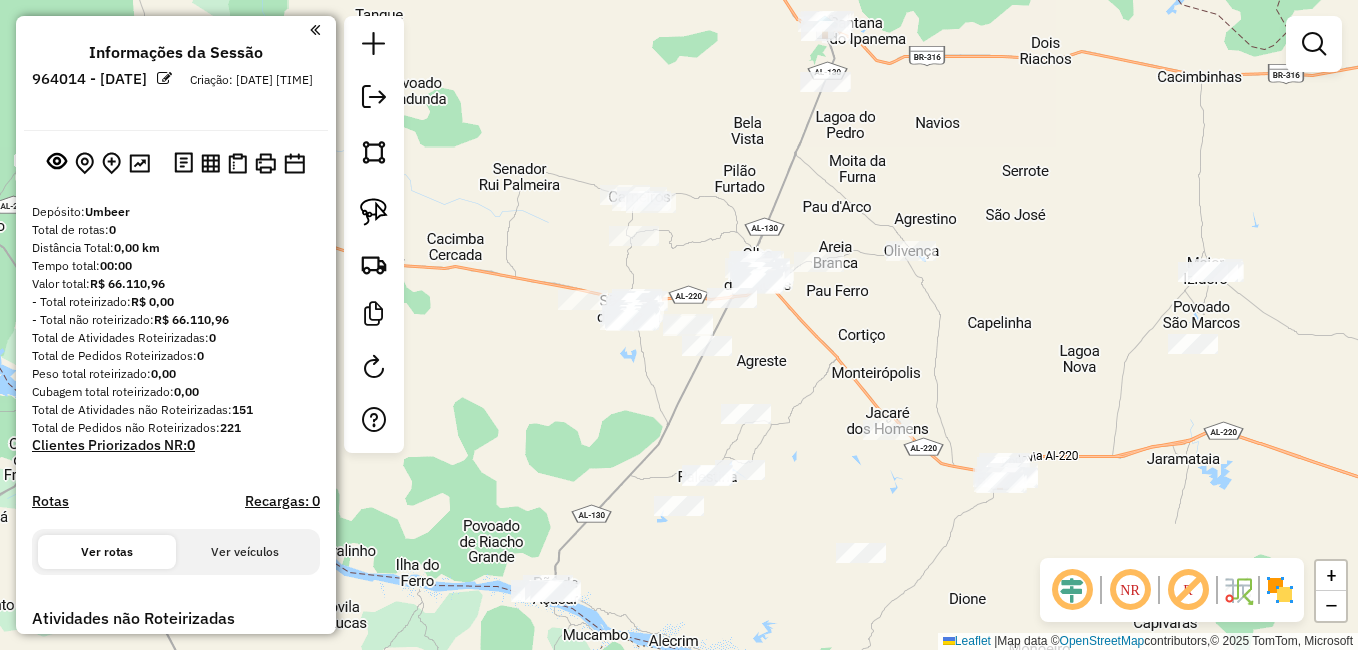 drag, startPoint x: 806, startPoint y: 515, endPoint x: 795, endPoint y: 387, distance: 128.47179 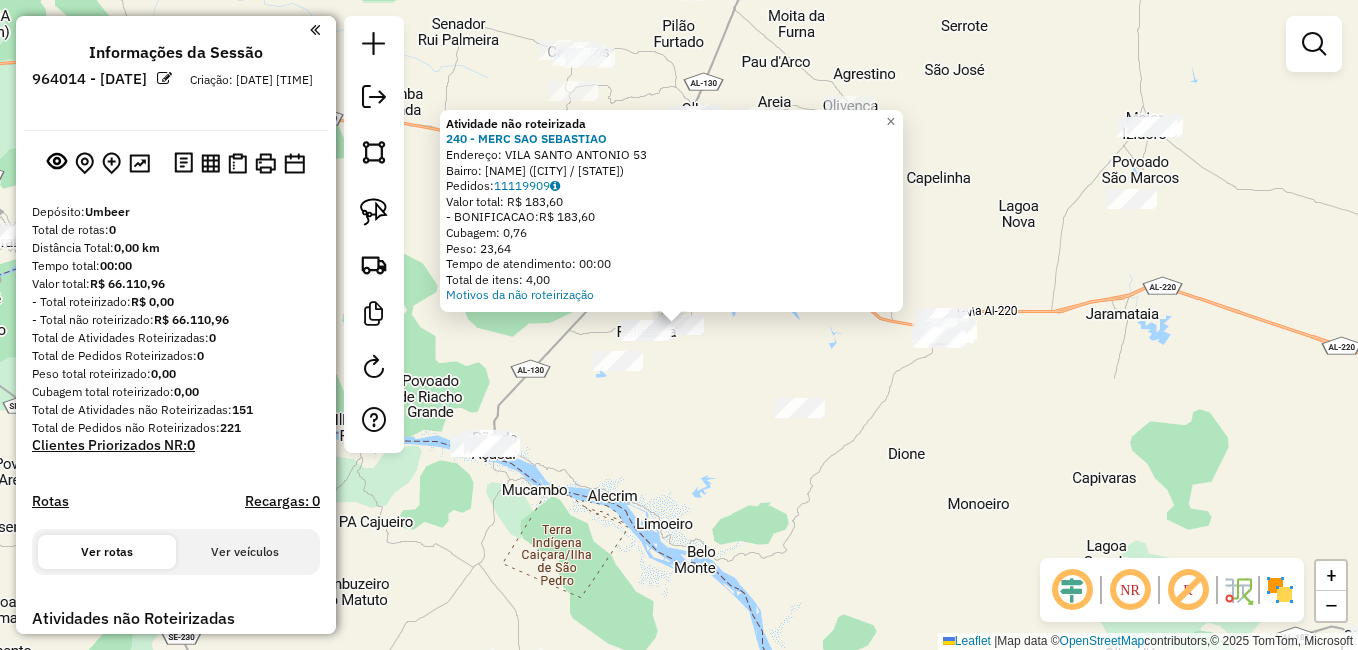 click on "Atividade não roteirizada 240 - MERC SAO SEBASTIAO  Endereço:  VILA SANTO ANTONIO 53   Bairro: Distrito/palestina (PALESTINA / AL)   Pedidos:  11119909   Valor total: R$ 183,60   - BONIFICACAO:  R$ 183,60   Cubagem: 0,76   Peso: 23,64   Tempo de atendimento: 00:00   Total de itens: 4,00  Motivos da não roteirização × Janela de atendimento Grade de atendimento Capacidade Transportadoras Veículos Cliente Pedidos  Rotas Selecione os dias de semana para filtrar as janelas de atendimento  Seg   Ter   Qua   Qui   Sex   Sáb   Dom  Informe o período da janela de atendimento: De: Até:  Filtrar exatamente a janela do cliente  Considerar janela de atendimento padrão  Selecione os dias de semana para filtrar as grades de atendimento  Seg   Ter   Qua   Qui   Sex   Sáb   Dom   Considerar clientes sem dia de atendimento cadastrado  Clientes fora do dia de atendimento selecionado Filtrar as atividades entre os valores definidos abaixo:  Peso mínimo:   Peso máximo:   Cubagem mínima:   Cubagem máxima:   De:  +" 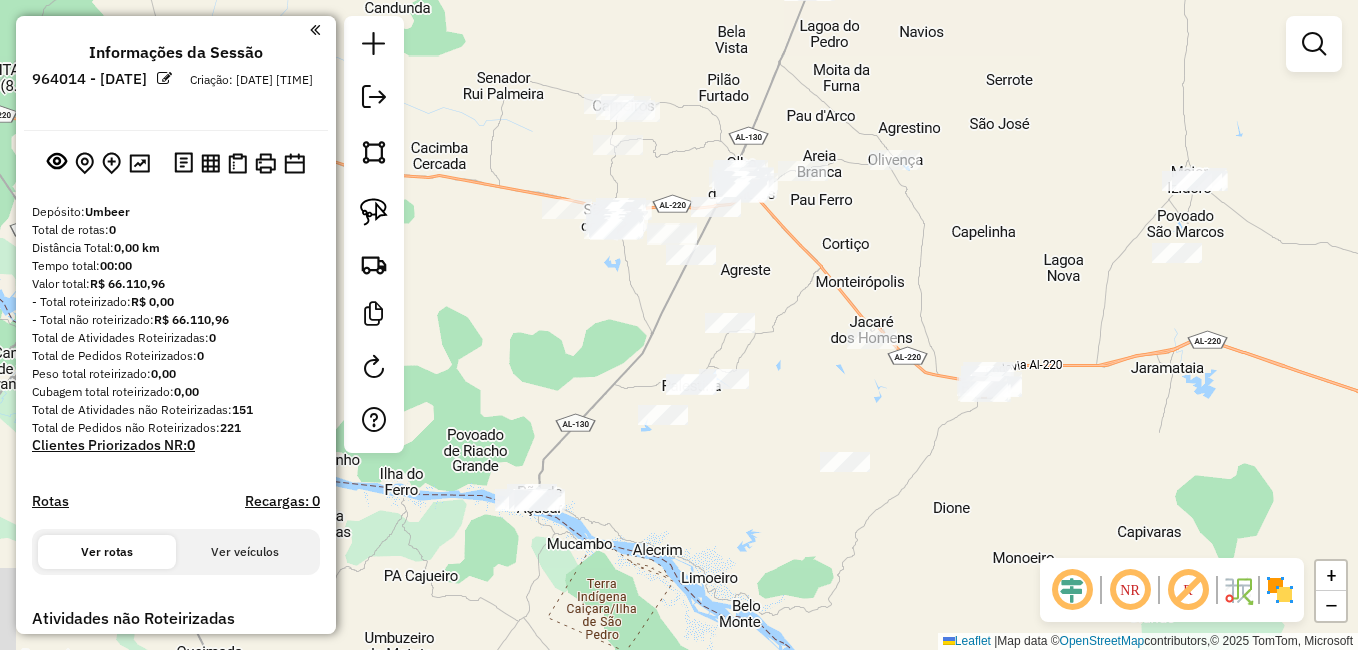 drag, startPoint x: 649, startPoint y: 411, endPoint x: 698, endPoint y: 474, distance: 79.81228 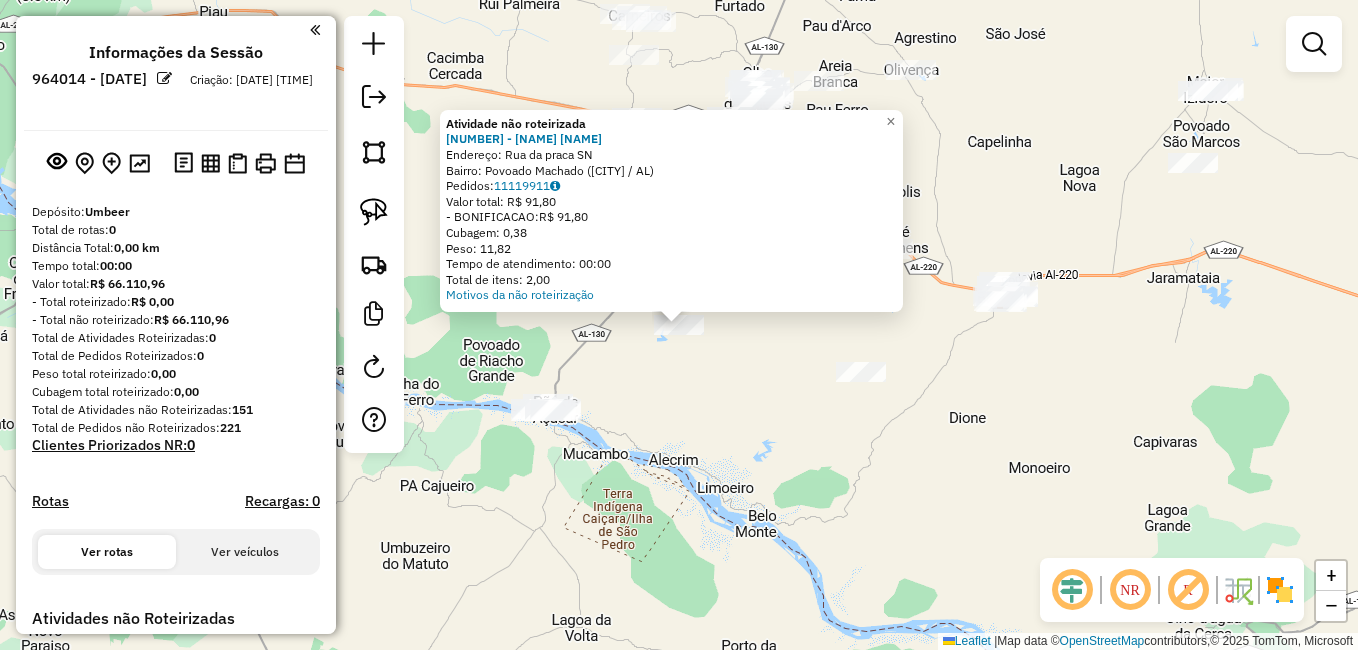 click on "Atividade não roteirizada 301 - Mercearia Do Bell  Endereço:  Rua da praca SN   Bairro: Povoado Machado (PAO DE ACUCAR / AL)   Pedidos:  11119911   Valor total: R$ 91,80   - BONIFICACAO:  R$ 91,80   Cubagem: 0,38   Peso: 11,82   Tempo de atendimento: 00:00   Total de itens: 2,00  Motivos da não roteirização × Janela de atendimento Grade de atendimento Capacidade Transportadoras Veículos Cliente Pedidos  Rotas Selecione os dias de semana para filtrar as janelas de atendimento  Seg   Ter   Qua   Qui   Sex   Sáb   Dom  Informe o período da janela de atendimento: De: Até:  Filtrar exatamente a janela do cliente  Considerar janela de atendimento padrão  Selecione os dias de semana para filtrar as grades de atendimento  Seg   Ter   Qua   Qui   Sex   Sáb   Dom   Considerar clientes sem dia de atendimento cadastrado  Clientes fora do dia de atendimento selecionado Filtrar as atividades entre os valores definidos abaixo:  Peso mínimo:   Peso máximo:   Cubagem mínima:   Cubagem máxima:   De:   Até:  +" 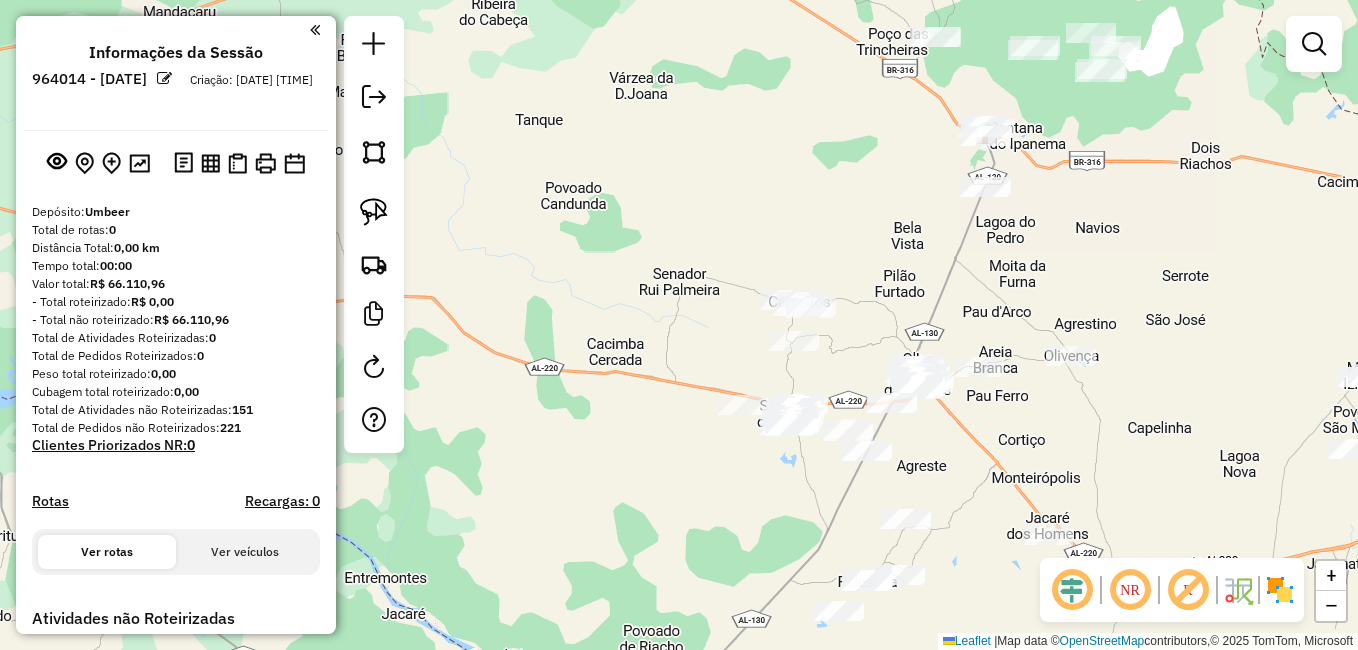 drag, startPoint x: 601, startPoint y: 218, endPoint x: 773, endPoint y: 551, distance: 374.79727 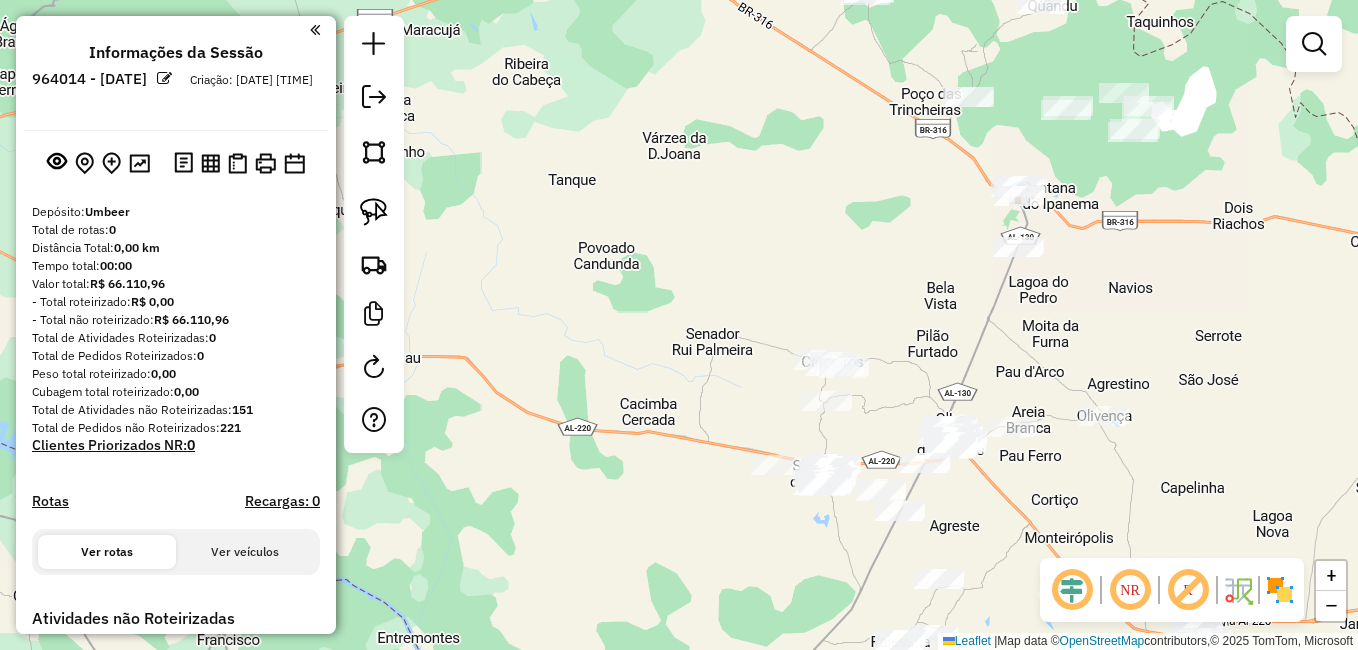 drag, startPoint x: 624, startPoint y: 409, endPoint x: 1071, endPoint y: 279, distance: 465.52014 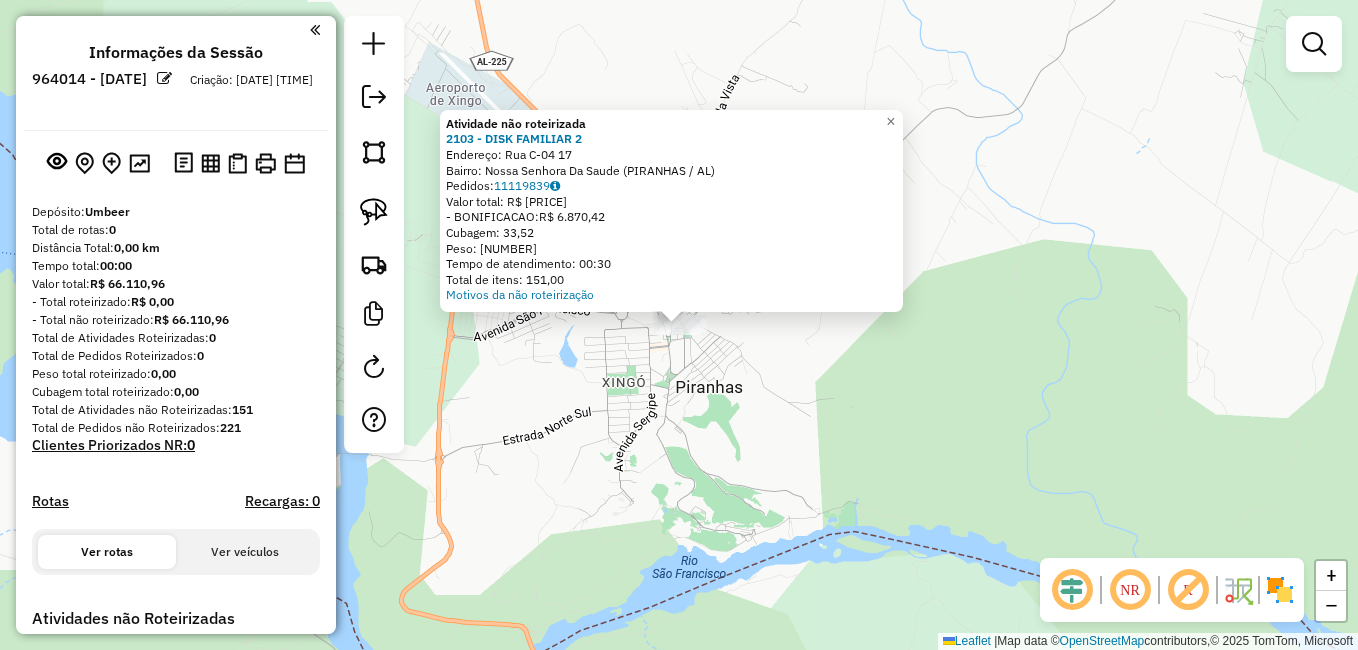 drag, startPoint x: 771, startPoint y: 434, endPoint x: 746, endPoint y: 390, distance: 50.606323 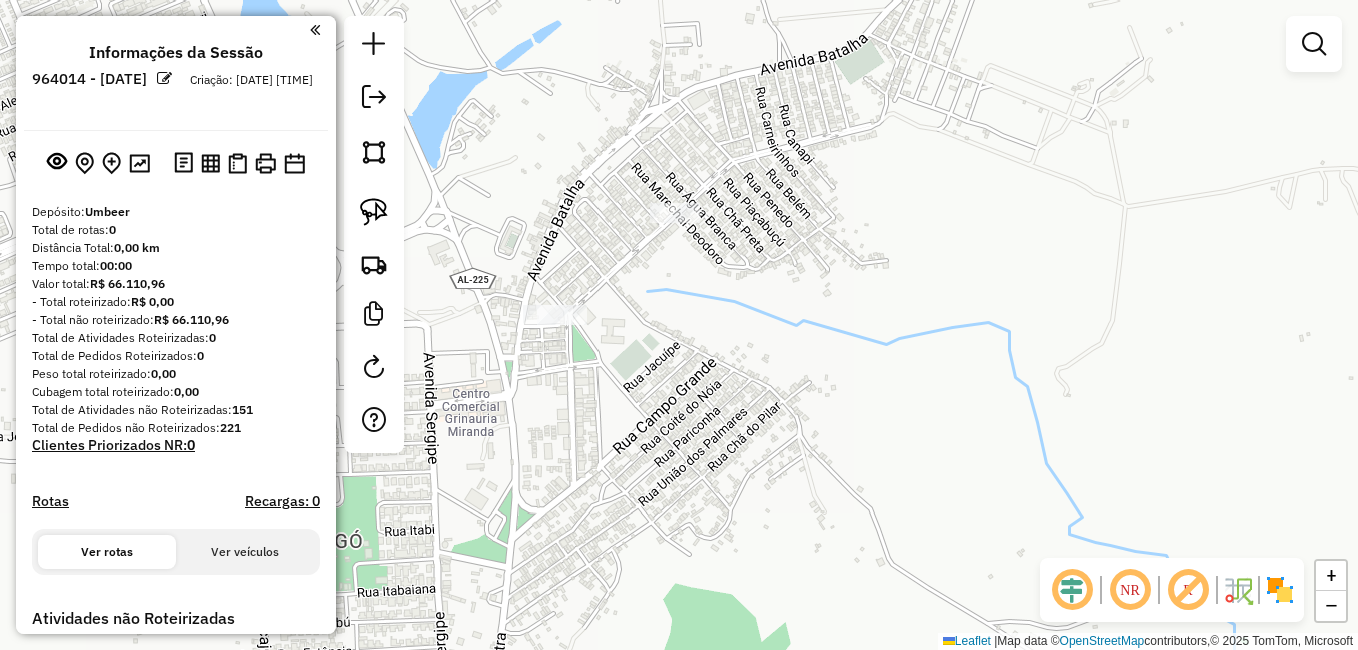 click 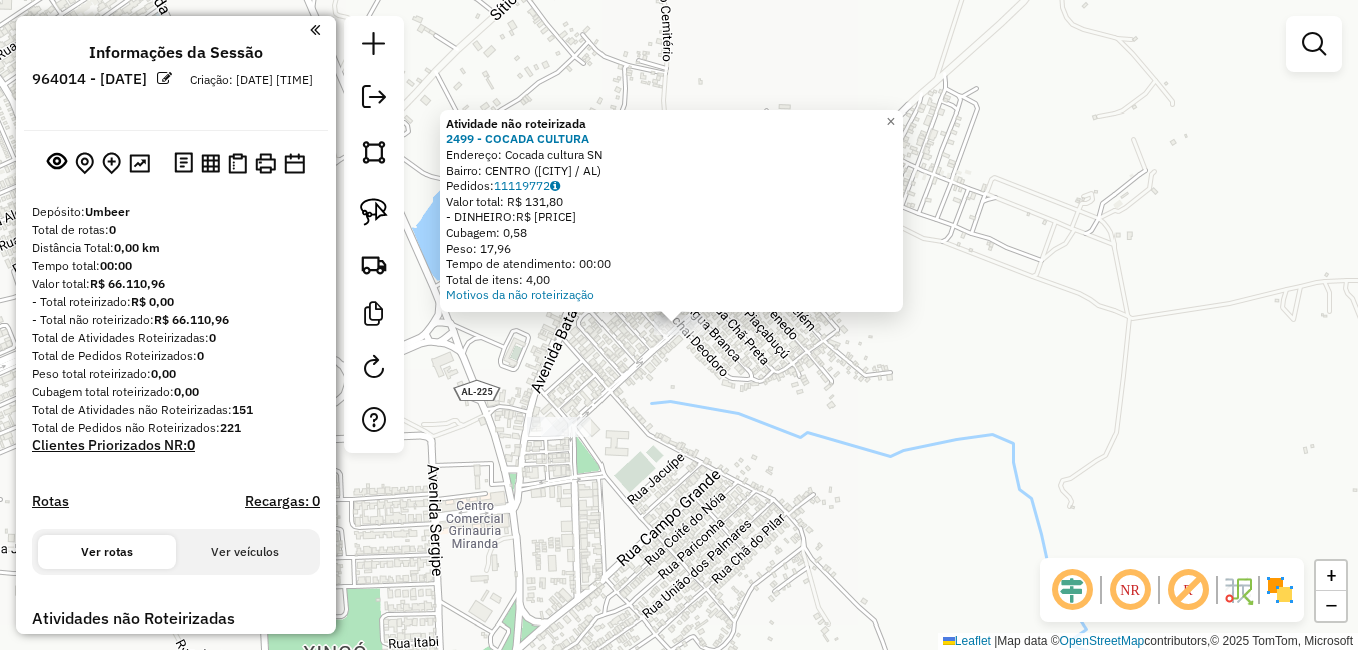 click on "Atividade não roteirizada 2499 - COCADA CULTURA  Endereço:  Cocada cultura SN   Bairro: CENTRO (MARECHAL DEODORO / AL)   Pedidos:  11119772   Valor total: R$ 131,80   - DINHEIRO:  R$ 131,80   Cubagem: 0,58   Peso: 17,96   Tempo de atendimento: 00:00   Total de itens: 4,00  Motivos da não roteirização × Janela de atendimento Grade de atendimento Capacidade Transportadoras Veículos Cliente Pedidos  Rotas Selecione os dias de semana para filtrar as janelas de atendimento  Seg   Ter   Qua   Qui   Sex   Sáb   Dom  Informe o período da janela de atendimento: De: Até:  Filtrar exatamente a janela do cliente  Considerar janela de atendimento padrão  Selecione os dias de semana para filtrar as grades de atendimento  Seg   Ter   Qua   Qui   Sex   Sáb   Dom   Considerar clientes sem dia de atendimento cadastrado  Clientes fora do dia de atendimento selecionado Filtrar as atividades entre os valores definidos abaixo:  Peso mínimo:   Peso máximo:   Cubagem mínima:   Cubagem máxima:   De:   Até:   De:  De:" 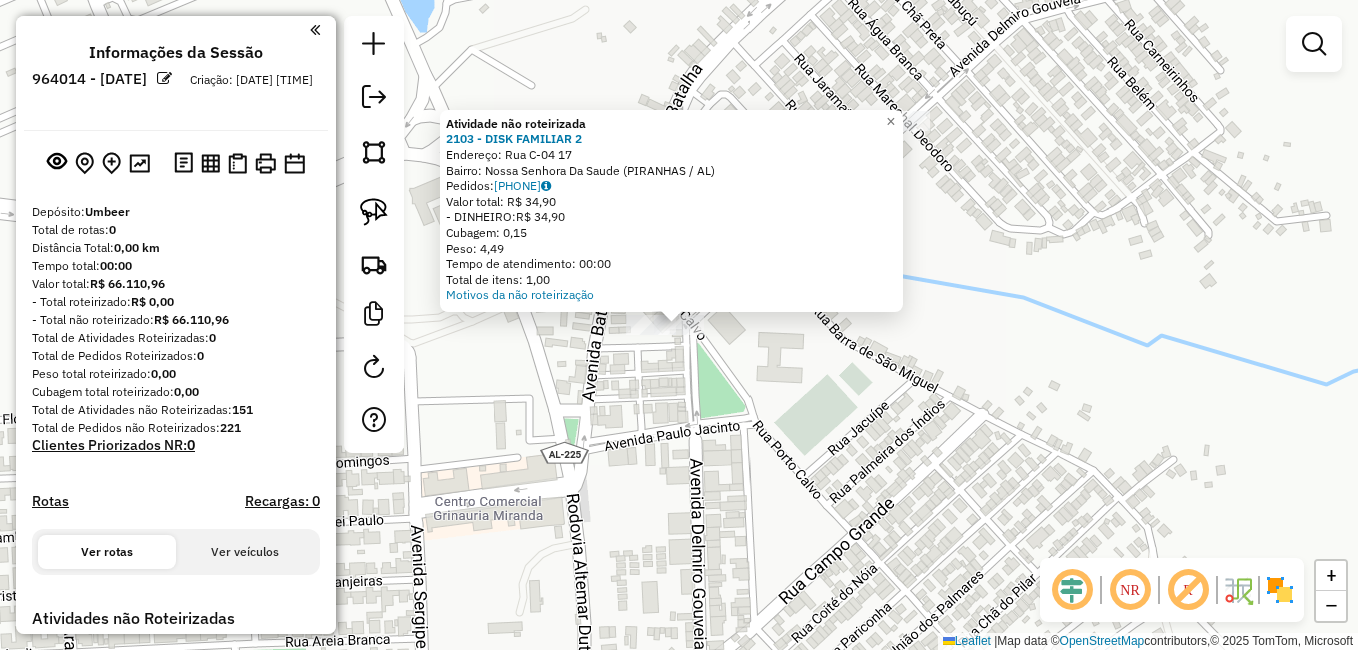 click on "Atividade não roteirizada 2103 - DISK FAMILIAR 2  Endereço:  Rua C-04 17   Bairro: Nossa Senhora Da Saude (PIRANHAS / AL)   Pedidos:  11119838   Valor total: R$ 34,90   - DINHEIRO:  R$ 34,90   Cubagem: 0,15   Peso: 4,49   Tempo de atendimento: 00:00   Total de itens: 1,00  Motivos da não roteirização × Janela de atendimento Grade de atendimento Capacidade Transportadoras Veículos Cliente Pedidos  Rotas Selecione os dias de semana para filtrar as janelas de atendimento  Seg   Ter   Qua   Qui   Sex   Sáb   Dom  Informe o período da janela de atendimento: De: Até:  Filtrar exatamente a janela do cliente  Considerar janela de atendimento padrão  Selecione os dias de semana para filtrar as grades de atendimento  Seg   Ter   Qua   Qui   Sex   Sáb   Dom   Considerar clientes sem dia de atendimento cadastrado  Clientes fora do dia de atendimento selecionado Filtrar as atividades entre os valores definidos abaixo:  Peso mínimo:   Peso máximo:   Cubagem mínima:   Cubagem máxima:   De:   Até:   De:  De:" 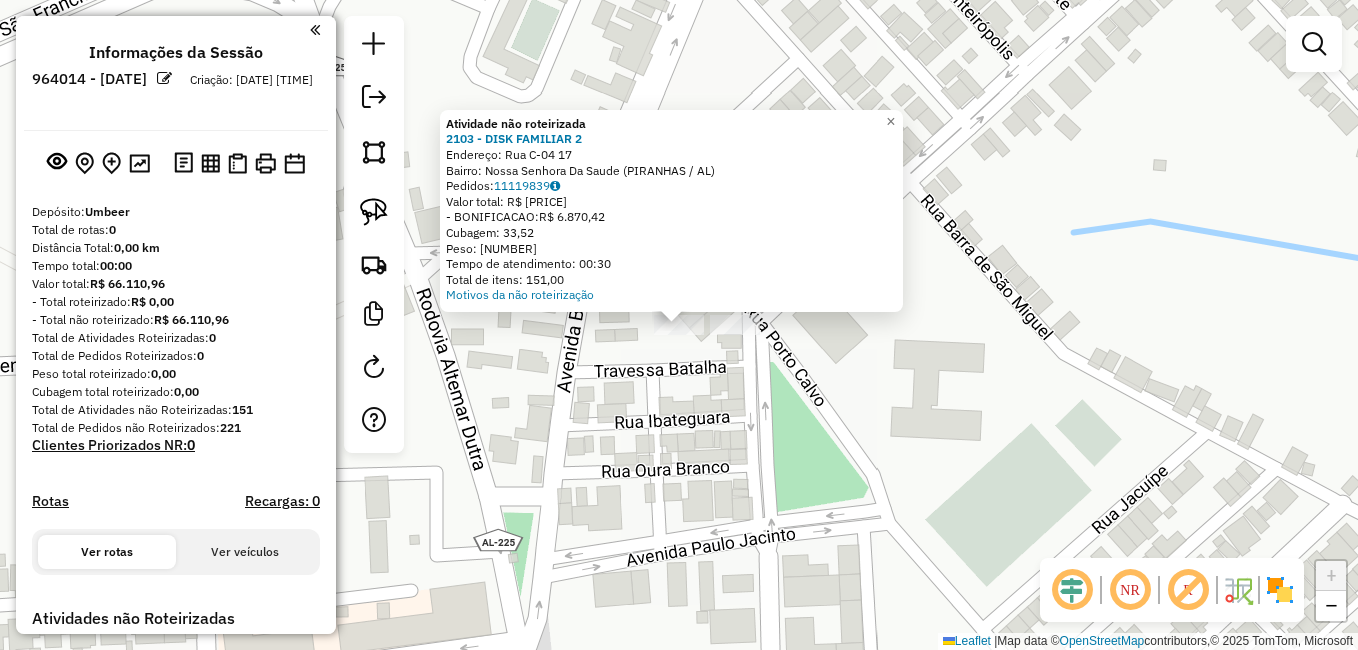 click on "Atividade não roteirizada 2103 - DISK FAMILIAR 2  Endereço:  Rua C-04 17   Bairro: Nossa Senhora Da Saude (PIRANHAS / AL)   Pedidos:  11119839   Valor total: R$ 6.870,42   - BONIFICACAO:  R$ 6.870,42   Cubagem: 33,52   Peso: 1.039,20   Tempo de atendimento: 00:30   Total de itens: 151,00  Motivos da não roteirização × Janela de atendimento Grade de atendimento Capacidade Transportadoras Veículos Cliente Pedidos  Rotas Selecione os dias de semana para filtrar as janelas de atendimento  Seg   Ter   Qua   Qui   Sex   Sáb   Dom  Informe o período da janela de atendimento: De: Até:  Filtrar exatamente a janela do cliente  Considerar janela de atendimento padrão  Selecione os dias de semana para filtrar as grades de atendimento  Seg   Ter   Qua   Qui   Sex   Sáb   Dom   Considerar clientes sem dia de atendimento cadastrado  Clientes fora do dia de atendimento selecionado Filtrar as atividades entre os valores definidos abaixo:  Peso mínimo:   Peso máximo:   Cubagem mínima:   Cubagem máxima:   De:  +" 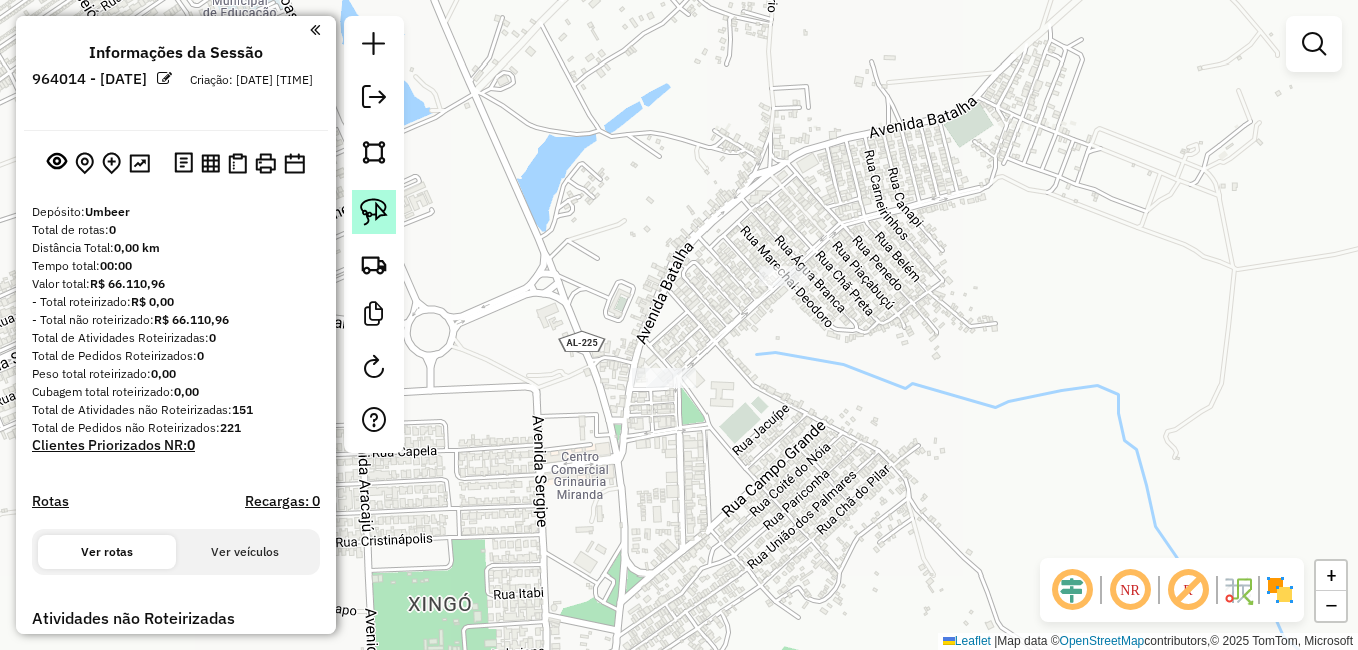 click 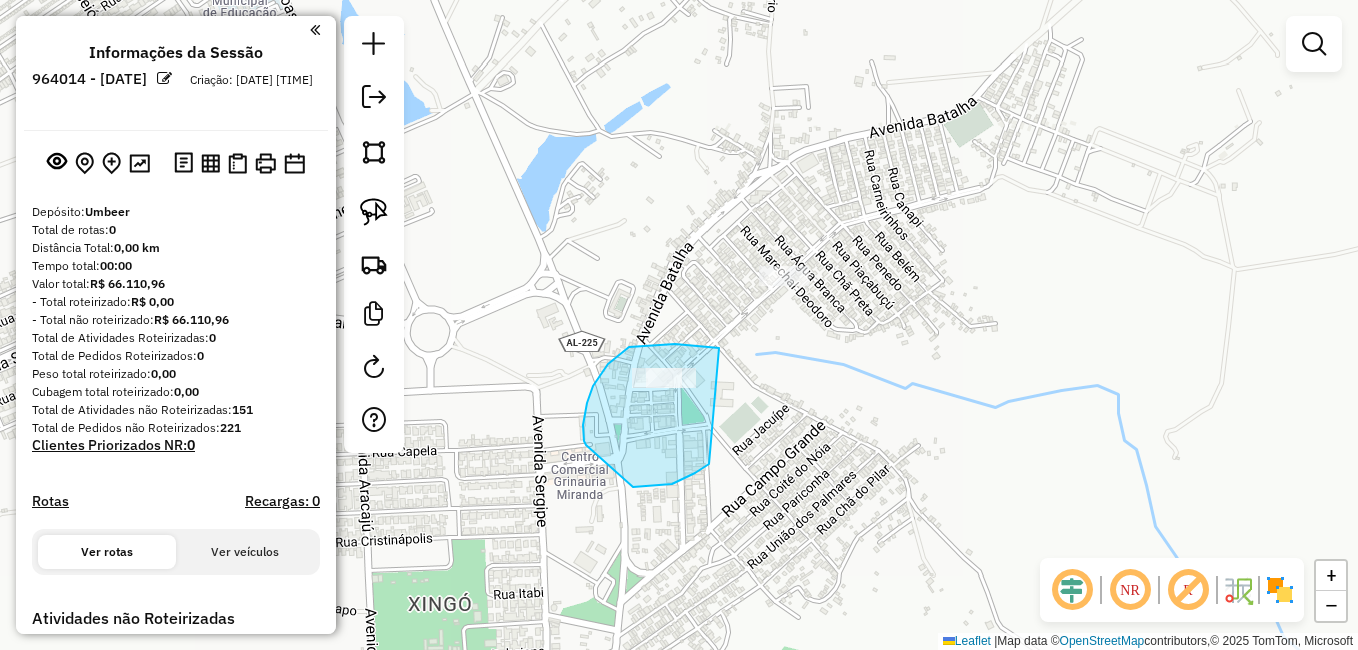 drag, startPoint x: 719, startPoint y: 348, endPoint x: 735, endPoint y: 447, distance: 100.28459 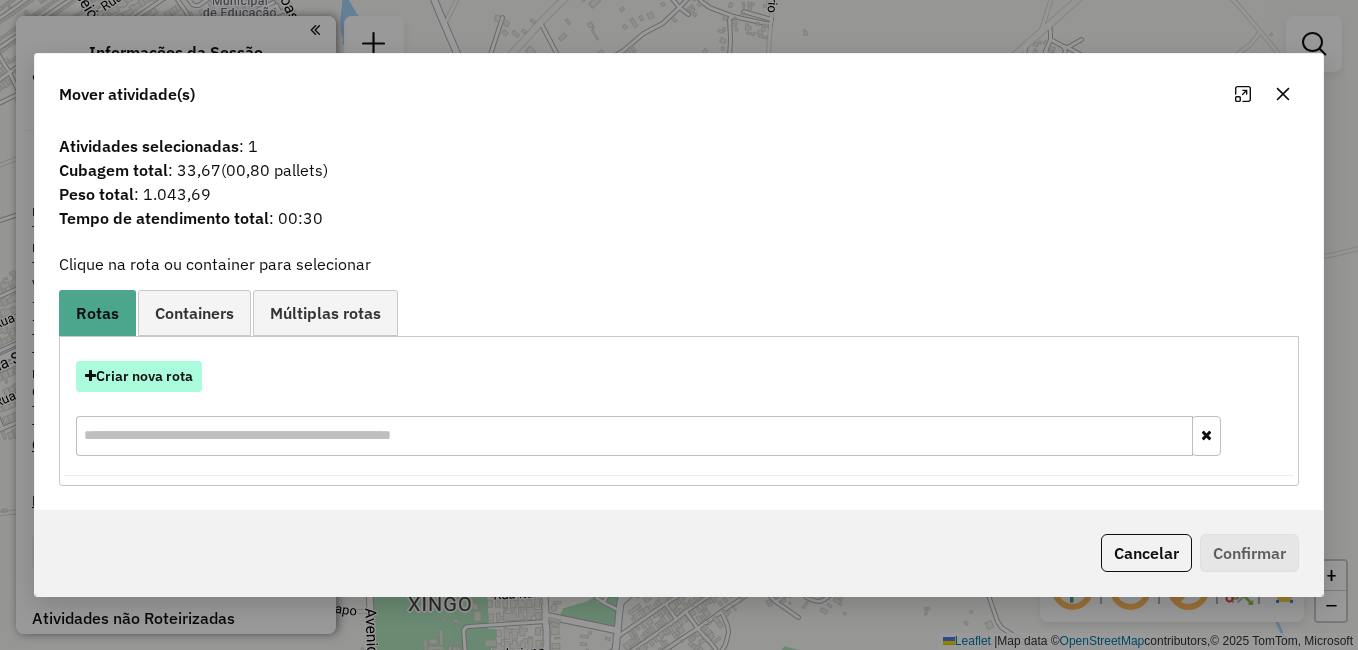 click on "Criar nova rota" at bounding box center (139, 376) 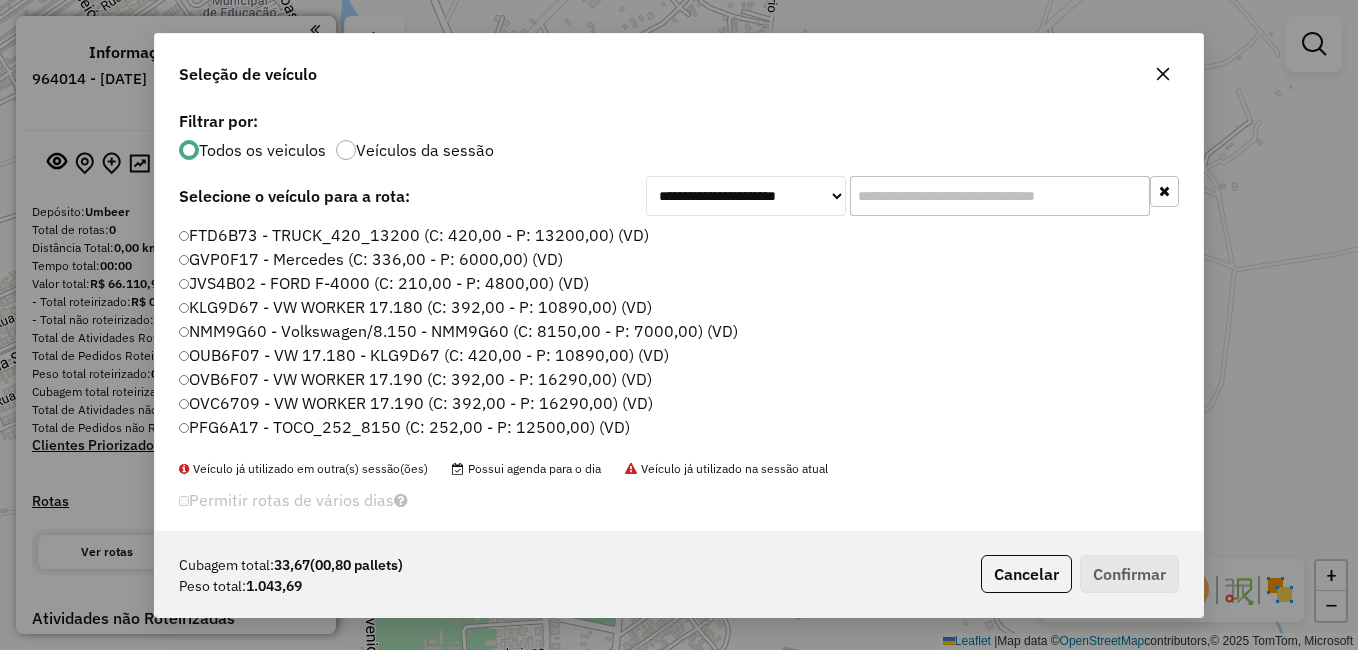 scroll, scrollTop: 11, scrollLeft: 6, axis: both 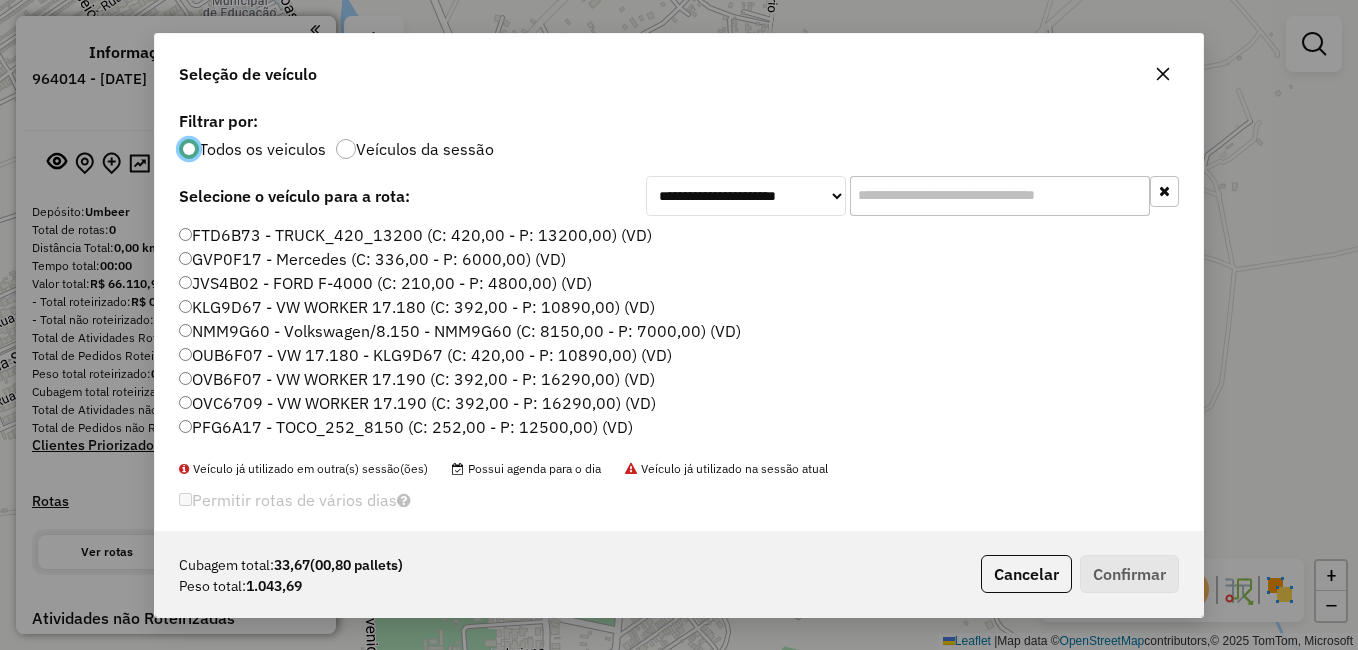 click on "NMM9G60 - Volkswagen/8.150 - NMM9G60 (C: 8150,00 - P: 7000,00) (VD)" 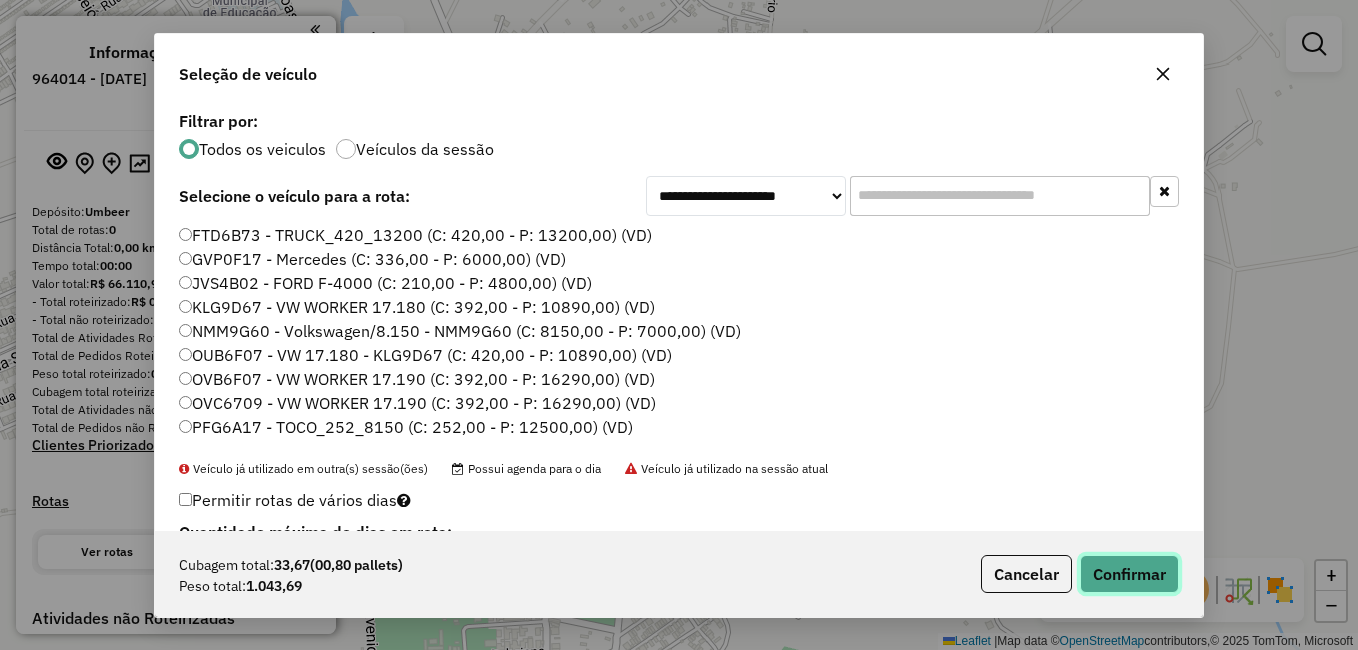 click on "Confirmar" 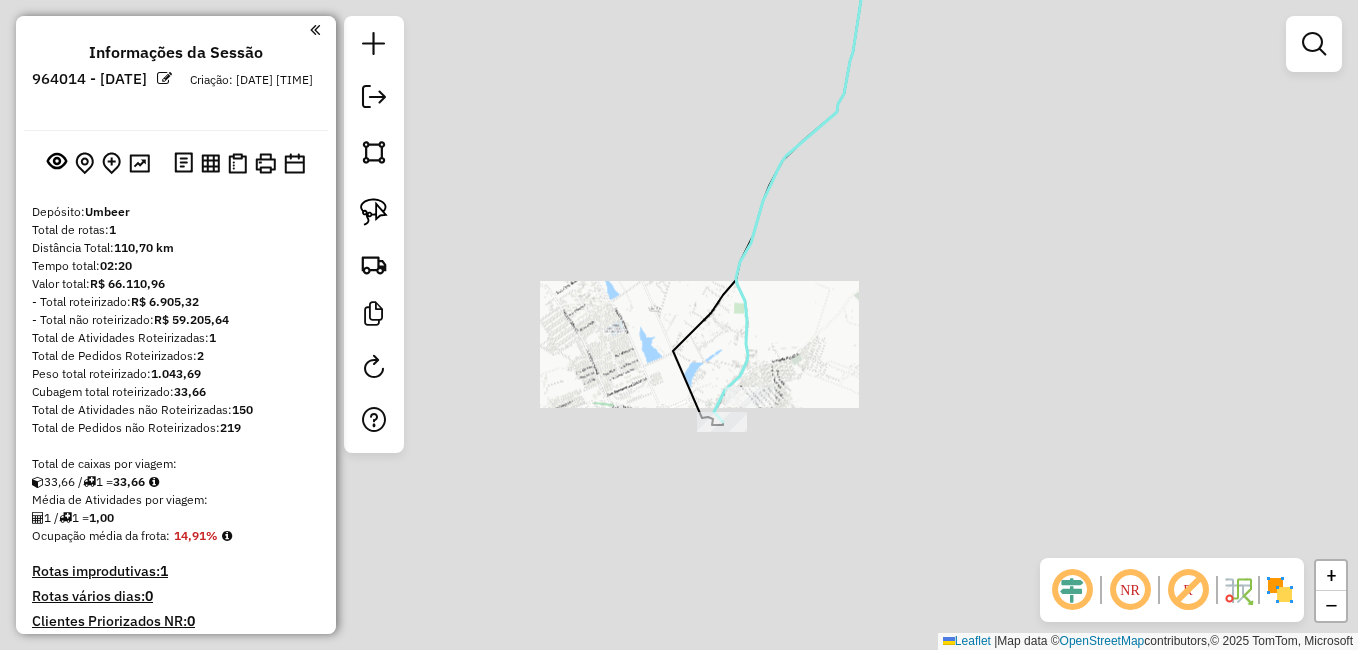 click on "Janela de atendimento Grade de atendimento Capacidade Transportadoras Veículos Cliente Pedidos  Rotas Selecione os dias de semana para filtrar as janelas de atendimento  Seg   Ter   Qua   Qui   Sex   Sáb   Dom  Informe o período da janela de atendimento: De: Até:  Filtrar exatamente a janela do cliente  Considerar janela de atendimento padrão  Selecione os dias de semana para filtrar as grades de atendimento  Seg   Ter   Qua   Qui   Sex   Sáb   Dom   Considerar clientes sem dia de atendimento cadastrado  Clientes fora do dia de atendimento selecionado Filtrar as atividades entre os valores definidos abaixo:  Peso mínimo:   Peso máximo:   Cubagem mínima:   Cubagem máxima:   De:   Até:  Filtrar as atividades entre o tempo de atendimento definido abaixo:  De:   Até:   Considerar capacidade total dos clientes não roteirizados Transportadora: Selecione um ou mais itens Tipo de veículo: Selecione um ou mais itens Veículo: Selecione um ou mais itens Motorista: Selecione um ou mais itens Nome: Rótulo:" 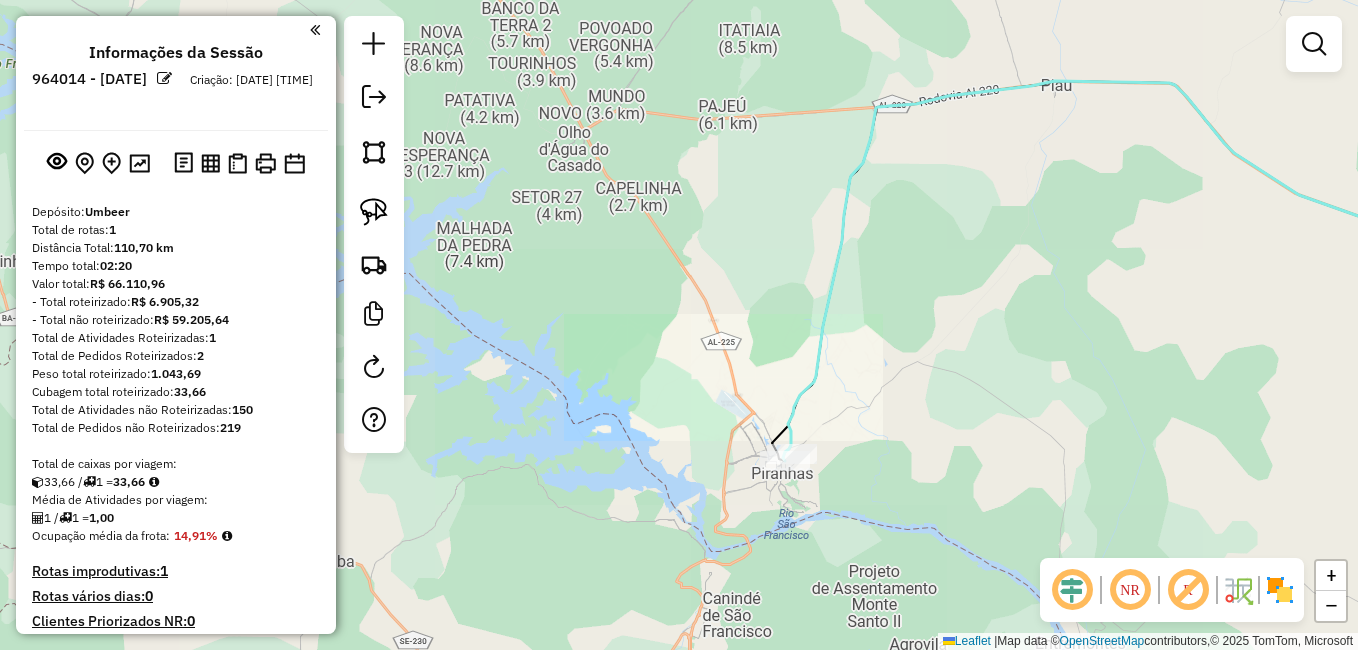 drag, startPoint x: 889, startPoint y: 486, endPoint x: 778, endPoint y: 355, distance: 171.70323 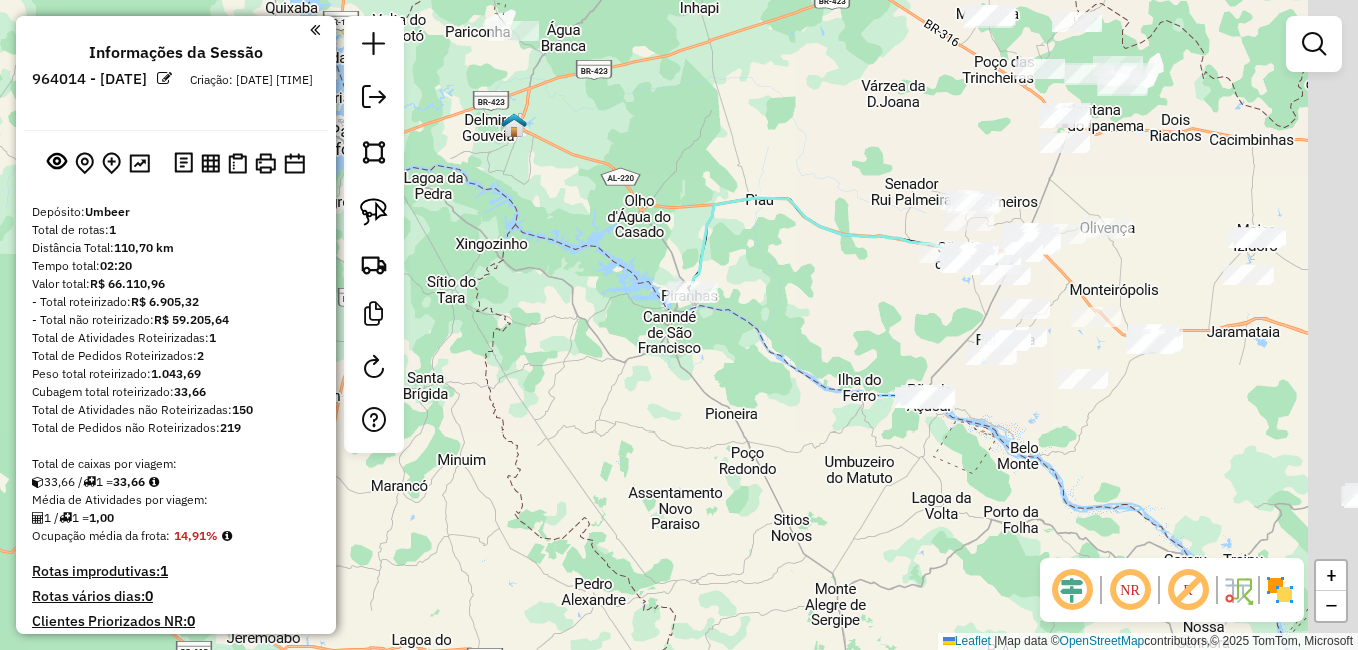 drag, startPoint x: 844, startPoint y: 438, endPoint x: 784, endPoint y: 387, distance: 78.74643 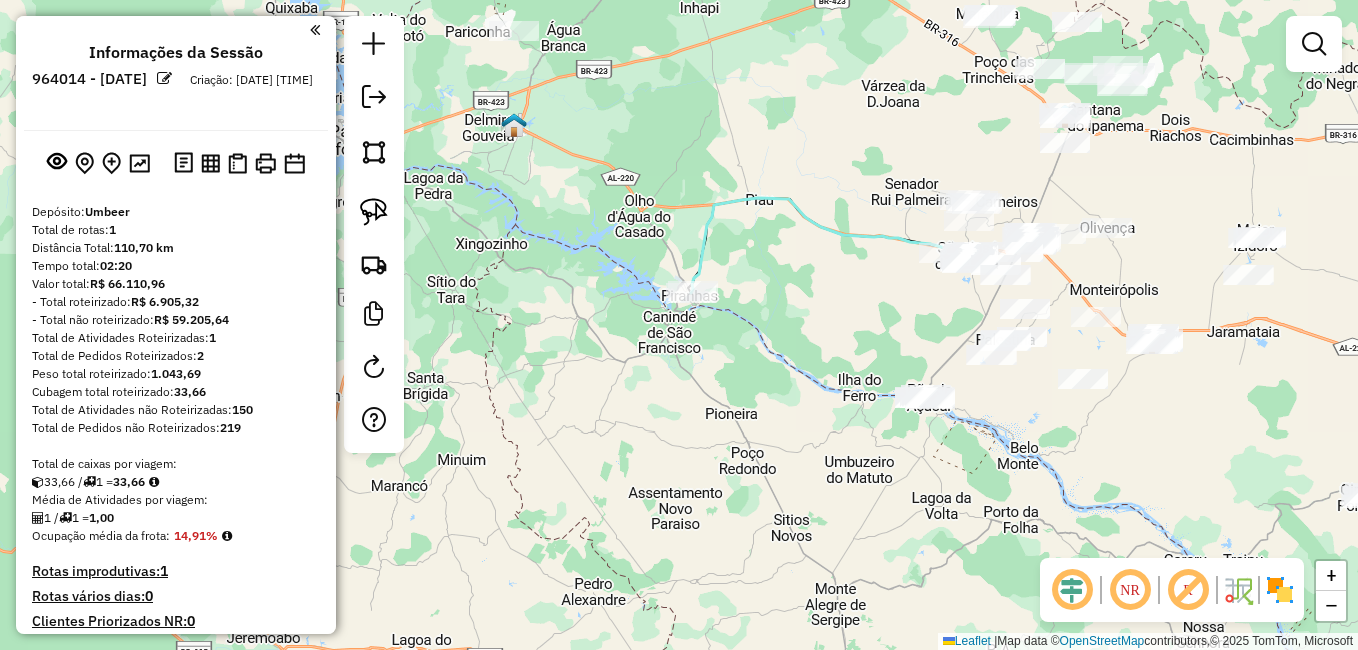 drag, startPoint x: 739, startPoint y: 263, endPoint x: 806, endPoint y: 331, distance: 95.462036 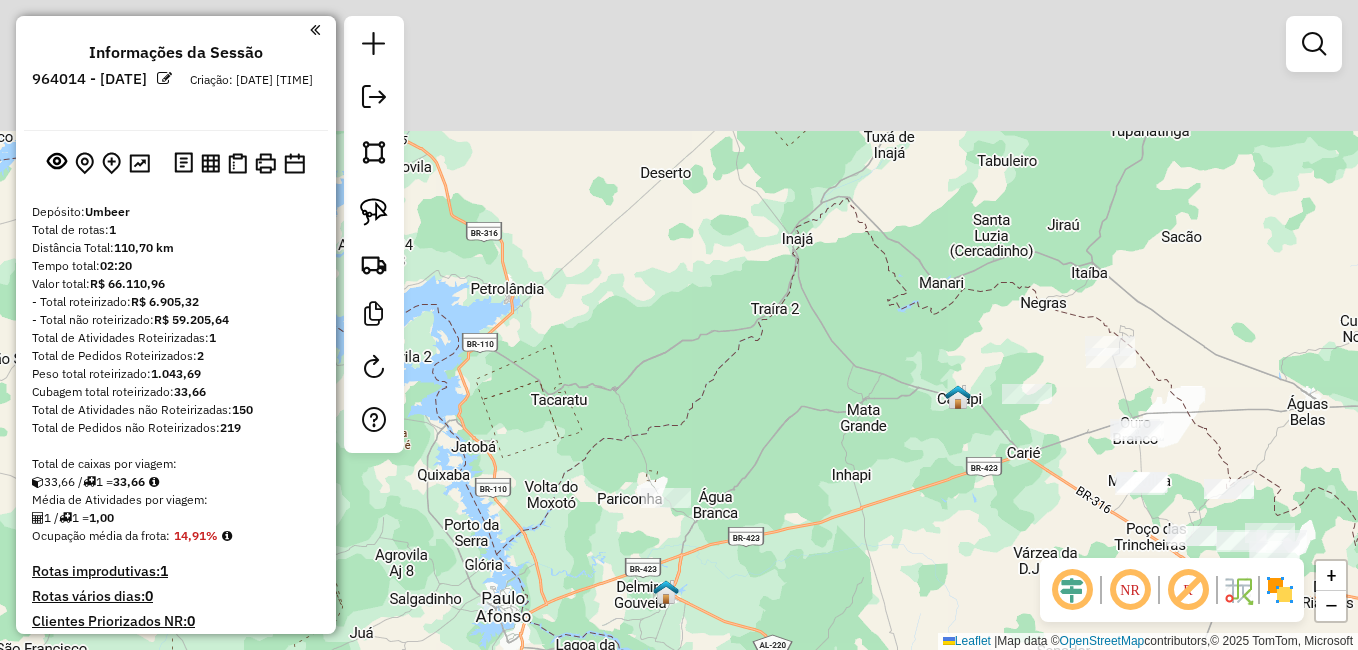 drag, startPoint x: 686, startPoint y: 213, endPoint x: 789, endPoint y: 607, distance: 407.24072 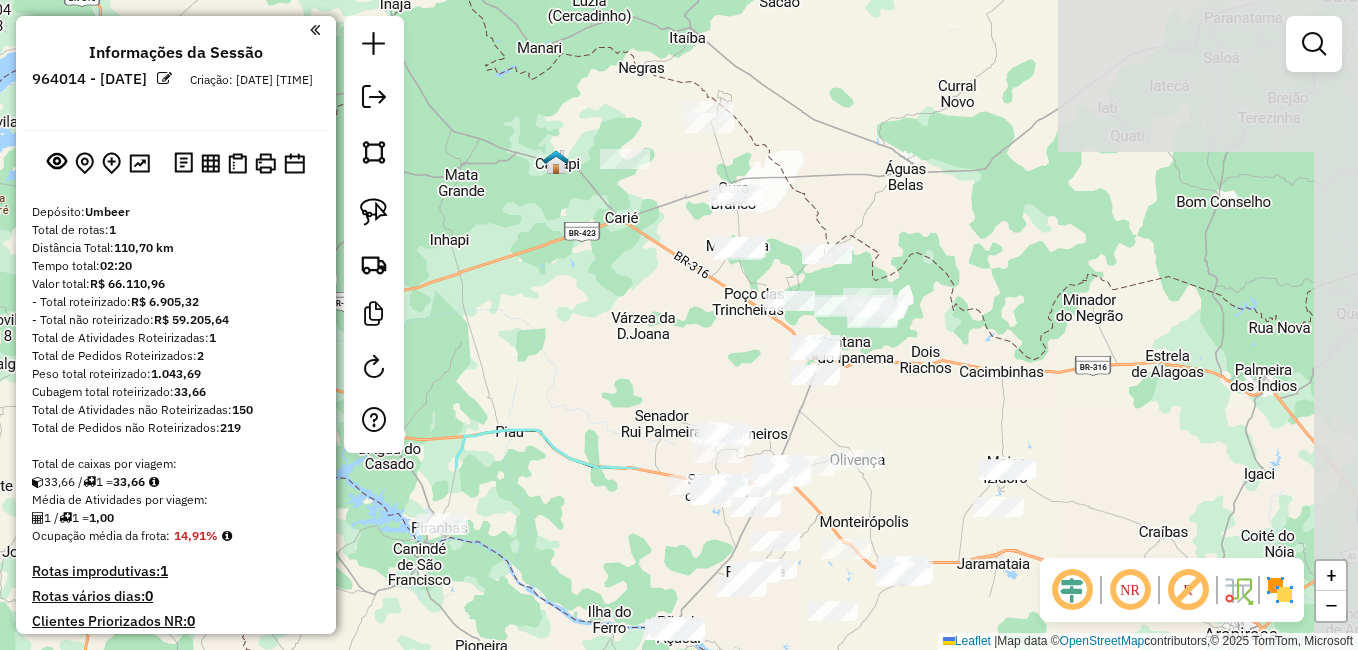 drag, startPoint x: 946, startPoint y: 541, endPoint x: 539, endPoint y: 290, distance: 478.1736 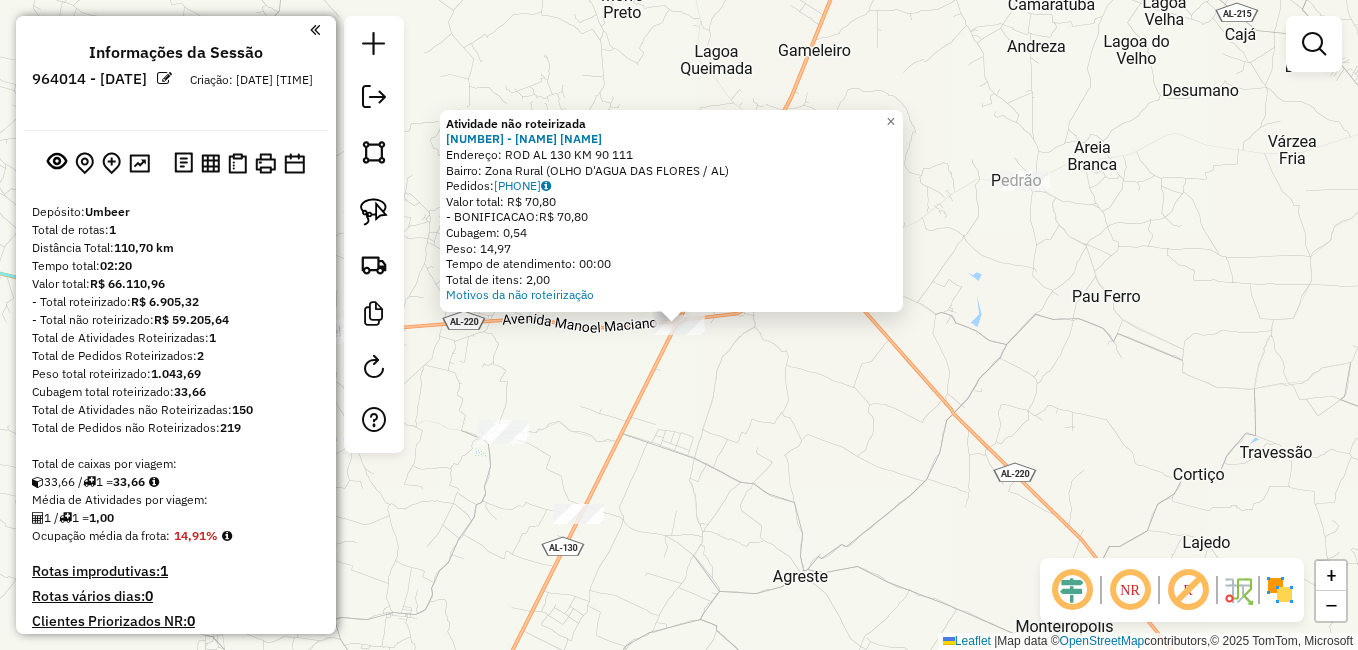 click on "Atividade não roteirizada 5463 - CHURRASCARIA DIAMANT  Endereço:  ROD AL 130 KM 90 111   Bairro: Zona Rural (OLHO D'AGUA DAS FLORES / AL)   Pedidos:  11119781   Valor total: R$ 70,80   - BONIFICACAO:  R$ 70,80   Cubagem: 0,54   Peso: 14,97   Tempo de atendimento: 00:00   Total de itens: 2,00  Motivos da não roteirização × Janela de atendimento Grade de atendimento Capacidade Transportadoras Veículos Cliente Pedidos  Rotas Selecione os dias de semana para filtrar as janelas de atendimento  Seg   Ter   Qua   Qui   Sex   Sáb   Dom  Informe o período da janela de atendimento: De: Até:  Filtrar exatamente a janela do cliente  Considerar janela de atendimento padrão  Selecione os dias de semana para filtrar as grades de atendimento  Seg   Ter   Qua   Qui   Sex   Sáb   Dom   Considerar clientes sem dia de atendimento cadastrado  Clientes fora do dia de atendimento selecionado Filtrar as atividades entre os valores definidos abaixo:  Peso mínimo:   Peso máximo:   Cubagem mínima:   Cubagem máxima:  De:" 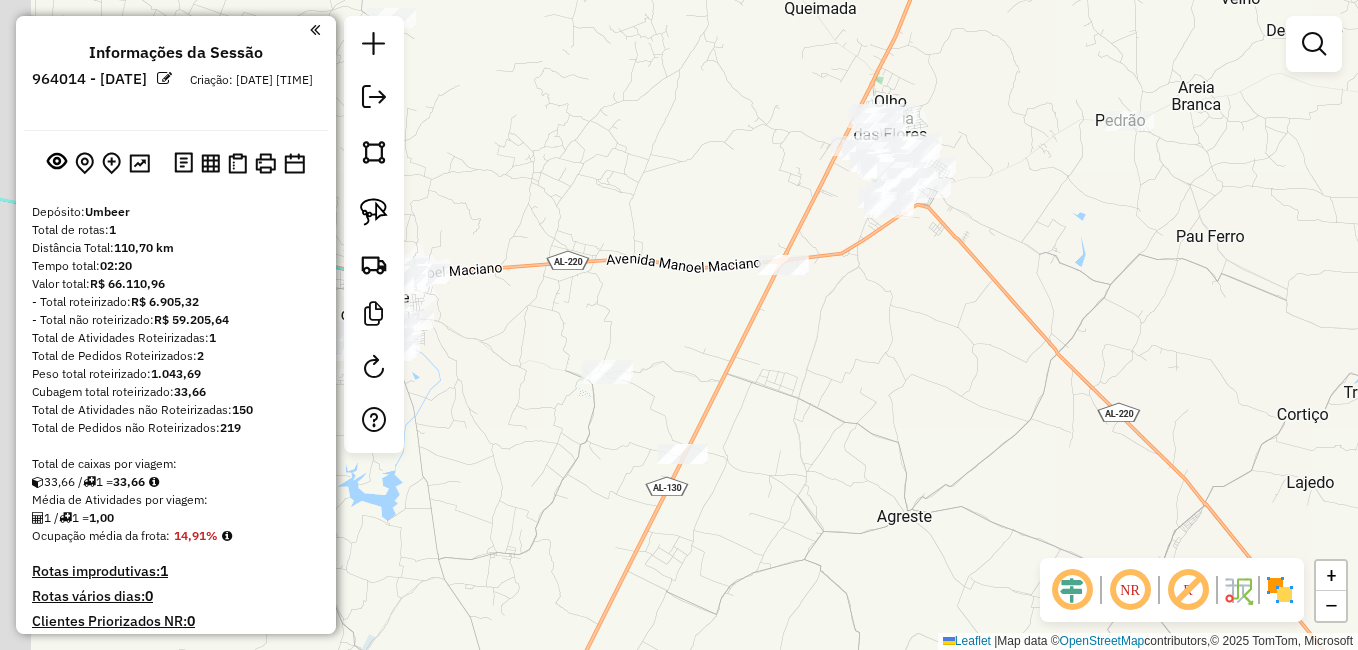 drag, startPoint x: 650, startPoint y: 476, endPoint x: 761, endPoint y: 410, distance: 129.13947 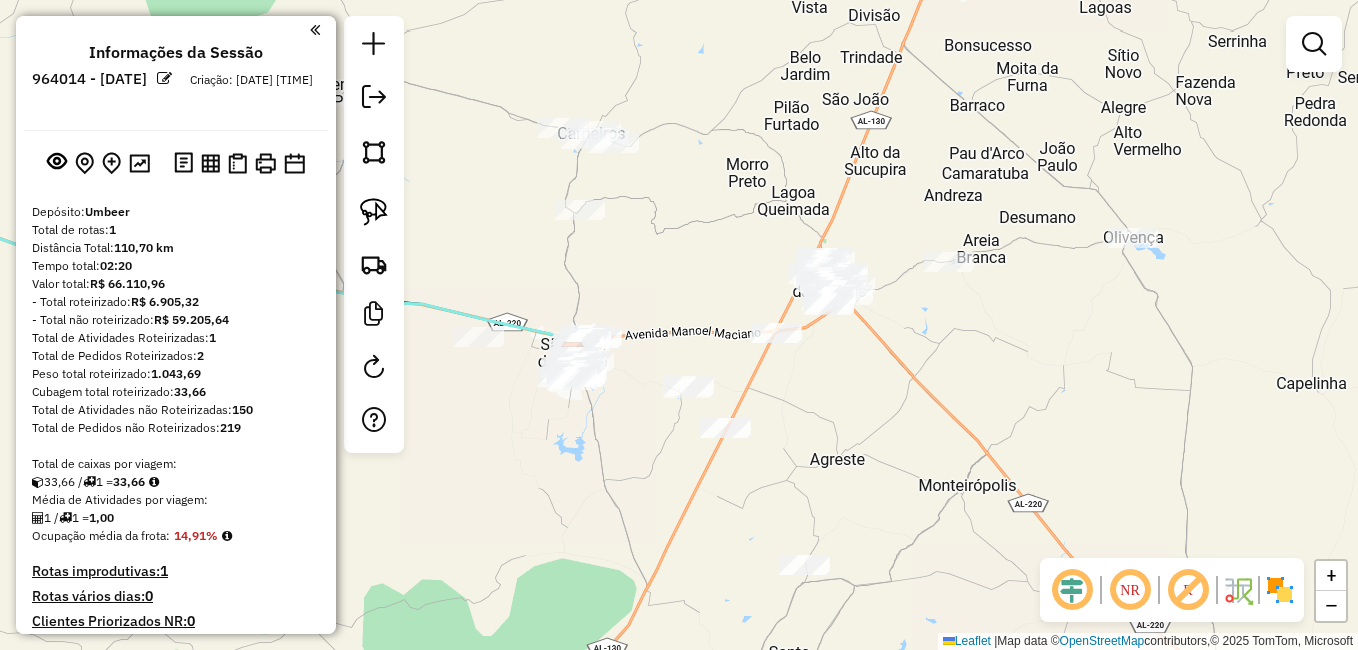 drag, startPoint x: 638, startPoint y: 446, endPoint x: 685, endPoint y: 501, distance: 72.34639 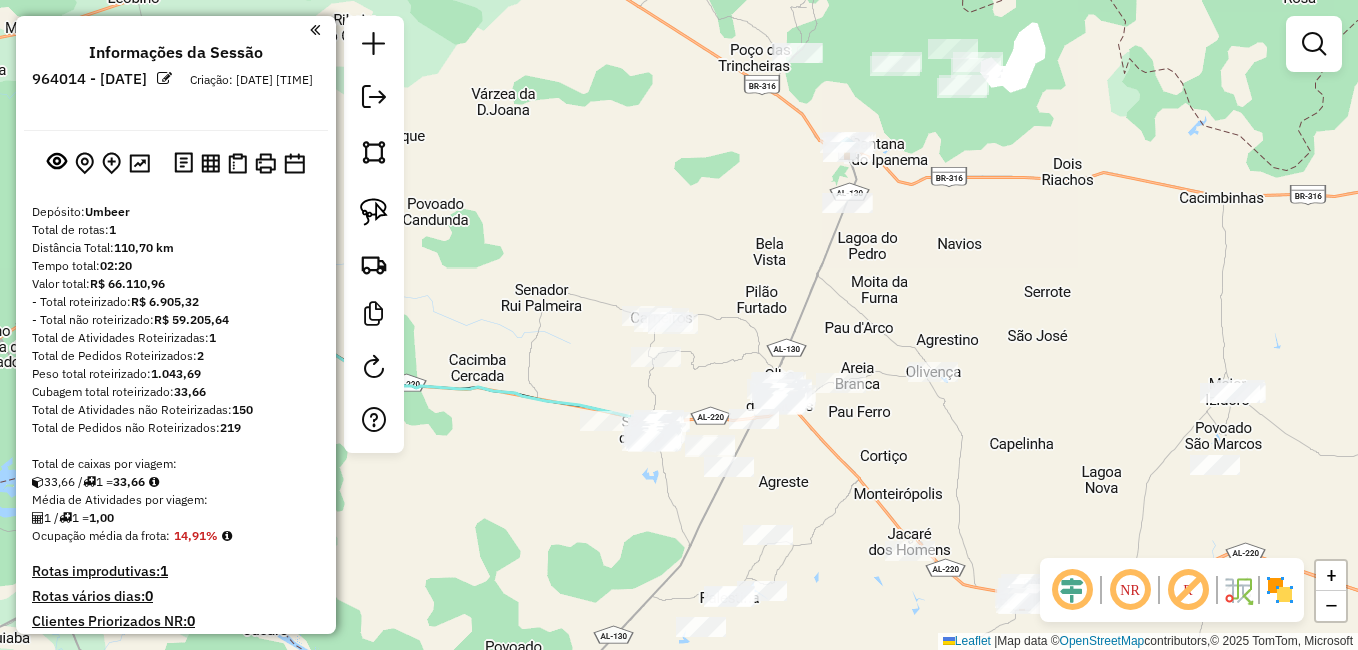 drag, startPoint x: 677, startPoint y: 576, endPoint x: 651, endPoint y: 307, distance: 270.25357 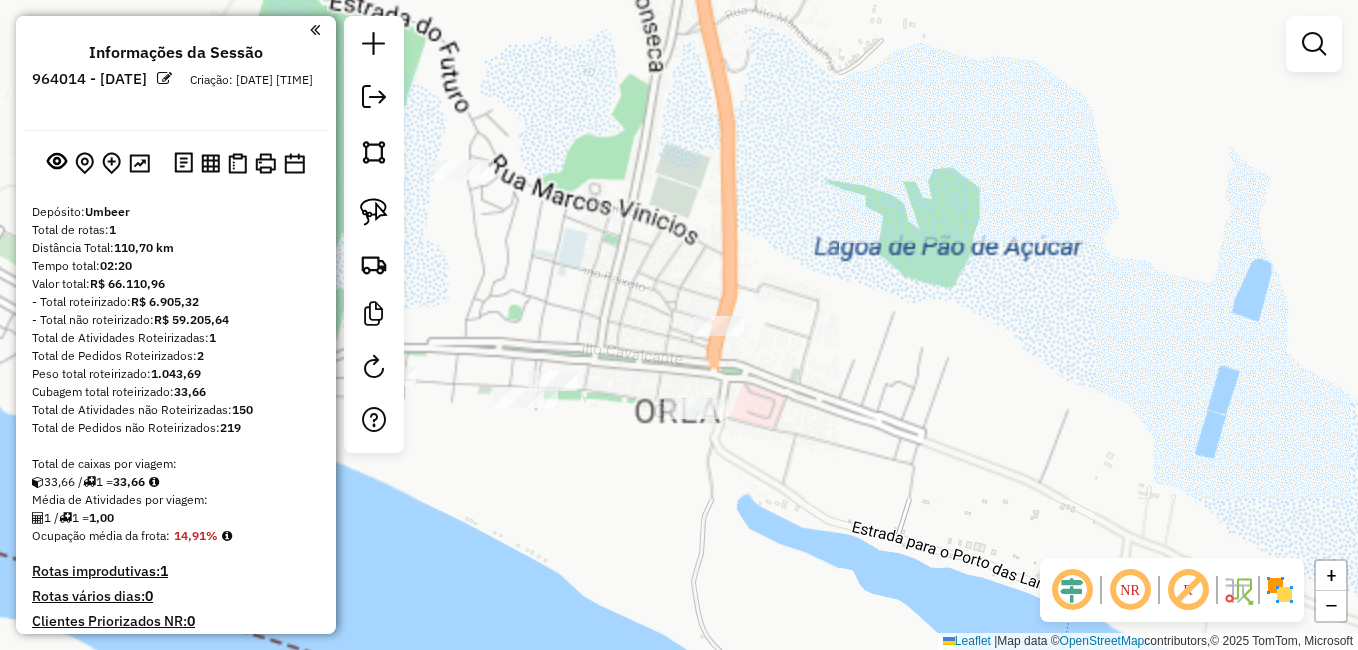 drag, startPoint x: 547, startPoint y: 438, endPoint x: 665, endPoint y: 396, distance: 125.25175 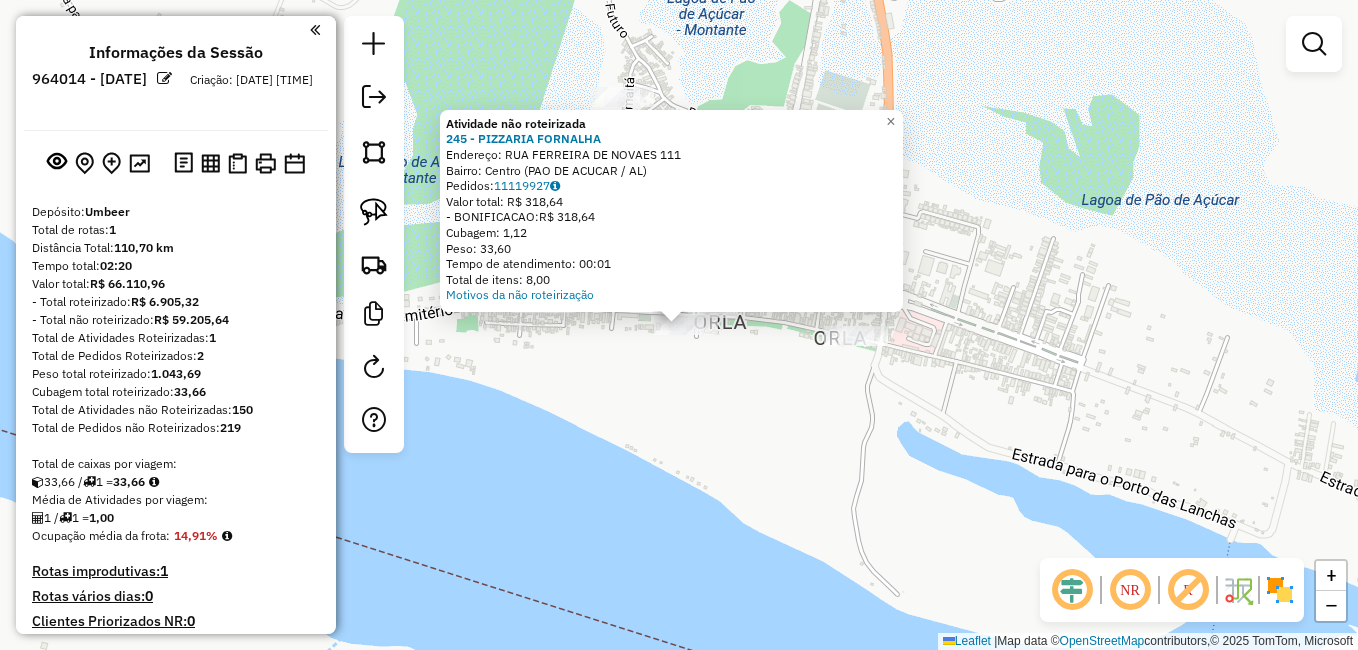 click on "Atividade não roteirizada 245 - PIZZARIA FORNALHA  Endereço:  RUA FERREIRA DE NOVAES 111   Bairro: Centro (PAO DE ACUCAR / AL)   Pedidos:  11119927   Valor total: R$ 318,64   - BONIFICACAO:  R$ 318,64   Cubagem: 1,12   Peso: 33,60   Tempo de atendimento: 00:01   Total de itens: 8,00  Motivos da não roteirização × Janela de atendimento Grade de atendimento Capacidade Transportadoras Veículos Cliente Pedidos  Rotas Selecione os dias de semana para filtrar as janelas de atendimento  Seg   Ter   Qua   Qui   Sex   Sáb   Dom  Informe o período da janela de atendimento: De: Até:  Filtrar exatamente a janela do cliente  Considerar janela de atendimento padrão  Selecione os dias de semana para filtrar as grades de atendimento  Seg   Ter   Qua   Qui   Sex   Sáb   Dom   Considerar clientes sem dia de atendimento cadastrado  Clientes fora do dia de atendimento selecionado Filtrar as atividades entre os valores definidos abaixo:  Peso mínimo:   Peso máximo:   Cubagem mínima:   Cubagem máxima:   De:   De:" 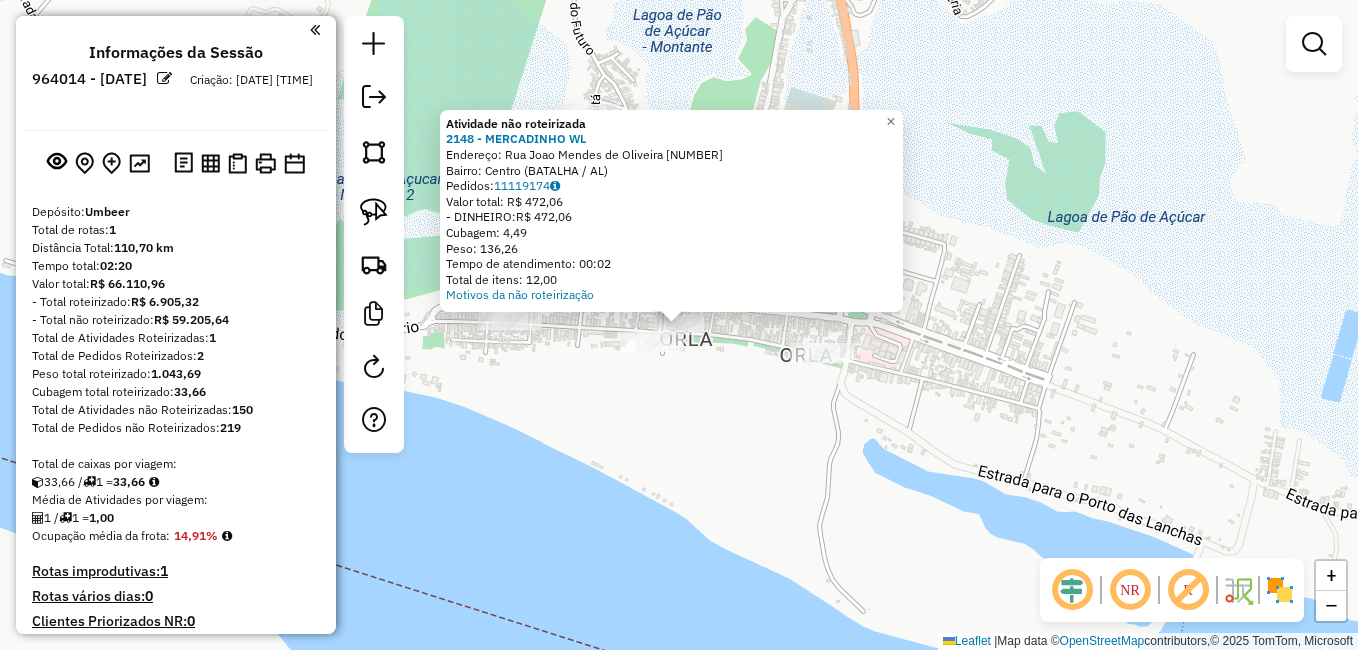 click on "Atividade não roteirizada 2148 - MERCADINHO WL  Endereço:  Rua Joao Mendes de Oliveira 111   Bairro: Centro (BATALHA / AL)   Pedidos:  11119174   Valor total: R$ 472,06   - DINHEIRO:  R$ 472,06   Cubagem: 4,49   Peso: 136,26   Tempo de atendimento: 00:02   Total de itens: 12,00  Motivos da não roteirização × Janela de atendimento Grade de atendimento Capacidade Transportadoras Veículos Cliente Pedidos  Rotas Selecione os dias de semana para filtrar as janelas de atendimento  Seg   Ter   Qua   Qui   Sex   Sáb   Dom  Informe o período da janela de atendimento: De: Até:  Filtrar exatamente a janela do cliente  Considerar janela de atendimento padrão  Selecione os dias de semana para filtrar as grades de atendimento  Seg   Ter   Qua   Qui   Sex   Sáb   Dom   Considerar clientes sem dia de atendimento cadastrado  Clientes fora do dia de atendimento selecionado Filtrar as atividades entre os valores definidos abaixo:  Peso mínimo:   Peso máximo:   Cubagem mínima:   Cubagem máxima:   De:   Até:  De:" 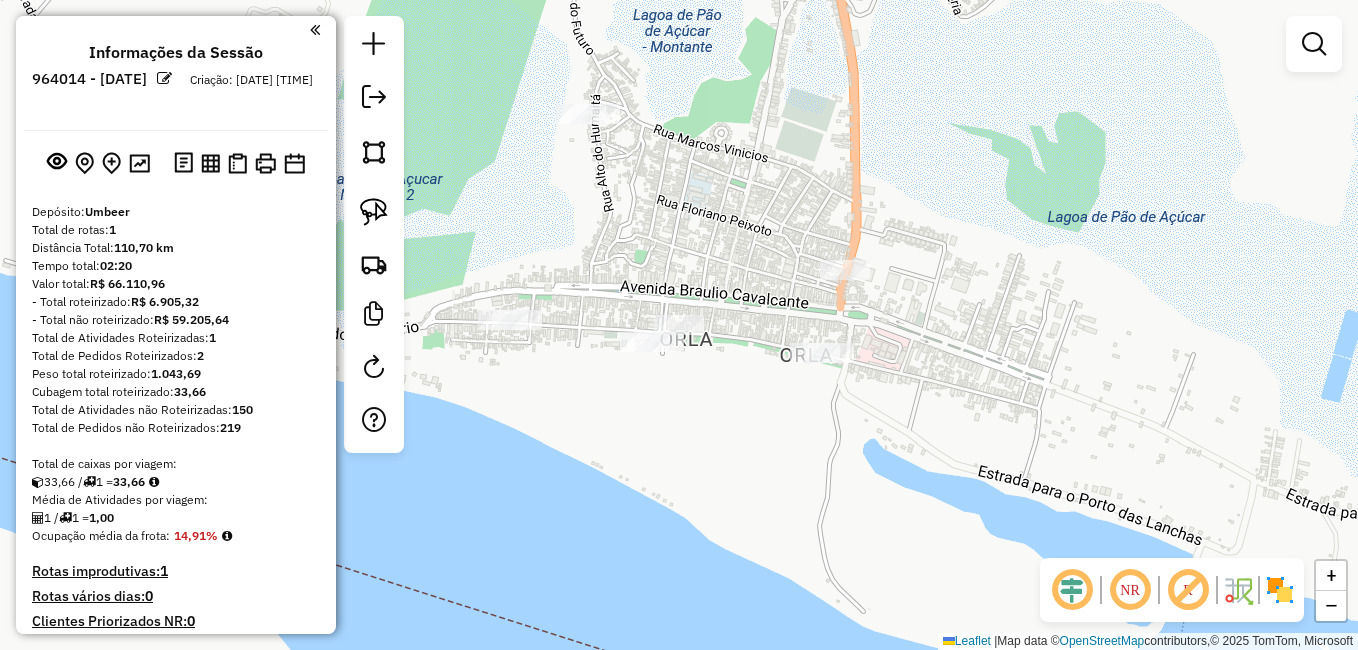 click 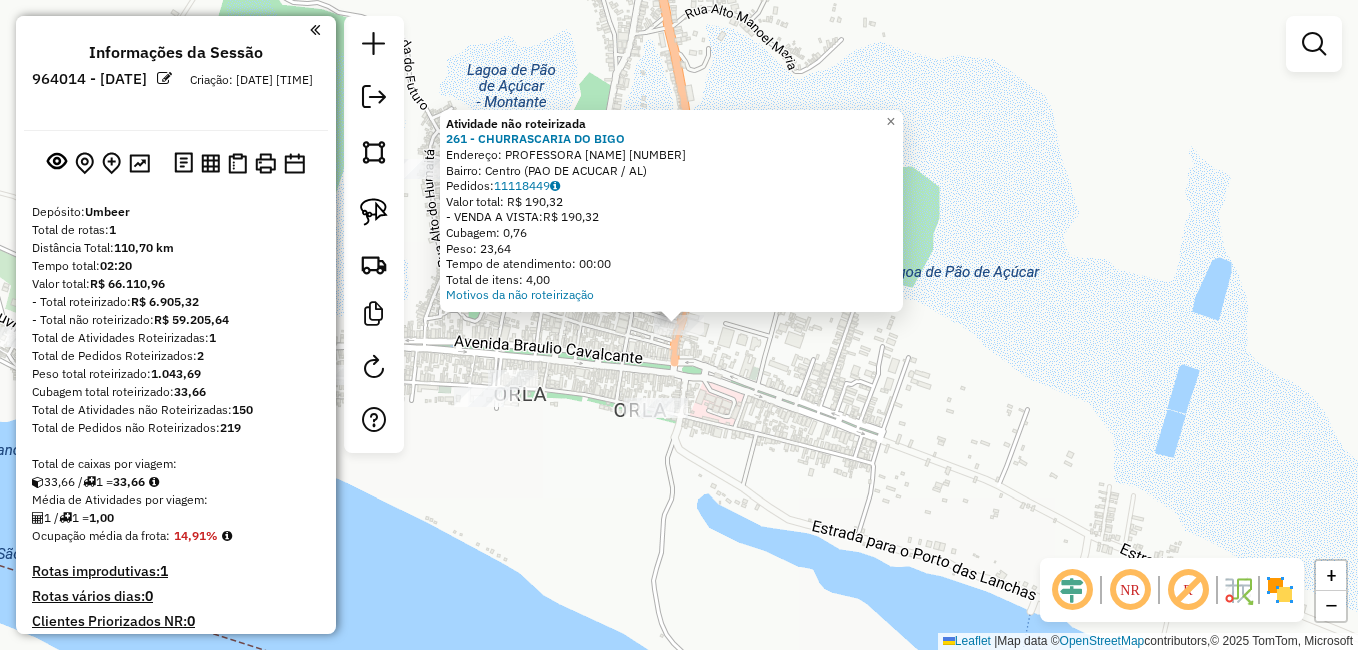 click on "Atividade não roteirizada 261 - CHURRASCARIA DO BIGO  Endereço:  PROFESSORA ROSALIA S BEZERRA 464   Bairro: Centro (PAO DE ACUCAR / AL)   Pedidos:  11118449   Valor total: R$ 190,32   - VENDA A VISTA:  R$ 190,32   Cubagem: 0,76   Peso: 23,64   Tempo de atendimento: 00:00   Total de itens: 4,00  Motivos da não roteirização × Janela de atendimento Grade de atendimento Capacidade Transportadoras Veículos Cliente Pedidos  Rotas Selecione os dias de semana para filtrar as janelas de atendimento  Seg   Ter   Qua   Qui   Sex   Sáb   Dom  Informe o período da janela de atendimento: De: Até:  Filtrar exatamente a janela do cliente  Considerar janela de atendimento padrão  Selecione os dias de semana para filtrar as grades de atendimento  Seg   Ter   Qua   Qui   Sex   Sáb   Dom   Considerar clientes sem dia de atendimento cadastrado  Clientes fora do dia de atendimento selecionado Filtrar as atividades entre os valores definidos abaixo:  Peso mínimo:   Peso máximo:   Cubagem mínima:   Cubagem máxima:  +" 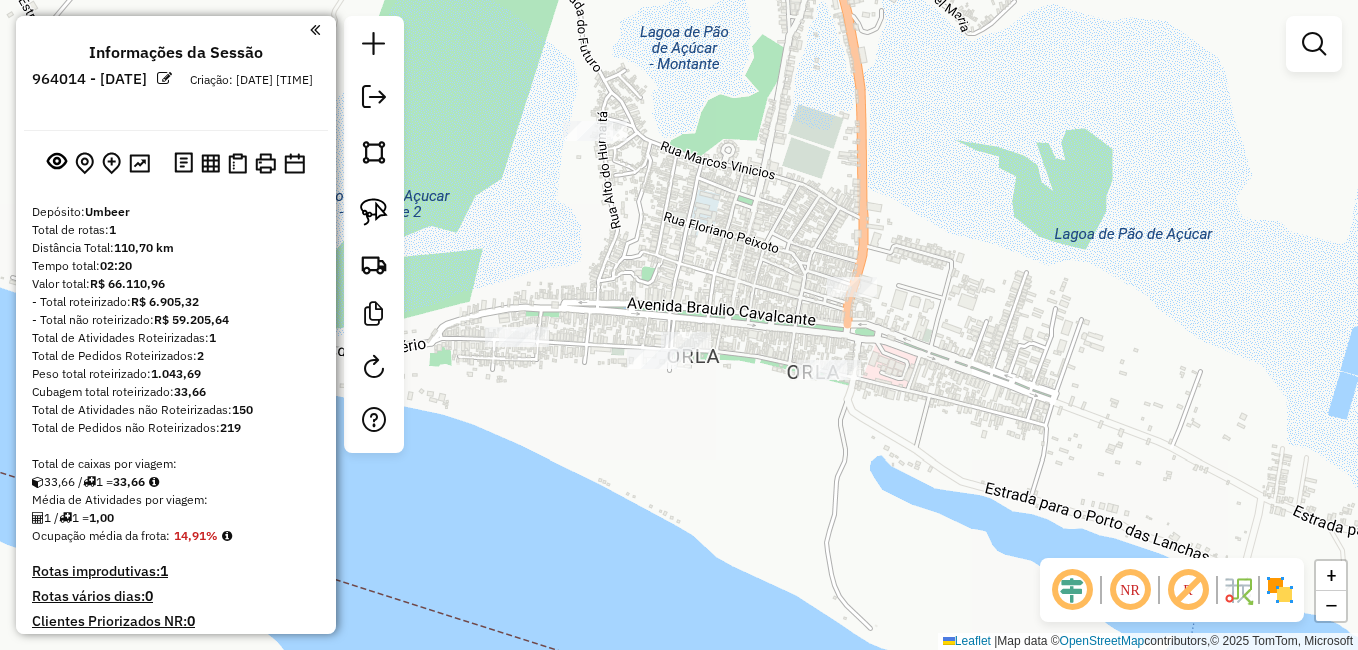 drag, startPoint x: 573, startPoint y: 437, endPoint x: 746, endPoint y: 399, distance: 177.12425 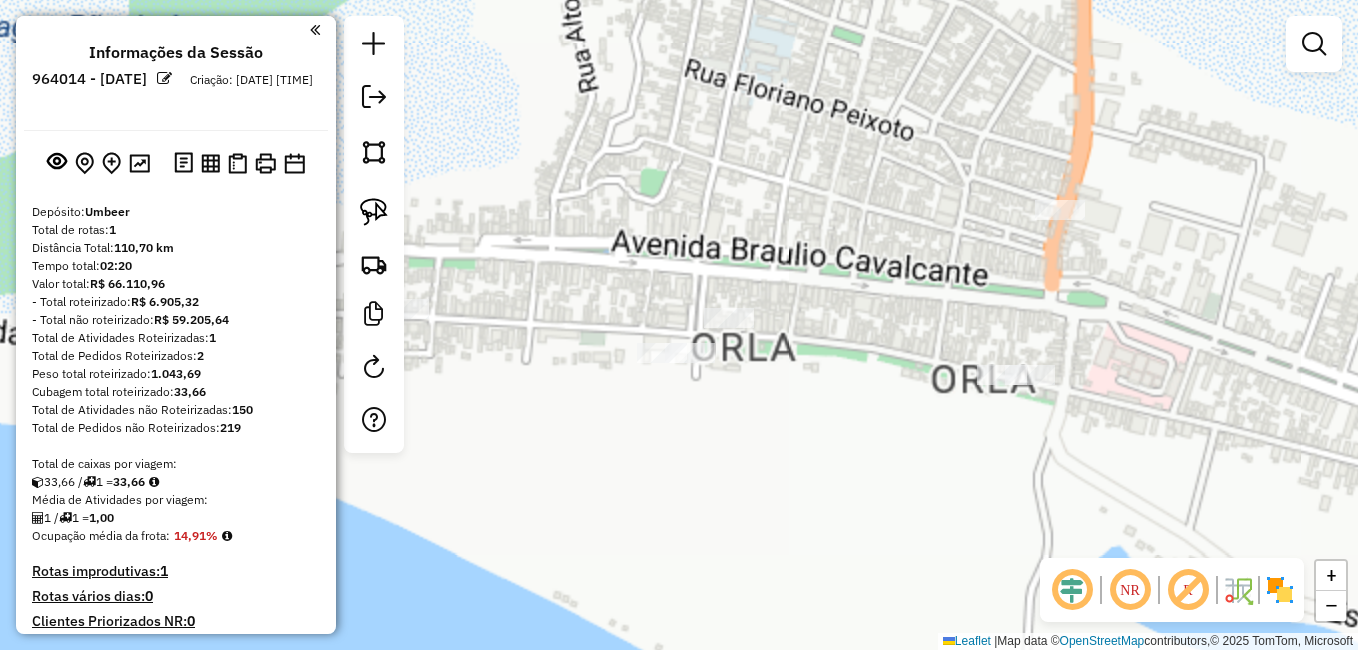 drag, startPoint x: 689, startPoint y: 420, endPoint x: 850, endPoint y: 437, distance: 161.89503 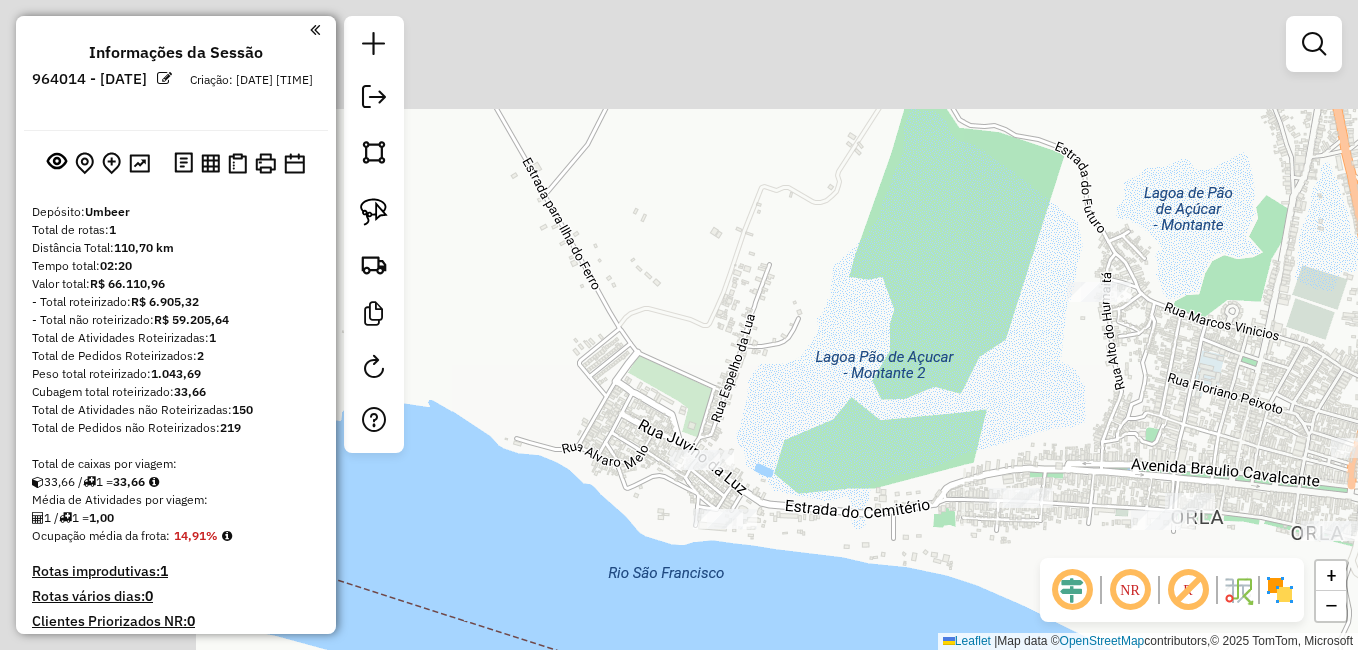 drag, startPoint x: 653, startPoint y: 333, endPoint x: 962, endPoint y: 447, distance: 329.35846 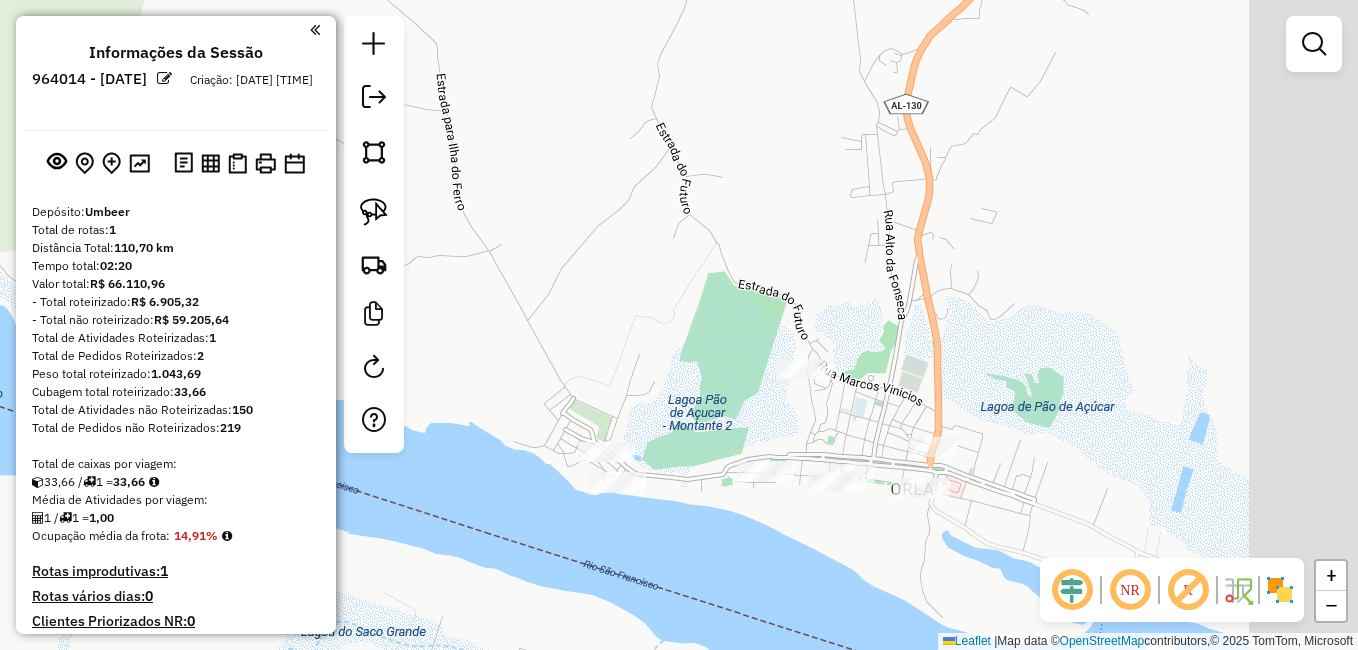 drag, startPoint x: 1067, startPoint y: 415, endPoint x: 793, endPoint y: 409, distance: 274.06567 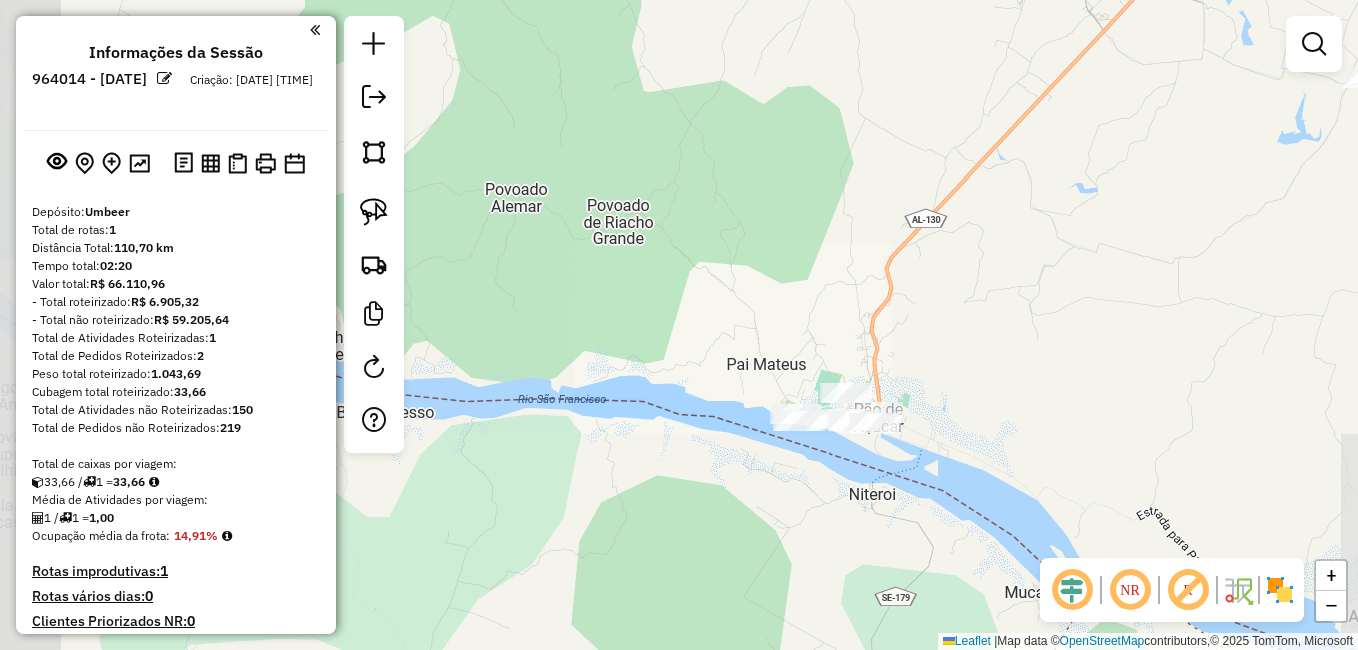 drag, startPoint x: 1075, startPoint y: 337, endPoint x: 736, endPoint y: 434, distance: 352.60458 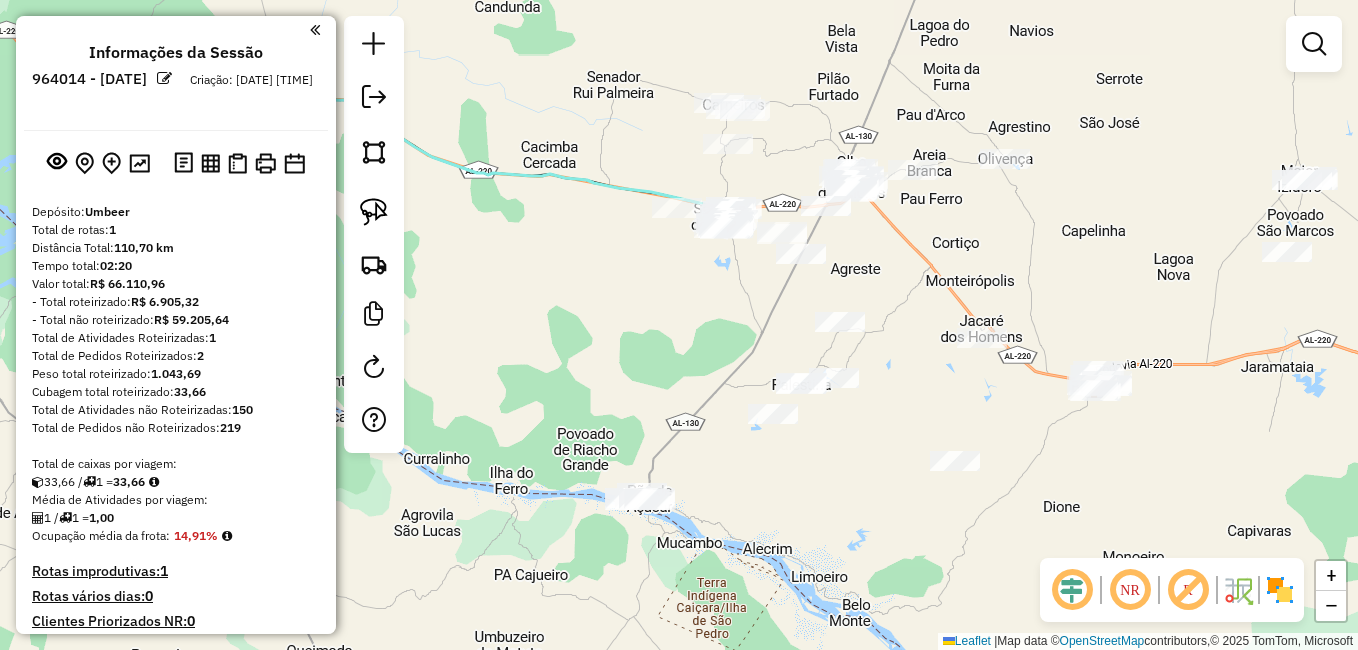drag, startPoint x: 798, startPoint y: 441, endPoint x: 760, endPoint y: 499, distance: 69.339745 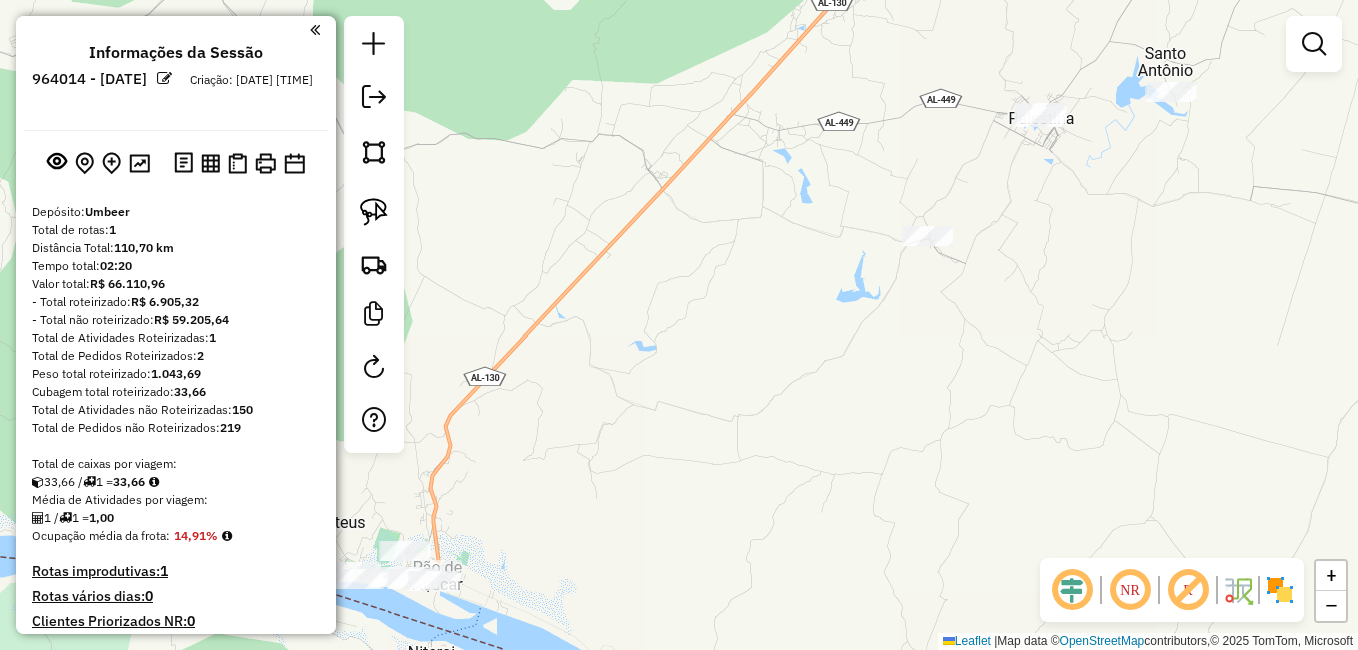 drag, startPoint x: 601, startPoint y: 528, endPoint x: 900, endPoint y: 423, distance: 316.9006 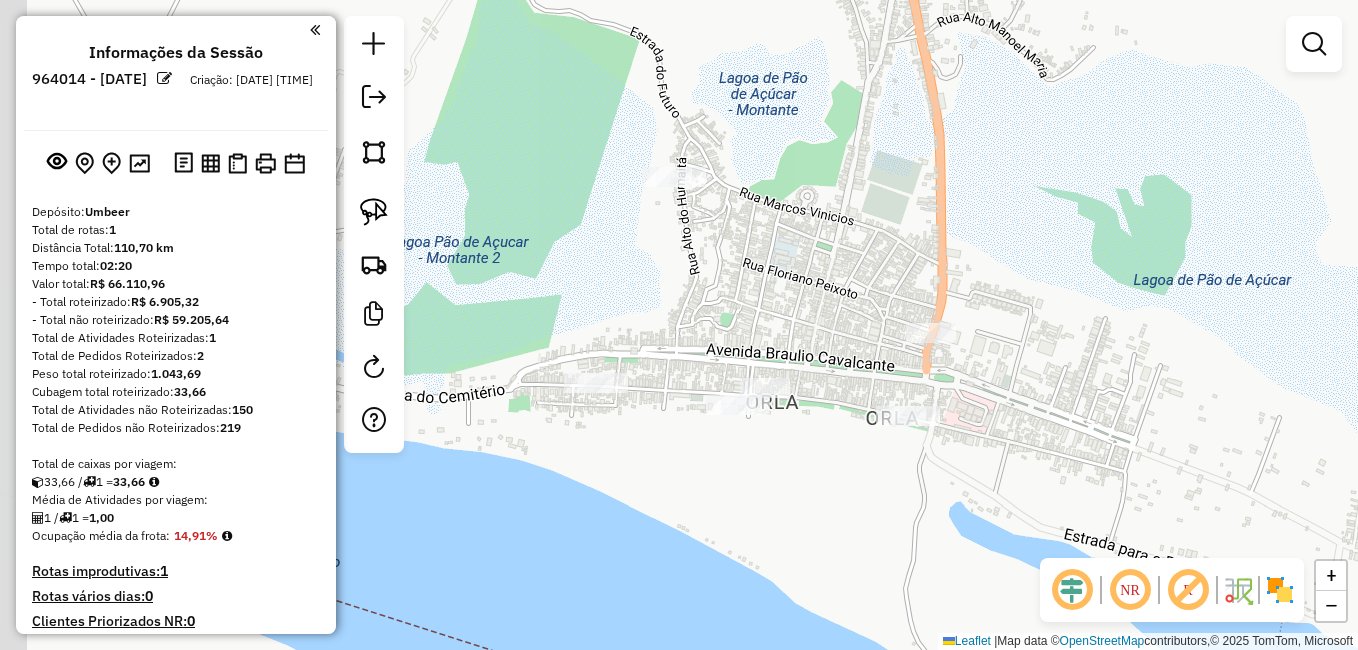 drag, startPoint x: 768, startPoint y: 414, endPoint x: 873, endPoint y: 372, distance: 113.08846 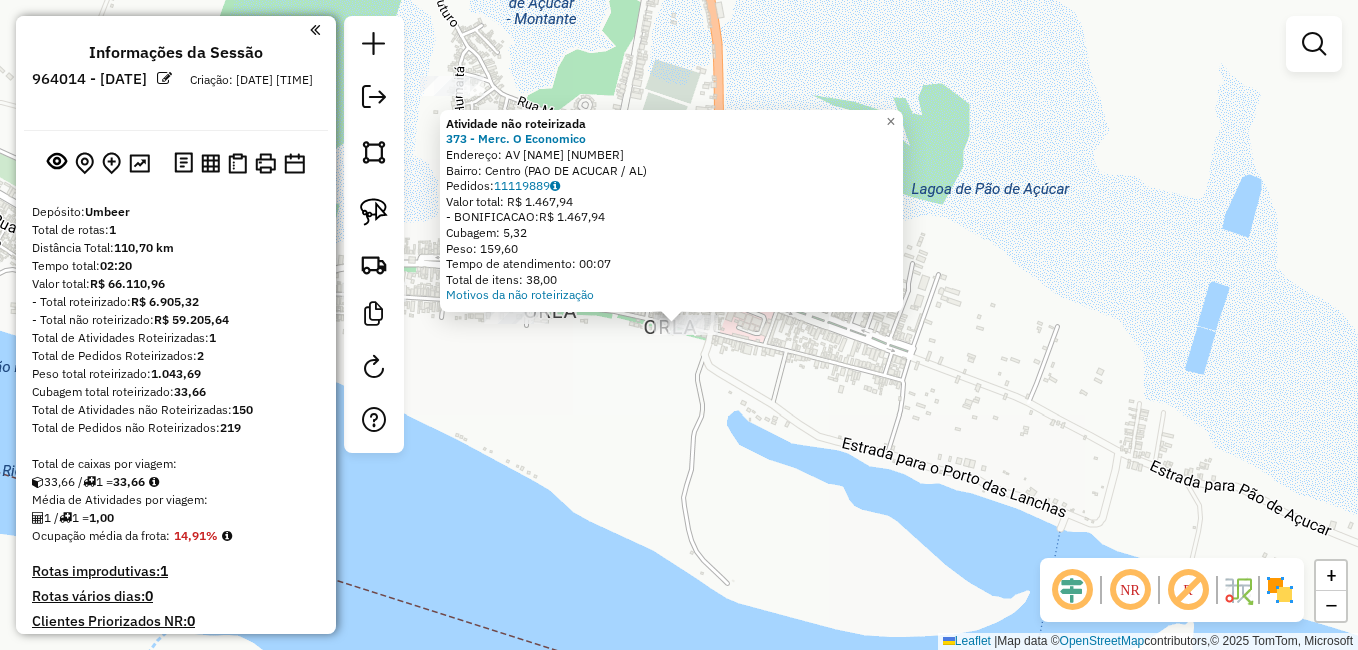 click on "Atividade não roteirizada 373 - Merc. O Economico  Endereço:  AV BRAULIO CAVALCANTE 700   Bairro: Centro (PAO DE ACUCAR / AL)   Pedidos:  11119889   Valor total: R$ 1.467,94   - BONIFICACAO:  R$ 1.467,94   Cubagem: 5,32   Peso: 159,60   Tempo de atendimento: 00:07   Total de itens: 38,00  Motivos da não roteirização × Janela de atendimento Grade de atendimento Capacidade Transportadoras Veículos Cliente Pedidos  Rotas Selecione os dias de semana para filtrar as janelas de atendimento  Seg   Ter   Qua   Qui   Sex   Sáb   Dom  Informe o período da janela de atendimento: De: Até:  Filtrar exatamente a janela do cliente  Considerar janela de atendimento padrão  Selecione os dias de semana para filtrar as grades de atendimento  Seg   Ter   Qua   Qui   Sex   Sáb   Dom   Considerar clientes sem dia de atendimento cadastrado  Clientes fora do dia de atendimento selecionado Filtrar as atividades entre os valores definidos abaixo:  Peso mínimo:   Peso máximo:   Cubagem mínima:   Cubagem máxima:   De:  +" 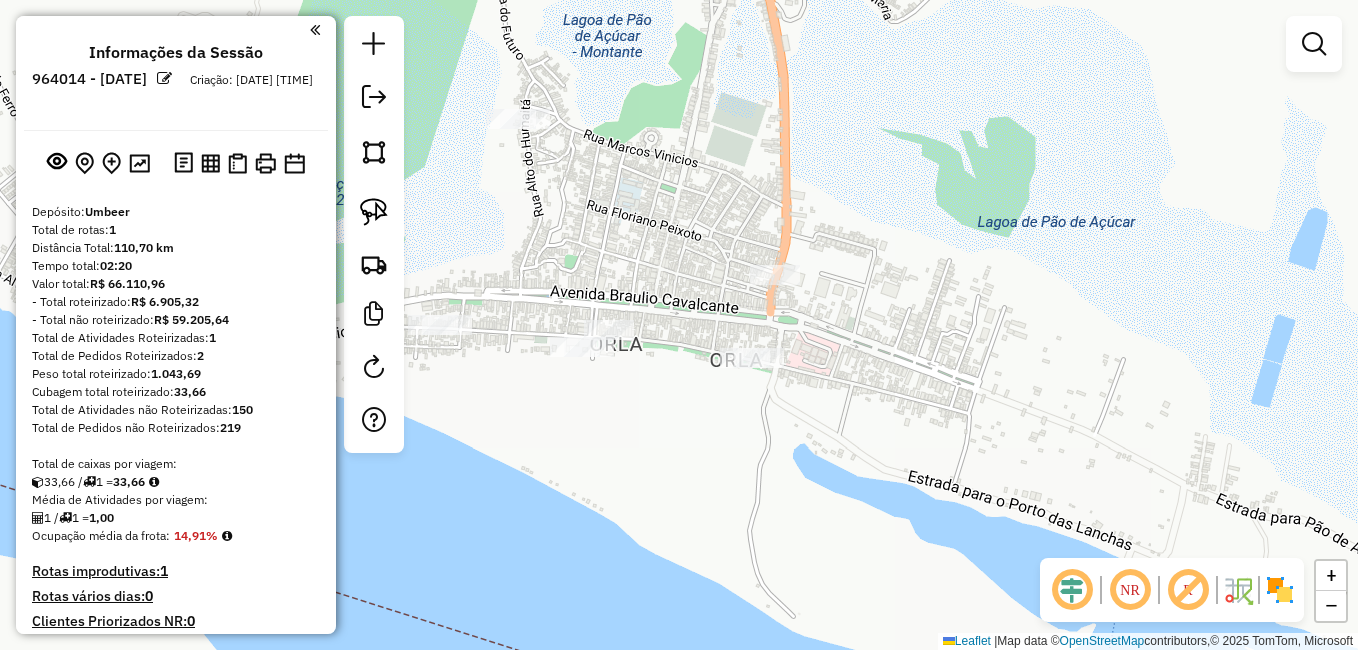 drag, startPoint x: 625, startPoint y: 396, endPoint x: 756, endPoint y: 475, distance: 152.97713 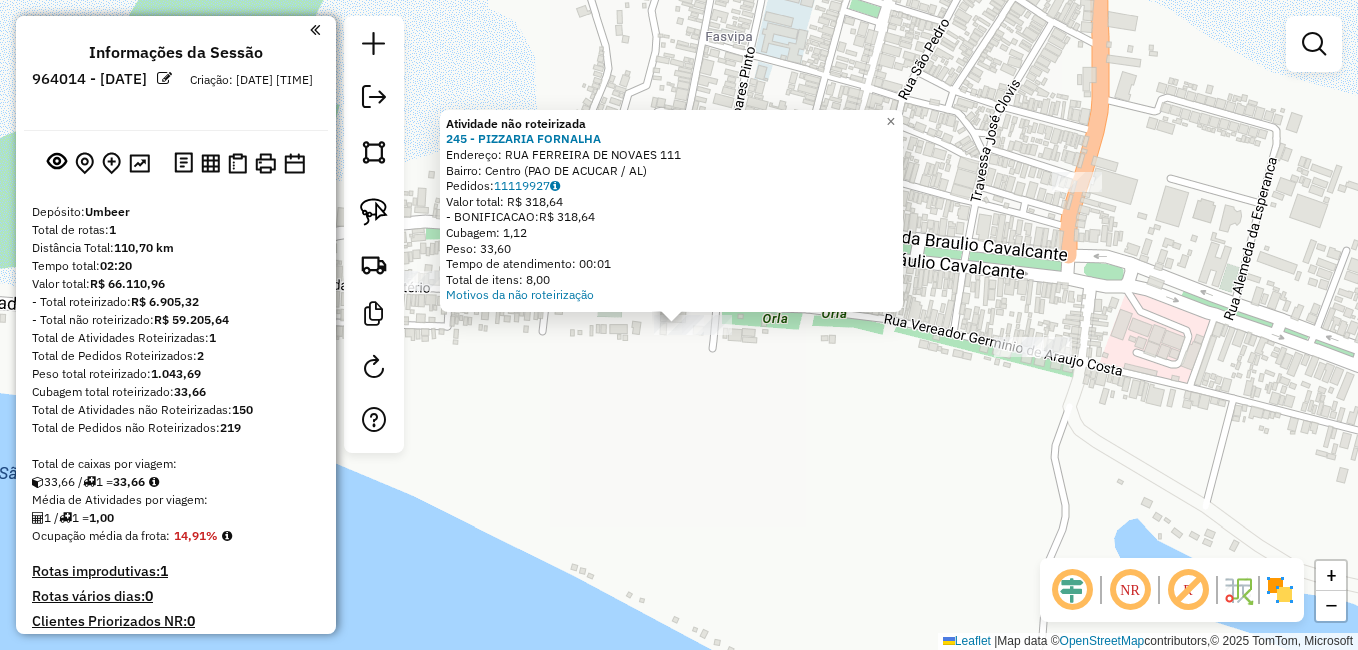 click on "Atividade não roteirizada 245 - PIZZARIA FORNALHA  Endereço:  RUA FERREIRA DE NOVAES 111   Bairro: Centro (PAO DE ACUCAR / AL)   Pedidos:  11119927   Valor total: R$ 318,64   - BONIFICACAO:  R$ 318,64   Cubagem: 1,12   Peso: 33,60   Tempo de atendimento: 00:01   Total de itens: 8,00  Motivos da não roteirização × Janela de atendimento Grade de atendimento Capacidade Transportadoras Veículos Cliente Pedidos  Rotas Selecione os dias de semana para filtrar as janelas de atendimento  Seg   Ter   Qua   Qui   Sex   Sáb   Dom  Informe o período da janela de atendimento: De: Até:  Filtrar exatamente a janela do cliente  Considerar janela de atendimento padrão  Selecione os dias de semana para filtrar as grades de atendimento  Seg   Ter   Qua   Qui   Sex   Sáb   Dom   Considerar clientes sem dia de atendimento cadastrado  Clientes fora do dia de atendimento selecionado Filtrar as atividades entre os valores definidos abaixo:  Peso mínimo:   Peso máximo:   Cubagem mínima:   Cubagem máxima:   De:   De:" 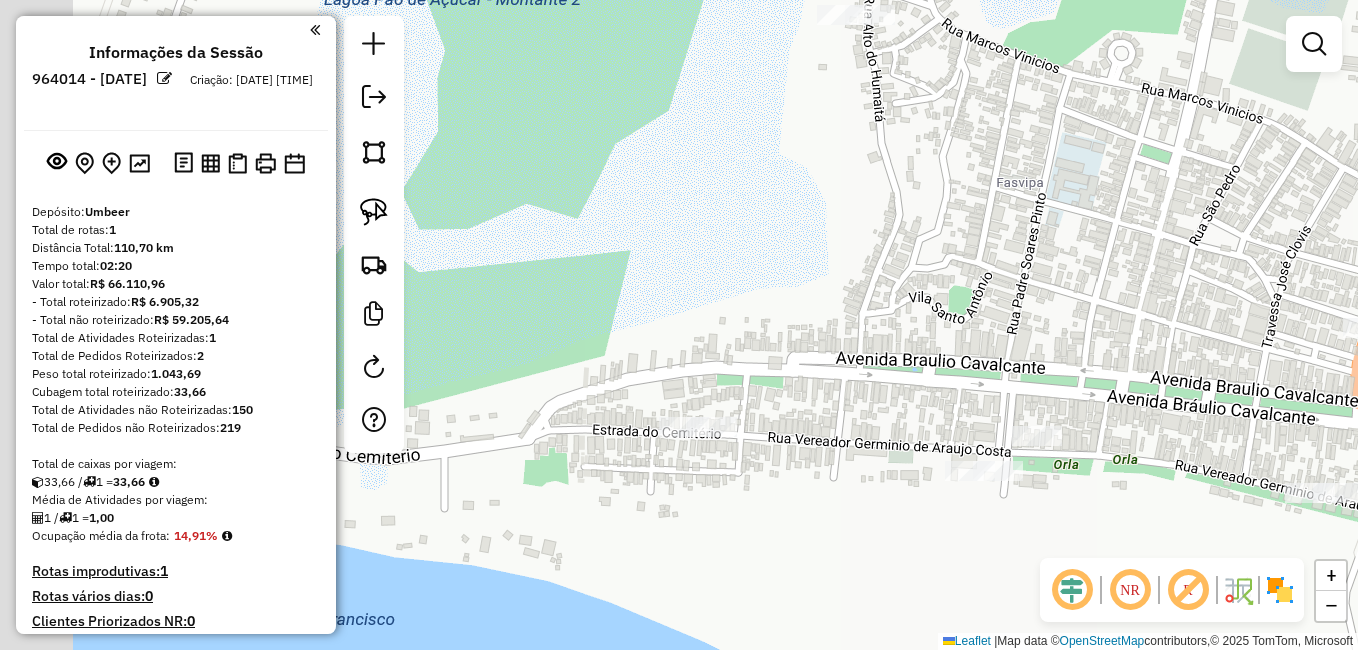 drag, startPoint x: 591, startPoint y: 380, endPoint x: 804, endPoint y: 492, distance: 240.6512 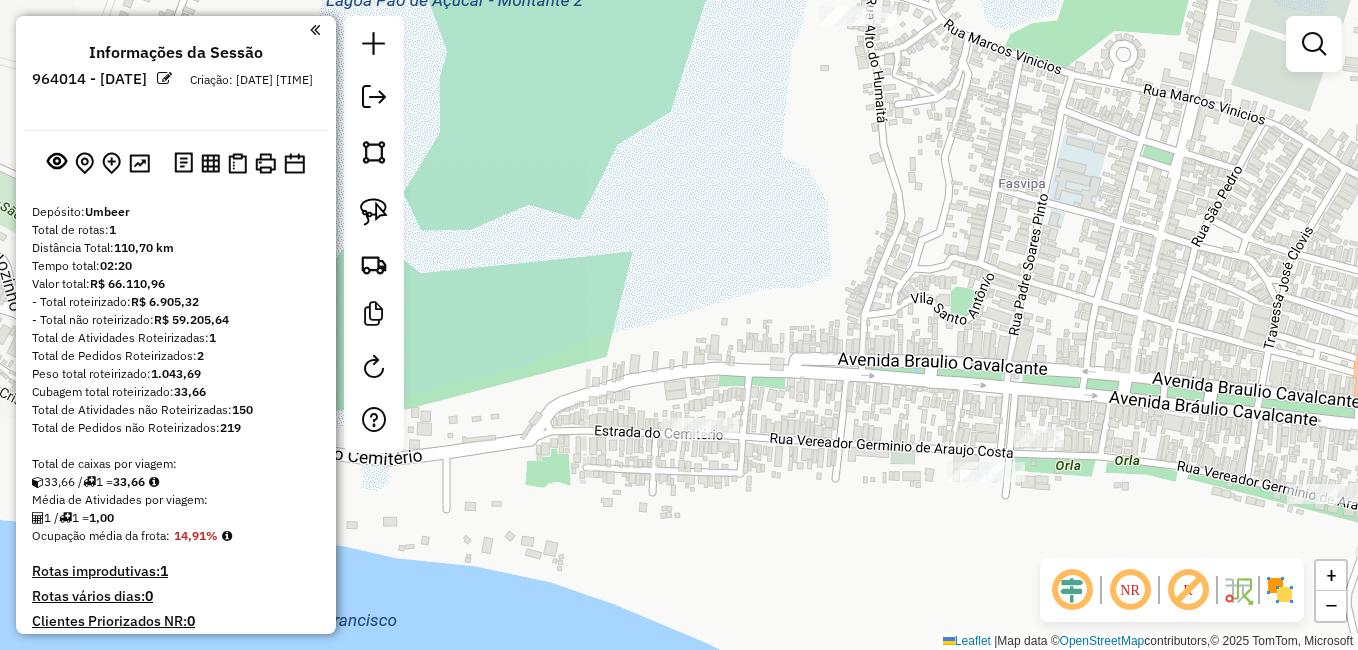 click 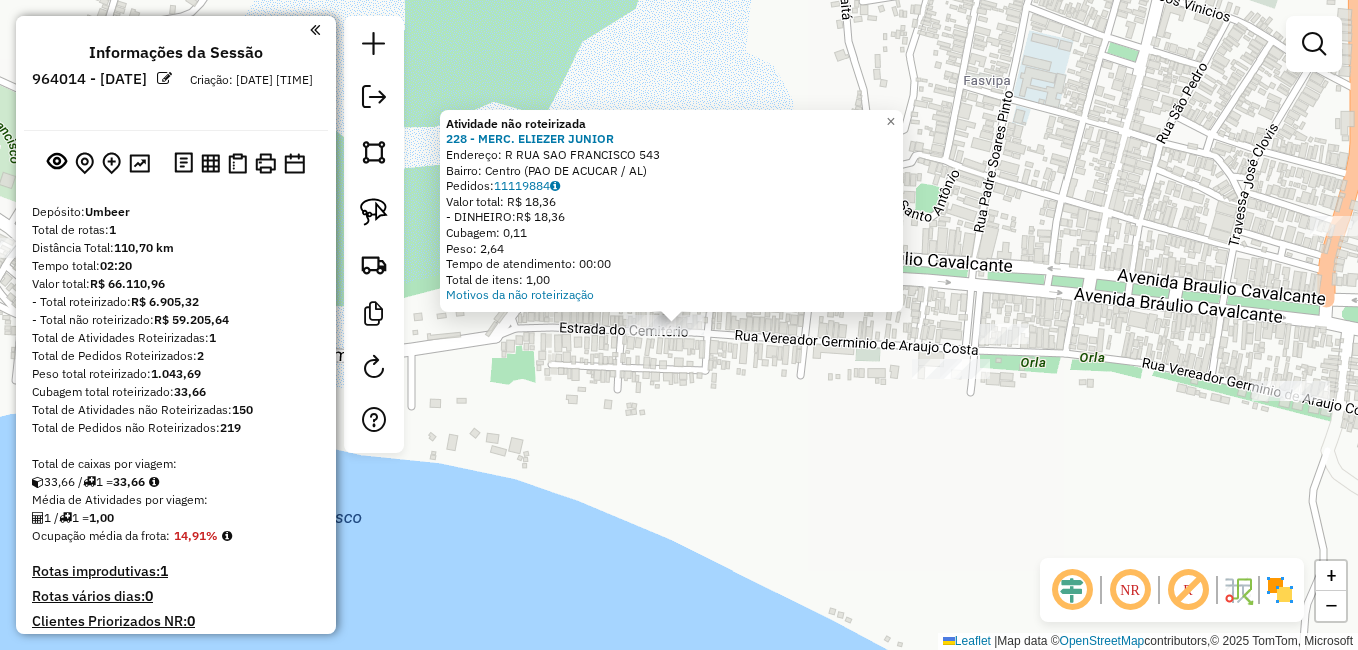 click on "Atividade não roteirizada 228 - MERC. ELIEZER JUNIOR  Endereço:  R RUA SAO FRANCISCO 543   Bairro: Centro (PAO DE ACUCAR / AL)   Pedidos:  11119884   Valor total: R$ 18,36   - DINHEIRO:  R$ 18,36   Cubagem: 0,11   Peso: 2,64   Tempo de atendimento: 00:00   Total de itens: 1,00  Motivos da não roteirização × Janela de atendimento Grade de atendimento Capacidade Transportadoras Veículos Cliente Pedidos  Rotas Selecione os dias de semana para filtrar as janelas de atendimento  Seg   Ter   Qua   Qui   Sex   Sáb   Dom  Informe o período da janela de atendimento: De: Até:  Filtrar exatamente a janela do cliente  Considerar janela de atendimento padrão  Selecione os dias de semana para filtrar as grades de atendimento  Seg   Ter   Qua   Qui   Sex   Sáb   Dom   Considerar clientes sem dia de atendimento cadastrado  Clientes fora do dia de atendimento selecionado Filtrar as atividades entre os valores definidos abaixo:  Peso mínimo:   Peso máximo:   Cubagem mínima:   Cubagem máxima:   De:   Até:  De:" 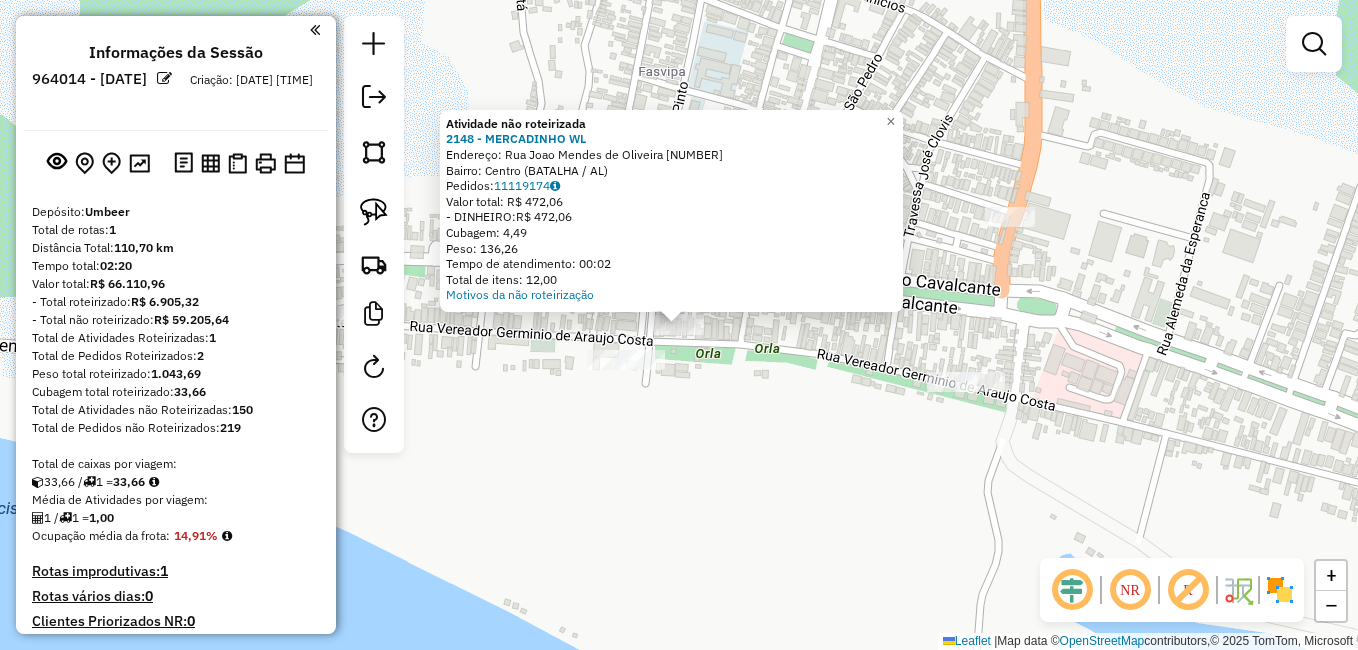 click on "Atividade não roteirizada 2148 - MERCADINHO WL  Endereço:  Rua Joao Mendes de Oliveira 111   Bairro: Centro (BATALHA / AL)   Pedidos:  11119174   Valor total: R$ 472,06   - DINHEIRO:  R$ 472,06   Cubagem: 4,49   Peso: 136,26   Tempo de atendimento: 00:02   Total de itens: 12,00  Motivos da não roteirização × Janela de atendimento Grade de atendimento Capacidade Transportadoras Veículos Cliente Pedidos  Rotas Selecione os dias de semana para filtrar as janelas de atendimento  Seg   Ter   Qua   Qui   Sex   Sáb   Dom  Informe o período da janela de atendimento: De: Até:  Filtrar exatamente a janela do cliente  Considerar janela de atendimento padrão  Selecione os dias de semana para filtrar as grades de atendimento  Seg   Ter   Qua   Qui   Sex   Sáb   Dom   Considerar clientes sem dia de atendimento cadastrado  Clientes fora do dia de atendimento selecionado Filtrar as atividades entre os valores definidos abaixo:  Peso mínimo:   Peso máximo:   Cubagem mínima:   Cubagem máxima:   De:   Até:  De:" 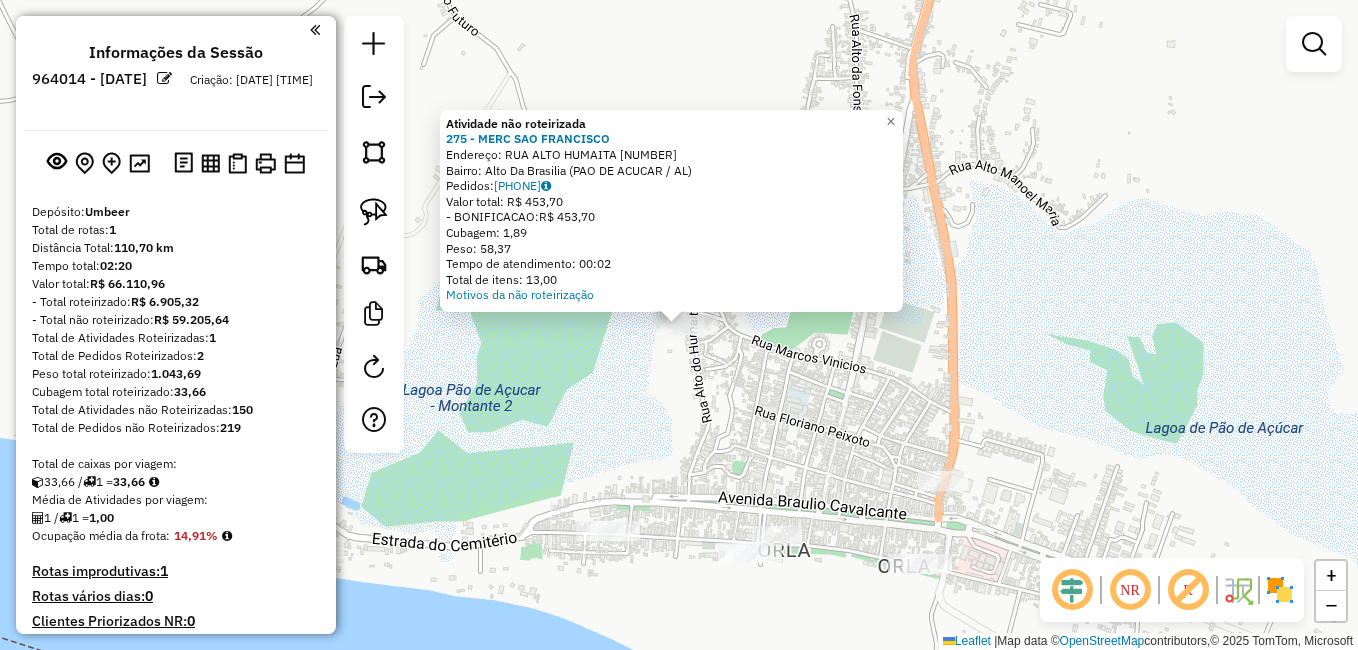 click on "Atividade não roteirizada 275 - MERC SAO FRANCISCO  Endereço:  RUA ALTO HUMAITA 58   Bairro: Alto Da Brasilia (PAO DE ACUCAR / AL)   Pedidos:  11119929   Valor total: R$ 453,70   - BONIFICACAO:  R$ 453,70   Cubagem: 1,89   Peso: 58,37   Tempo de atendimento: 00:02   Total de itens: 13,00  Motivos da não roteirização × Janela de atendimento Grade de atendimento Capacidade Transportadoras Veículos Cliente Pedidos  Rotas Selecione os dias de semana para filtrar as janelas de atendimento  Seg   Ter   Qua   Qui   Sex   Sáb   Dom  Informe o período da janela de atendimento: De: Até:  Filtrar exatamente a janela do cliente  Considerar janela de atendimento padrão  Selecione os dias de semana para filtrar as grades de atendimento  Seg   Ter   Qua   Qui   Sex   Sáb   Dom   Considerar clientes sem dia de atendimento cadastrado  Clientes fora do dia de atendimento selecionado Filtrar as atividades entre os valores definidos abaixo:  Peso mínimo:   Peso máximo:   Cubagem mínima:   Cubagem máxima:   De:  +" 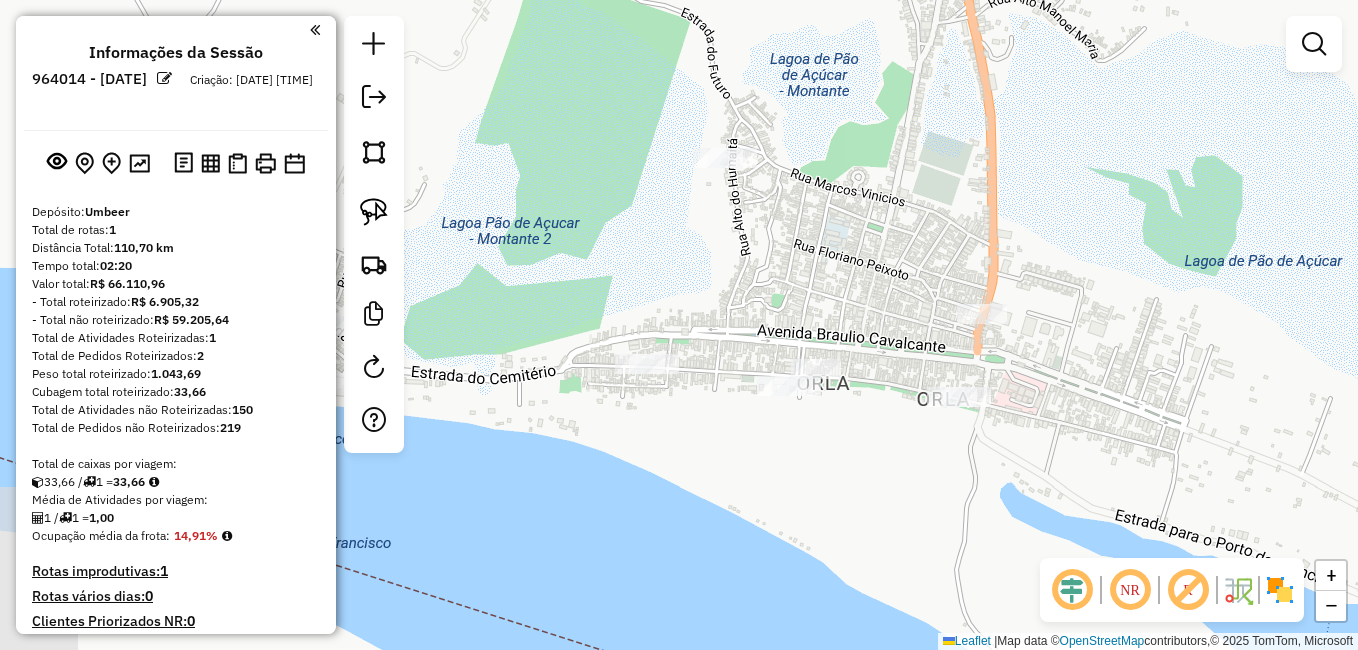 drag, startPoint x: 745, startPoint y: 452, endPoint x: 775, endPoint y: 290, distance: 164.75436 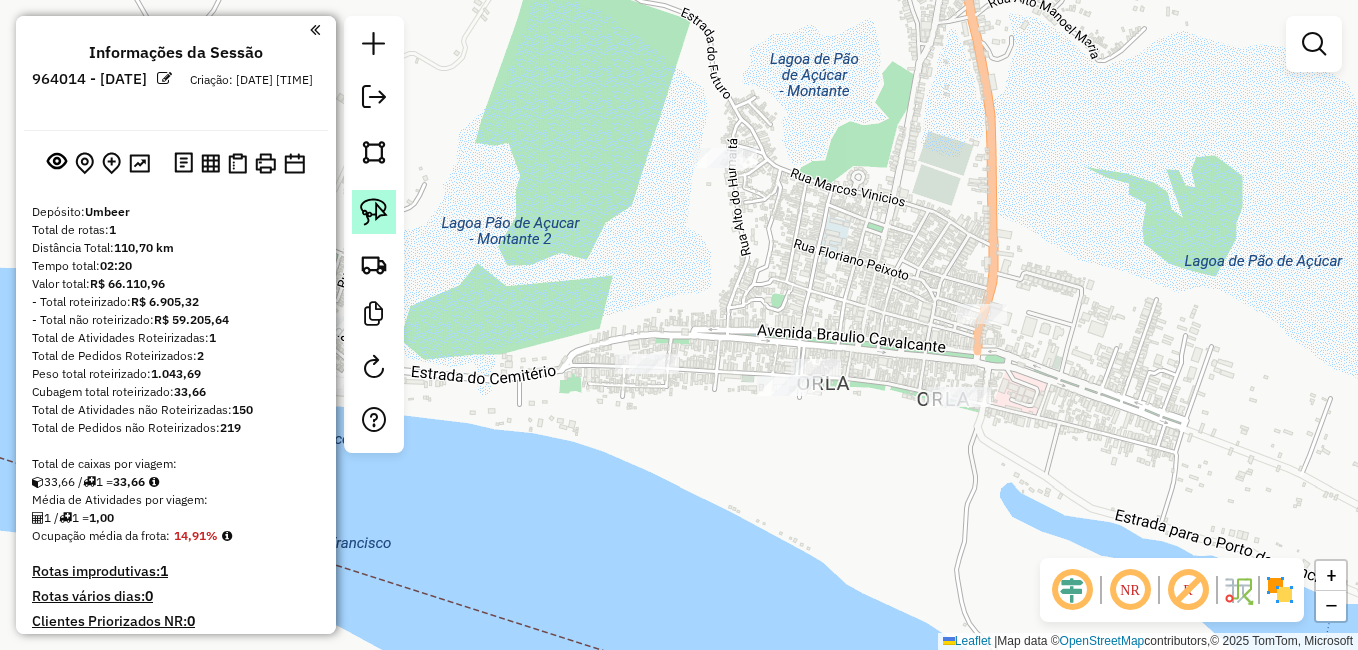 click 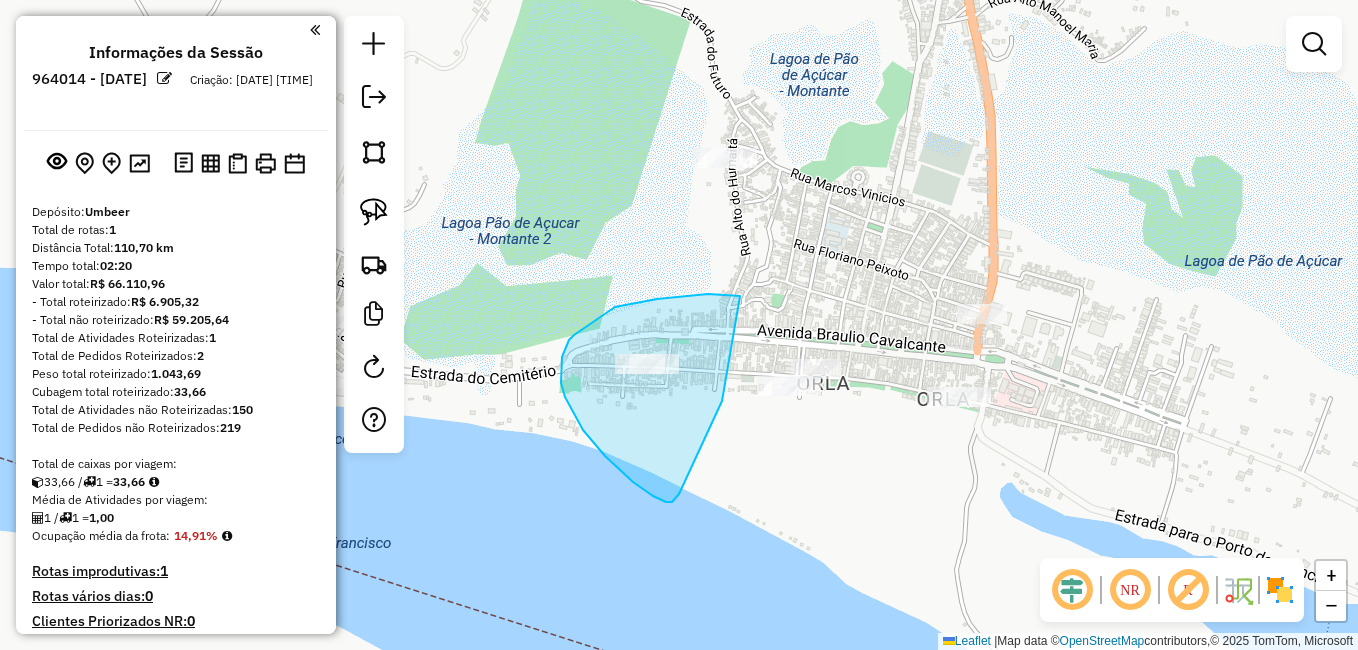 drag, startPoint x: 740, startPoint y: 296, endPoint x: 730, endPoint y: 372, distance: 76.655075 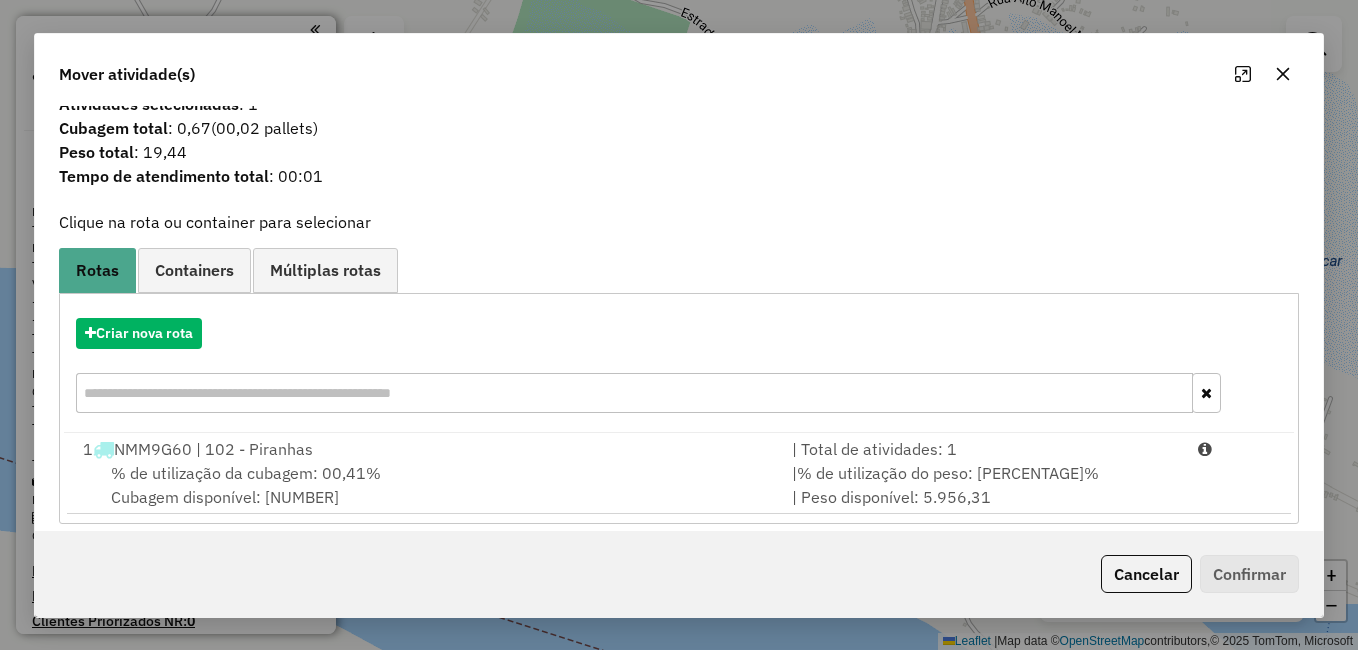 scroll, scrollTop: 39, scrollLeft: 0, axis: vertical 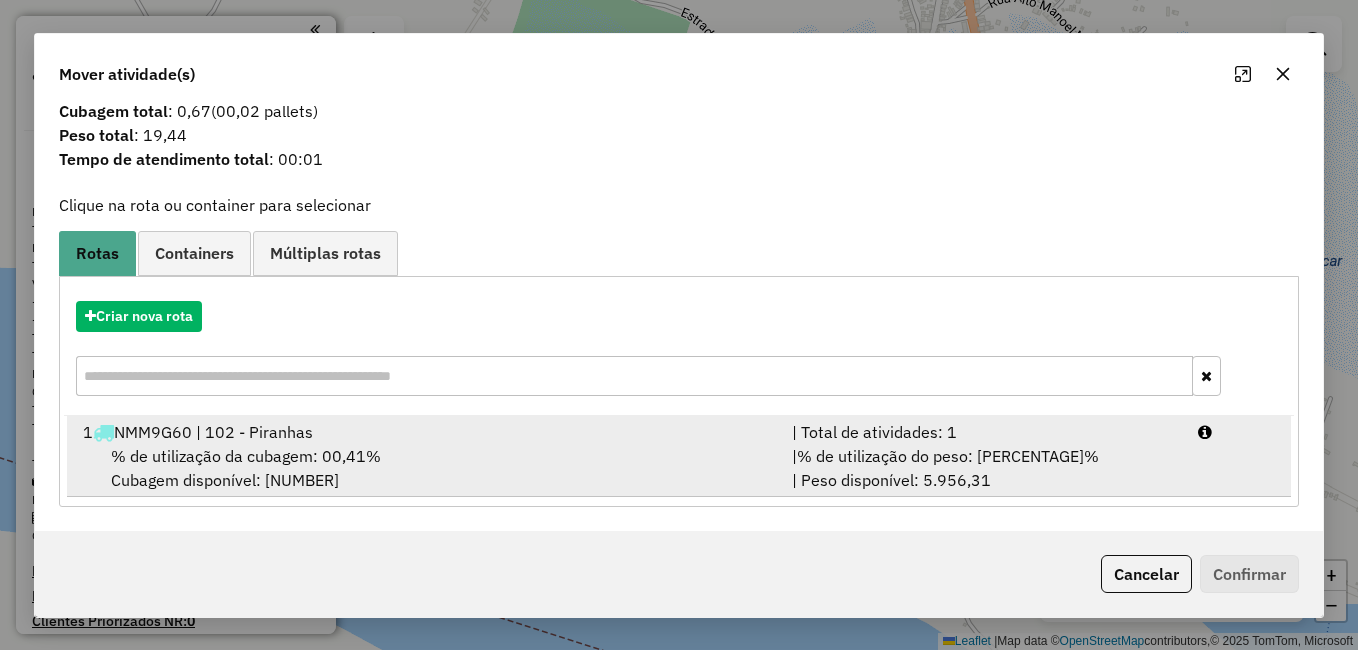 click on "% de utilização da cubagem: 00,41%" at bounding box center [246, 456] 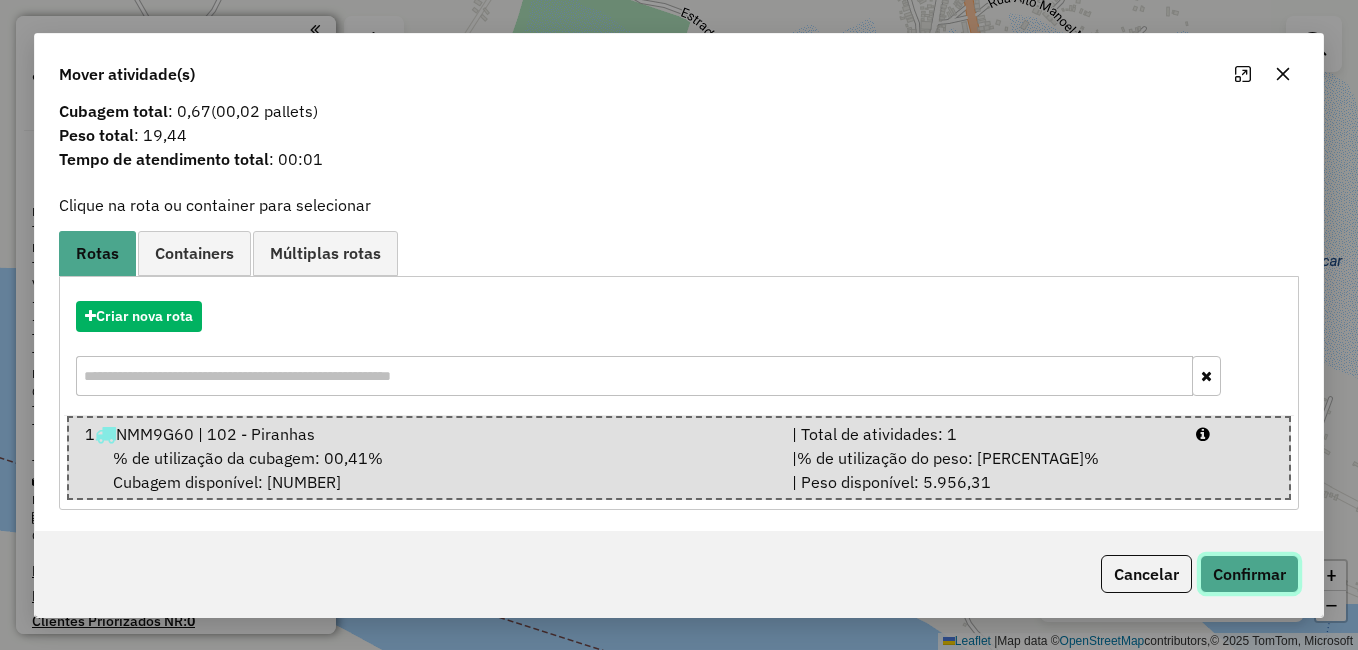 click on "Confirmar" 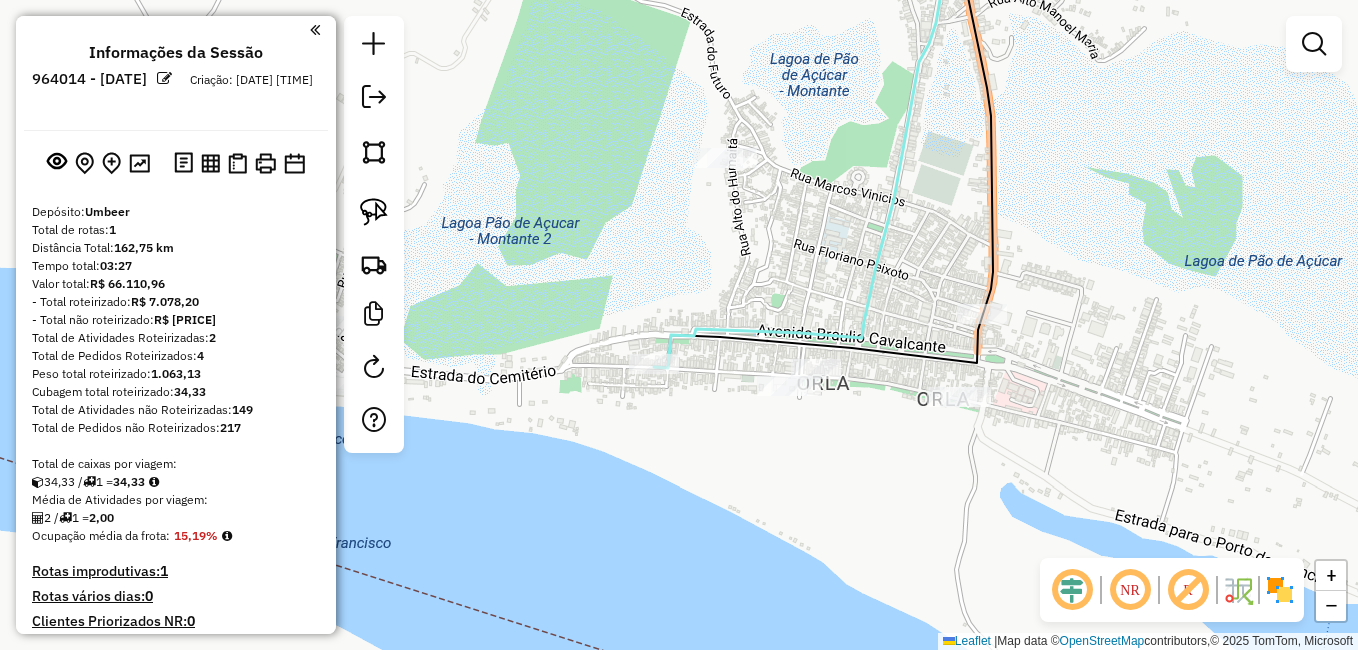 scroll, scrollTop: 0, scrollLeft: 0, axis: both 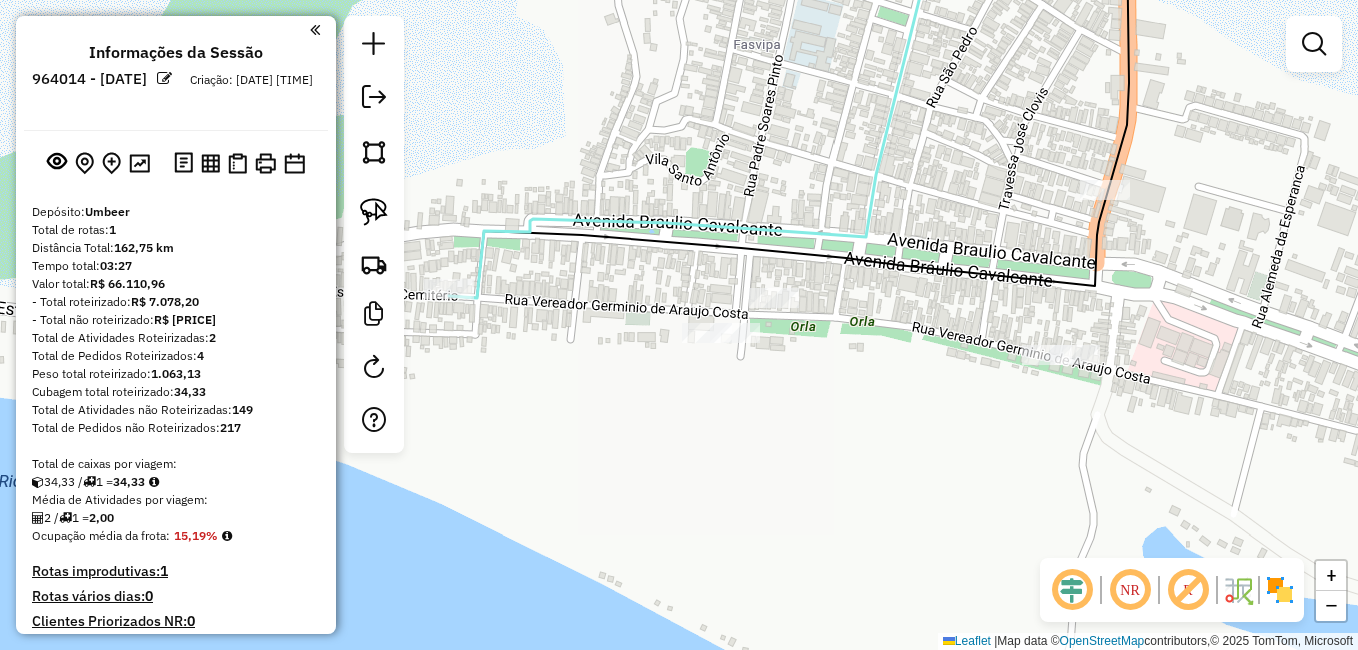 click on "Janela de atendimento Grade de atendimento Capacidade Transportadoras Veículos Cliente Pedidos  Rotas Selecione os dias de semana para filtrar as janelas de atendimento  Seg   Ter   Qua   Qui   Sex   Sáb   Dom  Informe o período da janela de atendimento: De: Até:  Filtrar exatamente a janela do cliente  Considerar janela de atendimento padrão  Selecione os dias de semana para filtrar as grades de atendimento  Seg   Ter   Qua   Qui   Sex   Sáb   Dom   Considerar clientes sem dia de atendimento cadastrado  Clientes fora do dia de atendimento selecionado Filtrar as atividades entre os valores definidos abaixo:  Peso mínimo:   Peso máximo:   Cubagem mínima:   Cubagem máxima:   De:   Até:  Filtrar as atividades entre o tempo de atendimento definido abaixo:  De:   Até:   Considerar capacidade total dos clientes não roteirizados Transportadora: Selecione um ou mais itens Tipo de veículo: Selecione um ou mais itens Veículo: Selecione um ou mais itens Motorista: Selecione um ou mais itens Nome: Rótulo:" 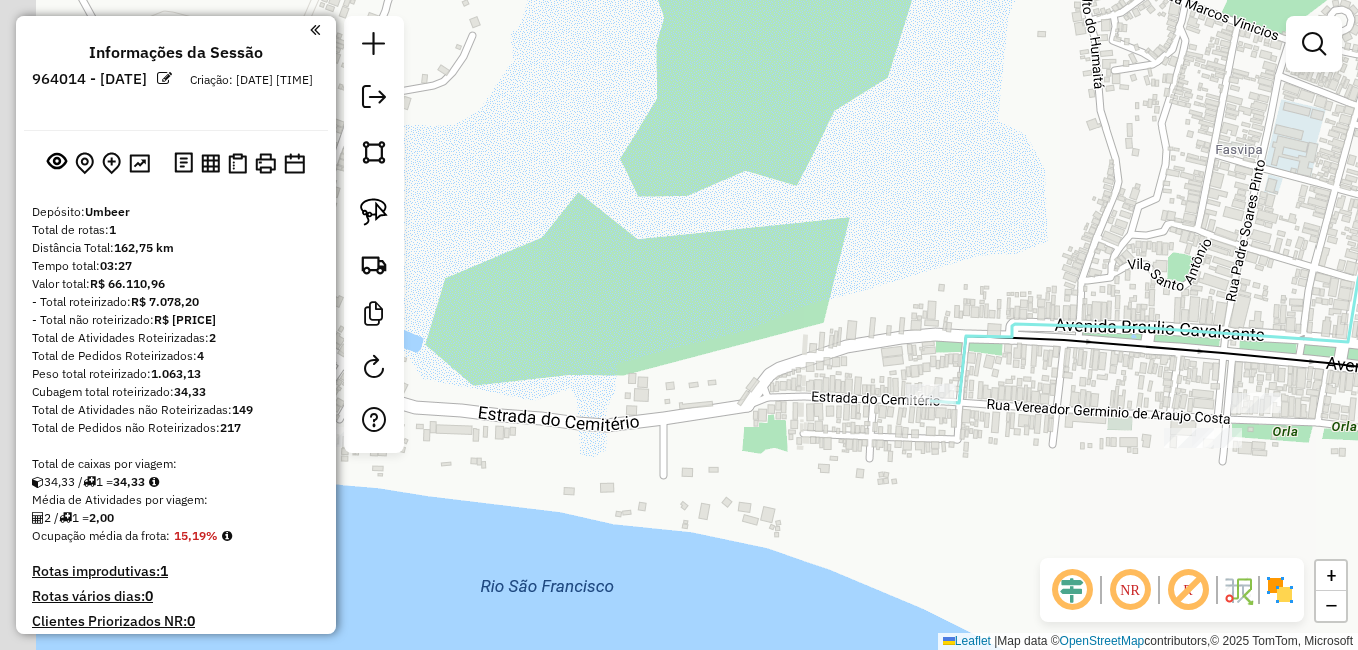 drag, startPoint x: 717, startPoint y: 444, endPoint x: 1066, endPoint y: 391, distance: 353.0014 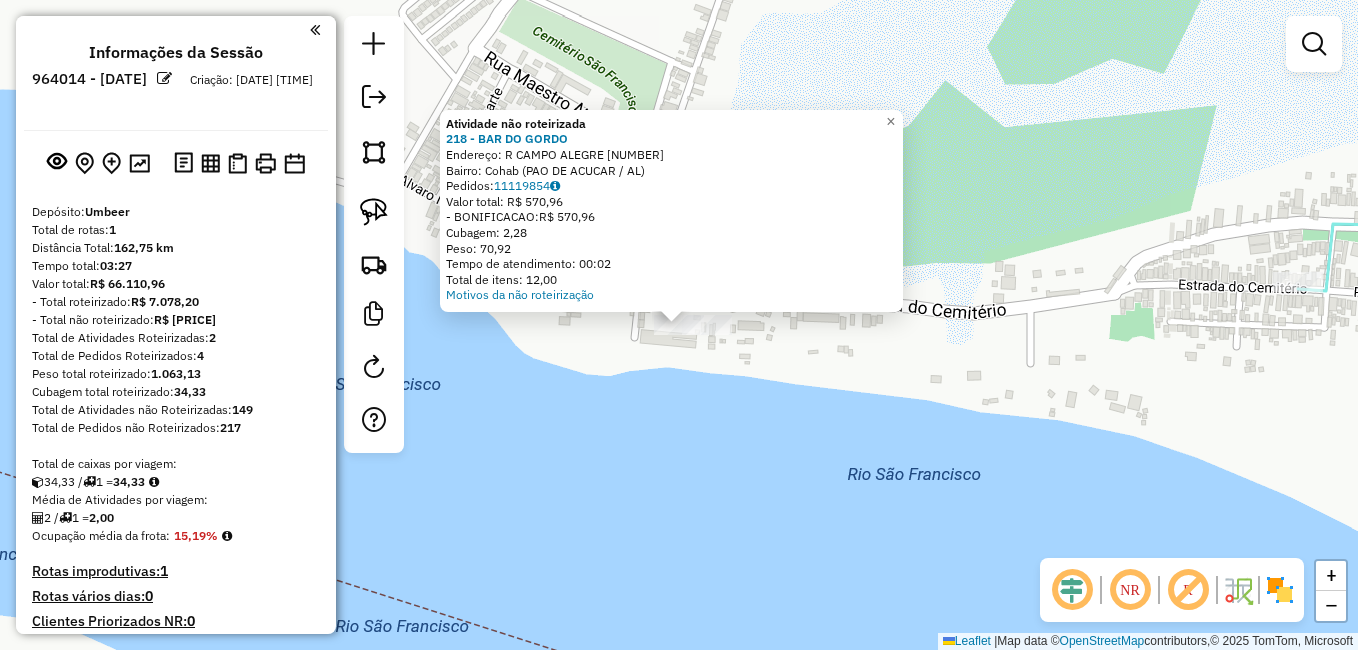 click on "Atividade não roteirizada 218 - BAR DO GORDO  Endereço:  R CAMPO ALEGRE 191   Bairro: Cohab (PAO DE ACUCAR / AL)   Pedidos:  11119854   Valor total: R$ 570,96   - BONIFICACAO:  R$ 570,96   Cubagem: 2,28   Peso: 70,92   Tempo de atendimento: 00:02   Total de itens: 12,00  Motivos da não roteirização × Janela de atendimento Grade de atendimento Capacidade Transportadoras Veículos Cliente Pedidos  Rotas Selecione os dias de semana para filtrar as janelas de atendimento  Seg   Ter   Qua   Qui   Sex   Sáb   Dom  Informe o período da janela de atendimento: De: Até:  Filtrar exatamente a janela do cliente  Considerar janela de atendimento padrão  Selecione os dias de semana para filtrar as grades de atendimento  Seg   Ter   Qua   Qui   Sex   Sáb   Dom   Considerar clientes sem dia de atendimento cadastrado  Clientes fora do dia de atendimento selecionado Filtrar as atividades entre os valores definidos abaixo:  Peso mínimo:   Peso máximo:   Cubagem mínima:   Cubagem máxima:   De:   Até:   De:  Nome:" 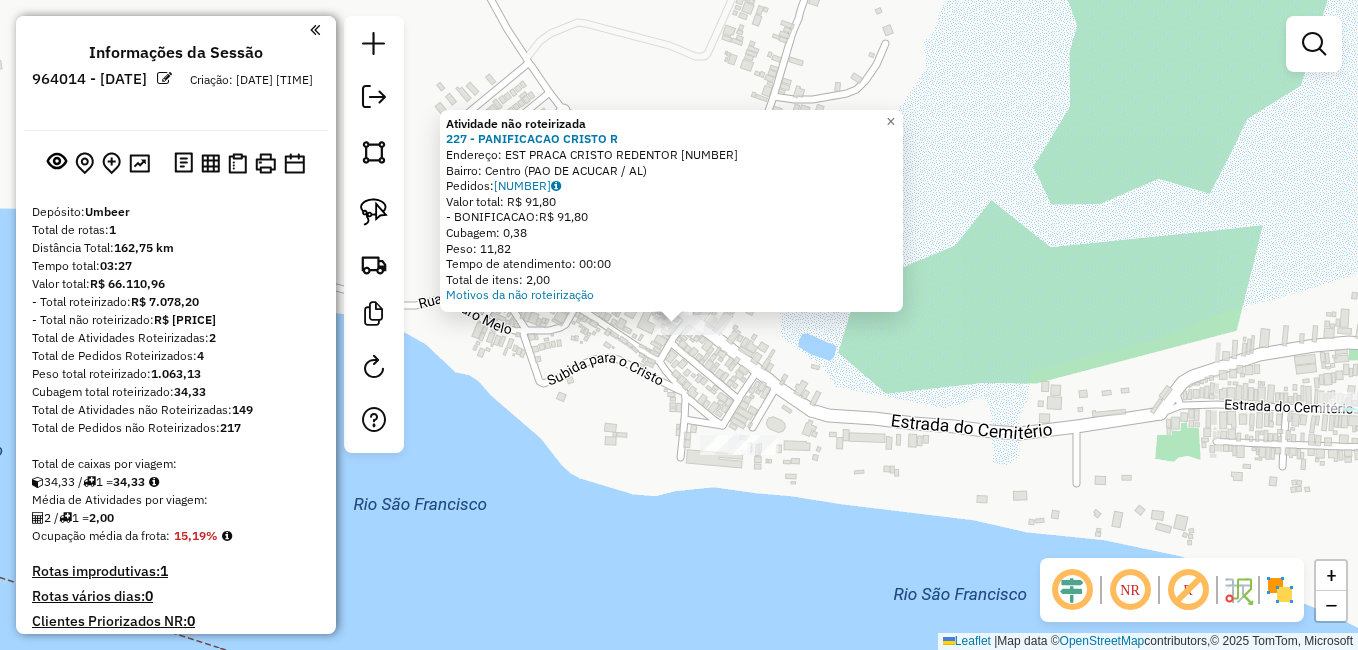 click on "Atividade não roteirizada 227 - PANIFICACAO CRISTO R  Endereço:  EST PRACA CRISTO REDENTOR 286   Bairro: Centro (PAO DE ACUCAR / AL)   Pedidos:  11119856   Valor total: R$ 91,80   - BONIFICACAO:  R$ 91,80   Cubagem: 0,38   Peso: 11,82   Tempo de atendimento: 00:00   Total de itens: 2,00  Motivos da não roteirização × Janela de atendimento Grade de atendimento Capacidade Transportadoras Veículos Cliente Pedidos  Rotas Selecione os dias de semana para filtrar as janelas de atendimento  Seg   Ter   Qua   Qui   Sex   Sáb   Dom  Informe o período da janela de atendimento: De: Até:  Filtrar exatamente a janela do cliente  Considerar janela de atendimento padrão  Selecione os dias de semana para filtrar as grades de atendimento  Seg   Ter   Qua   Qui   Sex   Sáb   Dom   Considerar clientes sem dia de atendimento cadastrado  Clientes fora do dia de atendimento selecionado Filtrar as atividades entre os valores definidos abaixo:  Peso mínimo:   Peso máximo:   Cubagem mínima:   Cubagem máxima:   De:  +" 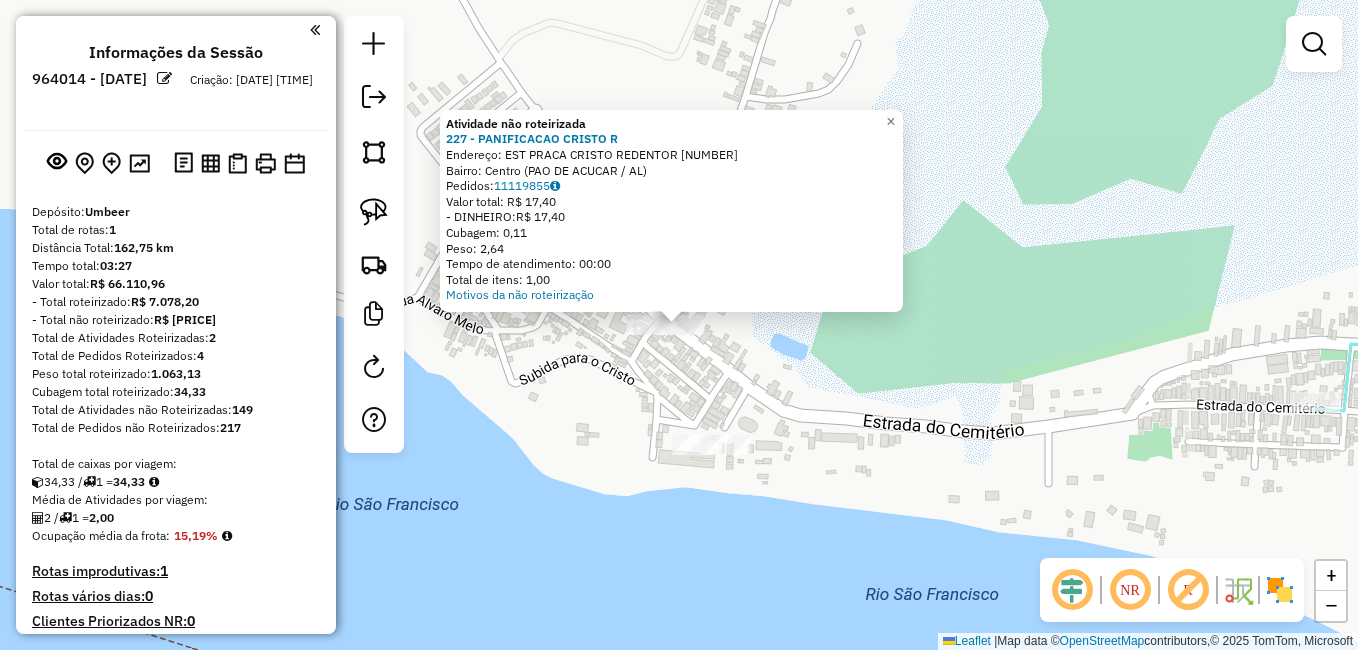click on "Atividade não roteirizada 227 - PANIFICACAO CRISTO R  Endereço:  EST PRACA CRISTO REDENTOR 286   Bairro: Centro (PAO DE ACUCAR / AL)   Pedidos:  11119855   Valor total: R$ 17,40   - DINHEIRO:  R$ 17,40   Cubagem: 0,11   Peso: 2,64   Tempo de atendimento: 00:00   Total de itens: 1,00  Motivos da não roteirização × Janela de atendimento Grade de atendimento Capacidade Transportadoras Veículos Cliente Pedidos  Rotas Selecione os dias de semana para filtrar as janelas de atendimento  Seg   Ter   Qua   Qui   Sex   Sáb   Dom  Informe o período da janela de atendimento: De: Até:  Filtrar exatamente a janela do cliente  Considerar janela de atendimento padrão  Selecione os dias de semana para filtrar as grades de atendimento  Seg   Ter   Qua   Qui   Sex   Sáb   Dom   Considerar clientes sem dia de atendimento cadastrado  Clientes fora do dia de atendimento selecionado Filtrar as atividades entre os valores definidos abaixo:  Peso mínimo:   Peso máximo:   Cubagem mínima:   Cubagem máxima:   De:   De:" 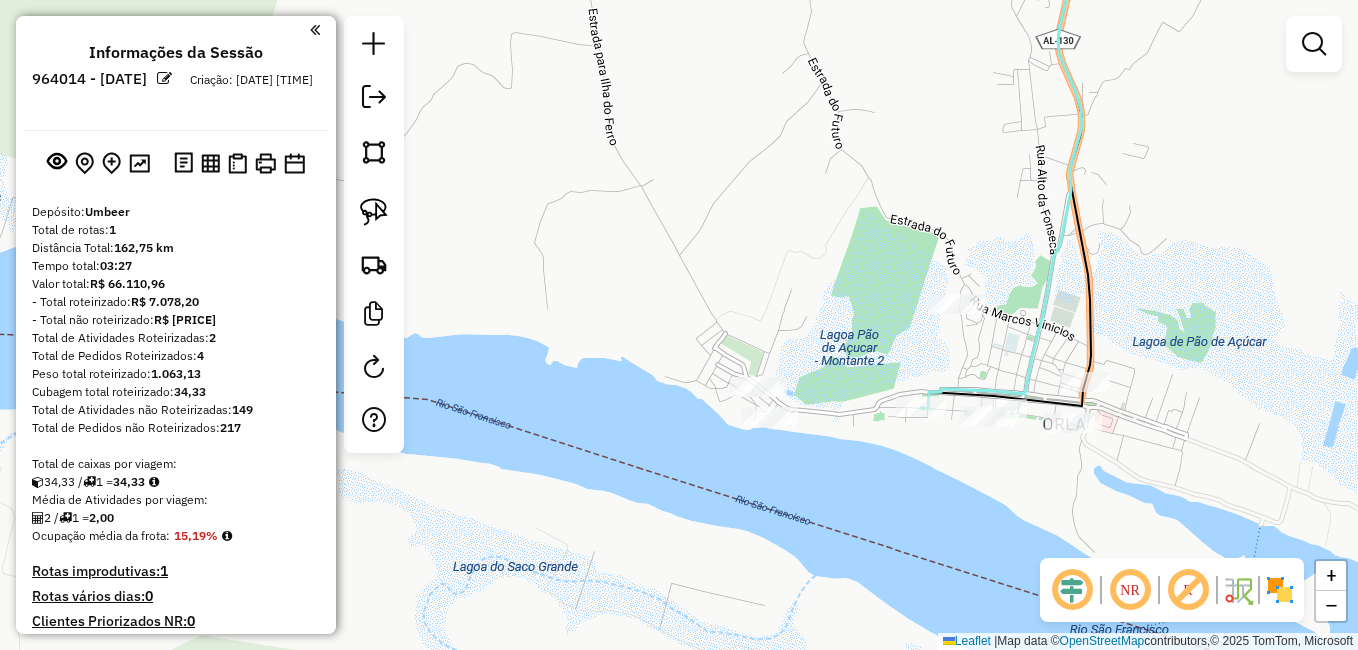 drag, startPoint x: 844, startPoint y: 447, endPoint x: 772, endPoint y: 431, distance: 73.756355 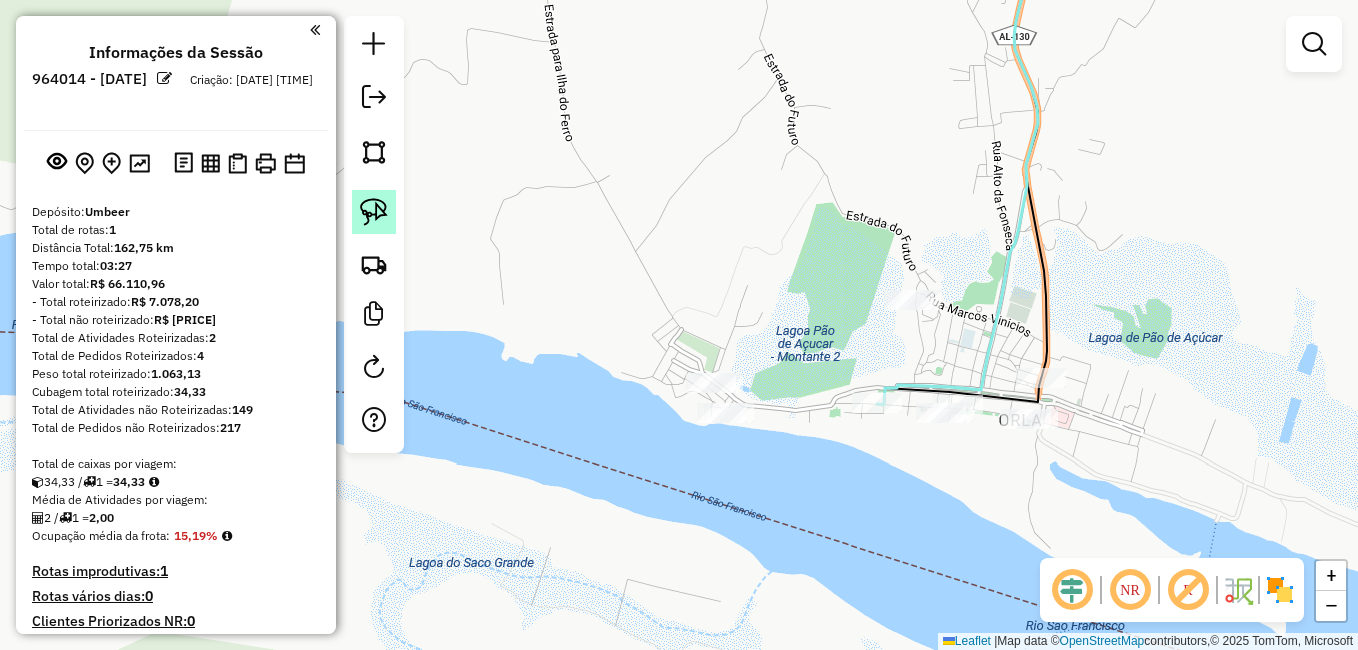 click 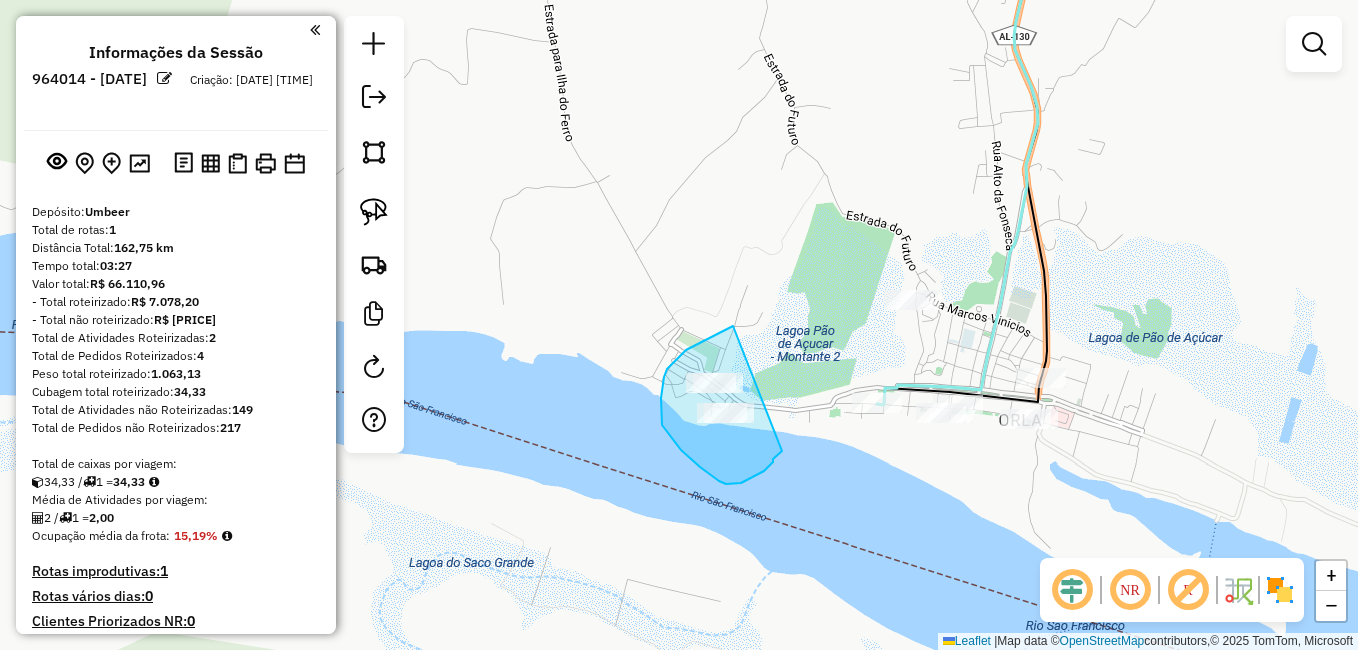 drag, startPoint x: 723, startPoint y: 331, endPoint x: 784, endPoint y: 451, distance: 134.61426 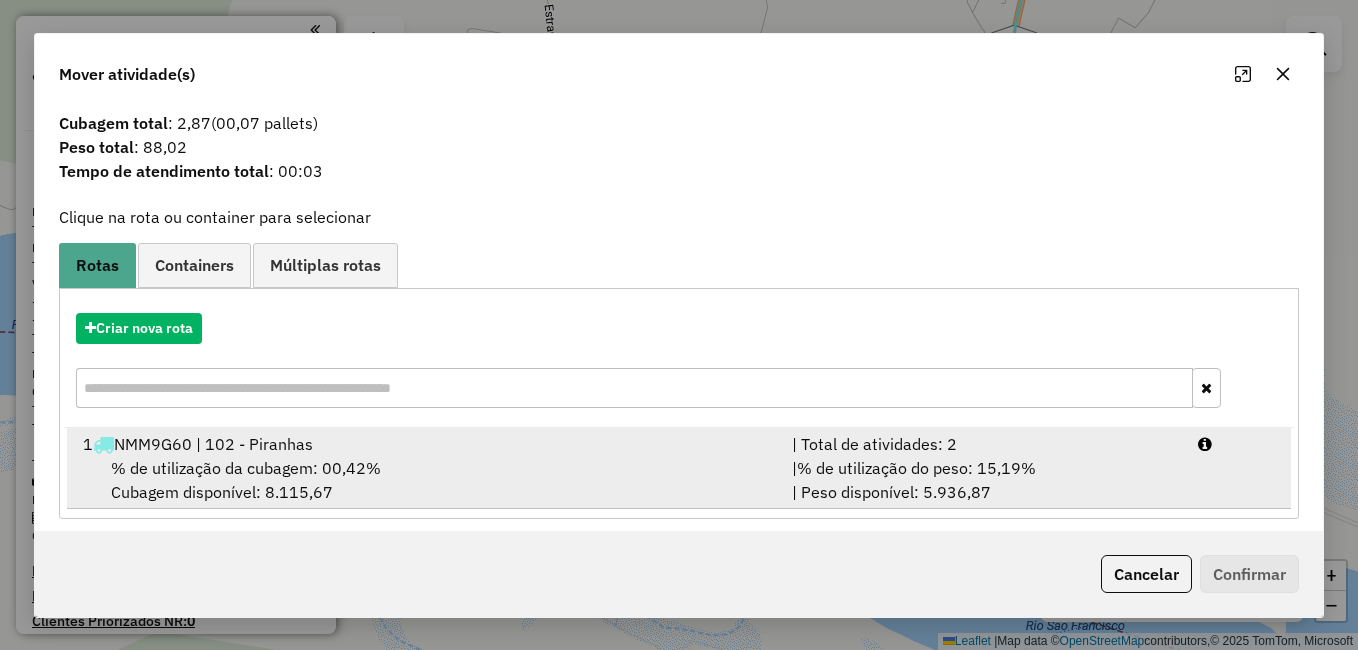 scroll, scrollTop: 39, scrollLeft: 0, axis: vertical 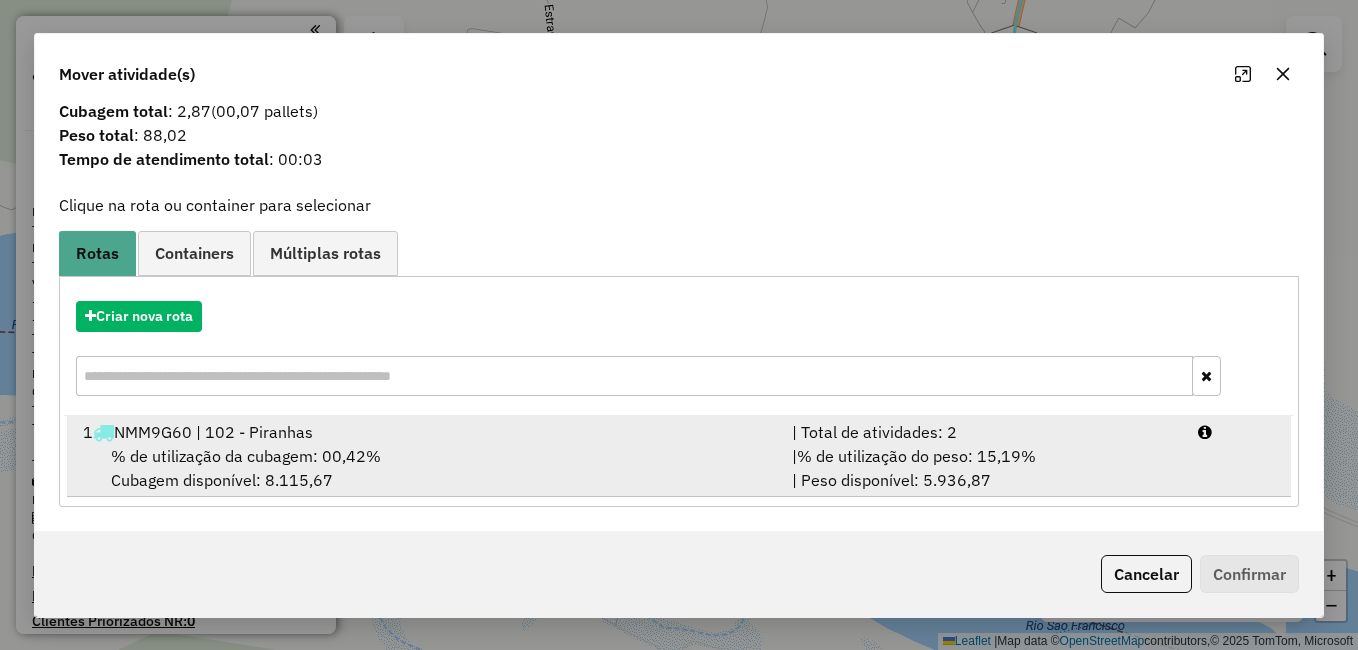 click on "% de utilização da cubagem: 00,42%" at bounding box center (246, 456) 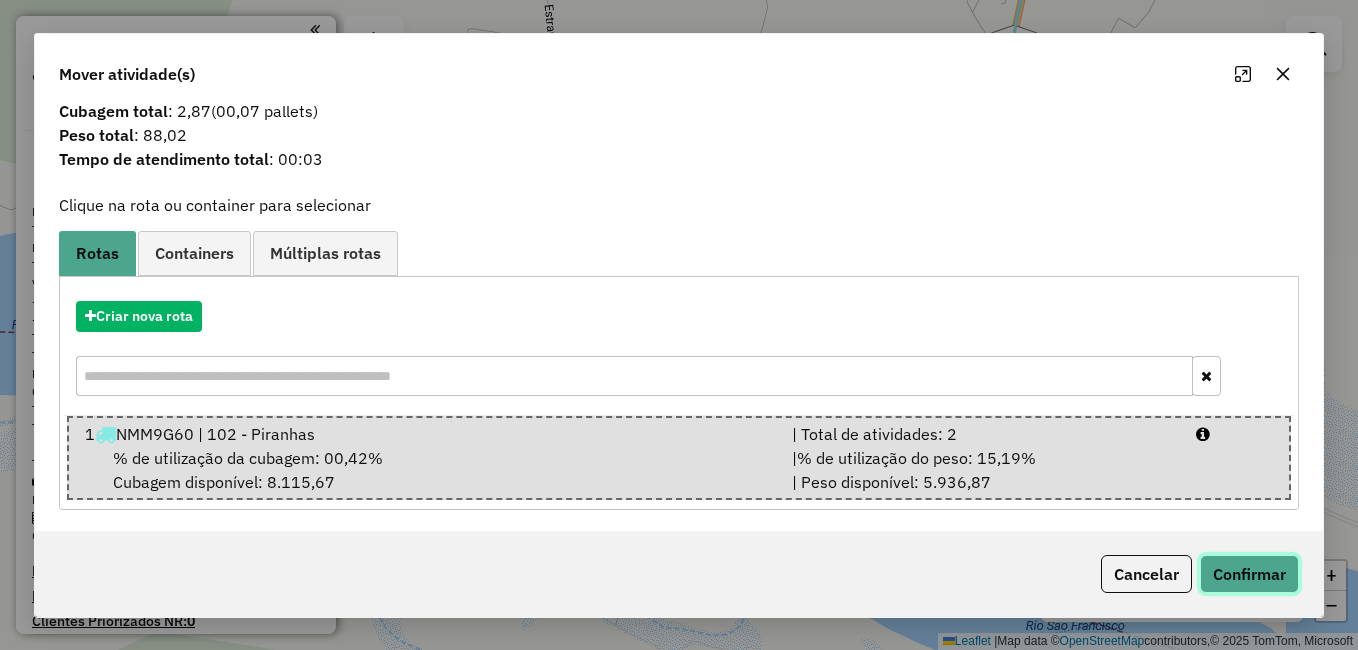 click on "Confirmar" 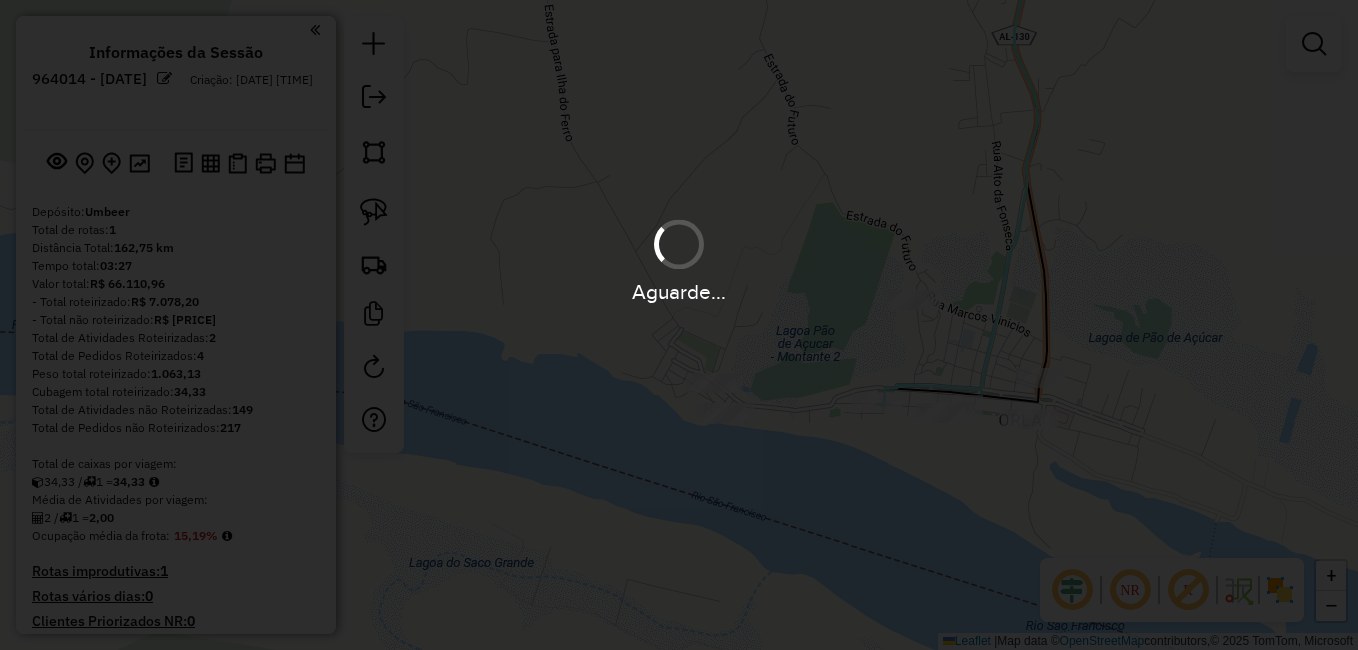 scroll, scrollTop: 0, scrollLeft: 0, axis: both 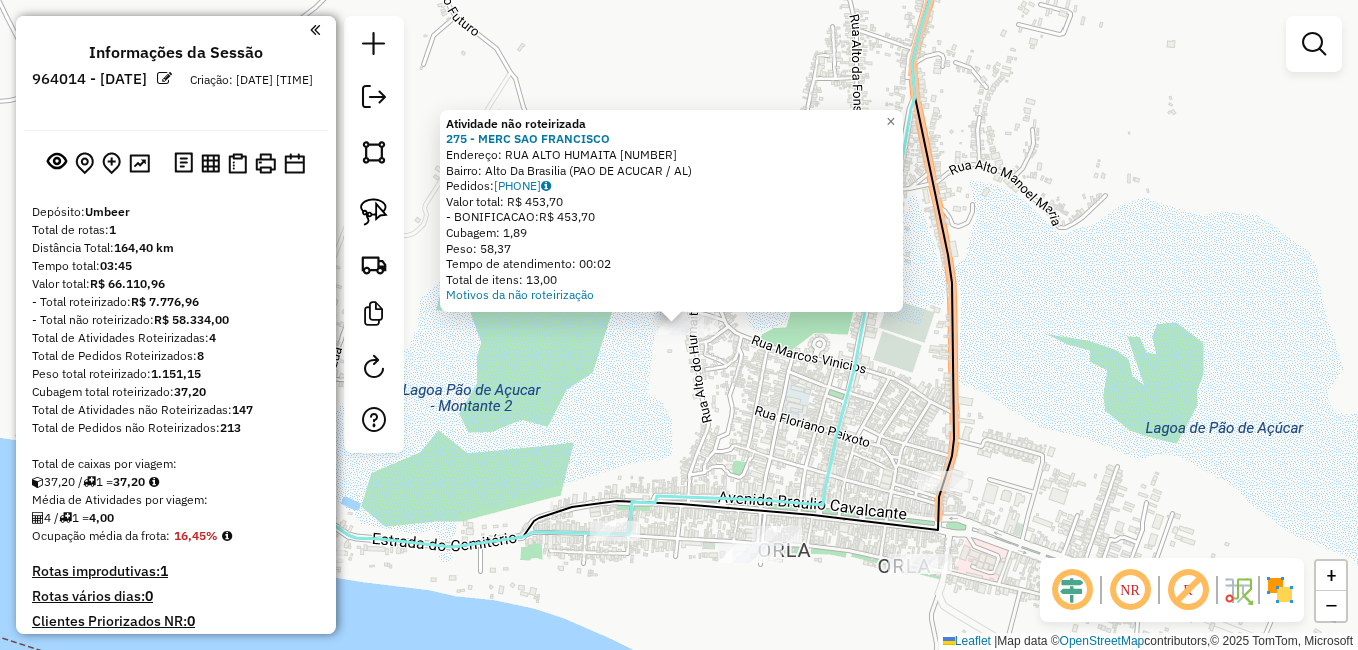 click on "Atividade não roteirizada 275 - MERC SAO FRANCISCO  Endereço:  RUA ALTO HUMAITA 58   Bairro: Alto Da Brasilia (PAO DE ACUCAR / AL)   Pedidos:  11119929   Valor total: R$ 453,70   - BONIFICACAO:  R$ 453,70   Cubagem: 1,89   Peso: 58,37   Tempo de atendimento: 00:02   Total de itens: 13,00  Motivos da não roteirização × Janela de atendimento Grade de atendimento Capacidade Transportadoras Veículos Cliente Pedidos  Rotas Selecione os dias de semana para filtrar as janelas de atendimento  Seg   Ter   Qua   Qui   Sex   Sáb   Dom  Informe o período da janela de atendimento: De: Até:  Filtrar exatamente a janela do cliente  Considerar janela de atendimento padrão  Selecione os dias de semana para filtrar as grades de atendimento  Seg   Ter   Qua   Qui   Sex   Sáb   Dom   Considerar clientes sem dia de atendimento cadastrado  Clientes fora do dia de atendimento selecionado Filtrar as atividades entre os valores definidos abaixo:  Peso mínimo:   Peso máximo:   Cubagem mínima:   Cubagem máxima:   De:  +" 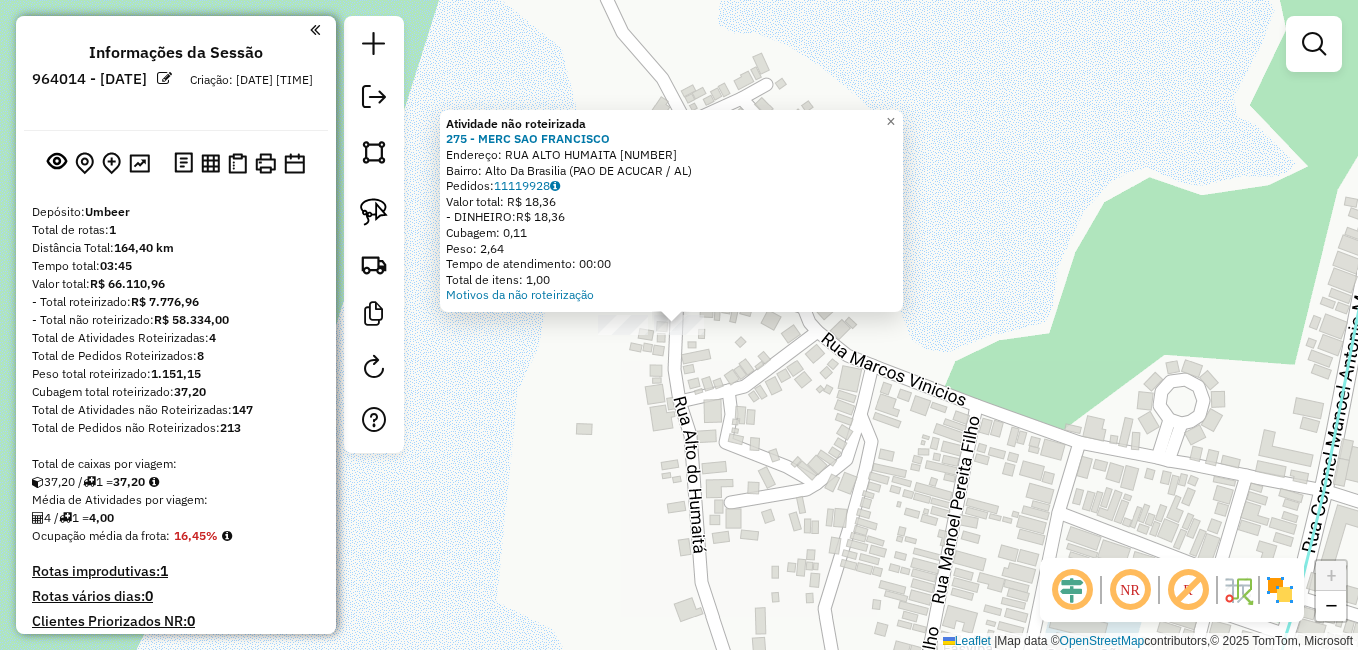 click on "Atividade não roteirizada 275 - MERC SAO FRANCISCO  Endereço:  RUA ALTO HUMAITA 58   Bairro: Alto Da Brasilia (PAO DE ACUCAR / AL)   Pedidos:  11119928   Valor total: R$ 18,36   - DINHEIRO:  R$ 18,36   Cubagem: 0,11   Peso: 2,64   Tempo de atendimento: 00:00   Total de itens: 1,00  Motivos da não roteirização × Janela de atendimento Grade de atendimento Capacidade Transportadoras Veículos Cliente Pedidos  Rotas Selecione os dias de semana para filtrar as janelas de atendimento  Seg   Ter   Qua   Qui   Sex   Sáb   Dom  Informe o período da janela de atendimento: De: Até:  Filtrar exatamente a janela do cliente  Considerar janela de atendimento padrão  Selecione os dias de semana para filtrar as grades de atendimento  Seg   Ter   Qua   Qui   Sex   Sáb   Dom   Considerar clientes sem dia de atendimento cadastrado  Clientes fora do dia de atendimento selecionado Filtrar as atividades entre os valores definidos abaixo:  Peso mínimo:   Peso máximo:   Cubagem mínima:   Cubagem máxima:   De:   Até:" 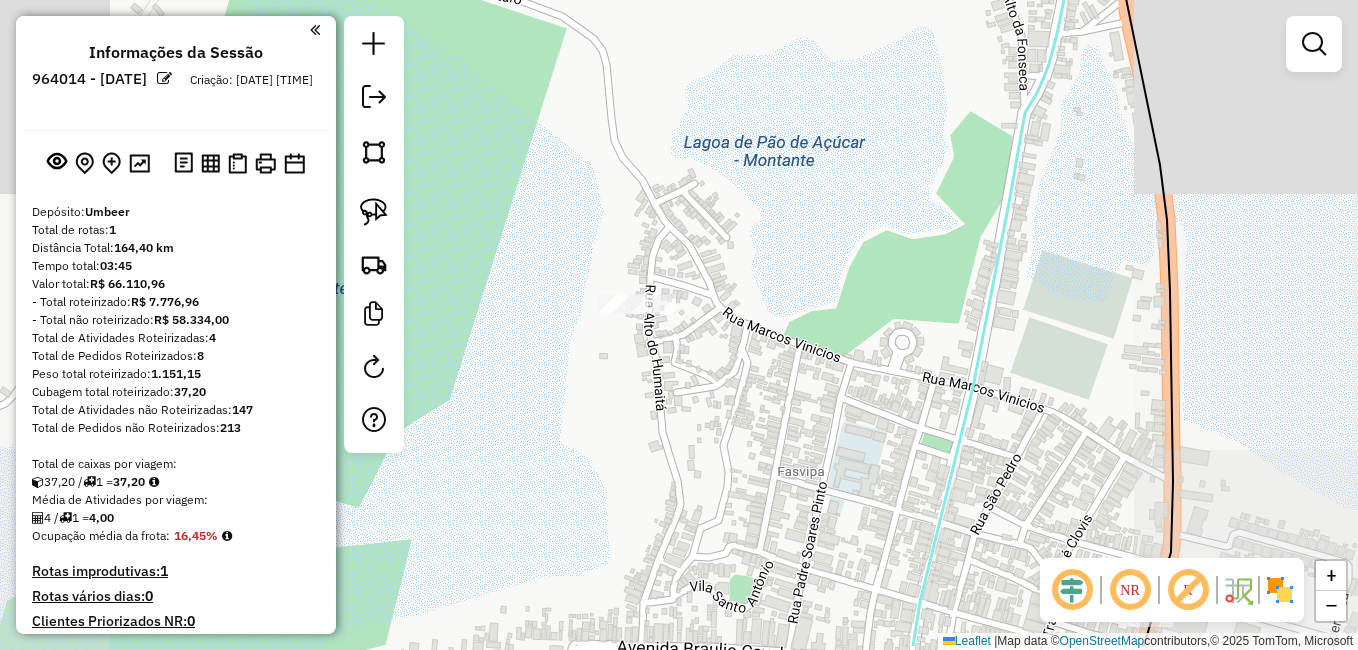 drag, startPoint x: 707, startPoint y: 460, endPoint x: 680, endPoint y: 390, distance: 75.026665 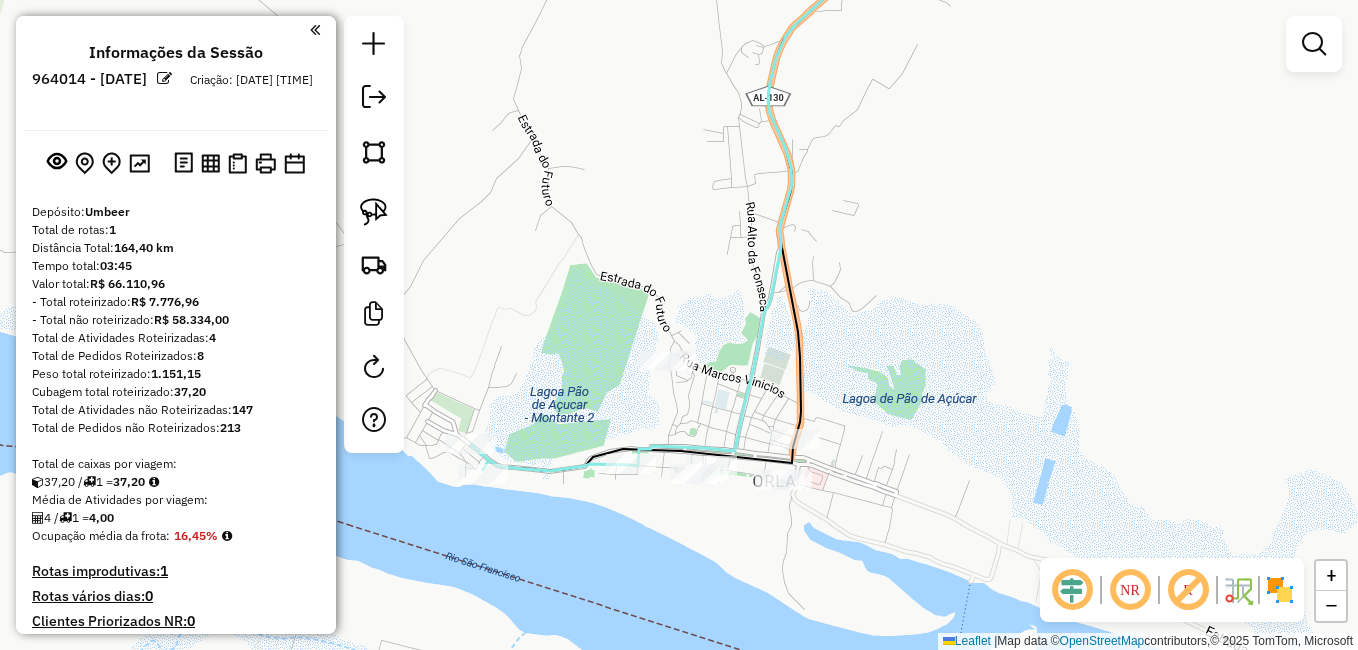 drag, startPoint x: 717, startPoint y: 418, endPoint x: 704, endPoint y: 403, distance: 19.849434 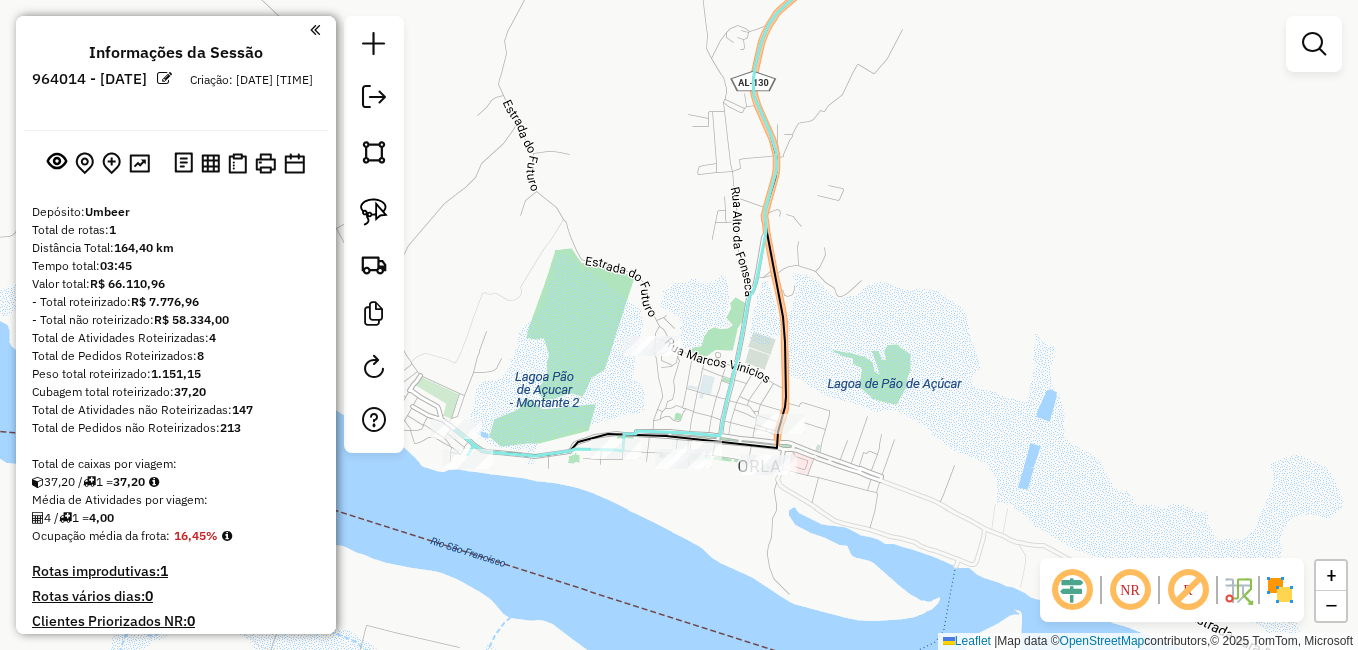drag, startPoint x: 374, startPoint y: 206, endPoint x: 433, endPoint y: 214, distance: 59.5399 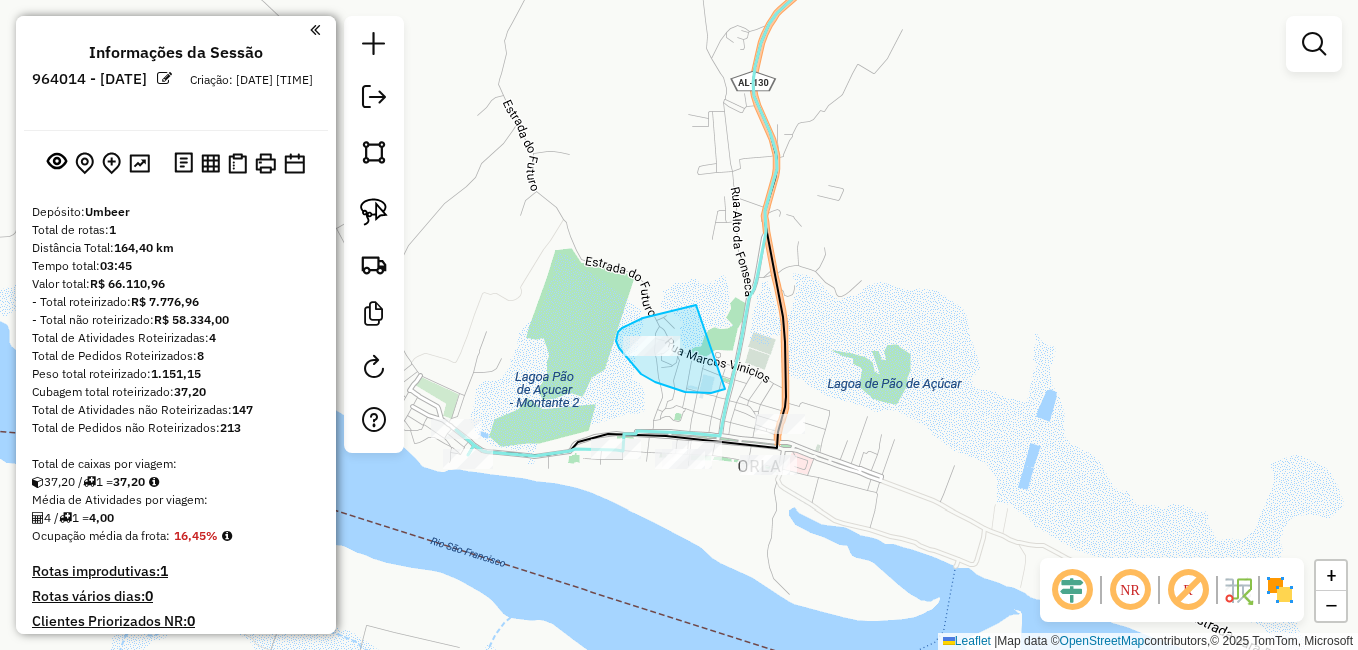 drag, startPoint x: 696, startPoint y: 305, endPoint x: 725, endPoint y: 388, distance: 87.92042 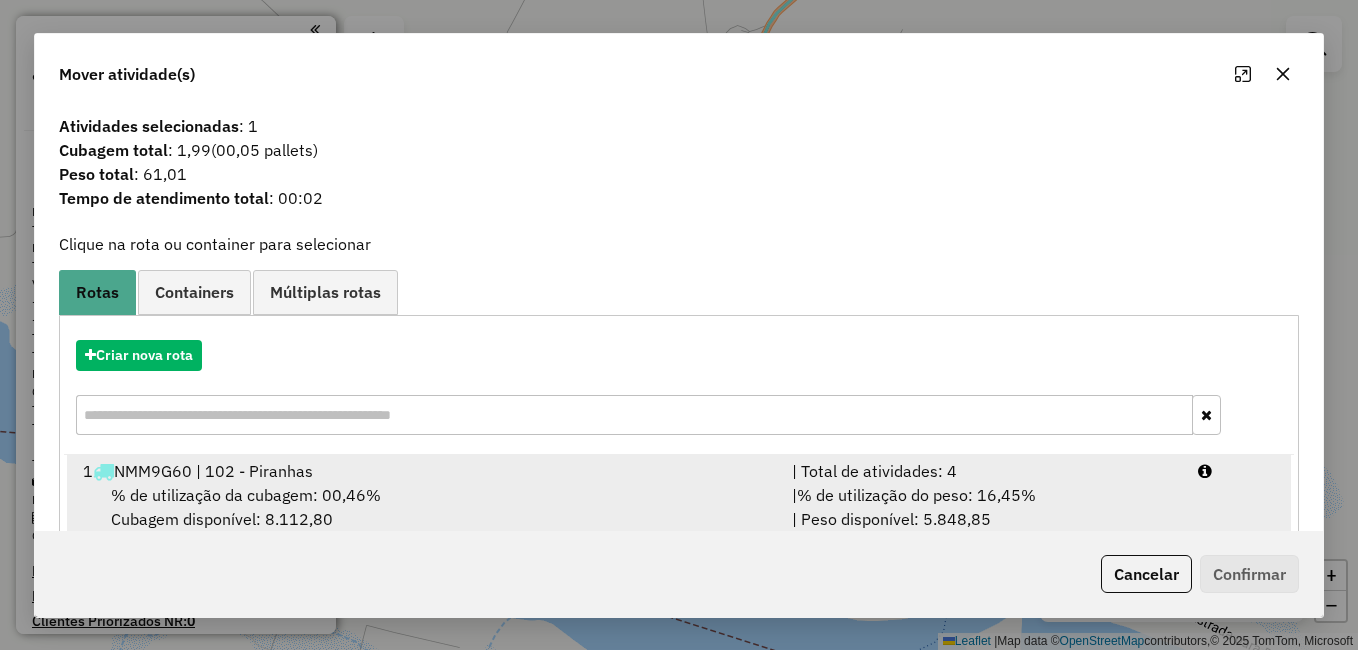 scroll, scrollTop: 39, scrollLeft: 0, axis: vertical 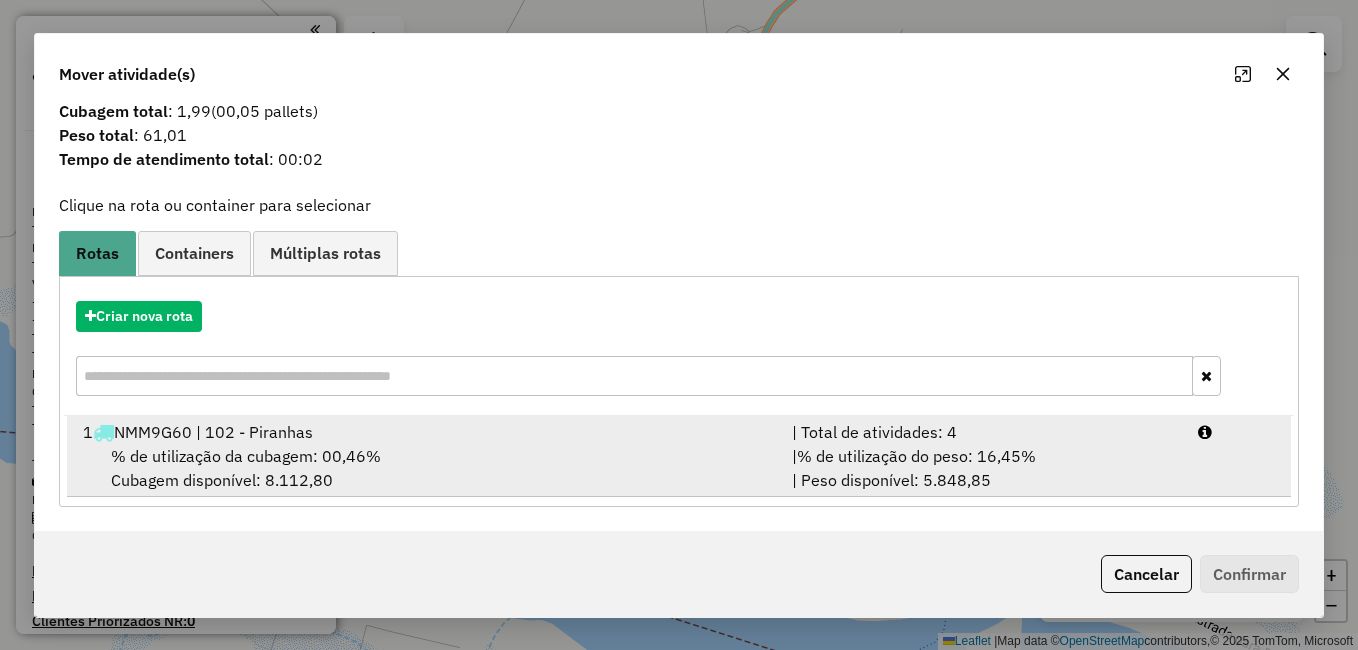 click on "1  NMM9G60 | 102 - Piranhas" at bounding box center [425, 432] 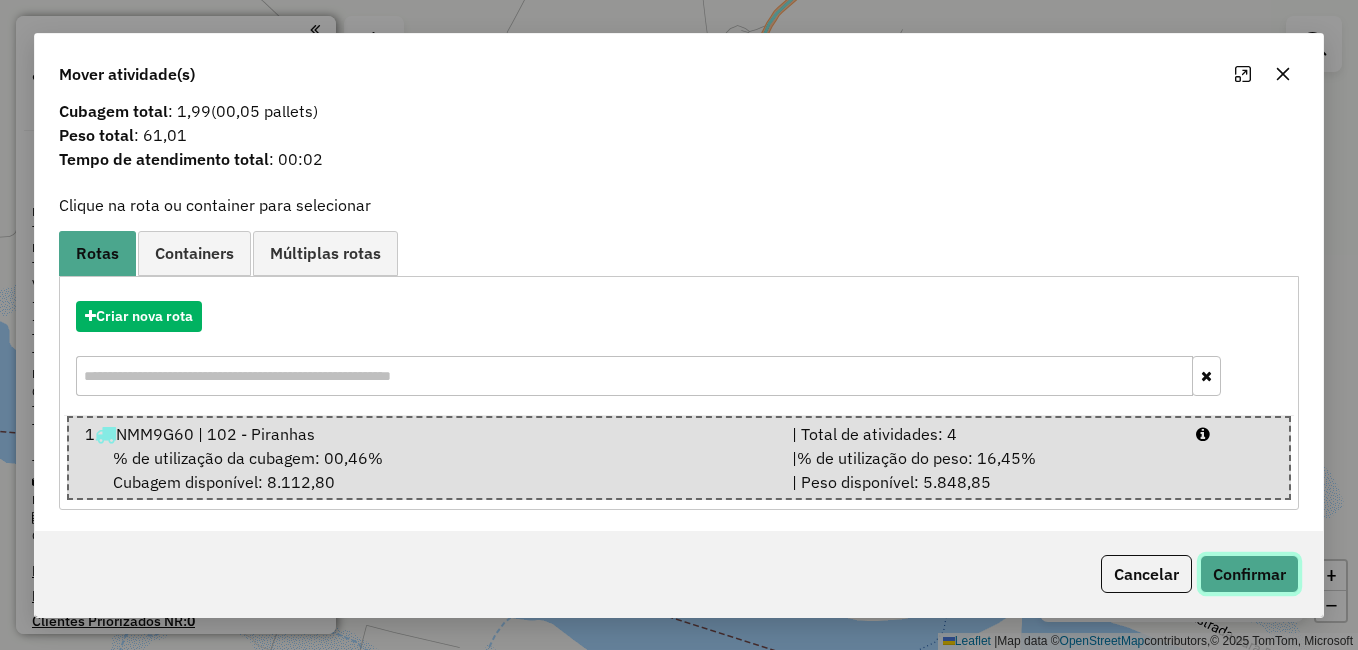 click on "Confirmar" 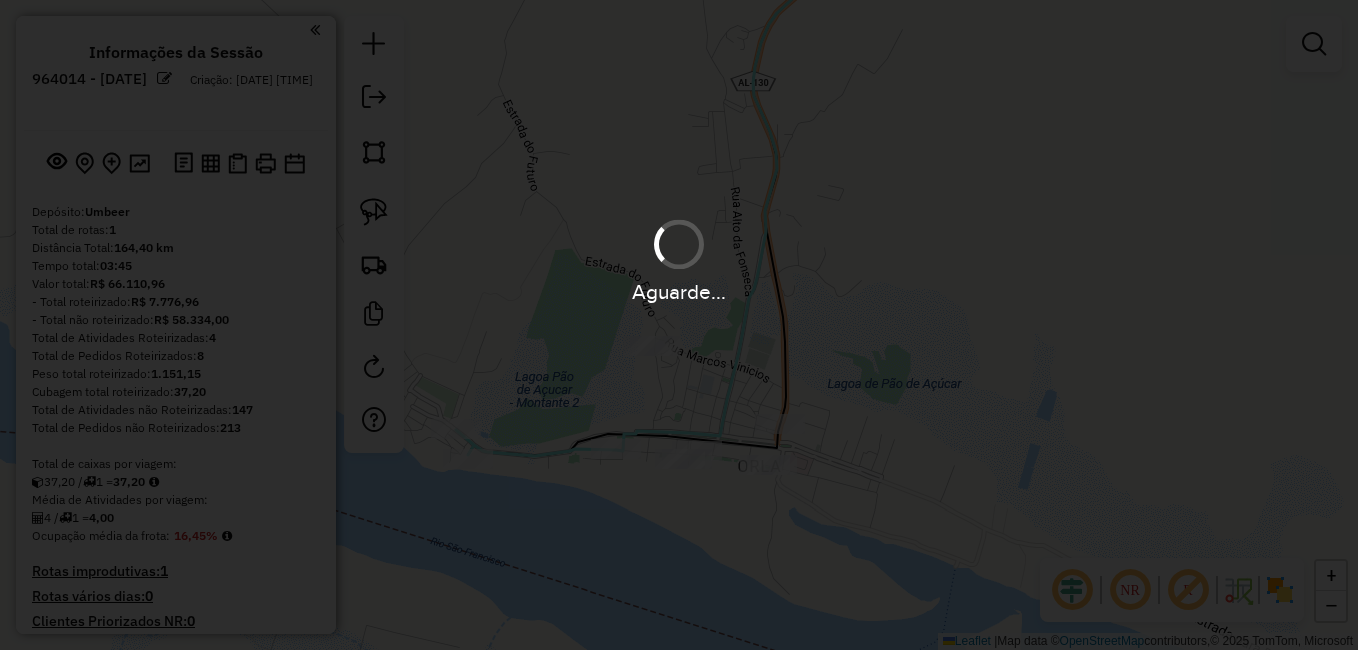 scroll, scrollTop: 0, scrollLeft: 0, axis: both 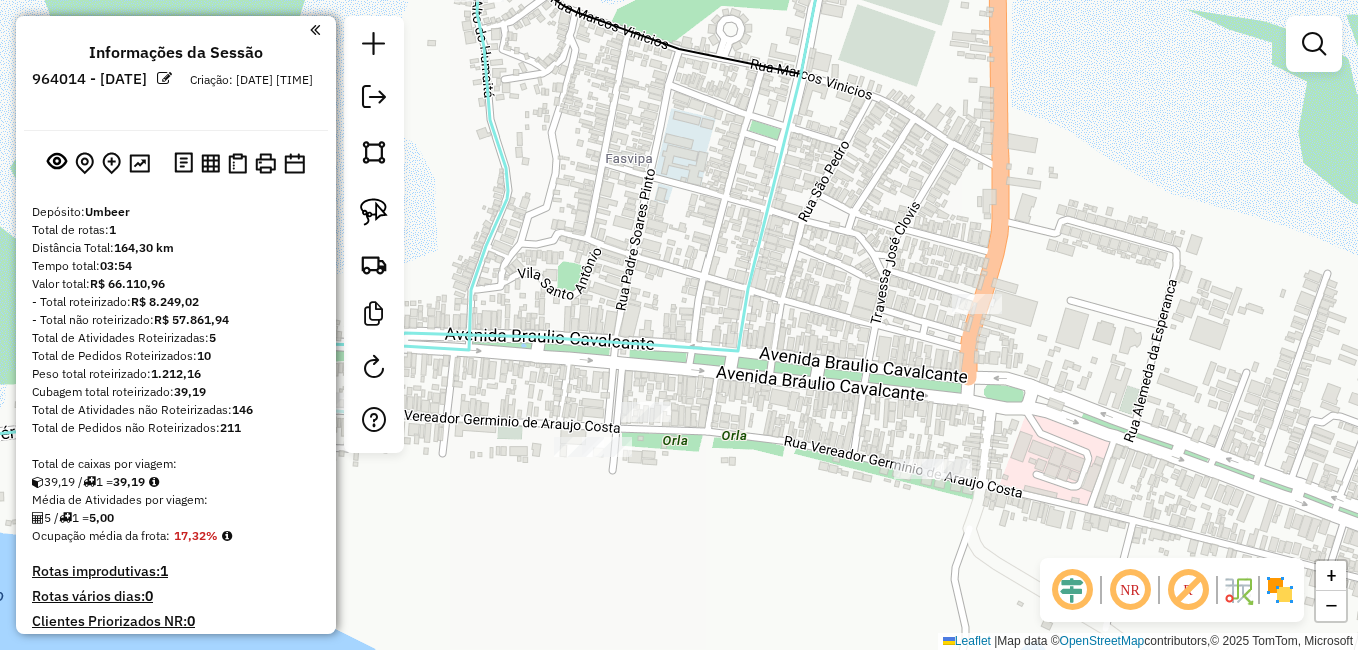drag, startPoint x: 683, startPoint y: 470, endPoint x: 706, endPoint y: 458, distance: 25.942244 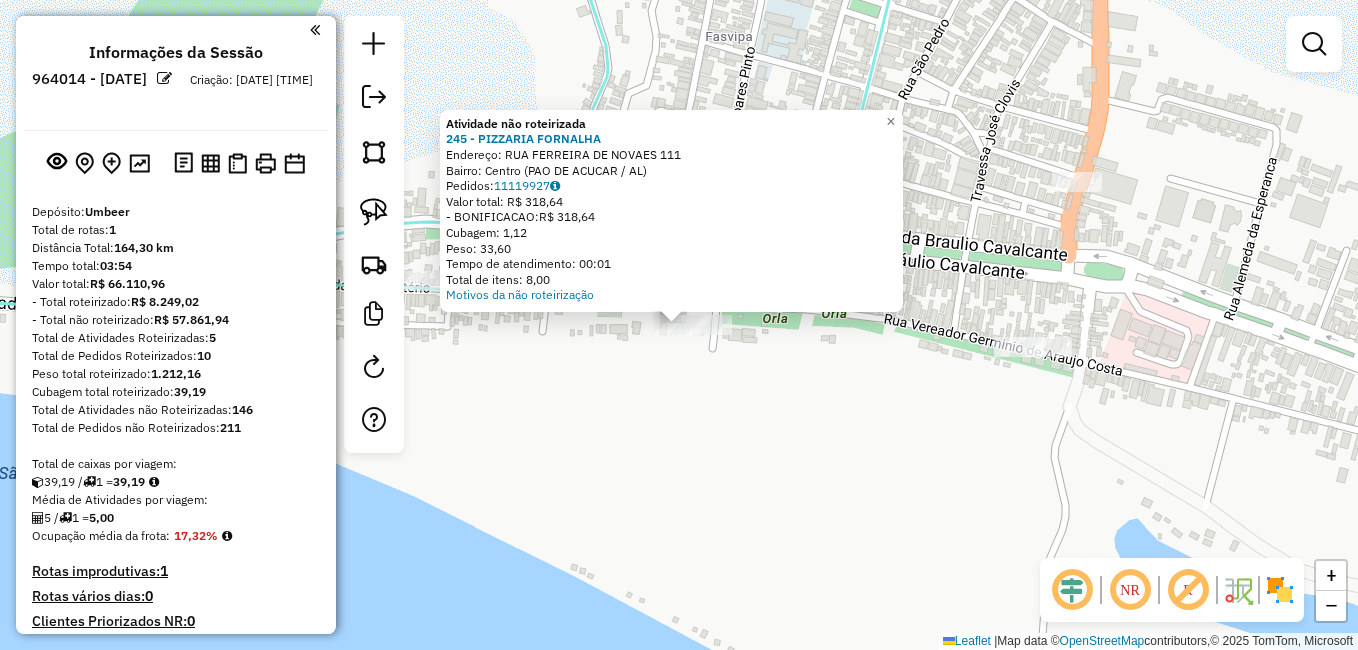 click on "Atividade não roteirizada 245 - PIZZARIA FORNALHA  Endereço:  RUA FERREIRA DE NOVAES 111   Bairro: Centro (PAO DE ACUCAR / AL)   Pedidos:  11119927   Valor total: R$ 318,64   - BONIFICACAO:  R$ 318,64   Cubagem: 1,12   Peso: 33,60   Tempo de atendimento: 00:01   Total de itens: 8,00  Motivos da não roteirização × Janela de atendimento Grade de atendimento Capacidade Transportadoras Veículos Cliente Pedidos  Rotas Selecione os dias de semana para filtrar as janelas de atendimento  Seg   Ter   Qua   Qui   Sex   Sáb   Dom  Informe o período da janela de atendimento: De: Até:  Filtrar exatamente a janela do cliente  Considerar janela de atendimento padrão  Selecione os dias de semana para filtrar as grades de atendimento  Seg   Ter   Qua   Qui   Sex   Sáb   Dom   Considerar clientes sem dia de atendimento cadastrado  Clientes fora do dia de atendimento selecionado Filtrar as atividades entre os valores definidos abaixo:  Peso mínimo:   Peso máximo:   Cubagem mínima:   Cubagem máxima:   De:   De:" 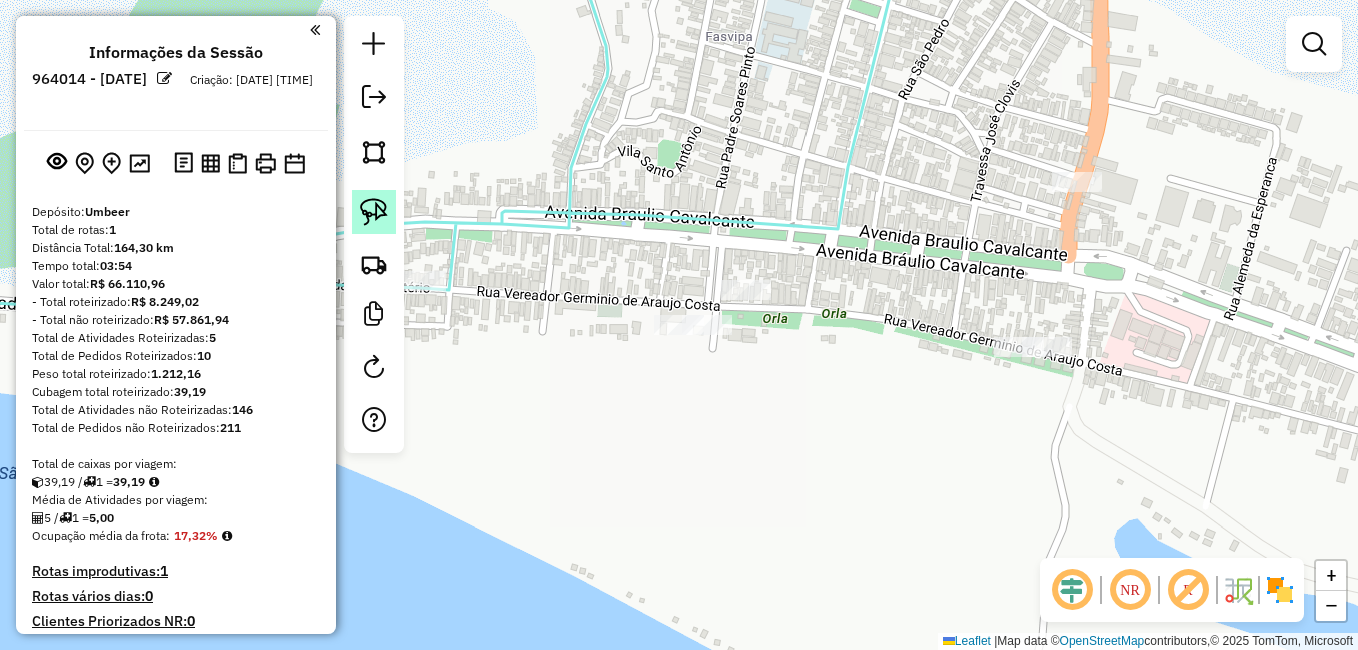 click 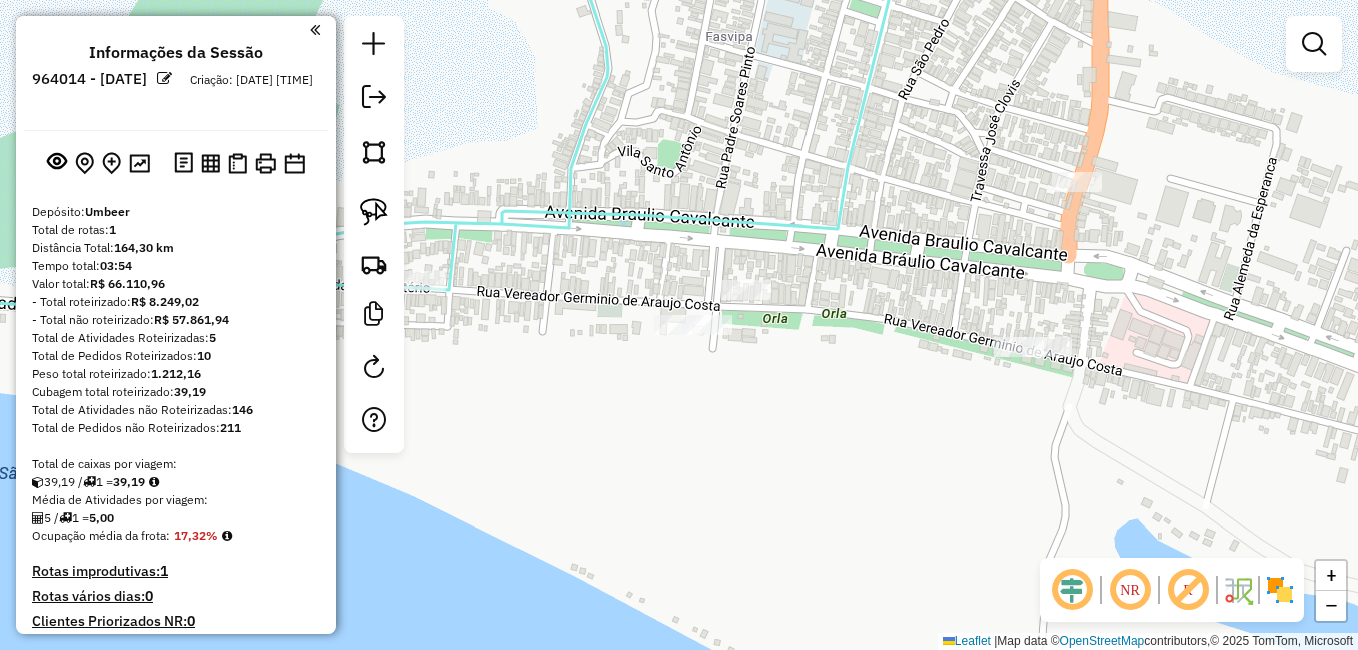 click 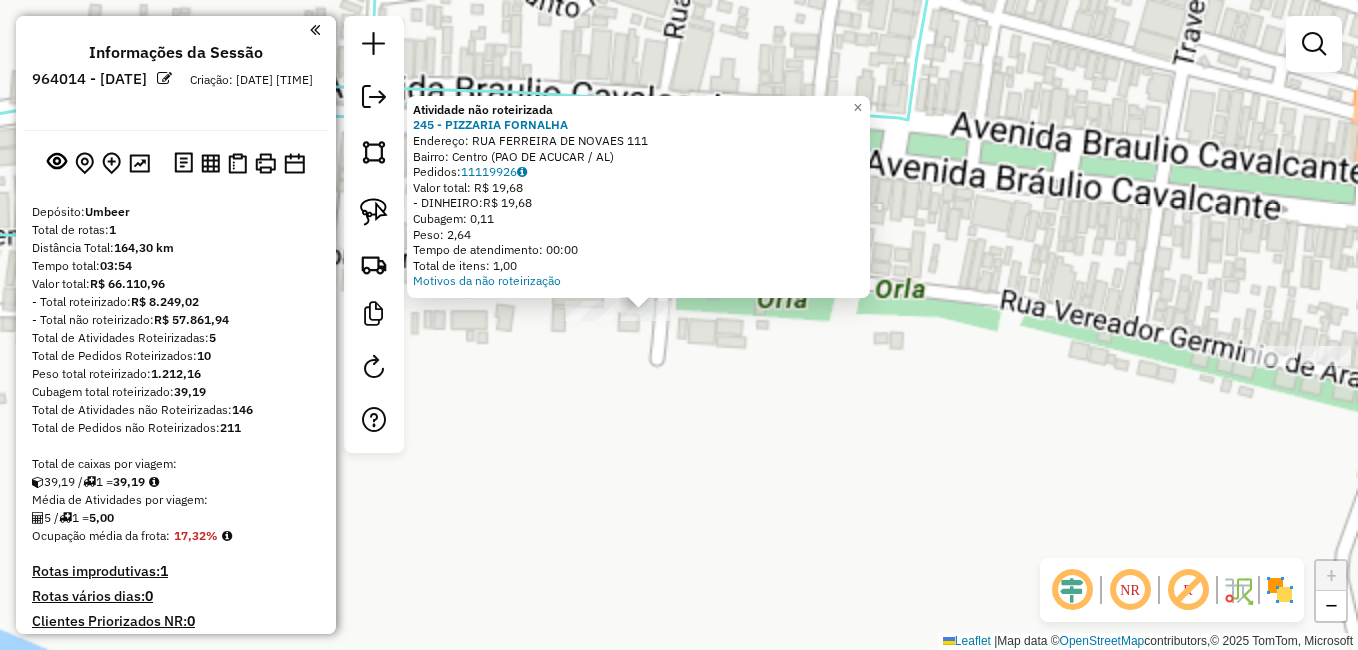 click on "Atividade não roteirizada 245 - PIZZARIA FORNALHA  Endereço:  RUA FERREIRA DE NOVAES 111   Bairro: Centro (PAO DE ACUCAR / AL)   Pedidos:  11119926   Valor total: R$ 19,68   - DINHEIRO:  R$ 19,68   Cubagem: 0,11   Peso: 2,64   Tempo de atendimento: 00:00   Total de itens: 1,00  Motivos da não roteirização × Janela de atendimento Grade de atendimento Capacidade Transportadoras Veículos Cliente Pedidos  Rotas Selecione os dias de semana para filtrar as janelas de atendimento  Seg   Ter   Qua   Qui   Sex   Sáb   Dom  Informe o período da janela de atendimento: De: Até:  Filtrar exatamente a janela do cliente  Considerar janela de atendimento padrão  Selecione os dias de semana para filtrar as grades de atendimento  Seg   Ter   Qua   Qui   Sex   Sáb   Dom   Considerar clientes sem dia de atendimento cadastrado  Clientes fora do dia de atendimento selecionado Filtrar as atividades entre os valores definidos abaixo:  Peso mínimo:   Peso máximo:   Cubagem mínima:   Cubagem máxima:   De:   Até:  De:" 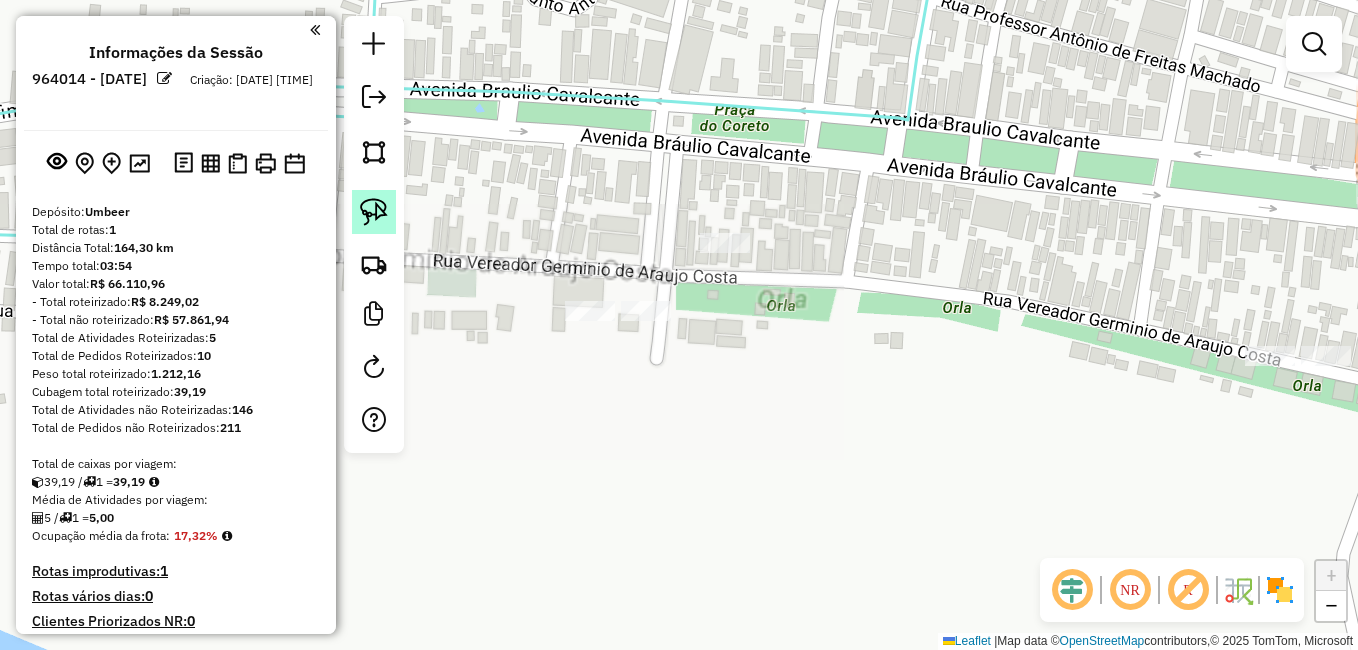 click 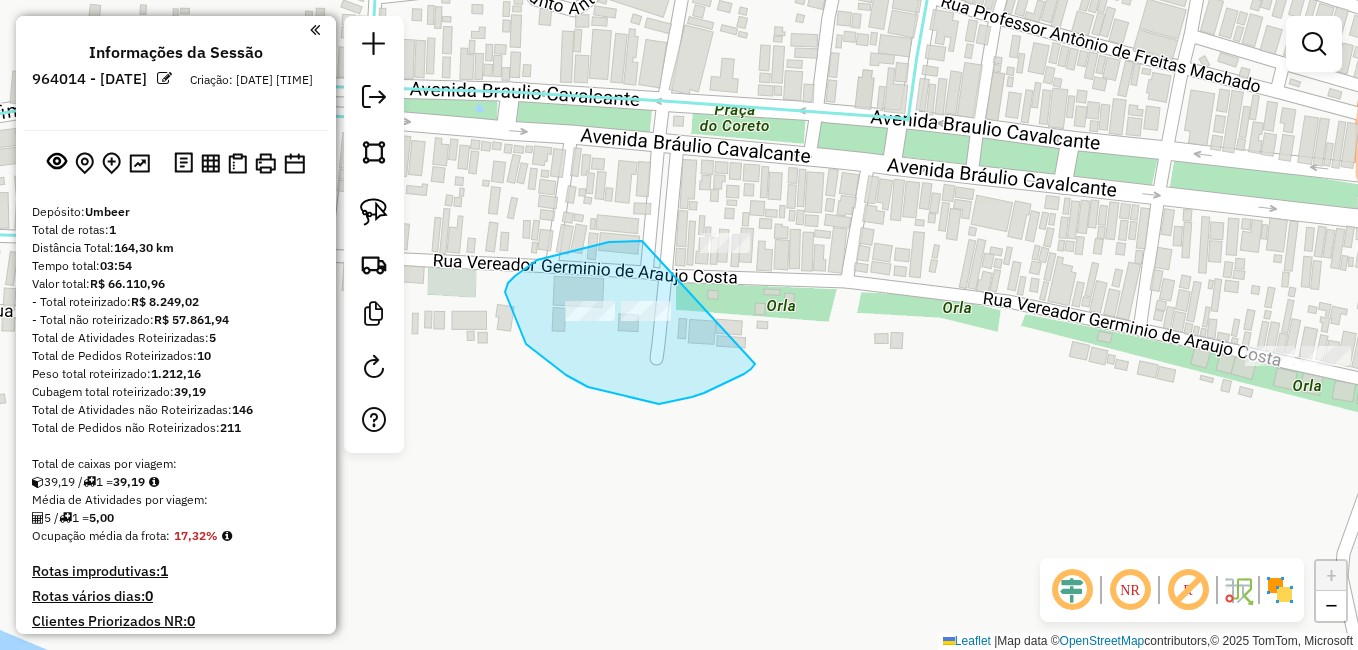 drag, startPoint x: 587, startPoint y: 248, endPoint x: 754, endPoint y: 335, distance: 188.30295 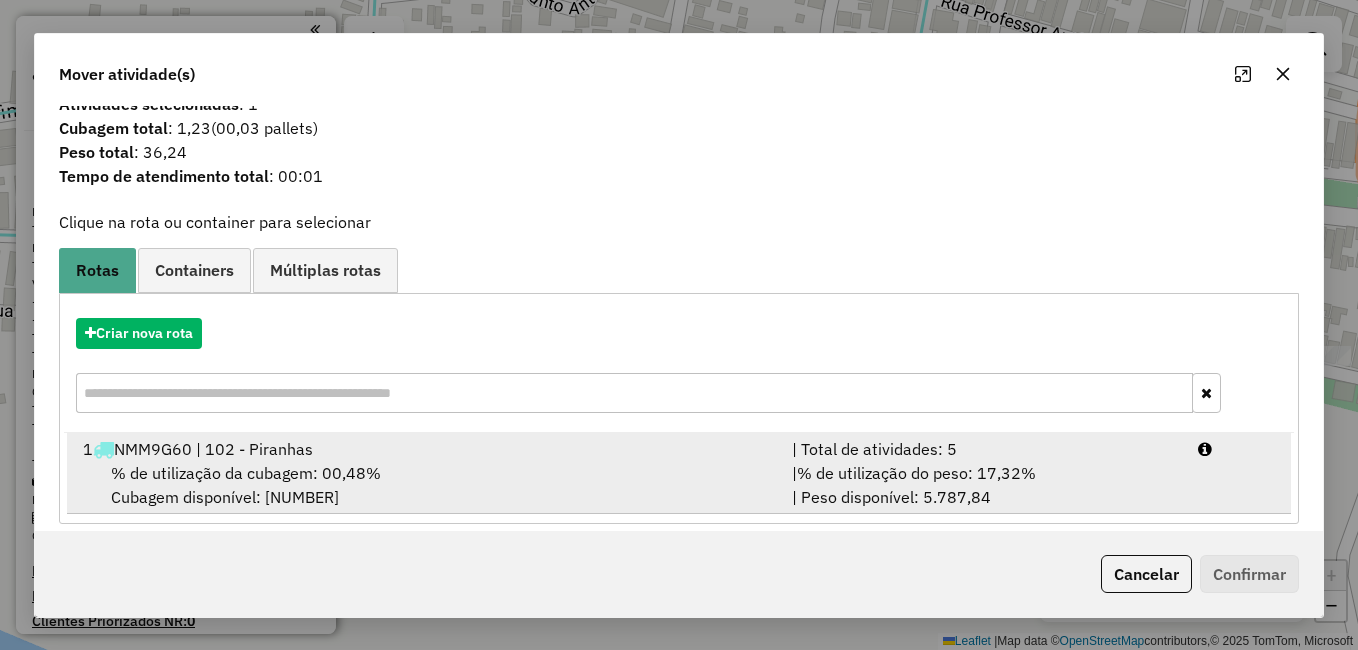 scroll, scrollTop: 39, scrollLeft: 0, axis: vertical 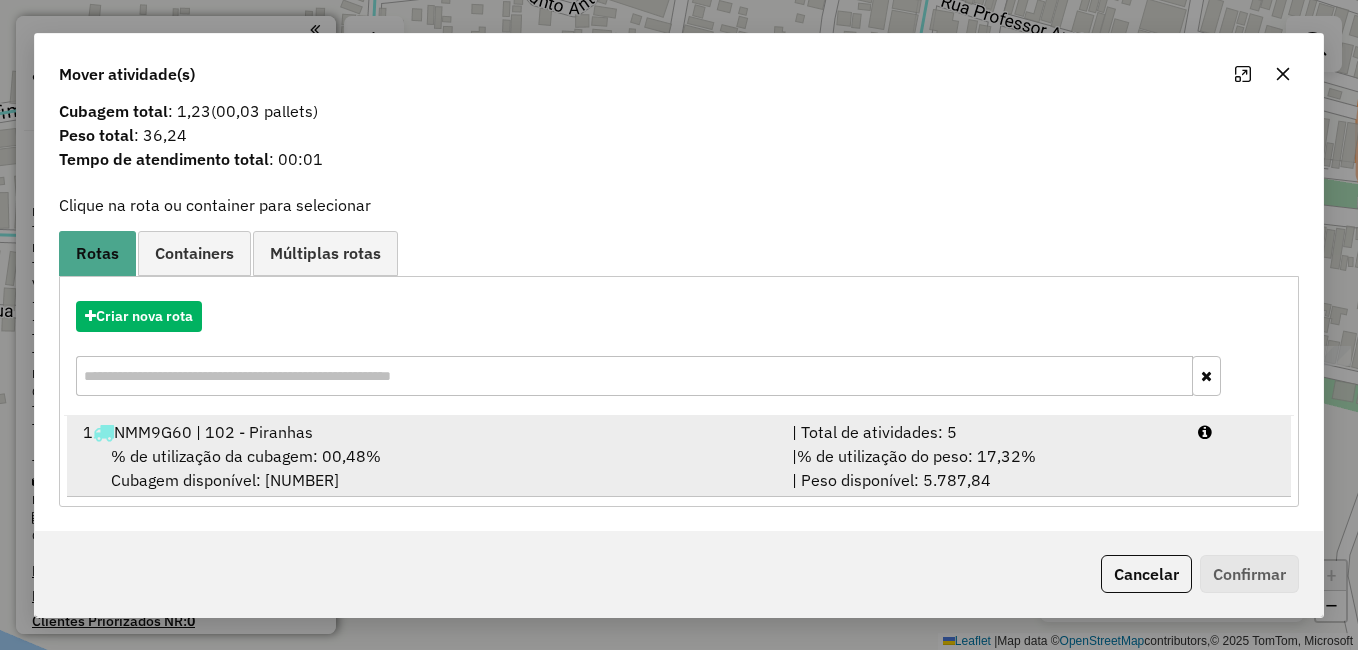 click on "% de utilização da cubagem: 00,48%  Cubagem disponível: 8.110,81" at bounding box center (425, 468) 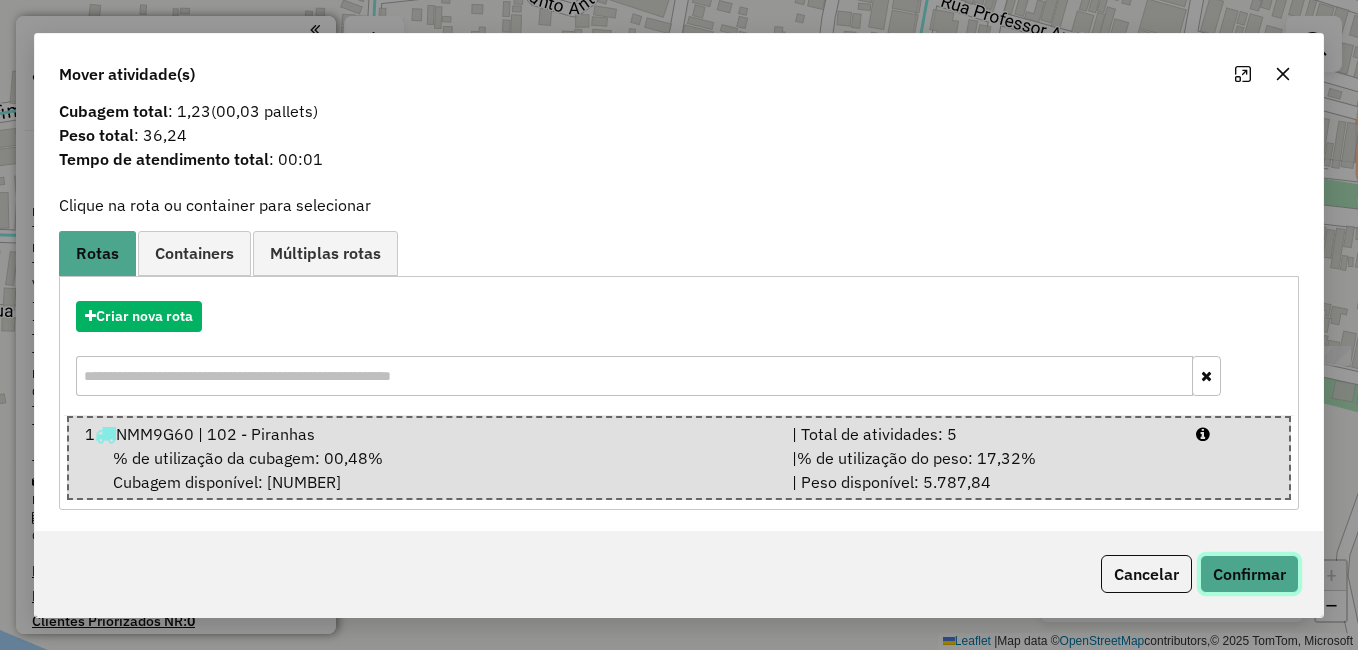 click on "Confirmar" 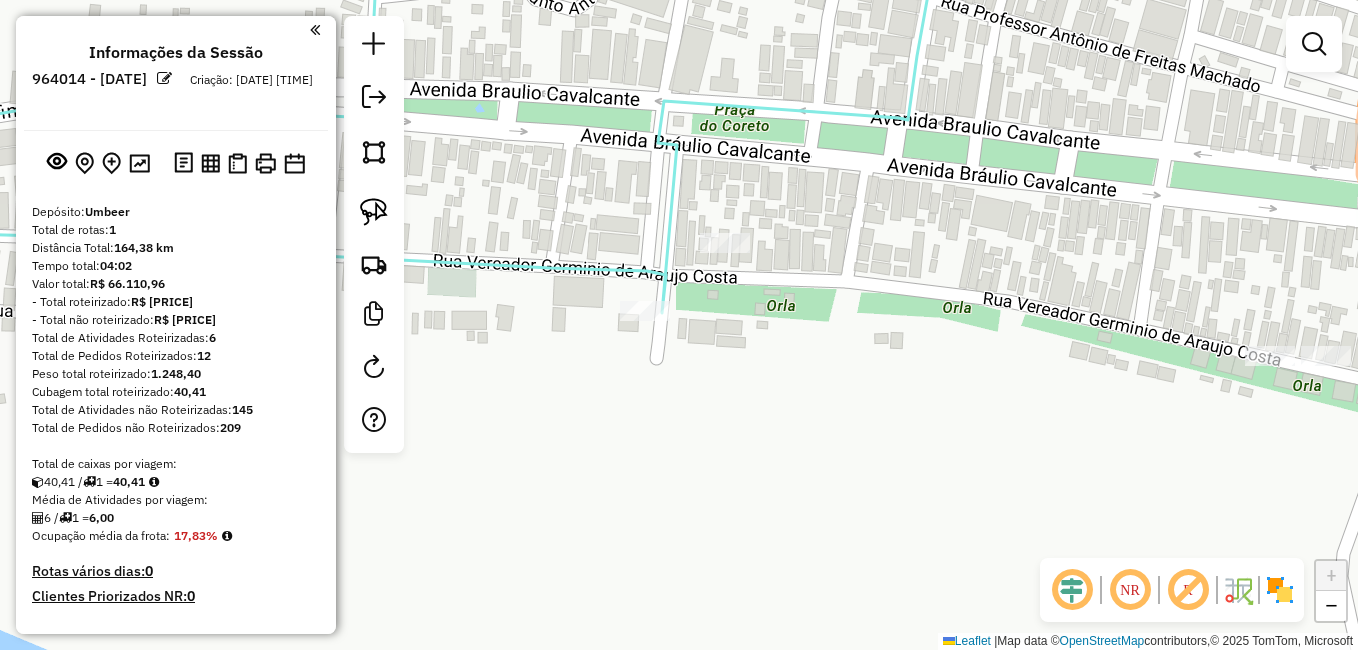 scroll, scrollTop: 0, scrollLeft: 0, axis: both 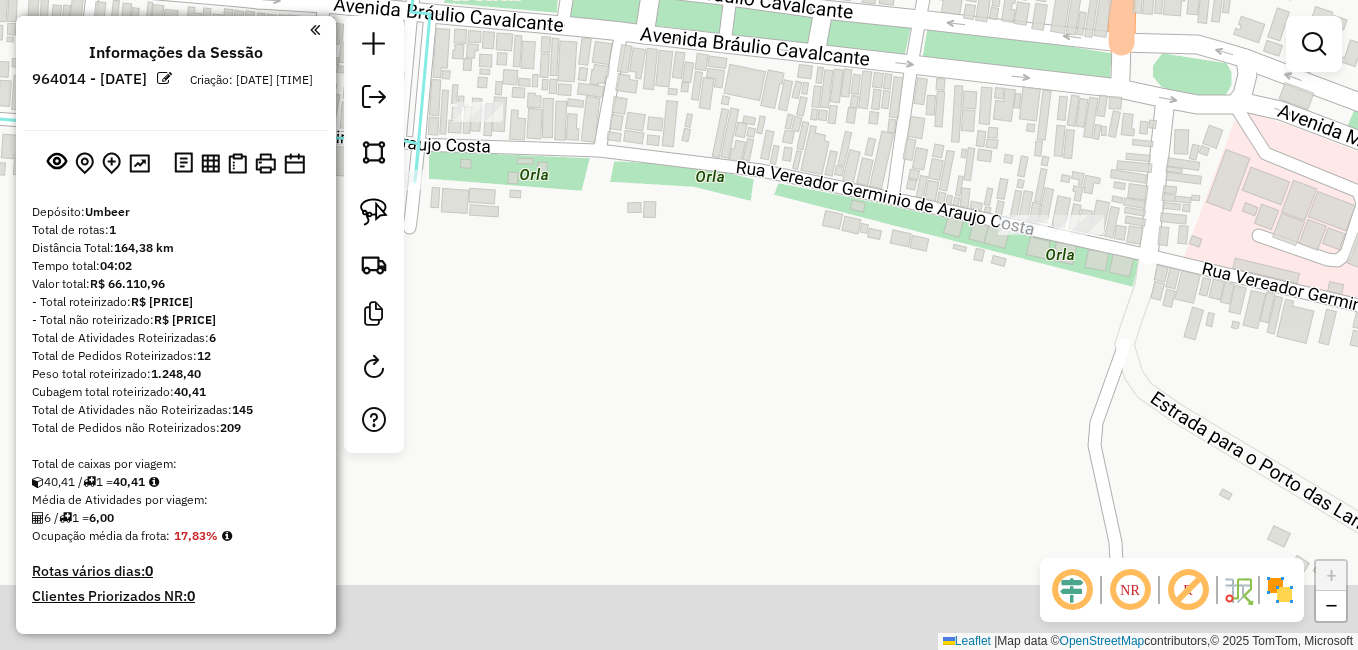drag, startPoint x: 1357, startPoint y: 569, endPoint x: 985, endPoint y: 430, distance: 397.12088 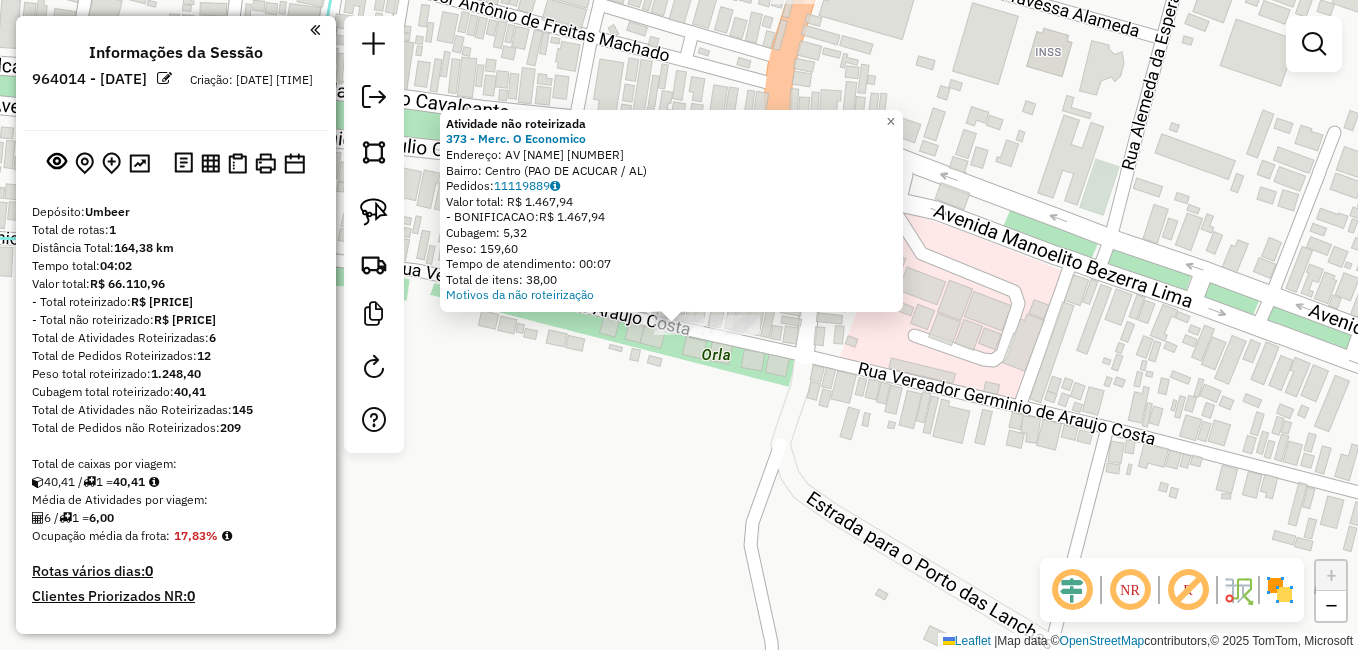 click on "Atividade não roteirizada 373 - Merc. O Economico  Endereço:  AV BRAULIO CAVALCANTE 700   Bairro: Centro (PAO DE ACUCAR / AL)   Pedidos:  11119889   Valor total: R$ 1.467,94   - BONIFICACAO:  R$ 1.467,94   Cubagem: 5,32   Peso: 159,60   Tempo de atendimento: 00:07   Total de itens: 38,00  Motivos da não roteirização × Janela de atendimento Grade de atendimento Capacidade Transportadoras Veículos Cliente Pedidos  Rotas Selecione os dias de semana para filtrar as janelas de atendimento  Seg   Ter   Qua   Qui   Sex   Sáb   Dom  Informe o período da janela de atendimento: De: Até:  Filtrar exatamente a janela do cliente  Considerar janela de atendimento padrão  Selecione os dias de semana para filtrar as grades de atendimento  Seg   Ter   Qua   Qui   Sex   Sáb   Dom   Considerar clientes sem dia de atendimento cadastrado  Clientes fora do dia de atendimento selecionado Filtrar as atividades entre os valores definidos abaixo:  Peso mínimo:   Peso máximo:   Cubagem mínima:   Cubagem máxima:   De:  +" 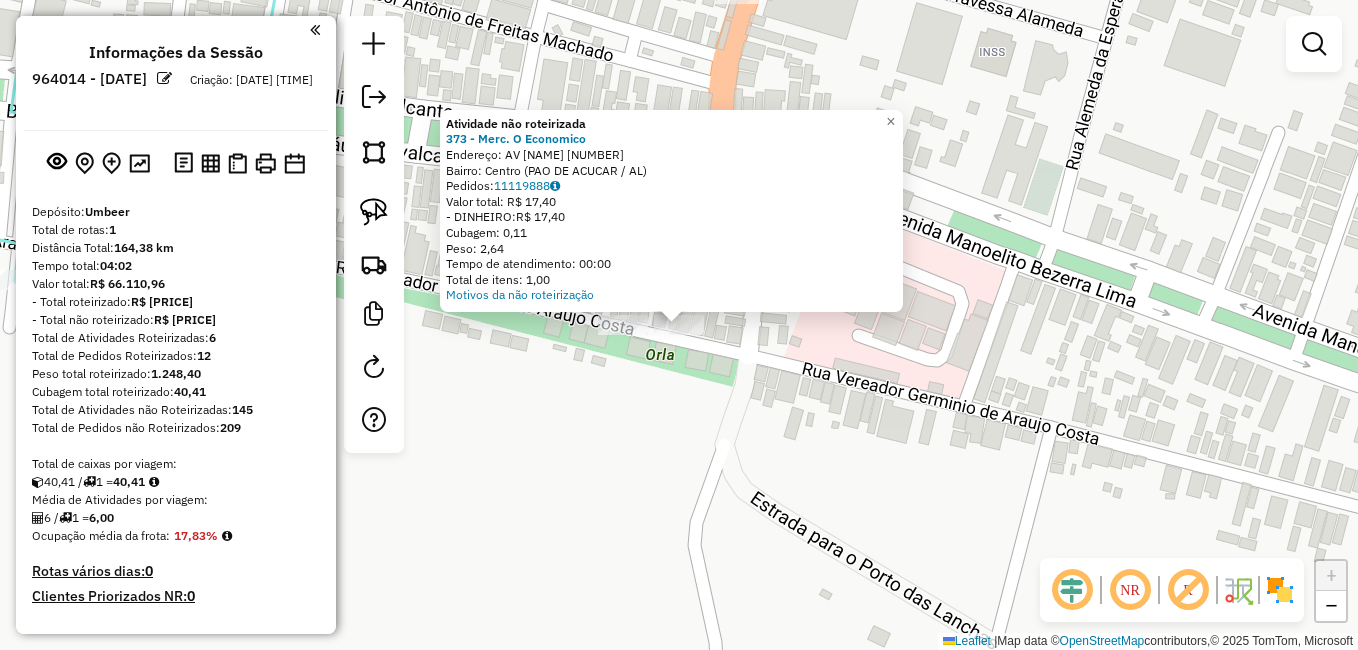 click on "Atividade não roteirizada 373 - Merc. O Economico  Endereço:  AV BRAULIO CAVALCANTE 700   Bairro: Centro (PAO DE ACUCAR / AL)   Pedidos:  11119888   Valor total: R$ 17,40   - DINHEIRO:  R$ 17,40   Cubagem: 0,11   Peso: 2,64   Tempo de atendimento: 00:00   Total de itens: 1,00  Motivos da não roteirização × Janela de atendimento Grade de atendimento Capacidade Transportadoras Veículos Cliente Pedidos  Rotas Selecione os dias de semana para filtrar as janelas de atendimento  Seg   Ter   Qua   Qui   Sex   Sáb   Dom  Informe o período da janela de atendimento: De: Até:  Filtrar exatamente a janela do cliente  Considerar janela de atendimento padrão  Selecione os dias de semana para filtrar as grades de atendimento  Seg   Ter   Qua   Qui   Sex   Sáb   Dom   Considerar clientes sem dia de atendimento cadastrado  Clientes fora do dia de atendimento selecionado Filtrar as atividades entre os valores definidos abaixo:  Peso mínimo:   Peso máximo:   Cubagem mínima:   Cubagem máxima:   De:   Até:   De:" 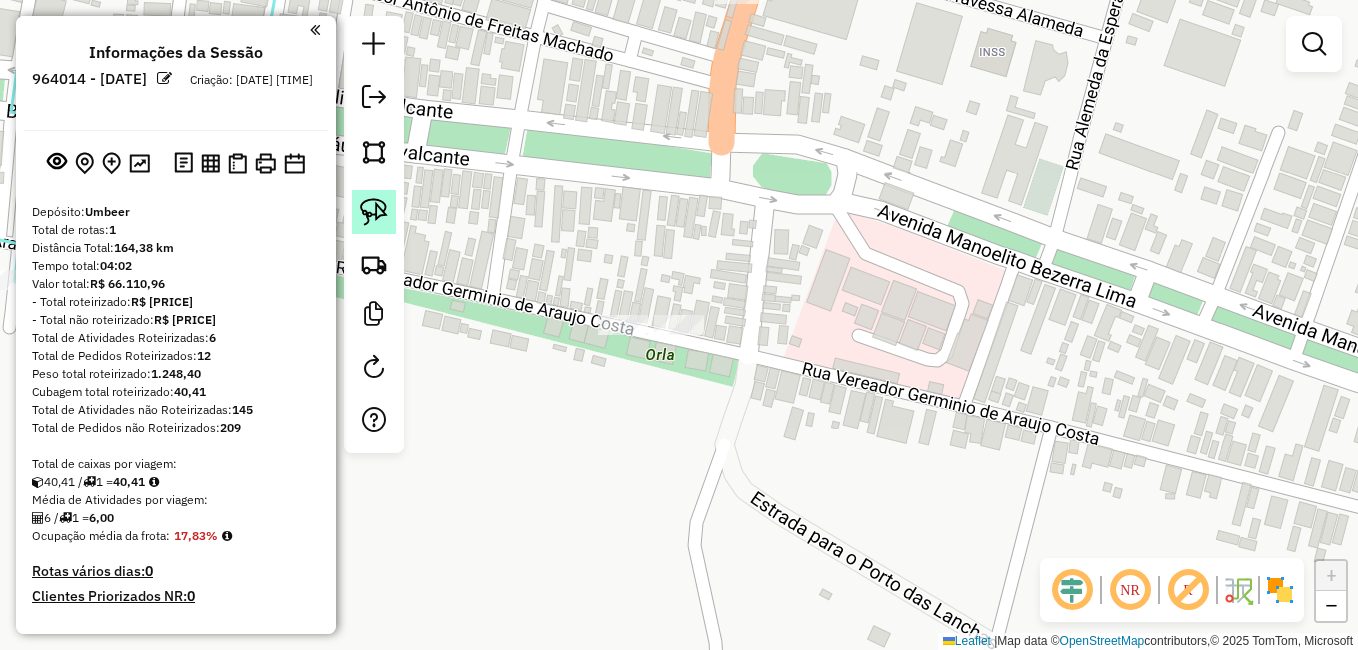 click 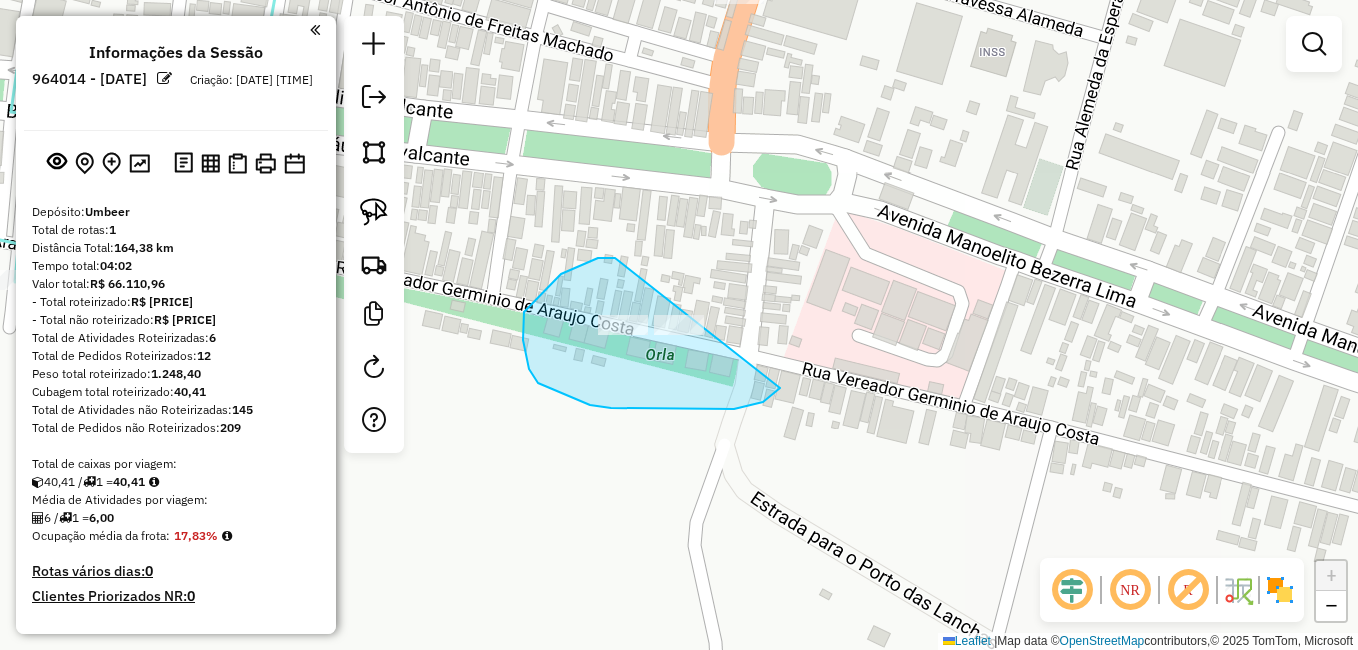 drag, startPoint x: 561, startPoint y: 274, endPoint x: 788, endPoint y: 338, distance: 235.84953 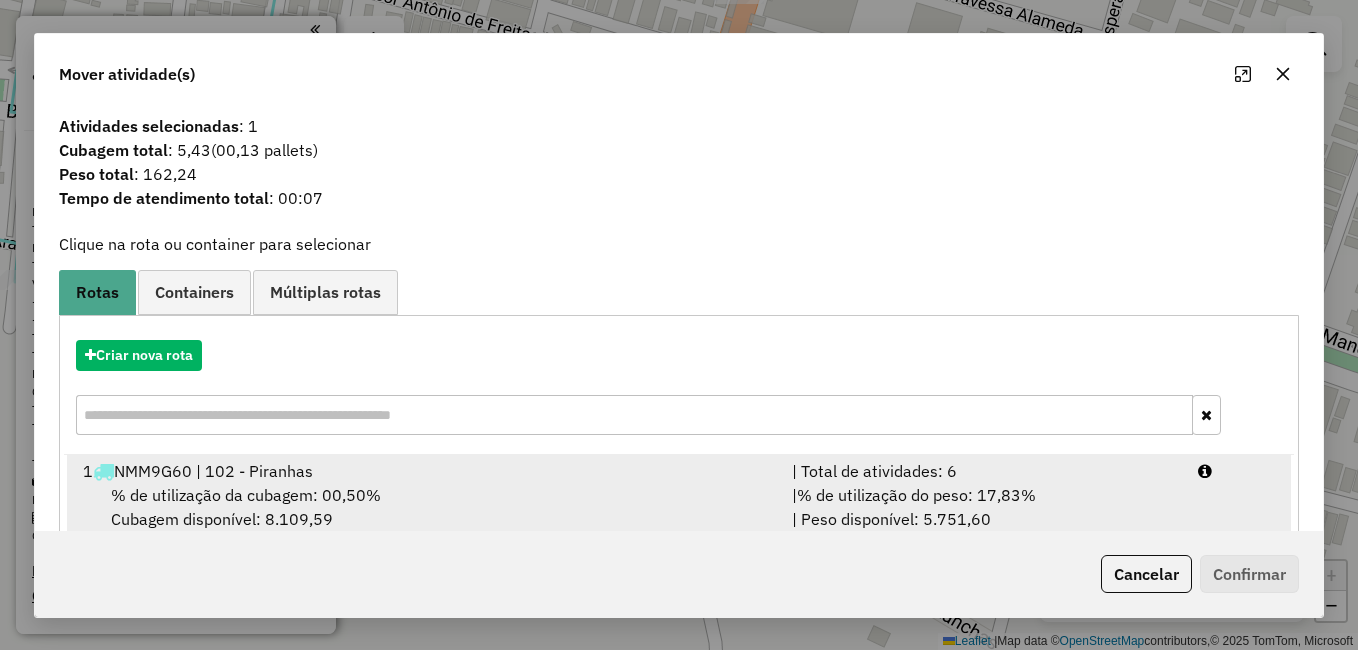 click on "1  NMM9G60 | 102 - Piranhas" at bounding box center [425, 471] 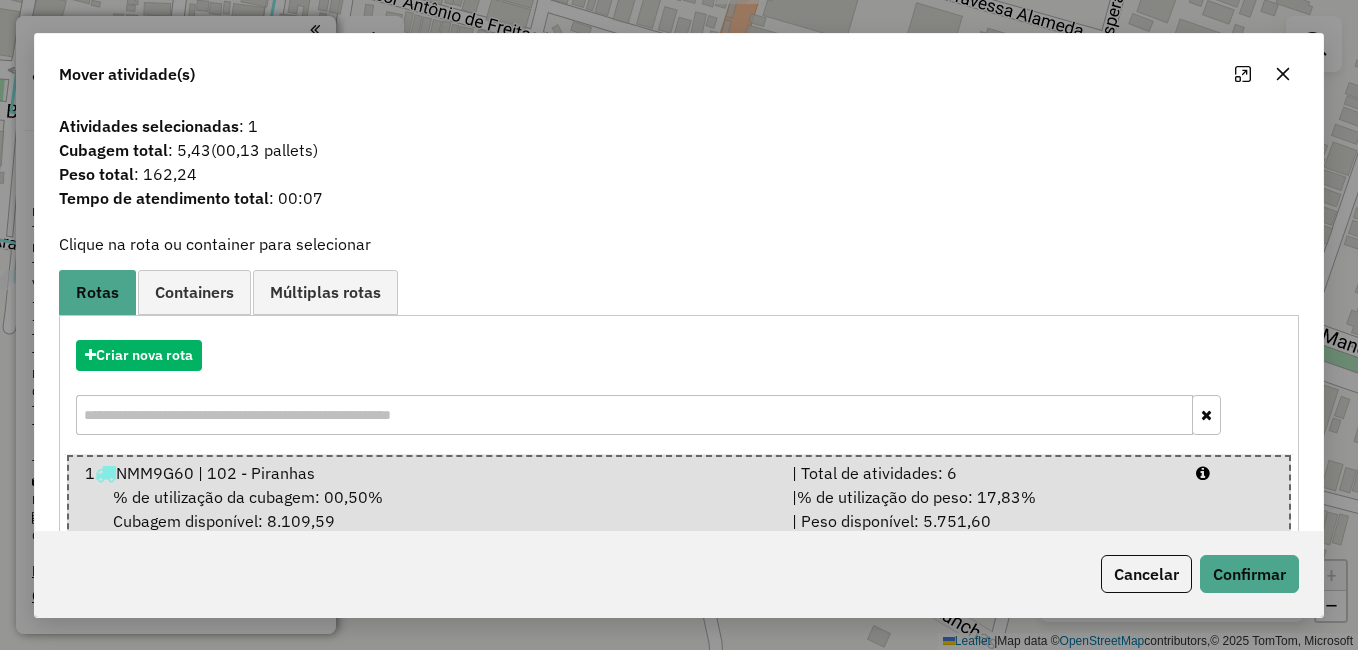 click on "Cancelar   Confirmar" 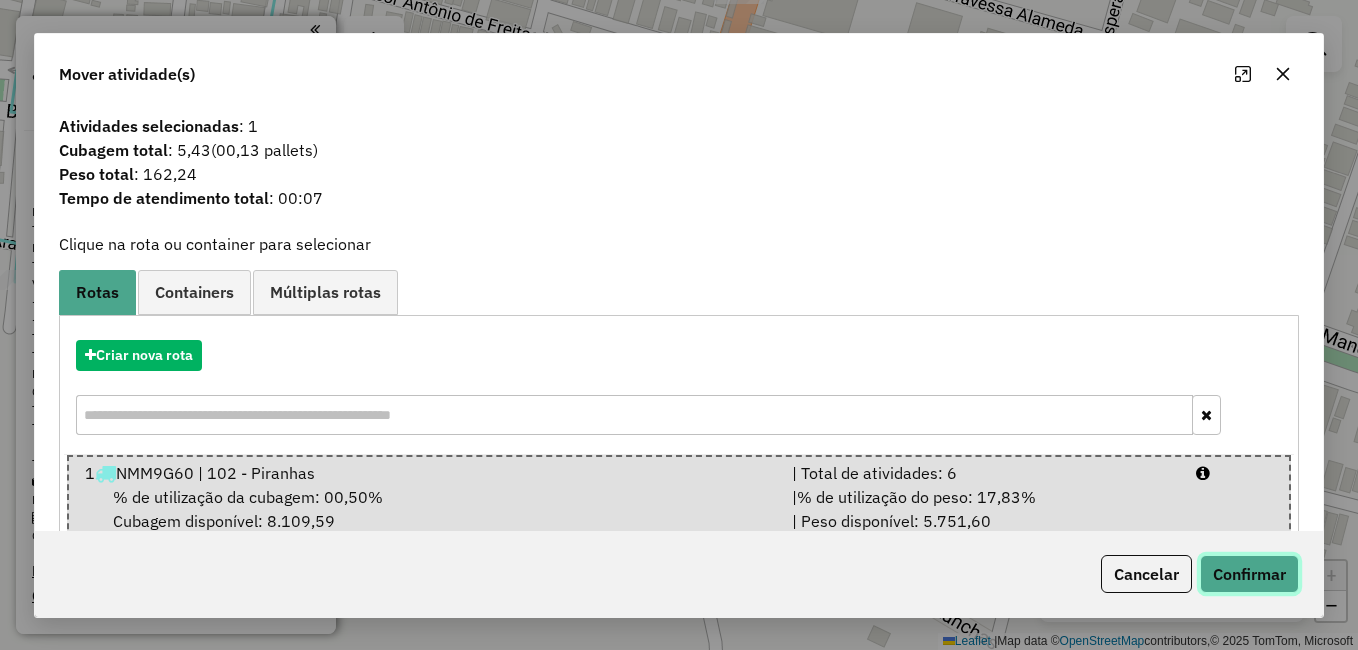 click on "Confirmar" 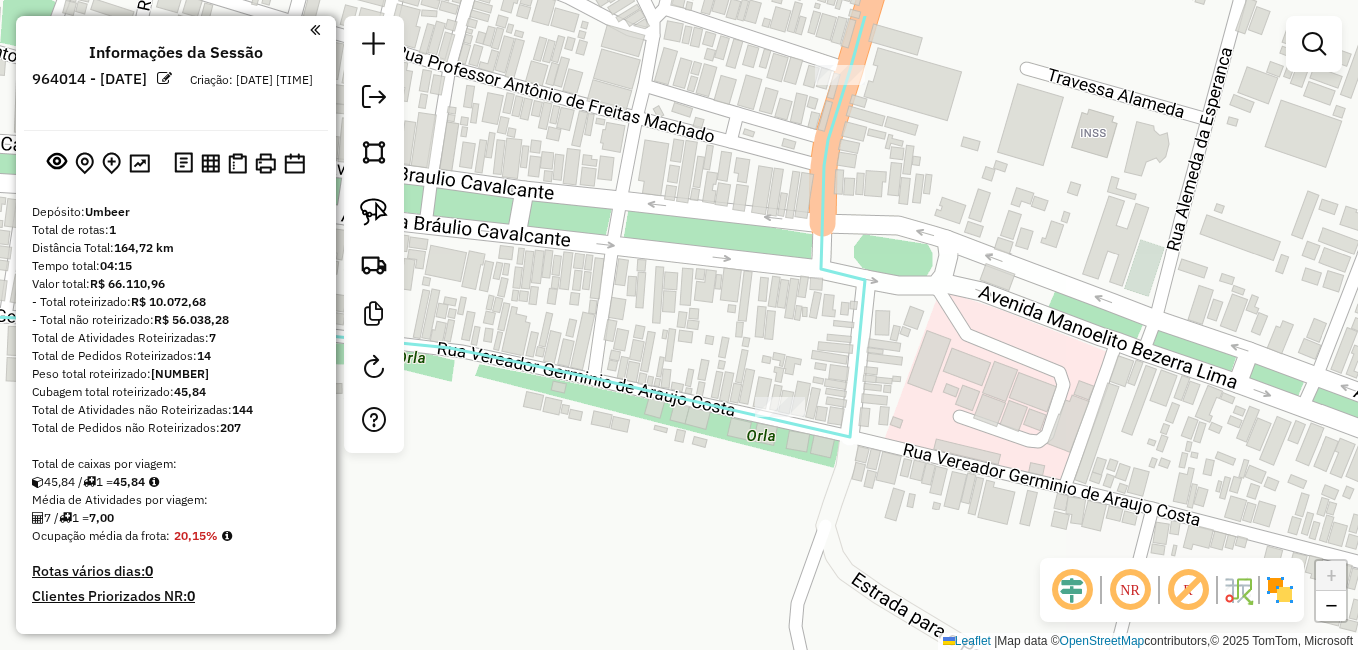 drag, startPoint x: 577, startPoint y: 302, endPoint x: 678, endPoint y: 383, distance: 129.46814 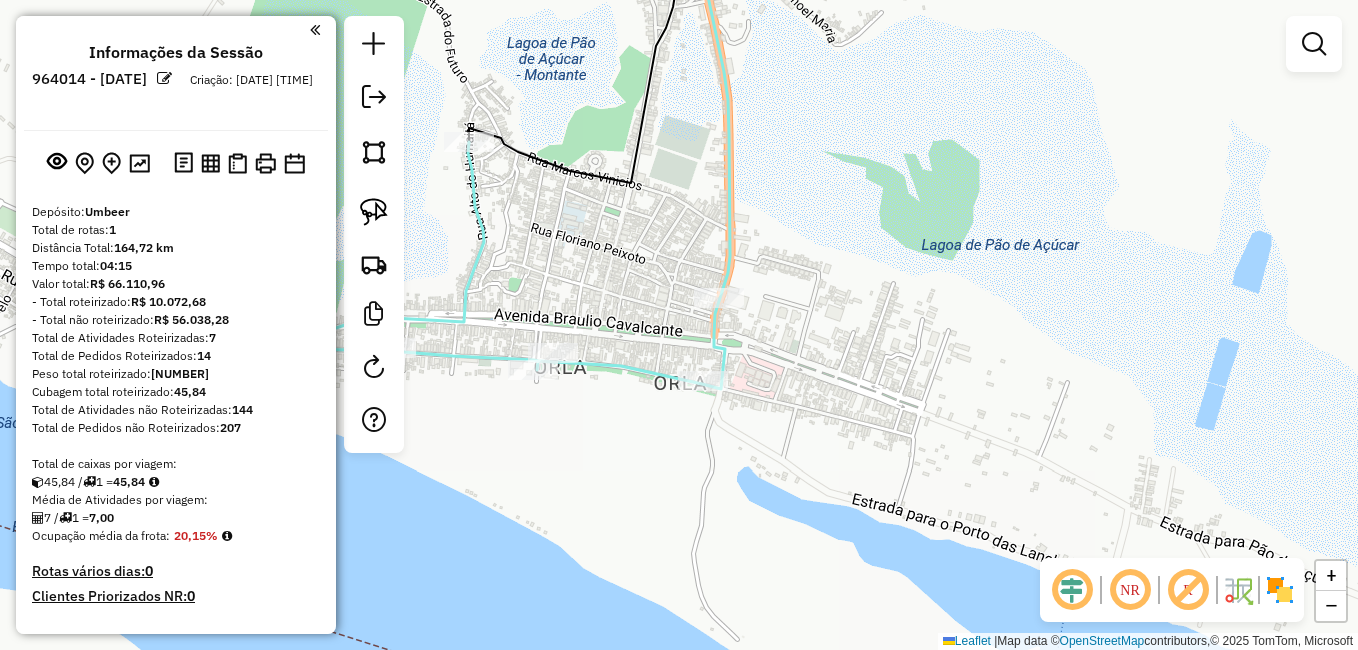 drag, startPoint x: 638, startPoint y: 313, endPoint x: 770, endPoint y: 361, distance: 140.4564 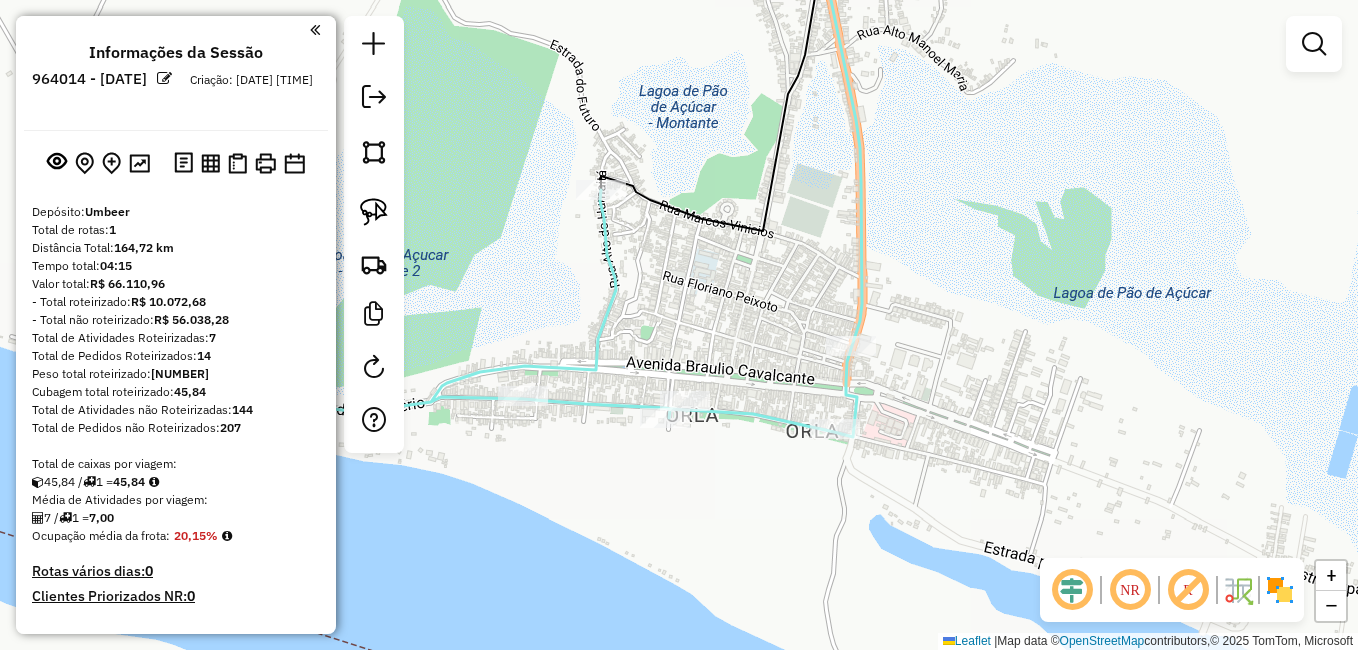drag, startPoint x: 809, startPoint y: 391, endPoint x: 901, endPoint y: 484, distance: 130.81667 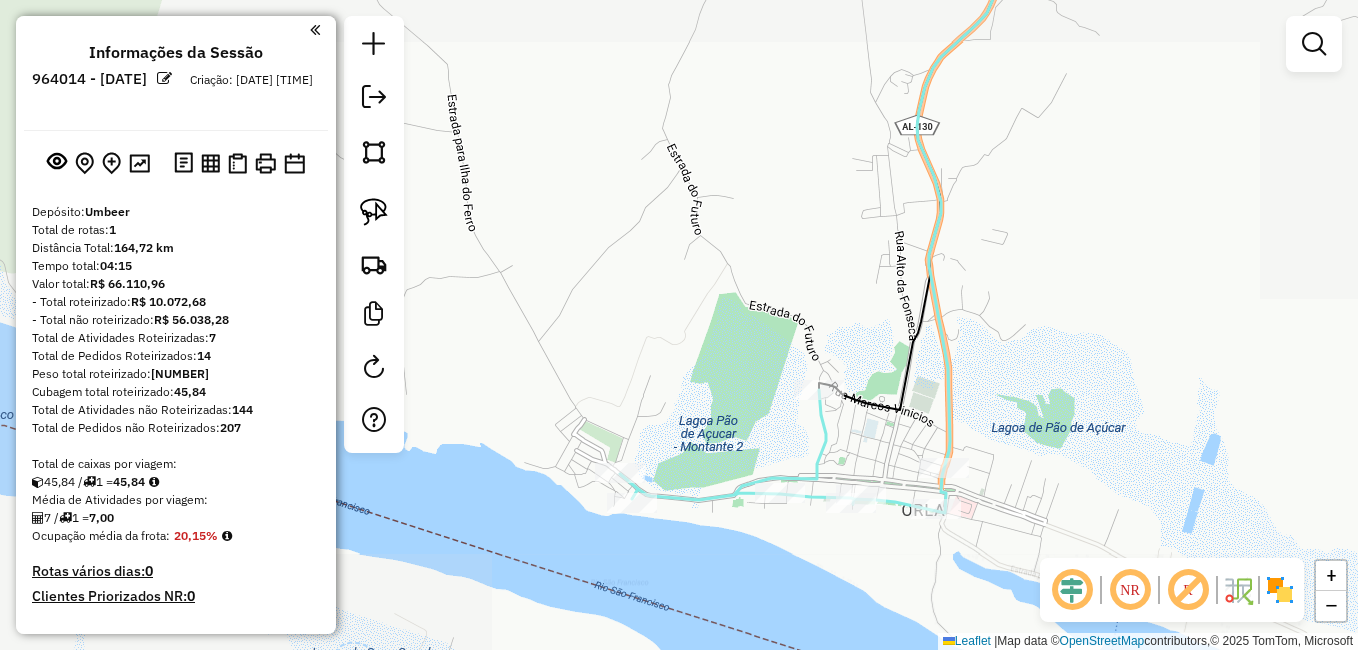 drag, startPoint x: 909, startPoint y: 305, endPoint x: 733, endPoint y: 413, distance: 206.49455 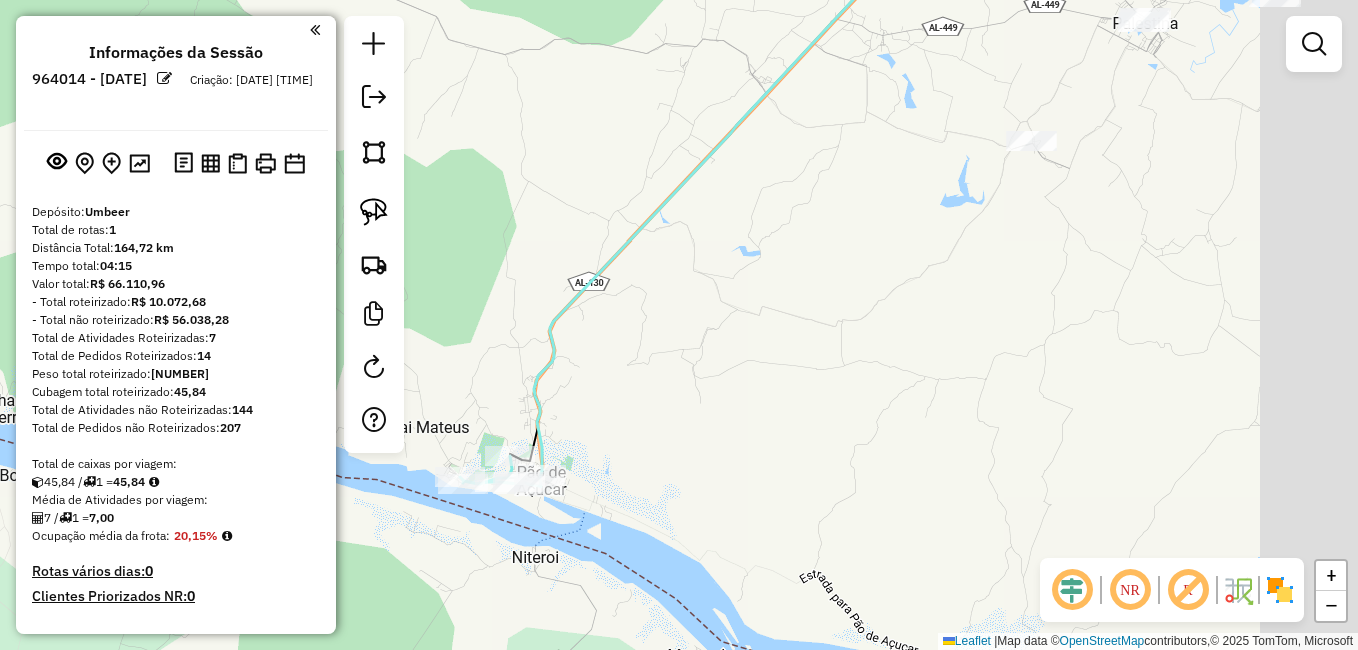 drag, startPoint x: 782, startPoint y: 364, endPoint x: 633, endPoint y: 395, distance: 152.19067 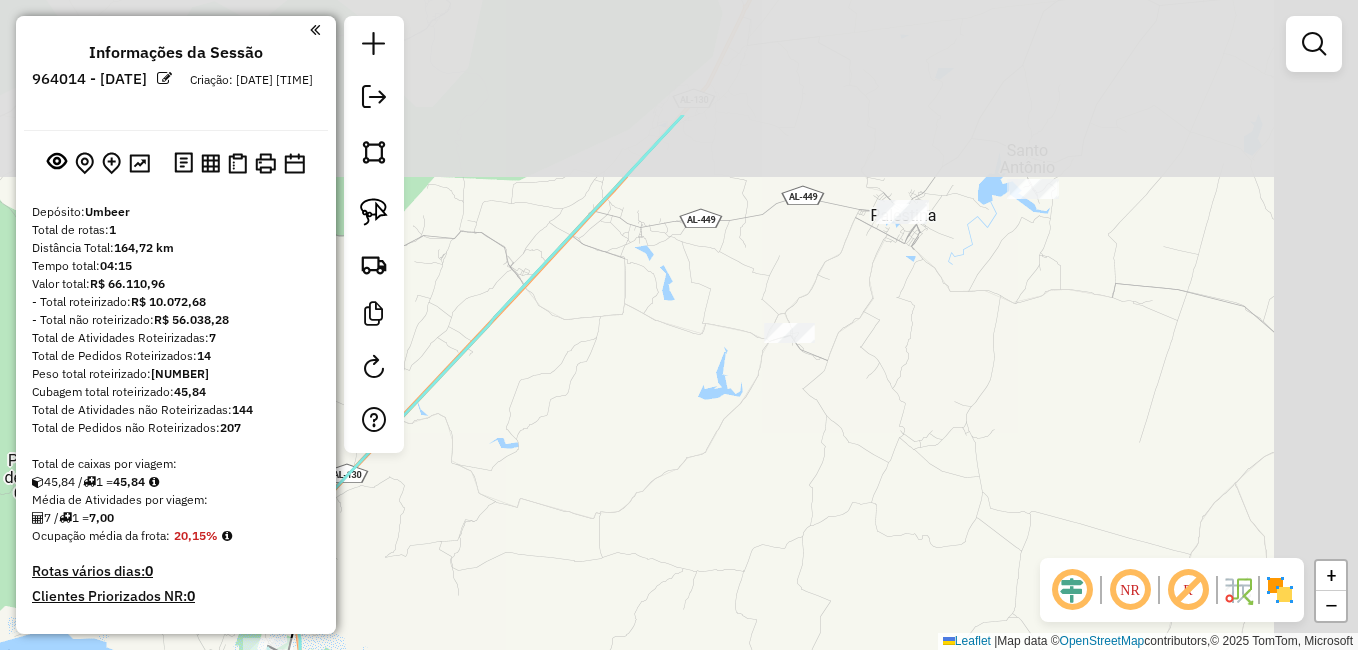 drag, startPoint x: 882, startPoint y: 313, endPoint x: 676, endPoint y: 559, distance: 320.86133 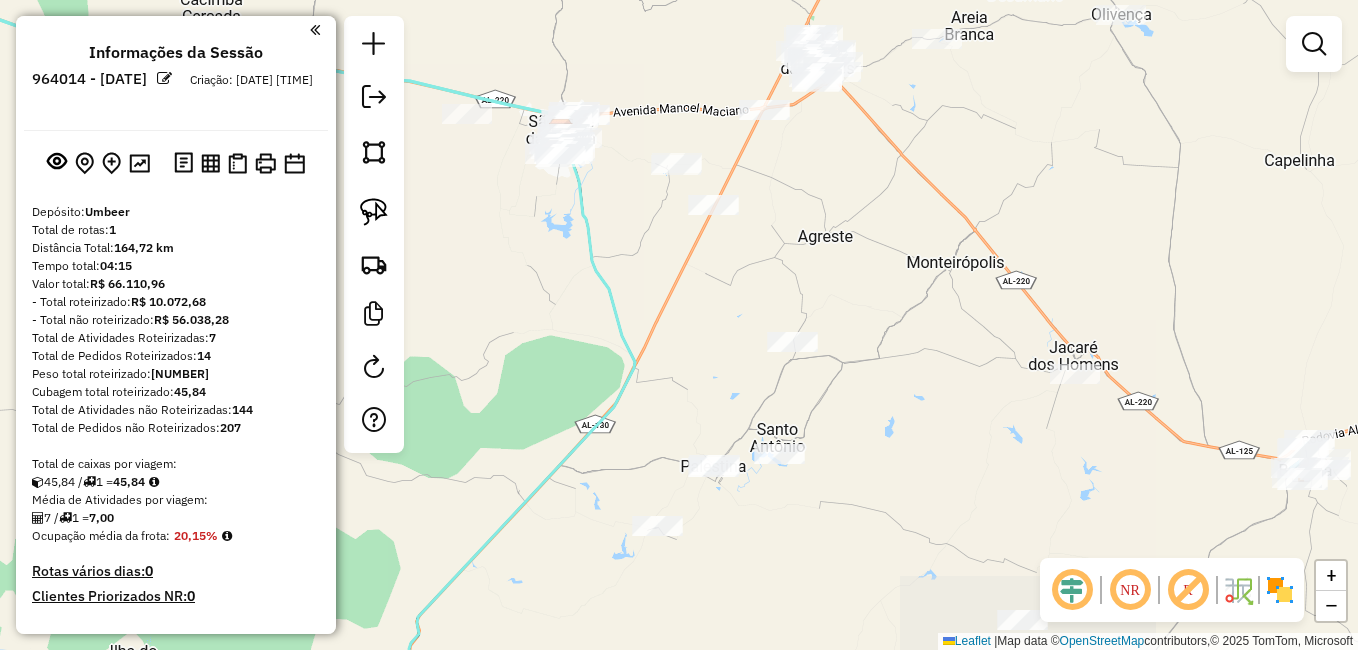 drag, startPoint x: 833, startPoint y: 462, endPoint x: 777, endPoint y: 512, distance: 75.073296 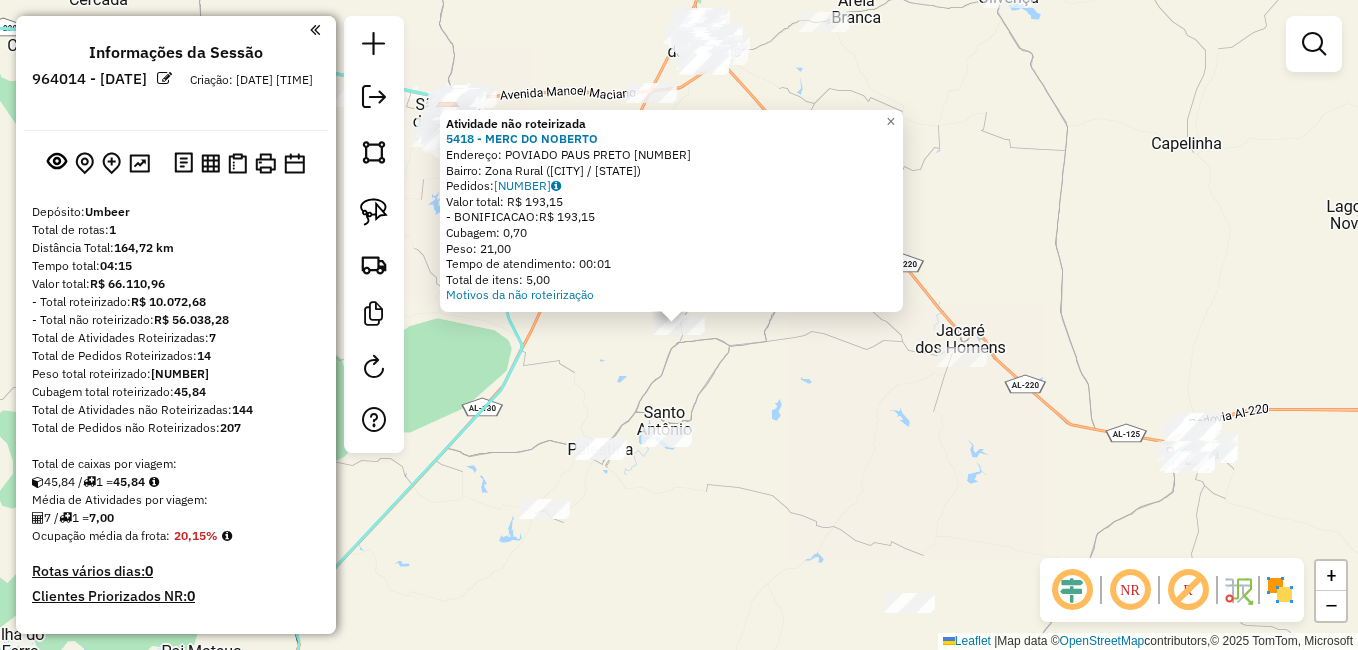 click on "Atividade não roteirizada 5418 - MERC DO NOBERTO  Endereço:  POVIADO PAUS PRETO 111   Bairro: Zona Rural (MONTEIROPOLIS / AL)   Pedidos:  11119899   Valor total: R$ 193,15   - BONIFICACAO:  R$ 193,15   Cubagem: 0,70   Peso: 21,00   Tempo de atendimento: 00:01   Total de itens: 5,00  Motivos da não roteirização × Janela de atendimento Grade de atendimento Capacidade Transportadoras Veículos Cliente Pedidos  Rotas Selecione os dias de semana para filtrar as janelas de atendimento  Seg   Ter   Qua   Qui   Sex   Sáb   Dom  Informe o período da janela de atendimento: De: Até:  Filtrar exatamente a janela do cliente  Considerar janela de atendimento padrão  Selecione os dias de semana para filtrar as grades de atendimento  Seg   Ter   Qua   Qui   Sex   Sáb   Dom   Considerar clientes sem dia de atendimento cadastrado  Clientes fora do dia de atendimento selecionado Filtrar as atividades entre os valores definidos abaixo:  Peso mínimo:   Peso máximo:   Cubagem mínima:   Cubagem máxima:   De:   Até:" 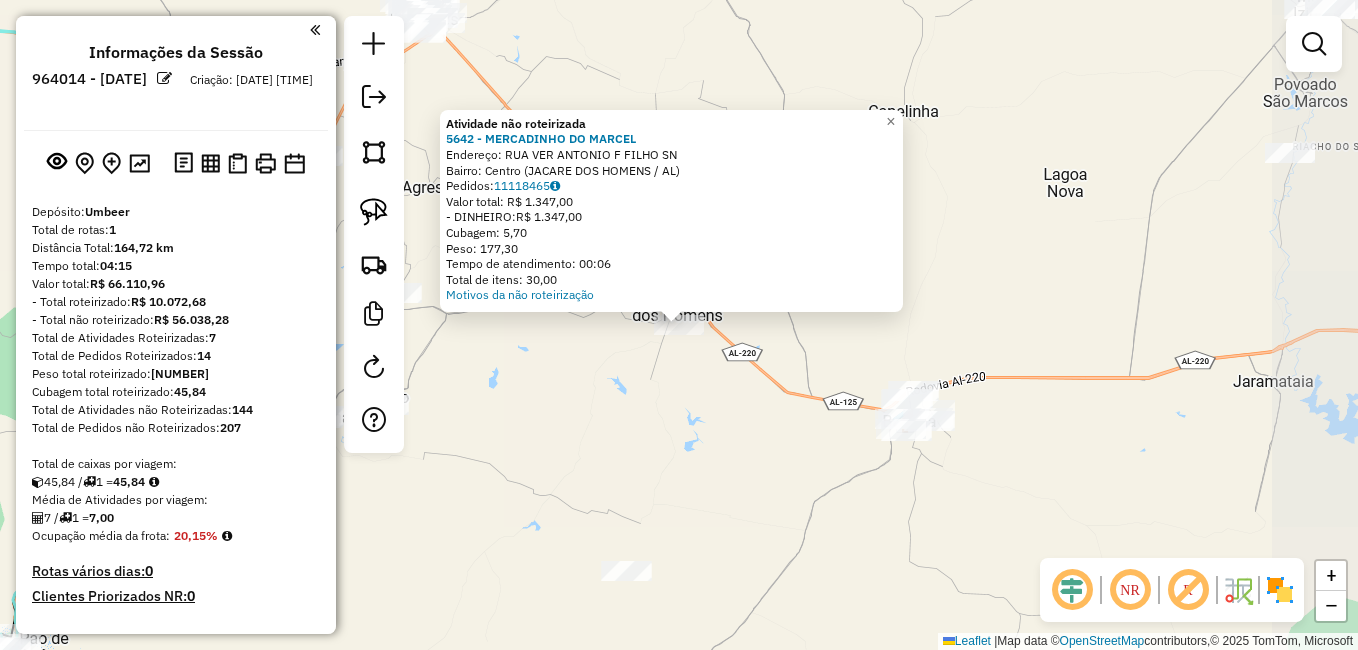 click on "Atividade não roteirizada 5642 - MERCADINHO DO MARCEL  Endereço:  RUA VER ANTONIO F FILHO SN   Bairro: Centro (JACARE DOS HOMENS / AL)   Pedidos:  11118465   Valor total: R$ 1.347,00   - DINHEIRO:  R$ 1.347,00   Cubagem: 5,70   Peso: 177,30   Tempo de atendimento: 00:06   Total de itens: 30,00  Motivos da não roteirização × Janela de atendimento Grade de atendimento Capacidade Transportadoras Veículos Cliente Pedidos  Rotas Selecione os dias de semana para filtrar as janelas de atendimento  Seg   Ter   Qua   Qui   Sex   Sáb   Dom  Informe o período da janela de atendimento: De: Até:  Filtrar exatamente a janela do cliente  Considerar janela de atendimento padrão  Selecione os dias de semana para filtrar as grades de atendimento  Seg   Ter   Qua   Qui   Sex   Sáb   Dom   Considerar clientes sem dia de atendimento cadastrado  Clientes fora do dia de atendimento selecionado Filtrar as atividades entre os valores definidos abaixo:  Peso mínimo:   Peso máximo:   Cubagem mínima:   Cubagem máxima:  +" 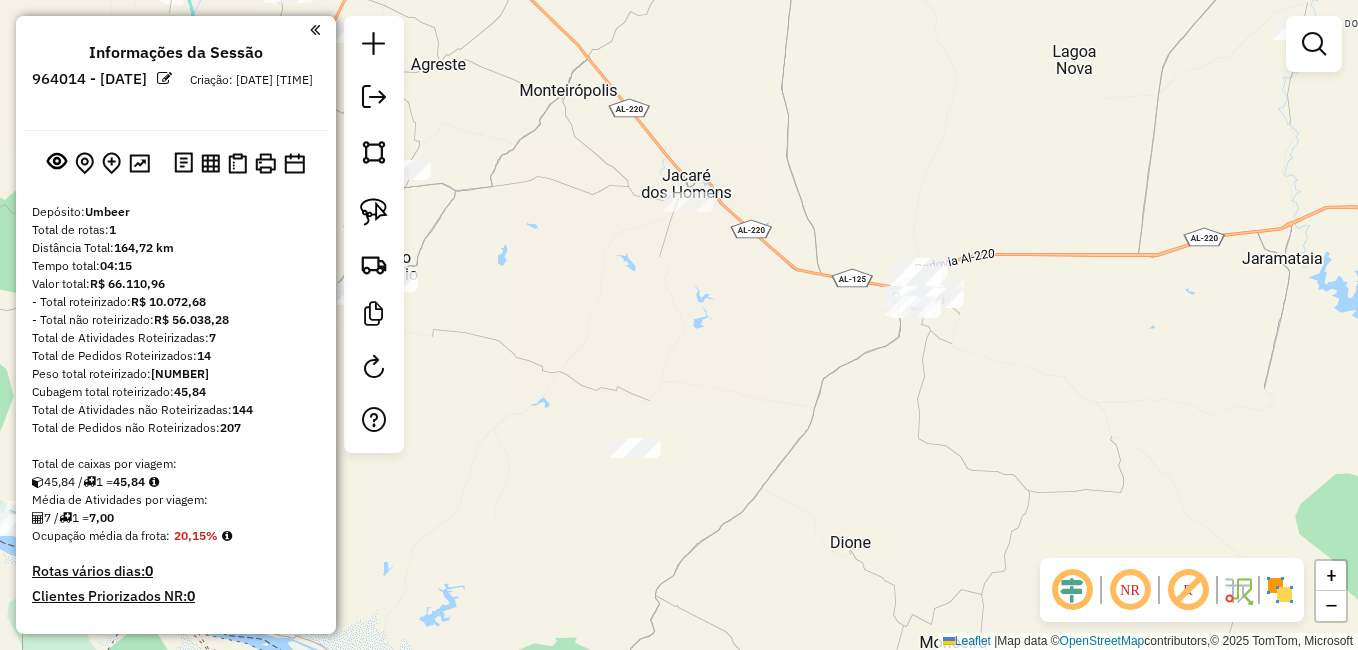 drag, startPoint x: 672, startPoint y: 432, endPoint x: 685, endPoint y: 363, distance: 70.21396 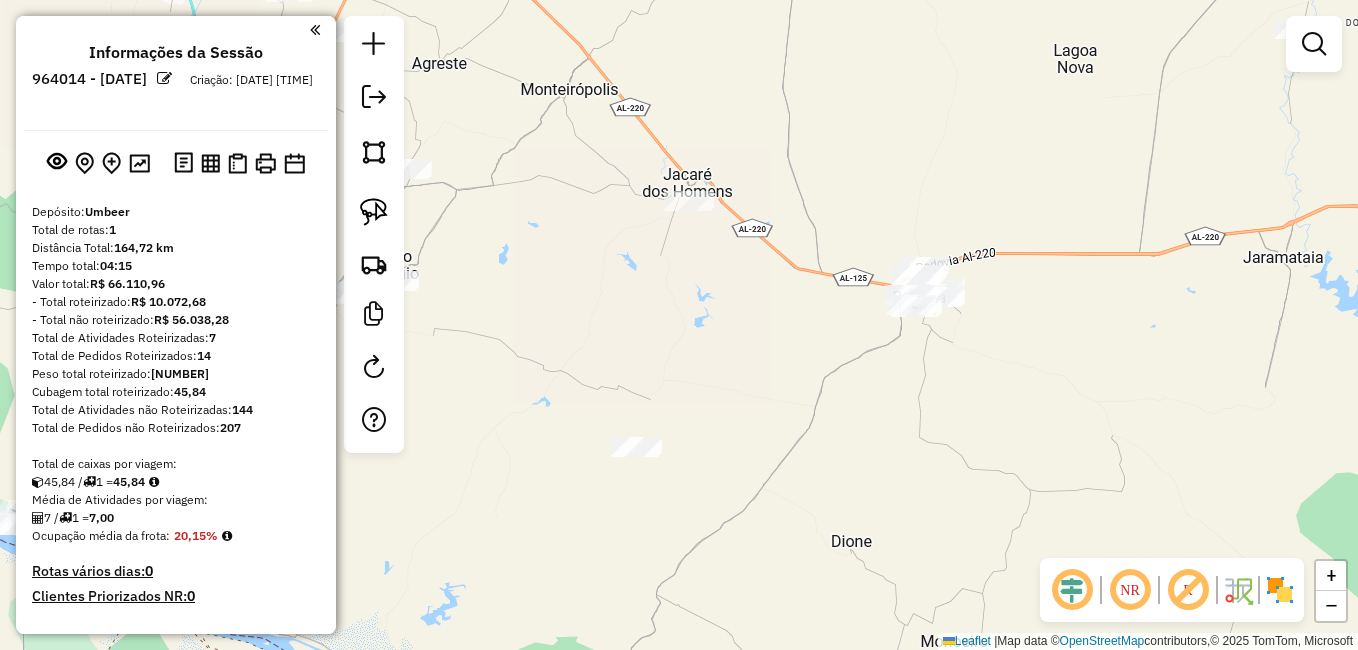 click 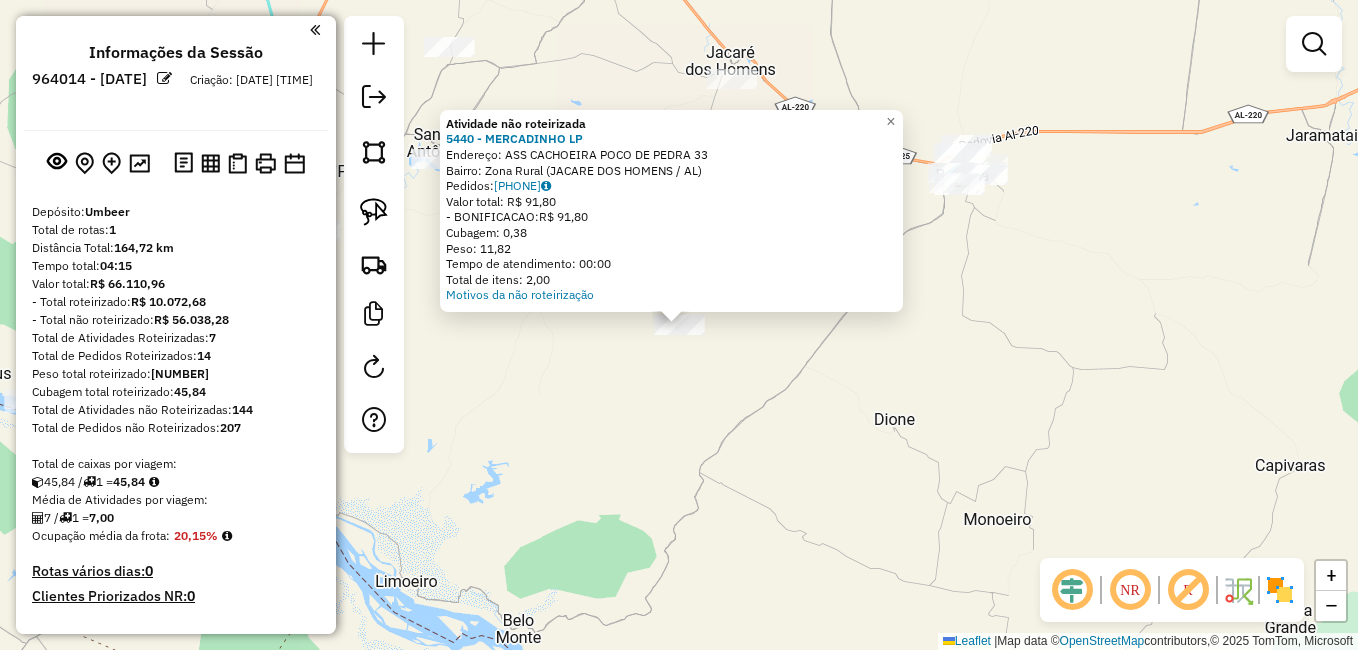 click on "Atividade não roteirizada 5440 - MERCADINHO LP  Endereço:  ASS CACHOEIRA POCO DE PEDRA 33   Bairro: Zona Rural (JACARE DOS HOMENS / AL)   Pedidos:  11119893   Valor total: R$ 91,80   - BONIFICACAO:  R$ 91,80   Cubagem: 0,38   Peso: 11,82   Tempo de atendimento: 00:00   Total de itens: 2,00  Motivos da não roteirização × Janela de atendimento Grade de atendimento Capacidade Transportadoras Veículos Cliente Pedidos  Rotas Selecione os dias de semana para filtrar as janelas de atendimento  Seg   Ter   Qua   Qui   Sex   Sáb   Dom  Informe o período da janela de atendimento: De: Até:  Filtrar exatamente a janela do cliente  Considerar janela de atendimento padrão  Selecione os dias de semana para filtrar as grades de atendimento  Seg   Ter   Qua   Qui   Sex   Sáb   Dom   Considerar clientes sem dia de atendimento cadastrado  Clientes fora do dia de atendimento selecionado Filtrar as atividades entre os valores definidos abaixo:  Peso mínimo:   Peso máximo:   Cubagem mínima:   Cubagem máxima:   De:" 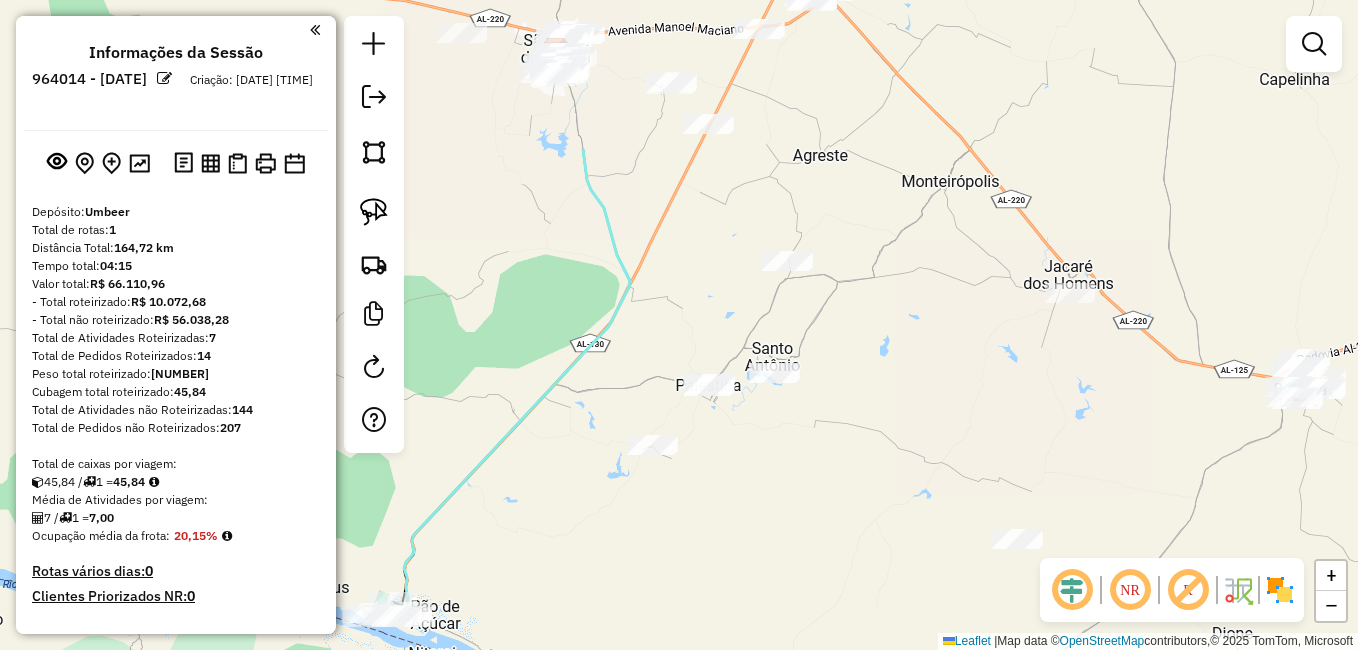 drag, startPoint x: 578, startPoint y: 306, endPoint x: 880, endPoint y: 495, distance: 356.26535 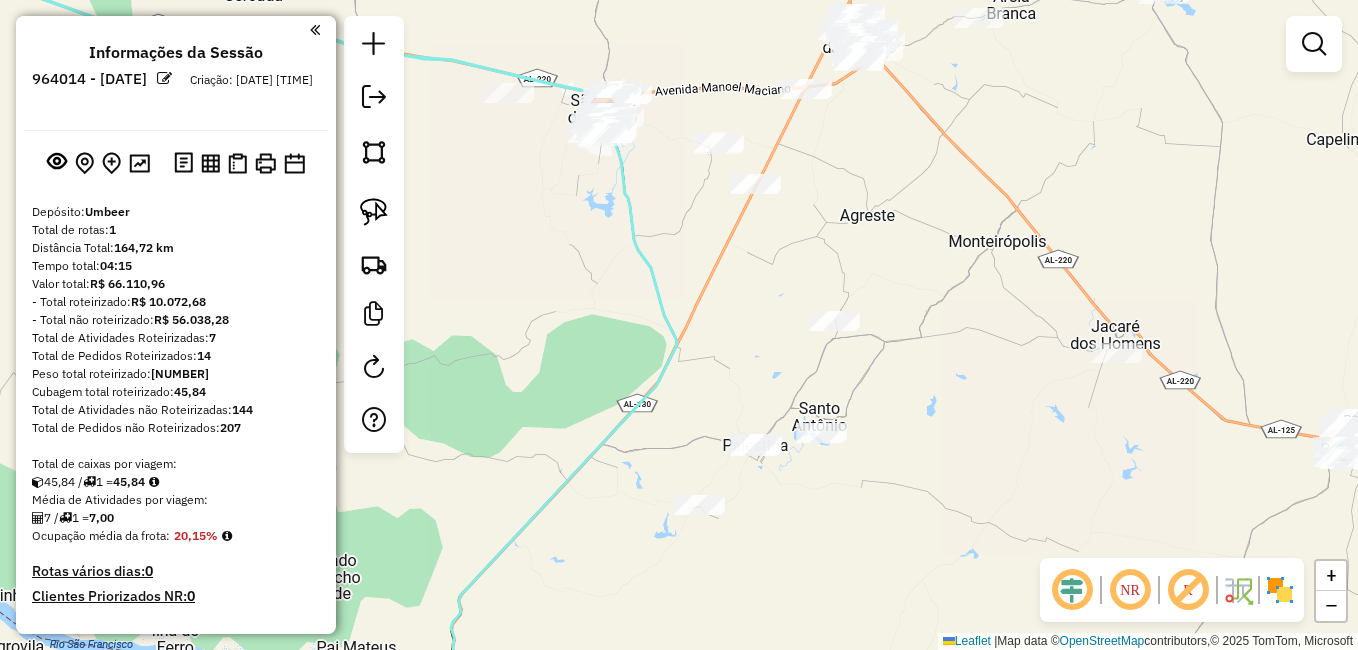 drag, startPoint x: 636, startPoint y: 266, endPoint x: 693, endPoint y: 541, distance: 280.84515 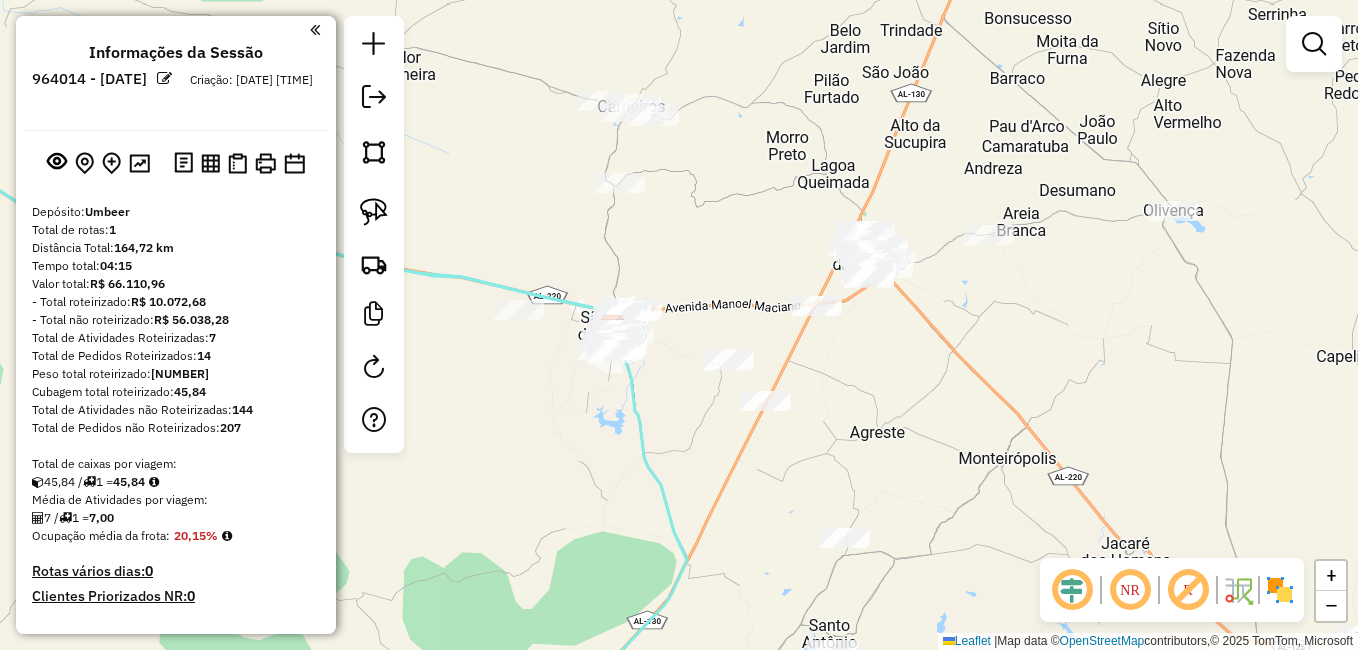 click on "Janela de atendimento Grade de atendimento Capacidade Transportadoras Veículos Cliente Pedidos  Rotas Selecione os dias de semana para filtrar as janelas de atendimento  Seg   Ter   Qua   Qui   Sex   Sáb   Dom  Informe o período da janela de atendimento: De: Até:  Filtrar exatamente a janela do cliente  Considerar janela de atendimento padrão  Selecione os dias de semana para filtrar as grades de atendimento  Seg   Ter   Qua   Qui   Sex   Sáb   Dom   Considerar clientes sem dia de atendimento cadastrado  Clientes fora do dia de atendimento selecionado Filtrar as atividades entre os valores definidos abaixo:  Peso mínimo:   Peso máximo:   Cubagem mínima:   Cubagem máxima:   De:   Até:  Filtrar as atividades entre o tempo de atendimento definido abaixo:  De:   Até:   Considerar capacidade total dos clientes não roteirizados Transportadora: Selecione um ou mais itens Tipo de veículo: Selecione um ou mais itens Veículo: Selecione um ou mais itens Motorista: Selecione um ou mais itens Nome: Rótulo:" 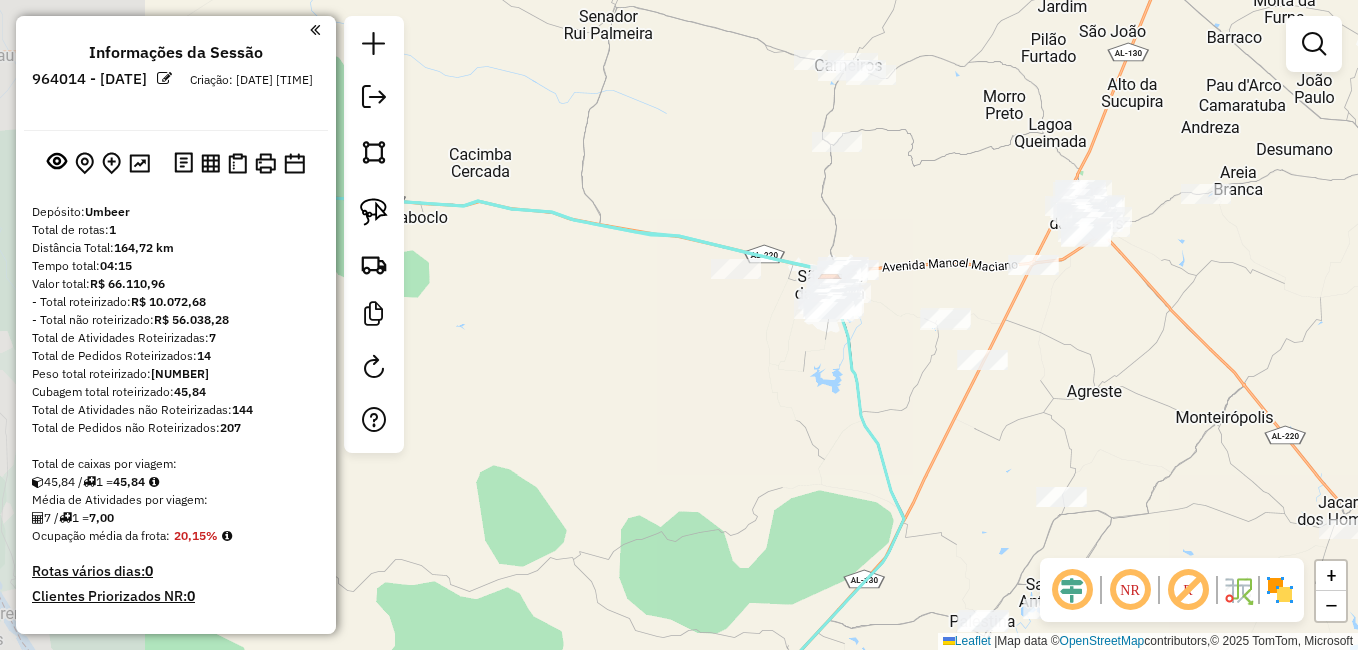 drag, startPoint x: 667, startPoint y: 534, endPoint x: 801, endPoint y: 508, distance: 136.49908 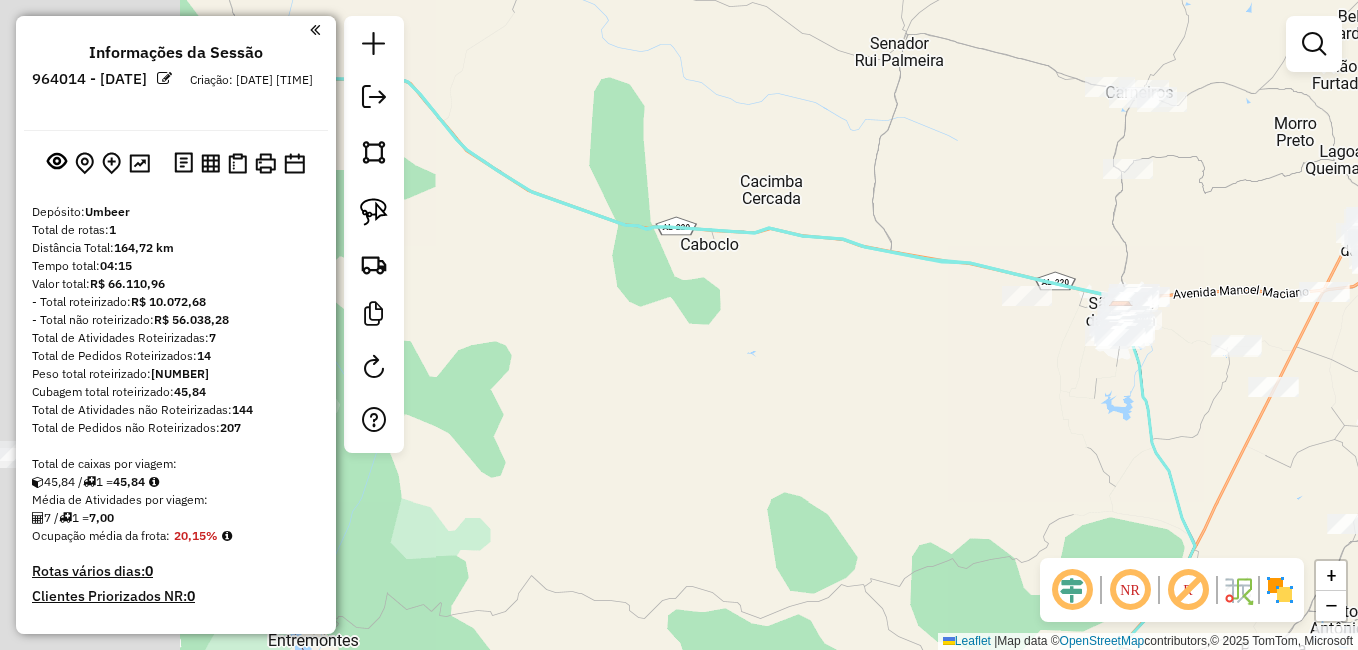 drag, startPoint x: 561, startPoint y: 482, endPoint x: 1014, endPoint y: 527, distance: 455.2296 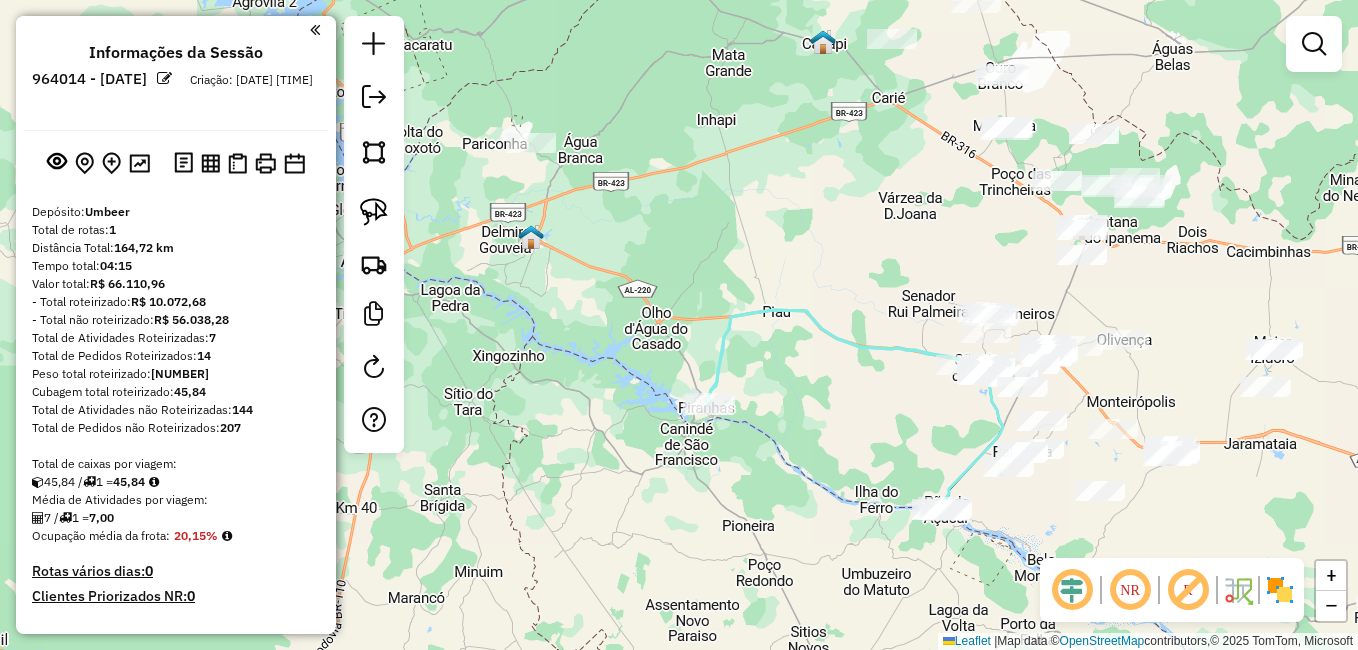 drag, startPoint x: 907, startPoint y: 346, endPoint x: 556, endPoint y: 302, distance: 353.74707 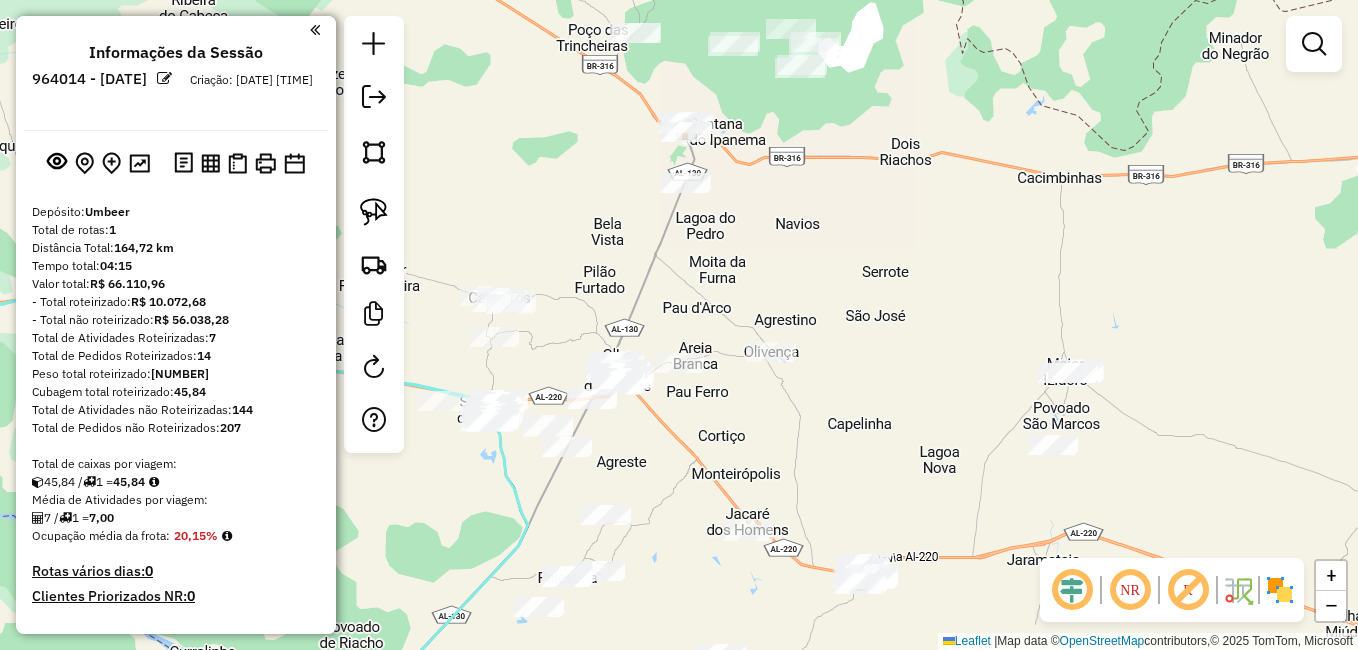drag, startPoint x: 962, startPoint y: 310, endPoint x: 1034, endPoint y: 527, distance: 228.63289 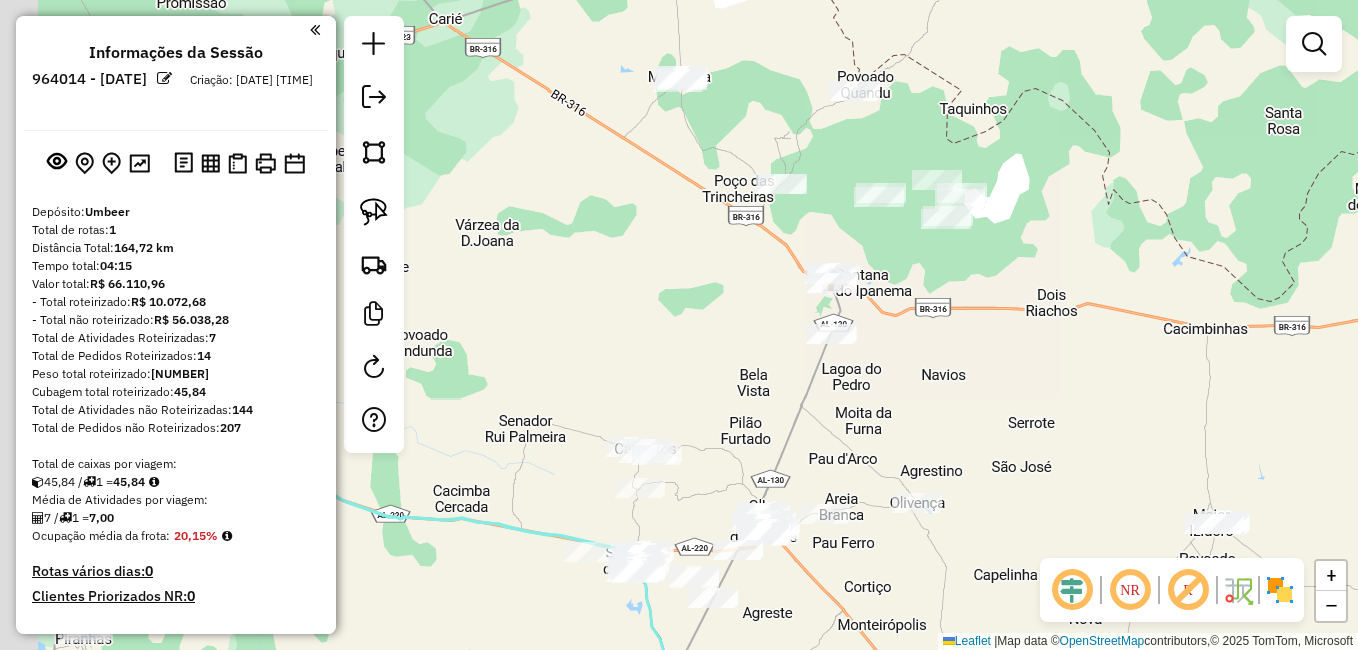 click on "Janela de atendimento Grade de atendimento Capacidade Transportadoras Veículos Cliente Pedidos  Rotas Selecione os dias de semana para filtrar as janelas de atendimento  Seg   Ter   Qua   Qui   Sex   Sáb   Dom  Informe o período da janela de atendimento: De: Até:  Filtrar exatamente a janela do cliente  Considerar janela de atendimento padrão  Selecione os dias de semana para filtrar as grades de atendimento  Seg   Ter   Qua   Qui   Sex   Sáb   Dom   Considerar clientes sem dia de atendimento cadastrado  Clientes fora do dia de atendimento selecionado Filtrar as atividades entre os valores definidos abaixo:  Peso mínimo:   Peso máximo:   Cubagem mínima:   Cubagem máxima:   De:   Até:  Filtrar as atividades entre o tempo de atendimento definido abaixo:  De:   Até:   Considerar capacidade total dos clientes não roteirizados Transportadora: Selecione um ou mais itens Tipo de veículo: Selecione um ou mais itens Veículo: Selecione um ou mais itens Motorista: Selecione um ou mais itens Nome: Rótulo:" 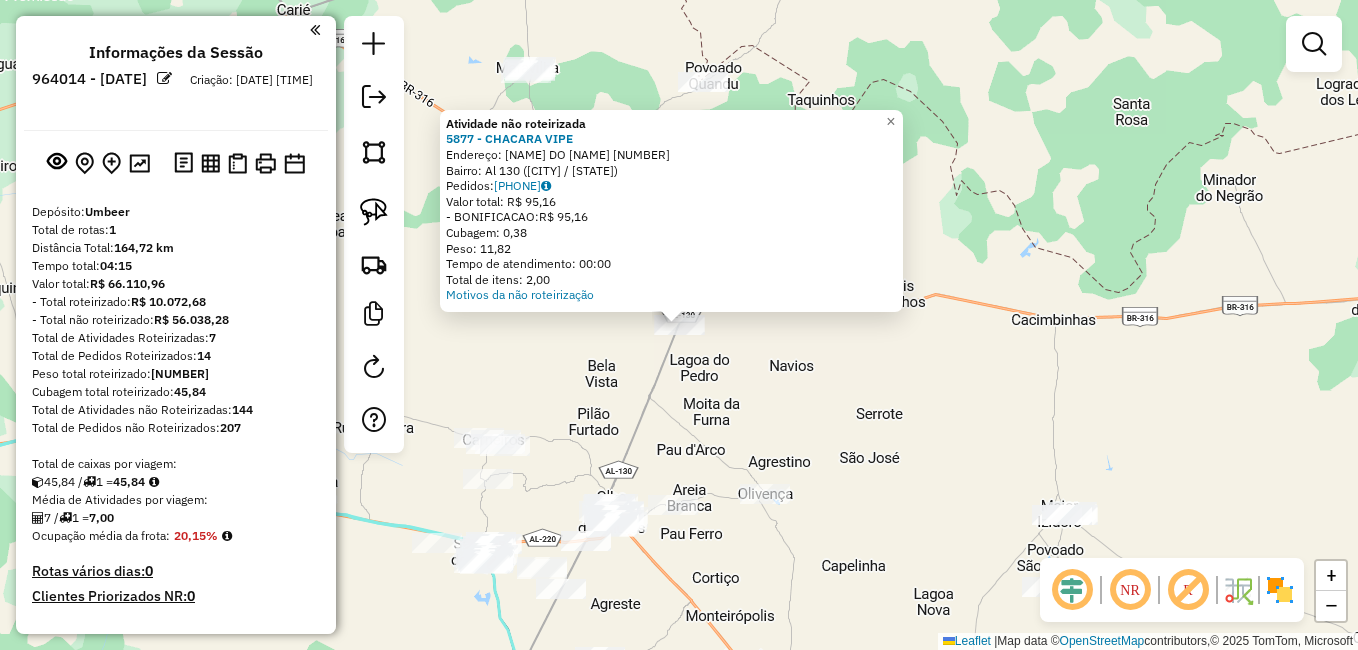 click on "Atividade não roteirizada 5877 - CHACARA VIPE  Endereço:  BARRA DO JOAO GOMEZ 1   Bairro: Al 130 (SANTANA DO IPANEMA / AL)   Pedidos:  11119858   Valor total: R$ 95,16   - BONIFICACAO:  R$ 95,16   Cubagem: 0,38   Peso: 11,82   Tempo de atendimento: 00:00   Total de itens: 2,00  Motivos da não roteirização × Janela de atendimento Grade de atendimento Capacidade Transportadoras Veículos Cliente Pedidos  Rotas Selecione os dias de semana para filtrar as janelas de atendimento  Seg   Ter   Qua   Qui   Sex   Sáb   Dom  Informe o período da janela de atendimento: De: Até:  Filtrar exatamente a janela do cliente  Considerar janela de atendimento padrão  Selecione os dias de semana para filtrar as grades de atendimento  Seg   Ter   Qua   Qui   Sex   Sáb   Dom   Considerar clientes sem dia de atendimento cadastrado  Clientes fora do dia de atendimento selecionado Filtrar as atividades entre os valores definidos abaixo:  Peso mínimo:   Peso máximo:   Cubagem mínima:   Cubagem máxima:   De:   Até:  De:" 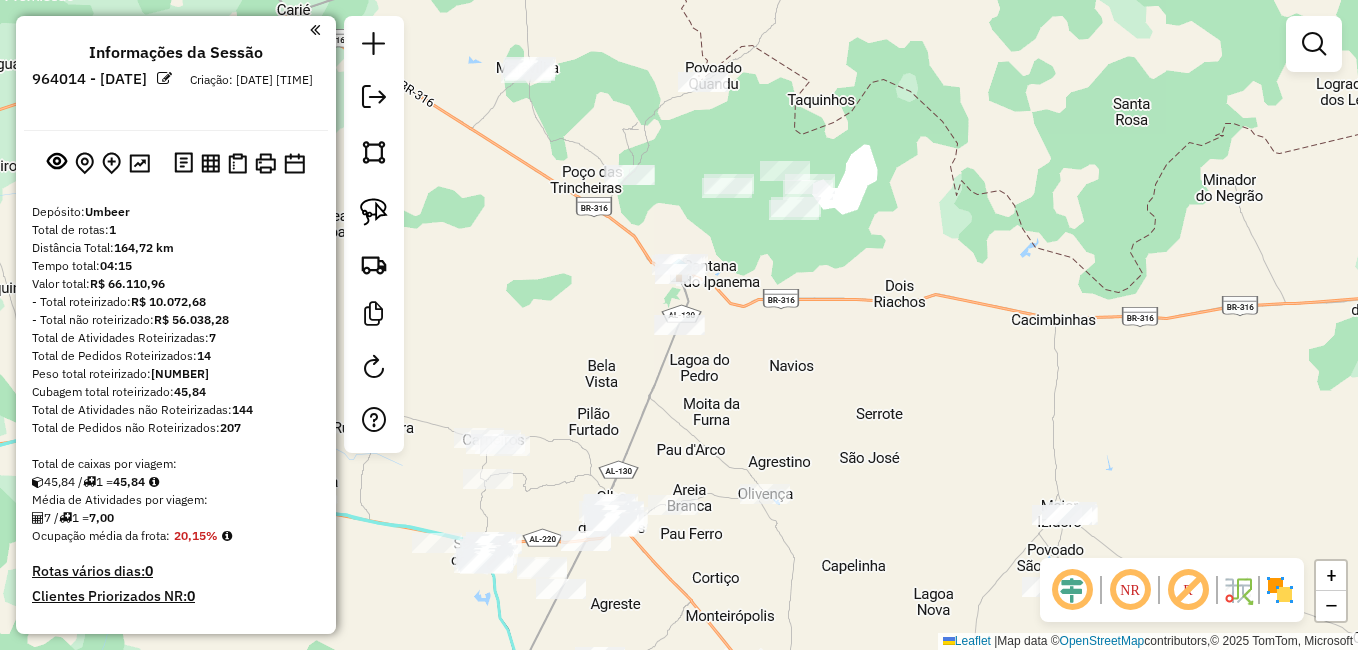 drag, startPoint x: 371, startPoint y: 209, endPoint x: 447, endPoint y: 228, distance: 78.339005 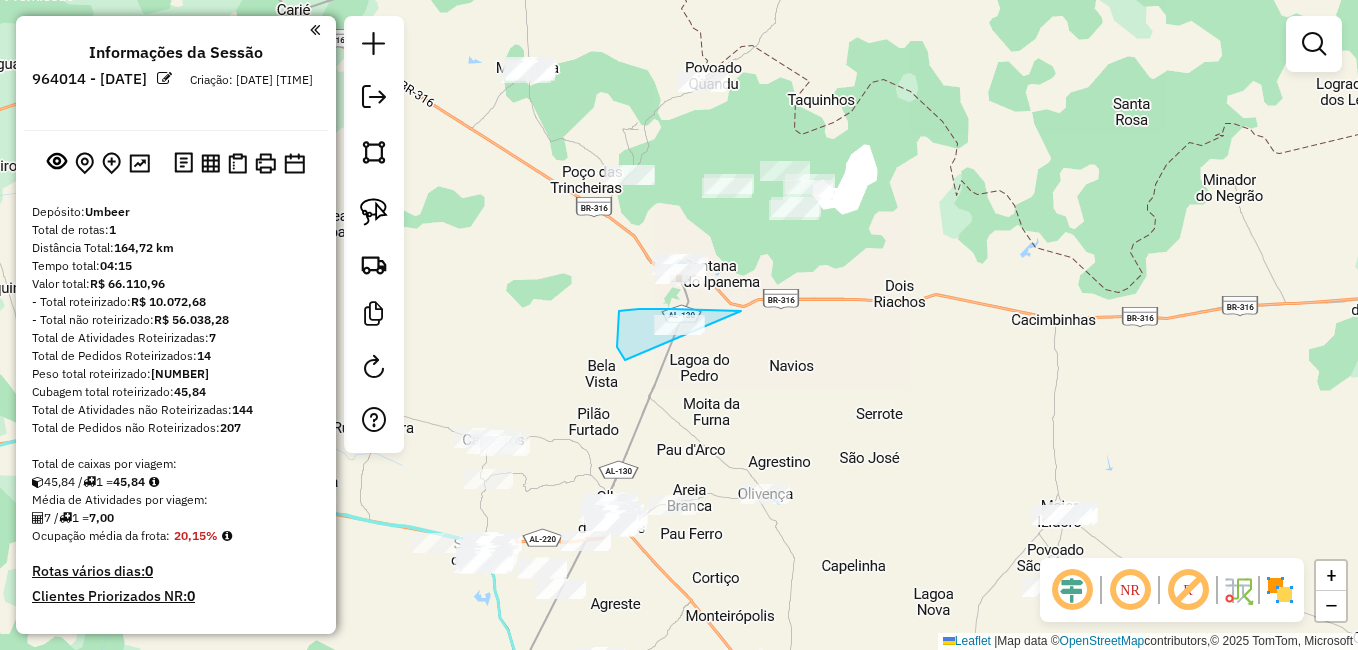 drag, startPoint x: 735, startPoint y: 311, endPoint x: 711, endPoint y: 382, distance: 74.94665 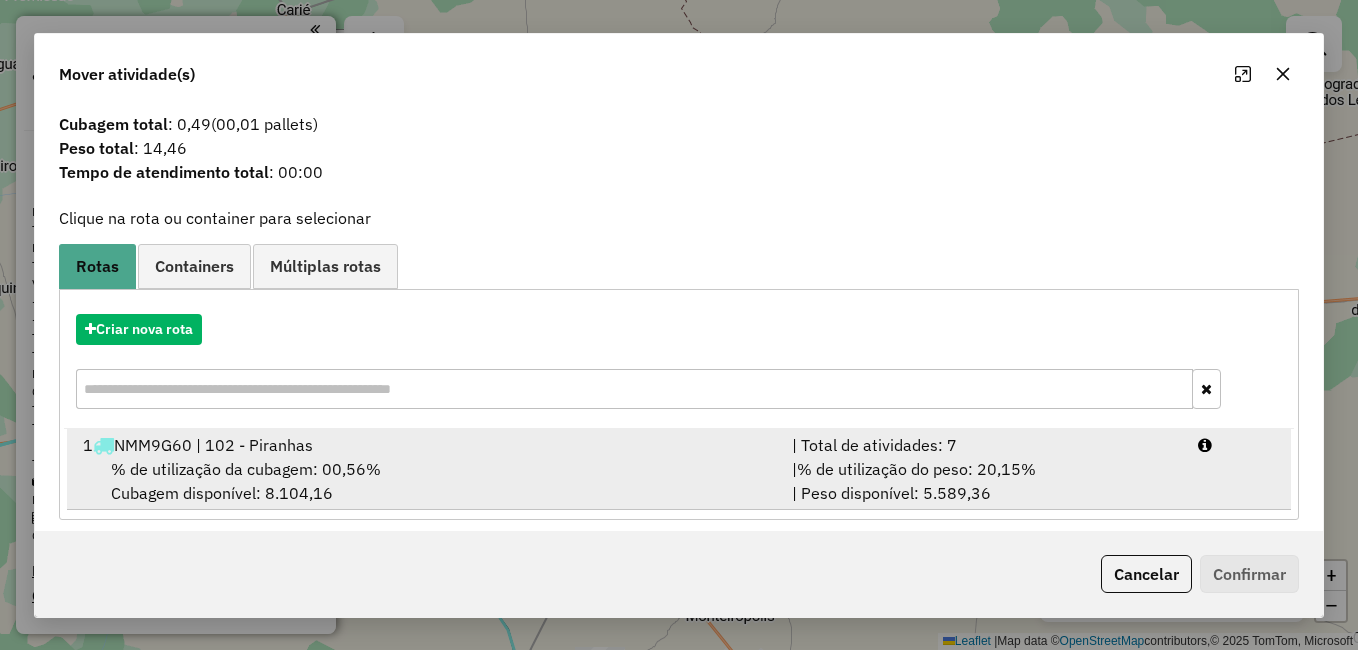 scroll, scrollTop: 39, scrollLeft: 0, axis: vertical 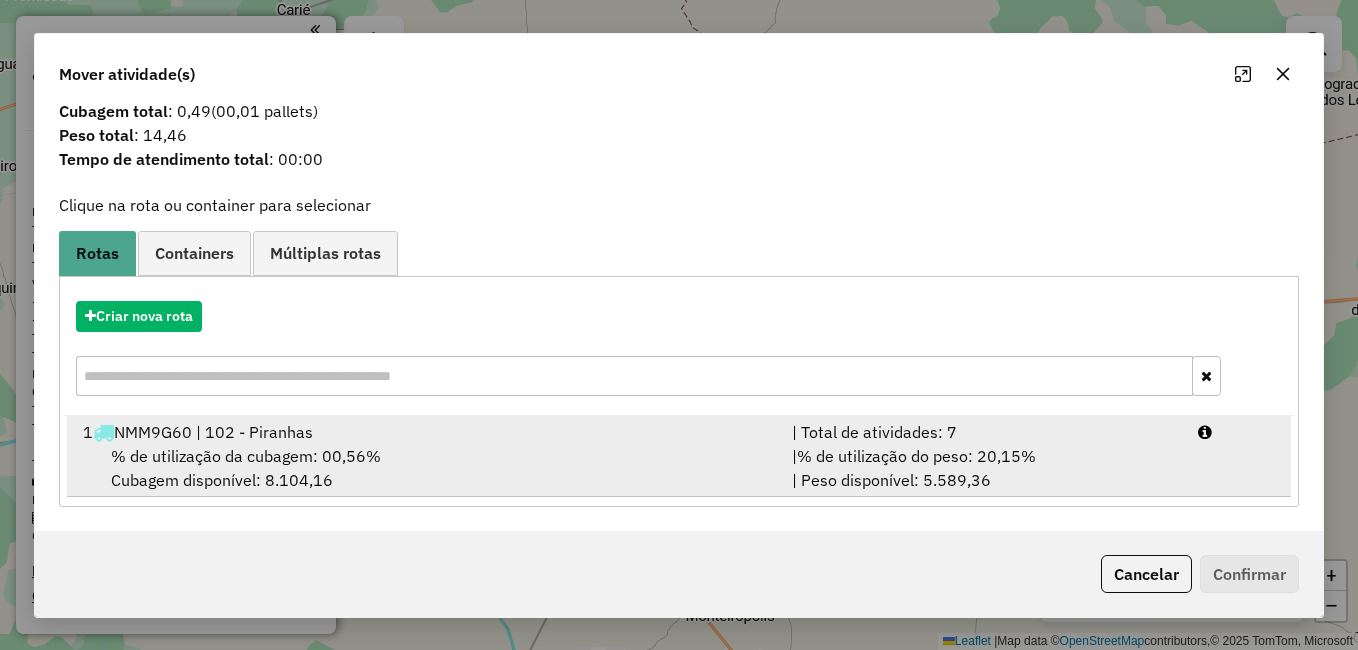 click on "% de utilização da cubagem: 00,56%  Cubagem disponível: 8.104,16" at bounding box center (425, 468) 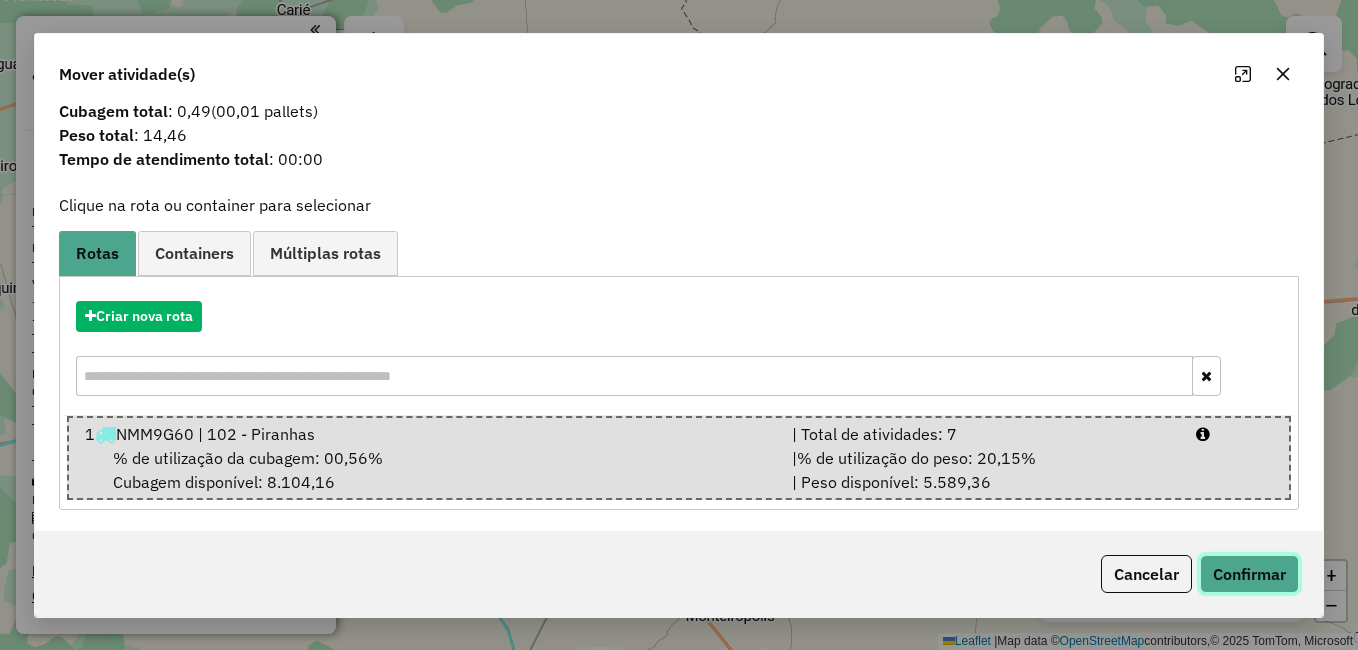 click on "Confirmar" 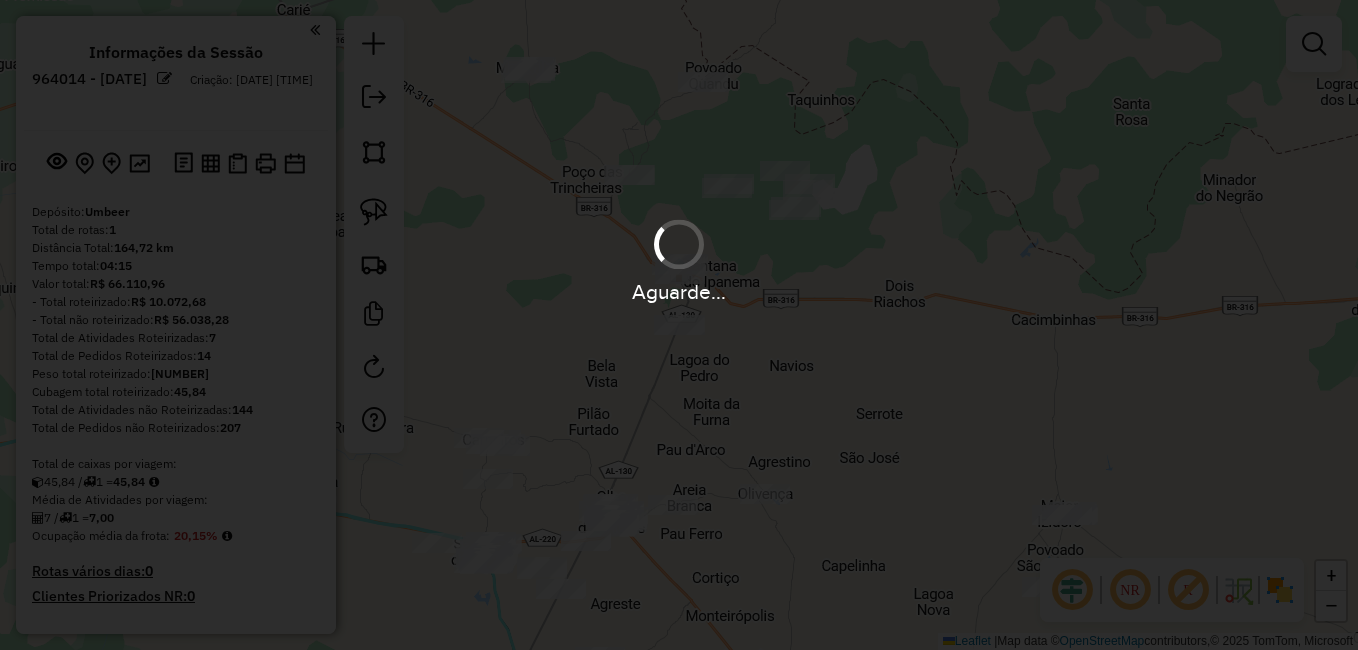 scroll, scrollTop: 0, scrollLeft: 0, axis: both 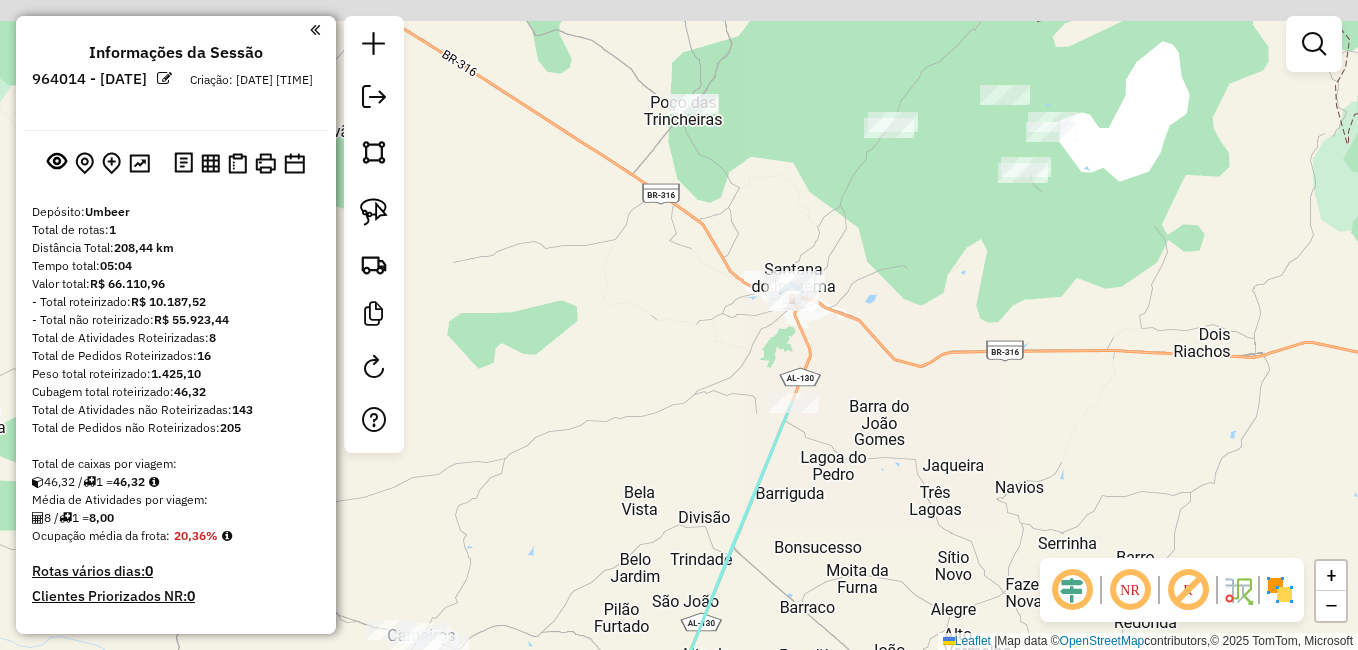 drag, startPoint x: 660, startPoint y: 176, endPoint x: 898, endPoint y: 410, distance: 333.7664 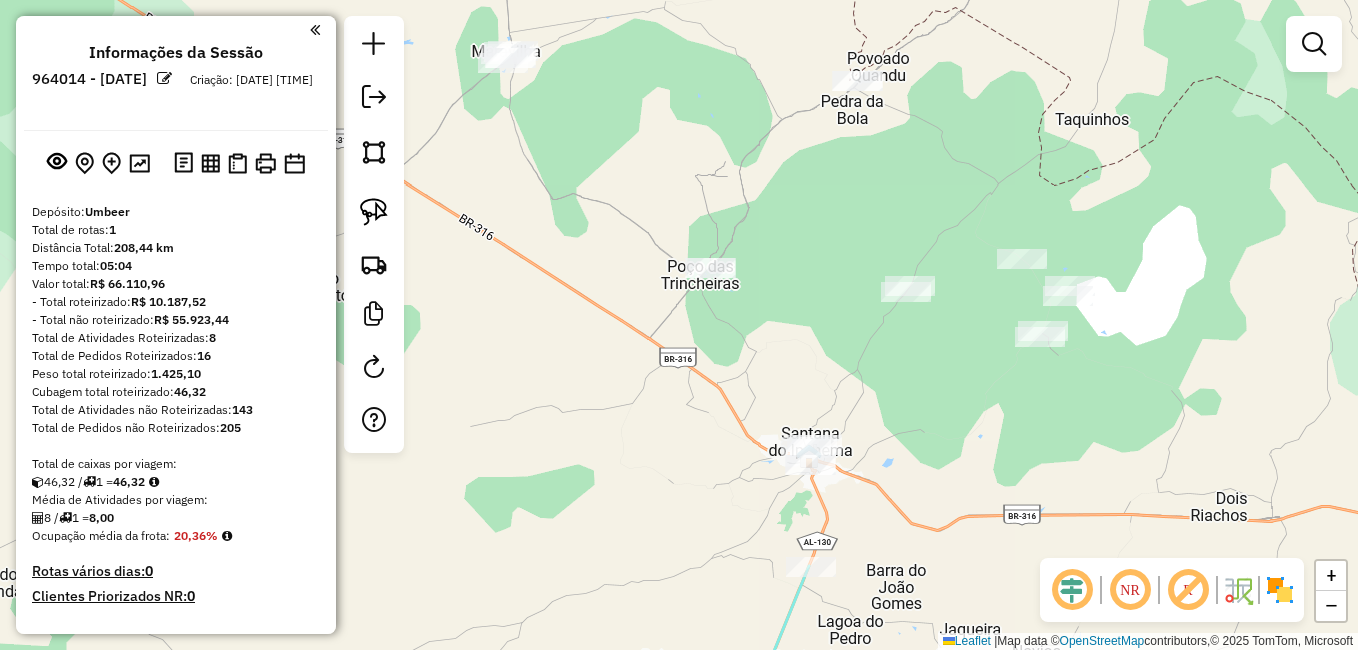 drag, startPoint x: 914, startPoint y: 403, endPoint x: 872, endPoint y: 448, distance: 61.554855 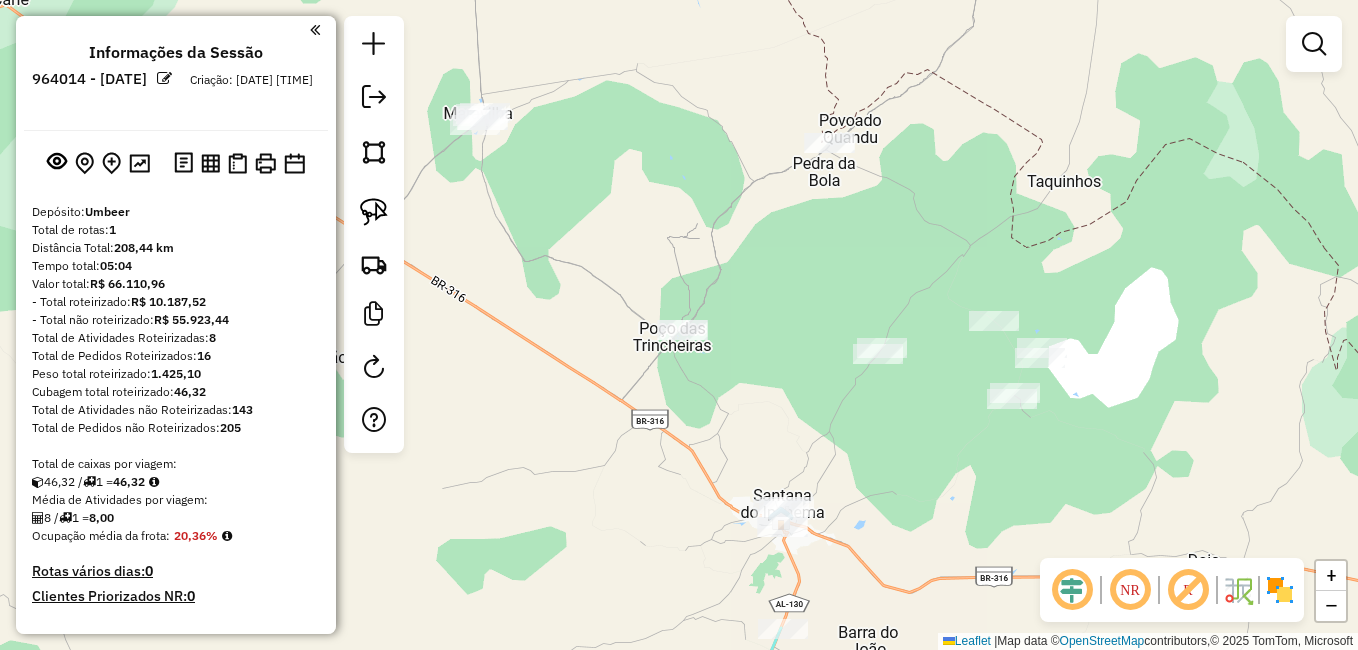 drag, startPoint x: 750, startPoint y: 408, endPoint x: 775, endPoint y: 473, distance: 69.641945 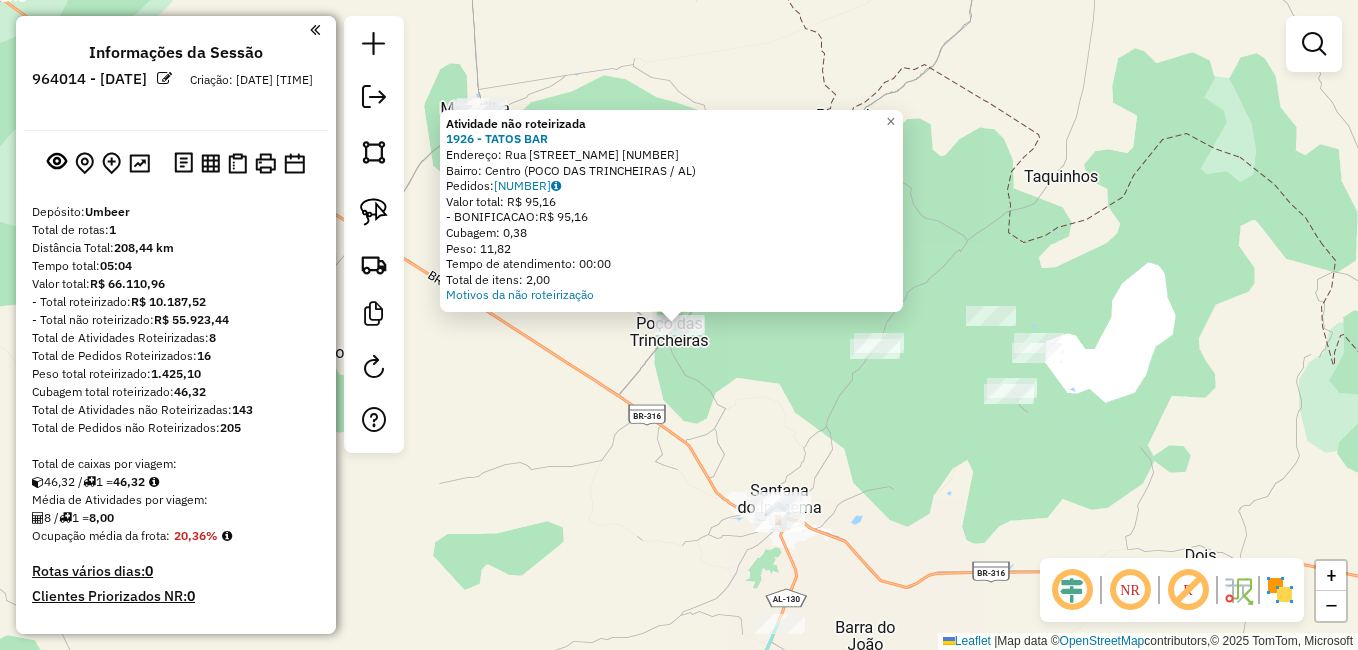click on "Atividade não roteirizada 1926 - TATOS BAR  Endereço:  Rua Sao Sebastiao 436   Bairro: Centro (POCO DAS TRINCHEIRAS / AL)   Pedidos:  11119835   Valor total: R$ 95,16   - BONIFICACAO:  R$ 95,16   Cubagem: 0,38   Peso: 11,82   Tempo de atendimento: 00:00   Total de itens: 2,00  Motivos da não roteirização × Janela de atendimento Grade de atendimento Capacidade Transportadoras Veículos Cliente Pedidos  Rotas Selecione os dias de semana para filtrar as janelas de atendimento  Seg   Ter   Qua   Qui   Sex   Sáb   Dom  Informe o período da janela de atendimento: De: Até:  Filtrar exatamente a janela do cliente  Considerar janela de atendimento padrão  Selecione os dias de semana para filtrar as grades de atendimento  Seg   Ter   Qua   Qui   Sex   Sáb   Dom   Considerar clientes sem dia de atendimento cadastrado  Clientes fora do dia de atendimento selecionado Filtrar as atividades entre os valores definidos abaixo:  Peso mínimo:   Peso máximo:   Cubagem mínima:   Cubagem máxima:   De:   Até:   De:" 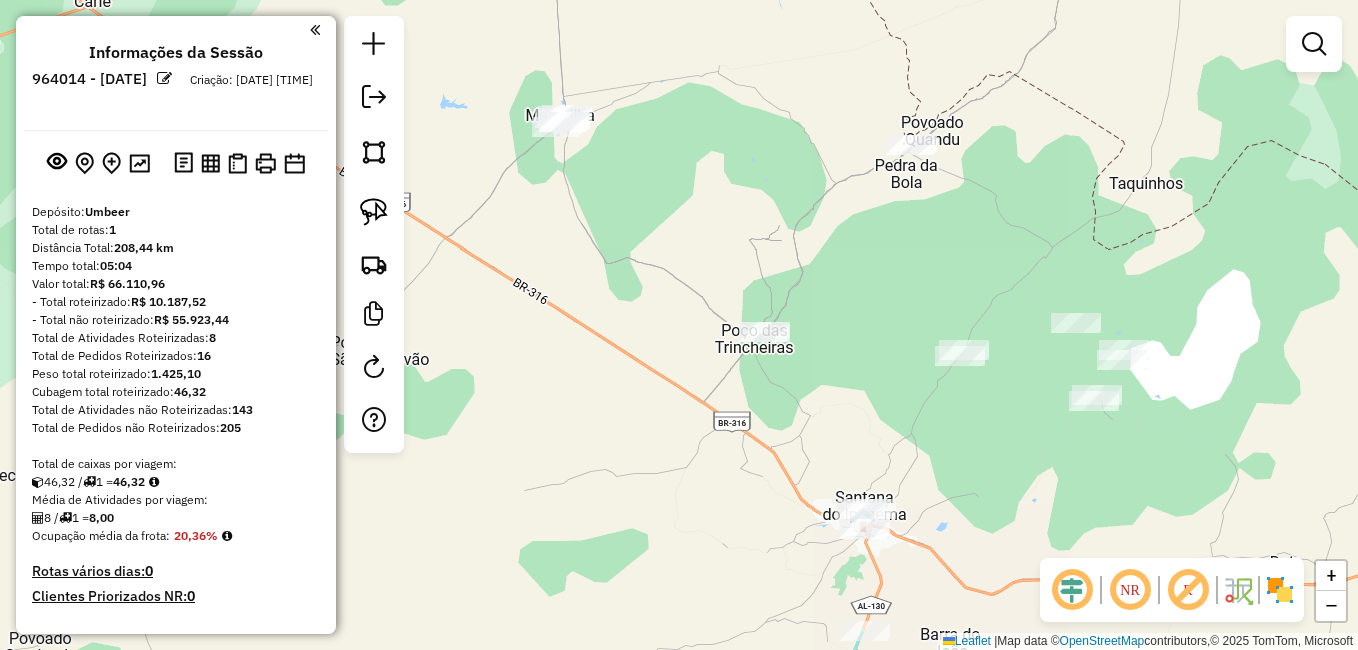 drag, startPoint x: 586, startPoint y: 371, endPoint x: 671, endPoint y: 378, distance: 85.28775 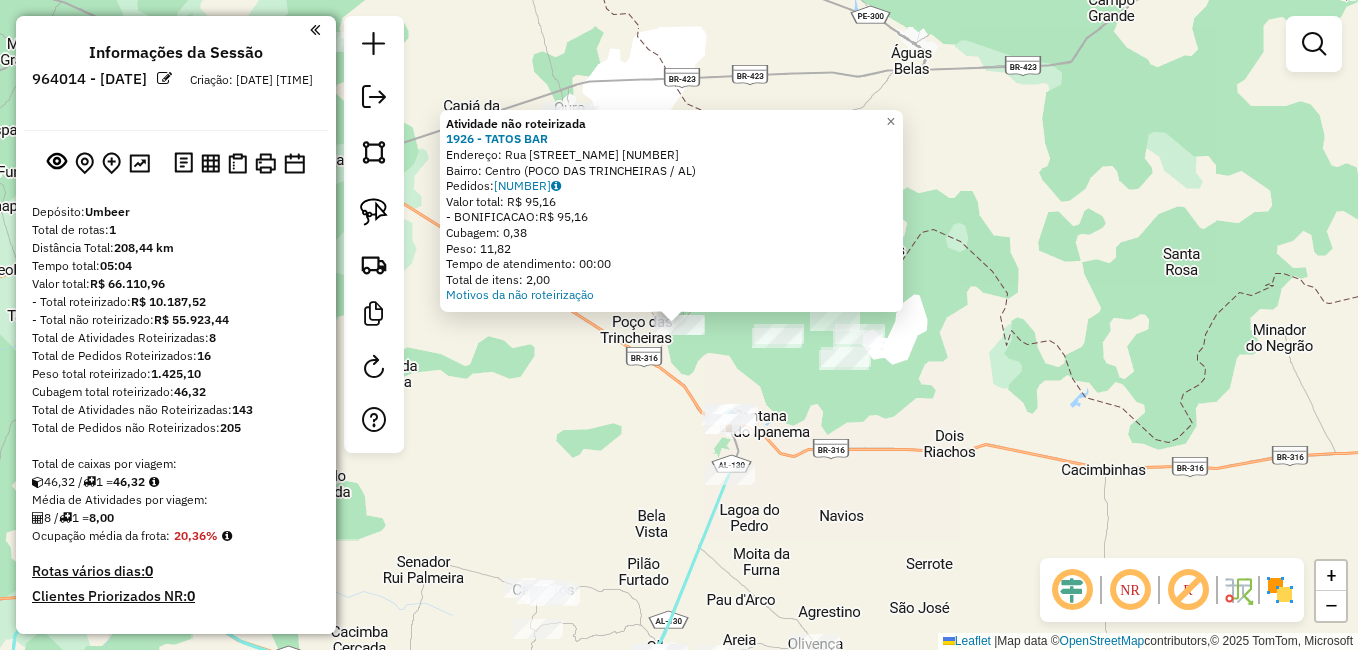 click on "Atividade não roteirizada 1926 - TATOS BAR  Endereço:  Rua Sao Sebastiao 436   Bairro: Centro (POCO DAS TRINCHEIRAS / AL)   Pedidos:  11119835   Valor total: R$ 95,16   - BONIFICACAO:  R$ 95,16   Cubagem: 0,38   Peso: 11,82   Tempo de atendimento: 00:00   Total de itens: 2,00  Motivos da não roteirização × Janela de atendimento Grade de atendimento Capacidade Transportadoras Veículos Cliente Pedidos  Rotas Selecione os dias de semana para filtrar as janelas de atendimento  Seg   Ter   Qua   Qui   Sex   Sáb   Dom  Informe o período da janela de atendimento: De: Até:  Filtrar exatamente a janela do cliente  Considerar janela de atendimento padrão  Selecione os dias de semana para filtrar as grades de atendimento  Seg   Ter   Qua   Qui   Sex   Sáb   Dom   Considerar clientes sem dia de atendimento cadastrado  Clientes fora do dia de atendimento selecionado Filtrar as atividades entre os valores definidos abaixo:  Peso mínimo:   Peso máximo:   Cubagem mínima:   Cubagem máxima:   De:   Até:   De:" 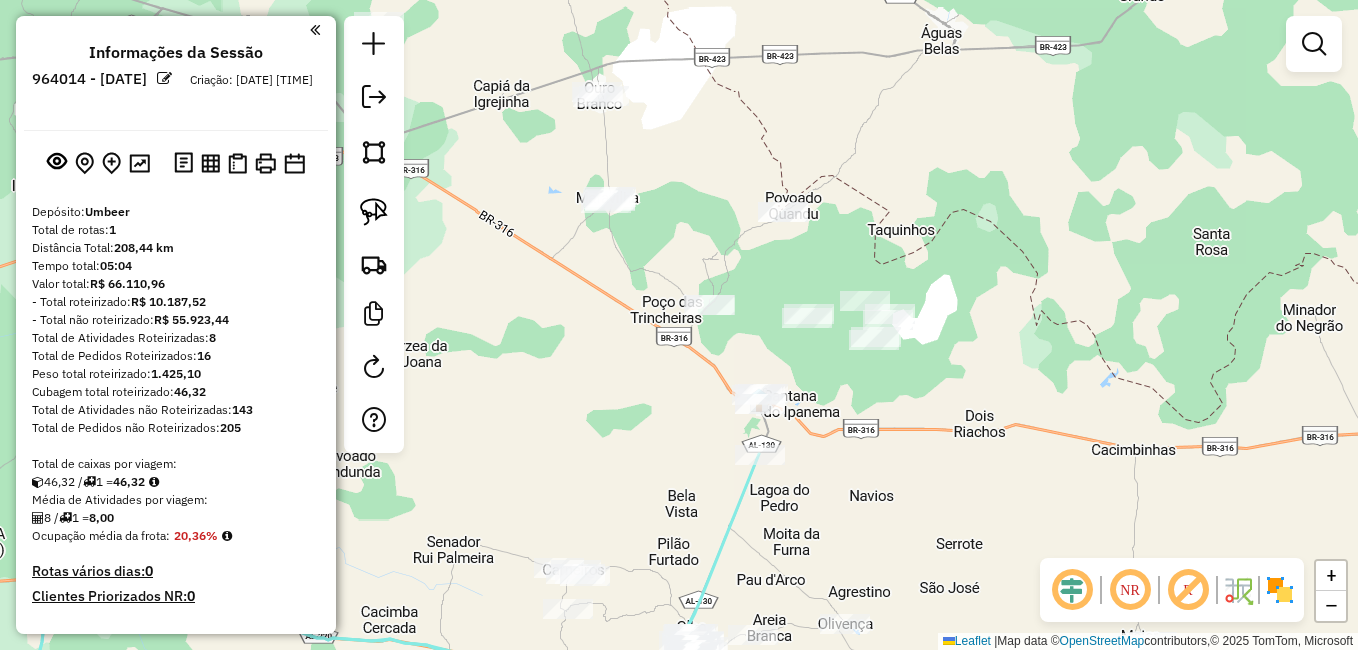 drag, startPoint x: 591, startPoint y: 297, endPoint x: 578, endPoint y: 291, distance: 14.3178215 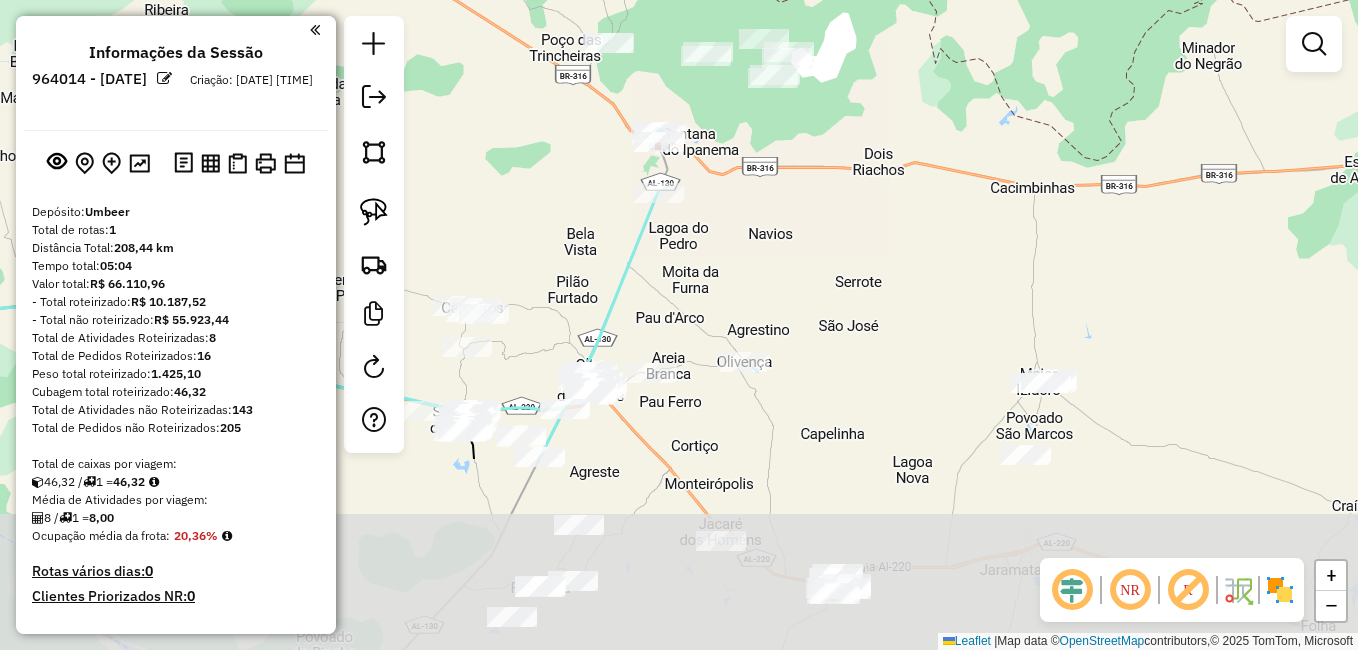 drag, startPoint x: 678, startPoint y: 514, endPoint x: 594, endPoint y: 258, distance: 269.42902 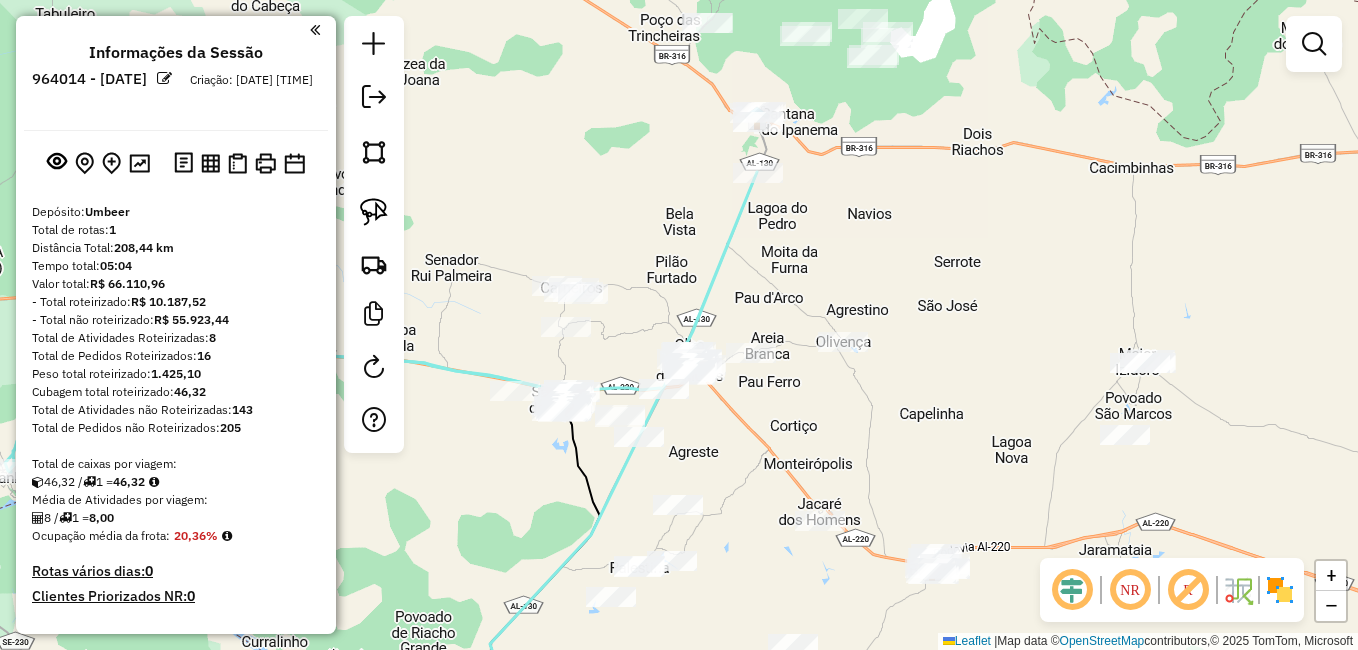 drag, startPoint x: 666, startPoint y: 478, endPoint x: 765, endPoint y: 458, distance: 101 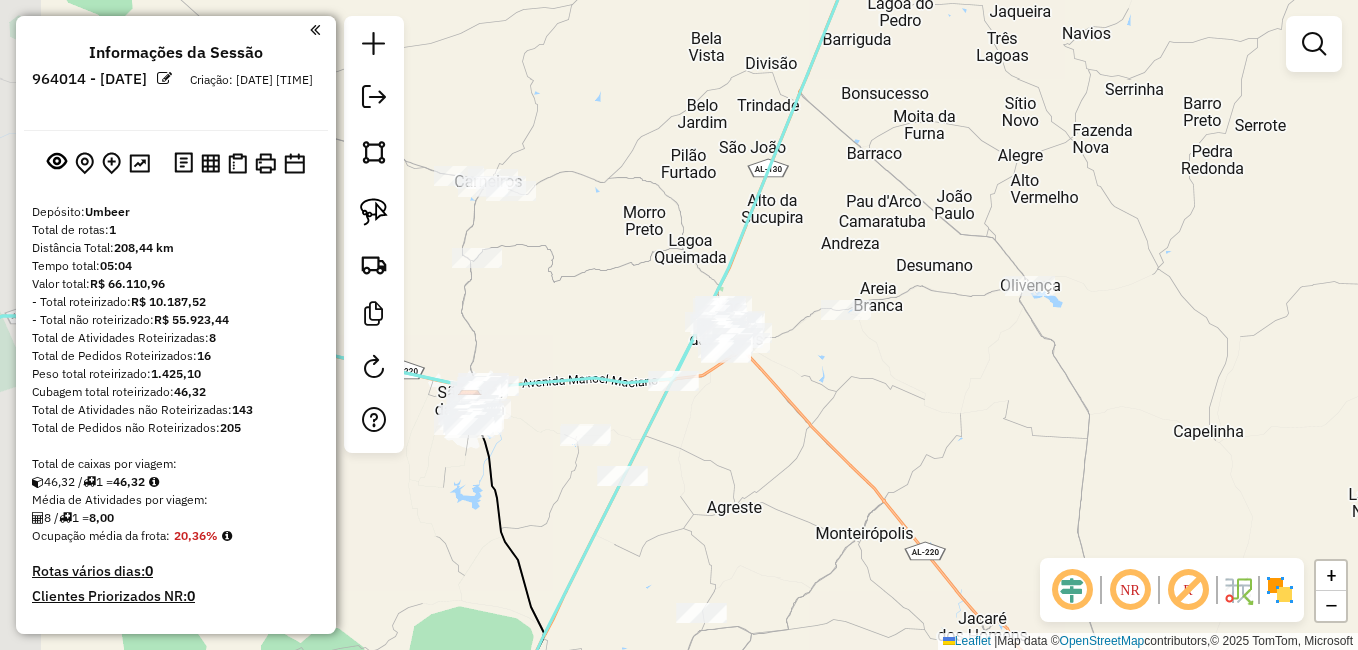 click on "Janela de atendimento Grade de atendimento Capacidade Transportadoras Veículos Cliente Pedidos  Rotas Selecione os dias de semana para filtrar as janelas de atendimento  Seg   Ter   Qua   Qui   Sex   Sáb   Dom  Informe o período da janela de atendimento: De: Até:  Filtrar exatamente a janela do cliente  Considerar janela de atendimento padrão  Selecione os dias de semana para filtrar as grades de atendimento  Seg   Ter   Qua   Qui   Sex   Sáb   Dom   Considerar clientes sem dia de atendimento cadastrado  Clientes fora do dia de atendimento selecionado Filtrar as atividades entre os valores definidos abaixo:  Peso mínimo:   Peso máximo:   Cubagem mínima:   Cubagem máxima:   De:   Até:  Filtrar as atividades entre o tempo de atendimento definido abaixo:  De:   Até:   Considerar capacidade total dos clientes não roteirizados Transportadora: Selecione um ou mais itens Tipo de veículo: Selecione um ou mais itens Veículo: Selecione um ou mais itens Motorista: Selecione um ou mais itens Nome: Rótulo:" 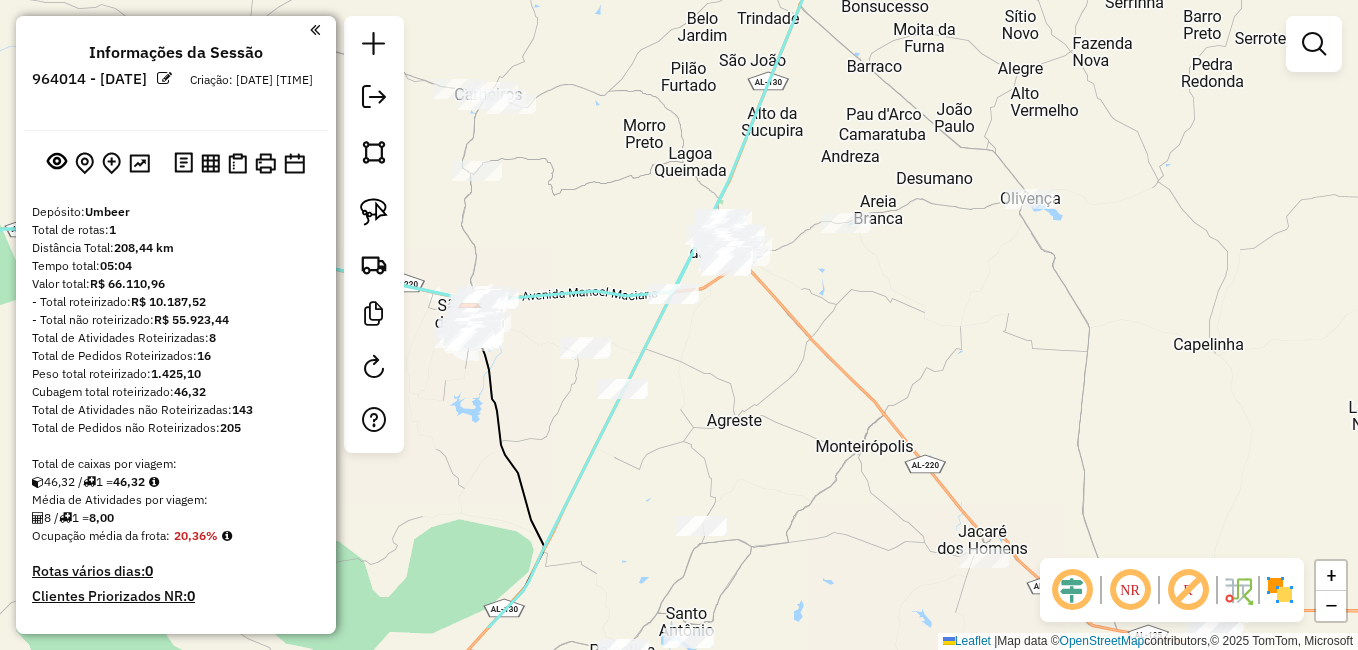 drag, startPoint x: 725, startPoint y: 489, endPoint x: 672, endPoint y: 282, distance: 213.67732 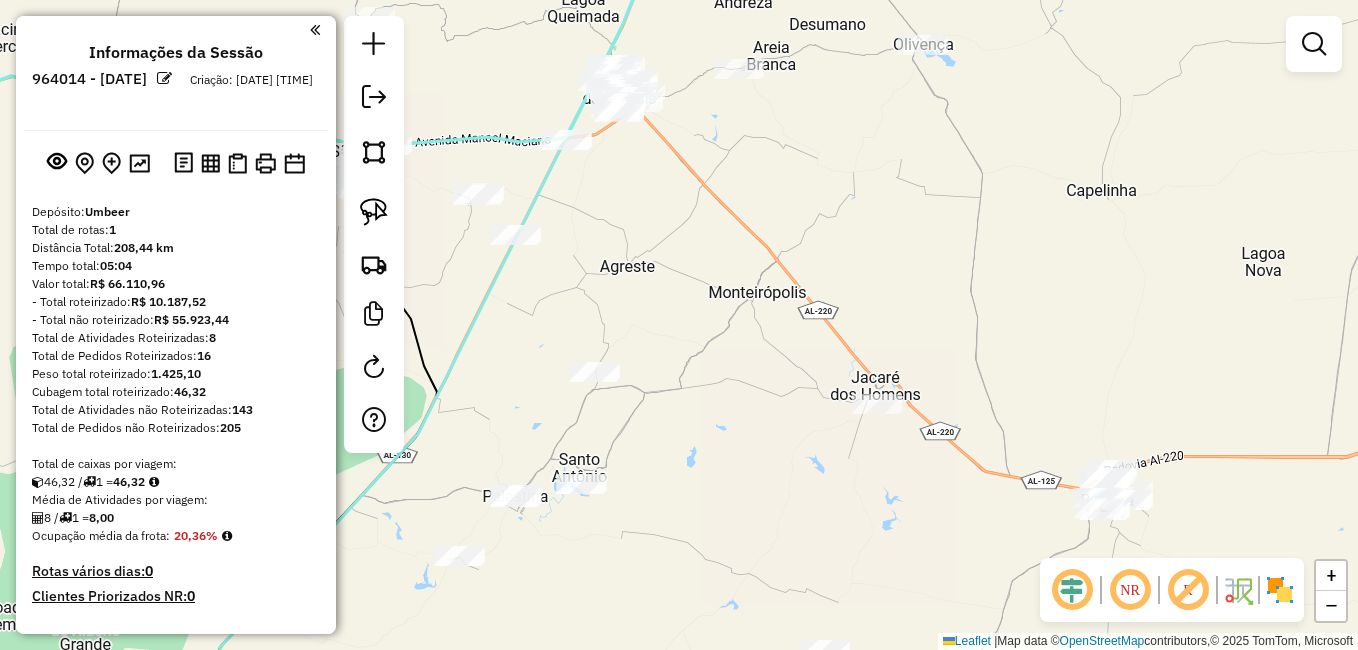 drag, startPoint x: 723, startPoint y: 333, endPoint x: 603, endPoint y: 271, distance: 135.07036 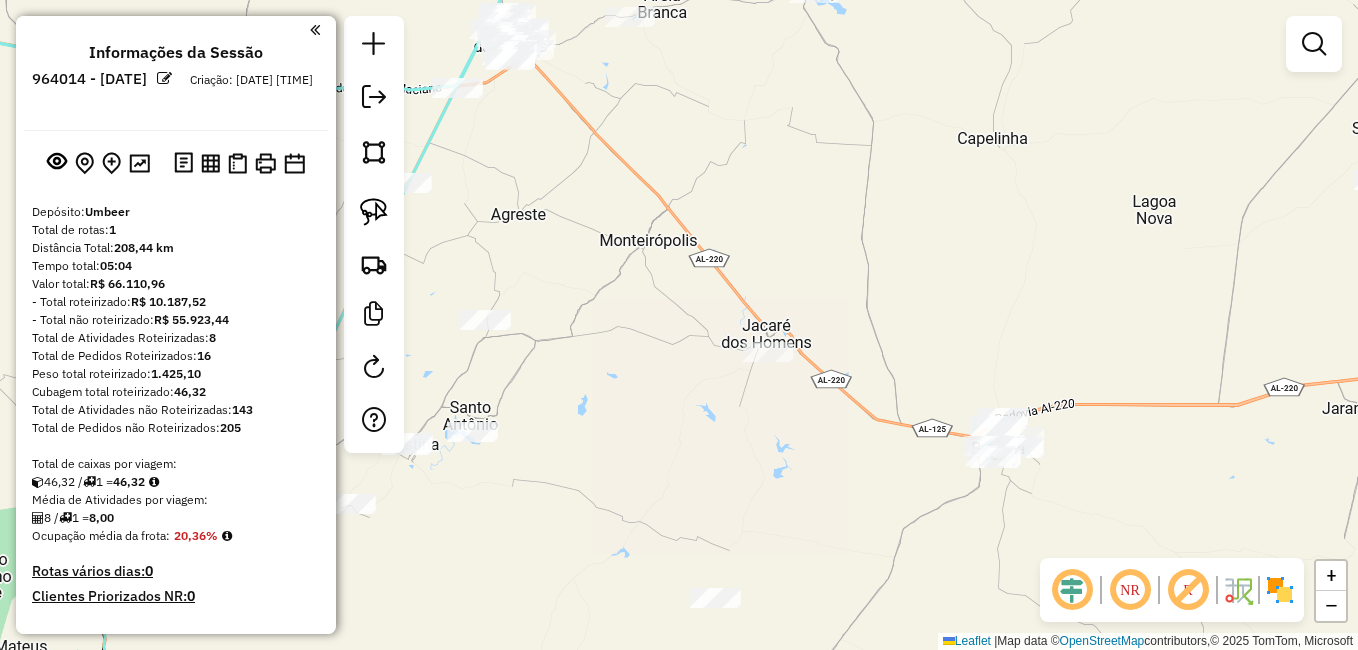 drag, startPoint x: 900, startPoint y: 465, endPoint x: 778, endPoint y: 343, distance: 172.53406 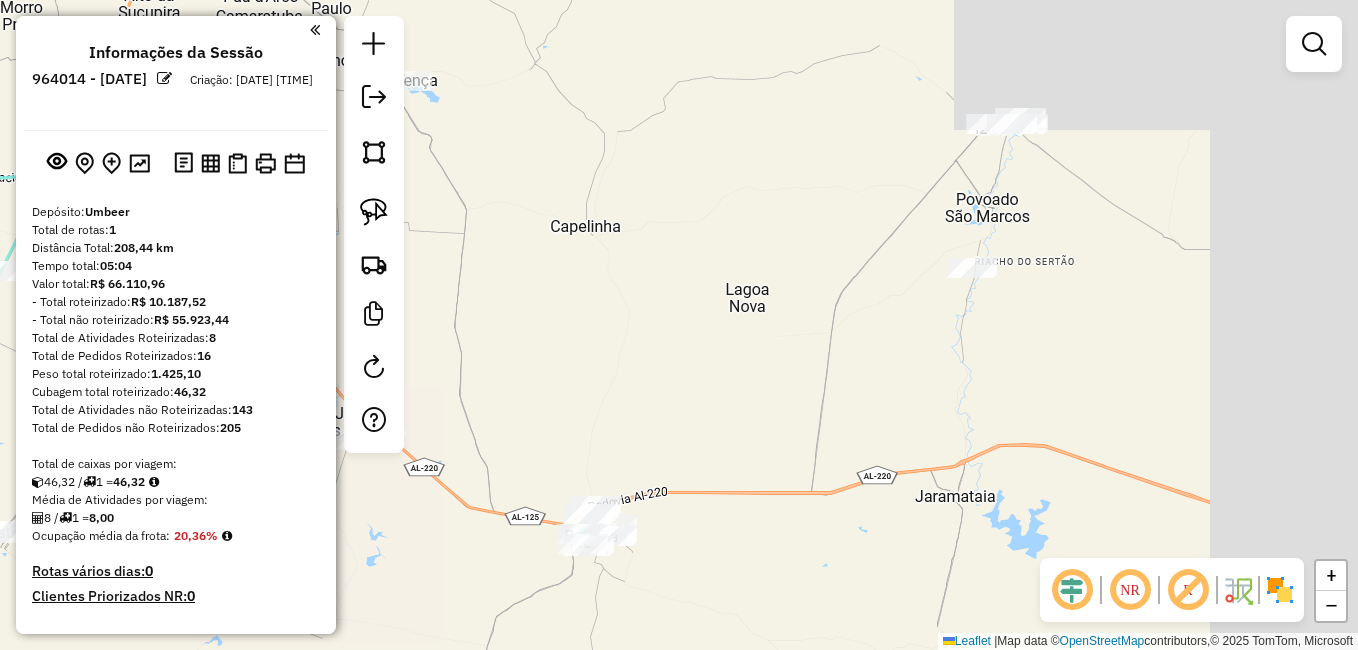 drag, startPoint x: 983, startPoint y: 310, endPoint x: 847, endPoint y: 398, distance: 161.98766 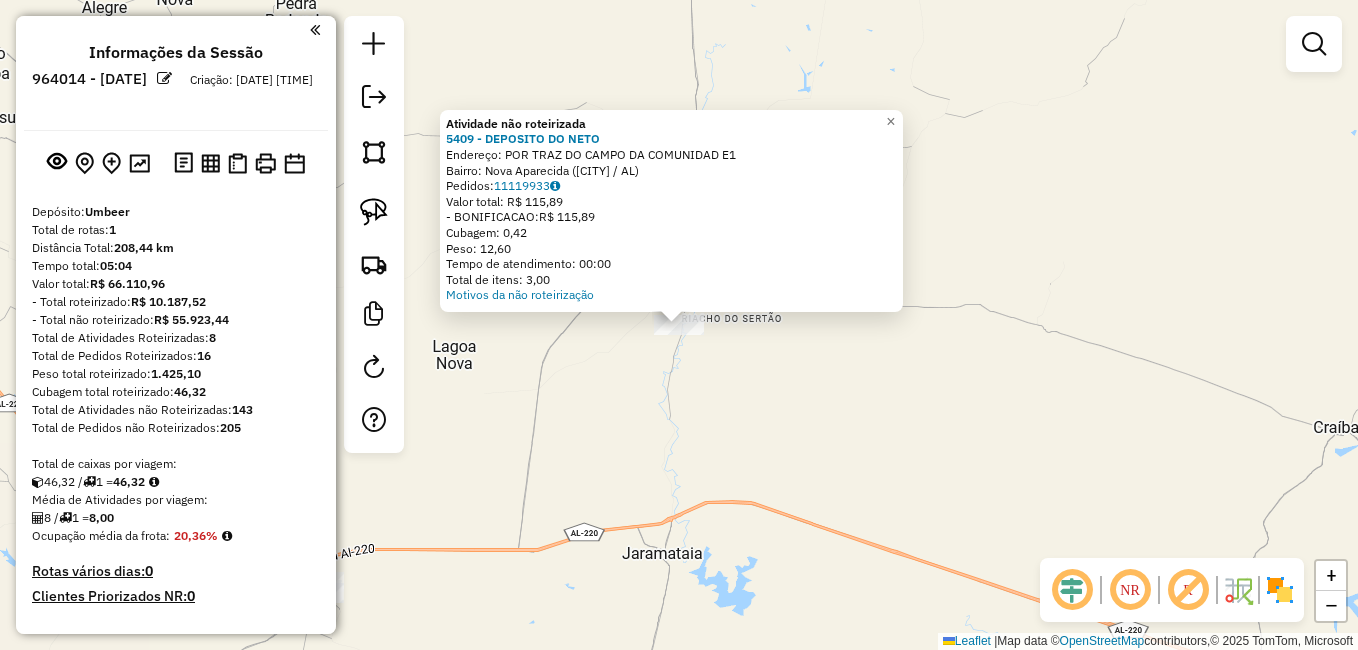 click on "Atividade não roteirizada 5409 - DEPOSITO DO NETO  Endereço:  POR TRAZ DO CAMPO DA COMUNIDAD E1   Bairro: Nova Aparecida (MAJOR ISIDORO / AL)   Pedidos:  11119933   Valor total: R$ 115,89   - BONIFICACAO:  R$ 115,89   Cubagem: 0,42   Peso: 12,60   Tempo de atendimento: 00:00   Total de itens: 3,00  Motivos da não roteirização × Janela de atendimento Grade de atendimento Capacidade Transportadoras Veículos Cliente Pedidos  Rotas Selecione os dias de semana para filtrar as janelas de atendimento  Seg   Ter   Qua   Qui   Sex   Sáb   Dom  Informe o período da janela de atendimento: De: Até:  Filtrar exatamente a janela do cliente  Considerar janela de atendimento padrão  Selecione os dias de semana para filtrar as grades de atendimento  Seg   Ter   Qua   Qui   Sex   Sáb   Dom   Considerar clientes sem dia de atendimento cadastrado  Clientes fora do dia de atendimento selecionado Filtrar as atividades entre os valores definidos abaixo:  Peso mínimo:   Peso máximo:   Cubagem mínima:   De:   Até:  +" 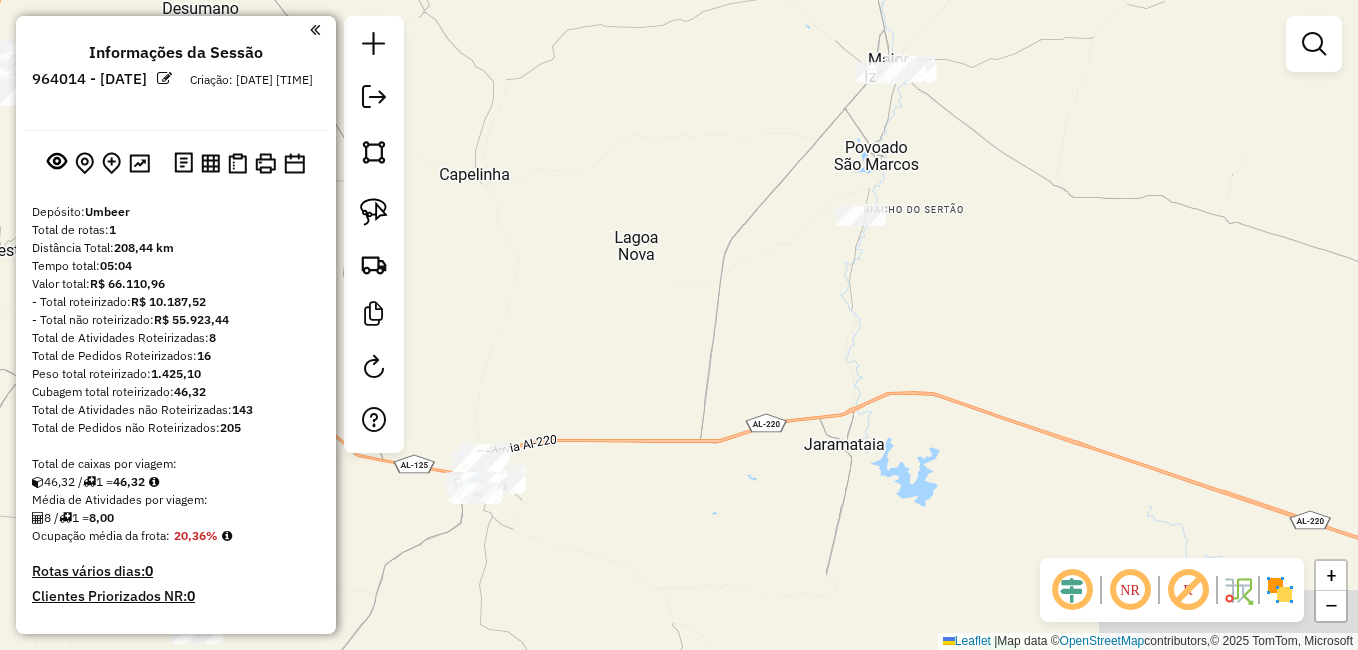 drag, startPoint x: 608, startPoint y: 425, endPoint x: 759, endPoint y: 330, distance: 178.39844 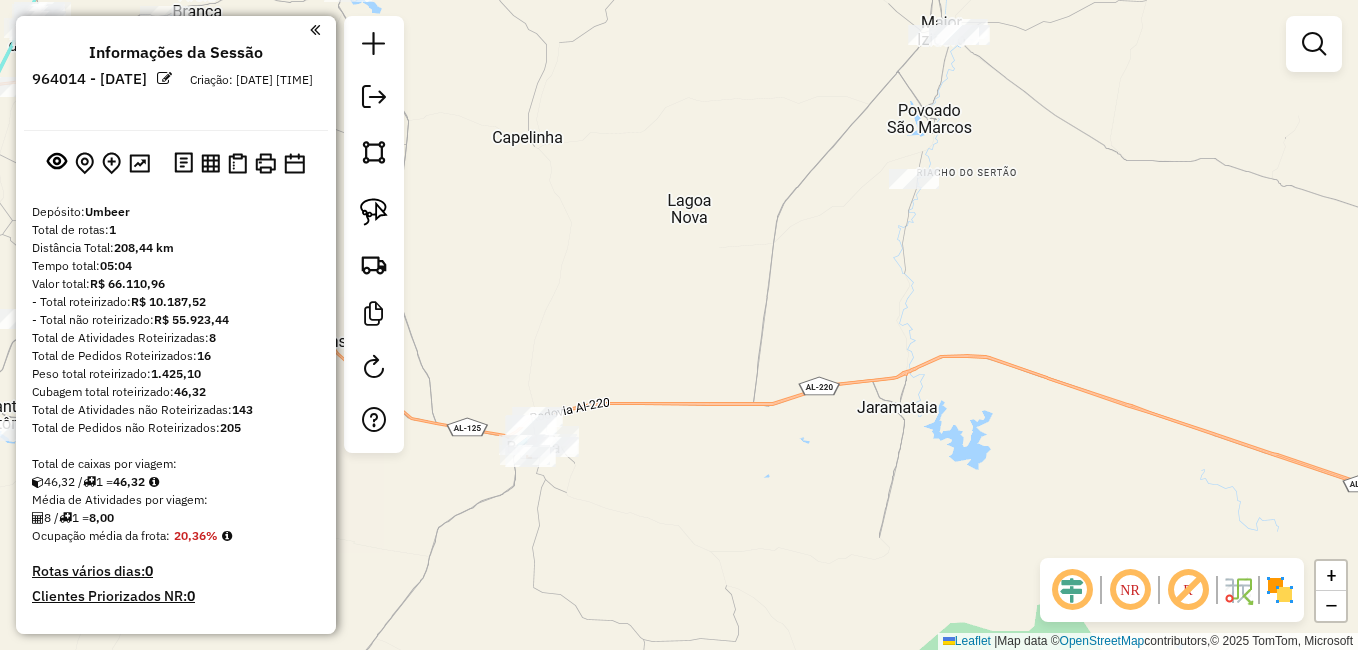 drag, startPoint x: 513, startPoint y: 585, endPoint x: 623, endPoint y: 520, distance: 127.769325 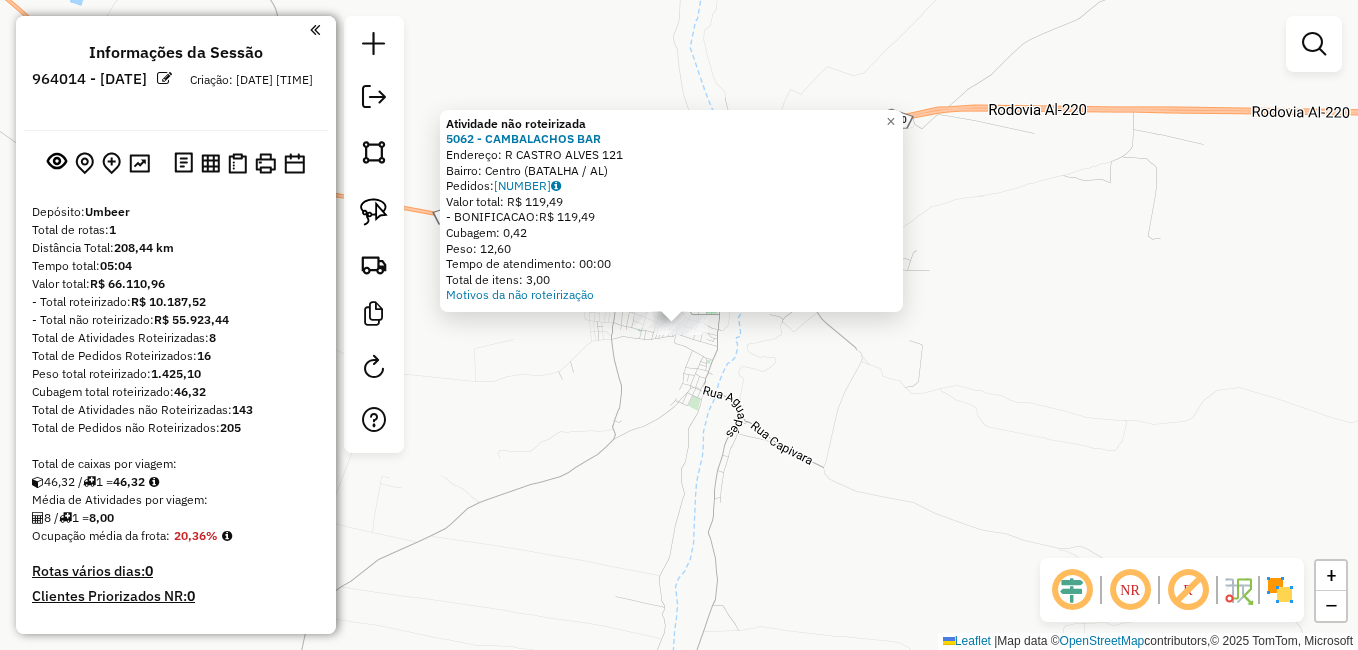 click on "Atividade não roteirizada 5062 - CAMBALACHOS BAR  Endereço:  R CASTRO ALVES 121   Bairro: Centro (BATALHA / AL)   Pedidos:  11119869   Valor total: R$ 119,49   - BONIFICACAO:  R$ 119,49   Cubagem: 0,42   Peso: 12,60   Tempo de atendimento: 00:00   Total de itens: 3,00  Motivos da não roteirização × Janela de atendimento Grade de atendimento Capacidade Transportadoras Veículos Cliente Pedidos  Rotas Selecione os dias de semana para filtrar as janelas de atendimento  Seg   Ter   Qua   Qui   Sex   Sáb   Dom  Informe o período da janela de atendimento: De: Até:  Filtrar exatamente a janela do cliente  Considerar janela de atendimento padrão  Selecione os dias de semana para filtrar as grades de atendimento  Seg   Ter   Qua   Qui   Sex   Sáb   Dom   Considerar clientes sem dia de atendimento cadastrado  Clientes fora do dia de atendimento selecionado Filtrar as atividades entre os valores definidos abaixo:  Peso mínimo:   Peso máximo:   Cubagem mínima:   Cubagem máxima:   De:   Até:   De:   Até:" 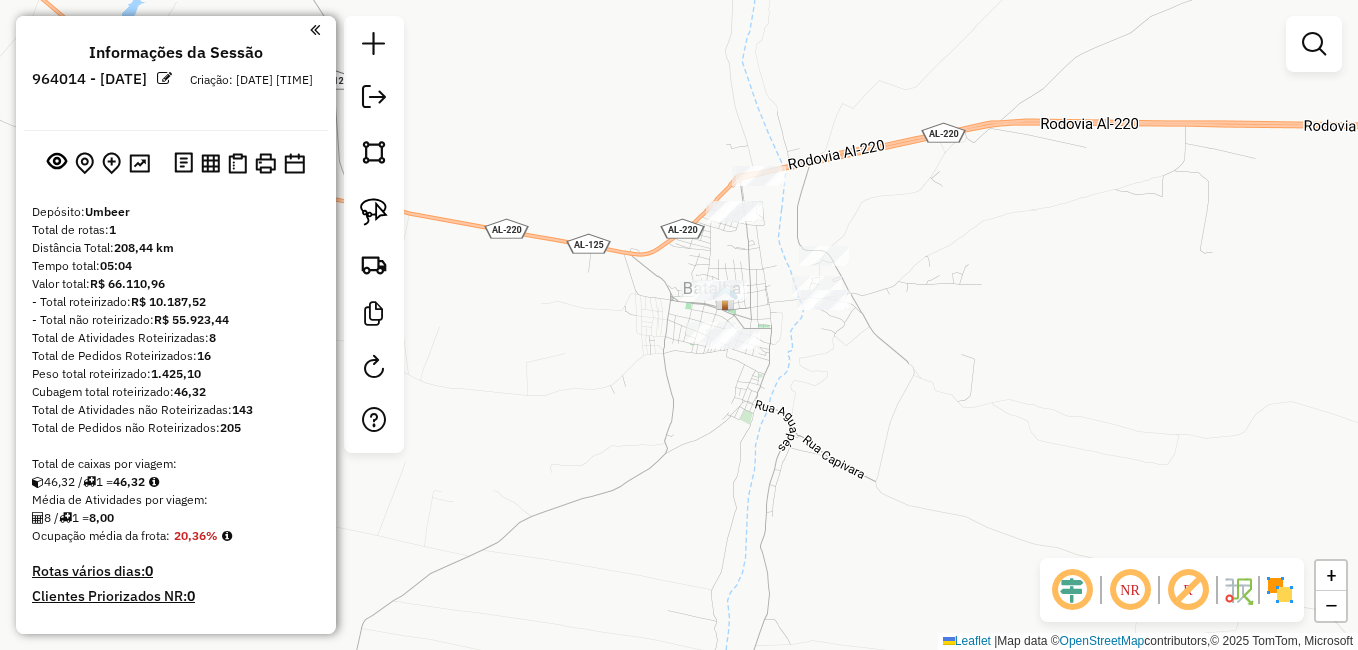 drag, startPoint x: 517, startPoint y: 310, endPoint x: 697, endPoint y: 399, distance: 200.8009 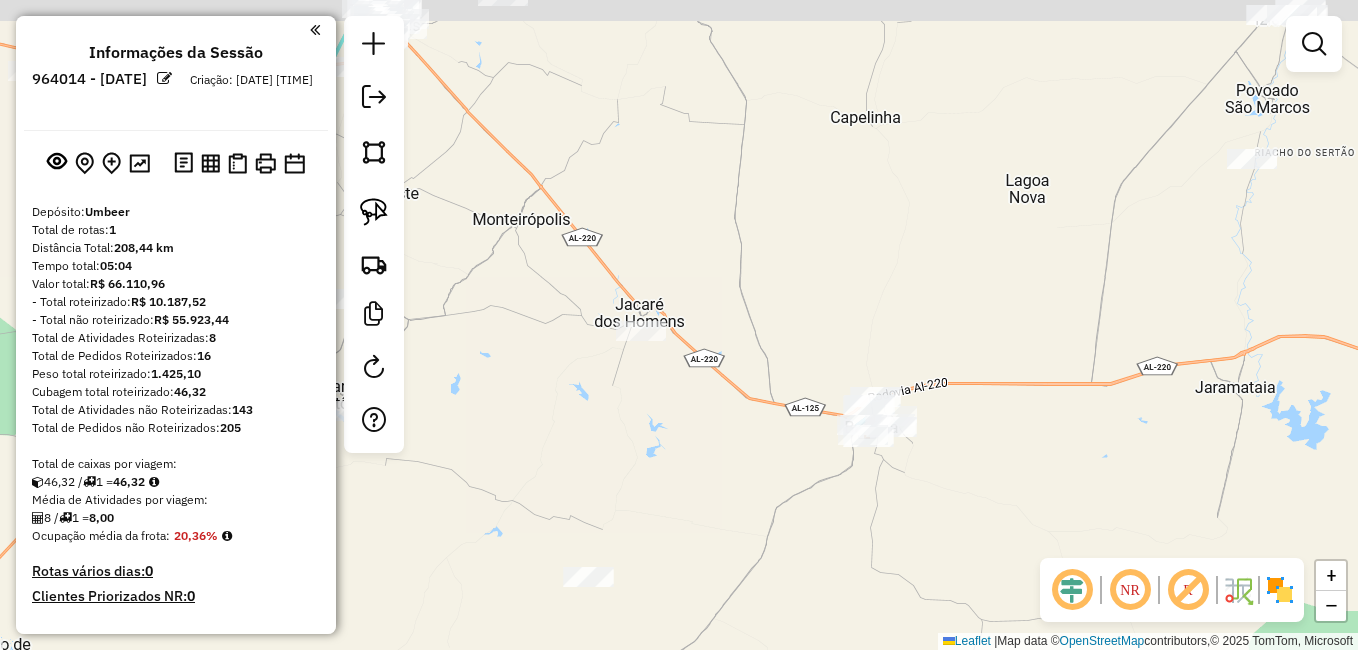 drag, startPoint x: 628, startPoint y: 410, endPoint x: 653, endPoint y: 432, distance: 33.30165 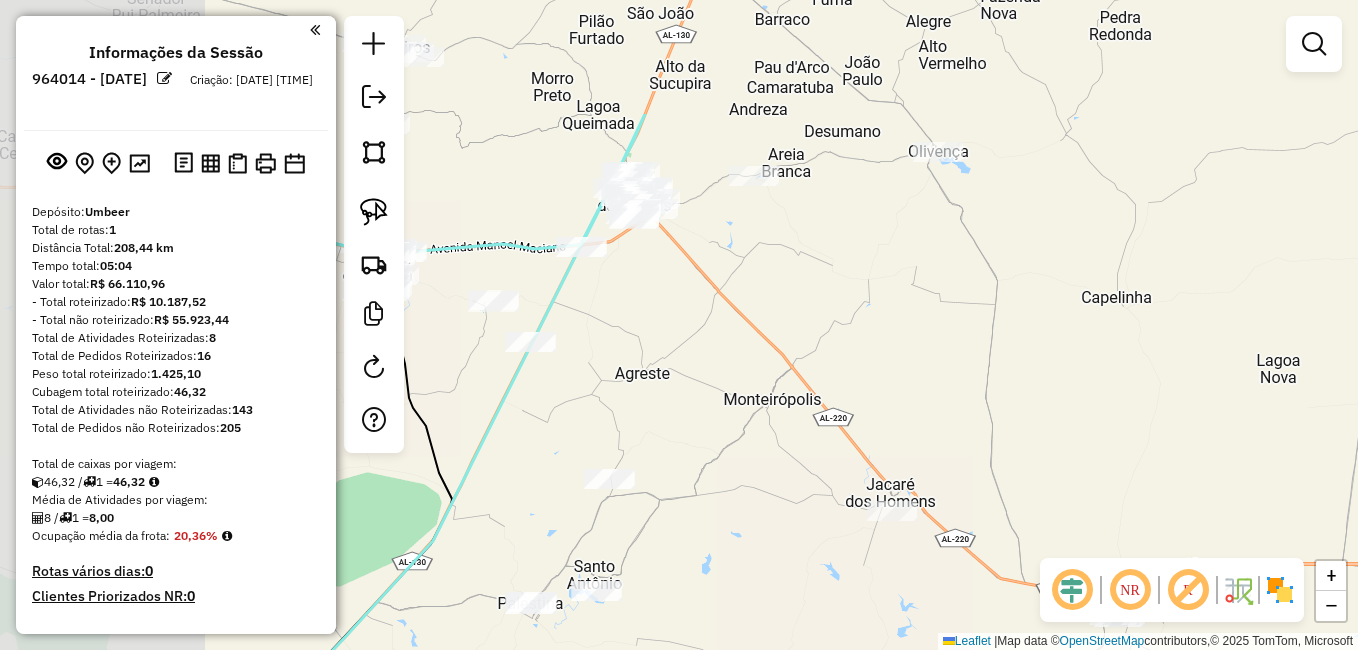 drag, startPoint x: 498, startPoint y: 257, endPoint x: 745, endPoint y: 436, distance: 305.041 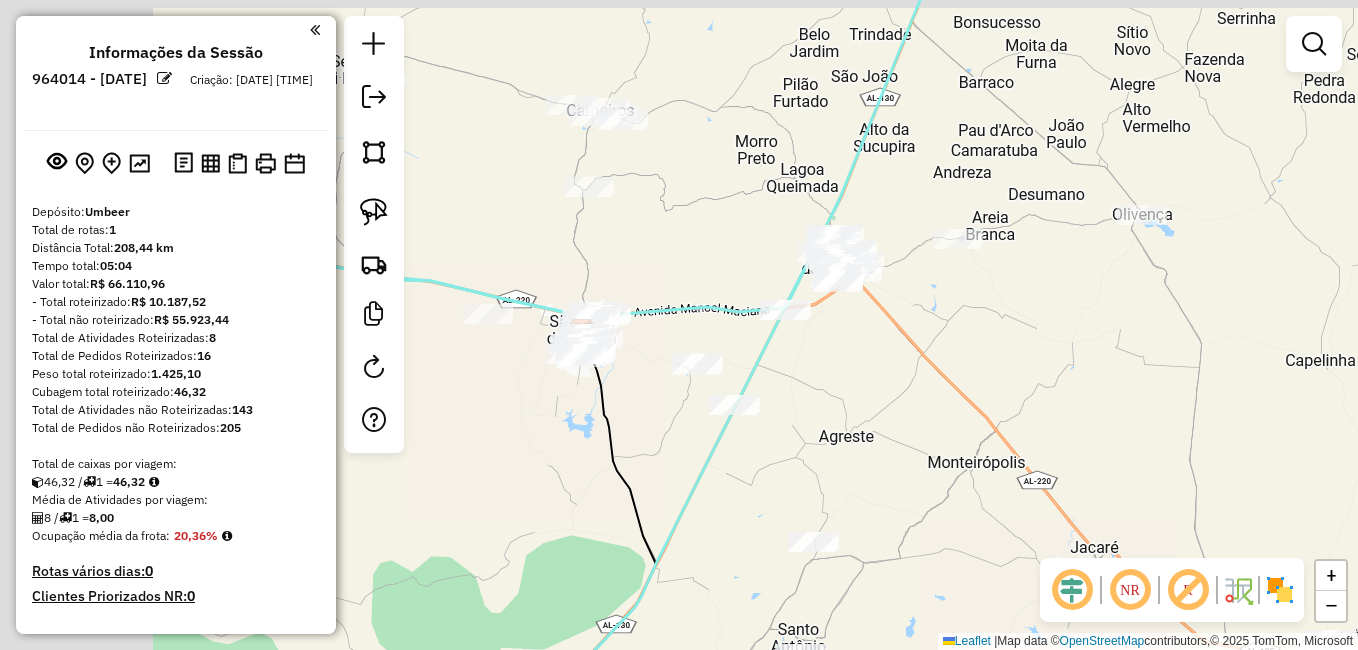 drag, startPoint x: 534, startPoint y: 461, endPoint x: 724, endPoint y: 514, distance: 197.25365 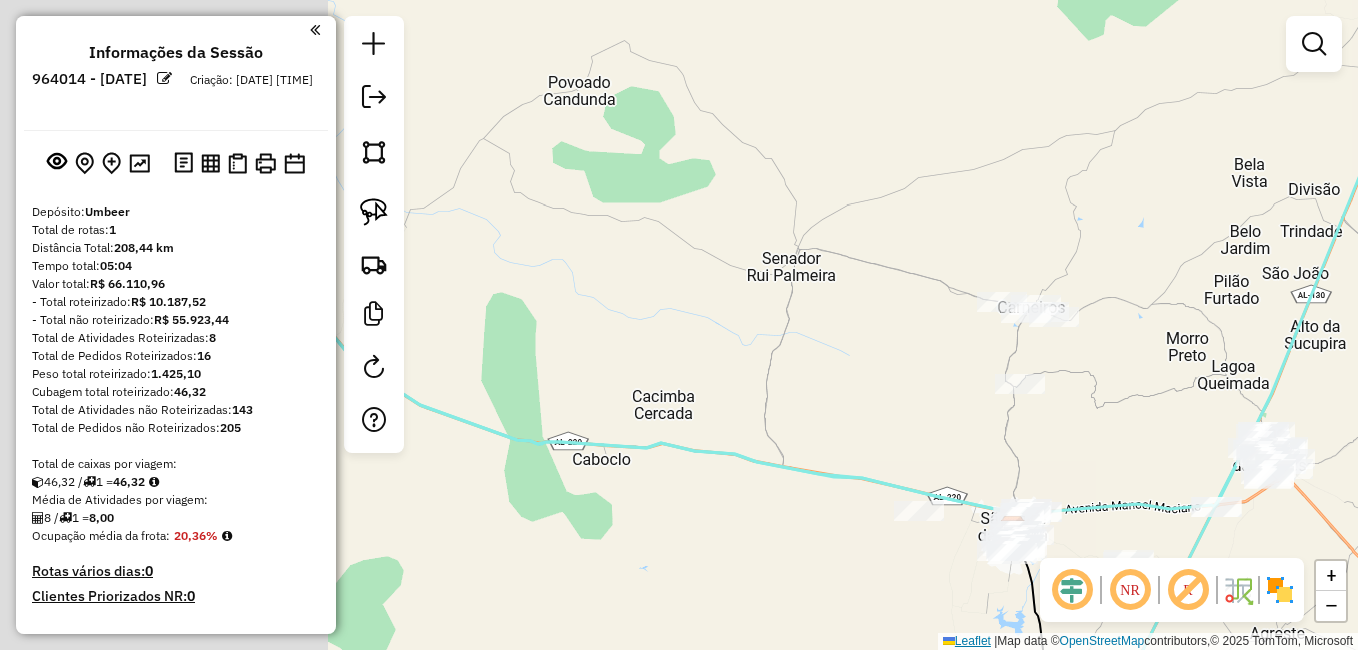 drag, startPoint x: 514, startPoint y: 451, endPoint x: 932, endPoint y: 635, distance: 456.7056 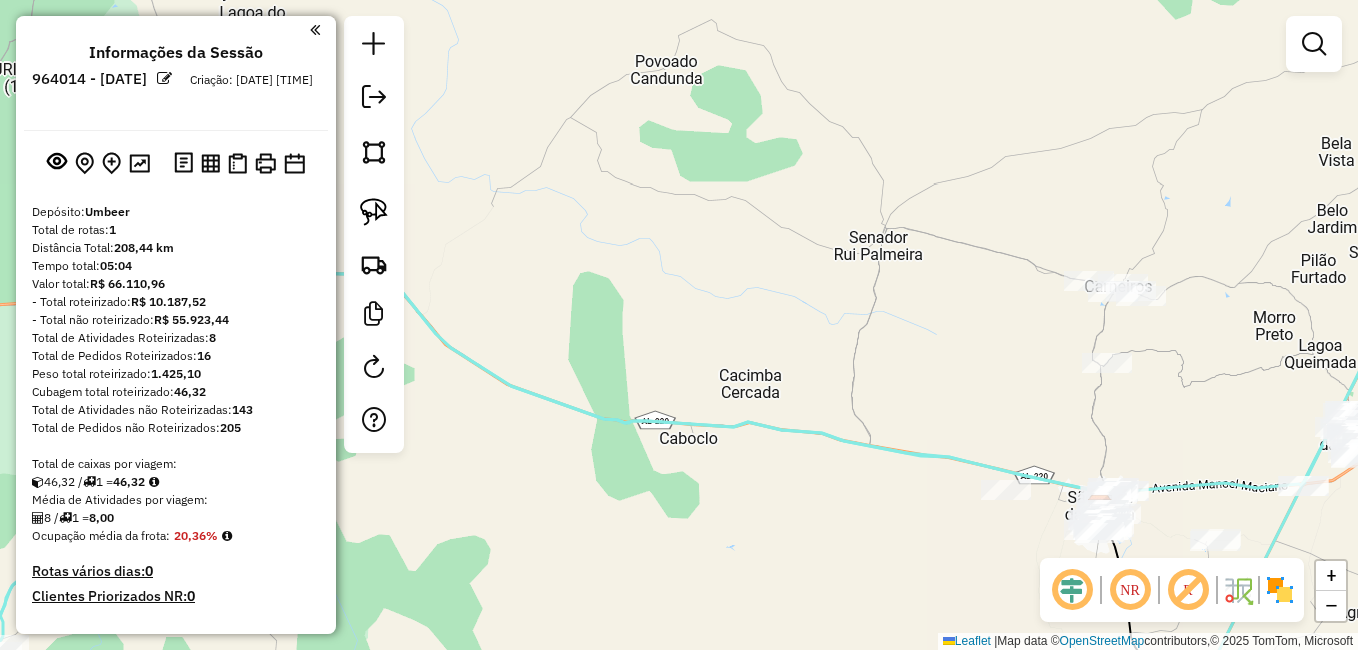drag, startPoint x: 783, startPoint y: 481, endPoint x: 920, endPoint y: 469, distance: 137.52454 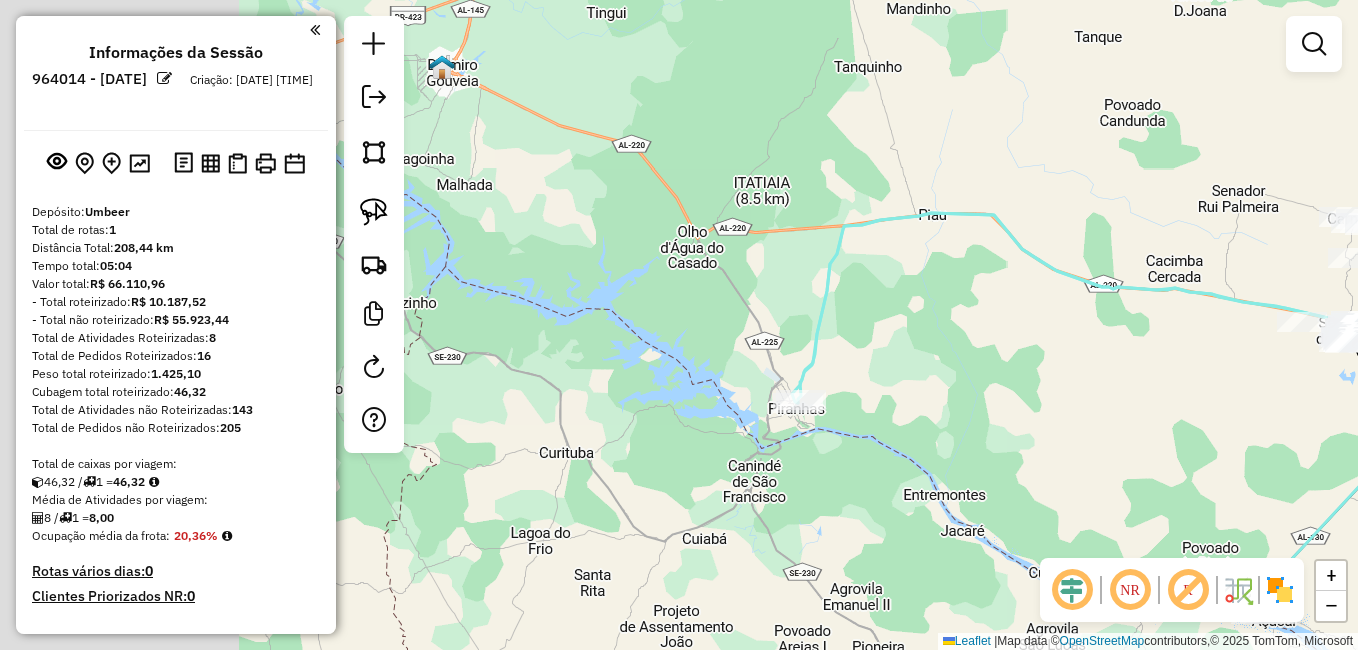 drag, startPoint x: 934, startPoint y: 382, endPoint x: 960, endPoint y: 331, distance: 57.245087 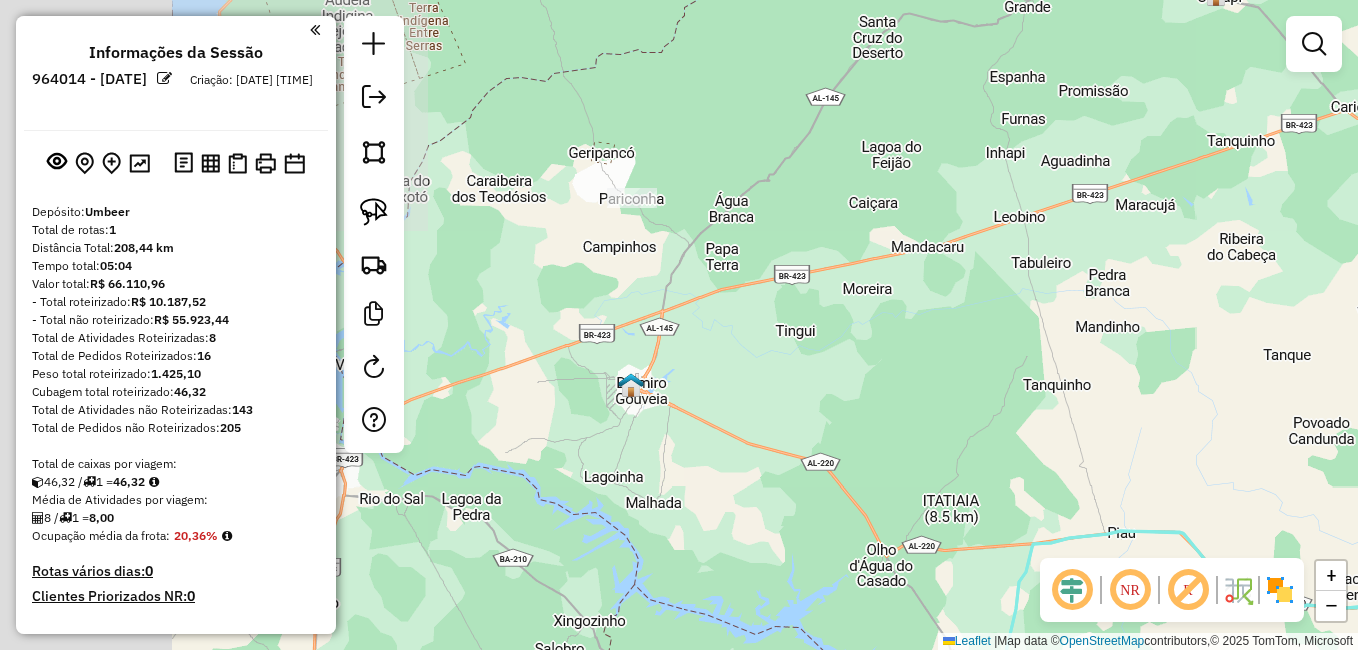 drag, startPoint x: 842, startPoint y: 288, endPoint x: 846, endPoint y: 462, distance: 174.04597 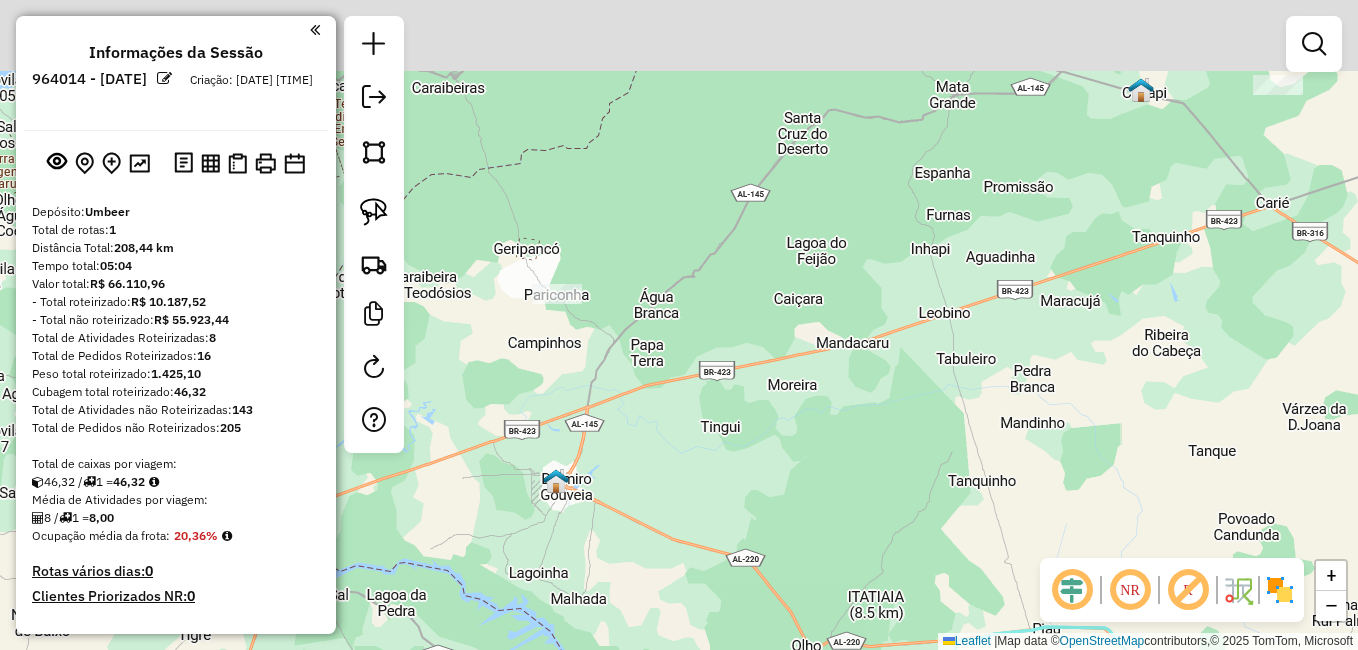 drag, startPoint x: 633, startPoint y: 386, endPoint x: 1073, endPoint y: 386, distance: 440 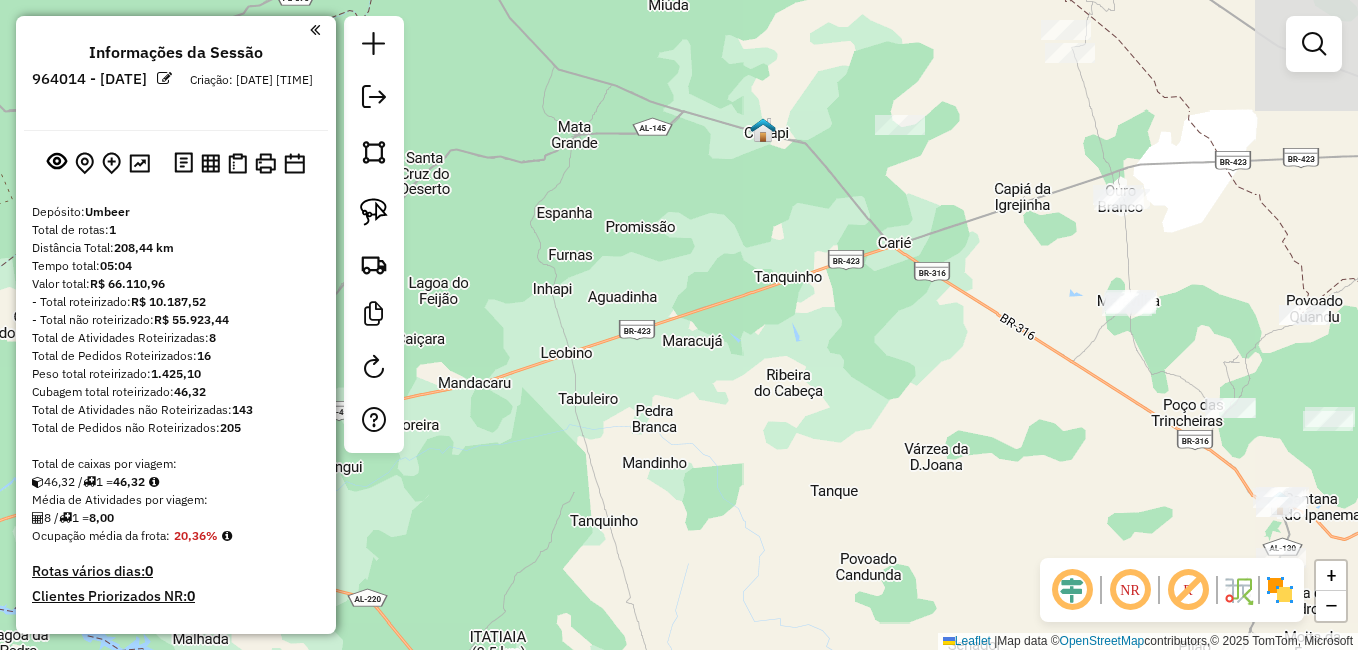 drag, startPoint x: 1192, startPoint y: 392, endPoint x: 840, endPoint y: 474, distance: 361.42496 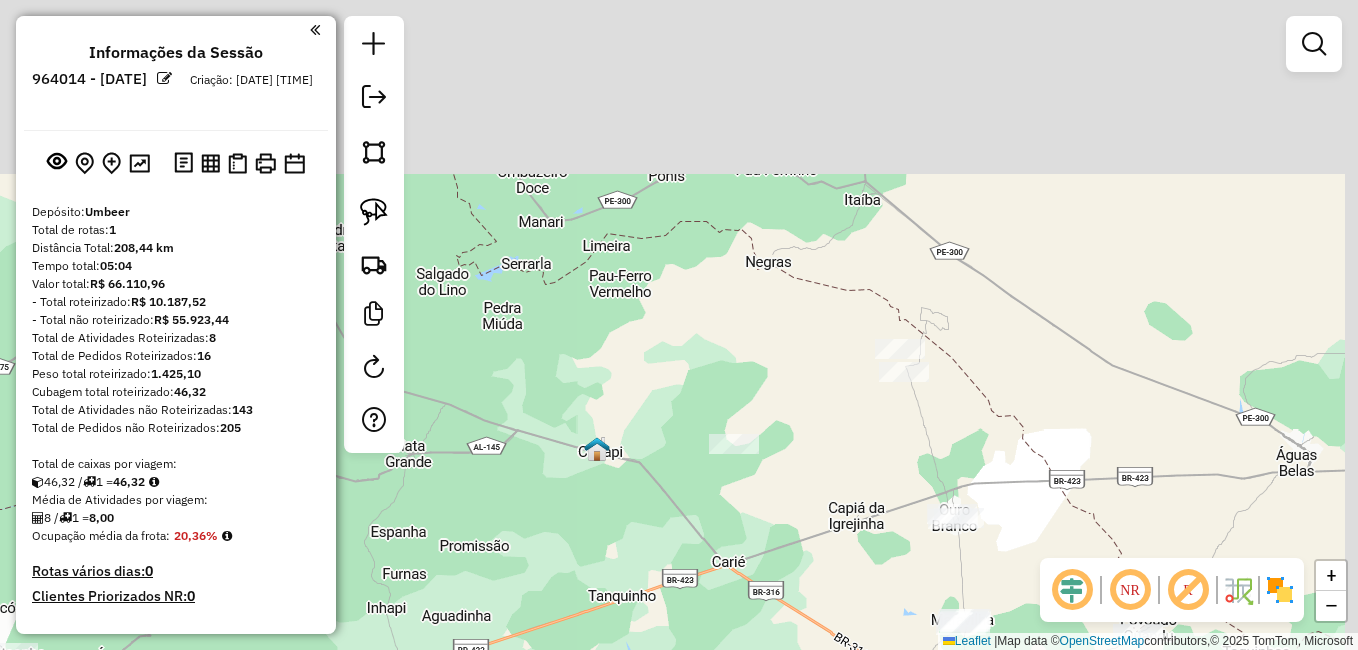drag, startPoint x: 998, startPoint y: 318, endPoint x: 813, endPoint y: 693, distance: 418.1507 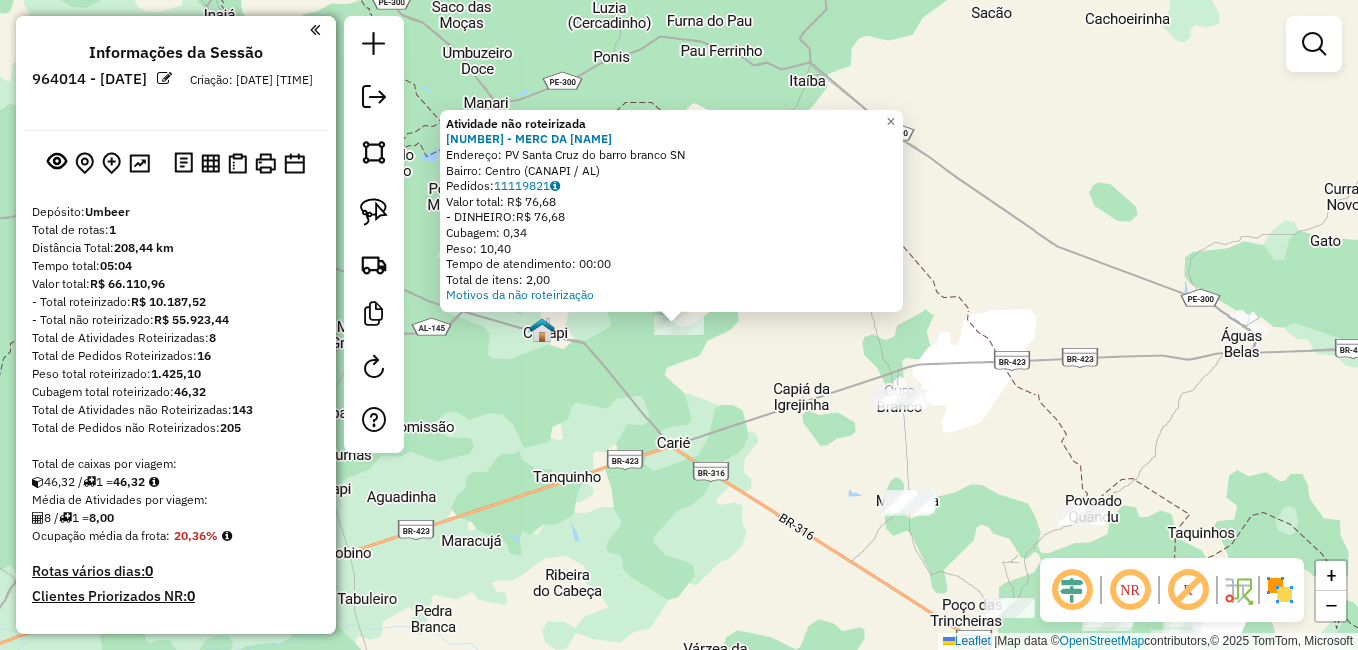 click on "Atividade não roteirizada 2469 - MERC DA ADRIANA  Endereço:  PV Santa Cruz do barro branco SN   Bairro: Centro (CANAPI / AL)   Pedidos:  11119821   Valor total: R$ 76,68   - DINHEIRO:  R$ 76,68   Cubagem: 0,34   Peso: 10,40   Tempo de atendimento: 00:00   Total de itens: 2,00  Motivos da não roteirização × Janela de atendimento Grade de atendimento Capacidade Transportadoras Veículos Cliente Pedidos  Rotas Selecione os dias de semana para filtrar as janelas de atendimento  Seg   Ter   Qua   Qui   Sex   Sáb   Dom  Informe o período da janela de atendimento: De: Até:  Filtrar exatamente a janela do cliente  Considerar janela de atendimento padrão  Selecione os dias de semana para filtrar as grades de atendimento  Seg   Ter   Qua   Qui   Sex   Sáb   Dom   Considerar clientes sem dia de atendimento cadastrado  Clientes fora do dia de atendimento selecionado Filtrar as atividades entre os valores definidos abaixo:  Peso mínimo:   Peso máximo:   Cubagem mínima:   Cubagem máxima:   De:   Até:   De:" 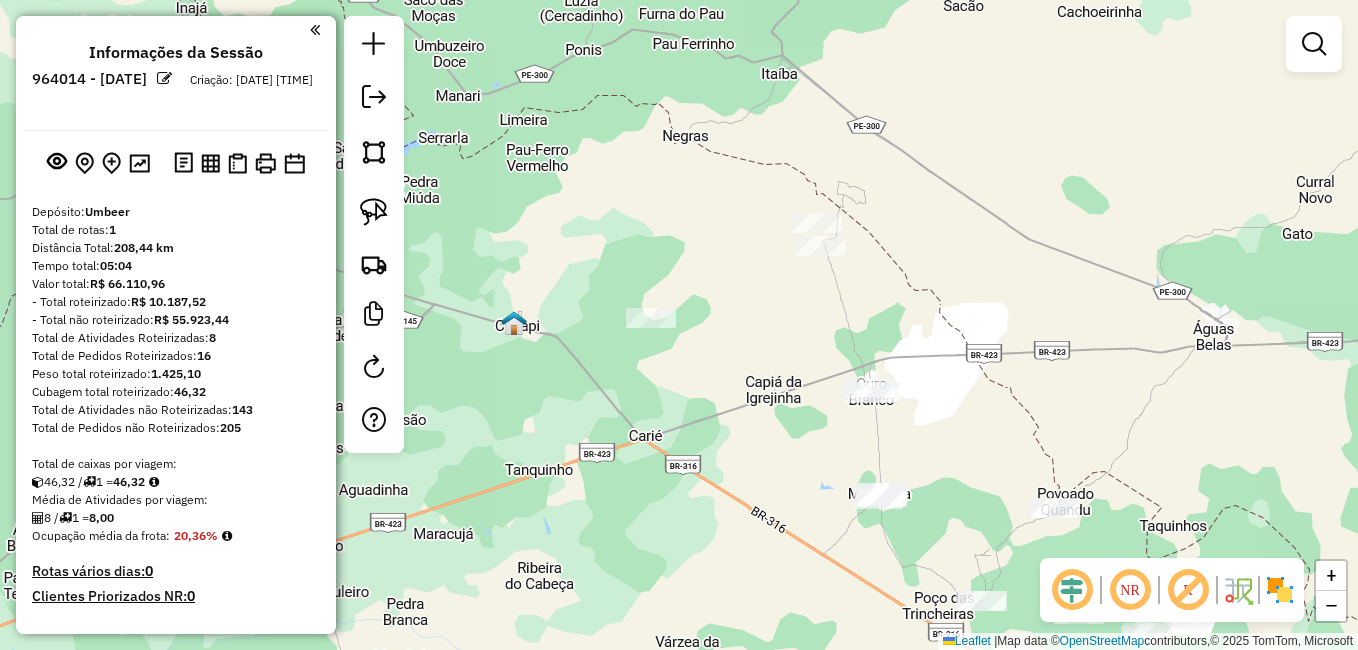 drag, startPoint x: 753, startPoint y: 507, endPoint x: 621, endPoint y: 435, distance: 150.35957 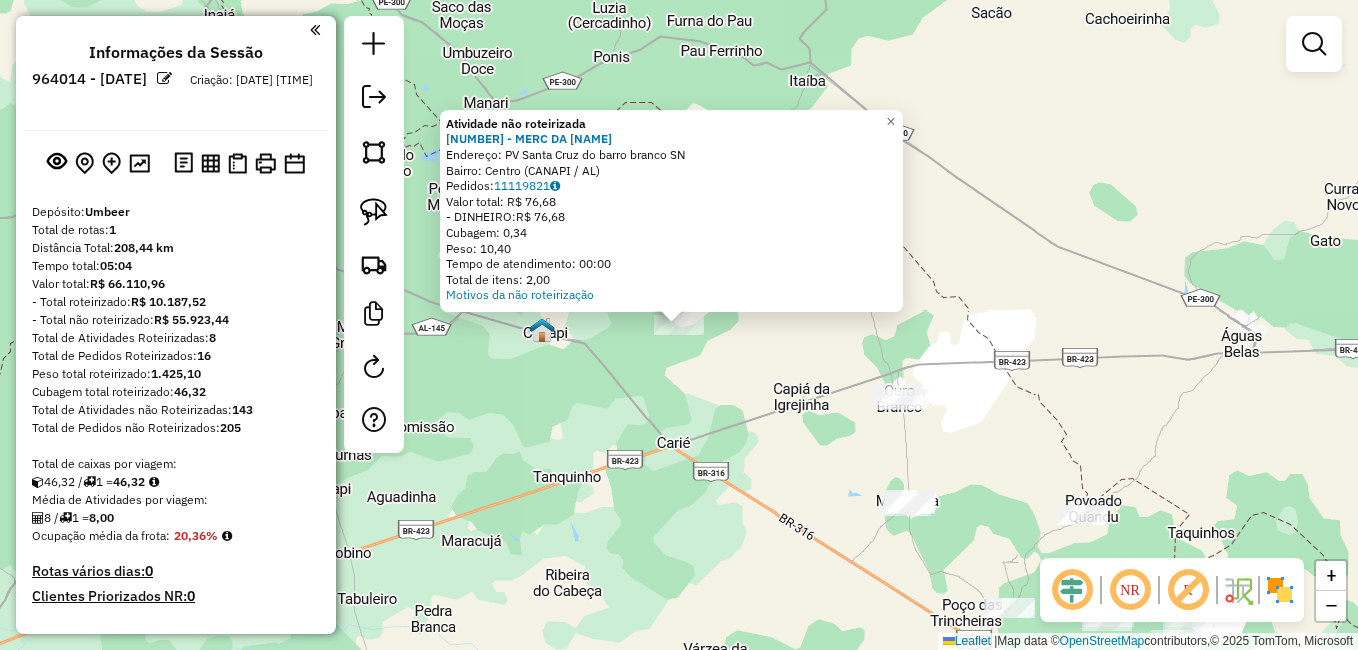 click on "Atividade não roteirizada 2469 - MERC DA ADRIANA  Endereço:  PV Santa Cruz do barro branco SN   Bairro: Centro (CANAPI / AL)   Pedidos:  11119821   Valor total: R$ 76,68   - DINHEIRO:  R$ 76,68   Cubagem: 0,34   Peso: 10,40   Tempo de atendimento: 00:00   Total de itens: 2,00  Motivos da não roteirização × Janela de atendimento Grade de atendimento Capacidade Transportadoras Veículos Cliente Pedidos  Rotas Selecione os dias de semana para filtrar as janelas de atendimento  Seg   Ter   Qua   Qui   Sex   Sáb   Dom  Informe o período da janela de atendimento: De: Até:  Filtrar exatamente a janela do cliente  Considerar janela de atendimento padrão  Selecione os dias de semana para filtrar as grades de atendimento  Seg   Ter   Qua   Qui   Sex   Sáb   Dom   Considerar clientes sem dia de atendimento cadastrado  Clientes fora do dia de atendimento selecionado Filtrar as atividades entre os valores definidos abaixo:  Peso mínimo:   Peso máximo:   Cubagem mínima:   Cubagem máxima:   De:   Até:   De:" 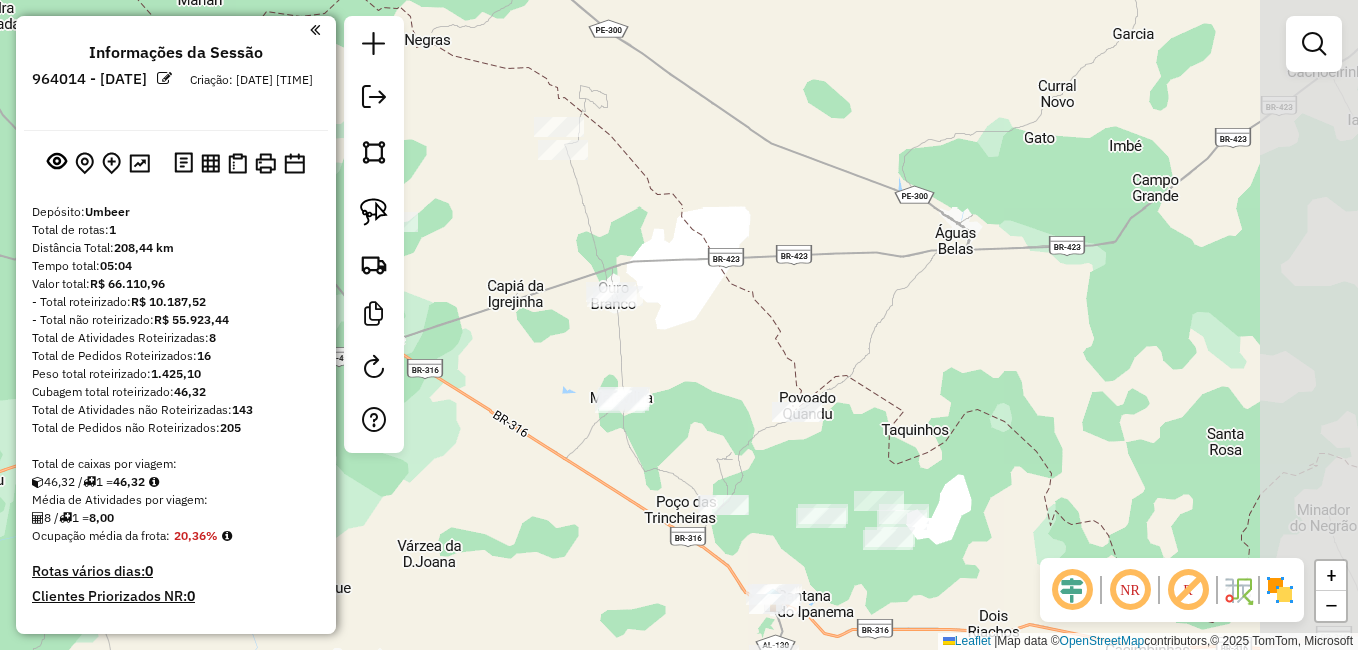 drag, startPoint x: 777, startPoint y: 507, endPoint x: 538, endPoint y: 413, distance: 256.82095 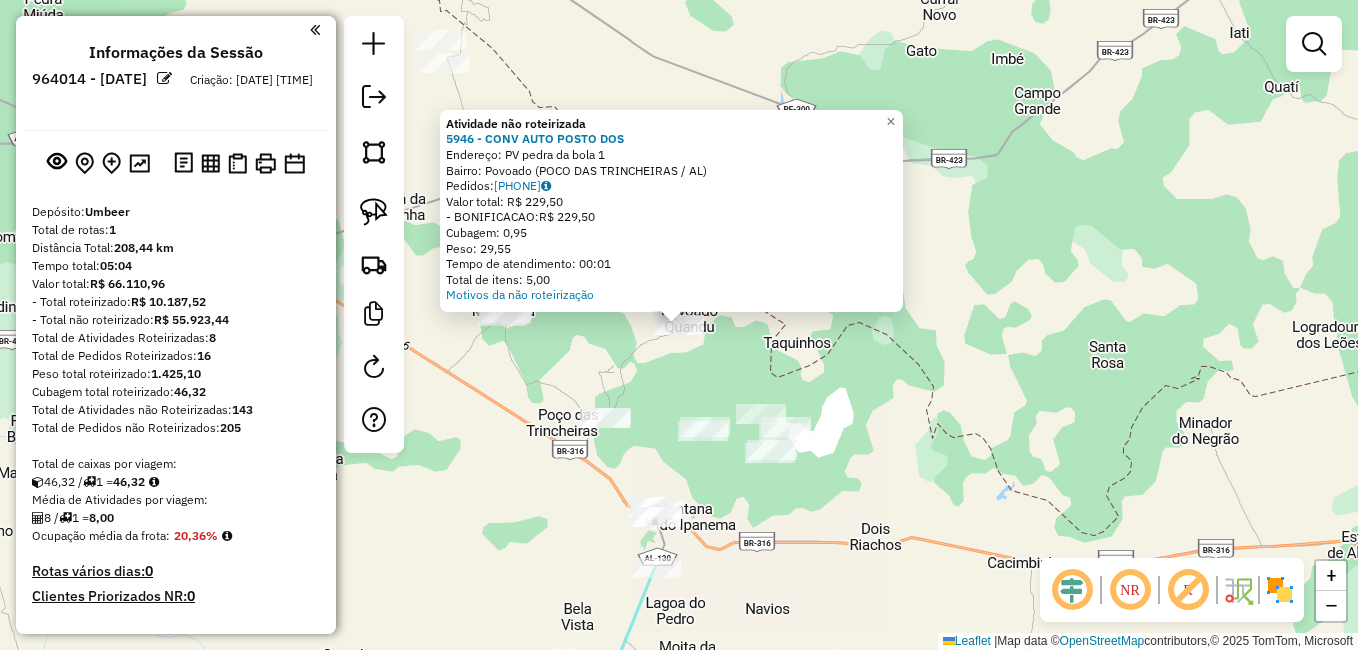 click on "Atividade não roteirizada 5946 - CONV AUTO POSTO DOS  Endereço:  PV pedra da bola 1   Bairro: Povoado (POCO DAS TRINCHEIRAS / AL)   Pedidos:  11119837   Valor total: R$ 229,50   - BONIFICACAO:  R$ 229,50   Cubagem: 0,95   Peso: 29,55   Tempo de atendimento: 00:01   Total de itens: 5,00  Motivos da não roteirização × Janela de atendimento Grade de atendimento Capacidade Transportadoras Veículos Cliente Pedidos  Rotas Selecione os dias de semana para filtrar as janelas de atendimento  Seg   Ter   Qua   Qui   Sex   Sáb   Dom  Informe o período da janela de atendimento: De: Até:  Filtrar exatamente a janela do cliente  Considerar janela de atendimento padrão  Selecione os dias de semana para filtrar as grades de atendimento  Seg   Ter   Qua   Qui   Sex   Sáb   Dom   Considerar clientes sem dia de atendimento cadastrado  Clientes fora do dia de atendimento selecionado Filtrar as atividades entre os valores definidos abaixo:  Peso mínimo:   Peso máximo:   Cubagem mínima:   Cubagem máxima:   De:  De:" 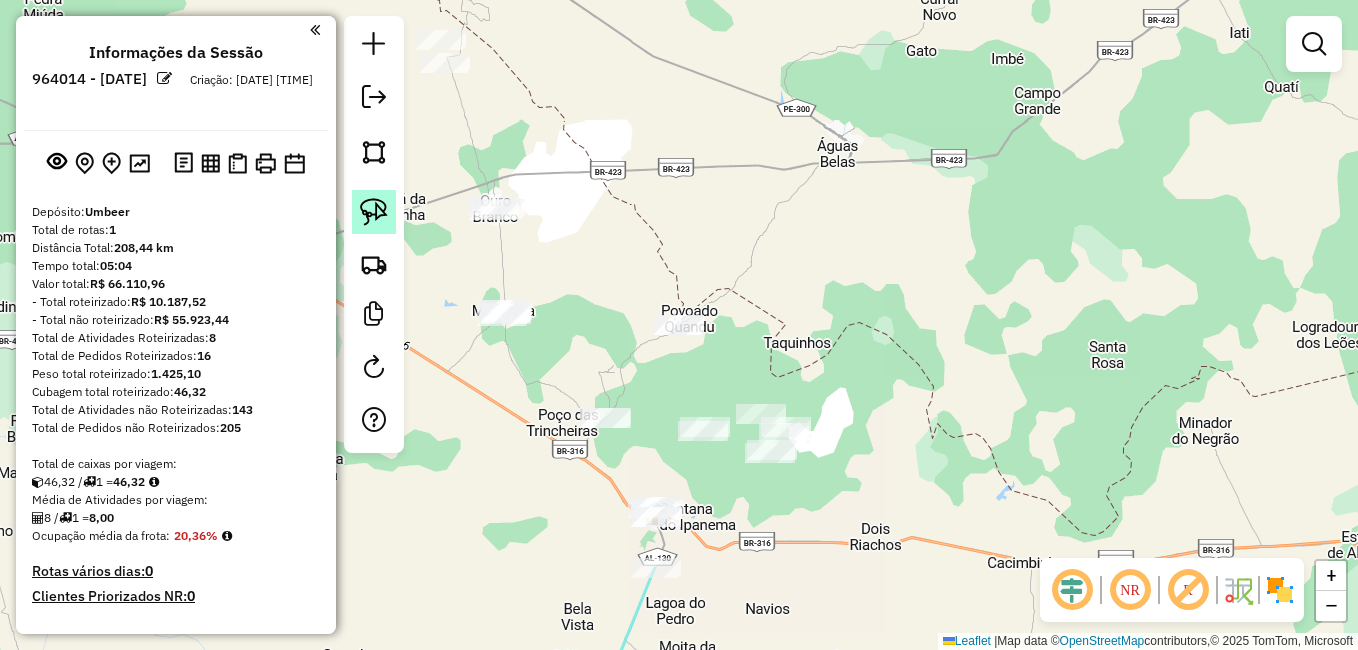 click 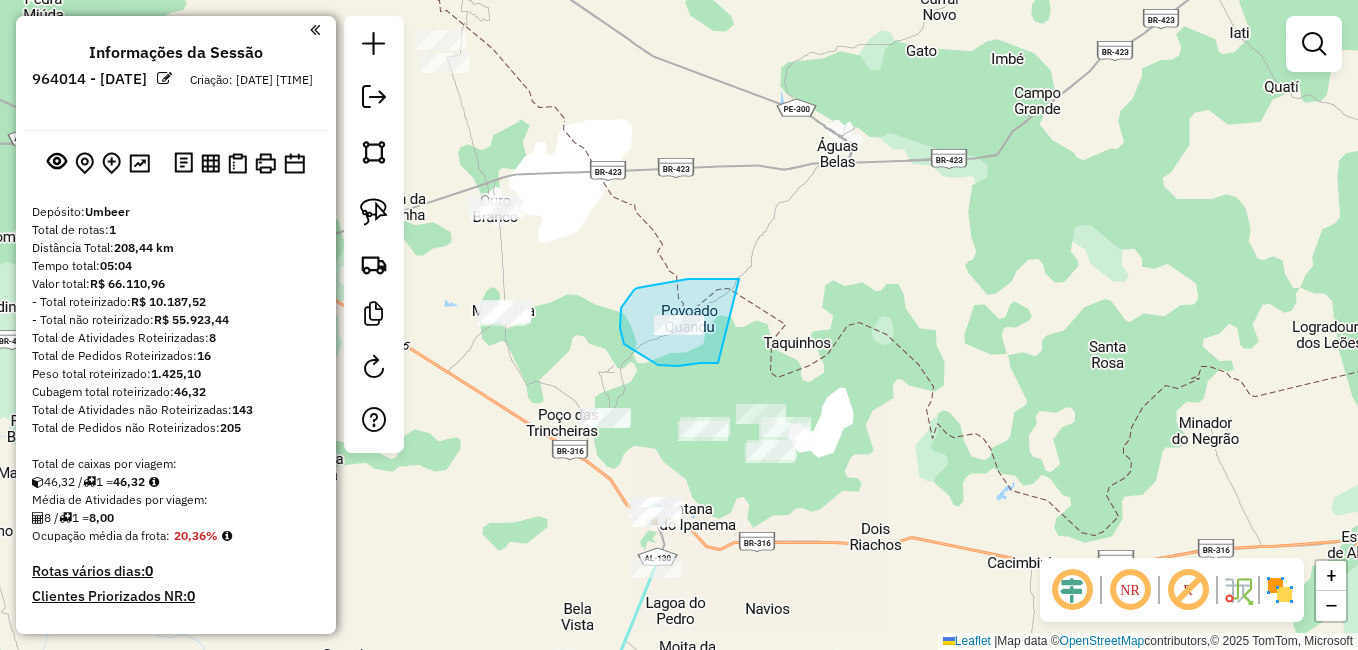 drag, startPoint x: 736, startPoint y: 279, endPoint x: 718, endPoint y: 363, distance: 85.90693 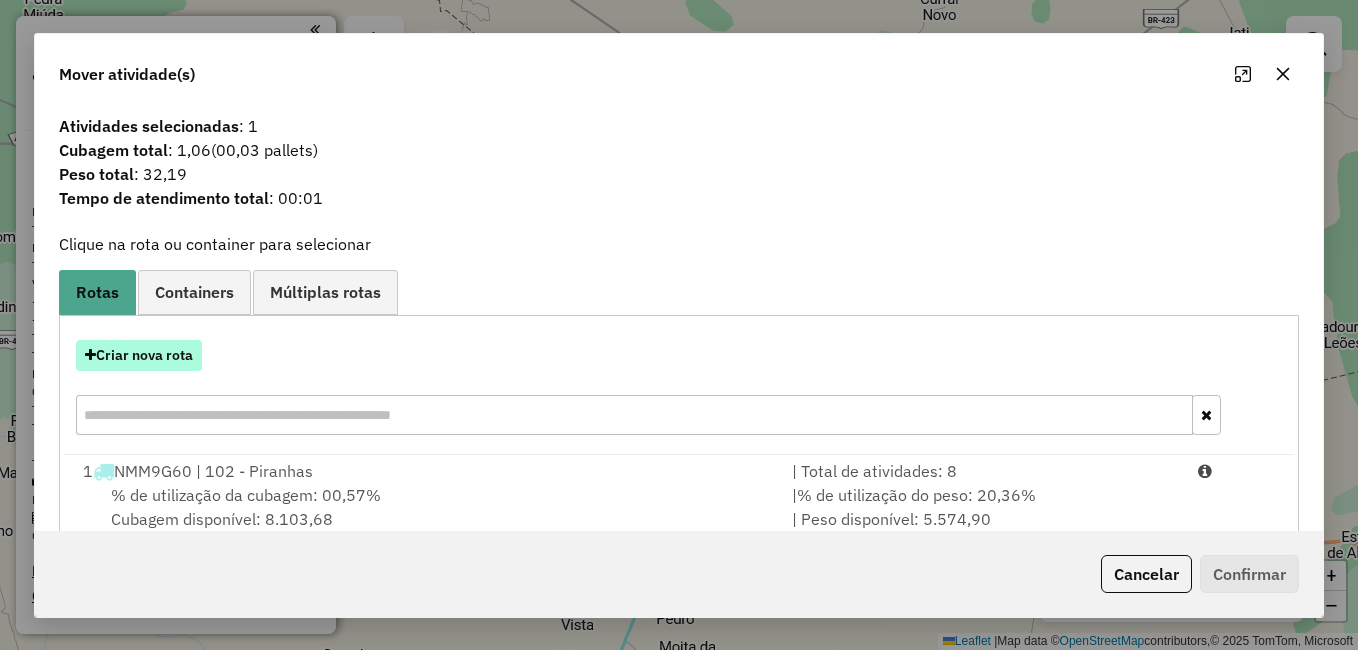 click on "Criar nova rota" at bounding box center [139, 355] 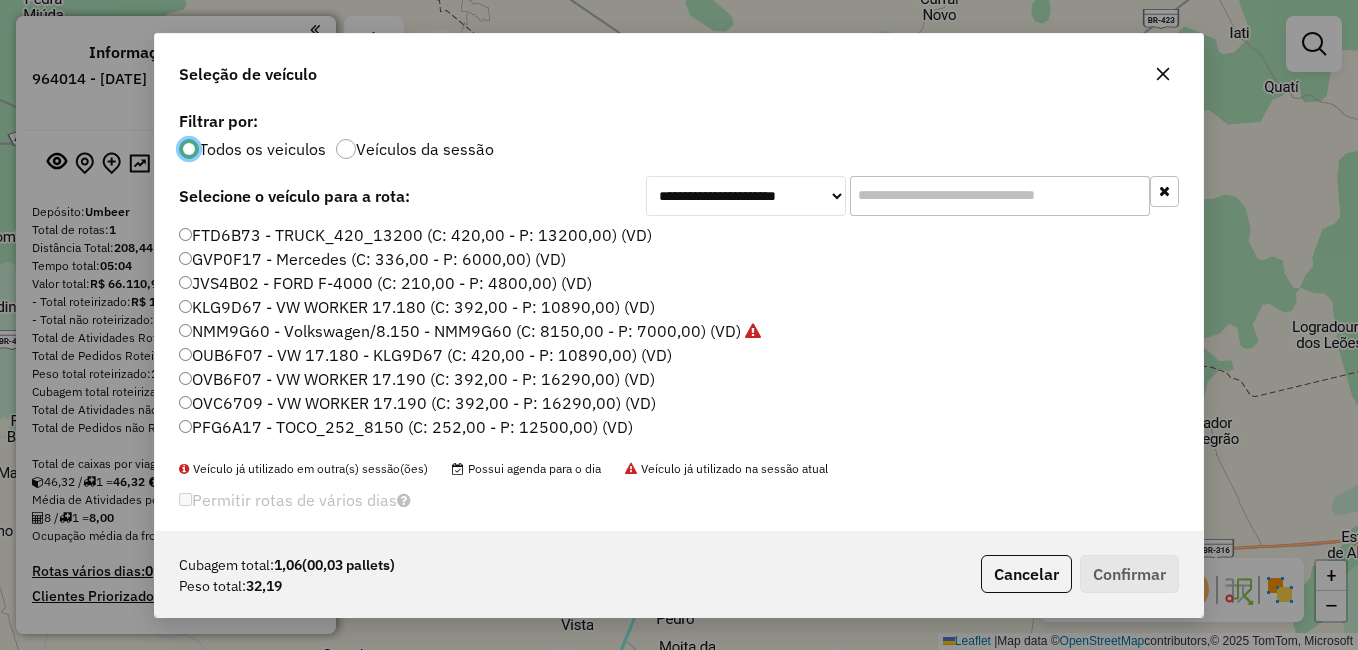 scroll, scrollTop: 11, scrollLeft: 6, axis: both 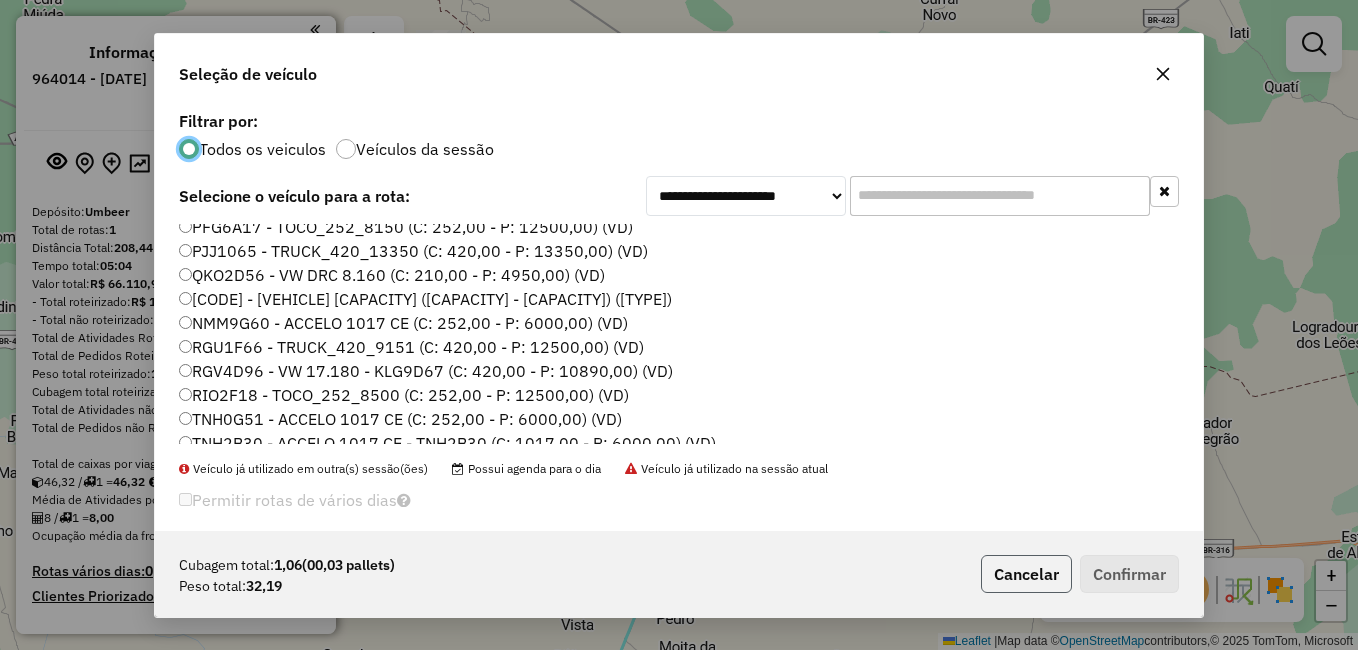 click on "Cancelar" 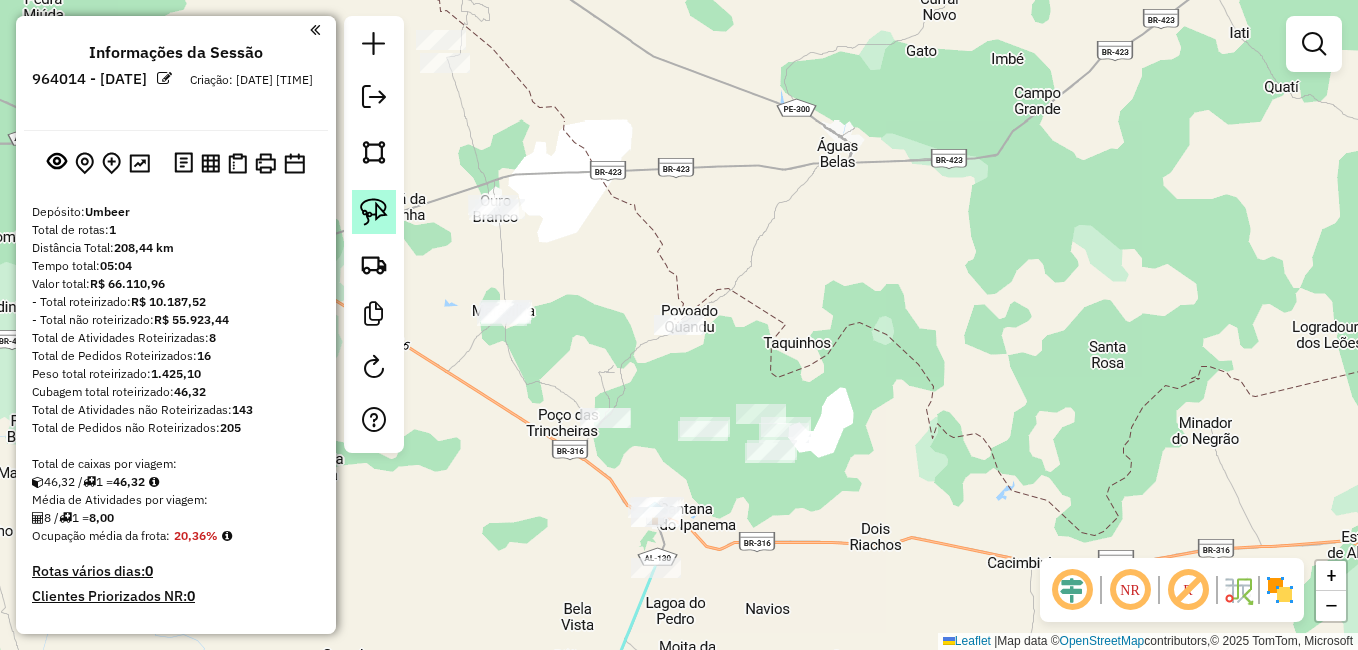 click 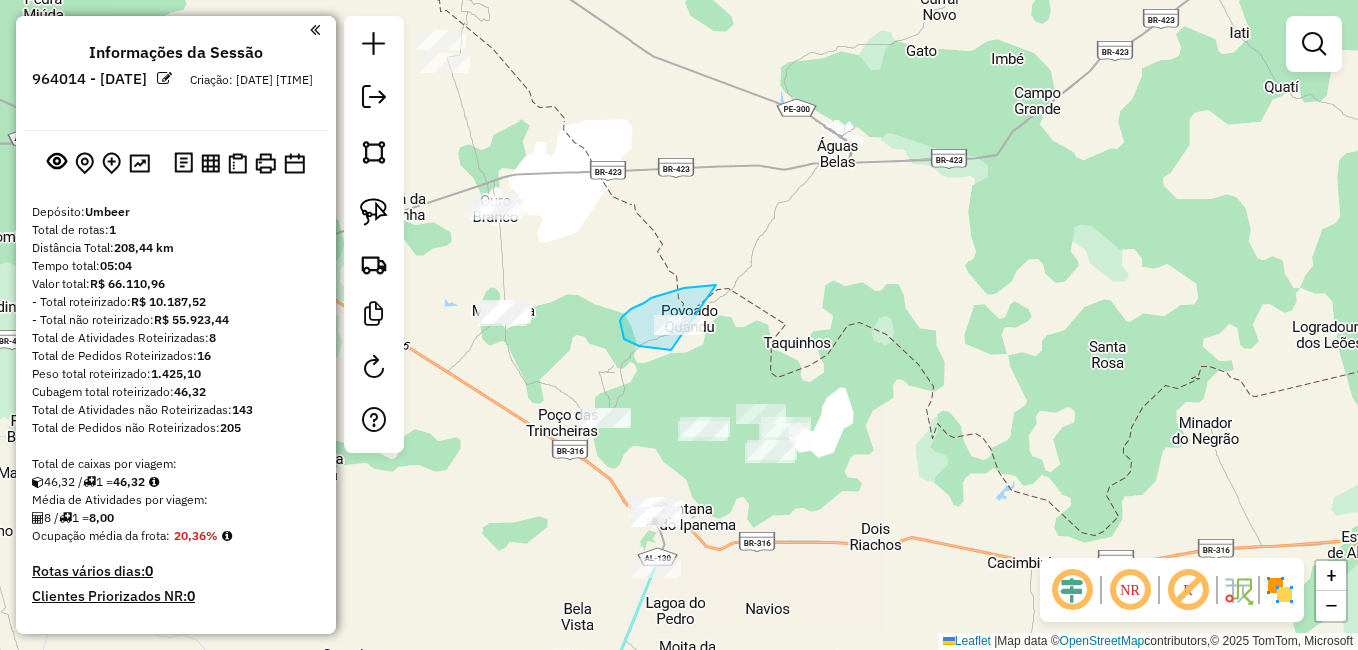 drag, startPoint x: 716, startPoint y: 285, endPoint x: 751, endPoint y: 343, distance: 67.74216 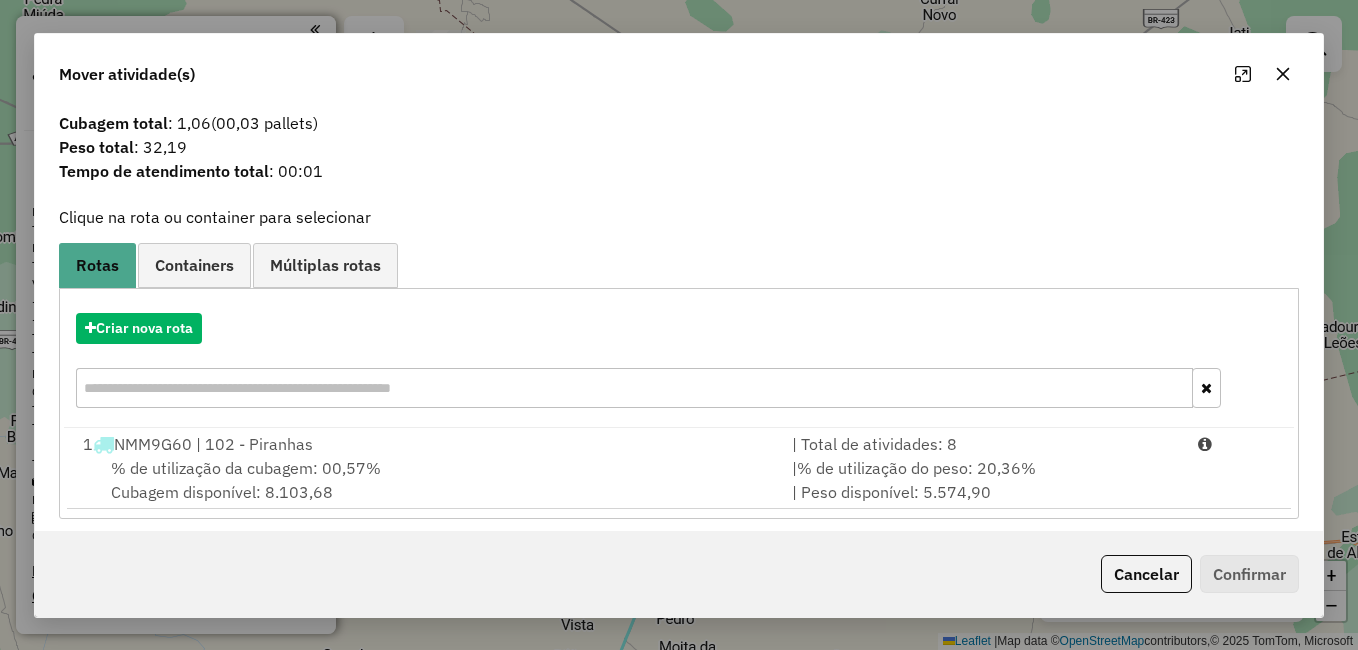 scroll, scrollTop: 39, scrollLeft: 0, axis: vertical 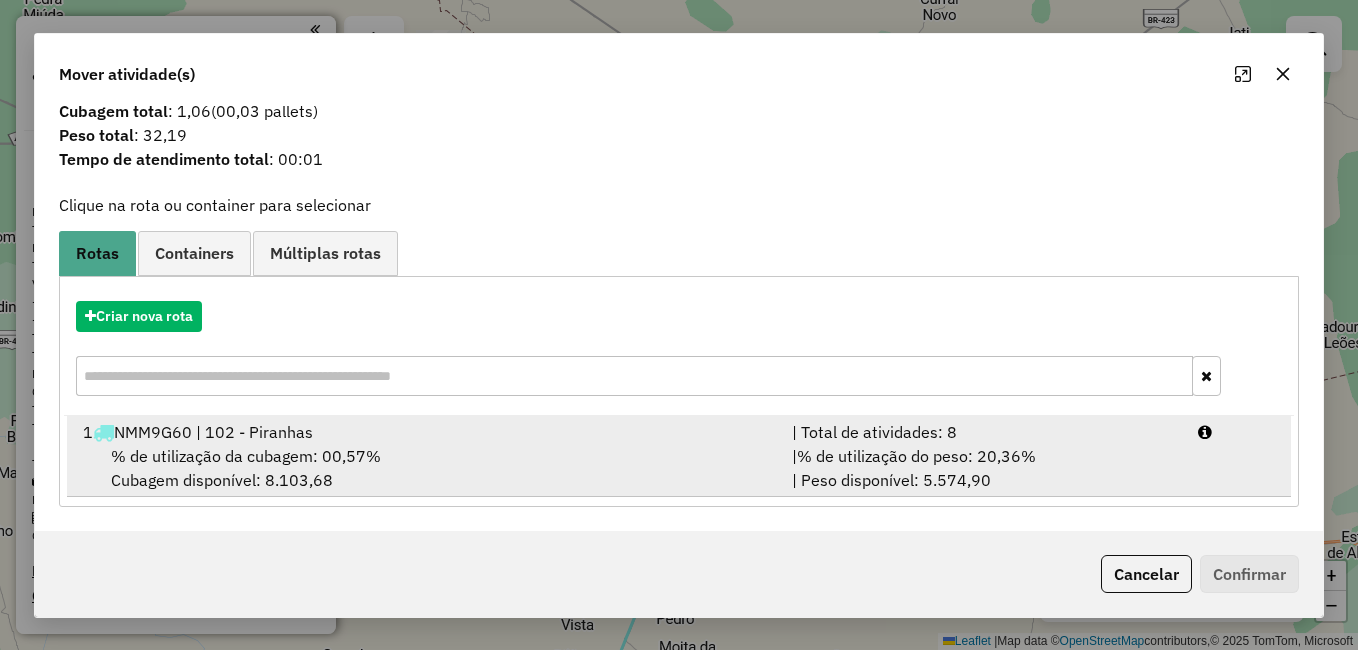 click on "% de utilização da cubagem: 00,57%" at bounding box center (246, 456) 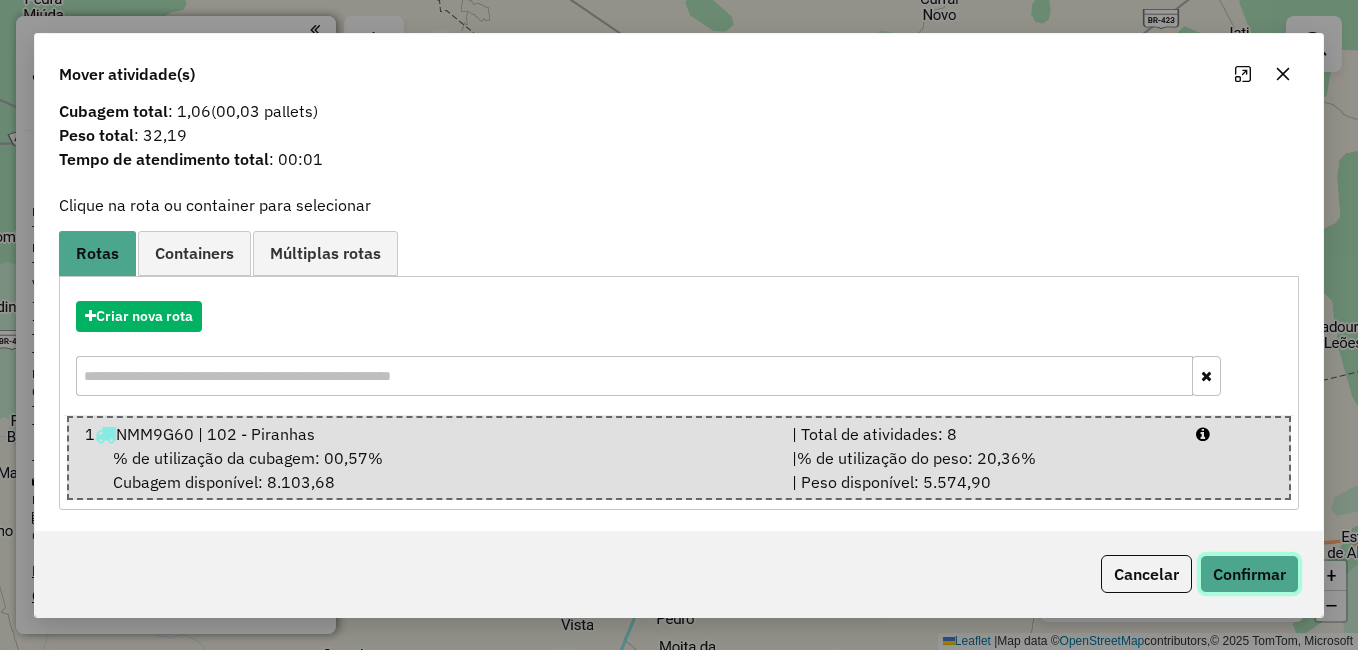 click on "Confirmar" 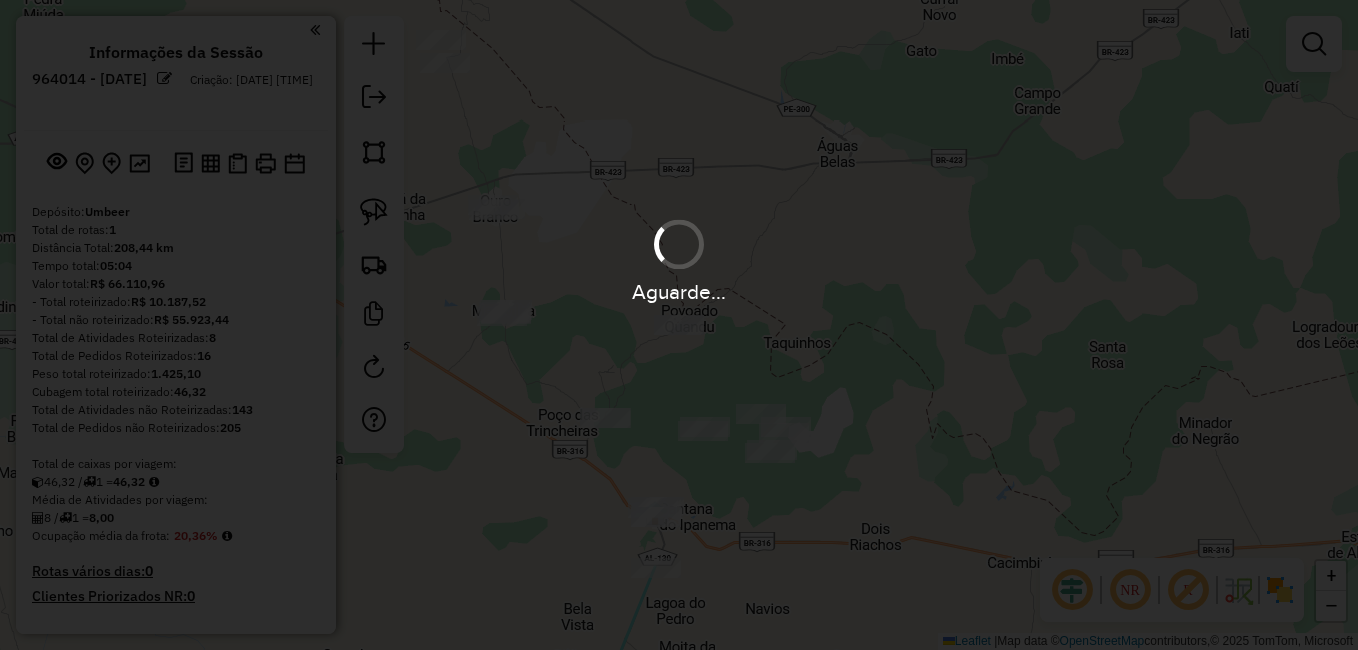 scroll, scrollTop: 0, scrollLeft: 0, axis: both 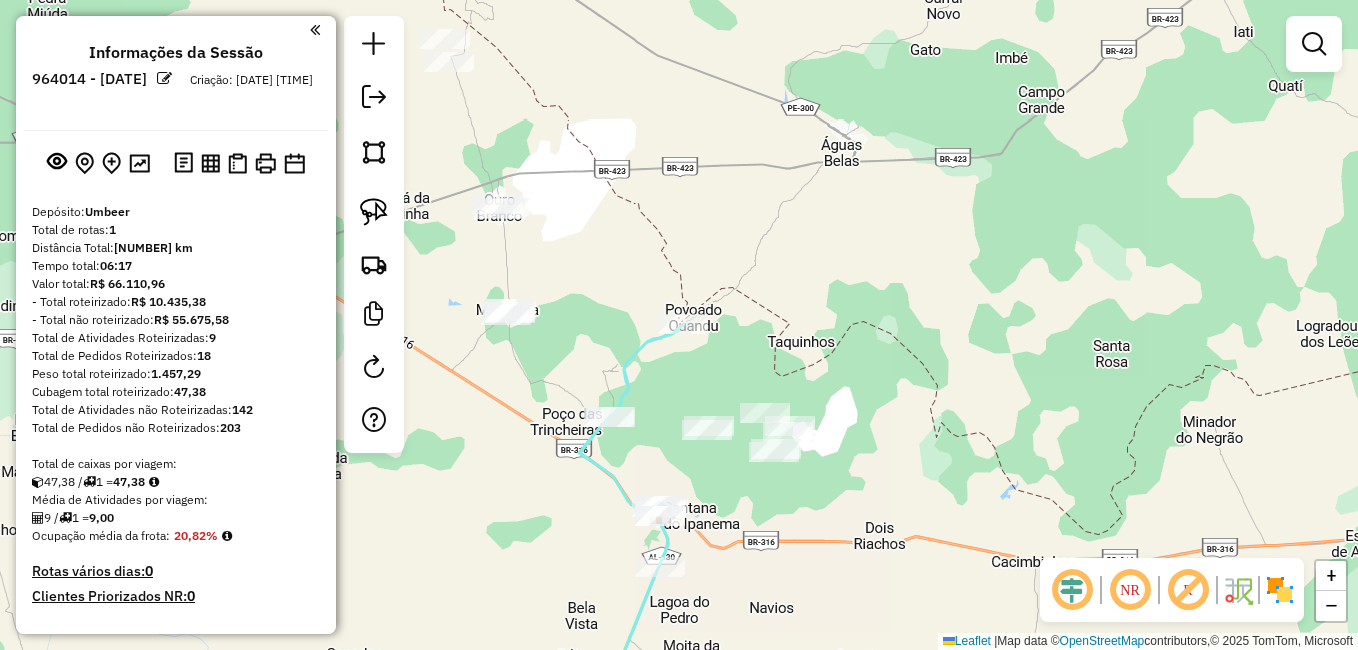 drag, startPoint x: 751, startPoint y: 570, endPoint x: 942, endPoint y: 393, distance: 260.40353 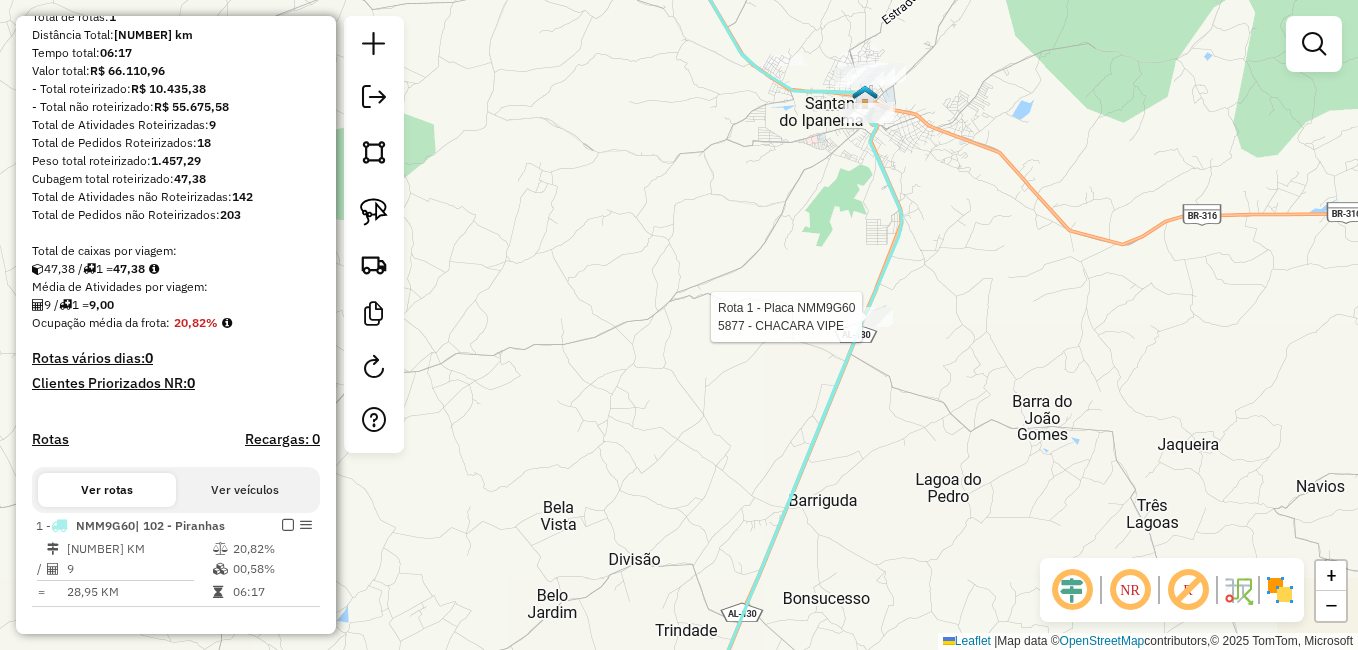 select on "**********" 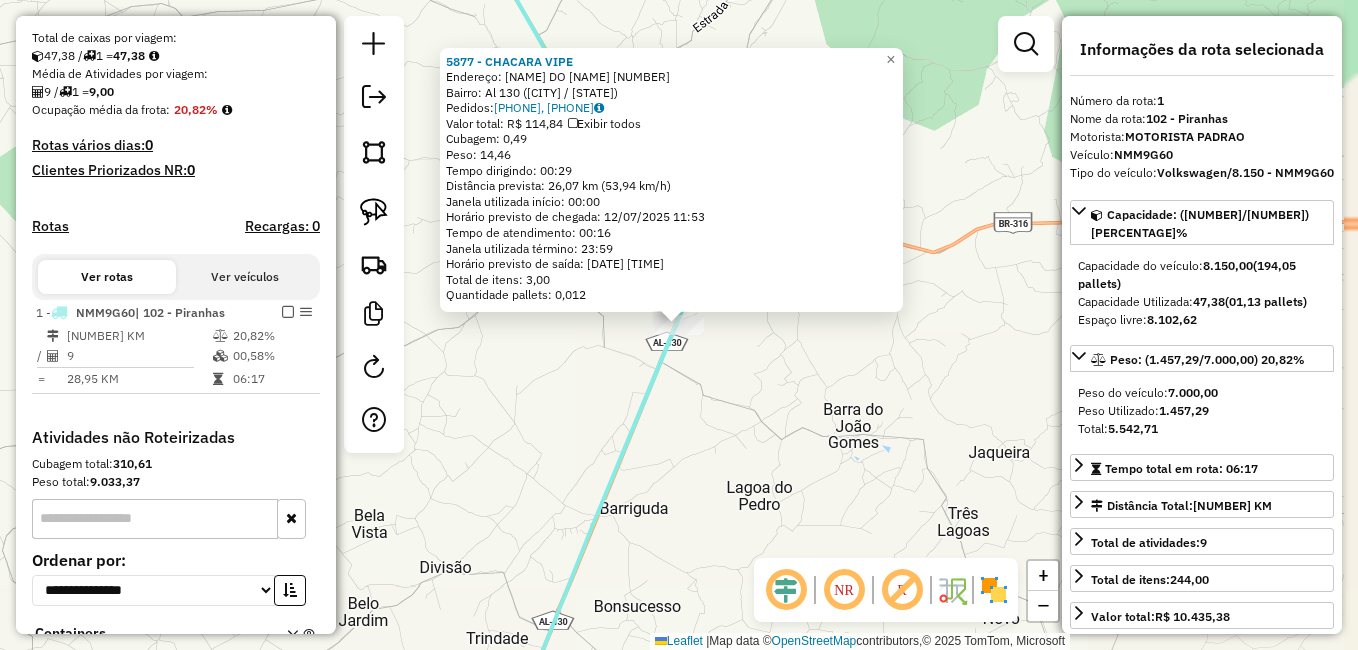 scroll, scrollTop: 579, scrollLeft: 0, axis: vertical 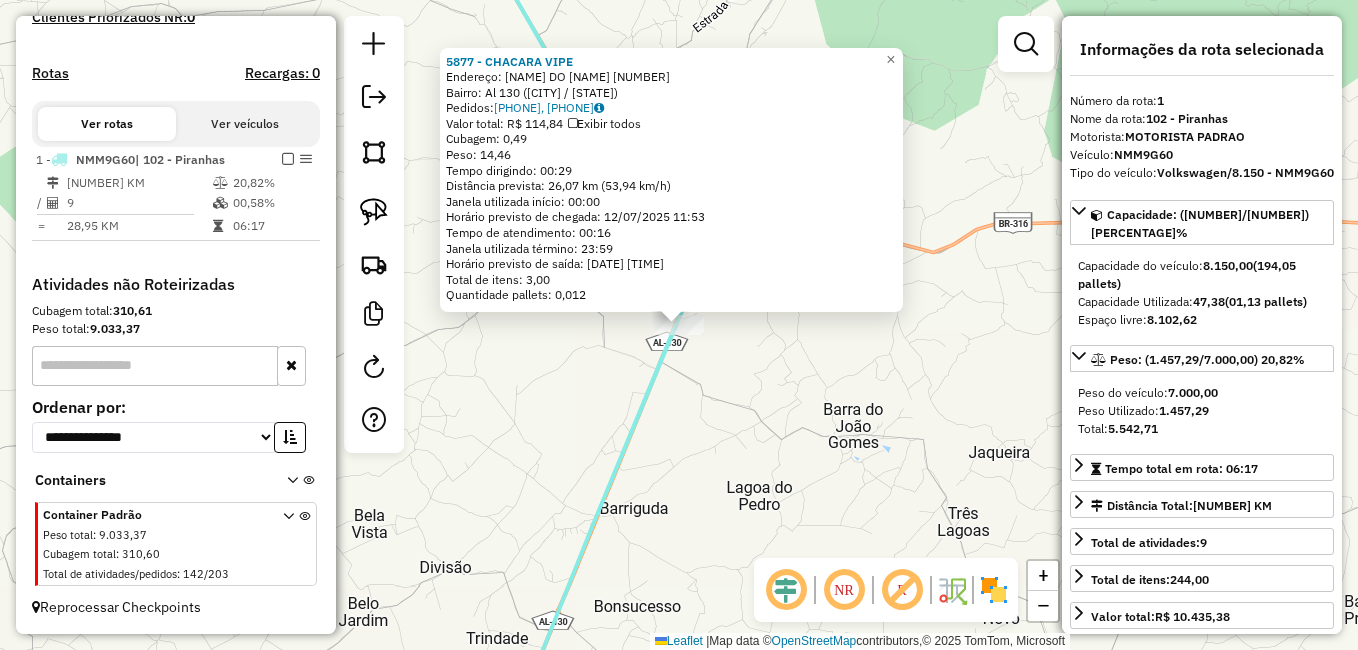click on "5877 - CHACARA VIPE  Endereço:  BARRA DO JOAO GOMEZ 1   Bairro: Al 130 (SANTANA DO IPANEMA / AL)   Pedidos:  11119857, 11119858   Valor total: R$ 114,84   Exibir todos   Cubagem: 0,49  Peso: 14,46  Tempo dirigindo: 00:29   Distância prevista: 26,07 km (53,94 km/h)   Janela utilizada início: 00:00   Horário previsto de chegada: 12/07/2025 11:53   Tempo de atendimento: 00:16   Janela utilizada término: 23:59   Horário previsto de saída: 12/07/2025 12:09   Total de itens: 3,00   Quantidade pallets: 0,012  × Janela de atendimento Grade de atendimento Capacidade Transportadoras Veículos Cliente Pedidos  Rotas Selecione os dias de semana para filtrar as janelas de atendimento  Seg   Ter   Qua   Qui   Sex   Sáb   Dom  Informe o período da janela de atendimento: De: Até:  Filtrar exatamente a janela do cliente  Considerar janela de atendimento padrão  Selecione os dias de semana para filtrar as grades de atendimento  Seg   Ter   Qua   Qui   Sex   Sáb   Dom   Peso mínimo:   Peso máximo:   De:   Até:" 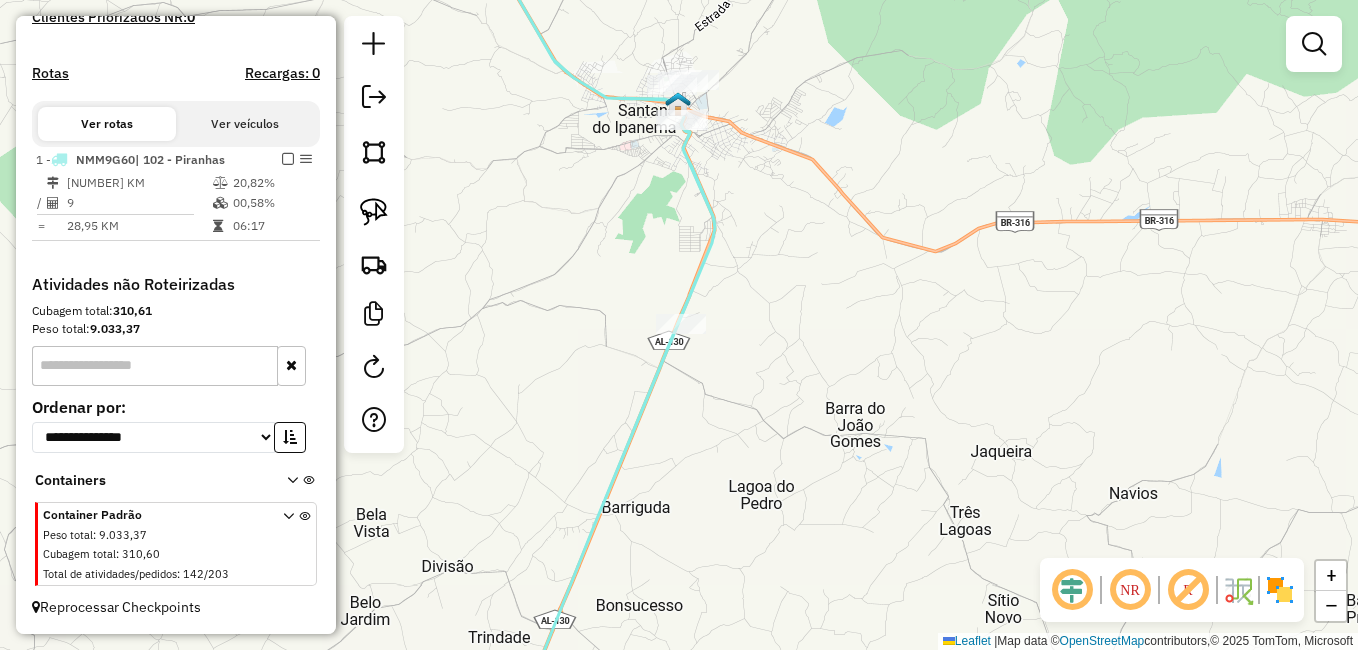 drag, startPoint x: 605, startPoint y: 521, endPoint x: 889, endPoint y: 220, distance: 413.8321 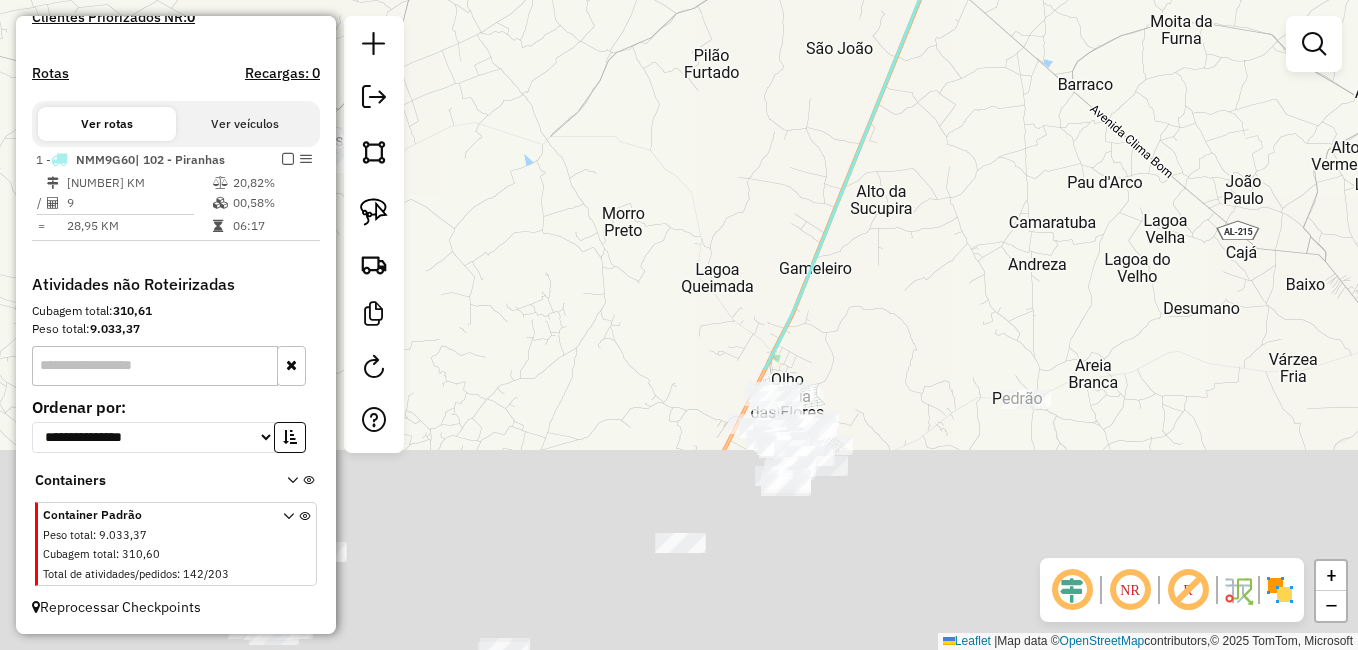 drag, startPoint x: 769, startPoint y: 255, endPoint x: 830, endPoint y: 152, distance: 119.70798 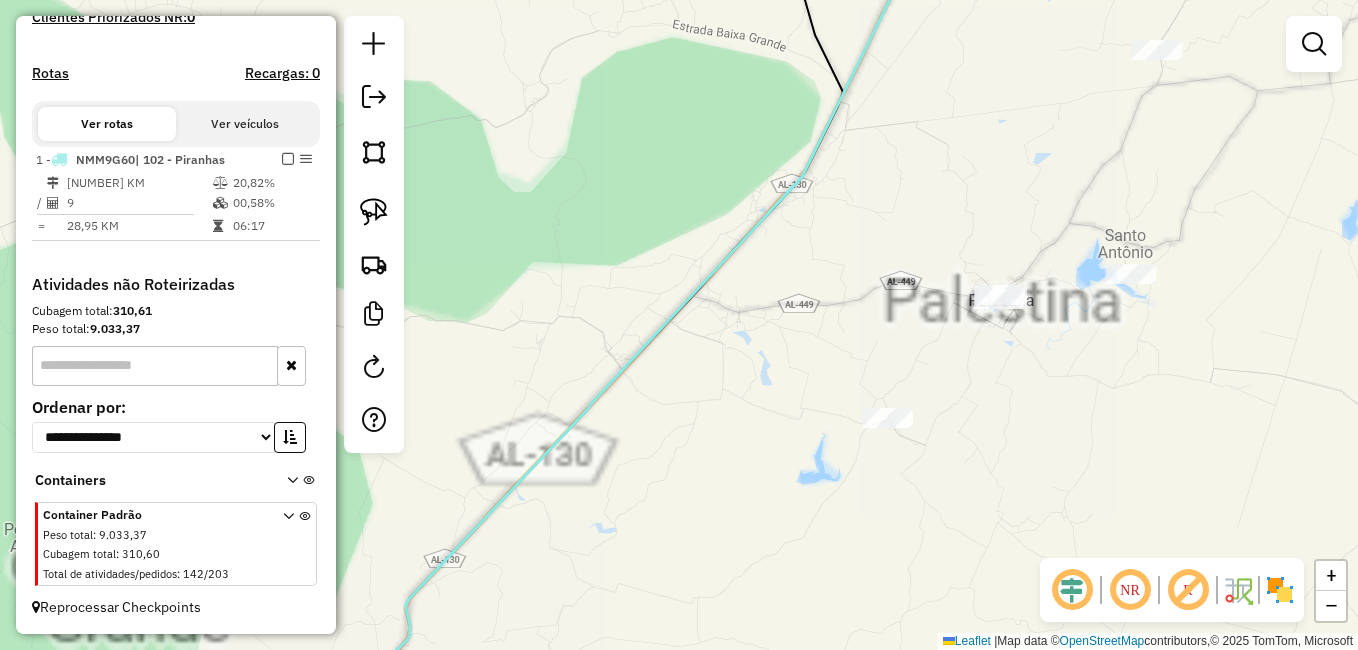 drag, startPoint x: 657, startPoint y: 577, endPoint x: 911, endPoint y: 413, distance: 302.34418 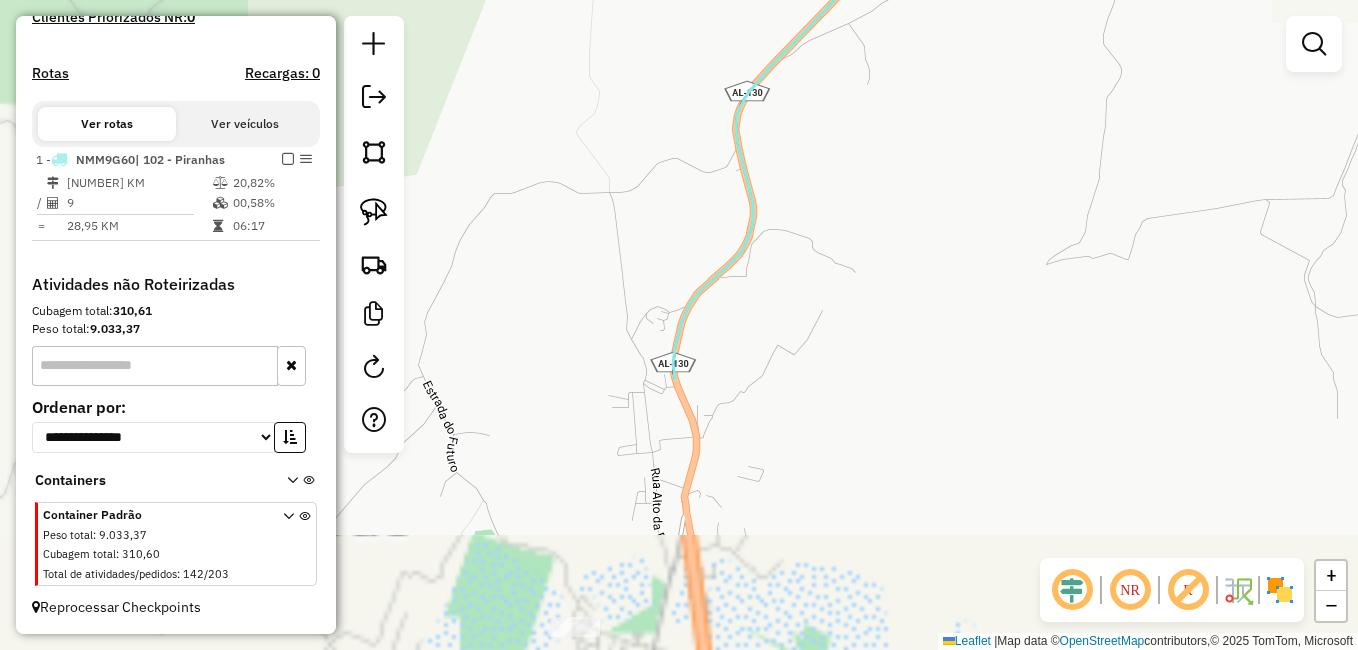 drag, startPoint x: 708, startPoint y: 545, endPoint x: 988, endPoint y: 282, distance: 384.1471 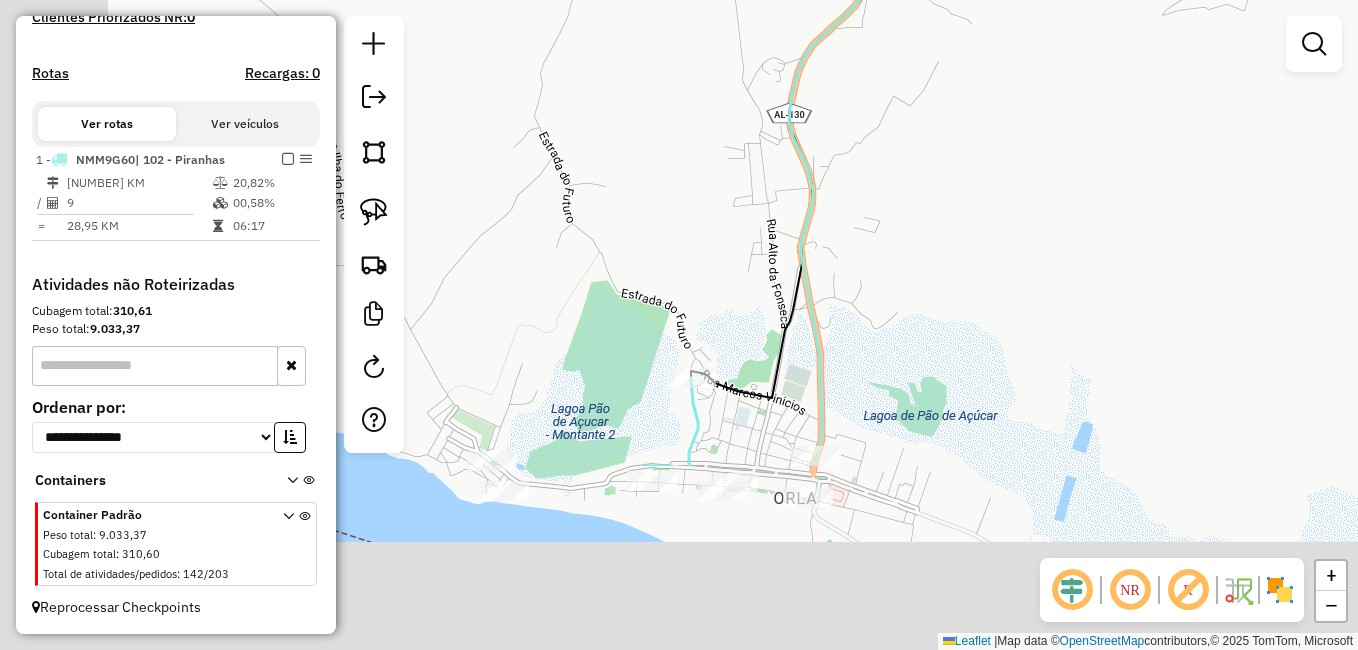 drag, startPoint x: 731, startPoint y: 451, endPoint x: 799, endPoint y: 280, distance: 184.02446 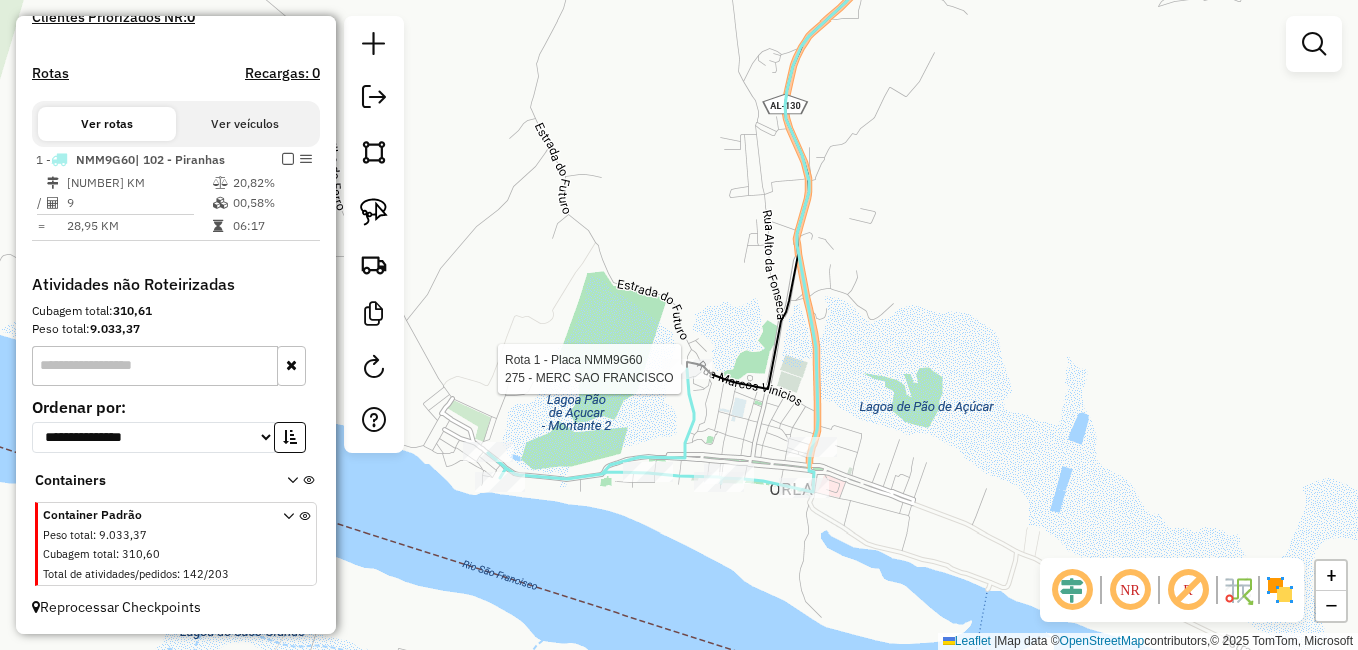 select on "**********" 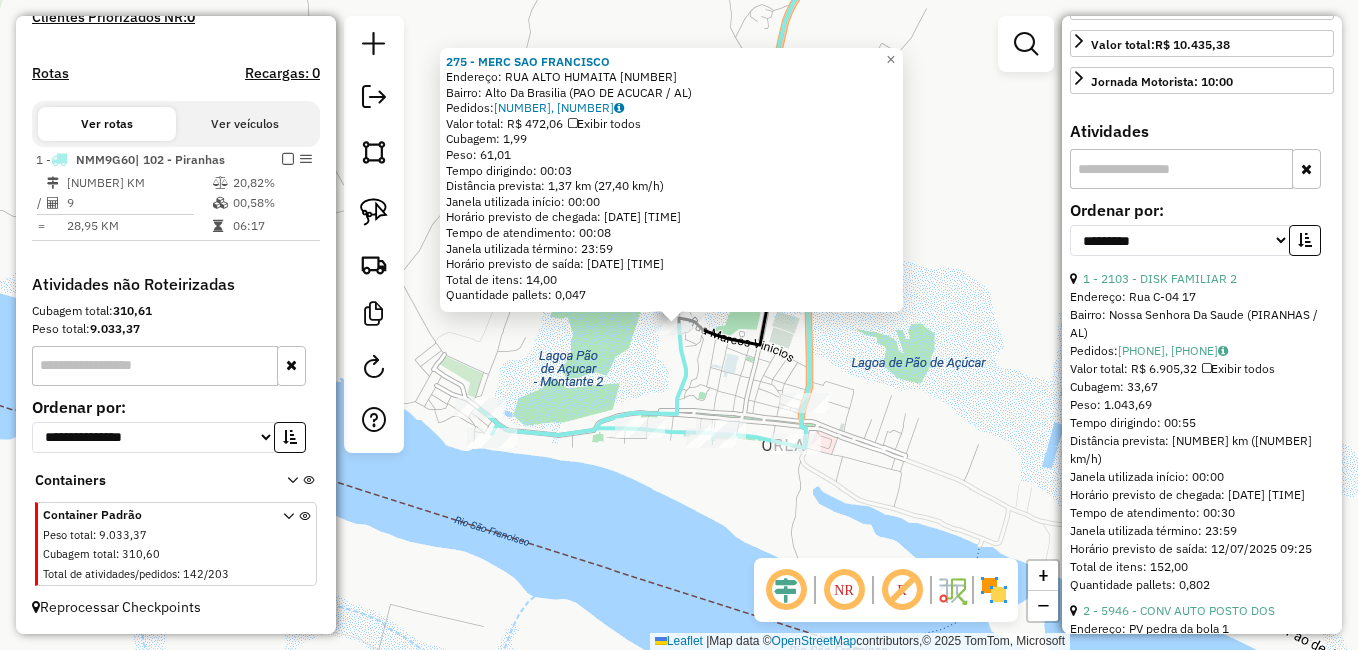 scroll, scrollTop: 600, scrollLeft: 0, axis: vertical 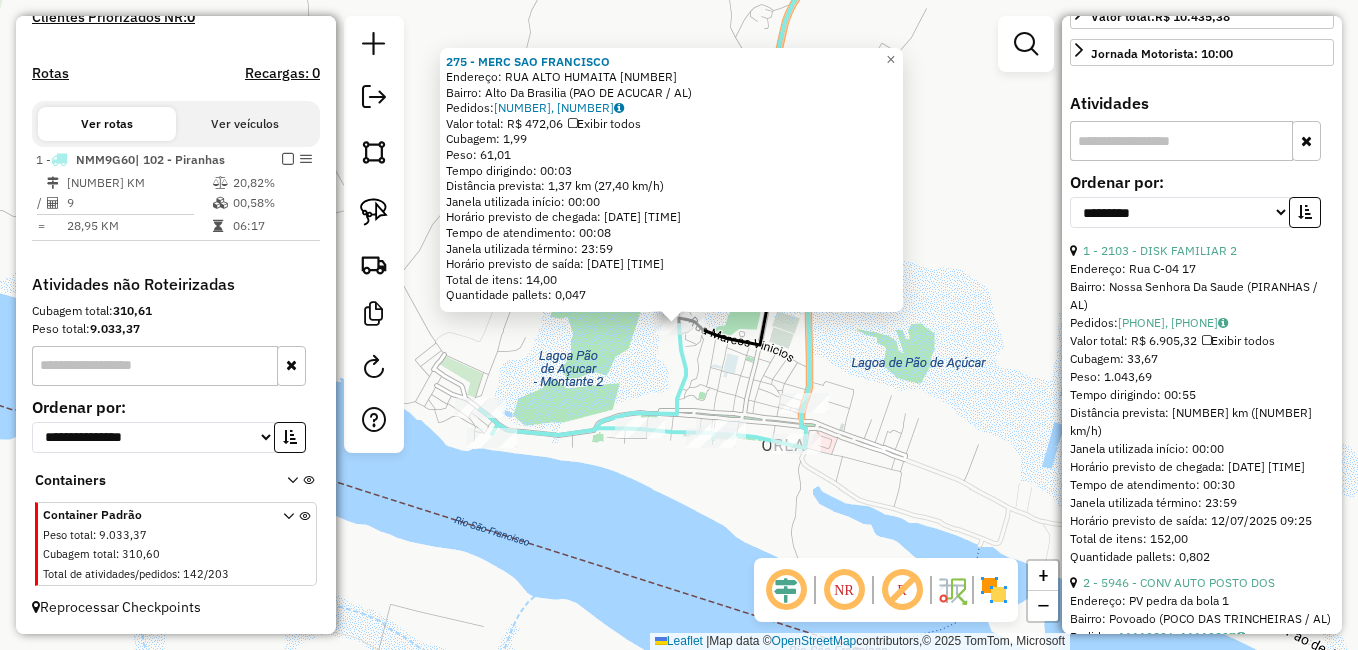 click on "275 - MERC SAO FRANCISCO  Endereço:  RUA ALTO HUMAITA 58   Bairro: Alto Da Brasilia (PAO DE ACUCAR / AL)   Pedidos:  11119928, 11119929   Valor total: R$ 472,06   Exibir todos   Cubagem: 1,99  Peso: 61,01  Tempo dirigindo: 00:03   Distância prevista: 1,37 km (27,40 km/h)   Janela utilizada início: 00:00   Horário previsto de chegada: 12/07/2025 13:39   Tempo de atendimento: 00:08   Janela utilizada término: 23:59   Horário previsto de saída: 12/07/2025 13:47   Total de itens: 14,00   Quantidade pallets: 0,047  × Janela de atendimento Grade de atendimento Capacidade Transportadoras Veículos Cliente Pedidos  Rotas Selecione os dias de semana para filtrar as janelas de atendimento  Seg   Ter   Qua   Qui   Sex   Sáb   Dom  Informe o período da janela de atendimento: De: Até:  Filtrar exatamente a janela do cliente  Considerar janela de atendimento padrão  Selecione os dias de semana para filtrar as grades de atendimento  Seg   Ter   Qua   Qui   Sex   Sáb   Dom   Peso mínimo:   Peso máximo:   De:" 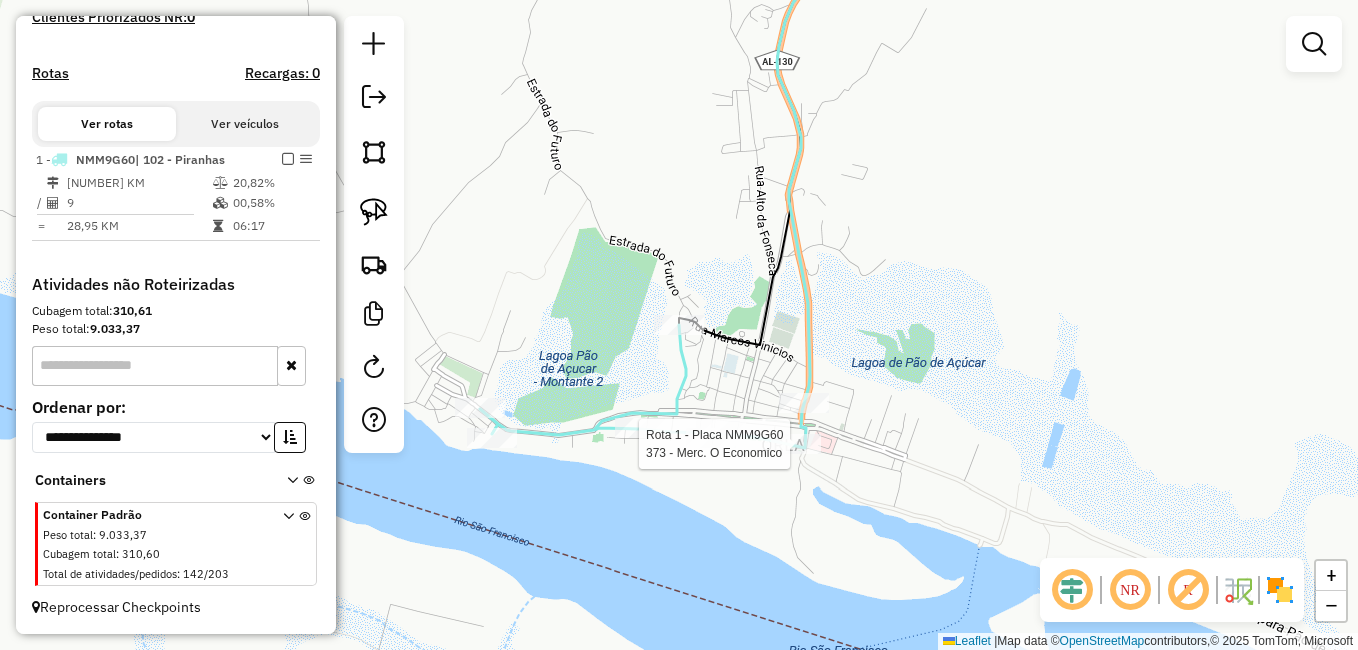select on "**********" 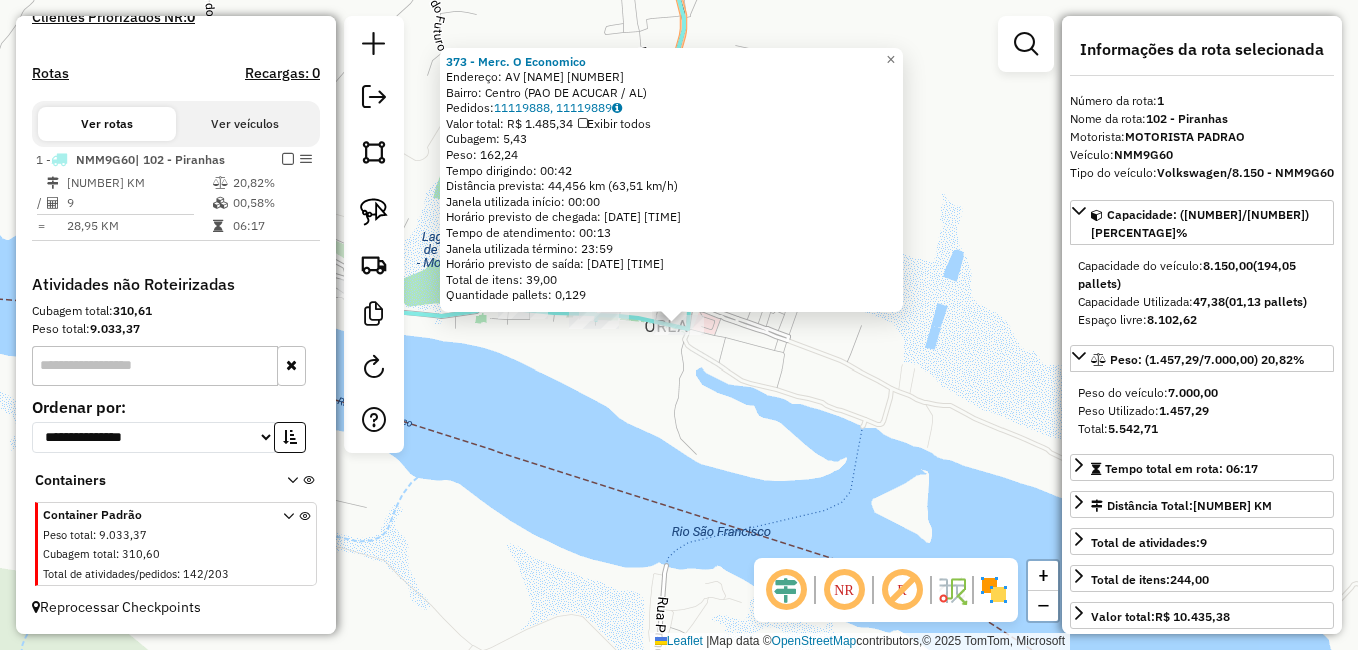 click on "373 - Merc. O Economico  Endereço:  AV BRAULIO CAVALCANTE 700   Bairro: Centro (PAO DE ACUCAR / AL)   Pedidos:  11119888, 11119889   Valor total: R$ 1.485,34   Exibir todos   Cubagem: 5,43  Peso: 162,24  Tempo dirigindo: 00:42   Distância prevista: 44,456 km (63,51 km/h)   Janela utilizada início: 00:00   Horário previsto de chegada: 12/07/2025 12:51   Tempo de atendimento: 00:13   Janela utilizada término: 23:59   Horário previsto de saída: 12/07/2025 13:04   Total de itens: 39,00   Quantidade pallets: 0,129  × Janela de atendimento Grade de atendimento Capacidade Transportadoras Veículos Cliente Pedidos  Rotas Selecione os dias de semana para filtrar as janelas de atendimento  Seg   Ter   Qua   Qui   Sex   Sáb   Dom  Informe o período da janela de atendimento: De: Até:  Filtrar exatamente a janela do cliente  Considerar janela de atendimento padrão  Selecione os dias de semana para filtrar as grades de atendimento  Seg   Ter   Qua   Qui   Sex   Sáb   Dom   Peso mínimo:   Peso máximo:   De:" 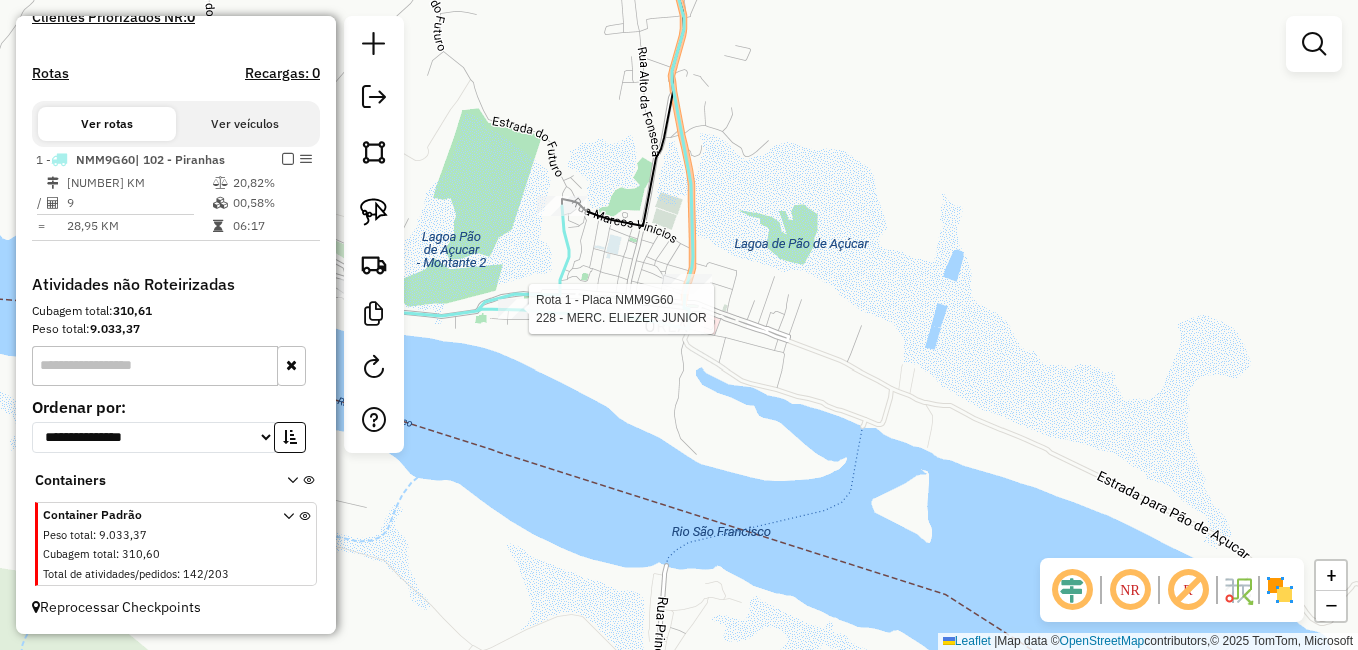 select on "**********" 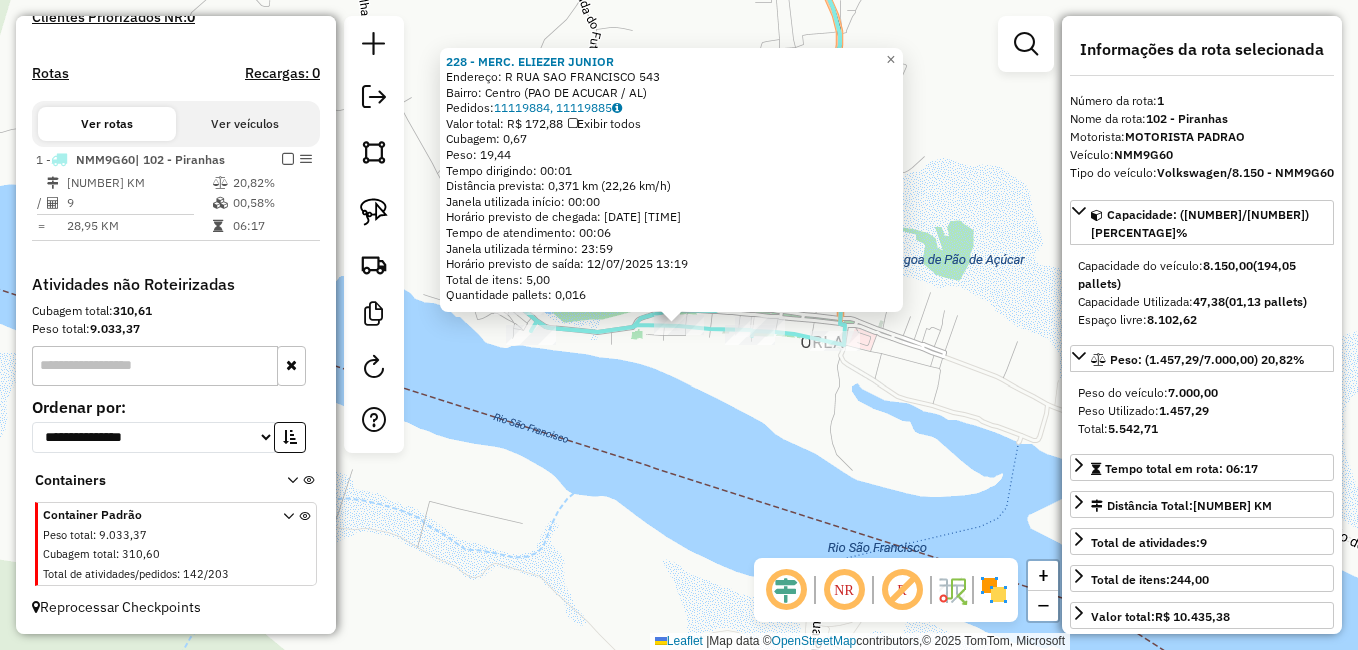 click on "228 - MERC. ELIEZER JUNIOR  Endereço:  R RUA SAO FRANCISCO 543   Bairro: Centro (PAO DE ACUCAR / AL)   Pedidos:  11119884, 11119885   Valor total: R$ 172,88   Exibir todos   Cubagem: 0,67  Peso: 19,44  Tempo dirigindo: 00:01   Distância prevista: 0,371 km (22,26 km/h)   Janela utilizada início: 00:00   Horário previsto de chegada: 12/07/2025 13:13   Tempo de atendimento: 00:06   Janela utilizada término: 23:59   Horário previsto de saída: 12/07/2025 13:19   Total de itens: 5,00   Quantidade pallets: 0,016  × Janela de atendimento Grade de atendimento Capacidade Transportadoras Veículos Cliente Pedidos  Rotas Selecione os dias de semana para filtrar as janelas de atendimento  Seg   Ter   Qua   Qui   Sex   Sáb   Dom  Informe o período da janela de atendimento: De: Até:  Filtrar exatamente a janela do cliente  Considerar janela de atendimento padrão  Selecione os dias de semana para filtrar as grades de atendimento  Seg   Ter   Qua   Qui   Sex   Sáb   Dom   Peso mínimo:   Peso máximo:   De:  De:" 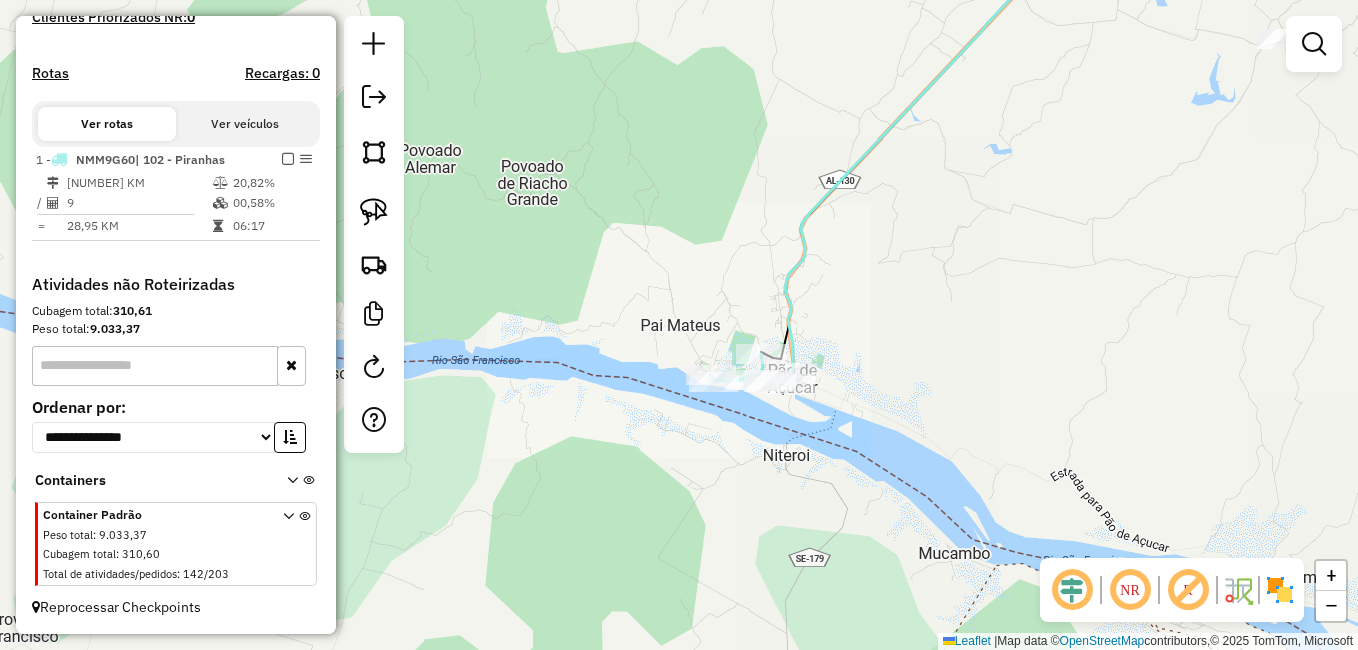 drag, startPoint x: 1095, startPoint y: 225, endPoint x: 910, endPoint y: 303, distance: 200.77101 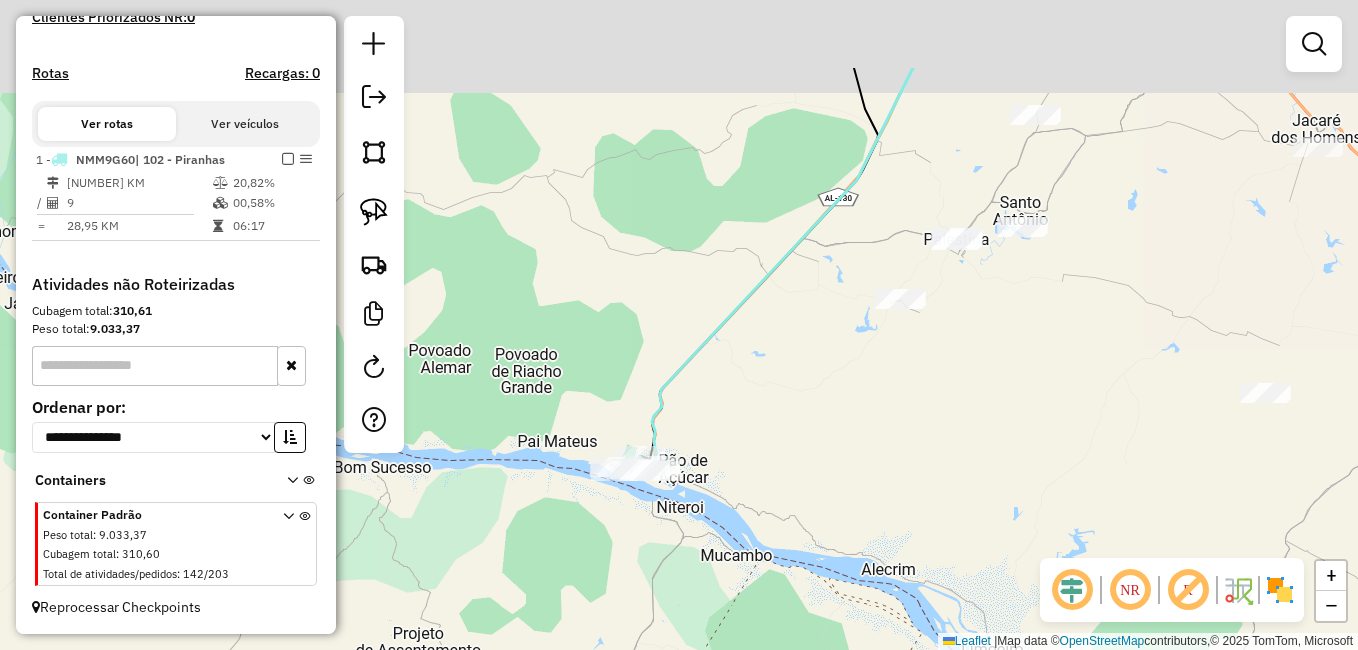 drag, startPoint x: 898, startPoint y: 204, endPoint x: 708, endPoint y: 425, distance: 291.44638 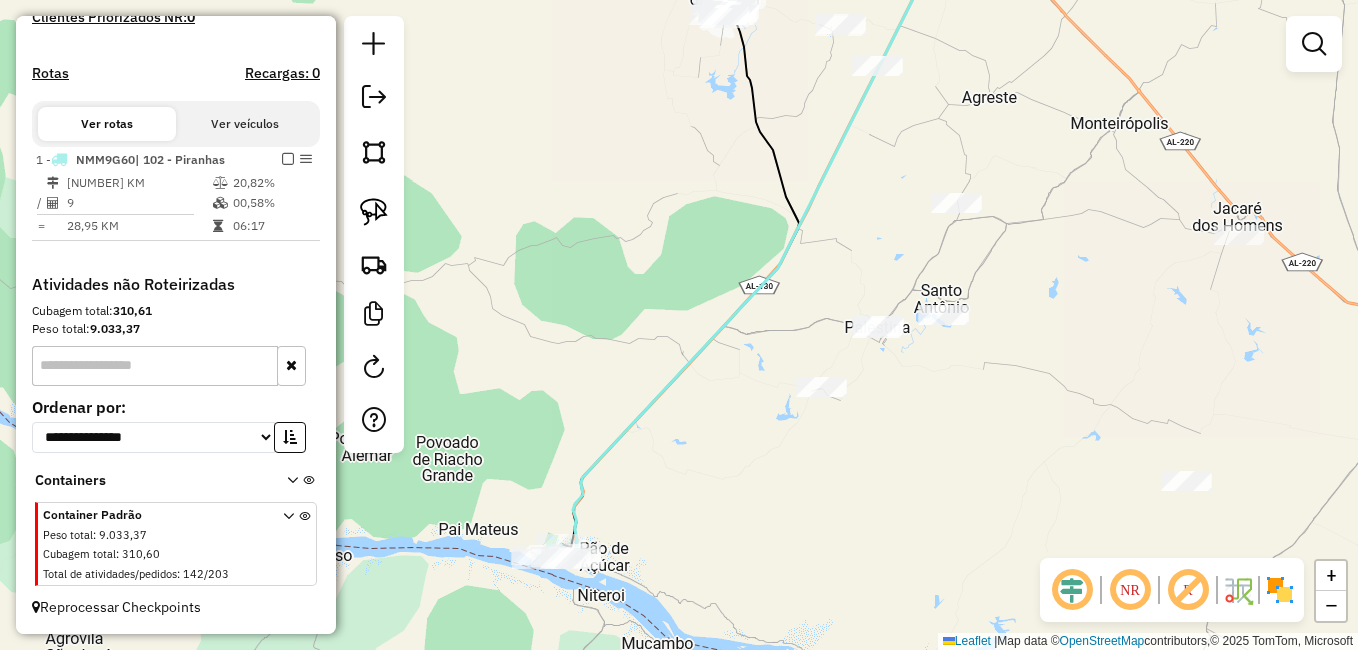 drag, startPoint x: 695, startPoint y: 355, endPoint x: 755, endPoint y: 272, distance: 102.41582 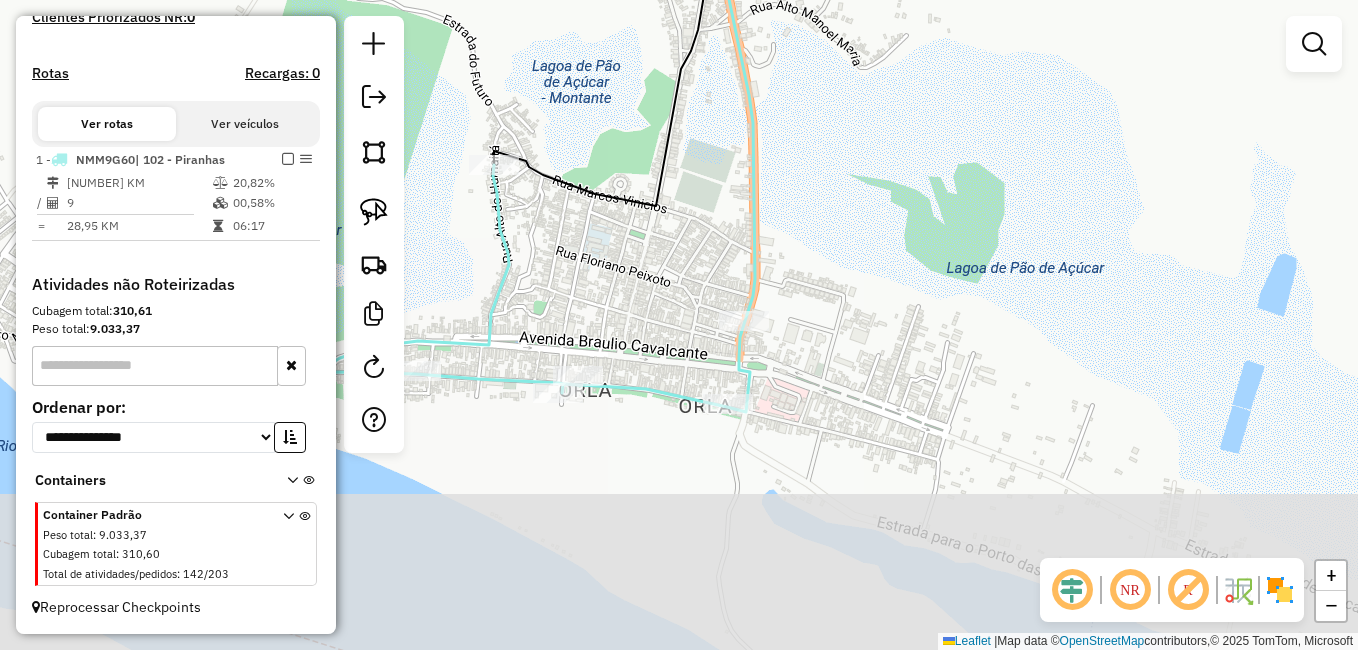 drag, startPoint x: 624, startPoint y: 517, endPoint x: 623, endPoint y: 280, distance: 237.0021 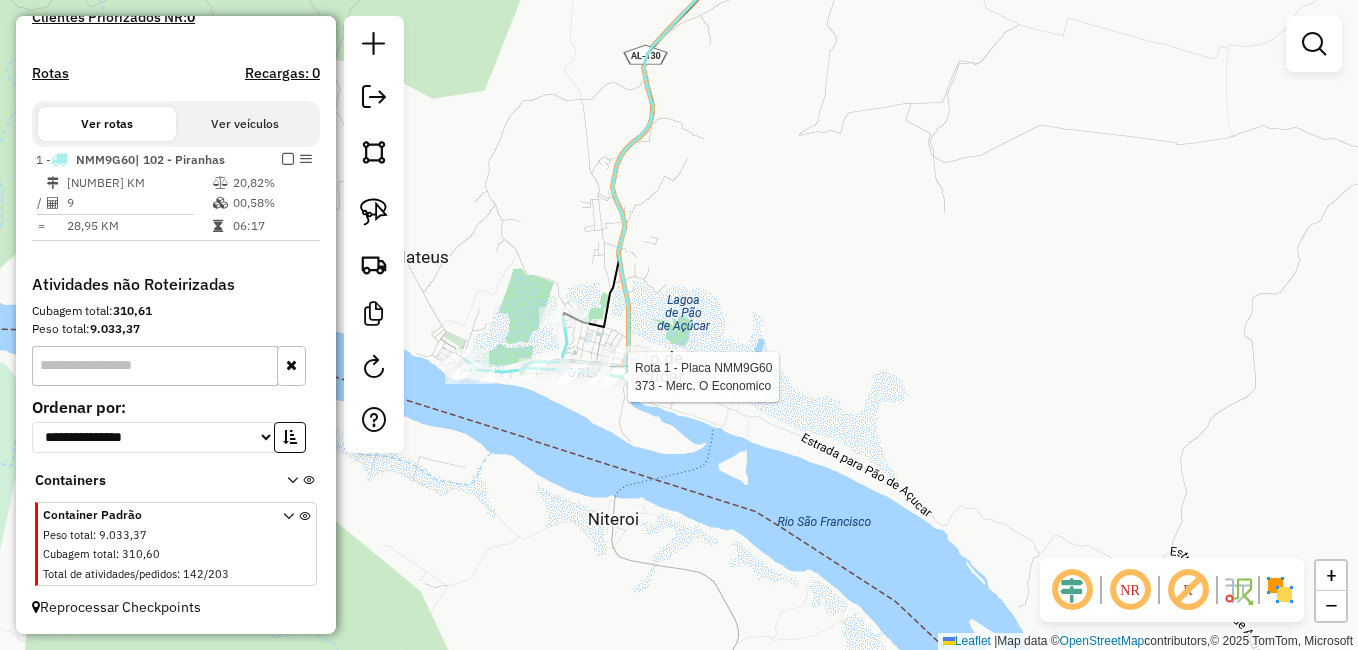 select on "**********" 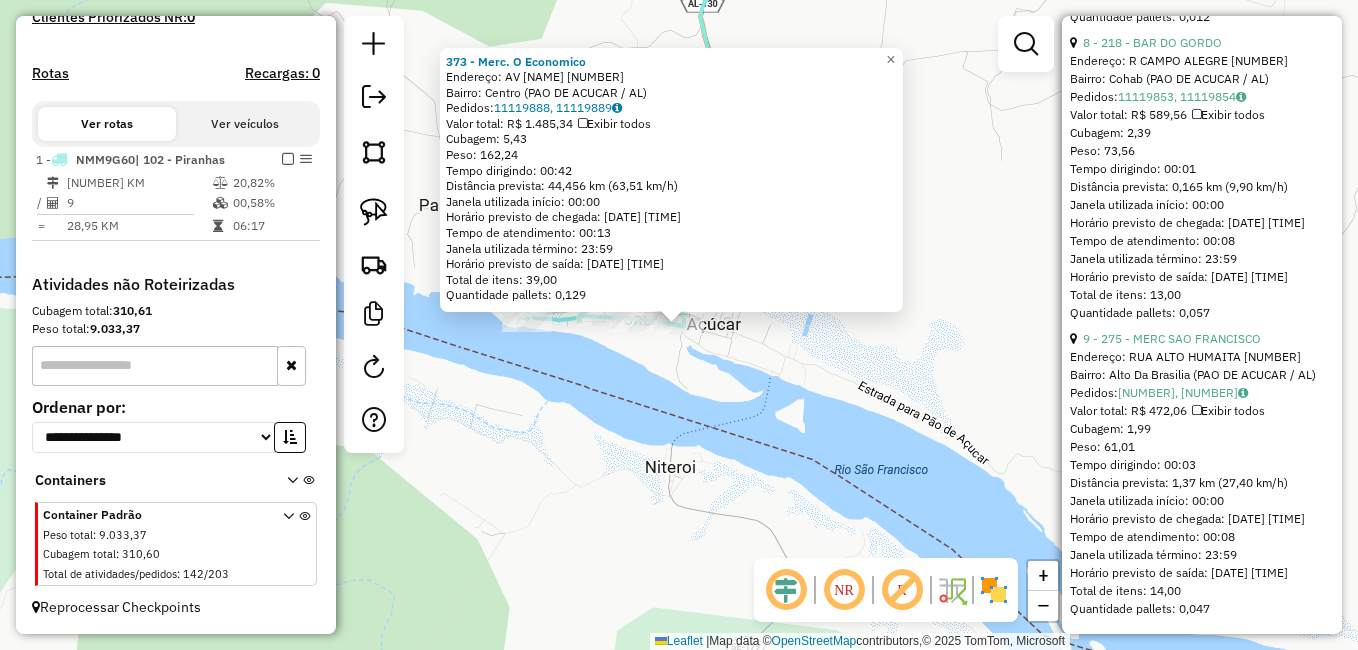 scroll, scrollTop: 3000, scrollLeft: 0, axis: vertical 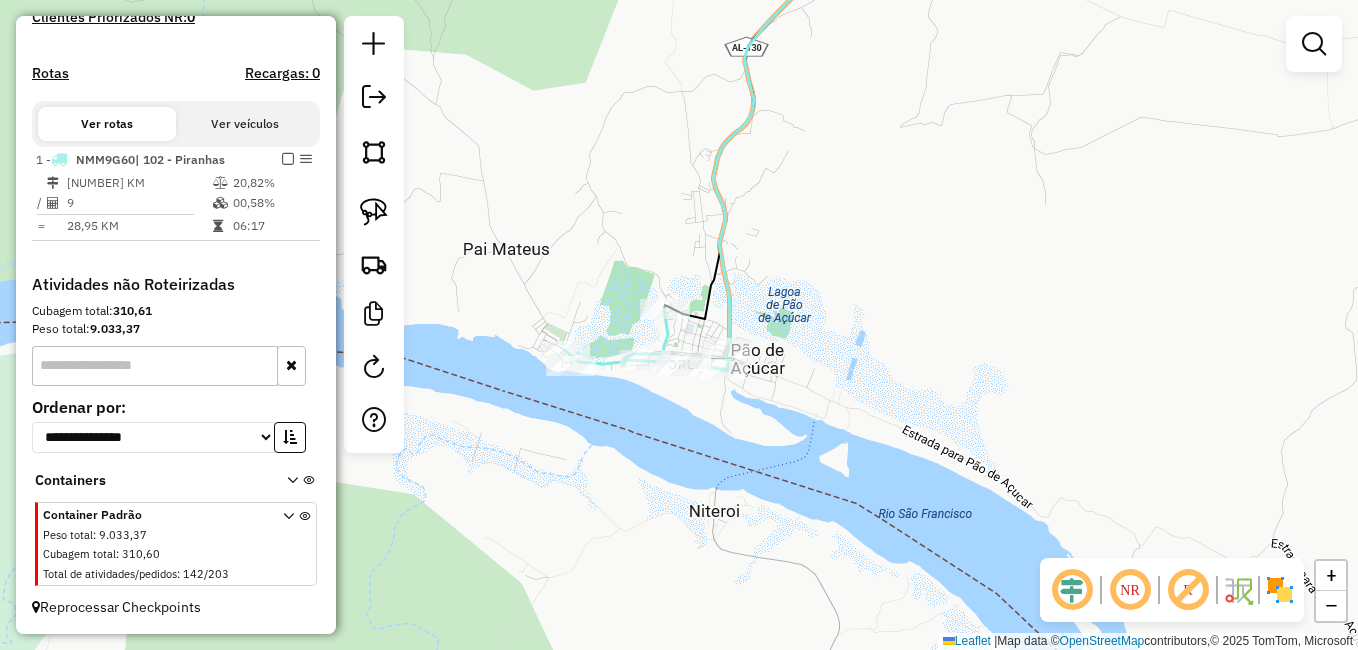 drag, startPoint x: 717, startPoint y: 438, endPoint x: 777, endPoint y: 485, distance: 76.2168 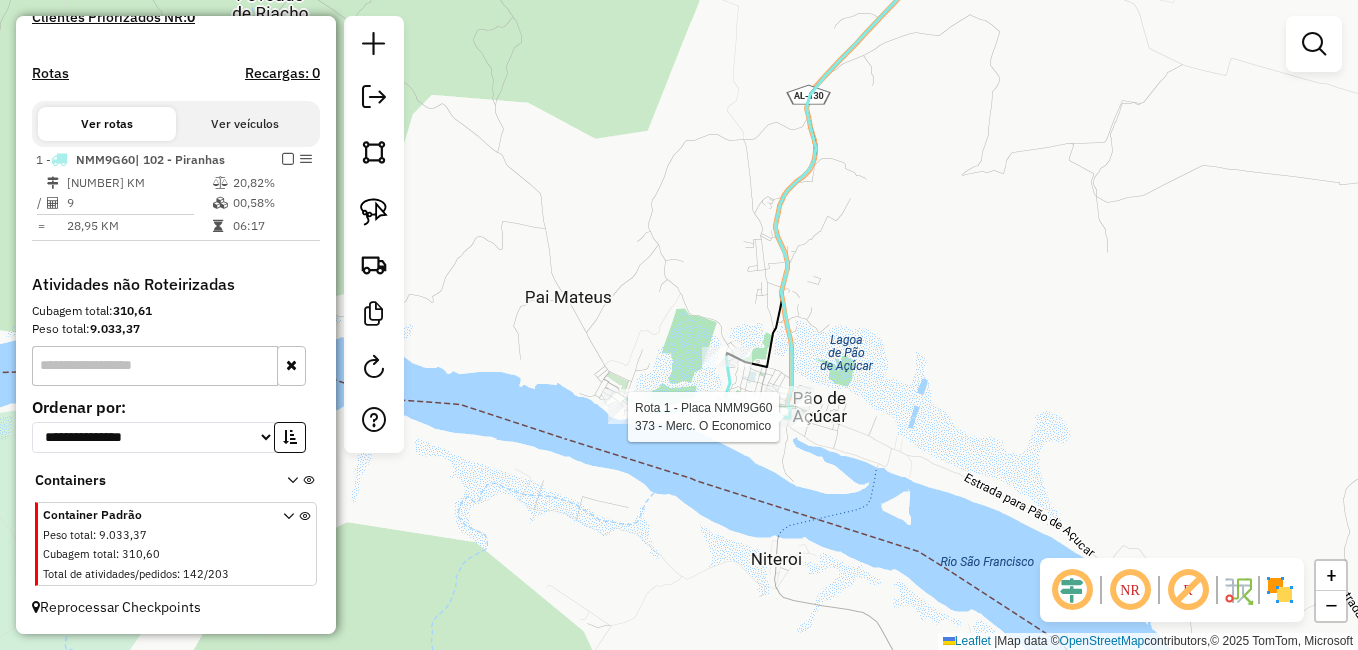 select on "**********" 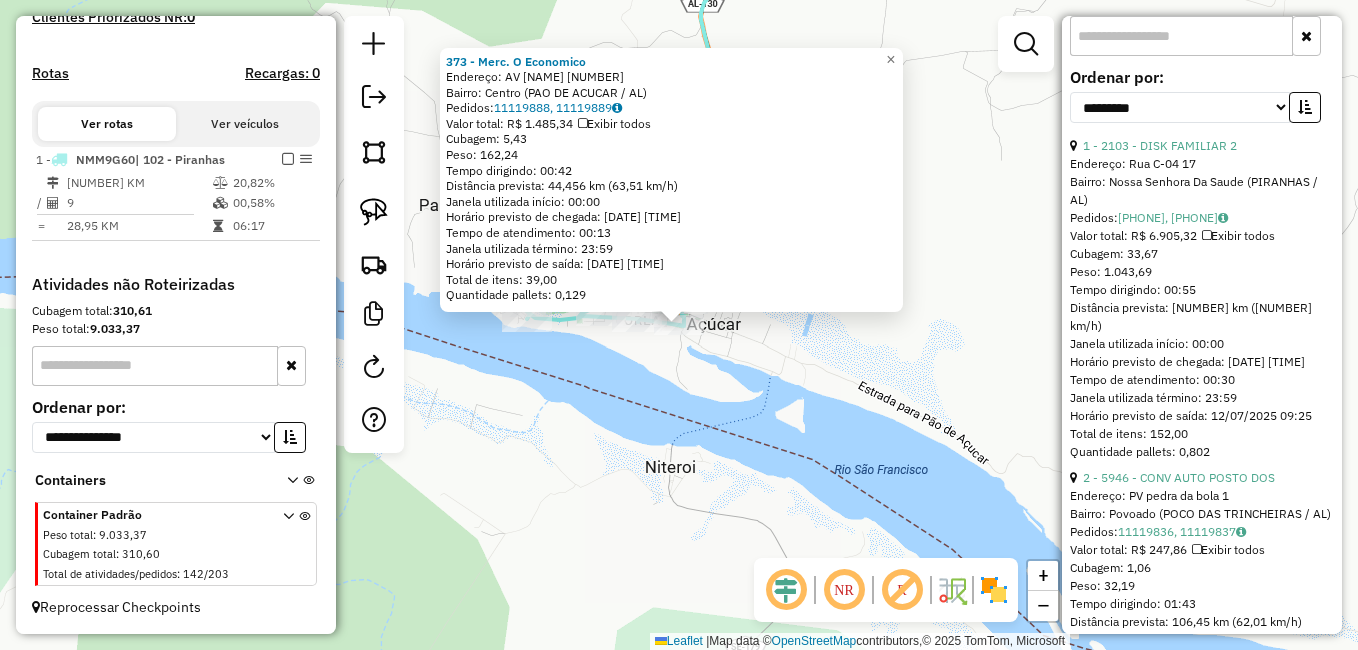 scroll, scrollTop: 800, scrollLeft: 0, axis: vertical 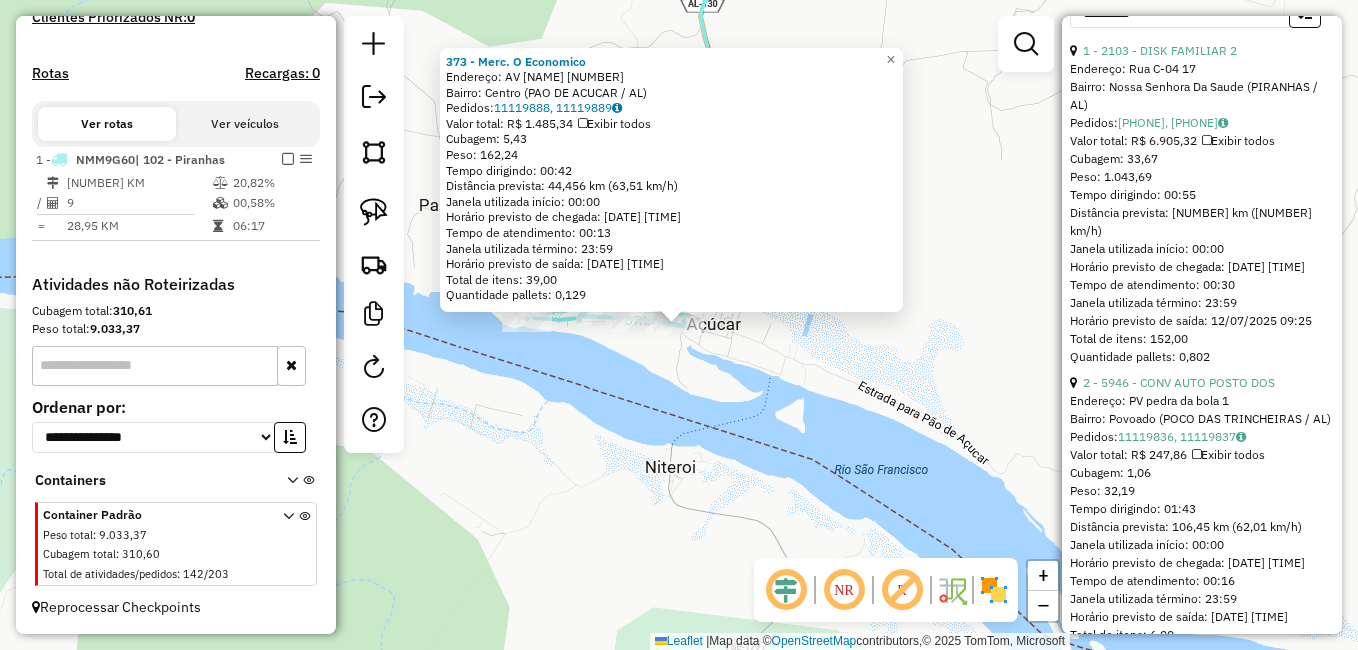click on "373 - Merc. O Economico  Endereço:  AV BRAULIO CAVALCANTE 700   Bairro: Centro (PAO DE ACUCAR / AL)   Pedidos:  11119888, 11119889   Valor total: R$ 1.485,34   Exibir todos   Cubagem: 5,43  Peso: 162,24  Tempo dirigindo: 00:42   Distância prevista: 44,456 km (63,51 km/h)   Janela utilizada início: 00:00   Horário previsto de chegada: 12/07/2025 12:51   Tempo de atendimento: 00:13   Janela utilizada término: 23:59   Horário previsto de saída: 12/07/2025 13:04   Total de itens: 39,00   Quantidade pallets: 0,129  × Janela de atendimento Grade de atendimento Capacidade Transportadoras Veículos Cliente Pedidos  Rotas Selecione os dias de semana para filtrar as janelas de atendimento  Seg   Ter   Qua   Qui   Sex   Sáb   Dom  Informe o período da janela de atendimento: De: Até:  Filtrar exatamente a janela do cliente  Considerar janela de atendimento padrão  Selecione os dias de semana para filtrar as grades de atendimento  Seg   Ter   Qua   Qui   Sex   Sáb   Dom   Peso mínimo:   Peso máximo:   De:" 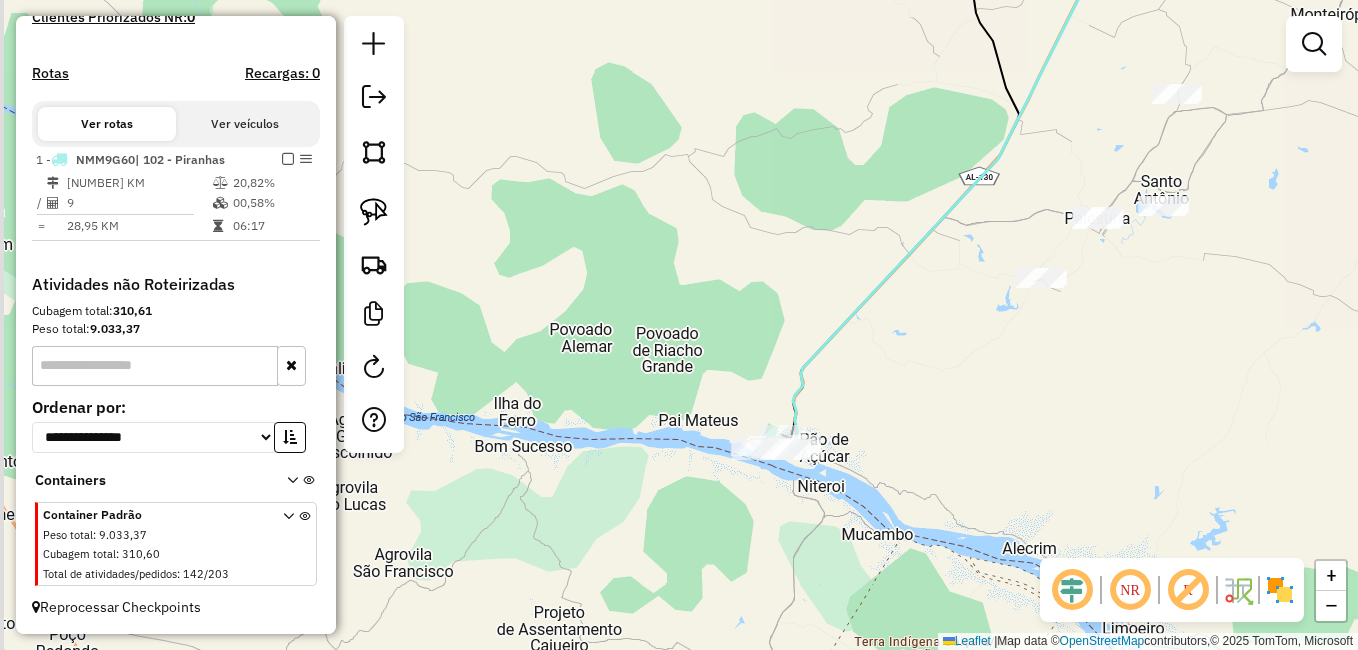 drag, startPoint x: 591, startPoint y: 225, endPoint x: 701, endPoint y: 278, distance: 122.10242 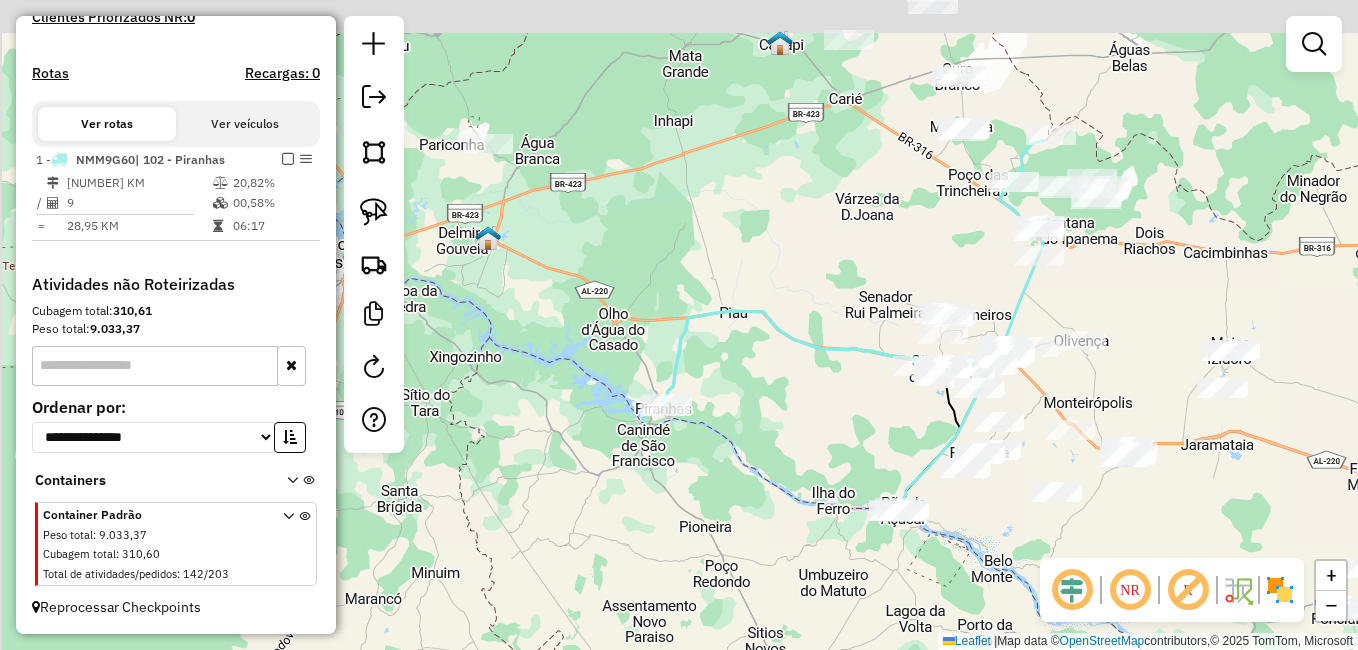 drag, startPoint x: 715, startPoint y: 449, endPoint x: 708, endPoint y: 399, distance: 50.48762 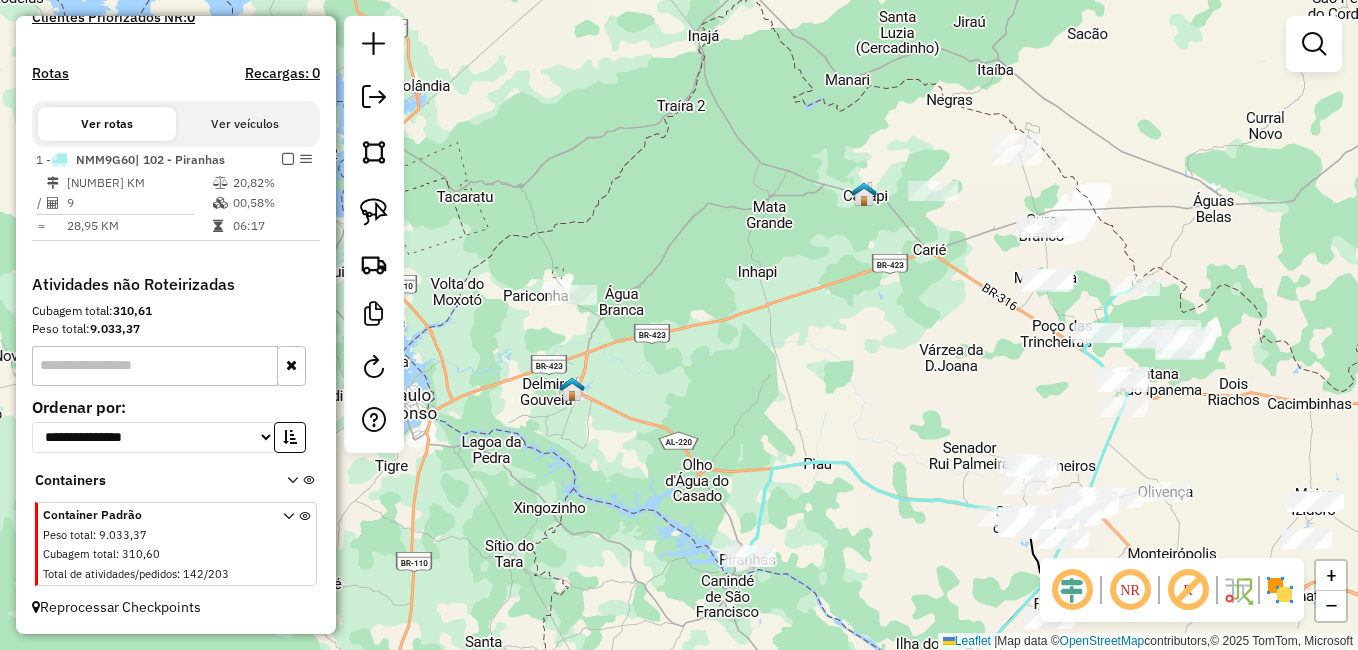 drag, startPoint x: 597, startPoint y: 346, endPoint x: 640, endPoint y: 363, distance: 46.238514 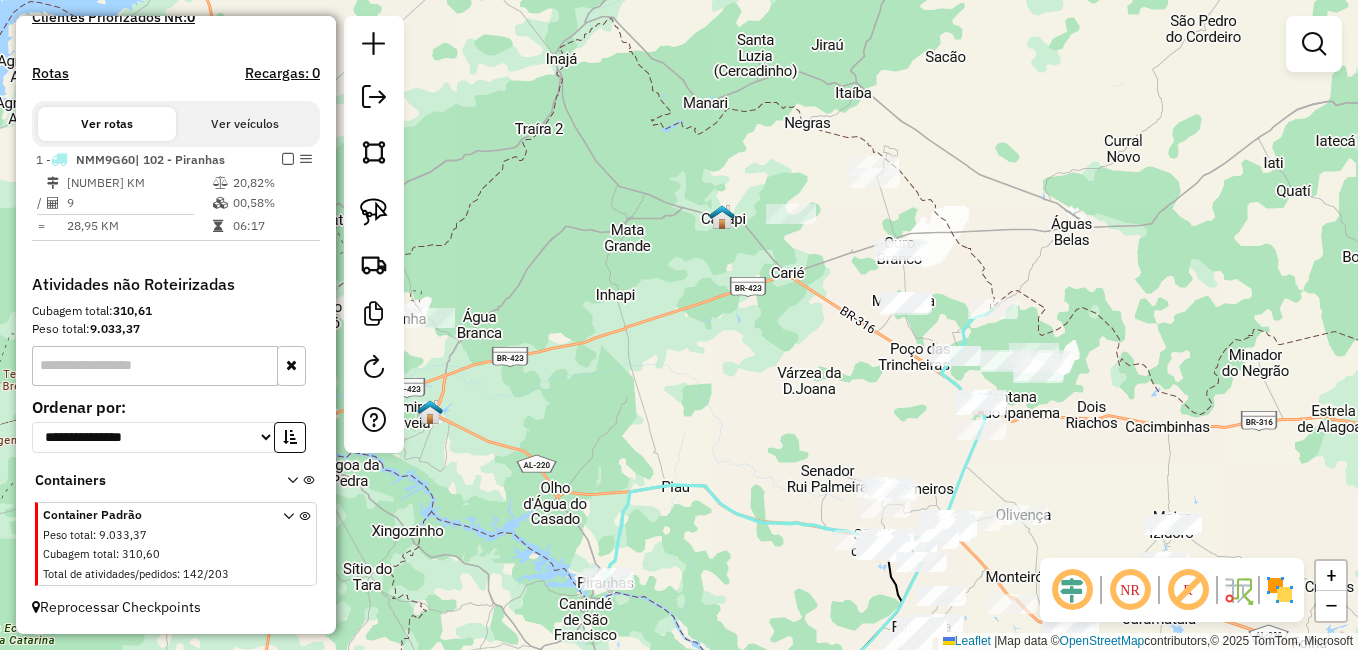 drag, startPoint x: 915, startPoint y: 390, endPoint x: 848, endPoint y: 396, distance: 67.26812 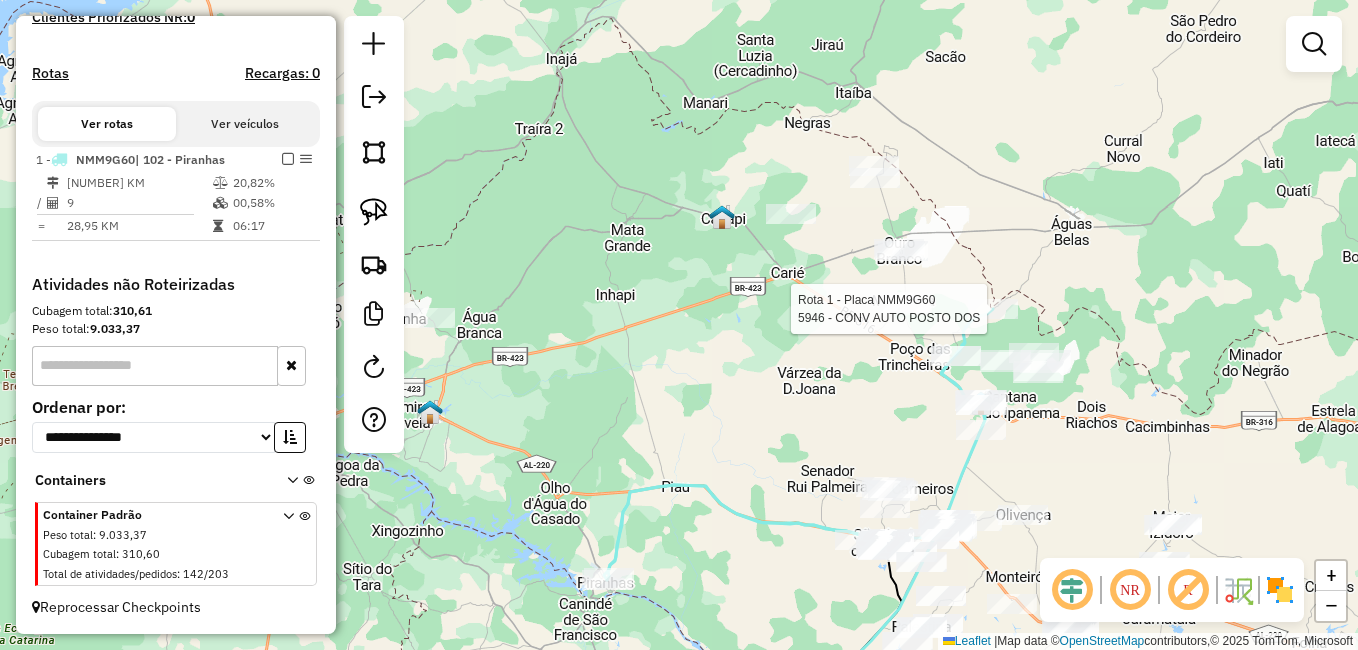 select on "**********" 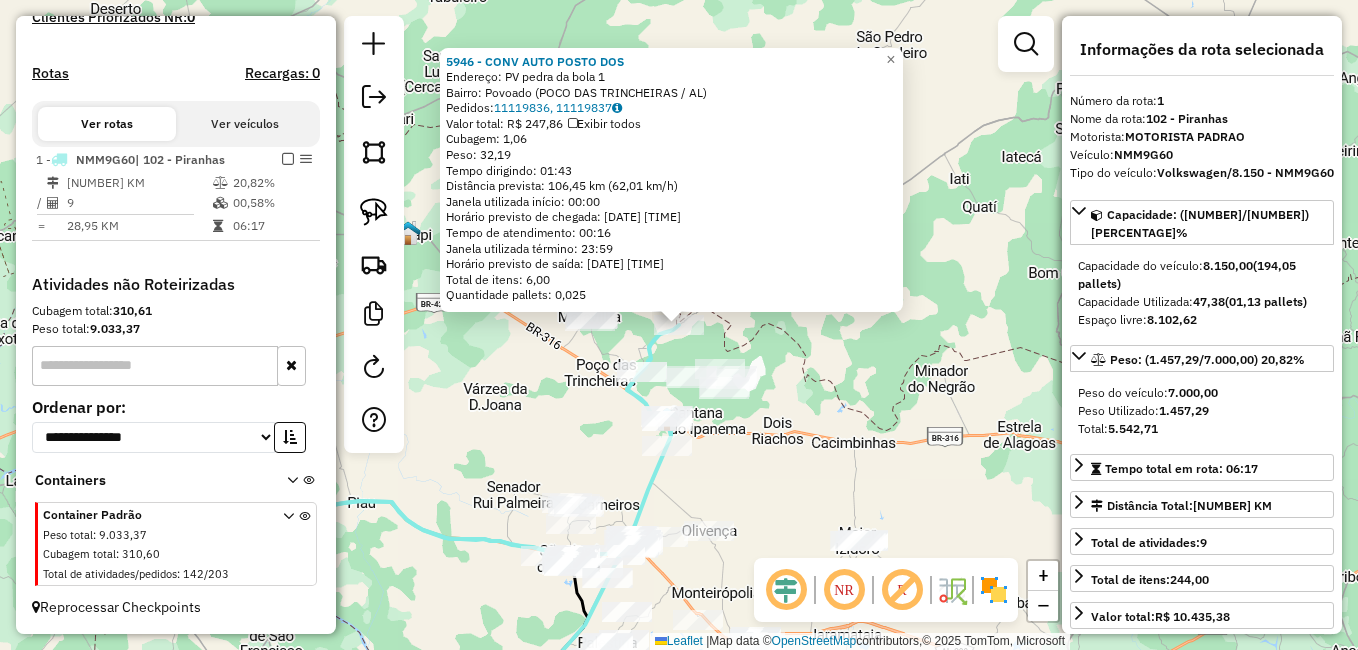 click on "5946 - CONV AUTO POSTO DOS  Endereço:  PV pedra da bola 1   Bairro: Povoado (POCO DAS TRINCHEIRAS / AL)   Pedidos:  11119836, 11119837   Valor total: R$ 247,86   Exibir todos   Cubagem: 1,06  Peso: 32,19  Tempo dirigindo: 01:43   Distância prevista: 106,45 km (62,01 km/h)   Janela utilizada início: 00:00   Horário previsto de chegada: 12/07/2025 11:08   Tempo de atendimento: 00:16   Janela utilizada término: 23:59   Horário previsto de saída: 12/07/2025 11:24   Total de itens: 6,00   Quantidade pallets: 0,025  × Janela de atendimento Grade de atendimento Capacidade Transportadoras Veículos Cliente Pedidos  Rotas Selecione os dias de semana para filtrar as janelas de atendimento  Seg   Ter   Qua   Qui   Sex   Sáb   Dom  Informe o período da janela de atendimento: De: Até:  Filtrar exatamente a janela do cliente  Considerar janela de atendimento padrão  Selecione os dias de semana para filtrar as grades de atendimento  Seg   Ter   Qua   Qui   Sex   Sáb   Dom   Peso mínimo:   Peso máximo:   De:" 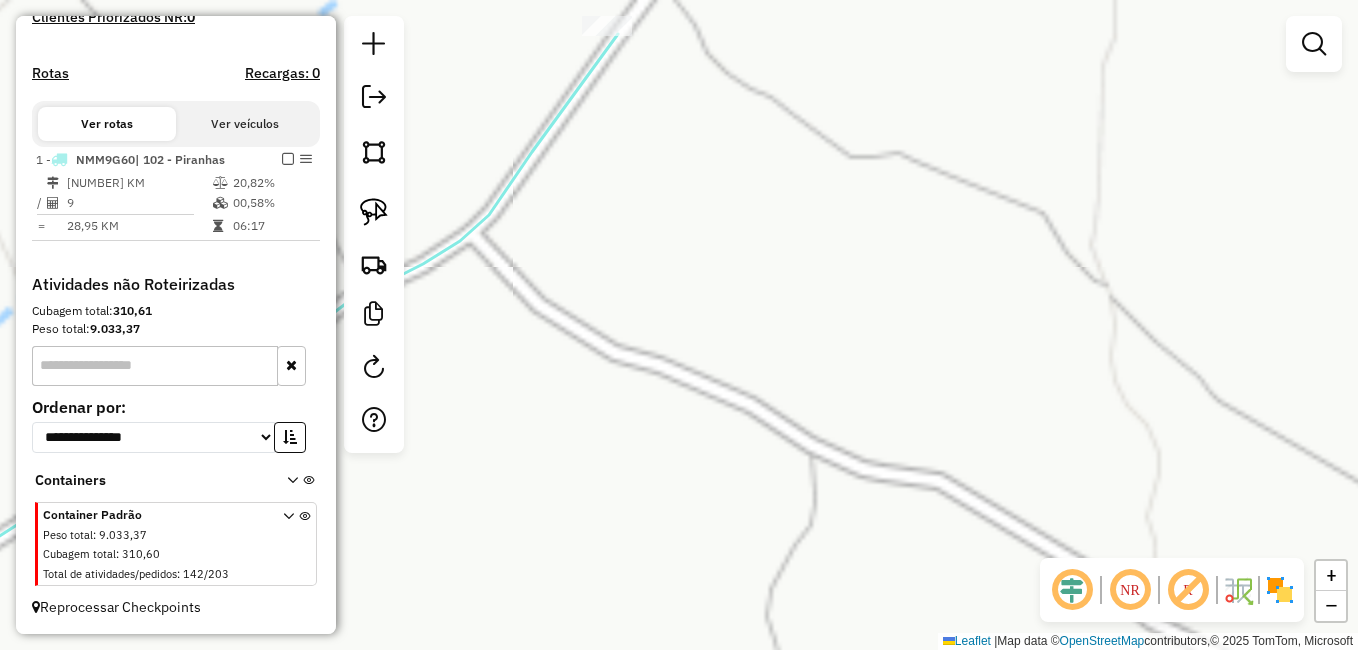 drag, startPoint x: 648, startPoint y: 236, endPoint x: 692, endPoint y: 412, distance: 181.41664 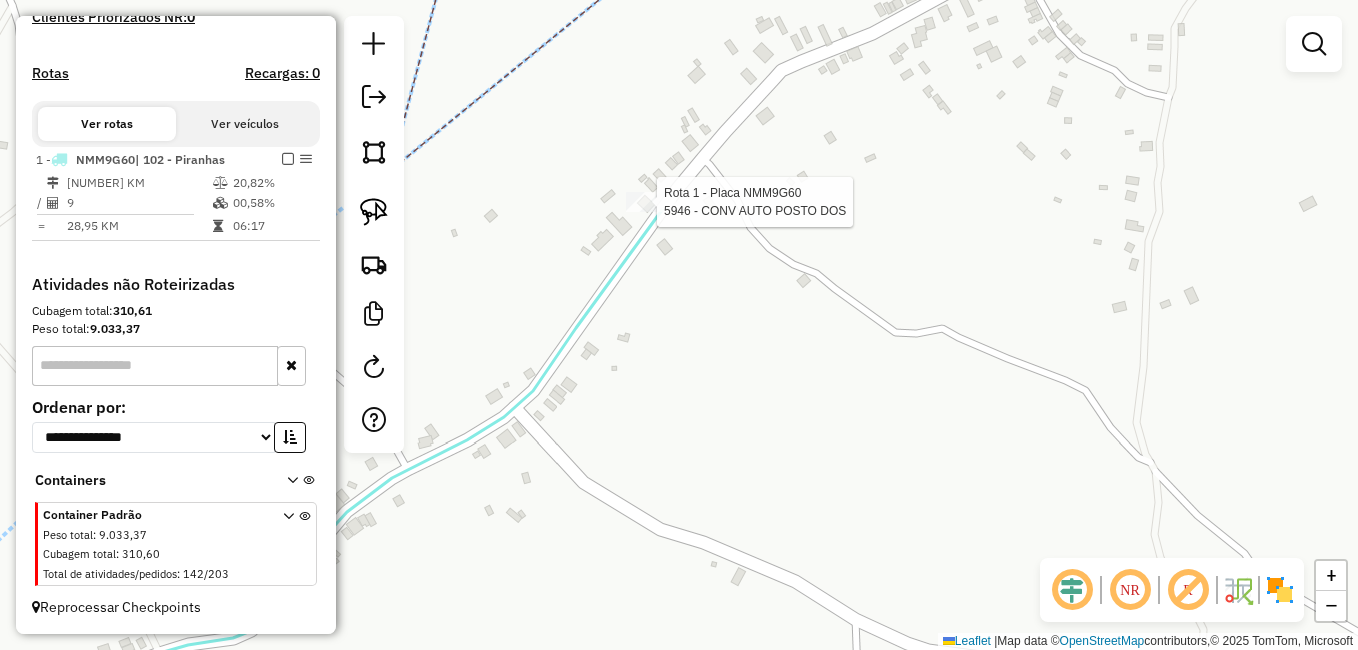 select on "**********" 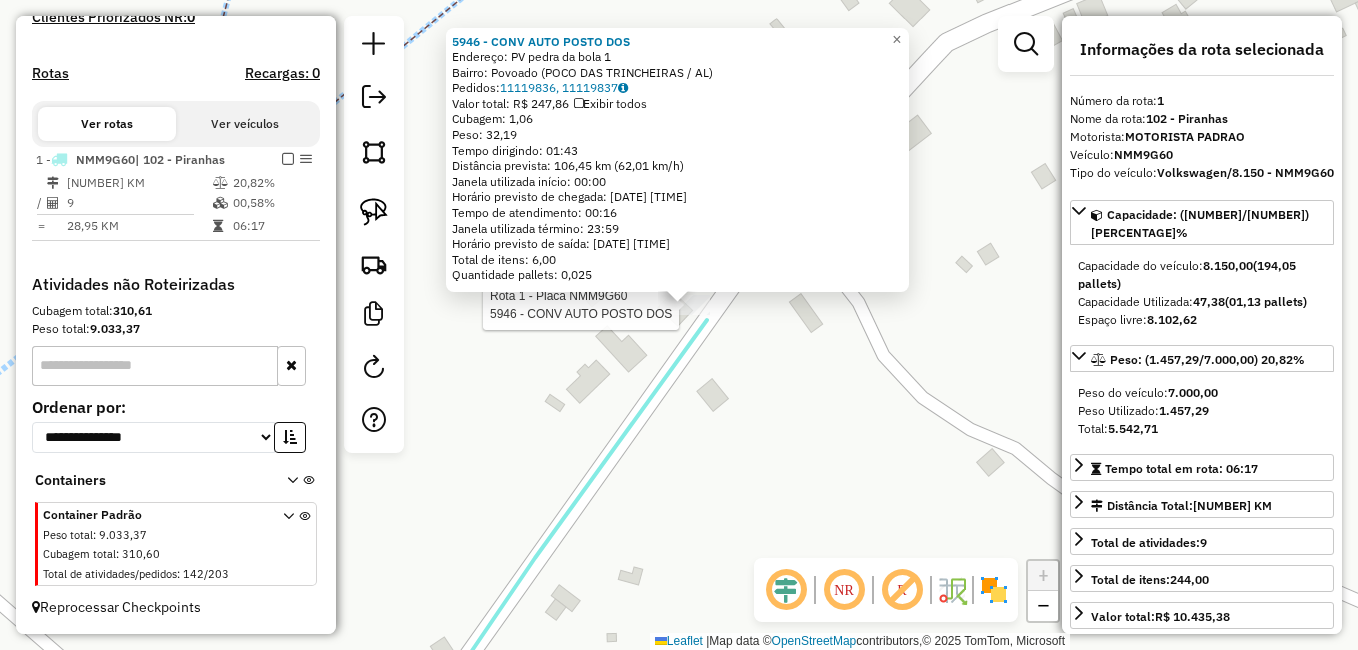 click 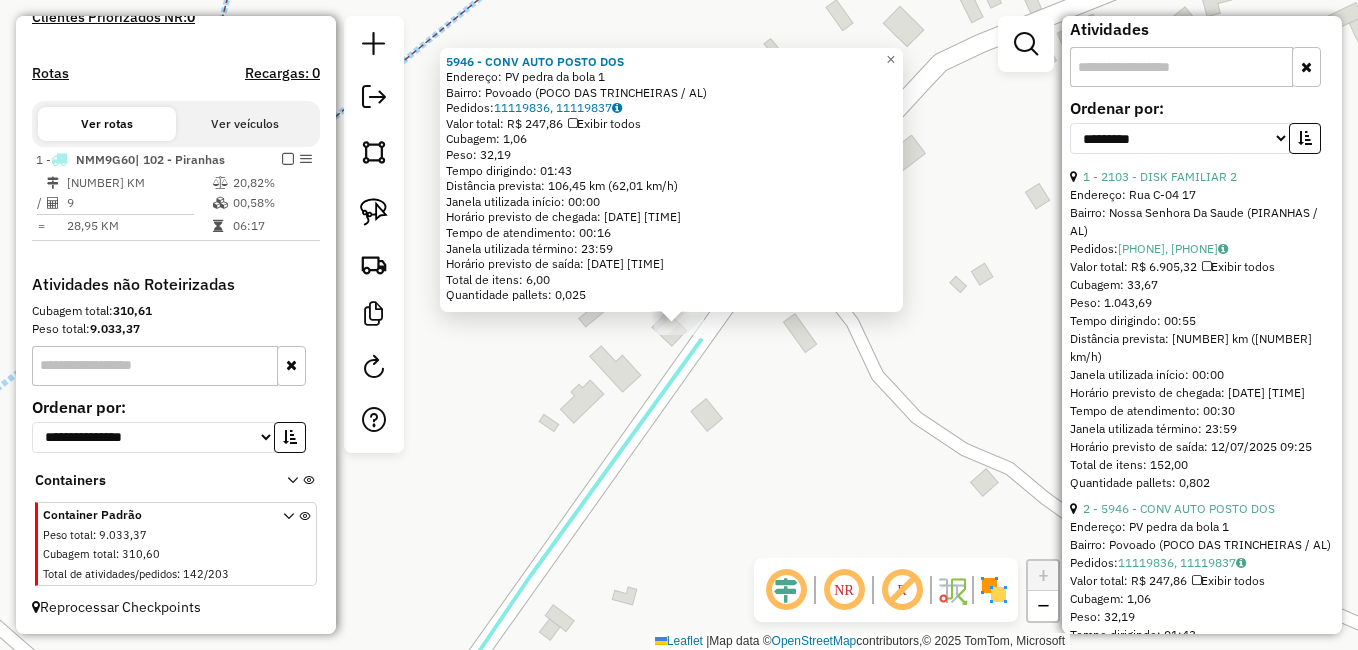 scroll, scrollTop: 700, scrollLeft: 0, axis: vertical 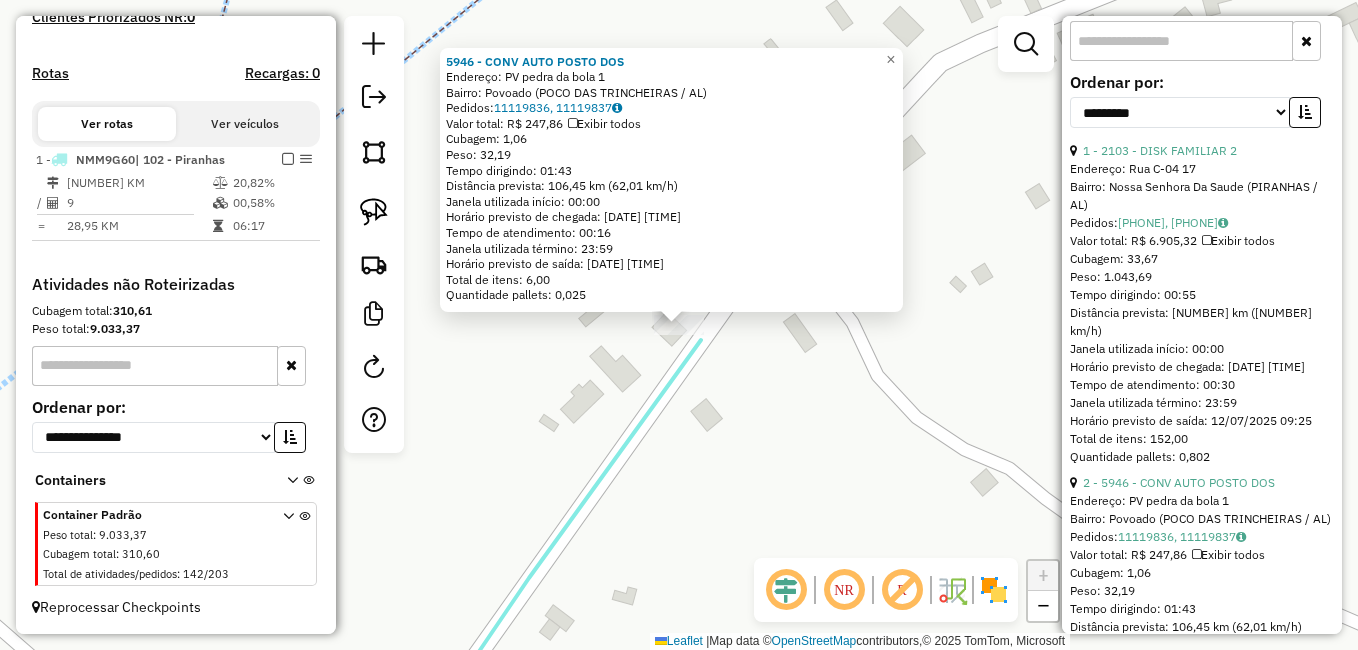 click on "5946 - CONV AUTO POSTO DOS  Endereço:  PV pedra da bola 1   Bairro: Povoado (POCO DAS TRINCHEIRAS / AL)   Pedidos:  11119836, 11119837   Valor total: R$ 247,86   Exibir todos   Cubagem: 1,06  Peso: 32,19  Tempo dirigindo: 01:43   Distância prevista: 106,45 km (62,01 km/h)   Janela utilizada início: 00:00   Horário previsto de chegada: 12/07/2025 11:08   Tempo de atendimento: 00:16   Janela utilizada término: 23:59   Horário previsto de saída: 12/07/2025 11:24   Total de itens: 6,00   Quantidade pallets: 0,025  × Janela de atendimento Grade de atendimento Capacidade Transportadoras Veículos Cliente Pedidos  Rotas Selecione os dias de semana para filtrar as janelas de atendimento  Seg   Ter   Qua   Qui   Sex   Sáb   Dom  Informe o período da janela de atendimento: De: Até:  Filtrar exatamente a janela do cliente  Considerar janela de atendimento padrão  Selecione os dias de semana para filtrar as grades de atendimento  Seg   Ter   Qua   Qui   Sex   Sáb   Dom   Peso mínimo:   Peso máximo:   De:" 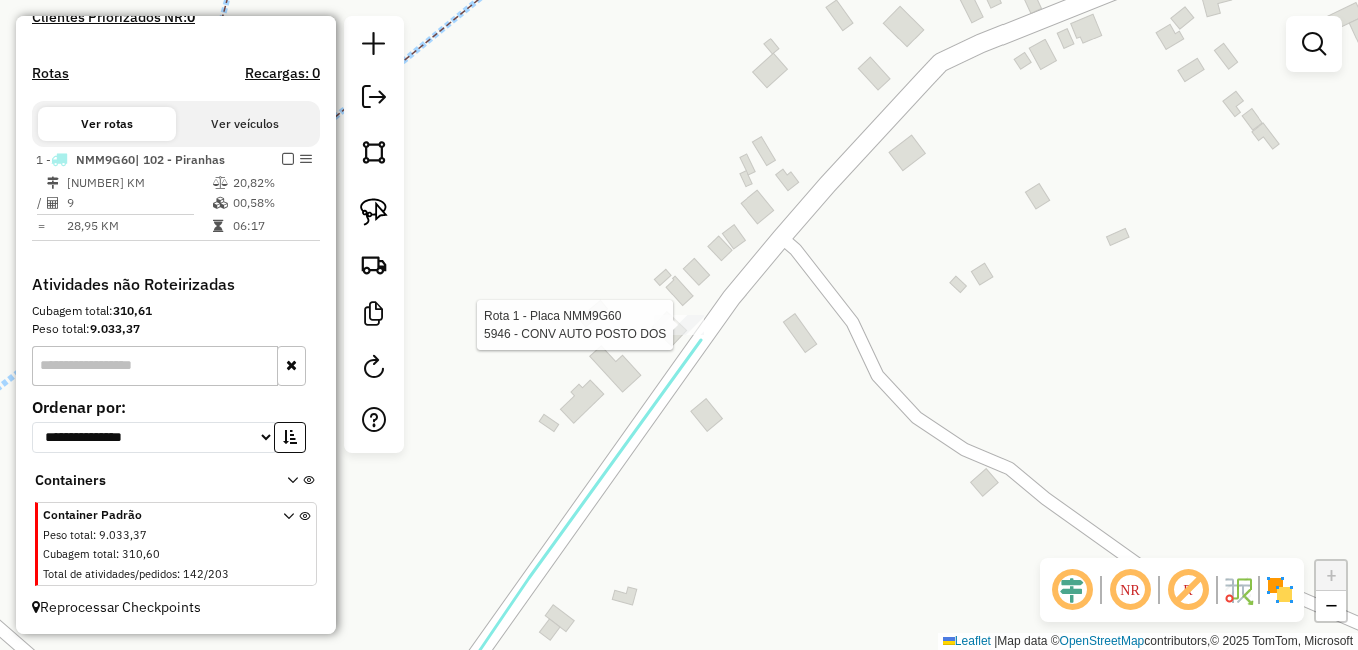 select on "**********" 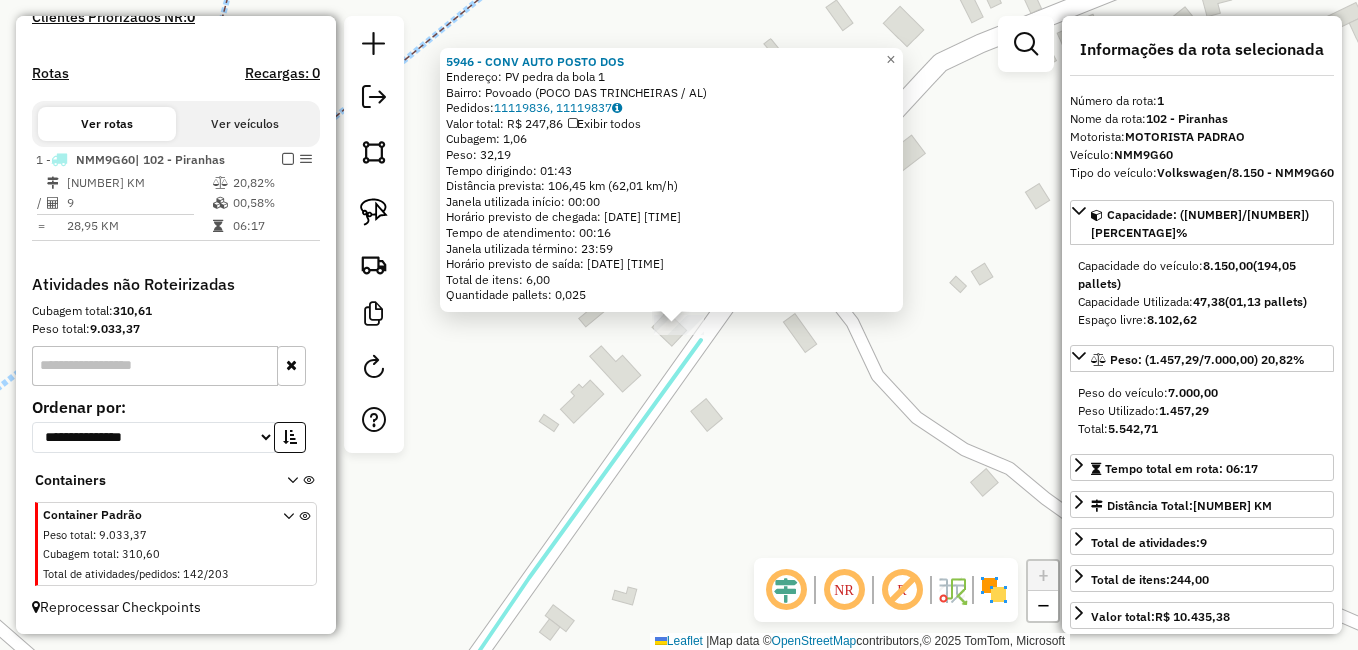 click on "5946 - CONV AUTO POSTO DOS  Endereço:  PV pedra da bola 1   Bairro: Povoado (POCO DAS TRINCHEIRAS / AL)   Pedidos:  11119836, 11119837   Valor total: R$ 247,86   Exibir todos   Cubagem: 1,06  Peso: 32,19  Tempo dirigindo: 01:43   Distância prevista: 106,45 km (62,01 km/h)   Janela utilizada início: 00:00   Horário previsto de chegada: 12/07/2025 11:08   Tempo de atendimento: 00:16   Janela utilizada término: 23:59   Horário previsto de saída: 12/07/2025 11:24   Total de itens: 6,00   Quantidade pallets: 0,025  × Janela de atendimento Grade de atendimento Capacidade Transportadoras Veículos Cliente Pedidos  Rotas Selecione os dias de semana para filtrar as janelas de atendimento  Seg   Ter   Qua   Qui   Sex   Sáb   Dom  Informe o período da janela de atendimento: De: Até:  Filtrar exatamente a janela do cliente  Considerar janela de atendimento padrão  Selecione os dias de semana para filtrar as grades de atendimento  Seg   Ter   Qua   Qui   Sex   Sáb   Dom   Peso mínimo:   Peso máximo:   De:" 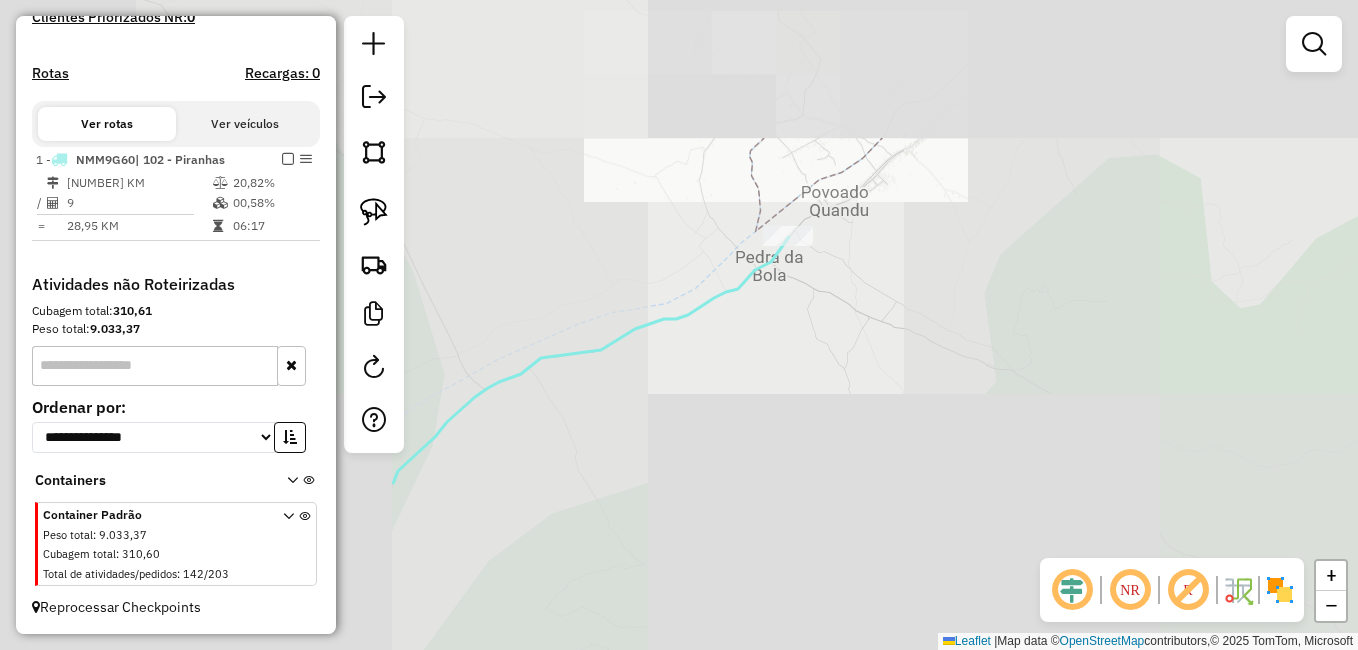 drag, startPoint x: 703, startPoint y: 553, endPoint x: 833, endPoint y: 303, distance: 281.78006 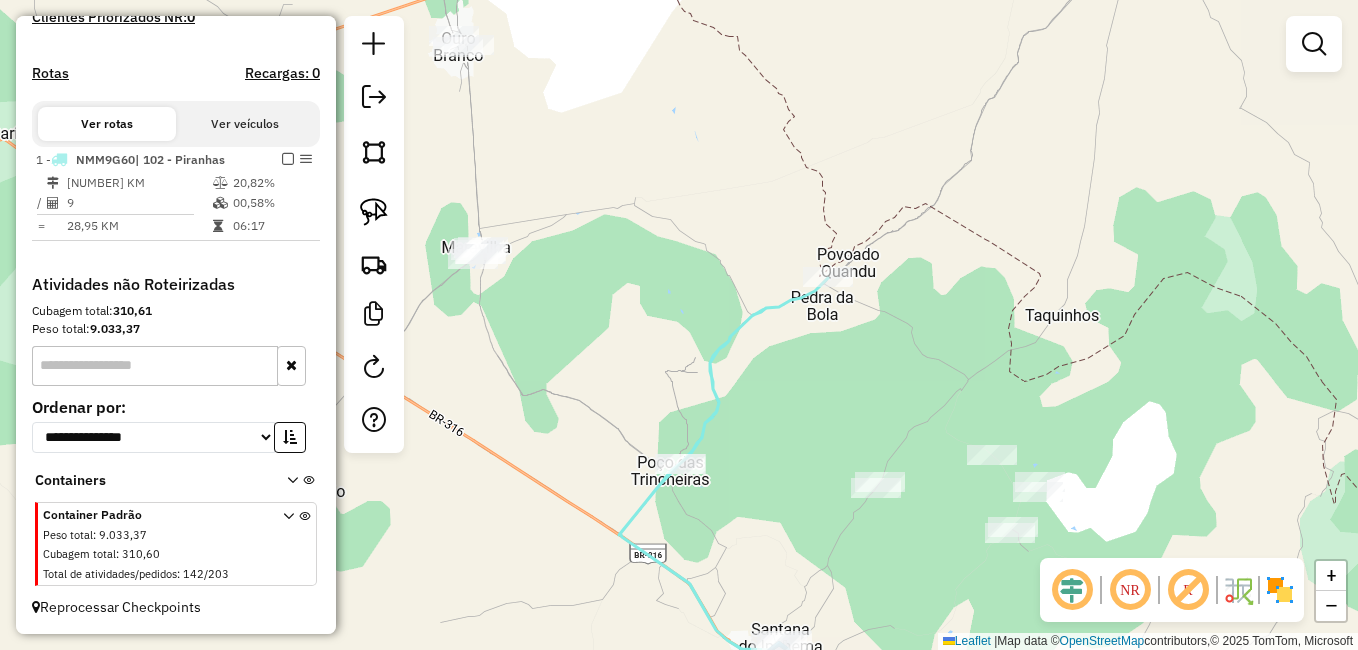 drag, startPoint x: 765, startPoint y: 459, endPoint x: 777, endPoint y: 241, distance: 218.33003 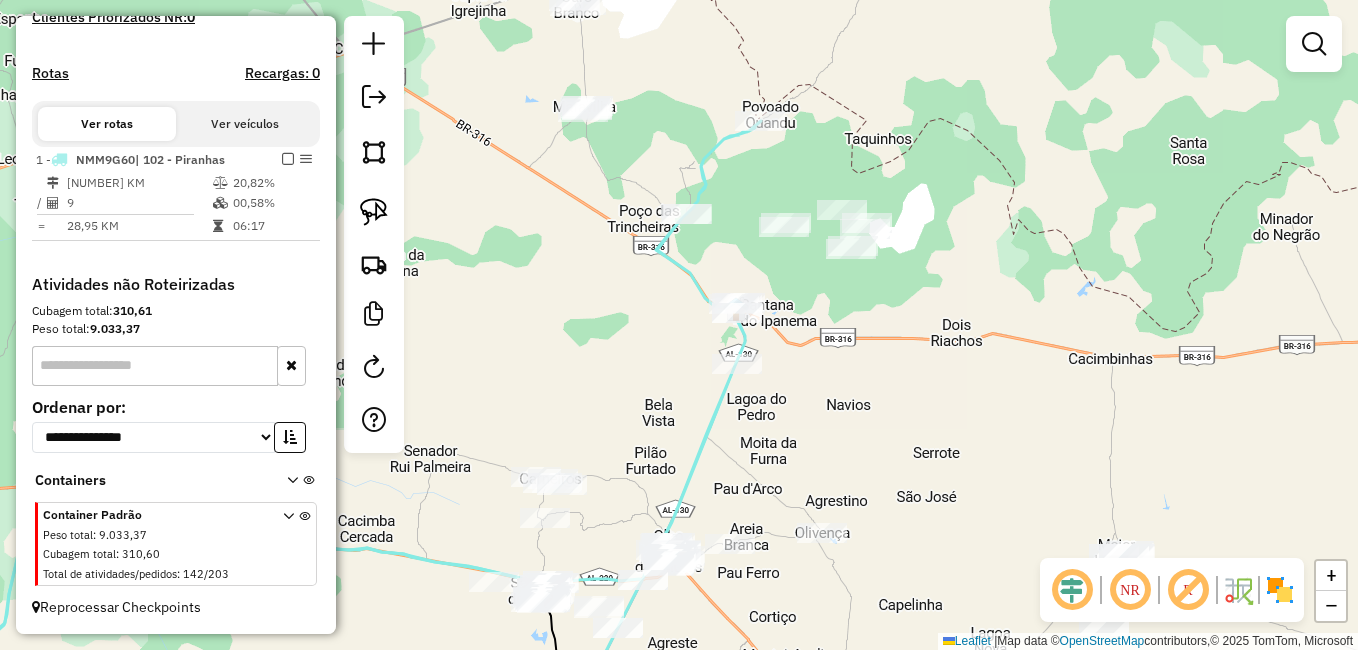 drag, startPoint x: 848, startPoint y: 423, endPoint x: 792, endPoint y: 388, distance: 66.037865 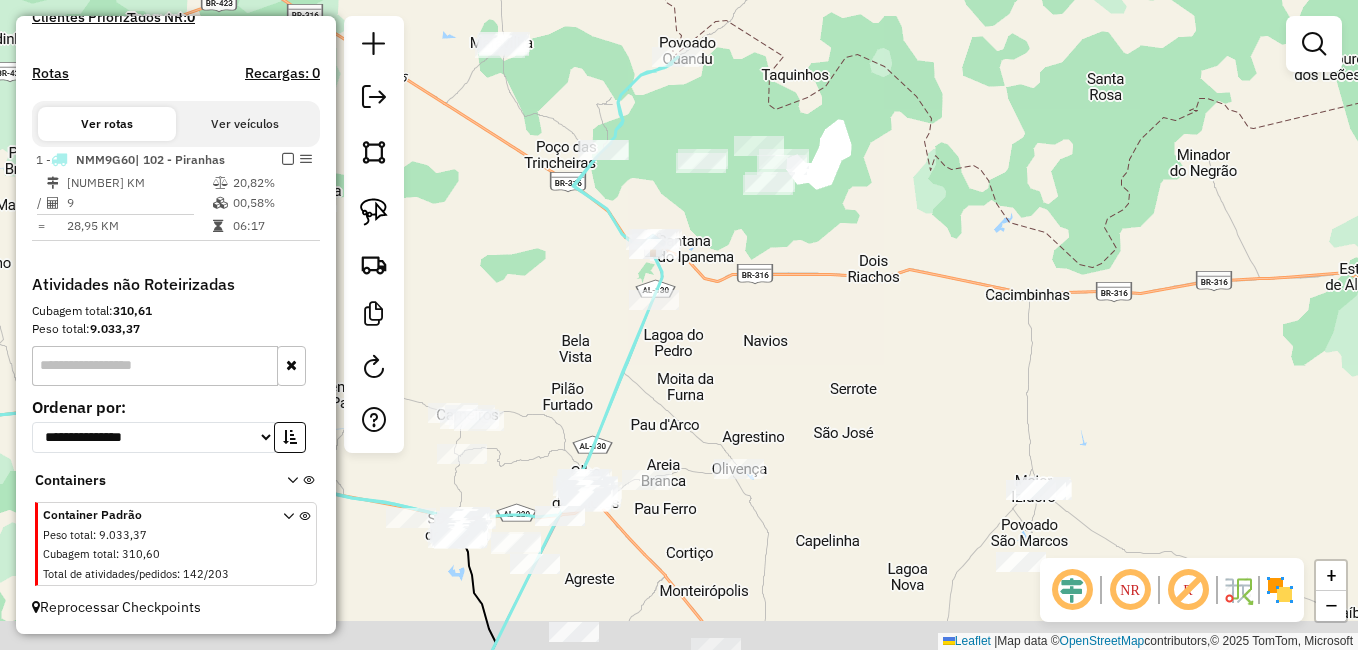 drag, startPoint x: 814, startPoint y: 430, endPoint x: 740, endPoint y: 372, distance: 94.02127 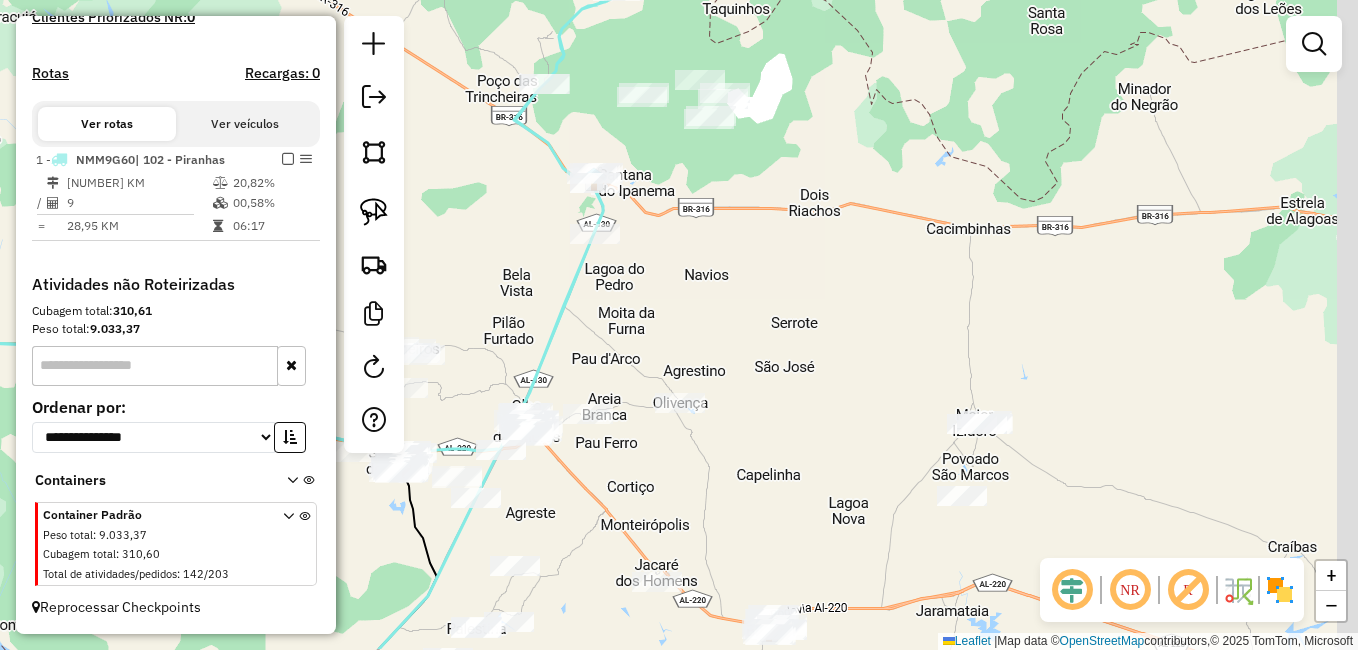 drag, startPoint x: 843, startPoint y: 411, endPoint x: 769, endPoint y: 318, distance: 118.84864 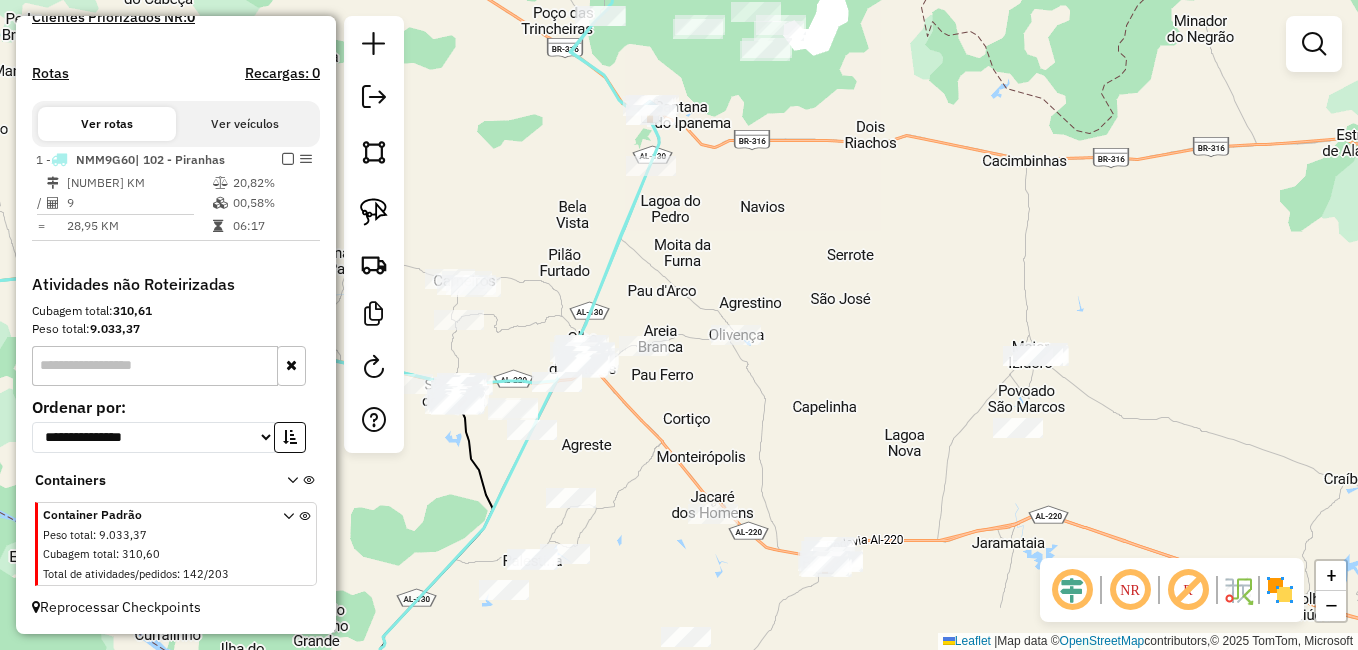 drag, startPoint x: 734, startPoint y: 476, endPoint x: 811, endPoint y: 414, distance: 98.85848 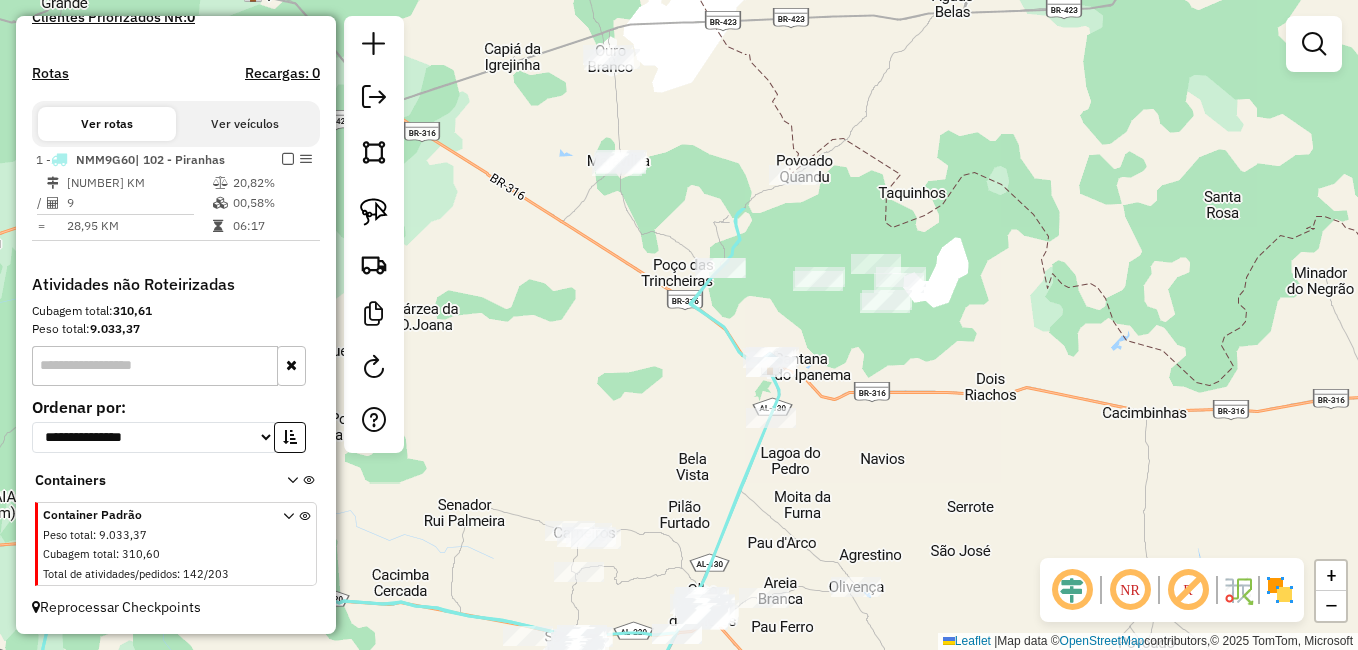 drag, startPoint x: 747, startPoint y: 236, endPoint x: 820, endPoint y: 467, distance: 242.2602 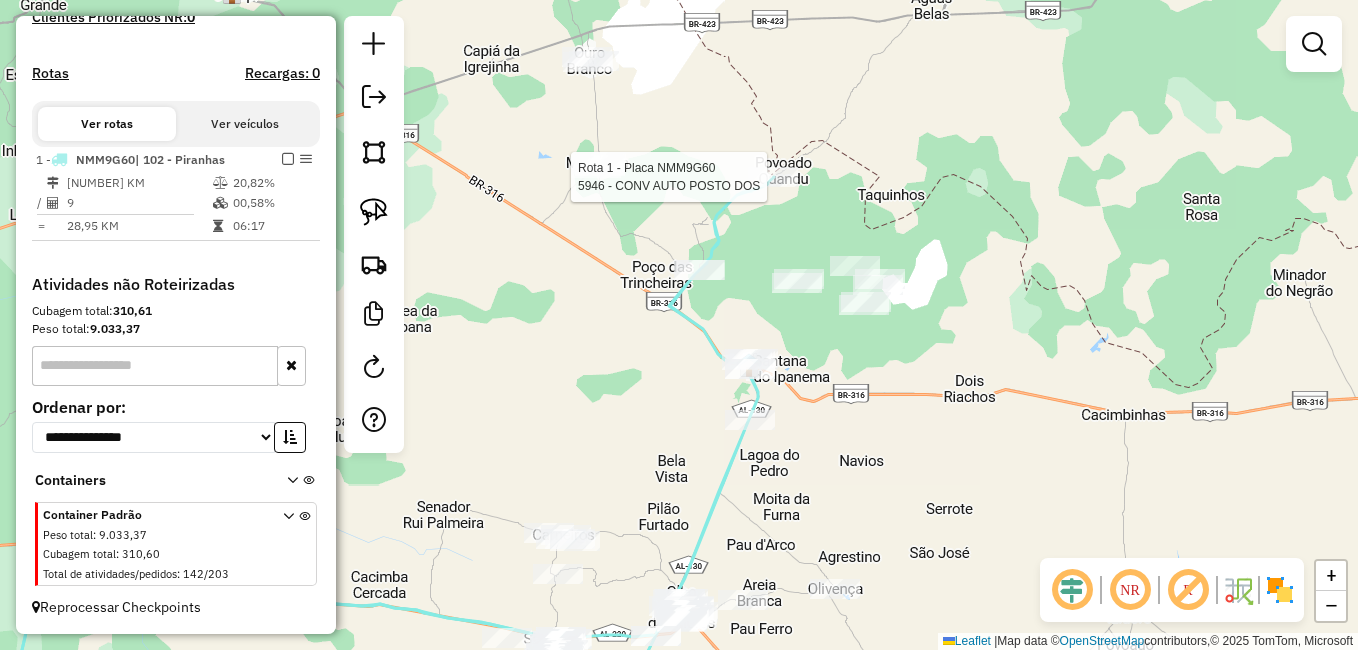 select on "**********" 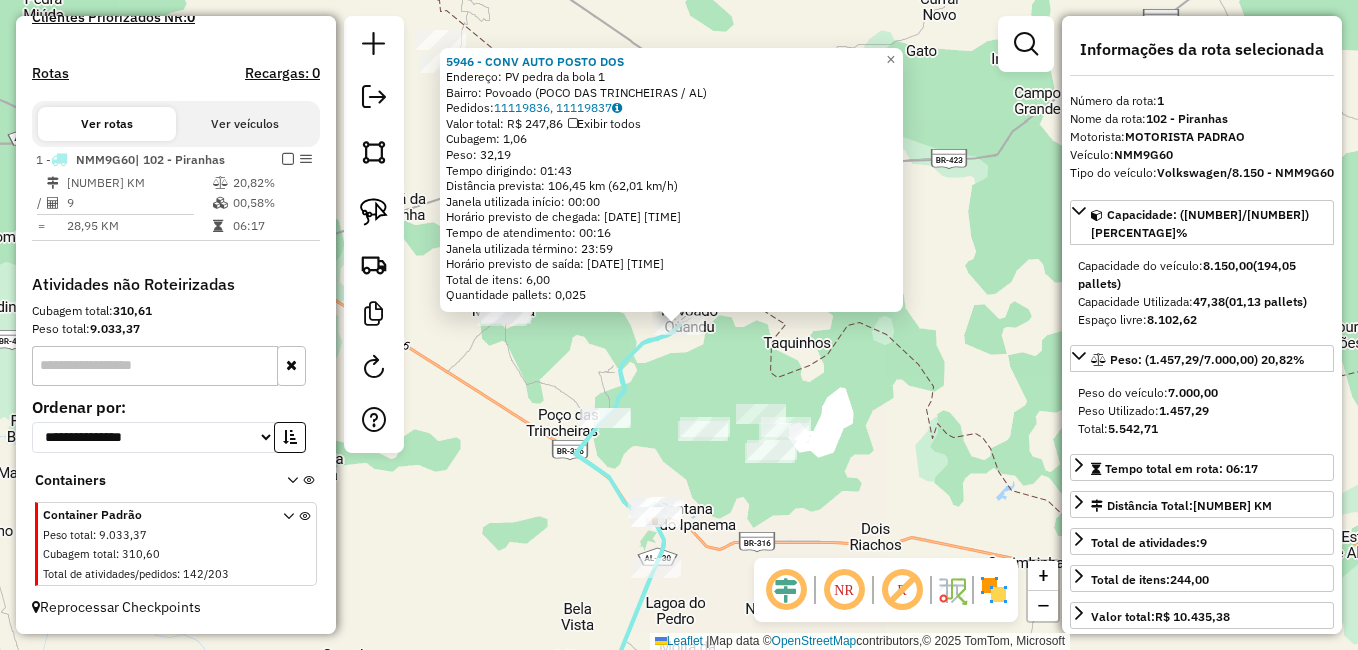 click on "5946 - CONV AUTO POSTO DOS  Endereço:  PV pedra da bola 1   Bairro: Povoado (POCO DAS TRINCHEIRAS / AL)   Pedidos:  11119836, 11119837   Valor total: R$ 247,86   Exibir todos   Cubagem: 1,06  Peso: 32,19  Tempo dirigindo: 01:43   Distância prevista: 106,45 km (62,01 km/h)   Janela utilizada início: 00:00   Horário previsto de chegada: 12/07/2025 11:08   Tempo de atendimento: 00:16   Janela utilizada término: 23:59   Horário previsto de saída: 12/07/2025 11:24   Total de itens: 6,00   Quantidade pallets: 0,025  × Janela de atendimento Grade de atendimento Capacidade Transportadoras Veículos Cliente Pedidos  Rotas Selecione os dias de semana para filtrar as janelas de atendimento  Seg   Ter   Qua   Qui   Sex   Sáb   Dom  Informe o período da janela de atendimento: De: Até:  Filtrar exatamente a janela do cliente  Considerar janela de atendimento padrão  Selecione os dias de semana para filtrar as grades de atendimento  Seg   Ter   Qua   Qui   Sex   Sáb   Dom   Peso mínimo:   Peso máximo:   De:" 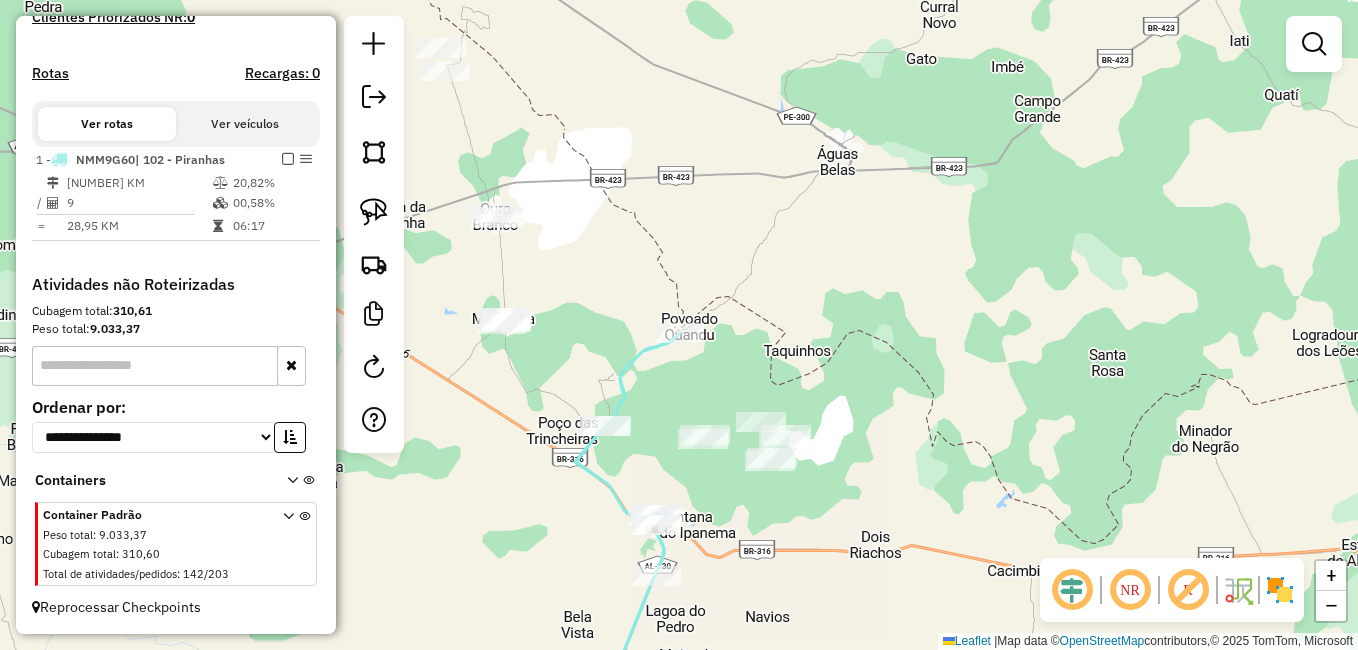 drag, startPoint x: 812, startPoint y: 472, endPoint x: 936, endPoint y: 322, distance: 194.61757 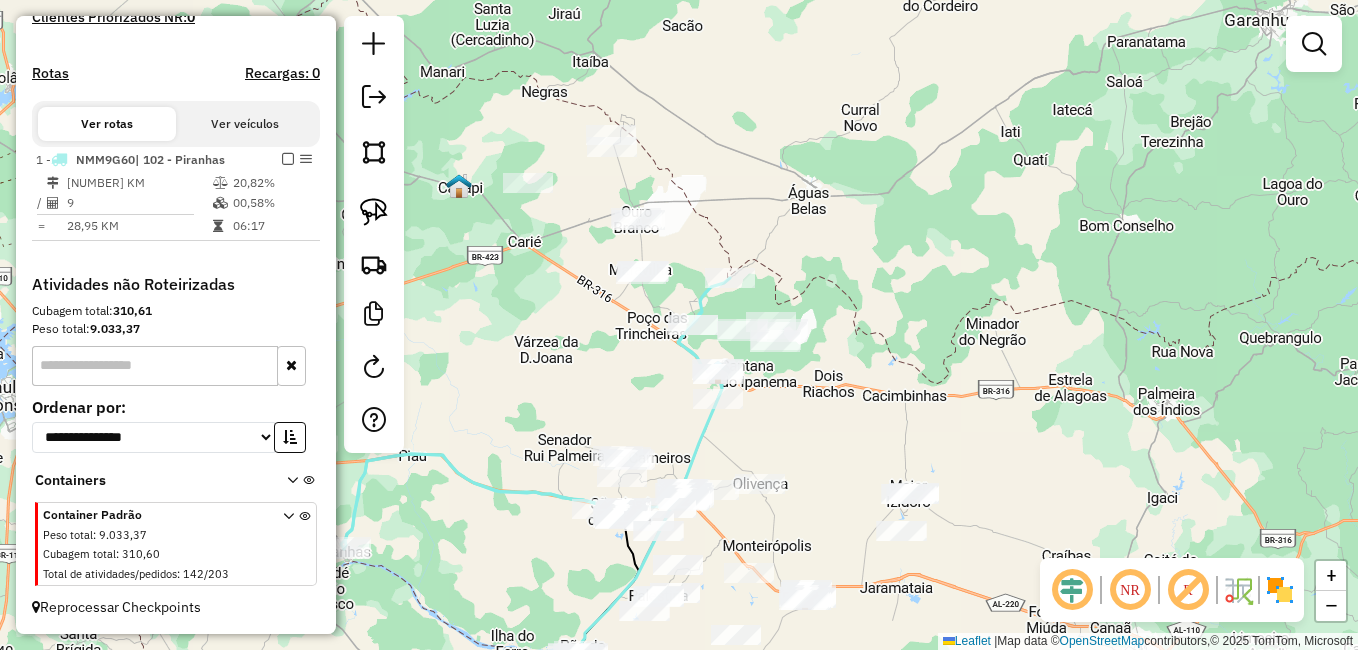 drag, startPoint x: 753, startPoint y: 534, endPoint x: 800, endPoint y: 430, distance: 114.12712 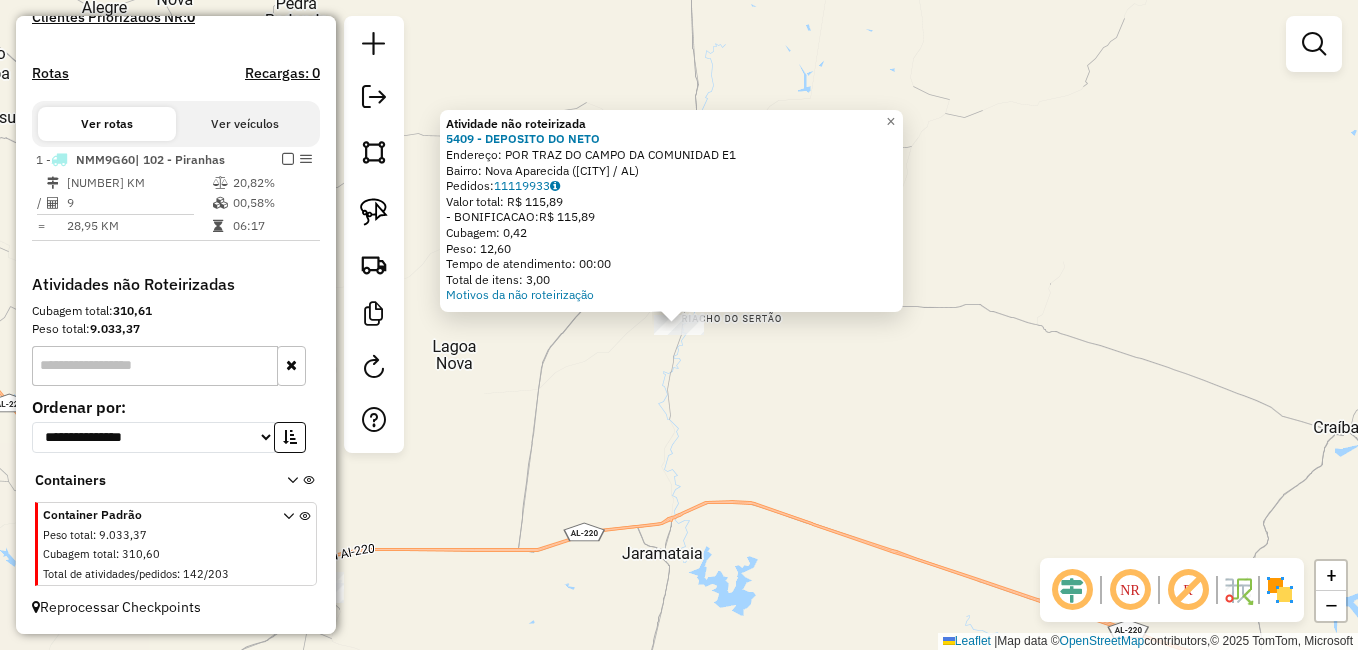 click on "Atividade não roteirizada 5409 - DEPOSITO DO NETO  Endereço:  POR TRAZ DO CAMPO DA COMUNIDAD E1   Bairro: Nova Aparecida (MAJOR ISIDORO / AL)   Pedidos:  11119933   Valor total: R$ 115,89   - BONIFICACAO:  R$ 115,89   Cubagem: 0,42   Peso: 12,60   Tempo de atendimento: 00:00   Total de itens: 3,00  Motivos da não roteirização × Janela de atendimento Grade de atendimento Capacidade Transportadoras Veículos Cliente Pedidos  Rotas Selecione os dias de semana para filtrar as janelas de atendimento  Seg   Ter   Qua   Qui   Sex   Sáb   Dom  Informe o período da janela de atendimento: De: Até:  Filtrar exatamente a janela do cliente  Considerar janela de atendimento padrão  Selecione os dias de semana para filtrar as grades de atendimento  Seg   Ter   Qua   Qui   Sex   Sáb   Dom   Considerar clientes sem dia de atendimento cadastrado  Clientes fora do dia de atendimento selecionado Filtrar as atividades entre os valores definidos abaixo:  Peso mínimo:   Peso máximo:   Cubagem mínima:   De:   Até:  +" 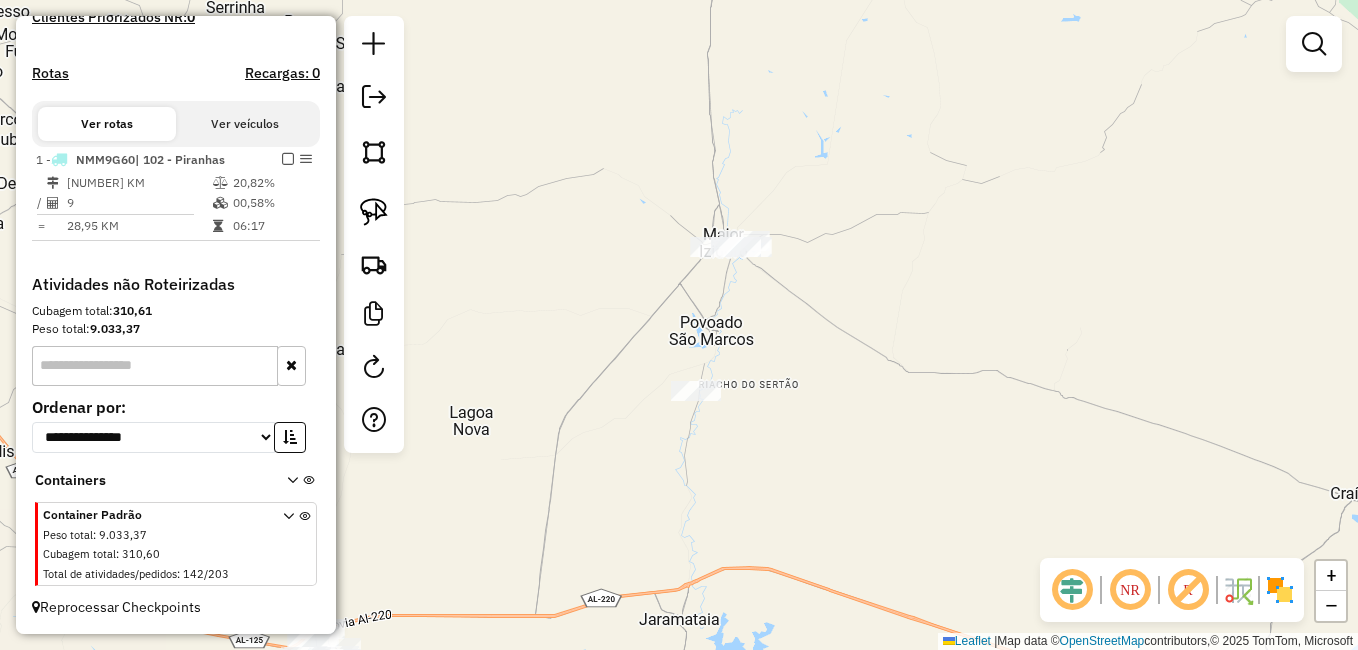 drag, startPoint x: 738, startPoint y: 288, endPoint x: 755, endPoint y: 369, distance: 82.764725 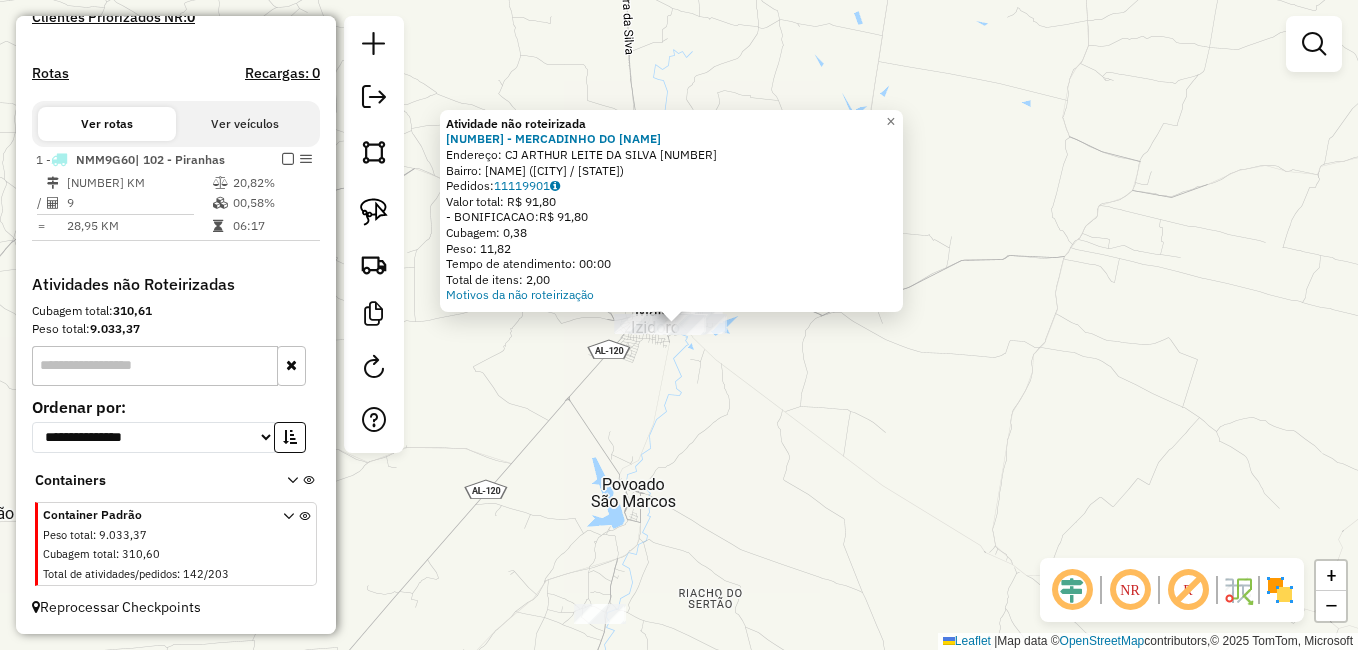 click on "Atividade não roteirizada 5498 - MERCADINHO DO CRISTI  Endereço:  CJ ARTHUR LEITE DA SILVA 148   Bairro: Bairro De Fatima (MAJOR ISIDORO / AL)   Pedidos:  11119901   Valor total: R$ 91,80   - BONIFICACAO:  R$ 91,80   Cubagem: 0,38   Peso: 11,82   Tempo de atendimento: 00:00   Total de itens: 2,00  Motivos da não roteirização × Janela de atendimento Grade de atendimento Capacidade Transportadoras Veículos Cliente Pedidos  Rotas Selecione os dias de semana para filtrar as janelas de atendimento  Seg   Ter   Qua   Qui   Sex   Sáb   Dom  Informe o período da janela de atendimento: De: Até:  Filtrar exatamente a janela do cliente  Considerar janela de atendimento padrão  Selecione os dias de semana para filtrar as grades de atendimento  Seg   Ter   Qua   Qui   Sex   Sáb   Dom   Considerar clientes sem dia de atendimento cadastrado  Clientes fora do dia de atendimento selecionado Filtrar as atividades entre os valores definidos abaixo:  Peso mínimo:   Peso máximo:   Cubagem mínima:   De:   Até:  De:" 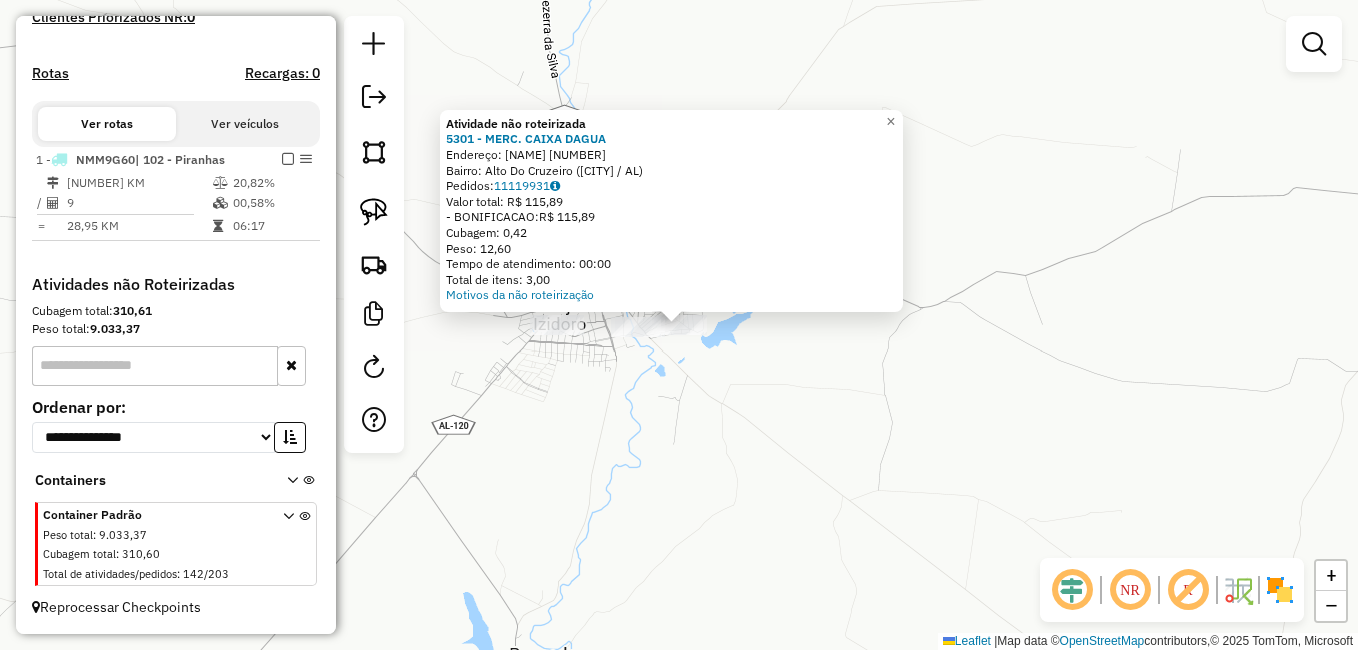 click on "Atividade não roteirizada 5301 - MERC. CAIXA DAGUA  Endereço:  MIZAEL CALVACANTE 4   Bairro: Alto Do Cruzeiro (MAJOR ISIDORO / AL)   Pedidos:  11119931   Valor total: R$ 115,89   - BONIFICACAO:  R$ 115,89   Cubagem: 0,42   Peso: 12,60   Tempo de atendimento: 00:00   Total de itens: 3,00  Motivos da não roteirização × Janela de atendimento Grade de atendimento Capacidade Transportadoras Veículos Cliente Pedidos  Rotas Selecione os dias de semana para filtrar as janelas de atendimento  Seg   Ter   Qua   Qui   Sex   Sáb   Dom  Informe o período da janela de atendimento: De: Até:  Filtrar exatamente a janela do cliente  Considerar janela de atendimento padrão  Selecione os dias de semana para filtrar as grades de atendimento  Seg   Ter   Qua   Qui   Sex   Sáb   Dom   Considerar clientes sem dia de atendimento cadastrado  Clientes fora do dia de atendimento selecionado Filtrar as atividades entre os valores definidos abaixo:  Peso mínimo:   Peso máximo:   Cubagem mínima:   Cubagem máxima:   De:  +" 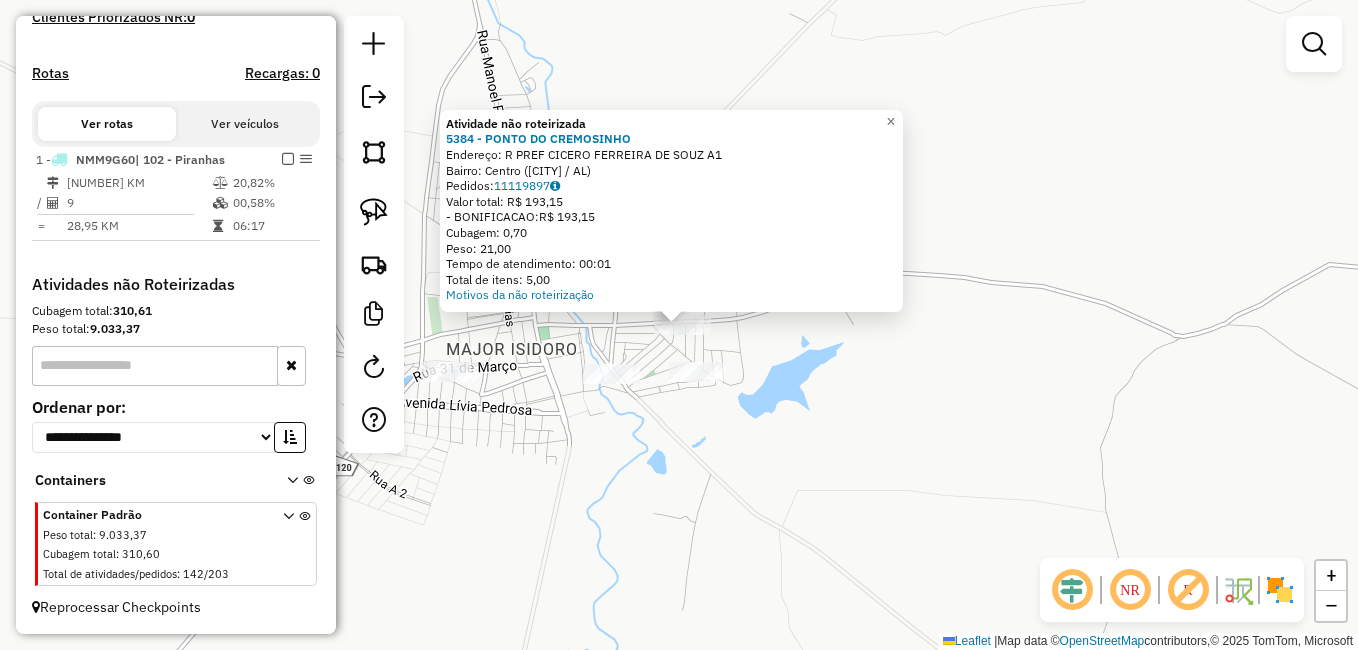 click on "Atividade não roteirizada 5384 - PONTO DO CREMOSINHO  Endereço:  R PREF CICERO FERREIRA DE SOUZ A1   Bairro: Centro (MAJOR ISIDORO / AL)   Pedidos:  11119897   Valor total: R$ 193,15   - BONIFICACAO:  R$ 193,15   Cubagem: 0,70   Peso: 21,00   Tempo de atendimento: 00:01   Total de itens: 5,00  Motivos da não roteirização × Janela de atendimento Grade de atendimento Capacidade Transportadoras Veículos Cliente Pedidos  Rotas Selecione os dias de semana para filtrar as janelas de atendimento  Seg   Ter   Qua   Qui   Sex   Sáb   Dom  Informe o período da janela de atendimento: De: Até:  Filtrar exatamente a janela do cliente  Considerar janela de atendimento padrão  Selecione os dias de semana para filtrar as grades de atendimento  Seg   Ter   Qua   Qui   Sex   Sáb   Dom   Considerar clientes sem dia de atendimento cadastrado  Clientes fora do dia de atendimento selecionado Filtrar as atividades entre os valores definidos abaixo:  Peso mínimo:   Peso máximo:   Cubagem mínima:   Cubagem máxima:  +" 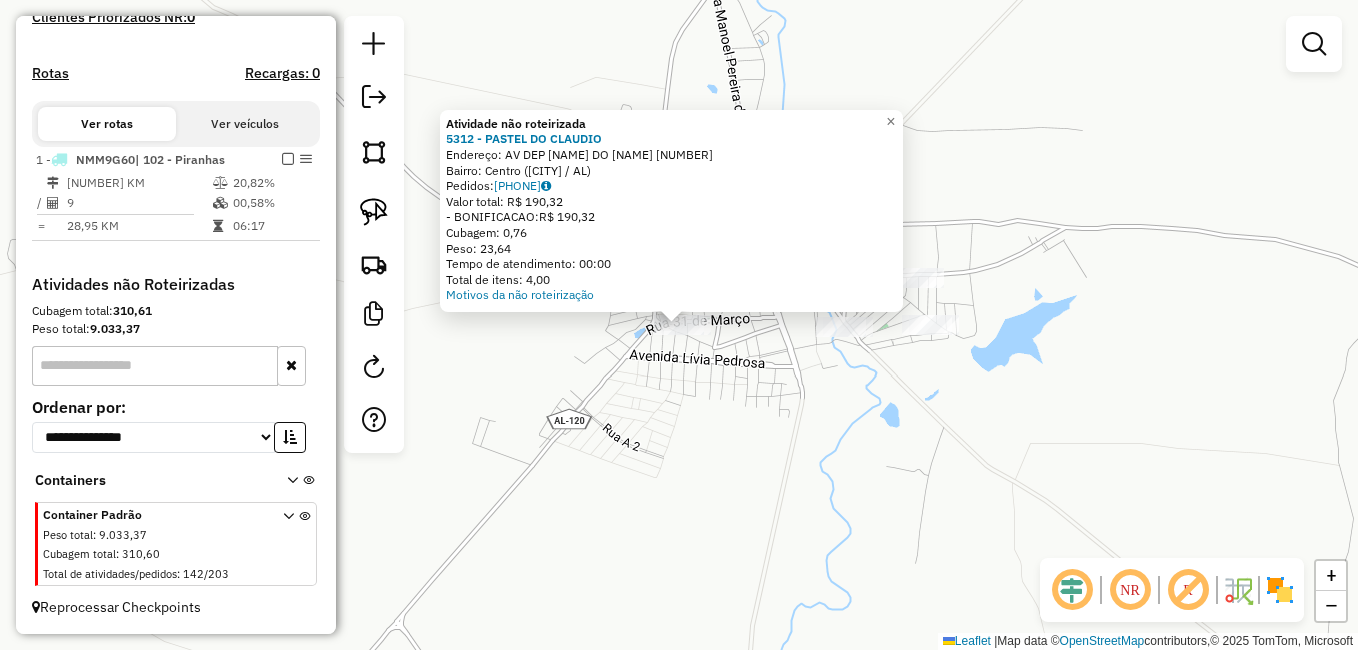 click on "Atividade não roteirizada 5312 - PASTEL DO CLAUDIO  Endereço:  AV DEP ANTONIO GUEDES DO AMAR 261   Bairro: Centro (MAJOR ISIDORO / AL)   Pedidos:  11119895   Valor total: R$ 190,32   - BONIFICACAO:  R$ 190,32   Cubagem: 0,76   Peso: 23,64   Tempo de atendimento: 00:00   Total de itens: 4,00  Motivos da não roteirização × Janela de atendimento Grade de atendimento Capacidade Transportadoras Veículos Cliente Pedidos  Rotas Selecione os dias de semana para filtrar as janelas de atendimento  Seg   Ter   Qua   Qui   Sex   Sáb   Dom  Informe o período da janela de atendimento: De: Até:  Filtrar exatamente a janela do cliente  Considerar janela de atendimento padrão  Selecione os dias de semana para filtrar as grades de atendimento  Seg   Ter   Qua   Qui   Sex   Sáb   Dom   Considerar clientes sem dia de atendimento cadastrado  Clientes fora do dia de atendimento selecionado Filtrar as atividades entre os valores definidos abaixo:  Peso mínimo:   Peso máximo:   Cubagem mínima:   Cubagem máxima:  De:" 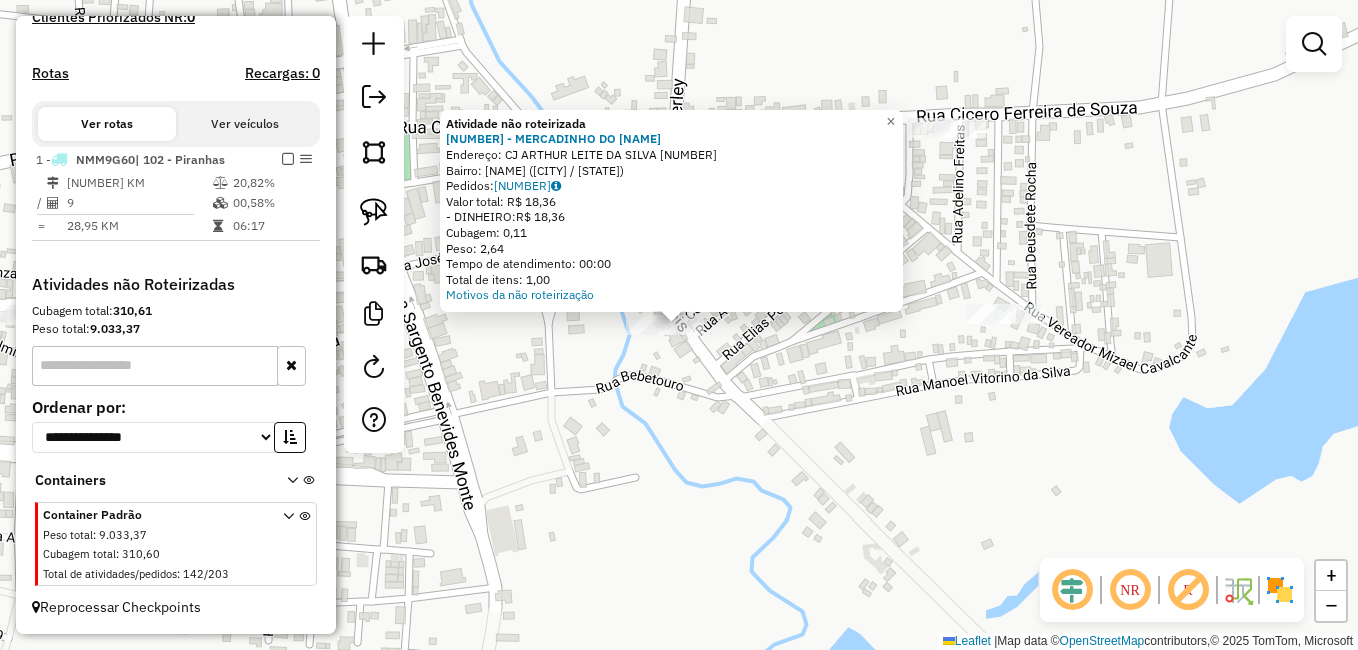 click on "Atividade não roteirizada 5498 - MERCADINHO DO CRISTI  Endereço:  CJ ARTHUR LEITE DA SILVA 148   Bairro: Bairro De Fatima (MAJOR ISIDORO / AL)   Pedidos:  11119900   Valor total: R$ 18,36   - DINHEIRO:  R$ 18,36   Cubagem: 0,11   Peso: 2,64   Tempo de atendimento: 00:00   Total de itens: 1,00  Motivos da não roteirização × Janela de atendimento Grade de atendimento Capacidade Transportadoras Veículos Cliente Pedidos  Rotas Selecione os dias de semana para filtrar as janelas de atendimento  Seg   Ter   Qua   Qui   Sex   Sáb   Dom  Informe o período da janela de atendimento: De: Até:  Filtrar exatamente a janela do cliente  Considerar janela de atendimento padrão  Selecione os dias de semana para filtrar as grades de atendimento  Seg   Ter   Qua   Qui   Sex   Sáb   Dom   Considerar clientes sem dia de atendimento cadastrado  Clientes fora do dia de atendimento selecionado Filtrar as atividades entre os valores definidos abaixo:  Peso mínimo:   Peso máximo:   Cubagem mínima:   Cubagem máxima:  +" 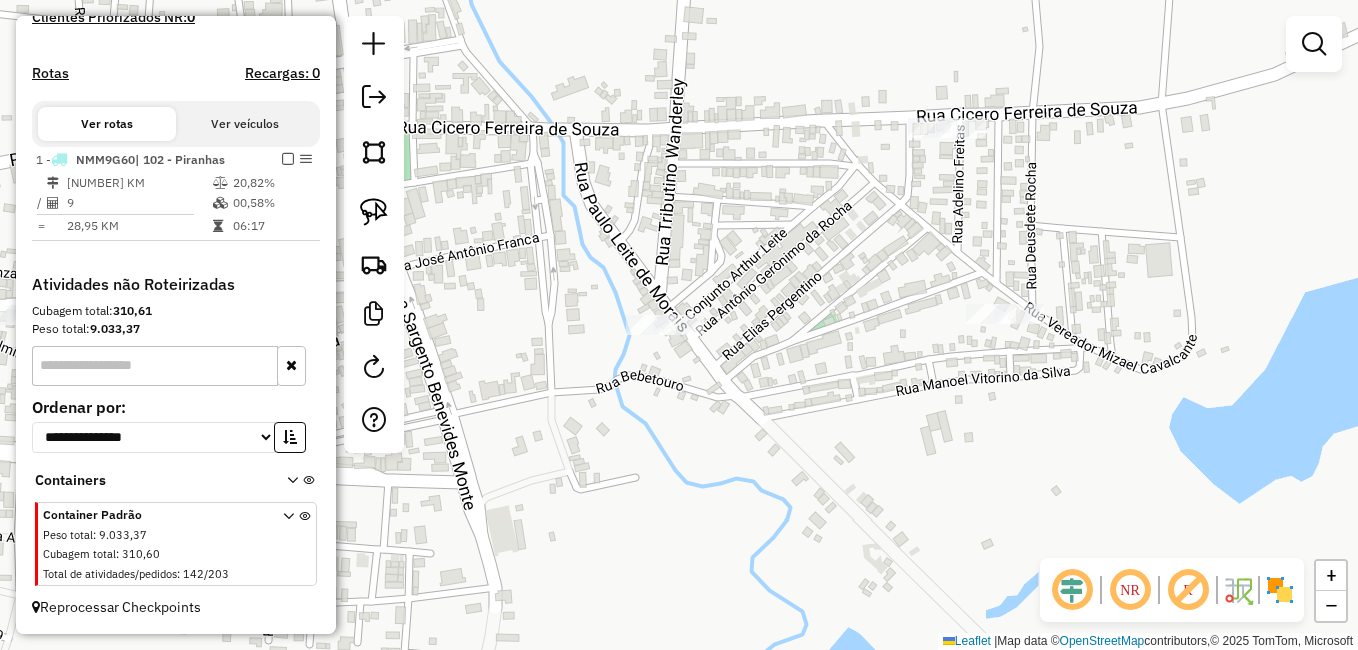 drag, startPoint x: 593, startPoint y: 353, endPoint x: 982, endPoint y: 314, distance: 390.95013 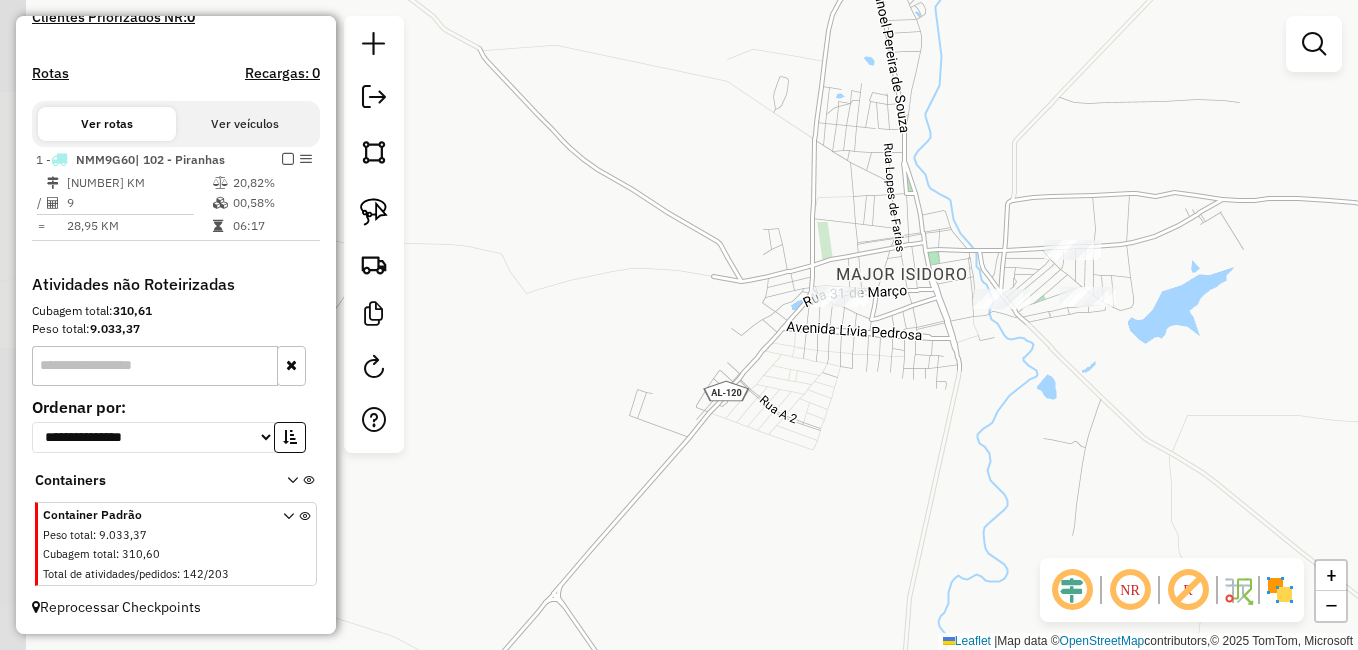 drag, startPoint x: 812, startPoint y: 376, endPoint x: 934, endPoint y: 363, distance: 122.69067 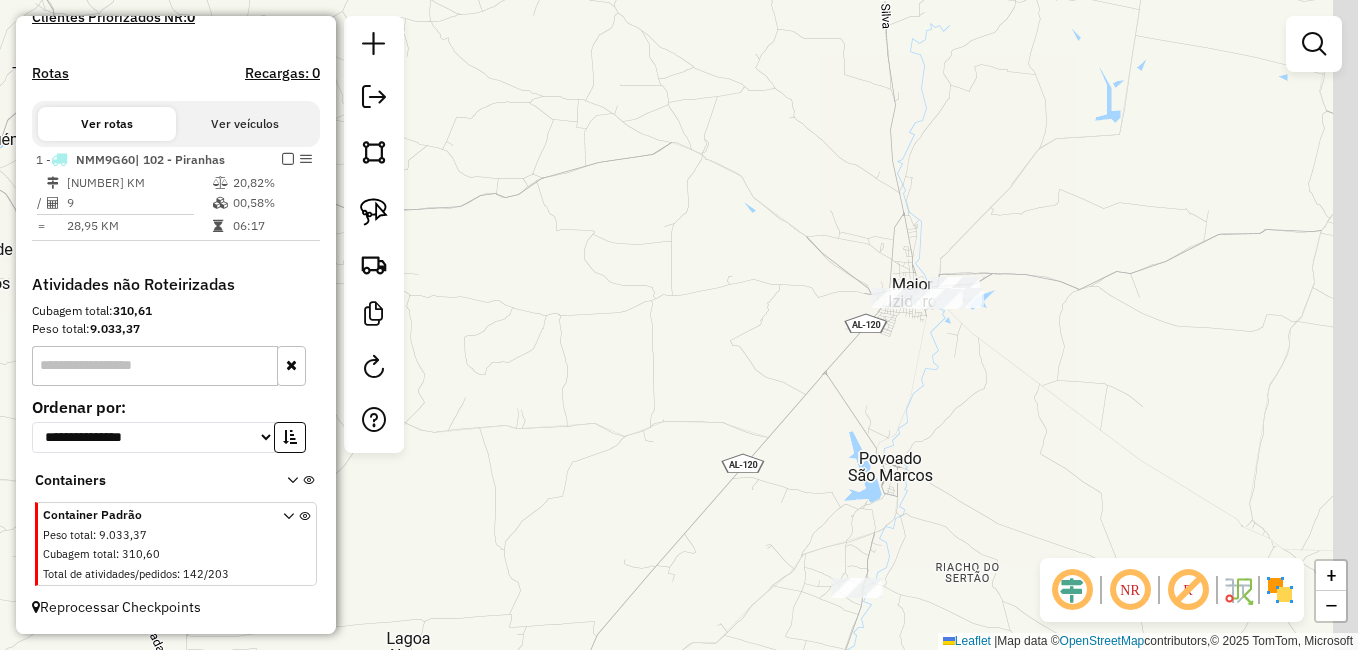 drag, startPoint x: 917, startPoint y: 394, endPoint x: 848, endPoint y: 390, distance: 69.115845 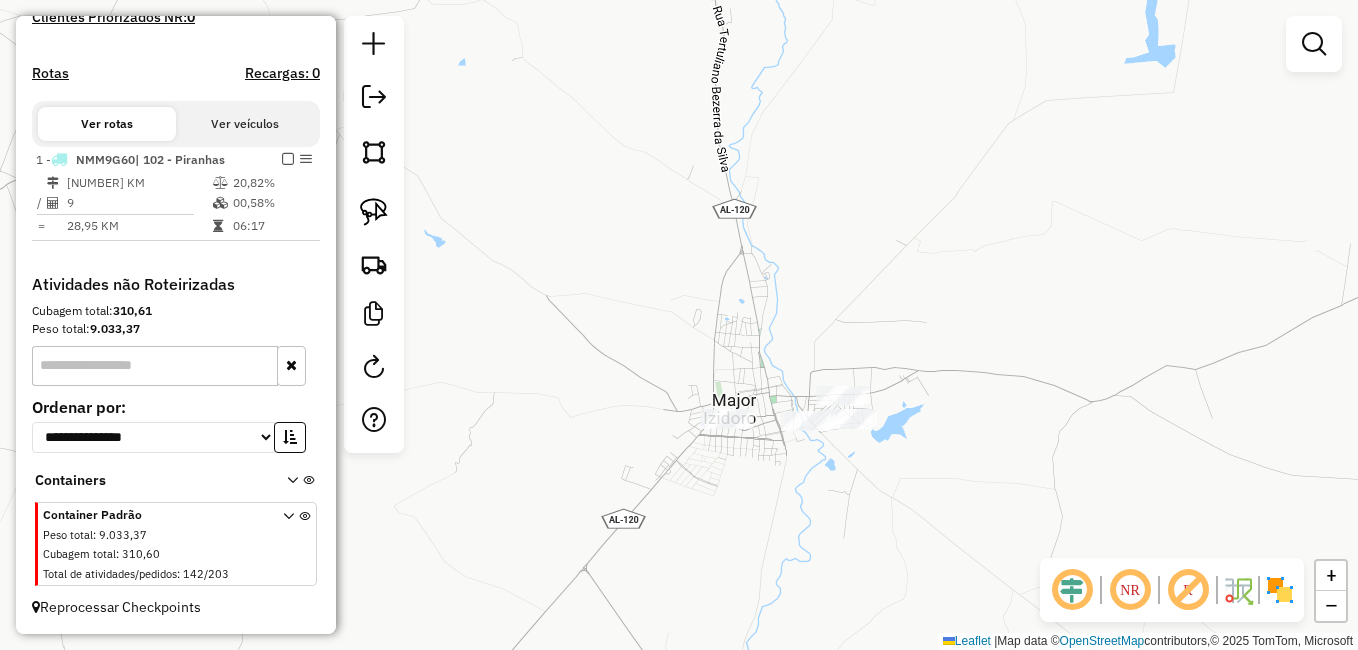 drag, startPoint x: 596, startPoint y: 381, endPoint x: 1007, endPoint y: 423, distance: 413.1404 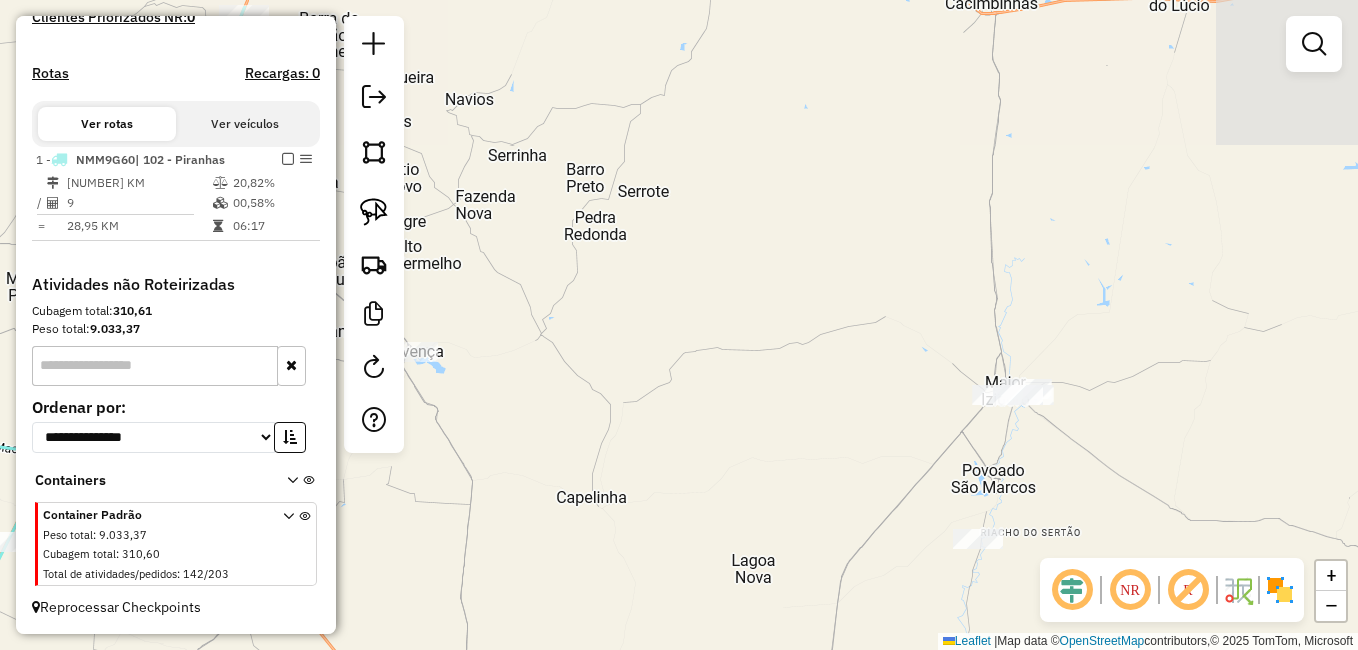 drag, startPoint x: 772, startPoint y: 448, endPoint x: 969, endPoint y: 402, distance: 202.29929 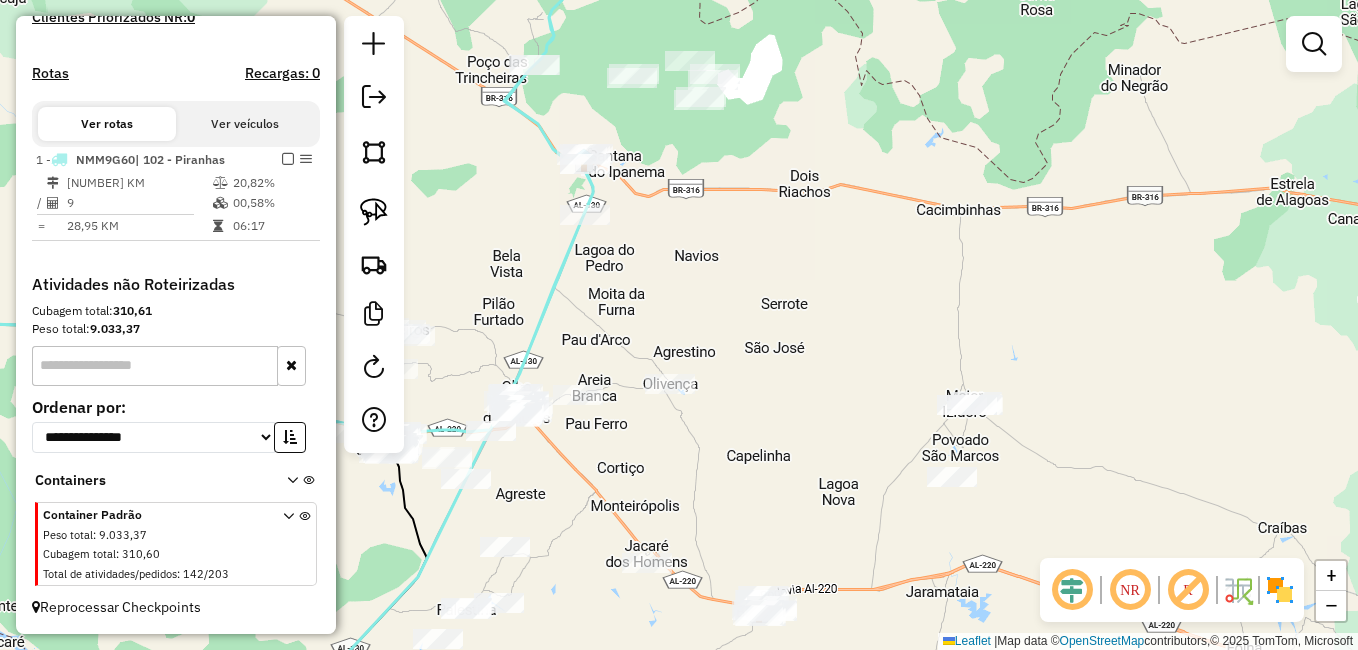 drag, startPoint x: 531, startPoint y: 103, endPoint x: 430, endPoint y: 687, distance: 592.6694 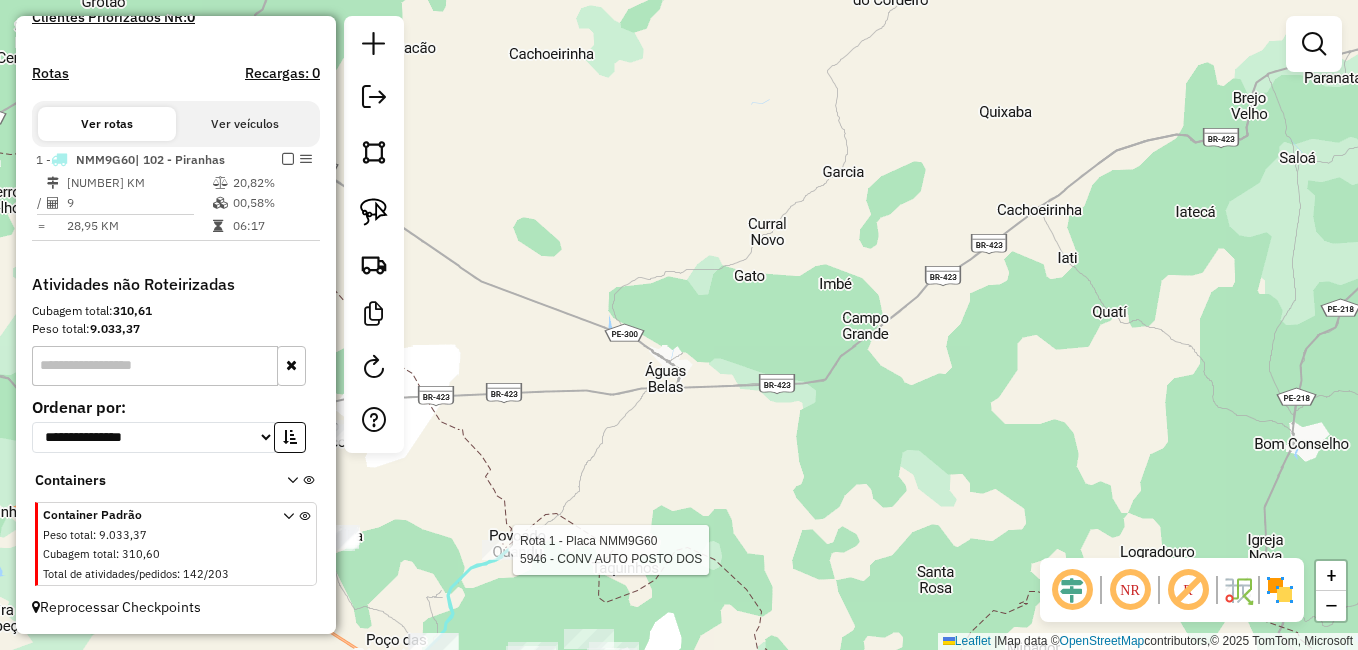 select on "**********" 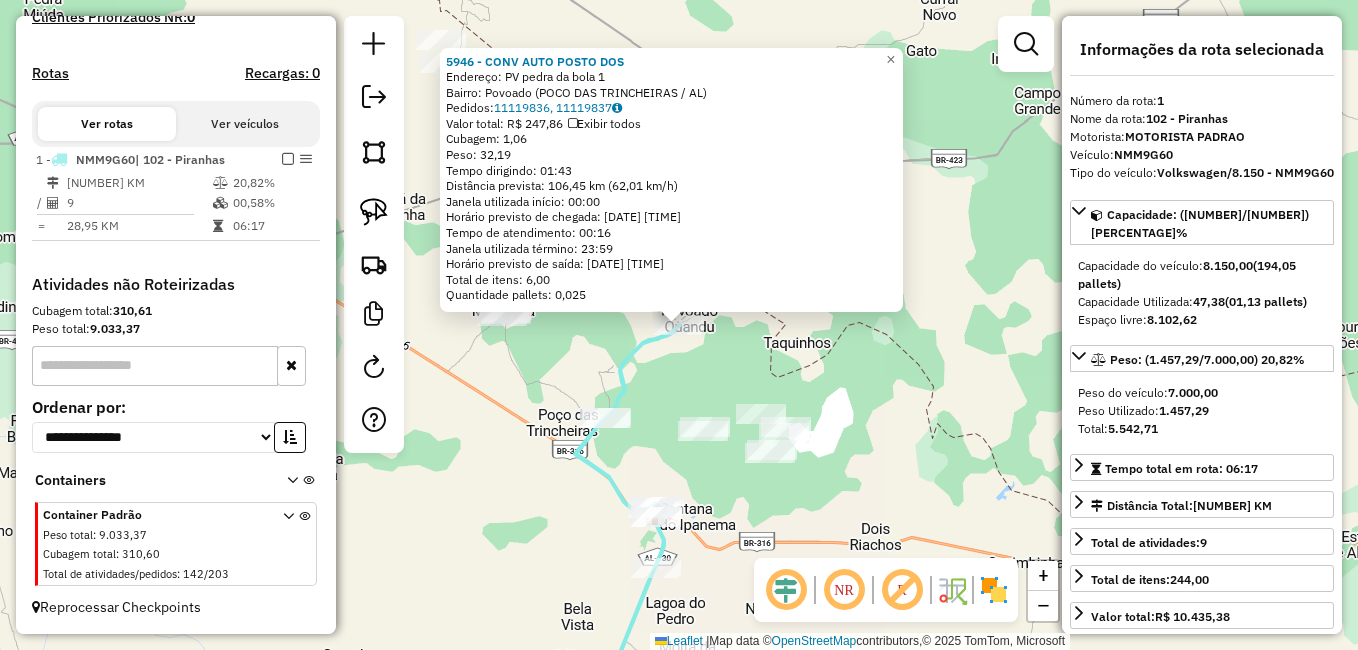 click on "5946 - CONV AUTO POSTO DOS  Endereço:  PV pedra da bola 1   Bairro: Povoado (POCO DAS TRINCHEIRAS / AL)   Pedidos:  11119836, 11119837   Valor total: R$ 247,86   Exibir todos   Cubagem: 1,06  Peso: 32,19  Tempo dirigindo: 01:43   Distância prevista: 106,45 km (62,01 km/h)   Janela utilizada início: 00:00   Horário previsto de chegada: 12/07/2025 11:08   Tempo de atendimento: 00:16   Janela utilizada término: 23:59   Horário previsto de saída: 12/07/2025 11:24   Total de itens: 6,00   Quantidade pallets: 0,025  × Janela de atendimento Grade de atendimento Capacidade Transportadoras Veículos Cliente Pedidos  Rotas Selecione os dias de semana para filtrar as janelas de atendimento  Seg   Ter   Qua   Qui   Sex   Sáb   Dom  Informe o período da janela de atendimento: De: Até:  Filtrar exatamente a janela do cliente  Considerar janela de atendimento padrão  Selecione os dias de semana para filtrar as grades de atendimento  Seg   Ter   Qua   Qui   Sex   Sáb   Dom   Peso mínimo:   Peso máximo:   De:" 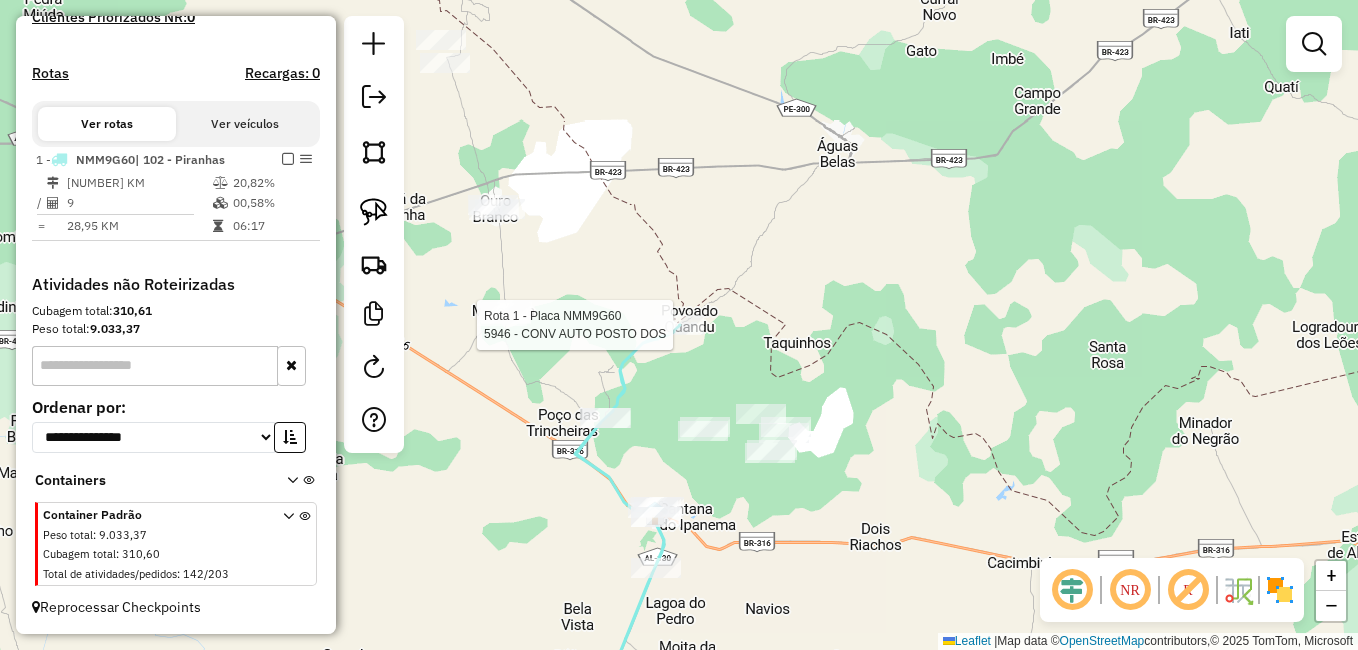 select on "**********" 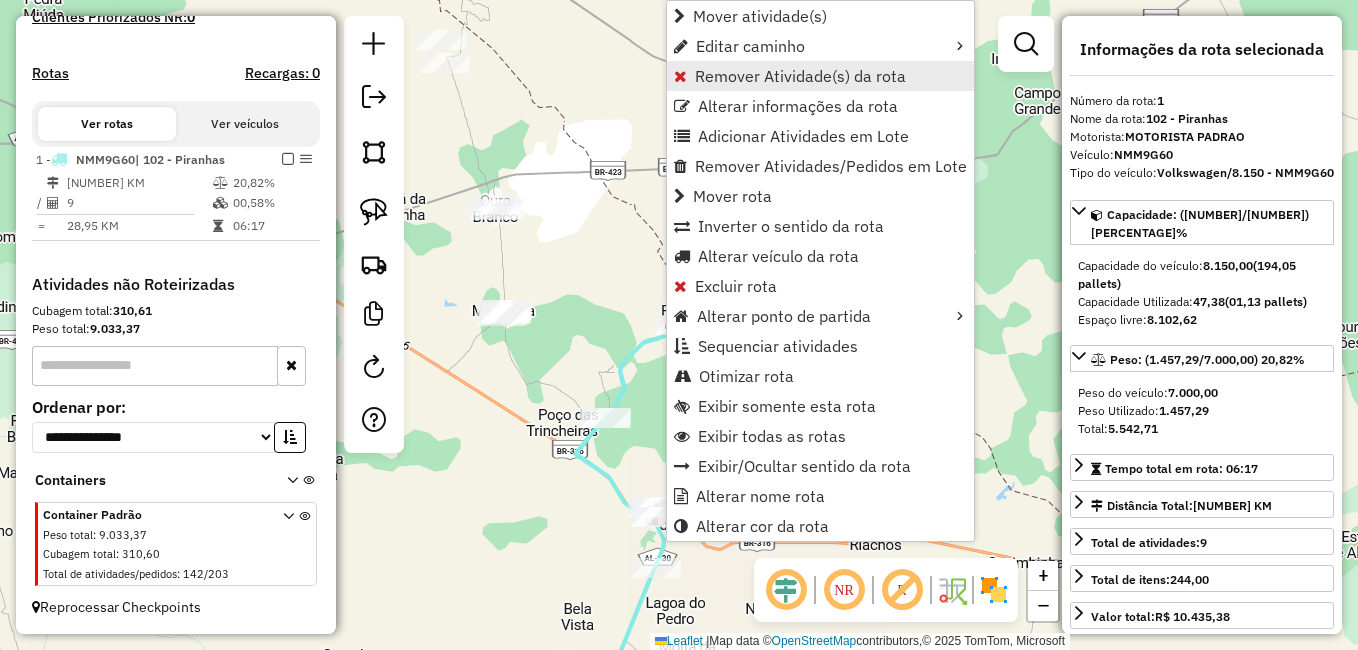 click on "Remover Atividade(s) da rota" at bounding box center (800, 76) 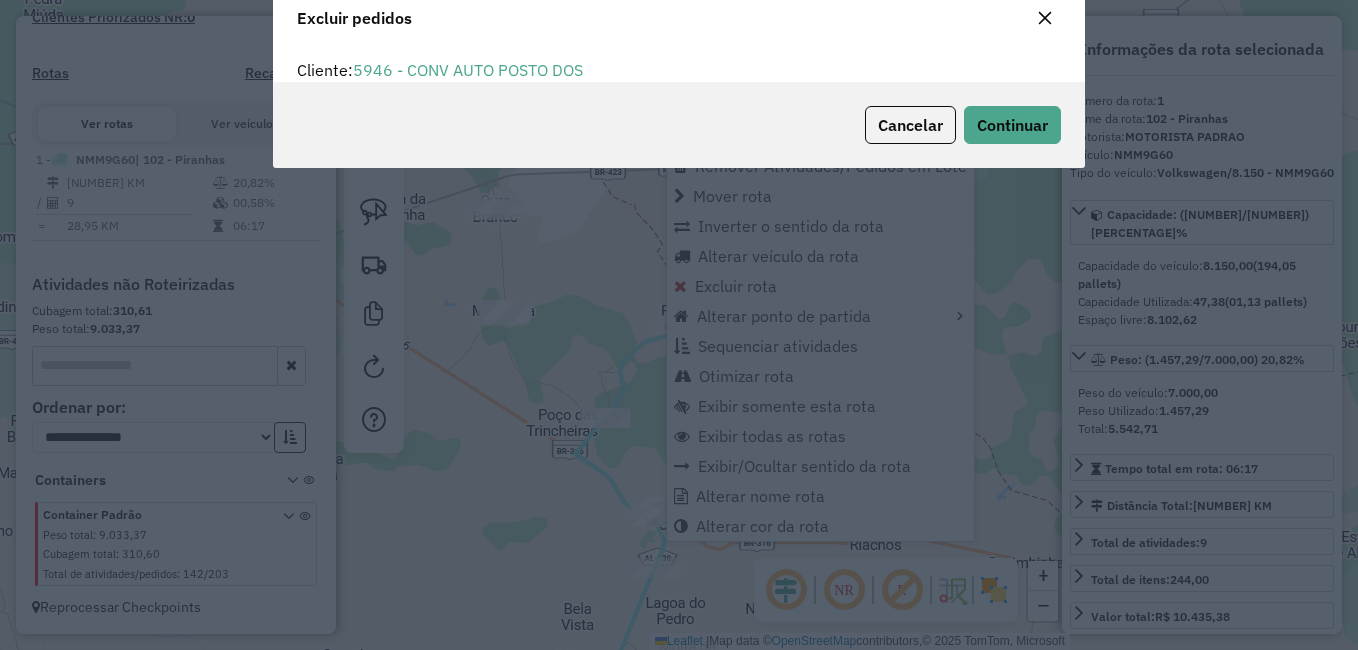 scroll, scrollTop: 82, scrollLeft: 0, axis: vertical 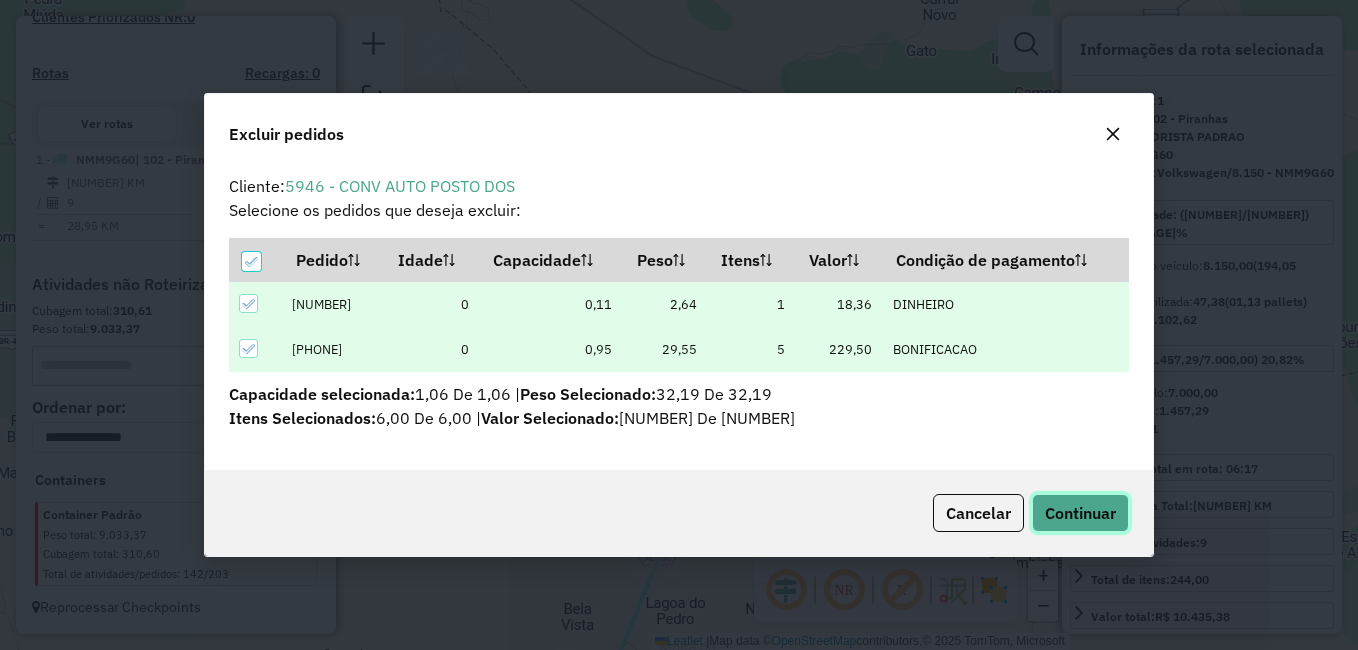 click on "Continuar" 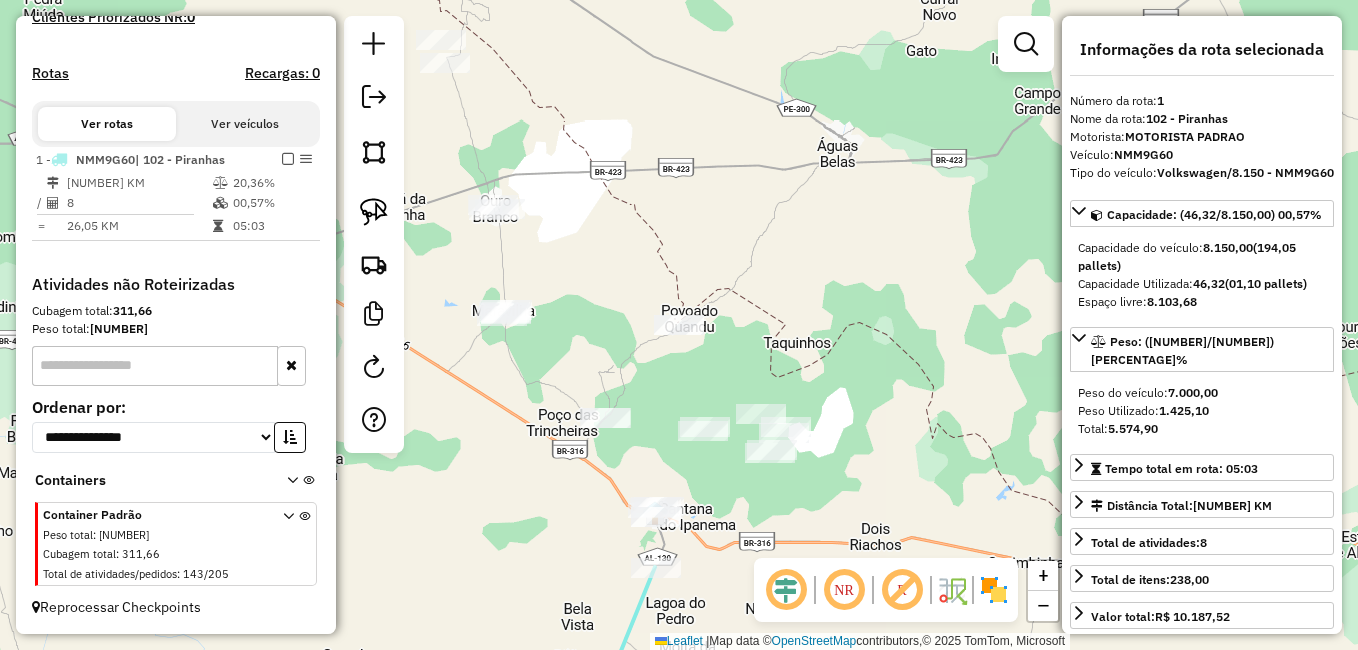 drag, startPoint x: 856, startPoint y: 474, endPoint x: 902, endPoint y: 321, distance: 159.76546 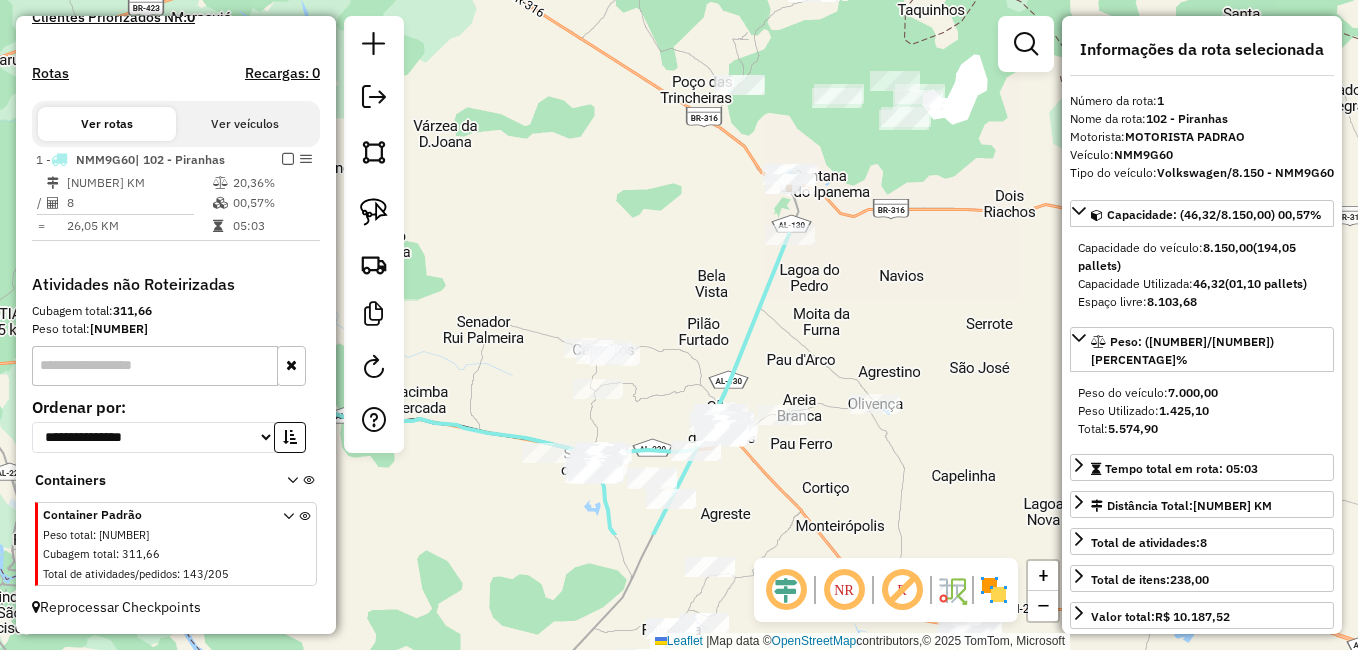 drag, startPoint x: 720, startPoint y: 414, endPoint x: 742, endPoint y: 330, distance: 86.833176 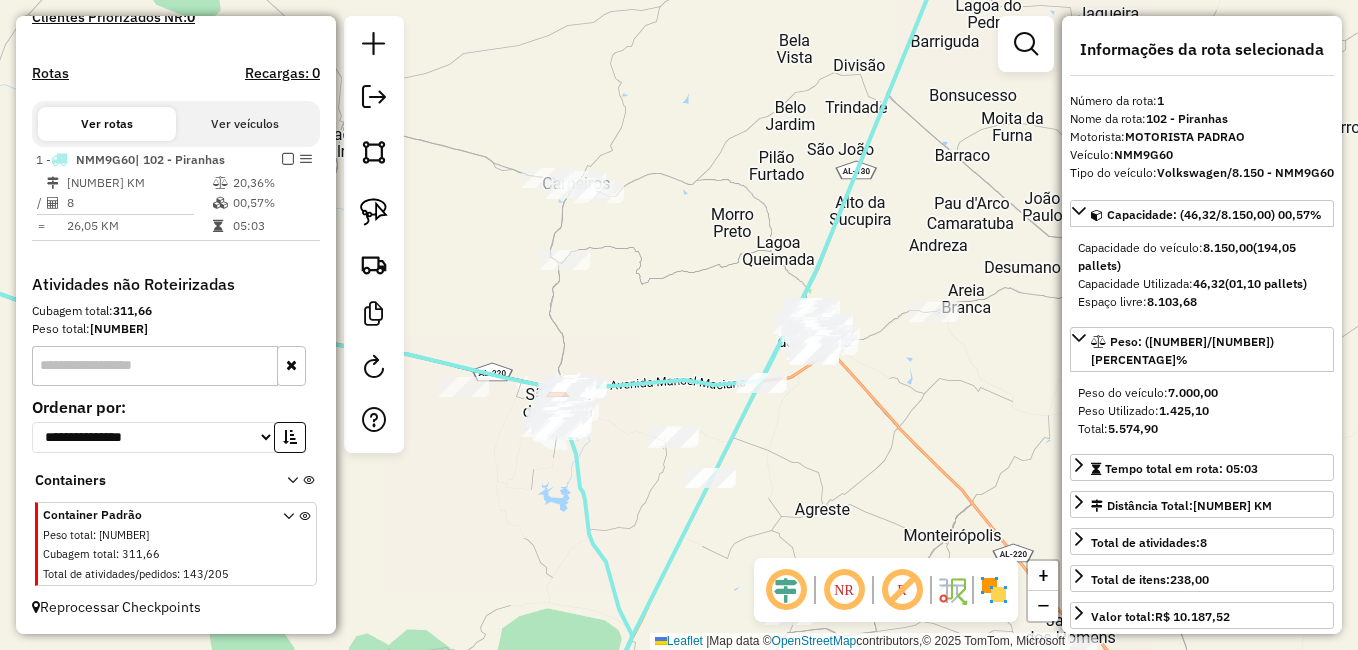 drag, startPoint x: 537, startPoint y: 524, endPoint x: 624, endPoint y: 496, distance: 91.394745 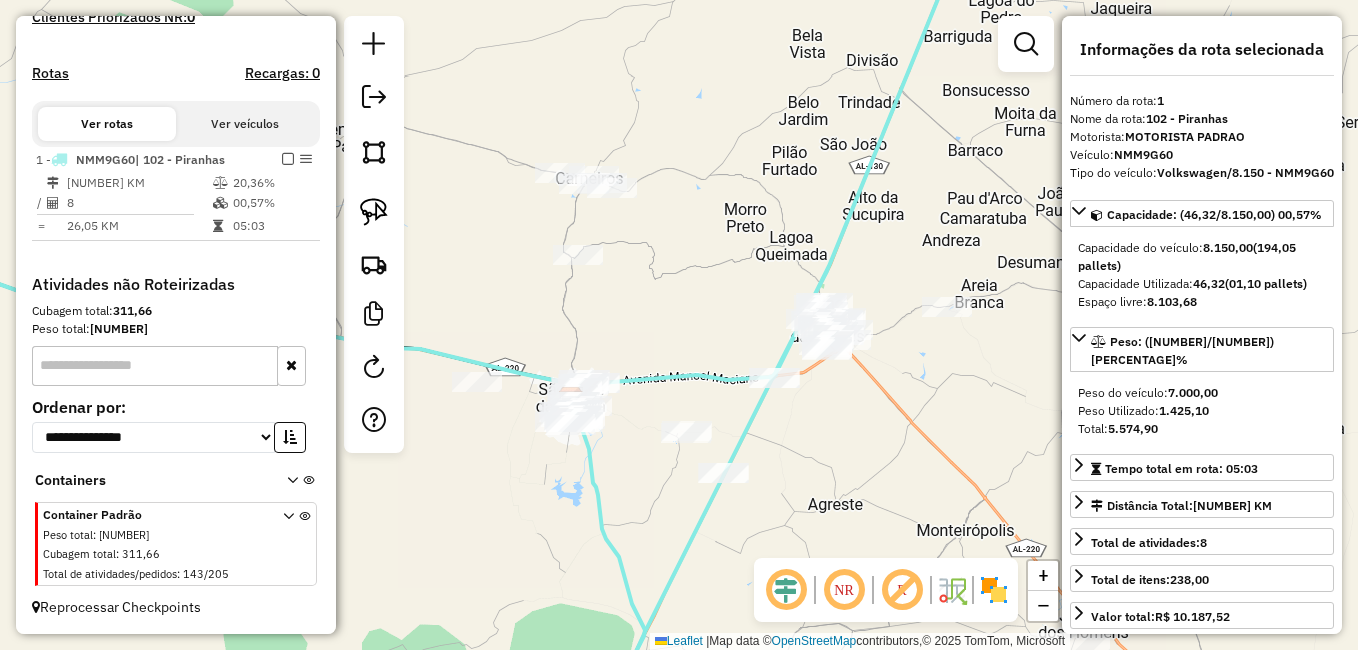 drag, startPoint x: 816, startPoint y: 398, endPoint x: 776, endPoint y: 414, distance: 43.081318 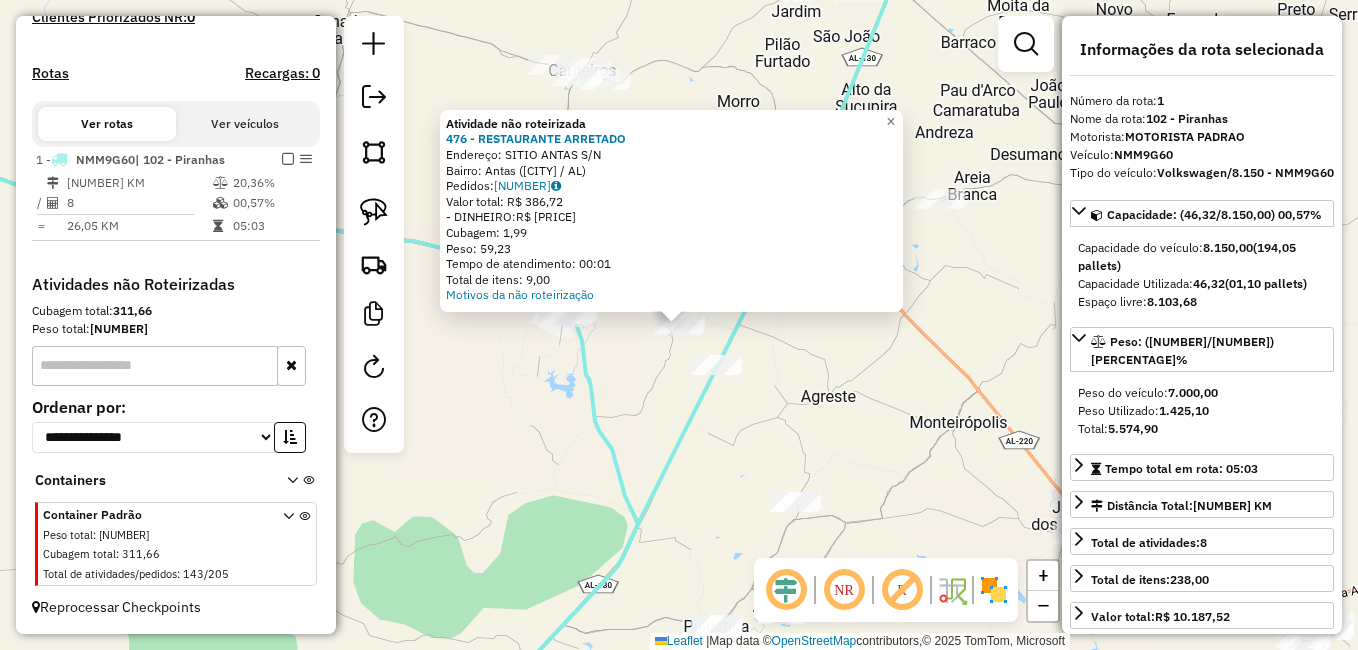 click on "Atividade não roteirizada 476 - RESTAURANTE ARRETADO  Endereço:  SITIO ANTAS S/N   Bairro: Antas (SAO JOSE DA TAPERA / AL)   Pedidos:  11119795   Valor total: R$ 386,72   - DINHEIRO:  R$ 386,72   Cubagem: 1,99   Peso: 59,23   Tempo de atendimento: 00:01   Total de itens: 9,00  Motivos da não roteirização × Janela de atendimento Grade de atendimento Capacidade Transportadoras Veículos Cliente Pedidos  Rotas Selecione os dias de semana para filtrar as janelas de atendimento  Seg   Ter   Qua   Qui   Sex   Sáb   Dom  Informe o período da janela de atendimento: De: Até:  Filtrar exatamente a janela do cliente  Considerar janela de atendimento padrão  Selecione os dias de semana para filtrar as grades de atendimento  Seg   Ter   Qua   Qui   Sex   Sáb   Dom   Considerar clientes sem dia de atendimento cadastrado  Clientes fora do dia de atendimento selecionado Filtrar as atividades entre os valores definidos abaixo:  Peso mínimo:   Peso máximo:   Cubagem mínima:   Cubagem máxima:   De:   Até:   De:" 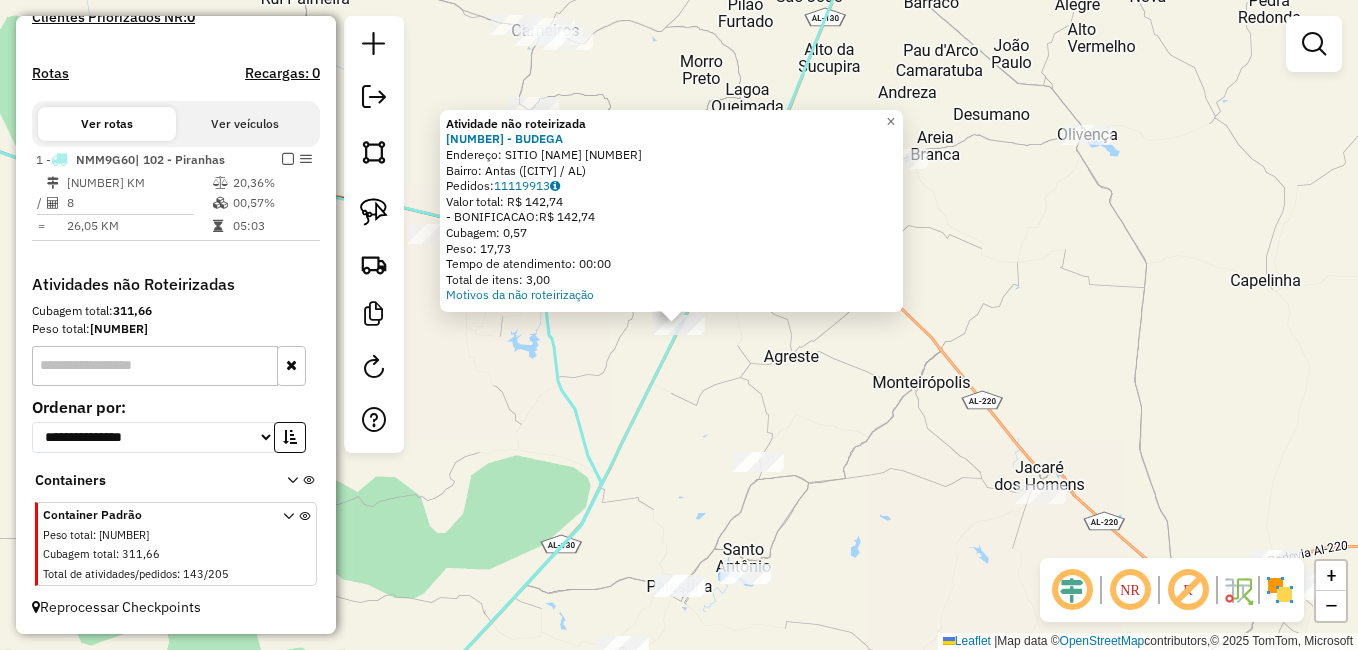 click on "Atividade não roteirizada 496 - BUDEGA  Endereço:  SITIO ANTAS 10   Bairro: Antas (SAO JOSE DA TAPERA / AL)   Pedidos:  11119913   Valor total: R$ 142,74   - BONIFICACAO:  R$ 142,74   Cubagem: 0,57   Peso: 17,73   Tempo de atendimento: 00:00   Total de itens: 3,00  Motivos da não roteirização × Janela de atendimento Grade de atendimento Capacidade Transportadoras Veículos Cliente Pedidos  Rotas Selecione os dias de semana para filtrar as janelas de atendimento  Seg   Ter   Qua   Qui   Sex   Sáb   Dom  Informe o período da janela de atendimento: De: Até:  Filtrar exatamente a janela do cliente  Considerar janela de atendimento padrão  Selecione os dias de semana para filtrar as grades de atendimento  Seg   Ter   Qua   Qui   Sex   Sáb   Dom   Considerar clientes sem dia de atendimento cadastrado  Clientes fora do dia de atendimento selecionado Filtrar as atividades entre os valores definidos abaixo:  Peso mínimo:   Peso máximo:   Cubagem mínima:   Cubagem máxima:   De:   Até:   De:   Até:  De:" 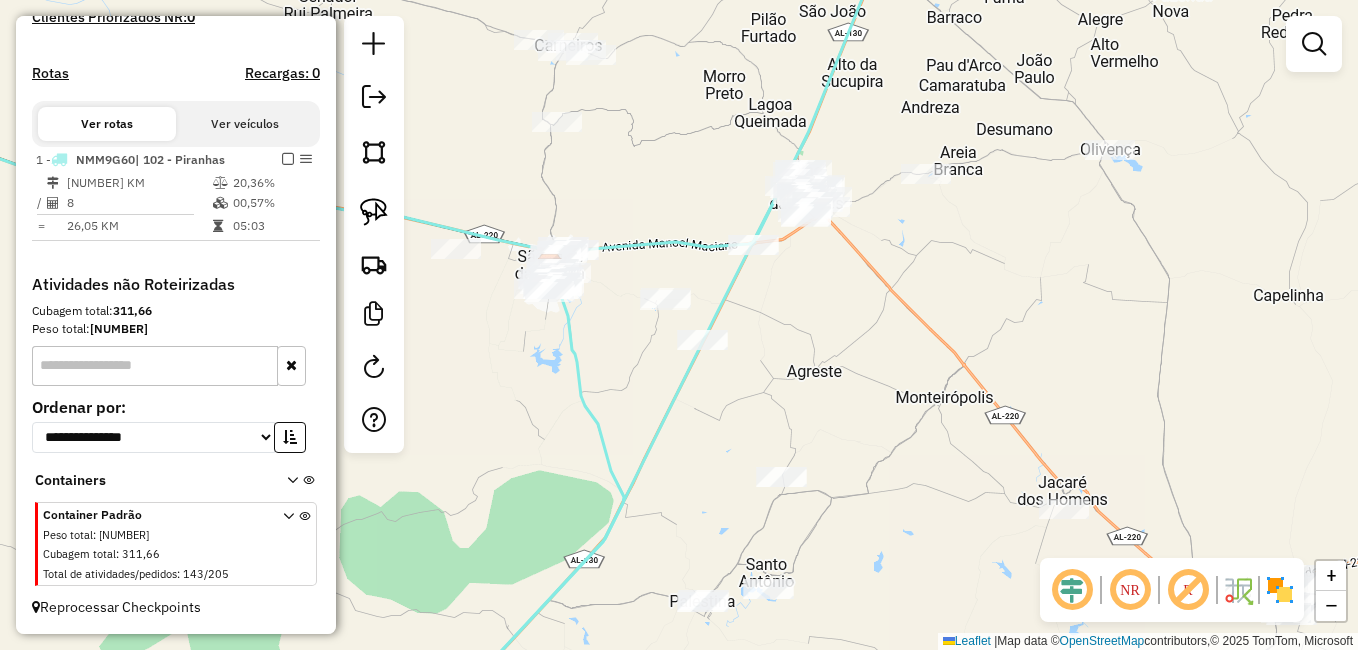 drag, startPoint x: 770, startPoint y: 316, endPoint x: 789, endPoint y: 332, distance: 24.839485 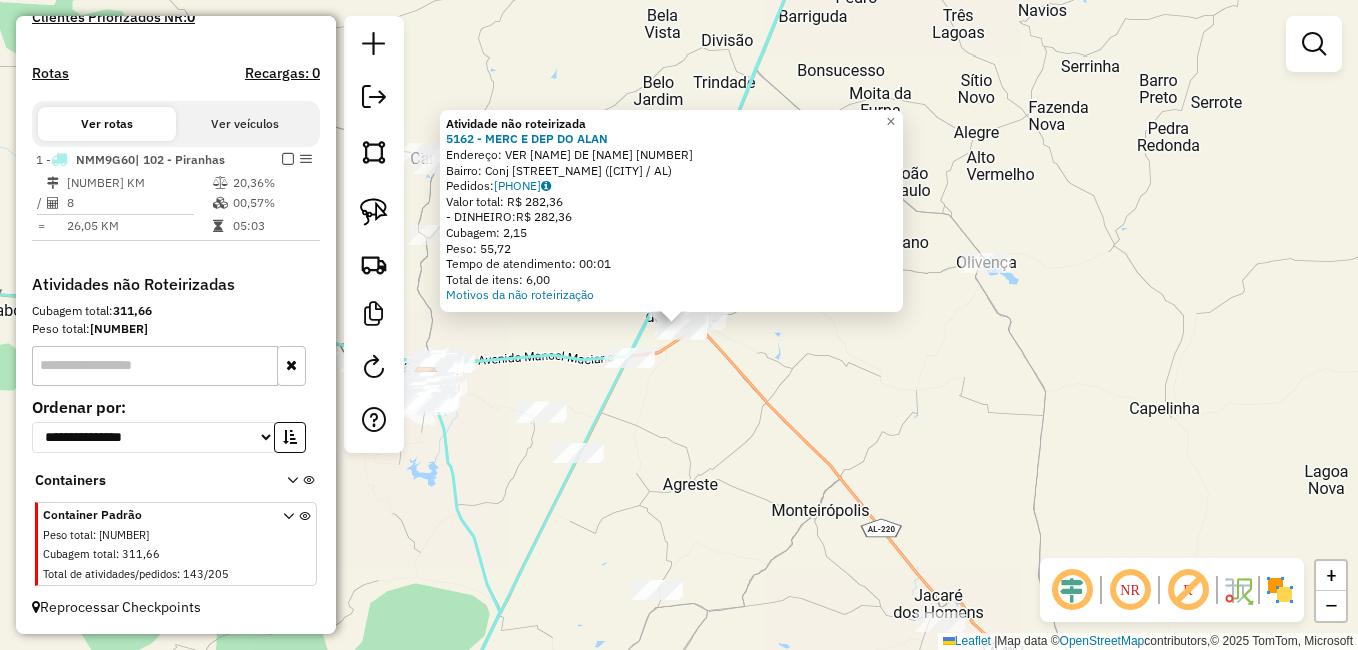 click on "Atividade não roteirizada 5162 - MERC E DEP DO ALAN  Endereço:  VER ABILIO CABRAL DE MELO 437   Bairro: Conj Manoel Gloriano (OLHO D'AGUA DAS FLORES / AL)   Pedidos:  11119779   Valor total: R$ 282,36   - DINHEIRO:  R$ 282,36   Cubagem: 2,15   Peso: 55,72   Tempo de atendimento: 00:01   Total de itens: 6,00  Motivos da não roteirização × Janela de atendimento Grade de atendimento Capacidade Transportadoras Veículos Cliente Pedidos  Rotas Selecione os dias de semana para filtrar as janelas de atendimento  Seg   Ter   Qua   Qui   Sex   Sáb   Dom  Informe o período da janela de atendimento: De: Até:  Filtrar exatamente a janela do cliente  Considerar janela de atendimento padrão  Selecione os dias de semana para filtrar as grades de atendimento  Seg   Ter   Qua   Qui   Sex   Sáb   Dom   Considerar clientes sem dia de atendimento cadastrado  Clientes fora do dia de atendimento selecionado Filtrar as atividades entre os valores definidos abaixo:  Peso mínimo:   Peso máximo:   Cubagem mínima:   De:" 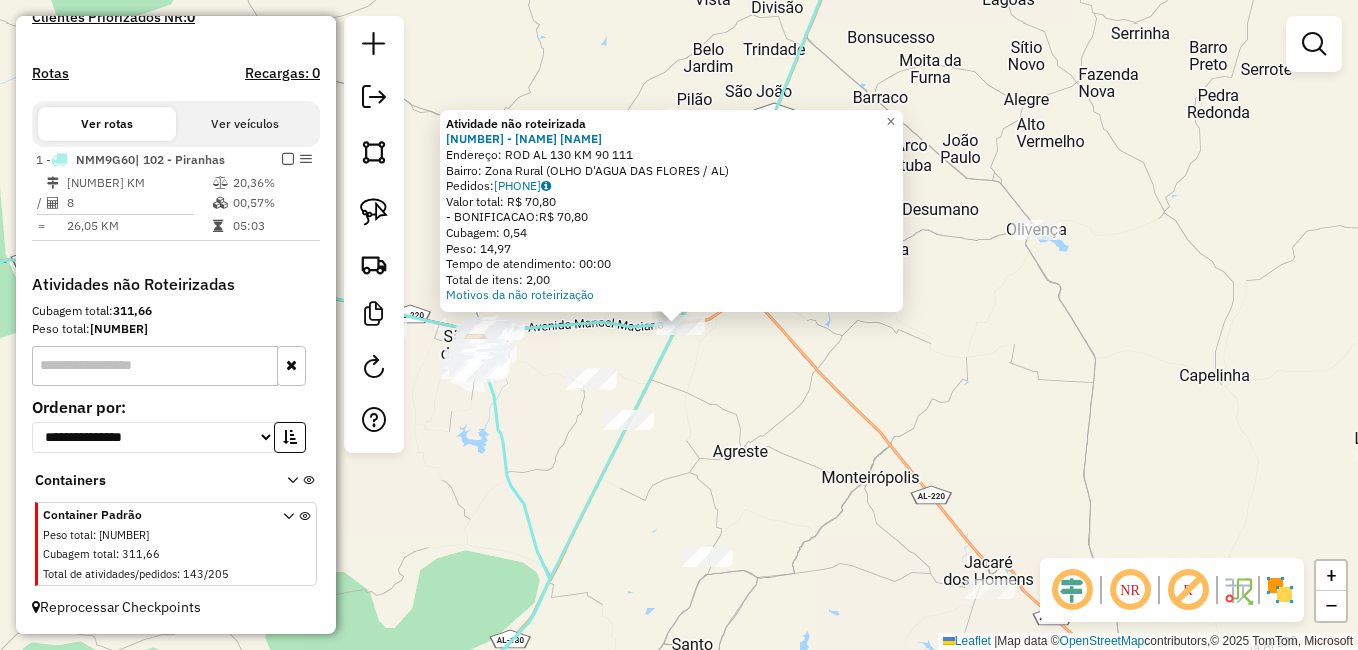 click on "Atividade não roteirizada 5463 - CHURRASCARIA DIAMANT  Endereço:  ROD AL 130 KM 90 111   Bairro: Zona Rural (OLHO D'AGUA DAS FLORES / AL)   Pedidos:  11119781   Valor total: R$ 70,80   - BONIFICACAO:  R$ 70,80   Cubagem: 0,54   Peso: 14,97   Tempo de atendimento: 00:00   Total de itens: 2,00  Motivos da não roteirização × Janela de atendimento Grade de atendimento Capacidade Transportadoras Veículos Cliente Pedidos  Rotas Selecione os dias de semana para filtrar as janelas de atendimento  Seg   Ter   Qua   Qui   Sex   Sáb   Dom  Informe o período da janela de atendimento: De: Até:  Filtrar exatamente a janela do cliente  Considerar janela de atendimento padrão  Selecione os dias de semana para filtrar as grades de atendimento  Seg   Ter   Qua   Qui   Sex   Sáb   Dom   Considerar clientes sem dia de atendimento cadastrado  Clientes fora do dia de atendimento selecionado Filtrar as atividades entre os valores definidos abaixo:  Peso mínimo:   Peso máximo:   Cubagem mínima:   Cubagem máxima:  De:" 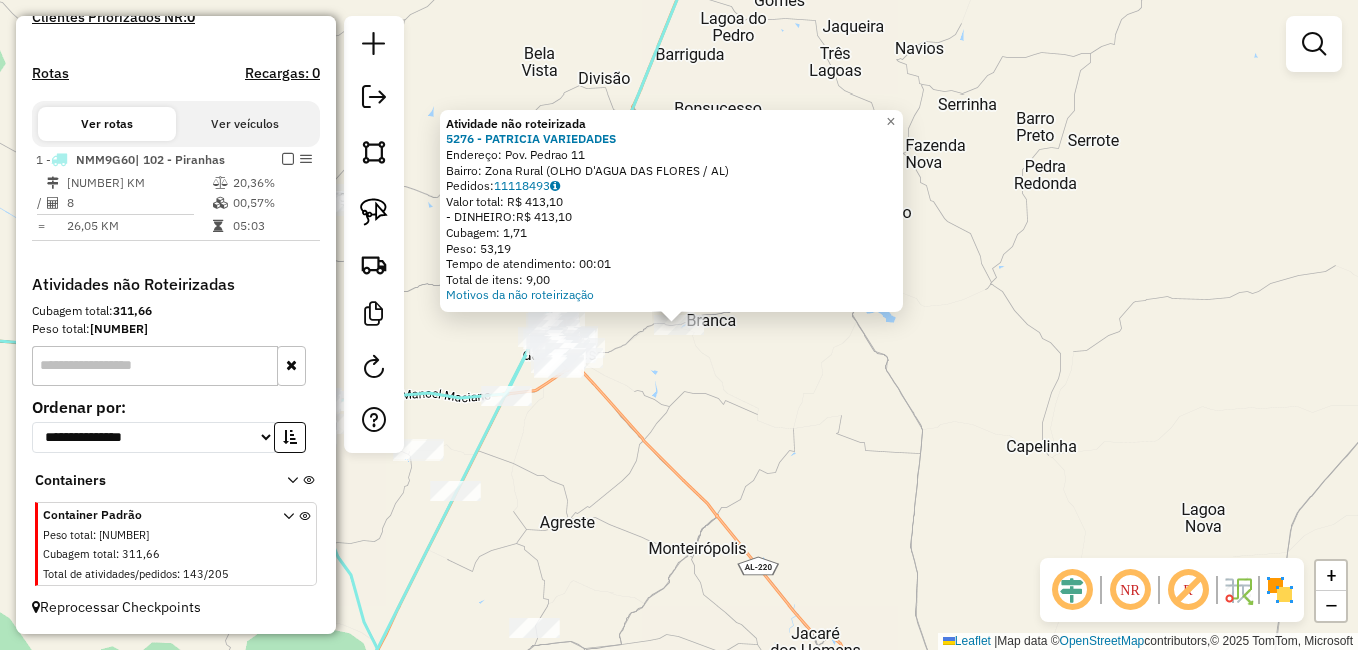 click on "Atividade não roteirizada 5276 - PATRICIA VARIEDADES  Endereço:  Pov. Pedrao 11   Bairro: Zona Rural (OLHO D'AGUA DAS FLORES / AL)   Pedidos:  11118493   Valor total: R$ 413,10   - DINHEIRO:  R$ 413,10   Cubagem: 1,71   Peso: 53,19   Tempo de atendimento: 00:01   Total de itens: 9,00  Motivos da não roteirização × Janela de atendimento Grade de atendimento Capacidade Transportadoras Veículos Cliente Pedidos  Rotas Selecione os dias de semana para filtrar as janelas de atendimento  Seg   Ter   Qua   Qui   Sex   Sáb   Dom  Informe o período da janela de atendimento: De: Até:  Filtrar exatamente a janela do cliente  Considerar janela de atendimento padrão  Selecione os dias de semana para filtrar as grades de atendimento  Seg   Ter   Qua   Qui   Sex   Sáb   Dom   Considerar clientes sem dia de atendimento cadastrado  Clientes fora do dia de atendimento selecionado Filtrar as atividades entre os valores definidos abaixo:  Peso mínimo:   Peso máximo:   Cubagem mínima:   Cubagem máxima:   De:   De:" 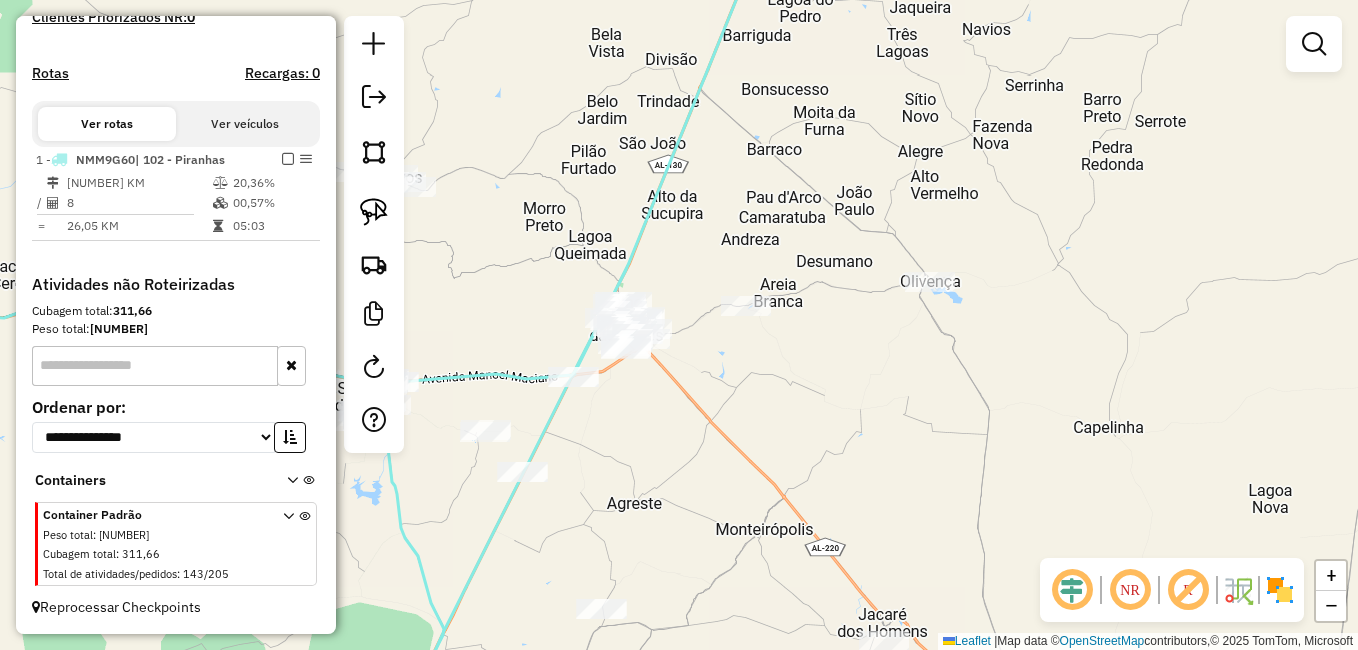 drag, startPoint x: 686, startPoint y: 417, endPoint x: 733, endPoint y: 390, distance: 54.20332 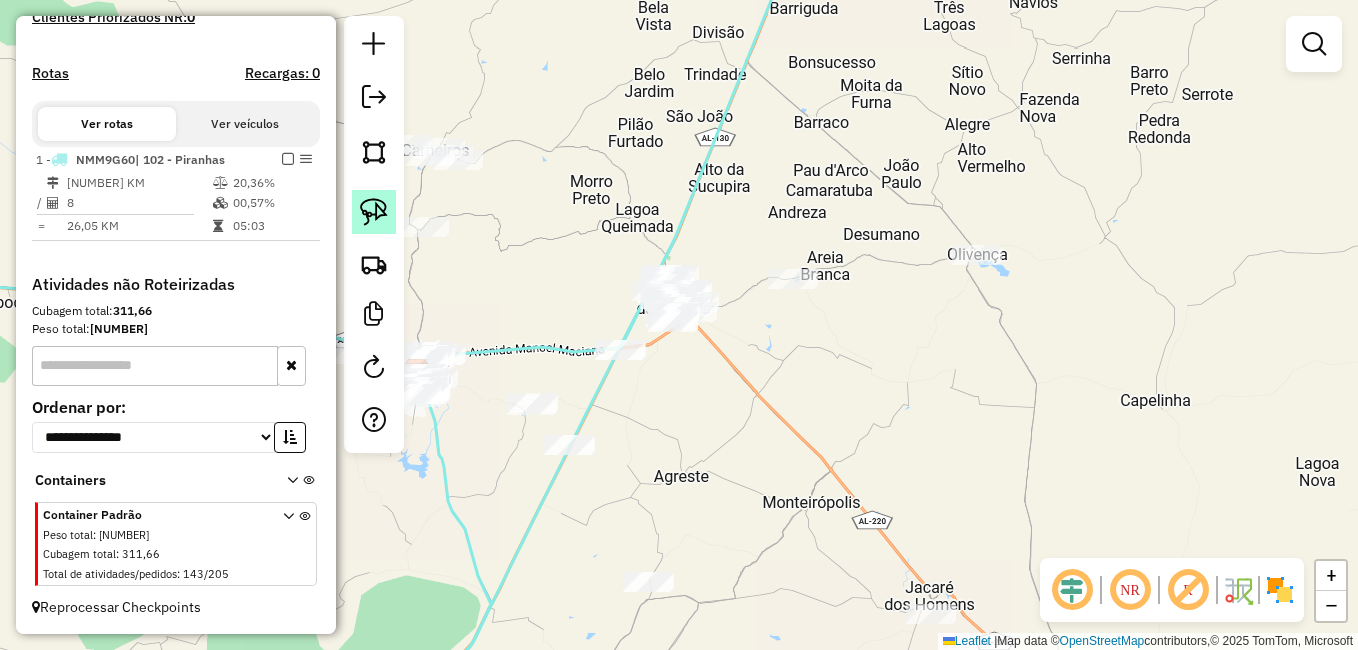 click 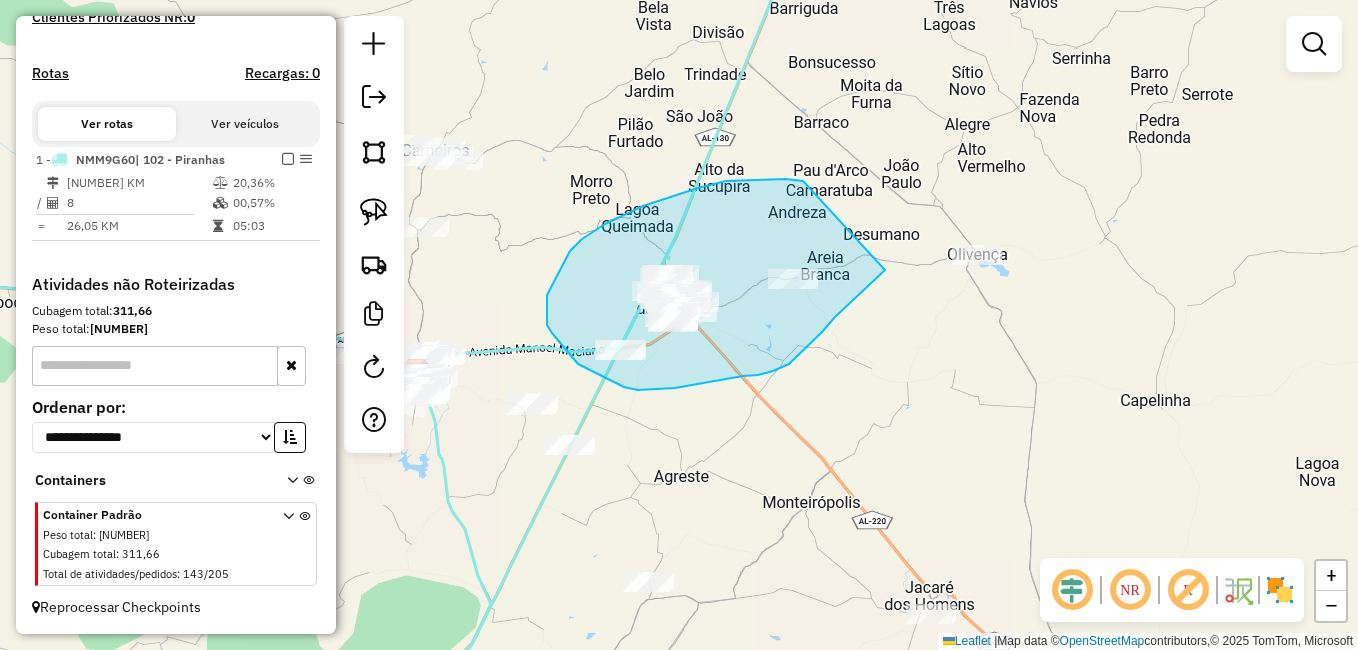drag, startPoint x: 786, startPoint y: 179, endPoint x: 894, endPoint y: 262, distance: 136.2094 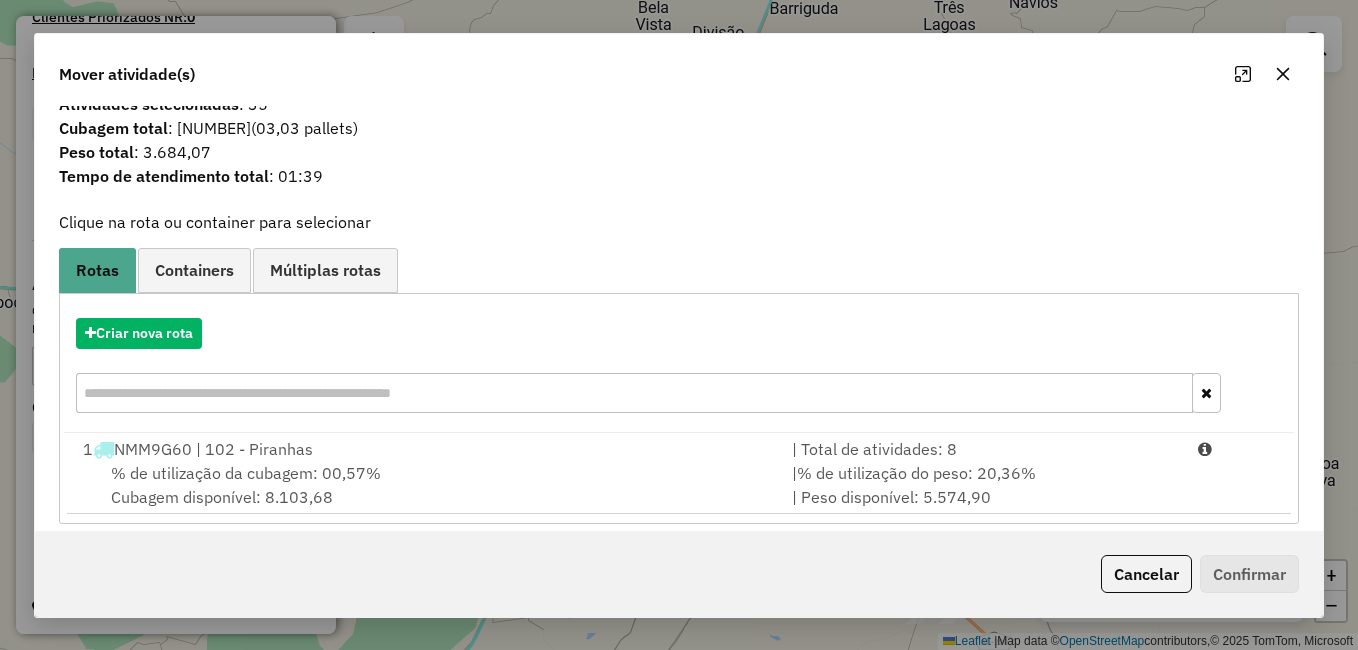 scroll, scrollTop: 39, scrollLeft: 0, axis: vertical 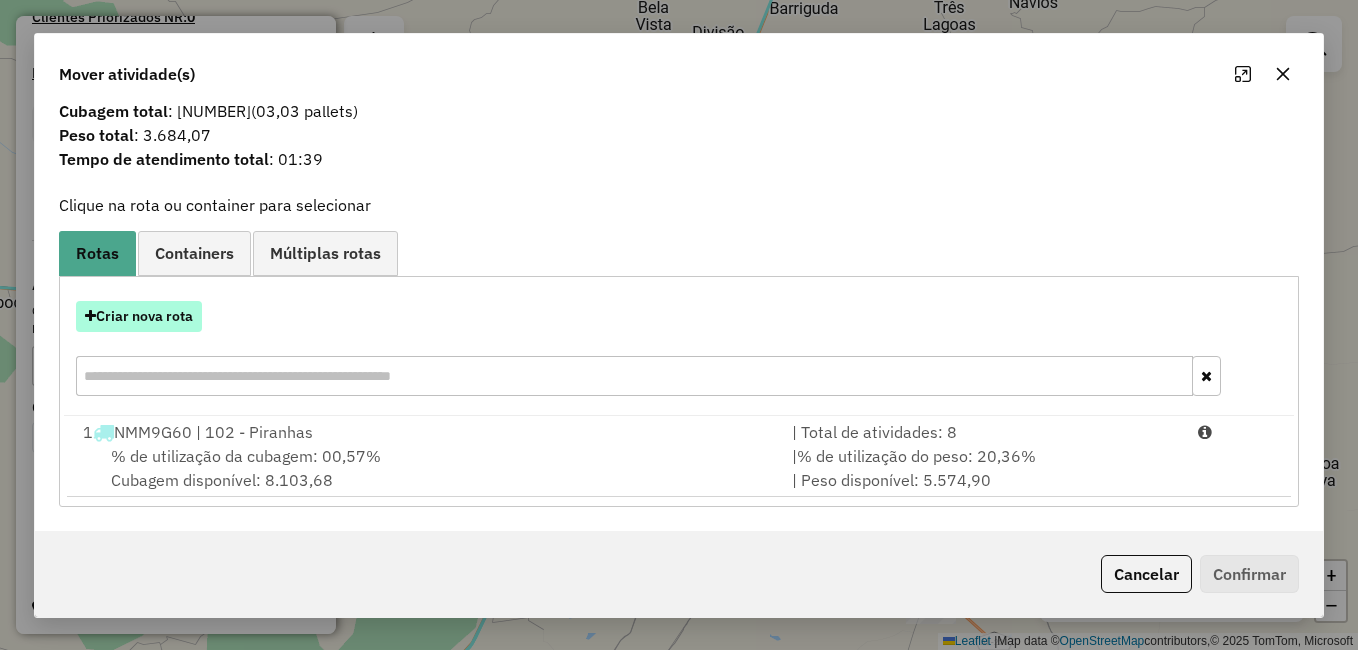 click on "Criar nova rota" at bounding box center (139, 316) 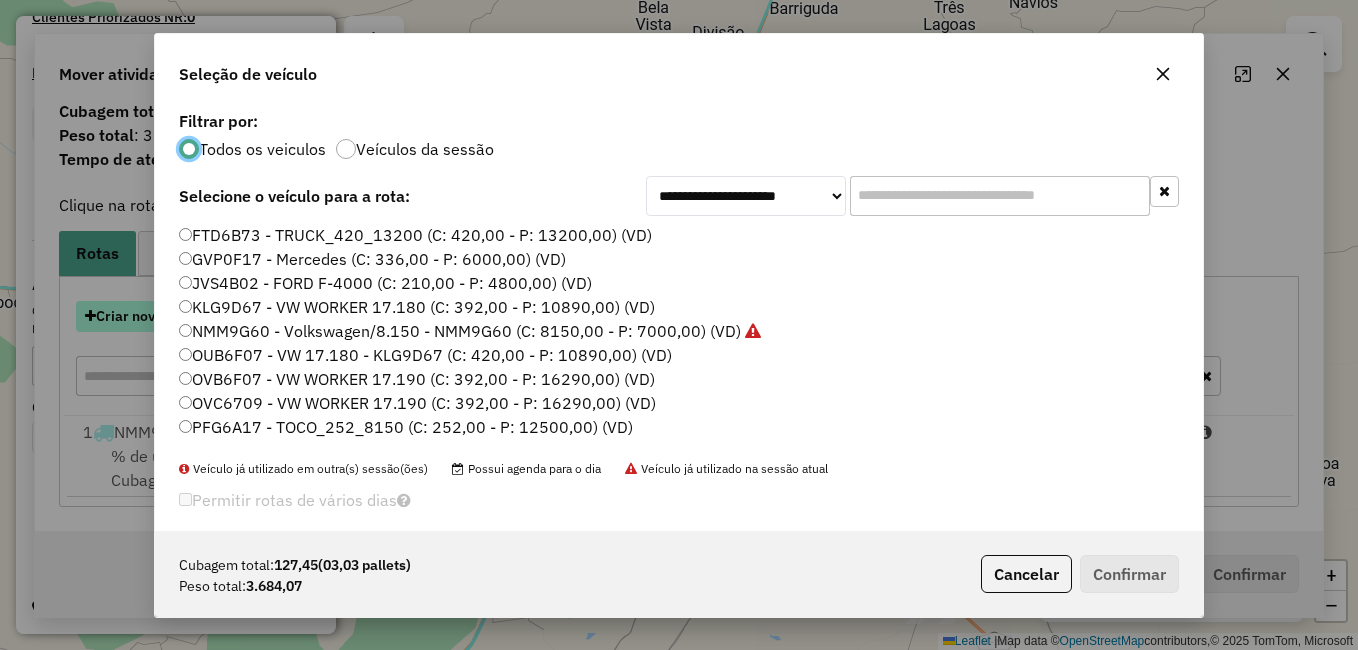 scroll, scrollTop: 11, scrollLeft: 6, axis: both 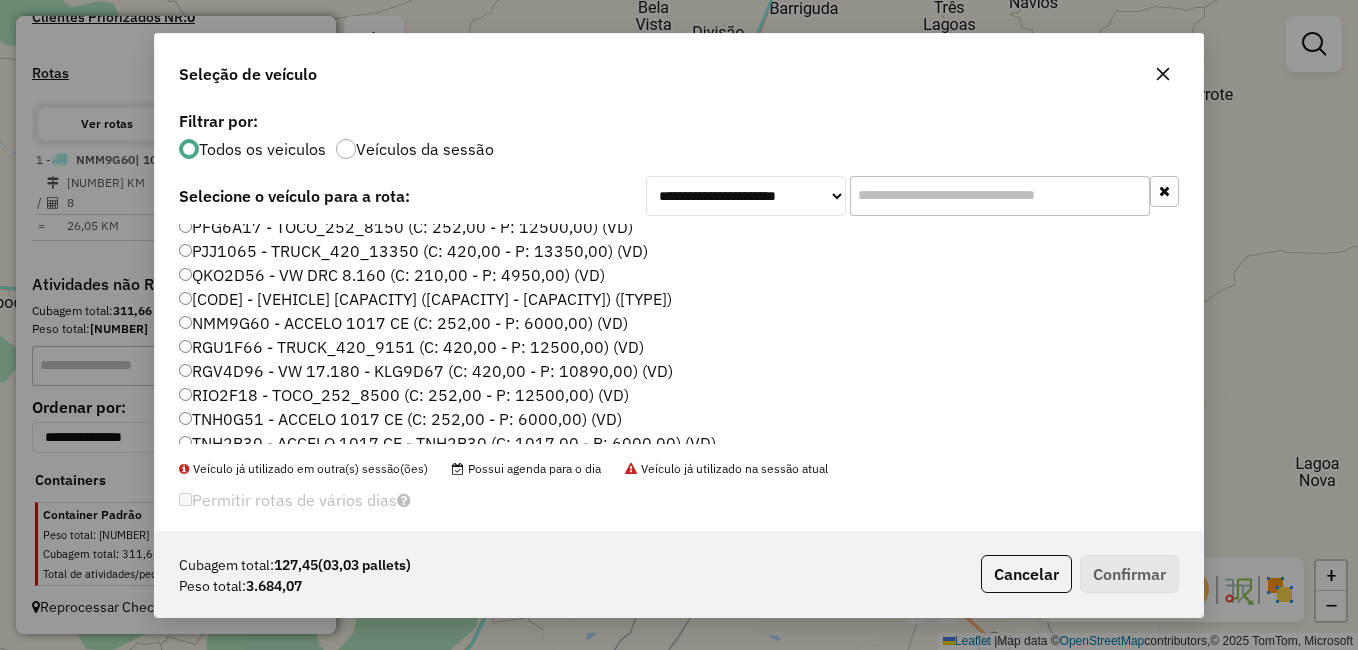 click on "QWH9B47 - ACCELO 1017 CE (C: 252,00 - P: 6000,00) (VD)" 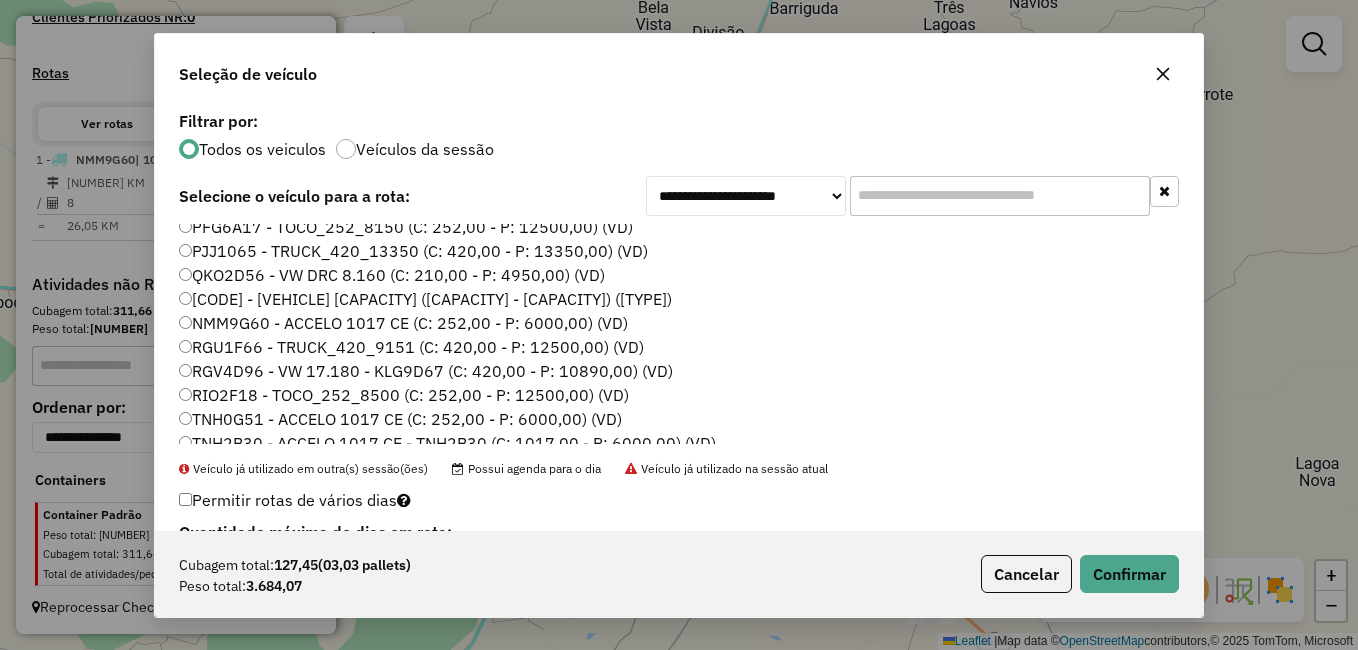 click on "Cubagem total:  127,45   (03,03 pallets)  Peso total: 3.684,07  Cancelar   Confirmar" 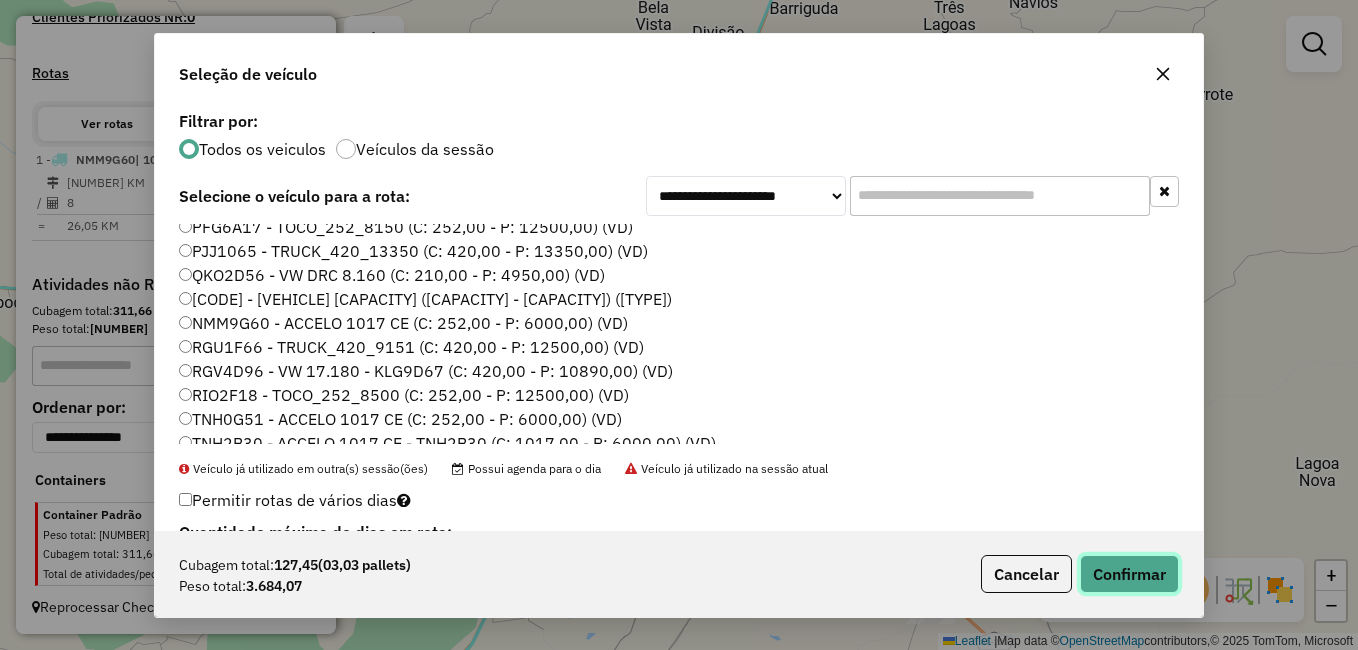 click on "Confirmar" 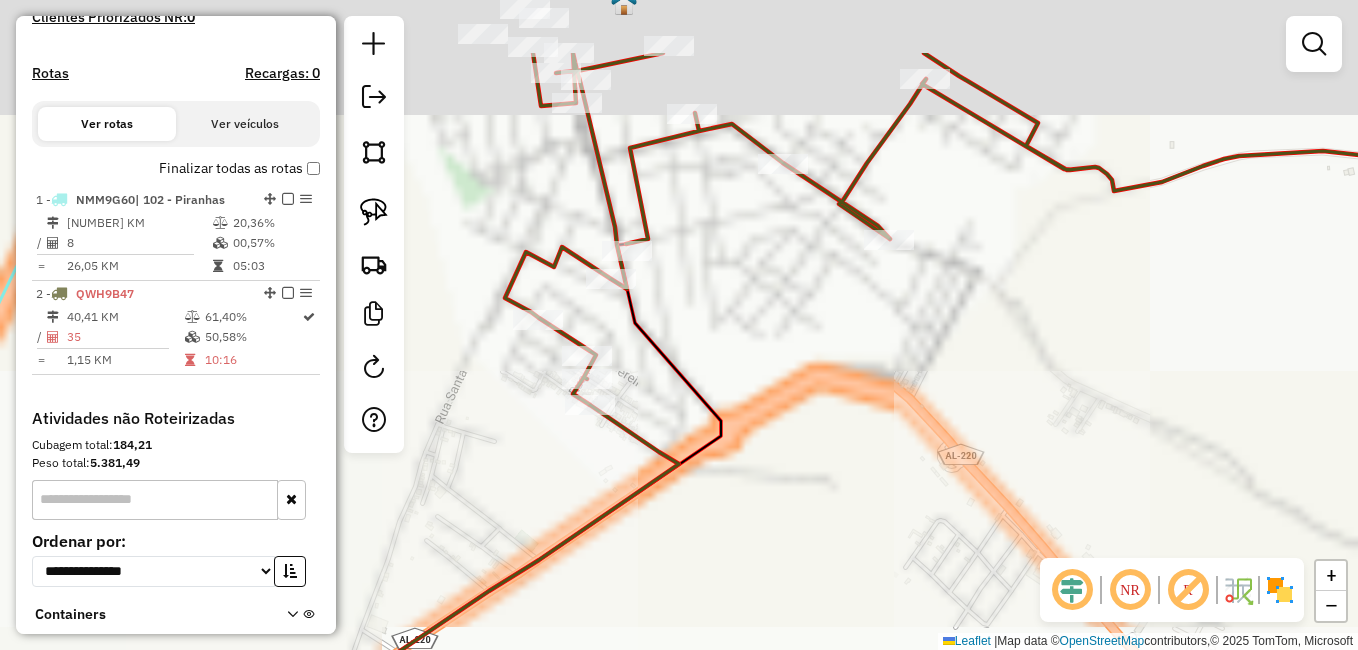 drag, startPoint x: 614, startPoint y: 227, endPoint x: 686, endPoint y: 339, distance: 133.14653 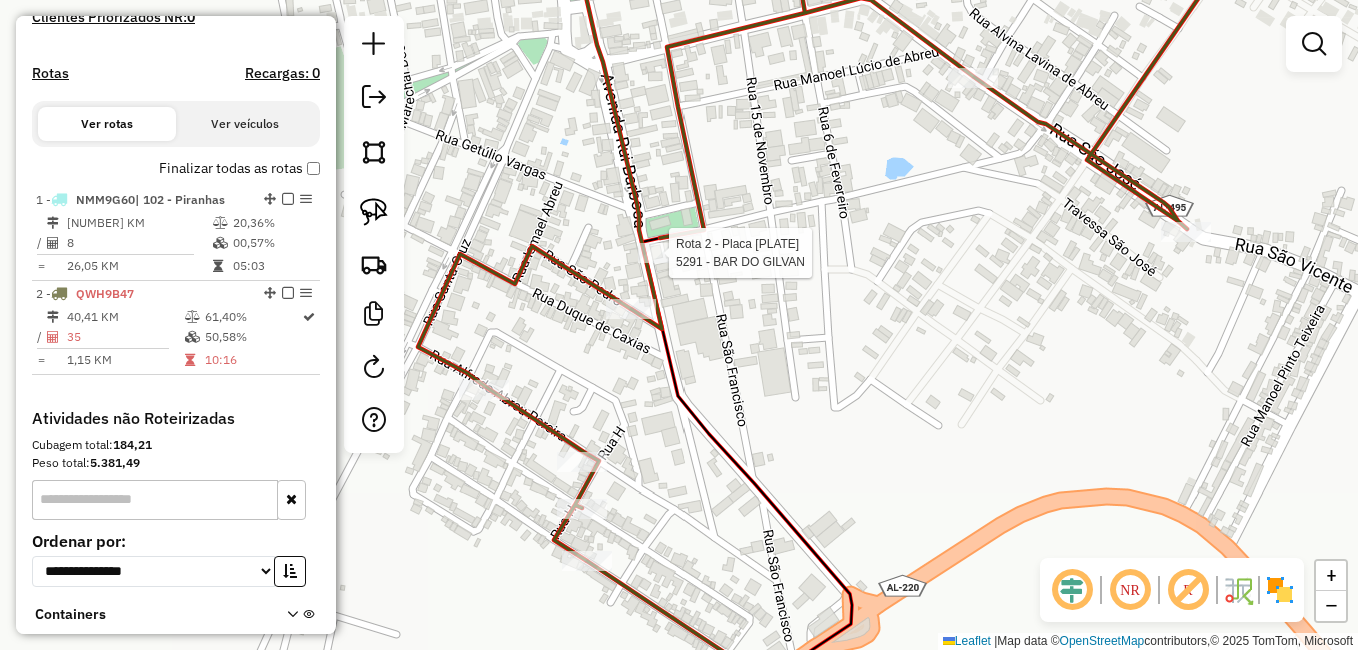 select on "**********" 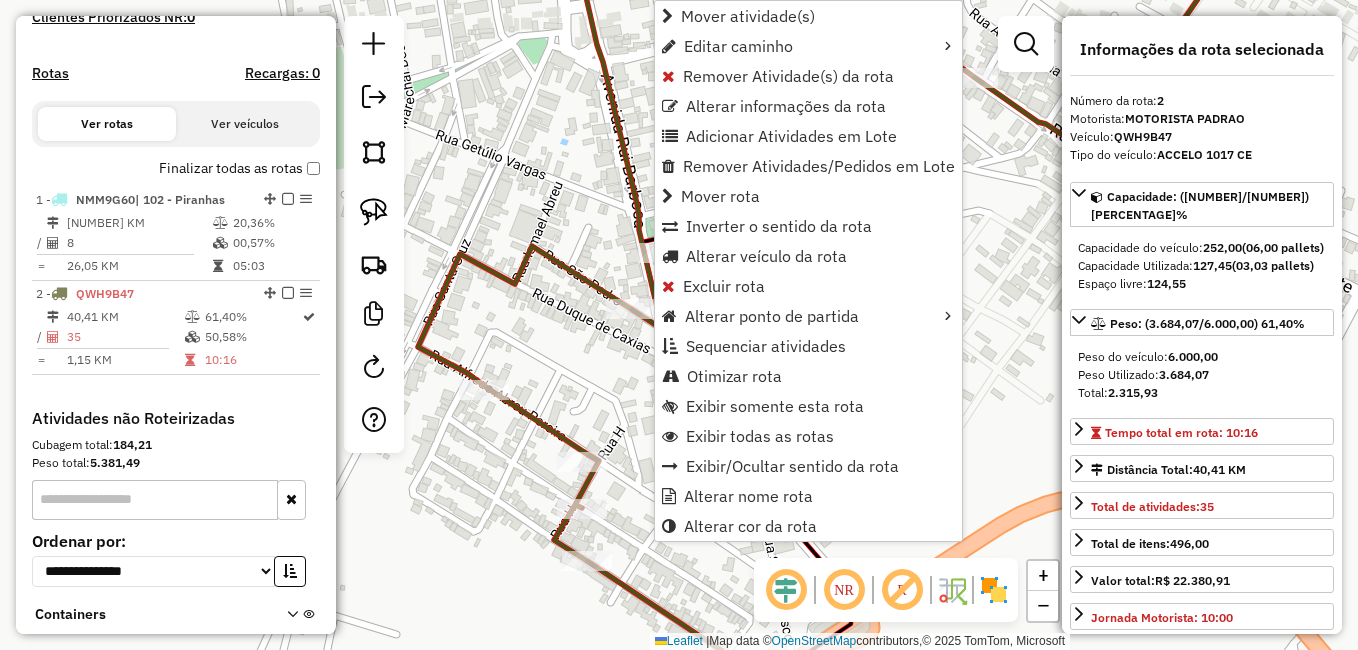 scroll, scrollTop: 713, scrollLeft: 0, axis: vertical 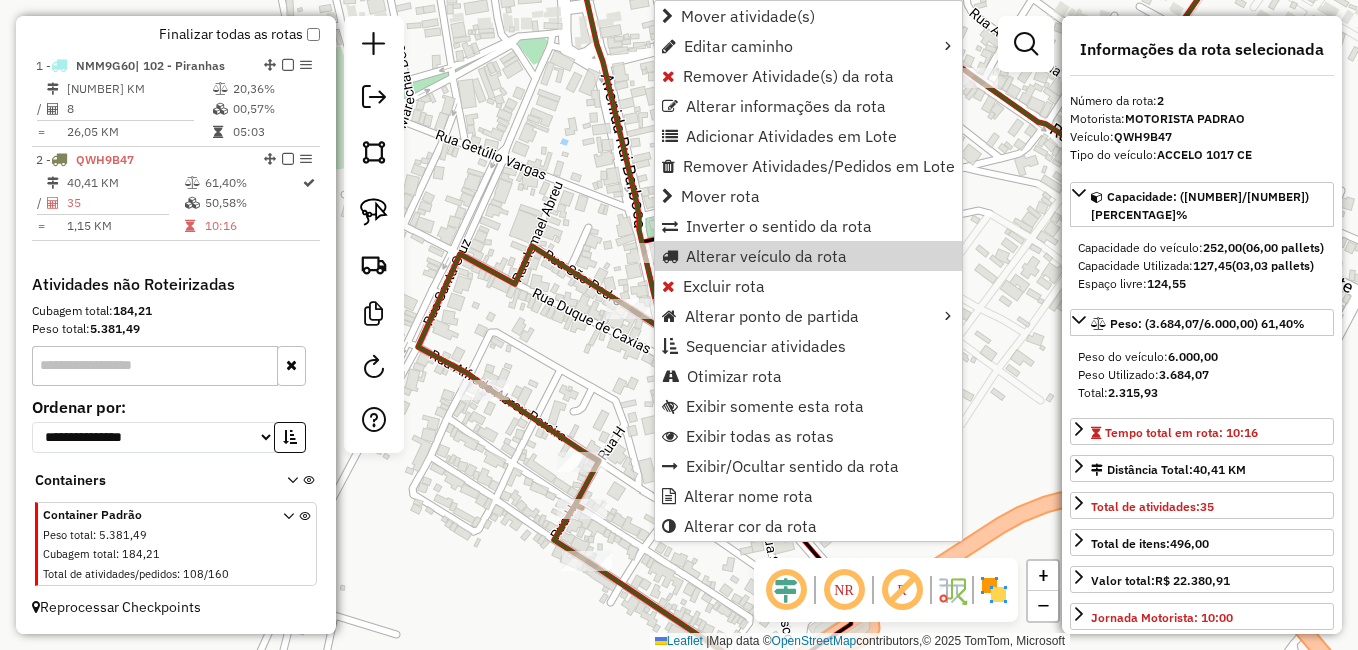 click 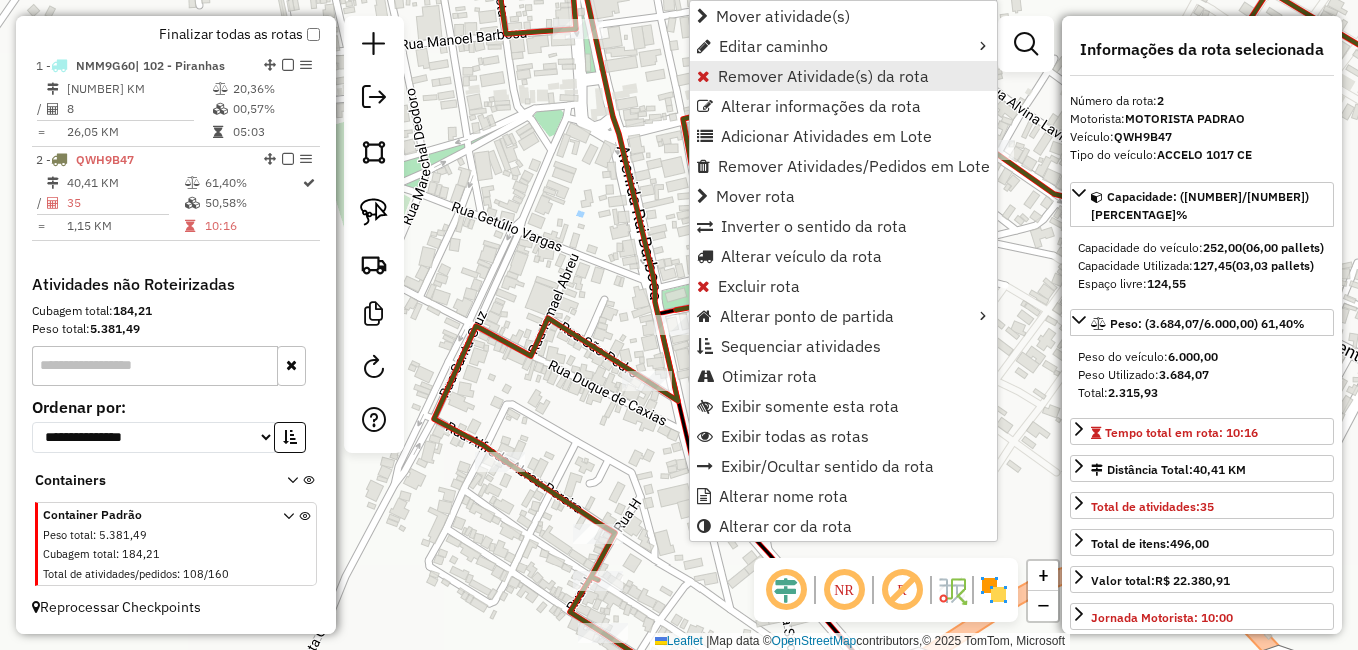 click on "Remover Atividade(s) da rota" at bounding box center (843, 76) 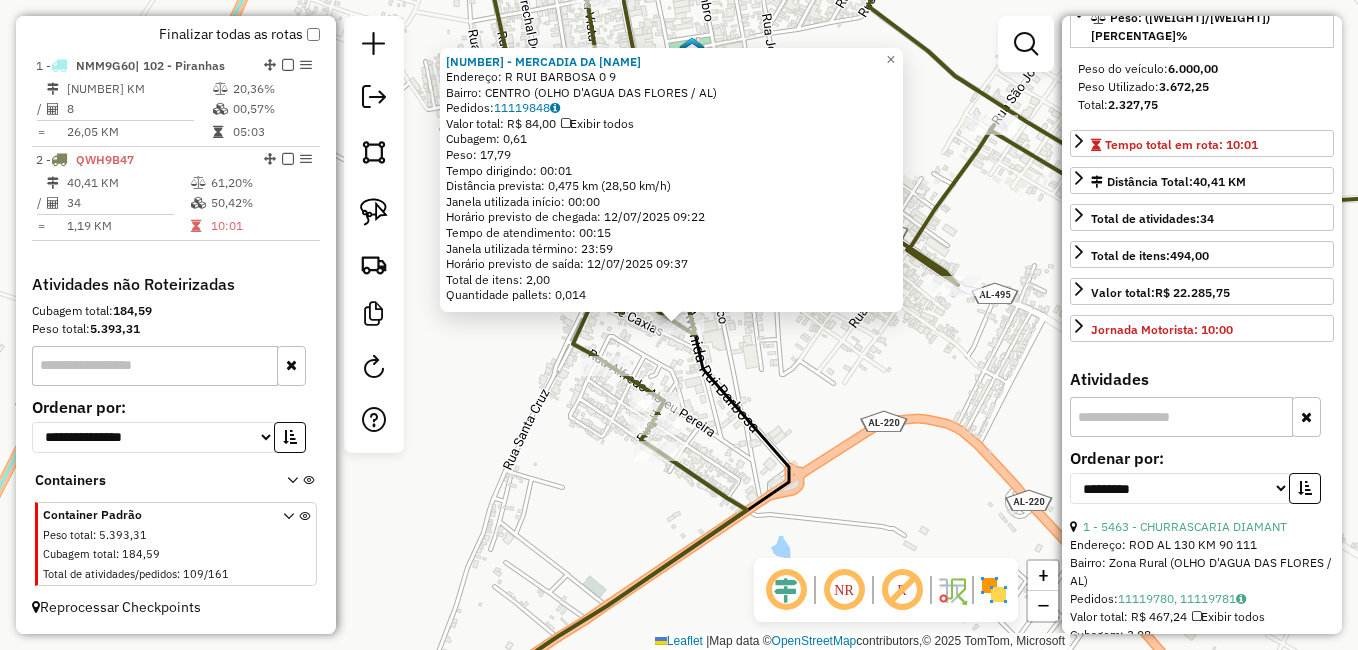 scroll, scrollTop: 400, scrollLeft: 0, axis: vertical 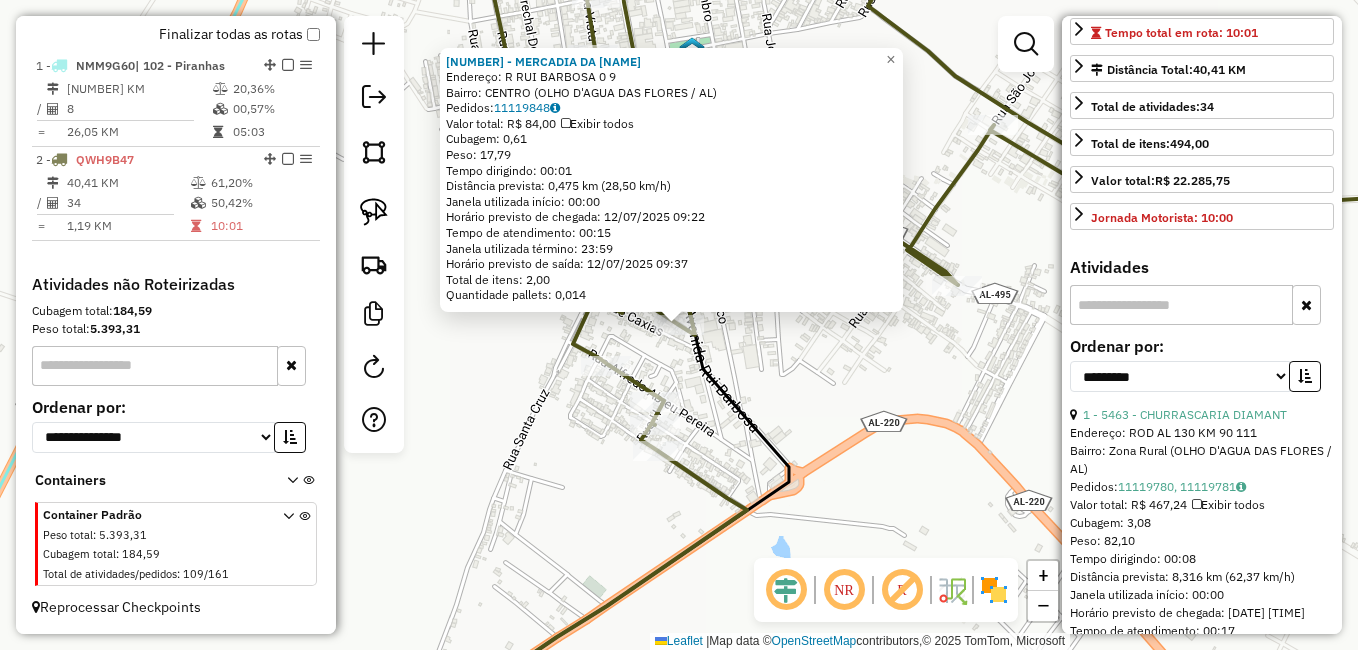 click at bounding box center (1181, 305) 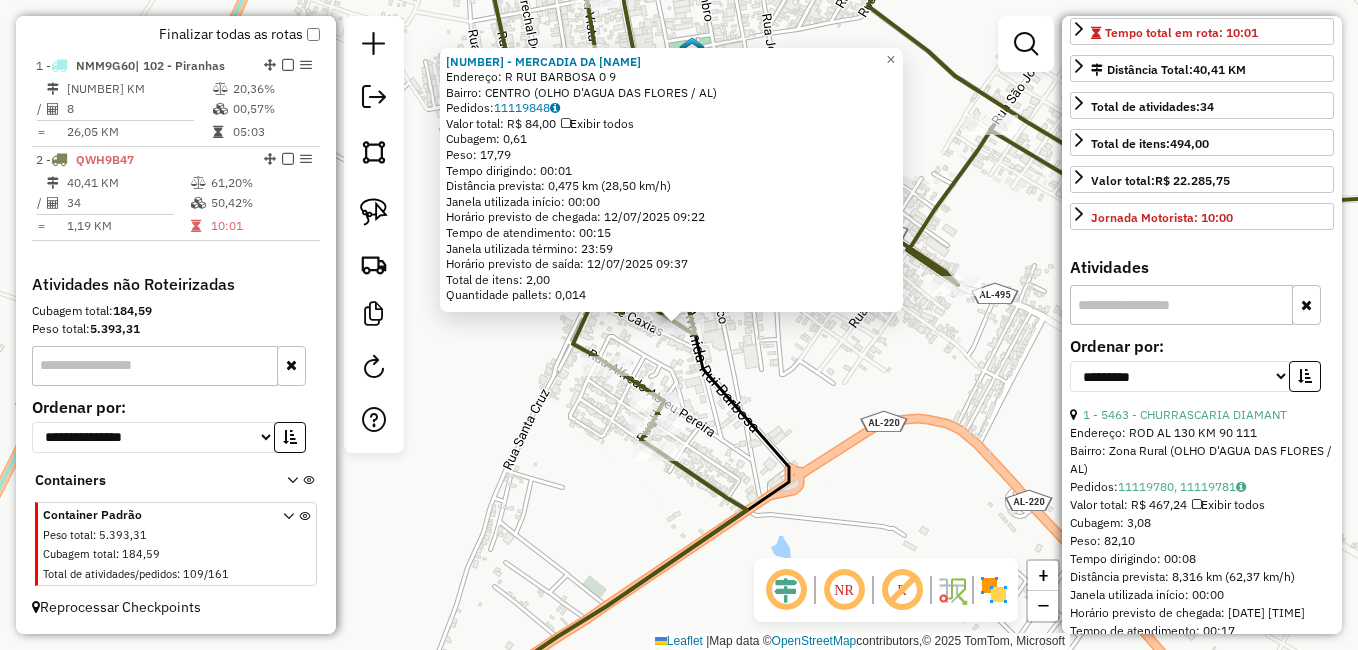 click on "5115 - MERCEARIA DA ELUZIA  Endereço:  R RUI BARBOSA 0 9   Bairro: CENTRO (OLHO D'AGUA DAS FLORES / AL)   Pedidos:  11119848   Valor total: R$ 84,00   Exibir todos   Cubagem: 0,61  Peso: 17,79  Tempo dirigindo: 00:01   Distância prevista: 0,475 km (28,50 km/h)   Janela utilizada início: 00:00   Horário previsto de chegada: 12/07/2025 09:22   Tempo de atendimento: 00:15   Janela utilizada término: 23:59   Horário previsto de saída: 12/07/2025 09:37   Total de itens: 2,00   Quantidade pallets: 0,014  × Janela de atendimento Grade de atendimento Capacidade Transportadoras Veículos Cliente Pedidos  Rotas Selecione os dias de semana para filtrar as janelas de atendimento  Seg   Ter   Qua   Qui   Sex   Sáb   Dom  Informe o período da janela de atendimento: De: Até:  Filtrar exatamente a janela do cliente  Considerar janela de atendimento padrão  Selecione os dias de semana para filtrar as grades de atendimento  Seg   Ter   Qua   Qui   Sex   Sáb   Dom   Clientes fora do dia de atendimento selecionado +" 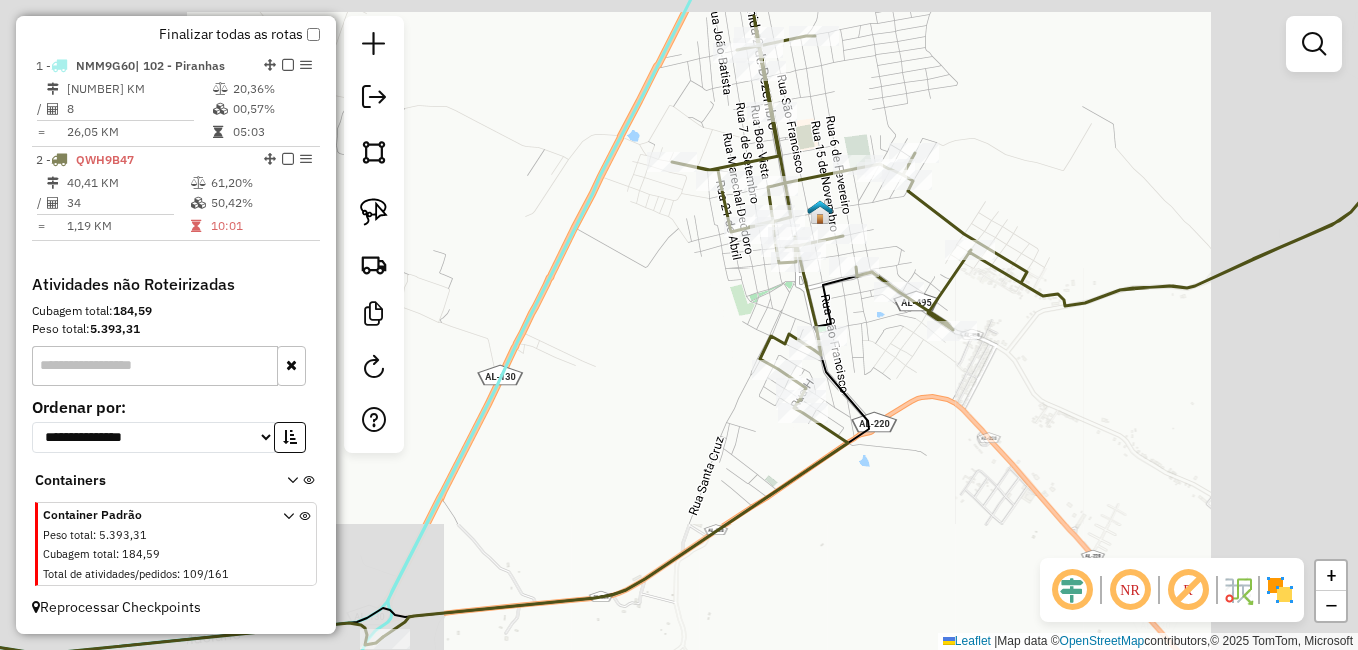 drag, startPoint x: 689, startPoint y: 514, endPoint x: 807, endPoint y: 466, distance: 127.38917 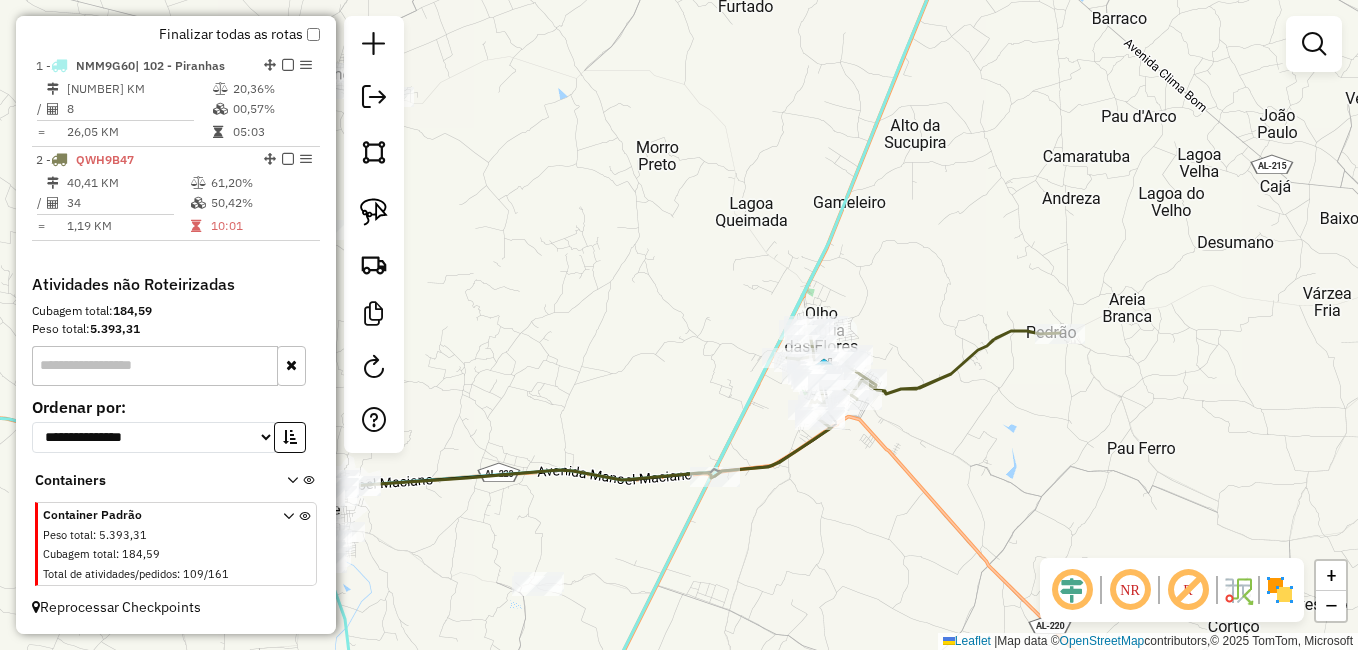 click on "Janela de atendimento Grade de atendimento Capacidade Transportadoras Veículos Cliente Pedidos  Rotas Selecione os dias de semana para filtrar as janelas de atendimento  Seg   Ter   Qua   Qui   Sex   Sáb   Dom  Informe o período da janela de atendimento: De: Até:  Filtrar exatamente a janela do cliente  Considerar janela de atendimento padrão  Selecione os dias de semana para filtrar as grades de atendimento  Seg   Ter   Qua   Qui   Sex   Sáb   Dom   Considerar clientes sem dia de atendimento cadastrado  Clientes fora do dia de atendimento selecionado Filtrar as atividades entre os valores definidos abaixo:  Peso mínimo:   Peso máximo:   Cubagem mínima:   Cubagem máxima:   De:   Até:  Filtrar as atividades entre o tempo de atendimento definido abaixo:  De:   Até:   Considerar capacidade total dos clientes não roteirizados Transportadora: Selecione um ou mais itens Tipo de veículo: Selecione um ou mais itens Veículo: Selecione um ou mais itens Motorista: Selecione um ou mais itens Nome: Rótulo:" 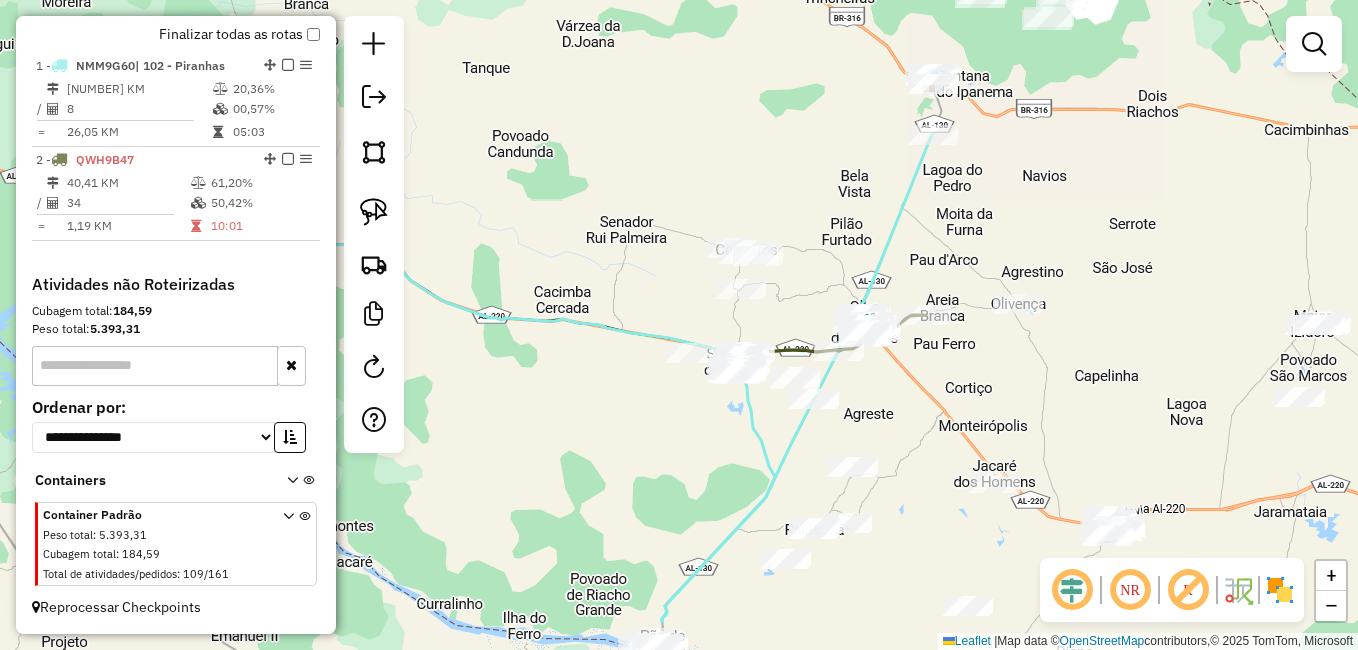 drag, startPoint x: 830, startPoint y: 528, endPoint x: 745, endPoint y: 351, distance: 196.35173 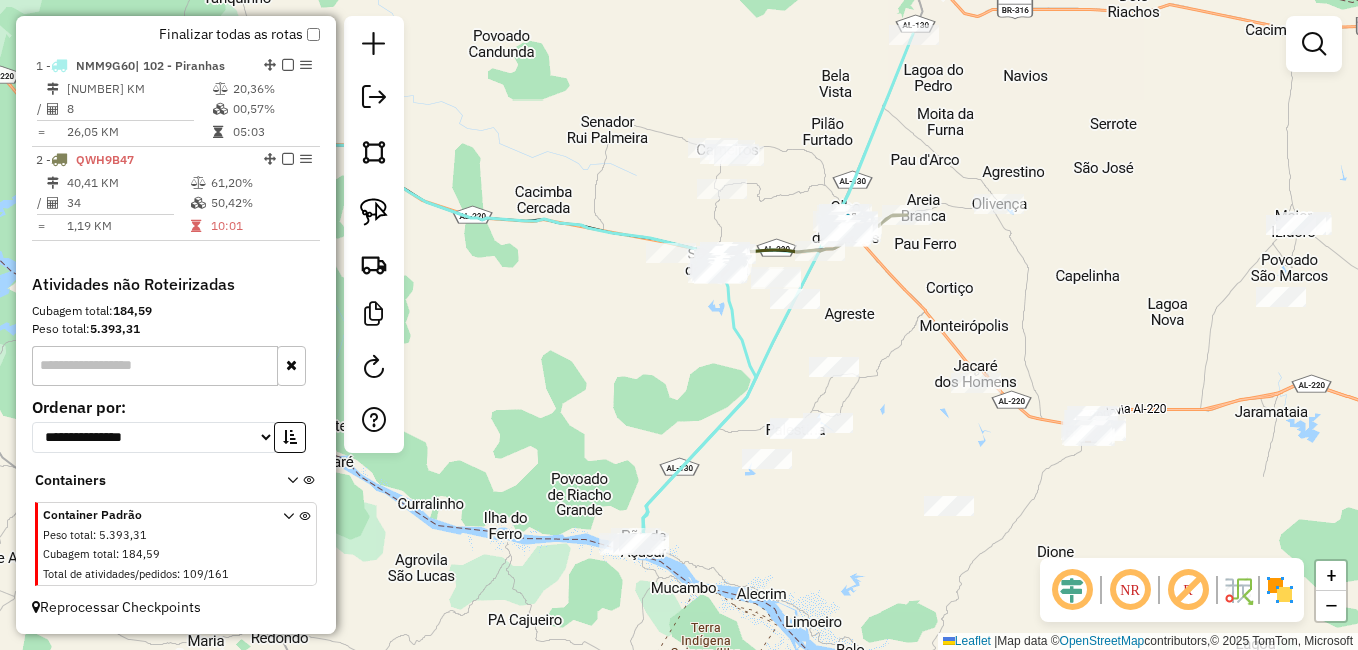 drag, startPoint x: 692, startPoint y: 428, endPoint x: 703, endPoint y: 396, distance: 33.83785 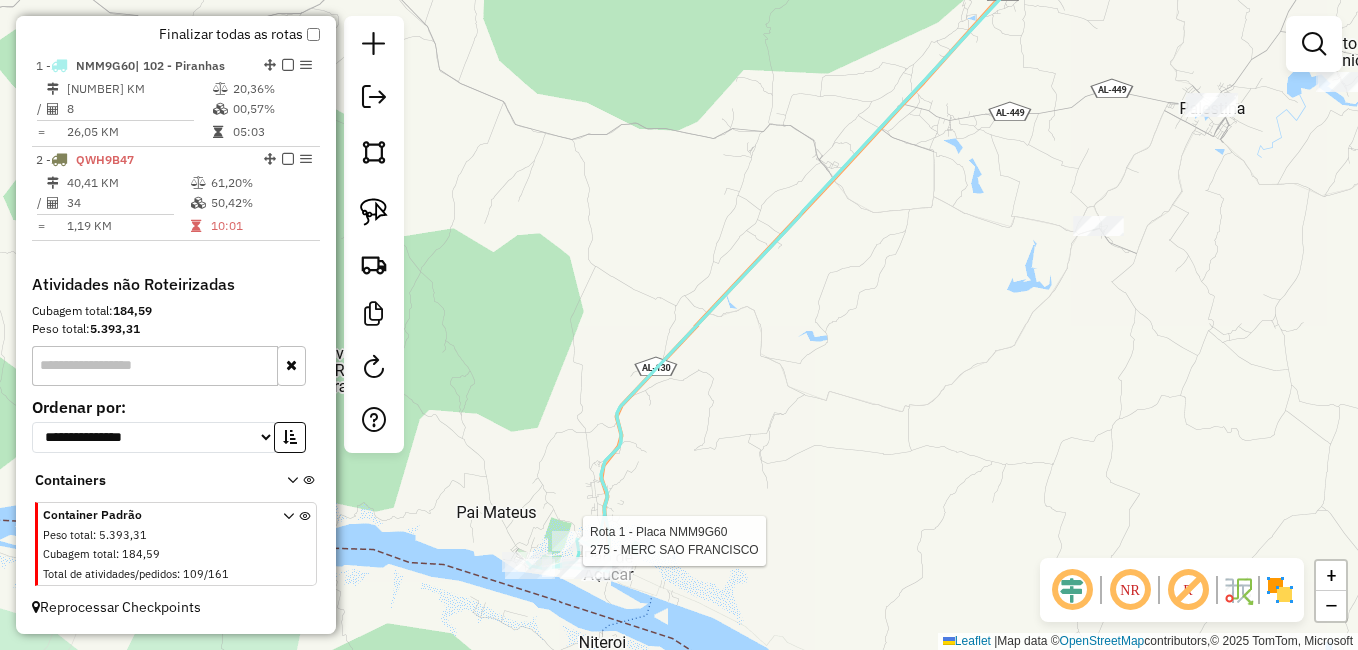 select on "**********" 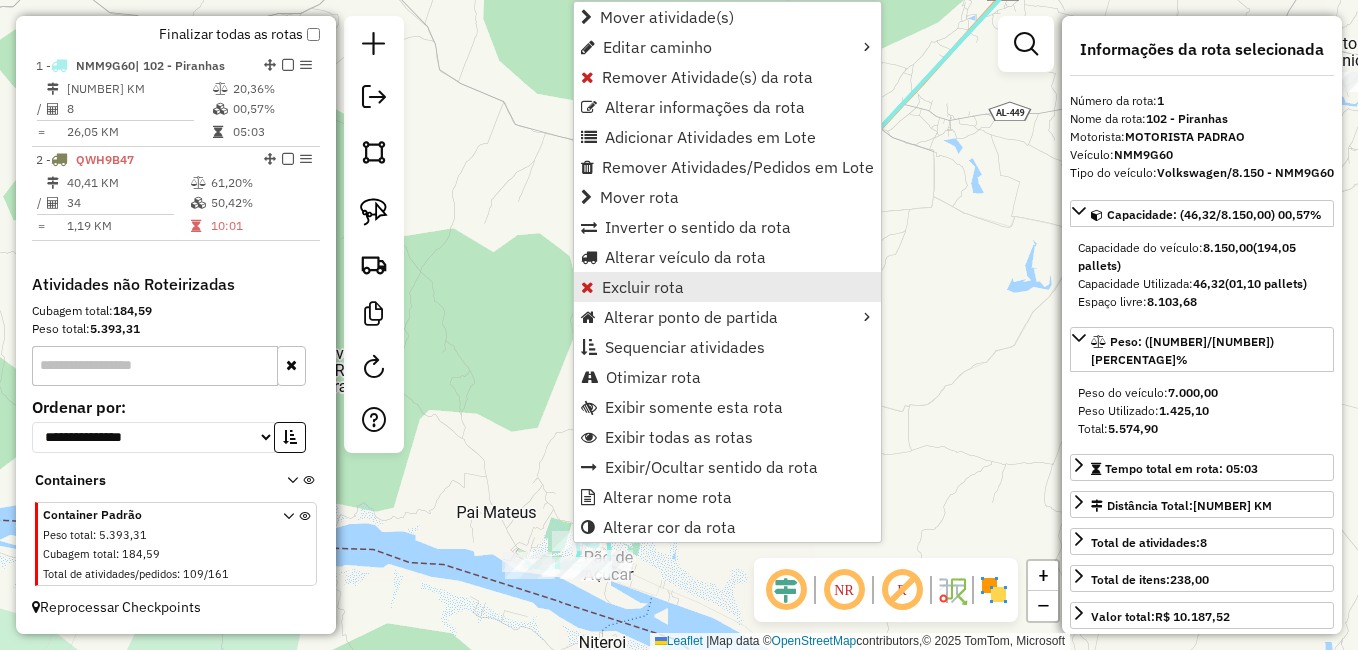 click on "Excluir rota" at bounding box center [727, 287] 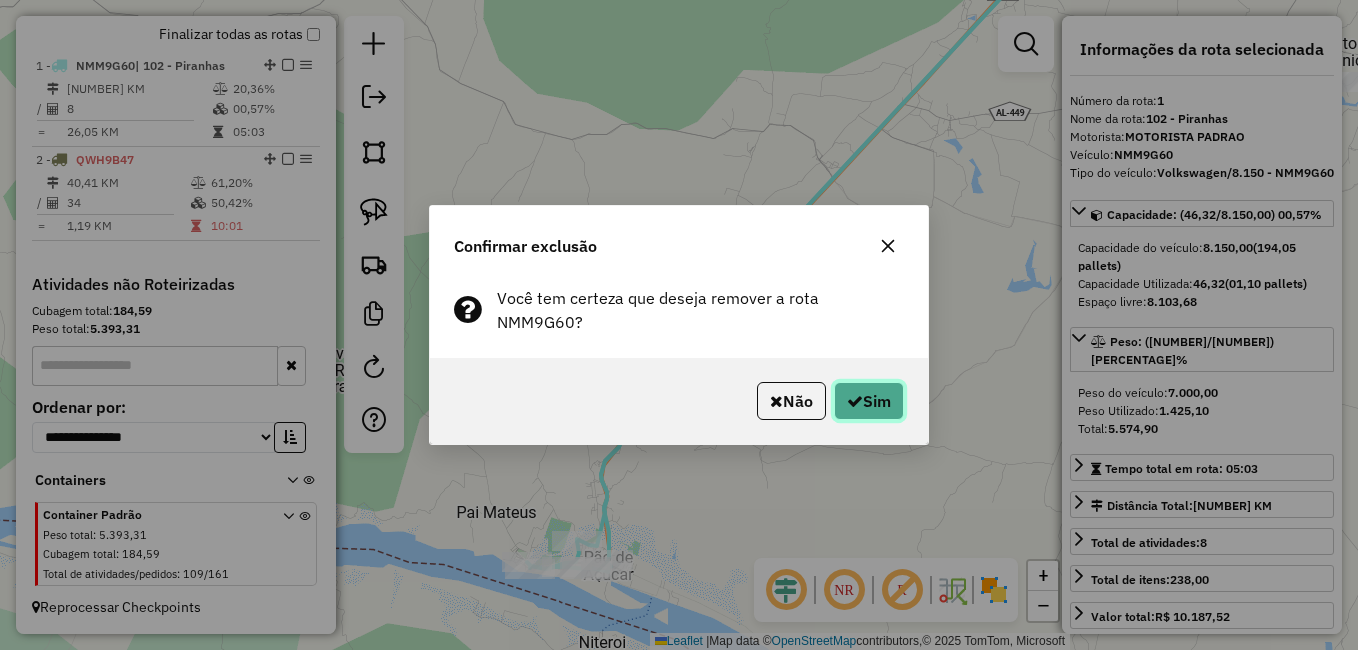 click 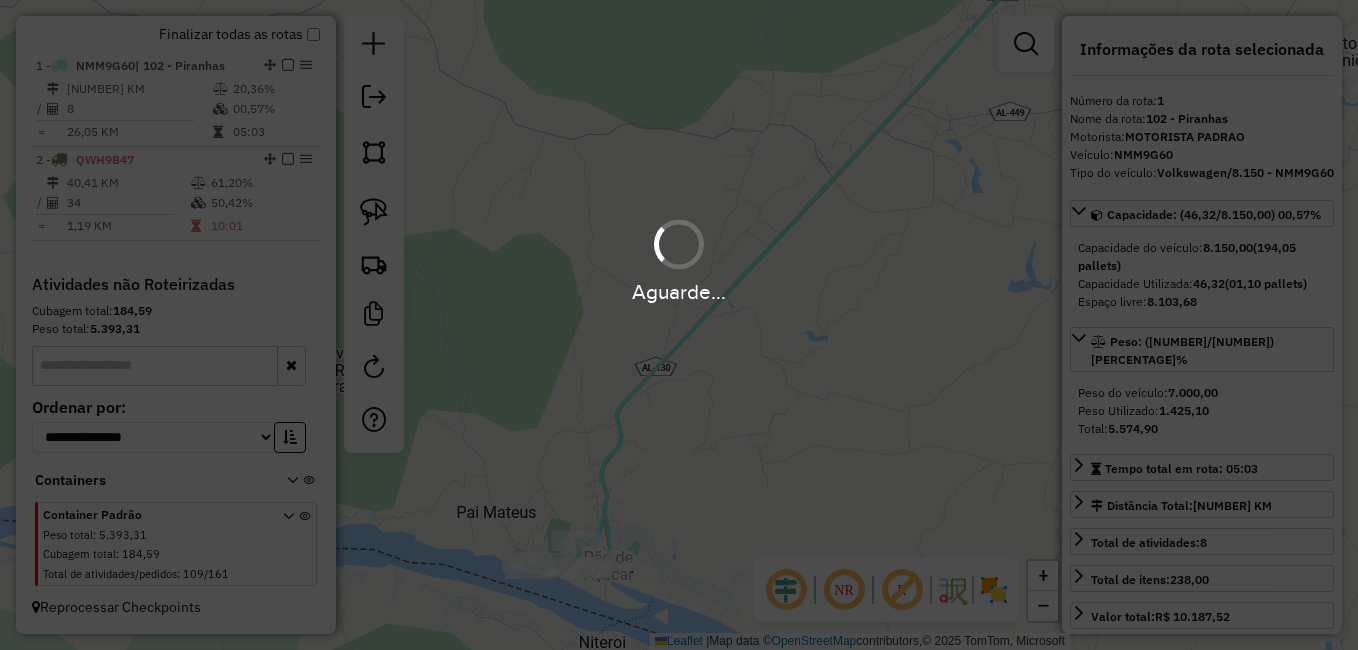 scroll, scrollTop: 579, scrollLeft: 0, axis: vertical 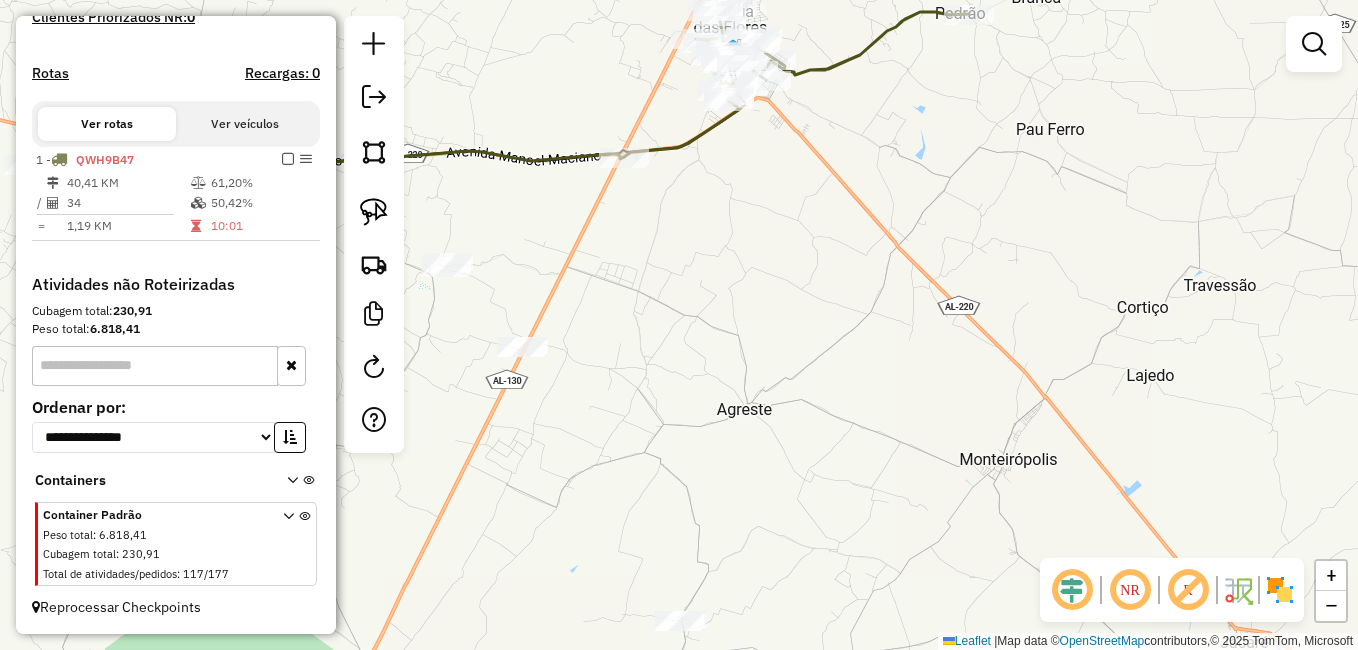 drag, startPoint x: 767, startPoint y: 191, endPoint x: 770, endPoint y: 342, distance: 151.0298 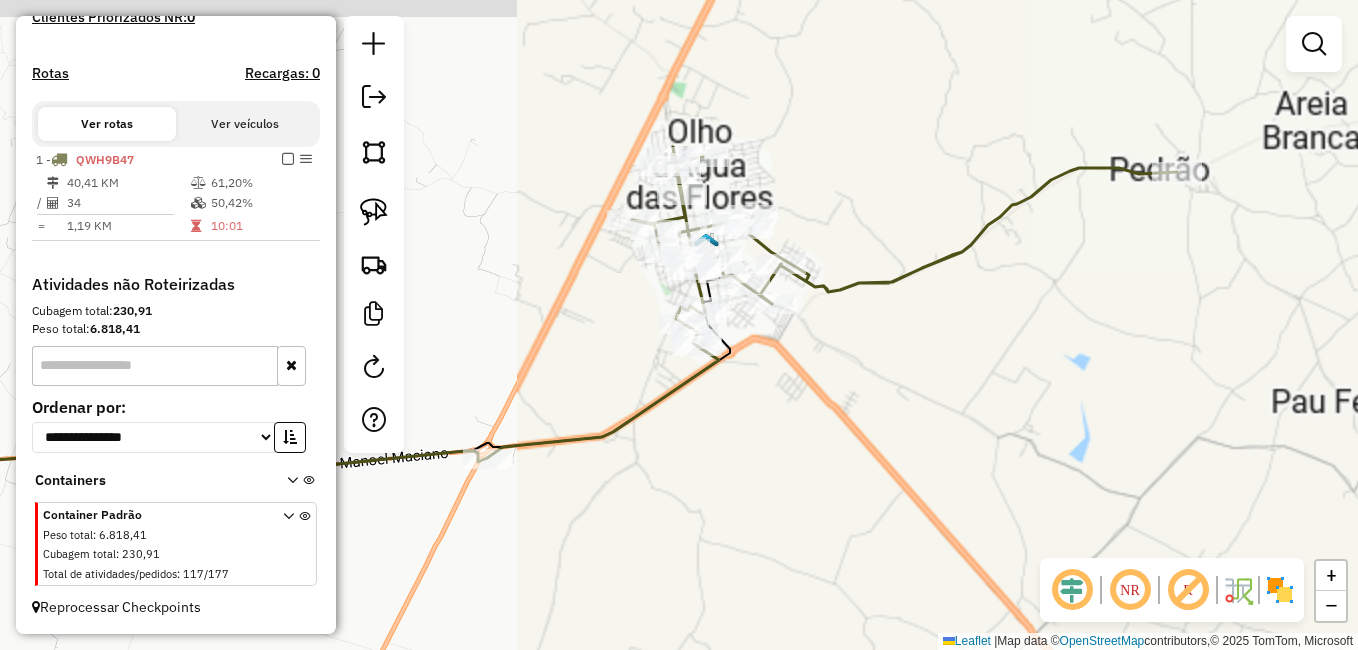 drag, startPoint x: 709, startPoint y: 280, endPoint x: 713, endPoint y: 368, distance: 88.09086 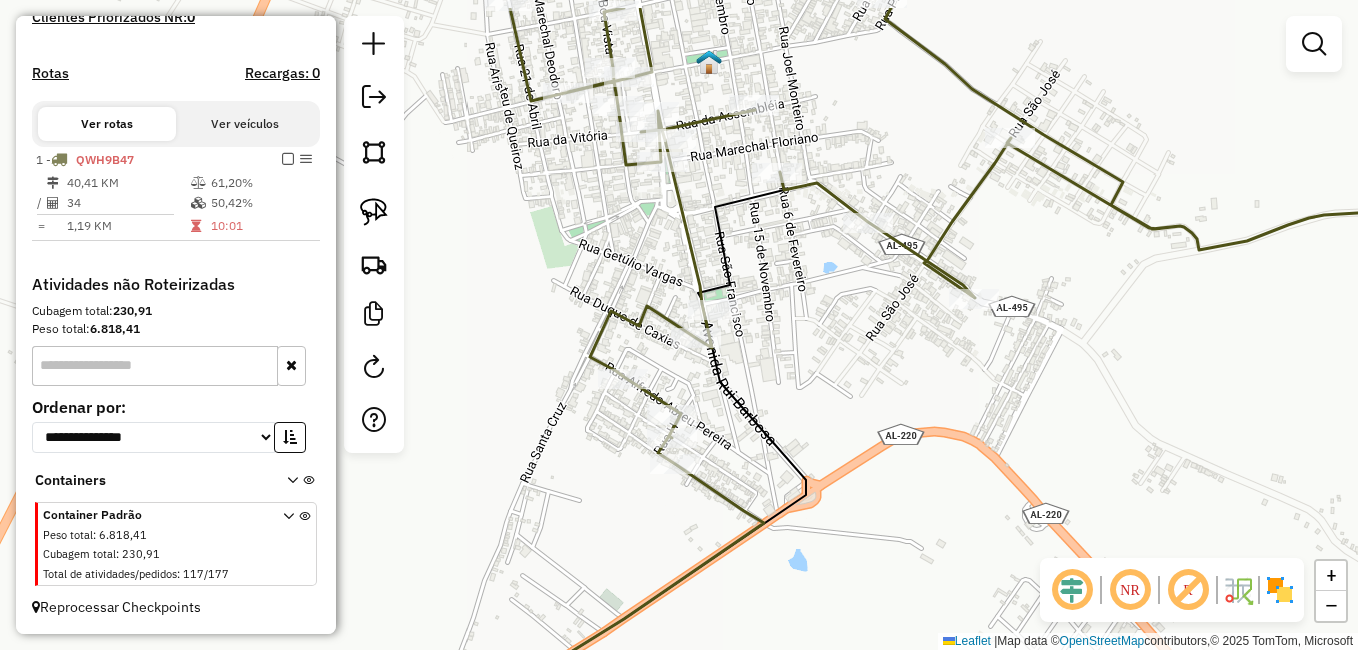 drag, startPoint x: 726, startPoint y: 265, endPoint x: 776, endPoint y: 340, distance: 90.13878 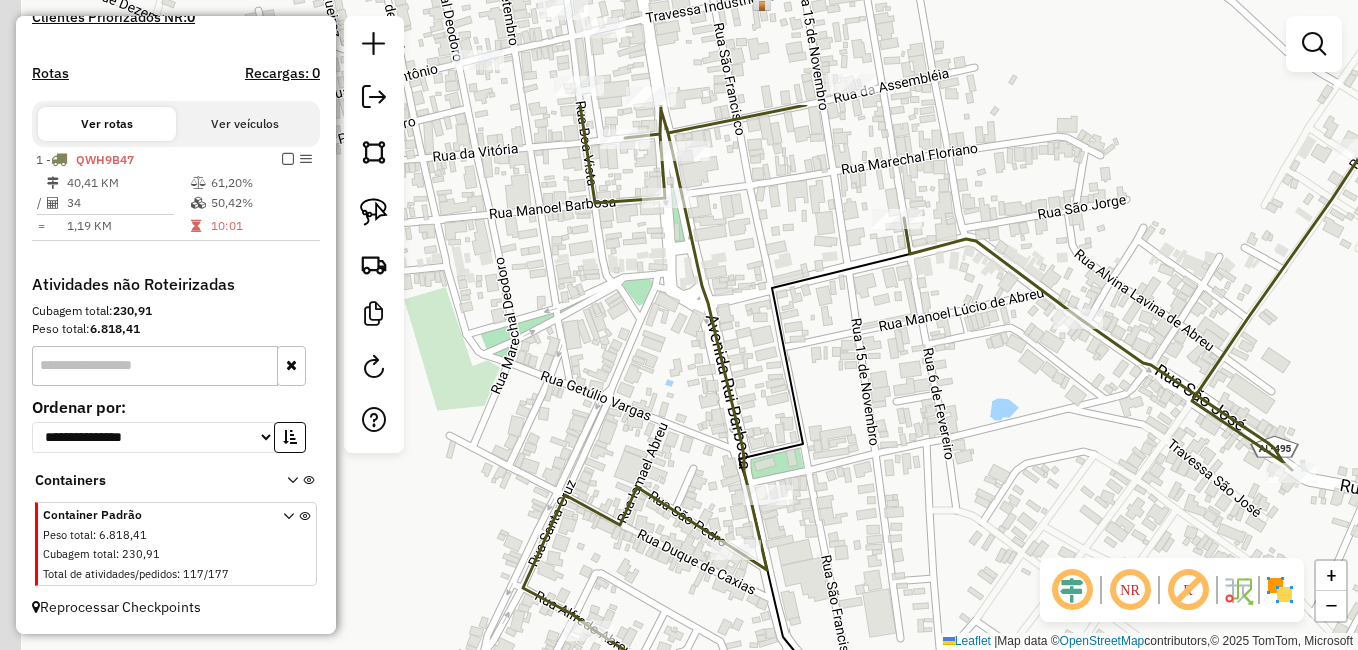 drag, startPoint x: 660, startPoint y: 169, endPoint x: 767, endPoint y: 455, distance: 305.36044 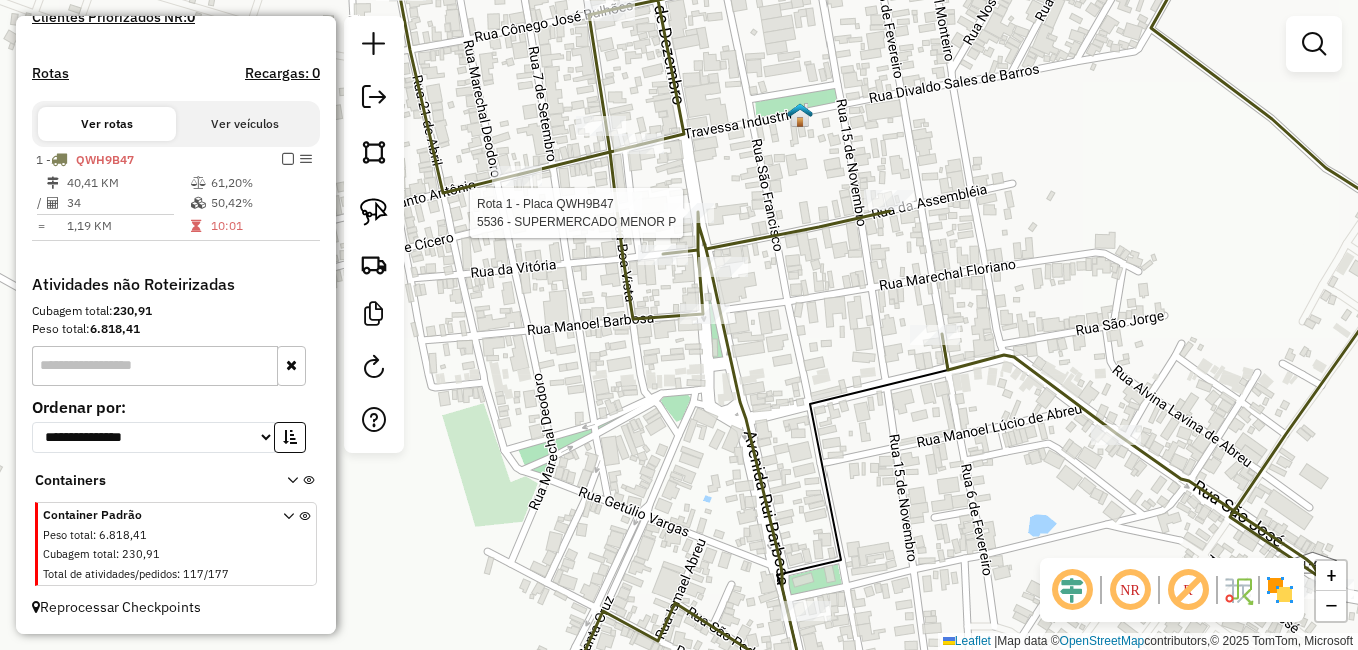 select on "**********" 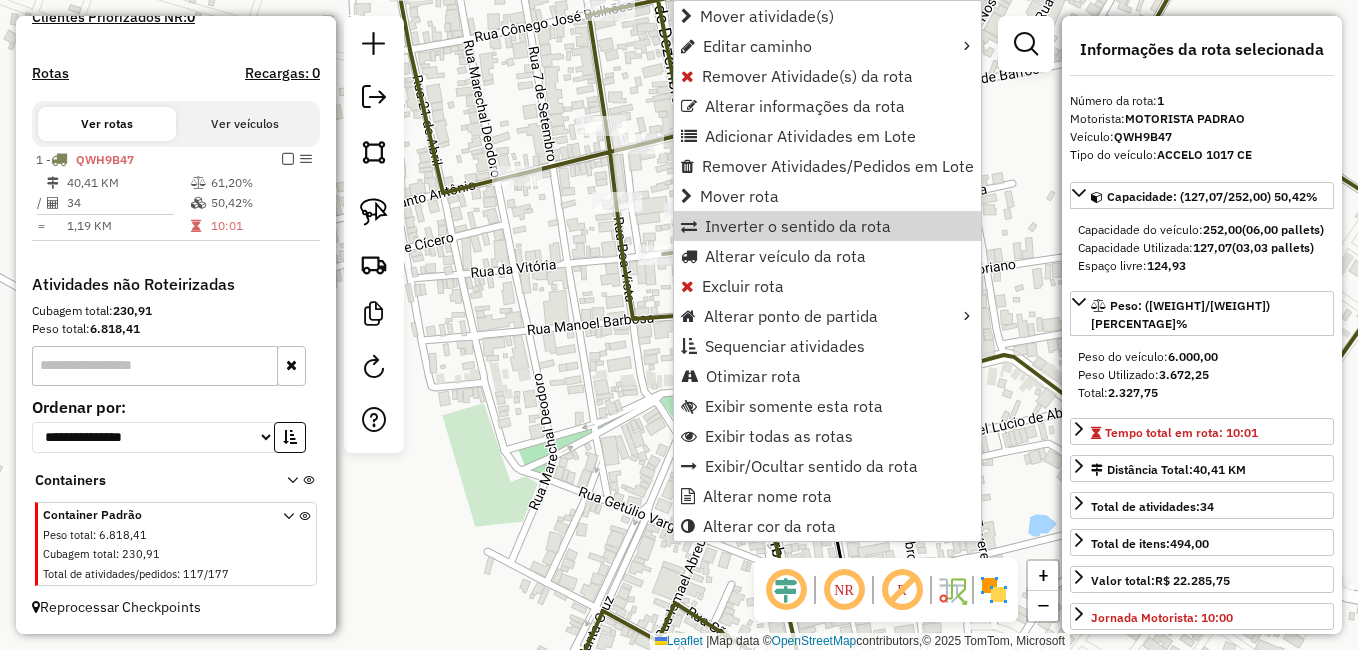 click on "Rota 1 - Placa QWH9B47  5536 - SUPERMERCADO MENOR P Janela de atendimento Grade de atendimento Capacidade Transportadoras Veículos Cliente Pedidos  Rotas Selecione os dias de semana para filtrar as janelas de atendimento  Seg   Ter   Qua   Qui   Sex   Sáb   Dom  Informe o período da janela de atendimento: De: Até:  Filtrar exatamente a janela do cliente  Considerar janela de atendimento padrão  Selecione os dias de semana para filtrar as grades de atendimento  Seg   Ter   Qua   Qui   Sex   Sáb   Dom   Considerar clientes sem dia de atendimento cadastrado  Clientes fora do dia de atendimento selecionado Filtrar as atividades entre os valores definidos abaixo:  Peso mínimo:   Peso máximo:   Cubagem mínima:   Cubagem máxima:   De:   Até:  Filtrar as atividades entre o tempo de atendimento definido abaixo:  De:   Até:   Considerar capacidade total dos clientes não roteirizados Transportadora: Selecione um ou mais itens Tipo de veículo: Selecione um ou mais itens Veículo: Selecione um ou mais itens" 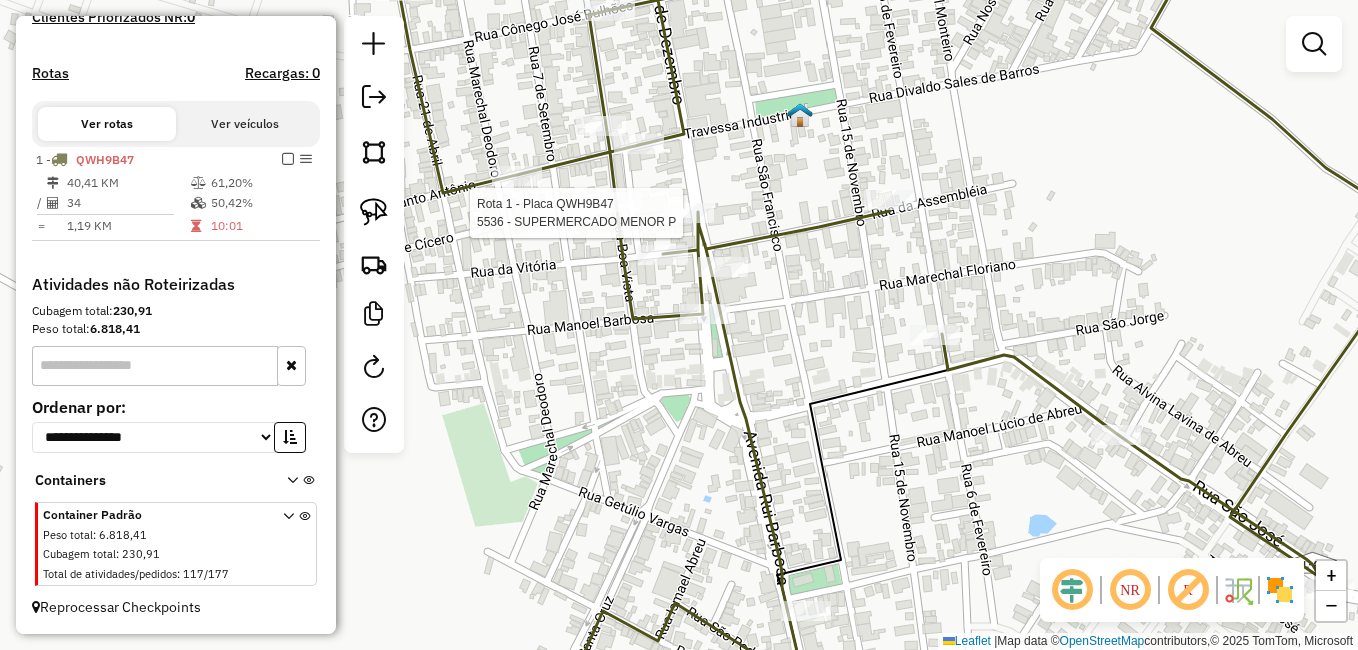 select on "**********" 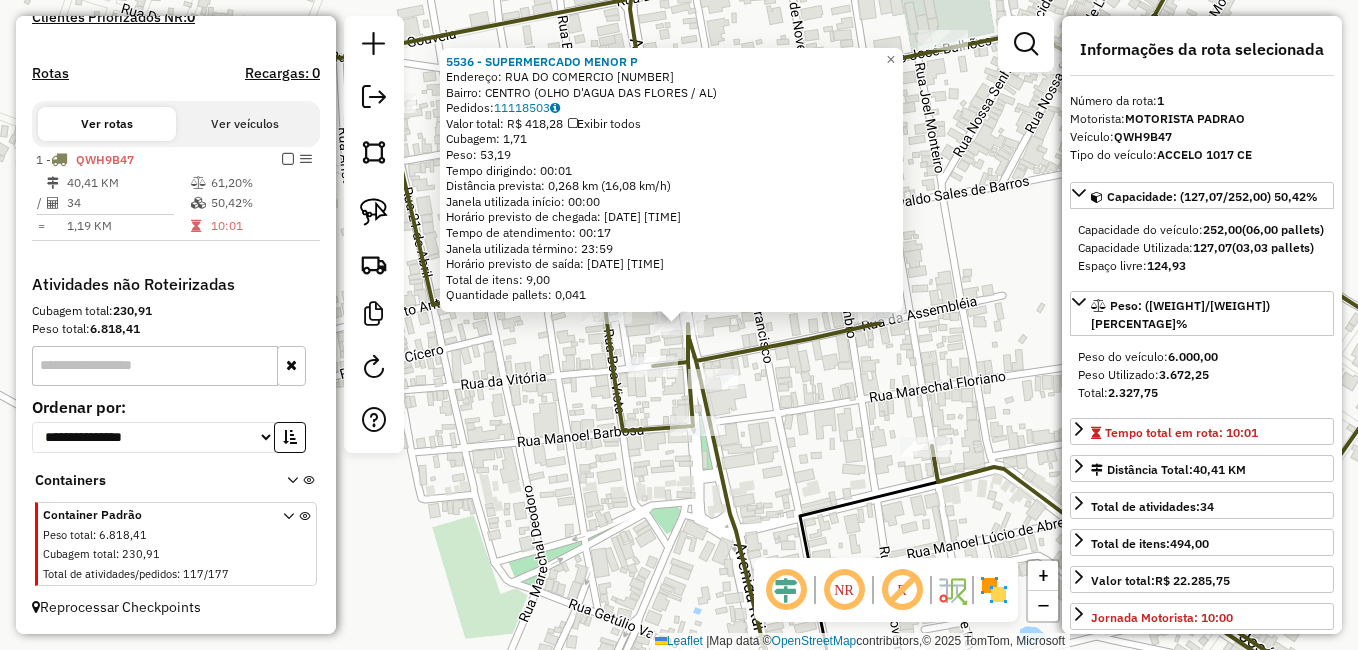 click 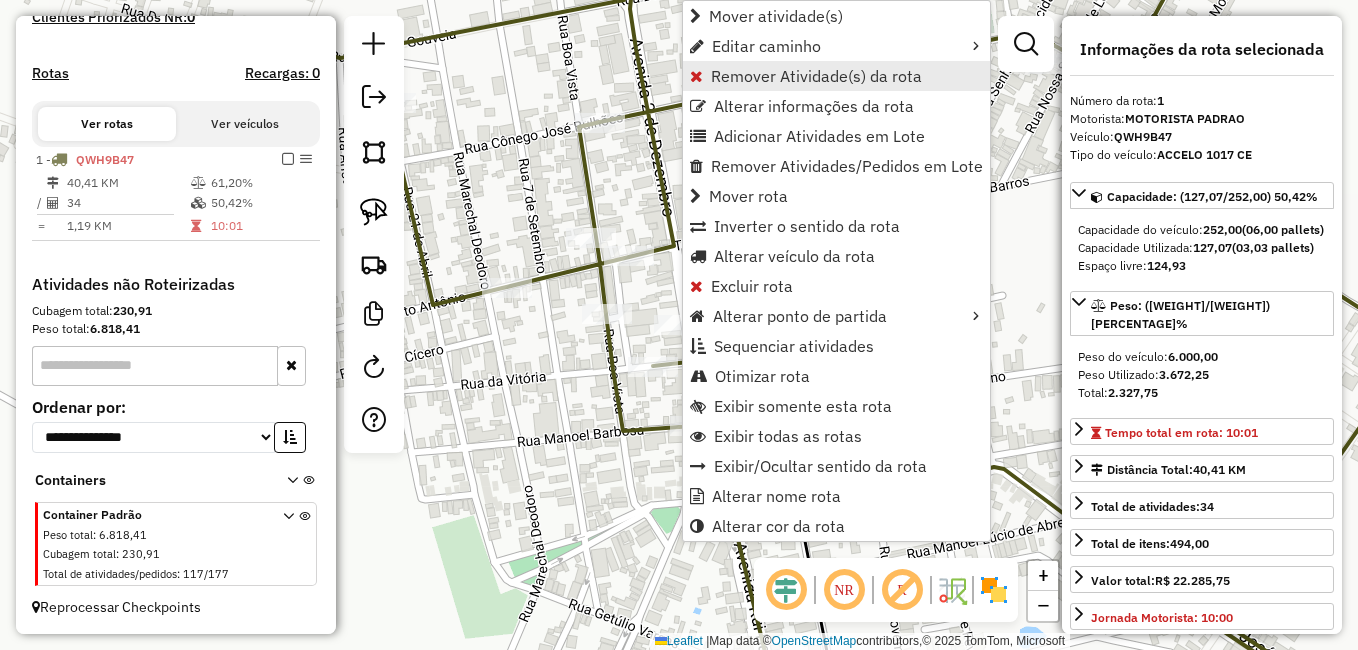 click on "Remover Atividade(s) da rota" at bounding box center (816, 76) 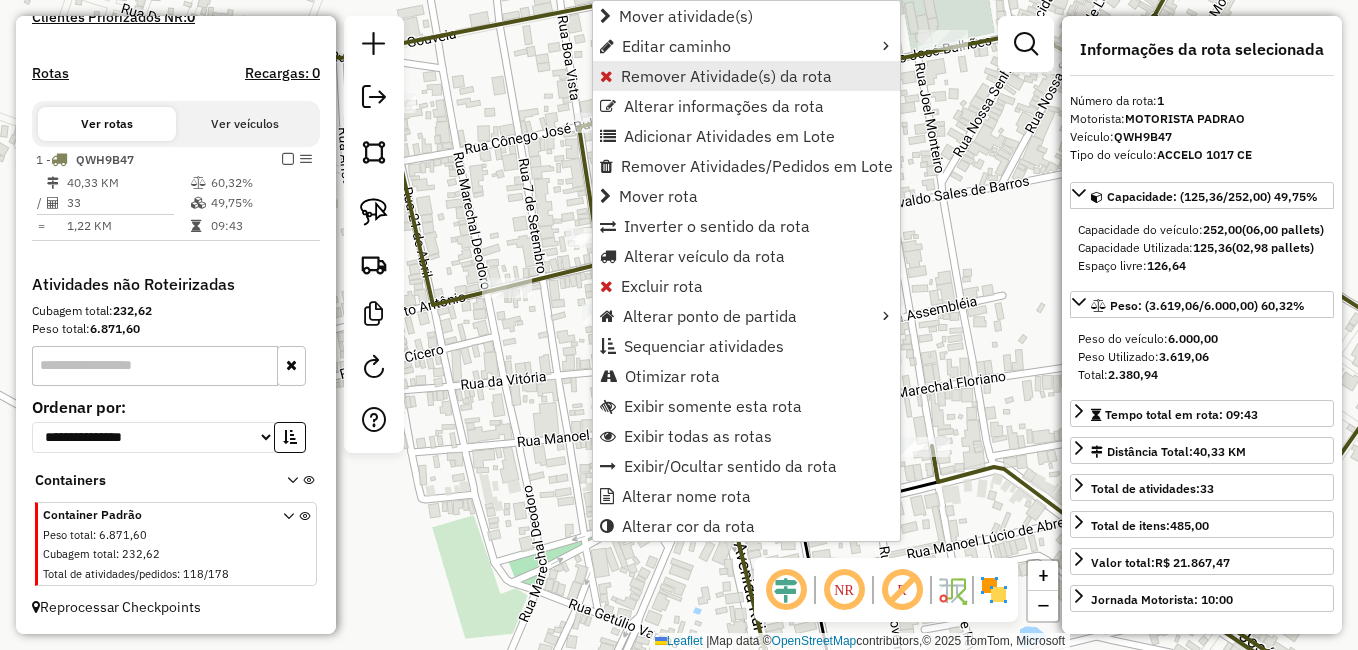 click on "Remover Atividade(s) da rota" at bounding box center (726, 76) 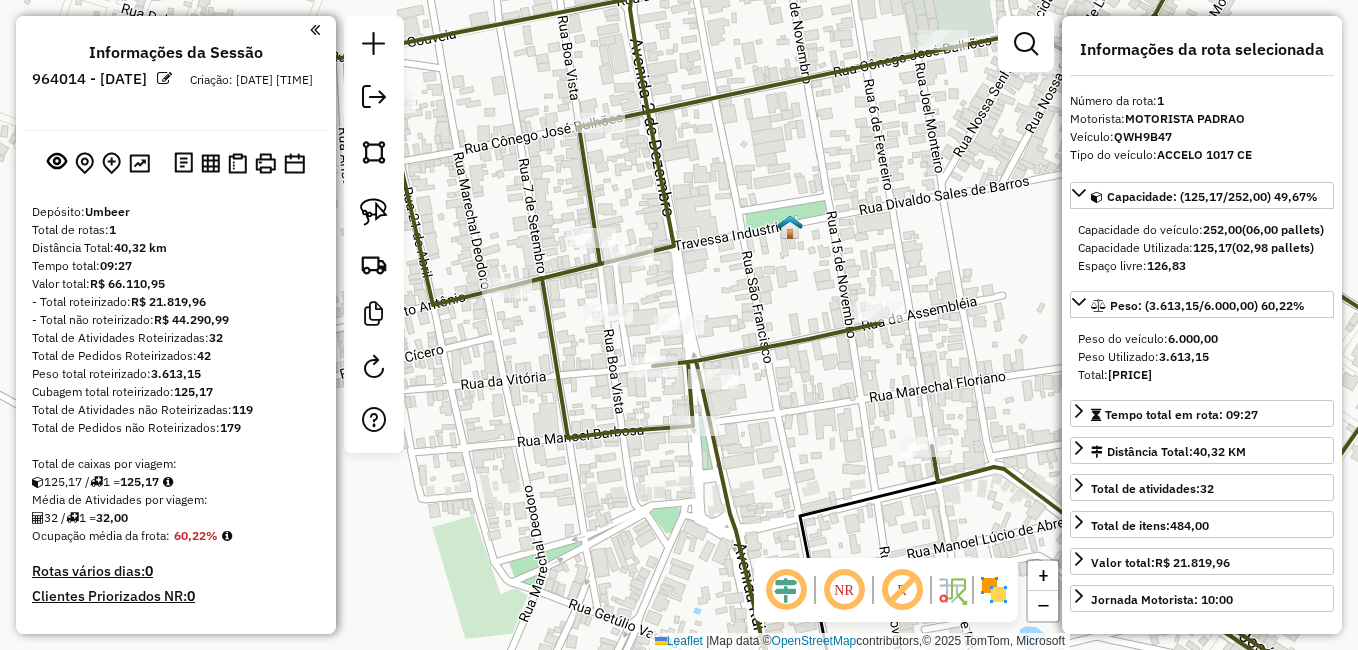 select on "**********" 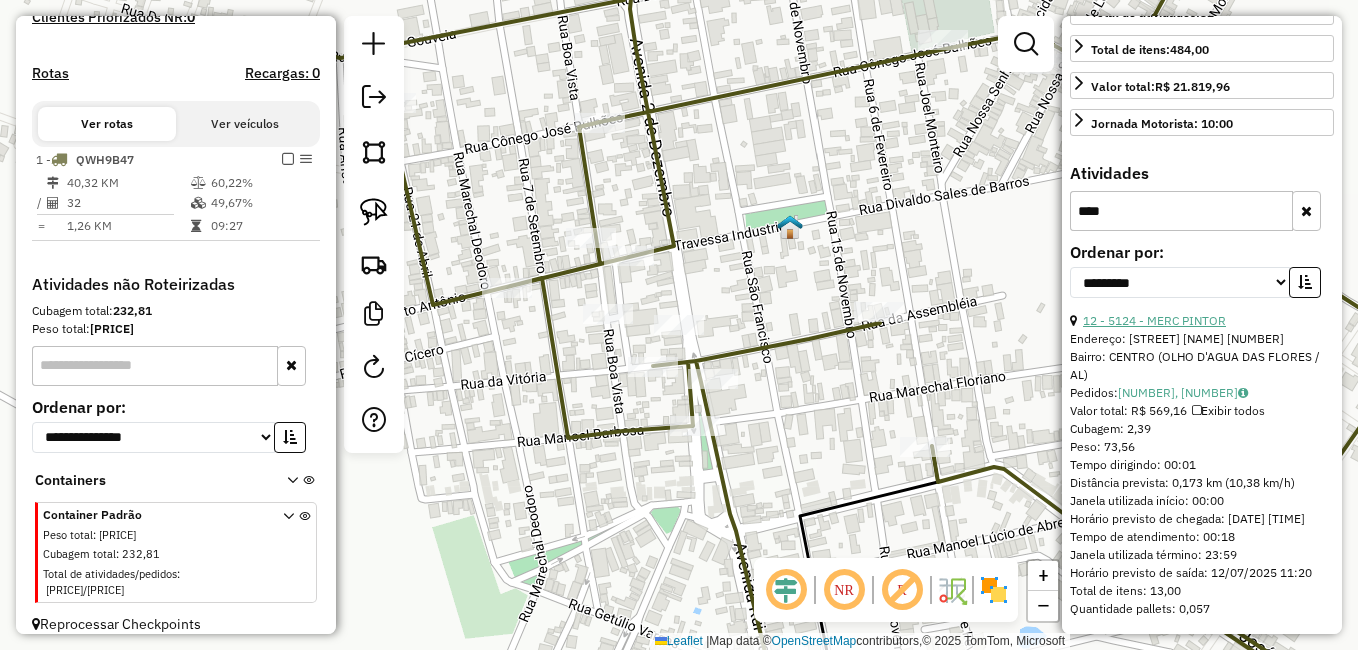 type on "****" 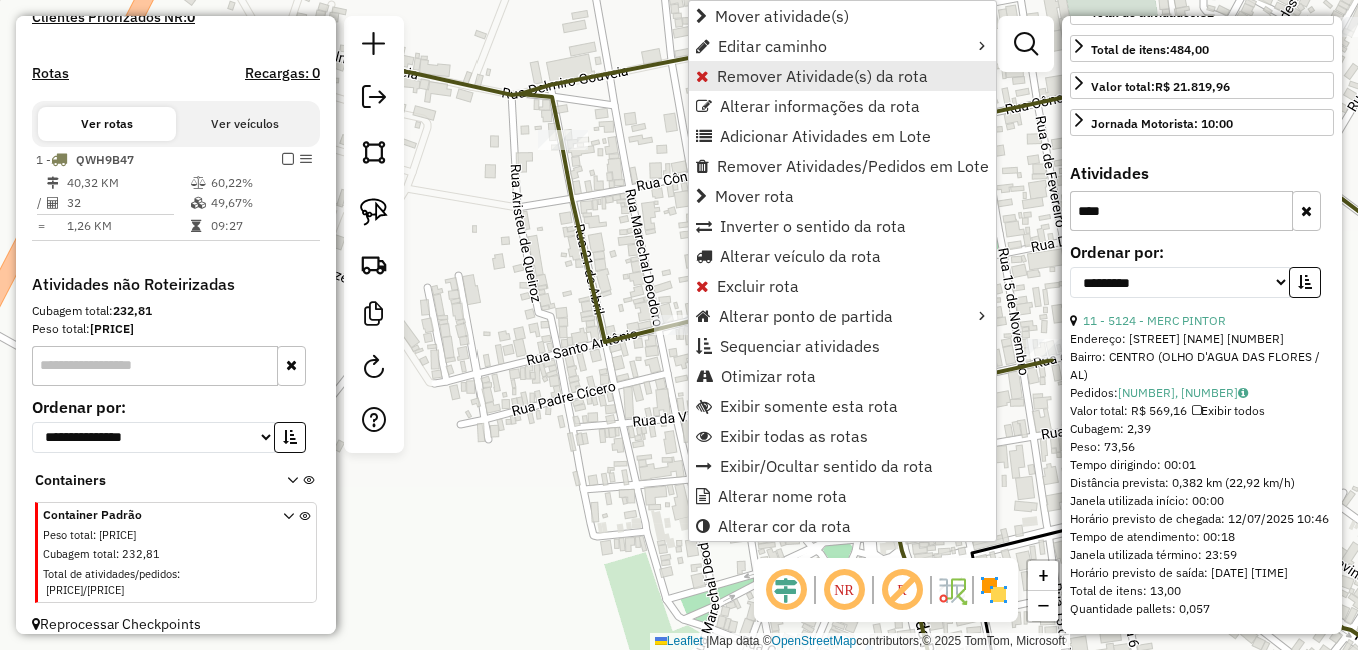 click on "Remover Atividade(s) da rota" at bounding box center [822, 76] 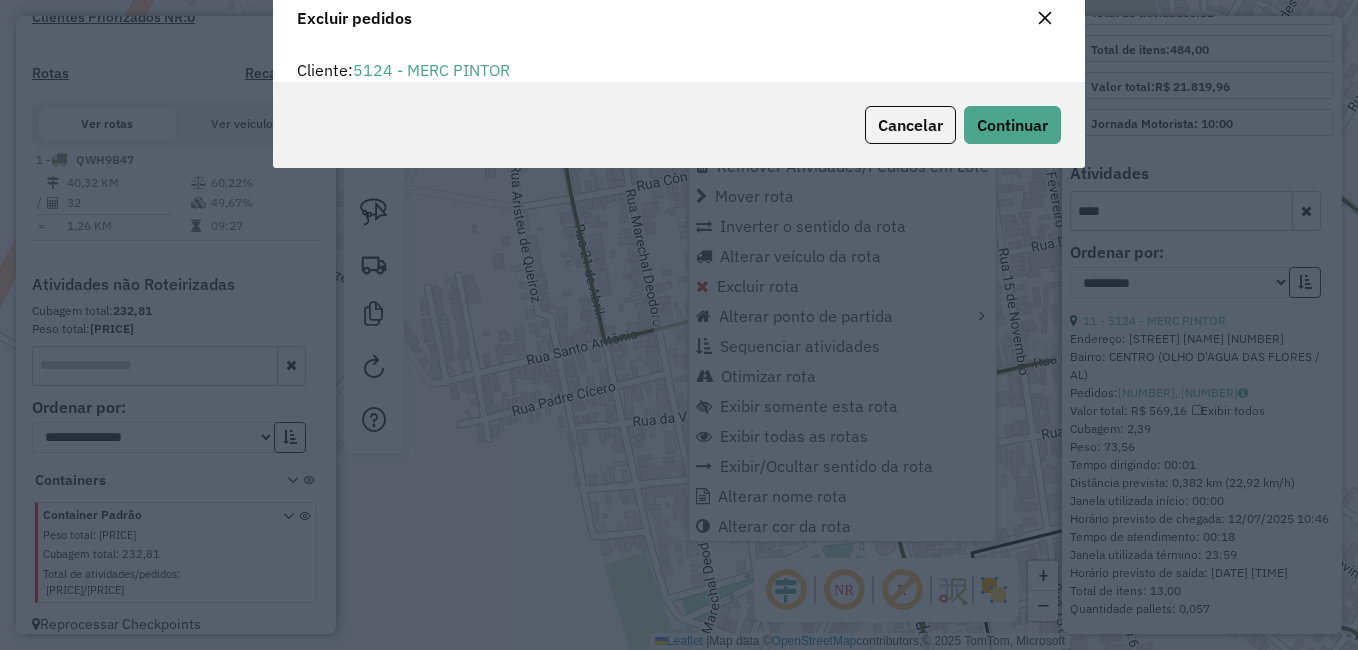 scroll, scrollTop: 82, scrollLeft: 0, axis: vertical 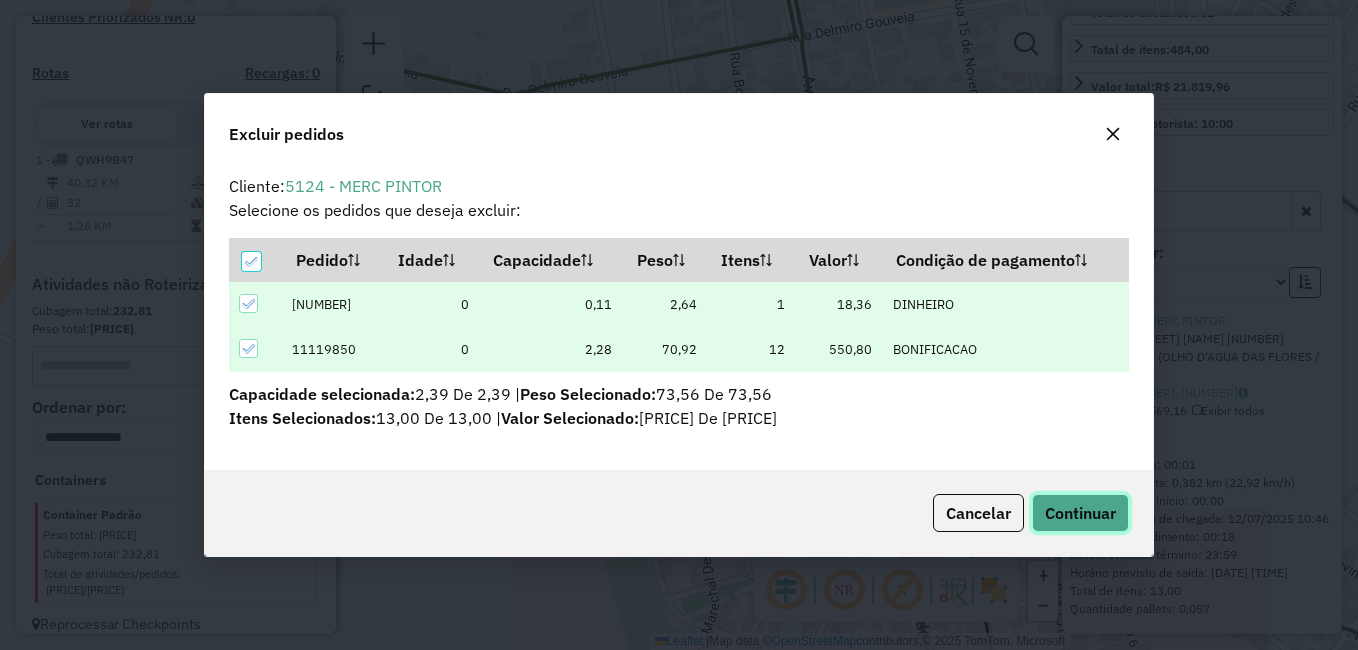 click on "Continuar" 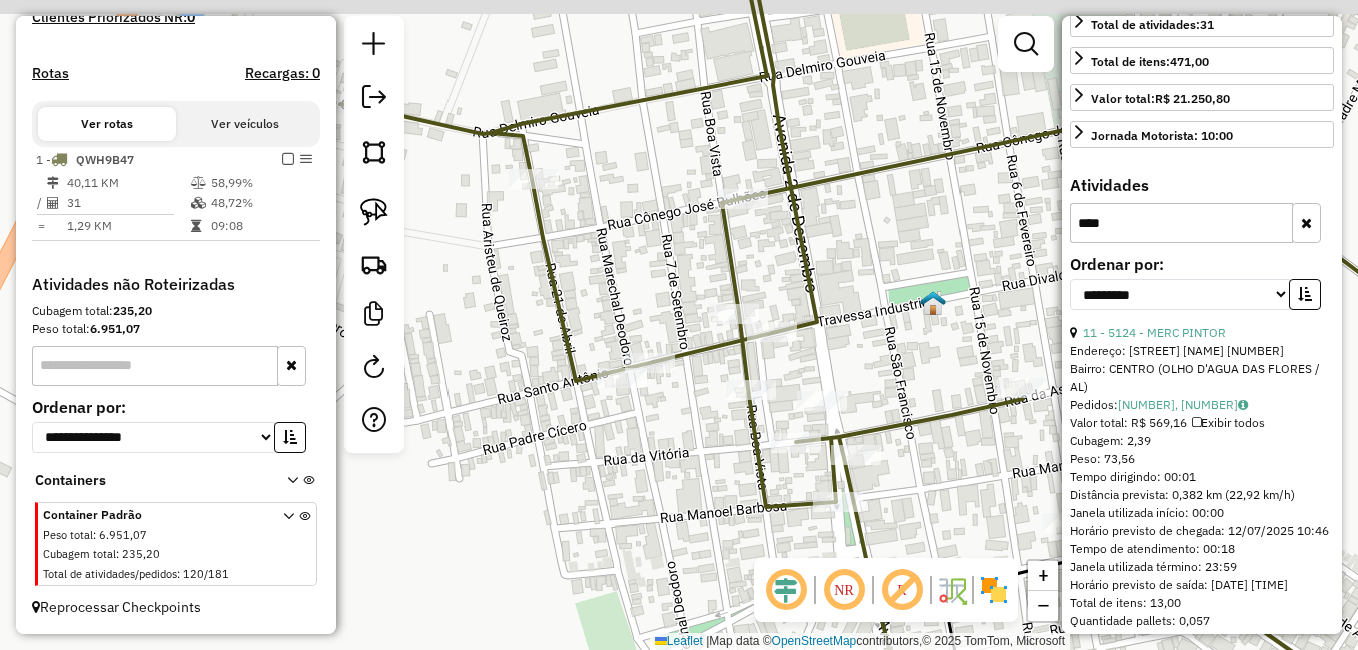 drag, startPoint x: 757, startPoint y: 385, endPoint x: 715, endPoint y: 434, distance: 64.53681 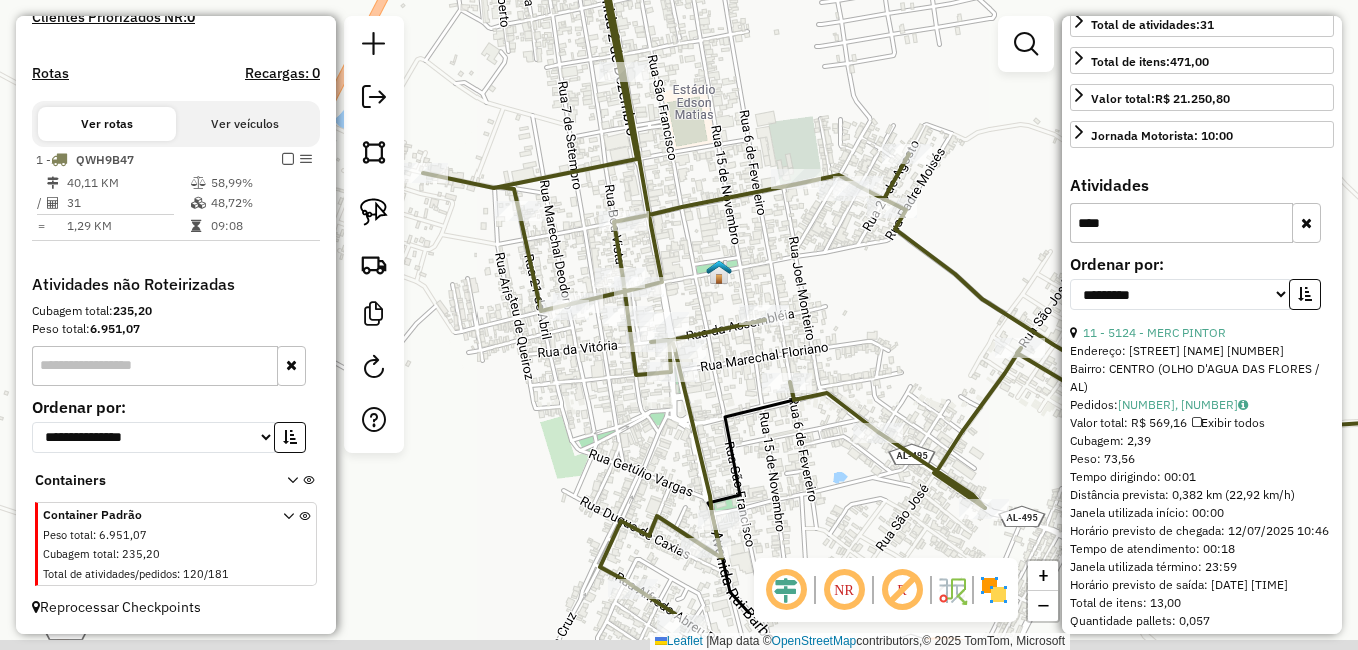 drag, startPoint x: 563, startPoint y: 393, endPoint x: 546, endPoint y: 345, distance: 50.92151 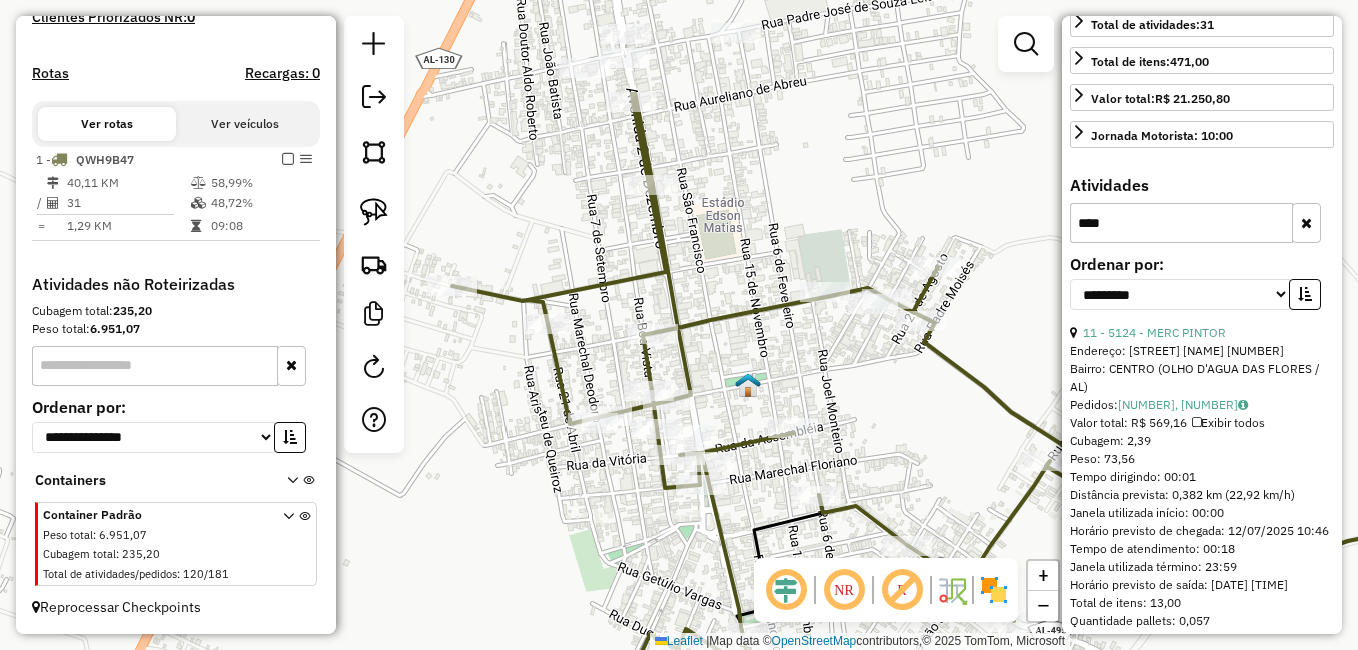 drag, startPoint x: 548, startPoint y: 408, endPoint x: 587, endPoint y: 523, distance: 121.433105 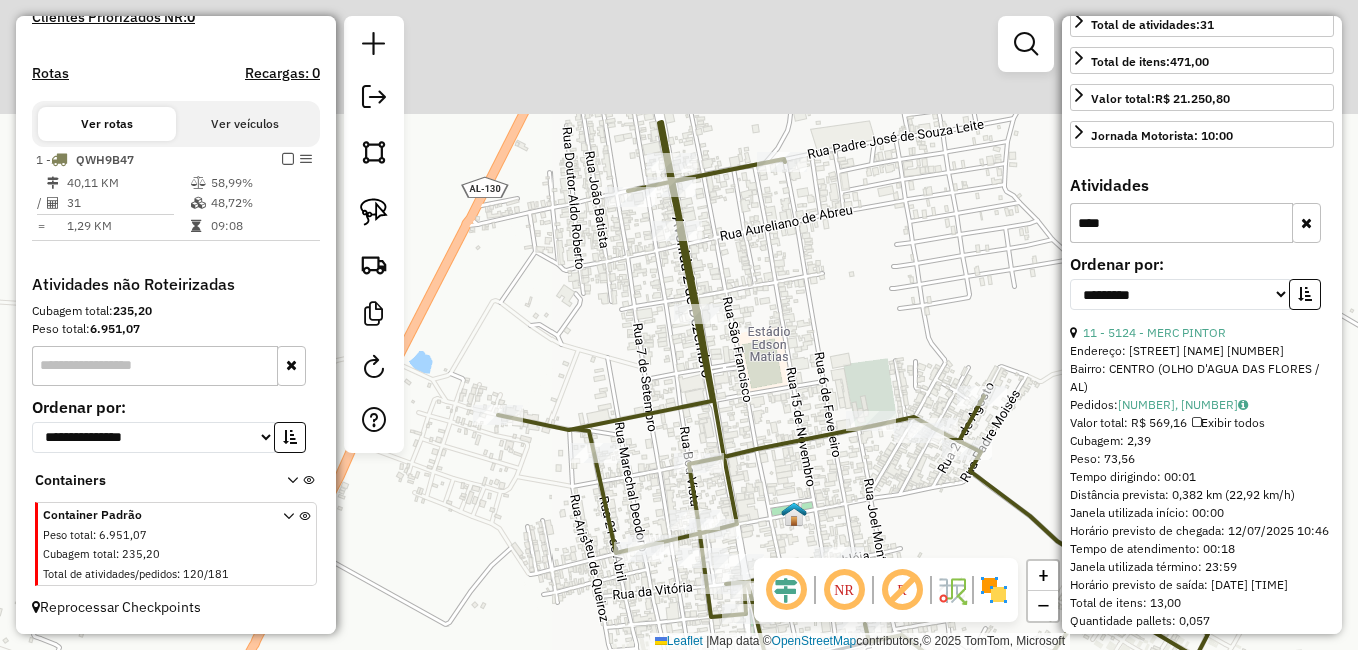 drag, startPoint x: 603, startPoint y: 251, endPoint x: 650, endPoint y: 380, distance: 137.2953 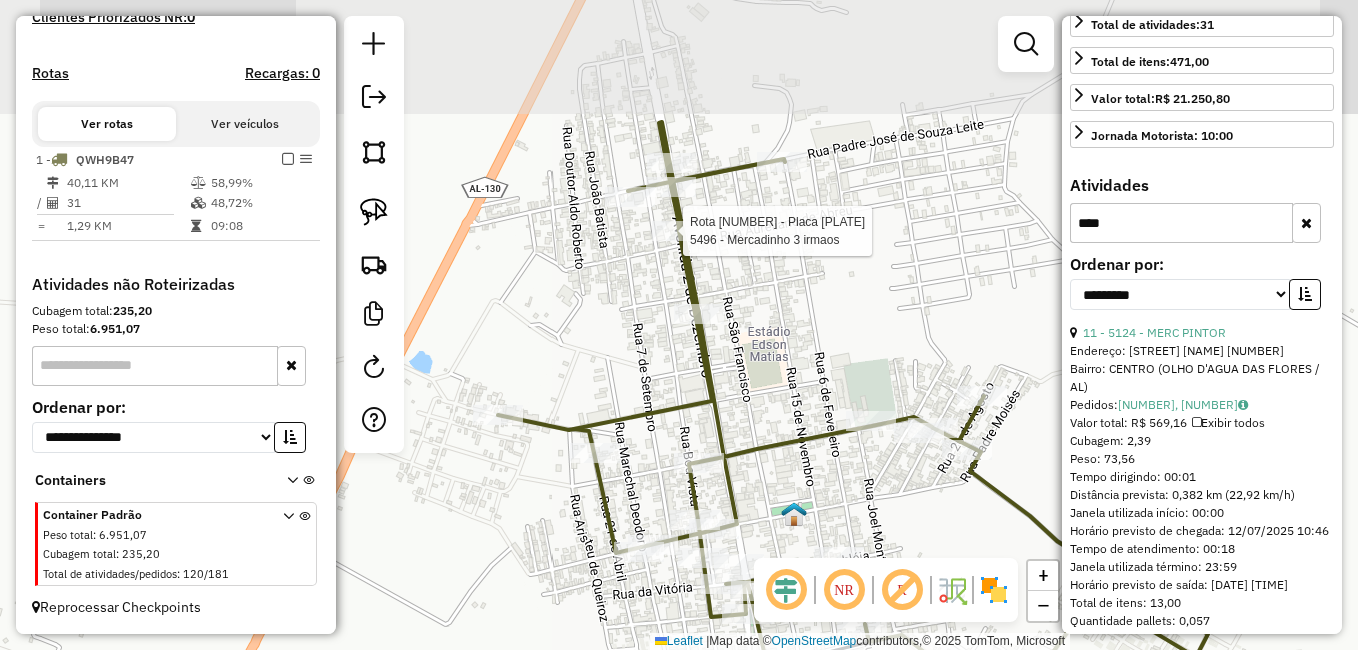 scroll, scrollTop: 198, scrollLeft: 0, axis: vertical 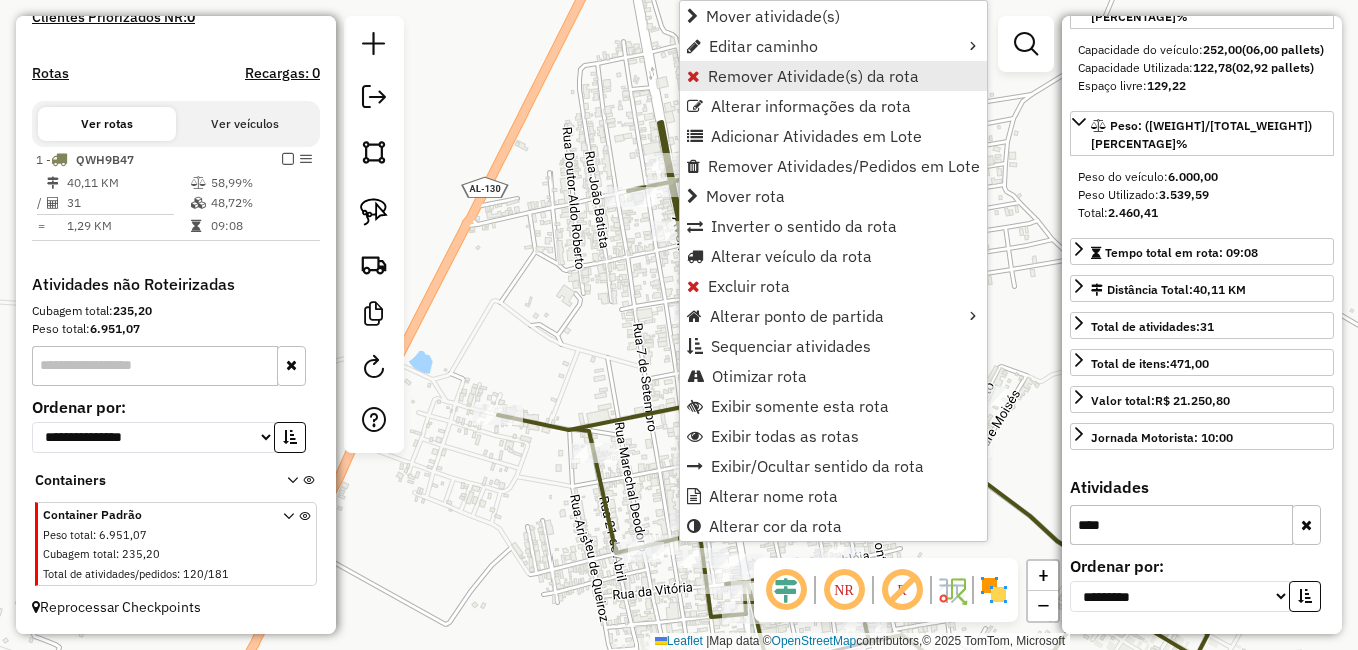 click on "Remover Atividade(s) da rota" at bounding box center (833, 76) 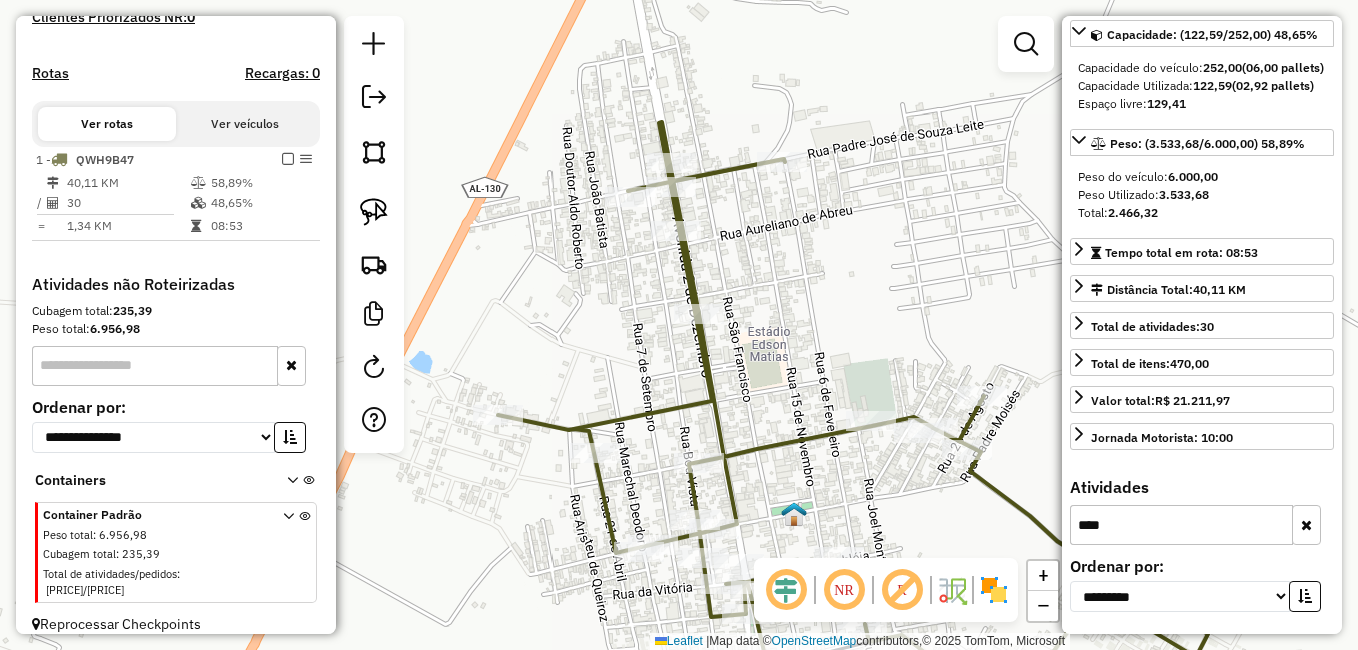 drag, startPoint x: 825, startPoint y: 391, endPoint x: 810, endPoint y: 322, distance: 70.61161 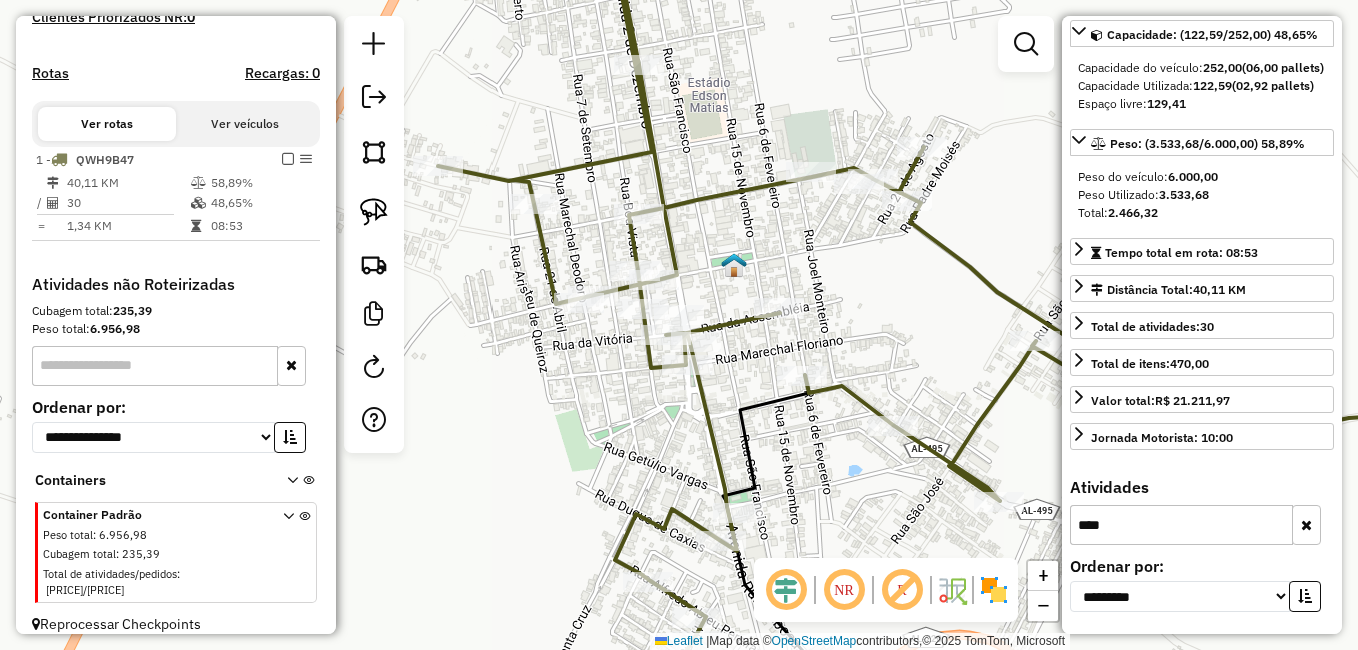drag, startPoint x: 531, startPoint y: 285, endPoint x: 637, endPoint y: 306, distance: 108.060165 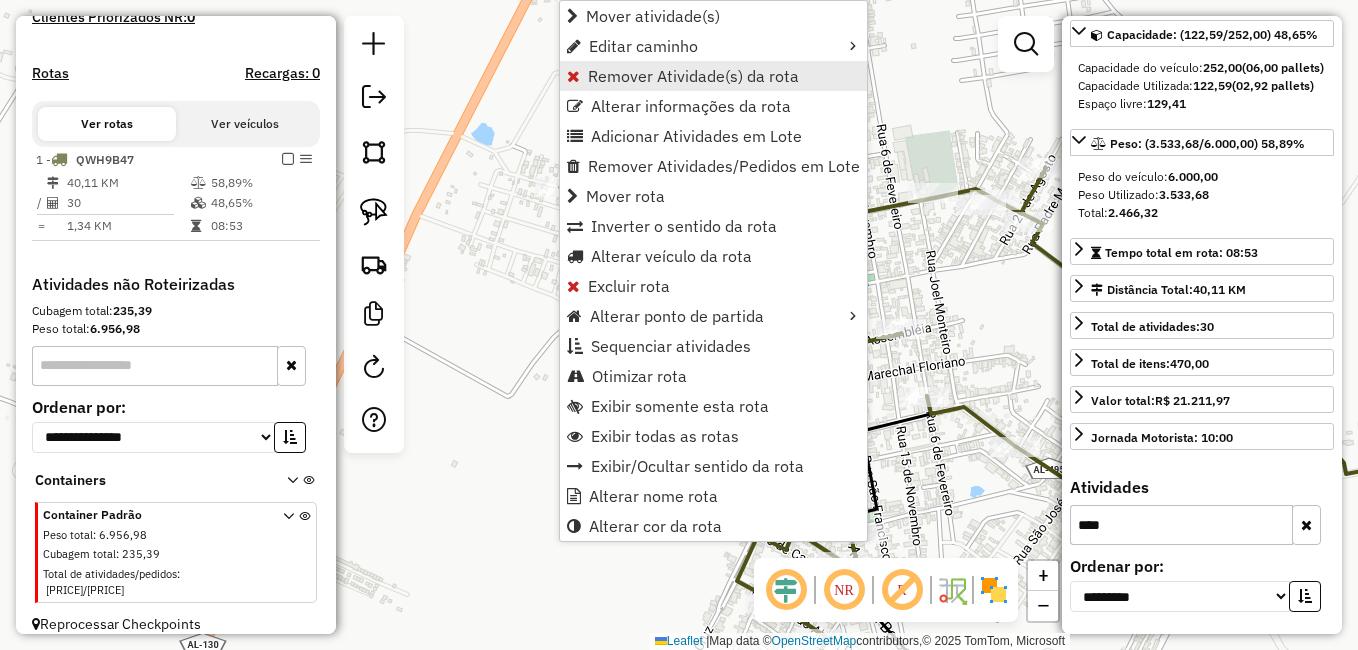 click on "Remover Atividade(s) da rota" at bounding box center (693, 76) 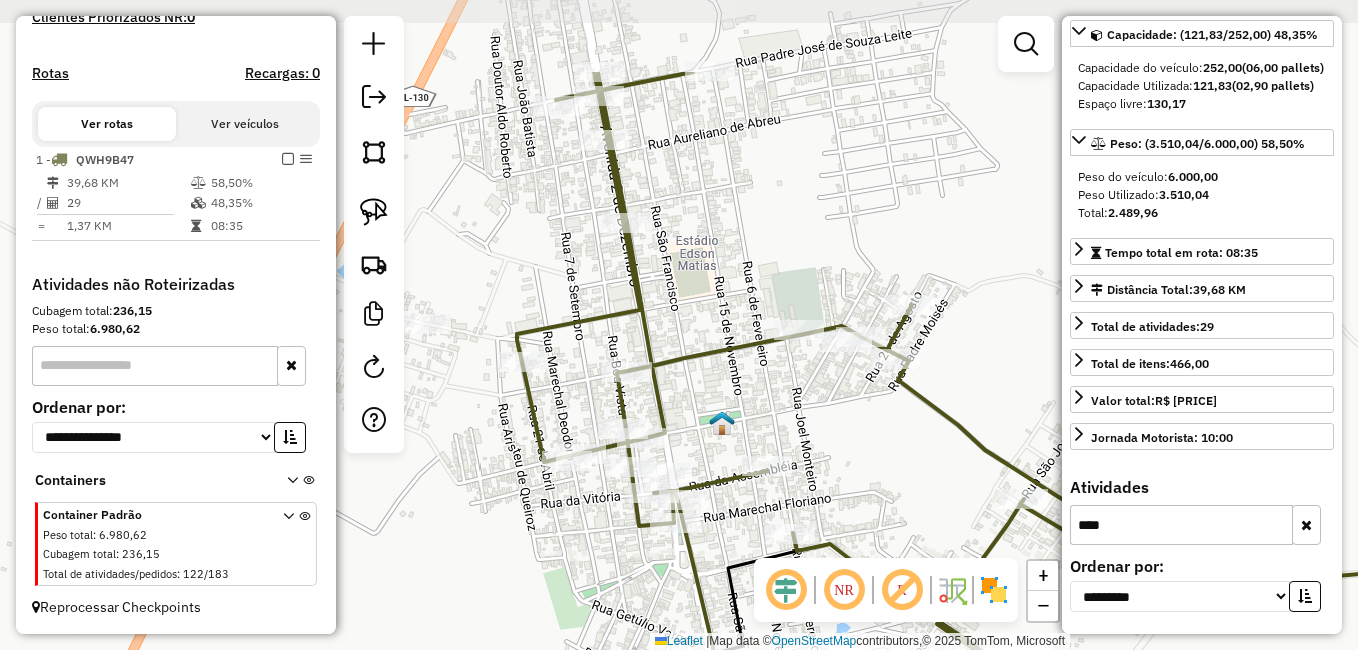 drag, startPoint x: 949, startPoint y: 272, endPoint x: 824, endPoint y: 390, distance: 171.89822 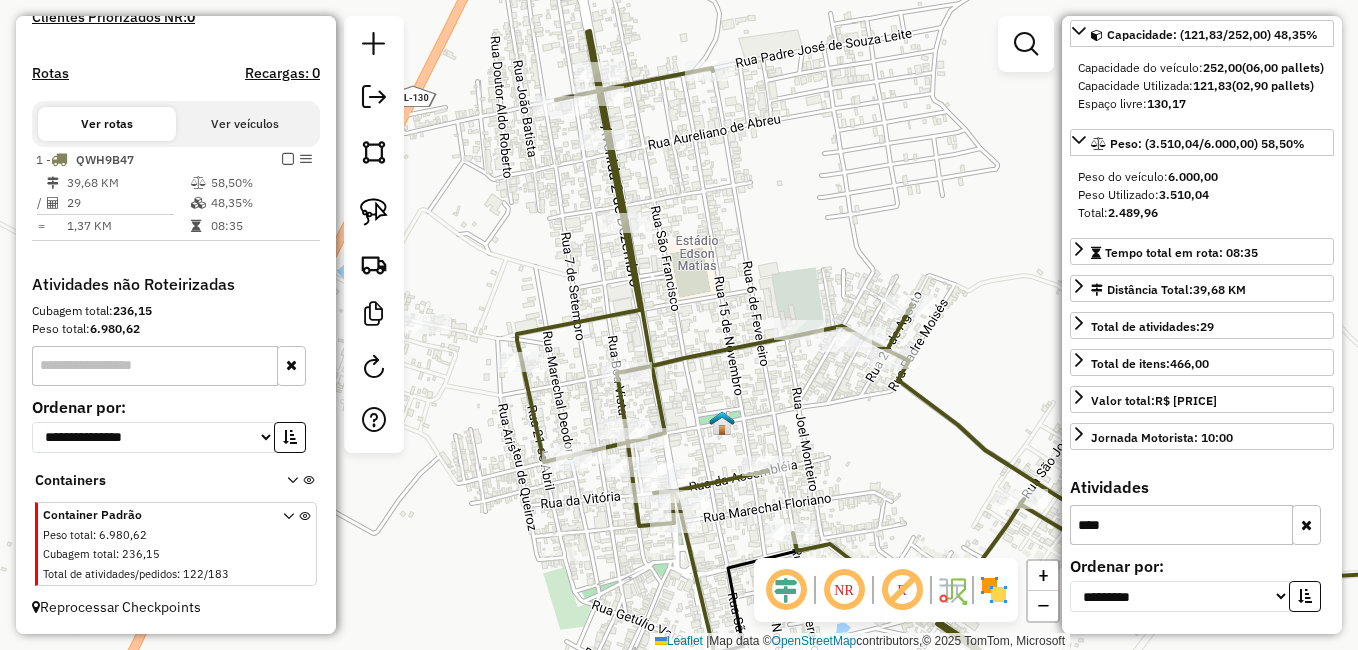 drag, startPoint x: 787, startPoint y: 258, endPoint x: 723, endPoint y: 213, distance: 78.23682 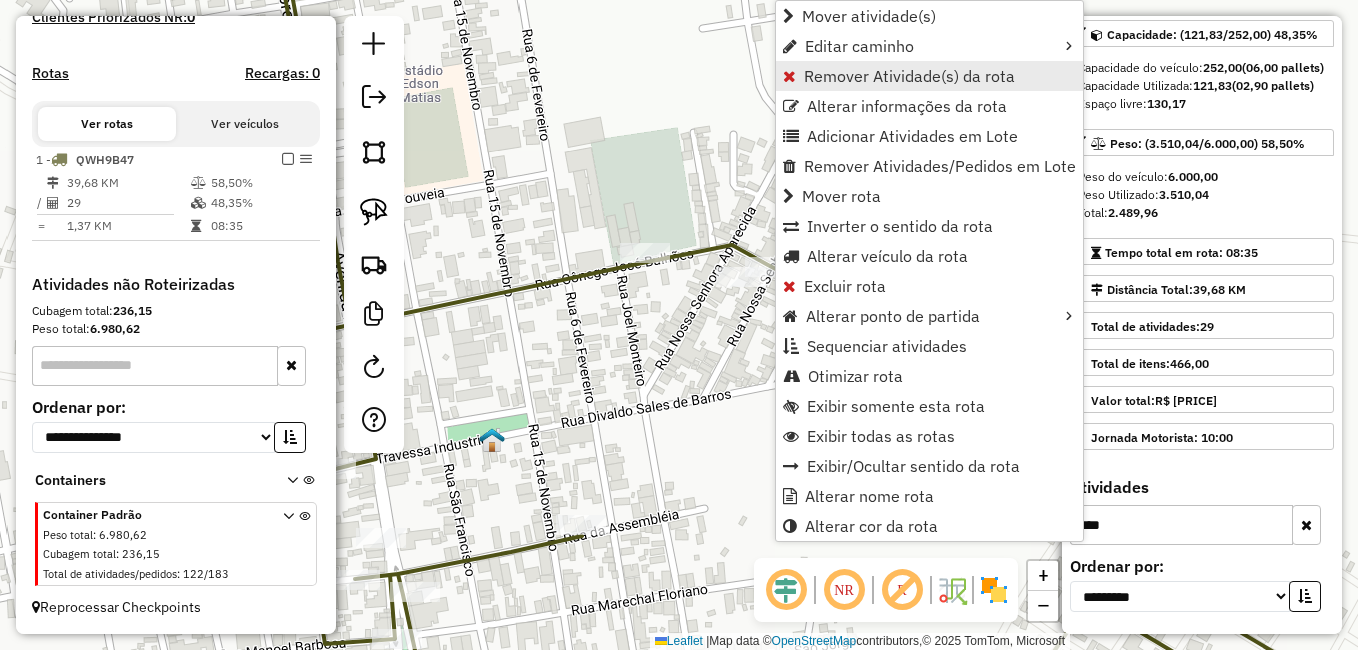 click on "Remover Atividade(s) da rota" at bounding box center (909, 76) 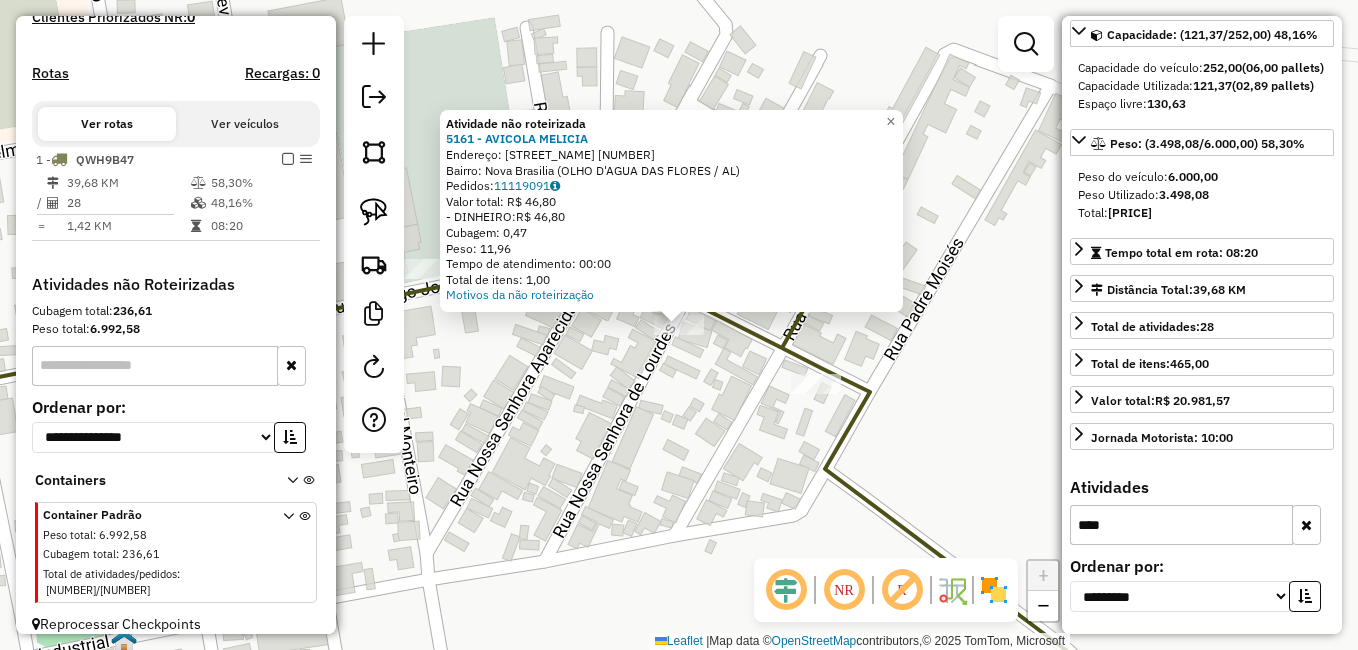 click on "Atividade não roteirizada 5161 - AVICOLA MELICIA  Endereço:  NOSSA SENHORA DE LOURDES 315   Bairro: Nova Brasilia (OLHO D'AGUA DAS FLORES / AL)   Pedidos:  11119091   Valor total: R$ 46,80   - DINHEIRO:  R$ 46,80   Cubagem: 0,47   Peso: 11,96   Tempo de atendimento: 00:00   Total de itens: 1,00  Motivos da não roteirização × Janela de atendimento Grade de atendimento Capacidade Transportadoras Veículos Cliente Pedidos  Rotas Selecione os dias de semana para filtrar as janelas de atendimento  Seg   Ter   Qua   Qui   Sex   Sáb   Dom  Informe o período da janela de atendimento: De: Até:  Filtrar exatamente a janela do cliente  Considerar janela de atendimento padrão  Selecione os dias de semana para filtrar as grades de atendimento  Seg   Ter   Qua   Qui   Sex   Sáb   Dom   Considerar clientes sem dia de atendimento cadastrado  Clientes fora do dia de atendimento selecionado Filtrar as atividades entre os valores definidos abaixo:  Peso mínimo:   Peso máximo:   Cubagem mínima:   Cubagem máxima:" 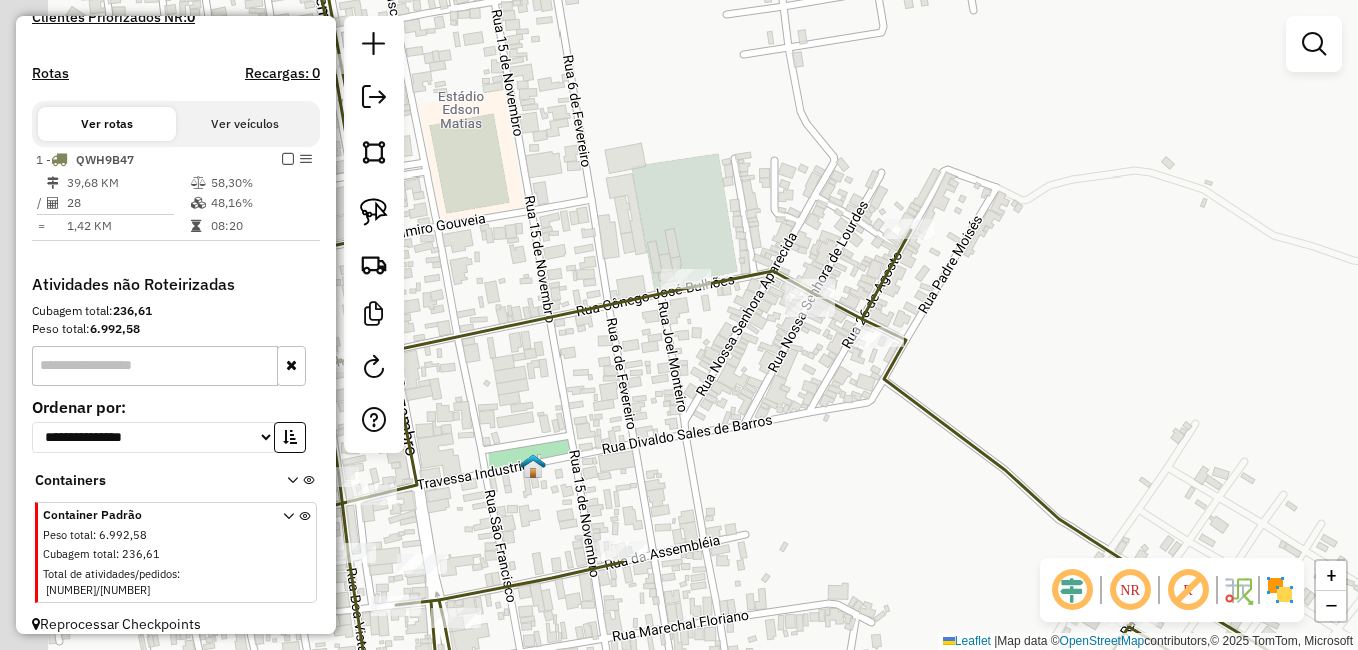 drag, startPoint x: 665, startPoint y: 447, endPoint x: 838, endPoint y: 373, distance: 188.16217 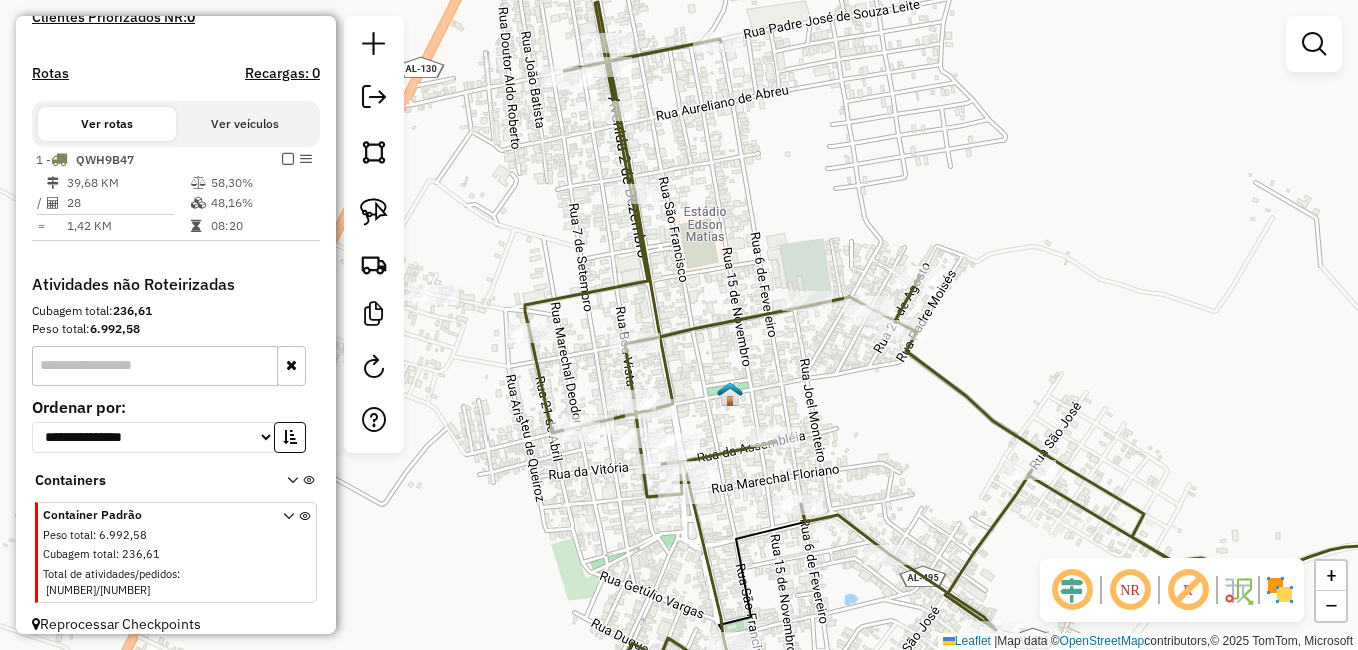 drag, startPoint x: 754, startPoint y: 327, endPoint x: 764, endPoint y: 359, distance: 33.526108 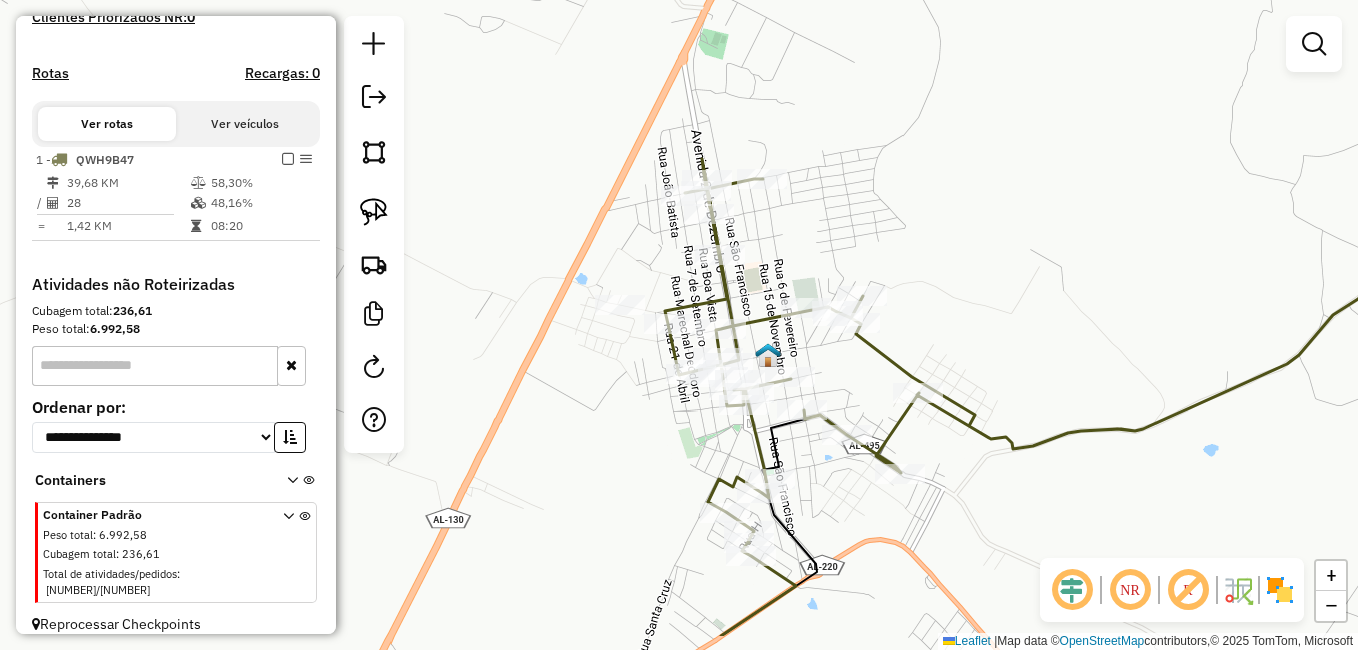 drag, startPoint x: 824, startPoint y: 458, endPoint x: 839, endPoint y: 379, distance: 80.411446 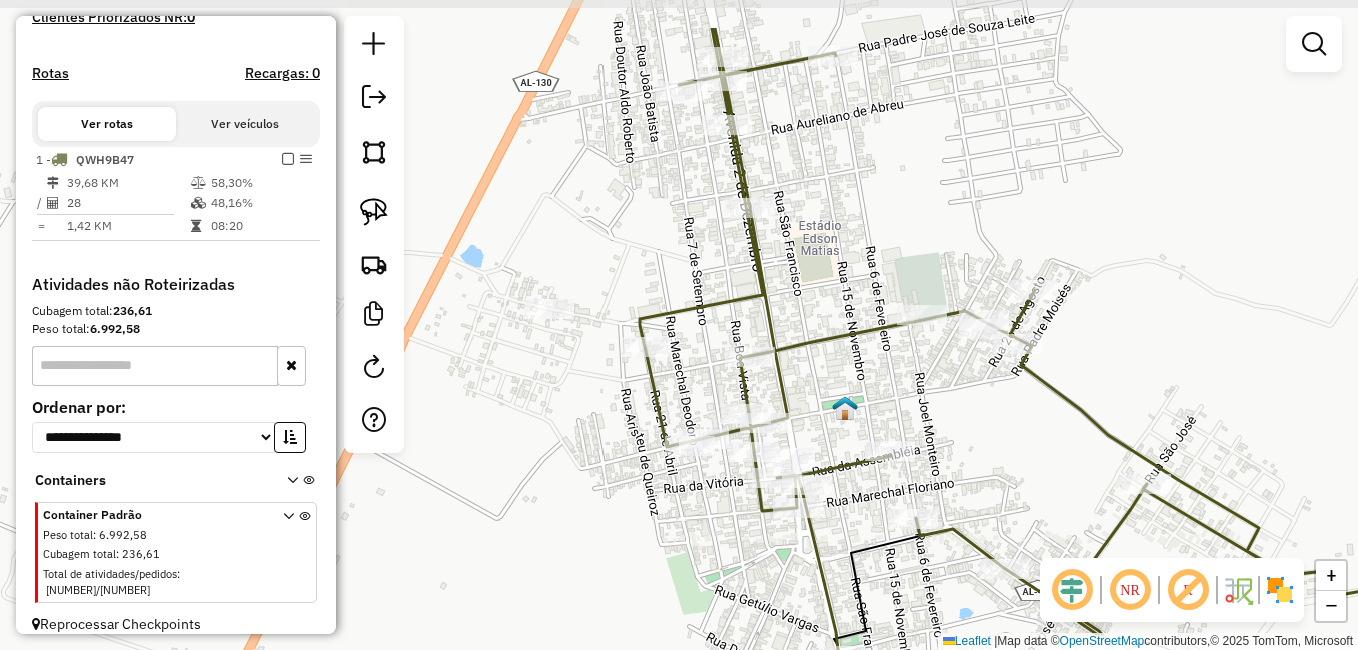 drag, startPoint x: 690, startPoint y: 240, endPoint x: 841, endPoint y: 333, distance: 177.34148 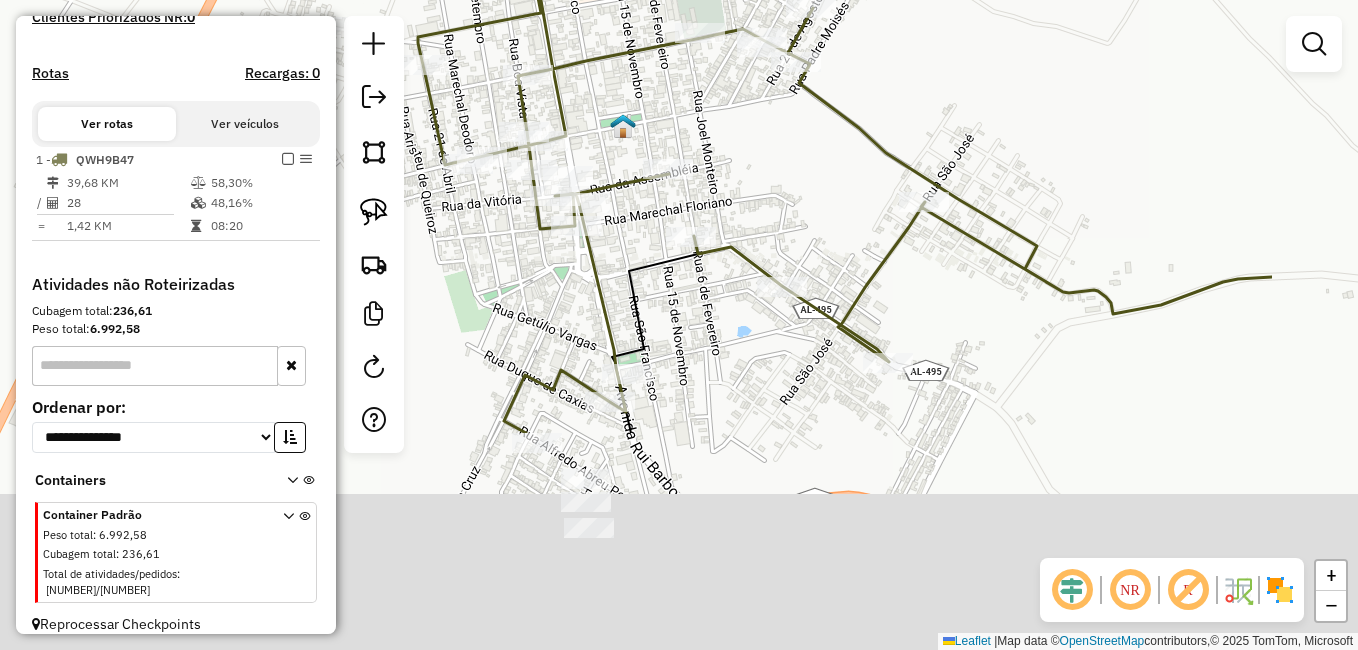 drag, startPoint x: 1004, startPoint y: 435, endPoint x: 780, endPoint y: 148, distance: 364.0673 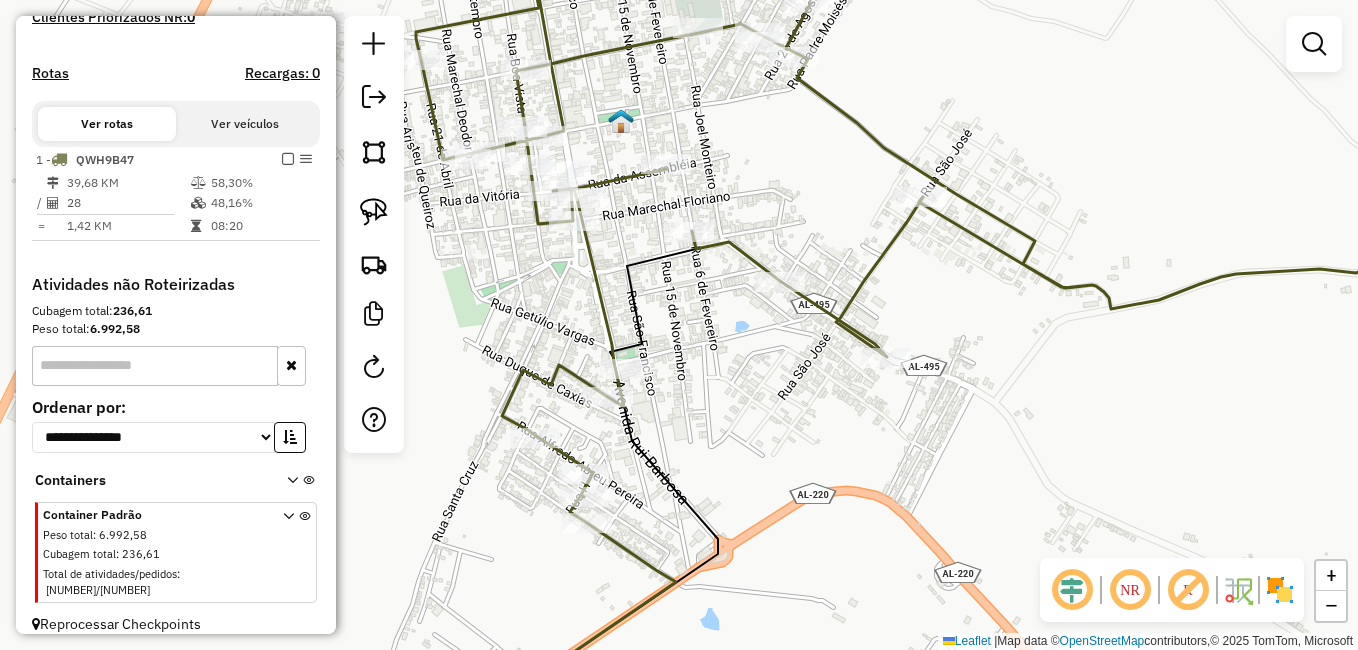 drag, startPoint x: 822, startPoint y: 474, endPoint x: 981, endPoint y: 311, distance: 227.70595 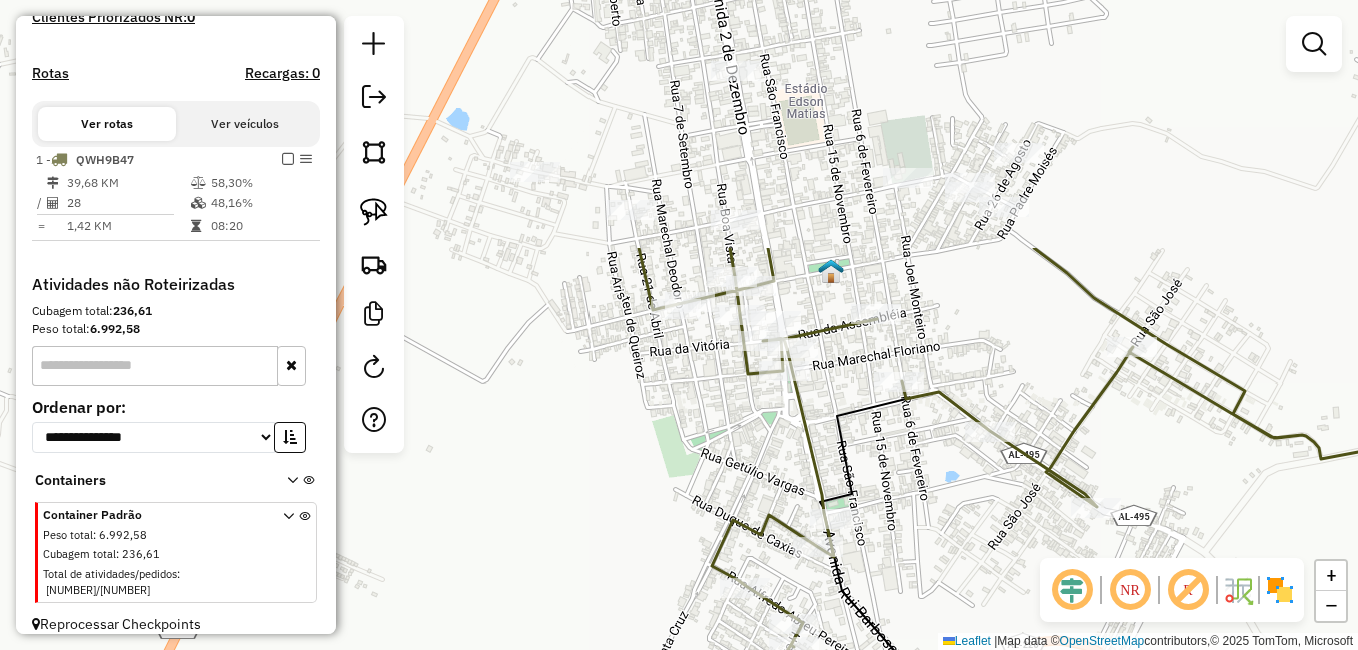 drag, startPoint x: 931, startPoint y: 314, endPoint x: 970, endPoint y: 558, distance: 247.09715 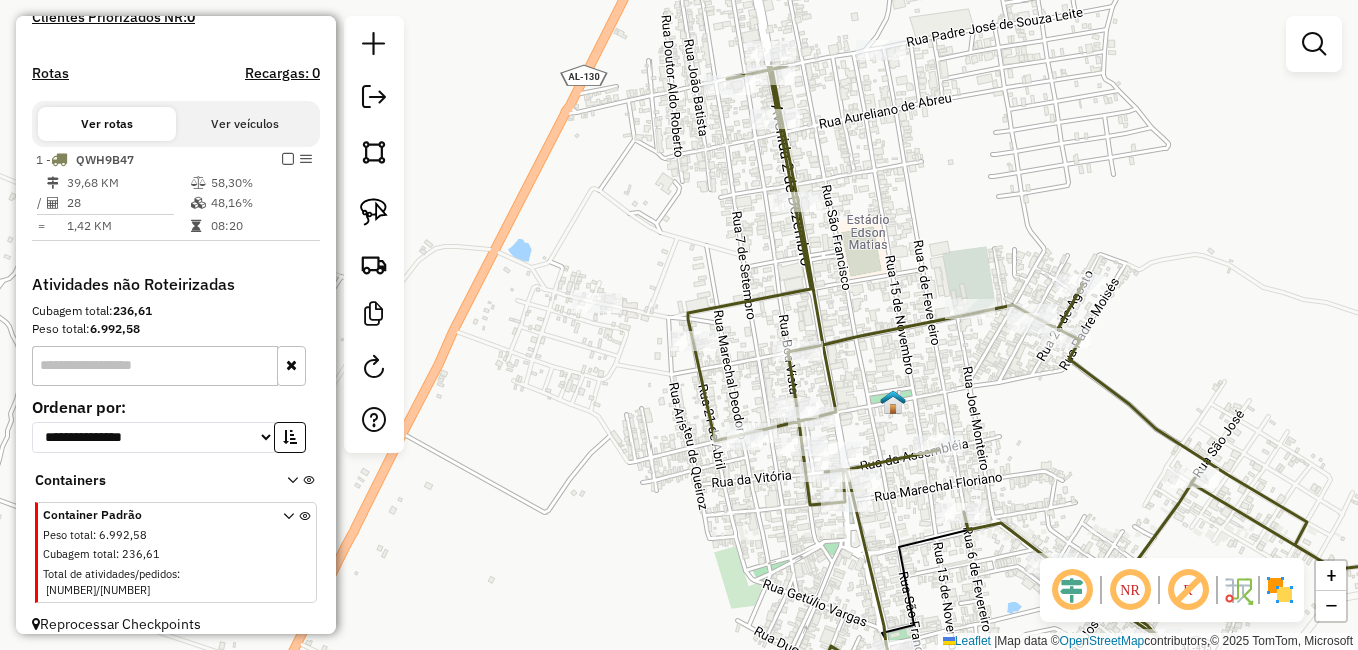 drag, startPoint x: 801, startPoint y: 420, endPoint x: 863, endPoint y: 551, distance: 144.93102 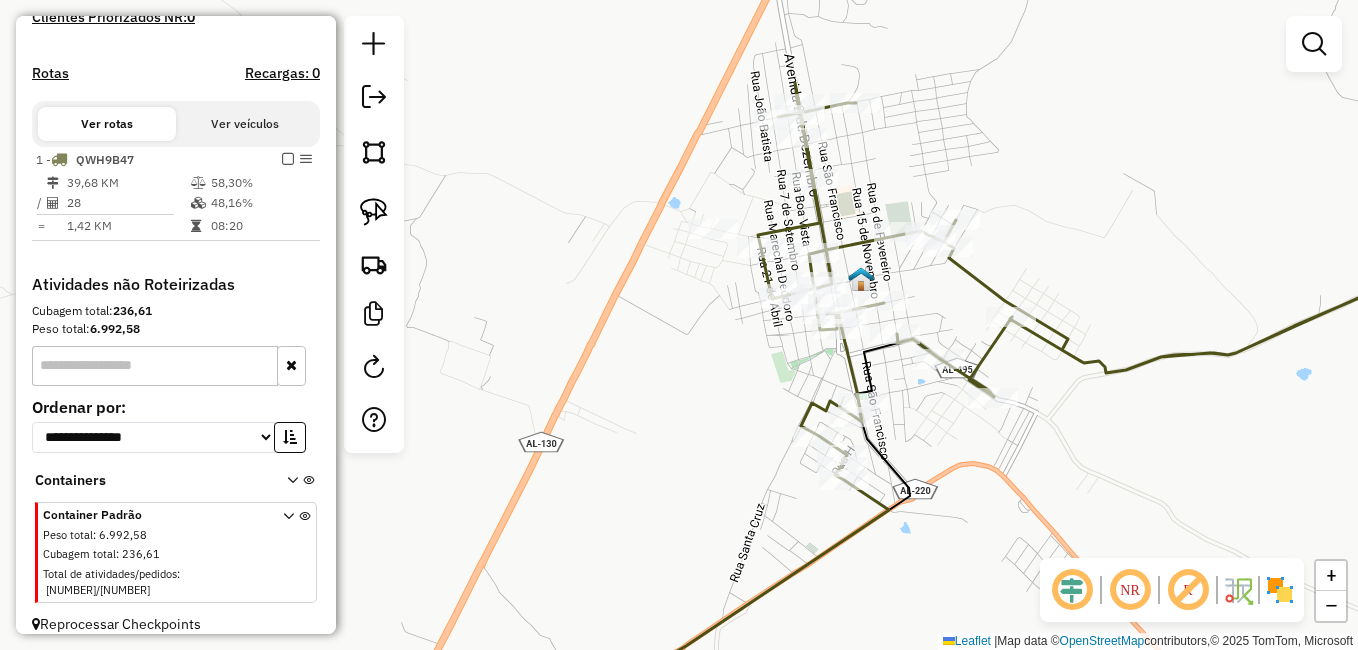 drag, startPoint x: 970, startPoint y: 331, endPoint x: 915, endPoint y: 199, distance: 143 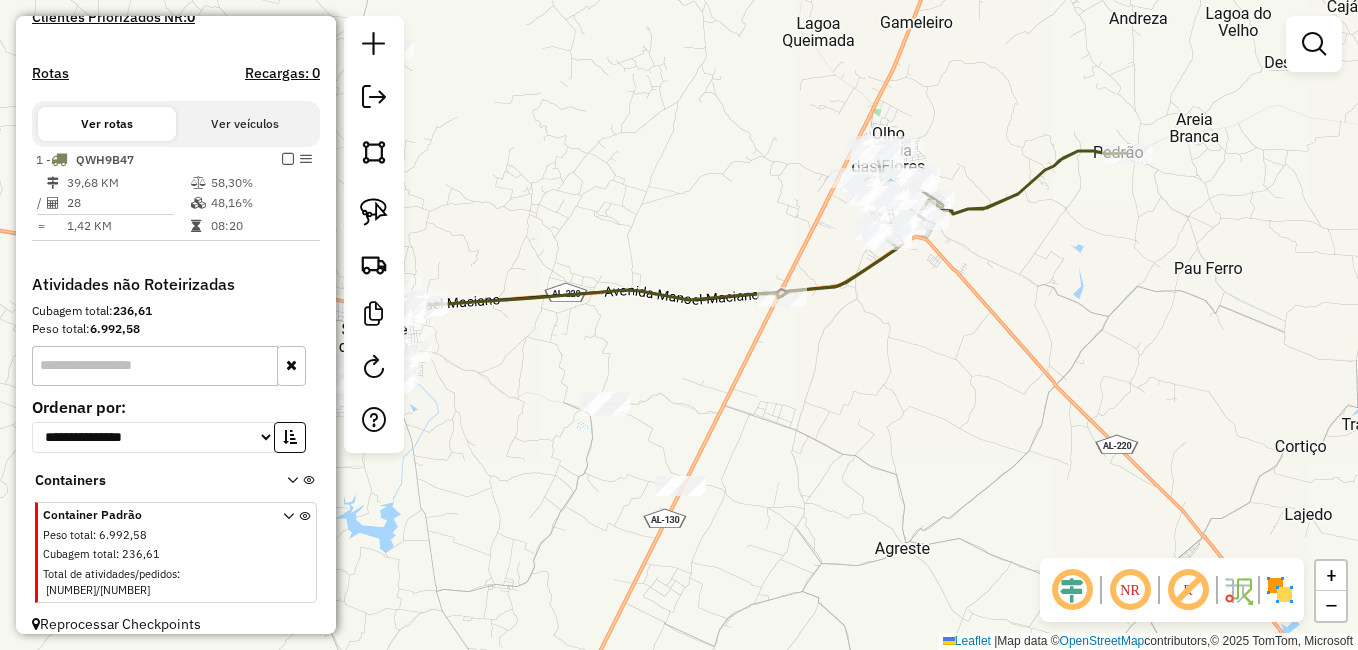 drag, startPoint x: 1075, startPoint y: 289, endPoint x: 1016, endPoint y: 294, distance: 59.211487 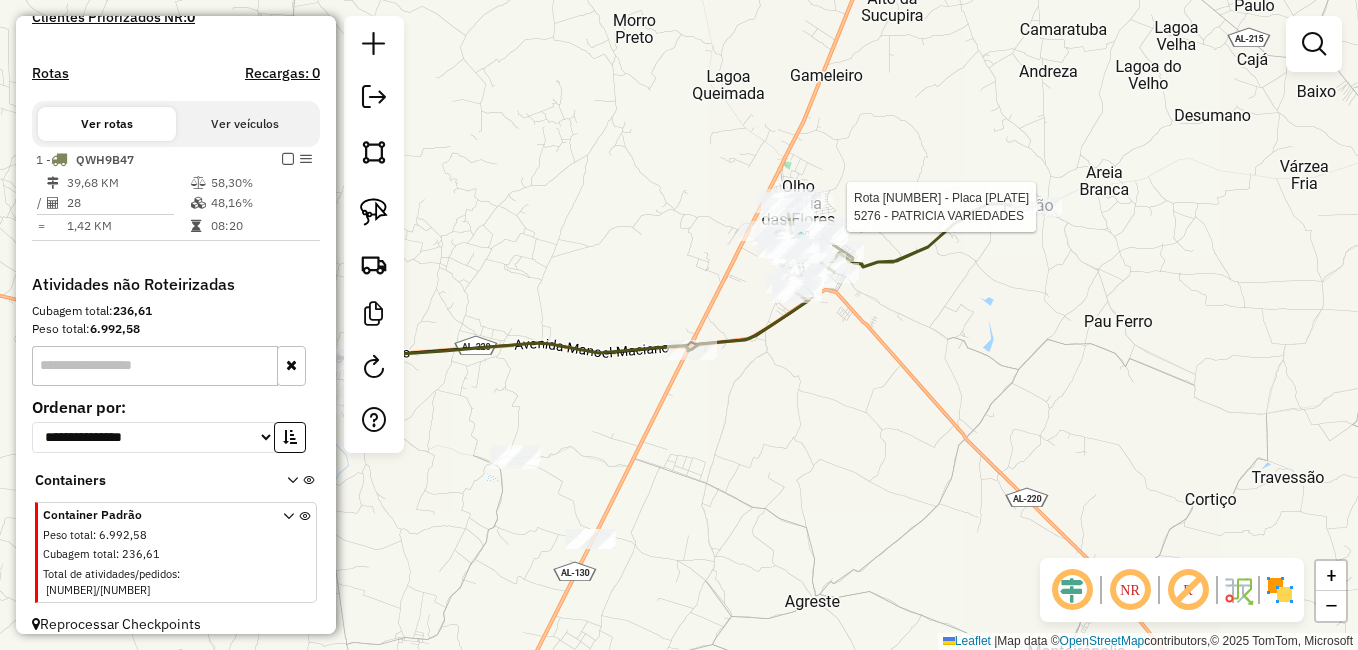 select on "**********" 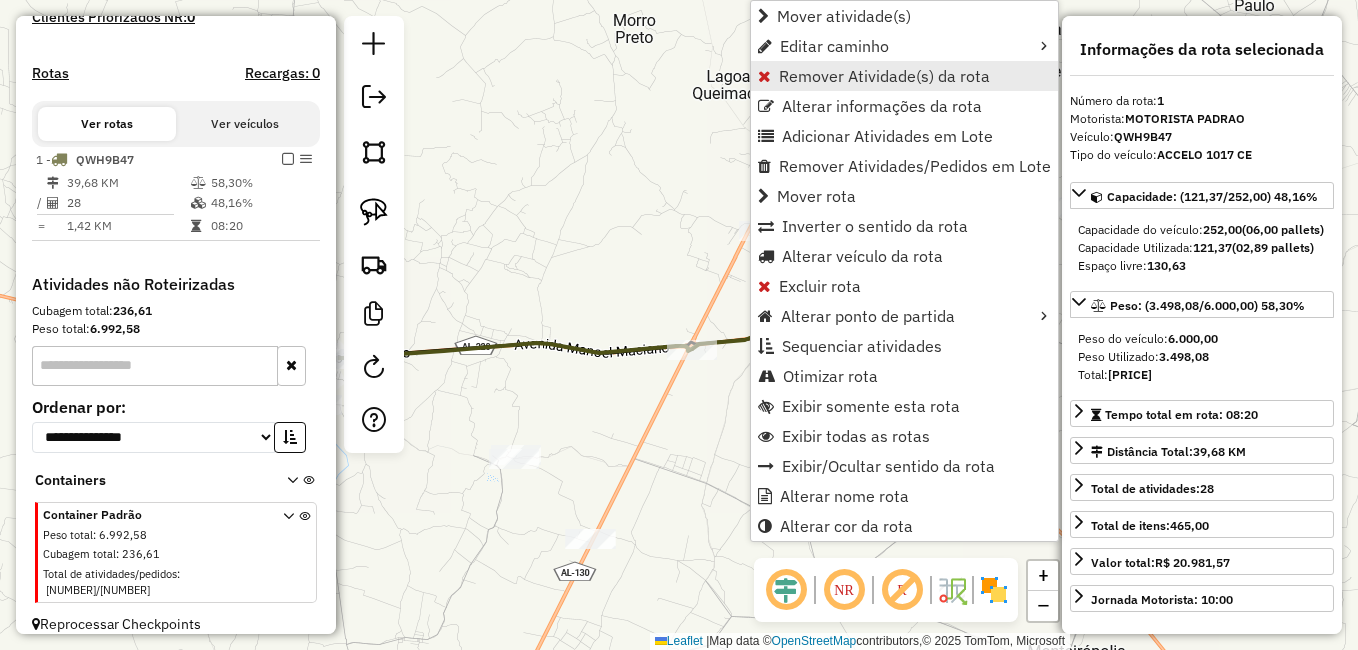 click on "Remover Atividade(s) da rota" at bounding box center [884, 76] 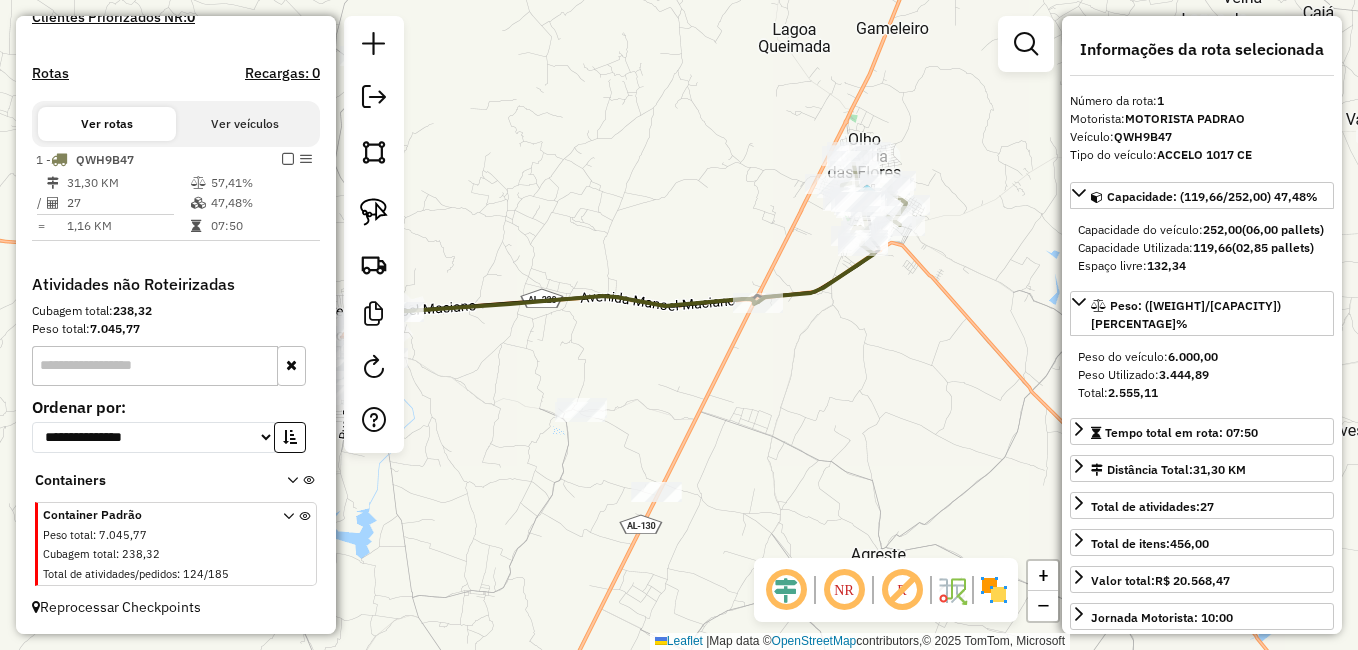 drag, startPoint x: 853, startPoint y: 424, endPoint x: 920, endPoint y: 376, distance: 82.419655 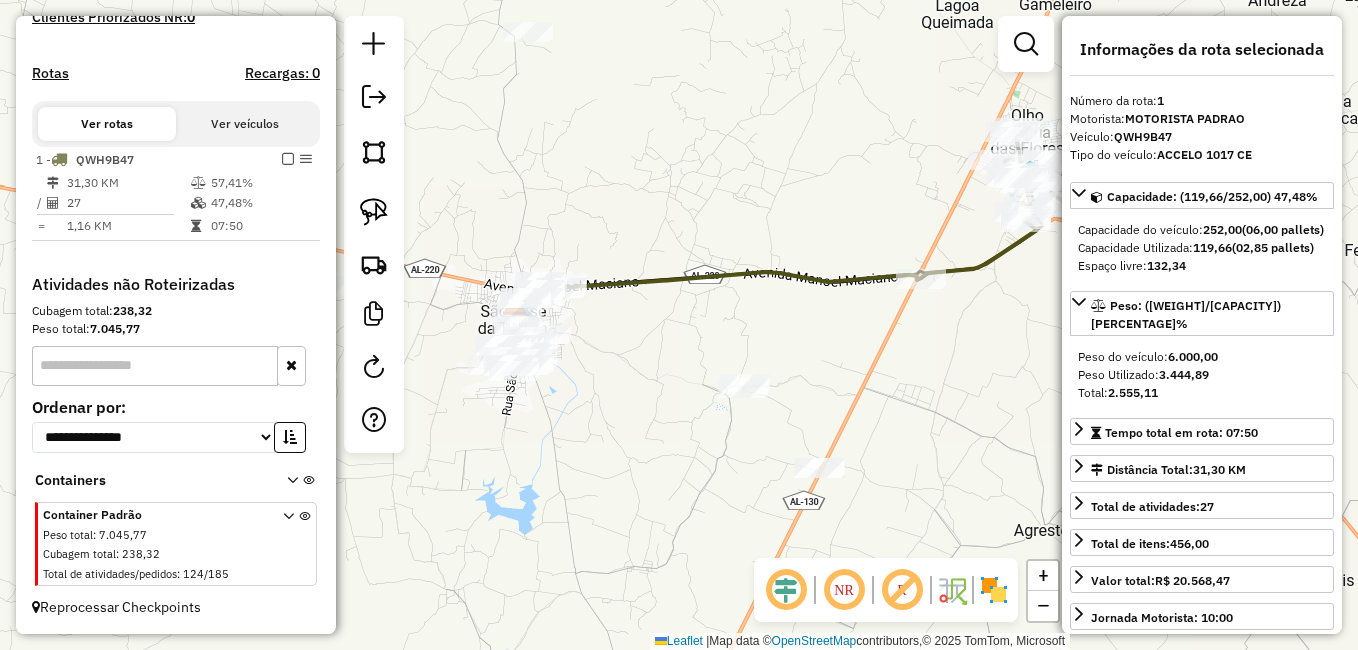drag, startPoint x: 754, startPoint y: 395, endPoint x: 861, endPoint y: 383, distance: 107.67079 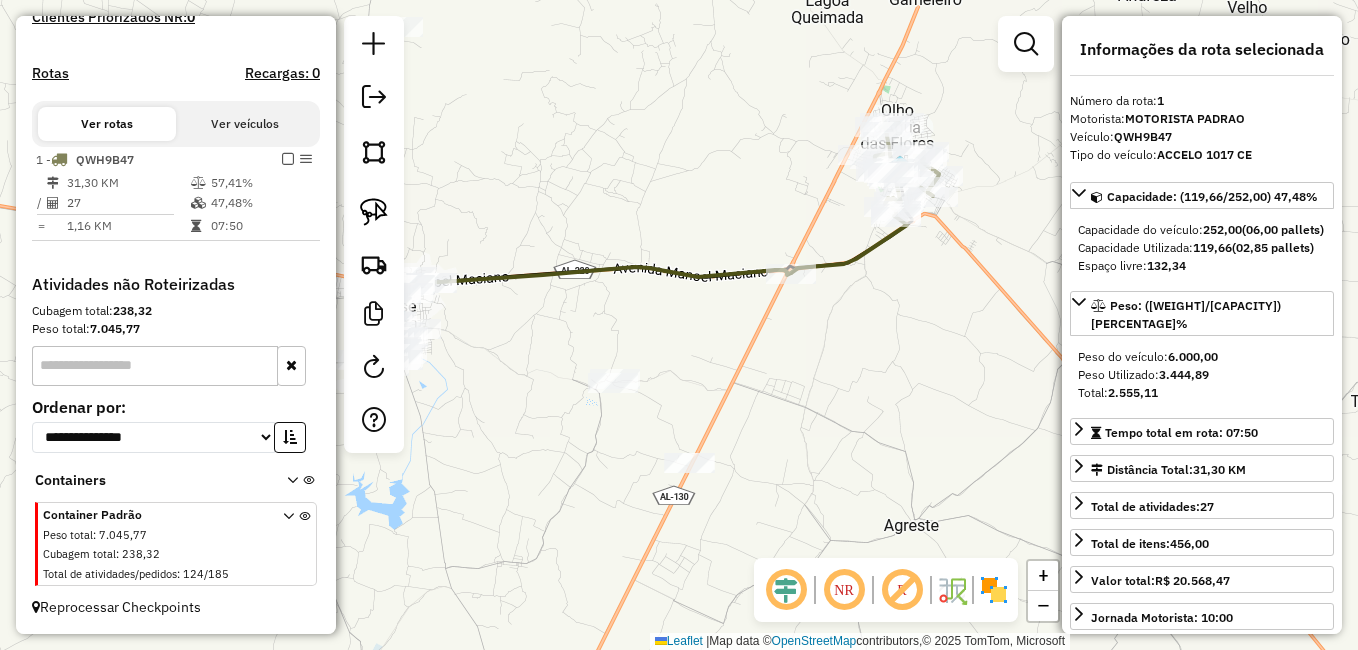 drag, startPoint x: 932, startPoint y: 387, endPoint x: 782, endPoint y: 382, distance: 150.08331 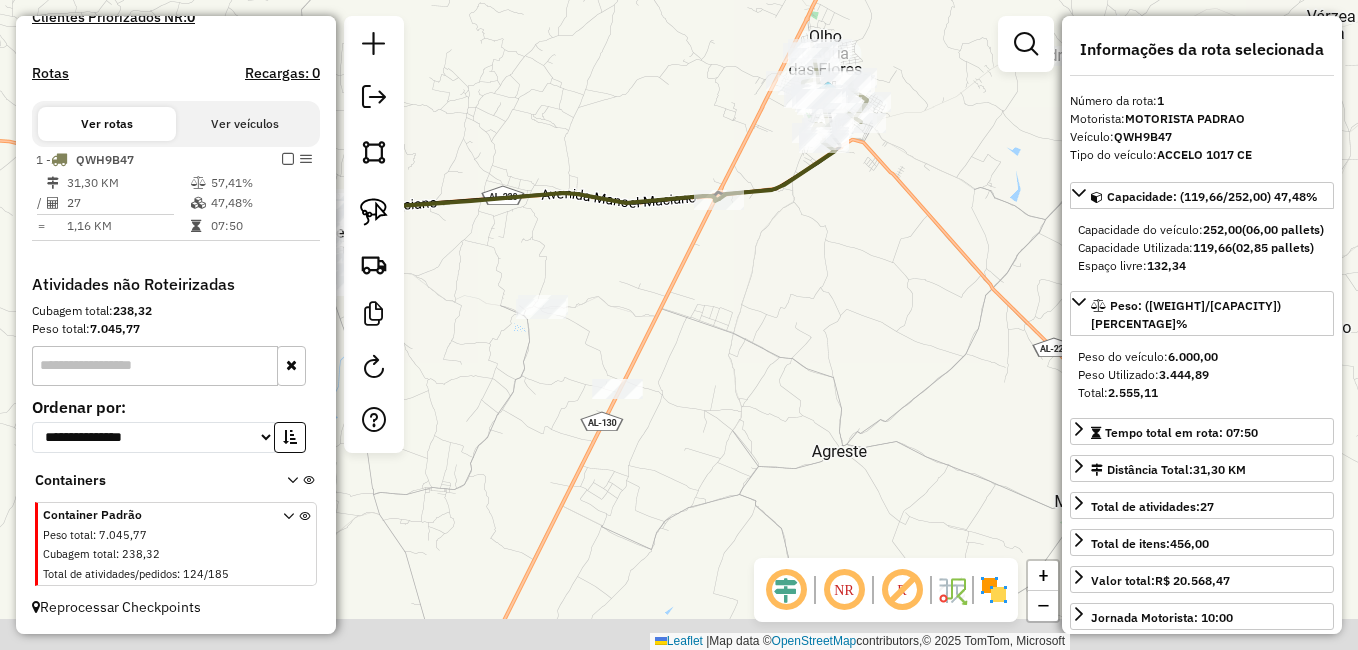 drag, startPoint x: 840, startPoint y: 390, endPoint x: 811, endPoint y: 337, distance: 60.41523 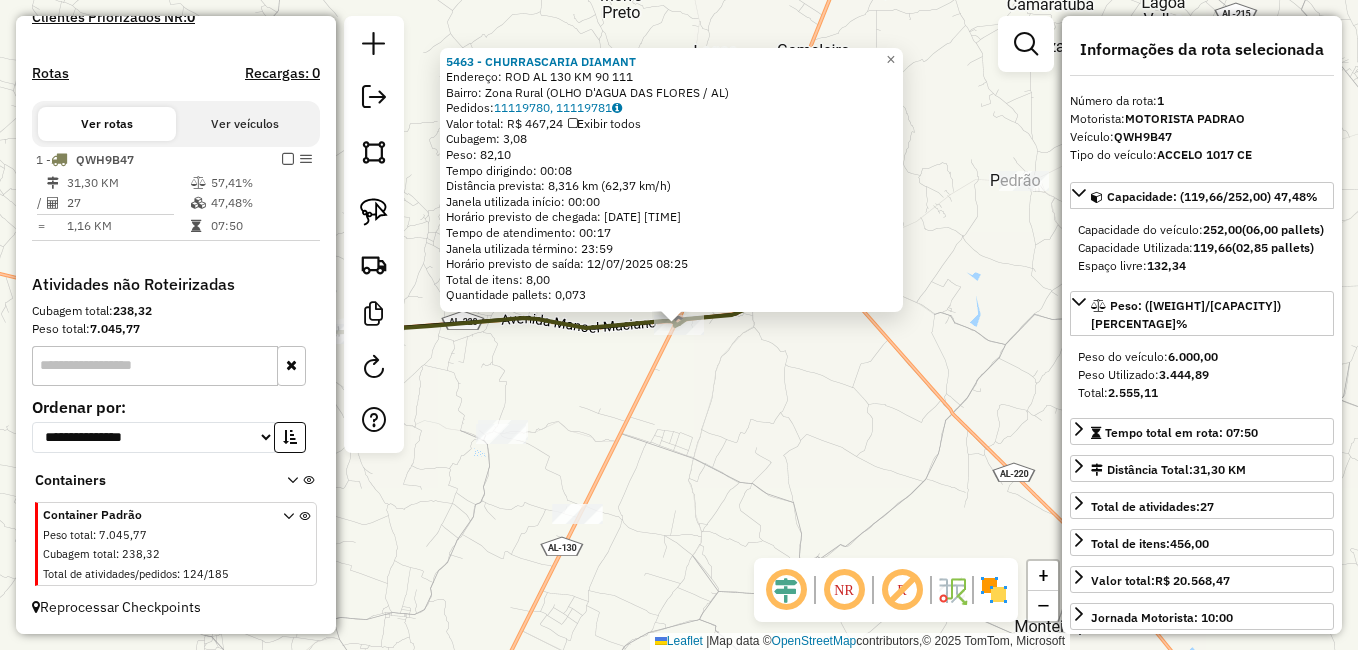 click on "5463 - CHURRASCARIA DIAMANT  Endereço:  ROD AL 130 KM 90 111   Bairro: Zona Rural (OLHO D'AGUA DAS FLORES / AL)   Pedidos:  11119780, 11119781   Valor total: R$ 467,24   Exibir todos   Cubagem: 3,08  Peso: 82,10  Tempo dirigindo: 00:08   Distância prevista: 8,316 km (62,37 km/h)   Janela utilizada início: 00:00   Horário previsto de chegada: 12/07/2025 08:08   Tempo de atendimento: 00:17   Janela utilizada término: 23:59   Horário previsto de saída: 12/07/2025 08:25   Total de itens: 8,00   Quantidade pallets: 0,073  × Janela de atendimento Grade de atendimento Capacidade Transportadoras Veículos Cliente Pedidos  Rotas Selecione os dias de semana para filtrar as janelas de atendimento  Seg   Ter   Qua   Qui   Sex   Sáb   Dom  Informe o período da janela de atendimento: De: Até:  Filtrar exatamente a janela do cliente  Considerar janela de atendimento padrão  Selecione os dias de semana para filtrar as grades de atendimento  Seg   Ter   Qua   Qui   Sex   Sáb   Dom   Peso mínimo:   Peso máximo:" 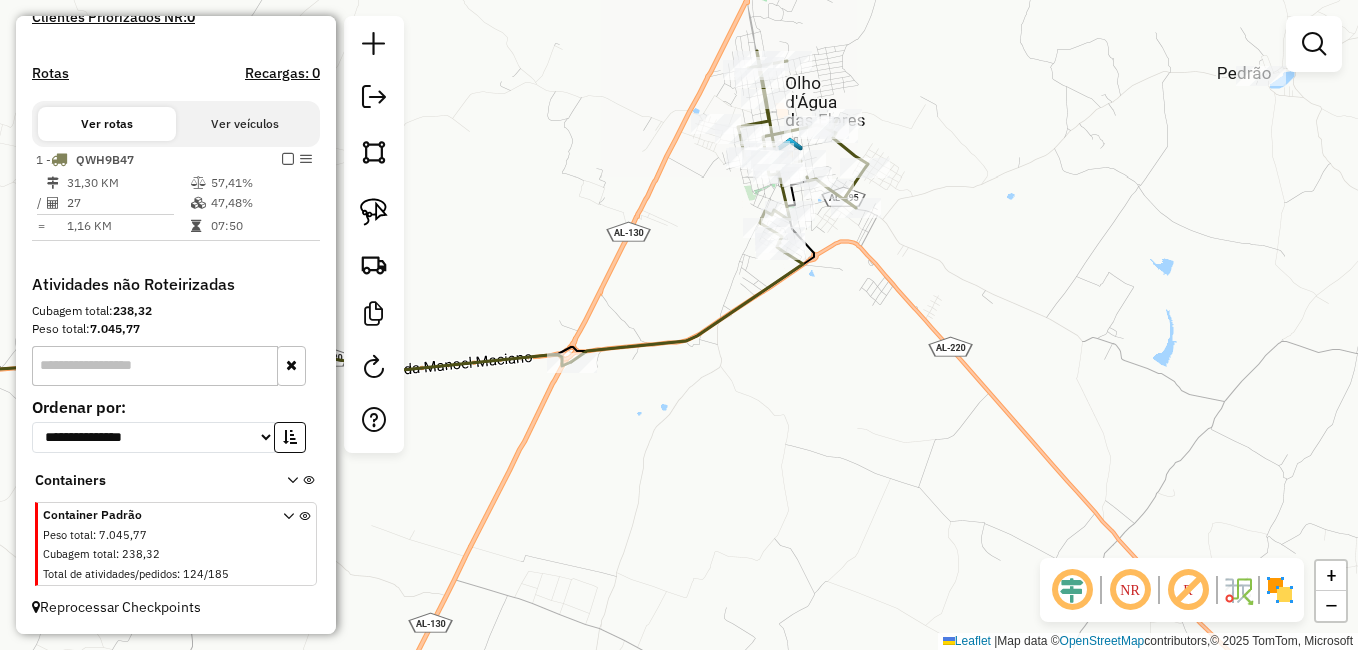 drag, startPoint x: 841, startPoint y: 240, endPoint x: 832, endPoint y: 335, distance: 95.42536 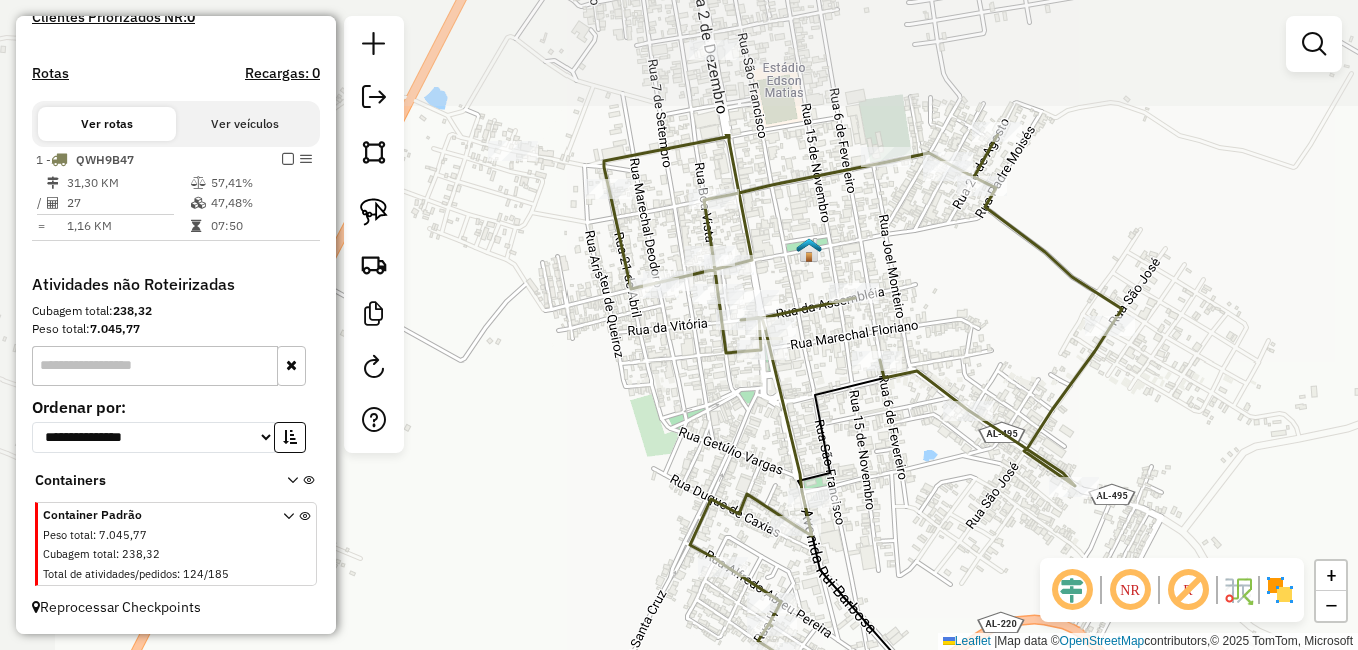 drag, startPoint x: 587, startPoint y: 209, endPoint x: 688, endPoint y: 412, distance: 226.73773 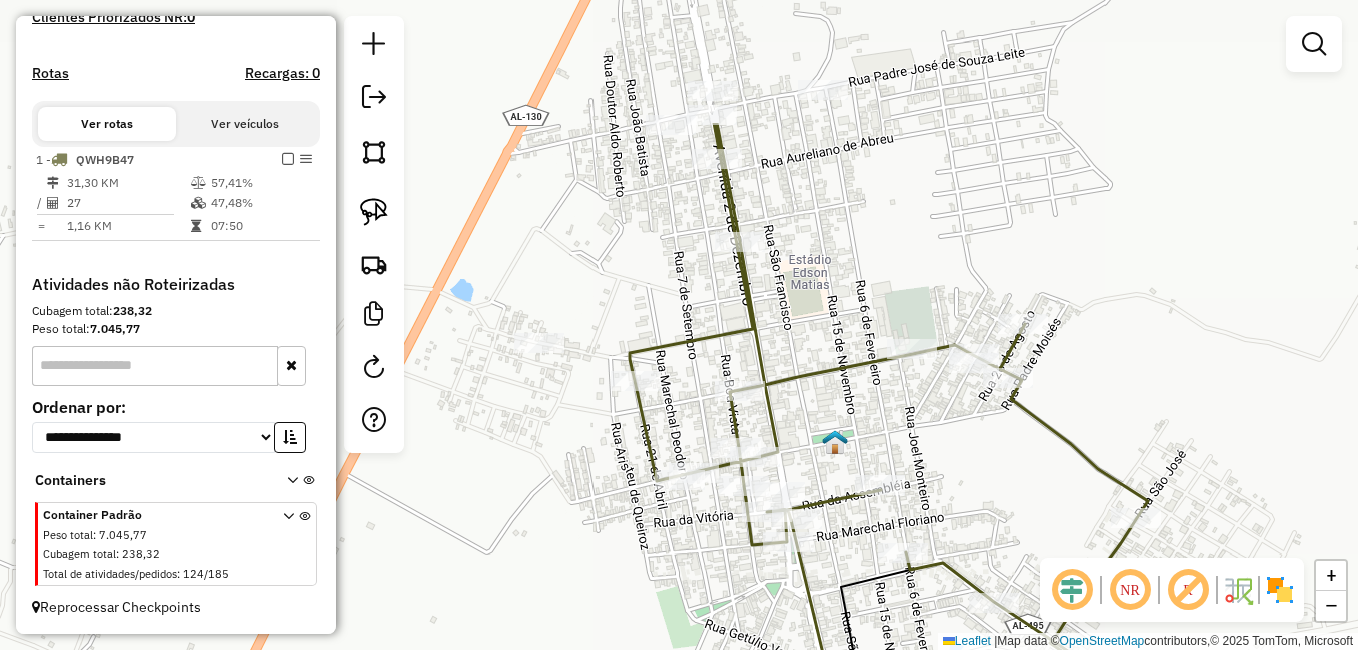 drag, startPoint x: 799, startPoint y: 199, endPoint x: 823, endPoint y: 403, distance: 205.4069 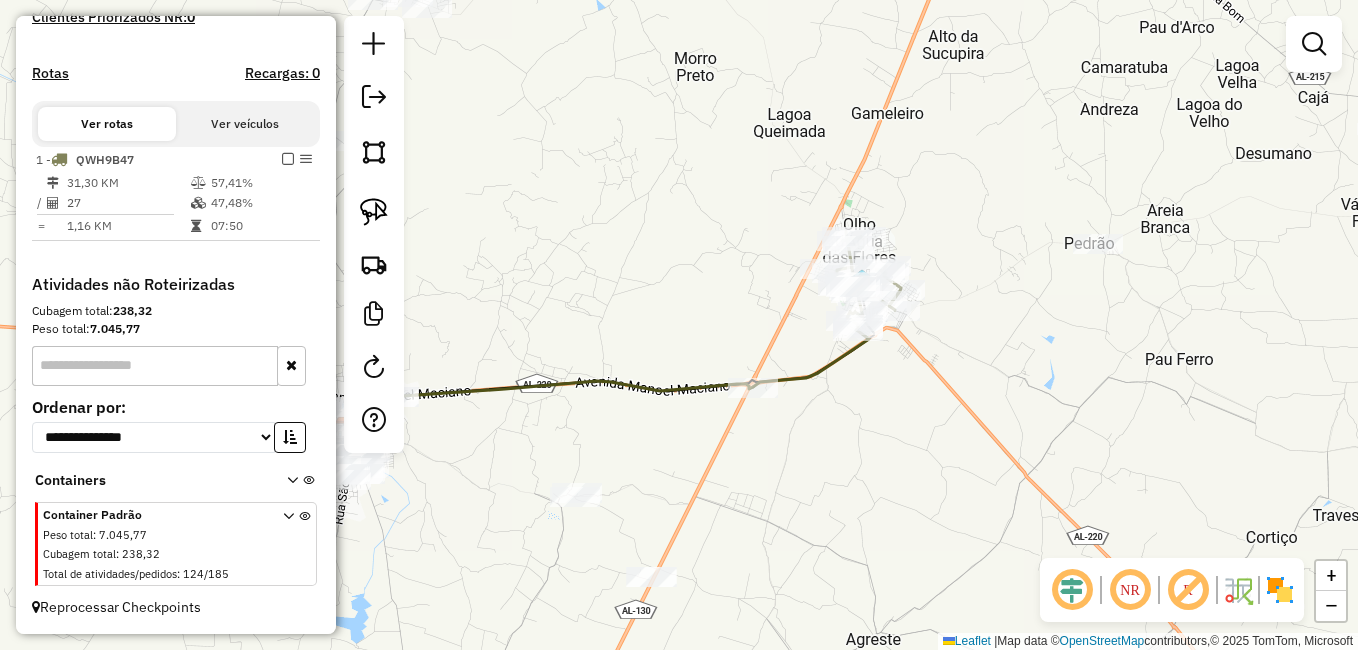 drag, startPoint x: 703, startPoint y: 496, endPoint x: 818, endPoint y: 417, distance: 139.52061 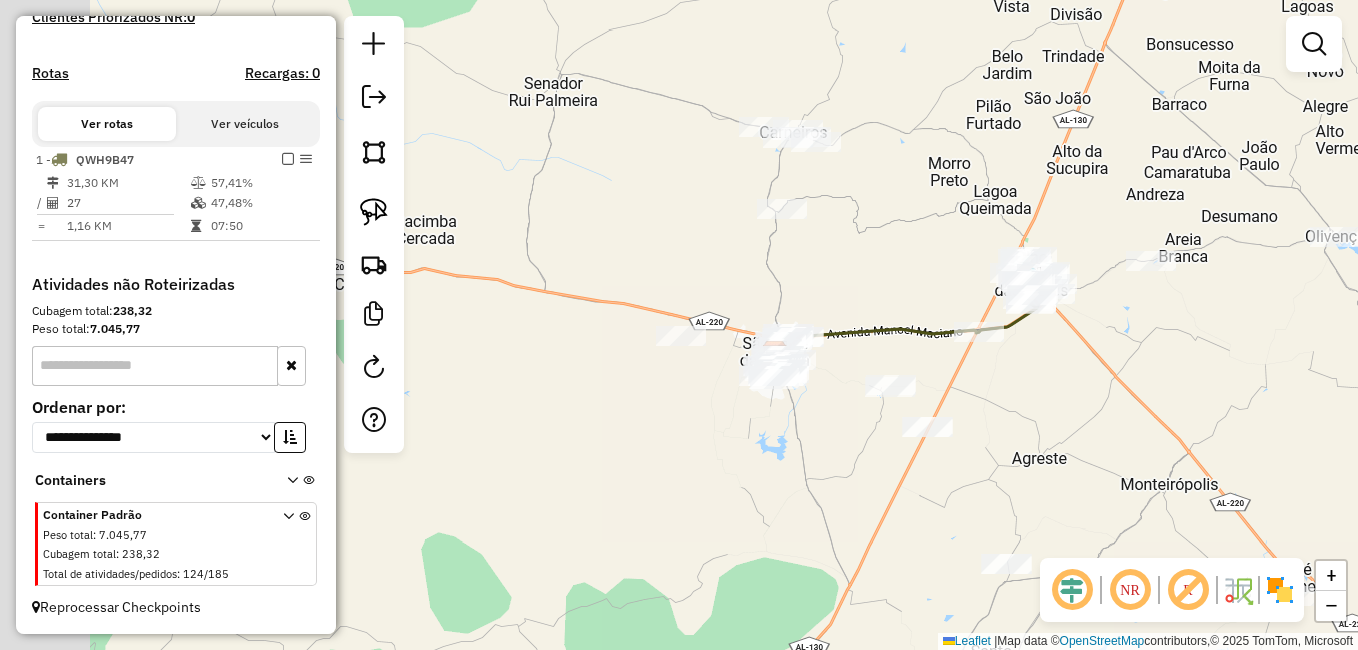 drag, startPoint x: 674, startPoint y: 351, endPoint x: 870, endPoint y: 280, distance: 208.46342 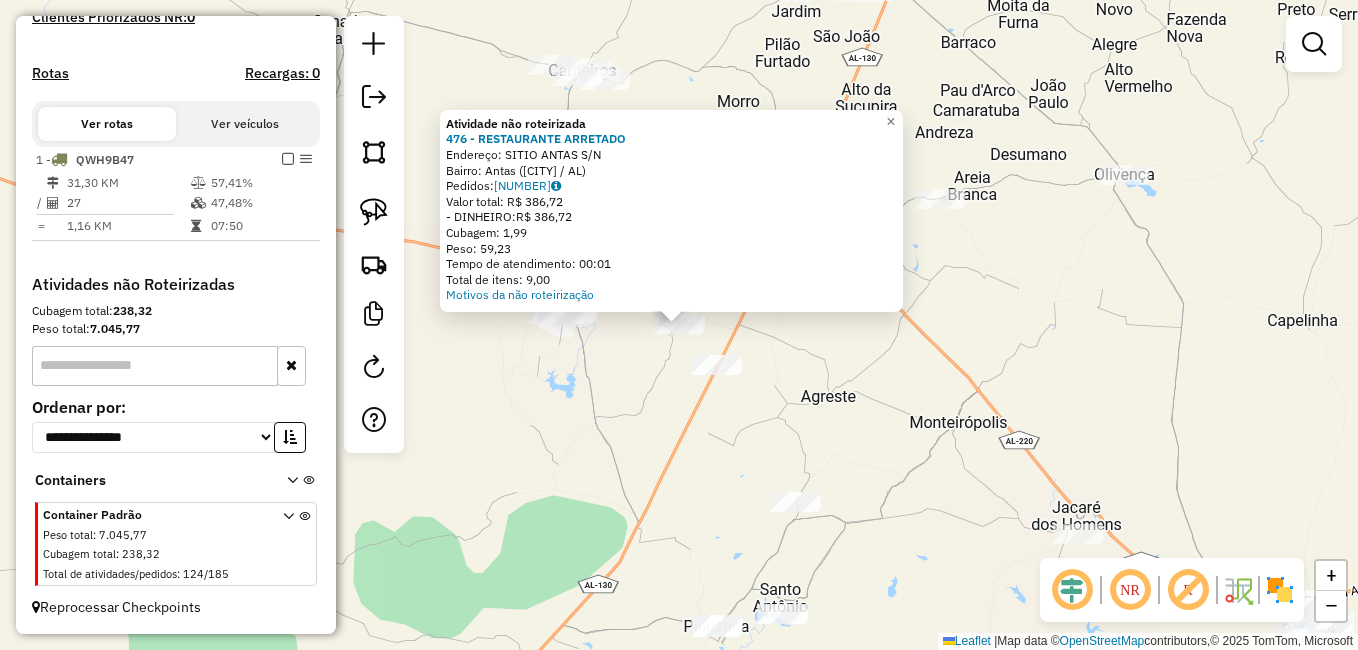 click on "Atividade não roteirizada 476 - RESTAURANTE ARRETADO  Endereço:  SITIO ANTAS S/N   Bairro: Antas (SAO JOSE DA TAPERA / AL)   Pedidos:  11119795   Valor total: R$ 386,72   - DINHEIRO:  R$ 386,72   Cubagem: 1,99   Peso: 59,23   Tempo de atendimento: 00:01   Total de itens: 9,00  Motivos da não roteirização × Janela de atendimento Grade de atendimento Capacidade Transportadoras Veículos Cliente Pedidos  Rotas Selecione os dias de semana para filtrar as janelas de atendimento  Seg   Ter   Qua   Qui   Sex   Sáb   Dom  Informe o período da janela de atendimento: De: Até:  Filtrar exatamente a janela do cliente  Considerar janela de atendimento padrão  Selecione os dias de semana para filtrar as grades de atendimento  Seg   Ter   Qua   Qui   Sex   Sáb   Dom   Considerar clientes sem dia de atendimento cadastrado  Clientes fora do dia de atendimento selecionado Filtrar as atividades entre os valores definidos abaixo:  Peso mínimo:   Peso máximo:   Cubagem mínima:   Cubagem máxima:   De:   Até:   De:" 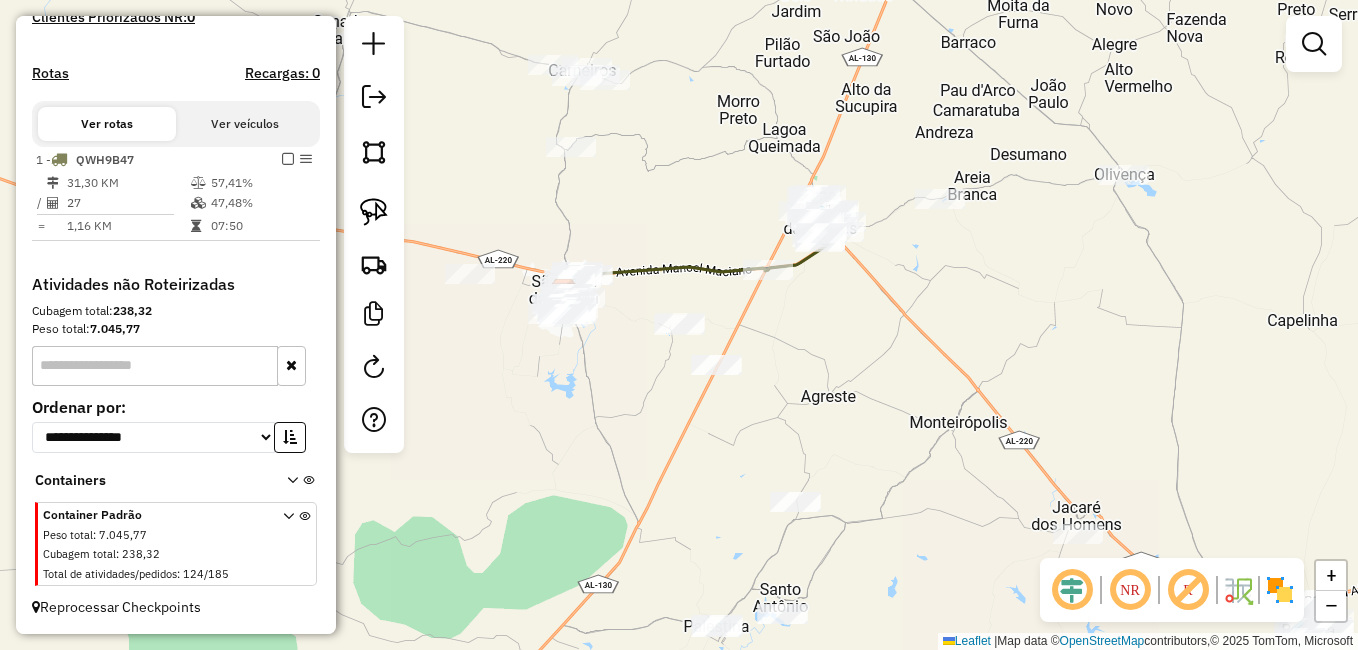 click on "Janela de atendimento Grade de atendimento Capacidade Transportadoras Veículos Cliente Pedidos  Rotas Selecione os dias de semana para filtrar as janelas de atendimento  Seg   Ter   Qua   Qui   Sex   Sáb   Dom  Informe o período da janela de atendimento: De: Até:  Filtrar exatamente a janela do cliente  Considerar janela de atendimento padrão  Selecione os dias de semana para filtrar as grades de atendimento  Seg   Ter   Qua   Qui   Sex   Sáb   Dom   Considerar clientes sem dia de atendimento cadastrado  Clientes fora do dia de atendimento selecionado Filtrar as atividades entre os valores definidos abaixo:  Peso mínimo:   Peso máximo:   Cubagem mínima:   Cubagem máxima:   De:   Até:  Filtrar as atividades entre o tempo de atendimento definido abaixo:  De:   Até:   Considerar capacidade total dos clientes não roteirizados Transportadora: Selecione um ou mais itens Tipo de veículo: Selecione um ou mais itens Veículo: Selecione um ou mais itens Motorista: Selecione um ou mais itens Nome: Rótulo:" 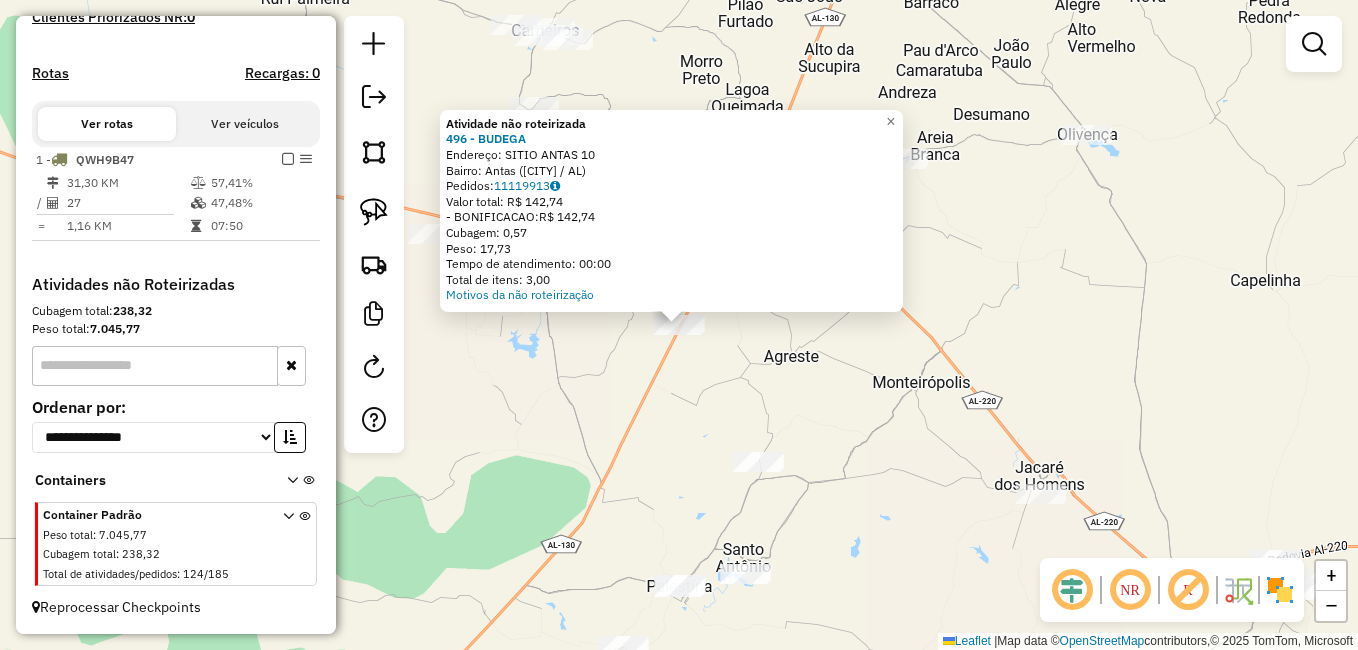 click on "Atividade não roteirizada 496 - BUDEGA  Endereço:  SITIO ANTAS 10   Bairro: Antas (SAO JOSE DA TAPERA / AL)   Pedidos:  11119913   Valor total: R$ 142,74   - BONIFICACAO:  R$ 142,74   Cubagem: 0,57   Peso: 17,73   Tempo de atendimento: 00:00   Total de itens: 3,00  Motivos da não roteirização × Janela de atendimento Grade de atendimento Capacidade Transportadoras Veículos Cliente Pedidos  Rotas Selecione os dias de semana para filtrar as janelas de atendimento  Seg   Ter   Qua   Qui   Sex   Sáb   Dom  Informe o período da janela de atendimento: De: Até:  Filtrar exatamente a janela do cliente  Considerar janela de atendimento padrão  Selecione os dias de semana para filtrar as grades de atendimento  Seg   Ter   Qua   Qui   Sex   Sáb   Dom   Considerar clientes sem dia de atendimento cadastrado  Clientes fora do dia de atendimento selecionado Filtrar as atividades entre os valores definidos abaixo:  Peso mínimo:   Peso máximo:   Cubagem mínima:   Cubagem máxima:   De:   Até:   De:   Até:  De:" 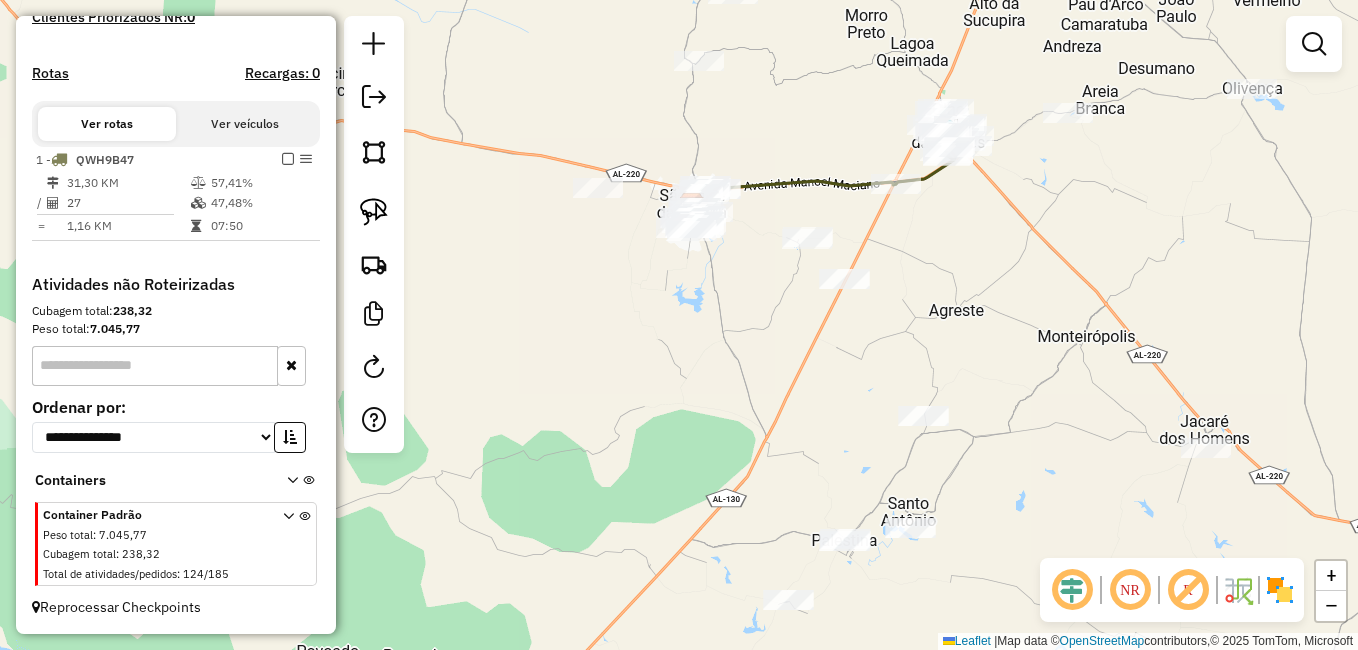 drag, startPoint x: 629, startPoint y: 456, endPoint x: 806, endPoint y: 401, distance: 185.34833 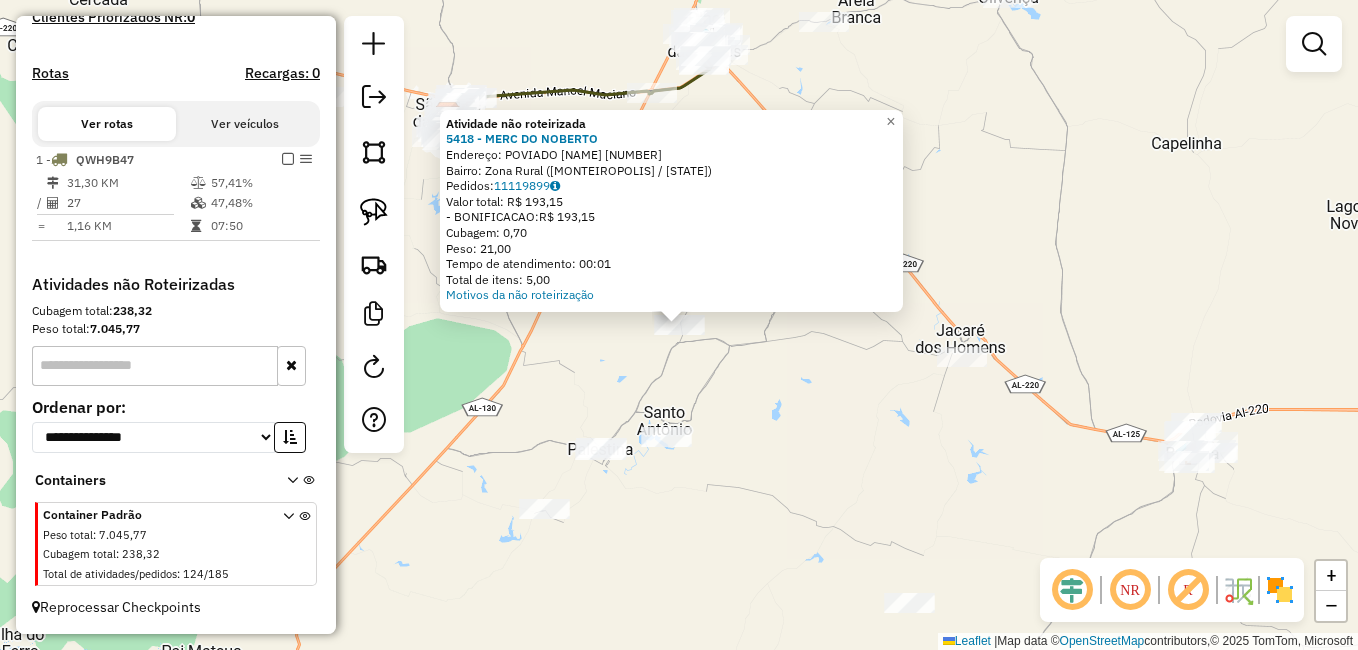 click on "Atividade não roteirizada [NUMBER] - MERC DO NOBERTO Endereço: POVIADO PAUS PRETO [NUMBER] Bairro: Zona Rural (MONTEIROPOLIS / AL) Pedidos: [NUMBER] Valor total: R$ [PRICE] - BONIFICACAO: R$ [PRICE] Cubagem: [NUMBER] Peso: [NUMBER] Tempo de atendimento: [TIME] Total de itens: [NUMBER] Motivos da não roteirização × Janela de atendimento Grade de atendimento Capacidade Transportadoras Veículos Cliente Pedidos Rotas Selecione os dias de semana para filtrar as janelas de atendimento Seg Ter Qua Qui Sex Sáb Dom Informe o período da janela de atendimento: De: Até: Filtrar exatamente a janela do cliente Considerar janela de atendimento padrão Selecione os dias de semana para filtrar as grades de atendimento Seg Ter Qua Qui Sex Sáb Dom Considerar clientes sem dia de atendimento cadastrado Clientes fora do dia de atendimento selecionado Filtrar as atividades entre os valores definidos abaixo: Peso mínimo: Peso máximo: Cubagem mínima: Cubagem máxima: De: Até:" 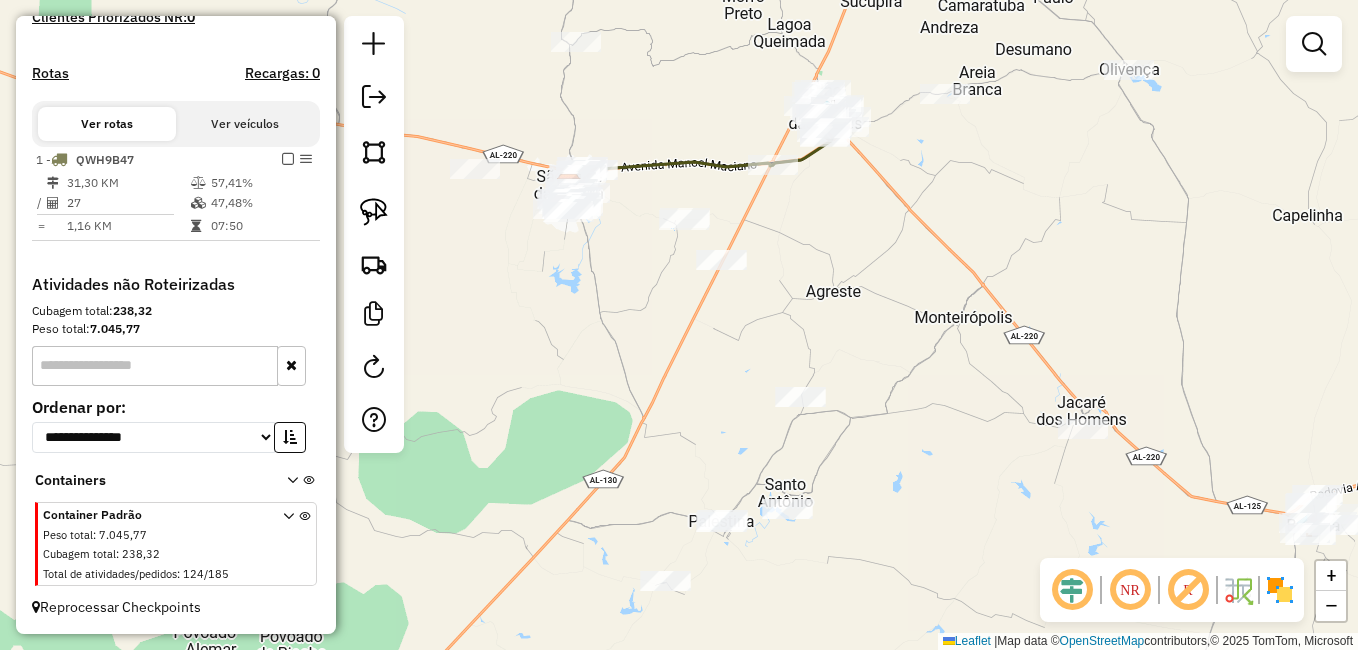 drag, startPoint x: 608, startPoint y: 369, endPoint x: 776, endPoint y: 475, distance: 198.64542 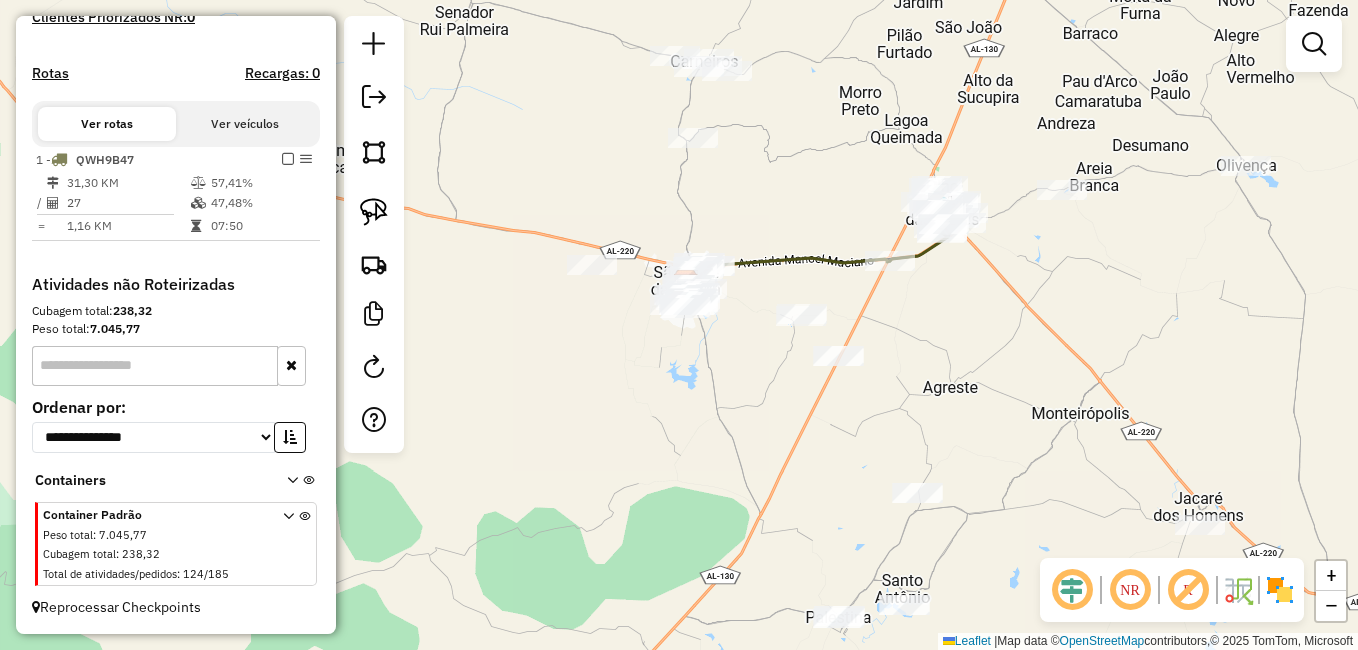 drag, startPoint x: 635, startPoint y: 355, endPoint x: 705, endPoint y: 417, distance: 93.50936 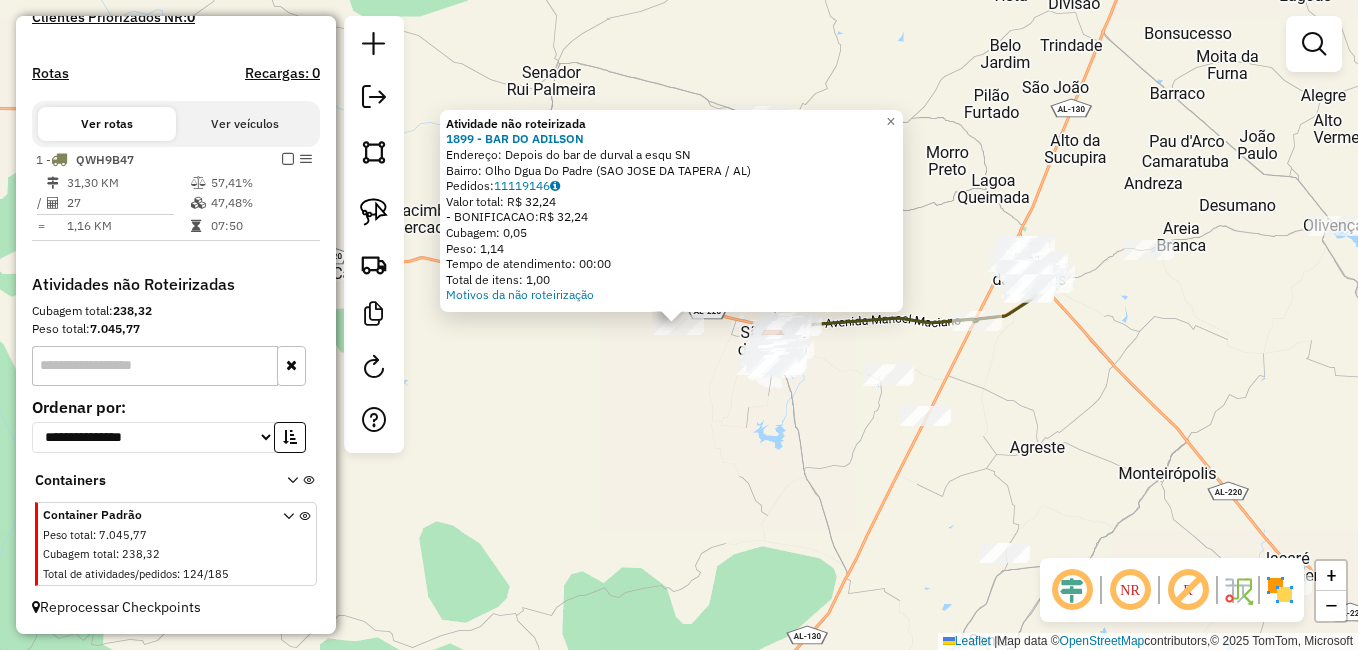 click on "Atividade não roteirizada 1899 - BAR DO ADILSON  Endereço:  Depois do bar de durval a esqu SN   Bairro: Olho Dgua Do Padre (SAO JOSE DA TAPERA / AL)   Pedidos:  11119146   Valor total: R$ 32,24   - BONIFICACAO:  R$ 32,24   Cubagem: 0,05   Peso: 1,14   Tempo de atendimento: 00:00   Total de itens: 1,00  Motivos da não roteirização × Janela de atendimento Grade de atendimento Capacidade Transportadoras Veículos Cliente Pedidos  Rotas Selecione os dias de semana para filtrar as janelas de atendimento  Seg   Ter   Qua   Qui   Sex   Sáb   Dom  Informe o período da janela de atendimento: De: Até:  Filtrar exatamente a janela do cliente  Considerar janela de atendimento padrão  Selecione os dias de semana para filtrar as grades de atendimento  Seg   Ter   Qua   Qui   Sex   Sáb   Dom   Considerar clientes sem dia de atendimento cadastrado  Clientes fora do dia de atendimento selecionado Filtrar as atividades entre os valores definidos abaixo:  Peso mínimo:   Peso máximo:   Cubagem mínima:   De:   De:" 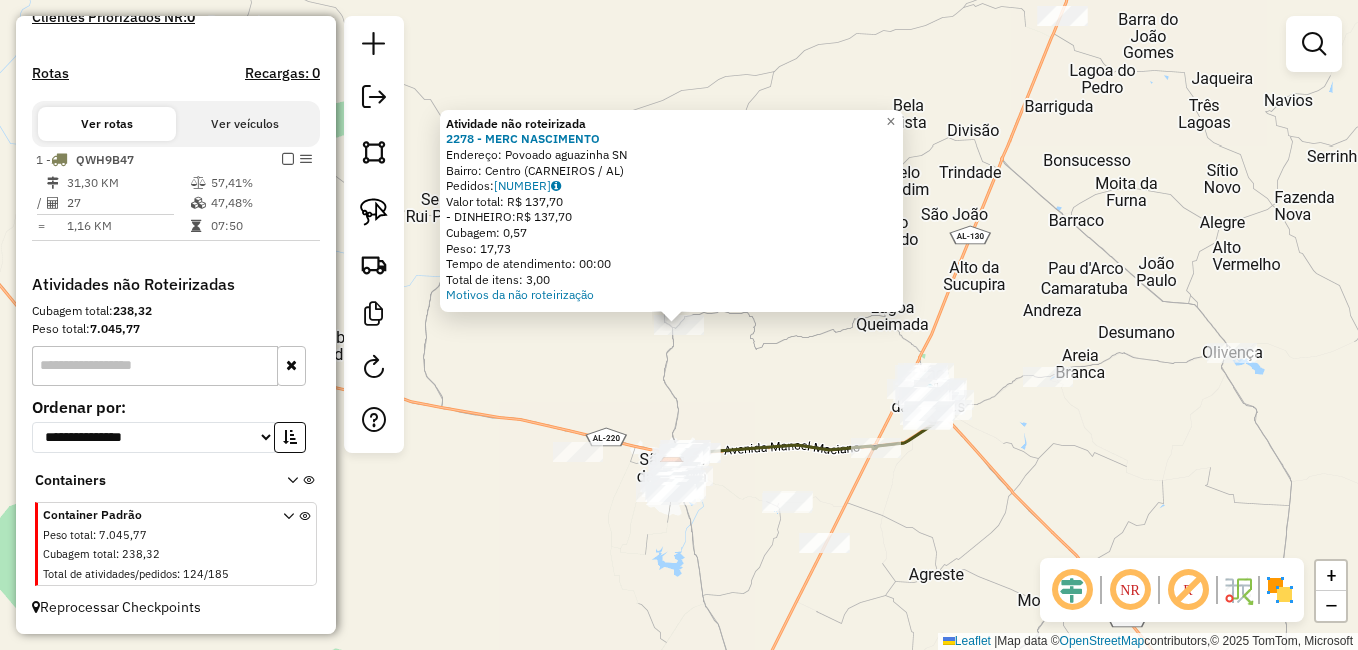 click on "Atividade não roteirizada 2278 - MERC NASCIMENTO  Endereço:  Povoado aguazinha SN   Bairro: Centro (CARNEIROS / AL)   Pedidos:  11118459   Valor total: R$ 137,70   - DINHEIRO:  R$ 137,70   Cubagem: 0,57   Peso: 17,73   Tempo de atendimento: 00:00   Total de itens: 3,00  Motivos da não roteirização × Janela de atendimento Grade de atendimento Capacidade Transportadoras Veículos Cliente Pedidos  Rotas Selecione os dias de semana para filtrar as janelas de atendimento  Seg   Ter   Qua   Qui   Sex   Sáb   Dom  Informe o período da janela de atendimento: De: Até:  Filtrar exatamente a janela do cliente  Considerar janela de atendimento padrão  Selecione os dias de semana para filtrar as grades de atendimento  Seg   Ter   Qua   Qui   Sex   Sáb   Dom   Considerar clientes sem dia de atendimento cadastrado  Clientes fora do dia de atendimento selecionado Filtrar as atividades entre os valores definidos abaixo:  Peso mínimo:   Peso máximo:   Cubagem mínima:   Cubagem máxima:   De:   Até:   De:  Nome:" 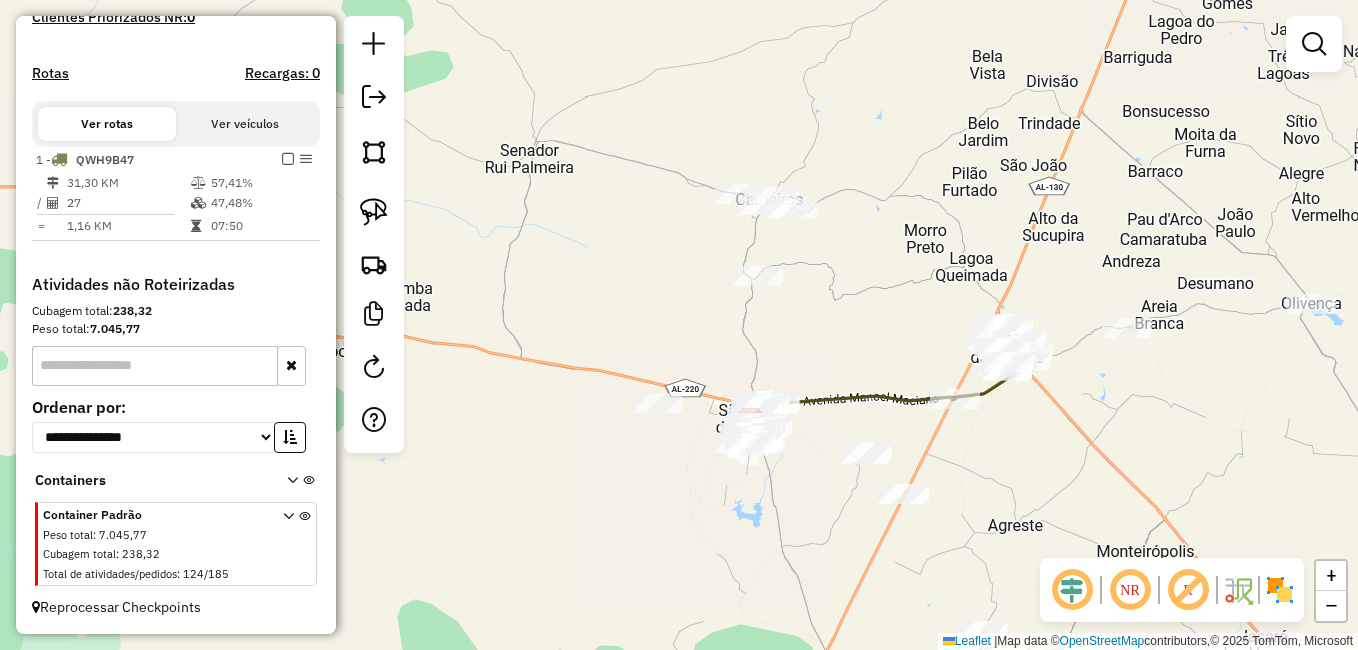 drag, startPoint x: 674, startPoint y: 391, endPoint x: 715, endPoint y: 364, distance: 49.09175 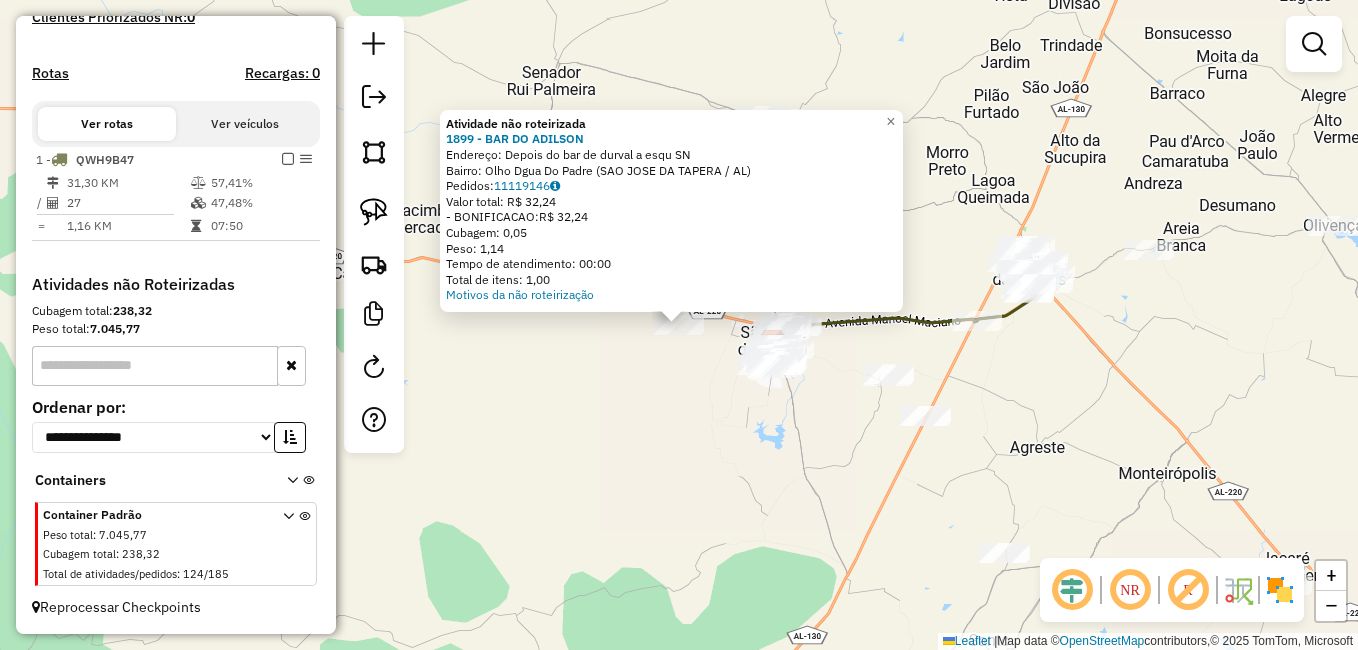 click on "Atividade não roteirizada 1899 - BAR DO ADILSON  Endereço:  Depois do bar de durval a esqu SN   Bairro: Olho Dgua Do Padre (SAO JOSE DA TAPERA / AL)   Pedidos:  11119146   Valor total: R$ 32,24   - BONIFICACAO:  R$ 32,24   Cubagem: 0,05   Peso: 1,14   Tempo de atendimento: 00:00   Total de itens: 1,00  Motivos da não roteirização × Janela de atendimento Grade de atendimento Capacidade Transportadoras Veículos Cliente Pedidos  Rotas Selecione os dias de semana para filtrar as janelas de atendimento  Seg   Ter   Qua   Qui   Sex   Sáb   Dom  Informe o período da janela de atendimento: De: Até:  Filtrar exatamente a janela do cliente  Considerar janela de atendimento padrão  Selecione os dias de semana para filtrar as grades de atendimento  Seg   Ter   Qua   Qui   Sex   Sáb   Dom   Considerar clientes sem dia de atendimento cadastrado  Clientes fora do dia de atendimento selecionado Filtrar as atividades entre os valores definidos abaixo:  Peso mínimo:   Peso máximo:   Cubagem mínima:   De:   De:" 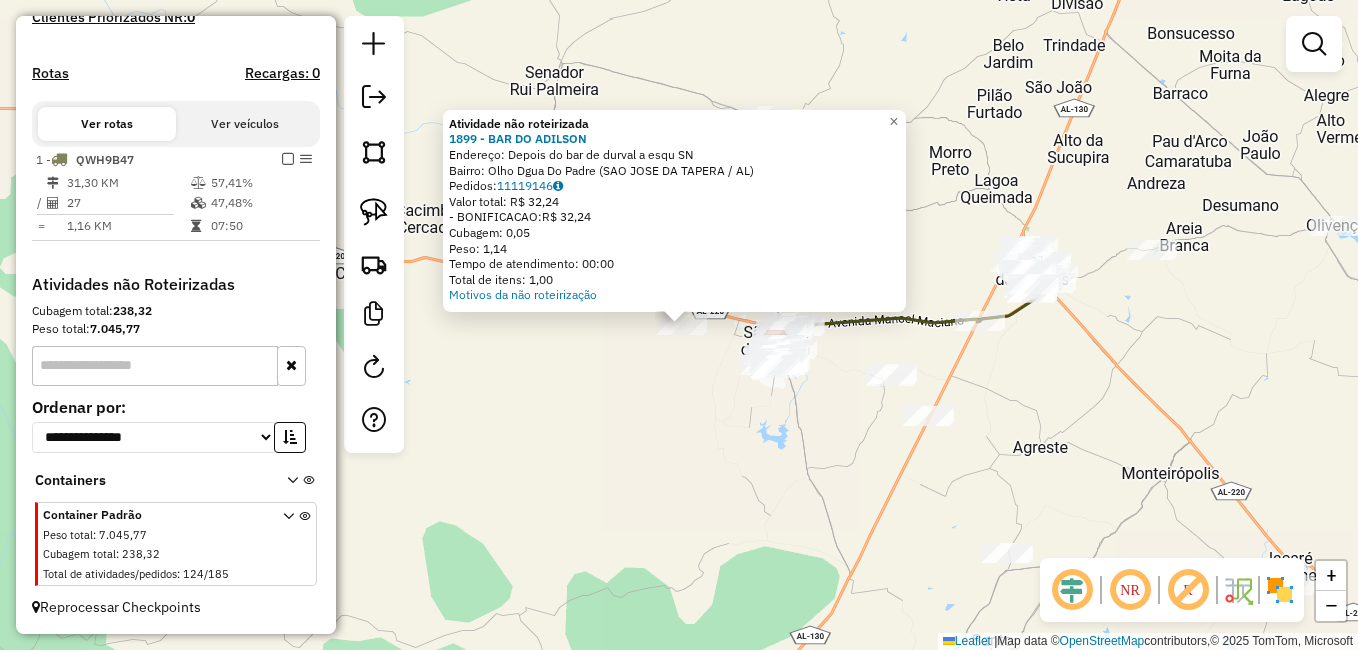click on "Atividade não roteirizada 1899 - BAR DO ADILSON  Endereço:  Depois do bar de durval a esqu SN   Bairro: Olho Dgua Do Padre (SAO JOSE DA TAPERA / AL)   Pedidos:  11119146   Valor total: R$ 32,24   - BONIFICACAO:  R$ 32,24   Cubagem: 0,05   Peso: 1,14   Tempo de atendimento: 00:00   Total de itens: 1,00  Motivos da não roteirização × Janela de atendimento Grade de atendimento Capacidade Transportadoras Veículos Cliente Pedidos  Rotas Selecione os dias de semana para filtrar as janelas de atendimento  Seg   Ter   Qua   Qui   Sex   Sáb   Dom  Informe o período da janela de atendimento: De: Até:  Filtrar exatamente a janela do cliente  Considerar janela de atendimento padrão  Selecione os dias de semana para filtrar as grades de atendimento  Seg   Ter   Qua   Qui   Sex   Sáb   Dom   Considerar clientes sem dia de atendimento cadastrado  Clientes fora do dia de atendimento selecionado Filtrar as atividades entre os valores definidos abaixo:  Peso mínimo:   Peso máximo:   Cubagem mínima:   De:   De:" 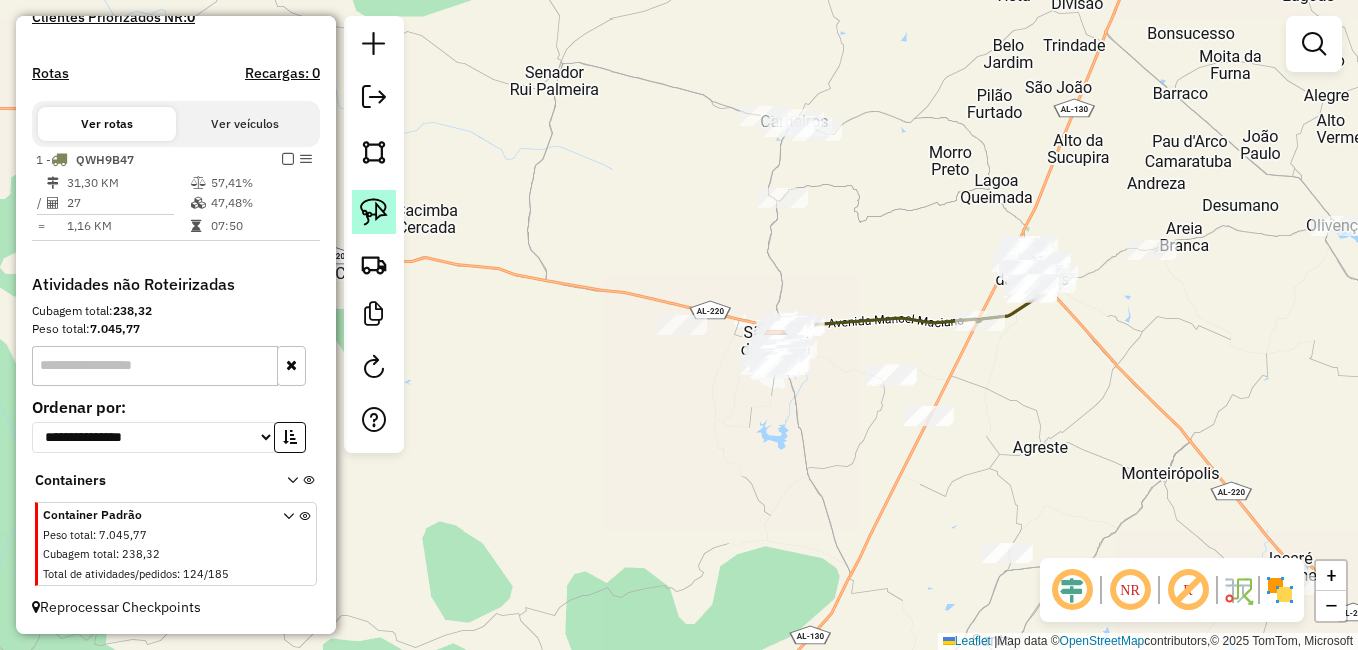 click 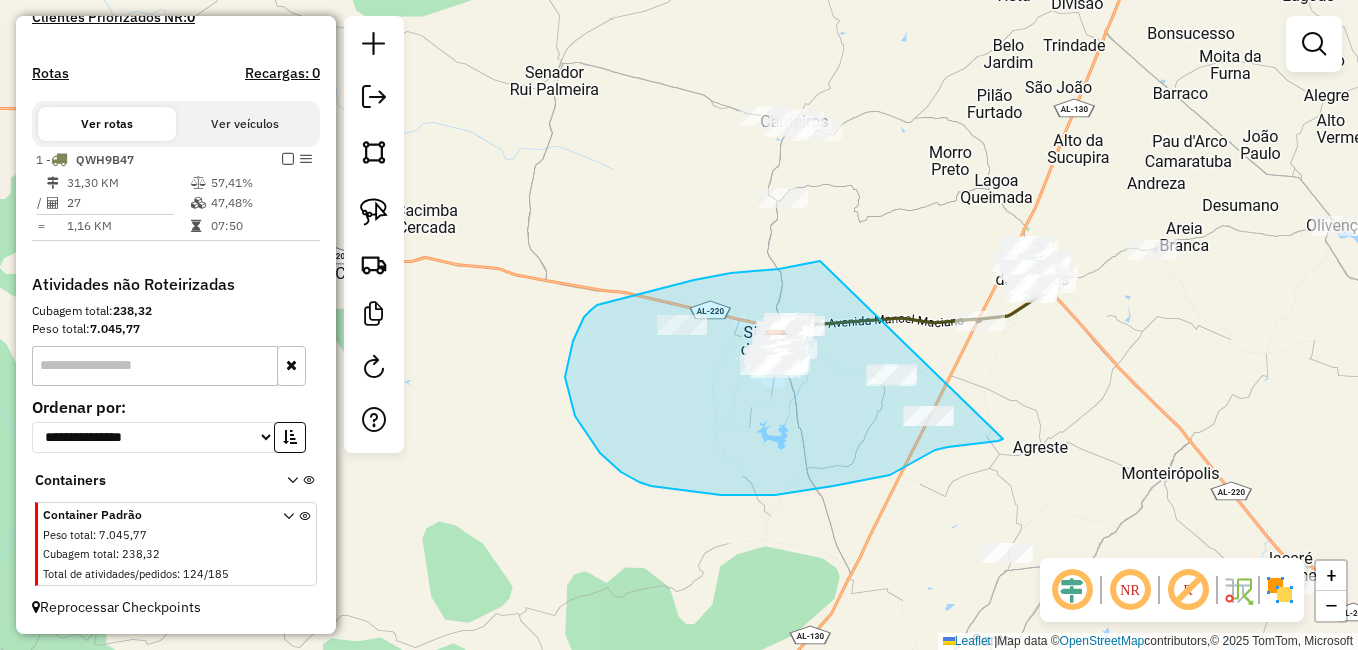 drag, startPoint x: 820, startPoint y: 261, endPoint x: 1006, endPoint y: 437, distance: 256.0703 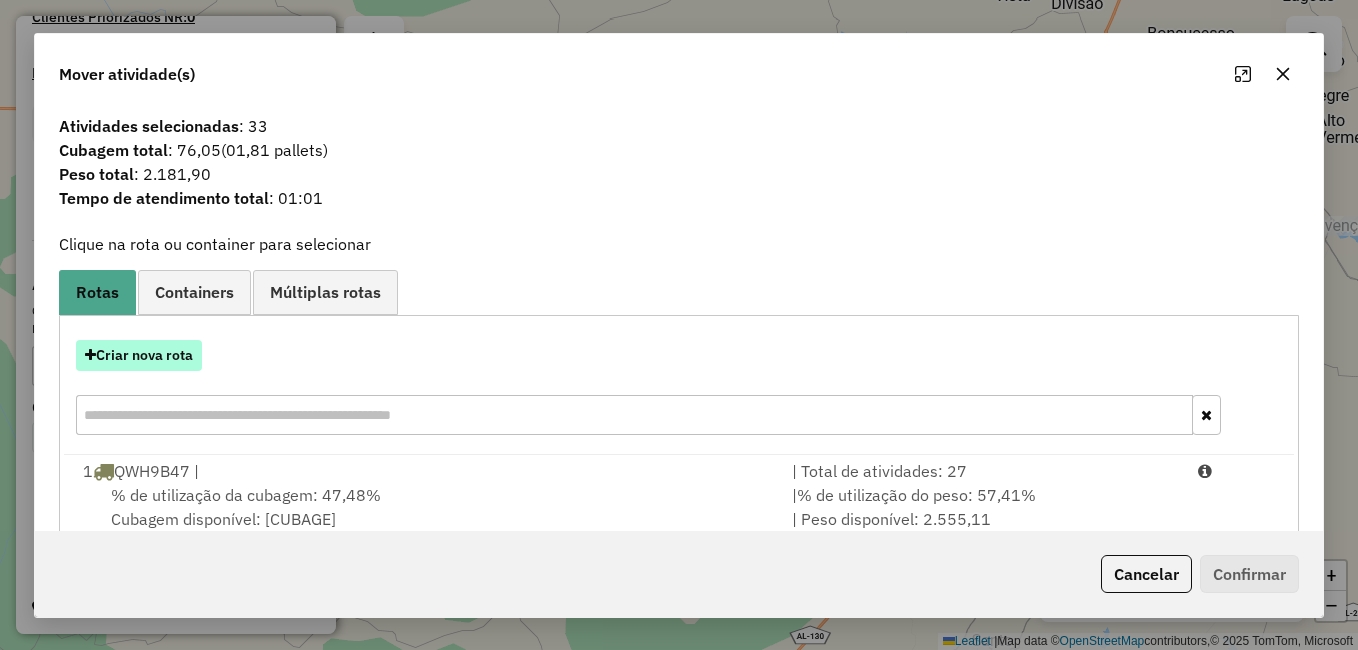 click on "Criar nova rota" at bounding box center [139, 355] 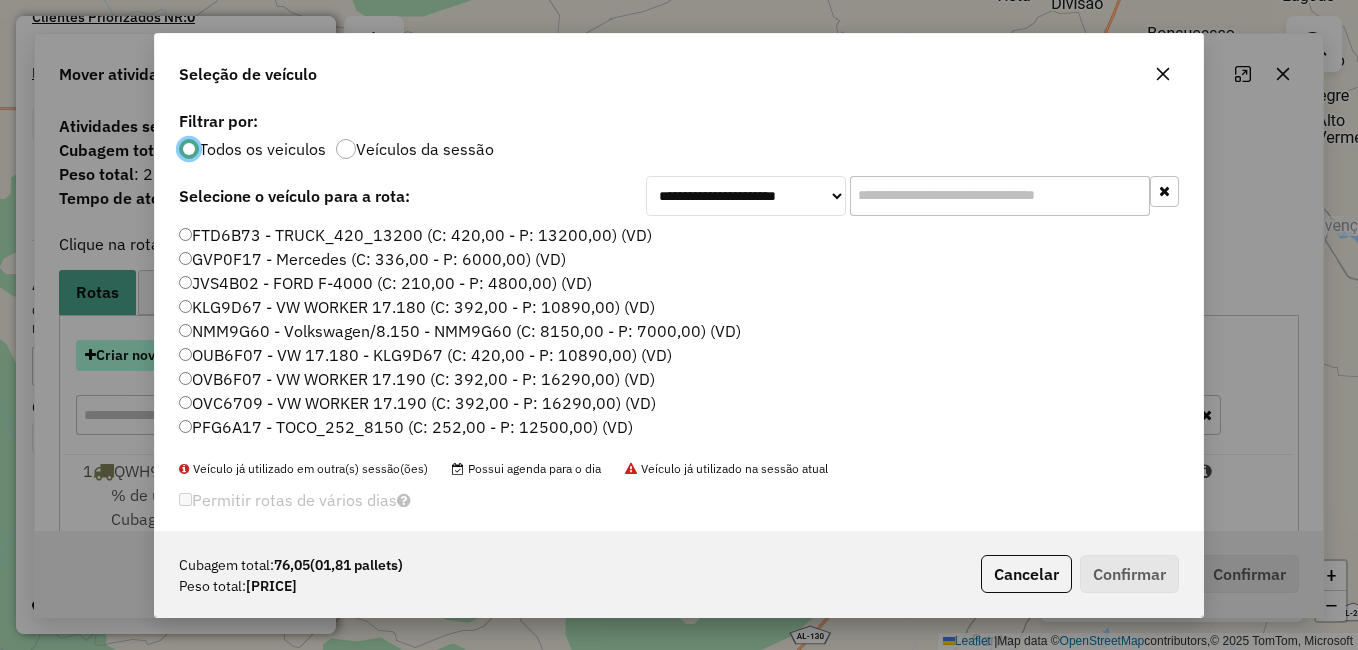 scroll, scrollTop: 11, scrollLeft: 6, axis: both 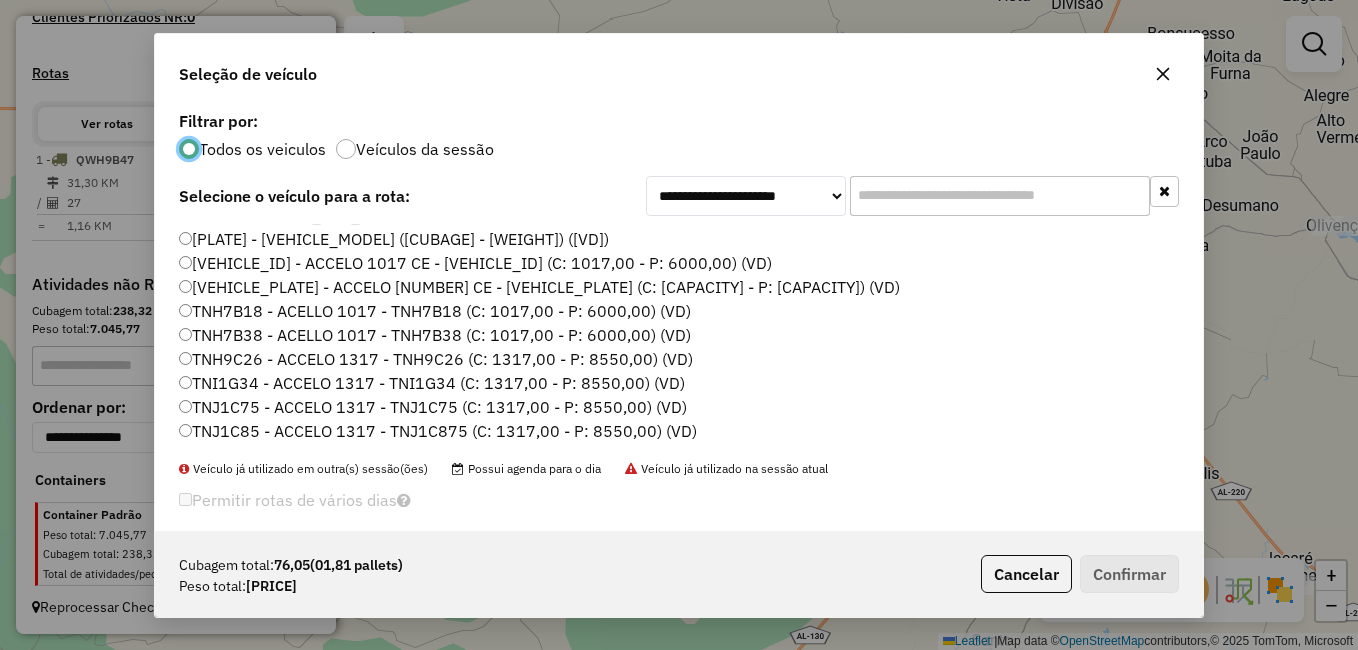 click on "TNH2B50 - ACCELO 1017 CE - TNH2B50 (C: 1017,00 - P: 6000,00) (VD)" 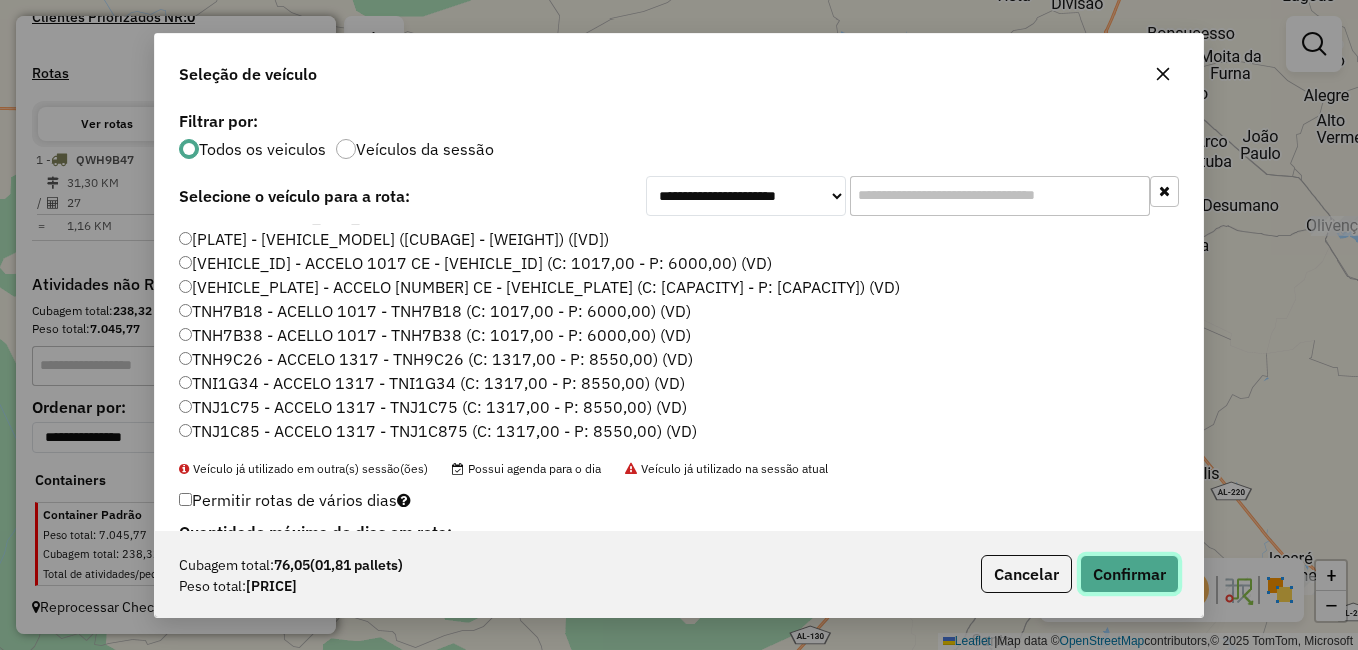 click on "Confirmar" 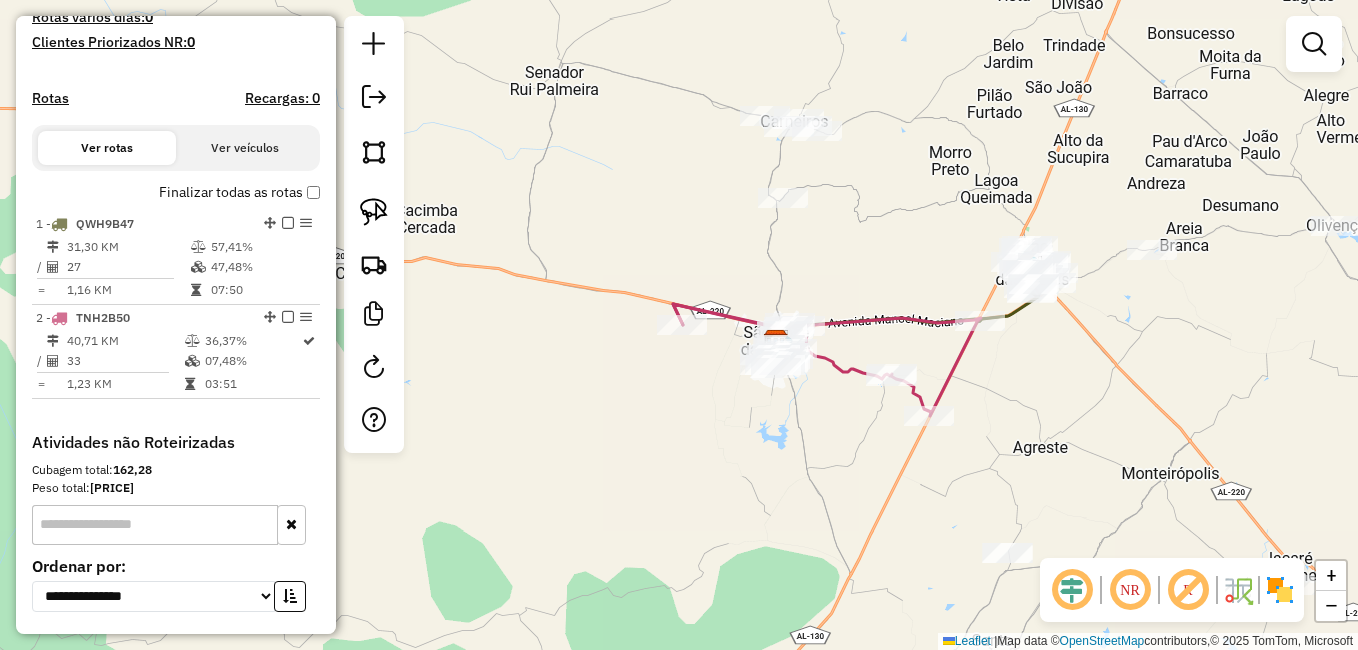 scroll, scrollTop: 737, scrollLeft: 0, axis: vertical 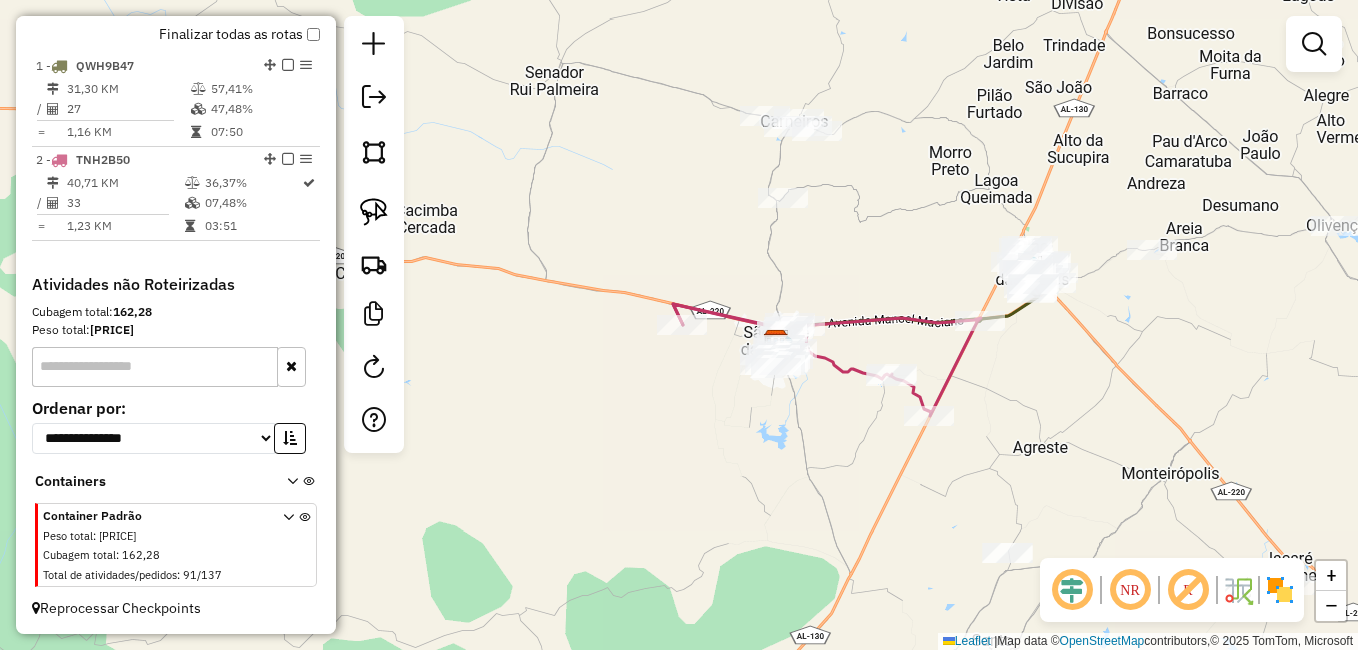drag, startPoint x: 1162, startPoint y: 452, endPoint x: 993, endPoint y: 422, distance: 171.64207 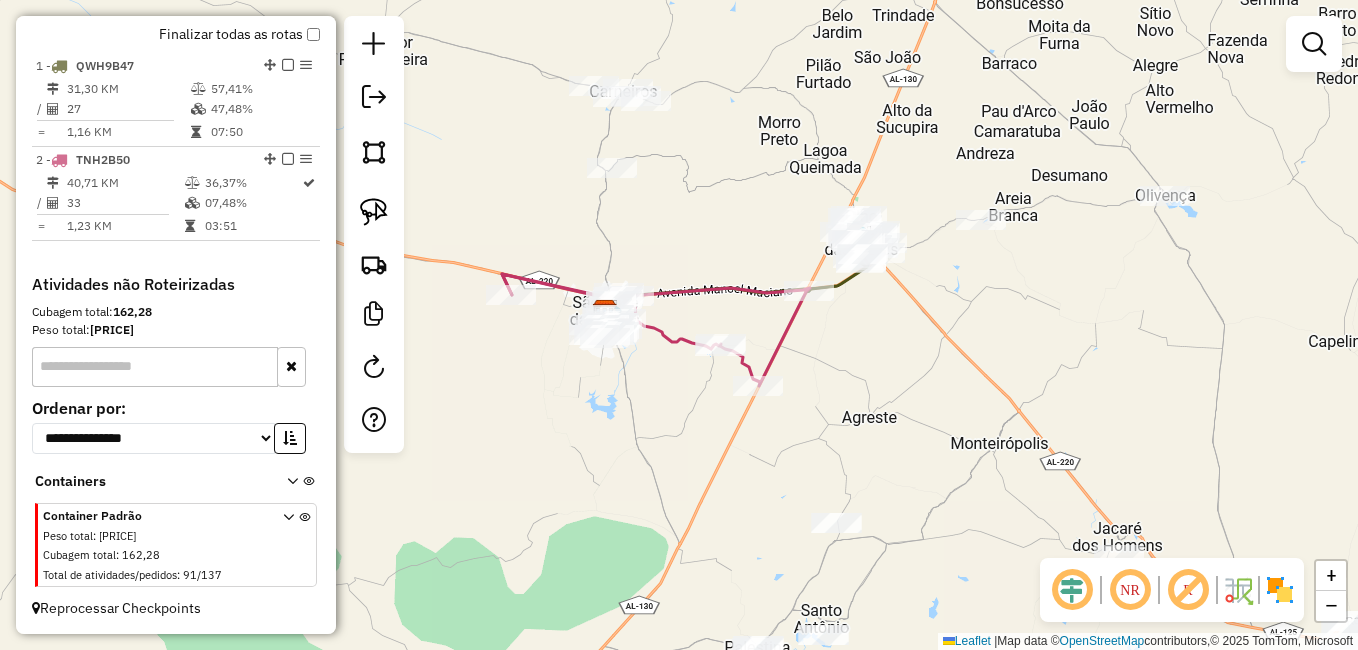 click 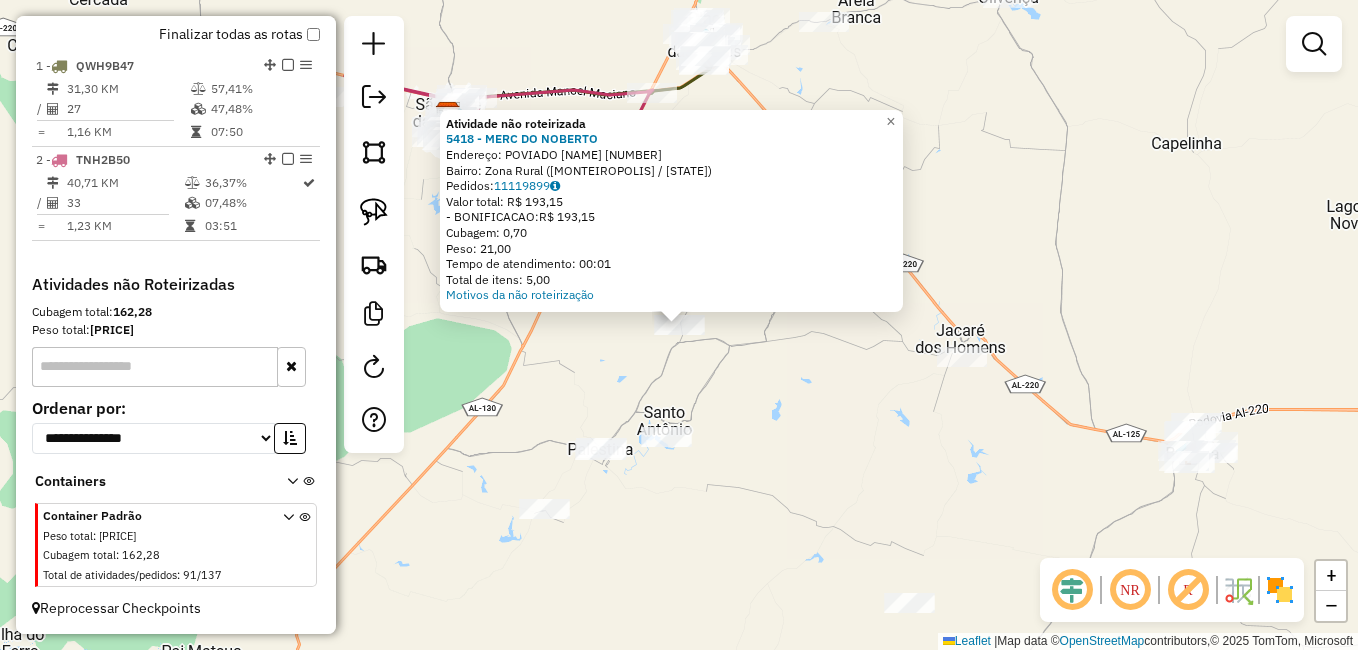 click on "Atividade não roteirizada [NUMBER] - MERC DO NOBERTO Endereço: POVIADO PAUS PRETO [NUMBER] Bairro: Zona Rural (MONTEIROPOLIS / AL) Pedidos: [NUMBER] Valor total: R$ [PRICE] - BONIFICACAO: R$ [PRICE] Cubagem: [NUMBER] Peso: [NUMBER] Tempo de atendimento: [TIME] Total de itens: [NUMBER] Motivos da não roteirização × Janela de atendimento Grade de atendimento Capacidade Transportadoras Veículos Cliente Pedidos Rotas Selecione os dias de semana para filtrar as janelas de atendimento Seg Ter Qua Qui Sex Sáb Dom Informe o período da janela de atendimento: De: Até: Filtrar exatamente a janela do cliente Considerar janela de atendimento padrão Selecione os dias de semana para filtrar as grades de atendimento Seg Ter Qua Qui Sex Sáb Dom Considerar clientes sem dia de atendimento cadastrado Clientes fora do dia de atendimento selecionado Filtrar as atividades entre os valores definidos abaixo: Peso mínimo: Peso máximo: Cubagem mínima: Cubagem máxima: De: Até:" 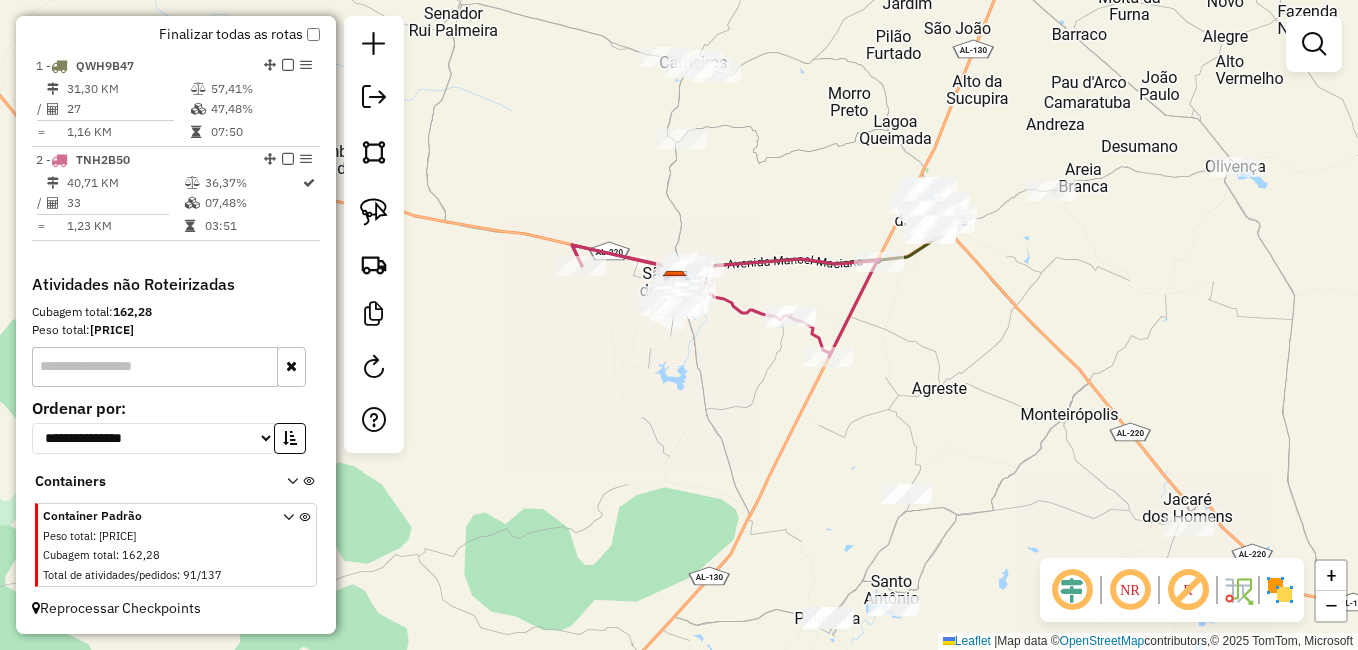 drag, startPoint x: 701, startPoint y: 408, endPoint x: 807, endPoint y: 495, distance: 137.13132 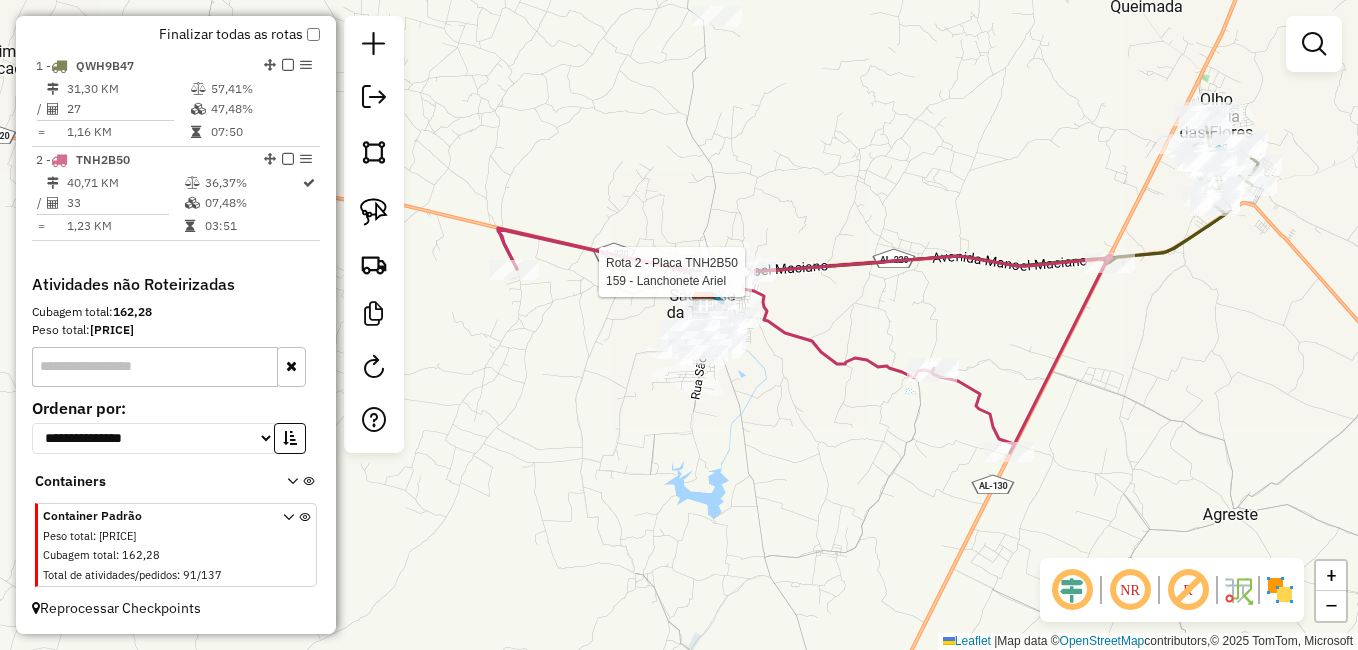 scroll, scrollTop: 738, scrollLeft: 0, axis: vertical 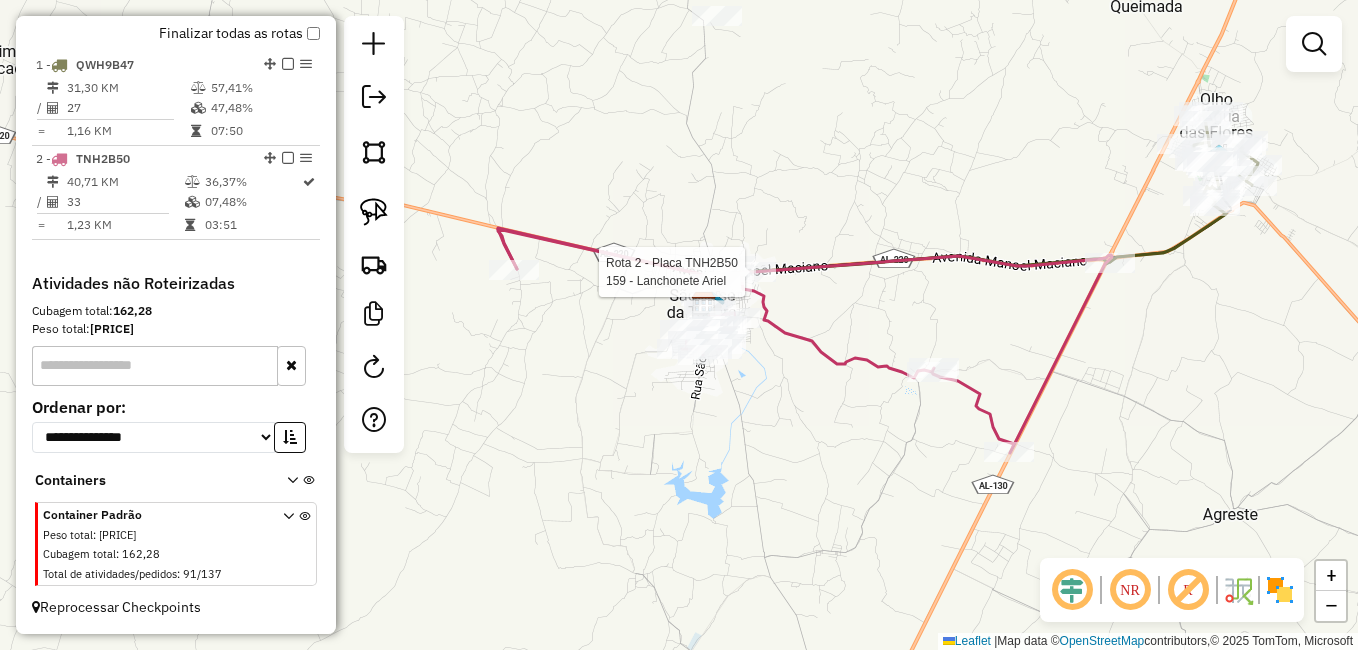 select on "**********" 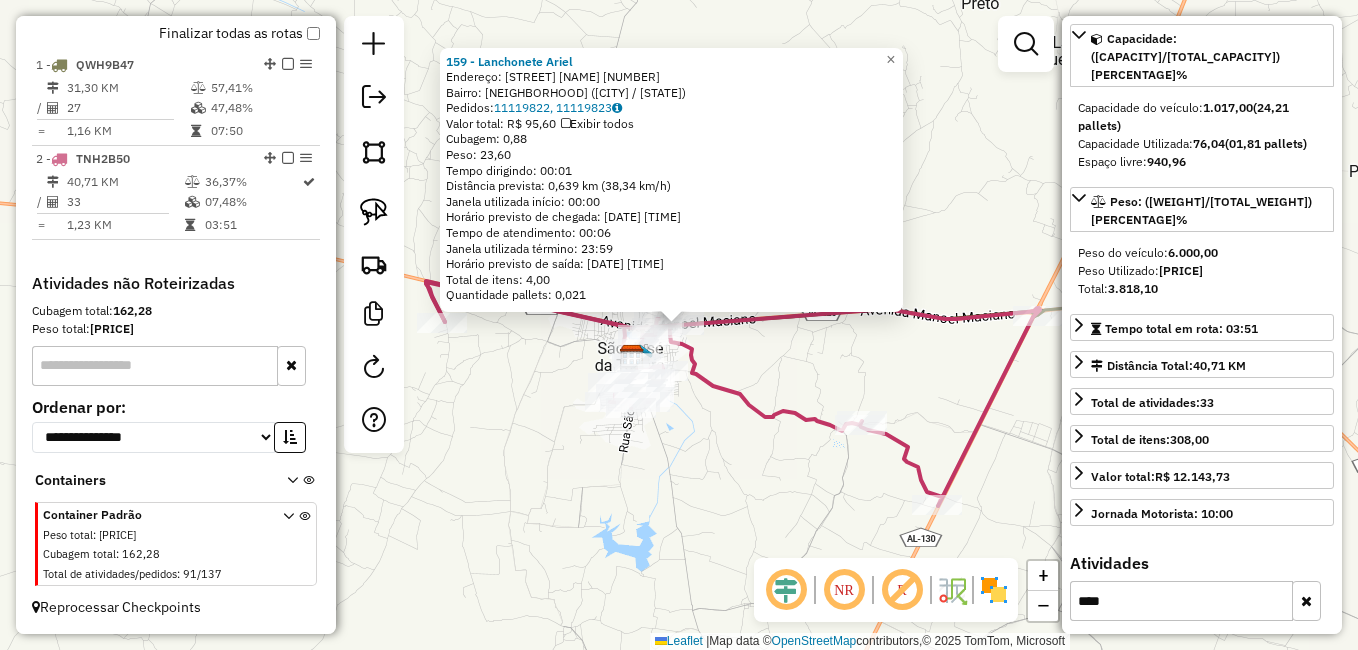 scroll, scrollTop: 180, scrollLeft: 0, axis: vertical 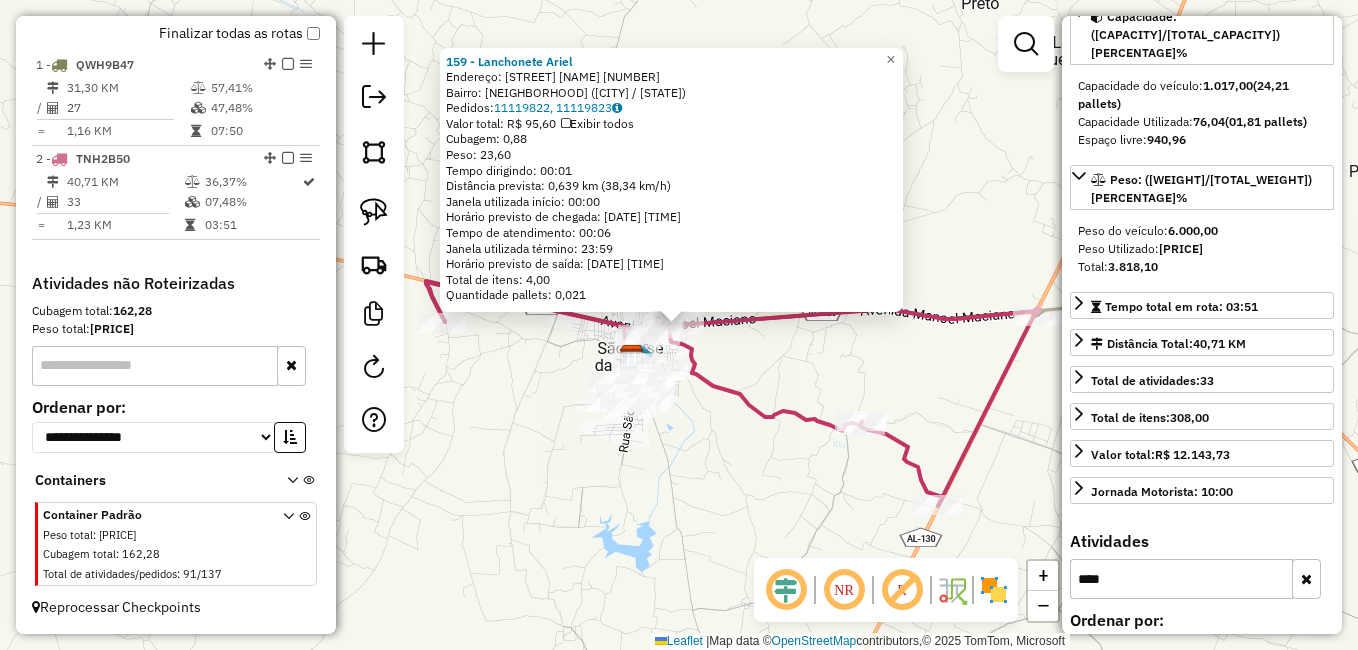 click at bounding box center (1306, 579) 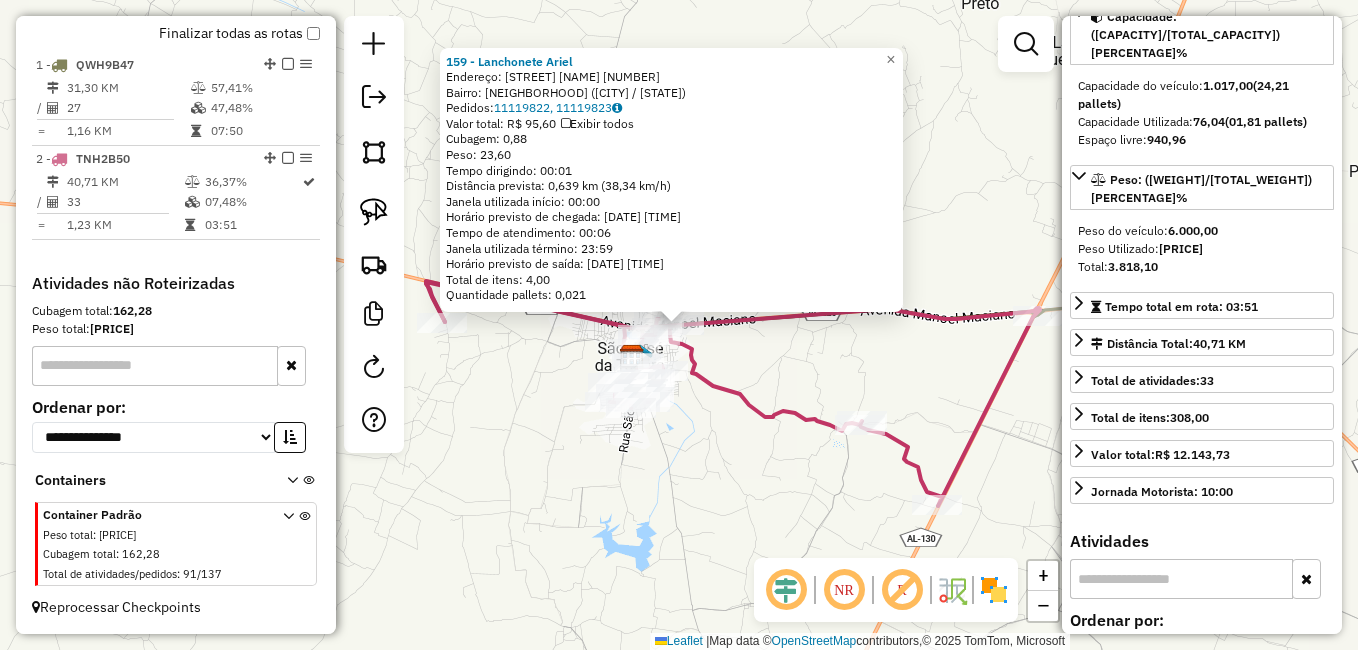 click at bounding box center [1181, 579] 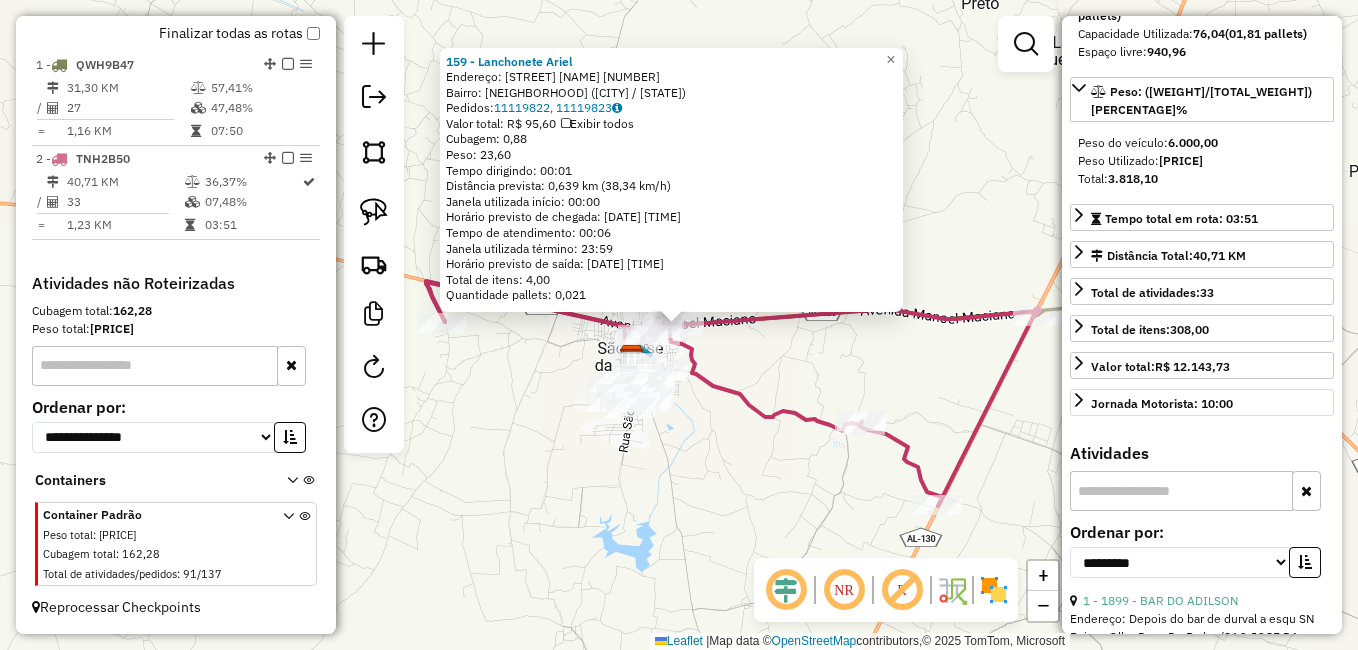 scroll, scrollTop: 280, scrollLeft: 0, axis: vertical 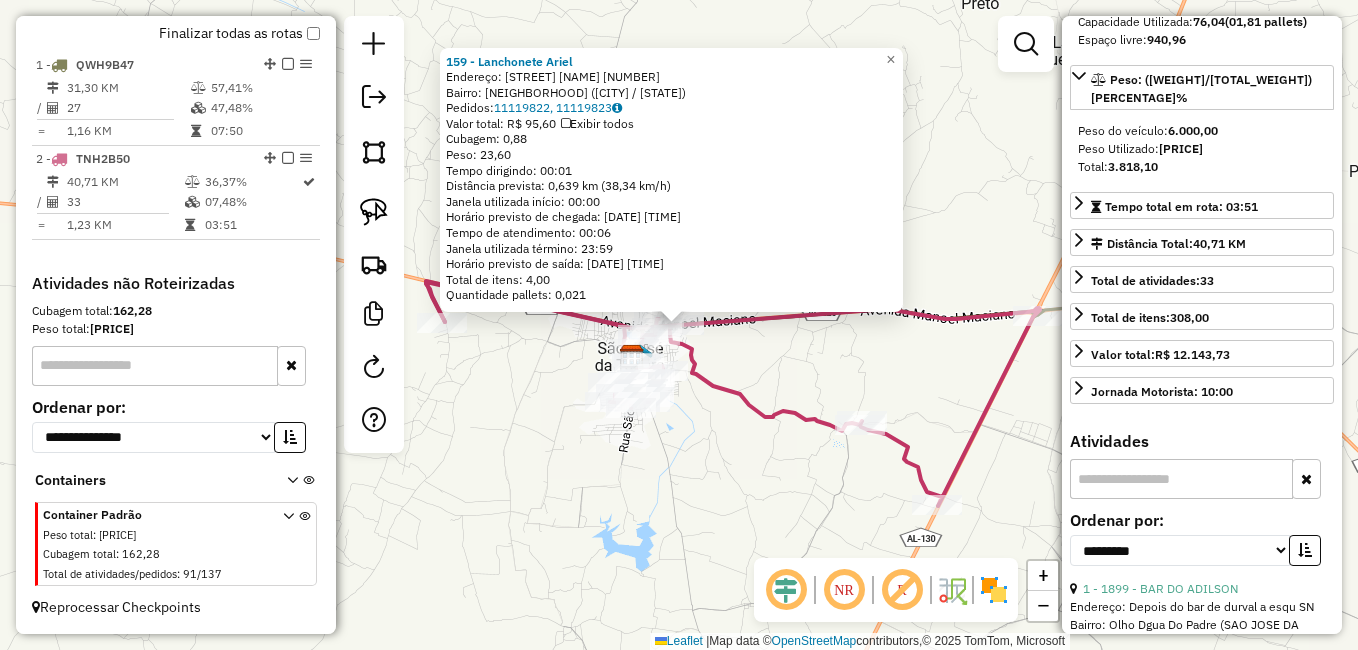 click on "1 - 1899 - BAR DO ADILSON" at bounding box center (1202, 589) 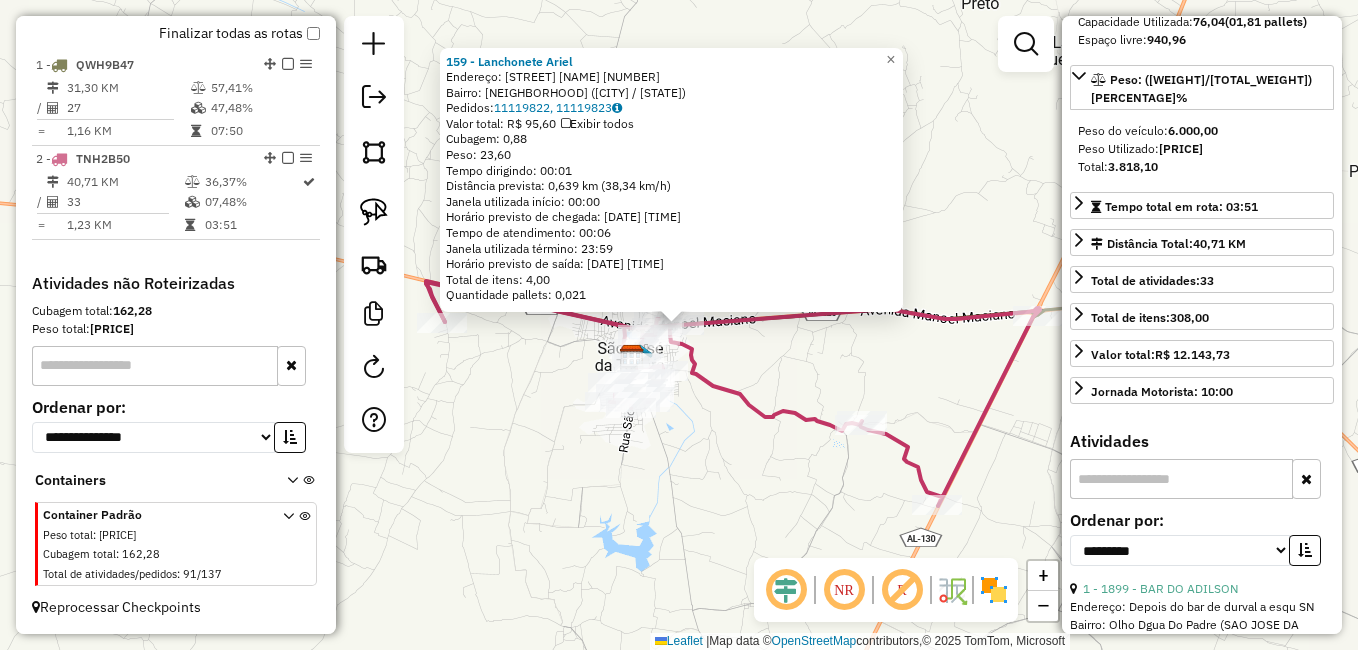 click at bounding box center (1181, 479) 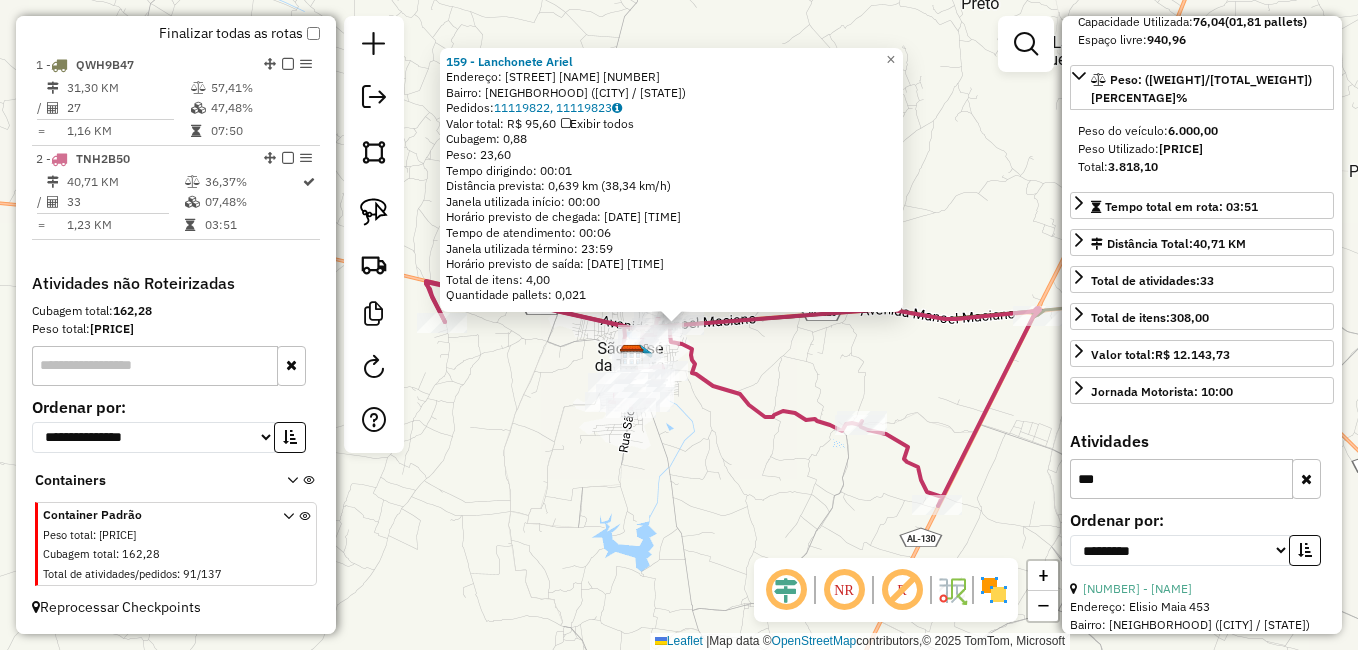 scroll, scrollTop: 380, scrollLeft: 0, axis: vertical 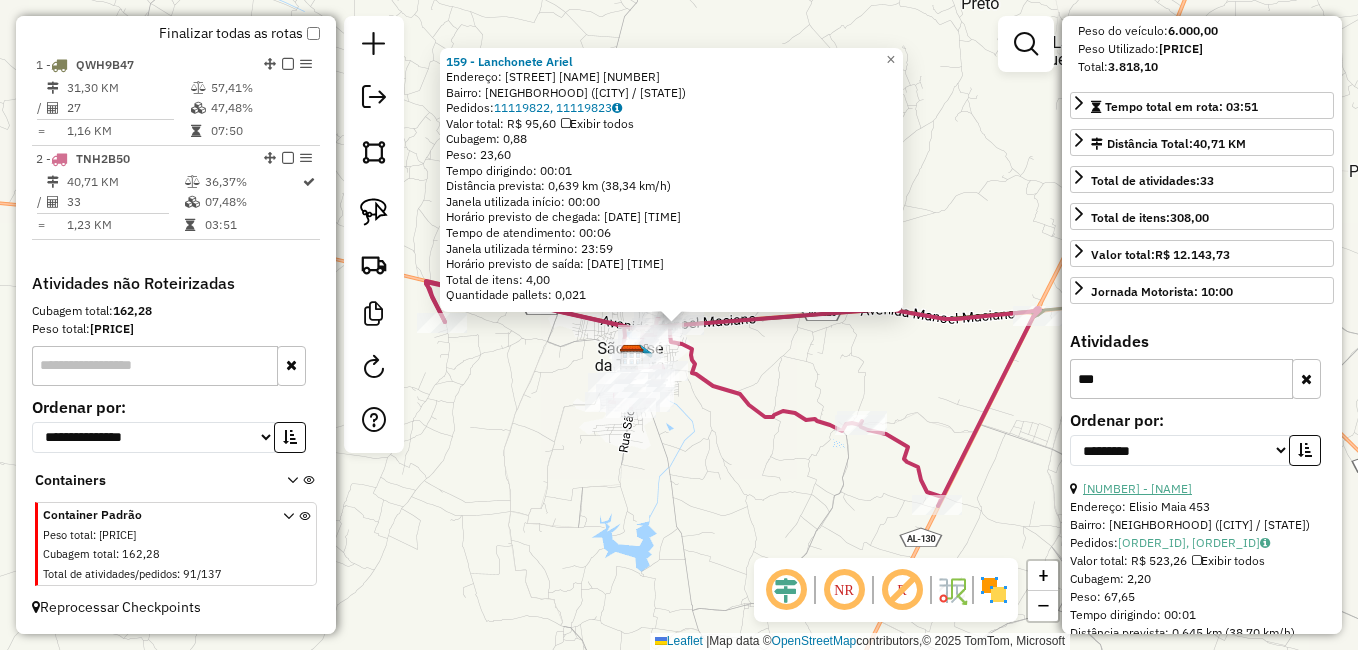 click on "28 - 148 - Adega sao cosmo" at bounding box center (1137, 488) 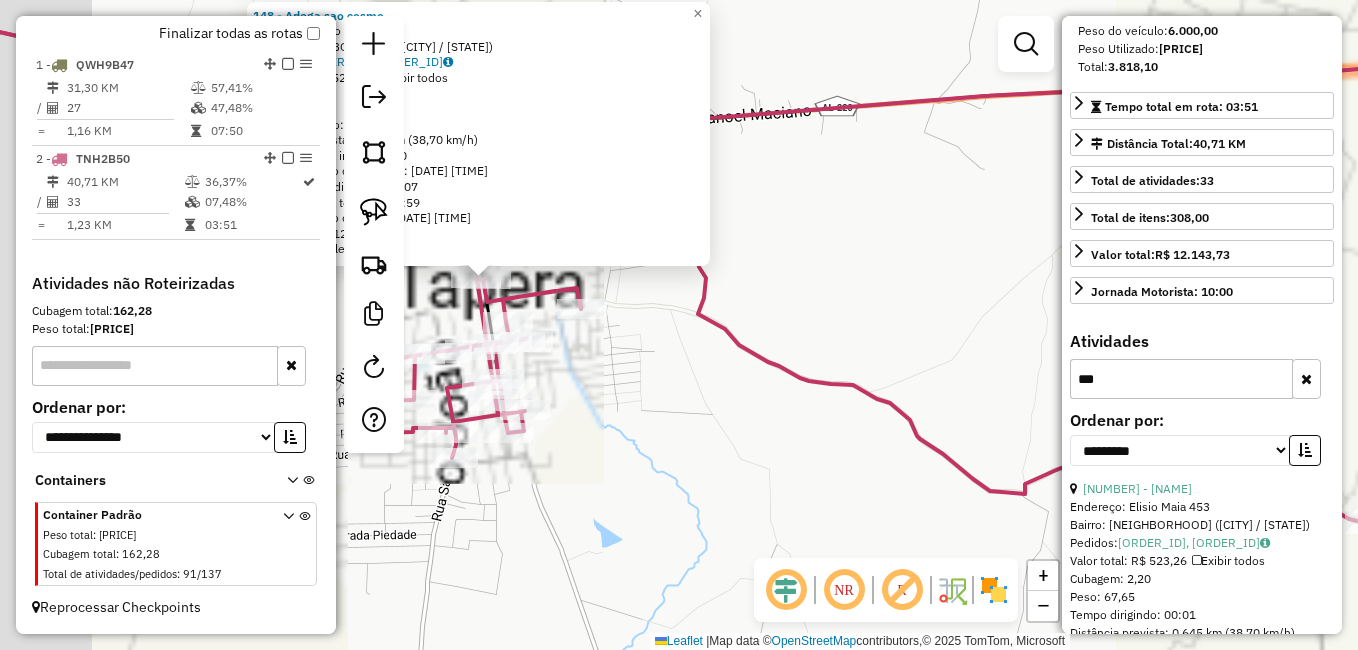 drag, startPoint x: 681, startPoint y: 400, endPoint x: 776, endPoint y: 462, distance: 113.44161 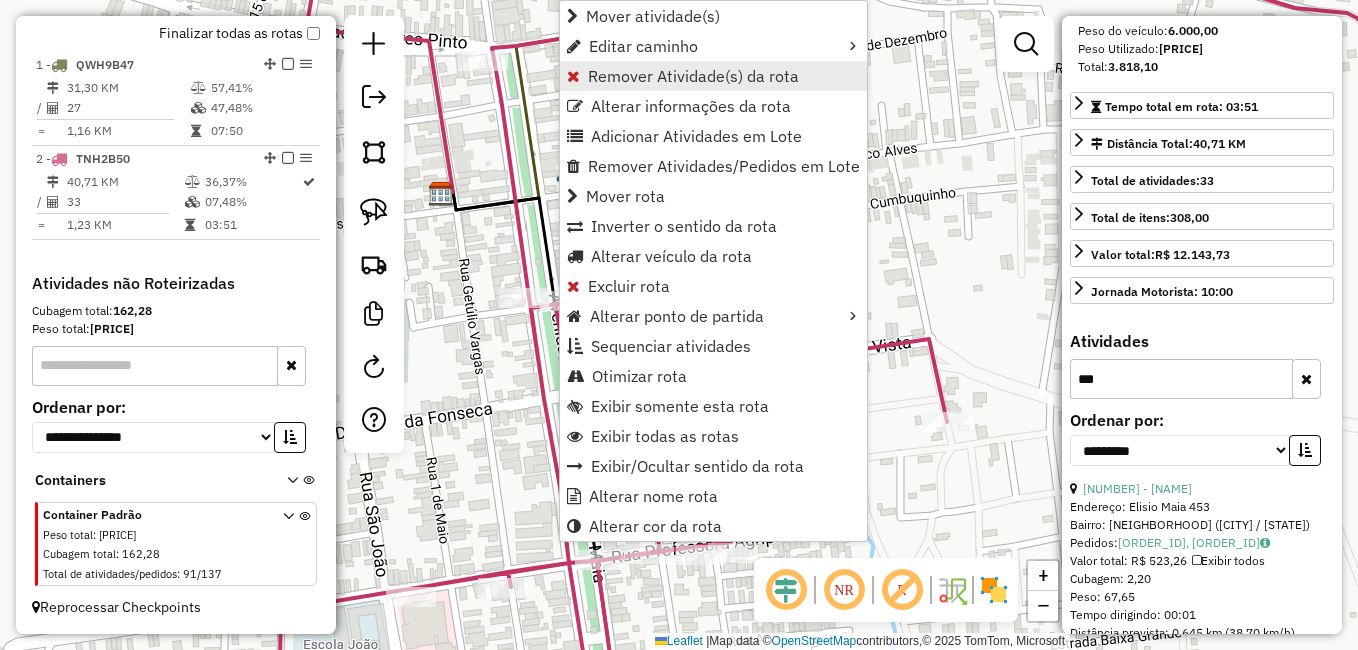 click on "Remover Atividade(s) da rota" at bounding box center (693, 76) 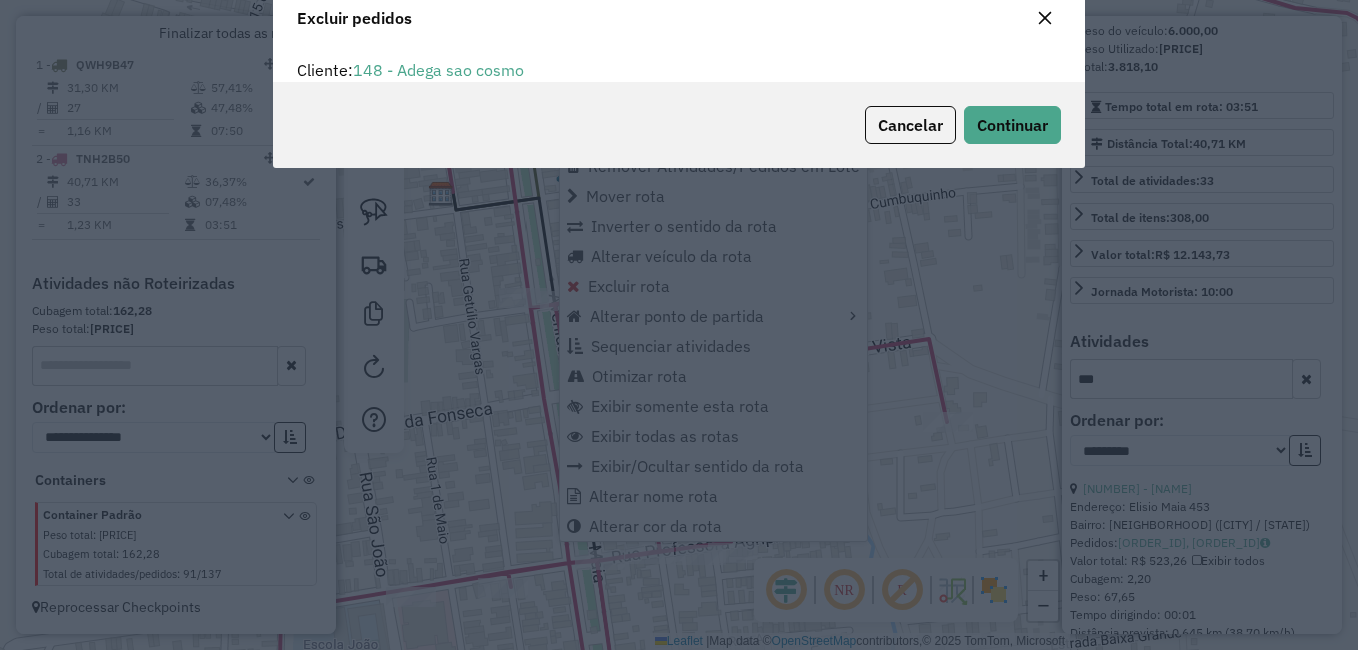 scroll, scrollTop: 0, scrollLeft: 0, axis: both 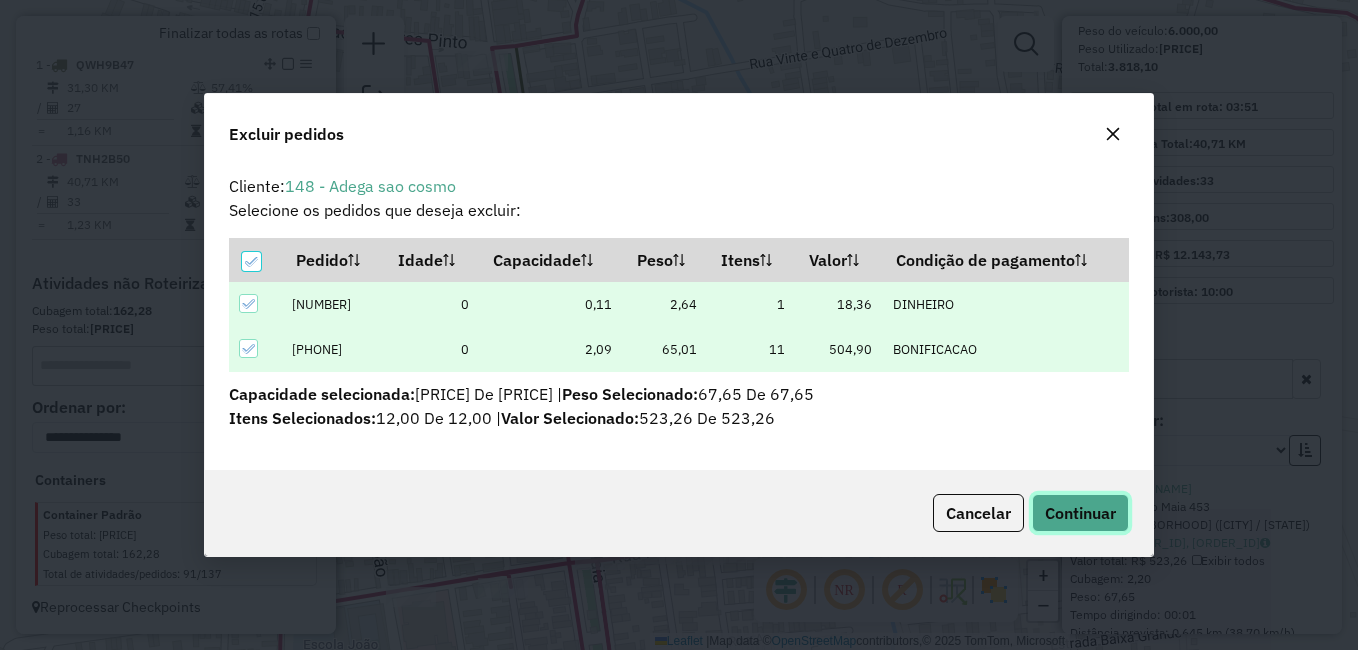 click on "Continuar" 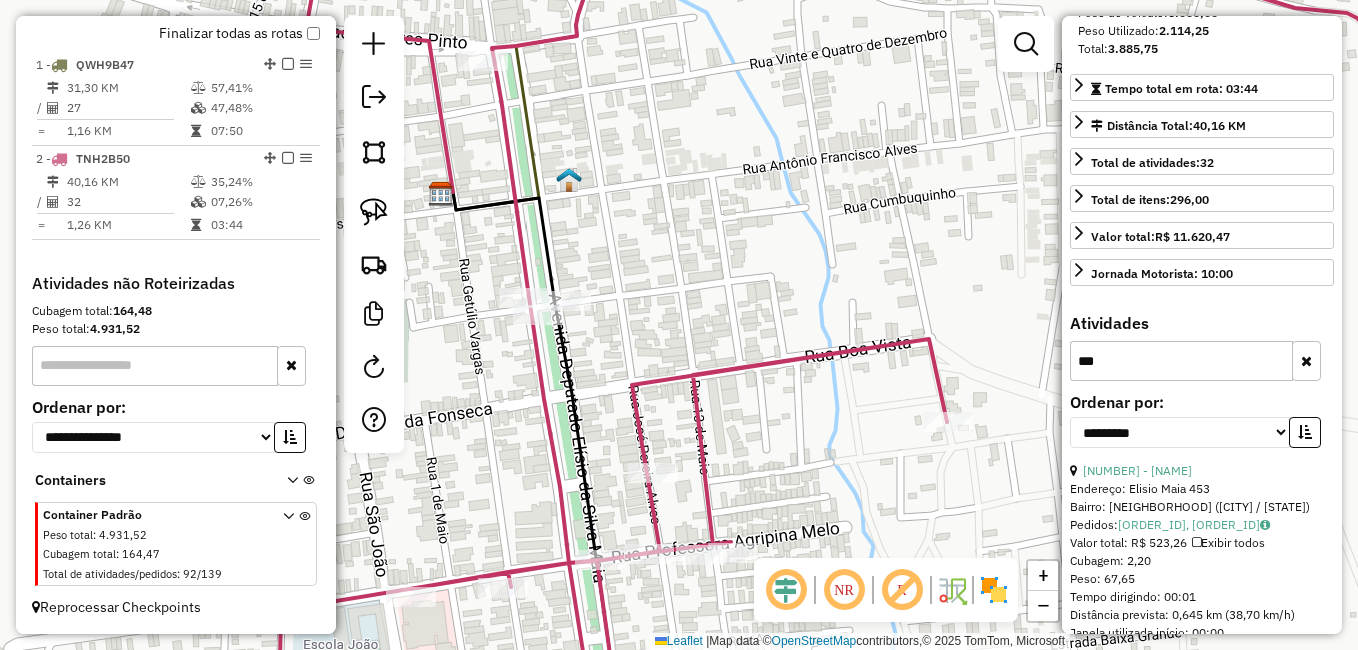 click on "***" at bounding box center [1181, 361] 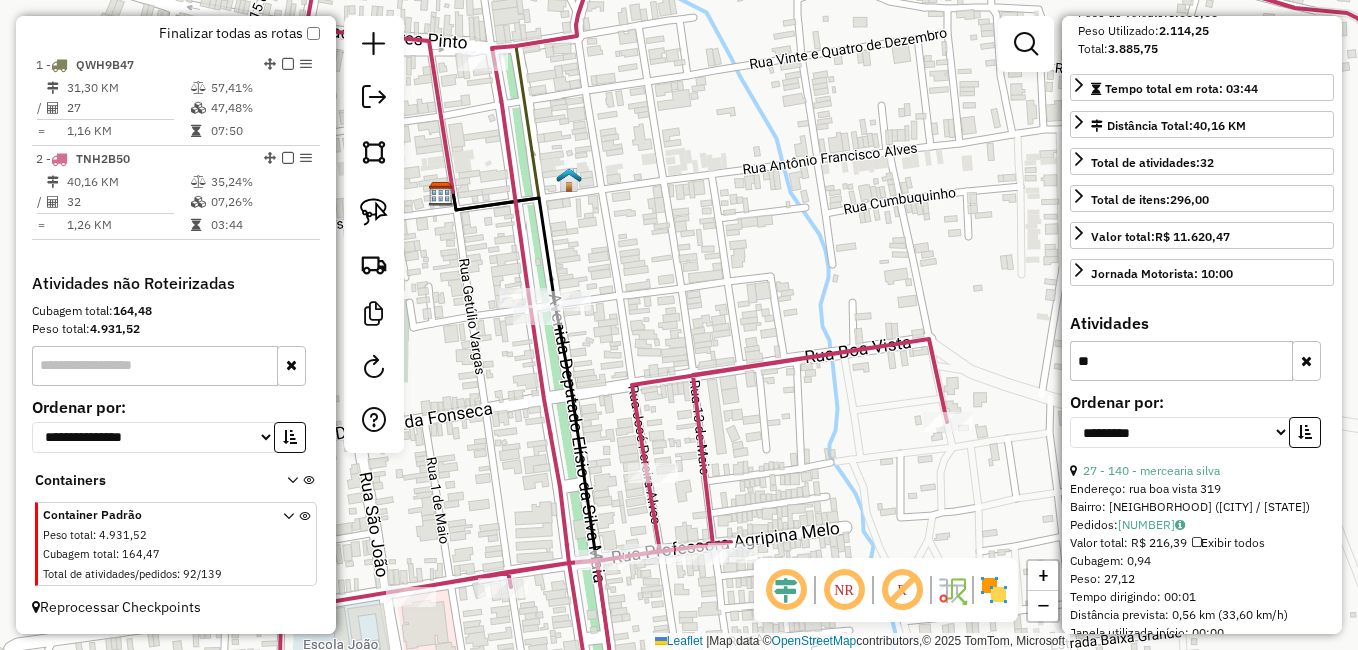 type on "*" 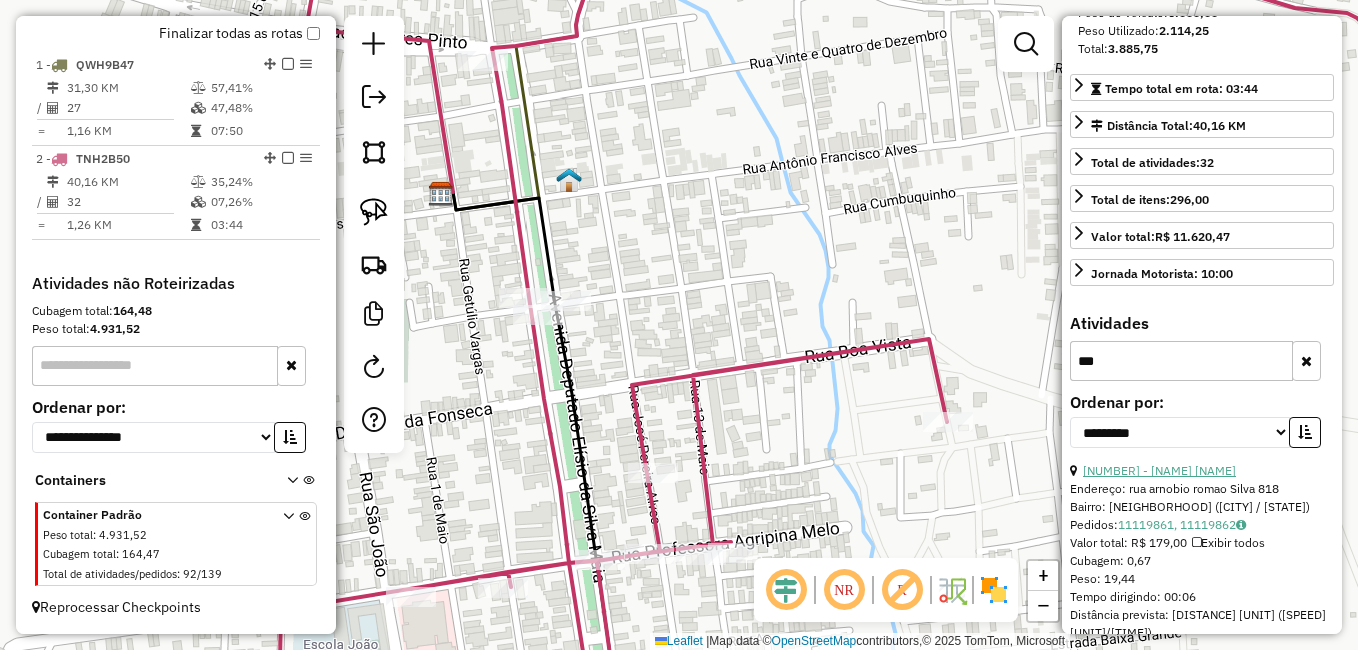 type on "***" 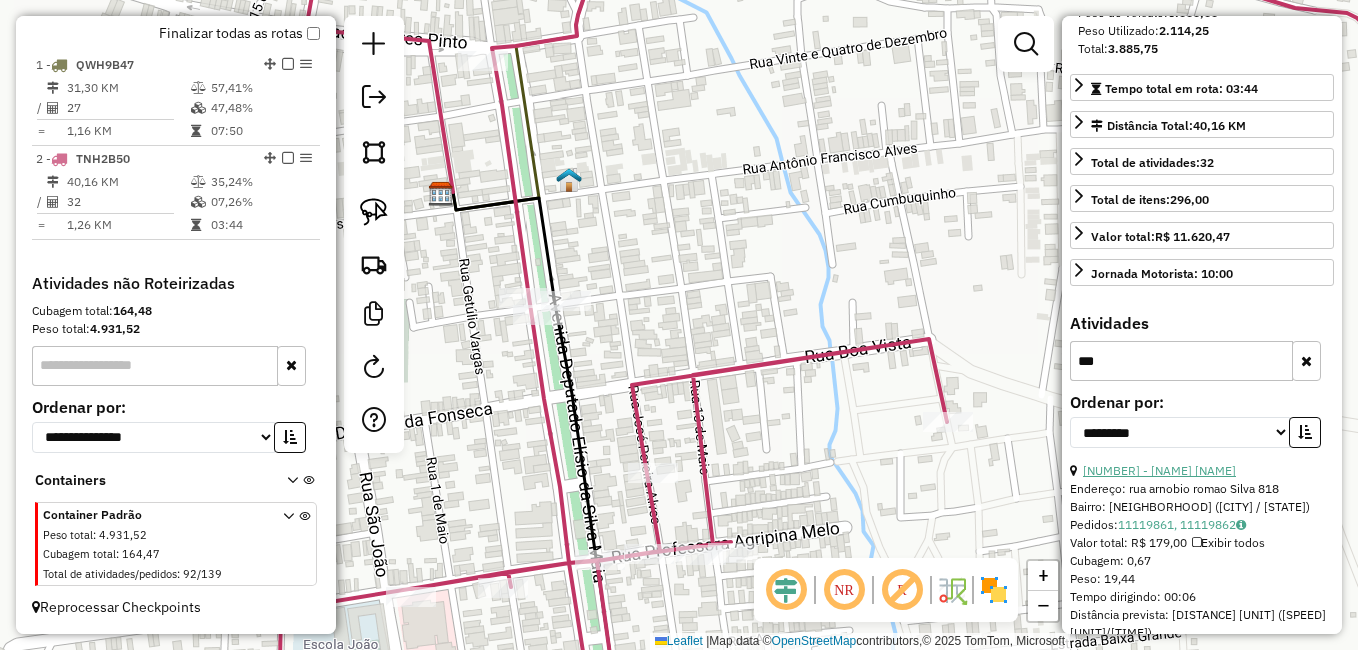 click on "2 - 379 - Espetinho do Rogerio" at bounding box center (1159, 470) 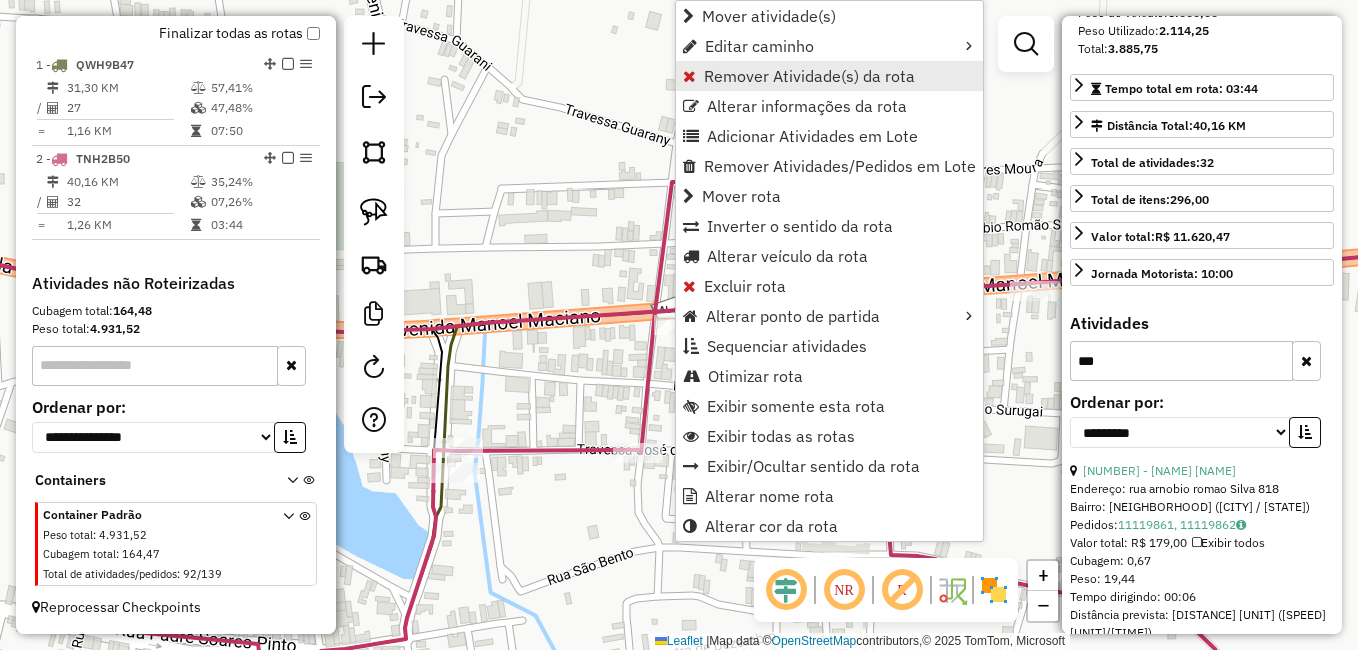 click on "Remover Atividade(s) da rota" at bounding box center [829, 76] 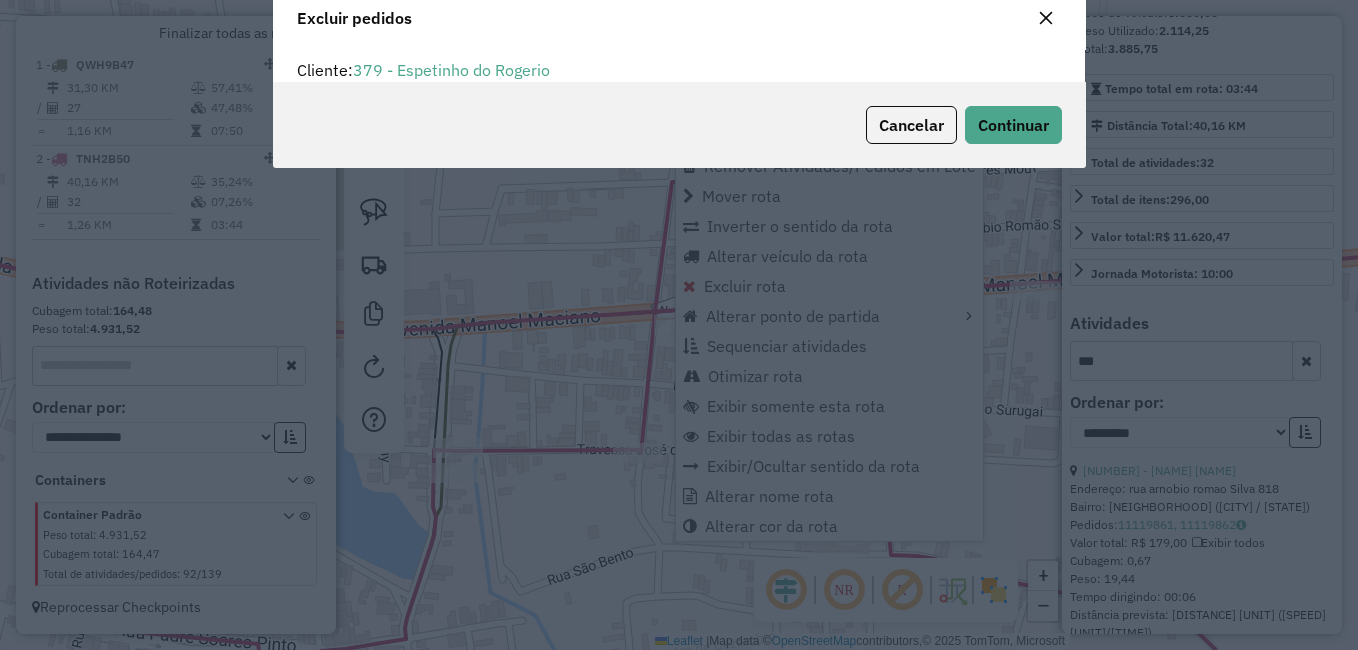 scroll, scrollTop: 12, scrollLeft: 6, axis: both 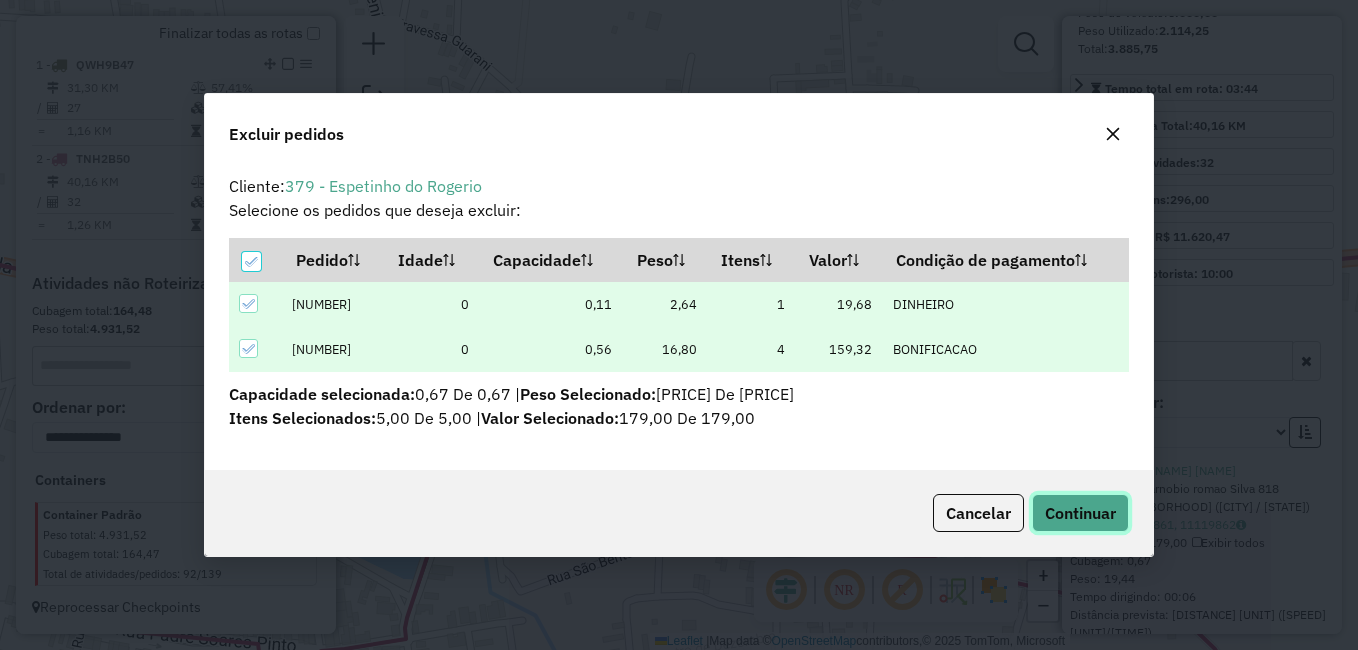 click on "Continuar" 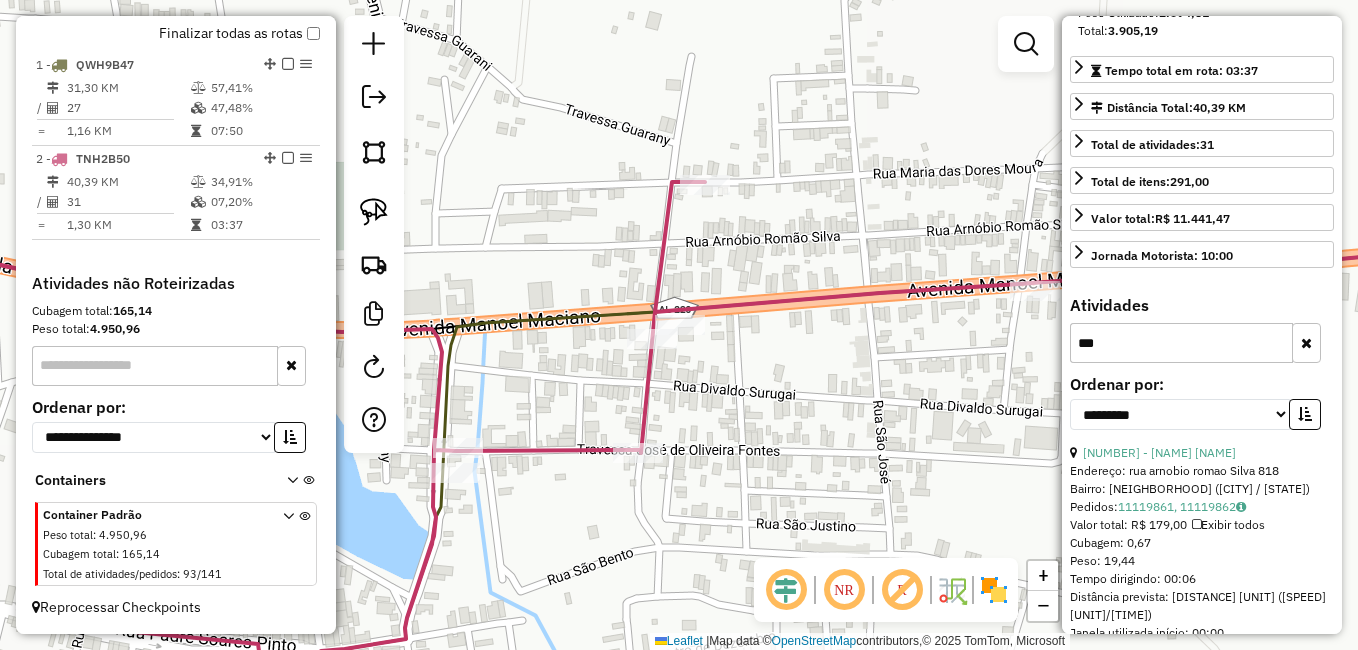 click 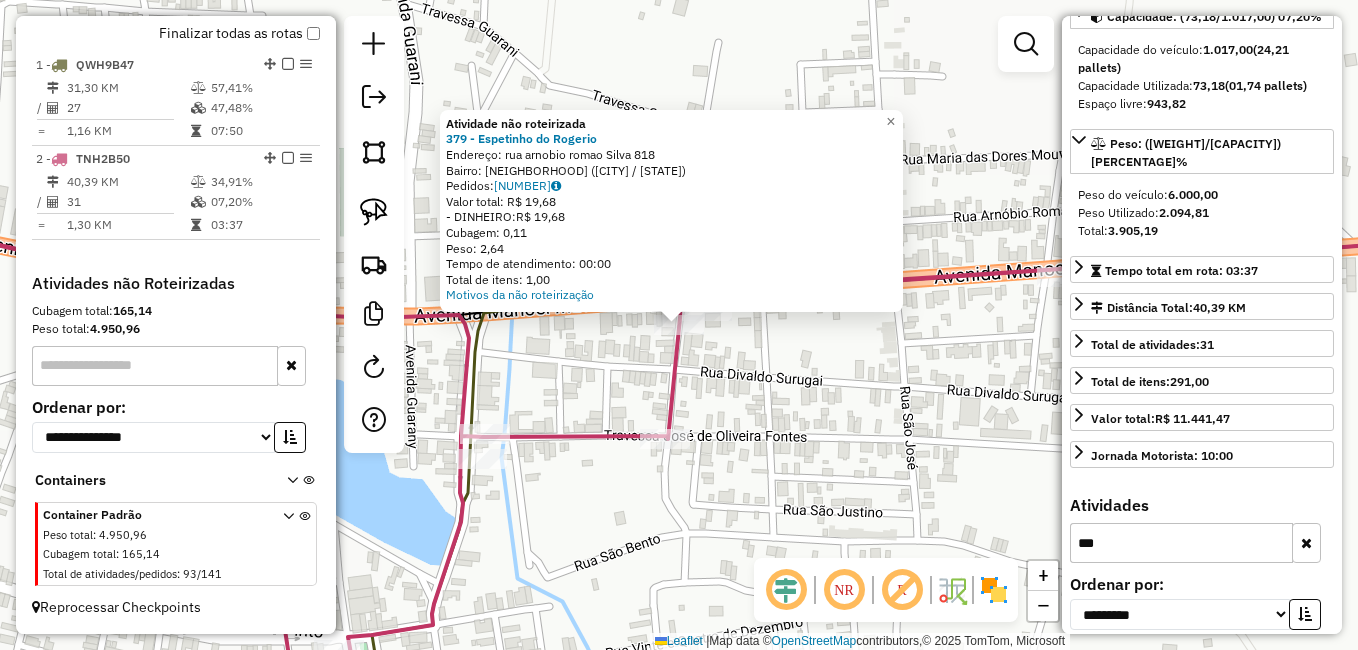 click on "Atividade não roteirizada 379 - Espetinho do Rogerio  Endereço:  rua arnobio romao Silva 818   Bairro: Centro (SAO JOSE DA TAPERA / AL)   Pedidos:  11119861   Valor total: R$ 19,68   - DINHEIRO:  R$ 19,68   Cubagem: 0,11   Peso: 2,64   Tempo de atendimento: 00:00   Total de itens: 1,00  Motivos da não roteirização × Janela de atendimento Grade de atendimento Capacidade Transportadoras Veículos Cliente Pedidos  Rotas Selecione os dias de semana para filtrar as janelas de atendimento  Seg   Ter   Qua   Qui   Sex   Sáb   Dom  Informe o período da janela de atendimento: De: Até:  Filtrar exatamente a janela do cliente  Considerar janela de atendimento padrão  Selecione os dias de semana para filtrar as grades de atendimento  Seg   Ter   Qua   Qui   Sex   Sáb   Dom   Considerar clientes sem dia de atendimento cadastrado  Clientes fora do dia de atendimento selecionado Filtrar as atividades entre os valores definidos abaixo:  Peso mínimo:   Peso máximo:   Cubagem mínima:   Cubagem máxima:   De:  De:" 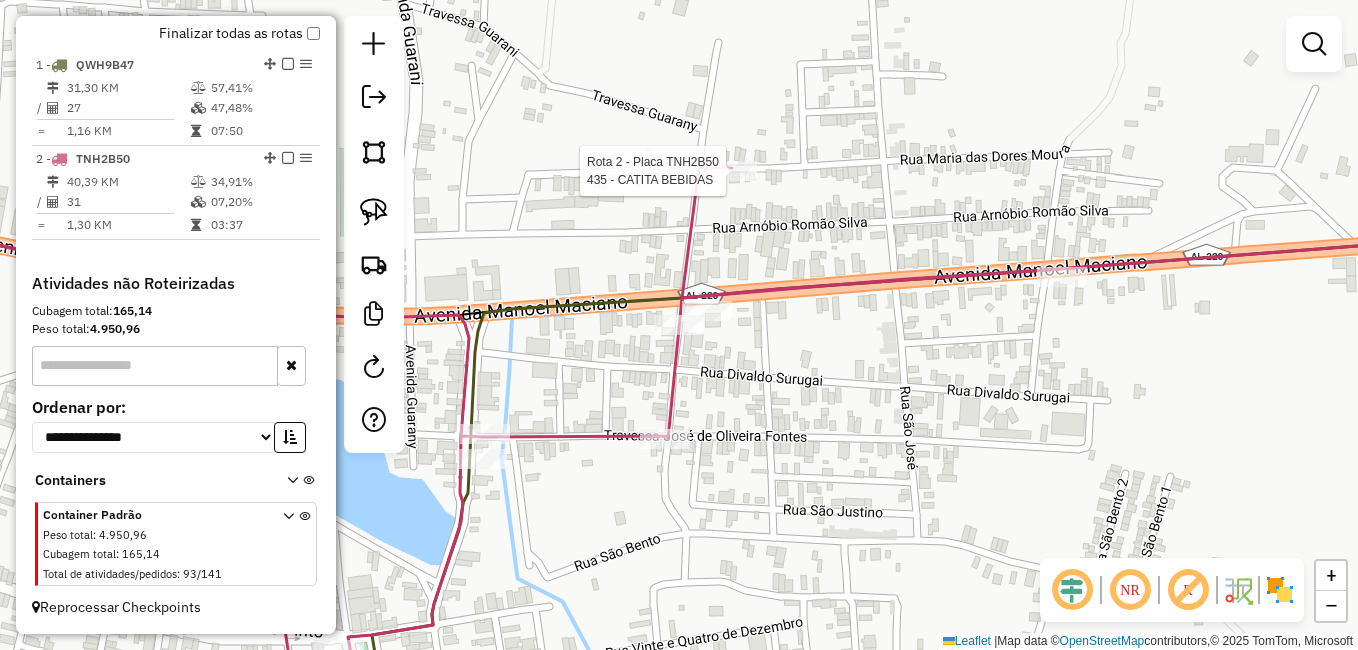 click 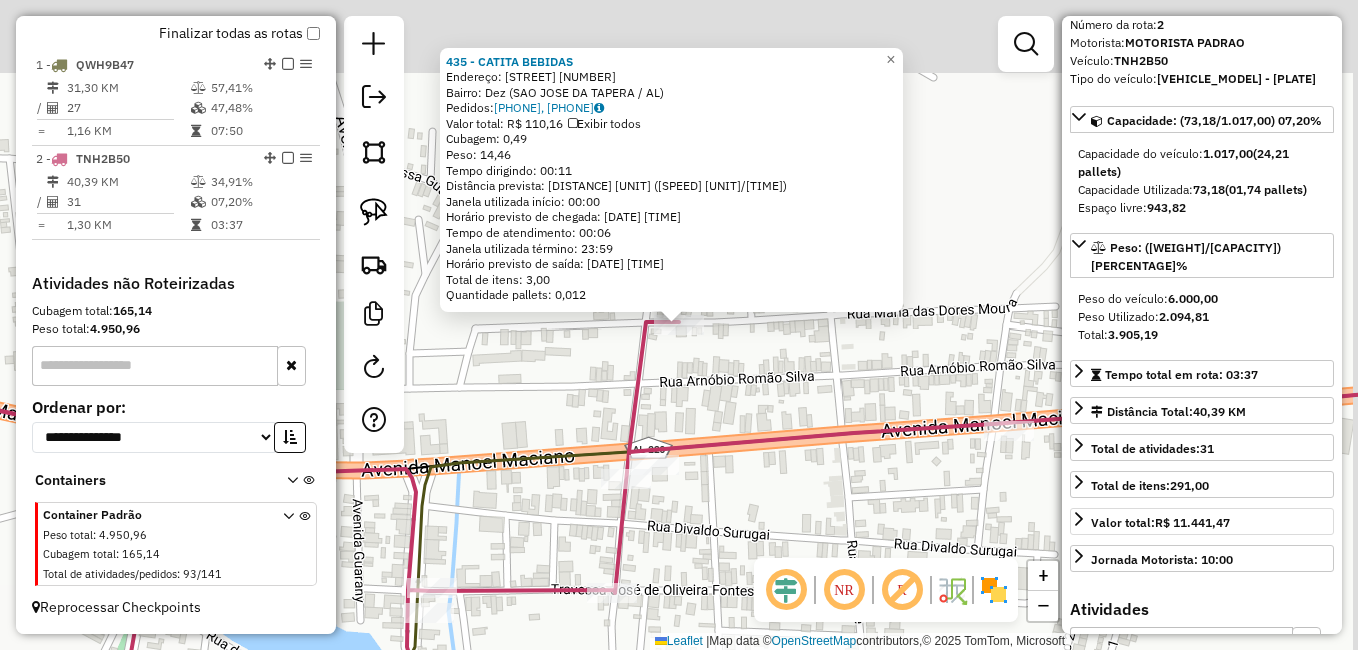 scroll, scrollTop: 180, scrollLeft: 0, axis: vertical 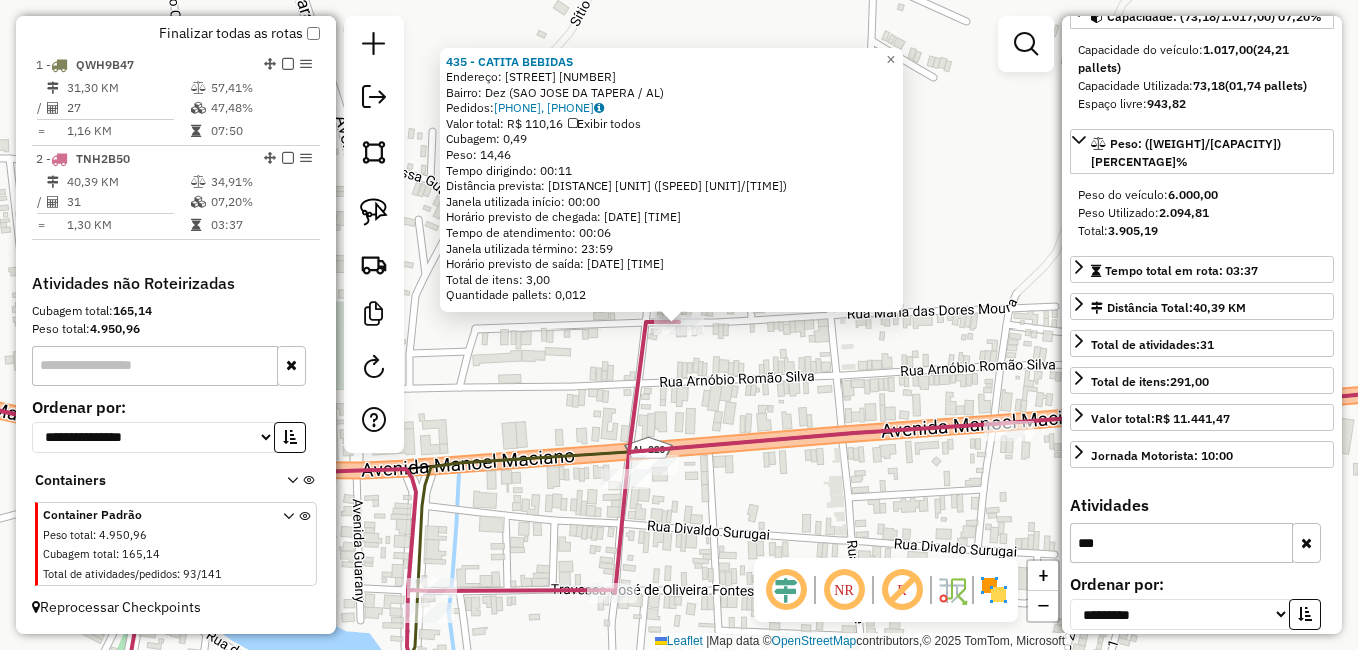 click at bounding box center [1306, 543] 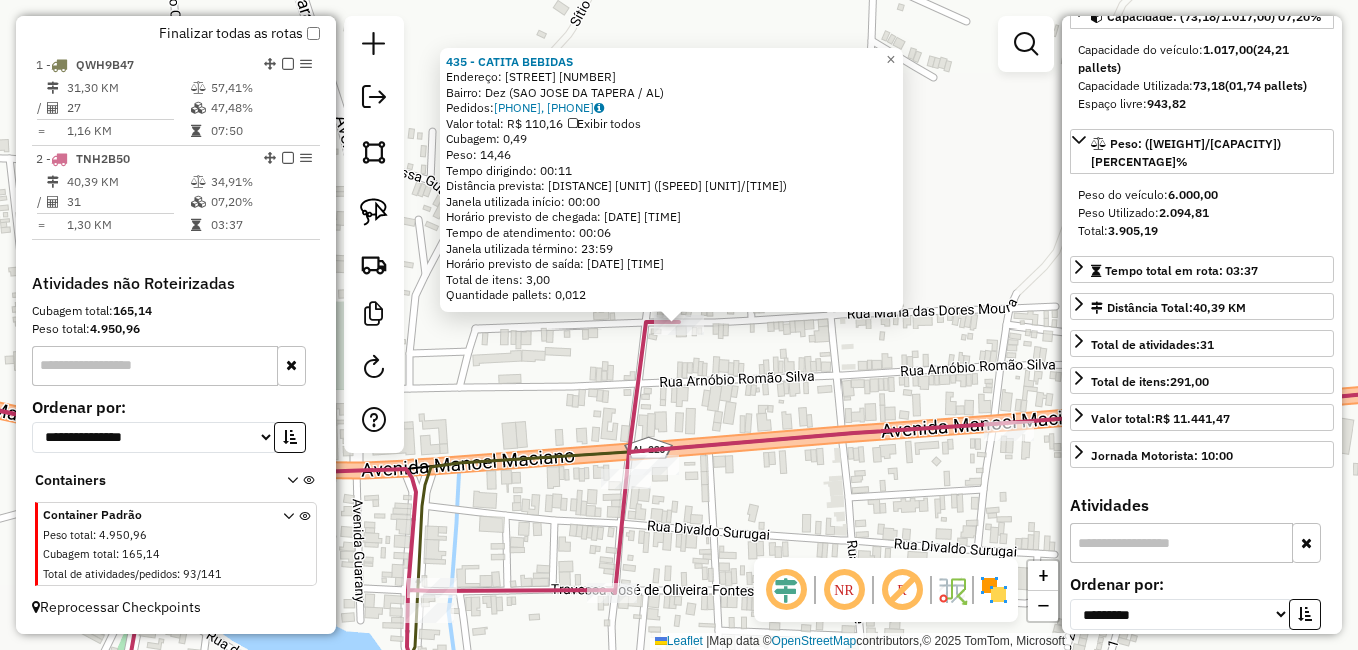 click at bounding box center (1181, 543) 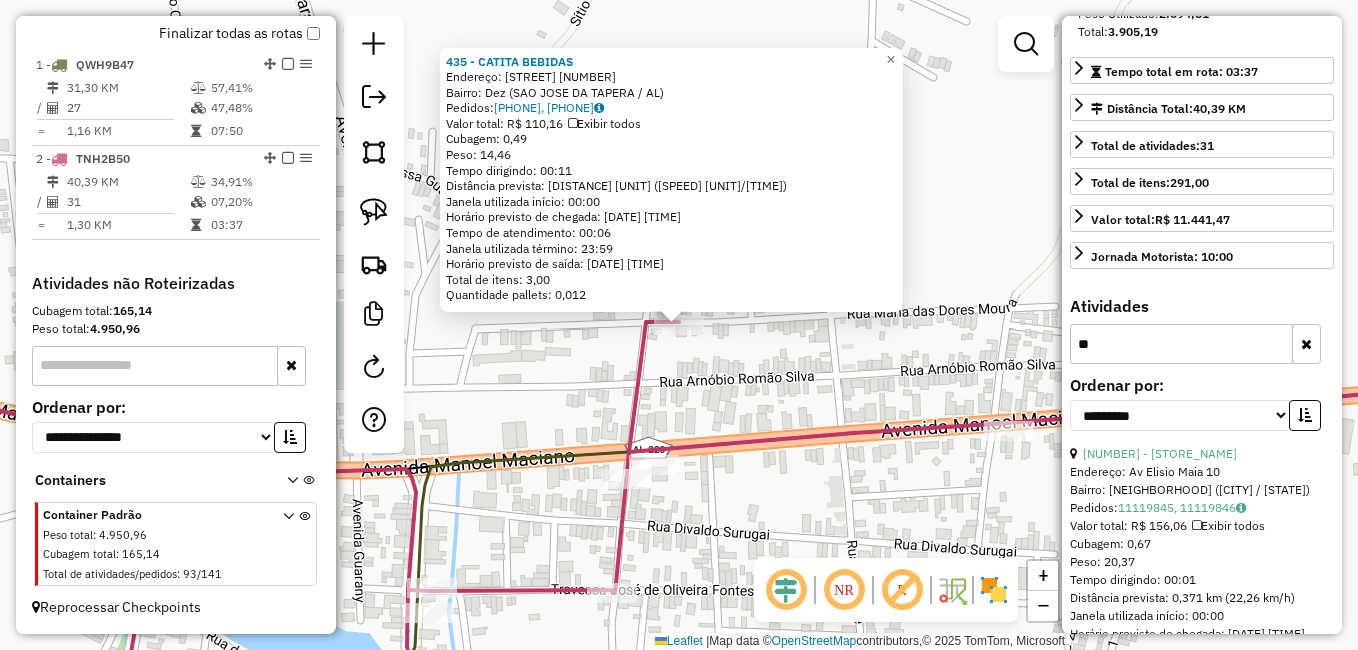 scroll, scrollTop: 380, scrollLeft: 0, axis: vertical 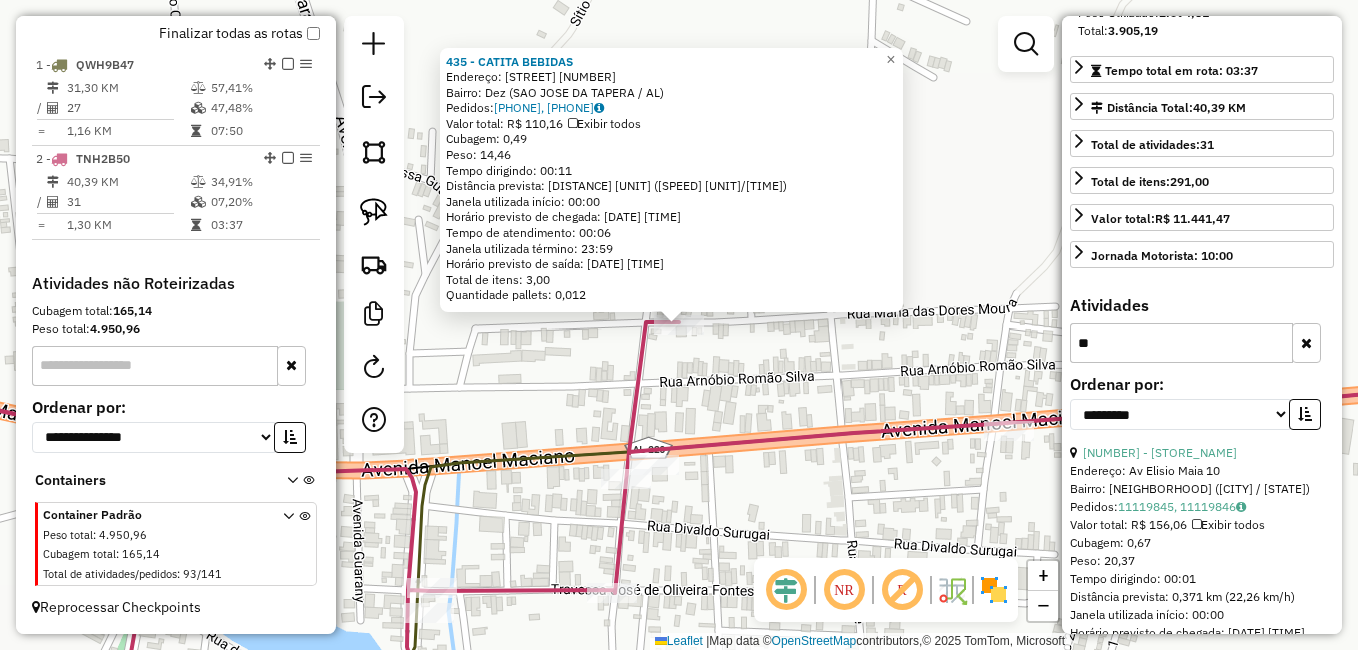 type on "**" 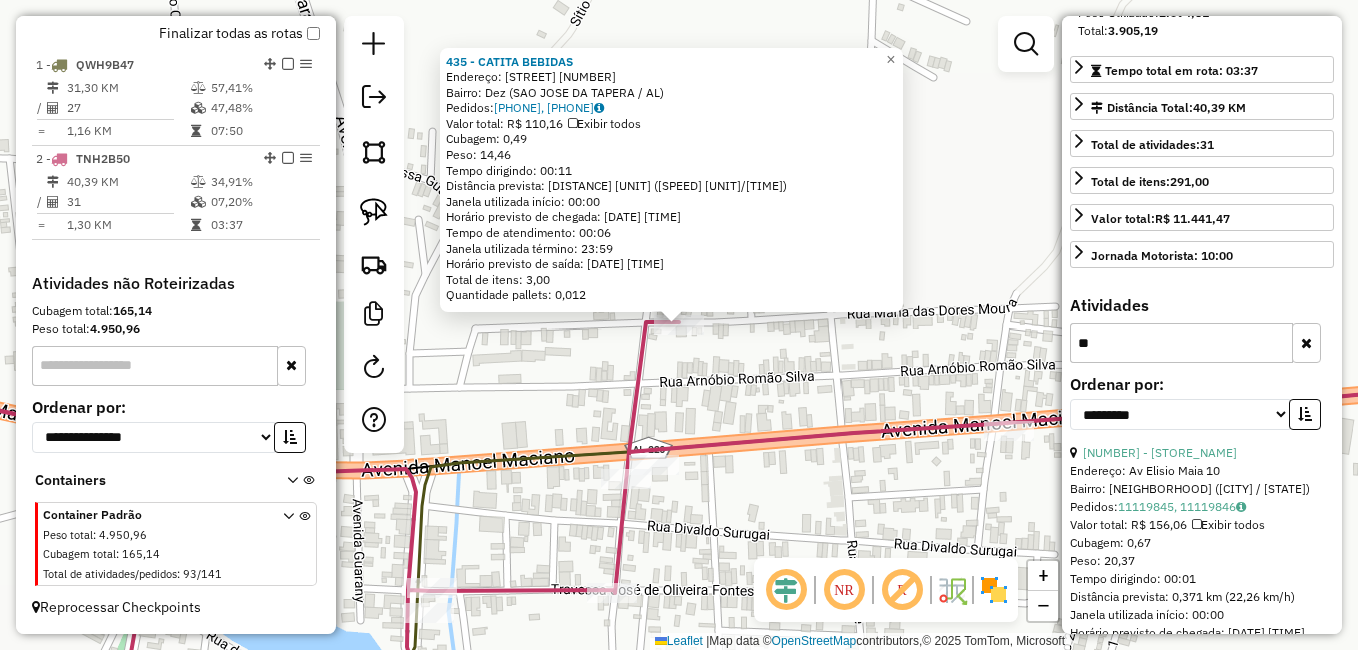 click on "Peso: 20,37" at bounding box center (1202, 561) 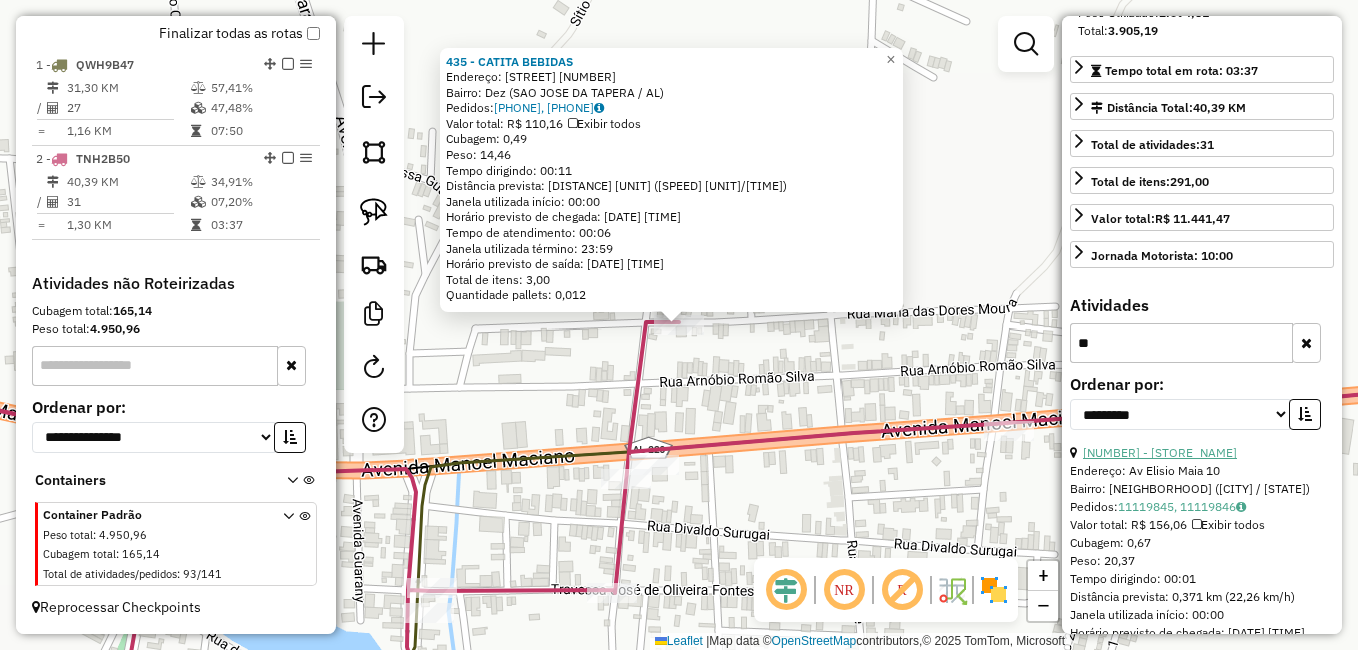 click on "10 - 17 - mercadinho central i" at bounding box center [1160, 452] 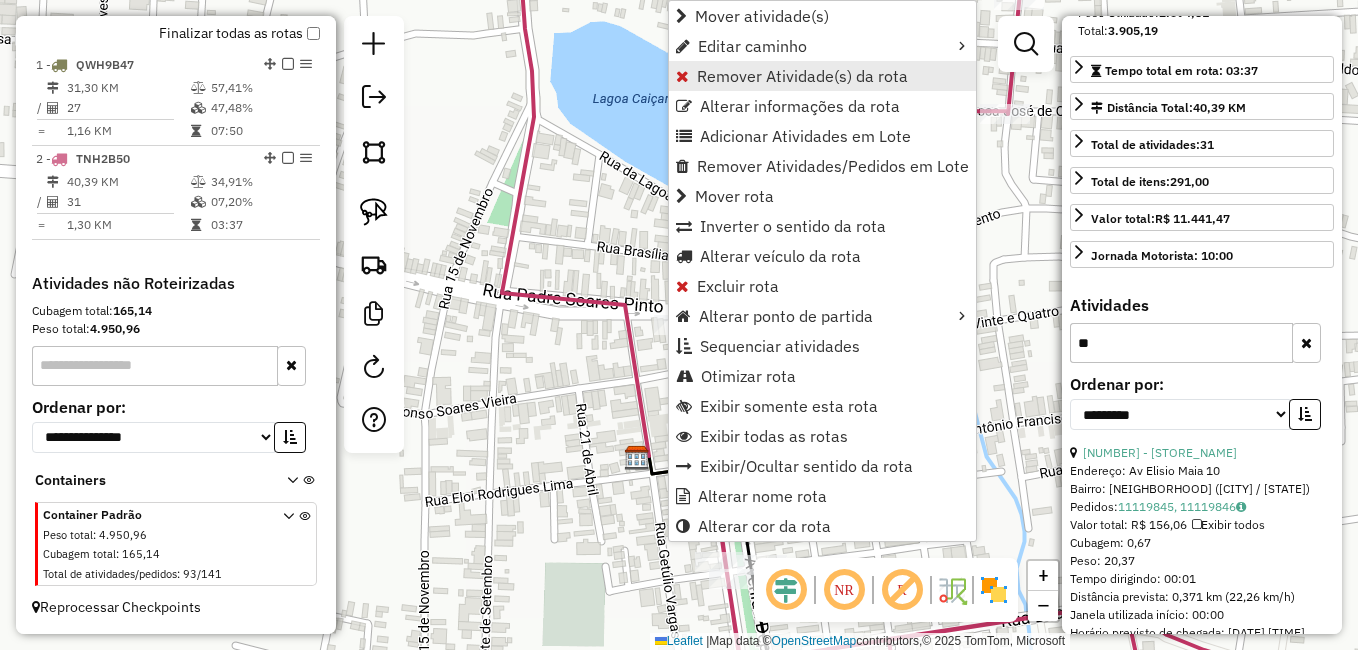 click on "Remover Atividade(s) da rota" at bounding box center [802, 76] 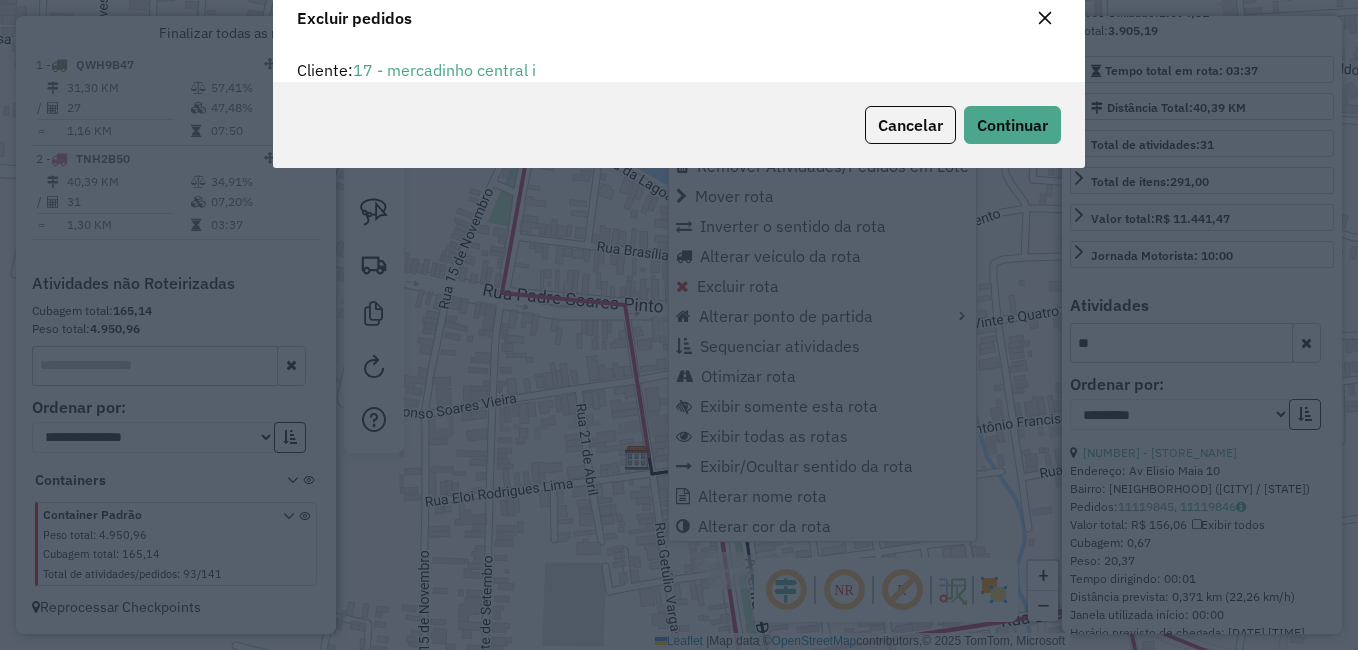 scroll, scrollTop: 82, scrollLeft: 0, axis: vertical 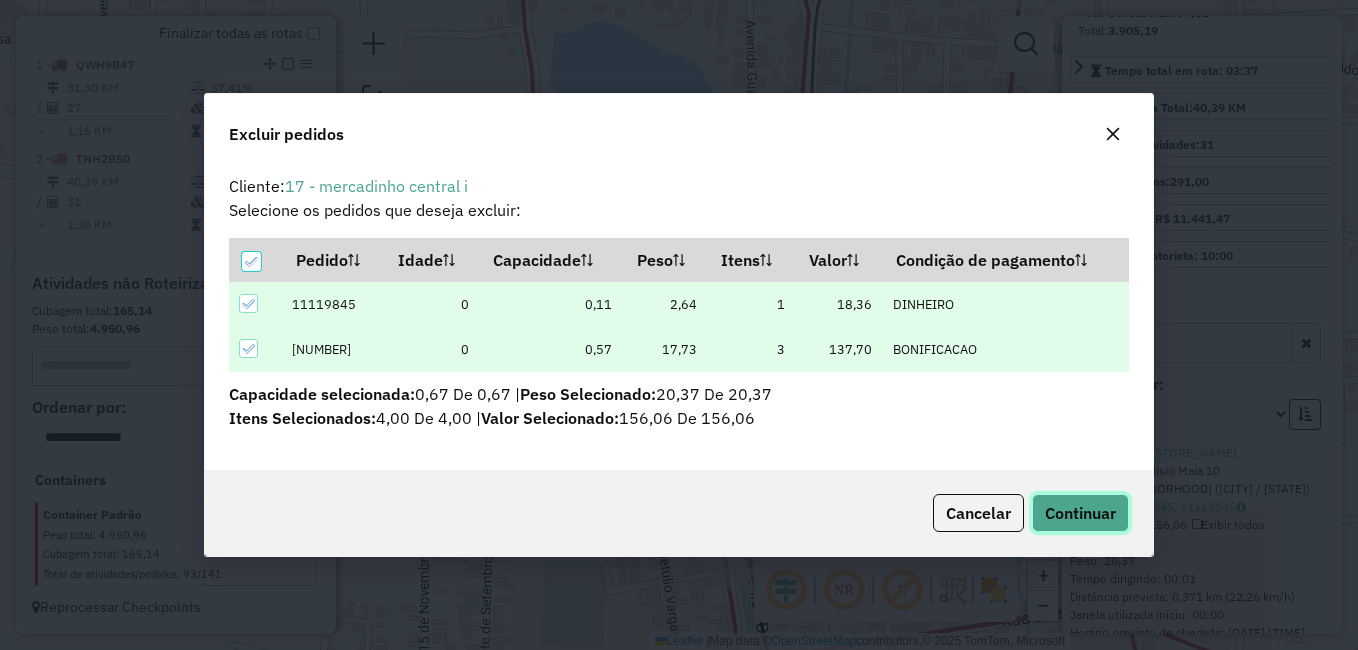 click on "Continuar" 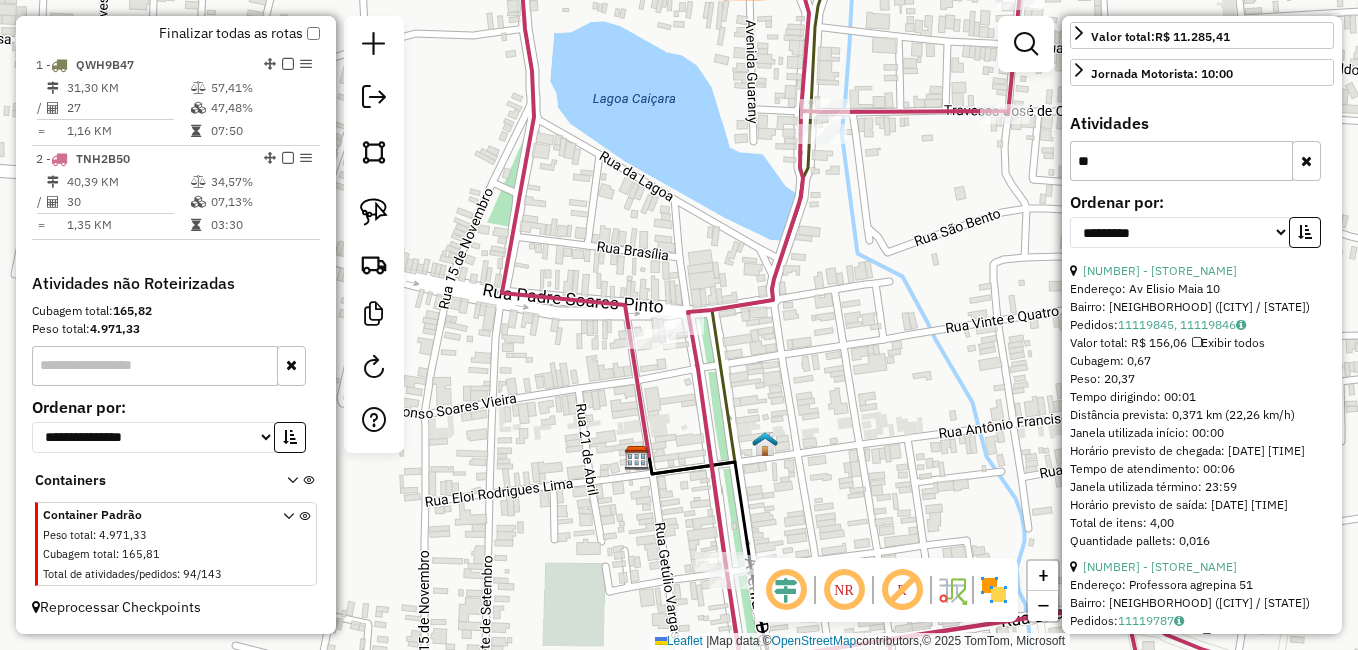 scroll, scrollTop: 480, scrollLeft: 0, axis: vertical 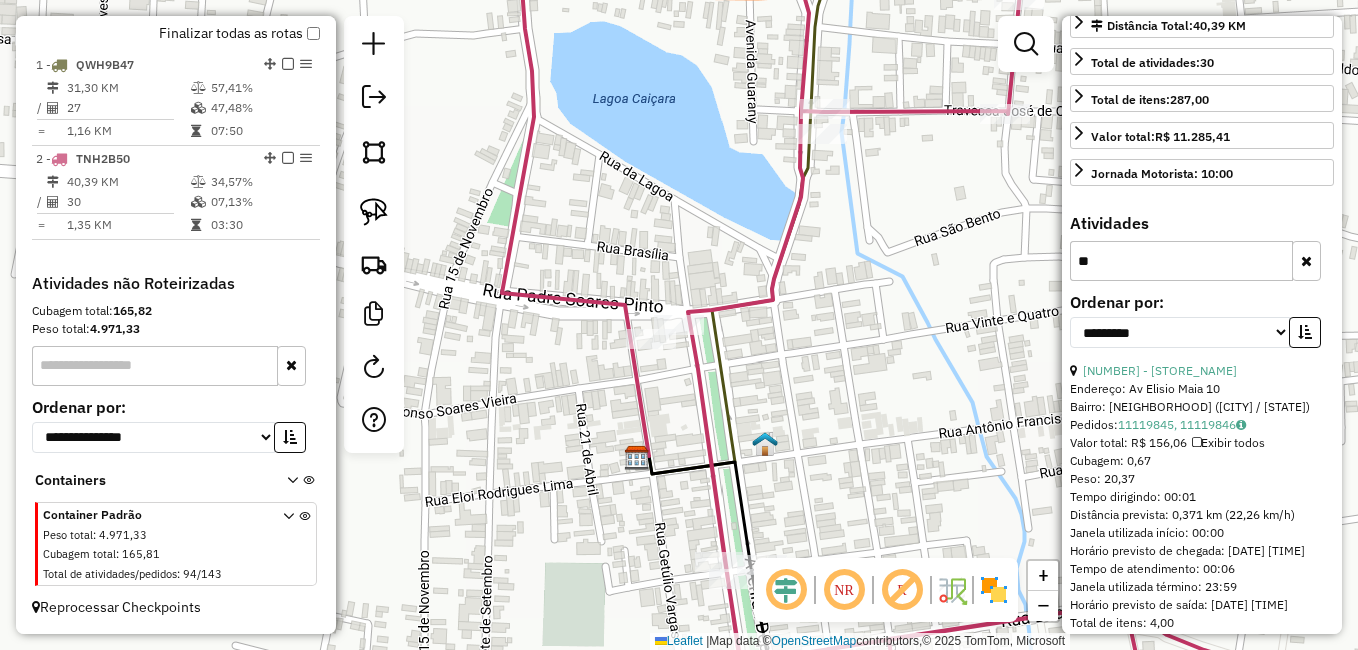 click at bounding box center (1306, 261) 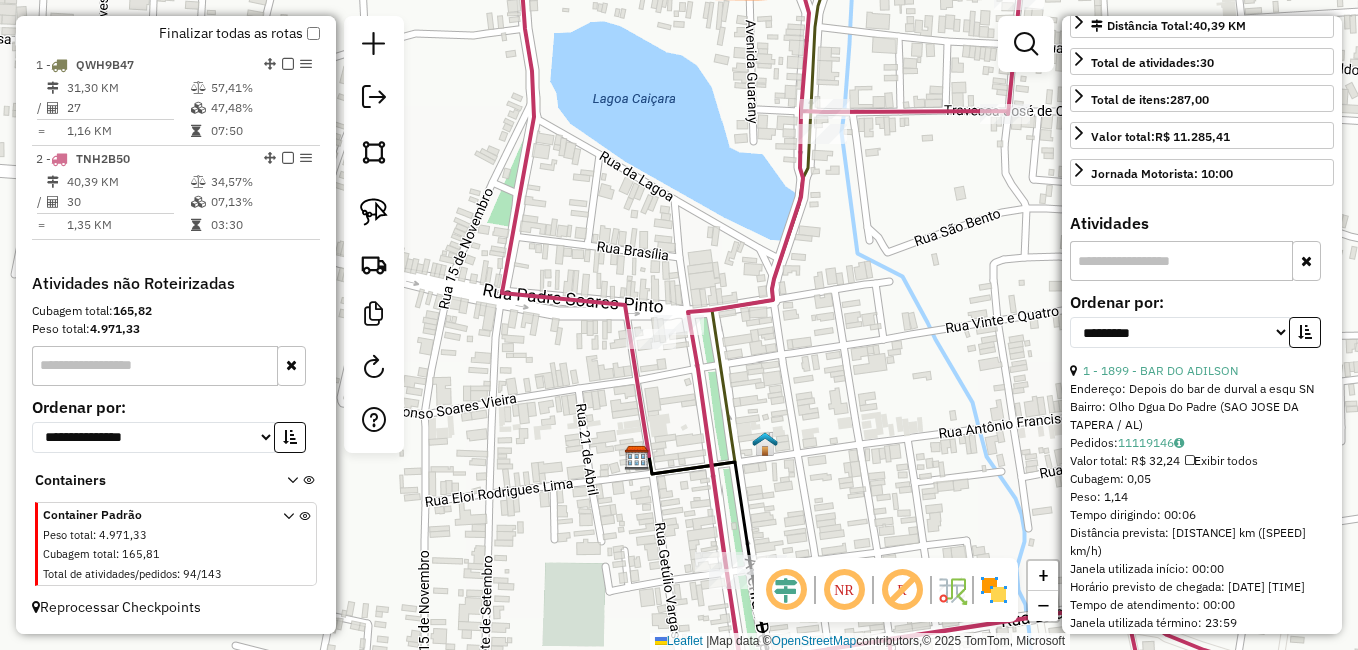 click at bounding box center [1181, 261] 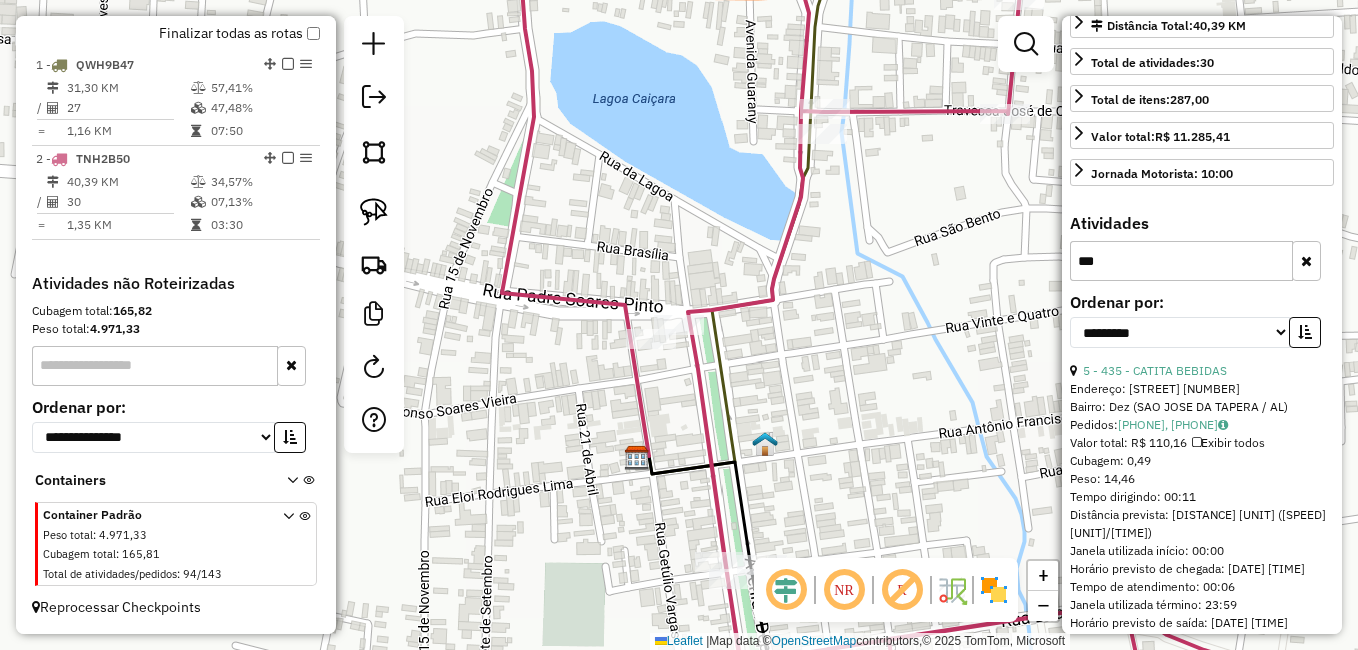 click on "5 - 435 - CATITA BEBIDAS" at bounding box center (1202, 371) 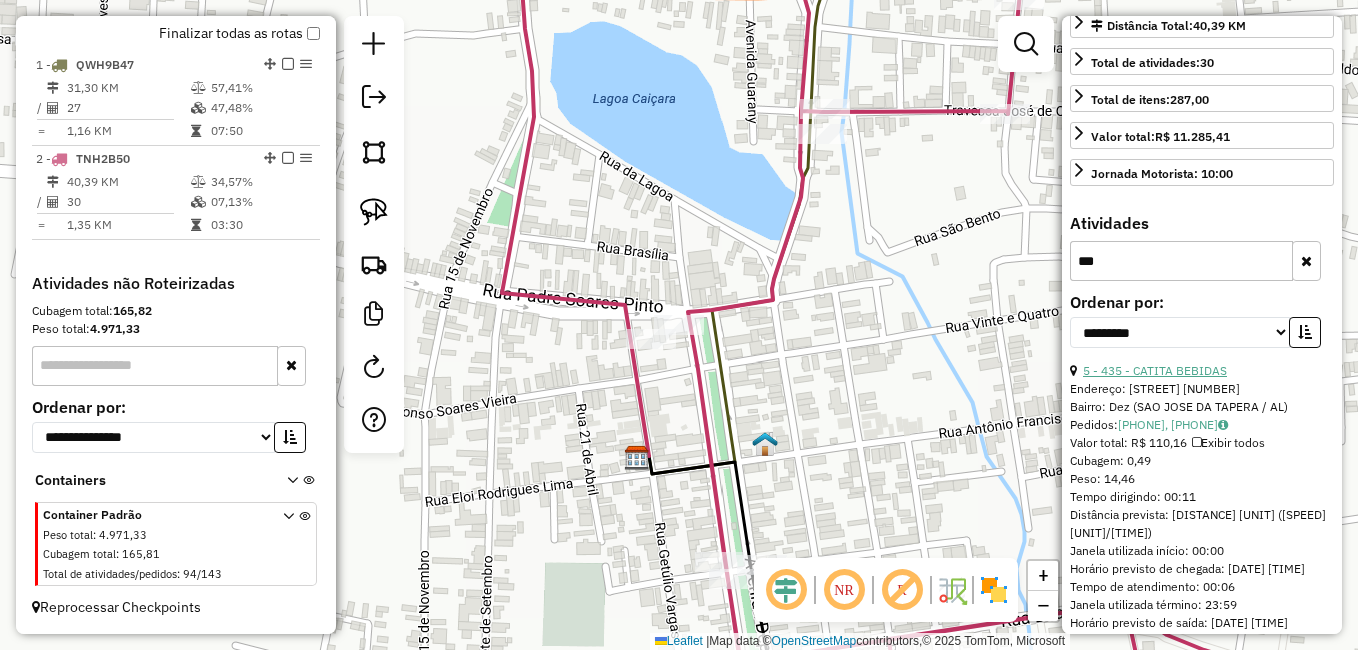 click on "5 - 435 - CATITA BEBIDAS" at bounding box center [1155, 370] 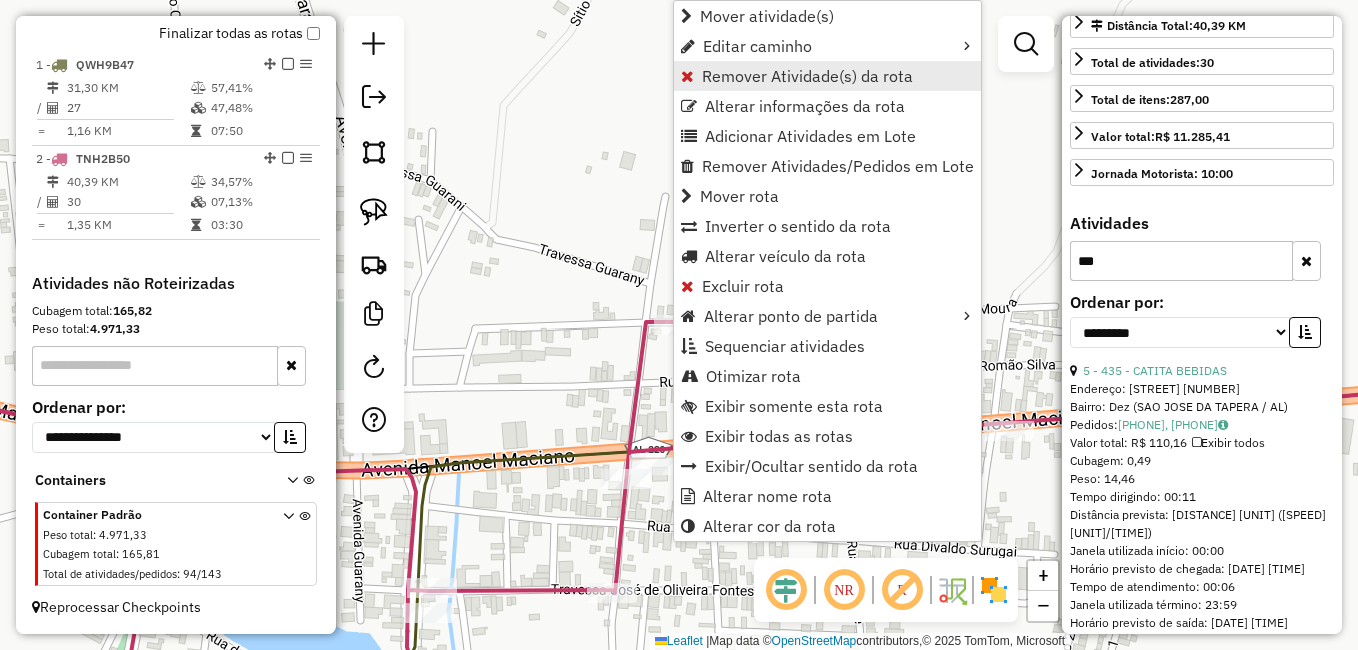click on "Remover Atividade(s) da rota" at bounding box center (807, 76) 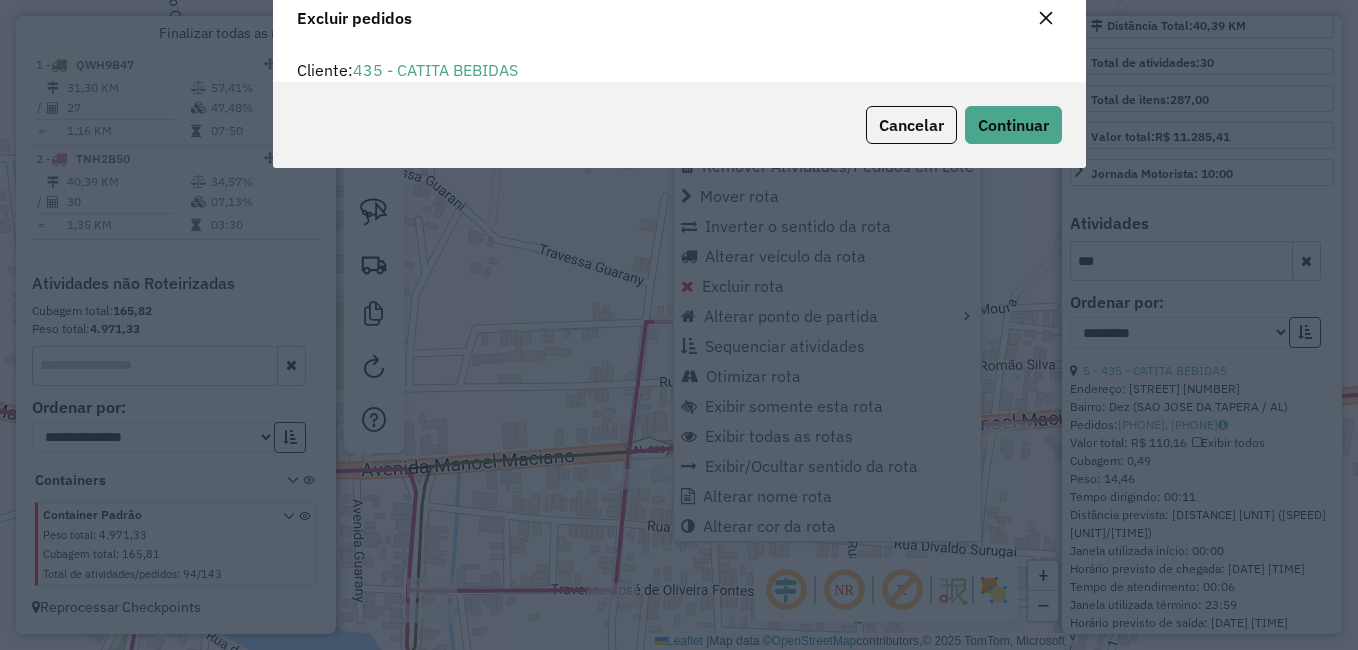 scroll, scrollTop: 12, scrollLeft: 6, axis: both 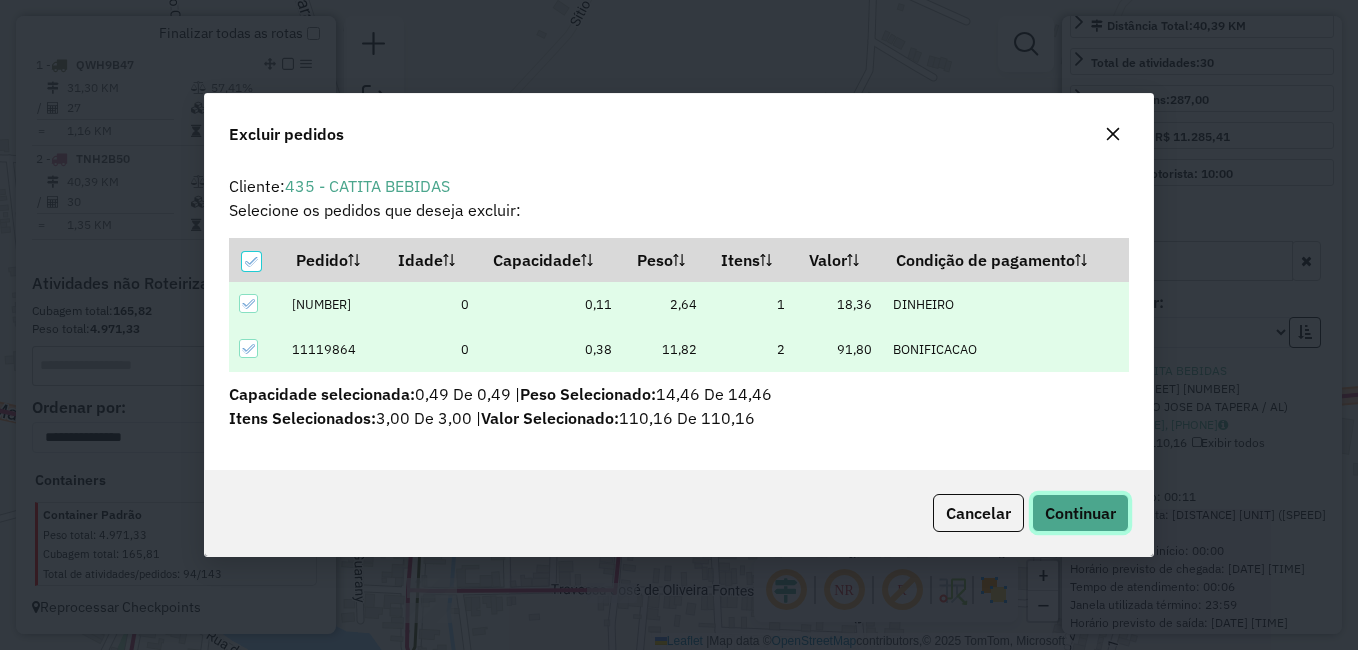click on "Continuar" 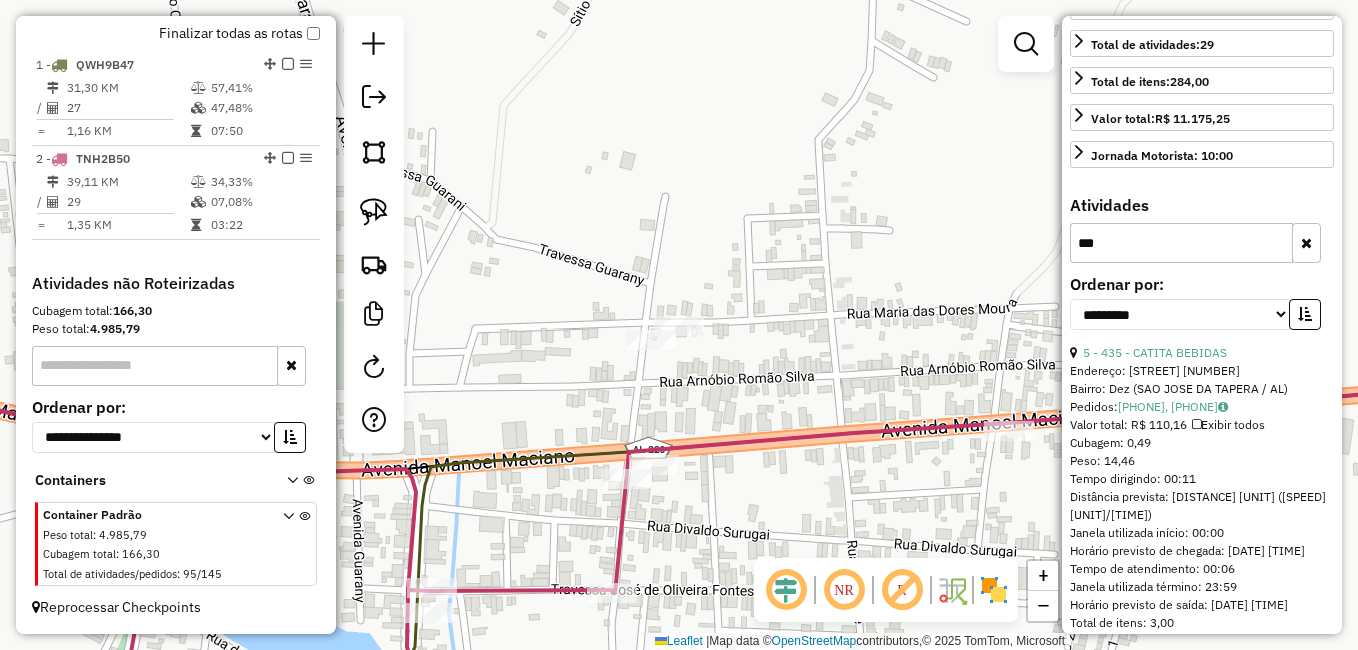 click on "***" at bounding box center (1181, 243) 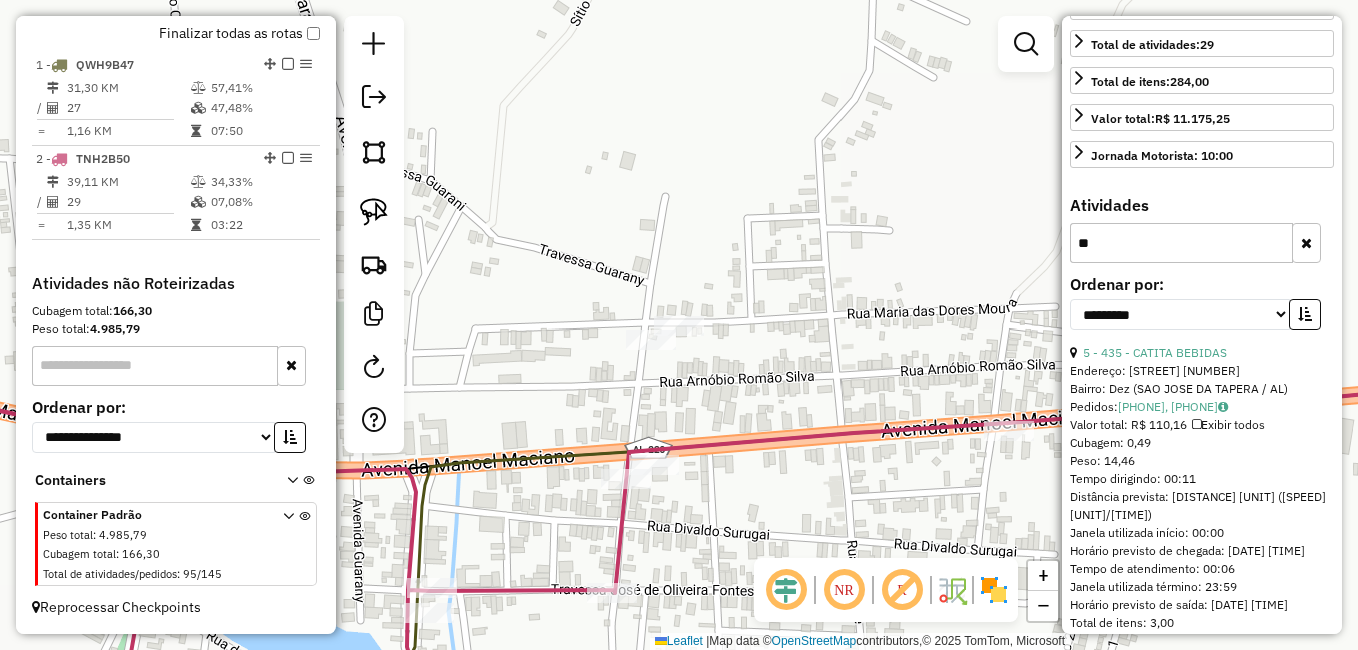 type on "*" 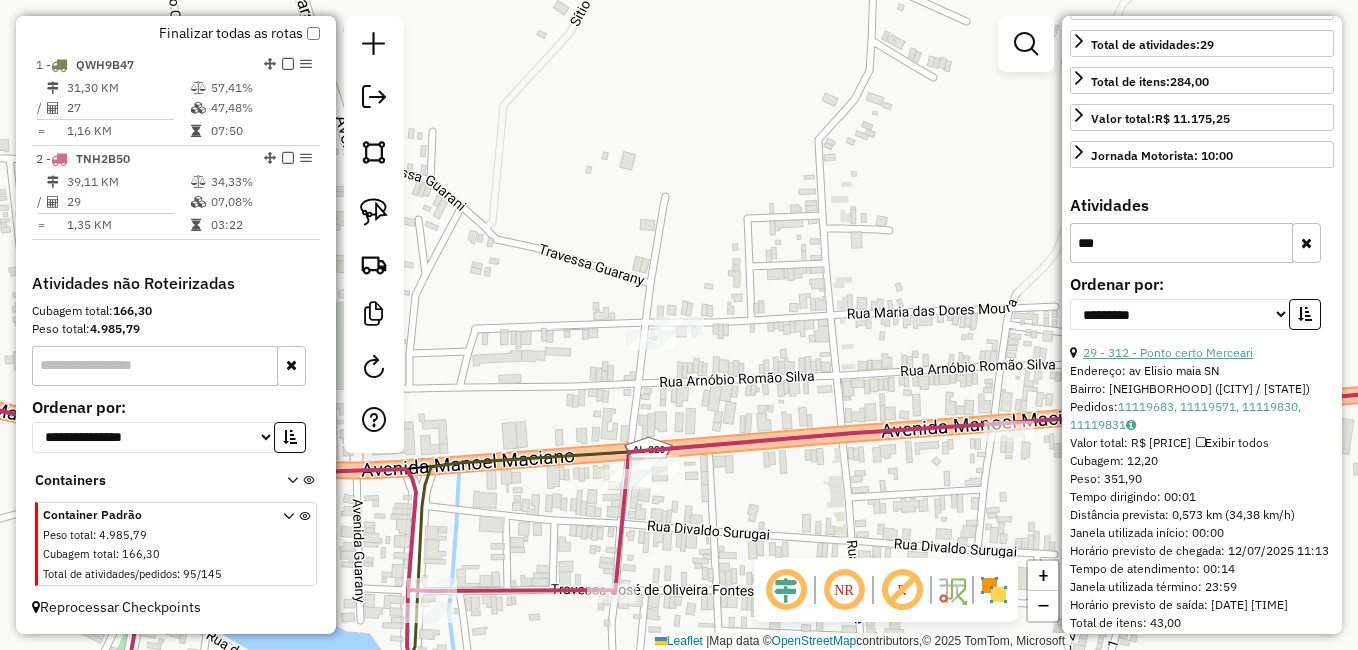 type on "***" 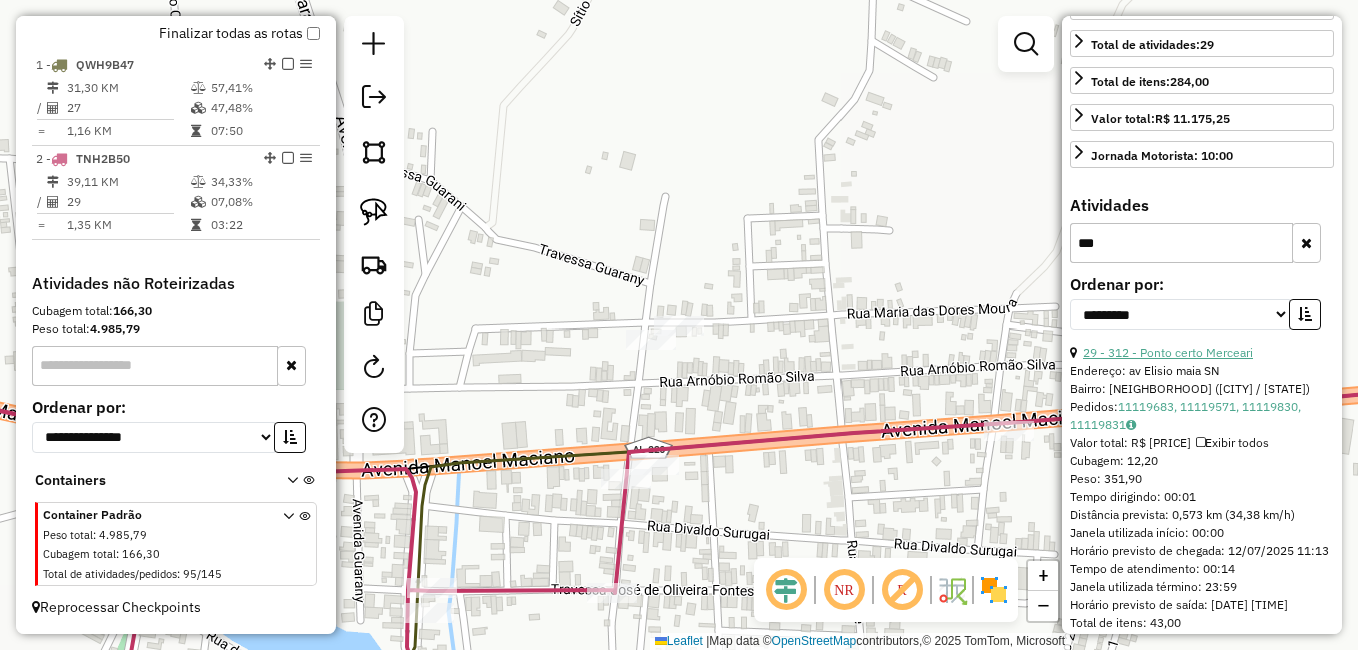 click on "29 - 312 - Ponto certo Merceari" at bounding box center (1168, 352) 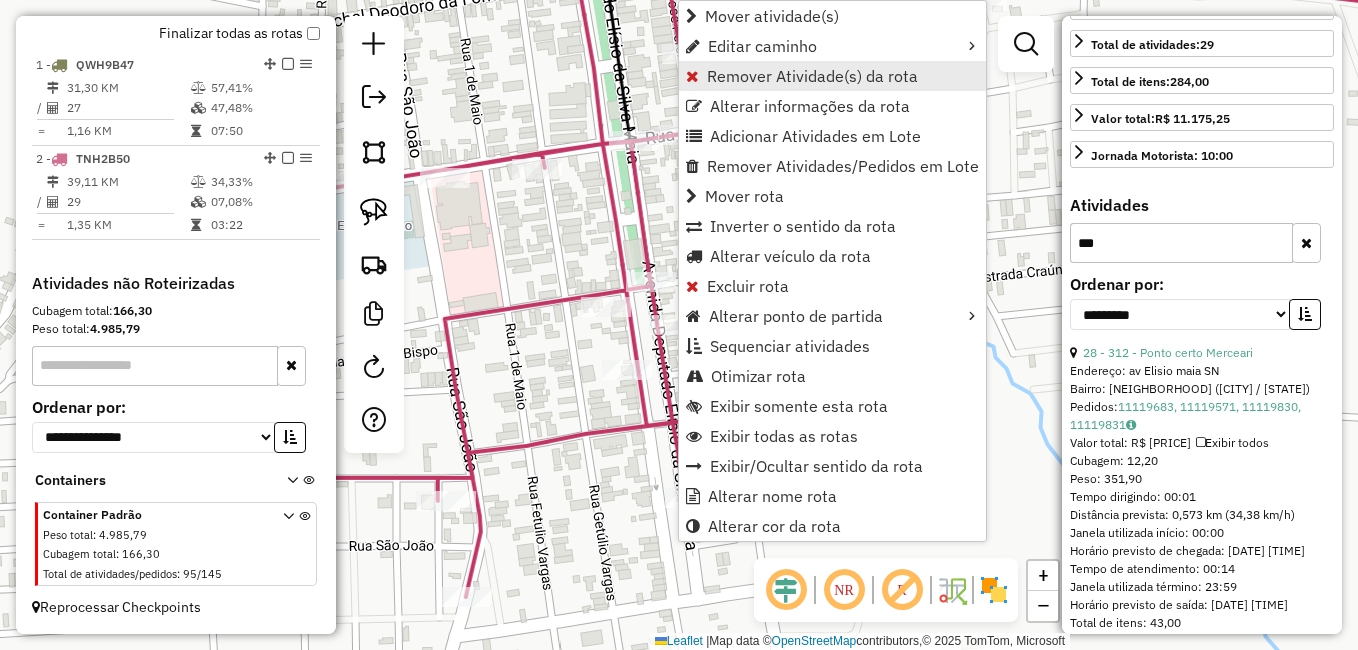click on "Remover Atividade(s) da rota" at bounding box center (832, 76) 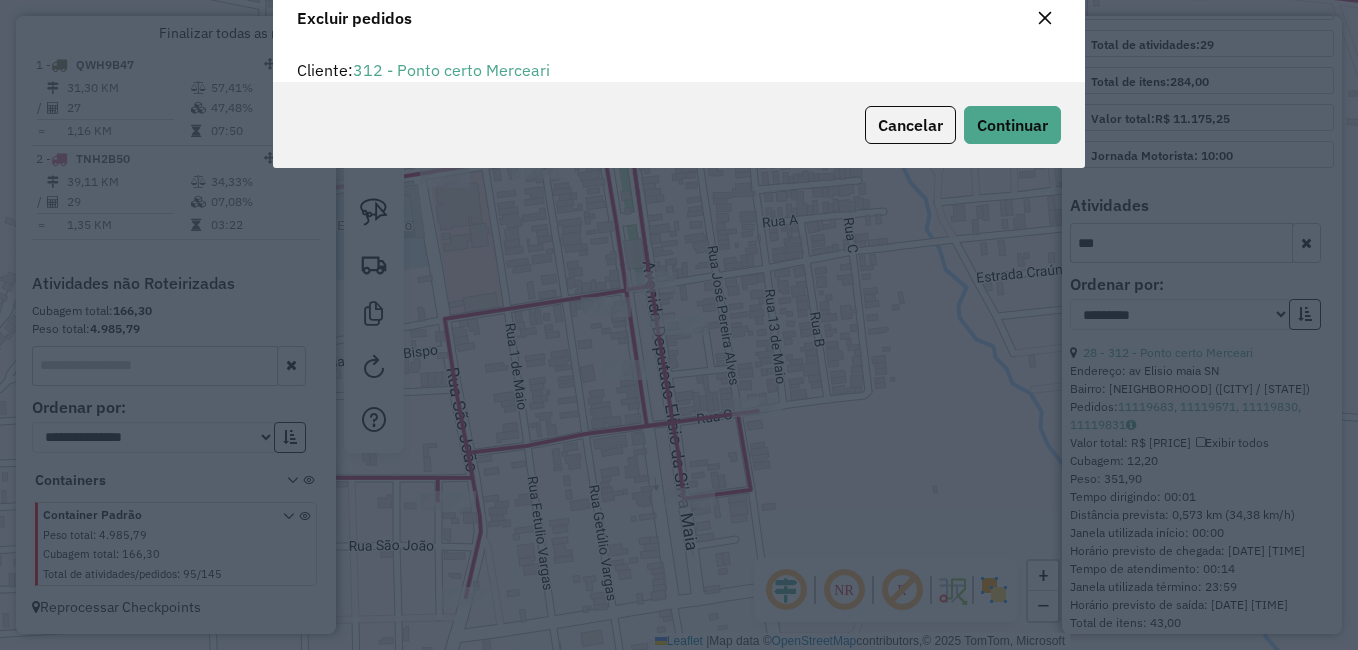 scroll, scrollTop: 82, scrollLeft: 0, axis: vertical 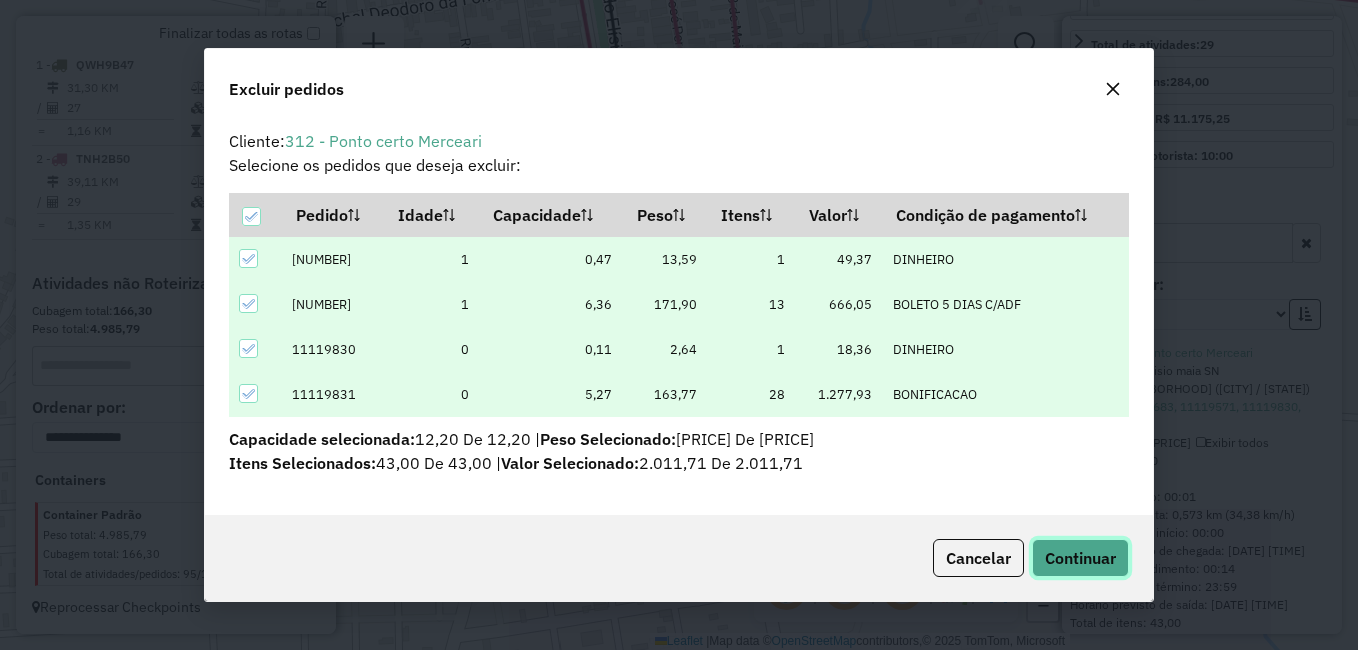 click on "Continuar" 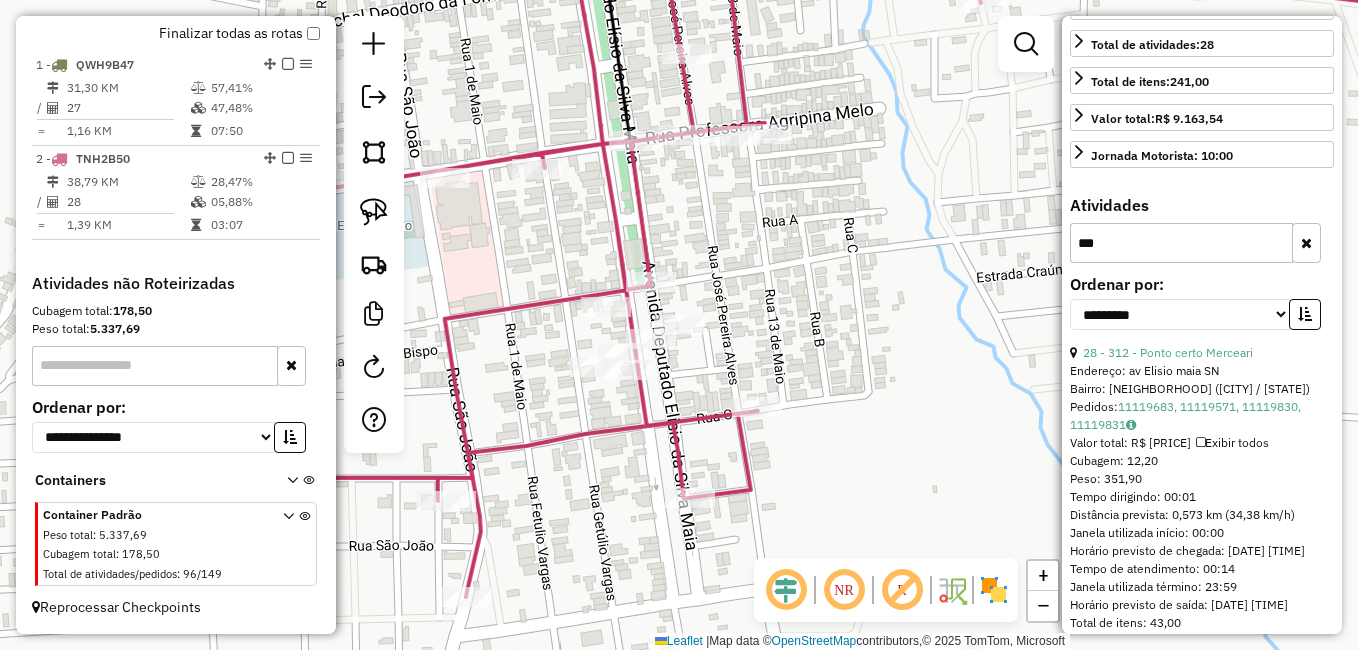 click 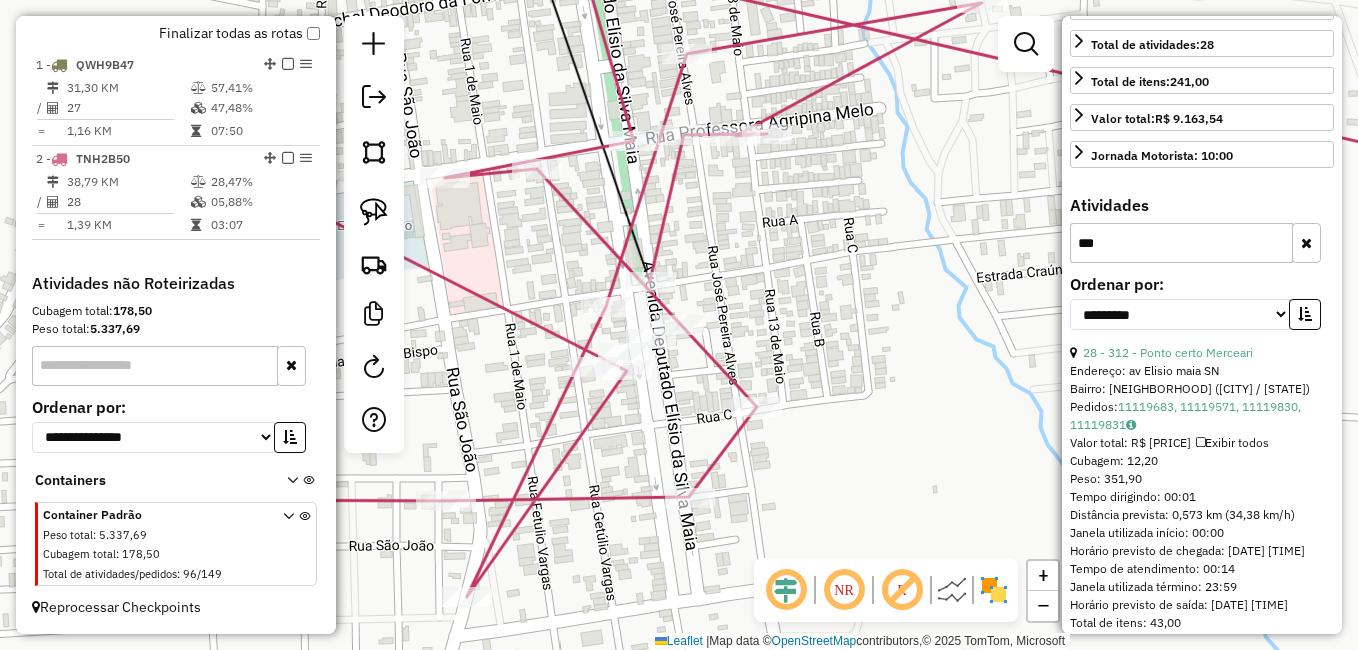 click on "Janela de atendimento Grade de atendimento Capacidade Transportadoras Veículos Cliente Pedidos  Rotas Selecione os dias de semana para filtrar as janelas de atendimento  Seg   Ter   Qua   Qui   Sex   Sáb   Dom  Informe o período da janela de atendimento: De: Até:  Filtrar exatamente a janela do cliente  Considerar janela de atendimento padrão  Selecione os dias de semana para filtrar as grades de atendimento  Seg   Ter   Qua   Qui   Sex   Sáb   Dom   Considerar clientes sem dia de atendimento cadastrado  Clientes fora do dia de atendimento selecionado Filtrar as atividades entre os valores definidos abaixo:  Peso mínimo:   Peso máximo:   Cubagem mínima:   Cubagem máxima:   De:   Até:  Filtrar as atividades entre o tempo de atendimento definido abaixo:  De:   Até:   Considerar capacidade total dos clientes não roteirizados Transportadora: Selecione um ou mais itens Tipo de veículo: Selecione um ou mais itens Veículo: Selecione um ou mais itens Motorista: Selecione um ou mais itens Nome: Rótulo:" 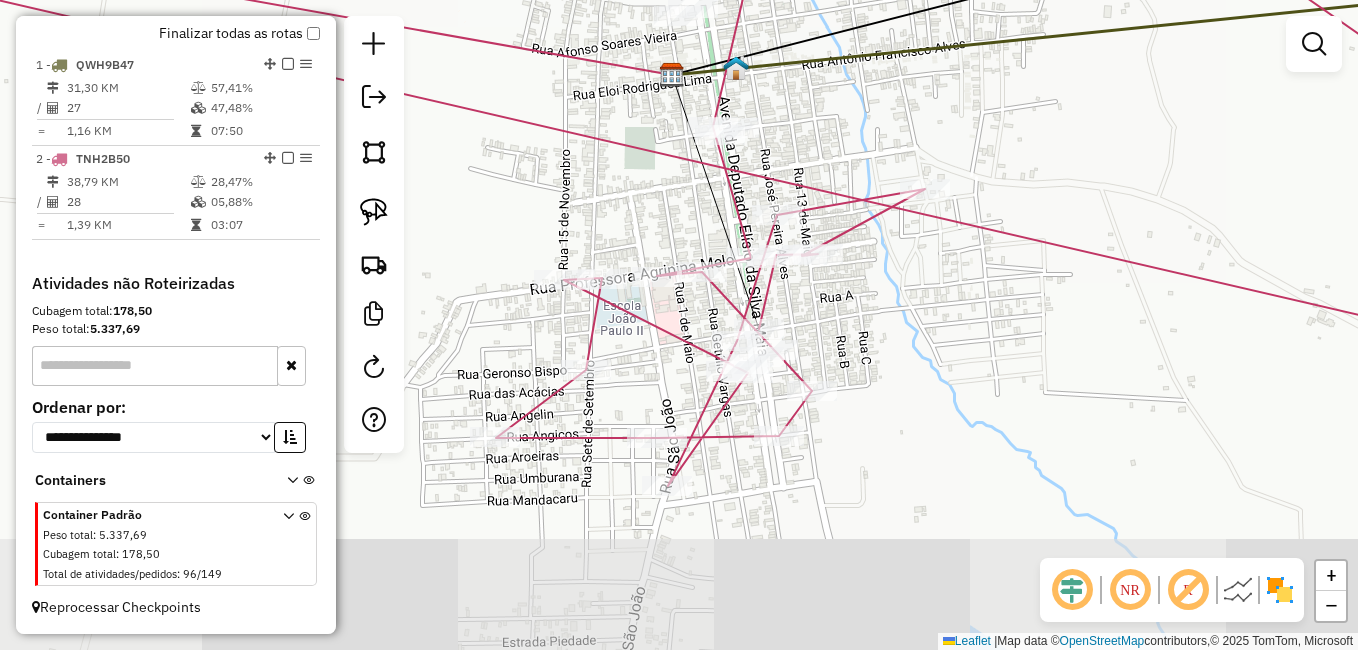 drag, startPoint x: 873, startPoint y: 325, endPoint x: 916, endPoint y: 329, distance: 43.185646 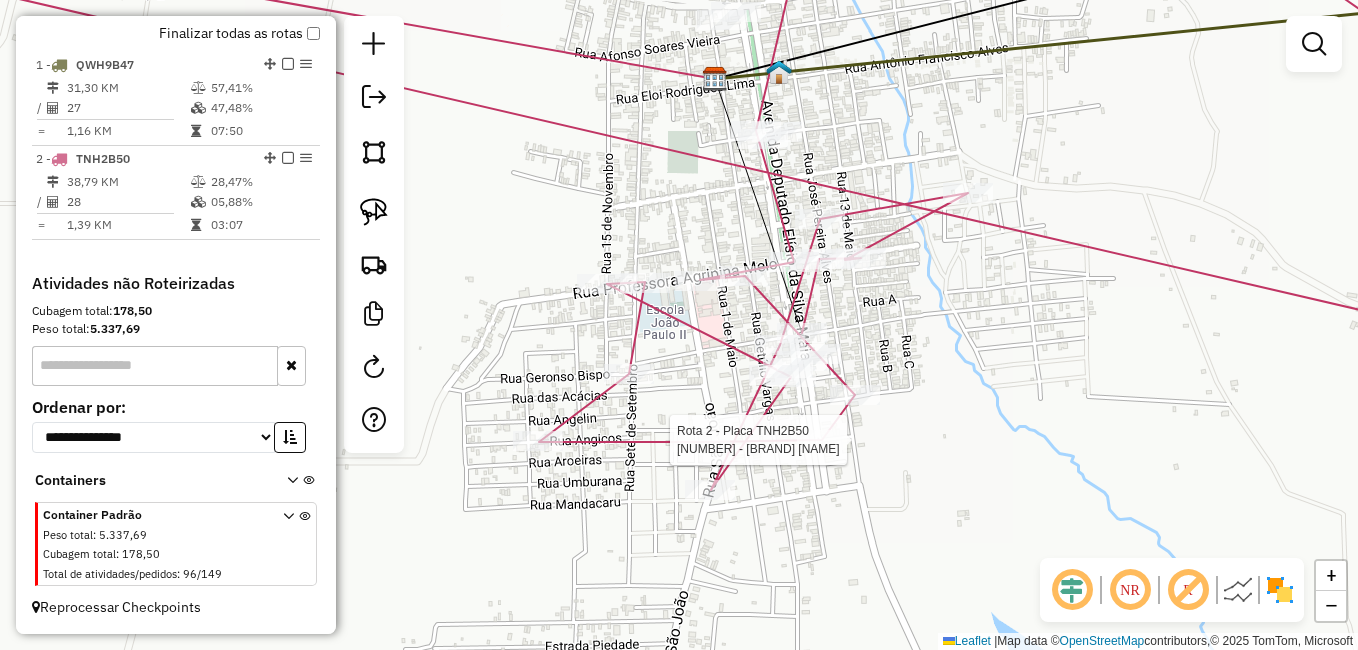 select on "**********" 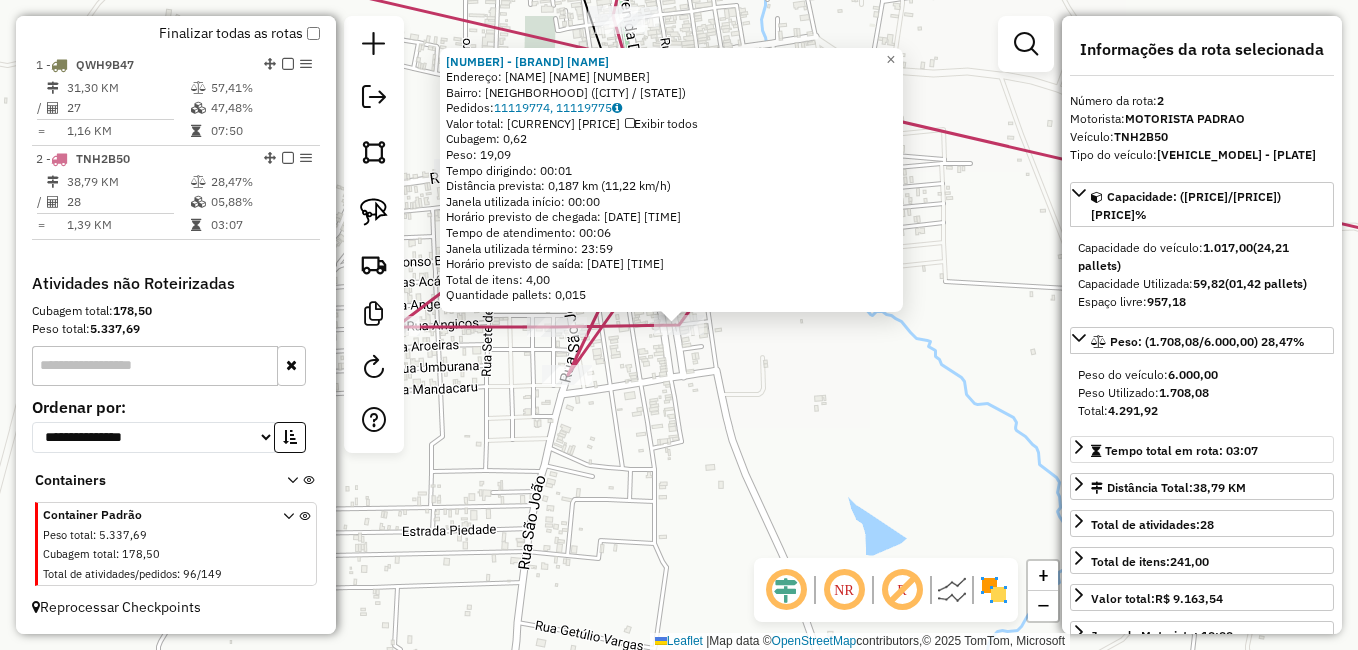 scroll, scrollTop: 180, scrollLeft: 0, axis: vertical 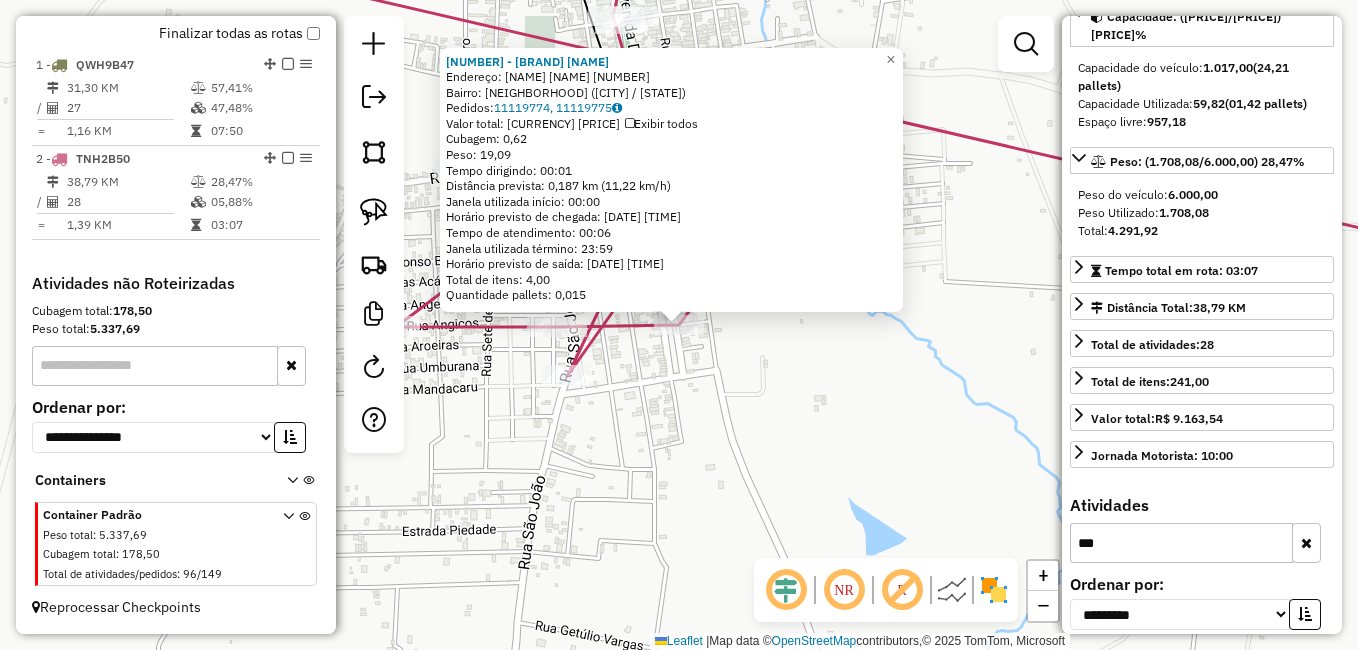 click 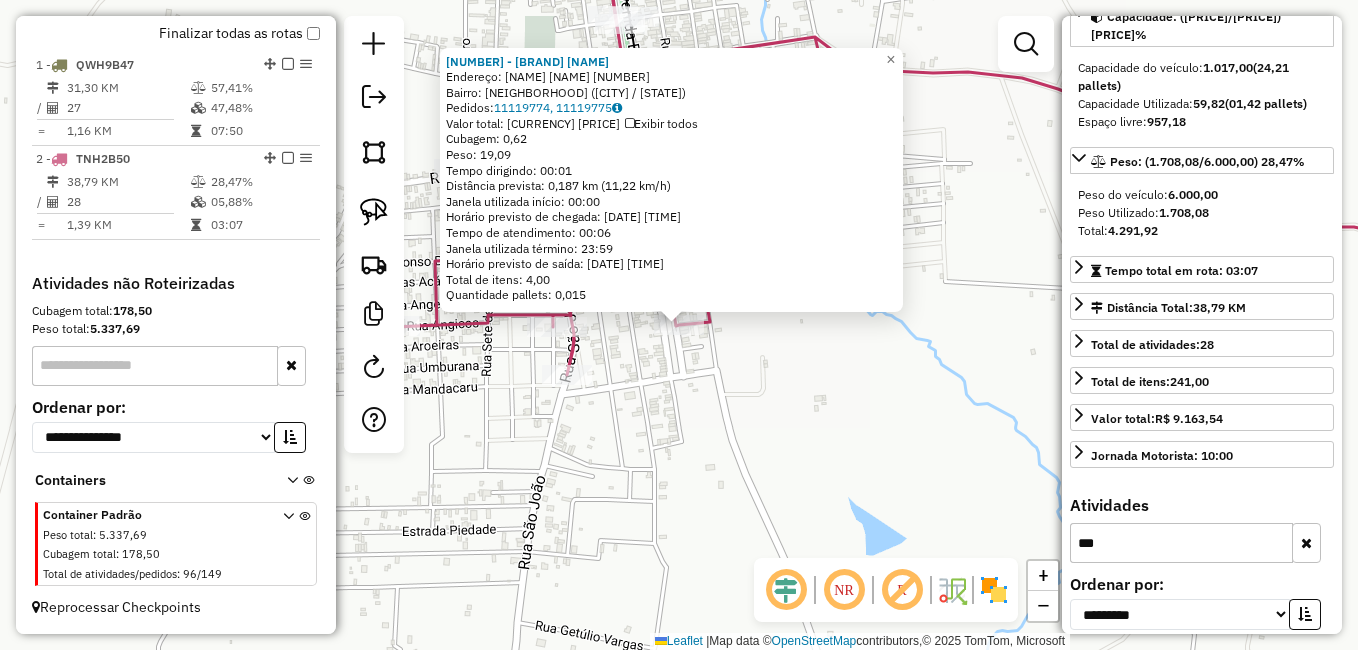 click on "90 - Marcadinho farias  Endereço:  Elisio Maia 639   Bairro: Centro (SAO JOSE DA TAPERA / AL)   Pedidos:  11119774, 11119775   Valor total: R$ 142,79   Exibir todos   Cubagem: 0,62  Peso: 19,09  Tempo dirigindo: 00:01   Distância prevista: 0,187 km (11,22 km/h)   Janela utilizada início: 00:00   Horário previsto de chegada: 12/07/2025 09:55   Tempo de atendimento: 00:06   Janela utilizada término: 23:59   Horário previsto de saída: 12/07/2025 10:01   Total de itens: 4,00   Quantidade pallets: 0,015  × Janela de atendimento Grade de atendimento Capacidade Transportadoras Veículos Cliente Pedidos  Rotas Selecione os dias de semana para filtrar as janelas de atendimento  Seg   Ter   Qua   Qui   Sex   Sáb   Dom  Informe o período da janela de atendimento: De: Até:  Filtrar exatamente a janela do cliente  Considerar janela de atendimento padrão  Selecione os dias de semana para filtrar as grades de atendimento  Seg   Ter   Qua   Qui   Sex   Sáb   Dom   Clientes fora do dia de atendimento selecionado" 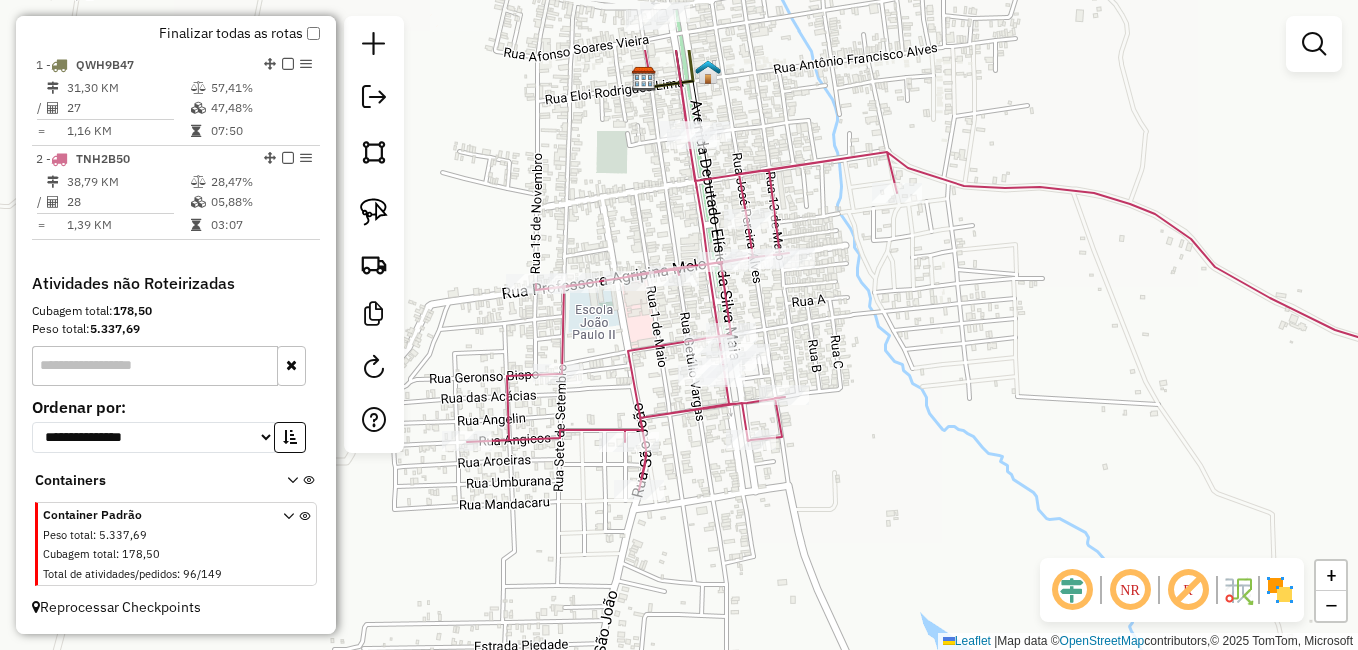 drag, startPoint x: 725, startPoint y: 424, endPoint x: 797, endPoint y: 539, distance: 135.67976 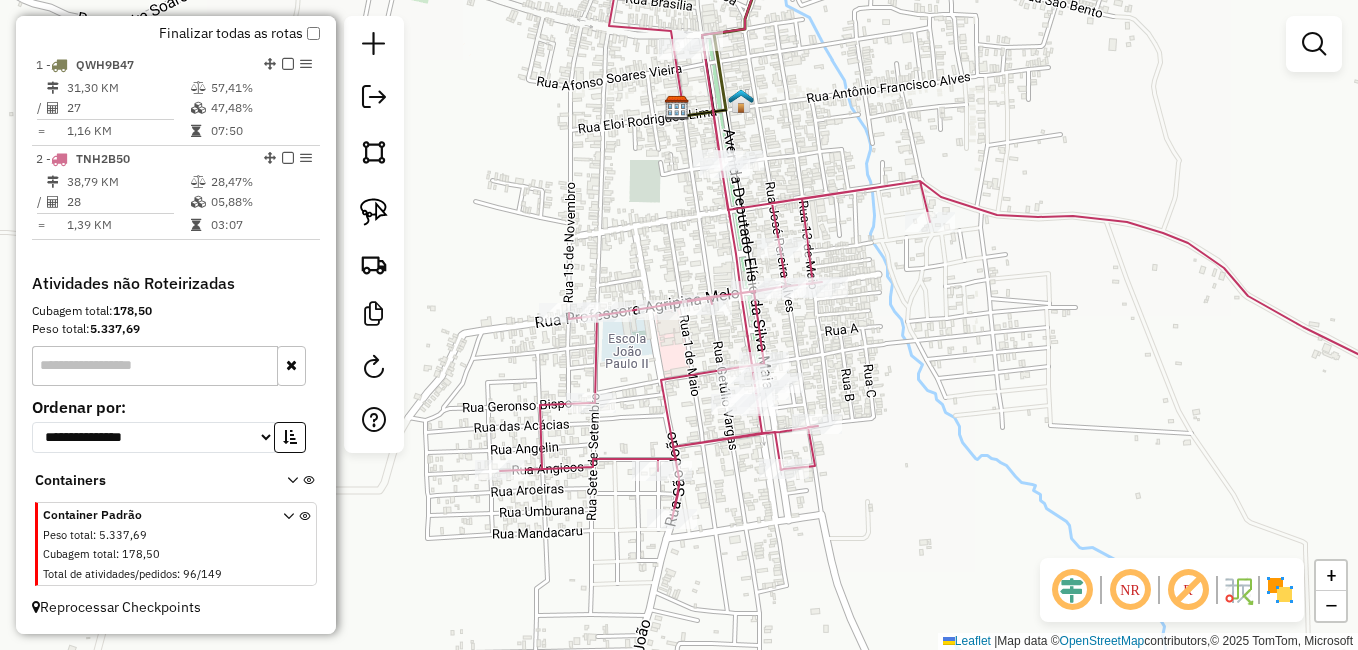drag, startPoint x: 675, startPoint y: 421, endPoint x: 708, endPoint y: 450, distance: 43.931767 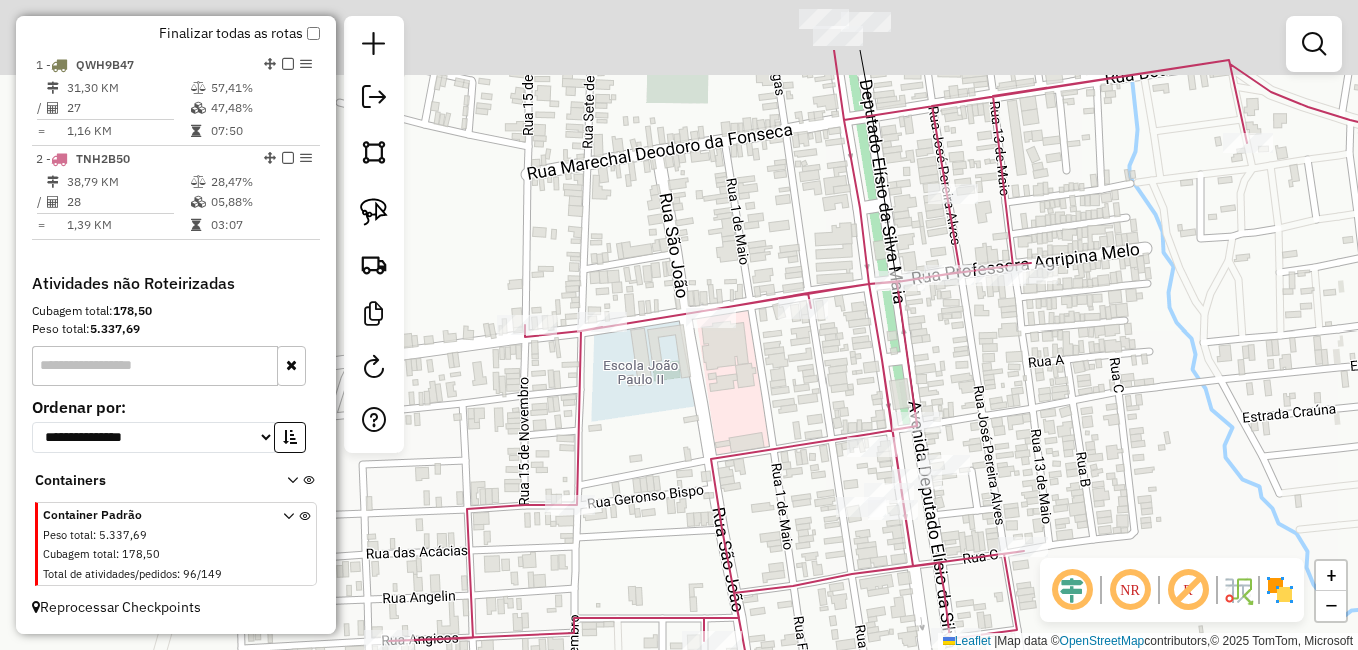 drag, startPoint x: 673, startPoint y: 322, endPoint x: 726, endPoint y: 536, distance: 220.46542 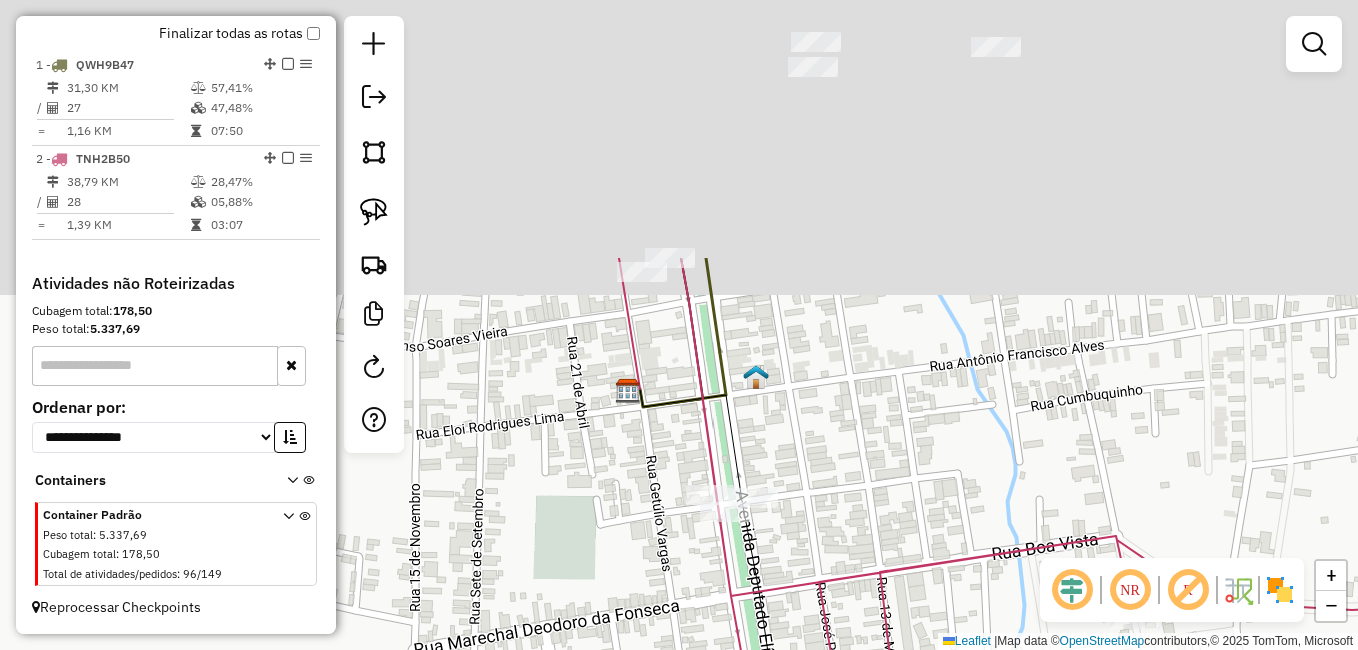 drag, startPoint x: 949, startPoint y: 318, endPoint x: 853, endPoint y: 574, distance: 273.4081 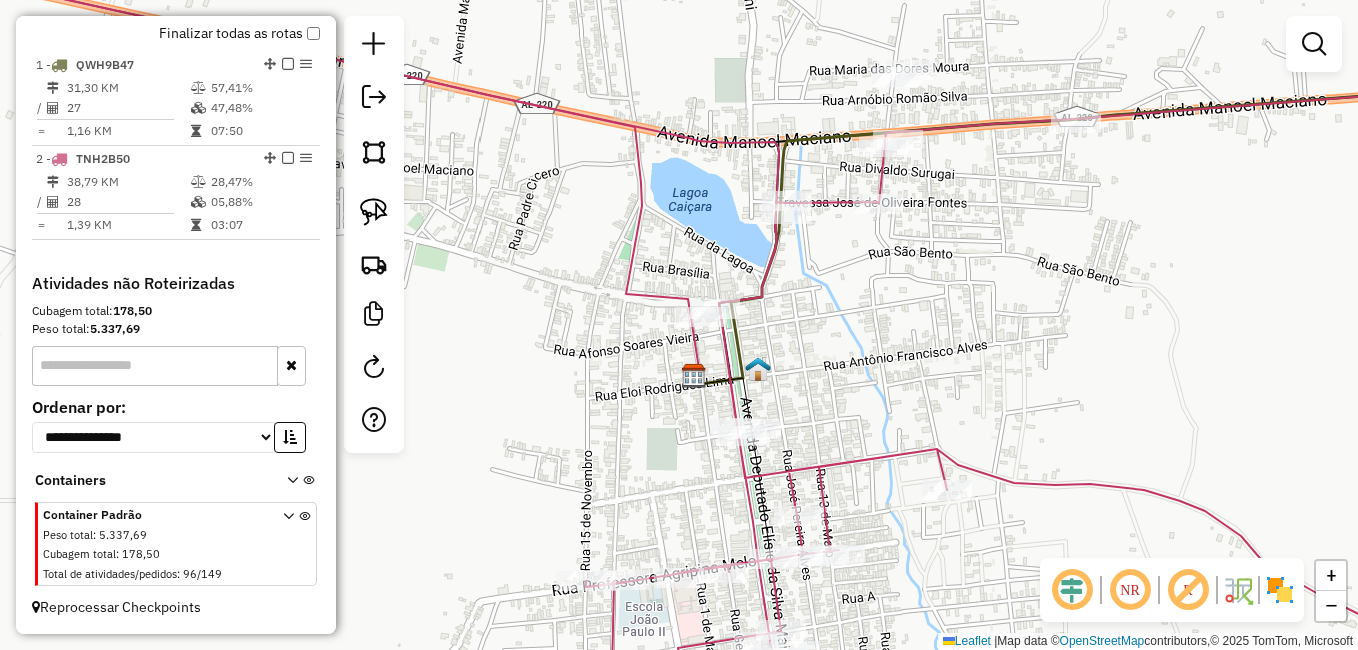 drag, startPoint x: 850, startPoint y: 439, endPoint x: 846, endPoint y: 370, distance: 69.115845 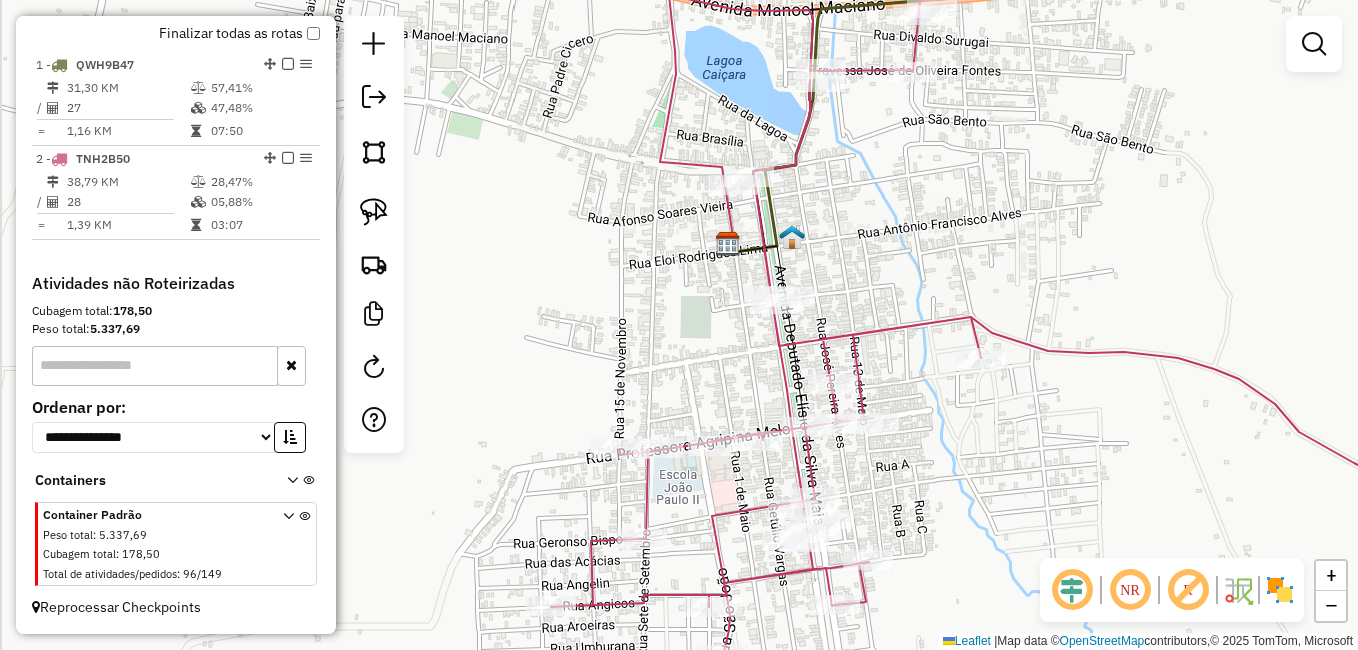 drag, startPoint x: 843, startPoint y: 519, endPoint x: 881, endPoint y: 438, distance: 89.470665 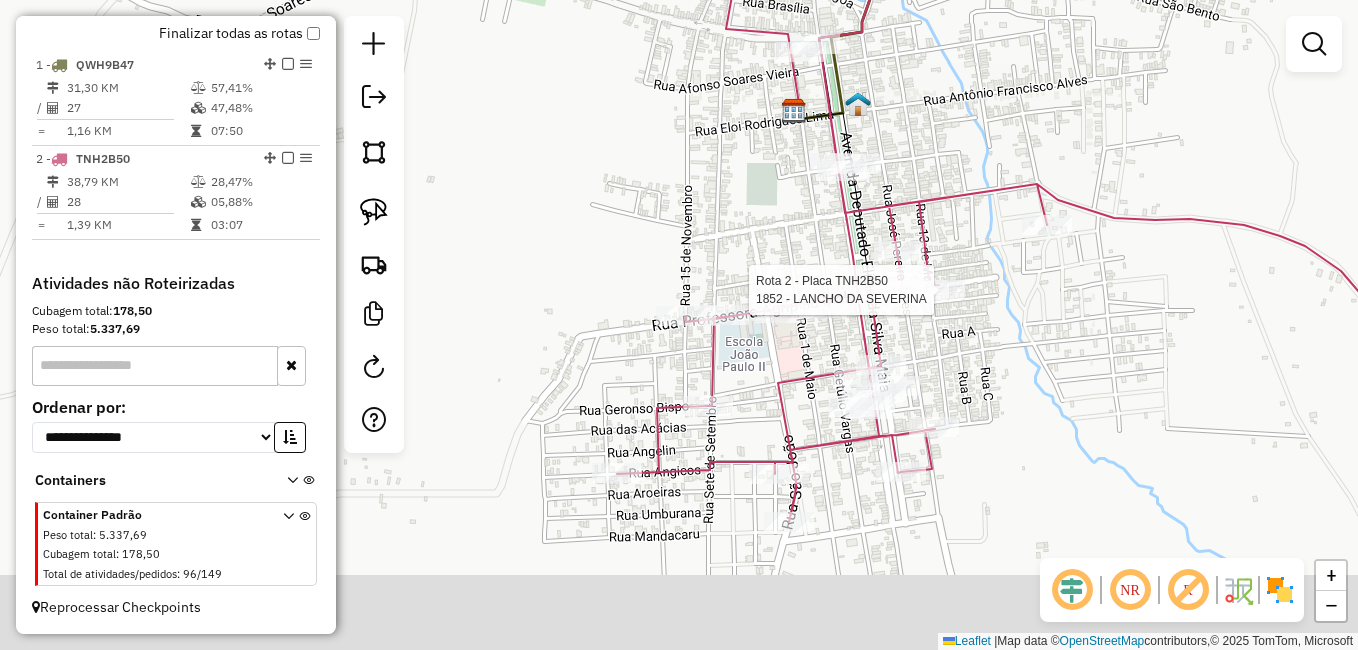 drag, startPoint x: 897, startPoint y: 479, endPoint x: 963, endPoint y: 359, distance: 136.95255 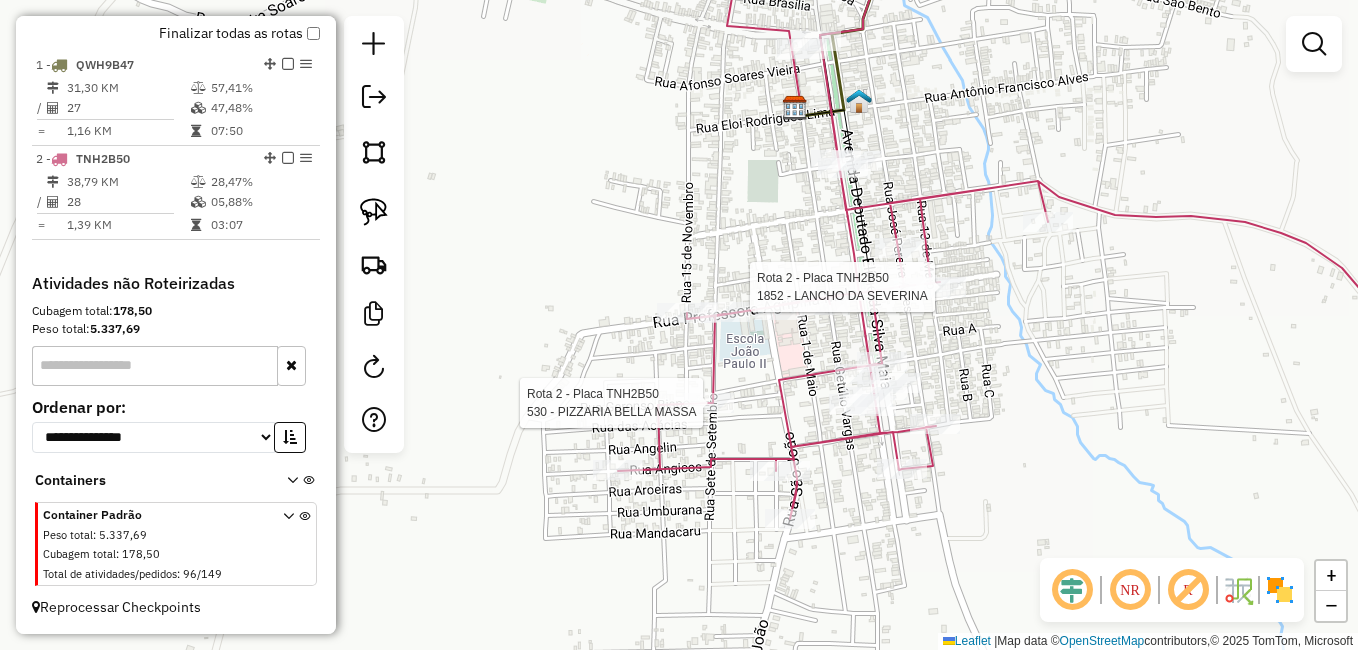 select on "**********" 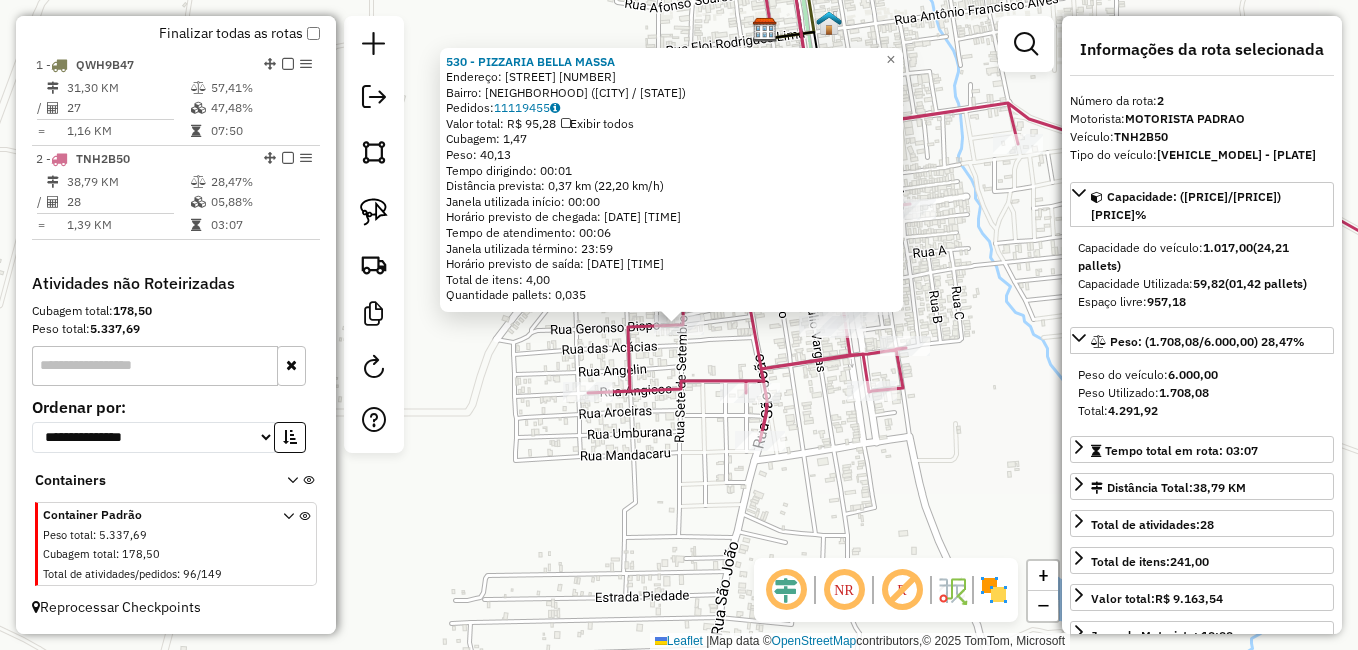 scroll, scrollTop: 180, scrollLeft: 0, axis: vertical 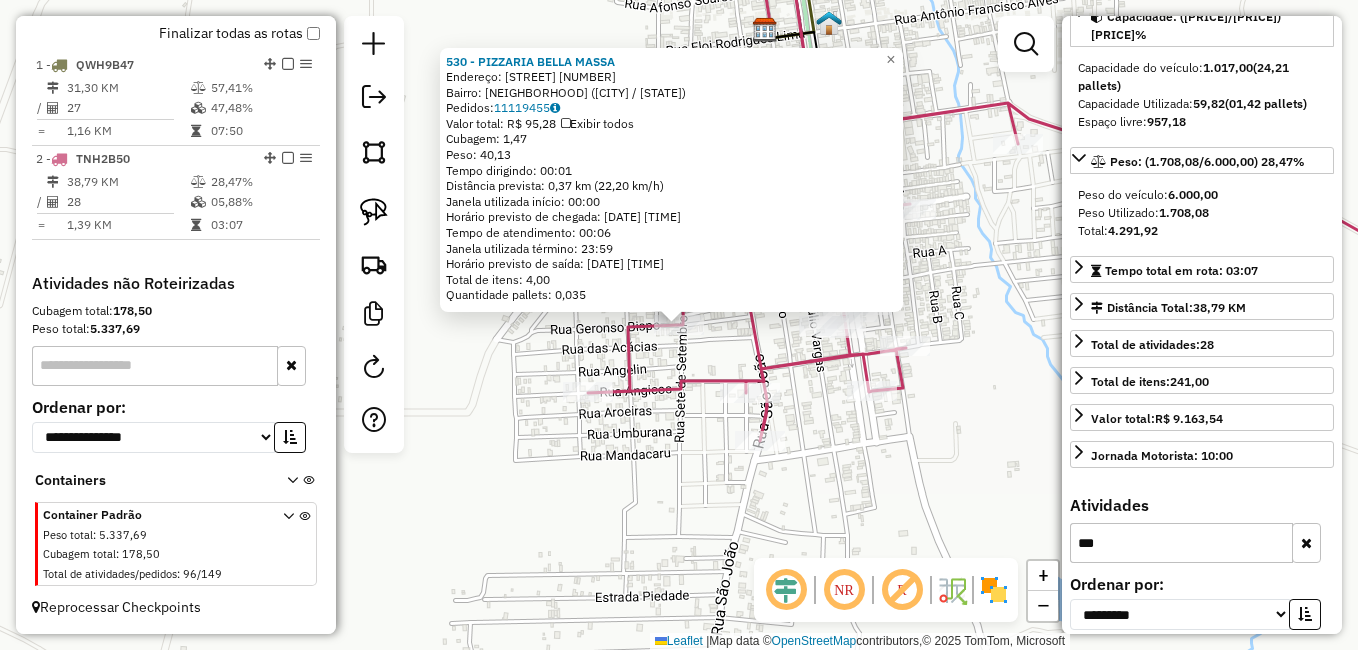 click on "***" at bounding box center [1181, 543] 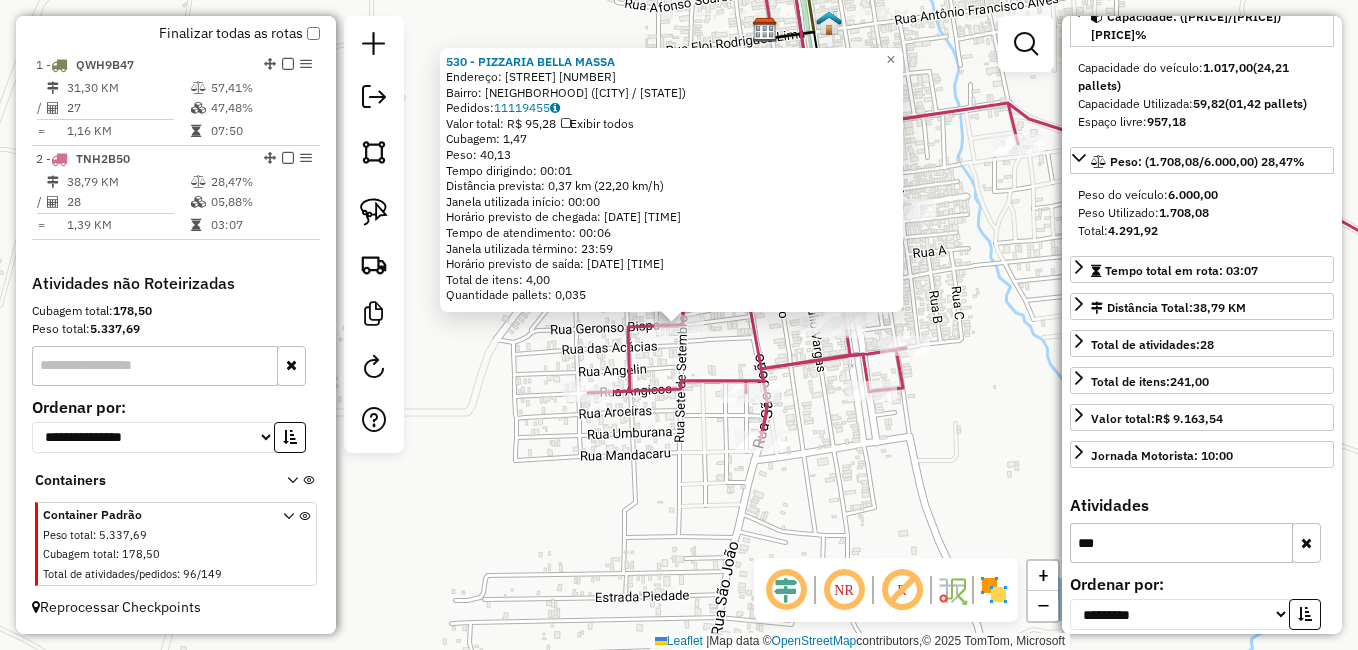 click at bounding box center [1306, 543] 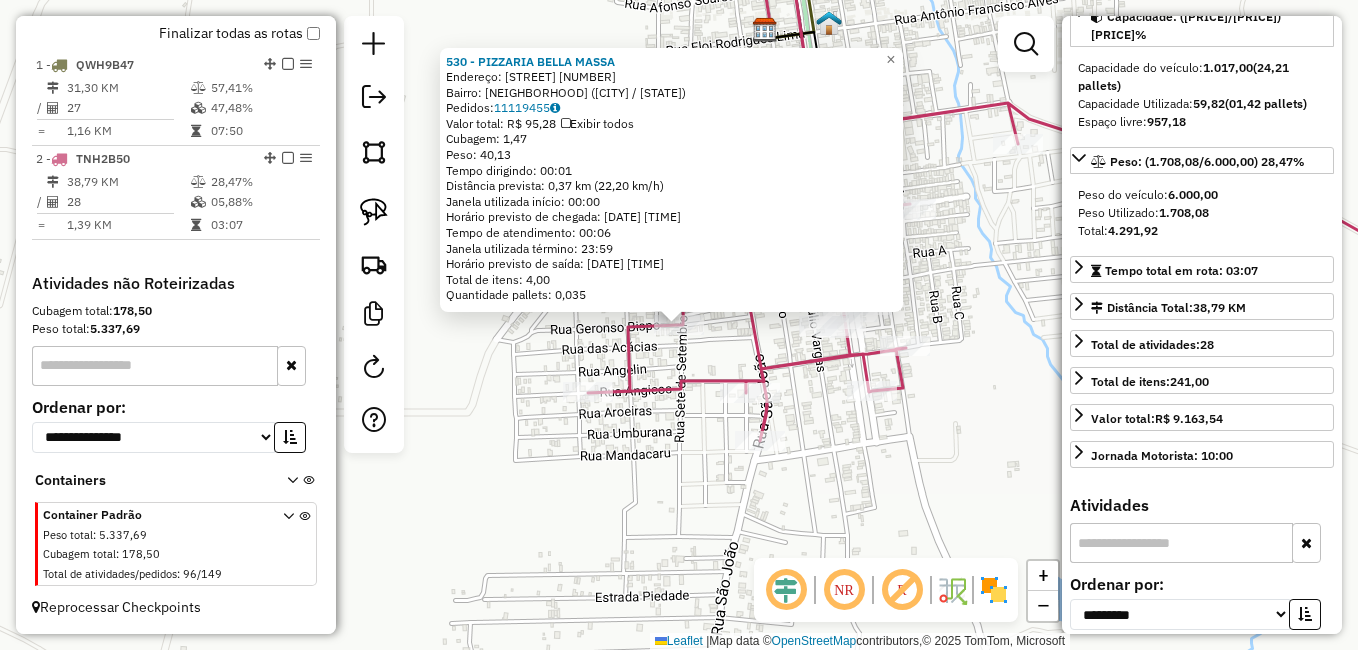 click at bounding box center (1181, 543) 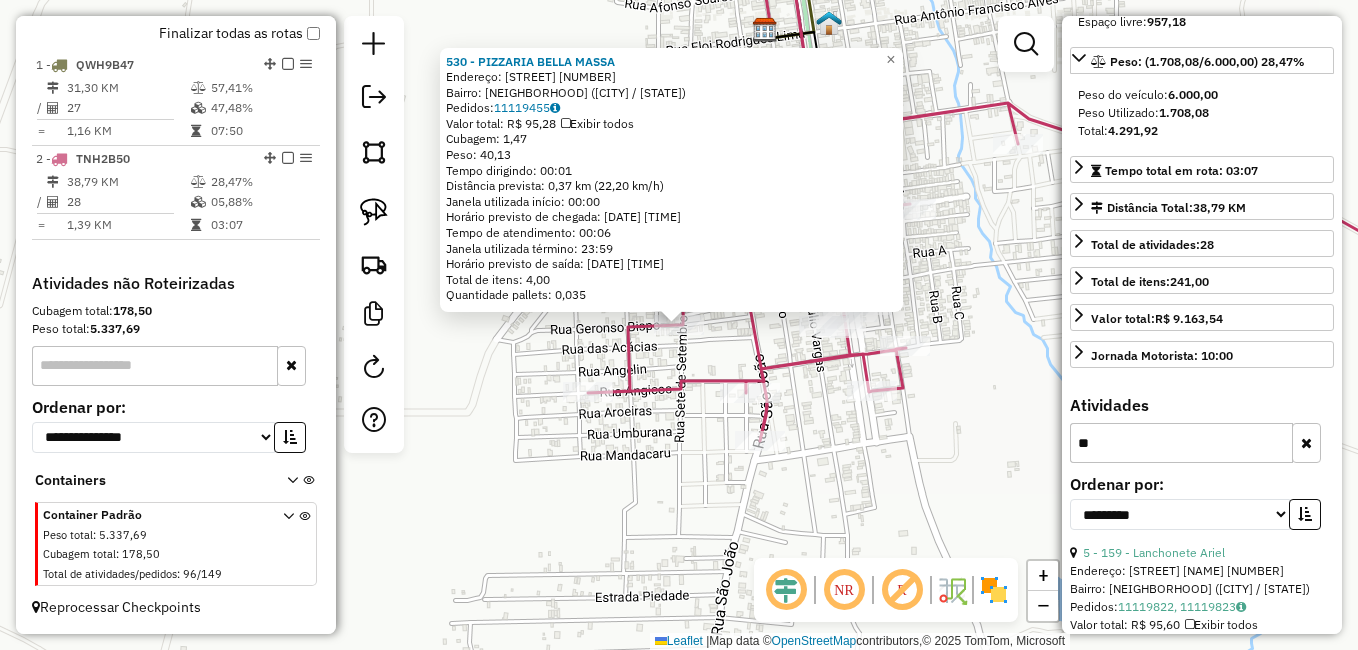 scroll, scrollTop: 180, scrollLeft: 0, axis: vertical 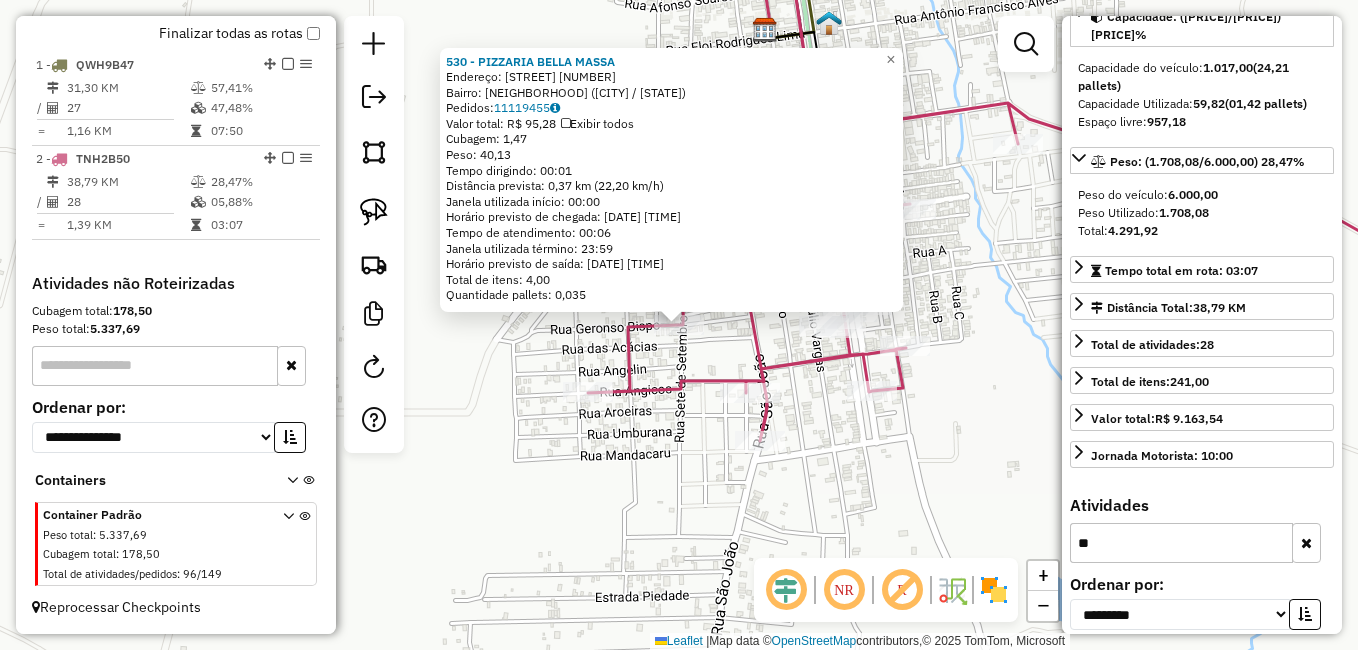type on "*" 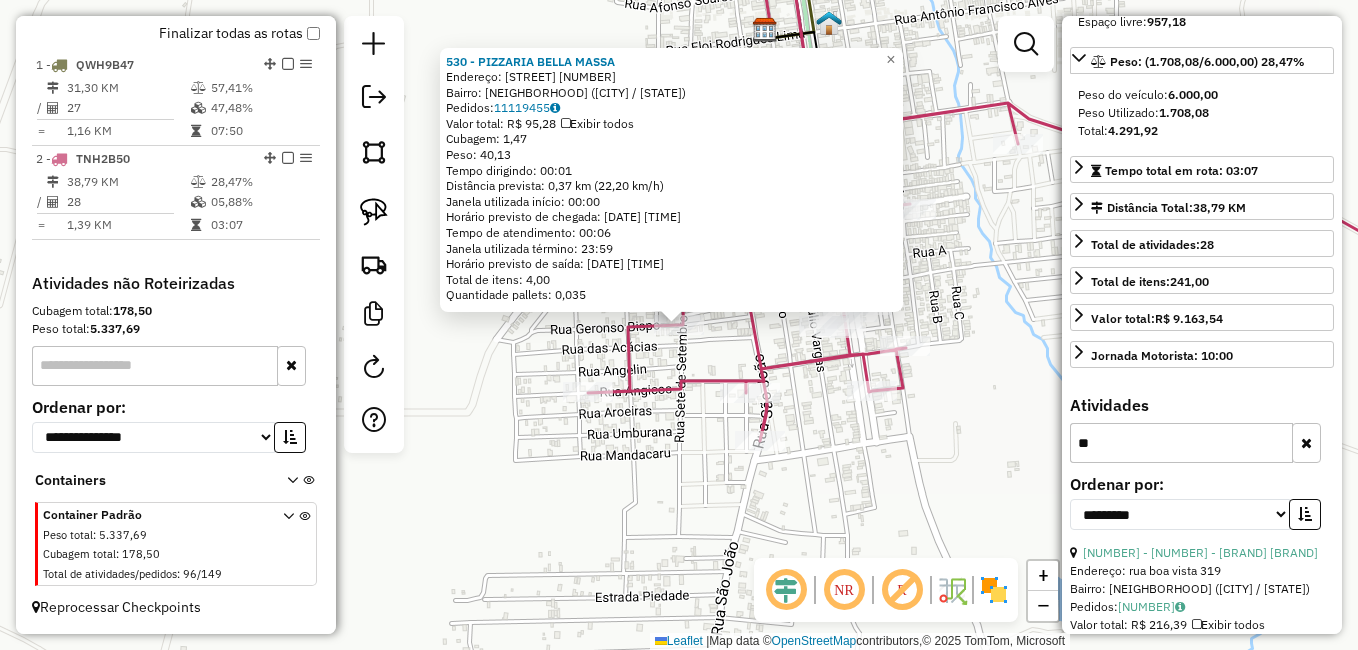 type on "*" 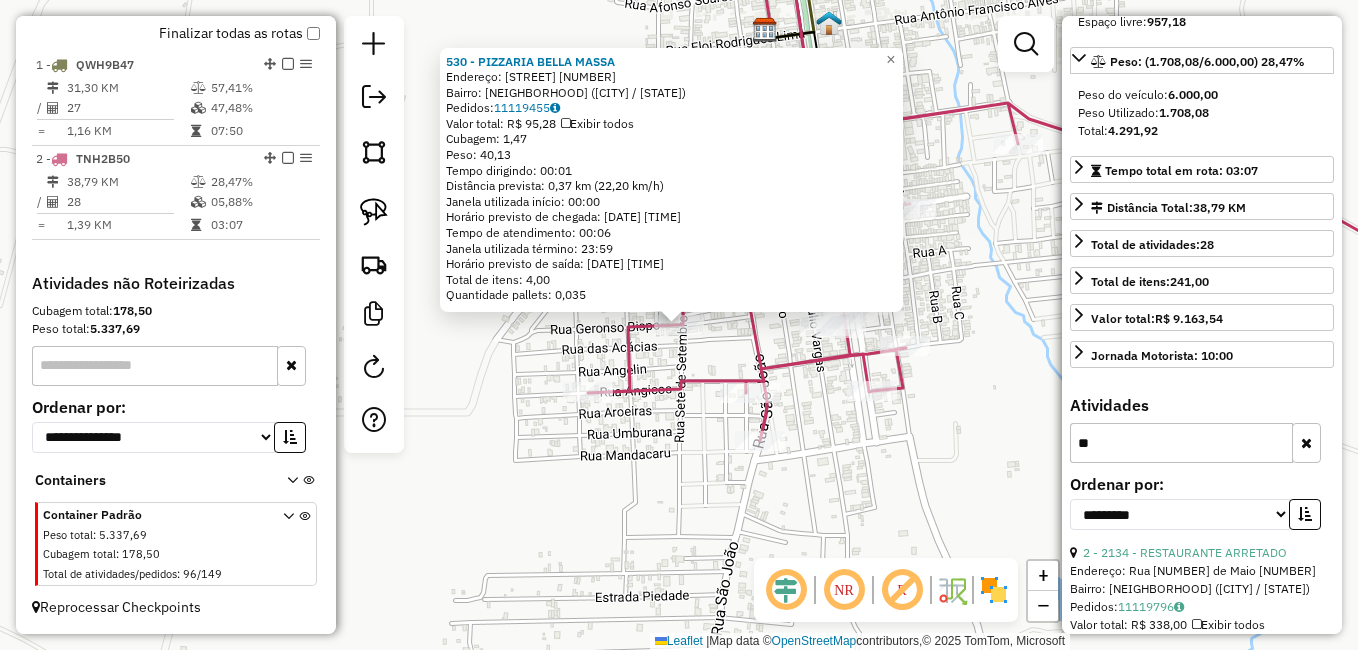 scroll, scrollTop: 180, scrollLeft: 0, axis: vertical 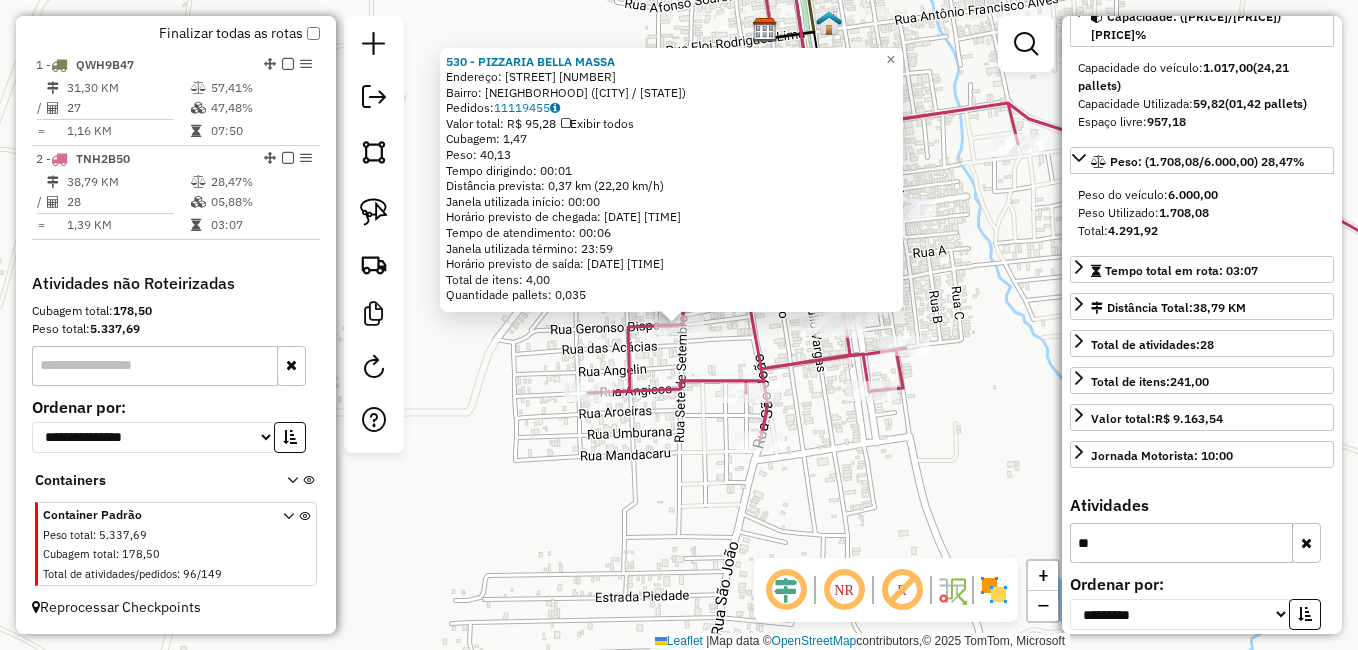 type on "*" 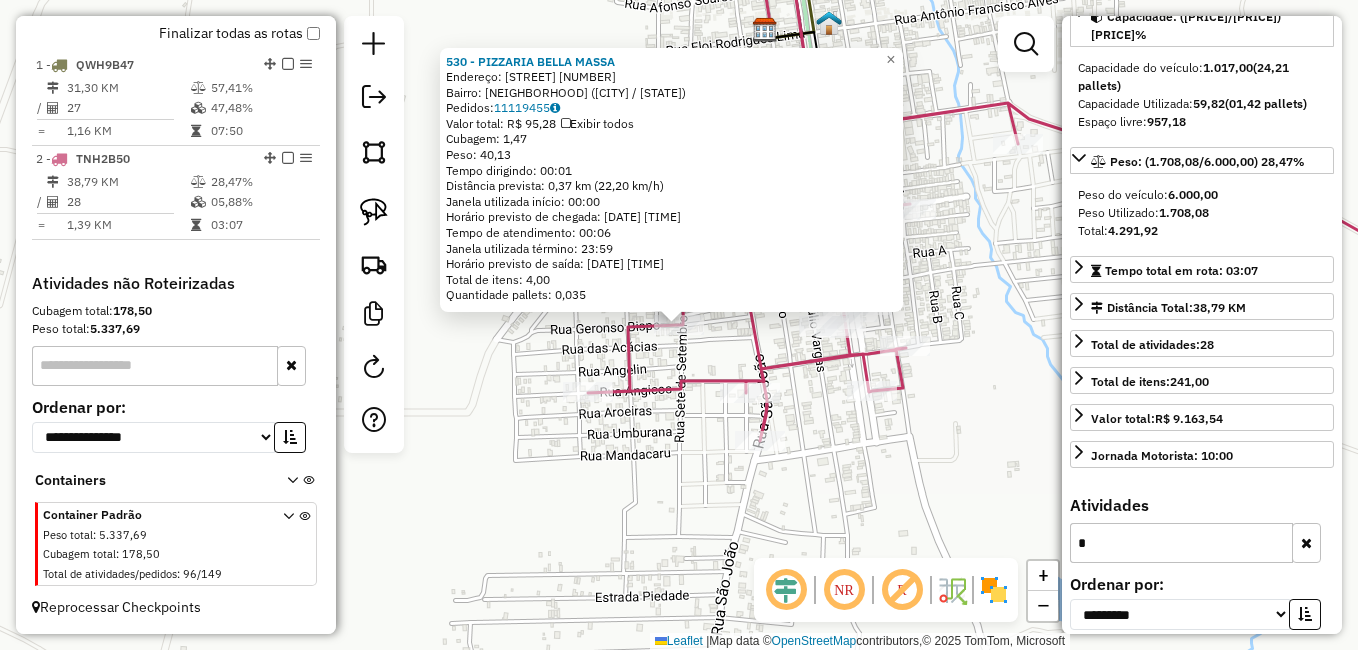 scroll, scrollTop: 280, scrollLeft: 0, axis: vertical 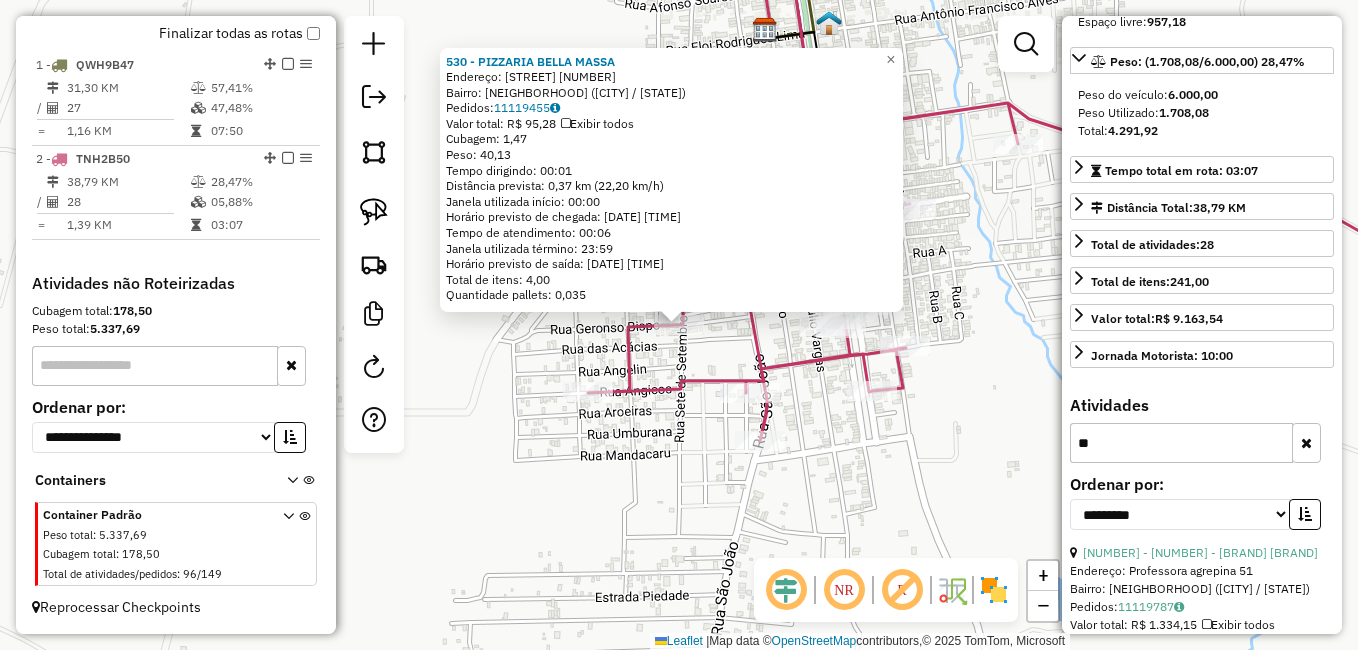 drag, startPoint x: 1230, startPoint y: 404, endPoint x: 1236, endPoint y: 390, distance: 15.231546 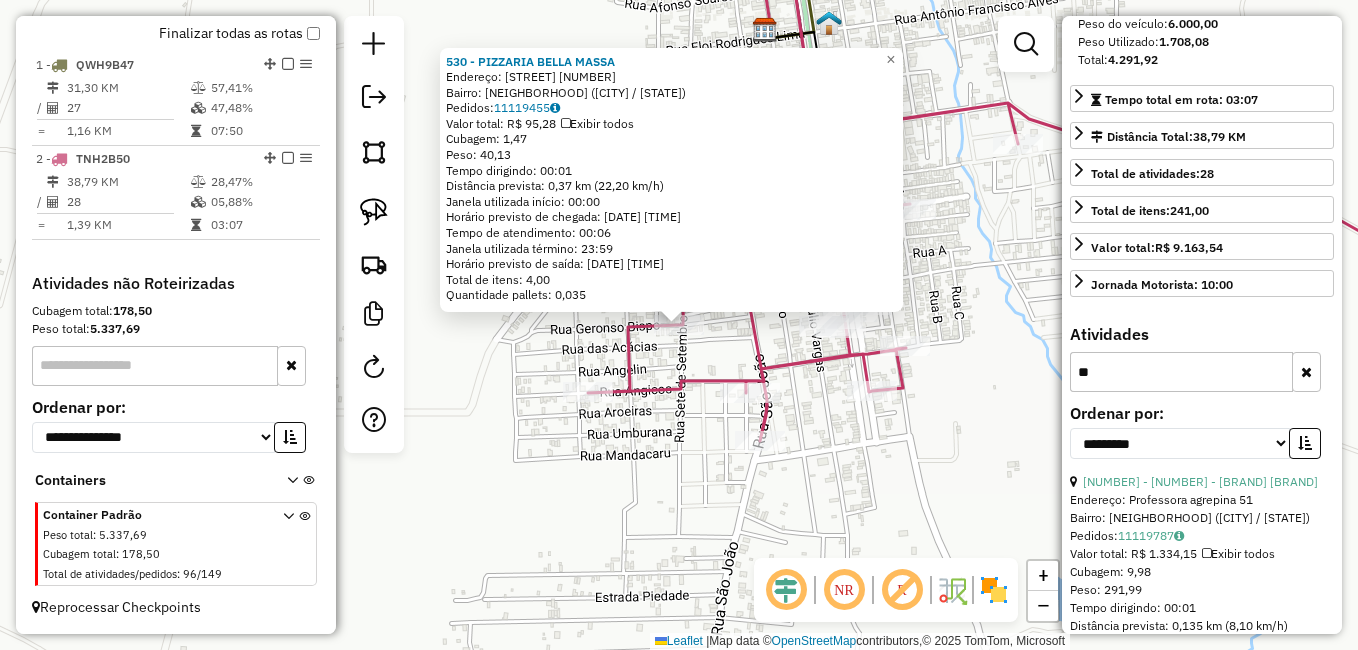 scroll, scrollTop: 380, scrollLeft: 0, axis: vertical 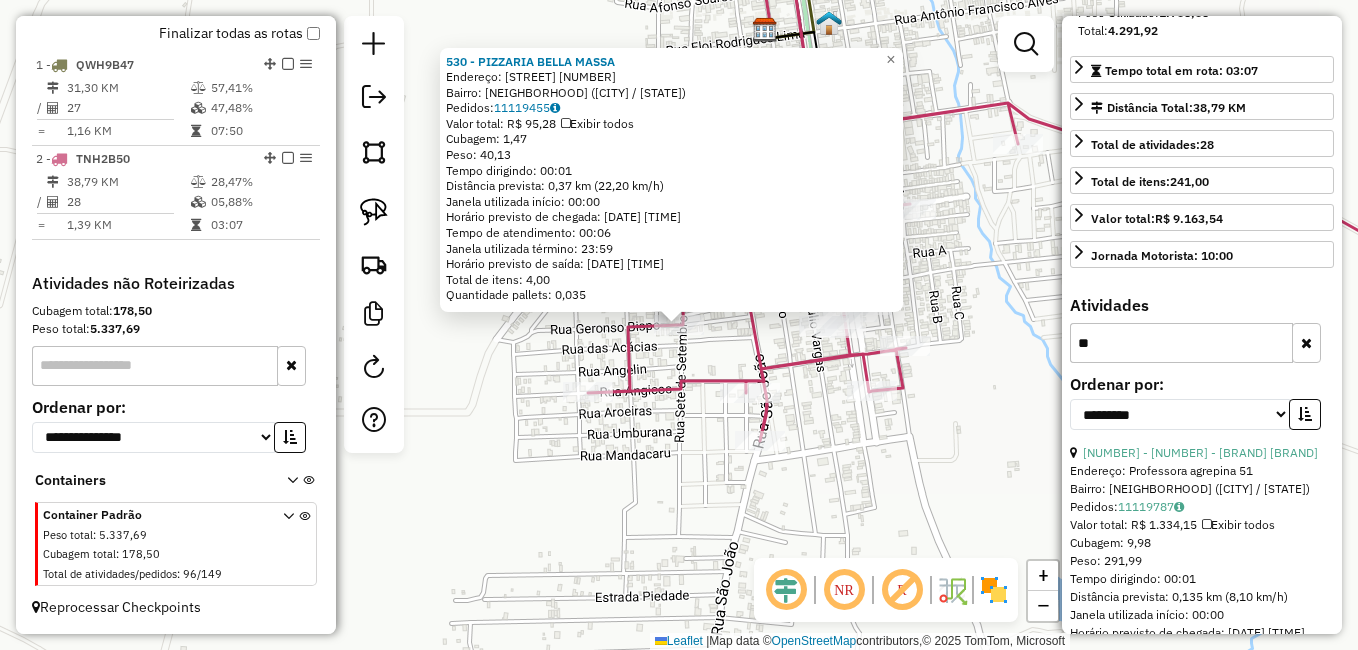 click on "**" at bounding box center [1181, 343] 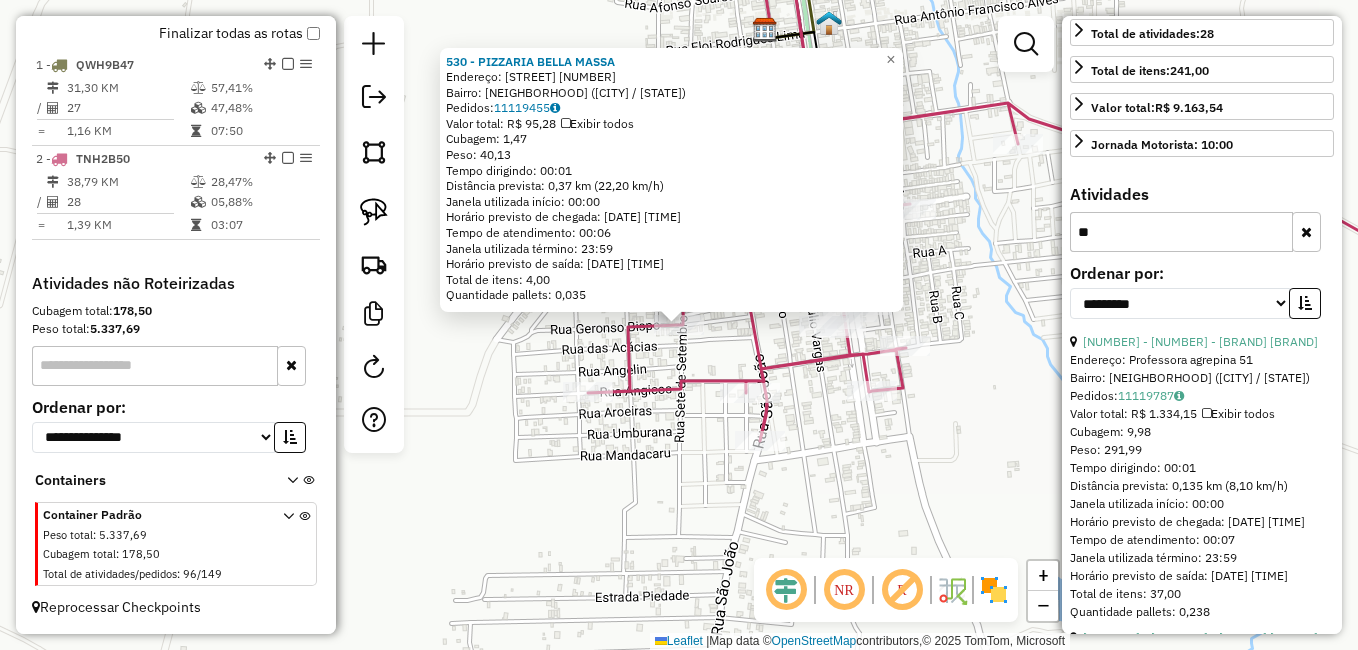 scroll, scrollTop: 580, scrollLeft: 0, axis: vertical 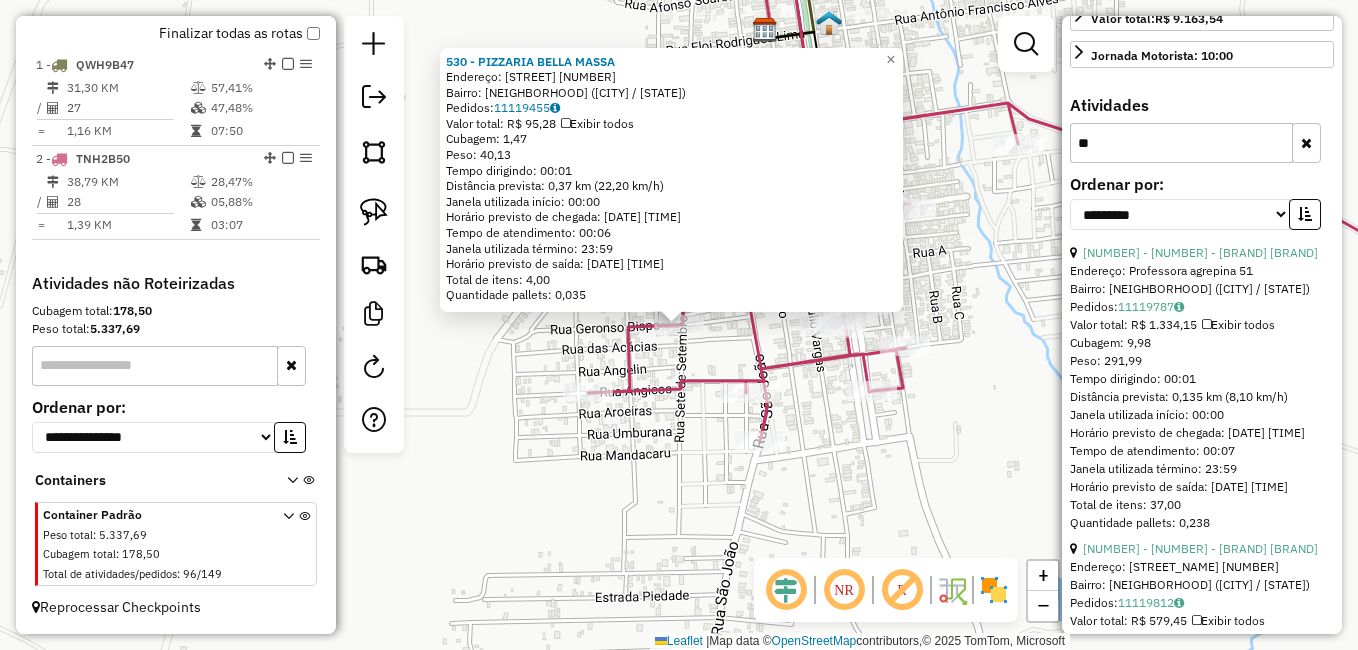 click on "Endereço:  Rua angicos 245" at bounding box center (1202, 567) 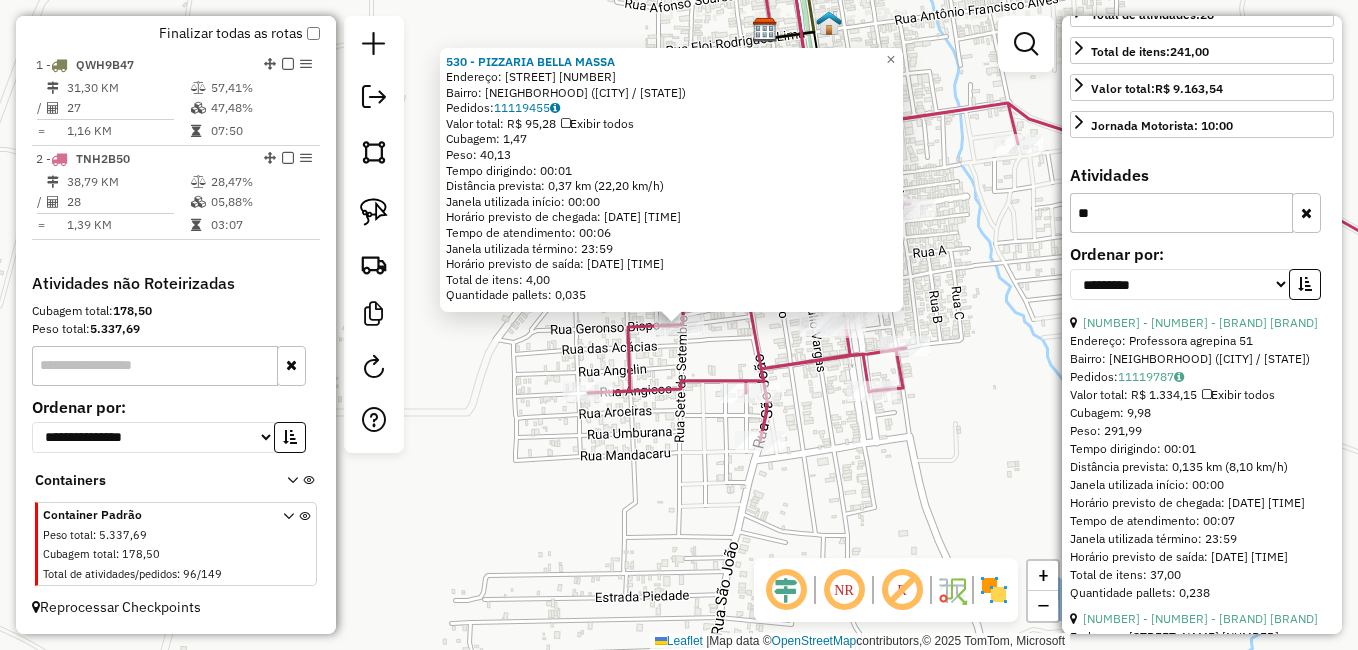 scroll, scrollTop: 480, scrollLeft: 0, axis: vertical 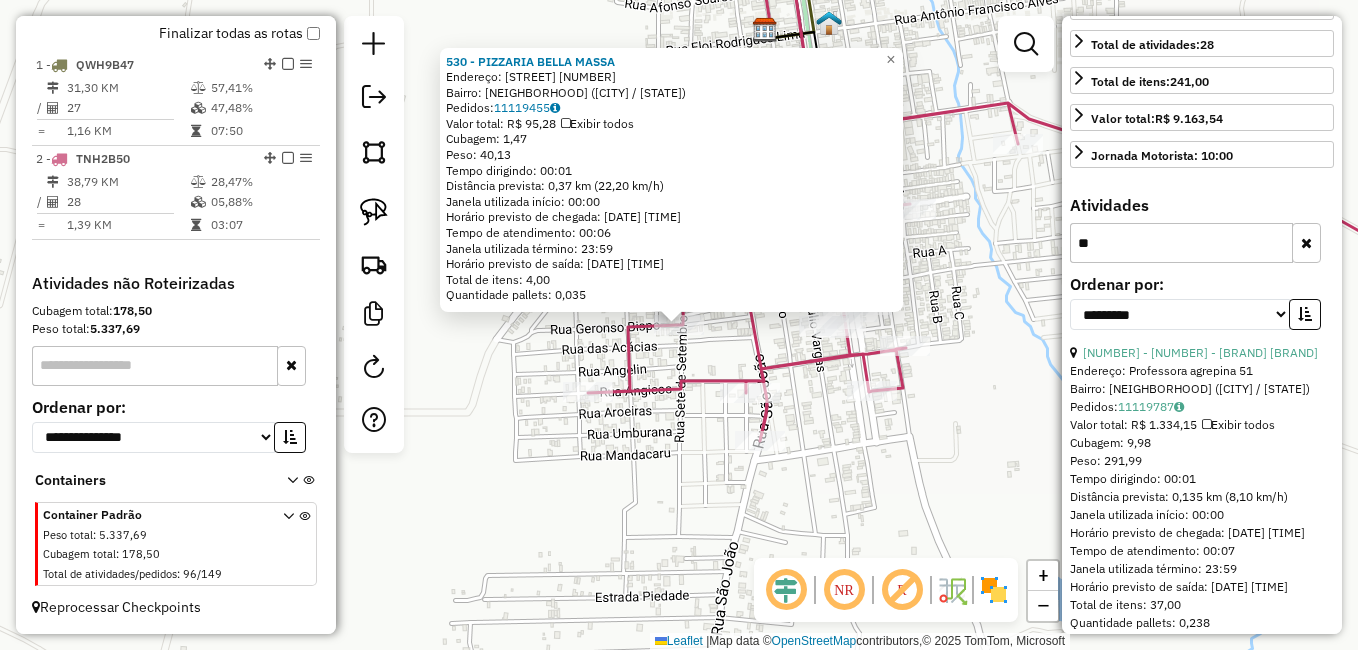 click on "**" at bounding box center [1181, 243] 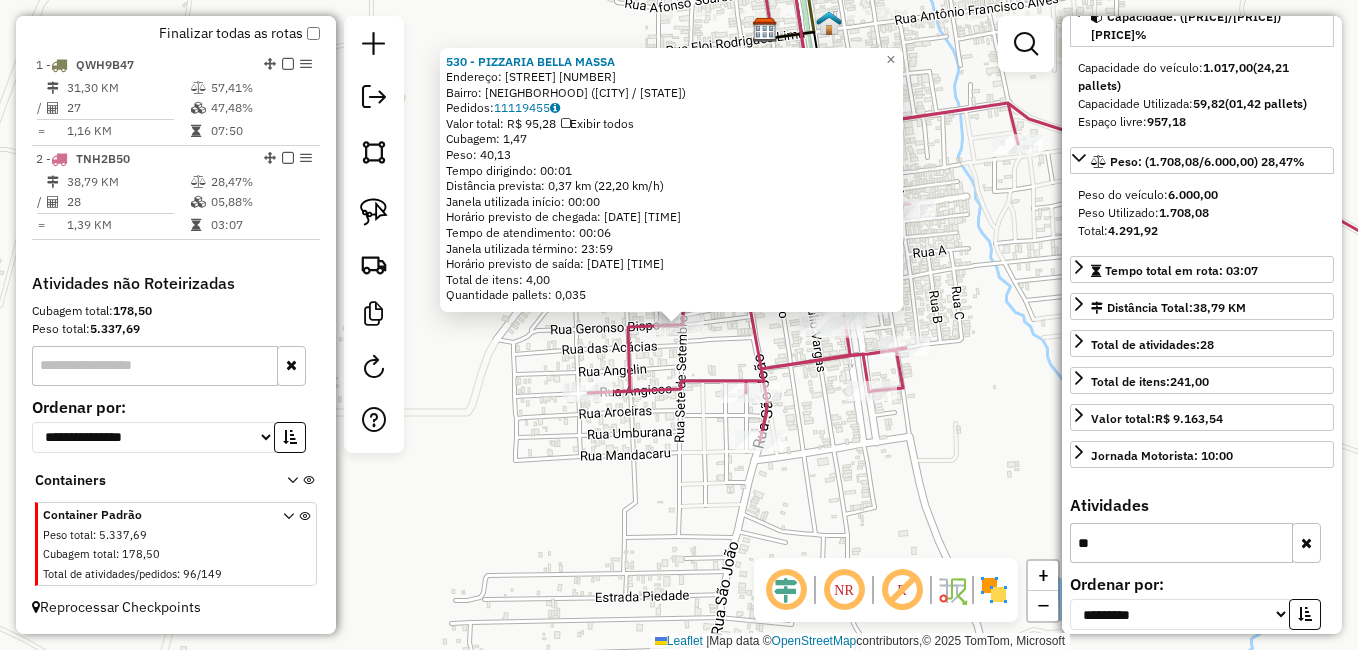 scroll, scrollTop: 480, scrollLeft: 0, axis: vertical 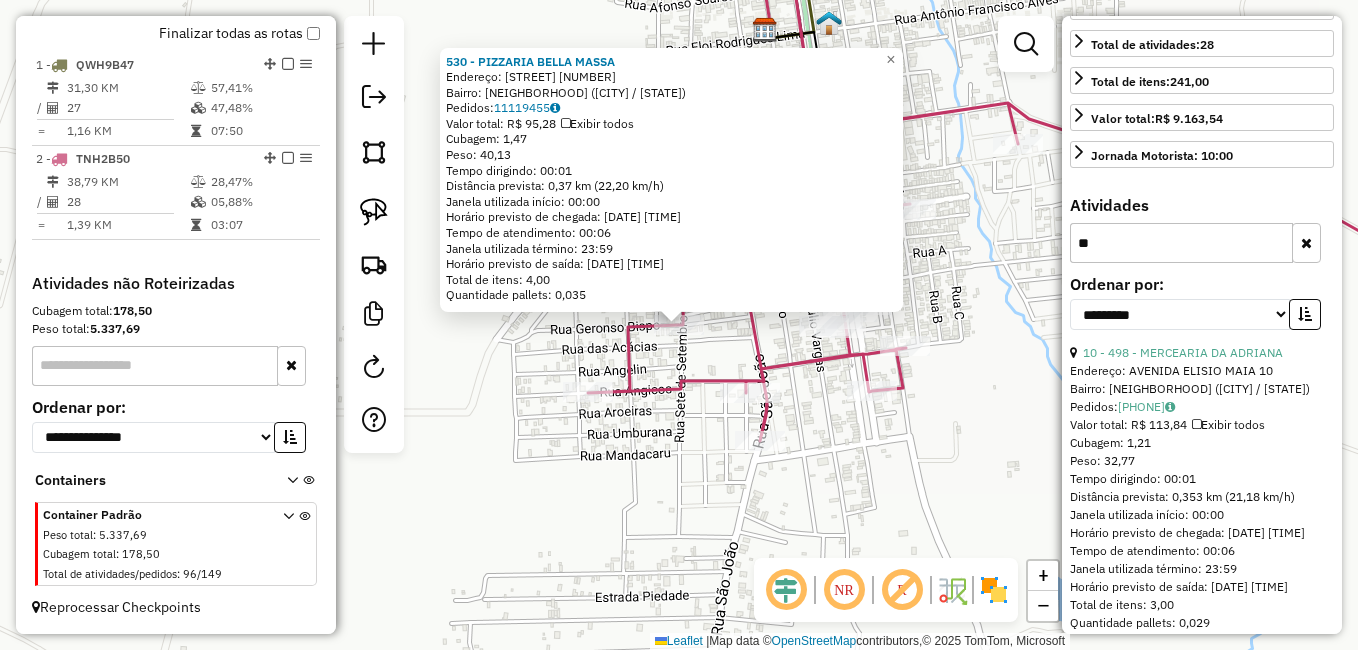 type on "*" 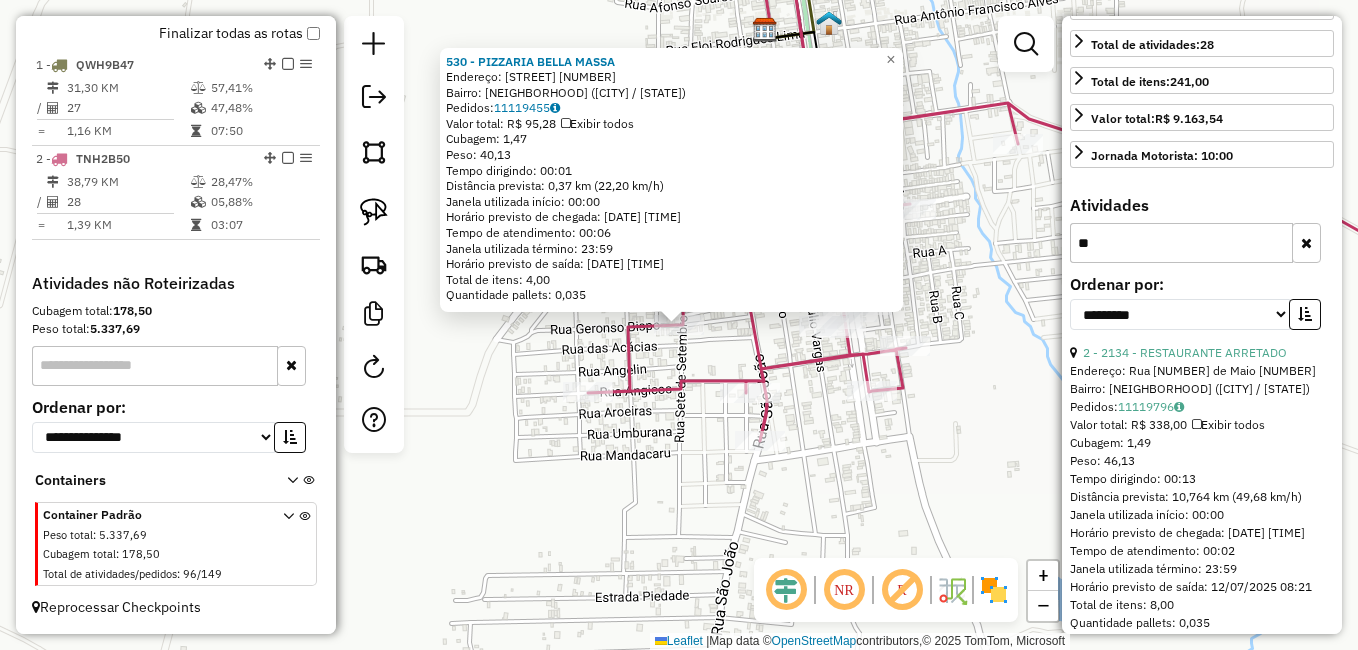 scroll, scrollTop: 180, scrollLeft: 0, axis: vertical 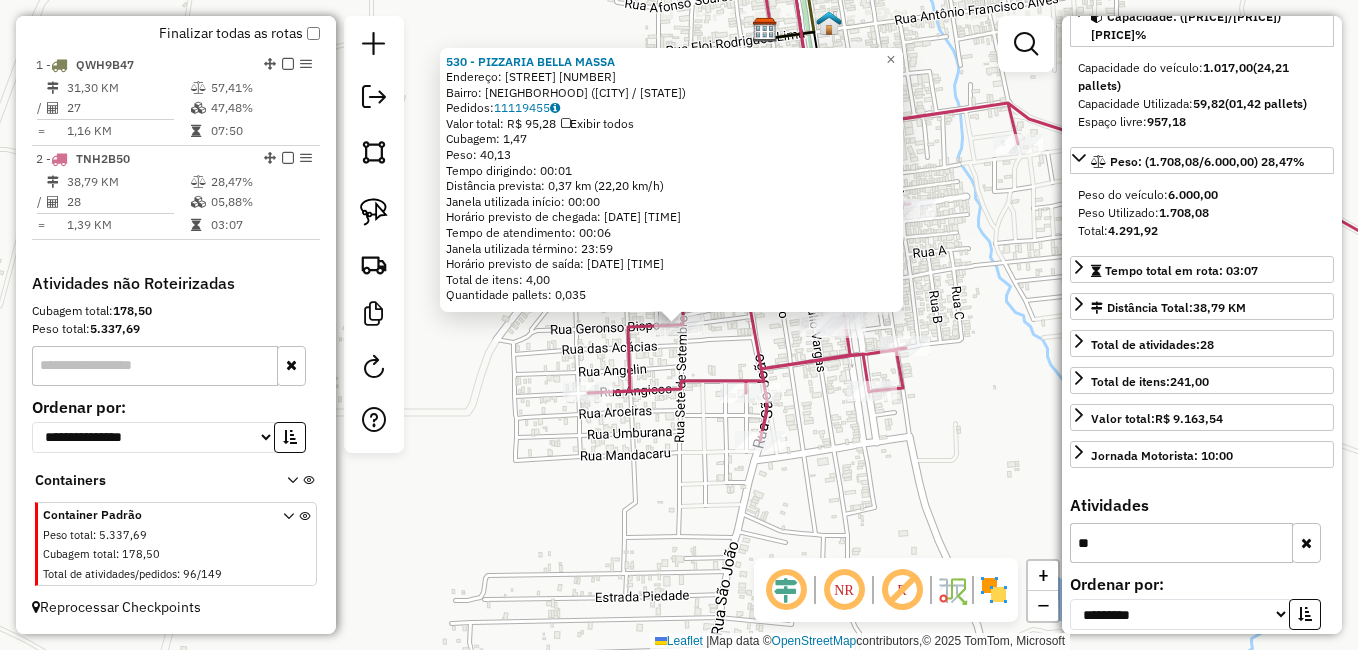 type on "*" 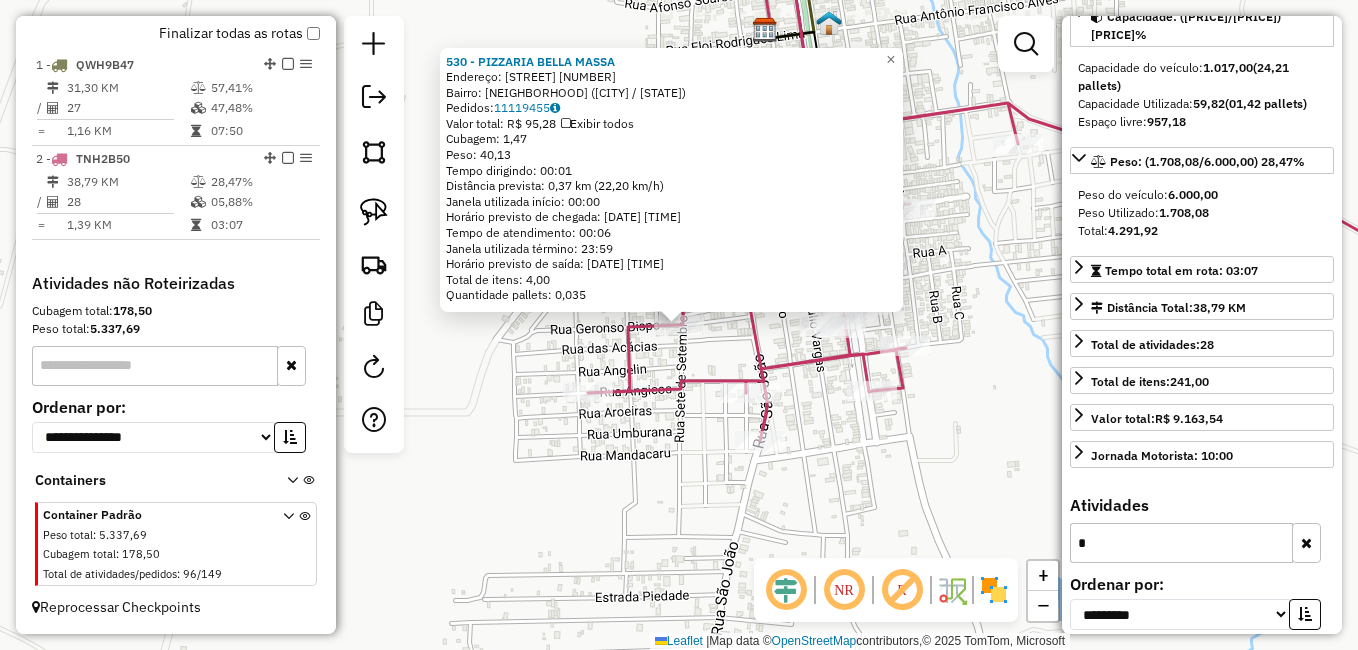scroll, scrollTop: 480, scrollLeft: 0, axis: vertical 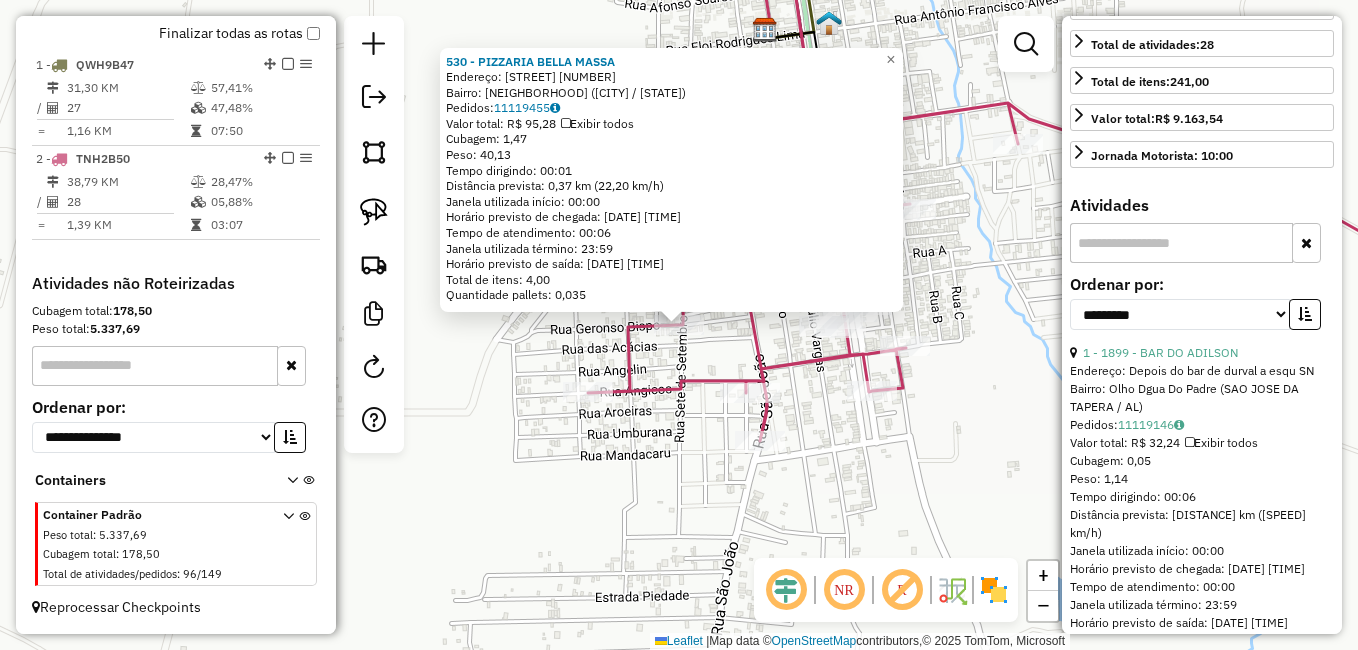 type 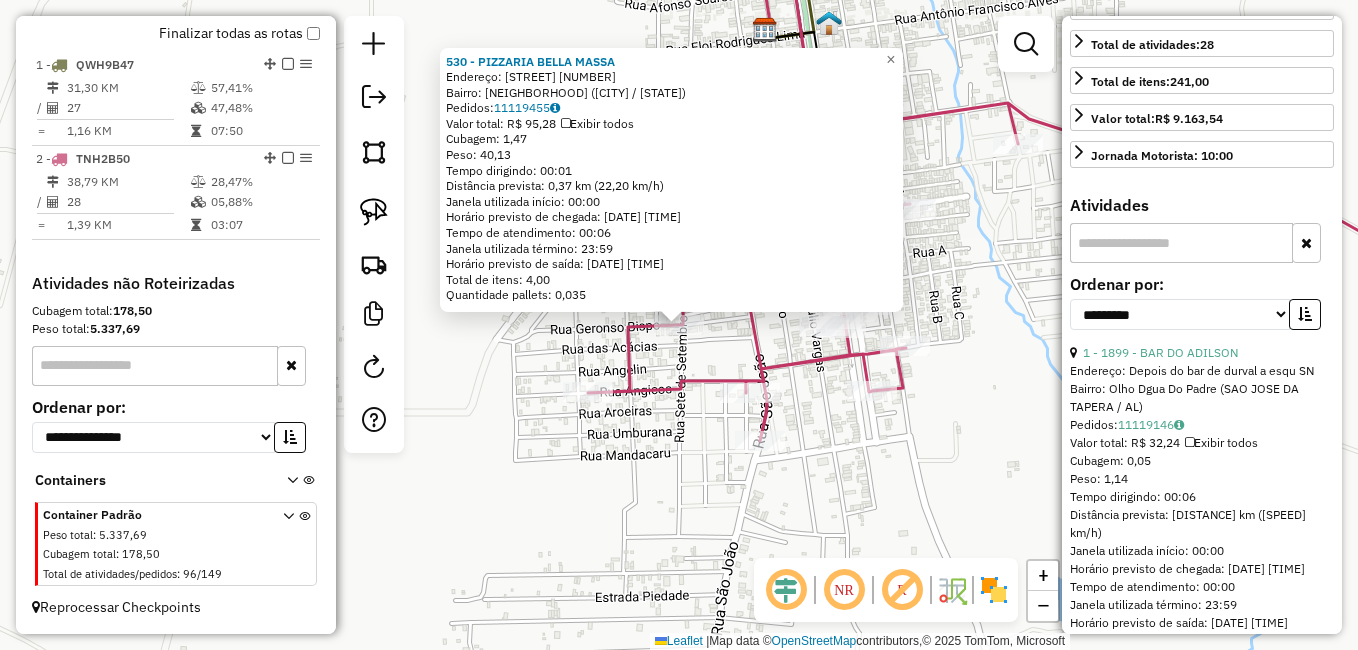 drag, startPoint x: 1024, startPoint y: 418, endPoint x: 892, endPoint y: 466, distance: 140.4564 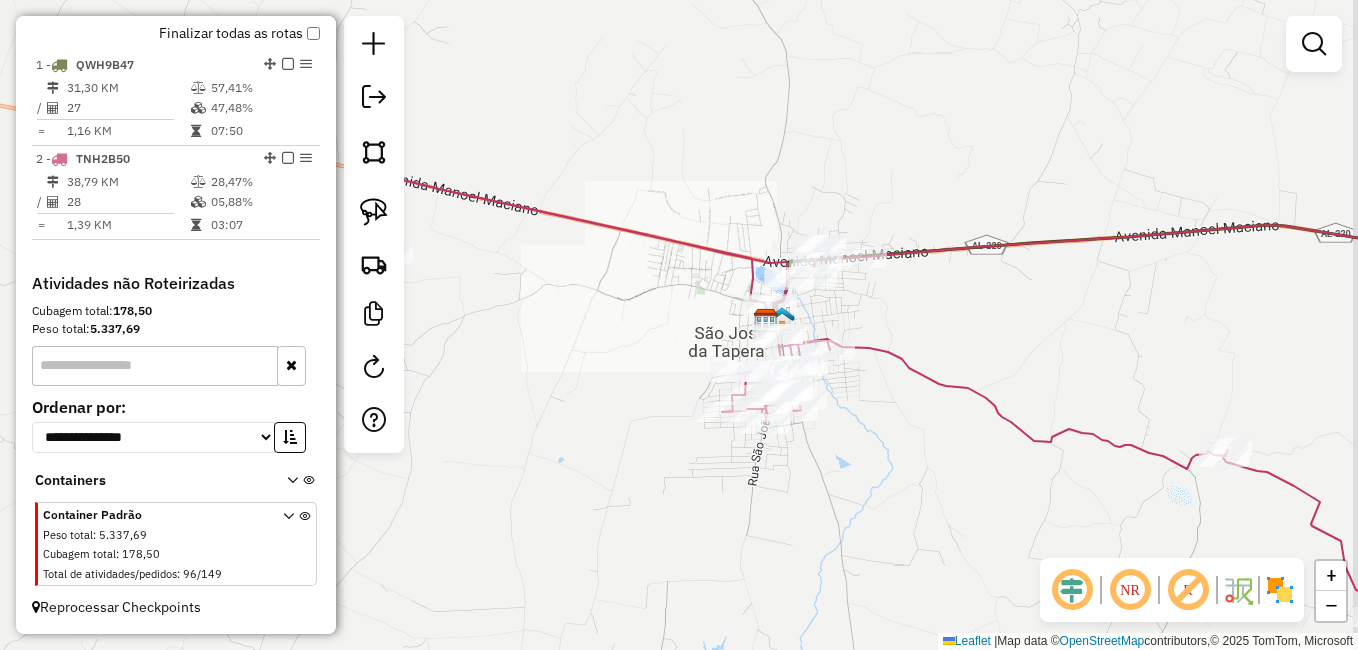 drag, startPoint x: 857, startPoint y: 567, endPoint x: 775, endPoint y: 510, distance: 99.86491 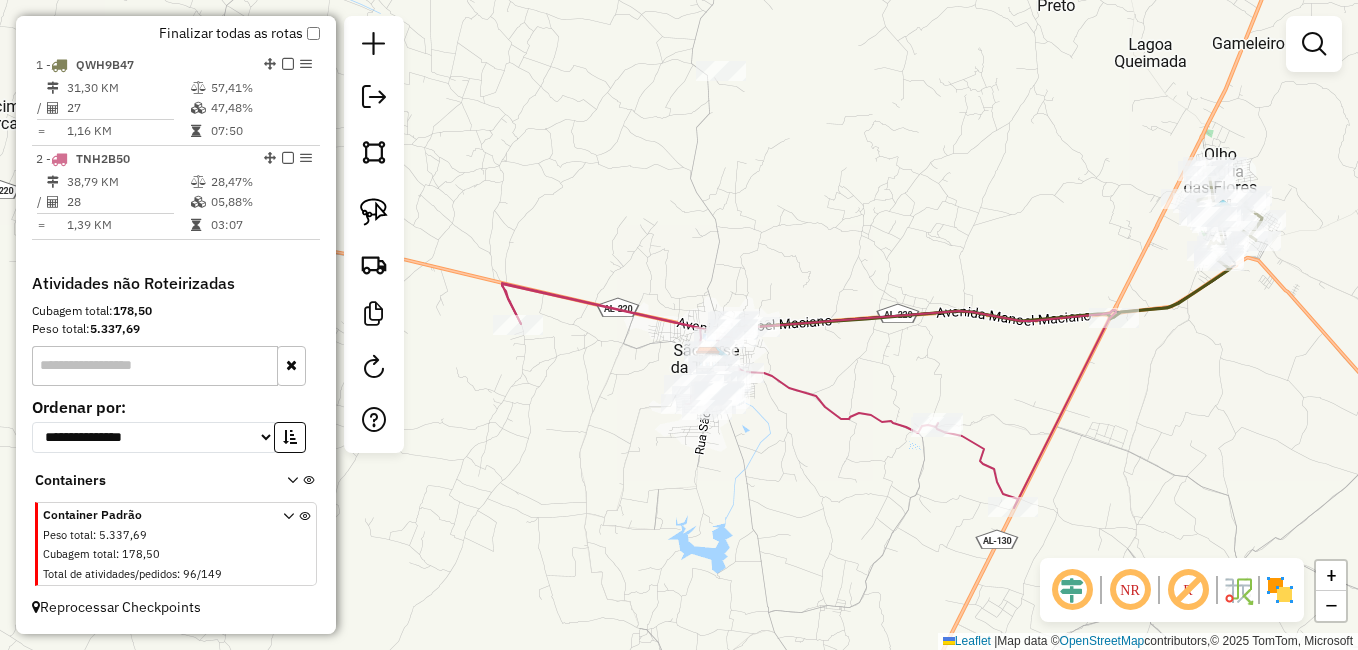 drag, startPoint x: 811, startPoint y: 509, endPoint x: 796, endPoint y: 503, distance: 16.155495 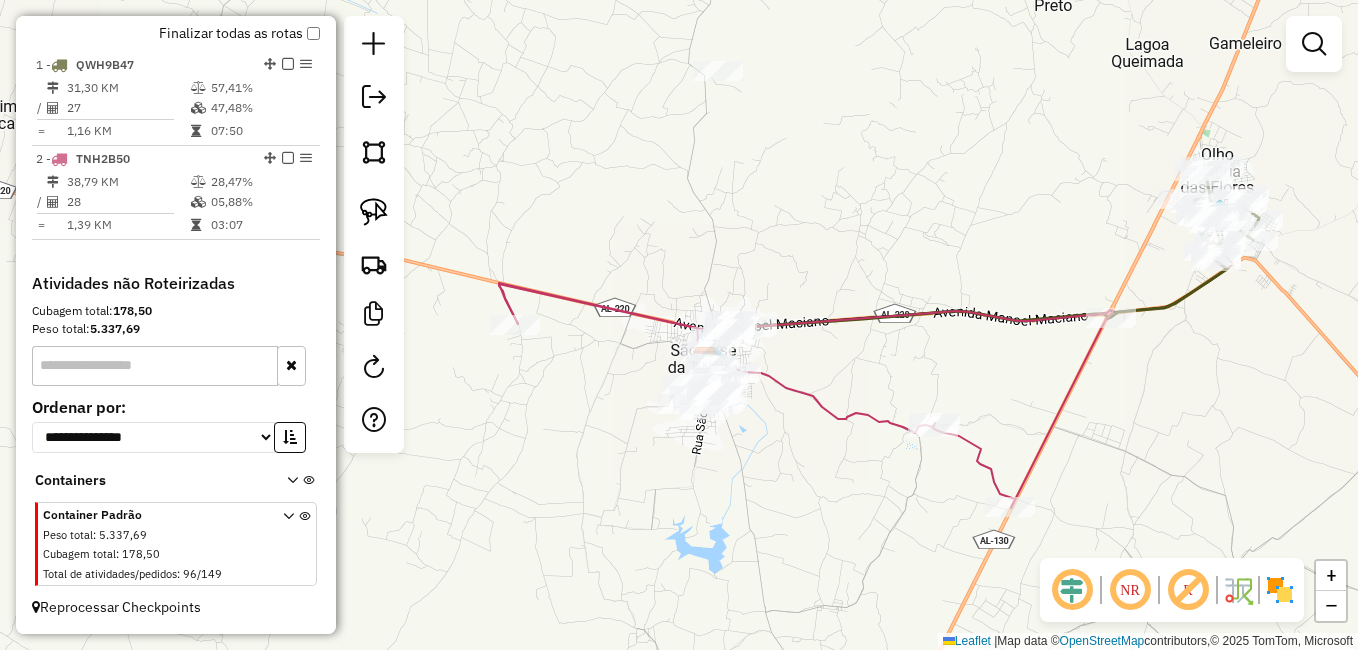 click on "Rota 2 - Placa TNH2B50  1899 - BAR DO ADILSON Janela de atendimento Grade de atendimento Capacidade Transportadoras Veículos Cliente Pedidos  Rotas Selecione os dias de semana para filtrar as janelas de atendimento  Seg   Ter   Qua   Qui   Sex   Sáb   Dom  Informe o período da janela de atendimento: De: Até:  Filtrar exatamente a janela do cliente  Considerar janela de atendimento padrão  Selecione os dias de semana para filtrar as grades de atendimento  Seg   Ter   Qua   Qui   Sex   Sáb   Dom   Considerar clientes sem dia de atendimento cadastrado  Clientes fora do dia de atendimento selecionado Filtrar as atividades entre os valores definidos abaixo:  Peso mínimo:   Peso máximo:   Cubagem mínima:   Cubagem máxima:   De:   Até:  Filtrar as atividades entre o tempo de atendimento definido abaixo:  De:   Até:   Considerar capacidade total dos clientes não roteirizados Transportadora: Selecione um ou mais itens Tipo de veículo: Selecione um ou mais itens Veículo: Selecione um ou mais itens Nome:" 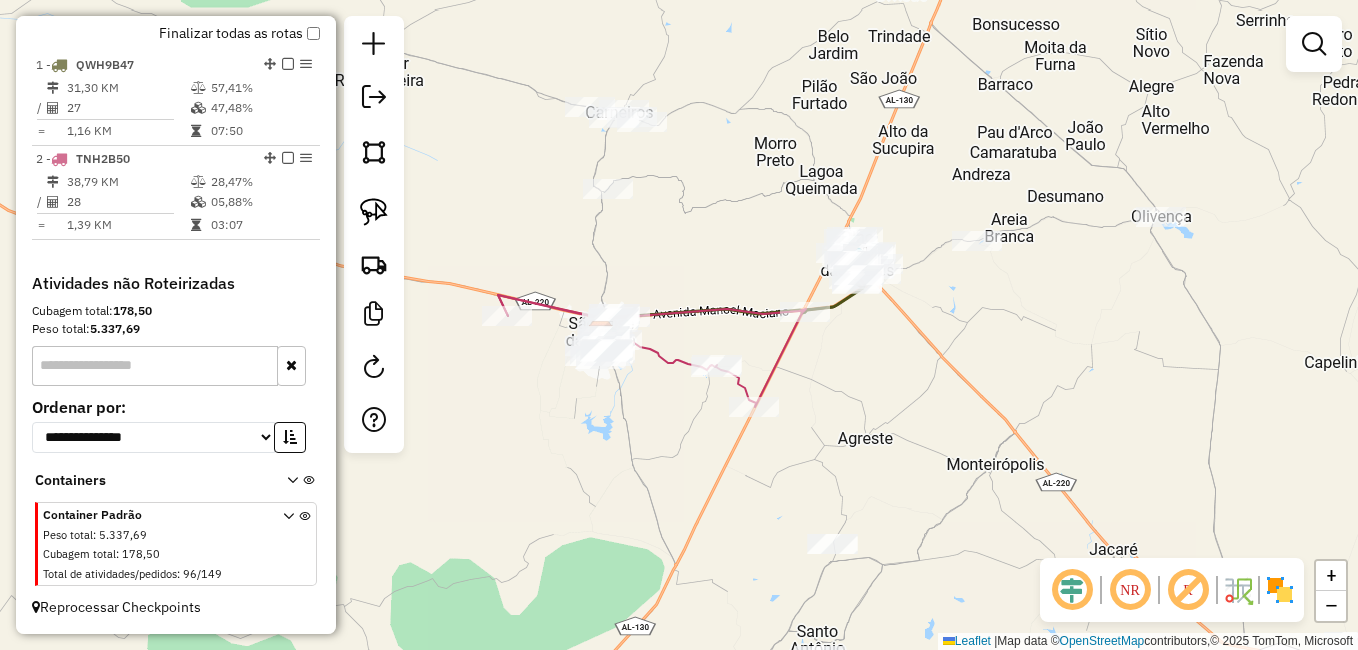 drag, startPoint x: 702, startPoint y: 581, endPoint x: 618, endPoint y: 426, distance: 176.29805 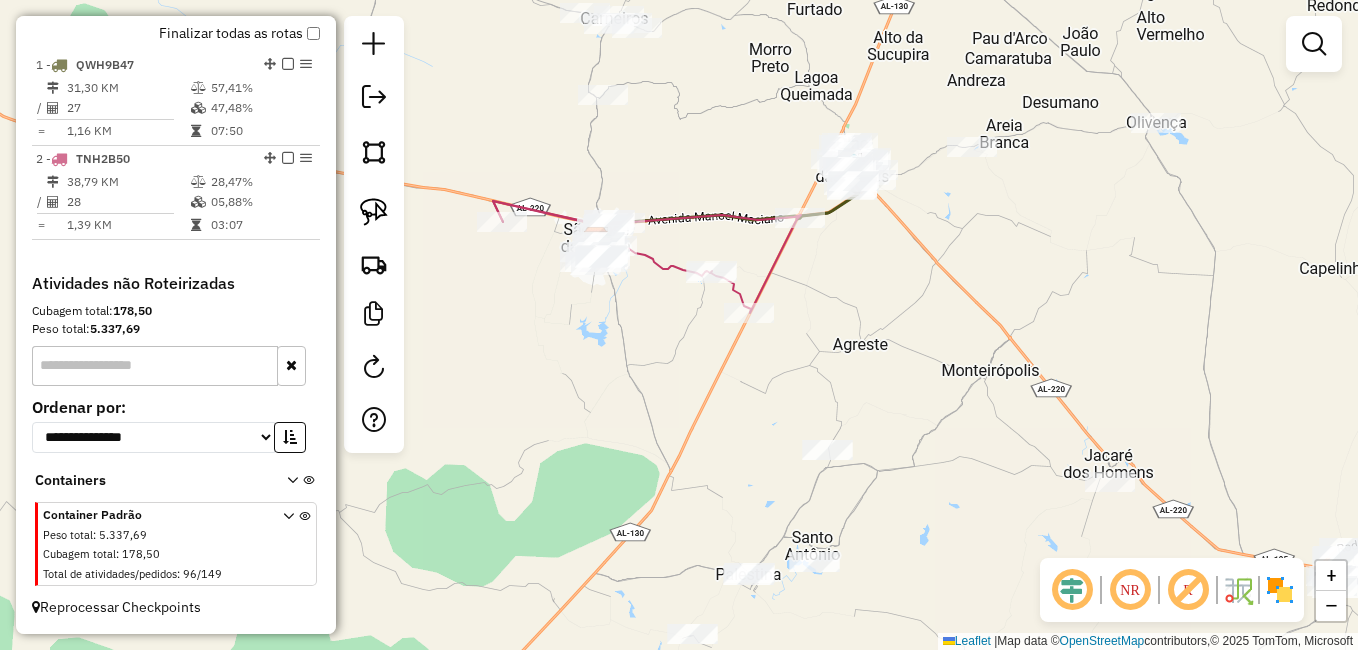 drag, startPoint x: 613, startPoint y: 533, endPoint x: 640, endPoint y: 522, distance: 29.15476 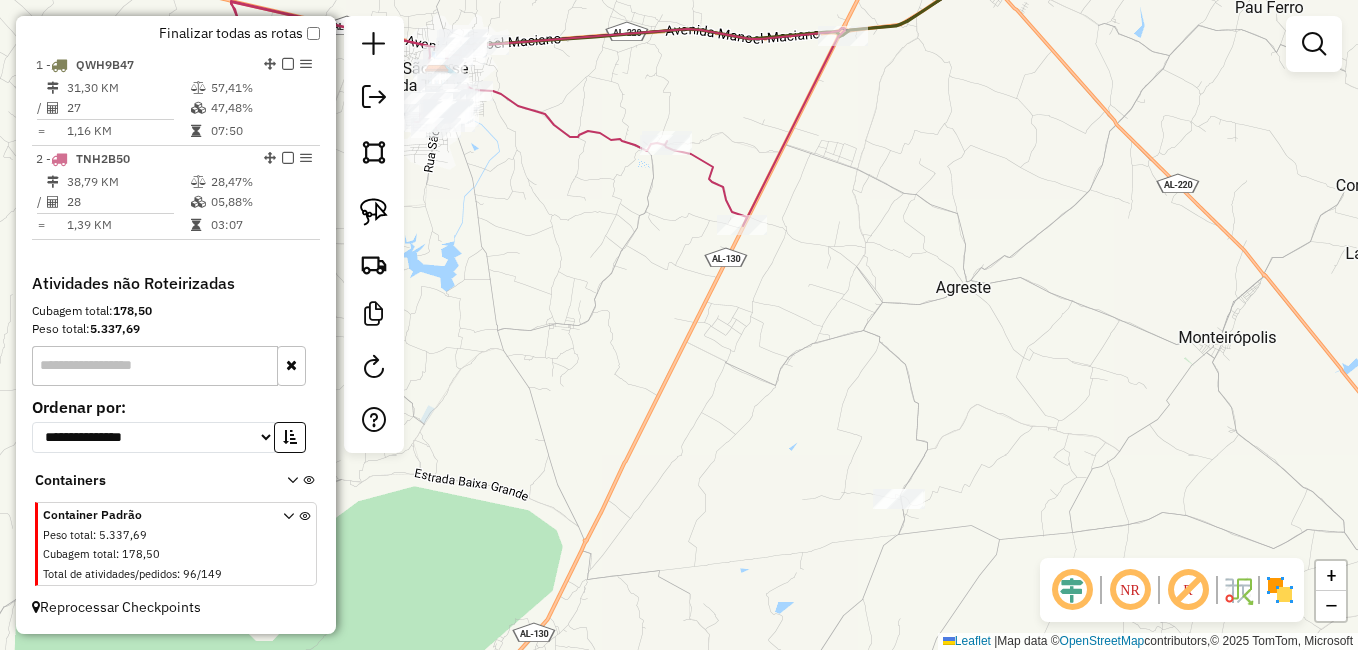 drag, startPoint x: 832, startPoint y: 392, endPoint x: 715, endPoint y: 237, distance: 194.20093 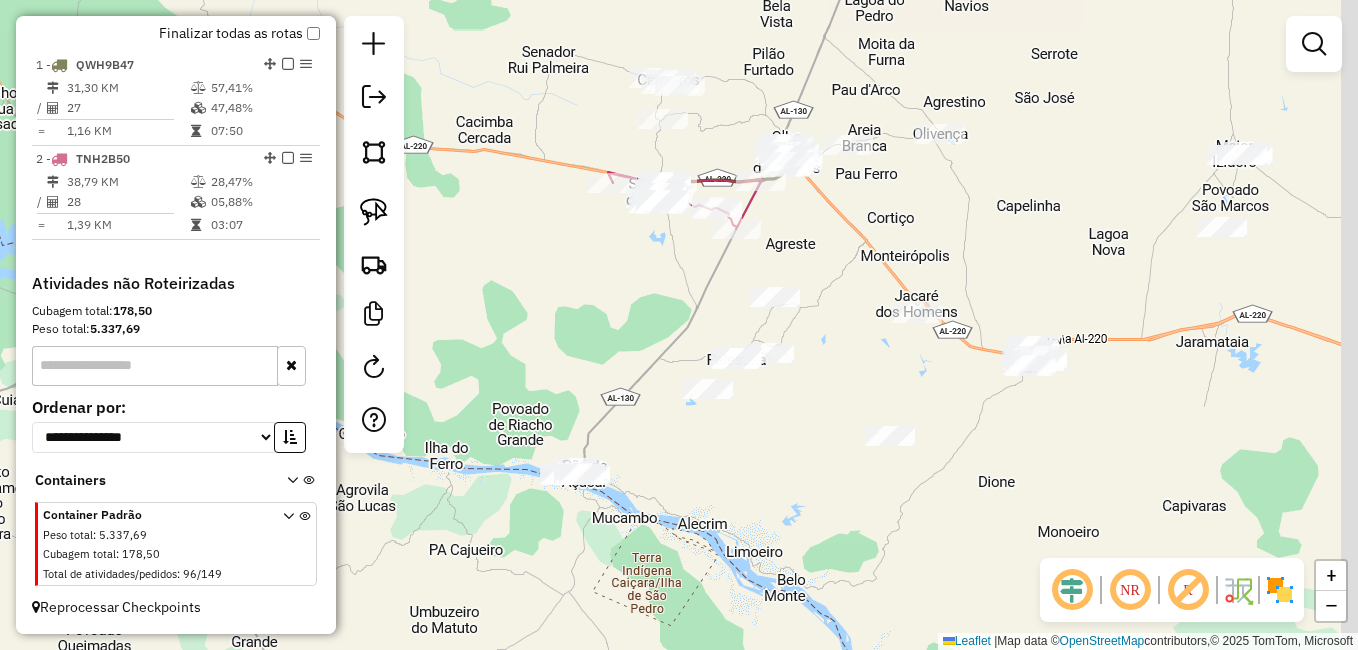 click on "Janela de atendimento Grade de atendimento Capacidade Transportadoras Veículos Cliente Pedidos  Rotas Selecione os dias de semana para filtrar as janelas de atendimento  Seg   Ter   Qua   Qui   Sex   Sáb   Dom  Informe o período da janela de atendimento: De: Até:  Filtrar exatamente a janela do cliente  Considerar janela de atendimento padrão  Selecione os dias de semana para filtrar as grades de atendimento  Seg   Ter   Qua   Qui   Sex   Sáb   Dom   Considerar clientes sem dia de atendimento cadastrado  Clientes fora do dia de atendimento selecionado Filtrar as atividades entre os valores definidos abaixo:  Peso mínimo:   Peso máximo:   Cubagem mínima:   Cubagem máxima:   De:   Até:  Filtrar as atividades entre o tempo de atendimento definido abaixo:  De:   Até:   Considerar capacidade total dos clientes não roteirizados Transportadora: Selecione um ou mais itens Tipo de veículo: Selecione um ou mais itens Veículo: Selecione um ou mais itens Motorista: Selecione um ou mais itens Nome: Rótulo:" 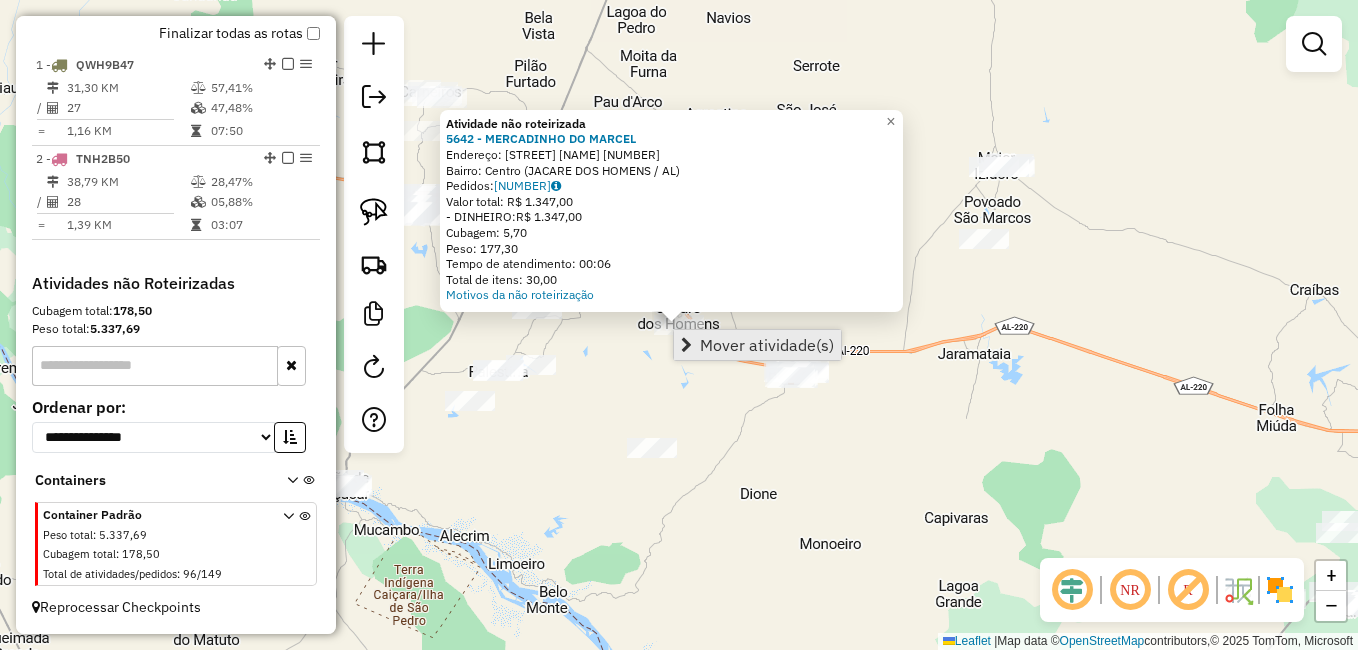 click at bounding box center (686, 345) 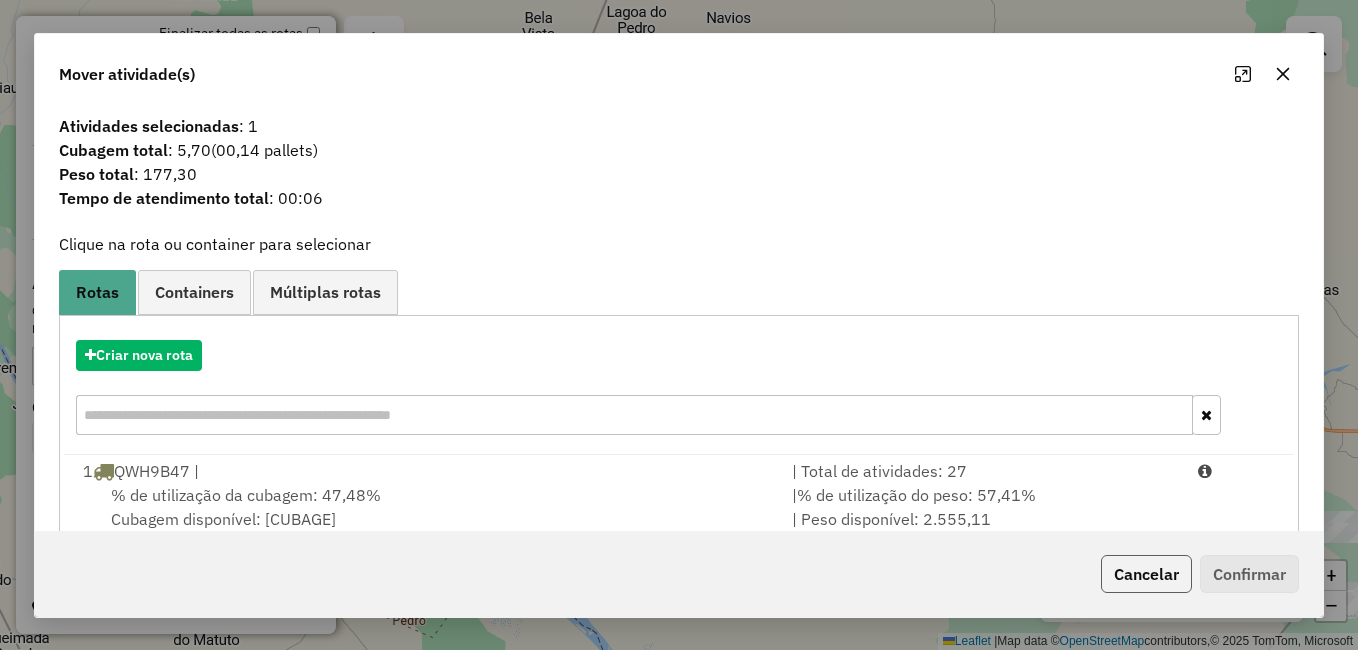 click on "Cancelar" 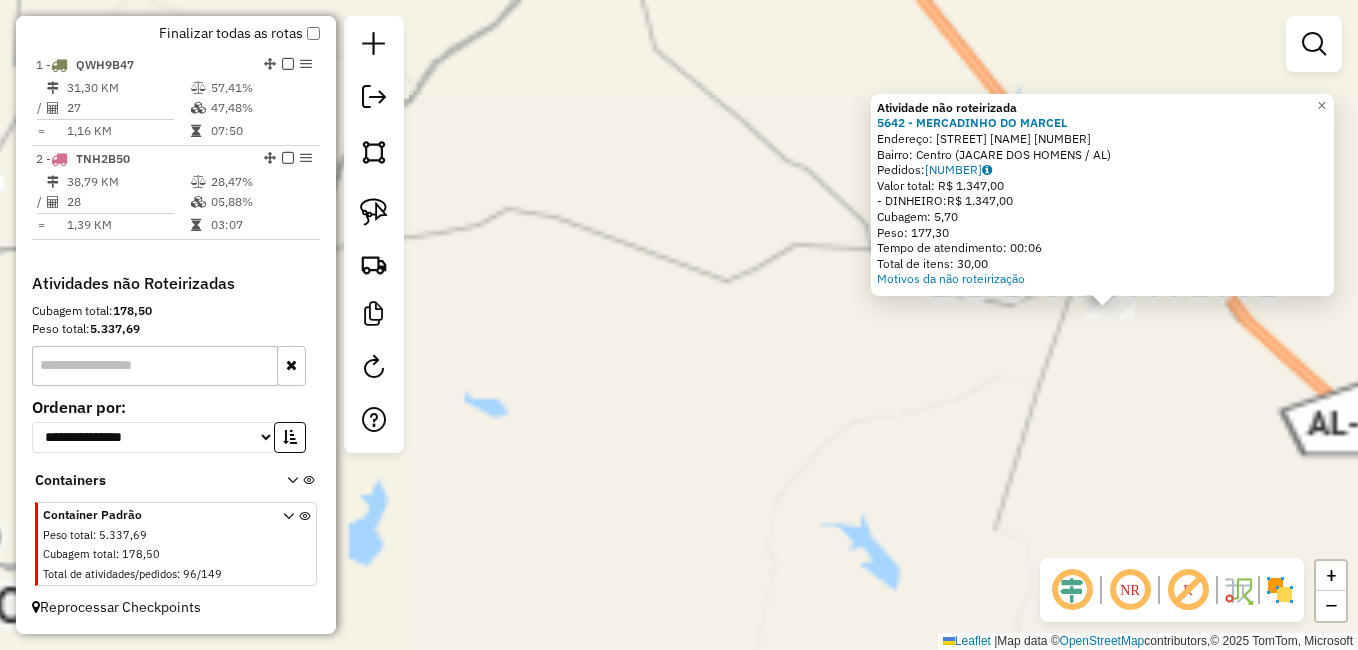 click on "Atividade não roteirizada 5642 - MERCADINHO DO MARCEL  Endereço:  RUA VER ANTONIO F FILHO SN   Bairro: Centro (JACARE DOS HOMENS / AL)   Pedidos:  11118465   Valor total: R$ 1.347,00   - DINHEIRO:  R$ 1.347,00   Cubagem: 5,70   Peso: 177,30   Tempo de atendimento: 00:06   Total de itens: 30,00  Motivos da não roteirização × Janela de atendimento Grade de atendimento Capacidade Transportadoras Veículos Cliente Pedidos  Rotas Selecione os dias de semana para filtrar as janelas de atendimento  Seg   Ter   Qua   Qui   Sex   Sáb   Dom  Informe o período da janela de atendimento: De: Até:  Filtrar exatamente a janela do cliente  Considerar janela de atendimento padrão  Selecione os dias de semana para filtrar as grades de atendimento  Seg   Ter   Qua   Qui   Sex   Sáb   Dom   Considerar clientes sem dia de atendimento cadastrado  Clientes fora do dia de atendimento selecionado Filtrar as atividades entre os valores definidos abaixo:  Peso mínimo:   Peso máximo:   Cubagem mínima:   Cubagem máxima:  +" 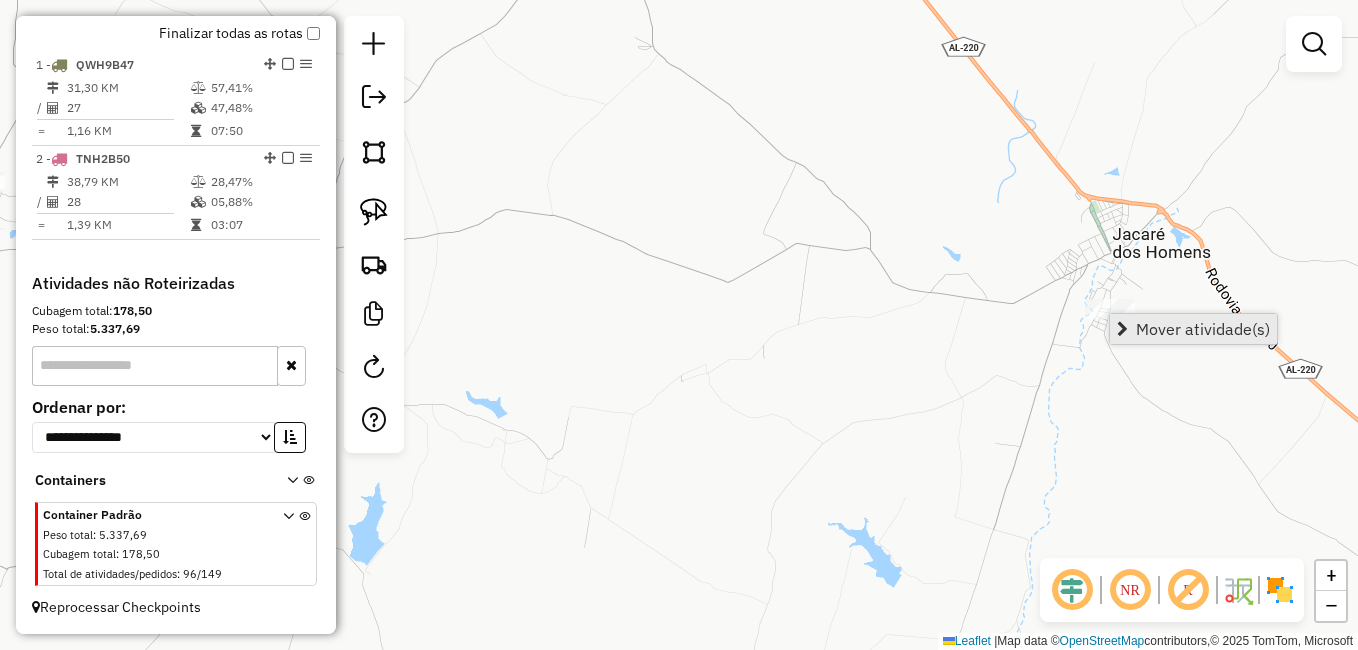 click at bounding box center (1122, 329) 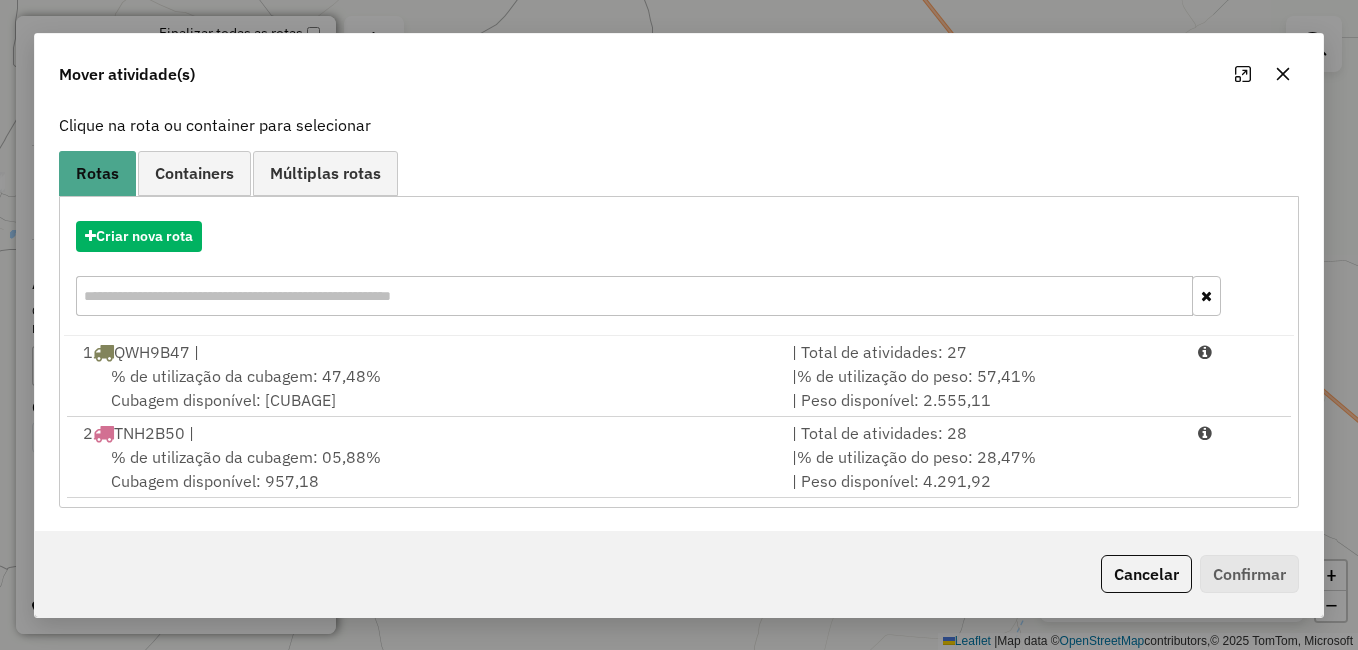 scroll, scrollTop: 120, scrollLeft: 0, axis: vertical 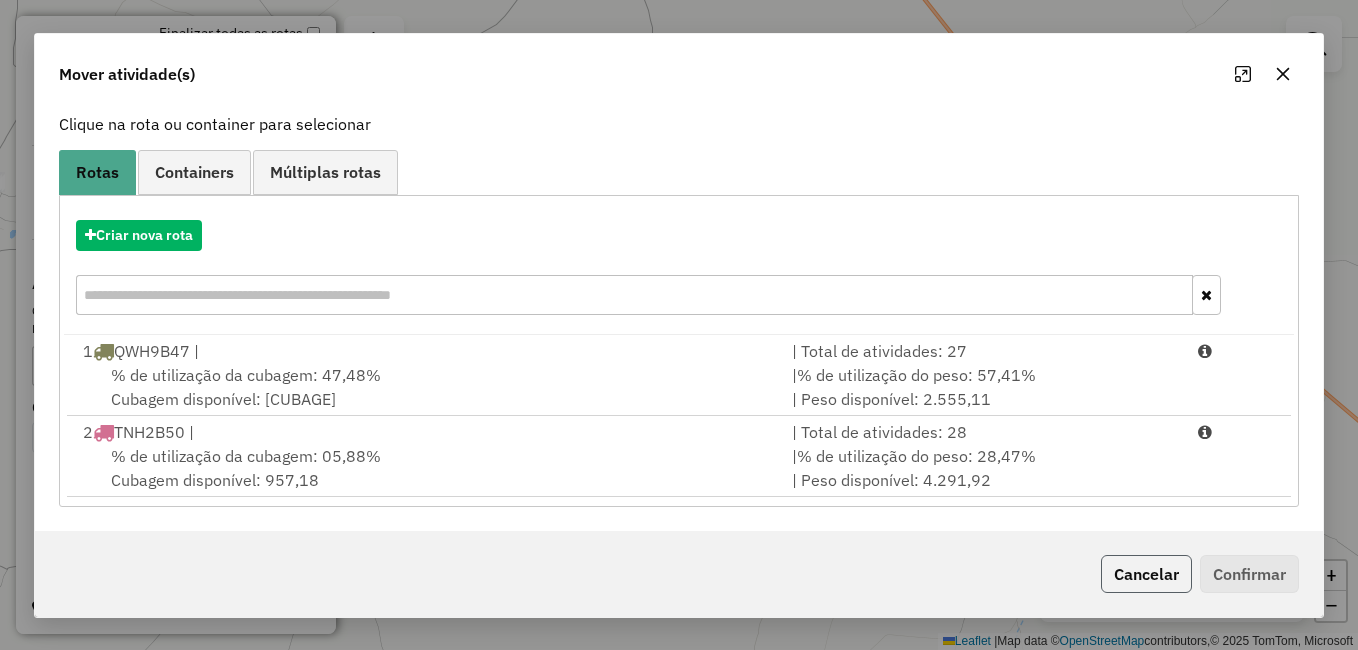 click on "Cancelar" 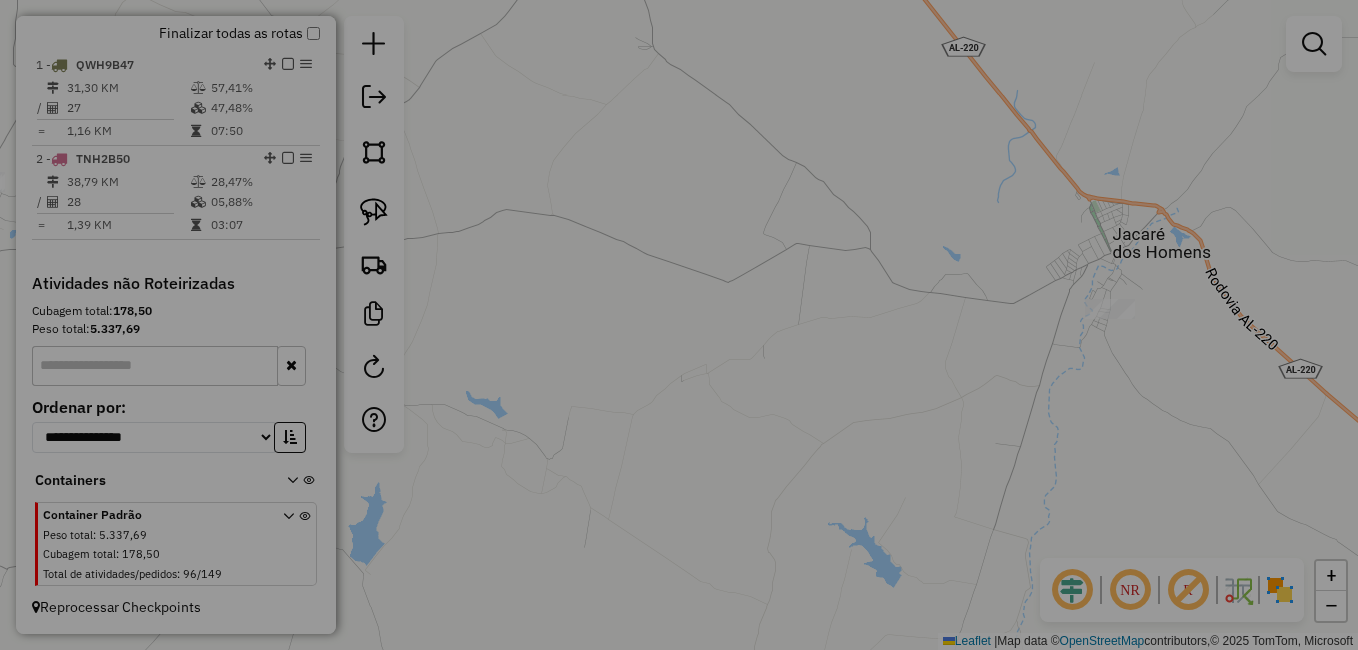 scroll, scrollTop: 0, scrollLeft: 0, axis: both 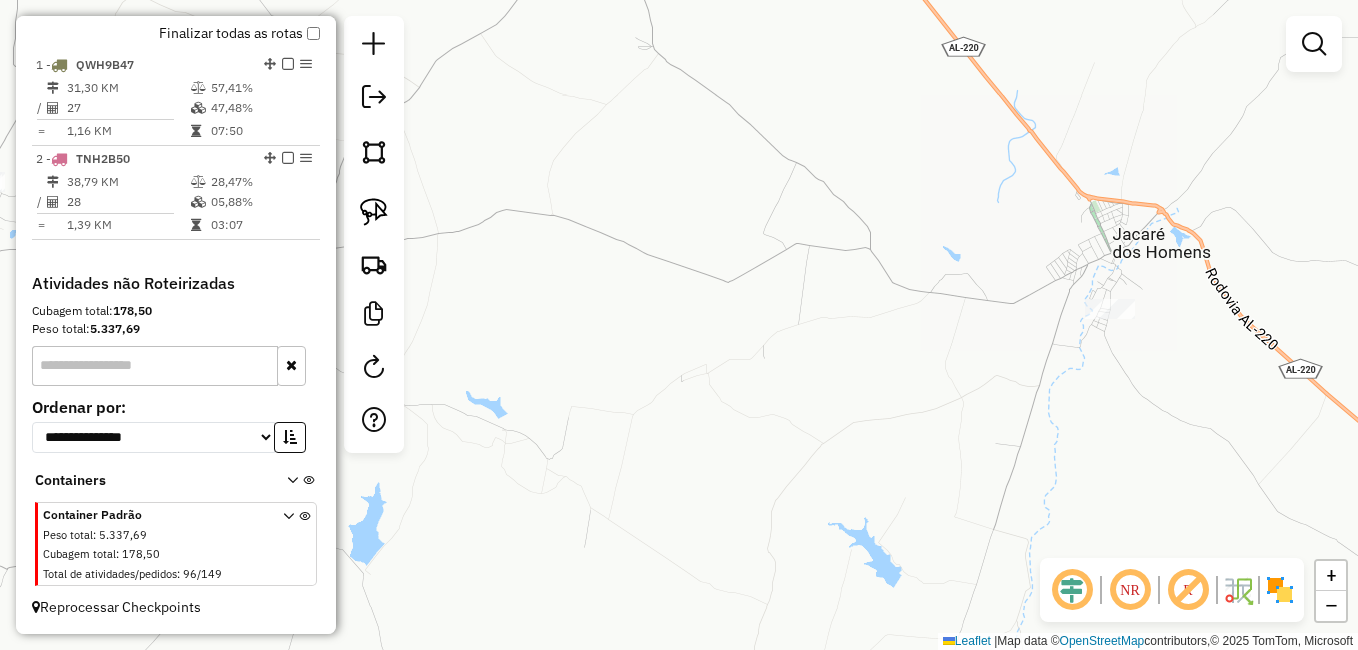 click on "Janela de atendimento Grade de atendimento Capacidade Transportadoras Veículos Cliente Pedidos  Rotas Selecione os dias de semana para filtrar as janelas de atendimento  Seg   Ter   Qua   Qui   Sex   Sáb   Dom  Informe o período da janela de atendimento: De: Até:  Filtrar exatamente a janela do cliente  Considerar janela de atendimento padrão  Selecione os dias de semana para filtrar as grades de atendimento  Seg   Ter   Qua   Qui   Sex   Sáb   Dom   Considerar clientes sem dia de atendimento cadastrado  Clientes fora do dia de atendimento selecionado Filtrar as atividades entre os valores definidos abaixo:  Peso mínimo:   Peso máximo:   Cubagem mínima:   Cubagem máxima:   De:   Até:  Filtrar as atividades entre o tempo de atendimento definido abaixo:  De:   Até:   Considerar capacidade total dos clientes não roteirizados Transportadora: Selecione um ou mais itens Tipo de veículo: Selecione um ou mais itens Veículo: Selecione um ou mais itens Motorista: Selecione um ou mais itens Nome: Rótulo:" 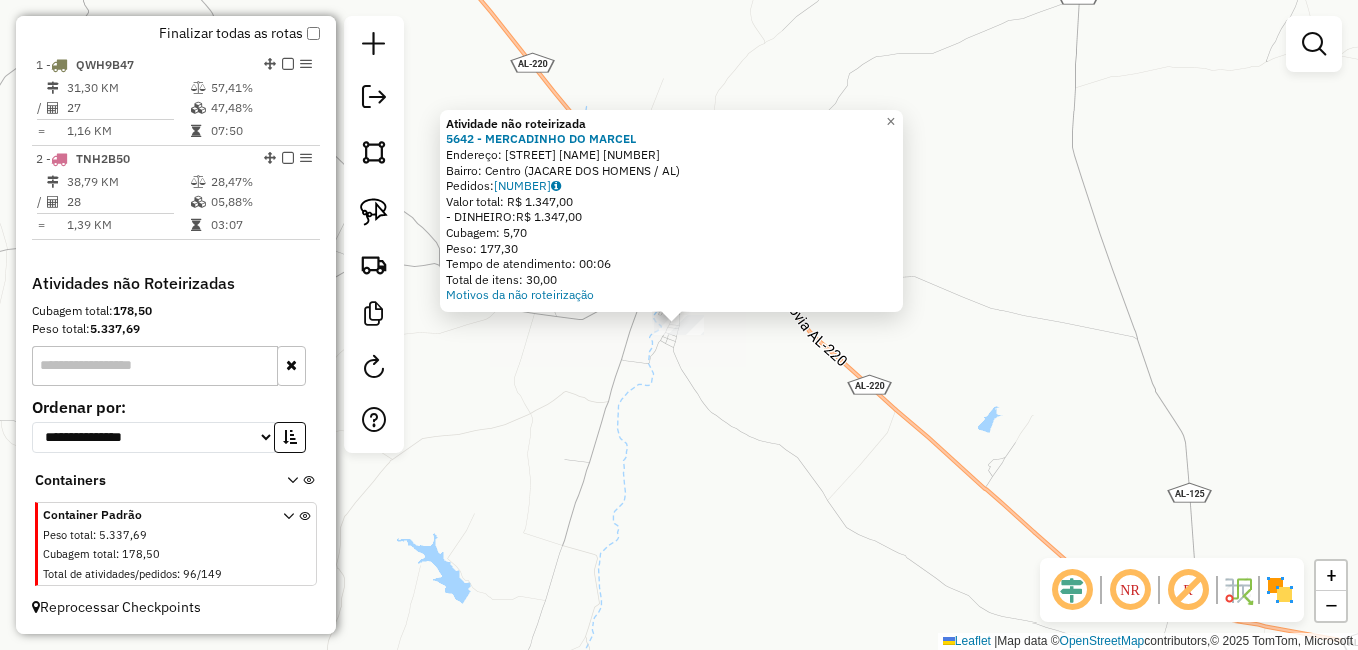 click on "Atividade não roteirizada 5642 - MERCADINHO DO MARCEL  Endereço:  RUA VER ANTONIO F FILHO SN   Bairro: Centro (JACARE DOS HOMENS / AL)   Pedidos:  11118465   Valor total: R$ 1.347,00   - DINHEIRO:  R$ 1.347,00   Cubagem: 5,70   Peso: 177,30   Tempo de atendimento: 00:06   Total de itens: 30,00  Motivos da não roteirização × Janela de atendimento Grade de atendimento Capacidade Transportadoras Veículos Cliente Pedidos  Rotas Selecione os dias de semana para filtrar as janelas de atendimento  Seg   Ter   Qua   Qui   Sex   Sáb   Dom  Informe o período da janela de atendimento: De: Até:  Filtrar exatamente a janela do cliente  Considerar janela de atendimento padrão  Selecione os dias de semana para filtrar as grades de atendimento  Seg   Ter   Qua   Qui   Sex   Sáb   Dom   Considerar clientes sem dia de atendimento cadastrado  Clientes fora do dia de atendimento selecionado Filtrar as atividades entre os valores definidos abaixo:  Peso mínimo:   Peso máximo:   Cubagem mínima:   Cubagem máxima:  +" 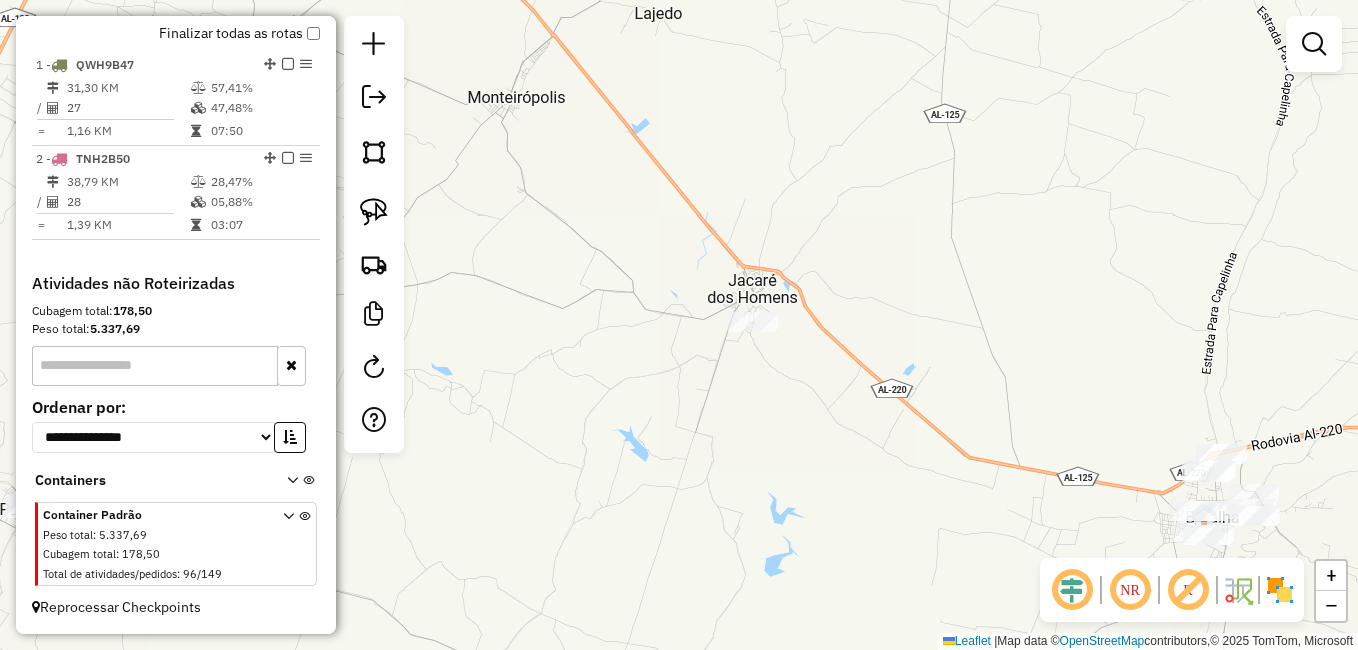 drag, startPoint x: 645, startPoint y: 440, endPoint x: 686, endPoint y: 364, distance: 86.35392 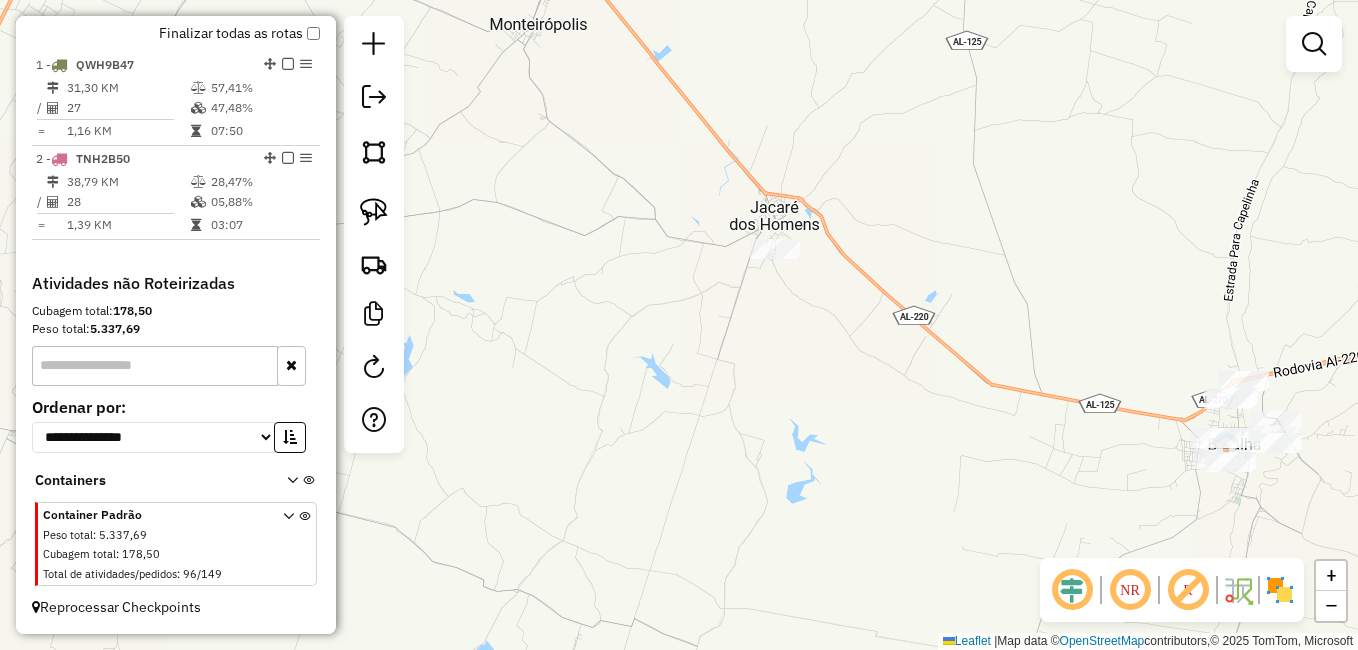 drag, startPoint x: 803, startPoint y: 294, endPoint x: 782, endPoint y: 291, distance: 21.213203 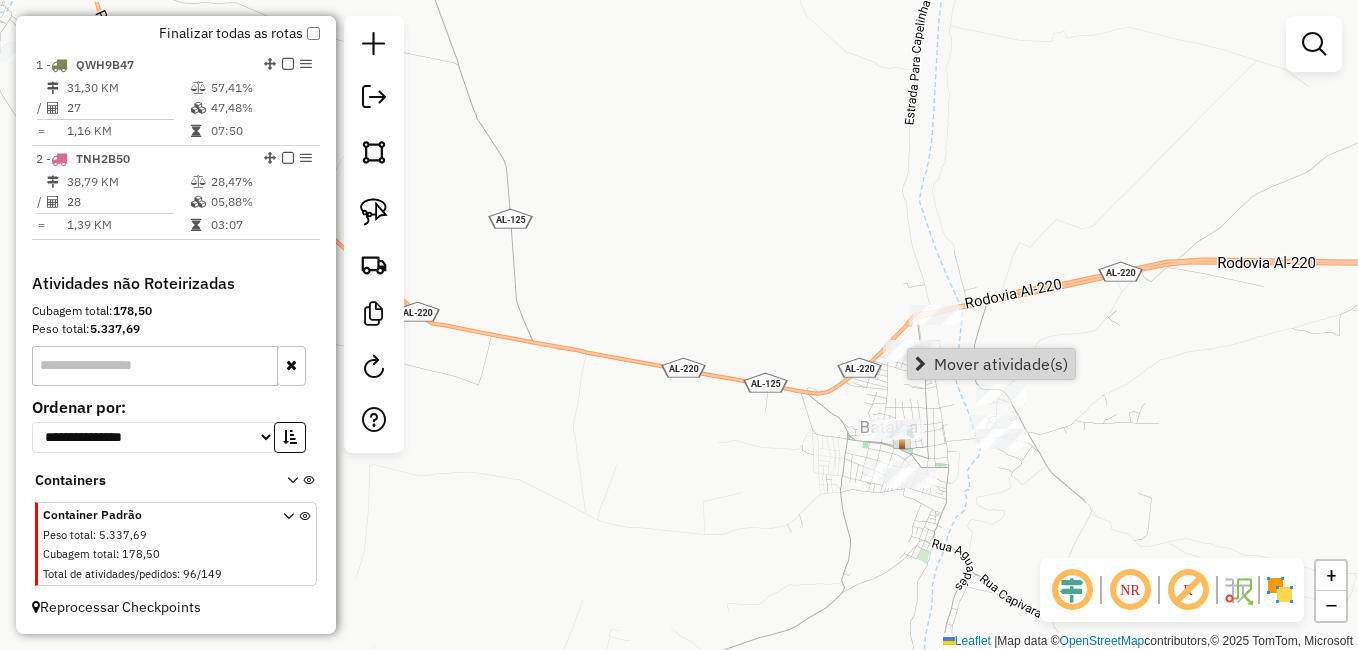 click 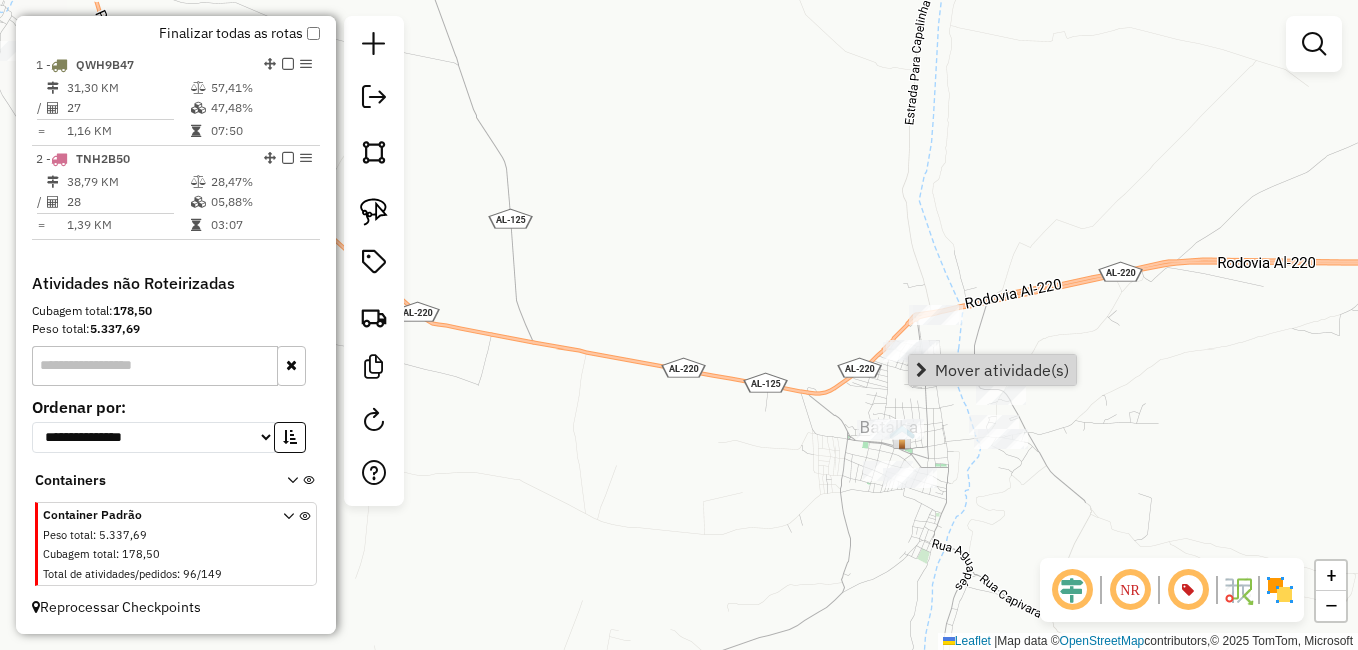 click 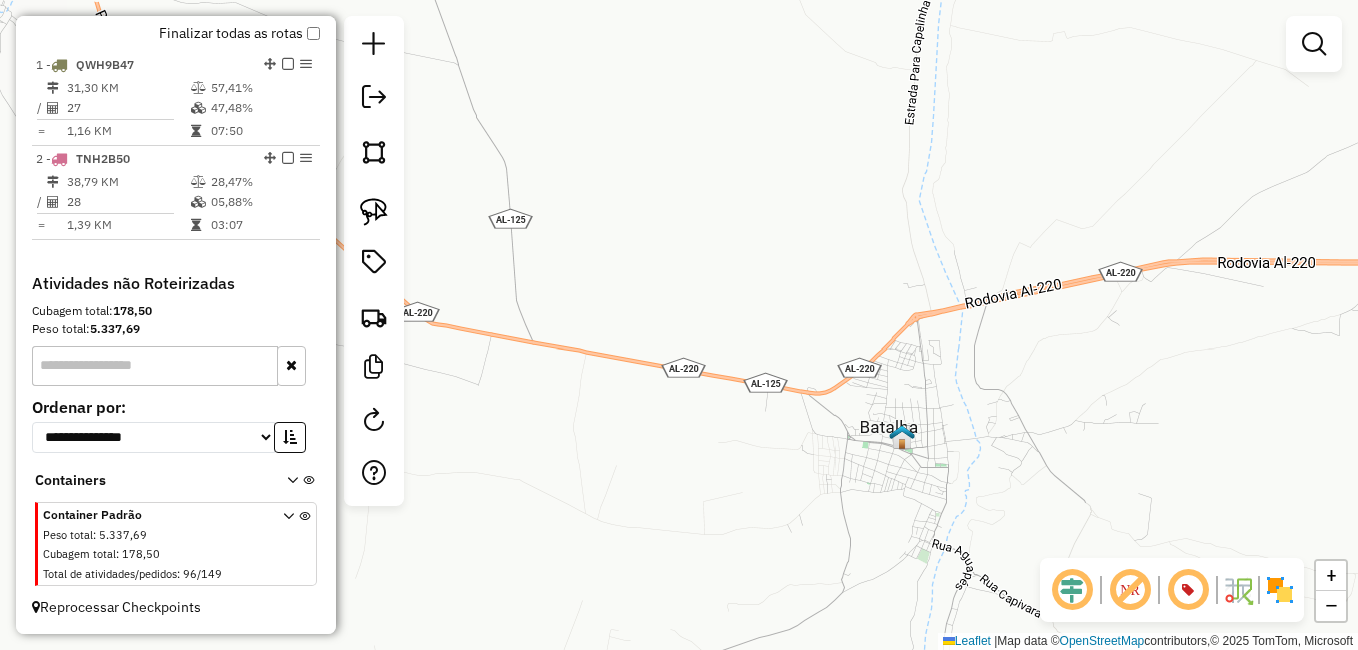 click 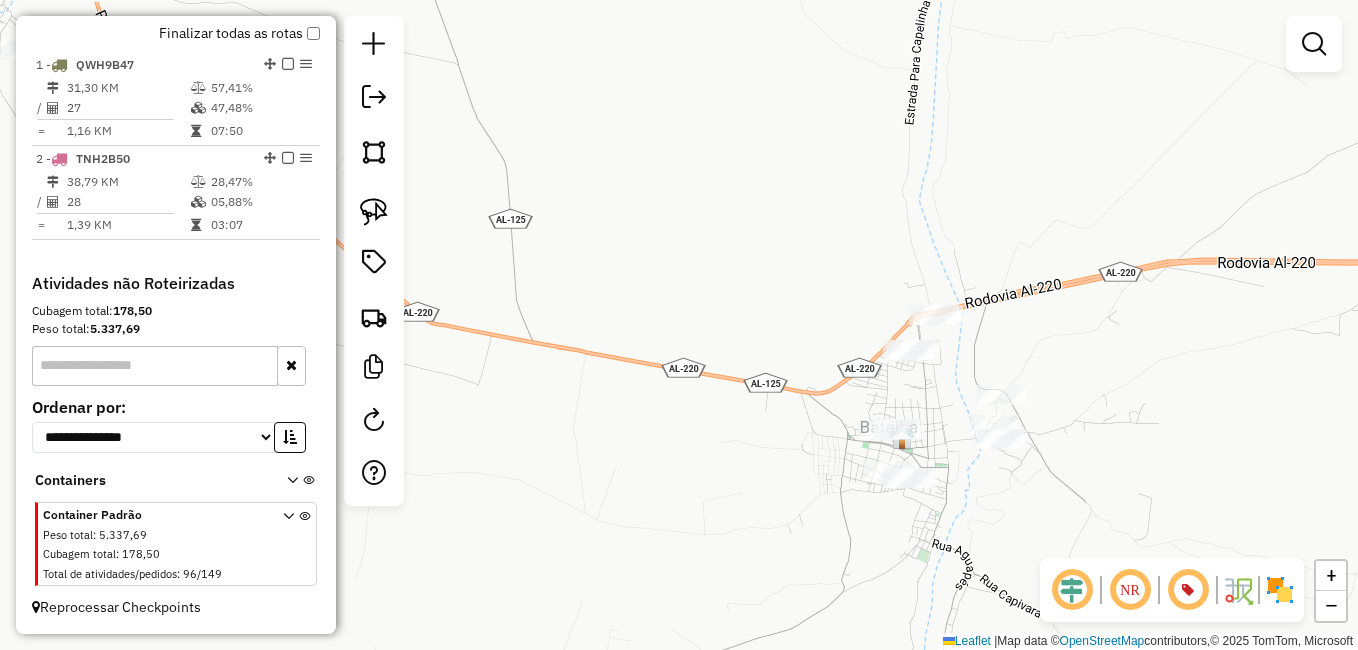 click 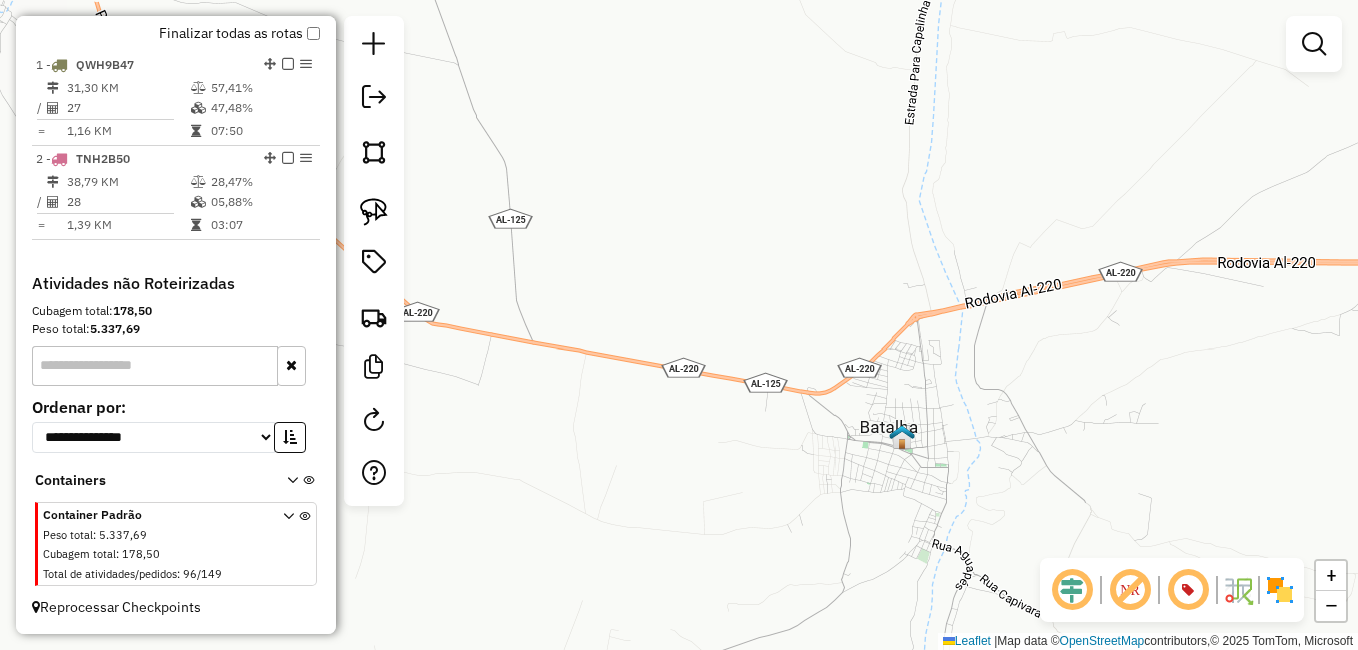 click 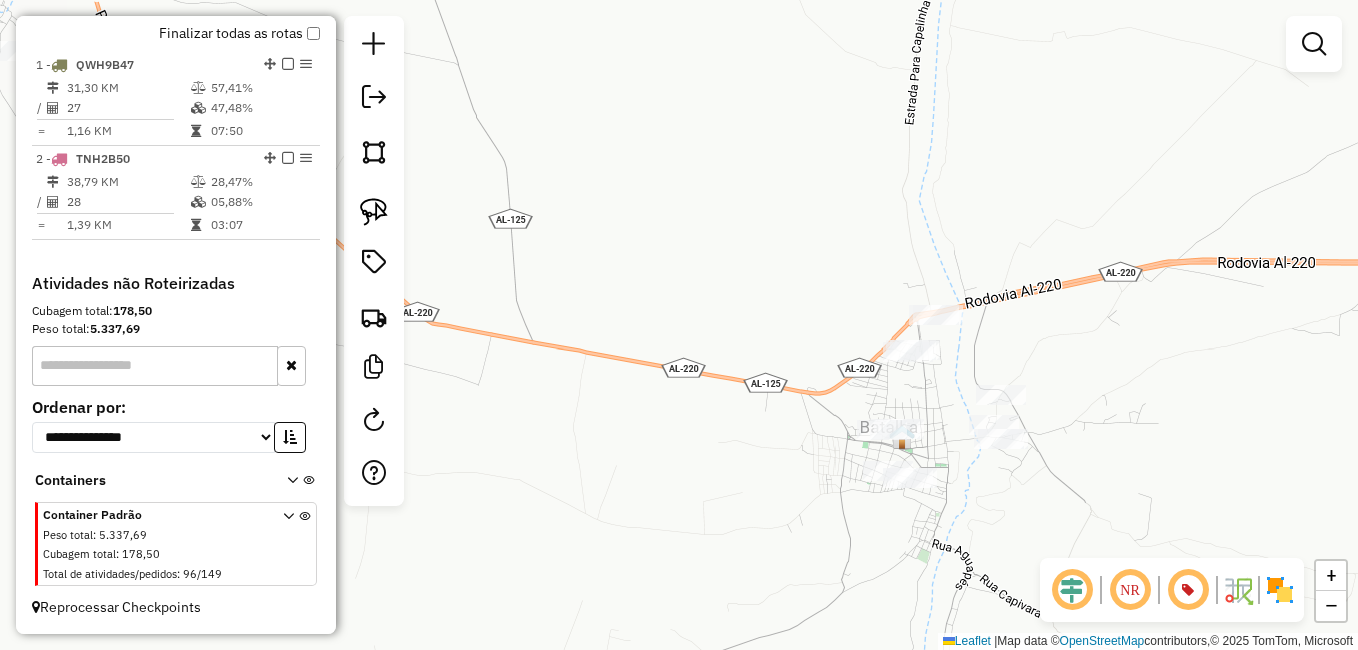 click 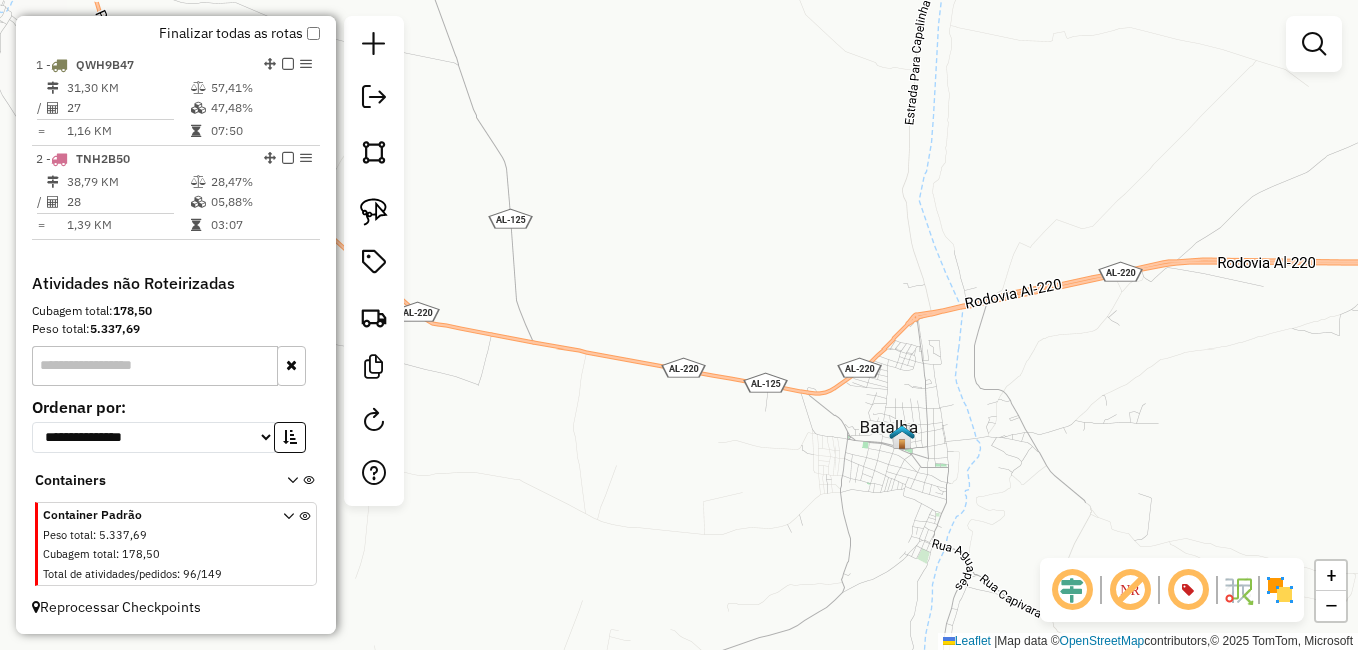 click 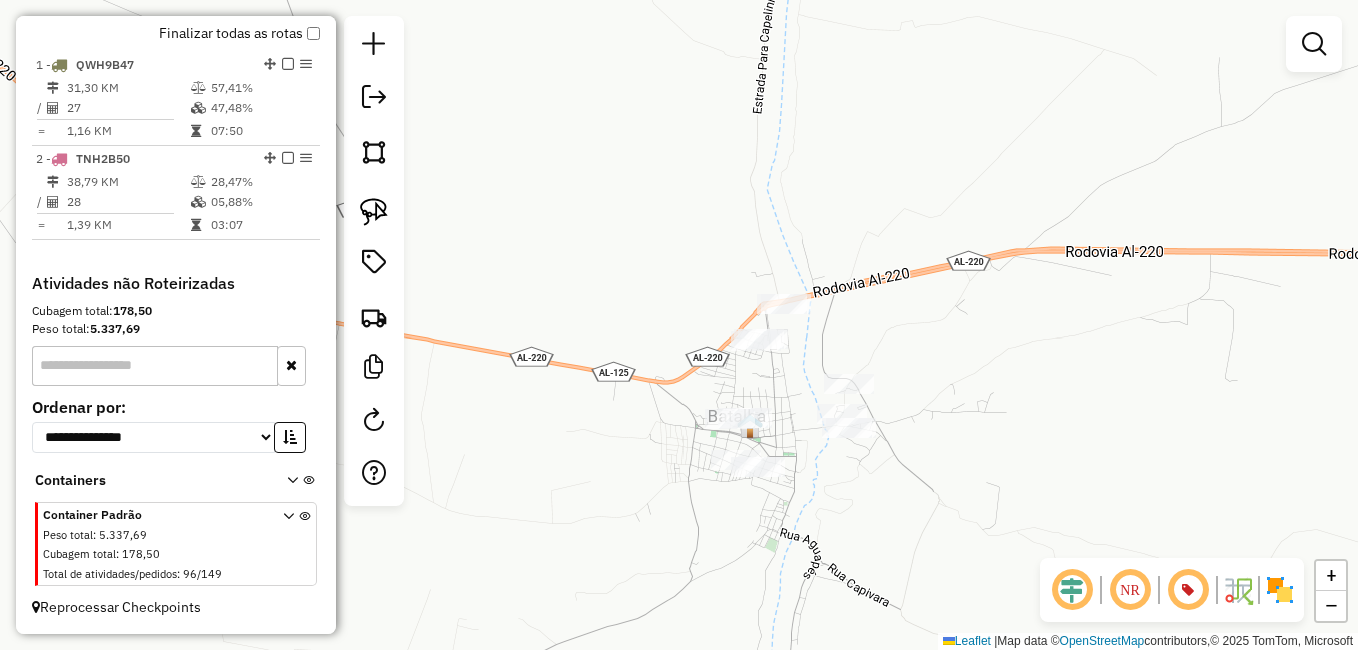 drag, startPoint x: 1136, startPoint y: 502, endPoint x: 984, endPoint y: 491, distance: 152.3975 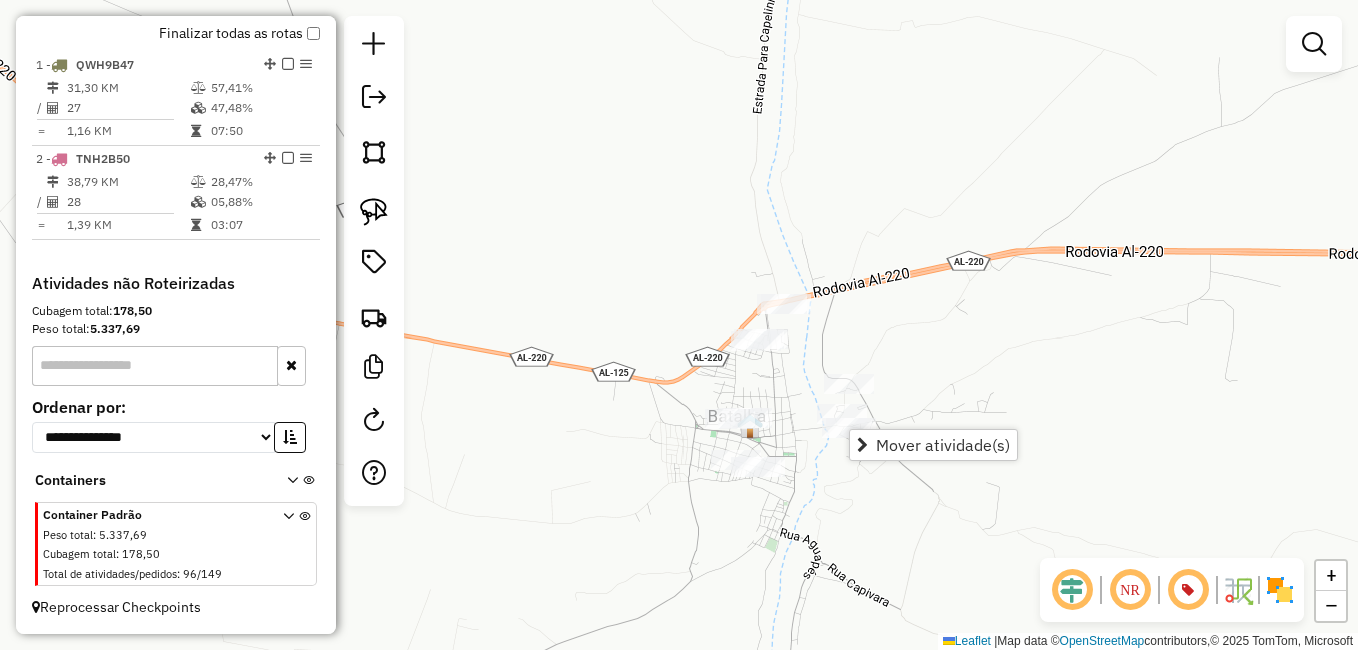 click on "Janela de atendimento Grade de atendimento Capacidade Transportadoras Veículos Cliente Pedidos  Rotas Selecione os dias de semana para filtrar as janelas de atendimento  Seg   Ter   Qua   Qui   Sex   Sáb   Dom  Informe o período da janela de atendimento: De: Até:  Filtrar exatamente a janela do cliente  Considerar janela de atendimento padrão  Selecione os dias de semana para filtrar as grades de atendimento  Seg   Ter   Qua   Qui   Sex   Sáb   Dom   Considerar clientes sem dia de atendimento cadastrado  Clientes fora do dia de atendimento selecionado Filtrar as atividades entre os valores definidos abaixo:  Peso mínimo:   Peso máximo:   Cubagem mínima:   Cubagem máxima:   De:   Até:  Filtrar as atividades entre o tempo de atendimento definido abaixo:  De:   Até:   Considerar capacidade total dos clientes não roteirizados Transportadora: Selecione um ou mais itens Tipo de veículo: Selecione um ou mais itens Veículo: Selecione um ou mais itens Motorista: Selecione um ou mais itens Nome: Rótulo:" 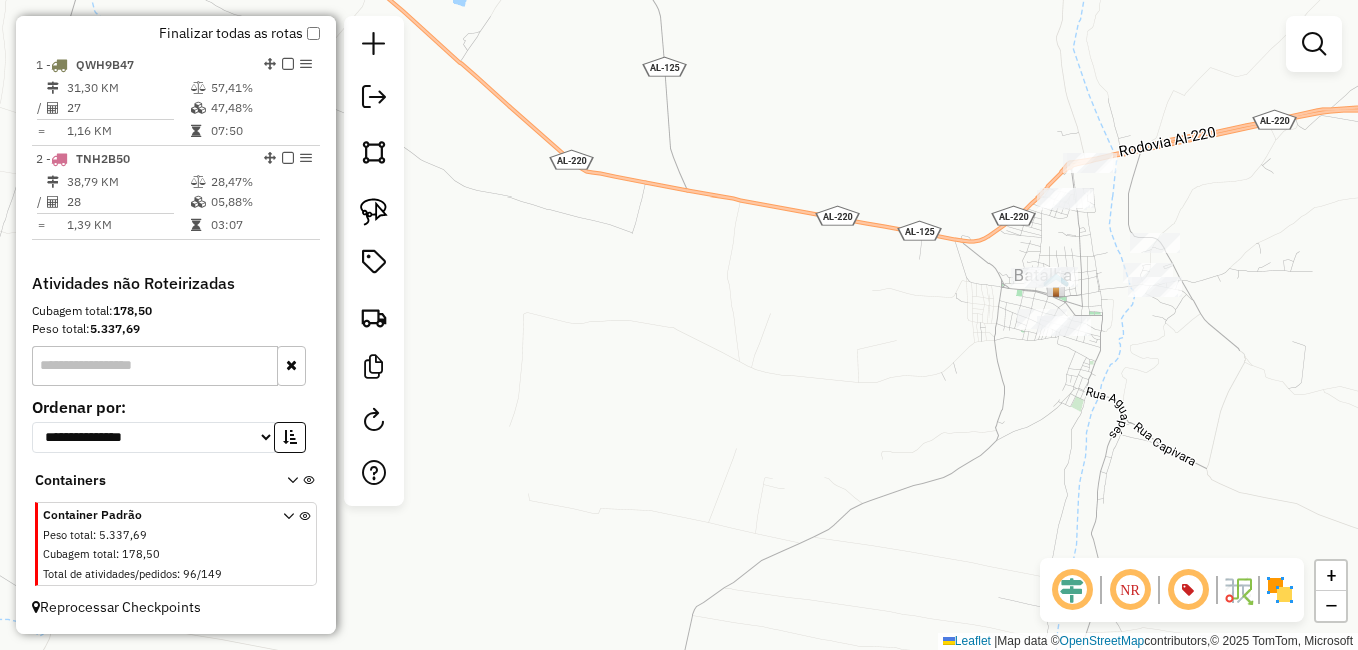 drag, startPoint x: 719, startPoint y: 593, endPoint x: 1028, endPoint y: 450, distance: 340.48495 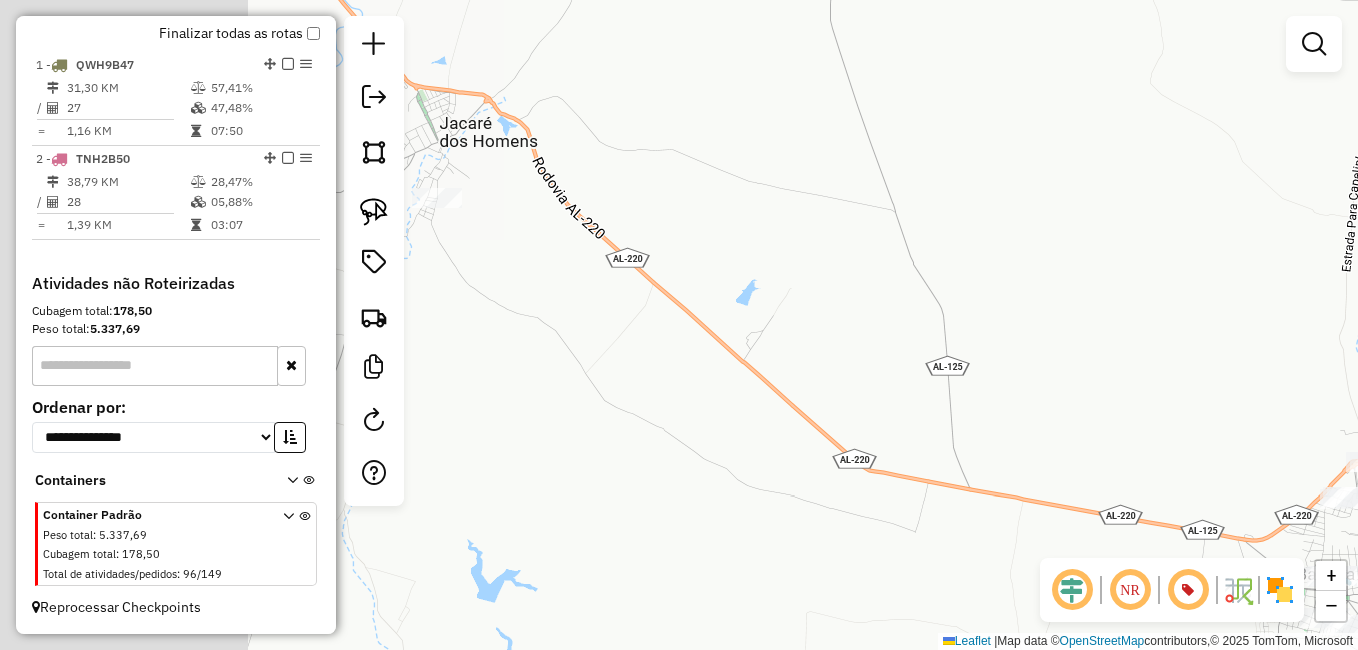 drag, startPoint x: 687, startPoint y: 222, endPoint x: 935, endPoint y: 467, distance: 348.6101 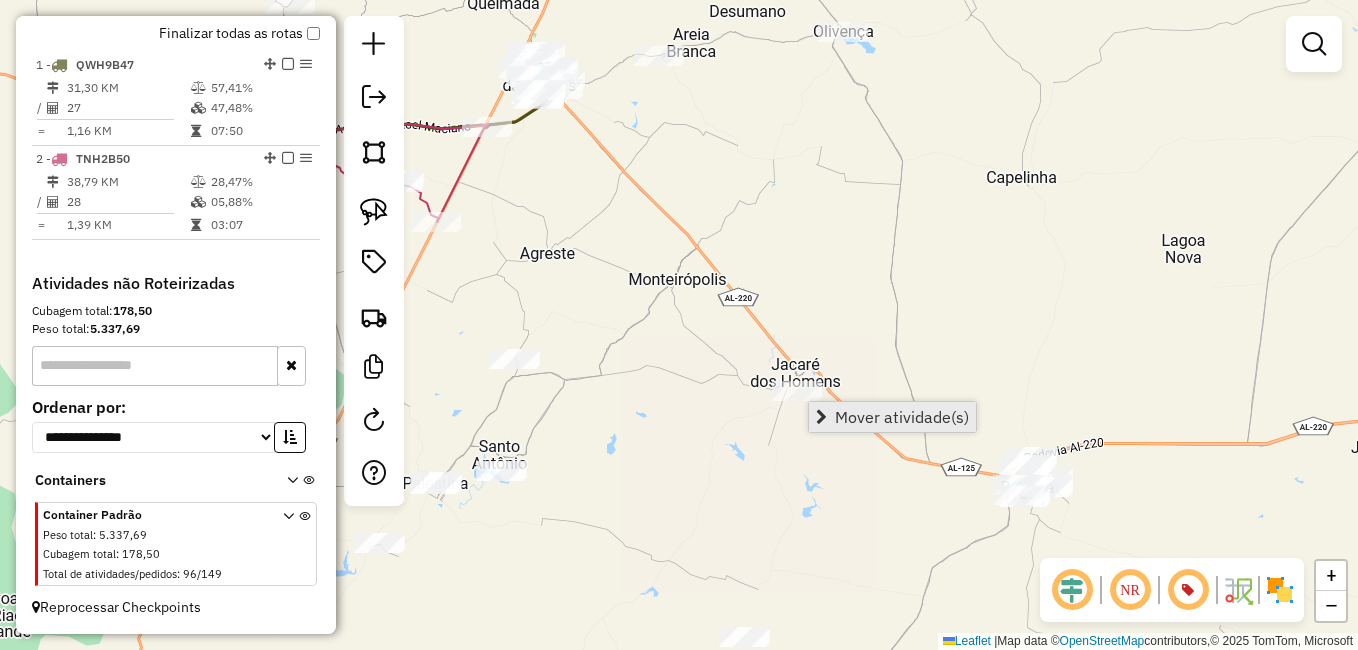 click on "Mover atividade(s)" at bounding box center (902, 417) 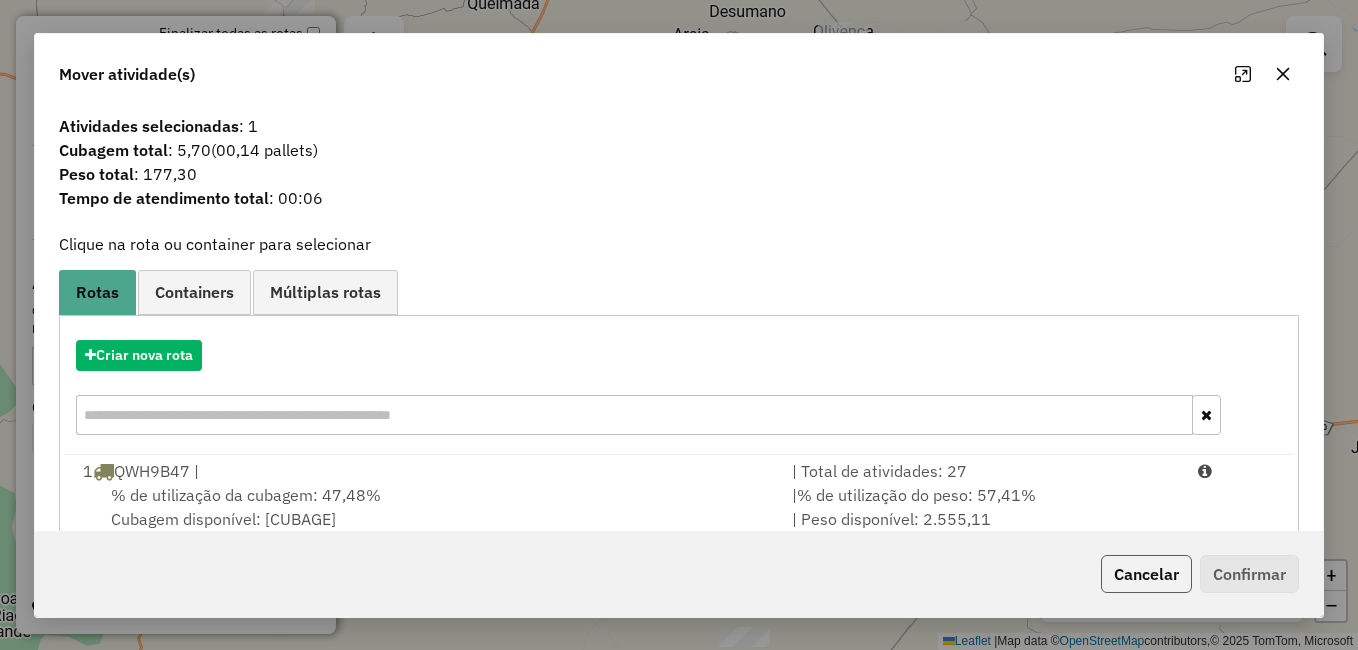 click on "Cancelar" 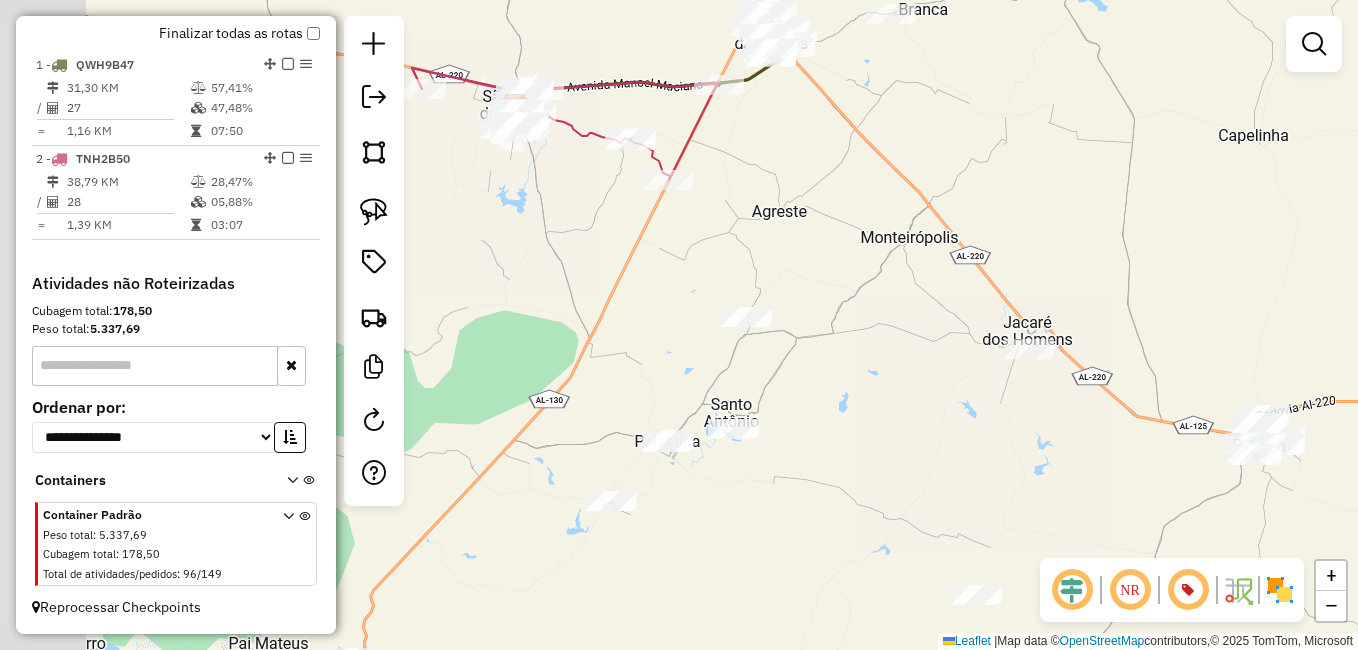 drag, startPoint x: 946, startPoint y: 477, endPoint x: 957, endPoint y: 469, distance: 13.601471 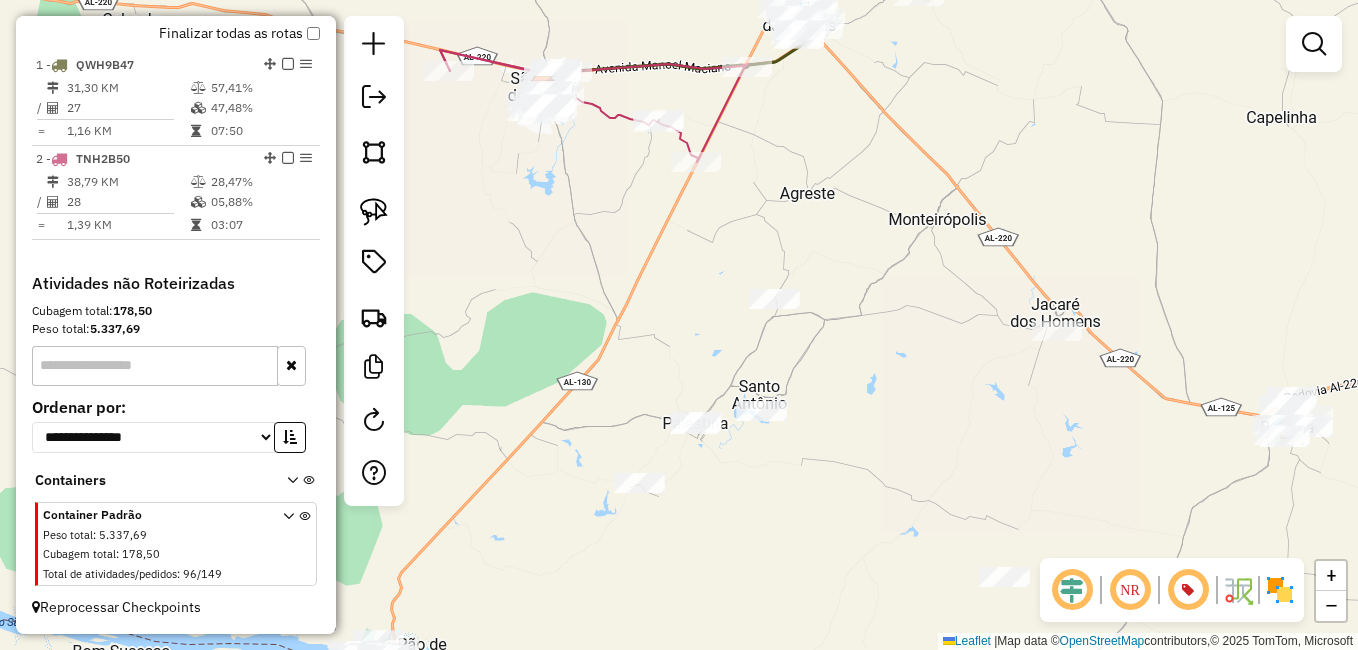 click 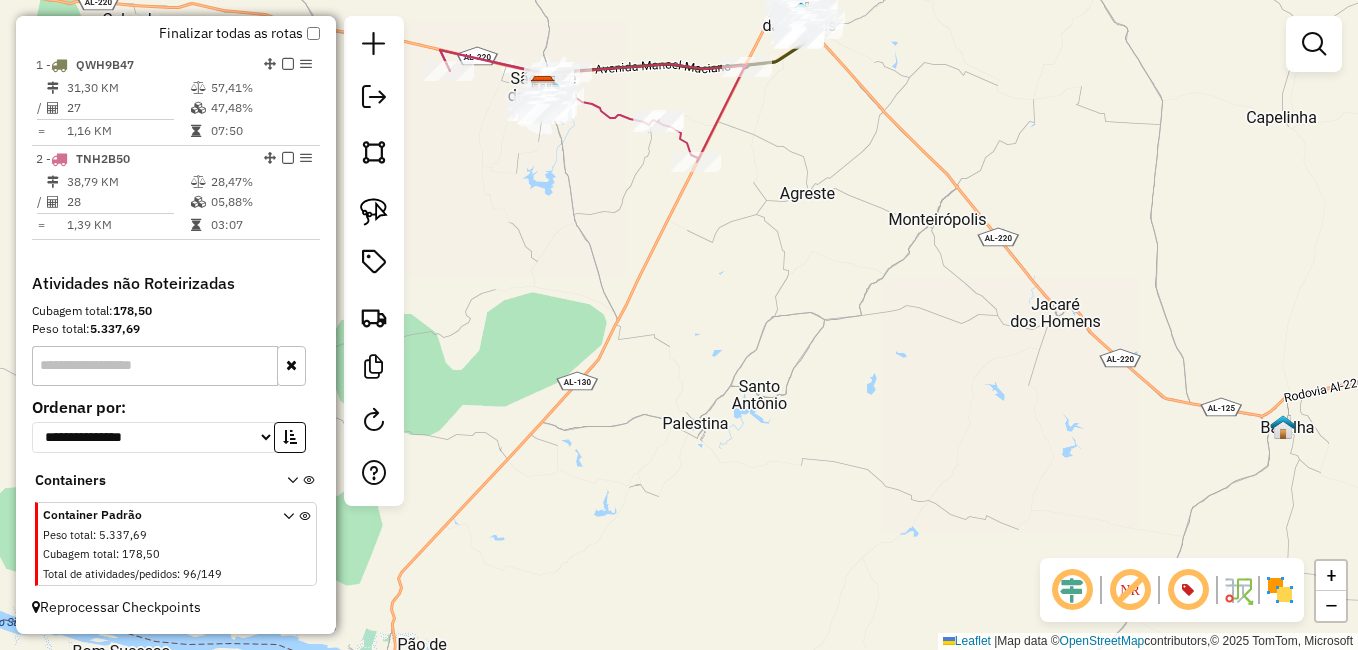click 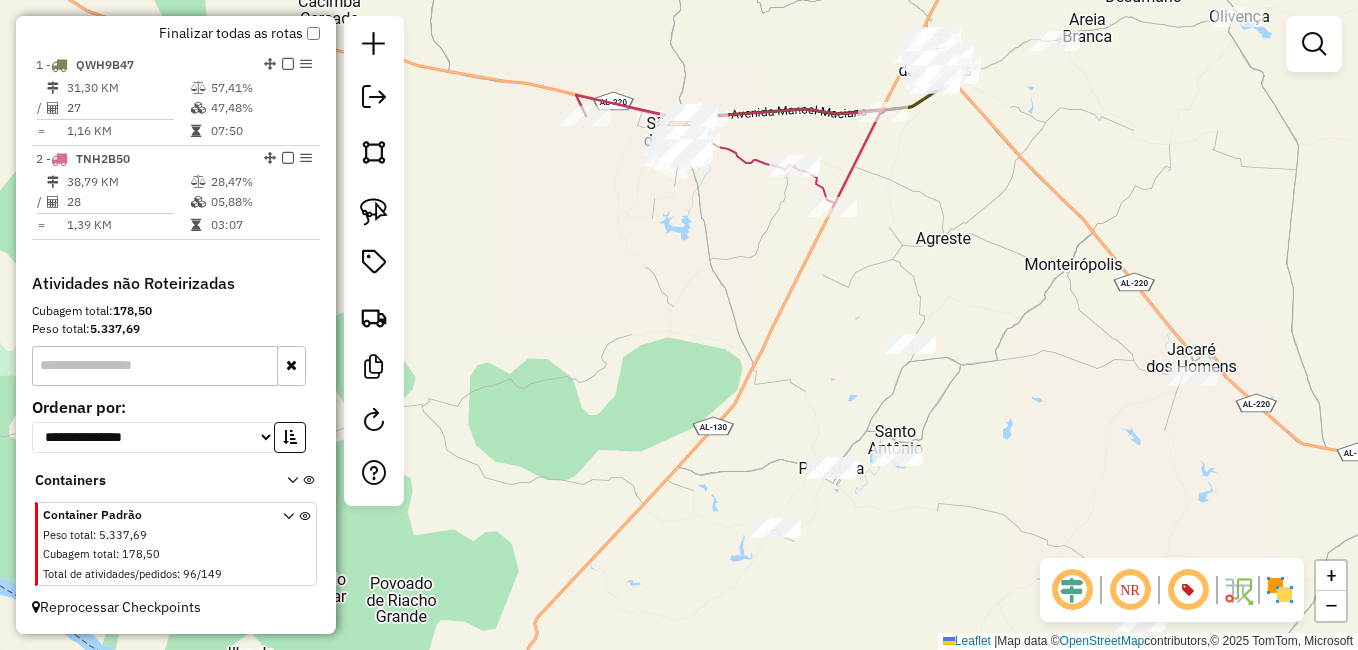 drag, startPoint x: 872, startPoint y: 457, endPoint x: 1081, endPoint y: 532, distance: 222.04955 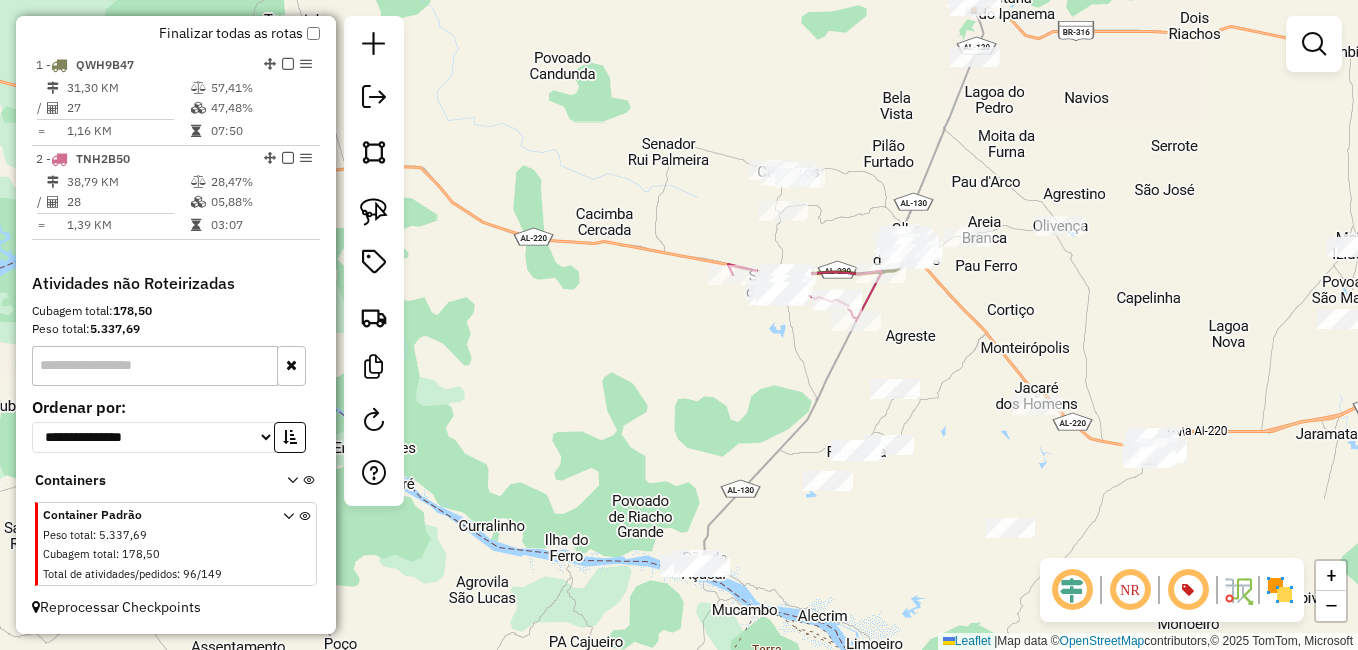 click on "Janela de atendimento Grade de atendimento Capacidade Transportadoras Veículos Cliente Pedidos  Rotas Selecione os dias de semana para filtrar as janelas de atendimento  Seg   Ter   Qua   Qui   Sex   Sáb   Dom  Informe o período da janela de atendimento: De: Até:  Filtrar exatamente a janela do cliente  Considerar janela de atendimento padrão  Selecione os dias de semana para filtrar as grades de atendimento  Seg   Ter   Qua   Qui   Sex   Sáb   Dom   Considerar clientes sem dia de atendimento cadastrado  Clientes fora do dia de atendimento selecionado Filtrar as atividades entre os valores definidos abaixo:  Peso mínimo:   Peso máximo:   Cubagem mínima:   Cubagem máxima:   De:   Até:  Filtrar as atividades entre o tempo de atendimento definido abaixo:  De:   Até:   Considerar capacidade total dos clientes não roteirizados Transportadora: Selecione um ou mais itens Tipo de veículo: Selecione um ou mais itens Veículo: Selecione um ou mais itens Motorista: Selecione um ou mais itens Nome: Rótulo:" 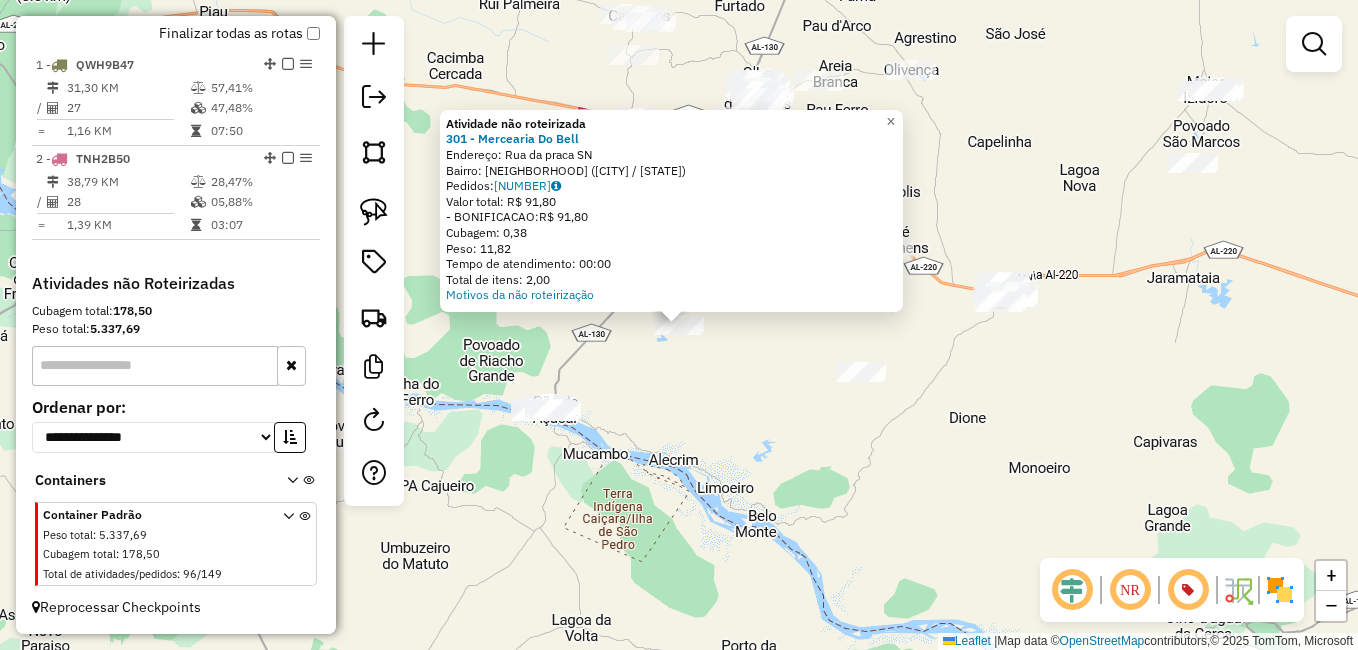 click on "Atividade não roteirizada 301 - Mercearia Do Bell  Endereço:  Rua da praca SN   Bairro: Povoado Machado (PAO DE ACUCAR / AL)   Pedidos:  11119911   Valor total: R$ 91,80   - BONIFICACAO:  R$ 91,80   Cubagem: 0,38   Peso: 11,82   Tempo de atendimento: 00:00   Total de itens: 2,00  Motivos da não roteirização × Janela de atendimento Grade de atendimento Capacidade Transportadoras Veículos Cliente Pedidos  Rotas Selecione os dias de semana para filtrar as janelas de atendimento  Seg   Ter   Qua   Qui   Sex   Sáb   Dom  Informe o período da janela de atendimento: De: Até:  Filtrar exatamente a janela do cliente  Considerar janela de atendimento padrão  Selecione os dias de semana para filtrar as grades de atendimento  Seg   Ter   Qua   Qui   Sex   Sáb   Dom   Considerar clientes sem dia de atendimento cadastrado  Clientes fora do dia de atendimento selecionado Filtrar as atividades entre os valores definidos abaixo:  Peso mínimo:   Peso máximo:   Cubagem mínima:   Cubagem máxima:   De:   Até:  +" 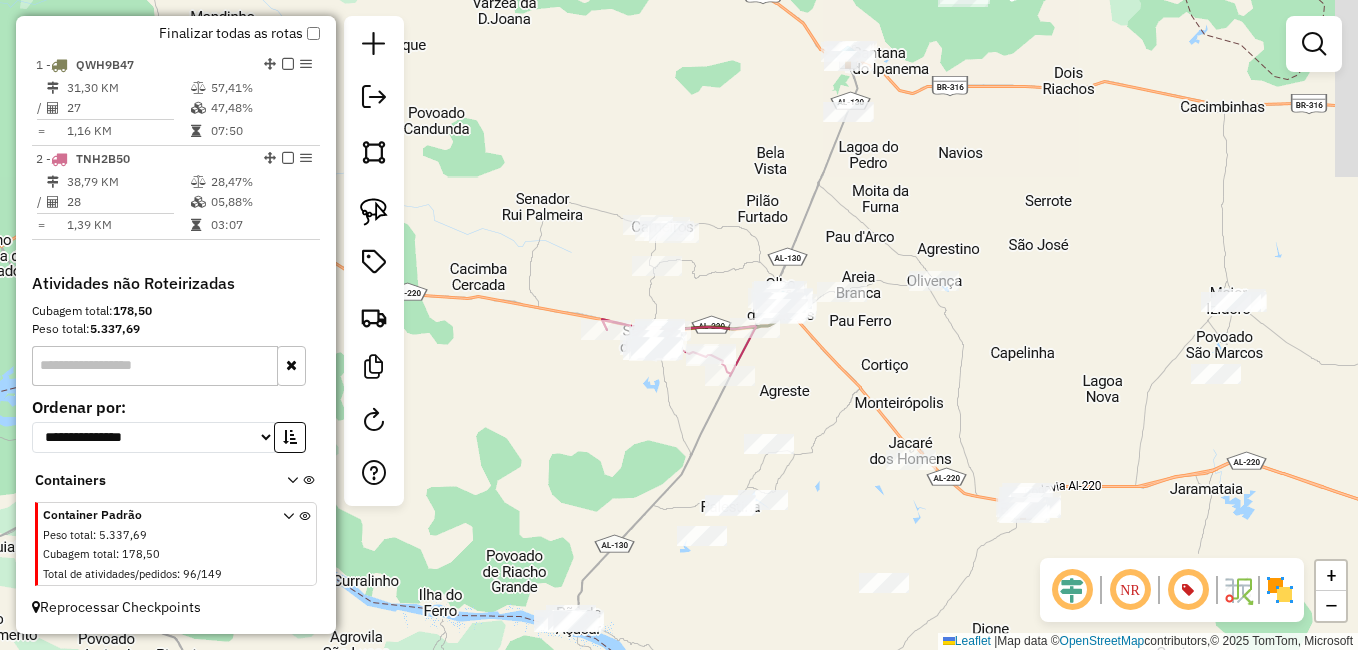 drag, startPoint x: 789, startPoint y: 309, endPoint x: 811, endPoint y: 553, distance: 244.98979 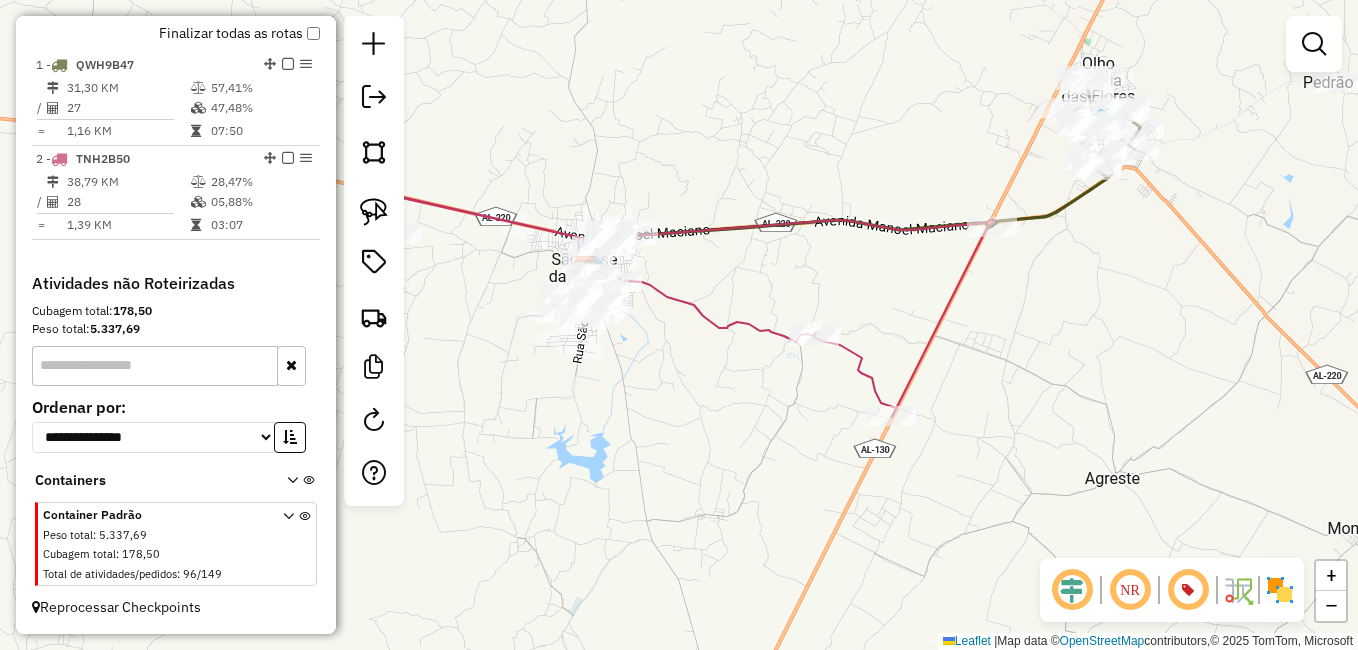 select on "**********" 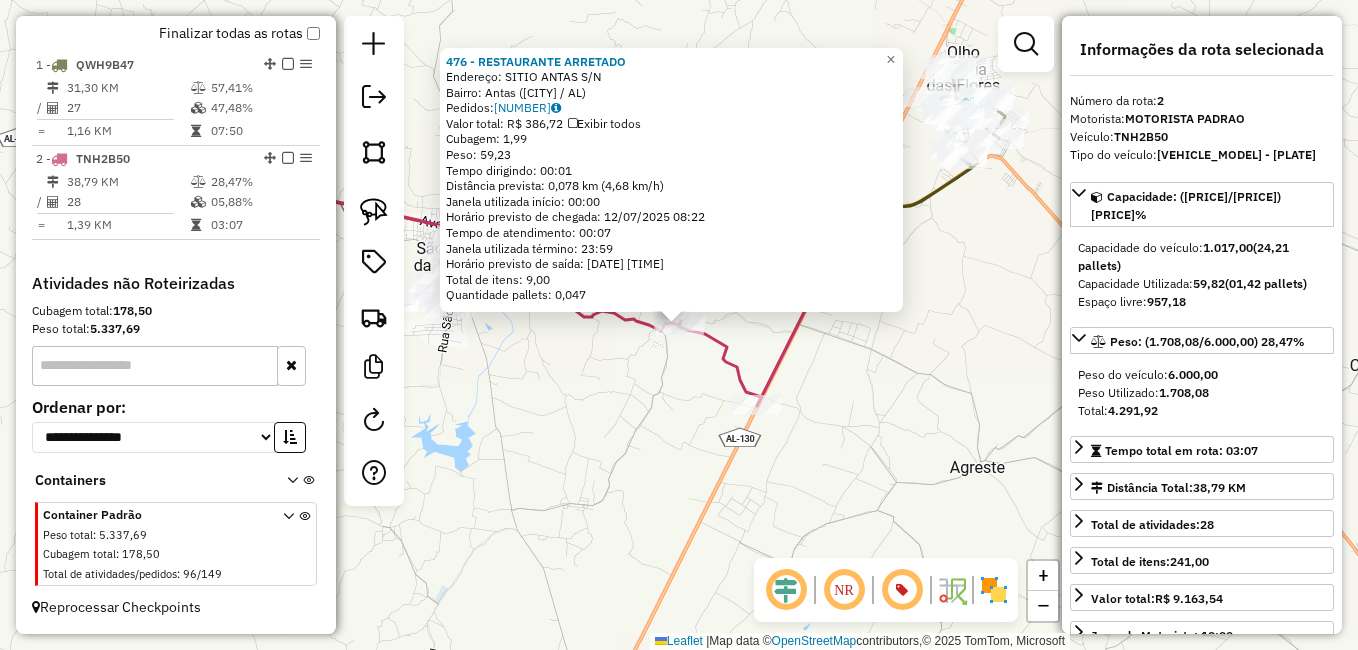 click on "476 - RESTAURANTE ARRETADO  Endereço:  SITIO ANTAS S/N   Bairro: Antas (SAO JOSE DA TAPERA / AL)   Pedidos:  11119795   Valor total: R$ 386,72   Exibir todos   Cubagem: 1,99  Peso: 59,23  Tempo dirigindo: 00:01   Distância prevista: 0,078 km (4,68 km/h)   Janela utilizada início: 00:00   Horário previsto de chegada: 12/07/2025 08:22   Tempo de atendimento: 00:07   Janela utilizada término: 23:59   Horário previsto de saída: 12/07/2025 08:29   Total de itens: 9,00   Quantidade pallets: 0,047  × Janela de atendimento Grade de atendimento Capacidade Transportadoras Veículos Cliente Pedidos  Rotas Selecione os dias de semana para filtrar as janelas de atendimento  Seg   Ter   Qua   Qui   Sex   Sáb   Dom  Informe o período da janela de atendimento: De: Até:  Filtrar exatamente a janela do cliente  Considerar janela de atendimento padrão  Selecione os dias de semana para filtrar as grades de atendimento  Seg   Ter   Qua   Qui   Sex   Sáb   Dom   Considerar clientes sem dia de atendimento cadastrado +" 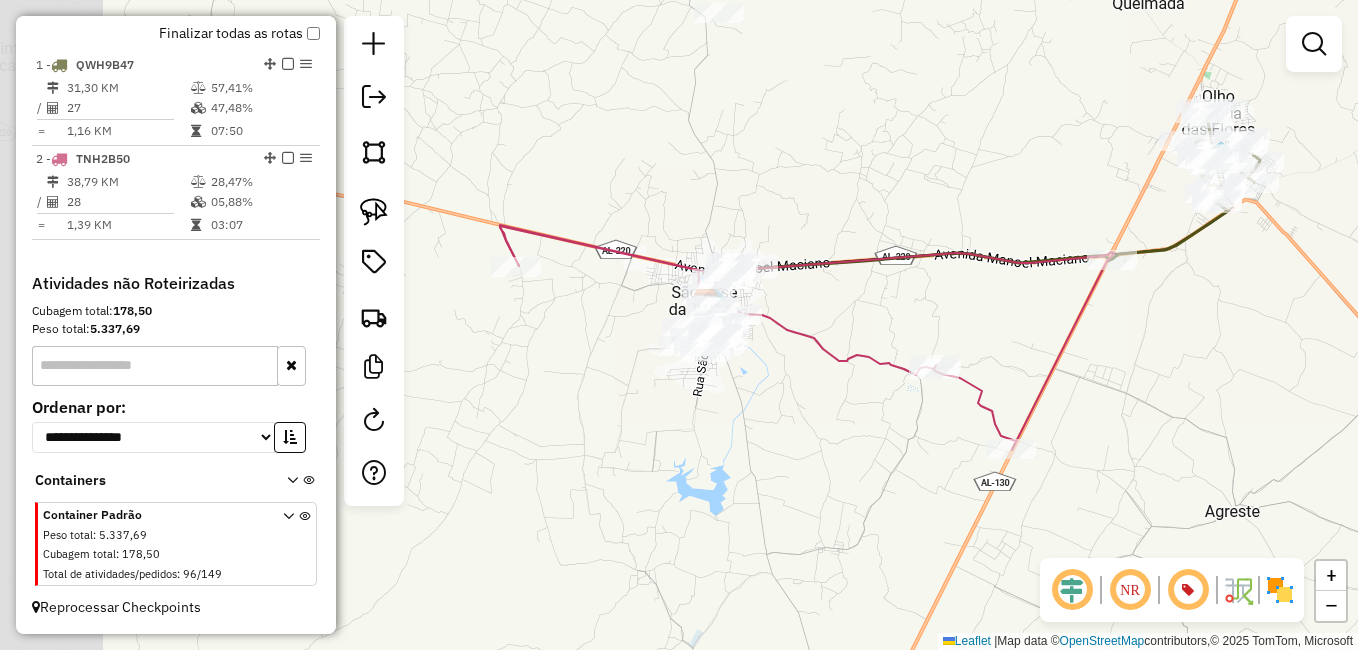 drag, startPoint x: 519, startPoint y: 464, endPoint x: 774, endPoint y: 508, distance: 258.76825 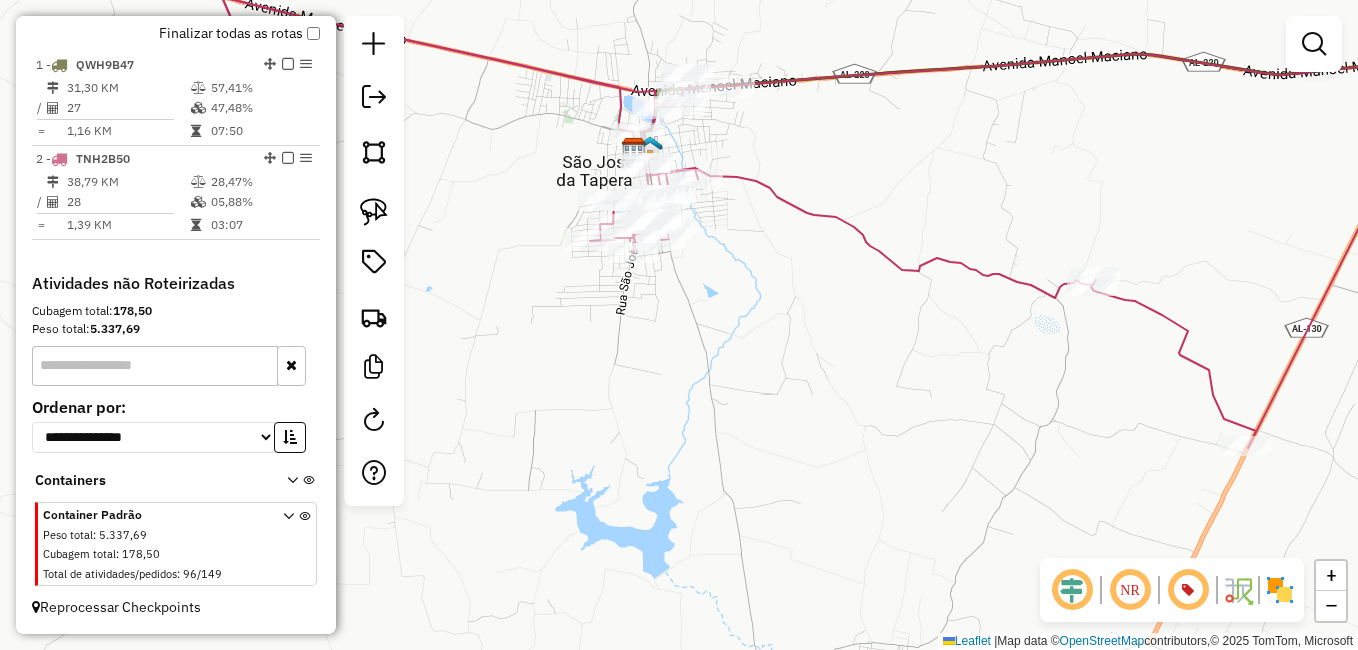 drag, startPoint x: 650, startPoint y: 341, endPoint x: 740, endPoint y: 459, distance: 148.40485 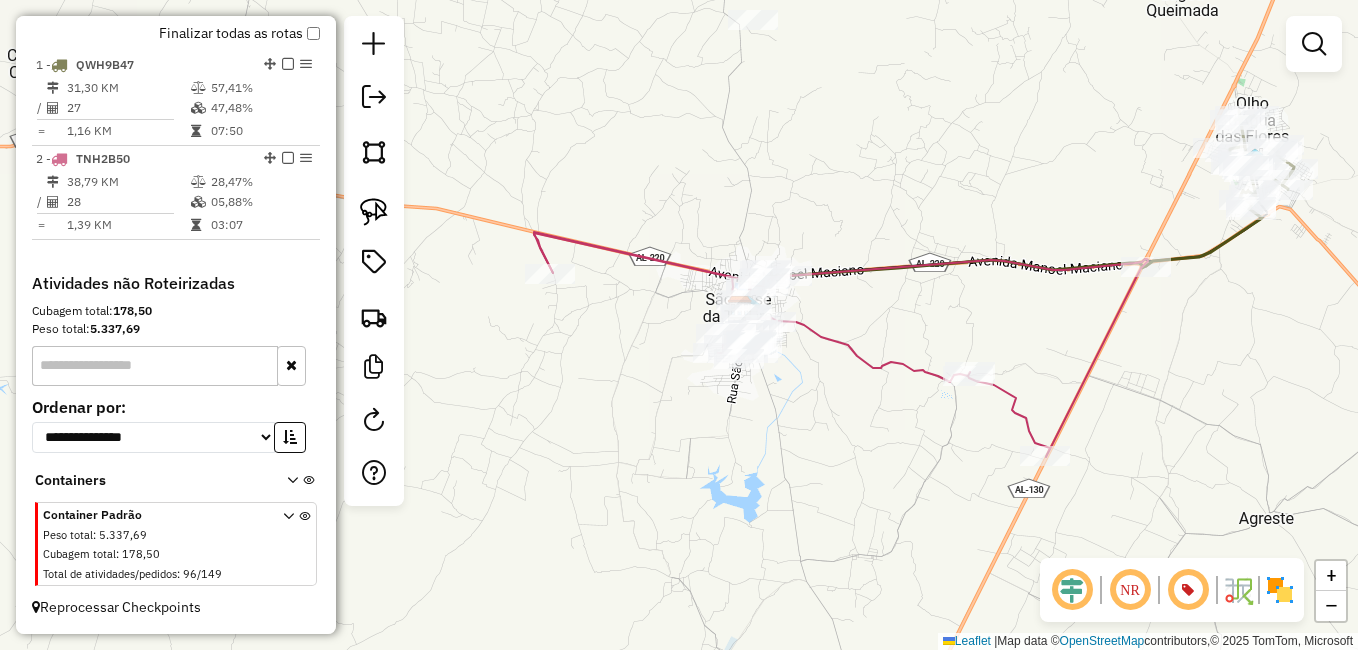 drag, startPoint x: 847, startPoint y: 443, endPoint x: 798, endPoint y: 406, distance: 61.400326 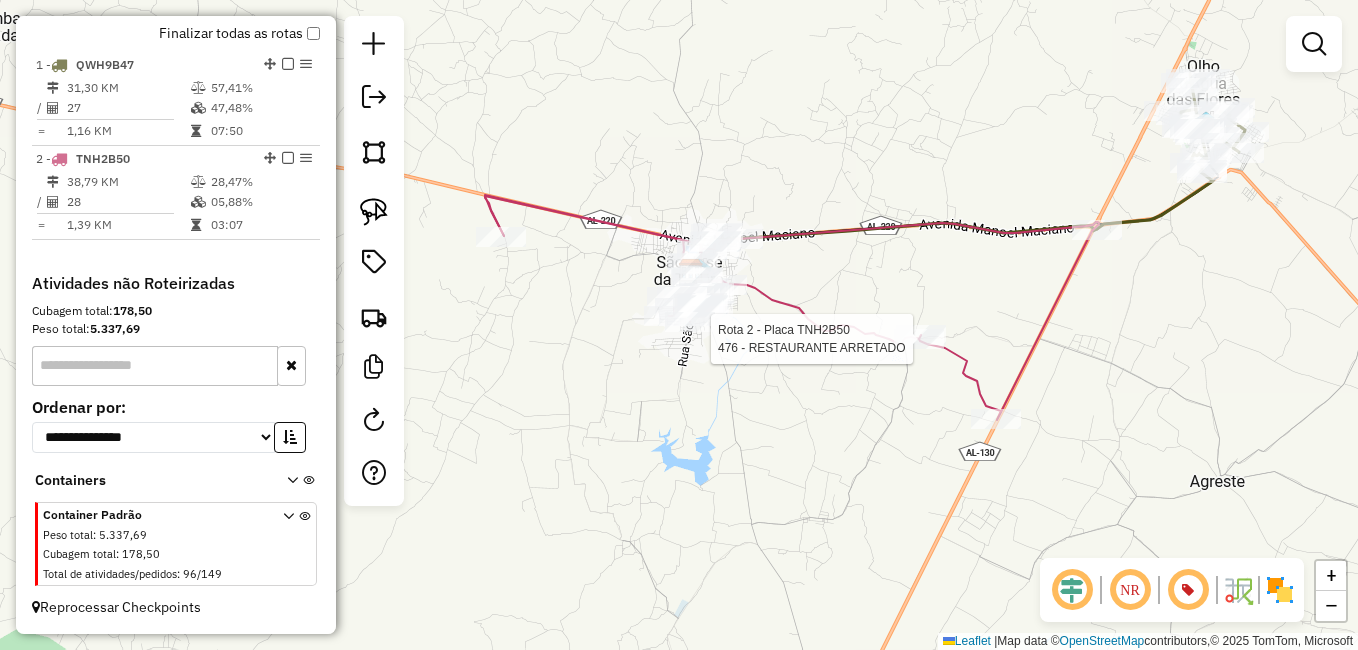 select on "**********" 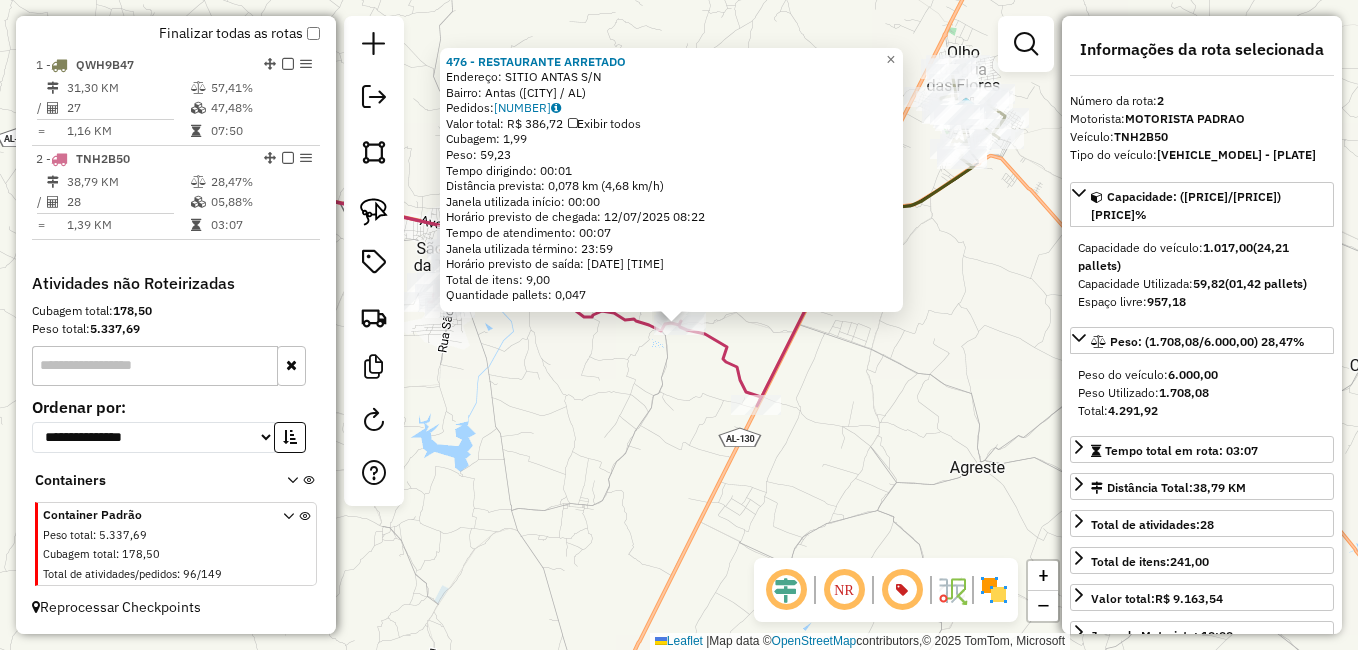click on "476 - RESTAURANTE ARRETADO  Endereço:  SITIO ANTAS S/N   Bairro: Antas (SAO JOSE DA TAPERA / AL)   Pedidos:  11119795   Valor total: R$ 386,72   Exibir todos   Cubagem: 1,99  Peso: 59,23  Tempo dirigindo: 00:01   Distância prevista: 0,078 km (4,68 km/h)   Janela utilizada início: 00:00   Horário previsto de chegada: 12/07/2025 08:22   Tempo de atendimento: 00:07   Janela utilizada término: 23:59   Horário previsto de saída: 12/07/2025 08:29   Total de itens: 9,00   Quantidade pallets: 0,047  × Janela de atendimento Grade de atendimento Capacidade Transportadoras Veículos Cliente Pedidos  Rotas Selecione os dias de semana para filtrar as janelas de atendimento  Seg   Ter   Qua   Qui   Sex   Sáb   Dom  Informe o período da janela de atendimento: De: Até:  Filtrar exatamente a janela do cliente  Considerar janela de atendimento padrão  Selecione os dias de semana para filtrar as grades de atendimento  Seg   Ter   Qua   Qui   Sex   Sáb   Dom   Considerar clientes sem dia de atendimento cadastrado +" 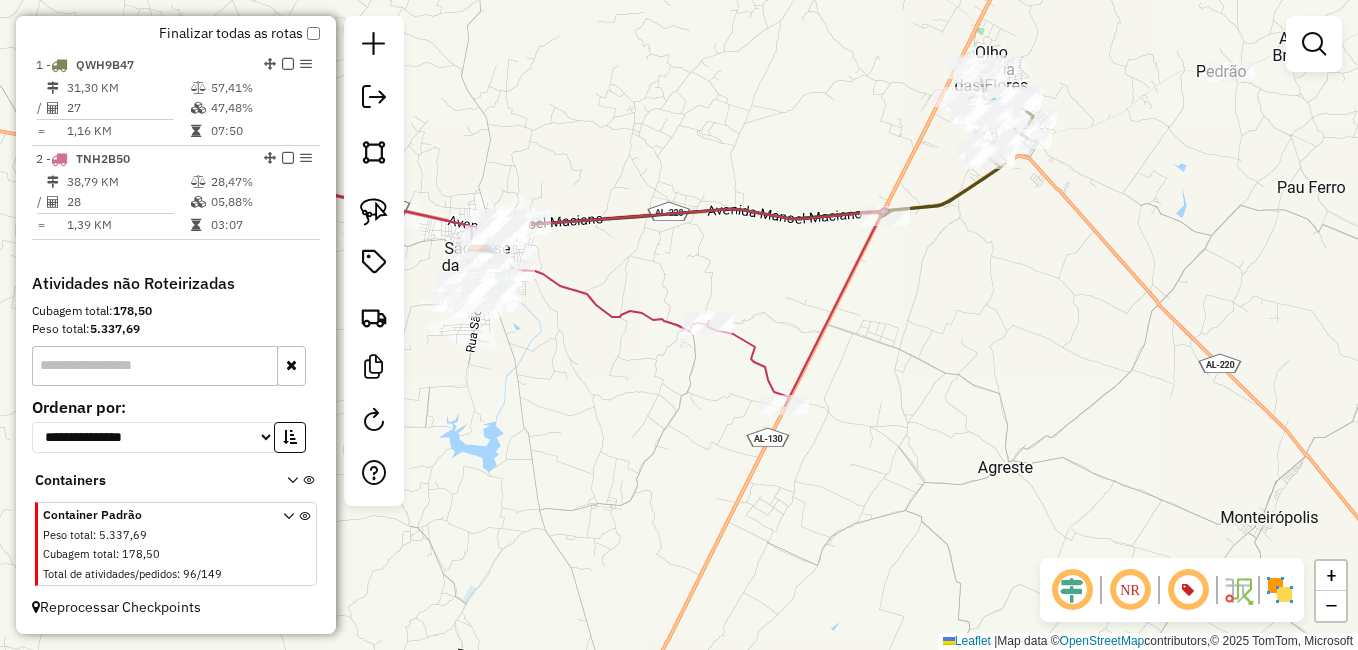 drag, startPoint x: 661, startPoint y: 501, endPoint x: 899, endPoint y: 491, distance: 238.20999 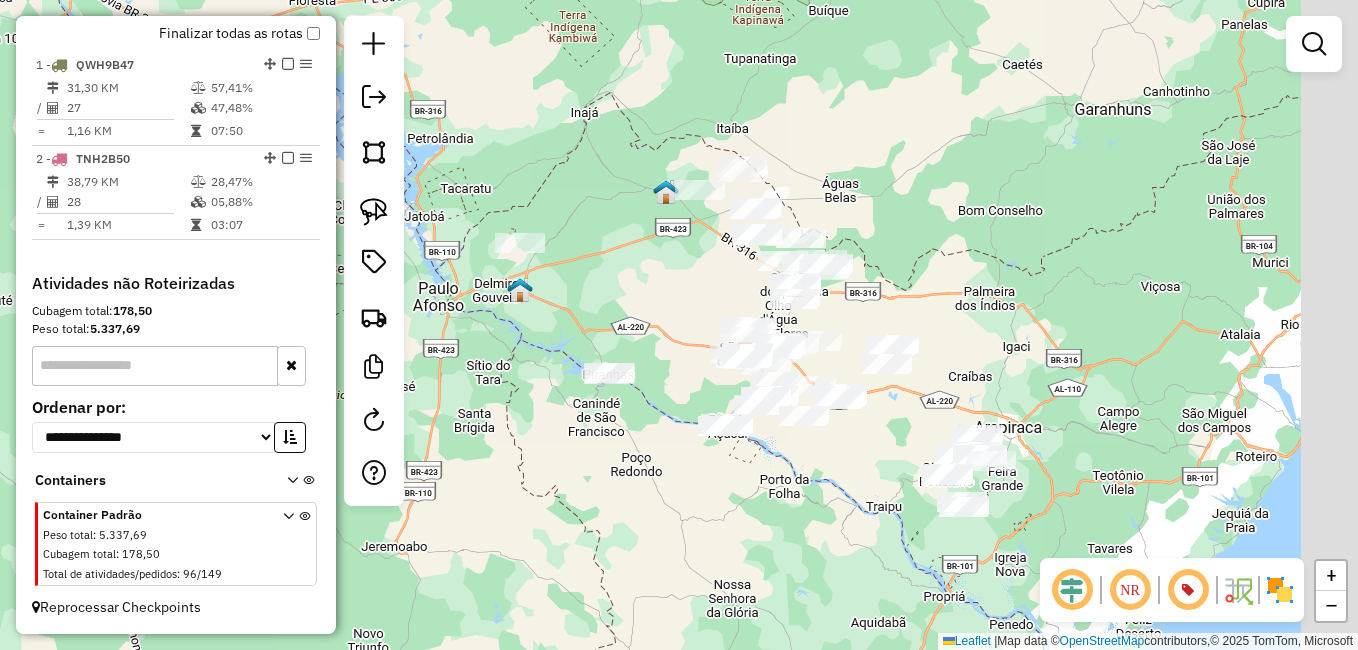 drag, startPoint x: 872, startPoint y: 465, endPoint x: 797, endPoint y: 535, distance: 102.59142 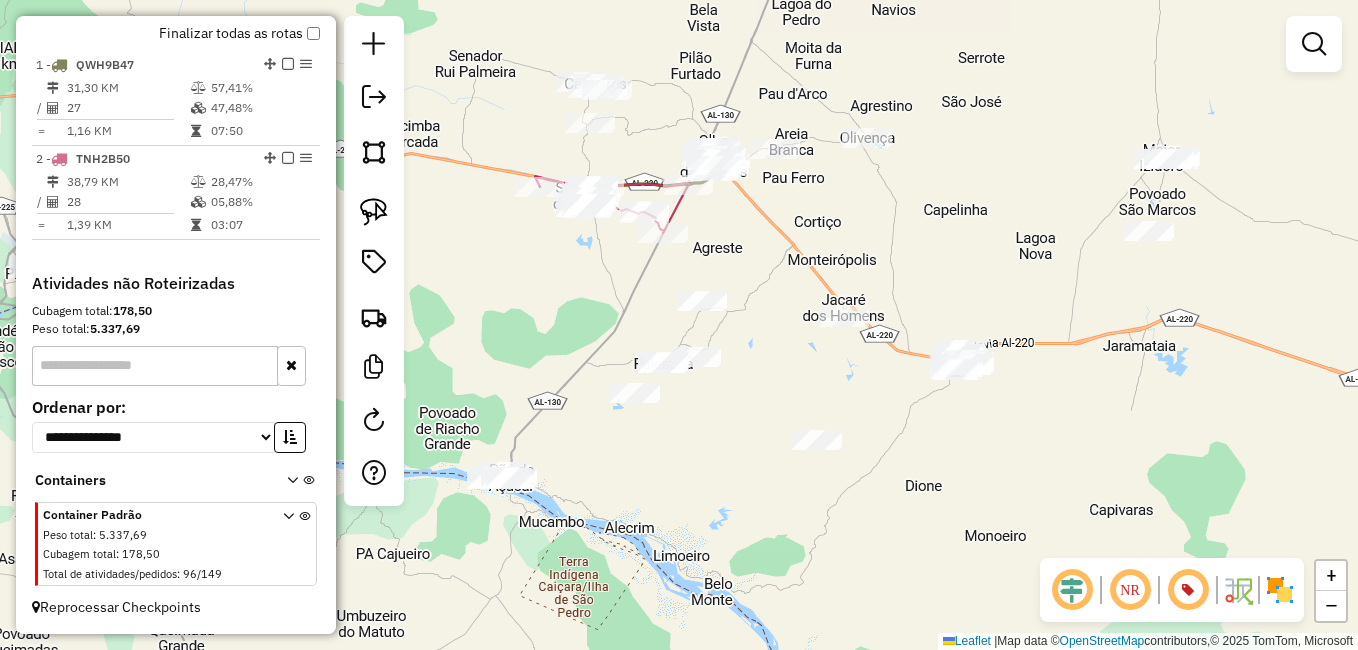 drag, startPoint x: 744, startPoint y: 262, endPoint x: 837, endPoint y: 331, distance: 115.80155 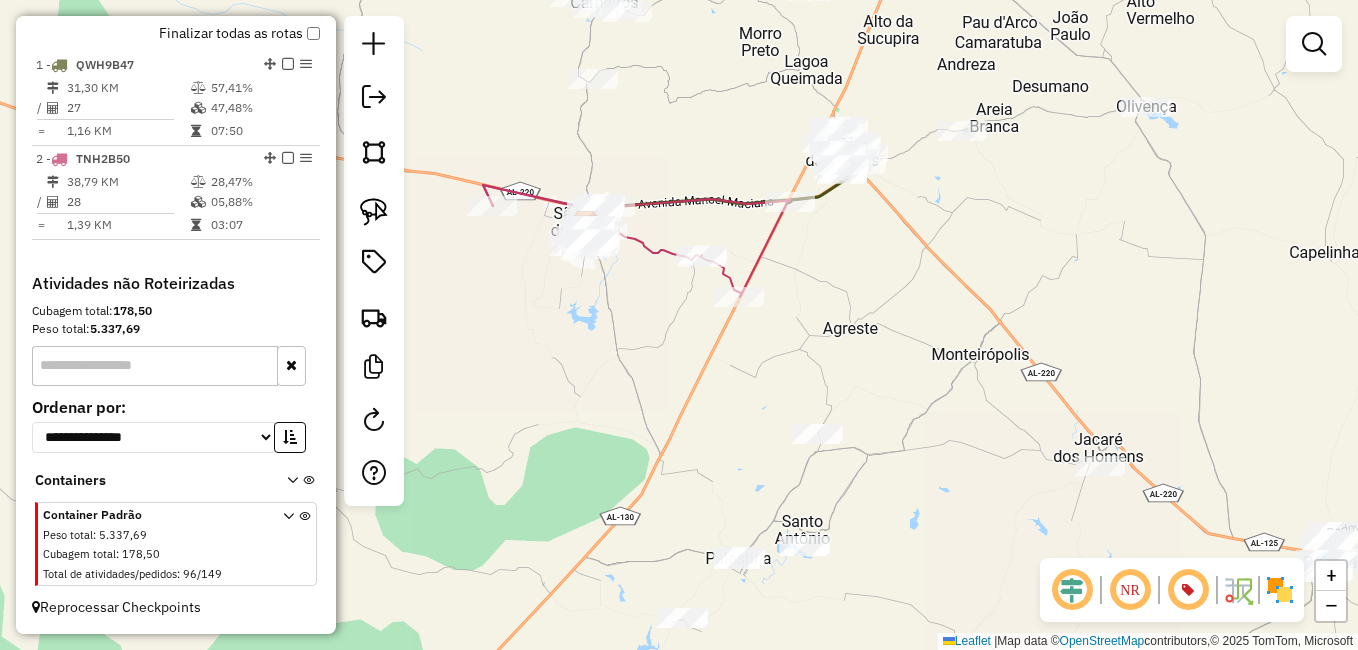 drag, startPoint x: 767, startPoint y: 296, endPoint x: 914, endPoint y: 420, distance: 192.31485 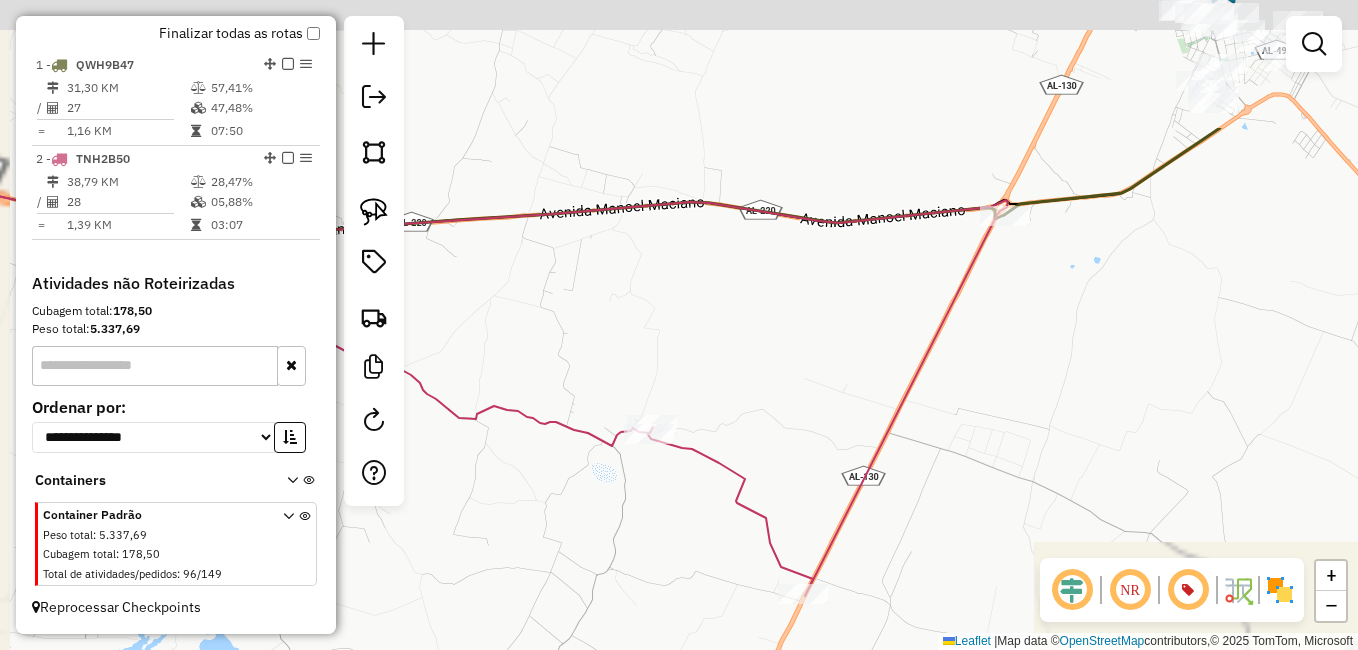 drag, startPoint x: 989, startPoint y: 386, endPoint x: 862, endPoint y: 537, distance: 197.30687 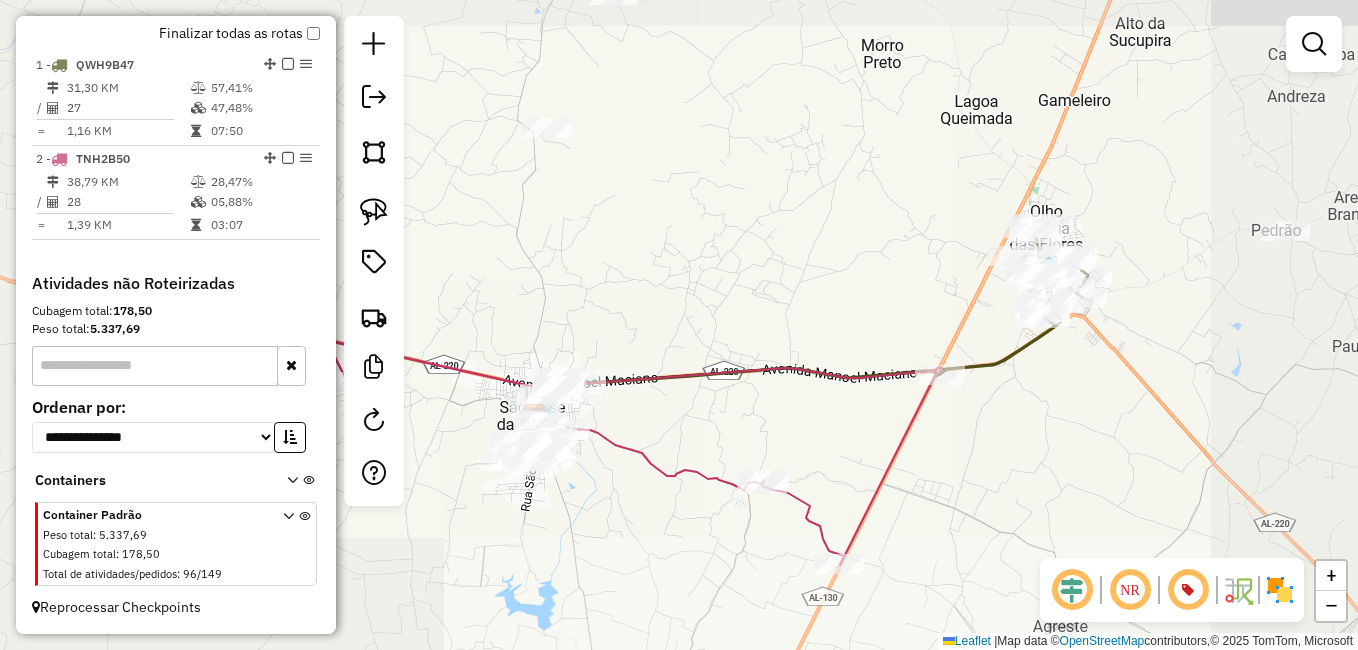 drag, startPoint x: 988, startPoint y: 380, endPoint x: 929, endPoint y: 521, distance: 152.84633 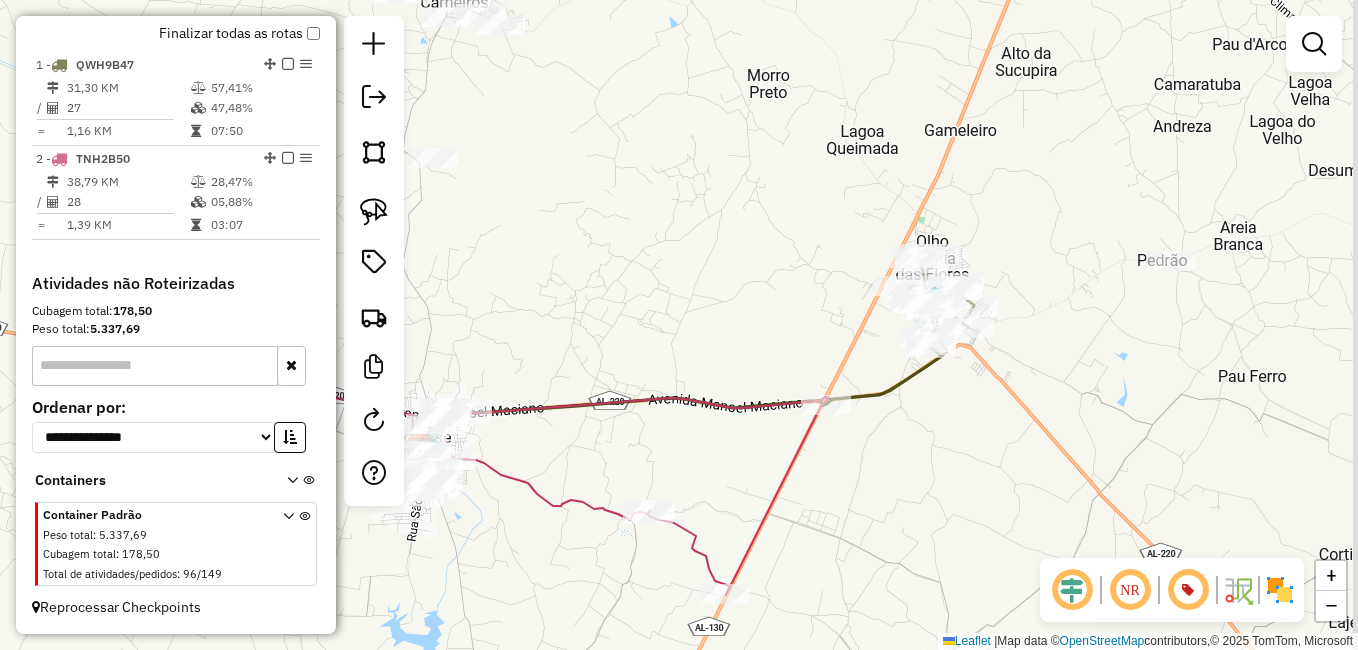 drag, startPoint x: 925, startPoint y: 510, endPoint x: 870, endPoint y: 399, distance: 123.878975 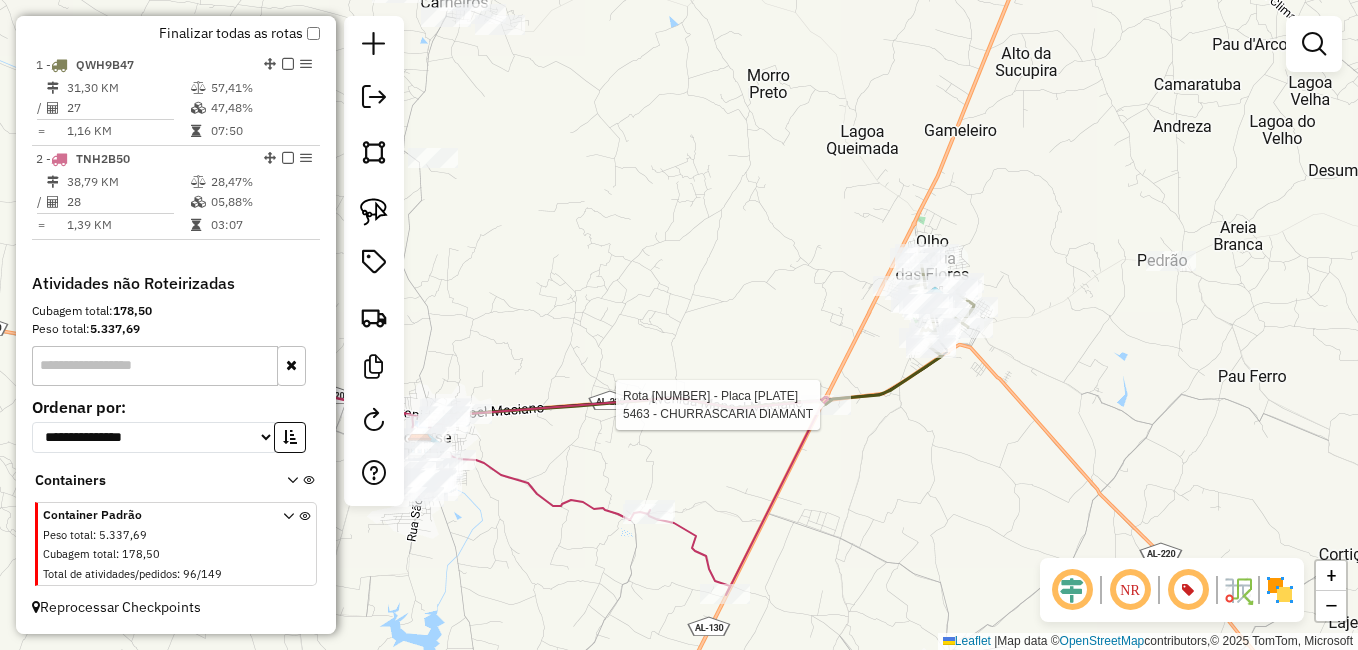 select on "**********" 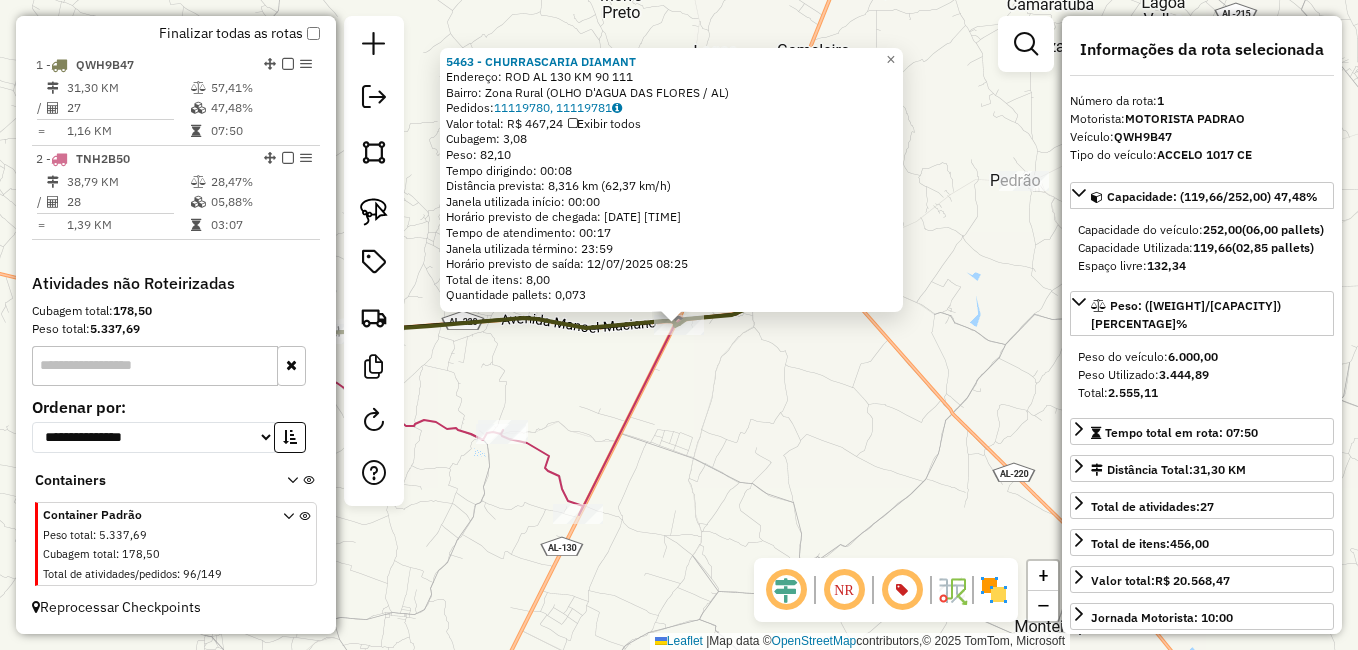 click on "5463 - CHURRASCARIA DIAMANT  Endereço:  ROD AL 130 KM 90 111   Bairro: Zona Rural (OLHO D'AGUA DAS FLORES / AL)   Pedidos:  11119780, 11119781   Valor total: R$ 467,24   Exibir todos   Cubagem: 3,08  Peso: 82,10  Tempo dirigindo: 00:08   Distância prevista: 8,316 km (62,37 km/h)   Janela utilizada início: 00:00   Horário previsto de chegada: 12/07/2025 08:08   Tempo de atendimento: 00:17   Janela utilizada término: 23:59   Horário previsto de saída: 12/07/2025 08:25   Total de itens: 8,00   Quantidade pallets: 0,073  × Janela de atendimento Grade de atendimento Capacidade Transportadoras Veículos Cliente Pedidos  Rotas Selecione os dias de semana para filtrar as janelas de atendimento  Seg   Ter   Qua   Qui   Sex   Sáb   Dom  Informe o período da janela de atendimento: De: Até:  Filtrar exatamente a janela do cliente  Considerar janela de atendimento padrão  Selecione os dias de semana para filtrar as grades de atendimento  Seg   Ter   Qua   Qui   Sex   Sáb   Dom   Peso mínimo:   Peso máximo:" 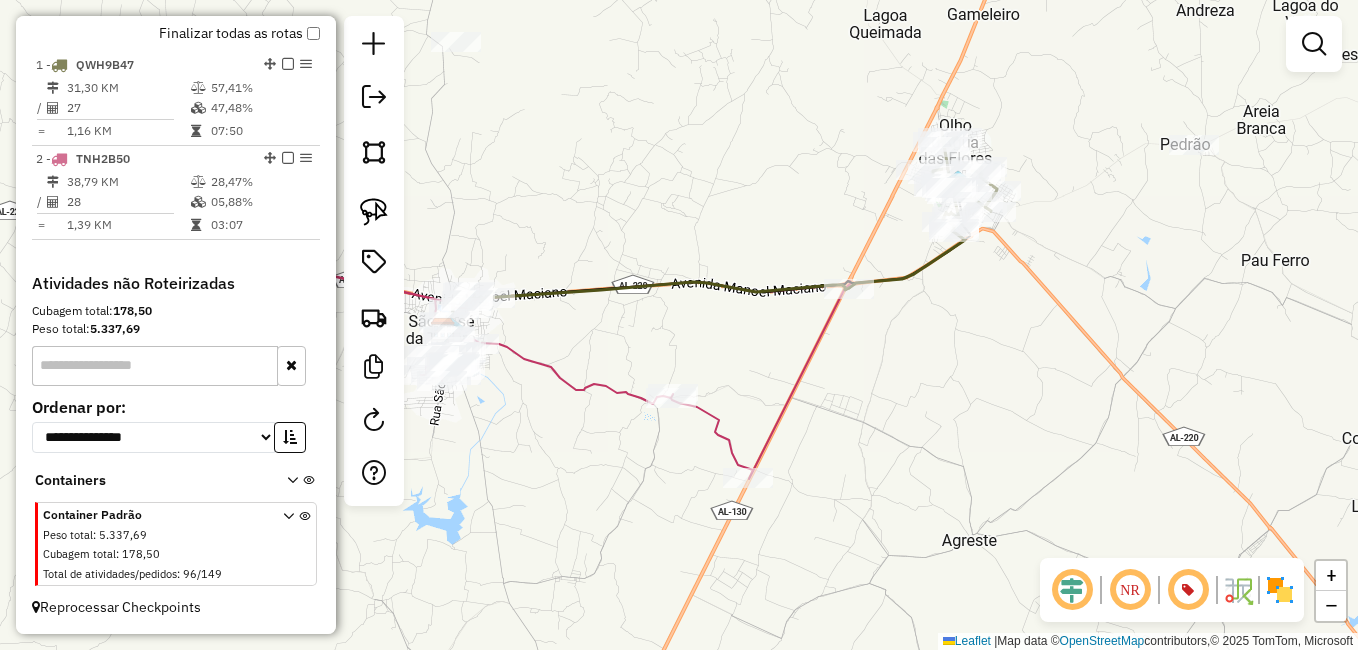 drag, startPoint x: 799, startPoint y: 437, endPoint x: 859, endPoint y: 422, distance: 61.846584 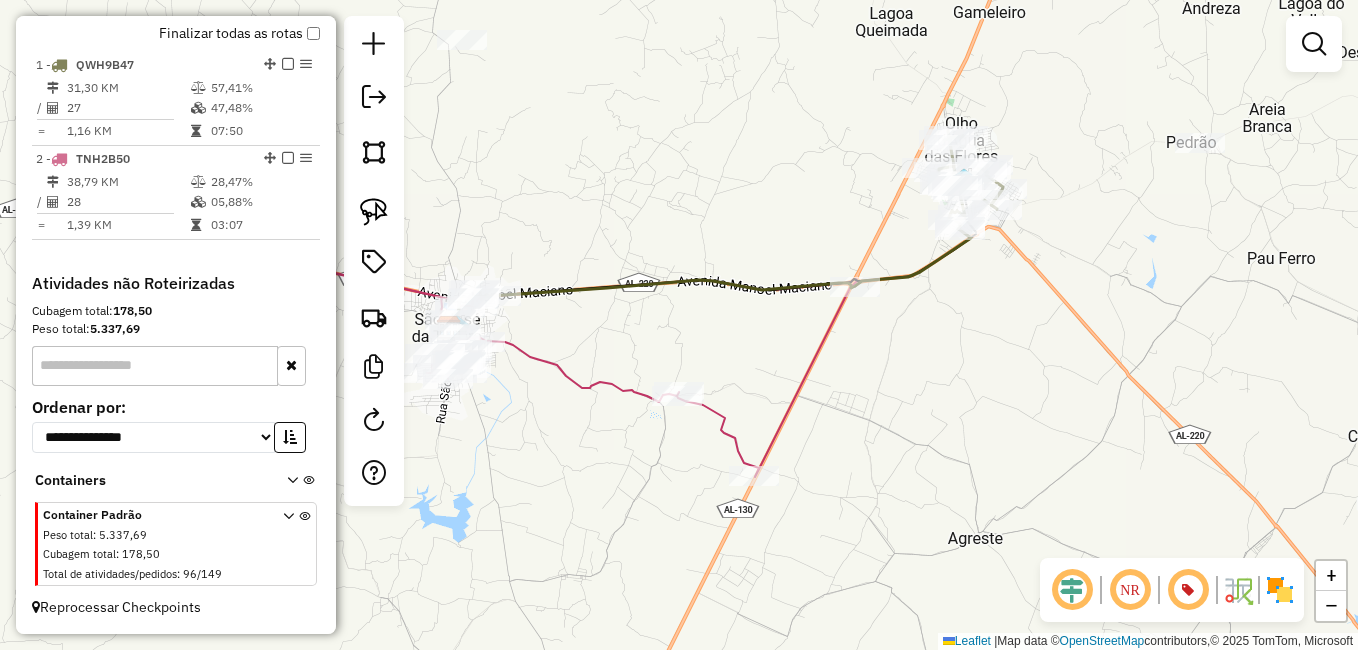 click on "Janela de atendimento Grade de atendimento Capacidade Transportadoras Veículos Cliente Pedidos  Rotas Selecione os dias de semana para filtrar as janelas de atendimento  Seg   Ter   Qua   Qui   Sex   Sáb   Dom  Informe o período da janela de atendimento: De: Até:  Filtrar exatamente a janela do cliente  Considerar janela de atendimento padrão  Selecione os dias de semana para filtrar as grades de atendimento  Seg   Ter   Qua   Qui   Sex   Sáb   Dom   Considerar clientes sem dia de atendimento cadastrado  Clientes fora do dia de atendimento selecionado Filtrar as atividades entre os valores definidos abaixo:  Peso mínimo:   Peso máximo:   Cubagem mínima:   Cubagem máxima:   De:   Até:  Filtrar as atividades entre o tempo de atendimento definido abaixo:  De:   Até:   Considerar capacidade total dos clientes não roteirizados Transportadora: Selecione um ou mais itens Tipo de veículo: Selecione um ou mais itens Veículo: Selecione um ou mais itens Motorista: Selecione um ou mais itens Nome: Rótulo:" 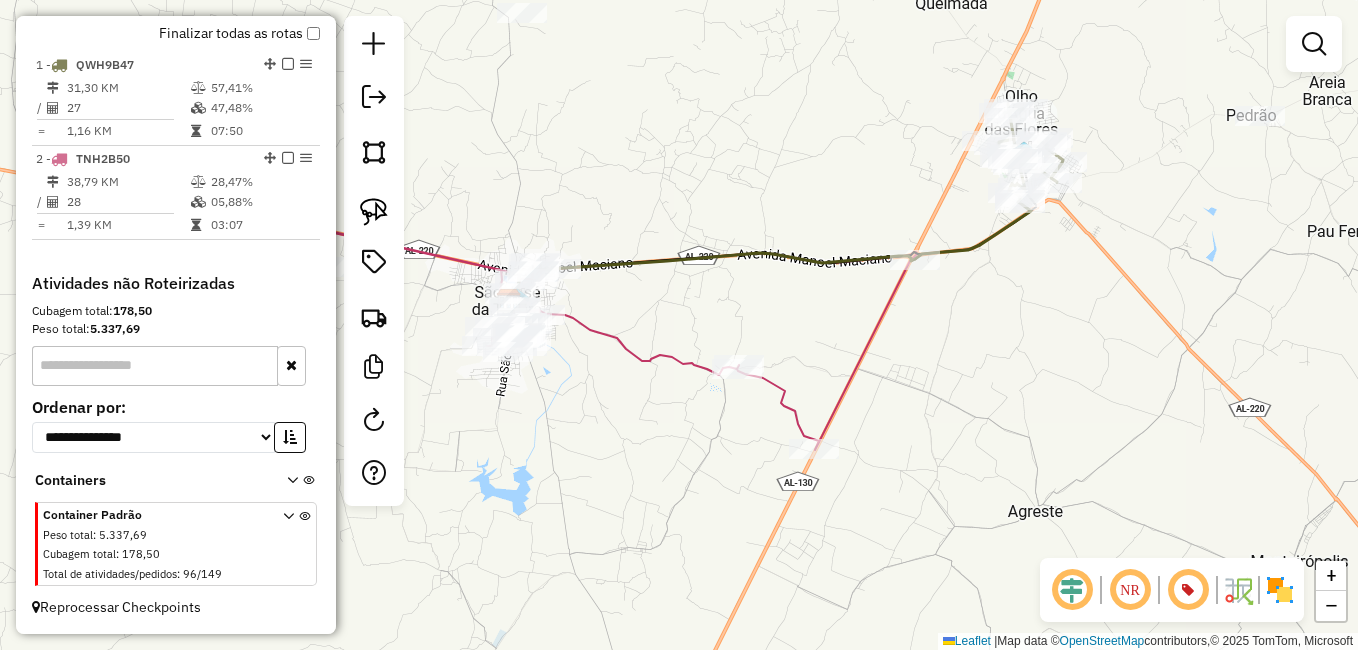 drag, startPoint x: 659, startPoint y: 231, endPoint x: 705, endPoint y: 214, distance: 49.0408 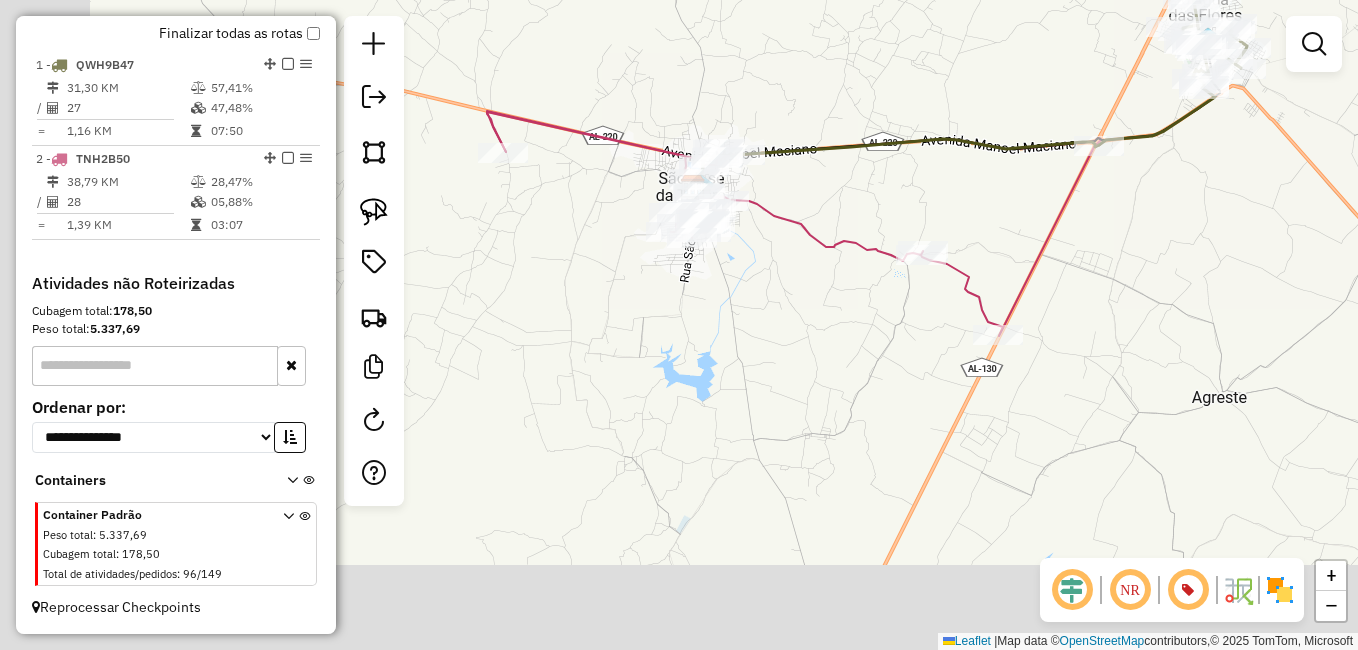 drag, startPoint x: 698, startPoint y: 355, endPoint x: 778, endPoint y: 292, distance: 101.828285 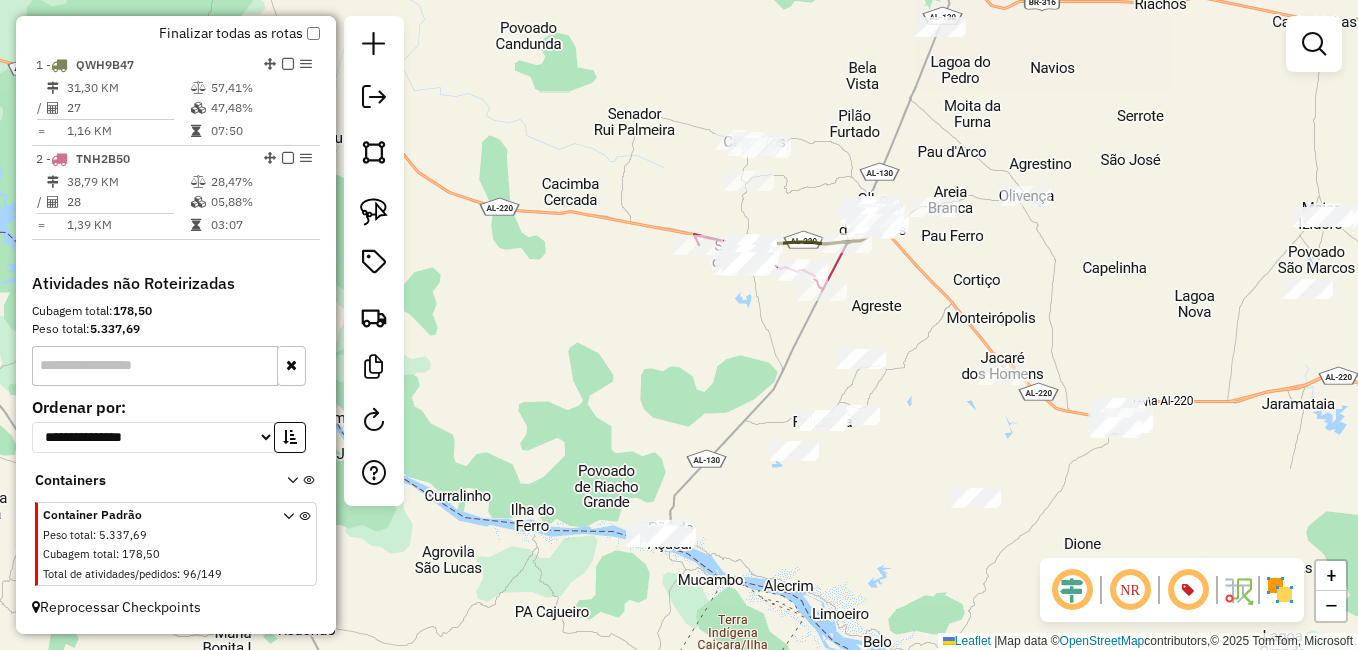 drag, startPoint x: 809, startPoint y: 415, endPoint x: 684, endPoint y: 333, distance: 149.49582 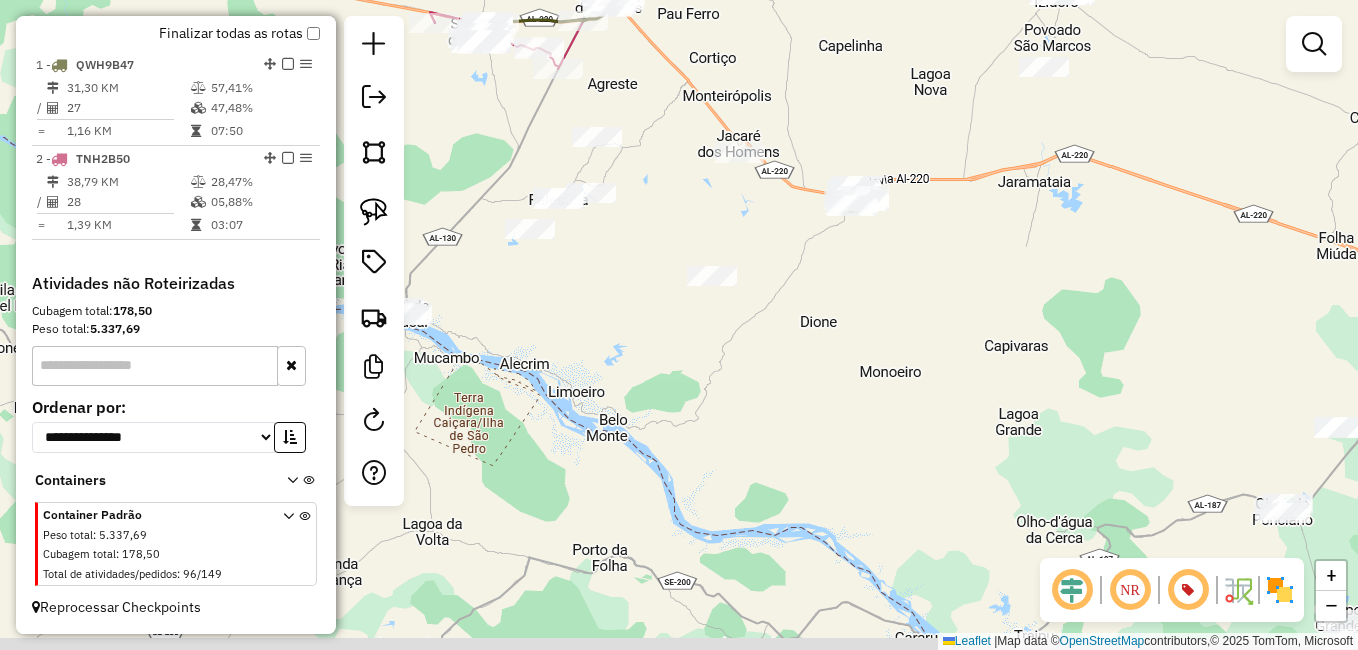 drag, startPoint x: 993, startPoint y: 611, endPoint x: 822, endPoint y: 440, distance: 241.83052 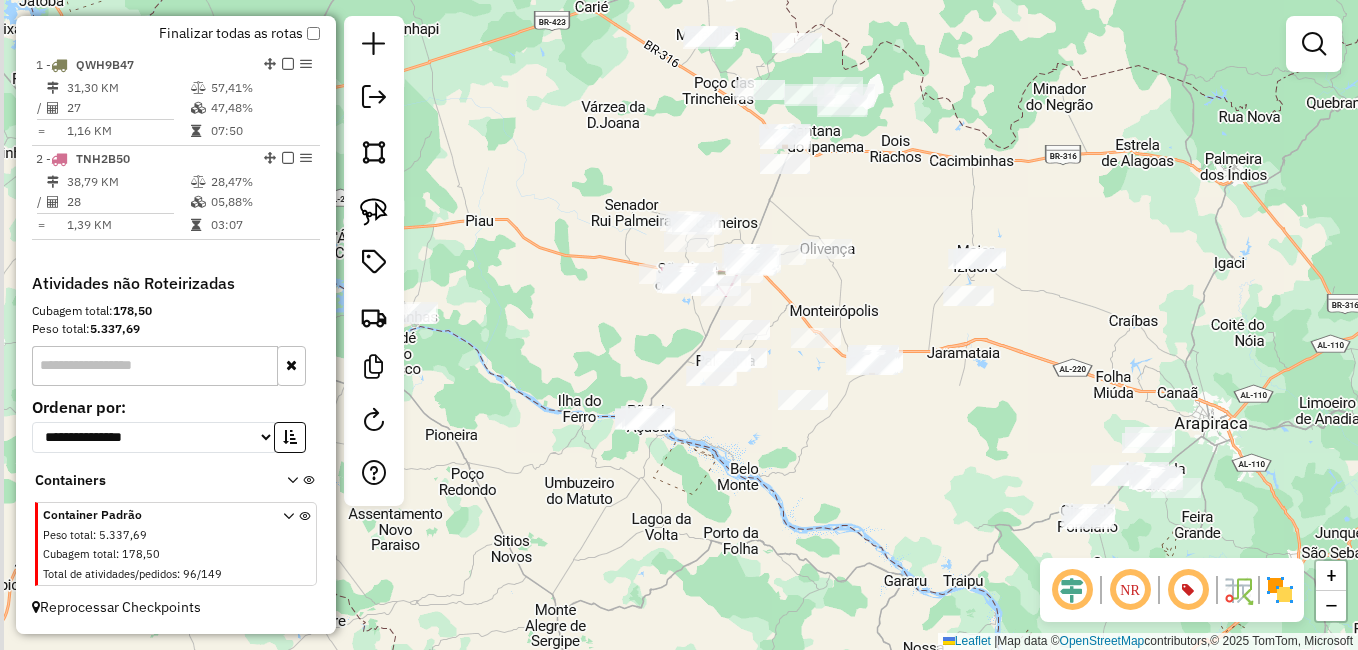 drag, startPoint x: 675, startPoint y: 443, endPoint x: 762, endPoint y: 473, distance: 92.02717 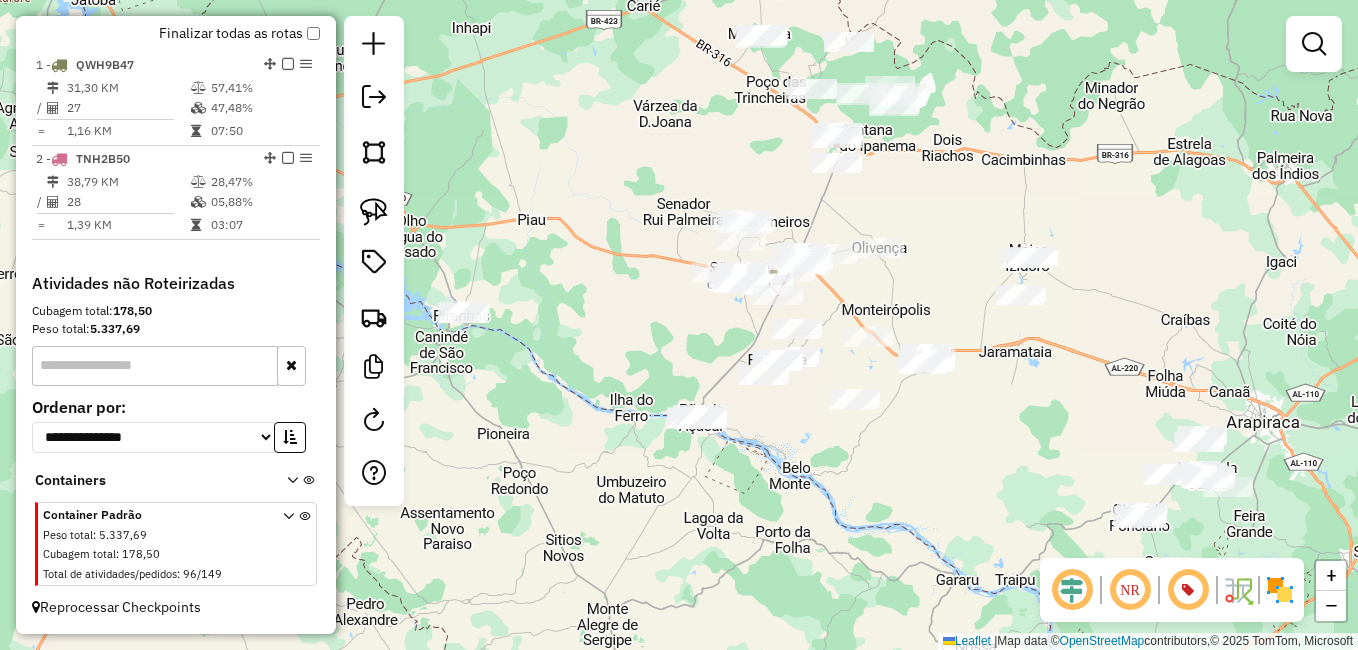 drag, startPoint x: 590, startPoint y: 378, endPoint x: 642, endPoint y: 377, distance: 52.009613 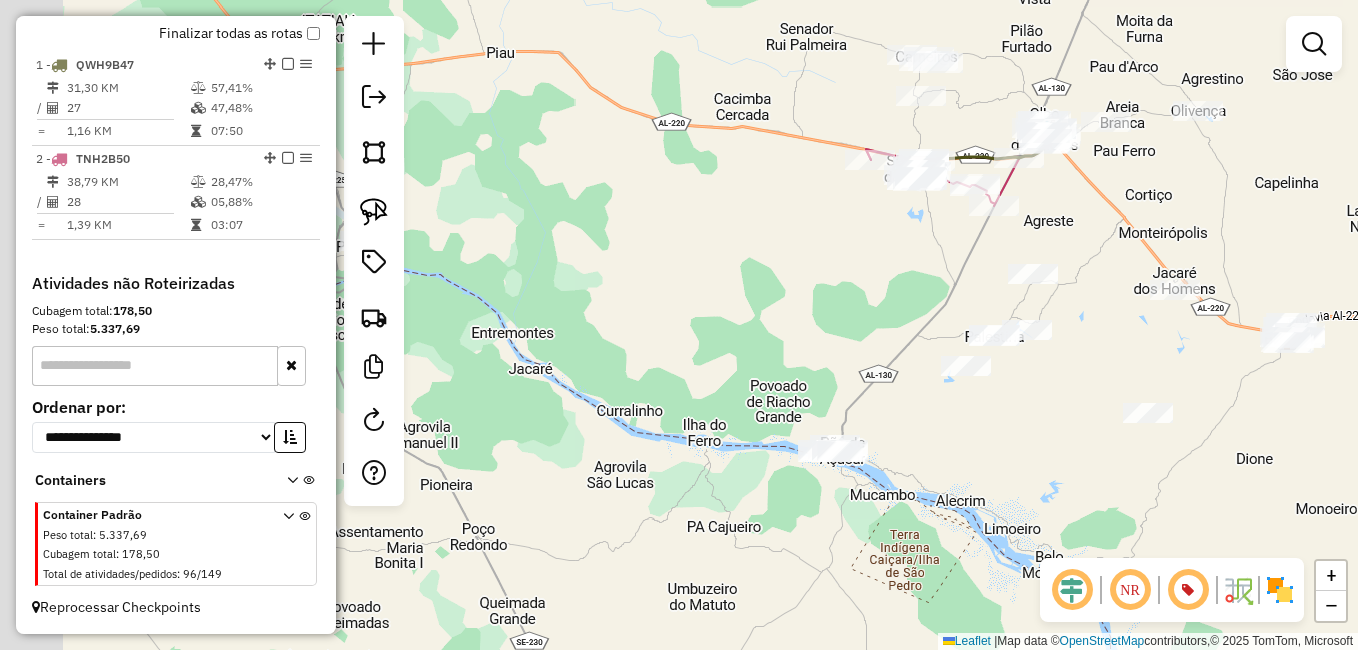 drag, startPoint x: 595, startPoint y: 390, endPoint x: 714, endPoint y: 362, distance: 122.24974 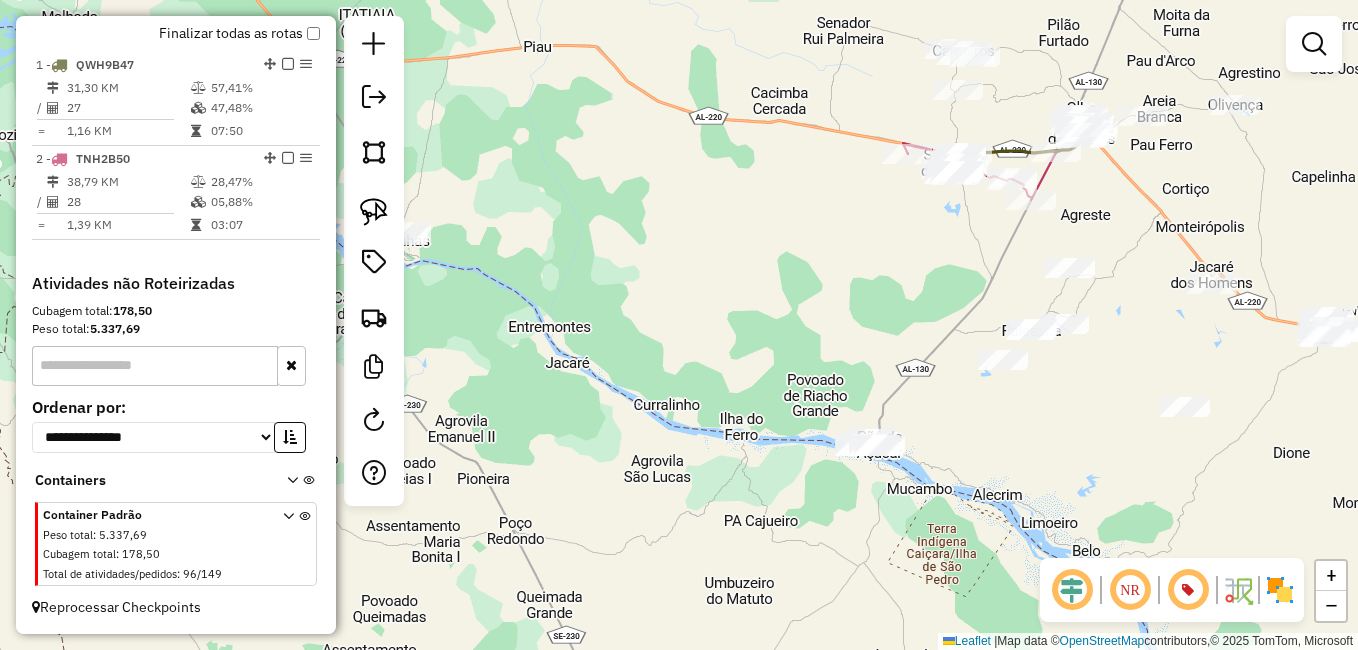 drag, startPoint x: 661, startPoint y: 377, endPoint x: 724, endPoint y: 368, distance: 63.63961 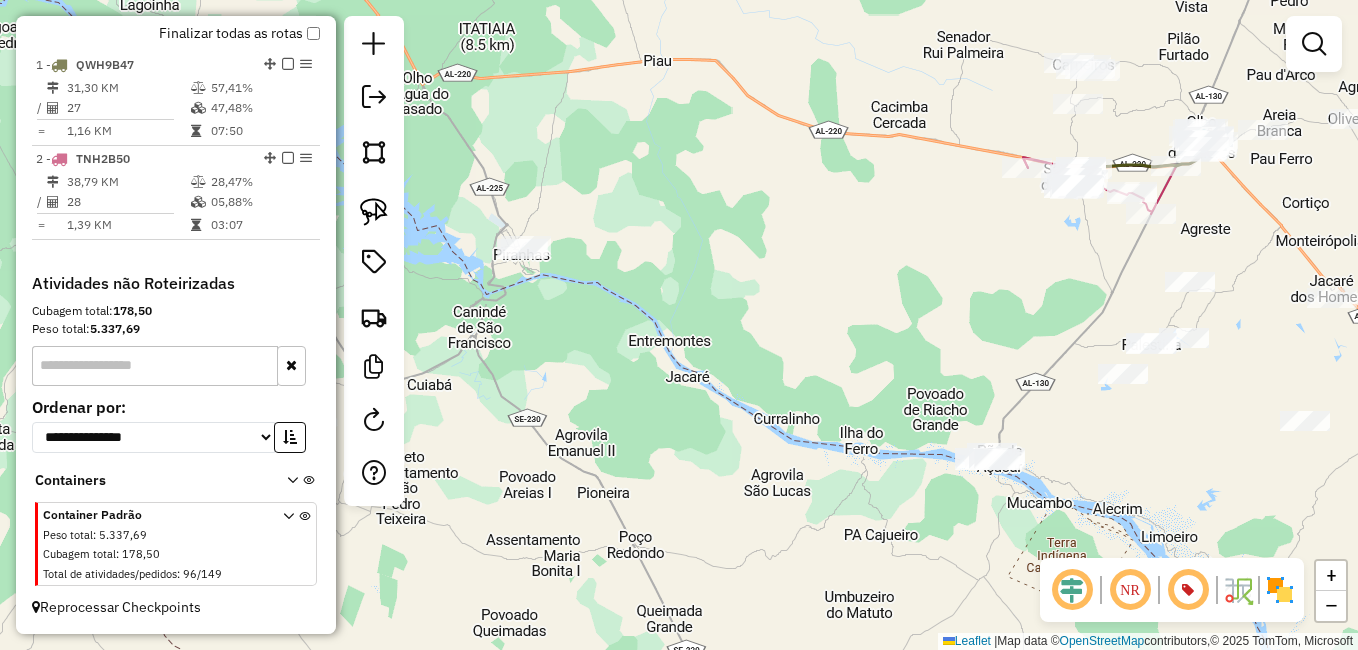 drag, startPoint x: 510, startPoint y: 388, endPoint x: 548, endPoint y: 394, distance: 38.470768 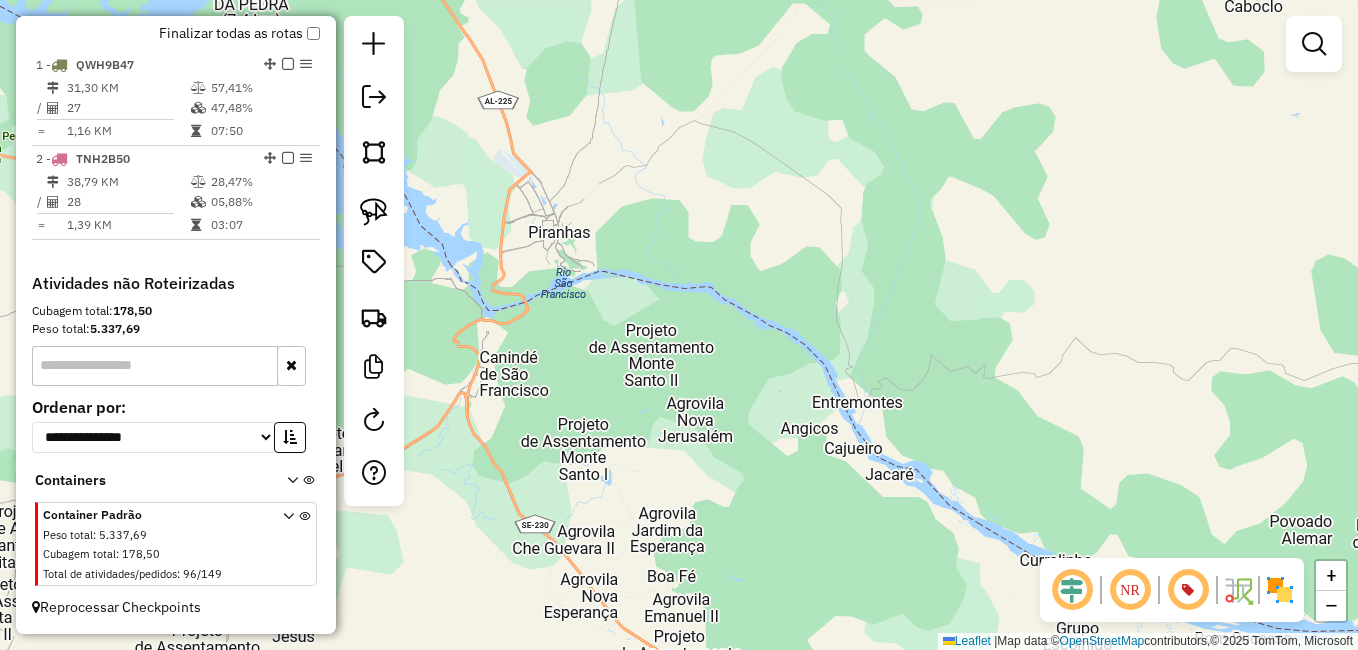 drag, startPoint x: 664, startPoint y: 329, endPoint x: 680, endPoint y: 345, distance: 22.627417 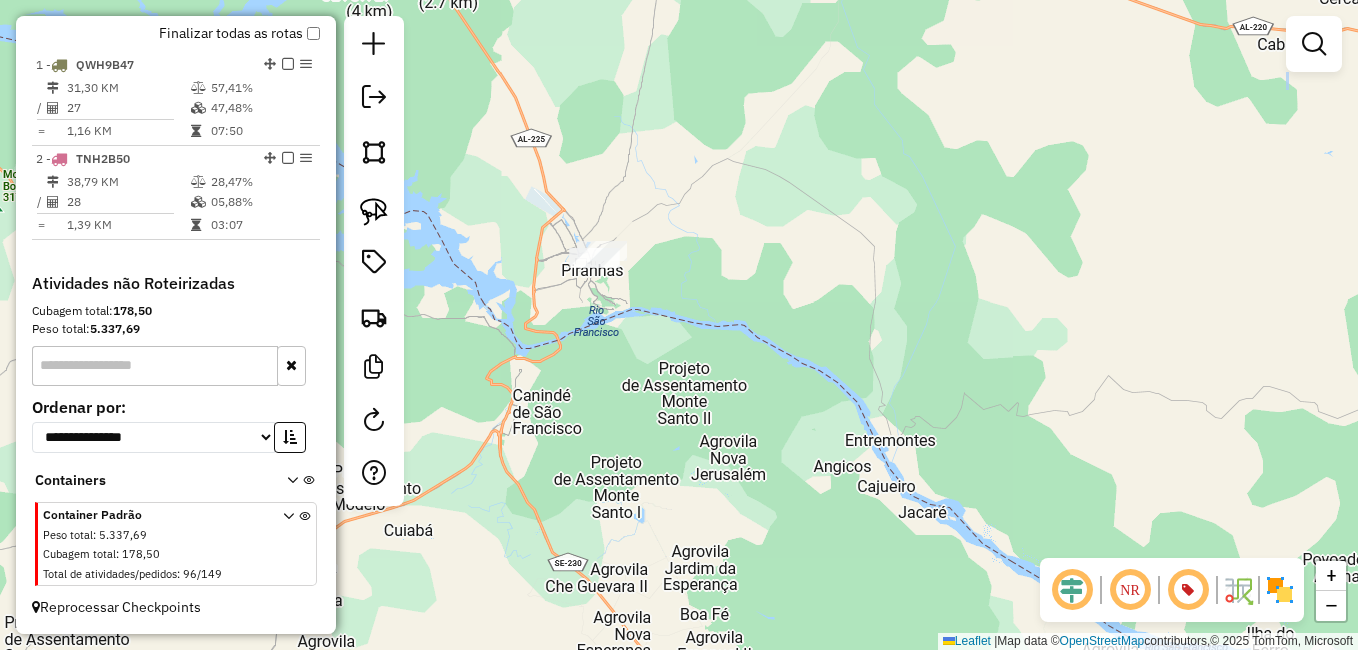 click on "Janela de atendimento Grade de atendimento Capacidade Transportadoras Veículos Cliente Pedidos  Rotas Selecione os dias de semana para filtrar as janelas de atendimento  Seg   Ter   Qua   Qui   Sex   Sáb   Dom  Informe o período da janela de atendimento: De: Até:  Filtrar exatamente a janela do cliente  Considerar janela de atendimento padrão  Selecione os dias de semana para filtrar as grades de atendimento  Seg   Ter   Qua   Qui   Sex   Sáb   Dom   Considerar clientes sem dia de atendimento cadastrado  Clientes fora do dia de atendimento selecionado Filtrar as atividades entre os valores definidos abaixo:  Peso mínimo:   Peso máximo:   Cubagem mínima:   Cubagem máxima:   De:   Até:  Filtrar as atividades entre o tempo de atendimento definido abaixo:  De:   Até:   Considerar capacidade total dos clientes não roteirizados Transportadora: Selecione um ou mais itens Tipo de veículo: Selecione um ou mais itens Veículo: Selecione um ou mais itens Motorista: Selecione um ou mais itens Nome: Rótulo:" 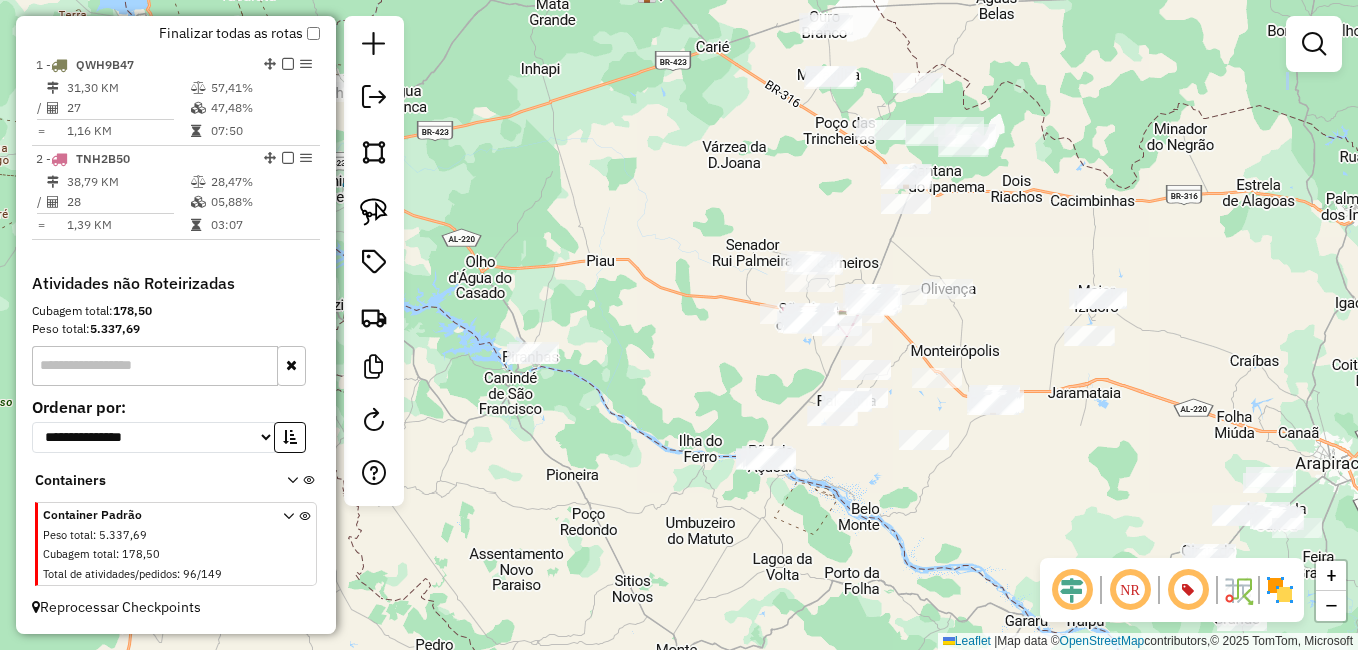 drag, startPoint x: 717, startPoint y: 317, endPoint x: 630, endPoint y: 378, distance: 106.25441 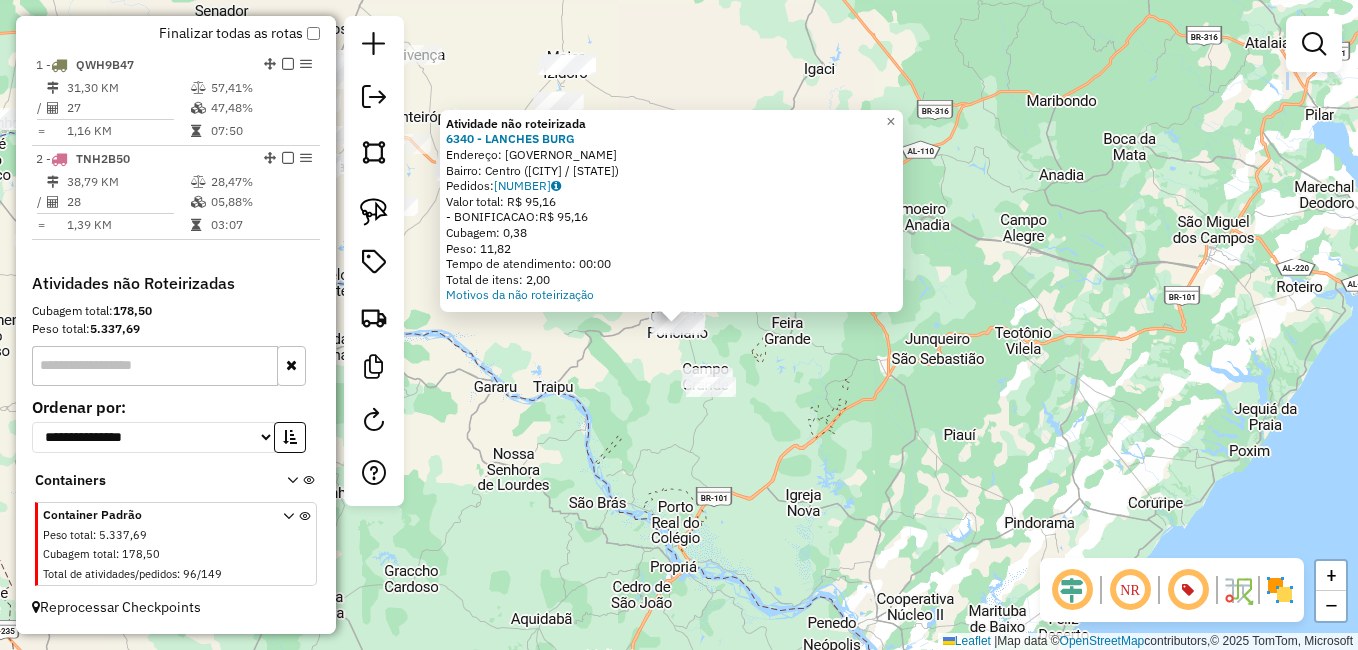 click on "Atividade não roteirizada 6340 - LANCHES BURG  Endereço: GOVERNADOR LAMENHA FILHO   Bairro: Centro (GIRAU DO PONCIANO / AL)   Pedidos:  11119903   Valor total: R$ 95,16   - BONIFICACAO:  R$ 95,16   Cubagem: 0,38   Peso: 11,82   Tempo de atendimento: 00:00   Total de itens: 2,00  Motivos da não roteirização × Janela de atendimento Grade de atendimento Capacidade Transportadoras Veículos Cliente Pedidos  Rotas Selecione os dias de semana para filtrar as janelas de atendimento  Seg   Ter   Qua   Qui   Sex   Sáb   Dom  Informe o período da janela de atendimento: De: Até:  Filtrar exatamente a janela do cliente  Considerar janela de atendimento padrão  Selecione os dias de semana para filtrar as grades de atendimento  Seg   Ter   Qua   Qui   Sex   Sáb   Dom   Considerar clientes sem dia de atendimento cadastrado  Clientes fora do dia de atendimento selecionado Filtrar as atividades entre os valores definidos abaixo:  Peso mínimo:   Peso máximo:   Cubagem mínima:   Cubagem máxima:   De:   Até:  De:" 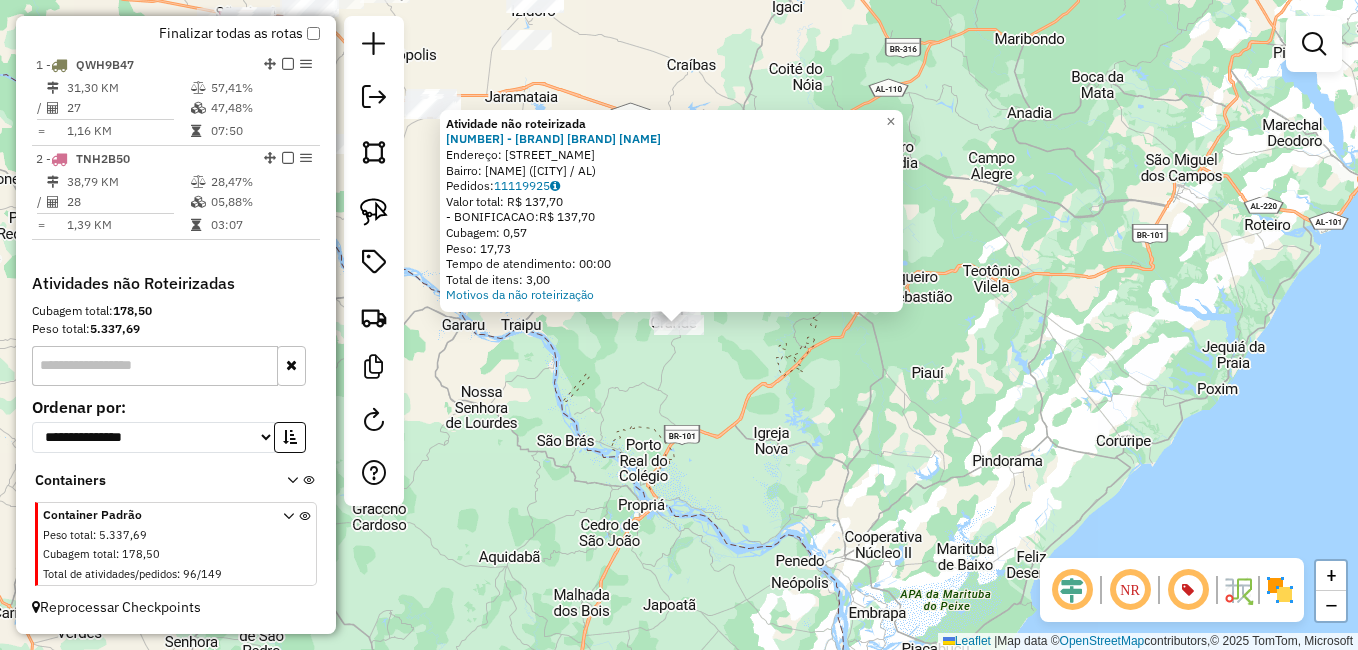 click on "Atividade não roteirizada 7046 - MERC NOSSA SENHORA A  Endereço: POV GITAI   Bairro: Gitai (CAMPO GRANDE / AL)   Pedidos:  11119925   Valor total: R$ 137,70   - BONIFICACAO:  R$ 137,70   Cubagem: 0,57   Peso: 17,73   Tempo de atendimento: 00:00   Total de itens: 3,00  Motivos da não roteirização × Janela de atendimento Grade de atendimento Capacidade Transportadoras Veículos Cliente Pedidos  Rotas Selecione os dias de semana para filtrar as janelas de atendimento  Seg   Ter   Qua   Qui   Sex   Sáb   Dom  Informe o período da janela de atendimento: De: Até:  Filtrar exatamente a janela do cliente  Considerar janela de atendimento padrão  Selecione os dias de semana para filtrar as grades de atendimento  Seg   Ter   Qua   Qui   Sex   Sáb   Dom   Considerar clientes sem dia de atendimento cadastrado  Clientes fora do dia de atendimento selecionado Filtrar as atividades entre os valores definidos abaixo:  Peso mínimo:   Peso máximo:   Cubagem mínima:   Cubagem máxima:   De:   Até:   De:   Até:" 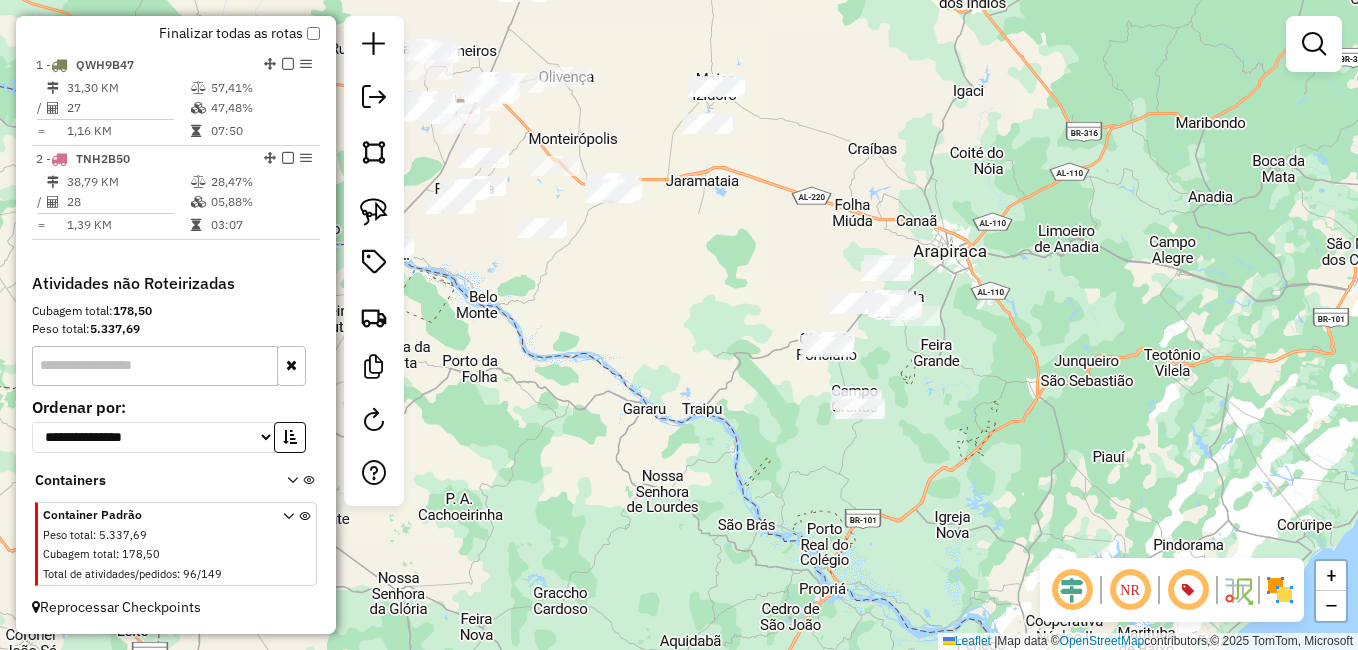 drag, startPoint x: 612, startPoint y: 381, endPoint x: 873, endPoint y: 557, distance: 314.79675 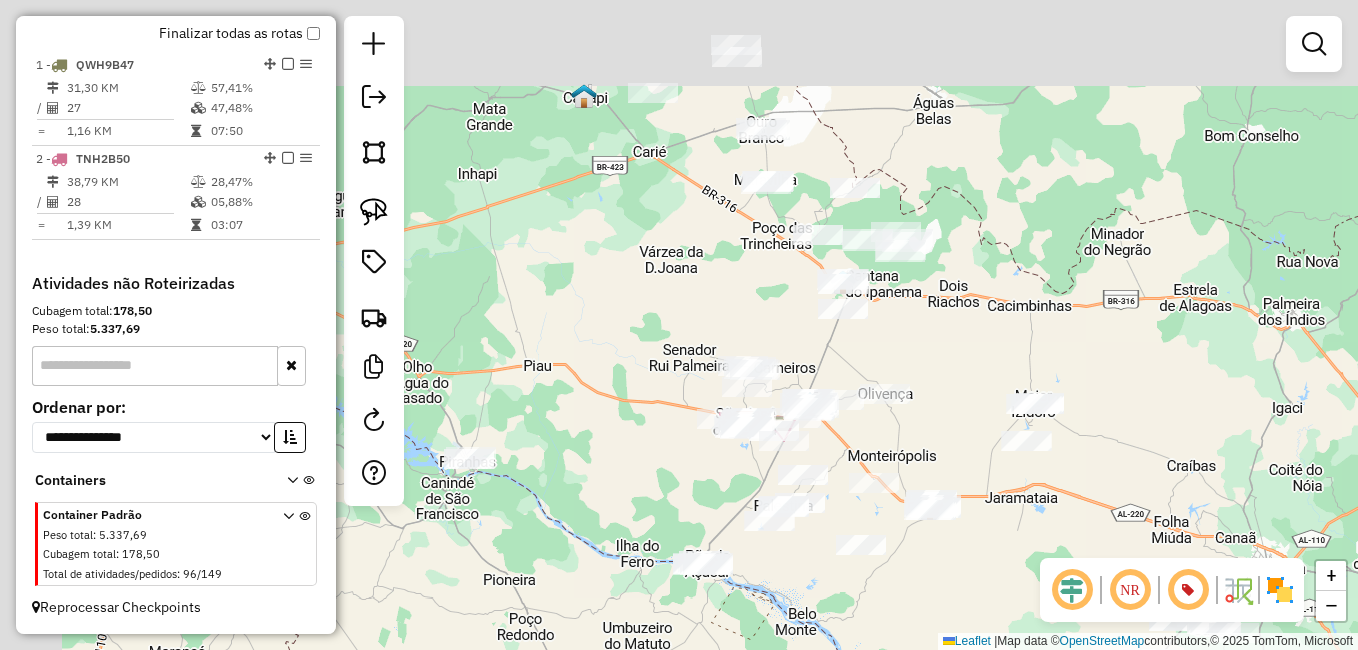 drag, startPoint x: 582, startPoint y: 467, endPoint x: 821, endPoint y: 628, distance: 288.17007 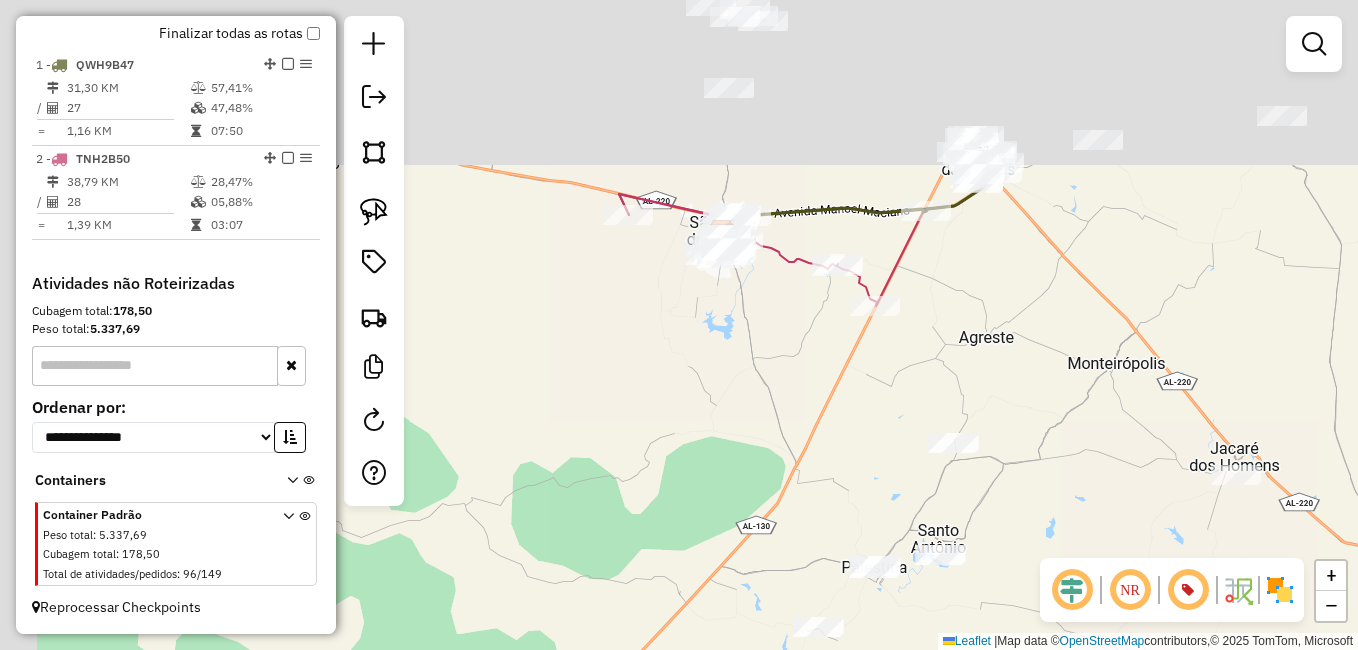 drag, startPoint x: 718, startPoint y: 275, endPoint x: 825, endPoint y: 558, distance: 302.55246 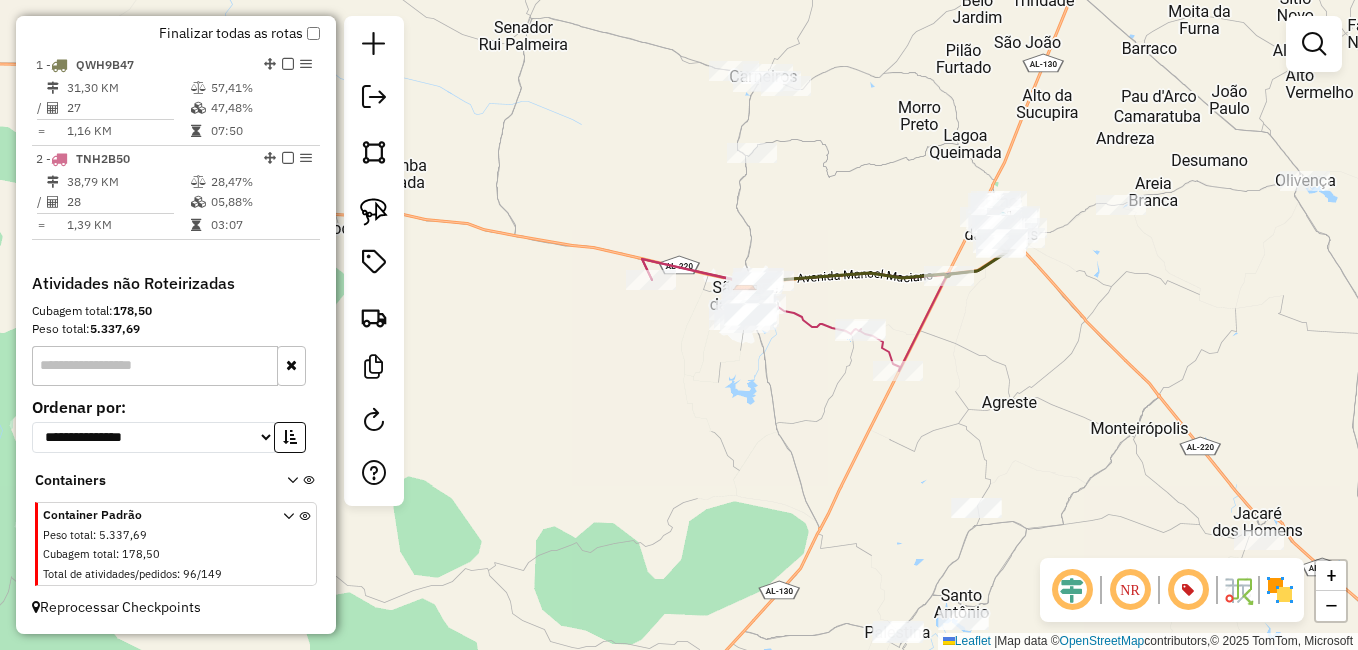 drag, startPoint x: 810, startPoint y: 249, endPoint x: 817, endPoint y: 312, distance: 63.387695 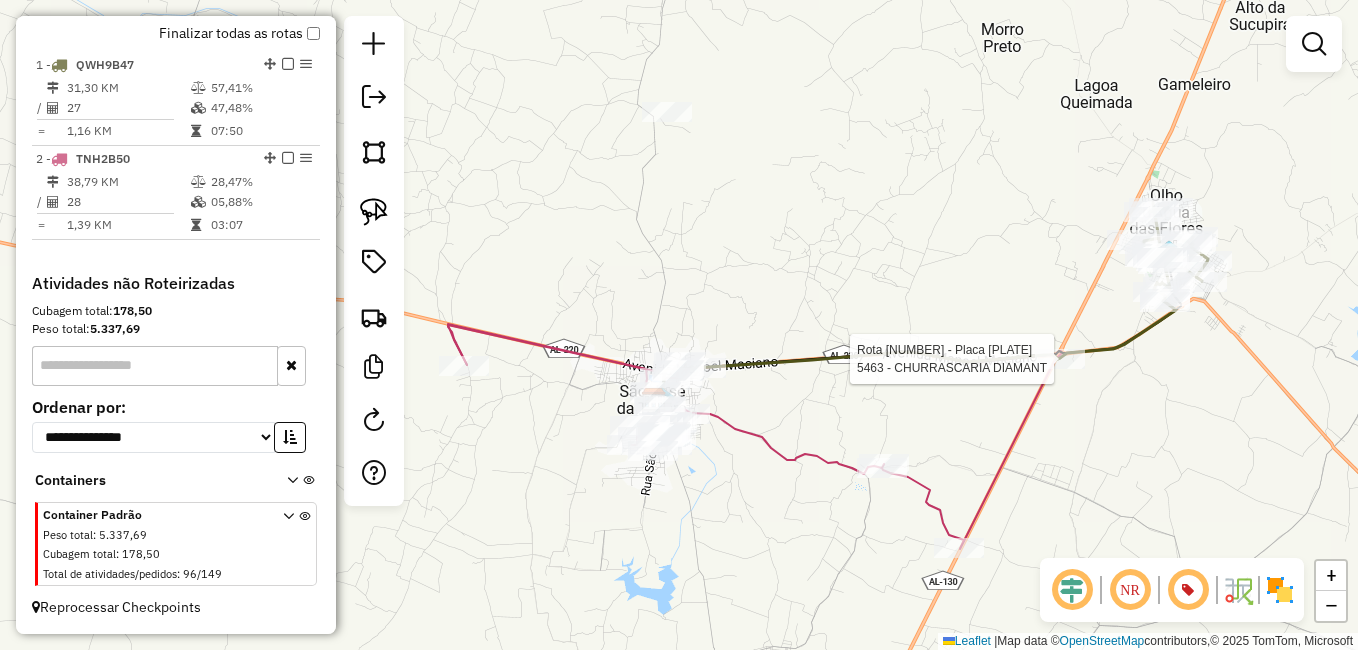 select on "**********" 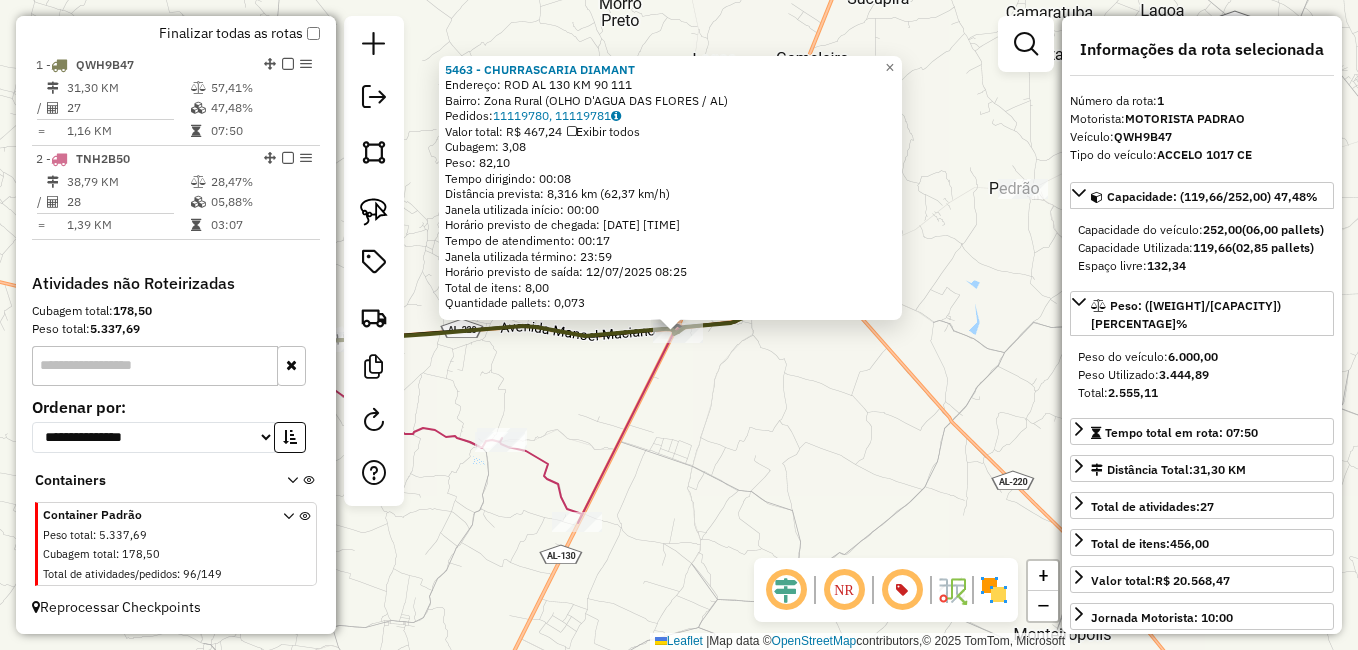 click on "5463 - CHURRASCARIA DIAMANT  Endereço:  ROD AL 130 KM 90 111   Bairro: Zona Rural (OLHO D'AGUA DAS FLORES / AL)   Pedidos:  11119780, 11119781   Valor total: R$ 467,24   Exibir todos   Cubagem: 3,08  Peso: 82,10  Tempo dirigindo: 00:08   Distância prevista: 8,316 km (62,37 km/h)   Janela utilizada início: 00:00   Horário previsto de chegada: 12/07/2025 08:08   Tempo de atendimento: 00:17   Janela utilizada término: 23:59   Horário previsto de saída: 12/07/2025 08:25   Total de itens: 8,00   Quantidade pallets: 0,073  × Janela de atendimento Grade de atendimento Capacidade Transportadoras Veículos Cliente Pedidos  Rotas Selecione os dias de semana para filtrar as janelas de atendimento  Seg   Ter   Qua   Qui   Sex   Sáb   Dom  Informe o período da janela de atendimento: De: Até:  Filtrar exatamente a janela do cliente  Considerar janela de atendimento padrão  Selecione os dias de semana para filtrar as grades de atendimento  Seg   Ter   Qua   Qui   Sex   Sáb   Dom   Peso mínimo:   Peso máximo:" 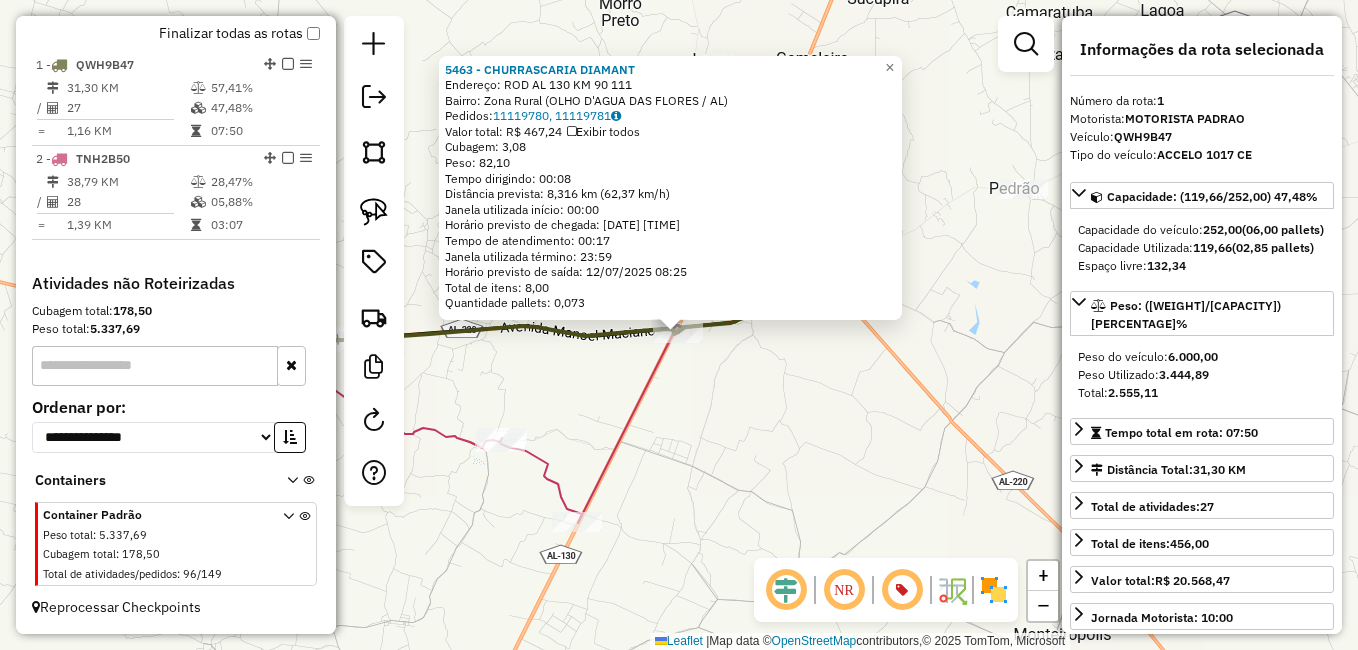 click on "5463 - CHURRASCARIA DIAMANT  Endereço:  ROD AL 130 KM 90 111   Bairro: Zona Rural (OLHO D'AGUA DAS FLORES / AL)   Pedidos:  11119780, 11119781   Valor total: R$ 467,24   Exibir todos   Cubagem: 3,08  Peso: 82,10  Tempo dirigindo: 00:08   Distância prevista: 8,316 km (62,37 km/h)   Janela utilizada início: 00:00   Horário previsto de chegada: 12/07/2025 08:08   Tempo de atendimento: 00:17   Janela utilizada término: 23:59   Horário previsto de saída: 12/07/2025 08:25   Total de itens: 8,00   Quantidade pallets: 0,073  × Janela de atendimento Grade de atendimento Capacidade Transportadoras Veículos Cliente Pedidos  Rotas Selecione os dias de semana para filtrar as janelas de atendimento  Seg   Ter   Qua   Qui   Sex   Sáb   Dom  Informe o período da janela de atendimento: De: Até:  Filtrar exatamente a janela do cliente  Considerar janela de atendimento padrão  Selecione os dias de semana para filtrar as grades de atendimento  Seg   Ter   Qua   Qui   Sex   Sáb   Dom   Peso mínimo:   Peso máximo:" 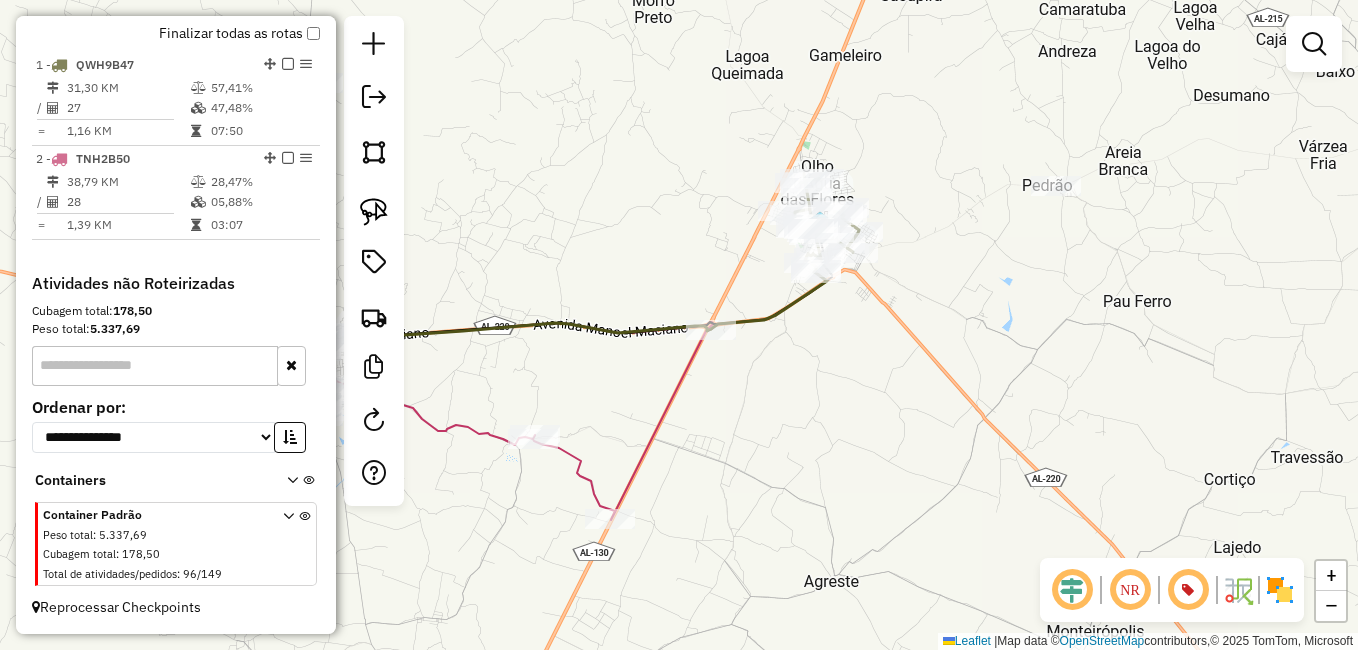 drag, startPoint x: 610, startPoint y: 422, endPoint x: 806, endPoint y: 380, distance: 200.4495 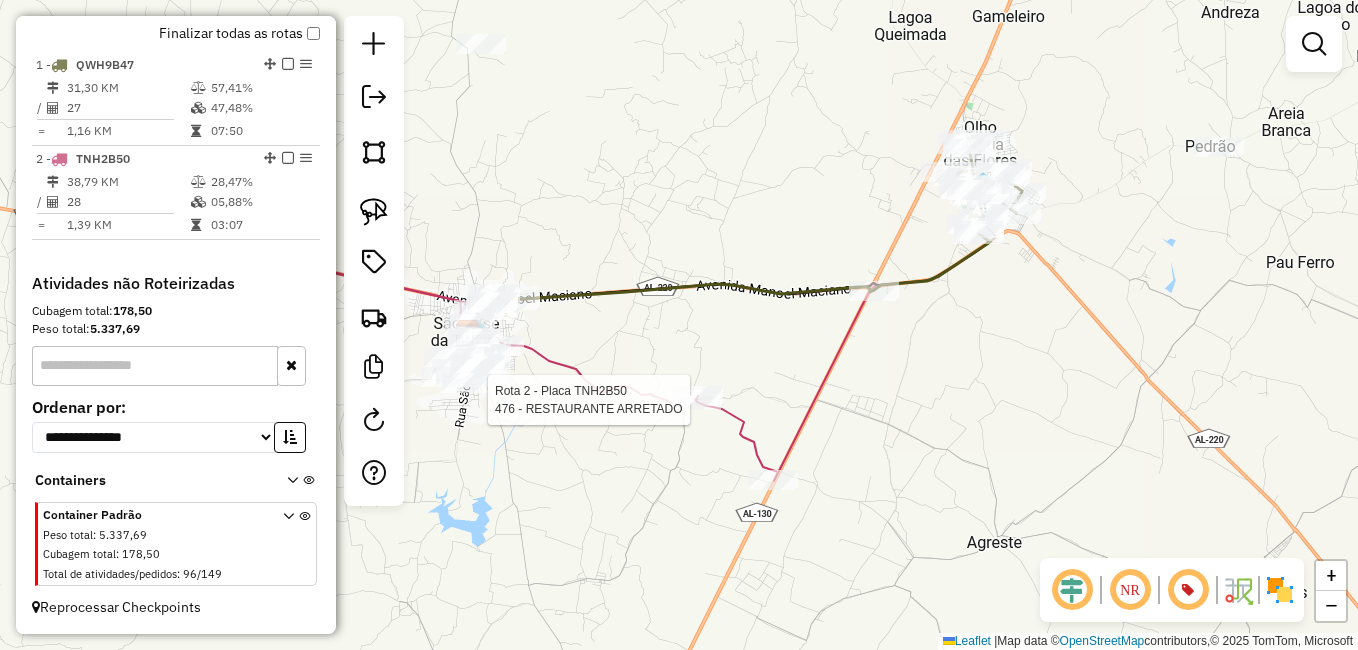 select on "**********" 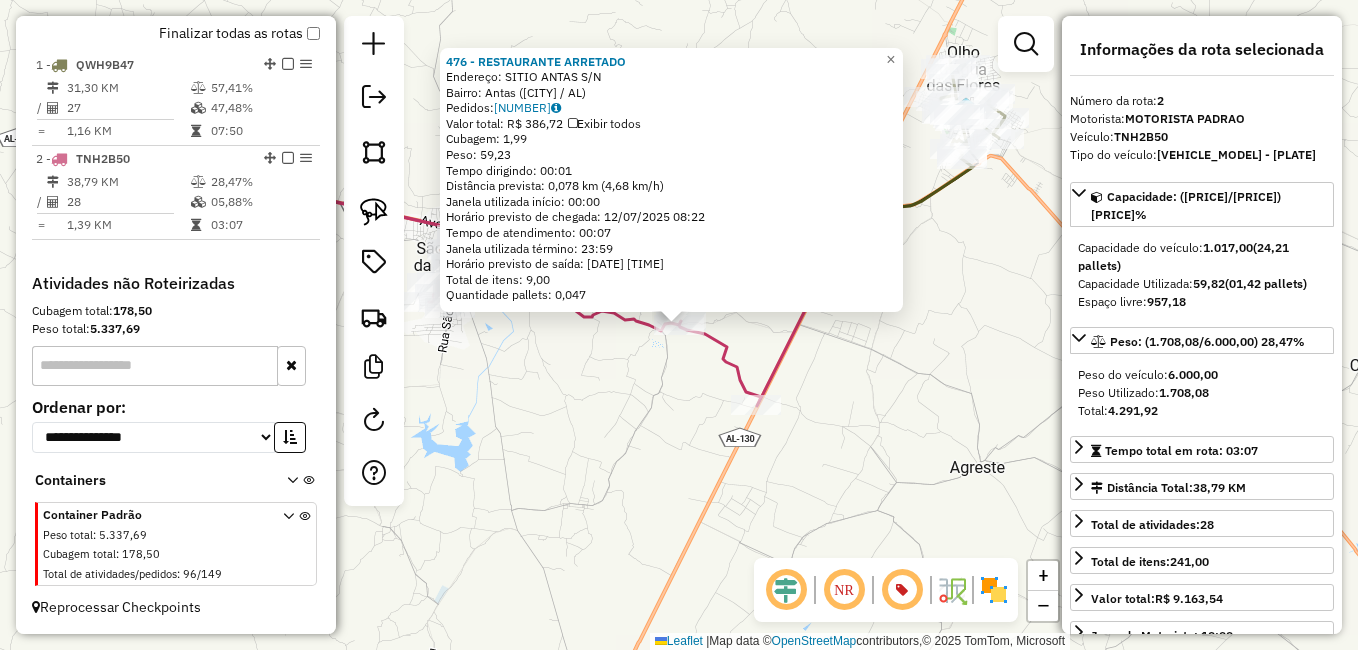 click on "476 - RESTAURANTE ARRETADO  Endereço:  SITIO ANTAS S/N   Bairro: Antas (SAO JOSE DA TAPERA / AL)   Pedidos:  11119795   Valor total: R$ 386,72   Exibir todos   Cubagem: 1,99  Peso: 59,23  Tempo dirigindo: 00:01   Distância prevista: 0,078 km (4,68 km/h)   Janela utilizada início: 00:00   Horário previsto de chegada: 12/07/2025 08:22   Tempo de atendimento: 00:07   Janela utilizada término: 23:59   Horário previsto de saída: 12/07/2025 08:29   Total de itens: 9,00   Quantidade pallets: 0,047  × Janela de atendimento Grade de atendimento Capacidade Transportadoras Veículos Cliente Pedidos  Rotas Selecione os dias de semana para filtrar as janelas de atendimento  Seg   Ter   Qua   Qui   Sex   Sáb   Dom  Informe o período da janela de atendimento: De: Até:  Filtrar exatamente a janela do cliente  Considerar janela de atendimento padrão  Selecione os dias de semana para filtrar as grades de atendimento  Seg   Ter   Qua   Qui   Sex   Sáb   Dom   Considerar clientes sem dia de atendimento cadastrado +" 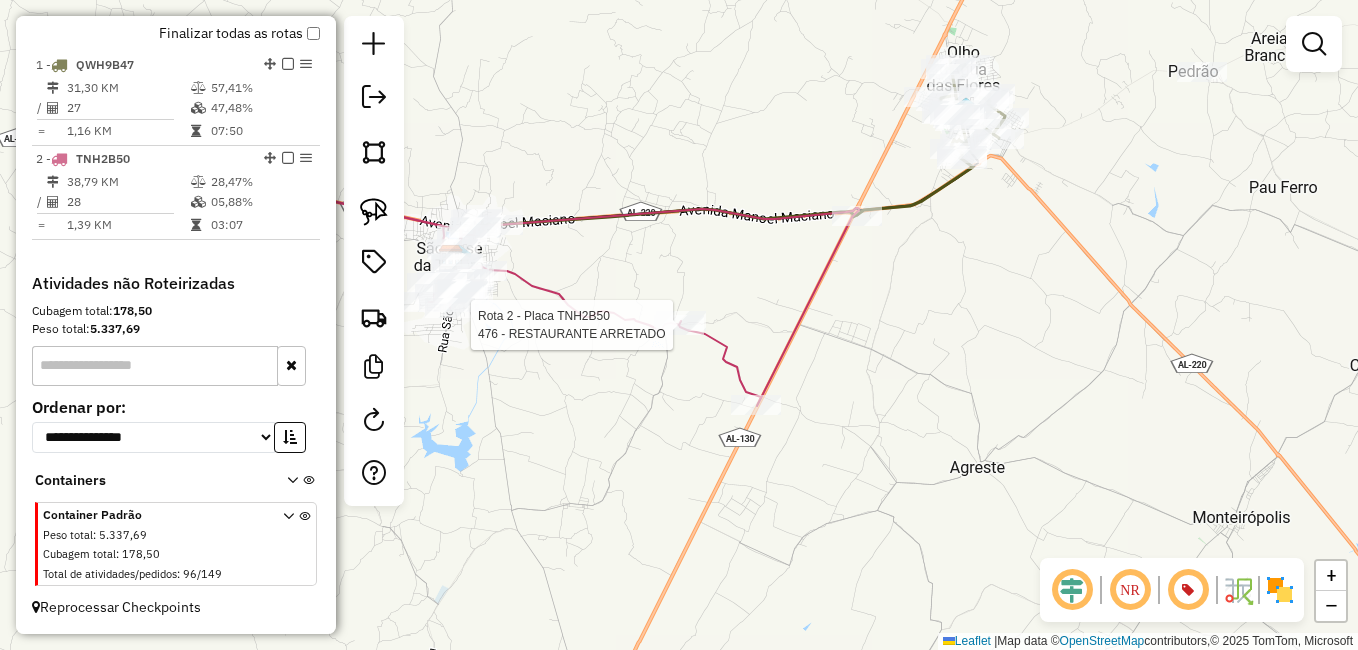 select on "**********" 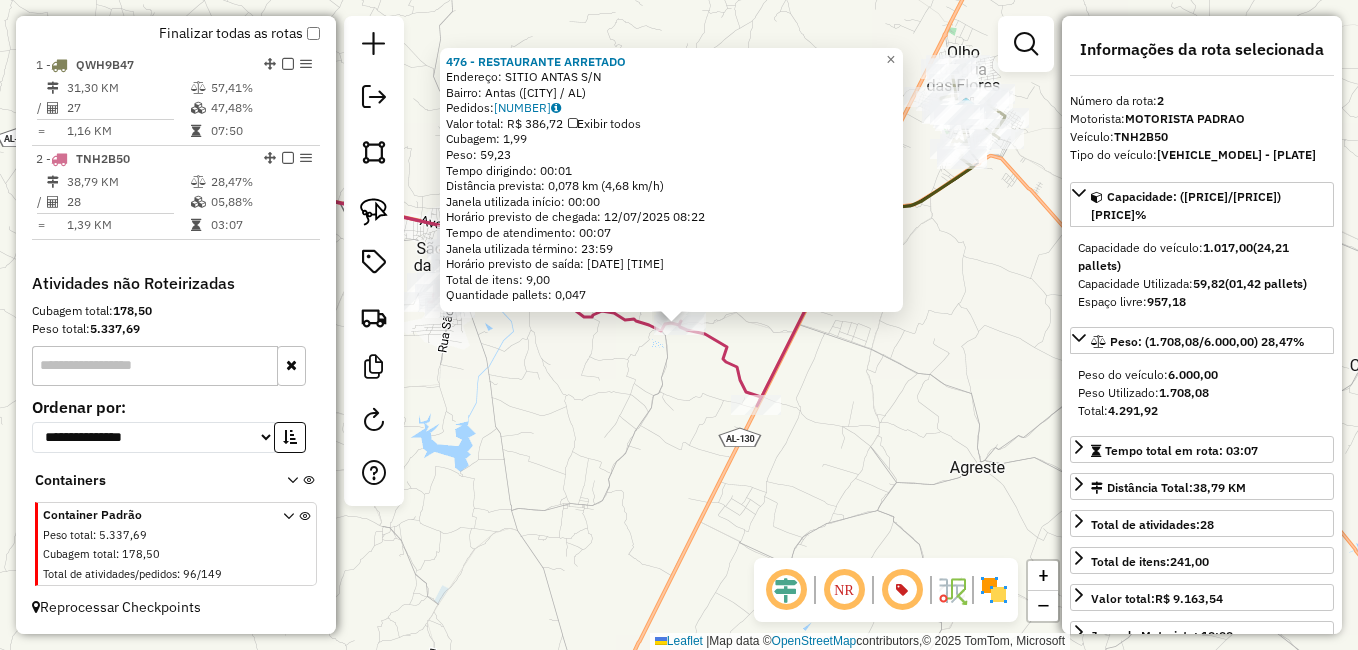 click on "Rota 2 - Placa TNH2B50  496 - BUDEGA 476 - RESTAURANTE ARRETADO  Endereço:  SITIO ANTAS S/N   Bairro: Antas (SAO JOSE DA TAPERA / AL)   Pedidos:  11119795   Valor total: R$ 386,72   Exibir todos   Cubagem: 1,99  Peso: 59,23  Tempo dirigindo: 00:01   Distância prevista: 0,078 km (4,68 km/h)   Janela utilizada início: 00:00   Horário previsto de chegada: 12/07/2025 08:22   Tempo de atendimento: 00:07   Janela utilizada término: 23:59   Horário previsto de saída: 12/07/2025 08:29   Total de itens: 9,00   Quantidade pallets: 0,047  × Janela de atendimento Grade de atendimento Capacidade Transportadoras Veículos Cliente Pedidos  Rotas Selecione os dias de semana para filtrar as janelas de atendimento  Seg   Ter   Qua   Qui   Sex   Sáb   Dom  Informe o período da janela de atendimento: De: Até:  Filtrar exatamente a janela do cliente  Considerar janela de atendimento padrão  Selecione os dias de semana para filtrar as grades de atendimento  Seg   Ter   Qua   Qui   Sex   Sáb   Dom   Peso mínimo:  De:" 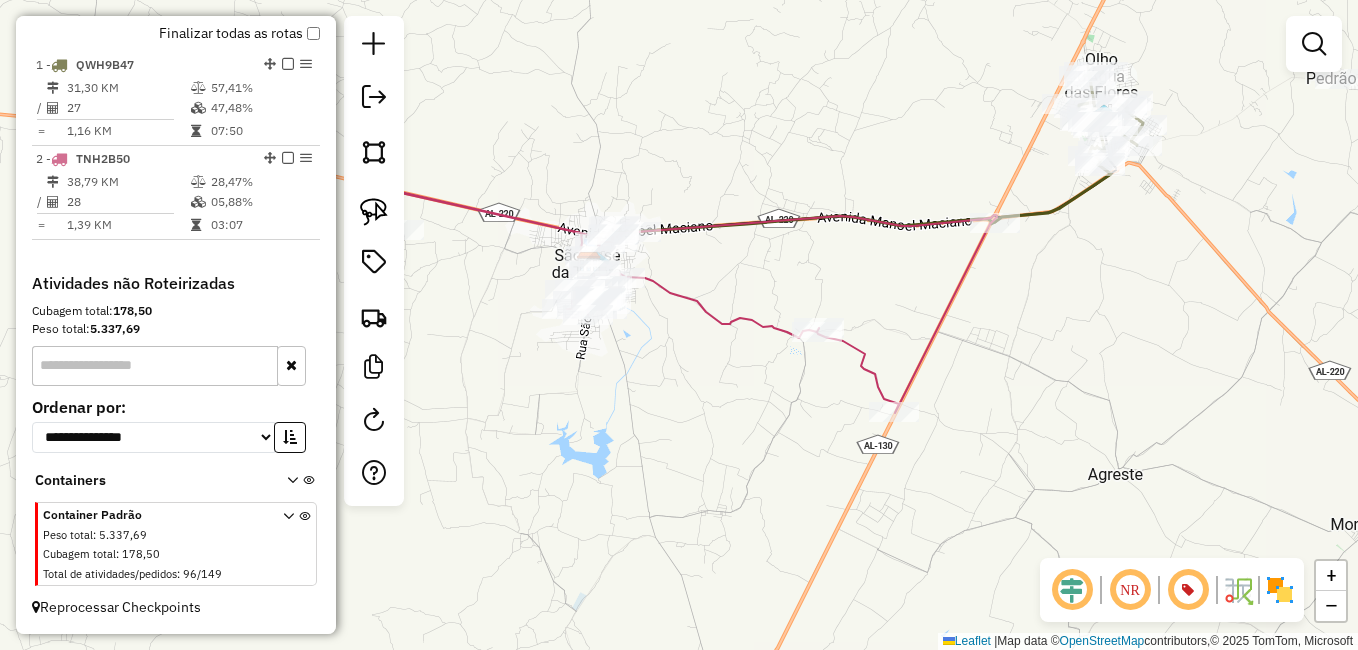 drag, startPoint x: 527, startPoint y: 441, endPoint x: 729, endPoint y: 450, distance: 202.2004 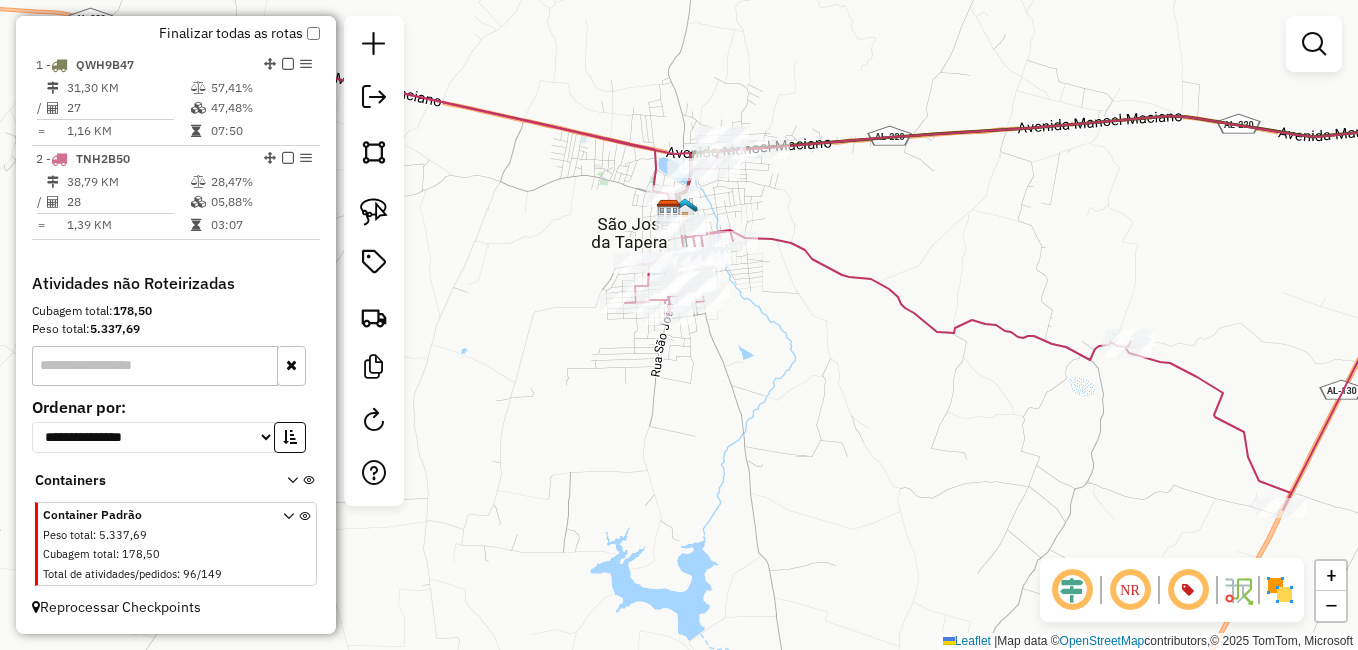 click 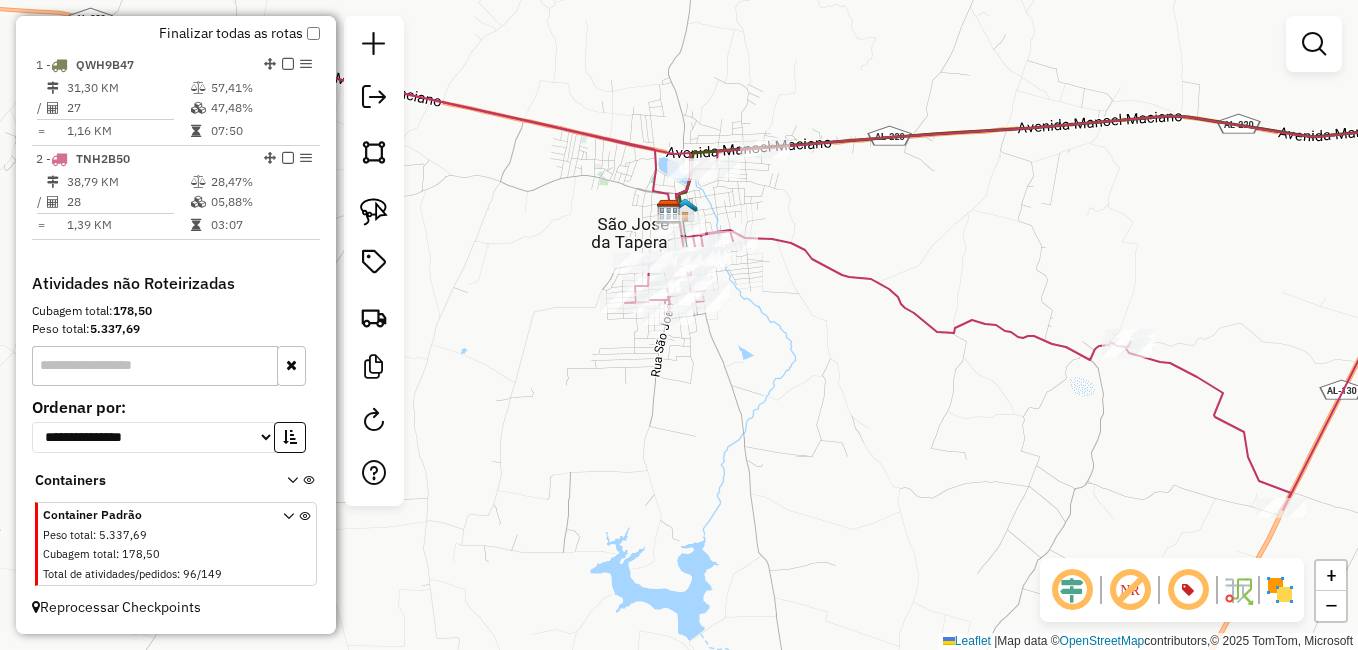 click 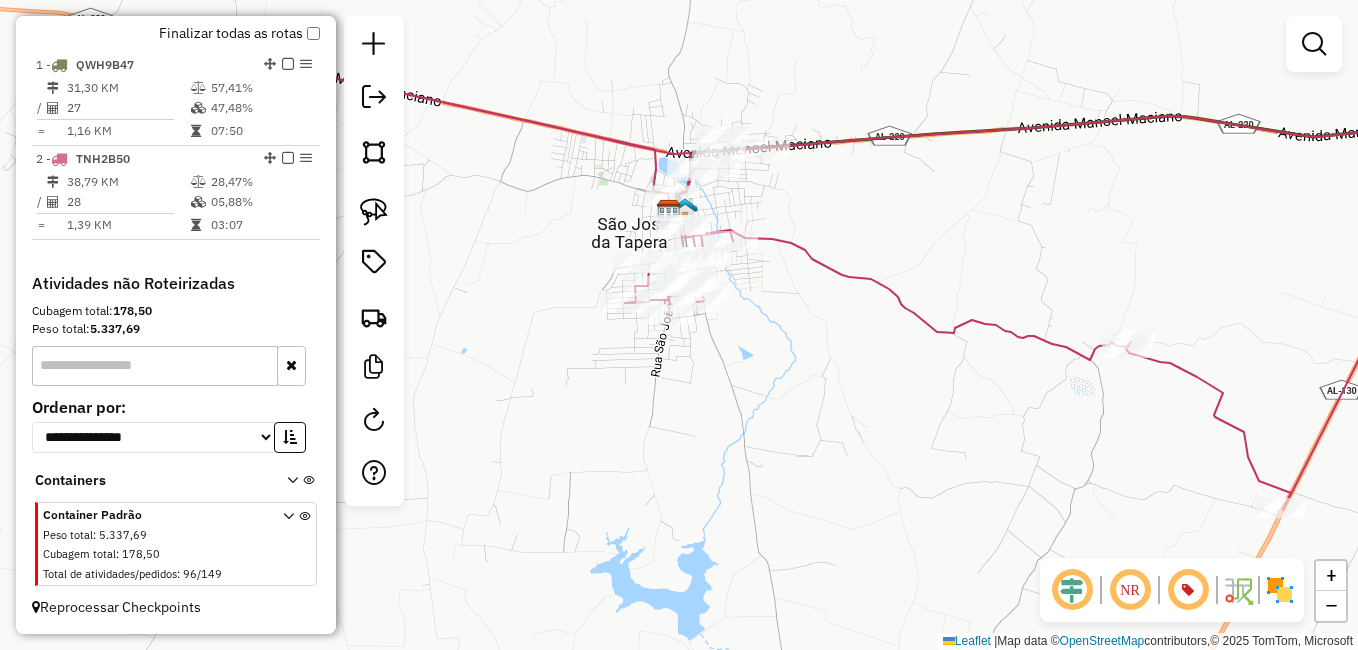 click 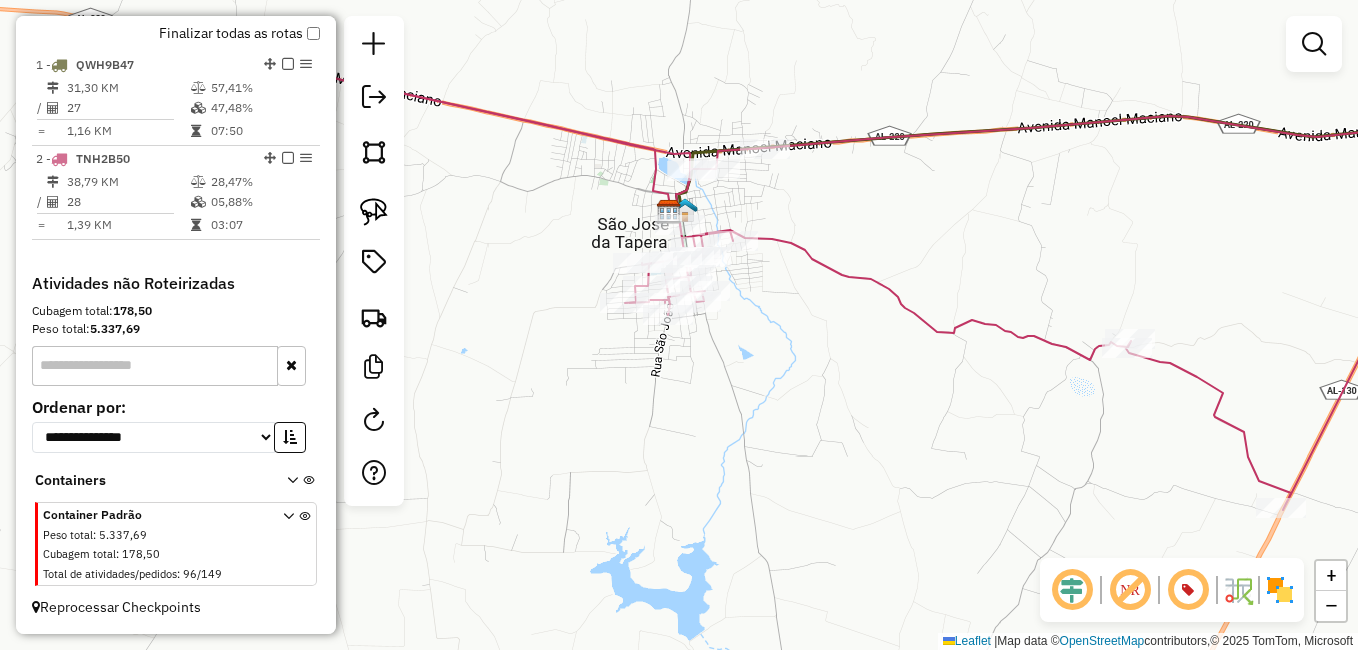 click 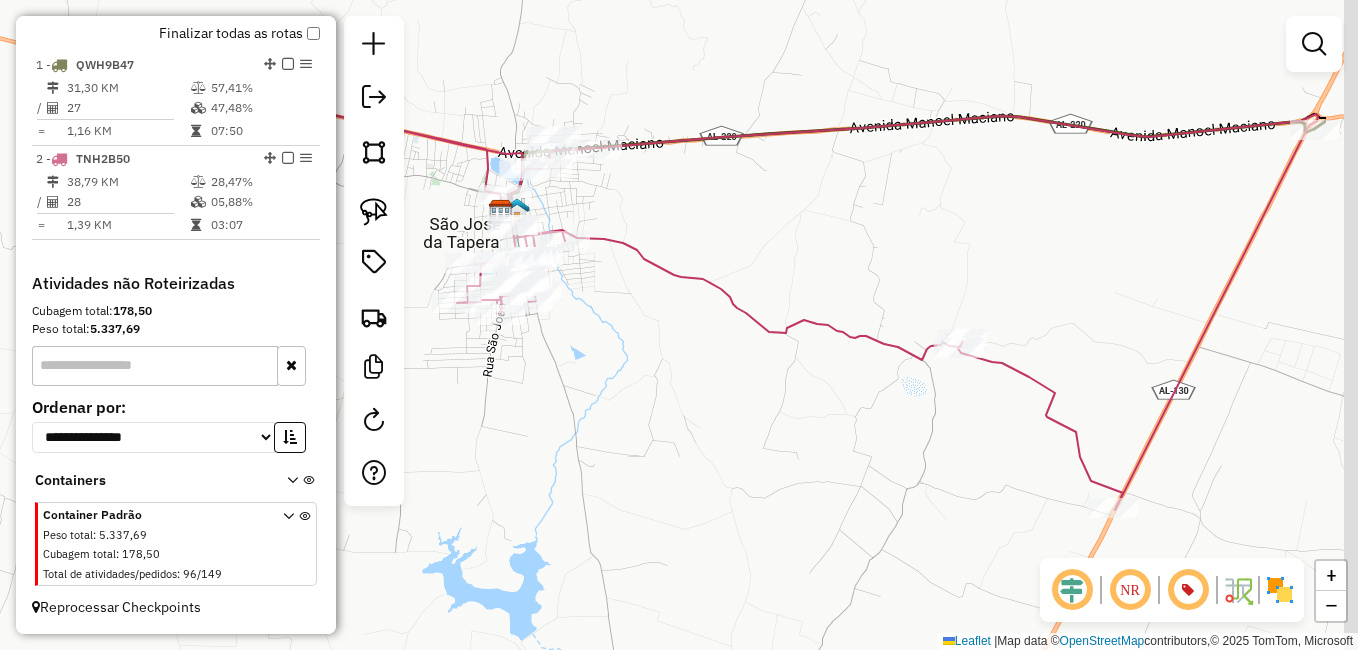drag, startPoint x: 752, startPoint y: 463, endPoint x: 708, endPoint y: 452, distance: 45.35416 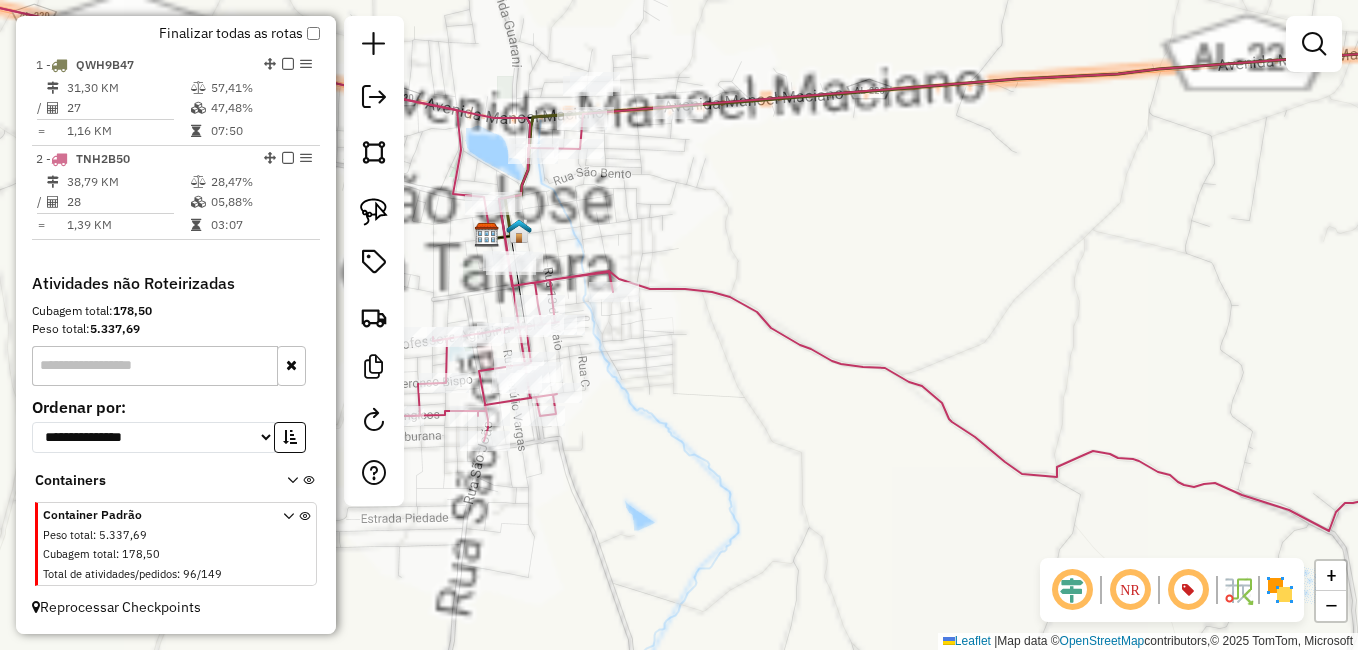 drag, startPoint x: 719, startPoint y: 430, endPoint x: 875, endPoint y: 523, distance: 181.61774 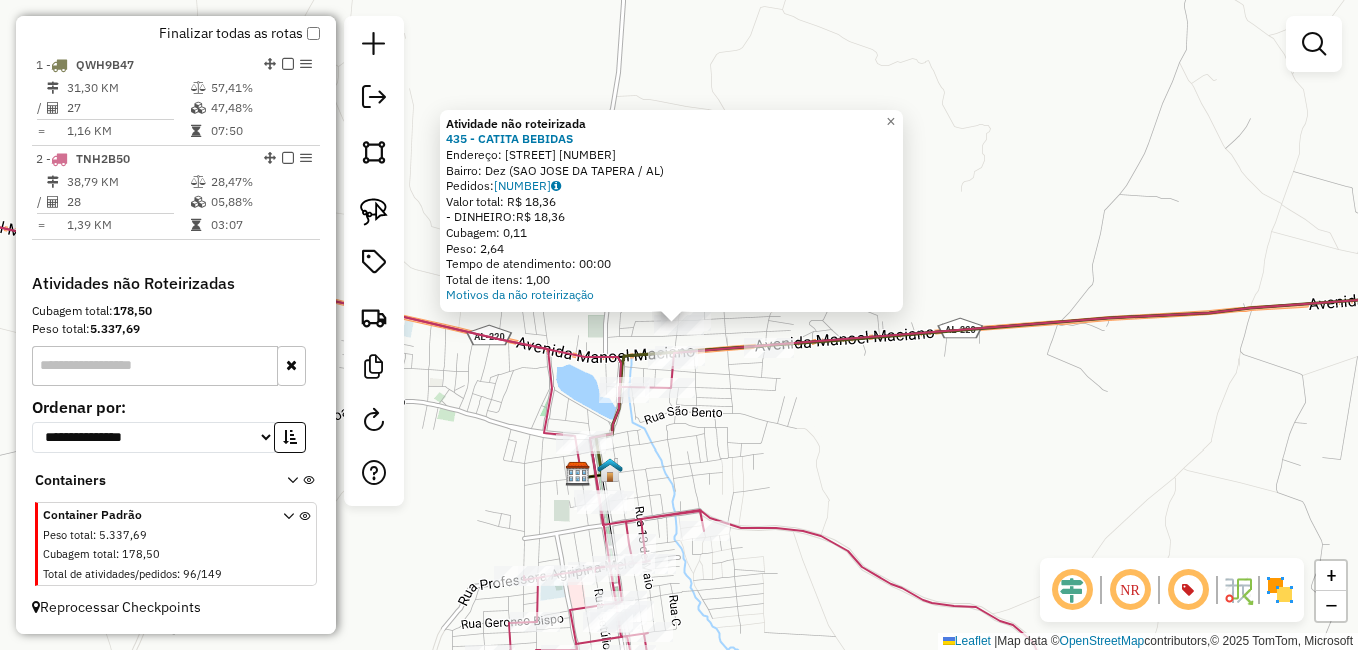 click on "Atividade não roteirizada 435 - CATITA BEBIDAS  Endereço:  RUA MARIA DASDORES MOURA 586   Bairro: Dez (SAO JOSE DA TAPERA / AL)   Pedidos:  11119863   Valor total: R$ 18,36   - DINHEIRO:  R$ 18,36   Cubagem: 0,11   Peso: 2,64   Tempo de atendimento: 00:00   Total de itens: 1,00  Motivos da não roteirização × Janela de atendimento Grade de atendimento Capacidade Transportadoras Veículos Cliente Pedidos  Rotas Selecione os dias de semana para filtrar as janelas de atendimento  Seg   Ter   Qua   Qui   Sex   Sáb   Dom  Informe o período da janela de atendimento: De: Até:  Filtrar exatamente a janela do cliente  Considerar janela de atendimento padrão  Selecione os dias de semana para filtrar as grades de atendimento  Seg   Ter   Qua   Qui   Sex   Sáb   Dom   Considerar clientes sem dia de atendimento cadastrado  Clientes fora do dia de atendimento selecionado Filtrar as atividades entre os valores definidos abaixo:  Peso mínimo:   Peso máximo:   Cubagem mínima:   Cubagem máxima:   De:   Até:  De:" 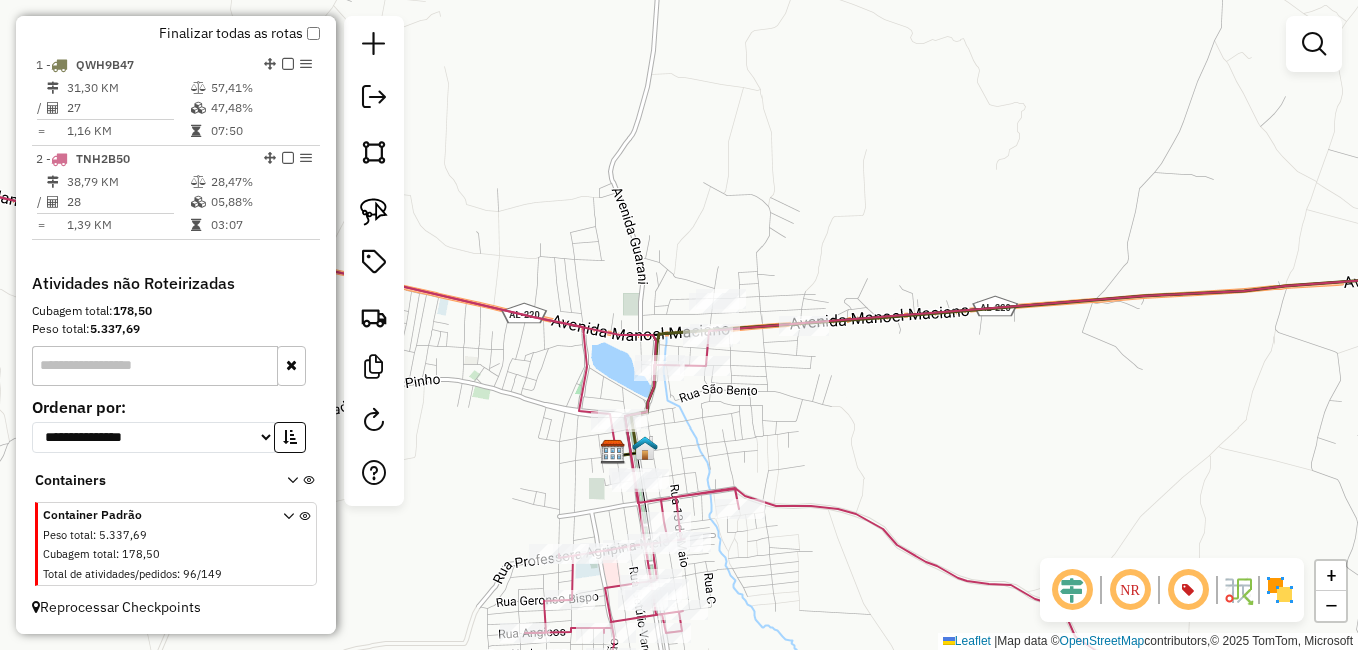 drag, startPoint x: 707, startPoint y: 430, endPoint x: 749, endPoint y: 397, distance: 53.413483 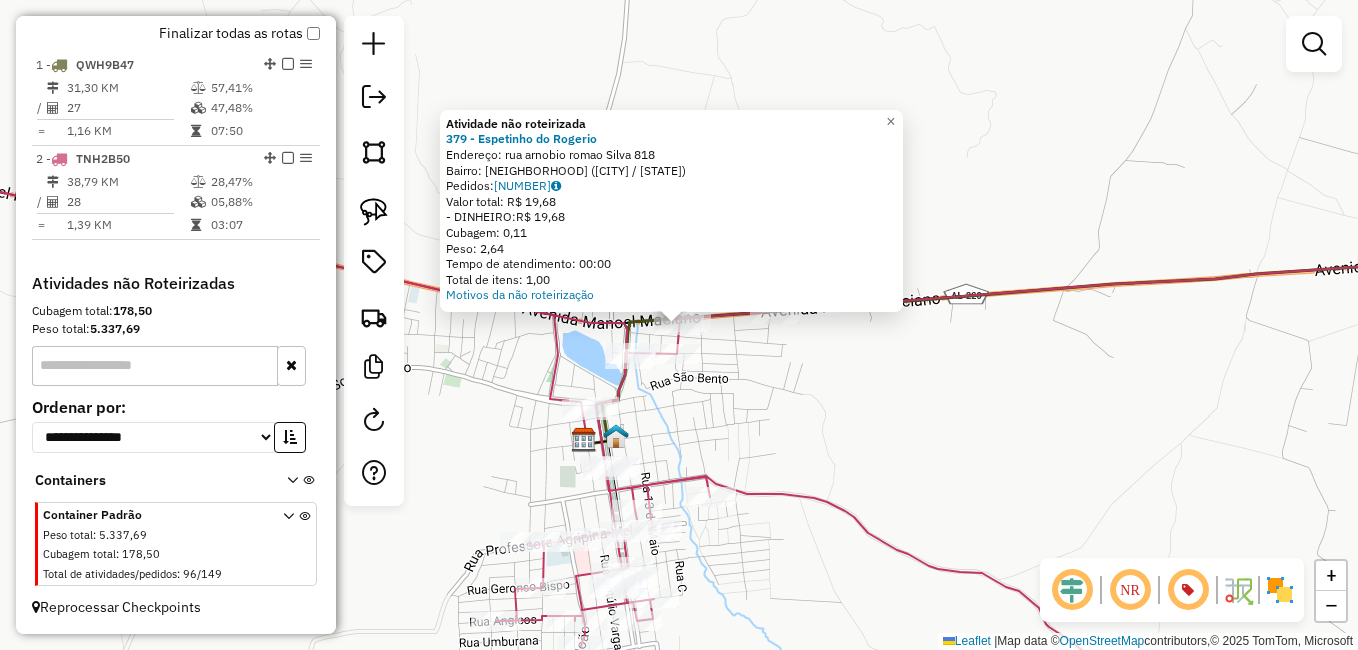 click on "Atividade não roteirizada 379 - Espetinho do Rogerio  Endereço:  rua arnobio romao Silva 818   Bairro: Centro (SAO JOSE DA TAPERA / AL)   Pedidos:  11119861   Valor total: R$ 19,68   - DINHEIRO:  R$ 19,68   Cubagem: 0,11   Peso: 2,64   Tempo de atendimento: 00:00   Total de itens: 1,00  Motivos da não roteirização × Janela de atendimento Grade de atendimento Capacidade Transportadoras Veículos Cliente Pedidos  Rotas Selecione os dias de semana para filtrar as janelas de atendimento  Seg   Ter   Qua   Qui   Sex   Sáb   Dom  Informe o período da janela de atendimento: De: Até:  Filtrar exatamente a janela do cliente  Considerar janela de atendimento padrão  Selecione os dias de semana para filtrar as grades de atendimento  Seg   Ter   Qua   Qui   Sex   Sáb   Dom   Considerar clientes sem dia de atendimento cadastrado  Clientes fora do dia de atendimento selecionado Filtrar as atividades entre os valores definidos abaixo:  Peso mínimo:   Peso máximo:   Cubagem mínima:   Cubagem máxima:   De:  De:" 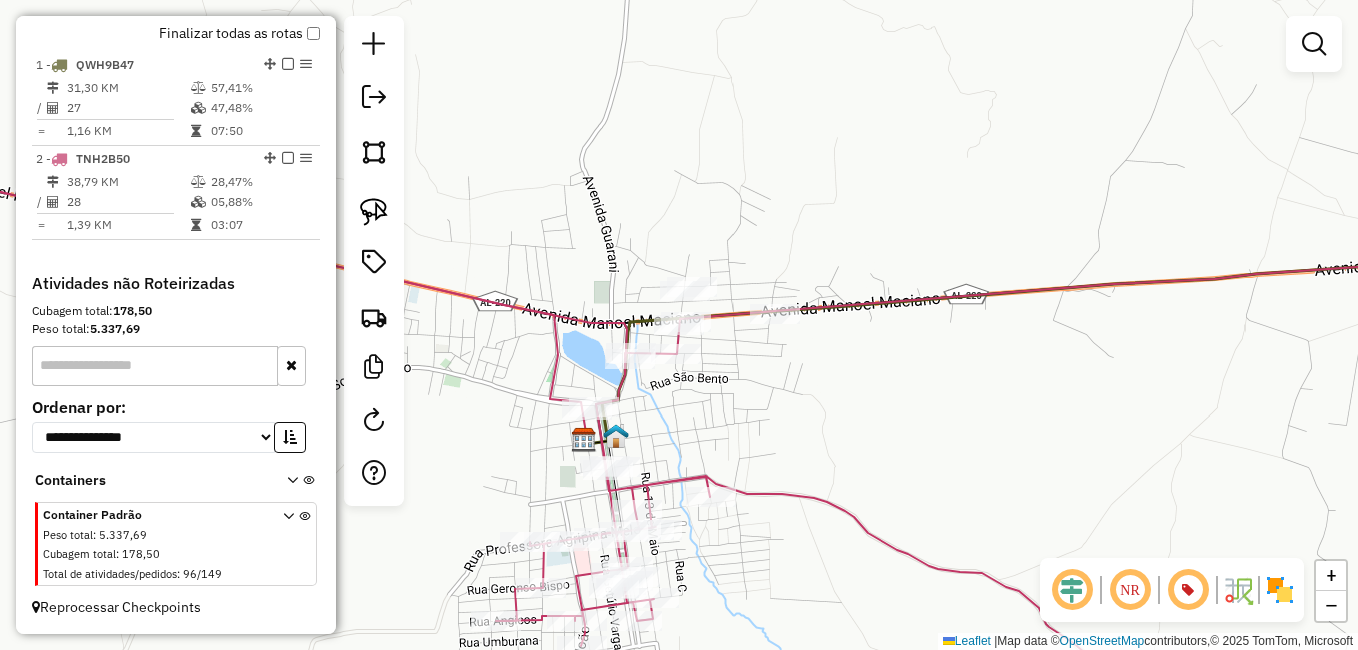 drag, startPoint x: 701, startPoint y: 426, endPoint x: 736, endPoint y: 365, distance: 70.327805 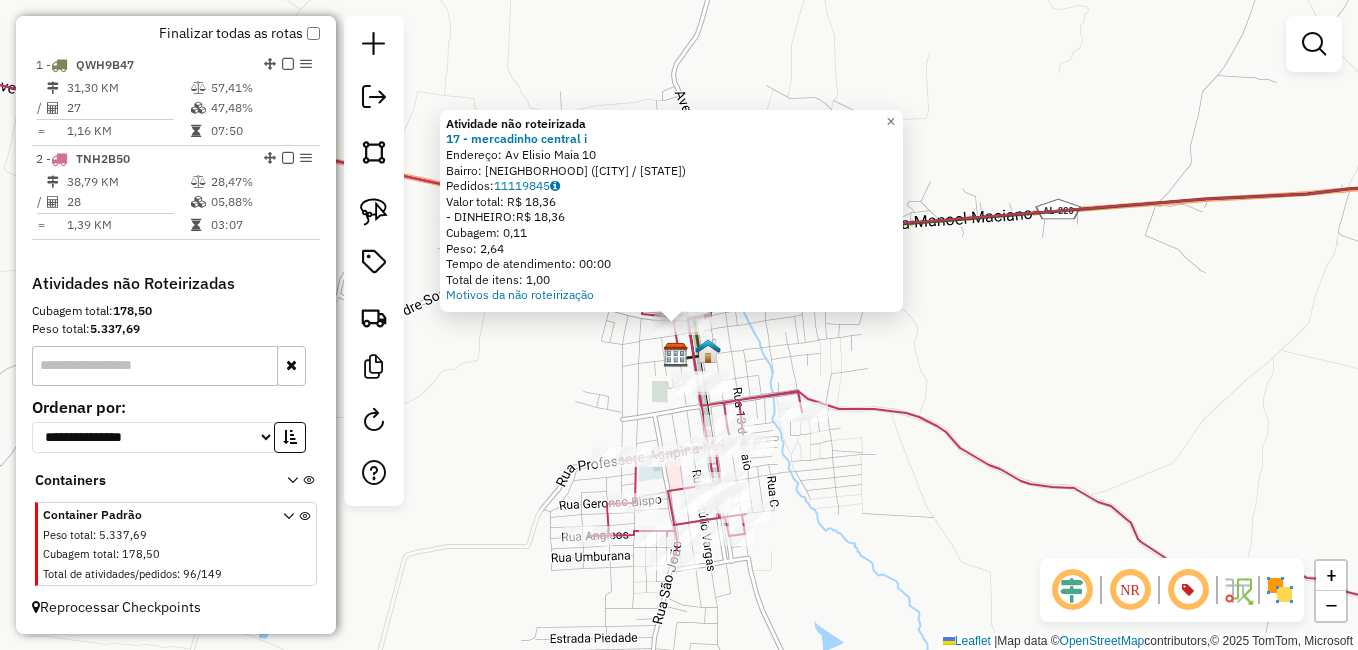 click on "Atividade não roteirizada 17 - mercadinho central i  Endereço:  Av Elisio Maia 10   Bairro: Centro (SAO JOSE DA TAPERA / AL)   Pedidos:  11119845   Valor total: R$ 18,36   - DINHEIRO:  R$ 18,36   Cubagem: 0,11   Peso: 2,64   Tempo de atendimento: 00:00   Total de itens: 1,00  Motivos da não roteirização × Janela de atendimento Grade de atendimento Capacidade Transportadoras Veículos Cliente Pedidos  Rotas Selecione os dias de semana para filtrar as janelas de atendimento  Seg   Ter   Qua   Qui   Sex   Sáb   Dom  Informe o período da janela de atendimento: De: Até:  Filtrar exatamente a janela do cliente  Considerar janela de atendimento padrão  Selecione os dias de semana para filtrar as grades de atendimento  Seg   Ter   Qua   Qui   Sex   Sáb   Dom   Considerar clientes sem dia de atendimento cadastrado  Clientes fora do dia de atendimento selecionado Filtrar as atividades entre os valores definidos abaixo:  Peso mínimo:   Peso máximo:   Cubagem mínima:   Cubagem máxima:   De:   Até:   De:" 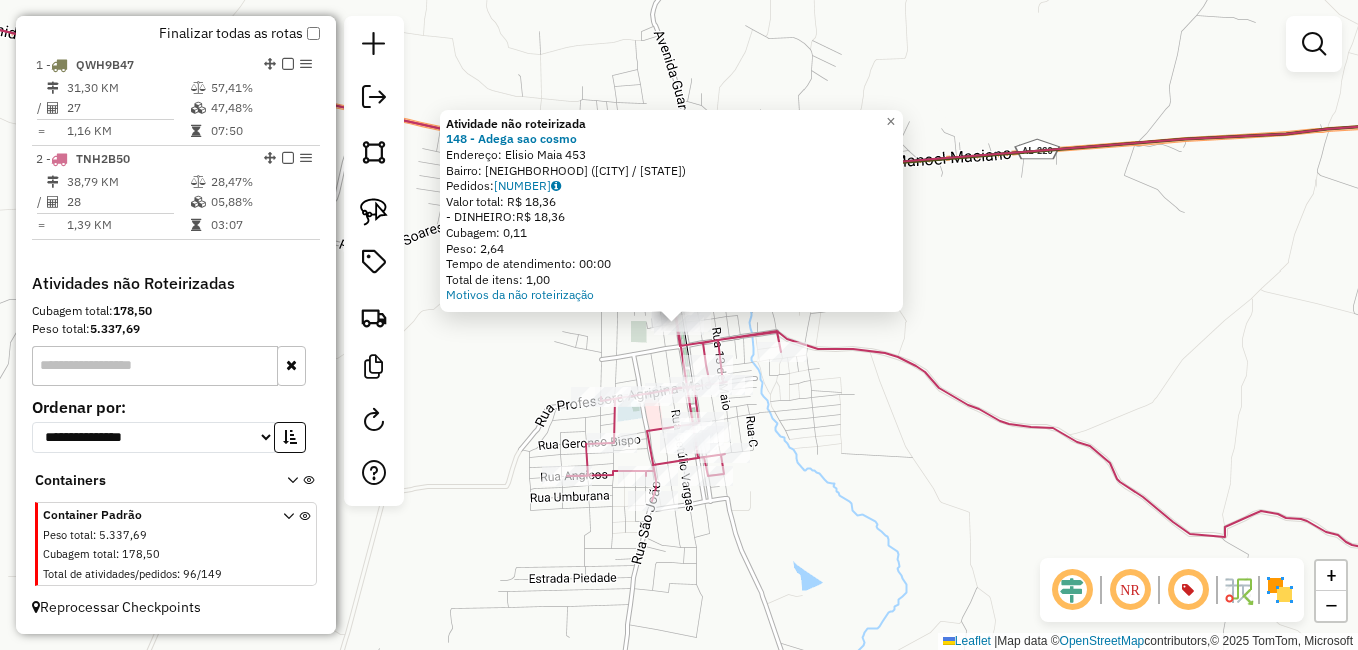 click on "Atividade não roteirizada 148 - Adega sao cosmo  Endereço:  Elisio Maia 453   Bairro: Centro (SAO JOSE DA TAPERA / AL)   Pedidos:  11119859   Valor total: R$ 18,36   - DINHEIRO:  R$ 18,36   Cubagem: 0,11   Peso: 2,64   Tempo de atendimento: 00:00   Total de itens: 1,00  Motivos da não roteirização × Janela de atendimento Grade de atendimento Capacidade Transportadoras Veículos Cliente Pedidos  Rotas Selecione os dias de semana para filtrar as janelas de atendimento  Seg   Ter   Qua   Qui   Sex   Sáb   Dom  Informe o período da janela de atendimento: De: Até:  Filtrar exatamente a janela do cliente  Considerar janela de atendimento padrão  Selecione os dias de semana para filtrar as grades de atendimento  Seg   Ter   Qua   Qui   Sex   Sáb   Dom   Considerar clientes sem dia de atendimento cadastrado  Clientes fora do dia de atendimento selecionado Filtrar as atividades entre os valores definidos abaixo:  Peso mínimo:   Peso máximo:   Cubagem mínima:   Cubagem máxima:   De:   Até:   De:  Nome:" 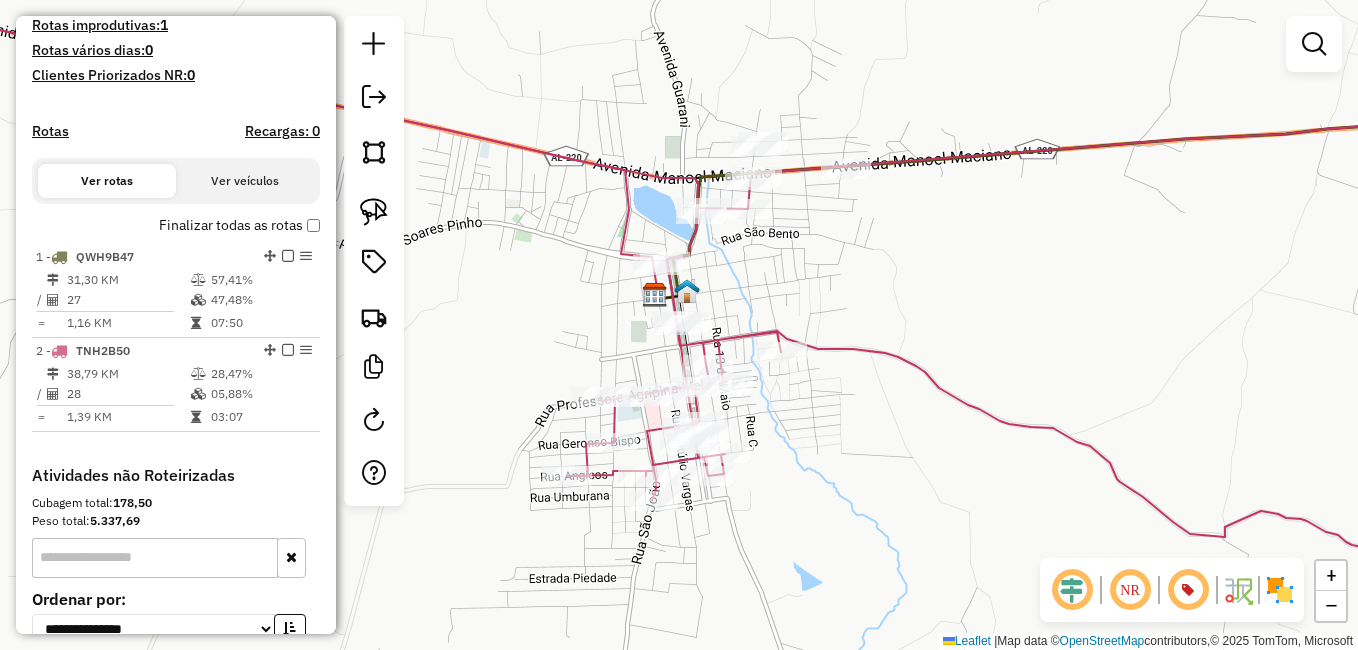scroll, scrollTop: 538, scrollLeft: 0, axis: vertical 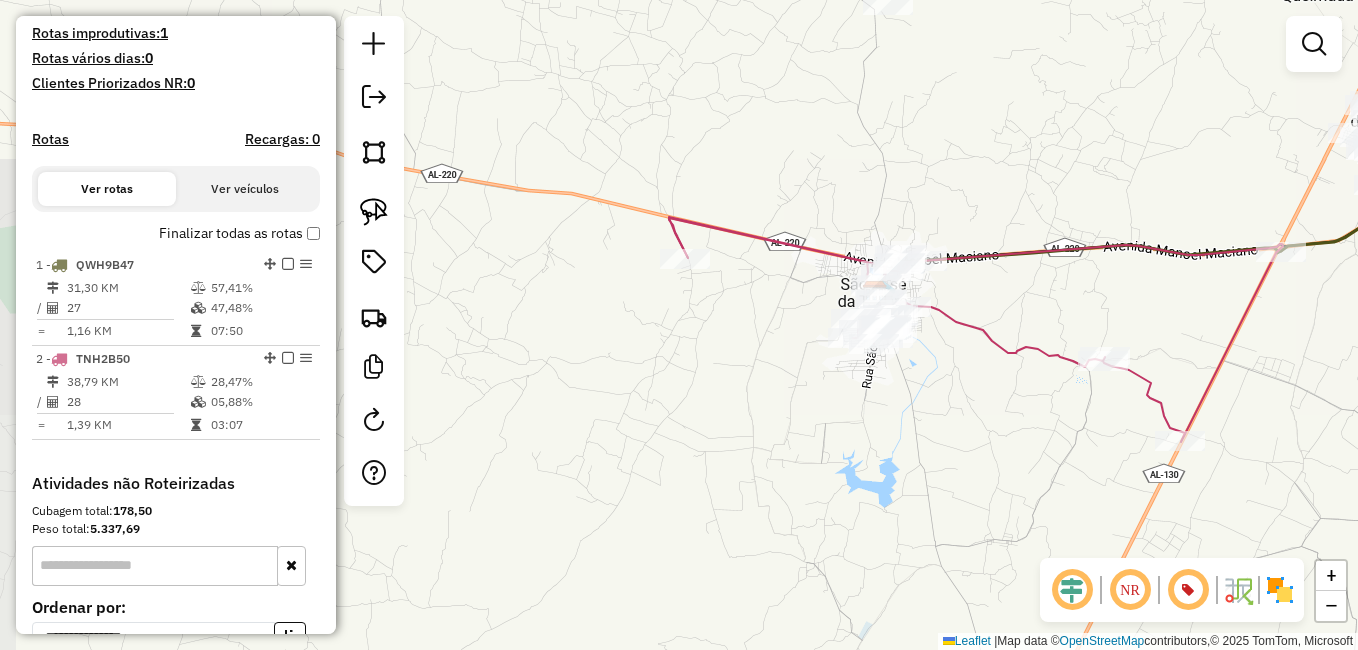 drag, startPoint x: 1030, startPoint y: 383, endPoint x: 838, endPoint y: 417, distance: 194.98718 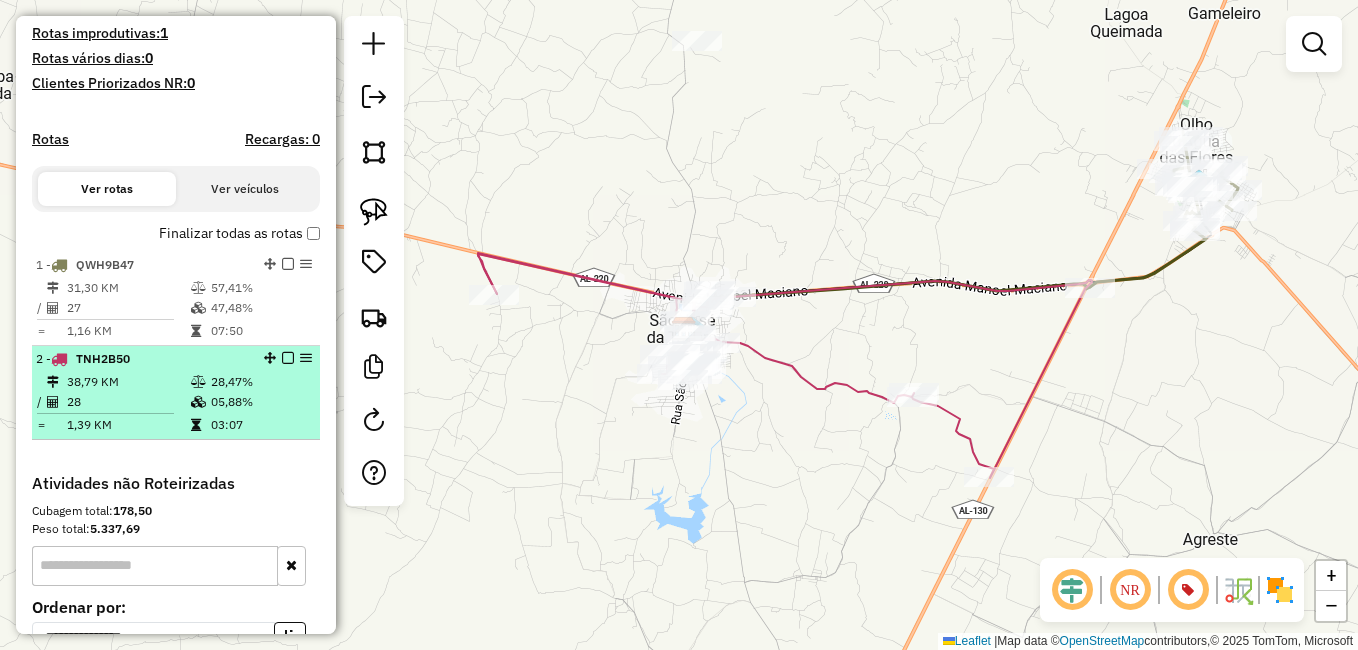 click on "2 -       TNH2B50   38,79 KM   28,47%  /  28   05,88%     =  1,39 KM   03:07" at bounding box center [176, 393] 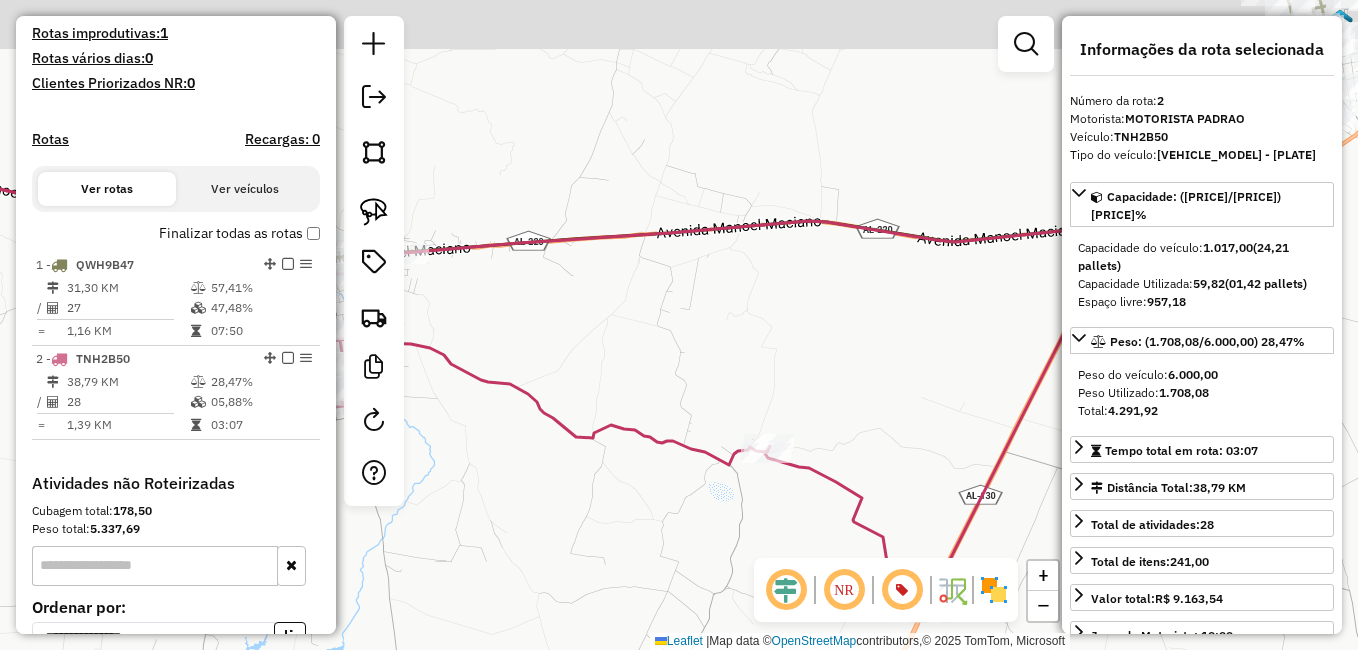 drag, startPoint x: 772, startPoint y: 322, endPoint x: 647, endPoint y: 347, distance: 127.47549 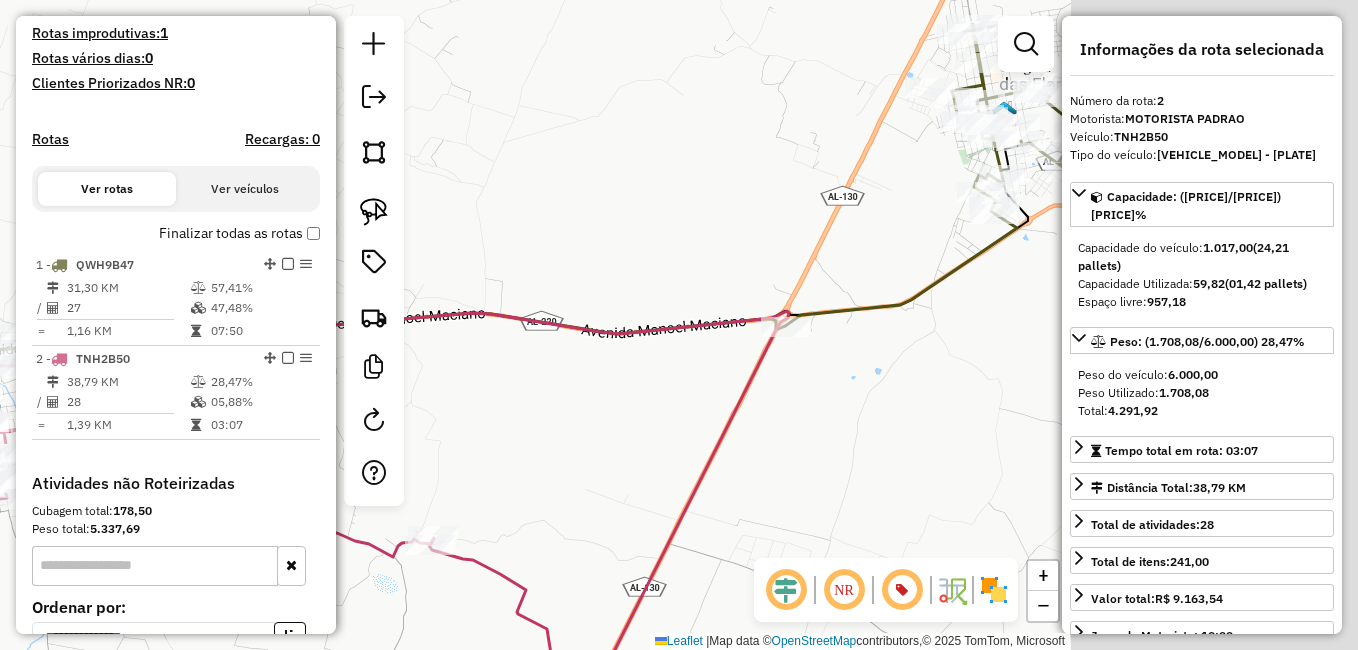 drag, startPoint x: 683, startPoint y: 352, endPoint x: 630, endPoint y: 340, distance: 54.34151 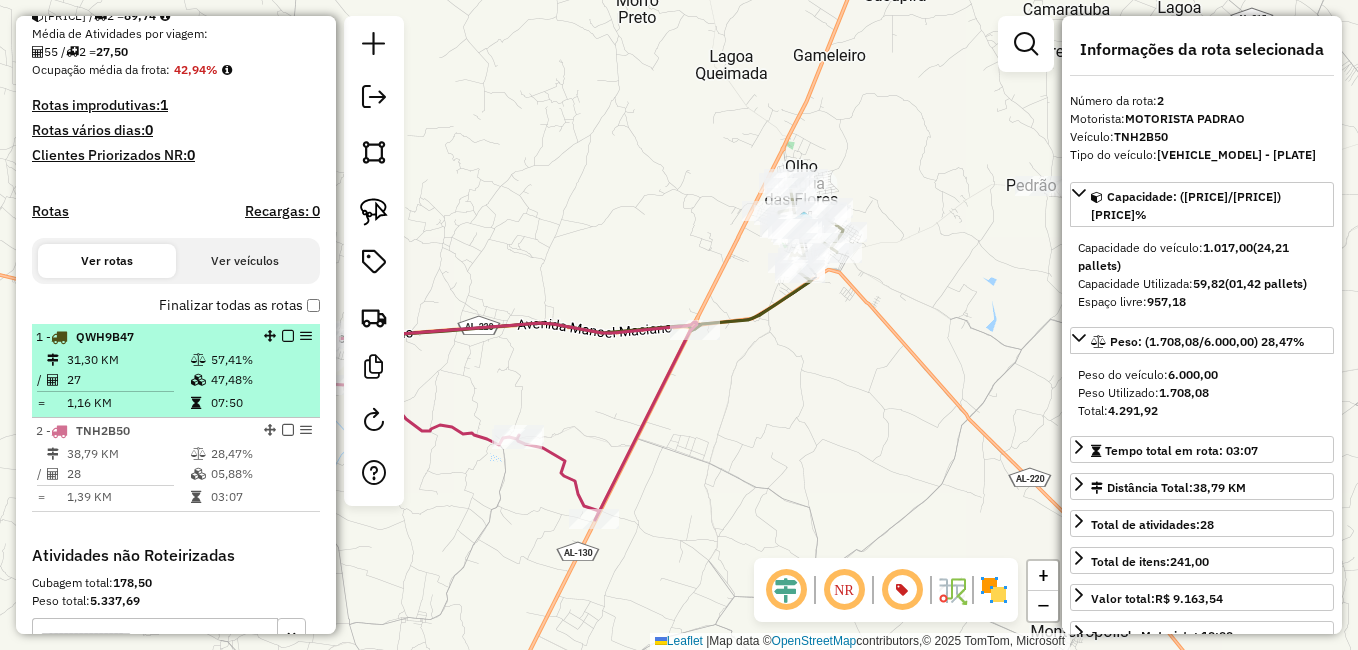 scroll, scrollTop: 438, scrollLeft: 0, axis: vertical 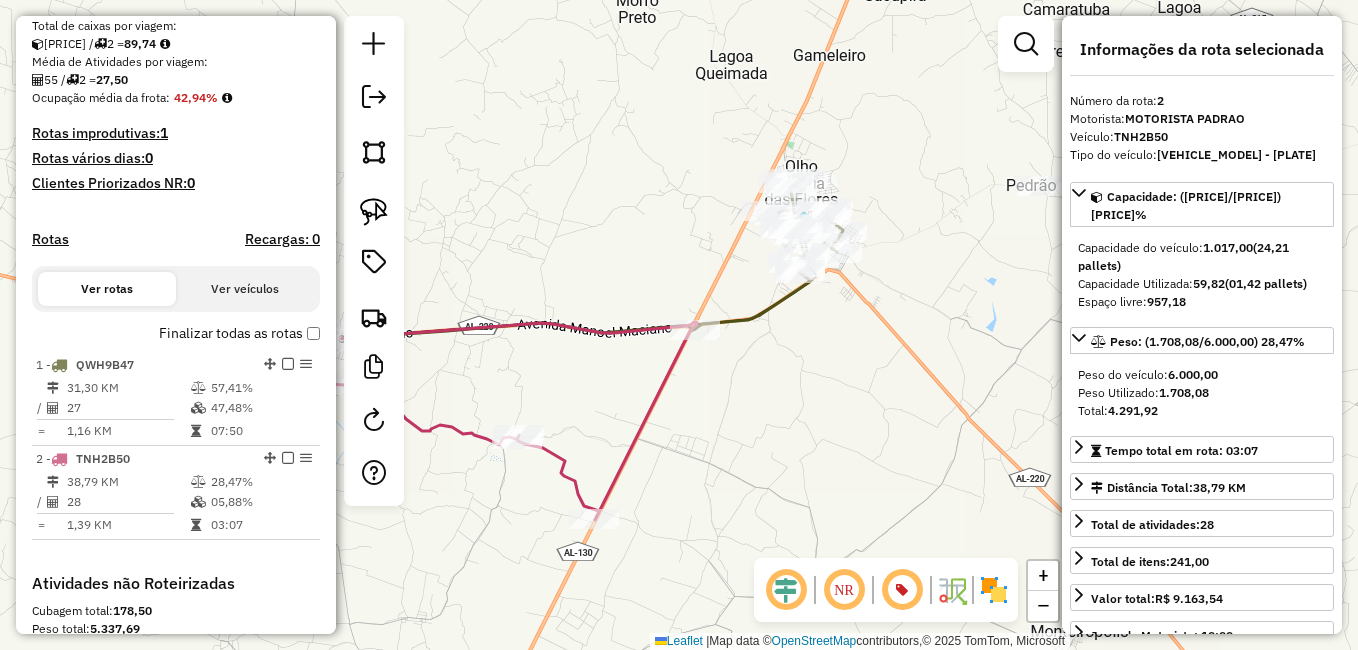 click on "Janela de atendimento Grade de atendimento Capacidade Transportadoras Veículos Cliente Pedidos  Rotas Selecione os dias de semana para filtrar as janelas de atendimento  Seg   Ter   Qua   Qui   Sex   Sáb   Dom  Informe o período da janela de atendimento: De: Até:  Filtrar exatamente a janela do cliente  Considerar janela de atendimento padrão  Selecione os dias de semana para filtrar as grades de atendimento  Seg   Ter   Qua   Qui   Sex   Sáb   Dom   Considerar clientes sem dia de atendimento cadastrado  Clientes fora do dia de atendimento selecionado Filtrar as atividades entre os valores definidos abaixo:  Peso mínimo:   Peso máximo:   Cubagem mínima:   Cubagem máxima:   De:   Até:  Filtrar as atividades entre o tempo de atendimento definido abaixo:  De:   Até:   Considerar capacidade total dos clientes não roteirizados Transportadora: Selecione um ou mais itens Tipo de veículo: Selecione um ou mais itens Veículo: Selecione um ou mais itens Motorista: Selecione um ou mais itens Nome: Rótulo:" 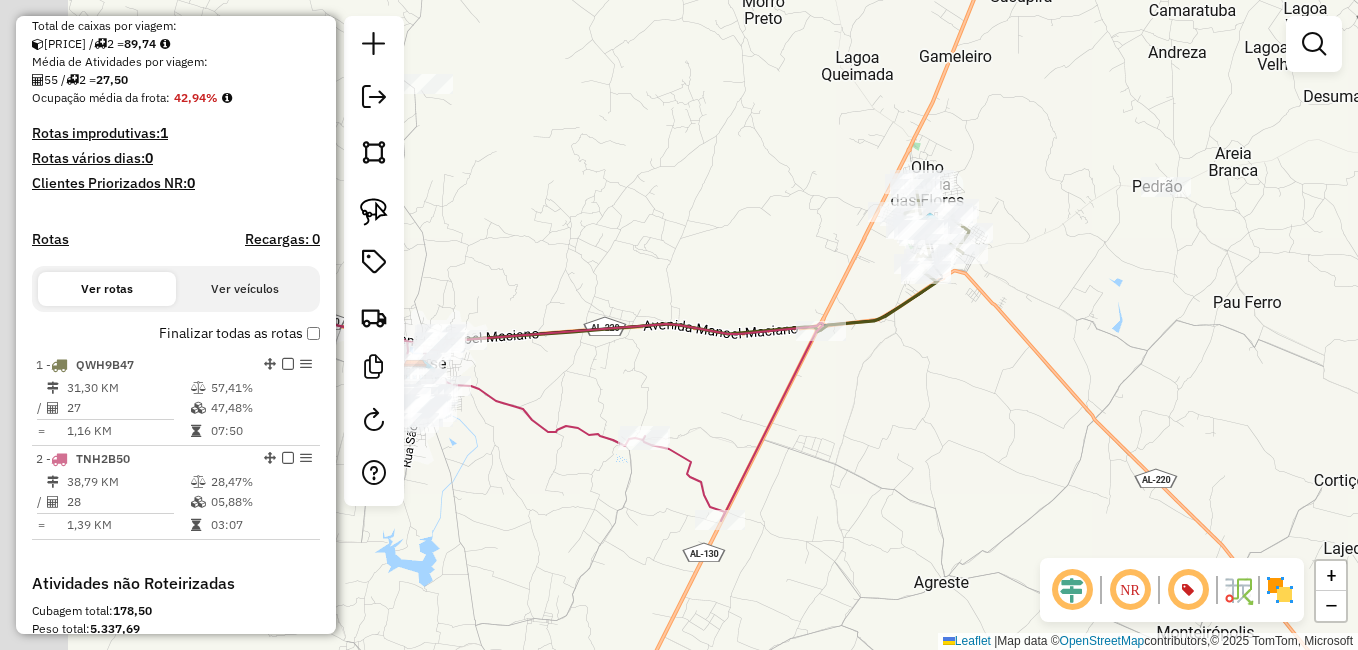 drag, startPoint x: 524, startPoint y: 292, endPoint x: 715, endPoint y: 301, distance: 191.21193 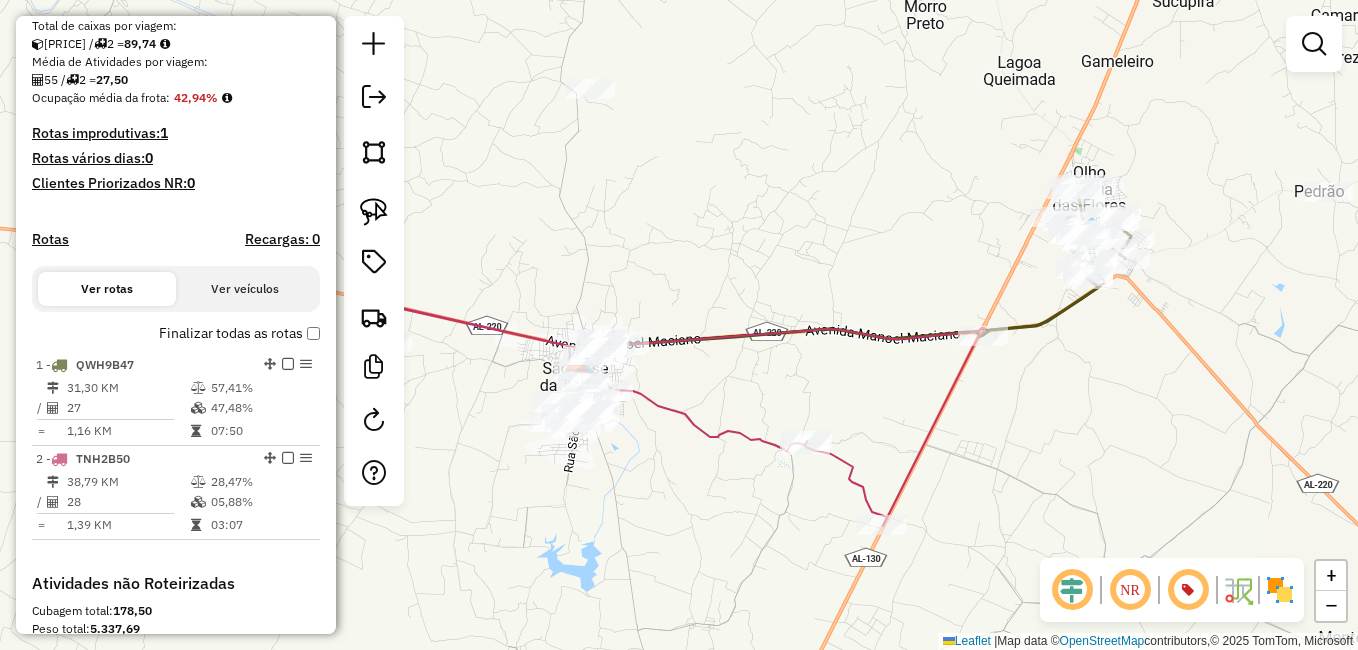 drag, startPoint x: 641, startPoint y: 277, endPoint x: 726, endPoint y: 273, distance: 85.09406 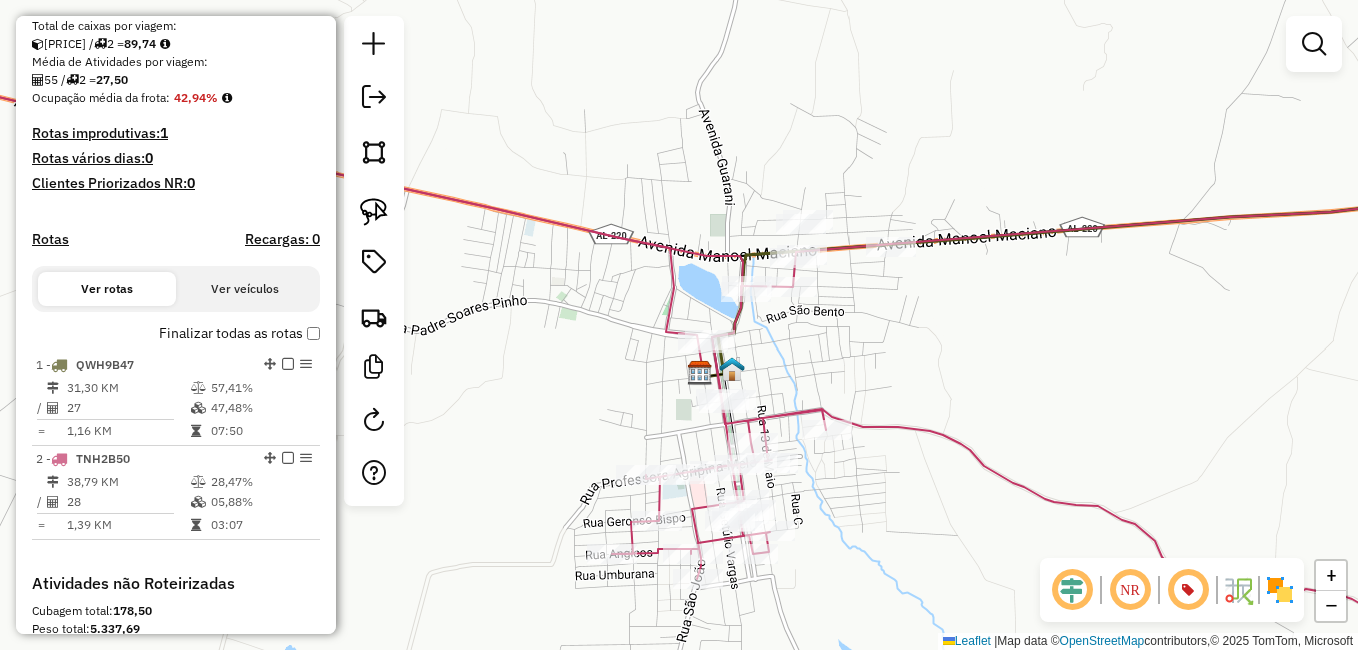 drag, startPoint x: 631, startPoint y: 352, endPoint x: 508, endPoint y: 237, distance: 168.38646 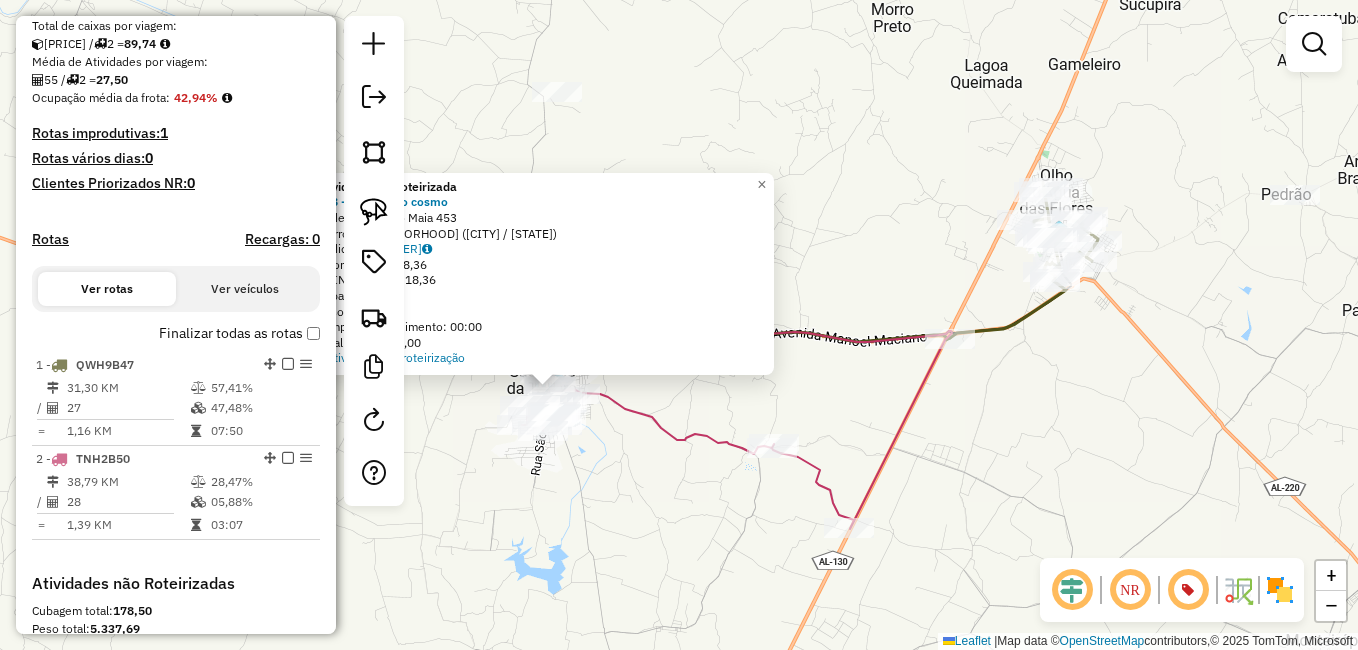 drag, startPoint x: 531, startPoint y: 494, endPoint x: 581, endPoint y: 495, distance: 50.01 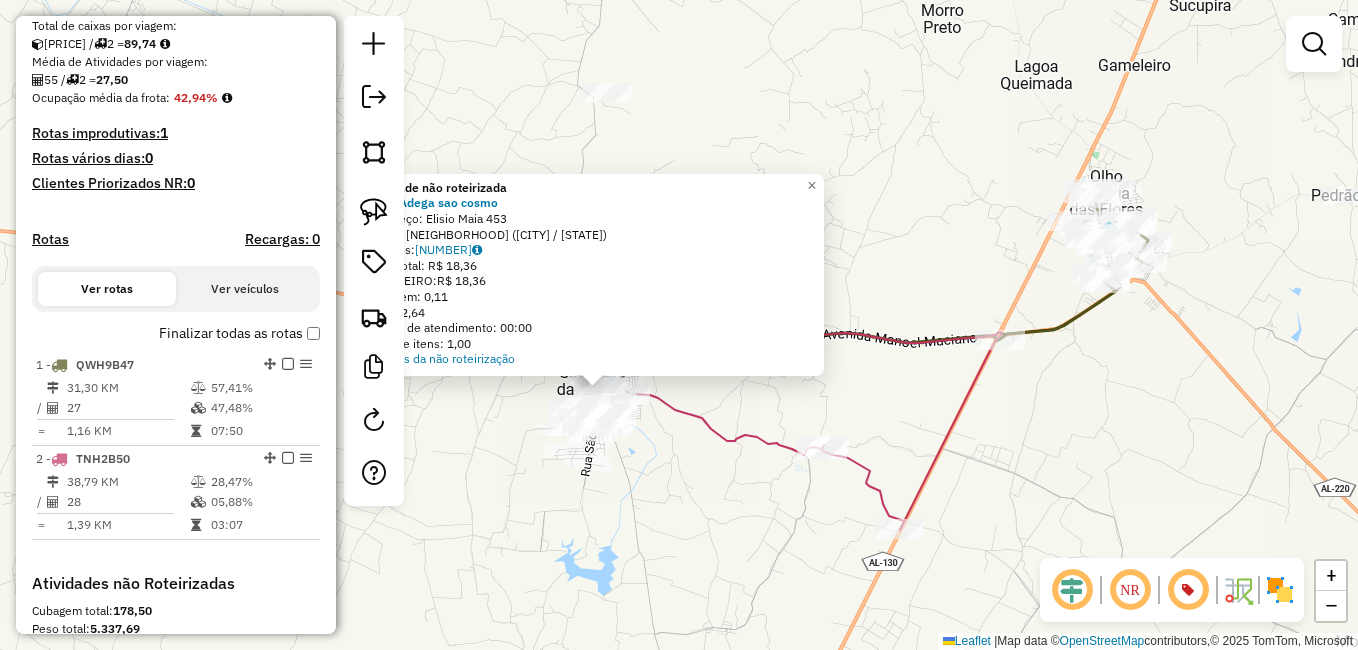 click on "Atividade não roteirizada 148 - Adega sao cosmo  Endereço:  Elisio Maia 453   Bairro: Centro (SAO JOSE DA TAPERA / AL)   Pedidos:  11119859   Valor total: R$ 18,36   - DINHEIRO:  R$ 18,36   Cubagem: 0,11   Peso: 2,64   Tempo de atendimento: 00:00   Total de itens: 1,00  Motivos da não roteirização × Janela de atendimento Grade de atendimento Capacidade Transportadoras Veículos Cliente Pedidos  Rotas Selecione os dias de semana para filtrar as janelas de atendimento  Seg   Ter   Qua   Qui   Sex   Sáb   Dom  Informe o período da janela de atendimento: De: Até:  Filtrar exatamente a janela do cliente  Considerar janela de atendimento padrão  Selecione os dias de semana para filtrar as grades de atendimento  Seg   Ter   Qua   Qui   Sex   Sáb   Dom   Considerar clientes sem dia de atendimento cadastrado  Clientes fora do dia de atendimento selecionado Filtrar as atividades entre os valores definidos abaixo:  Peso mínimo:   Peso máximo:   Cubagem mínima:   Cubagem máxima:   De:   Até:   De:  Nome:" 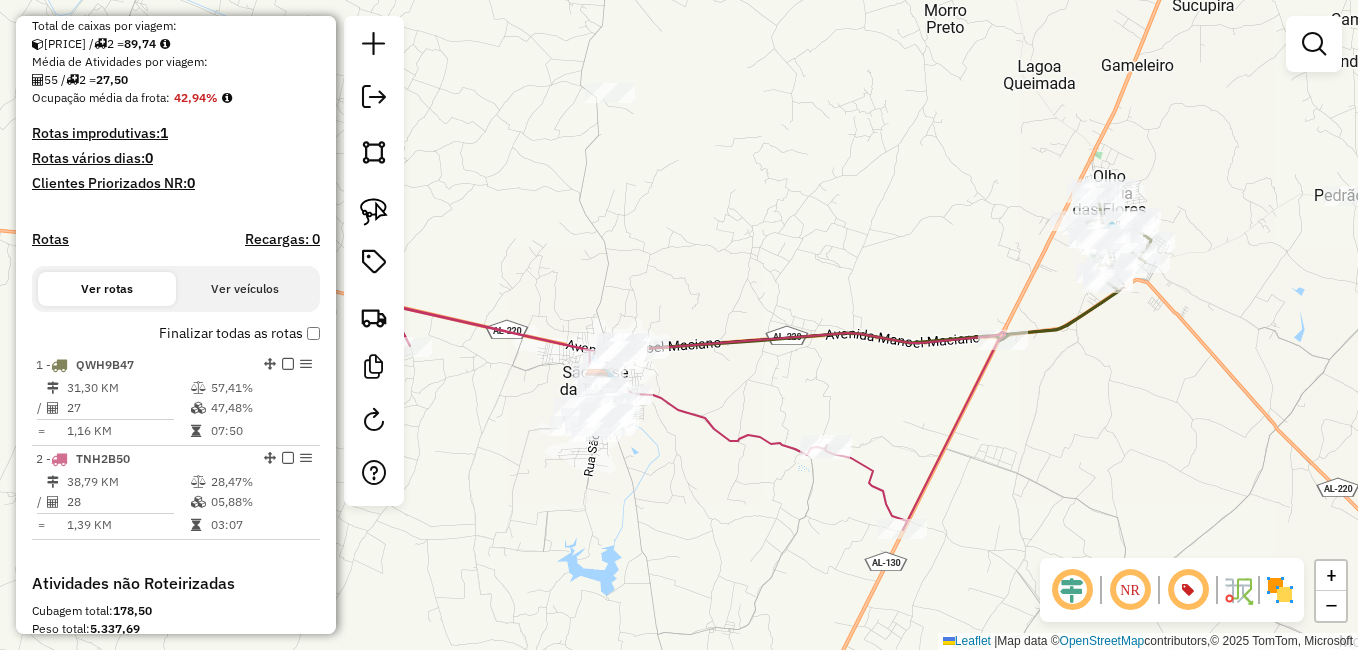 drag, startPoint x: 635, startPoint y: 474, endPoint x: 675, endPoint y: 480, distance: 40.4475 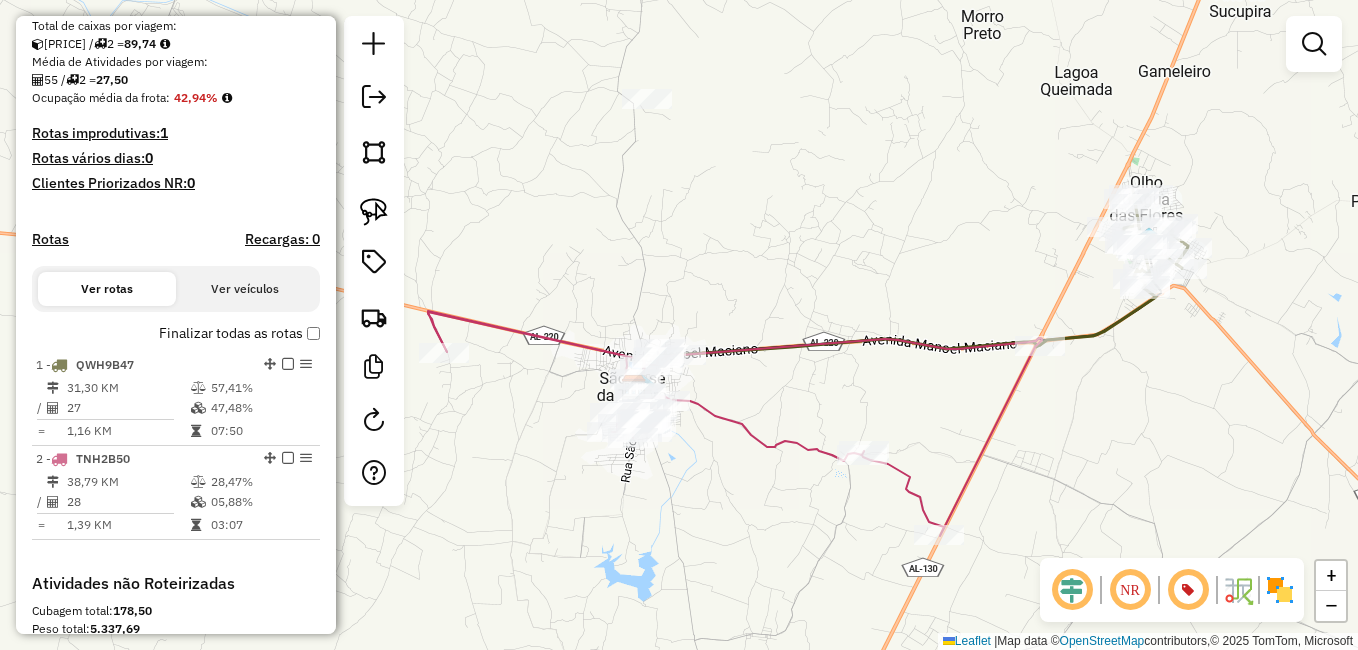 drag, startPoint x: 583, startPoint y: 525, endPoint x: 641, endPoint y: 544, distance: 61.03278 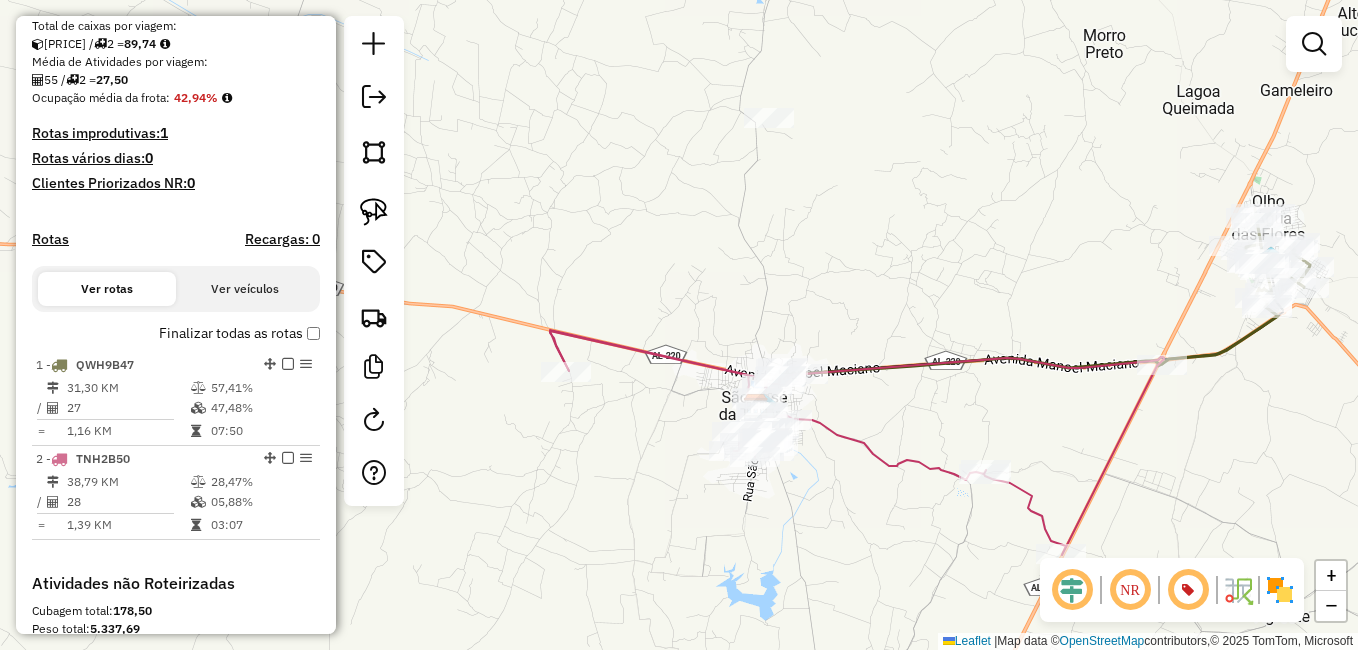 drag, startPoint x: 502, startPoint y: 454, endPoint x: 629, endPoint y: 410, distance: 134.4061 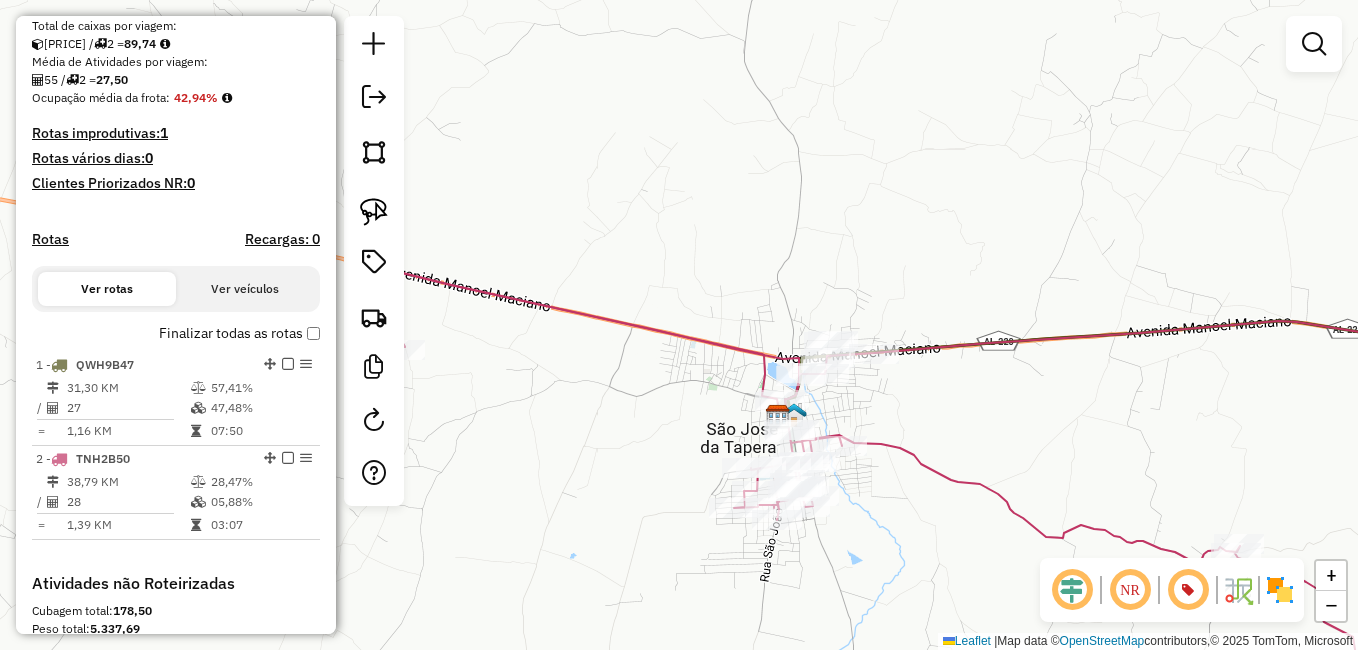 drag, startPoint x: 859, startPoint y: 232, endPoint x: 858, endPoint y: 498, distance: 266.0019 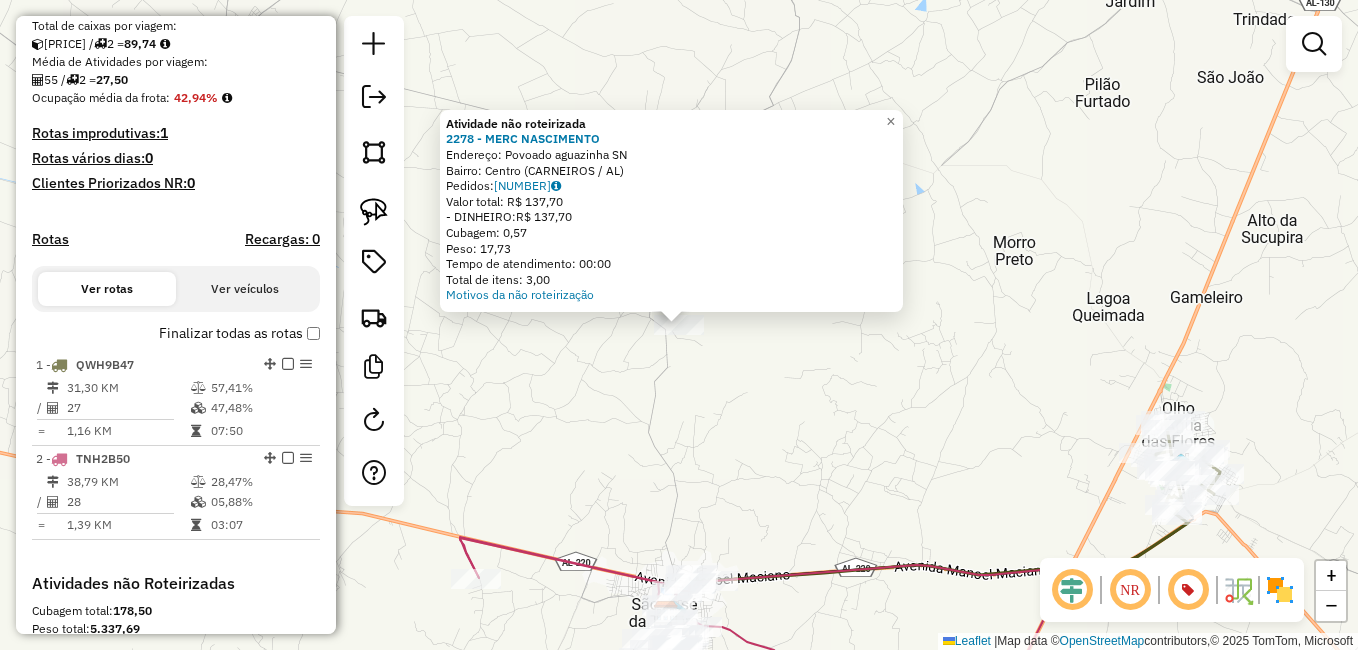 click on "Atividade não roteirizada 2278 - MERC NASCIMENTO  Endereço:  Povoado aguazinha SN   Bairro: Centro (CARNEIROS / AL)   Pedidos:  11118459   Valor total: R$ 137,70   - DINHEIRO:  R$ 137,70   Cubagem: 0,57   Peso: 17,73   Tempo de atendimento: 00:00   Total de itens: 3,00  Motivos da não roteirização × Janela de atendimento Grade de atendimento Capacidade Transportadoras Veículos Cliente Pedidos  Rotas Selecione os dias de semana para filtrar as janelas de atendimento  Seg   Ter   Qua   Qui   Sex   Sáb   Dom  Informe o período da janela de atendimento: De: Até:  Filtrar exatamente a janela do cliente  Considerar janela de atendimento padrão  Selecione os dias de semana para filtrar as grades de atendimento  Seg   Ter   Qua   Qui   Sex   Sáb   Dom   Considerar clientes sem dia de atendimento cadastrado  Clientes fora do dia de atendimento selecionado Filtrar as atividades entre os valores definidos abaixo:  Peso mínimo:   Peso máximo:   Cubagem mínima:   Cubagem máxima:   De:   Até:   De:  Nome:" 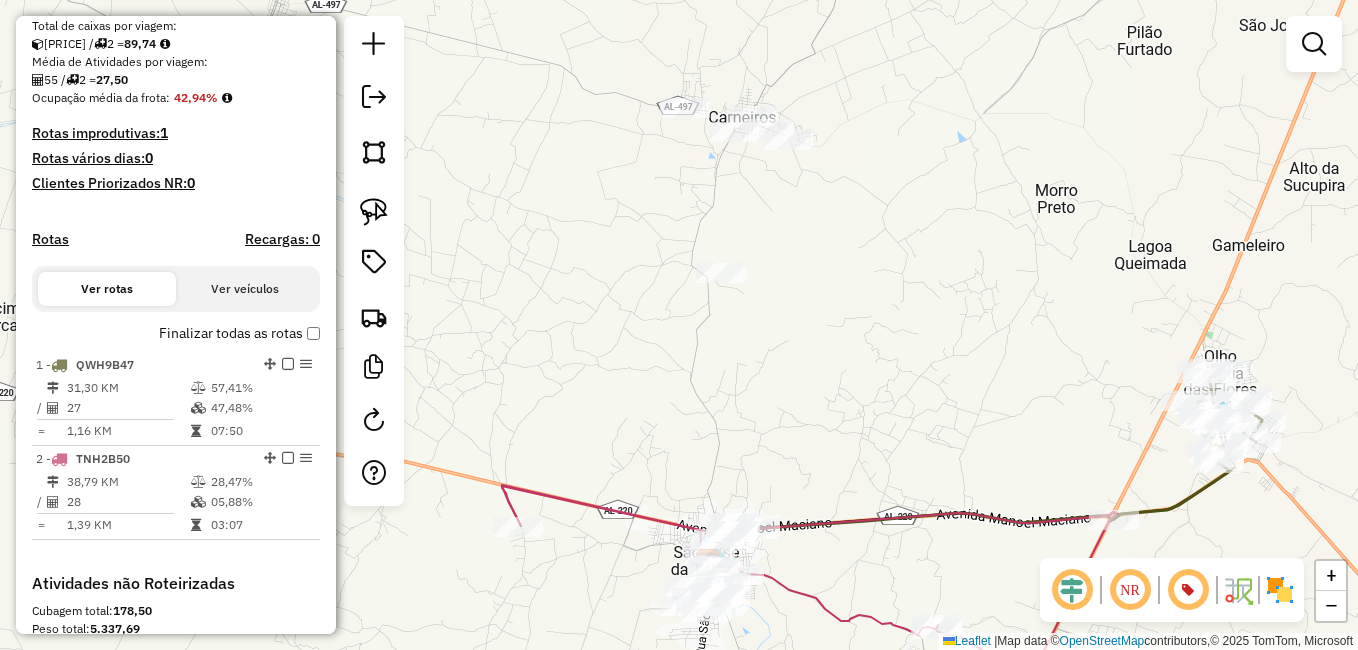 drag, startPoint x: 715, startPoint y: 414, endPoint x: 818, endPoint y: 300, distance: 153.63919 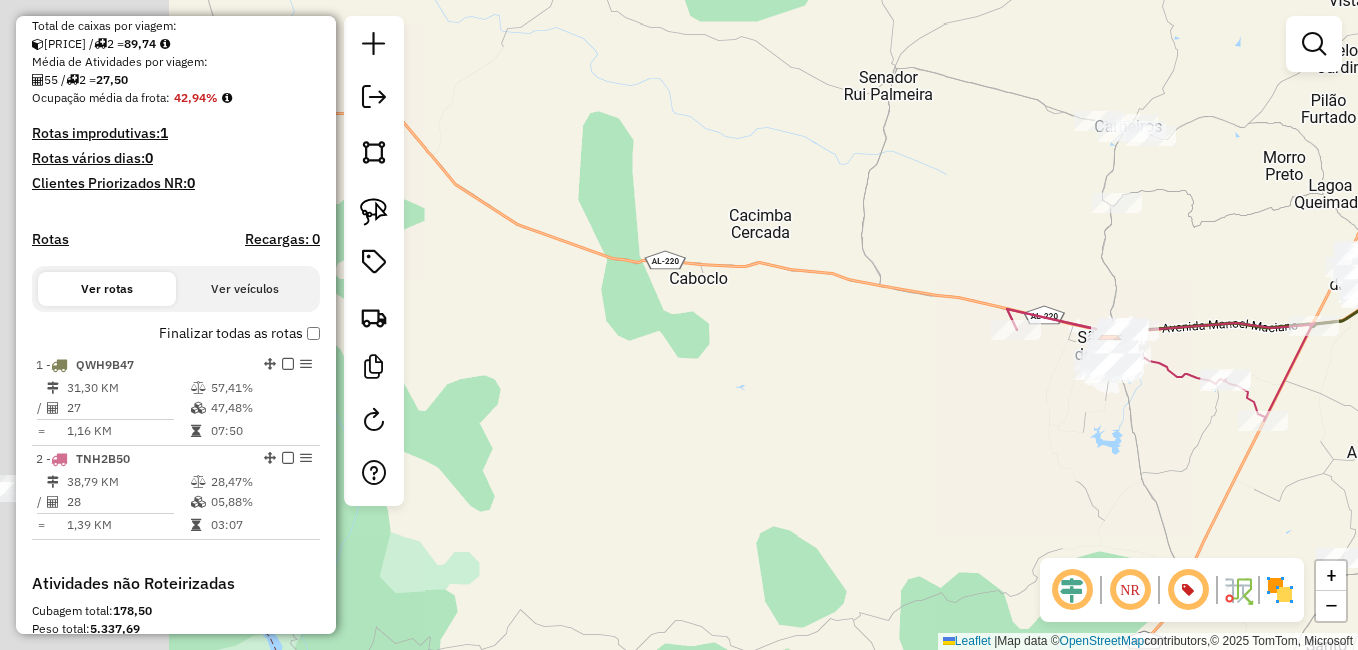 drag, startPoint x: 732, startPoint y: 412, endPoint x: 884, endPoint y: 413, distance: 152.0033 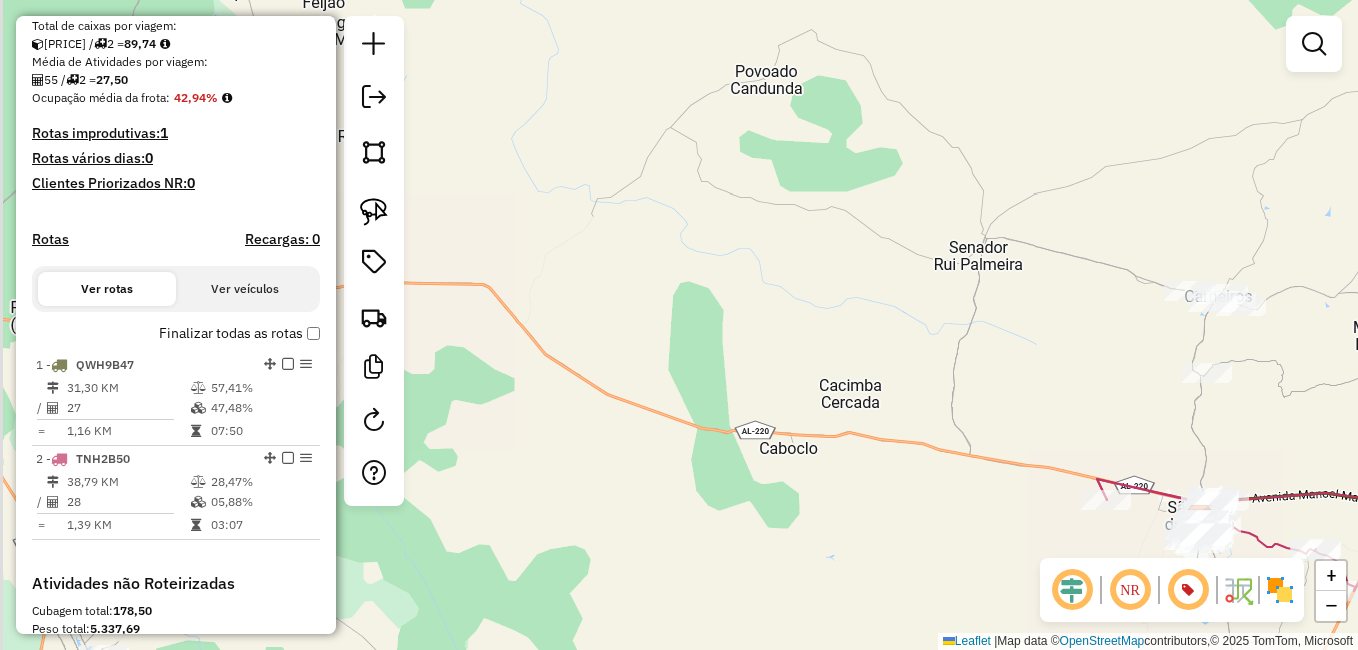 drag, startPoint x: 729, startPoint y: 455, endPoint x: 738, endPoint y: 493, distance: 39.051247 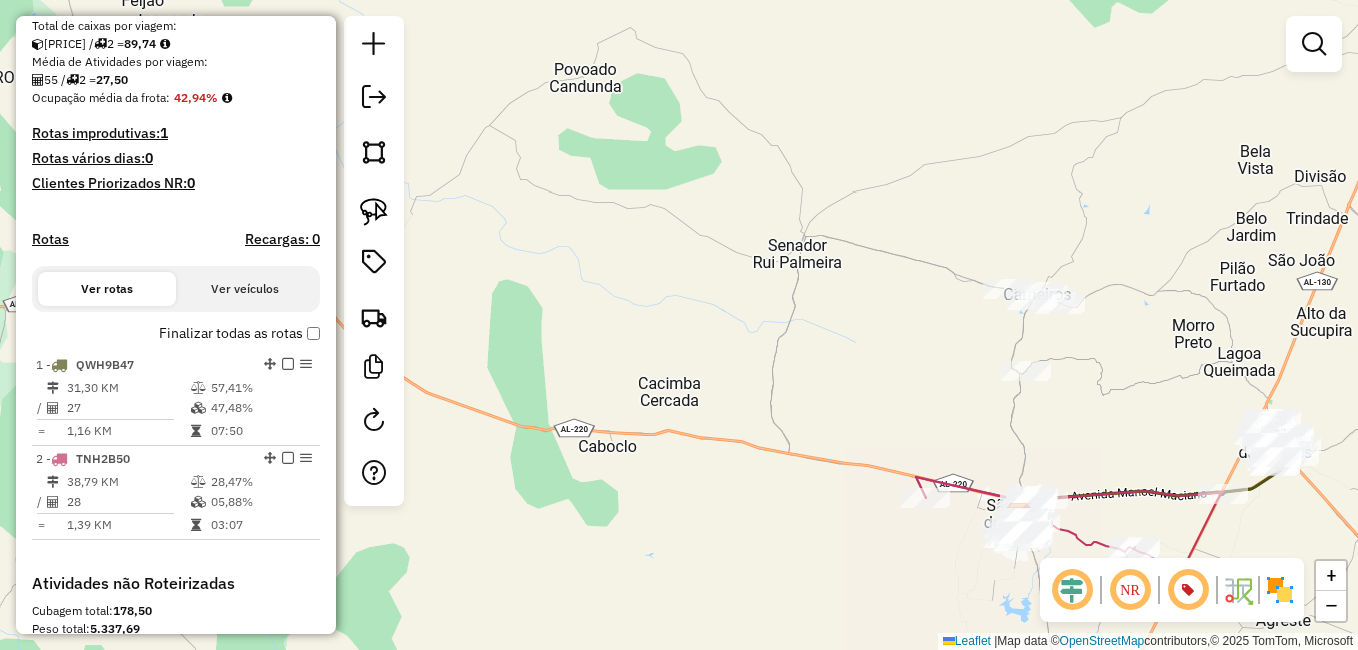 drag, startPoint x: 859, startPoint y: 407, endPoint x: 746, endPoint y: 410, distance: 113.03982 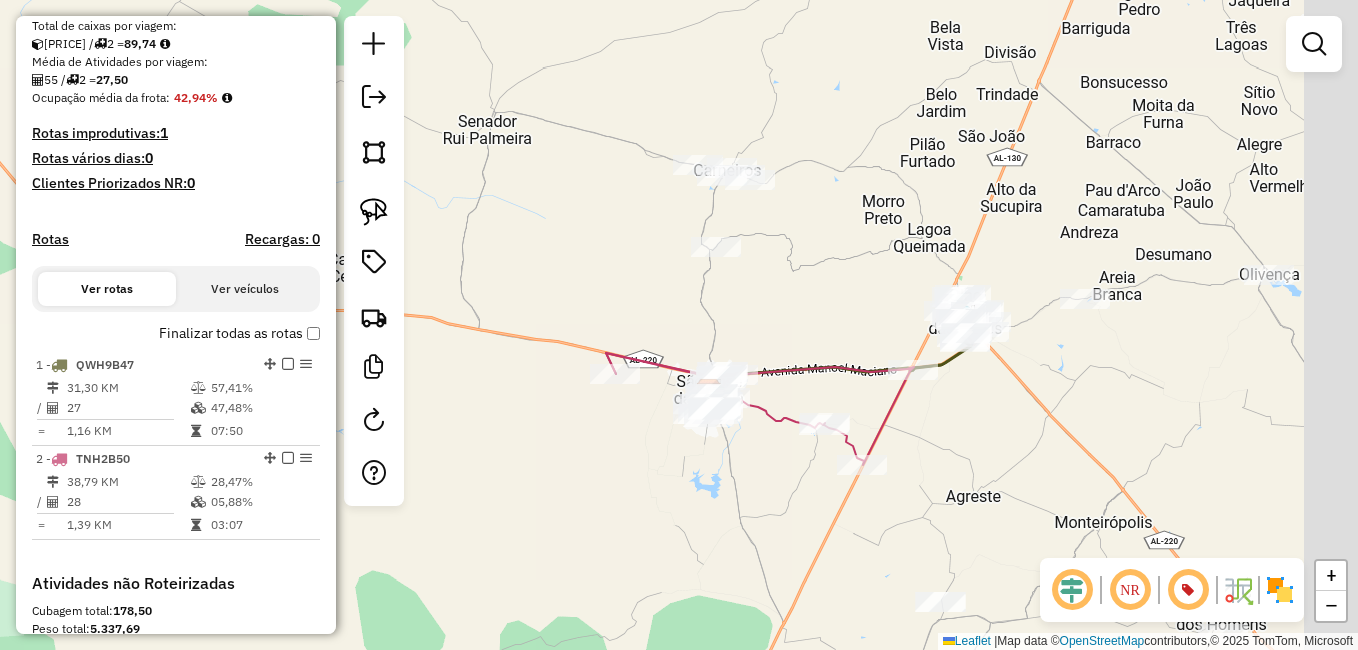 drag, startPoint x: 657, startPoint y: 338, endPoint x: 569, endPoint y: 283, distance: 103.773796 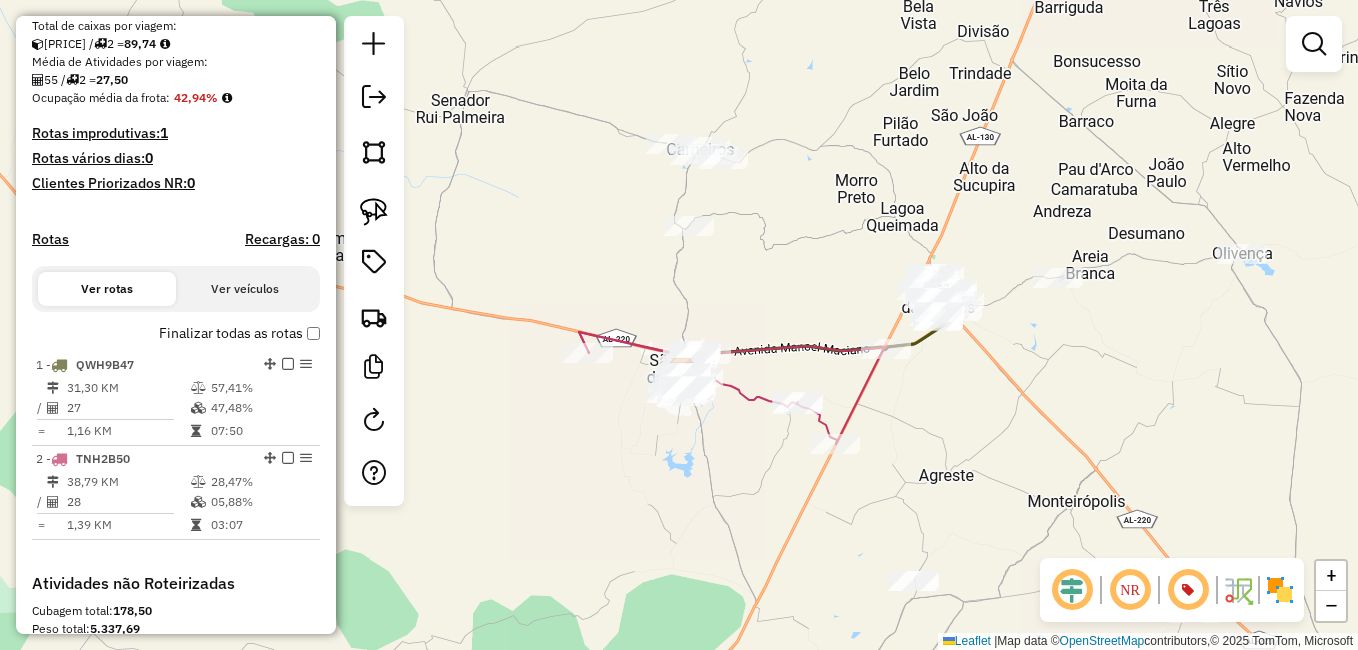 click on "Janela de atendimento Grade de atendimento Capacidade Transportadoras Veículos Cliente Pedidos  Rotas Selecione os dias de semana para filtrar as janelas de atendimento  Seg   Ter   Qua   Qui   Sex   Sáb   Dom  Informe o período da janela de atendimento: De: Até:  Filtrar exatamente a janela do cliente  Considerar janela de atendimento padrão  Selecione os dias de semana para filtrar as grades de atendimento  Seg   Ter   Qua   Qui   Sex   Sáb   Dom   Considerar clientes sem dia de atendimento cadastrado  Clientes fora do dia de atendimento selecionado Filtrar as atividades entre os valores definidos abaixo:  Peso mínimo:   Peso máximo:   Cubagem mínima:   Cubagem máxima:   De:   Até:  Filtrar as atividades entre o tempo de atendimento definido abaixo:  De:   Até:   Considerar capacidade total dos clientes não roteirizados Transportadora: Selecione um ou mais itens Tipo de veículo: Selecione um ou mais itens Veículo: Selecione um ou mais itens Motorista: Selecione um ou mais itens Nome: Rótulo:" 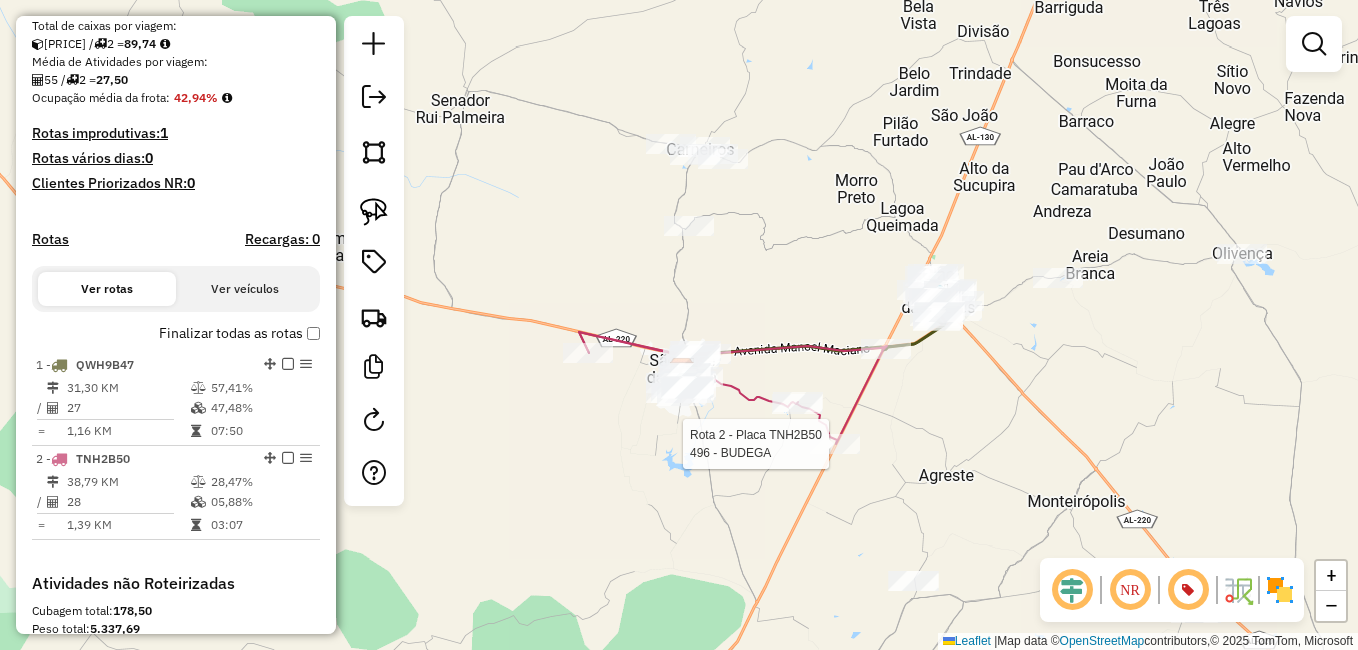 click 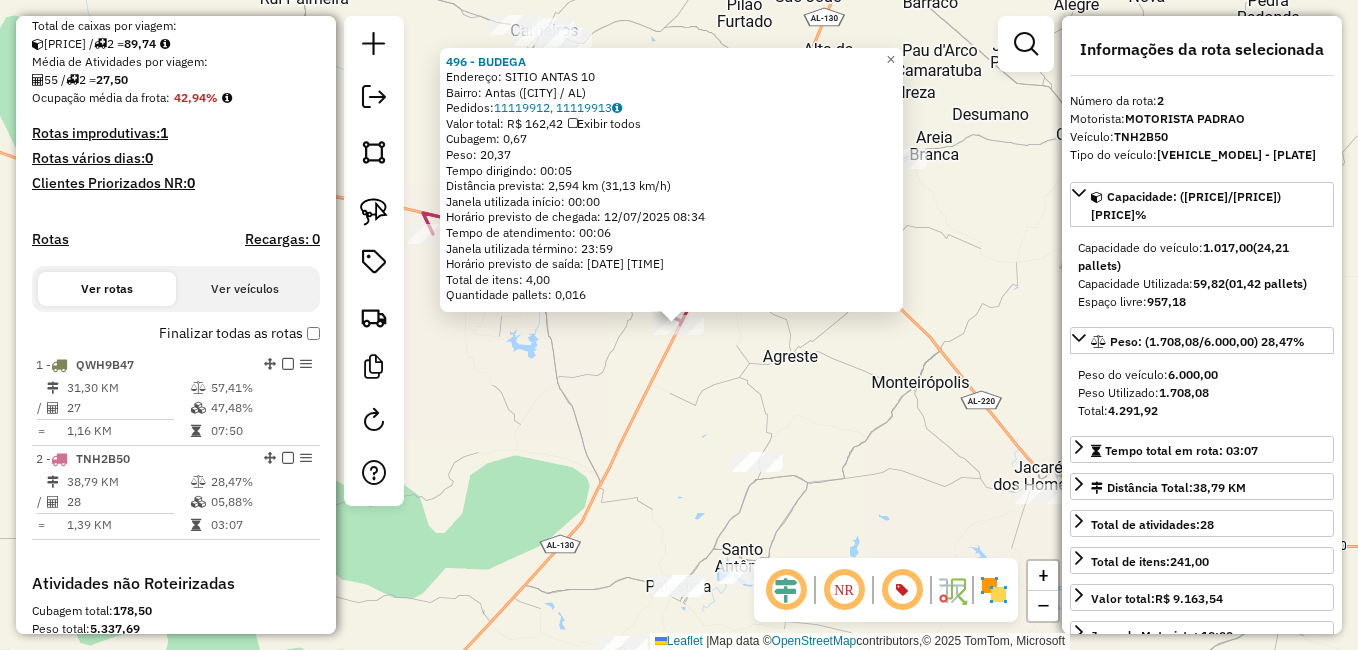 scroll, scrollTop: 738, scrollLeft: 0, axis: vertical 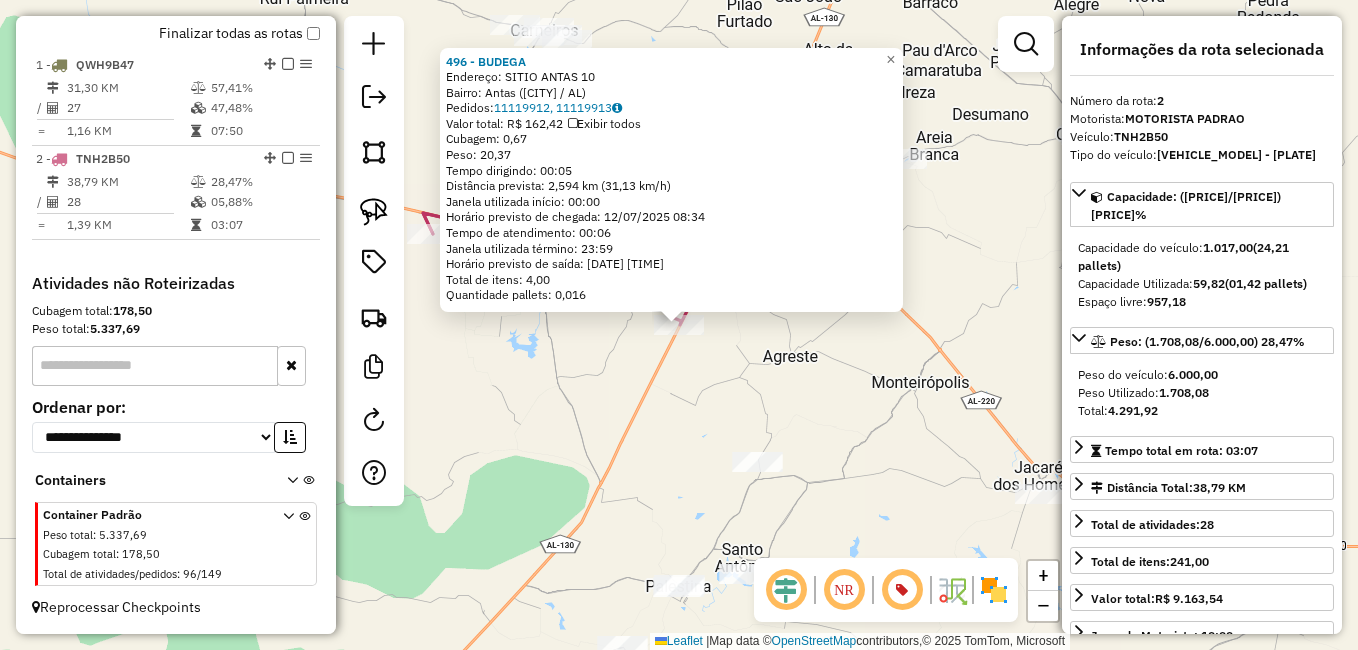 click on "496 - BUDEGA  Endereço:  SITIO ANTAS 10   Bairro: Antas (SAO JOSE DA TAPERA / AL)   Pedidos:  11119912, 11119913   Valor total: R$ 162,42   Exibir todos   Cubagem: 0,67  Peso: 20,37  Tempo dirigindo: 00:05   Distância prevista: 2,594 km (31,13 km/h)   Janela utilizada início: 00:00   Horário previsto de chegada: 12/07/2025 08:34   Tempo de atendimento: 00:06   Janela utilizada término: 23:59   Horário previsto de saída: 12/07/2025 08:40   Total de itens: 4,00   Quantidade pallets: 0,016  × Janela de atendimento Grade de atendimento Capacidade Transportadoras Veículos Cliente Pedidos  Rotas Selecione os dias de semana para filtrar as janelas de atendimento  Seg   Ter   Qua   Qui   Sex   Sáb   Dom  Informe o período da janela de atendimento: De: Até:  Filtrar exatamente a janela do cliente  Considerar janela de atendimento padrão  Selecione os dias de semana para filtrar as grades de atendimento  Seg   Ter   Qua   Qui   Sex   Sáb   Dom   Considerar clientes sem dia de atendimento cadastrado  De:" 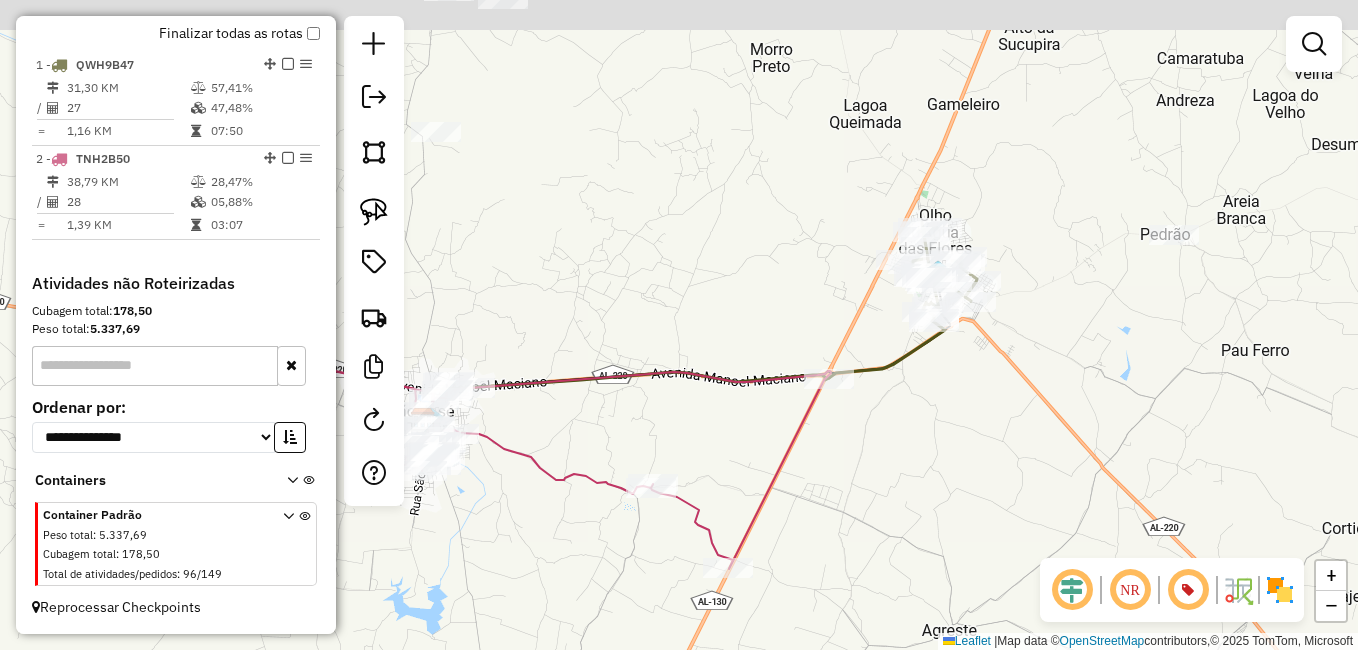 drag, startPoint x: 628, startPoint y: 178, endPoint x: 647, endPoint y: 333, distance: 156.16017 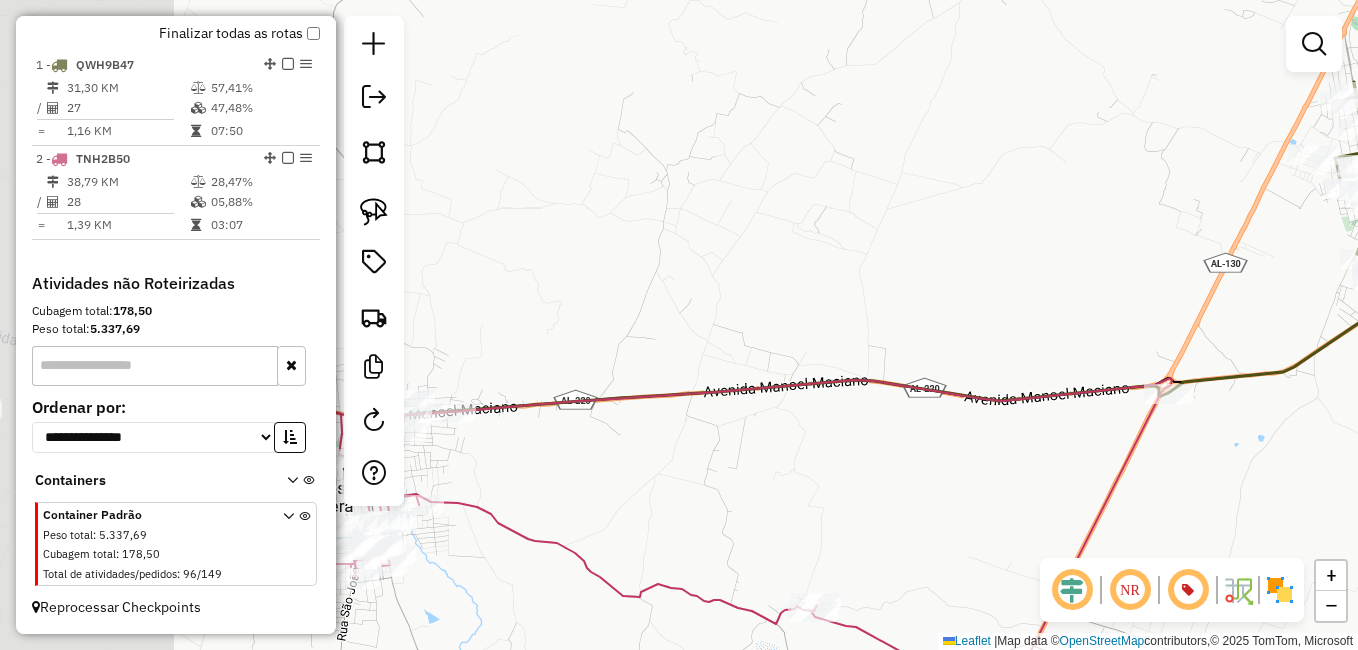 drag, startPoint x: 612, startPoint y: 322, endPoint x: 866, endPoint y: 325, distance: 254.01772 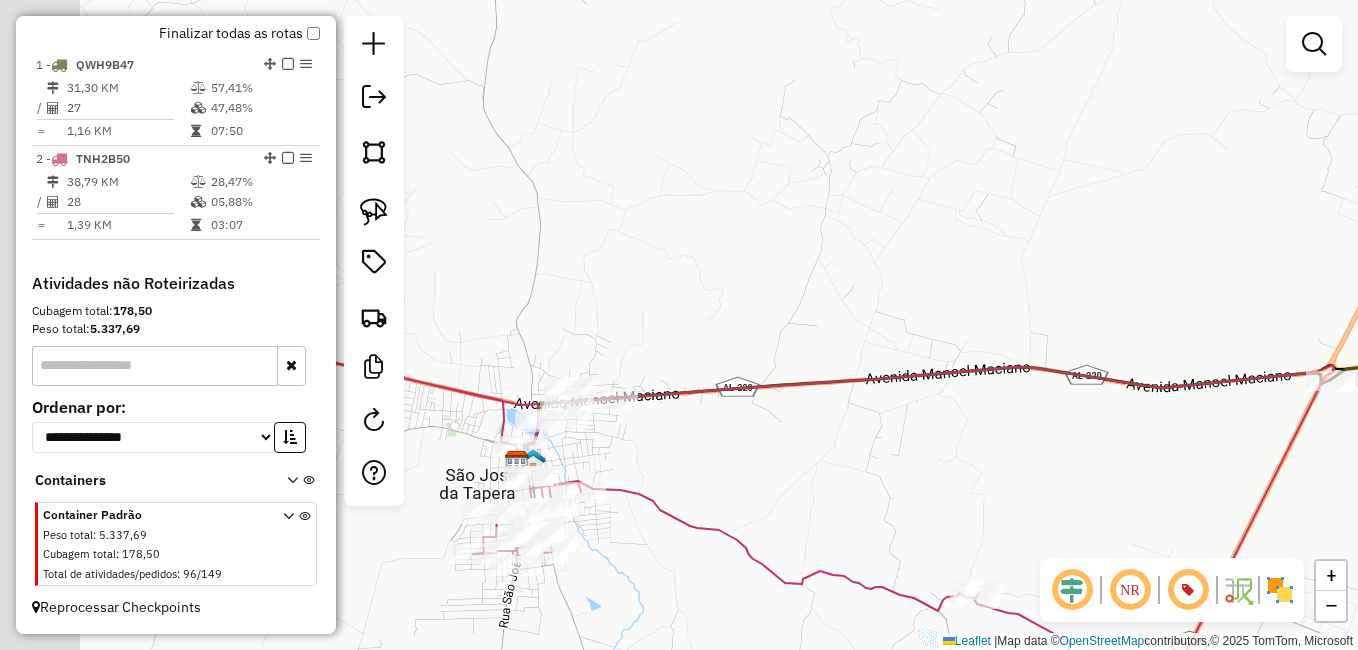 drag, startPoint x: 782, startPoint y: 346, endPoint x: 866, endPoint y: 327, distance: 86.12201 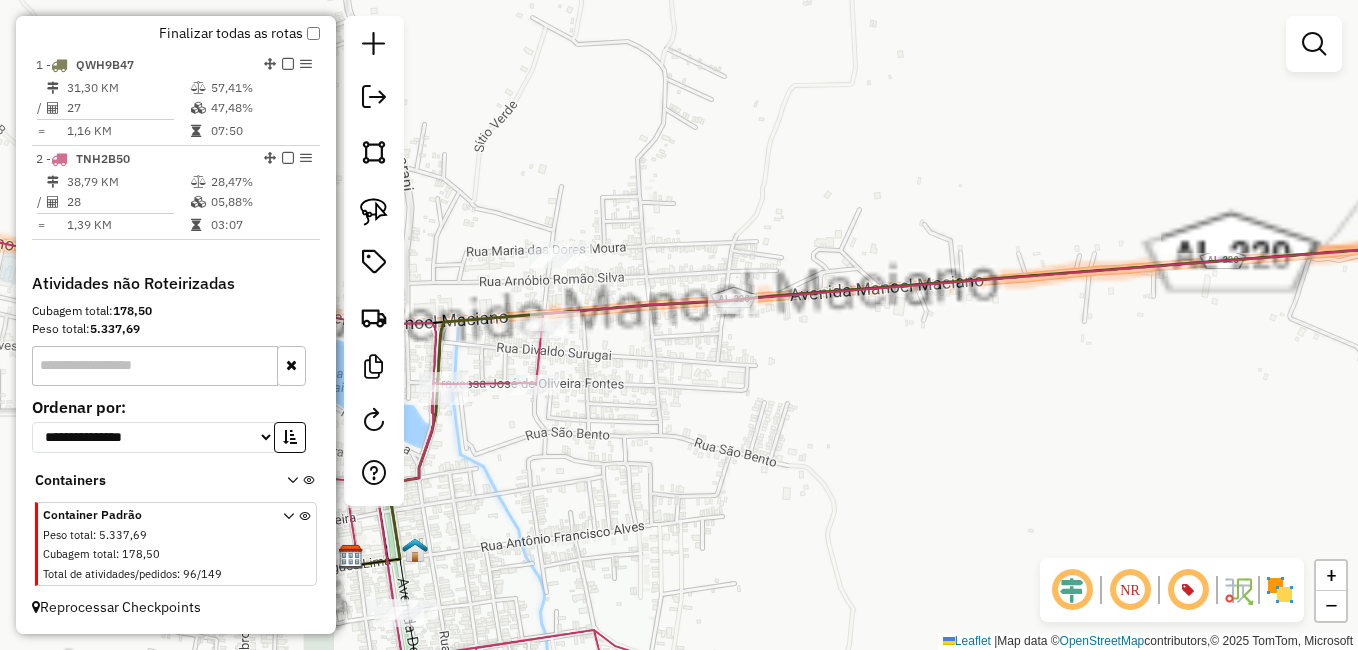 drag, startPoint x: 655, startPoint y: 472, endPoint x: 963, endPoint y: 235, distance: 388.62964 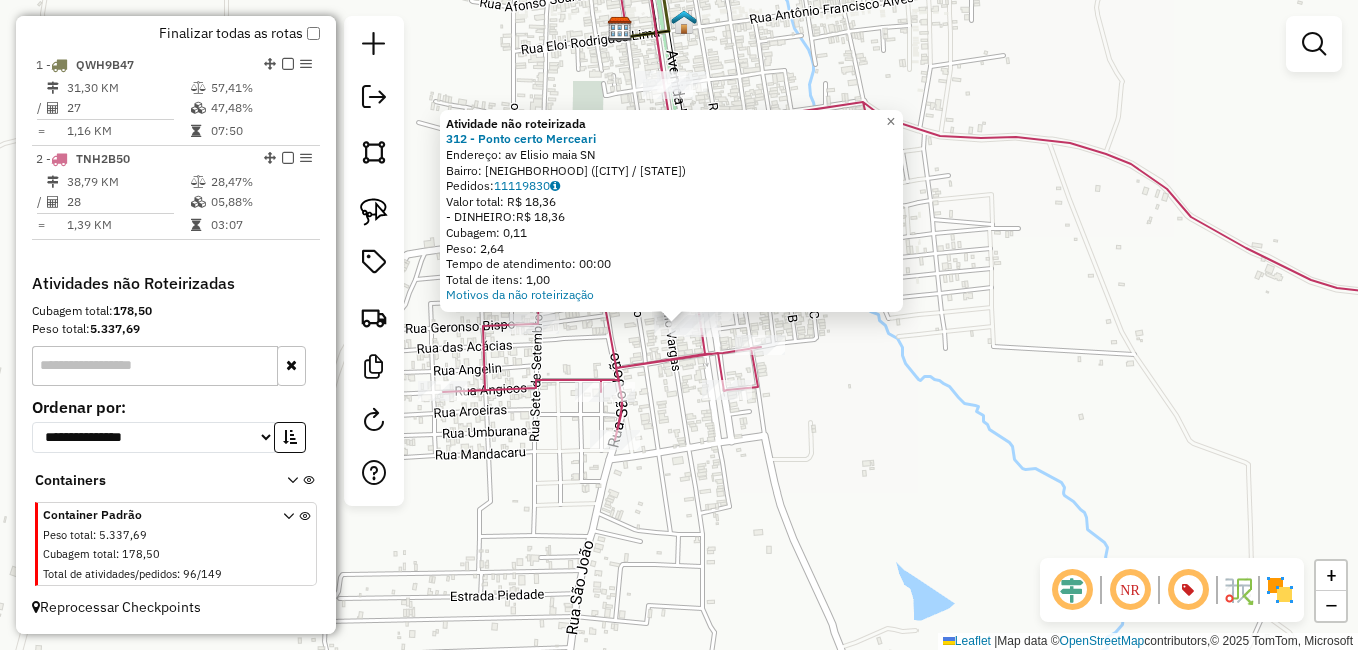 click on "Atividade não roteirizada 312 - Ponto certo Merceari  Endereço:  av Elisio maia SN   Bairro: Centro (SAO JOSE DA TAPERA / AL)   Pedidos:  11119830   Valor total: R$ 18,36   - DINHEIRO:  R$ 18,36   Cubagem: 0,11   Peso: 2,64   Tempo de atendimento: 00:00   Total de itens: 1,00  Motivos da não roteirização × Janela de atendimento Grade de atendimento Capacidade Transportadoras Veículos Cliente Pedidos  Rotas Selecione os dias de semana para filtrar as janelas de atendimento  Seg   Ter   Qua   Qui   Sex   Sáb   Dom  Informe o período da janela de atendimento: De: Até:  Filtrar exatamente a janela do cliente  Considerar janela de atendimento padrão  Selecione os dias de semana para filtrar as grades de atendimento  Seg   Ter   Qua   Qui   Sex   Sáb   Dom   Considerar clientes sem dia de atendimento cadastrado  Clientes fora do dia de atendimento selecionado Filtrar as atividades entre os valores definidos abaixo:  Peso mínimo:   Peso máximo:   Cubagem mínima:   Cubagem máxima:   De:   Até:   De:" 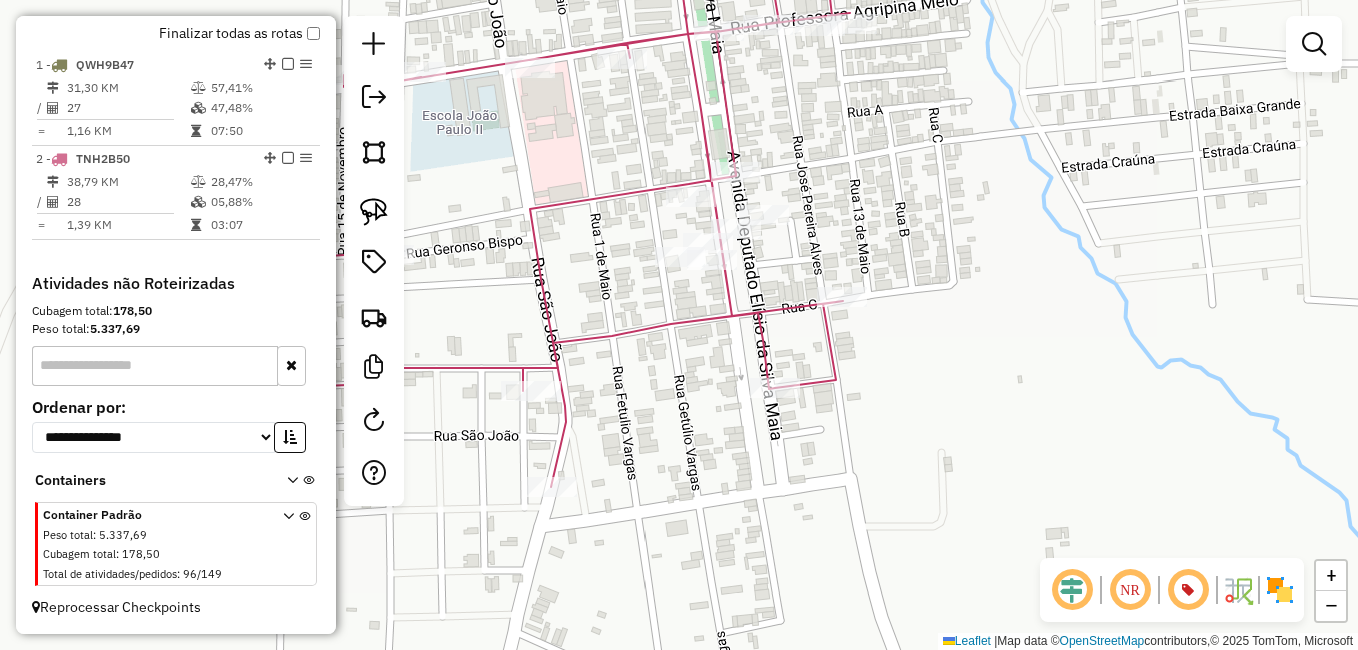 drag, startPoint x: 668, startPoint y: 361, endPoint x: 696, endPoint y: 396, distance: 44.82187 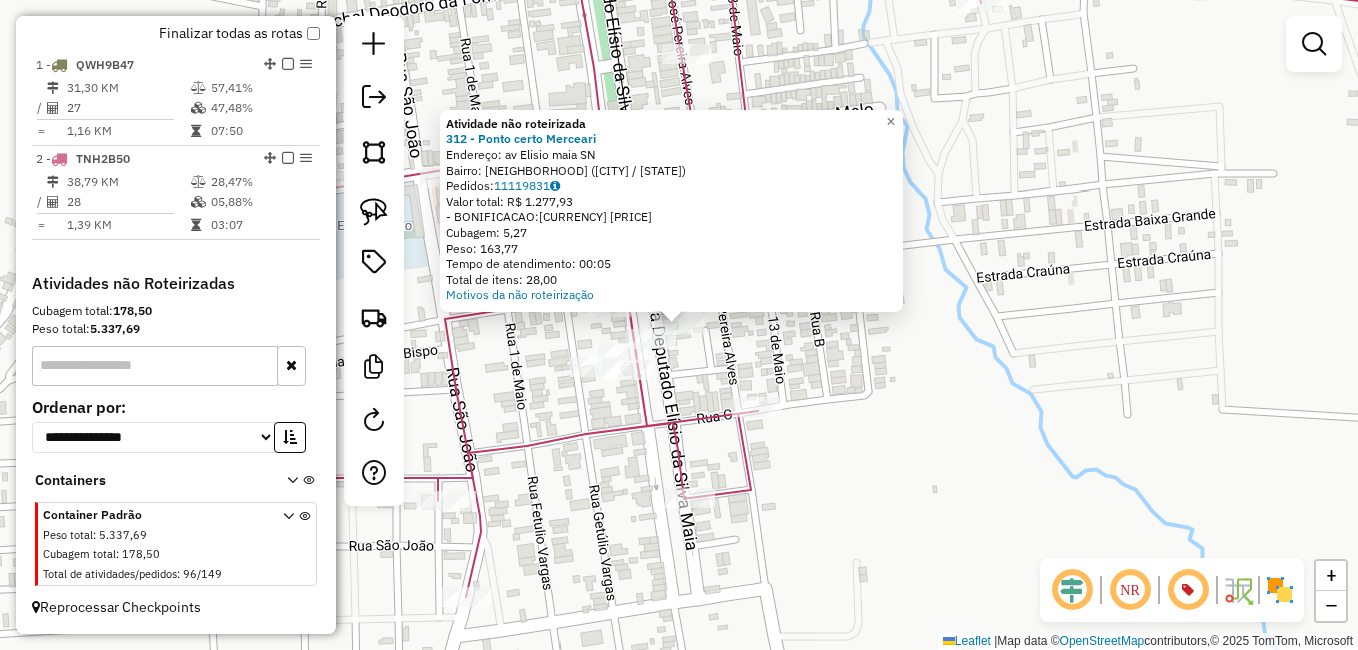 click on "Atividade não roteirizada 312 - Ponto certo Merceari  Endereço:  av Elisio maia SN   Bairro: Centro (SAO JOSE DA TAPERA / AL)   Pedidos:  11119831   Valor total: R$ 1.277,93   - BONIFICACAO:  R$ 1.277,93   Cubagem: 5,27   Peso: 163,77   Tempo de atendimento: 00:05   Total de itens: 28,00  Motivos da não roteirização × Janela de atendimento Grade de atendimento Capacidade Transportadoras Veículos Cliente Pedidos  Rotas Selecione os dias de semana para filtrar as janelas de atendimento  Seg   Ter   Qua   Qui   Sex   Sáb   Dom  Informe o período da janela de atendimento: De: Até:  Filtrar exatamente a janela do cliente  Considerar janela de atendimento padrão  Selecione os dias de semana para filtrar as grades de atendimento  Seg   Ter   Qua   Qui   Sex   Sáb   Dom   Considerar clientes sem dia de atendimento cadastrado  Clientes fora do dia de atendimento selecionado Filtrar as atividades entre os valores definidos abaixo:  Peso mínimo:   Peso máximo:   Cubagem mínima:   Cubagem máxima:   De:  +" 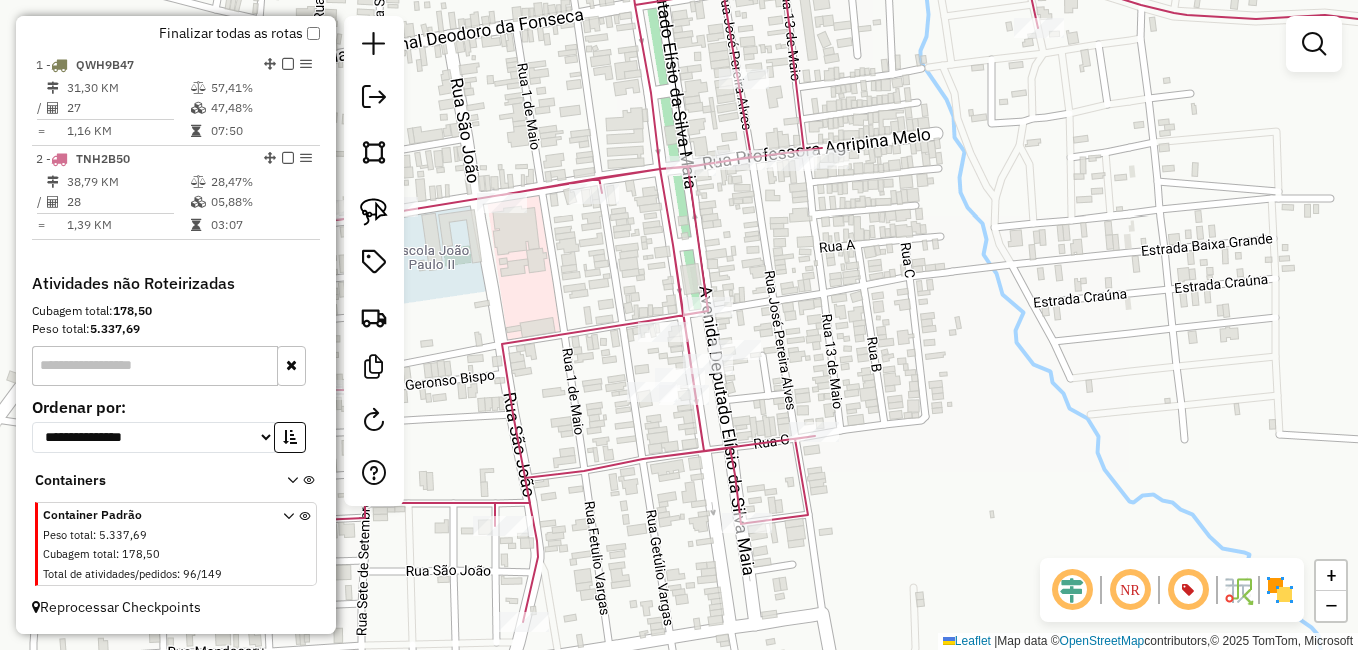 drag, startPoint x: 513, startPoint y: 331, endPoint x: 778, endPoint y: 456, distance: 293.0017 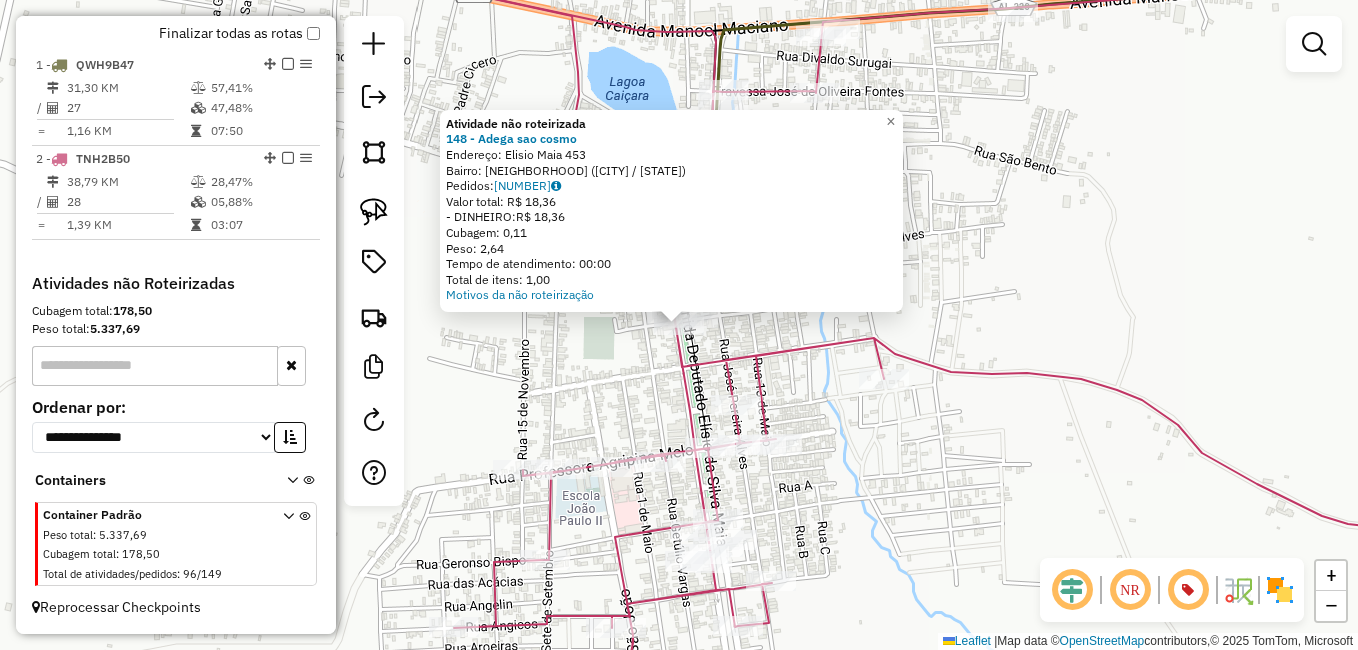 click on "Atividade não roteirizada 148 - Adega sao cosmo  Endereço:  Elisio Maia 453   Bairro: Centro (SAO JOSE DA TAPERA / AL)   Pedidos:  11119859   Valor total: R$ 18,36   - DINHEIRO:  R$ 18,36   Cubagem: 0,11   Peso: 2,64   Tempo de atendimento: 00:00   Total de itens: 1,00  Motivos da não roteirização × Janela de atendimento Grade de atendimento Capacidade Transportadoras Veículos Cliente Pedidos  Rotas Selecione os dias de semana para filtrar as janelas de atendimento  Seg   Ter   Qua   Qui   Sex   Sáb   Dom  Informe o período da janela de atendimento: De: Até:  Filtrar exatamente a janela do cliente  Considerar janela de atendimento padrão  Selecione os dias de semana para filtrar as grades de atendimento  Seg   Ter   Qua   Qui   Sex   Sáb   Dom   Considerar clientes sem dia de atendimento cadastrado  Clientes fora do dia de atendimento selecionado Filtrar as atividades entre os valores definidos abaixo:  Peso mínimo:   Peso máximo:   Cubagem mínima:   Cubagem máxima:   De:   Até:   De:  Nome:" 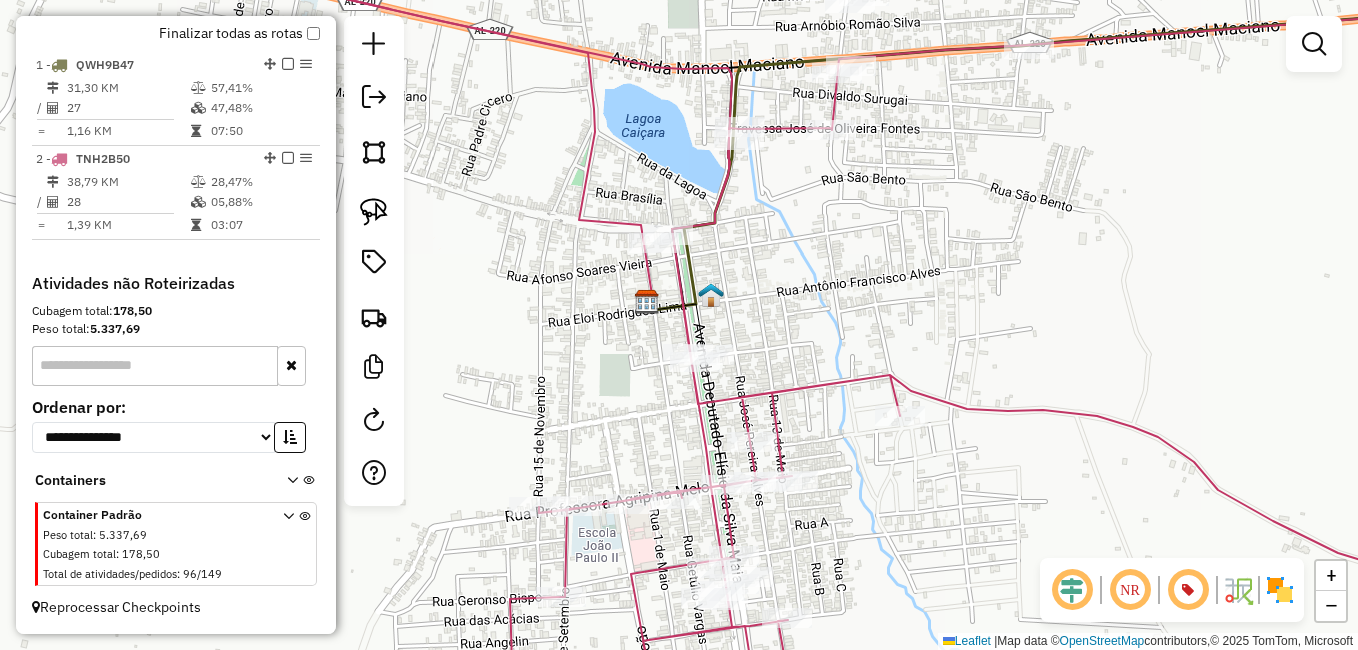 drag, startPoint x: 746, startPoint y: 225, endPoint x: 781, endPoint y: 371, distance: 150.13661 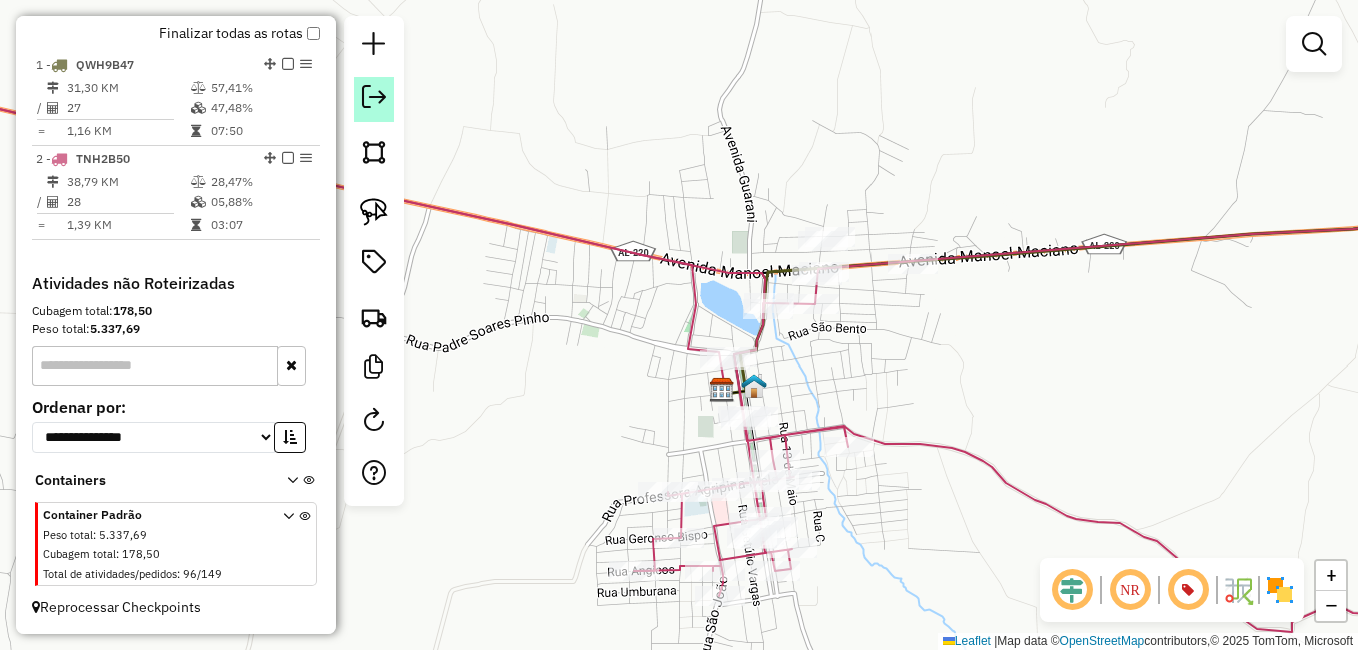 click 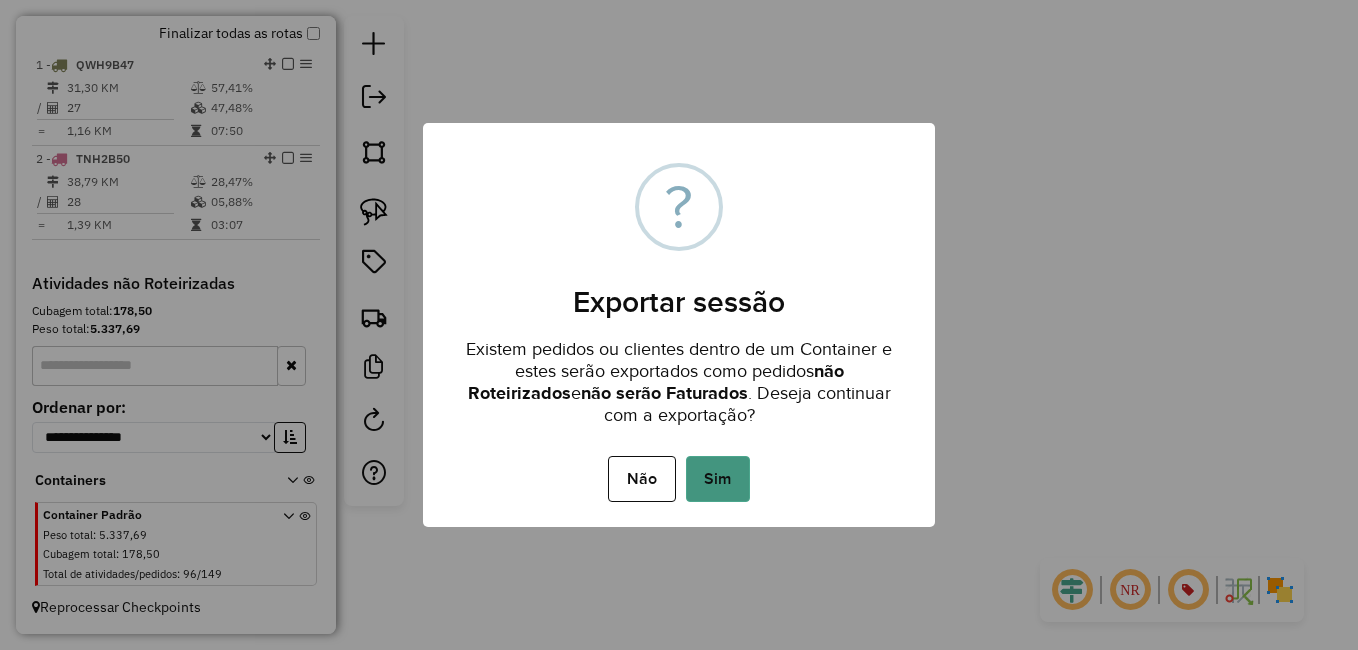 click on "Sim" at bounding box center [718, 479] 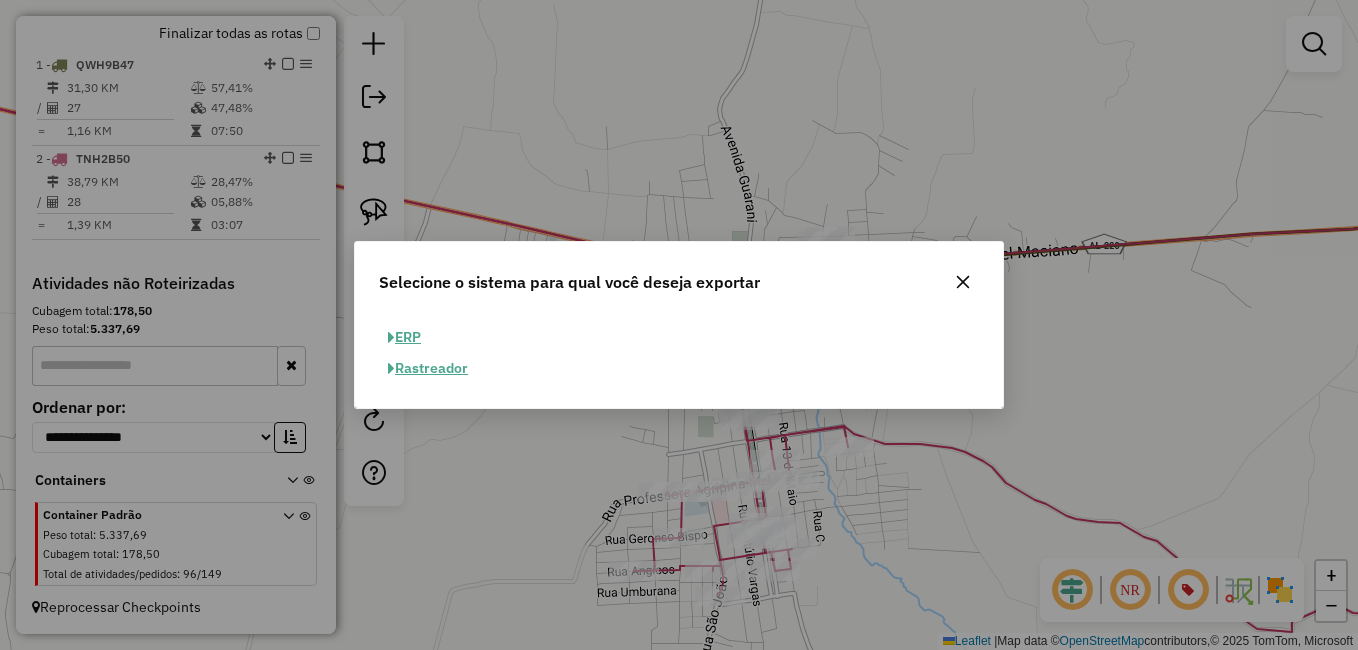 click on "ERP" 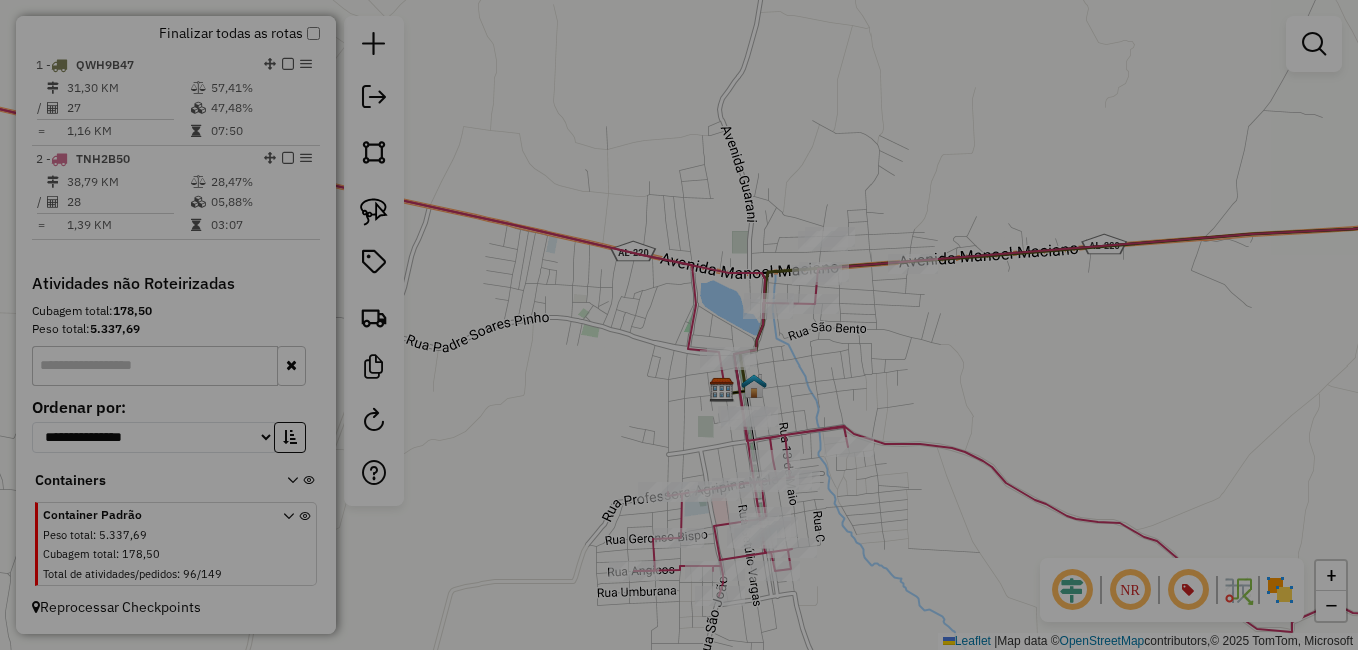 select on "**" 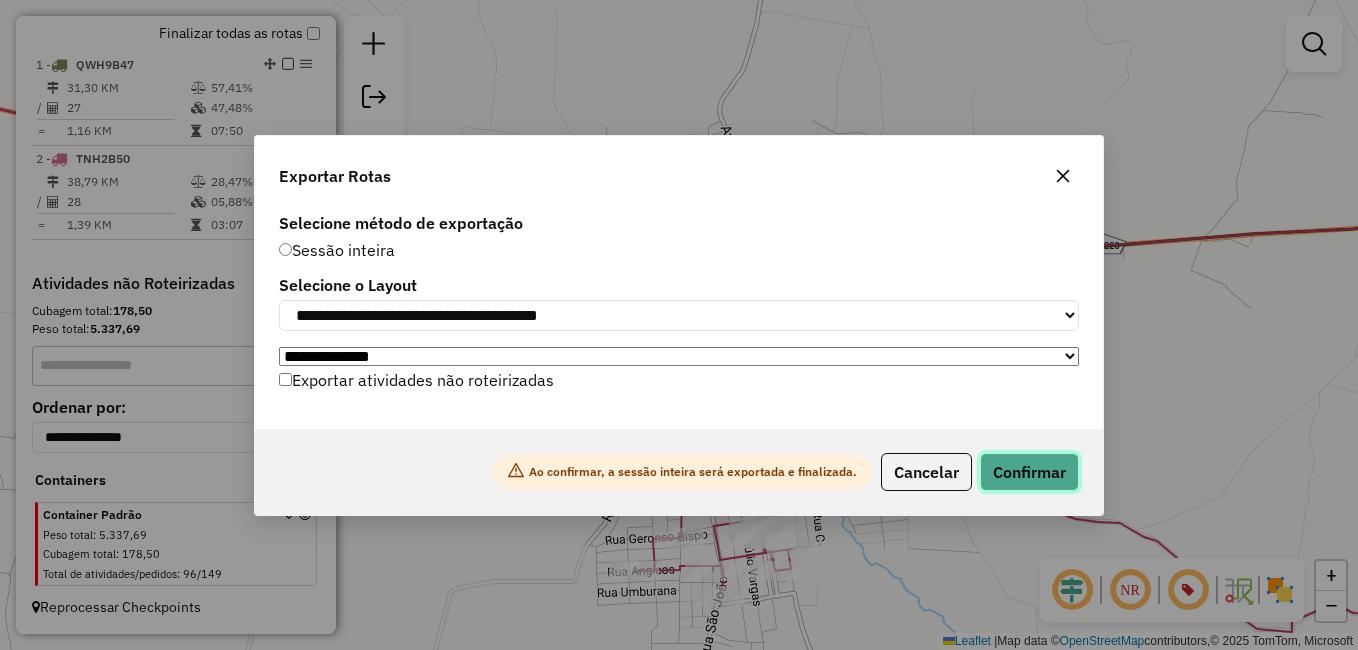 click on "Confirmar" 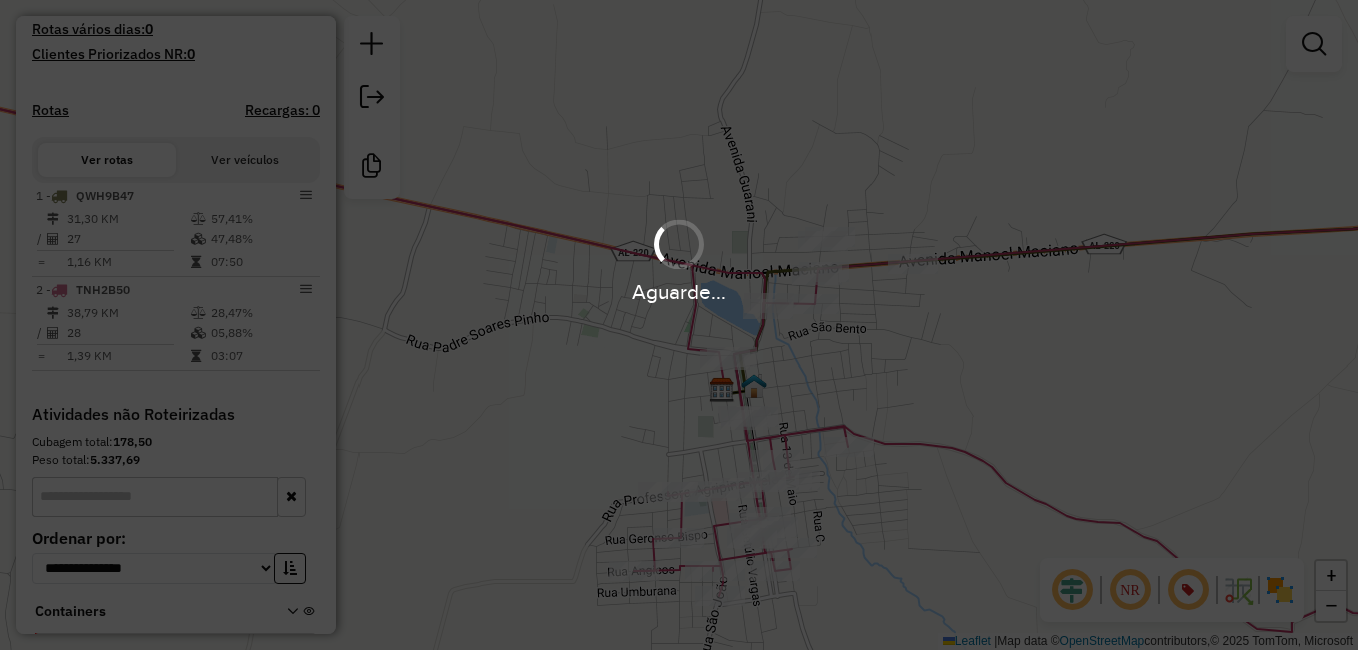scroll, scrollTop: 707, scrollLeft: 0, axis: vertical 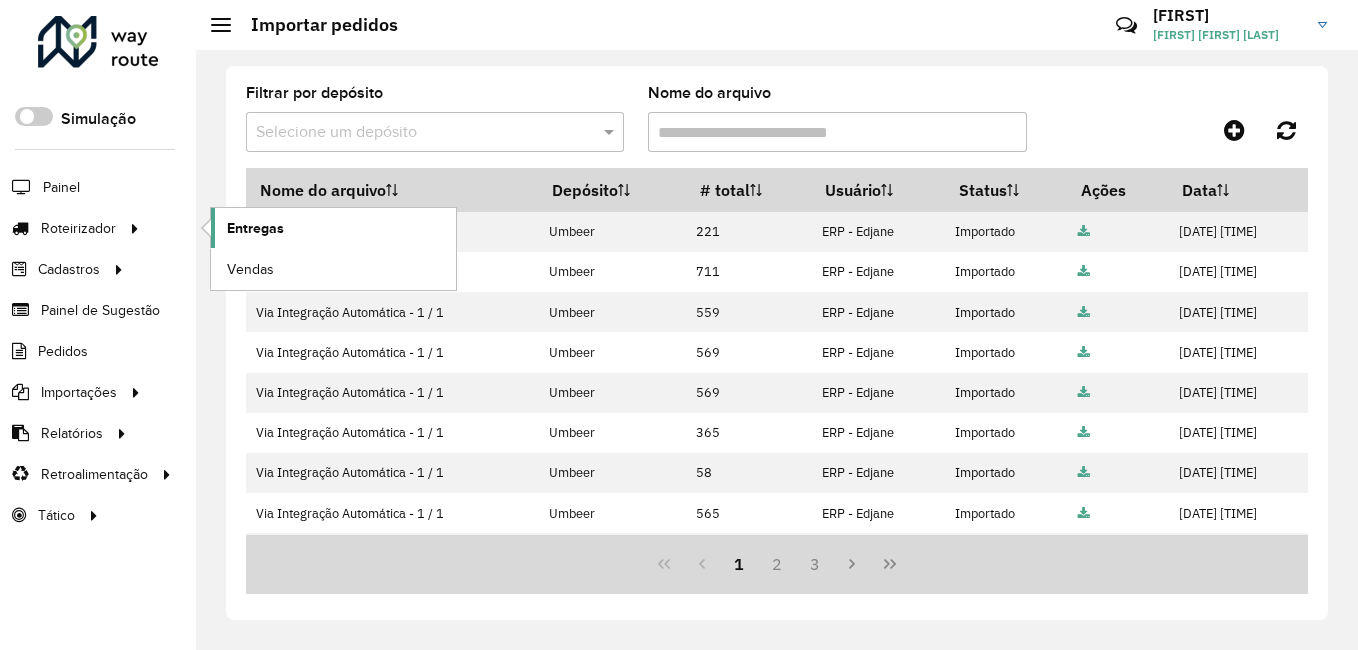click on "Entregas" 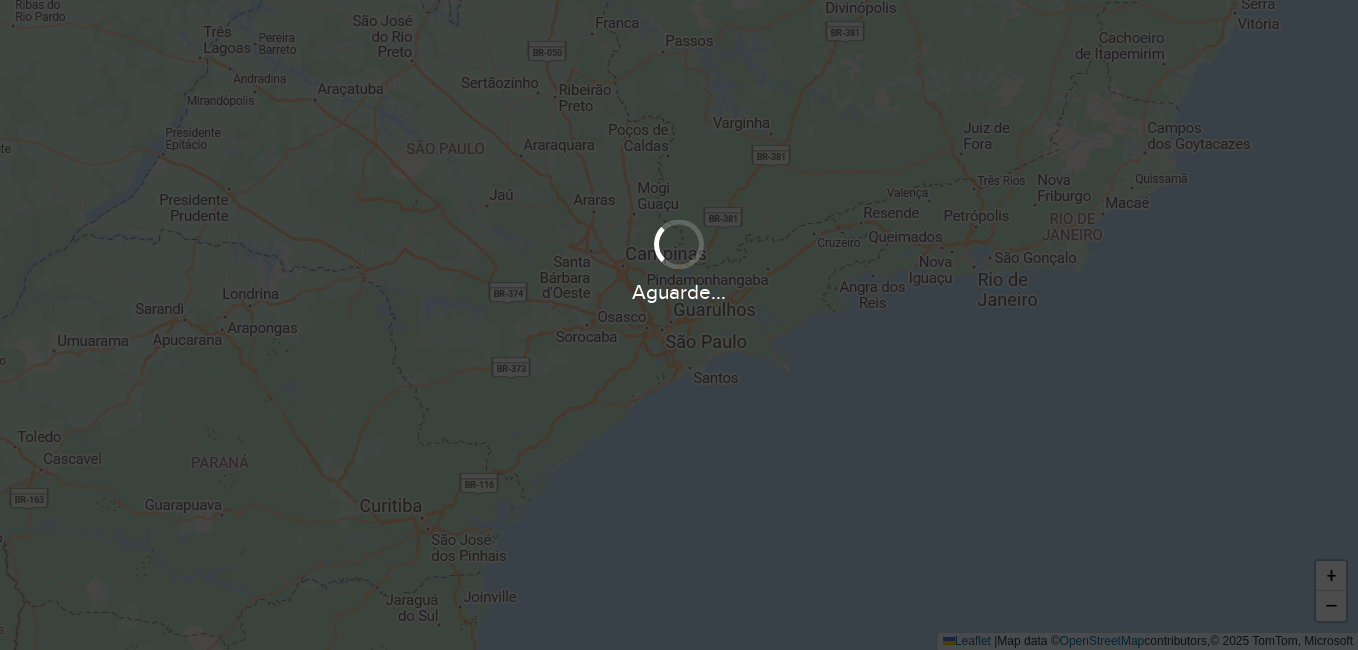 scroll, scrollTop: 0, scrollLeft: 0, axis: both 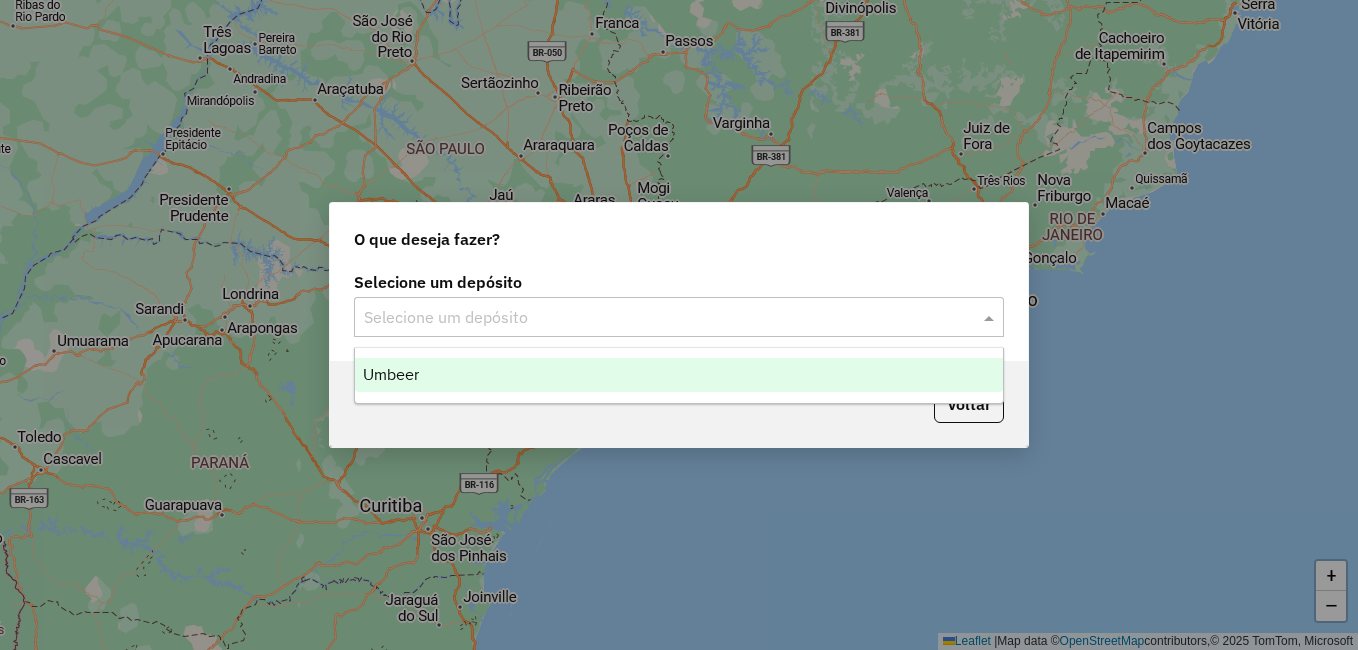 click on "Selecione um depósito" 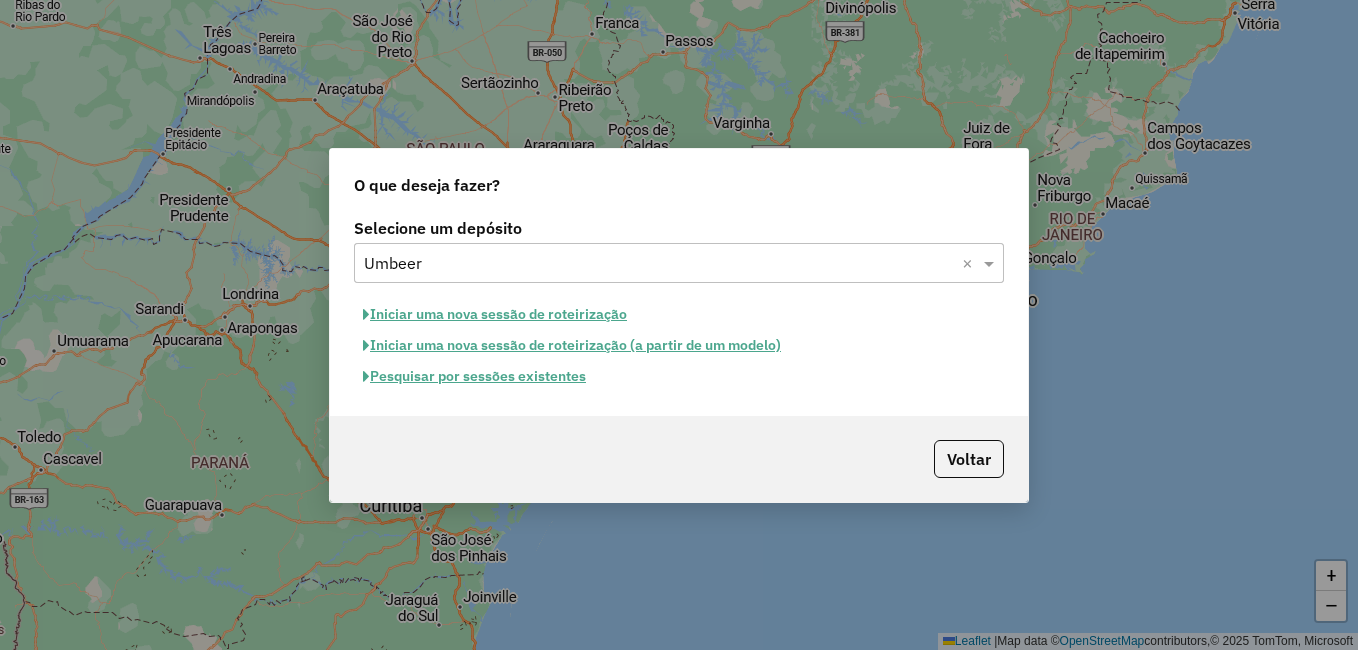 click on "Iniciar uma nova sessão de roteirização" 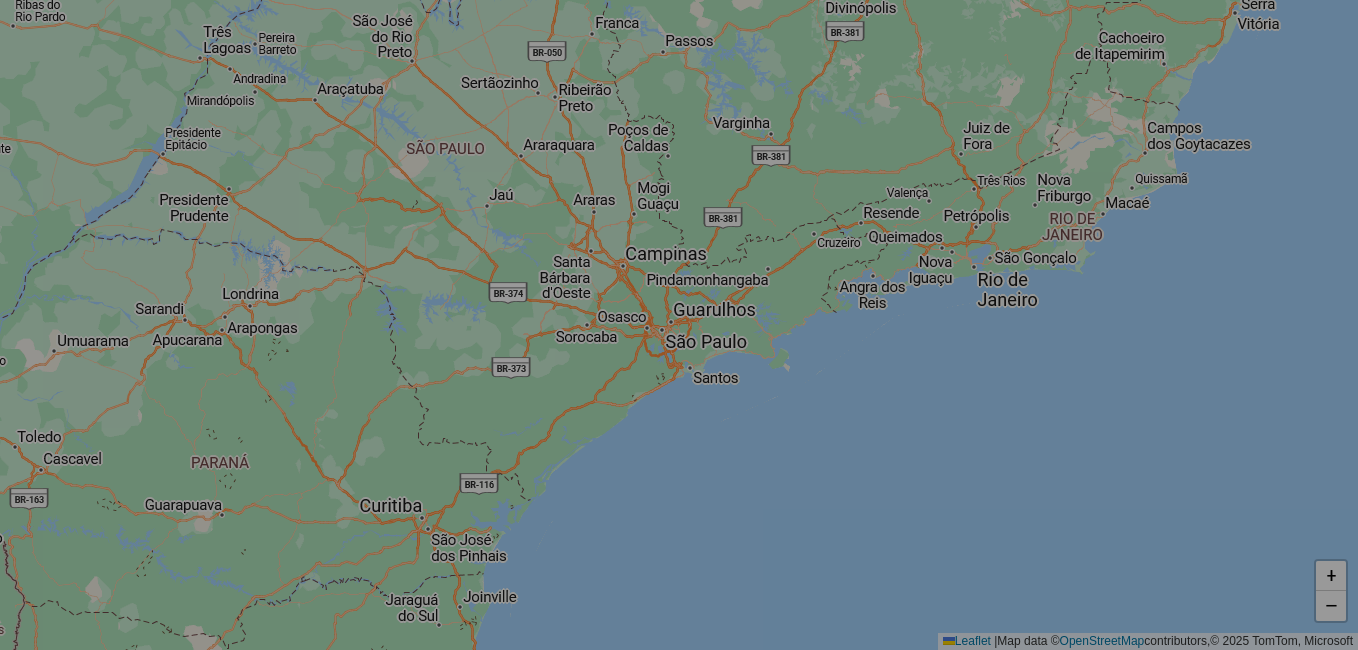 select on "*" 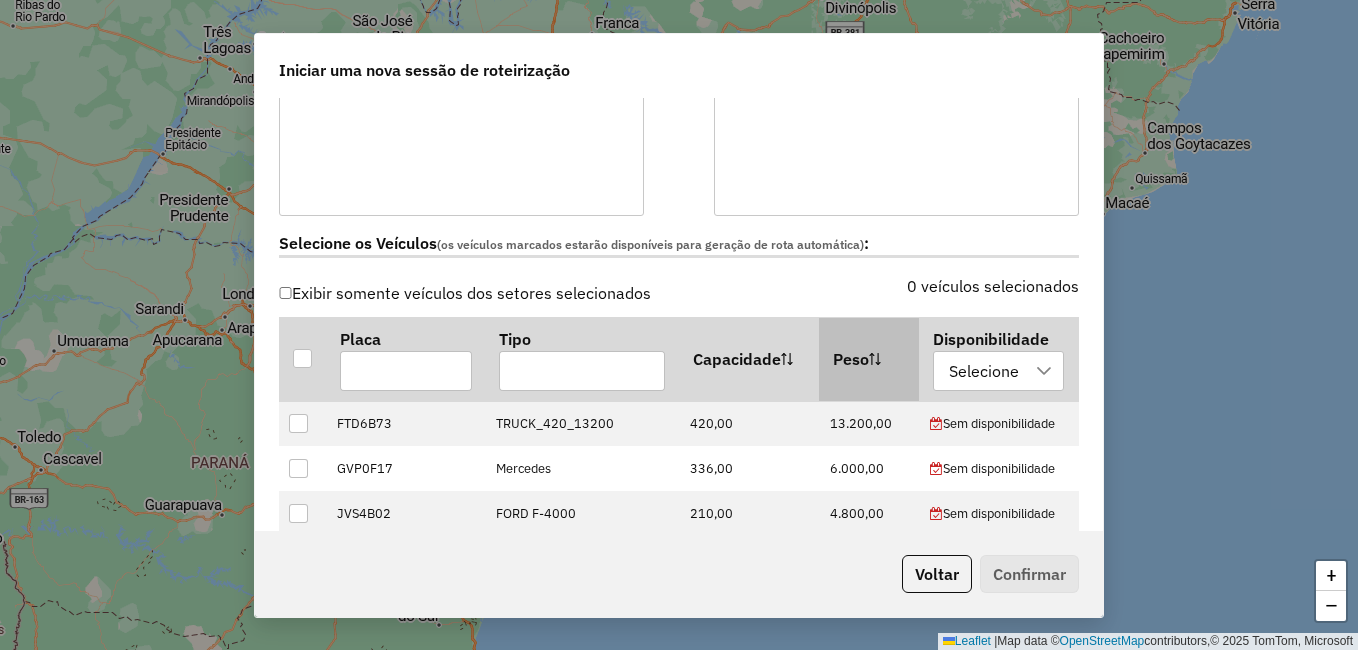 scroll, scrollTop: 600, scrollLeft: 0, axis: vertical 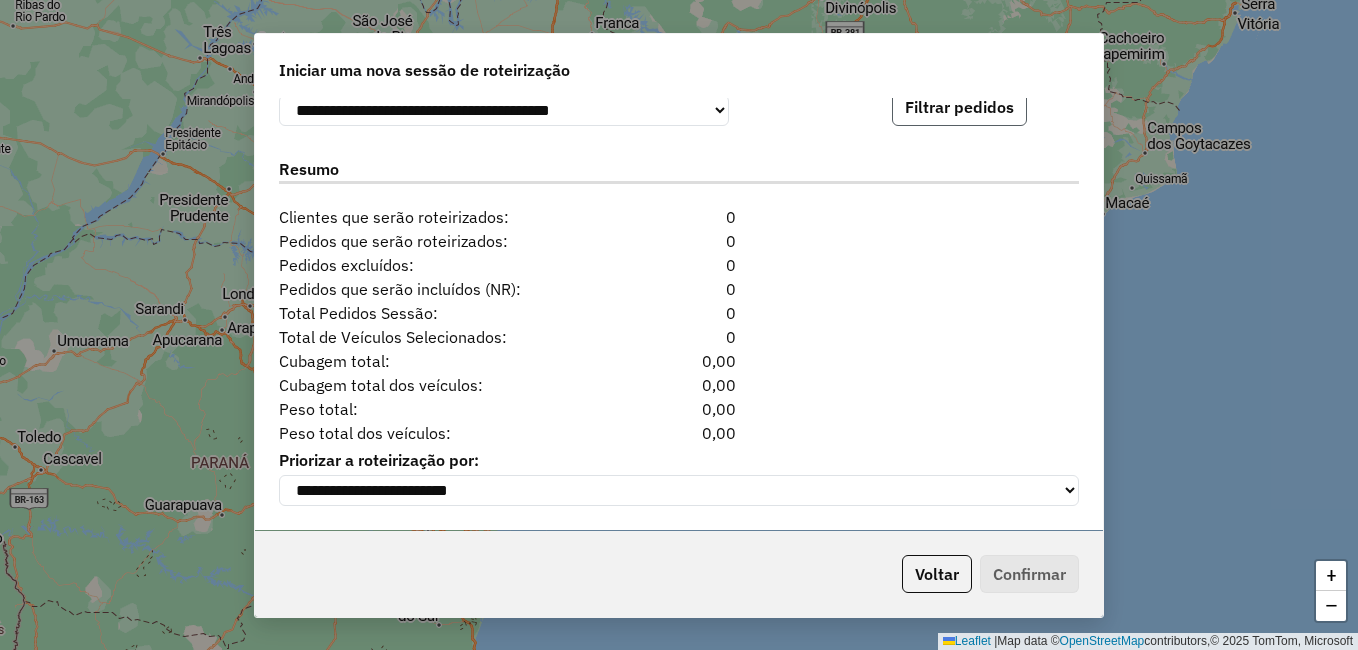 click on "Filtrar pedidos" 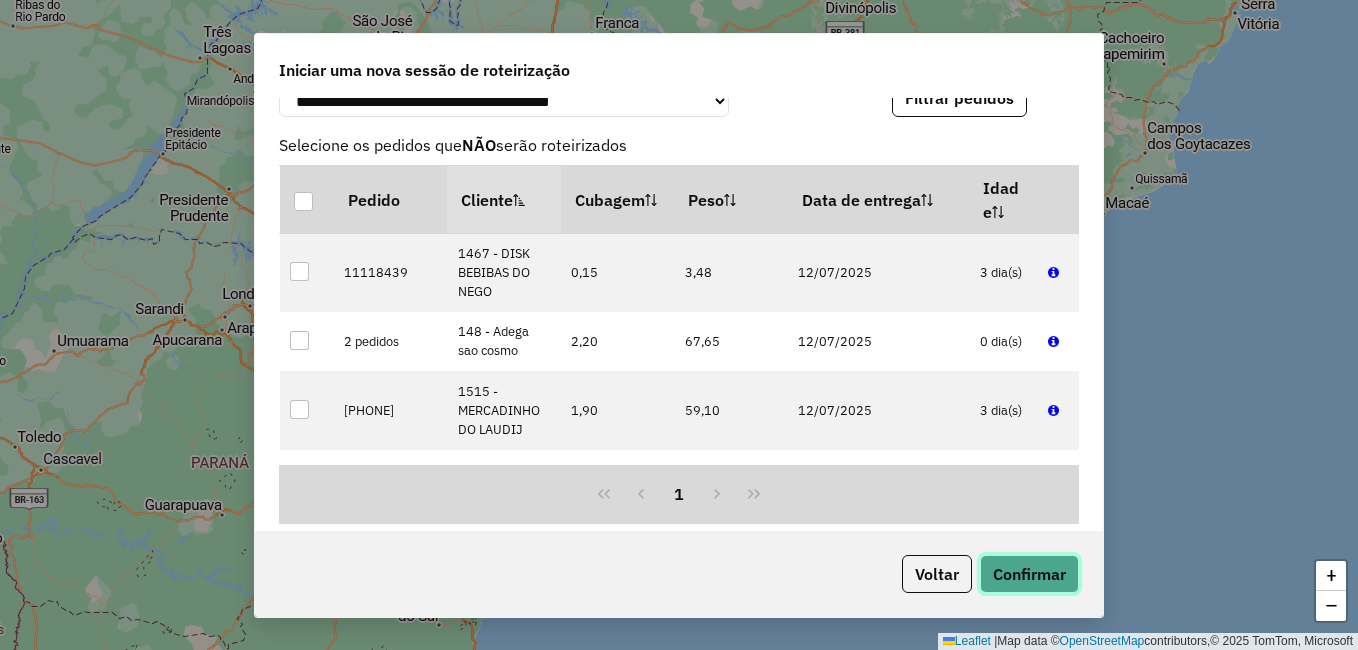 click on "Confirmar" 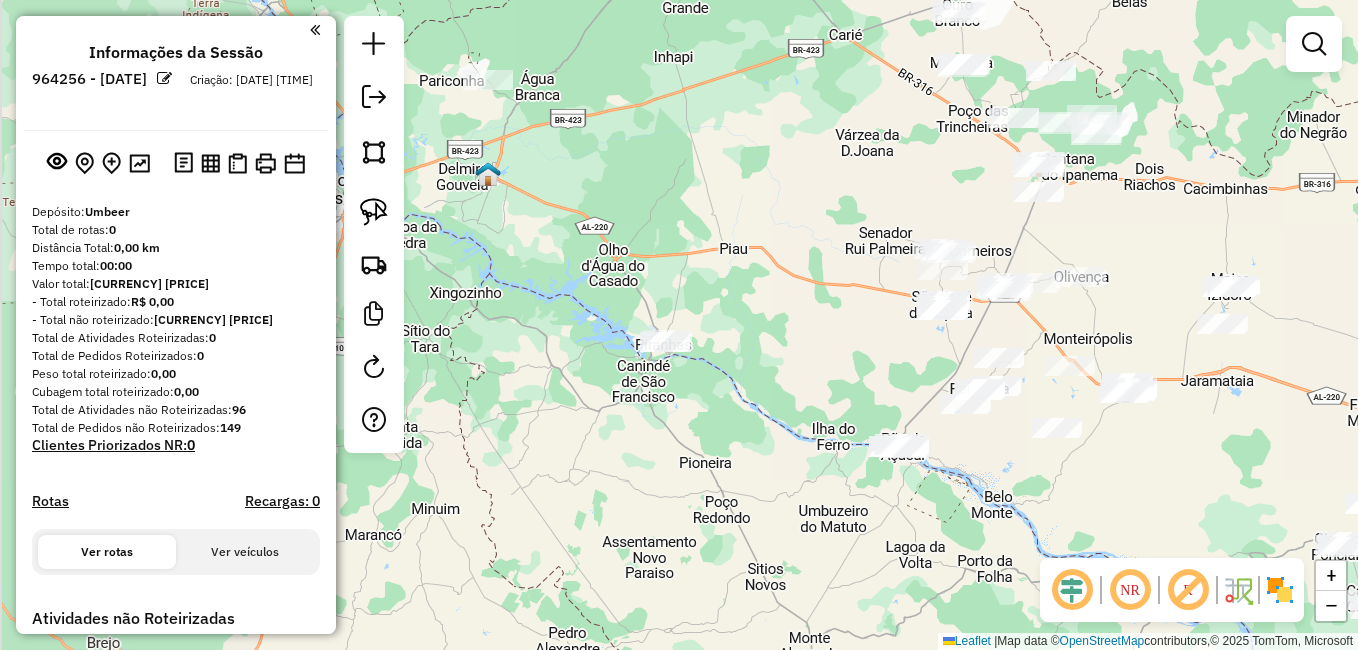 drag, startPoint x: 496, startPoint y: 393, endPoint x: 758, endPoint y: 374, distance: 262.68802 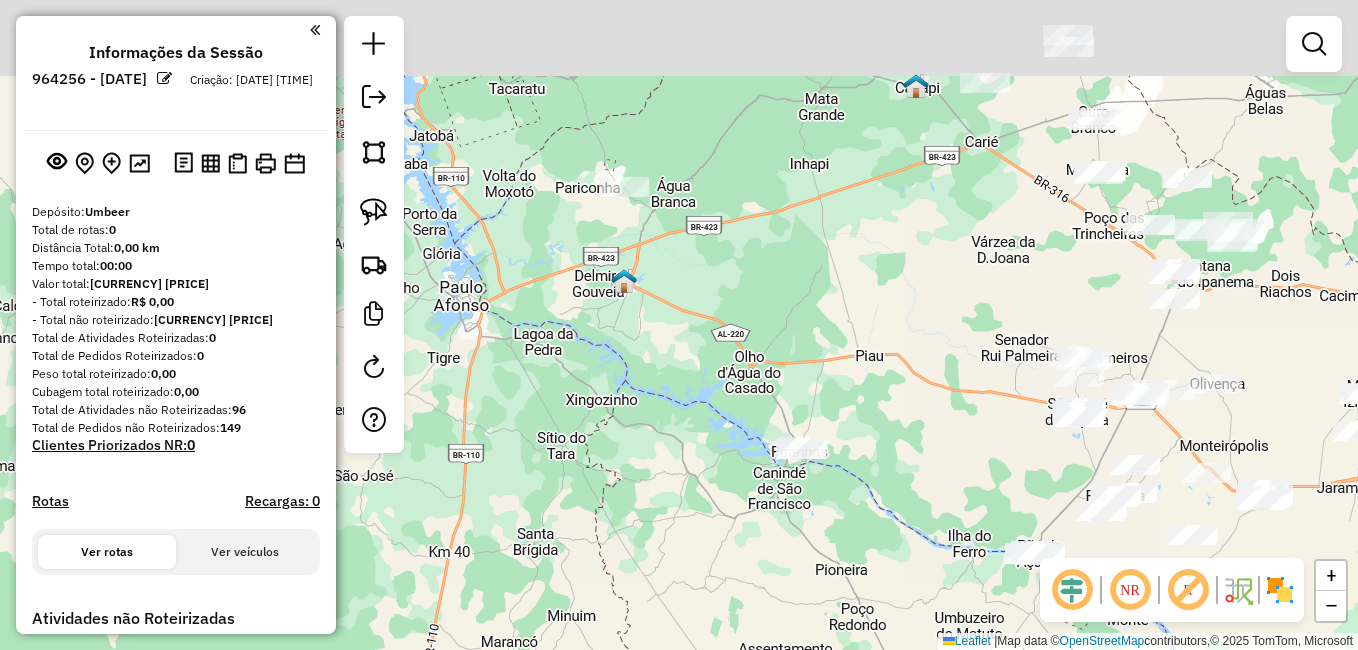 drag, startPoint x: 597, startPoint y: 244, endPoint x: 713, endPoint y: 370, distance: 171.26587 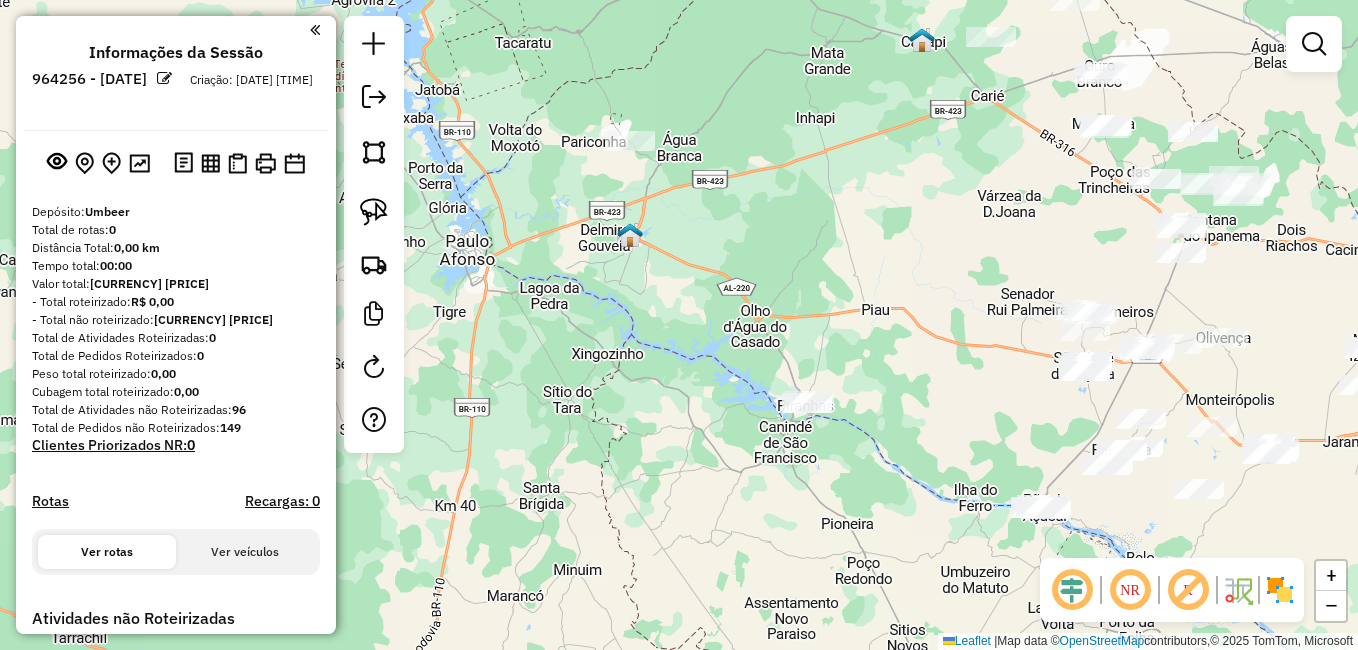 drag, startPoint x: 725, startPoint y: 411, endPoint x: 696, endPoint y: 324, distance: 91.706055 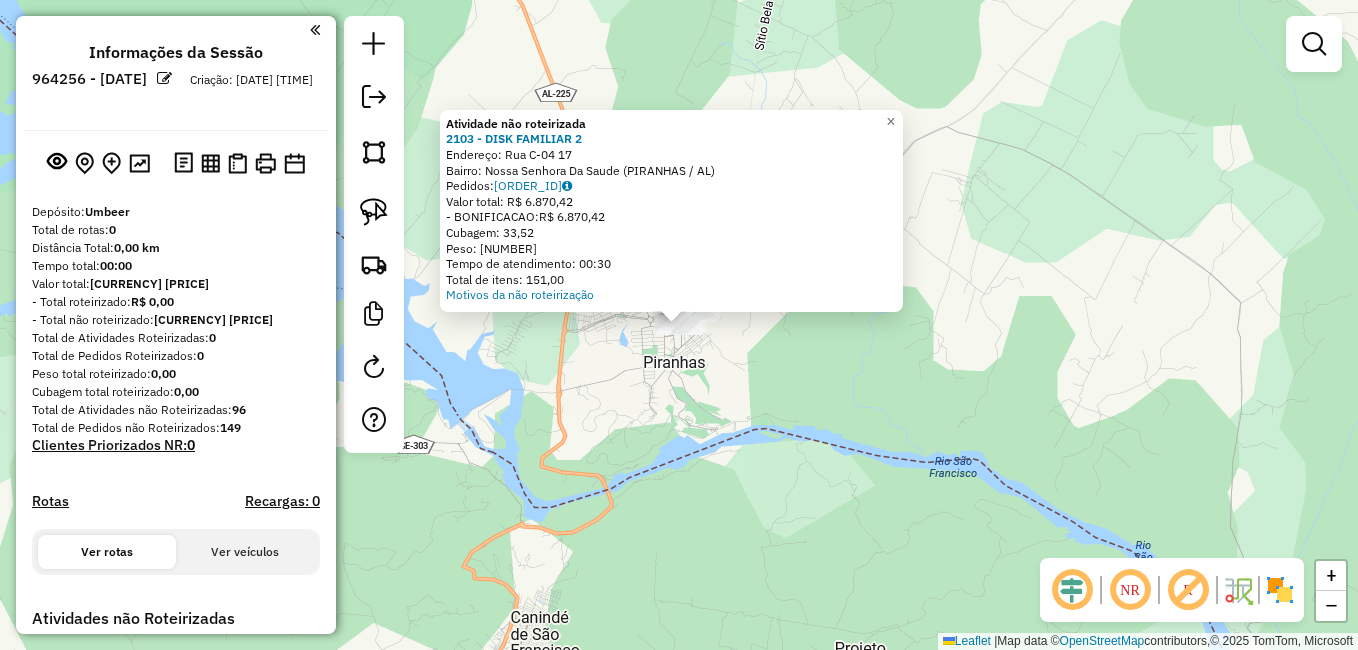 click on "Atividade não roteirizada 2103 - [BUSINESS_NAME] Endereço: [STREET_NAME] [NUMBER] Bairro: [NEIGHBORHOOD] ([CITY] / [STATE]) Pedidos: 11119839 Valor total: R$ 6.870,42 -BONIFICACAO: R$ 6.870,42 Cubagem: 33,52 Peso: 1.039,20 Tempo de atendimento: 00:30 Total de itens: 151,00 Motivos da não roteirização × Janela de atendimento Grade de atendimento Capacidade Transportadoras Veículos Cliente Pedidos Rotas Selecione os dias de semana para filtrar as janelas de atendimento Seg Ter Qua Qui Sex Sáb Dom Informe o período da janela de atendimento: De: Até: Filtrar exatamente a janela do cliente Considerar janela de atendimento padrão Selecione os dias de semana para filtrar as grades de atendimento Seg Ter Qua Qui Sex Sáb Dom Considerar clientes sem dia de atendimento cadastrado Clientes fora do dia de atendimento selecionado Filtrar as atividades entre os valores definidos abaixo: Peso mínimo: Peso máximo: Cubagem mínima: Cubagem máxima: De: +" 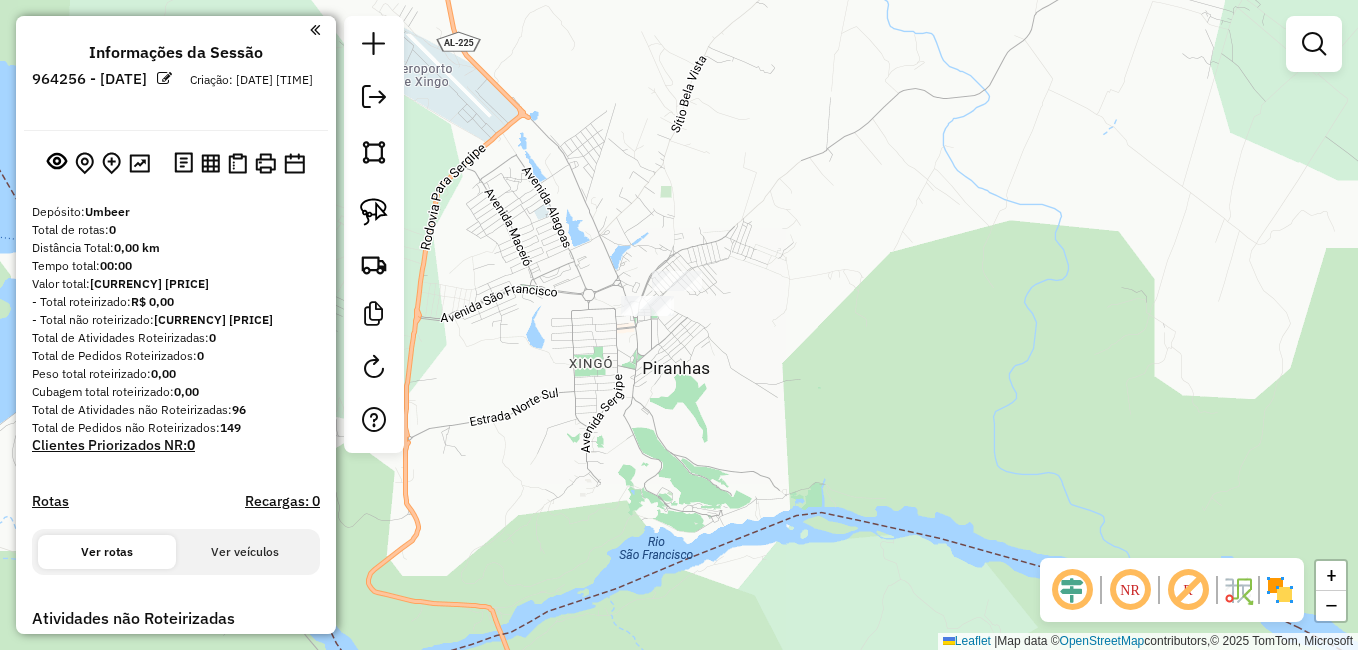 click on "Janela de atendimento Grade de atendimento Capacidade Transportadoras Veículos Cliente Pedidos  Rotas Selecione os dias de semana para filtrar as janelas de atendimento  Seg   Ter   Qua   Qui   Sex   Sáb   Dom  Informe o período da janela de atendimento: De: Até:  Filtrar exatamente a janela do cliente  Considerar janela de atendimento padrão  Selecione os dias de semana para filtrar as grades de atendimento  Seg   Ter   Qua   Qui   Sex   Sáb   Dom   Considerar clientes sem dia de atendimento cadastrado  Clientes fora do dia de atendimento selecionado Filtrar as atividades entre os valores definidos abaixo:  Peso mínimo:   Peso máximo:   Cubagem mínima:   Cubagem máxima:   De:   Até:  Filtrar as atividades entre o tempo de atendimento definido abaixo:  De:   Até:   Considerar capacidade total dos clientes não roteirizados Transportadora: Selecione um ou mais itens Tipo de veículo: Selecione um ou mais itens Veículo: Selecione um ou mais itens Motorista: Selecione um ou mais itens Nome: Rótulo:" 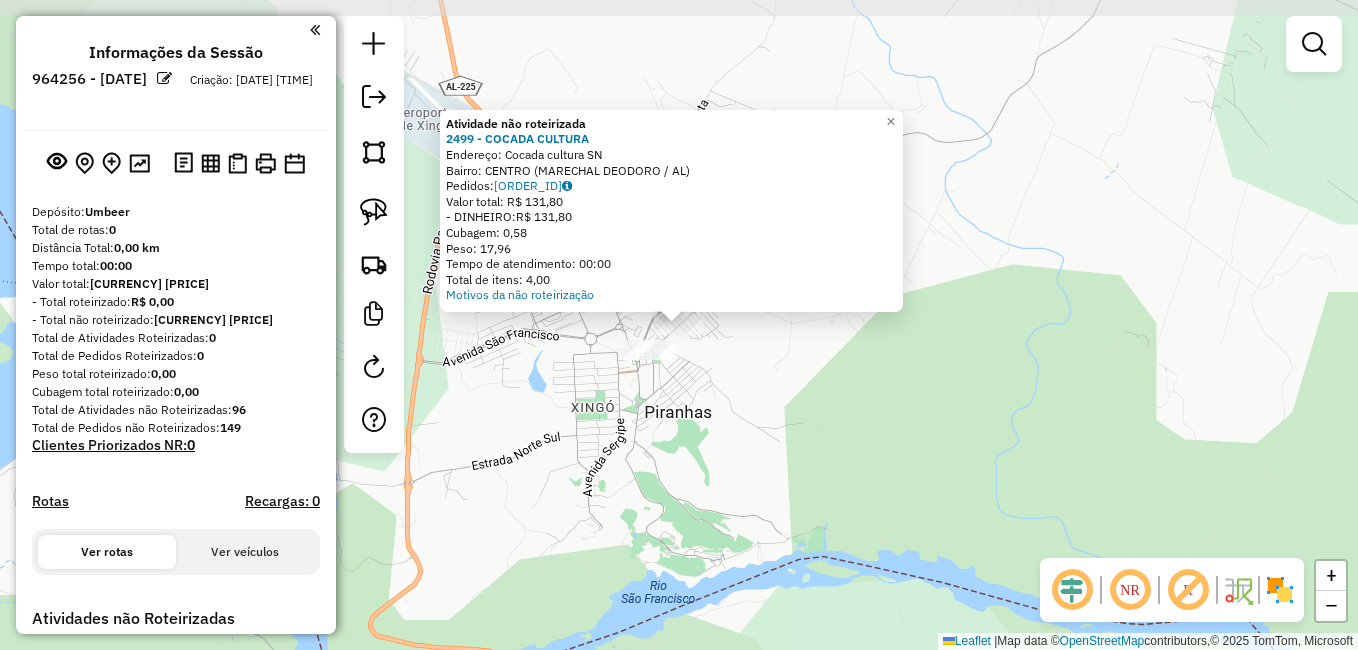 click on "Atividade não roteirizada 2499 - COCADA CULTURA  Endereço:  Cocada cultura SN   Bairro: CENTRO ([CITY] / [STATE])   Pedidos:  11119772   Valor total: R$ 131,80   - DINHEIRO:  R$ 131,80   Cubagem: 0,58   Peso: 17,96   Tempo de atendimento: 00:00   Total de itens: 4,00  Motivos da não roteirização × Janela de atendimento Grade de atendimento Capacidade Transportadoras Veículos Cliente Pedidos  Rotas Selecione os dias de semana para filtrar as janelas de atendimento  Seg   Ter   Qua   Qui   Sex   Sáb   Dom  Informe o período da janela de atendimento: De: Até:  Filtrar exatamente a janela do cliente  Considerar janela de atendimento padrão  Selecione os dias de semana para filtrar as grades de atendimento  Seg   Ter   Qua   Qui   Sex   Sáb   Dom   Considerar clientes sem dia de atendimento cadastrado  Clientes fora do dia de atendimento selecionado Filtrar as atividades entre os valores definidos abaixo:  Peso mínimo:   Peso máximo:   Cubagem mínima:   Cubagem máxima:   De:   Até:   De:  De:" 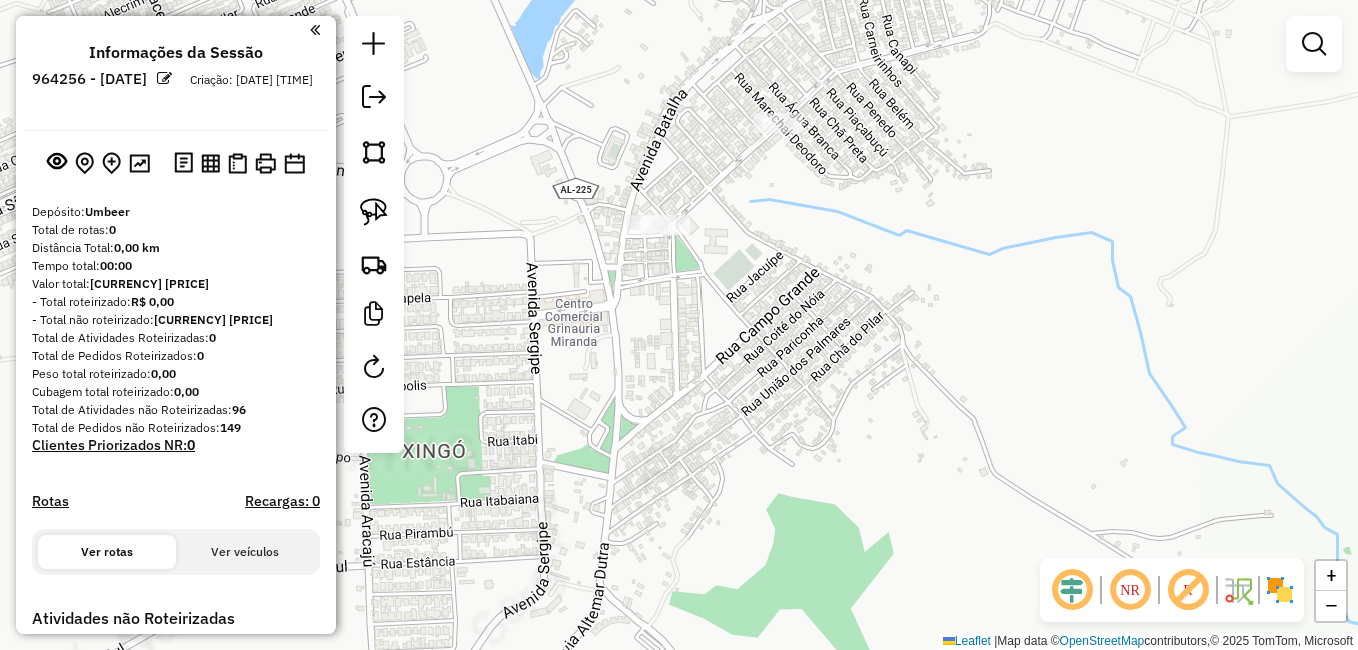 drag, startPoint x: 812, startPoint y: 382, endPoint x: 813, endPoint y: 363, distance: 19.026299 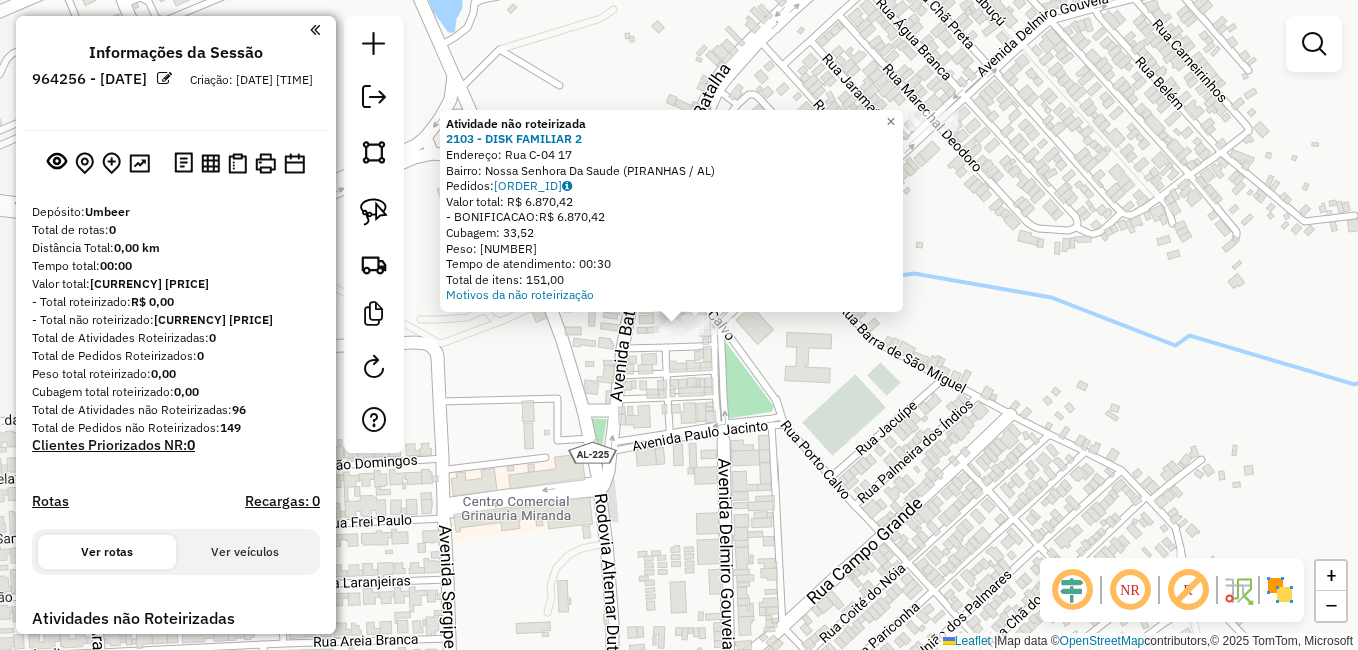 click on "Atividade não roteirizada 2103 - [BUSINESS_NAME] Endereço: [STREET_NAME] [NUMBER] Bairro: [NEIGHBORHOOD] ([CITY] / [STATE]) Pedidos: 11119839 Valor total: R$ 6.870,42 -BONIFICACAO: R$ 6.870,42 Cubagem: 33,52 Peso: 1.039,20 Tempo de atendimento: 00:30 Total de itens: 151,00 Motivos da não roteirização × Janela de atendimento Grade de atendimento Capacidade Transportadoras Veículos Cliente Pedidos Rotas Selecione os dias de semana para filtrar as janelas de atendimento Seg Ter Qua Qui Sex Sáb Dom Informe o período da janela de atendimento: De: Até: Filtrar exatamente a janela do cliente Considerar janela de atendimento padrão Selecione os dias de semana para filtrar as grades de atendimento Seg Ter Qua Qui Sex Sáb Dom Considerar clientes sem dia de atendimento cadastrado Clientes fora do dia de atendimento selecionado Filtrar as atividades entre os valores definidos abaixo: Peso mínimo: Peso máximo: Cubagem mínima: Cubagem máxima: De: +" 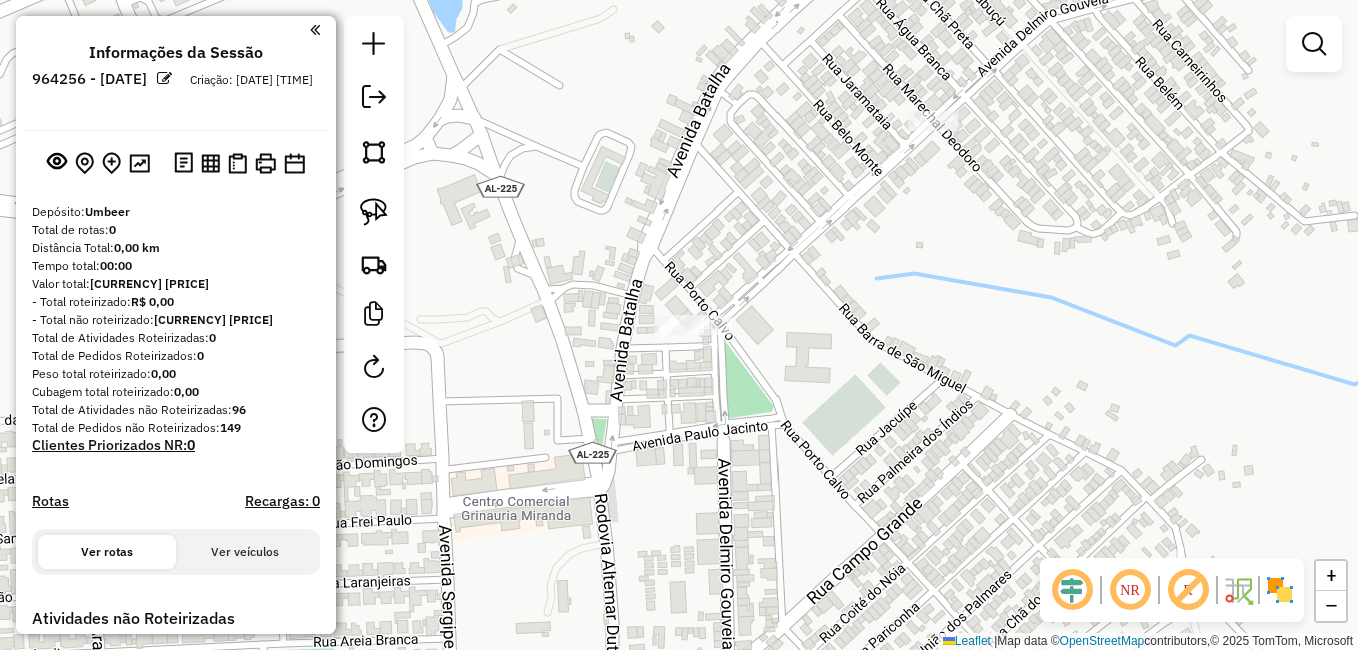 drag, startPoint x: 361, startPoint y: 203, endPoint x: 400, endPoint y: 220, distance: 42.544094 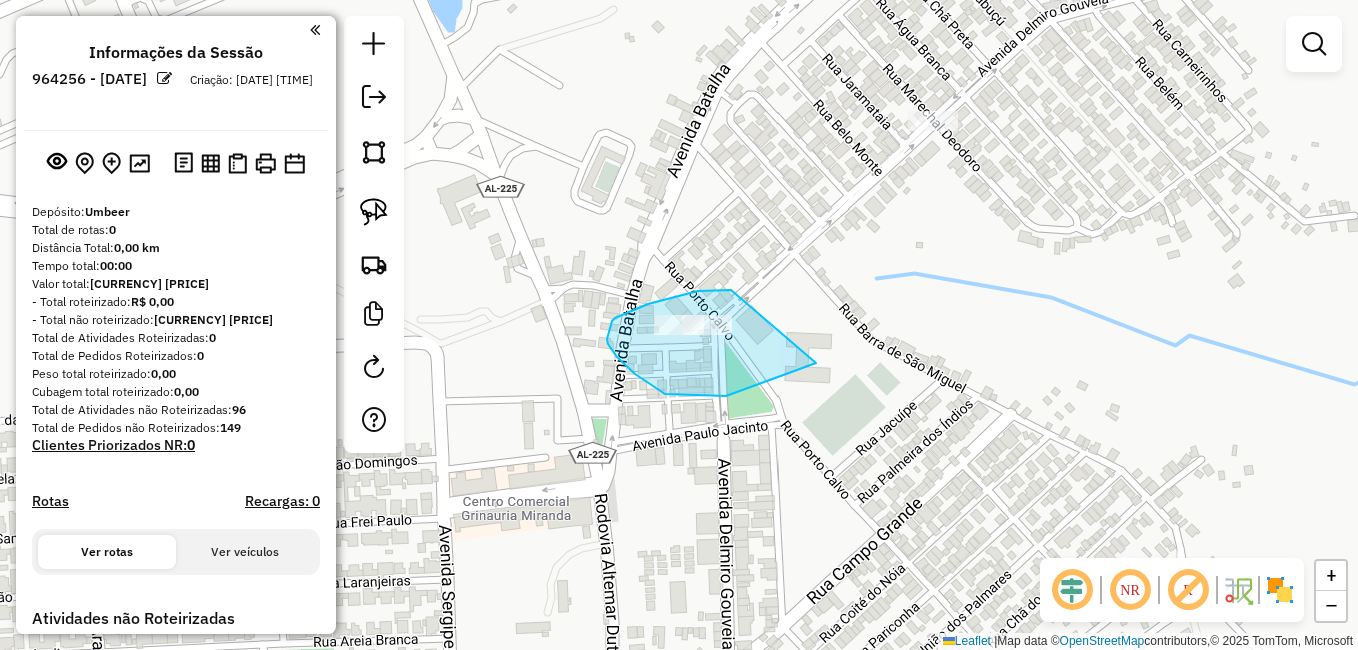 drag, startPoint x: 731, startPoint y: 290, endPoint x: 816, endPoint y: 363, distance: 112.04463 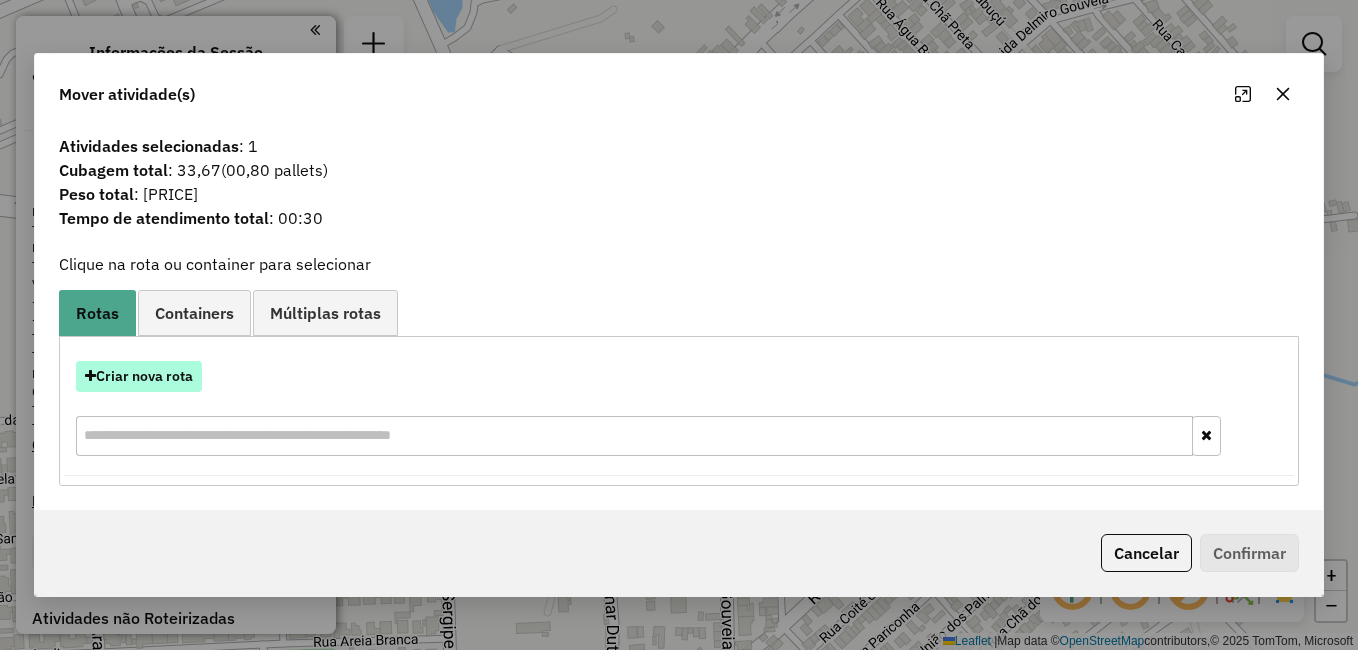 click on "Criar nova rota" at bounding box center (139, 376) 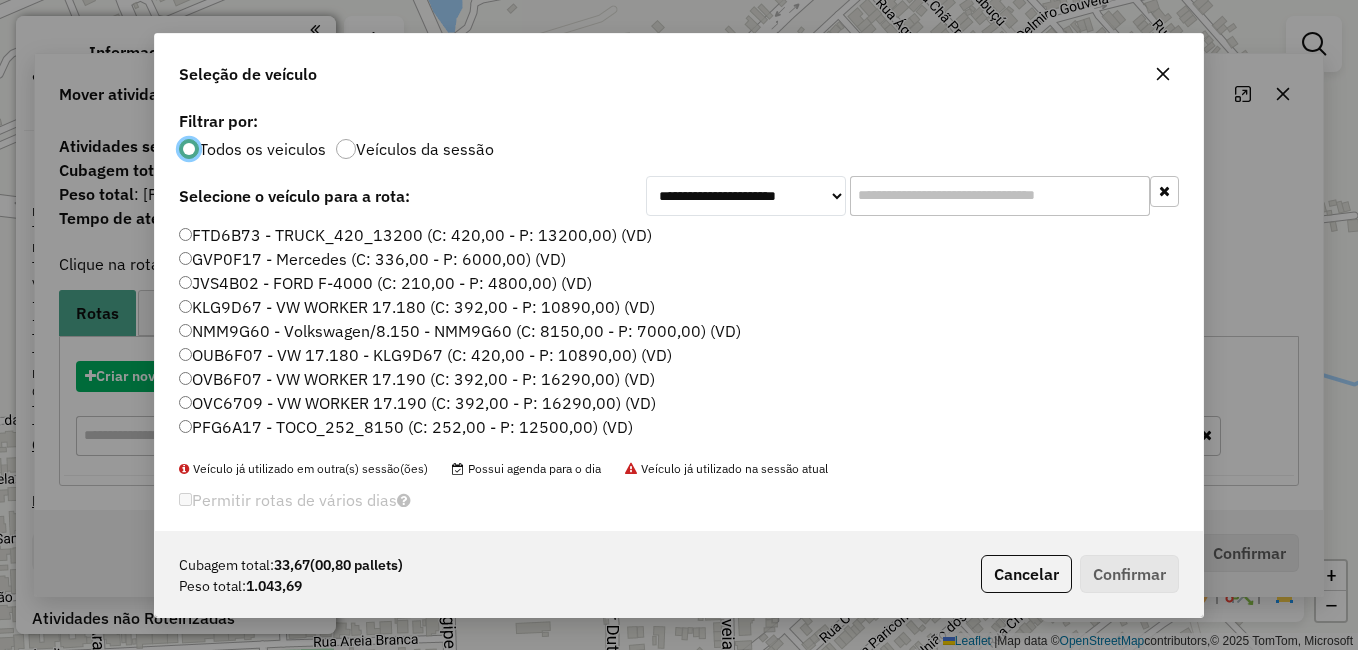scroll, scrollTop: 11, scrollLeft: 6, axis: both 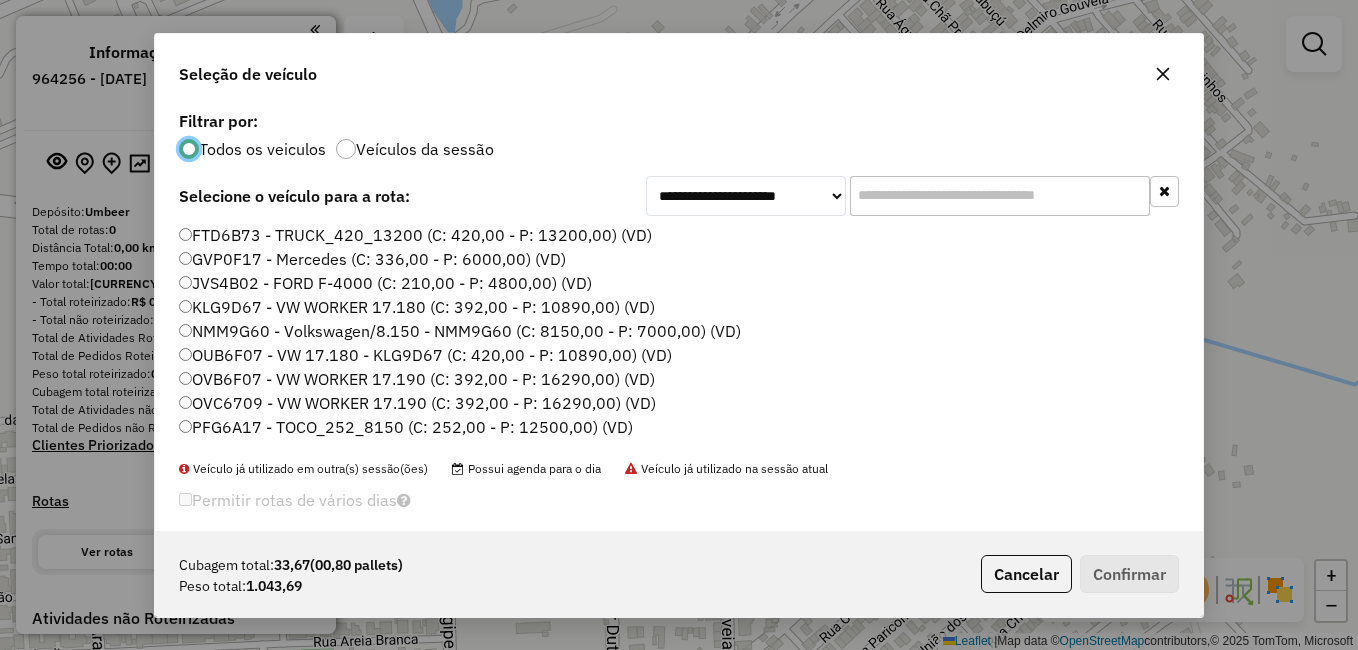 click on "NMM9G60 - Volkswagen/8.150 - NMM9G60 (C: 8150,00 - P: 7000,00) (VD)" 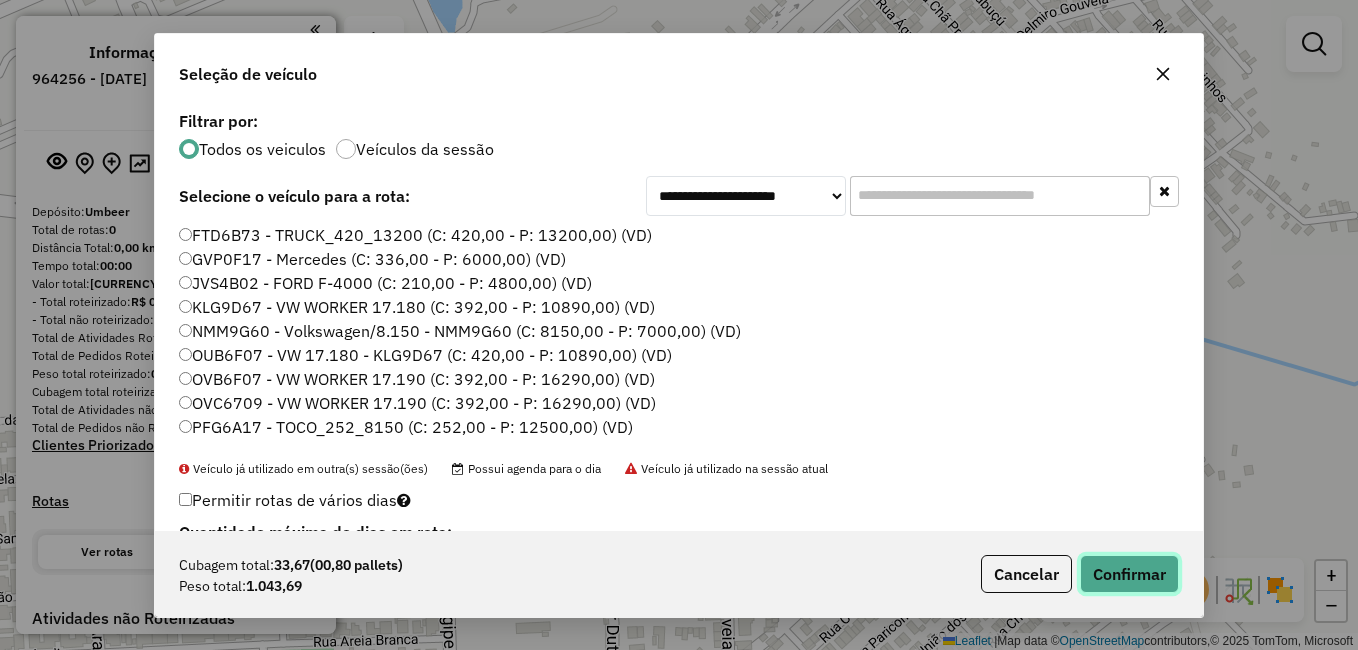 click on "Confirmar" 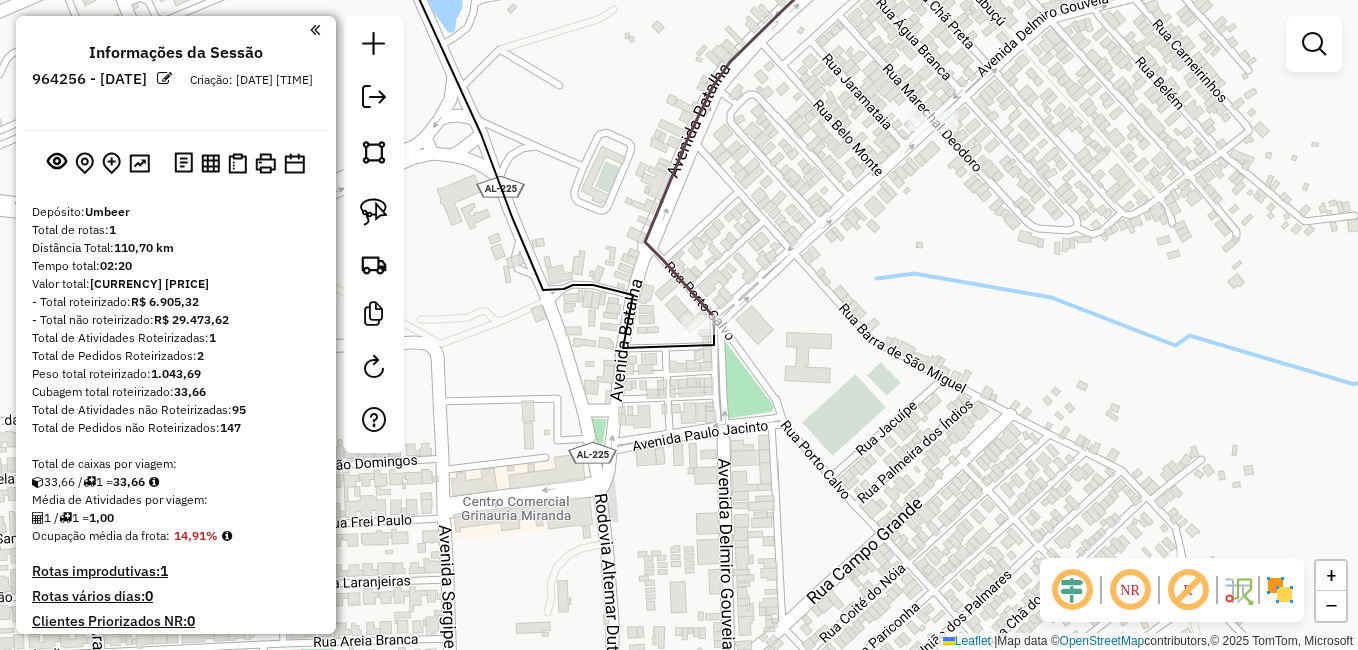 drag, startPoint x: 941, startPoint y: 489, endPoint x: 671, endPoint y: 326, distance: 315.38705 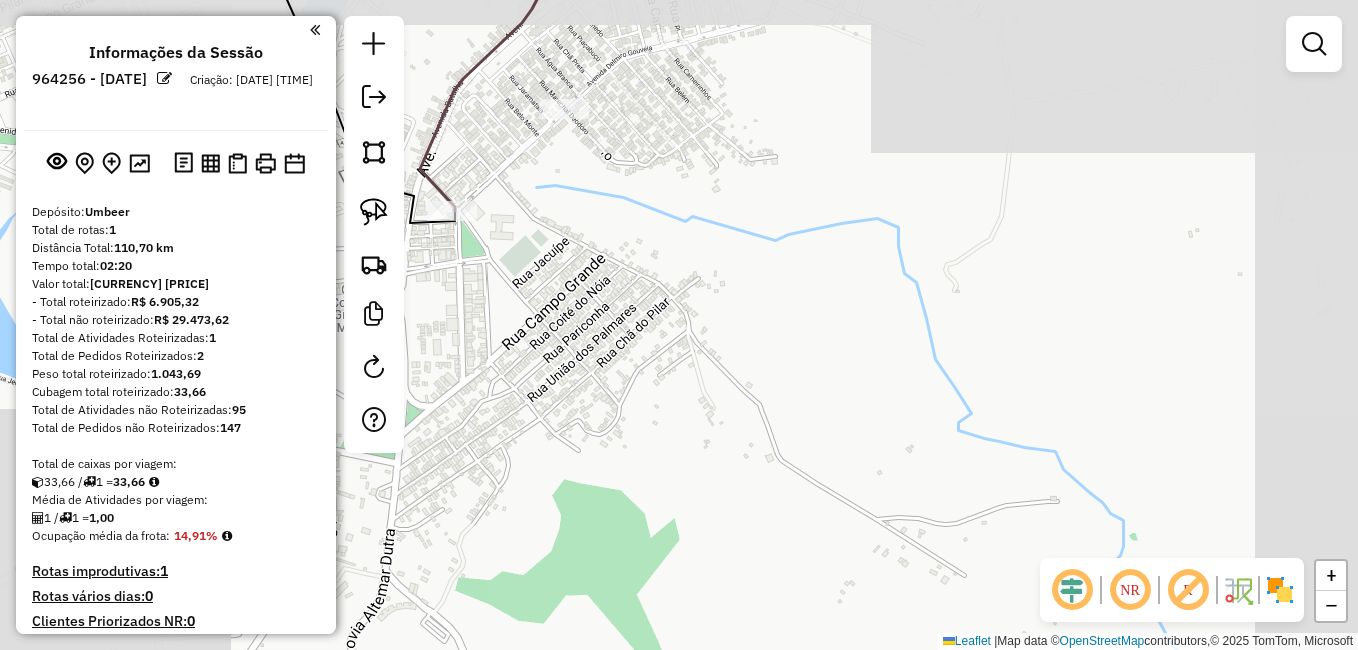 drag, startPoint x: 803, startPoint y: 375, endPoint x: 773, endPoint y: 375, distance: 30 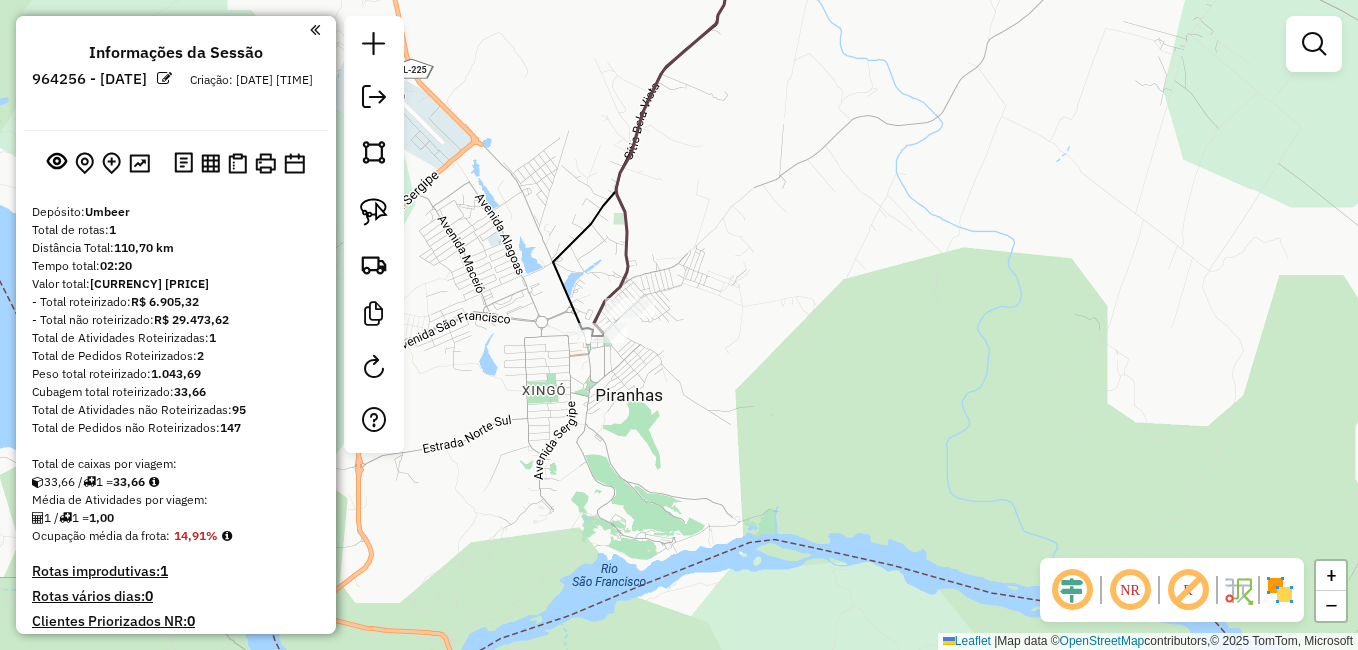 drag, startPoint x: 859, startPoint y: 395, endPoint x: 705, endPoint y: 369, distance: 156.17938 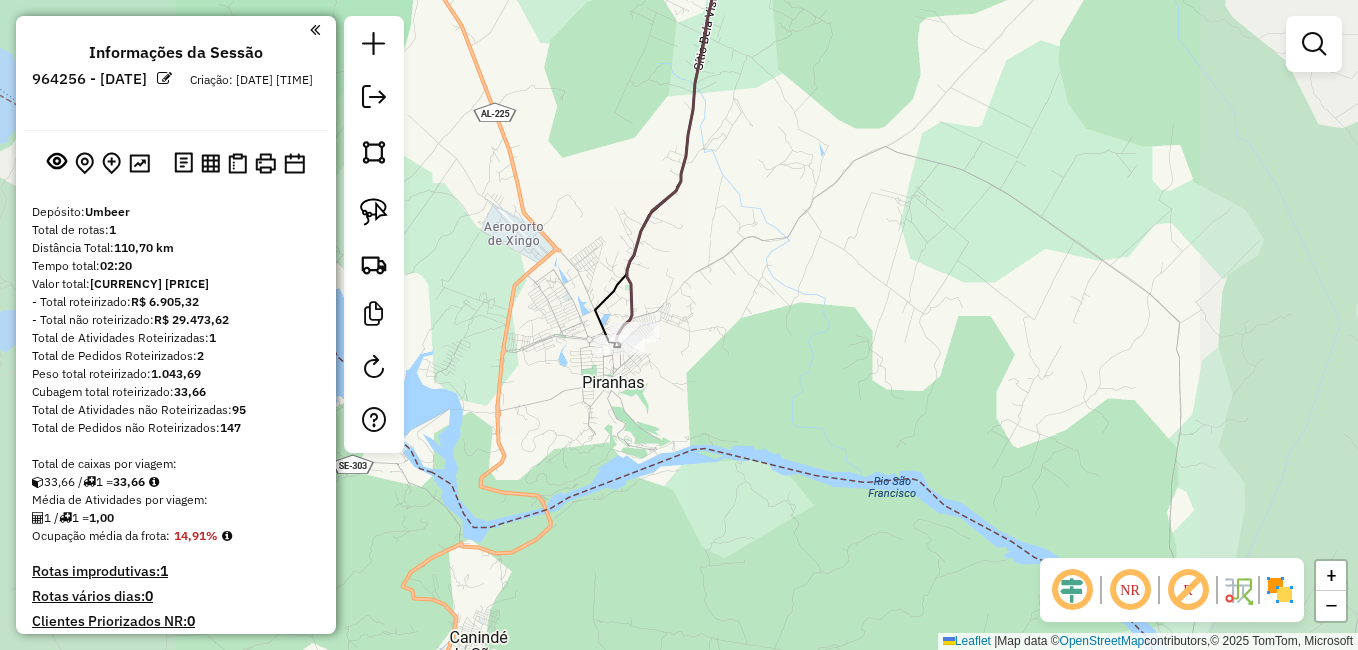 click on "Janela de atendimento Grade de atendimento Capacidade Transportadoras Veículos Cliente Pedidos  Rotas Selecione os dias de semana para filtrar as janelas de atendimento  Seg   Ter   Qua   Qui   Sex   Sáb   Dom  Informe o período da janela de atendimento: De: Até:  Filtrar exatamente a janela do cliente  Considerar janela de atendimento padrão  Selecione os dias de semana para filtrar as grades de atendimento  Seg   Ter   Qua   Qui   Sex   Sáb   Dom   Considerar clientes sem dia de atendimento cadastrado  Clientes fora do dia de atendimento selecionado Filtrar as atividades entre os valores definidos abaixo:  Peso mínimo:   Peso máximo:   Cubagem mínima:   Cubagem máxima:   De:   Até:  Filtrar as atividades entre o tempo de atendimento definido abaixo:  De:   Até:   Considerar capacidade total dos clientes não roteirizados Transportadora: Selecione um ou mais itens Tipo de veículo: Selecione um ou mais itens Veículo: Selecione um ou mais itens Motorista: Selecione um ou mais itens Nome: Rótulo:" 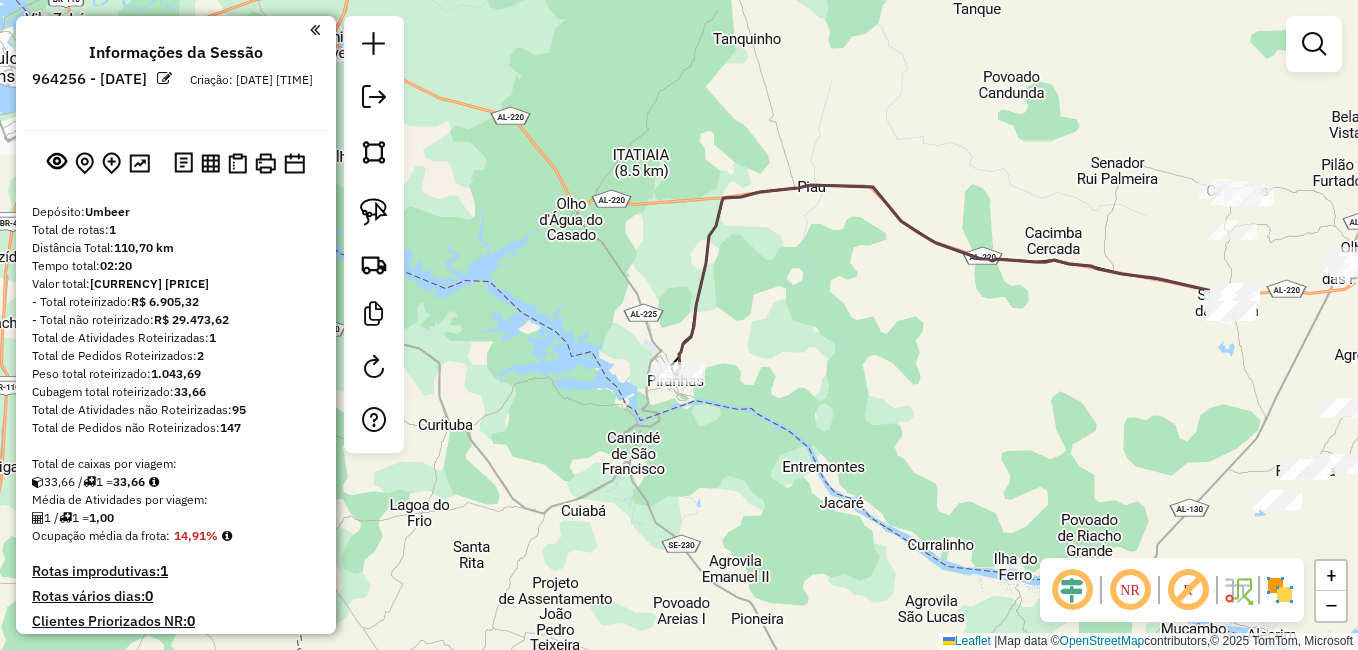 drag, startPoint x: 895, startPoint y: 384, endPoint x: 469, endPoint y: 293, distance: 435.61105 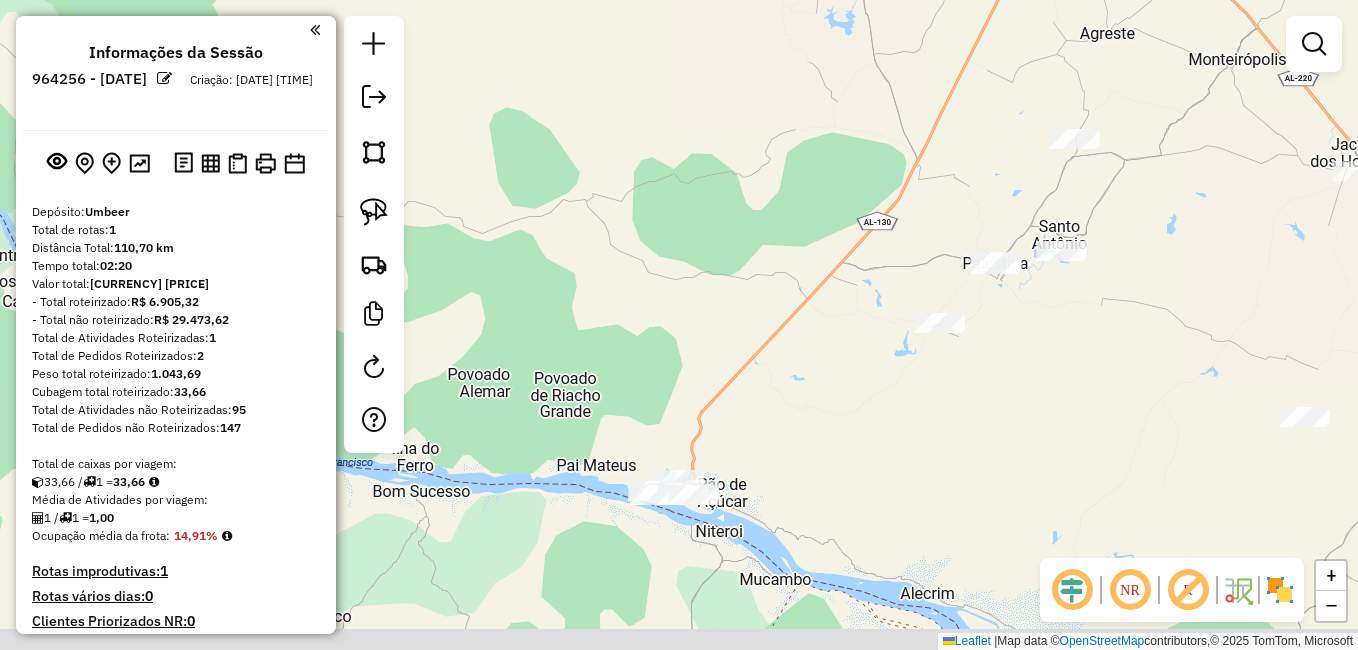 drag, startPoint x: 691, startPoint y: 578, endPoint x: 718, endPoint y: 545, distance: 42.638012 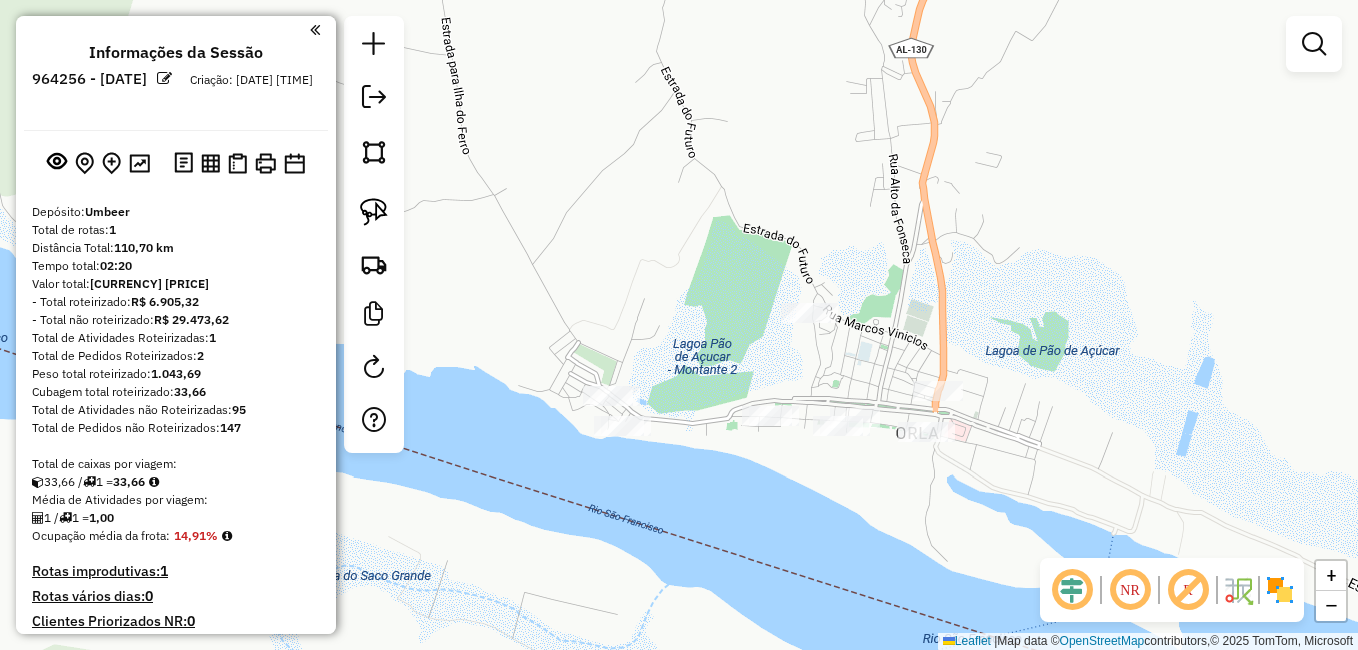 drag, startPoint x: 691, startPoint y: 349, endPoint x: 789, endPoint y: 554, distance: 227.22015 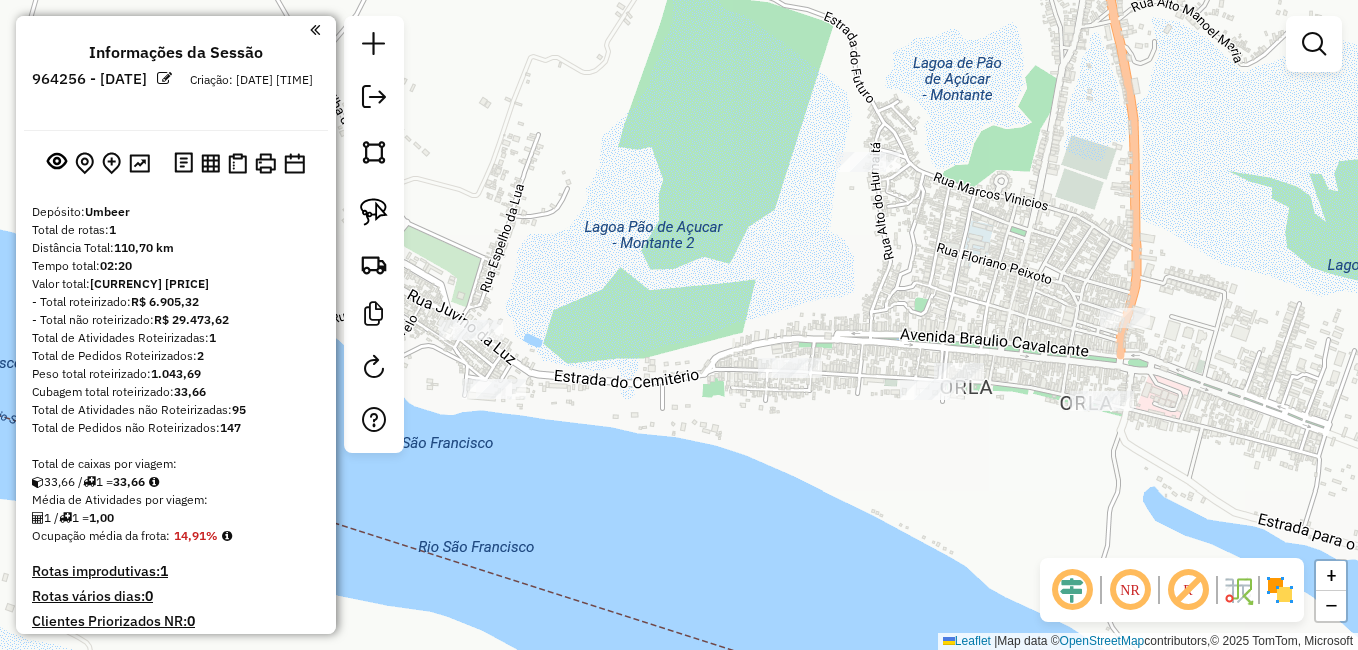 click on "Janela de atendimento Grade de atendimento Capacidade Transportadoras Veículos Cliente Pedidos  Rotas Selecione os dias de semana para filtrar as janelas de atendimento  Seg   Ter   Qua   Qui   Sex   Sáb   Dom  Informe o período da janela de atendimento: De: Até:  Filtrar exatamente a janela do cliente  Considerar janela de atendimento padrão  Selecione os dias de semana para filtrar as grades de atendimento  Seg   Ter   Qua   Qui   Sex   Sáb   Dom   Considerar clientes sem dia de atendimento cadastrado  Clientes fora do dia de atendimento selecionado Filtrar as atividades entre os valores definidos abaixo:  Peso mínimo:   Peso máximo:   Cubagem mínima:   Cubagem máxima:   De:   Até:  Filtrar as atividades entre o tempo de atendimento definido abaixo:  De:   Até:   Considerar capacidade total dos clientes não roteirizados Transportadora: Selecione um ou mais itens Tipo de veículo: Selecione um ou mais itens Veículo: Selecione um ou mais itens Motorista: Selecione um ou mais itens Nome: Rótulo:" 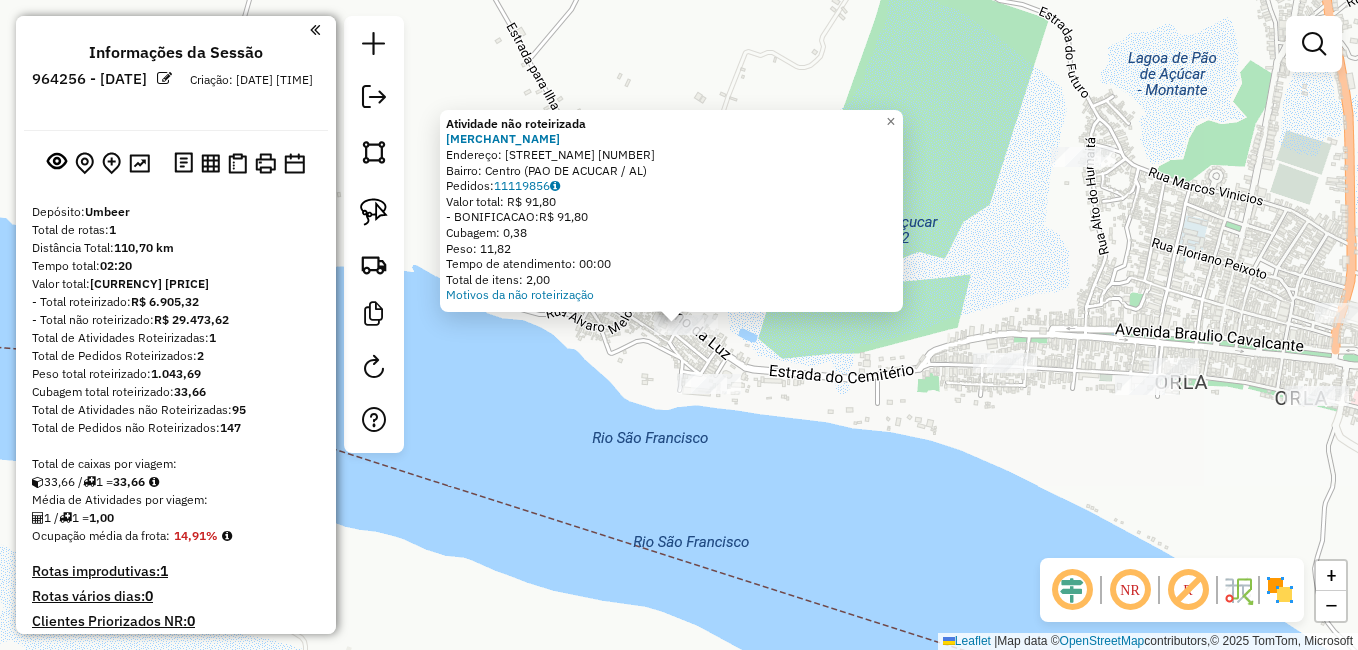 click on "Atividade não roteirizada 227 - PANIFICACAO CRISTO R  Endereço:  EST PRACA CRISTO REDENTOR 286   Bairro: Centro ([CIDADE] / [ESTADO])   Pedidos:  11119856   Valor total: R$ 91,80   -BONIFICACAO:  R$ 91,80   Cubagem: 0,38   Peso: 11,82   Tempo de atendimento: 00:00   Total de itens: 2,00  Motivos da não roteirização × Janela de atendimento Grade de atendimento Capacidade Transportadoras Veículos Cliente Pedidos  Rotas Selecione os dias de semana para filtrar as janelas de atendimento  Seg   Ter   Qua   Qui   Sex   Sáb   Dom  Informe o período da janela de atendimento: De: Até:  Filtrar exatamente a janela do cliente  Considerar janela de atendimento padrão  Selecione os dias de semana para filtrar as grades de atendimento  Seg   Ter   Qua   Qui   Sex   Sáb   Dom   Considerar clientes sem dia de atendimento cadastrado  Clientes fora do dia de atendimento selecionado Filtrar as atividades entre os valores definidos abaixo:  Peso mínimo:   Peso máximo:   Cubagem mínima:   Cubagem máxima:   De:  +" 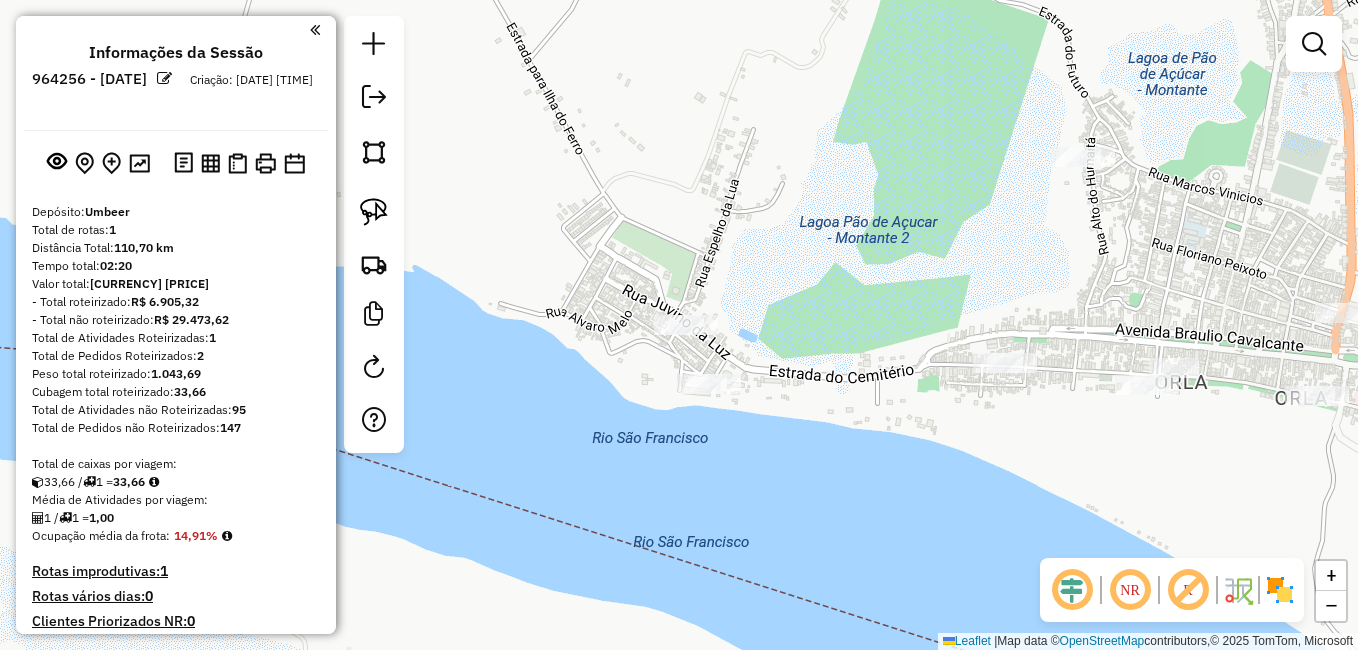 click 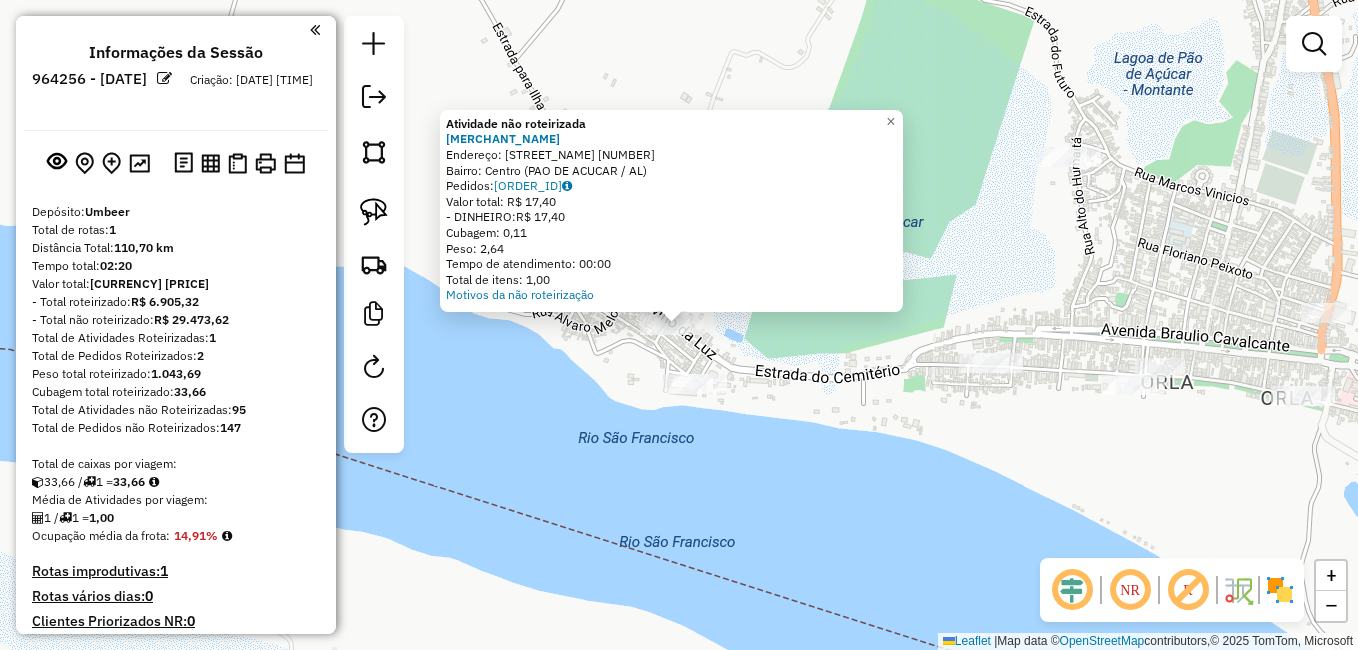 click on "Atividade não roteirizada [NUMBER] - PANIFICACAO CRISTO R Endereço: EST PRACA CRISTO REDENTOR [NUMBER] Bairro: Centro (PAO DE ACUCAR / AL) Pedidos: [NUMBER] Valor total: R$ [PRICE] - DINHEIRO: R$ [PRICE] Cubagem: [NUMBER] Peso: [NUMBER] Tempo de atendimento: [TIME] Total de itens: [NUMBER] Motivos da não roteirização × Janela de atendimento Grade de atendimento Capacidade Transportadoras Veículos Cliente Pedidos Rotas Selecione os dias de semana para filtrar as janelas de atendimento Seg Ter Qua Qui Sex Sáb Dom Informe o período da janela de atendimento: De: Até: Filtrar exatamente a janela do cliente Considerar janela de atendimento padrão Selecione os dias de semana para filtrar as grades de atendimento Seg Ter Qua Qui Sex Sáb Dom Considerar clientes sem dia de atendimento cadastrado Clientes fora do dia de atendimento selecionado Filtrar as atividades entre os valores definidos abaixo: Peso mínimo: Peso máximo: Cubagem mínima: Cubagem máxima: De: De:" 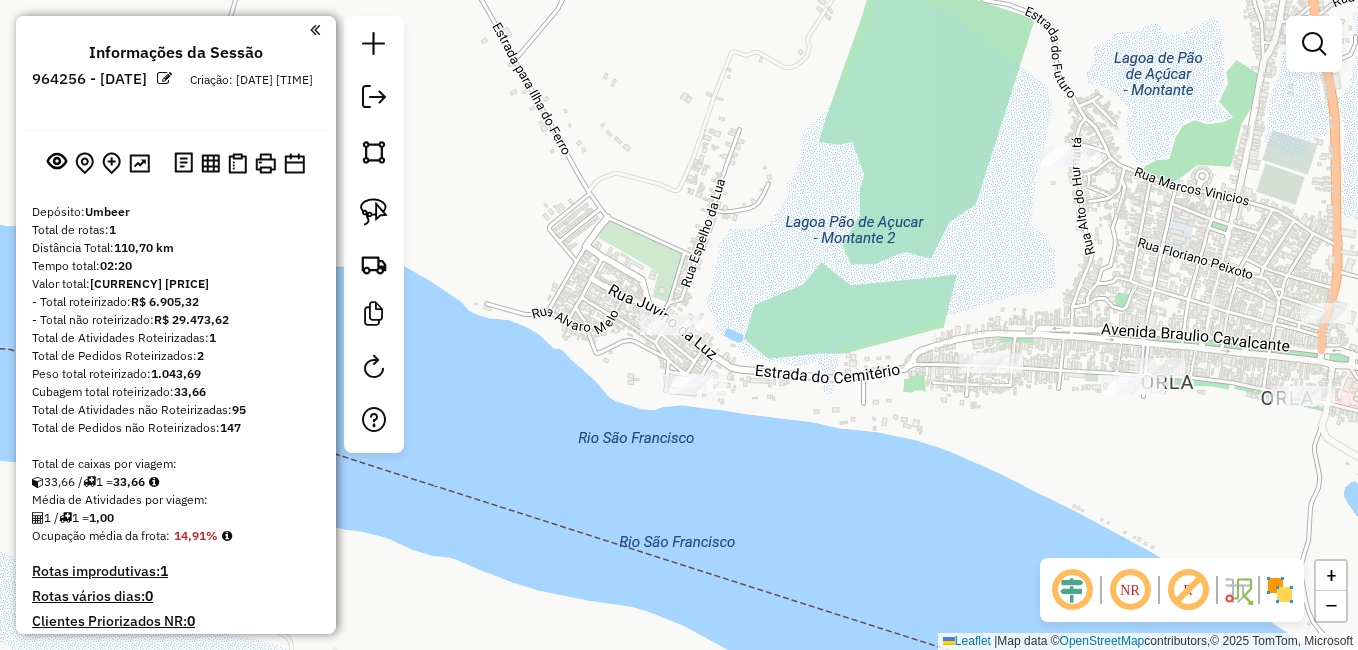 click on "Janela de atendimento Grade de atendimento Capacidade Transportadoras Veículos Cliente Pedidos  Rotas Selecione os dias de semana para filtrar as janelas de atendimento  Seg   Ter   Qua   Qui   Sex   Sáb   Dom  Informe o período da janela de atendimento: De: Até:  Filtrar exatamente a janela do cliente  Considerar janela de atendimento padrão  Selecione os dias de semana para filtrar as grades de atendimento  Seg   Ter   Qua   Qui   Sex   Sáb   Dom   Considerar clientes sem dia de atendimento cadastrado  Clientes fora do dia de atendimento selecionado Filtrar as atividades entre os valores definidos abaixo:  Peso mínimo:   Peso máximo:   Cubagem mínima:   Cubagem máxima:   De:   Até:  Filtrar as atividades entre o tempo de atendimento definido abaixo:  De:   Até:   Considerar capacidade total dos clientes não roteirizados Transportadora: Selecione um ou mais itens Tipo de veículo: Selecione um ou mais itens Veículo: Selecione um ou mais itens Motorista: Selecione um ou mais itens Nome: Rótulo:" 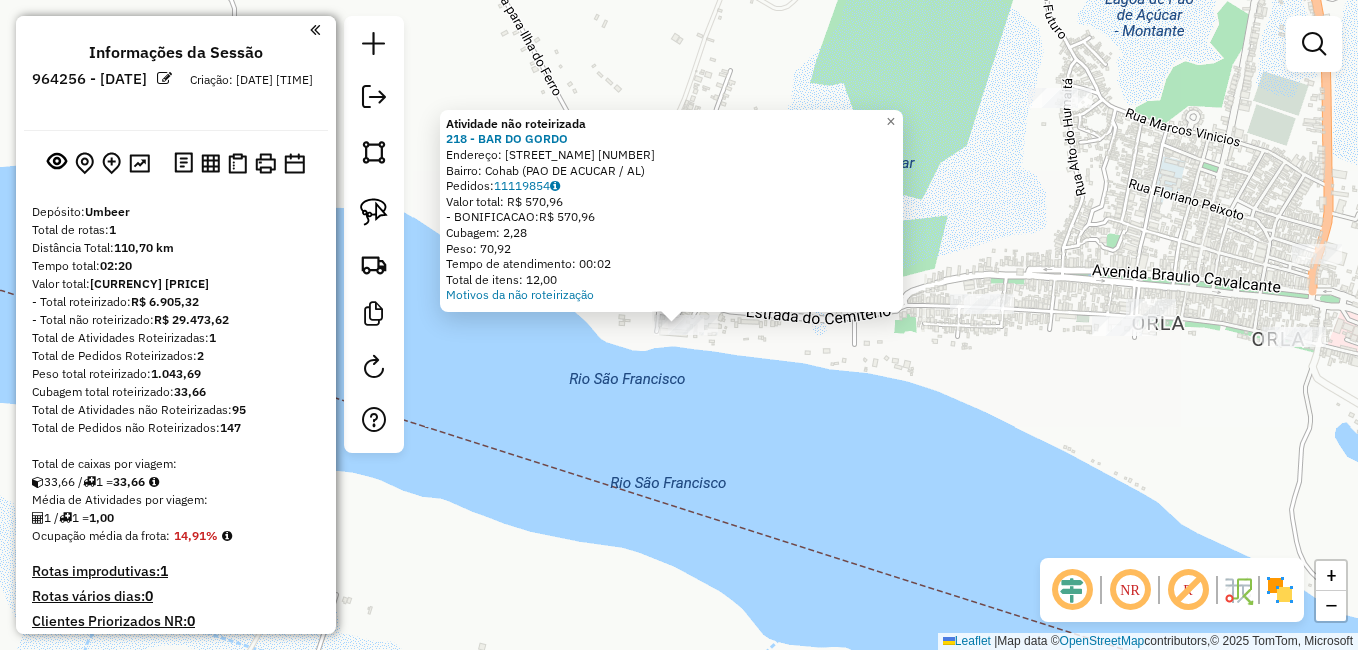 click on "Atividade não roteirizada [NUMBER] - BAR DO GORDO Endereço: R CAMPO ALEGRE [NUMBER] Bairro: Cohab (PAO DE ACUCAR / AL) Pedidos: [NUMBER] Valor total: R$ [PRICE] - BONIFICACAO: R$ [PRICE] Cubagem: [NUMBER] Peso: [NUMBER] Tempo de atendimento: [TIME] Total de itens: [NUMBER] Motivos da não roteirização × Janela de atendimento Grade de atendimento Capacidade Transportadoras Veículos Cliente Pedidos Rotas Selecione os dias de semana para filtrar as janelas de atendimento Seg Ter Qua Qui Sex Sáb Dom Informe o período da janela de atendimento: De: Até: Filtrar exatamente a janela do cliente Considerar janela de atendimento padrão Selecione os dias de semana para filtrar as grades de atendimento Seg Ter Qua Qui Sex Sáb Dom Considerar clientes sem dia de atendimento cadastrado Clientes fora do dia de atendimento selecionado Filtrar as atividades entre os valores definidos abaixo: Peso mínimo: Peso máximo: Cubagem mínima: Cubagem máxima: De: Até: De: Nome:" 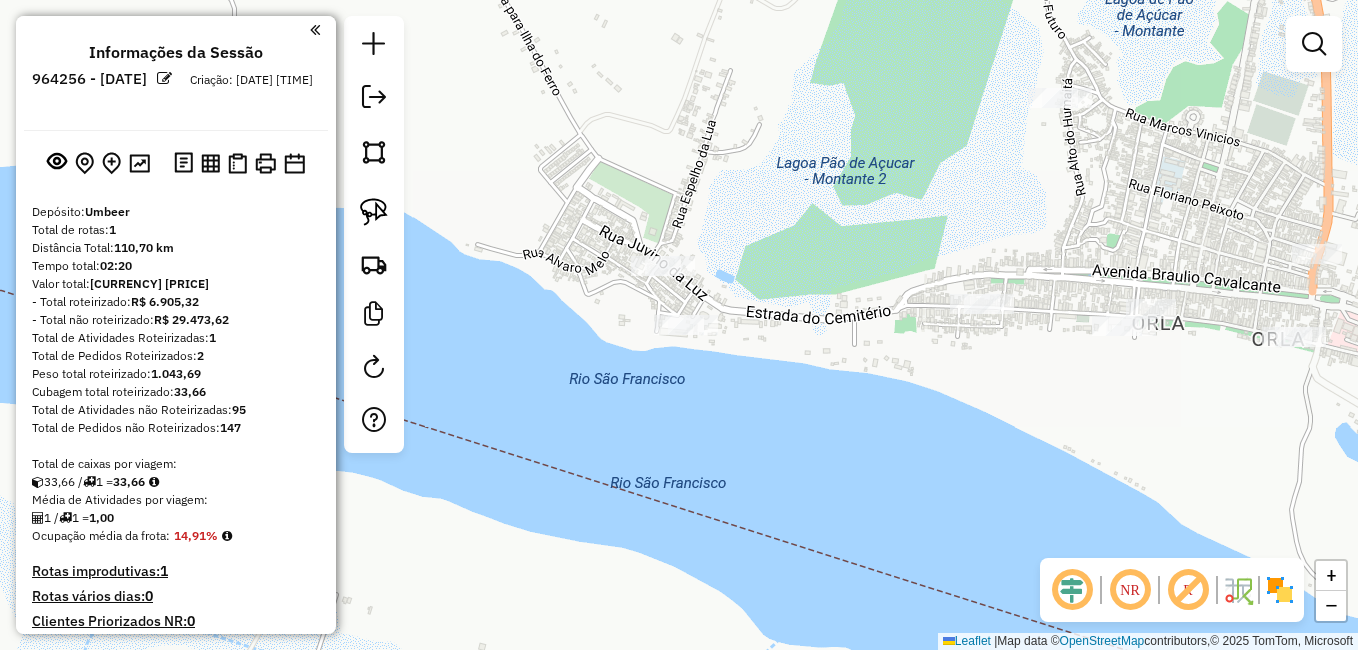 drag, startPoint x: 369, startPoint y: 204, endPoint x: 490, endPoint y: 267, distance: 136.41847 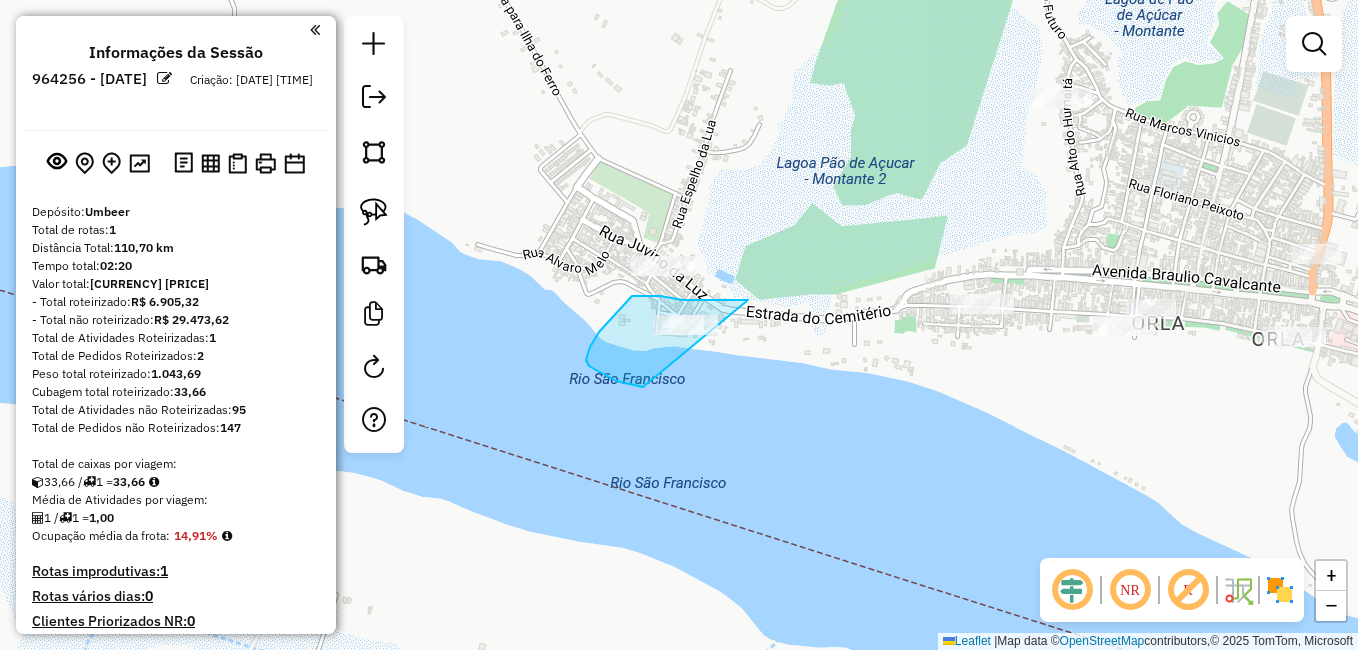 drag, startPoint x: 748, startPoint y: 300, endPoint x: 716, endPoint y: 389, distance: 94.57801 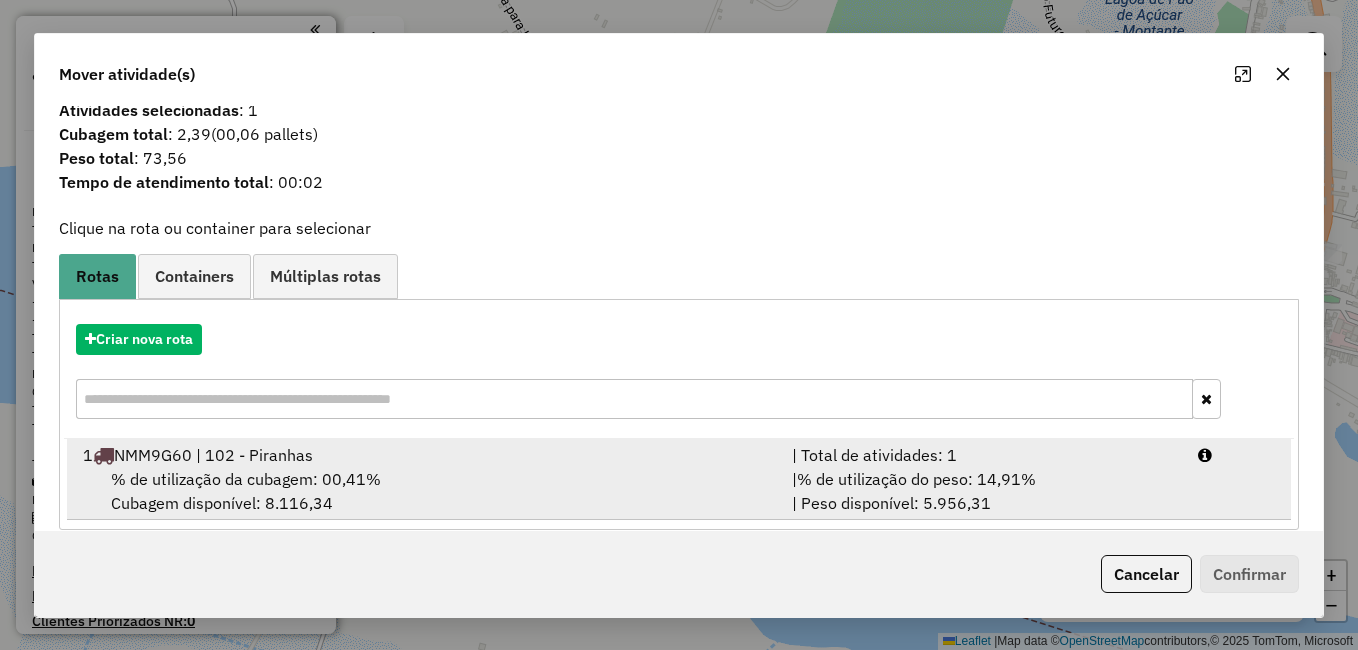 scroll, scrollTop: 39, scrollLeft: 0, axis: vertical 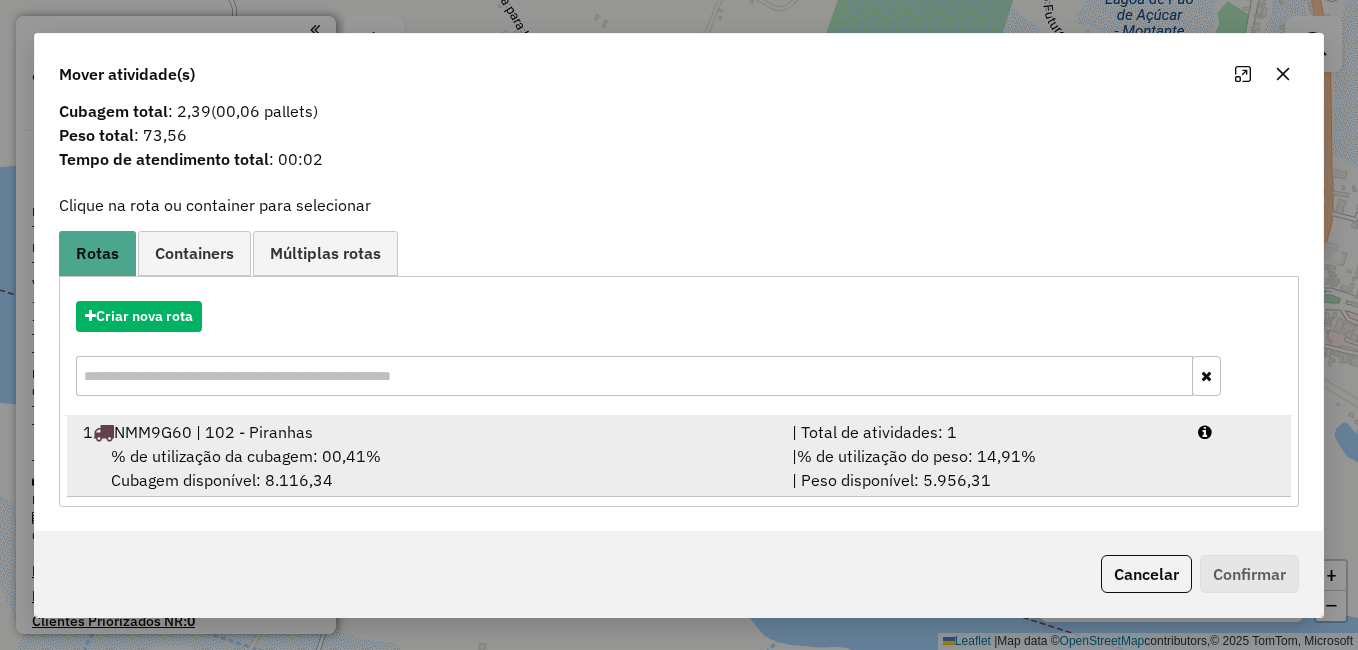 click on "1  NMM9G60 | 102 - Piranhas" at bounding box center (425, 432) 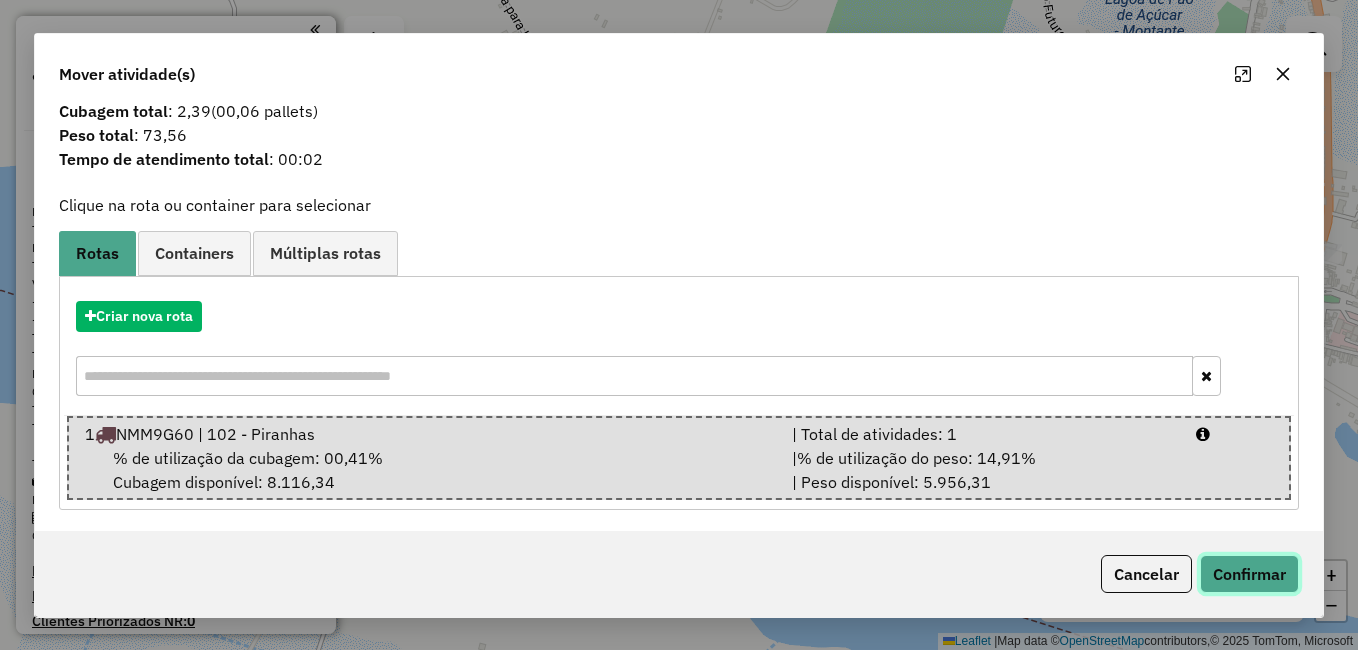 click on "Confirmar" 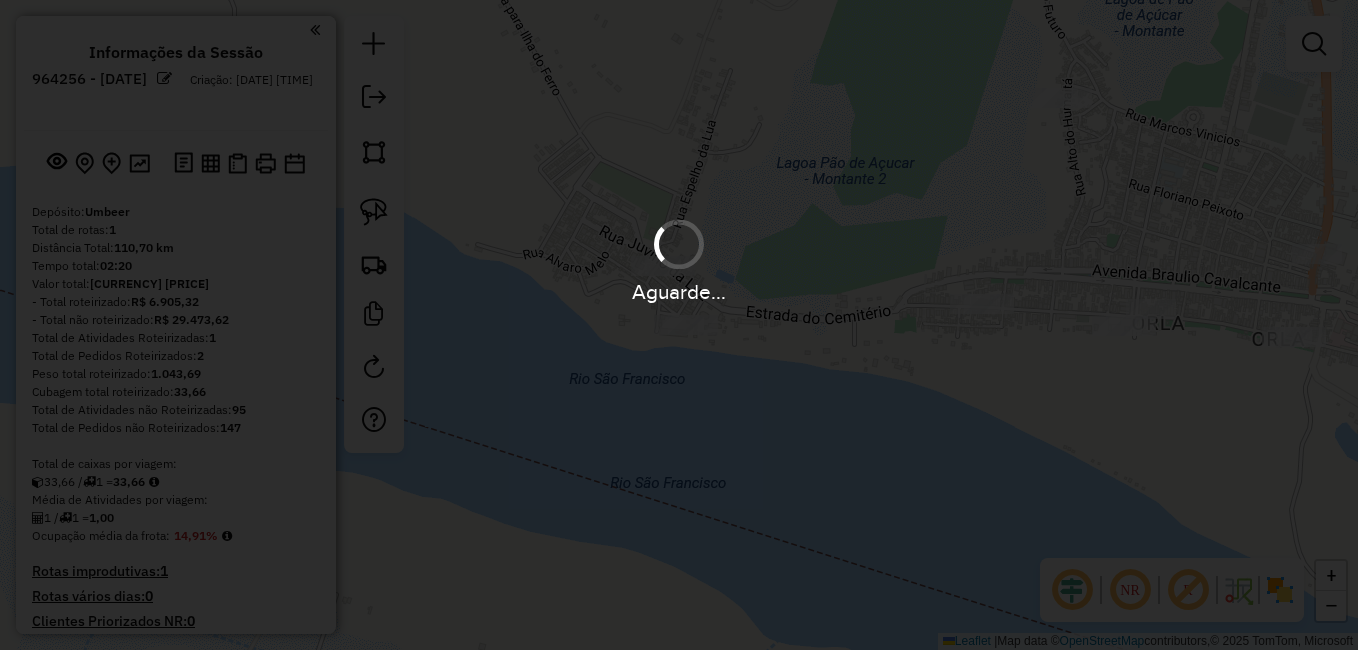 scroll, scrollTop: 0, scrollLeft: 0, axis: both 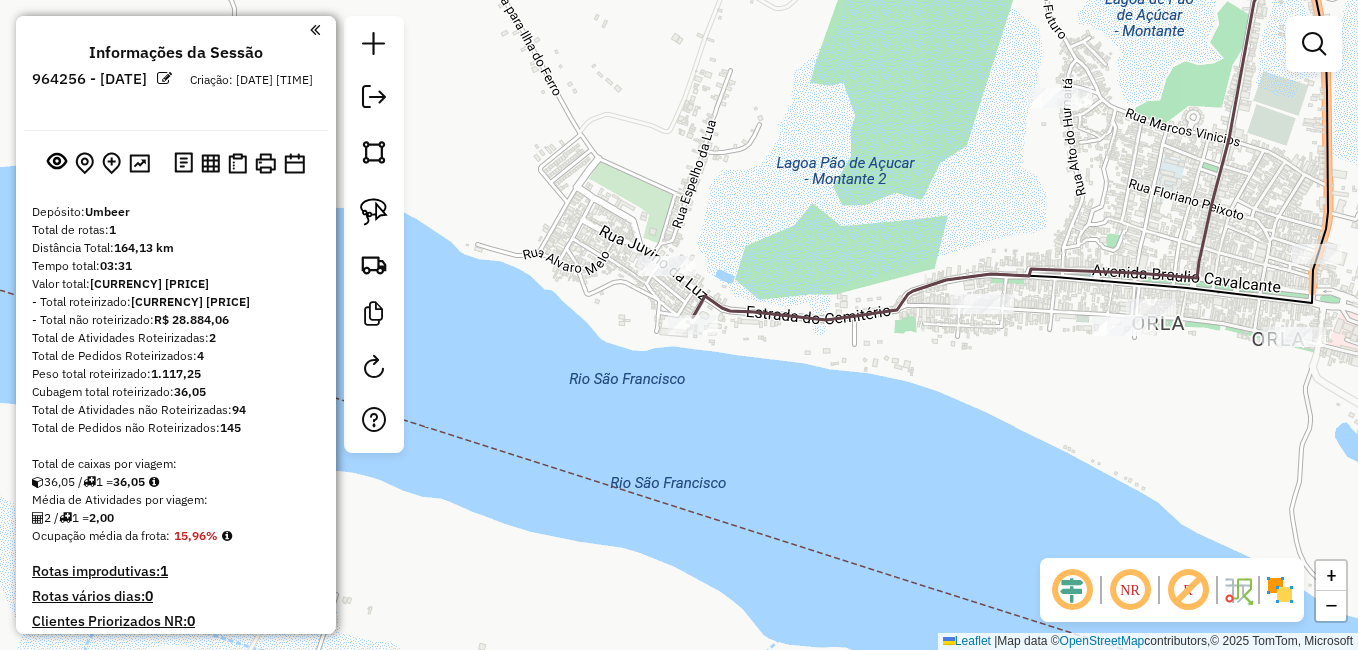 click 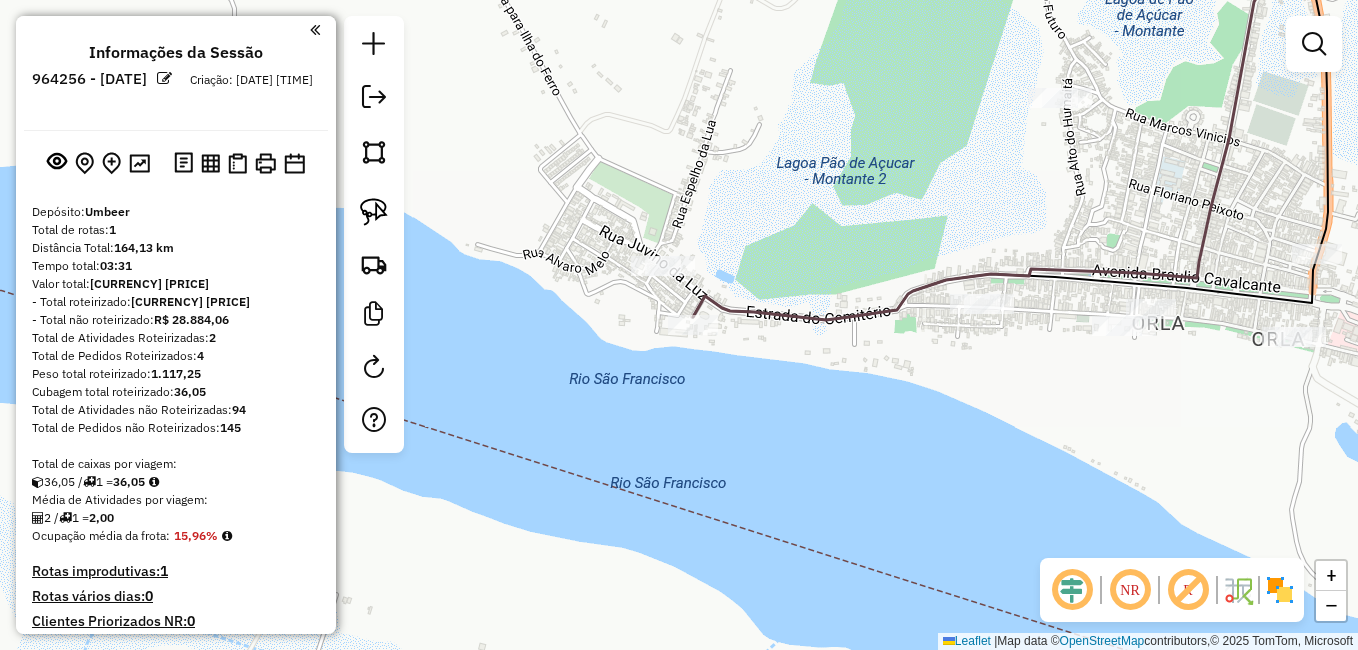 click 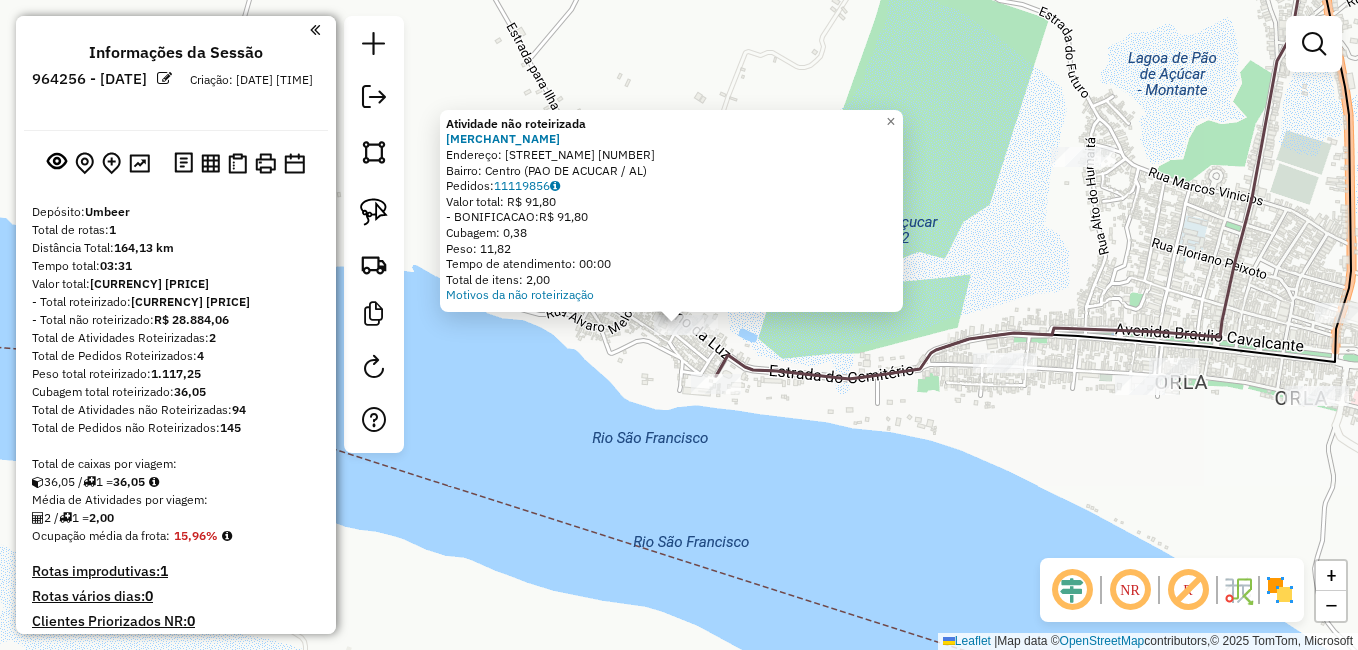 click on "Atividade não roteirizada 227 - PANIFICACAO CRISTO R  Endereço:  EST PRACA CRISTO REDENTOR 286   Bairro: Centro ([CIDADE] / [ESTADO])   Pedidos:  11119856   Valor total: R$ 91,80   -BONIFICACAO:  R$ 91,80   Cubagem: 0,38   Peso: 11,82   Tempo de atendimento: 00:00   Total de itens: 2,00  Motivos da não roteirização × Janela de atendimento Grade de atendimento Capacidade Transportadoras Veículos Cliente Pedidos  Rotas Selecione os dias de semana para filtrar as janelas de atendimento  Seg   Ter   Qua   Qui   Sex   Sáb   Dom  Informe o período da janela de atendimento: De: Até:  Filtrar exatamente a janela do cliente  Considerar janela de atendimento padrão  Selecione os dias de semana para filtrar as grades de atendimento  Seg   Ter   Qua   Qui   Sex   Sáb   Dom   Considerar clientes sem dia de atendimento cadastrado  Clientes fora do dia de atendimento selecionado Filtrar as atividades entre os valores definidos abaixo:  Peso mínimo:   Peso máximo:   Cubagem mínima:   Cubagem máxima:   De:  +" 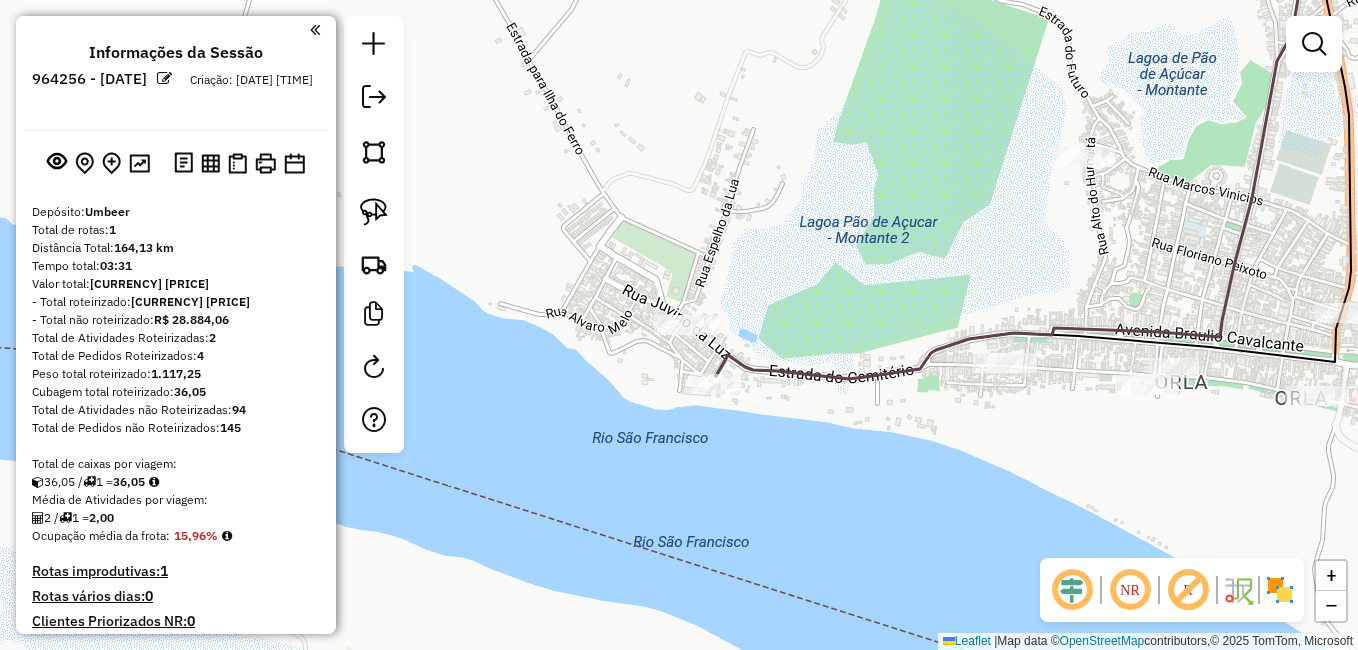 drag, startPoint x: 383, startPoint y: 216, endPoint x: 477, endPoint y: 256, distance: 102.156746 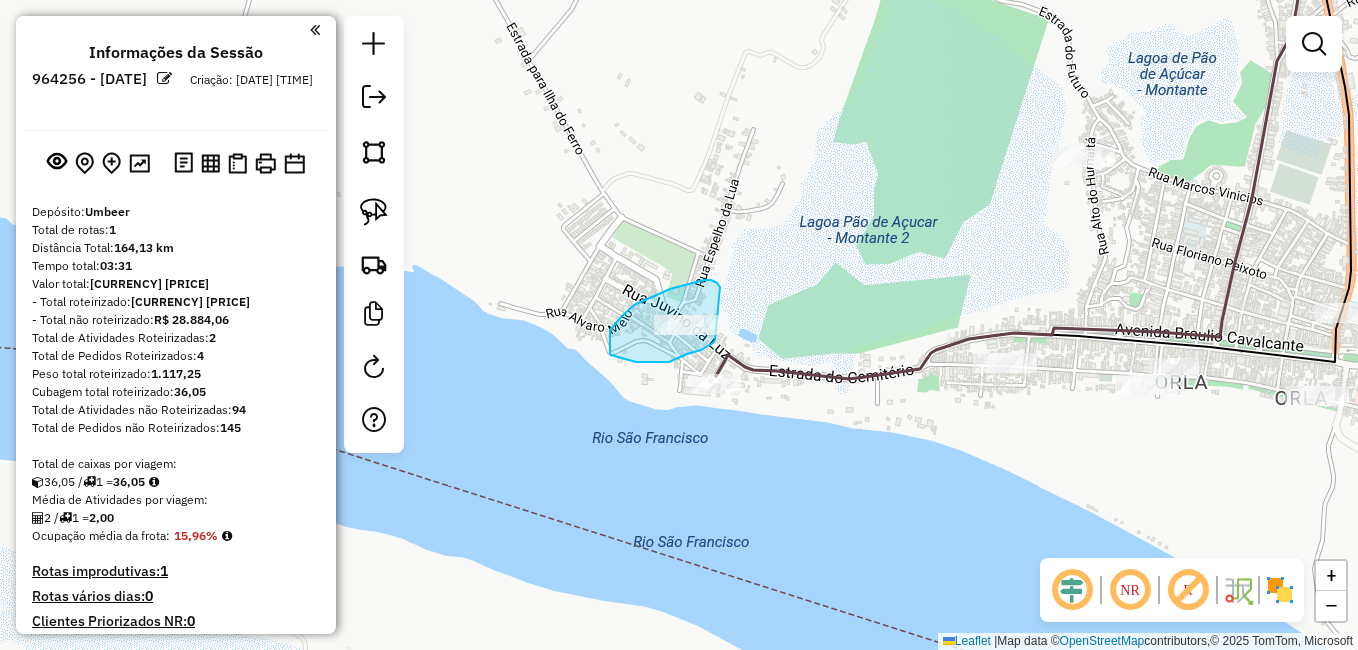 drag, startPoint x: 720, startPoint y: 287, endPoint x: 715, endPoint y: 340, distance: 53.235325 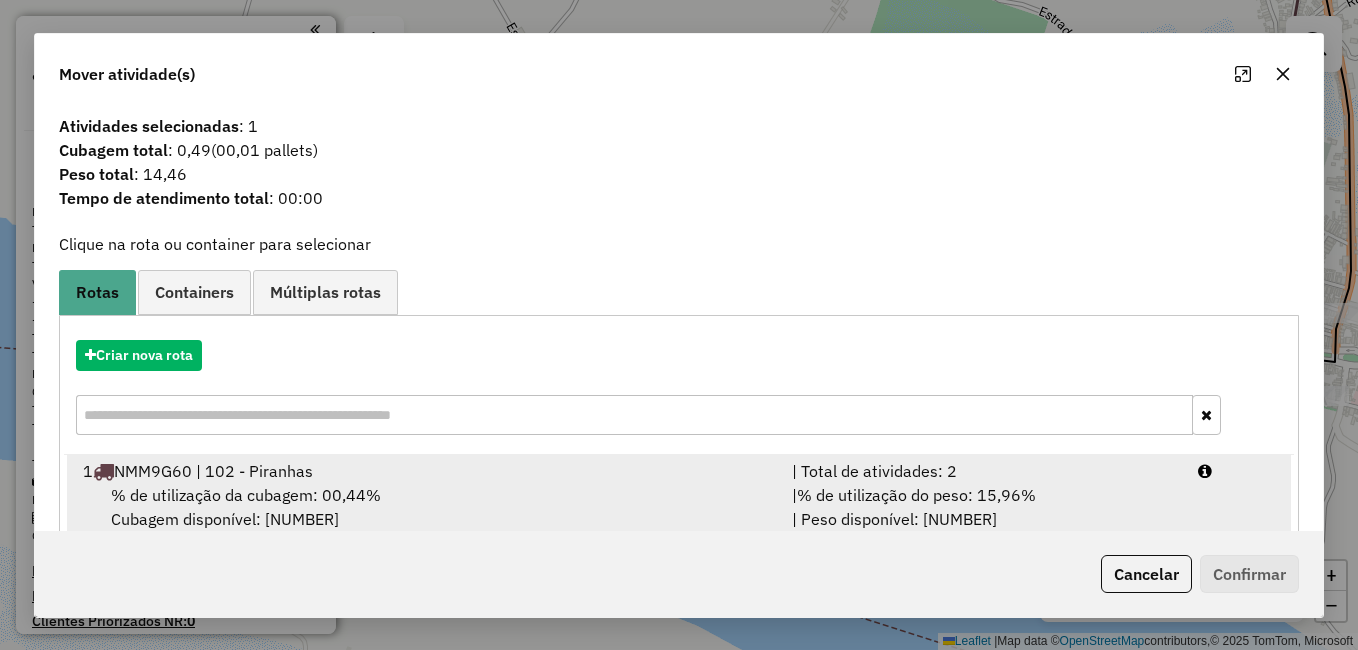 click on "1  NMM9G60 | 102 - Piranhas" at bounding box center (425, 471) 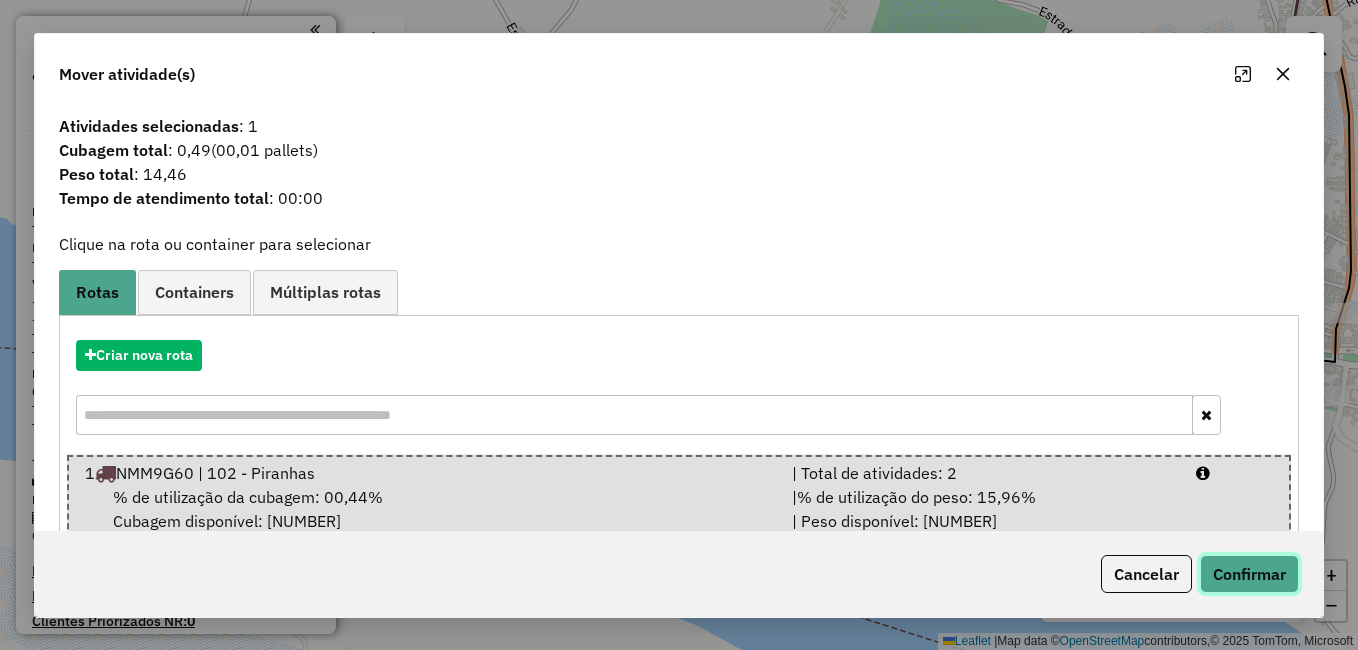 click on "Confirmar" 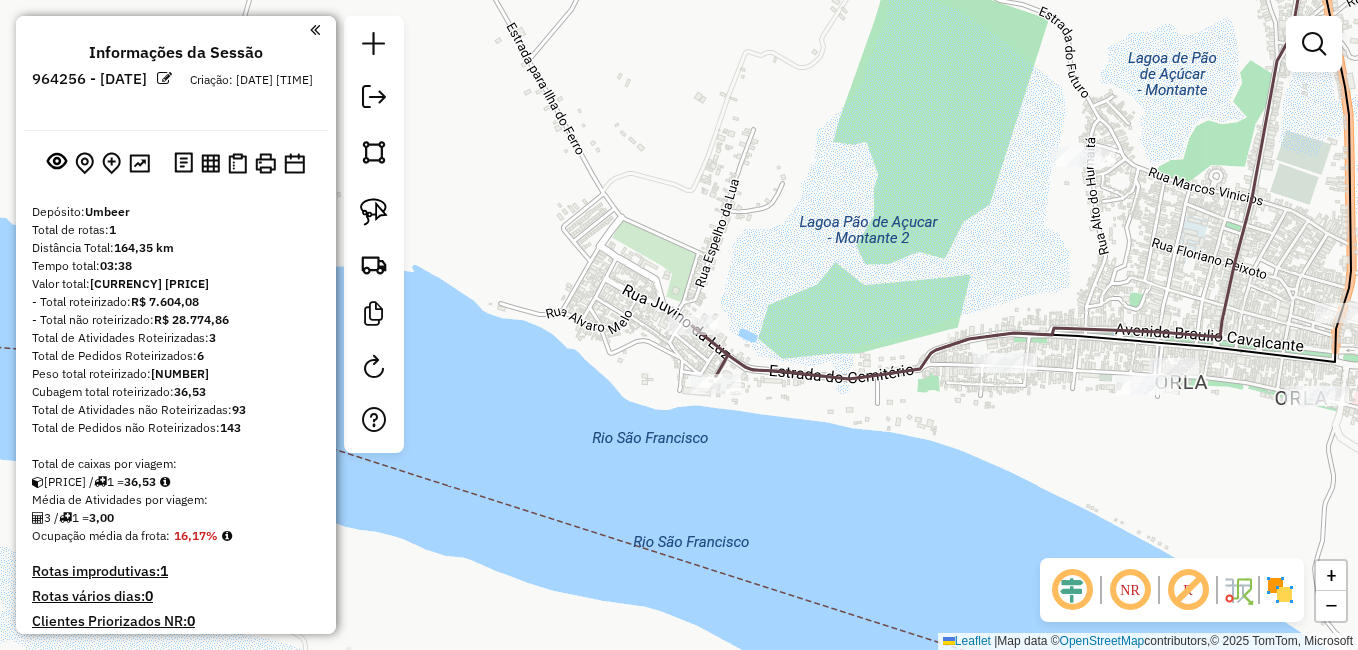drag, startPoint x: 880, startPoint y: 437, endPoint x: 841, endPoint y: 463, distance: 46.872166 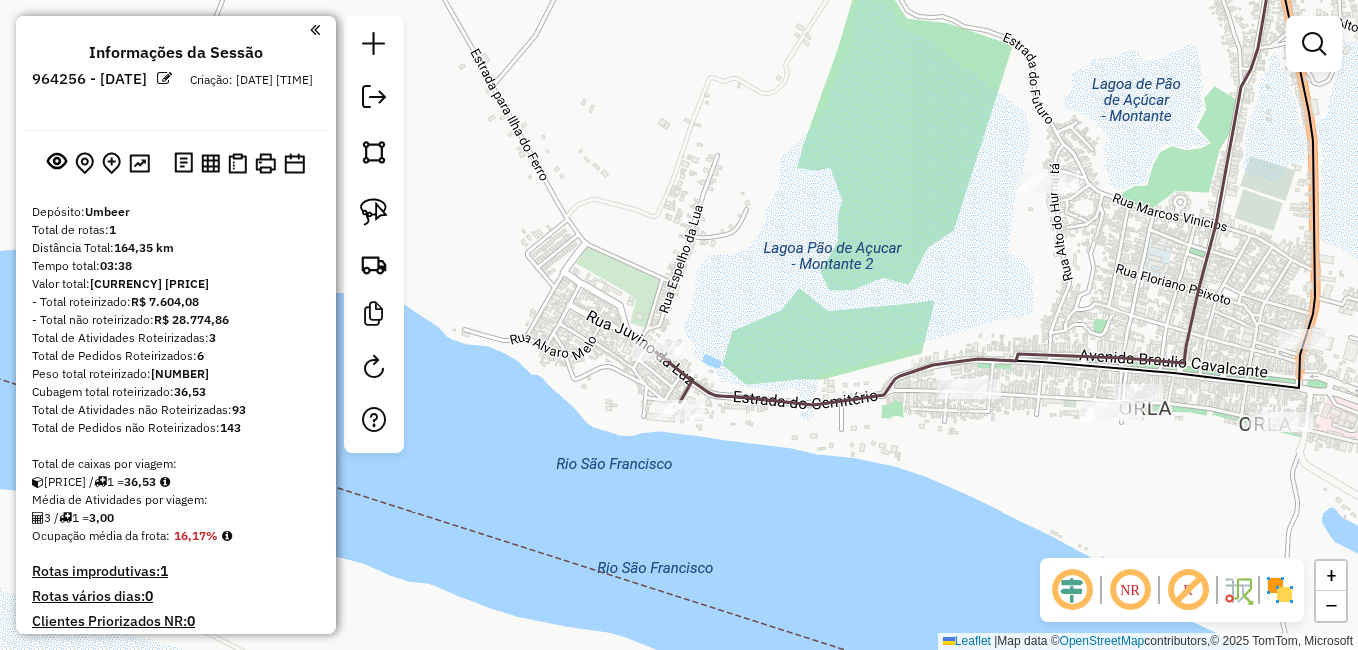 drag, startPoint x: 1004, startPoint y: 447, endPoint x: 895, endPoint y: 455, distance: 109.29318 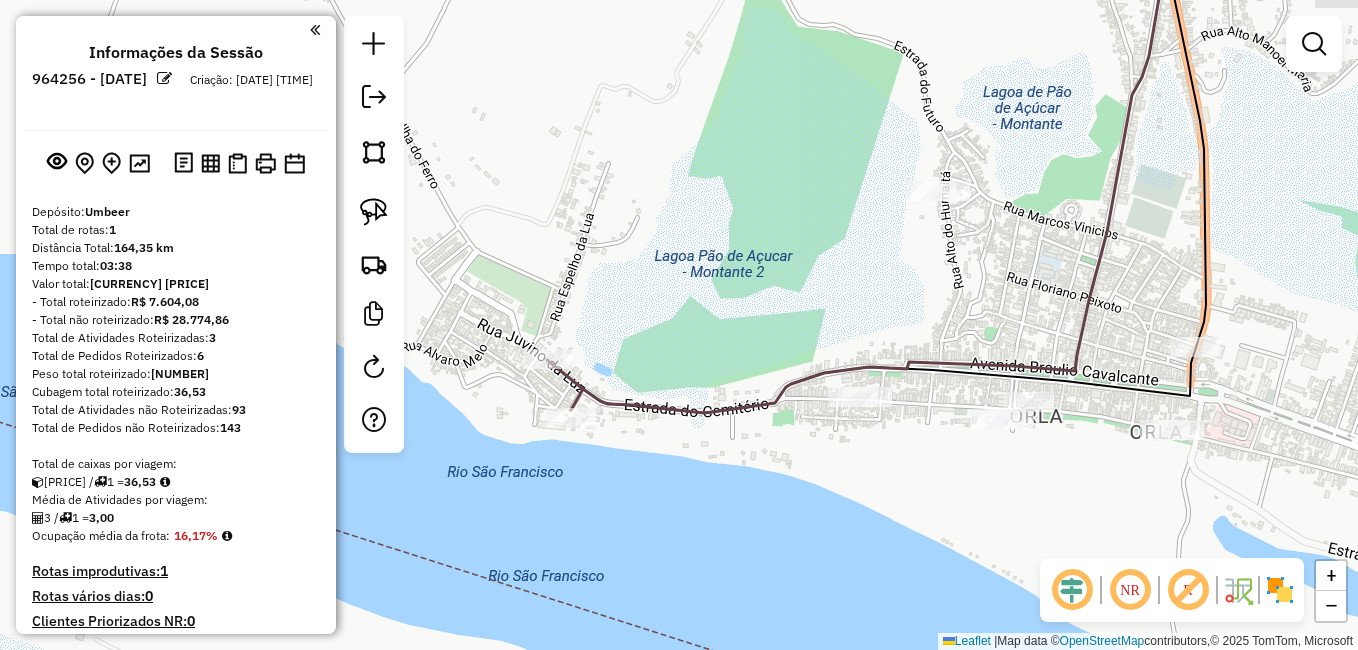 click 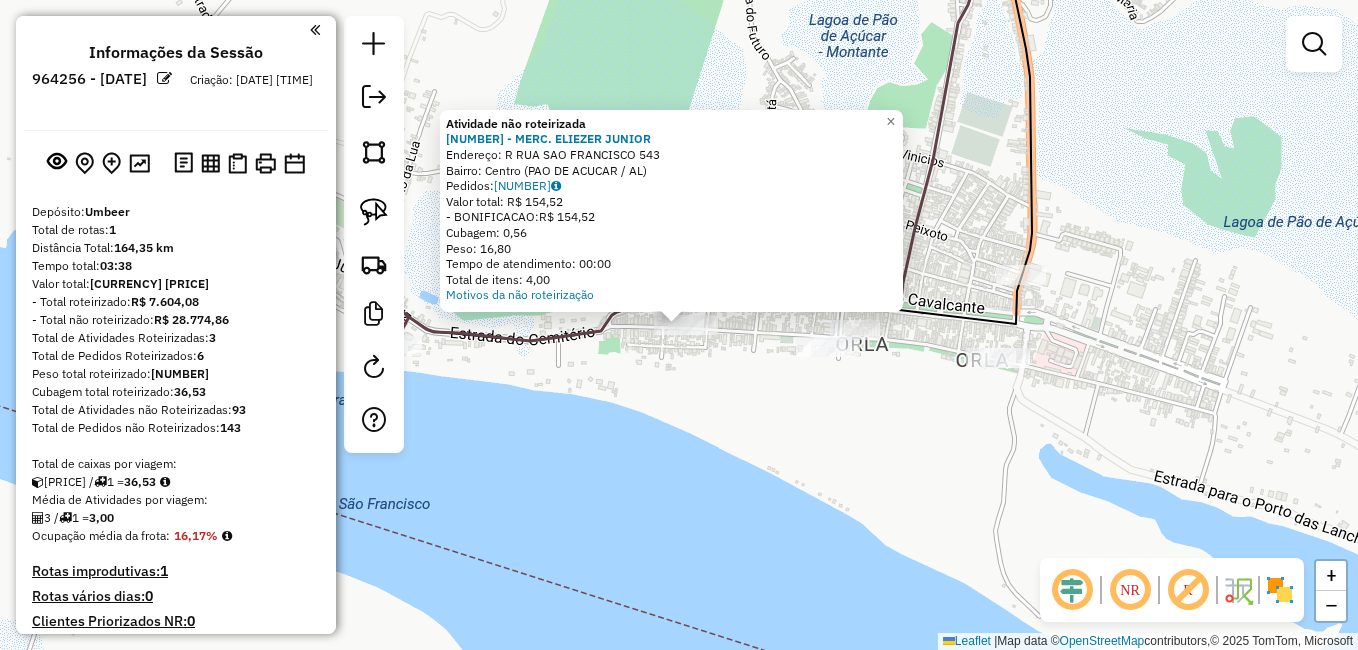 click on "Atividade não roteirizada 228 - [MERCHANT_NAME]  Endereço:  [STREET_NAME] [NUMBER]   Bairro: [NEIGHBORHOOD] ([CITY] / [STATE])   Pedidos:  [ORDER_ID]   Valor total: [CURRENCY] [PRICE]   -BONIFICACAO:  [CURRENCY] [PRICE]   Cubagem: [CUBAGE]   Peso: [WEIGHT]   Tempo de atendimento: [TIME]   Total de itens: [ITEMS]  Motivos da não roteirização × Janela de atendimento Grade de atendimento Capacidade Transportadoras Veículos Cliente Pedidos  Rotas Selecione os dias de semana para filtrar as janelas de atendimento  Seg   Ter   Qua   Qui   Sex   Sáb   Dom  Informe o período da janela de atendimento: De: Até:  Filtrar exatamente a janela do cliente  Considerar janela de atendimento padrão  Selecione os dias de semana para filtrar as grades de atendimento  Seg   Ter   Qua   Qui   Sex   Sáb   Dom   Considerar clientes sem dia de atendimento cadastrado  Clientes fora do dia de atendimento selecionado Filtrar as atividades entre os valores definidos abaixo:  Peso mínimo:   Peso máximo:   Cubagem mínima:   Cubagem máxima:   De:   De:" 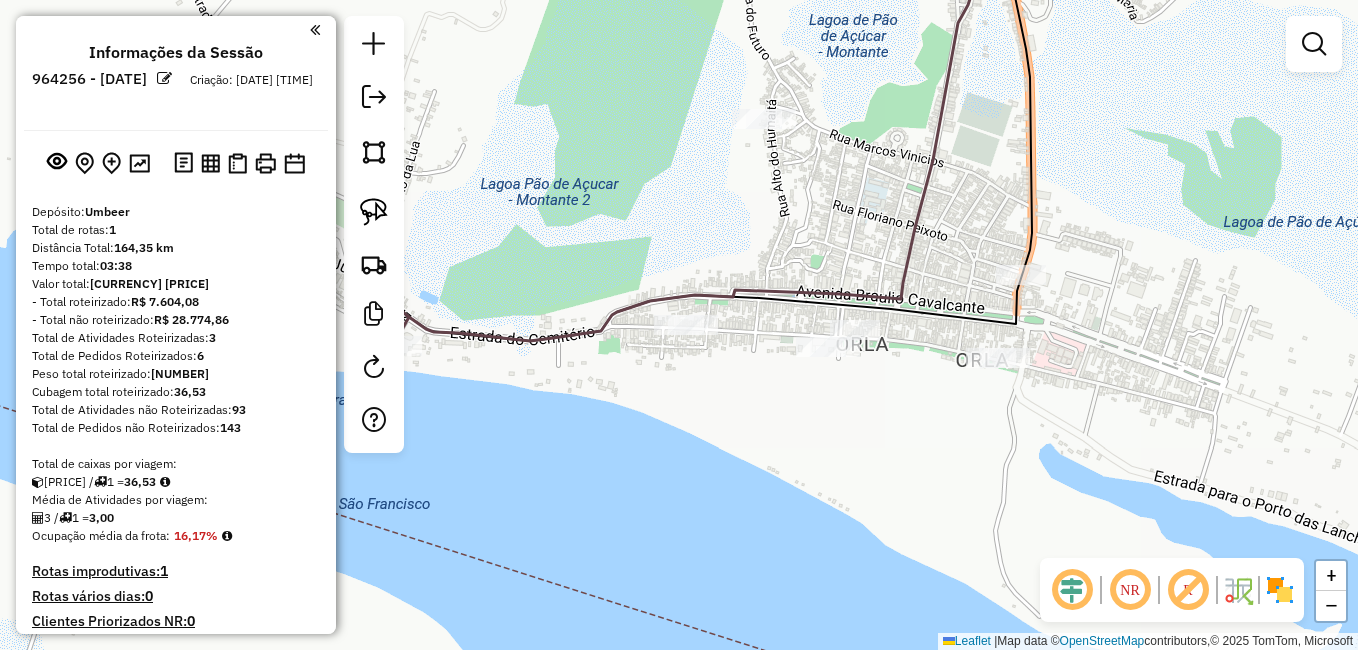 click on "Janela de atendimento Grade de atendimento Capacidade Transportadoras Veículos Cliente Pedidos  Rotas Selecione os dias de semana para filtrar as janelas de atendimento  Seg   Ter   Qua   Qui   Sex   Sáb   Dom  Informe o período da janela de atendimento: De: Até:  Filtrar exatamente a janela do cliente  Considerar janela de atendimento padrão  Selecione os dias de semana para filtrar as grades de atendimento  Seg   Ter   Qua   Qui   Sex   Sáb   Dom   Considerar clientes sem dia de atendimento cadastrado  Clientes fora do dia de atendimento selecionado Filtrar as atividades entre os valores definidos abaixo:  Peso mínimo:   Peso máximo:   Cubagem mínima:   Cubagem máxima:   De:   Até:  Filtrar as atividades entre o tempo de atendimento definido abaixo:  De:   Até:   Considerar capacidade total dos clientes não roteirizados Transportadora: Selecione um ou mais itens Tipo de veículo: Selecione um ou mais itens Veículo: Selecione um ou mais itens Motorista: Selecione um ou mais itens Nome: Rótulo:" 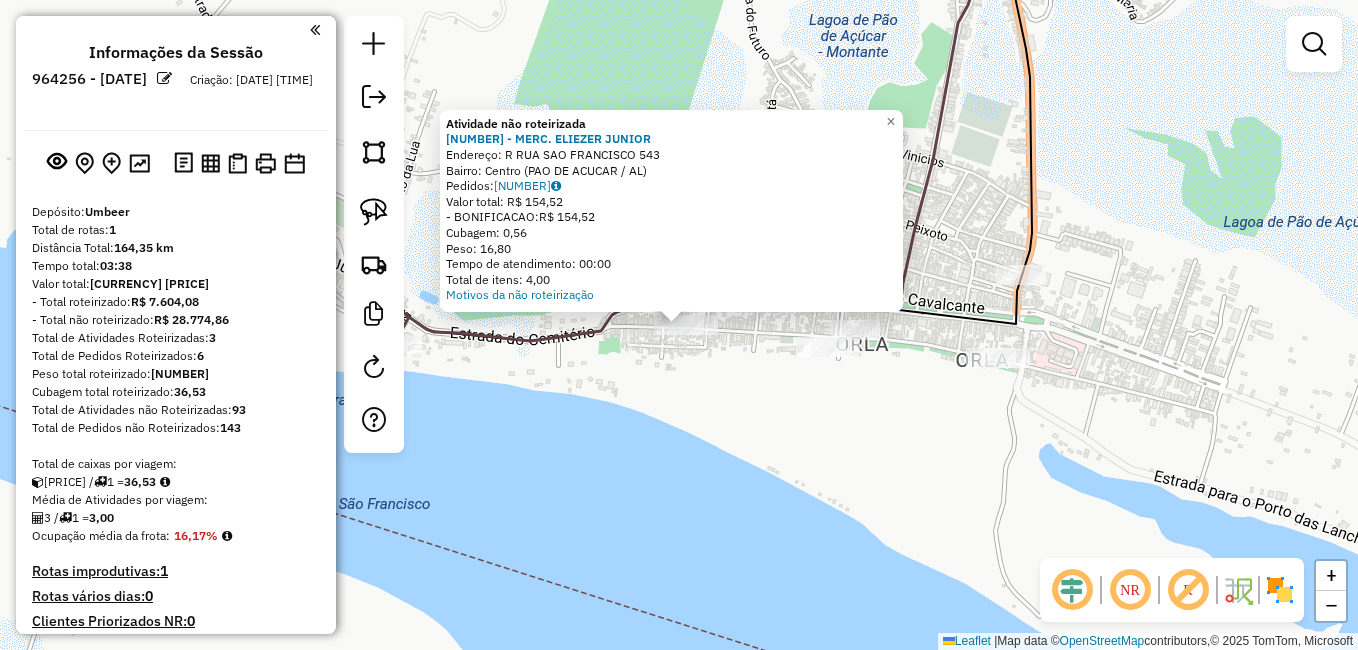 click on "Atividade não roteirizada 228 - [MERCHANT_NAME]  Endereço:  [STREET_NAME] [NUMBER]   Bairro: [NEIGHBORHOOD] ([CITY] / [STATE])   Pedidos:  [ORDER_ID]   Valor total: [CURRENCY] [PRICE]   -BONIFICACAO:  [CURRENCY] [PRICE]   Cubagem: [CUBAGE]   Peso: [WEIGHT]   Tempo de atendimento: [TIME]   Total de itens: [ITEMS]  Motivos da não roteirização × Janela de atendimento Grade de atendimento Capacidade Transportadoras Veículos Cliente Pedidos  Rotas Selecione os dias de semana para filtrar as janelas de atendimento  Seg   Ter   Qua   Qui   Sex   Sáb   Dom  Informe o período da janela de atendimento: De: Até:  Filtrar exatamente a janela do cliente  Considerar janela de atendimento padrão  Selecione os dias de semana para filtrar as grades de atendimento  Seg   Ter   Qua   Qui   Sex   Sáb   Dom   Considerar clientes sem dia de atendimento cadastrado  Clientes fora do dia de atendimento selecionado Filtrar as atividades entre os valores definidos abaixo:  Peso mínimo:   Peso máximo:   Cubagem mínima:   Cubagem máxima:   De:   De:" 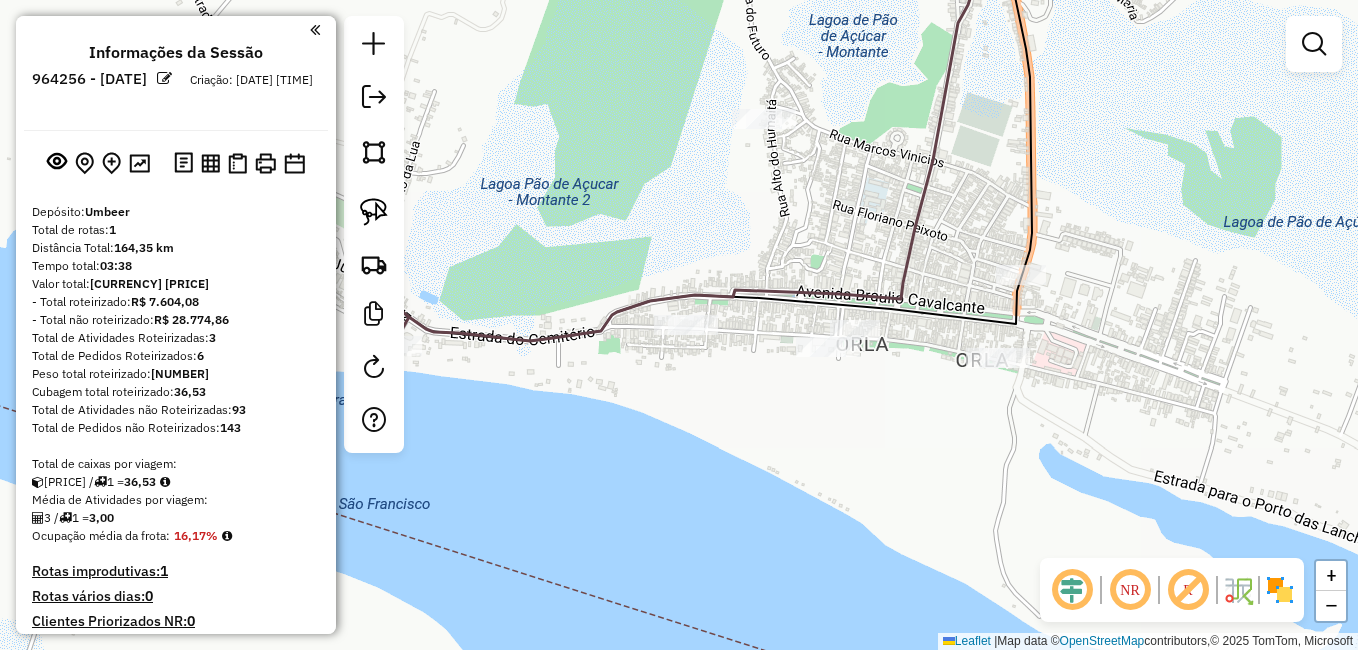 click 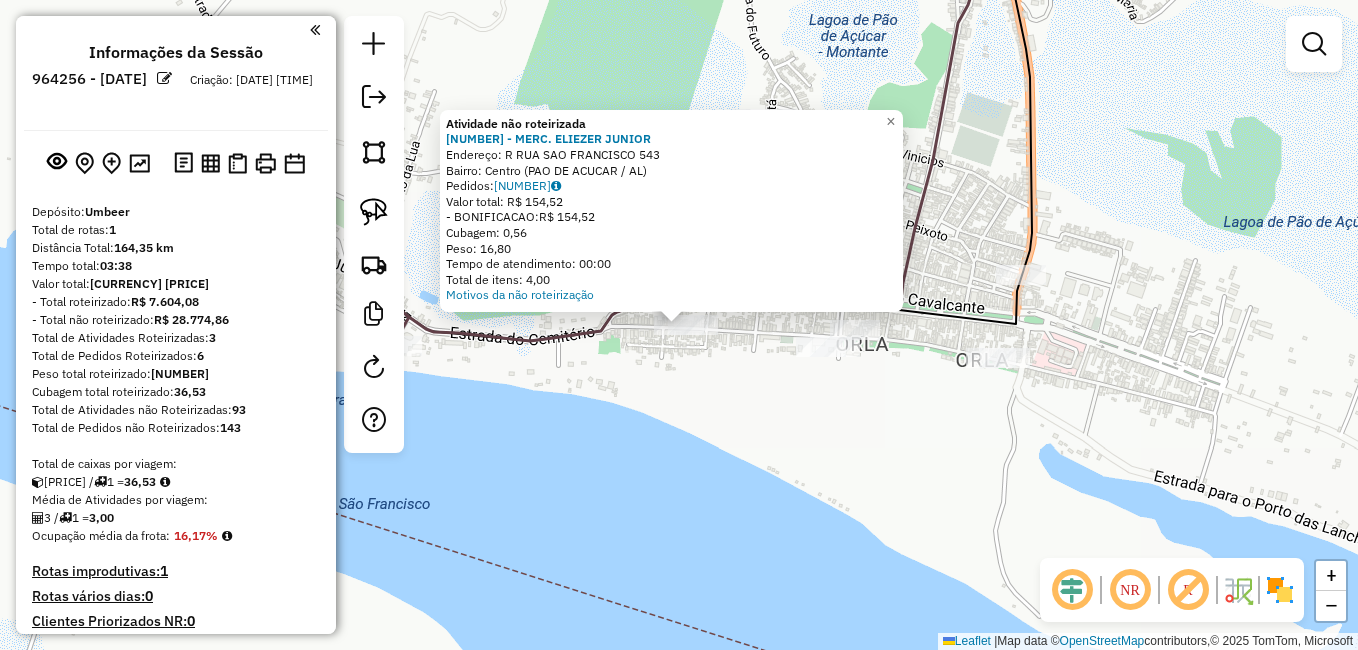 click on "Atividade não roteirizada 228 - [MERCHANT_NAME]  Endereço:  [STREET_NAME] [NUMBER]   Bairro: [NEIGHBORHOOD] ([CITY] / [STATE])   Pedidos:  [ORDER_ID]   Valor total: [CURRENCY] [PRICE]   -BONIFICACAO:  [CURRENCY] [PRICE]   Cubagem: [CUBAGE]   Peso: [WEIGHT]   Tempo de atendimento: [TIME]   Total de itens: [ITEMS]  Motivos da não roteirização × Janela de atendimento Grade de atendimento Capacidade Transportadoras Veículos Cliente Pedidos  Rotas Selecione os dias de semana para filtrar as janelas de atendimento  Seg   Ter   Qua   Qui   Sex   Sáb   Dom  Informe o período da janela de atendimento: De: Até:  Filtrar exatamente a janela do cliente  Considerar janela de atendimento padrão  Selecione os dias de semana para filtrar as grades de atendimento  Seg   Ter   Qua   Qui   Sex   Sáb   Dom   Considerar clientes sem dia de atendimento cadastrado  Clientes fora do dia de atendimento selecionado Filtrar as atividades entre os valores definidos abaixo:  Peso mínimo:   Peso máximo:   Cubagem mínima:   Cubagem máxima:   De:   De:" 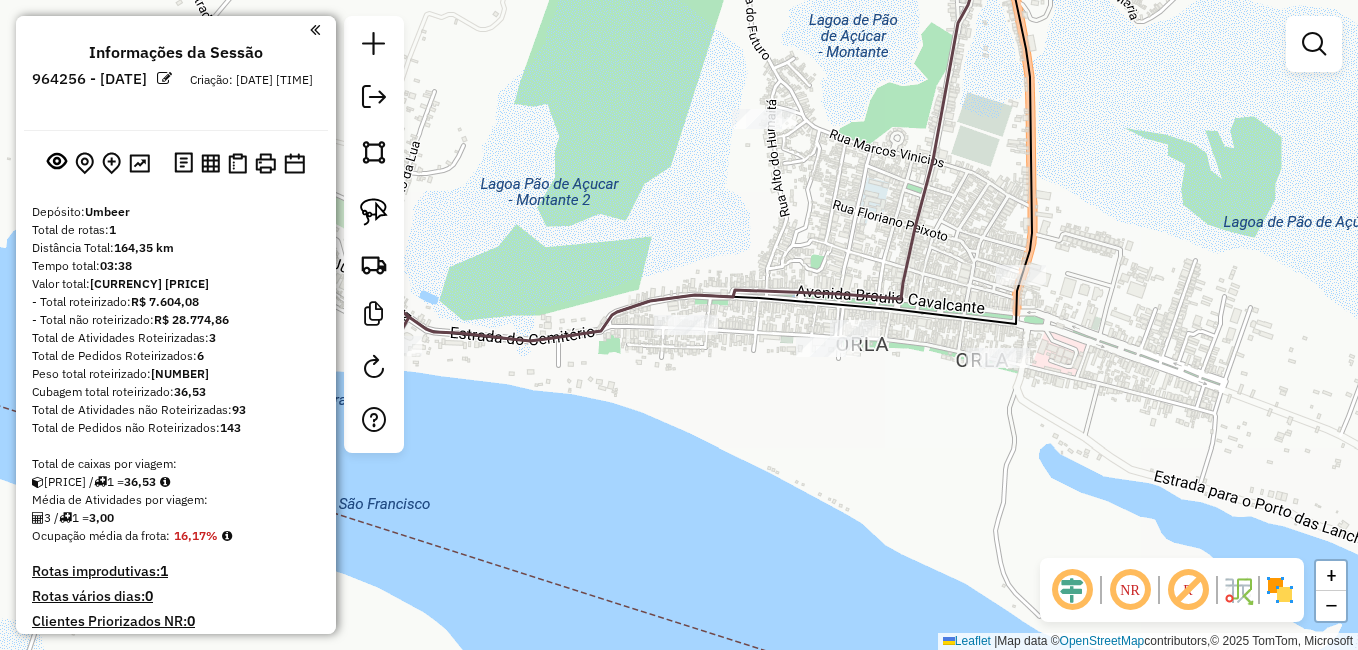 drag, startPoint x: 360, startPoint y: 201, endPoint x: 402, endPoint y: 200, distance: 42.0119 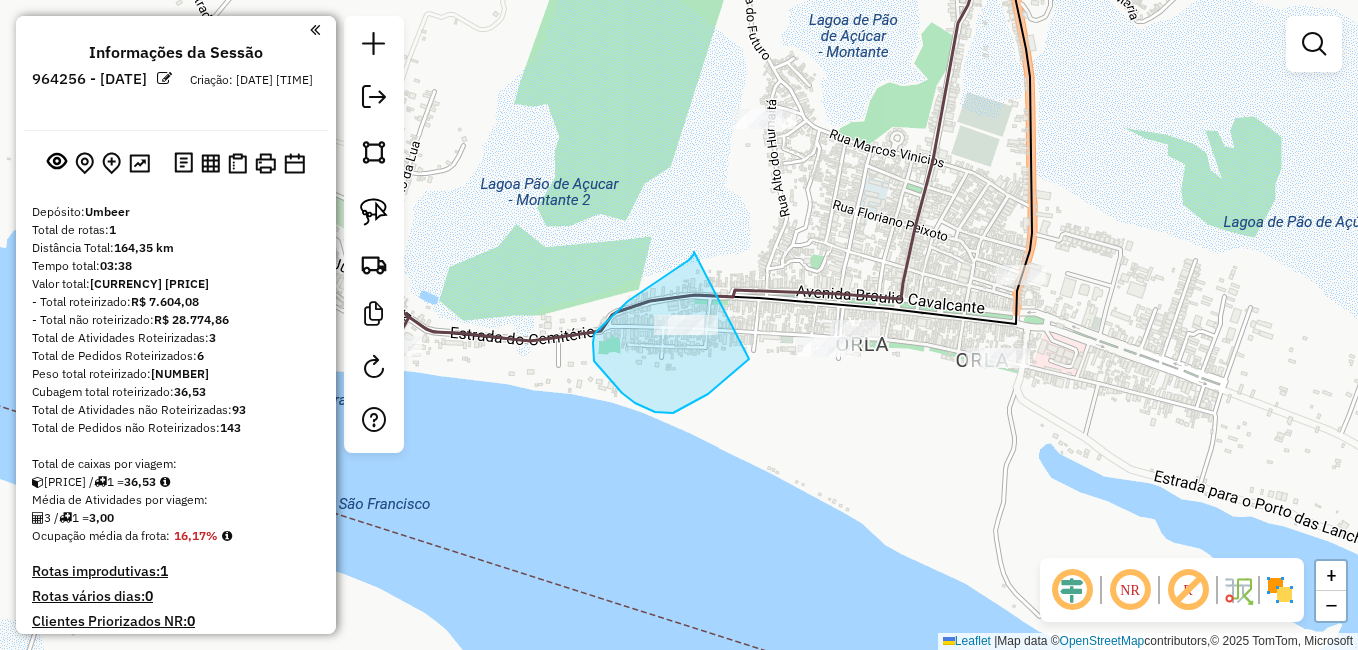 drag, startPoint x: 653, startPoint y: 284, endPoint x: 741, endPoint y: 352, distance: 111.21151 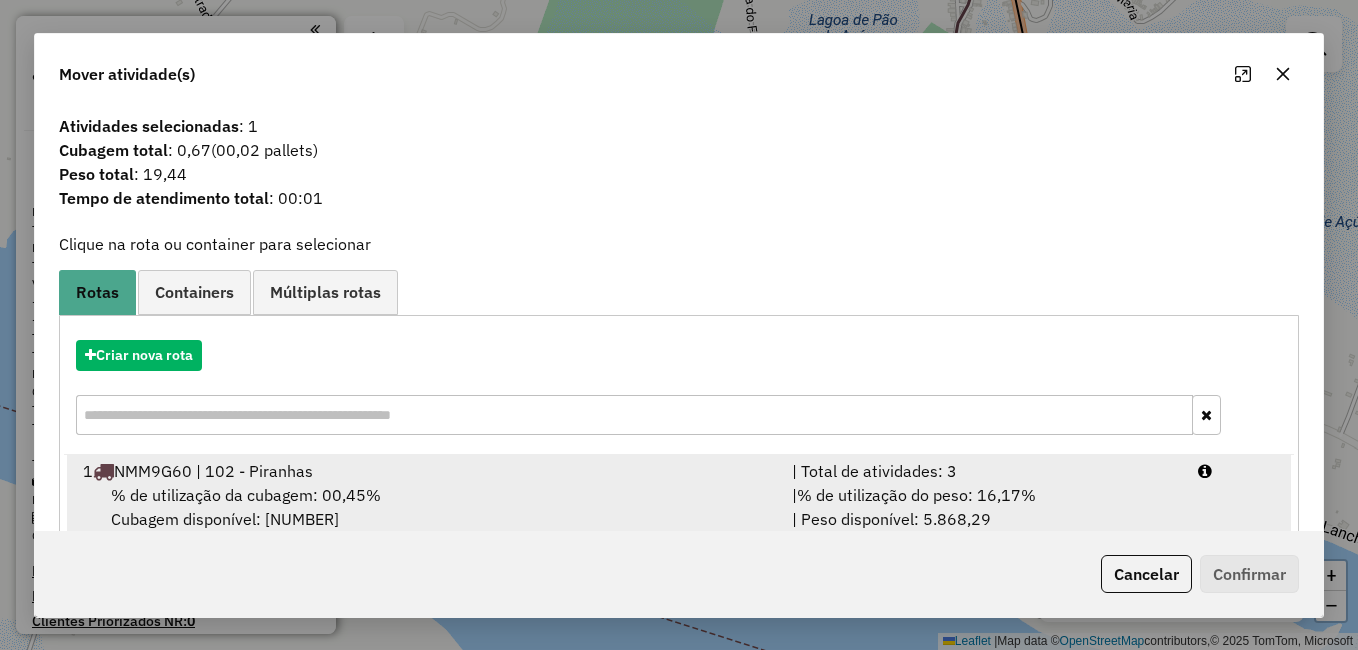 click on "% de utilização da cubagem: [PERCENTAGE]%  Cubagem disponível: [CUBAGE]" at bounding box center (425, 507) 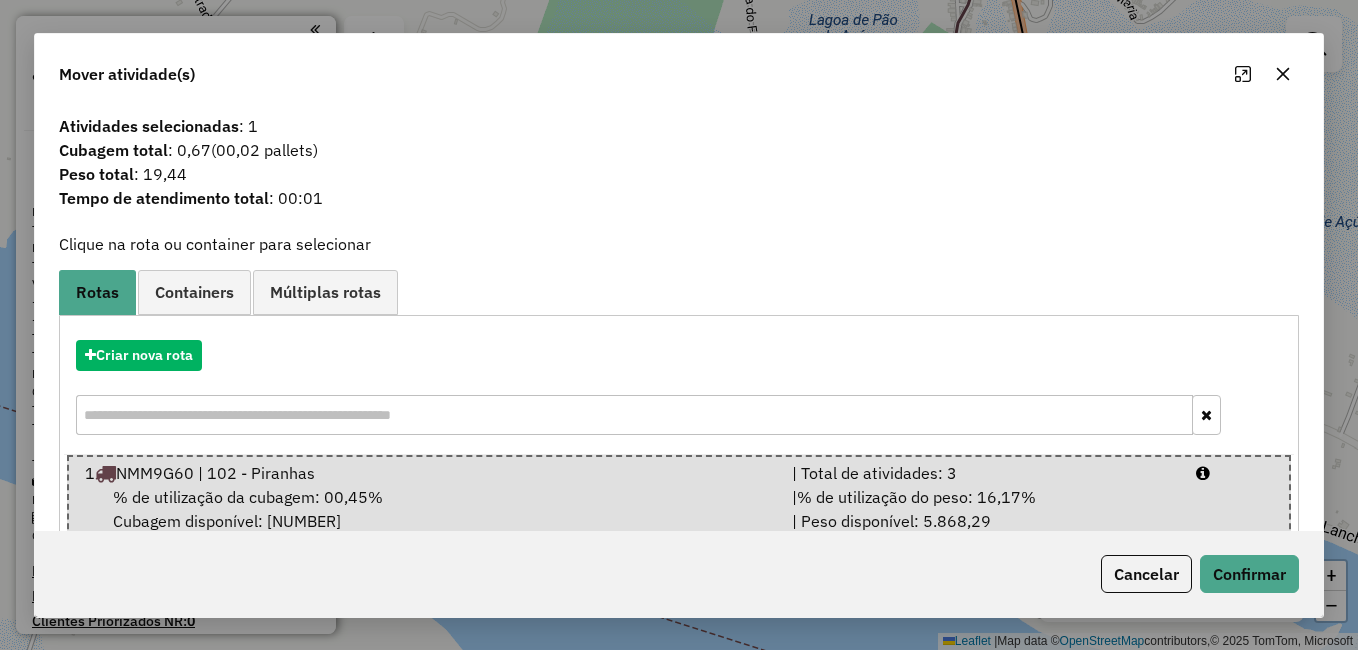 click on "Cancelar   Confirmar" 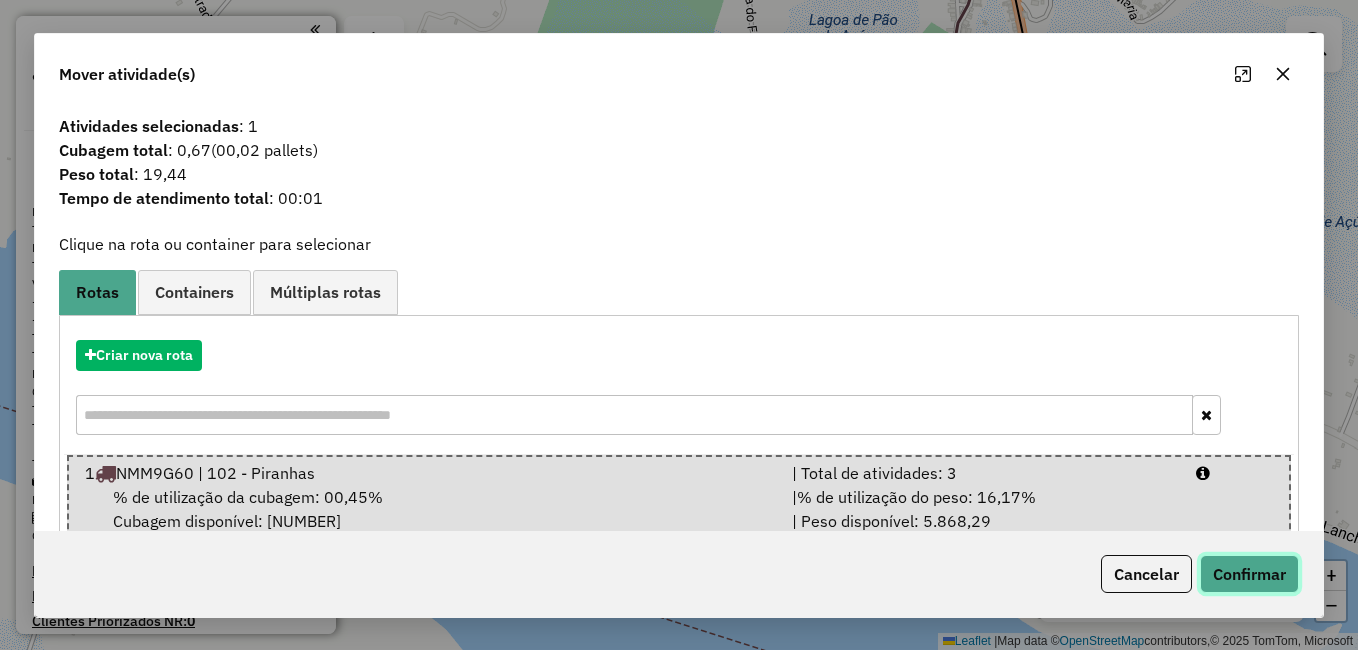 click on "Confirmar" 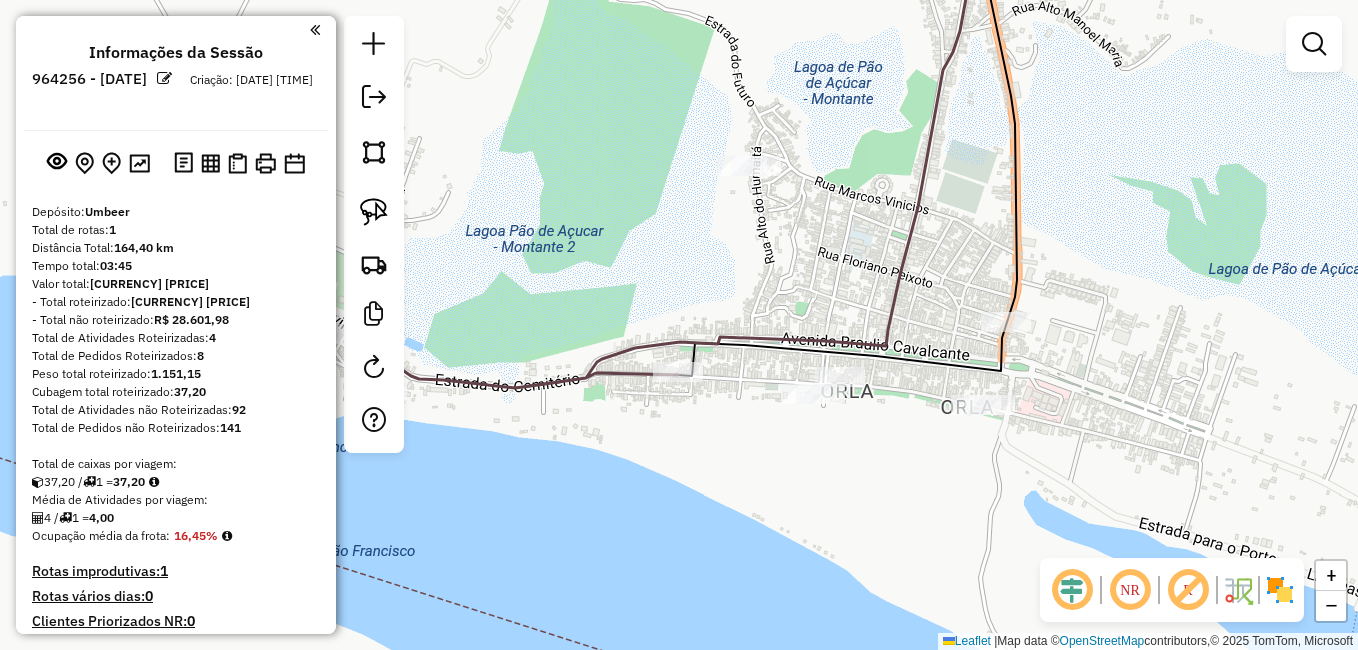drag, startPoint x: 845, startPoint y: 279, endPoint x: 860, endPoint y: 332, distance: 55.081757 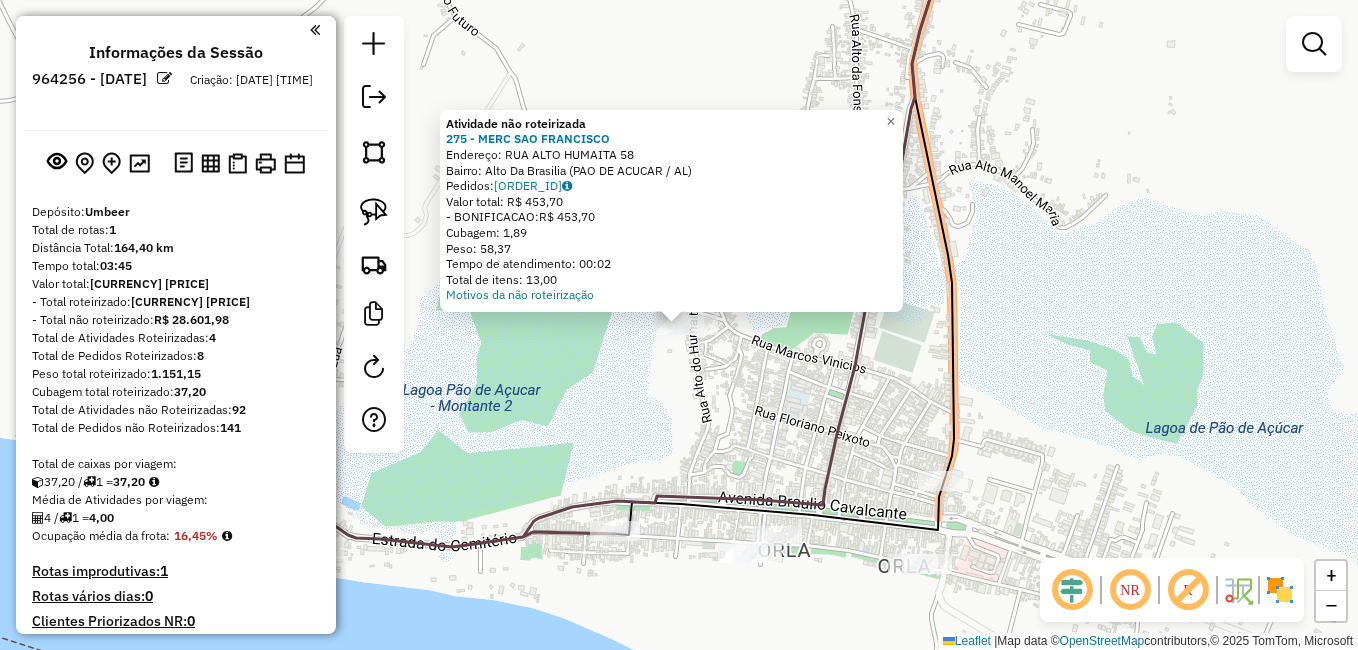 click on "Atividade não roteirizada 275 - [MERCHANT_NAME]  Endereço:  [STREET_NAME] [NUMBER]   Bairro: [NEIGHBORHOOD] ([CITY] / [STATE])   Pedidos:  [ORDER_ID]   Valor total: [CURRENCY] [PRICE]   -BONIFICACAO:  [CURRENCY] [PRICE]   Cubagem: [CUBAGE]   Peso: [WEIGHT]   Tempo de atendimento: [TIME]   Total de itens: [ITEMS]  Motivos da não roteirização × Janela de atendimento Grade de atendimento Capacidade Transportadoras Veículos Cliente Pedidos  Rotas Selecione os dias de semana para filtrar as janelas de atendimento  Seg   Ter   Qua   Qui   Sex   Sáb   Dom  Informe o período da janela de atendimento: De: Até:  Filtrar exatamente a janela do cliente  Considerar janela de atendimento padrão  Selecione os dias de semana para filtrar as grades de atendimento  Seg   Ter   Qua   Qui   Sex   Sáb   Dom   Considerar clientes sem dia de atendimento cadastrado  Clientes fora do dia de atendimento selecionado Filtrar as atividades entre os valores definidos abaixo:  Peso mínimo:   Peso máximo:   Cubagem mínima:   Cubagem máxima:   De:  +" 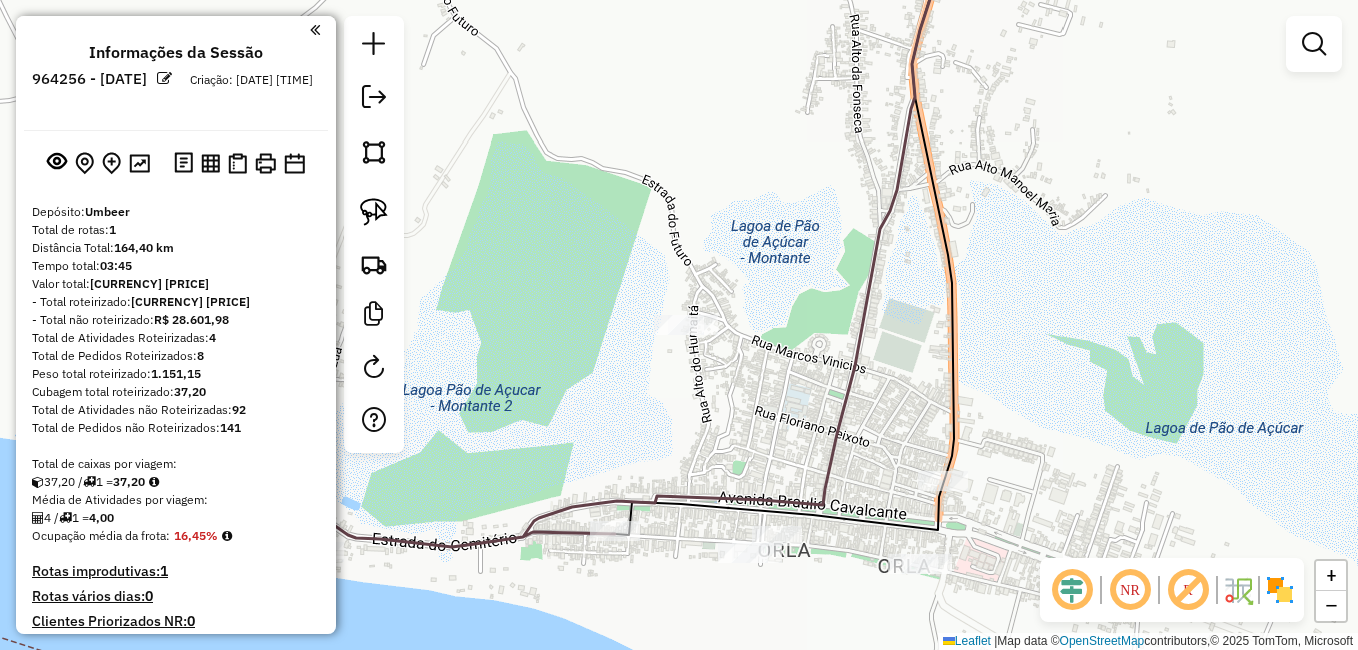 click on "Janela de atendimento Grade de atendimento Capacidade Transportadoras Veículos Cliente Pedidos  Rotas Selecione os dias de semana para filtrar as janelas de atendimento  Seg   Ter   Qua   Qui   Sex   Sáb   Dom  Informe o período da janela de atendimento: De: Até:  Filtrar exatamente a janela do cliente  Considerar janela de atendimento padrão  Selecione os dias de semana para filtrar as grades de atendimento  Seg   Ter   Qua   Qui   Sex   Sáb   Dom   Considerar clientes sem dia de atendimento cadastrado  Clientes fora do dia de atendimento selecionado Filtrar as atividades entre os valores definidos abaixo:  Peso mínimo:   Peso máximo:   Cubagem mínima:   Cubagem máxima:   De:   Até:  Filtrar as atividades entre o tempo de atendimento definido abaixo:  De:   Até:   Considerar capacidade total dos clientes não roteirizados Transportadora: Selecione um ou mais itens Tipo de veículo: Selecione um ou mais itens Veículo: Selecione um ou mais itens Motorista: Selecione um ou mais itens Nome: Rótulo:" 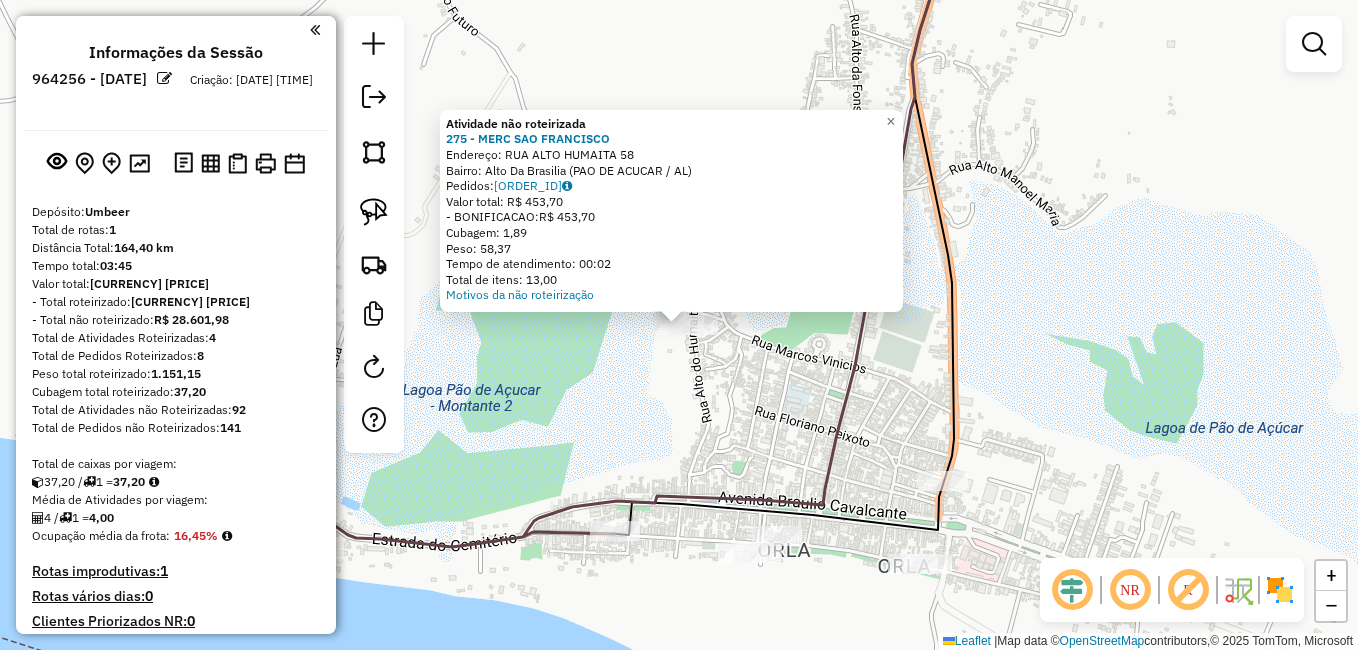 click on "Atividade não roteirizada 275 - [MERCHANT_NAME]  Endereço:  [STREET_NAME] [NUMBER]   Bairro: [NEIGHBORHOOD] ([CITY] / [STATE])   Pedidos:  [ORDER_ID]   Valor total: [CURRENCY] [PRICE]   -BONIFICACAO:  [CURRENCY] [PRICE]   Cubagem: [CUBAGE]   Peso: [WEIGHT]   Tempo de atendimento: [TIME]   Total de itens: [ITEMS]  Motivos da não roteirização × Janela de atendimento Grade de atendimento Capacidade Transportadoras Veículos Cliente Pedidos  Rotas Selecione os dias de semana para filtrar as janelas de atendimento  Seg   Ter   Qua   Qui   Sex   Sáb   Dom  Informe o período da janela de atendimento: De: Até:  Filtrar exatamente a janela do cliente  Considerar janela de atendimento padrão  Selecione os dias de semana para filtrar as grades de atendimento  Seg   Ter   Qua   Qui   Sex   Sáb   Dom   Considerar clientes sem dia de atendimento cadastrado  Clientes fora do dia de atendimento selecionado Filtrar as atividades entre os valores definidos abaixo:  Peso mínimo:   Peso máximo:   Cubagem mínima:   Cubagem máxima:   De:  +" 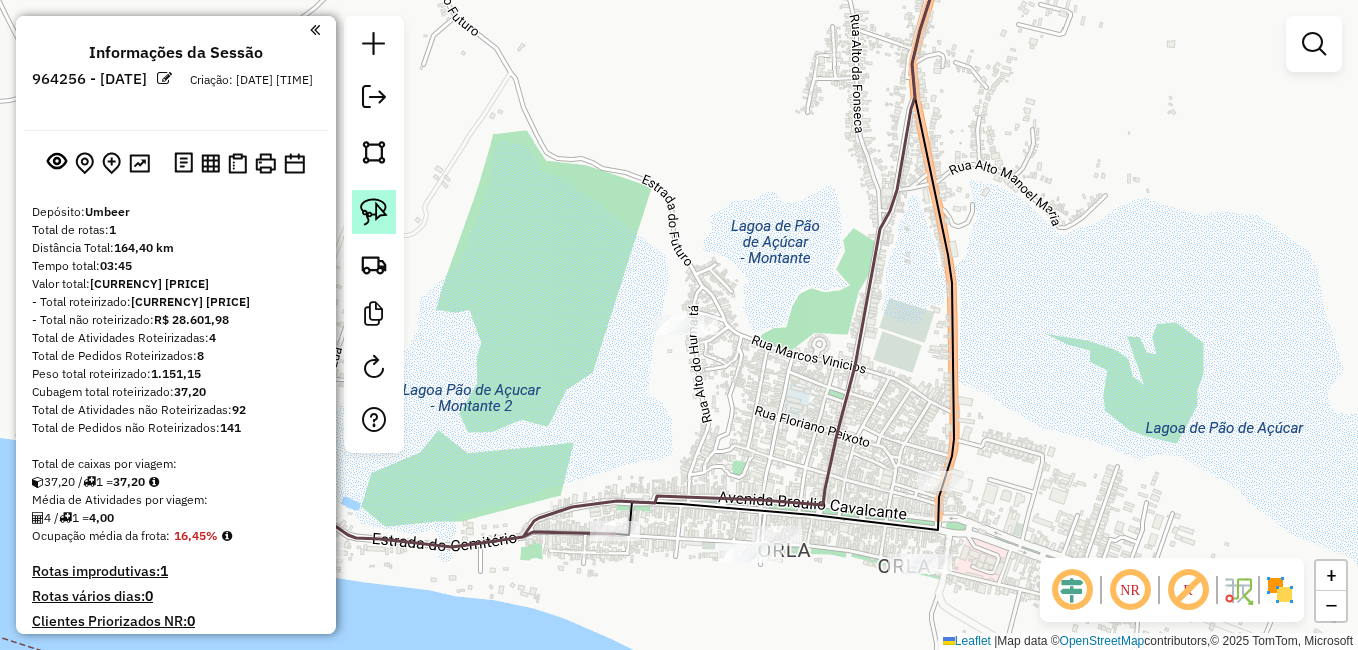 click 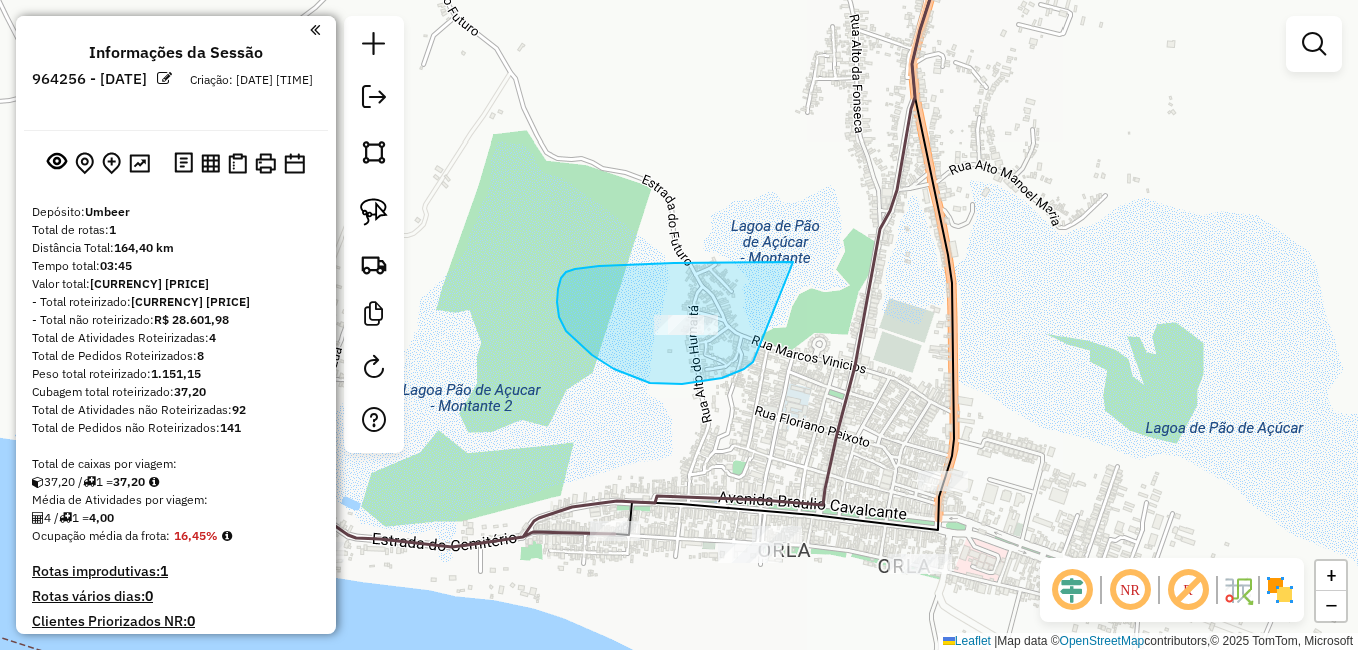 drag, startPoint x: 613, startPoint y: 266, endPoint x: 754, endPoint y: 362, distance: 170.57843 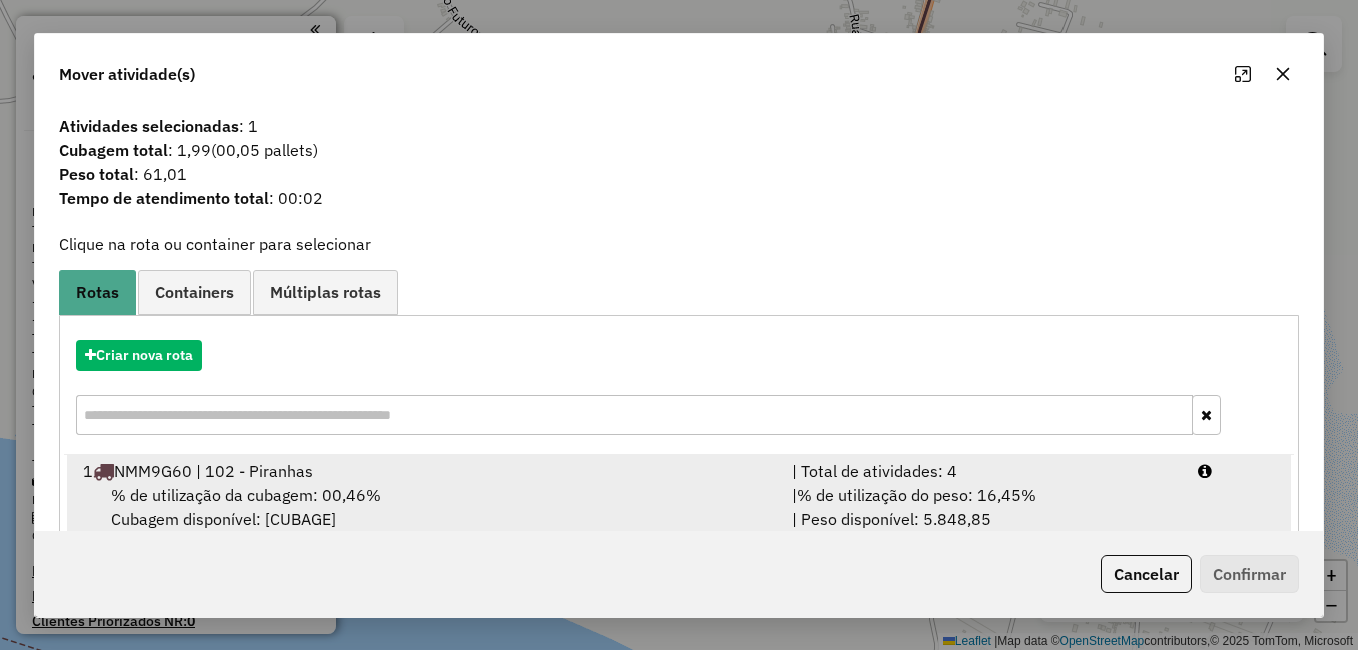 click on "1  NMM9G60 | 102 - Piranhas" at bounding box center (425, 471) 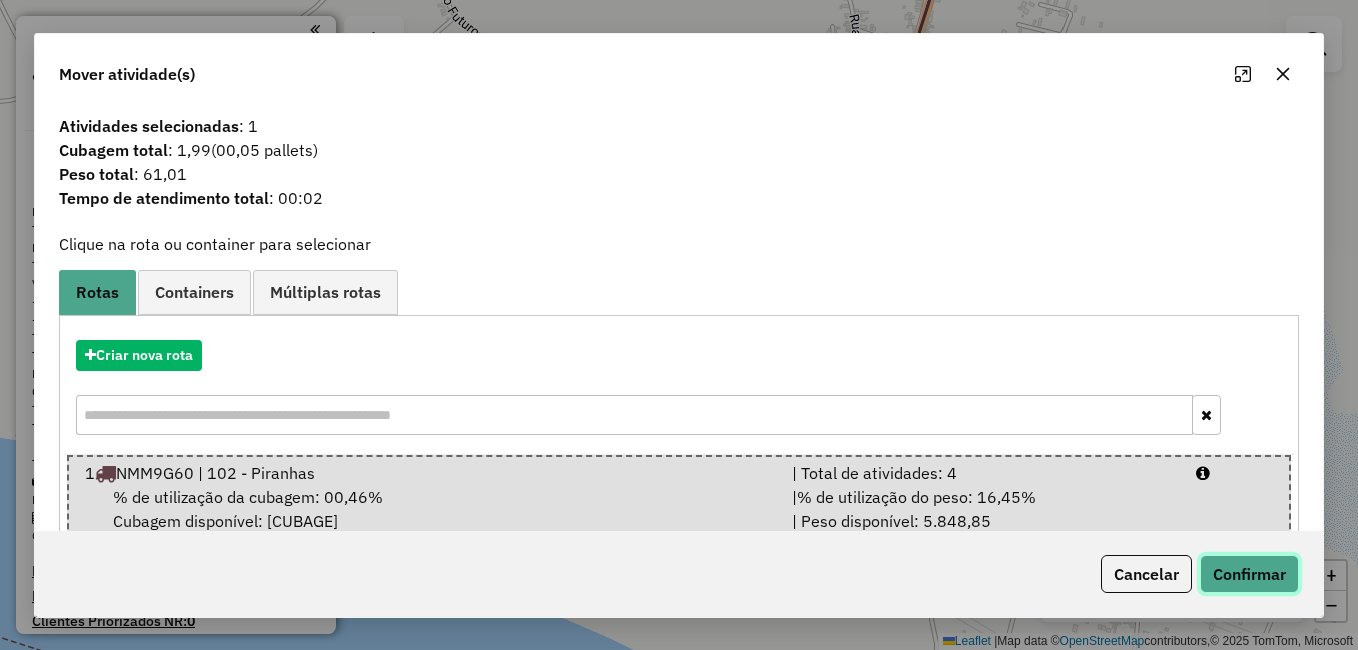 click on "Confirmar" 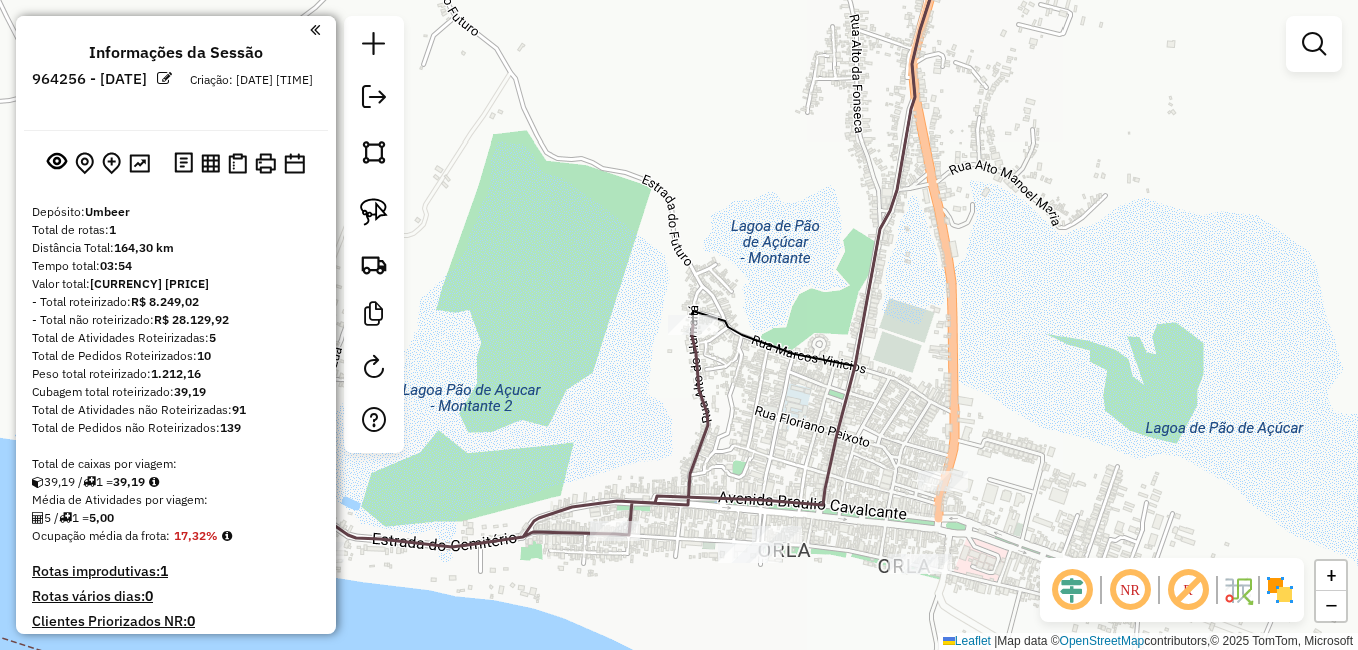 drag, startPoint x: 814, startPoint y: 425, endPoint x: 859, endPoint y: 28, distance: 399.54224 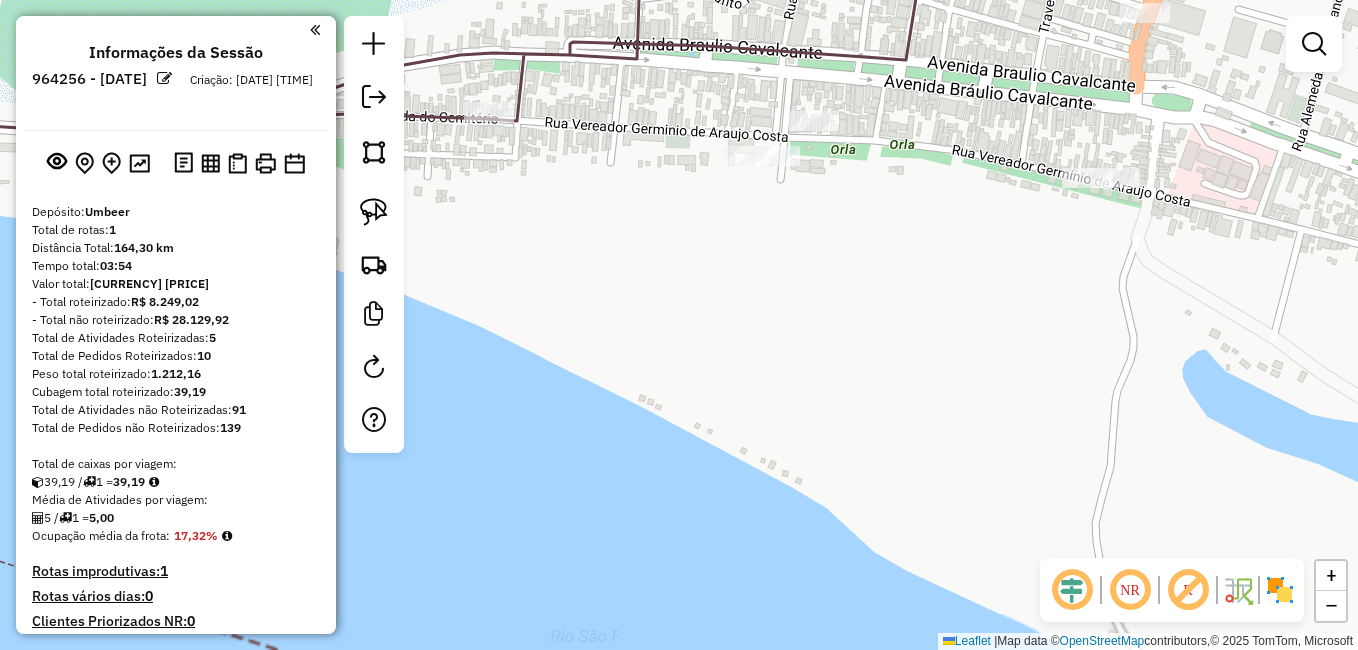 drag, startPoint x: 751, startPoint y: 257, endPoint x: 754, endPoint y: 315, distance: 58.077534 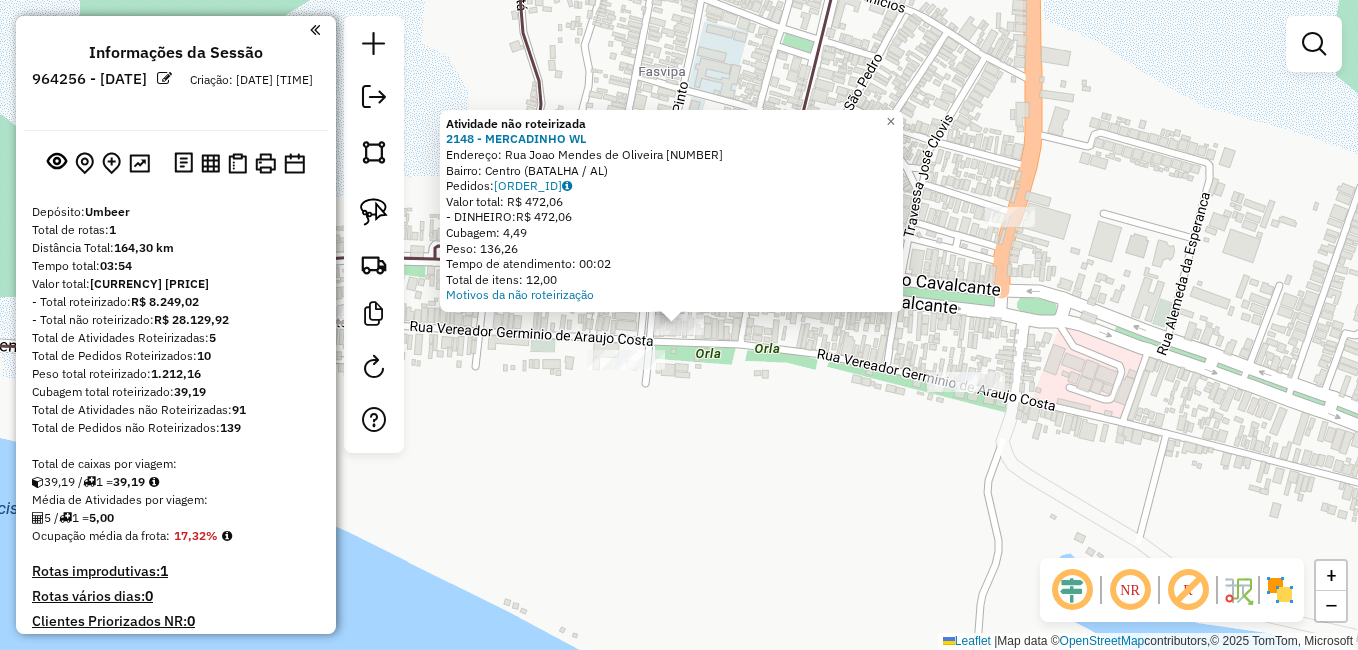 click on "Atividade não roteirizada 2148 - MERCADINHO WL  Endereço:  Rua Joao Mendes de Oliveira 111   Bairro: Centro (BATALHA / AL)   Pedidos:  11119174   Valor total: R$ 472,06   - DINHEIRO:  R$ 472,06   Cubagem: 4,49   Peso: 136,26   Tempo de atendimento: 00:02   Total de itens: 12,00  Motivos da não roteirização × Janela de atendimento Grade de atendimento Capacidade Transportadoras Veículos Cliente Pedidos  Rotas Selecione os dias de semana para filtrar as janelas de atendimento  Seg   Ter   Qua   Qui   Sex   Sáb   Dom  Informe o período da janela de atendimento: De: Até:  Filtrar exatamente a janela do cliente  Considerar janela de atendimento padrão  Selecione os dias de semana para filtrar as grades de atendimento  Seg   Ter   Qua   Qui   Sex   Sáb   Dom   Considerar clientes sem dia de atendimento cadastrado  Clientes fora do dia de atendimento selecionado Filtrar as atividades entre os valores definidos abaixo:  Peso mínimo:   Peso máximo:   Cubagem mínima:   Cubagem máxima:   De:   Até:  De:" 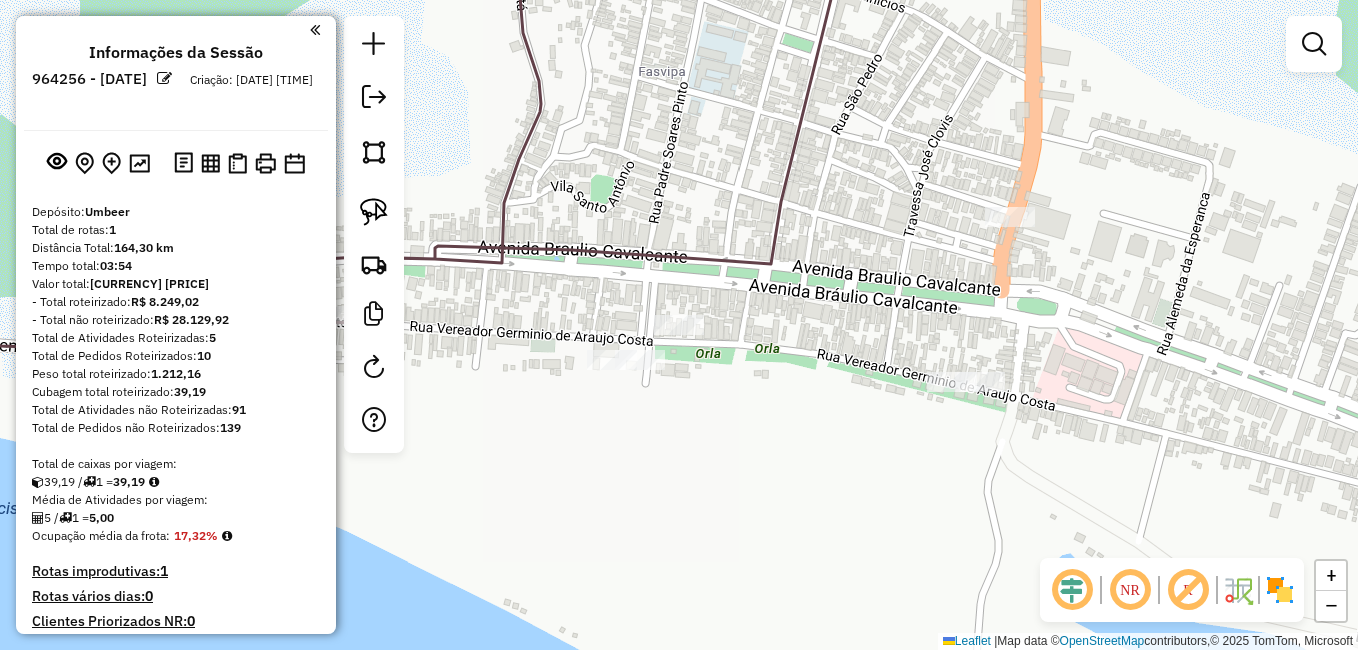 click 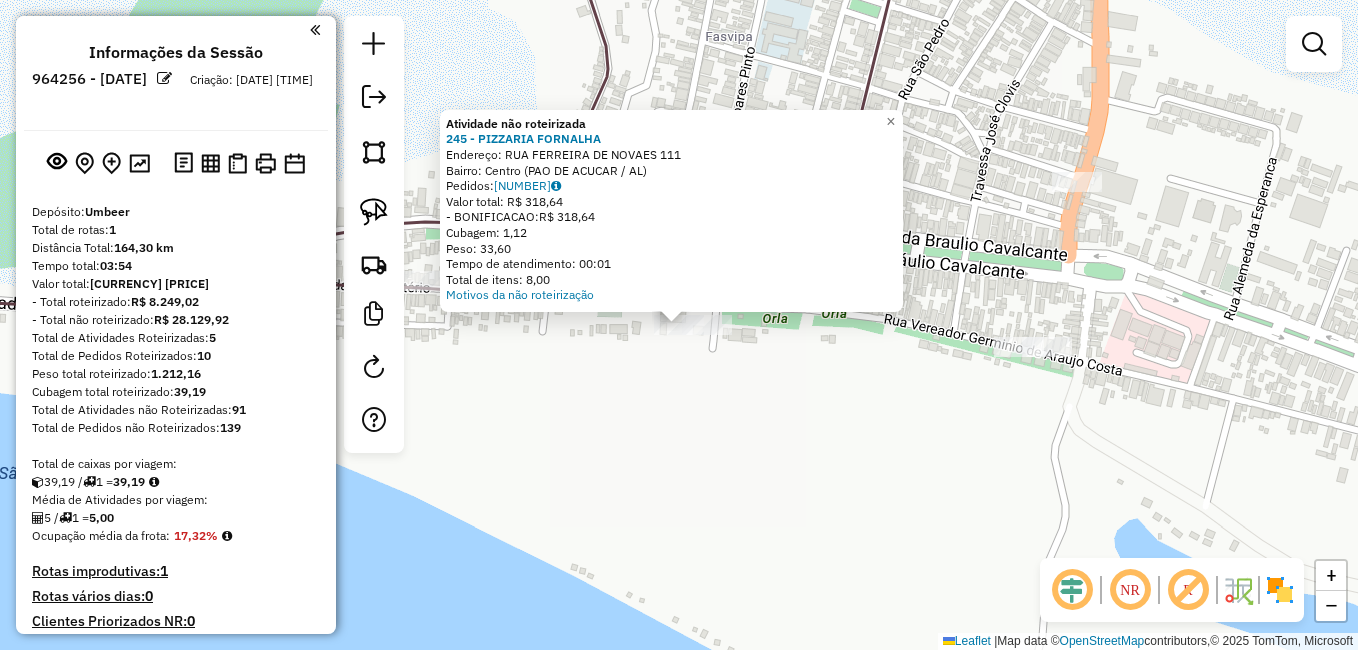 click on "Atividade não roteirizada 245 - PIZZARIA FORNALHA  Endereço:  RUA FERREIRA DE NOVAES 111   Bairro: Centro (PAO DE ACUCAR / AL)   Pedidos:  11119927   Valor total: R$ 318,64   - BONIFICACAO:  R$ 318,64   Cubagem: 1,12   Peso: 33,60   Tempo de atendimento: 00:01   Total de itens: 8,00  Motivos da não roteirização × Janela de atendimento Grade de atendimento Capacidade Transportadoras Veículos Cliente Pedidos  Rotas Selecione os dias de semana para filtrar as janelas de atendimento  Seg   Ter   Qua   Qui   Sex   Sáb   Dom  Informe o período da janela de atendimento: De: Até:  Filtrar exatamente a janela do cliente  Considerar janela de atendimento padrão  Selecione os dias de semana para filtrar as grades de atendimento  Seg   Ter   Qua   Qui   Sex   Sáb   Dom   Considerar clientes sem dia de atendimento cadastrado  Clientes fora do dia de atendimento selecionado Filtrar as atividades entre os valores definidos abaixo:  Peso mínimo:   Peso máximo:   Cubagem mínima:   Cubagem máxima:   De:   De:" 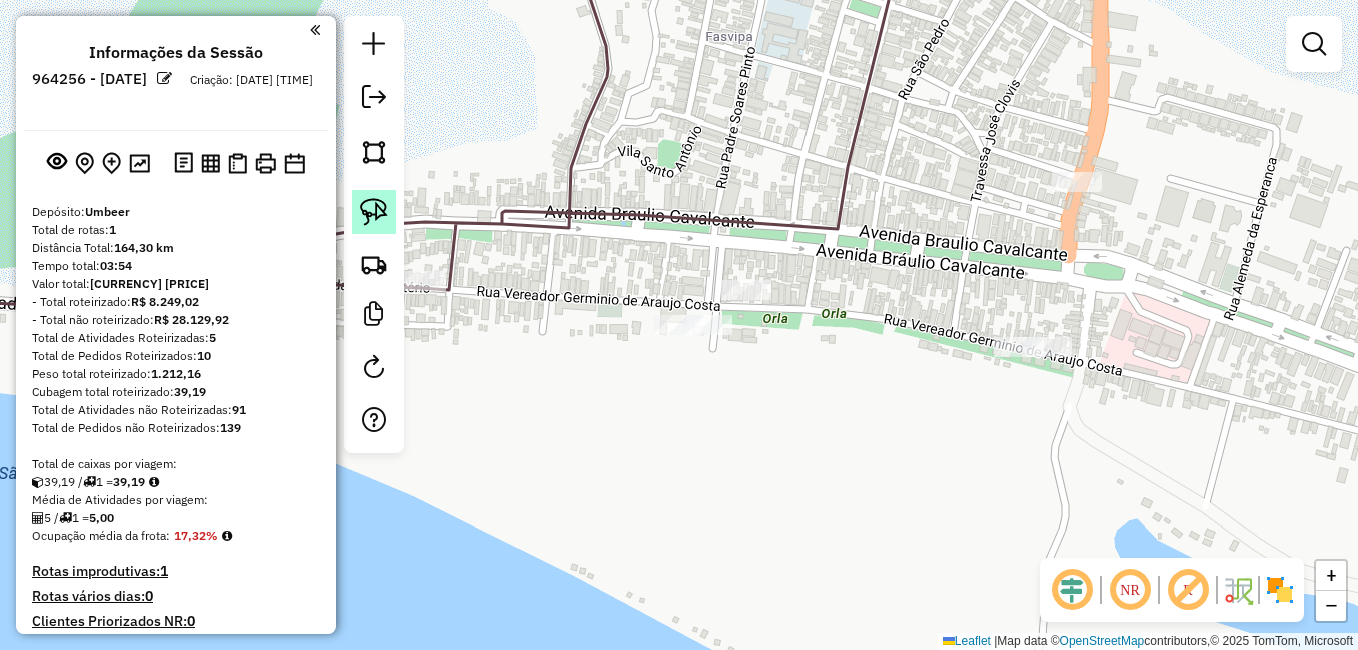 click 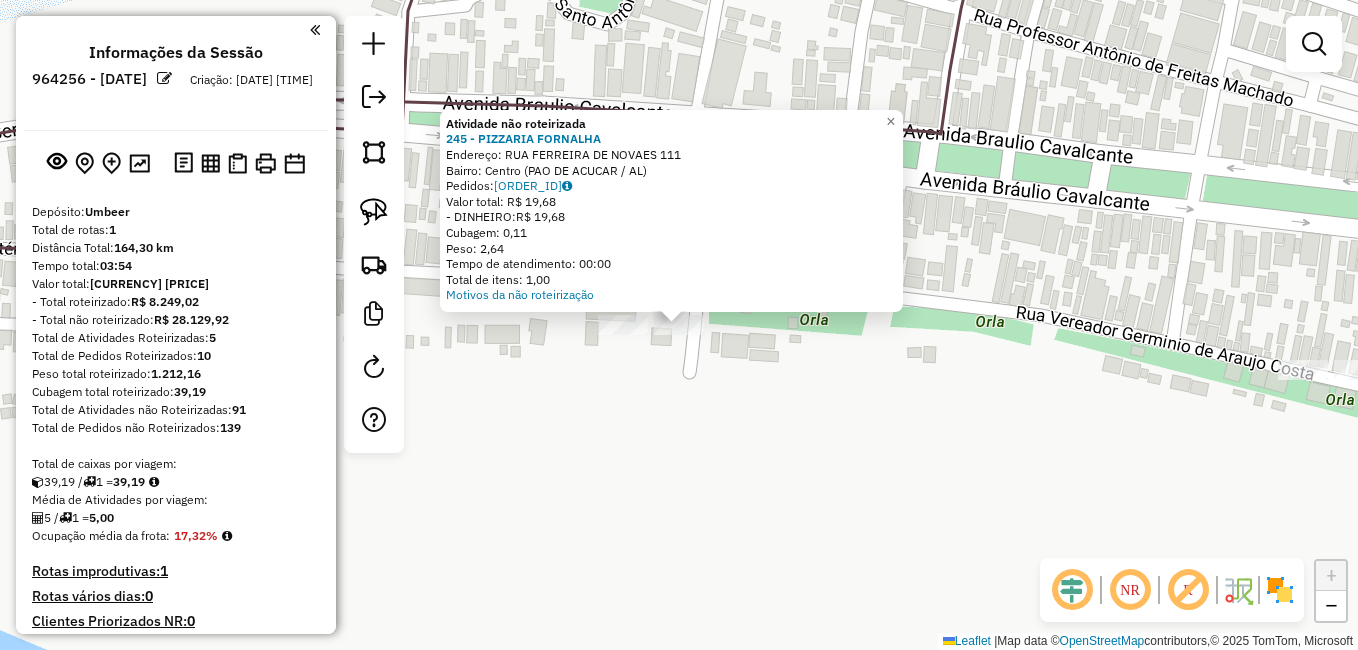 click on "Atividade não roteirizada 245 - PIZZARIA FORNALHA  Endereço:  RUA FERREIRA DE NOVAES 111   Bairro: Centro (PAO DE ACUCAR / AL)   Pedidos:  11119926   Valor total: R$ 19,68   - DINHEIRO:  R$ 19,68   Cubagem: 0,11   Peso: 2,64   Tempo de atendimento: 00:00   Total de itens: 1,00  Motivos da não roteirização × Janela de atendimento Grade de atendimento Capacidade Transportadoras Veículos Cliente Pedidos  Rotas Selecione os dias de semana para filtrar as janelas de atendimento  Seg   Ter   Qua   Qui   Sex   Sáb   Dom  Informe o período da janela de atendimento: De: Até:  Filtrar exatamente a janela do cliente  Considerar janela de atendimento padrão  Selecione os dias de semana para filtrar as grades de atendimento  Seg   Ter   Qua   Qui   Sex   Sáb   Dom   Considerar clientes sem dia de atendimento cadastrado  Clientes fora do dia de atendimento selecionado Filtrar as atividades entre os valores definidos abaixo:  Peso mínimo:   Peso máximo:   Cubagem mínima:   Cubagem máxima:   De:   Até:  De:" 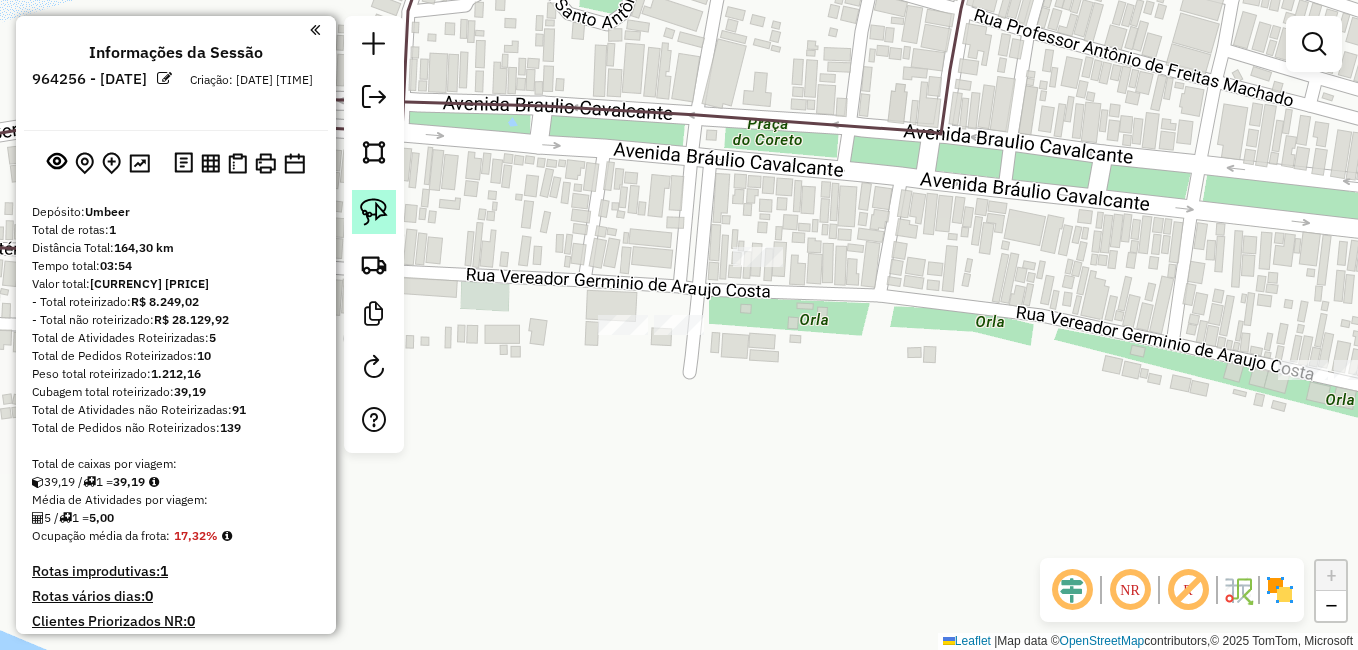 click 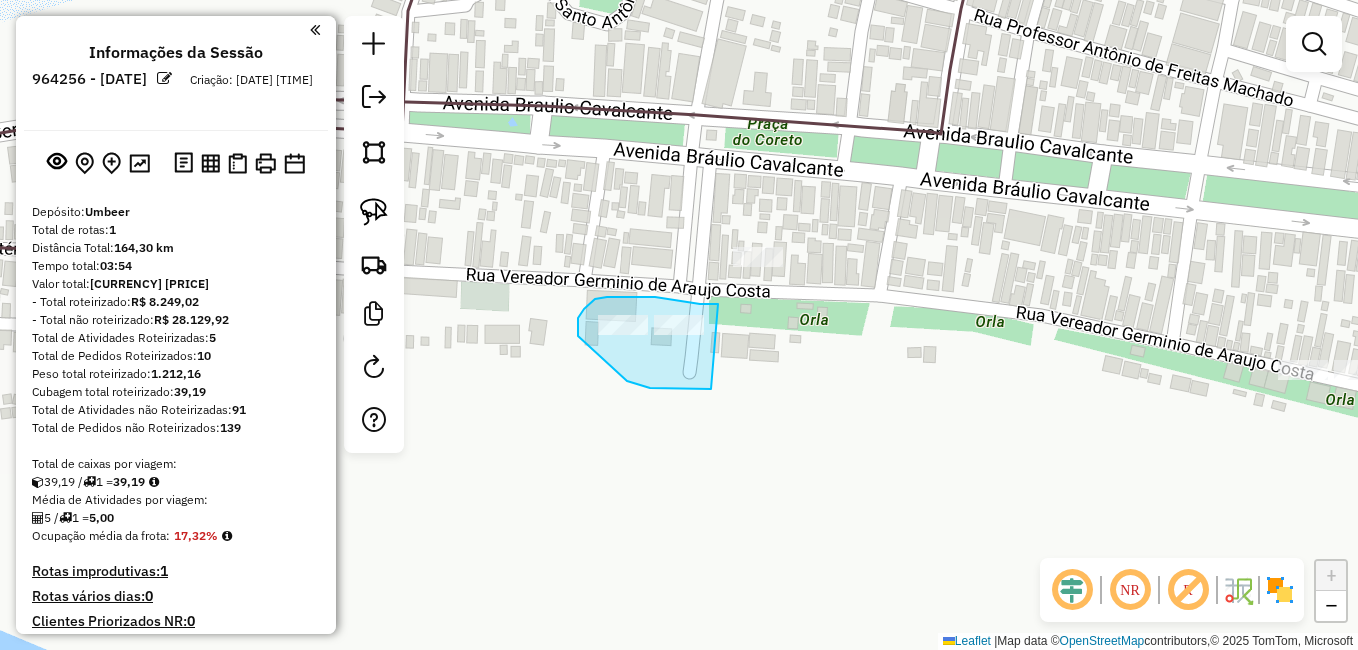 drag, startPoint x: 700, startPoint y: 304, endPoint x: 758, endPoint y: 380, distance: 95.60335 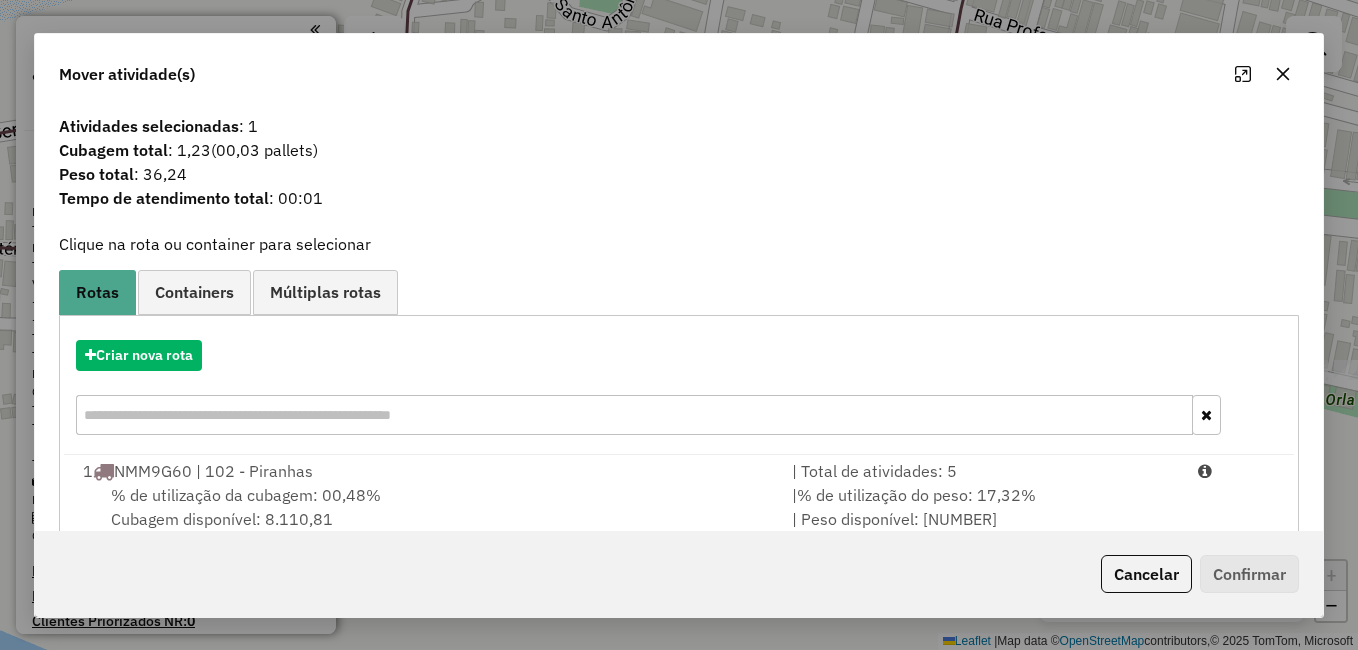 scroll, scrollTop: 39, scrollLeft: 0, axis: vertical 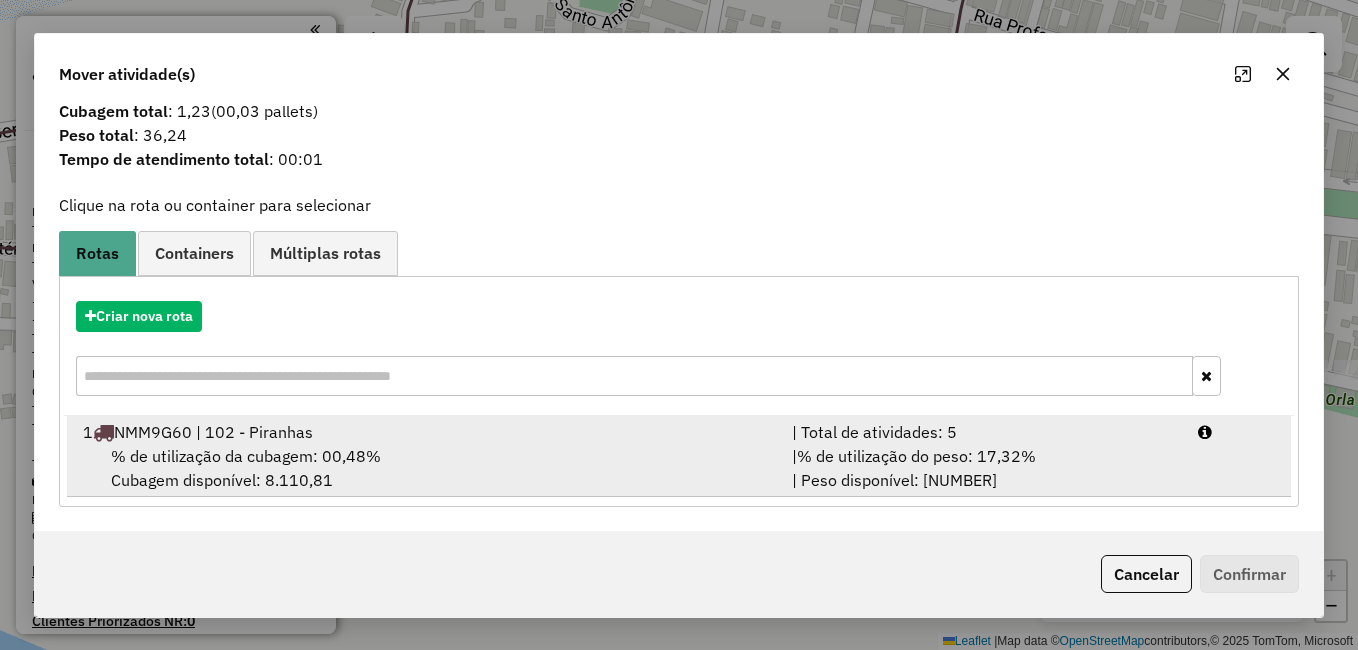 click on "1  NMM9G60 | 102 - Piranhas" at bounding box center (425, 432) 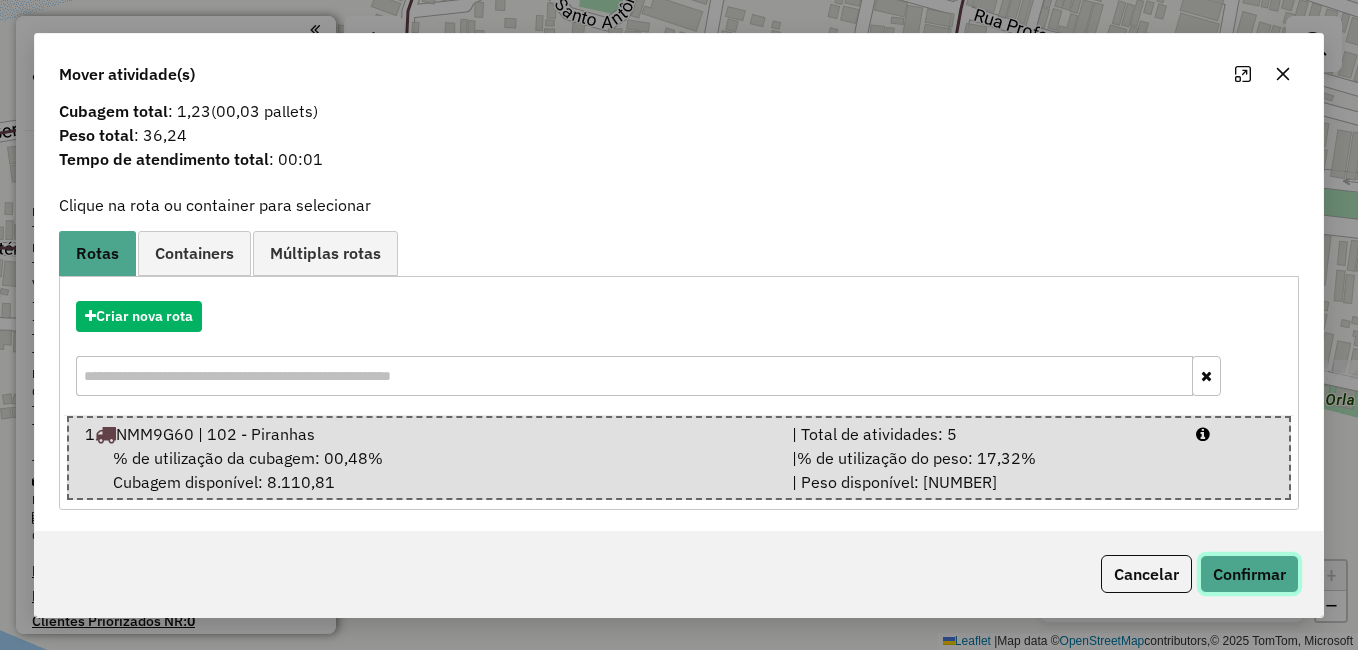 click on "Confirmar" 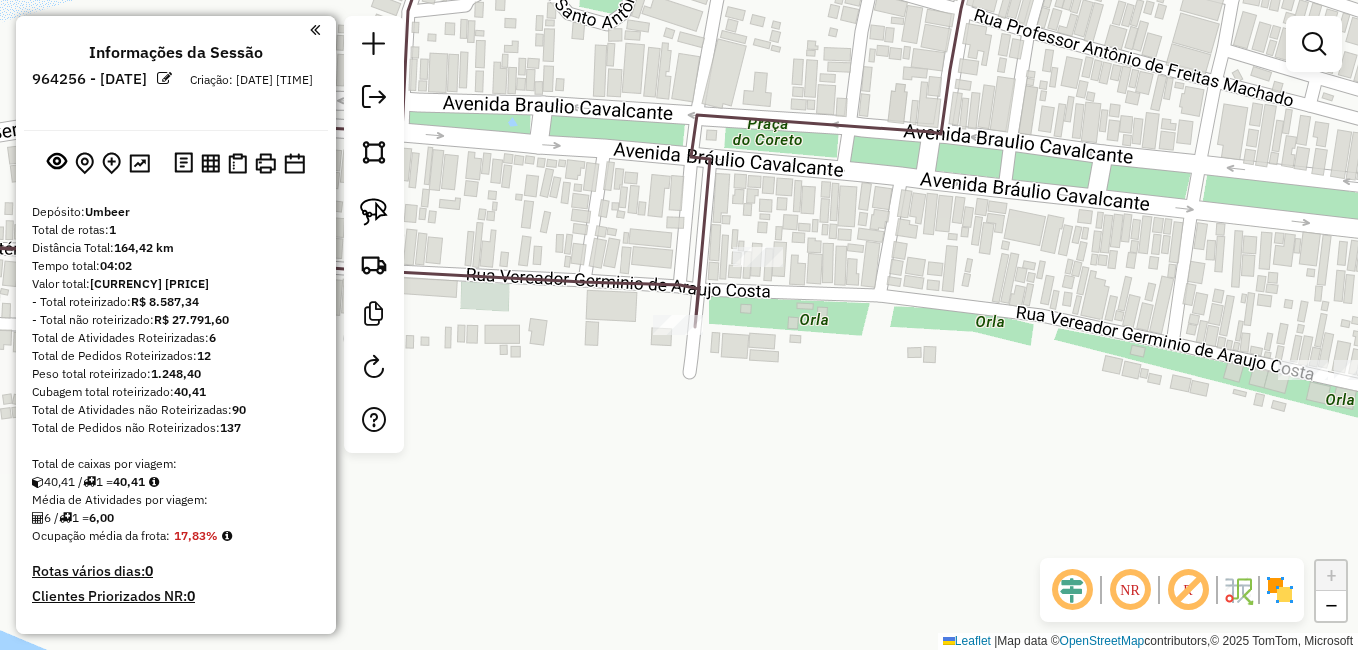 scroll, scrollTop: 0, scrollLeft: 0, axis: both 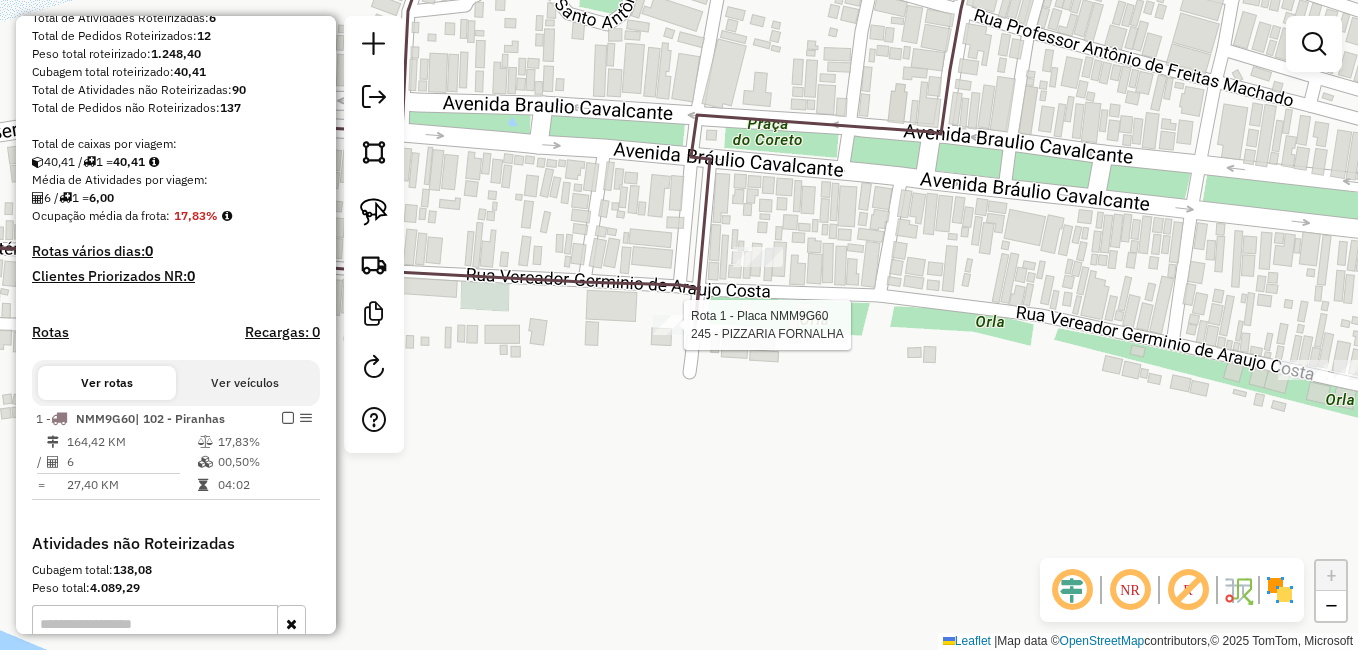 select on "**********" 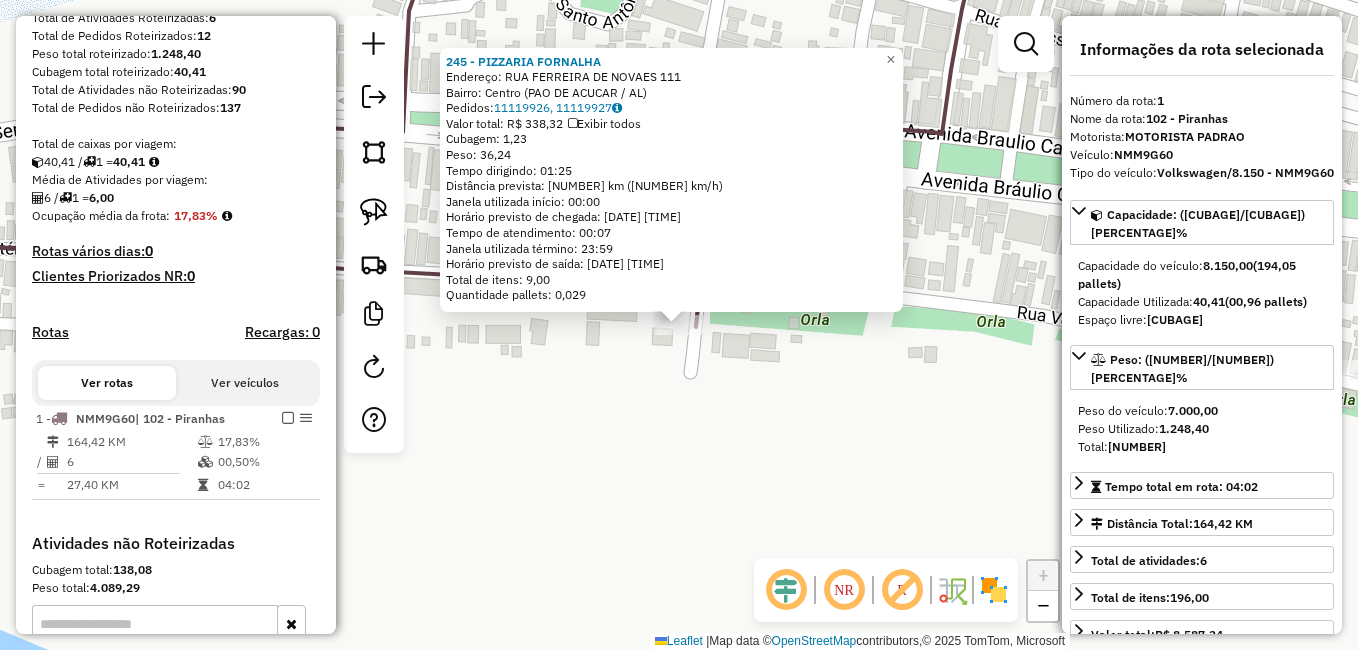 scroll, scrollTop: 579, scrollLeft: 0, axis: vertical 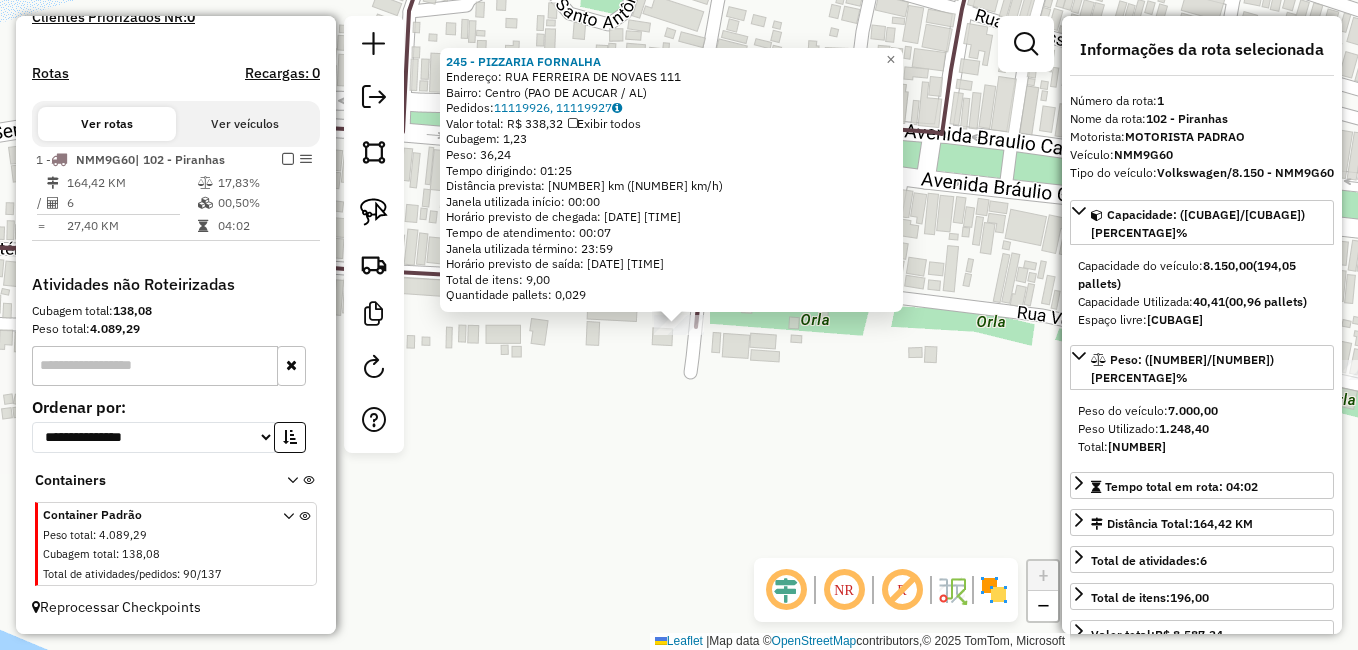 click on "245 - PIZZARIA FORNALHA  Endereço:  RUA FERREIRA DE NOVAES 111   Bairro: Centro (PAO DE ACUCAR / AL)   Pedidos:  11119926, 11119927   Valor total: R$ 338,32   Exibir todos   Cubagem: 1,23  Peso: 36,24  Tempo dirigindo: 01:25   Distância prevista: 81,213 km (57,33 km/h)   Janela utilizada início: 00:00   Horário previsto de chegada: 12/07/2025 10:50   Tempo de atendimento: 00:07   Janela utilizada término: 23:59   Horário previsto de saída: 12/07/2025 10:57   Total de itens: 9,00   Quantidade pallets: 0,029  × Janela de atendimento Grade de atendimento Capacidade Transportadoras Veículos Cliente Pedidos  Rotas Selecione os dias de semana para filtrar as janelas de atendimento  Seg   Ter   Qua   Qui   Sex   Sáb   Dom  Informe o período da janela de atendimento: De: Até:  Filtrar exatamente a janela do cliente  Considerar janela de atendimento padrão  Selecione os dias de semana para filtrar as grades de atendimento  Seg   Ter   Qua   Qui   Sex   Sáb   Dom   Peso mínimo:   Peso máximo:   De:  De:" 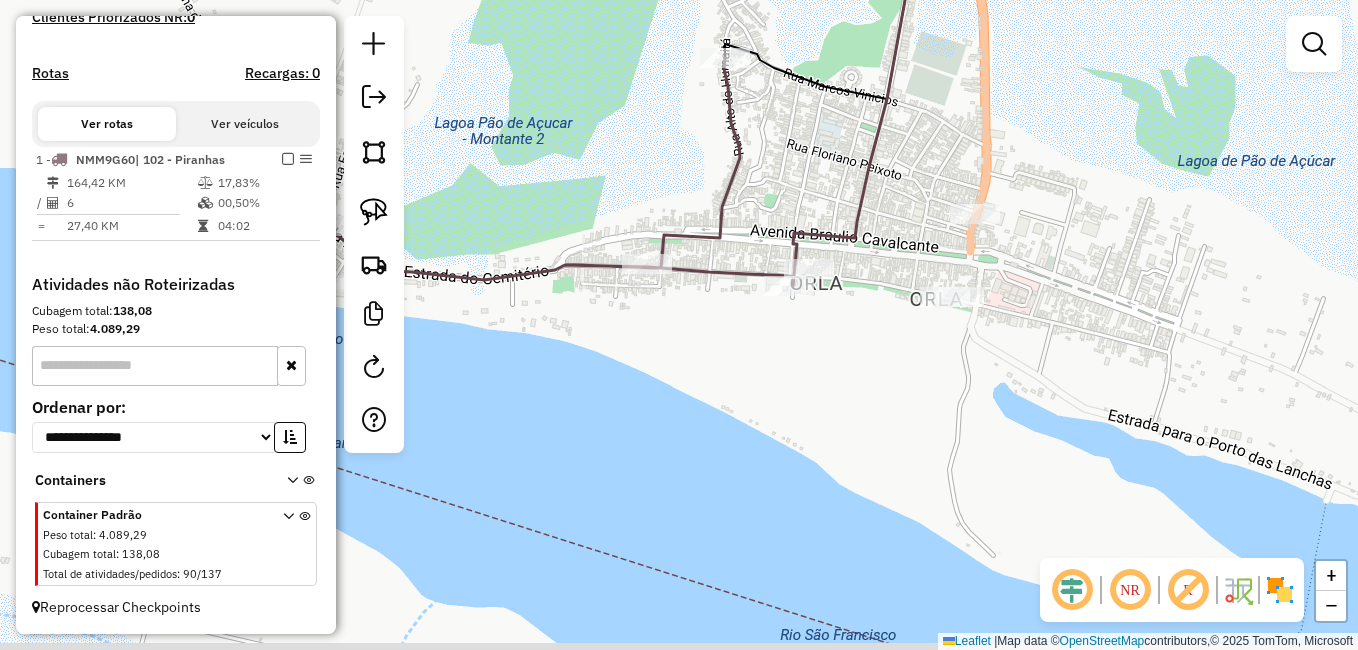 drag, startPoint x: 830, startPoint y: 351, endPoint x: 803, endPoint y: 351, distance: 27 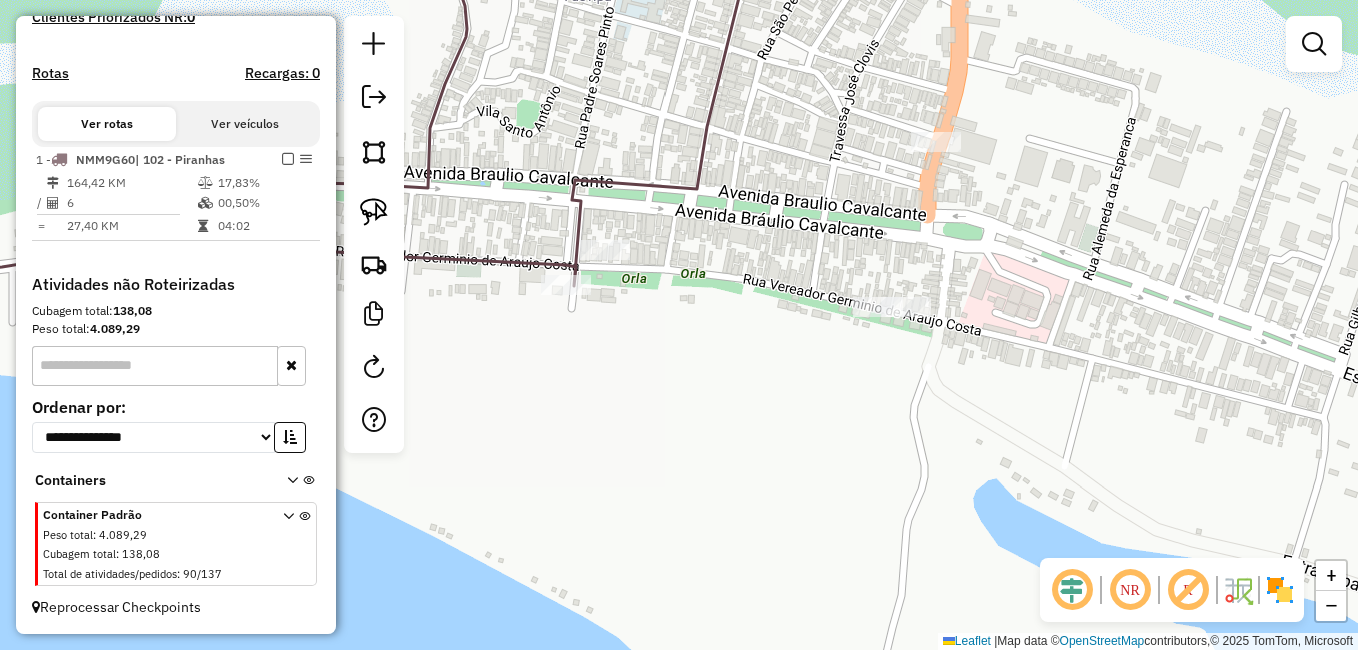 drag, startPoint x: 737, startPoint y: 339, endPoint x: 675, endPoint y: 358, distance: 64.84597 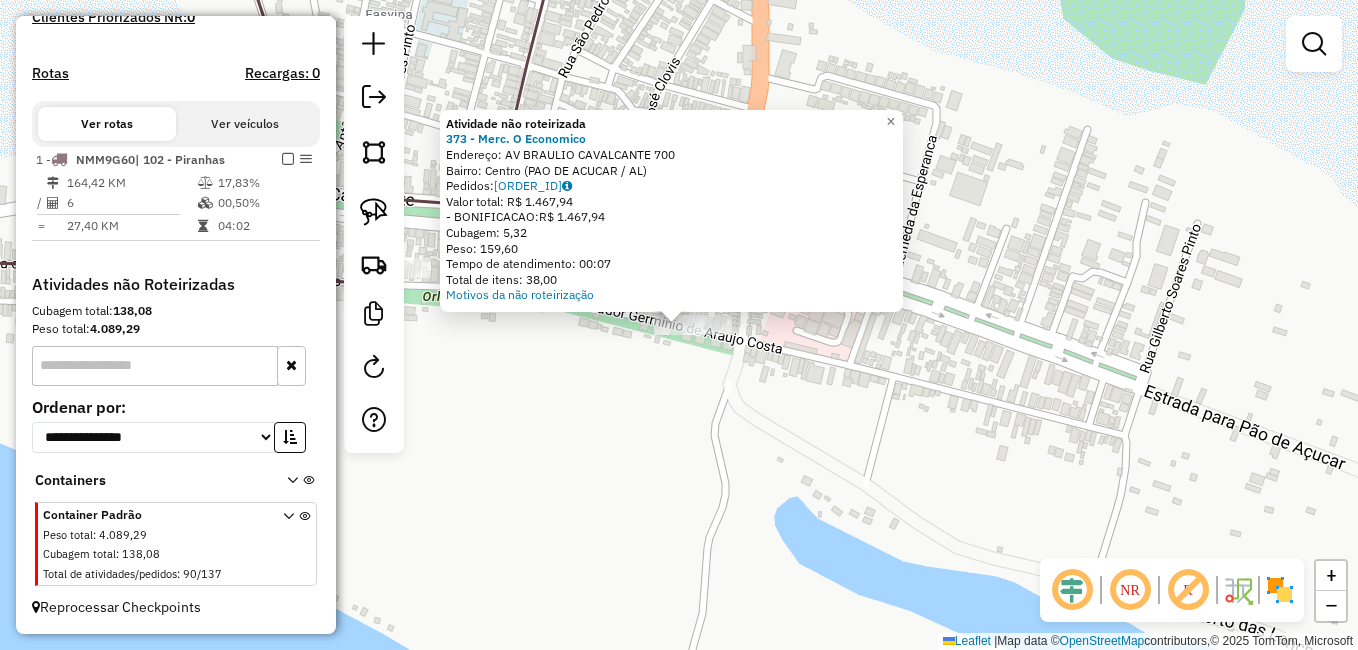 click on "Atividade não roteirizada 373 - Merc. O Economico  Endereço:  AV BRAULIO CAVALCANTE 700   Bairro: Centro (PAO DE ACUCAR / AL)   Pedidos:  11119889   Valor total: R$ 1.467,94   - BONIFICACAO:  R$ 1.467,94   Cubagem: 5,32   Peso: 159,60   Tempo de atendimento: 00:07   Total de itens: 38,00  Motivos da não roteirização × Janela de atendimento Grade de atendimento Capacidade Transportadoras Veículos Cliente Pedidos  Rotas Selecione os dias de semana para filtrar as janelas de atendimento  Seg   Ter   Qua   Qui   Sex   Sáb   Dom  Informe o período da janela de atendimento: De: Até:  Filtrar exatamente a janela do cliente  Considerar janela de atendimento padrão  Selecione os dias de semana para filtrar as grades de atendimento  Seg   Ter   Qua   Qui   Sex   Sáb   Dom   Considerar clientes sem dia de atendimento cadastrado  Clientes fora do dia de atendimento selecionado Filtrar as atividades entre os valores definidos abaixo:  Peso mínimo:   Peso máximo:   Cubagem mínima:   Cubagem máxima:   De:  +" 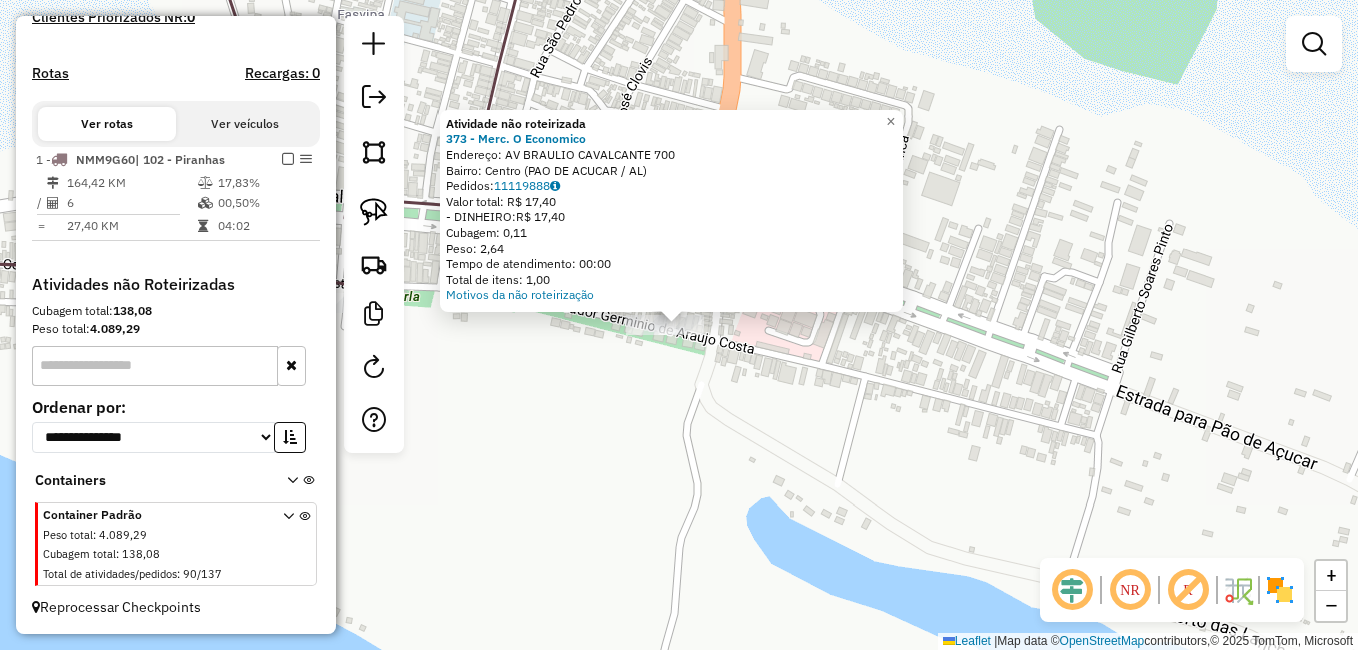 click on "Atividade não roteirizada 373 - Merc. O Economico  Endereço:  AV BRAULIO CAVALCANTE 700   Bairro: Centro (PAO DE ACUCAR / AL)   Pedidos:  11119888   Valor total: R$ 17,40   - DINHEIRO:  R$ 17,40   Cubagem: 0,11   Peso: 2,64   Tempo de atendimento: 00:00   Total de itens: 1,00  Motivos da não roteirização × Janela de atendimento Grade de atendimento Capacidade Transportadoras Veículos Cliente Pedidos  Rotas Selecione os dias de semana para filtrar as janelas de atendimento  Seg   Ter   Qua   Qui   Sex   Sáb   Dom  Informe o período da janela de atendimento: De: Até:  Filtrar exatamente a janela do cliente  Considerar janela de atendimento padrão  Selecione os dias de semana para filtrar as grades de atendimento  Seg   Ter   Qua   Qui   Sex   Sáb   Dom   Considerar clientes sem dia de atendimento cadastrado  Clientes fora do dia de atendimento selecionado Filtrar as atividades entre os valores definidos abaixo:  Peso mínimo:   Peso máximo:   Cubagem mínima:   Cubagem máxima:   De:   Até:   De:" 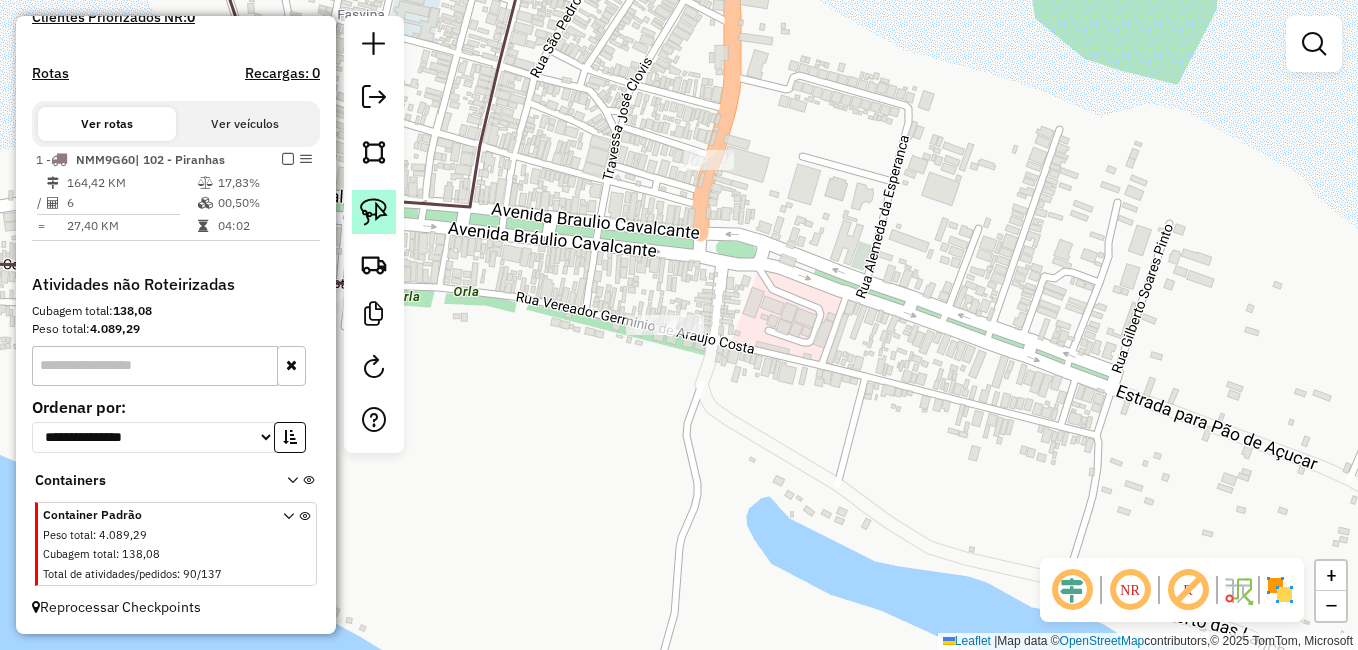 click 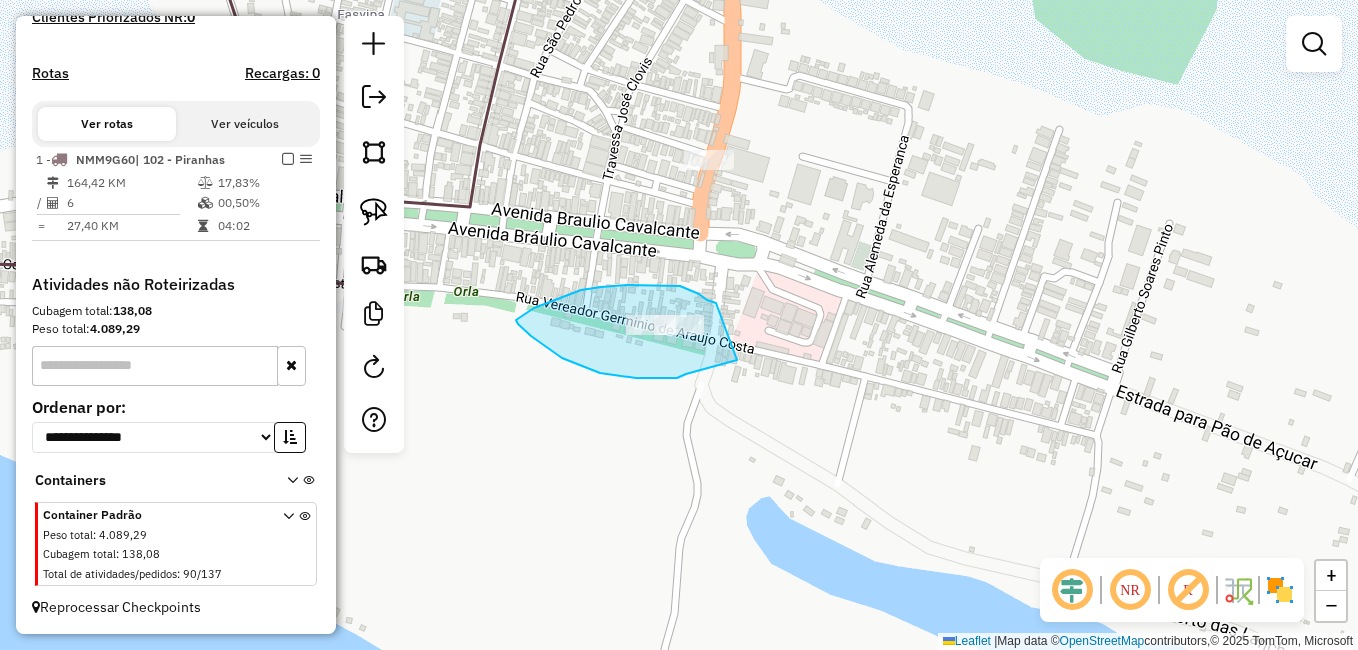 drag, startPoint x: 704, startPoint y: 297, endPoint x: 776, endPoint y: 354, distance: 91.83137 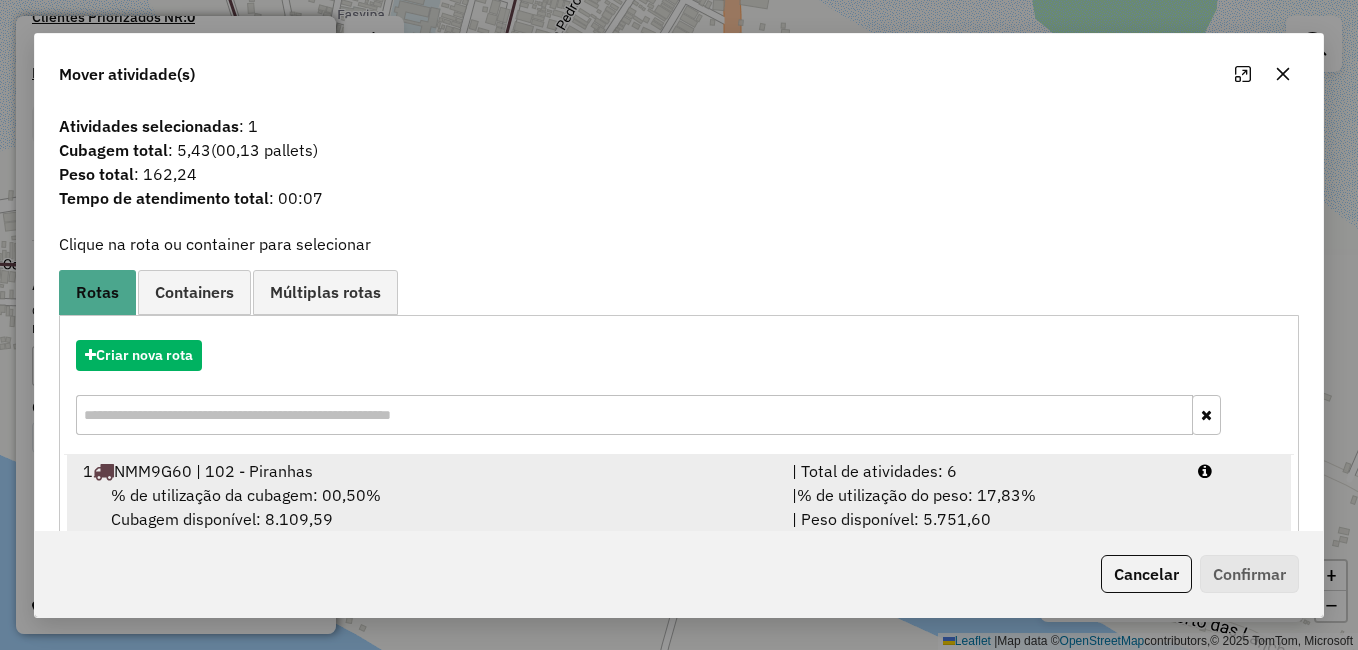 click on "% de utilização da cubagem: 00,50%  Cubagem disponível: 8.109,59" at bounding box center [425, 507] 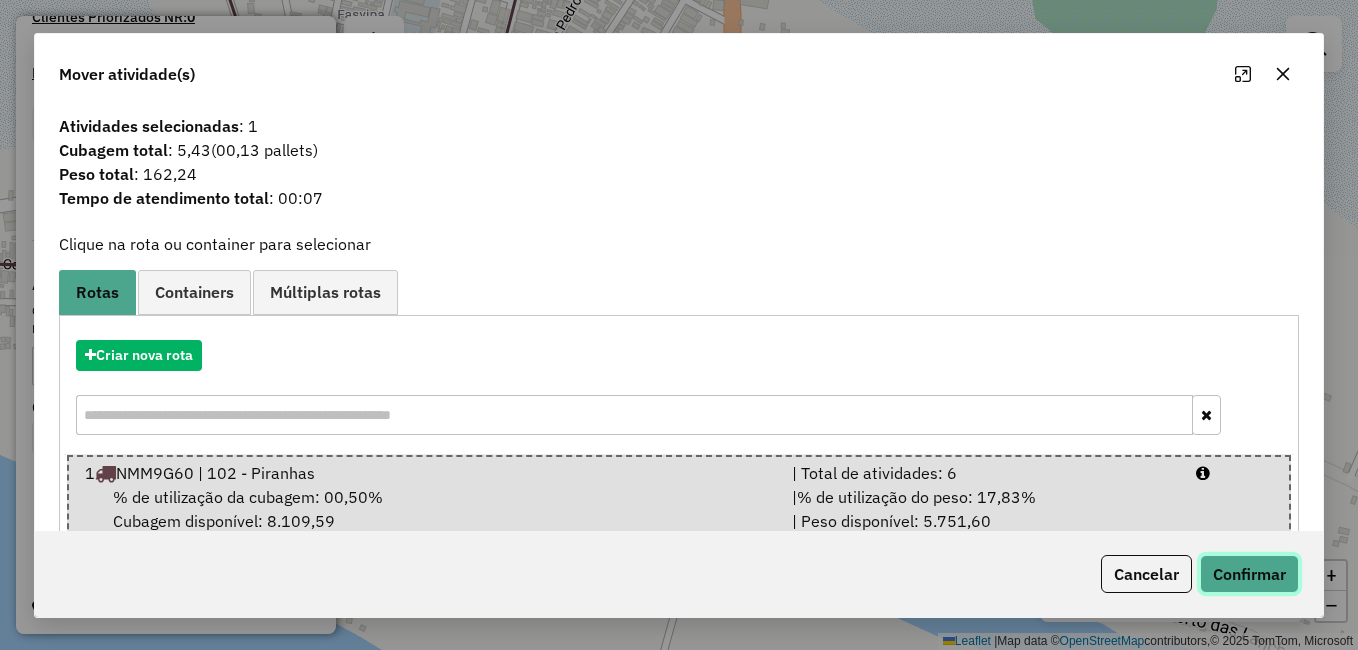 click on "Confirmar" 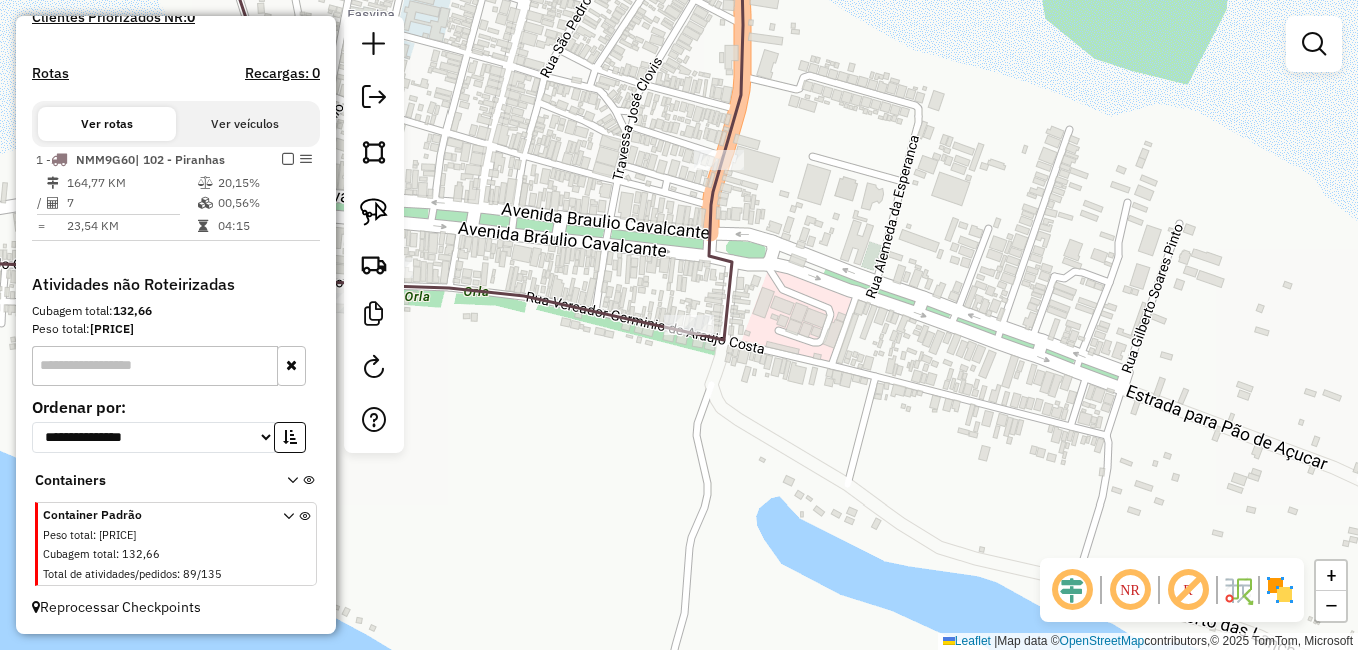 click on "Janela de atendimento Grade de atendimento Capacidade Transportadoras Veículos Cliente Pedidos  Rotas Selecione os dias de semana para filtrar as janelas de atendimento  Seg   Ter   Qua   Qui   Sex   Sáb   Dom  Informe o período da janela de atendimento: De: Até:  Filtrar exatamente a janela do cliente  Considerar janela de atendimento padrão  Selecione os dias de semana para filtrar as grades de atendimento  Seg   Ter   Qua   Qui   Sex   Sáb   Dom   Considerar clientes sem dia de atendimento cadastrado  Clientes fora do dia de atendimento selecionado Filtrar as atividades entre os valores definidos abaixo:  Peso mínimo:   Peso máximo:   Cubagem mínima:   Cubagem máxima:   De:   Até:  Filtrar as atividades entre o tempo de atendimento definido abaixo:  De:   Até:   Considerar capacidade total dos clientes não roteirizados Transportadora: Selecione um ou mais itens Tipo de veículo: Selecione um ou mais itens Veículo: Selecione um ou mais itens Motorista: Selecione um ou mais itens Nome: Rótulo:" 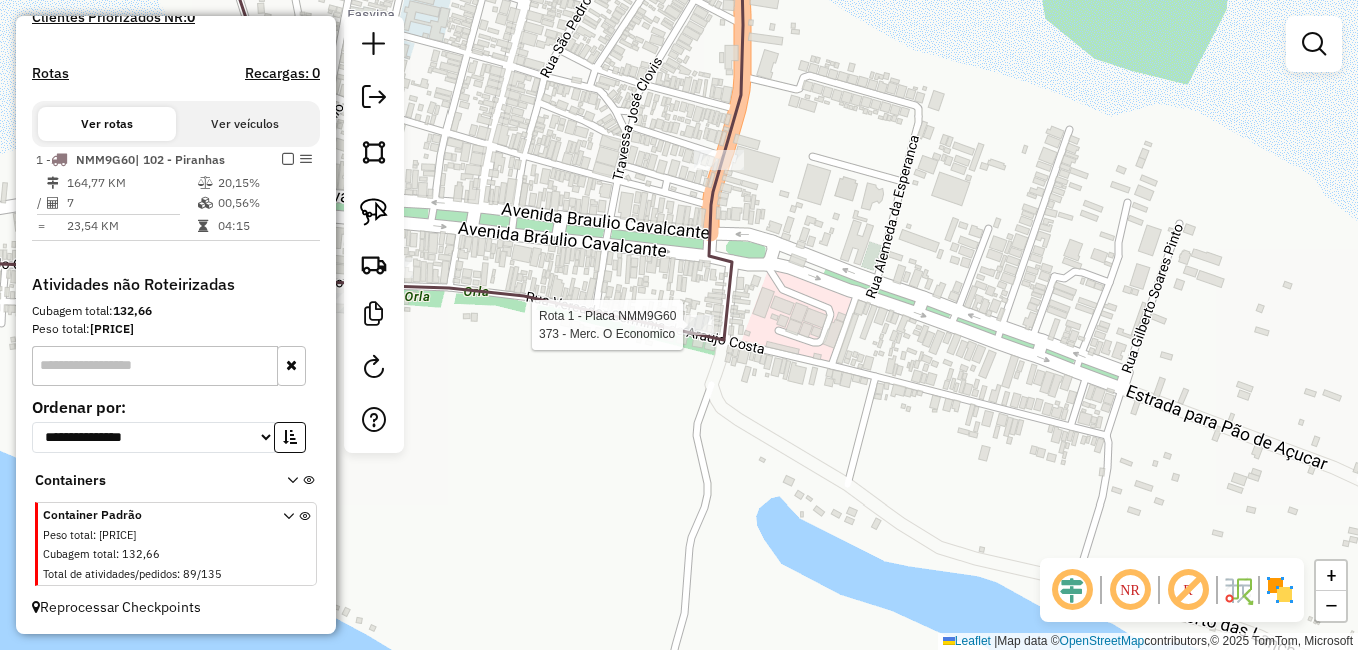 select on "**********" 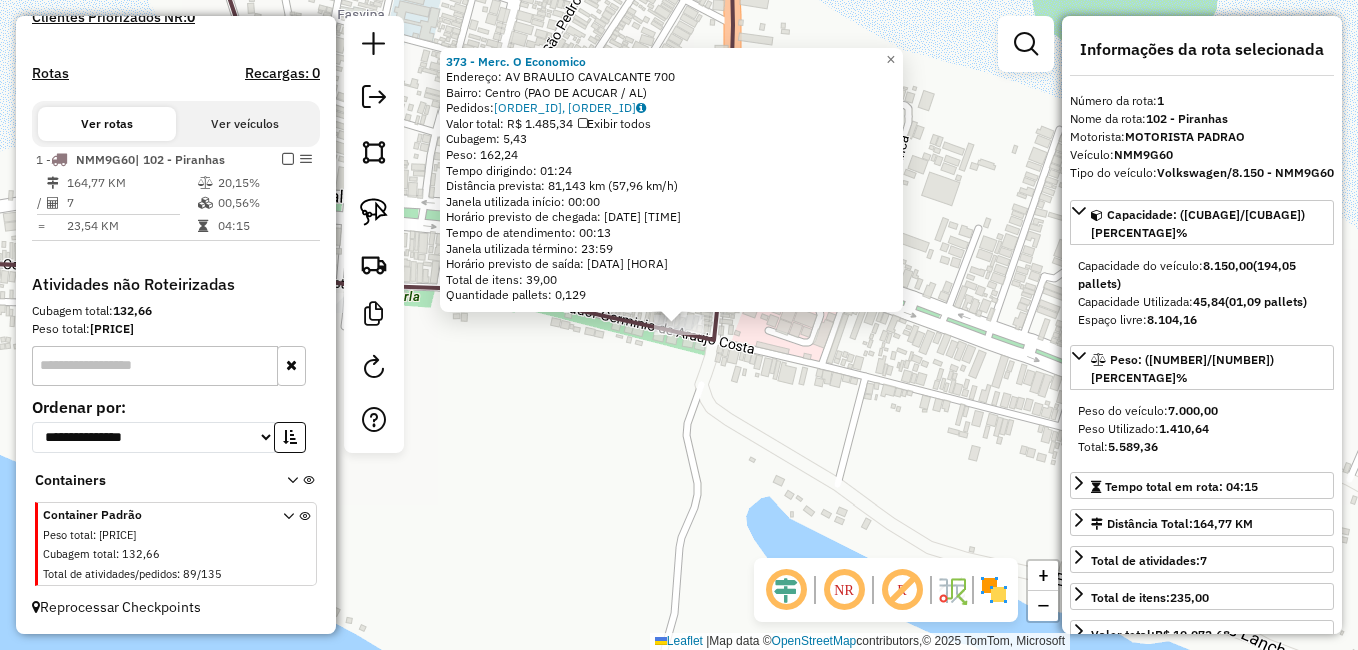 click on "Rota 1 - Placa NMM9G60  373 - Merc. O Economico 373 - Merc. O Economico  Endereço:  AV BRAULIO CAVALCANTE 700   Bairro: Centro (PAO DE ACUCAR / AL)   Pedidos:  11119888, 11119889   Valor total: R$ 1.485,34   Exibir todos   Cubagem: 5,43  Peso: 162,24  Tempo dirigindo: 01:24   Distância prevista: 81,143 km (57,96 km/h)   Janela utilizada início: 00:00   Horário previsto de chegada: 12/07/2025 10:49   Tempo de atendimento: 00:13   Janela utilizada término: 23:59   Horário previsto de saída: 12/07/2025 11:02   Total de itens: 39,00   Quantidade pallets: 0,129  × Janela de atendimento Grade de atendimento Capacidade Transportadoras Veículos Cliente Pedidos  Rotas Selecione os dias de semana para filtrar as janelas de atendimento  Seg   Ter   Qua   Qui   Sex   Sáb   Dom  Informe o período da janela de atendimento: De: Até:  Filtrar exatamente a janela do cliente  Considerar janela de atendimento padrão  Selecione os dias de semana para filtrar as grades de atendimento  Seg   Ter   Qua   Qui   Sex  De:" 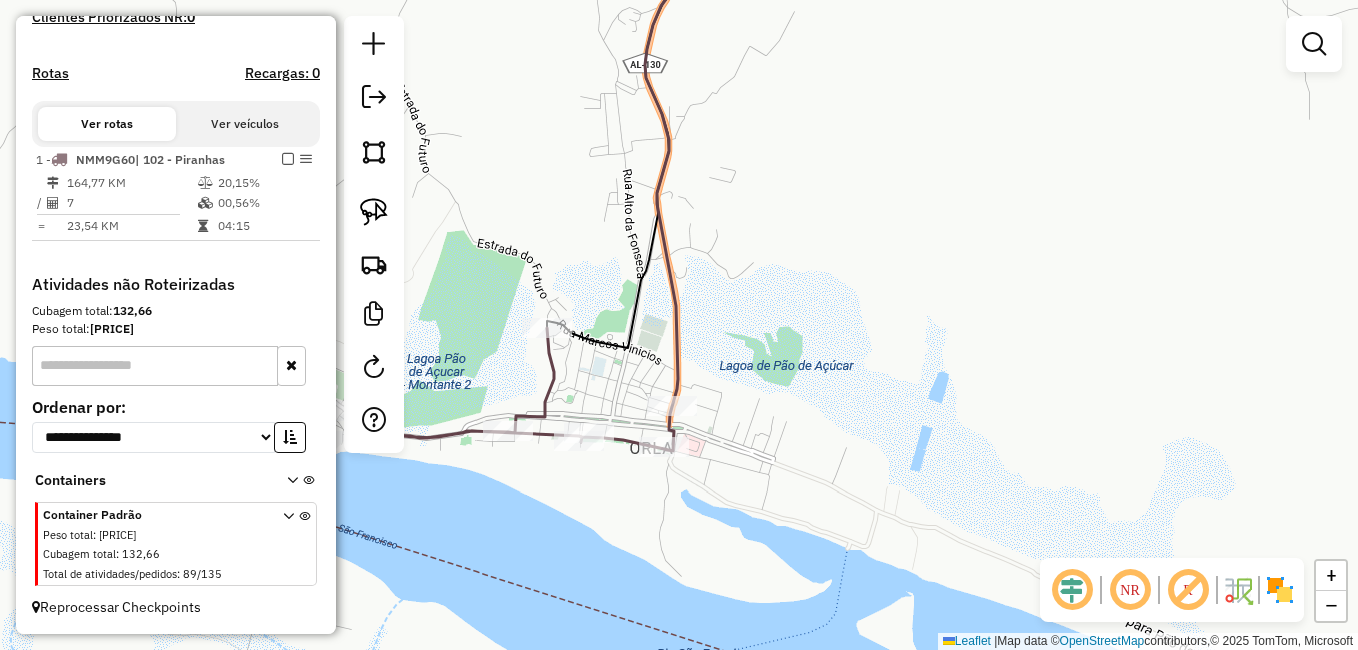 drag, startPoint x: 761, startPoint y: 347, endPoint x: 863, endPoint y: 388, distance: 109.9318 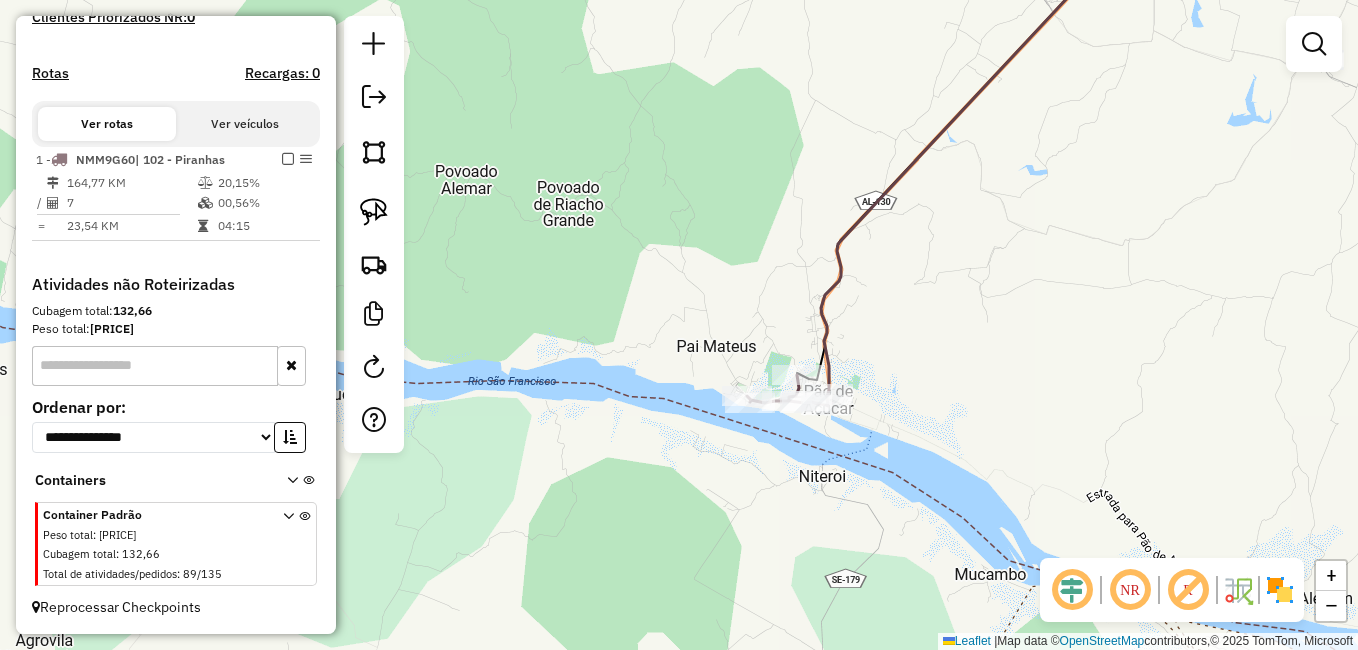 drag, startPoint x: 904, startPoint y: 304, endPoint x: 830, endPoint y: 350, distance: 87.13208 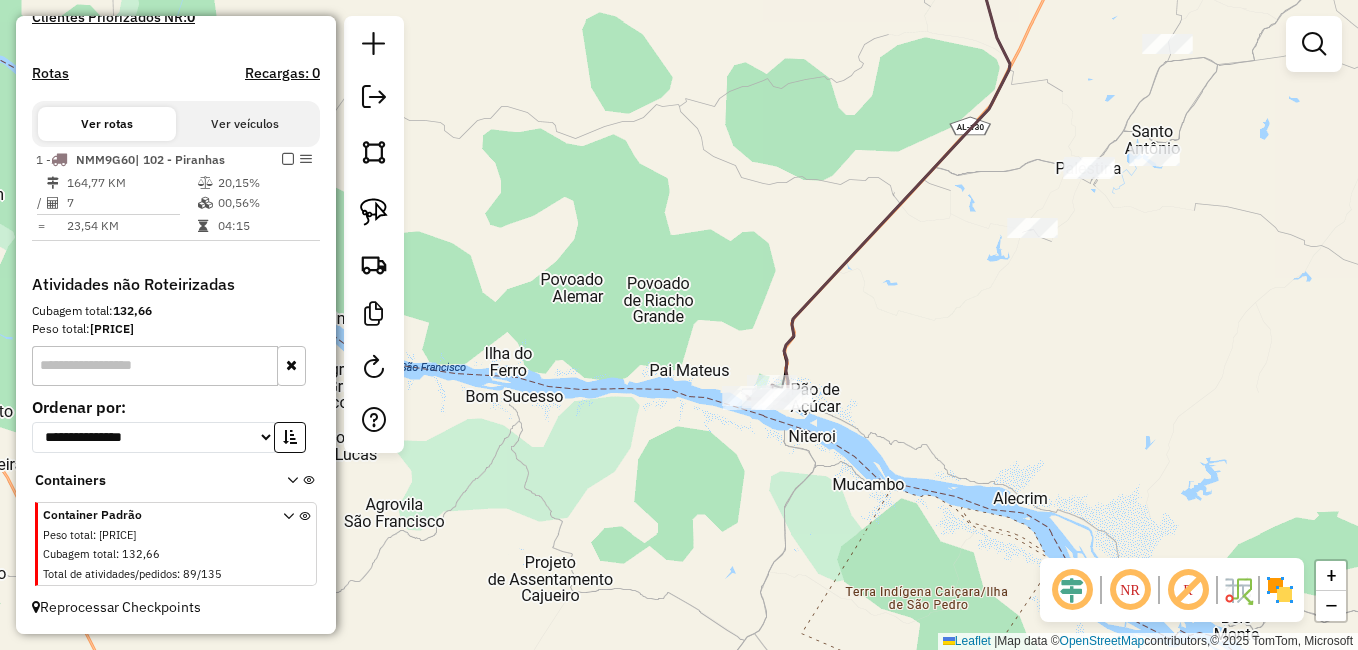drag, startPoint x: 924, startPoint y: 289, endPoint x: 628, endPoint y: 439, distance: 331.8373 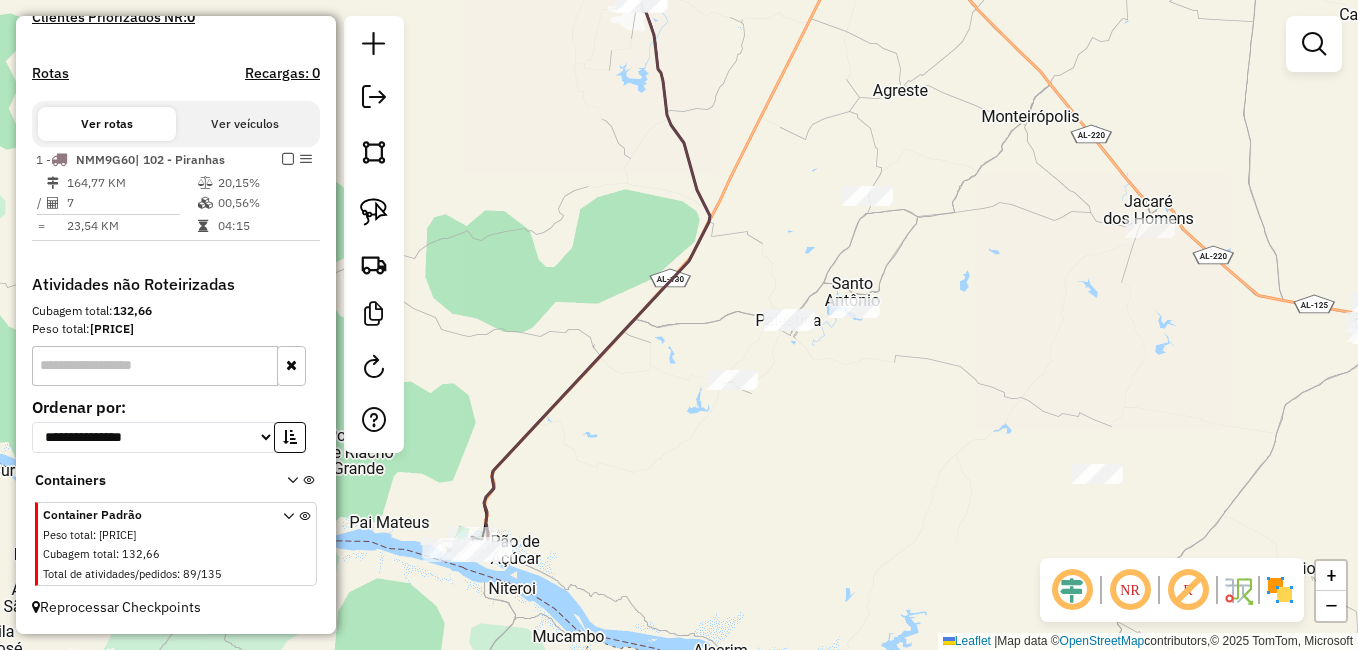 click 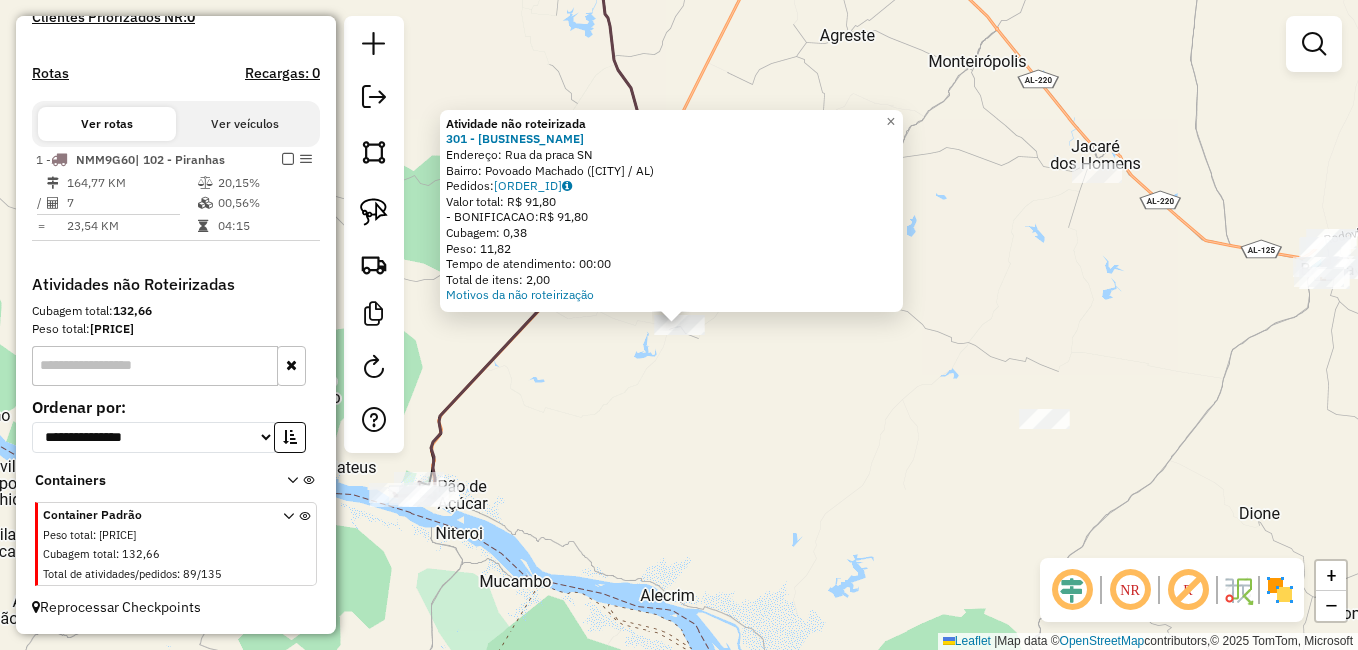 click on "Atividade não roteirizada 301 - Mercearia Do Bell  Endereço:  Rua da praca SN   Bairro: Povoado Machado (PAO DE ACUCAR / AL)   Pedidos:  11119911   Valor total: R$ 91,80   - BONIFICACAO:  R$ 91,80   Cubagem: 0,38   Peso: 11,82   Tempo de atendimento: 00:00   Total de itens: 2,00  Motivos da não roteirização × Janela de atendimento Grade de atendimento Capacidade Transportadoras Veículos Cliente Pedidos  Rotas Selecione os dias de semana para filtrar as janelas de atendimento  Seg   Ter   Qua   Qui   Sex   Sáb   Dom  Informe o período da janela de atendimento: De: Até:  Filtrar exatamente a janela do cliente  Considerar janela de atendimento padrão  Selecione os dias de semana para filtrar as grades de atendimento  Seg   Ter   Qua   Qui   Sex   Sáb   Dom   Considerar clientes sem dia de atendimento cadastrado  Clientes fora do dia de atendimento selecionado Filtrar as atividades entre os valores definidos abaixo:  Peso mínimo:   Peso máximo:   Cubagem mínima:   Cubagem máxima:   De:   Até:  +" 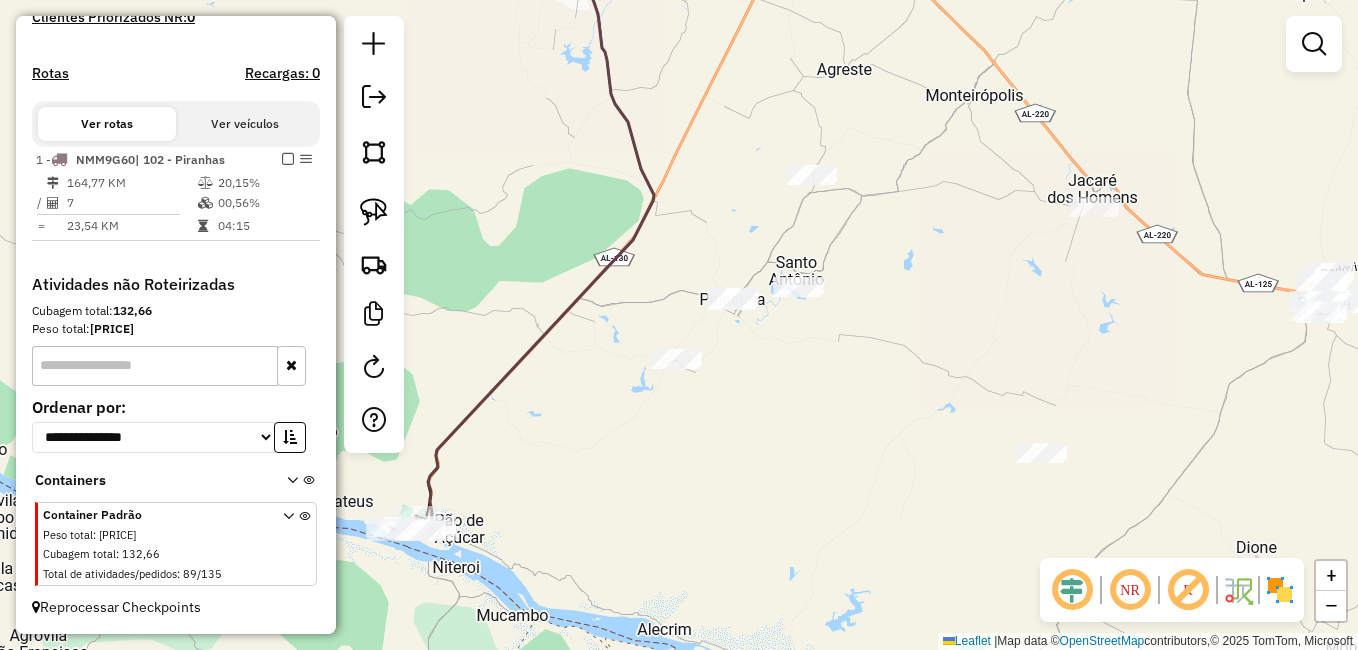 click on "Janela de atendimento Grade de atendimento Capacidade Transportadoras Veículos Cliente Pedidos  Rotas Selecione os dias de semana para filtrar as janelas de atendimento  Seg   Ter   Qua   Qui   Sex   Sáb   Dom  Informe o período da janela de atendimento: De: Até:  Filtrar exatamente a janela do cliente  Considerar janela de atendimento padrão  Selecione os dias de semana para filtrar as grades de atendimento  Seg   Ter   Qua   Qui   Sex   Sáb   Dom   Considerar clientes sem dia de atendimento cadastrado  Clientes fora do dia de atendimento selecionado Filtrar as atividades entre os valores definidos abaixo:  Peso mínimo:   Peso máximo:   Cubagem mínima:   Cubagem máxima:   De:   Até:  Filtrar as atividades entre o tempo de atendimento definido abaixo:  De:   Até:   Considerar capacidade total dos clientes não roteirizados Transportadora: Selecione um ou mais itens Tipo de veículo: Selecione um ou mais itens Veículo: Selecione um ou mais itens Motorista: Selecione um ou mais itens Nome: Rótulo:" 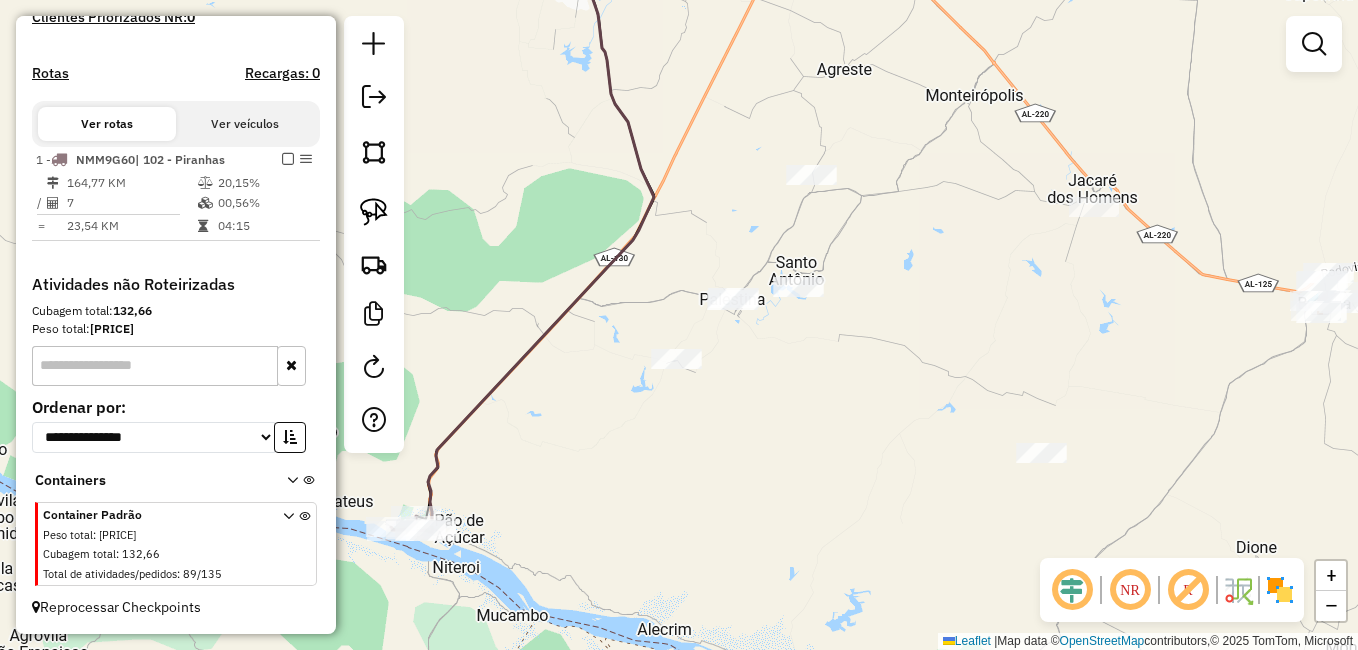 click 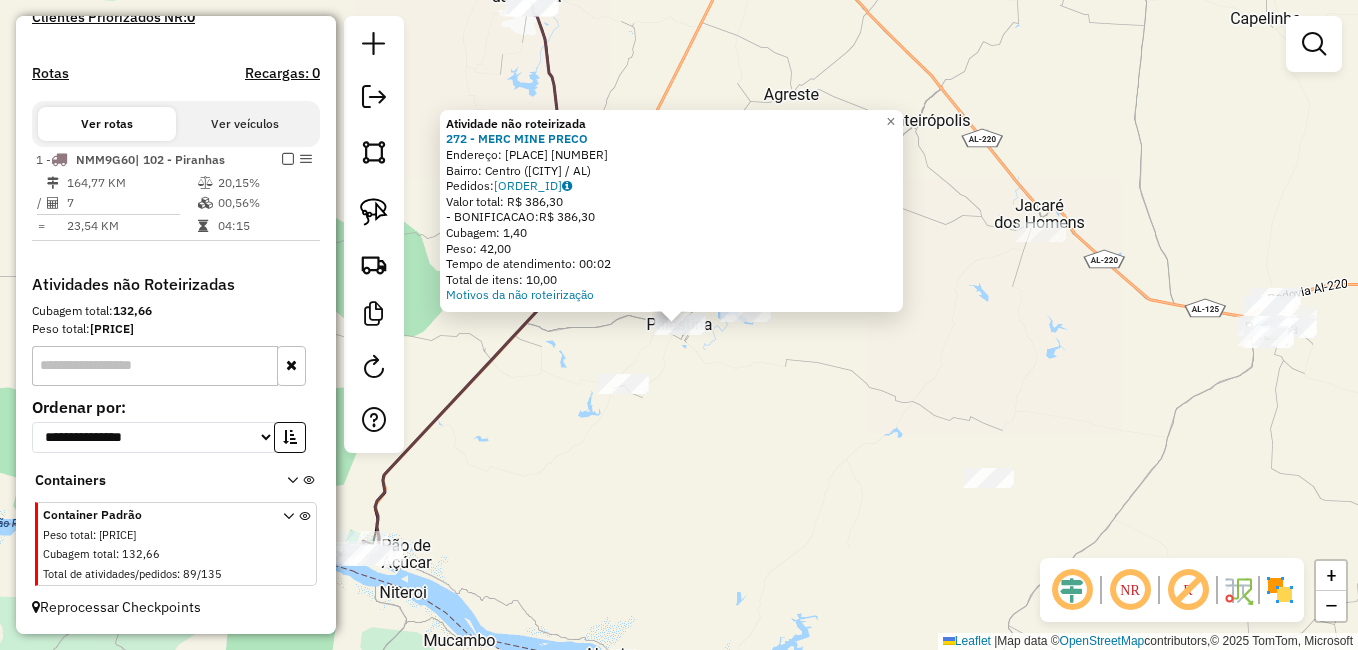 click on "Atividade não roteirizada 272 - MERC MINE PRECO  Endereço:  PC JOSE TOMAS NONO 34   Bairro: Centro (PALESTINA / AL)   Pedidos:  11119887   Valor total: R$ 386,30   - BONIFICACAO:  R$ 386,30   Cubagem: 1,40   Peso: 42,00   Tempo de atendimento: 00:02   Total de itens: 10,00  Motivos da não roteirização × Janela de atendimento Grade de atendimento Capacidade Transportadoras Veículos Cliente Pedidos  Rotas Selecione os dias de semana para filtrar as janelas de atendimento  Seg   Ter   Qua   Qui   Sex   Sáb   Dom  Informe o período da janela de atendimento: De: Até:  Filtrar exatamente a janela do cliente  Considerar janela de atendimento padrão  Selecione os dias de semana para filtrar as grades de atendimento  Seg   Ter   Qua   Qui   Sex   Sáb   Dom   Considerar clientes sem dia de atendimento cadastrado  Clientes fora do dia de atendimento selecionado Filtrar as atividades entre os valores definidos abaixo:  Peso mínimo:   Peso máximo:   Cubagem mínima:   Cubagem máxima:   De:   Até:   De:  +" 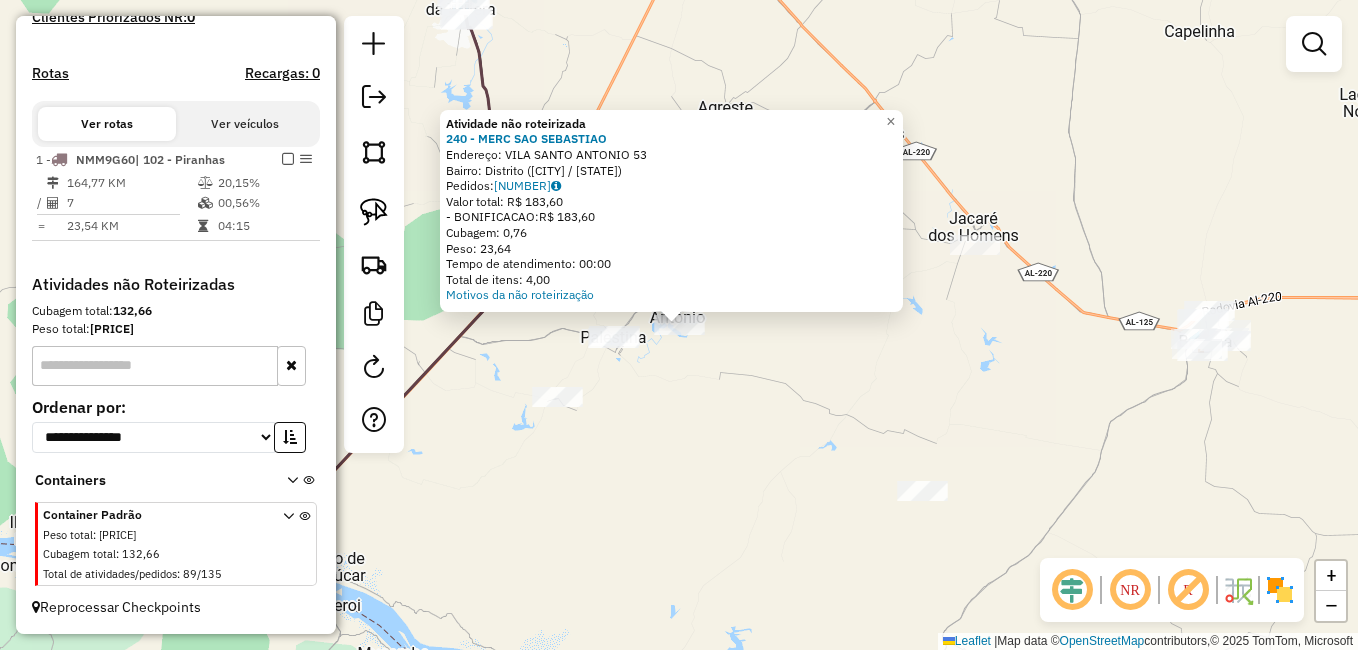 click on "Atividade não roteirizada 240 - MERC SAO SEBASTIAO  Endereço:  VILA SANTO ANTONIO 53   Bairro: Distrito/palestina (PALESTINA / AL)   Pedidos:  11119909   Valor total: R$ 183,60   - BONIFICACAO:  R$ 183,60   Cubagem: 0,76   Peso: 23,64   Tempo de atendimento: 00:00   Total de itens: 4,00  Motivos da não roteirização × Janela de atendimento Grade de atendimento Capacidade Transportadoras Veículos Cliente Pedidos  Rotas Selecione os dias de semana para filtrar as janelas de atendimento  Seg   Ter   Qua   Qui   Sex   Sáb   Dom  Informe o período da janela de atendimento: De: Até:  Filtrar exatamente a janela do cliente  Considerar janela de atendimento padrão  Selecione os dias de semana para filtrar as grades de atendimento  Seg   Ter   Qua   Qui   Sex   Sáb   Dom   Considerar clientes sem dia de atendimento cadastrado  Clientes fora do dia de atendimento selecionado Filtrar as atividades entre os valores definidos abaixo:  Peso mínimo:   Peso máximo:   Cubagem mínima:   Cubagem máxima:   De:  +" 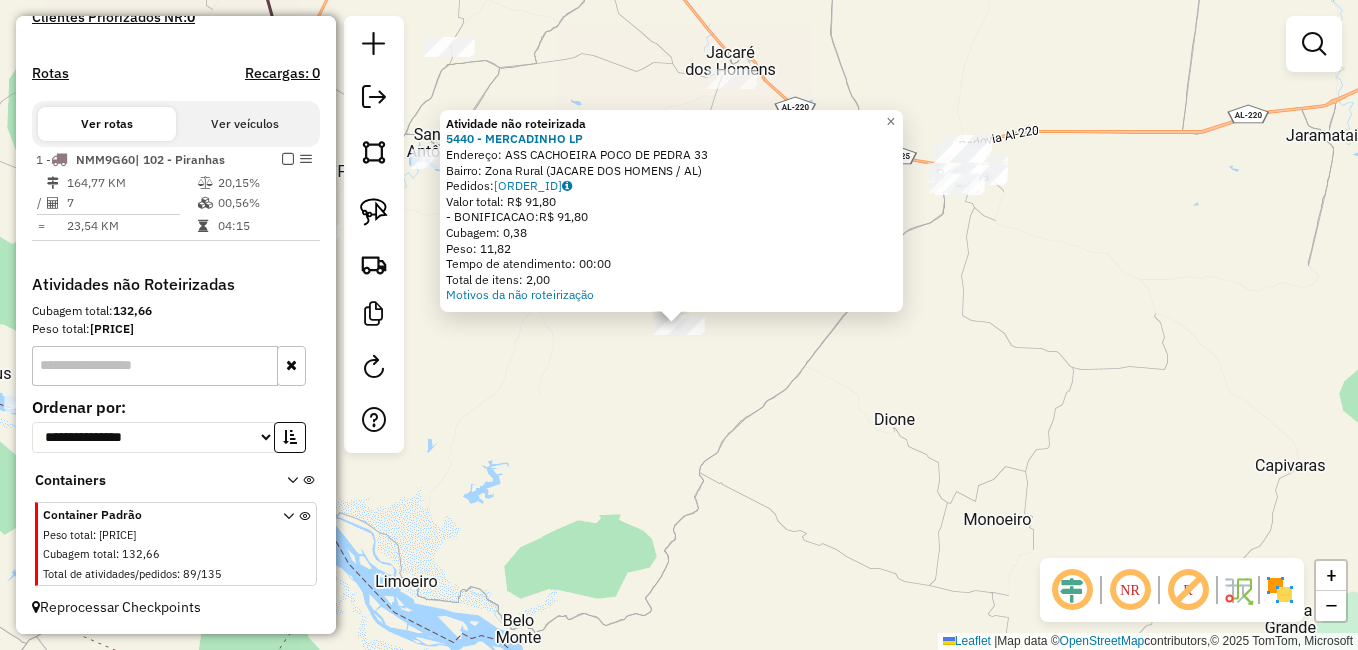 click on "Atividade não roteirizada 5440 - MERCADINHO LP  Endereço:  ASS CACHOEIRA POCO DE PEDRA 33   Bairro: Zona Rural (JACARE DOS HOMENS / AL)   Pedidos:  11119893   Valor total: R$ 91,80   - BONIFICACAO:  R$ 91,80   Cubagem: 0,38   Peso: 11,82   Tempo de atendimento: 00:00   Total de itens: 2,00  Motivos da não roteirização × Janela de atendimento Grade de atendimento Capacidade Transportadoras Veículos Cliente Pedidos  Rotas Selecione os dias de semana para filtrar as janelas de atendimento  Seg   Ter   Qua   Qui   Sex   Sáb   Dom  Informe o período da janela de atendimento: De: Até:  Filtrar exatamente a janela do cliente  Considerar janela de atendimento padrão  Selecione os dias de semana para filtrar as grades de atendimento  Seg   Ter   Qua   Qui   Sex   Sáb   Dom   Considerar clientes sem dia de atendimento cadastrado  Clientes fora do dia de atendimento selecionado Filtrar as atividades entre os valores definidos abaixo:  Peso mínimo:   Peso máximo:   Cubagem mínima:   Cubagem máxima:   De:" 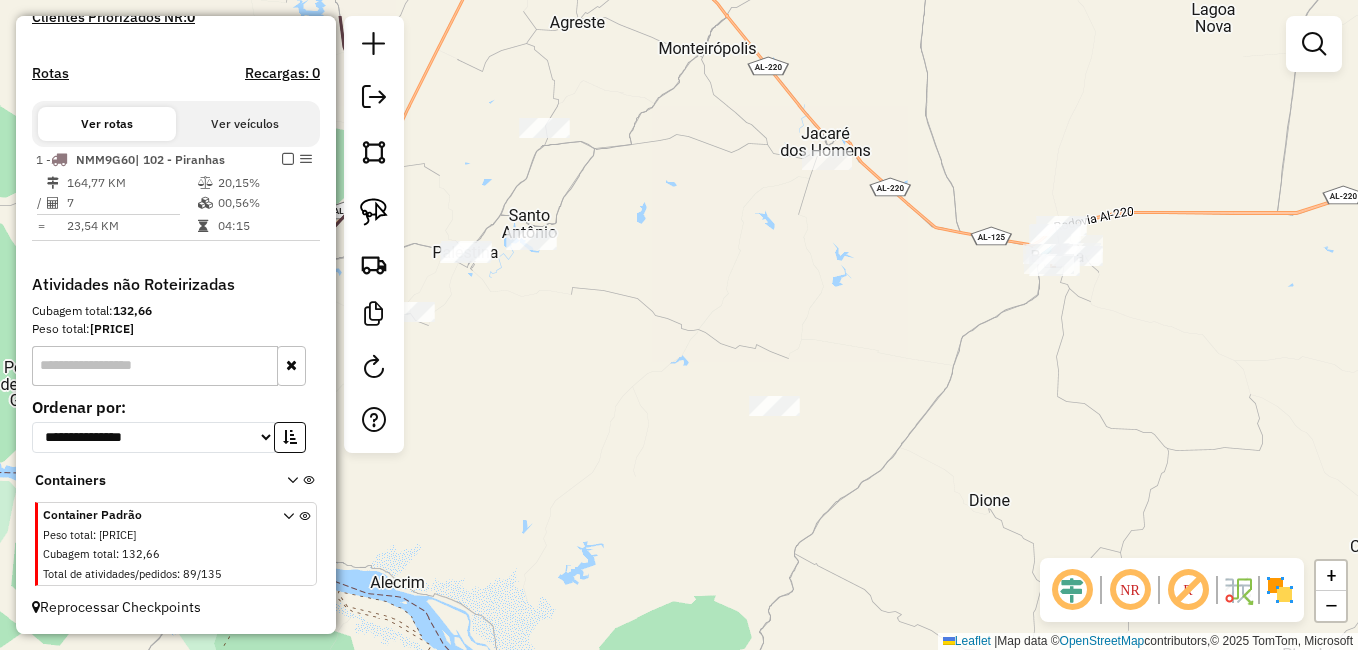 drag, startPoint x: 669, startPoint y: 386, endPoint x: 719, endPoint y: 452, distance: 82.800964 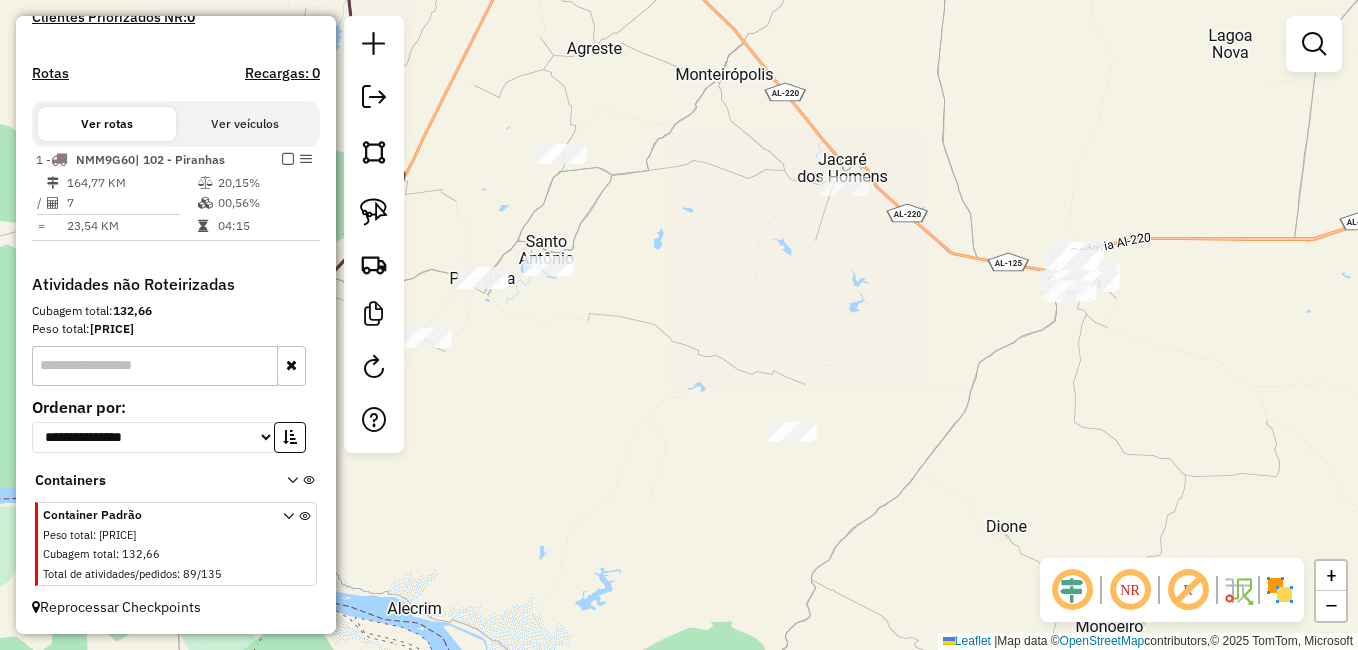 drag, startPoint x: 608, startPoint y: 331, endPoint x: 793, endPoint y: 477, distance: 235.67139 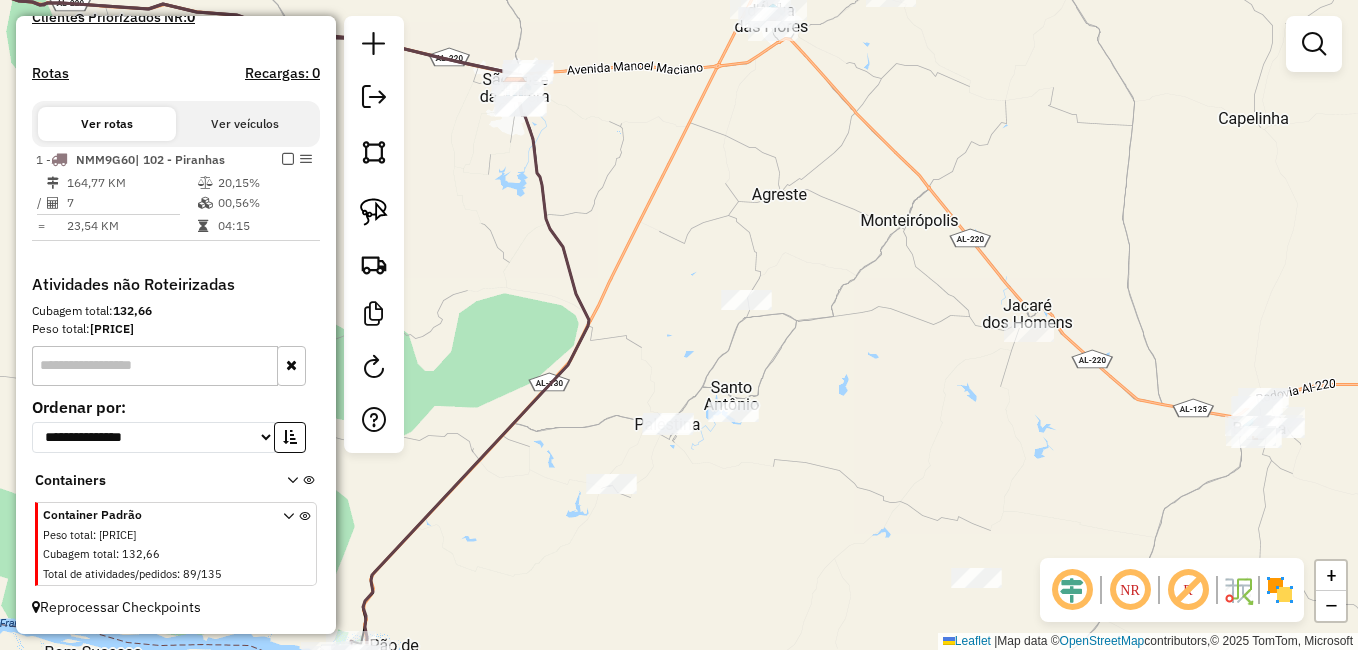 click on "Janela de atendimento Grade de atendimento Capacidade Transportadoras Veículos Cliente Pedidos  Rotas Selecione os dias de semana para filtrar as janelas de atendimento  Seg   Ter   Qua   Qui   Sex   Sáb   Dom  Informe o período da janela de atendimento: De: Até:  Filtrar exatamente a janela do cliente  Considerar janela de atendimento padrão  Selecione os dias de semana para filtrar as grades de atendimento  Seg   Ter   Qua   Qui   Sex   Sáb   Dom   Considerar clientes sem dia de atendimento cadastrado  Clientes fora do dia de atendimento selecionado Filtrar as atividades entre os valores definidos abaixo:  Peso mínimo:   Peso máximo:   Cubagem mínima:   Cubagem máxima:   De:   Até:  Filtrar as atividades entre o tempo de atendimento definido abaixo:  De:   Até:   Considerar capacidade total dos clientes não roteirizados Transportadora: Selecione um ou mais itens Tipo de veículo: Selecione um ou mais itens Veículo: Selecione um ou mais itens Motorista: Selecione um ou mais itens Nome: Rótulo:" 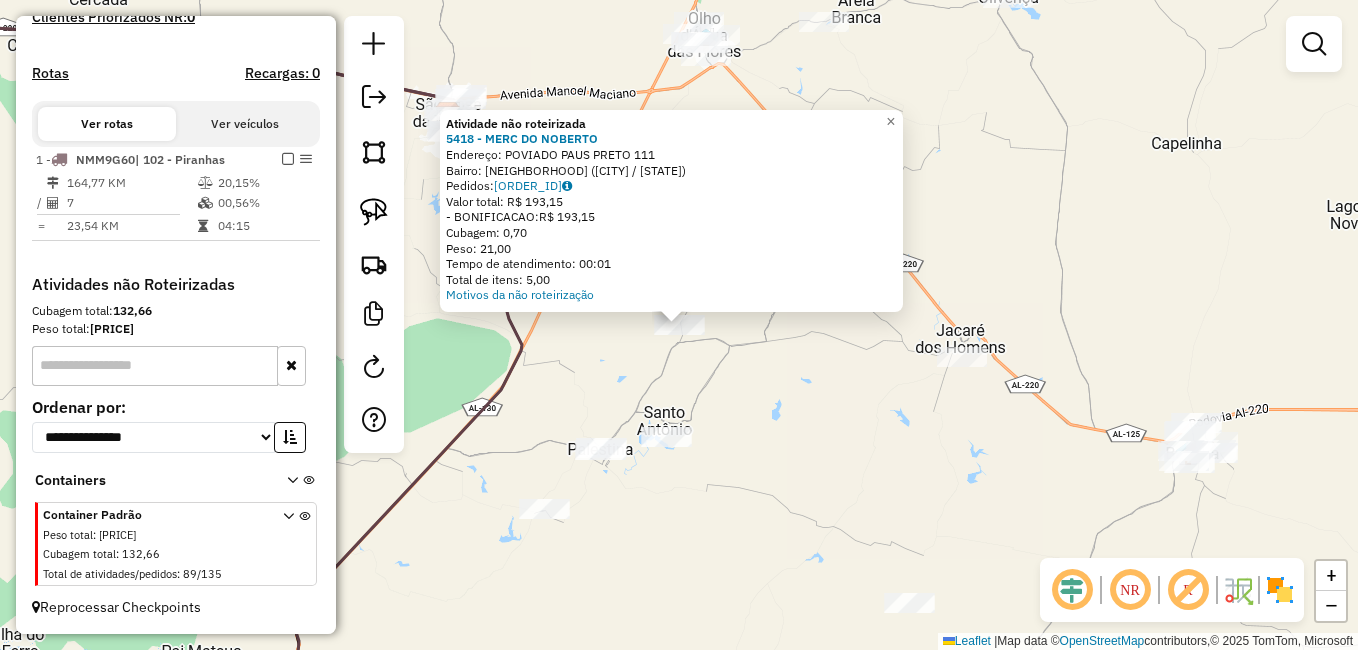 click on "Atividade não roteirizada 5418 - MERC DO NOBERTO  Endereço:  POVIADO PAUS PRETO 111   Bairro: Zona Rural (MONTEIROPOLIS / AL)   Pedidos:  11119899   Valor total: R$ 193,15   - BONIFICACAO:  R$ 193,15   Cubagem: 0,70   Peso: 21,00   Tempo de atendimento: 00:01   Total de itens: 5,00  Motivos da não roteirização × Janela de atendimento Grade de atendimento Capacidade Transportadoras Veículos Cliente Pedidos  Rotas Selecione os dias de semana para filtrar as janelas de atendimento  Seg   Ter   Qua   Qui   Sex   Sáb   Dom  Informe o período da janela de atendimento: De: Até:  Filtrar exatamente a janela do cliente  Considerar janela de atendimento padrão  Selecione os dias de semana para filtrar as grades de atendimento  Seg   Ter   Qua   Qui   Sex   Sáb   Dom   Considerar clientes sem dia de atendimento cadastrado  Clientes fora do dia de atendimento selecionado Filtrar as atividades entre os valores definidos abaixo:  Peso mínimo:   Peso máximo:   Cubagem mínima:   Cubagem máxima:   De:   Até:" 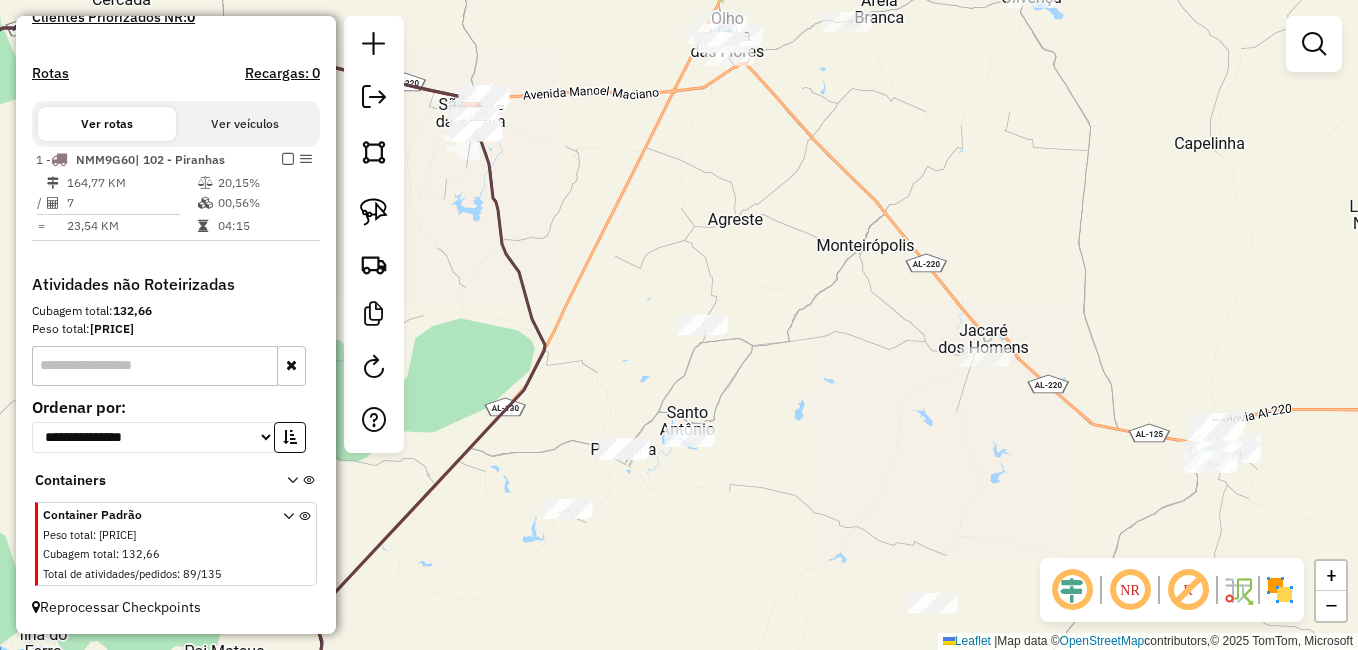 drag, startPoint x: 515, startPoint y: 306, endPoint x: 670, endPoint y: 385, distance: 173.97127 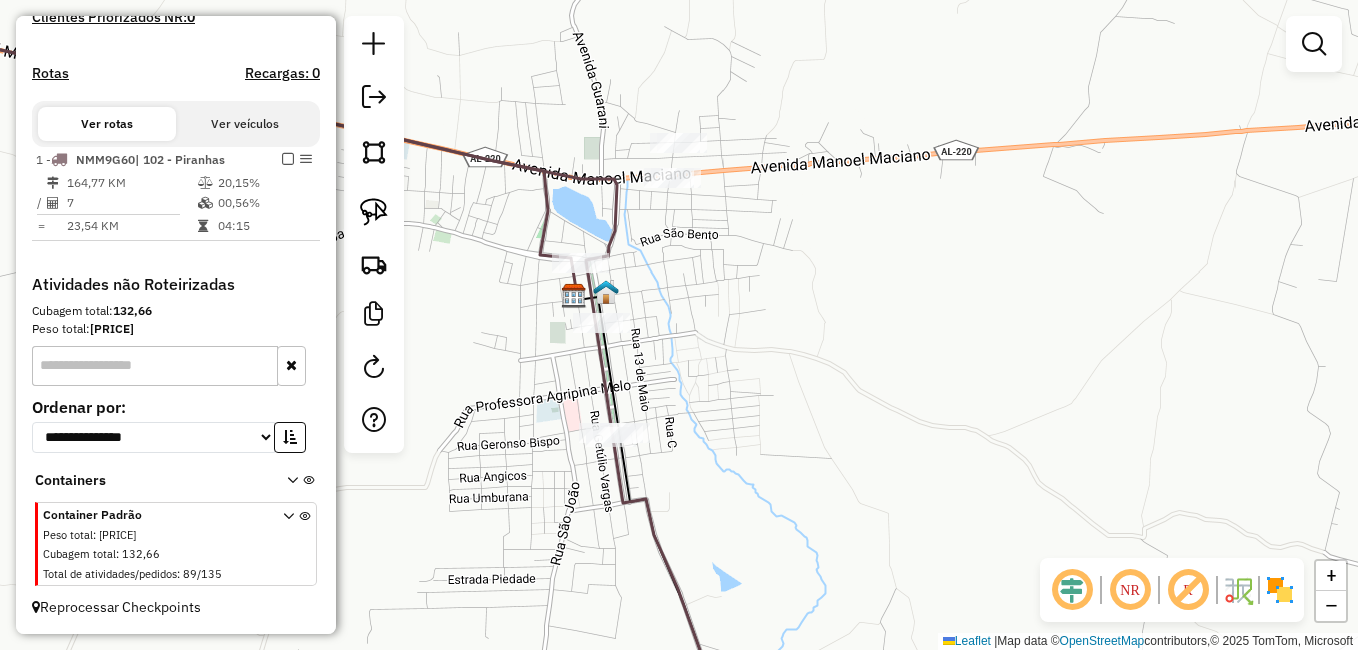 drag, startPoint x: 631, startPoint y: 426, endPoint x: 654, endPoint y: 412, distance: 26.925823 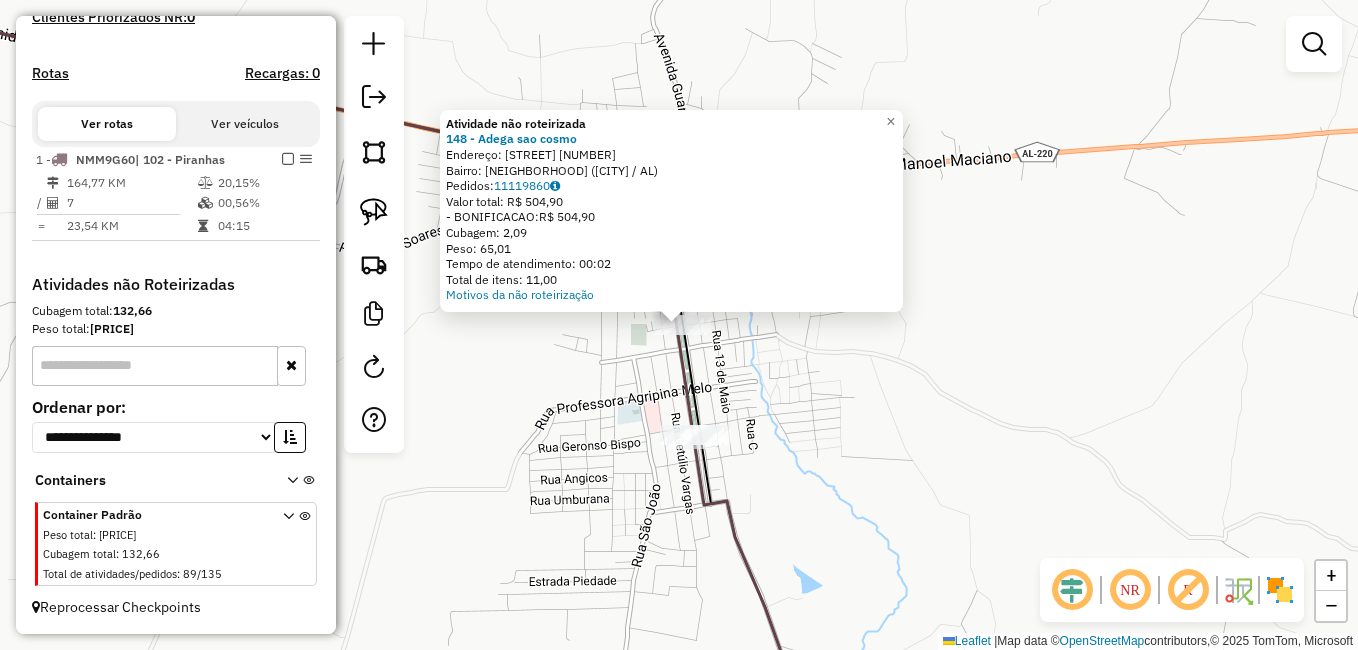 click on "Atividade não roteirizada 148 - Adega sao cosmo  Endereço:  Elisio Maia 453   Bairro: Centro (SAO JOSE DA TAPERA / AL)   Pedidos:  11119860   Valor total: R$ 504,90   - BONIFICACAO:  R$ 504,90   Cubagem: 2,09   Peso: 65,01   Tempo de atendimento: 00:02   Total de itens: 11,00  Motivos da não roteirização × Janela de atendimento Grade de atendimento Capacidade Transportadoras Veículos Cliente Pedidos  Rotas Selecione os dias de semana para filtrar as janelas de atendimento  Seg   Ter   Qua   Qui   Sex   Sáb   Dom  Informe o período da janela de atendimento: De: Até:  Filtrar exatamente a janela do cliente  Considerar janela de atendimento padrão  Selecione os dias de semana para filtrar as grades de atendimento  Seg   Ter   Qua   Qui   Sex   Sáb   Dom   Considerar clientes sem dia de atendimento cadastrado  Clientes fora do dia de atendimento selecionado Filtrar as atividades entre os valores definidos abaixo:  Peso mínimo:   Peso máximo:   Cubagem mínima:   Cubagem máxima:   De:   Até:   De:" 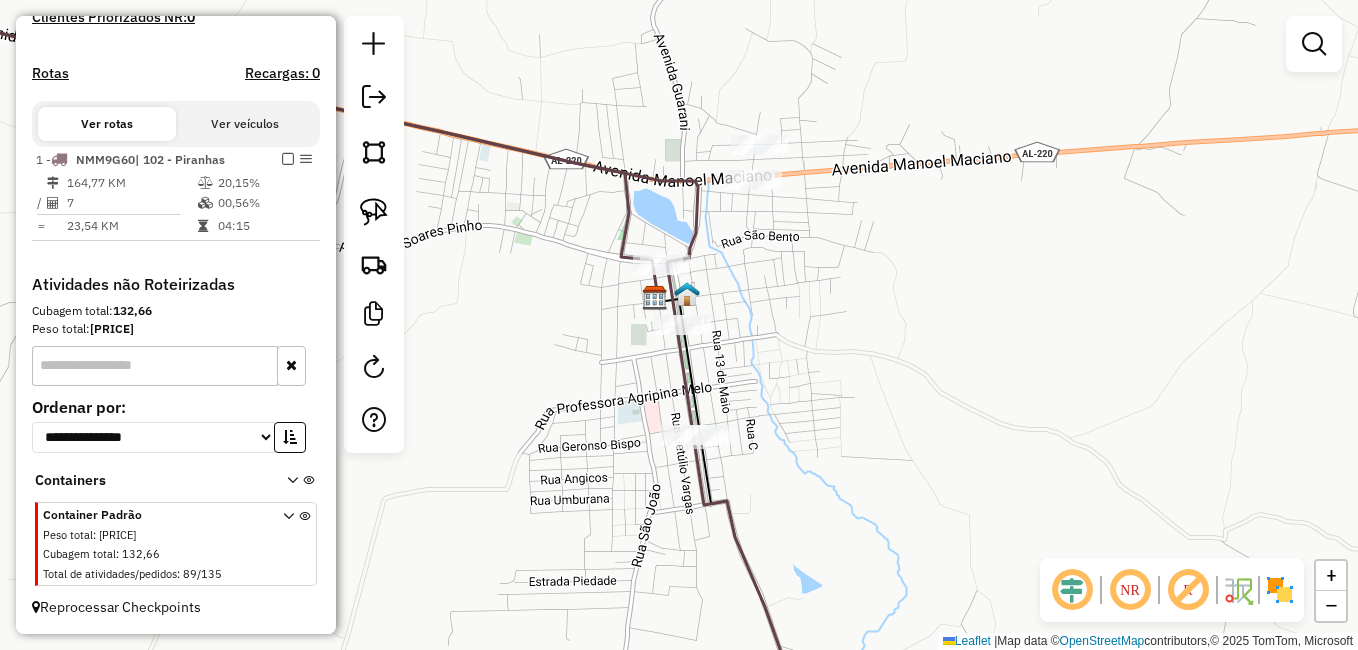 click on "Janela de atendimento Grade de atendimento Capacidade Transportadoras Veículos Cliente Pedidos  Rotas Selecione os dias de semana para filtrar as janelas de atendimento  Seg   Ter   Qua   Qui   Sex   Sáb   Dom  Informe o período da janela de atendimento: De: Até:  Filtrar exatamente a janela do cliente  Considerar janela de atendimento padrão  Selecione os dias de semana para filtrar as grades de atendimento  Seg   Ter   Qua   Qui   Sex   Sáb   Dom   Considerar clientes sem dia de atendimento cadastrado  Clientes fora do dia de atendimento selecionado Filtrar as atividades entre os valores definidos abaixo:  Peso mínimo:   Peso máximo:   Cubagem mínima:   Cubagem máxima:   De:   Até:  Filtrar as atividades entre o tempo de atendimento definido abaixo:  De:   Até:   Considerar capacidade total dos clientes não roteirizados Transportadora: Selecione um ou mais itens Tipo de veículo: Selecione um ou mais itens Veículo: Selecione um ou mais itens Motorista: Selecione um ou mais itens Nome: Rótulo:" 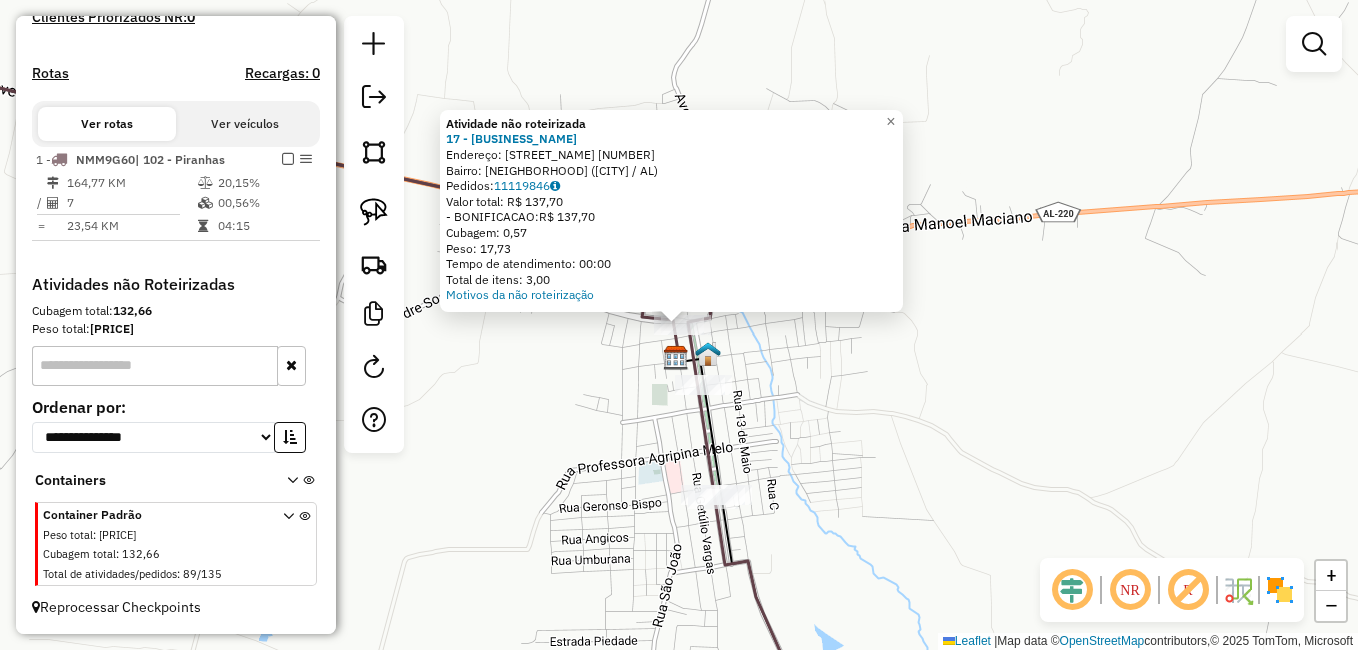 click on "Atividade não roteirizada 17 - mercadinho central i  Endereço:  Av Elisio Maia 10   Bairro: Centro (SAO JOSE DA TAPERA / AL)   Pedidos:  11119846   Valor total: R$ 137,70   - BONIFICACAO:  R$ 137,70   Cubagem: 0,57   Peso: 17,73   Tempo de atendimento: 00:00   Total de itens: 3,00  Motivos da não roteirização × Janela de atendimento Grade de atendimento Capacidade Transportadoras Veículos Cliente Pedidos  Rotas Selecione os dias de semana para filtrar as janelas de atendimento  Seg   Ter   Qua   Qui   Sex   Sáb   Dom  Informe o período da janela de atendimento: De: Até:  Filtrar exatamente a janela do cliente  Considerar janela de atendimento padrão  Selecione os dias de semana para filtrar as grades de atendimento  Seg   Ter   Qua   Qui   Sex   Sáb   Dom   Considerar clientes sem dia de atendimento cadastrado  Clientes fora do dia de atendimento selecionado Filtrar as atividades entre os valores definidos abaixo:  Peso mínimo:   Peso máximo:   Cubagem mínima:   Cubagem máxima:   De:   Até:" 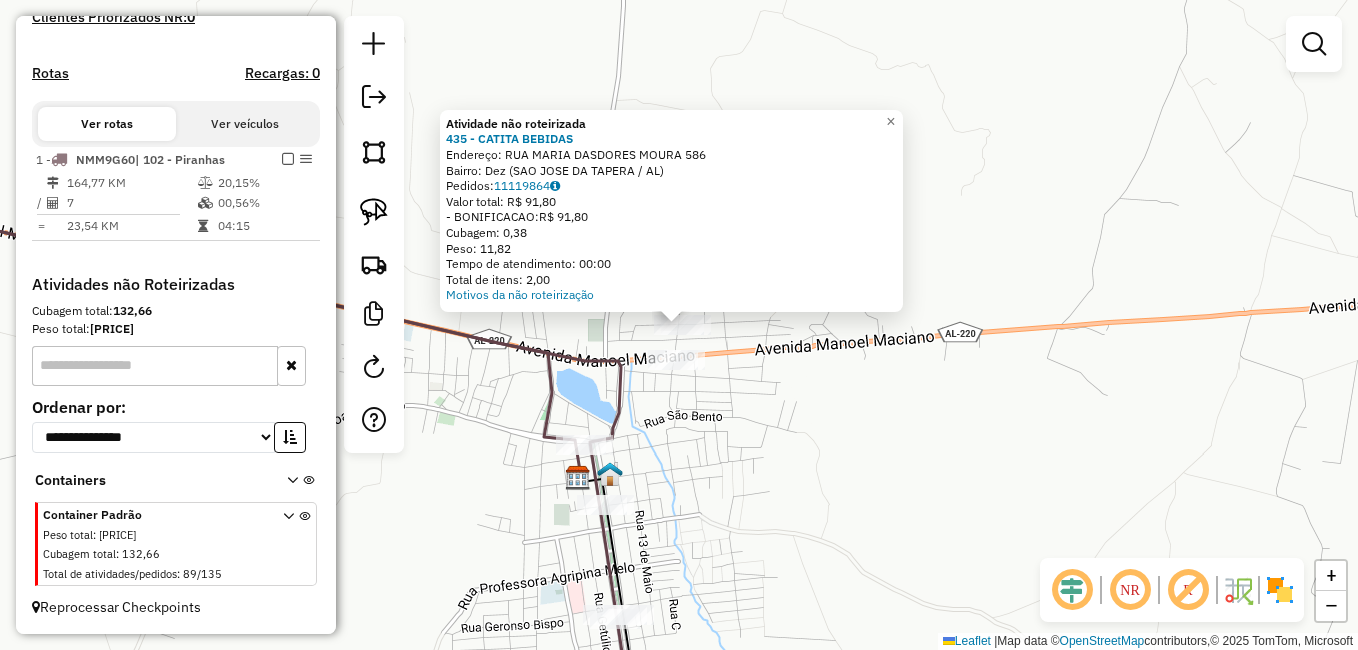 click on "Atividade não roteirizada 435 - CATITA BEBIDAS  Endereço:  RUA MARIA DASDORES MOURA 586   Bairro: Dez (SAO JOSE DA TAPERA / AL)   Pedidos:  11119864   Valor total: R$ 91,80   - BONIFICACAO:  R$ 91,80   Cubagem: 0,38   Peso: 11,82   Tempo de atendimento: 00:00   Total de itens: 2,00  Motivos da não roteirização × Janela de atendimento Grade de atendimento Capacidade Transportadoras Veículos Cliente Pedidos  Rotas Selecione os dias de semana para filtrar as janelas de atendimento  Seg   Ter   Qua   Qui   Sex   Sáb   Dom  Informe o período da janela de atendimento: De: Até:  Filtrar exatamente a janela do cliente  Considerar janela de atendimento padrão  Selecione os dias de semana para filtrar as grades de atendimento  Seg   Ter   Qua   Qui   Sex   Sáb   Dom   Considerar clientes sem dia de atendimento cadastrado  Clientes fora do dia de atendimento selecionado Filtrar as atividades entre os valores definidos abaixo:  Peso mínimo:   Peso máximo:   Cubagem mínima:   Cubagem máxima:   De:   Até:" 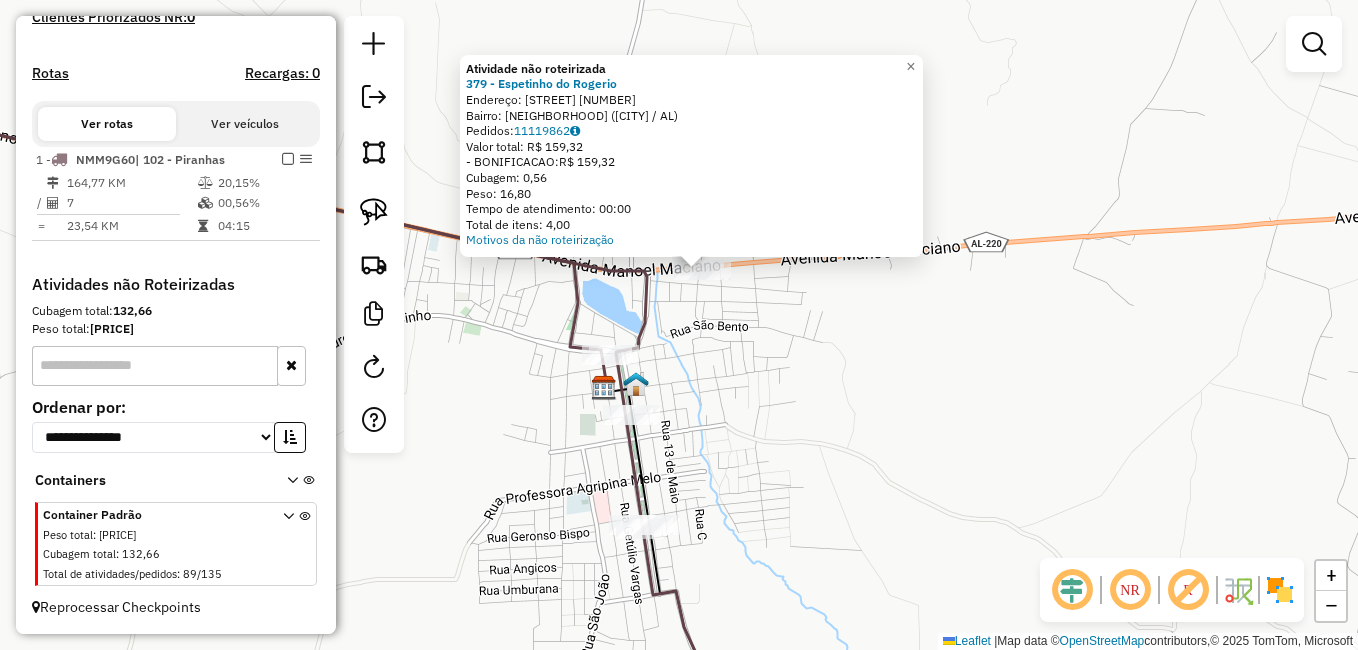drag, startPoint x: 685, startPoint y: 461, endPoint x: 736, endPoint y: 307, distance: 162.22516 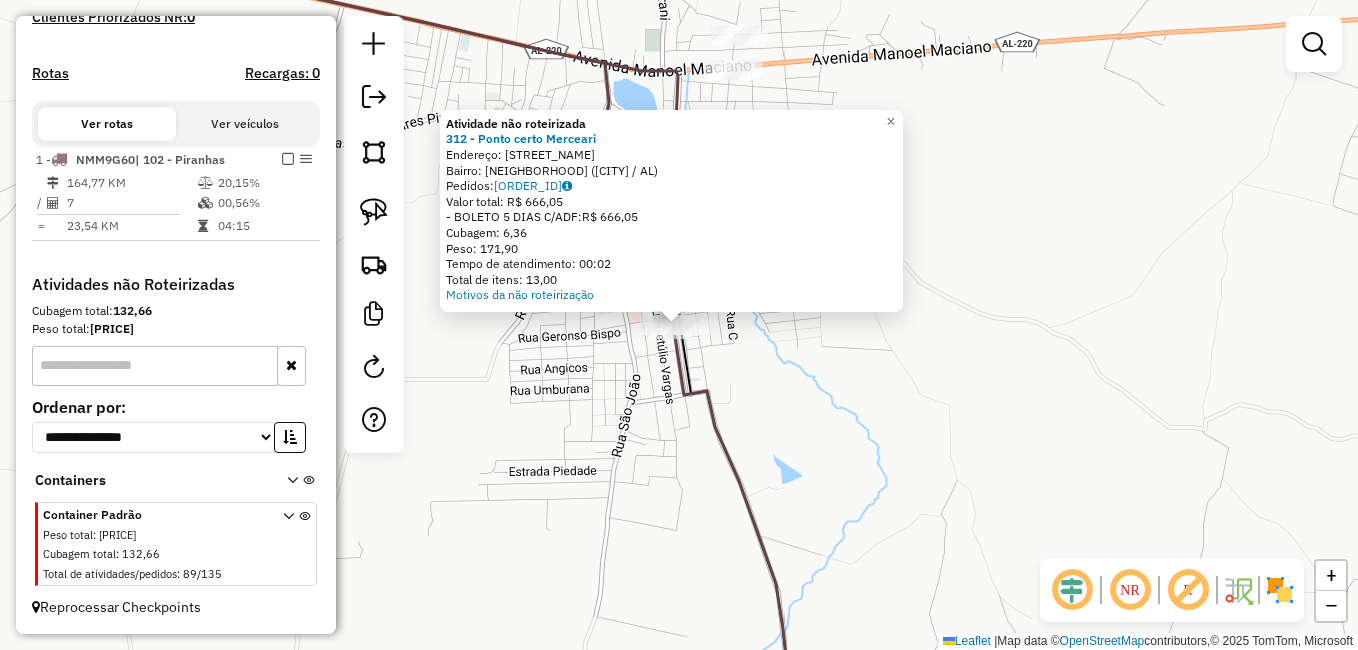 click on "Atividade não roteirizada 312 - Ponto certo Merceari  Endereço:  av Elisio maia SN   Bairro: Centro (SAO JOSE DA TAPERA / AL)   Pedidos:  11119571   Valor total: R$ 666,05   - BOLETO 5 DIAS C/ADF:  R$ 666,05   Cubagem: 6,36   Peso: 171,90   Tempo de atendimento: 00:02   Total de itens: 13,00  Motivos da não roteirização × Janela de atendimento Grade de atendimento Capacidade Transportadoras Veículos Cliente Pedidos  Rotas Selecione os dias de semana para filtrar as janelas de atendimento  Seg   Ter   Qua   Qui   Sex   Sáb   Dom  Informe o período da janela de atendimento: De: Até:  Filtrar exatamente a janela do cliente  Considerar janela de atendimento padrão  Selecione os dias de semana para filtrar as grades de atendimento  Seg   Ter   Qua   Qui   Sex   Sáb   Dom   Considerar clientes sem dia de atendimento cadastrado  Clientes fora do dia de atendimento selecionado Filtrar as atividades entre os valores definidos abaixo:  Peso mínimo:   Peso máximo:   Cubagem mínima:   Cubagem máxima:  De:" 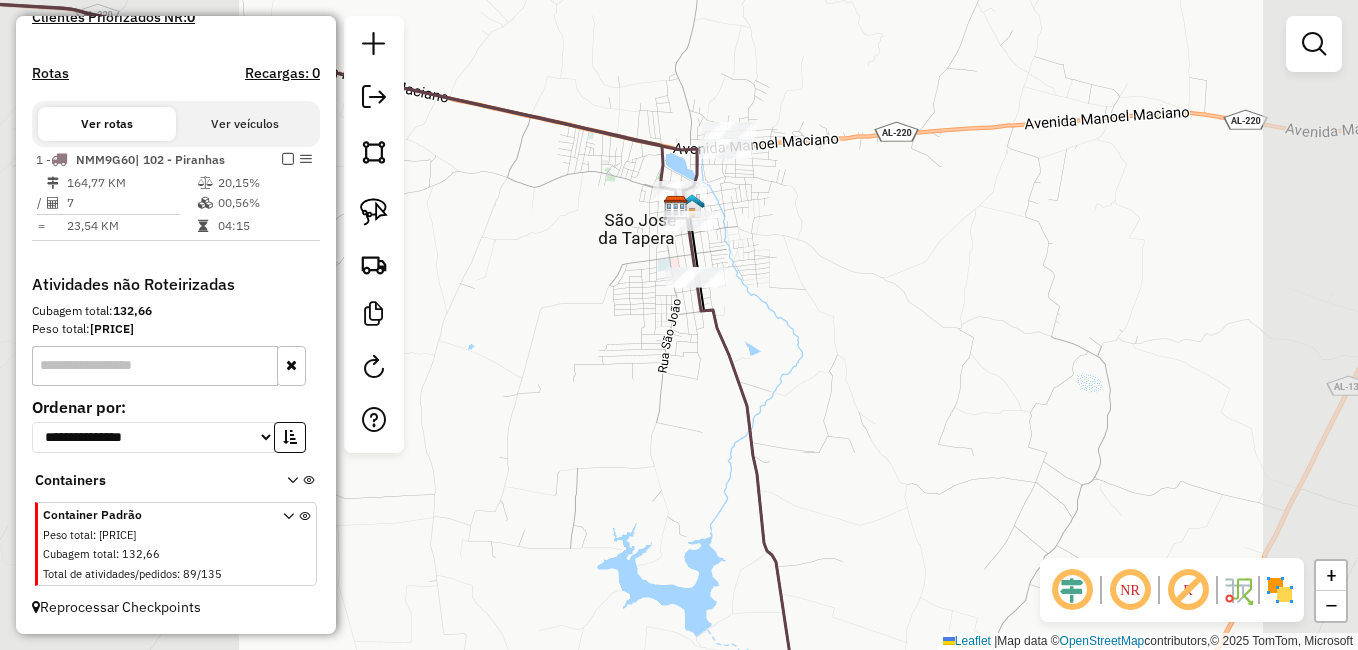 drag, startPoint x: 810, startPoint y: 277, endPoint x: 762, endPoint y: 291, distance: 50 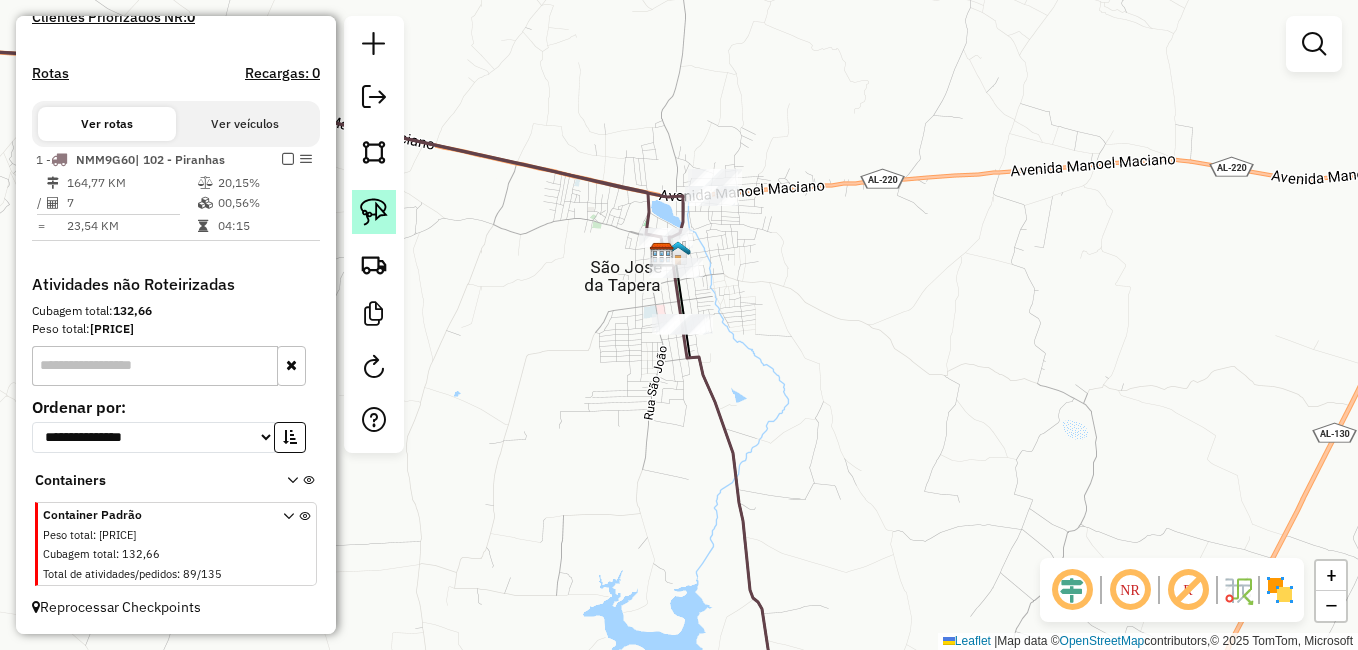 click 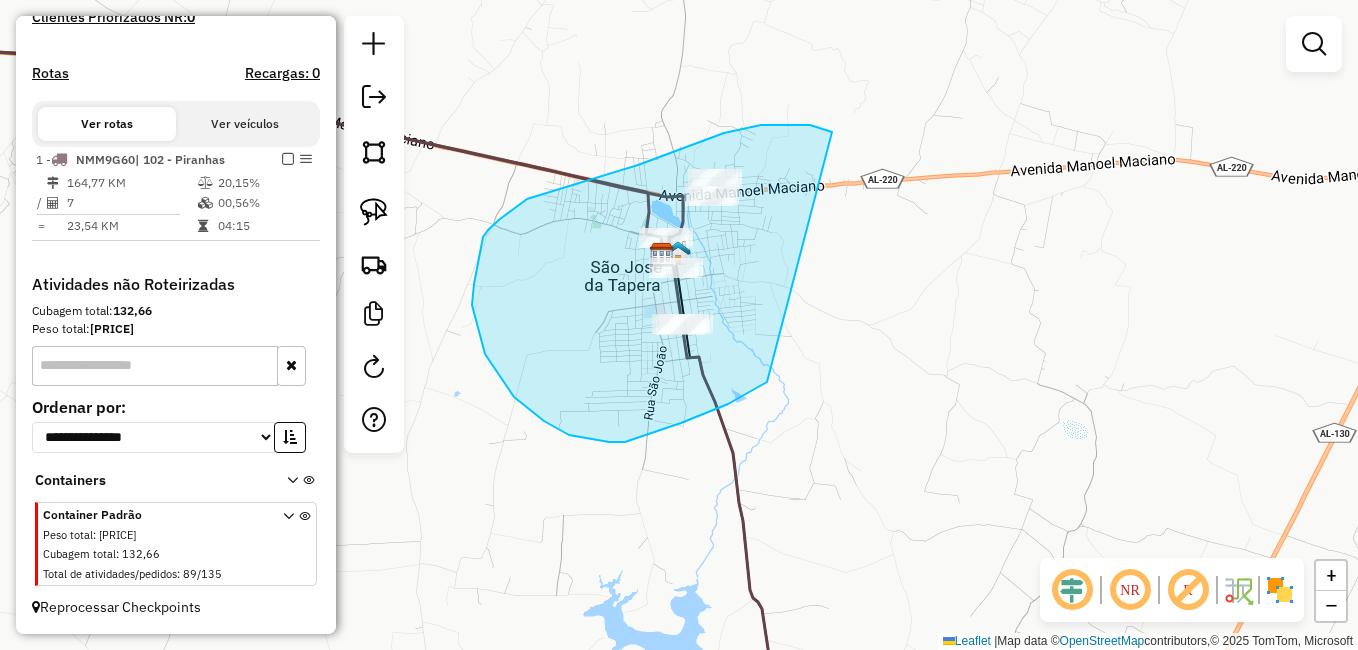 drag, startPoint x: 761, startPoint y: 125, endPoint x: 798, endPoint y: 376, distance: 253.71243 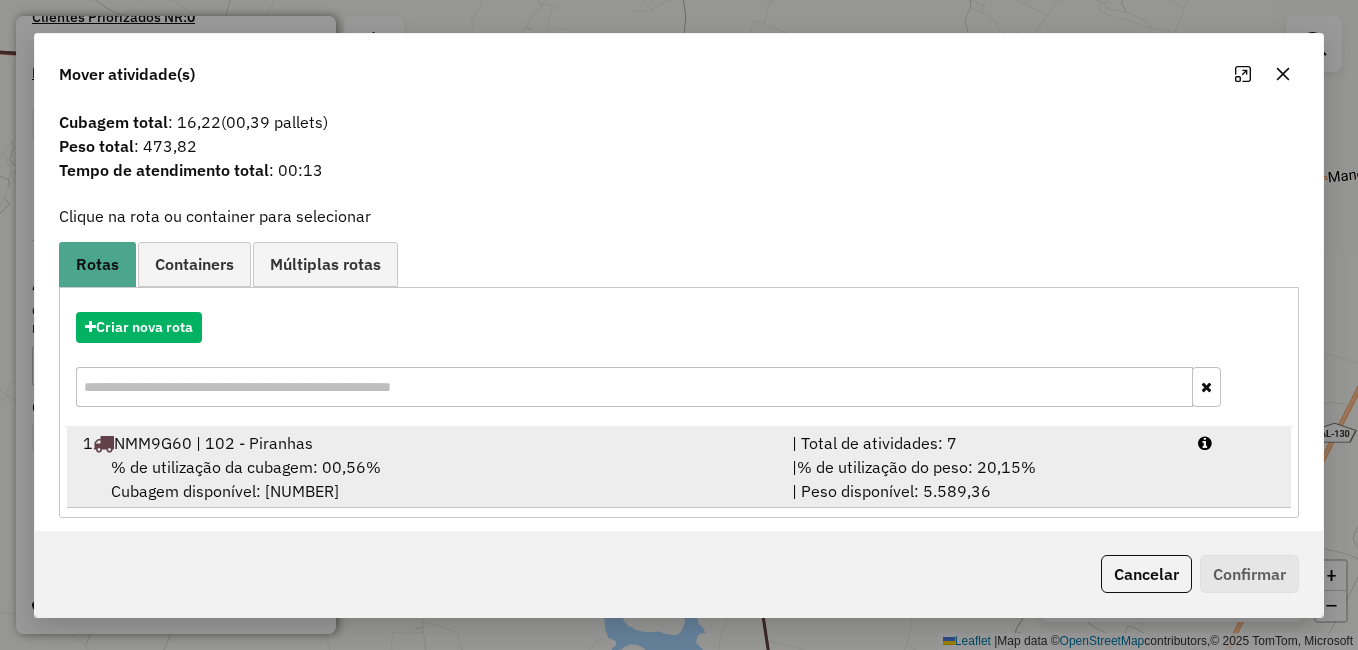 scroll, scrollTop: 39, scrollLeft: 0, axis: vertical 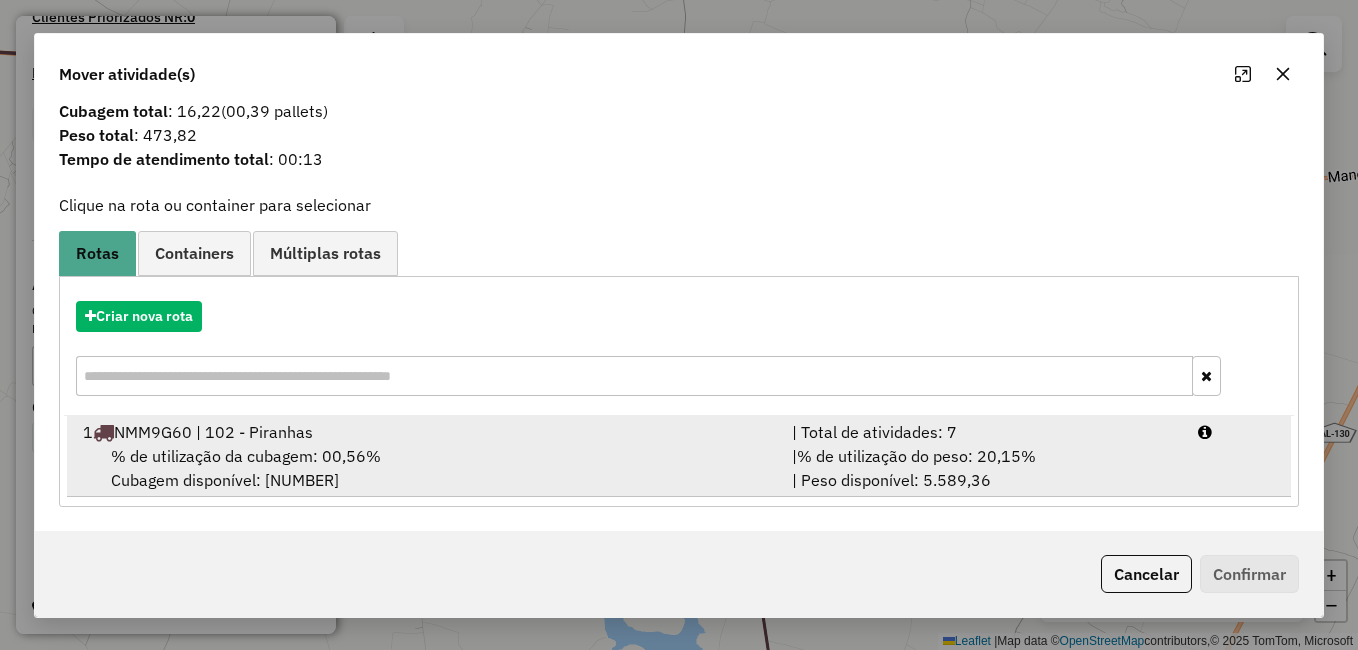click on "1  NMM9G60 | 102 - Piranhas" at bounding box center (425, 432) 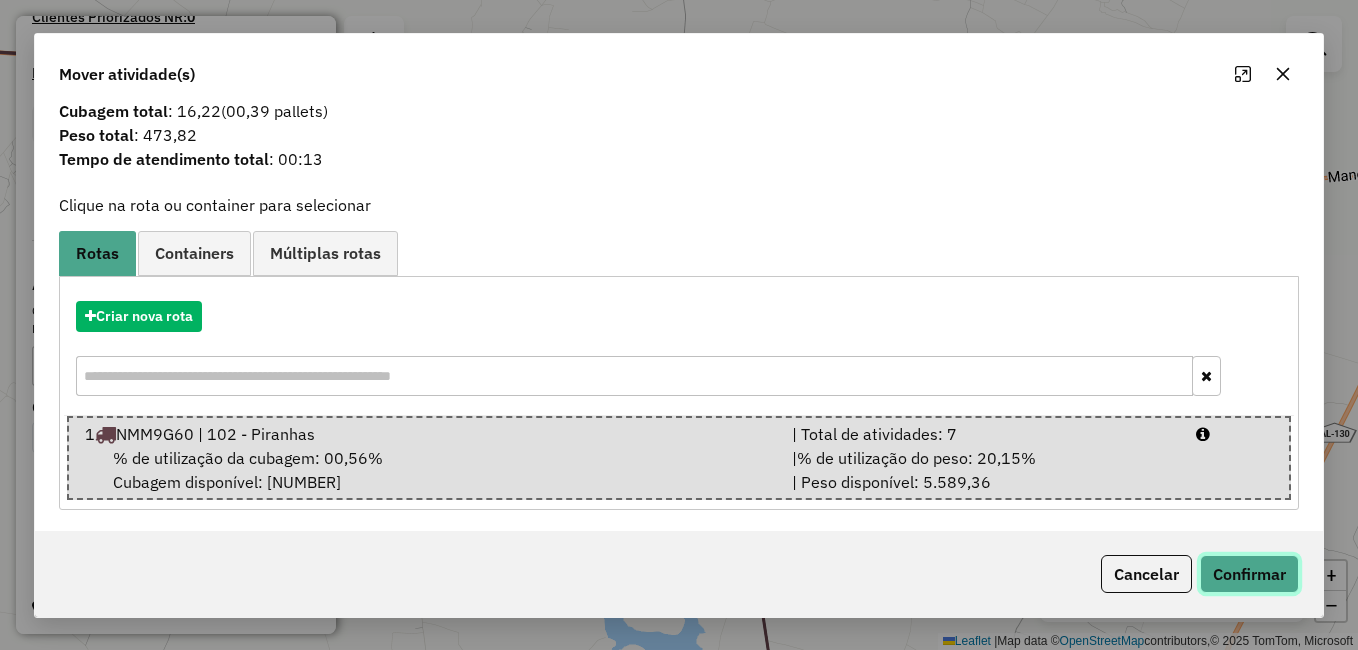 click on "Confirmar" 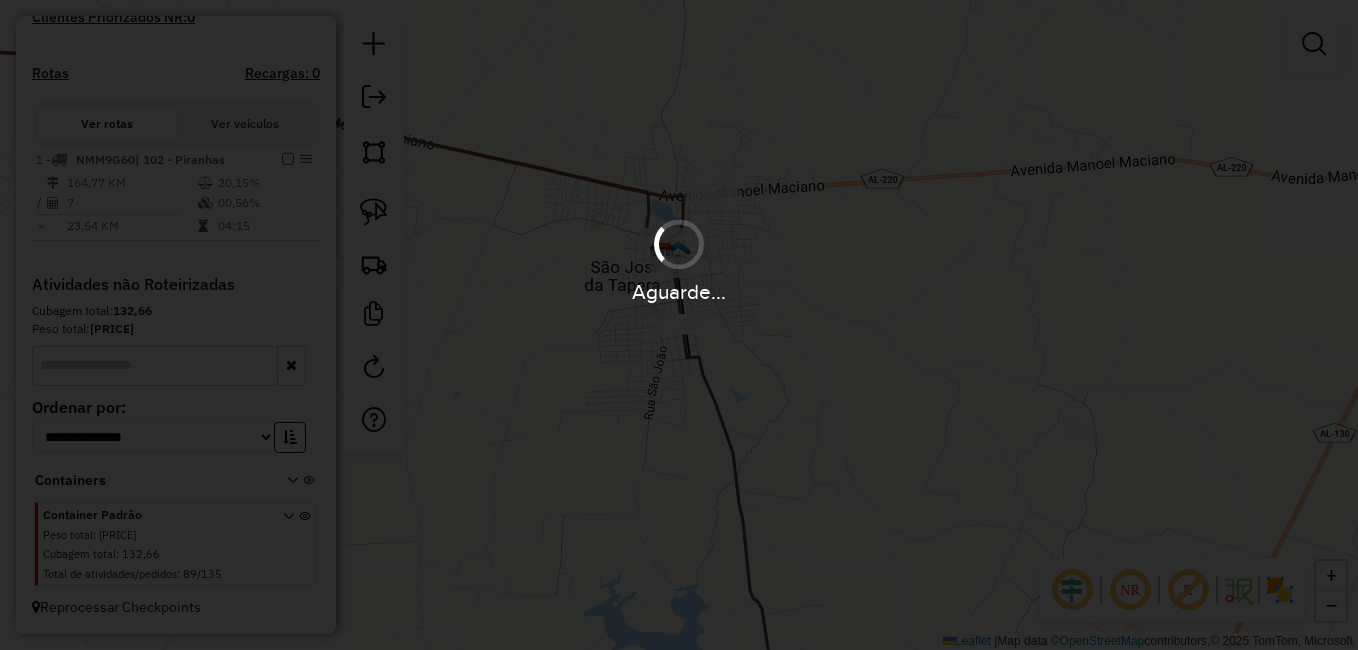 scroll, scrollTop: 0, scrollLeft: 0, axis: both 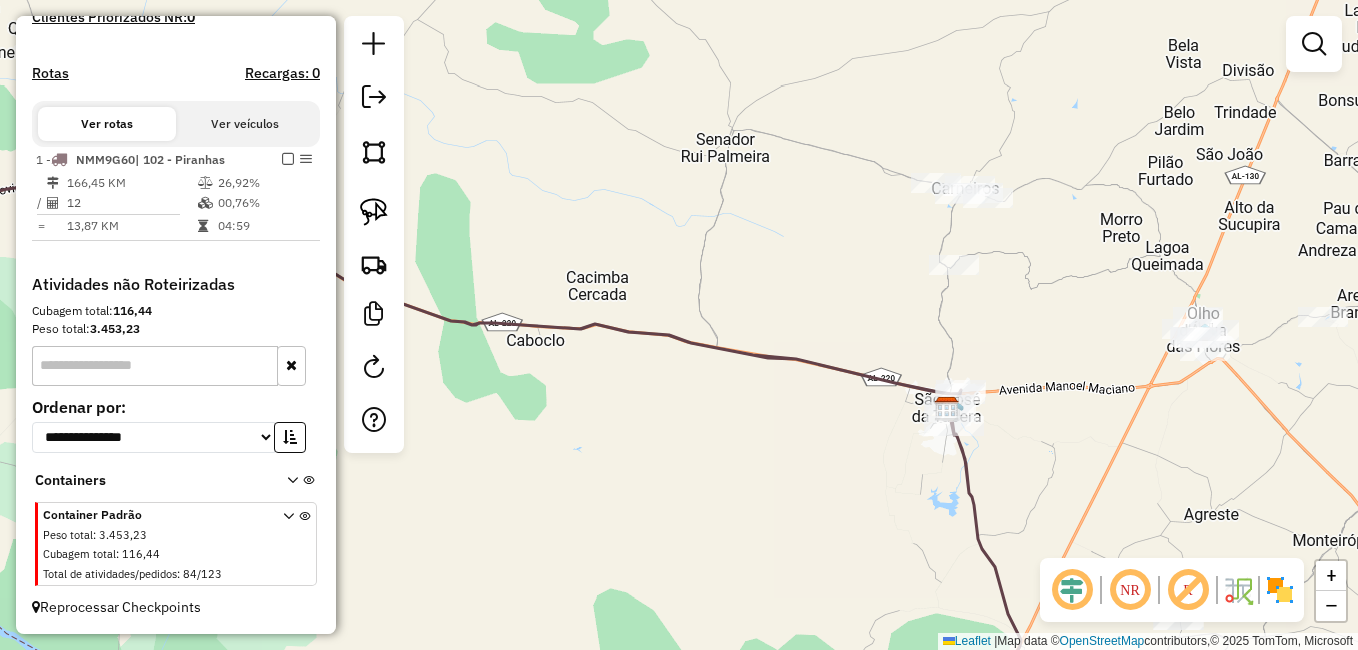 drag, startPoint x: 1132, startPoint y: 437, endPoint x: 999, endPoint y: 414, distance: 134.97408 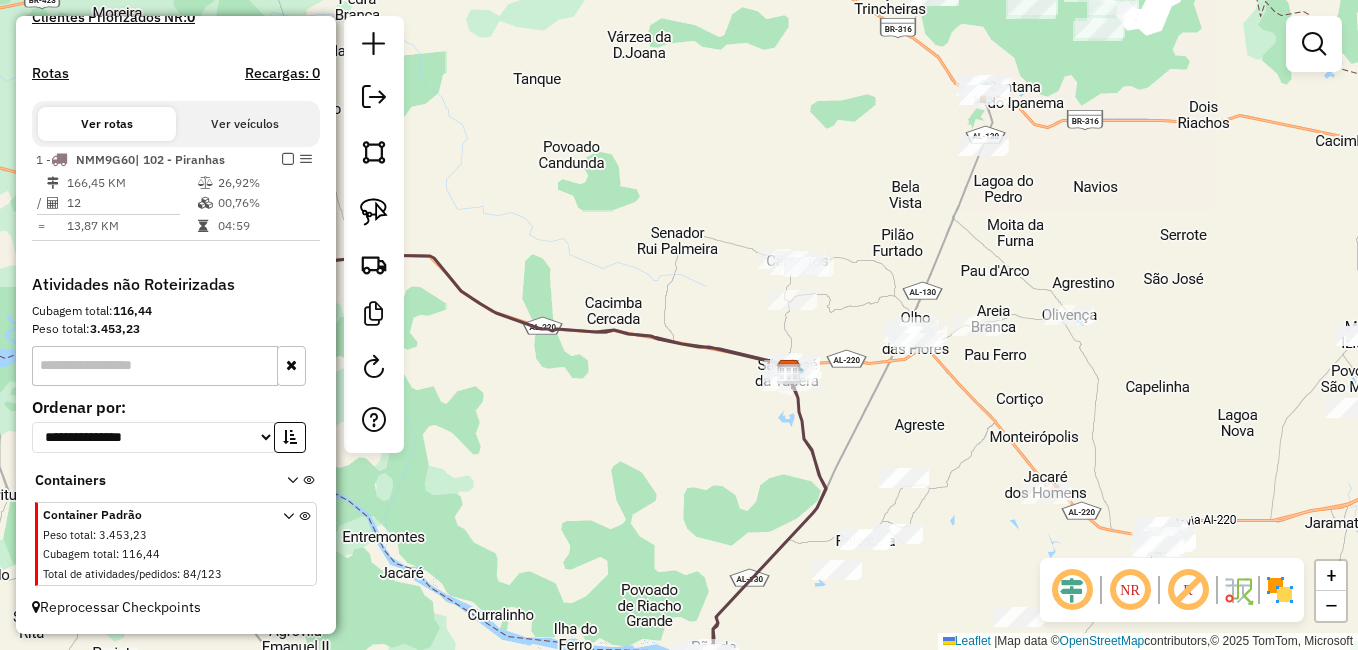 drag, startPoint x: 1036, startPoint y: 495, endPoint x: 882, endPoint y: 431, distance: 166.7693 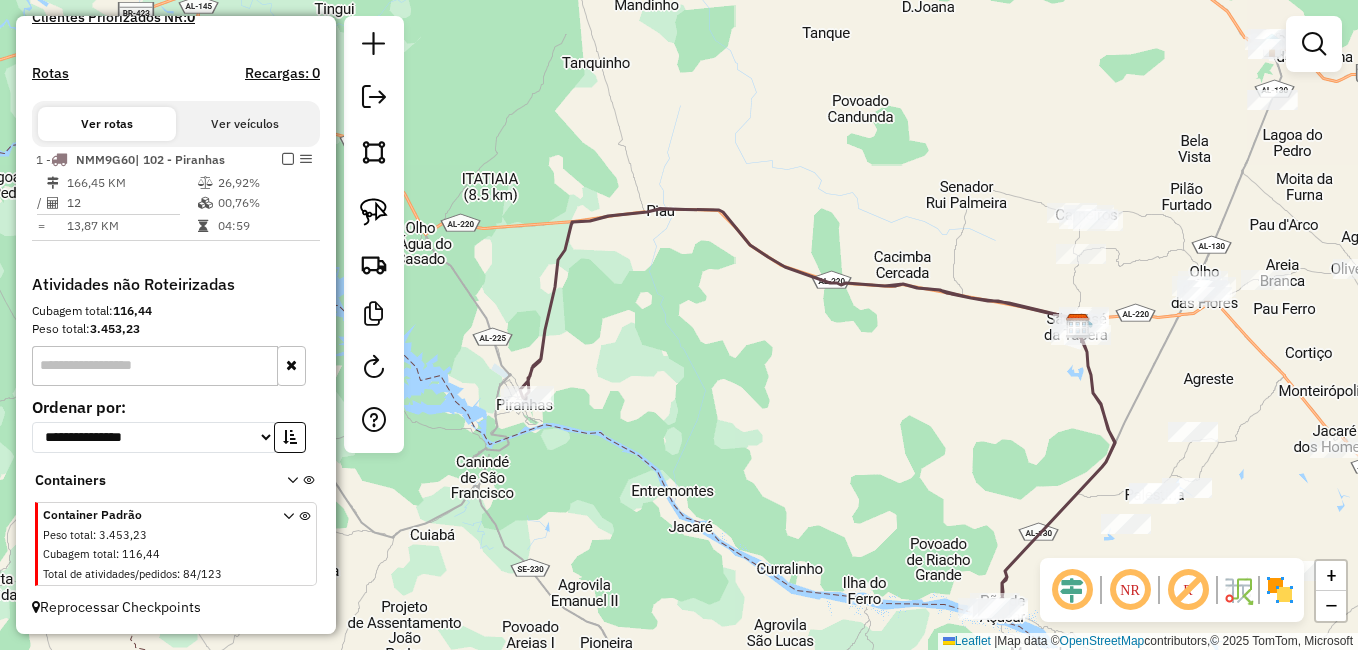 drag, startPoint x: 729, startPoint y: 468, endPoint x: 1061, endPoint y: 438, distance: 333.35266 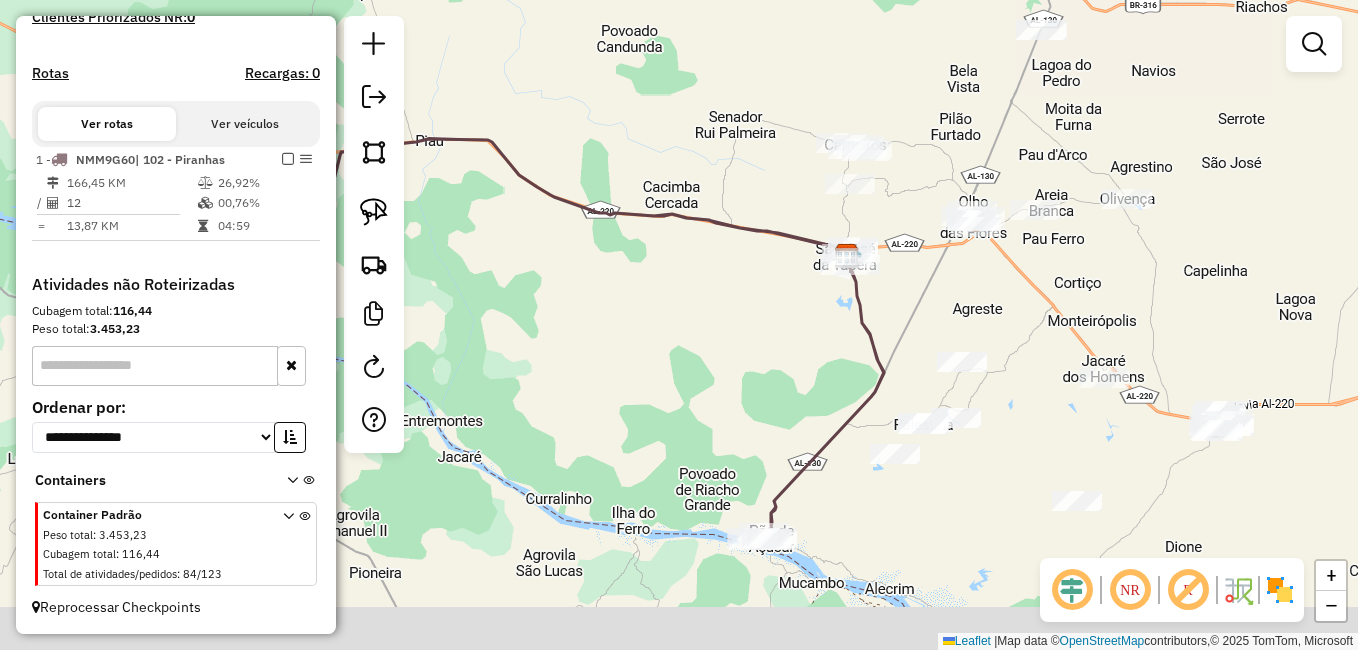 drag, startPoint x: 967, startPoint y: 389, endPoint x: 731, endPoint y: 333, distance: 242.55309 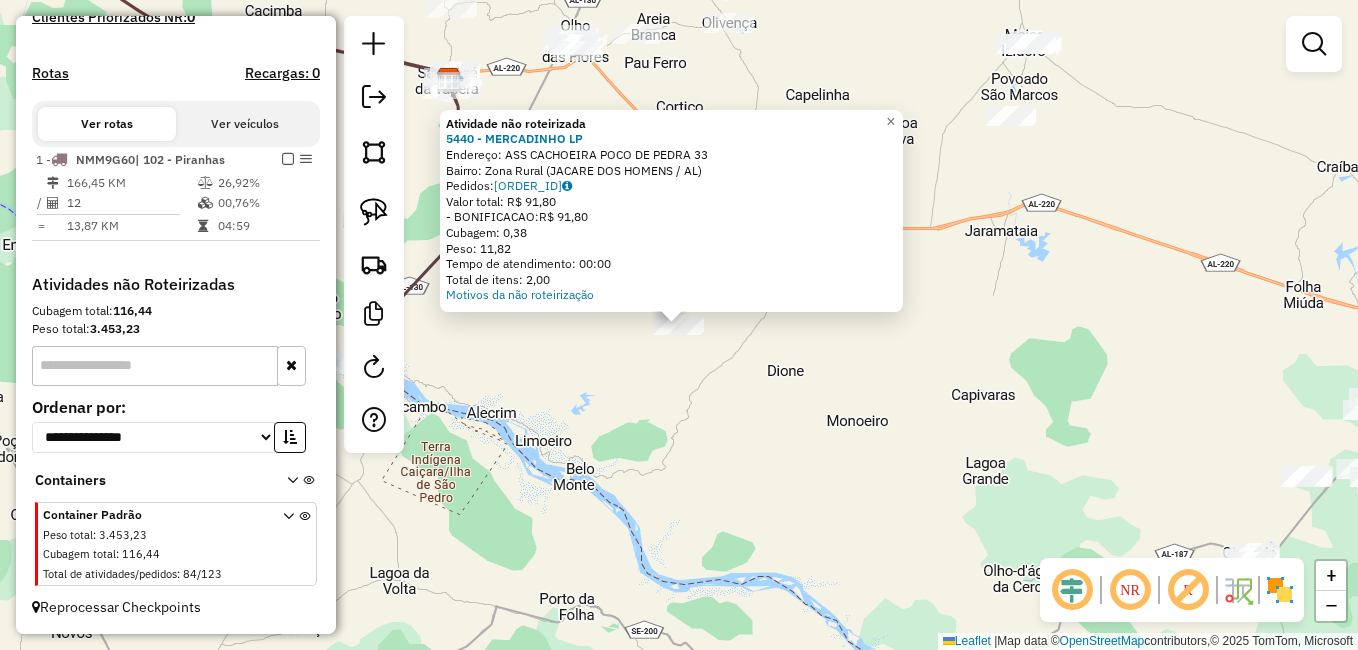click on "Atividade não roteirizada 5440 - MERCADINHO LP  Endereço:  ASS CACHOEIRA POCO DE PEDRA 33   Bairro: Zona Rural (JACARE DOS HOMENS / AL)   Pedidos:  11119893   Valor total: R$ 91,80   - BONIFICACAO:  R$ 91,80   Cubagem: 0,38   Peso: 11,82   Tempo de atendimento: 00:00   Total de itens: 2,00  Motivos da não roteirização × Janela de atendimento Grade de atendimento Capacidade Transportadoras Veículos Cliente Pedidos  Rotas Selecione os dias de semana para filtrar as janelas de atendimento  Seg   Ter   Qua   Qui   Sex   Sáb   Dom  Informe o período da janela de atendimento: De: Até:  Filtrar exatamente a janela do cliente  Considerar janela de atendimento padrão  Selecione os dias de semana para filtrar as grades de atendimento  Seg   Ter   Qua   Qui   Sex   Sáb   Dom   Considerar clientes sem dia de atendimento cadastrado  Clientes fora do dia de atendimento selecionado Filtrar as atividades entre os valores definidos abaixo:  Peso mínimo:   Peso máximo:   Cubagem mínima:   Cubagem máxima:   De:" 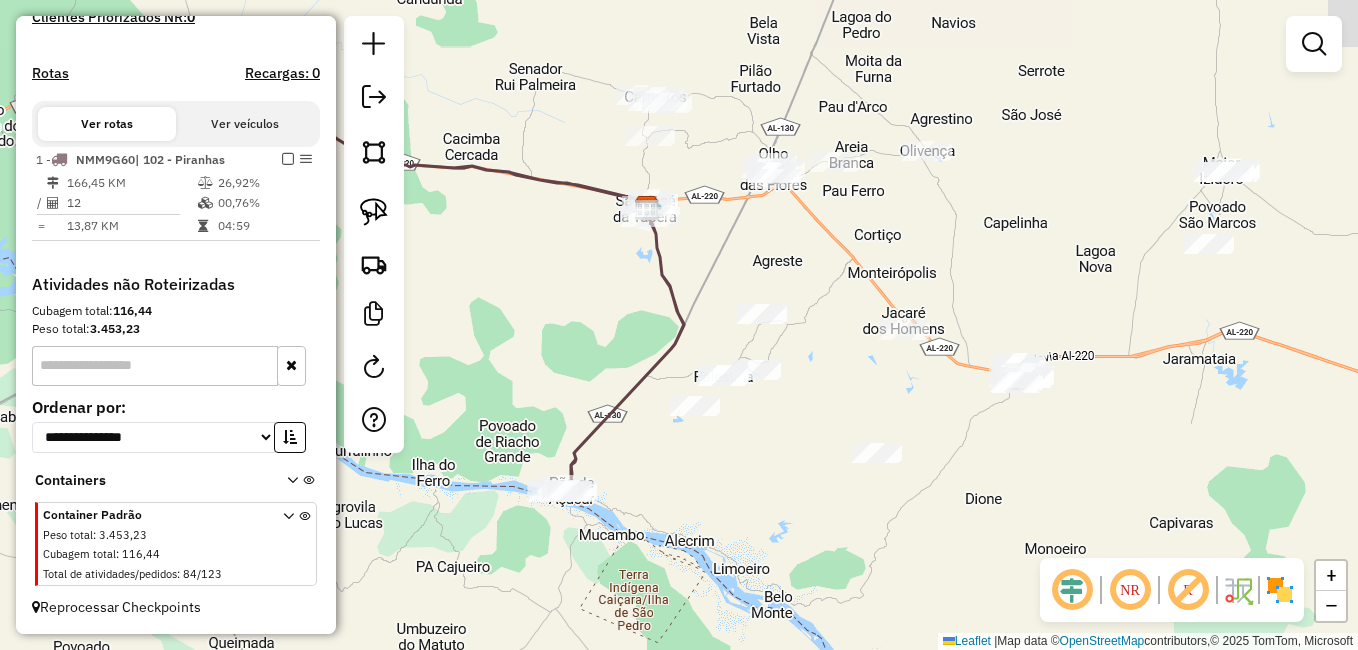 drag, startPoint x: 744, startPoint y: 473, endPoint x: 753, endPoint y: 484, distance: 14.21267 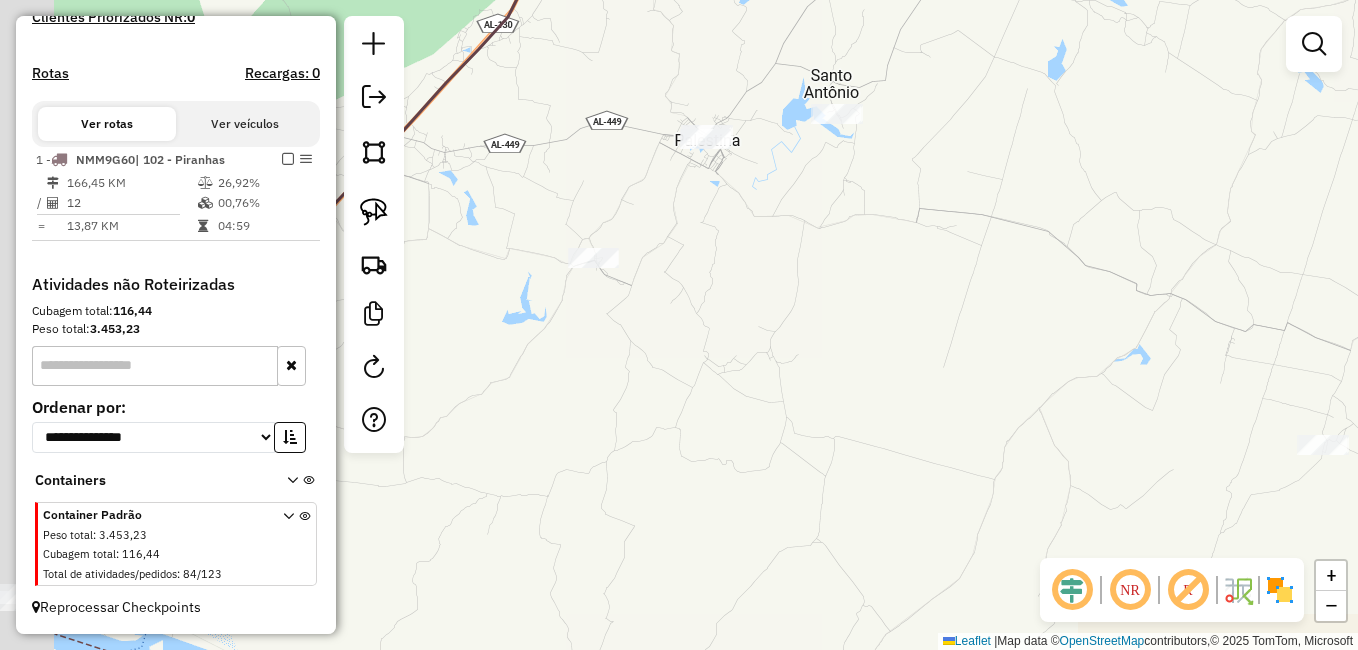 drag, startPoint x: 693, startPoint y: 365, endPoint x: 797, endPoint y: 468, distance: 146.37282 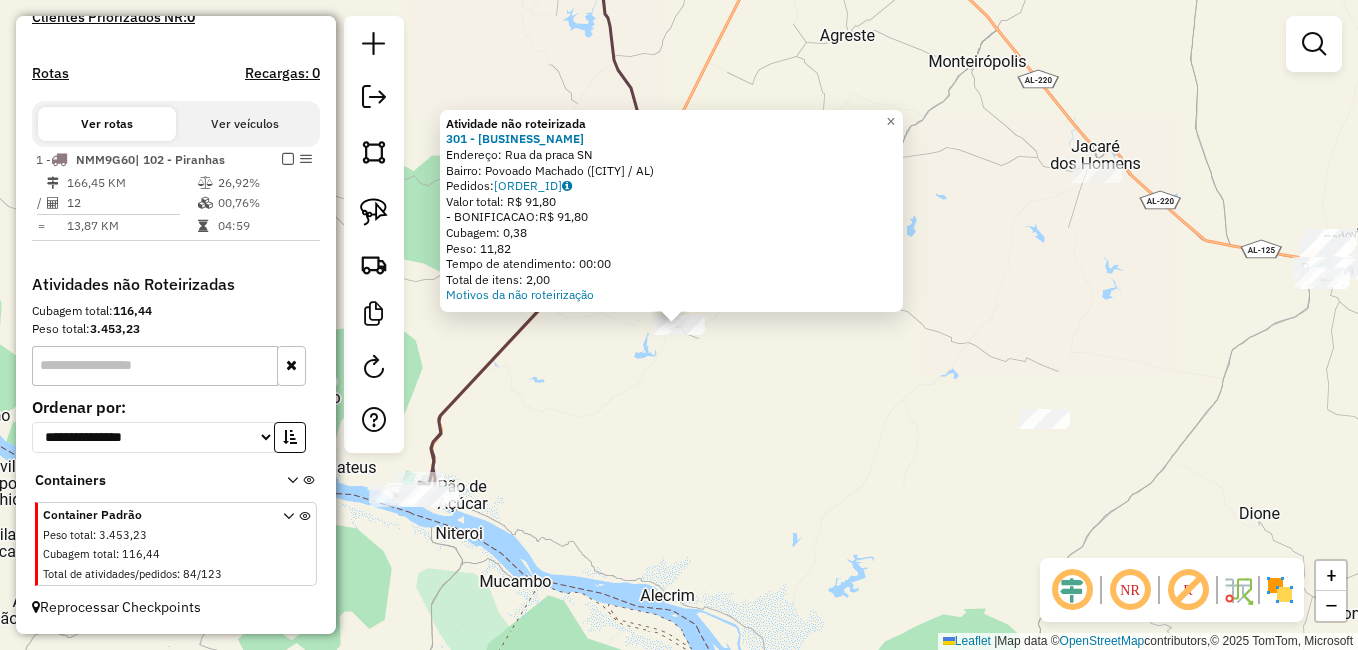 click on "Atividade não roteirizada 301 - Mercearia Do Bell  Endereço:  Rua da praca SN   Bairro: Povoado Machado (PAO DE ACUCAR / AL)   Pedidos:  11119911   Valor total: R$ 91,80   - BONIFICACAO:  R$ 91,80   Cubagem: 0,38   Peso: 11,82   Tempo de atendimento: 00:00   Total de itens: 2,00  Motivos da não roteirização × Janela de atendimento Grade de atendimento Capacidade Transportadoras Veículos Cliente Pedidos  Rotas Selecione os dias de semana para filtrar as janelas de atendimento  Seg   Ter   Qua   Qui   Sex   Sáb   Dom  Informe o período da janela de atendimento: De: Até:  Filtrar exatamente a janela do cliente  Considerar janela de atendimento padrão  Selecione os dias de semana para filtrar as grades de atendimento  Seg   Ter   Qua   Qui   Sex   Sáb   Dom   Considerar clientes sem dia de atendimento cadastrado  Clientes fora do dia de atendimento selecionado Filtrar as atividades entre os valores definidos abaixo:  Peso mínimo:   Peso máximo:   Cubagem mínima:   Cubagem máxima:   De:   Até:  +" 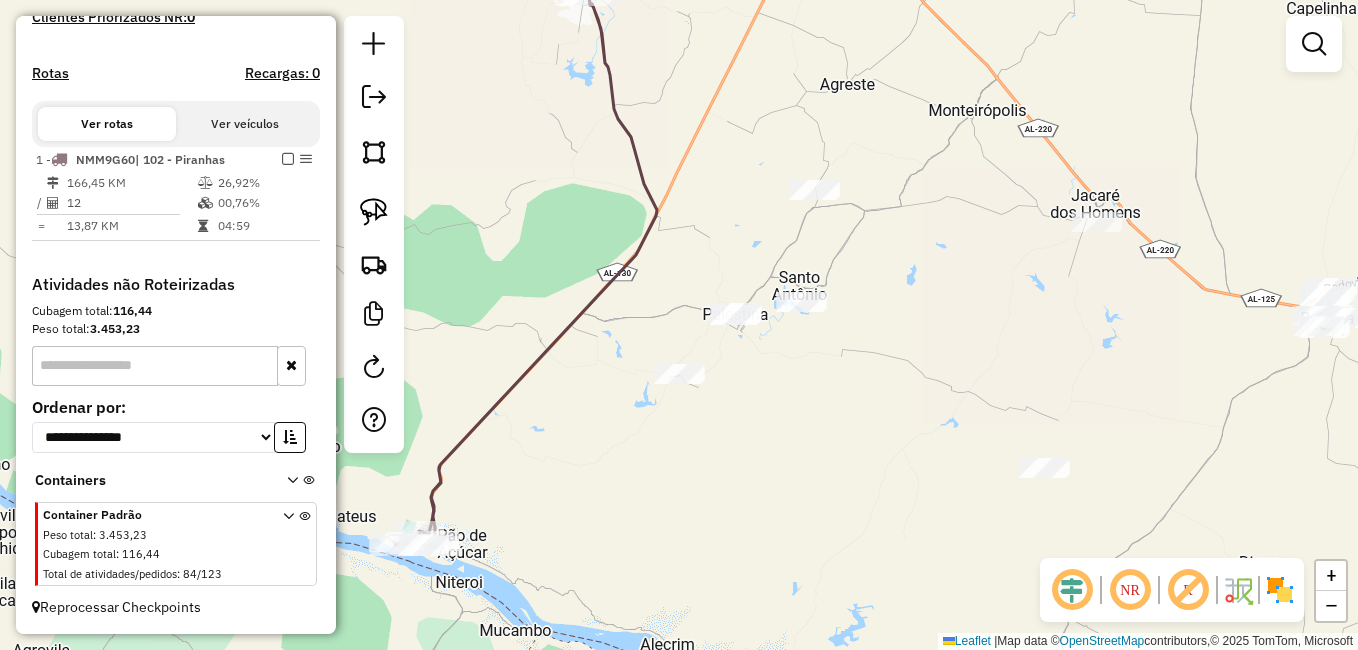 drag, startPoint x: 809, startPoint y: 313, endPoint x: 806, endPoint y: 368, distance: 55.081757 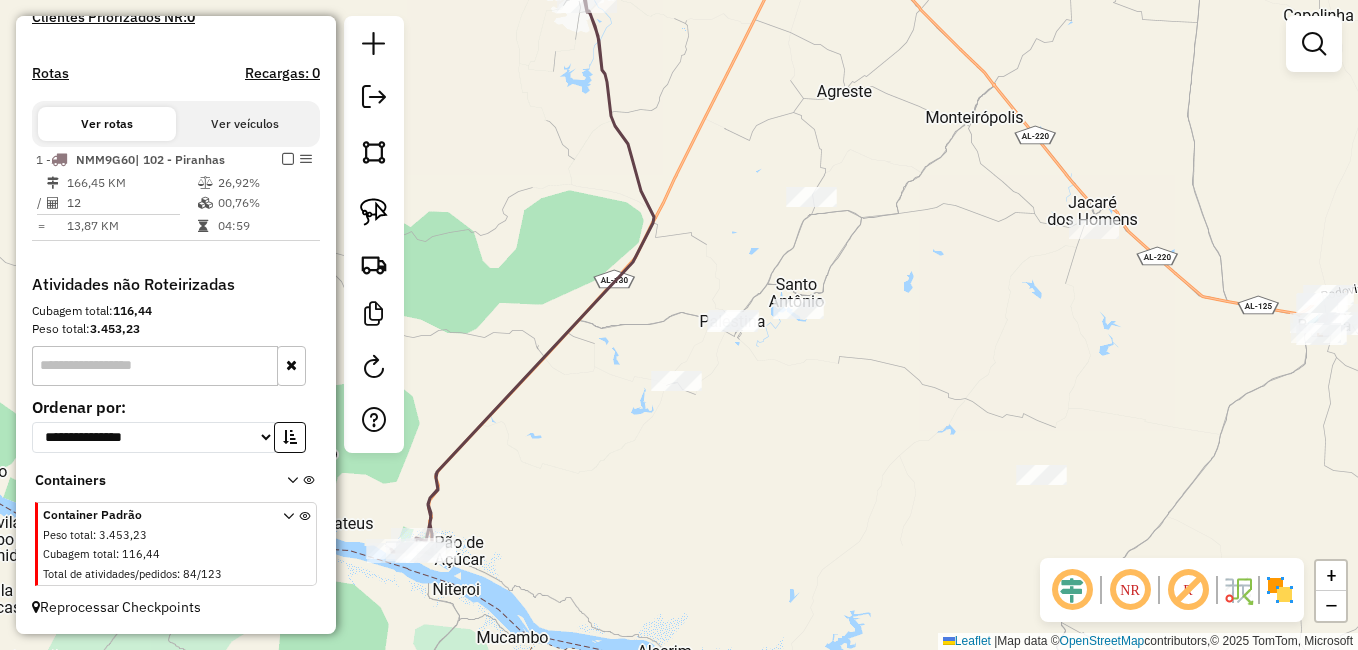 click on "Janela de atendimento Grade de atendimento Capacidade Transportadoras Veículos Cliente Pedidos  Rotas Selecione os dias de semana para filtrar as janelas de atendimento  Seg   Ter   Qua   Qui   Sex   Sáb   Dom  Informe o período da janela de atendimento: De: Até:  Filtrar exatamente a janela do cliente  Considerar janela de atendimento padrão  Selecione os dias de semana para filtrar as grades de atendimento  Seg   Ter   Qua   Qui   Sex   Sáb   Dom   Considerar clientes sem dia de atendimento cadastrado  Clientes fora do dia de atendimento selecionado Filtrar as atividades entre os valores definidos abaixo:  Peso mínimo:   Peso máximo:   Cubagem mínima:   Cubagem máxima:   De:   Até:  Filtrar as atividades entre o tempo de atendimento definido abaixo:  De:   Até:   Considerar capacidade total dos clientes não roteirizados Transportadora: Selecione um ou mais itens Tipo de veículo: Selecione um ou mais itens Veículo: Selecione um ou mais itens Motorista: Selecione um ou mais itens Nome: Rótulo:" 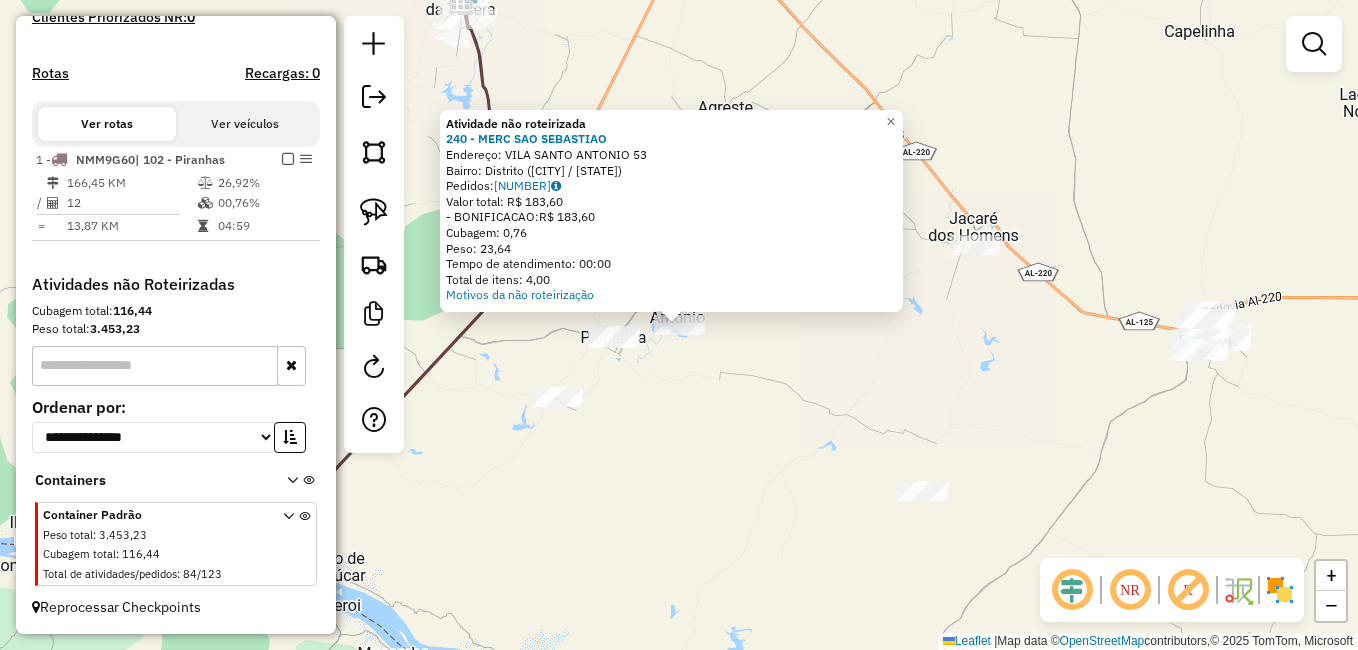 click on "Atividade não roteirizada 240 - MERC SAO SEBASTIAO  Endereço:  VILA SANTO ANTONIO 53   Bairro: Distrito/palestina (PALESTINA / AL)   Pedidos:  11119909   Valor total: R$ 183,60   - BONIFICACAO:  R$ 183,60   Cubagem: 0,76   Peso: 23,64   Tempo de atendimento: 00:00   Total de itens: 4,00  Motivos da não roteirização × Janela de atendimento Grade de atendimento Capacidade Transportadoras Veículos Cliente Pedidos  Rotas Selecione os dias de semana para filtrar as janelas de atendimento  Seg   Ter   Qua   Qui   Sex   Sáb   Dom  Informe o período da janela de atendimento: De: Até:  Filtrar exatamente a janela do cliente  Considerar janela de atendimento padrão  Selecione os dias de semana para filtrar as grades de atendimento  Seg   Ter   Qua   Qui   Sex   Sáb   Dom   Considerar clientes sem dia de atendimento cadastrado  Clientes fora do dia de atendimento selecionado Filtrar as atividades entre os valores definidos abaixo:  Peso mínimo:   Peso máximo:   Cubagem mínima:   Cubagem máxima:   De:  +" 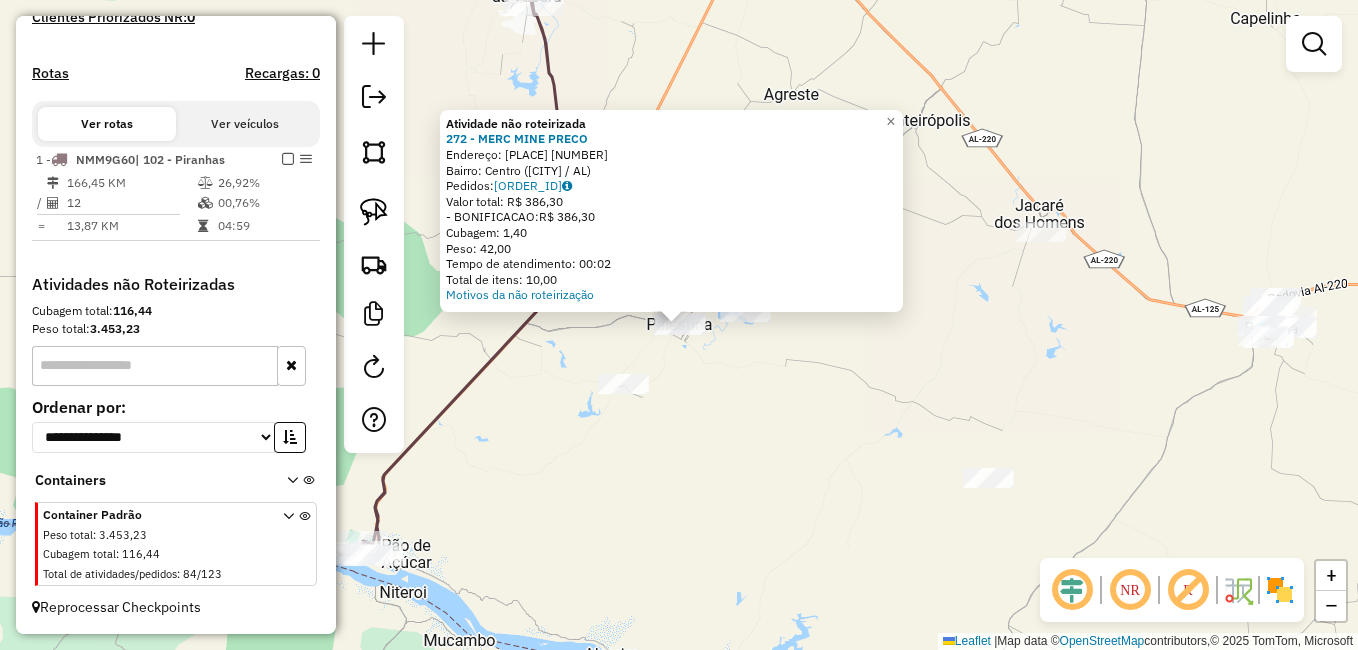 click on "Atividade não roteirizada 272 - MERC MINE PRECO  Endereço:  PC JOSE TOMAS NONO 34   Bairro: Centro (PALESTINA / AL)   Pedidos:  11119887   Valor total: R$ 386,30   - BONIFICACAO:  R$ 386,30   Cubagem: 1,40   Peso: 42,00   Tempo de atendimento: 00:02   Total de itens: 10,00  Motivos da não roteirização × Janela de atendimento Grade de atendimento Capacidade Transportadoras Veículos Cliente Pedidos  Rotas Selecione os dias de semana para filtrar as janelas de atendimento  Seg   Ter   Qua   Qui   Sex   Sáb   Dom  Informe o período da janela de atendimento: De: Até:  Filtrar exatamente a janela do cliente  Considerar janela de atendimento padrão  Selecione os dias de semana para filtrar as grades de atendimento  Seg   Ter   Qua   Qui   Sex   Sáb   Dom   Considerar clientes sem dia de atendimento cadastrado  Clientes fora do dia de atendimento selecionado Filtrar as atividades entre os valores definidos abaixo:  Peso mínimo:   Peso máximo:   Cubagem mínima:   Cubagem máxima:   De:   Até:   De:  +" 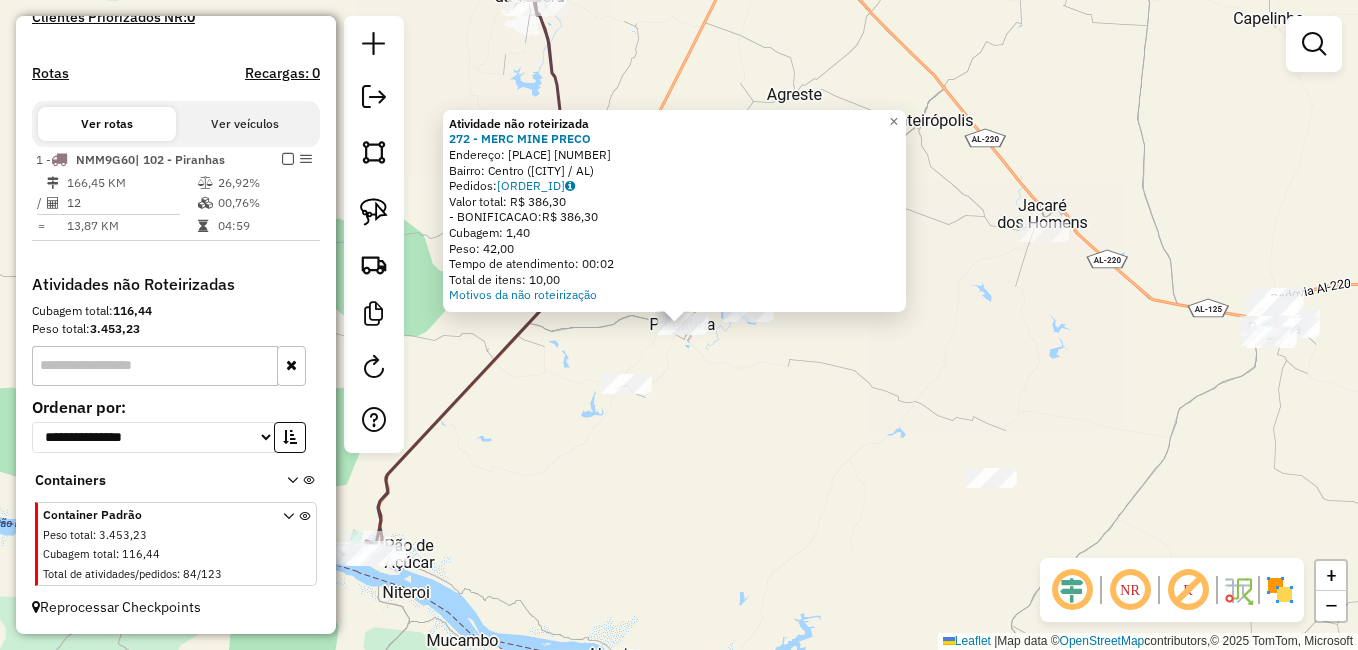 click on "Atividade não roteirizada 272 - MERC MINE PRECO  Endereço:  PC JOSE TOMAS NONO 34   Bairro: Centro (PALESTINA / AL)   Pedidos:  11119887   Valor total: R$ 386,30   - BONIFICACAO:  R$ 386,30   Cubagem: 1,40   Peso: 42,00   Tempo de atendimento: 00:02   Total de itens: 10,00  Motivos da não roteirização × Janela de atendimento Grade de atendimento Capacidade Transportadoras Veículos Cliente Pedidos  Rotas Selecione os dias de semana para filtrar as janelas de atendimento  Seg   Ter   Qua   Qui   Sex   Sáb   Dom  Informe o período da janela de atendimento: De: Até:  Filtrar exatamente a janela do cliente  Considerar janela de atendimento padrão  Selecione os dias de semana para filtrar as grades de atendimento  Seg   Ter   Qua   Qui   Sex   Sáb   Dom   Considerar clientes sem dia de atendimento cadastrado  Clientes fora do dia de atendimento selecionado Filtrar as atividades entre os valores definidos abaixo:  Peso mínimo:   Peso máximo:   Cubagem mínima:   Cubagem máxima:   De:   Até:   De:  +" 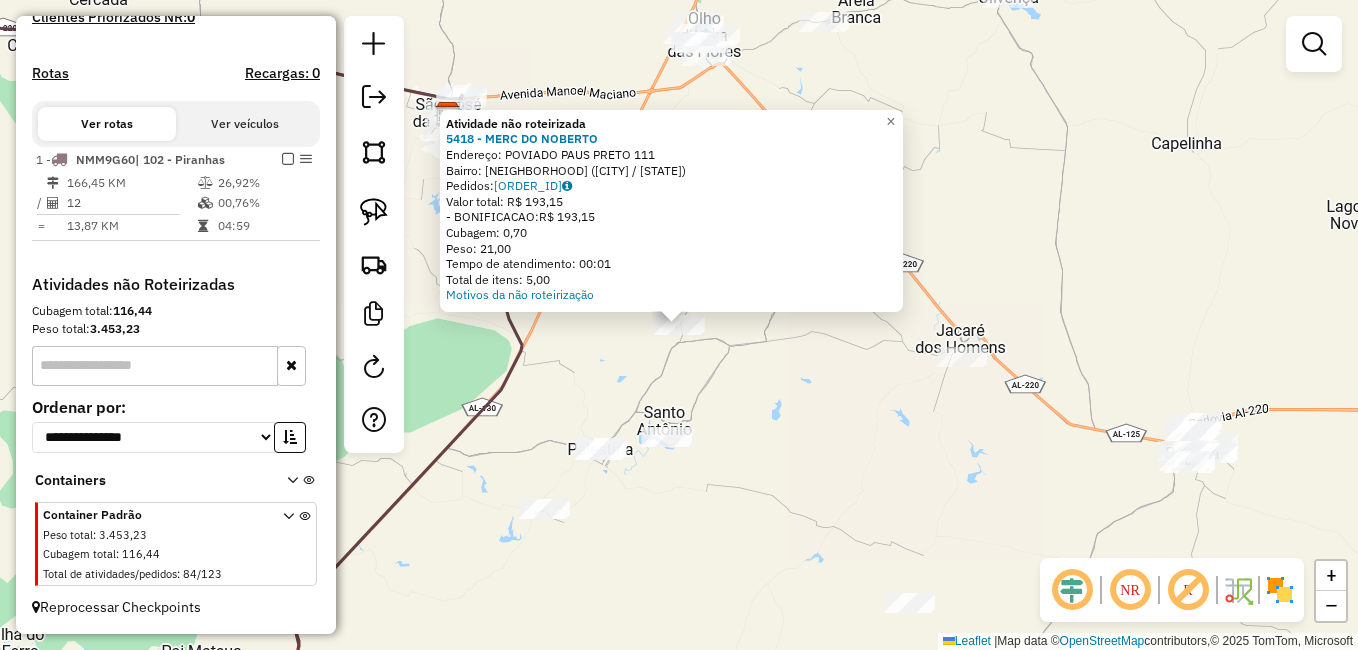 click on "Atividade não roteirizada 5418 - MERC DO NOBERTO  Endereço:  POVIADO PAUS PRETO 111   Bairro: Zona Rural (MONTEIROPOLIS / AL)   Pedidos:  11119899   Valor total: R$ 193,15   - BONIFICACAO:  R$ 193,15   Cubagem: 0,70   Peso: 21,00   Tempo de atendimento: 00:01   Total de itens: 5,00  Motivos da não roteirização × Janela de atendimento Grade de atendimento Capacidade Transportadoras Veículos Cliente Pedidos  Rotas Selecione os dias de semana para filtrar as janelas de atendimento  Seg   Ter   Qua   Qui   Sex   Sáb   Dom  Informe o período da janela de atendimento: De: Até:  Filtrar exatamente a janela do cliente  Considerar janela de atendimento padrão  Selecione os dias de semana para filtrar as grades de atendimento  Seg   Ter   Qua   Qui   Sex   Sáb   Dom   Considerar clientes sem dia de atendimento cadastrado  Clientes fora do dia de atendimento selecionado Filtrar as atividades entre os valores definidos abaixo:  Peso mínimo:   Peso máximo:   Cubagem mínima:   Cubagem máxima:   De:   Até:" 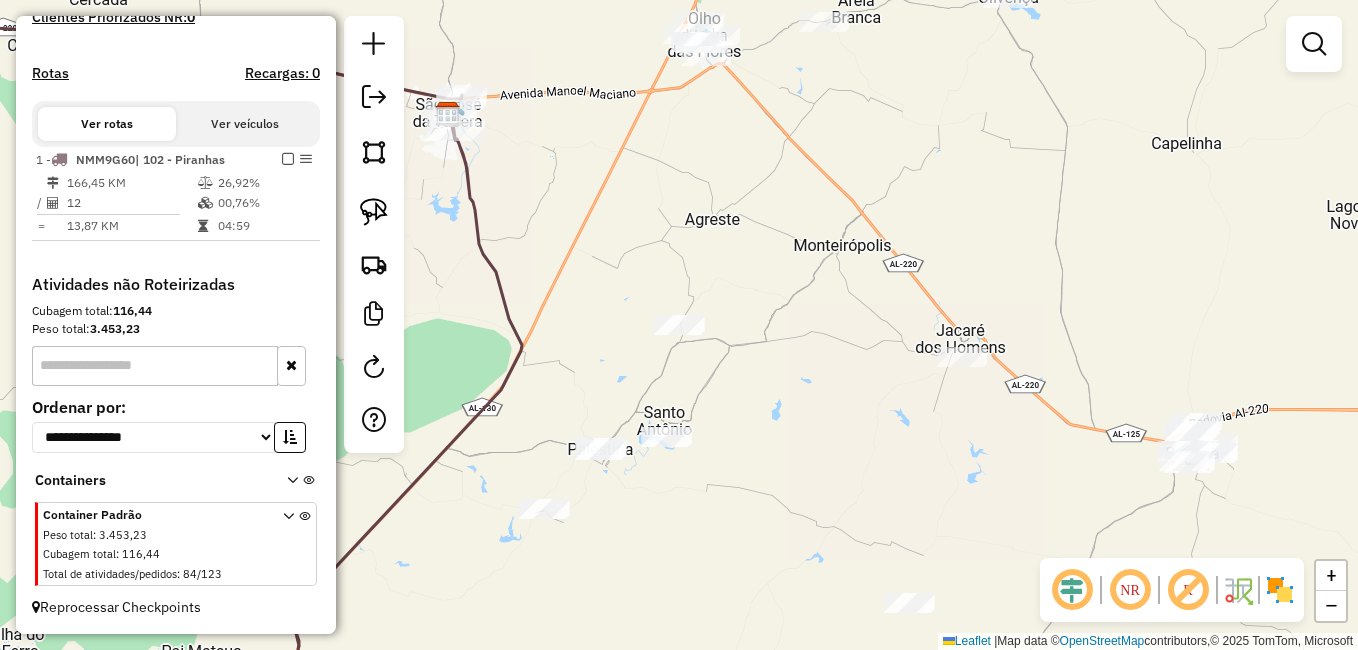drag, startPoint x: 375, startPoint y: 215, endPoint x: 416, endPoint y: 237, distance: 46.52956 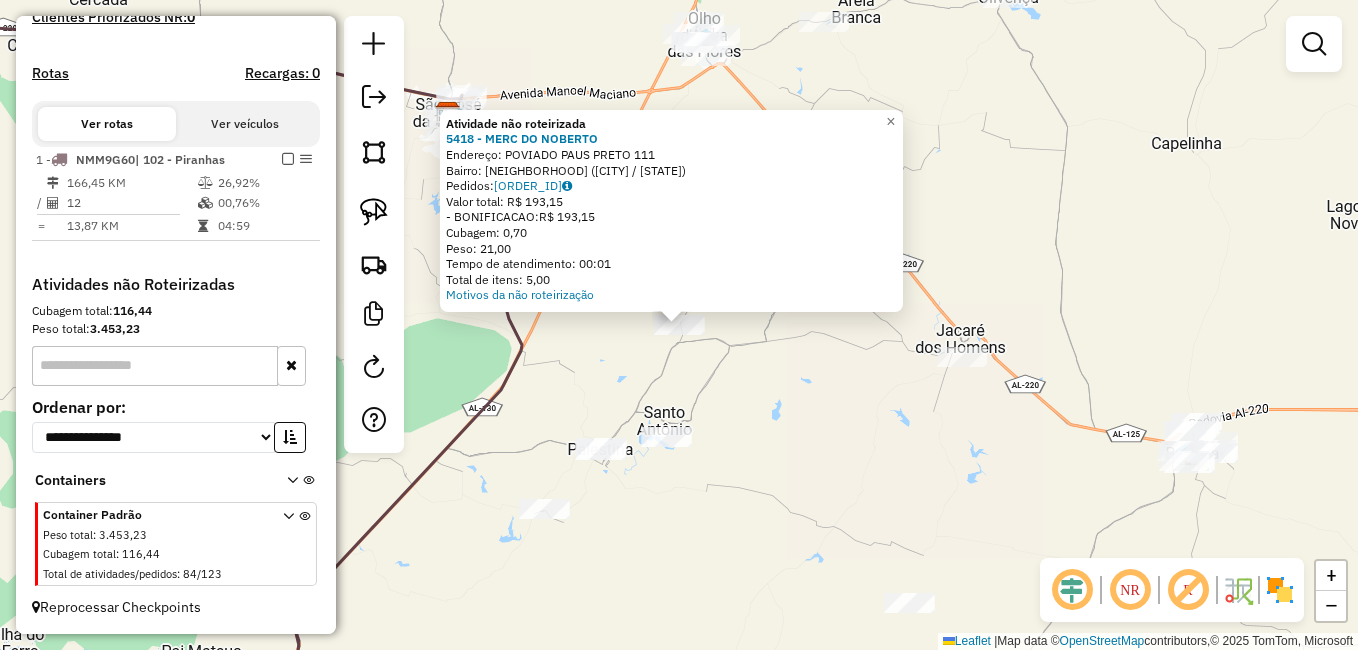 click on "Atividade não roteirizada 5418 - MERC DO NOBERTO  Endereço:  POVIADO PAUS PRETO 111   Bairro: Zona Rural (MONTEIROPOLIS / AL)   Pedidos:  11119899   Valor total: R$ 193,15   - BONIFICACAO:  R$ 193,15   Cubagem: 0,70   Peso: 21,00   Tempo de atendimento: 00:01   Total de itens: 5,00  Motivos da não roteirização × Janela de atendimento Grade de atendimento Capacidade Transportadoras Veículos Cliente Pedidos  Rotas Selecione os dias de semana para filtrar as janelas de atendimento  Seg   Ter   Qua   Qui   Sex   Sáb   Dom  Informe o período da janela de atendimento: De: Até:  Filtrar exatamente a janela do cliente  Considerar janela de atendimento padrão  Selecione os dias de semana para filtrar as grades de atendimento  Seg   Ter   Qua   Qui   Sex   Sáb   Dom   Considerar clientes sem dia de atendimento cadastrado  Clientes fora do dia de atendimento selecionado Filtrar as atividades entre os valores definidos abaixo:  Peso mínimo:   Peso máximo:   Cubagem mínima:   Cubagem máxima:   De:   Até:" 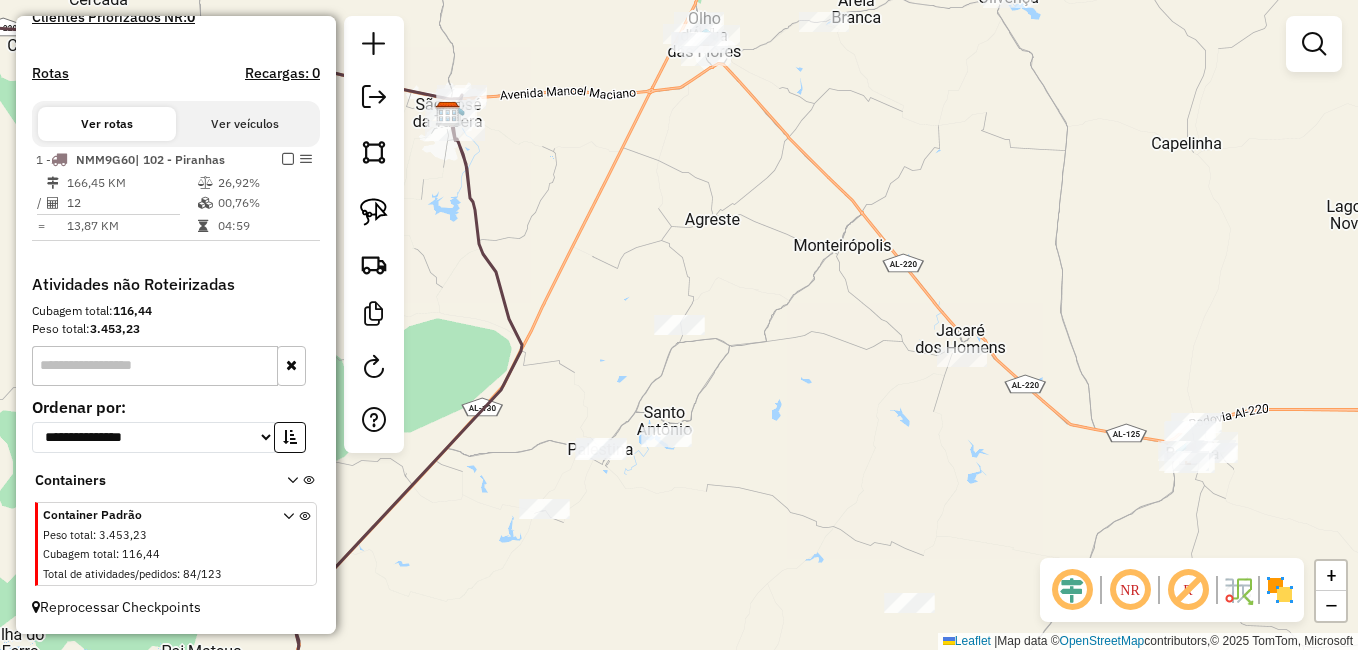 click 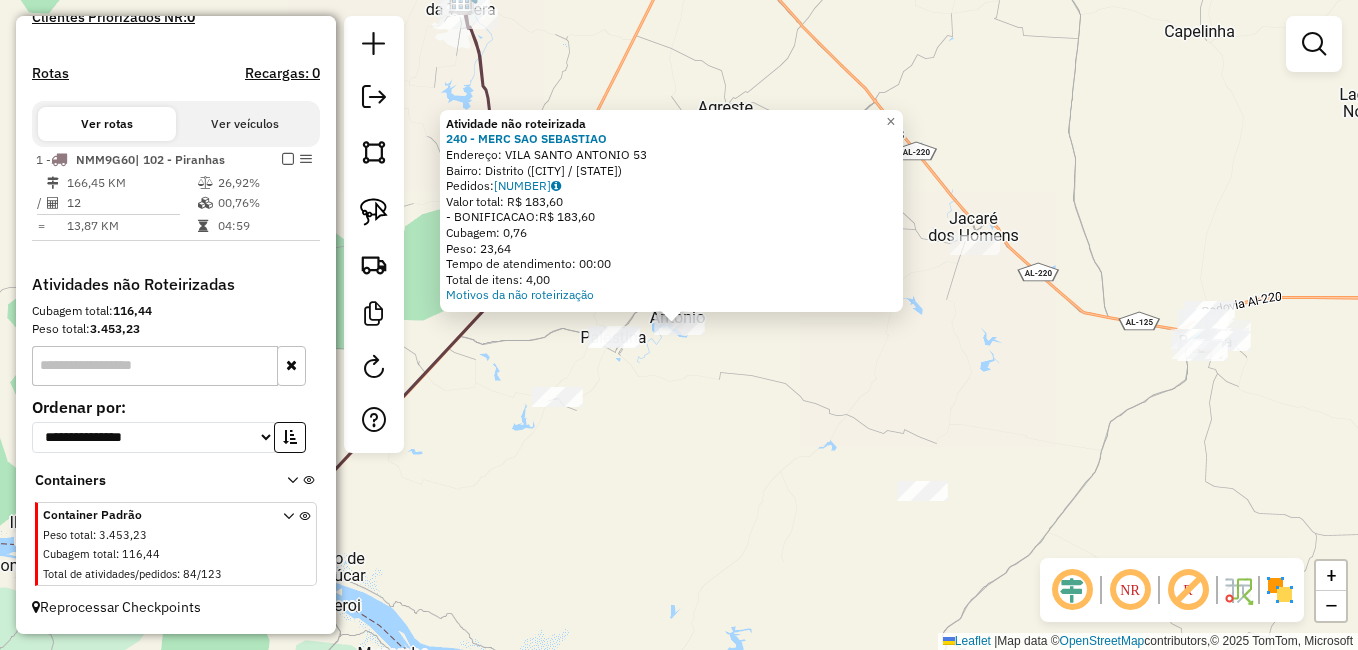 click on "Atividade não roteirizada 240 - MERC SAO SEBASTIAO  Endereço:  VILA SANTO ANTONIO 53   Bairro: Distrito/palestina (PALESTINA / AL)   Pedidos:  11119909   Valor total: R$ 183,60   - BONIFICACAO:  R$ 183,60   Cubagem: 0,76   Peso: 23,64   Tempo de atendimento: 00:00   Total de itens: 4,00  Motivos da não roteirização × Janela de atendimento Grade de atendimento Capacidade Transportadoras Veículos Cliente Pedidos  Rotas Selecione os dias de semana para filtrar as janelas de atendimento  Seg   Ter   Qua   Qui   Sex   Sáb   Dom  Informe o período da janela de atendimento: De: Até:  Filtrar exatamente a janela do cliente  Considerar janela de atendimento padrão  Selecione os dias de semana para filtrar as grades de atendimento  Seg   Ter   Qua   Qui   Sex   Sáb   Dom   Considerar clientes sem dia de atendimento cadastrado  Clientes fora do dia de atendimento selecionado Filtrar as atividades entre os valores definidos abaixo:  Peso mínimo:   Peso máximo:   Cubagem mínima:   Cubagem máxima:   De:  +" 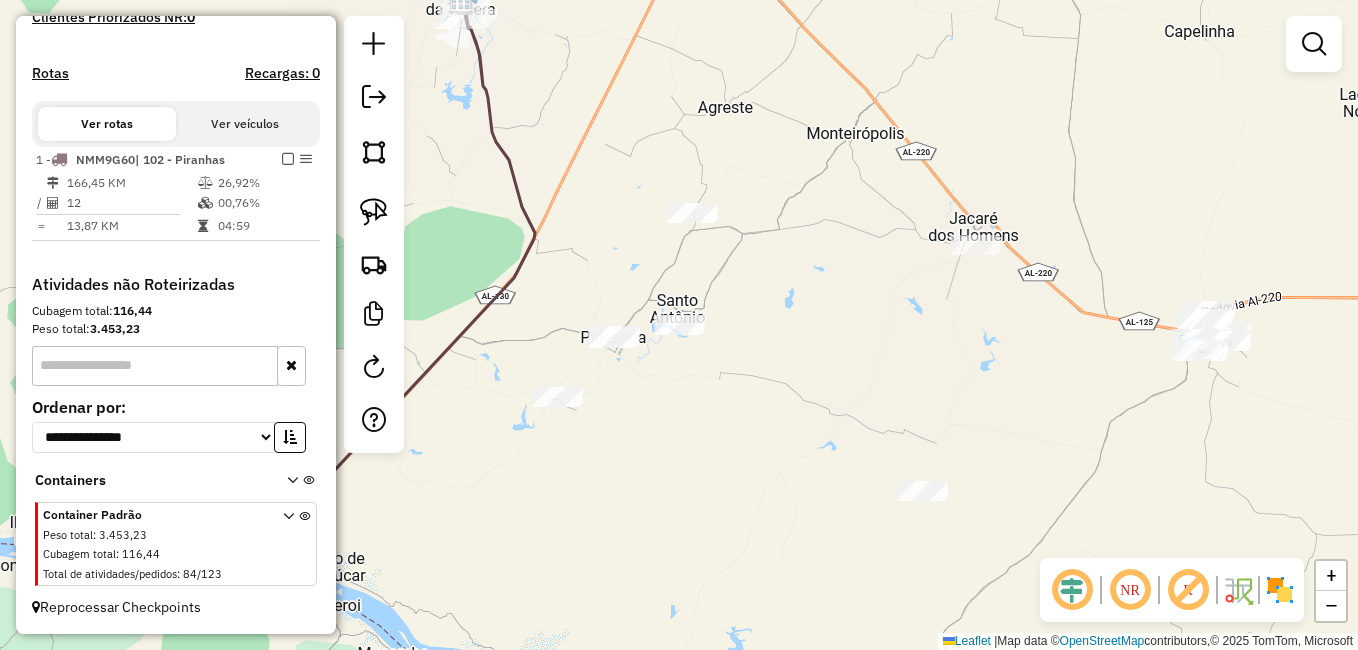 click on "Janela de atendimento Grade de atendimento Capacidade Transportadoras Veículos Cliente Pedidos  Rotas Selecione os dias de semana para filtrar as janelas de atendimento  Seg   Ter   Qua   Qui   Sex   Sáb   Dom  Informe o período da janela de atendimento: De: Até:  Filtrar exatamente a janela do cliente  Considerar janela de atendimento padrão  Selecione os dias de semana para filtrar as grades de atendimento  Seg   Ter   Qua   Qui   Sex   Sáb   Dom   Considerar clientes sem dia de atendimento cadastrado  Clientes fora do dia de atendimento selecionado Filtrar as atividades entre os valores definidos abaixo:  Peso mínimo:   Peso máximo:   Cubagem mínima:   Cubagem máxima:   De:   Até:  Filtrar as atividades entre o tempo de atendimento definido abaixo:  De:   Até:   Considerar capacidade total dos clientes não roteirizados Transportadora: Selecione um ou mais itens Tipo de veículo: Selecione um ou mais itens Veículo: Selecione um ou mais itens Motorista: Selecione um ou mais itens Nome: Rótulo:" 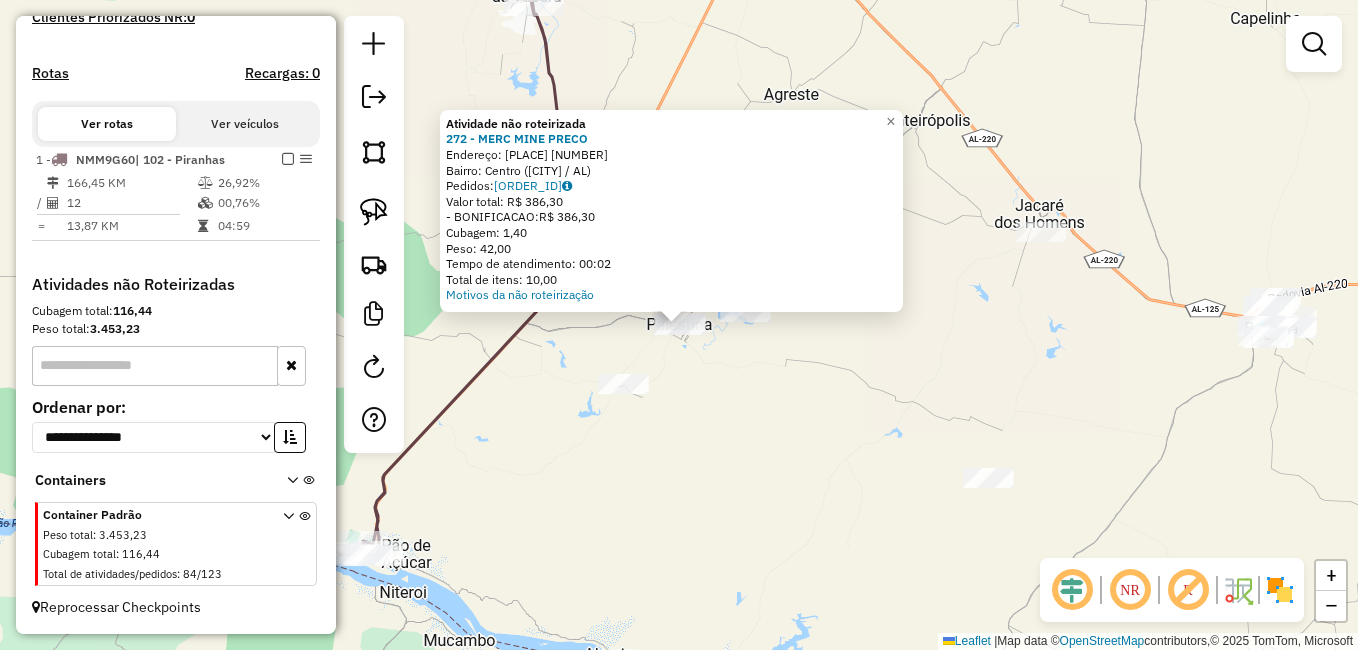 click on "Atividade não roteirizada 272 - MERC MINE PRECO  Endereço:  PC JOSE TOMAS NONO 34   Bairro: Centro (PALESTINA / AL)   Pedidos:  11119887   Valor total: R$ 386,30   - BONIFICACAO:  R$ 386,30   Cubagem: 1,40   Peso: 42,00   Tempo de atendimento: 00:02   Total de itens: 10,00  Motivos da não roteirização × Janela de atendimento Grade de atendimento Capacidade Transportadoras Veículos Cliente Pedidos  Rotas Selecione os dias de semana para filtrar as janelas de atendimento  Seg   Ter   Qua   Qui   Sex   Sáb   Dom  Informe o período da janela de atendimento: De: Até:  Filtrar exatamente a janela do cliente  Considerar janela de atendimento padrão  Selecione os dias de semana para filtrar as grades de atendimento  Seg   Ter   Qua   Qui   Sex   Sáb   Dom   Considerar clientes sem dia de atendimento cadastrado  Clientes fora do dia de atendimento selecionado Filtrar as atividades entre os valores definidos abaixo:  Peso mínimo:   Peso máximo:   Cubagem mínima:   Cubagem máxima:   De:   Até:   De:  +" 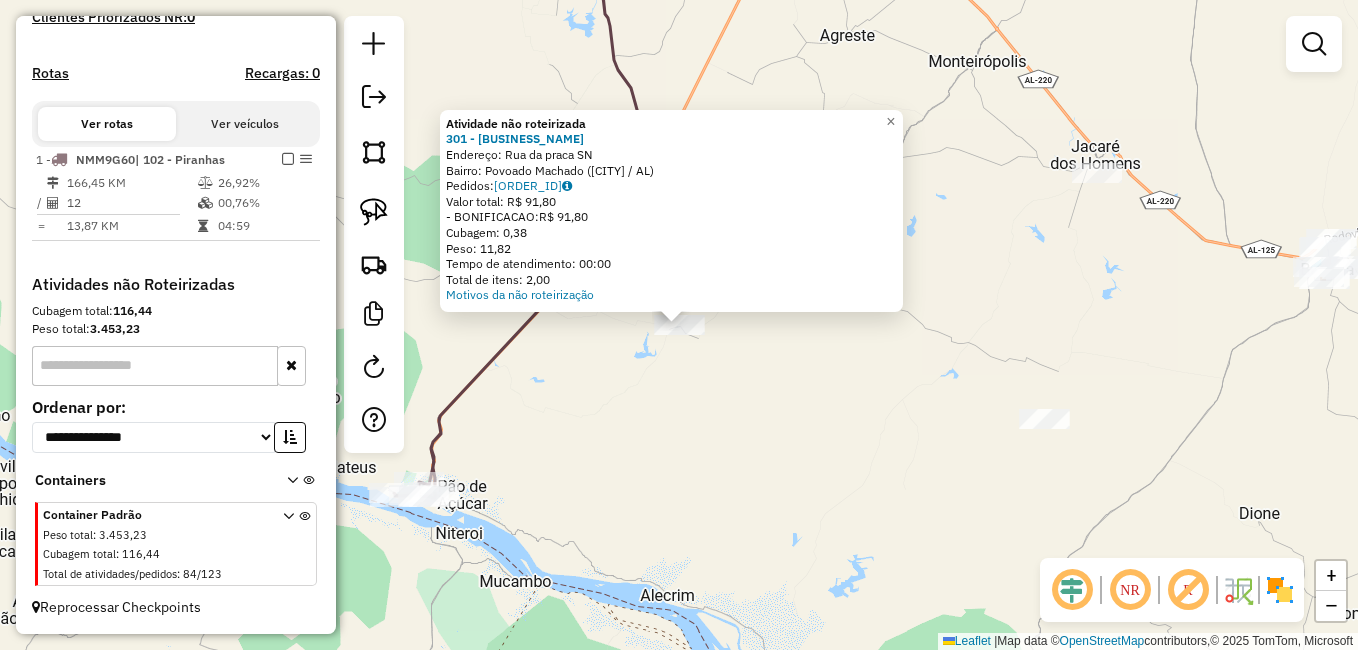 click on "Atividade não roteirizada 301 - Mercearia Do Bell  Endereço:  Rua da praca SN   Bairro: Povoado Machado (PAO DE ACUCAR / AL)   Pedidos:  11119911   Valor total: R$ 91,80   - BONIFICACAO:  R$ 91,80   Cubagem: 0,38   Peso: 11,82   Tempo de atendimento: 00:00   Total de itens: 2,00  Motivos da não roteirização × Janela de atendimento Grade de atendimento Capacidade Transportadoras Veículos Cliente Pedidos  Rotas Selecione os dias de semana para filtrar as janelas de atendimento  Seg   Ter   Qua   Qui   Sex   Sáb   Dom  Informe o período da janela de atendimento: De: Até:  Filtrar exatamente a janela do cliente  Considerar janela de atendimento padrão  Selecione os dias de semana para filtrar as grades de atendimento  Seg   Ter   Qua   Qui   Sex   Sáb   Dom   Considerar clientes sem dia de atendimento cadastrado  Clientes fora do dia de atendimento selecionado Filtrar as atividades entre os valores definidos abaixo:  Peso mínimo:   Peso máximo:   Cubagem mínima:   Cubagem máxima:   De:   Até:  +" 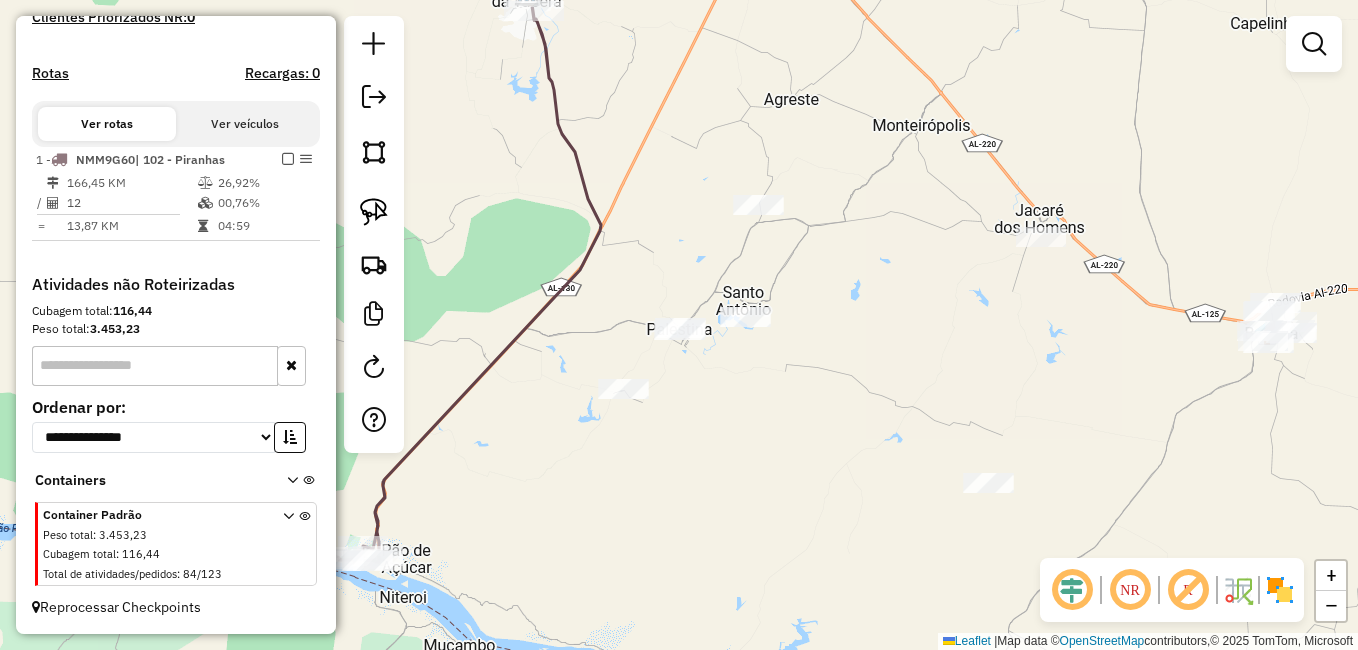 drag, startPoint x: 783, startPoint y: 394, endPoint x: 755, endPoint y: 421, distance: 38.8973 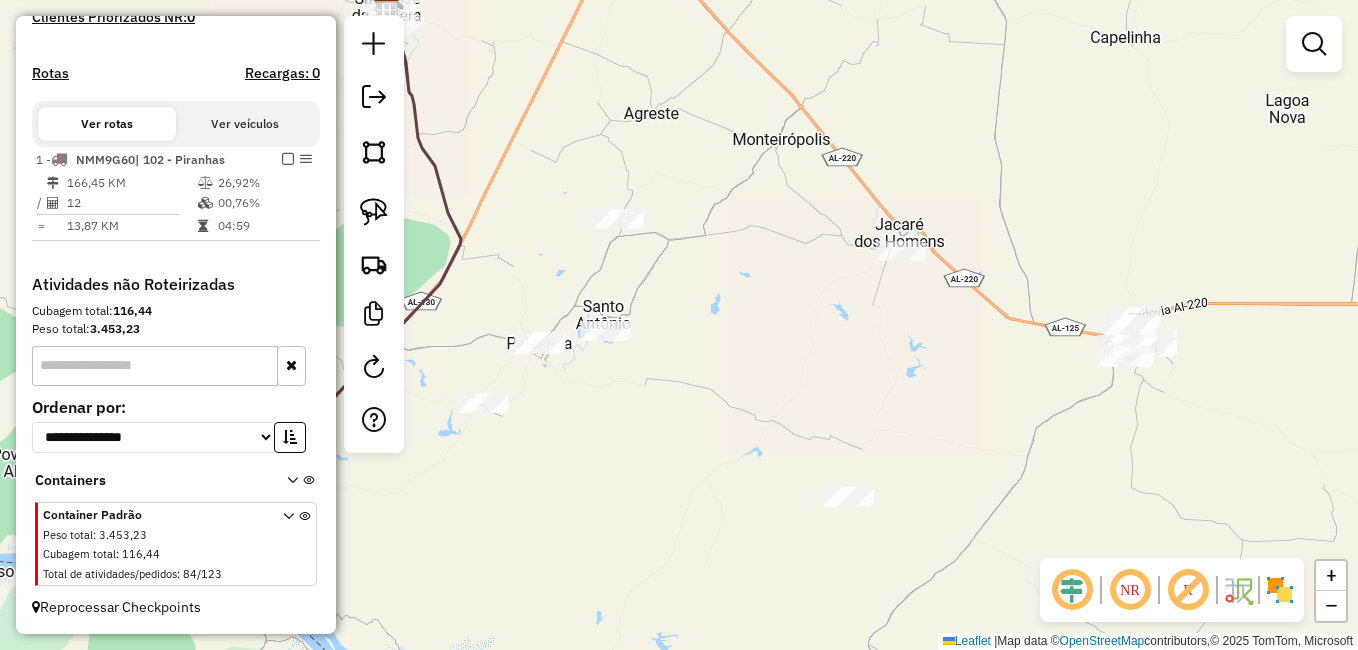 drag, startPoint x: 778, startPoint y: 285, endPoint x: 688, endPoint y: 296, distance: 90.66973 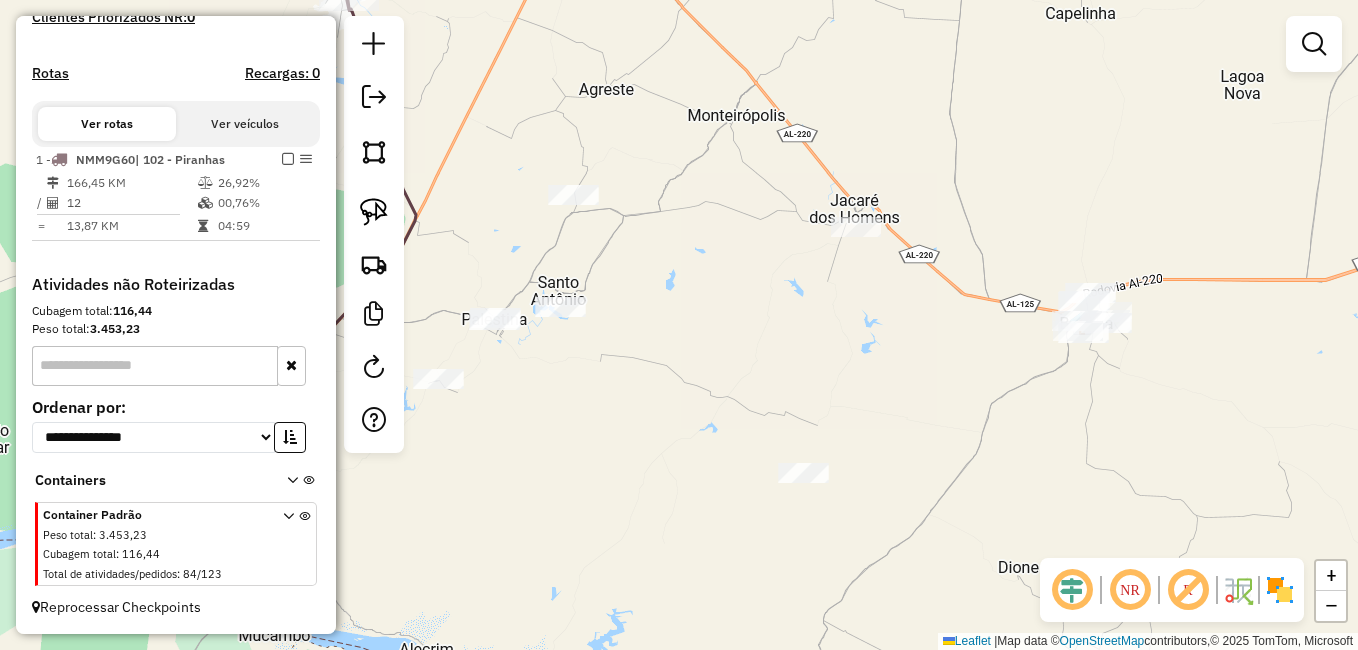 drag, startPoint x: 616, startPoint y: 286, endPoint x: 694, endPoint y: 273, distance: 79.07591 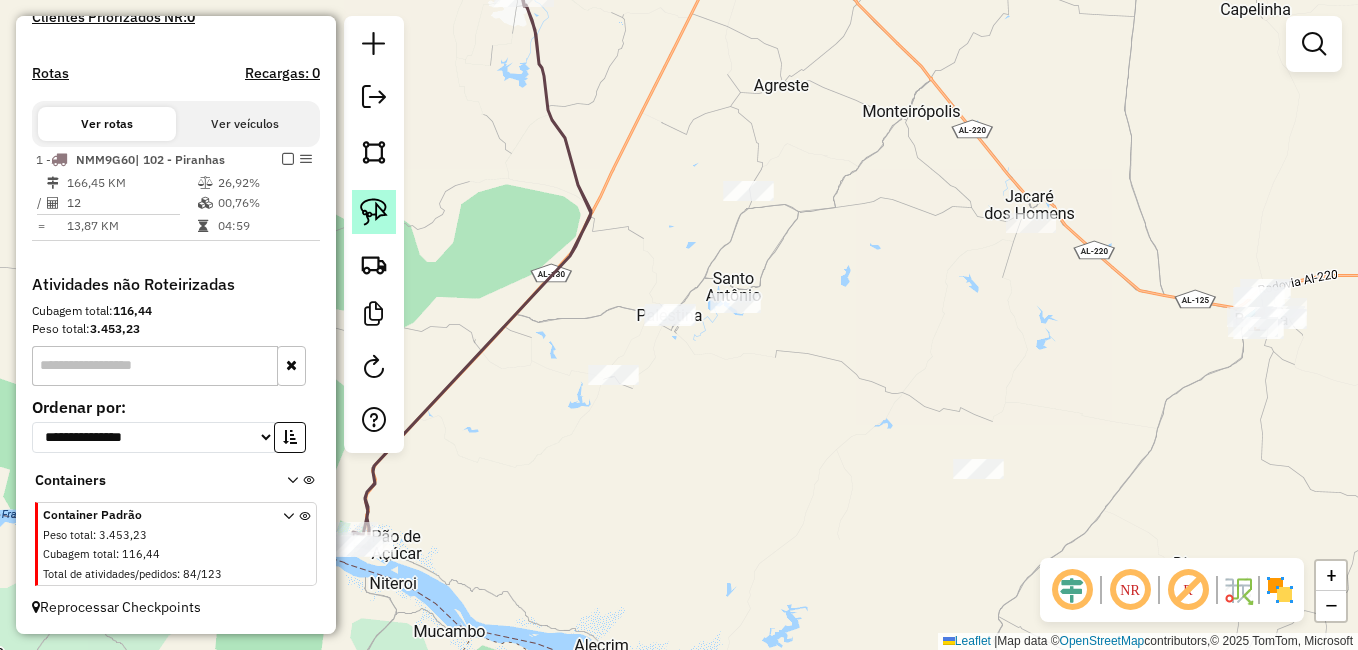 click 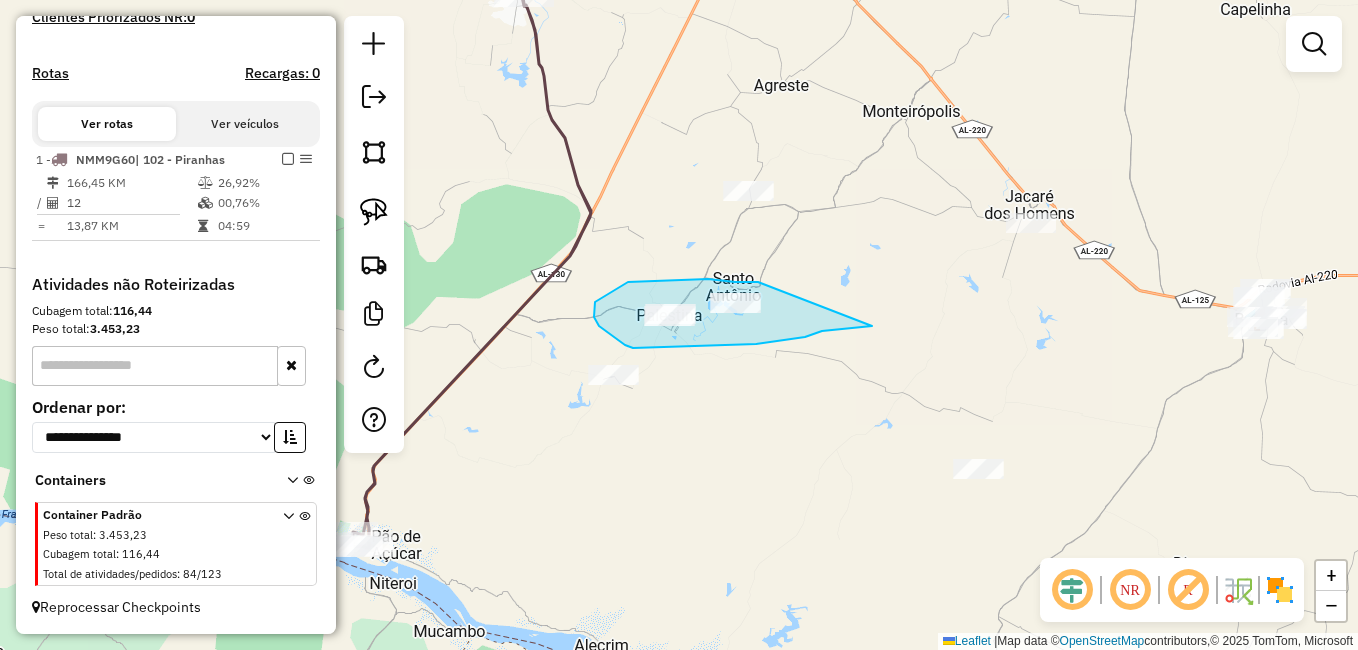drag, startPoint x: 751, startPoint y: 282, endPoint x: 846, endPoint y: 332, distance: 107.35455 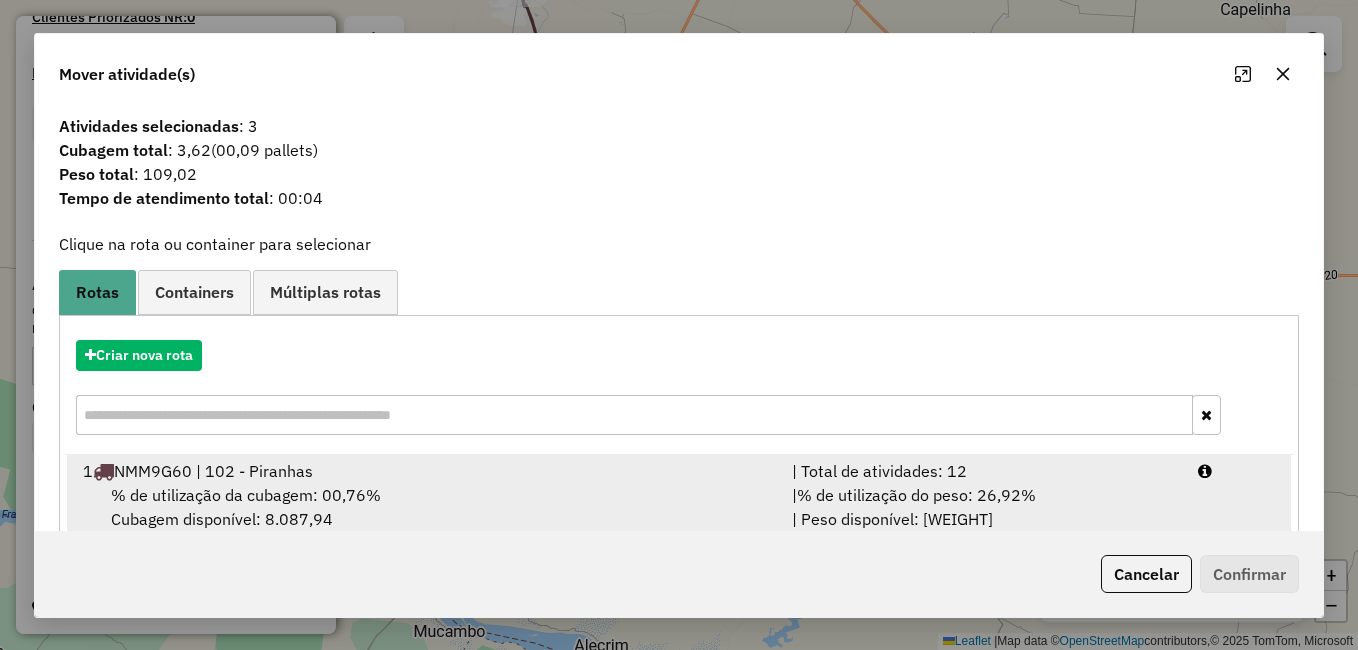 click on "% de utilização da cubagem: 00,76%" at bounding box center [246, 495] 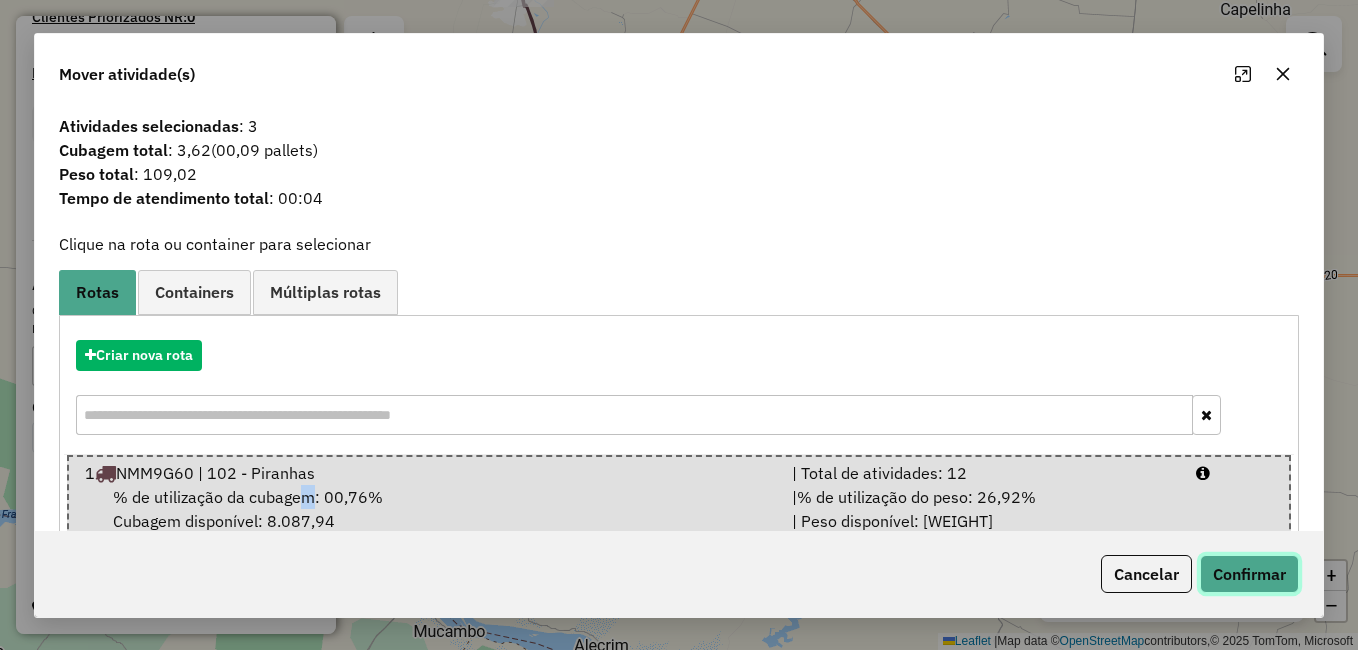 click on "Confirmar" 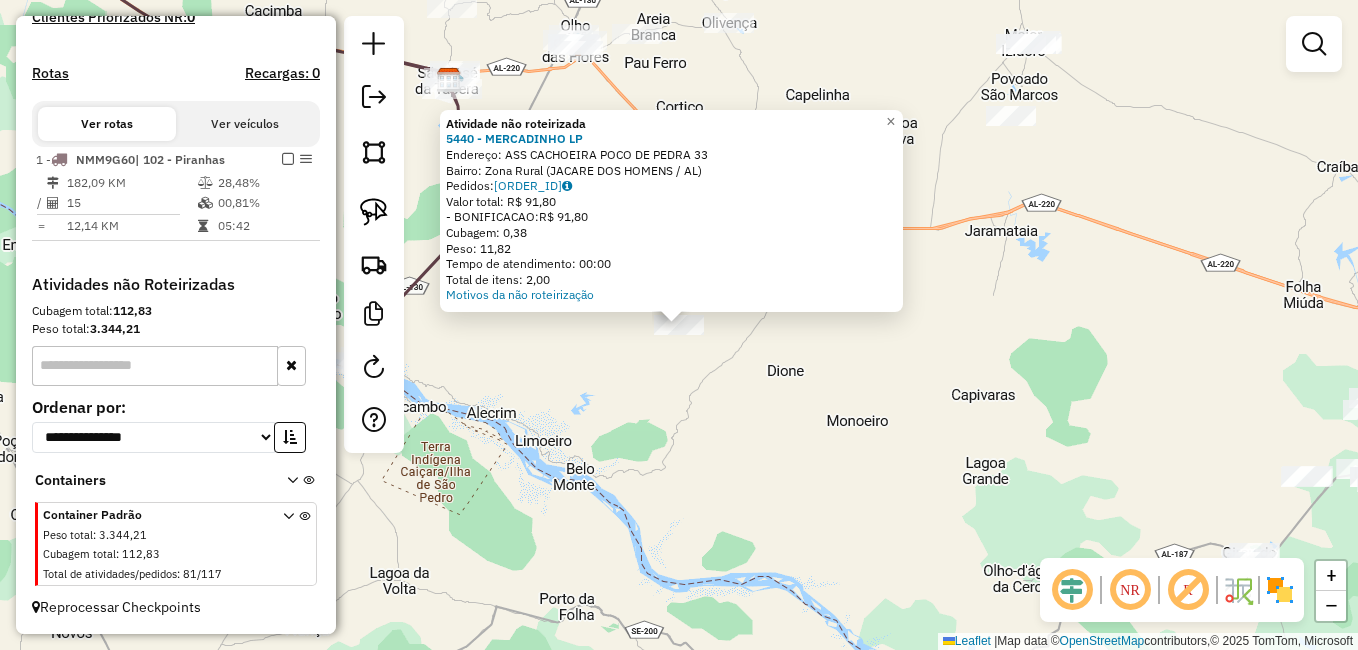 click on "Atividade não roteirizada 5440 - MERCADINHO LP  Endereço:  ASS CACHOEIRA POCO DE PEDRA 33   Bairro: Zona Rural (JACARE DOS HOMENS / AL)   Pedidos:  11119893   Valor total: R$ 91,80   - BONIFICACAO:  R$ 91,80   Cubagem: 0,38   Peso: 11,82   Tempo de atendimento: 00:00   Total de itens: 2,00  Motivos da não roteirização × Janela de atendimento Grade de atendimento Capacidade Transportadoras Veículos Cliente Pedidos  Rotas Selecione os dias de semana para filtrar as janelas de atendimento  Seg   Ter   Qua   Qui   Sex   Sáb   Dom  Informe o período da janela de atendimento: De: Até:  Filtrar exatamente a janela do cliente  Considerar janela de atendimento padrão  Selecione os dias de semana para filtrar as grades de atendimento  Seg   Ter   Qua   Qui   Sex   Sáb   Dom   Considerar clientes sem dia de atendimento cadastrado  Clientes fora do dia de atendimento selecionado Filtrar as atividades entre os valores definidos abaixo:  Peso mínimo:   Peso máximo:   Cubagem mínima:   Cubagem máxima:   De:" 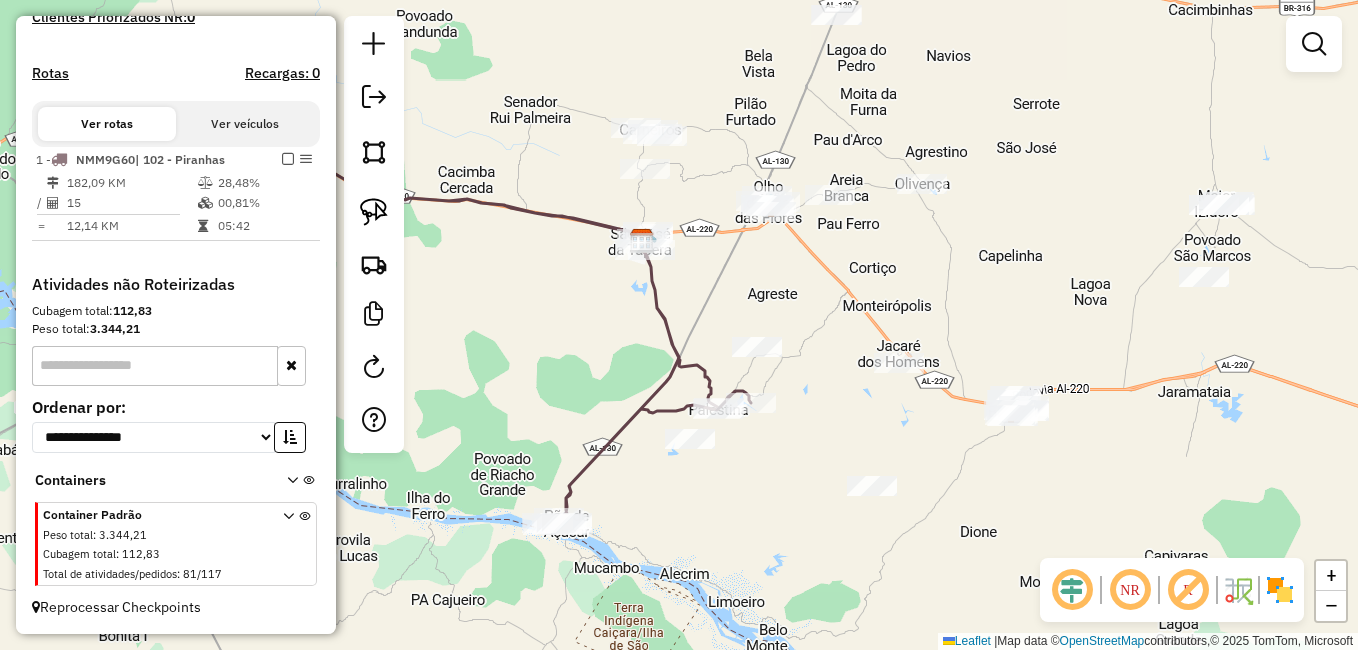 drag, startPoint x: 571, startPoint y: 325, endPoint x: 772, endPoint y: 513, distance: 275.2181 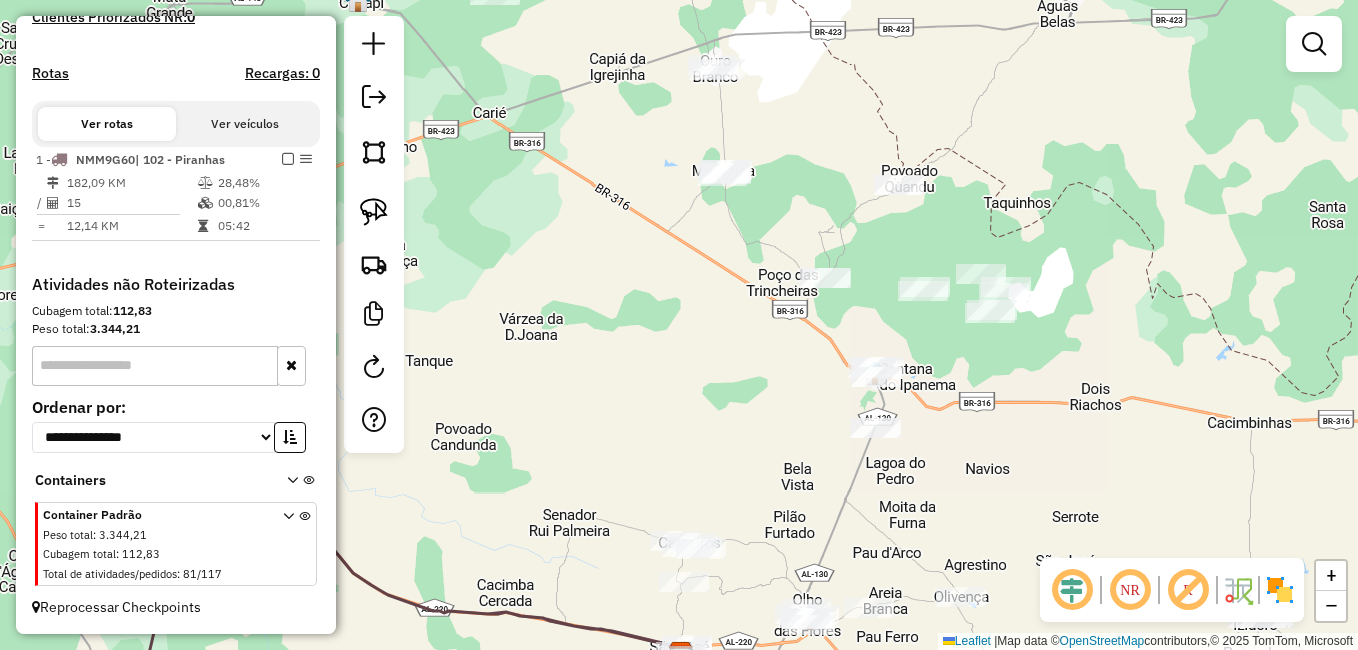 drag, startPoint x: 750, startPoint y: 197, endPoint x: 605, endPoint y: 397, distance: 247.03238 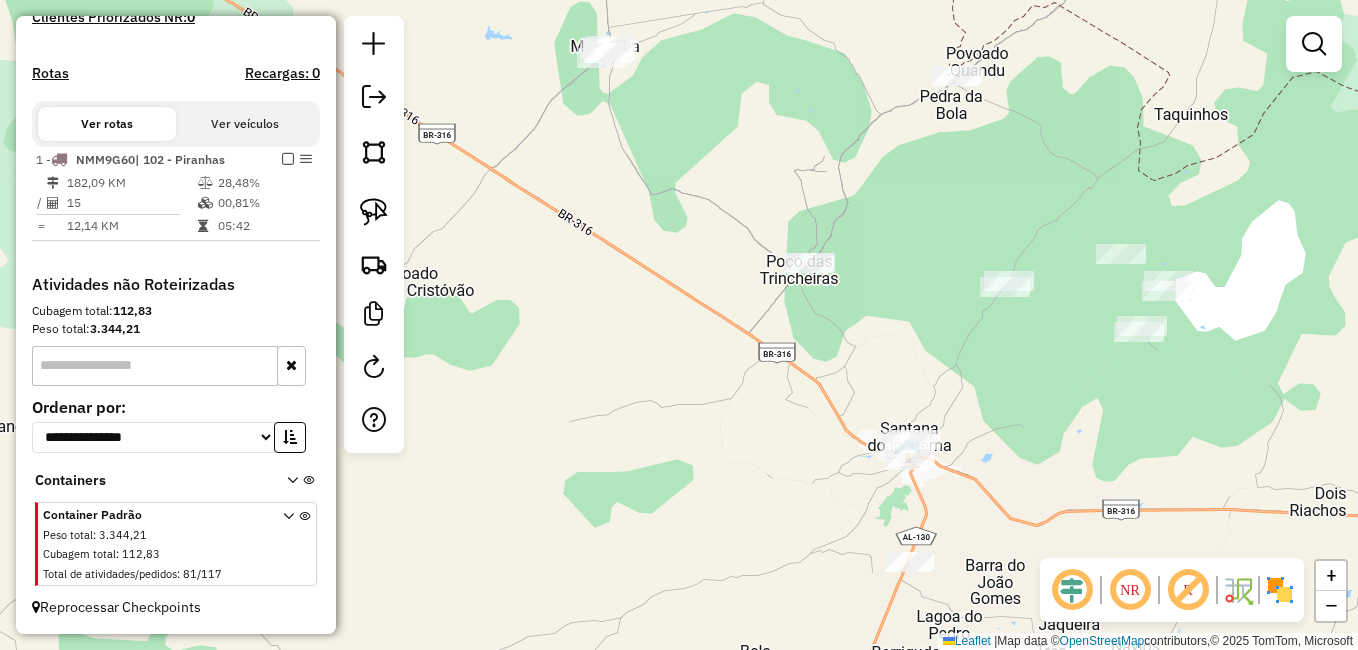 drag, startPoint x: 775, startPoint y: 359, endPoint x: 710, endPoint y: 307, distance: 83.240616 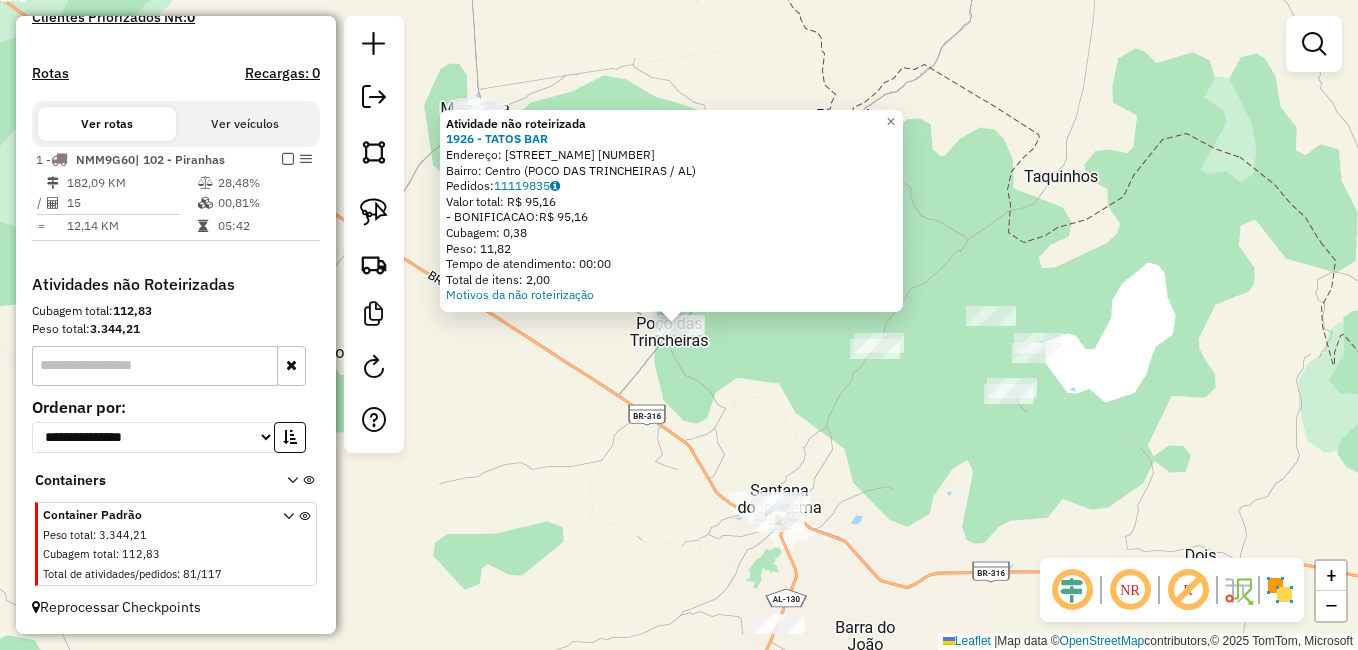 click on "Atividade não roteirizada 1926 - TATOS BAR  Endereço:  Rua Sao Sebastiao 436   Bairro: Centro (POCO DAS TRINCHEIRAS / AL)   Pedidos:  11119835   Valor total: R$ 95,16   - BONIFICACAO:  R$ 95,16   Cubagem: 0,38   Peso: 11,82   Tempo de atendimento: 00:00   Total de itens: 2,00  Motivos da não roteirização × Janela de atendimento Grade de atendimento Capacidade Transportadoras Veículos Cliente Pedidos  Rotas Selecione os dias de semana para filtrar as janelas de atendimento  Seg   Ter   Qua   Qui   Sex   Sáb   Dom  Informe o período da janela de atendimento: De: Até:  Filtrar exatamente a janela do cliente  Considerar janela de atendimento padrão  Selecione os dias de semana para filtrar as grades de atendimento  Seg   Ter   Qua   Qui   Sex   Sáb   Dom   Considerar clientes sem dia de atendimento cadastrado  Clientes fora do dia de atendimento selecionado Filtrar as atividades entre os valores definidos abaixo:  Peso mínimo:   Peso máximo:   Cubagem mínima:   Cubagem máxima:   De:   Até:   De:" 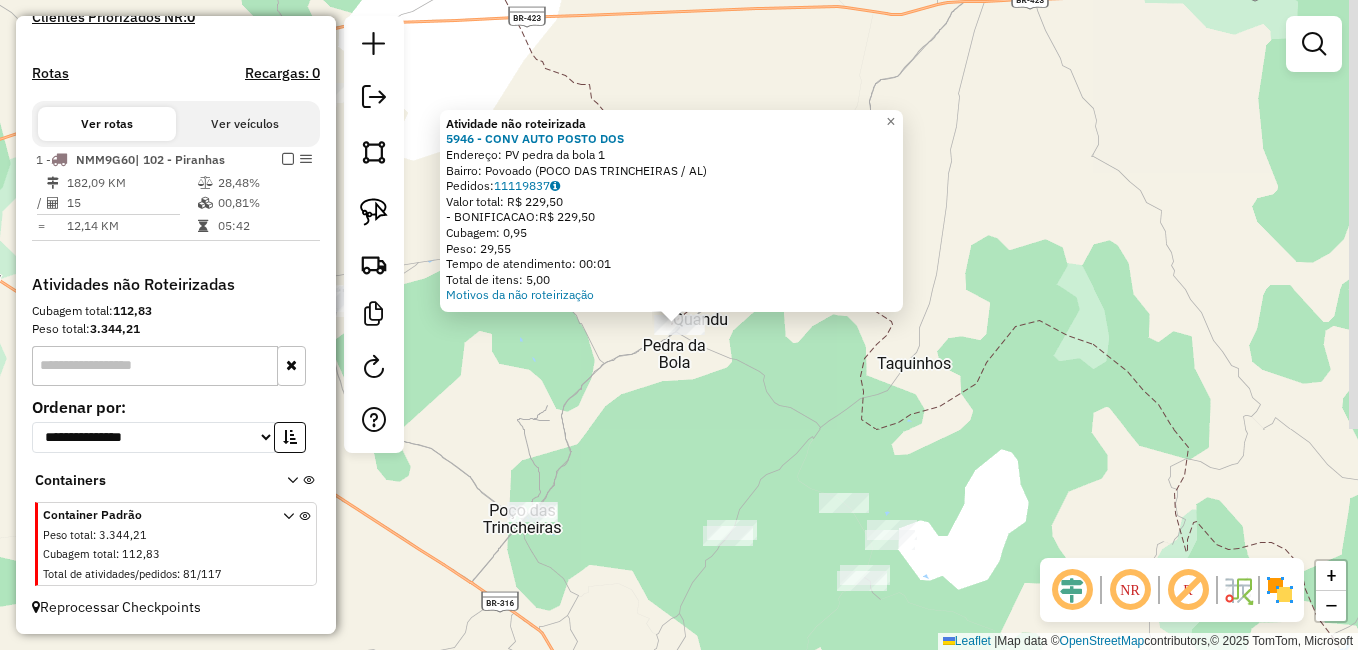 click on "Atividade não roteirizada 5946 - CONV AUTO POSTO DOS  Endereço:  PV pedra da bola 1   Bairro: Povoado (POCO DAS TRINCHEIRAS / AL)   Pedidos:  11119837   Valor total: R$ 229,50   - BONIFICACAO:  R$ 229,50   Cubagem: 0,95   Peso: 29,55   Tempo de atendimento: 00:01   Total de itens: 5,00  Motivos da não roteirização × Janela de atendimento Grade de atendimento Capacidade Transportadoras Veículos Cliente Pedidos  Rotas Selecione os dias de semana para filtrar as janelas de atendimento  Seg   Ter   Qua   Qui   Sex   Sáb   Dom  Informe o período da janela de atendimento: De: Até:  Filtrar exatamente a janela do cliente  Considerar janela de atendimento padrão  Selecione os dias de semana para filtrar as grades de atendimento  Seg   Ter   Qua   Qui   Sex   Sáb   Dom   Considerar clientes sem dia de atendimento cadastrado  Clientes fora do dia de atendimento selecionado Filtrar as atividades entre os valores definidos abaixo:  Peso mínimo:   Peso máximo:   Cubagem mínima:   Cubagem máxima:   De:  De:" 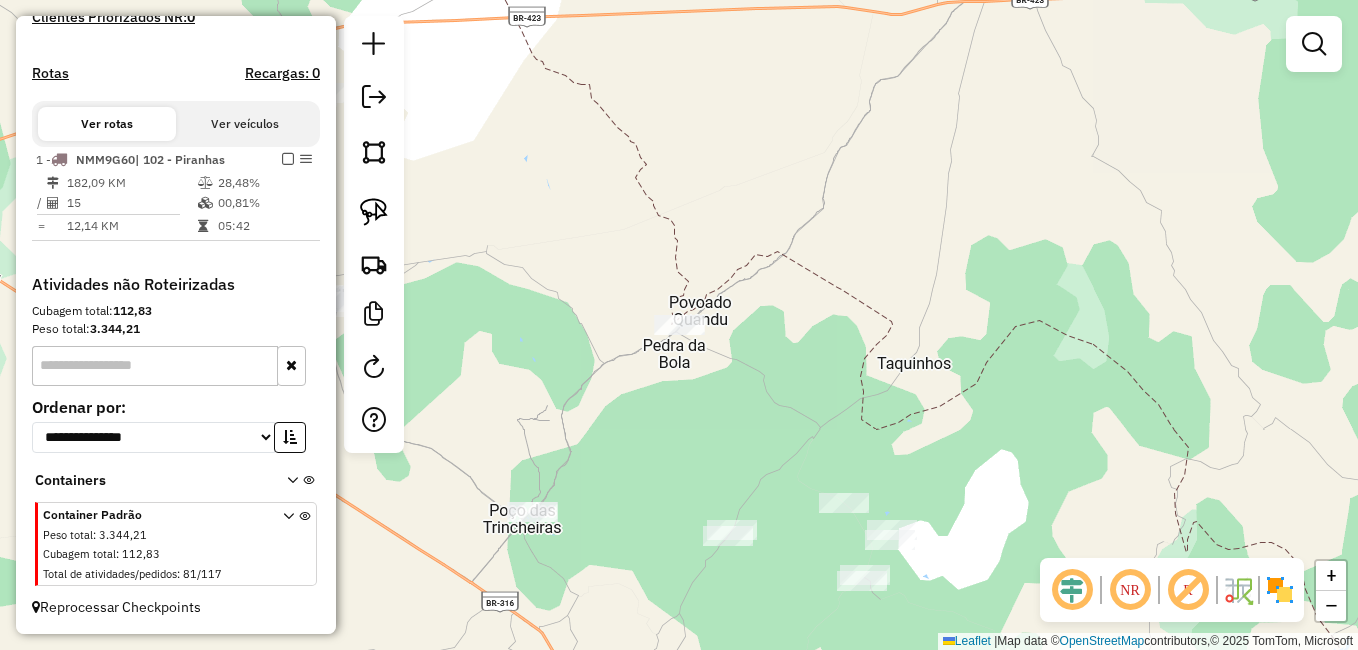drag, startPoint x: 388, startPoint y: 223, endPoint x: 472, endPoint y: 277, distance: 99.8599 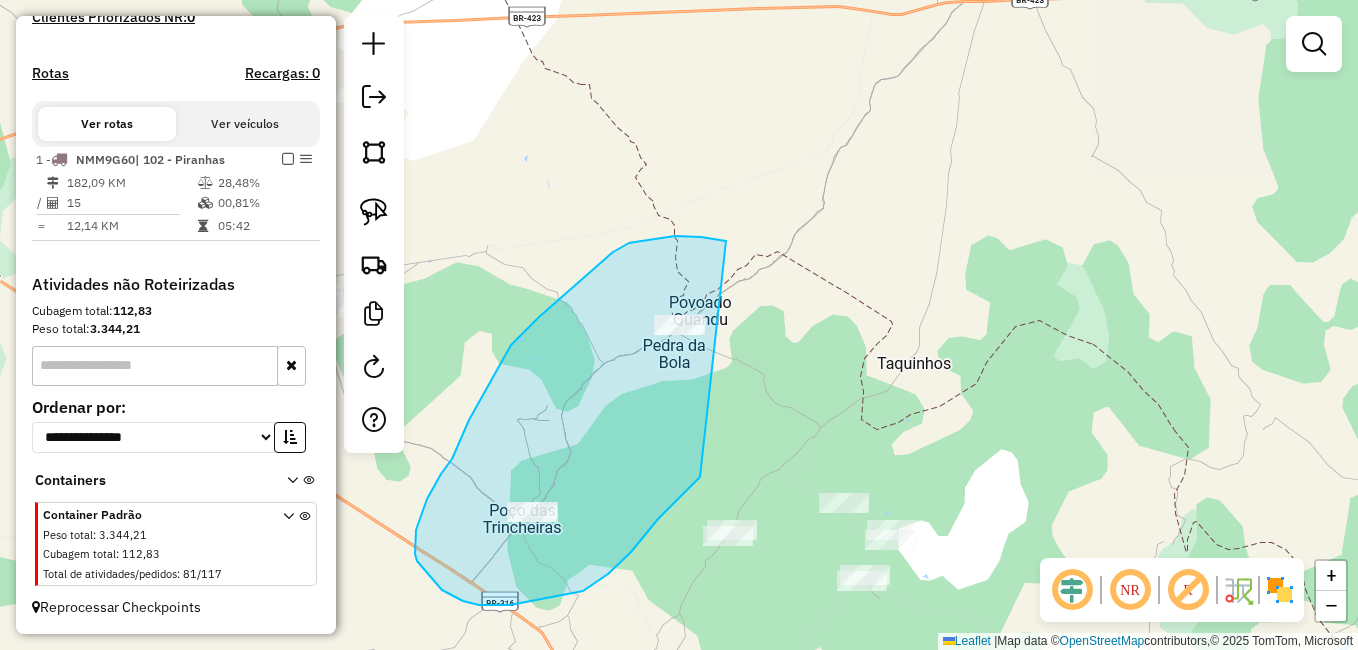 drag, startPoint x: 576, startPoint y: 284, endPoint x: 746, endPoint y: 413, distance: 213.40338 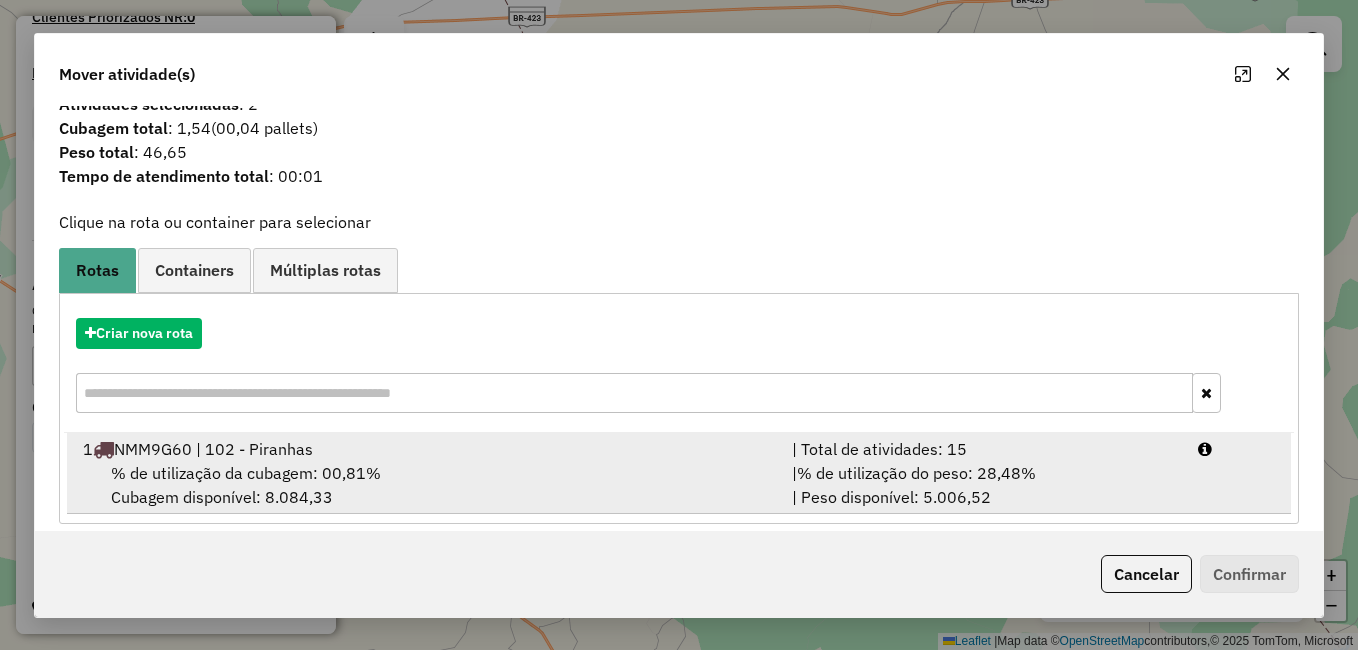 scroll, scrollTop: 39, scrollLeft: 0, axis: vertical 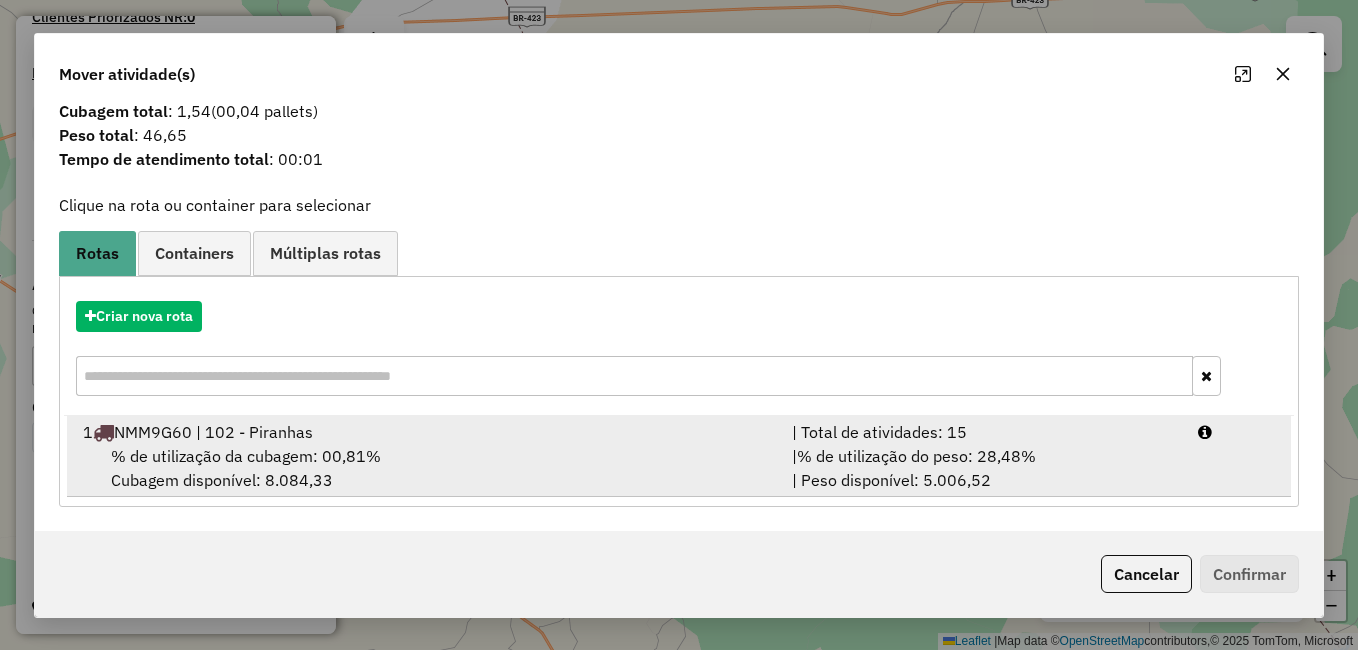 click on "1  NMM9G60 | 102 - Piranhas" at bounding box center (425, 432) 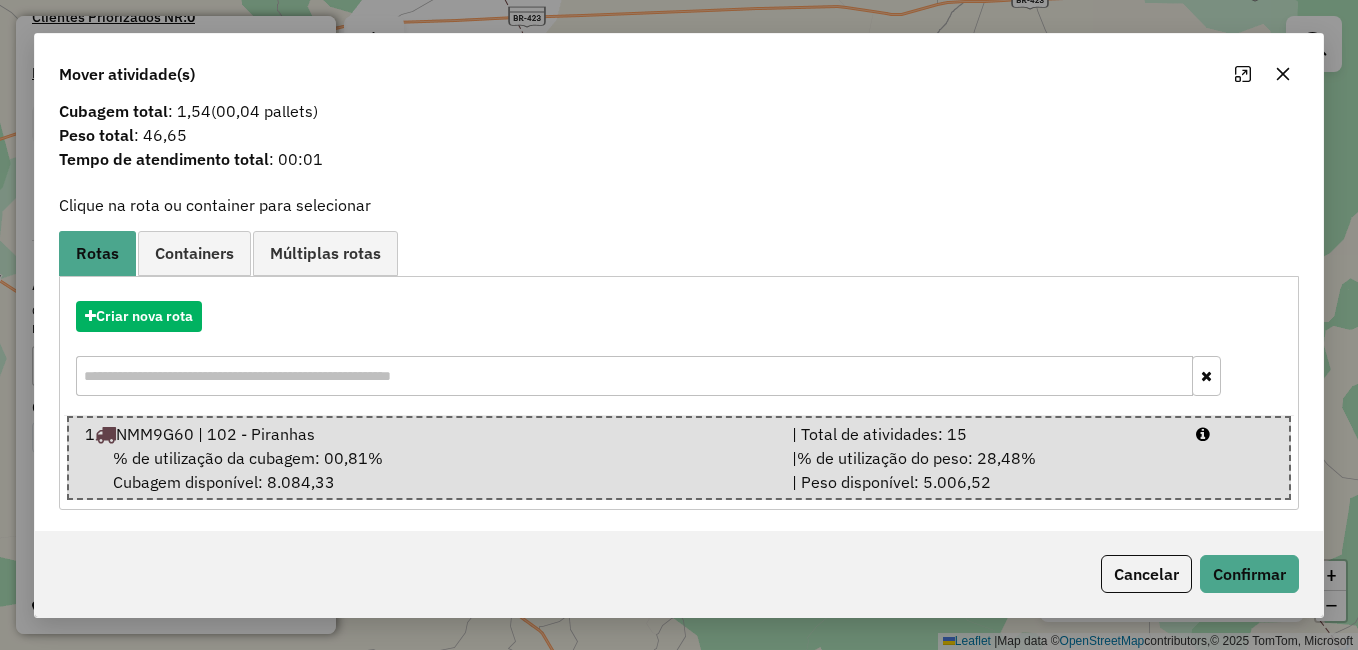 click on "Cancelar   Confirmar" 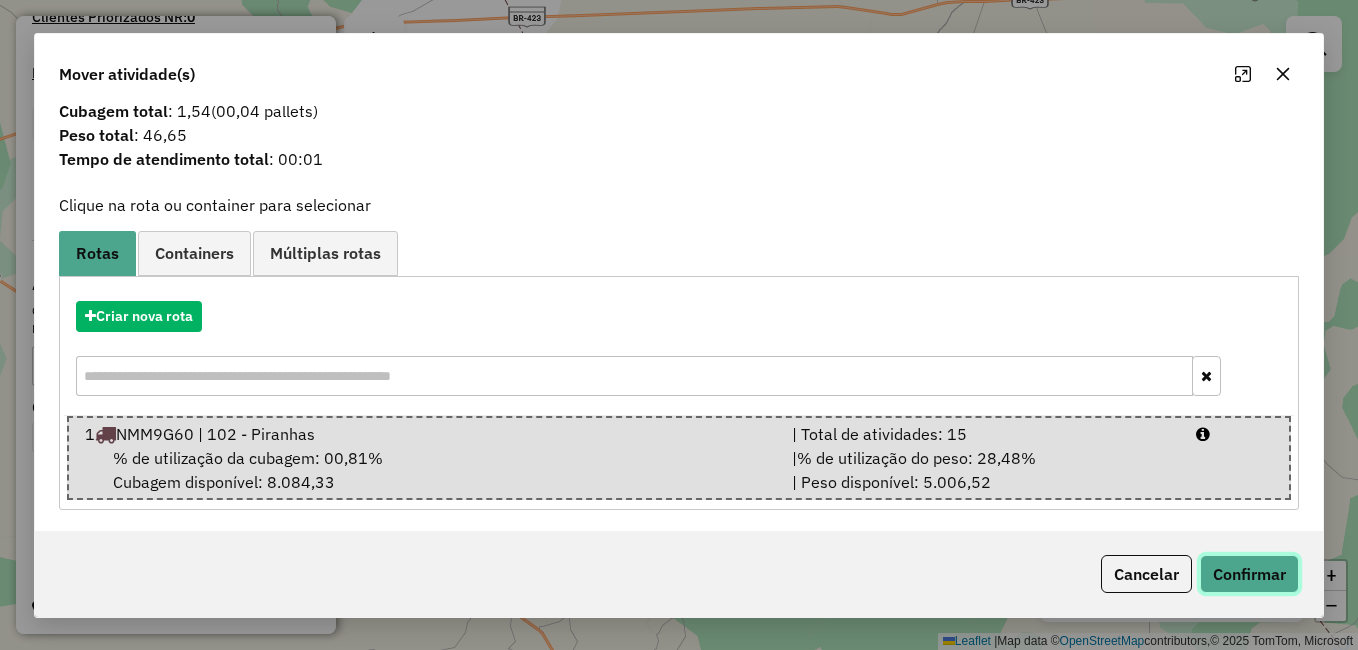 click on "Confirmar" 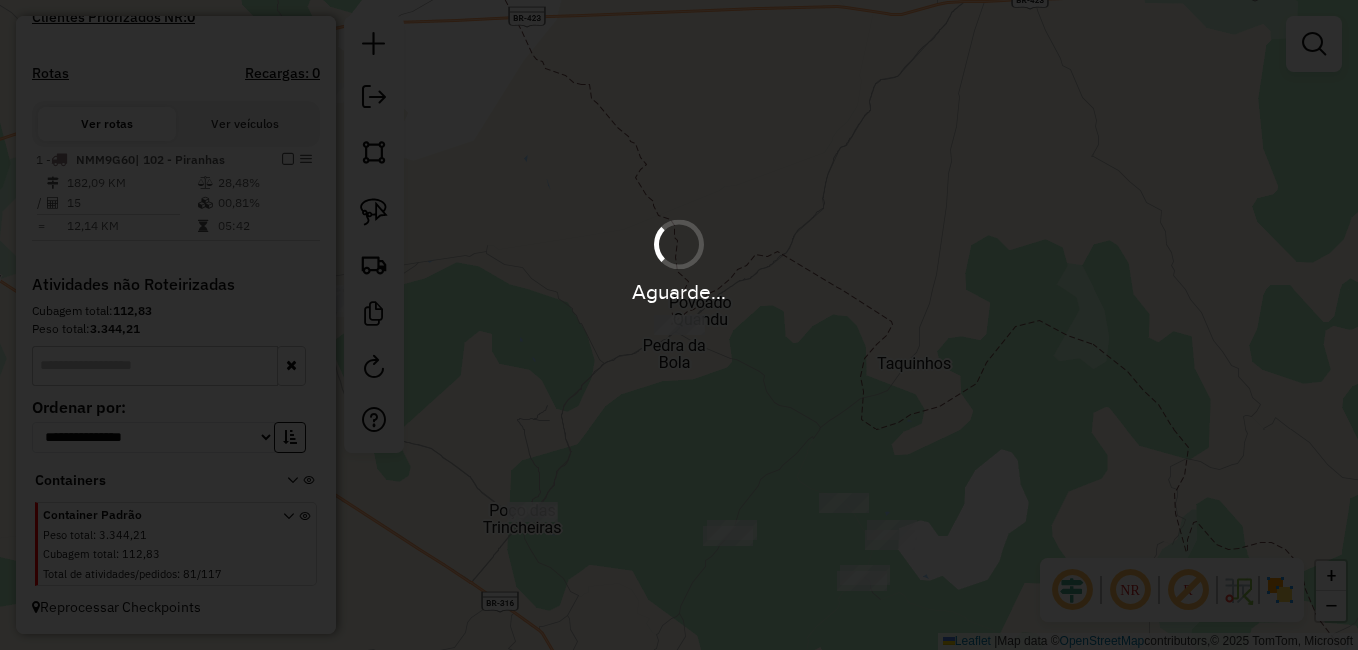 scroll, scrollTop: 0, scrollLeft: 0, axis: both 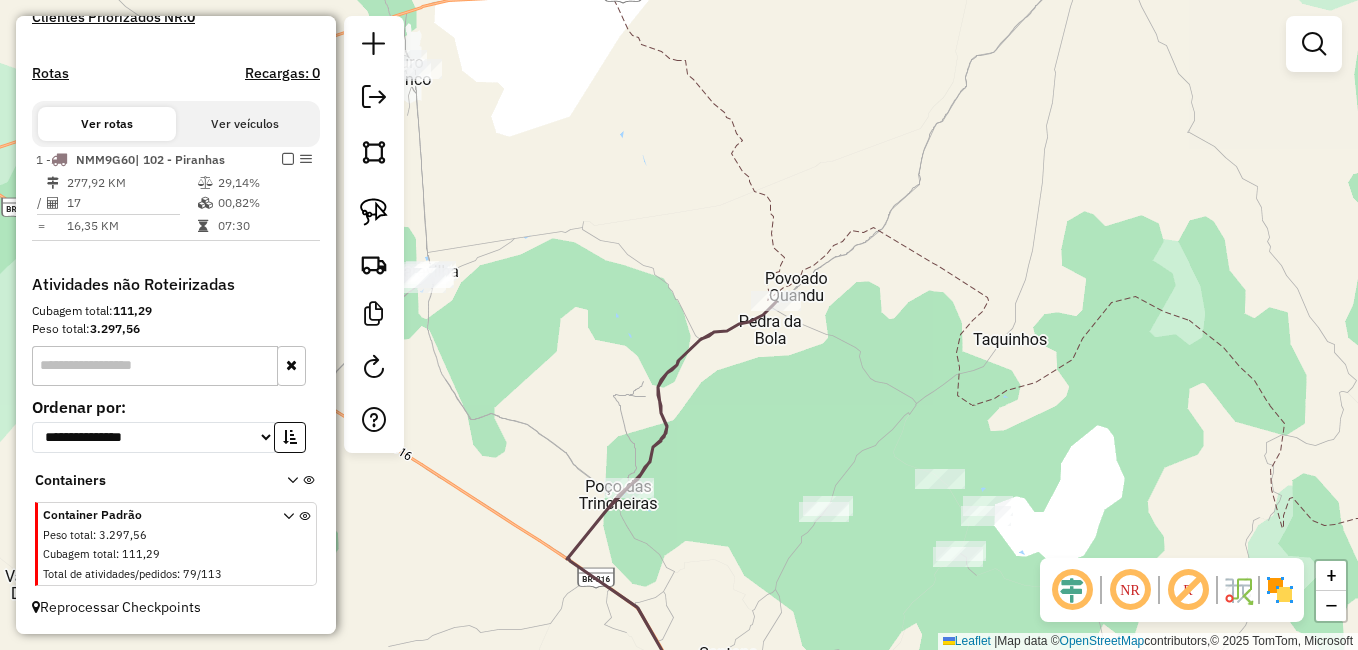 drag, startPoint x: 918, startPoint y: 433, endPoint x: 1193, endPoint y: 400, distance: 276.97293 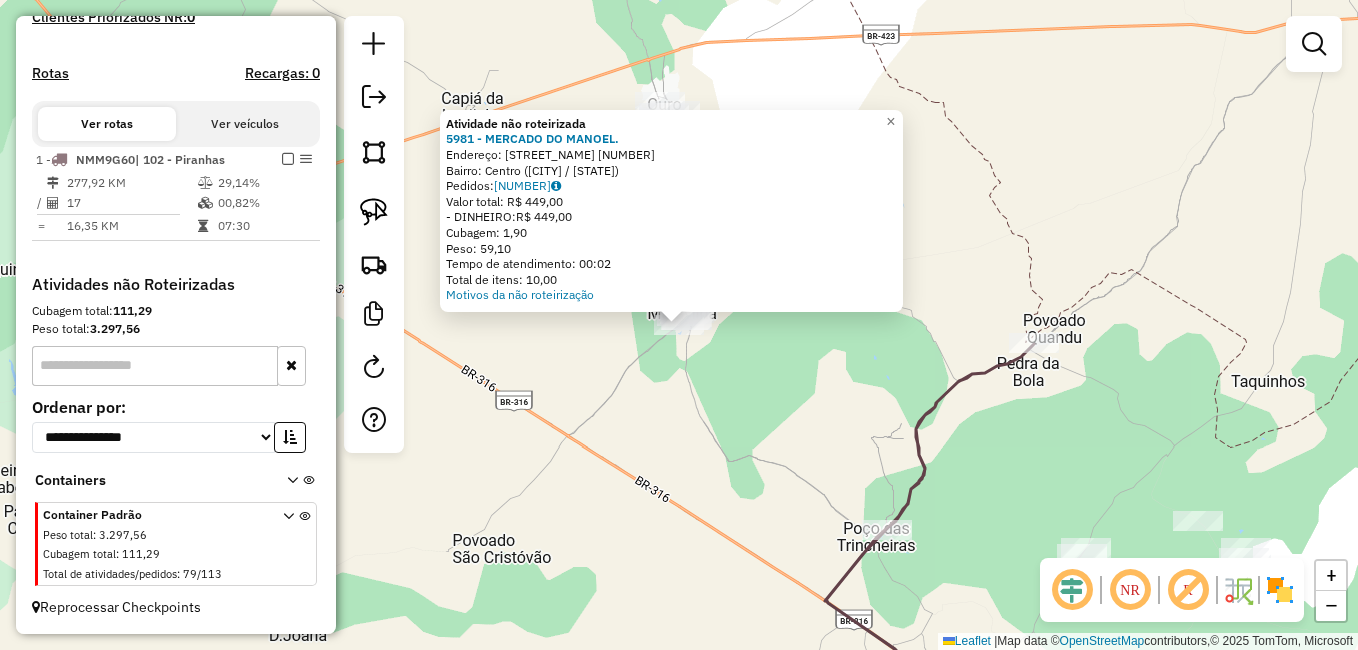 click on "Atividade não roteirizada 5981 - MERCADO DO MANOEL.  Endereço:  RUA ADOLFO RODRIGUES 248   Bairro: Centro (MARAVILHA / AL)   Pedidos:  11118469   Valor total: R$ 449,00   - DINHEIRO:  R$ 449,00   Cubagem: 1,90   Peso: 59,10   Tempo de atendimento: 00:02   Total de itens: 10,00  Motivos da não roteirização × Janela de atendimento Grade de atendimento Capacidade Transportadoras Veículos Cliente Pedidos  Rotas Selecione os dias de semana para filtrar as janelas de atendimento  Seg   Ter   Qua   Qui   Sex   Sáb   Dom  Informe o período da janela de atendimento: De: Até:  Filtrar exatamente a janela do cliente  Considerar janela de atendimento padrão  Selecione os dias de semana para filtrar as grades de atendimento  Seg   Ter   Qua   Qui   Sex   Sáb   Dom   Considerar clientes sem dia de atendimento cadastrado  Clientes fora do dia de atendimento selecionado Filtrar as atividades entre os valores definidos abaixo:  Peso mínimo:   Peso máximo:   Cubagem mínima:   Cubagem máxima:   De:   Até:  De:" 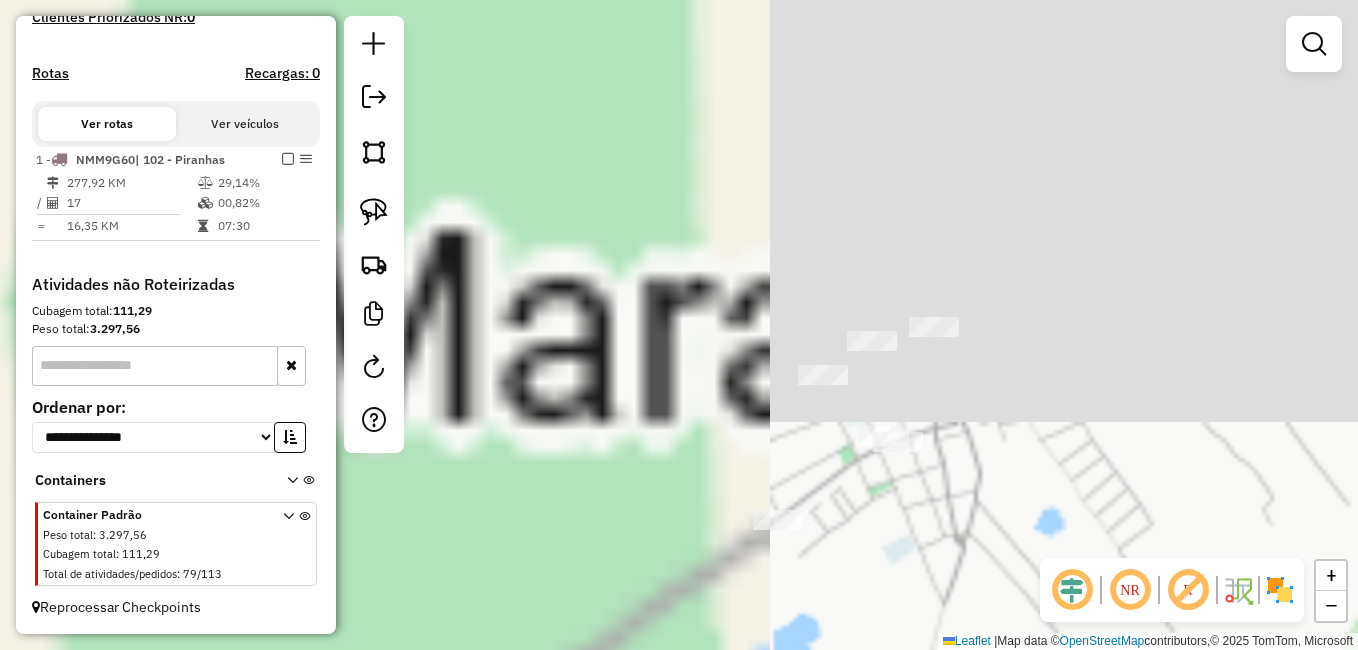 drag, startPoint x: 764, startPoint y: 232, endPoint x: 852, endPoint y: 655, distance: 432.0567 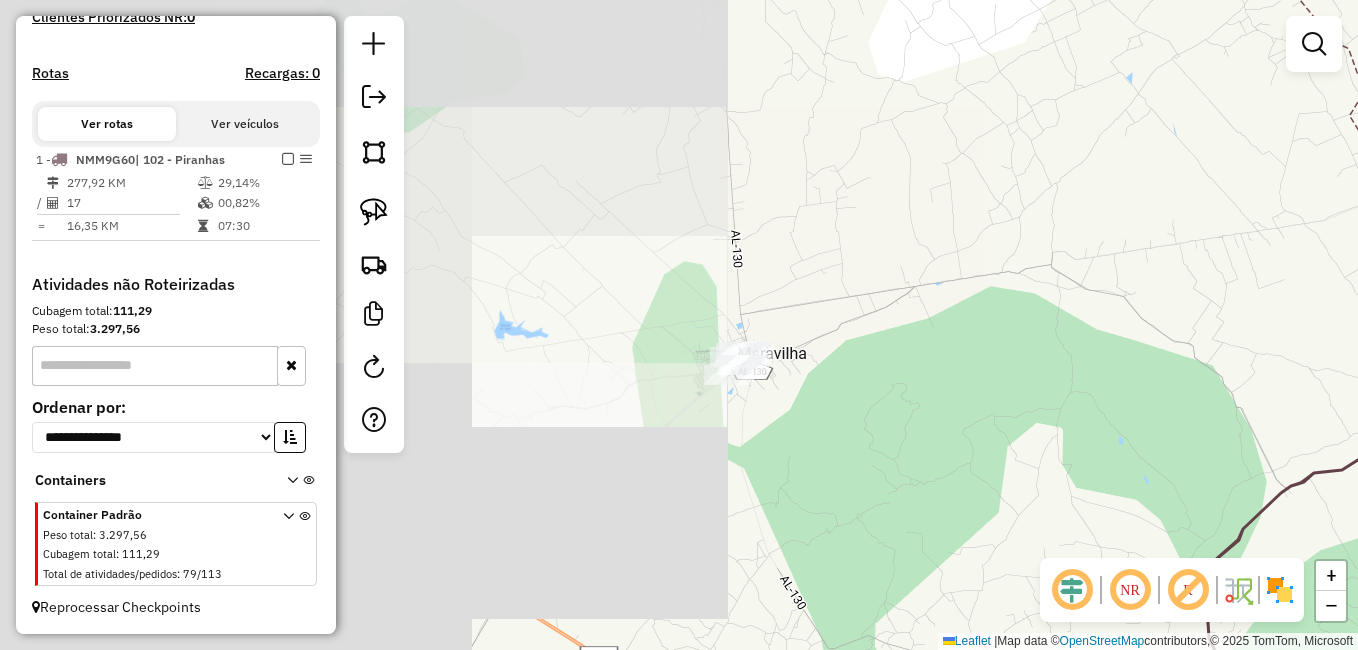 drag, startPoint x: 626, startPoint y: 292, endPoint x: 804, endPoint y: 531, distance: 298.00168 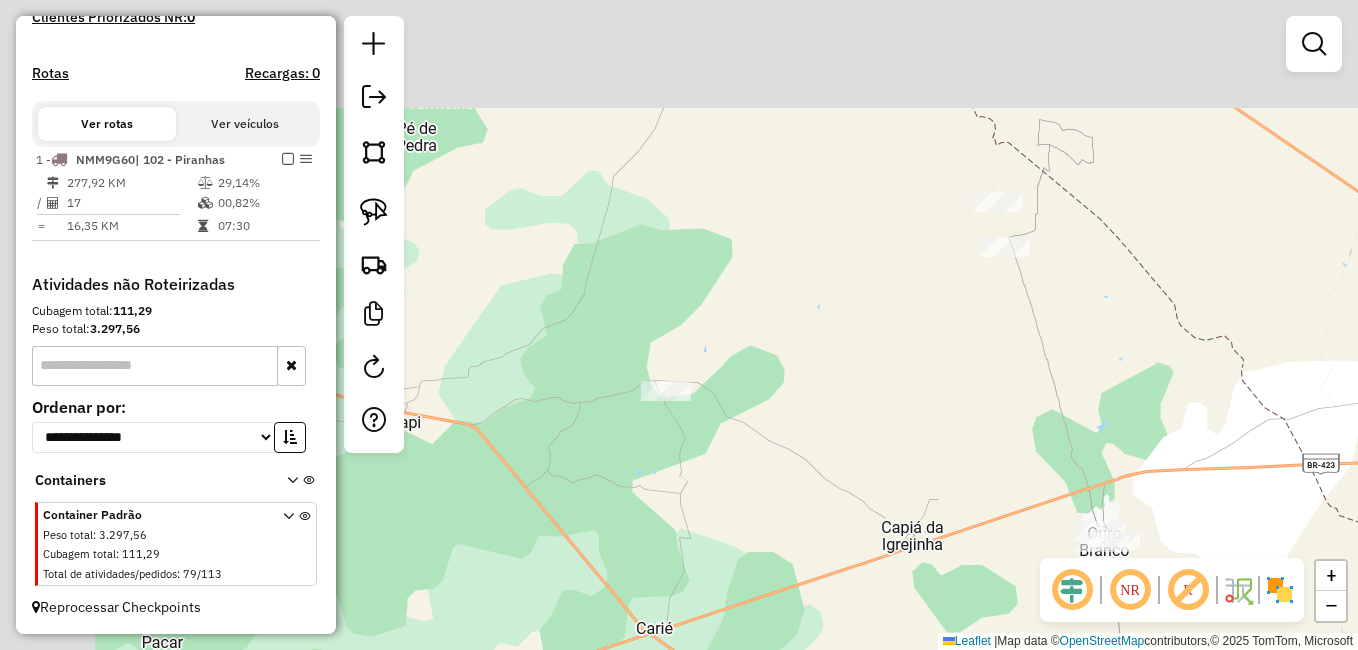 drag, startPoint x: 919, startPoint y: 556, endPoint x: 917, endPoint y: 540, distance: 16.124516 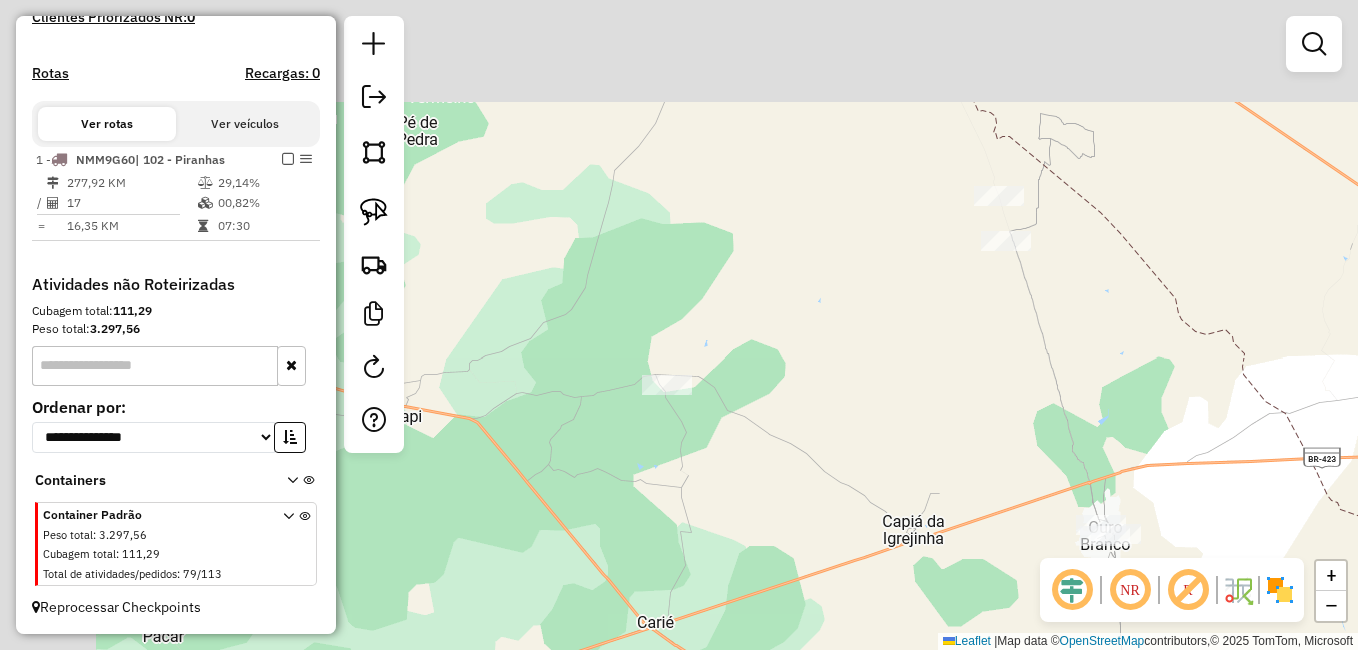 drag, startPoint x: 796, startPoint y: 507, endPoint x: 796, endPoint y: 479, distance: 28 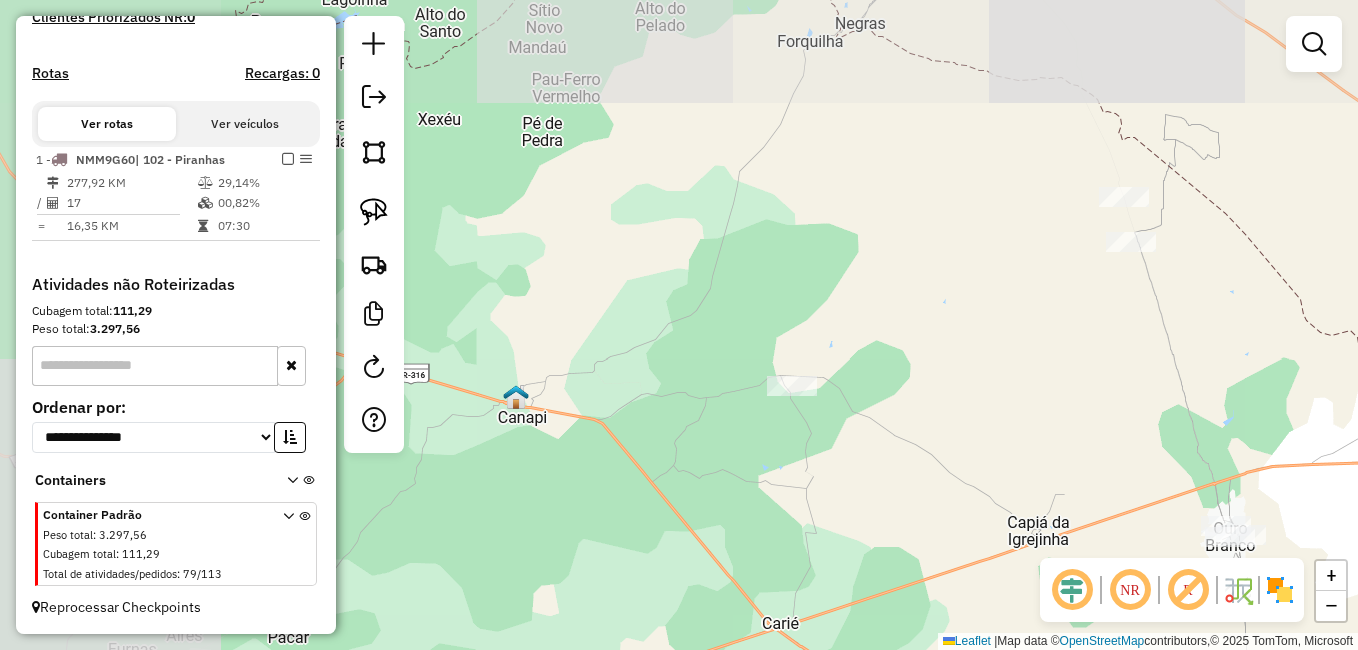 click on "Janela de atendimento Grade de atendimento Capacidade Transportadoras Veículos Cliente Pedidos  Rotas Selecione os dias de semana para filtrar as janelas de atendimento  Seg   Ter   Qua   Qui   Sex   Sáb   Dom  Informe o período da janela de atendimento: De: Até:  Filtrar exatamente a janela do cliente  Considerar janela de atendimento padrão  Selecione os dias de semana para filtrar as grades de atendimento  Seg   Ter   Qua   Qui   Sex   Sáb   Dom   Considerar clientes sem dia de atendimento cadastrado  Clientes fora do dia de atendimento selecionado Filtrar as atividades entre os valores definidos abaixo:  Peso mínimo:   Peso máximo:   Cubagem mínima:   Cubagem máxima:   De:   Até:  Filtrar as atividades entre o tempo de atendimento definido abaixo:  De:   Até:   Considerar capacidade total dos clientes não roteirizados Transportadora: Selecione um ou mais itens Tipo de veículo: Selecione um ou mais itens Veículo: Selecione um ou mais itens Motorista: Selecione um ou mais itens Nome: Rótulo:" 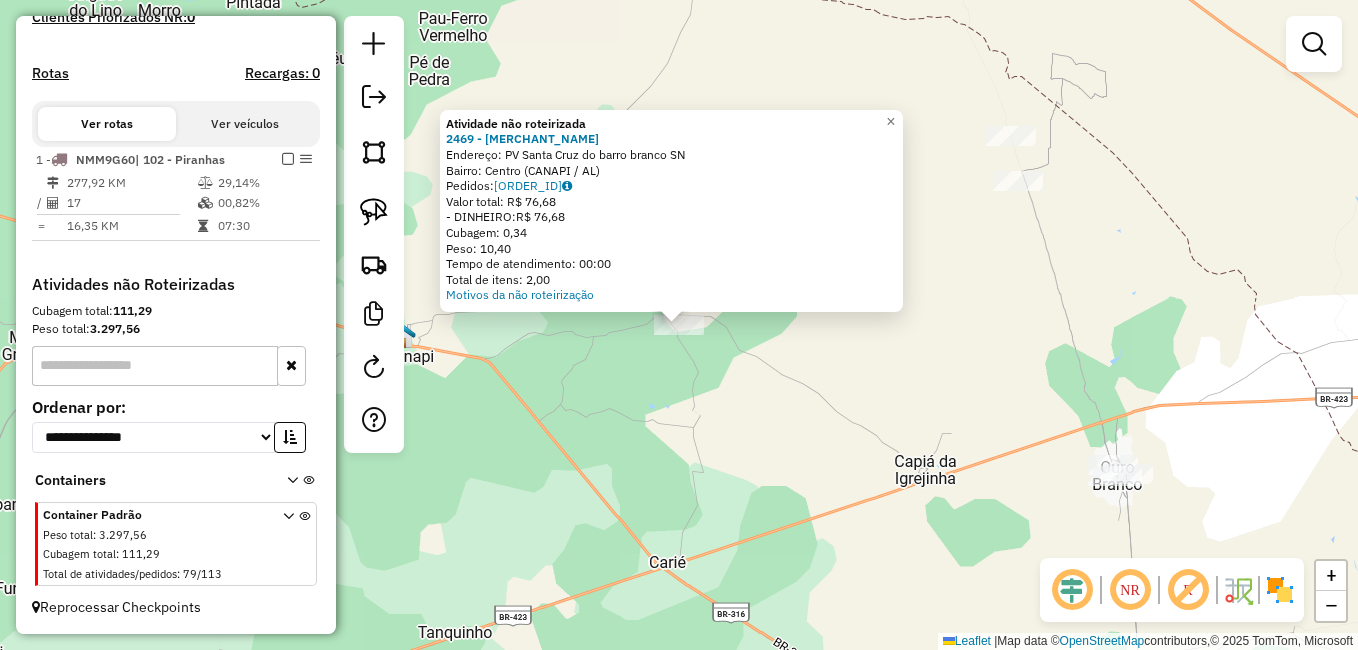 click on "Atividade não roteirizada 2469 - MERC DA ADRIANA  Endereço:  PV Santa Cruz do barro branco SN   Bairro: Centro (CANAPI / AL)   Pedidos:  11119821   Valor total: R$ 76,68   - DINHEIRO:  R$ 76,68   Cubagem: 0,34   Peso: 10,40   Tempo de atendimento: 00:00   Total de itens: 2,00  Motivos da não roteirização × Janela de atendimento Grade de atendimento Capacidade Transportadoras Veículos Cliente Pedidos  Rotas Selecione os dias de semana para filtrar as janelas de atendimento  Seg   Ter   Qua   Qui   Sex   Sáb   Dom  Informe o período da janela de atendimento: De: Até:  Filtrar exatamente a janela do cliente  Considerar janela de atendimento padrão  Selecione os dias de semana para filtrar as grades de atendimento  Seg   Ter   Qua   Qui   Sex   Sáb   Dom   Considerar clientes sem dia de atendimento cadastrado  Clientes fora do dia de atendimento selecionado Filtrar as atividades entre os valores definidos abaixo:  Peso mínimo:   Peso máximo:   Cubagem mínima:   Cubagem máxima:   De:   Até:   De:" 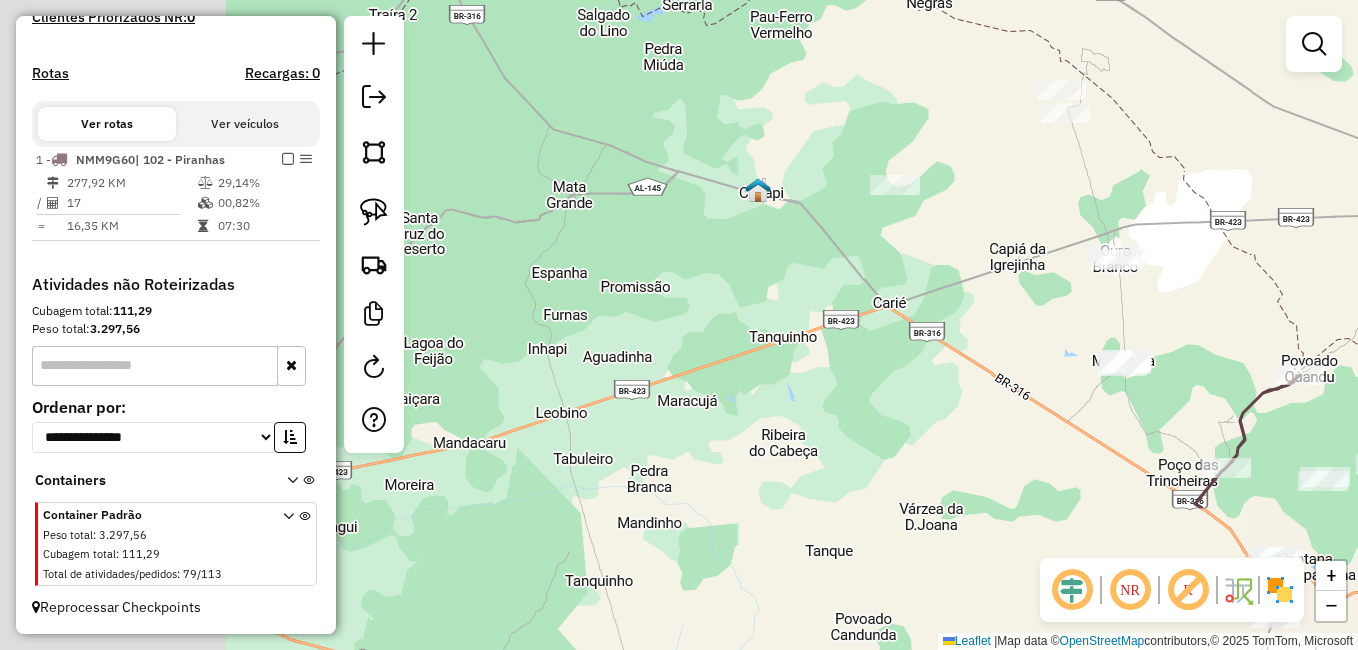 drag, startPoint x: 859, startPoint y: 340, endPoint x: 857, endPoint y: 315, distance: 25.079872 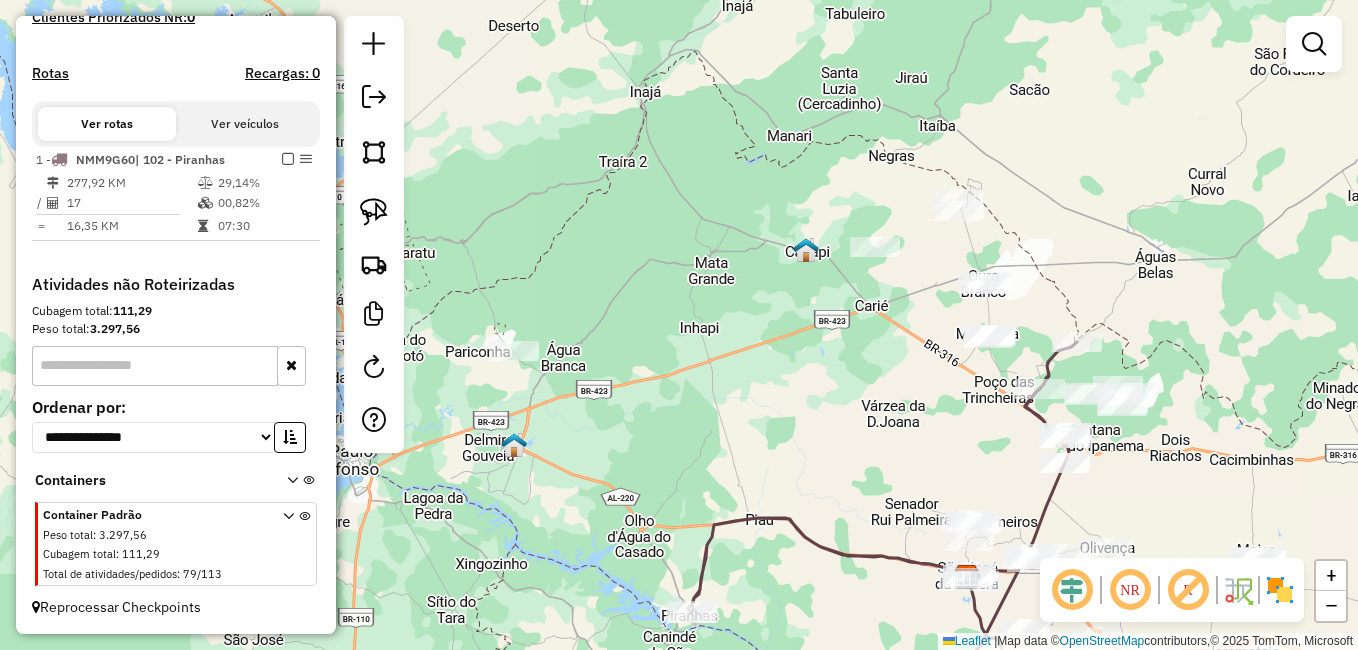 click on "Janela de atendimento Grade de atendimento Capacidade Transportadoras Veículos Cliente Pedidos  Rotas Selecione os dias de semana para filtrar as janelas de atendimento  Seg   Ter   Qua   Qui   Sex   Sáb   Dom  Informe o período da janela de atendimento: De: Até:  Filtrar exatamente a janela do cliente  Considerar janela de atendimento padrão  Selecione os dias de semana para filtrar as grades de atendimento  Seg   Ter   Qua   Qui   Sex   Sáb   Dom   Considerar clientes sem dia de atendimento cadastrado  Clientes fora do dia de atendimento selecionado Filtrar as atividades entre os valores definidos abaixo:  Peso mínimo:   Peso máximo:   Cubagem mínima:   Cubagem máxima:   De:   Até:  Filtrar as atividades entre o tempo de atendimento definido abaixo:  De:   Até:   Considerar capacidade total dos clientes não roteirizados Transportadora: Selecione um ou mais itens Tipo de veículo: Selecione um ou mais itens Veículo: Selecione um ou mais itens Motorista: Selecione um ou mais itens Nome: Rótulo:" 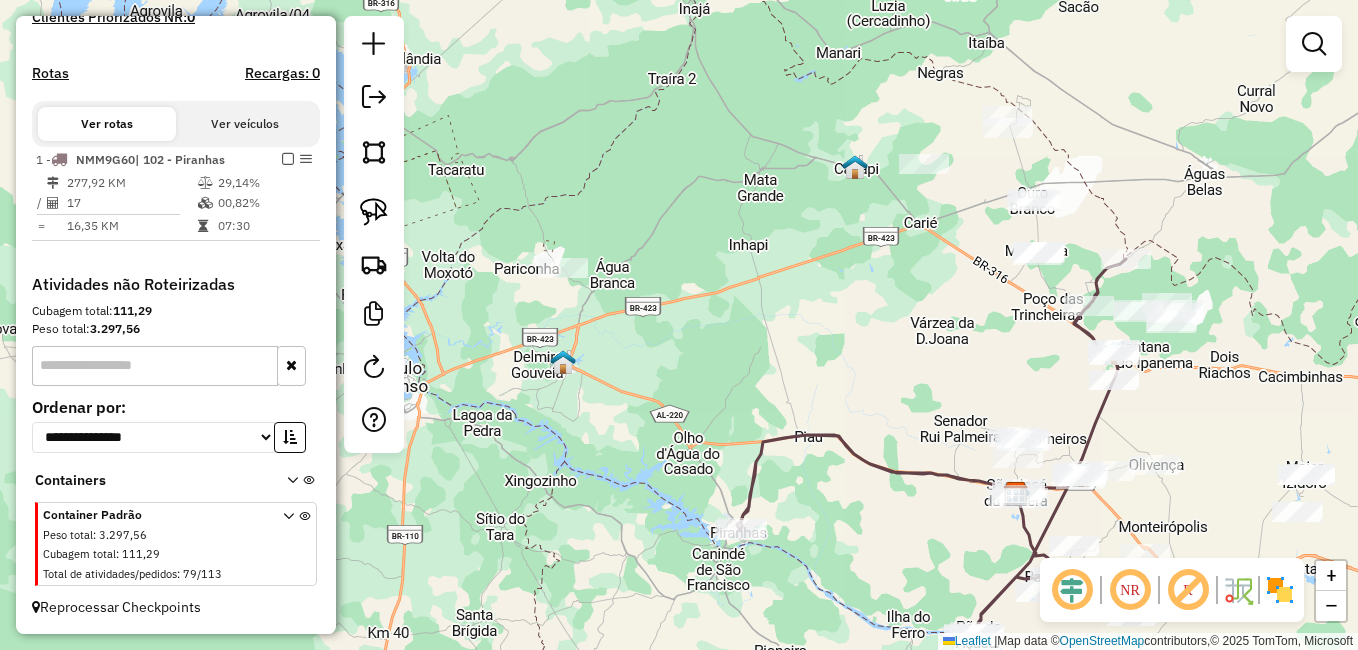 drag, startPoint x: 816, startPoint y: 372, endPoint x: 780, endPoint y: 347, distance: 43.829212 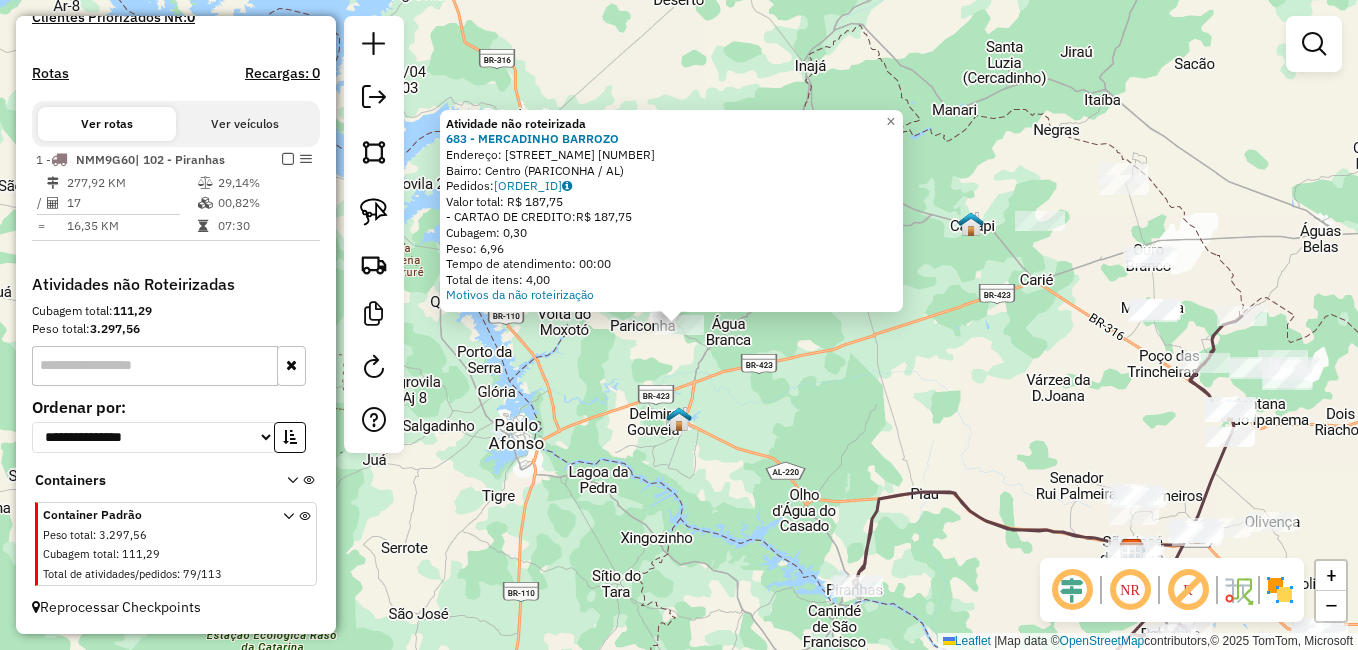 click on "Atividade não roteirizada 683 - MERCADINHO BARROZO  Endereço:  R MONSENHOR SEBASTIAO 2   Bairro: Centro (PARICONHA / AL)   Pedidos:  11118427   Valor total: R$ 187,75   - CARTAO DE CREDITO:  R$ 187,75   Cubagem: 0,30   Peso: 6,96   Tempo de atendimento: 00:00   Total de itens: 4,00  Motivos da não roteirização × Janela de atendimento Grade de atendimento Capacidade Transportadoras Veículos Cliente Pedidos  Rotas Selecione os dias de semana para filtrar as janelas de atendimento  Seg   Ter   Qua   Qui   Sex   Sáb   Dom  Informe o período da janela de atendimento: De: Até:  Filtrar exatamente a janela do cliente  Considerar janela de atendimento padrão  Selecione os dias de semana para filtrar as grades de atendimento  Seg   Ter   Qua   Qui   Sex   Sáb   Dom   Considerar clientes sem dia de atendimento cadastrado  Clientes fora do dia de atendimento selecionado Filtrar as atividades entre os valores definidos abaixo:  Peso mínimo:   Peso máximo:   Cubagem mínima:   Cubagem máxima:   De:   Até:" 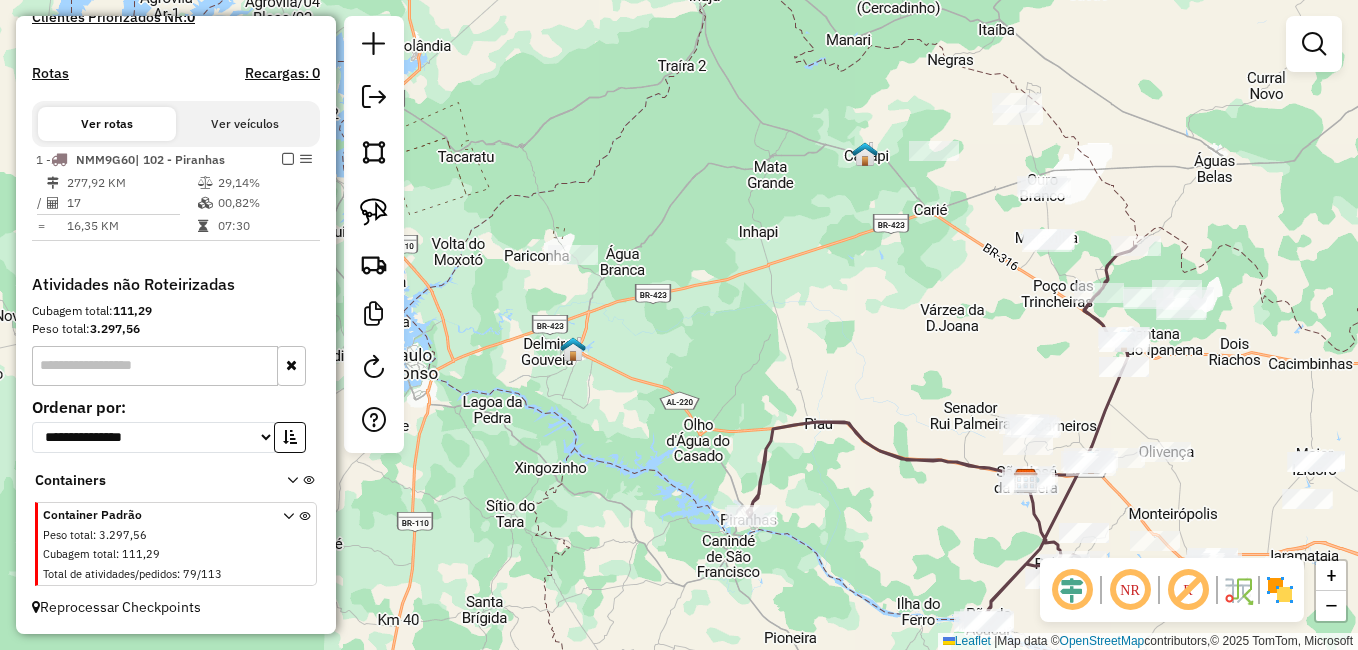 drag, startPoint x: 945, startPoint y: 388, endPoint x: 752, endPoint y: 283, distance: 219.71346 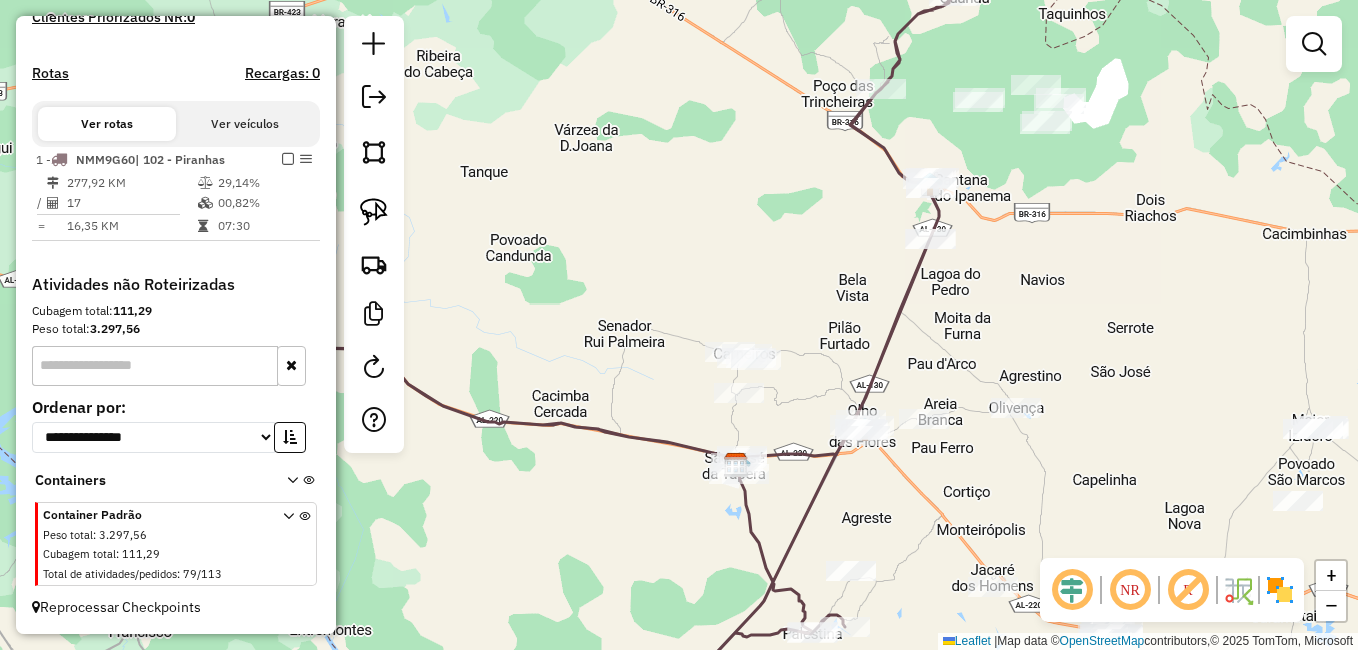 drag, startPoint x: 875, startPoint y: 297, endPoint x: 903, endPoint y: 359, distance: 68.0294 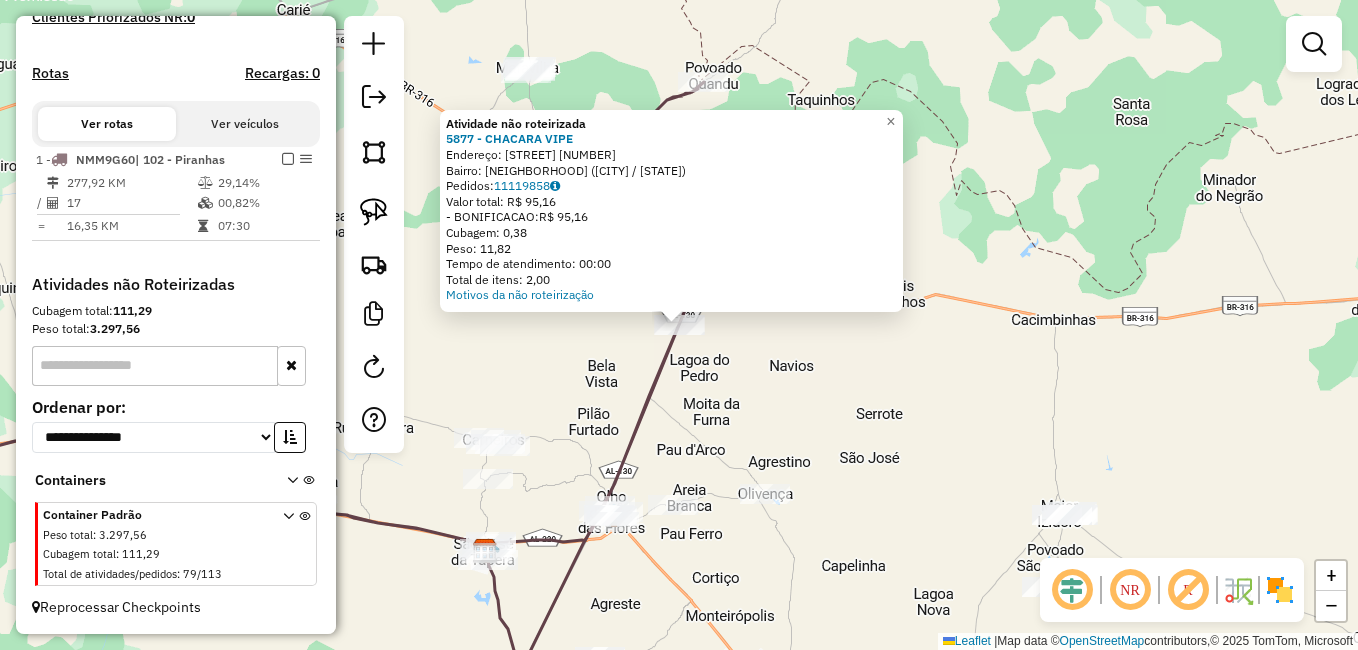 click on "Atividade não roteirizada 5877 - CHACARA VIPE  Endereço:  BARRA DO JOAO GOMEZ 1   Bairro: Al 130 (SANTANA DO IPANEMA / AL)   Pedidos:  11119858   Valor total: R$ 95,16   - BONIFICACAO:  R$ 95,16   Cubagem: 0,38   Peso: 11,82   Tempo de atendimento: 00:00   Total de itens: 2,00  Motivos da não roteirização × Janela de atendimento Grade de atendimento Capacidade Transportadoras Veículos Cliente Pedidos  Rotas Selecione os dias de semana para filtrar as janelas de atendimento  Seg   Ter   Qua   Qui   Sex   Sáb   Dom  Informe o período da janela de atendimento: De: Até:  Filtrar exatamente a janela do cliente  Considerar janela de atendimento padrão  Selecione os dias de semana para filtrar as grades de atendimento  Seg   Ter   Qua   Qui   Sex   Sáb   Dom   Considerar clientes sem dia de atendimento cadastrado  Clientes fora do dia de atendimento selecionado Filtrar as atividades entre os valores definidos abaixo:  Peso mínimo:   Peso máximo:   Cubagem mínima:   Cubagem máxima:   De:   Até:  De:" 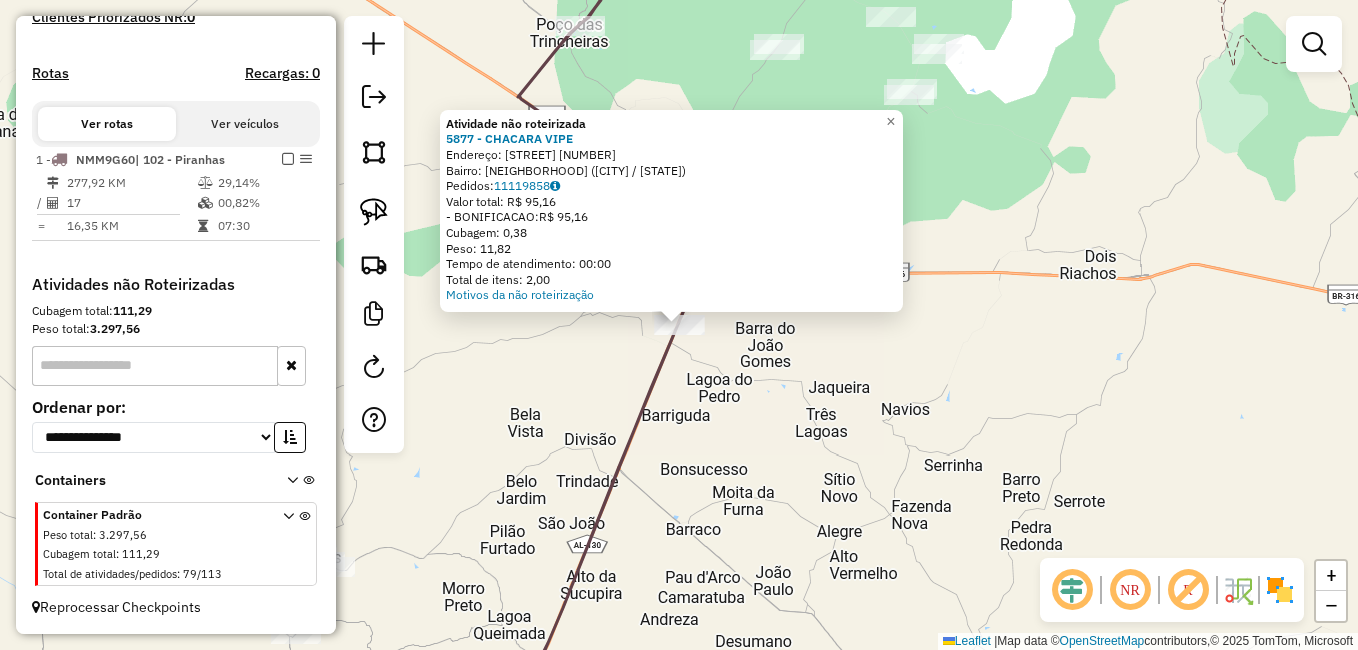click 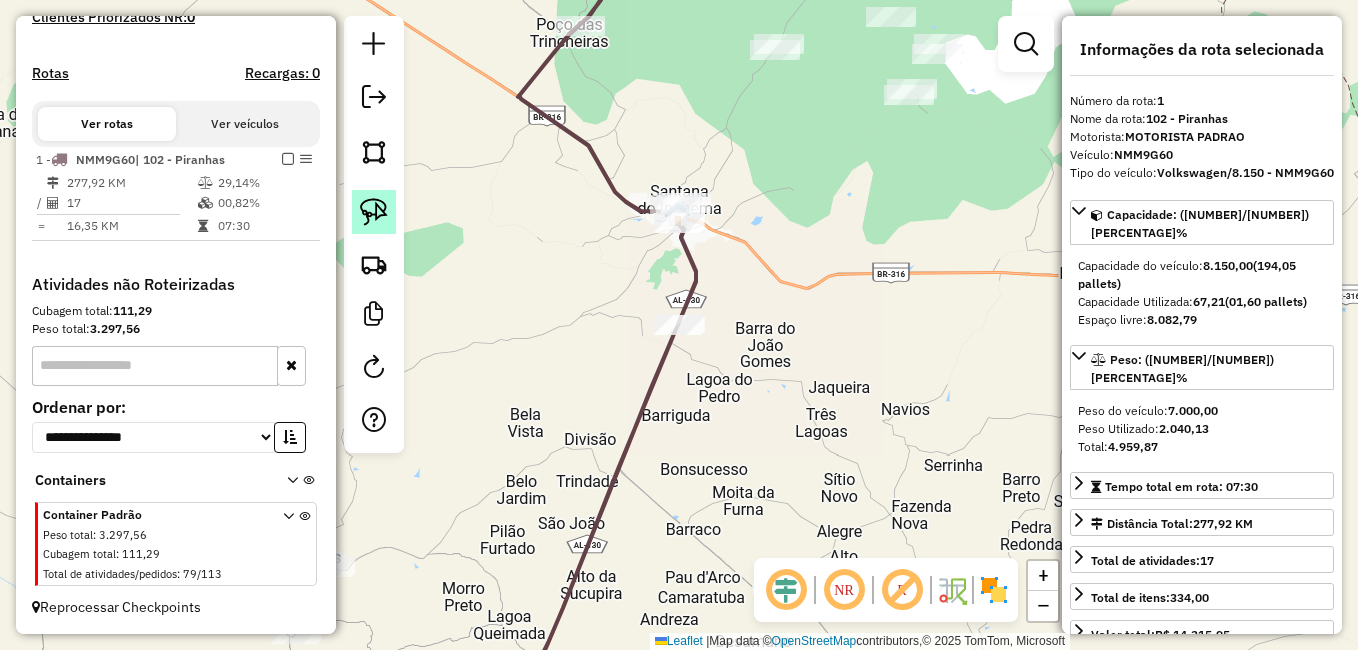 click 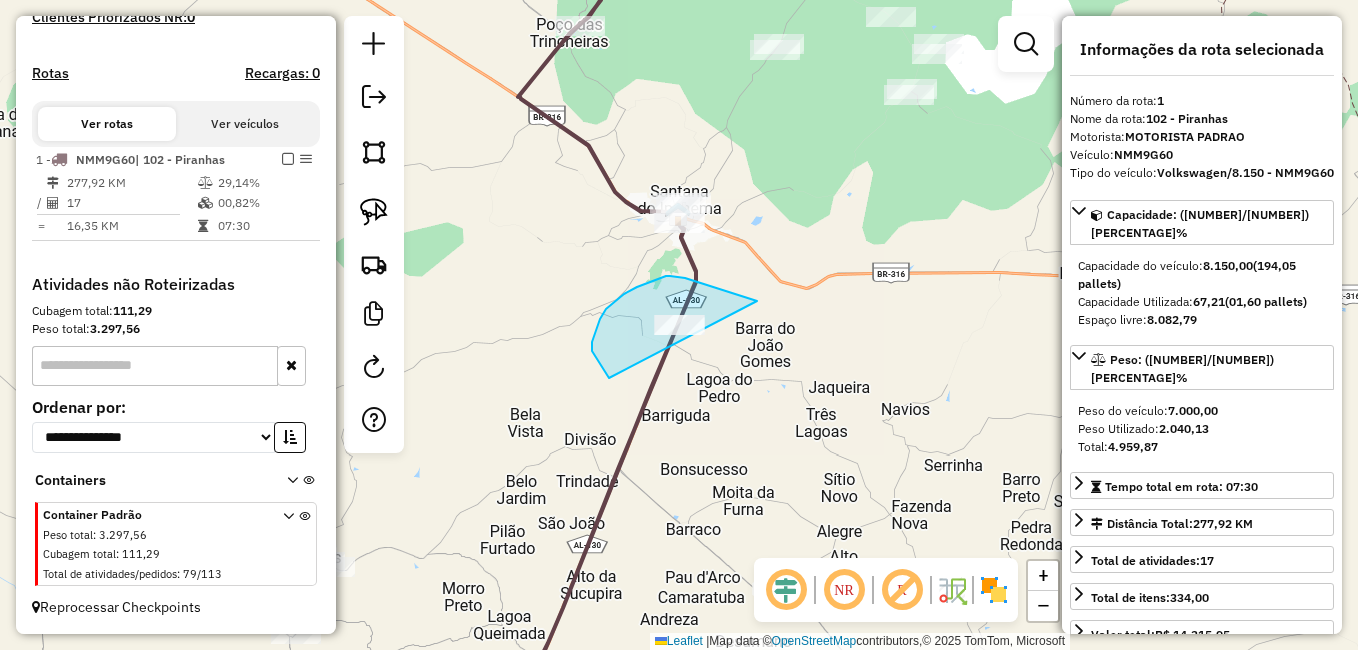 drag, startPoint x: 670, startPoint y: 276, endPoint x: 736, endPoint y: 418, distance: 156.58864 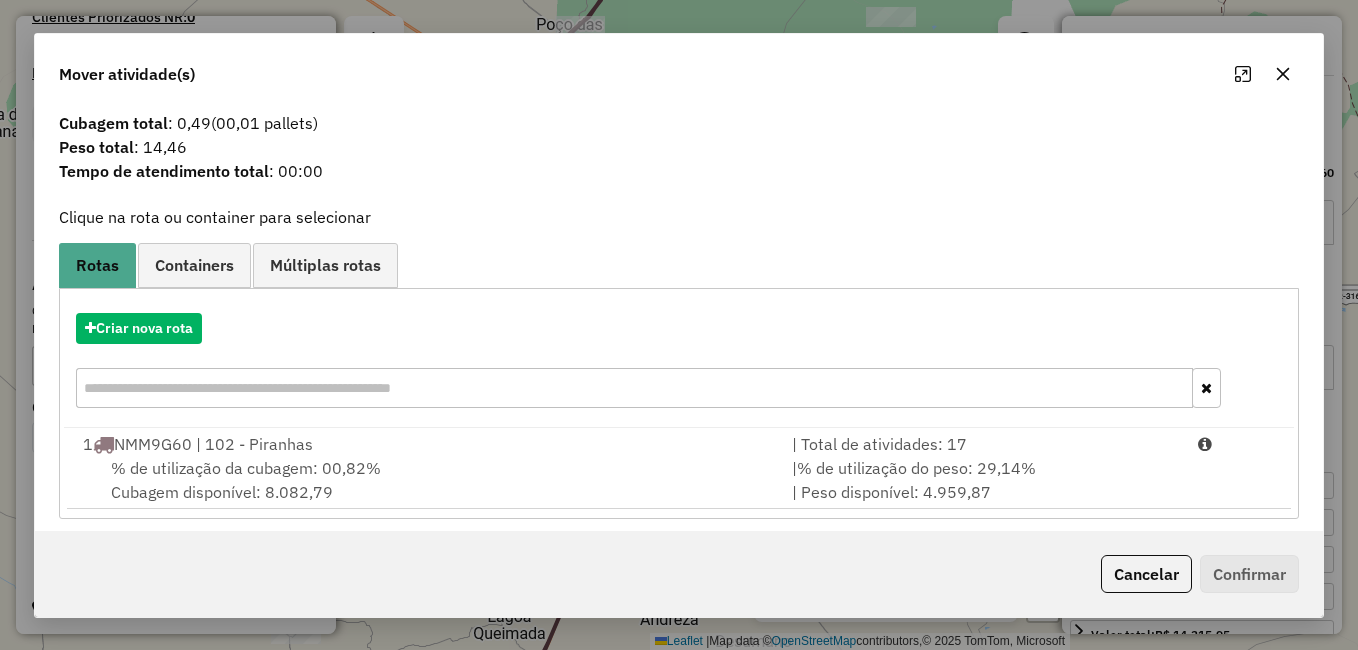 scroll, scrollTop: 39, scrollLeft: 0, axis: vertical 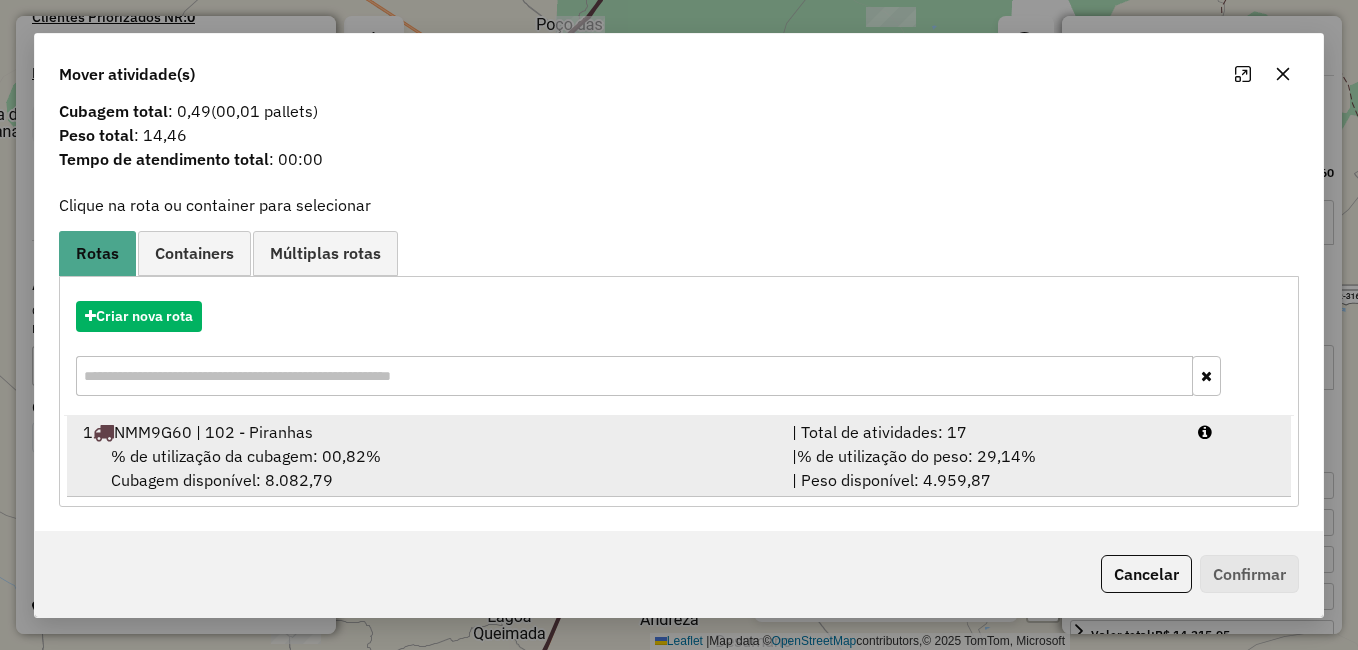 click on "1  NMM9G60 | 102 - Piranhas" at bounding box center (425, 432) 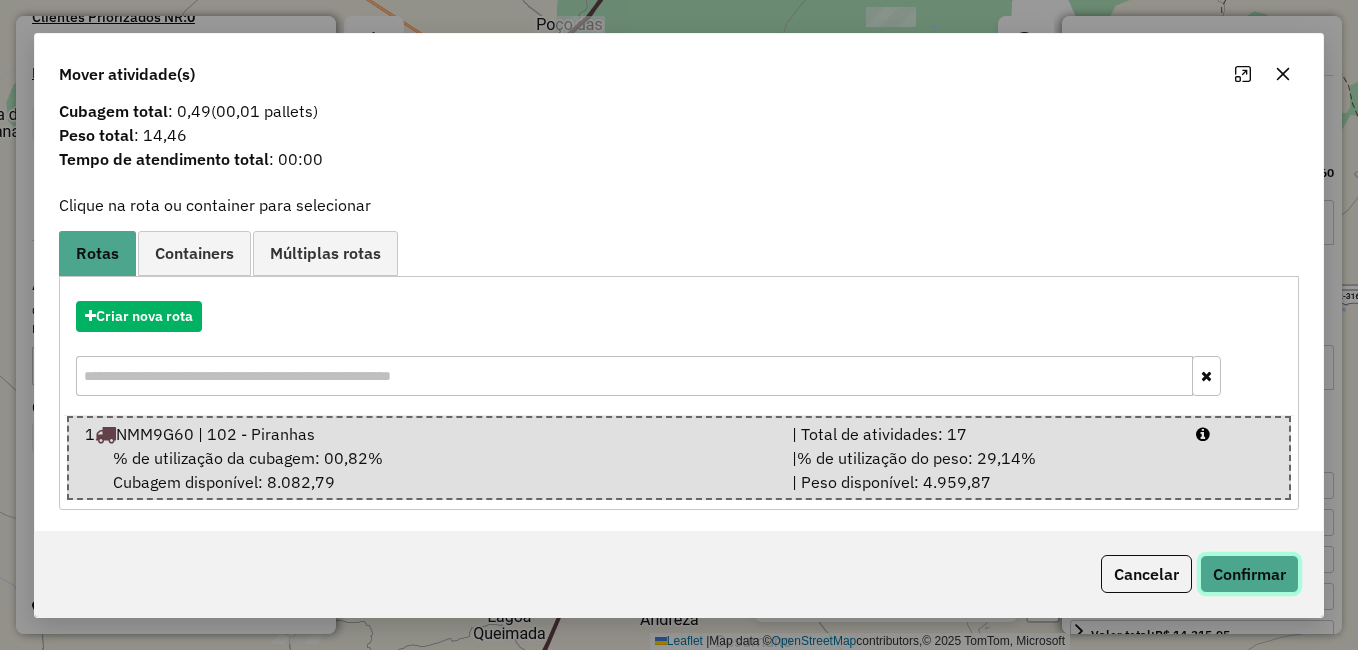 click on "Confirmar" 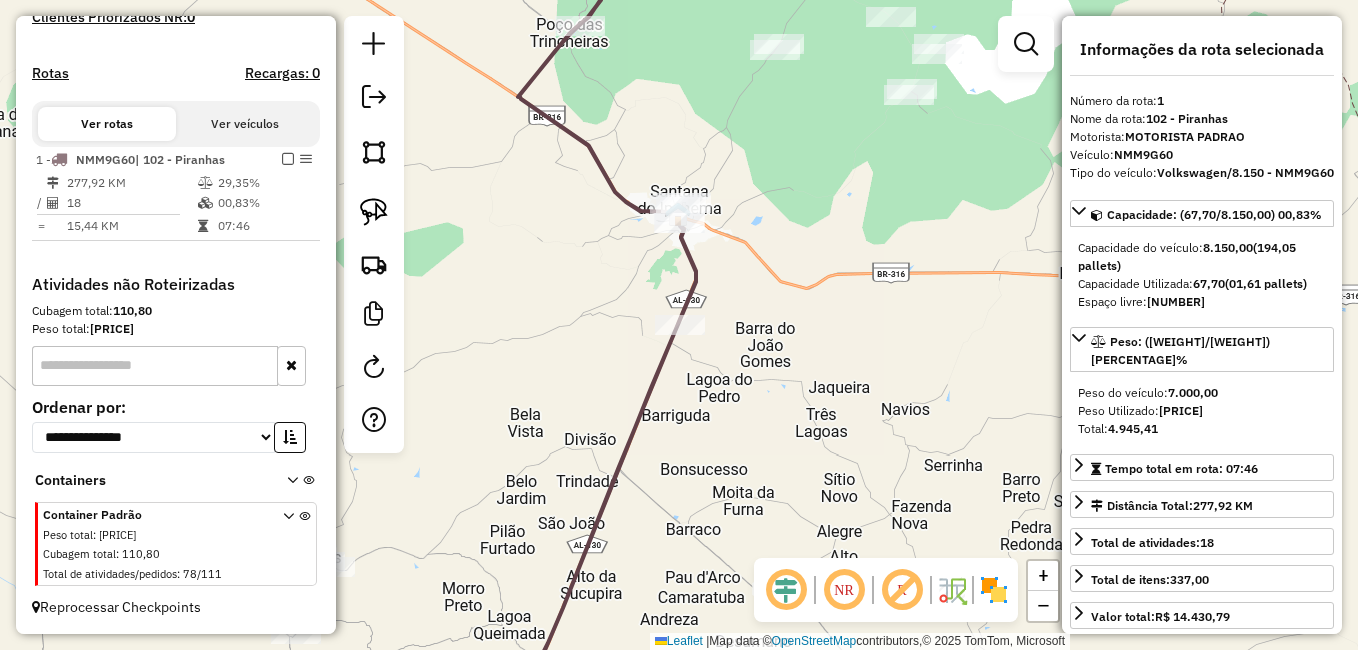 scroll, scrollTop: 0, scrollLeft: 0, axis: both 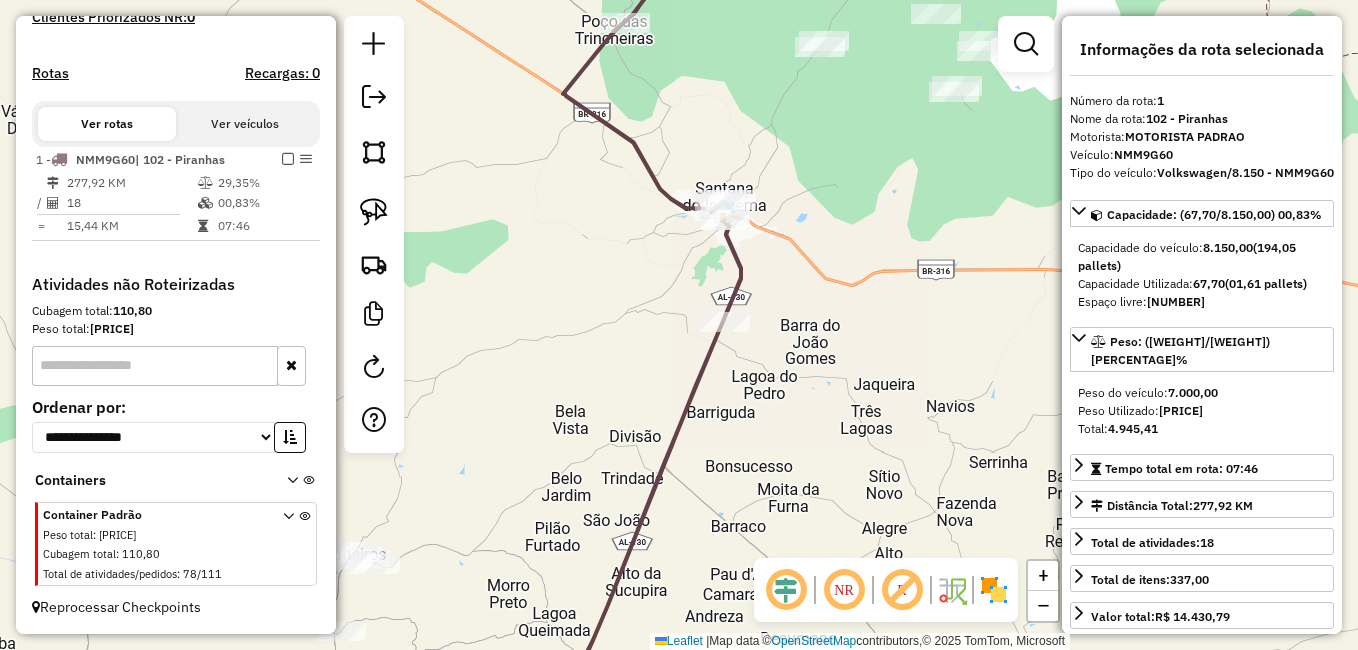 drag, startPoint x: 767, startPoint y: 392, endPoint x: 831, endPoint y: 368, distance: 68.35203 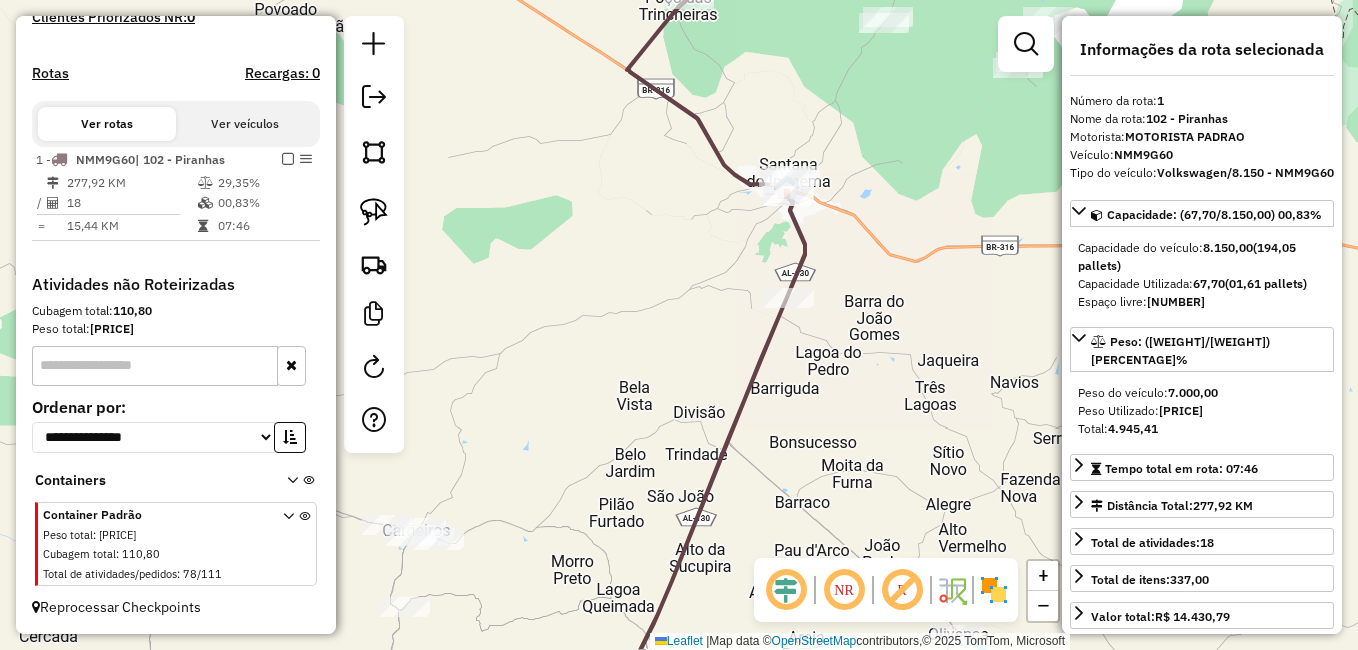 click on "Janela de atendimento Grade de atendimento Capacidade Transportadoras Veículos Cliente Pedidos  Rotas Selecione os dias de semana para filtrar as janelas de atendimento  Seg   Ter   Qua   Qui   Sex   Sáb   Dom  Informe o período da janela de atendimento: De: Até:  Filtrar exatamente a janela do cliente  Considerar janela de atendimento padrão  Selecione os dias de semana para filtrar as grades de atendimento  Seg   Ter   Qua   Qui   Sex   Sáb   Dom   Considerar clientes sem dia de atendimento cadastrado  Clientes fora do dia de atendimento selecionado Filtrar as atividades entre os valores definidos abaixo:  Peso mínimo:   Peso máximo:   Cubagem mínima:   Cubagem máxima:   De:   Até:  Filtrar as atividades entre o tempo de atendimento definido abaixo:  De:   Até:   Considerar capacidade total dos clientes não roteirizados Transportadora: Selecione um ou mais itens Tipo de veículo: Selecione um ou mais itens Veículo: Selecione um ou mais itens Motorista: Selecione um ou mais itens Nome: Rótulo:" 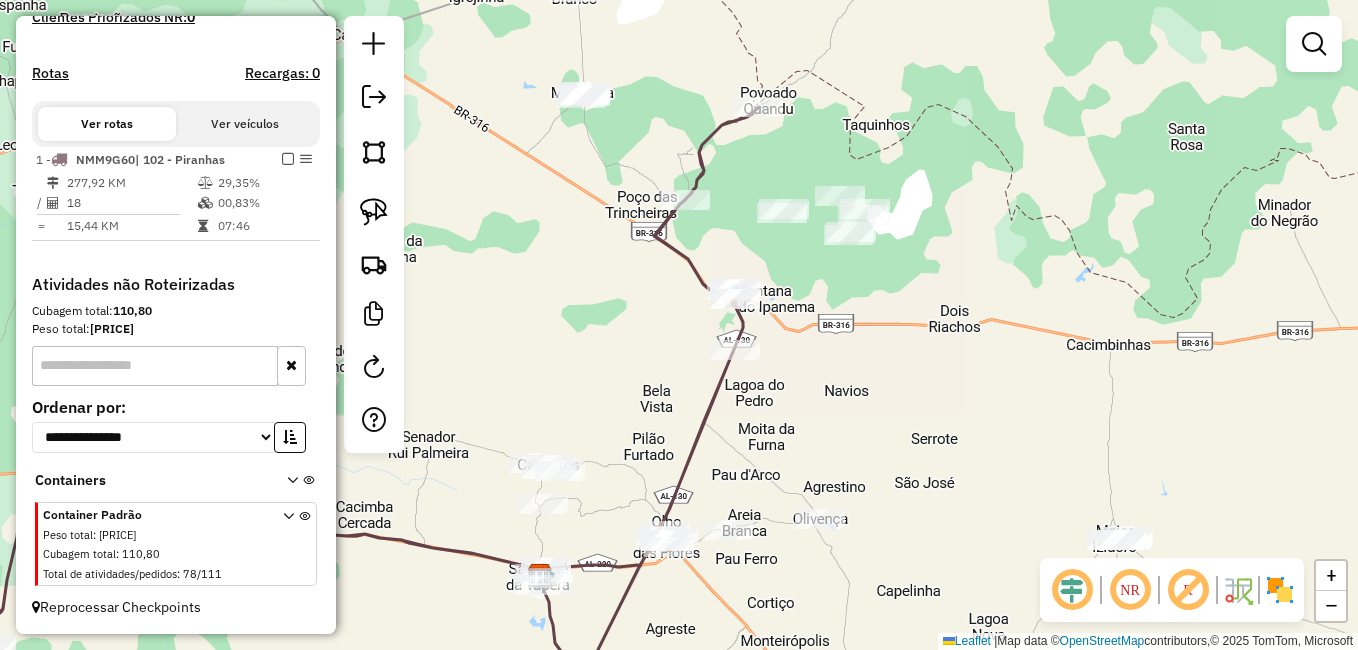 drag, startPoint x: 740, startPoint y: 477, endPoint x: 710, endPoint y: 455, distance: 37.202152 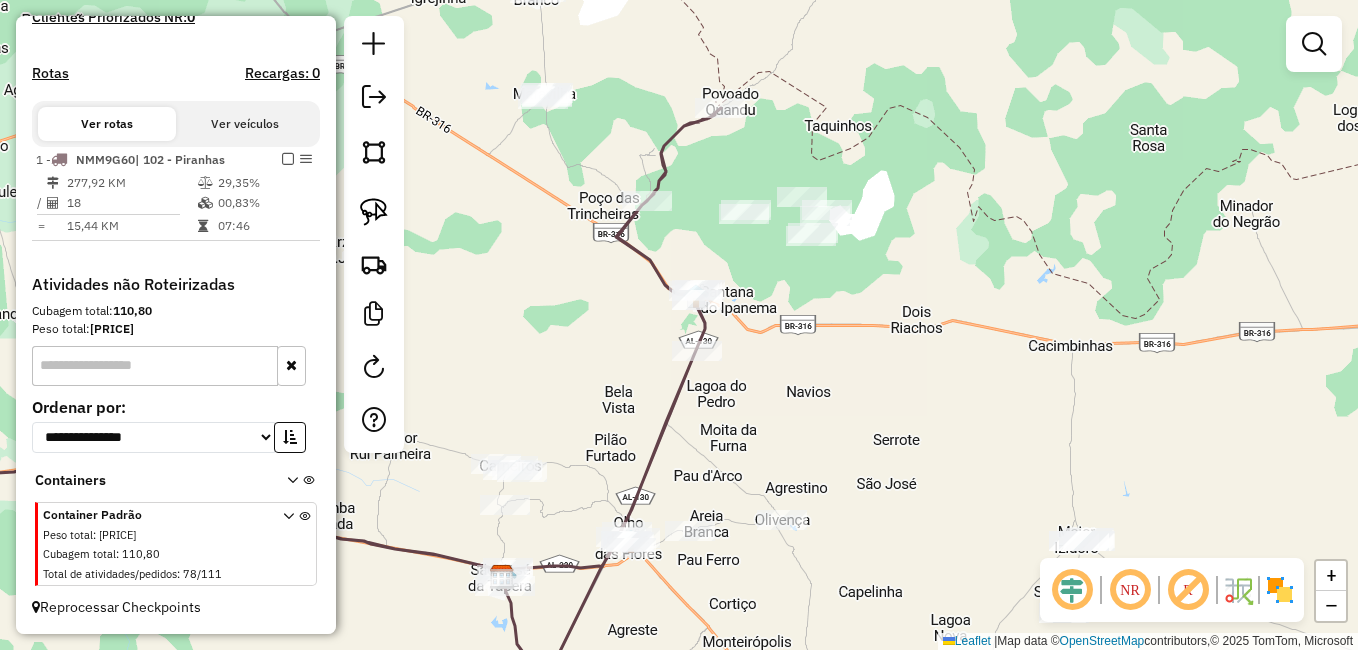 drag, startPoint x: 803, startPoint y: 334, endPoint x: 788, endPoint y: 378, distance: 46.486557 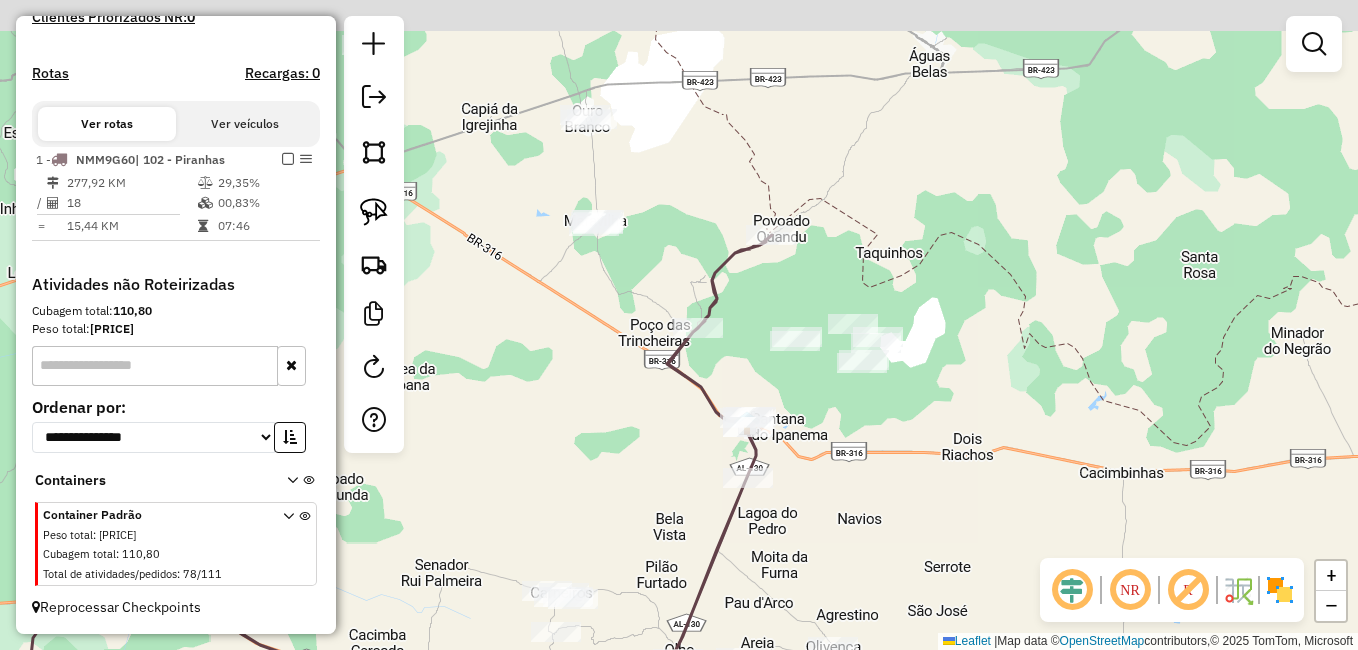 drag, startPoint x: 700, startPoint y: 351, endPoint x: 713, endPoint y: 377, distance: 29.068884 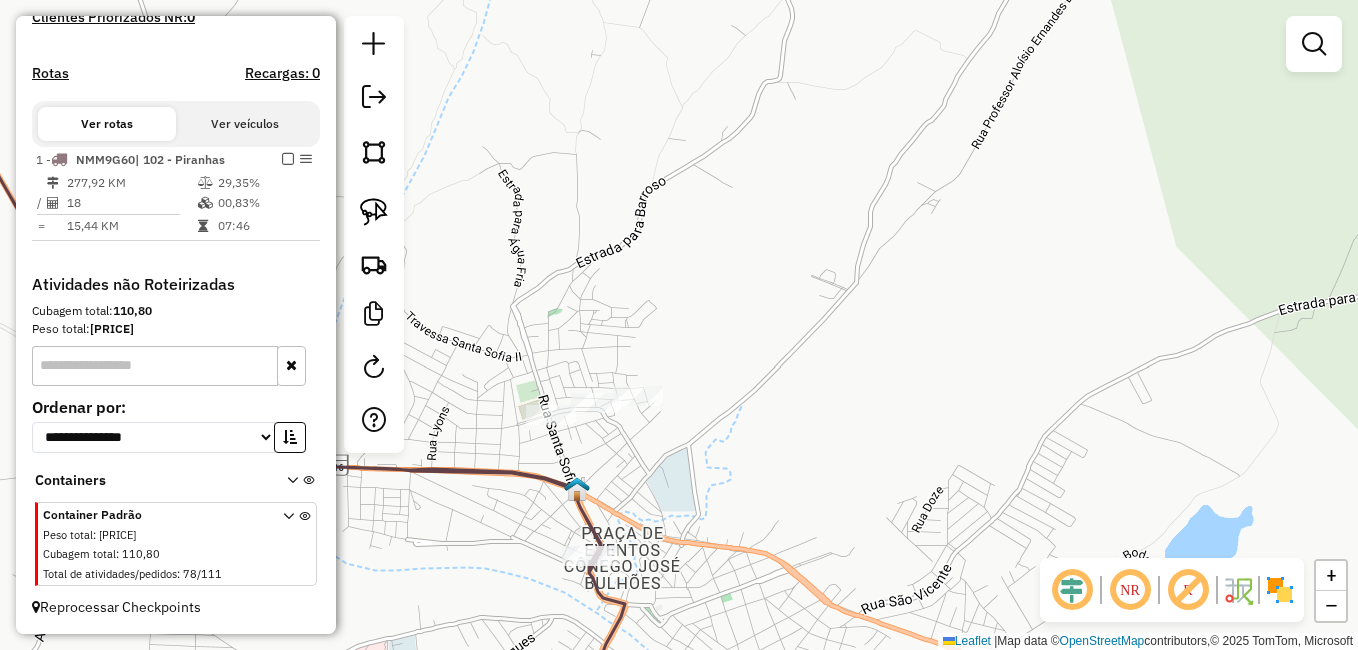 drag, startPoint x: 679, startPoint y: 494, endPoint x: 732, endPoint y: 468, distance: 59.03389 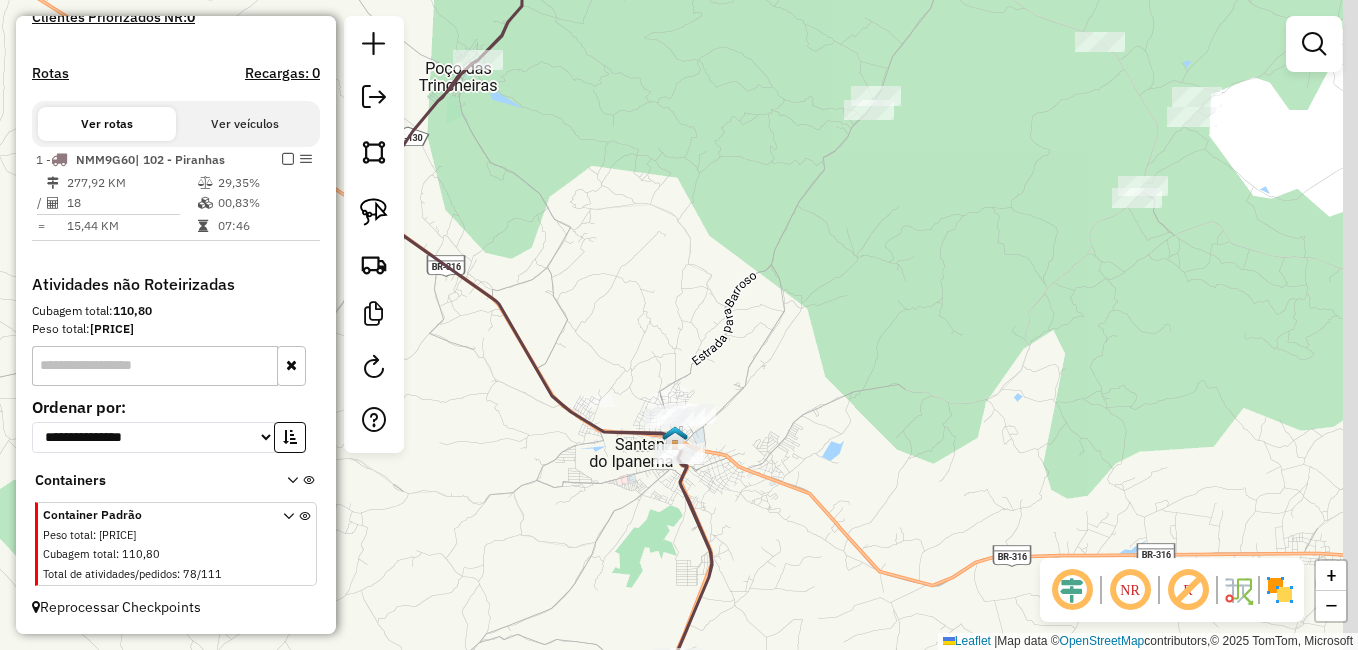 drag, startPoint x: 840, startPoint y: 463, endPoint x: 797, endPoint y: 443, distance: 47.423622 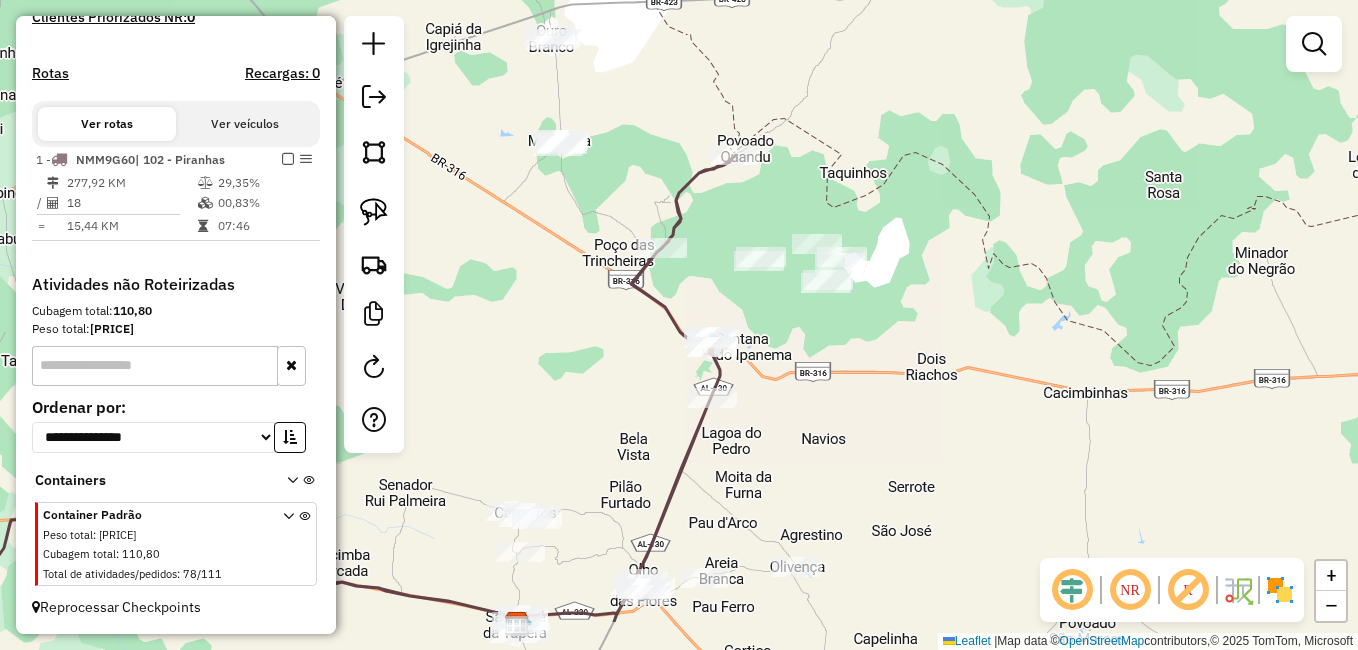 drag, startPoint x: 848, startPoint y: 473, endPoint x: 824, endPoint y: 368, distance: 107.70794 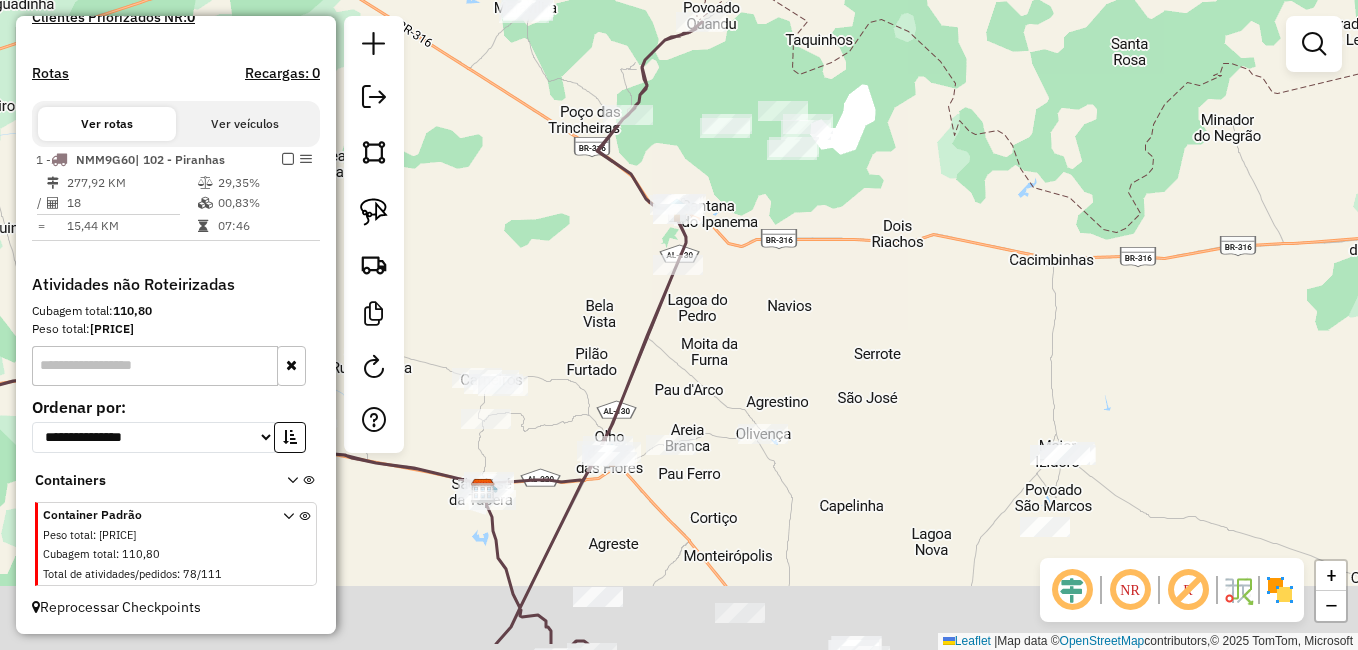 drag, startPoint x: 833, startPoint y: 471, endPoint x: 778, endPoint y: 325, distance: 156.01602 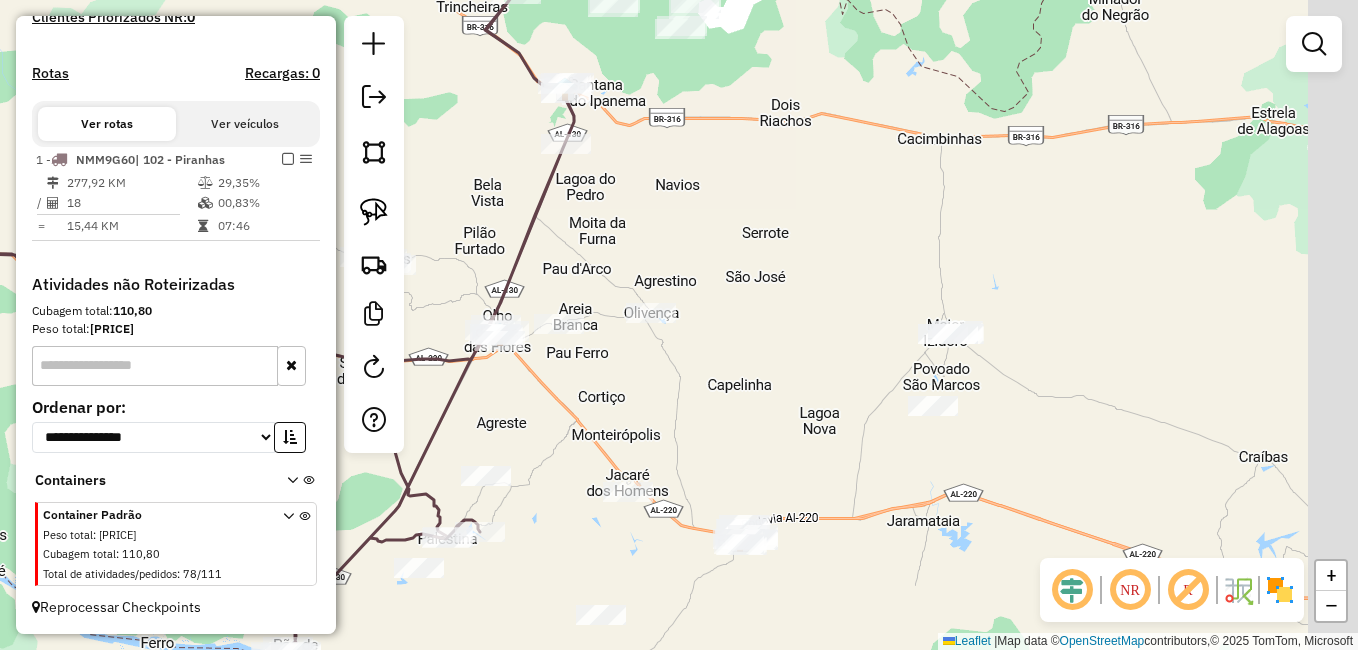 click on "Janela de atendimento Grade de atendimento Capacidade Transportadoras Veículos Cliente Pedidos  Rotas Selecione os dias de semana para filtrar as janelas de atendimento  Seg   Ter   Qua   Qui   Sex   Sáb   Dom  Informe o período da janela de atendimento: De: Até:  Filtrar exatamente a janela do cliente  Considerar janela de atendimento padrão  Selecione os dias de semana para filtrar as grades de atendimento  Seg   Ter   Qua   Qui   Sex   Sáb   Dom   Considerar clientes sem dia de atendimento cadastrado  Clientes fora do dia de atendimento selecionado Filtrar as atividades entre os valores definidos abaixo:  Peso mínimo:   Peso máximo:   Cubagem mínima:   Cubagem máxima:   De:   Até:  Filtrar as atividades entre o tempo de atendimento definido abaixo:  De:   Até:   Considerar capacidade total dos clientes não roteirizados Transportadora: Selecione um ou mais itens Tipo de veículo: Selecione um ou mais itens Veículo: Selecione um ou mais itens Motorista: Selecione um ou mais itens Nome: Rótulo:" 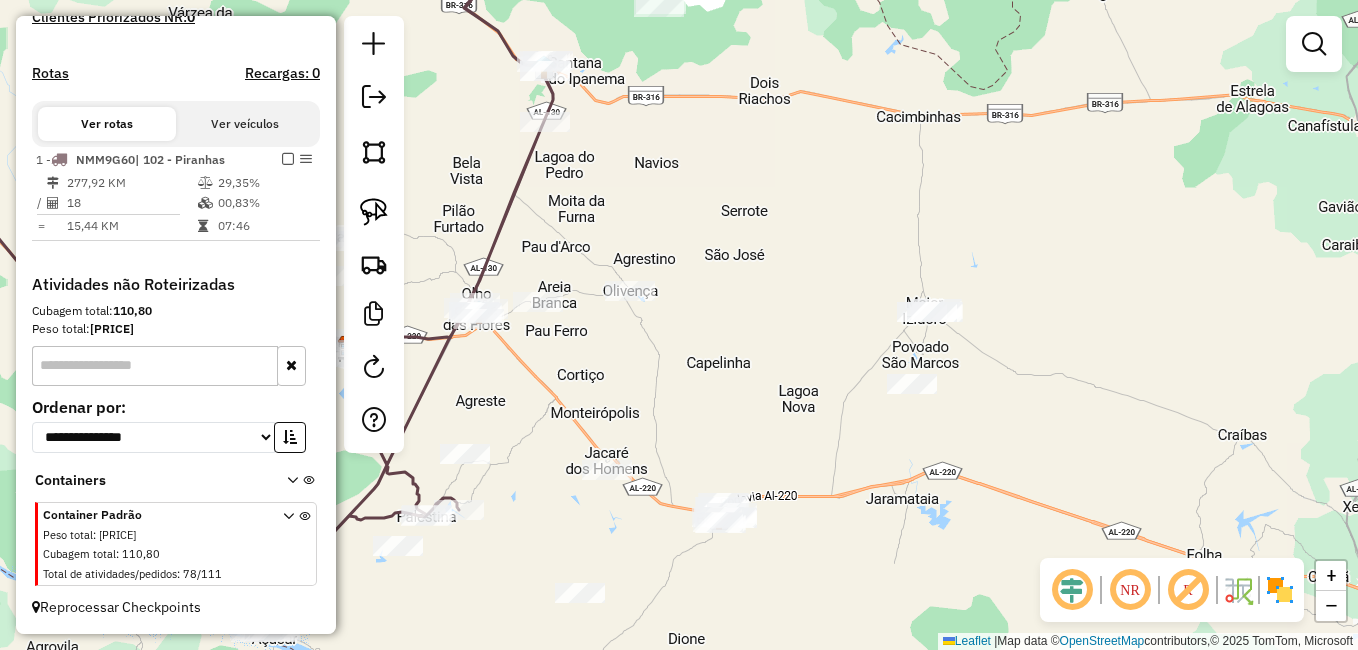 drag, startPoint x: 823, startPoint y: 389, endPoint x: 806, endPoint y: 368, distance: 27.018513 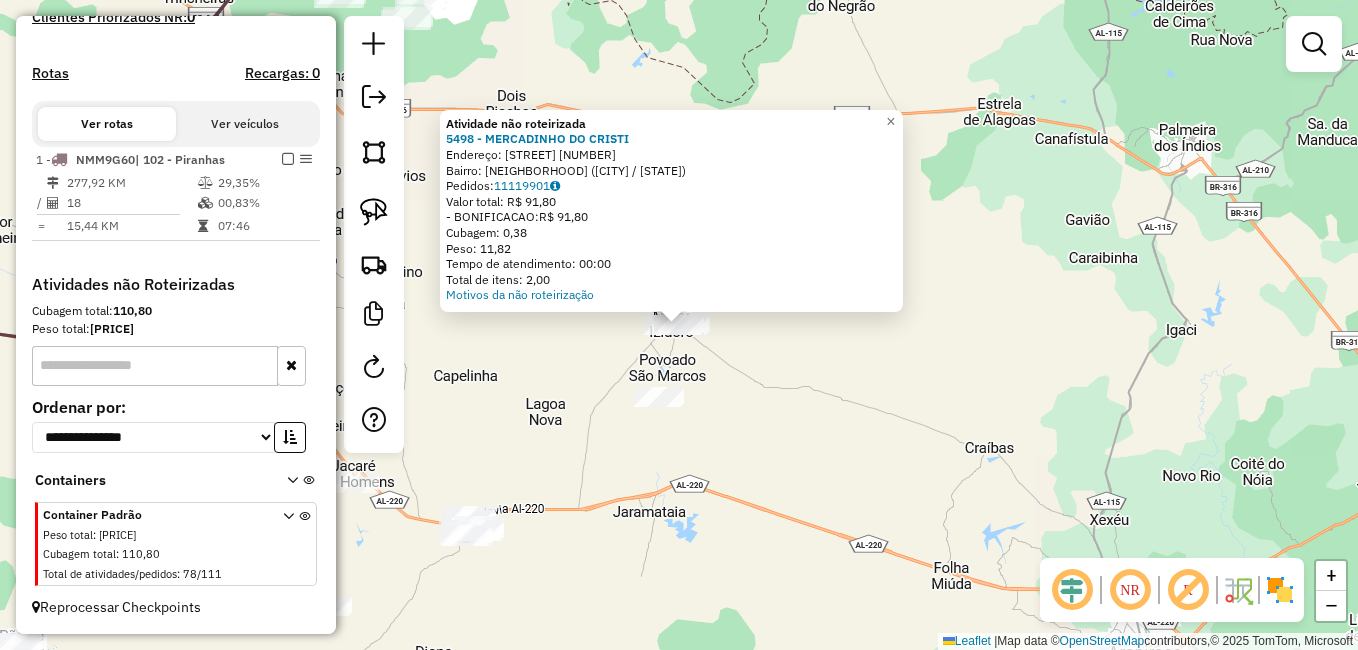 click on "Atividade não roteirizada 5498 - MERCADINHO DO CRISTI  Endereço:  CJ ARTHUR LEITE DA SILVA 148   Bairro: Bairro De Fatima (MAJOR ISIDORO / AL)   Pedidos:  11119901   Valor total: R$ 91,80   - BONIFICACAO:  R$ 91,80   Cubagem: 0,38   Peso: 11,82   Tempo de atendimento: 00:00   Total de itens: 2,00  Motivos da não roteirização × Janela de atendimento Grade de atendimento Capacidade Transportadoras Veículos Cliente Pedidos  Rotas Selecione os dias de semana para filtrar as janelas de atendimento  Seg   Ter   Qua   Qui   Sex   Sáb   Dom  Informe o período da janela de atendimento: De: Até:  Filtrar exatamente a janela do cliente  Considerar janela de atendimento padrão  Selecione os dias de semana para filtrar as grades de atendimento  Seg   Ter   Qua   Qui   Sex   Sáb   Dom   Considerar clientes sem dia de atendimento cadastrado  Clientes fora do dia de atendimento selecionado Filtrar as atividades entre os valores definidos abaixo:  Peso mínimo:   Peso máximo:   Cubagem mínima:   De:   Até:  De:" 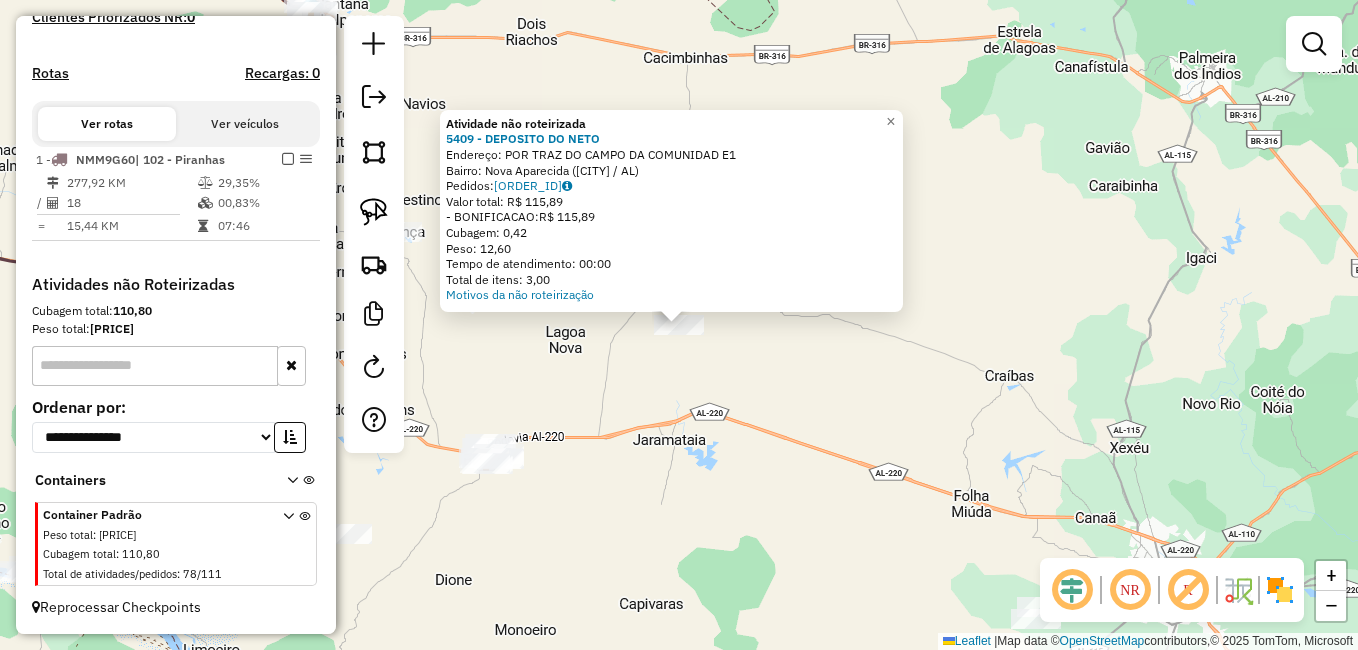 click on "Atividade não roteirizada 5409 - DEPOSITO DO NETO  Endereço:  POR TRAZ DO CAMPO DA COMUNIDAD E1   Bairro: Nova Aparecida (MAJOR ISIDORO / AL)   Pedidos:  11119933   Valor total: R$ 115,89   - BONIFICACAO:  R$ 115,89   Cubagem: 0,42   Peso: 12,60   Tempo de atendimento: 00:00   Total de itens: 3,00  Motivos da não roteirização × Janela de atendimento Grade de atendimento Capacidade Transportadoras Veículos Cliente Pedidos  Rotas Selecione os dias de semana para filtrar as janelas de atendimento  Seg   Ter   Qua   Qui   Sex   Sáb   Dom  Informe o período da janela de atendimento: De: Até:  Filtrar exatamente a janela do cliente  Considerar janela de atendimento padrão  Selecione os dias de semana para filtrar as grades de atendimento  Seg   Ter   Qua   Qui   Sex   Sáb   Dom   Considerar clientes sem dia de atendimento cadastrado  Clientes fora do dia de atendimento selecionado Filtrar as atividades entre os valores definidos abaixo:  Peso mínimo:   Peso máximo:   Cubagem mínima:   De:   Até:  +" 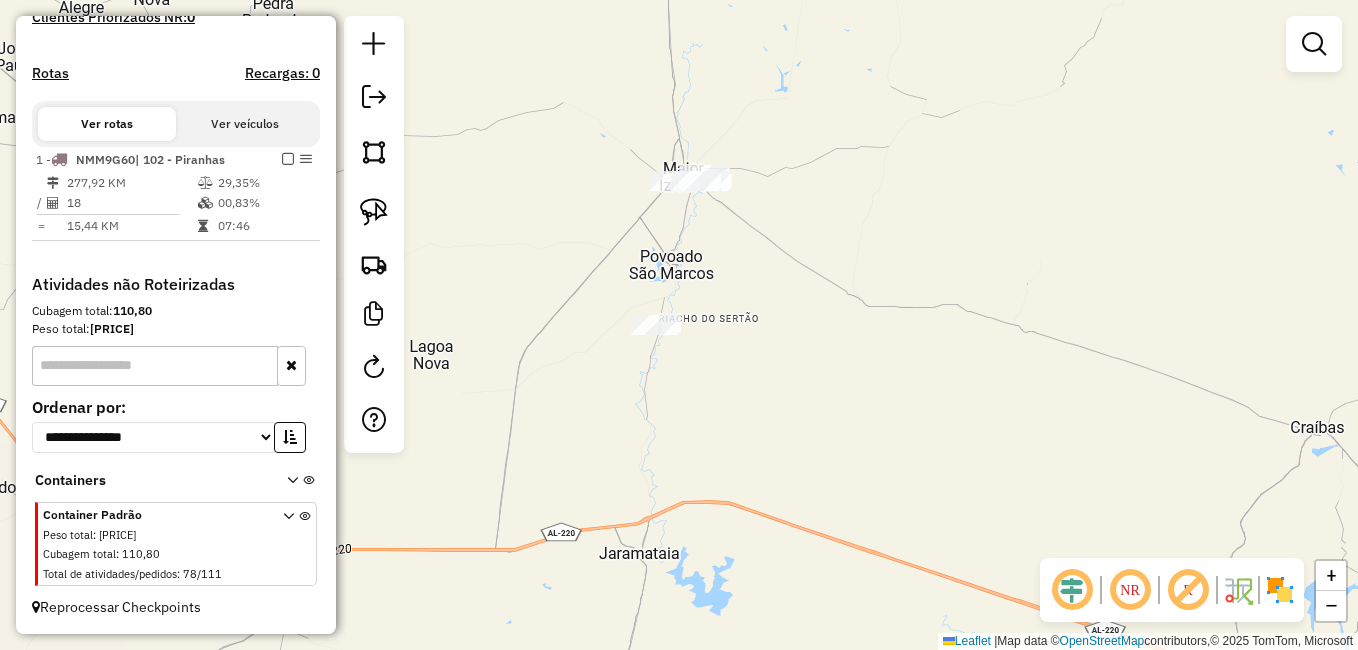 drag, startPoint x: 696, startPoint y: 243, endPoint x: 738, endPoint y: 311, distance: 79.924965 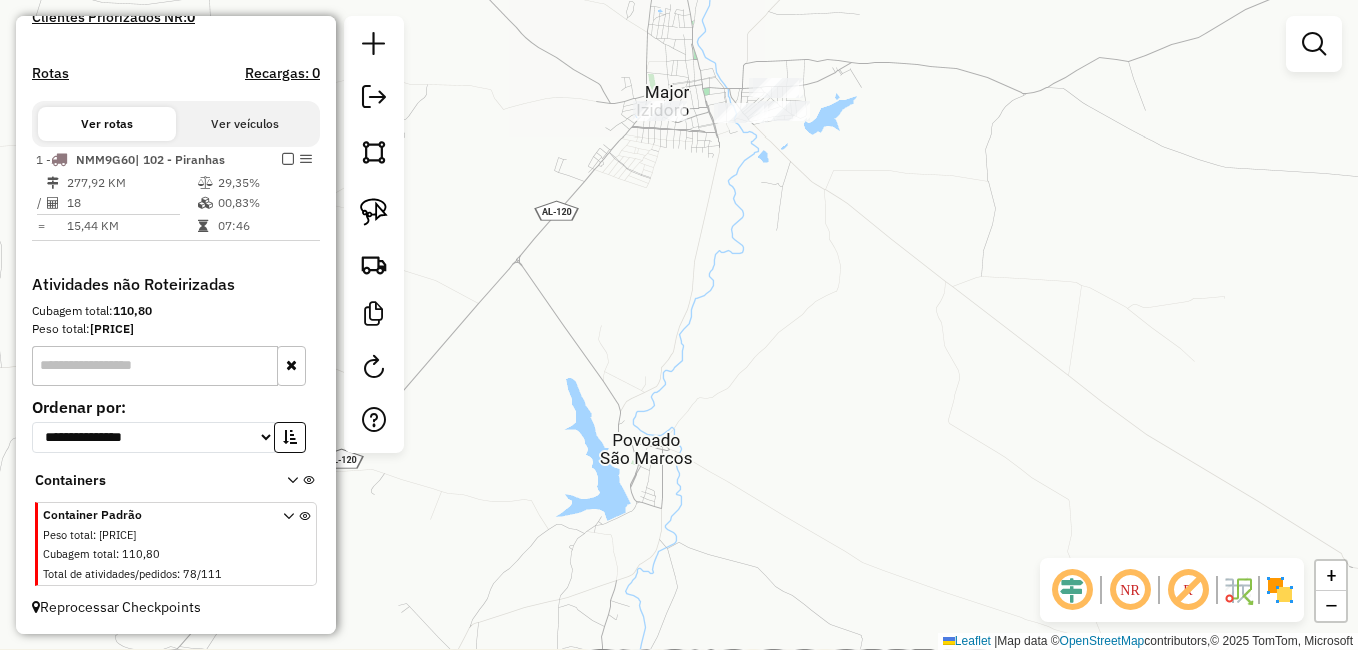 click on "Janela de atendimento Grade de atendimento Capacidade Transportadoras Veículos Cliente Pedidos  Rotas Selecione os dias de semana para filtrar as janelas de atendimento  Seg   Ter   Qua   Qui   Sex   Sáb   Dom  Informe o período da janela de atendimento: De: Até:  Filtrar exatamente a janela do cliente  Considerar janela de atendimento padrão  Selecione os dias de semana para filtrar as grades de atendimento  Seg   Ter   Qua   Qui   Sex   Sáb   Dom   Considerar clientes sem dia de atendimento cadastrado  Clientes fora do dia de atendimento selecionado Filtrar as atividades entre os valores definidos abaixo:  Peso mínimo:   Peso máximo:   Cubagem mínima:   Cubagem máxima:   De:   Até:  Filtrar as atividades entre o tempo de atendimento definido abaixo:  De:   Até:   Considerar capacidade total dos clientes não roteirizados Transportadora: Selecione um ou mais itens Tipo de veículo: Selecione um ou mais itens Veículo: Selecione um ou mais itens Motorista: Selecione um ou mais itens Nome: Rótulo:" 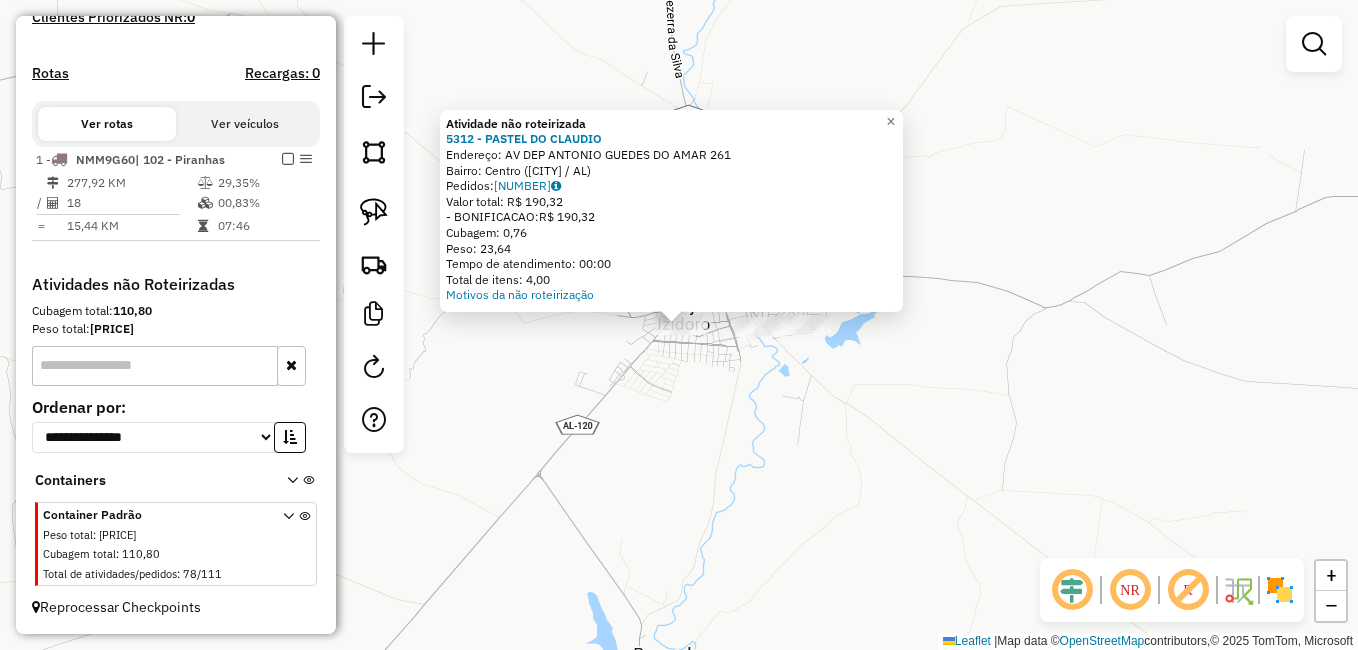 click on "Atividade não roteirizada 5312 - PASTEL DO CLAUDIO  Endereço:  AV DEP ANTONIO GUEDES DO AMAR 261   Bairro: Centro (MAJOR ISIDORO / AL)   Pedidos:  11119895   Valor total: R$ 190,32   - BONIFICACAO:  R$ 190,32   Cubagem: 0,76   Peso: 23,64   Tempo de atendimento: 00:00   Total de itens: 4,00  Motivos da não roteirização × Janela de atendimento Grade de atendimento Capacidade Transportadoras Veículos Cliente Pedidos  Rotas Selecione os dias de semana para filtrar as janelas de atendimento  Seg   Ter   Qua   Qui   Sex   Sáb   Dom  Informe o período da janela de atendimento: De: Até:  Filtrar exatamente a janela do cliente  Considerar janela de atendimento padrão  Selecione os dias de semana para filtrar as grades de atendimento  Seg   Ter   Qua   Qui   Sex   Sáb   Dom   Considerar clientes sem dia de atendimento cadastrado  Clientes fora do dia de atendimento selecionado Filtrar as atividades entre os valores definidos abaixo:  Peso mínimo:   Peso máximo:   Cubagem mínima:   Cubagem máxima:  De:" 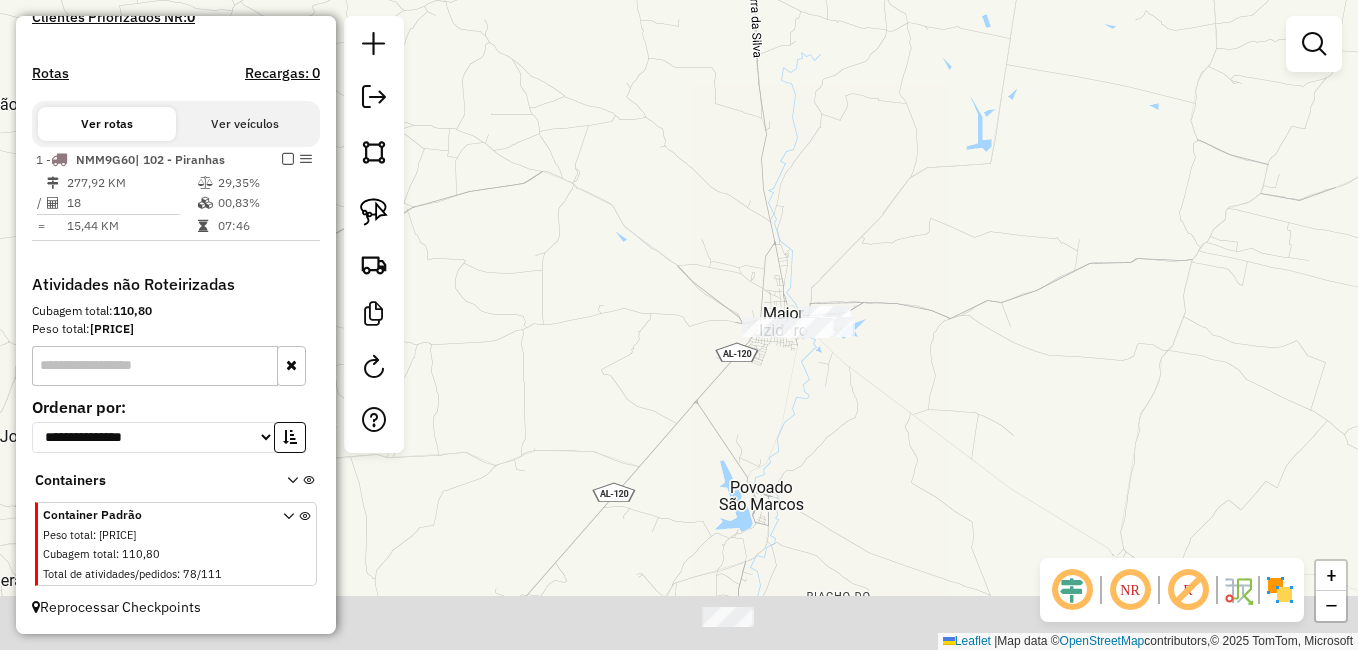 drag, startPoint x: 730, startPoint y: 488, endPoint x: 715, endPoint y: 413, distance: 76.48529 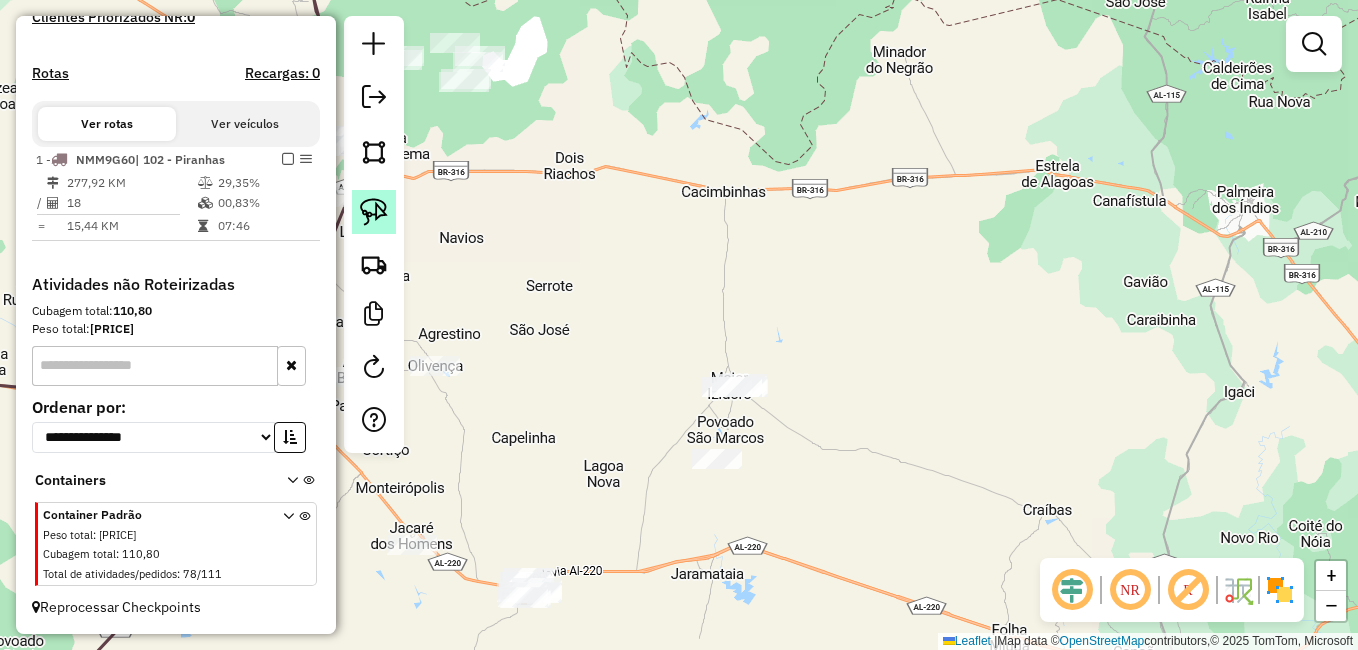 click 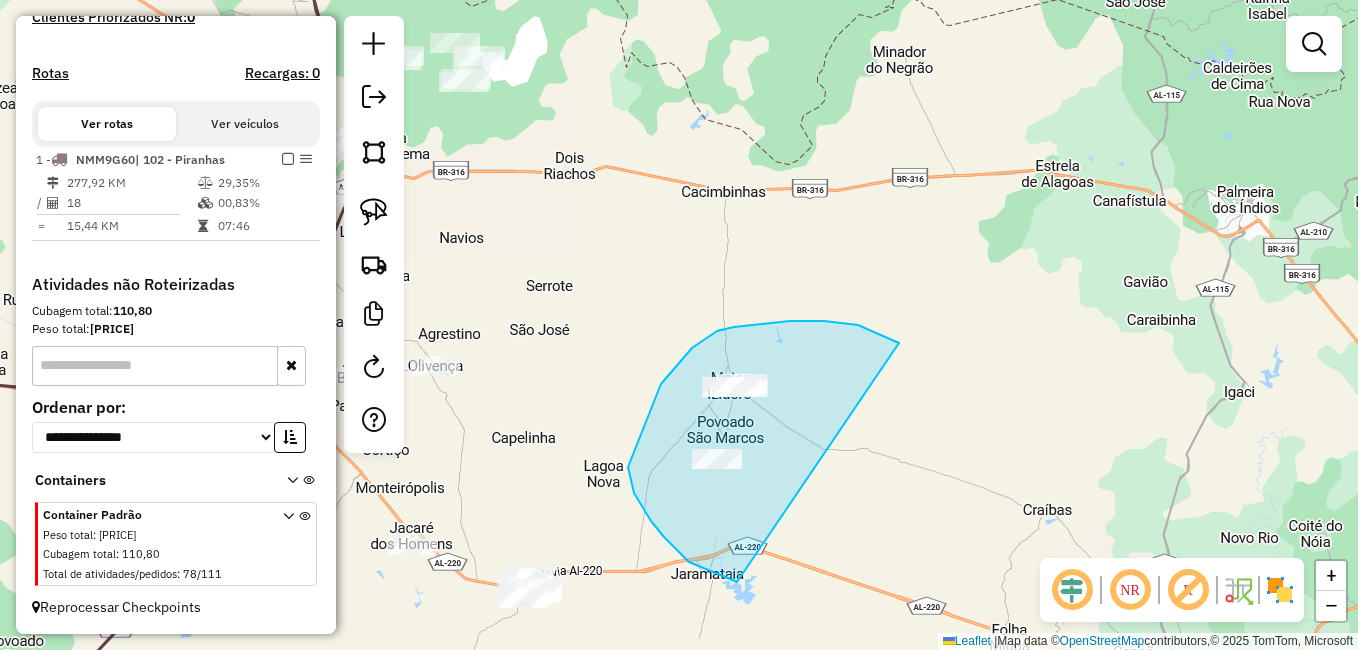 drag, startPoint x: 858, startPoint y: 325, endPoint x: 763, endPoint y: 570, distance: 262.77368 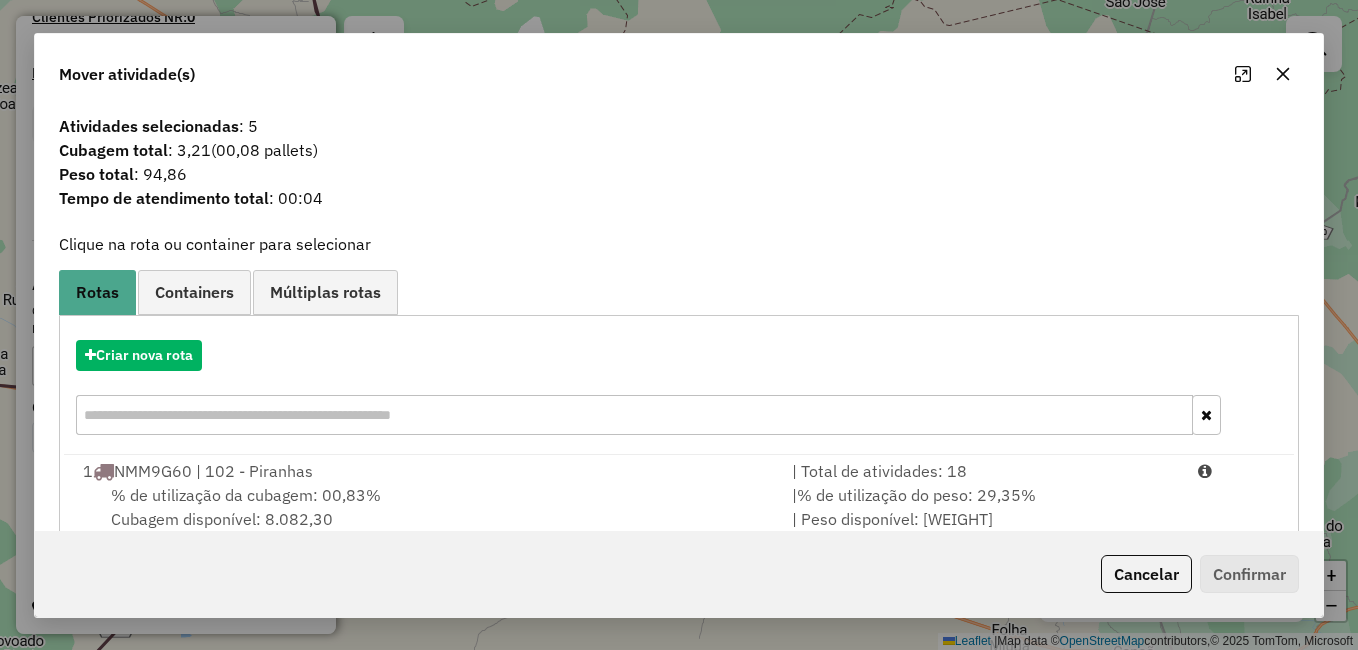 click on "Criar nova rota" at bounding box center [679, 390] 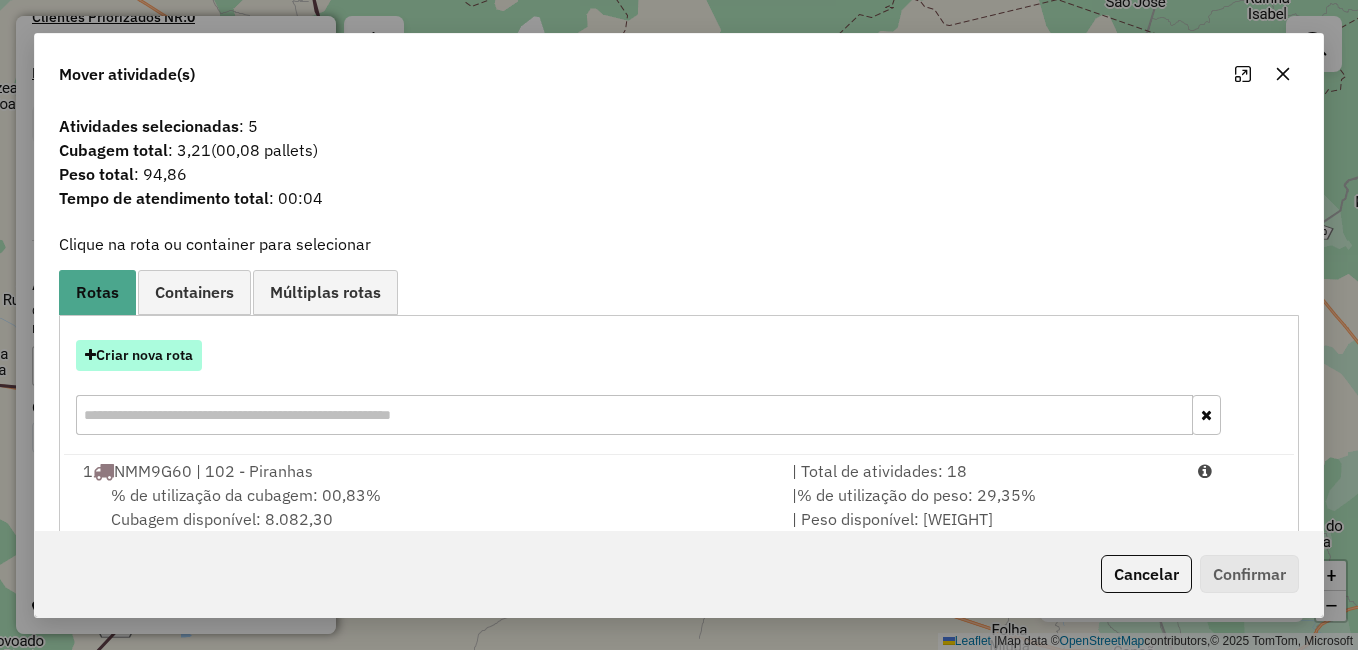 click on "Criar nova rota" at bounding box center [139, 355] 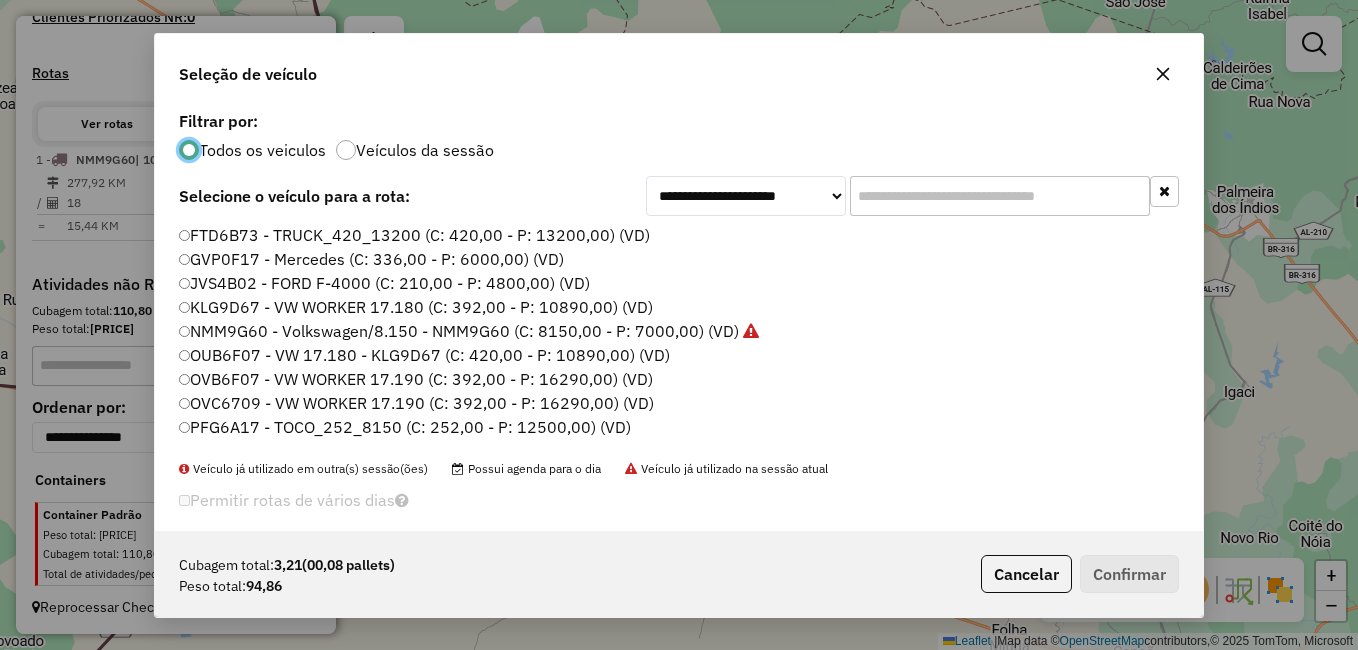scroll, scrollTop: 11, scrollLeft: 6, axis: both 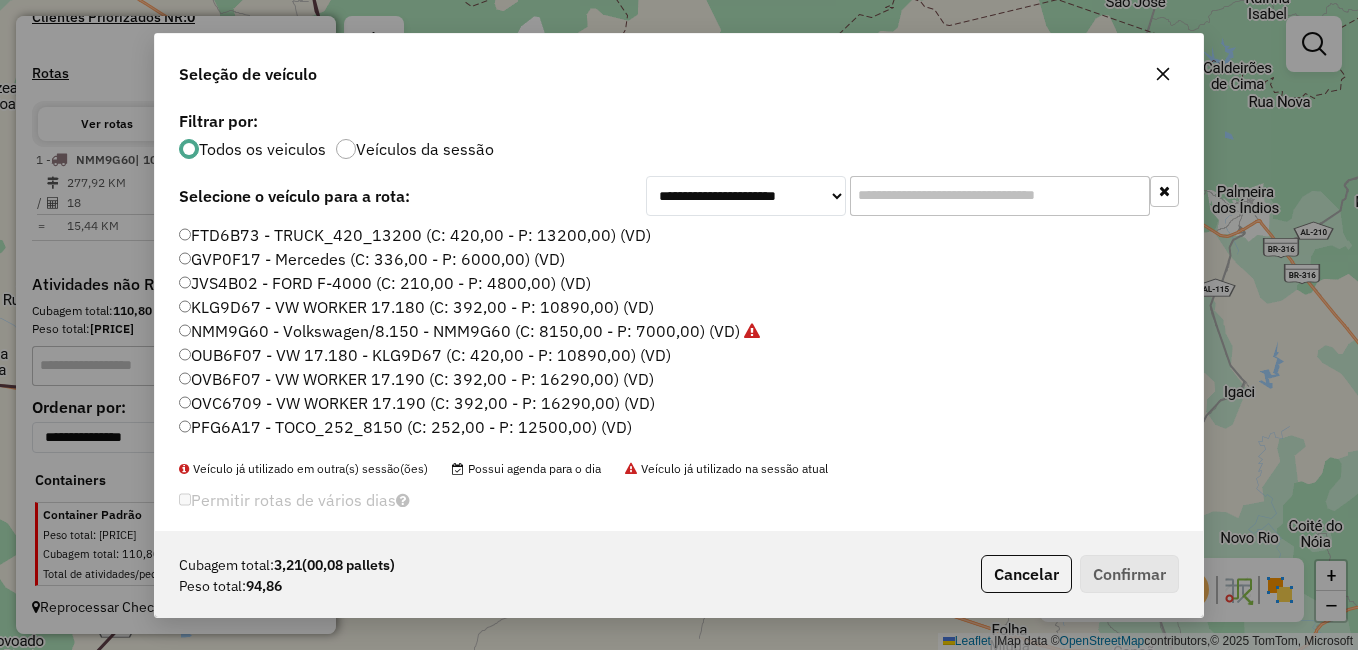 click on "JVS4B02 - FORD F-4000 (C: 210,00 - P: 4800,00) (VD)" 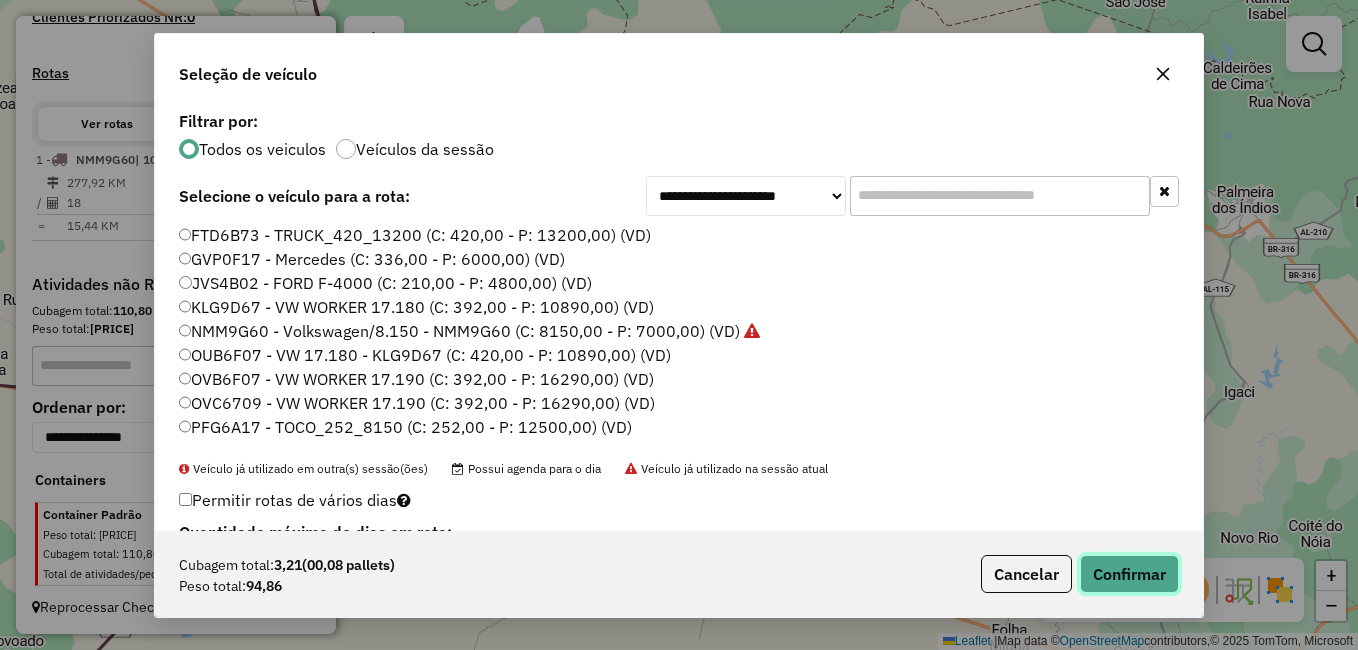click on "Confirmar" 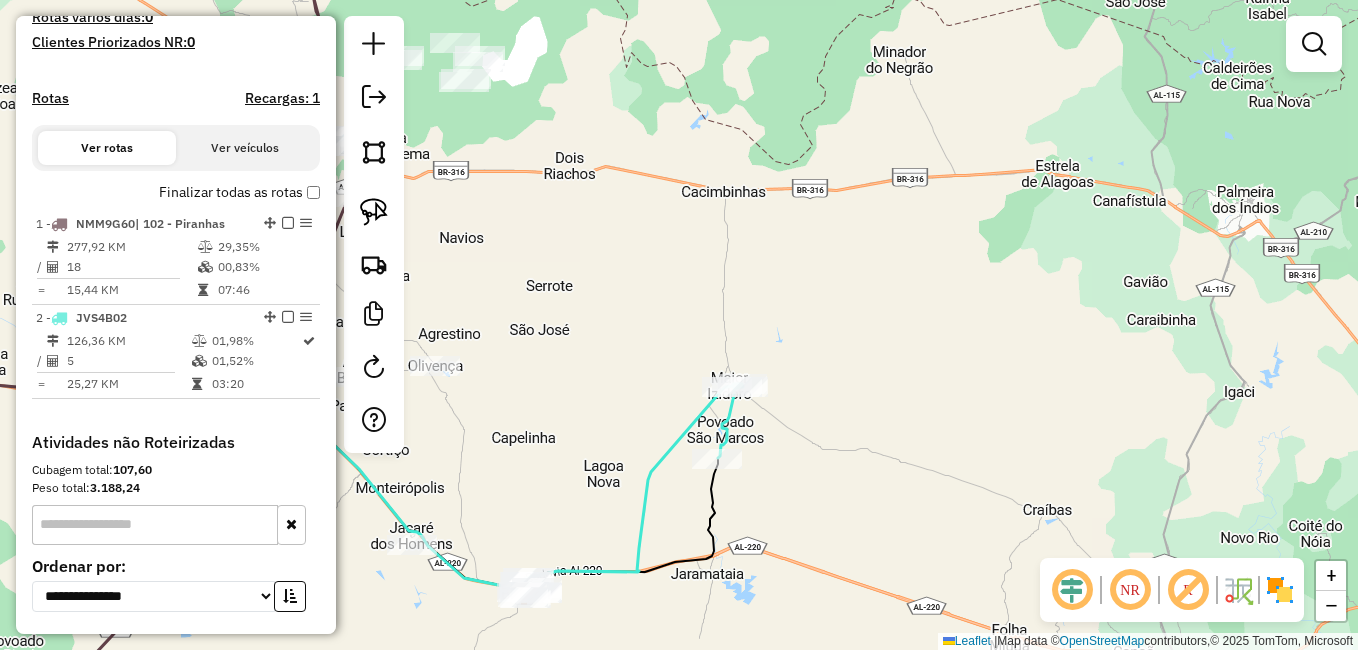 scroll, scrollTop: 604, scrollLeft: 0, axis: vertical 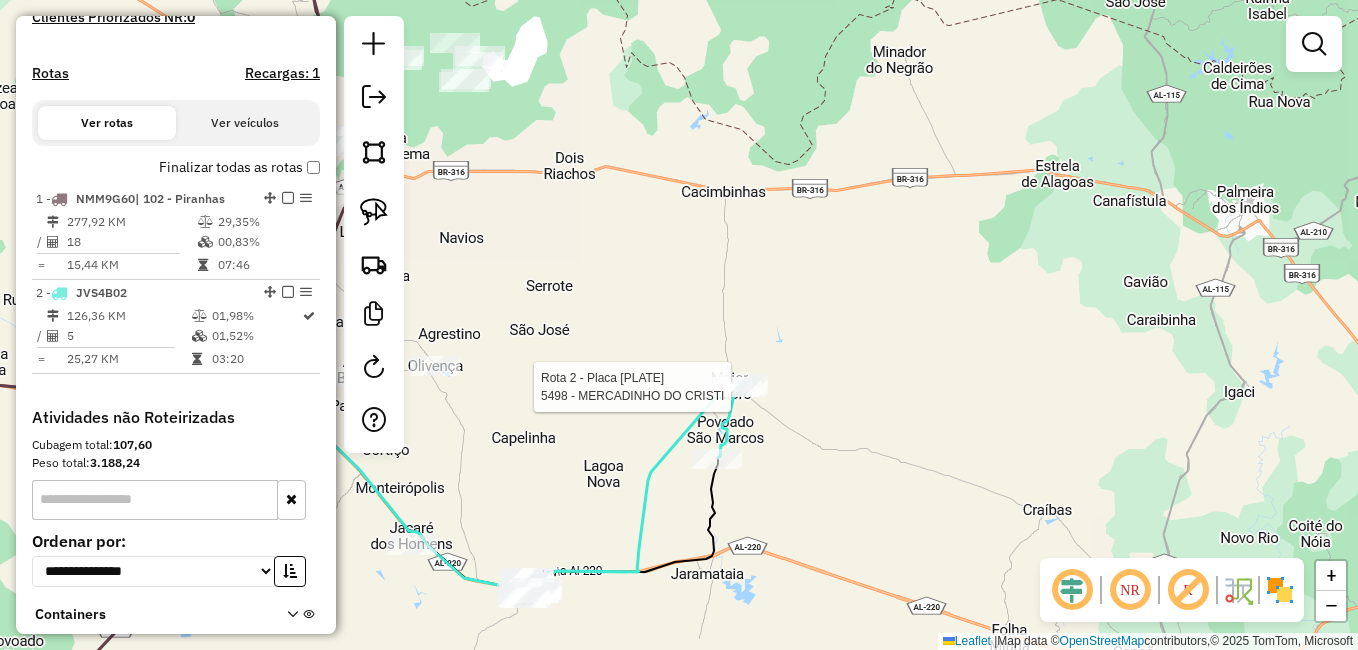 select on "**********" 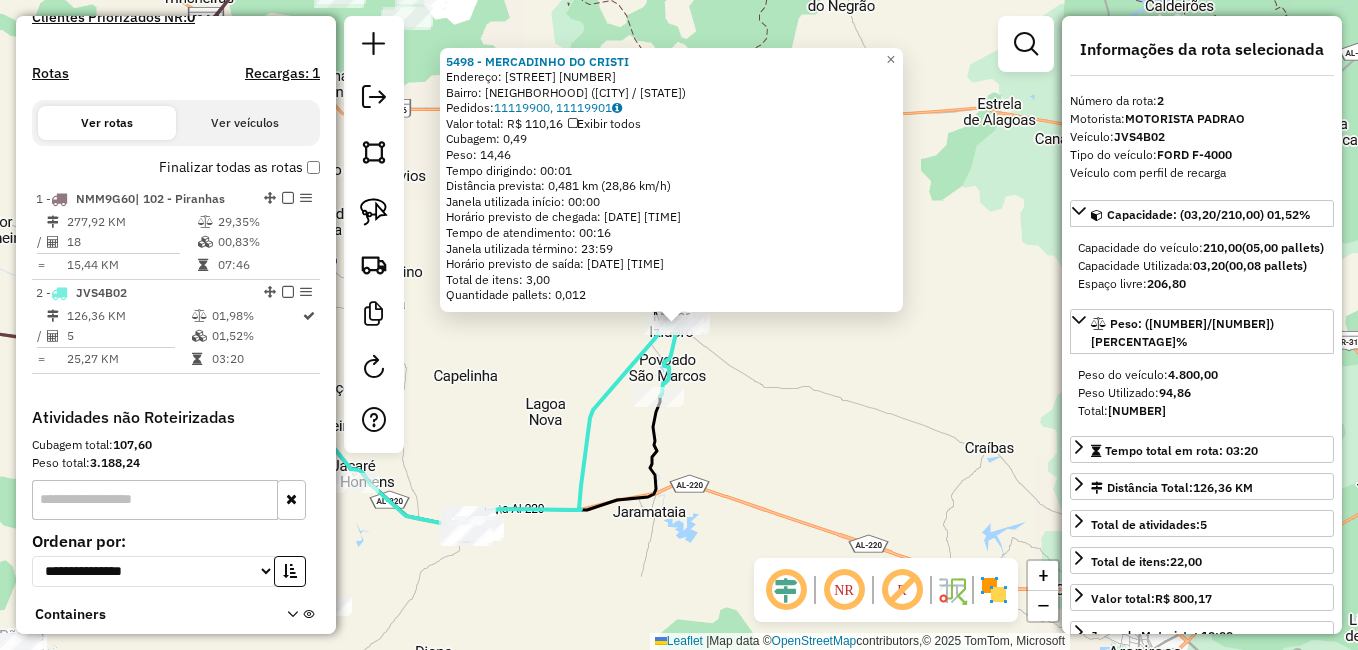 scroll, scrollTop: 738, scrollLeft: 0, axis: vertical 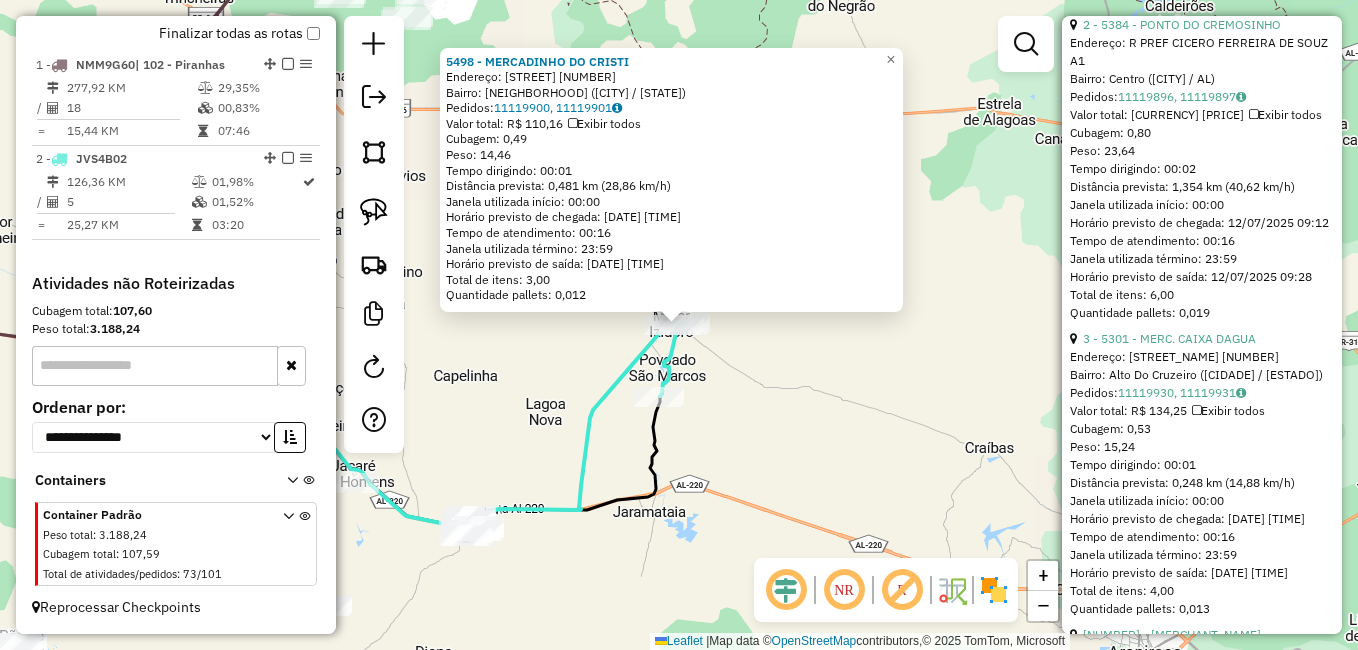 click on "1 - 5312 - PASTEL DO CLAUDIO  Endereço:  AV DEP ANTONIO GUEDES DO AMAR 261   Bairro: Centro (MAJOR ISIDORO / AL)   Pedidos:  11119894, 11119895   Valor total: R$ 210,00   Exibir todos   Cubagem: 0,87  Peso: 26,28  Tempo dirigindo: 00:54   Distância prevista: 60,202 km (66,89 km/h)   Janela utilizada início: 00:00   Horário previsto de chegada: 12/07/2025 08:54   Tempo de atendimento: 00:16   Janela utilizada término: 23:59   Horário previsto de saída: 12/07/2025 09:10   Total de itens: 5,00   Quantidade pallets: 0,021     2 - 5384 - PONTO DO CREMOSINHO  Endereço:  R PREF CICERO FERREIRA DE SOUZ A1   Bairro: Centro (MAJOR ISIDORO / AL)   Pedidos:  11119896, 11119897   Valor total: R$ 211,51   Exibir todos   Cubagem: 0,80  Peso: 23,64  Tempo dirigindo: 00:02   Distância prevista: 1,354 km (40,62 km/h)   Janela utilizada início: 00:00   Horário previsto de chegada: 12/07/2025 09:12   Tempo de atendimento: 00:16   Janela utilizada término: 23:59   Horário previsto de saída: 12/07/2025 09:28" at bounding box center (1202, 469) 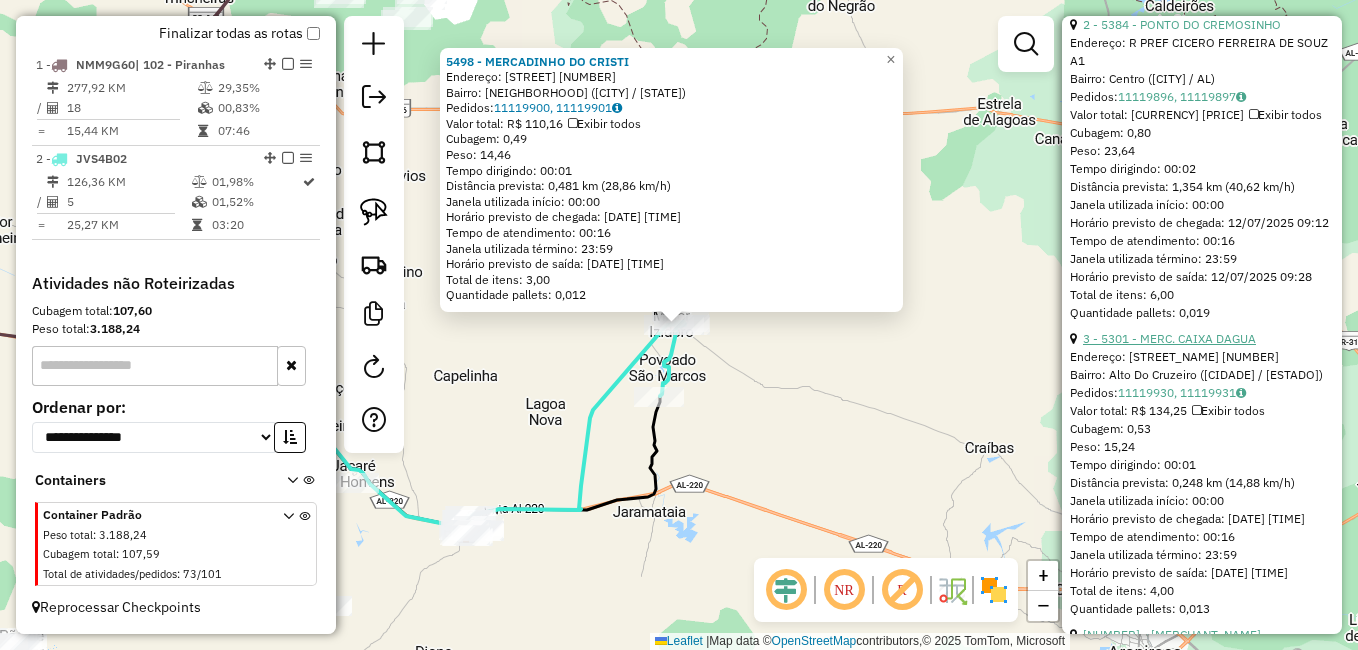 click on "3 - 5301 - MERC. CAIXA DAGUA" at bounding box center (1169, 338) 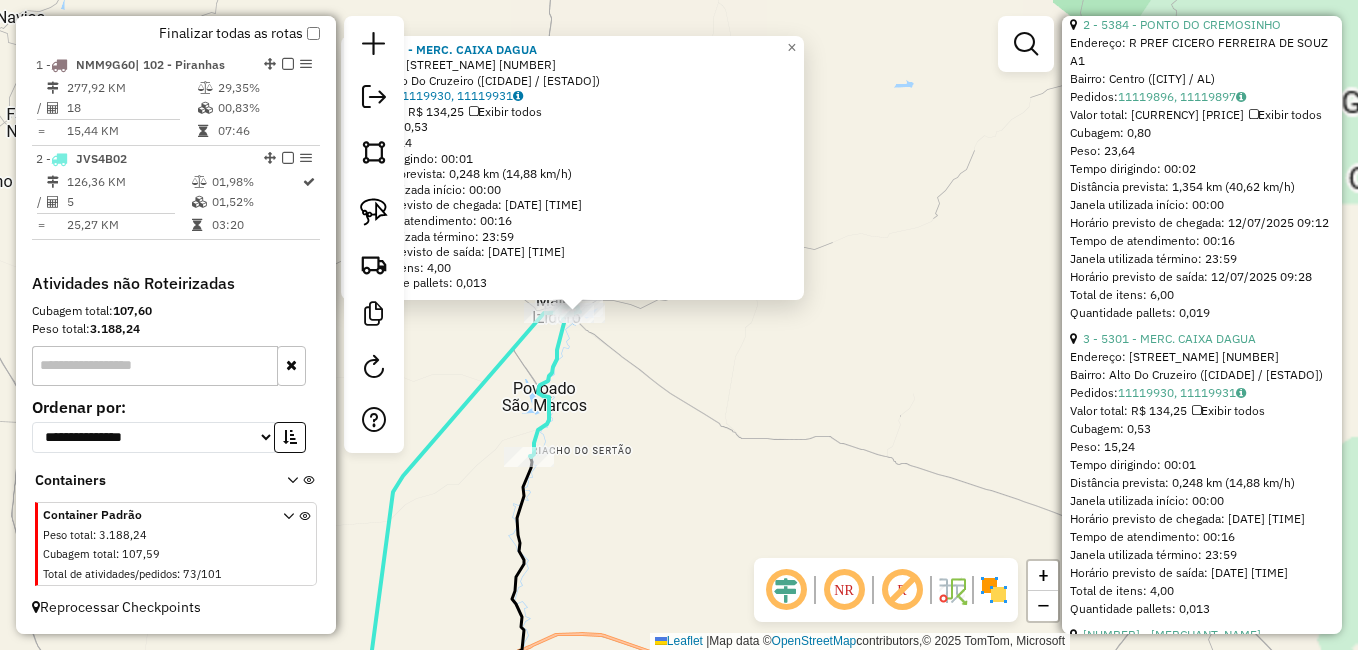 drag, startPoint x: 659, startPoint y: 407, endPoint x: 678, endPoint y: 445, distance: 42.48529 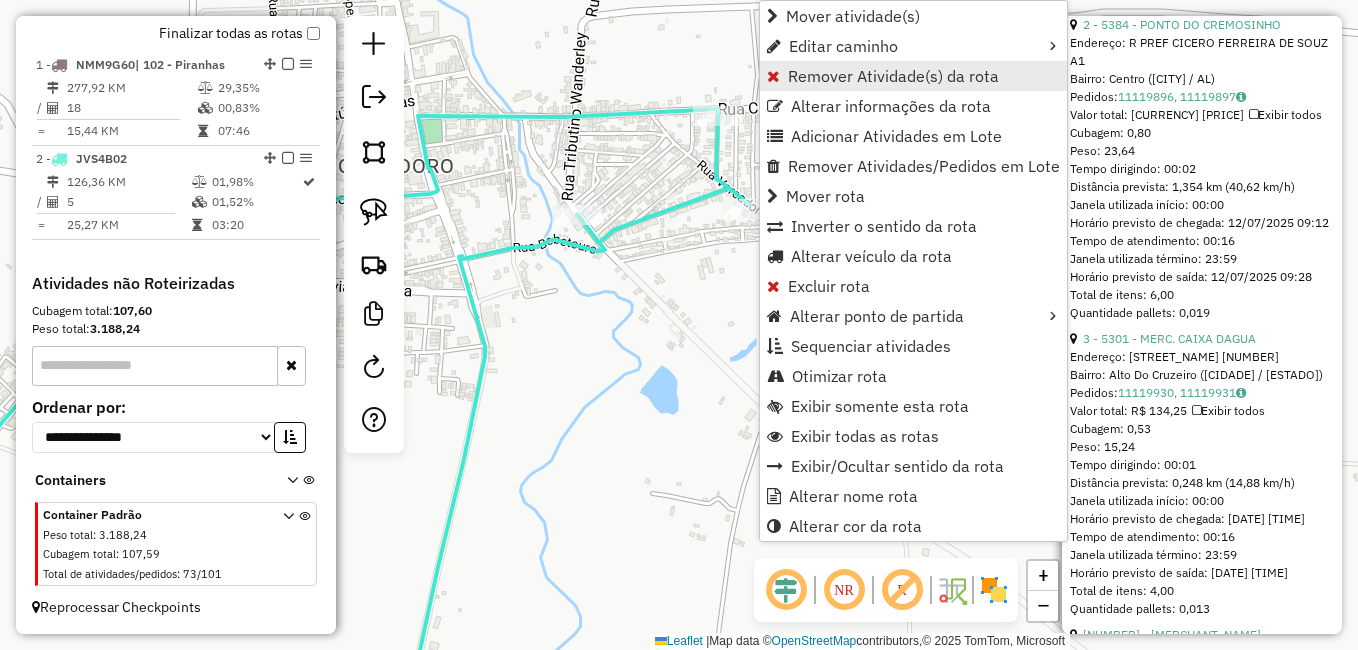 click on "Remover Atividade(s) da rota" at bounding box center [893, 76] 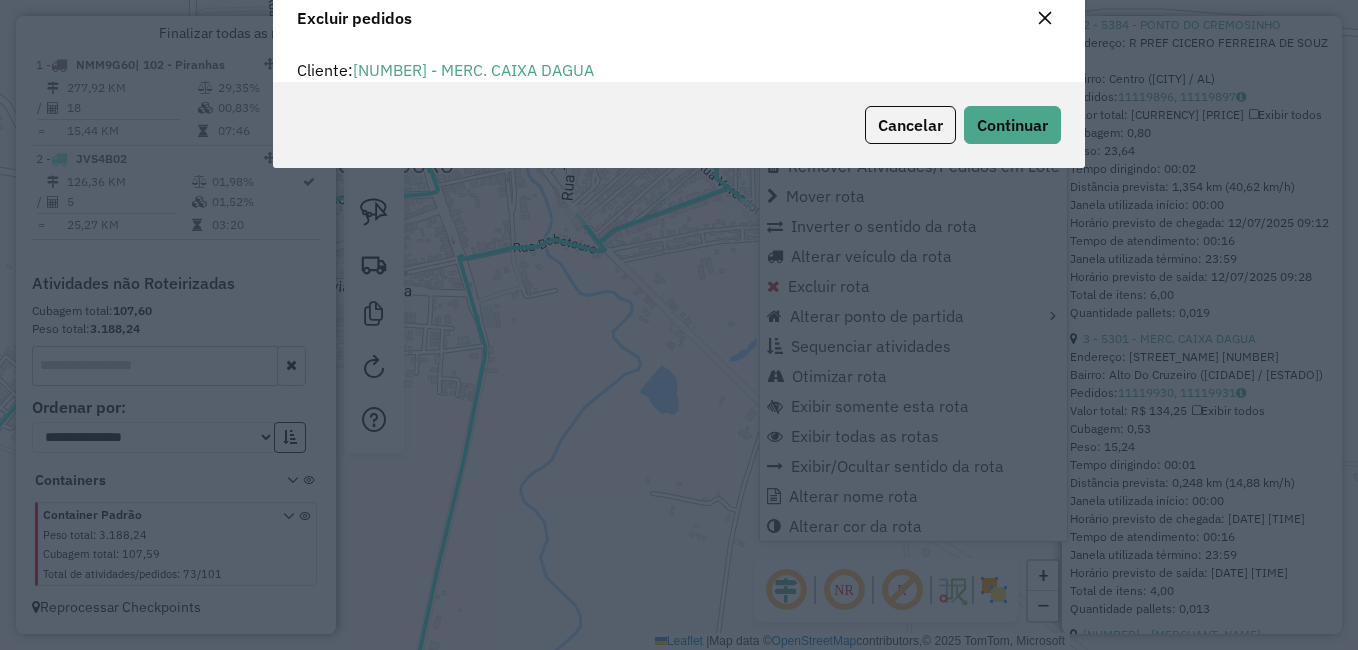 scroll, scrollTop: 82, scrollLeft: 0, axis: vertical 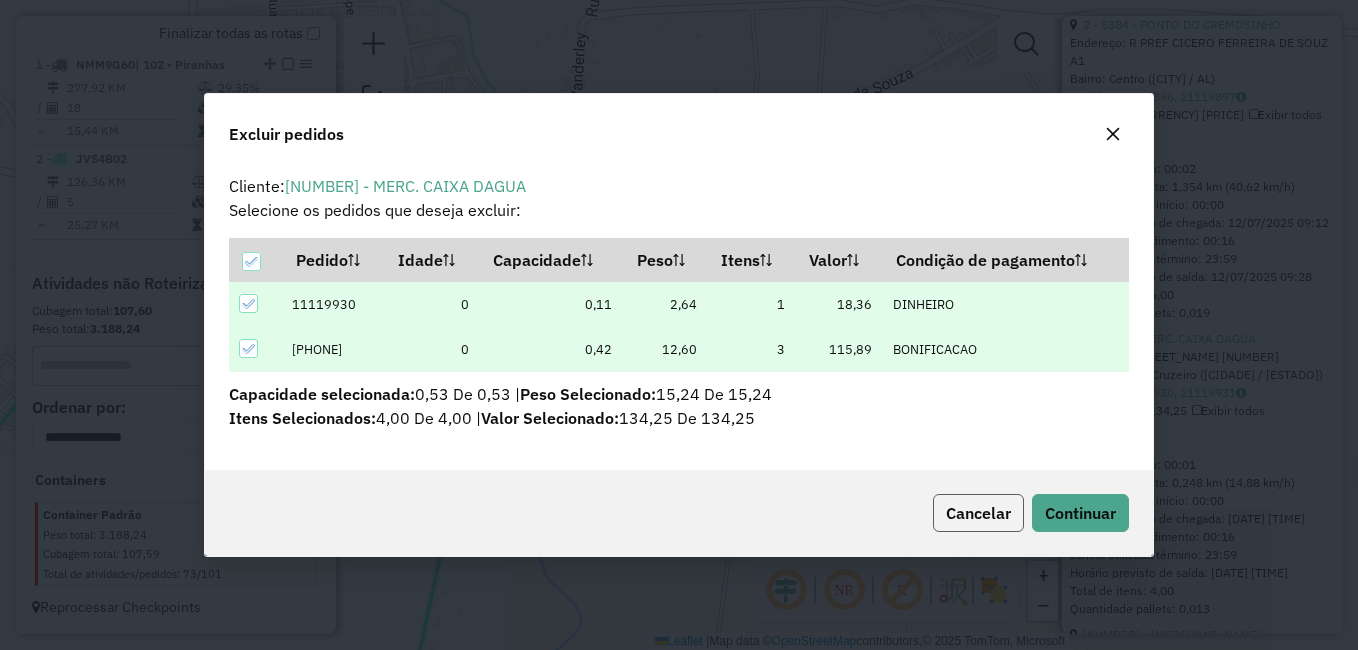 click on "Cancelar" 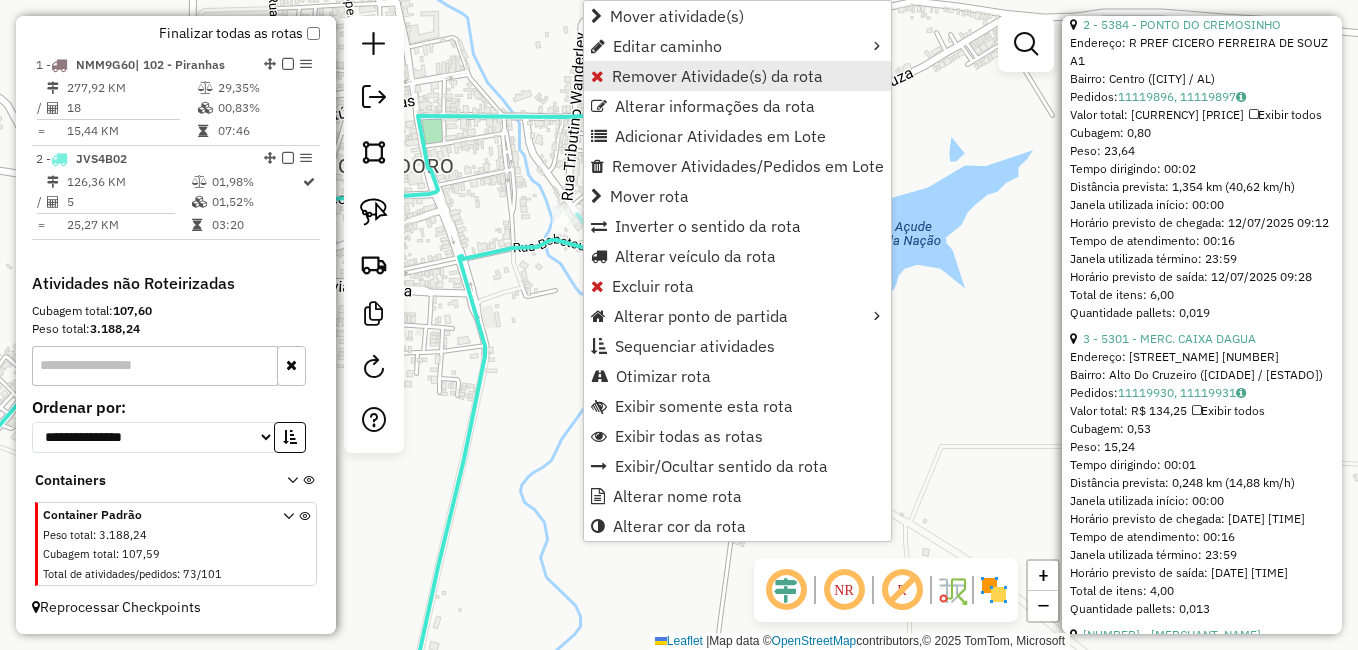 drag, startPoint x: 728, startPoint y: 91, endPoint x: 736, endPoint y: 77, distance: 16.124516 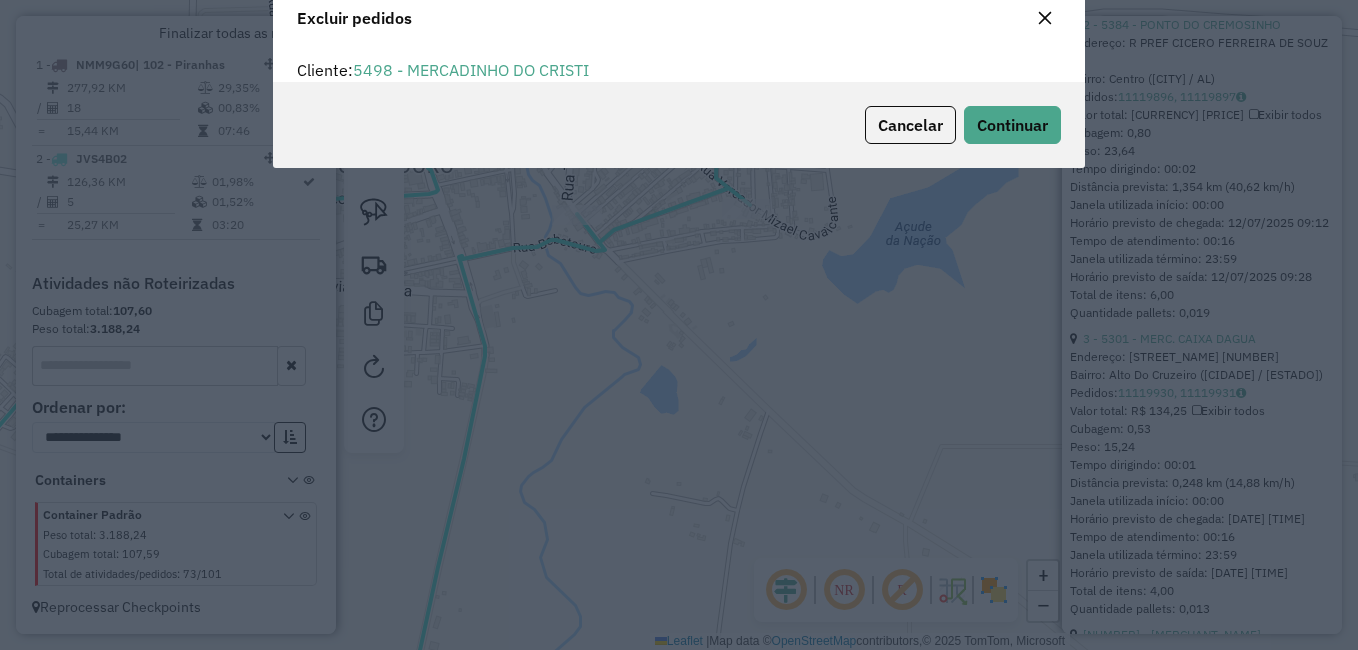 scroll, scrollTop: 82, scrollLeft: 0, axis: vertical 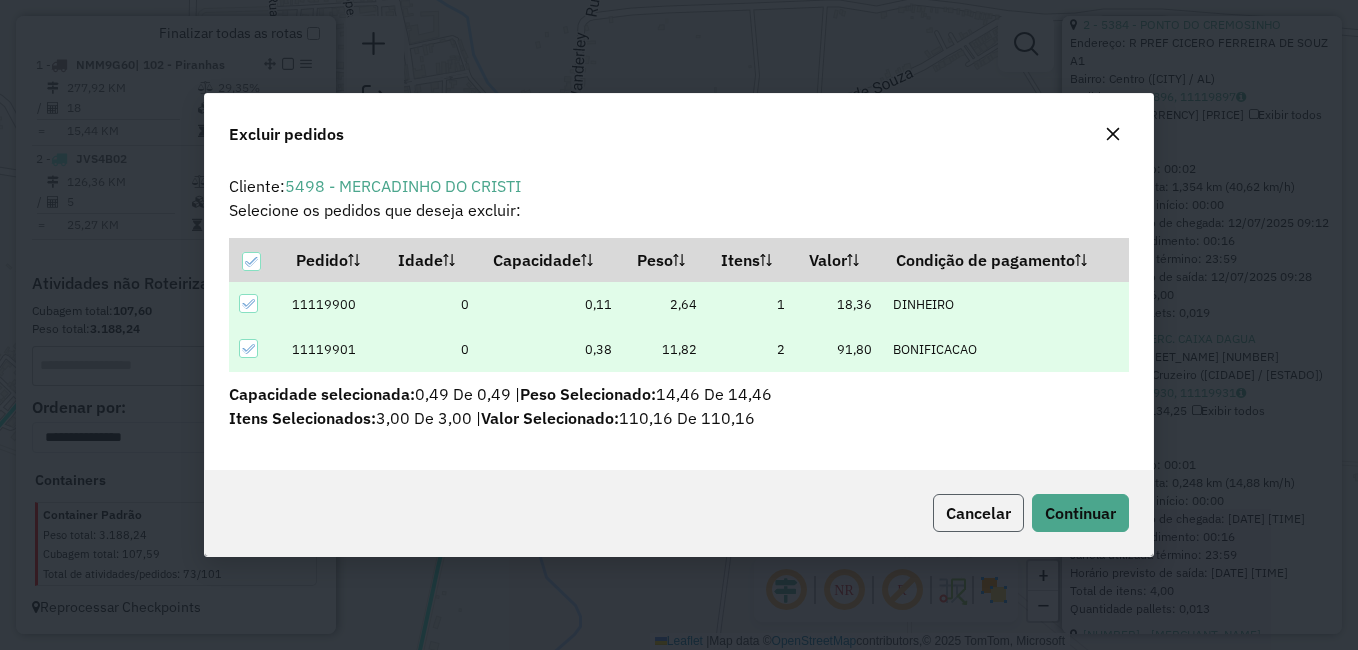 click on "Cancelar" 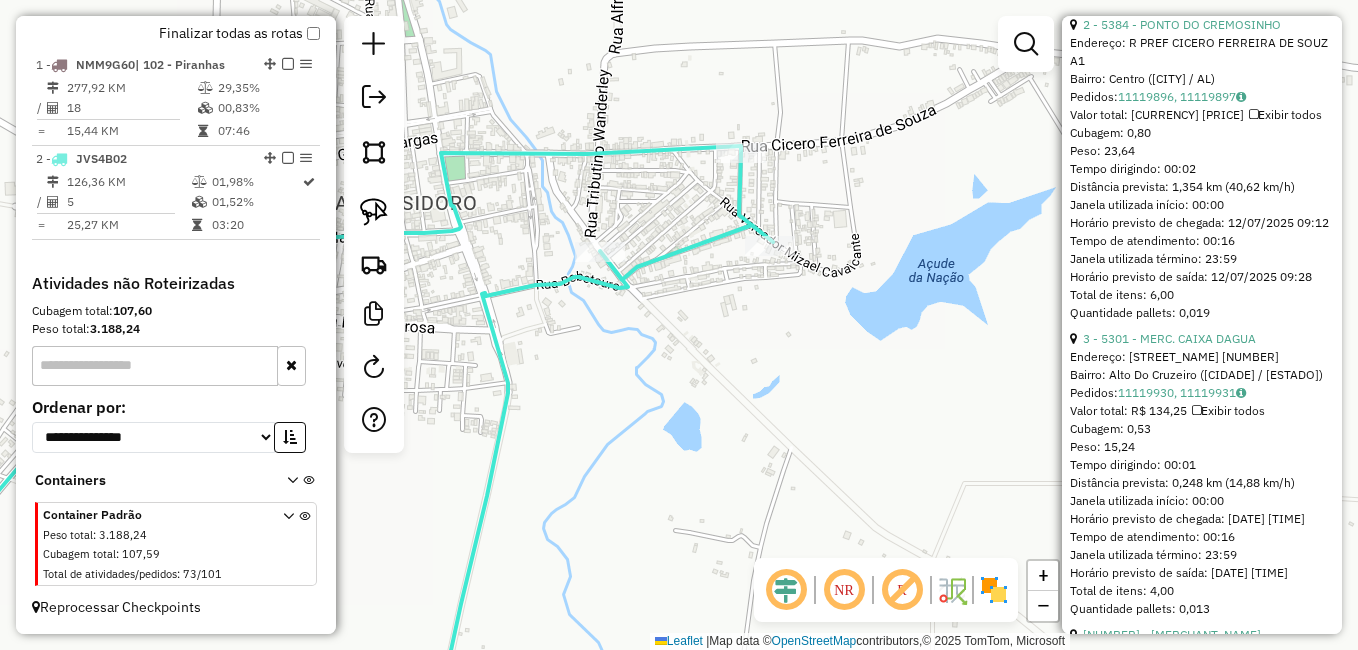 drag, startPoint x: 673, startPoint y: 345, endPoint x: 685, endPoint y: 376, distance: 33.24154 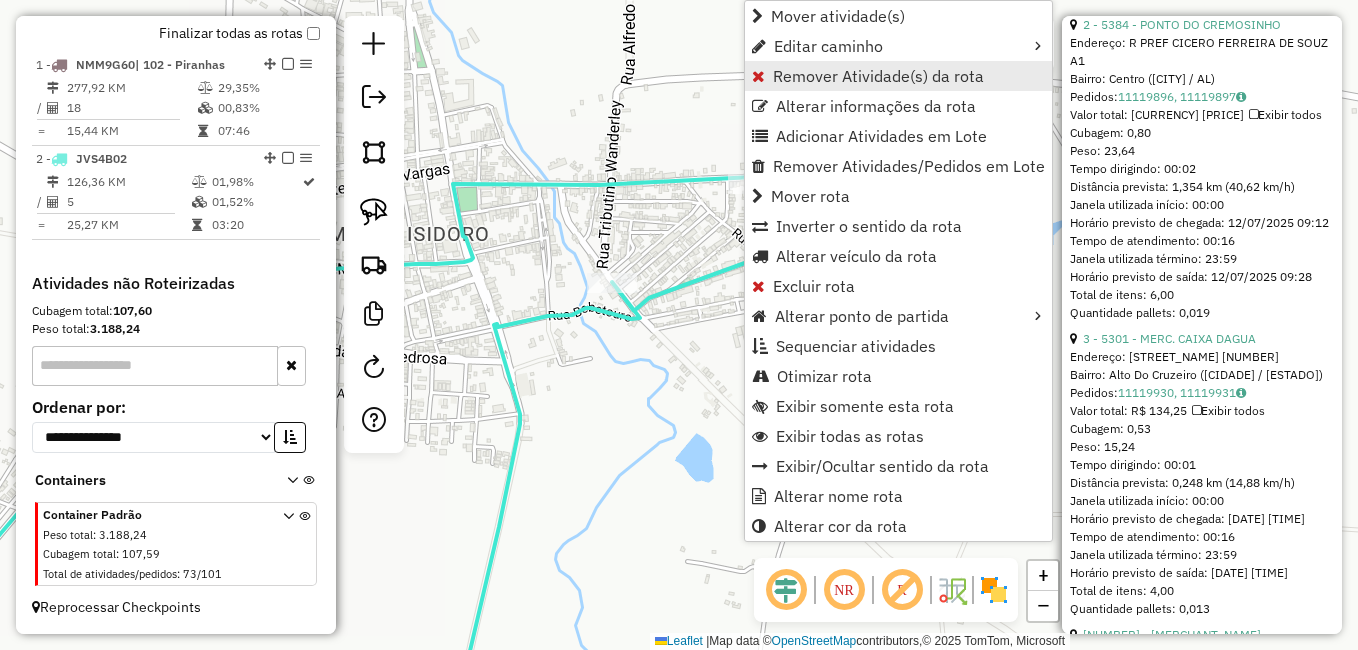 click on "Remover Atividade(s) da rota" at bounding box center (878, 76) 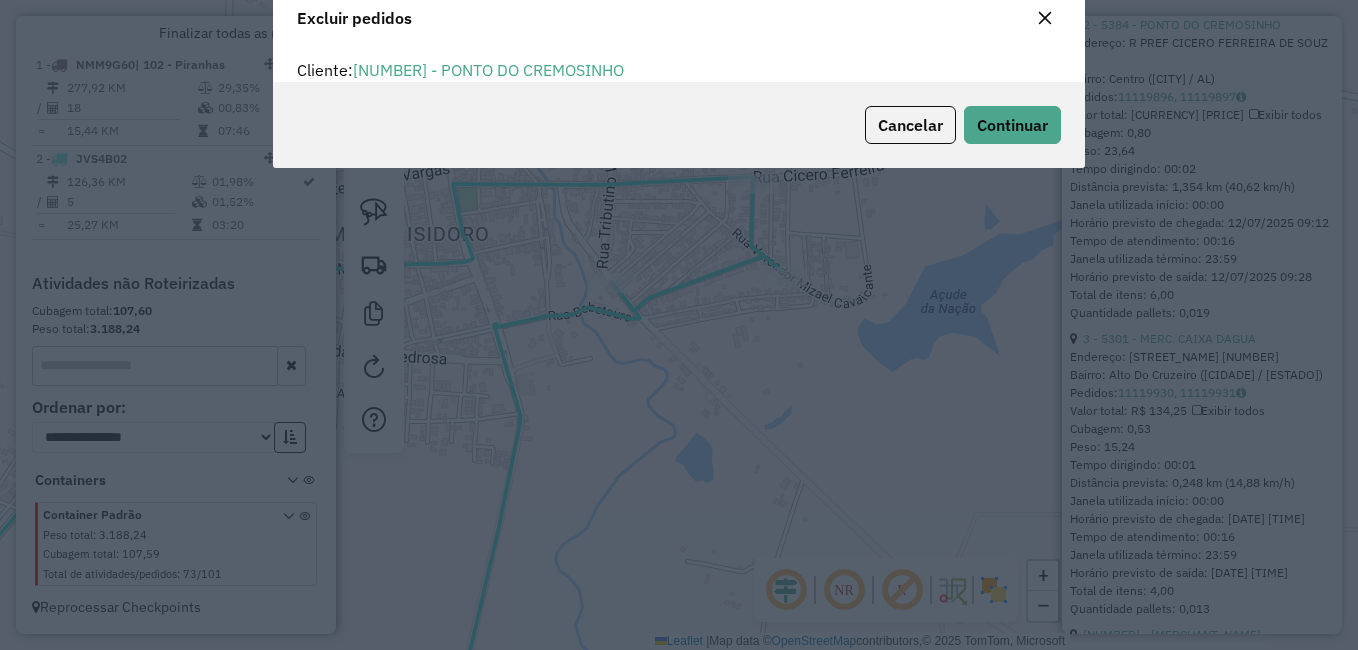 scroll, scrollTop: 82, scrollLeft: 0, axis: vertical 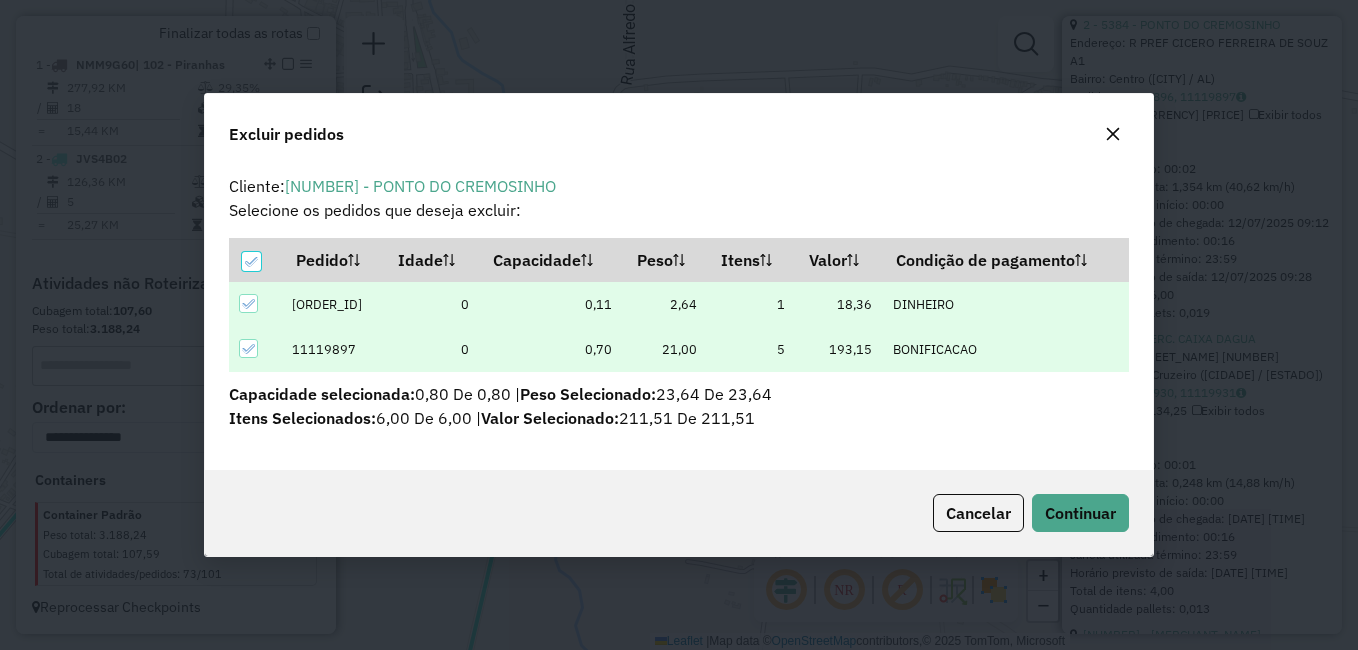 click on "Cancelar  Continuar" 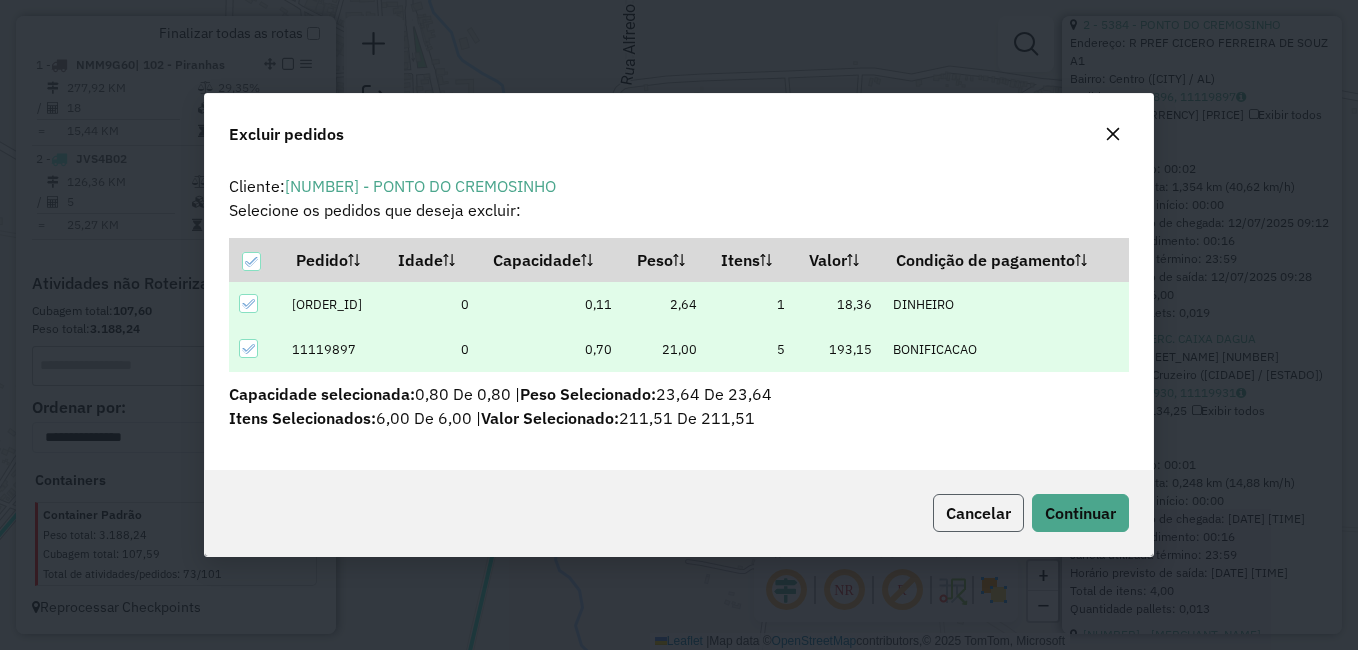 click on "Cancelar" 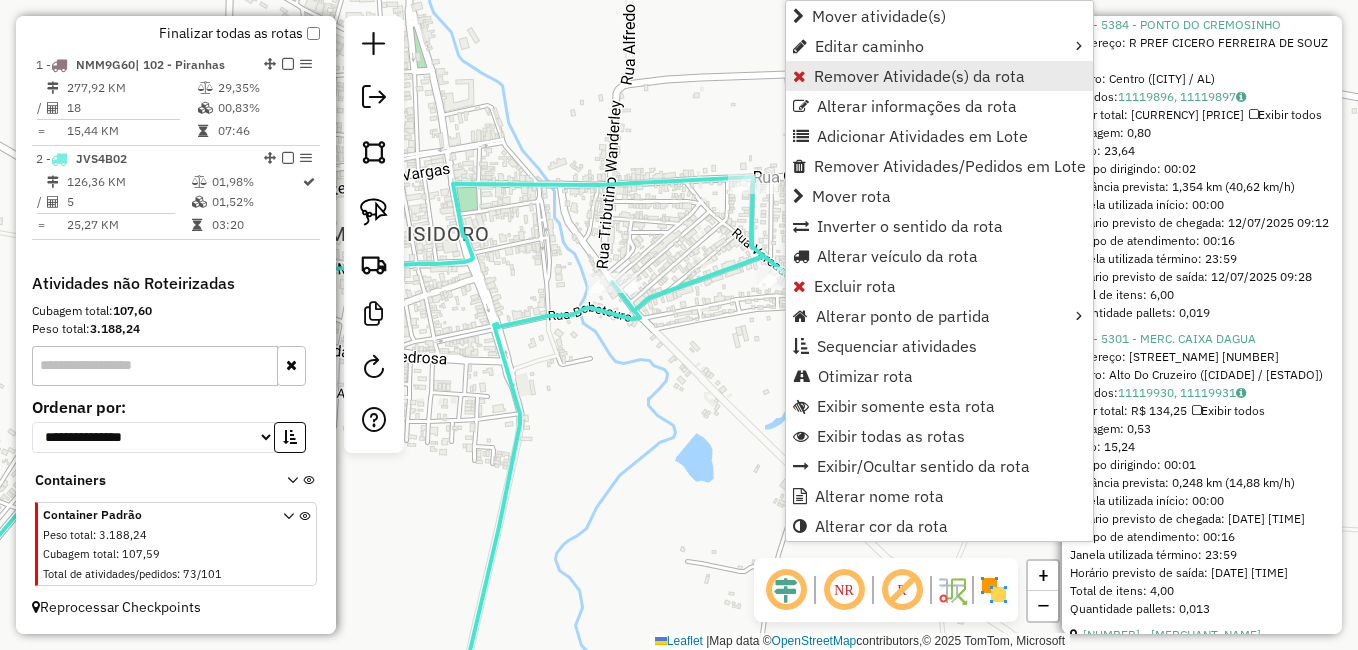 click on "Remover Atividade(s) da rota" at bounding box center [919, 76] 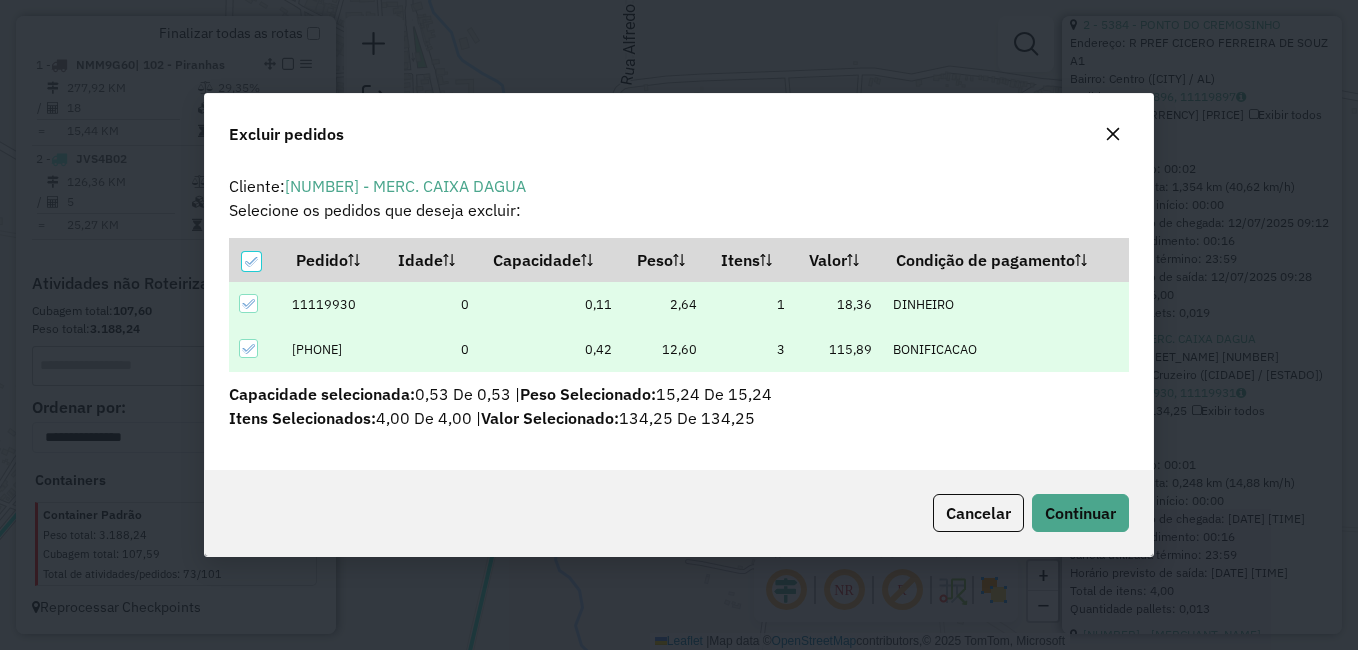 scroll, scrollTop: 82, scrollLeft: 0, axis: vertical 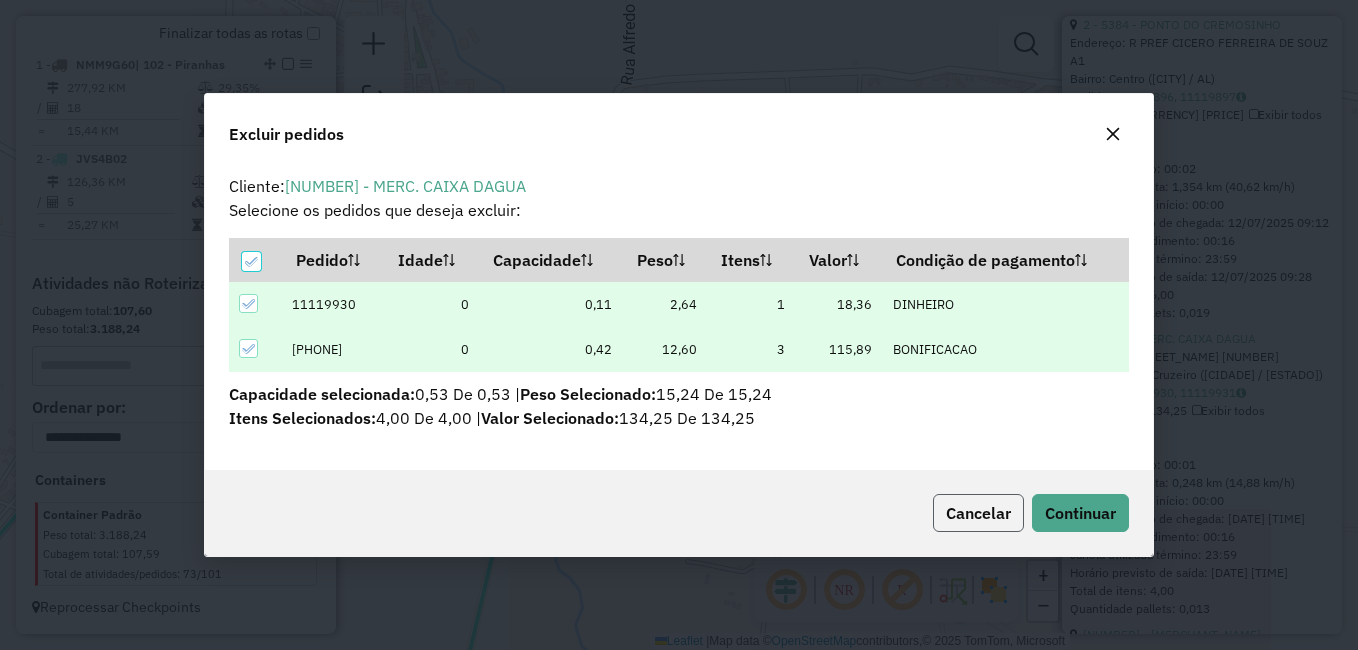 click on "Cancelar" 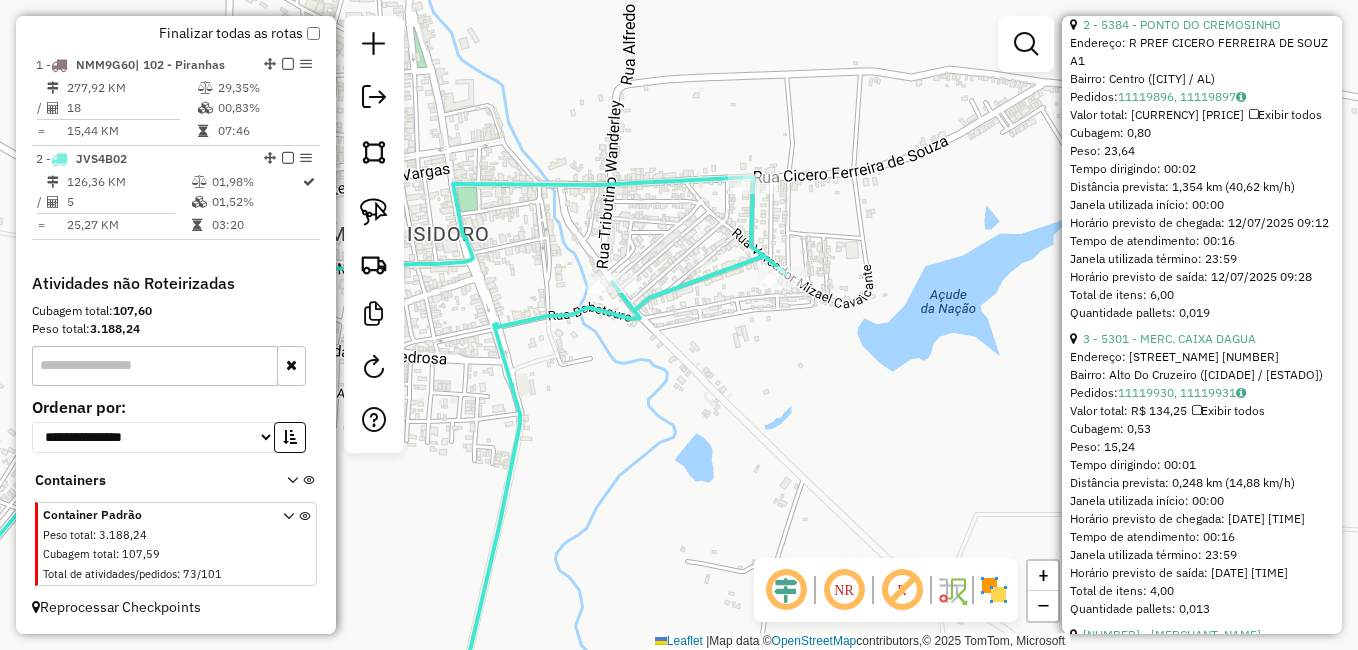 click on "Janela de atendimento Grade de atendimento Capacidade Transportadoras Veículos Cliente Pedidos  Rotas Selecione os dias de semana para filtrar as janelas de atendimento  Seg   Ter   Qua   Qui   Sex   Sáb   Dom  Informe o período da janela de atendimento: De: Até:  Filtrar exatamente a janela do cliente  Considerar janela de atendimento padrão  Selecione os dias de semana para filtrar as grades de atendimento  Seg   Ter   Qua   Qui   Sex   Sáb   Dom   Considerar clientes sem dia de atendimento cadastrado  Clientes fora do dia de atendimento selecionado Filtrar as atividades entre os valores definidos abaixo:  Peso mínimo:   Peso máximo:   Cubagem mínima:   Cubagem máxima:   De:   Até:  Filtrar as atividades entre o tempo de atendimento definido abaixo:  De:   Até:   Considerar capacidade total dos clientes não roteirizados Transportadora: Selecione um ou mais itens Tipo de veículo: Selecione um ou mais itens Veículo: Selecione um ou mais itens Motorista: Selecione um ou mais itens Nome: Rótulo:" 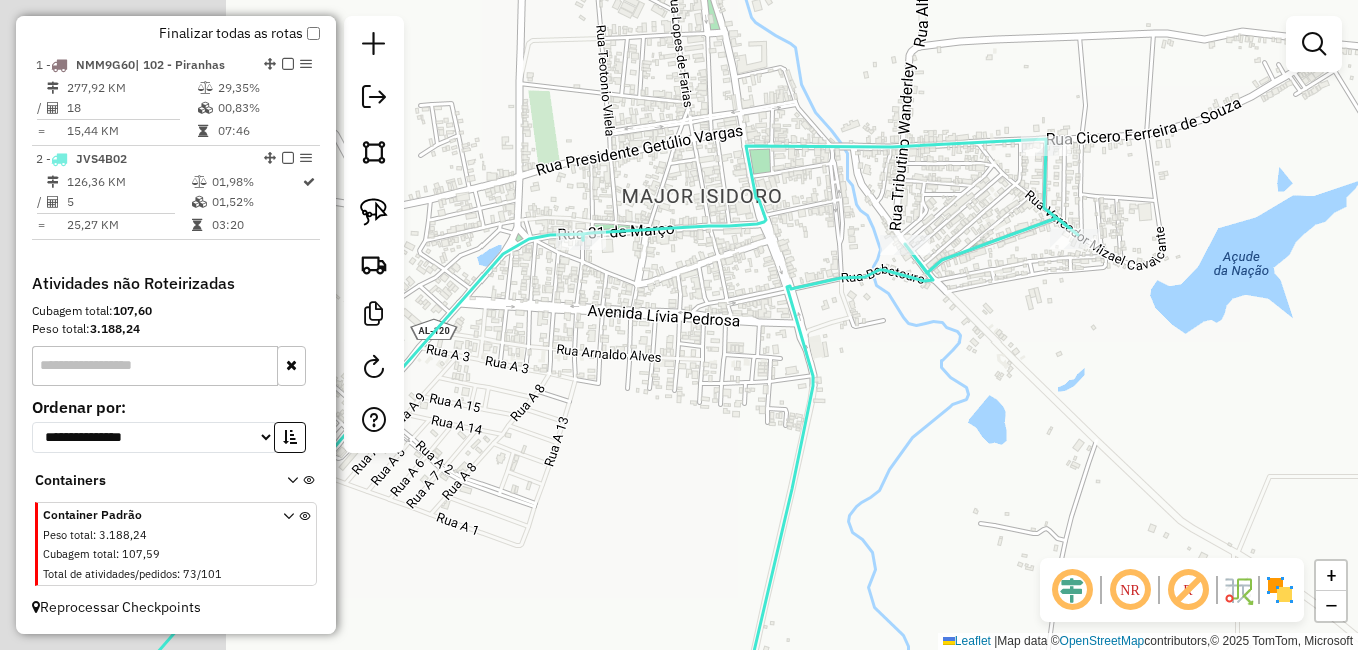 drag, startPoint x: 829, startPoint y: 436, endPoint x: 1005, endPoint y: 410, distance: 177.9101 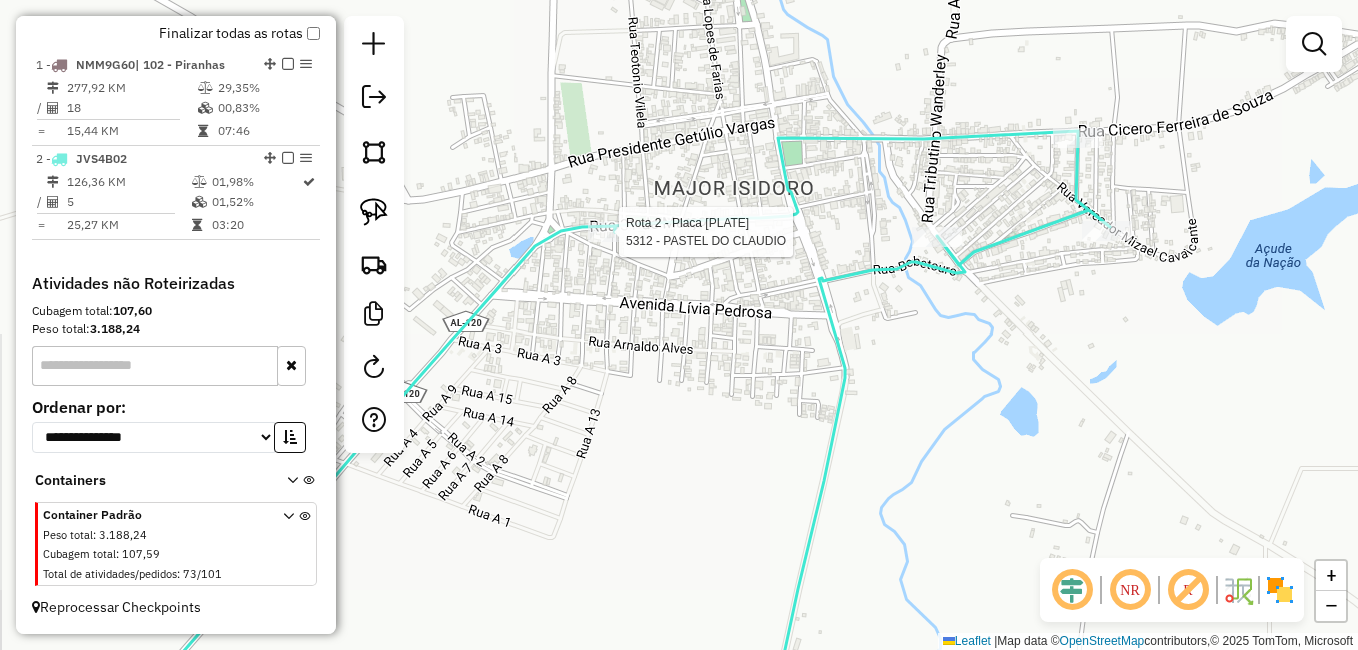 select on "**********" 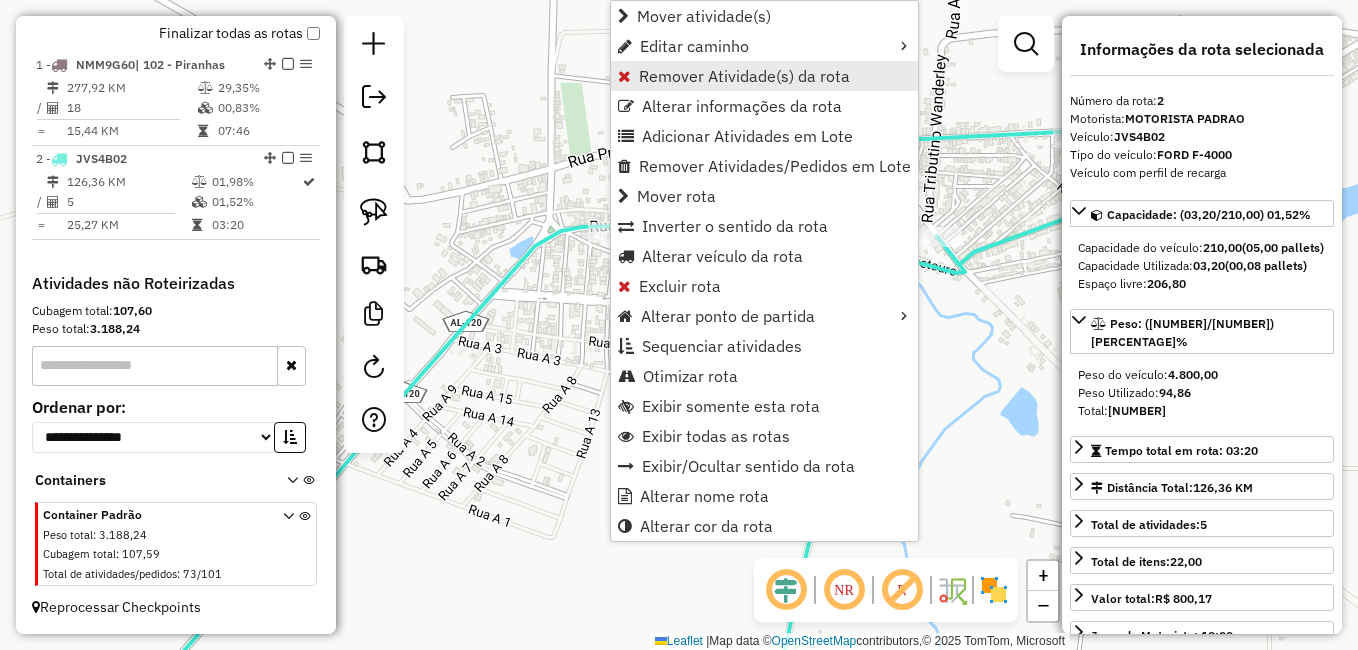 click on "Remover Atividade(s) da rota" at bounding box center (764, 76) 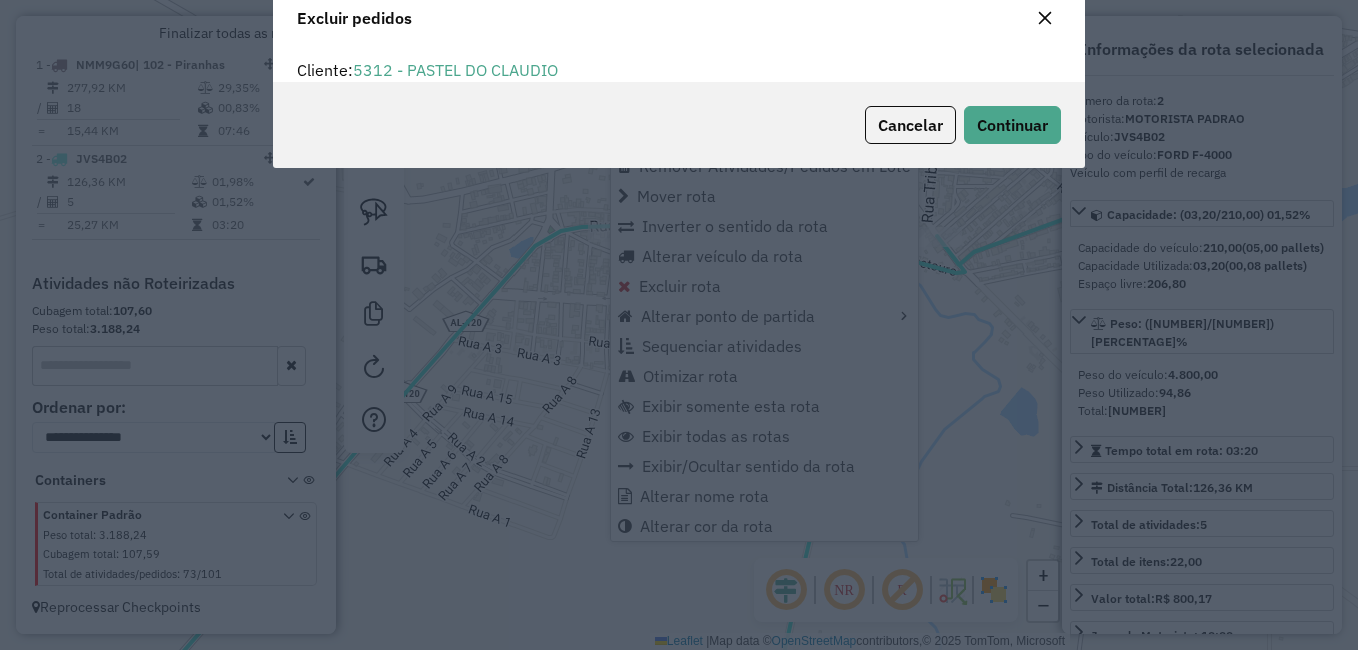scroll, scrollTop: 82, scrollLeft: 0, axis: vertical 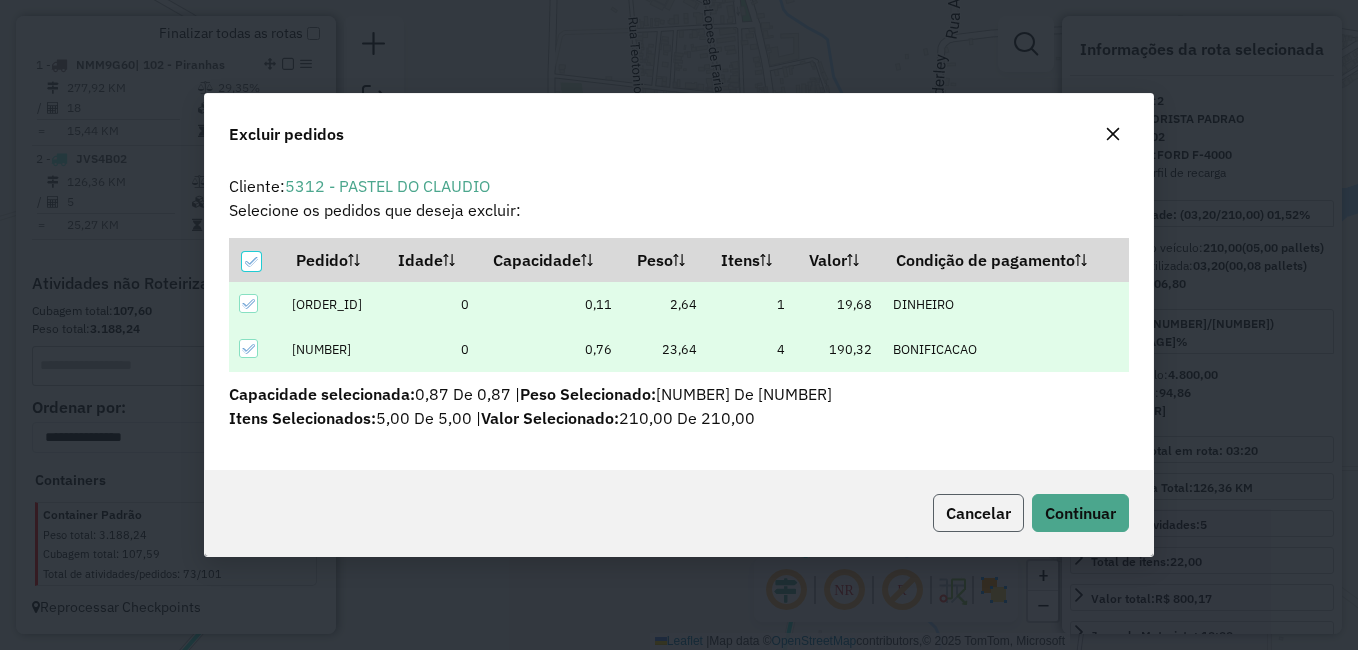 click on "Cancelar" 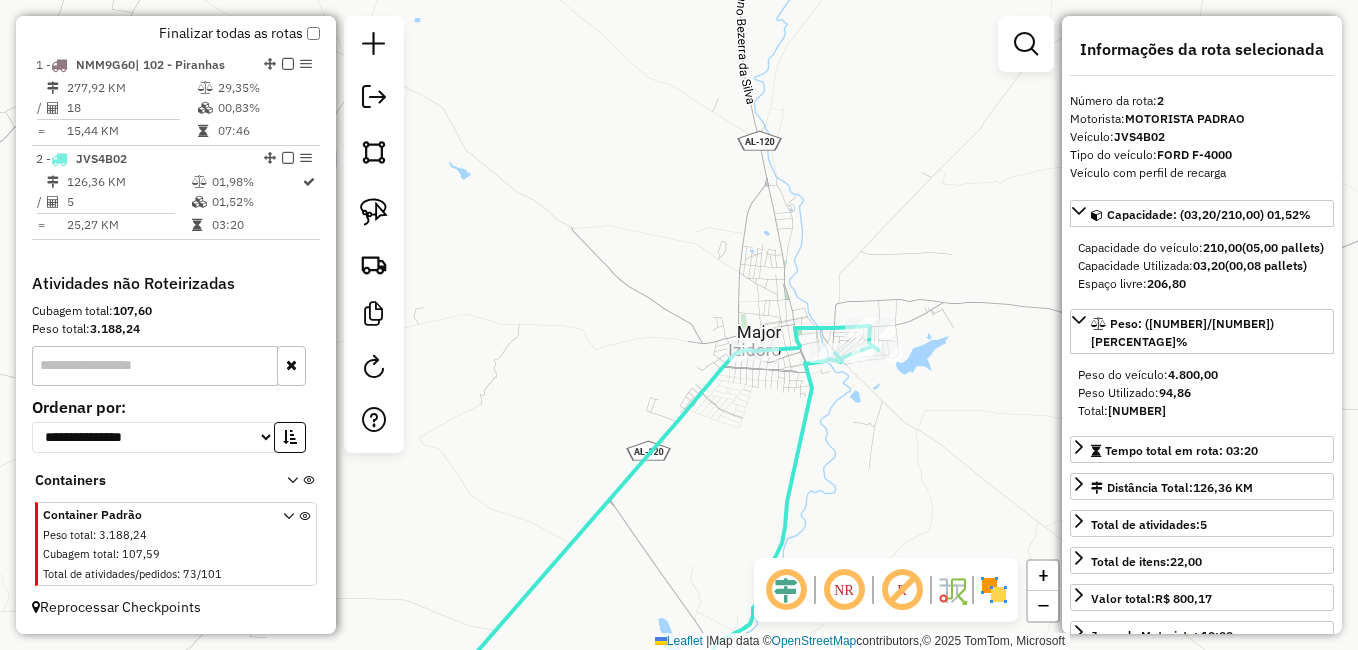 click on "Janela de atendimento Grade de atendimento Capacidade Transportadoras Veículos Cliente Pedidos  Rotas Selecione os dias de semana para filtrar as janelas de atendimento  Seg   Ter   Qua   Qui   Sex   Sáb   Dom  Informe o período da janela de atendimento: De: Até:  Filtrar exatamente a janela do cliente  Considerar janela de atendimento padrão  Selecione os dias de semana para filtrar as grades de atendimento  Seg   Ter   Qua   Qui   Sex   Sáb   Dom   Considerar clientes sem dia de atendimento cadastrado  Clientes fora do dia de atendimento selecionado Filtrar as atividades entre os valores definidos abaixo:  Peso mínimo:   Peso máximo:   Cubagem mínima:   Cubagem máxima:   De:   Até:  Filtrar as atividades entre o tempo de atendimento definido abaixo:  De:   Até:   Considerar capacidade total dos clientes não roteirizados Transportadora: Selecione um ou mais itens Tipo de veículo: Selecione um ou mais itens Veículo: Selecione um ou mais itens Motorista: Selecione um ou mais itens Nome: Rótulo:" 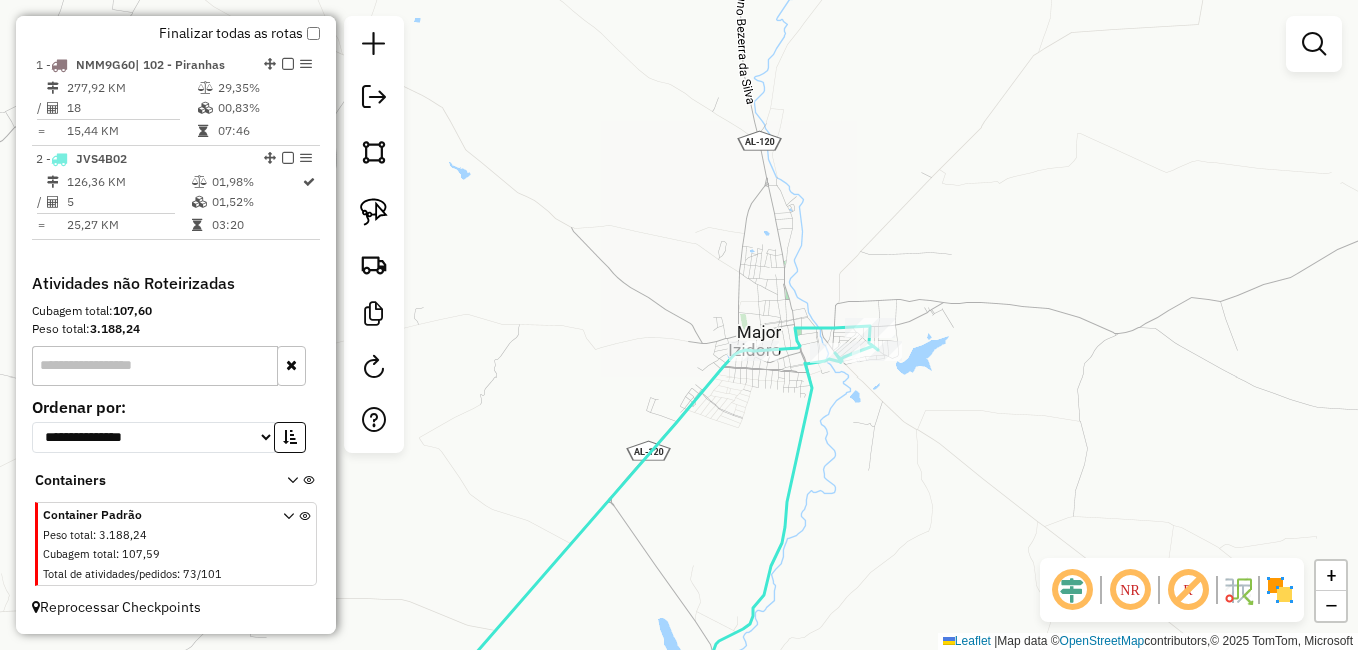 drag, startPoint x: 729, startPoint y: 501, endPoint x: 882, endPoint y: 273, distance: 274.57785 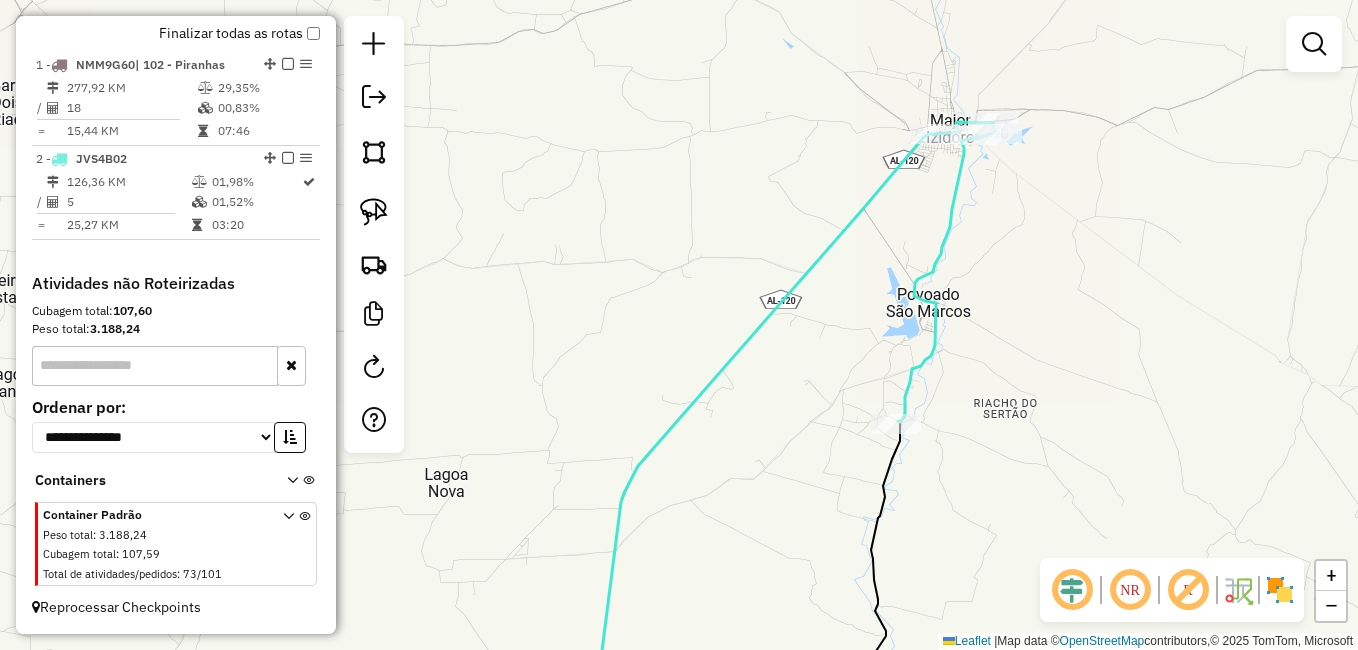 drag, startPoint x: 777, startPoint y: 354, endPoint x: 847, endPoint y: 241, distance: 132.92479 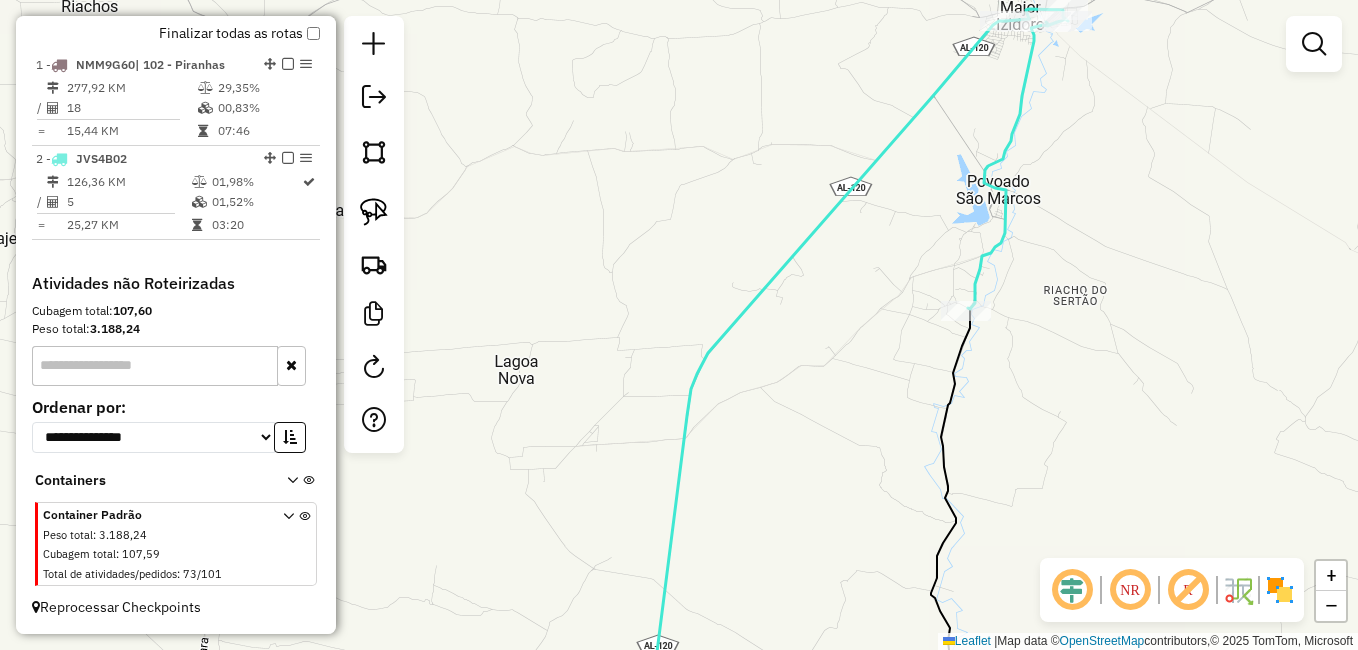 select on "**********" 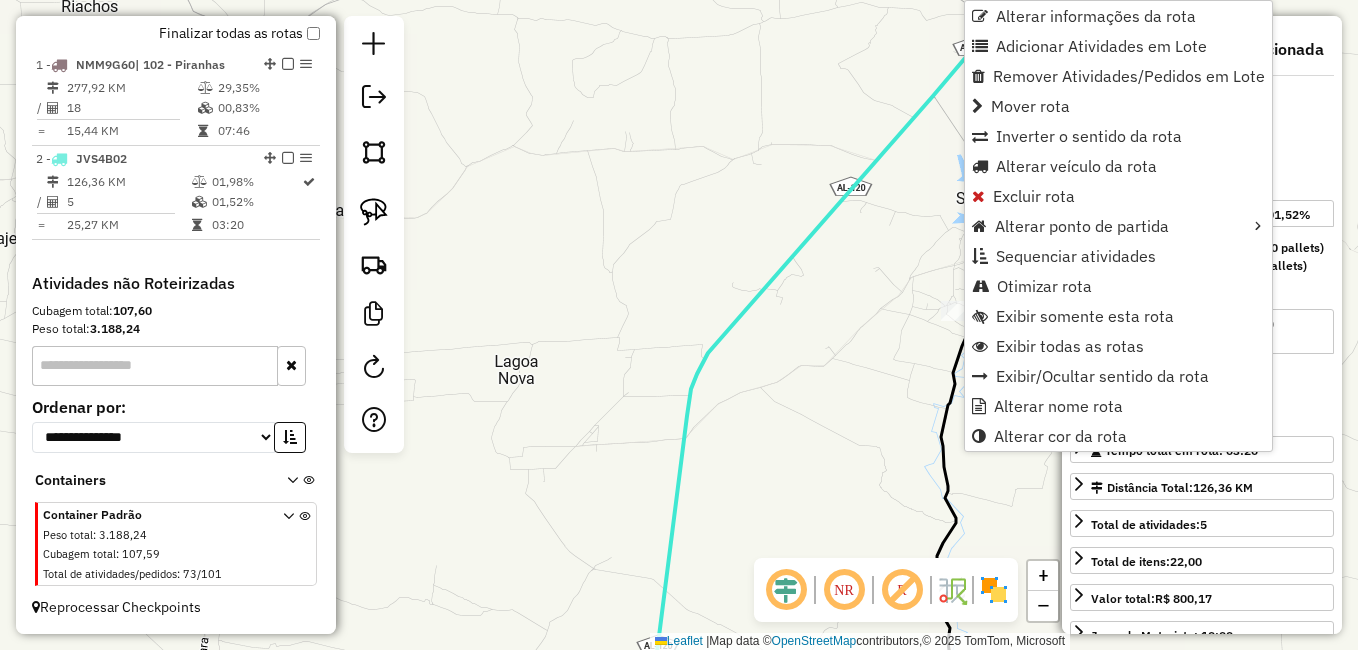 click on "Janela de atendimento Grade de atendimento Capacidade Transportadoras Veículos Cliente Pedidos  Rotas Selecione os dias de semana para filtrar as janelas de atendimento  Seg   Ter   Qua   Qui   Sex   Sáb   Dom  Informe o período da janela de atendimento: De: Até:  Filtrar exatamente a janela do cliente  Considerar janela de atendimento padrão  Selecione os dias de semana para filtrar as grades de atendimento  Seg   Ter   Qua   Qui   Sex   Sáb   Dom   Considerar clientes sem dia de atendimento cadastrado  Clientes fora do dia de atendimento selecionado Filtrar as atividades entre os valores definidos abaixo:  Peso mínimo:   Peso máximo:   Cubagem mínima:   Cubagem máxima:   De:   Até:  Filtrar as atividades entre o tempo de atendimento definido abaixo:  De:   Até:   Considerar capacidade total dos clientes não roteirizados Transportadora: Selecione um ou mais itens Tipo de veículo: Selecione um ou mais itens Veículo: Selecione um ou mais itens Motorista: Selecione um ou mais itens Nome: Rótulo:" 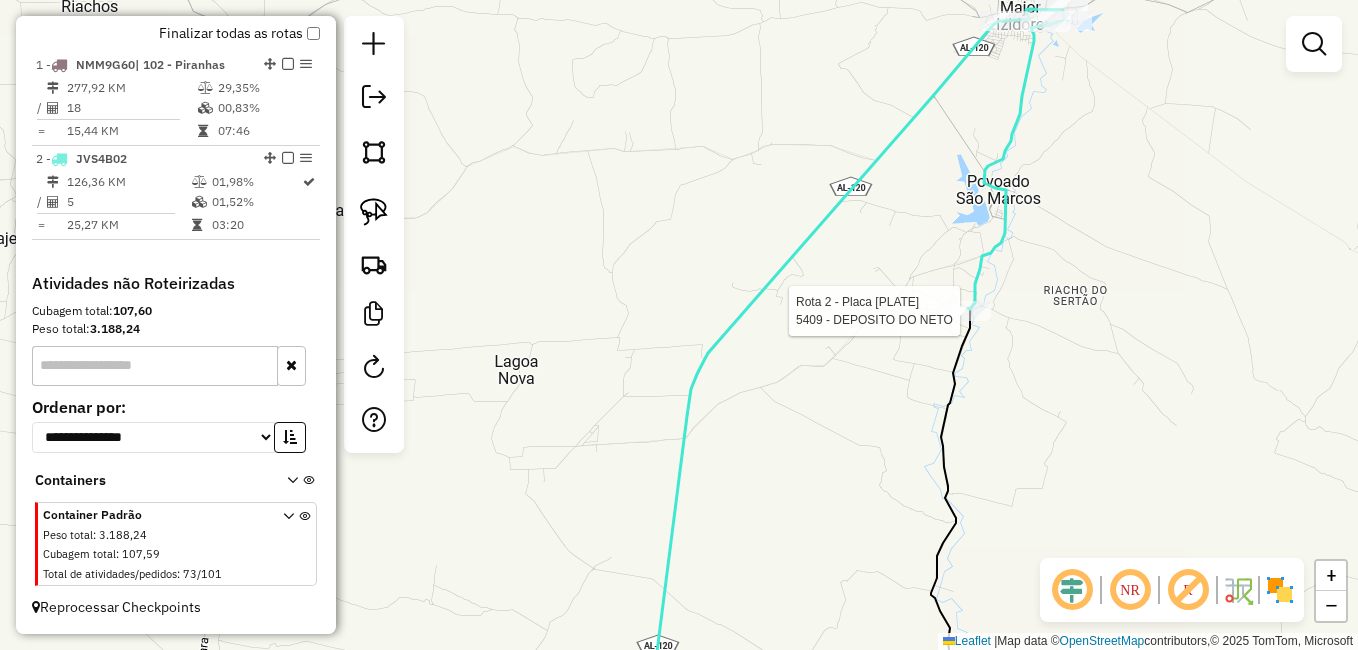 select on "**********" 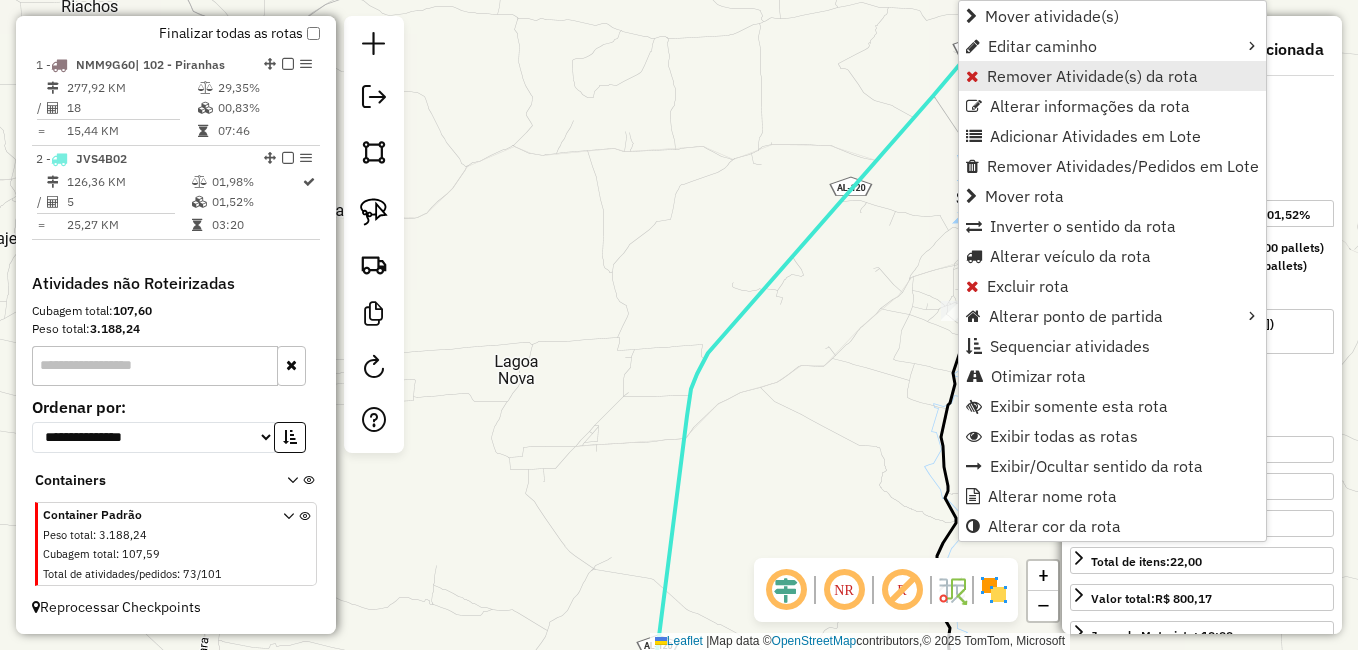 click on "Remover Atividade(s) da rota" at bounding box center [1092, 76] 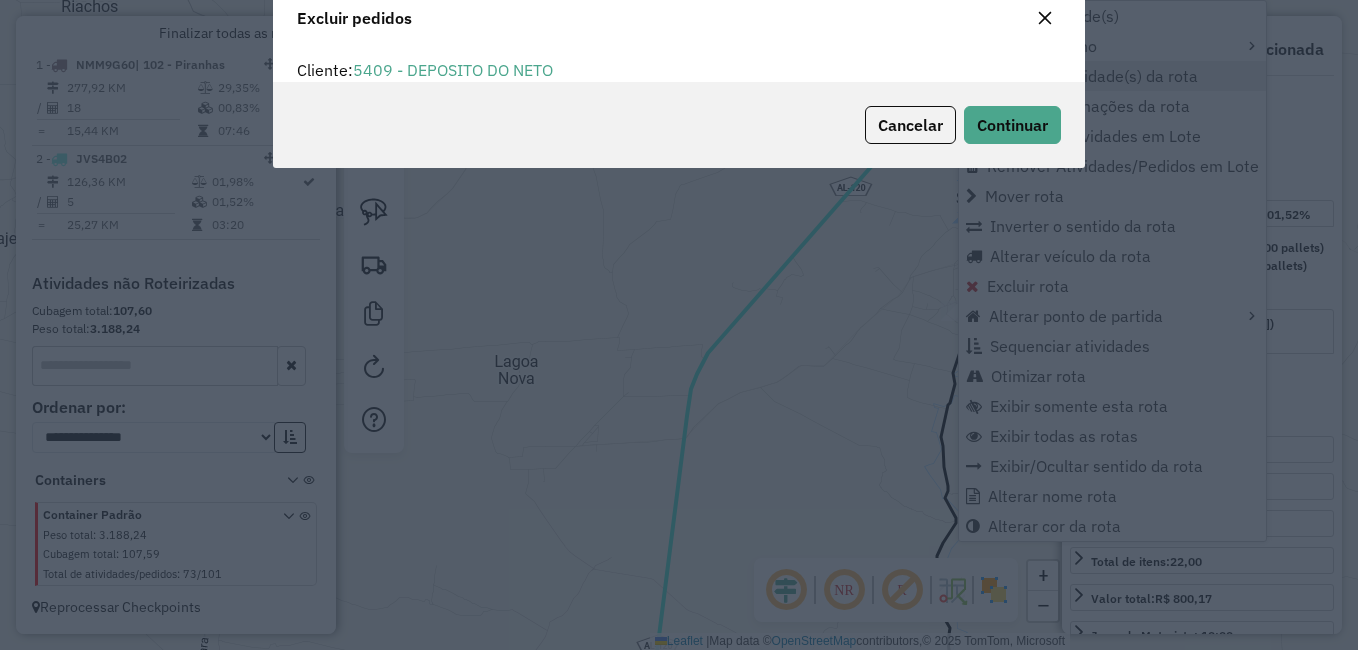 scroll, scrollTop: 82, scrollLeft: 0, axis: vertical 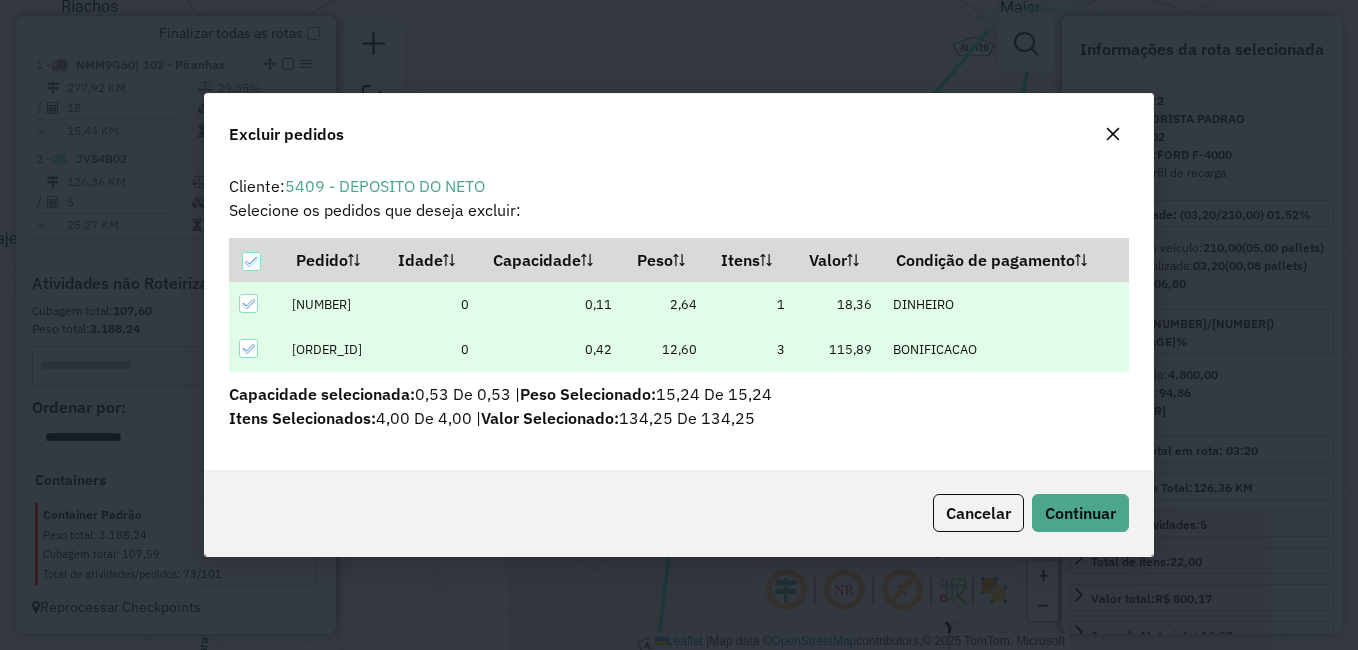 click on "Cancelar  Continuar" 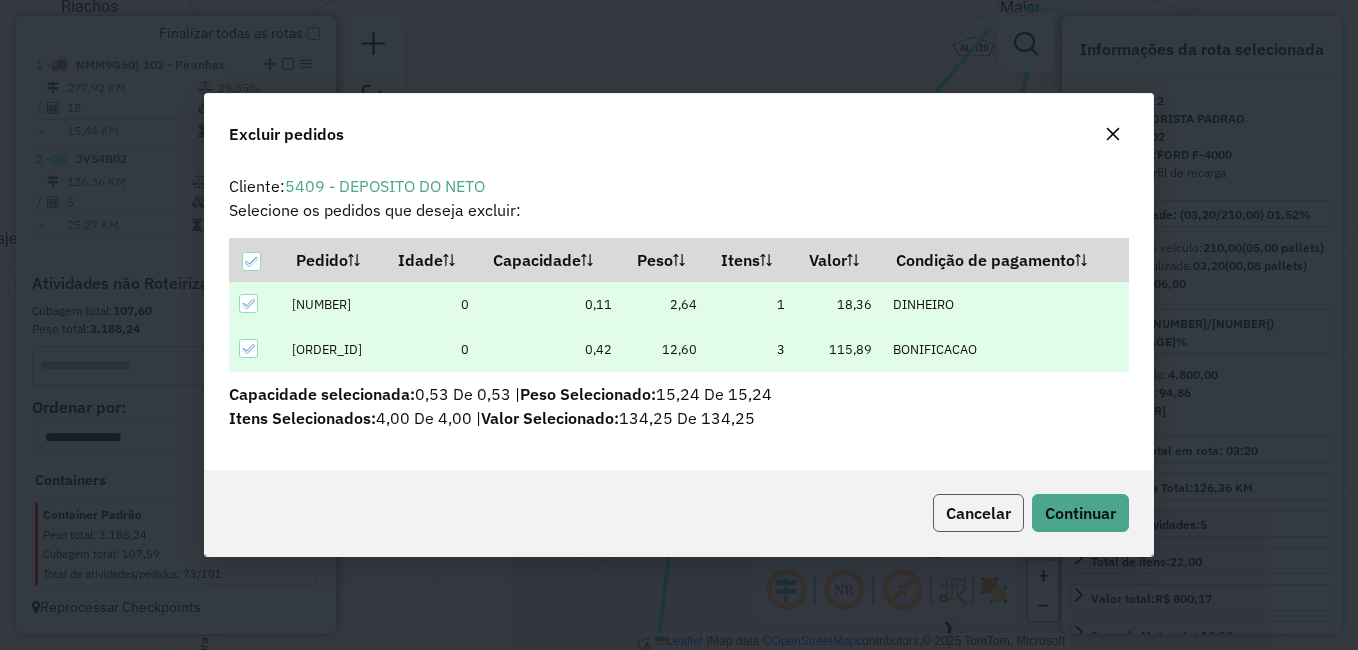 click on "Cancelar" 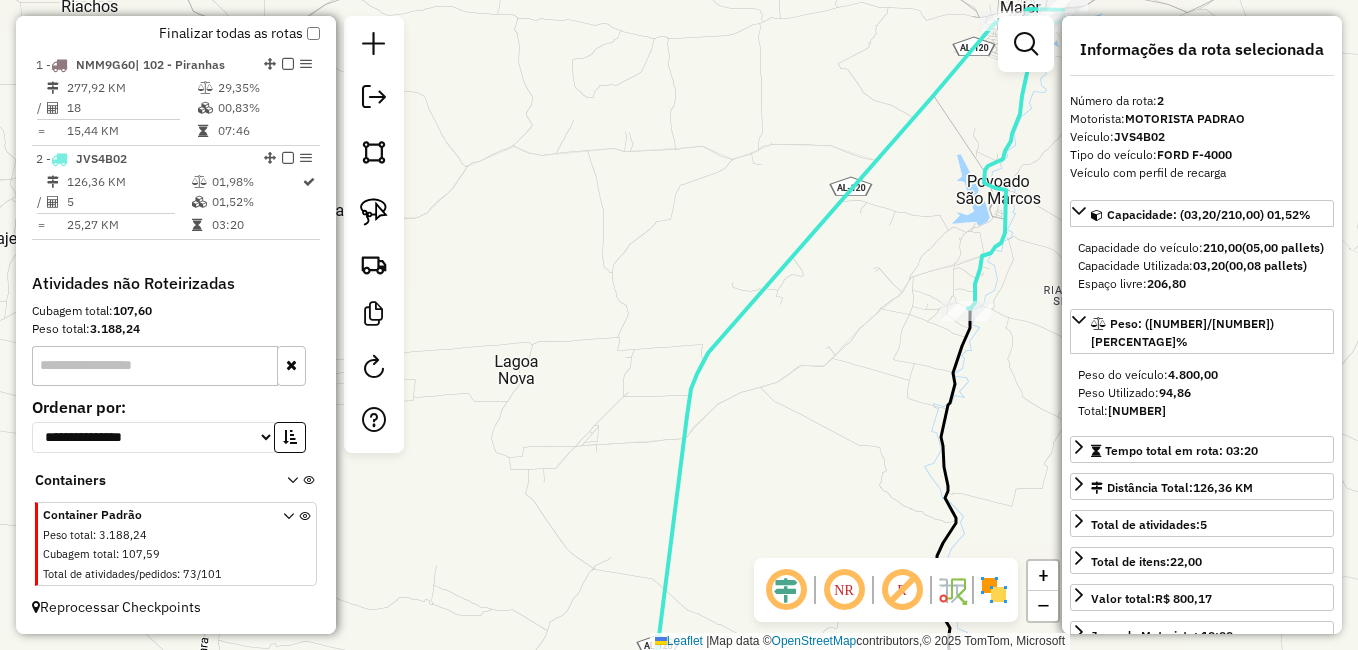 click on "Janela de atendimento Grade de atendimento Capacidade Transportadoras Veículos Cliente Pedidos  Rotas Selecione os dias de semana para filtrar as janelas de atendimento  Seg   Ter   Qua   Qui   Sex   Sáb   Dom  Informe o período da janela de atendimento: De: Até:  Filtrar exatamente a janela do cliente  Considerar janela de atendimento padrão  Selecione os dias de semana para filtrar as grades de atendimento  Seg   Ter   Qua   Qui   Sex   Sáb   Dom   Considerar clientes sem dia de atendimento cadastrado  Clientes fora do dia de atendimento selecionado Filtrar as atividades entre os valores definidos abaixo:  Peso mínimo:   Peso máximo:   Cubagem mínima:   Cubagem máxima:   De:   Até:  Filtrar as atividades entre o tempo de atendimento definido abaixo:  De:   Até:   Considerar capacidade total dos clientes não roteirizados Transportadora: Selecione um ou mais itens Tipo de veículo: Selecione um ou mais itens Veículo: Selecione um ou mais itens Motorista: Selecione um ou mais itens Nome: Rótulo:" 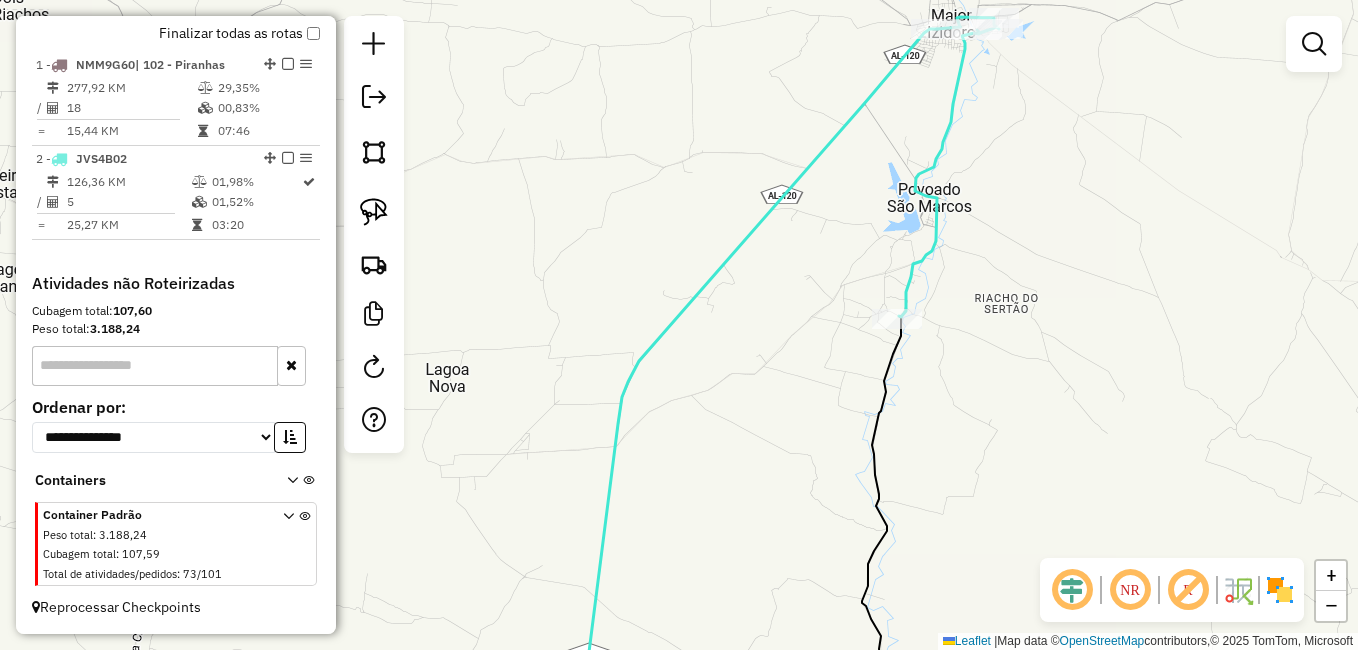 drag, startPoint x: 967, startPoint y: 425, endPoint x: 878, endPoint y: 437, distance: 89.80534 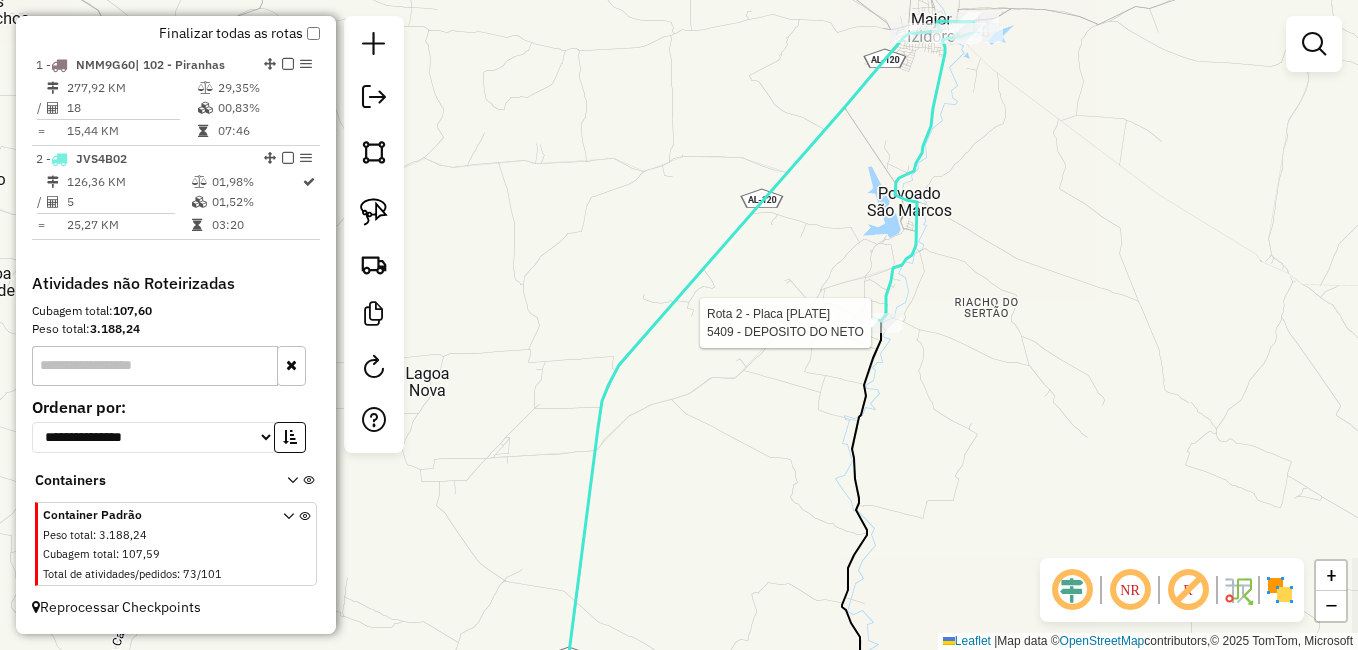 select on "**********" 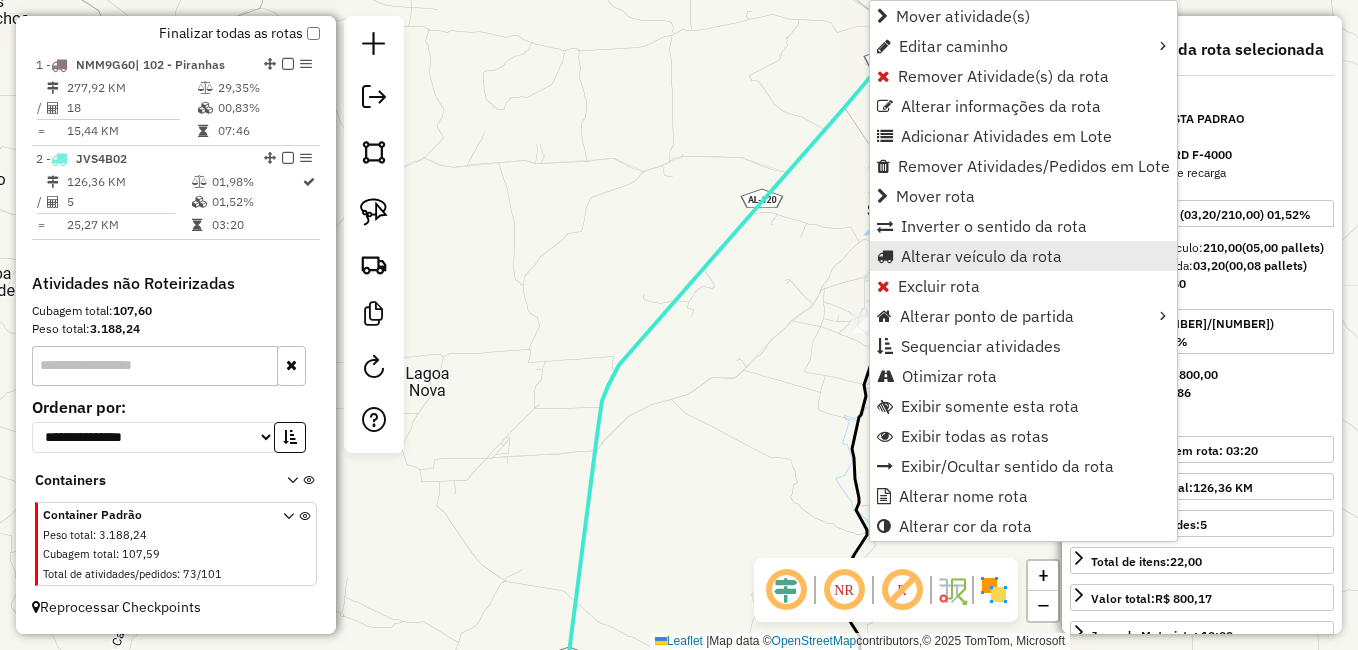 click on "Alterar veículo da rota" at bounding box center [981, 256] 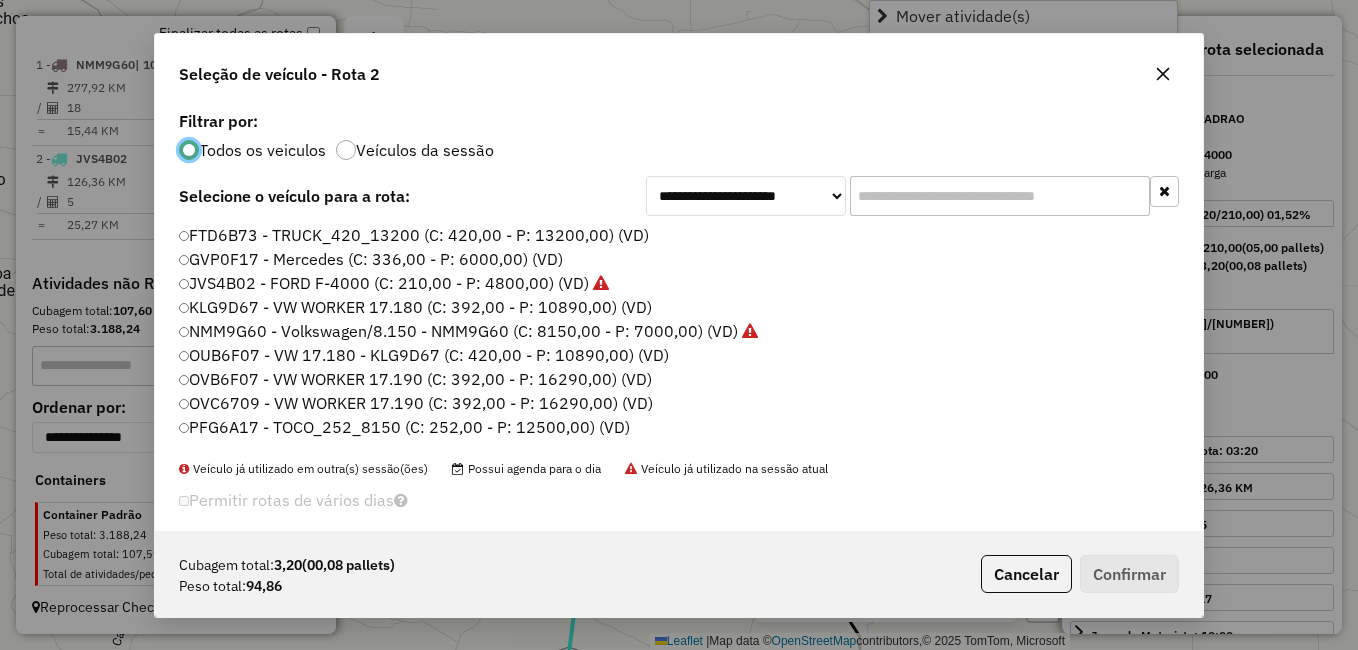 scroll, scrollTop: 11, scrollLeft: 6, axis: both 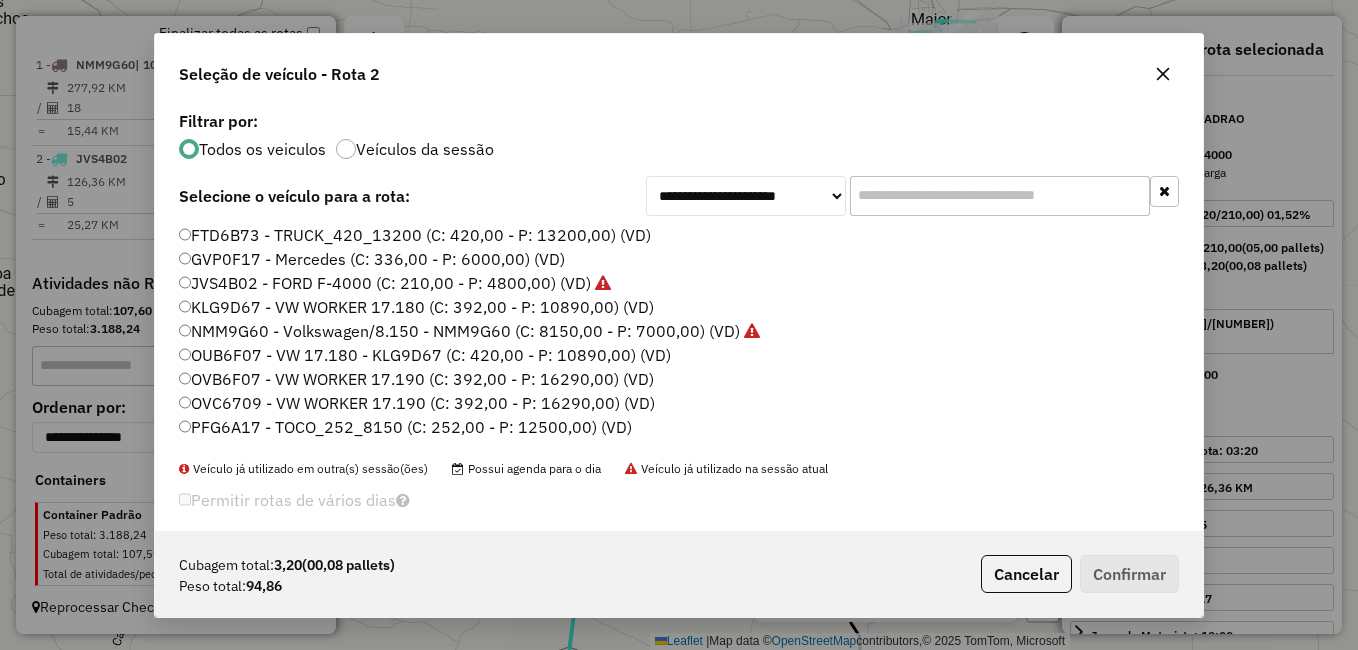 click on "NMM9G60 - Volkswagen/8.150 - NMM9G60 (C: 8150,00 - P: 7000,00) (VD)" 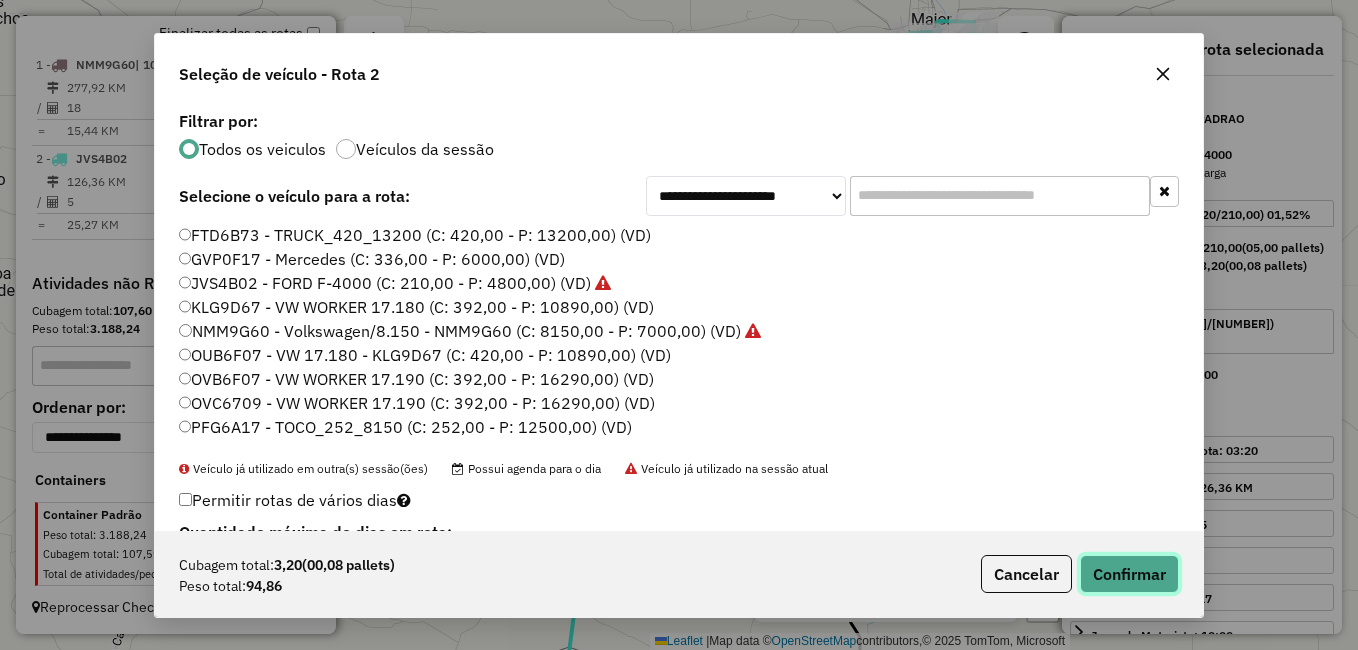 click on "Confirmar" 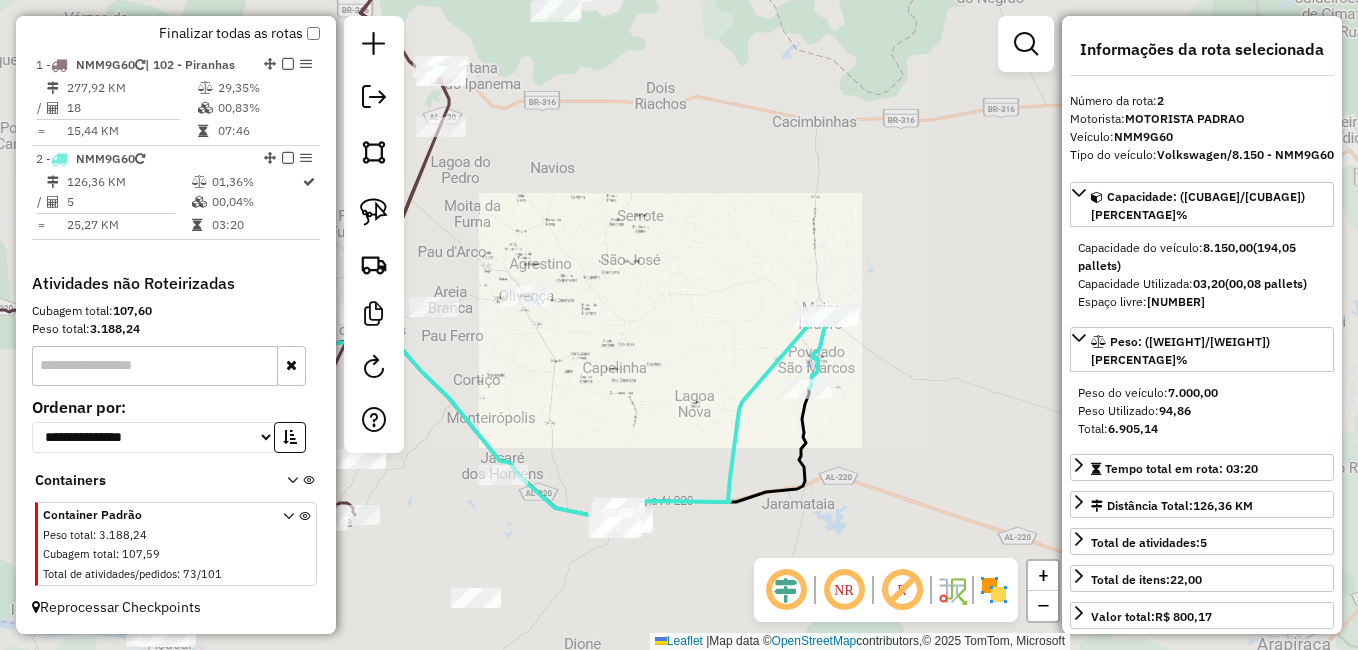 click 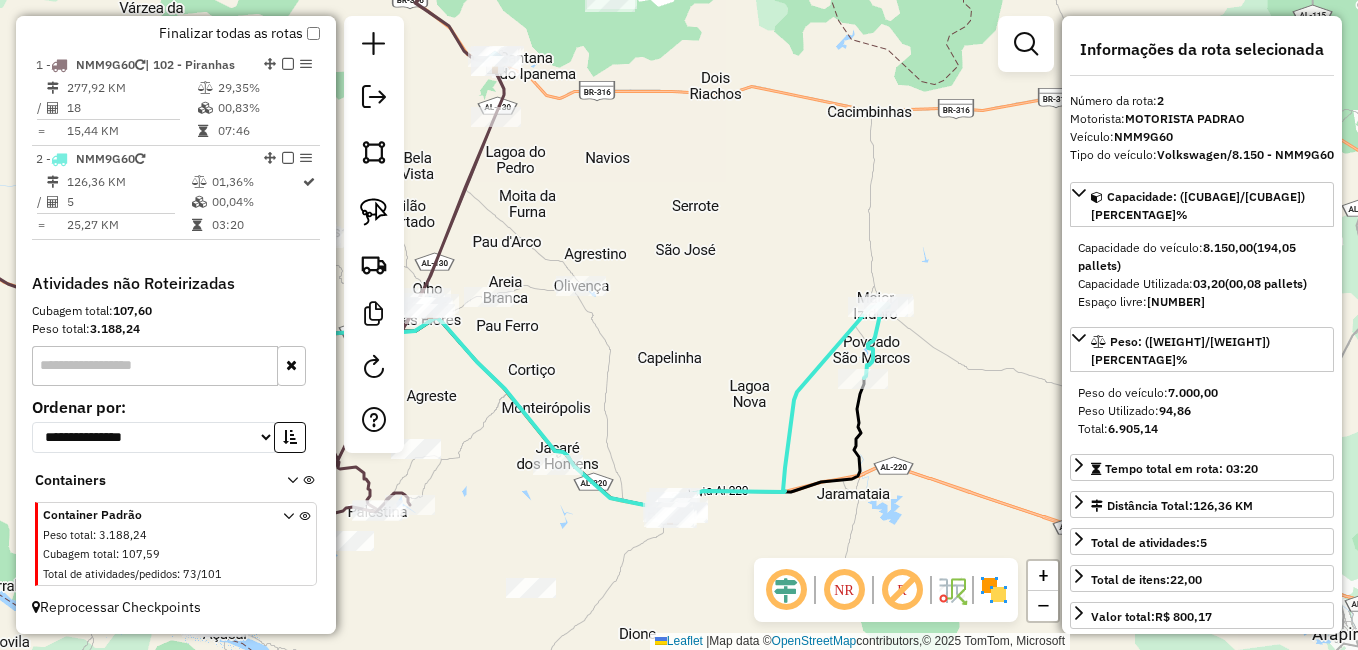 drag, startPoint x: 823, startPoint y: 482, endPoint x: 1096, endPoint y: 390, distance: 288.08505 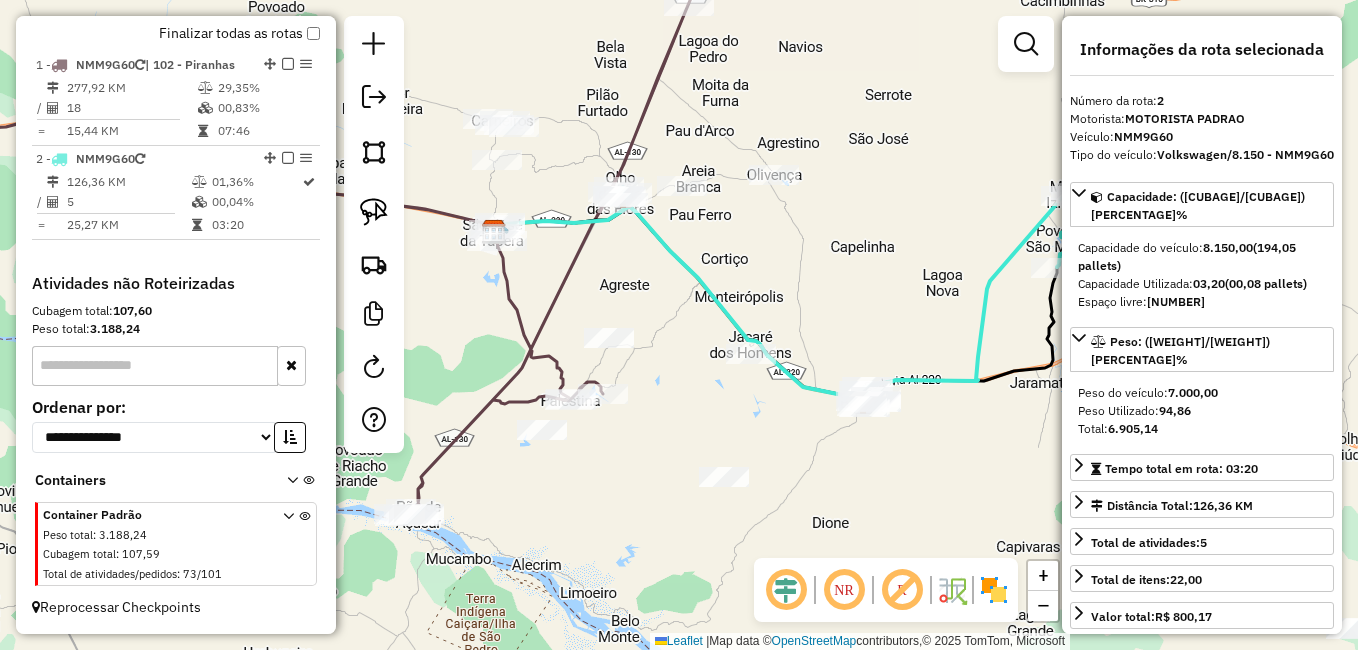 drag, startPoint x: 822, startPoint y: 454, endPoint x: 718, endPoint y: 411, distance: 112.53888 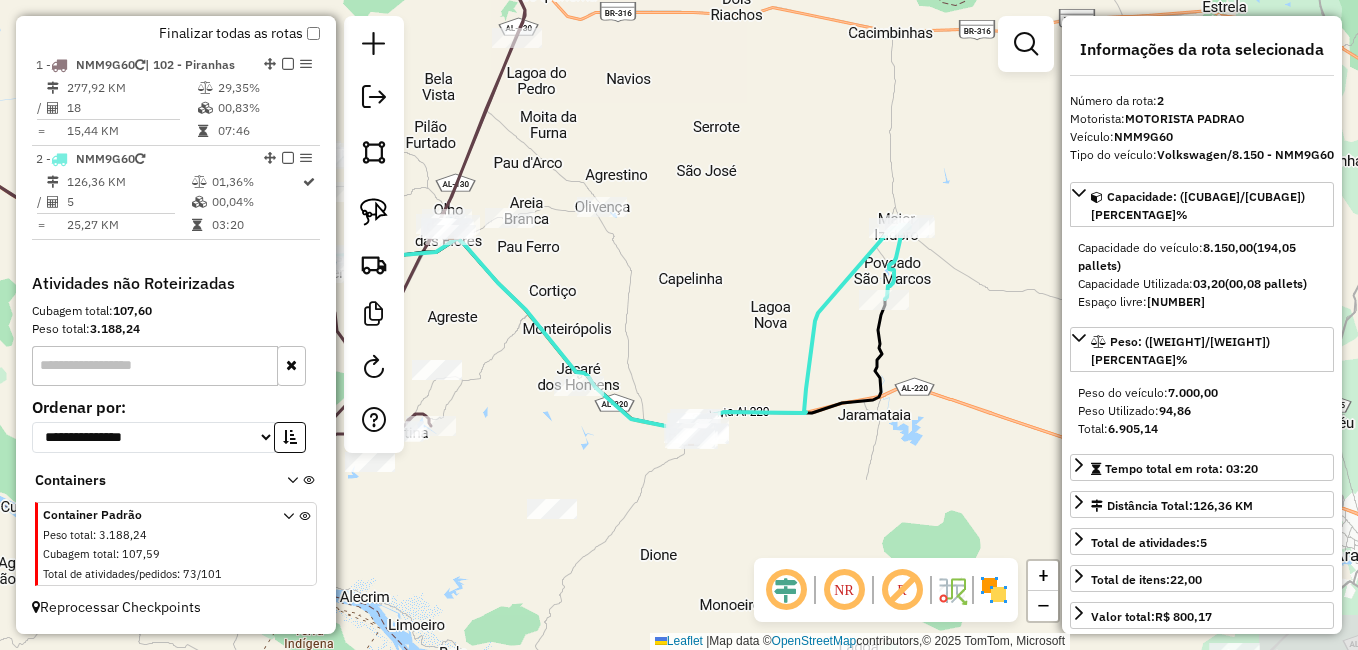 click on "Janela de atendimento Grade de atendimento Capacidade Transportadoras Veículos Cliente Pedidos  Rotas Selecione os dias de semana para filtrar as janelas de atendimento  Seg   Ter   Qua   Qui   Sex   Sáb   Dom  Informe o período da janela de atendimento: De: Até:  Filtrar exatamente a janela do cliente  Considerar janela de atendimento padrão  Selecione os dias de semana para filtrar as grades de atendimento  Seg   Ter   Qua   Qui   Sex   Sáb   Dom   Considerar clientes sem dia de atendimento cadastrado  Clientes fora do dia de atendimento selecionado Filtrar as atividades entre os valores definidos abaixo:  Peso mínimo:   Peso máximo:   Cubagem mínima:   Cubagem máxima:   De:   Até:  Filtrar as atividades entre o tempo de atendimento definido abaixo:  De:   Até:   Considerar capacidade total dos clientes não roteirizados Transportadora: Selecione um ou mais itens Tipo de veículo: Selecione um ou mais itens Veículo: Selecione um ou mais itens Motorista: Selecione um ou mais itens Nome: Rótulo:" 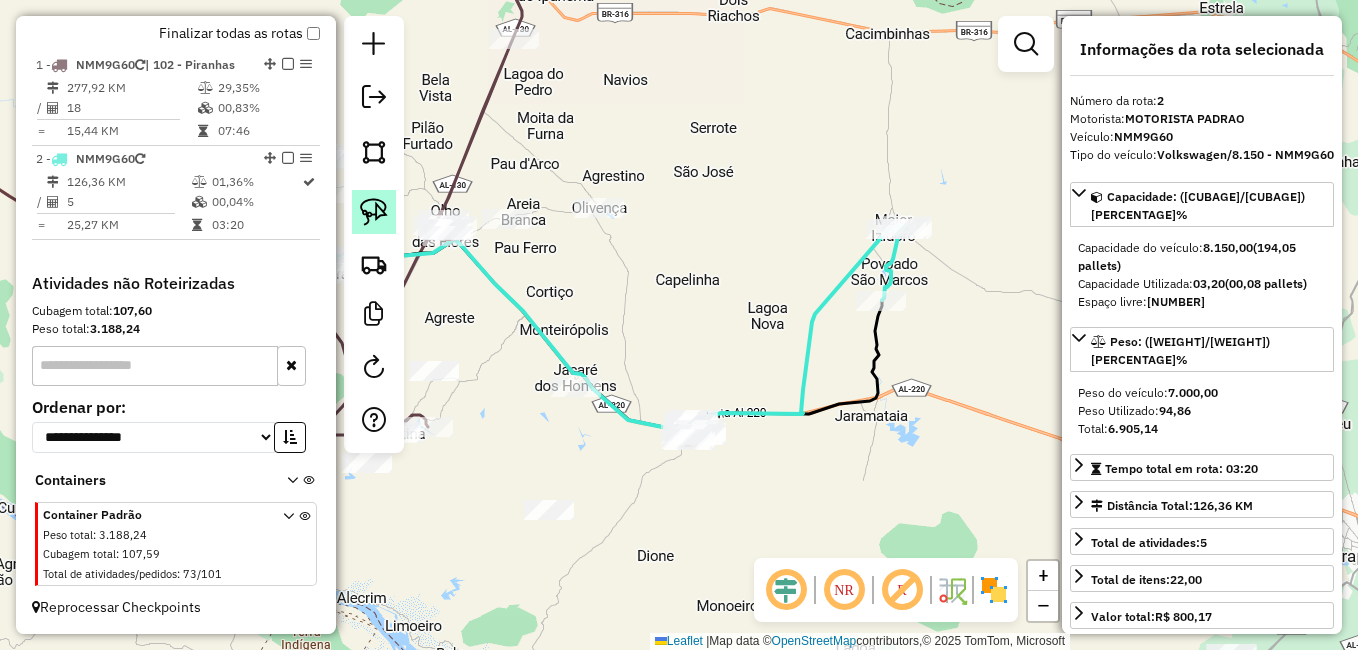click 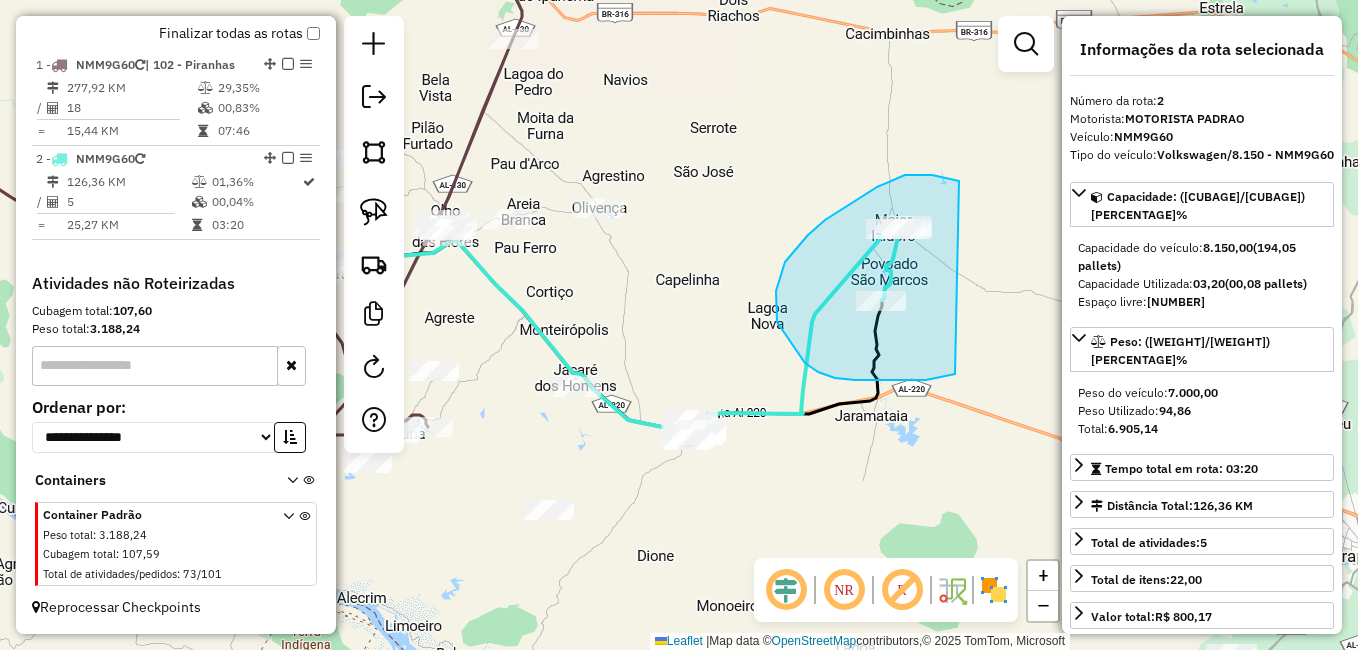 drag, startPoint x: 950, startPoint y: 180, endPoint x: 958, endPoint y: 374, distance: 194.16487 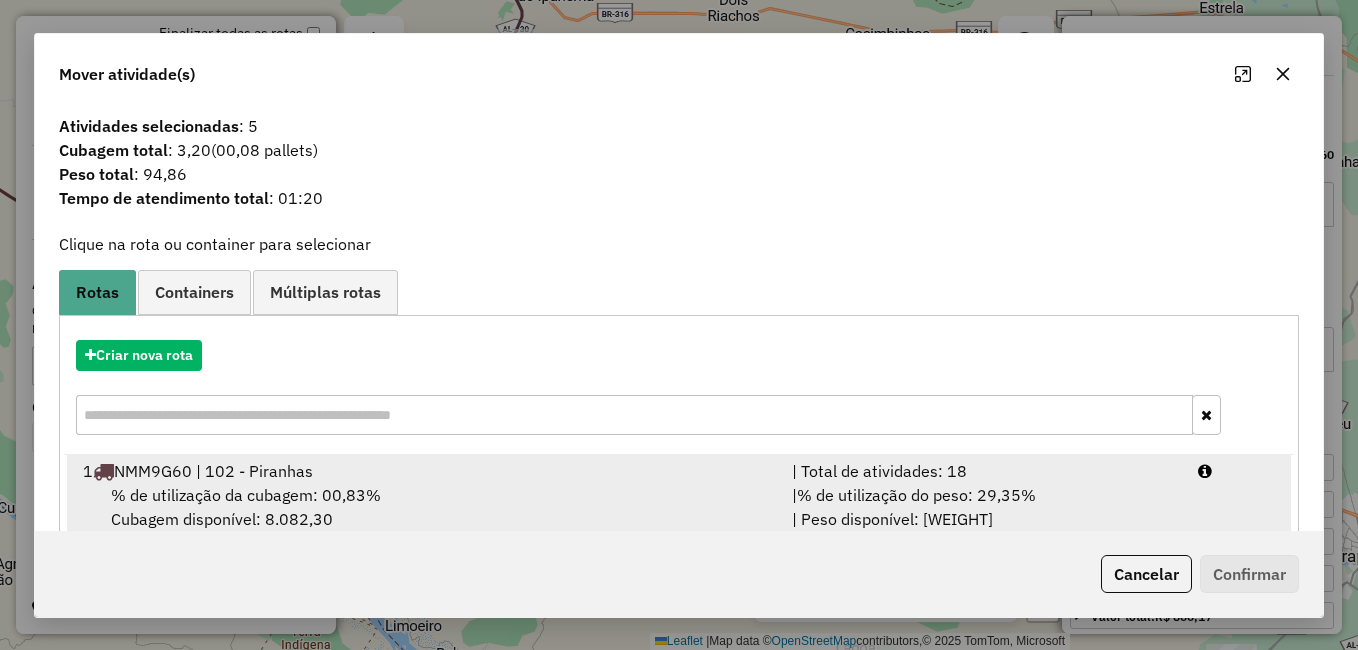 click on "% de utilização da cubagem: 00,83%" at bounding box center (246, 495) 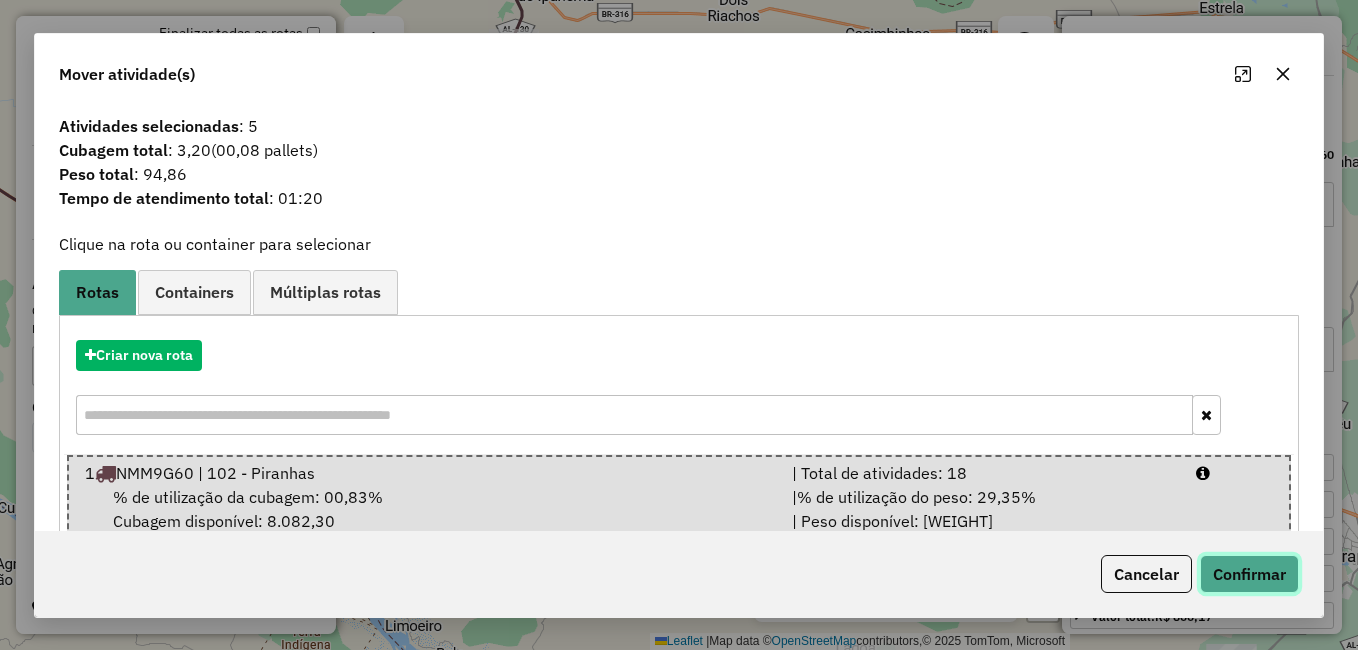 click on "Confirmar" 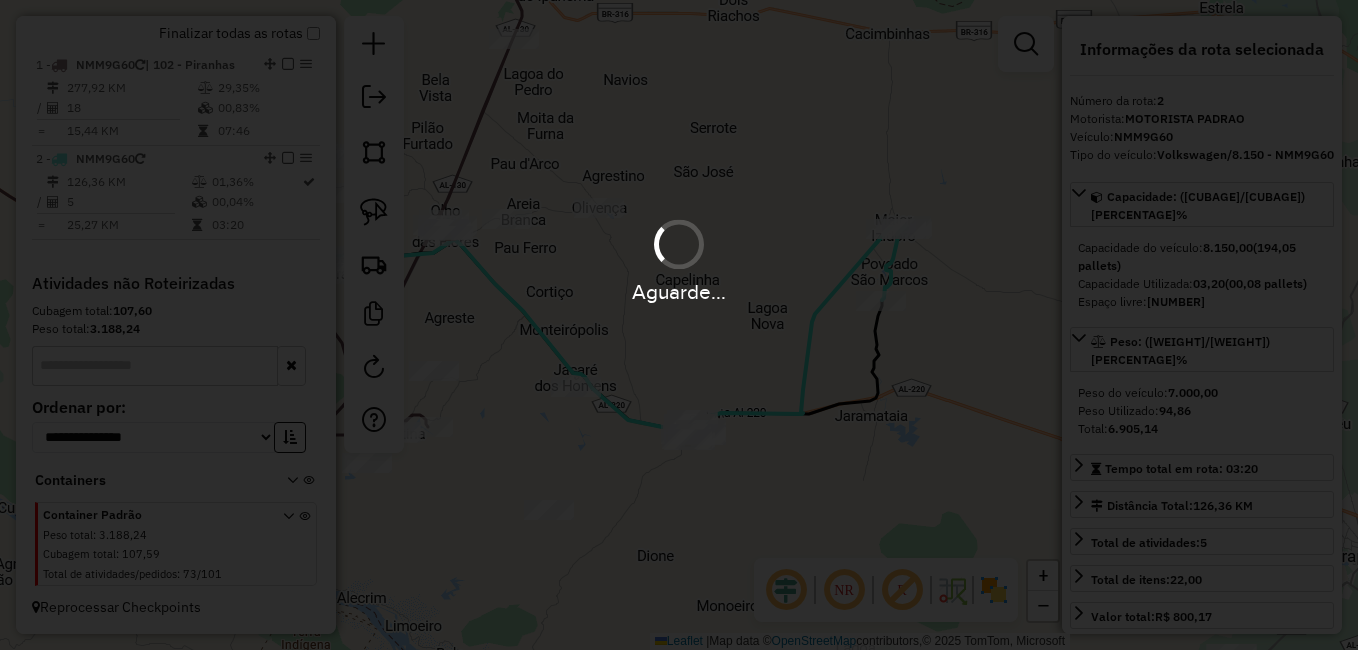 scroll, scrollTop: 579, scrollLeft: 0, axis: vertical 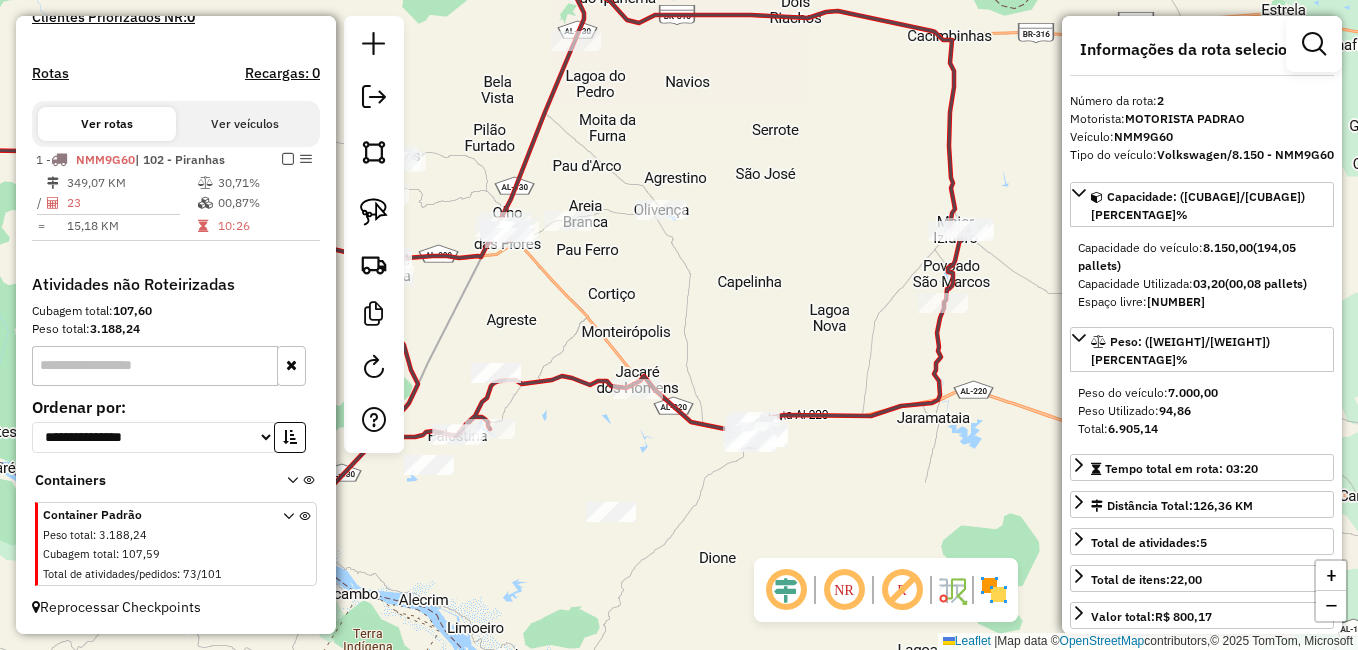drag, startPoint x: 949, startPoint y: 383, endPoint x: 975, endPoint y: 383, distance: 26 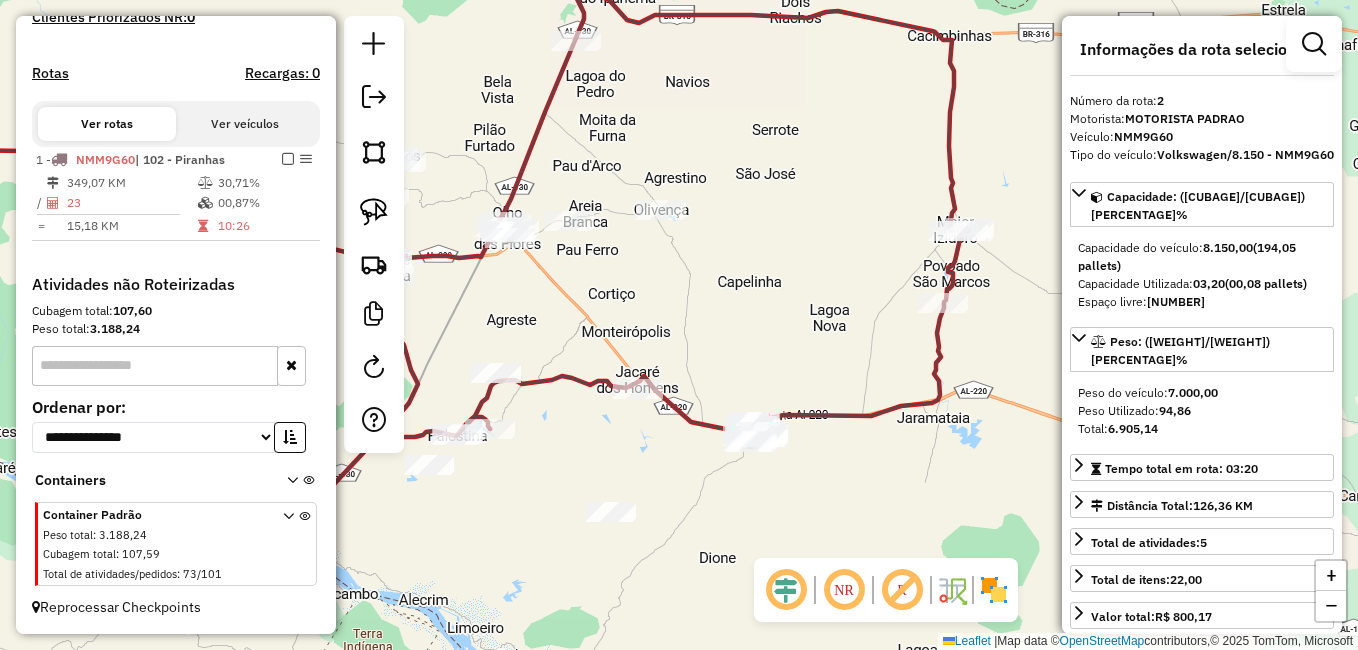 scroll, scrollTop: 379, scrollLeft: 0, axis: vertical 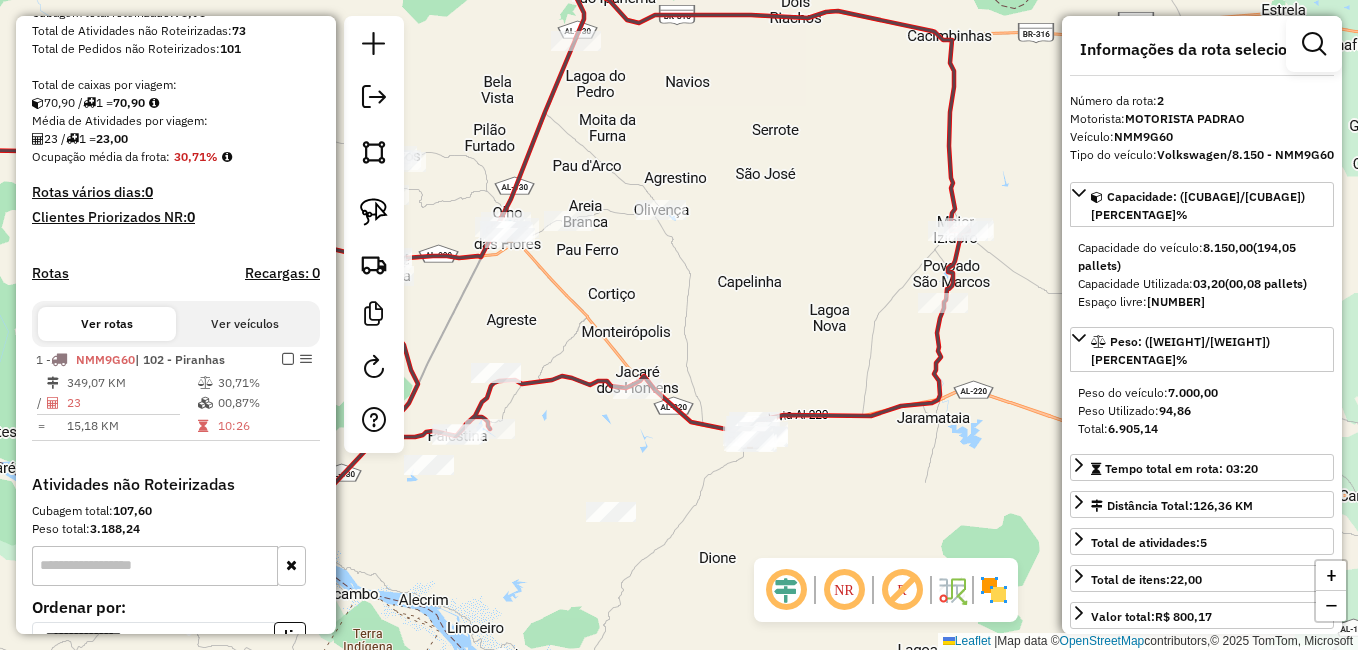 click on "Janela de atendimento Grade de atendimento Capacidade Transportadoras Veículos Cliente Pedidos  Rotas Selecione os dias de semana para filtrar as janelas de atendimento  Seg   Ter   Qua   Qui   Sex   Sáb   Dom  Informe o período da janela de atendimento: De: Até:  Filtrar exatamente a janela do cliente  Considerar janela de atendimento padrão  Selecione os dias de semana para filtrar as grades de atendimento  Seg   Ter   Qua   Qui   Sex   Sáb   Dom   Considerar clientes sem dia de atendimento cadastrado  Clientes fora do dia de atendimento selecionado Filtrar as atividades entre os valores definidos abaixo:  Peso mínimo:   Peso máximo:   Cubagem mínima:   Cubagem máxima:   De:   Até:  Filtrar as atividades entre o tempo de atendimento definido abaixo:  De:   Até:   Considerar capacidade total dos clientes não roteirizados Transportadora: Selecione um ou mais itens Tipo de veículo: Selecione um ou mais itens Veículo: Selecione um ou mais itens Motorista: Selecione um ou mais itens Nome: Rótulo:" 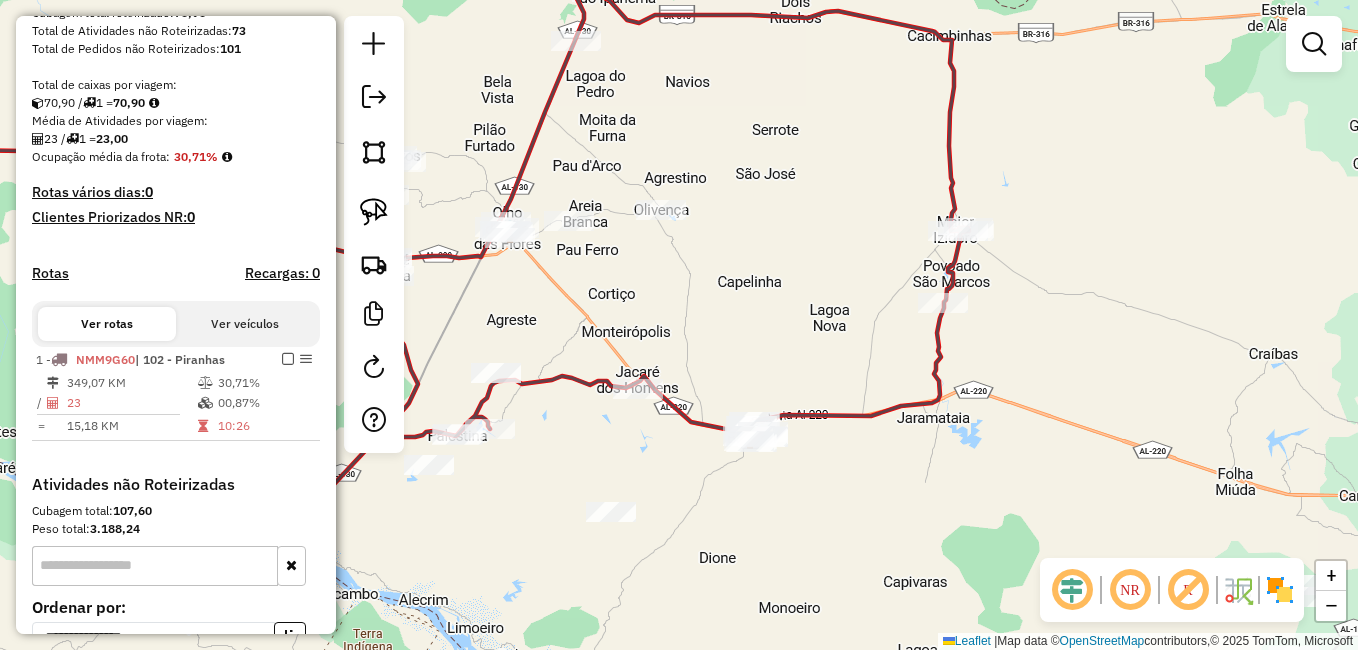 drag, startPoint x: 696, startPoint y: 524, endPoint x: 805, endPoint y: 505, distance: 110.64357 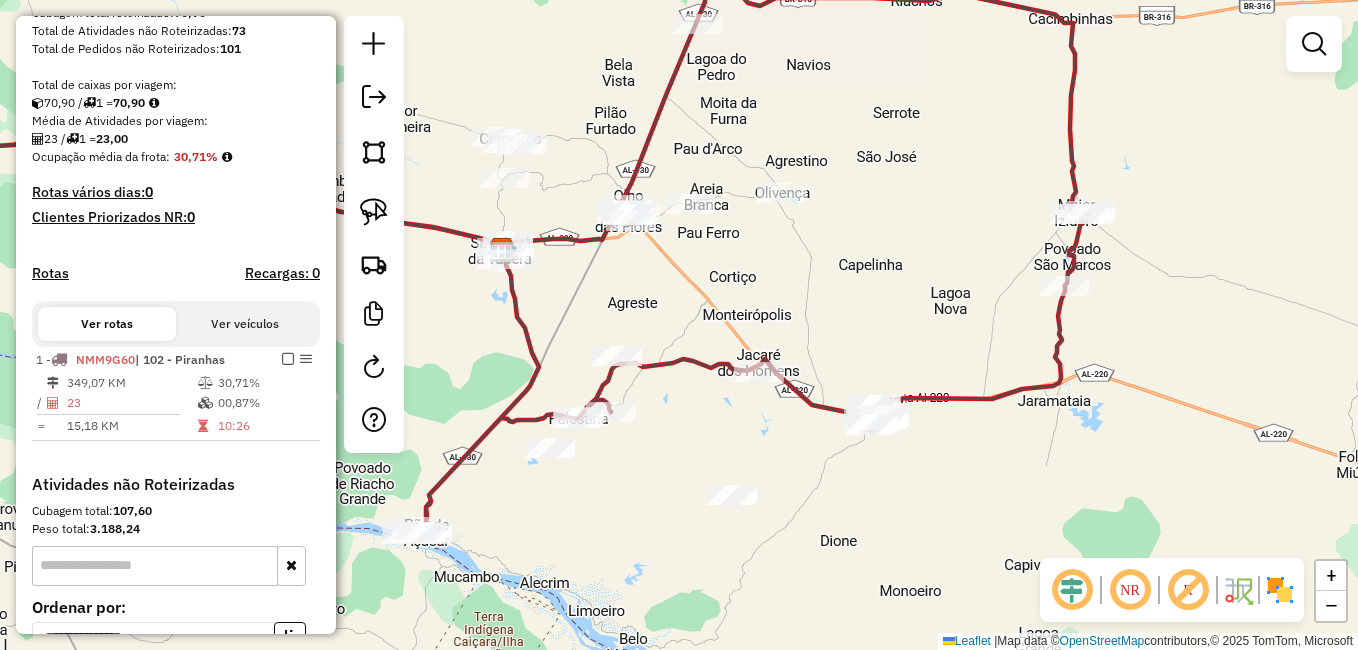 drag, startPoint x: 596, startPoint y: 493, endPoint x: 733, endPoint y: 482, distance: 137.4409 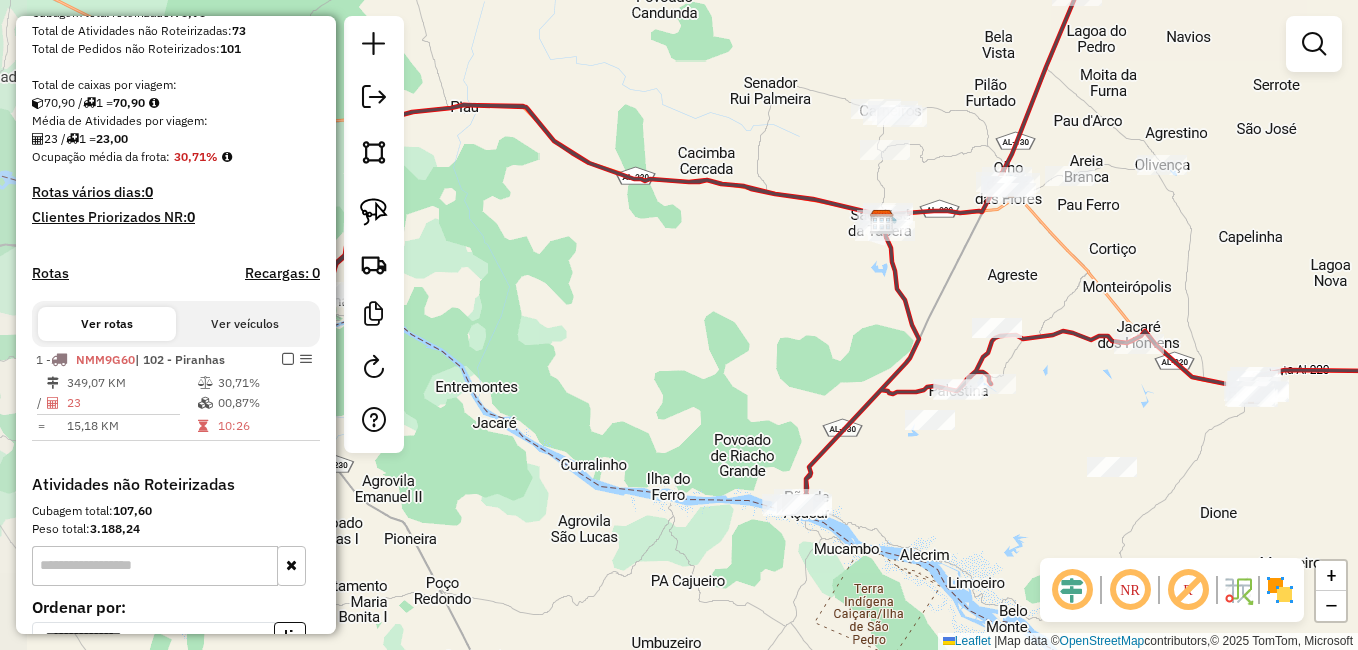 drag, startPoint x: 546, startPoint y: 470, endPoint x: 806, endPoint y: 460, distance: 260.19223 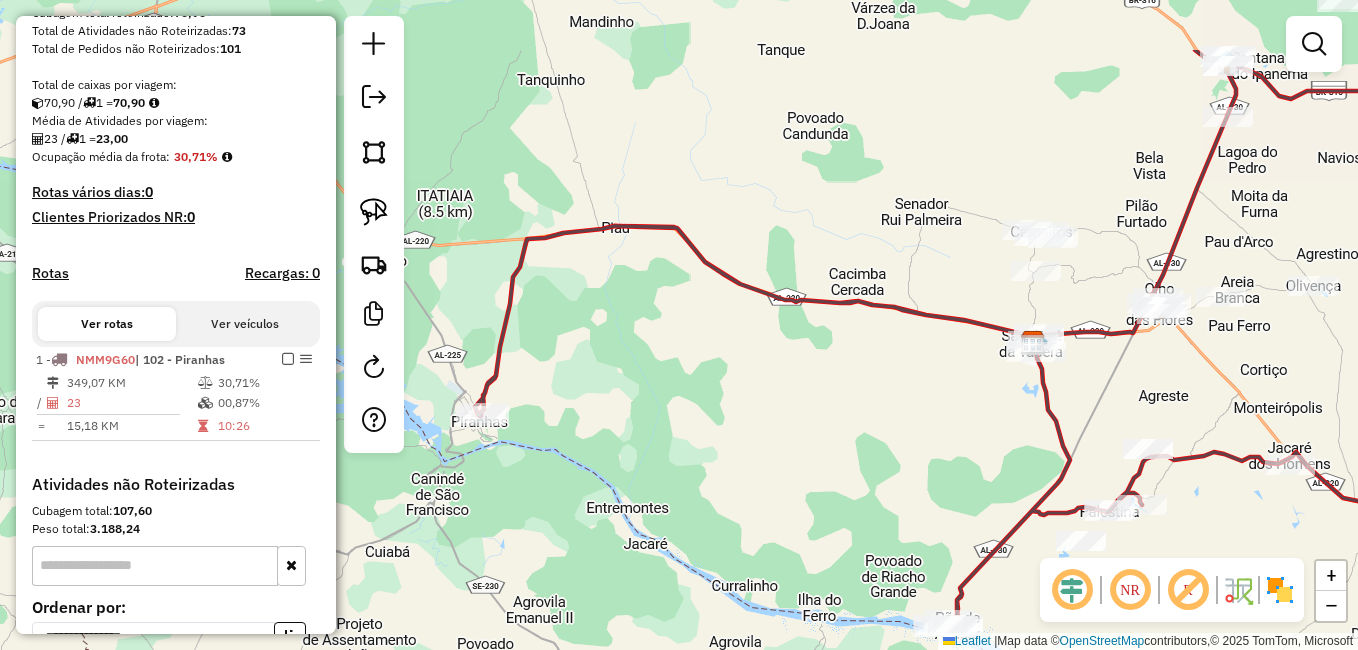drag, startPoint x: 778, startPoint y: 331, endPoint x: 906, endPoint y: 437, distance: 166.19266 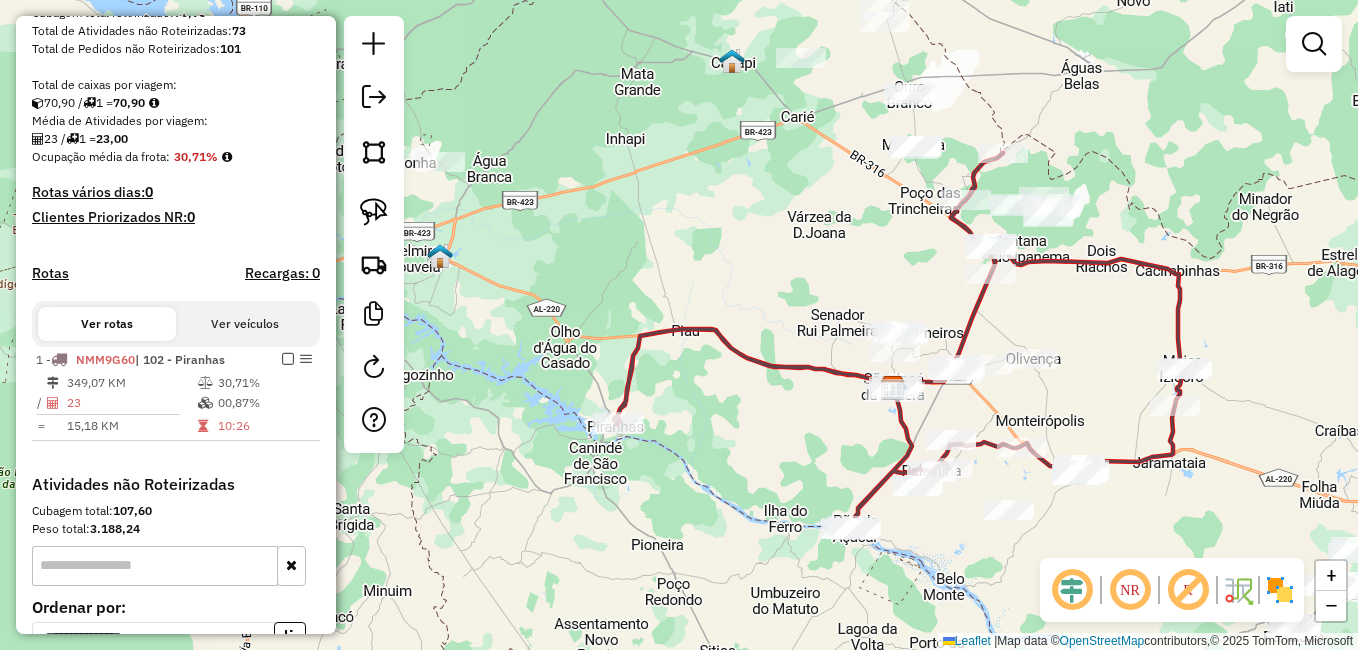drag, startPoint x: 1033, startPoint y: 522, endPoint x: 933, endPoint y: 513, distance: 100.40418 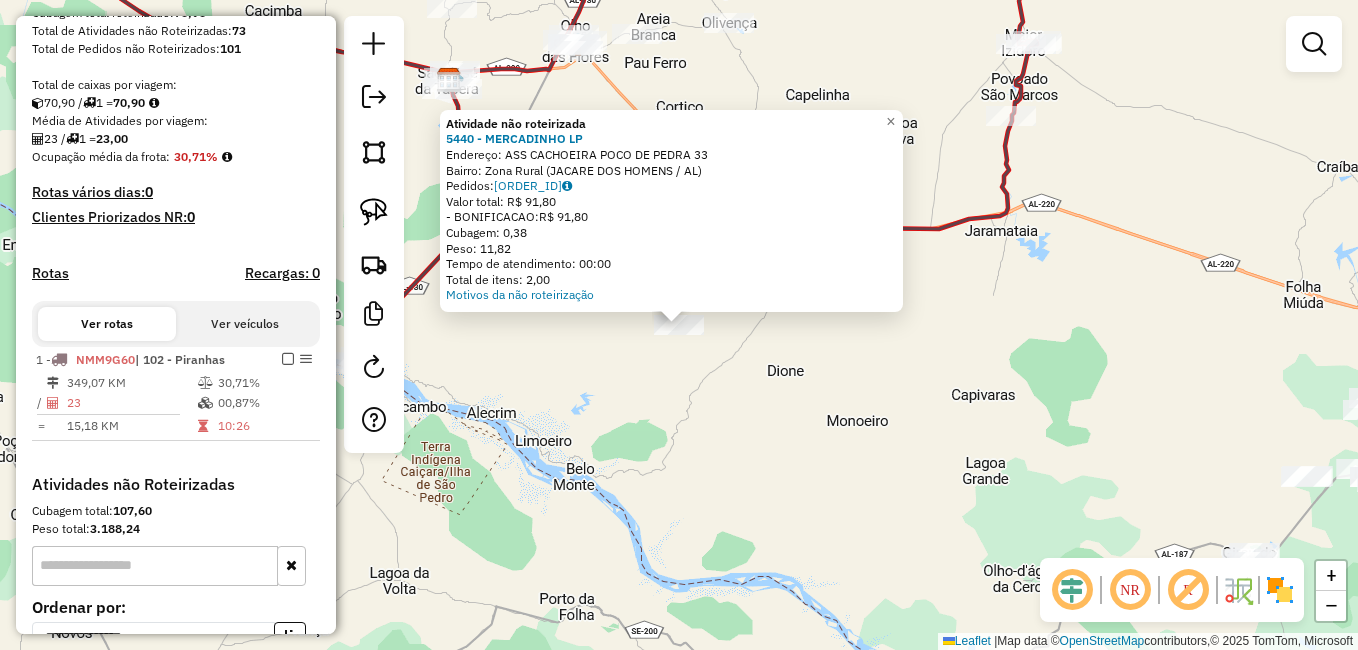 click on "Atividade não roteirizada 5440 - MERCADINHO LP  Endereço:  ASS CACHOEIRA POCO DE PEDRA 33   Bairro: Zona Rural (JACARE DOS HOMENS / AL)   Pedidos:  11119893   Valor total: R$ 91,80   - BONIFICACAO:  R$ 91,80   Cubagem: 0,38   Peso: 11,82   Tempo de atendimento: 00:00   Total de itens: 2,00  Motivos da não roteirização × Janela de atendimento Grade de atendimento Capacidade Transportadoras Veículos Cliente Pedidos  Rotas Selecione os dias de semana para filtrar as janelas de atendimento  Seg   Ter   Qua   Qui   Sex   Sáb   Dom  Informe o período da janela de atendimento: De: Até:  Filtrar exatamente a janela do cliente  Considerar janela de atendimento padrão  Selecione os dias de semana para filtrar as grades de atendimento  Seg   Ter   Qua   Qui   Sex   Sáb   Dom   Considerar clientes sem dia de atendimento cadastrado  Clientes fora do dia de atendimento selecionado Filtrar as atividades entre os valores definidos abaixo:  Peso mínimo:   Peso máximo:   Cubagem mínima:   Cubagem máxima:   De:" 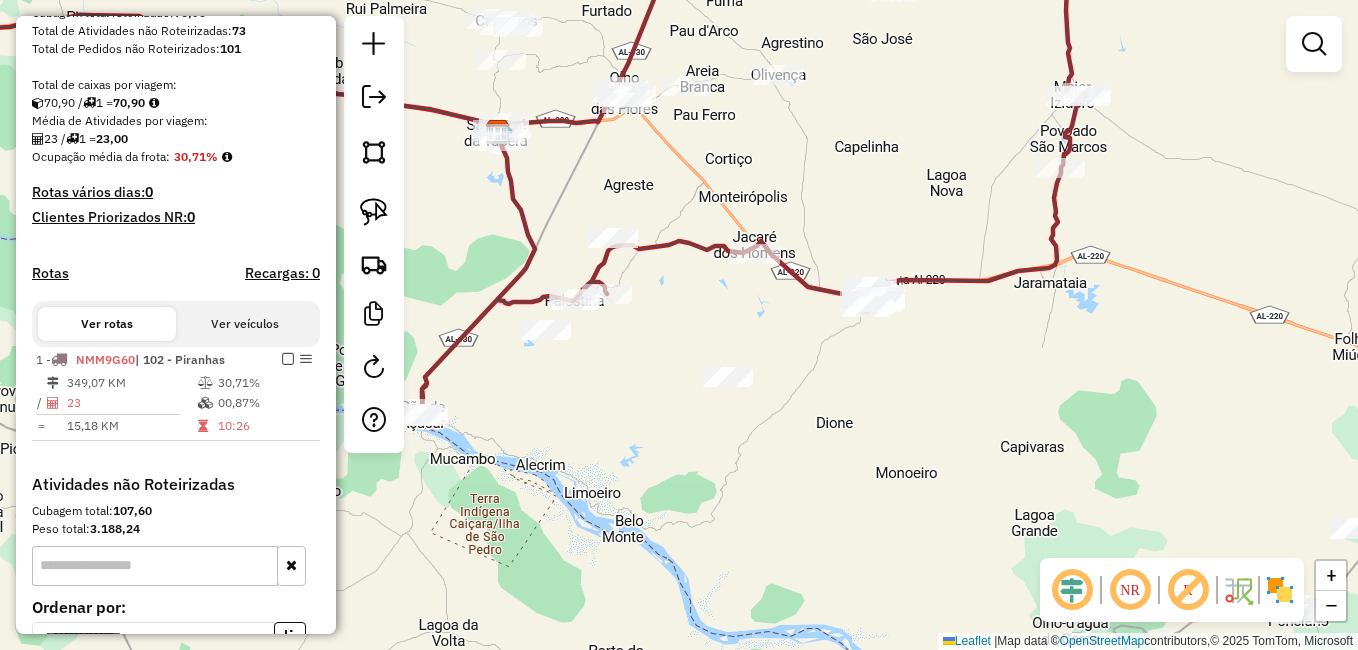 drag, startPoint x: 566, startPoint y: 323, endPoint x: 643, endPoint y: 398, distance: 107.48953 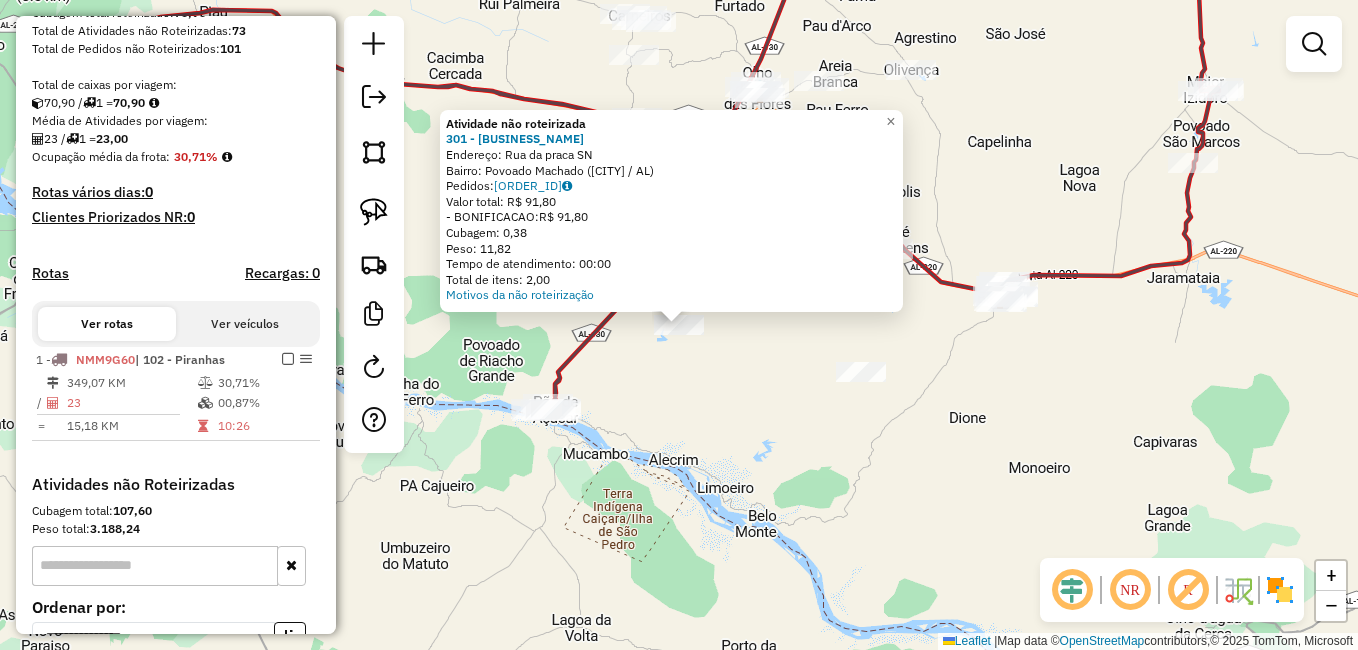 click 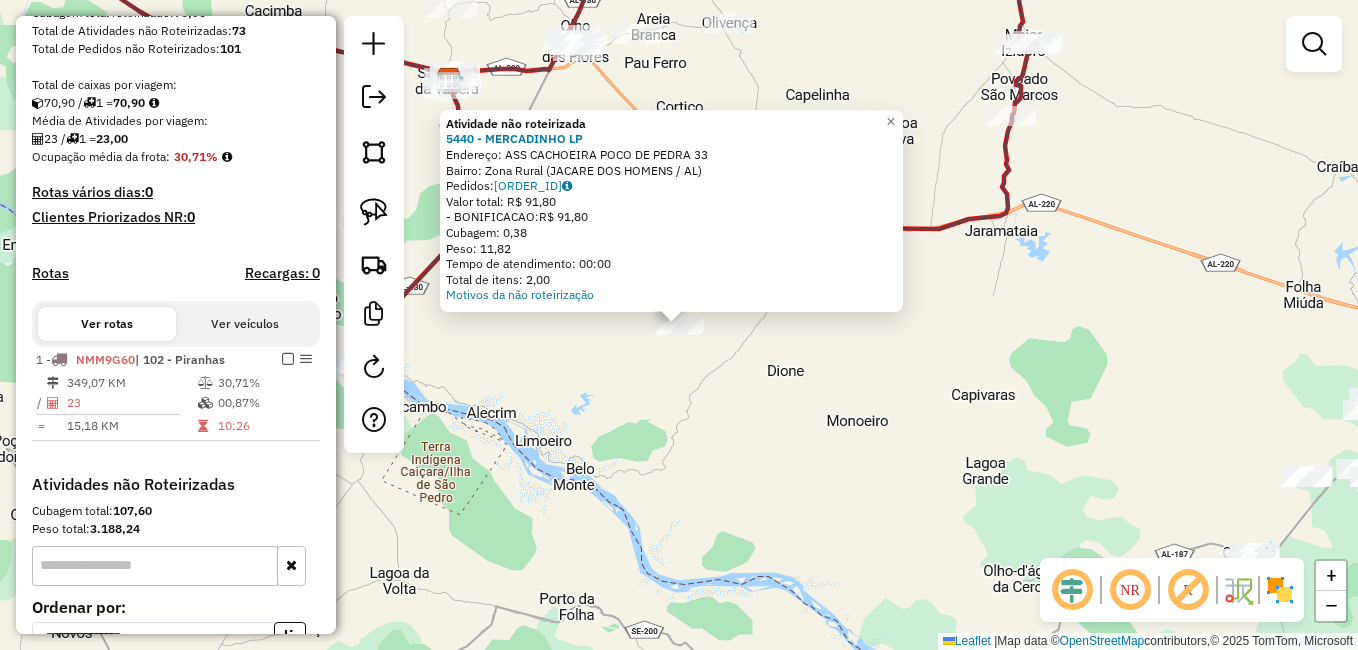 click on "Atividade não roteirizada 5440 - MERCADINHO LP  Endereço:  ASS CACHOEIRA POCO DE PEDRA 33   Bairro: Zona Rural (JACARE DOS HOMENS / AL)   Pedidos:  11119893   Valor total: R$ 91,80   - BONIFICACAO:  R$ 91,80   Cubagem: 0,38   Peso: 11,82   Tempo de atendimento: 00:00   Total de itens: 2,00  Motivos da não roteirização × Janela de atendimento Grade de atendimento Capacidade Transportadoras Veículos Cliente Pedidos  Rotas Selecione os dias de semana para filtrar as janelas de atendimento  Seg   Ter   Qua   Qui   Sex   Sáb   Dom  Informe o período da janela de atendimento: De: Até:  Filtrar exatamente a janela do cliente  Considerar janela de atendimento padrão  Selecione os dias de semana para filtrar as grades de atendimento  Seg   Ter   Qua   Qui   Sex   Sáb   Dom   Considerar clientes sem dia de atendimento cadastrado  Clientes fora do dia de atendimento selecionado Filtrar as atividades entre os valores definidos abaixo:  Peso mínimo:   Peso máximo:   Cubagem mínima:   Cubagem máxima:   De:" 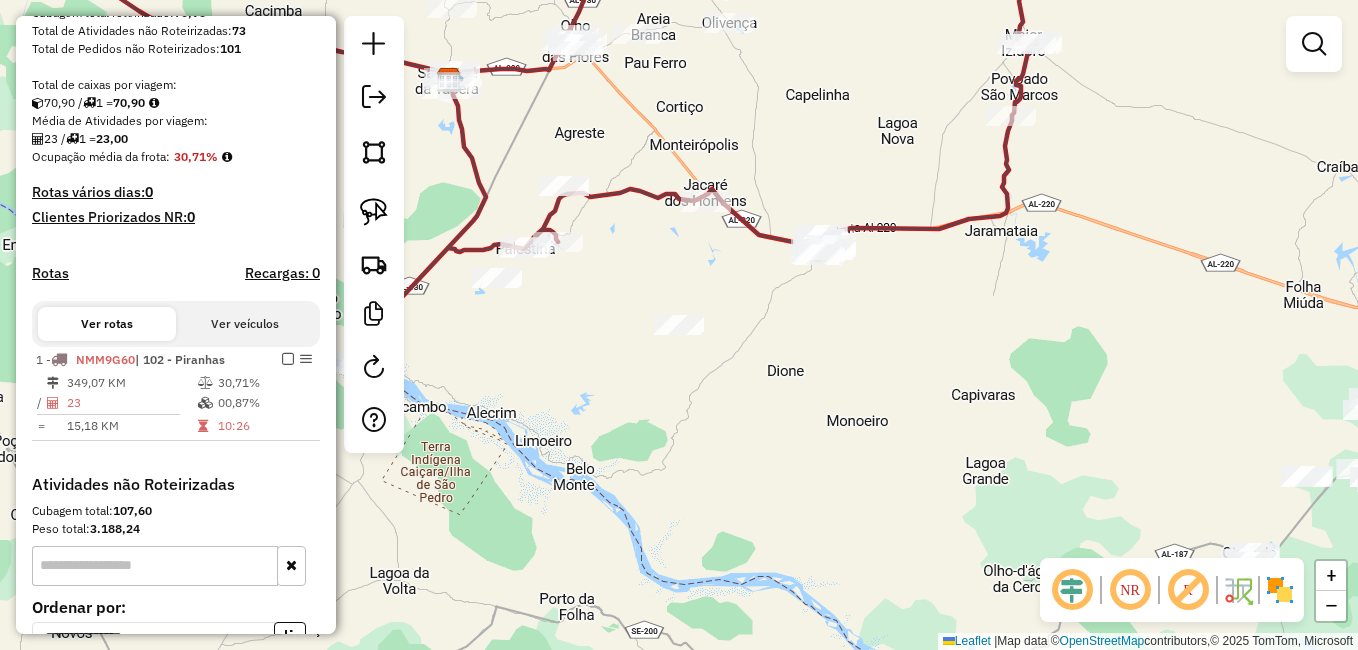 drag, startPoint x: 603, startPoint y: 374, endPoint x: 696, endPoint y: 420, distance: 103.75452 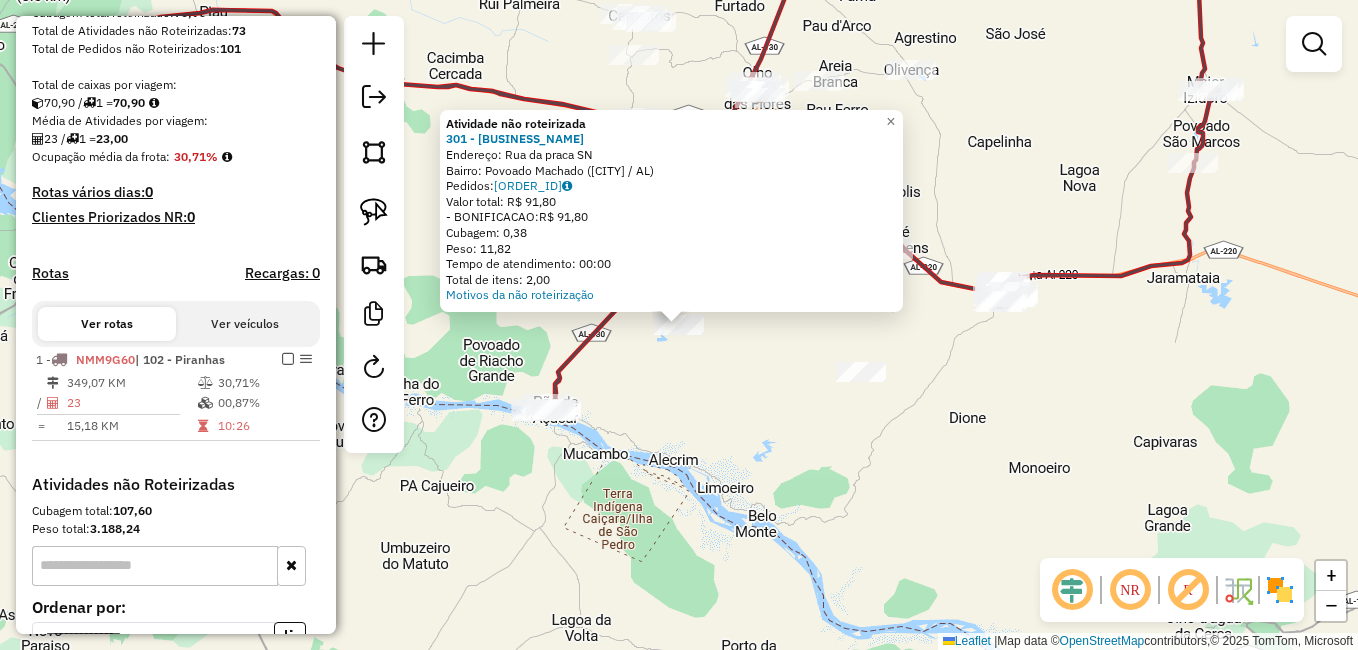 click on "Atividade não roteirizada 301 - Mercearia Do Bell  Endereço:  Rua da praca SN   Bairro: Povoado Machado (PAO DE ACUCAR / AL)   Pedidos:  11119911   Valor total: R$ 91,80   - BONIFICACAO:  R$ 91,80   Cubagem: 0,38   Peso: 11,82   Tempo de atendimento: 00:00   Total de itens: 2,00  Motivos da não roteirização × Janela de atendimento Grade de atendimento Capacidade Transportadoras Veículos Cliente Pedidos  Rotas Selecione os dias de semana para filtrar as janelas de atendimento  Seg   Ter   Qua   Qui   Sex   Sáb   Dom  Informe o período da janela de atendimento: De: Até:  Filtrar exatamente a janela do cliente  Considerar janela de atendimento padrão  Selecione os dias de semana para filtrar as grades de atendimento  Seg   Ter   Qua   Qui   Sex   Sáb   Dom   Considerar clientes sem dia de atendimento cadastrado  Clientes fora do dia de atendimento selecionado Filtrar as atividades entre os valores definidos abaixo:  Peso mínimo:   Peso máximo:   Cubagem mínima:   Cubagem máxima:   De:   Até:  +" 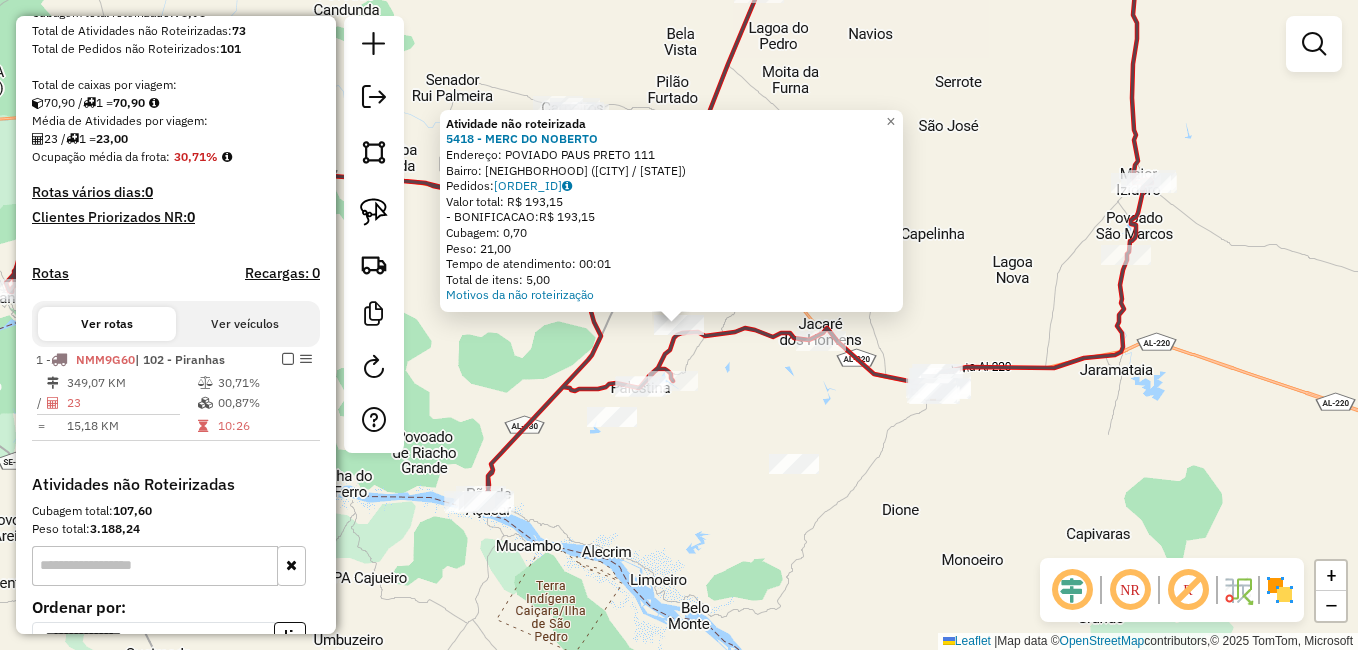 click on "Atividade não roteirizada 5418 - MERC DO NOBERTO  Endereço:  POVIADO PAUS PRETO 111   Bairro: Zona Rural (MONTEIROPOLIS / AL)   Pedidos:  11119899   Valor total: R$ 193,15   - BONIFICACAO:  R$ 193,15   Cubagem: 0,70   Peso: 21,00   Tempo de atendimento: 00:01   Total de itens: 5,00  Motivos da não roteirização × Janela de atendimento Grade de atendimento Capacidade Transportadoras Veículos Cliente Pedidos  Rotas Selecione os dias de semana para filtrar as janelas de atendimento  Seg   Ter   Qua   Qui   Sex   Sáb   Dom  Informe o período da janela de atendimento: De: Até:  Filtrar exatamente a janela do cliente  Considerar janela de atendimento padrão  Selecione os dias de semana para filtrar as grades de atendimento  Seg   Ter   Qua   Qui   Sex   Sáb   Dom   Considerar clientes sem dia de atendimento cadastrado  Clientes fora do dia de atendimento selecionado Filtrar as atividades entre os valores definidos abaixo:  Peso mínimo:   Peso máximo:   Cubagem mínima:   Cubagem máxima:   De:   Até:" 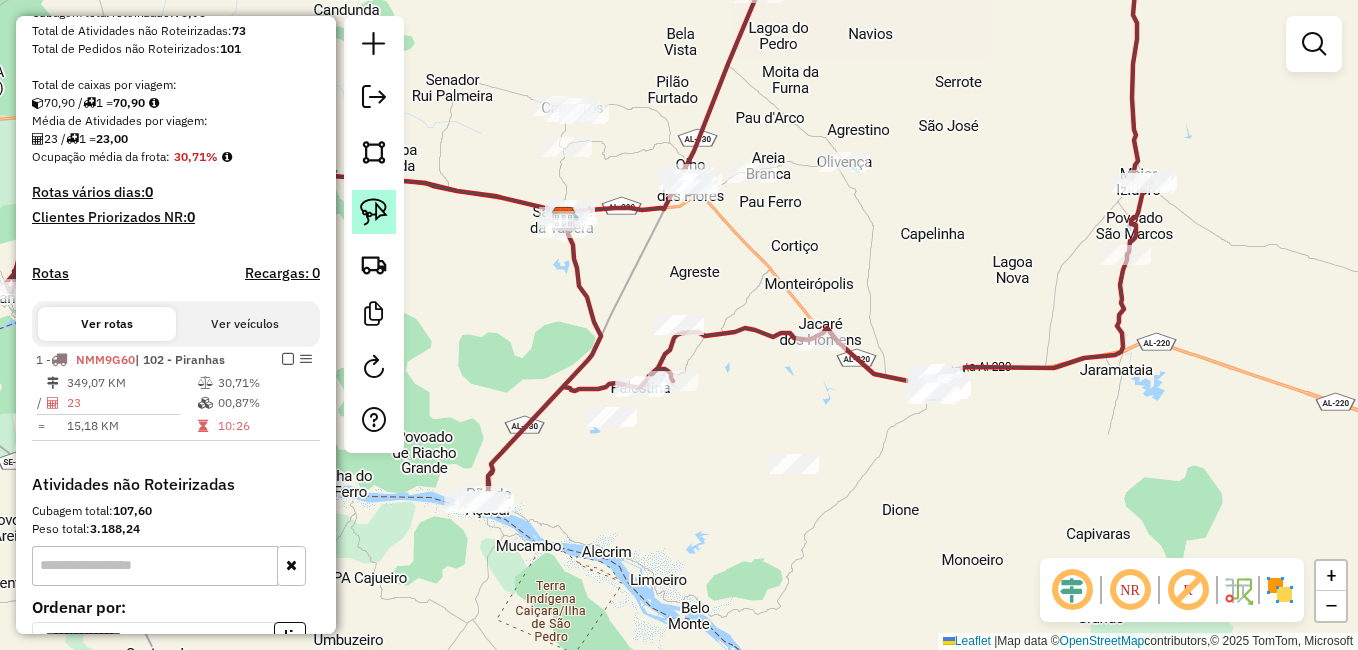 click 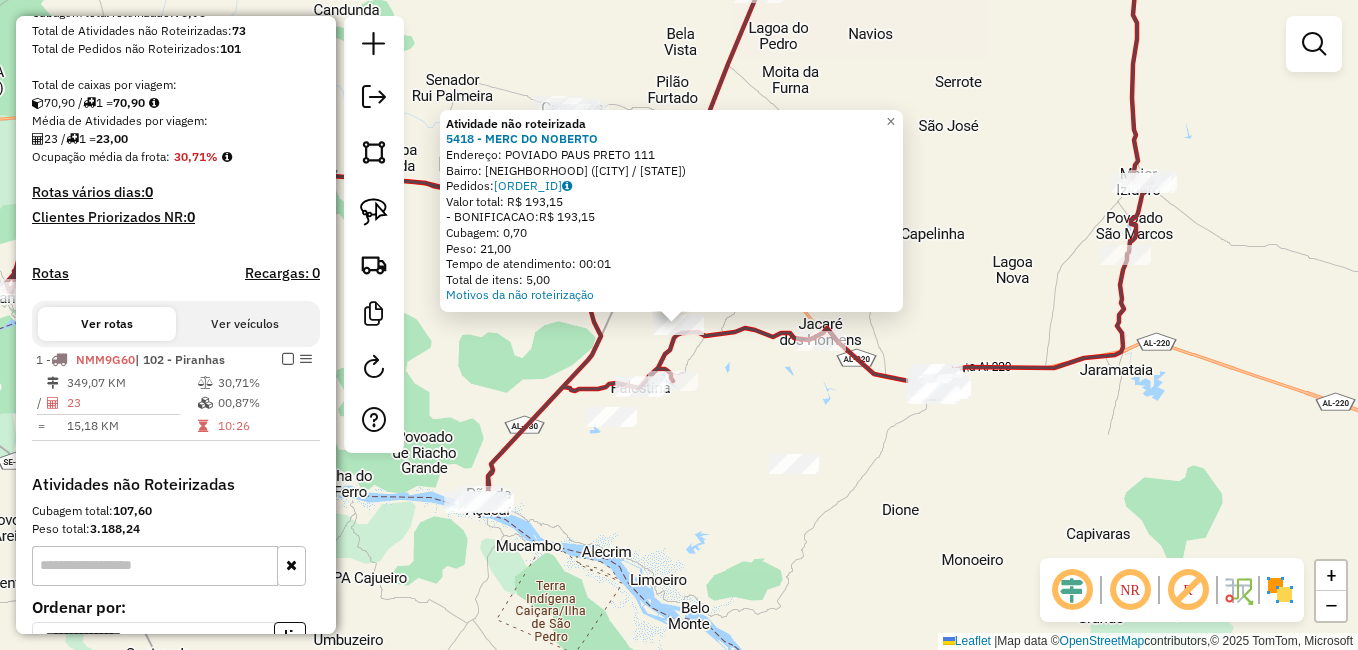 click on "Atividade não roteirizada 5418 - MERC DO NOBERTO  Endereço:  POVIADO PAUS PRETO 111   Bairro: Zona Rural (MONTEIROPOLIS / AL)   Pedidos:  11119899   Valor total: R$ 193,15   - BONIFICACAO:  R$ 193,15   Cubagem: 0,70   Peso: 21,00   Tempo de atendimento: 00:01   Total de itens: 5,00  Motivos da não roteirização × Janela de atendimento Grade de atendimento Capacidade Transportadoras Veículos Cliente Pedidos  Rotas Selecione os dias de semana para filtrar as janelas de atendimento  Seg   Ter   Qua   Qui   Sex   Sáb   Dom  Informe o período da janela de atendimento: De: Até:  Filtrar exatamente a janela do cliente  Considerar janela de atendimento padrão  Selecione os dias de semana para filtrar as grades de atendimento  Seg   Ter   Qua   Qui   Sex   Sáb   Dom   Considerar clientes sem dia de atendimento cadastrado  Clientes fora do dia de atendimento selecionado Filtrar as atividades entre os valores definidos abaixo:  Peso mínimo:   Peso máximo:   Cubagem mínima:   Cubagem máxima:   De:   Até:" 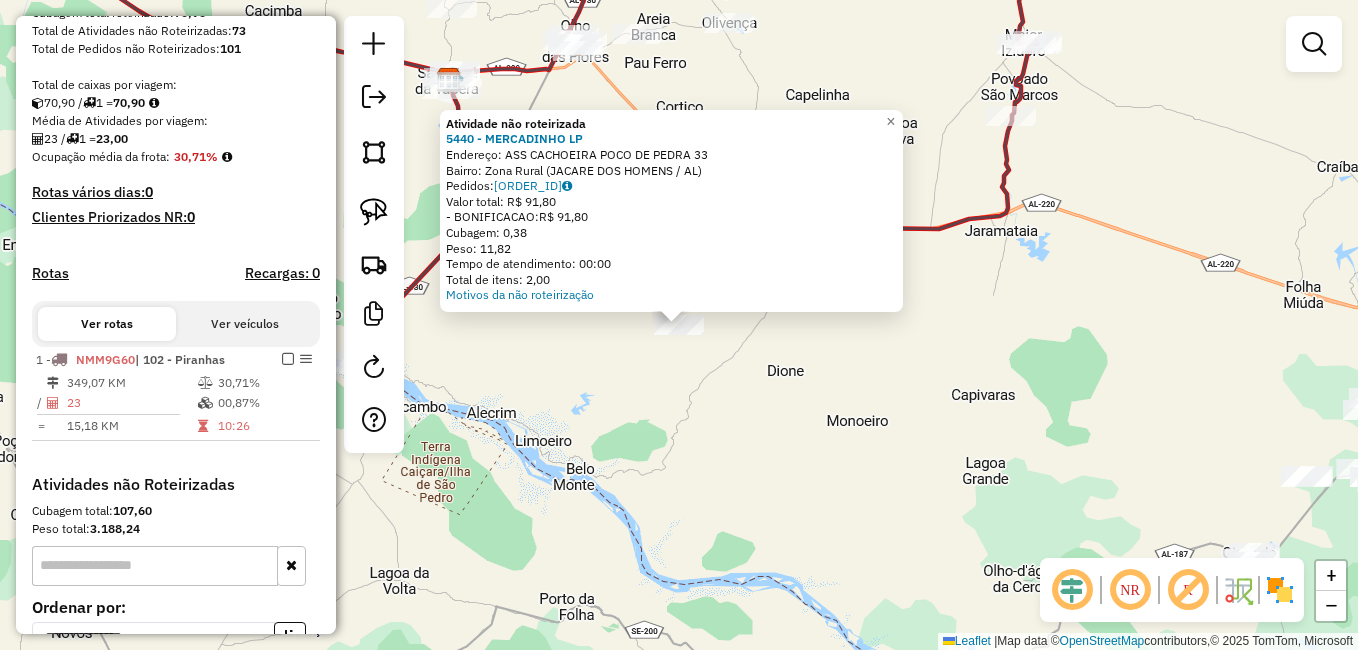 click on "Atividade não roteirizada 5440 - MERCADINHO LP  Endereço:  ASS CACHOEIRA POCO DE PEDRA 33   Bairro: Zona Rural (JACARE DOS HOMENS / AL)   Pedidos:  11119893   Valor total: R$ 91,80   - BONIFICACAO:  R$ 91,80   Cubagem: 0,38   Peso: 11,82   Tempo de atendimento: 00:00   Total de itens: 2,00  Motivos da não roteirização × Janela de atendimento Grade de atendimento Capacidade Transportadoras Veículos Cliente Pedidos  Rotas Selecione os dias de semana para filtrar as janelas de atendimento  Seg   Ter   Qua   Qui   Sex   Sáb   Dom  Informe o período da janela de atendimento: De: Até:  Filtrar exatamente a janela do cliente  Considerar janela de atendimento padrão  Selecione os dias de semana para filtrar as grades de atendimento  Seg   Ter   Qua   Qui   Sex   Sáb   Dom   Considerar clientes sem dia de atendimento cadastrado  Clientes fora do dia de atendimento selecionado Filtrar as atividades entre os valores definidos abaixo:  Peso mínimo:   Peso máximo:   Cubagem mínima:   Cubagem máxima:   De:" 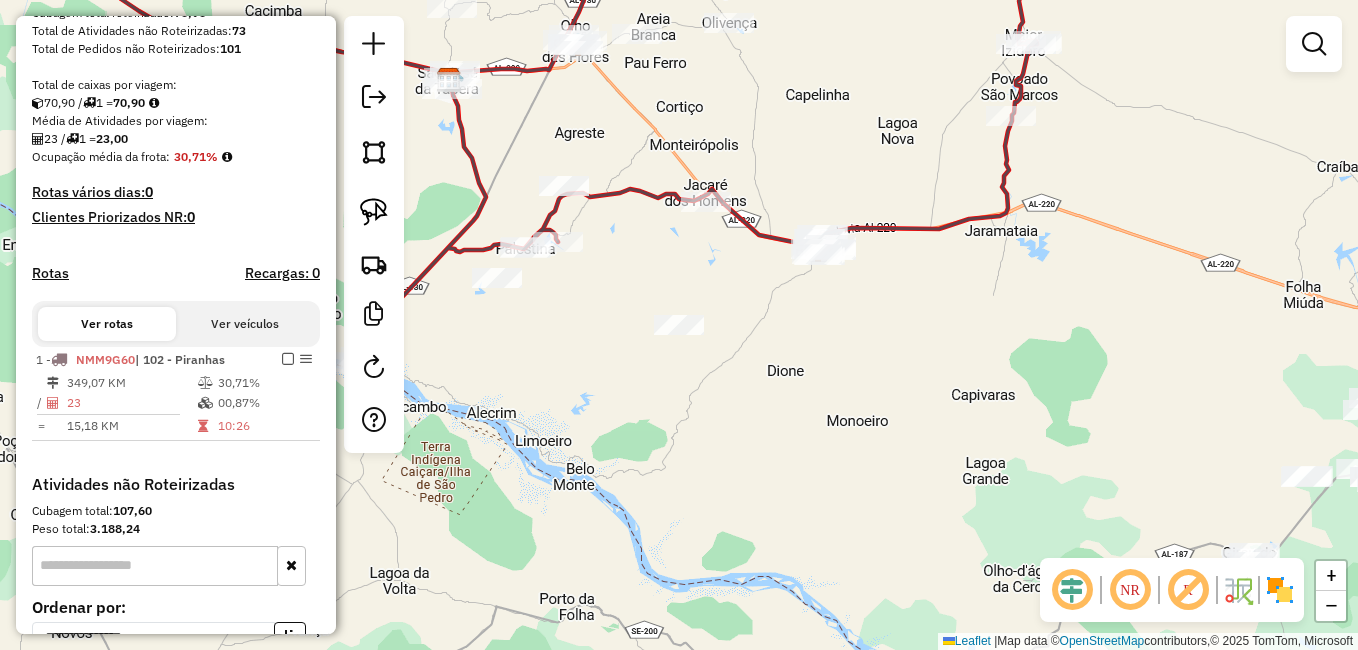 click 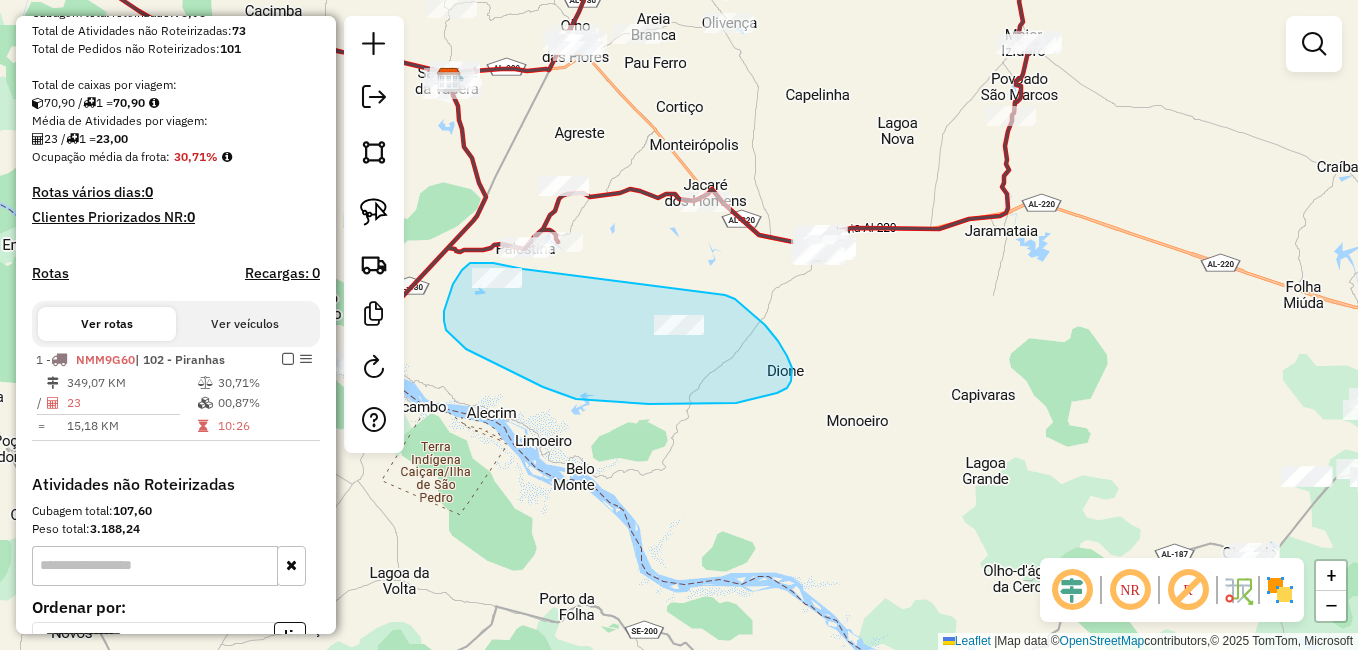 drag, startPoint x: 523, startPoint y: 269, endPoint x: 725, endPoint y: 295, distance: 203.6664 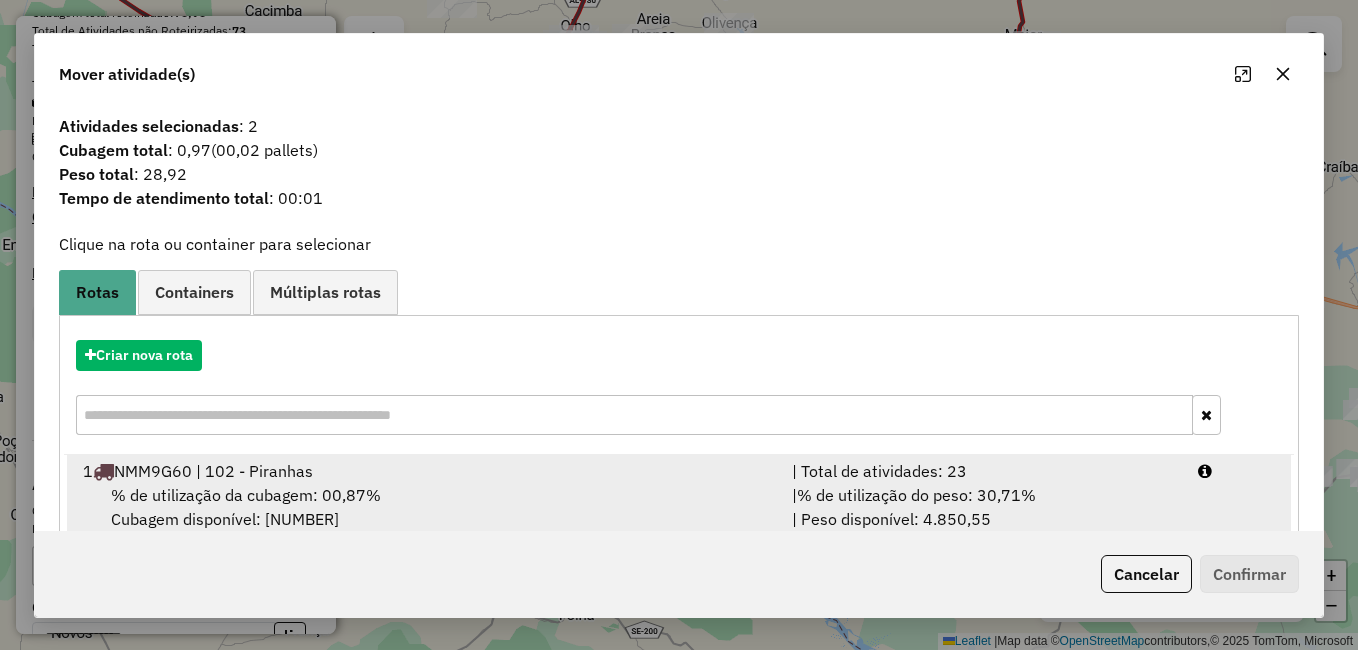 click on "1  NMM9G60 | 102 - Piranhas" at bounding box center [425, 471] 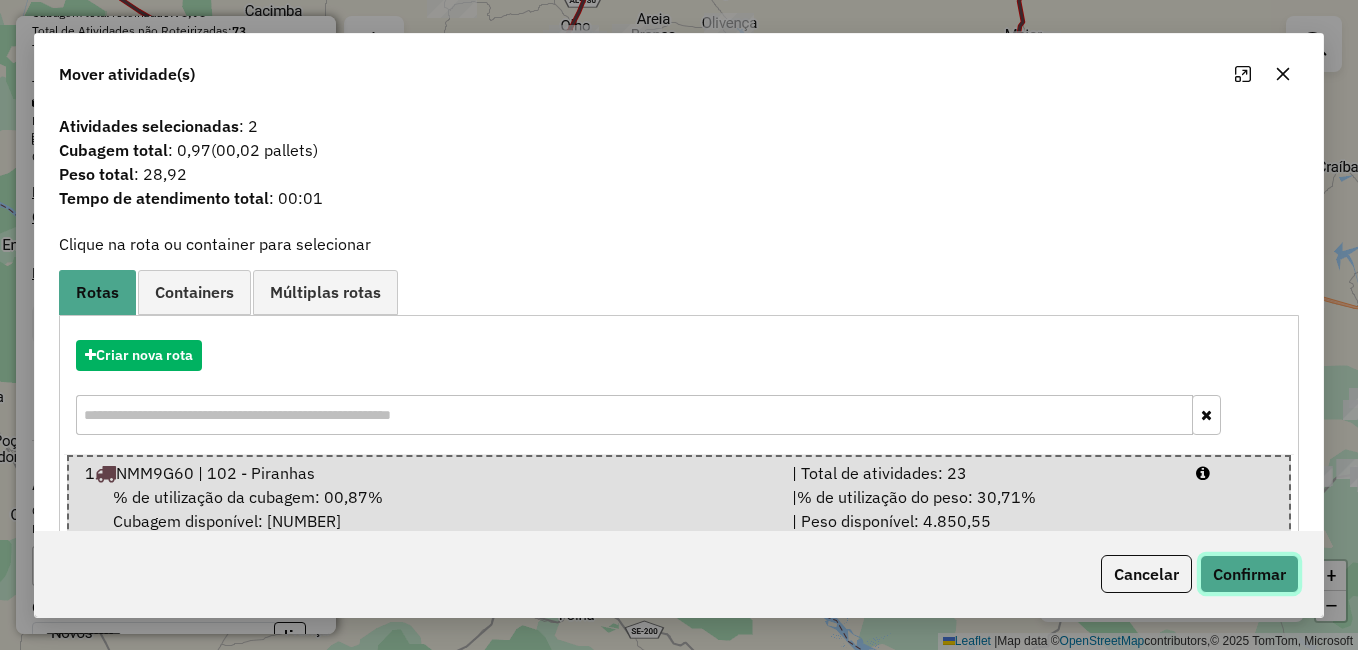 click on "Confirmar" 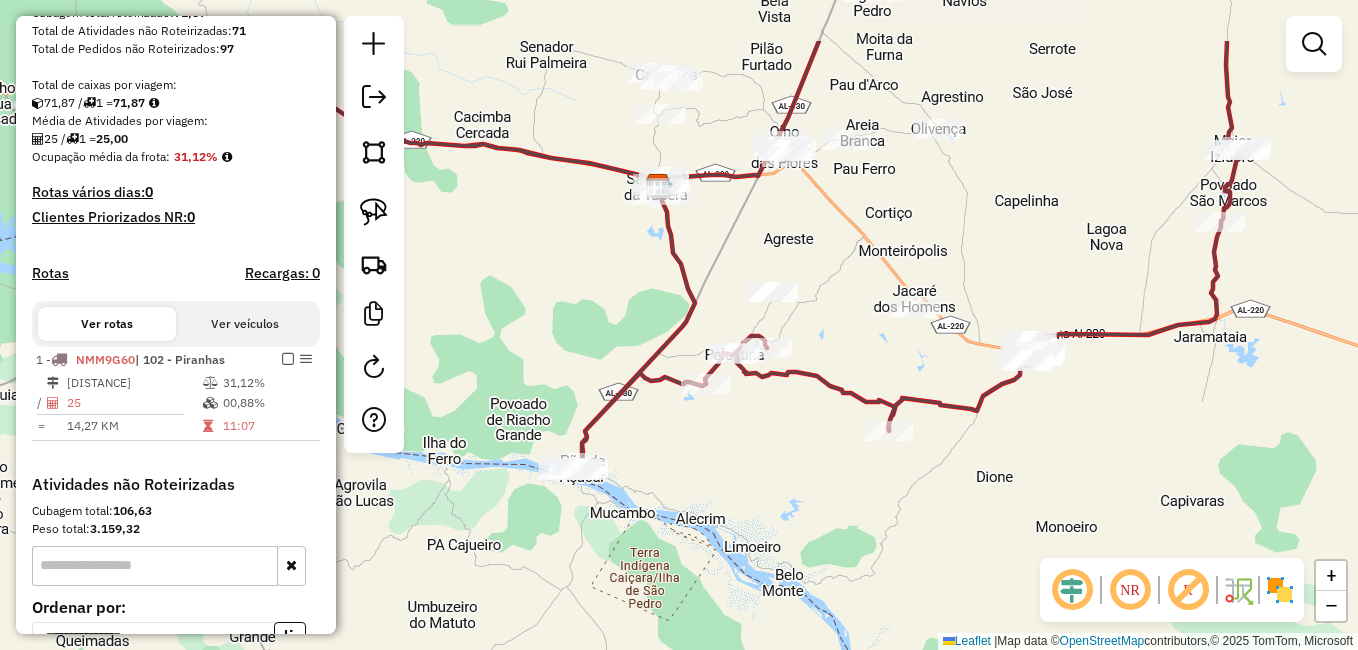 drag, startPoint x: 819, startPoint y: 416, endPoint x: 1032, endPoint y: 523, distance: 238.36526 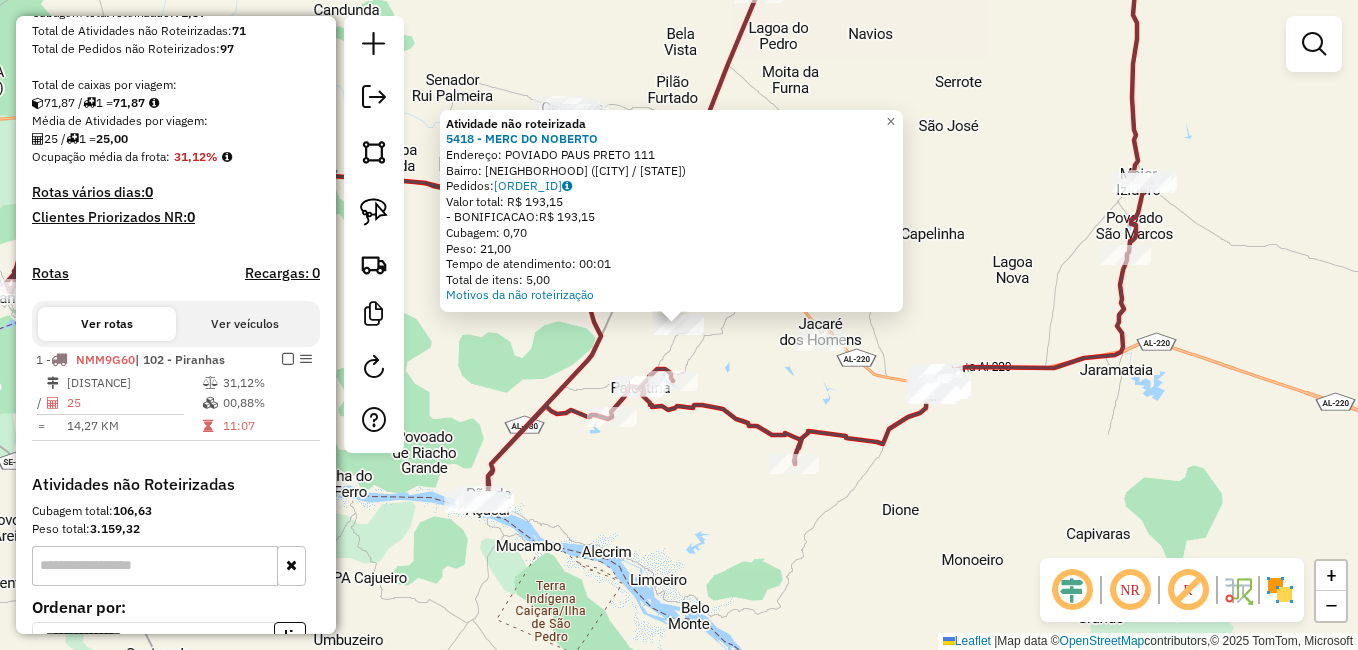 click on "Atividade não roteirizada 5418 - MERC DO NOBERTO  Endereço:  POVIADO PAUS PRETO 111   Bairro: Zona Rural (MONTEIROPOLIS / AL)   Pedidos:  11119899   Valor total: R$ 193,15   - BONIFICACAO:  R$ 193,15   Cubagem: 0,70   Peso: 21,00   Tempo de atendimento: 00:01   Total de itens: 5,00  Motivos da não roteirização × Janela de atendimento Grade de atendimento Capacidade Transportadoras Veículos Cliente Pedidos  Rotas Selecione os dias de semana para filtrar as janelas de atendimento  Seg   Ter   Qua   Qui   Sex   Sáb   Dom  Informe o período da janela de atendimento: De: Até:  Filtrar exatamente a janela do cliente  Considerar janela de atendimento padrão  Selecione os dias de semana para filtrar as grades de atendimento  Seg   Ter   Qua   Qui   Sex   Sáb   Dom   Considerar clientes sem dia de atendimento cadastrado  Clientes fora do dia de atendimento selecionado Filtrar as atividades entre os valores definidos abaixo:  Peso mínimo:   Peso máximo:   Cubagem mínima:   Cubagem máxima:   De:   Até:" 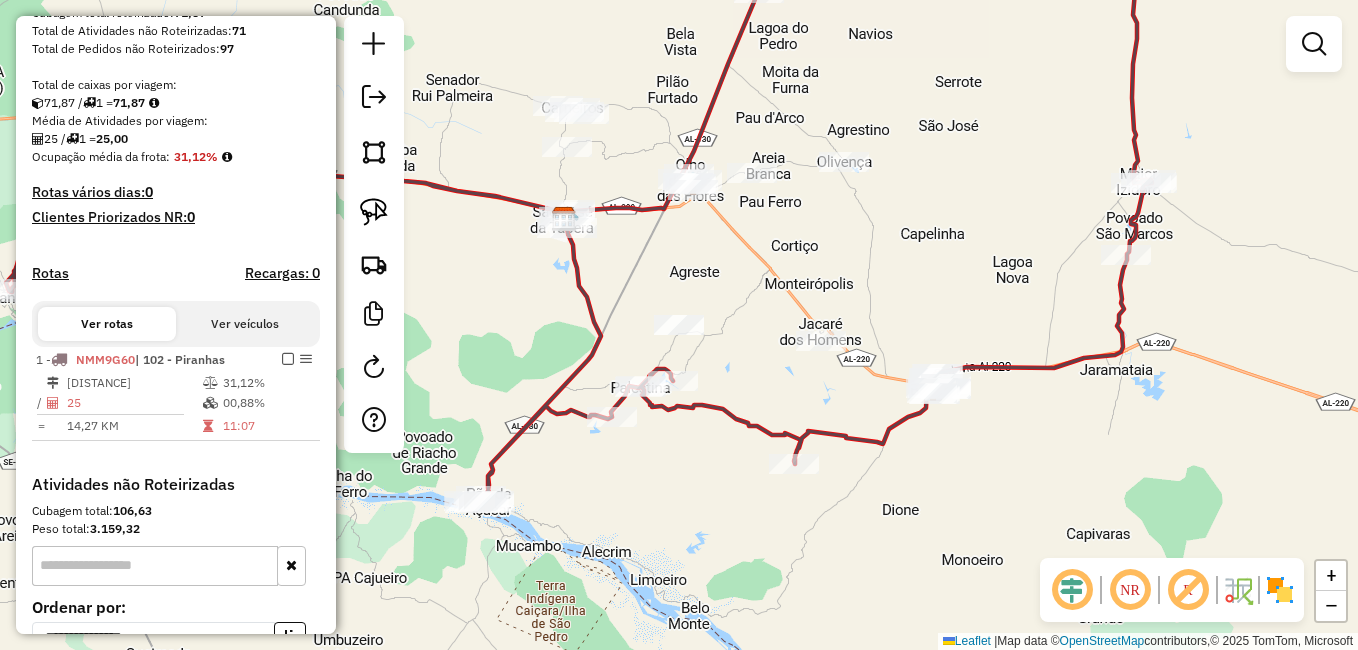 drag, startPoint x: 844, startPoint y: 233, endPoint x: 1042, endPoint y: 463, distance: 303.48642 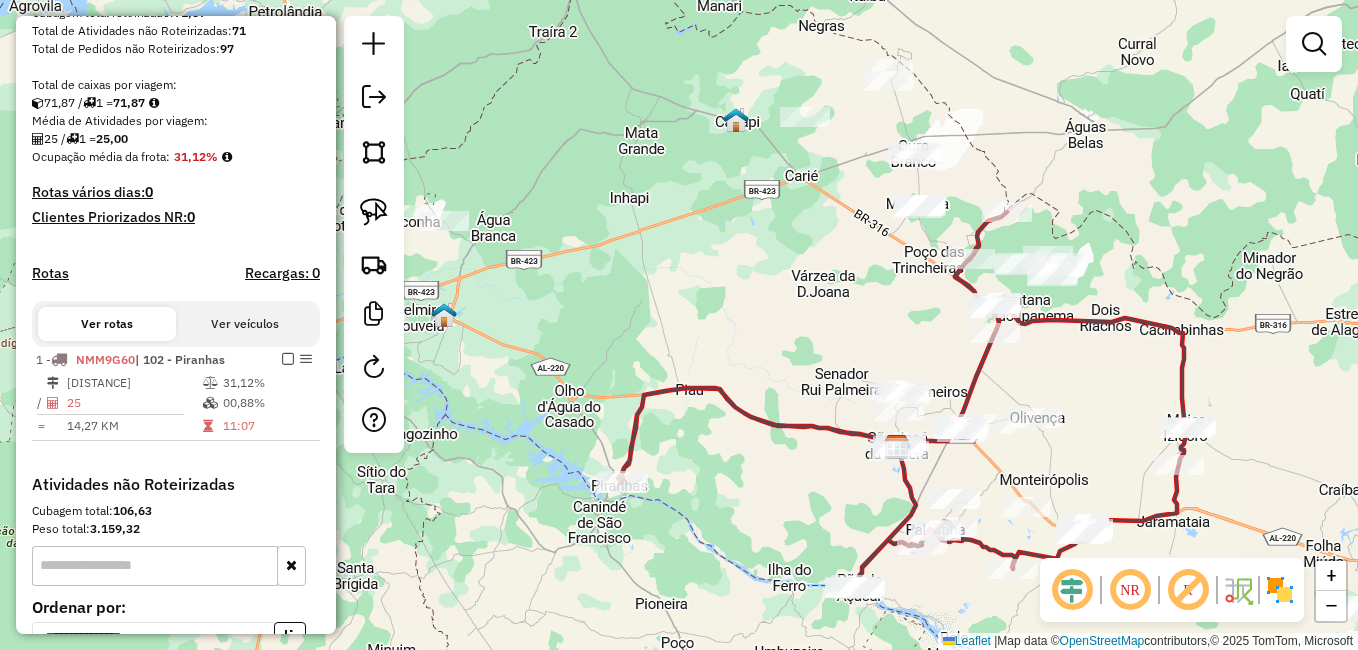 click 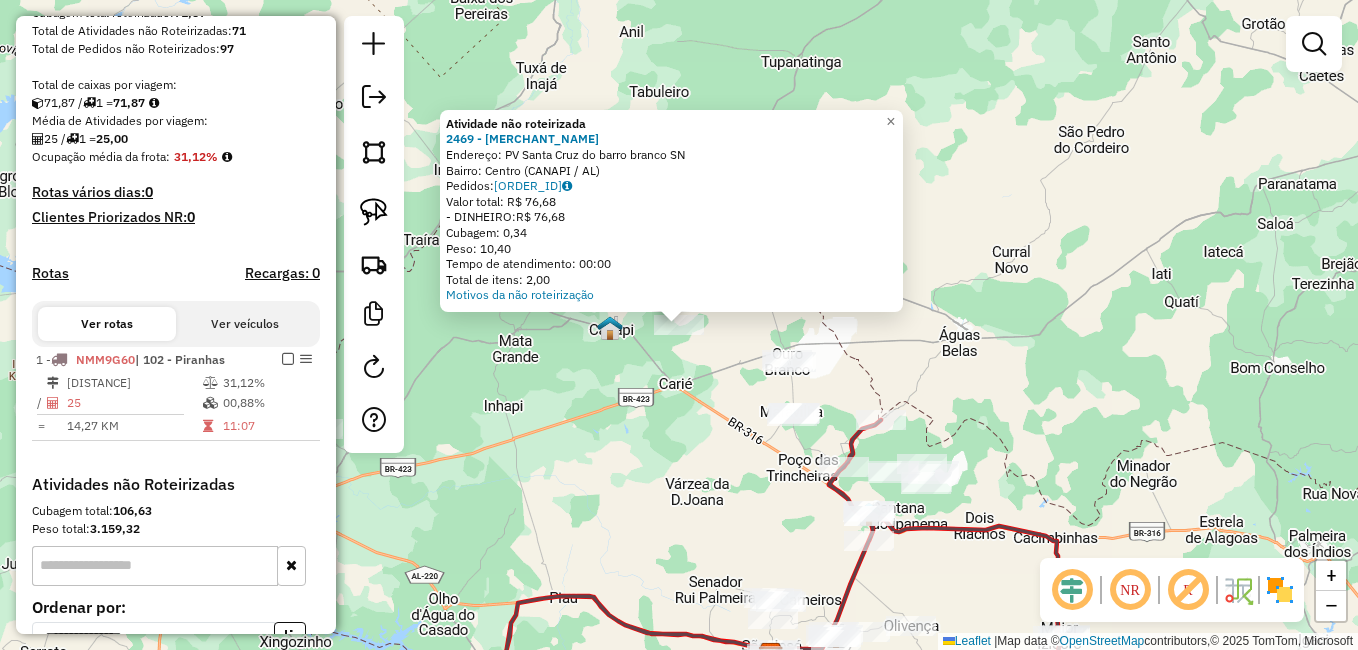 click on "Atividade não roteirizada 2469 - MERC DA ADRIANA  Endereço:  PV Santa Cruz do barro branco SN   Bairro: Centro (CANAPI / AL)   Pedidos:  11119821   Valor total: R$ 76,68   - DINHEIRO:  R$ 76,68   Cubagem: 0,34   Peso: 10,40   Tempo de atendimento: 00:00   Total de itens: 2,00  Motivos da não roteirização × Janela de atendimento Grade de atendimento Capacidade Transportadoras Veículos Cliente Pedidos  Rotas Selecione os dias de semana para filtrar as janelas de atendimento  Seg   Ter   Qua   Qui   Sex   Sáb   Dom  Informe o período da janela de atendimento: De: Até:  Filtrar exatamente a janela do cliente  Considerar janela de atendimento padrão  Selecione os dias de semana para filtrar as grades de atendimento  Seg   Ter   Qua   Qui   Sex   Sáb   Dom   Considerar clientes sem dia de atendimento cadastrado  Clientes fora do dia de atendimento selecionado Filtrar as atividades entre os valores definidos abaixo:  Peso mínimo:   Peso máximo:   Cubagem mínima:   Cubagem máxima:   De:   Até:   De:" 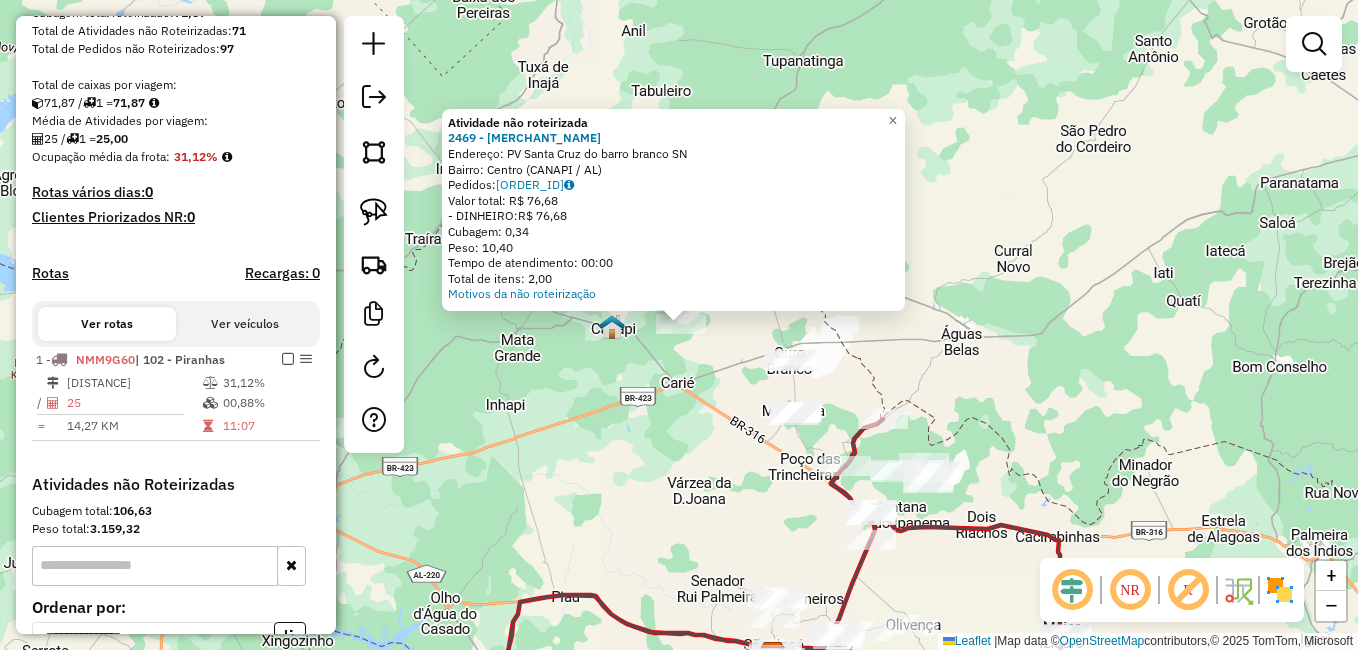 click on "Atividade não roteirizada 2469 - MERC DA ADRIANA  Endereço:  PV Santa Cruz do barro branco SN   Bairro: Centro (CANAPI / AL)   Pedidos:  11119821   Valor total: R$ 76,68   - DINHEIRO:  R$ 76,68   Cubagem: 0,34   Peso: 10,40   Tempo de atendimento: 00:00   Total de itens: 2,00  Motivos da não roteirização × Janela de atendimento Grade de atendimento Capacidade Transportadoras Veículos Cliente Pedidos  Rotas Selecione os dias de semana para filtrar as janelas de atendimento  Seg   Ter   Qua   Qui   Sex   Sáb   Dom  Informe o período da janela de atendimento: De: Até:  Filtrar exatamente a janela do cliente  Considerar janela de atendimento padrão  Selecione os dias de semana para filtrar as grades de atendimento  Seg   Ter   Qua   Qui   Sex   Sáb   Dom   Considerar clientes sem dia de atendimento cadastrado  Clientes fora do dia de atendimento selecionado Filtrar as atividades entre os valores definidos abaixo:  Peso mínimo:   Peso máximo:   Cubagem mínima:   Cubagem máxima:   De:   Até:   De:" 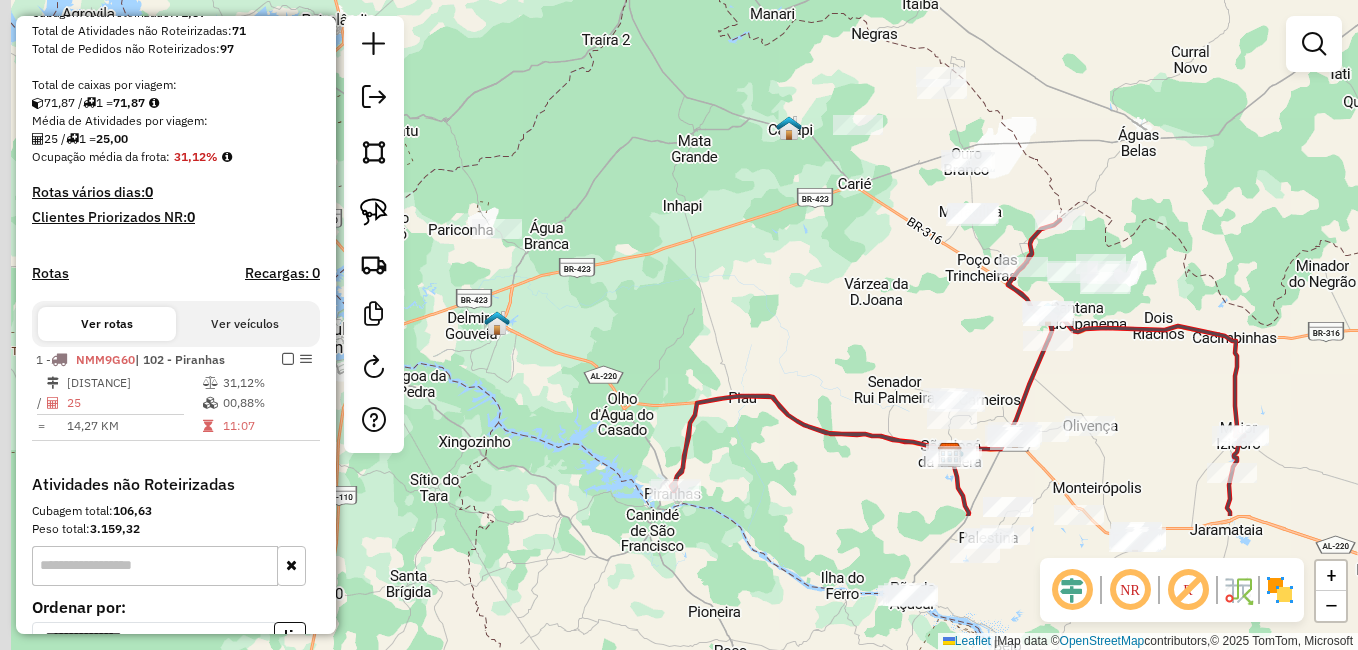 drag, startPoint x: 752, startPoint y: 533, endPoint x: 868, endPoint y: 371, distance: 199.24858 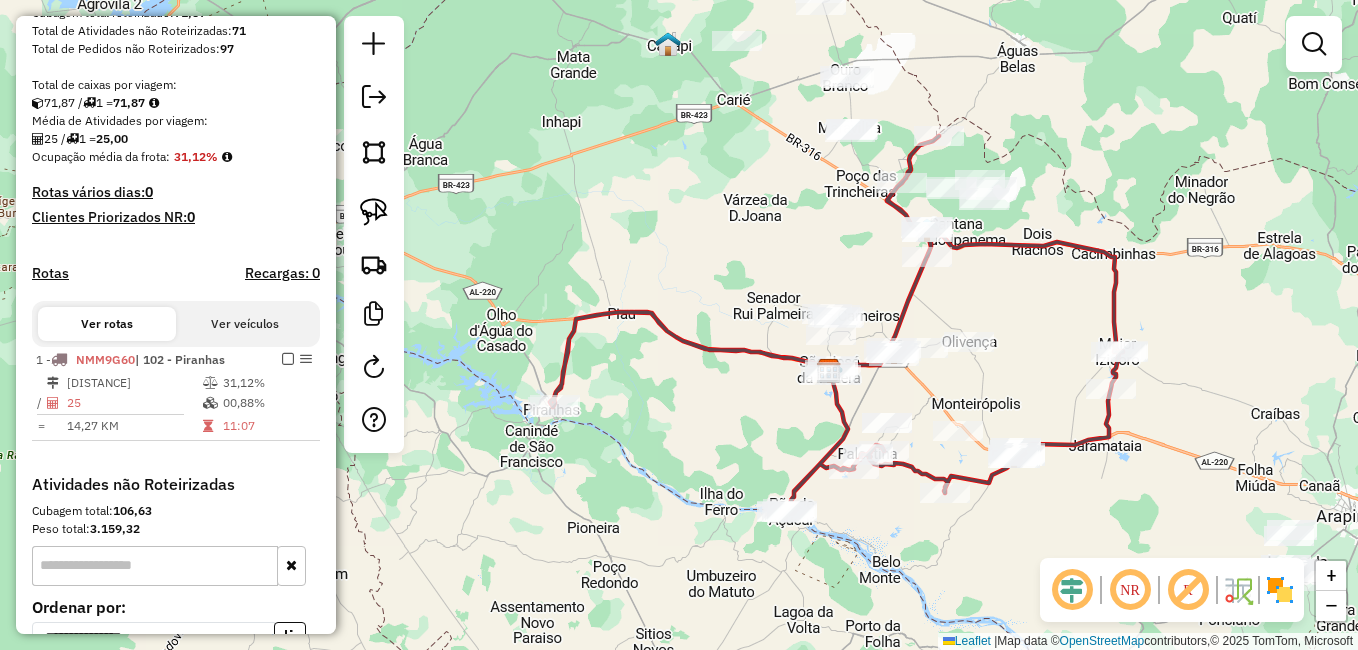 drag, startPoint x: 856, startPoint y: 520, endPoint x: 732, endPoint y: 439, distance: 148.11145 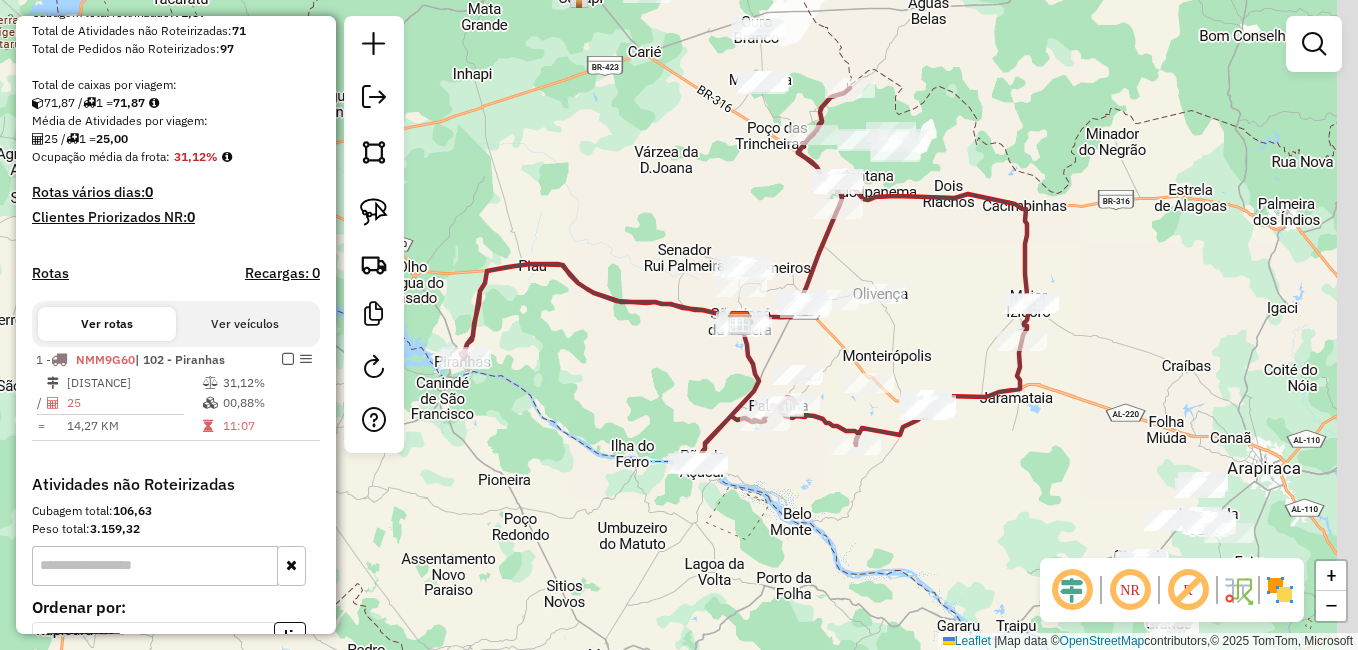 drag, startPoint x: 929, startPoint y: 513, endPoint x: 634, endPoint y: 409, distance: 312.79547 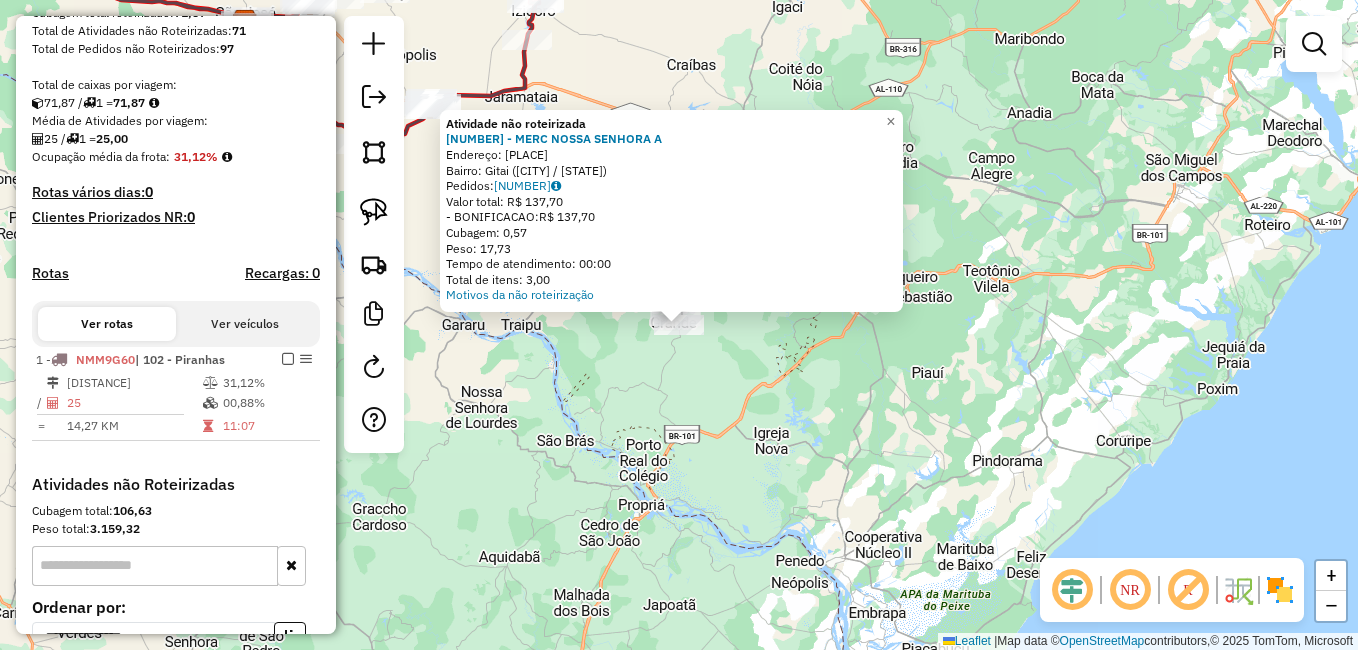 click on "Atividade não roteirizada 7046 - MERC NOSSA SENHORA A  Endereço: POV GITAI   Bairro: Gitai (CAMPO GRANDE / AL)   Pedidos:  11119925   Valor total: R$ 137,70   - BONIFICACAO:  R$ 137,70   Cubagem: 0,57   Peso: 17,73   Tempo de atendimento: 00:00   Total de itens: 3,00  Motivos da não roteirização × Janela de atendimento Grade de atendimento Capacidade Transportadoras Veículos Cliente Pedidos  Rotas Selecione os dias de semana para filtrar as janelas de atendimento  Seg   Ter   Qua   Qui   Sex   Sáb   Dom  Informe o período da janela de atendimento: De: Até:  Filtrar exatamente a janela do cliente  Considerar janela de atendimento padrão  Selecione os dias de semana para filtrar as grades de atendimento  Seg   Ter   Qua   Qui   Sex   Sáb   Dom   Considerar clientes sem dia de atendimento cadastrado  Clientes fora do dia de atendimento selecionado Filtrar as atividades entre os valores definidos abaixo:  Peso mínimo:   Peso máximo:   Cubagem mínima:   Cubagem máxima:   De:   Até:   De:   Até:" 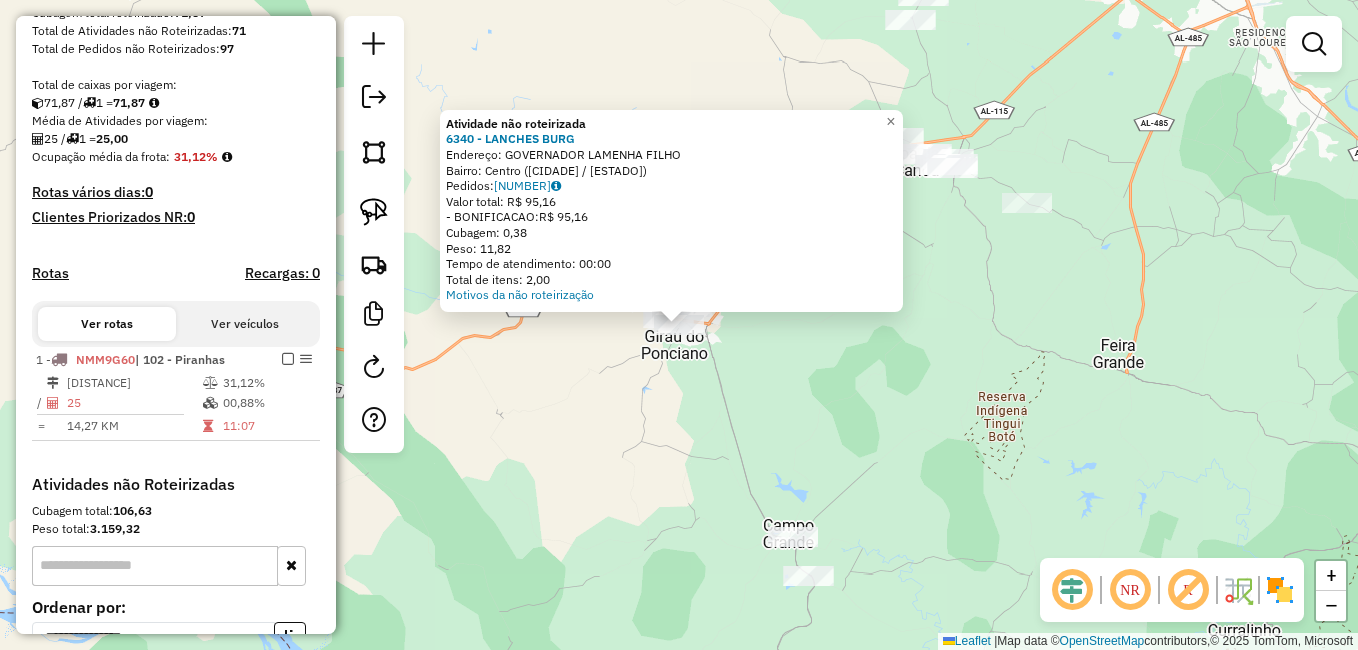 click on "Atividade não roteirizada 6340 - LANCHES BURG  Endereço: GOVERNADOR LAMENHA FILHO   Bairro: Centro (GIRAU DO PONCIANO / AL)   Pedidos:  11119903   Valor total: R$ 95,16   - BONIFICACAO:  R$ 95,16   Cubagem: 0,38   Peso: 11,82   Tempo de atendimento: 00:00   Total de itens: 2,00  Motivos da não roteirização × Janela de atendimento Grade de atendimento Capacidade Transportadoras Veículos Cliente Pedidos  Rotas Selecione os dias de semana para filtrar as janelas de atendimento  Seg   Ter   Qua   Qui   Sex   Sáb   Dom  Informe o período da janela de atendimento: De: Até:  Filtrar exatamente a janela do cliente  Considerar janela de atendimento padrão  Selecione os dias de semana para filtrar as grades de atendimento  Seg   Ter   Qua   Qui   Sex   Sáb   Dom   Considerar clientes sem dia de atendimento cadastrado  Clientes fora do dia de atendimento selecionado Filtrar as atividades entre os valores definidos abaixo:  Peso mínimo:   Peso máximo:   Cubagem mínima:   Cubagem máxima:   De:   Até:  De:" 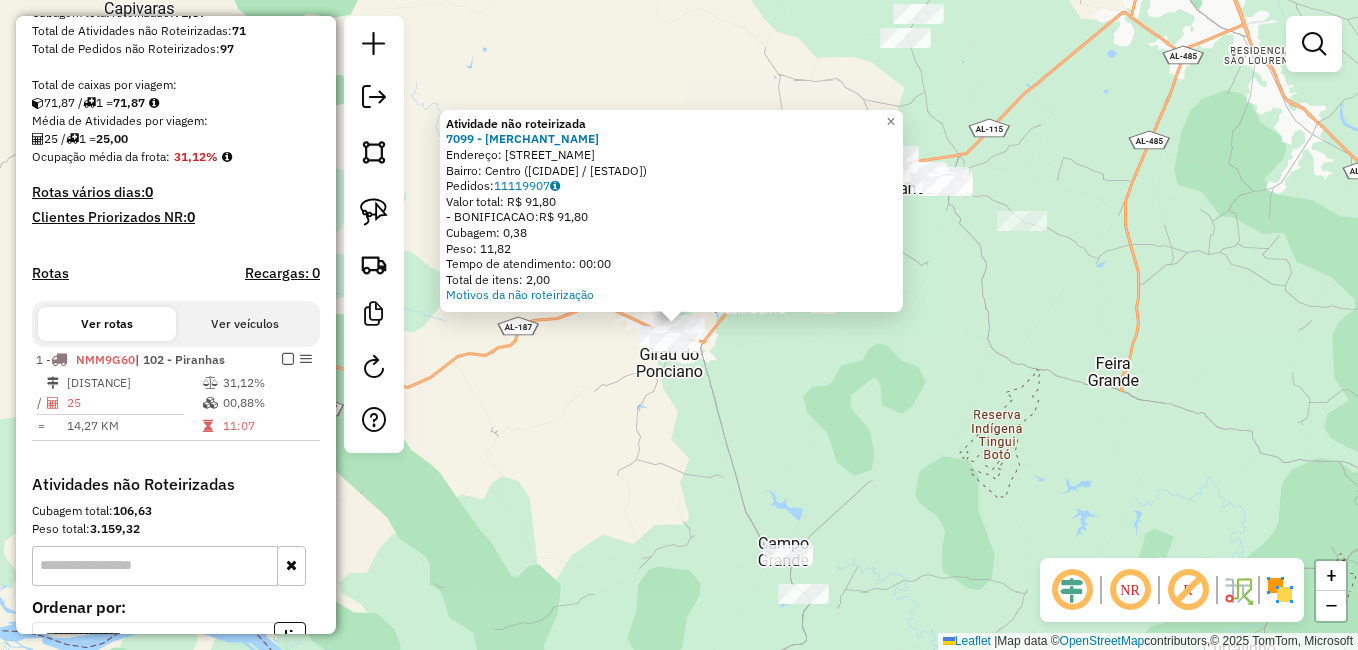 click on "Atividade não roteirizada 7099 - MERCADINHO JJ  Endereço: AV AMAZONAS   Bairro: Centro (GIRAU DO PONCIANO / AL)   Pedidos:  11119907   Valor total: R$ 91,80   - BONIFICACAO:  R$ 91,80   Cubagem: 0,38   Peso: 11,82   Tempo de atendimento: 00:00   Total de itens: 2,00  Motivos da não roteirização × Janela de atendimento Grade de atendimento Capacidade Transportadoras Veículos Cliente Pedidos  Rotas Selecione os dias de semana para filtrar as janelas de atendimento  Seg   Ter   Qua   Qui   Sex   Sáb   Dom  Informe o período da janela de atendimento: De: Até:  Filtrar exatamente a janela do cliente  Considerar janela de atendimento padrão  Selecione os dias de semana para filtrar as grades de atendimento  Seg   Ter   Qua   Qui   Sex   Sáb   Dom   Considerar clientes sem dia de atendimento cadastrado  Clientes fora do dia de atendimento selecionado Filtrar as atividades entre os valores definidos abaixo:  Peso mínimo:   Peso máximo:   Cubagem mínima:   Cubagem máxima:   De:   Até:   De:   Até:  +" 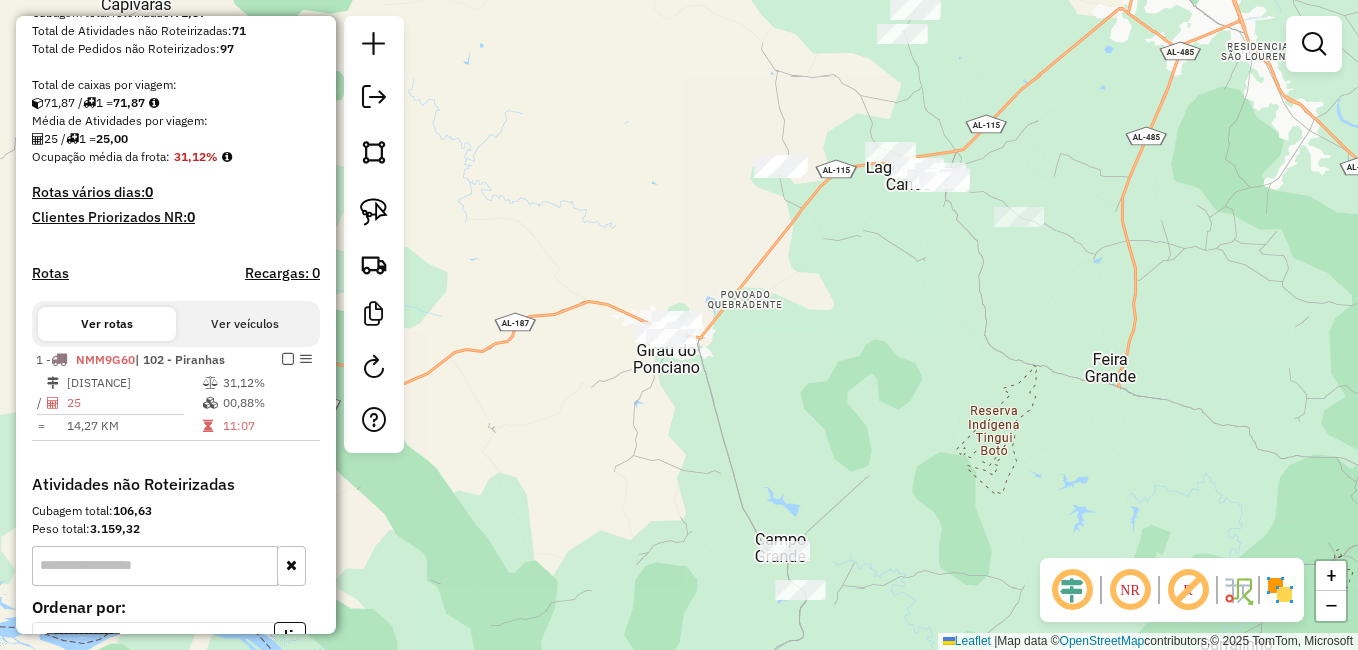 drag, startPoint x: 757, startPoint y: 492, endPoint x: 720, endPoint y: 385, distance: 113.216606 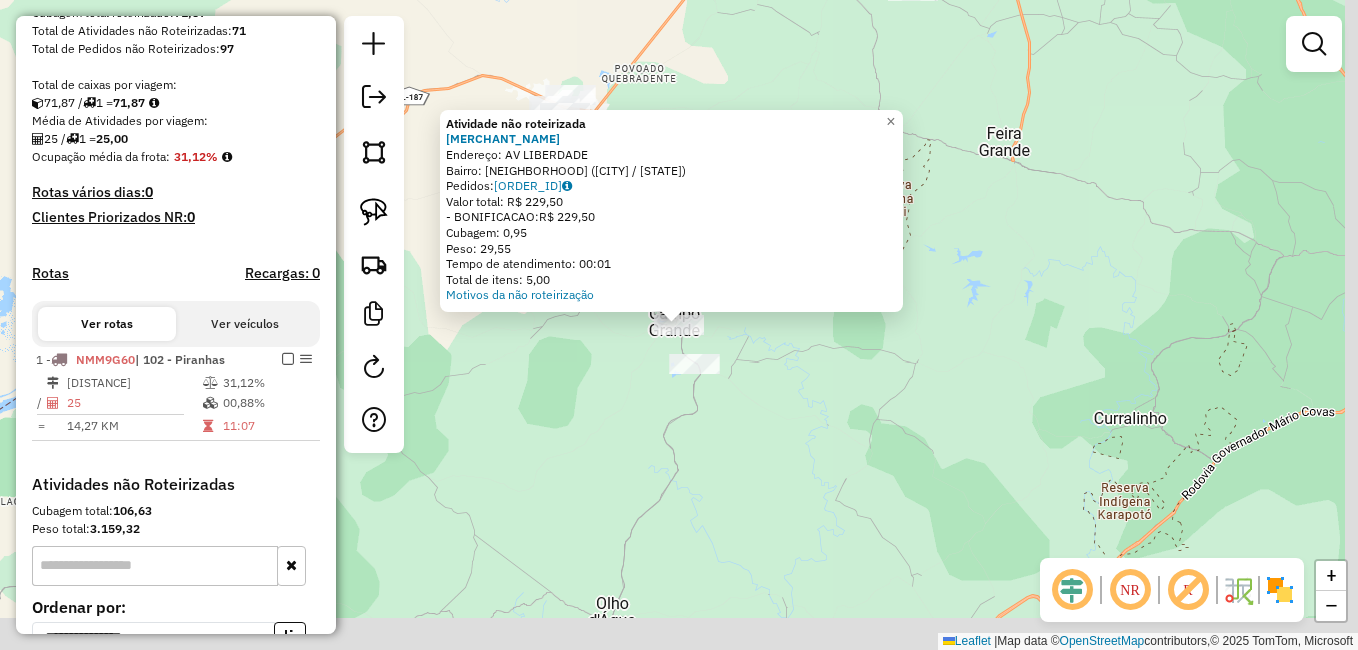click on "Atividade não roteirizada 7022 - MERCADO 5M  Endereço: AV LIBERDADE   Bairro: Centro (CAMPO GRANDE / AL)   Pedidos:  11119923   Valor total: R$ 229,50   - BONIFICACAO:  R$ 229,50   Cubagem: 0,95   Peso: 29,55   Tempo de atendimento: 00:01   Total de itens: 5,00  Motivos da não roteirização × Janela de atendimento Grade de atendimento Capacidade Transportadoras Veículos Cliente Pedidos  Rotas Selecione os dias de semana para filtrar as janelas de atendimento  Seg   Ter   Qua   Qui   Sex   Sáb   Dom  Informe o período da janela de atendimento: De: Até:  Filtrar exatamente a janela do cliente  Considerar janela de atendimento padrão  Selecione os dias de semana para filtrar as grades de atendimento  Seg   Ter   Qua   Qui   Sex   Sáb   Dom   Considerar clientes sem dia de atendimento cadastrado  Clientes fora do dia de atendimento selecionado Filtrar as atividades entre os valores definidos abaixo:  Peso mínimo:   Peso máximo:   Cubagem mínima:   Cubagem máxima:   De:   Até:   De:   Até:  Nome:" 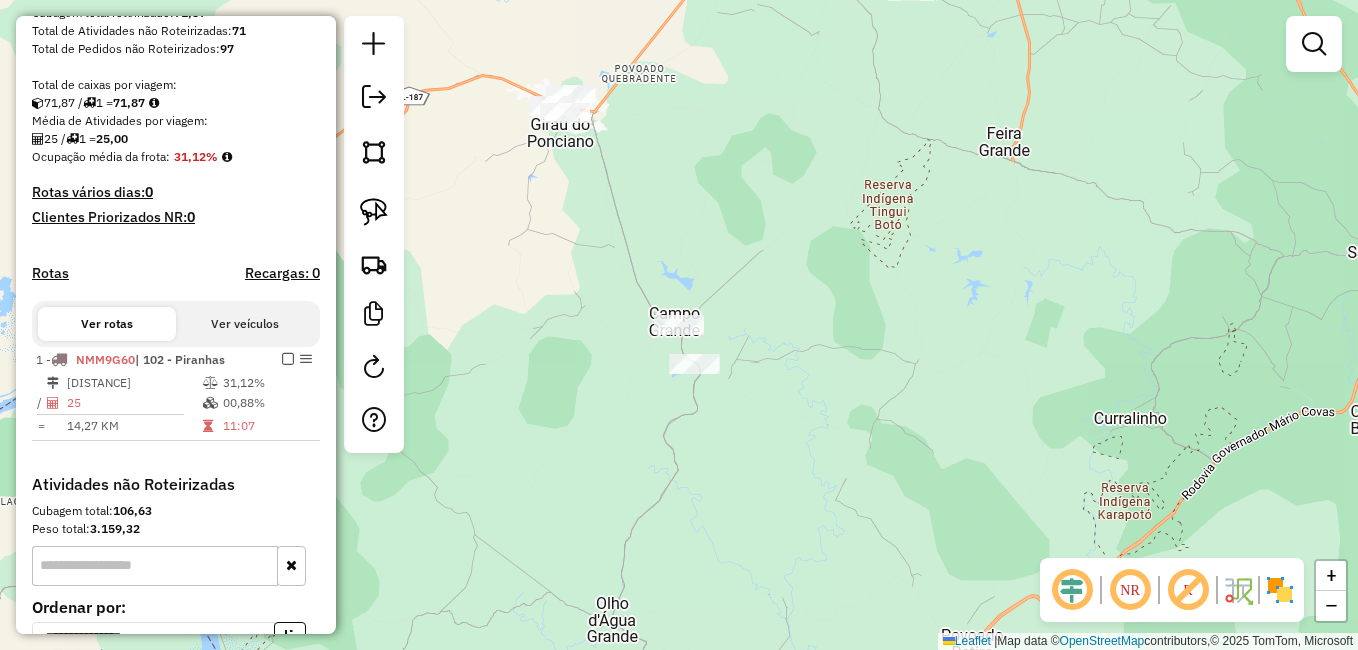 click 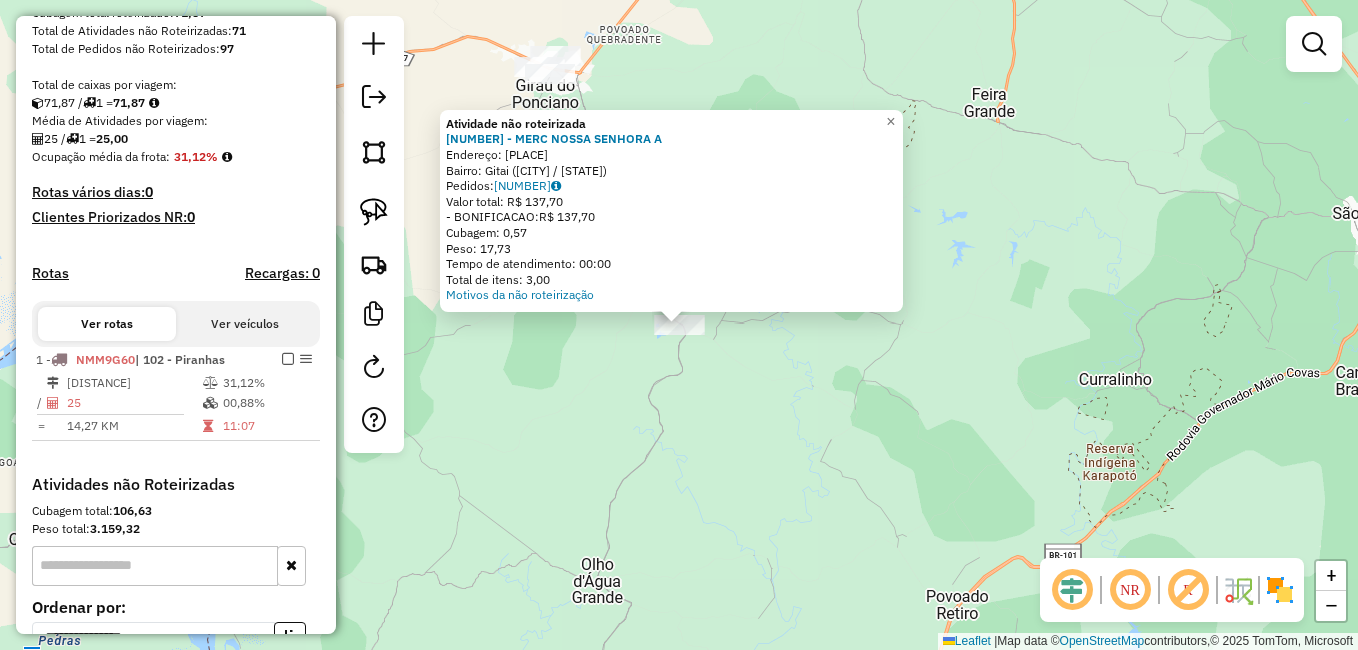 click on "Atividade não roteirizada 7046 - MERC NOSSA SENHORA A  Endereço: POV GITAI   Bairro: Gitai (CAMPO GRANDE / AL)   Pedidos:  11119925   Valor total: R$ 137,70   - BONIFICACAO:  R$ 137,70   Cubagem: 0,57   Peso: 17,73   Tempo de atendimento: 00:00   Total de itens: 3,00  Motivos da não roteirização × Janela de atendimento Grade de atendimento Capacidade Transportadoras Veículos Cliente Pedidos  Rotas Selecione os dias de semana para filtrar as janelas de atendimento  Seg   Ter   Qua   Qui   Sex   Sáb   Dom  Informe o período da janela de atendimento: De: Até:  Filtrar exatamente a janela do cliente  Considerar janela de atendimento padrão  Selecione os dias de semana para filtrar as grades de atendimento  Seg   Ter   Qua   Qui   Sex   Sáb   Dom   Considerar clientes sem dia de atendimento cadastrado  Clientes fora do dia de atendimento selecionado Filtrar as atividades entre os valores definidos abaixo:  Peso mínimo:   Peso máximo:   Cubagem mínima:   Cubagem máxima:   De:   Até:   De:   Até:" 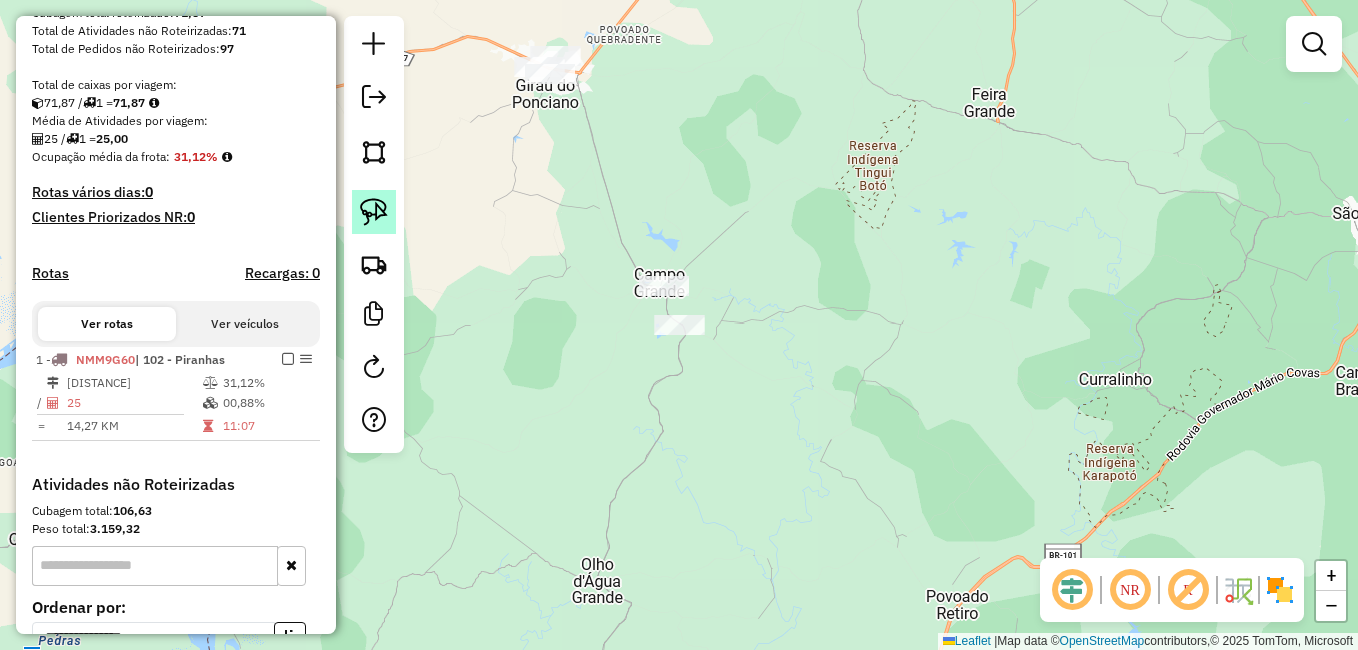 click 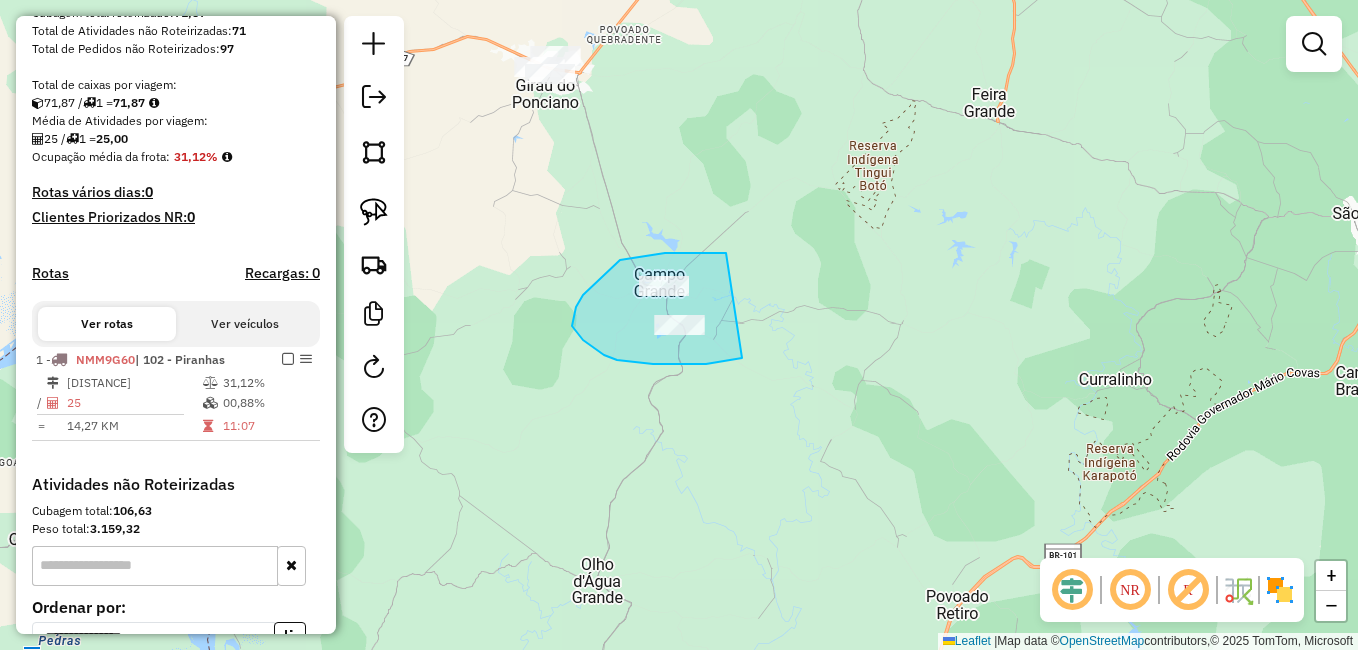 drag, startPoint x: 693, startPoint y: 253, endPoint x: 742, endPoint y: 358, distance: 115.87062 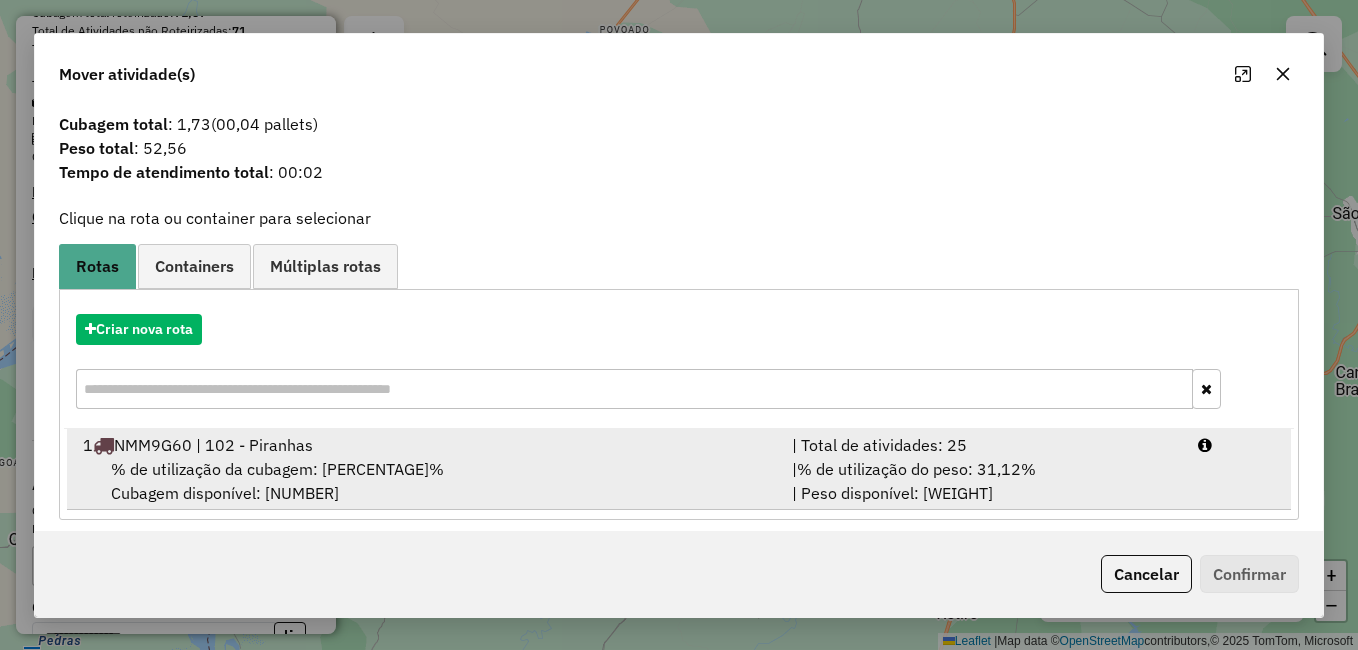 scroll, scrollTop: 39, scrollLeft: 0, axis: vertical 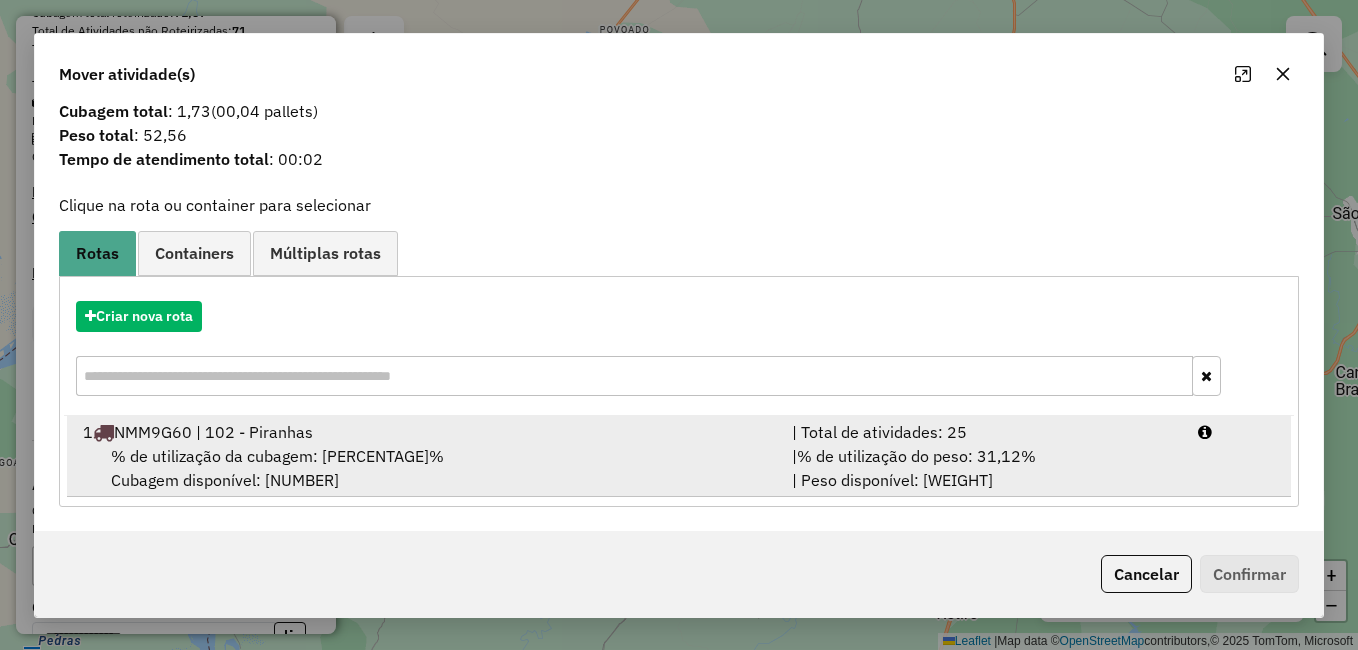 click on "% de utilização da cubagem: 00,88%" at bounding box center (277, 456) 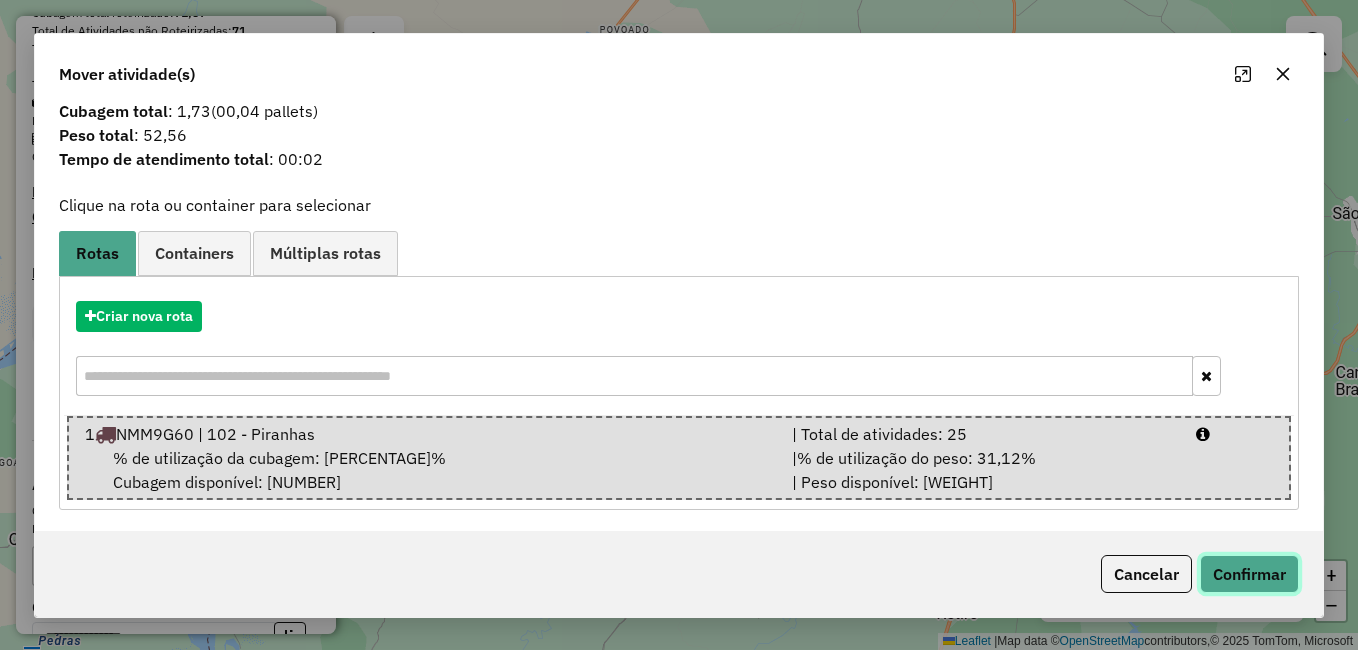 click on "Confirmar" 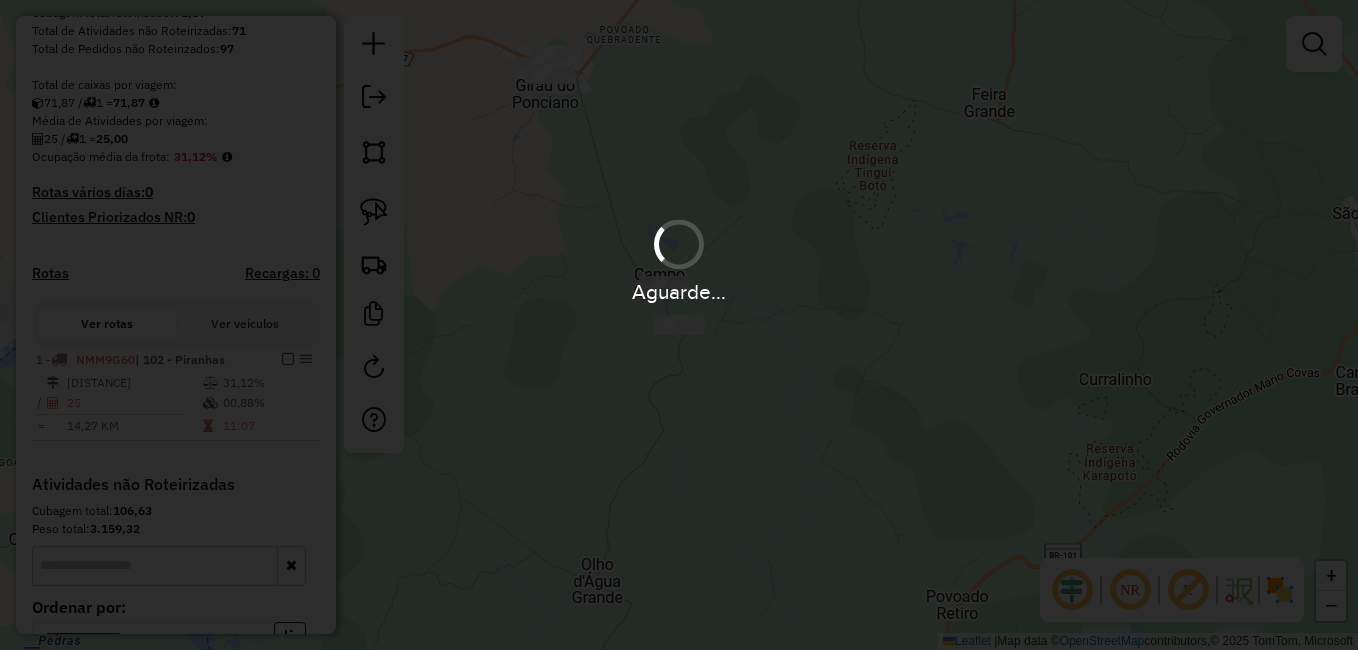 scroll, scrollTop: 0, scrollLeft: 0, axis: both 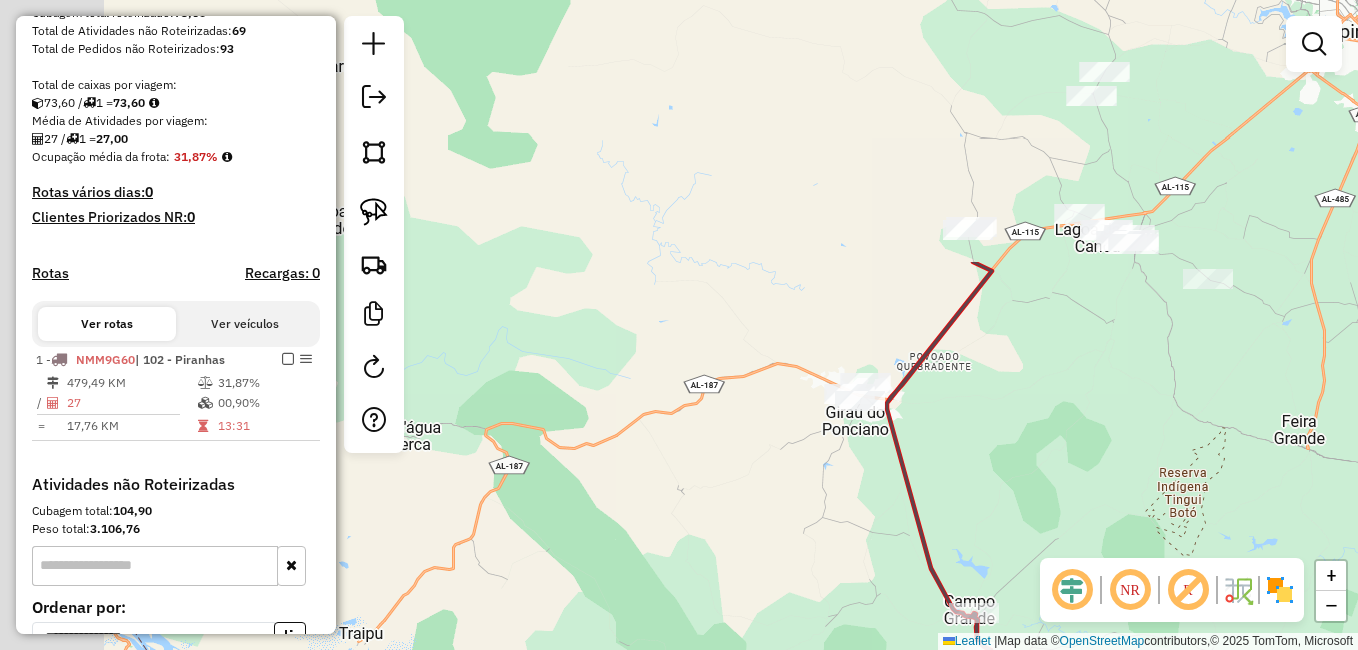 drag, startPoint x: 1137, startPoint y: 383, endPoint x: 1220, endPoint y: 465, distance: 116.67476 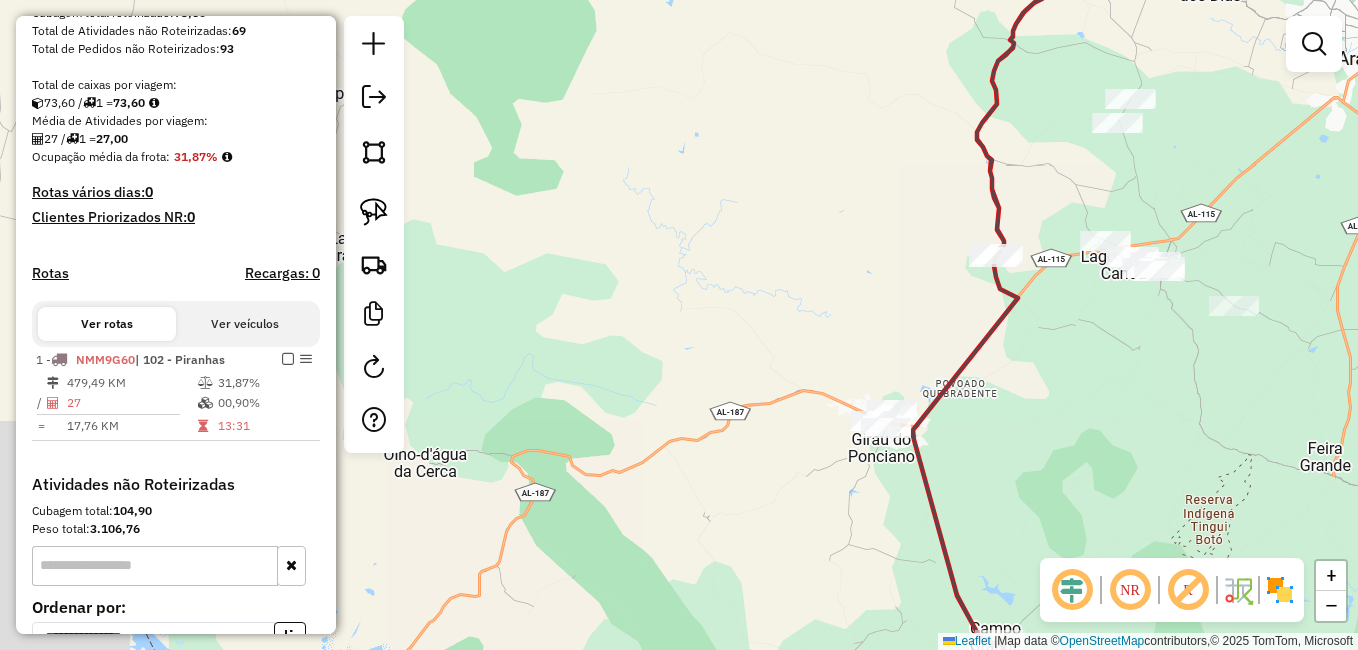 click on "Janela de atendimento Grade de atendimento Capacidade Transportadoras Veículos Cliente Pedidos  Rotas Selecione os dias de semana para filtrar as janelas de atendimento  Seg   Ter   Qua   Qui   Sex   Sáb   Dom  Informe o período da janela de atendimento: De: Até:  Filtrar exatamente a janela do cliente  Considerar janela de atendimento padrão  Selecione os dias de semana para filtrar as grades de atendimento  Seg   Ter   Qua   Qui   Sex   Sáb   Dom   Considerar clientes sem dia de atendimento cadastrado  Clientes fora do dia de atendimento selecionado Filtrar as atividades entre os valores definidos abaixo:  Peso mínimo:   Peso máximo:   Cubagem mínima:   Cubagem máxima:   De:   Até:  Filtrar as atividades entre o tempo de atendimento definido abaixo:  De:   Até:   Considerar capacidade total dos clientes não roteirizados Transportadora: Selecione um ou mais itens Tipo de veículo: Selecione um ou mais itens Veículo: Selecione um ou mais itens Motorista: Selecione um ou mais itens Nome: Rótulo:" 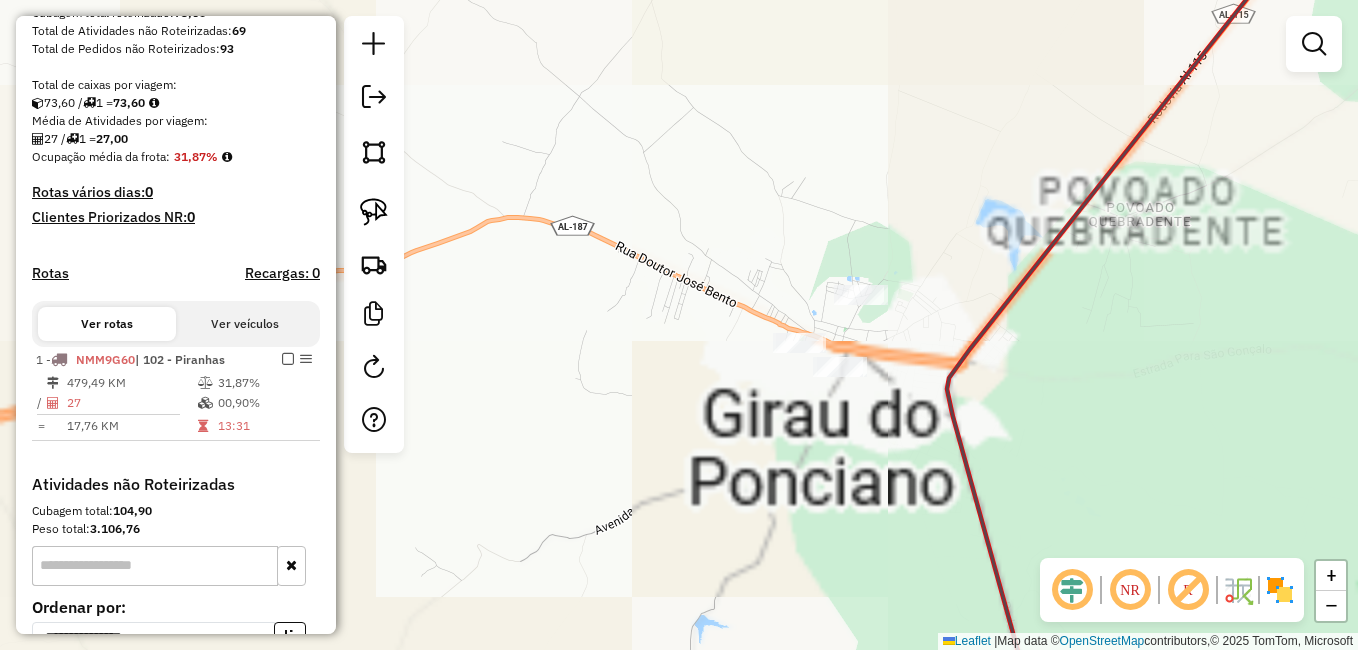 drag, startPoint x: 895, startPoint y: 468, endPoint x: 826, endPoint y: 431, distance: 78.29432 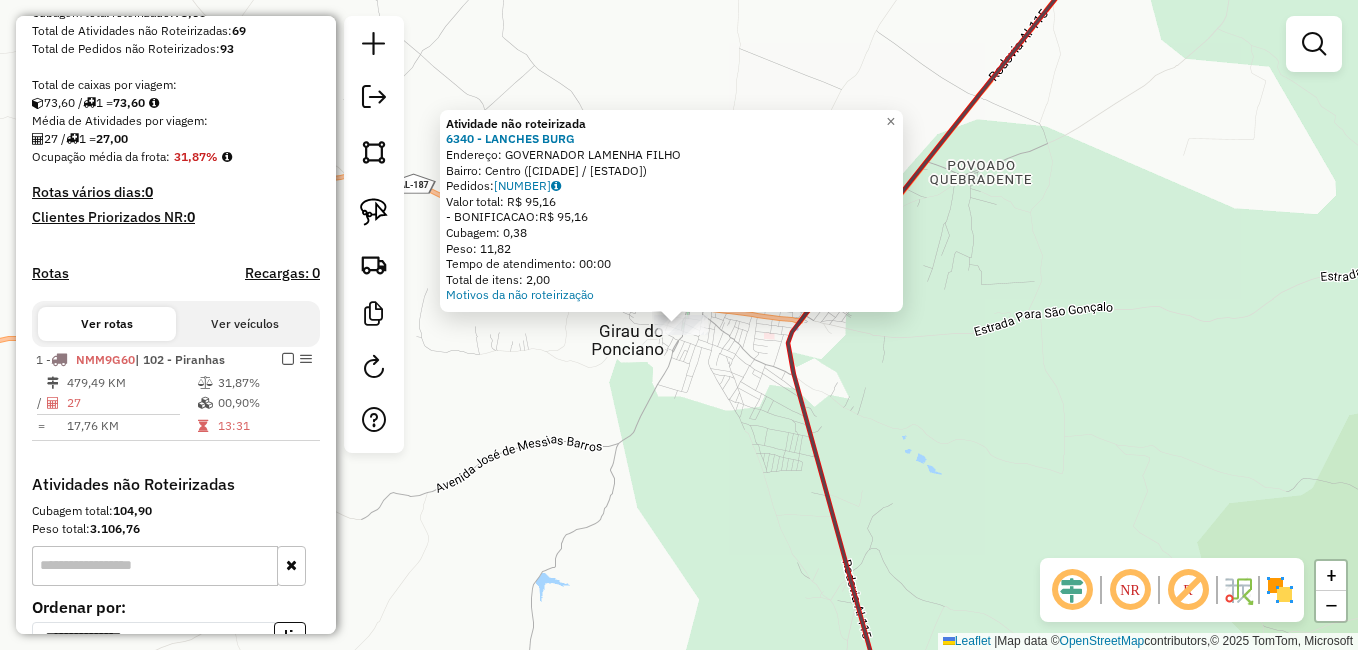 click on "Atividade não roteirizada 6340 - LANCHES BURG  Endereço: GOVERNADOR LAMENHA FILHO   Bairro: Centro (GIRAU DO PONCIANO / AL)   Pedidos:  11119903   Valor total: R$ 95,16   - BONIFICACAO:  R$ 95,16   Cubagem: 0,38   Peso: 11,82   Tempo de atendimento: 00:00   Total de itens: 2,00  Motivos da não roteirização × Janela de atendimento Grade de atendimento Capacidade Transportadoras Veículos Cliente Pedidos  Rotas Selecione os dias de semana para filtrar as janelas de atendimento  Seg   Ter   Qua   Qui   Sex   Sáb   Dom  Informe o período da janela de atendimento: De: Até:  Filtrar exatamente a janela do cliente  Considerar janela de atendimento padrão  Selecione os dias de semana para filtrar as grades de atendimento  Seg   Ter   Qua   Qui   Sex   Sáb   Dom   Considerar clientes sem dia de atendimento cadastrado  Clientes fora do dia de atendimento selecionado Filtrar as atividades entre os valores definidos abaixo:  Peso mínimo:   Peso máximo:   Cubagem mínima:   Cubagem máxima:   De:   Até:  De:" 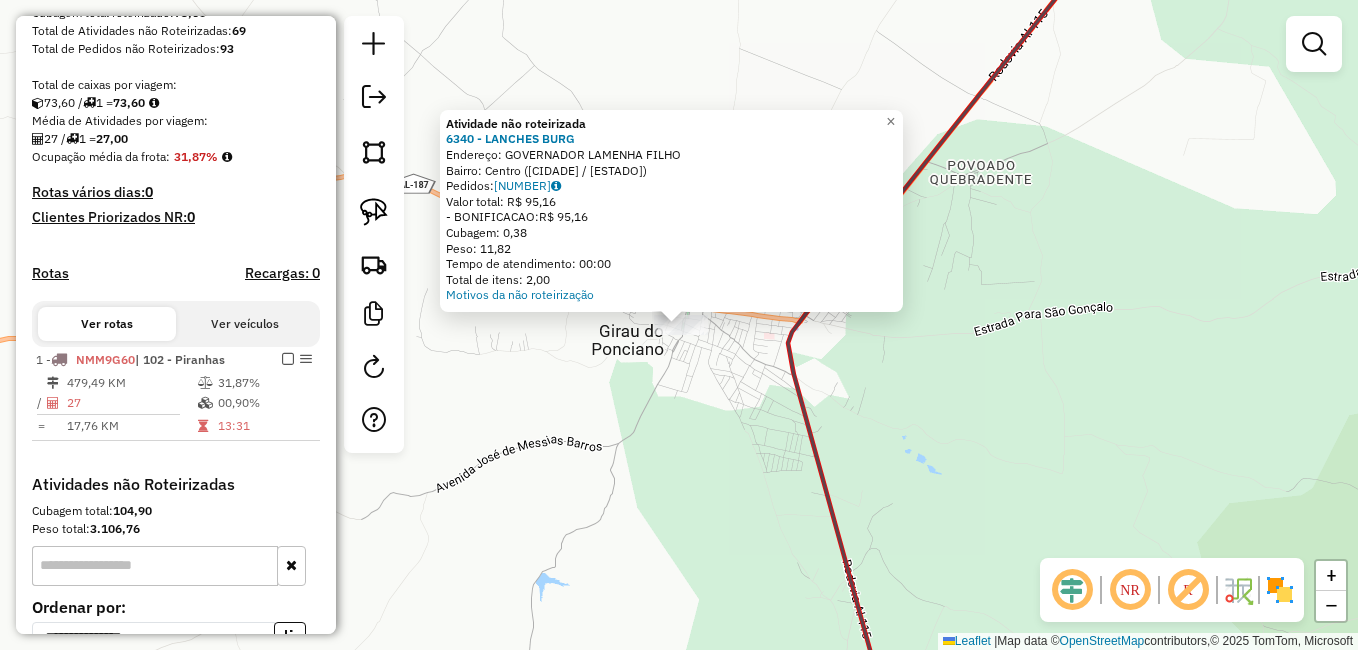 click on "Atividade não roteirizada 6340 - LANCHES BURG  Endereço: GOVERNADOR LAMENHA FILHO   Bairro: Centro (GIRAU DO PONCIANO / AL)   Pedidos:  11119903   Valor total: R$ 95,16   - BONIFICACAO:  R$ 95,16   Cubagem: 0,38   Peso: 11,82   Tempo de atendimento: 00:00   Total de itens: 2,00  Motivos da não roteirização × Janela de atendimento Grade de atendimento Capacidade Transportadoras Veículos Cliente Pedidos  Rotas Selecione os dias de semana para filtrar as janelas de atendimento  Seg   Ter   Qua   Qui   Sex   Sáb   Dom  Informe o período da janela de atendimento: De: Até:  Filtrar exatamente a janela do cliente  Considerar janela de atendimento padrão  Selecione os dias de semana para filtrar as grades de atendimento  Seg   Ter   Qua   Qui   Sex   Sáb   Dom   Considerar clientes sem dia de atendimento cadastrado  Clientes fora do dia de atendimento selecionado Filtrar as atividades entre os valores definidos abaixo:  Peso mínimo:   Peso máximo:   Cubagem mínima:   Cubagem máxima:   De:   Até:  De:" 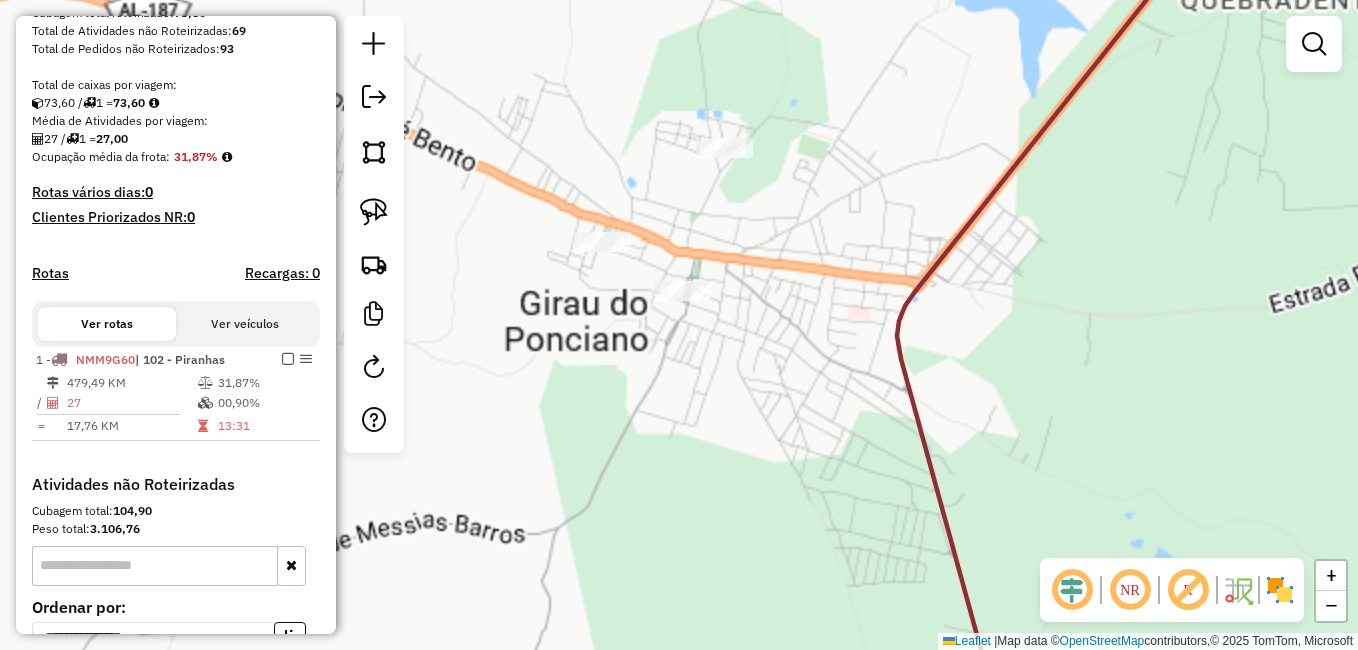 drag, startPoint x: 701, startPoint y: 334, endPoint x: 698, endPoint y: 411, distance: 77.05842 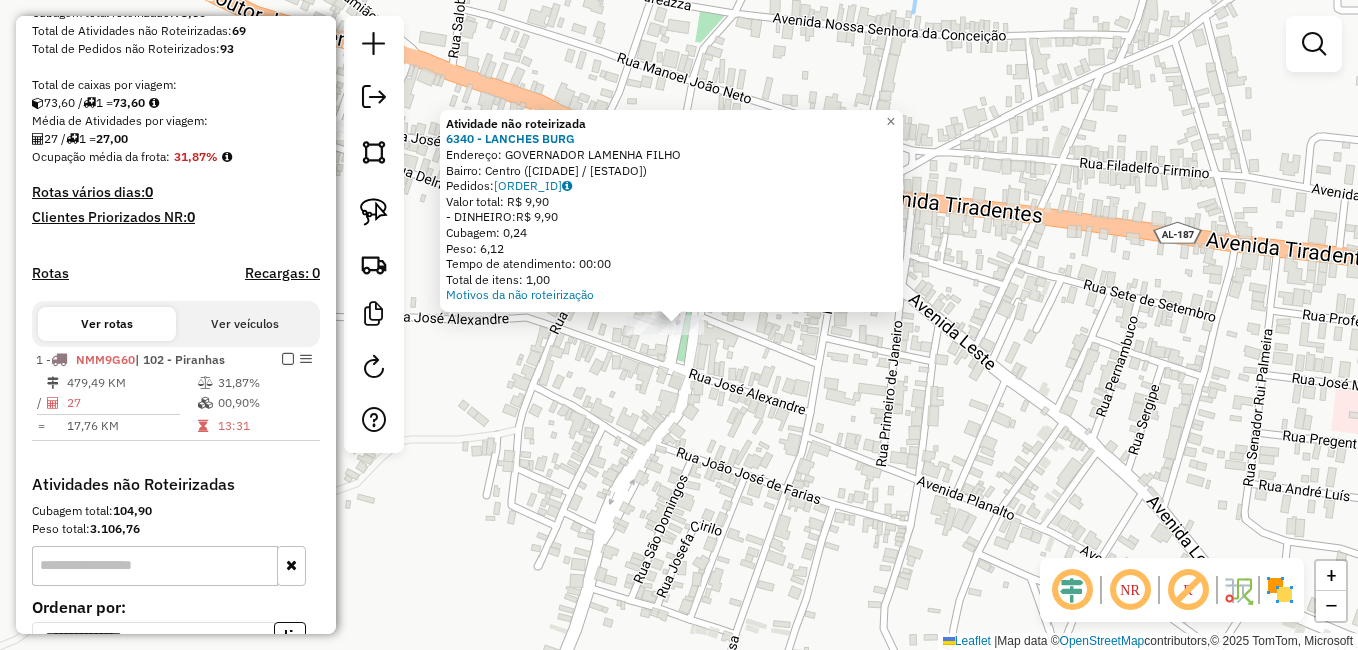 click on "Atividade não roteirizada 6340 - LANCHES BURG  Endereço: GOVERNADOR LAMENHA FILHO   Bairro: Centro (GIRAU DO PONCIANO / AL)   Pedidos:  11119902   Valor total: R$ 9,90   - DINHEIRO:  R$ 9,90   Cubagem: 0,24   Peso: 6,12   Tempo de atendimento: 00:00   Total de itens: 1,00  Motivos da não roteirização × Janela de atendimento Grade de atendimento Capacidade Transportadoras Veículos Cliente Pedidos  Rotas Selecione os dias de semana para filtrar as janelas de atendimento  Seg   Ter   Qua   Qui   Sex   Sáb   Dom  Informe o período da janela de atendimento: De: Até:  Filtrar exatamente a janela do cliente  Considerar janela de atendimento padrão  Selecione os dias de semana para filtrar as grades de atendimento  Seg   Ter   Qua   Qui   Sex   Sáb   Dom   Considerar clientes sem dia de atendimento cadastrado  Clientes fora do dia de atendimento selecionado Filtrar as atividades entre os valores definidos abaixo:  Peso mínimo:   Peso máximo:   Cubagem mínima:   Cubagem máxima:   De:   Até:   De:  De:" 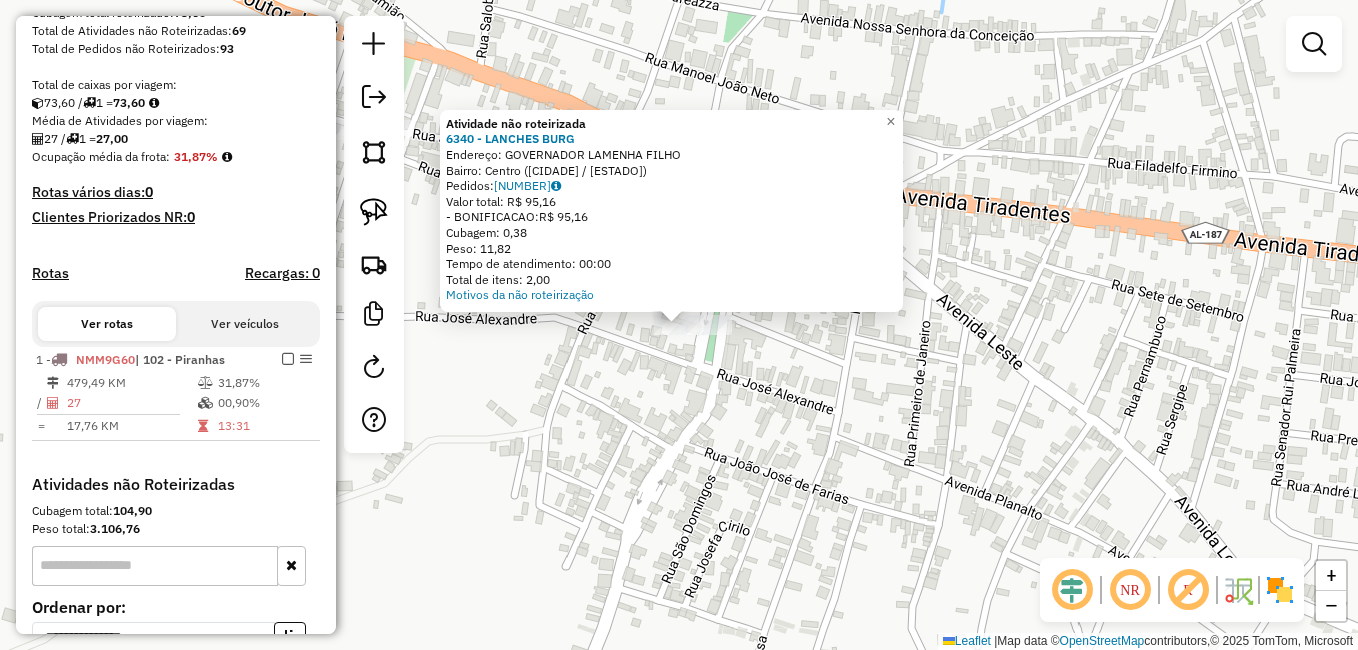 click on "Atividade não roteirizada 6340 - LANCHES BURG  Endereço: GOVERNADOR LAMENHA FILHO   Bairro: Centro (GIRAU DO PONCIANO / AL)   Pedidos:  11119903   Valor total: R$ 95,16   - BONIFICACAO:  R$ 95,16   Cubagem: 0,38   Peso: 11,82   Tempo de atendimento: 00:00   Total de itens: 2,00  Motivos da não roteirização × Janela de atendimento Grade de atendimento Capacidade Transportadoras Veículos Cliente Pedidos  Rotas Selecione os dias de semana para filtrar as janelas de atendimento  Seg   Ter   Qua   Qui   Sex   Sáb   Dom  Informe o período da janela de atendimento: De: Até:  Filtrar exatamente a janela do cliente  Considerar janela de atendimento padrão  Selecione os dias de semana para filtrar as grades de atendimento  Seg   Ter   Qua   Qui   Sex   Sáb   Dom   Considerar clientes sem dia de atendimento cadastrado  Clientes fora do dia de atendimento selecionado Filtrar as atividades entre os valores definidos abaixo:  Peso mínimo:   Peso máximo:   Cubagem mínima:   Cubagem máxima:   De:   Até:  De:" 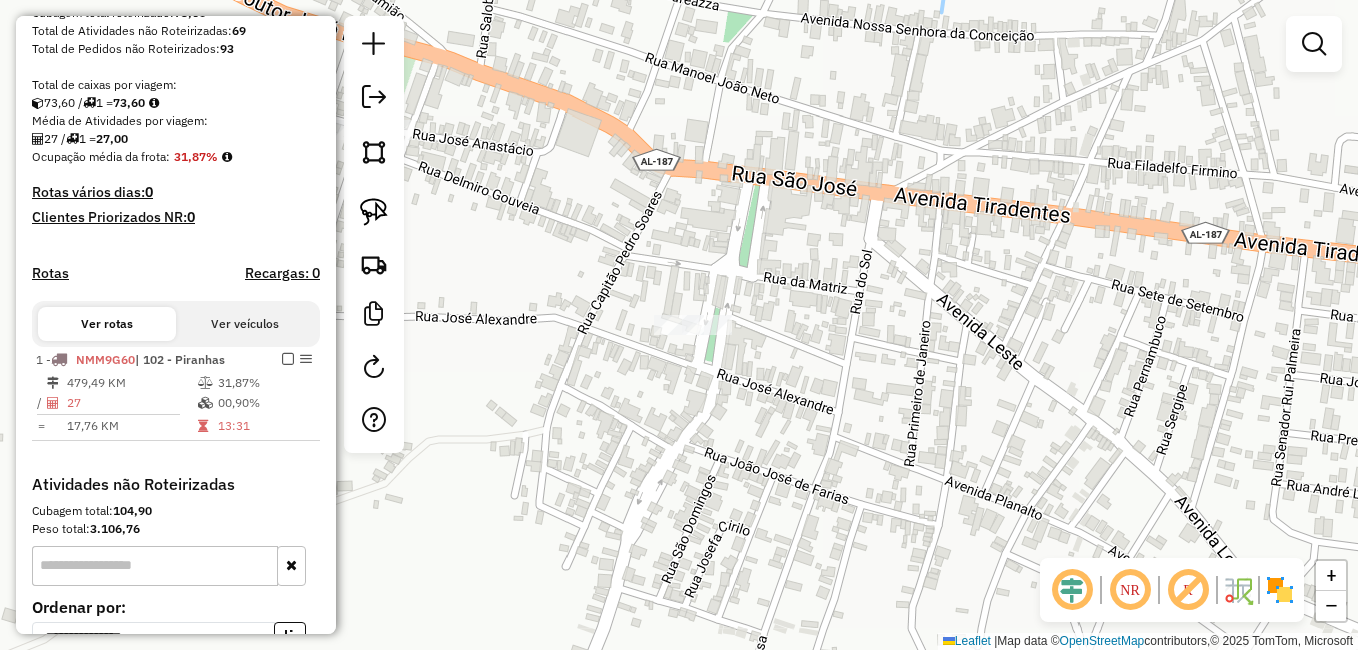 drag, startPoint x: 383, startPoint y: 220, endPoint x: 498, endPoint y: 261, distance: 122.09013 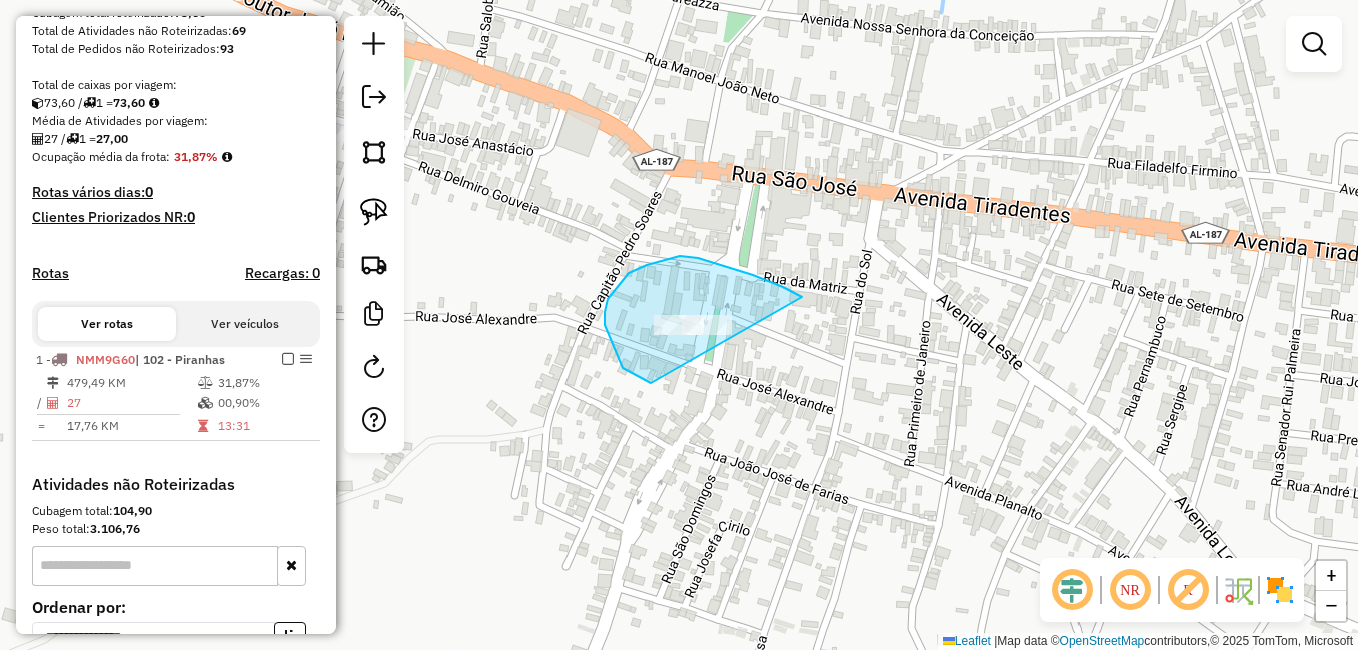 drag, startPoint x: 680, startPoint y: 256, endPoint x: 836, endPoint y: 402, distance: 213.66328 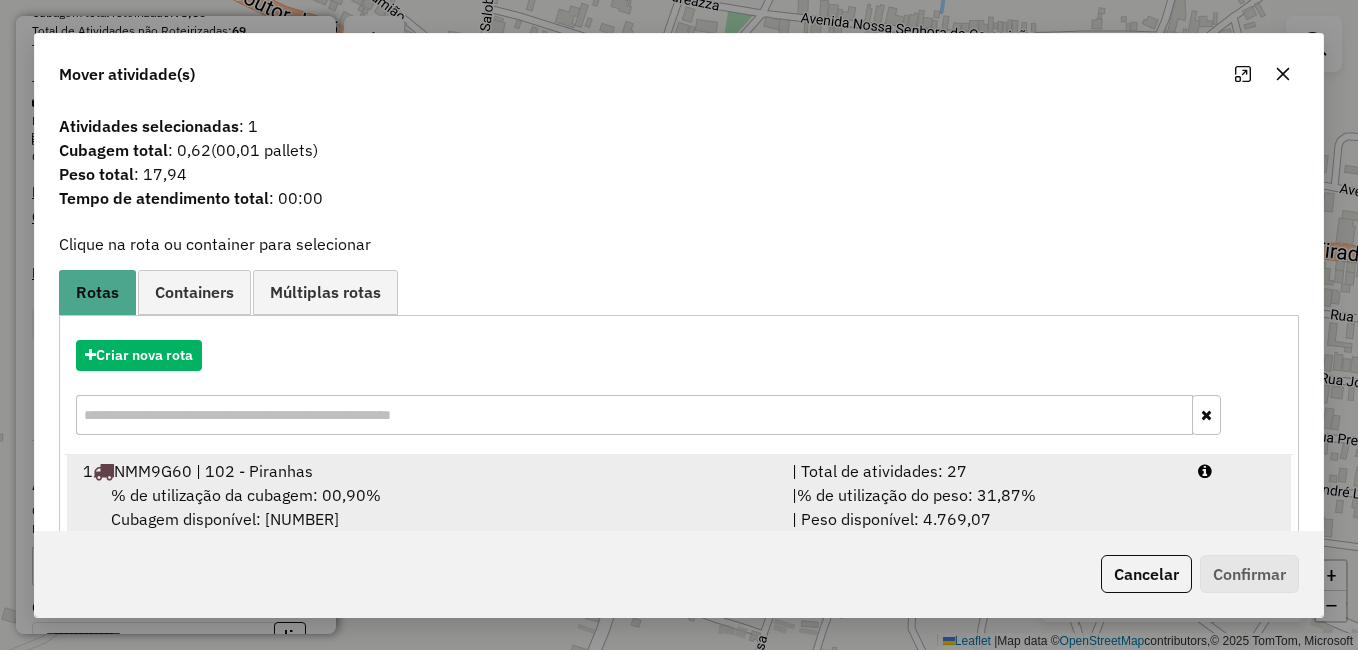 click on "1  NMM9G60 | 102 - Piranhas" at bounding box center (425, 471) 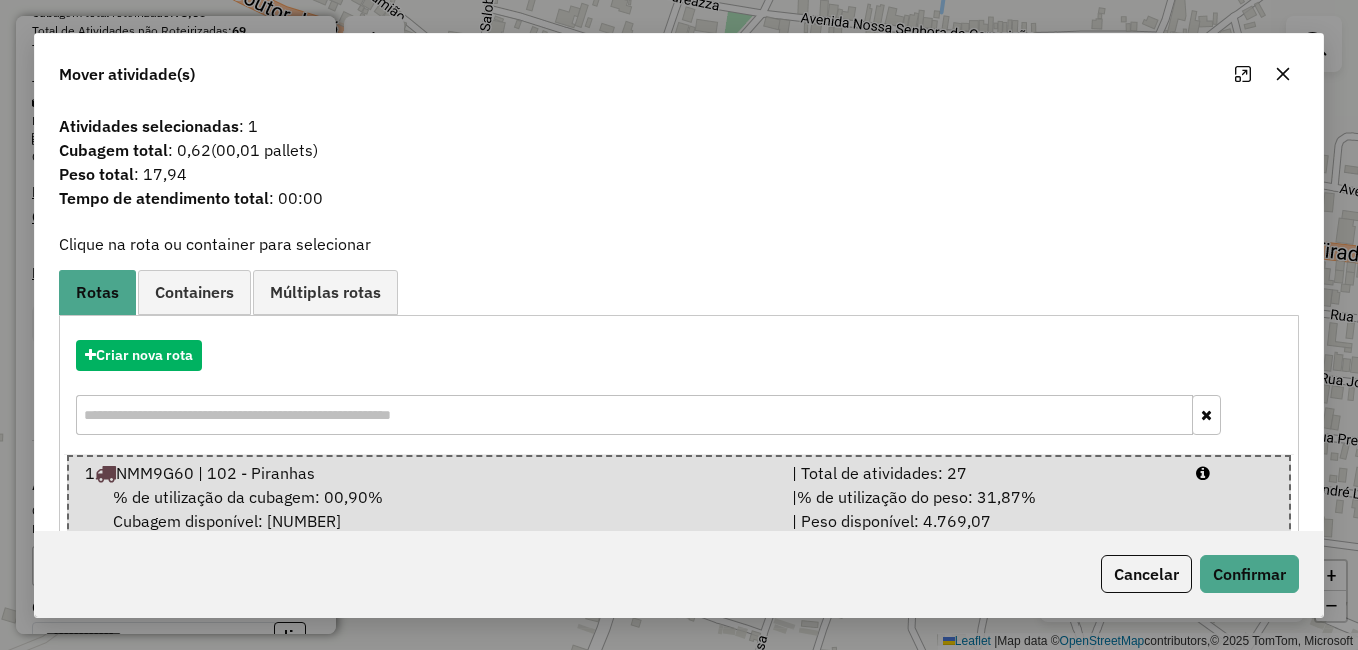 scroll, scrollTop: 42, scrollLeft: 0, axis: vertical 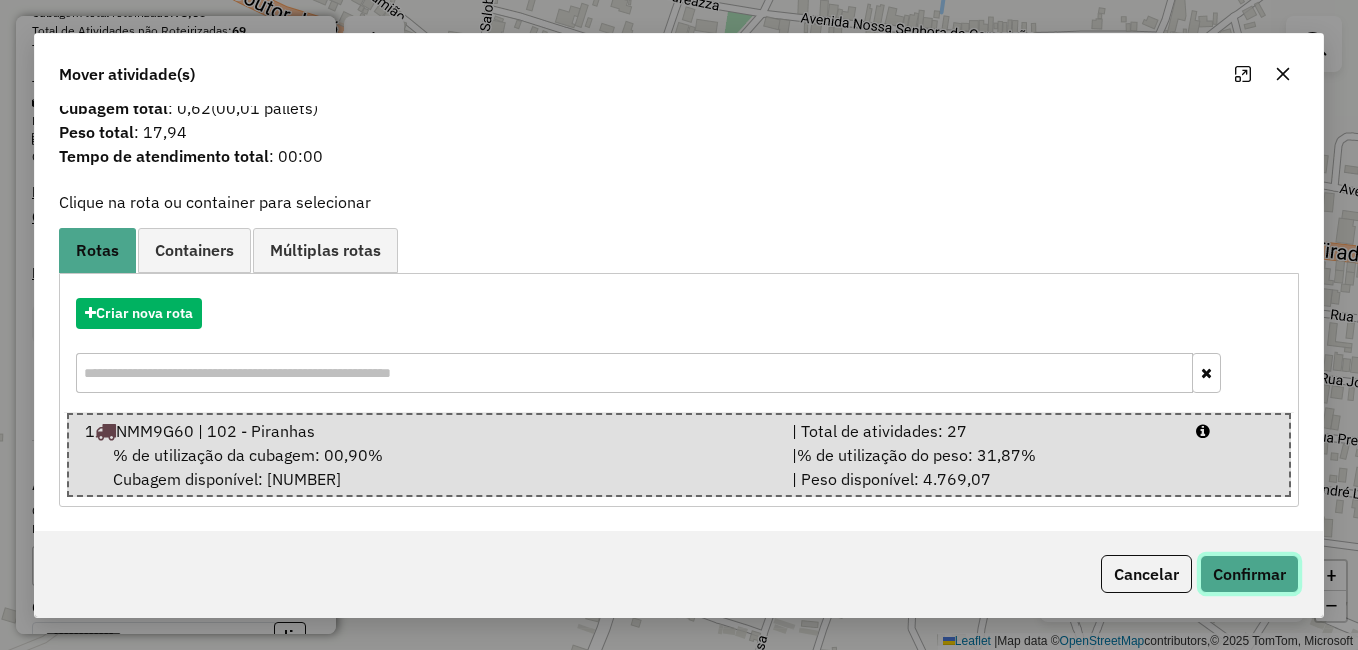 click on "Confirmar" 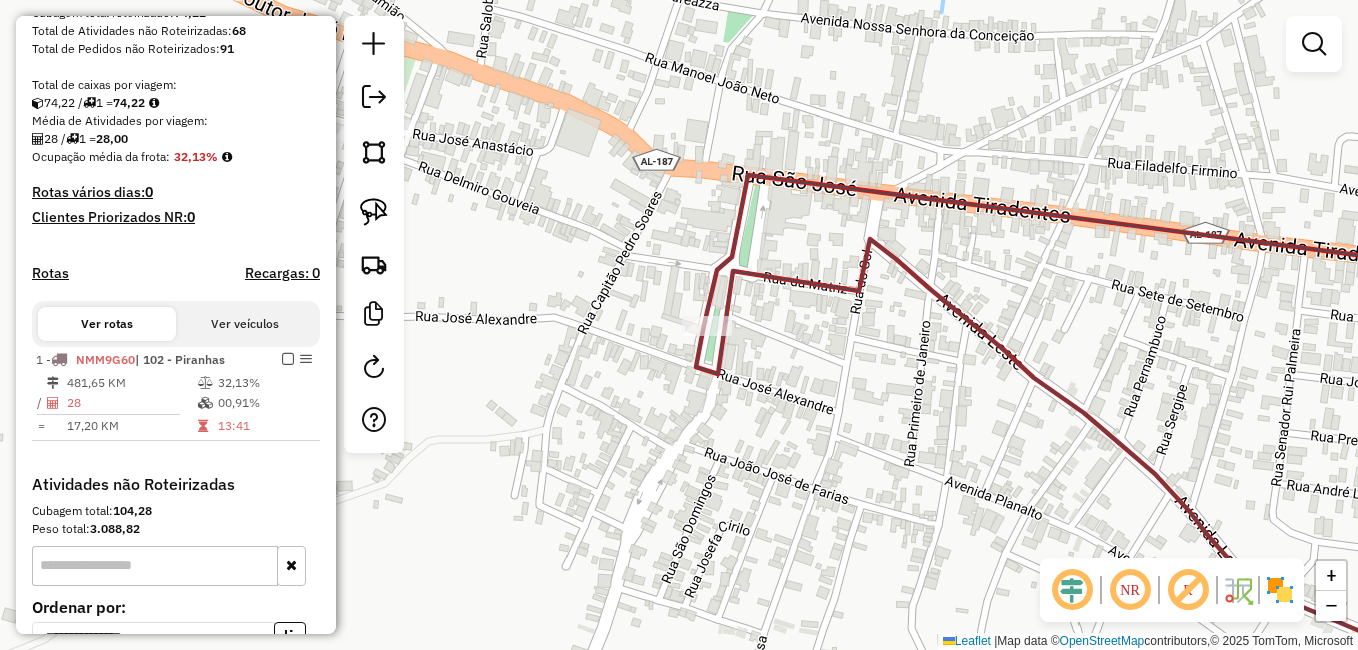 scroll, scrollTop: 0, scrollLeft: 0, axis: both 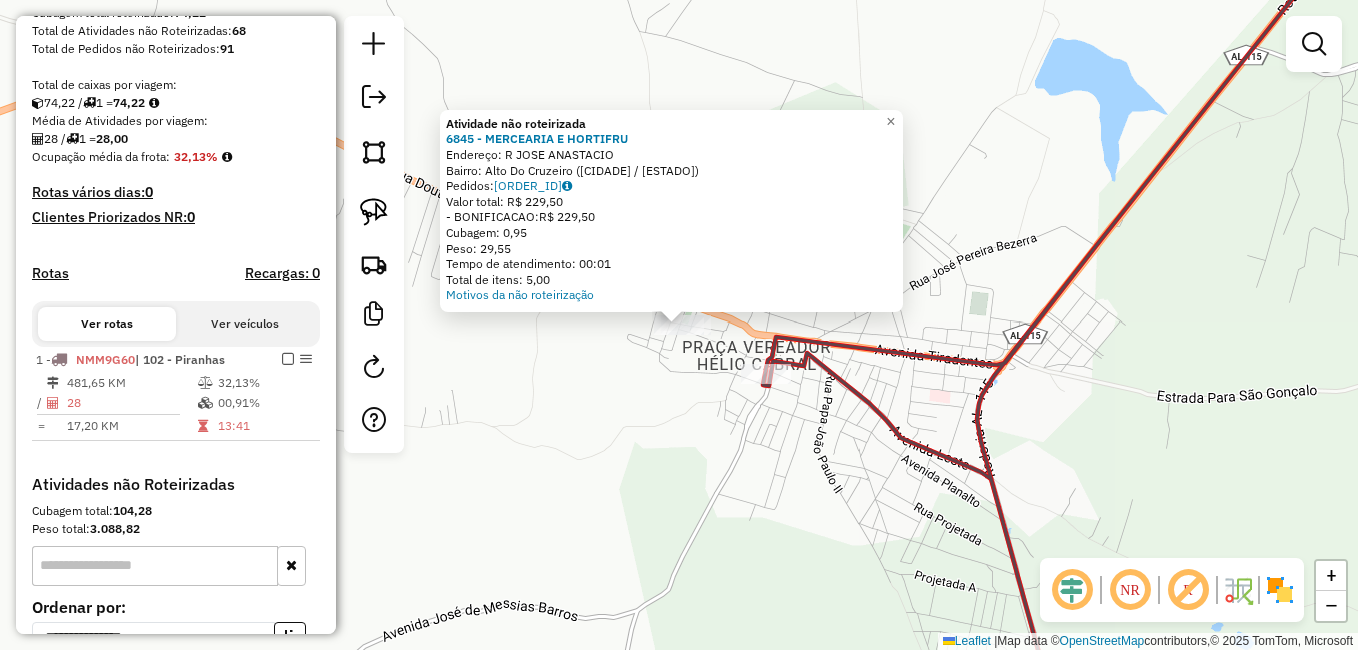 click on "Atividade não roteirizada 6845 - MERCEARIA E HORTIFRU  Endereço: R JOSE ANASTACIO   Bairro: Alto Do Cruzeiro (GIRAU DO PONCIANO / AL)   Pedidos:  11119905   Valor total: R$ 229,50   - BONIFICACAO:  R$ 229,50   Cubagem: 0,95   Peso: 29,55   Tempo de atendimento: 00:01   Total de itens: 5,00  Motivos da não roteirização × Janela de atendimento Grade de atendimento Capacidade Transportadoras Veículos Cliente Pedidos  Rotas Selecione os dias de semana para filtrar as janelas de atendimento  Seg   Ter   Qua   Qui   Sex   Sáb   Dom  Informe o período da janela de atendimento: De: Até:  Filtrar exatamente a janela do cliente  Considerar janela de atendimento padrão  Selecione os dias de semana para filtrar as grades de atendimento  Seg   Ter   Qua   Qui   Sex   Sáb   Dom   Considerar clientes sem dia de atendimento cadastrado  Clientes fora do dia de atendimento selecionado Filtrar as atividades entre os valores definidos abaixo:  Peso mínimo:   Peso máximo:   Cubagem mínima:   Cubagem máxima:   De:" 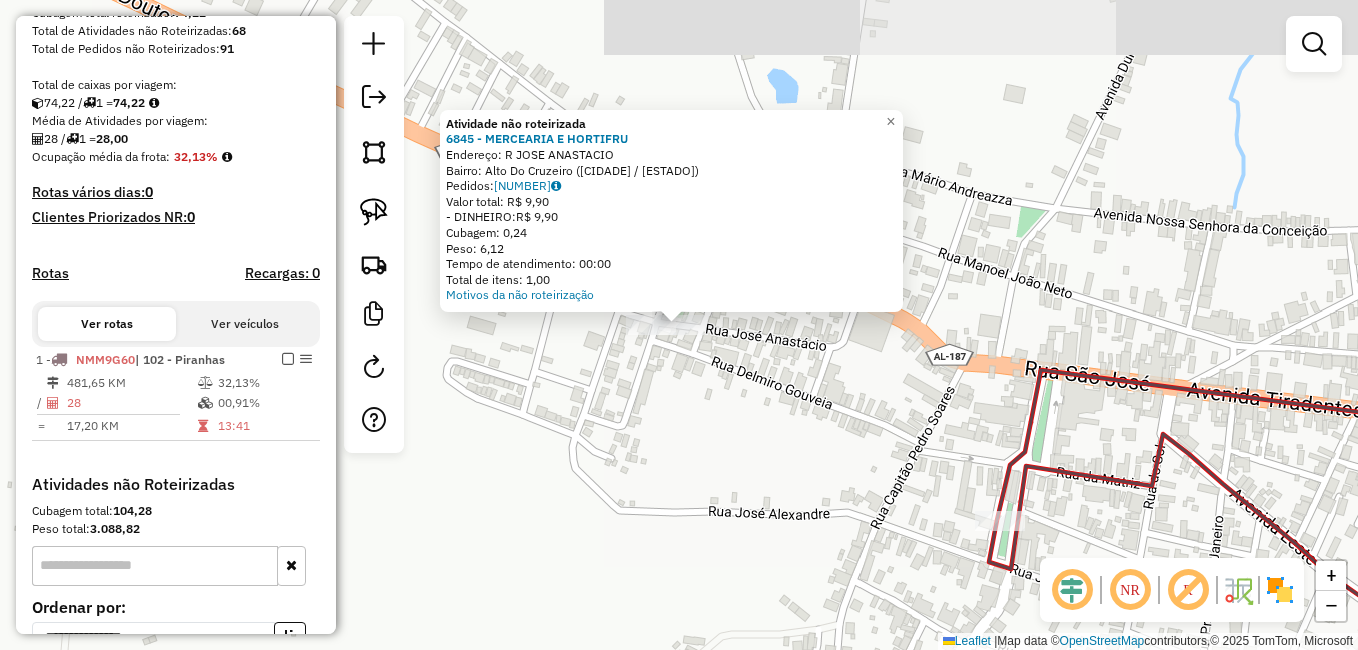 click on "Atividade não roteirizada 6845 - MERCEARIA E HORTIFRU  Endereço: R JOSE ANASTACIO   Bairro: Alto Do Cruzeiro (GIRAU DO PONCIANO / AL)   Pedidos:  11119904   Valor total: R$ 9,90   - DINHEIRO:  R$ 9,90   Cubagem: 0,24   Peso: 6,12   Tempo de atendimento: 00:00   Total de itens: 1,00  Motivos da não roteirização × Janela de atendimento Grade de atendimento Capacidade Transportadoras Veículos Cliente Pedidos  Rotas Selecione os dias de semana para filtrar as janelas de atendimento  Seg   Ter   Qua   Qui   Sex   Sáb   Dom  Informe o período da janela de atendimento: De: Até:  Filtrar exatamente a janela do cliente  Considerar janela de atendimento padrão  Selecione os dias de semana para filtrar as grades de atendimento  Seg   Ter   Qua   Qui   Sex   Sáb   Dom   Considerar clientes sem dia de atendimento cadastrado  Clientes fora do dia de atendimento selecionado Filtrar as atividades entre os valores definidos abaixo:  Peso mínimo:   Peso máximo:   Cubagem mínima:   Cubagem máxima:   De:   Até:" 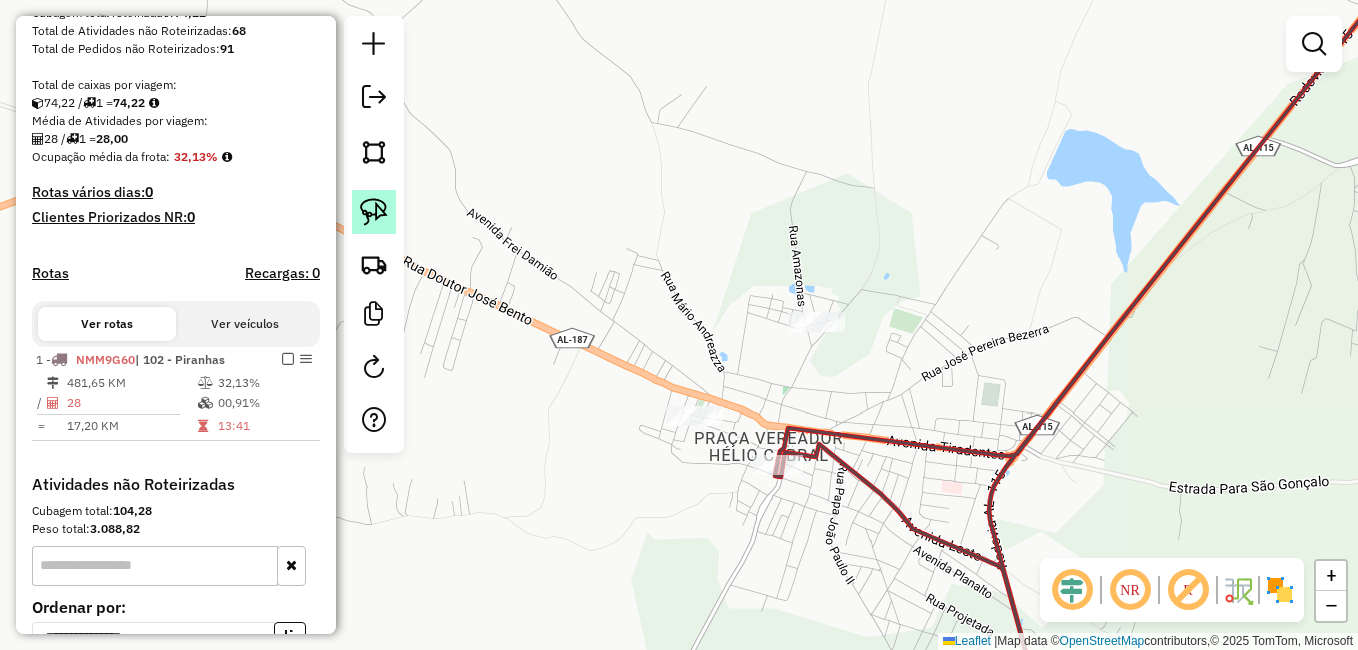 click 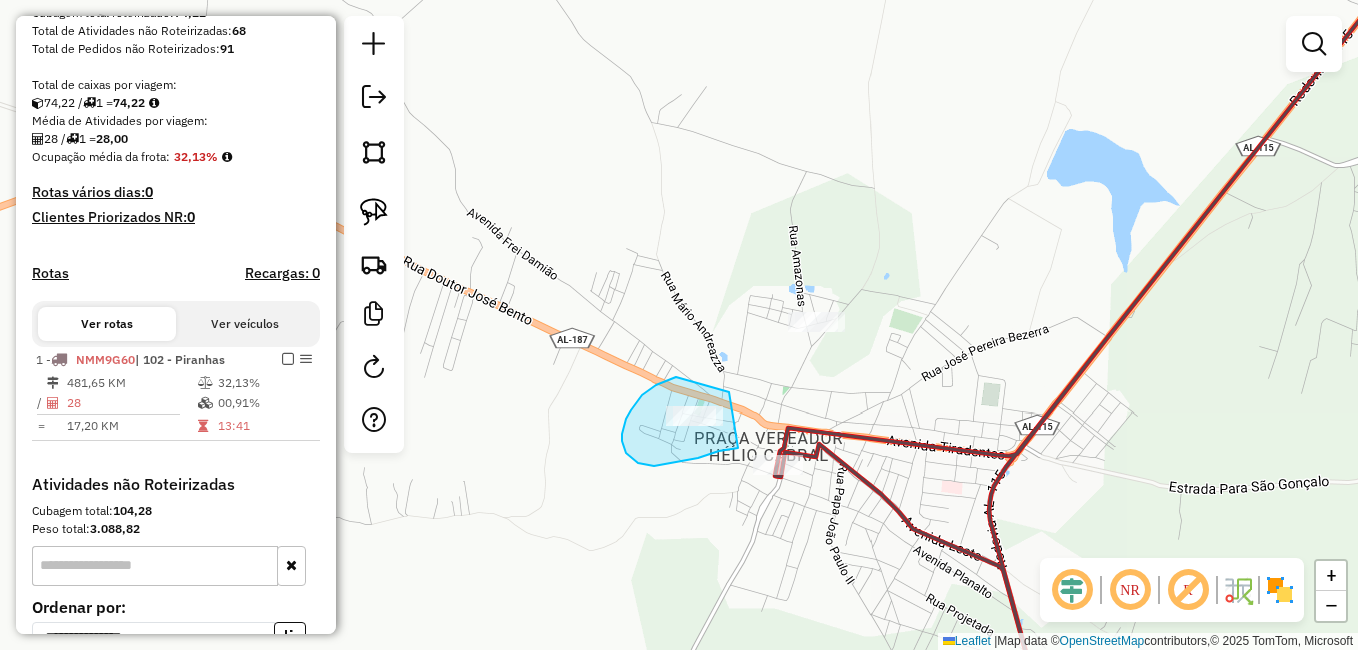drag, startPoint x: 681, startPoint y: 379, endPoint x: 738, endPoint y: 448, distance: 89.498604 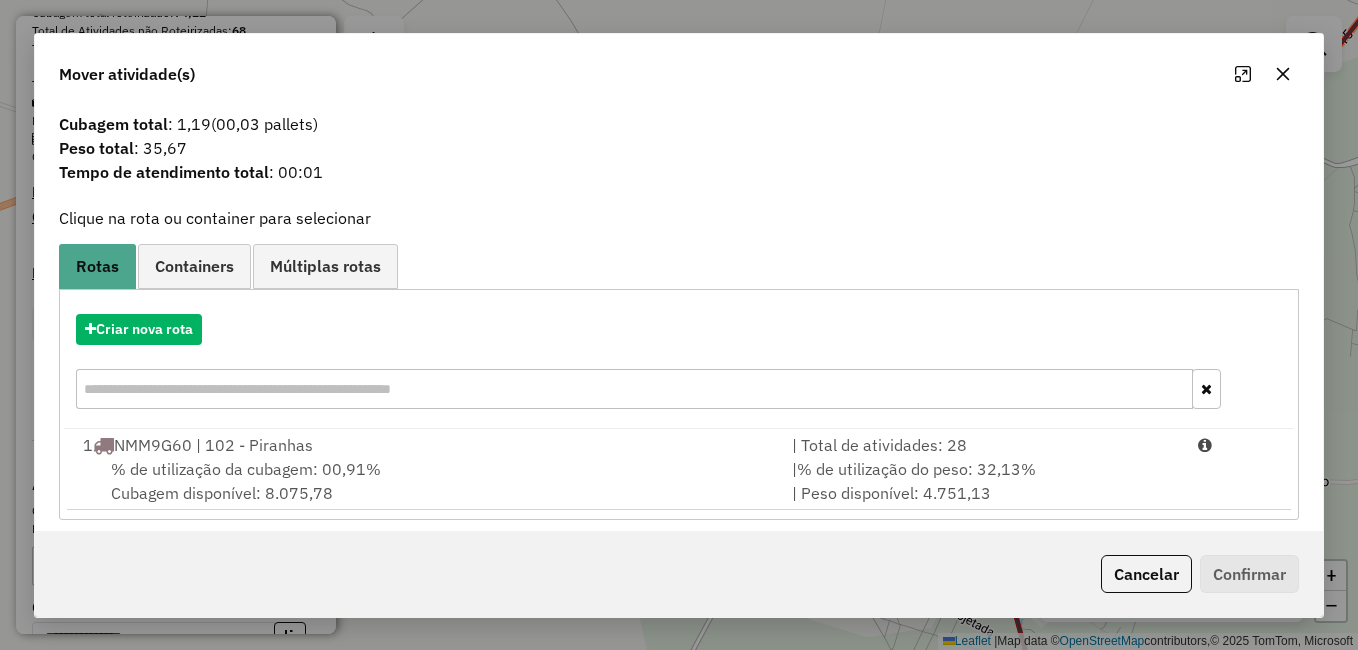 scroll, scrollTop: 39, scrollLeft: 0, axis: vertical 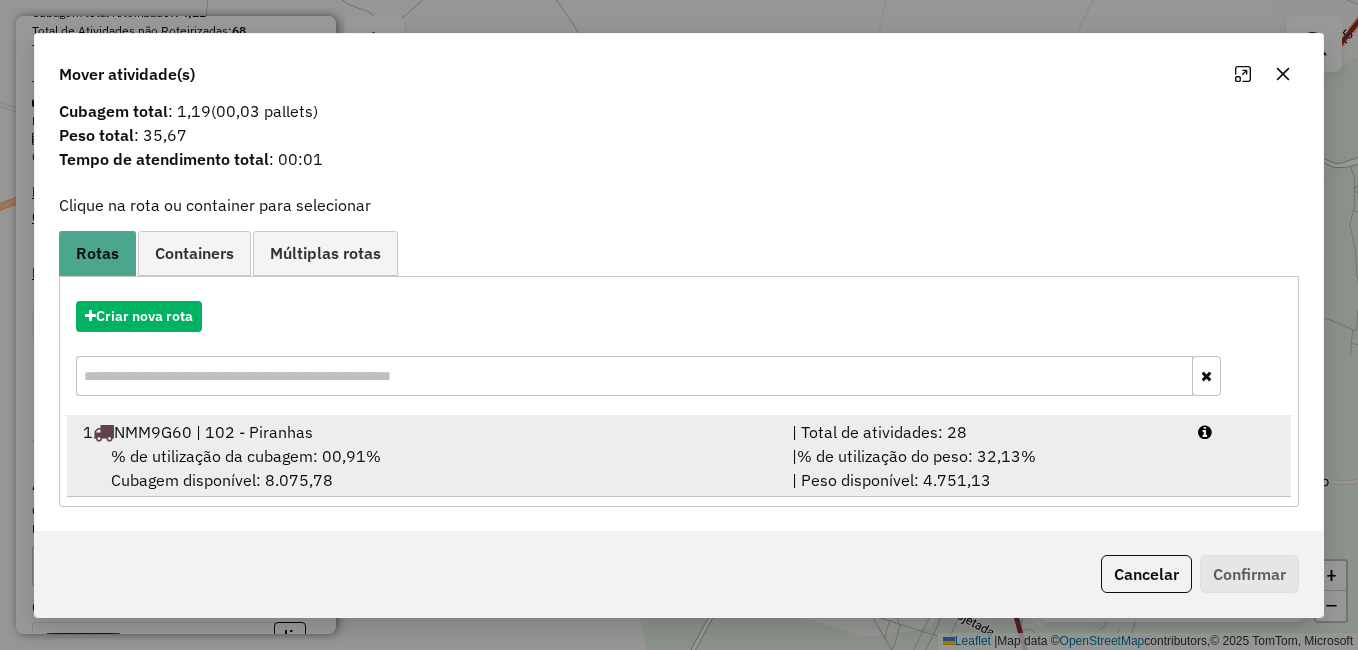 click on "1  NMM9G60 | 102 - Piranhas" at bounding box center (425, 432) 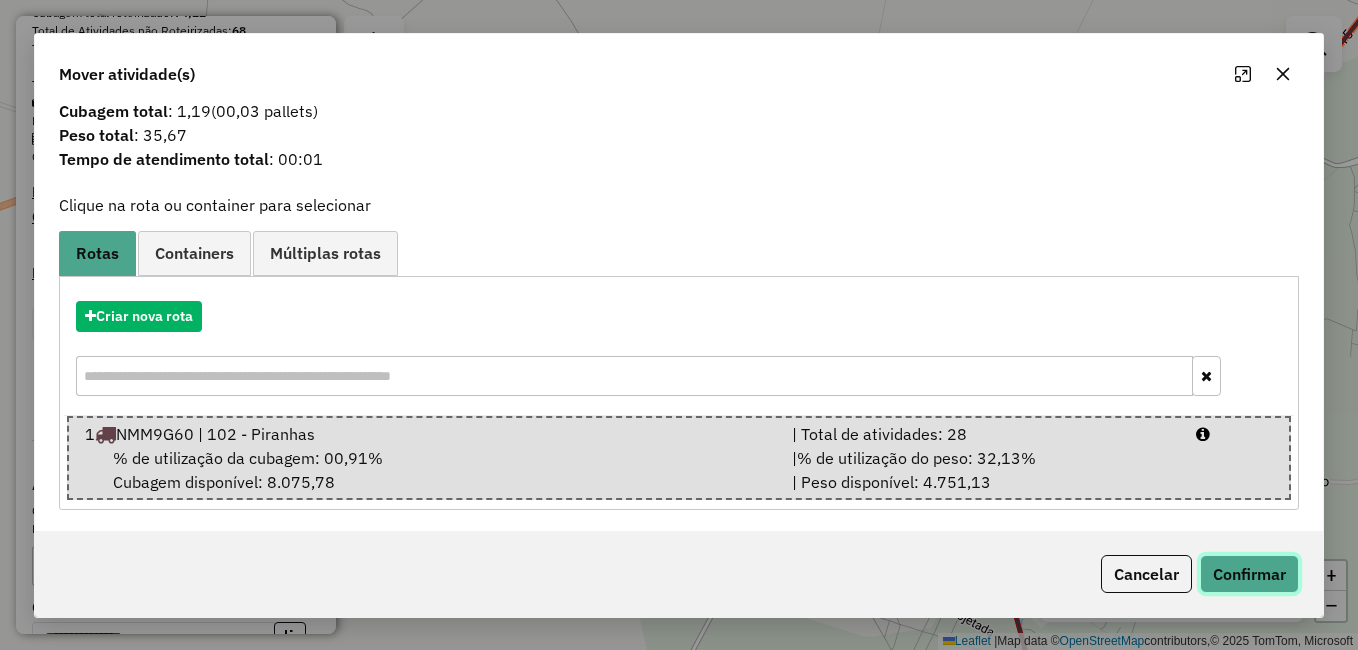 click on "Confirmar" 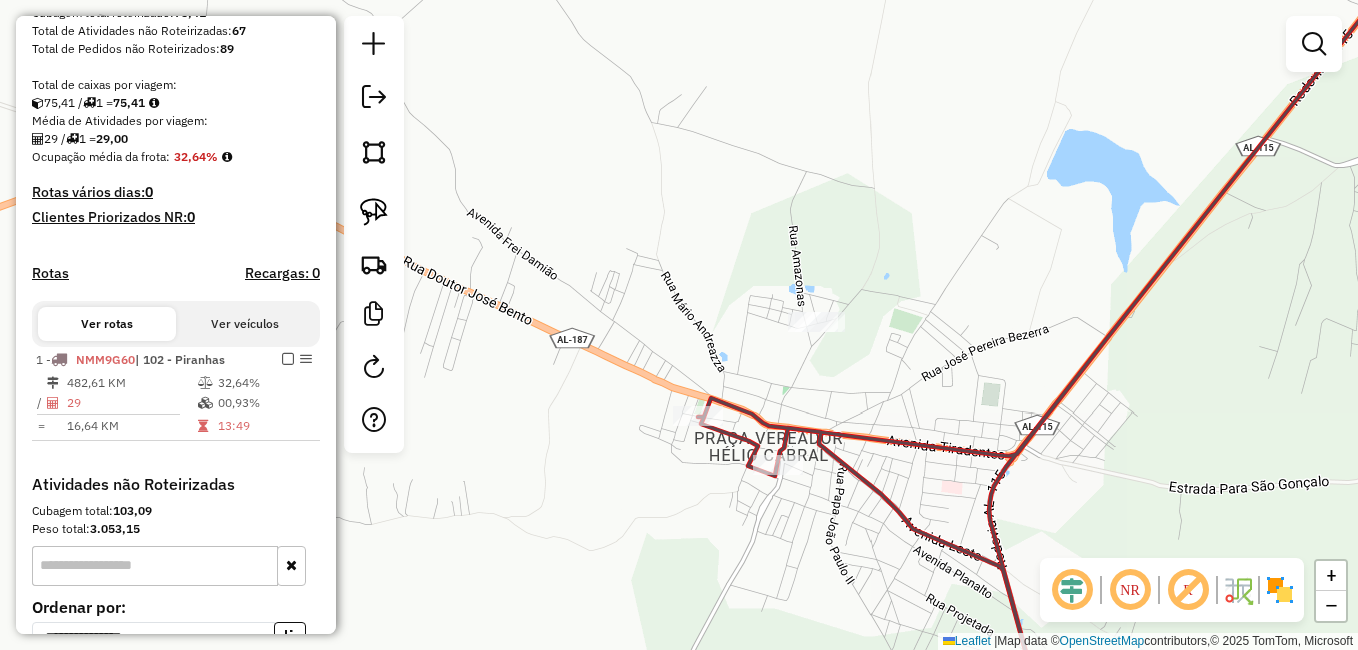 scroll, scrollTop: 0, scrollLeft: 0, axis: both 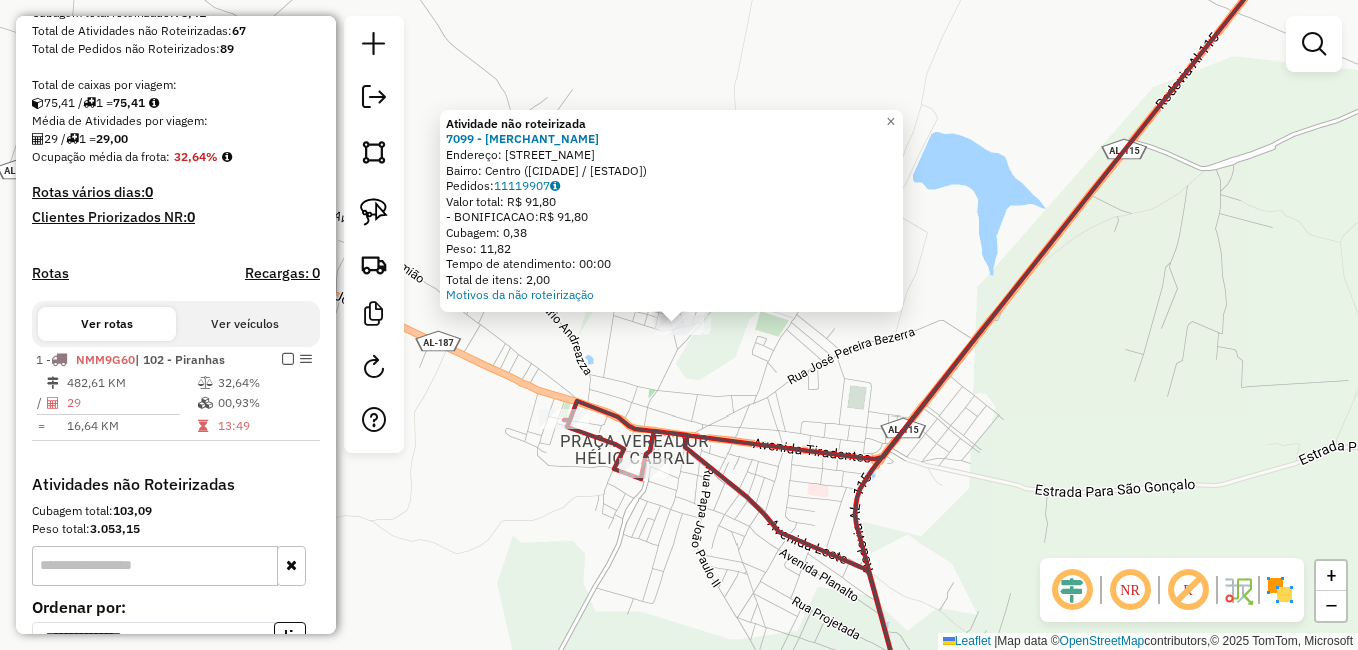 click on "Atividade não roteirizada 7099 - MERCADINHO JJ  Endereço: AV AMAZONAS   Bairro: Centro (GIRAU DO PONCIANO / AL)   Pedidos:  11119907   Valor total: R$ 91,80   - BONIFICACAO:  R$ 91,80   Cubagem: 0,38   Peso: 11,82   Tempo de atendimento: 00:00   Total de itens: 2,00  Motivos da não roteirização × Janela de atendimento Grade de atendimento Capacidade Transportadoras Veículos Cliente Pedidos  Rotas Selecione os dias de semana para filtrar as janelas de atendimento  Seg   Ter   Qua   Qui   Sex   Sáb   Dom  Informe o período da janela de atendimento: De: Até:  Filtrar exatamente a janela do cliente  Considerar janela de atendimento padrão  Selecione os dias de semana para filtrar as grades de atendimento  Seg   Ter   Qua   Qui   Sex   Sáb   Dom   Considerar clientes sem dia de atendimento cadastrado  Clientes fora do dia de atendimento selecionado Filtrar as atividades entre os valores definidos abaixo:  Peso mínimo:   Peso máximo:   Cubagem mínima:   Cubagem máxima:   De:   Até:   De:   Até:  +" 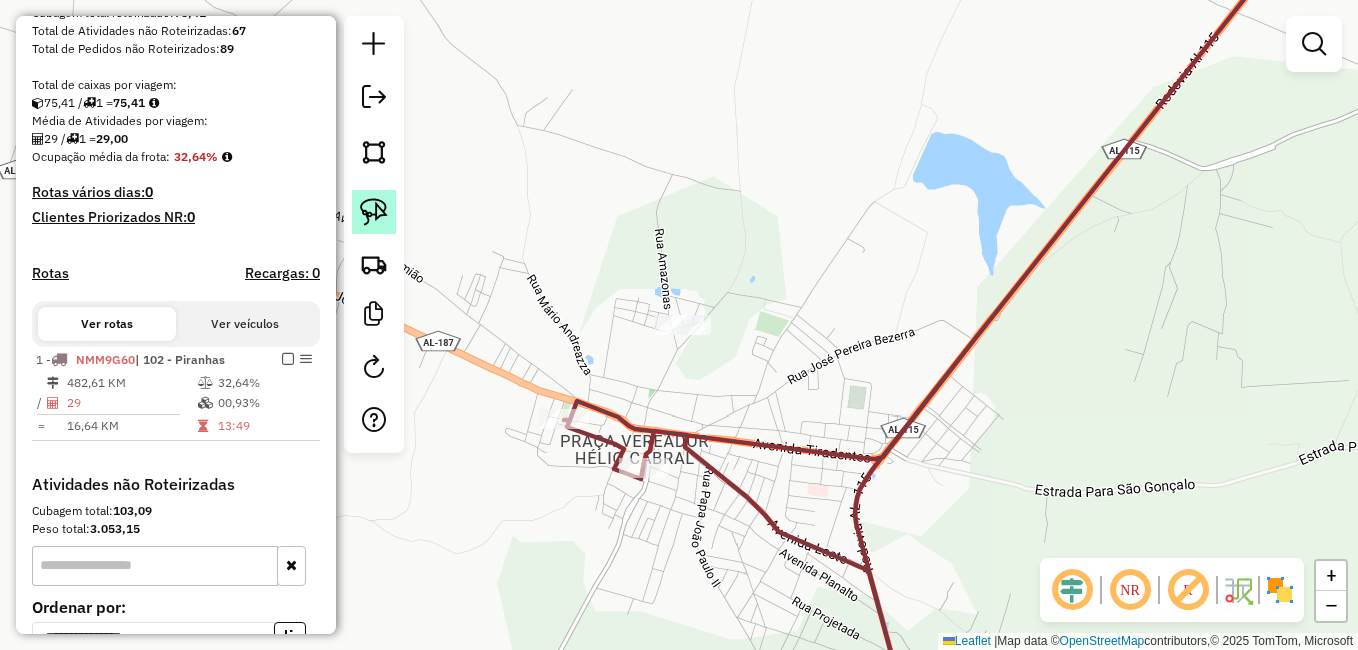 click 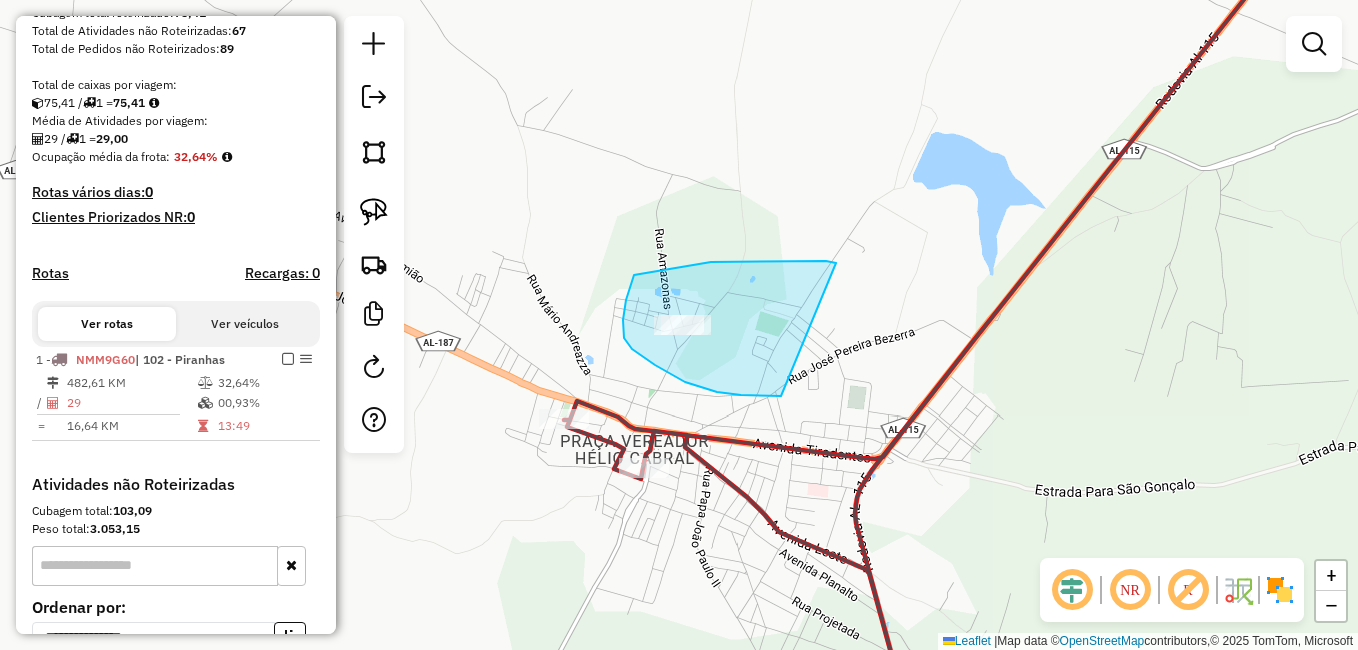 drag, startPoint x: 759, startPoint y: 261, endPoint x: 781, endPoint y: 396, distance: 136.78085 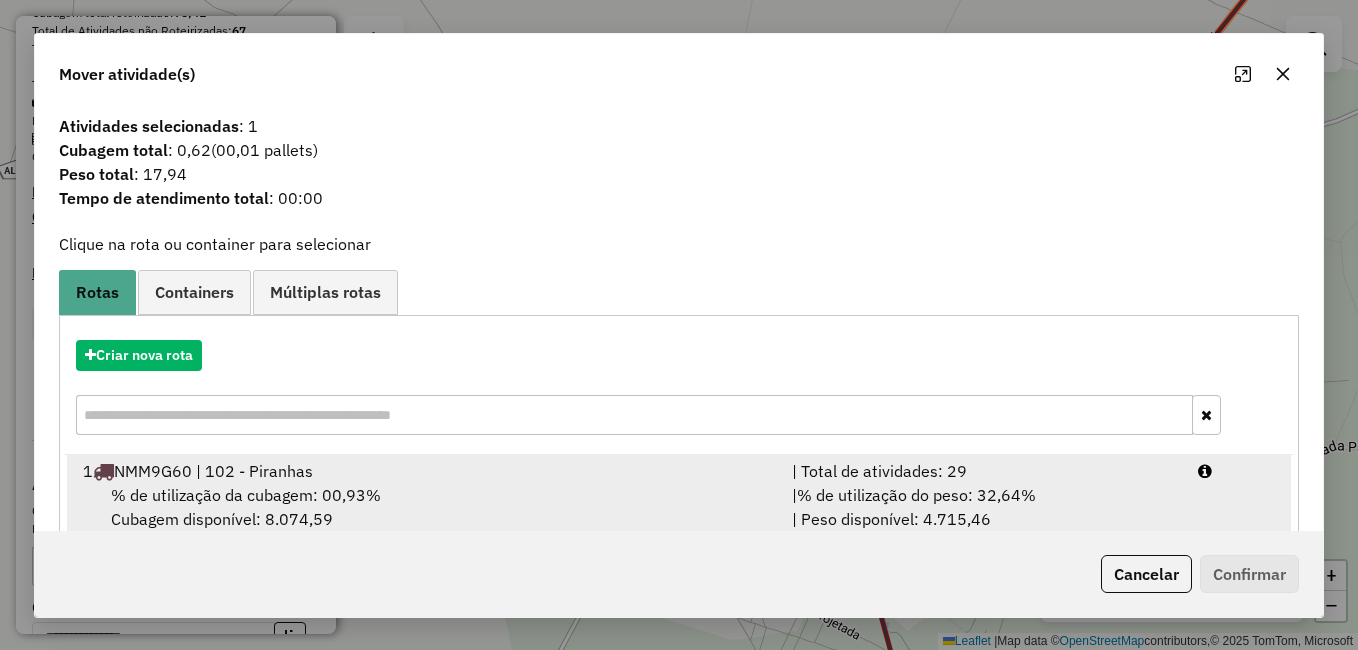 click on "1  NMM9G60 | 102 - Piranhas" at bounding box center [425, 471] 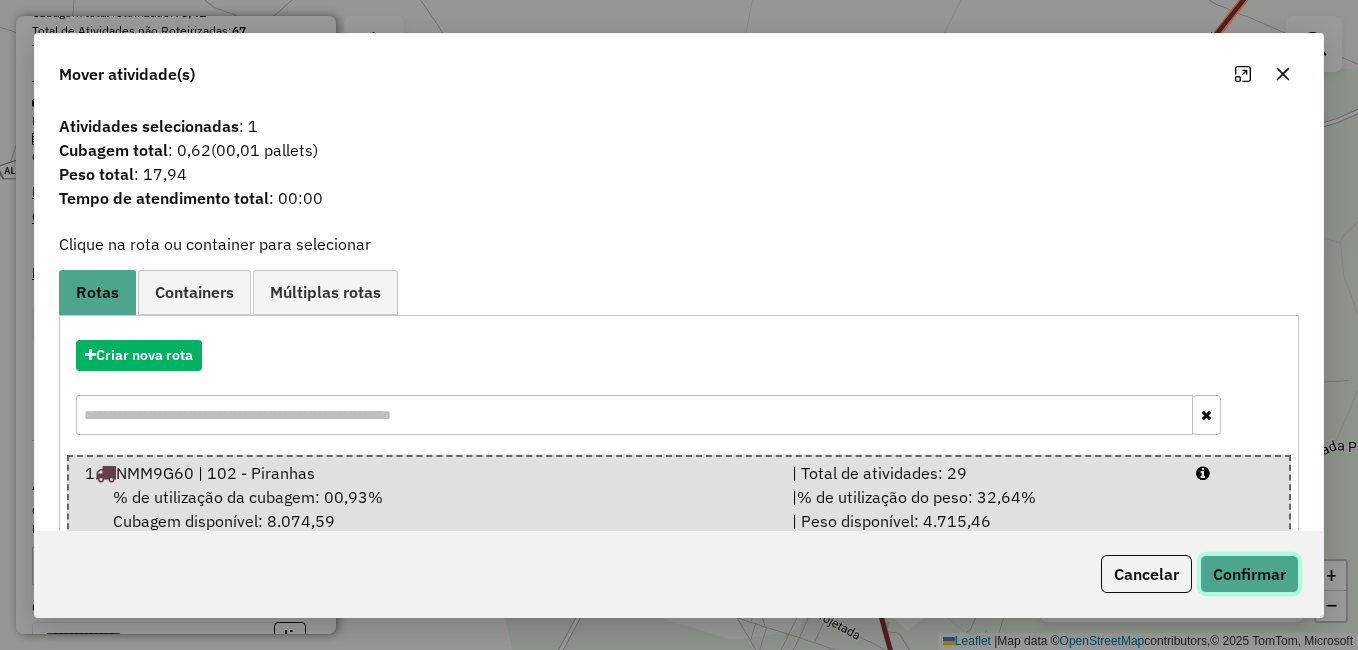 click on "Confirmar" 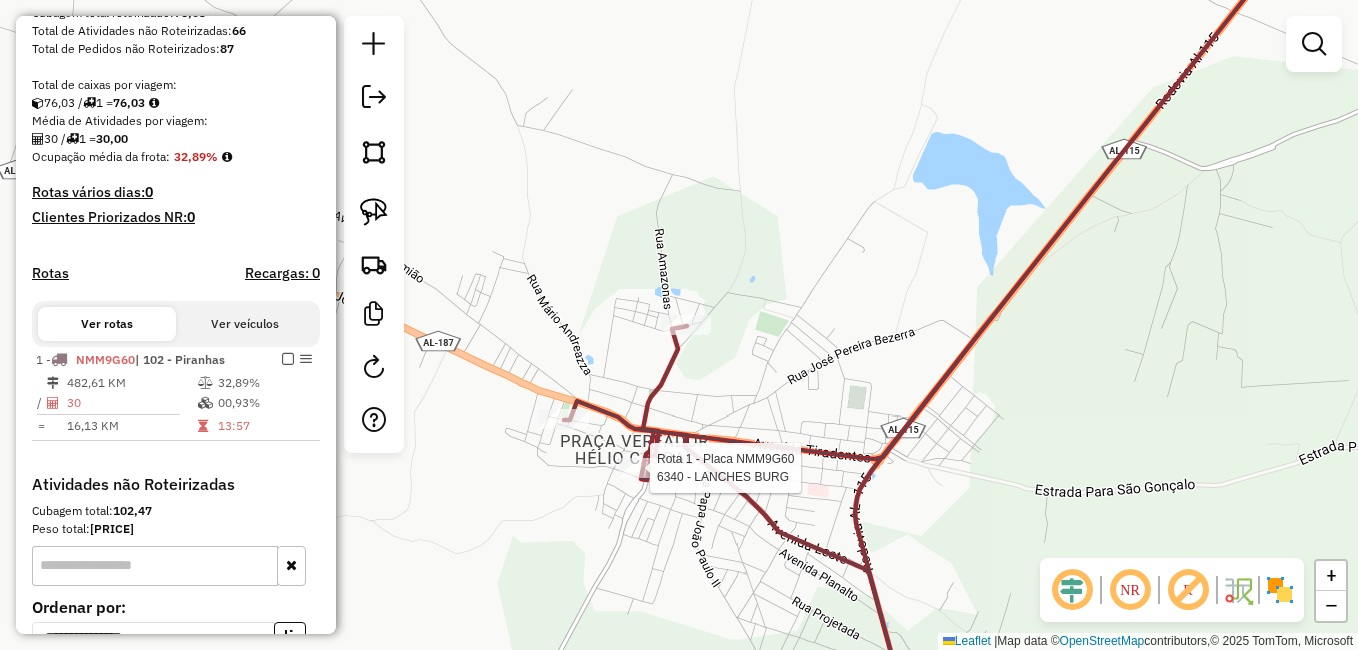 select on "**********" 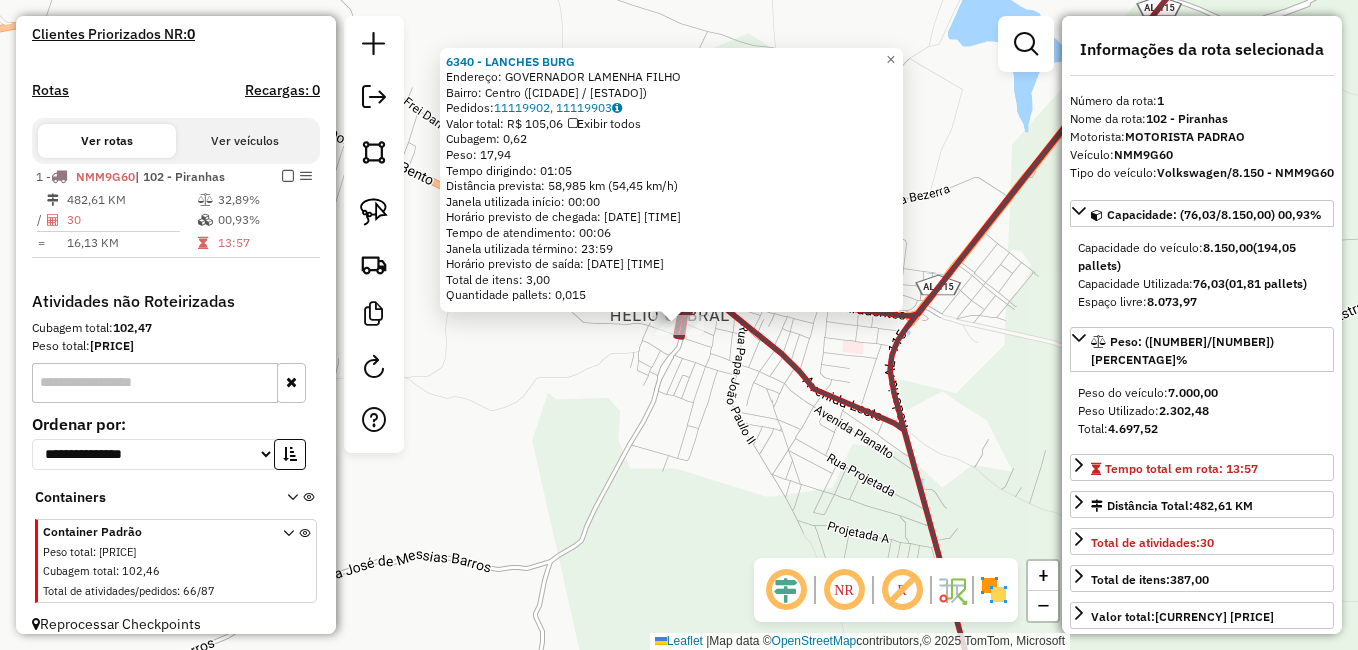 scroll, scrollTop: 579, scrollLeft: 0, axis: vertical 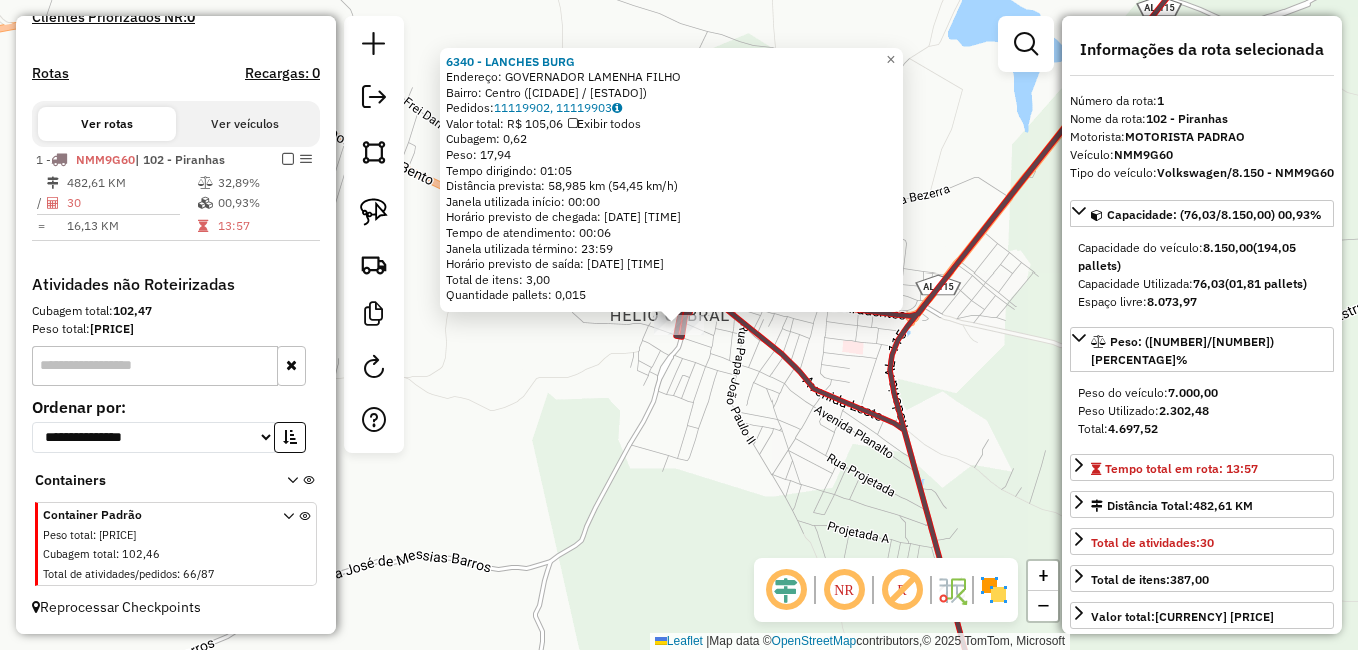 click on "6340 - LANCHES BURG  Endereço: GOVERNADOR LAMENHA FILHO   Bairro: Centro (GIRAU DO PONCIANO / AL)   Pedidos:  11119902, 11119903   Valor total: R$ 105,06   Exibir todos   Cubagem: 0,62  Peso: 17,94  Tempo dirigindo: 01:05   Distância prevista: 58,985 km (54,45 km/h)   Janela utilizada início: 00:00   Horário previsto de chegada: 12/07/2025 15:51   Tempo de atendimento: 00:06   Janela utilizada término: 23:59   Horário previsto de saída: 12/07/2025 15:57   Total de itens: 3,00   Quantidade pallets: 0,015  × Janela de atendimento Grade de atendimento Capacidade Transportadoras Veículos Cliente Pedidos  Rotas Selecione os dias de semana para filtrar as janelas de atendimento  Seg   Ter   Qua   Qui   Sex   Sáb   Dom  Informe o período da janela de atendimento: De: Até:  Filtrar exatamente a janela do cliente  Considerar janela de atendimento padrão  Selecione os dias de semana para filtrar as grades de atendimento  Seg   Ter   Qua   Qui   Sex   Sáb   Dom   Peso mínimo:   Peso máximo:   De:   De:" 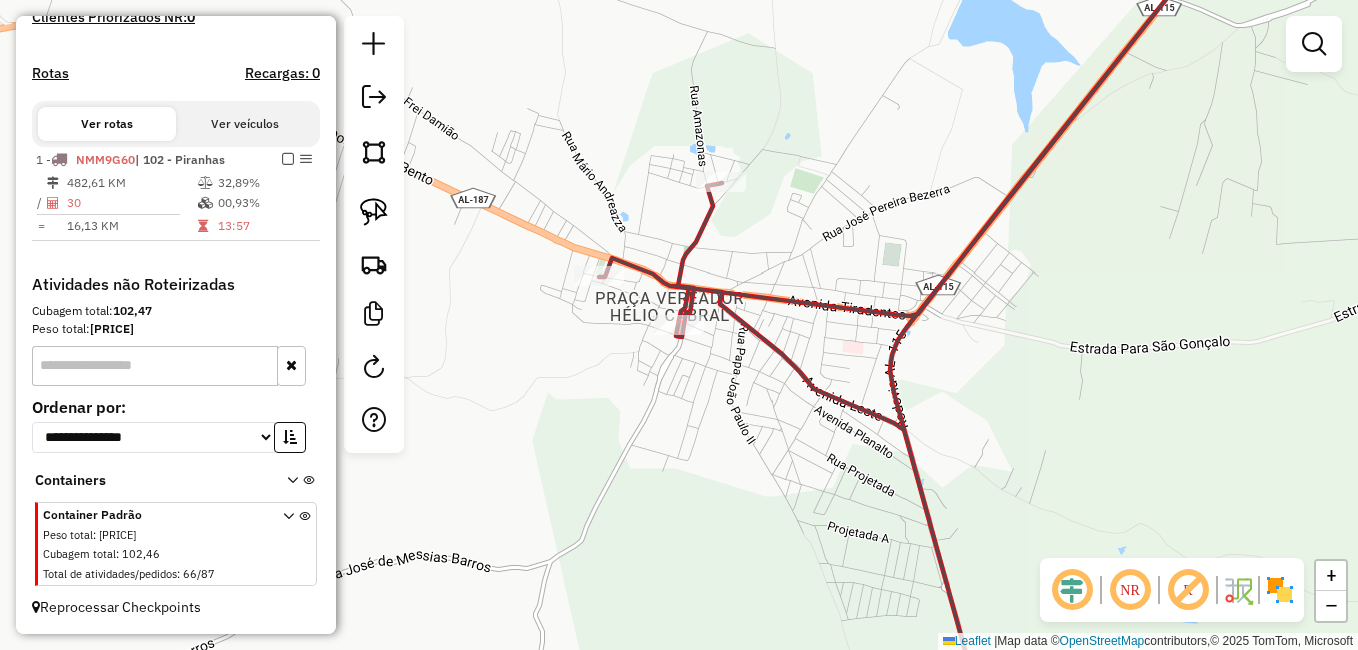 click 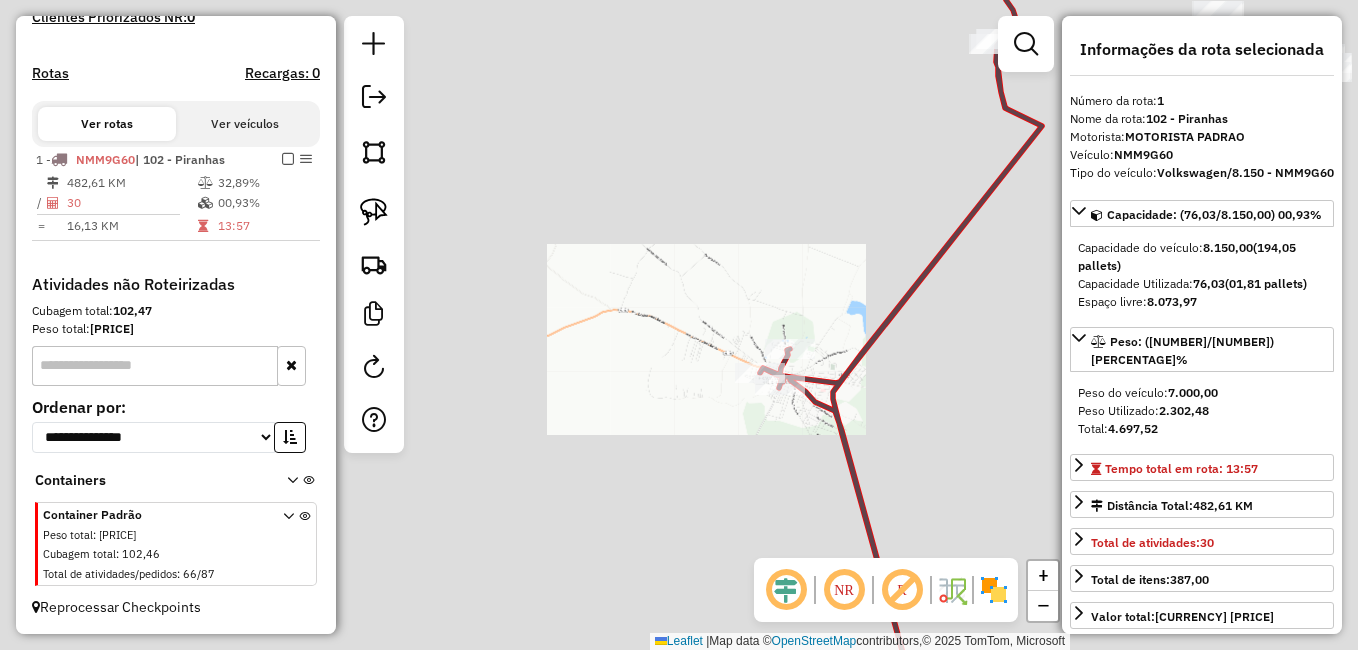 click on "Janela de atendimento Grade de atendimento Capacidade Transportadoras Veículos Cliente Pedidos  Rotas Selecione os dias de semana para filtrar as janelas de atendimento  Seg   Ter   Qua   Qui   Sex   Sáb   Dom  Informe o período da janela de atendimento: De: Até:  Filtrar exatamente a janela do cliente  Considerar janela de atendimento padrão  Selecione os dias de semana para filtrar as grades de atendimento  Seg   Ter   Qua   Qui   Sex   Sáb   Dom   Considerar clientes sem dia de atendimento cadastrado  Clientes fora do dia de atendimento selecionado Filtrar as atividades entre os valores definidos abaixo:  Peso mínimo:   Peso máximo:   Cubagem mínima:   Cubagem máxima:   De:   Até:  Filtrar as atividades entre o tempo de atendimento definido abaixo:  De:   Até:   Considerar capacidade total dos clientes não roteirizados Transportadora: Selecione um ou mais itens Tipo de veículo: Selecione um ou mais itens Veículo: Selecione um ou mais itens Motorista: Selecione um ou mais itens Nome: Rótulo:" 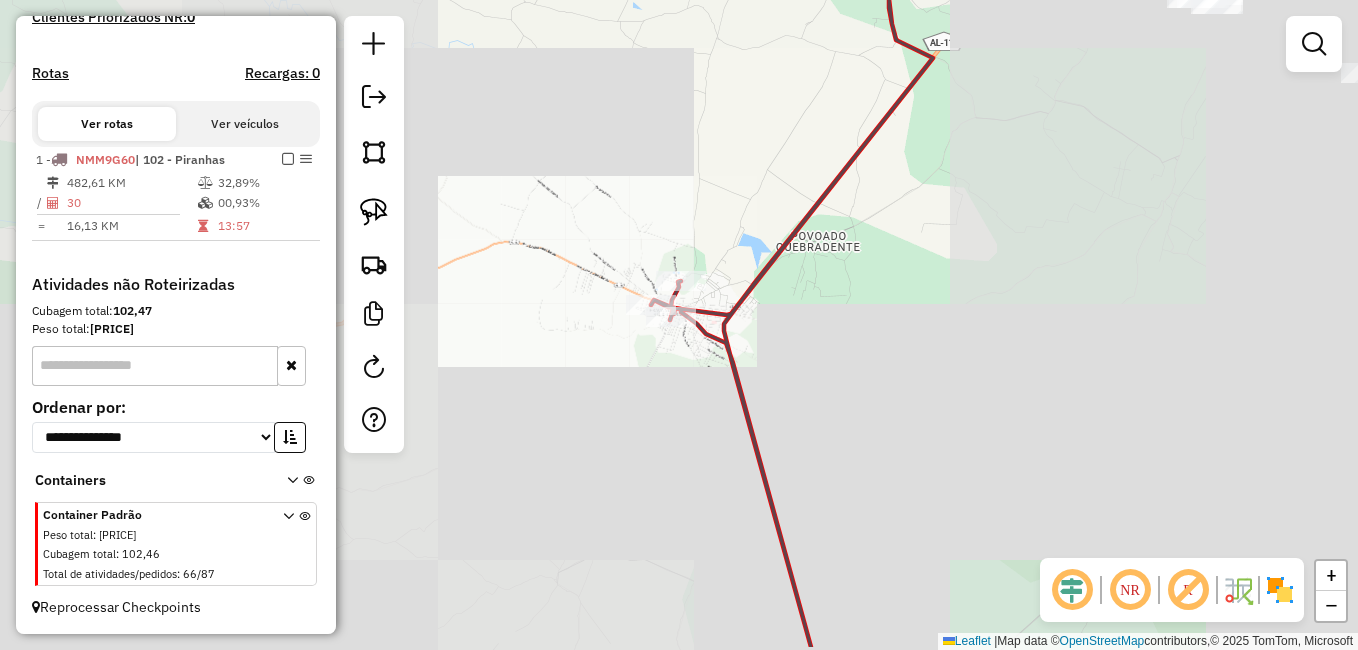 drag, startPoint x: 972, startPoint y: 462, endPoint x: 755, endPoint y: 300, distance: 270.80066 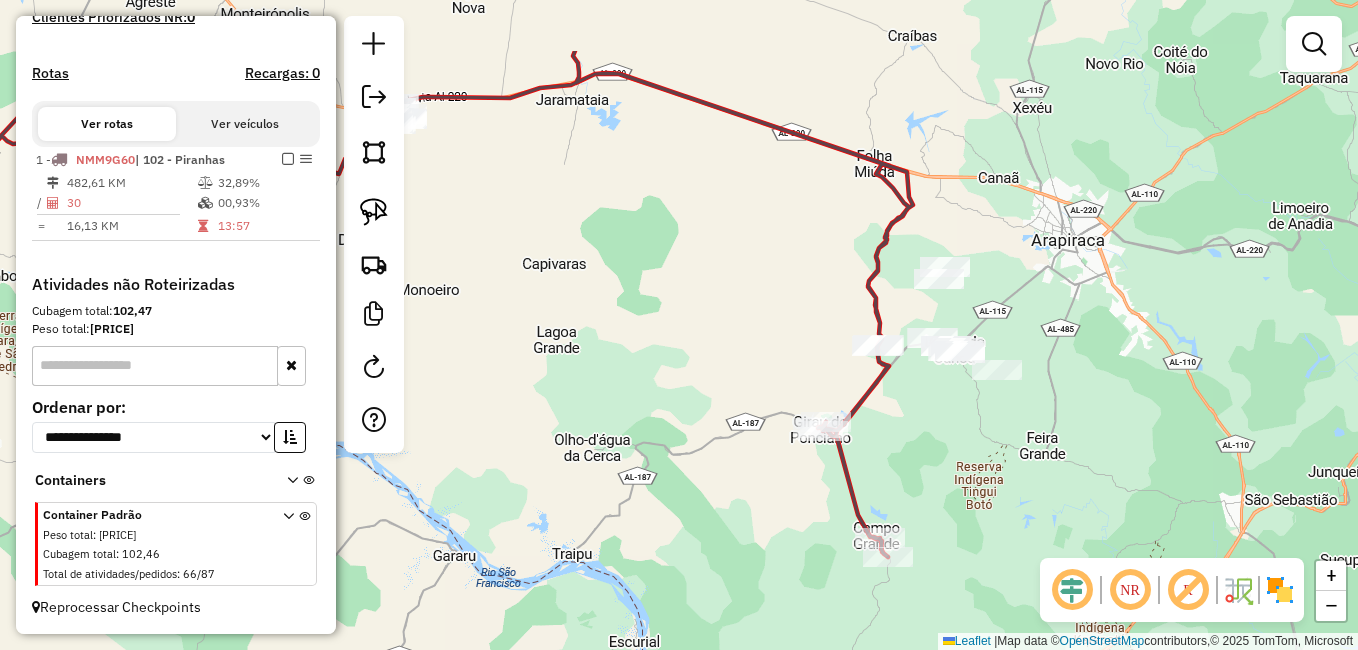 drag, startPoint x: 895, startPoint y: 327, endPoint x: 952, endPoint y: 443, distance: 129.24782 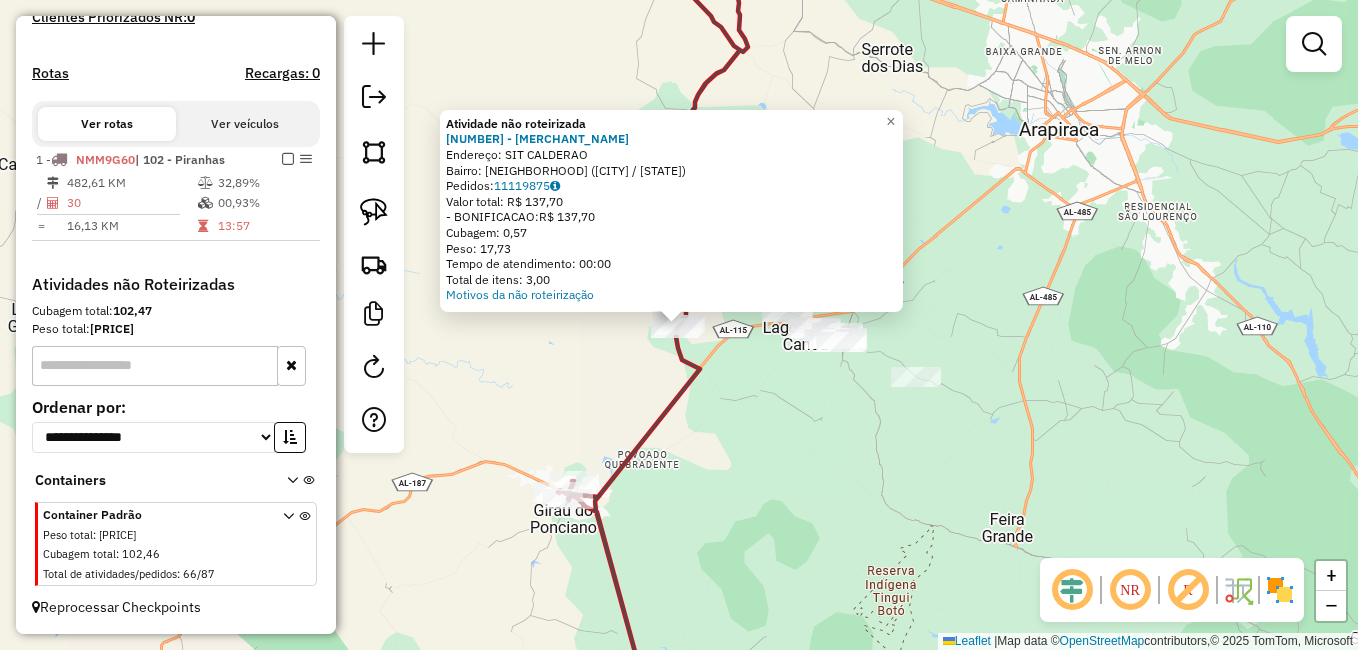 click 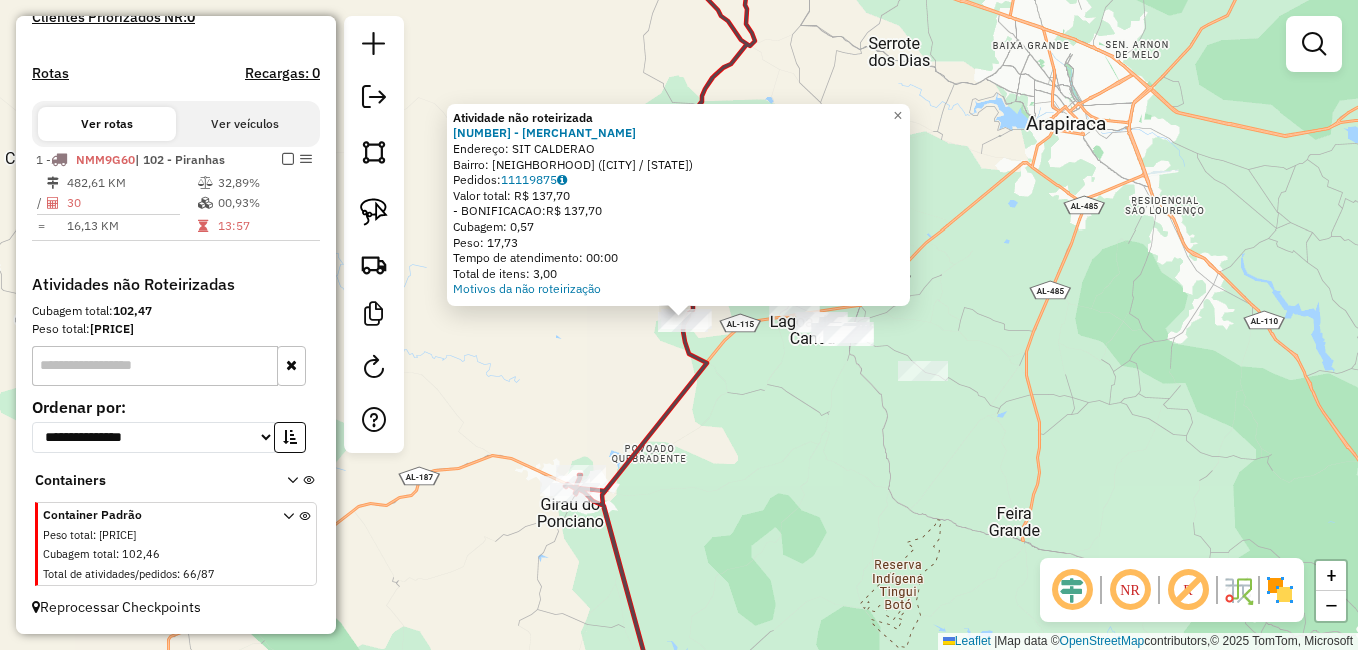 click on "Atividade não roteirizada 6367 - MERCADINHO DO NEIA  Endereço: SIT CALDERAO   Bairro: Sitio Calderao (GIRAU DO PONCIANO / AL)   Pedidos:  11119875   Valor total: R$ 137,70   - BONIFICACAO:  R$ 137,70   Cubagem: 0,57   Peso: 17,73   Tempo de atendimento: 00:00   Total de itens: 3,00  Motivos da não roteirização × Janela de atendimento Grade de atendimento Capacidade Transportadoras Veículos Cliente Pedidos  Rotas Selecione os dias de semana para filtrar as janelas de atendimento  Seg   Ter   Qua   Qui   Sex   Sáb   Dom  Informe o período da janela de atendimento: De: Até:  Filtrar exatamente a janela do cliente  Considerar janela de atendimento padrão  Selecione os dias de semana para filtrar as grades de atendimento  Seg   Ter   Qua   Qui   Sex   Sáb   Dom   Considerar clientes sem dia de atendimento cadastrado  Clientes fora do dia de atendimento selecionado Filtrar as atividades entre os valores definidos abaixo:  Peso mínimo:   Peso máximo:   Cubagem mínima:   Cubagem máxima:   De:   Até:" 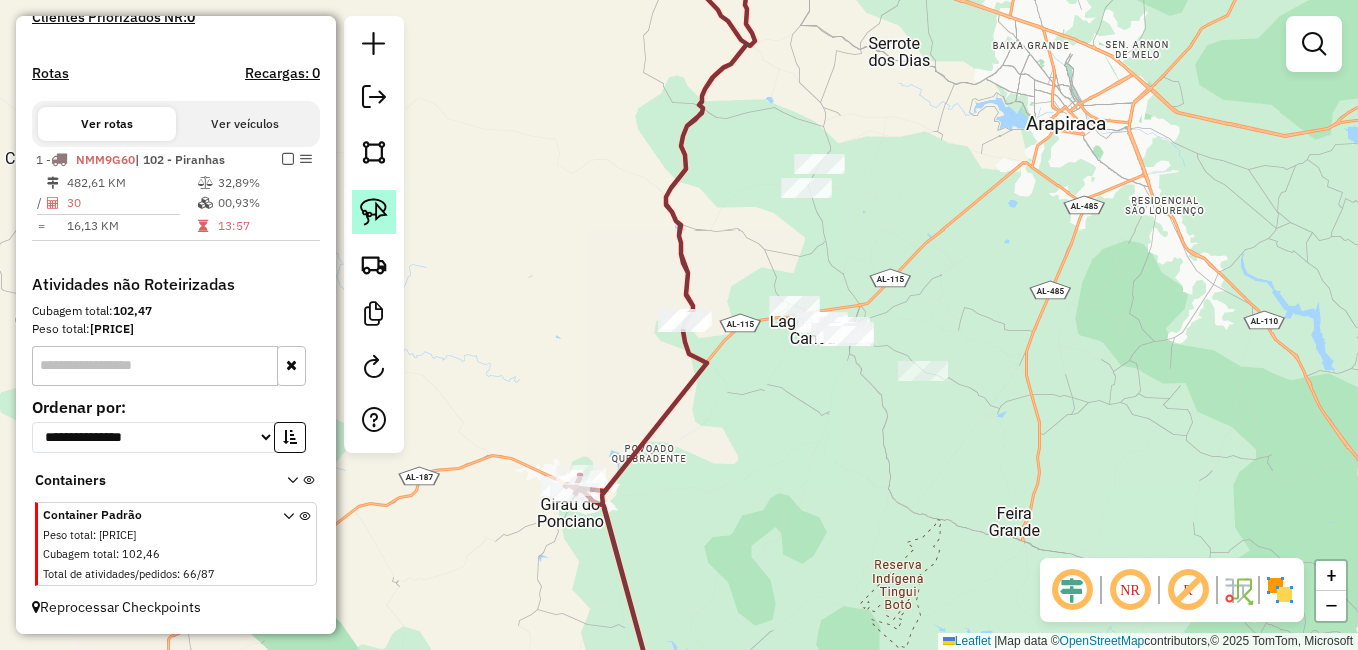 click 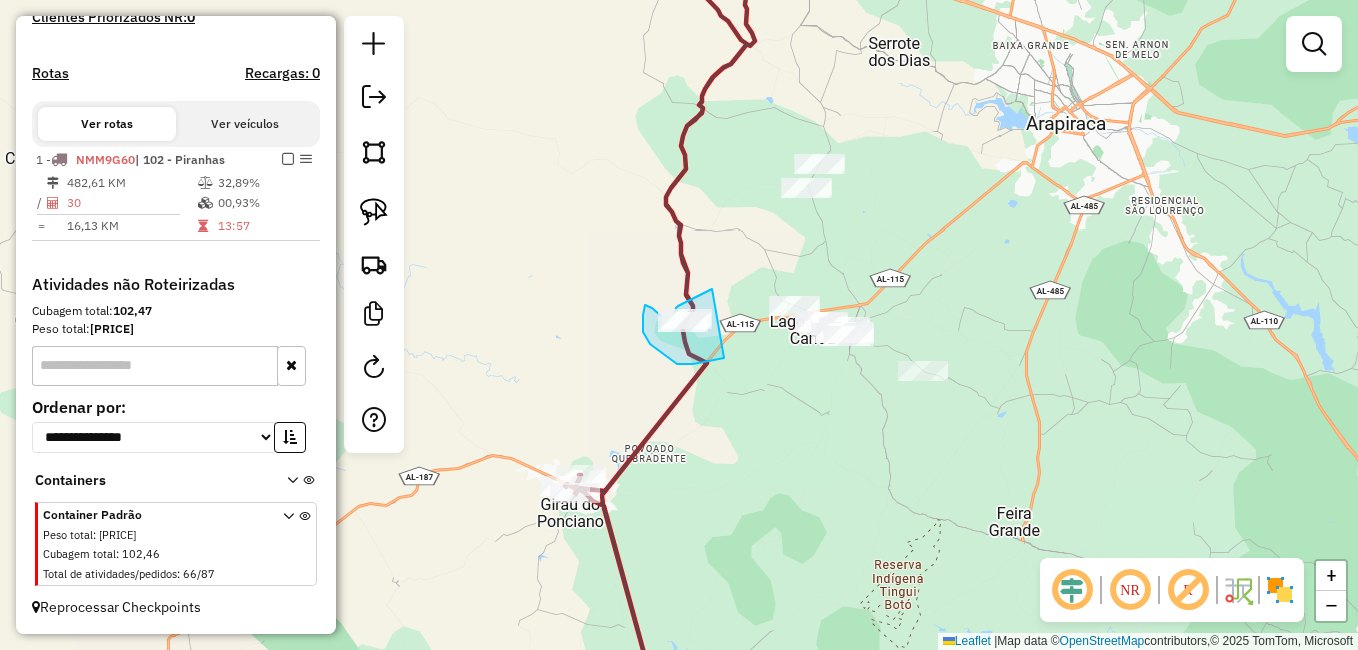 drag, startPoint x: 712, startPoint y: 289, endPoint x: 733, endPoint y: 355, distance: 69.260376 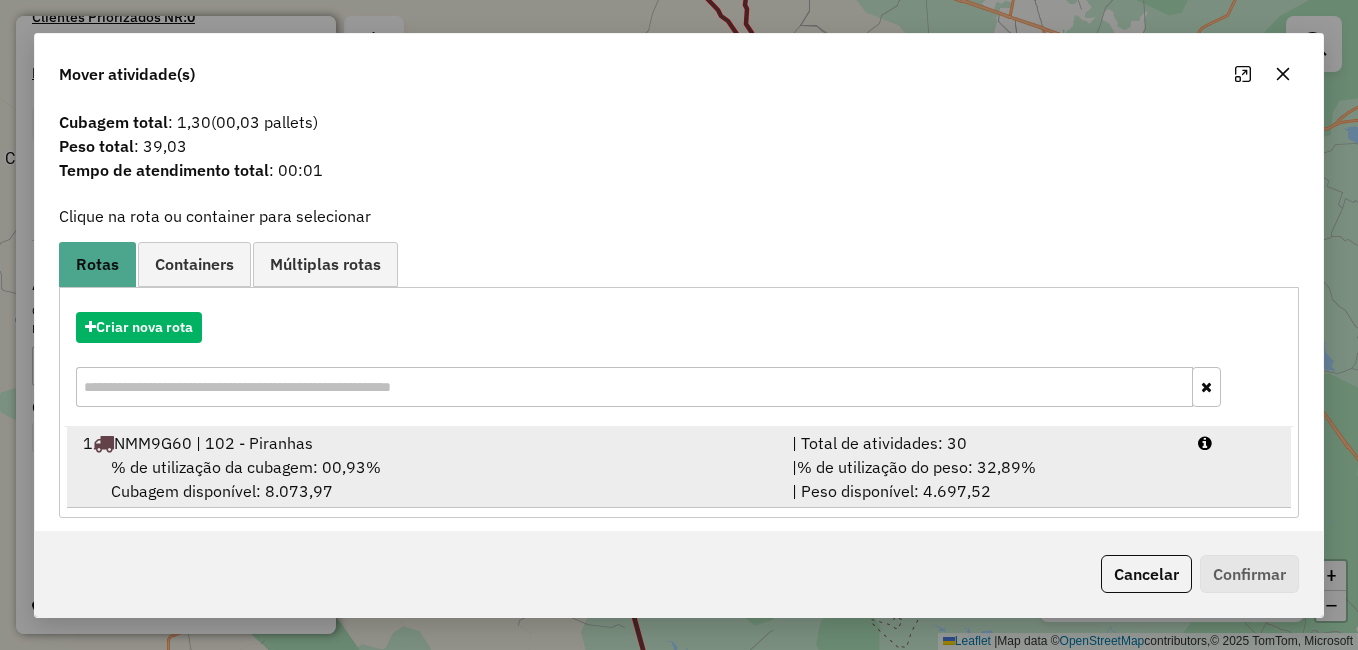 scroll, scrollTop: 39, scrollLeft: 0, axis: vertical 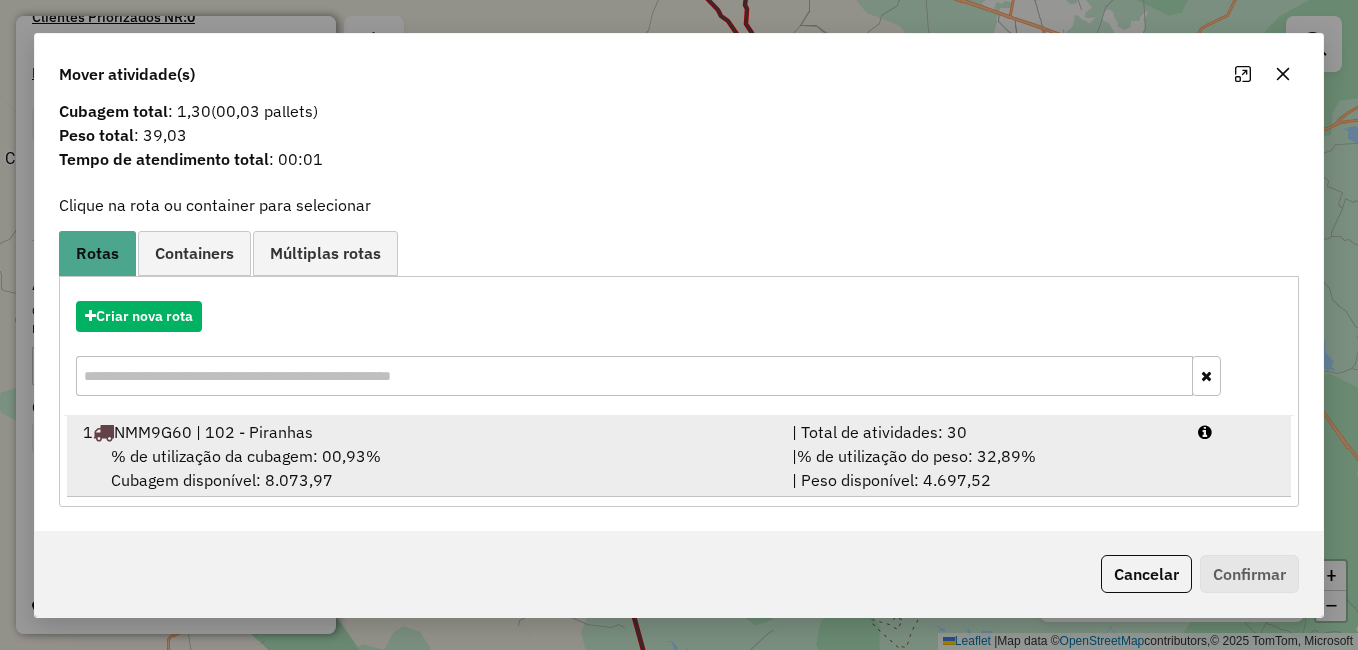 click on "% de utilização da cubagem: 00,93%  Cubagem disponível: 8.073,97" at bounding box center (425, 468) 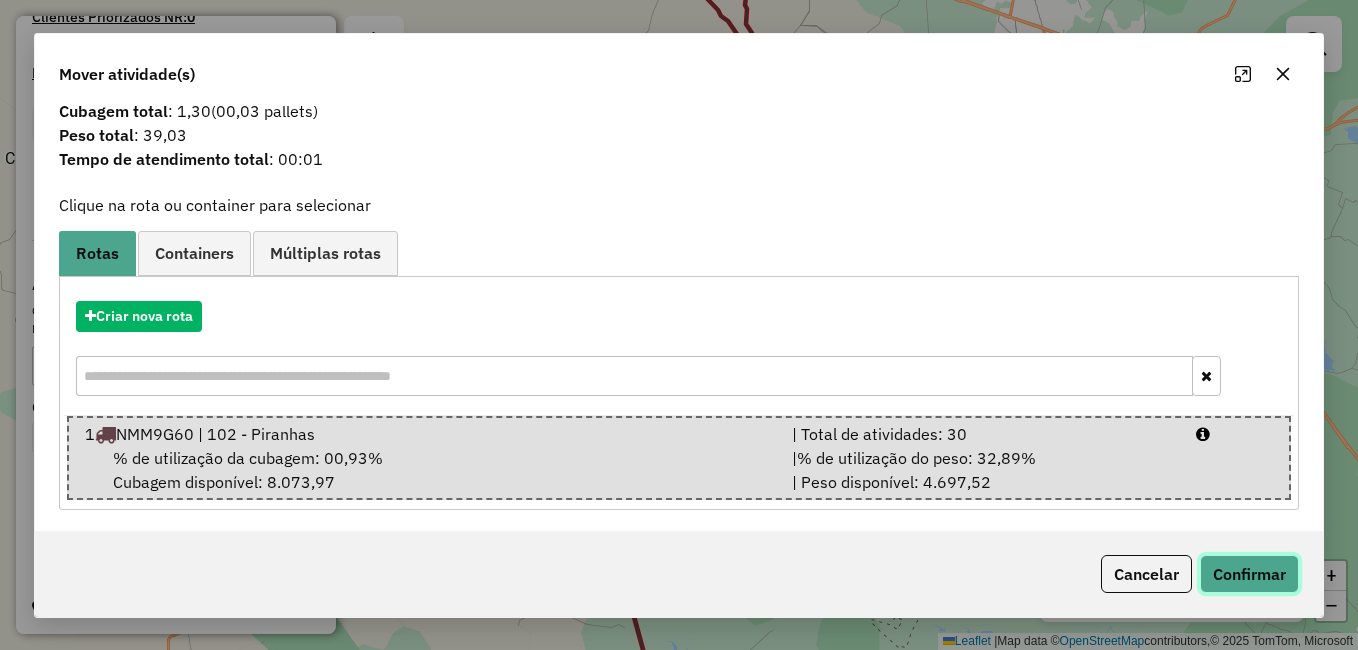 click on "Confirmar" 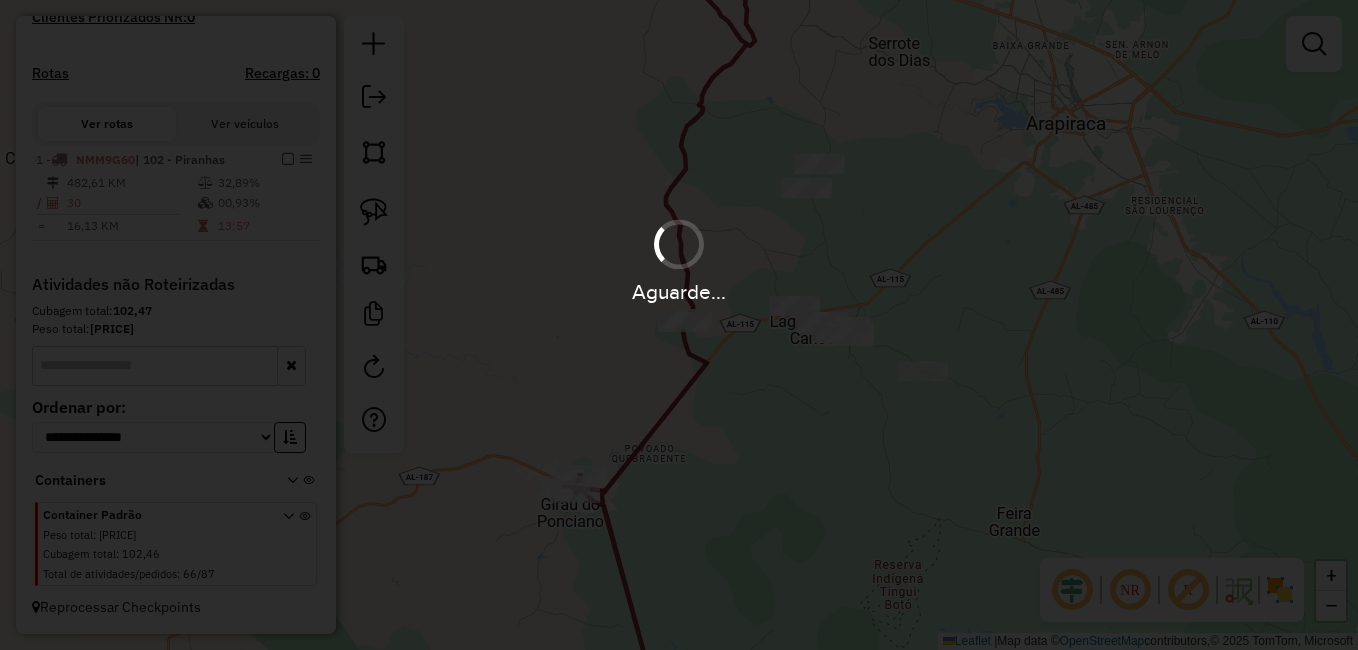 scroll, scrollTop: 0, scrollLeft: 0, axis: both 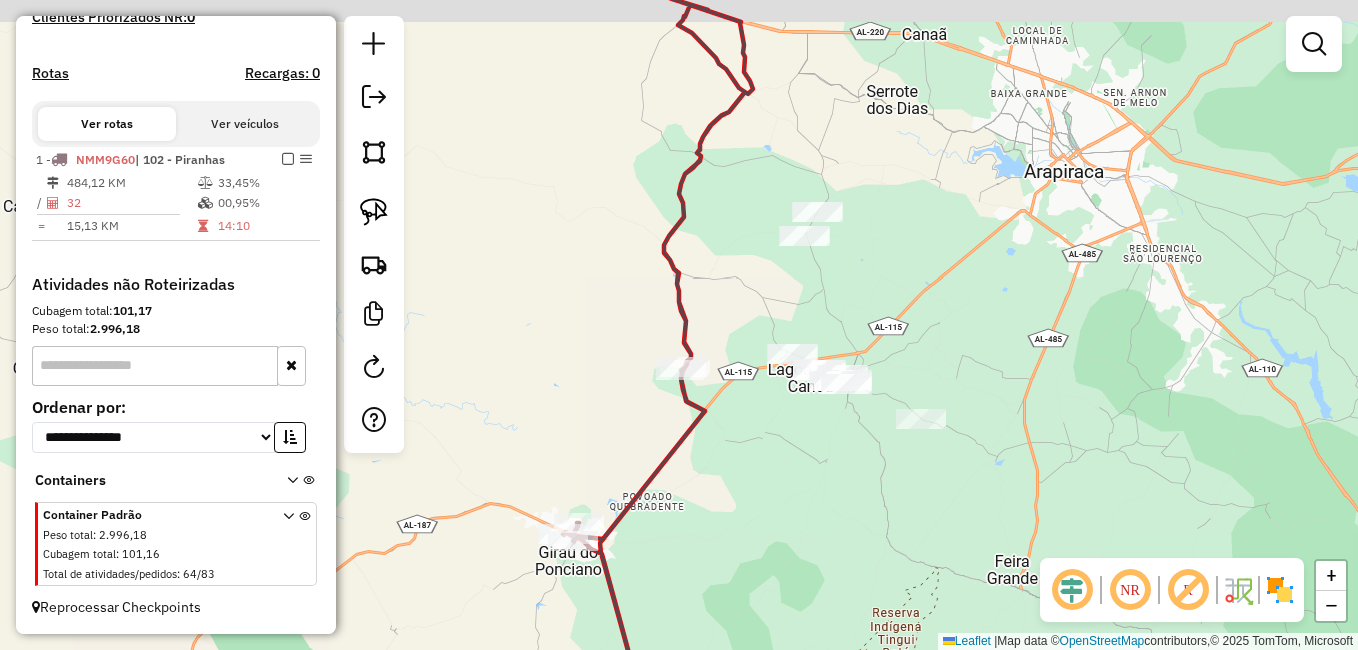 drag, startPoint x: 981, startPoint y: 246, endPoint x: 974, endPoint y: 288, distance: 42.579338 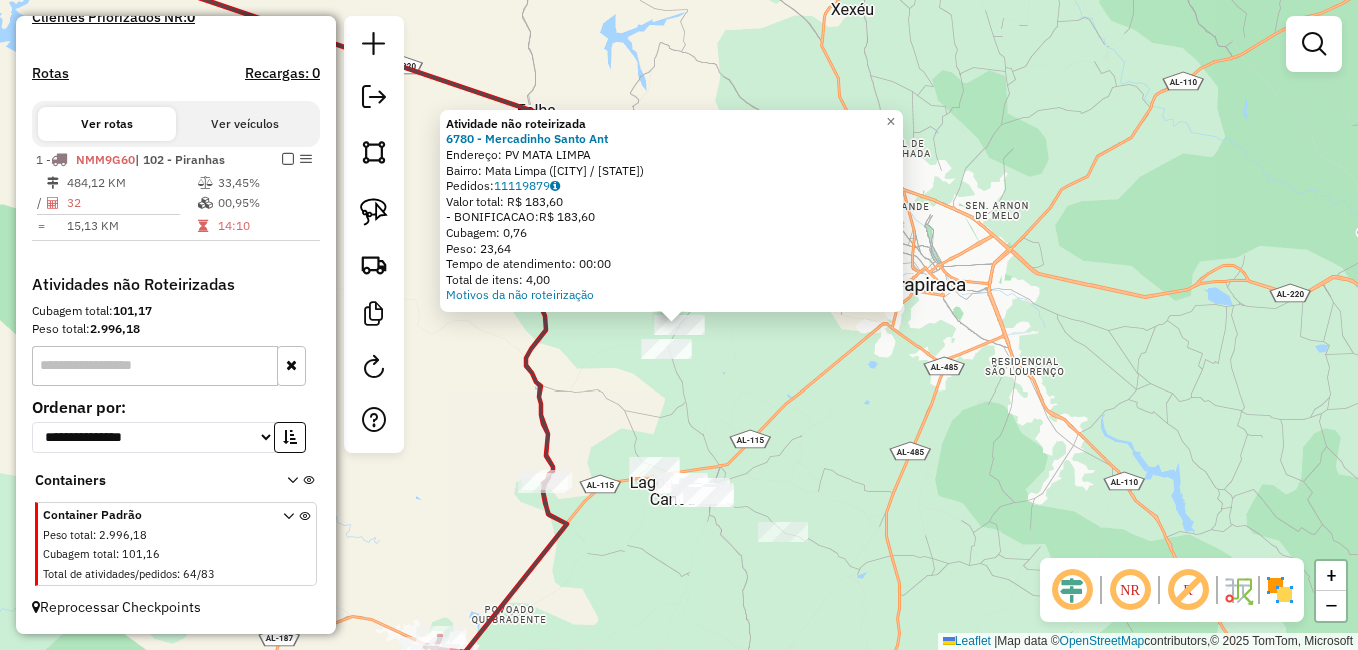click on "Atividade não roteirizada 6780 - Mercadinho Santo Ant  Endereço: PV MATA LIMPA   Bairro: Mata Limpa (LAGOA DA CANOA / AL)   Pedidos:  11119879   Valor total: R$ 183,60   - BONIFICACAO:  R$ 183,60   Cubagem: 0,76   Peso: 23,64   Tempo de atendimento: 00:00   Total de itens: 4,00  Motivos da não roteirização × Janela de atendimento Grade de atendimento Capacidade Transportadoras Veículos Cliente Pedidos  Rotas Selecione os dias de semana para filtrar as janelas de atendimento  Seg   Ter   Qua   Qui   Sex   Sáb   Dom  Informe o período da janela de atendimento: De: Até:  Filtrar exatamente a janela do cliente  Considerar janela de atendimento padrão  Selecione os dias de semana para filtrar as grades de atendimento  Seg   Ter   Qua   Qui   Sex   Sáb   Dom   Considerar clientes sem dia de atendimento cadastrado  Clientes fora do dia de atendimento selecionado Filtrar as atividades entre os valores definidos abaixo:  Peso mínimo:   Peso máximo:   Cubagem mínima:   Cubagem máxima:   De:   Até:  De:" 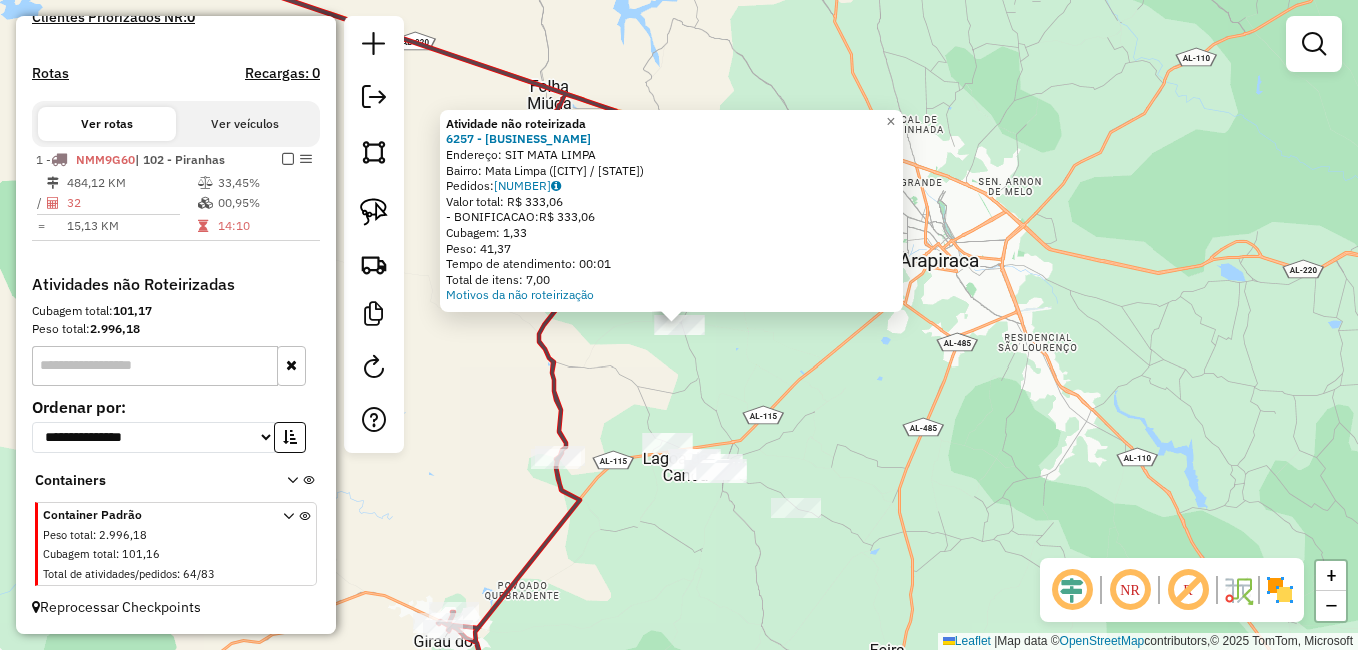 click on "Atividade não roteirizada 6257 - BAR DO SILVIO  Endereço: SIT MATA LIMPA   Bairro: Mata Limpa (LAGOA DA CANOA / AL)   Pedidos:  11119873   Valor total: R$ 333,06   - BONIFICACAO:  R$ 333,06   Cubagem: 1,33   Peso: 41,37   Tempo de atendimento: 00:01   Total de itens: 7,00  Motivos da não roteirização × Janela de atendimento Grade de atendimento Capacidade Transportadoras Veículos Cliente Pedidos  Rotas Selecione os dias de semana para filtrar as janelas de atendimento  Seg   Ter   Qua   Qui   Sex   Sáb   Dom  Informe o período da janela de atendimento: De: Até:  Filtrar exatamente a janela do cliente  Considerar janela de atendimento padrão  Selecione os dias de semana para filtrar as grades de atendimento  Seg   Ter   Qua   Qui   Sex   Sáb   Dom   Considerar clientes sem dia de atendimento cadastrado  Clientes fora do dia de atendimento selecionado Filtrar as atividades entre os valores definidos abaixo:  Peso mínimo:   Peso máximo:   Cubagem mínima:   Cubagem máxima:   De:   Até:   De:  De:" 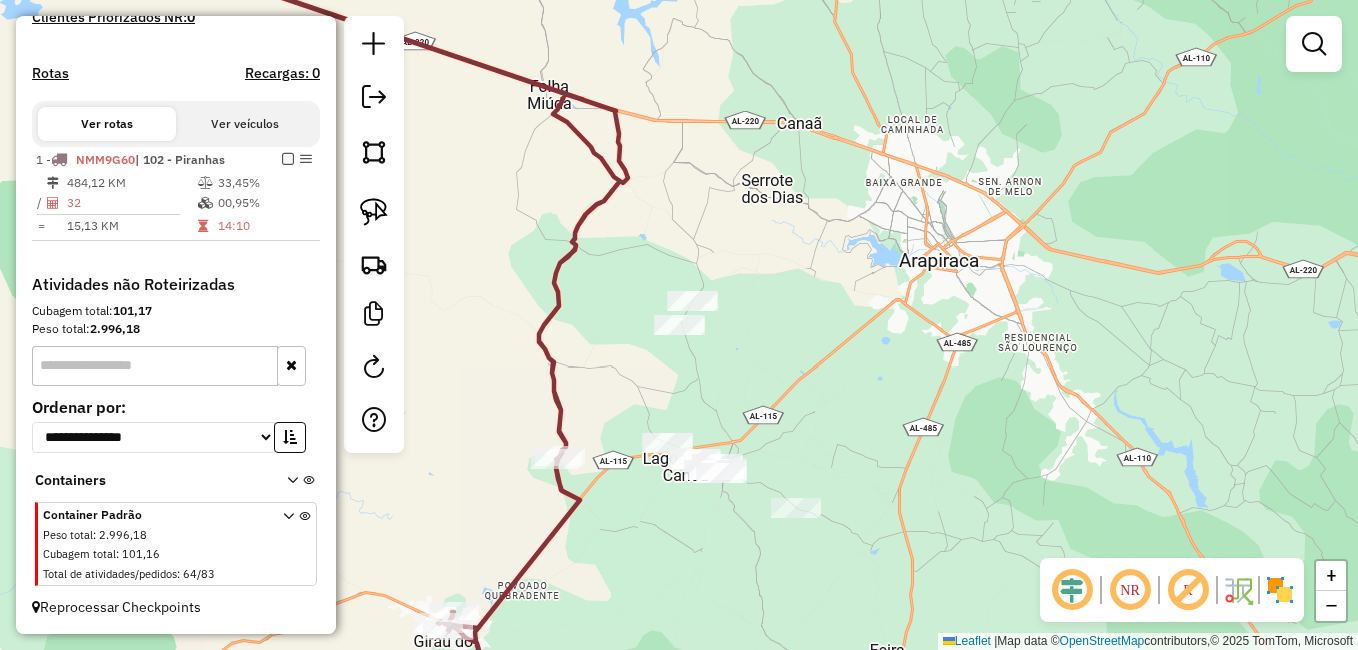 drag, startPoint x: 390, startPoint y: 213, endPoint x: 451, endPoint y: 208, distance: 61.204575 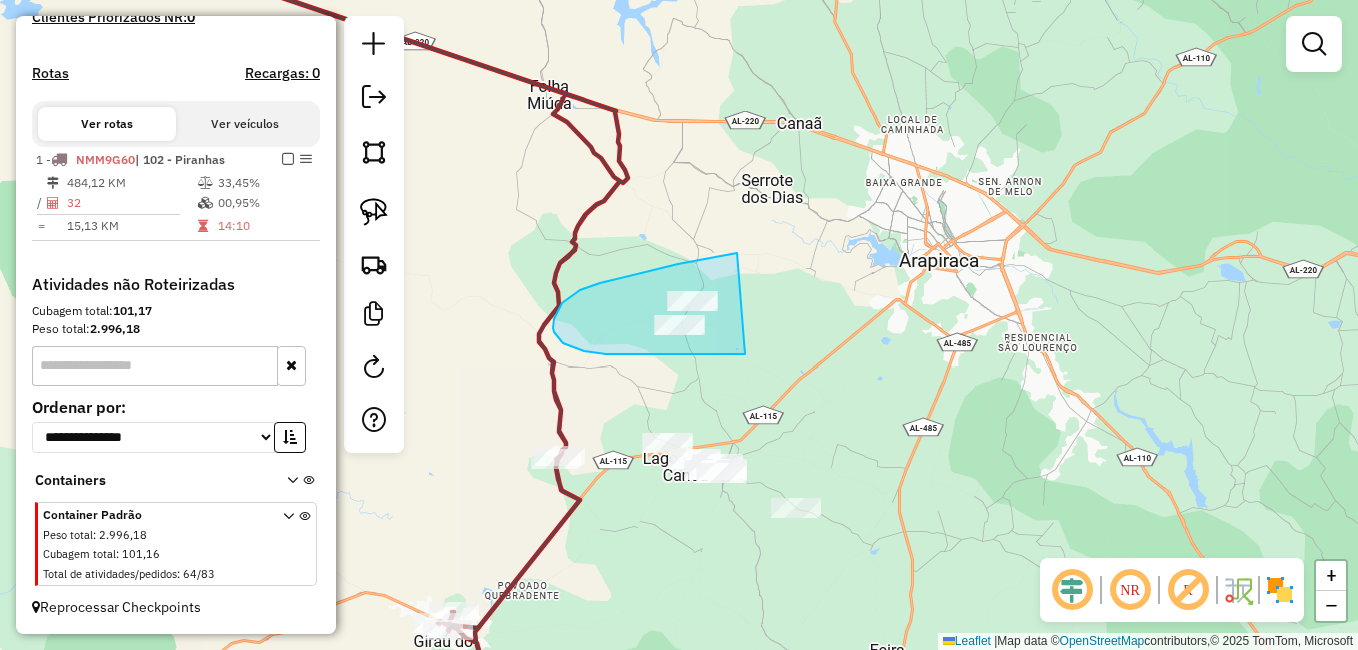 drag, startPoint x: 737, startPoint y: 253, endPoint x: 761, endPoint y: 354, distance: 103.81233 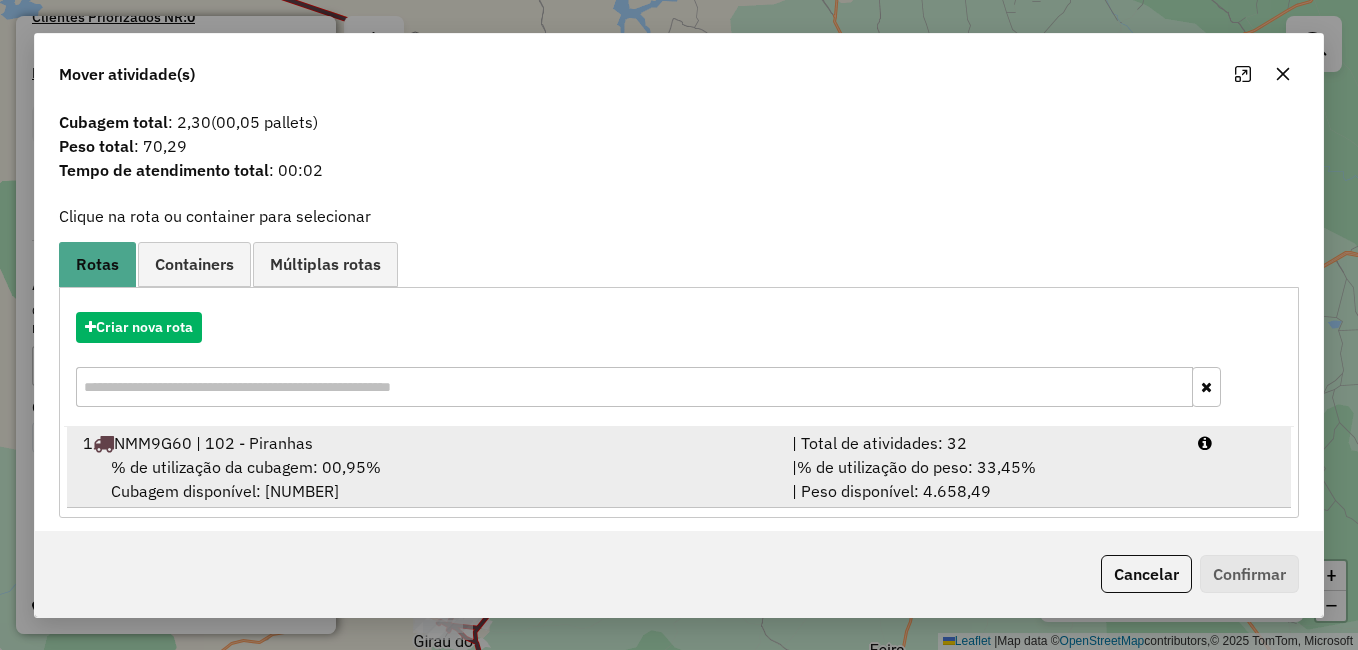 scroll, scrollTop: 39, scrollLeft: 0, axis: vertical 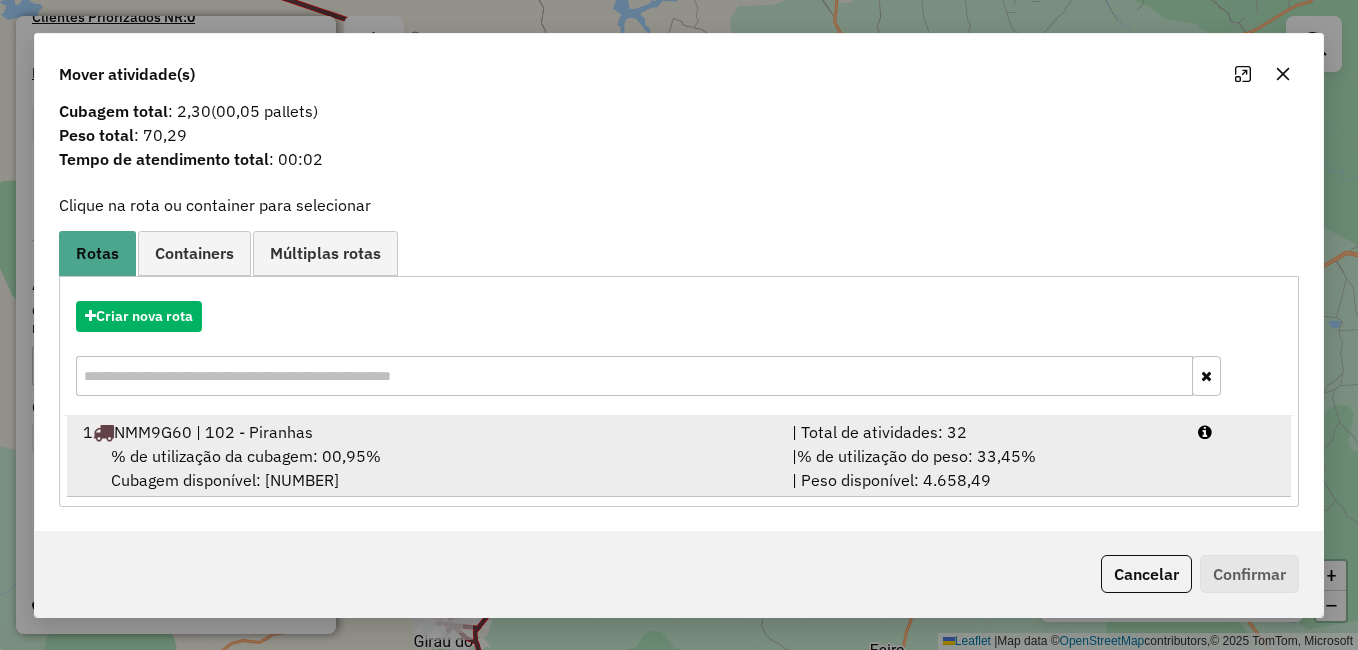 click on "1  NMM9G60 | 102 - Piranhas" at bounding box center (425, 432) 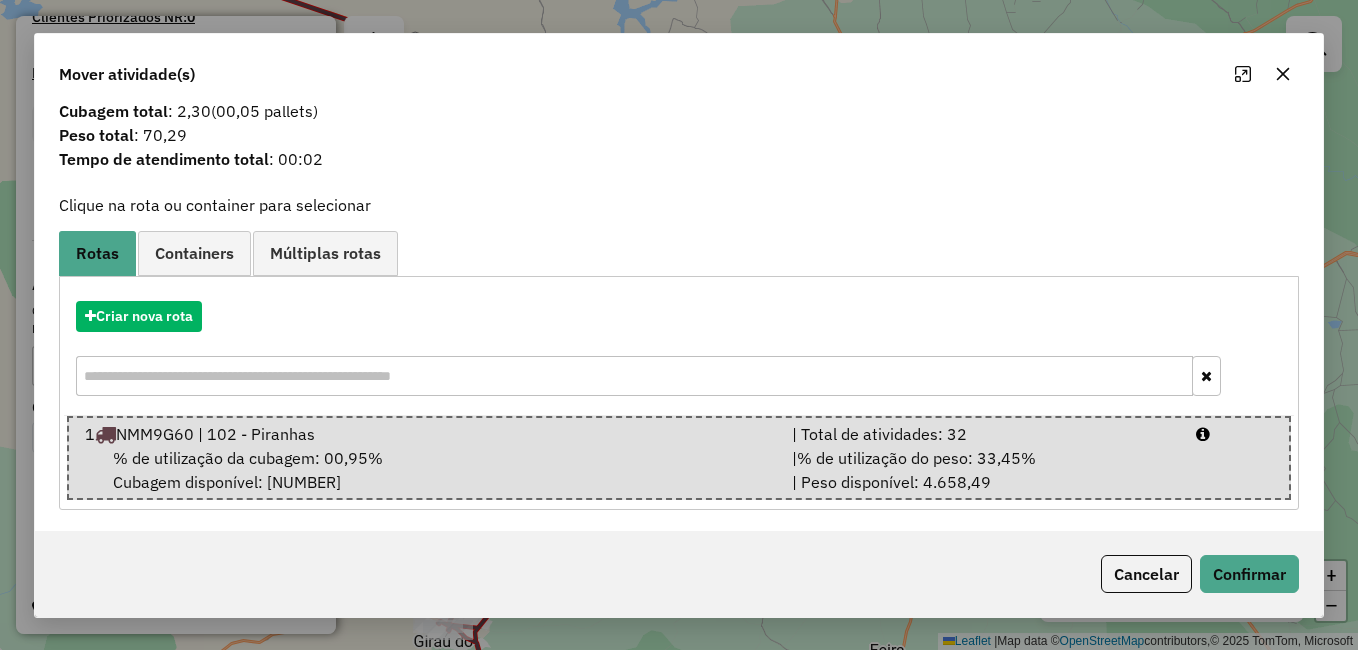 click on "Cancelar   Confirmar" 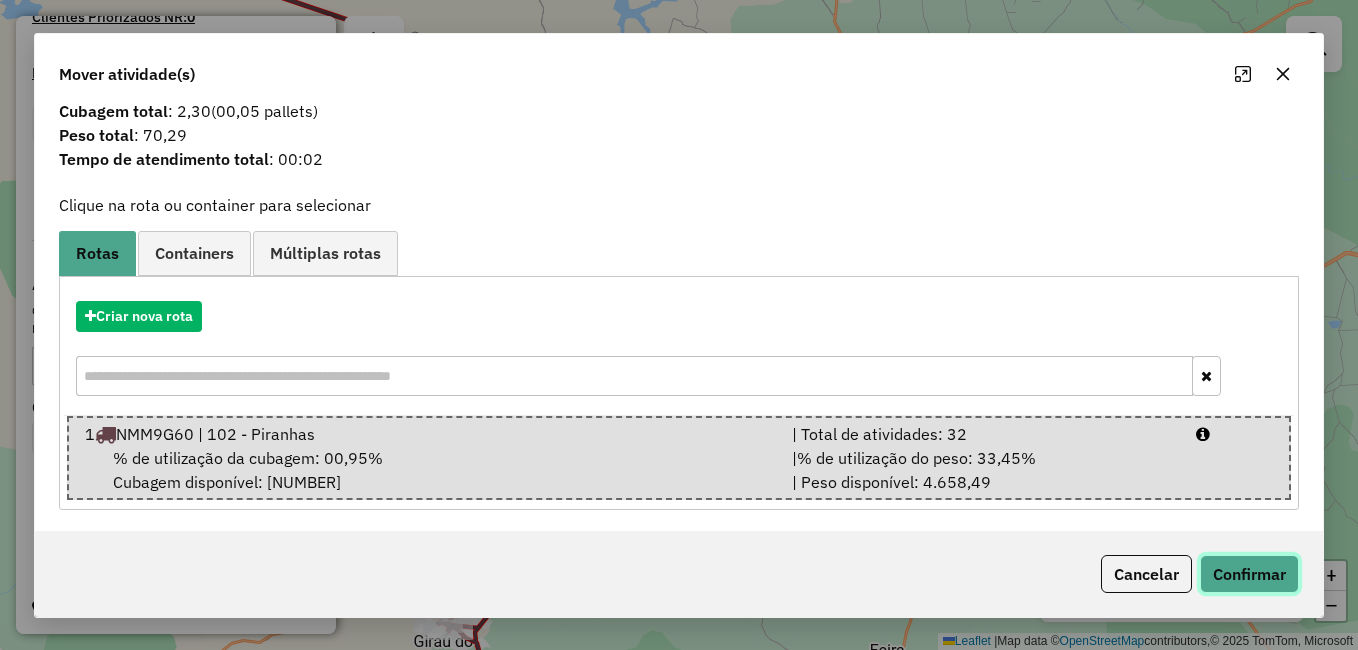 click on "Confirmar" 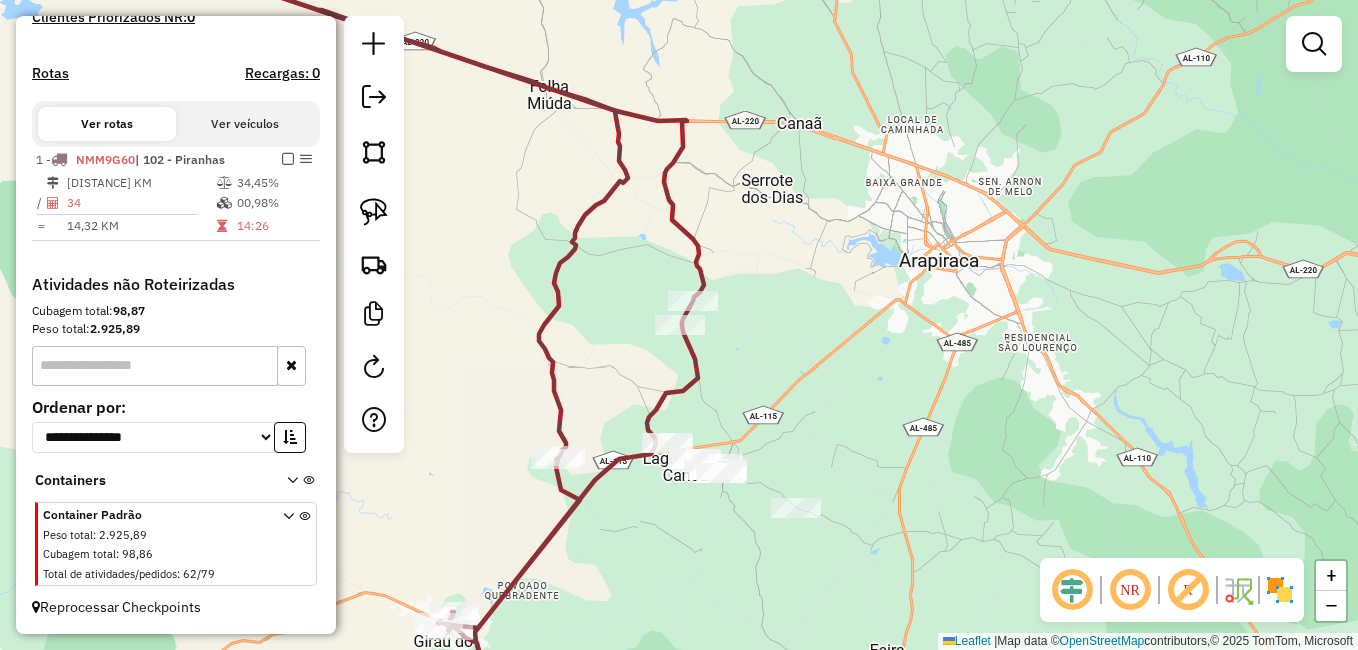 scroll, scrollTop: 0, scrollLeft: 0, axis: both 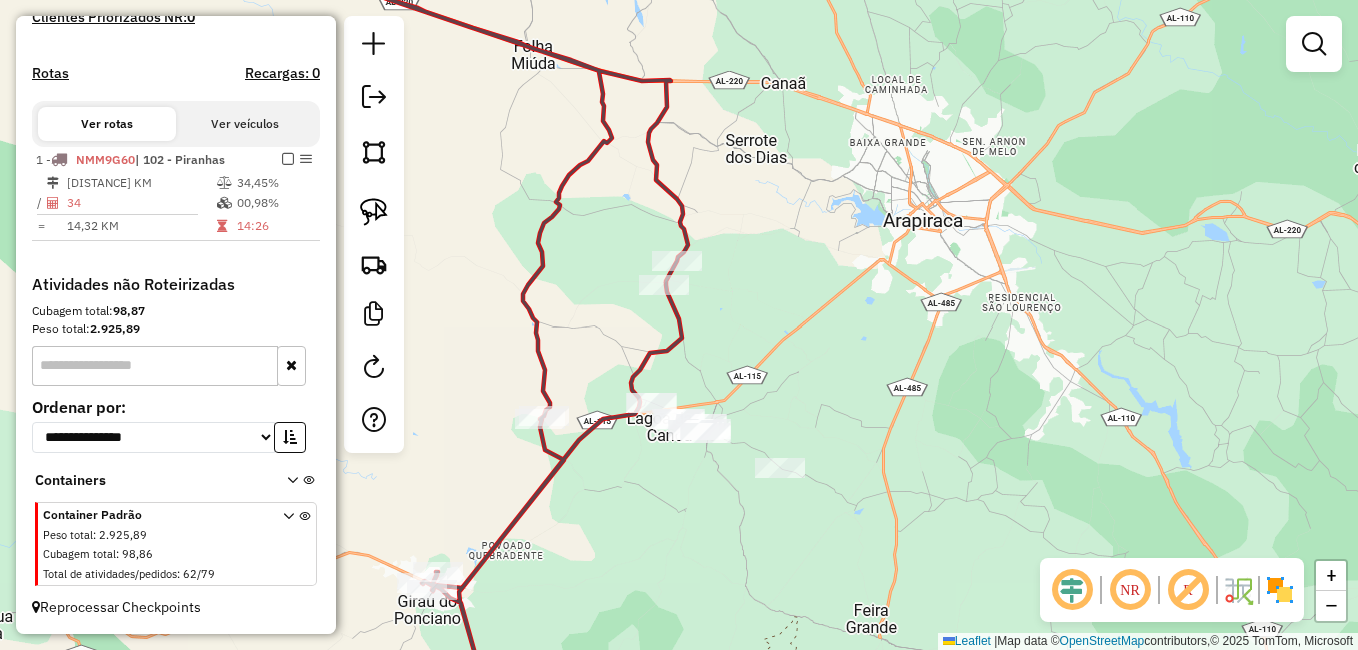 drag, startPoint x: 740, startPoint y: 568, endPoint x: 721, endPoint y: 525, distance: 47.010635 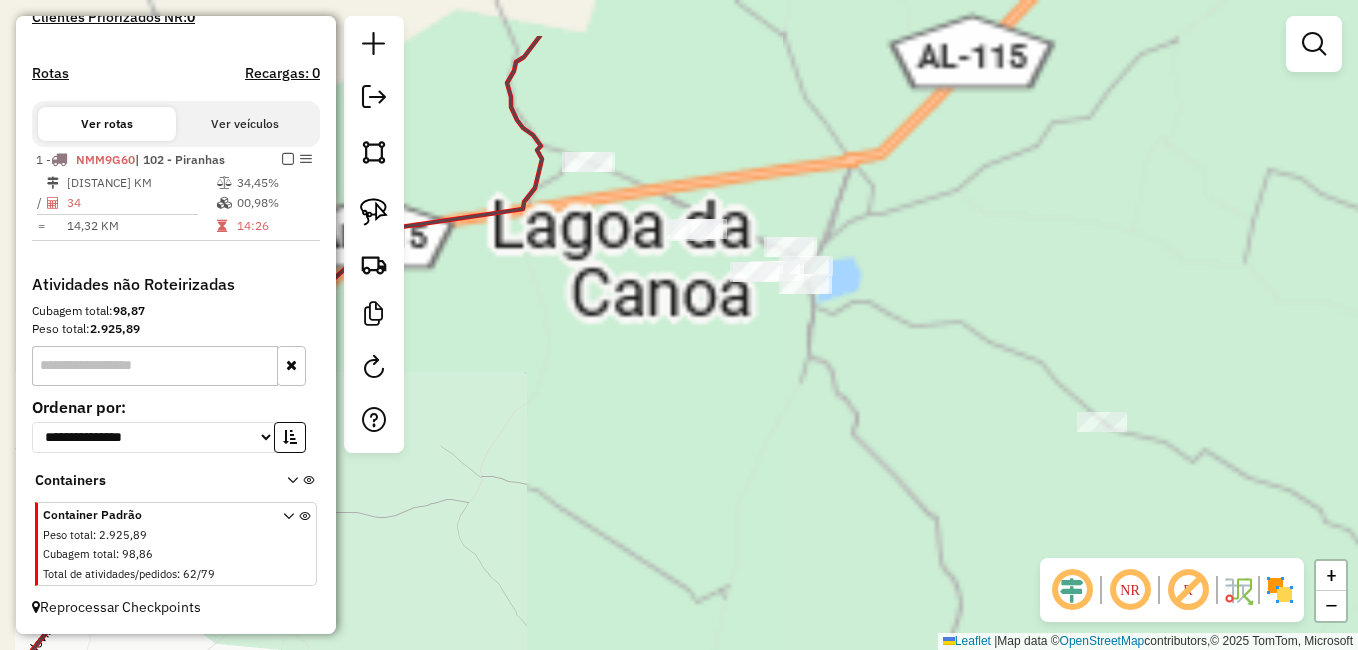 drag, startPoint x: 646, startPoint y: 298, endPoint x: 727, endPoint y: 361, distance: 102.61579 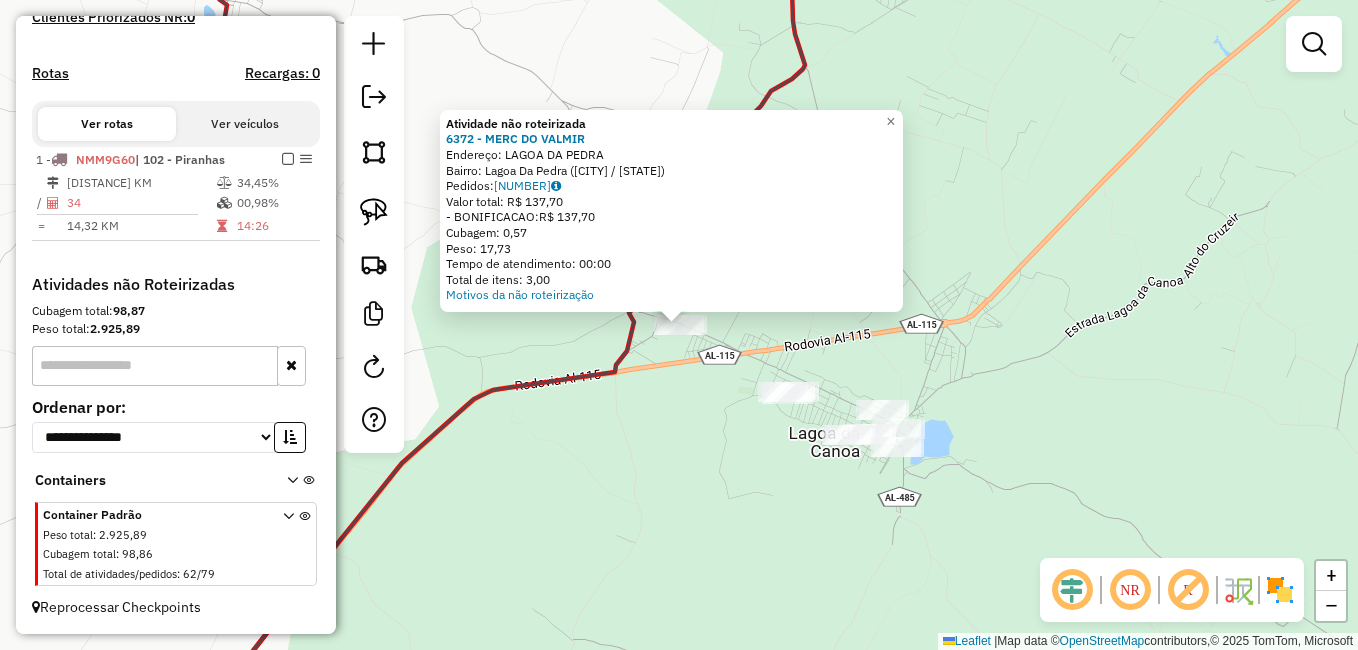 click on "Atividade não roteirizada 6372 - MERC DO VALMIR  Endereço: LAGOA DA PEDRA   Bairro: Lagoa Da Pedra (LAGOA DA CANOA / AL)   Pedidos:  11119877   Valor total: R$ 137,70   - BONIFICACAO:  R$ 137,70   Cubagem: 0,57   Peso: 17,73   Tempo de atendimento: 00:00   Total de itens: 3,00  Motivos da não roteirização × Janela de atendimento Grade de atendimento Capacidade Transportadoras Veículos Cliente Pedidos  Rotas Selecione os dias de semana para filtrar as janelas de atendimento  Seg   Ter   Qua   Qui   Sex   Sáb   Dom  Informe o período da janela de atendimento: De: Até:  Filtrar exatamente a janela do cliente  Considerar janela de atendimento padrão  Selecione os dias de semana para filtrar as grades de atendimento  Seg   Ter   Qua   Qui   Sex   Sáb   Dom   Considerar clientes sem dia de atendimento cadastrado  Clientes fora do dia de atendimento selecionado Filtrar as atividades entre os valores definidos abaixo:  Peso mínimo:   Peso máximo:   Cubagem mínima:   Cubagem máxima:   De:   Até:  De:" 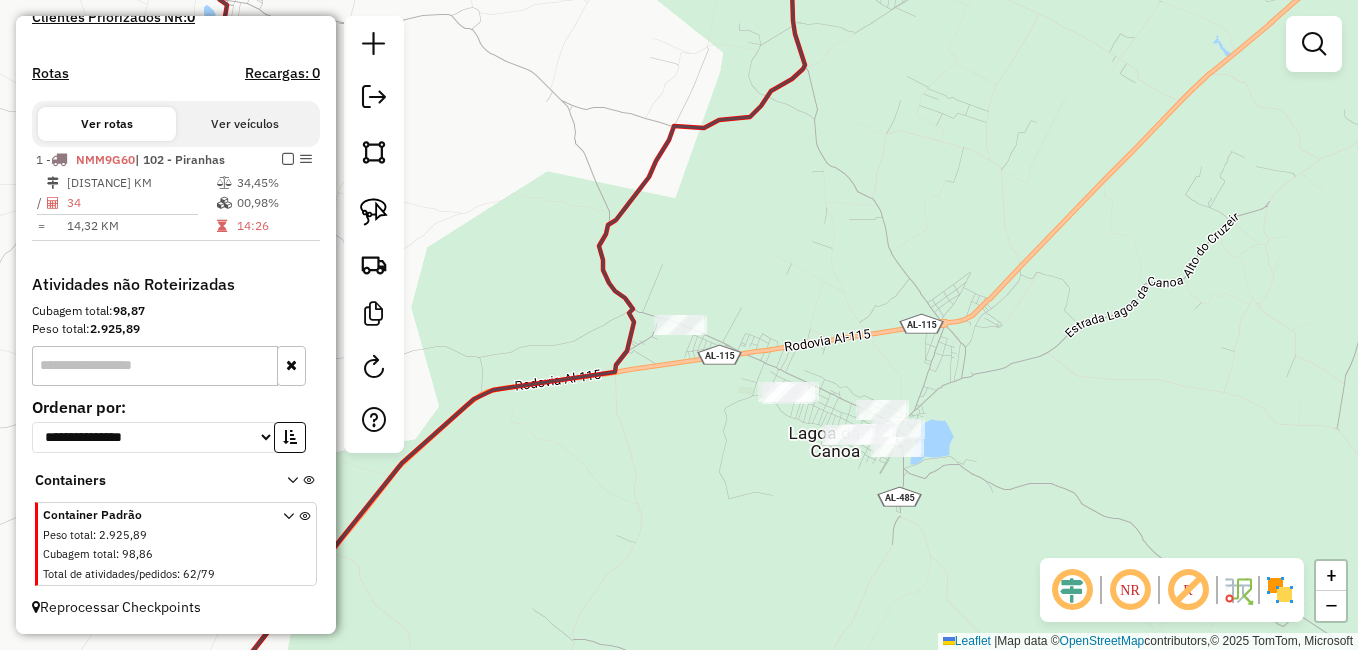 click on "Janela de atendimento Grade de atendimento Capacidade Transportadoras Veículos Cliente Pedidos  Rotas Selecione os dias de semana para filtrar as janelas de atendimento  Seg   Ter   Qua   Qui   Sex   Sáb   Dom  Informe o período da janela de atendimento: De: Até:  Filtrar exatamente a janela do cliente  Considerar janela de atendimento padrão  Selecione os dias de semana para filtrar as grades de atendimento  Seg   Ter   Qua   Qui   Sex   Sáb   Dom   Considerar clientes sem dia de atendimento cadastrado  Clientes fora do dia de atendimento selecionado Filtrar as atividades entre os valores definidos abaixo:  Peso mínimo:   Peso máximo:   Cubagem mínima:   Cubagem máxima:   De:   Até:  Filtrar as atividades entre o tempo de atendimento definido abaixo:  De:   Até:   Considerar capacidade total dos clientes não roteirizados Transportadora: Selecione um ou mais itens Tipo de veículo: Selecione um ou mais itens Veículo: Selecione um ou mais itens Motorista: Selecione um ou mais itens Nome: Rótulo:" 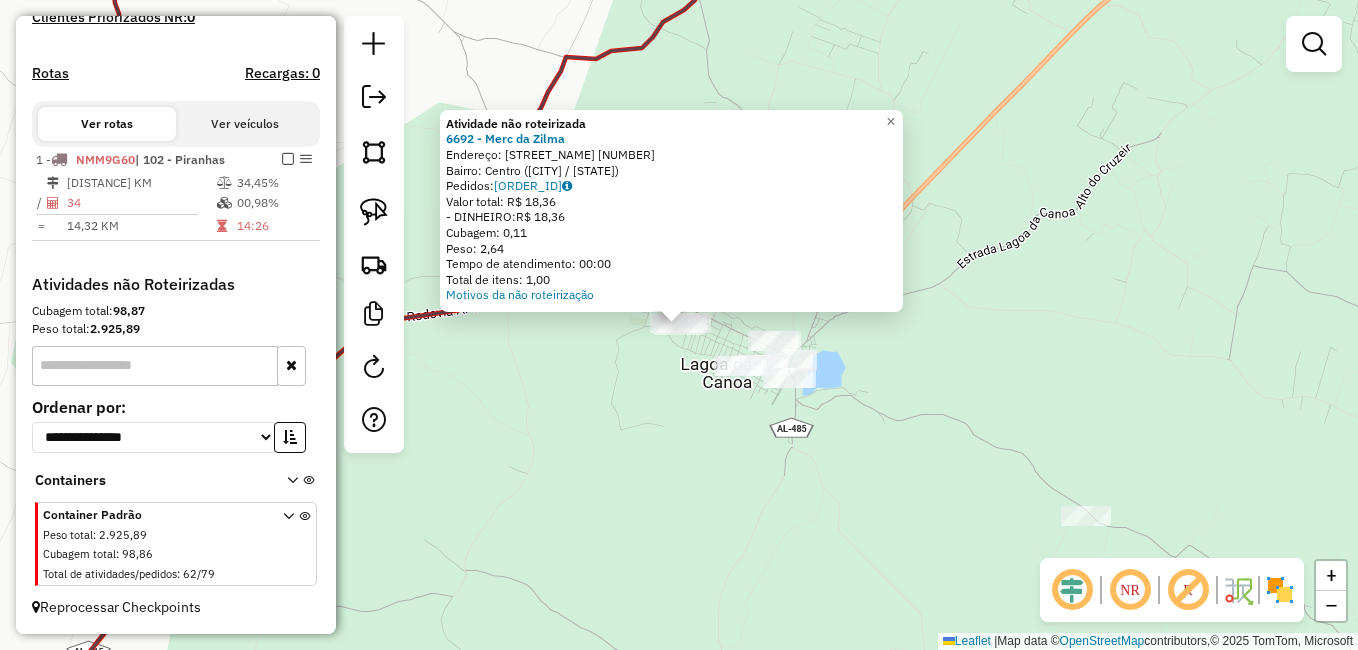 click on "Atividade não roteirizada 6692 - Merc da Zilma  Endereço: Vicente Ferreira  de Farias   Bairro: Centro (LAGOA DA CANOA / AL)   Pedidos:  11119920   Valor total: R$ 18,36   - DINHEIRO:  R$ 18,36   Cubagem: 0,11   Peso: 2,64   Tempo de atendimento: 00:00   Total de itens: 1,00  Motivos da não roteirização × Janela de atendimento Grade de atendimento Capacidade Transportadoras Veículos Cliente Pedidos  Rotas Selecione os dias de semana para filtrar as janelas de atendimento  Seg   Ter   Qua   Qui   Sex   Sáb   Dom  Informe o período da janela de atendimento: De: Até:  Filtrar exatamente a janela do cliente  Considerar janela de atendimento padrão  Selecione os dias de semana para filtrar as grades de atendimento  Seg   Ter   Qua   Qui   Sex   Sáb   Dom   Considerar clientes sem dia de atendimento cadastrado  Clientes fora do dia de atendimento selecionado Filtrar as atividades entre os valores definidos abaixo:  Peso mínimo:   Peso máximo:   Cubagem mínima:   Cubagem máxima:   De:   Até:   De:" 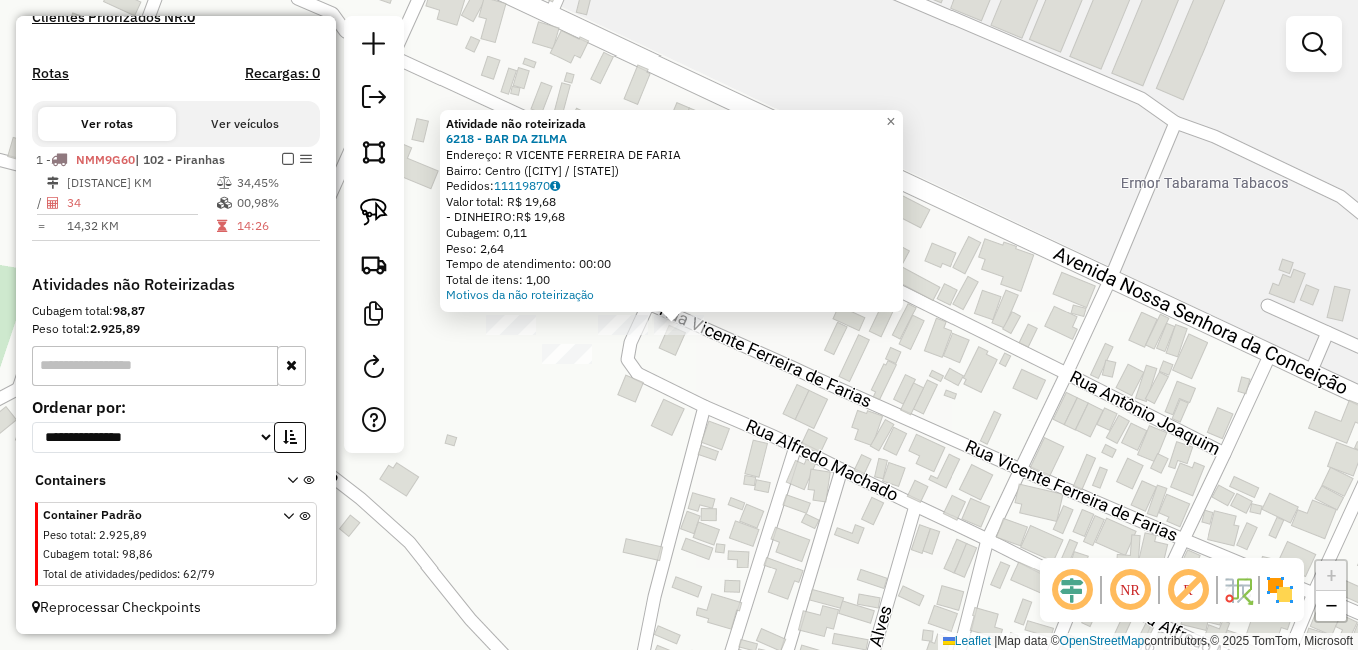 click on "Atividade não roteirizada 6218 - BAR DA ZILMA  Endereço: R VICENTE FERREIRA DE FARIA   Bairro: Centro (LAGOA DA CANOA / AL)   Pedidos:  11119870   Valor total: R$ 19,68   - DINHEIRO:  R$ 19,68   Cubagem: 0,11   Peso: 2,64   Tempo de atendimento: 00:00   Total de itens: 1,00  Motivos da não roteirização × Janela de atendimento Grade de atendimento Capacidade Transportadoras Veículos Cliente Pedidos  Rotas Selecione os dias de semana para filtrar as janelas de atendimento  Seg   Ter   Qua   Qui   Sex   Sáb   Dom  Informe o período da janela de atendimento: De: Até:  Filtrar exatamente a janela do cliente  Considerar janela de atendimento padrão  Selecione os dias de semana para filtrar as grades de atendimento  Seg   Ter   Qua   Qui   Sex   Sáb   Dom   Considerar clientes sem dia de atendimento cadastrado  Clientes fora do dia de atendimento selecionado Filtrar as atividades entre os valores definidos abaixo:  Peso mínimo:   Peso máximo:   Cubagem mínima:   Cubagem máxima:   De:   Até:   De:  +" 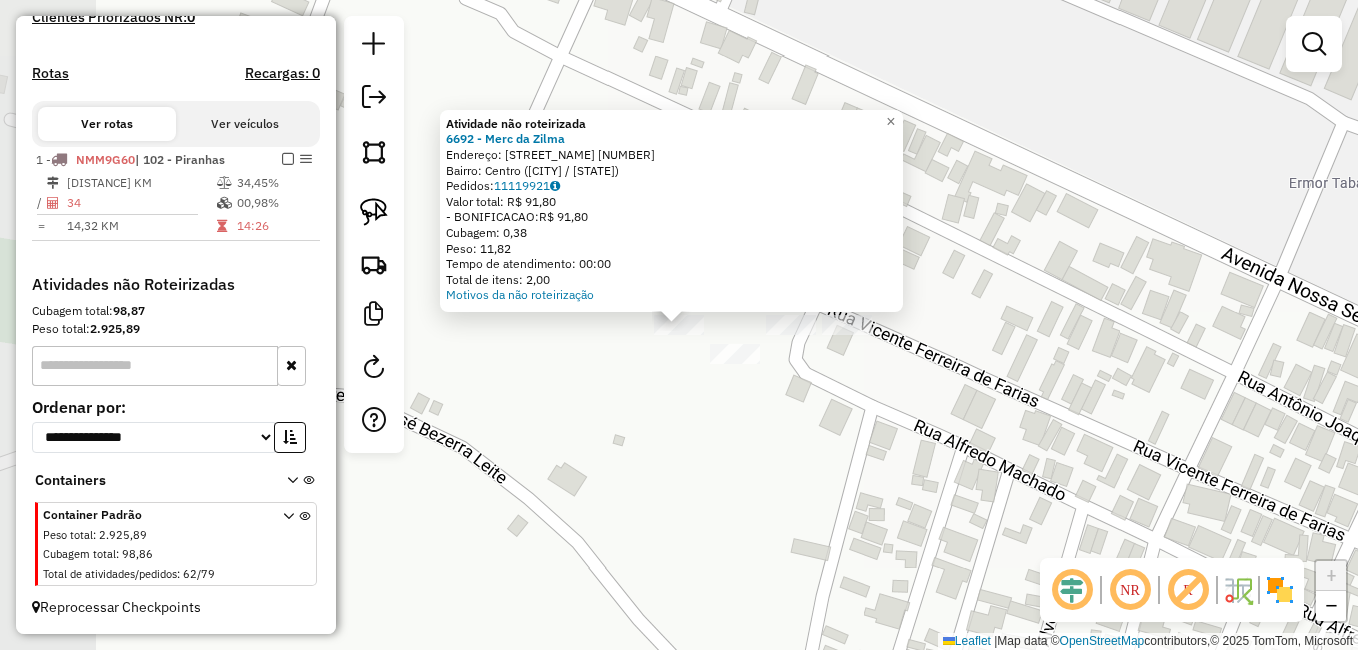 click on "Atividade não roteirizada 6692 - Merc da Zilma  Endereço: Vicente Ferreira  de Farias   Bairro: Centro (LAGOA DA CANOA / AL)   Pedidos:  11119921   Valor total: R$ 91,80   - BONIFICACAO:  R$ 91,80   Cubagem: 0,38   Peso: 11,82   Tempo de atendimento: 00:00   Total de itens: 2,00  Motivos da não roteirização × Janela de atendimento Grade de atendimento Capacidade Transportadoras Veículos Cliente Pedidos  Rotas Selecione os dias de semana para filtrar as janelas de atendimento  Seg   Ter   Qua   Qui   Sex   Sáb   Dom  Informe o período da janela de atendimento: De: Até:  Filtrar exatamente a janela do cliente  Considerar janela de atendimento padrão  Selecione os dias de semana para filtrar as grades de atendimento  Seg   Ter   Qua   Qui   Sex   Sáb   Dom   Considerar clientes sem dia de atendimento cadastrado  Clientes fora do dia de atendimento selecionado Filtrar as atividades entre os valores definidos abaixo:  Peso mínimo:   Peso máximo:   Cubagem mínima:   Cubagem máxima:   De:   Até:  +" 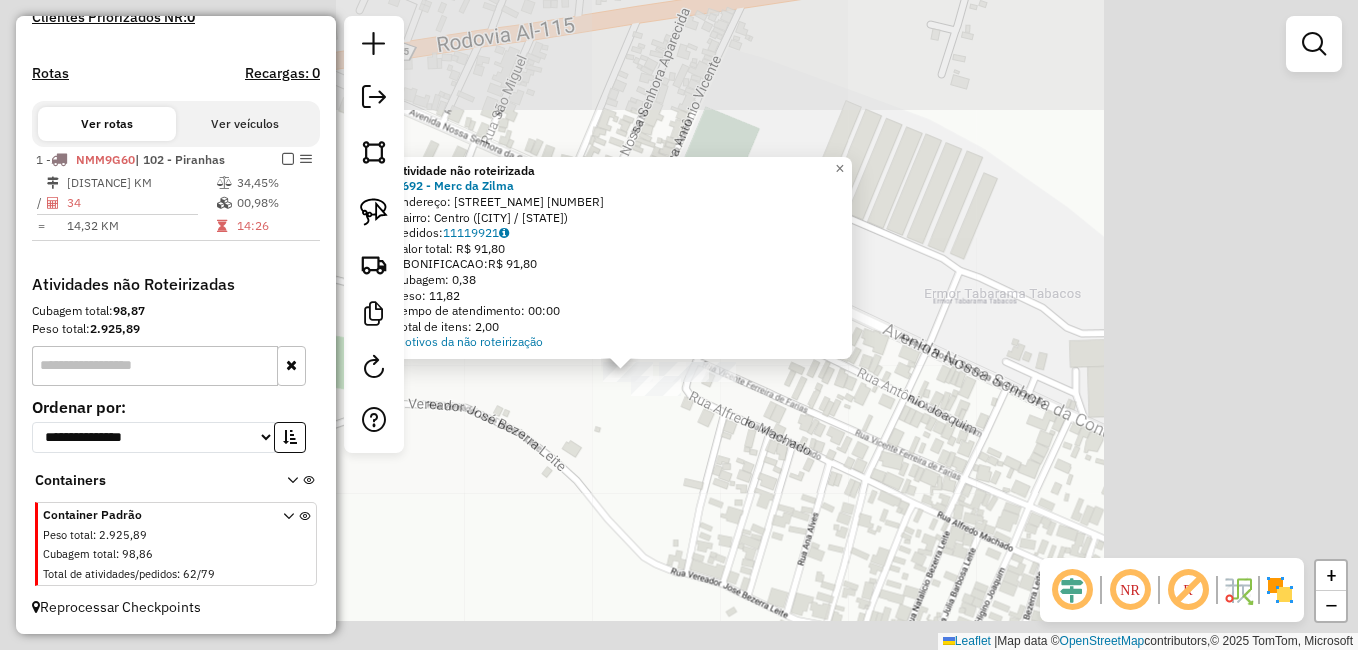 click on "Atividade não roteirizada 6692 - Merc da Zilma  Endereço: Vicente Ferreira  de Farias   Bairro: Centro (LAGOA DA CANOA / AL)   Pedidos:  11119921   Valor total: R$ 91,80   - BONIFICACAO:  R$ 91,80   Cubagem: 0,38   Peso: 11,82   Tempo de atendimento: 00:00   Total de itens: 2,00  Motivos da não roteirização × Janela de atendimento Grade de atendimento Capacidade Transportadoras Veículos Cliente Pedidos  Rotas Selecione os dias de semana para filtrar as janelas de atendimento  Seg   Ter   Qua   Qui   Sex   Sáb   Dom  Informe o período da janela de atendimento: De: Até:  Filtrar exatamente a janela do cliente  Considerar janela de atendimento padrão  Selecione os dias de semana para filtrar as grades de atendimento  Seg   Ter   Qua   Qui   Sex   Sáb   Dom   Considerar clientes sem dia de atendimento cadastrado  Clientes fora do dia de atendimento selecionado Filtrar as atividades entre os valores definidos abaixo:  Peso mínimo:   Peso máximo:   Cubagem mínima:   Cubagem máxima:   De:   Até:  +" 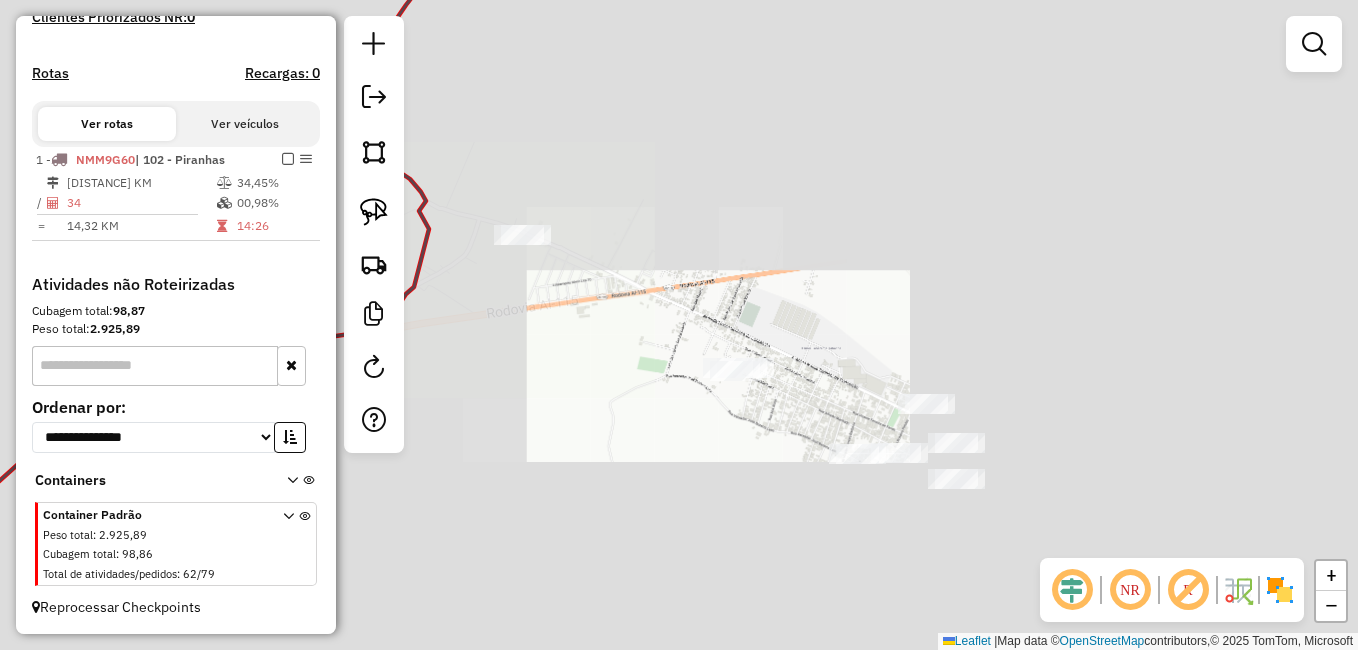 click on "Janela de atendimento Grade de atendimento Capacidade Transportadoras Veículos Cliente Pedidos  Rotas Selecione os dias de semana para filtrar as janelas de atendimento  Seg   Ter   Qua   Qui   Sex   Sáb   Dom  Informe o período da janela de atendimento: De: Até:  Filtrar exatamente a janela do cliente  Considerar janela de atendimento padrão  Selecione os dias de semana para filtrar as grades de atendimento  Seg   Ter   Qua   Qui   Sex   Sáb   Dom   Considerar clientes sem dia de atendimento cadastrado  Clientes fora do dia de atendimento selecionado Filtrar as atividades entre os valores definidos abaixo:  Peso mínimo:   Peso máximo:   Cubagem mínima:   Cubagem máxima:   De:   Até:  Filtrar as atividades entre o tempo de atendimento definido abaixo:  De:   Até:   Considerar capacidade total dos clientes não roteirizados Transportadora: Selecione um ou mais itens Tipo de veículo: Selecione um ou mais itens Veículo: Selecione um ou mais itens Motorista: Selecione um ou mais itens Nome: Rótulo:" 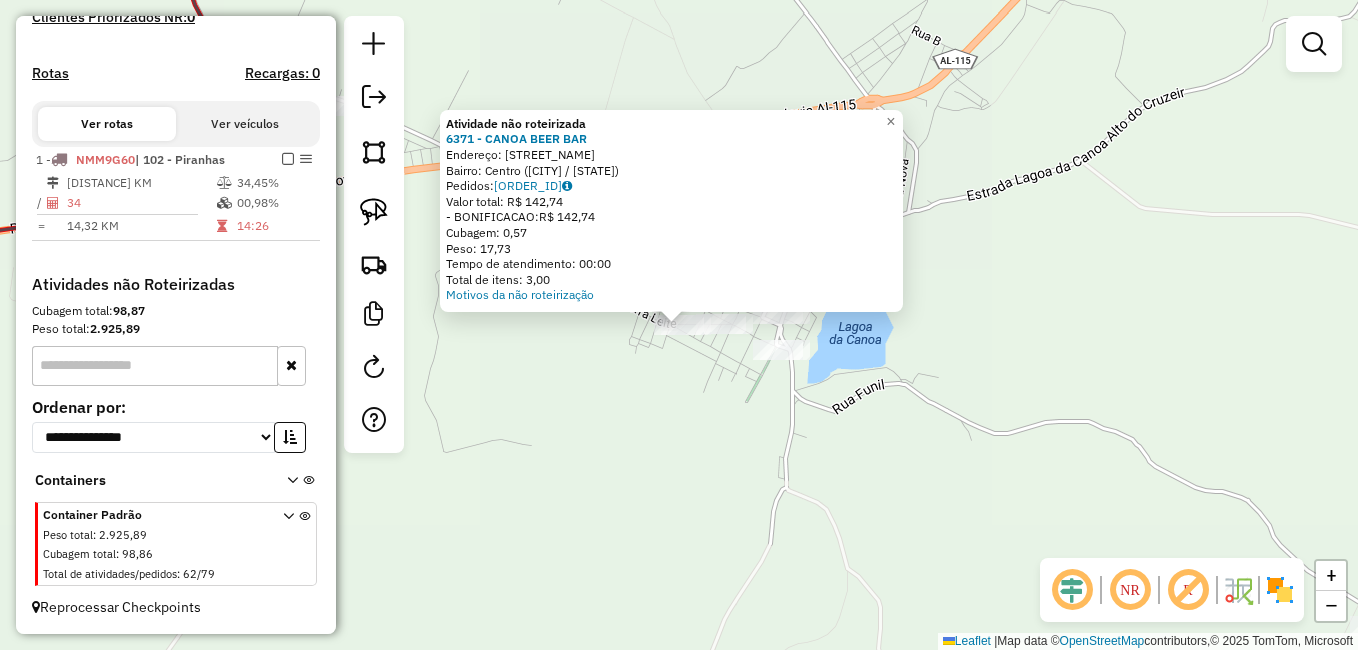 click on "Atividade não roteirizada 6371 - CANOA BEER BAR  Endereço: VEREADOR JOSE BEZERRA LEITE   Bairro: Centro (LAGOA DA CANOA / AL)   Pedidos:  11119917   Valor total: R$ 142,74   - BONIFICACAO:  R$ 142,74   Cubagem: 0,57   Peso: 17,73   Tempo de atendimento: 00:00   Total de itens: 3,00  Motivos da não roteirização × Janela de atendimento Grade de atendimento Capacidade Transportadoras Veículos Cliente Pedidos  Rotas Selecione os dias de semana para filtrar as janelas de atendimento  Seg   Ter   Qua   Qui   Sex   Sáb   Dom  Informe o período da janela de atendimento: De: Até:  Filtrar exatamente a janela do cliente  Considerar janela de atendimento padrão  Selecione os dias de semana para filtrar as grades de atendimento  Seg   Ter   Qua   Qui   Sex   Sáb   Dom   Considerar clientes sem dia de atendimento cadastrado  Clientes fora do dia de atendimento selecionado Filtrar as atividades entre os valores definidos abaixo:  Peso mínimo:   Peso máximo:   Cubagem mínima:   Cubagem máxima:   De:   Até:" 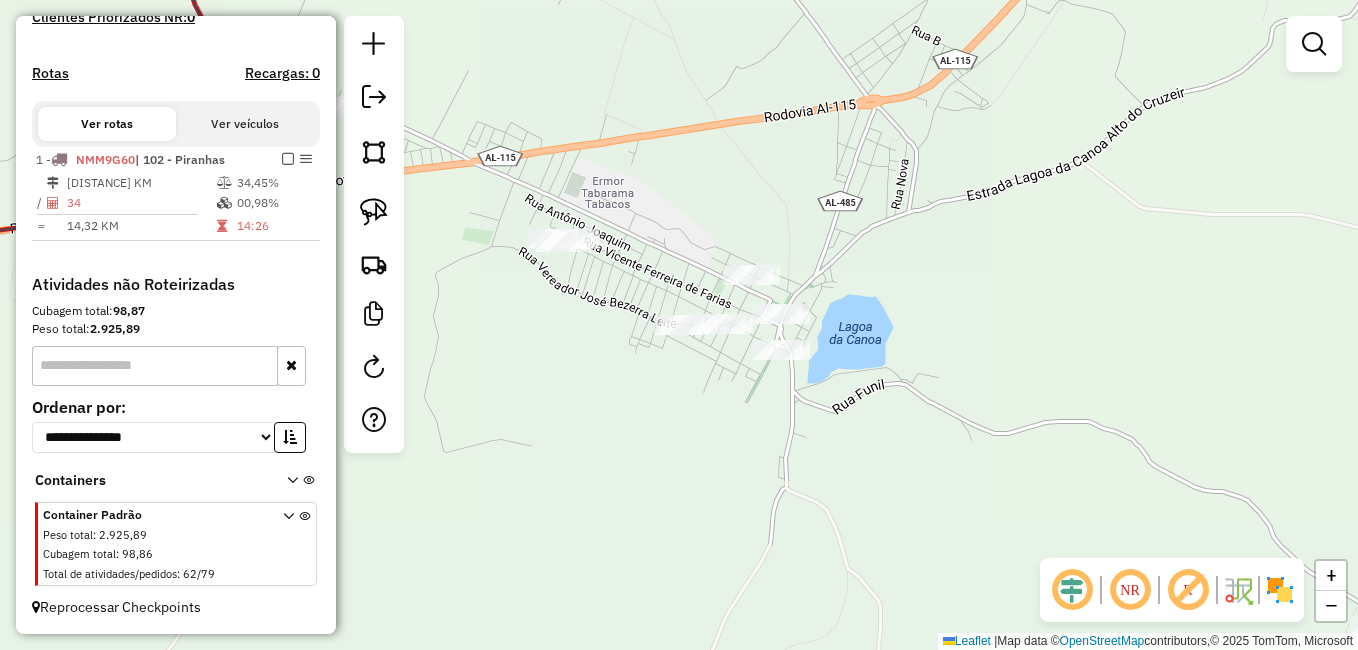 drag, startPoint x: 725, startPoint y: 373, endPoint x: 691, endPoint y: 392, distance: 38.948685 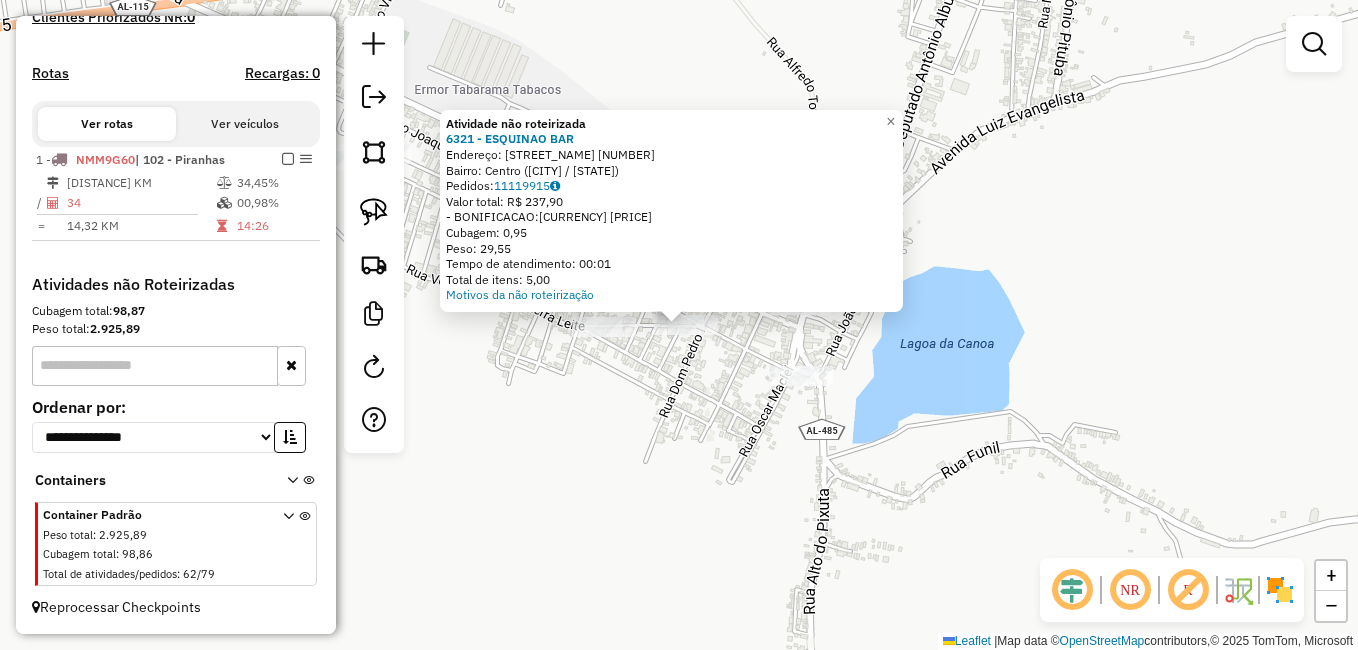 click on "Atividade não roteirizada 6321 - ESQUINAO BAR  Endereço: R ALFREDO MACHADO 000   Bairro: Centro (LAGOA DA CANOA / AL)   Pedidos:  11119915   Valor total: R$ 237,90   - BONIFICACAO:  R$ 237,90   Cubagem: 0,95   Peso: 29,55   Tempo de atendimento: 00:01   Total de itens: 5,00  Motivos da não roteirização × Janela de atendimento Grade de atendimento Capacidade Transportadoras Veículos Cliente Pedidos  Rotas Selecione os dias de semana para filtrar as janelas de atendimento  Seg   Ter   Qua   Qui   Sex   Sáb   Dom  Informe o período da janela de atendimento: De: Até:  Filtrar exatamente a janela do cliente  Considerar janela de atendimento padrão  Selecione os dias de semana para filtrar as grades de atendimento  Seg   Ter   Qua   Qui   Sex   Sáb   Dom   Considerar clientes sem dia de atendimento cadastrado  Clientes fora do dia de atendimento selecionado Filtrar as atividades entre os valores definidos abaixo:  Peso mínimo:   Peso máximo:   Cubagem mínima:   Cubagem máxima:   De:   Até:   De:  +" 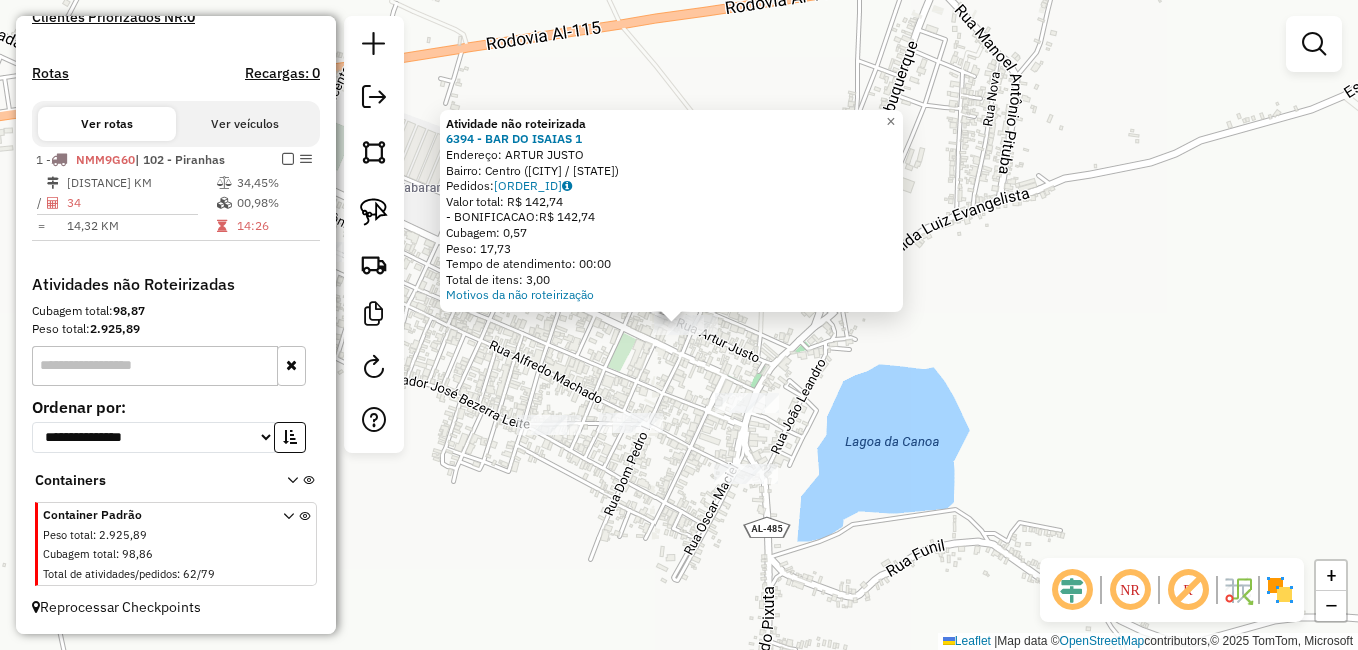 click on "Atividade não roteirizada 6394 - BAR DO ISAIAS 1  Endereço: ARTUR JUSTO   Bairro: Centro (LAGOA DA CANOA / AL)   Pedidos:  11119919   Valor total: R$ 142,74   - BONIFICACAO:  R$ 142,74   Cubagem: 0,57   Peso: 17,73   Tempo de atendimento: 00:00   Total de itens: 3,00  Motivos da não roteirização × Janela de atendimento Grade de atendimento Capacidade Transportadoras Veículos Cliente Pedidos  Rotas Selecione os dias de semana para filtrar as janelas de atendimento  Seg   Ter   Qua   Qui   Sex   Sáb   Dom  Informe o período da janela de atendimento: De: Até:  Filtrar exatamente a janela do cliente  Considerar janela de atendimento padrão  Selecione os dias de semana para filtrar as grades de atendimento  Seg   Ter   Qua   Qui   Sex   Sáb   Dom   Considerar clientes sem dia de atendimento cadastrado  Clientes fora do dia de atendimento selecionado Filtrar as atividades entre os valores definidos abaixo:  Peso mínimo:   Peso máximo:   Cubagem mínima:   Cubagem máxima:   De:   Até:   De:   Até:" 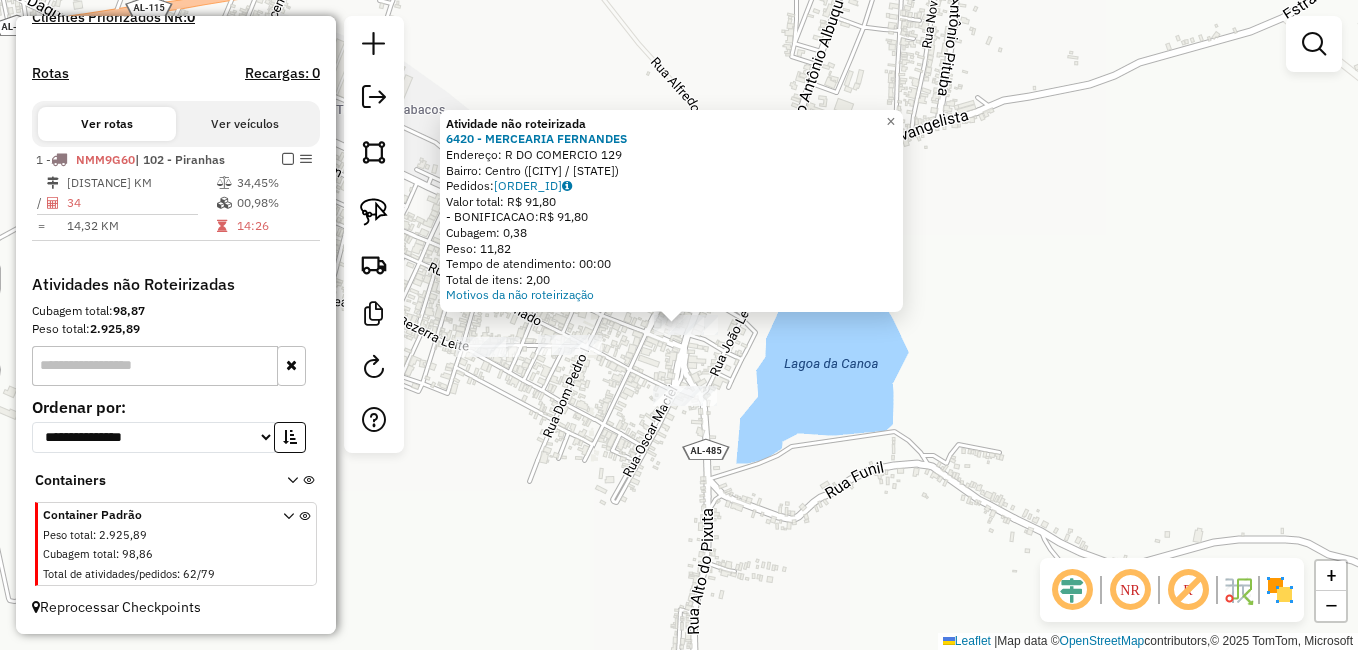 click on "Atividade não roteirizada 6420 - MERCEARIA FERNANDES  Endereço:  R DO COMERCIO 129   Bairro: Centro (LAGOA DA CANOA / AL)   Pedidos:  11119852   Valor total: R$ 91,80   - BONIFICACAO:  R$ 91,80   Cubagem: 0,38   Peso: 11,82   Tempo de atendimento: 00:00   Total de itens: 2,00  Motivos da não roteirização × Janela de atendimento Grade de atendimento Capacidade Transportadoras Veículos Cliente Pedidos  Rotas Selecione os dias de semana para filtrar as janelas de atendimento  Seg   Ter   Qua   Qui   Sex   Sáb   Dom  Informe o período da janela de atendimento: De: Até:  Filtrar exatamente a janela do cliente  Considerar janela de atendimento padrão  Selecione os dias de semana para filtrar as grades de atendimento  Seg   Ter   Qua   Qui   Sex   Sáb   Dom   Considerar clientes sem dia de atendimento cadastrado  Clientes fora do dia de atendimento selecionado Filtrar as atividades entre os valores definidos abaixo:  Peso mínimo:   Peso máximo:   Cubagem mínima:   Cubagem máxima:   De:   Até:   De:" 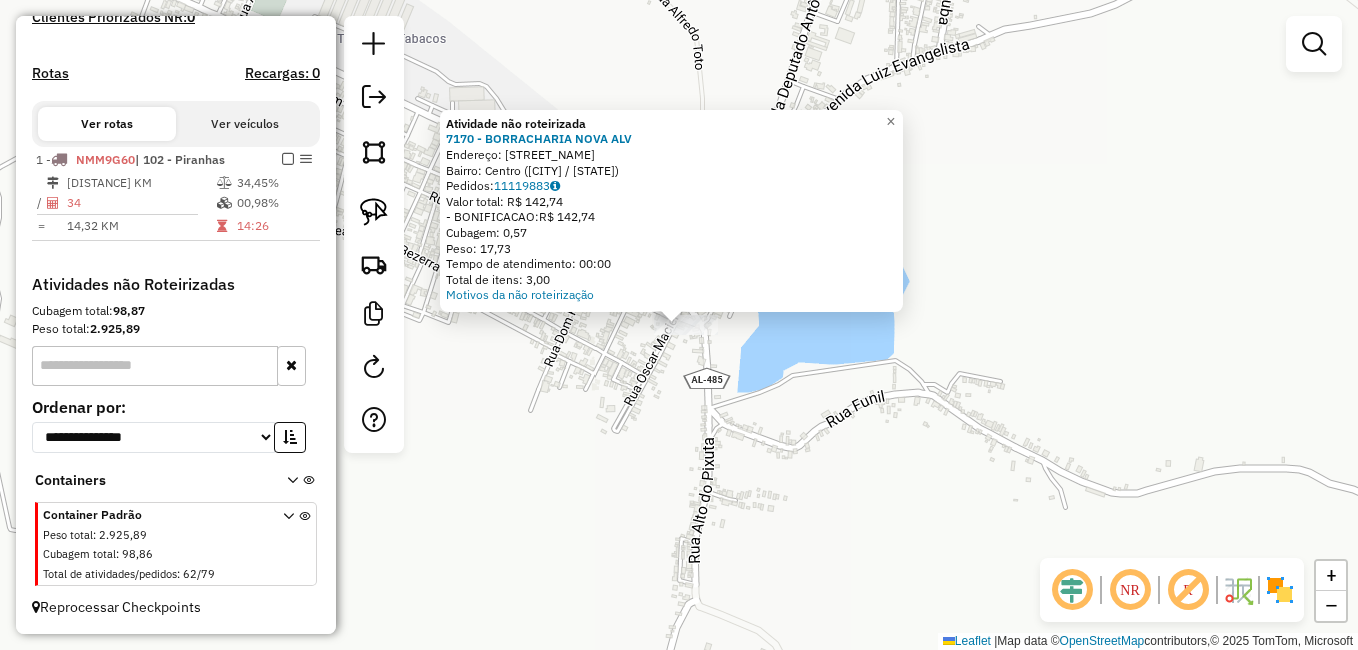 click on "Atividade não roteirizada 7170 - BORRACHARIA NOVA ALV  Endereço: RUA 15 DE NOVEMBRO   Bairro: Centro (LAGOA DA CANOA / AL)   Pedidos:  11119883   Valor total: R$ 142,74   - BONIFICACAO:  R$ 142,74   Cubagem: 0,57   Peso: 17,73   Tempo de atendimento: 00:00   Total de itens: 3,00  Motivos da não roteirização × Janela de atendimento Grade de atendimento Capacidade Transportadoras Veículos Cliente Pedidos  Rotas Selecione os dias de semana para filtrar as janelas de atendimento  Seg   Ter   Qua   Qui   Sex   Sáb   Dom  Informe o período da janela de atendimento: De: Até:  Filtrar exatamente a janela do cliente  Considerar janela de atendimento padrão  Selecione os dias de semana para filtrar as grades de atendimento  Seg   Ter   Qua   Qui   Sex   Sáb   Dom   Considerar clientes sem dia de atendimento cadastrado  Clientes fora do dia de atendimento selecionado Filtrar as atividades entre os valores definidos abaixo:  Peso mínimo:   Peso máximo:   Cubagem mínima:   Cubagem máxima:   De:   Até:  +" 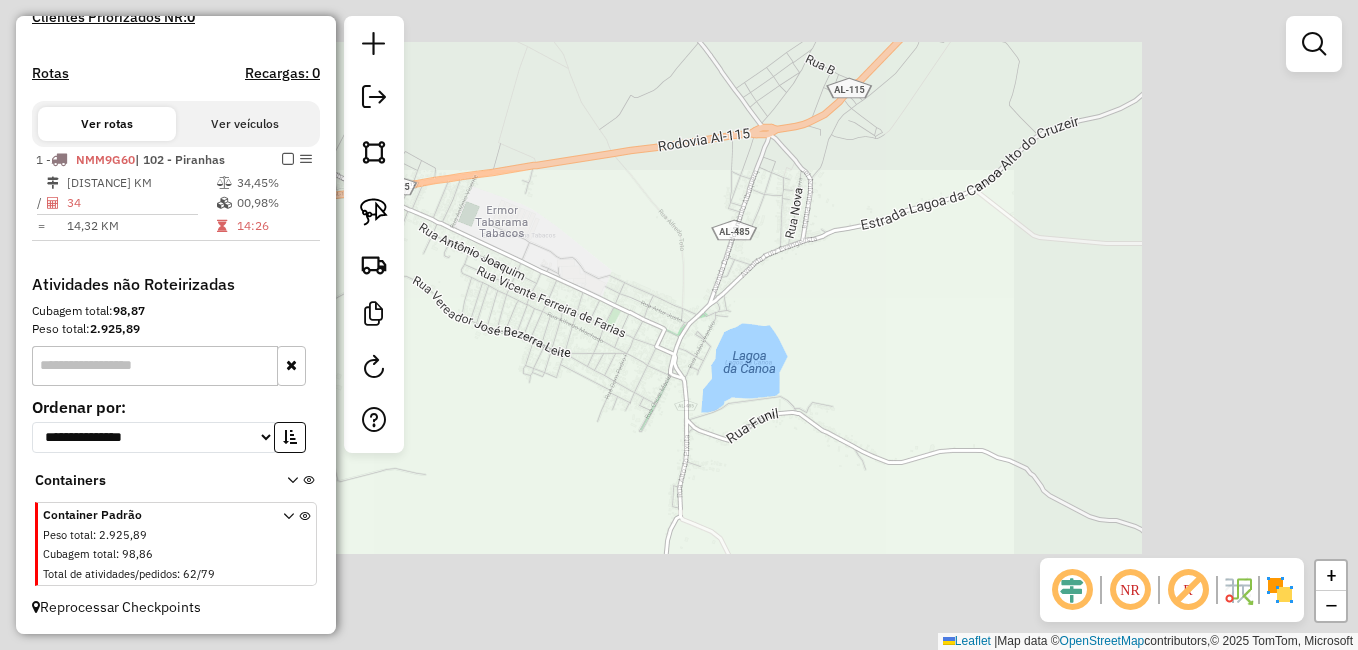 click on "Janela de atendimento Grade de atendimento Capacidade Transportadoras Veículos Cliente Pedidos  Rotas Selecione os dias de semana para filtrar as janelas de atendimento  Seg   Ter   Qua   Qui   Sex   Sáb   Dom  Informe o período da janela de atendimento: De: Até:  Filtrar exatamente a janela do cliente  Considerar janela de atendimento padrão  Selecione os dias de semana para filtrar as grades de atendimento  Seg   Ter   Qua   Qui   Sex   Sáb   Dom   Considerar clientes sem dia de atendimento cadastrado  Clientes fora do dia de atendimento selecionado Filtrar as atividades entre os valores definidos abaixo:  Peso mínimo:   Peso máximo:   Cubagem mínima:   Cubagem máxima:   De:   Até:  Filtrar as atividades entre o tempo de atendimento definido abaixo:  De:   Até:   Considerar capacidade total dos clientes não roteirizados Transportadora: Selecione um ou mais itens Tipo de veículo: Selecione um ou mais itens Veículo: Selecione um ou mais itens Motorista: Selecione um ou mais itens Nome: Rótulo:" 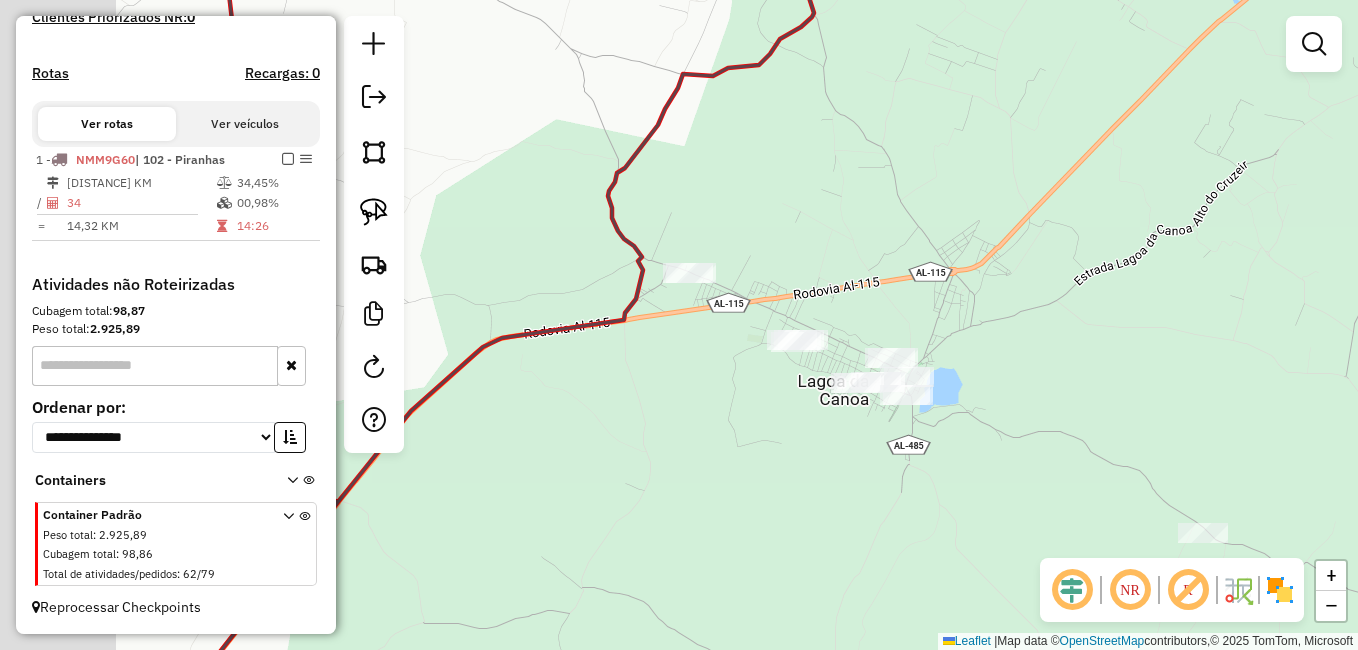 drag, startPoint x: 797, startPoint y: 465, endPoint x: 859, endPoint y: 455, distance: 62.801273 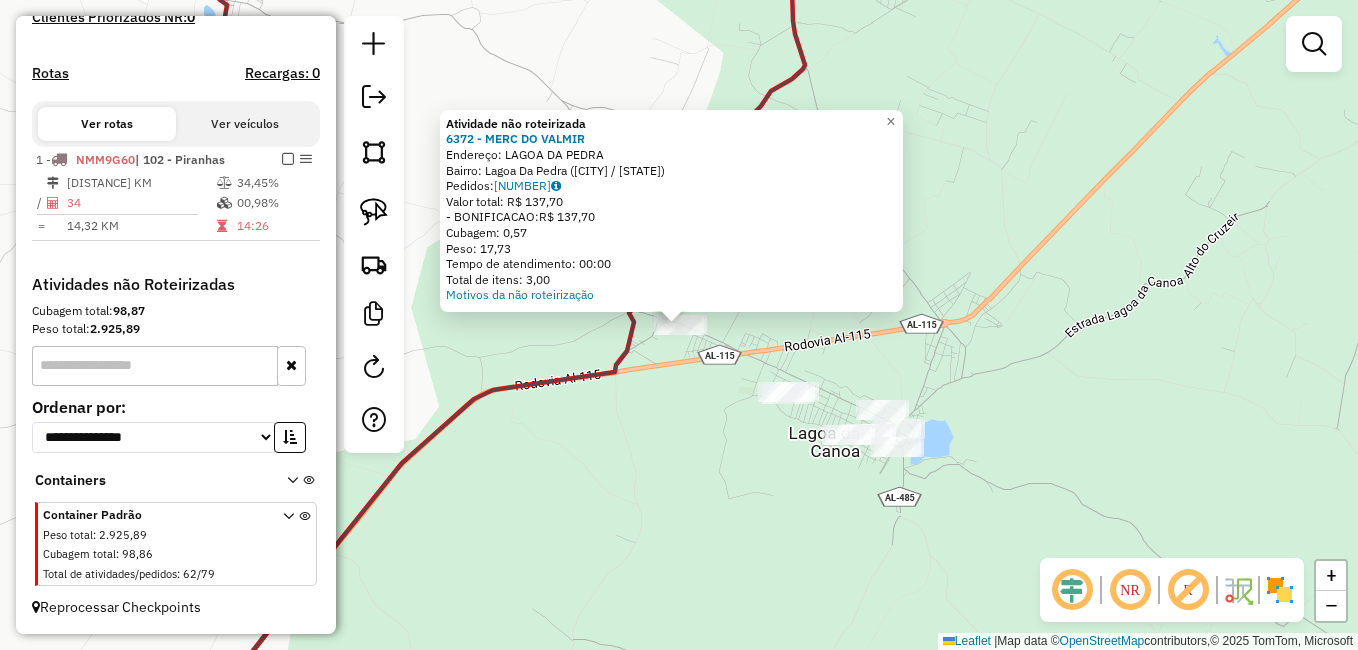 click on "Atividade não roteirizada 6372 - MERC DO VALMIR  Endereço: LAGOA DA PEDRA   Bairro: Lagoa Da Pedra (LAGOA DA CANOA / AL)   Pedidos:  11119877   Valor total: R$ 137,70   - BONIFICACAO:  R$ 137,70   Cubagem: 0,57   Peso: 17,73   Tempo de atendimento: 00:00   Total de itens: 3,00  Motivos da não roteirização × Janela de atendimento Grade de atendimento Capacidade Transportadoras Veículos Cliente Pedidos  Rotas Selecione os dias de semana para filtrar as janelas de atendimento  Seg   Ter   Qua   Qui   Sex   Sáb   Dom  Informe o período da janela de atendimento: De: Até:  Filtrar exatamente a janela do cliente  Considerar janela de atendimento padrão  Selecione os dias de semana para filtrar as grades de atendimento  Seg   Ter   Qua   Qui   Sex   Sáb   Dom   Considerar clientes sem dia de atendimento cadastrado  Clientes fora do dia de atendimento selecionado Filtrar as atividades entre os valores definidos abaixo:  Peso mínimo:   Peso máximo:   Cubagem mínima:   Cubagem máxima:   De:   Até:  De:" 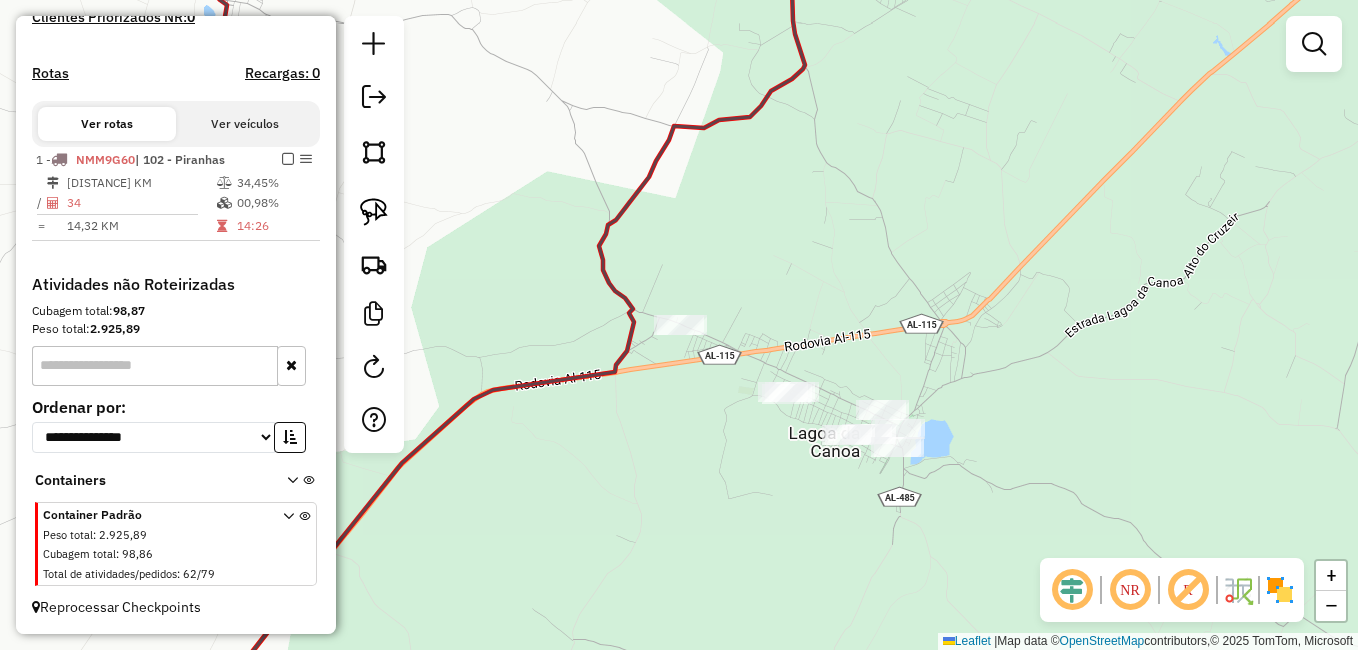 click 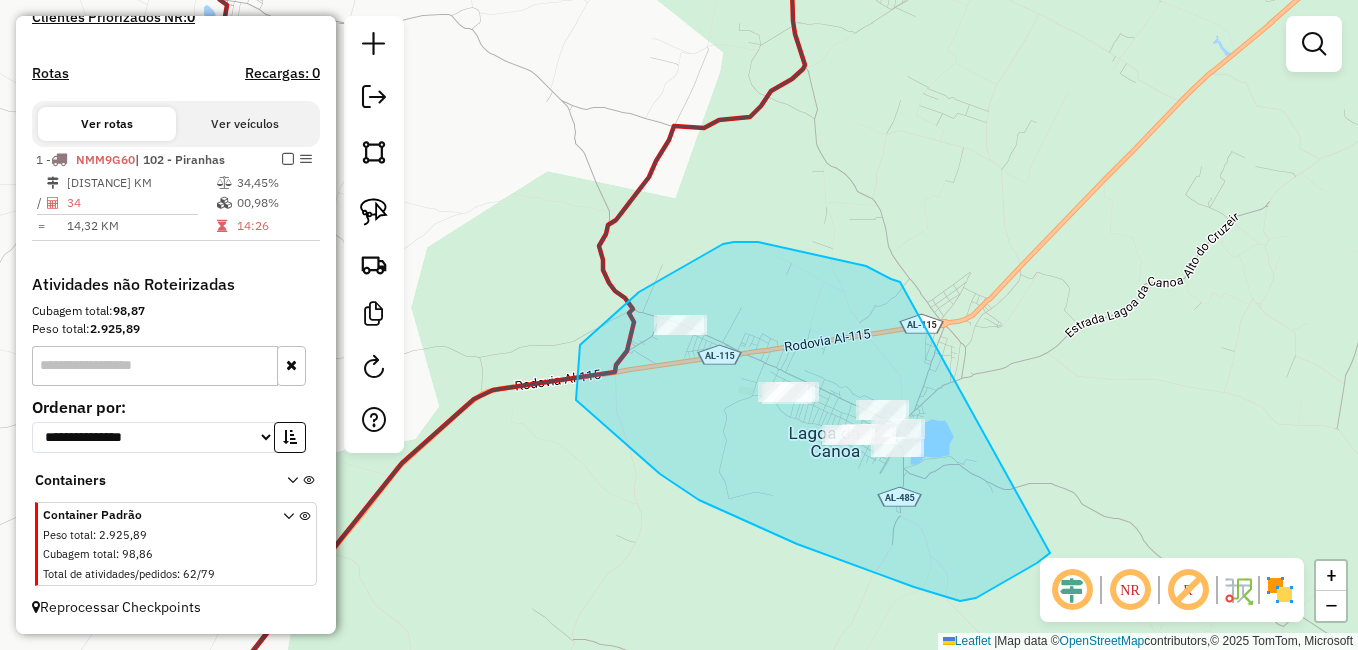 drag, startPoint x: 900, startPoint y: 282, endPoint x: 1085, endPoint y: 489, distance: 277.62204 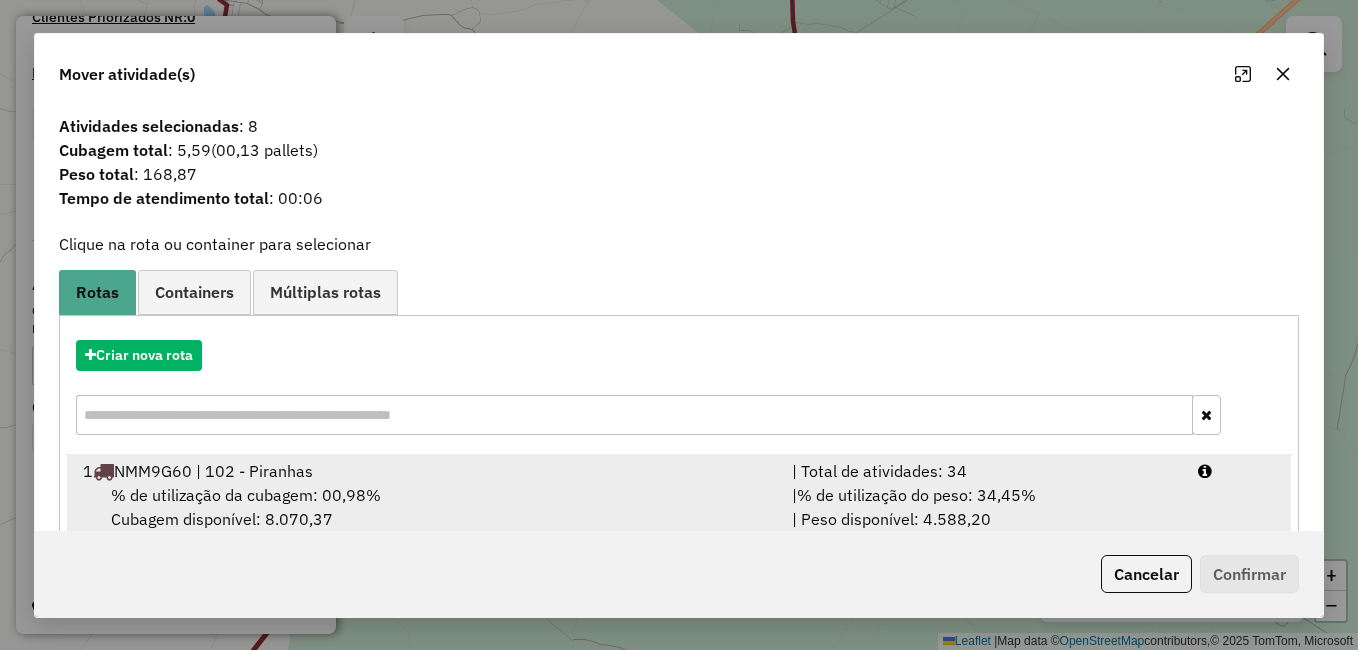 click on "% de utilização da cubagem: 00,98%  Cubagem disponível: 8.070,37" at bounding box center (425, 507) 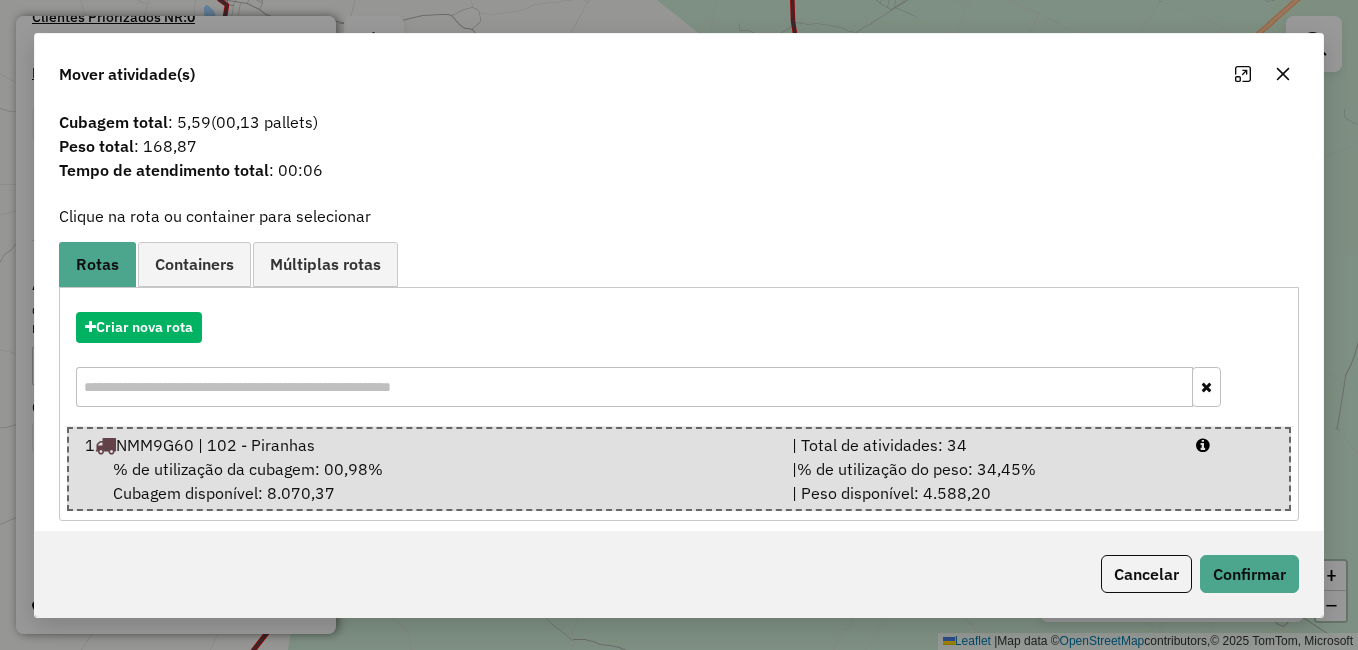 scroll, scrollTop: 42, scrollLeft: 0, axis: vertical 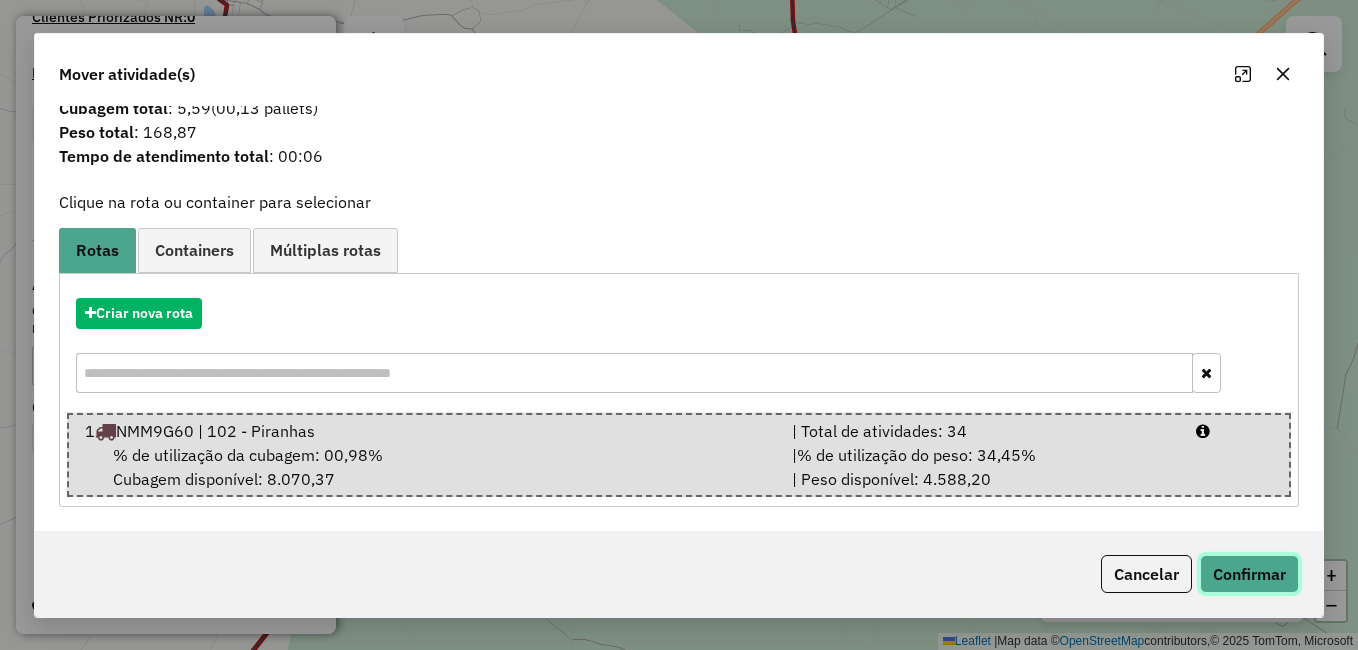 click on "Confirmar" 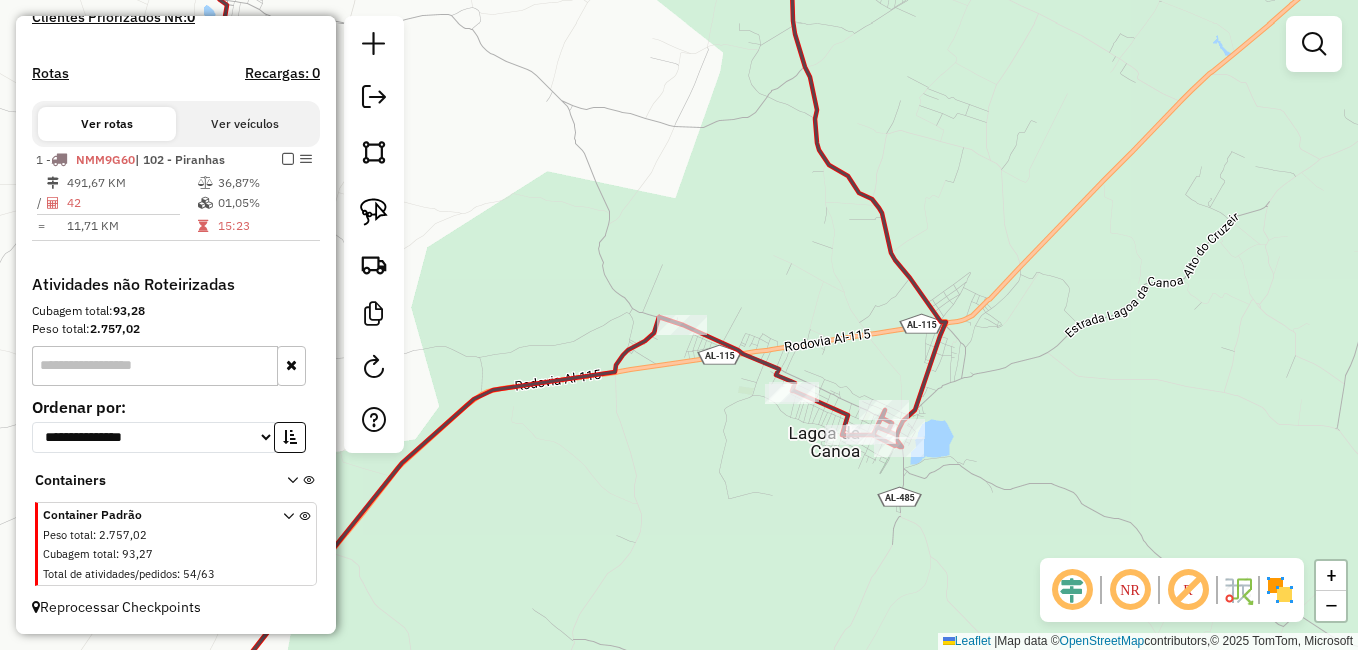 scroll, scrollTop: 0, scrollLeft: 0, axis: both 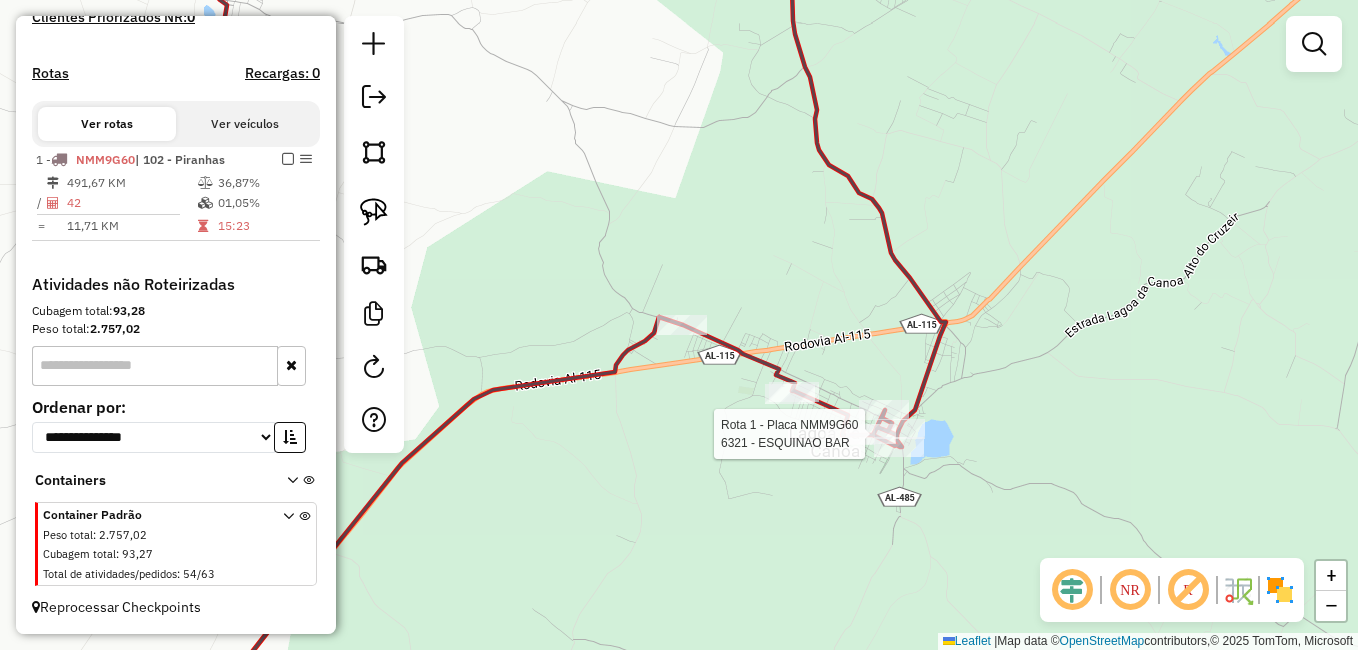 select on "**********" 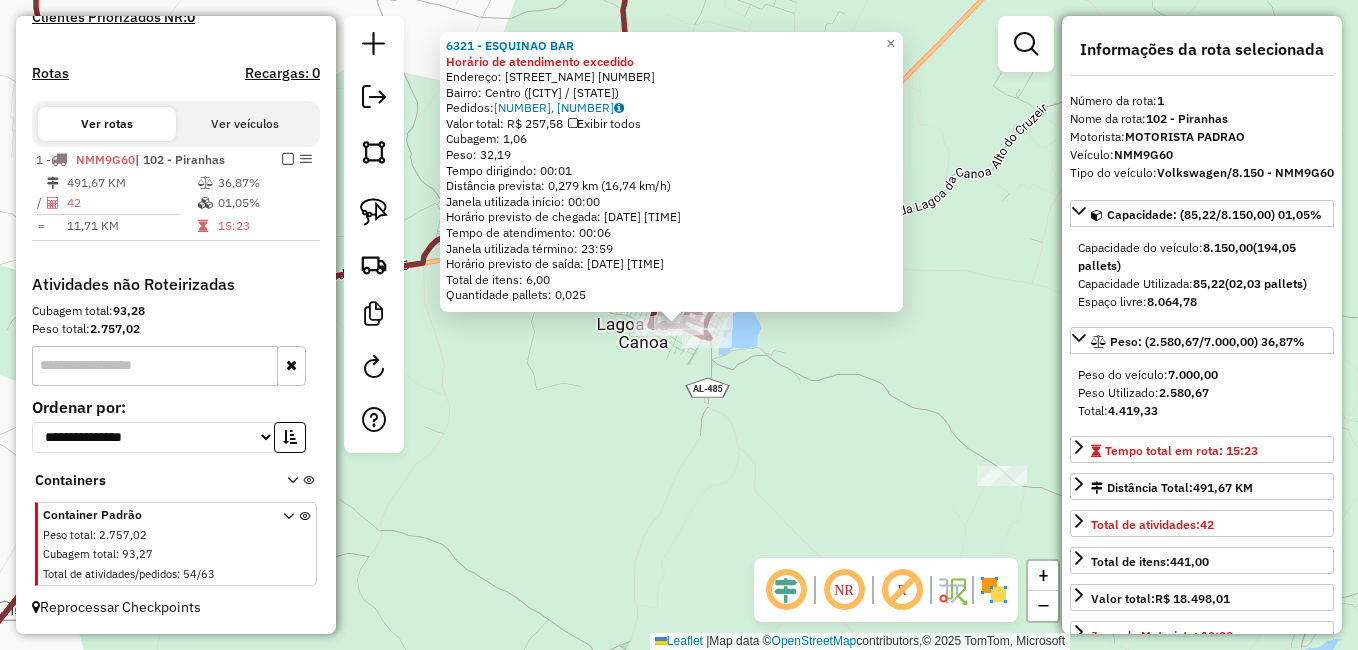 click on "6321 - ESQUINAO BAR Horário de atendimento excedido  Endereço: R ALFREDO MACHADO 000   Bairro: Centro (LAGOA DA CANOA / AL)   Pedidos:  11119914, 11119915   Valor total: R$ 257,58   Exibir todos   Cubagem: 1,06  Peso: 32,19  Tempo dirigindo: 00:01   Distância prevista: 0,279 km (16,74 km/h)   Janela utilizada início: 00:00   Horário previsto de chegada: 12/07/2025 18:01   Tempo de atendimento: 00:06   Janela utilizada término: 23:59   Horário previsto de saída: 12/07/2025 18:07   Total de itens: 6,00   Quantidade pallets: 0,025  × Janela de atendimento Grade de atendimento Capacidade Transportadoras Veículos Cliente Pedidos  Rotas Selecione os dias de semana para filtrar as janelas de atendimento  Seg   Ter   Qua   Qui   Sex   Sáb   Dom  Informe o período da janela de atendimento: De: Até:  Filtrar exatamente a janela do cliente  Considerar janela de atendimento padrão  Selecione os dias de semana para filtrar as grades de atendimento  Seg   Ter   Qua   Qui   Sex   Sáb   Dom   Peso mínimo:  +" 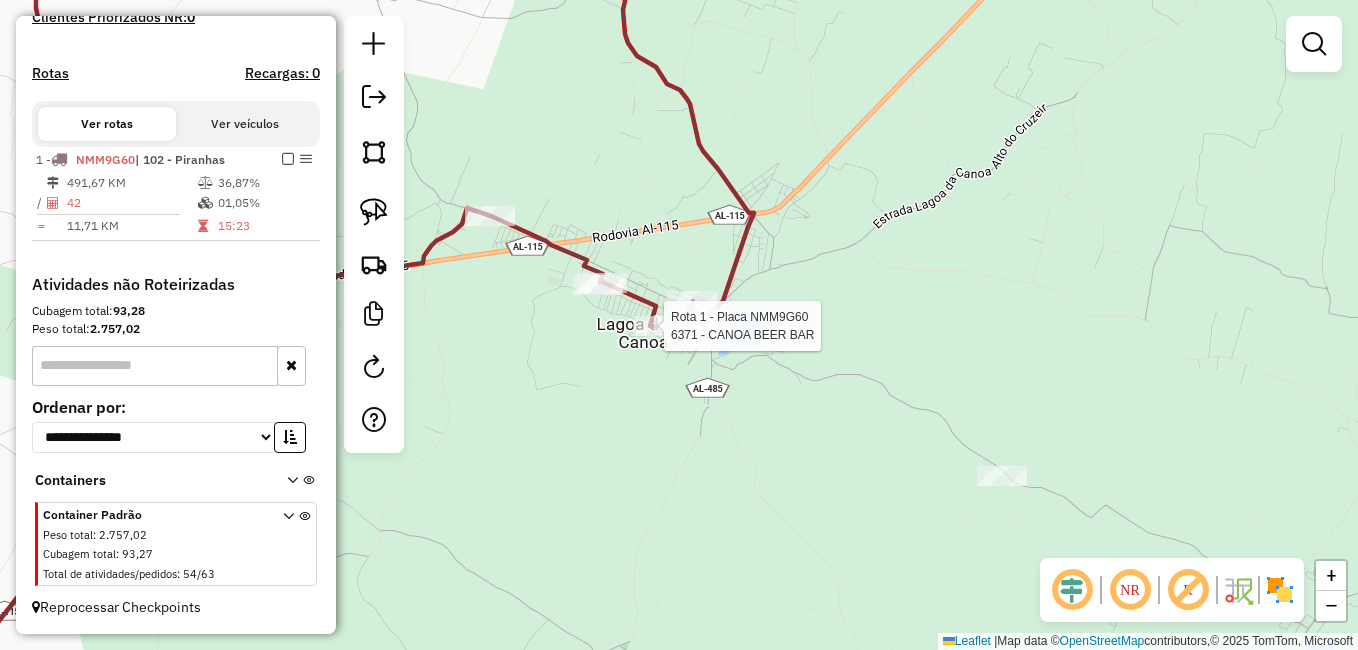select on "**********" 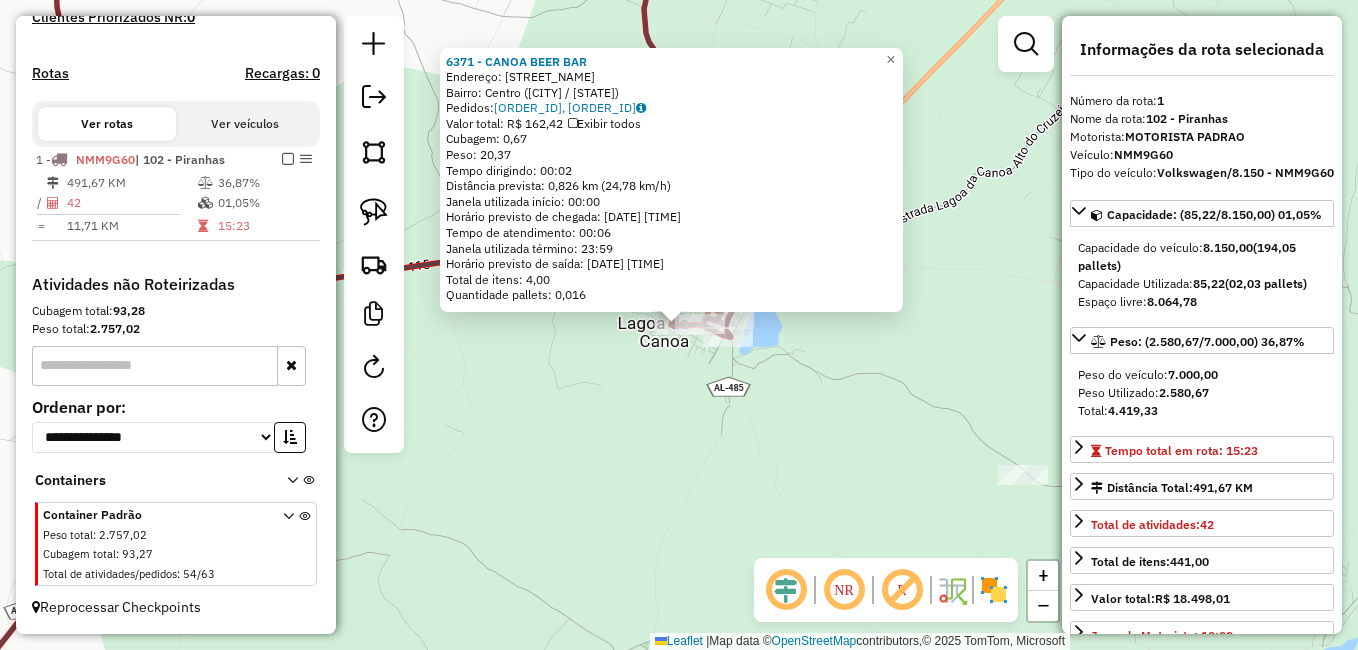 click on "6371 - CANOA BEER BAR  Endereço: VEREADOR JOSE BEZERRA LEITE   Bairro: Centro (LAGOA DA CANOA / AL)   Pedidos:  11119916, 11119917   Valor total: R$ 162,42   Exibir todos   Cubagem: 0,67  Peso: 20,37  Tempo dirigindo: 00:02   Distância prevista: 0,826 km (24,78 km/h)   Janela utilizada início: 00:00   Horário previsto de chegada: 12/07/2025 17:40   Tempo de atendimento: 00:06   Janela utilizada término: 23:59   Horário previsto de saída: 12/07/2025 17:46   Total de itens: 4,00   Quantidade pallets: 0,016  × Janela de atendimento Grade de atendimento Capacidade Transportadoras Veículos Cliente Pedidos  Rotas Selecione os dias de semana para filtrar as janelas de atendimento  Seg   Ter   Qua   Qui   Sex   Sáb   Dom  Informe o período da janela de atendimento: De: Até:  Filtrar exatamente a janela do cliente  Considerar janela de atendimento padrão  Selecione os dias de semana para filtrar as grades de atendimento  Seg   Ter   Qua   Qui   Sex   Sáb   Dom   Peso mínimo:   Peso máximo:   De:   De:" 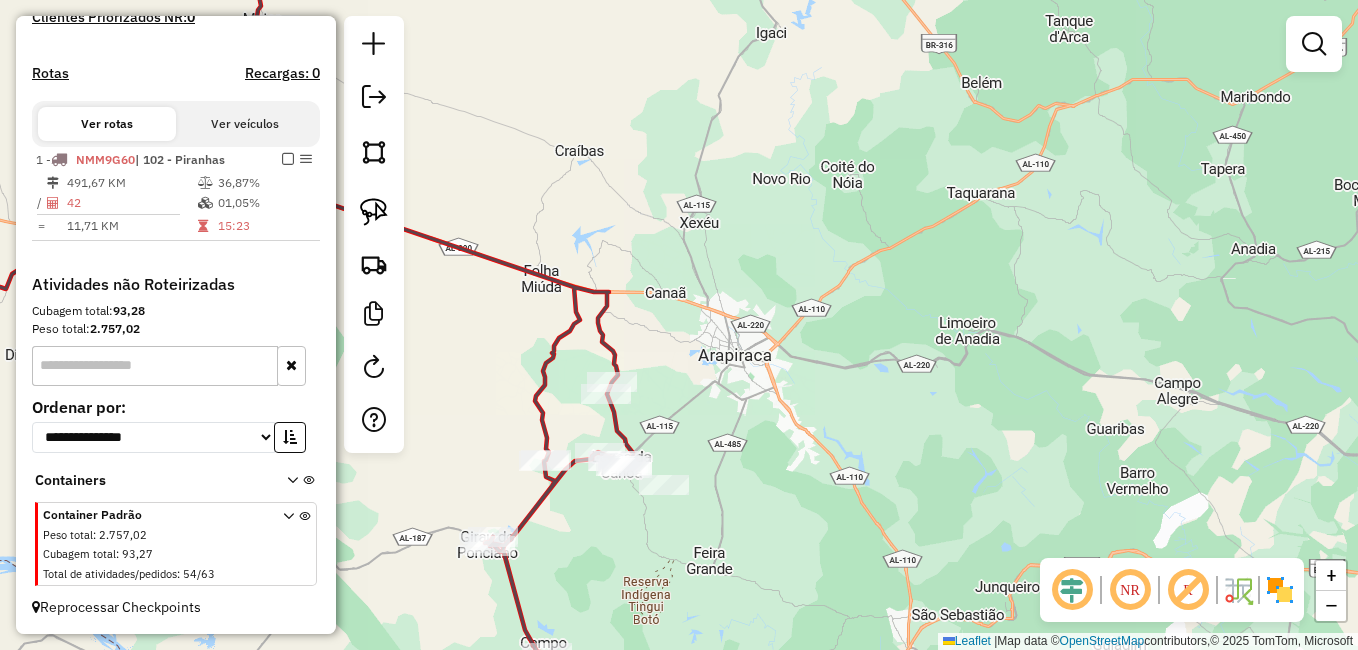 click on "Janela de atendimento Grade de atendimento Capacidade Transportadoras Veículos Cliente Pedidos  Rotas Selecione os dias de semana para filtrar as janelas de atendimento  Seg   Ter   Qua   Qui   Sex   Sáb   Dom  Informe o período da janela de atendimento: De: Até:  Filtrar exatamente a janela do cliente  Considerar janela de atendimento padrão  Selecione os dias de semana para filtrar as grades de atendimento  Seg   Ter   Qua   Qui   Sex   Sáb   Dom   Considerar clientes sem dia de atendimento cadastrado  Clientes fora do dia de atendimento selecionado Filtrar as atividades entre os valores definidos abaixo:  Peso mínimo:   Peso máximo:   Cubagem mínima:   Cubagem máxima:   De:   Até:  Filtrar as atividades entre o tempo de atendimento definido abaixo:  De:   Até:   Considerar capacidade total dos clientes não roteirizados Transportadora: Selecione um ou mais itens Tipo de veículo: Selecione um ou mais itens Veículo: Selecione um ou mais itens Motorista: Selecione um ou mais itens Nome: Rótulo:" 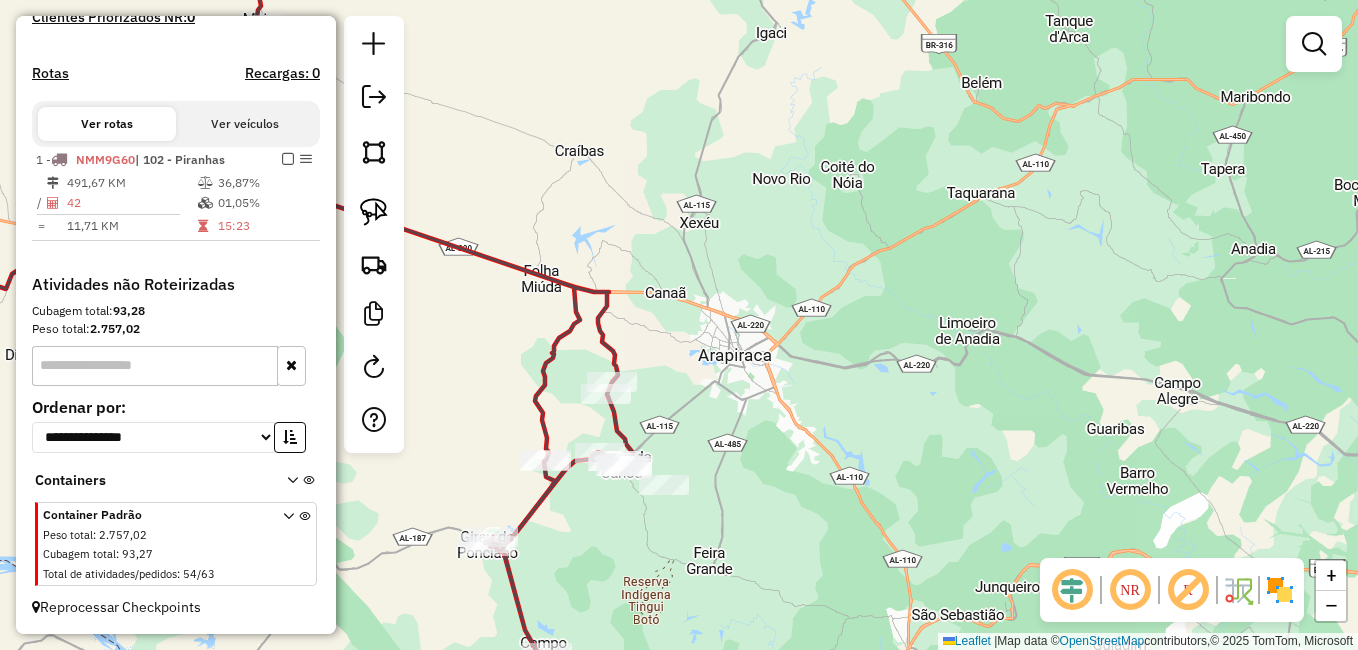 drag, startPoint x: 589, startPoint y: 563, endPoint x: 805, endPoint y: 396, distance: 273.0293 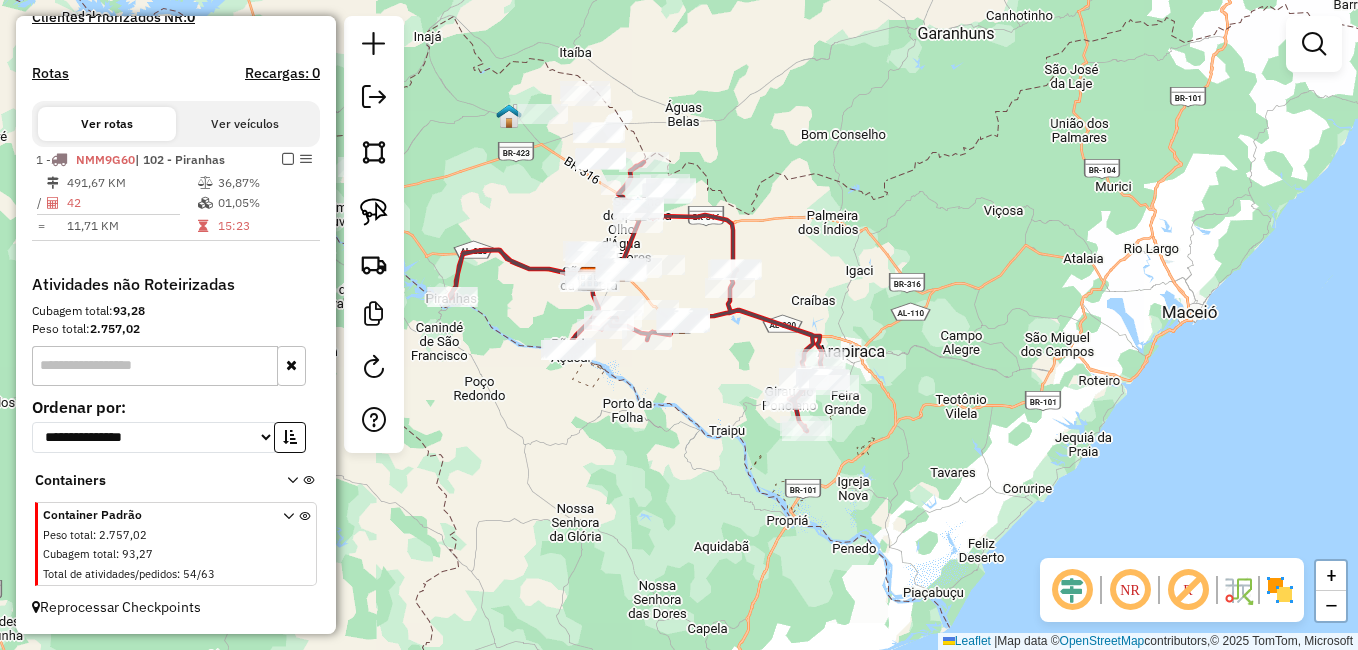 drag, startPoint x: 629, startPoint y: 449, endPoint x: 631, endPoint y: 462, distance: 13.152946 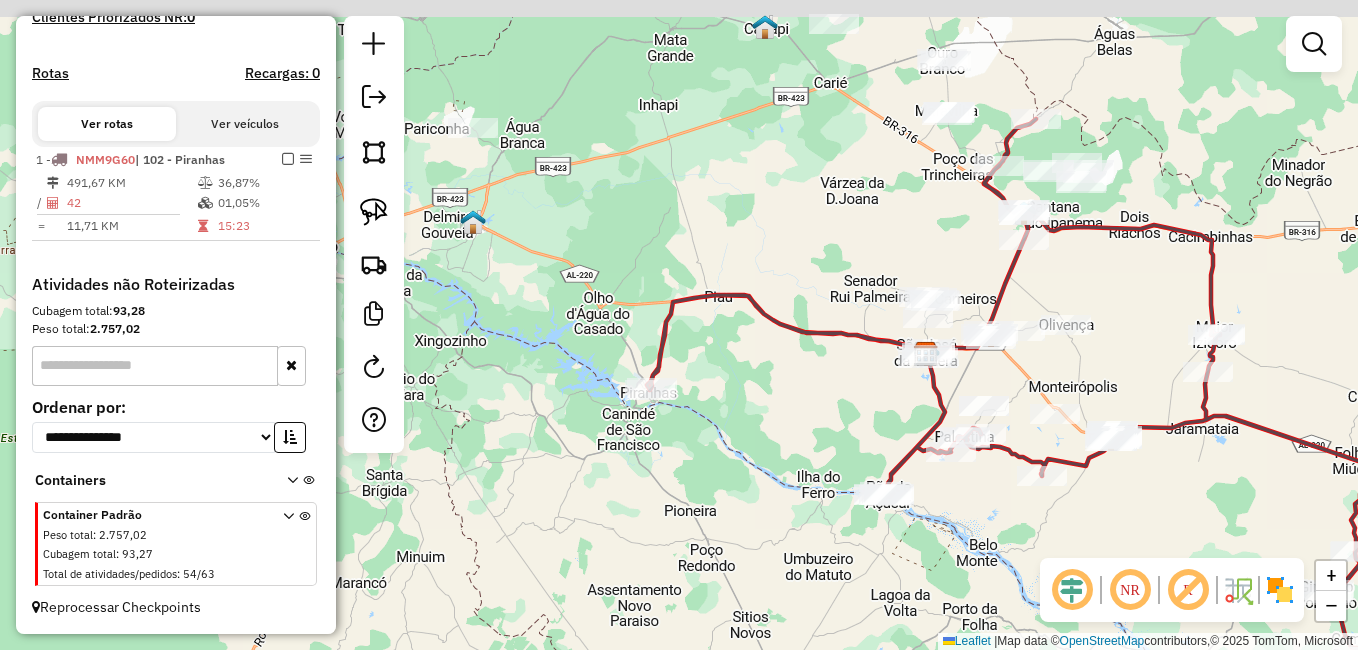 drag, startPoint x: 574, startPoint y: 307, endPoint x: 791, endPoint y: 440, distance: 254.51523 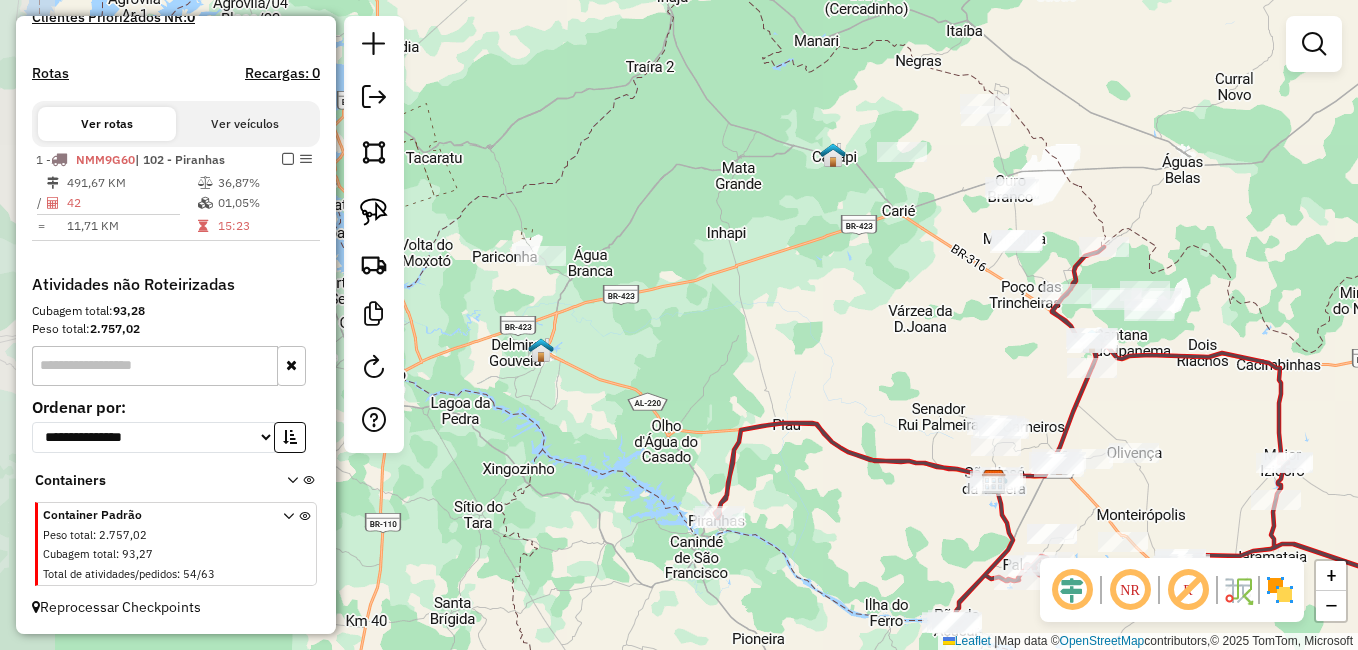 drag, startPoint x: 579, startPoint y: 188, endPoint x: 646, endPoint y: 315, distance: 143.58969 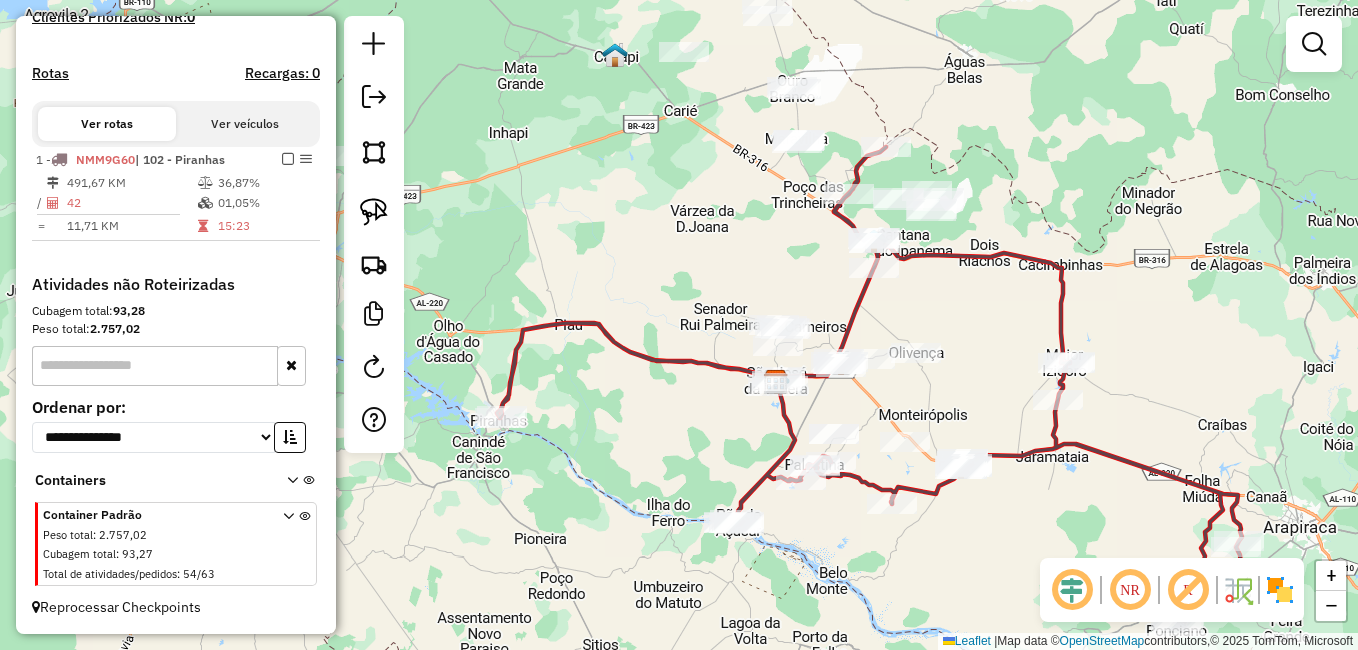 drag, startPoint x: 858, startPoint y: 310, endPoint x: 729, endPoint y: 246, distance: 144.00348 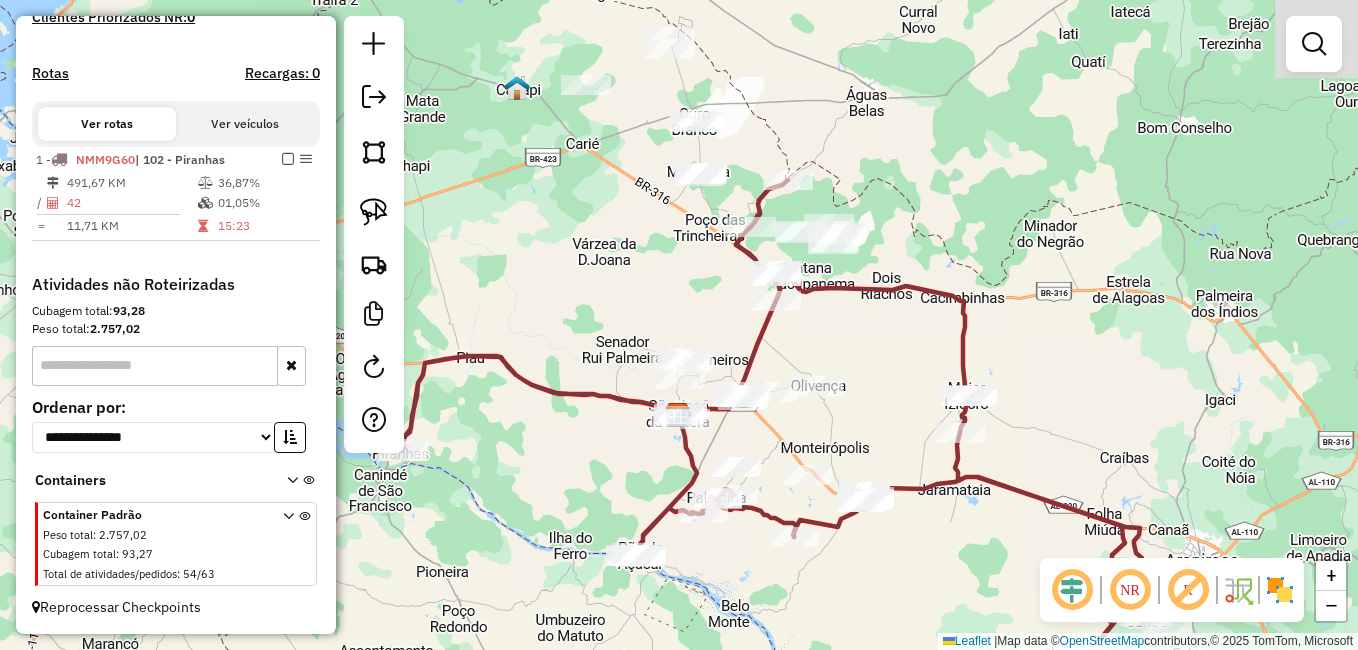 drag, startPoint x: 706, startPoint y: 253, endPoint x: 635, endPoint y: 273, distance: 73.76314 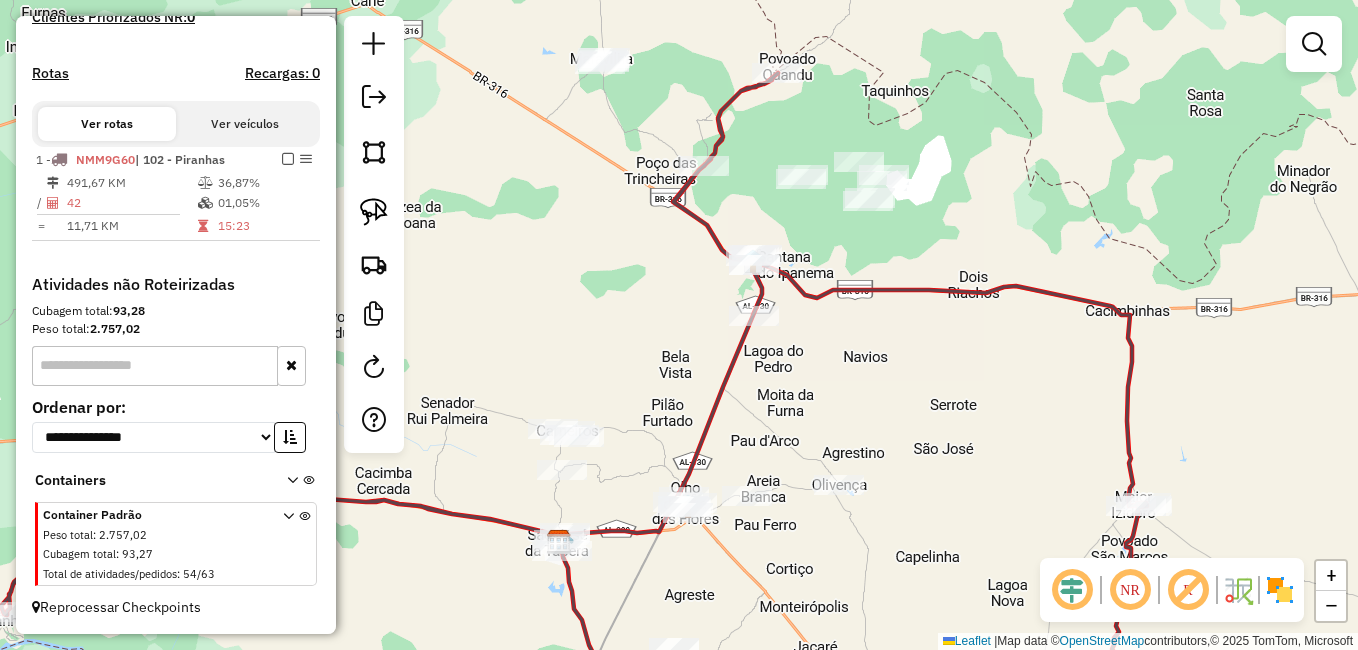 drag, startPoint x: 759, startPoint y: 415, endPoint x: 817, endPoint y: 321, distance: 110.45361 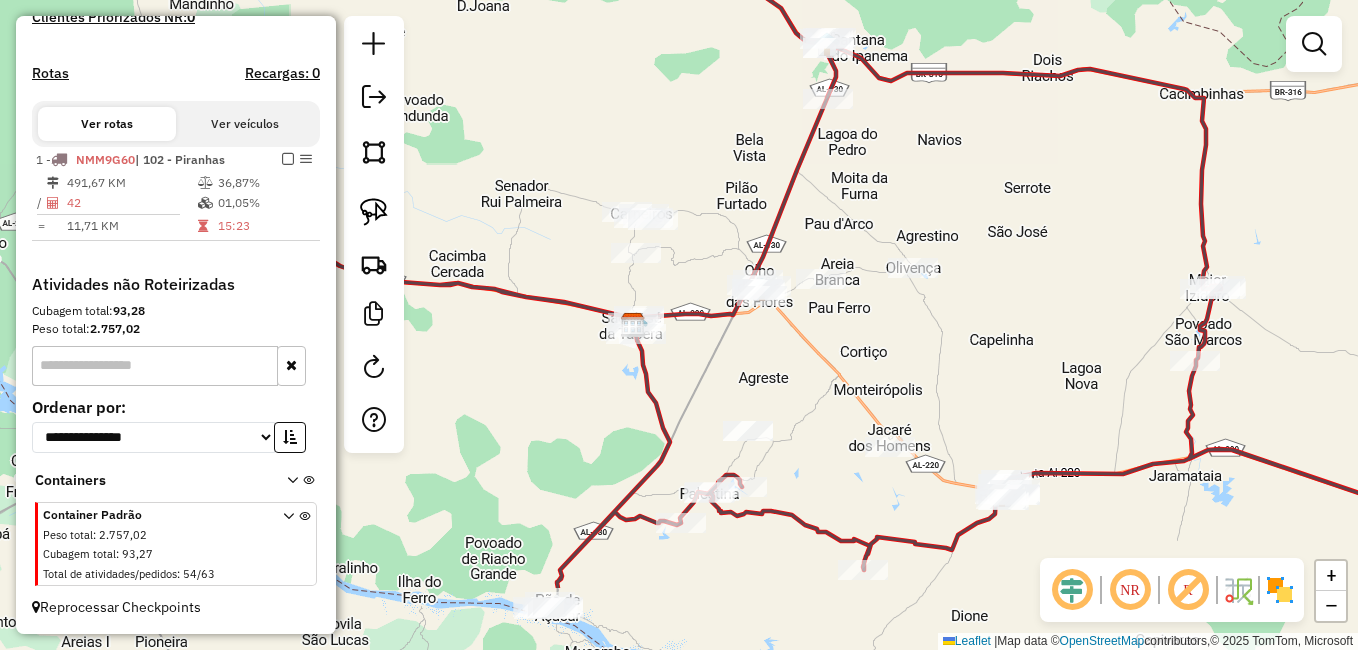 drag, startPoint x: 808, startPoint y: 474, endPoint x: 828, endPoint y: 362, distance: 113.7717 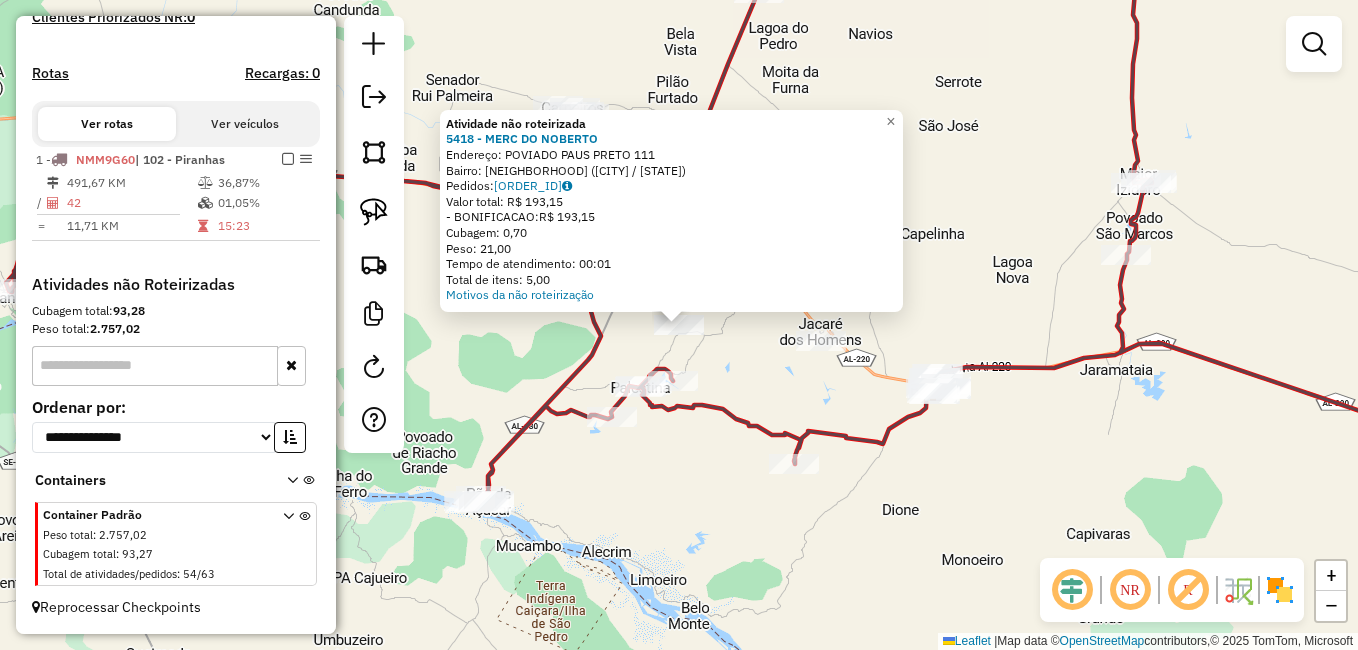 click on "Atividade não roteirizada 5418 - MERC DO NOBERTO  Endereço:  POVIADO PAUS PRETO 111   Bairro: Zona Rural (MONTEIROPOLIS / AL)   Pedidos:  11119899   Valor total: R$ 193,15   - BONIFICACAO:  R$ 193,15   Cubagem: 0,70   Peso: 21,00   Tempo de atendimento: 00:01   Total de itens: 5,00  Motivos da não roteirização × Janela de atendimento Grade de atendimento Capacidade Transportadoras Veículos Cliente Pedidos  Rotas Selecione os dias de semana para filtrar as janelas de atendimento  Seg   Ter   Qua   Qui   Sex   Sáb   Dom  Informe o período da janela de atendimento: De: Até:  Filtrar exatamente a janela do cliente  Considerar janela de atendimento padrão  Selecione os dias de semana para filtrar as grades de atendimento  Seg   Ter   Qua   Qui   Sex   Sáb   Dom   Considerar clientes sem dia de atendimento cadastrado  Clientes fora do dia de atendimento selecionado Filtrar as atividades entre os valores definidos abaixo:  Peso mínimo:   Peso máximo:   Cubagem mínima:   Cubagem máxima:   De:   Até:" 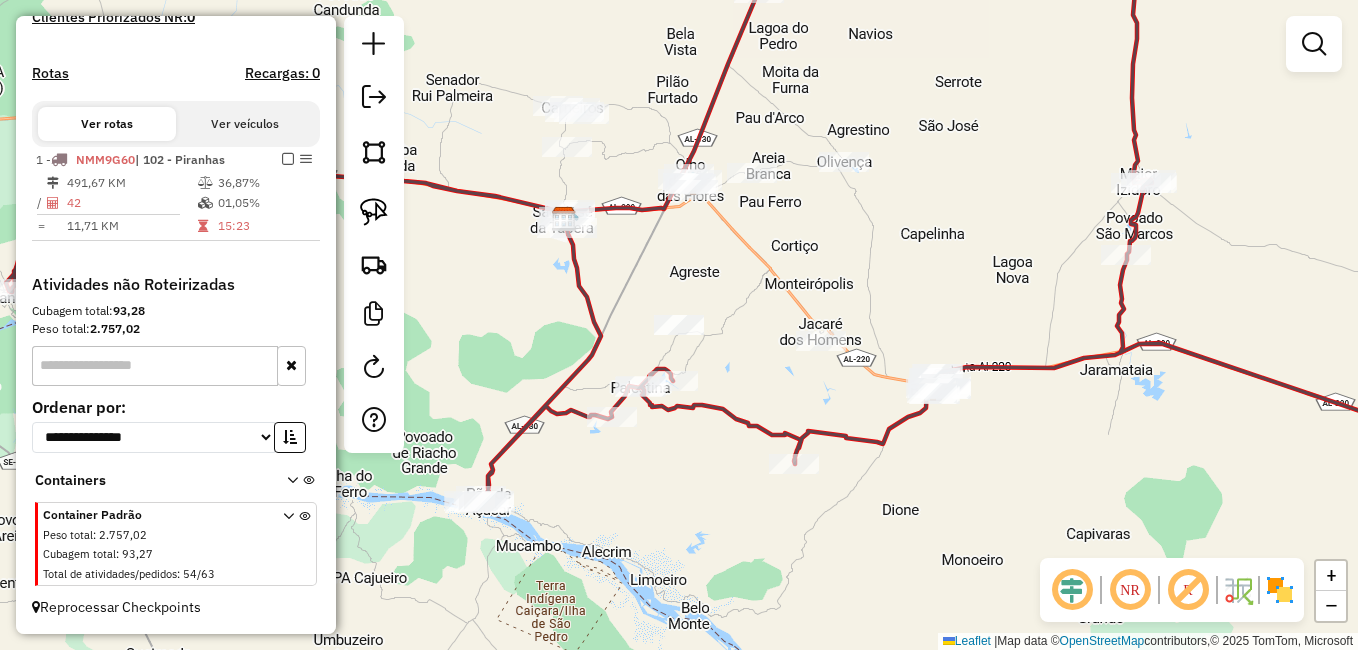 click 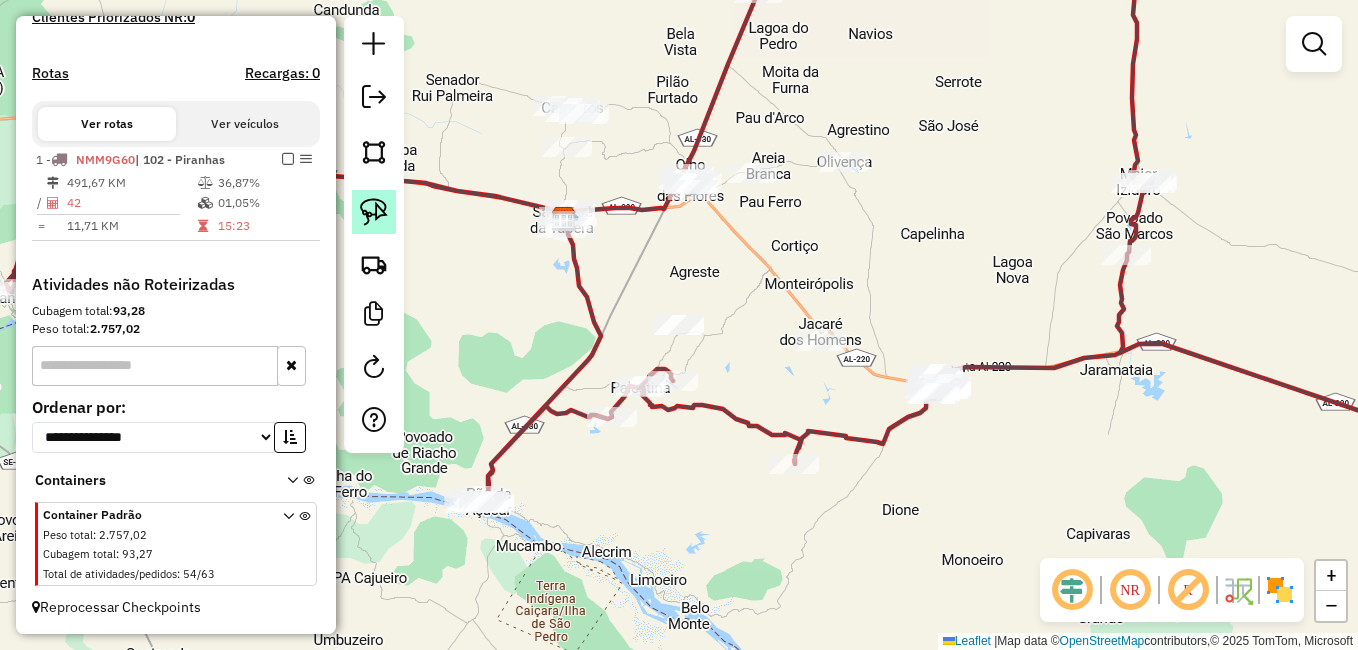click 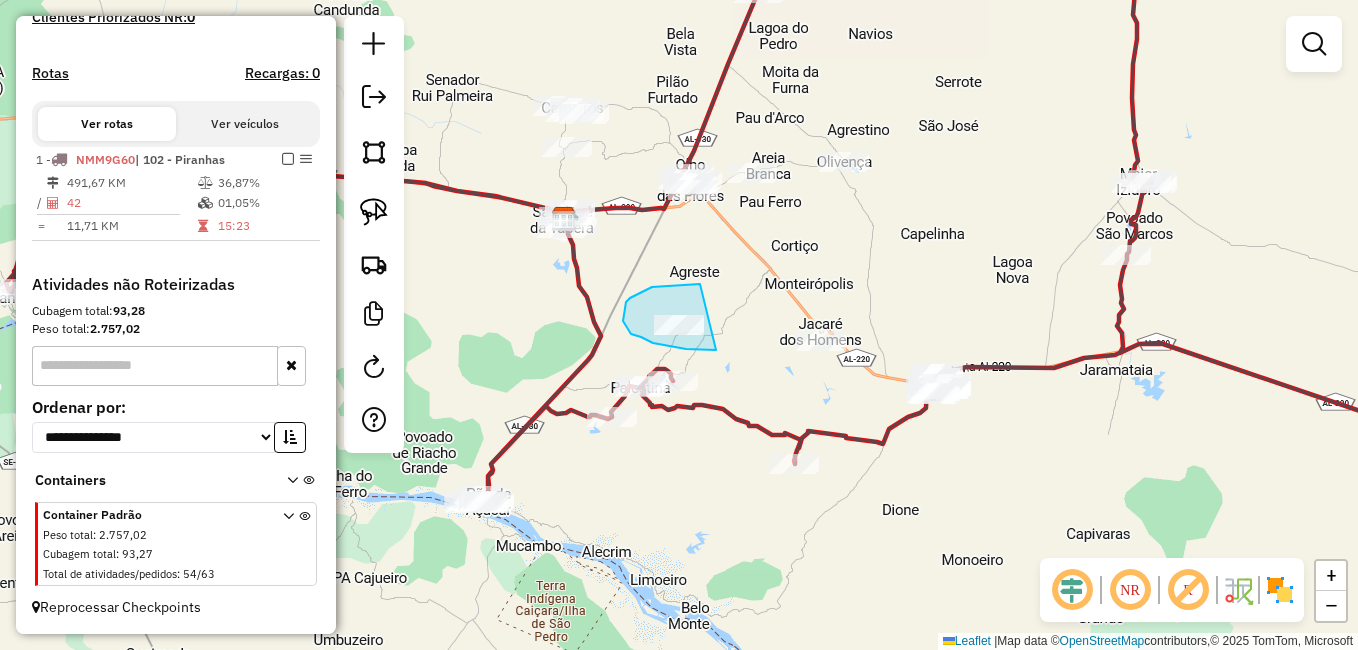 drag, startPoint x: 700, startPoint y: 284, endPoint x: 767, endPoint y: 339, distance: 86.683334 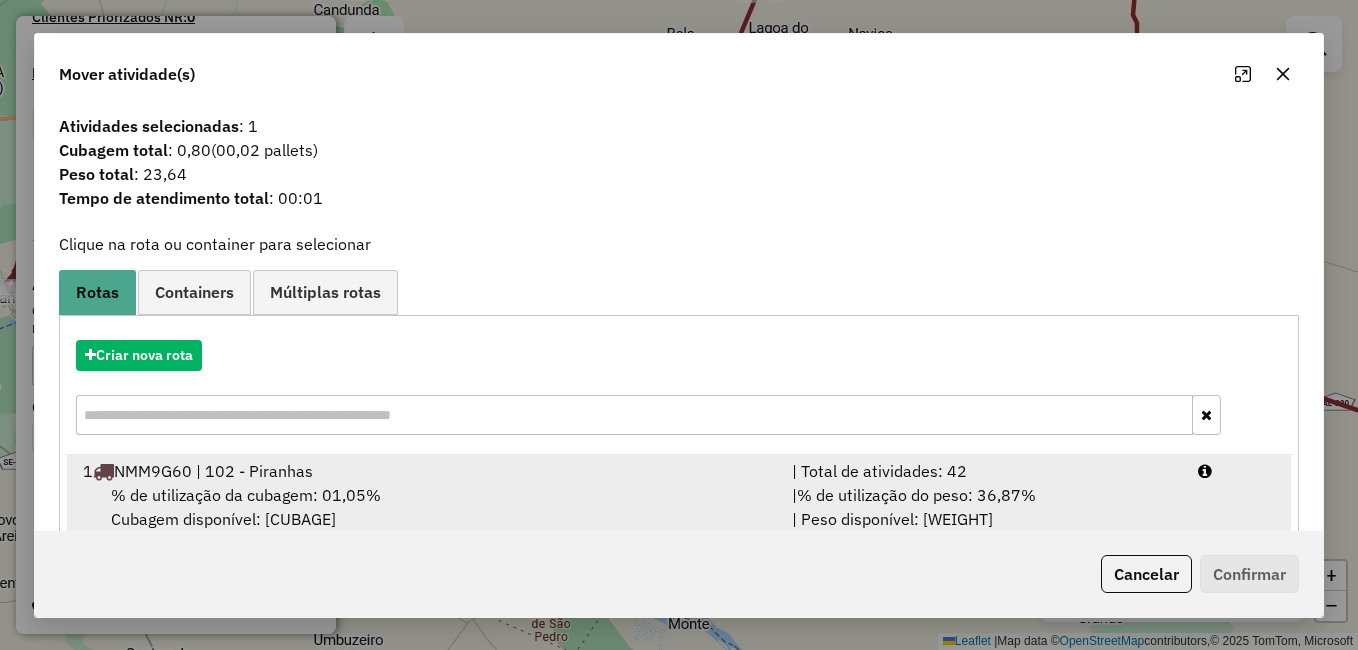 click on "% de utilização da cubagem: 01,05%  Cubagem disponível: 8.064,78" at bounding box center (425, 507) 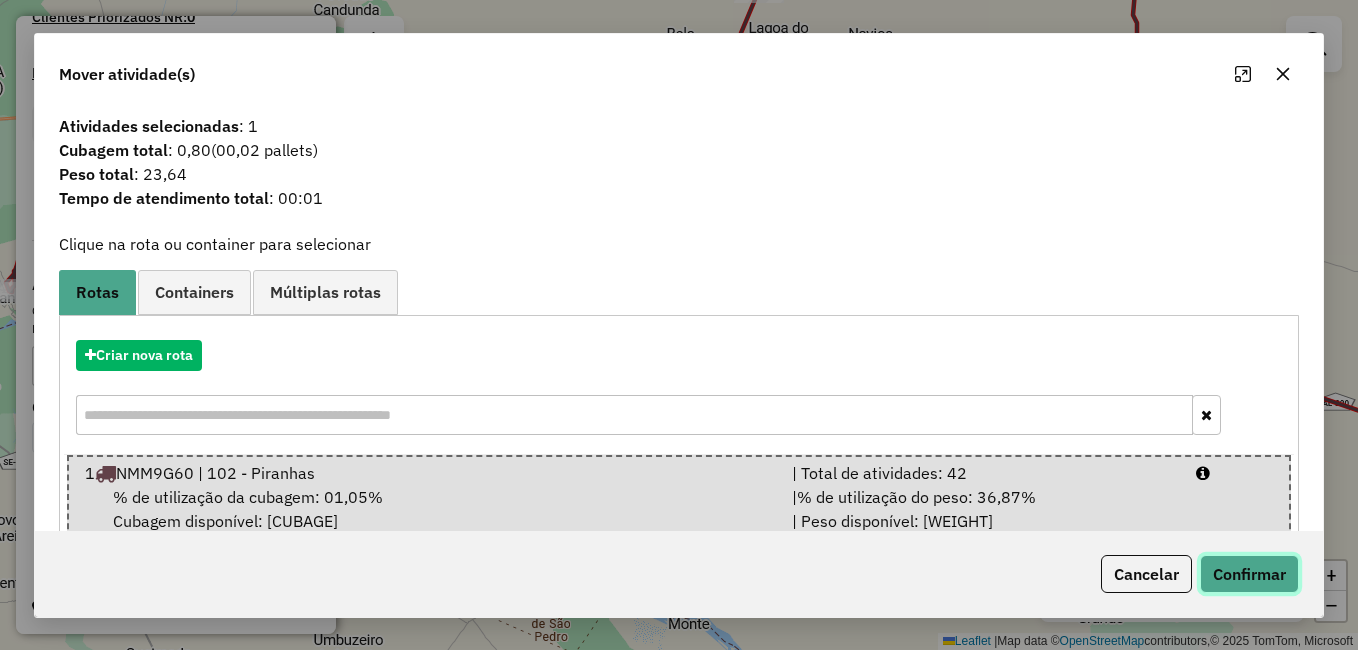 click on "Confirmar" 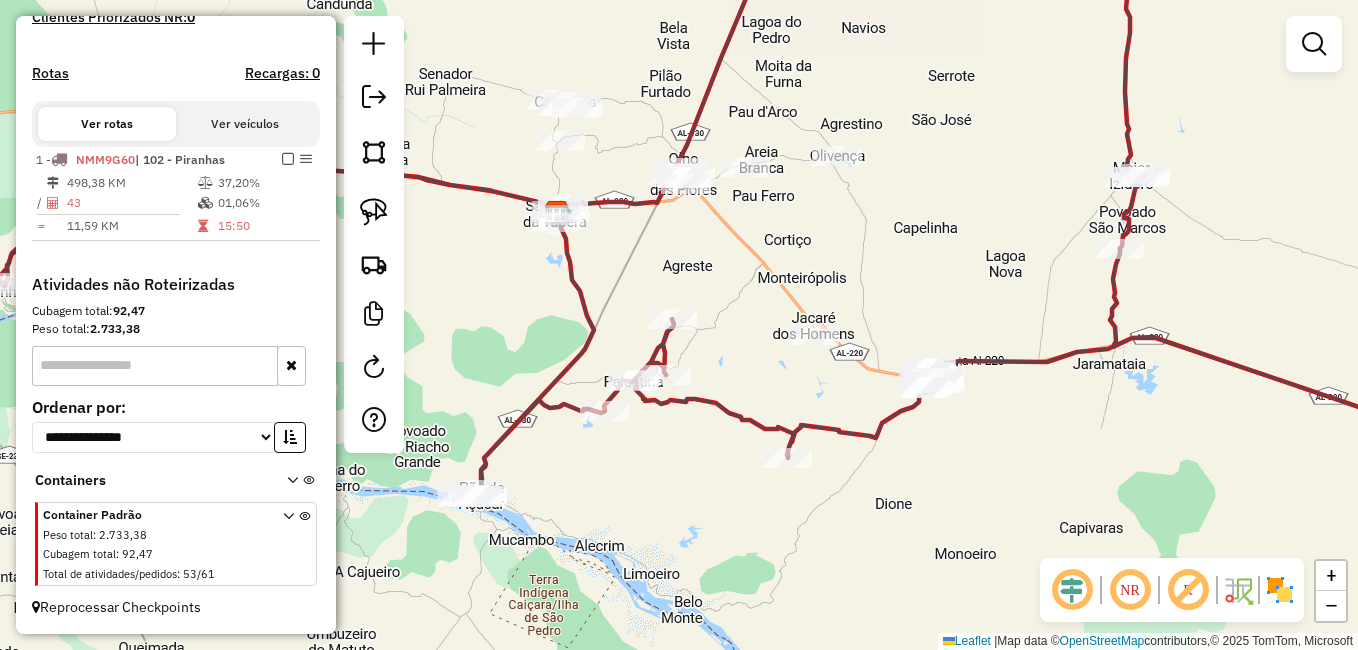 click on "Janela de atendimento Grade de atendimento Capacidade Transportadoras Veículos Cliente Pedidos  Rotas Selecione os dias de semana para filtrar as janelas de atendimento  Seg   Ter   Qua   Qui   Sex   Sáb   Dom  Informe o período da janela de atendimento: De: Até:  Filtrar exatamente a janela do cliente  Considerar janela de atendimento padrão  Selecione os dias de semana para filtrar as grades de atendimento  Seg   Ter   Qua   Qui   Sex   Sáb   Dom   Considerar clientes sem dia de atendimento cadastrado  Clientes fora do dia de atendimento selecionado Filtrar as atividades entre os valores definidos abaixo:  Peso mínimo:   Peso máximo:   Cubagem mínima:   Cubagem máxima:   De:   Até:  Filtrar as atividades entre o tempo de atendimento definido abaixo:  De:   Até:   Considerar capacidade total dos clientes não roteirizados Transportadora: Selecione um ou mais itens Tipo de veículo: Selecione um ou mais itens Veículo: Selecione um ou mais itens Motorista: Selecione um ou mais itens Nome: Rótulo:" 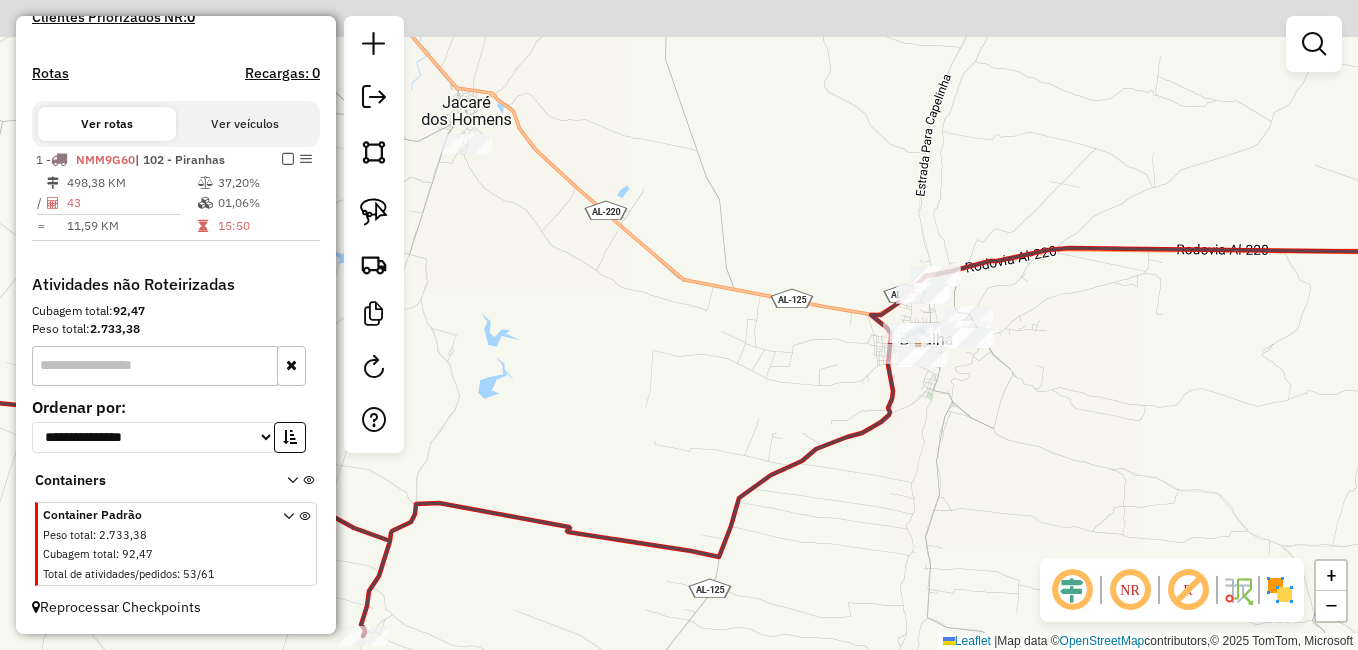 drag, startPoint x: 903, startPoint y: 344, endPoint x: 888, endPoint y: 468, distance: 124.90396 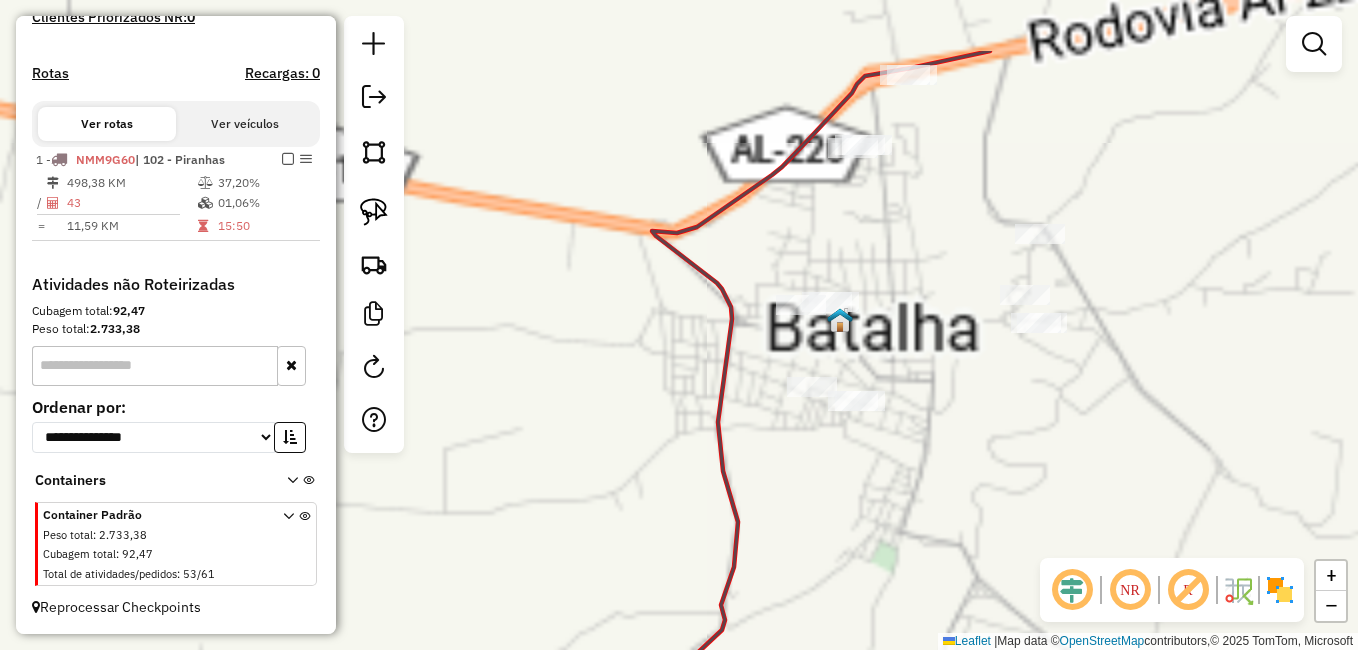 drag, startPoint x: 894, startPoint y: 332, endPoint x: 901, endPoint y: 526, distance: 194.12625 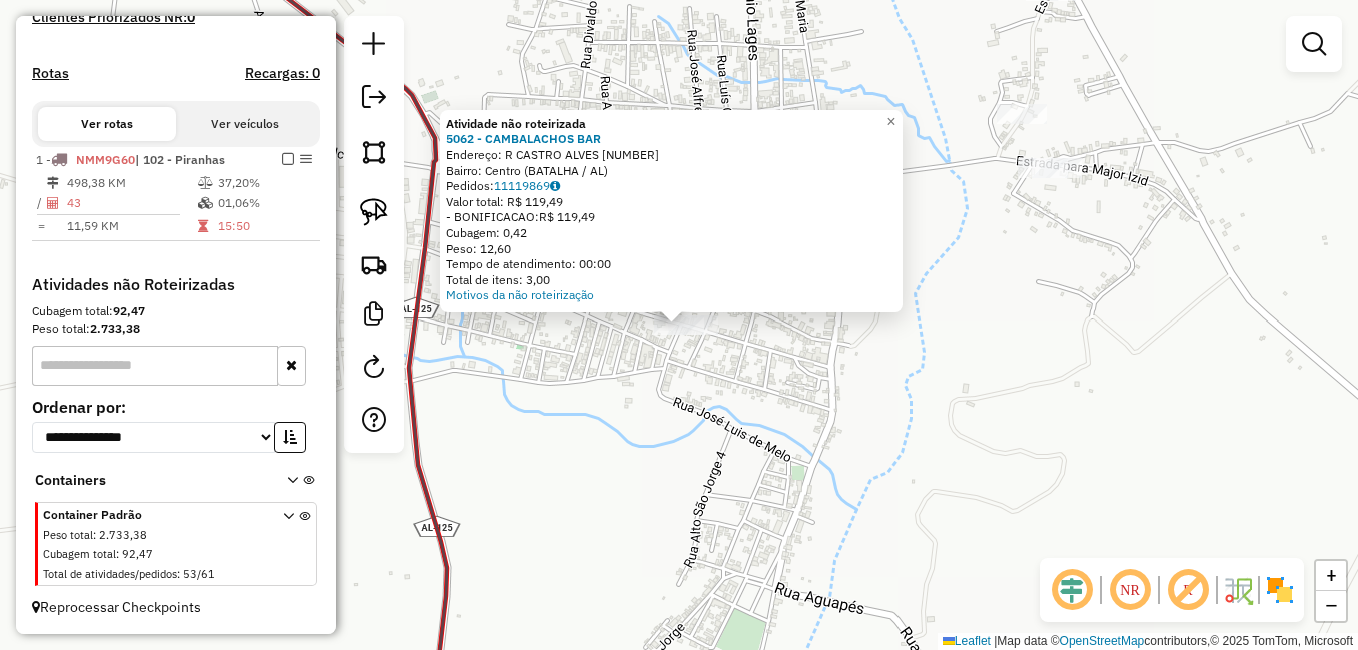 click on "Atividade não roteirizada 5062 - CAMBALACHOS BAR  Endereço:  R CASTRO ALVES 121   Bairro: Centro (BATALHA / AL)   Pedidos:  11119869   Valor total: R$ 119,49   - BONIFICACAO:  R$ 119,49   Cubagem: 0,42   Peso: 12,60   Tempo de atendimento: 00:00   Total de itens: 3,00  Motivos da não roteirização × Janela de atendimento Grade de atendimento Capacidade Transportadoras Veículos Cliente Pedidos  Rotas Selecione os dias de semana para filtrar as janelas de atendimento  Seg   Ter   Qua   Qui   Sex   Sáb   Dom  Informe o período da janela de atendimento: De: Até:  Filtrar exatamente a janela do cliente  Considerar janela de atendimento padrão  Selecione os dias de semana para filtrar as grades de atendimento  Seg   Ter   Qua   Qui   Sex   Sáb   Dom   Considerar clientes sem dia de atendimento cadastrado  Clientes fora do dia de atendimento selecionado Filtrar as atividades entre os valores definidos abaixo:  Peso mínimo:   Peso máximo:   Cubagem mínima:   Cubagem máxima:   De:   Até:   De:   Até:" 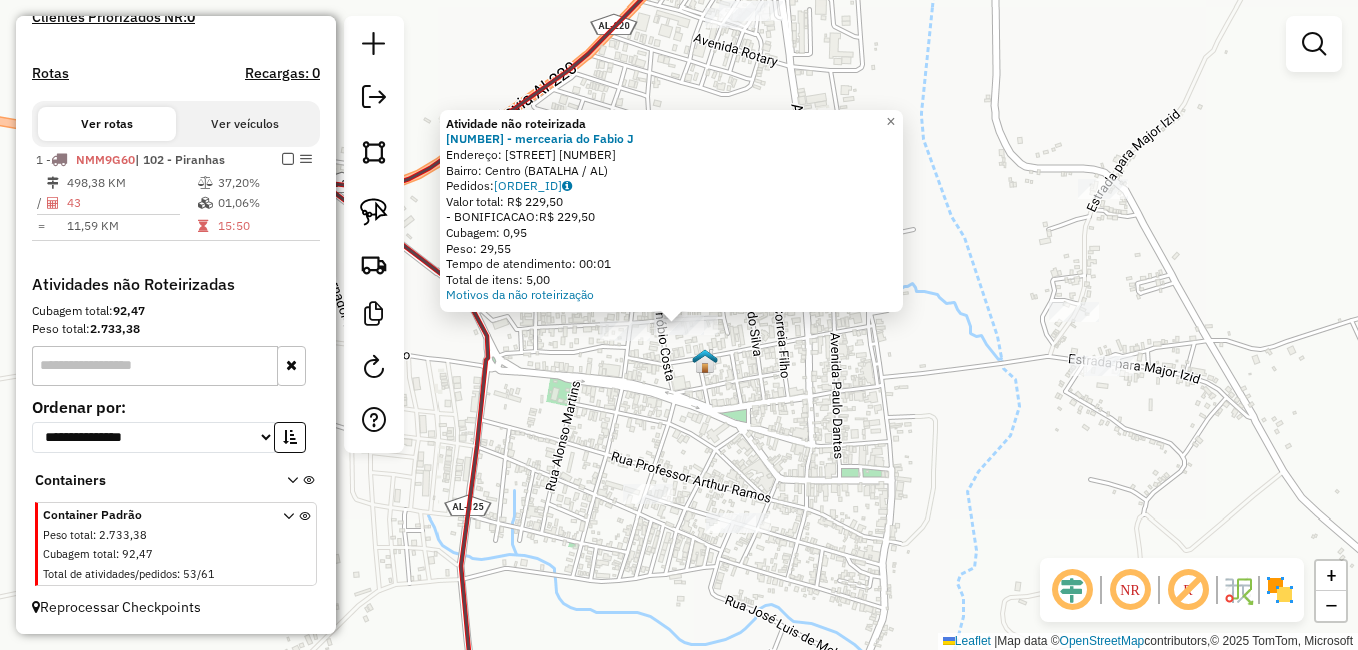 click on "Atividade não roteirizada 5235 - mercearia do Fabio J  Endereço:  Rua Sao Francisco 122   Bairro: Centro (BATALHA / AL)   Pedidos:  11119842   Valor total: R$ 229,50   - BONIFICACAO:  R$ 229,50   Cubagem: 0,95   Peso: 29,55   Tempo de atendimento: 00:01   Total de itens: 5,00  Motivos da não roteirização × Janela de atendimento Grade de atendimento Capacidade Transportadoras Veículos Cliente Pedidos  Rotas Selecione os dias de semana para filtrar as janelas de atendimento  Seg   Ter   Qua   Qui   Sex   Sáb   Dom  Informe o período da janela de atendimento: De: Até:  Filtrar exatamente a janela do cliente  Considerar janela de atendimento padrão  Selecione os dias de semana para filtrar as grades de atendimento  Seg   Ter   Qua   Qui   Sex   Sáb   Dom   Considerar clientes sem dia de atendimento cadastrado  Clientes fora do dia de atendimento selecionado Filtrar as atividades entre os valores definidos abaixo:  Peso mínimo:   Peso máximo:   Cubagem mínima:   Cubagem máxima:   De:   Até:   De:" 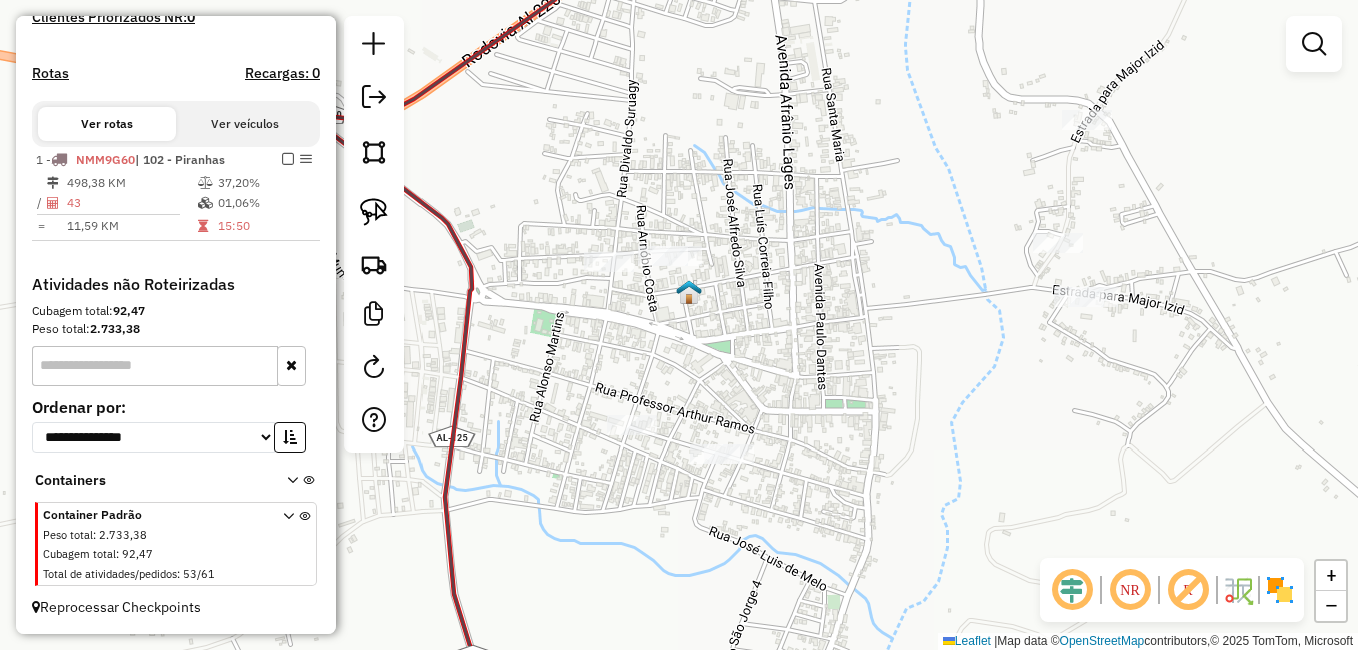 drag, startPoint x: 753, startPoint y: 428, endPoint x: 737, endPoint y: 359, distance: 70.83079 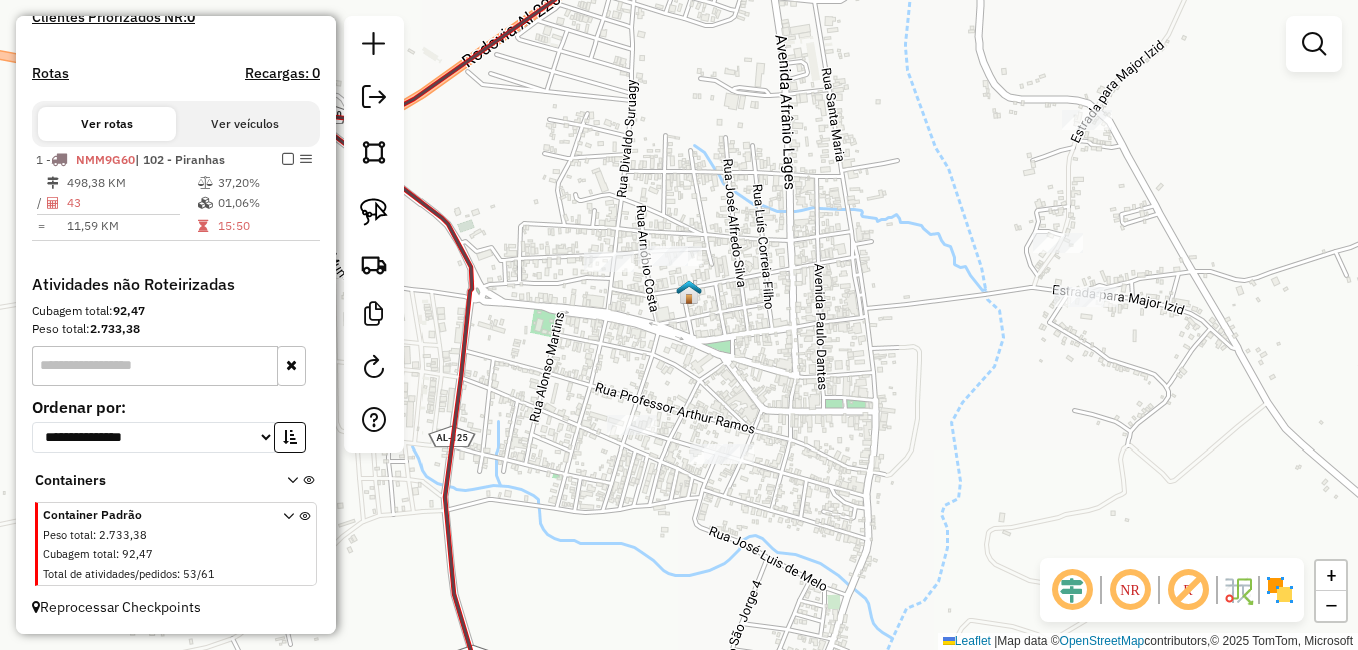 drag, startPoint x: 374, startPoint y: 211, endPoint x: 638, endPoint y: 336, distance: 292.0976 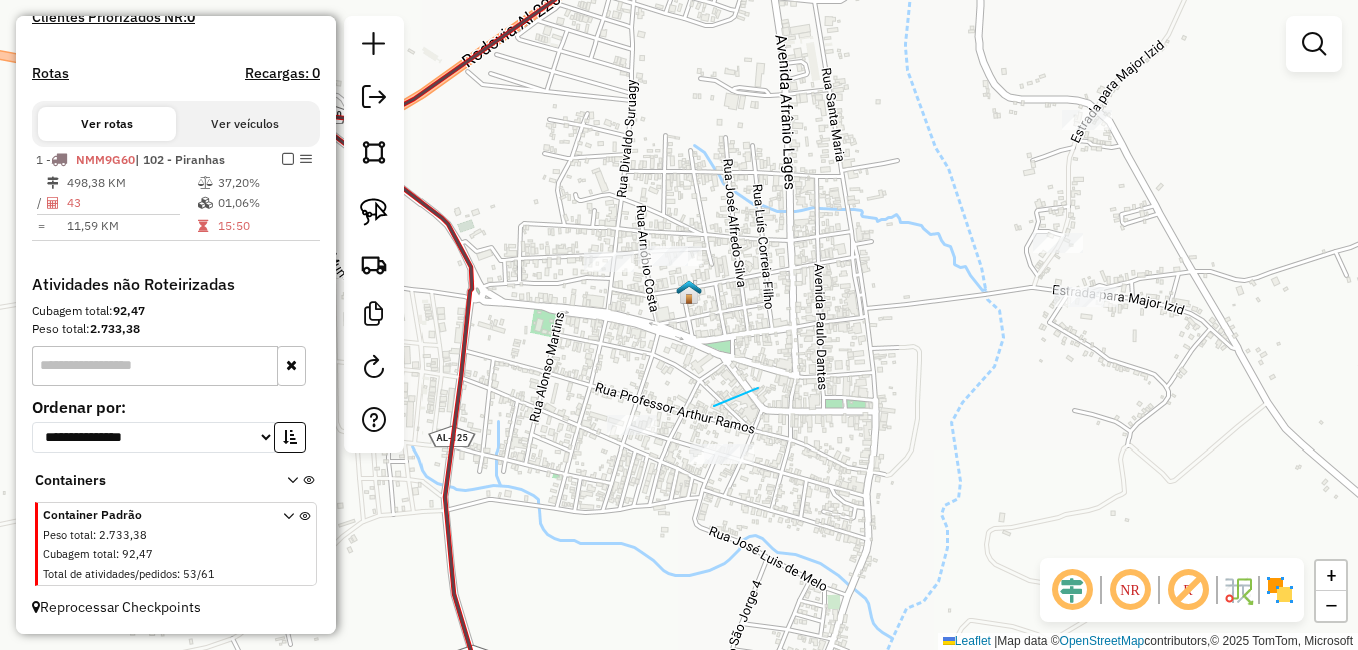 drag, startPoint x: 758, startPoint y: 388, endPoint x: 714, endPoint y: 406, distance: 47.539455 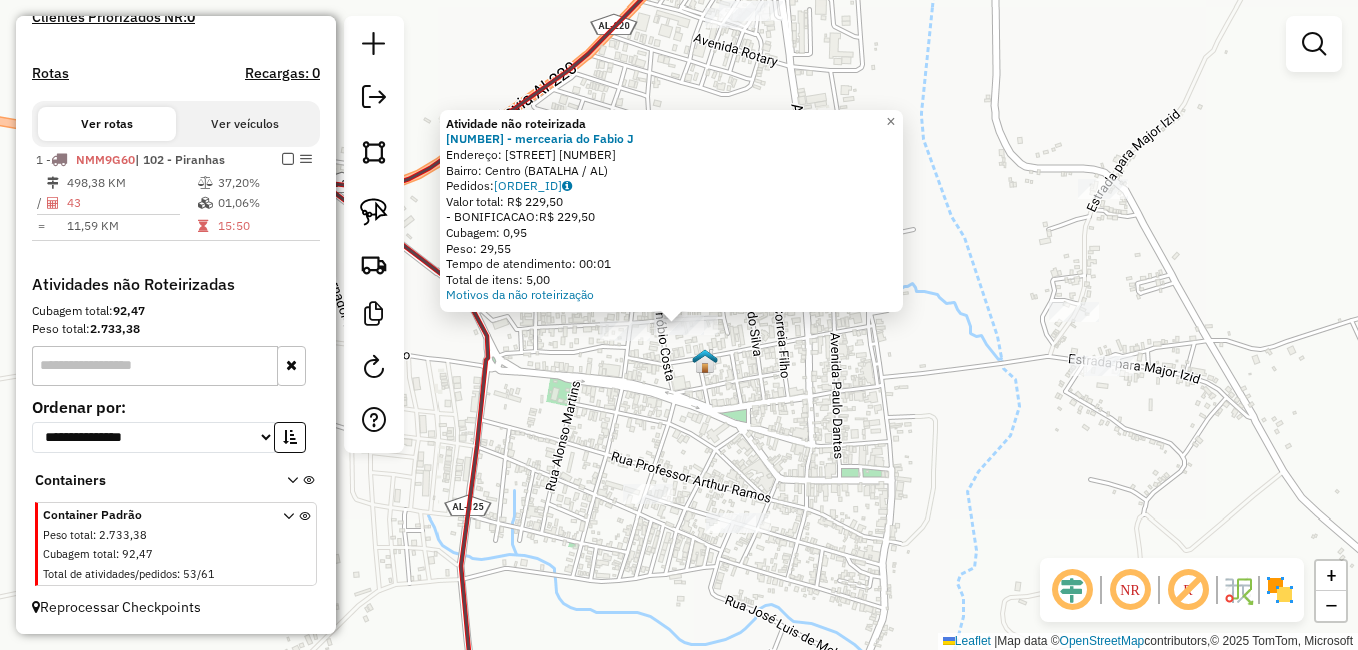 click on "Atividade não roteirizada 5235 - mercearia do Fabio J  Endereço:  Rua Sao Francisco 122   Bairro: Centro (BATALHA / AL)   Pedidos:  11119842   Valor total: R$ 229,50   - BONIFICACAO:  R$ 229,50   Cubagem: 0,95   Peso: 29,55   Tempo de atendimento: 00:01   Total de itens: 5,00  Motivos da não roteirização × Janela de atendimento Grade de atendimento Capacidade Transportadoras Veículos Cliente Pedidos  Rotas Selecione os dias de semana para filtrar as janelas de atendimento  Seg   Ter   Qua   Qui   Sex   Sáb   Dom  Informe o período da janela de atendimento: De: Até:  Filtrar exatamente a janela do cliente  Considerar janela de atendimento padrão  Selecione os dias de semana para filtrar as grades de atendimento  Seg   Ter   Qua   Qui   Sex   Sáb   Dom   Considerar clientes sem dia de atendimento cadastrado  Clientes fora do dia de atendimento selecionado Filtrar as atividades entre os valores definidos abaixo:  Peso mínimo:   Peso máximo:   Cubagem mínima:   Cubagem máxima:   De:   Até:   De:" 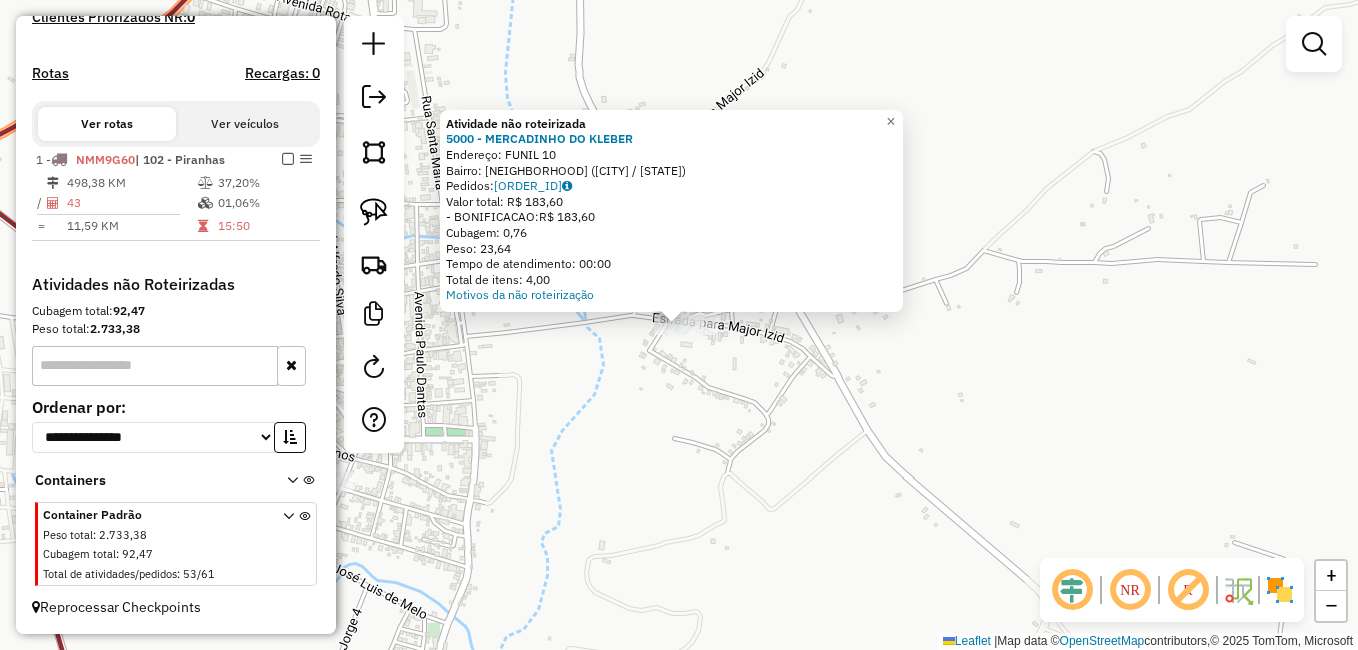 click on "Atividade não roteirizada 5000 - MERCADINHO DO KLEBER  Endereço:  FUNIL 10   Bairro: Santa Luzia (BATALHA / AL)   Pedidos:  11119867   Valor total: R$ 183,60   - BONIFICACAO:  R$ 183,60   Cubagem: 0,76   Peso: 23,64   Tempo de atendimento: 00:00   Total de itens: 4,00  Motivos da não roteirização × Janela de atendimento Grade de atendimento Capacidade Transportadoras Veículos Cliente Pedidos  Rotas Selecione os dias de semana para filtrar as janelas de atendimento  Seg   Ter   Qua   Qui   Sex   Sáb   Dom  Informe o período da janela de atendimento: De: Até:  Filtrar exatamente a janela do cliente  Considerar janela de atendimento padrão  Selecione os dias de semana para filtrar as grades de atendimento  Seg   Ter   Qua   Qui   Sex   Sáb   Dom   Considerar clientes sem dia de atendimento cadastrado  Clientes fora do dia de atendimento selecionado Filtrar as atividades entre os valores definidos abaixo:  Peso mínimo:   Peso máximo:   Cubagem mínima:   Cubagem máxima:   De:   Até:   De:   Até:" 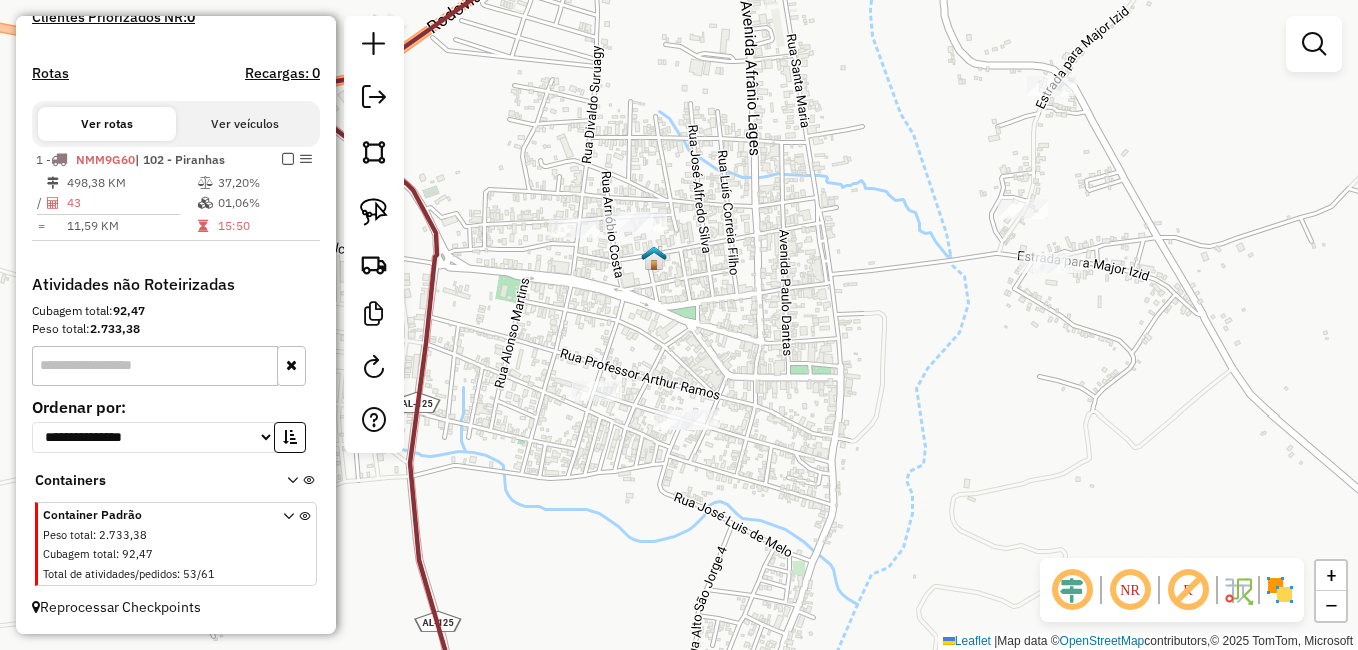 drag, startPoint x: 681, startPoint y: 447, endPoint x: 1127, endPoint y: 367, distance: 453.11807 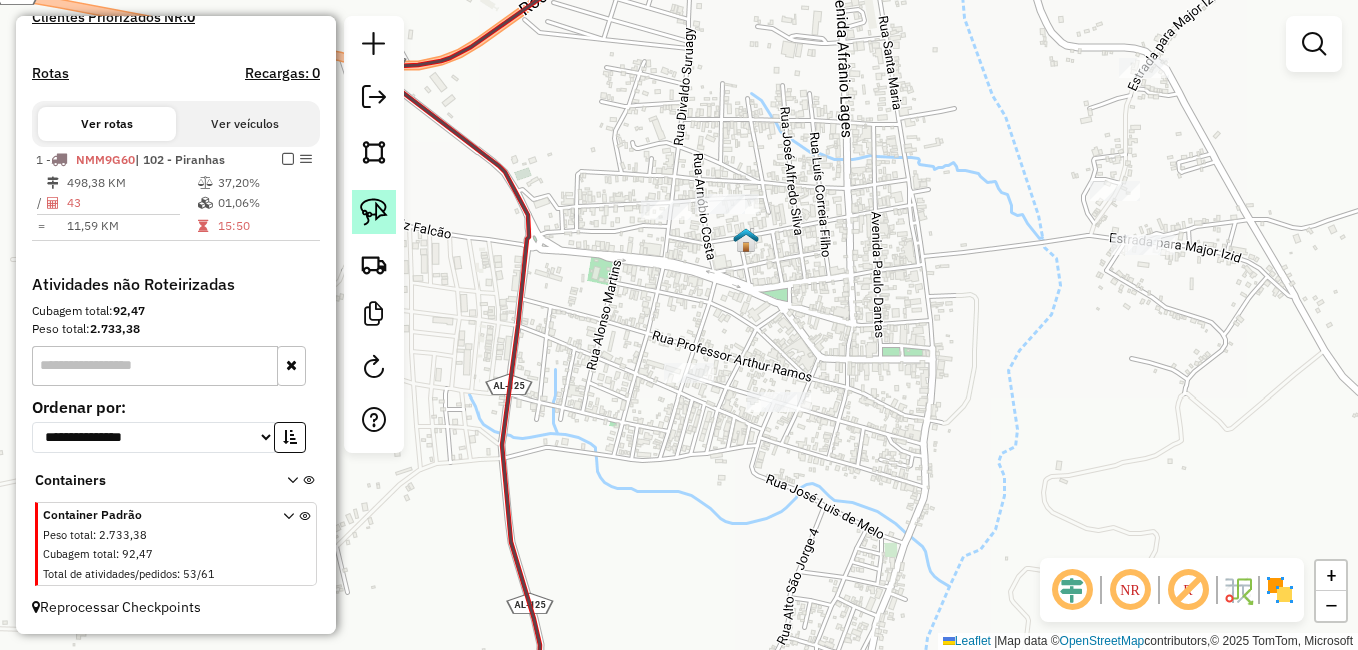 click 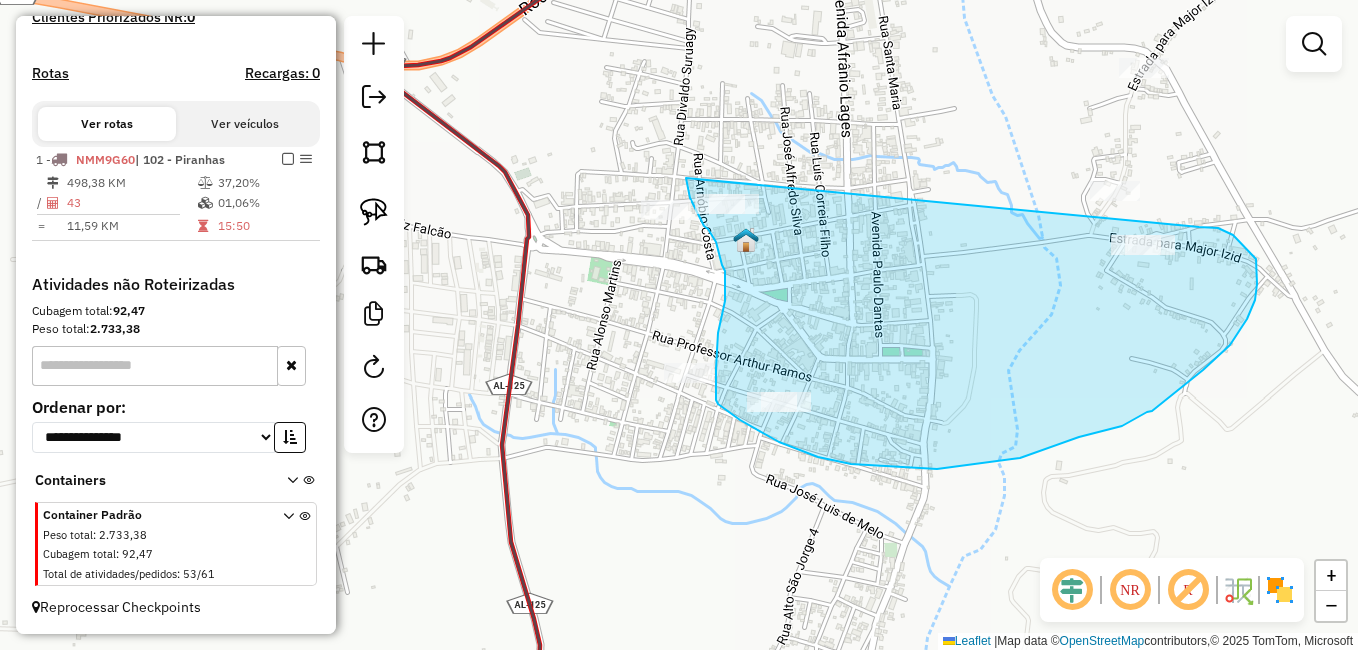drag, startPoint x: 686, startPoint y: 178, endPoint x: 1199, endPoint y: 227, distance: 515.33484 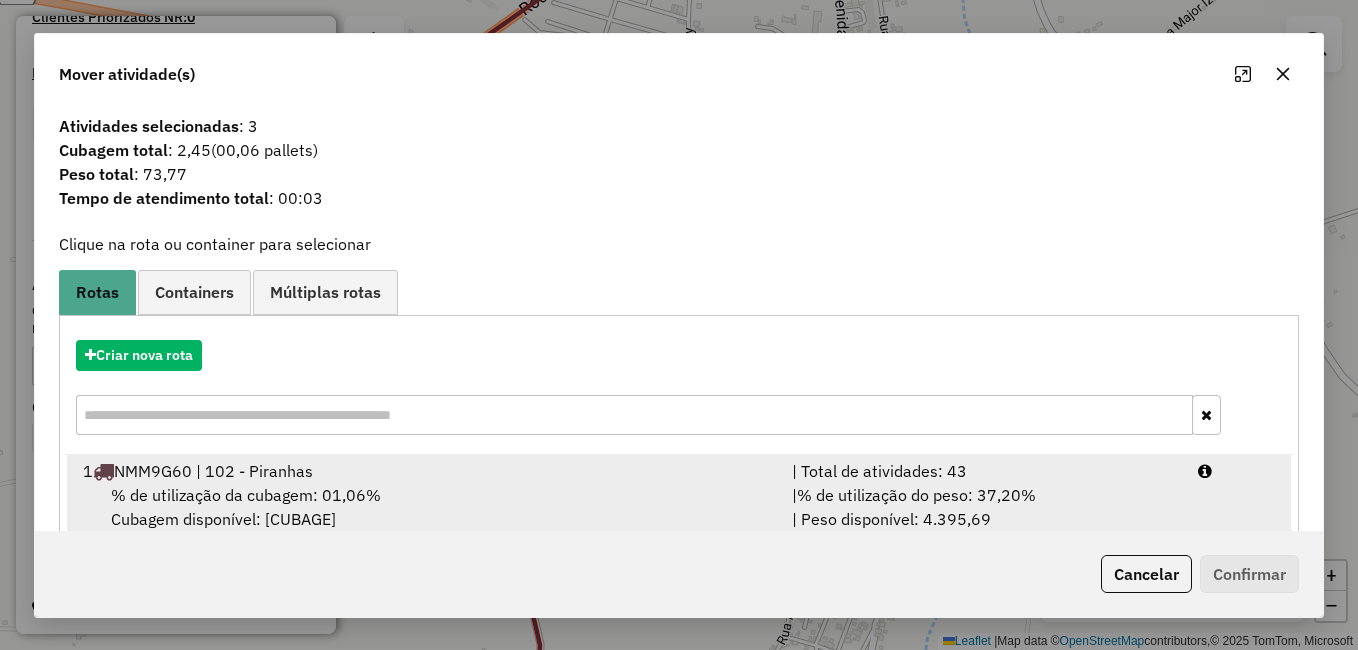 click on "% de utilização da cubagem: 01,06%  Cubagem disponível: 8.063,97" at bounding box center (425, 507) 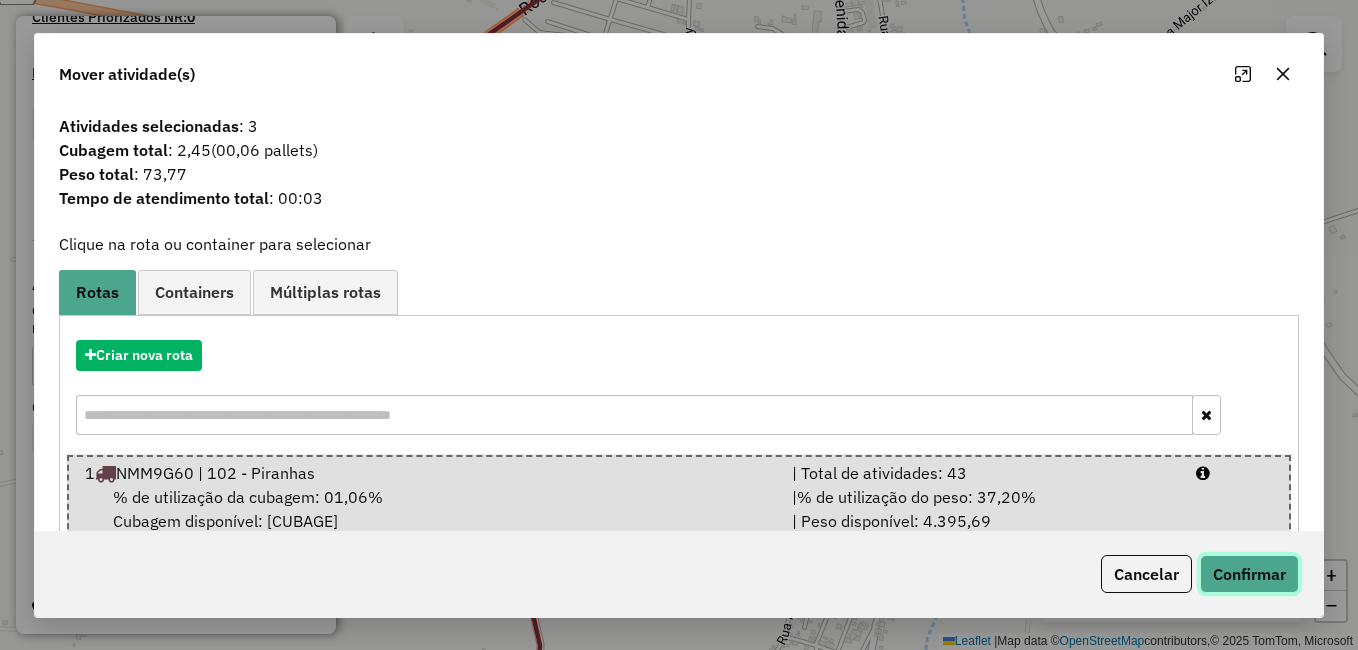 click on "Confirmar" 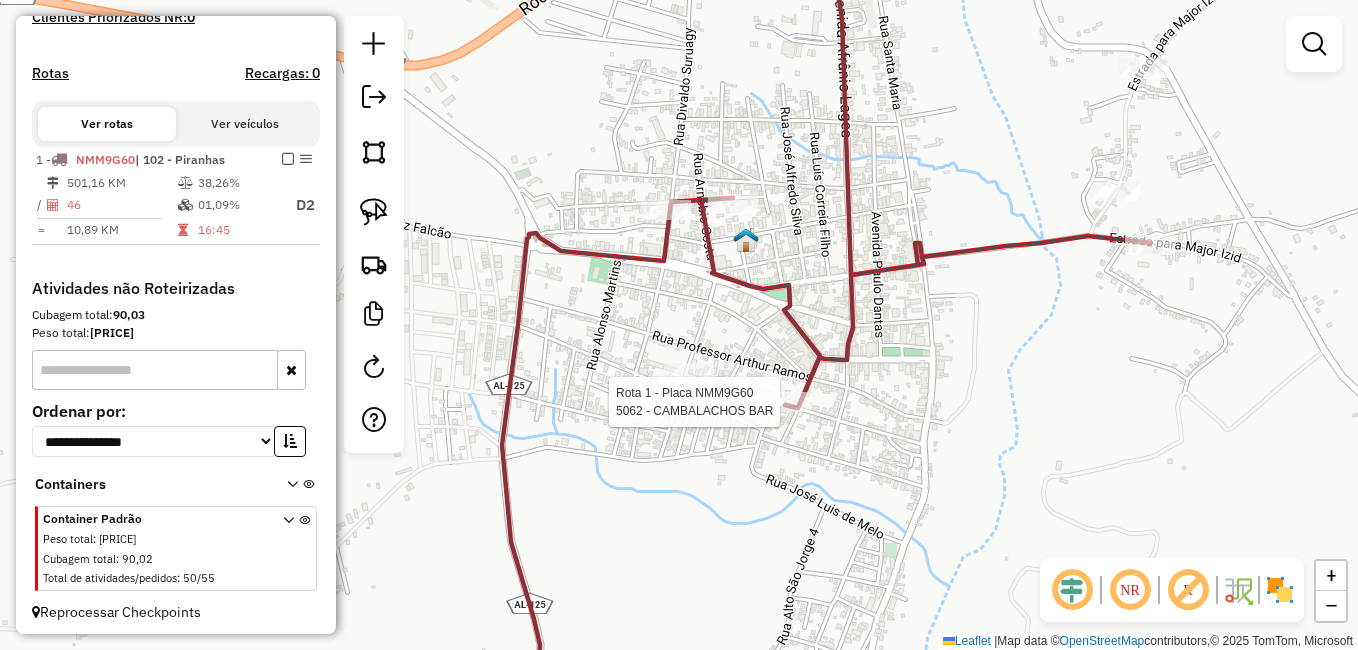 select on "**********" 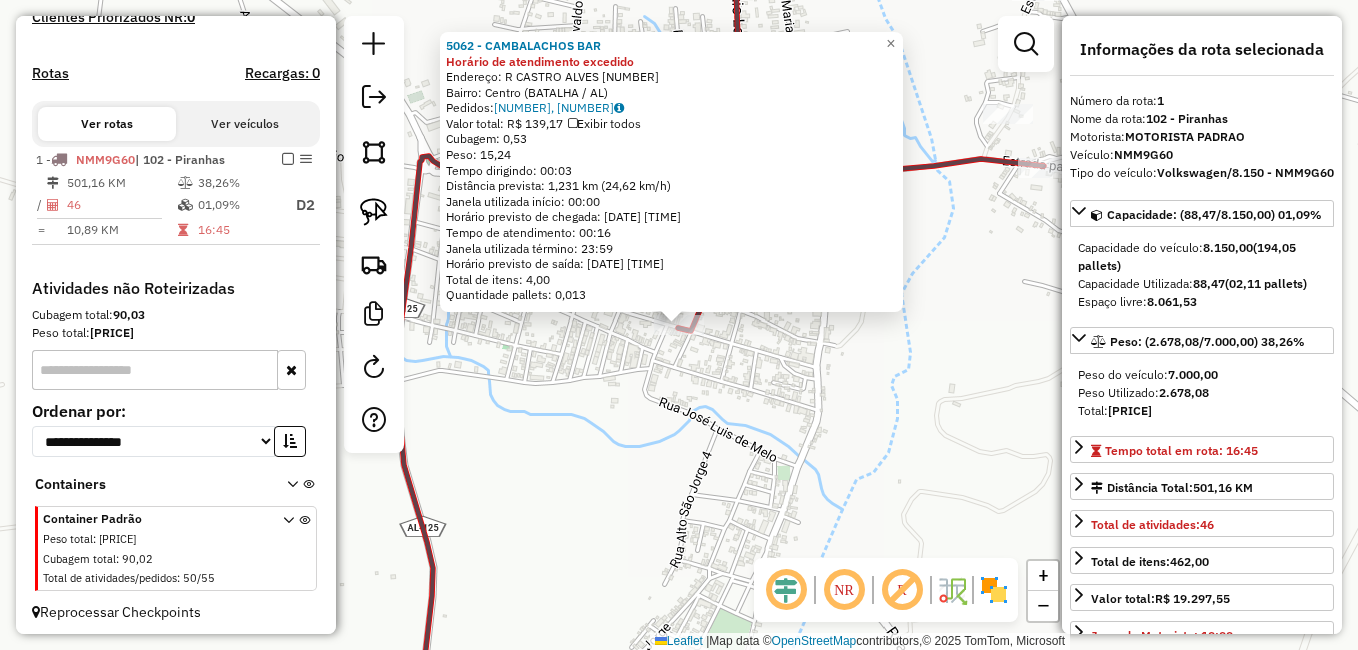 scroll, scrollTop: 584, scrollLeft: 0, axis: vertical 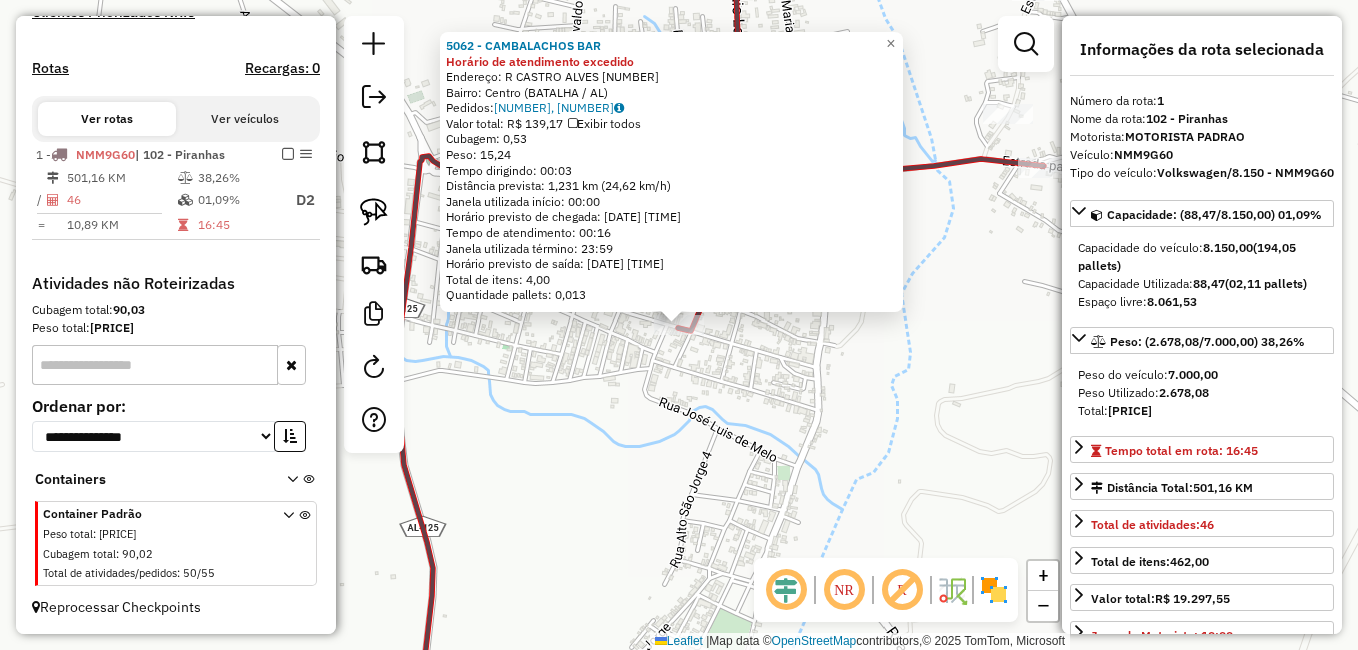 click on "5062 - CAMBALACHOS BAR Horário de atendimento excedido  Endereço:  R CASTRO ALVES 121   Bairro: Centro (BATALHA / AL)   Pedidos:  11119868, 11119869   Valor total: R$ 139,17   Exibir todos   Cubagem: 0,53  Peso: 15,24  Tempo dirigindo: 00:03   Distância prevista: 1,231 km (24,62 km/h)   Janela utilizada início: 00:00   Horário previsto de chegada: 12/07/2025 19:46   Tempo de atendimento: 00:16   Janela utilizada término: 23:59   Horário previsto de saída: 12/07/2025 20:02   Total de itens: 4,00   Quantidade pallets: 0,013  × Janela de atendimento Grade de atendimento Capacidade Transportadoras Veículos Cliente Pedidos  Rotas Selecione os dias de semana para filtrar as janelas de atendimento  Seg   Ter   Qua   Qui   Sex   Sáb   Dom  Informe o período da janela de atendimento: De: Até:  Filtrar exatamente a janela do cliente  Considerar janela de atendimento padrão  Selecione os dias de semana para filtrar as grades de atendimento  Seg   Ter   Qua   Qui   Sex   Sáb   Dom   Peso mínimo:   De:  +" 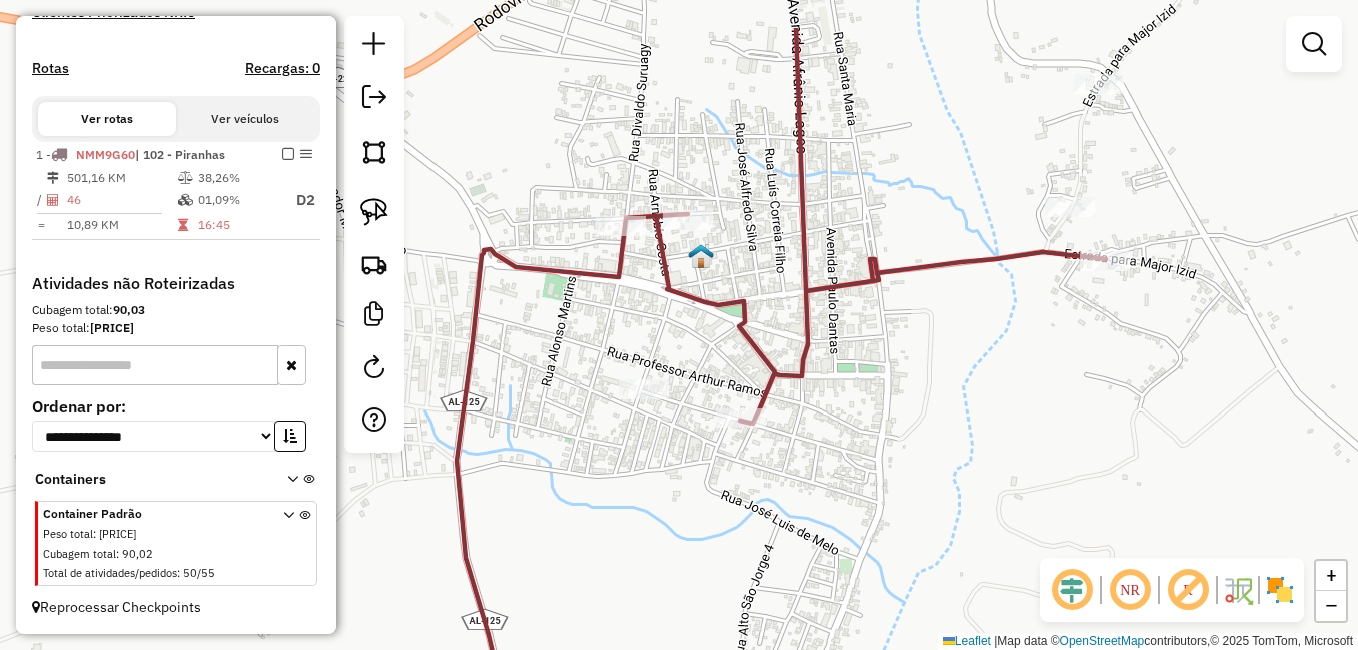drag, startPoint x: 761, startPoint y: 293, endPoint x: 821, endPoint y: 398, distance: 120.93387 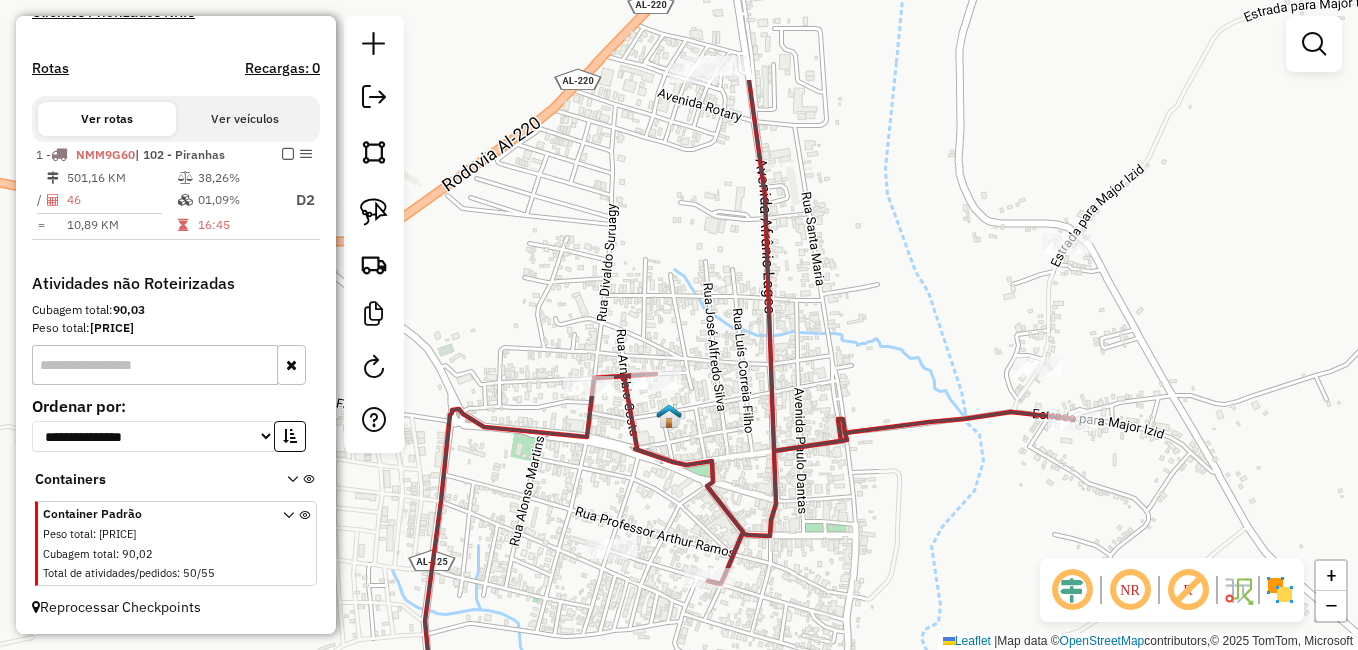 drag, startPoint x: 823, startPoint y: 340, endPoint x: 793, endPoint y: 425, distance: 90.13878 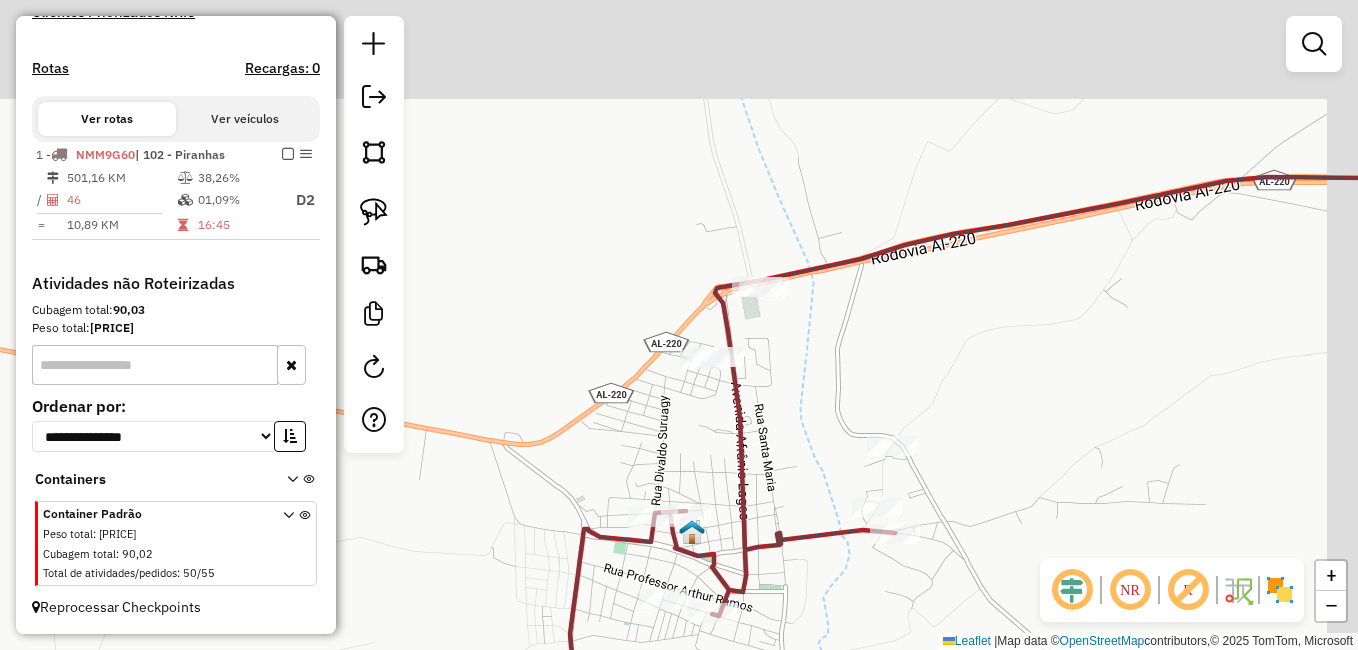 drag, startPoint x: 838, startPoint y: 319, endPoint x: 804, endPoint y: 408, distance: 95.27329 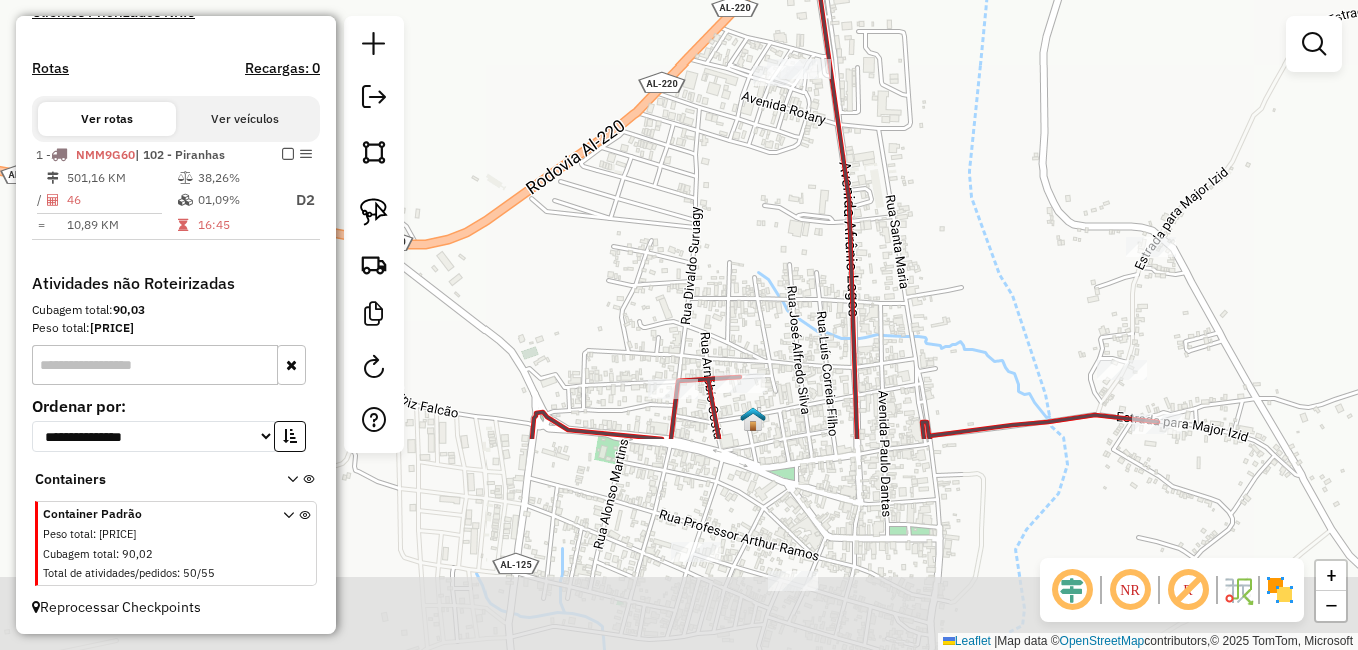 drag, startPoint x: 660, startPoint y: 439, endPoint x: 773, endPoint y: 171, distance: 290.84875 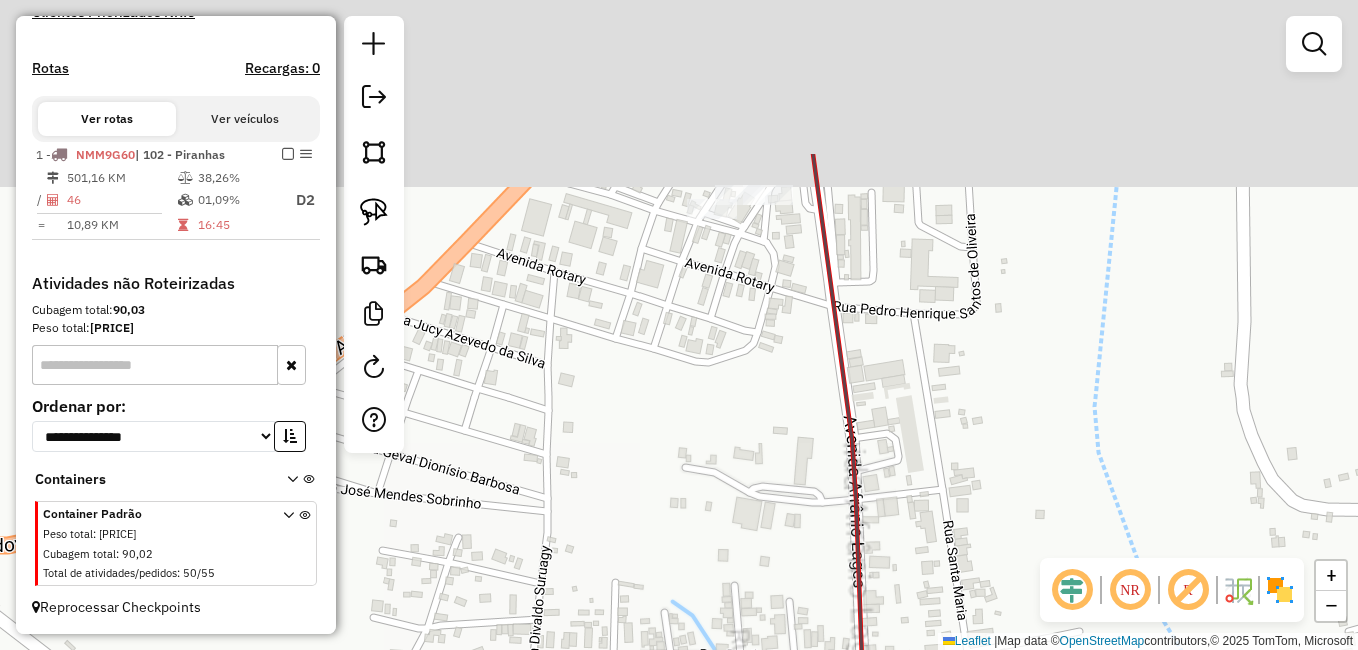 drag, startPoint x: 807, startPoint y: 144, endPoint x: 804, endPoint y: 410, distance: 266.0169 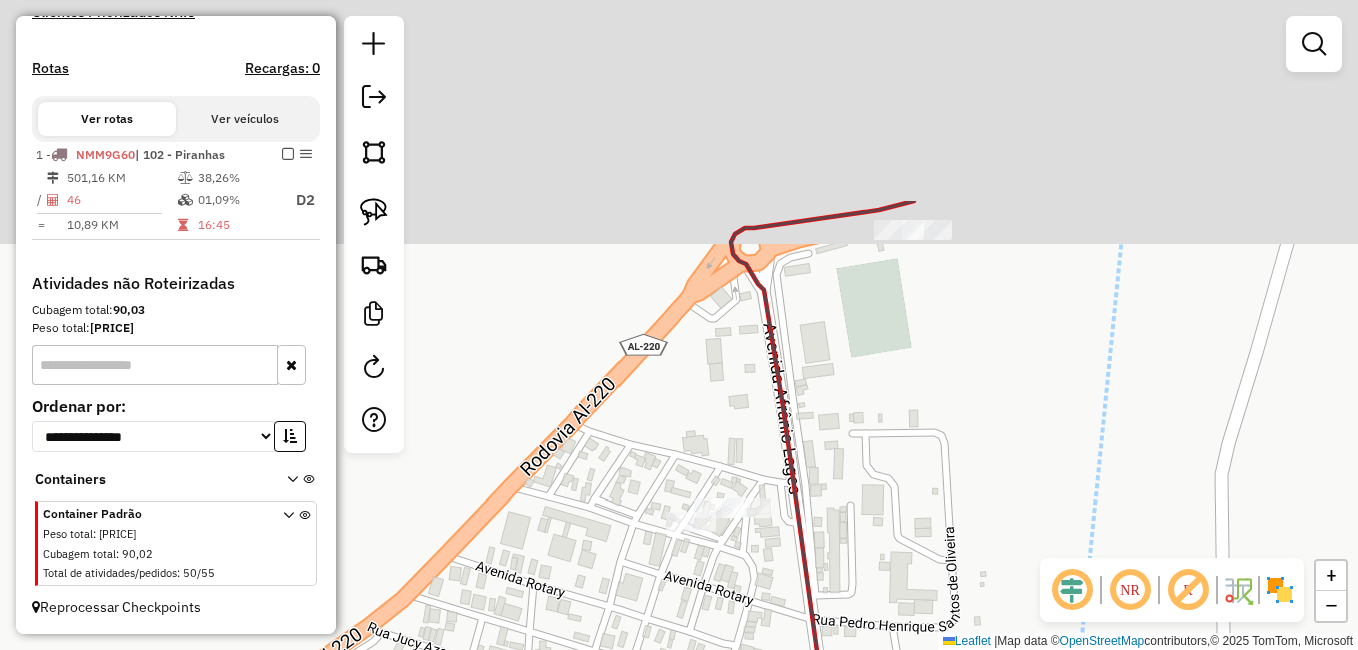 drag, startPoint x: 838, startPoint y: 229, endPoint x: 798, endPoint y: 391, distance: 166.86522 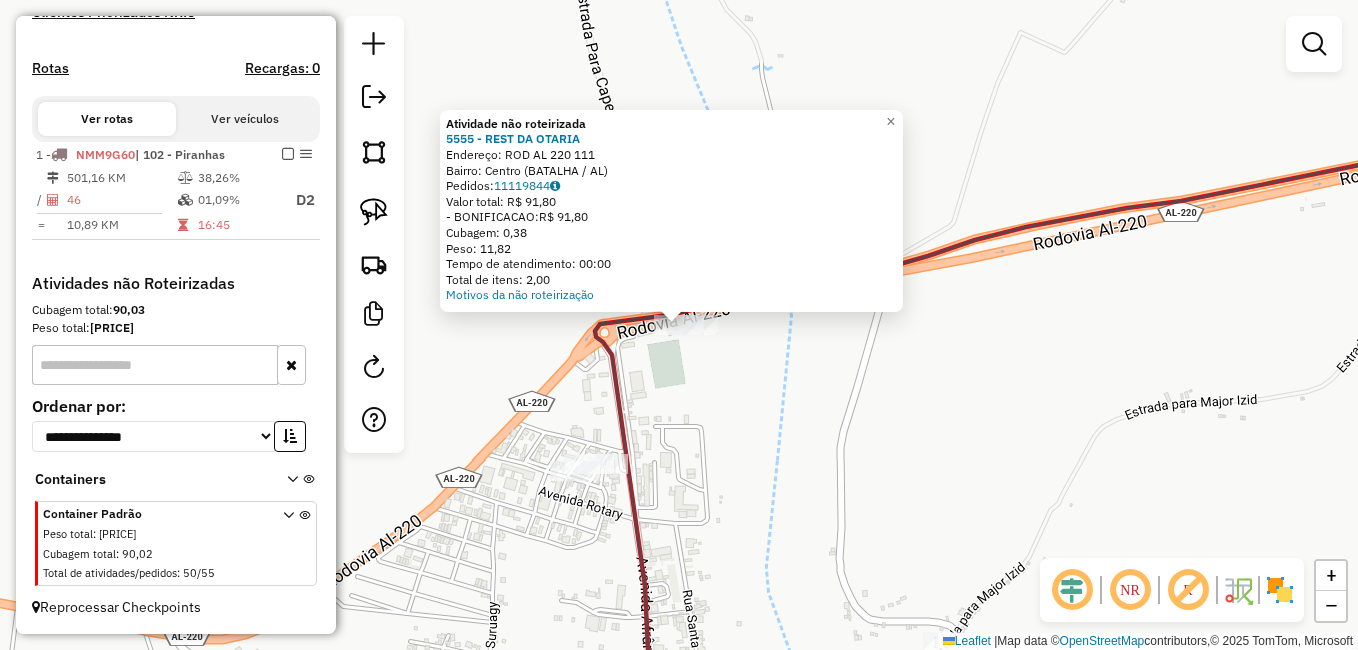 click on "Atividade não roteirizada 5555 - REST DA OTARIA  Endereço:  ROD AL 220 111   Bairro: Centro (BATALHA / AL)   Pedidos:  11119844   Valor total: R$ 91,80   - BONIFICACAO:  R$ 91,80   Cubagem: 0,38   Peso: 11,82   Tempo de atendimento: 00:00   Total de itens: 2,00  Motivos da não roteirização × Janela de atendimento Grade de atendimento Capacidade Transportadoras Veículos Cliente Pedidos  Rotas Selecione os dias de semana para filtrar as janelas de atendimento  Seg   Ter   Qua   Qui   Sex   Sáb   Dom  Informe o período da janela de atendimento: De: Até:  Filtrar exatamente a janela do cliente  Considerar janela de atendimento padrão  Selecione os dias de semana para filtrar as grades de atendimento  Seg   Ter   Qua   Qui   Sex   Sáb   Dom   Considerar clientes sem dia de atendimento cadastrado  Clientes fora do dia de atendimento selecionado Filtrar as atividades entre os valores definidos abaixo:  Peso mínimo:   Peso máximo:   Cubagem mínima:   Cubagem máxima:   De:   Até:   De:   Até:  Nome:" 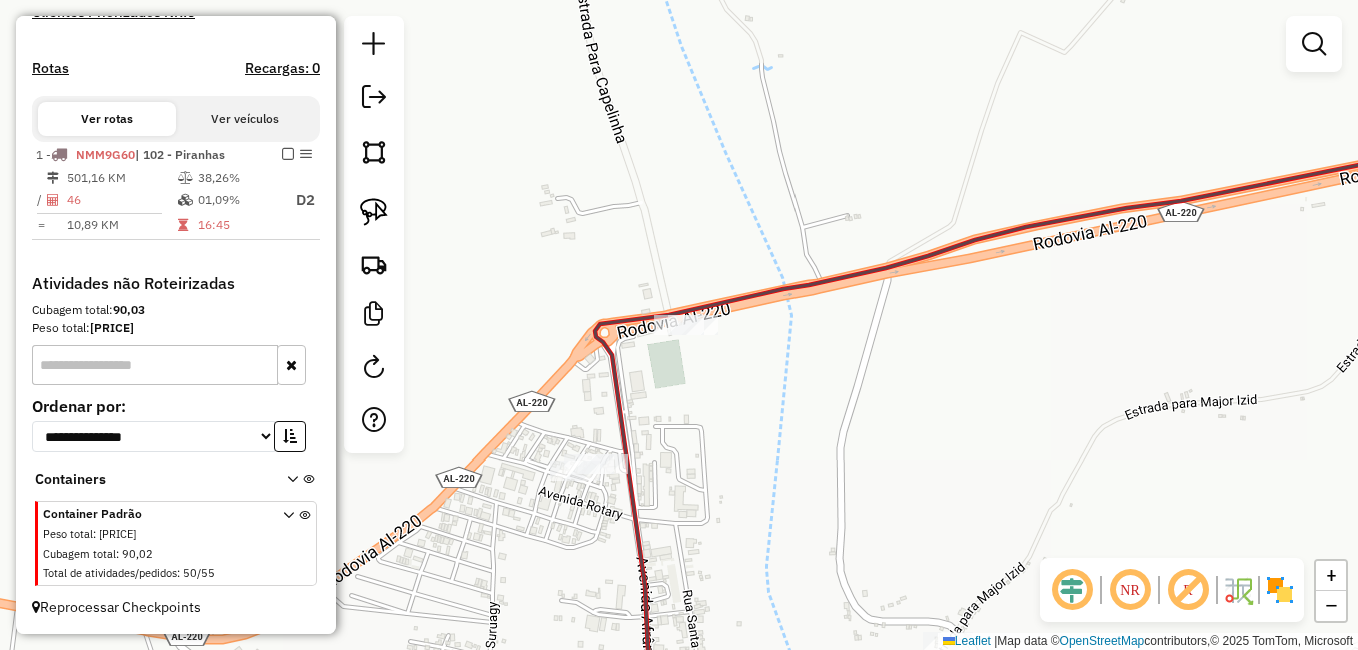 click on "Janela de atendimento Grade de atendimento Capacidade Transportadoras Veículos Cliente Pedidos  Rotas Selecione os dias de semana para filtrar as janelas de atendimento  Seg   Ter   Qua   Qui   Sex   Sáb   Dom  Informe o período da janela de atendimento: De: Até:  Filtrar exatamente a janela do cliente  Considerar janela de atendimento padrão  Selecione os dias de semana para filtrar as grades de atendimento  Seg   Ter   Qua   Qui   Sex   Sáb   Dom   Considerar clientes sem dia de atendimento cadastrado  Clientes fora do dia de atendimento selecionado Filtrar as atividades entre os valores definidos abaixo:  Peso mínimo:   Peso máximo:   Cubagem mínima:   Cubagem máxima:   De:   Até:  Filtrar as atividades entre o tempo de atendimento definido abaixo:  De:   Até:   Considerar capacidade total dos clientes não roteirizados Transportadora: Selecione um ou mais itens Tipo de veículo: Selecione um ou mais itens Veículo: Selecione um ou mais itens Motorista: Selecione um ou mais itens Nome: Rótulo:" 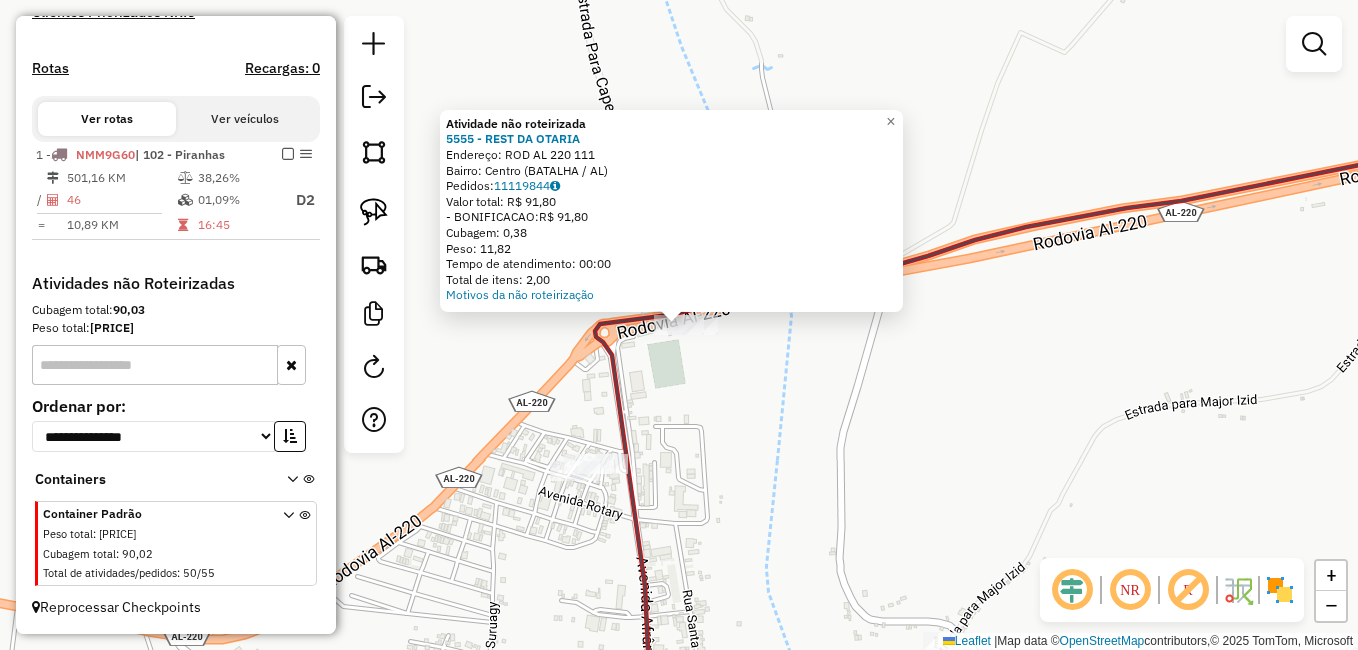 click on "Atividade não roteirizada 5555 - REST DA OTARIA  Endereço:  ROD AL 220 111   Bairro: Centro (BATALHA / AL)   Pedidos:  11119844   Valor total: R$ 91,80   - BONIFICACAO:  R$ 91,80   Cubagem: 0,38   Peso: 11,82   Tempo de atendimento: 00:00   Total de itens: 2,00  Motivos da não roteirização × Janela de atendimento Grade de atendimento Capacidade Transportadoras Veículos Cliente Pedidos  Rotas Selecione os dias de semana para filtrar as janelas de atendimento  Seg   Ter   Qua   Qui   Sex   Sáb   Dom  Informe o período da janela de atendimento: De: Até:  Filtrar exatamente a janela do cliente  Considerar janela de atendimento padrão  Selecione os dias de semana para filtrar as grades de atendimento  Seg   Ter   Qua   Qui   Sex   Sáb   Dom   Considerar clientes sem dia de atendimento cadastrado  Clientes fora do dia de atendimento selecionado Filtrar as atividades entre os valores definidos abaixo:  Peso mínimo:   Peso máximo:   Cubagem mínima:   Cubagem máxima:   De:   Até:   De:   Até:  Nome:" 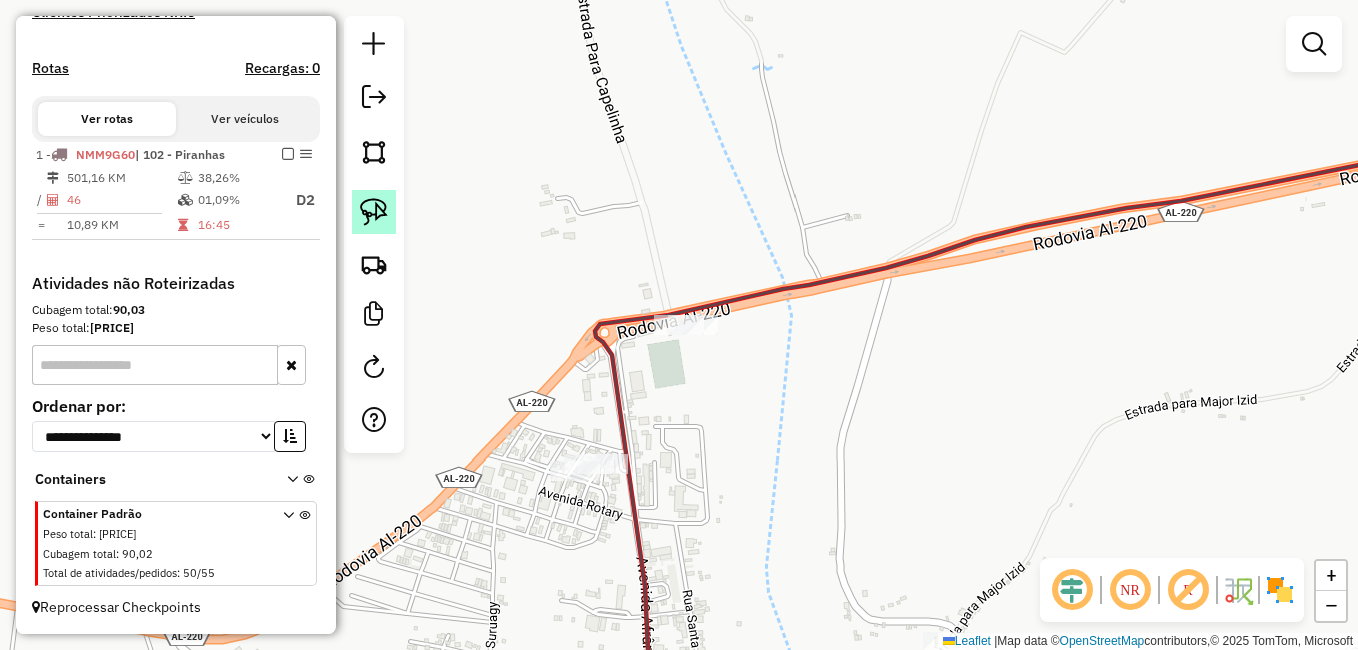 click 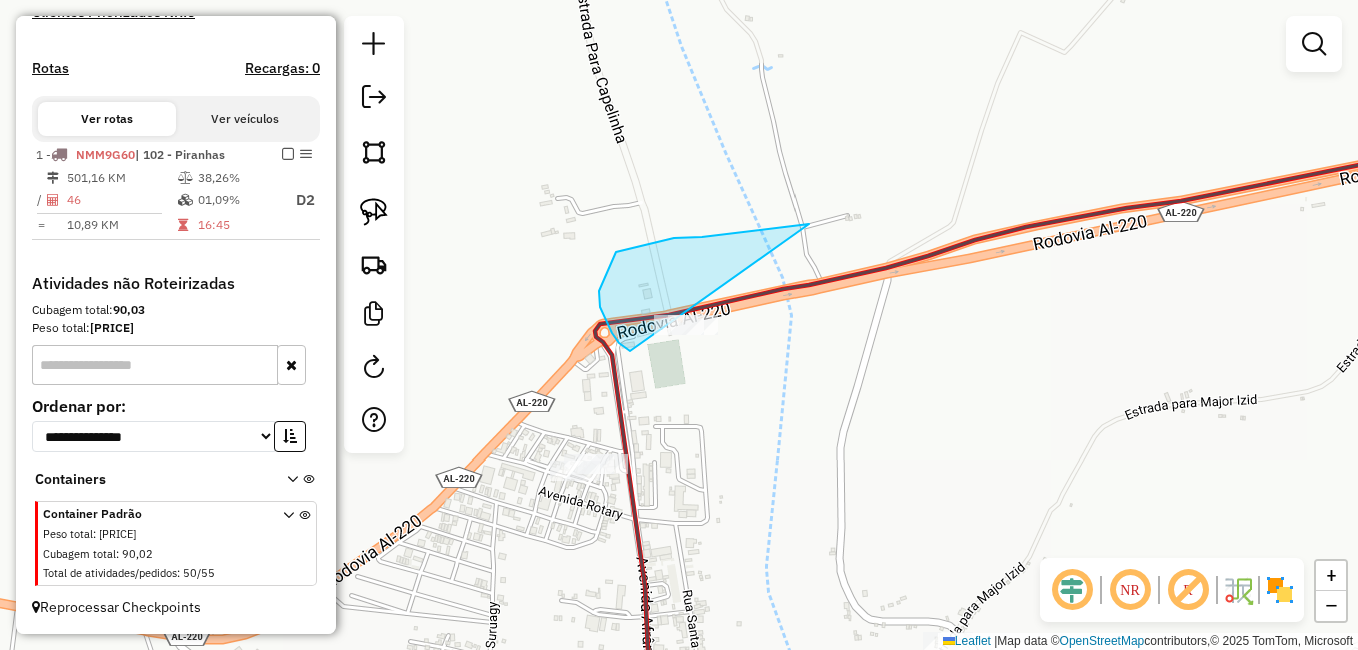 drag, startPoint x: 736, startPoint y: 232, endPoint x: 783, endPoint y: 368, distance: 143.89232 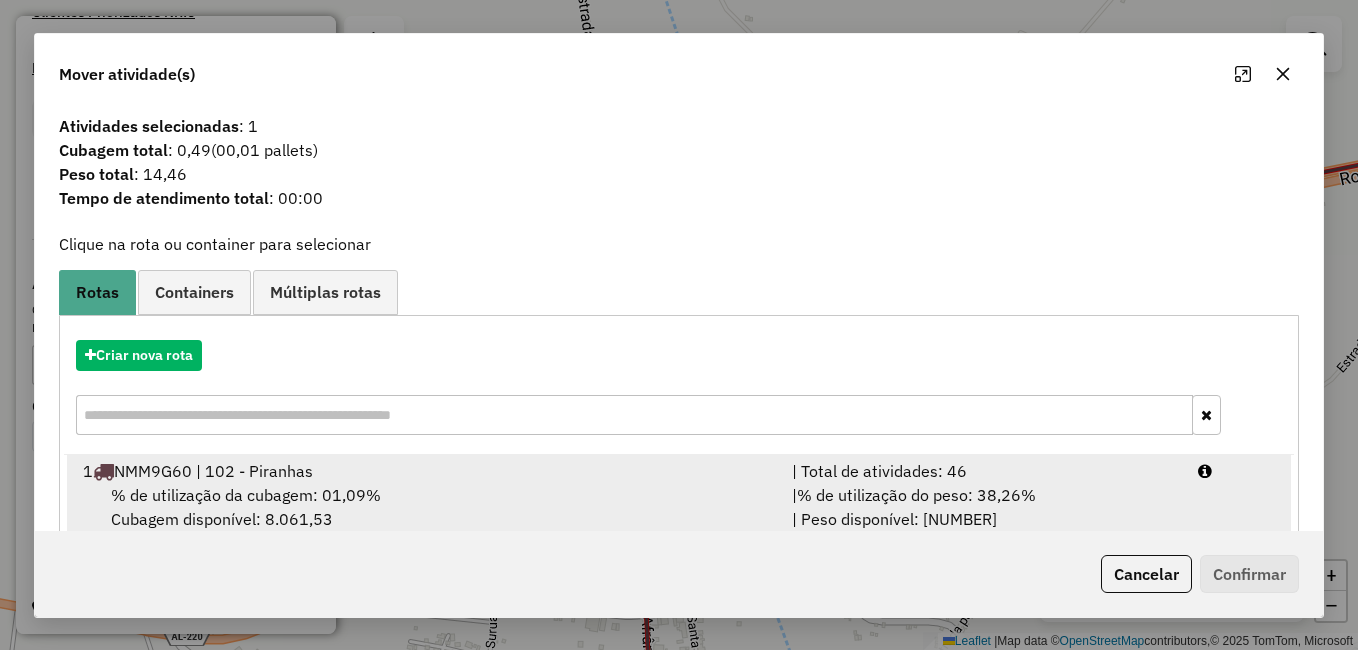 click on "1  NMM9G60 | 102 - Piranhas" at bounding box center [425, 471] 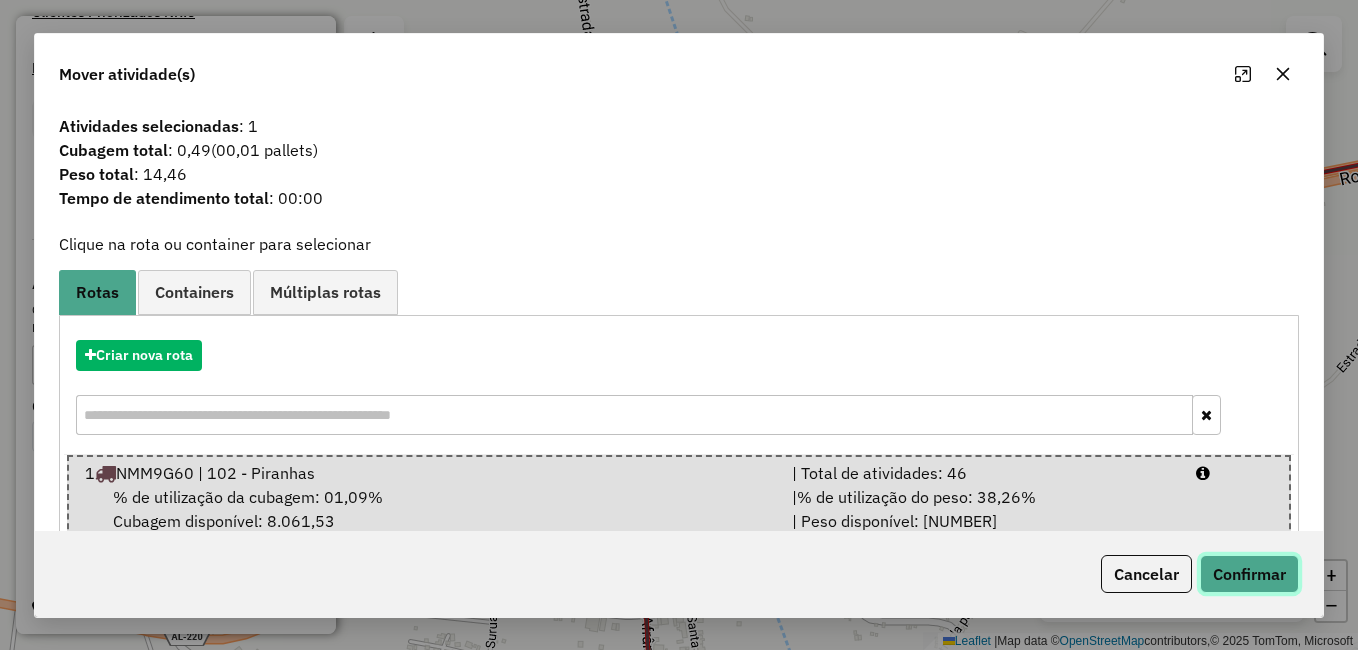 click on "Confirmar" 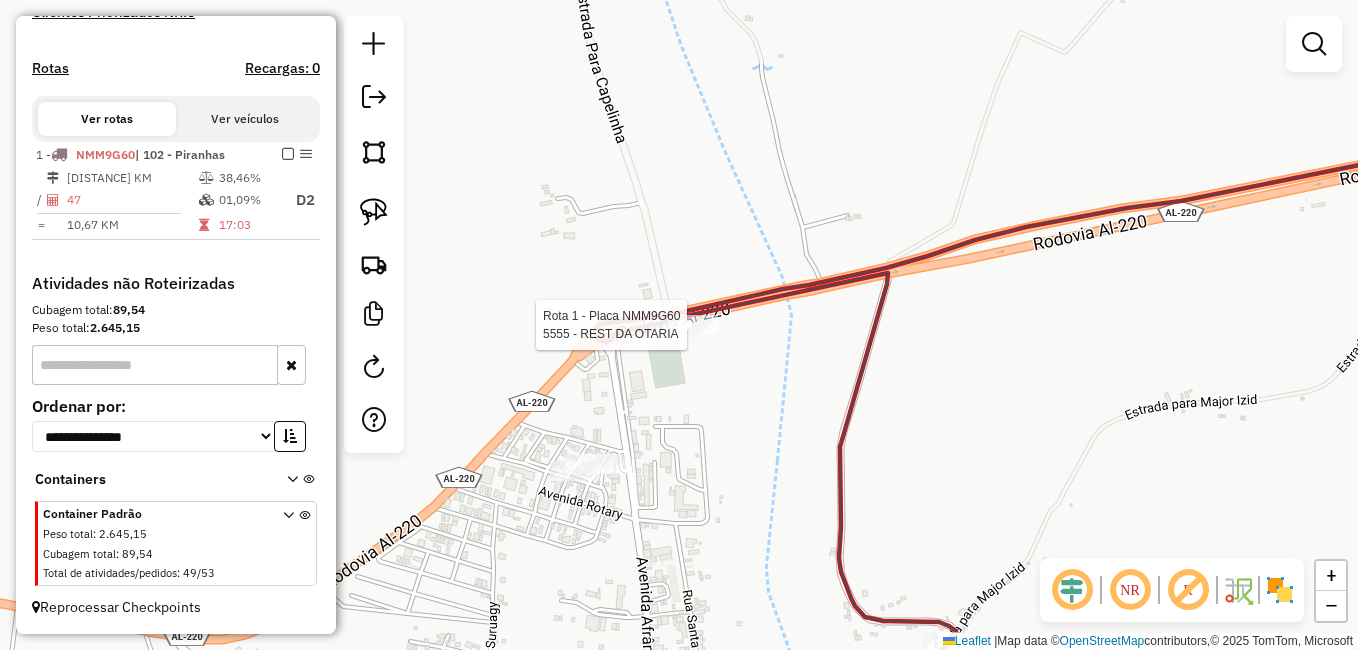 select on "**********" 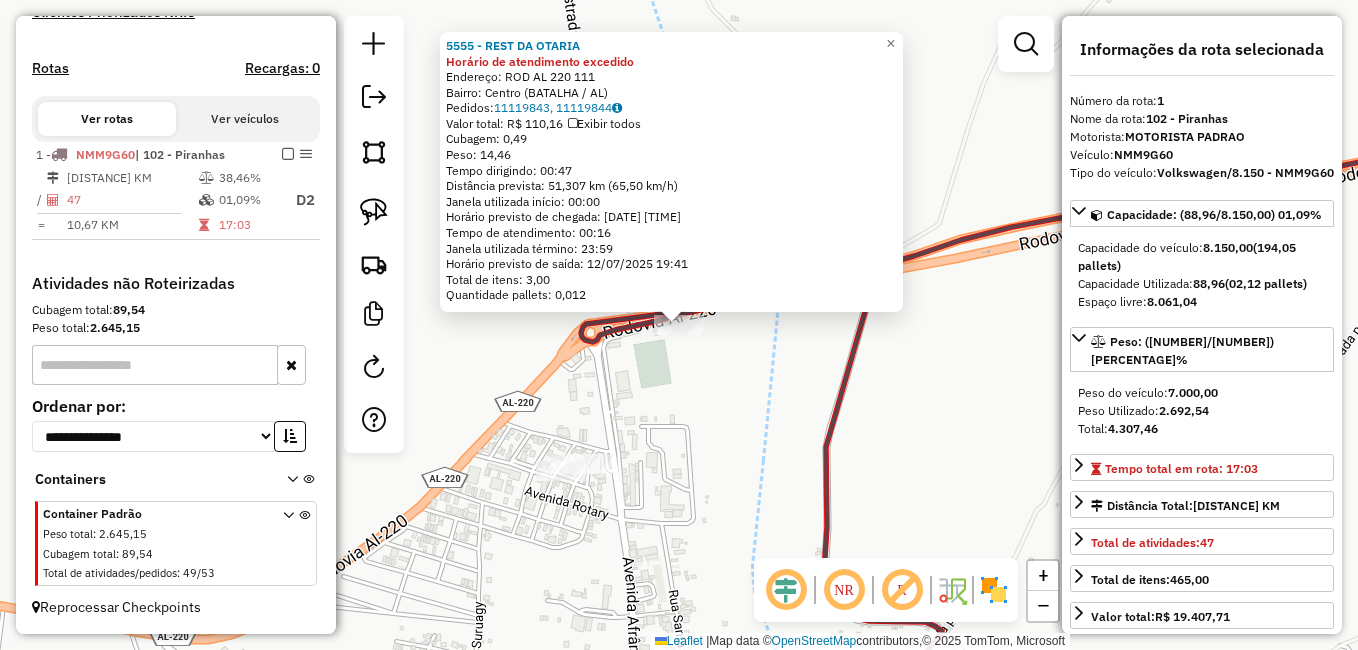 click on "Rota 1 - Placa NMM9G60  5555 - REST DA OTARIA 5555 - REST DA OTARIA Horário de atendimento excedido  Endereço:  ROD AL 220 111   Bairro: Centro (BATALHA / AL)   Pedidos:  11119843, 11119844   Valor total: R$ 110,16   Exibir todos   Cubagem: 0,49  Peso: 14,46  Tempo dirigindo: 00:47   Distância prevista: 51,307 km (65,50 km/h)   Janela utilizada início: 00:00   Horário previsto de chegada: 12/07/2025 19:25   Tempo de atendimento: 00:16   Janela utilizada término: 23:59   Horário previsto de saída: 12/07/2025 19:41   Total de itens: 3,00   Quantidade pallets: 0,012  × Janela de atendimento Grade de atendimento Capacidade Transportadoras Veículos Cliente Pedidos  Rotas Selecione os dias de semana para filtrar as janelas de atendimento  Seg   Ter   Qua   Qui   Sex   Sáb   Dom  Informe o período da janela de atendimento: De: Até:  Filtrar exatamente a janela do cliente  Considerar janela de atendimento padrão  Selecione os dias de semana para filtrar as grades de atendimento  Seg   Ter   Qua   Qui  +" 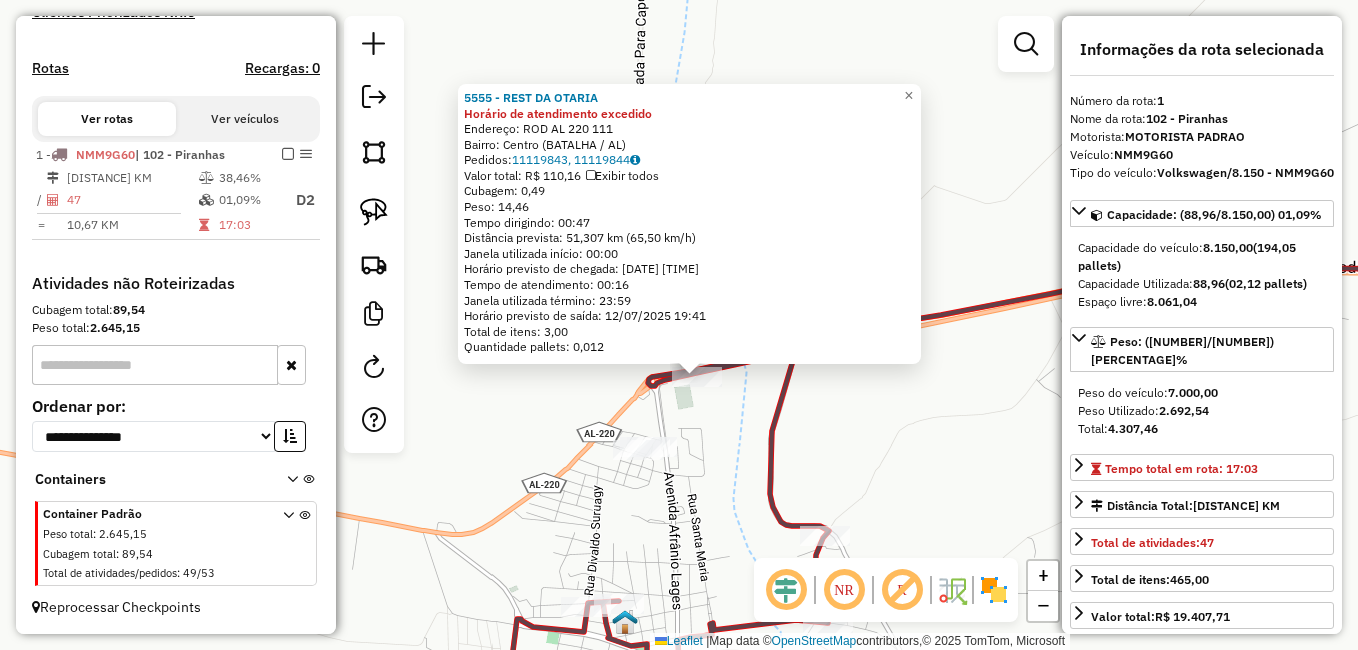 click 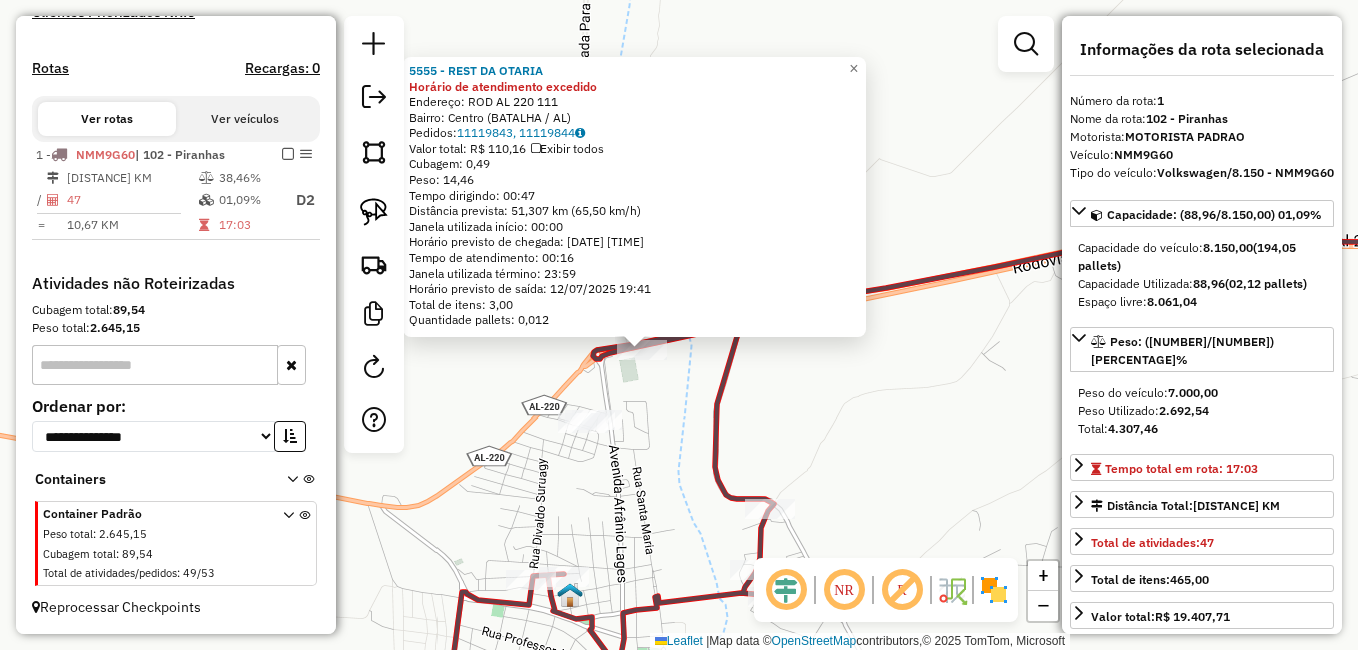 drag, startPoint x: 695, startPoint y: 474, endPoint x: 684, endPoint y: 421, distance: 54.129475 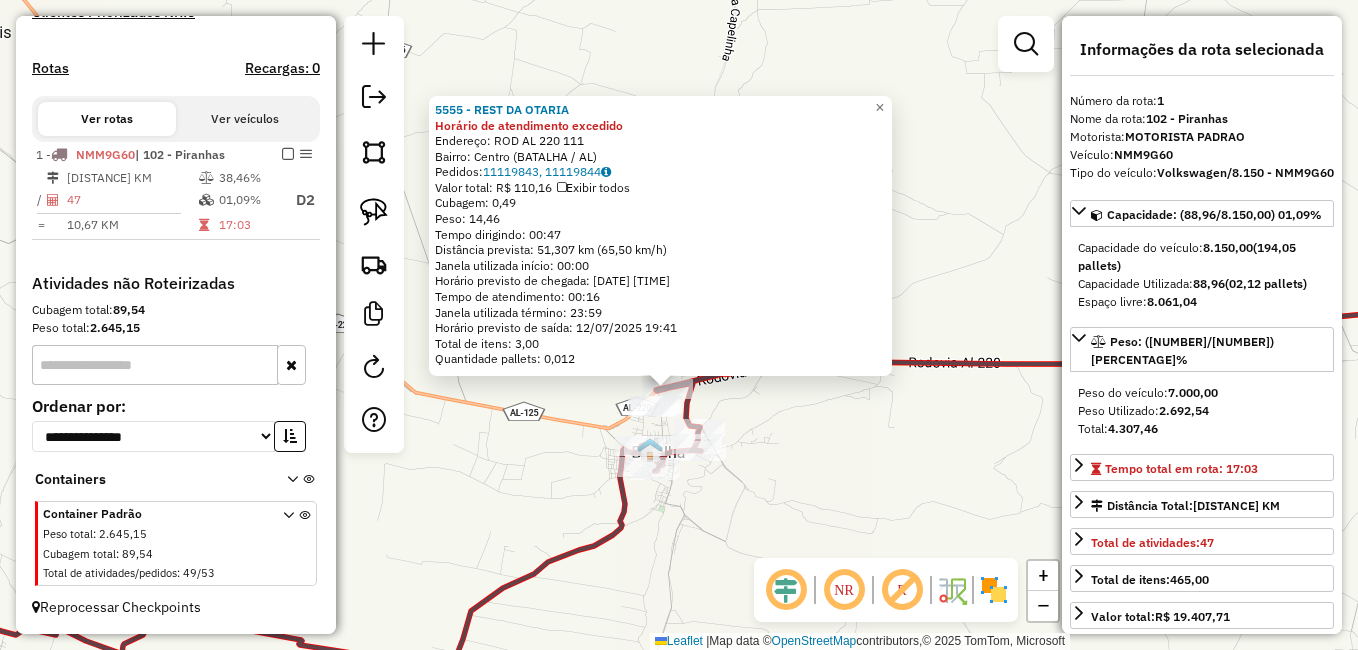 click on "5555 - REST DA OTARIA Horário de atendimento excedido  Endereço:  ROD AL 220 111   Bairro: Centro (BATALHA / AL)   Pedidos:  11119843, 11119844   Valor total: R$ 110,16   Exibir todos   Cubagem: 0,49  Peso: 14,46  Tempo dirigindo: 00:47   Distância prevista: 51,307 km (65,50 km/h)   Janela utilizada início: 00:00   Horário previsto de chegada: 12/07/2025 19:25   Tempo de atendimento: 00:16   Janela utilizada término: 23:59   Horário previsto de saída: 12/07/2025 19:41   Total de itens: 3,00   Quantidade pallets: 0,012  × Janela de atendimento Grade de atendimento Capacidade Transportadoras Veículos Cliente Pedidos  Rotas Selecione os dias de semana para filtrar as janelas de atendimento  Seg   Ter   Qua   Qui   Sex   Sáb   Dom  Informe o período da janela de atendimento: De: Até:  Filtrar exatamente a janela do cliente  Considerar janela de atendimento padrão  Selecione os dias de semana para filtrar as grades de atendimento  Seg   Ter   Qua   Qui   Sex   Sáb   Dom   Peso mínimo:   De:   De:" 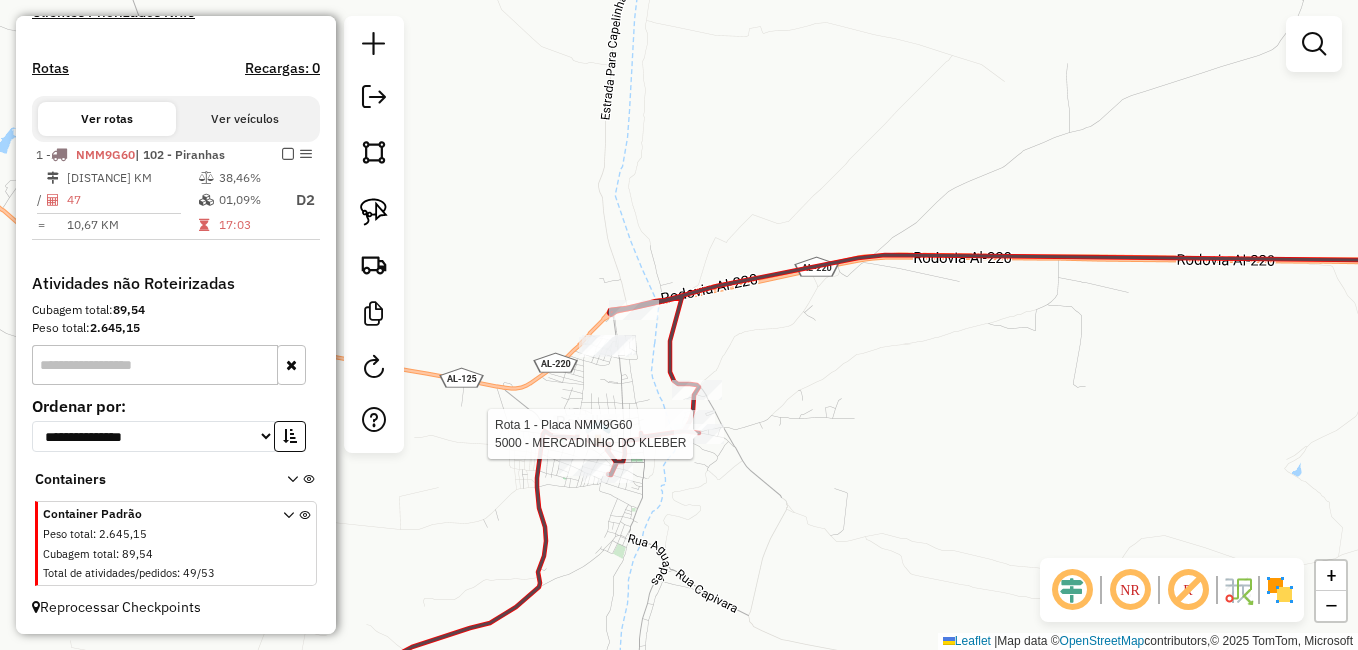 select on "**********" 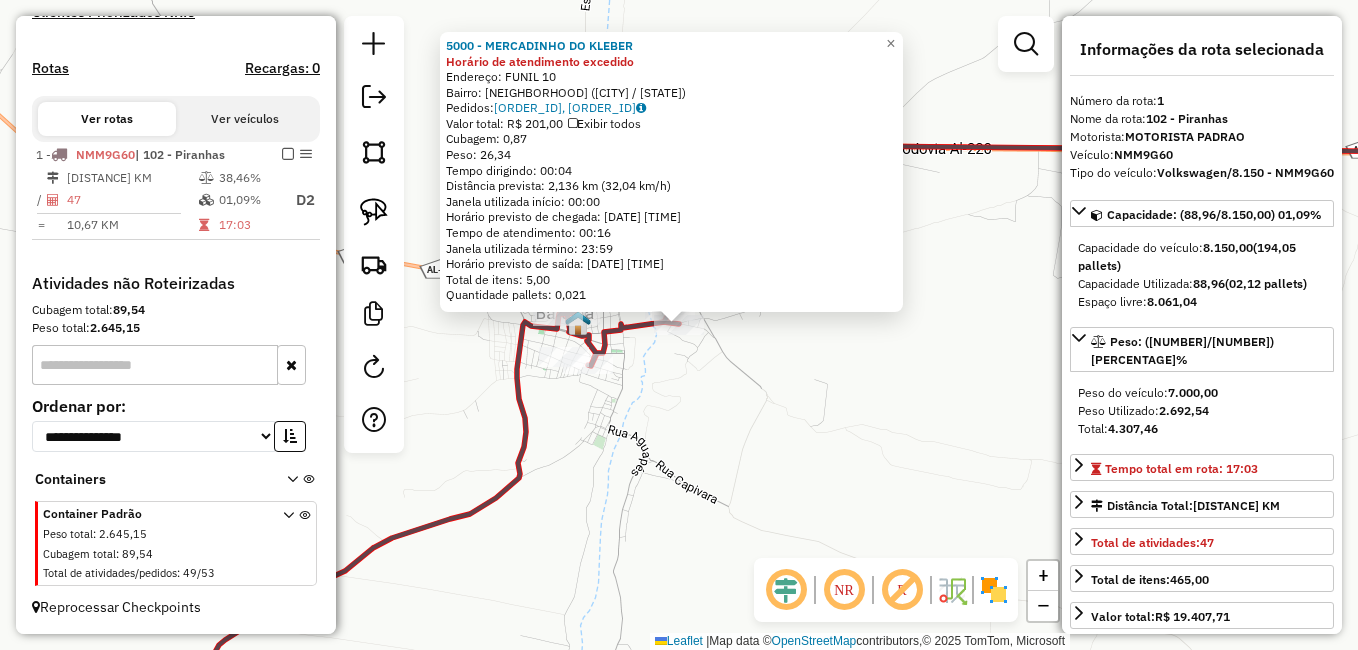 click on "5000 - MERCADINHO DO KLEBER Horário de atendimento excedido  Endereço:  FUNIL 10   Bairro: Santa Luzia (BATALHA / AL)   Pedidos:  11119866, 11119867   Valor total: R$ 201,00   Exibir todos   Cubagem: 0,87  Peso: 26,34  Tempo dirigindo: 00:04   Distância prevista: 2,136 km (32,04 km/h)   Janela utilizada início: 00:00   Horário previsto de chegada: 12/07/2025 19:45   Tempo de atendimento: 00:16   Janela utilizada término: 23:59   Horário previsto de saída: 12/07/2025 20:01   Total de itens: 5,00   Quantidade pallets: 0,021  × Janela de atendimento Grade de atendimento Capacidade Transportadoras Veículos Cliente Pedidos  Rotas Selecione os dias de semana para filtrar as janelas de atendimento  Seg   Ter   Qua   Qui   Sex   Sáb   Dom  Informe o período da janela de atendimento: De: Até:  Filtrar exatamente a janela do cliente  Considerar janela de atendimento padrão  Selecione os dias de semana para filtrar as grades de atendimento  Seg   Ter   Qua   Qui   Sex   Sáb   Dom   Peso mínimo:   De:  +" 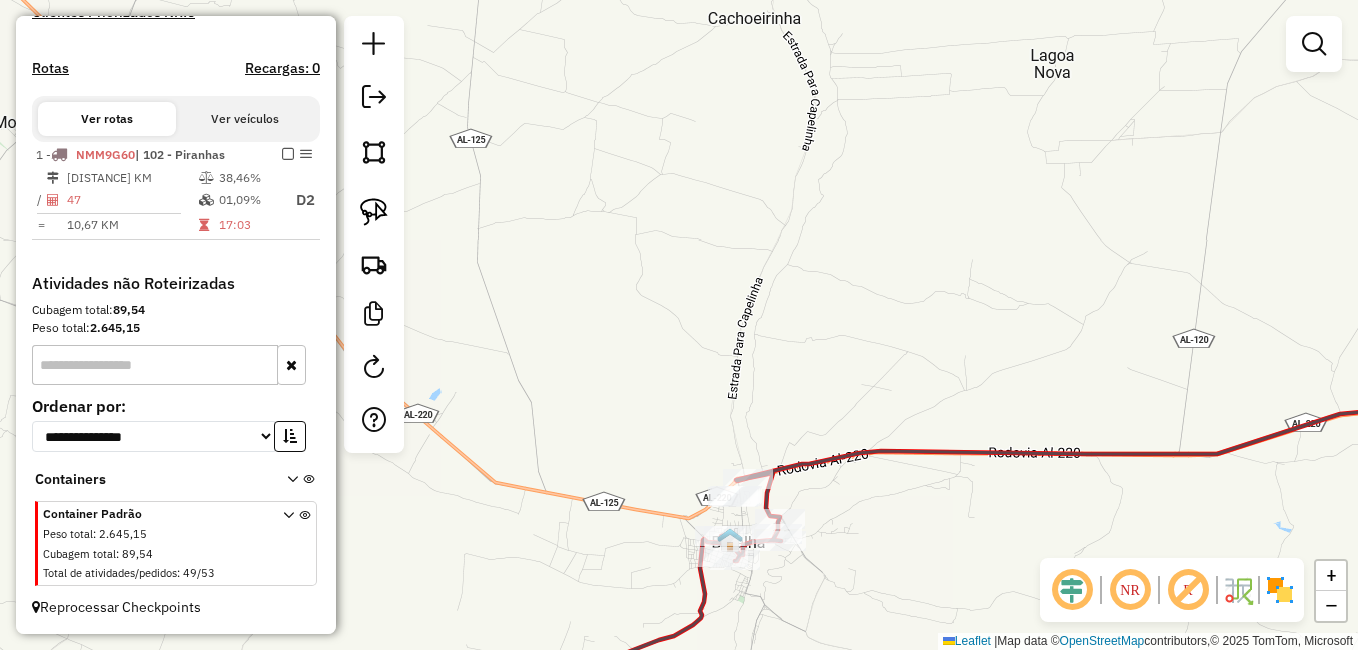drag, startPoint x: 892, startPoint y: 415, endPoint x: 897, endPoint y: 538, distance: 123.101585 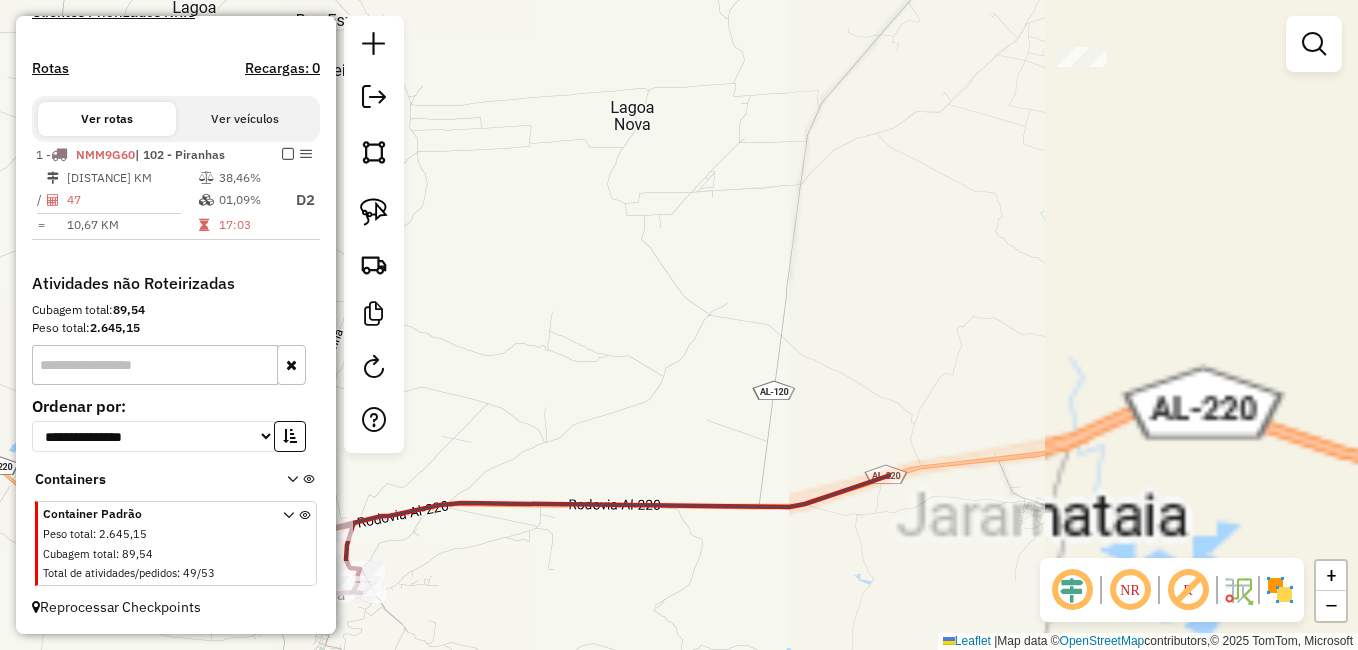 drag, startPoint x: 994, startPoint y: 385, endPoint x: 537, endPoint y: 317, distance: 462.03137 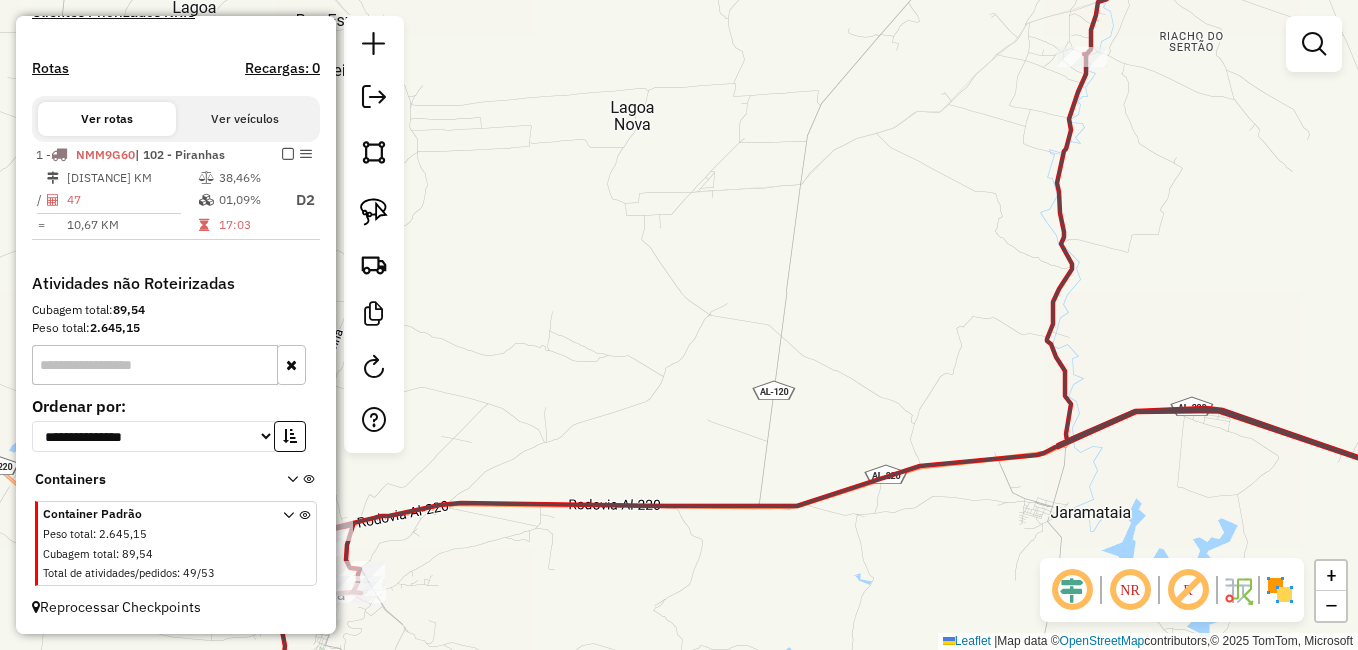 select on "**********" 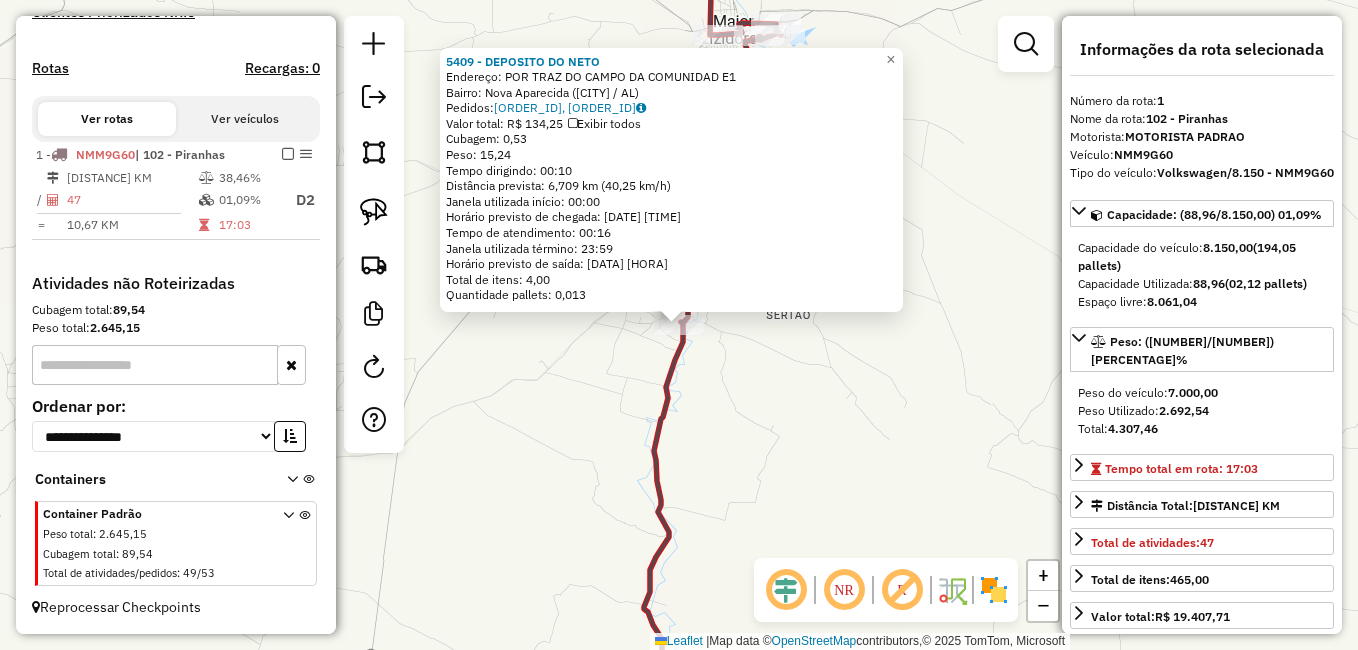 click on "5409 - DEPOSITO DO NETO  Endereço:  POR TRAZ DO CAMPO DA COMUNIDAD E1   Bairro: Nova Aparecida (MAJOR ISIDORO / AL)   Pedidos:  11119932, 11119933   Valor total: R$ 134,25   Exibir todos   Cubagem: 0,53  Peso: 15,24  Tempo dirigindo: 00:10   Distância prevista: 6,709 km (40,25 km/h)   Janela utilizada início: 00:00   Horário previsto de chegada: 12/07/2025 14:30   Tempo de atendimento: 00:16   Janela utilizada término: 23:59   Horário previsto de saída: 12/07/2025 14:46   Total de itens: 4,00   Quantidade pallets: 0,013  × Janela de atendimento Grade de atendimento Capacidade Transportadoras Veículos Cliente Pedidos  Rotas Selecione os dias de semana para filtrar as janelas de atendimento  Seg   Ter   Qua   Qui   Sex   Sáb   Dom  Informe o período da janela de atendimento: De: Até:  Filtrar exatamente a janela do cliente  Considerar janela de atendimento padrão  Selecione os dias de semana para filtrar as grades de atendimento  Seg   Ter   Qua   Qui   Sex   Sáb   Dom   Peso mínimo:   De:   De:" 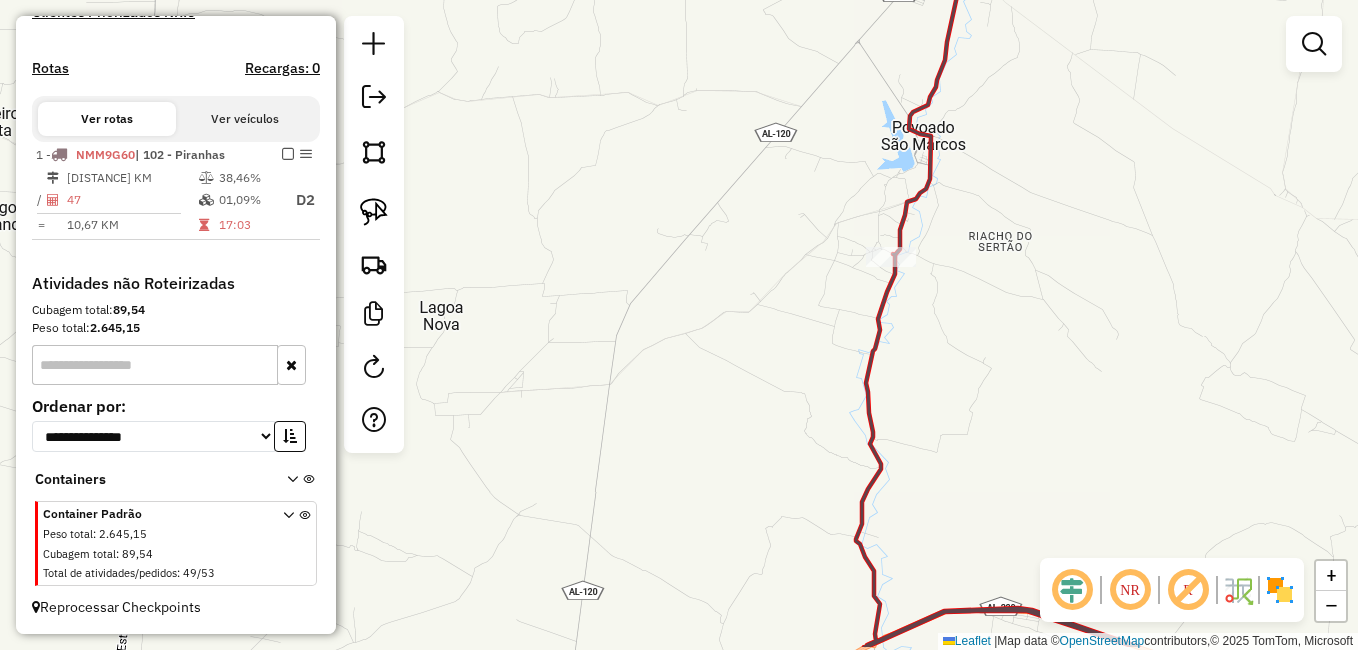 drag, startPoint x: 554, startPoint y: 527, endPoint x: 867, endPoint y: 434, distance: 326.5241 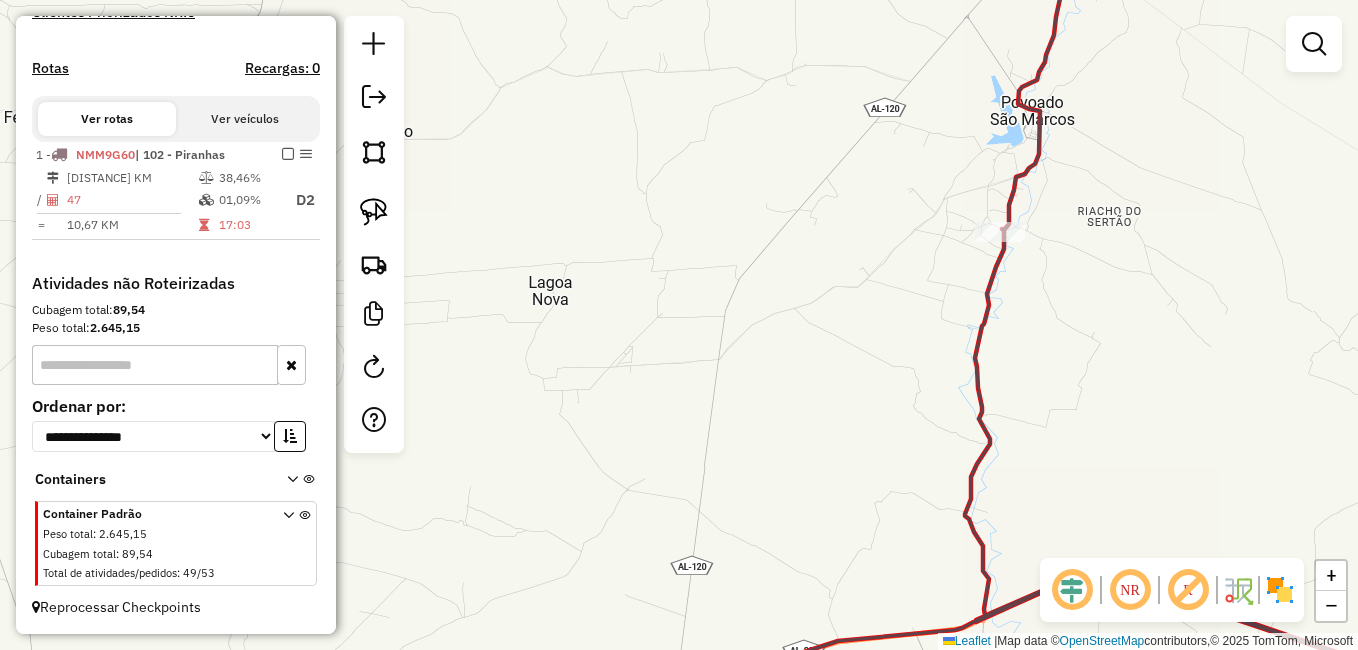 drag, startPoint x: 645, startPoint y: 491, endPoint x: 1051, endPoint y: 310, distance: 444.51883 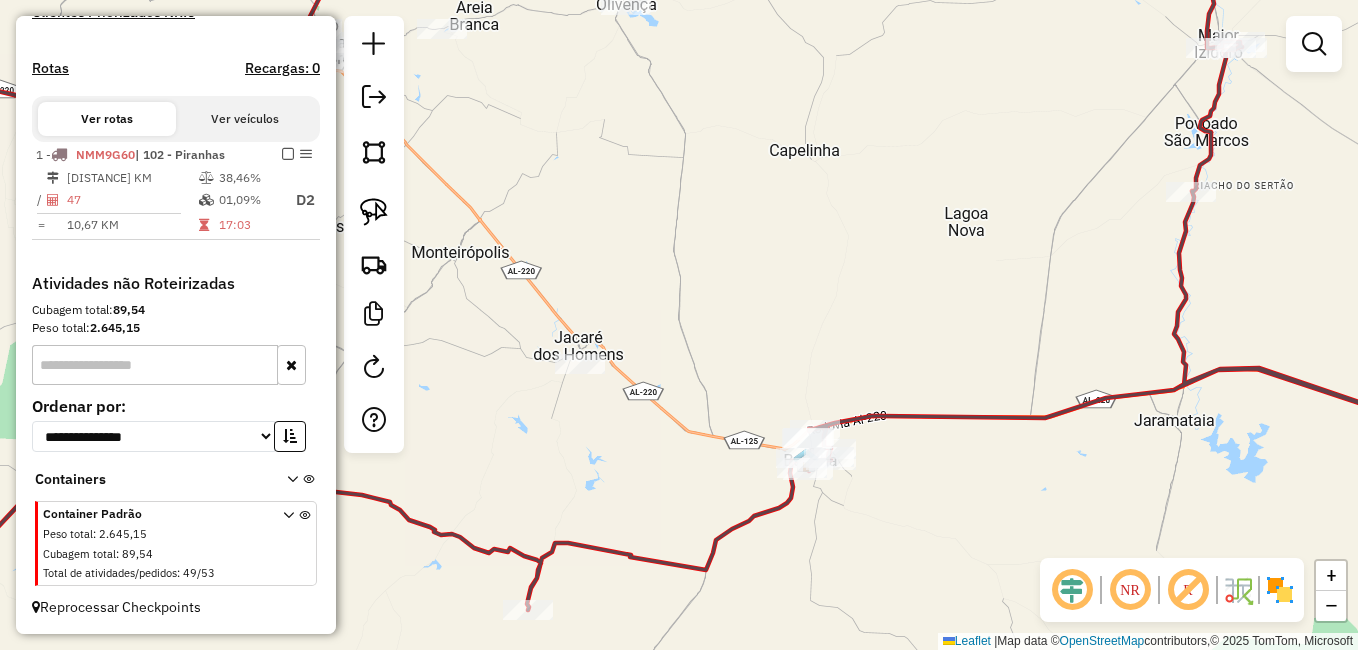drag, startPoint x: 637, startPoint y: 221, endPoint x: 655, endPoint y: 240, distance: 26.172504 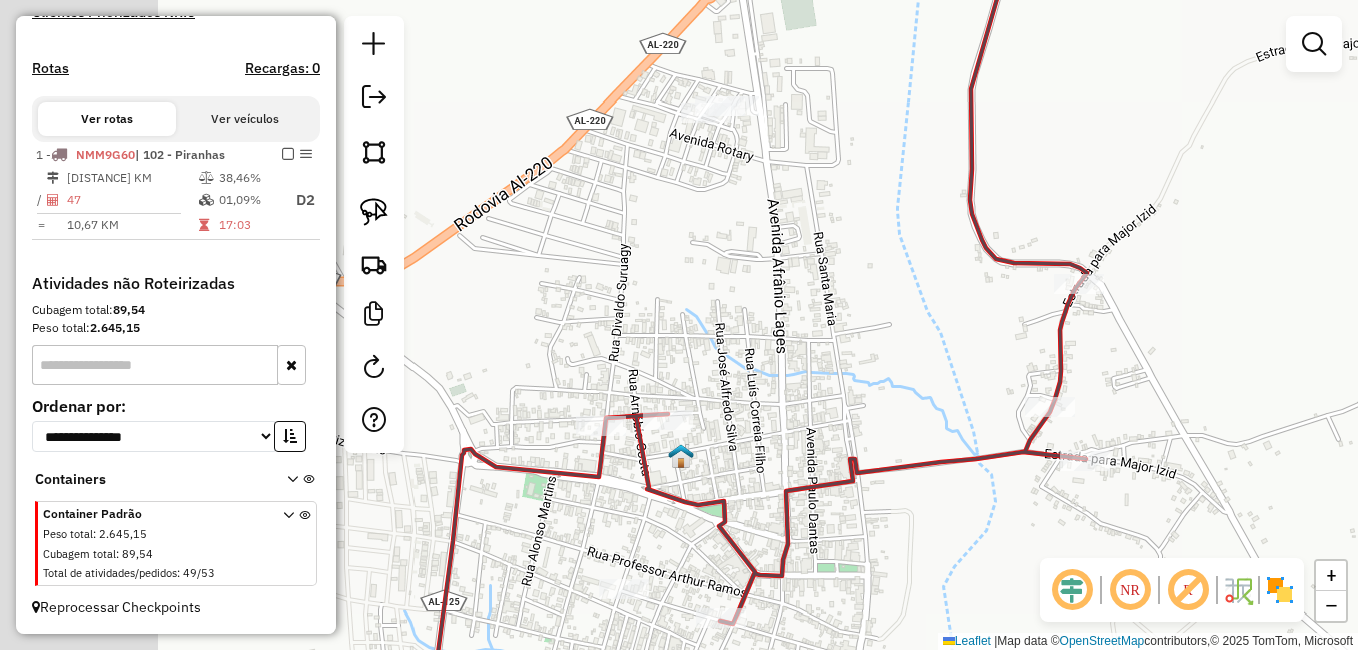 drag, startPoint x: 921, startPoint y: 534, endPoint x: 994, endPoint y: 471, distance: 96.42614 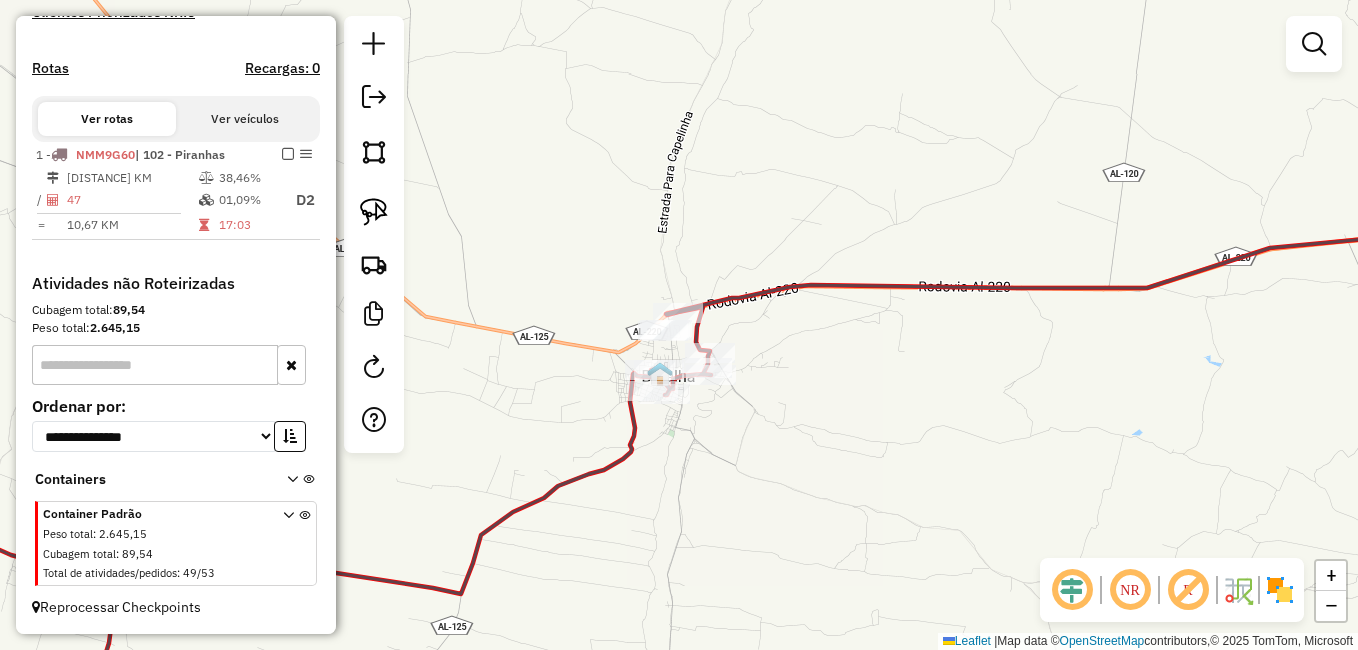 drag, startPoint x: 602, startPoint y: 238, endPoint x: 1096, endPoint y: 269, distance: 494.9717 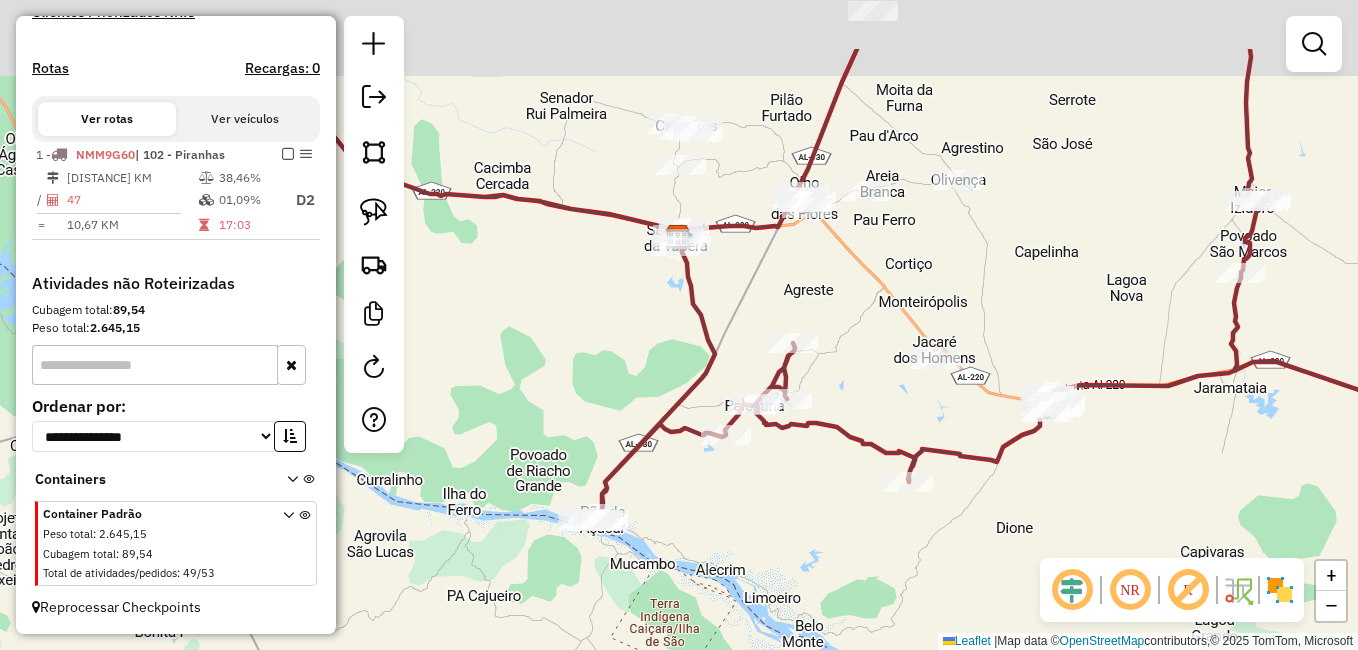click on "Janela de atendimento Grade de atendimento Capacidade Transportadoras Veículos Cliente Pedidos  Rotas Selecione os dias de semana para filtrar as janelas de atendimento  Seg   Ter   Qua   Qui   Sex   Sáb   Dom  Informe o período da janela de atendimento: De: Até:  Filtrar exatamente a janela do cliente  Considerar janela de atendimento padrão  Selecione os dias de semana para filtrar as grades de atendimento  Seg   Ter   Qua   Qui   Sex   Sáb   Dom   Considerar clientes sem dia de atendimento cadastrado  Clientes fora do dia de atendimento selecionado Filtrar as atividades entre os valores definidos abaixo:  Peso mínimo:   Peso máximo:   Cubagem mínima:   Cubagem máxima:   De:   Até:  Filtrar as atividades entre o tempo de atendimento definido abaixo:  De:   Até:   Considerar capacidade total dos clientes não roteirizados Transportadora: Selecione um ou mais itens Tipo de veículo: Selecione um ou mais itens Veículo: Selecione um ou mais itens Motorista: Selecione um ou mais itens Nome: Rótulo:" 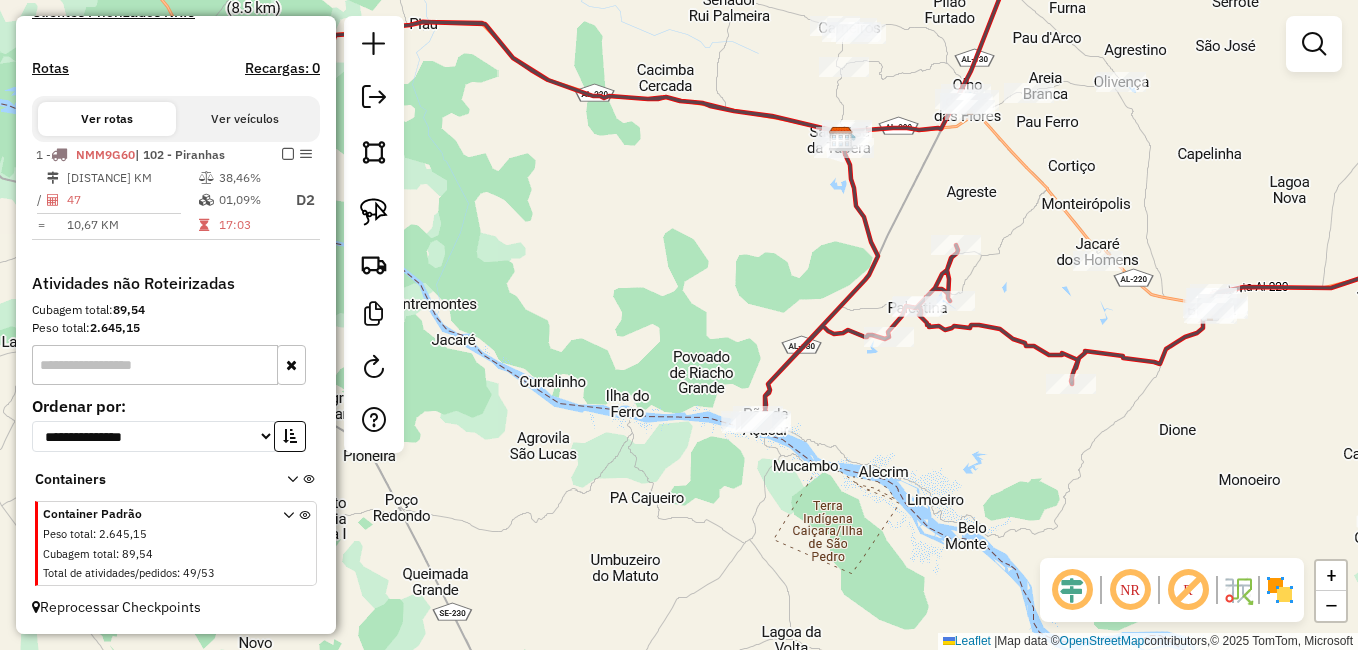 drag, startPoint x: 667, startPoint y: 331, endPoint x: 827, endPoint y: 233, distance: 187.62729 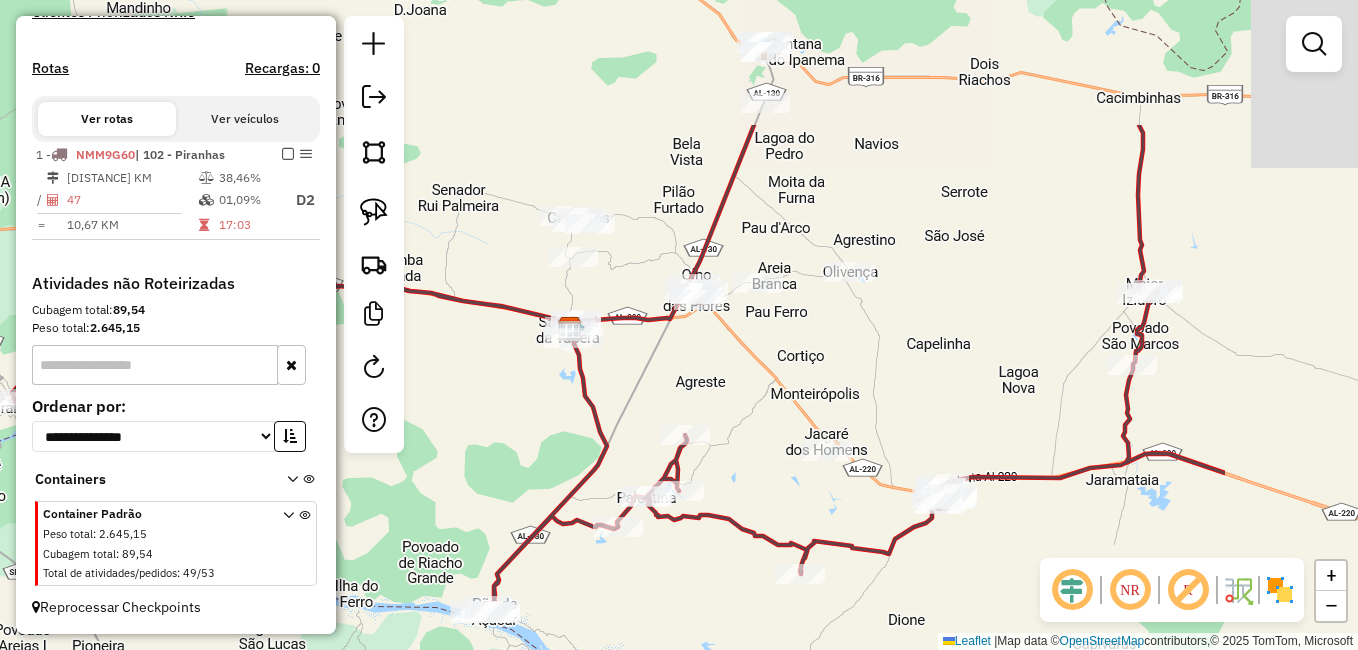 drag, startPoint x: 973, startPoint y: 209, endPoint x: 691, endPoint y: 421, distance: 352.80023 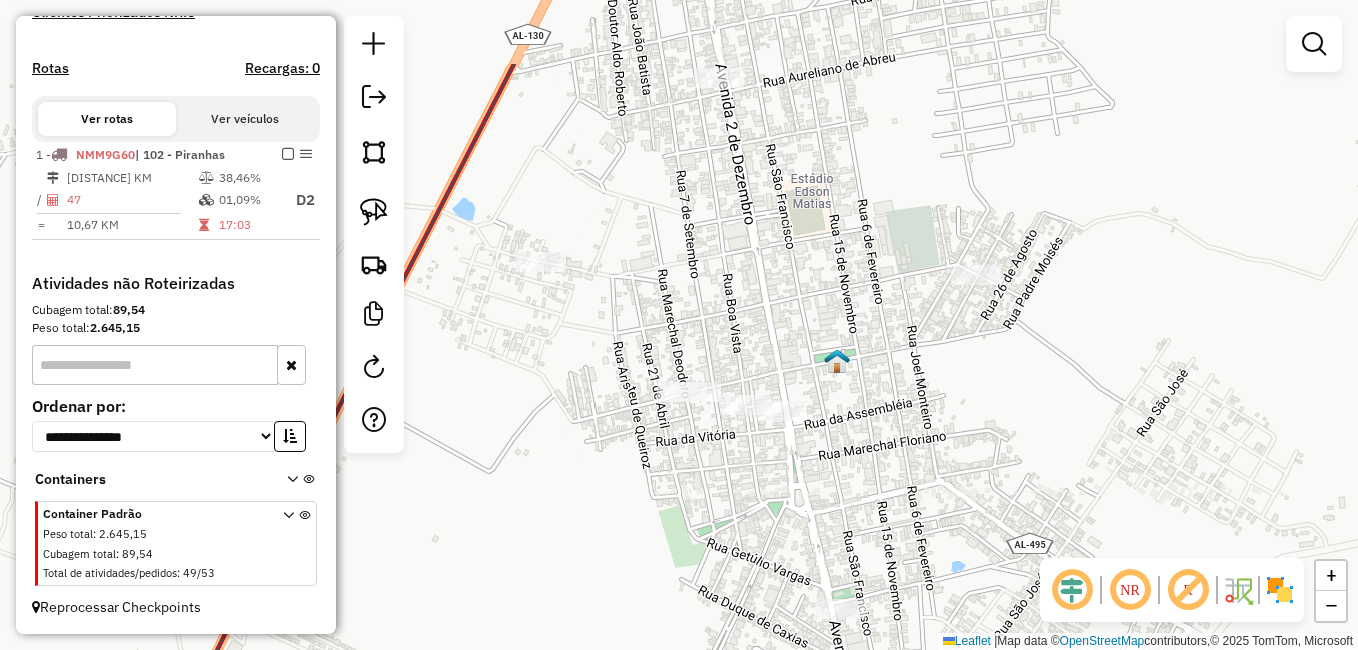 drag, startPoint x: 713, startPoint y: 340, endPoint x: 680, endPoint y: 469, distance: 133.15405 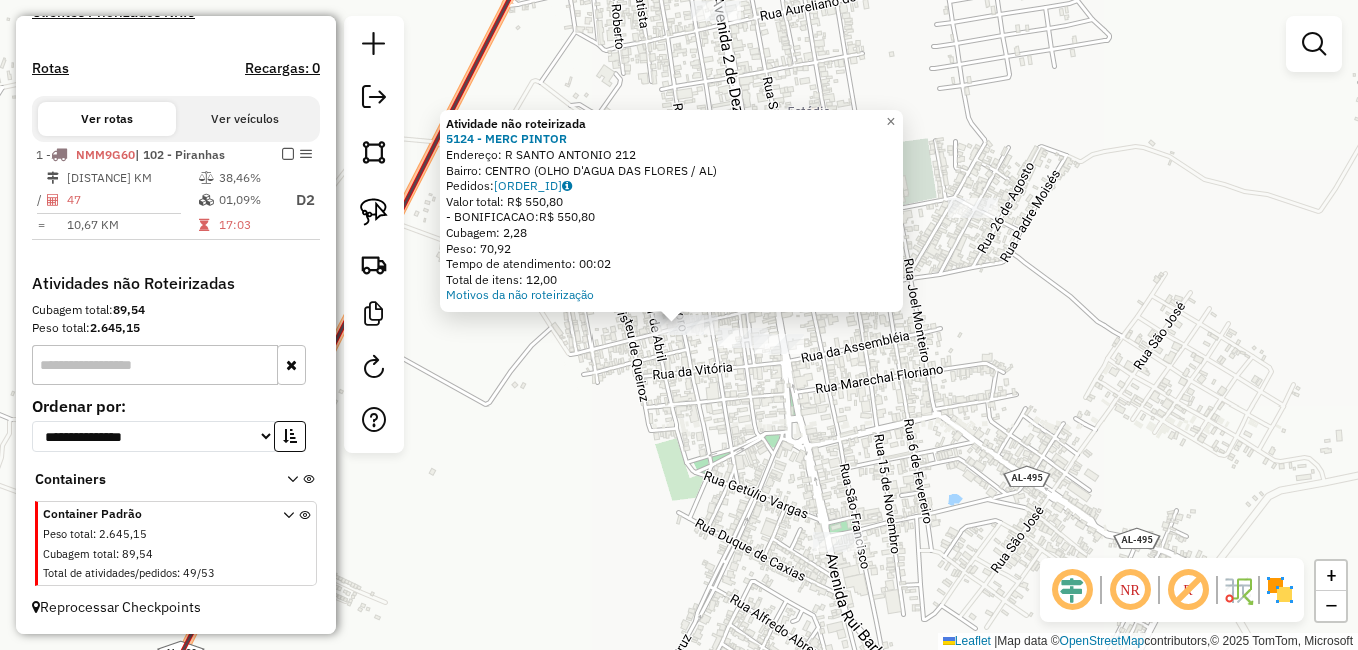 click on "Atividade não roteirizada 5124 - MERC PINTOR  Endereço:  R SANTO ANTONIO 212   Bairro: CENTRO (OLHO D'AGUA DAS FLORES / AL)   Pedidos:  11119850   Valor total: R$ 550,80   - BONIFICACAO:  R$ 550,80   Cubagem: 2,28   Peso: 70,92   Tempo de atendimento: 00:02   Total de itens: 12,00  Motivos da não roteirização × Janela de atendimento Grade de atendimento Capacidade Transportadoras Veículos Cliente Pedidos  Rotas Selecione os dias de semana para filtrar as janelas de atendimento  Seg   Ter   Qua   Qui   Sex   Sáb   Dom  Informe o período da janela de atendimento: De: Até:  Filtrar exatamente a janela do cliente  Considerar janela de atendimento padrão  Selecione os dias de semana para filtrar as grades de atendimento  Seg   Ter   Qua   Qui   Sex   Sáb   Dom   Considerar clientes sem dia de atendimento cadastrado  Clientes fora do dia de atendimento selecionado Filtrar as atividades entre os valores definidos abaixo:  Peso mínimo:   Peso máximo:   Cubagem mínima:   Cubagem máxima:   De:   Até:" 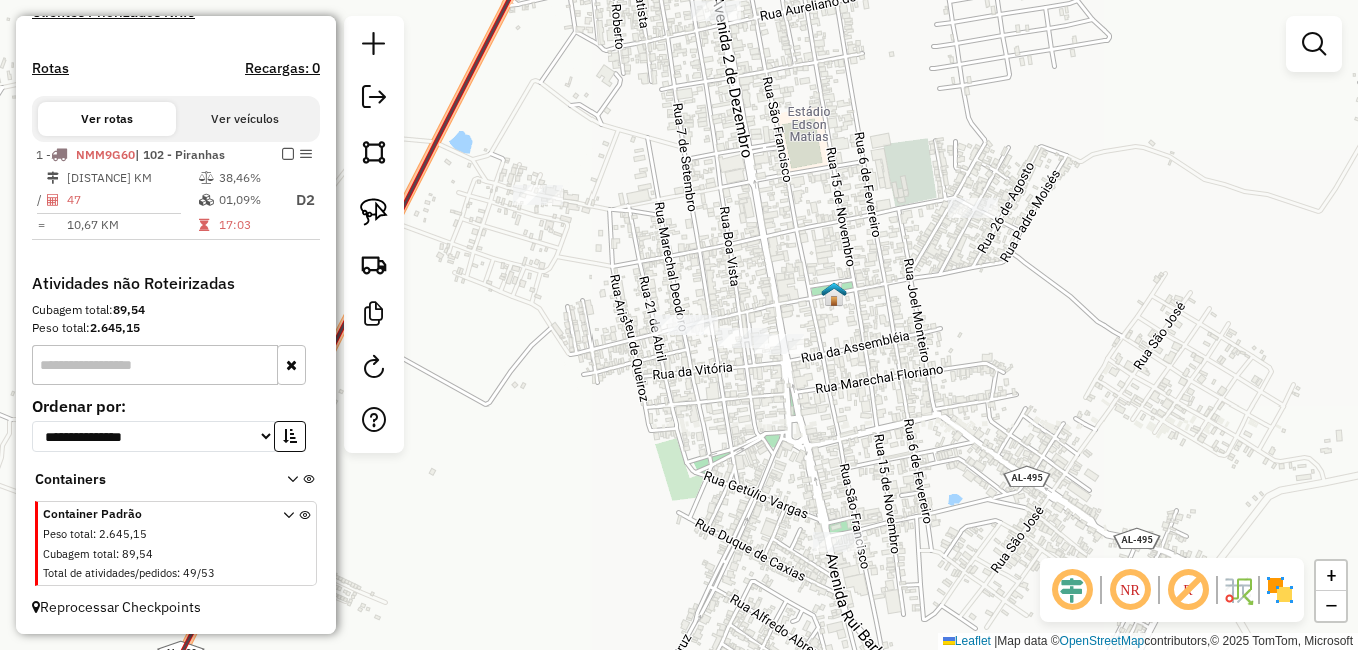 click 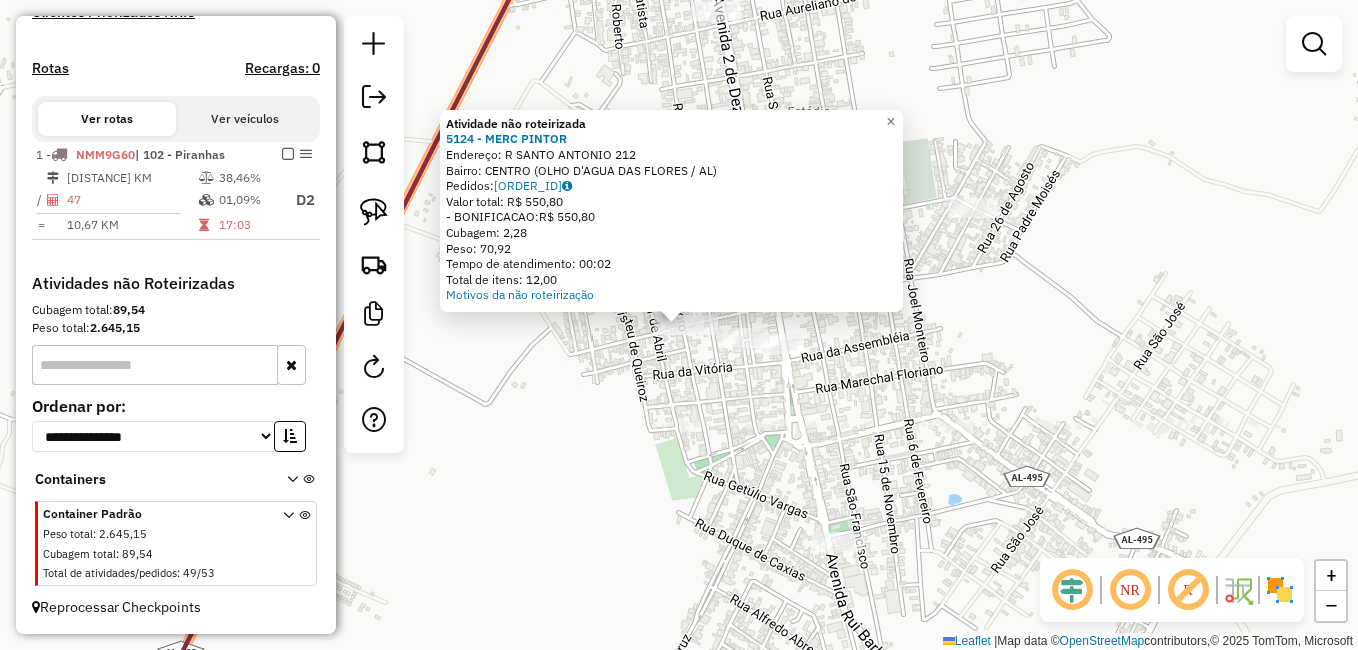 click on "Atividade não roteirizada 5124 - MERC PINTOR  Endereço:  R SANTO ANTONIO 212   Bairro: CENTRO (OLHO D'AGUA DAS FLORES / AL)   Pedidos:  11119850   Valor total: R$ 550,80   - BONIFICACAO:  R$ 550,80   Cubagem: 2,28   Peso: 70,92   Tempo de atendimento: 00:02   Total de itens: 12,00  Motivos da não roteirização × Janela de atendimento Grade de atendimento Capacidade Transportadoras Veículos Cliente Pedidos  Rotas Selecione os dias de semana para filtrar as janelas de atendimento  Seg   Ter   Qua   Qui   Sex   Sáb   Dom  Informe o período da janela de atendimento: De: Até:  Filtrar exatamente a janela do cliente  Considerar janela de atendimento padrão  Selecione os dias de semana para filtrar as grades de atendimento  Seg   Ter   Qua   Qui   Sex   Sáb   Dom   Considerar clientes sem dia de atendimento cadastrado  Clientes fora do dia de atendimento selecionado Filtrar as atividades entre os valores definidos abaixo:  Peso mínimo:   Peso máximo:   Cubagem mínima:   Cubagem máxima:   De:   Até:" 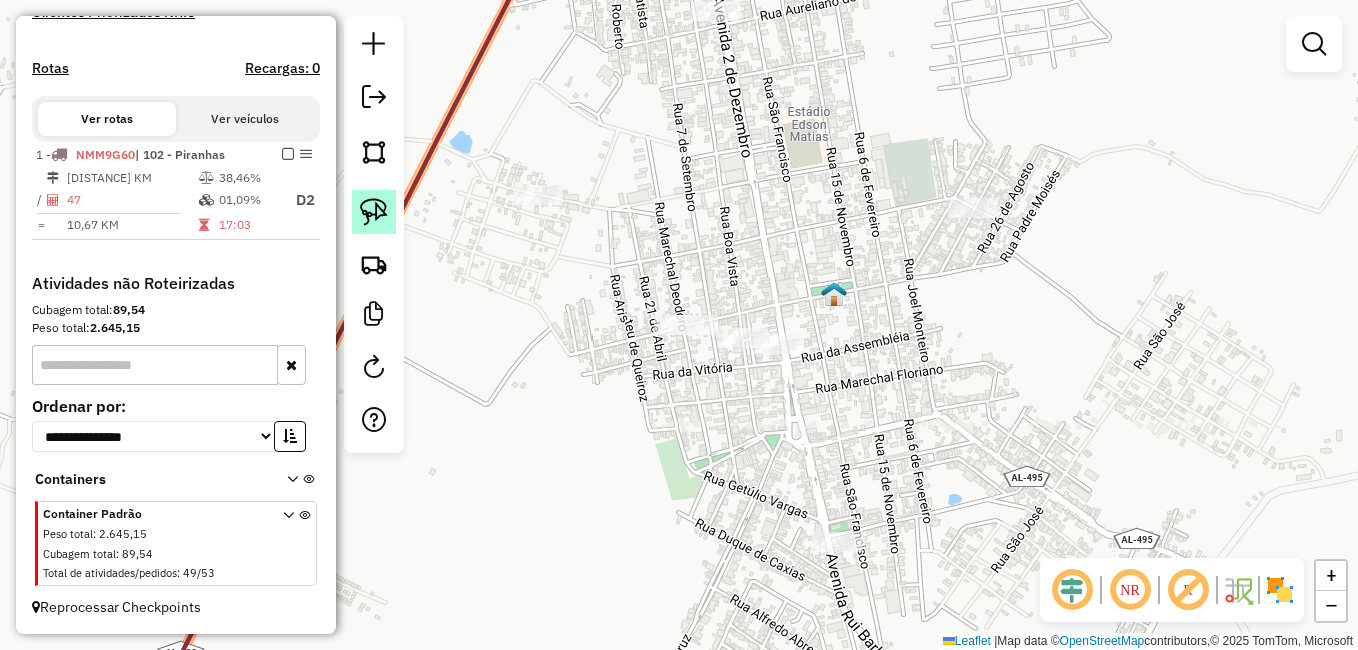 click 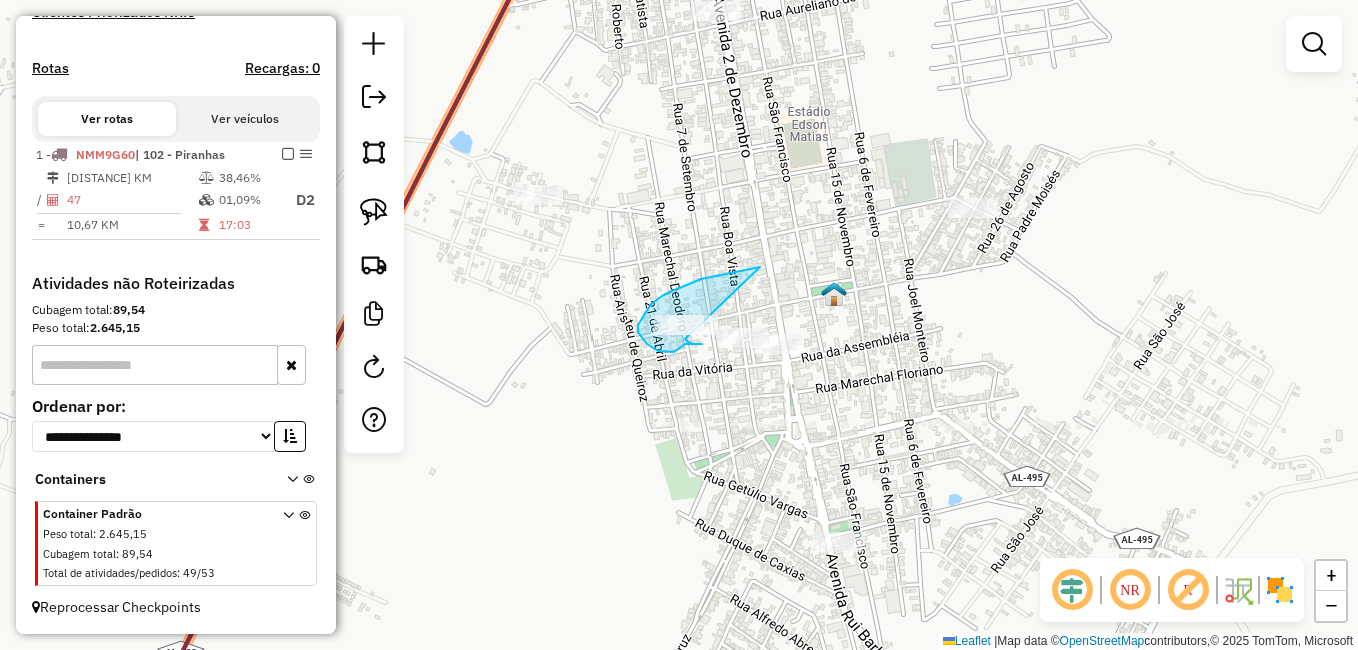 drag, startPoint x: 672, startPoint y: 291, endPoint x: 561, endPoint y: 243, distance: 120.93387 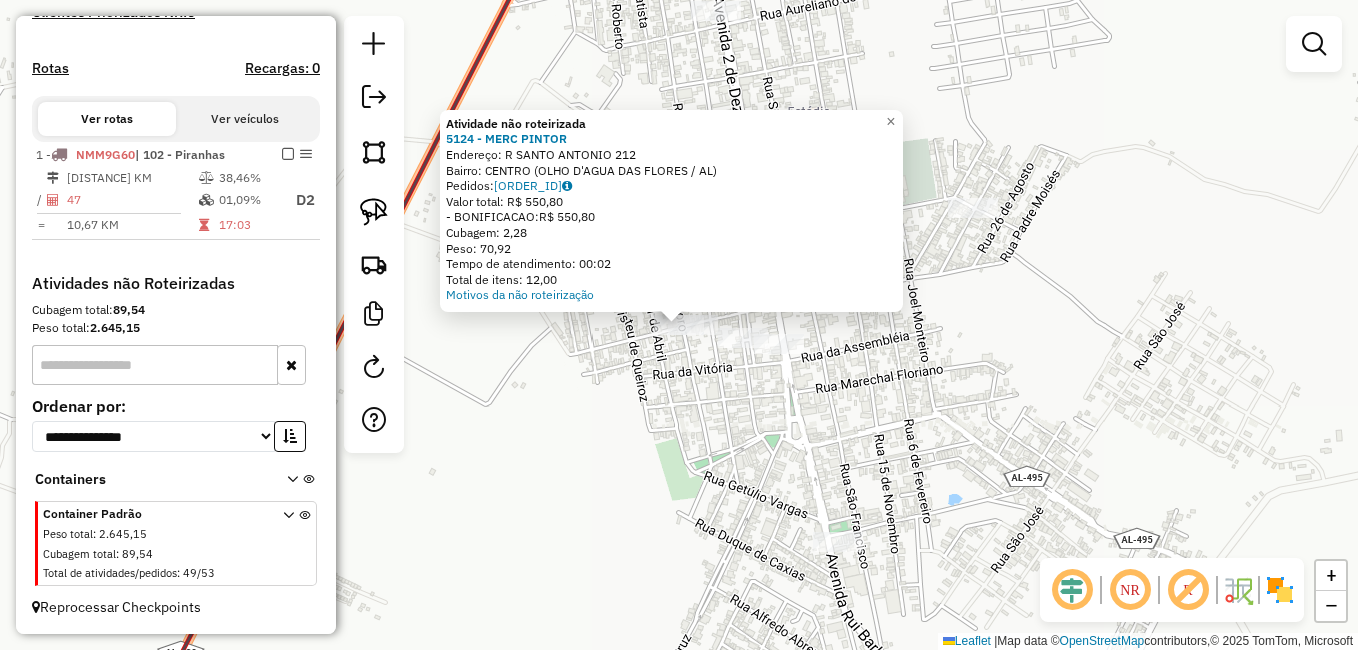 click on "Atividade não roteirizada 5124 - MERC PINTOR  Endereço:  R SANTO ANTONIO 212   Bairro: CENTRO (OLHO D'AGUA DAS FLORES / AL)   Pedidos:  11119850   Valor total: R$ 550,80   - BONIFICACAO:  R$ 550,80   Cubagem: 2,28   Peso: 70,92   Tempo de atendimento: 00:02   Total de itens: 12,00  Motivos da não roteirização × Janela de atendimento Grade de atendimento Capacidade Transportadoras Veículos Cliente Pedidos  Rotas Selecione os dias de semana para filtrar as janelas de atendimento  Seg   Ter   Qua   Qui   Sex   Sáb   Dom  Informe o período da janela de atendimento: De: Até:  Filtrar exatamente a janela do cliente  Considerar janela de atendimento padrão  Selecione os dias de semana para filtrar as grades de atendimento  Seg   Ter   Qua   Qui   Sex   Sáb   Dom   Considerar clientes sem dia de atendimento cadastrado  Clientes fora do dia de atendimento selecionado Filtrar as atividades entre os valores definidos abaixo:  Peso mínimo:   Peso máximo:   Cubagem mínima:   Cubagem máxima:   De:   Até:" 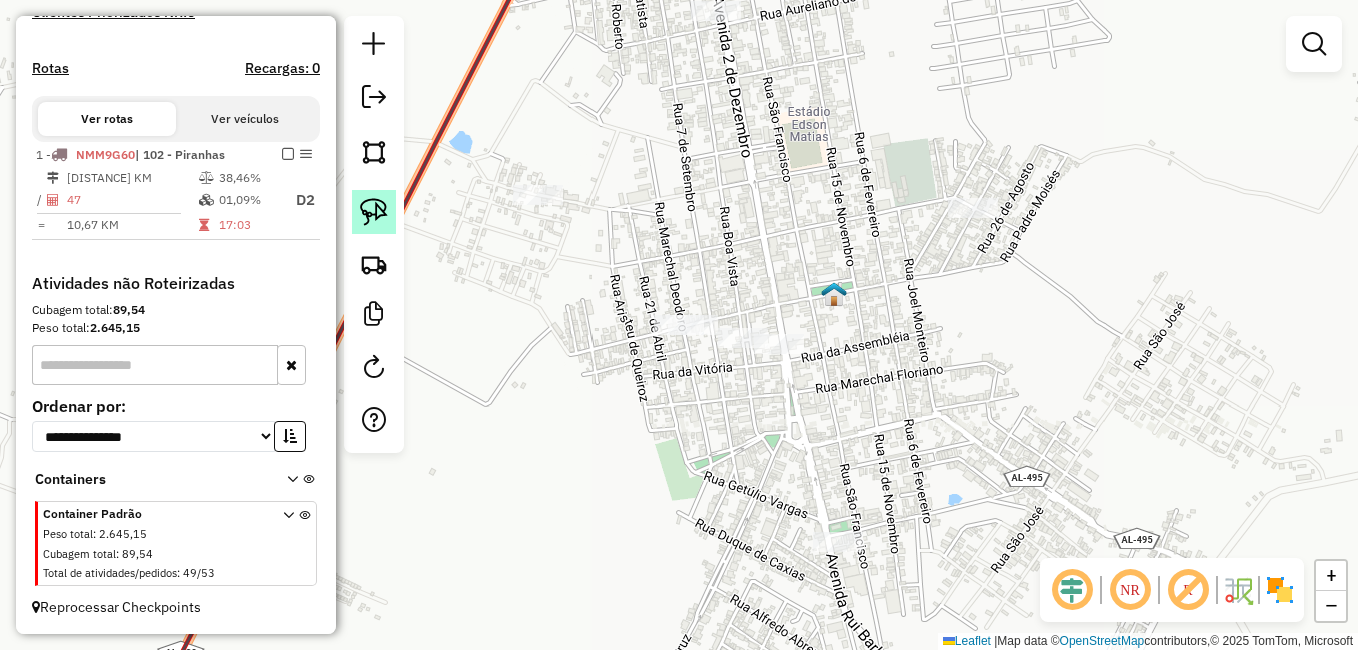 click 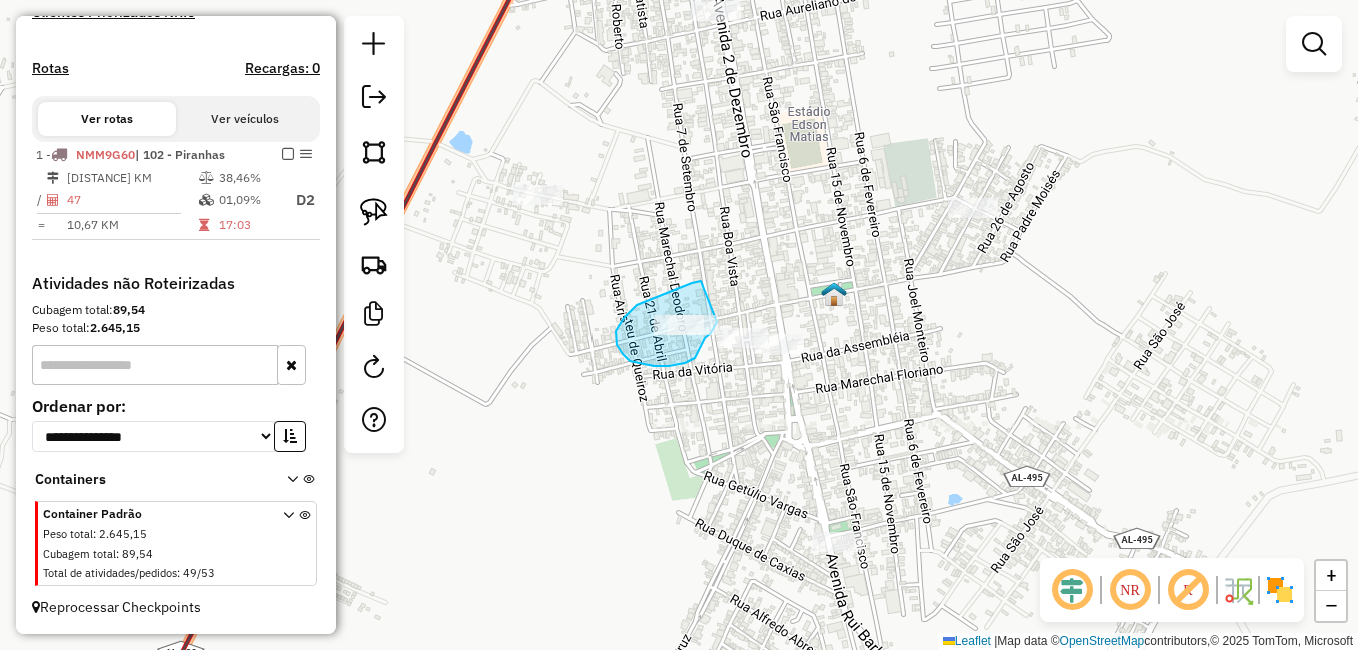 drag, startPoint x: 701, startPoint y: 281, endPoint x: 721, endPoint y: 313, distance: 37.735924 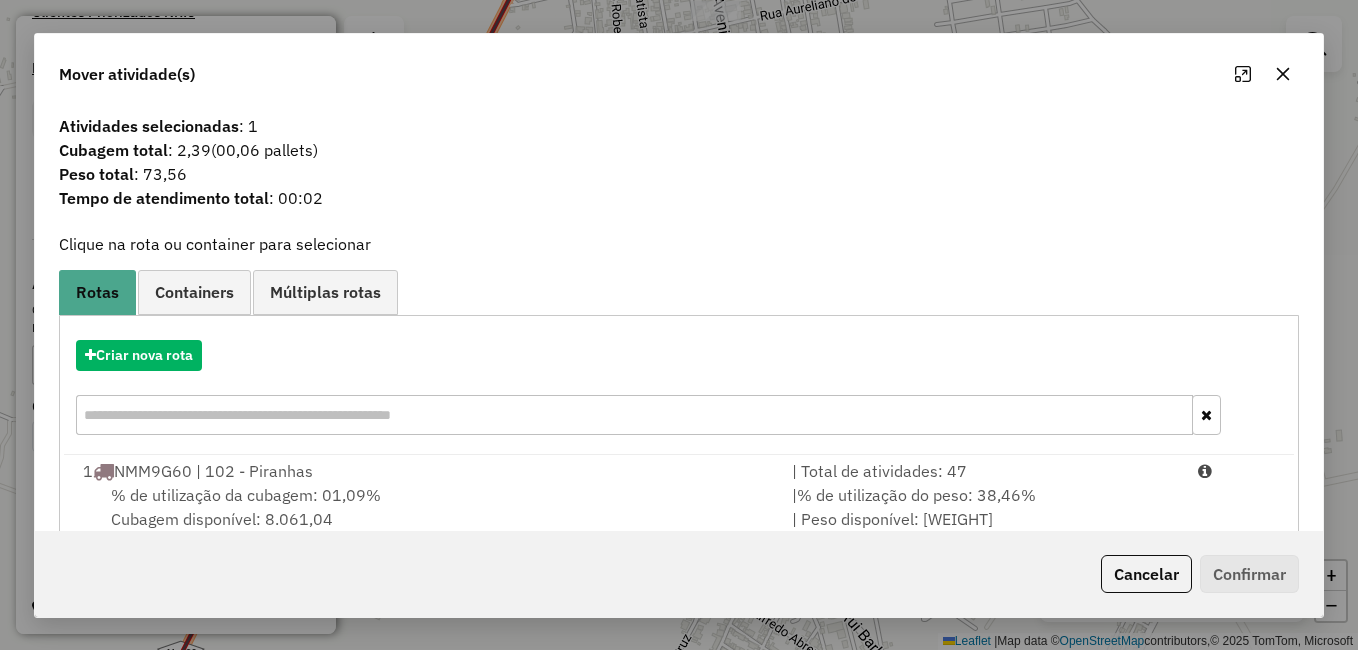 scroll, scrollTop: 39, scrollLeft: 0, axis: vertical 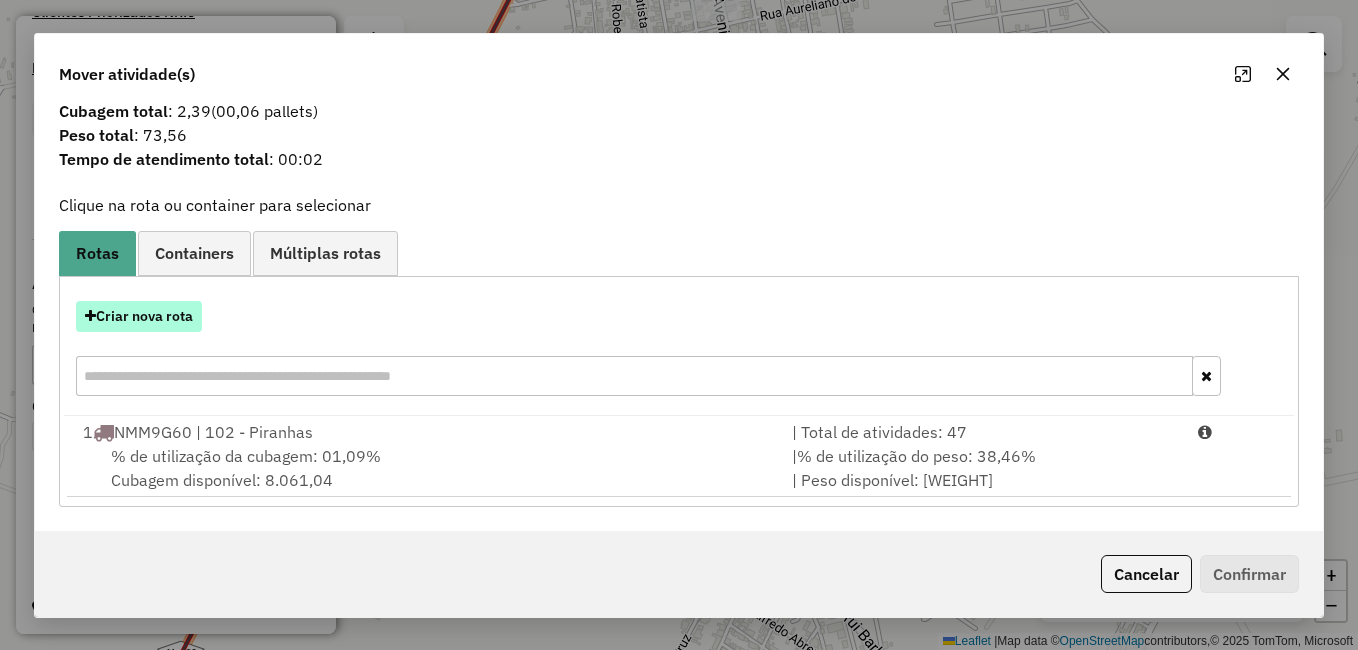 click on "Criar nova rota" at bounding box center [139, 316] 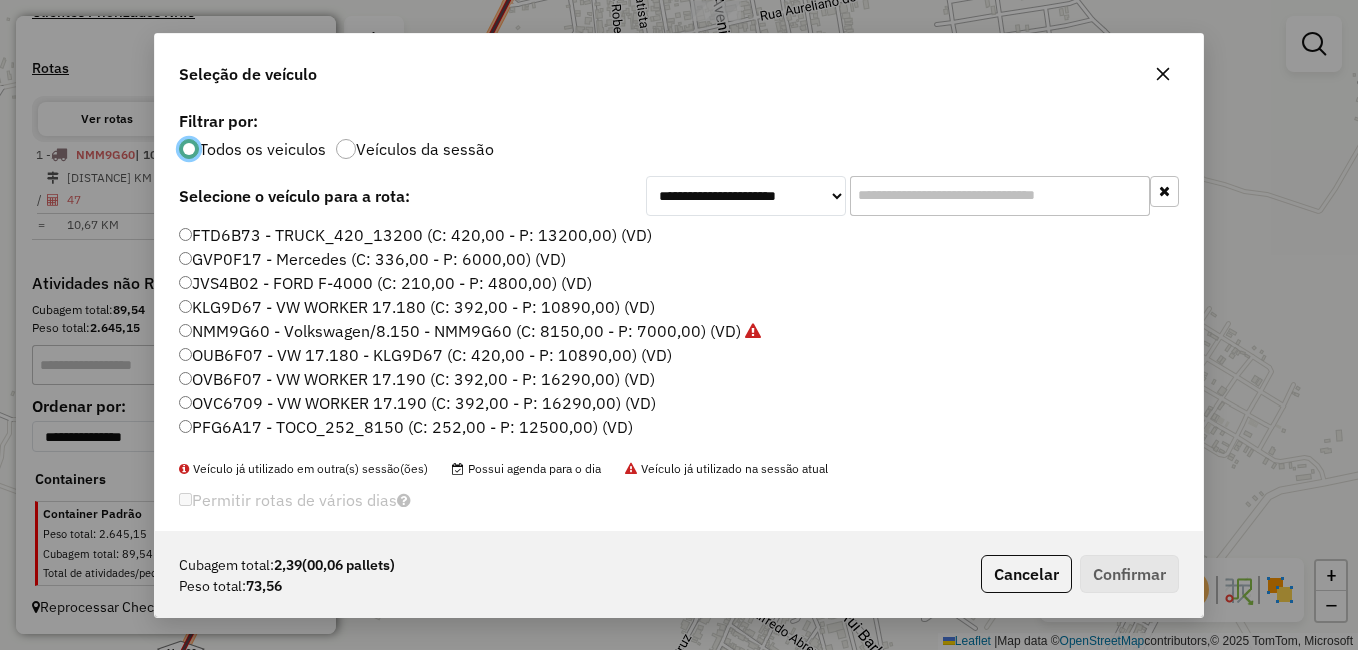 scroll, scrollTop: 11, scrollLeft: 6, axis: both 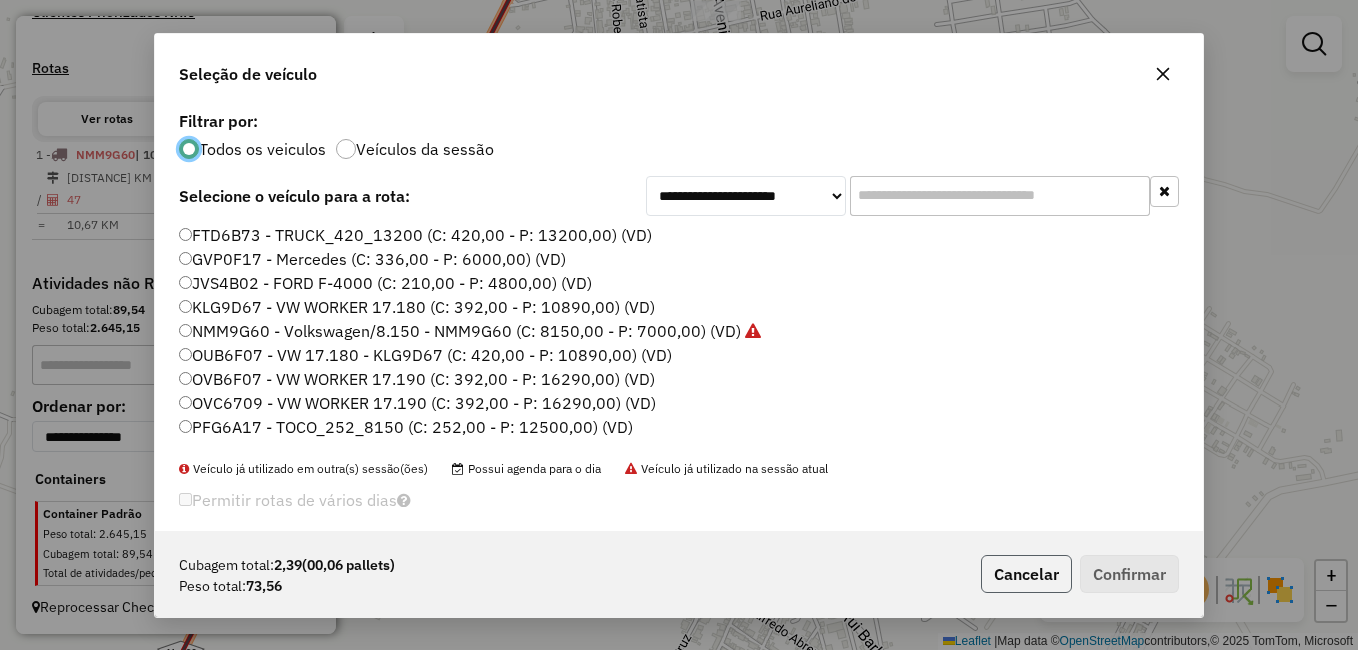 click on "Cancelar" 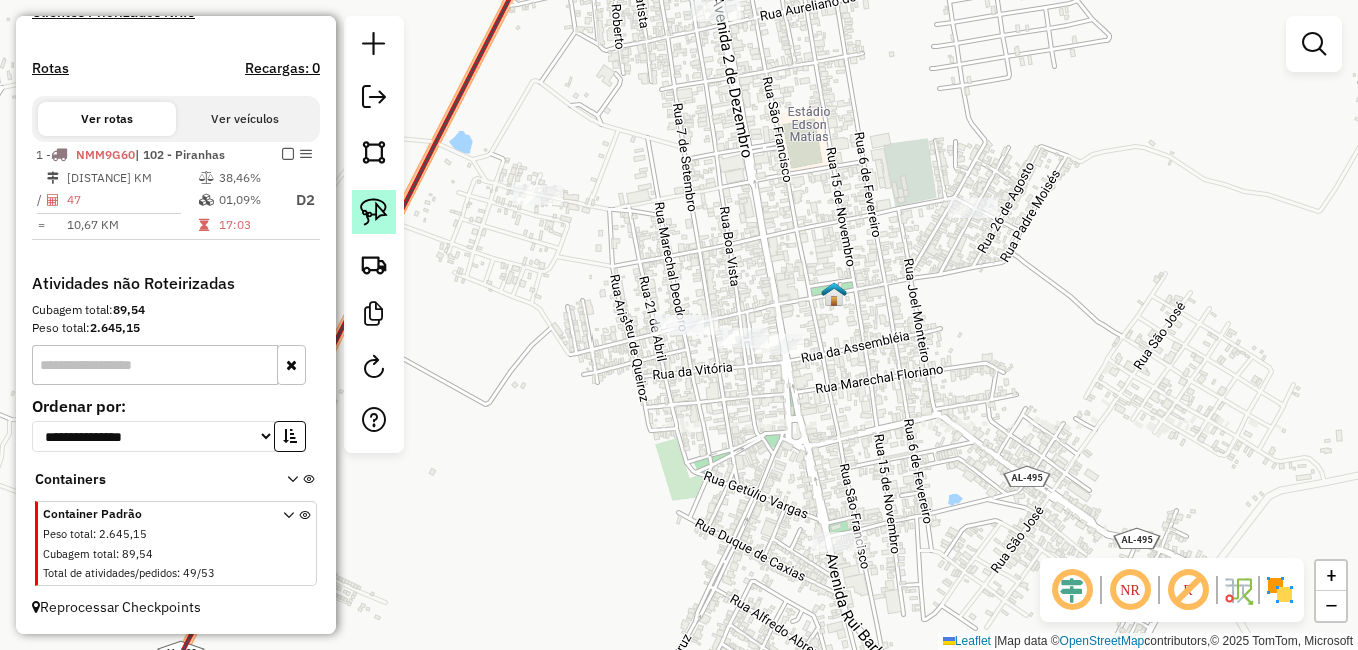click 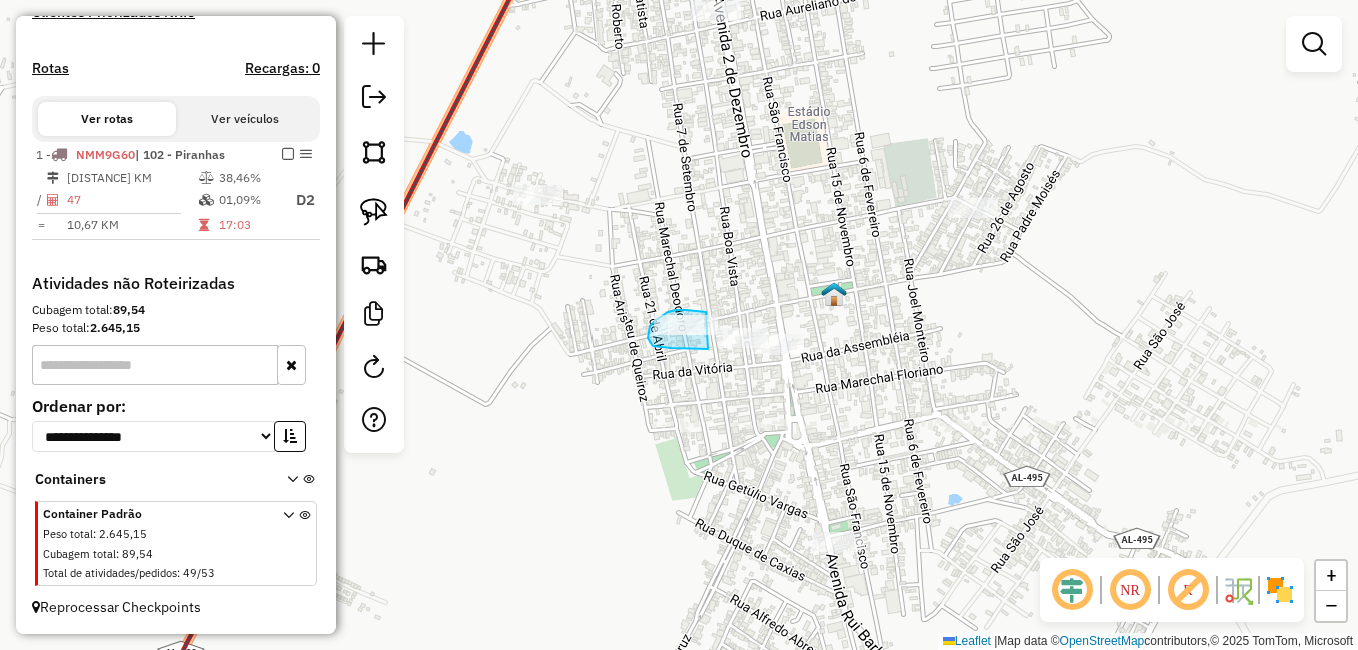 drag, startPoint x: 686, startPoint y: 310, endPoint x: 708, endPoint y: 349, distance: 44.777225 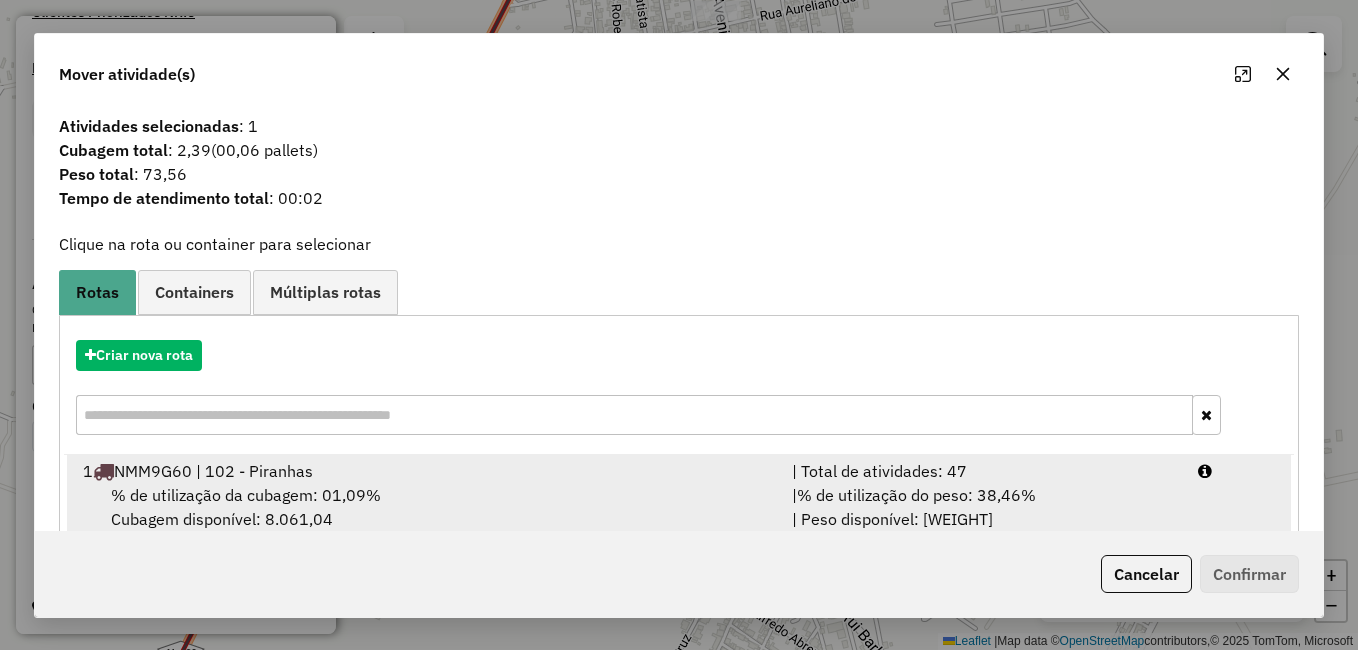 click on "1  NMM9G60 | 102 - Piranhas" at bounding box center [425, 471] 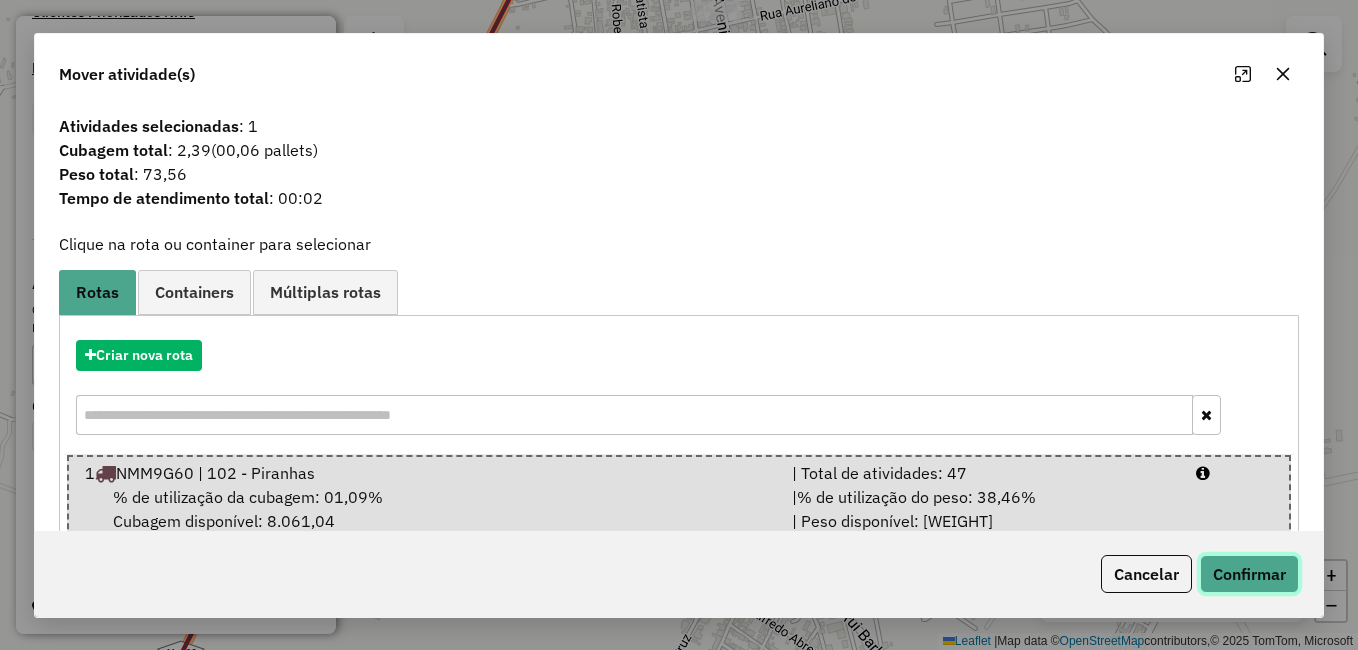 click on "Confirmar" 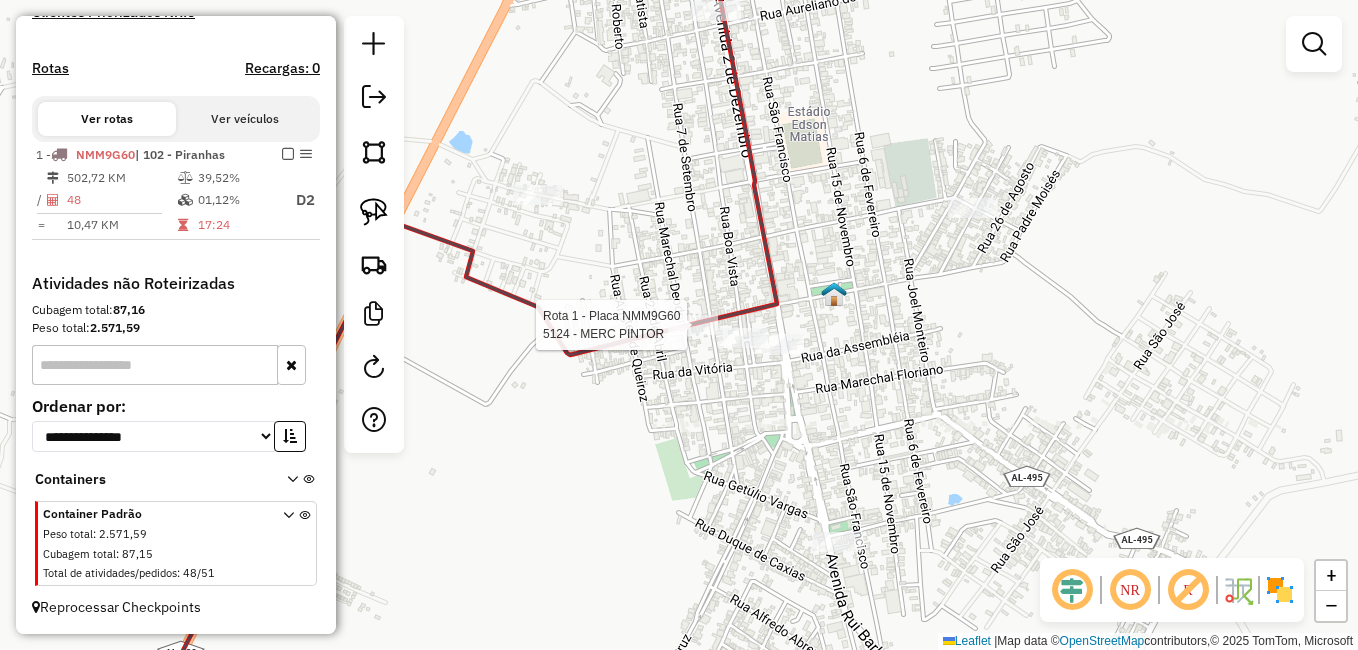 click 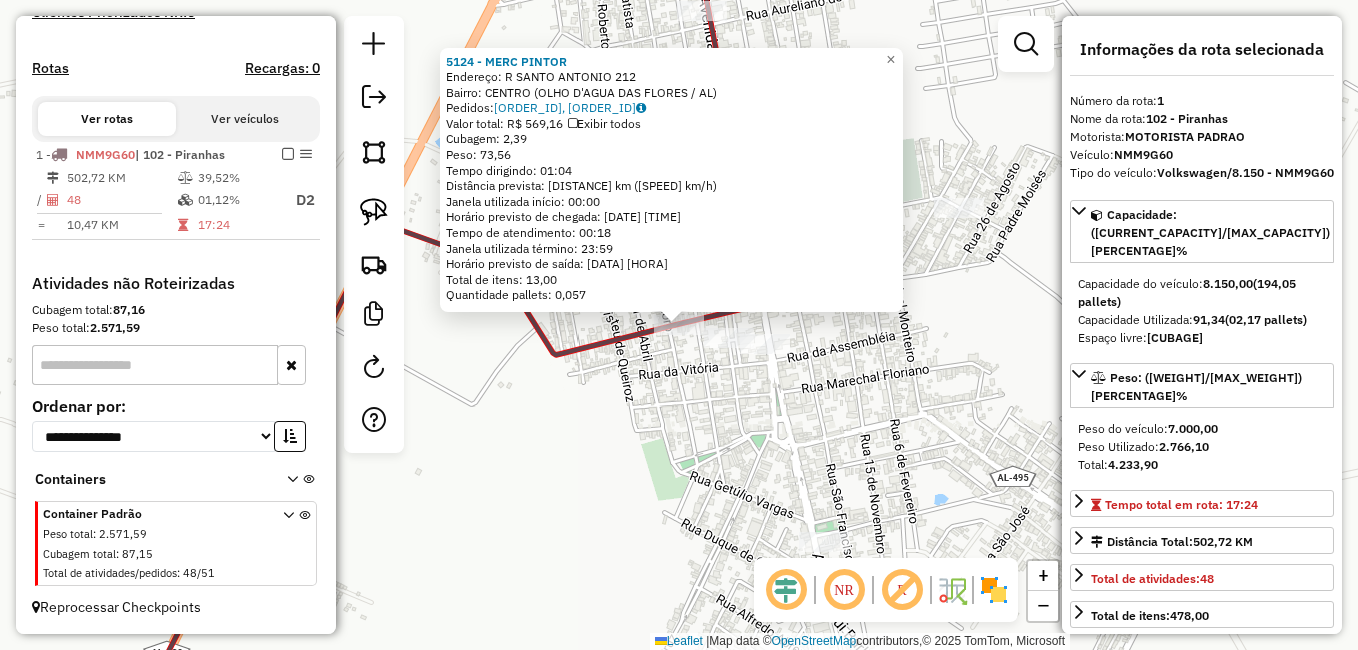 click on "5124 - MERC PINTOR  Endereço:  R SANTO ANTONIO 212   Bairro: CENTRO (OLHO D'AGUA DAS FLORES / AL)   Pedidos:  11119849, 11119850   Valor total: R$ 569,16   Exibir todos   Cubagem: 2,39  Peso: 73,56  Tempo dirigindo: 01:04   Distância prevista: 65,917 km (61,80 km/h)   Janela utilizada início: 00:00   Horário previsto de chegada: 12/07/2025 10:44   Tempo de atendimento: 00:18   Janela utilizada término: 23:59   Horário previsto de saída: 12/07/2025 11:02   Total de itens: 13,00   Quantidade pallets: 0,057  × Janela de atendimento Grade de atendimento Capacidade Transportadoras Veículos Cliente Pedidos  Rotas Selecione os dias de semana para filtrar as janelas de atendimento  Seg   Ter   Qua   Qui   Sex   Sáb   Dom  Informe o período da janela de atendimento: De: Até:  Filtrar exatamente a janela do cliente  Considerar janela de atendimento padrão  Selecione os dias de semana para filtrar as grades de atendimento  Seg   Ter   Qua   Qui   Sex   Sáb   Dom   Peso mínimo:   Peso máximo:   De:   De:" 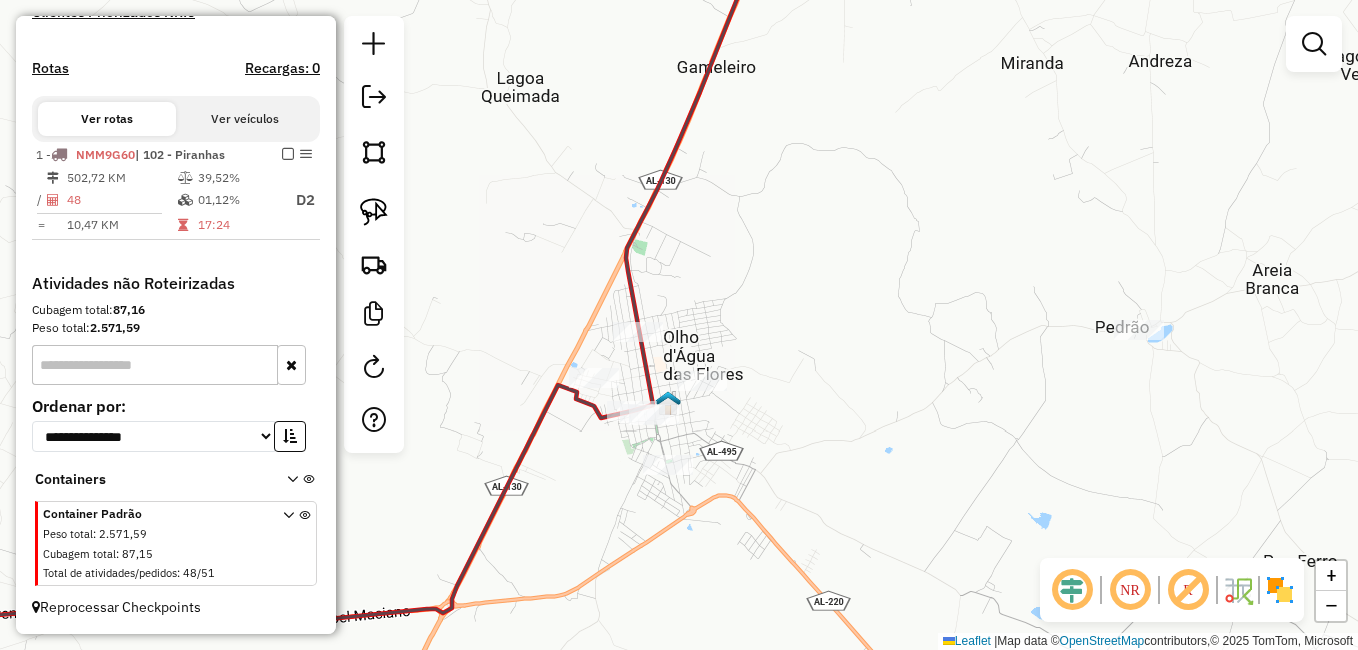 drag, startPoint x: 889, startPoint y: 457, endPoint x: 822, endPoint y: 430, distance: 72.235725 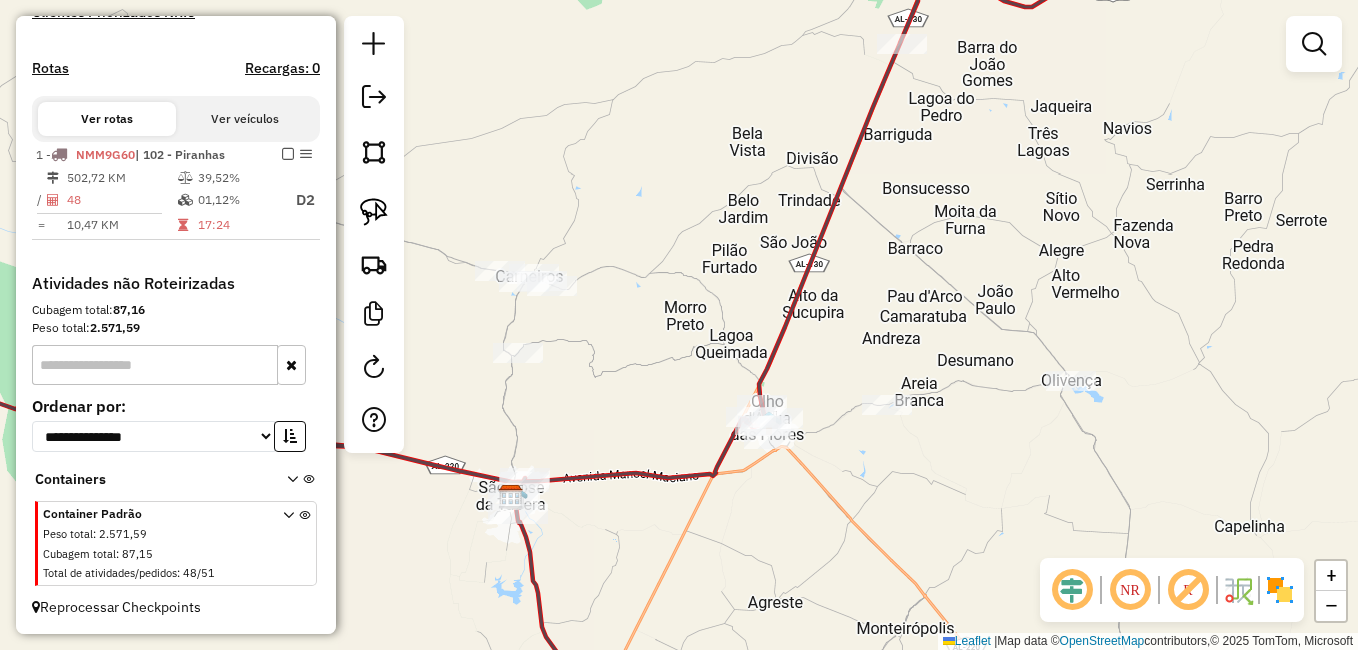 drag, startPoint x: 578, startPoint y: 391, endPoint x: 725, endPoint y: 493, distance: 178.92177 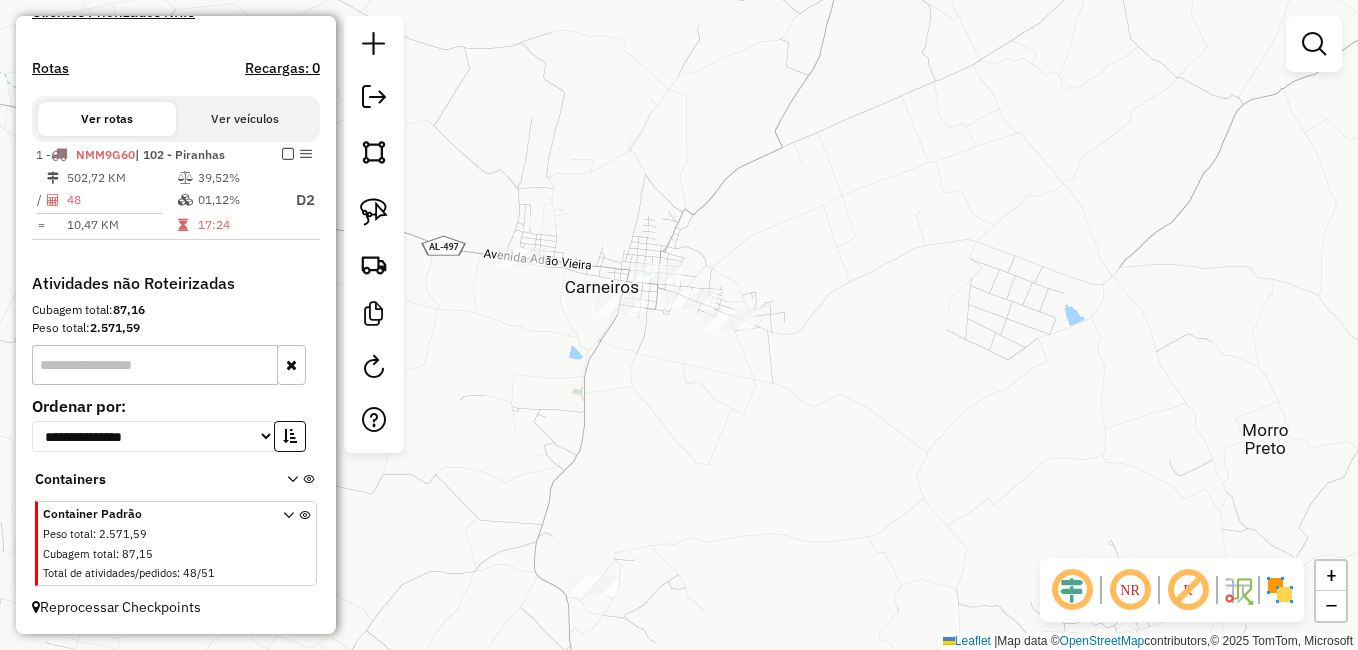 drag, startPoint x: 805, startPoint y: 408, endPoint x: 892, endPoint y: 306, distance: 134.06342 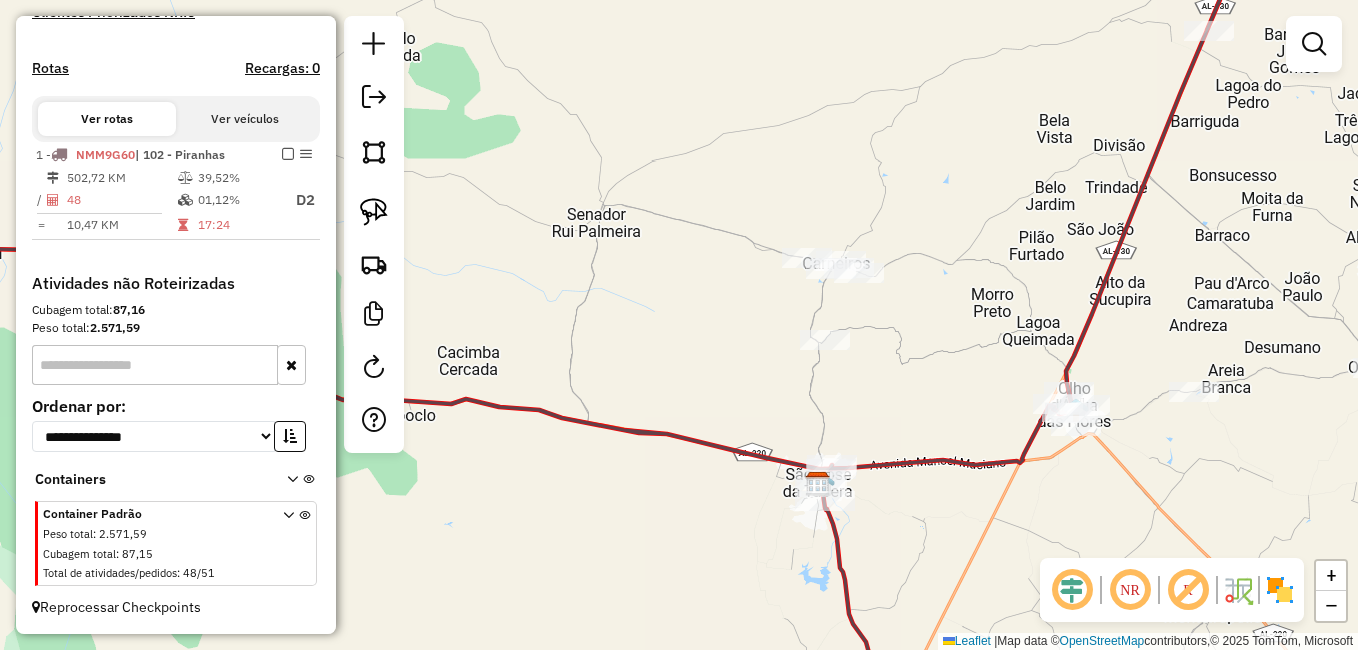 drag, startPoint x: 942, startPoint y: 402, endPoint x: 766, endPoint y: 375, distance: 178.05898 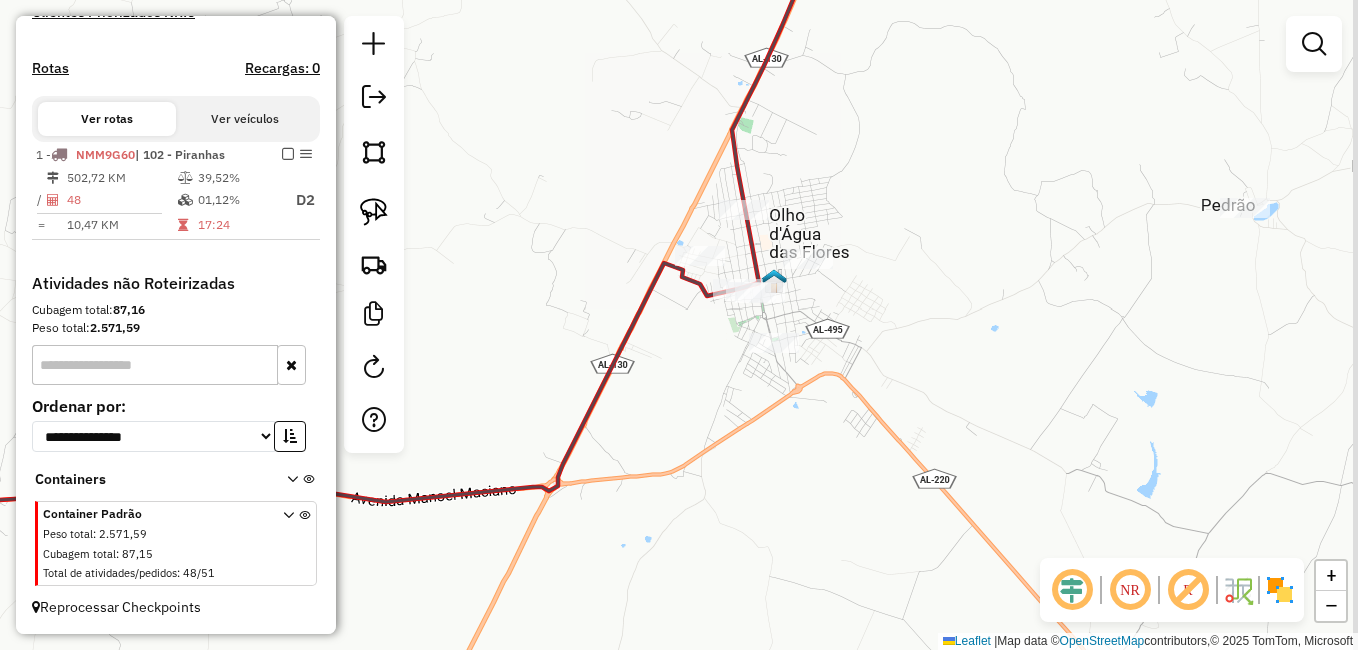 drag, startPoint x: 932, startPoint y: 362, endPoint x: 823, endPoint y: 369, distance: 109.22454 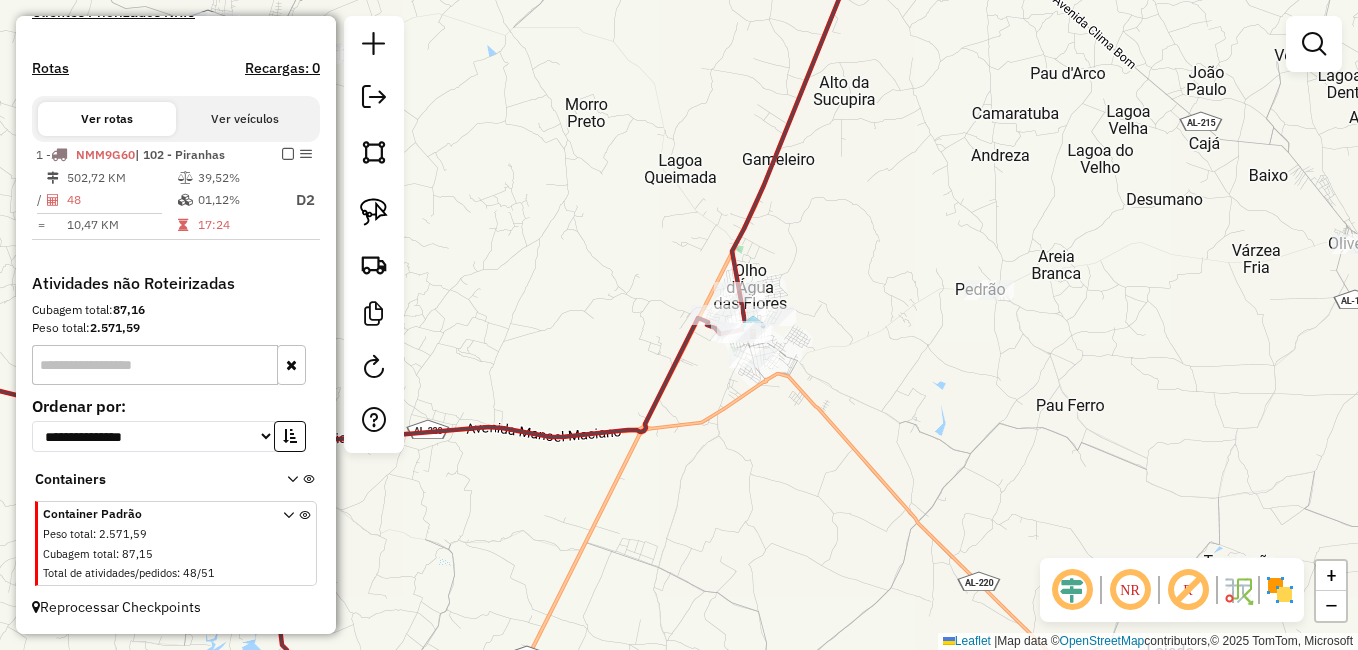 drag, startPoint x: 1013, startPoint y: 414, endPoint x: 683, endPoint y: 454, distance: 332.4154 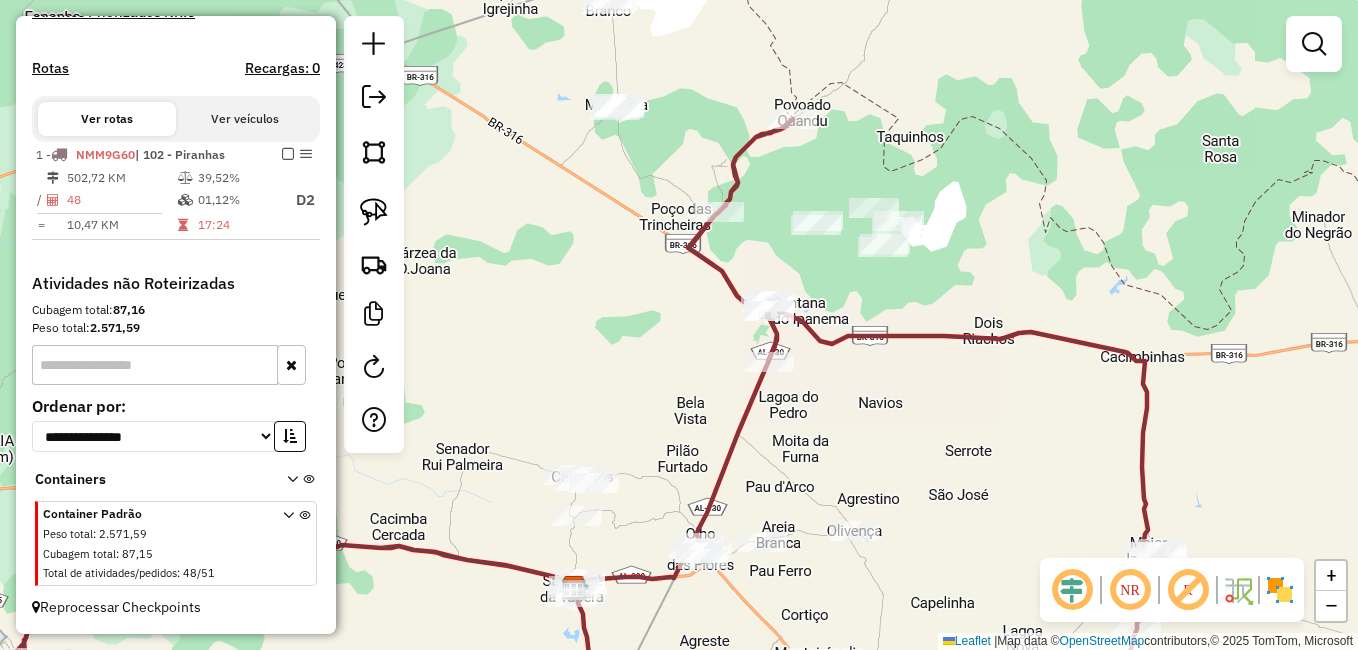 drag, startPoint x: 857, startPoint y: 295, endPoint x: 817, endPoint y: 448, distance: 158.14233 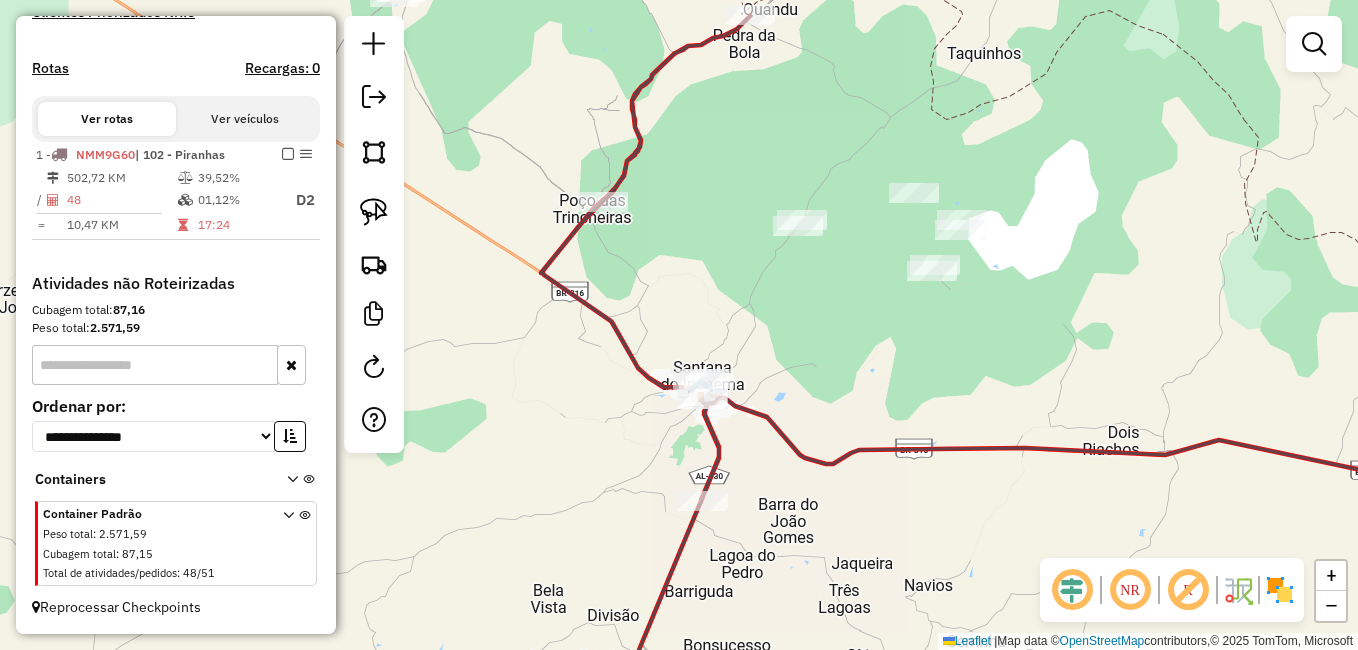 drag, startPoint x: 829, startPoint y: 415, endPoint x: 901, endPoint y: 356, distance: 93.08598 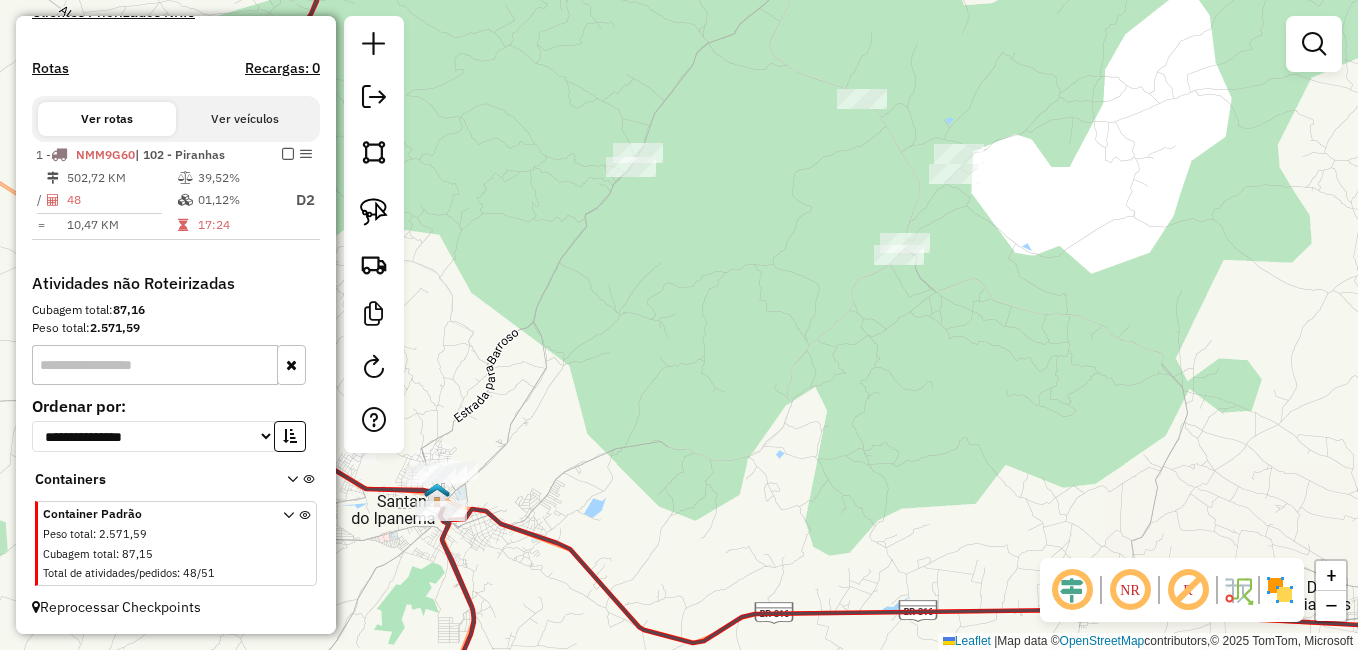 drag, startPoint x: 938, startPoint y: 290, endPoint x: 969, endPoint y: 276, distance: 34.0147 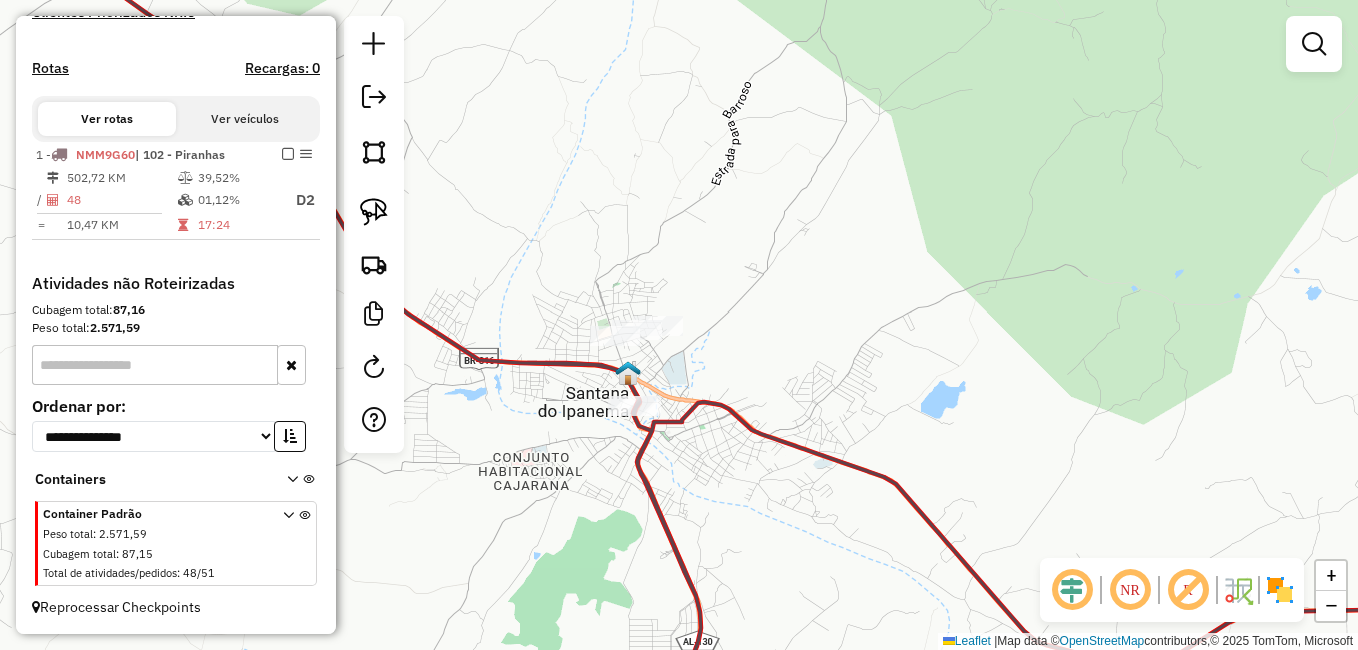 click on "Janela de atendimento Grade de atendimento Capacidade Transportadoras Veículos Cliente Pedidos  Rotas Selecione os dias de semana para filtrar as janelas de atendimento  Seg   Ter   Qua   Qui   Sex   Sáb   Dom  Informe o período da janela de atendimento: De: Até:  Filtrar exatamente a janela do cliente  Considerar janela de atendimento padrão  Selecione os dias de semana para filtrar as grades de atendimento  Seg   Ter   Qua   Qui   Sex   Sáb   Dom   Considerar clientes sem dia de atendimento cadastrado  Clientes fora do dia de atendimento selecionado Filtrar as atividades entre os valores definidos abaixo:  Peso mínimo:   Peso máximo:   Cubagem mínima:   Cubagem máxima:   De:   Até:  Filtrar as atividades entre o tempo de atendimento definido abaixo:  De:   Até:   Considerar capacidade total dos clientes não roteirizados Transportadora: Selecione um ou mais itens Tipo de veículo: Selecione um ou mais itens Veículo: Selecione um ou mais itens Motorista: Selecione um ou mais itens Nome: Rótulo:" 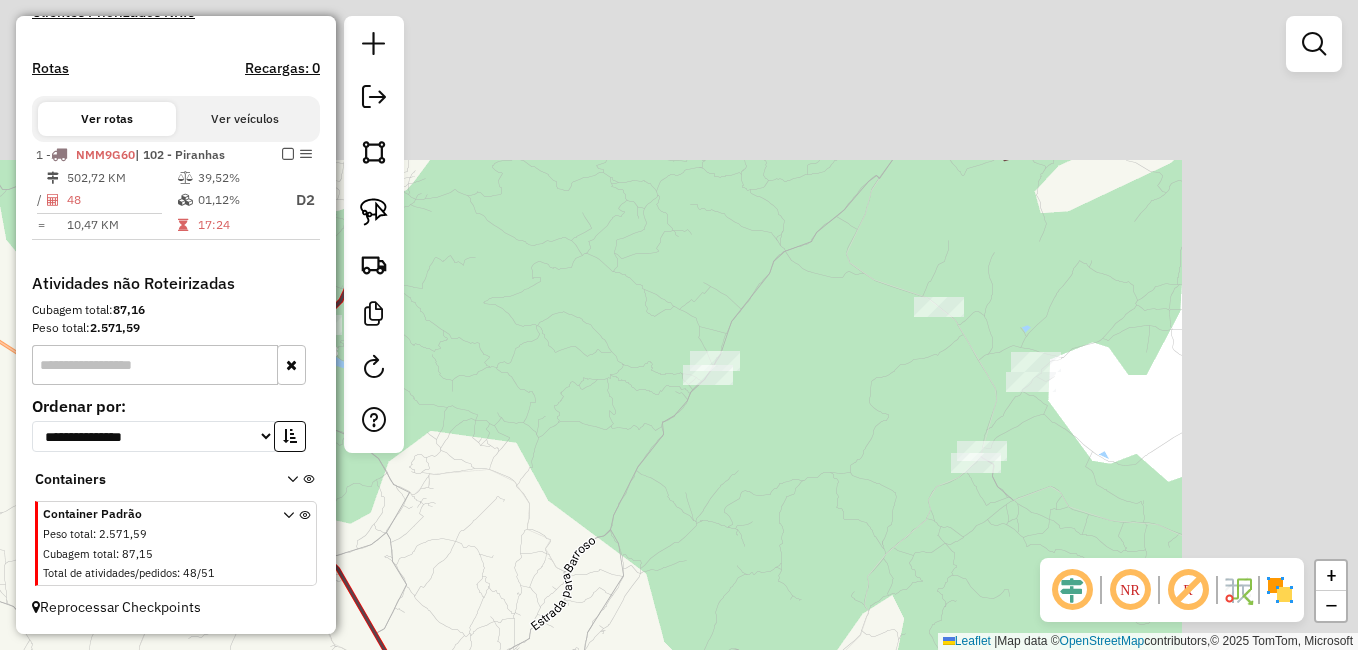 drag, startPoint x: 956, startPoint y: 268, endPoint x: 729, endPoint y: 609, distance: 409.64618 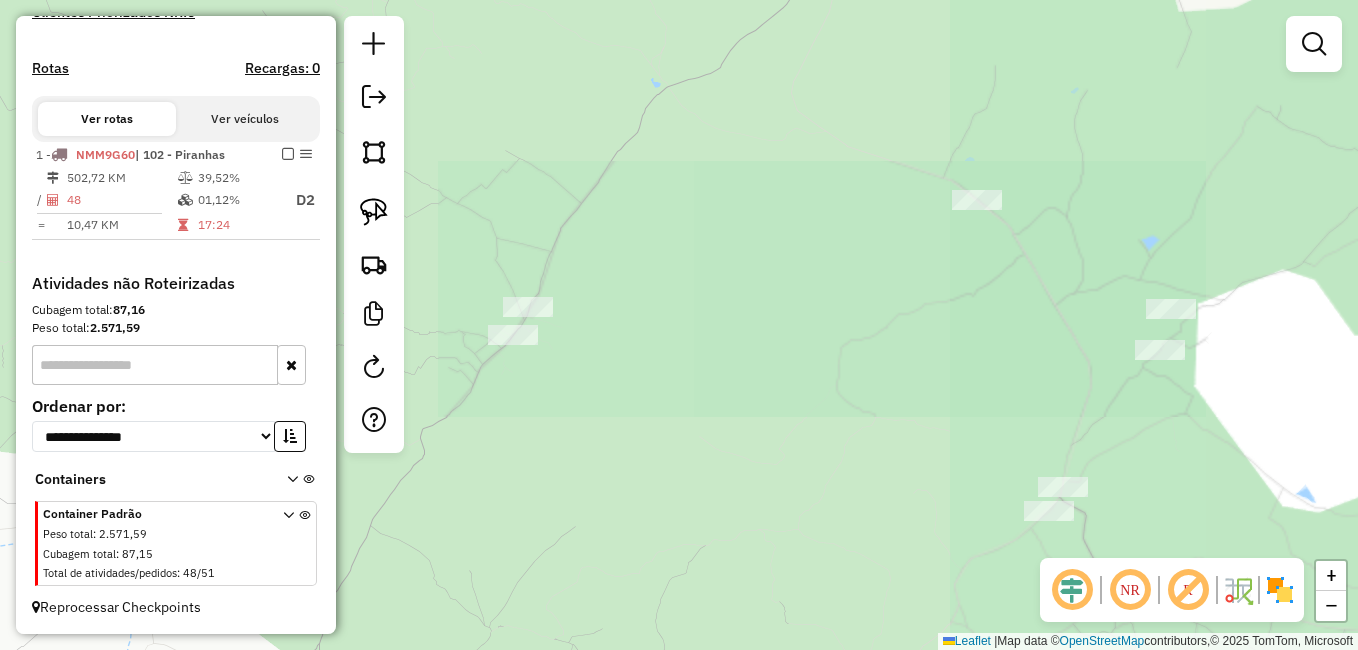 click on "Janela de atendimento Grade de atendimento Capacidade Transportadoras Veículos Cliente Pedidos  Rotas Selecione os dias de semana para filtrar as janelas de atendimento  Seg   Ter   Qua   Qui   Sex   Sáb   Dom  Informe o período da janela de atendimento: De: Até:  Filtrar exatamente a janela do cliente  Considerar janela de atendimento padrão  Selecione os dias de semana para filtrar as grades de atendimento  Seg   Ter   Qua   Qui   Sex   Sáb   Dom   Considerar clientes sem dia de atendimento cadastrado  Clientes fora do dia de atendimento selecionado Filtrar as atividades entre os valores definidos abaixo:  Peso mínimo:   Peso máximo:   Cubagem mínima:   Cubagem máxima:   De:   Até:  Filtrar as atividades entre o tempo de atendimento definido abaixo:  De:   Até:   Considerar capacidade total dos clientes não roteirizados Transportadora: Selecione um ou mais itens Tipo de veículo: Selecione um ou mais itens Veículo: Selecione um ou mais itens Motorista: Selecione um ou mais itens Nome: Rótulo:" 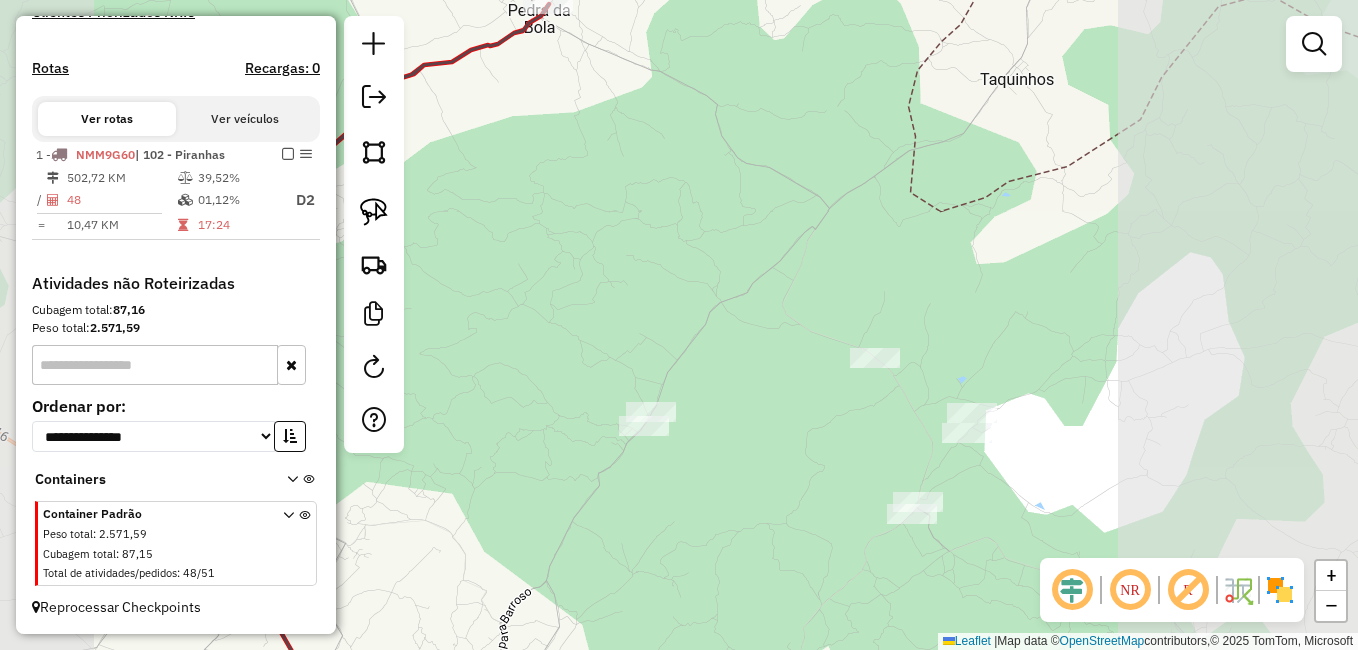 drag, startPoint x: 738, startPoint y: 540, endPoint x: 848, endPoint y: 475, distance: 127.769325 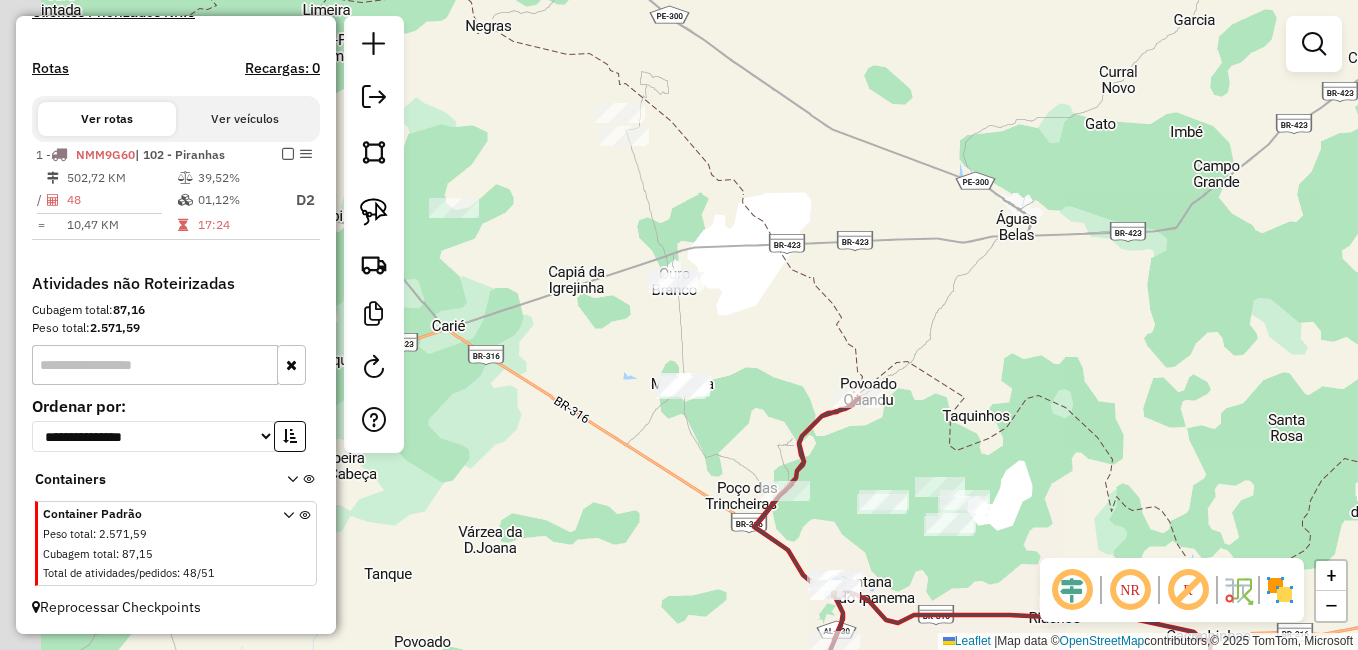 drag, startPoint x: 642, startPoint y: 461, endPoint x: 696, endPoint y: 522, distance: 81.46779 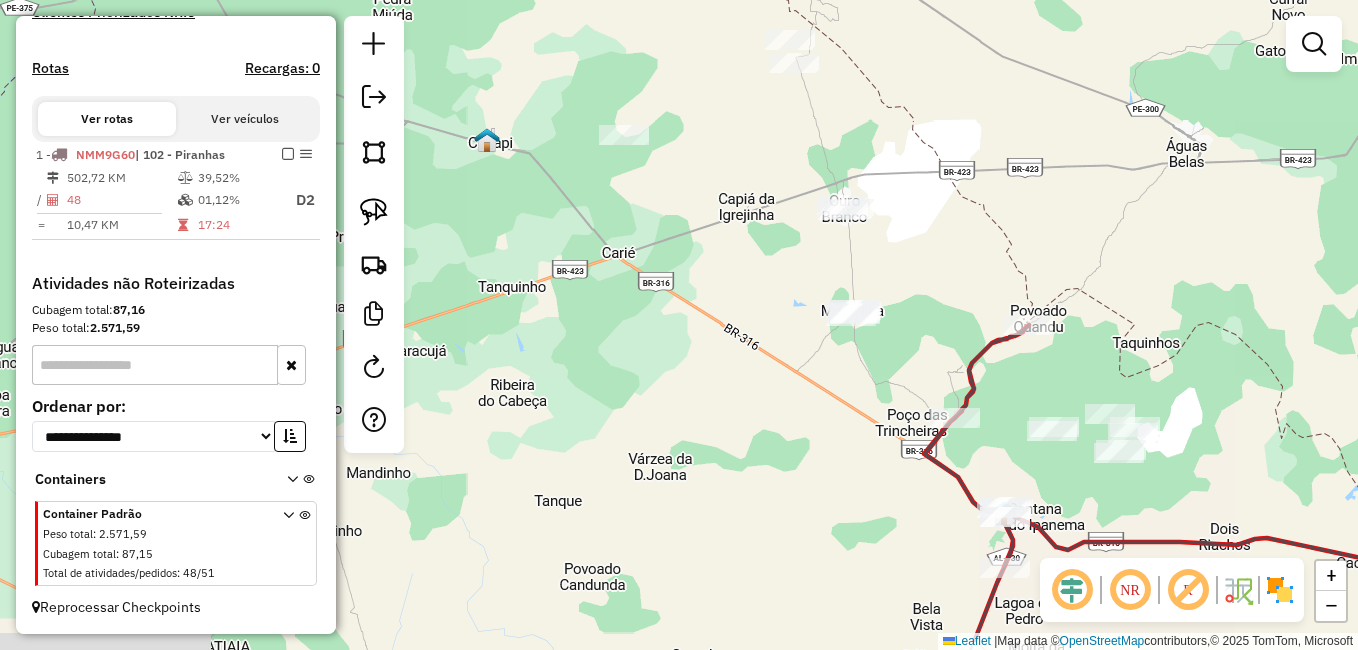 drag, startPoint x: 659, startPoint y: 509, endPoint x: 491, endPoint y: 186, distance: 364.07828 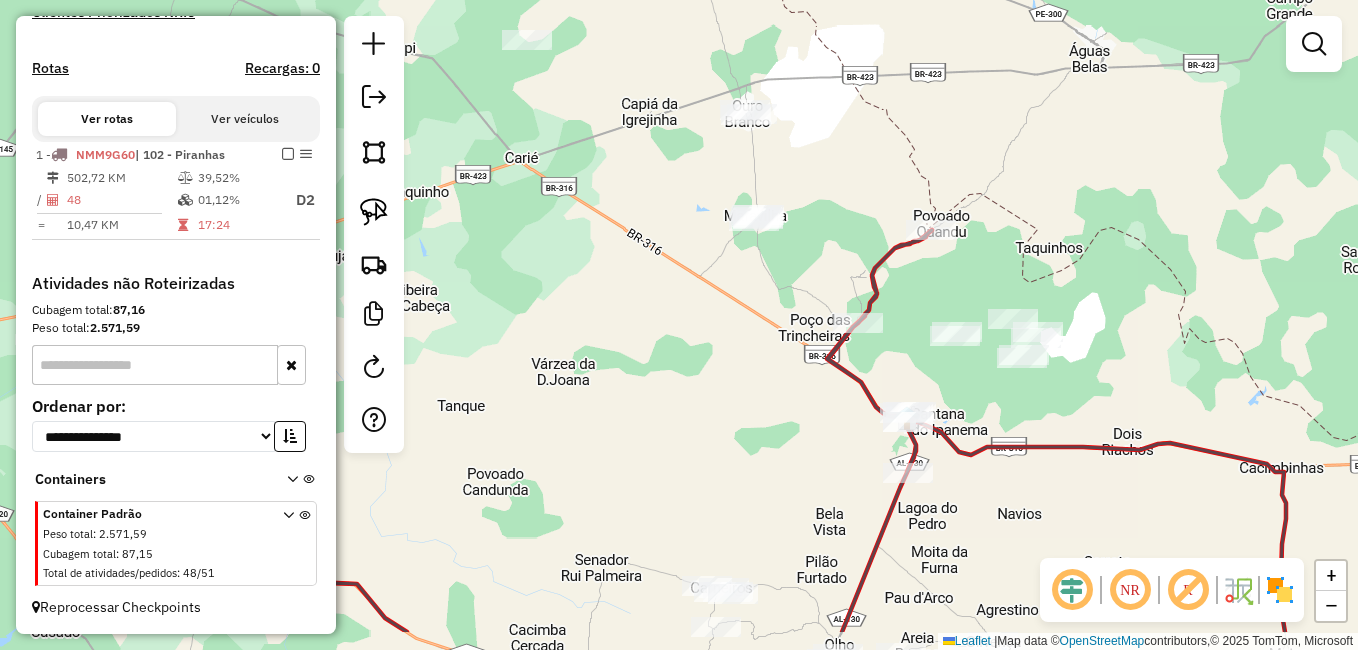 drag, startPoint x: 737, startPoint y: 442, endPoint x: 572, endPoint y: 287, distance: 226.38463 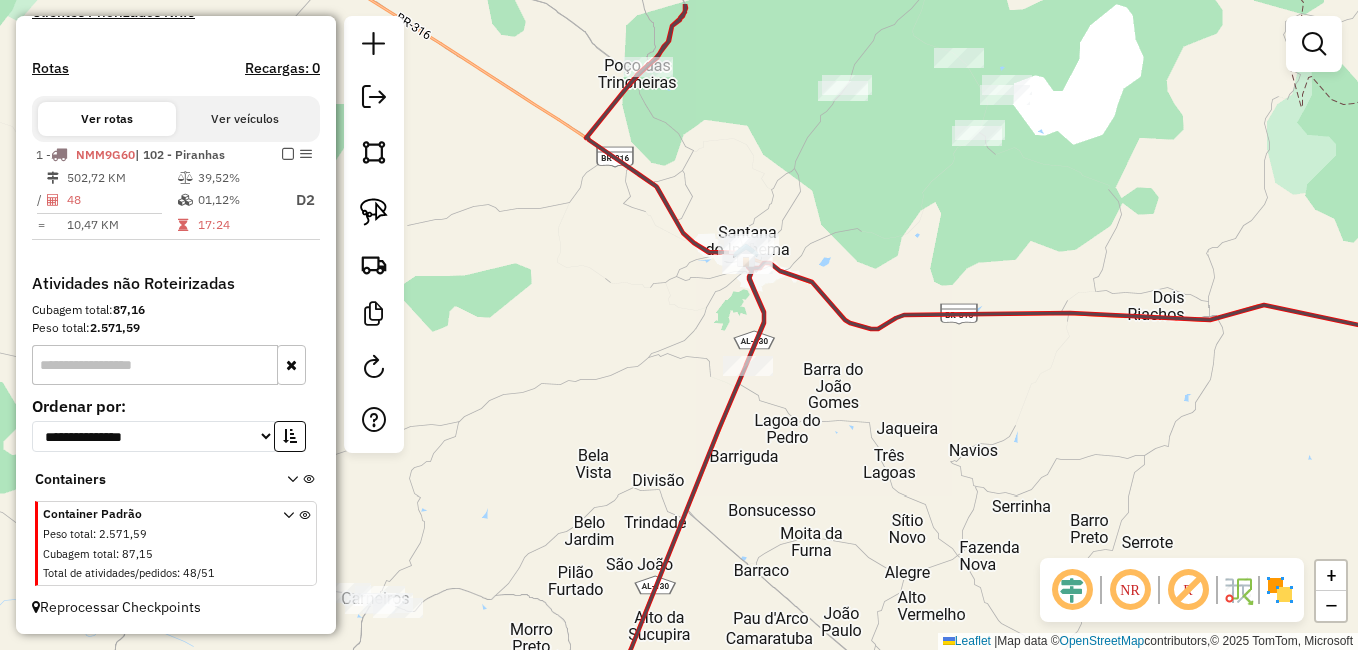drag, startPoint x: 794, startPoint y: 290, endPoint x: 809, endPoint y: 392, distance: 103.09704 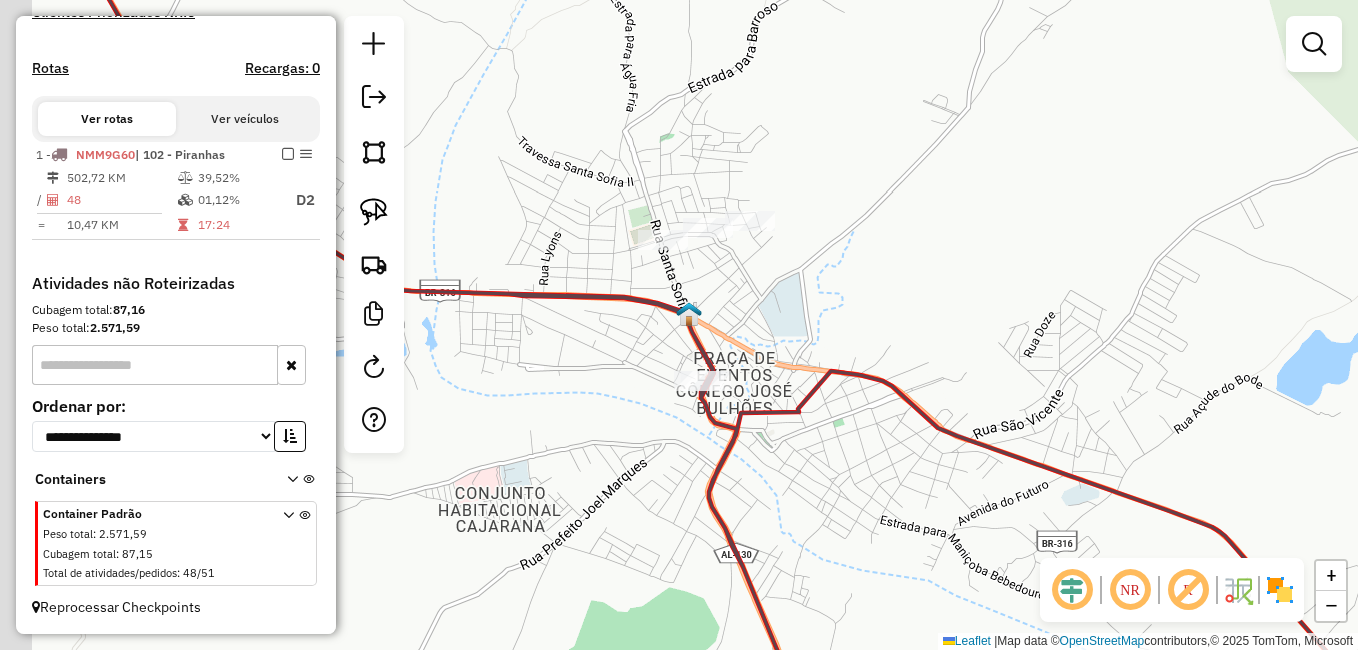 click on "Janela de atendimento Grade de atendimento Capacidade Transportadoras Veículos Cliente Pedidos  Rotas Selecione os dias de semana para filtrar as janelas de atendimento  Seg   Ter   Qua   Qui   Sex   Sáb   Dom  Informe o período da janela de atendimento: De: Até:  Filtrar exatamente a janela do cliente  Considerar janela de atendimento padrão  Selecione os dias de semana para filtrar as grades de atendimento  Seg   Ter   Qua   Qui   Sex   Sáb   Dom   Considerar clientes sem dia de atendimento cadastrado  Clientes fora do dia de atendimento selecionado Filtrar as atividades entre os valores definidos abaixo:  Peso mínimo:   Peso máximo:   Cubagem mínima:   Cubagem máxima:   De:   Até:  Filtrar as atividades entre o tempo de atendimento definido abaixo:  De:   Até:   Considerar capacidade total dos clientes não roteirizados Transportadora: Selecione um ou mais itens Tipo de veículo: Selecione um ou mais itens Veículo: Selecione um ou mais itens Motorista: Selecione um ou mais itens Nome: Rótulo:" 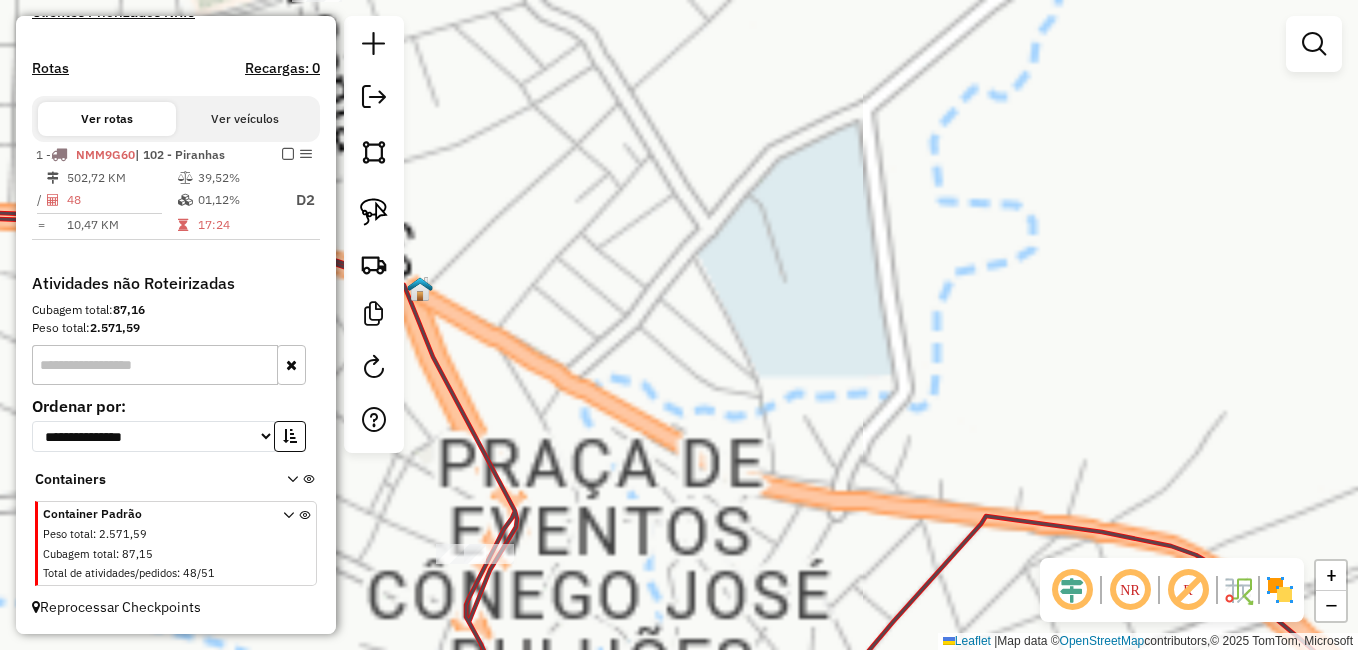drag, startPoint x: 685, startPoint y: 386, endPoint x: 900, endPoint y: 310, distance: 228.03728 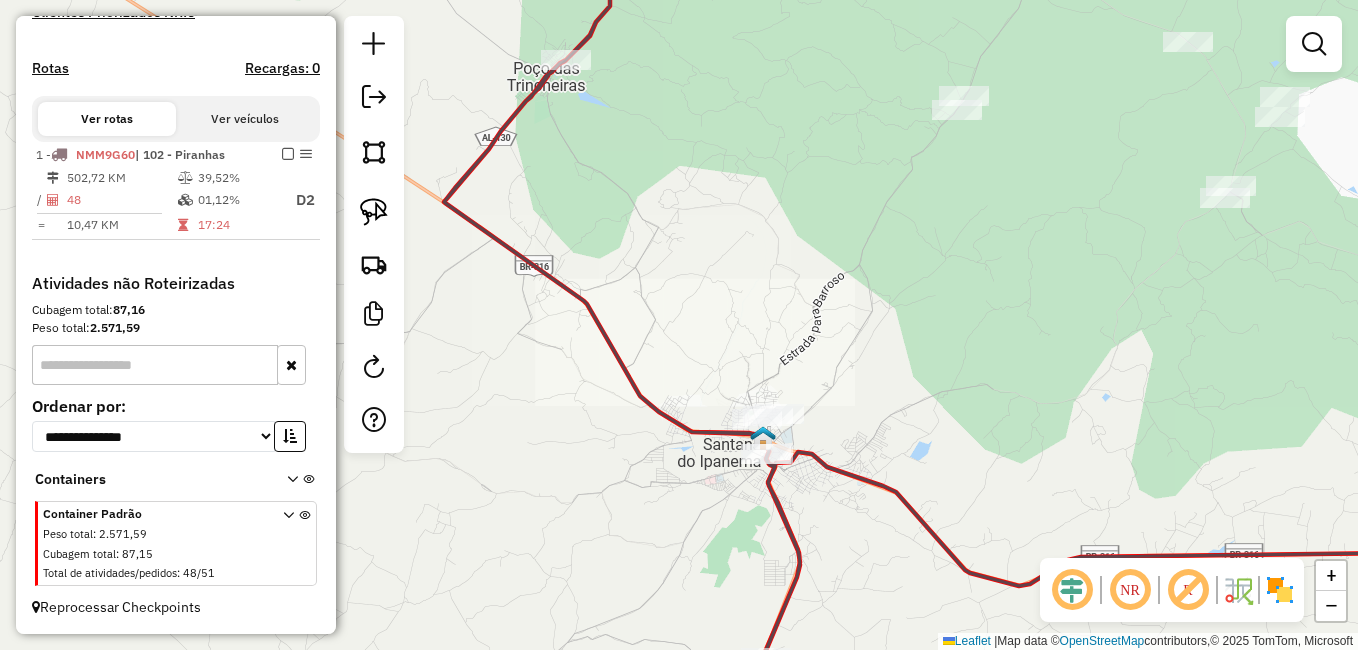 drag, startPoint x: 742, startPoint y: 491, endPoint x: 904, endPoint y: 88, distance: 434.34204 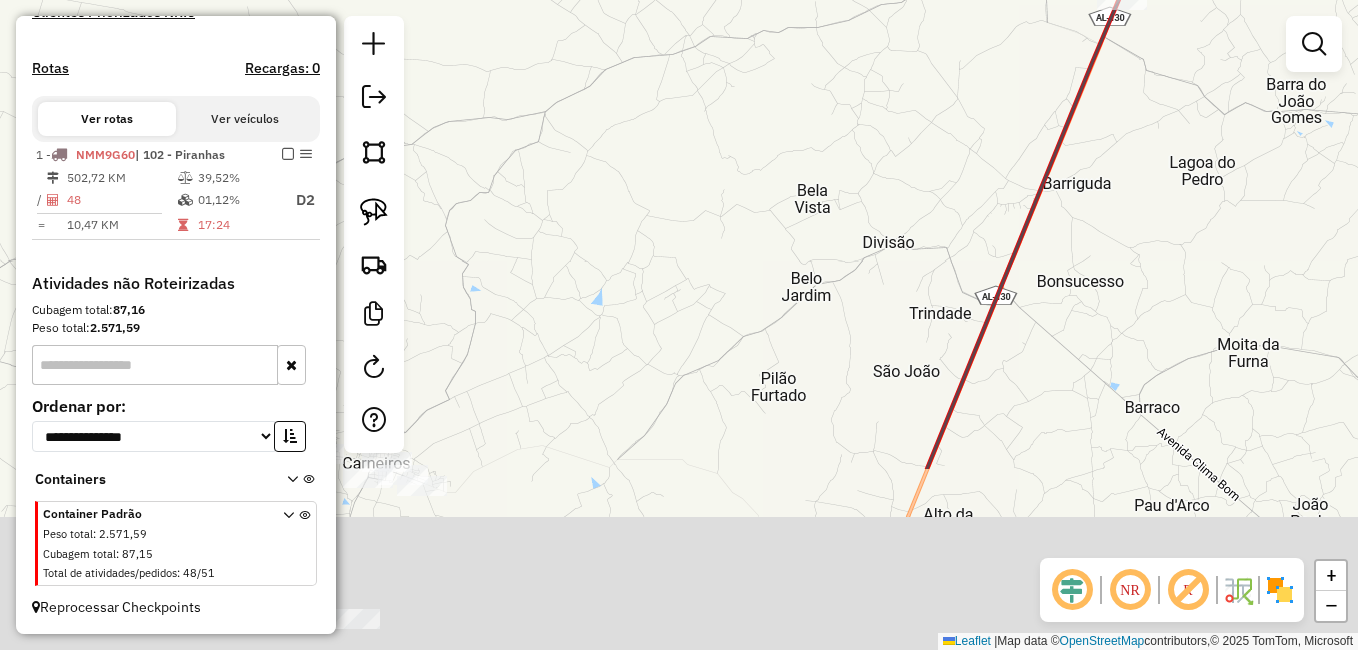 drag, startPoint x: 773, startPoint y: 319, endPoint x: 932, endPoint y: 103, distance: 268.21072 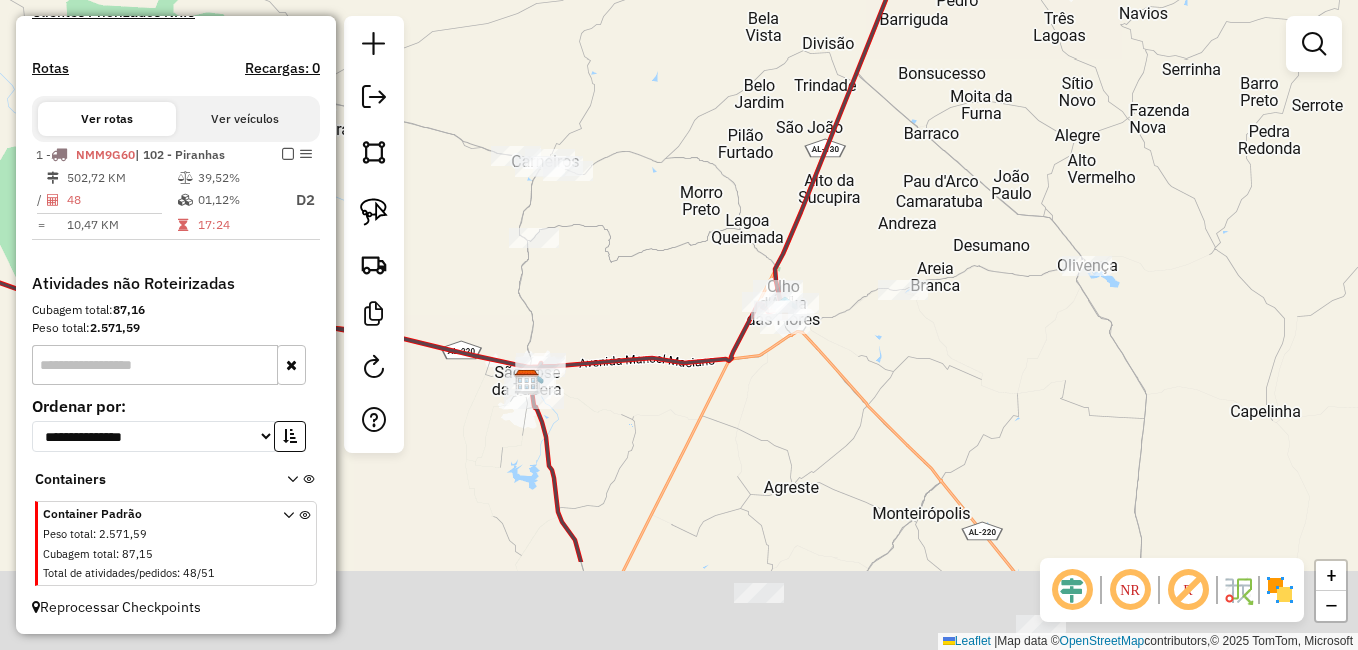 drag, startPoint x: 759, startPoint y: 416, endPoint x: 645, endPoint y: 273, distance: 182.87975 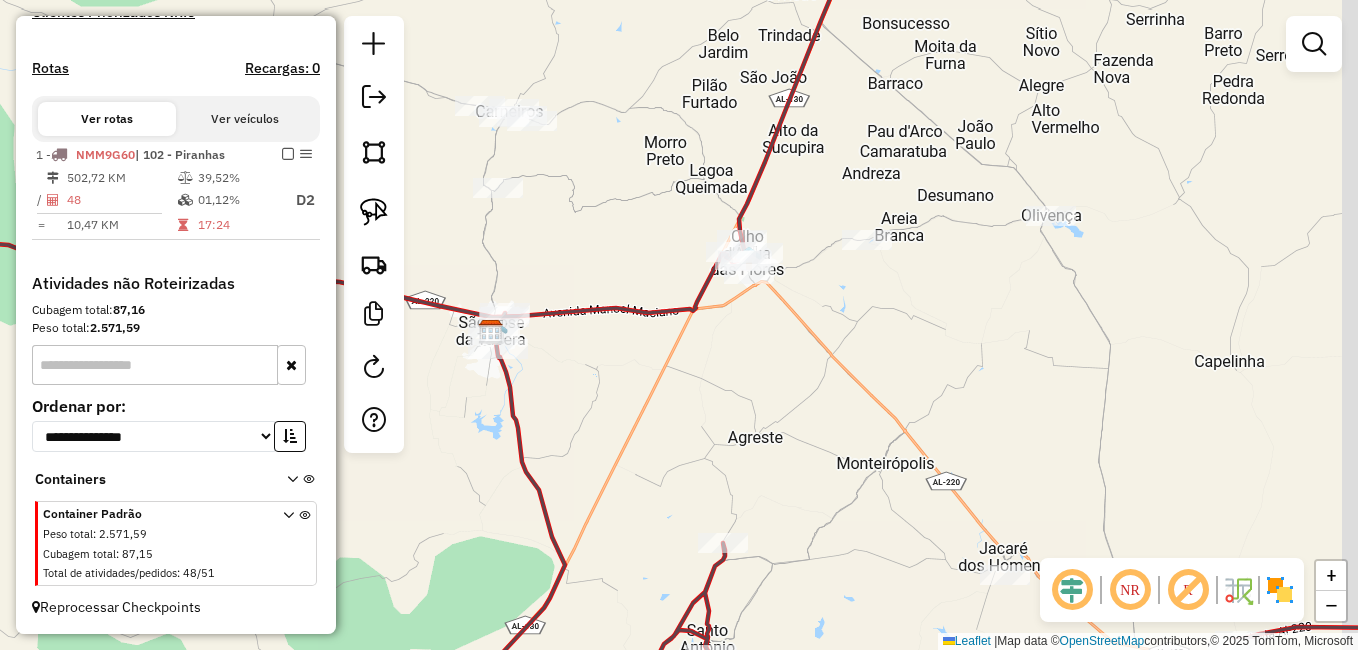 drag, startPoint x: 783, startPoint y: 434, endPoint x: 737, endPoint y: 355, distance: 91.416626 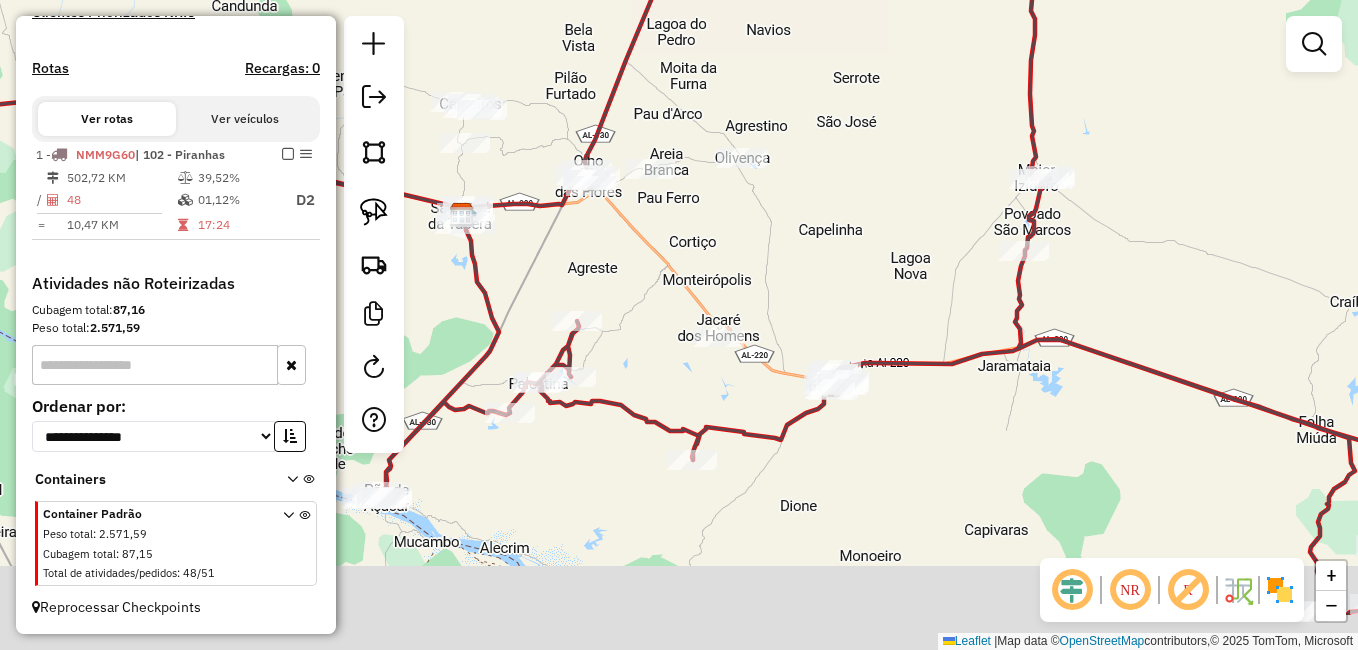 drag, startPoint x: 906, startPoint y: 502, endPoint x: 771, endPoint y: 402, distance: 168.00298 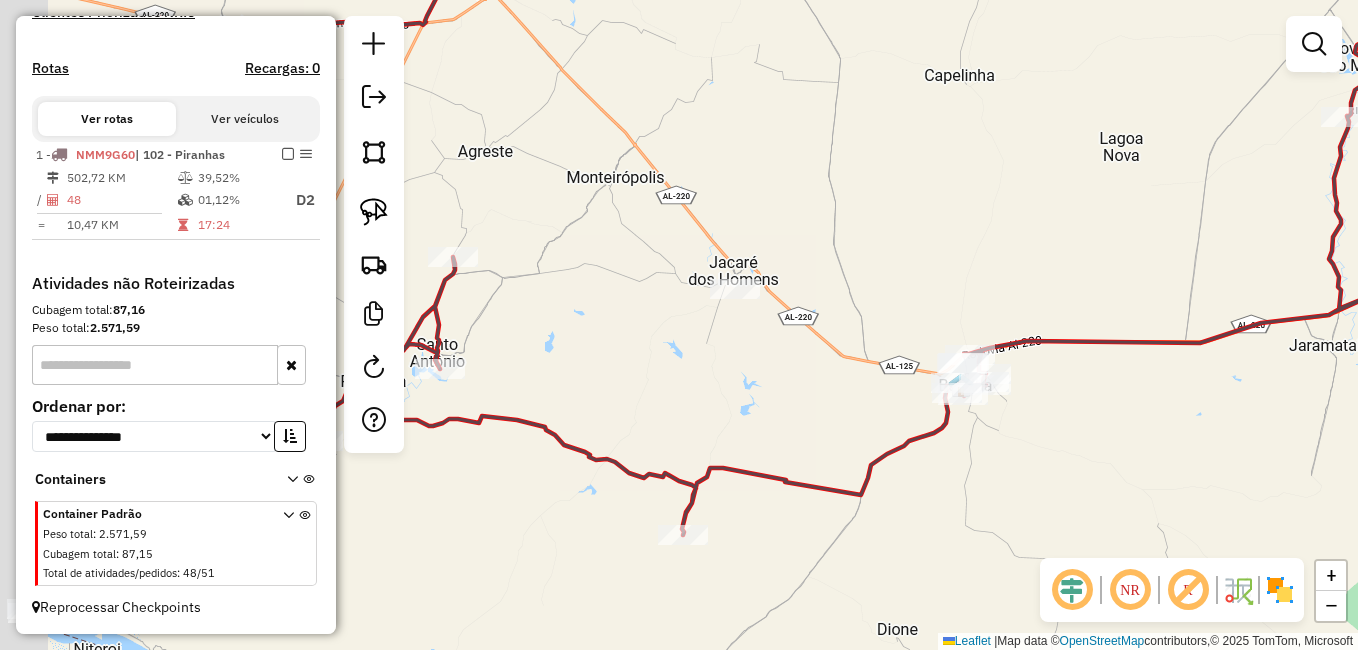 drag, startPoint x: 820, startPoint y: 456, endPoint x: 983, endPoint y: 389, distance: 176.2328 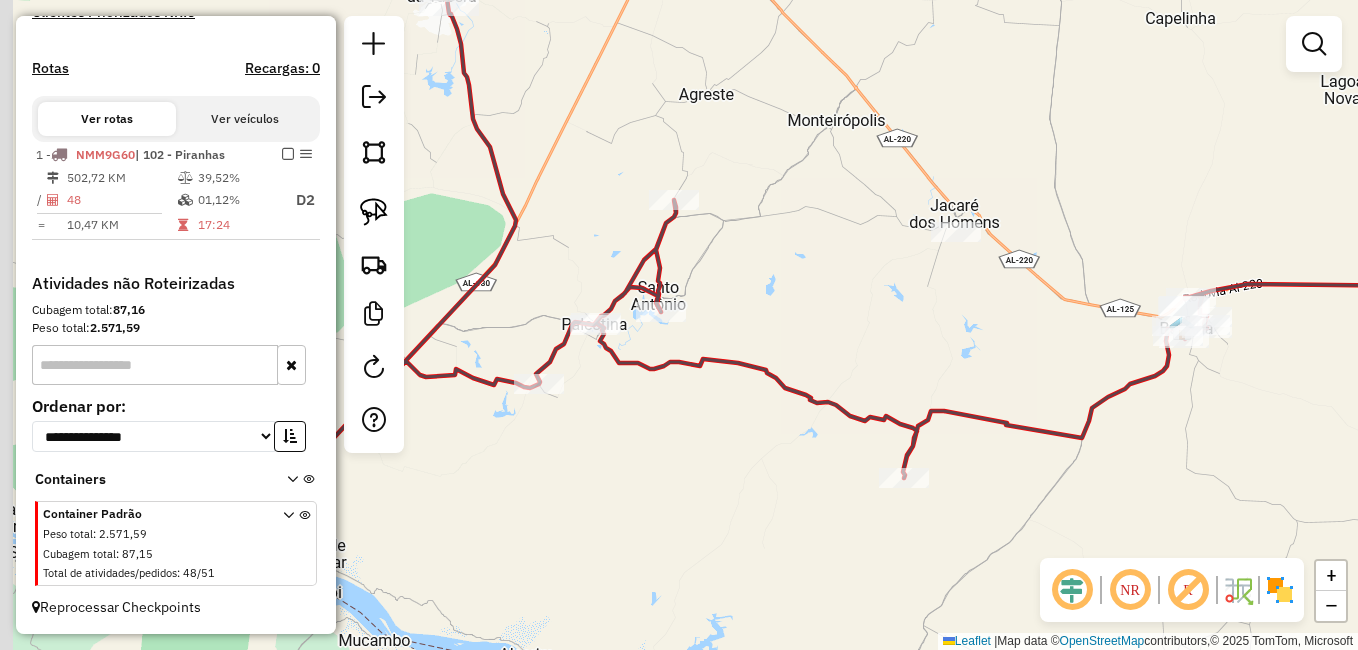 drag, startPoint x: 777, startPoint y: 418, endPoint x: 890, endPoint y: 436, distance: 114.424644 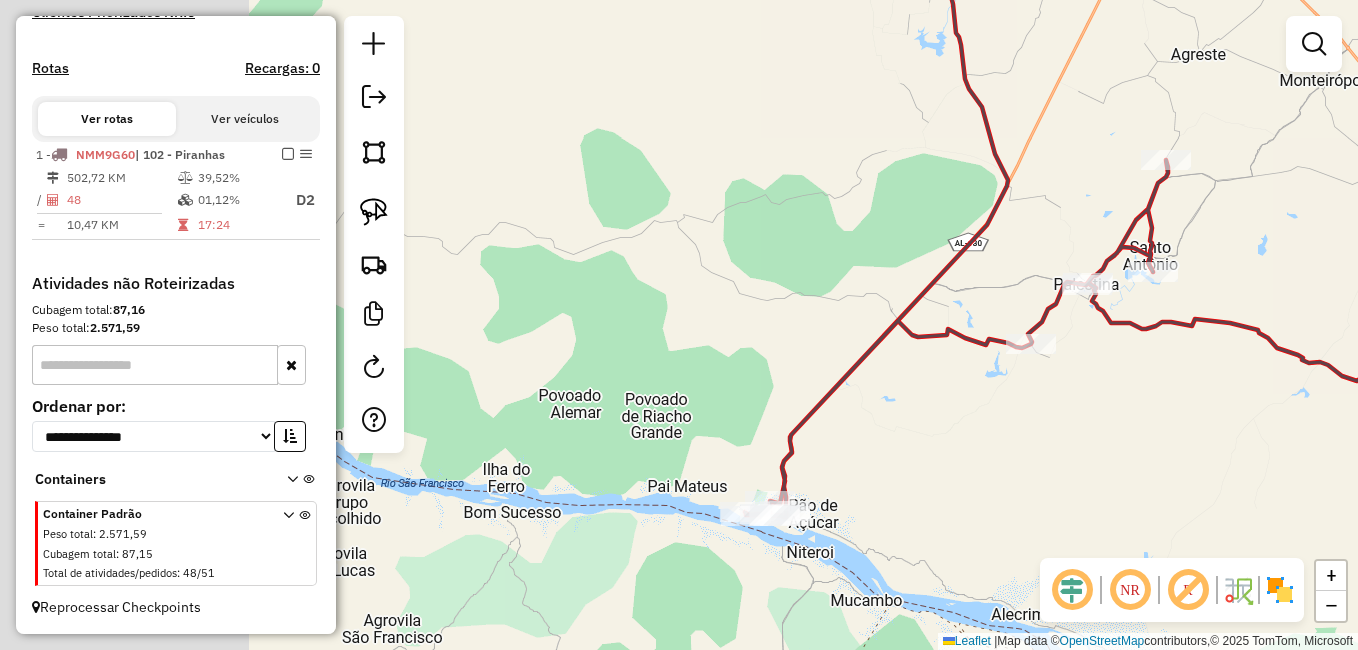 drag, startPoint x: 597, startPoint y: 371, endPoint x: 936, endPoint y: 329, distance: 341.59186 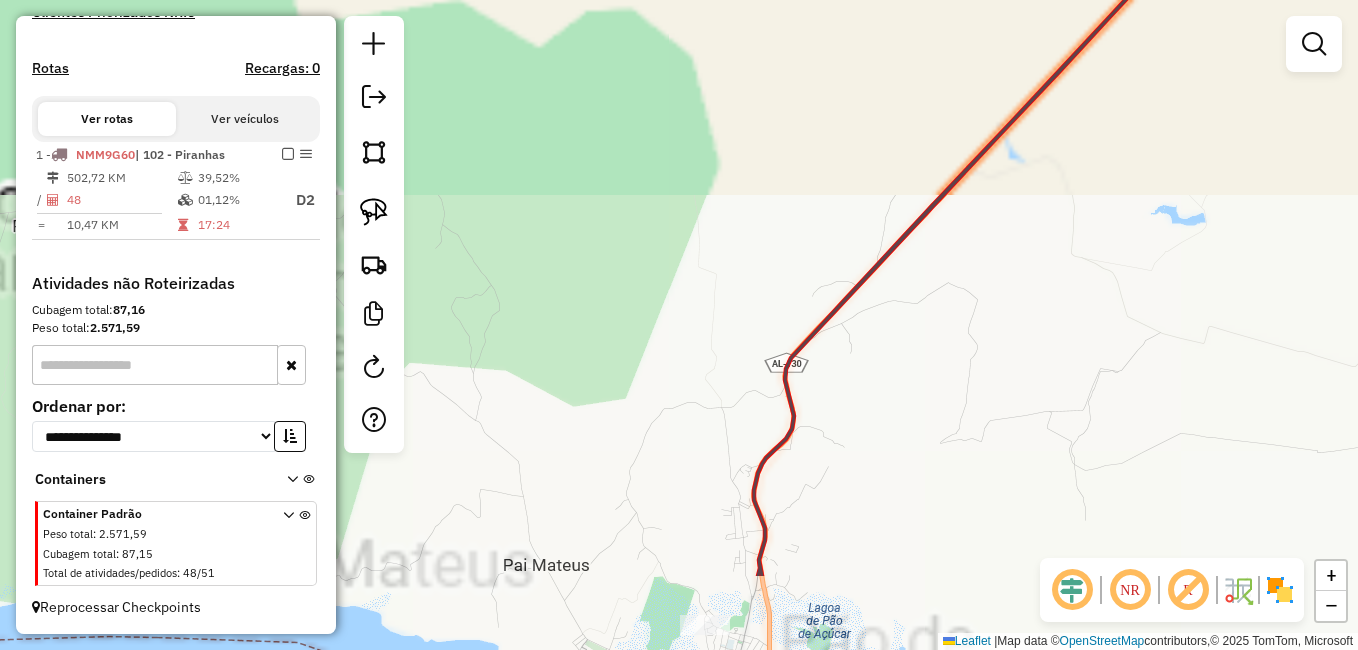 drag, startPoint x: 780, startPoint y: 501, endPoint x: 915, endPoint y: 242, distance: 292.0719 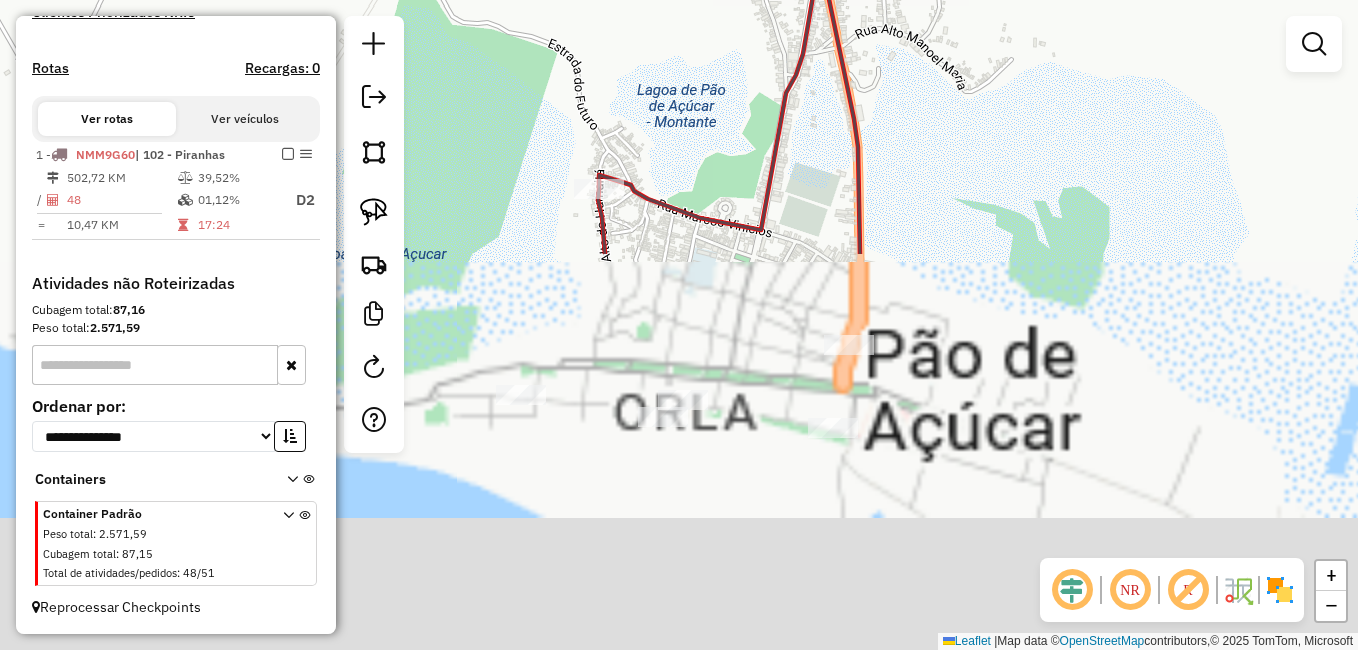 drag, startPoint x: 854, startPoint y: 461, endPoint x: 862, endPoint y: 21, distance: 440.07272 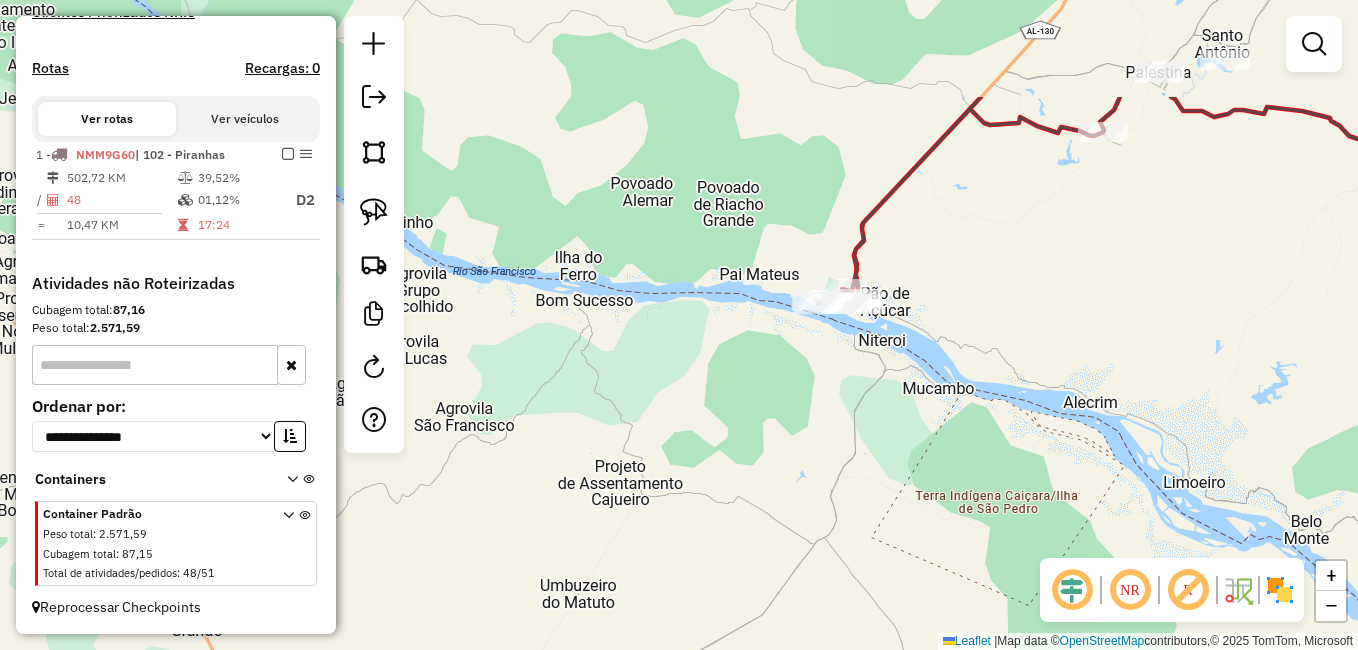 drag, startPoint x: 731, startPoint y: 163, endPoint x: 736, endPoint y: 252, distance: 89.140335 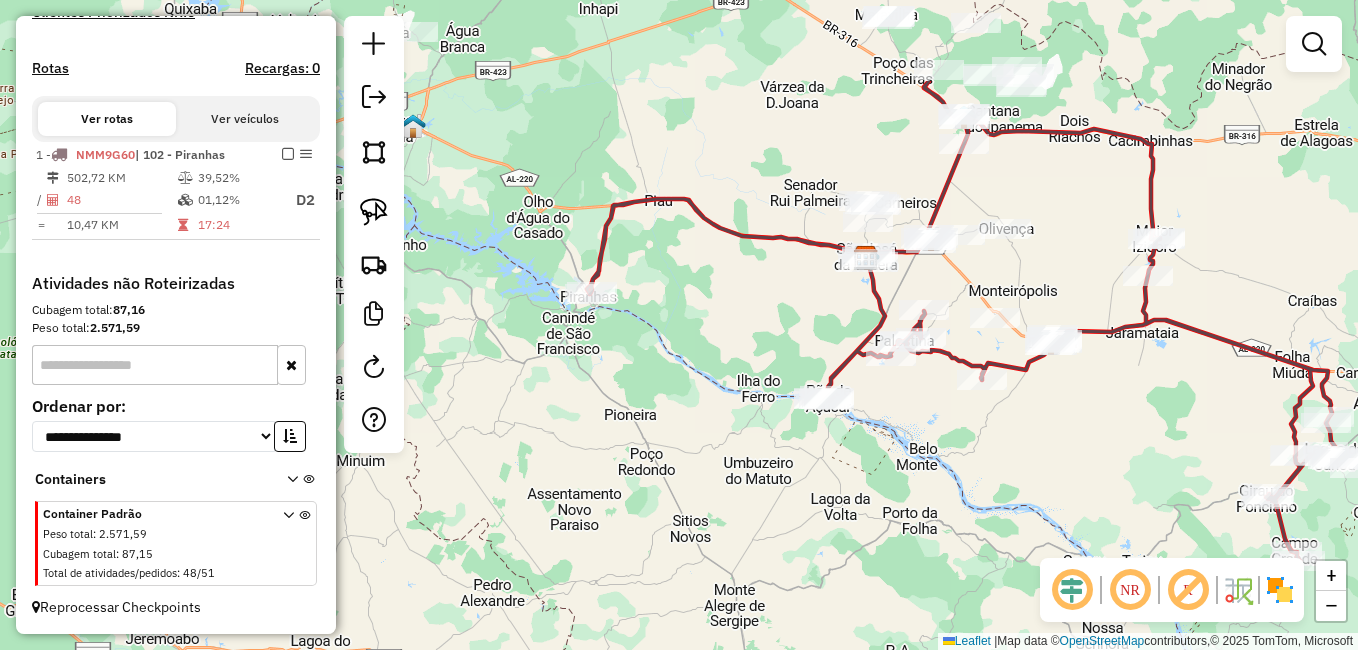 drag, startPoint x: 666, startPoint y: 178, endPoint x: 669, endPoint y: 337, distance: 159.0283 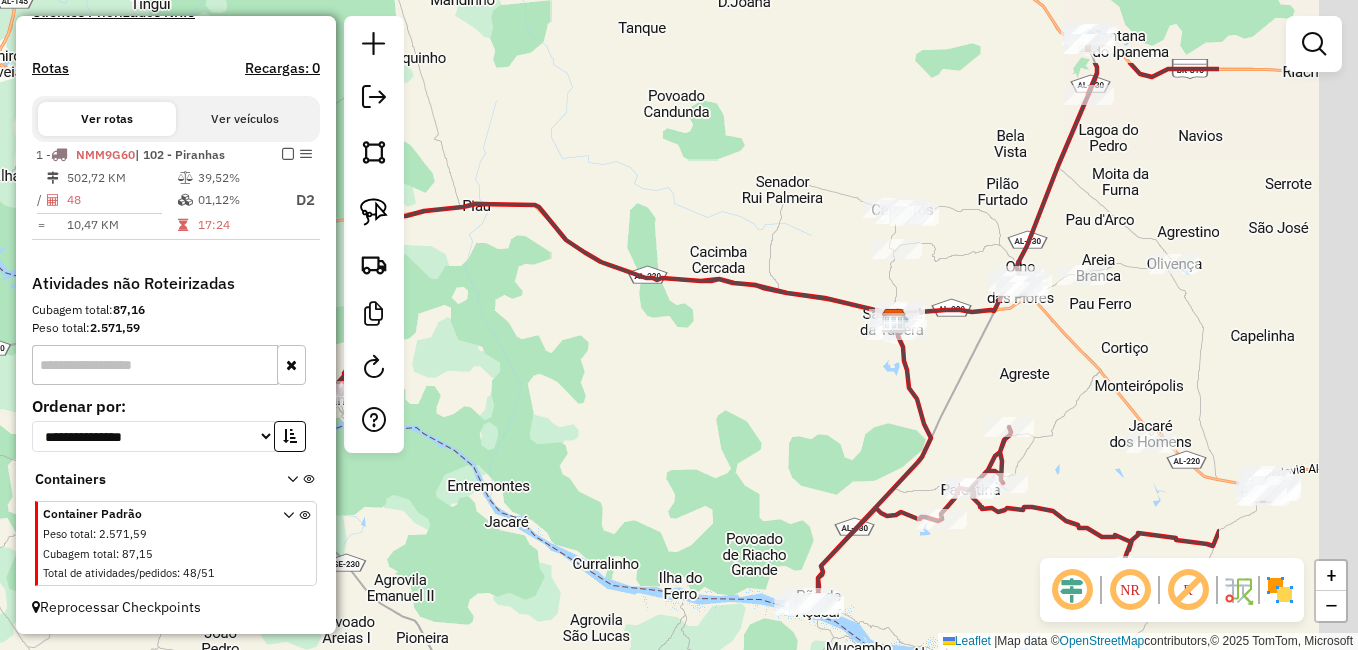 drag, startPoint x: 670, startPoint y: 353, endPoint x: 452, endPoint y: 457, distance: 241.53674 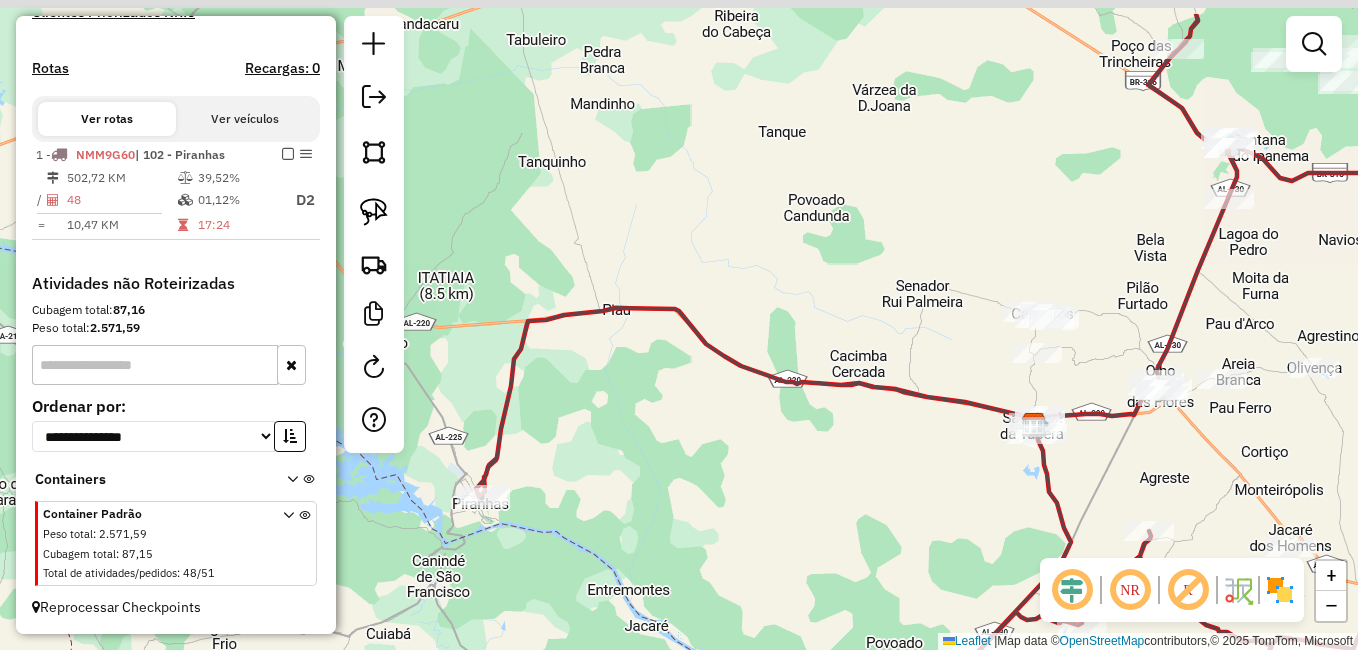 drag, startPoint x: 629, startPoint y: 396, endPoint x: 846, endPoint y: 414, distance: 217.74527 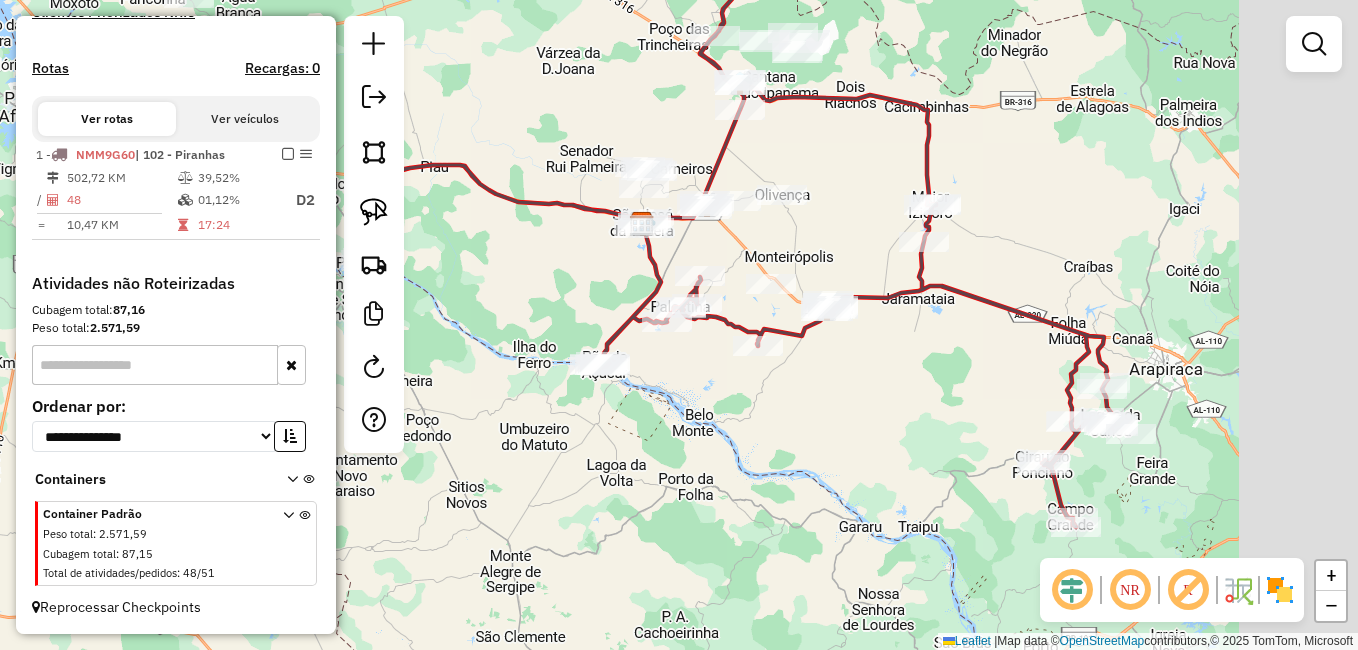 drag, startPoint x: 678, startPoint y: 296, endPoint x: 491, endPoint y: 189, distance: 215.44836 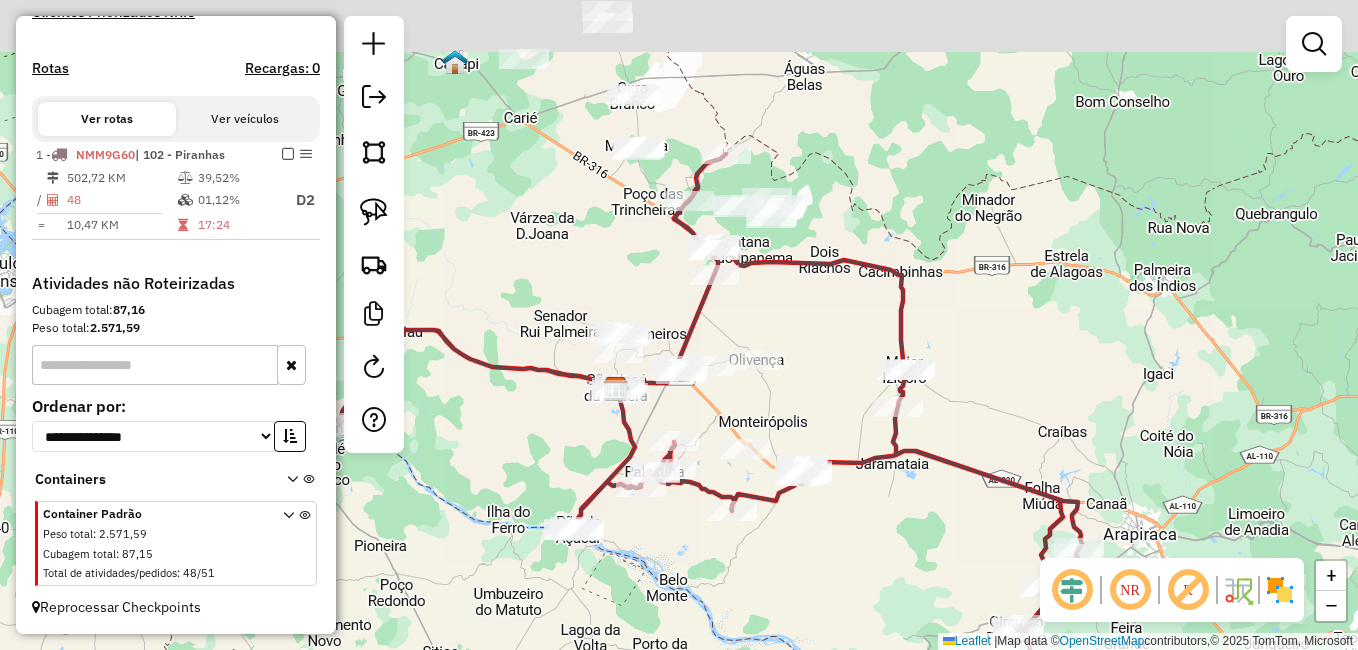 drag, startPoint x: 838, startPoint y: 144, endPoint x: 814, endPoint y: 302, distance: 159.8124 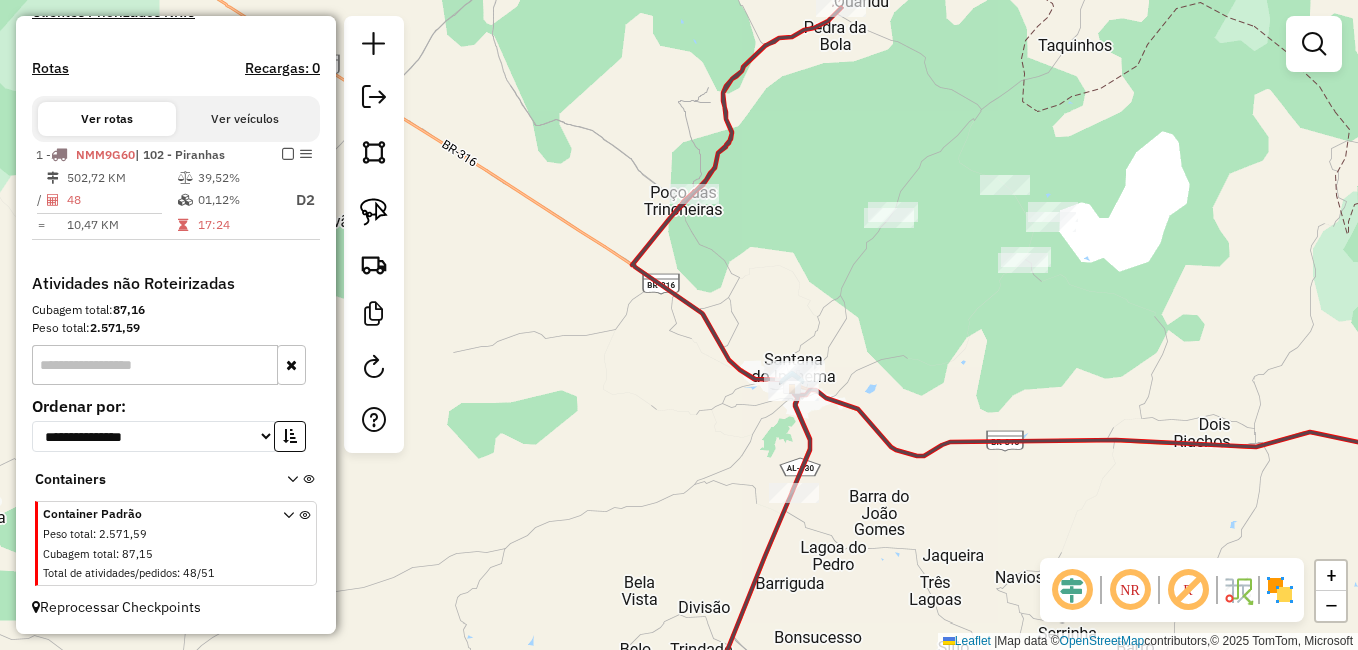 drag, startPoint x: 614, startPoint y: 395, endPoint x: 916, endPoint y: 416, distance: 302.72925 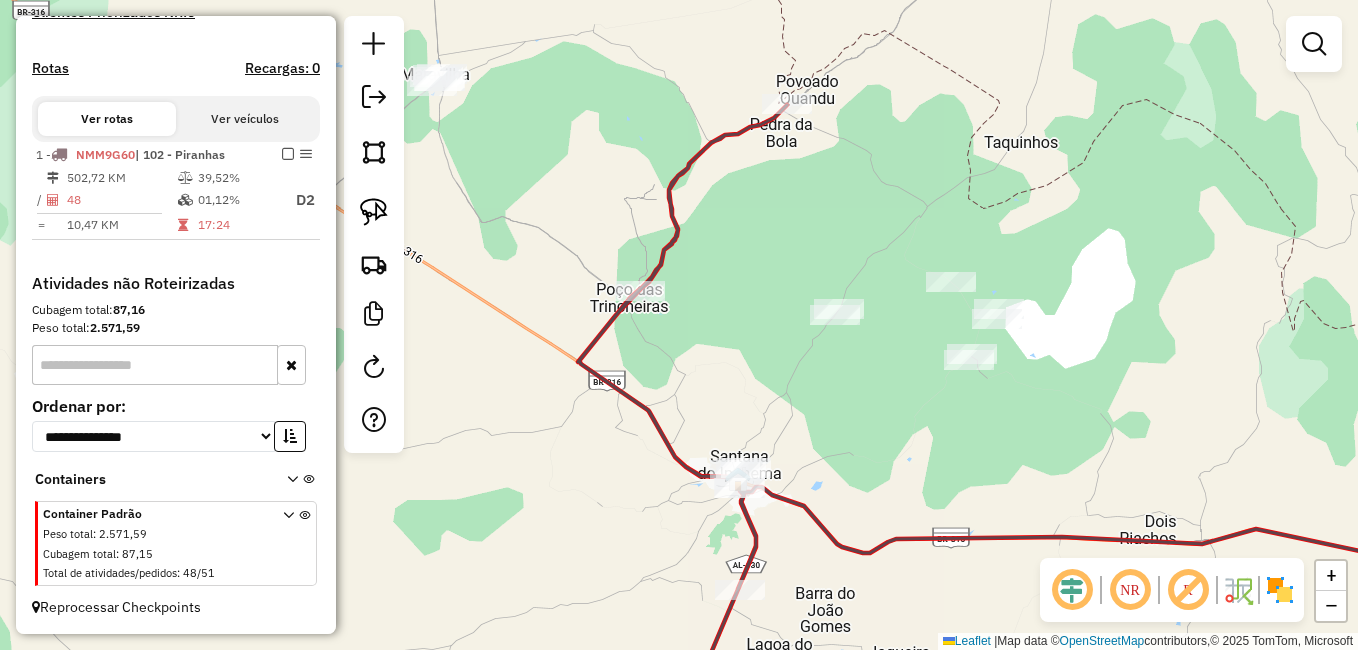 drag, startPoint x: 812, startPoint y: 209, endPoint x: 745, endPoint y: 325, distance: 133.95895 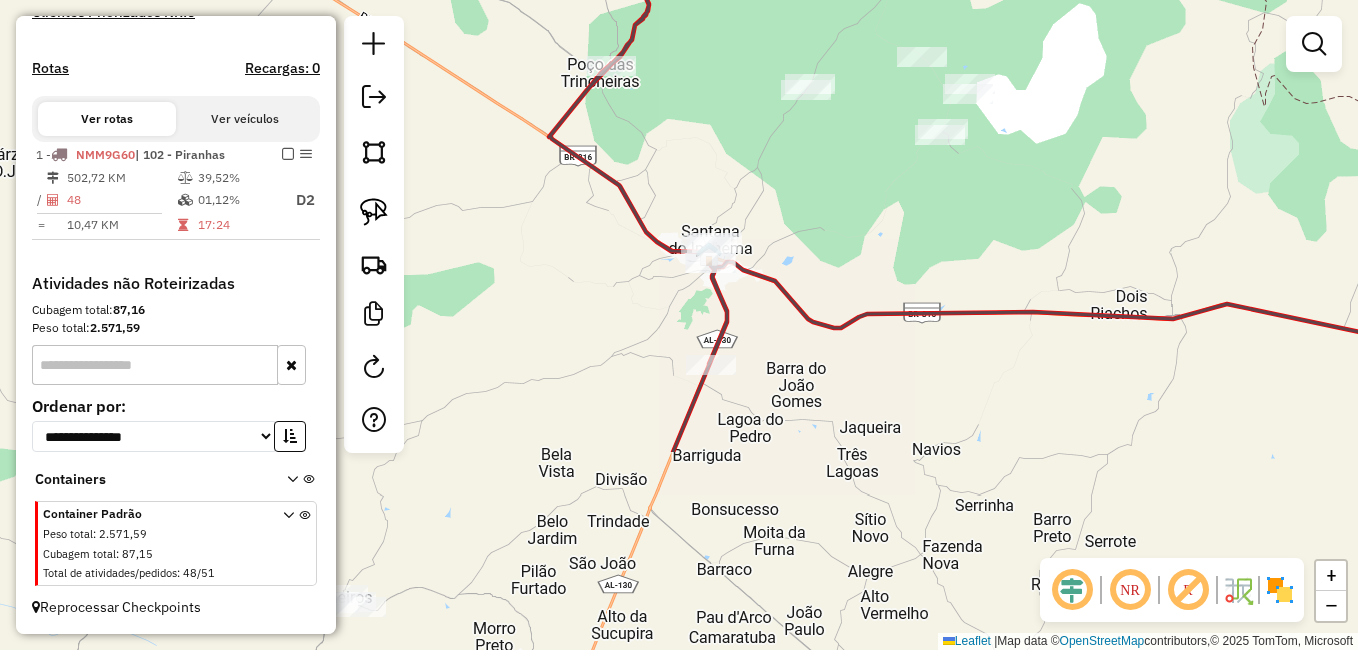 drag 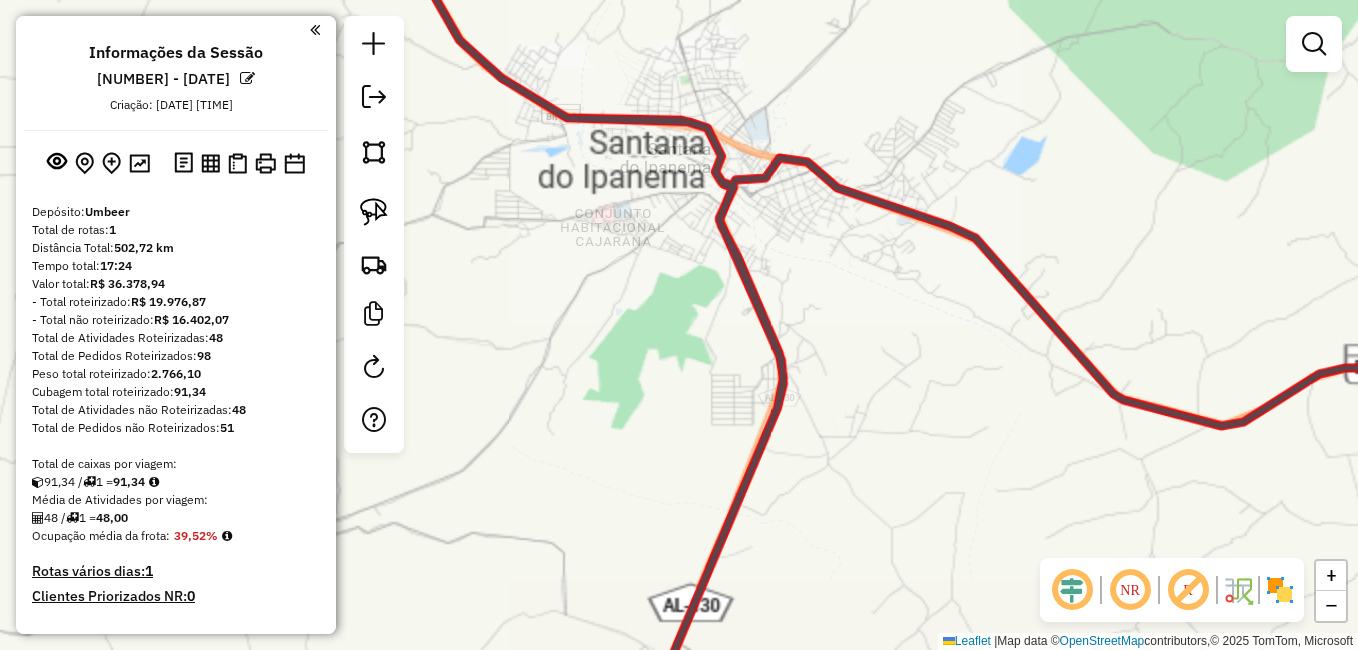 scroll, scrollTop: 0, scrollLeft: 0, axis: both 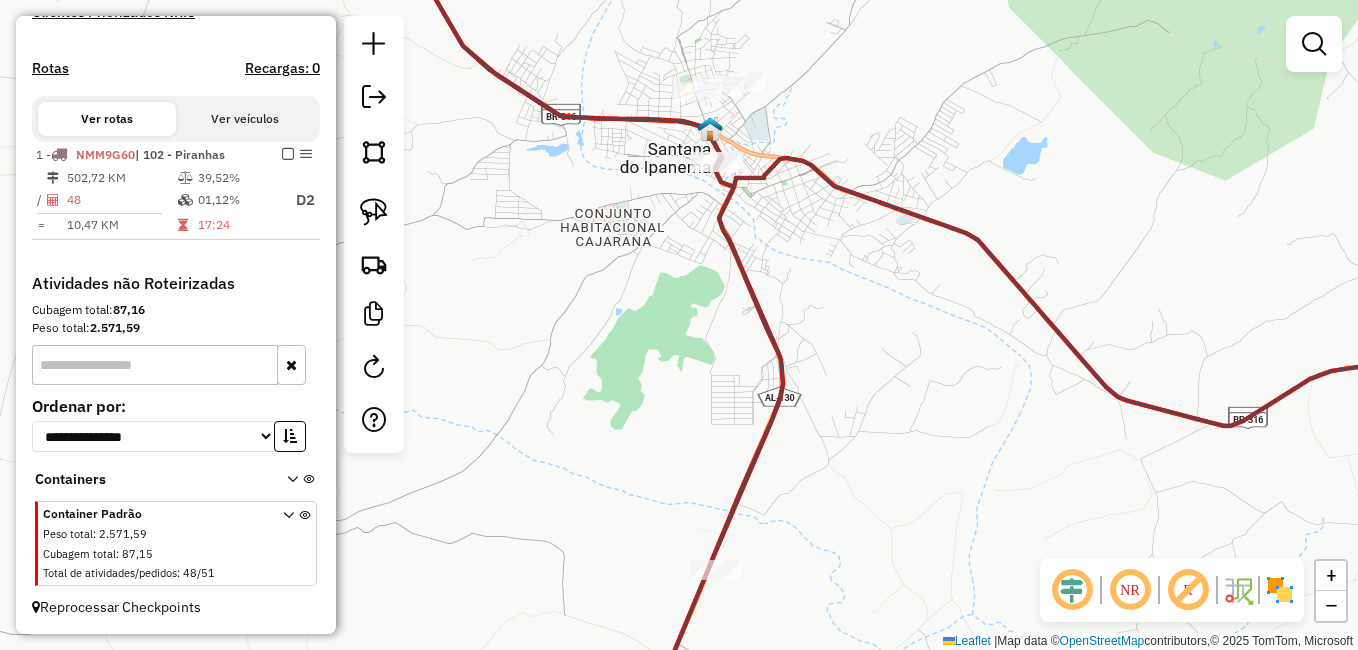 click on "Janela de atendimento Grade de atendimento Capacidade Transportadoras Veículos Cliente Pedidos  Rotas Selecione os dias de semana para filtrar as janelas de atendimento  Seg   Ter   Qua   Qui   Sex   Sáb   Dom  Informe o período da janela de atendimento: De: Até:  Filtrar exatamente a janela do cliente  Considerar janela de atendimento padrão  Selecione os dias de semana para filtrar as grades de atendimento  Seg   Ter   Qua   Qui   Sex   Sáb   Dom   Considerar clientes sem dia de atendimento cadastrado  Clientes fora do dia de atendimento selecionado Filtrar as atividades entre os valores definidos abaixo:  Peso mínimo:   Peso máximo:   Cubagem mínima:   Cubagem máxima:   De:   Até:  Filtrar as atividades entre o tempo de atendimento definido abaixo:  De:   Até:   Considerar capacidade total dos clientes não roteirizados Transportadora: Selecione um ou mais itens Tipo de veículo: Selecione um ou mais itens Veículo: Selecione um ou mais itens Motorista: Selecione um ou mais itens Nome: Rótulo:" 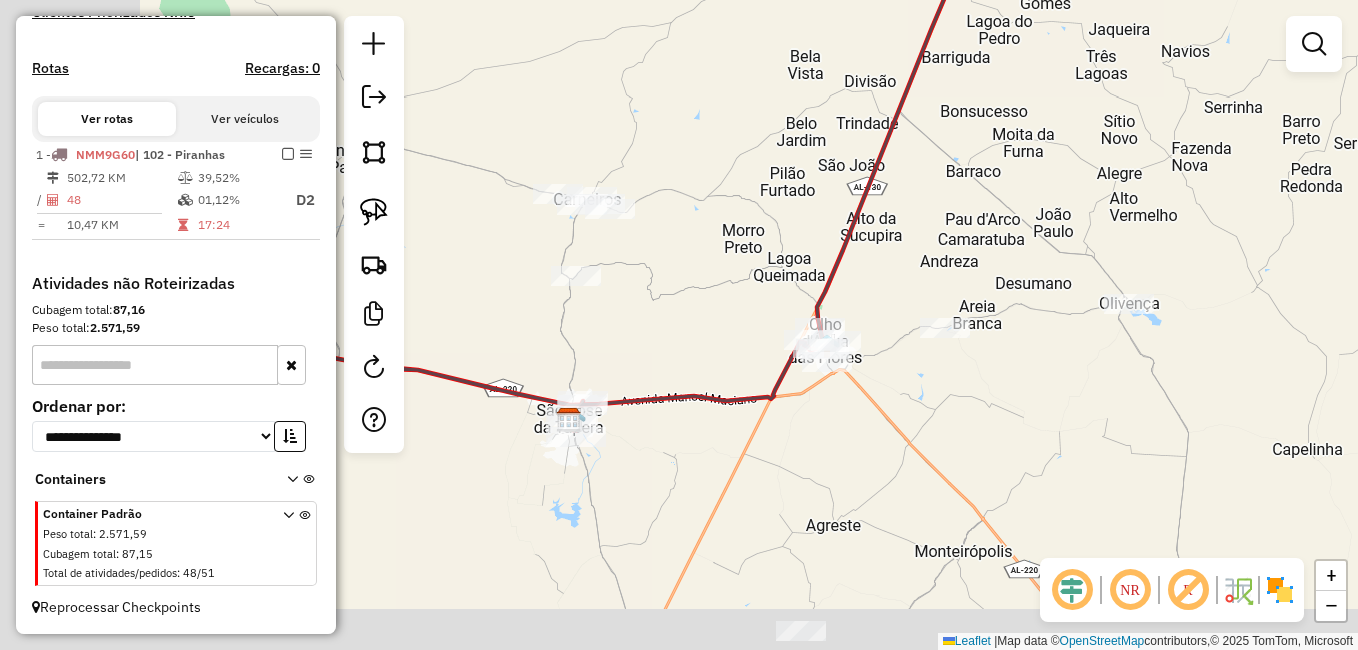drag, startPoint x: 850, startPoint y: 347, endPoint x: 1038, endPoint y: 64, distance: 339.75433 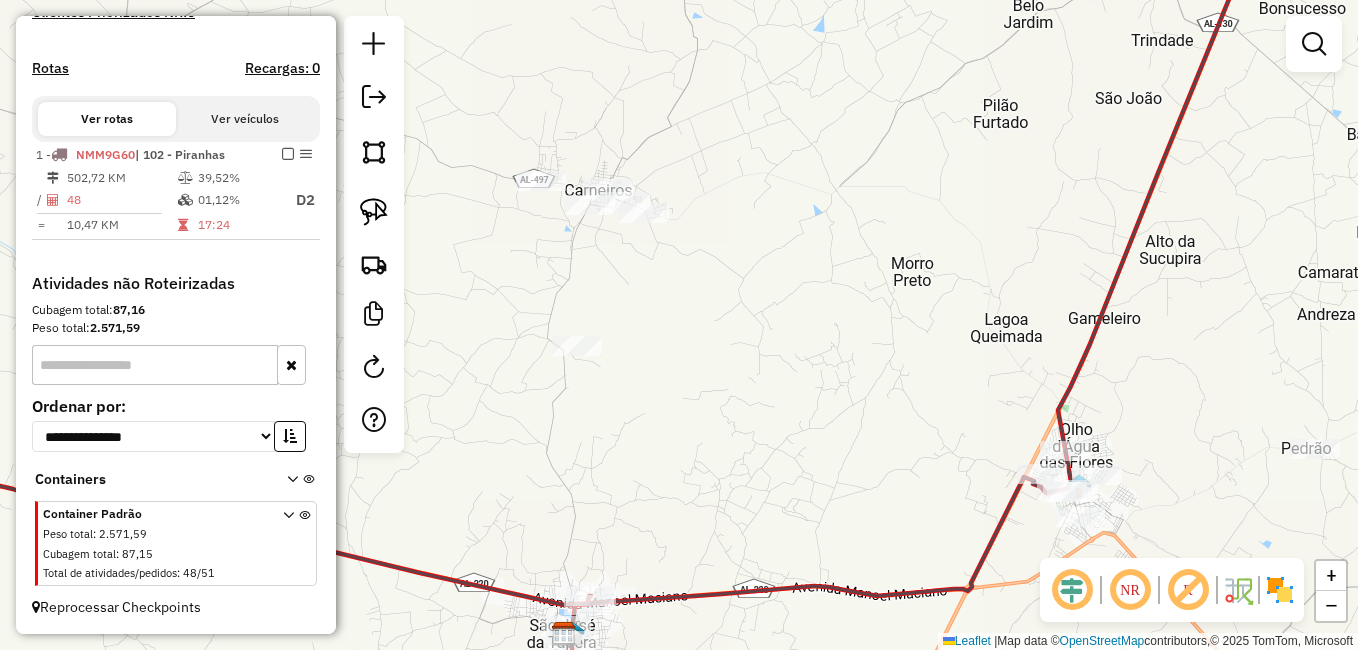 drag, startPoint x: 576, startPoint y: 249, endPoint x: 627, endPoint y: 257, distance: 51.62364 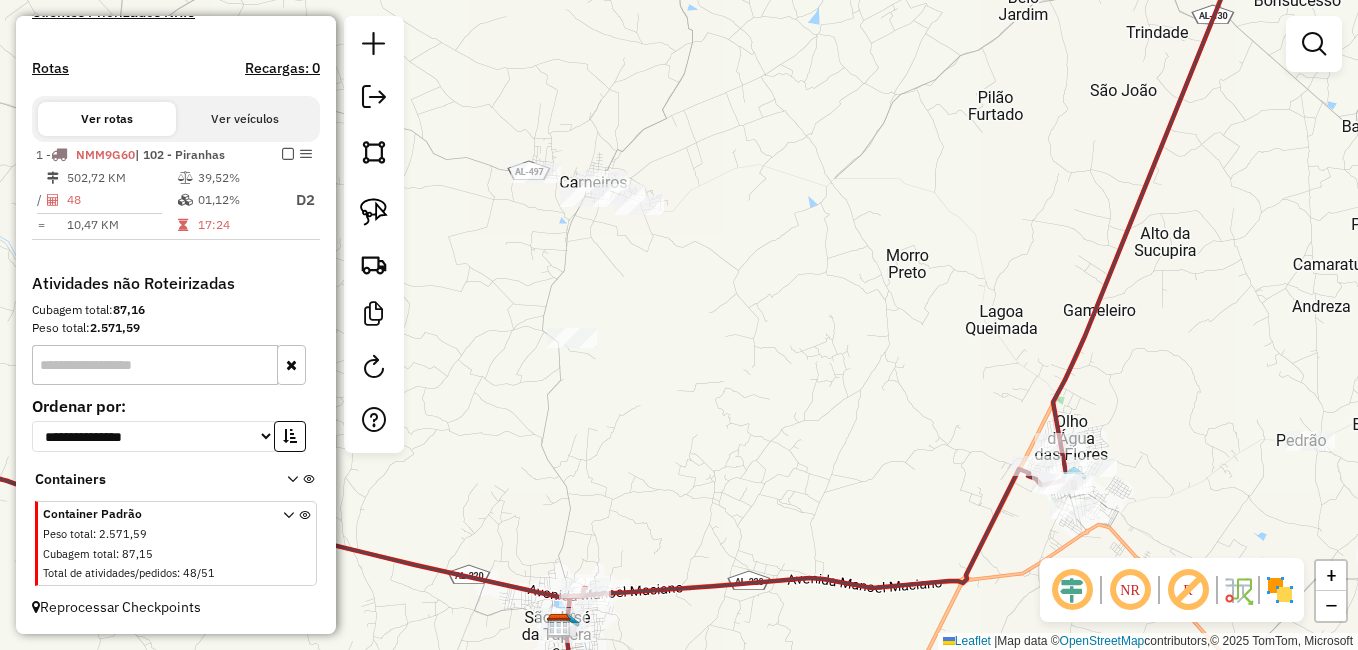 drag, startPoint x: 839, startPoint y: 393, endPoint x: 696, endPoint y: 196, distance: 243.42966 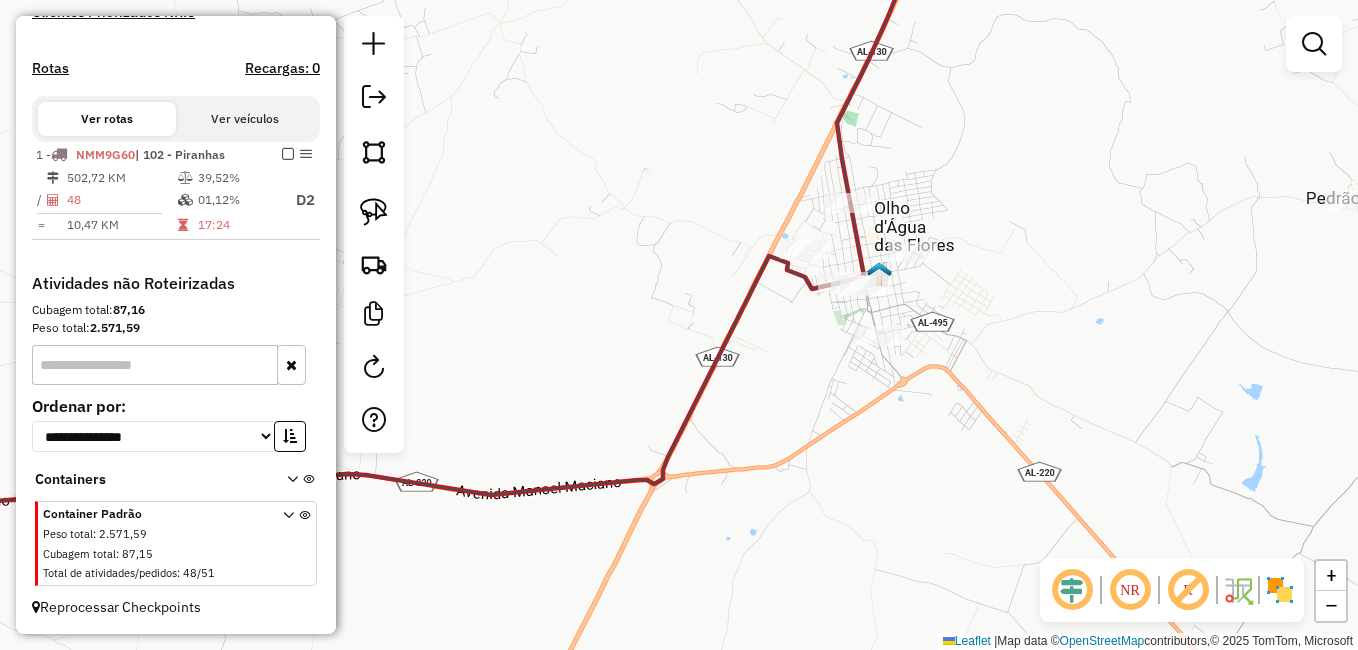 drag, startPoint x: 965, startPoint y: 308, endPoint x: 850, endPoint y: 265, distance: 122.77622 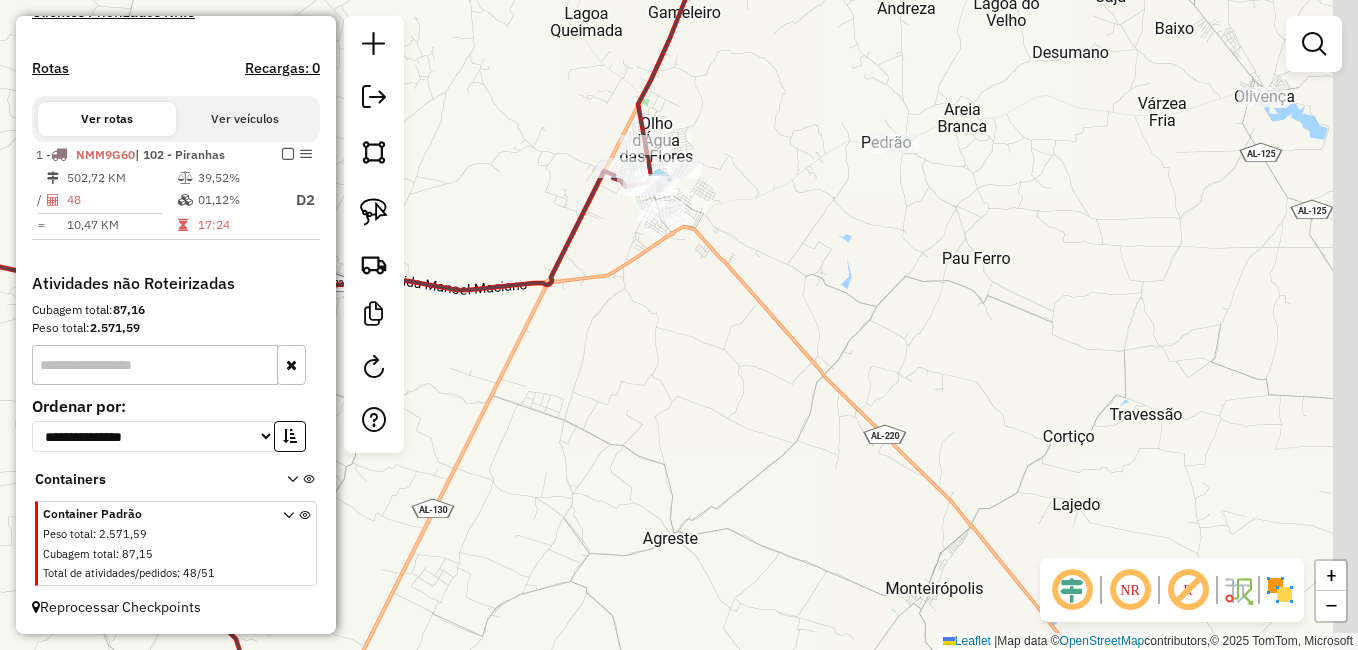 drag, startPoint x: 1070, startPoint y: 330, endPoint x: 910, endPoint y: 232, distance: 187.62729 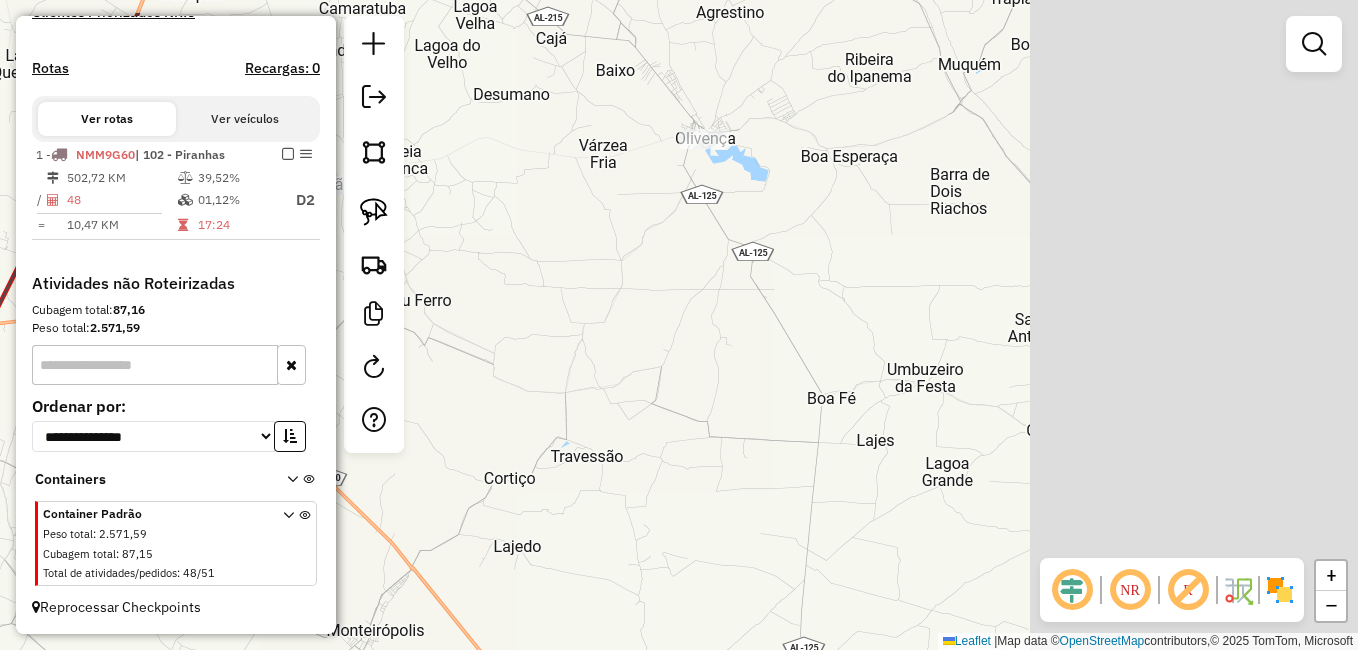 drag, startPoint x: 1037, startPoint y: 216, endPoint x: 498, endPoint y: 299, distance: 545.3531 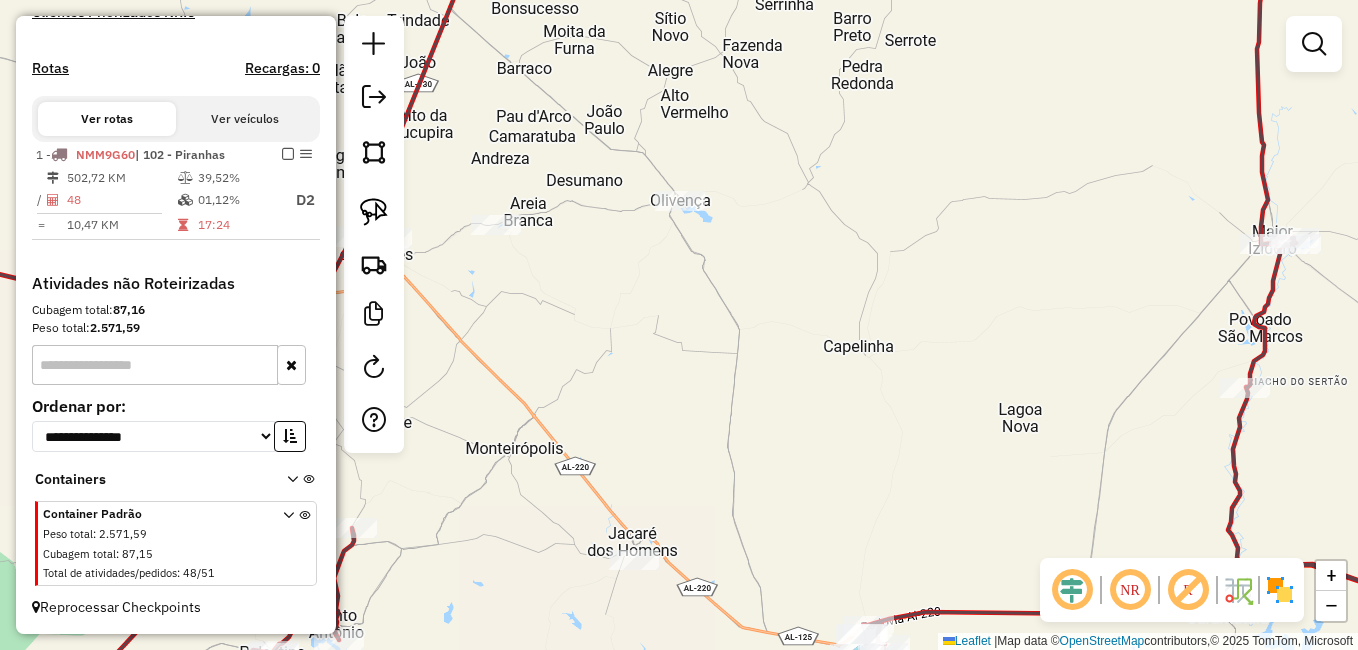 drag, startPoint x: 707, startPoint y: 366, endPoint x: 796, endPoint y: 224, distance: 167.5858 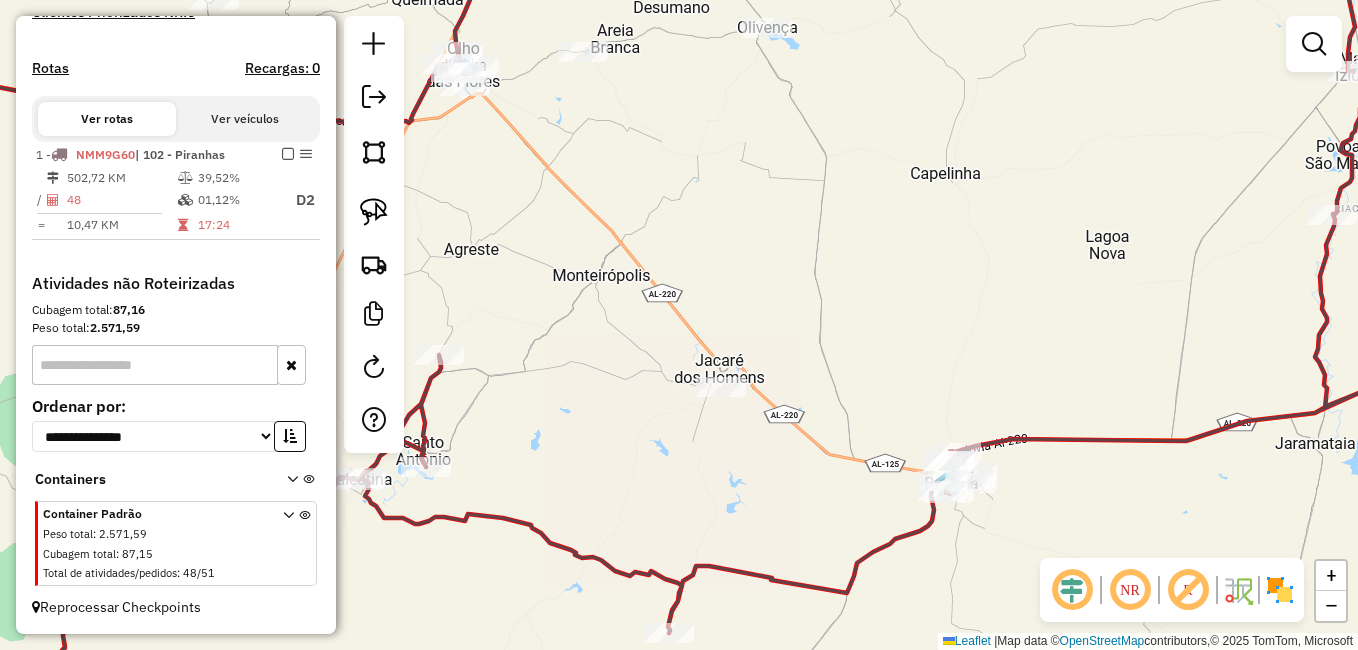 drag, startPoint x: 845, startPoint y: 366, endPoint x: 773, endPoint y: 208, distance: 173.63179 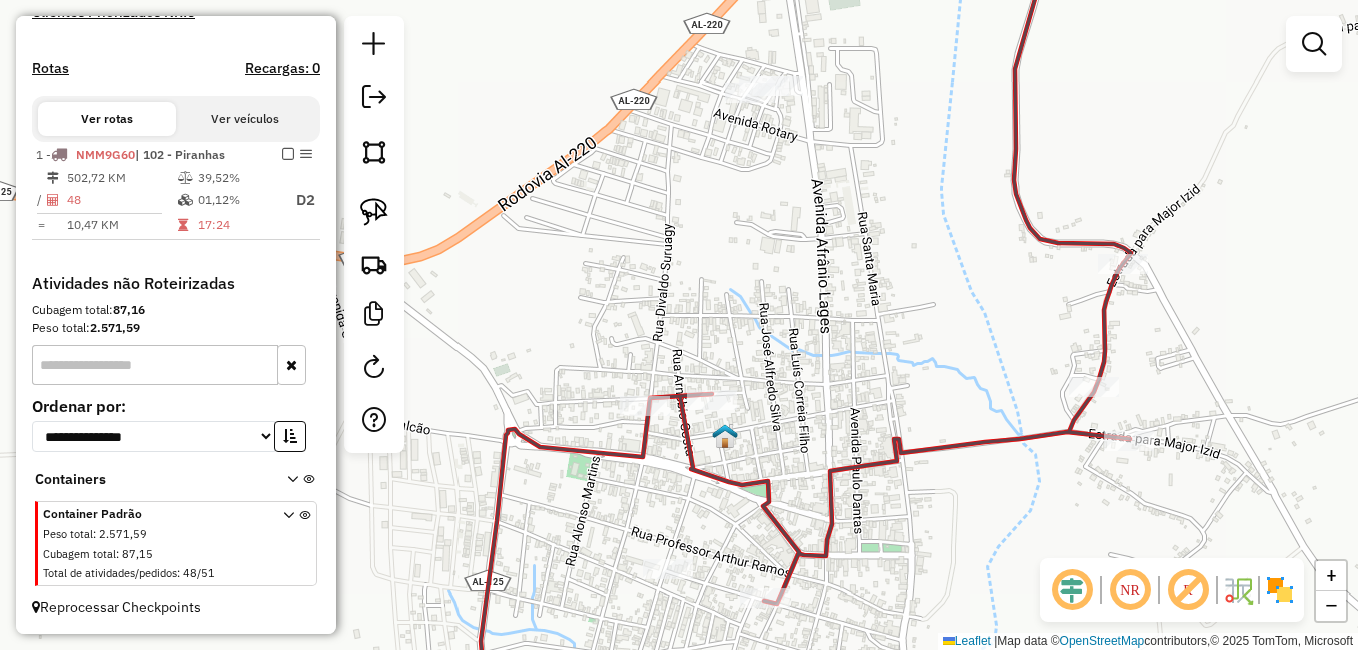 drag, startPoint x: 703, startPoint y: 281, endPoint x: 852, endPoint y: 210, distance: 165.05151 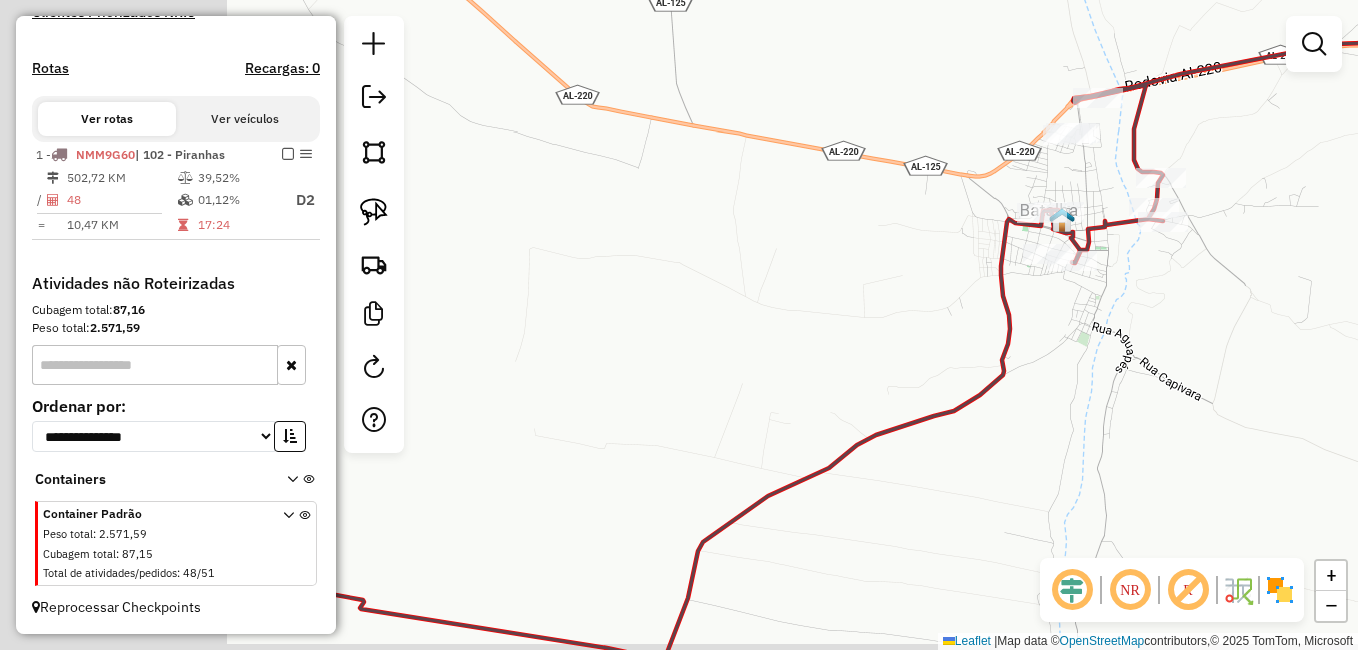 drag, startPoint x: 676, startPoint y: 409, endPoint x: 872, endPoint y: 276, distance: 236.86494 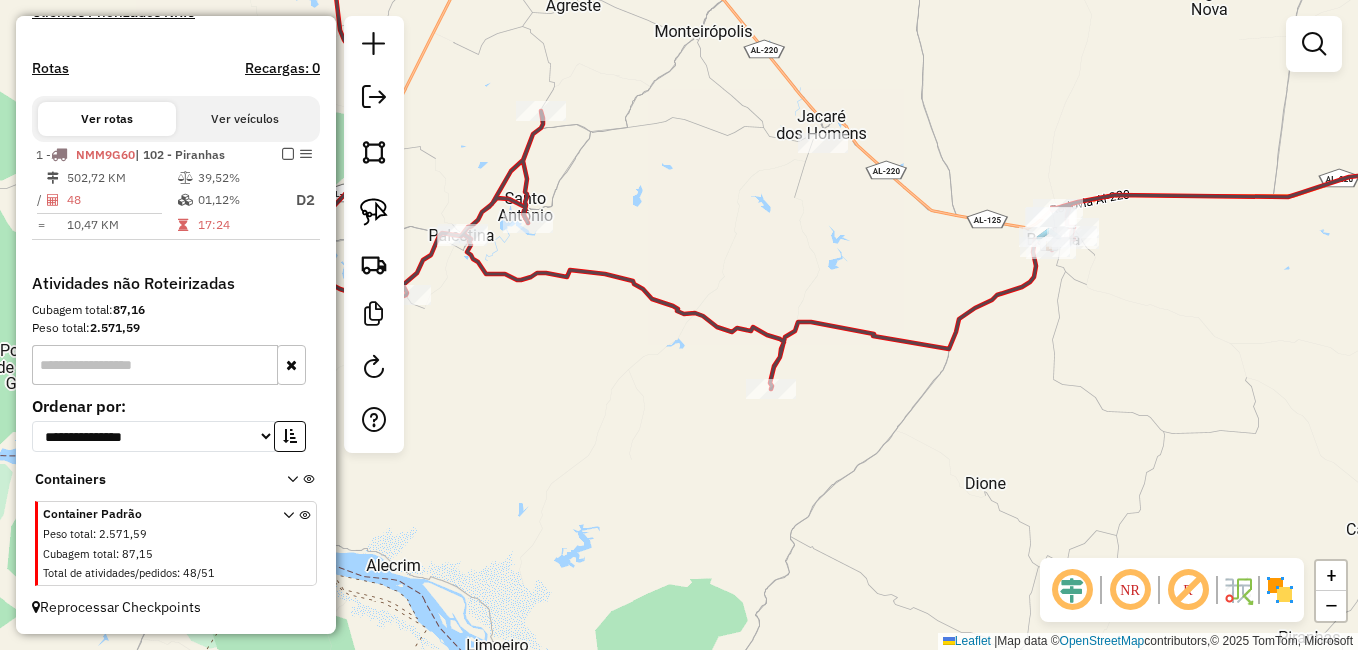 drag, startPoint x: 690, startPoint y: 310, endPoint x: 961, endPoint y: 310, distance: 271 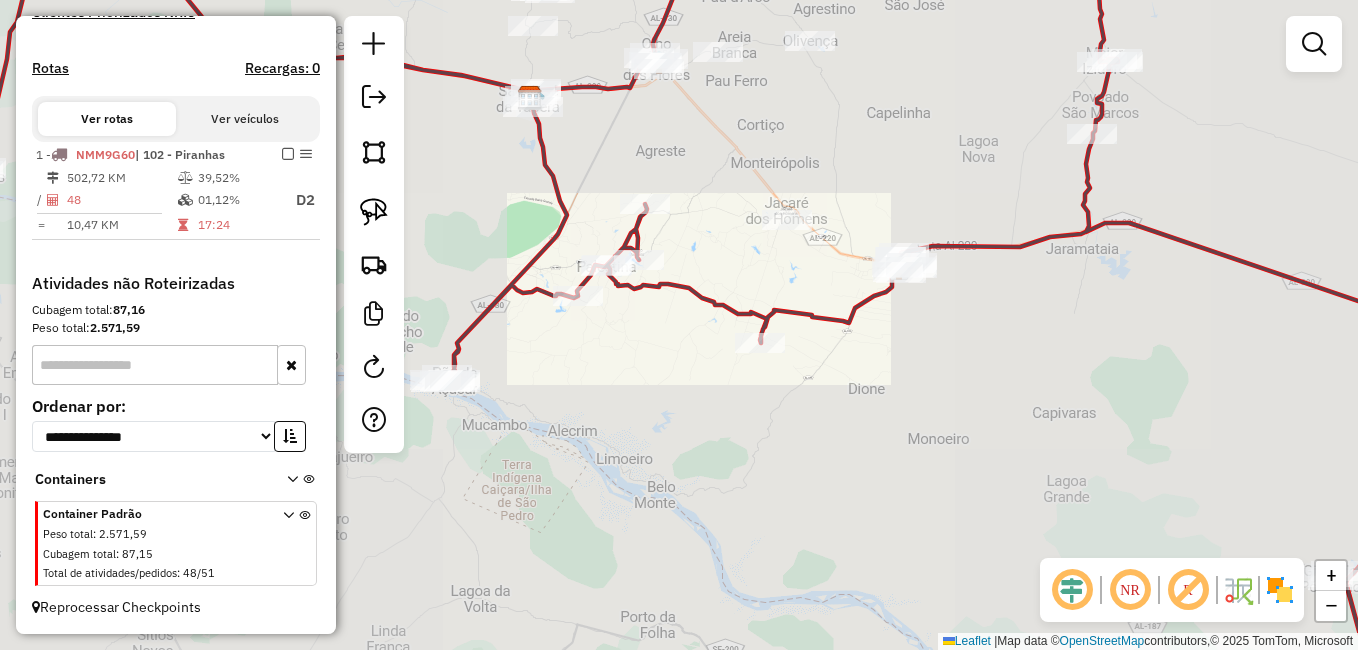 click on "Janela de atendimento Grade de atendimento Capacidade Transportadoras Veículos Cliente Pedidos  Rotas Selecione os dias de semana para filtrar as janelas de atendimento  Seg   Ter   Qua   Qui   Sex   Sáb   Dom  Informe o período da janela de atendimento: De: Até:  Filtrar exatamente a janela do cliente  Considerar janela de atendimento padrão  Selecione os dias de semana para filtrar as grades de atendimento  Seg   Ter   Qua   Qui   Sex   Sáb   Dom   Considerar clientes sem dia de atendimento cadastrado  Clientes fora do dia de atendimento selecionado Filtrar as atividades entre os valores definidos abaixo:  Peso mínimo:   Peso máximo:   Cubagem mínima:   Cubagem máxima:   De:   Até:  Filtrar as atividades entre o tempo de atendimento definido abaixo:  De:   Até:   Considerar capacidade total dos clientes não roteirizados Transportadora: Selecione um ou mais itens Tipo de veículo: Selecione um ou mais itens Veículo: Selecione um ou mais itens Motorista: Selecione um ou mais itens Nome: Rótulo:" 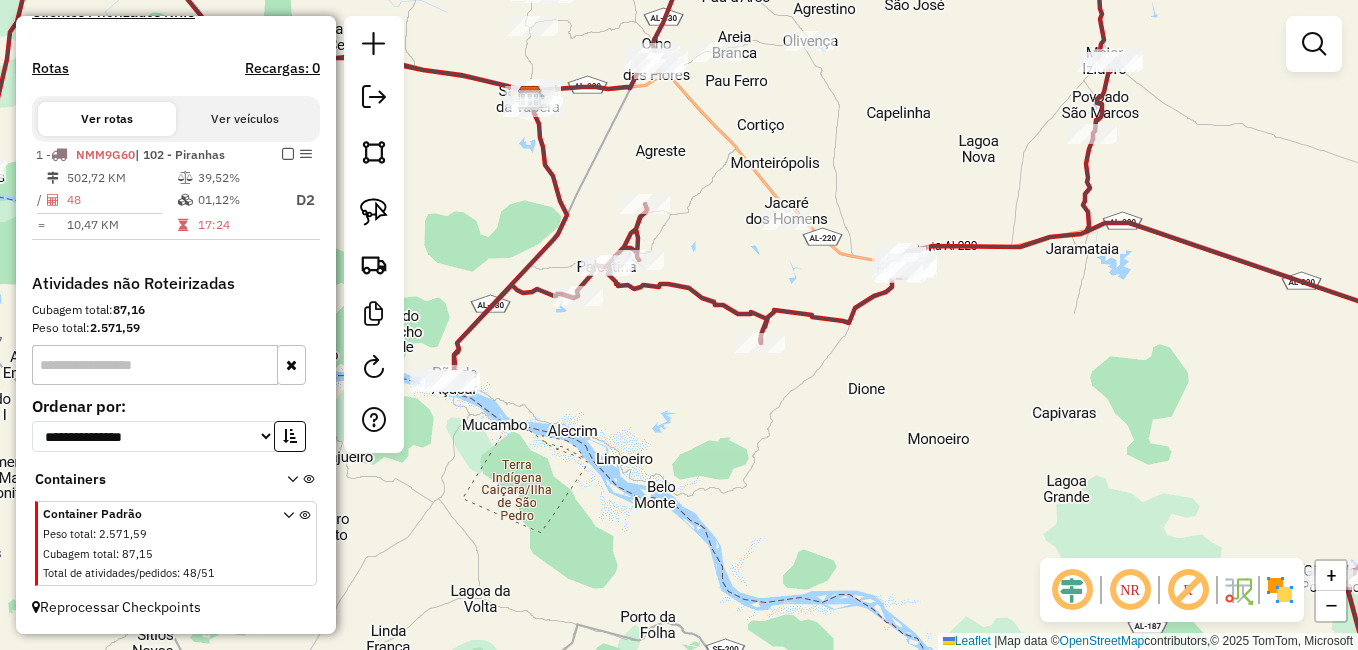 drag, startPoint x: 958, startPoint y: 440, endPoint x: 721, endPoint y: 310, distance: 270.31277 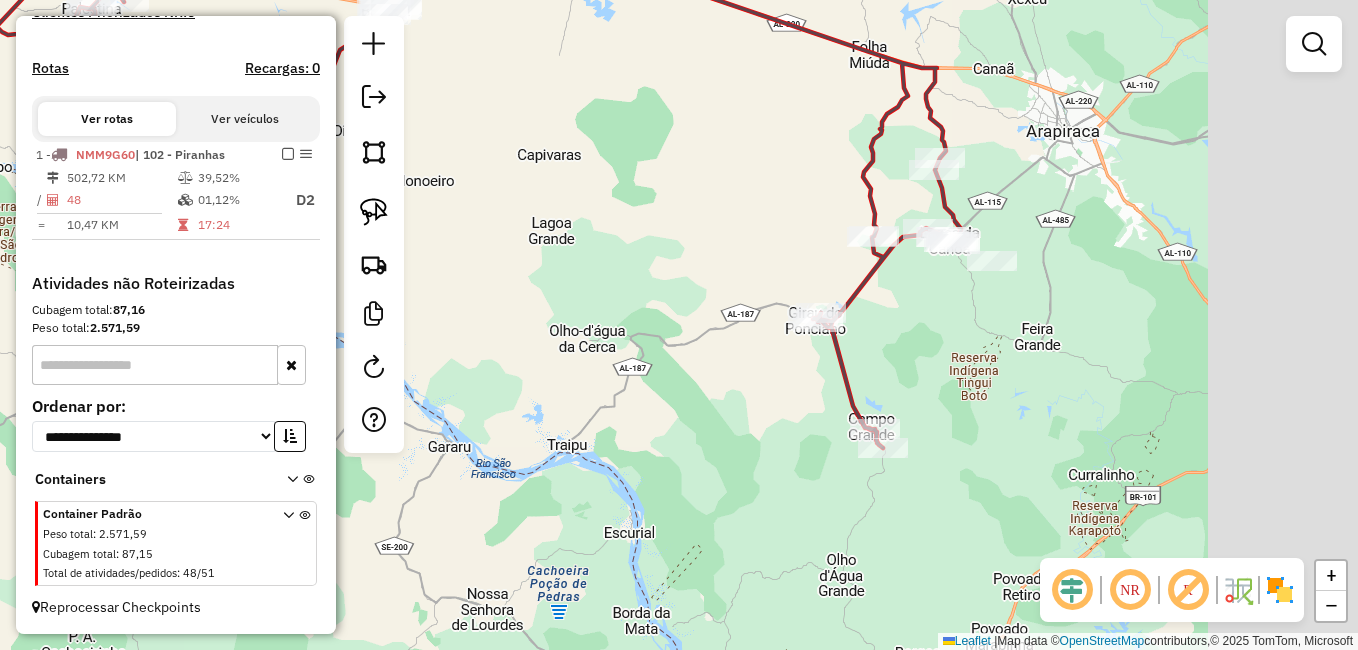 drag, startPoint x: 863, startPoint y: 237, endPoint x: 575, endPoint y: 90, distance: 323.34656 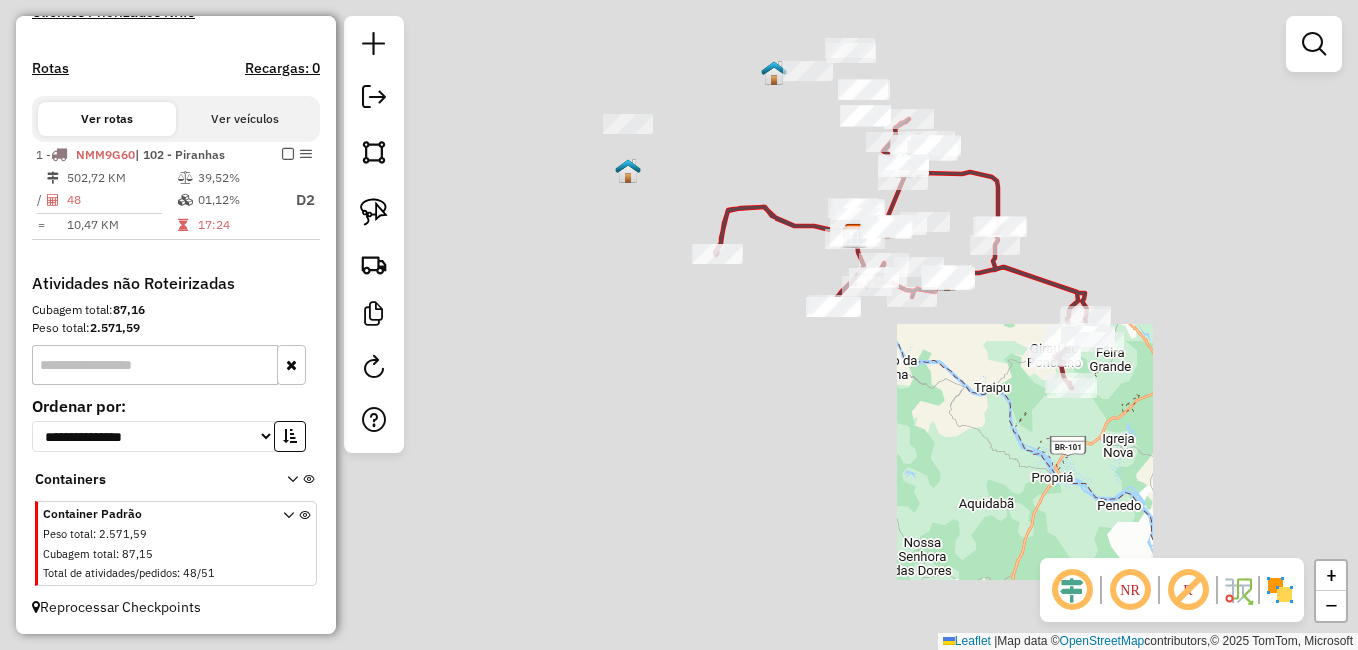 drag, startPoint x: 532, startPoint y: 293, endPoint x: 950, endPoint y: 403, distance: 432.2314 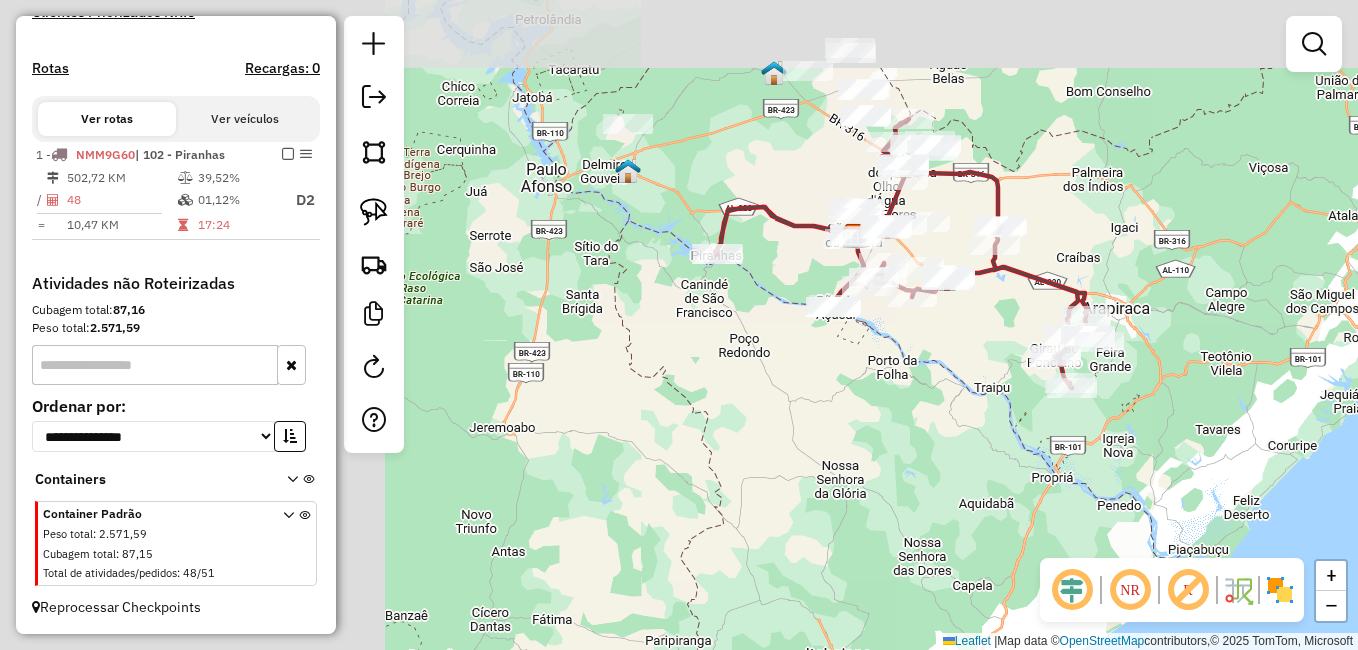 click on "Janela de atendimento Grade de atendimento Capacidade Transportadoras Veículos Cliente Pedidos  Rotas Selecione os dias de semana para filtrar as janelas de atendimento  Seg   Ter   Qua   Qui   Sex   Sáb   Dom  Informe o período da janela de atendimento: De: Até:  Filtrar exatamente a janela do cliente  Considerar janela de atendimento padrão  Selecione os dias de semana para filtrar as grades de atendimento  Seg   Ter   Qua   Qui   Sex   Sáb   Dom   Considerar clientes sem dia de atendimento cadastrado  Clientes fora do dia de atendimento selecionado Filtrar as atividades entre os valores definidos abaixo:  Peso mínimo:   Peso máximo:   Cubagem mínima:   Cubagem máxima:   De:   Até:  Filtrar as atividades entre o tempo de atendimento definido abaixo:  De:   Até:   Considerar capacidade total dos clientes não roteirizados Transportadora: Selecione um ou mais itens Tipo de veículo: Selecione um ou mais itens Veículo: Selecione um ou mais itens Motorista: Selecione um ou mais itens Nome: Rótulo:" 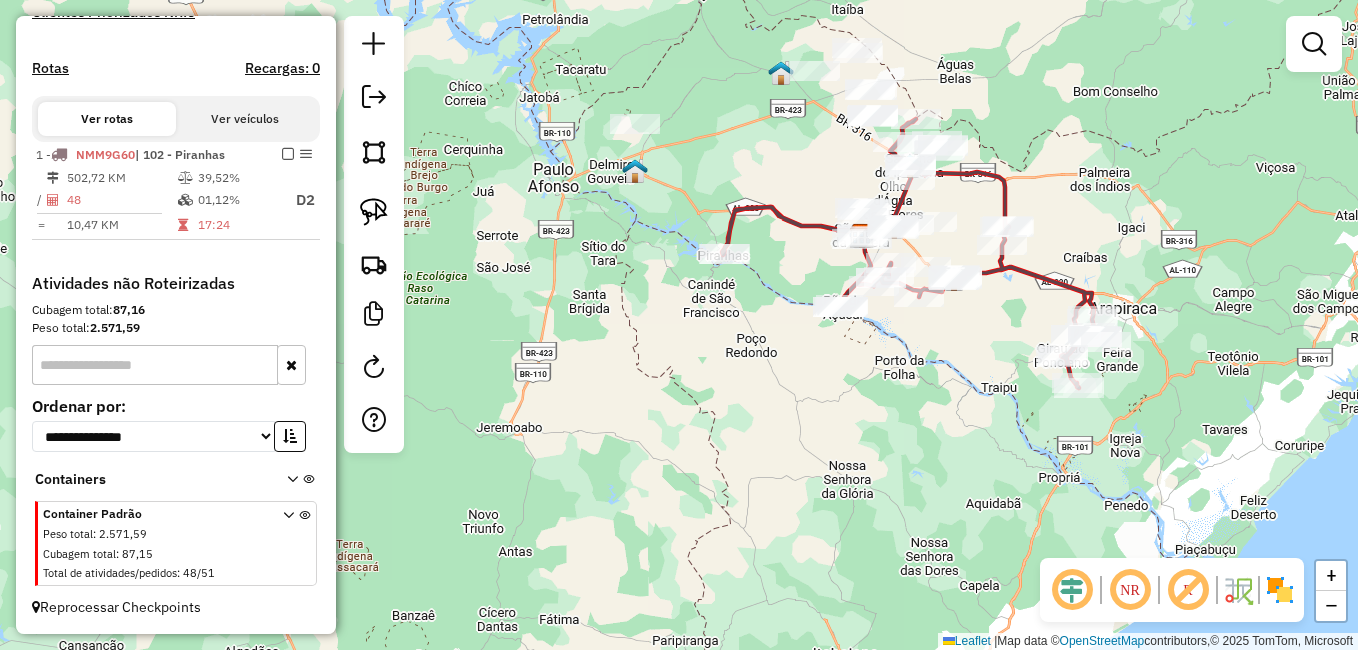 drag, startPoint x: 735, startPoint y: 387, endPoint x: 639, endPoint y: 373, distance: 97.015465 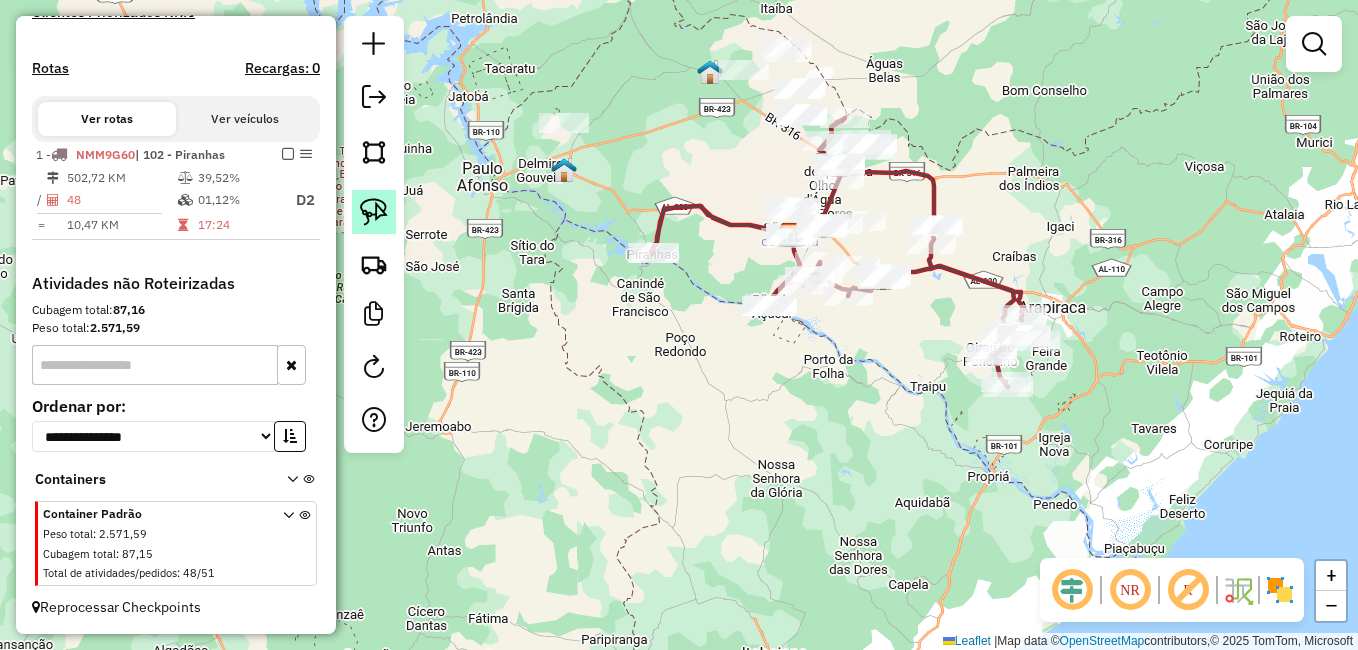 click 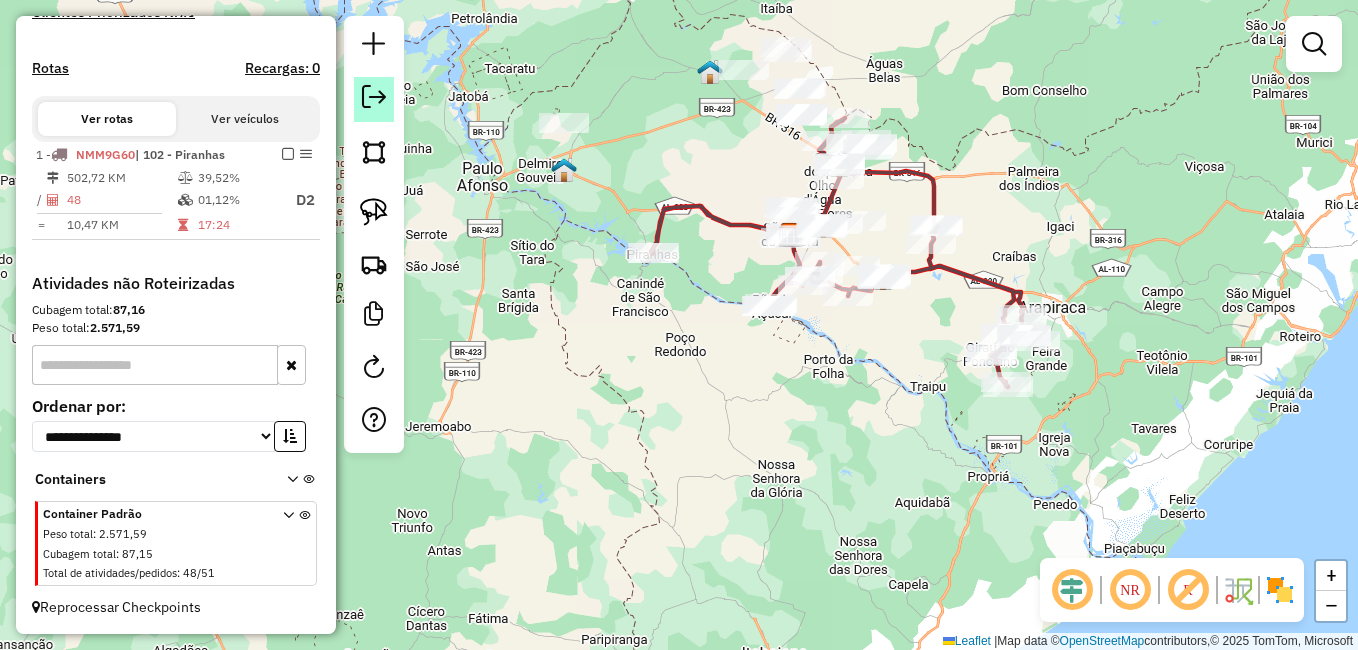 click 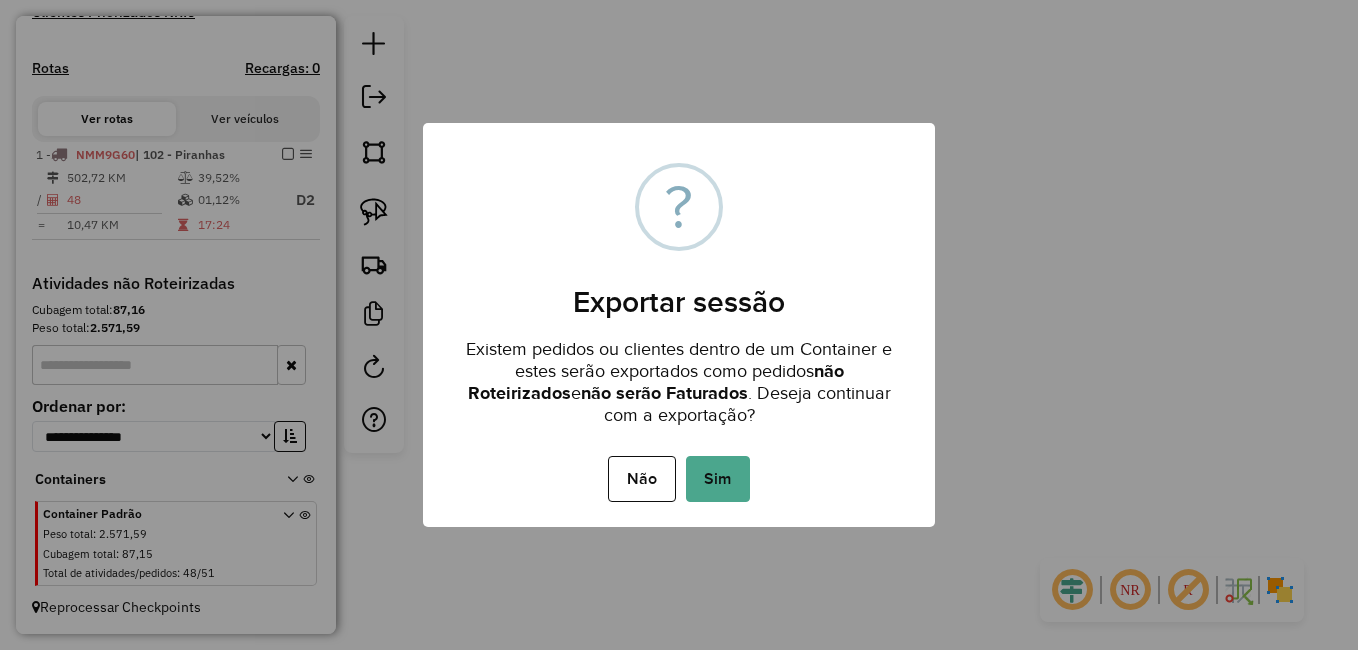 click on "Sim" at bounding box center (718, 479) 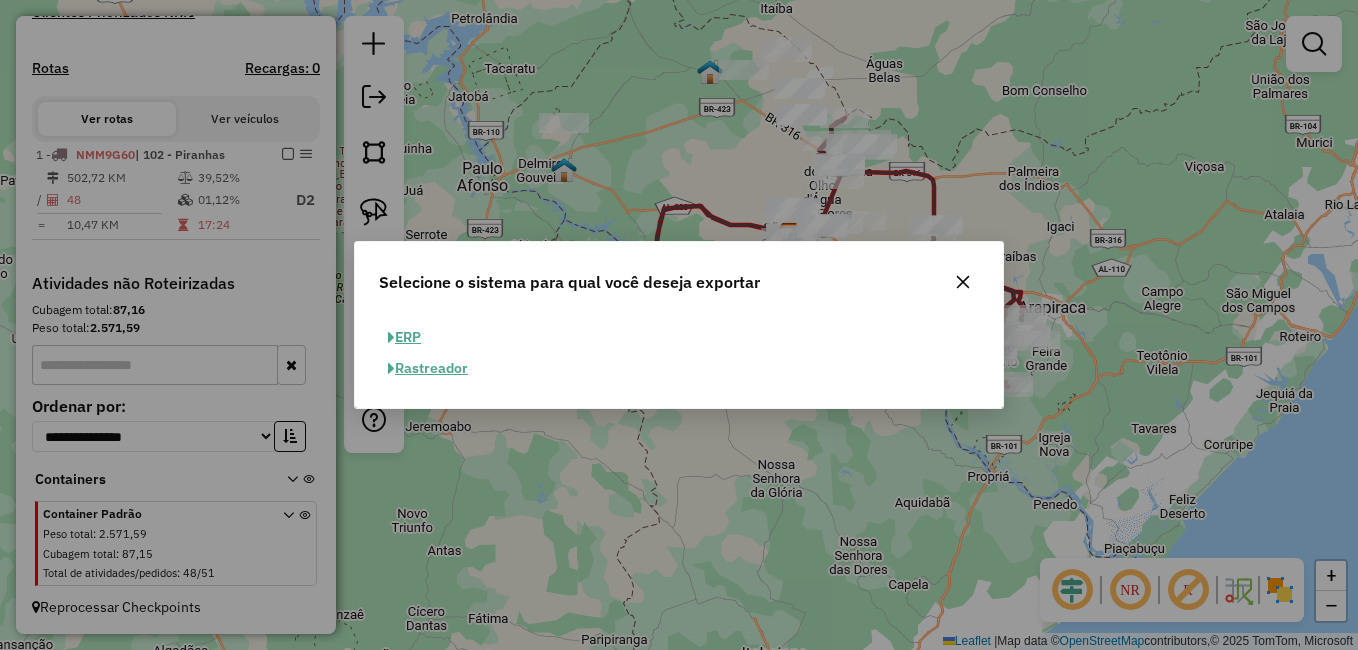 click on "ERP" 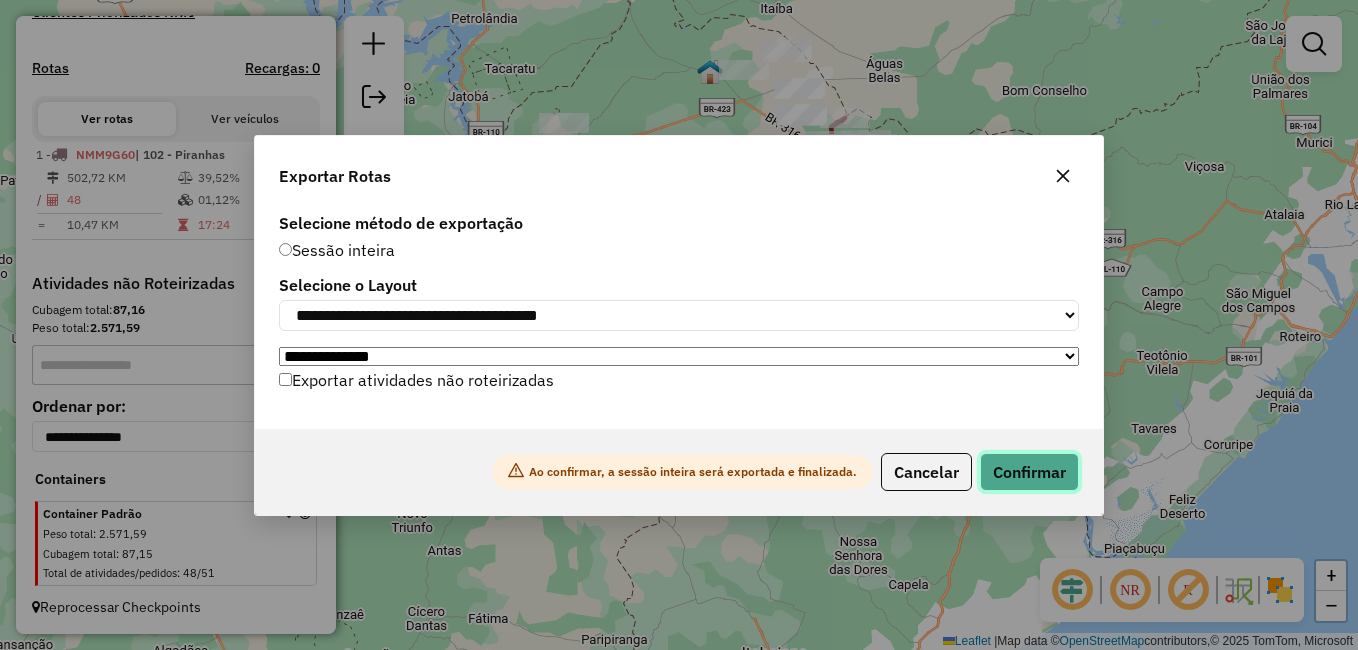 click on "Confirmar" 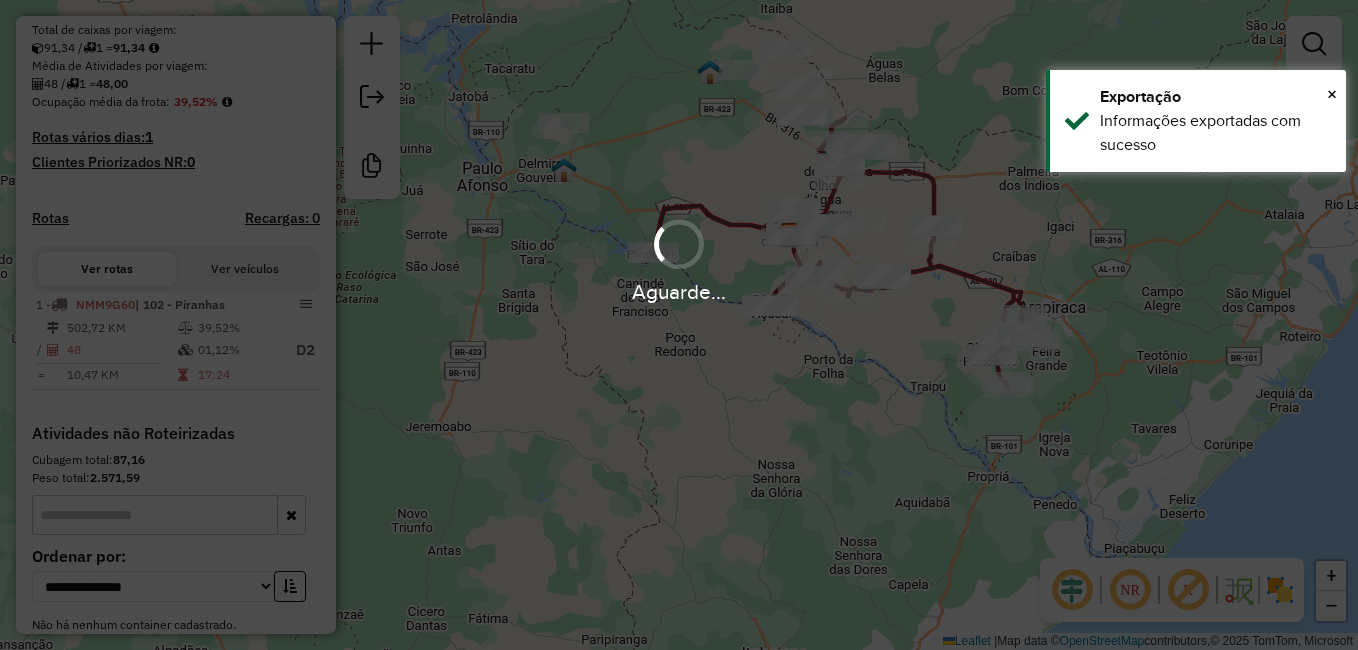scroll, scrollTop: 593, scrollLeft: 0, axis: vertical 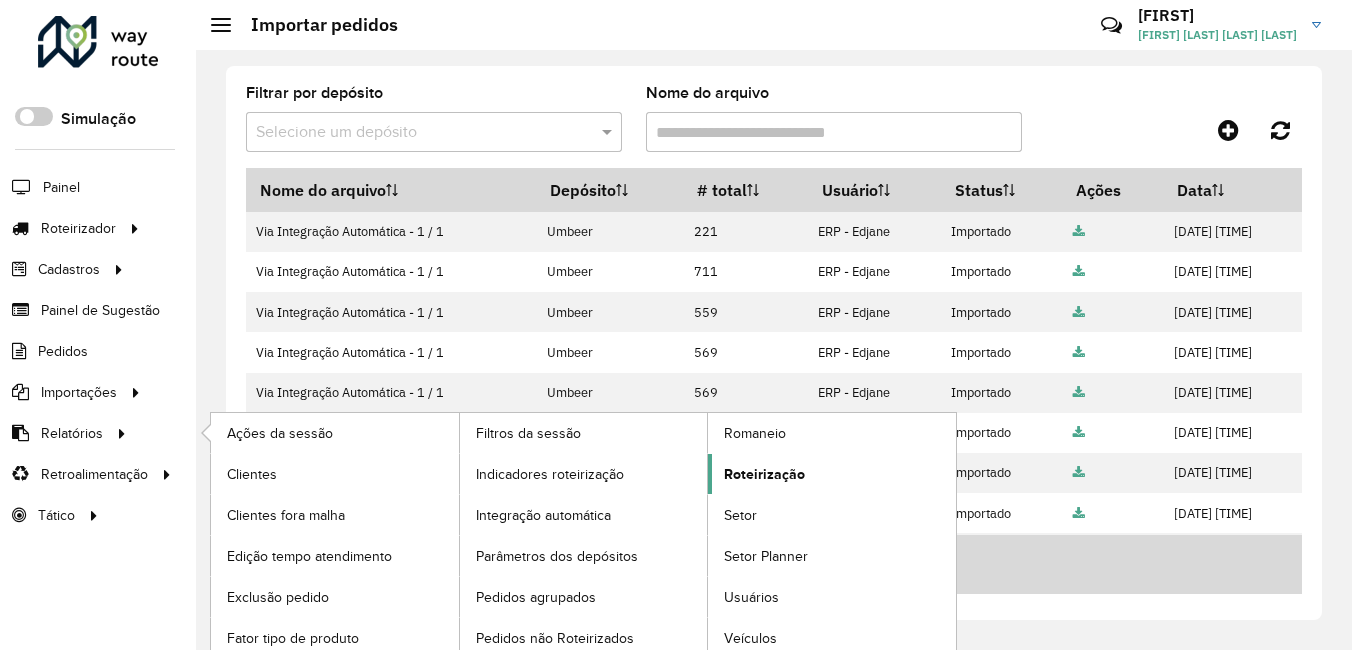 click on "Roteirização" 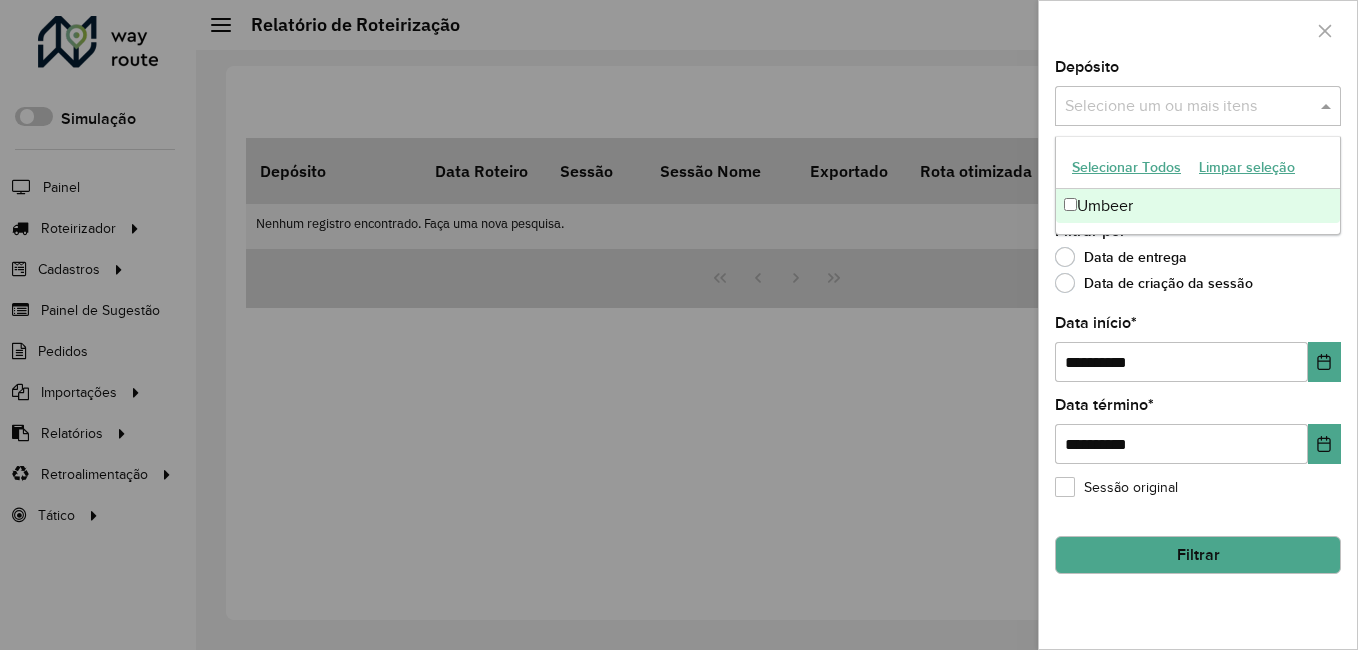 click at bounding box center [1188, 107] 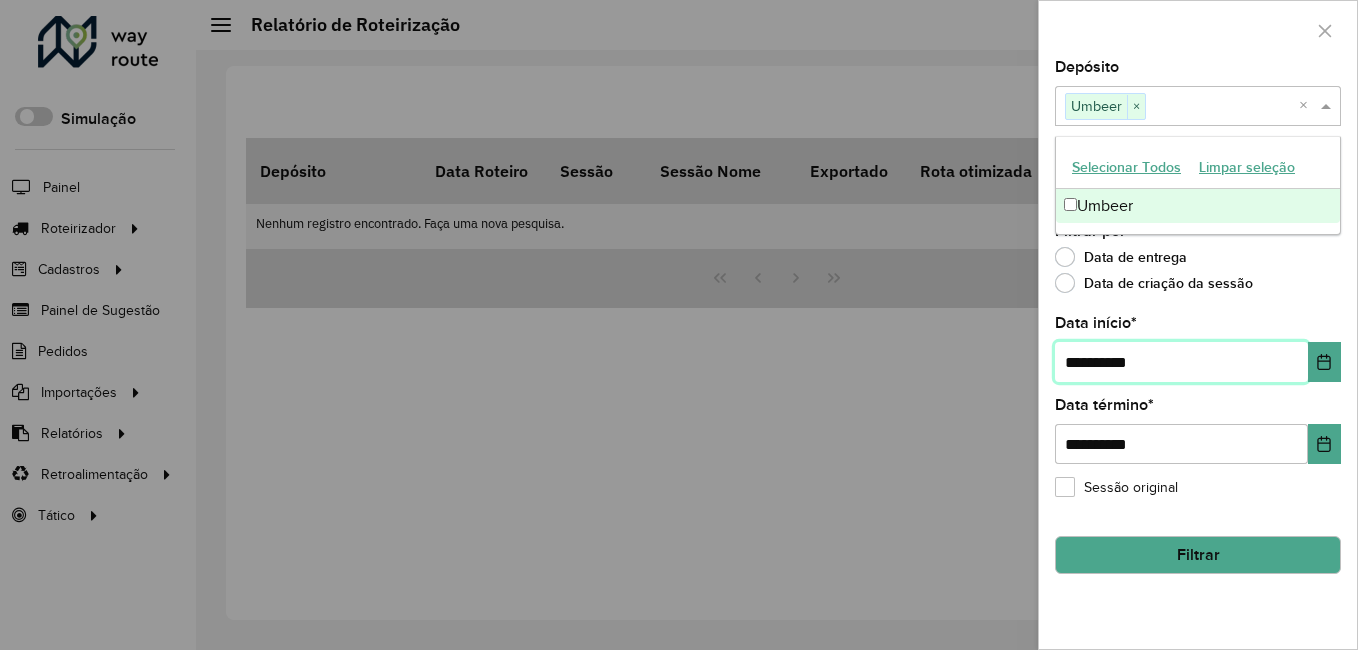 click on "**********" at bounding box center [1181, 362] 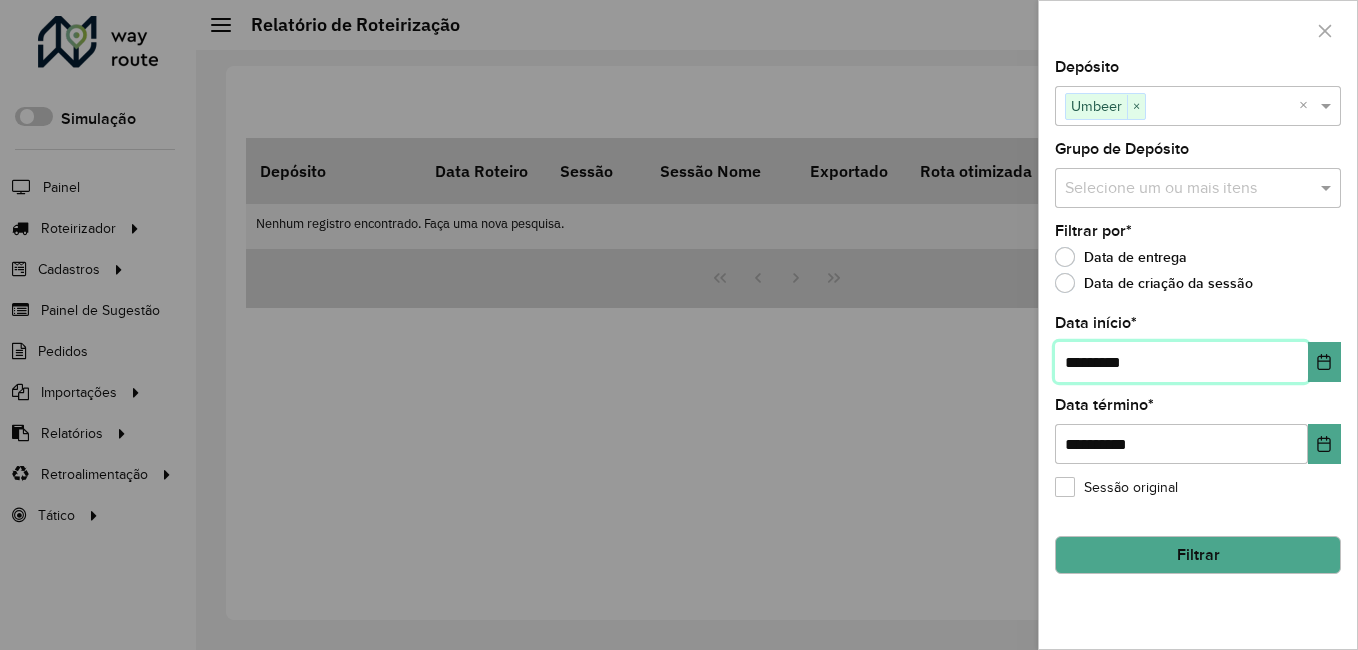 type on "**********" 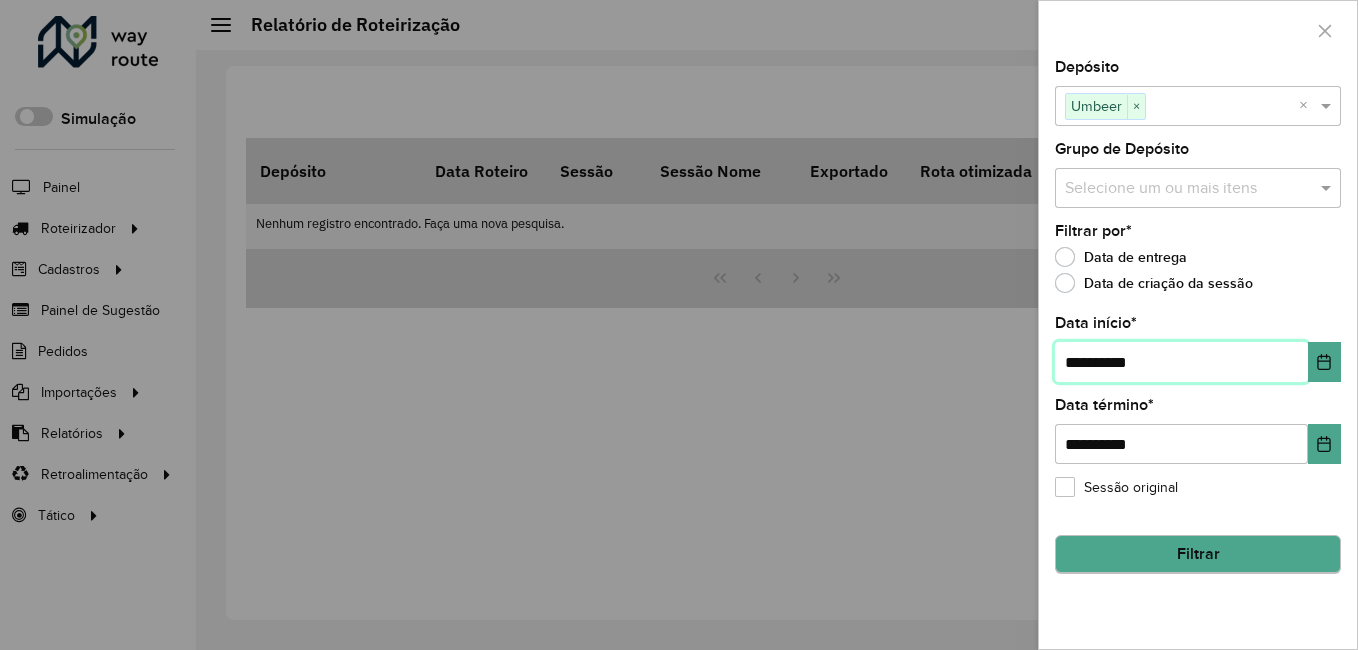 type on "**********" 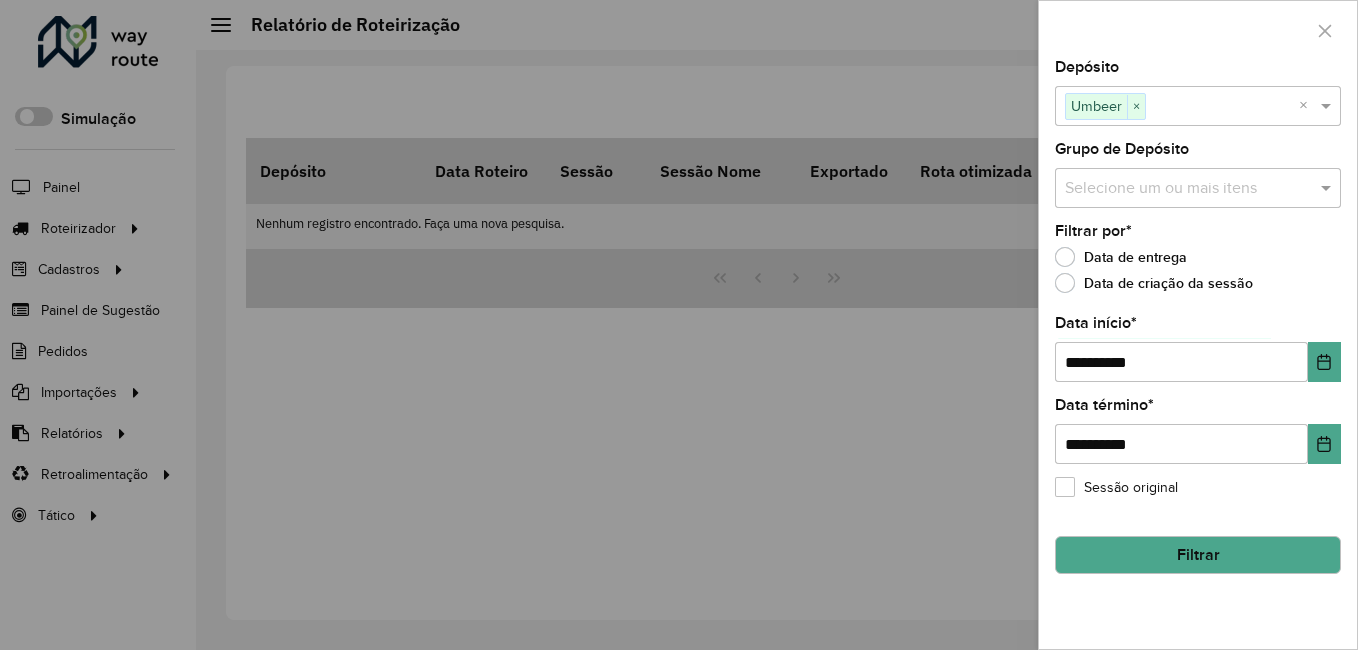 click on "Filtrar" 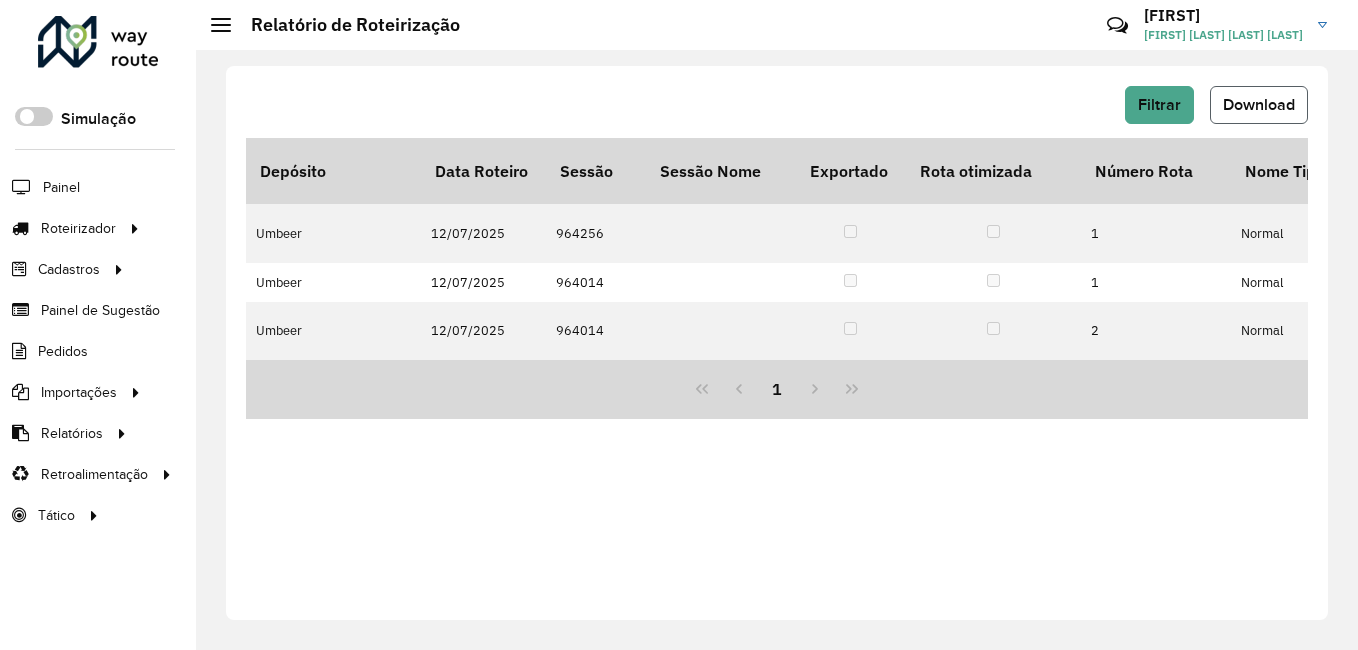click on "Download" 